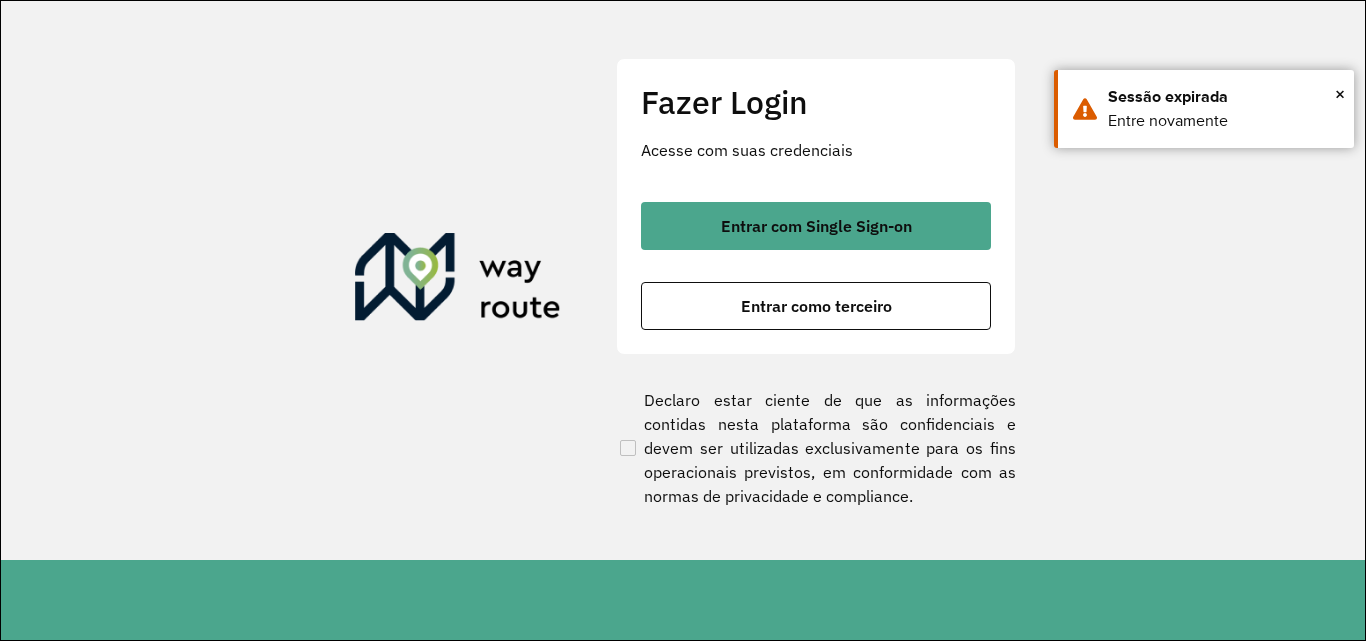 scroll, scrollTop: 0, scrollLeft: 0, axis: both 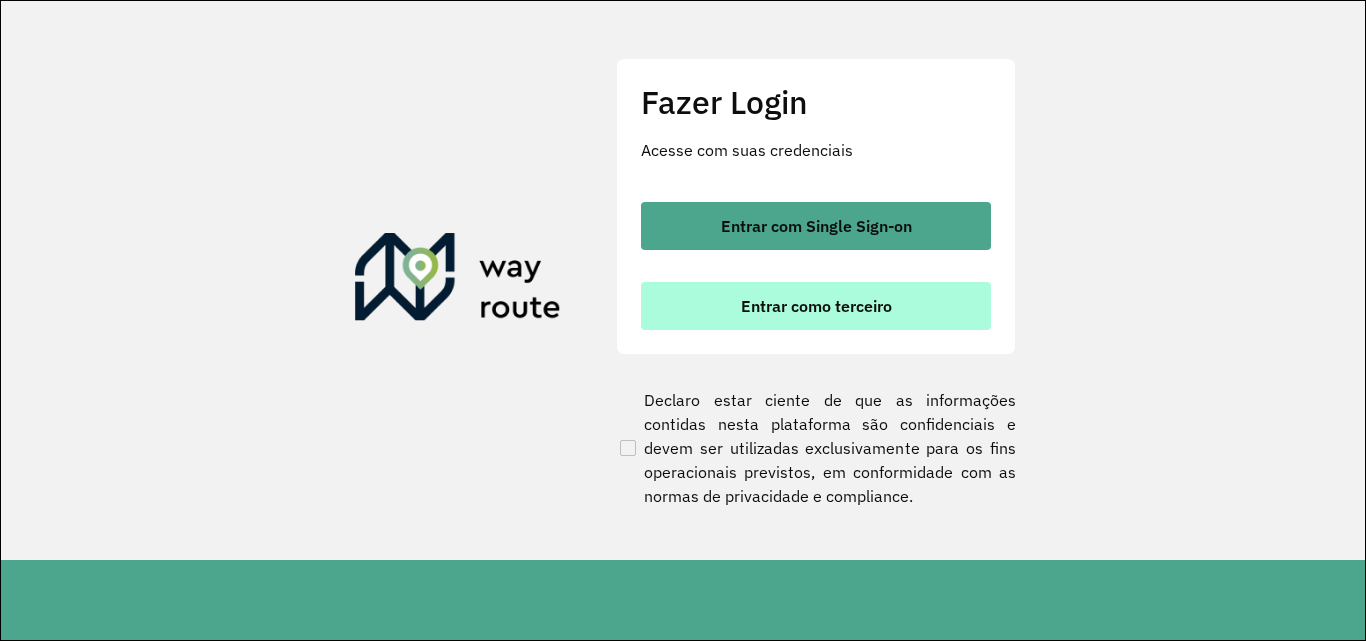 click on "Entrar como terceiro" at bounding box center (816, 306) 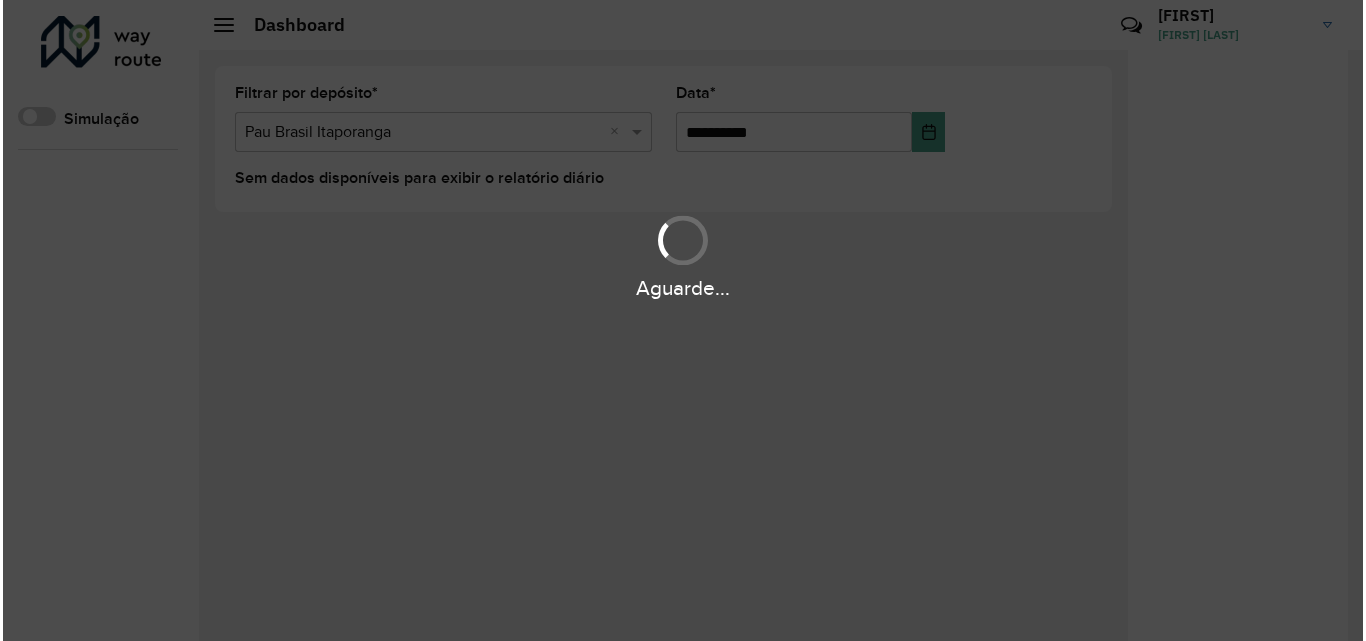 scroll, scrollTop: 0, scrollLeft: 0, axis: both 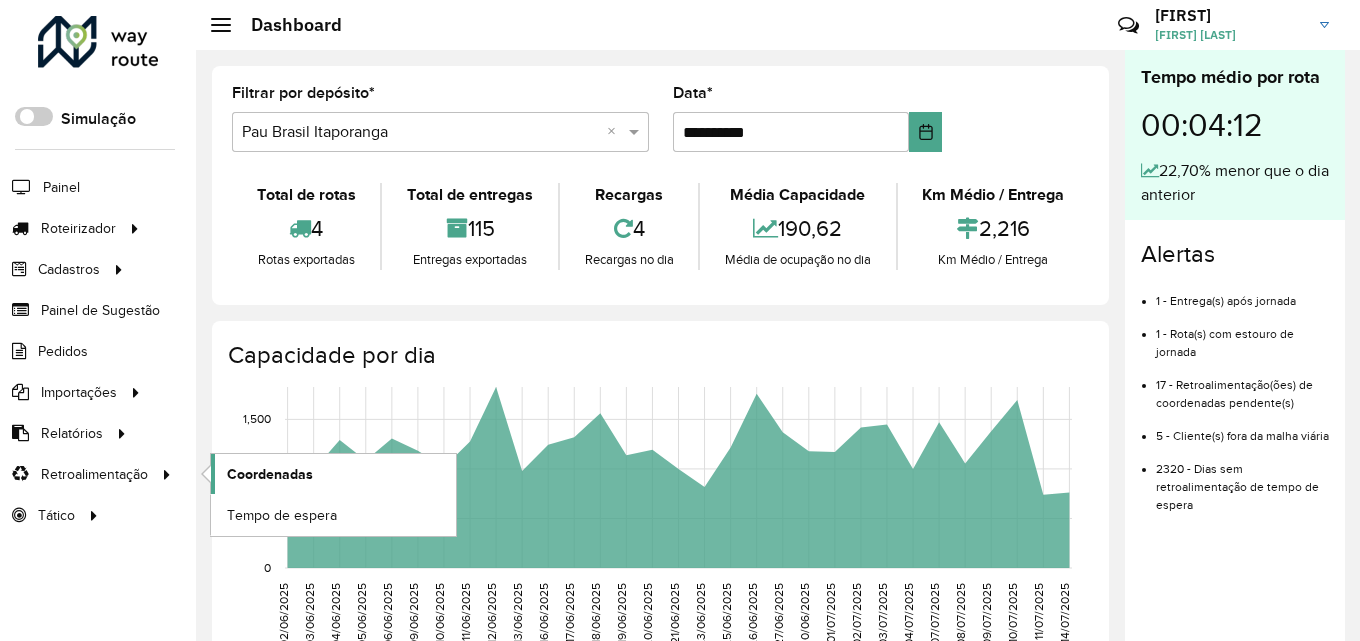click on "Coordenadas" 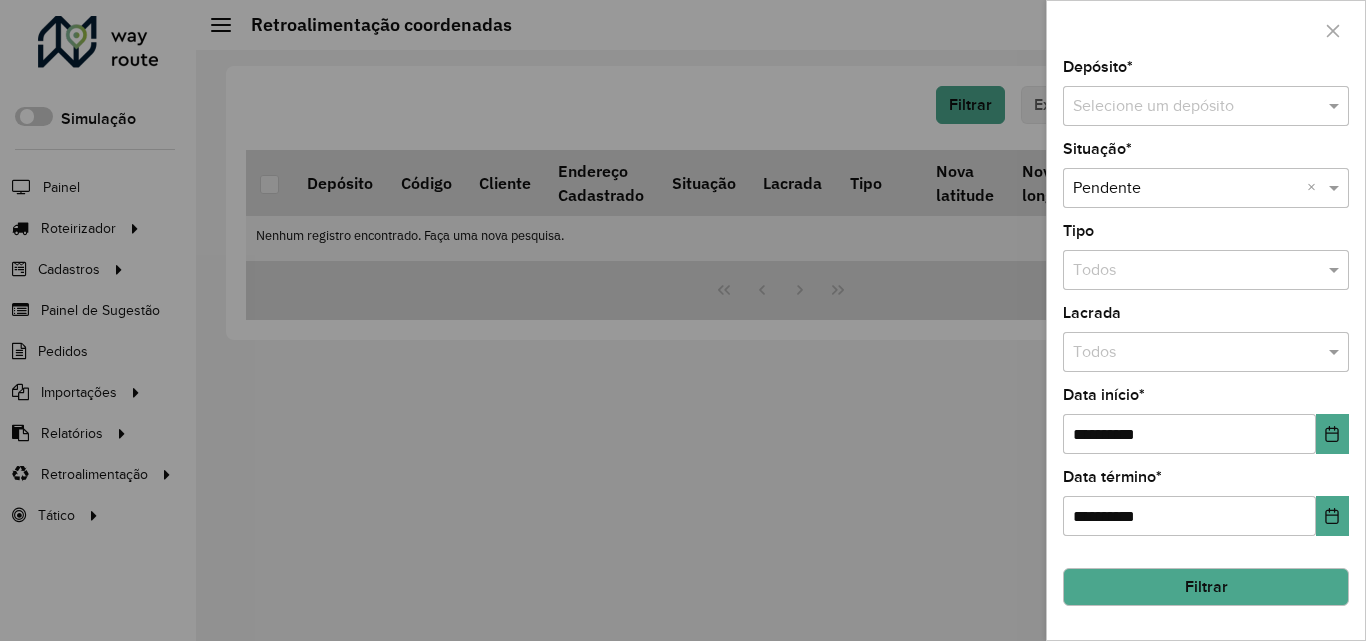 click on "Selecione um depósito" at bounding box center (1206, 106) 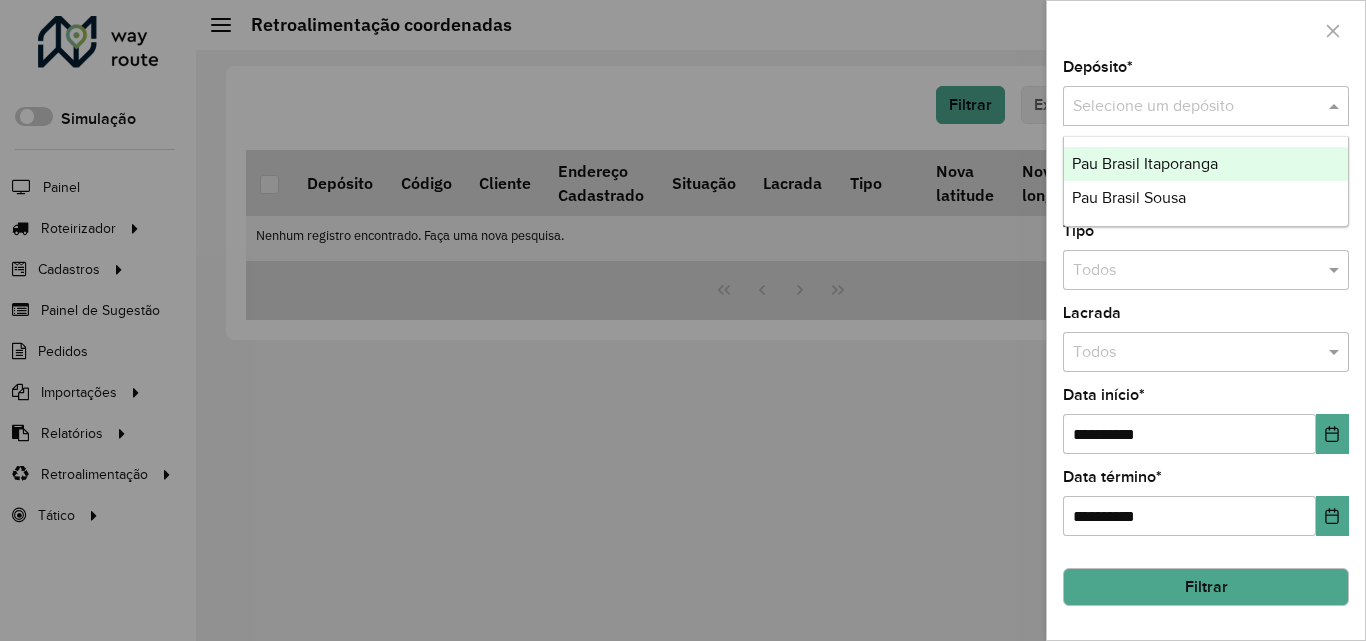 click on "Pau Brasil Itaporanga" at bounding box center [1206, 164] 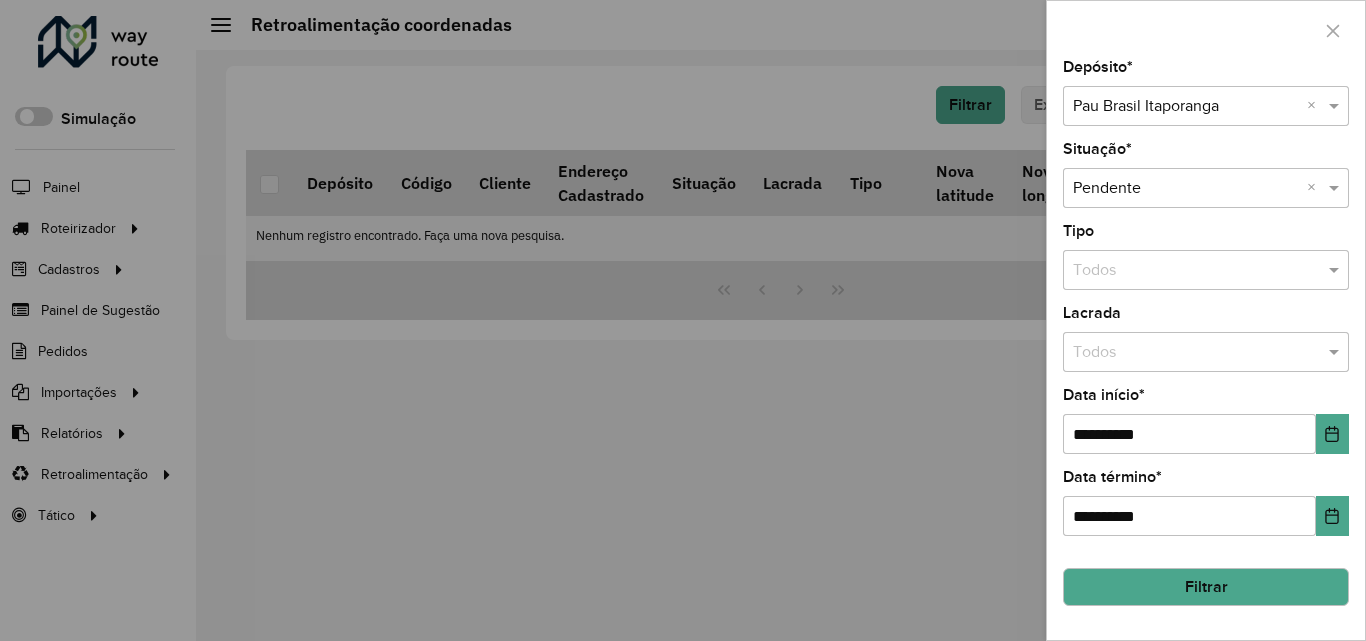 click on "Filtrar" 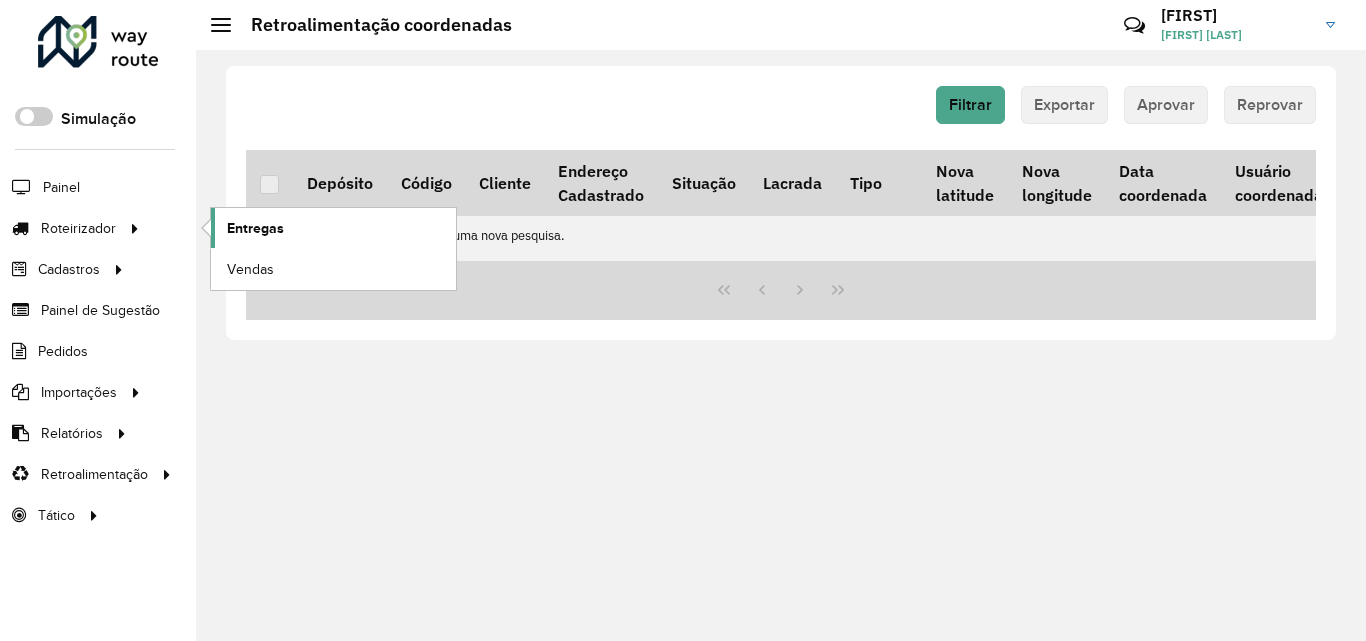 click on "Entregas" 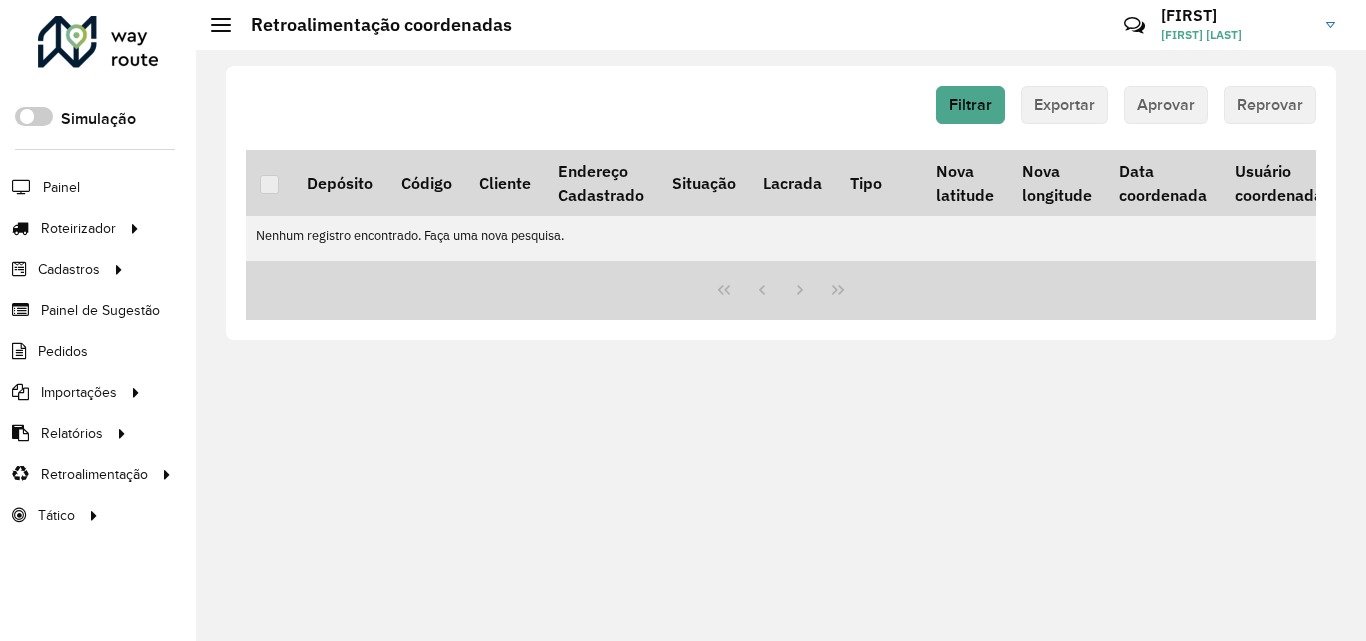 click on "Filtrar   Exportar   Aprovar   Reprovar  Depósito Código Cliente Endereço Cadastrado Situação  Lacrada   Tipo   Nova latitude   Nova longitude   Data coordenada   Usuário coordenada  Data avaliação  Usuário avaliação   Nenhum registro encontrado. Faça uma nova pesquisa." 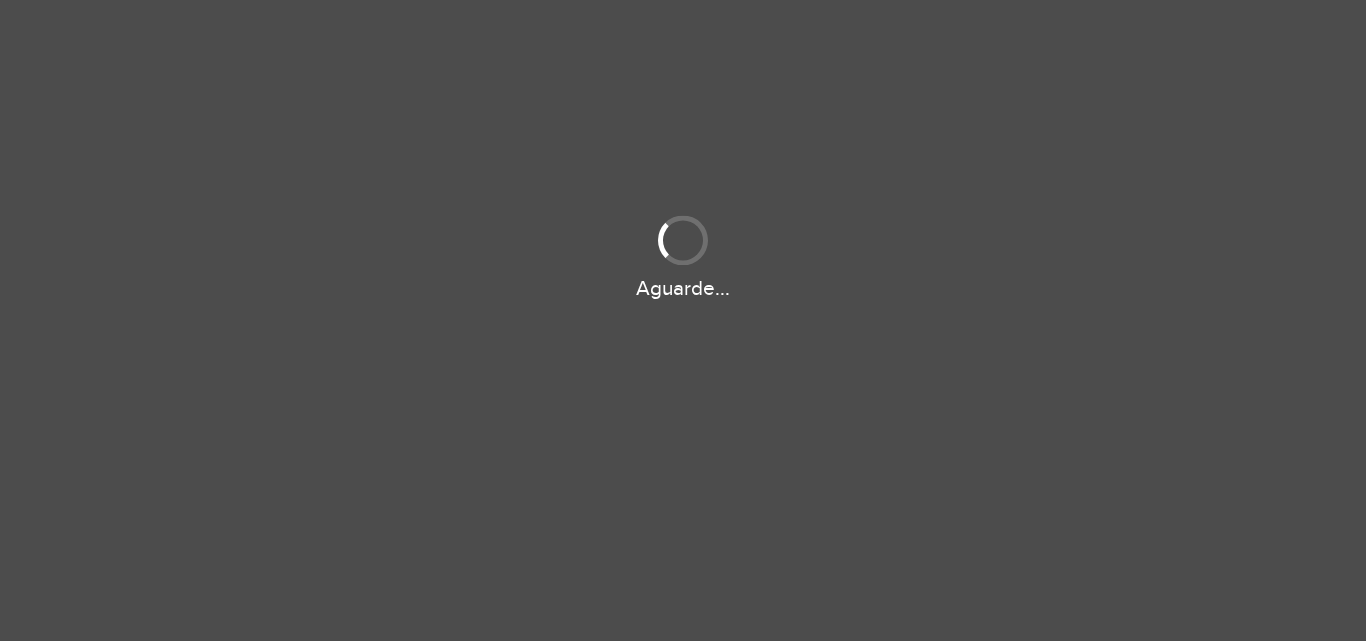 scroll, scrollTop: 0, scrollLeft: 0, axis: both 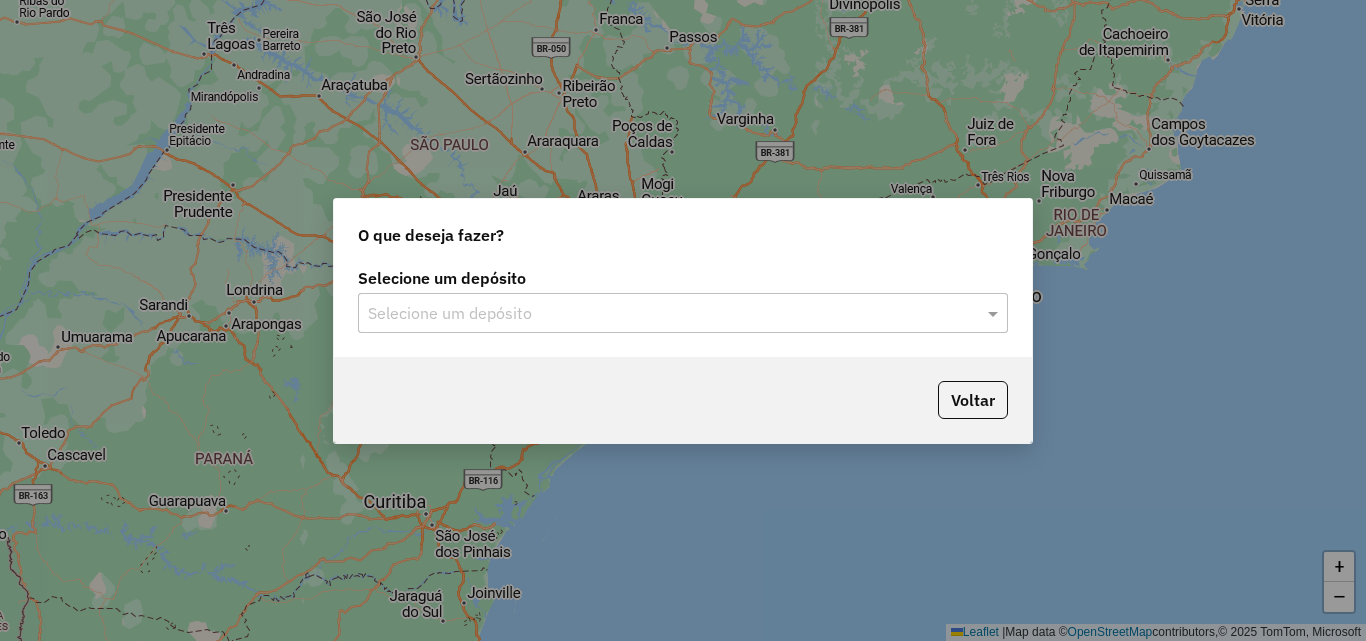 click 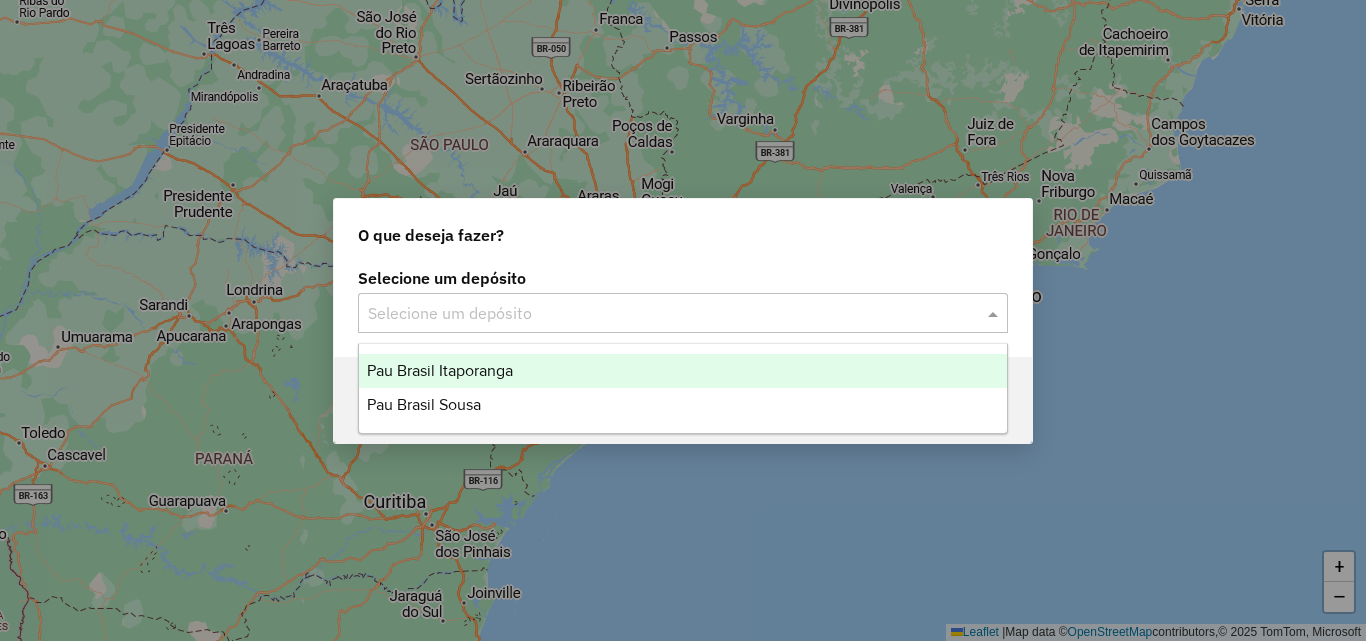 click on "Pau Brasil Itaporanga" at bounding box center (683, 371) 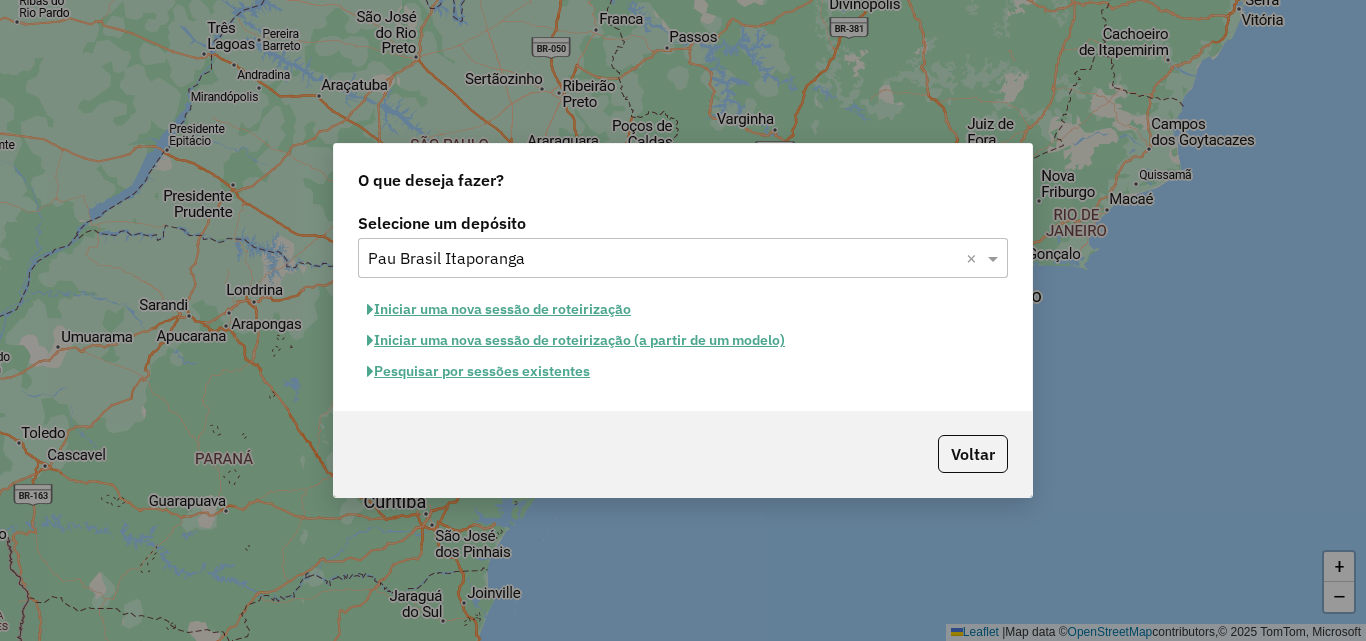 click on "Iniciar uma nova sessão de roteirização" 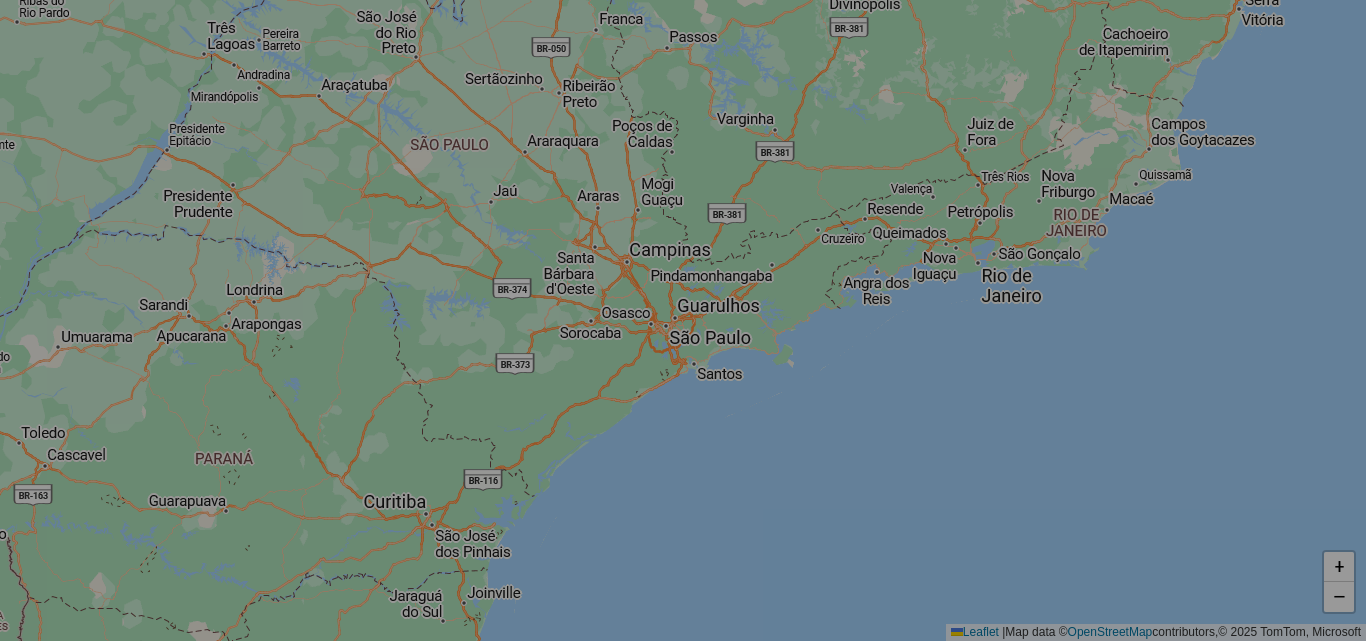 select on "*" 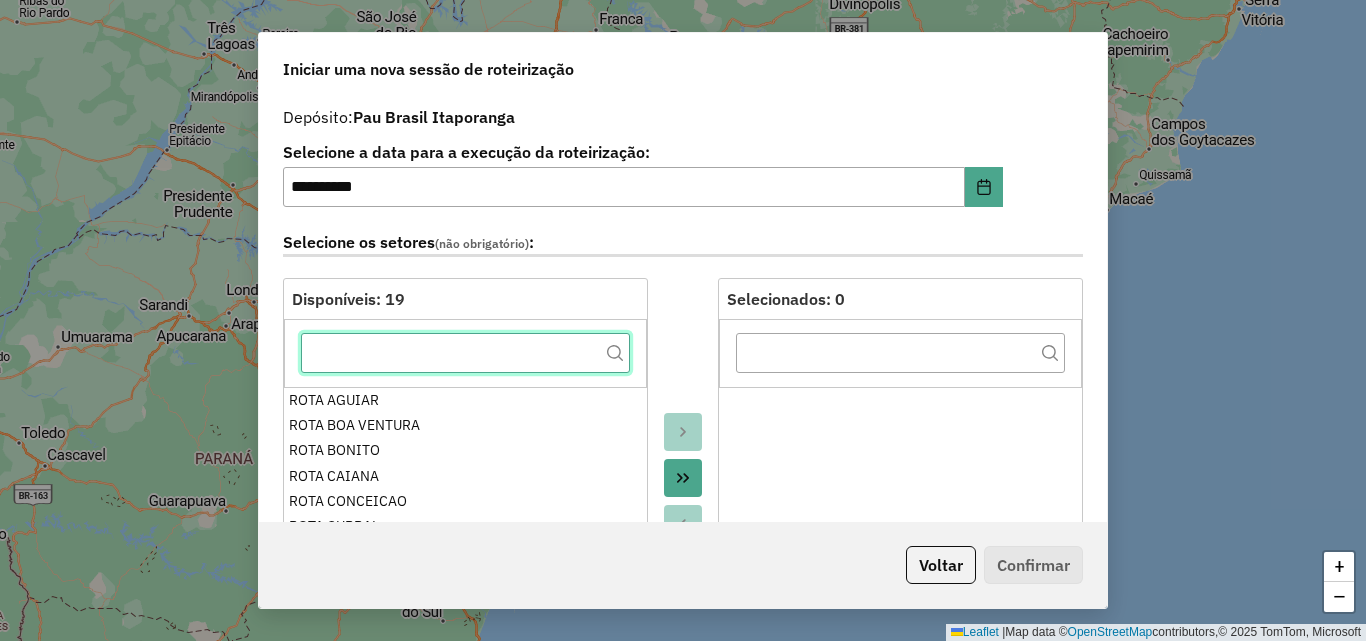click 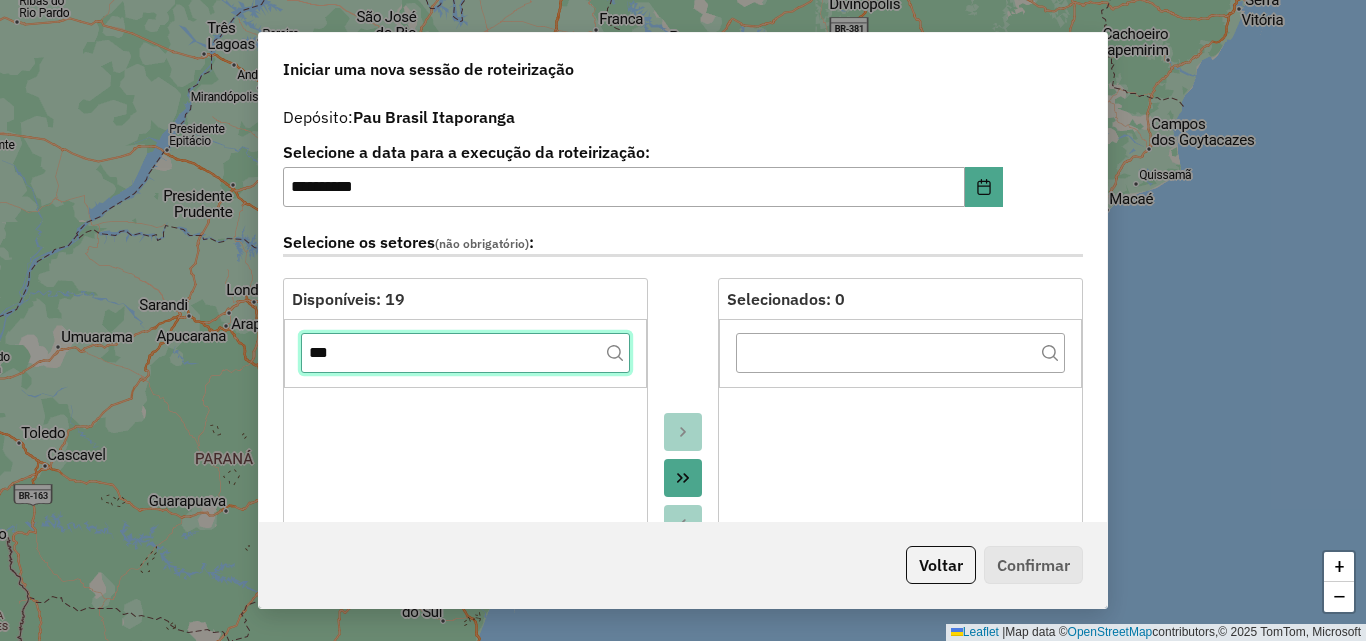 click on "***" 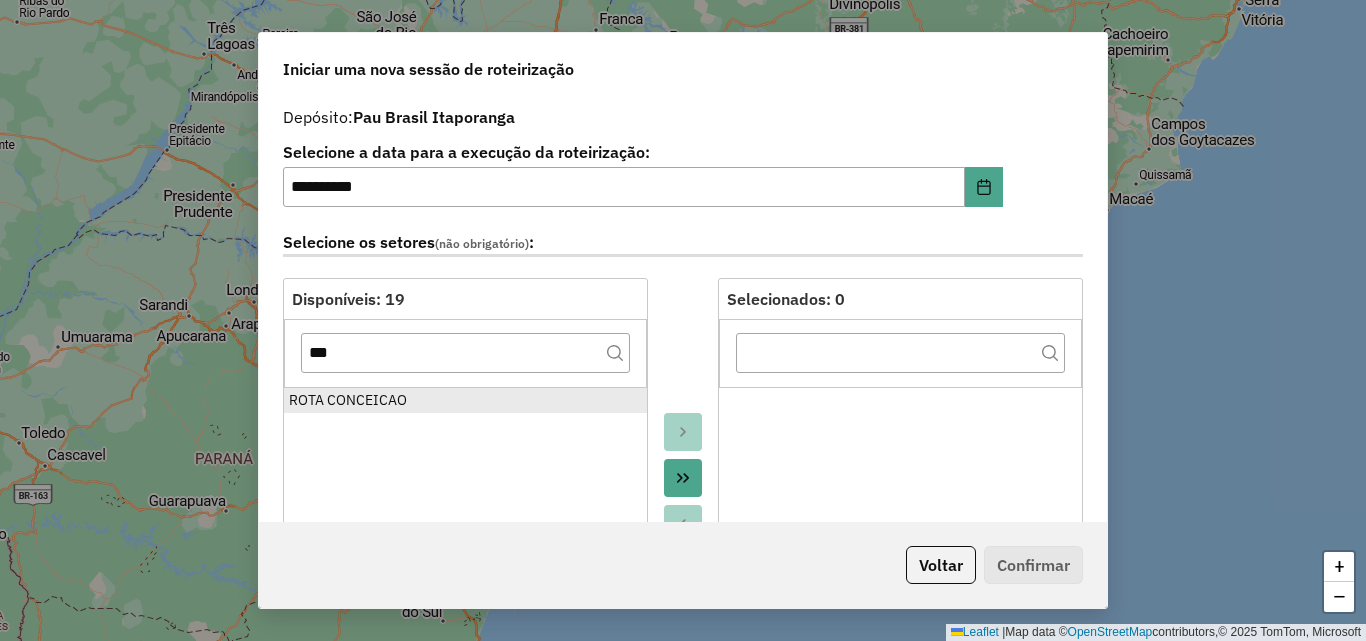 drag, startPoint x: 524, startPoint y: 401, endPoint x: 485, endPoint y: 369, distance: 50.447994 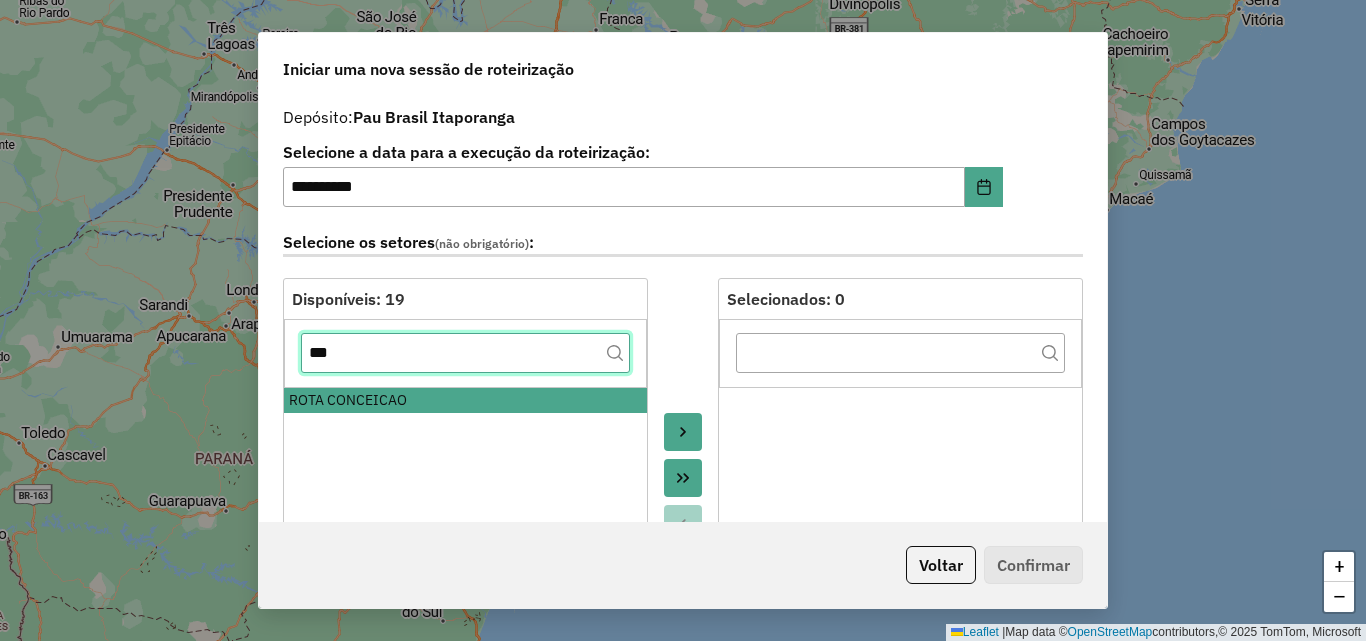 click on "***" 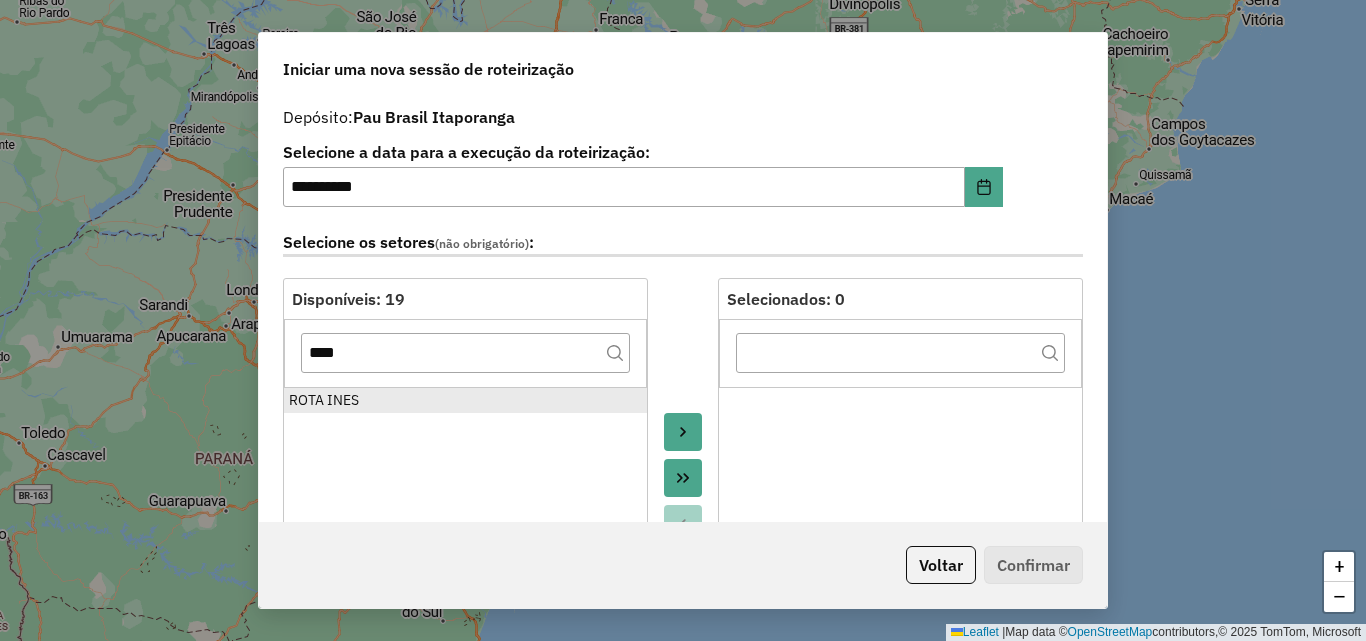 click on "ROTA INES" at bounding box center (465, 400) 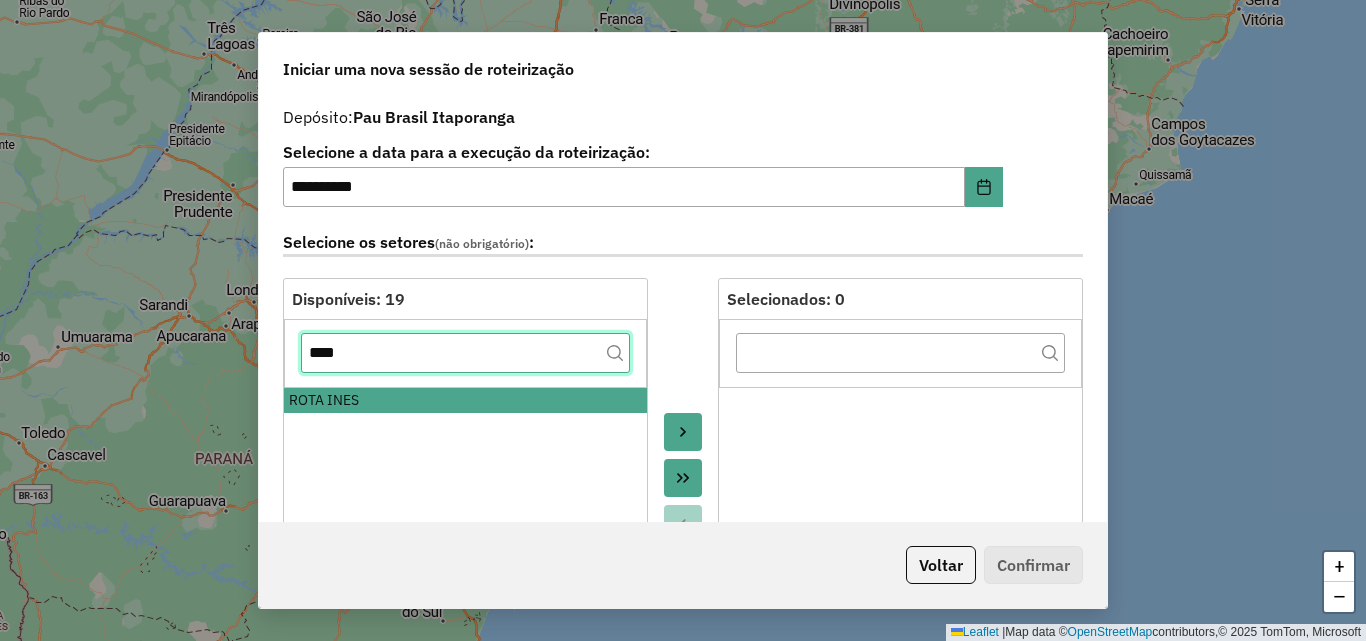 click on "****" 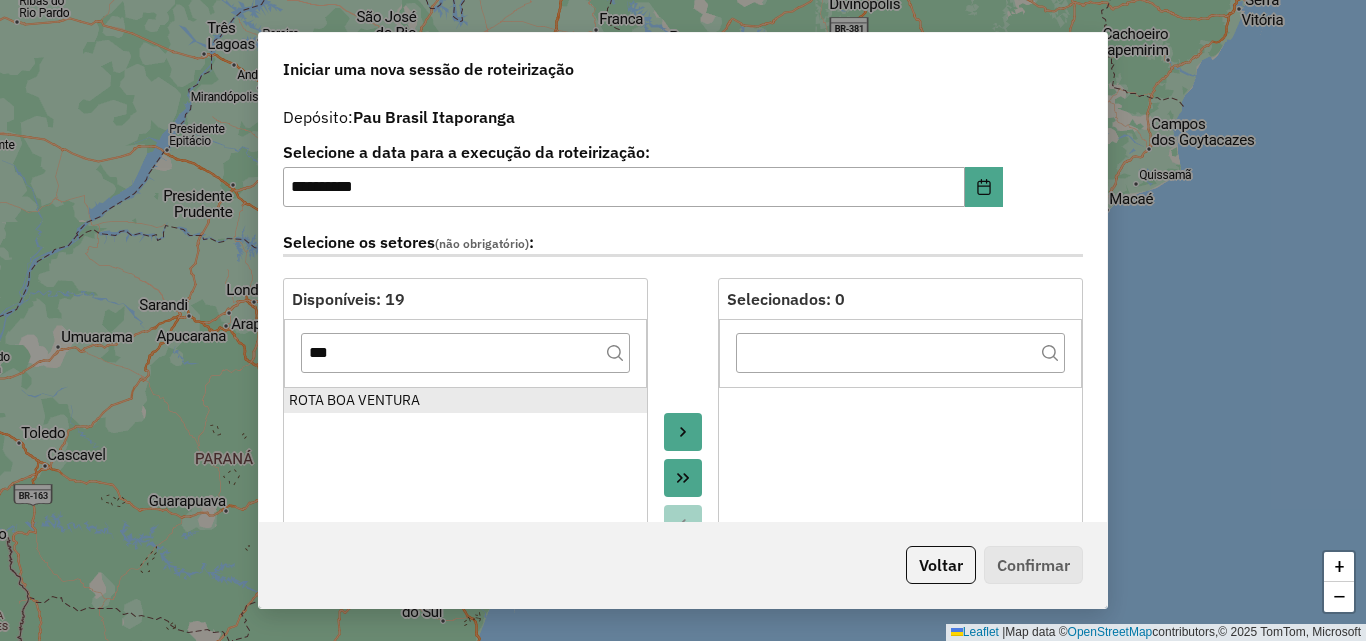 click on "ROTA BOA VENTURA" at bounding box center [465, 400] 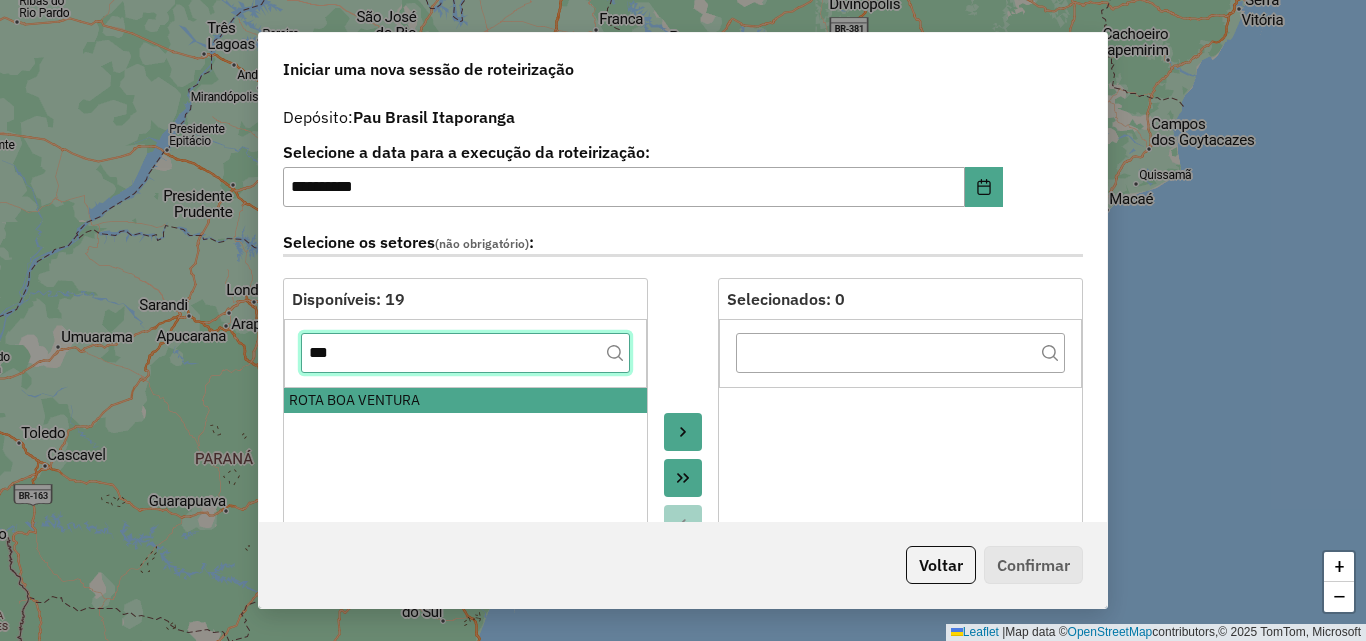 click on "***" 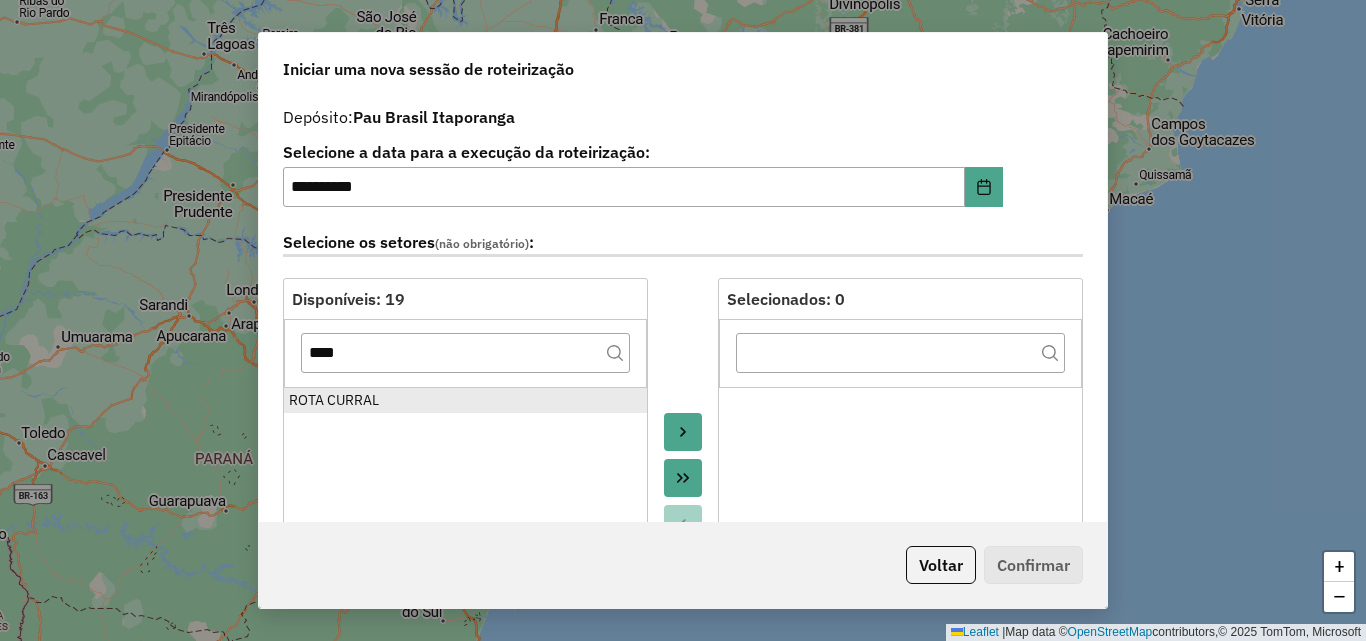 click on "ROTA CURRAL" at bounding box center (465, 400) 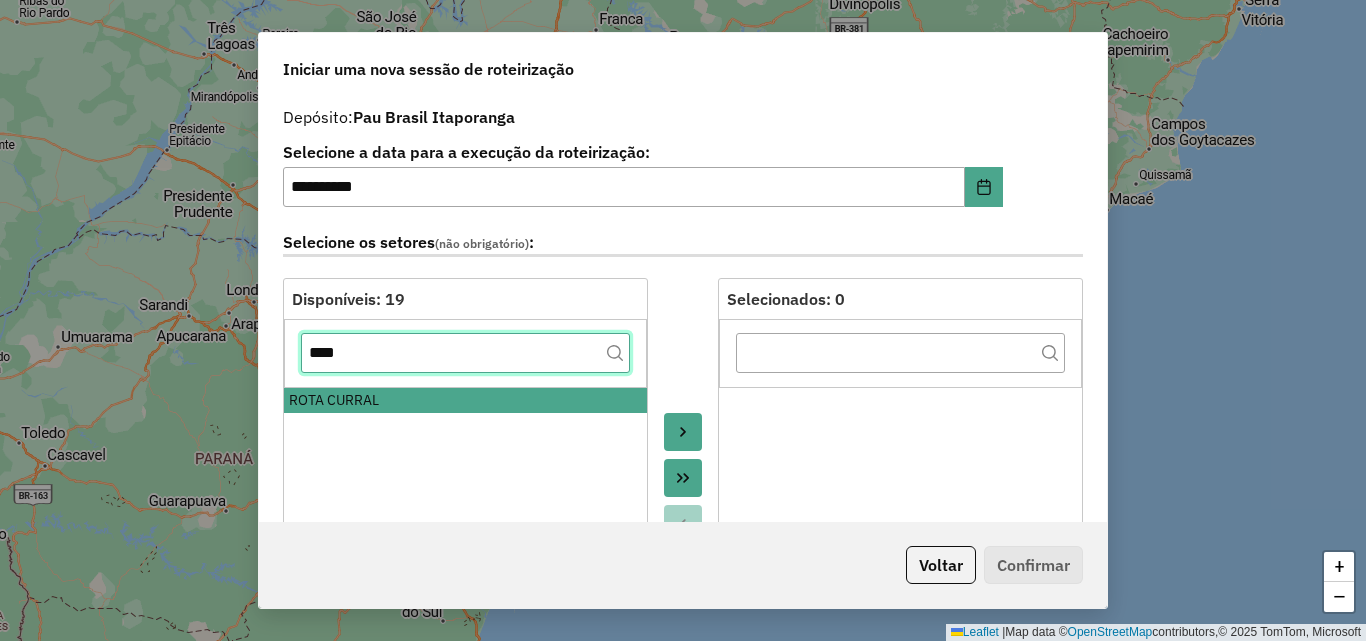 click on "****" 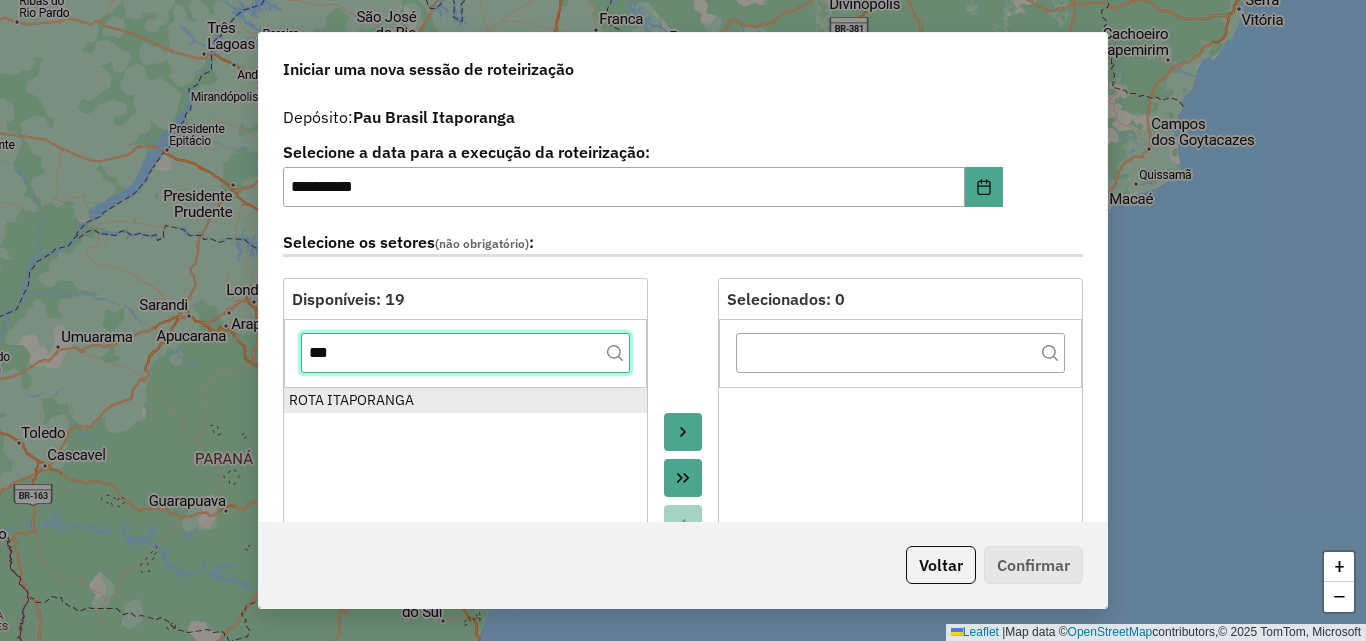 type on "***" 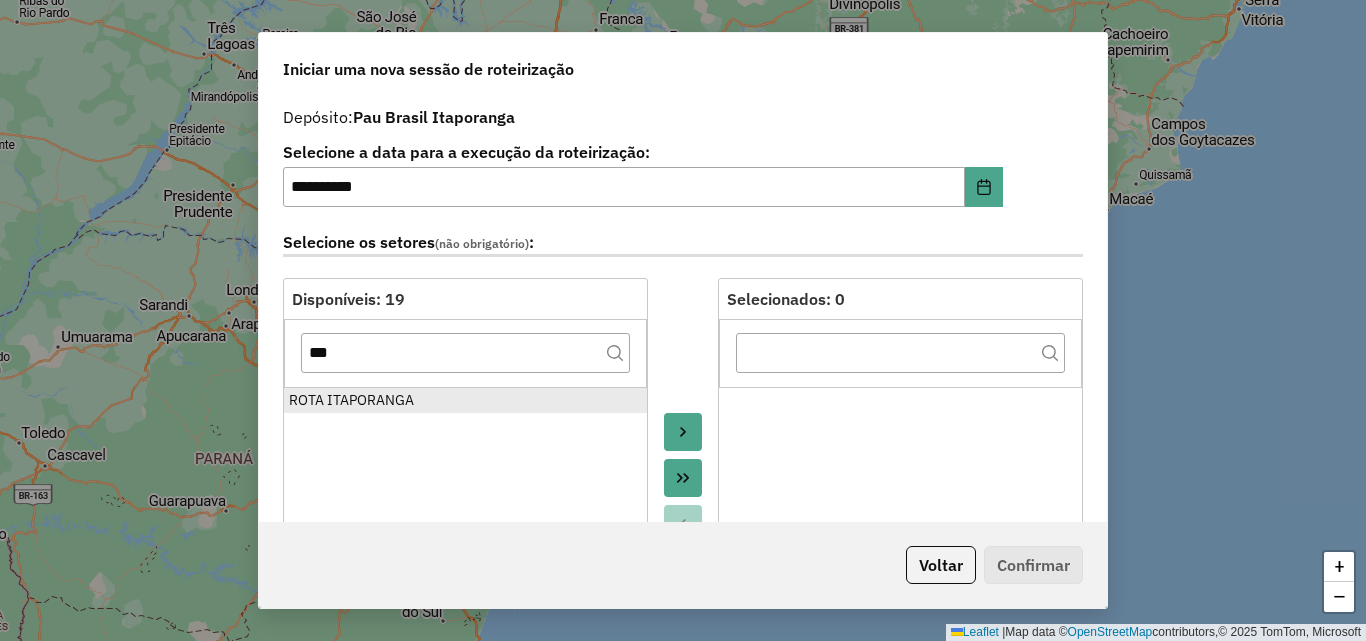 drag, startPoint x: 436, startPoint y: 402, endPoint x: 512, endPoint y: 399, distance: 76.05919 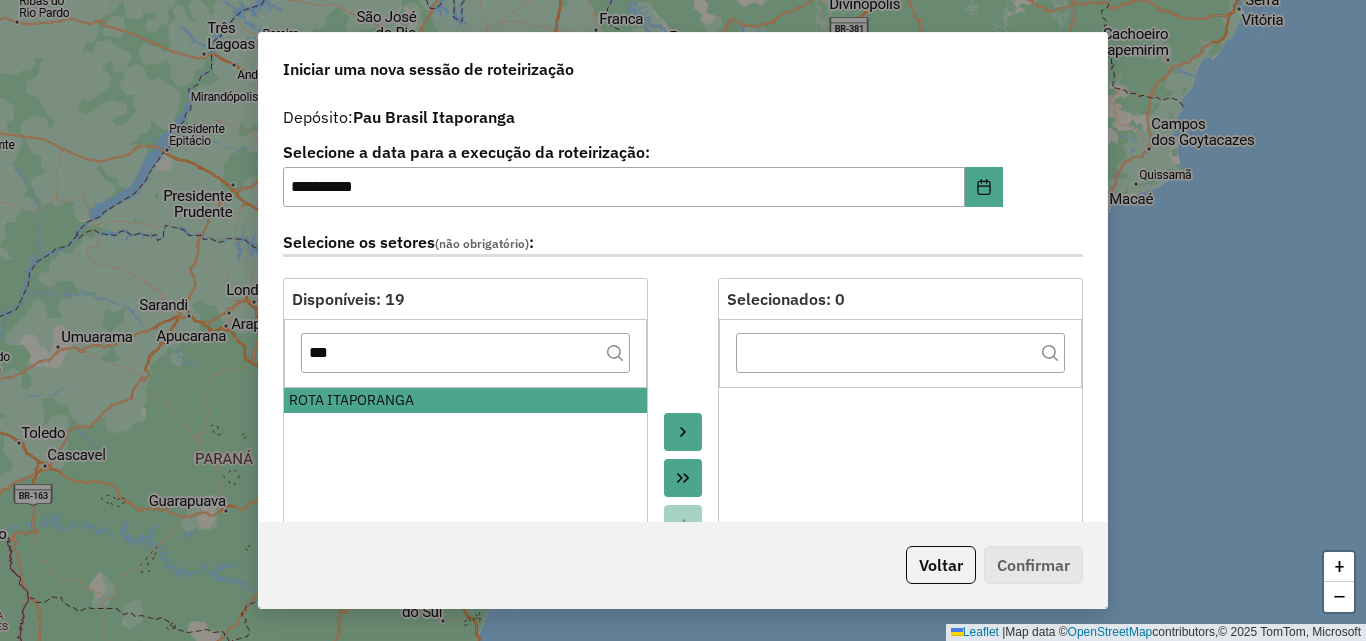click 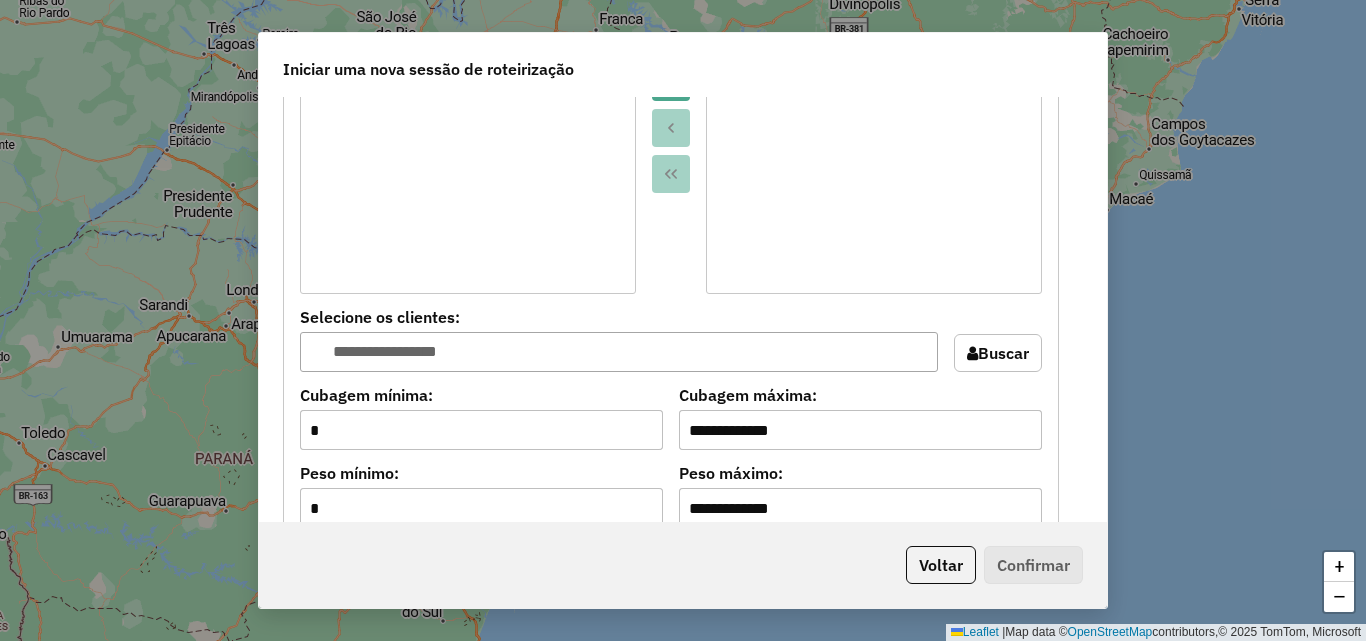 scroll, scrollTop: 1700, scrollLeft: 0, axis: vertical 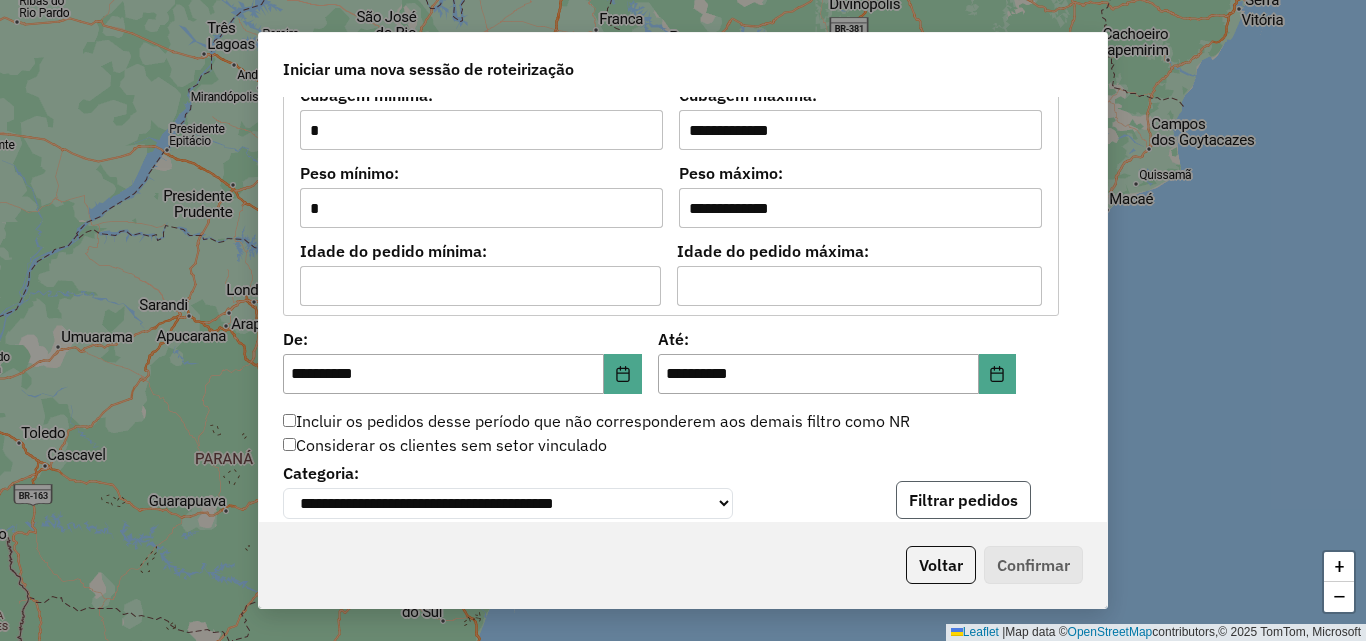 click on "Filtrar pedidos" 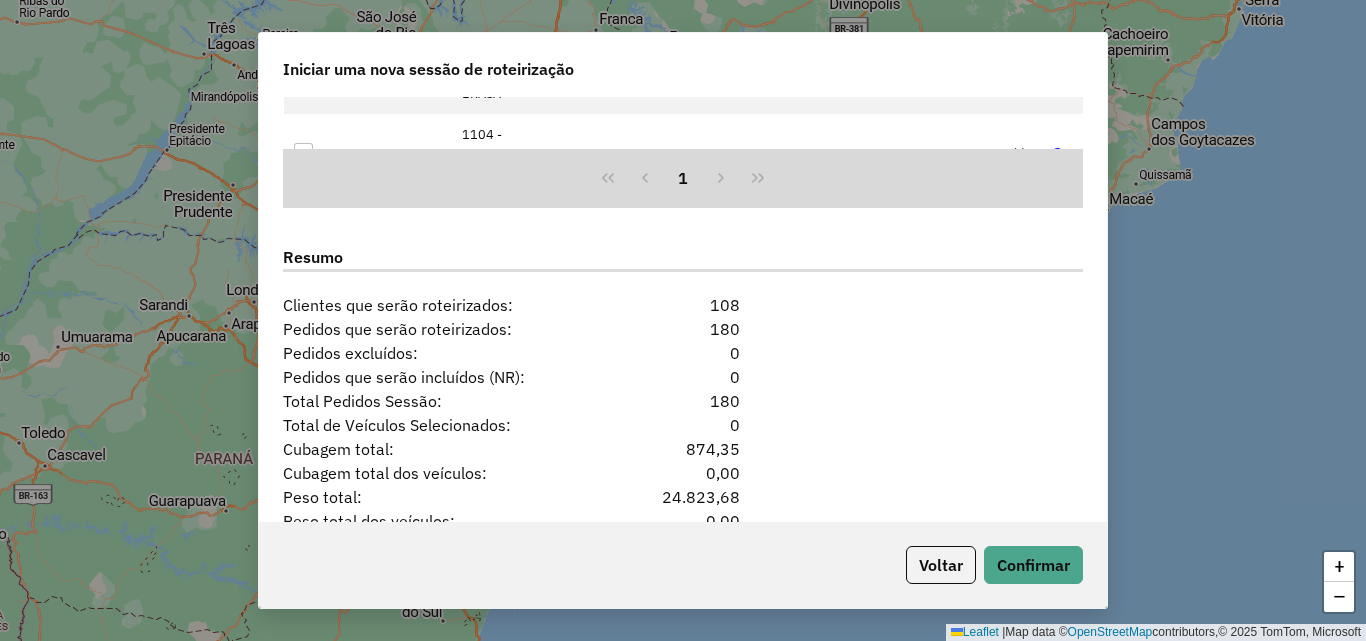 scroll, scrollTop: 2524, scrollLeft: 0, axis: vertical 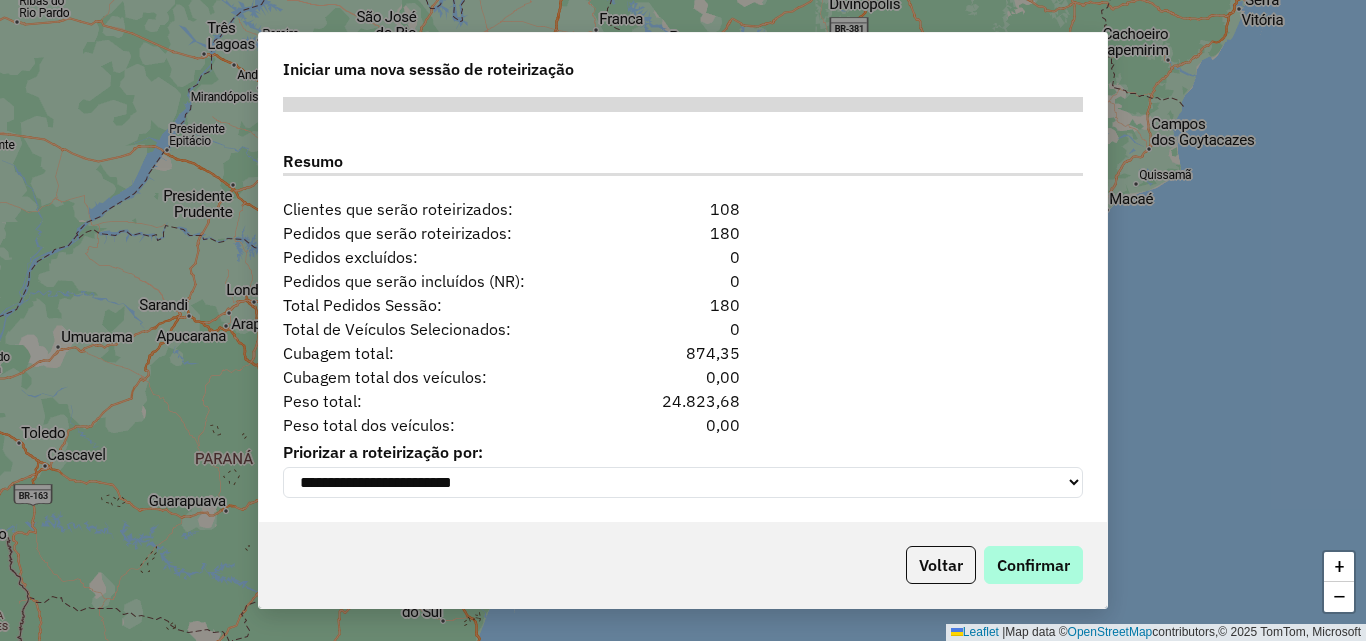 click on "Voltar   Confirmar" 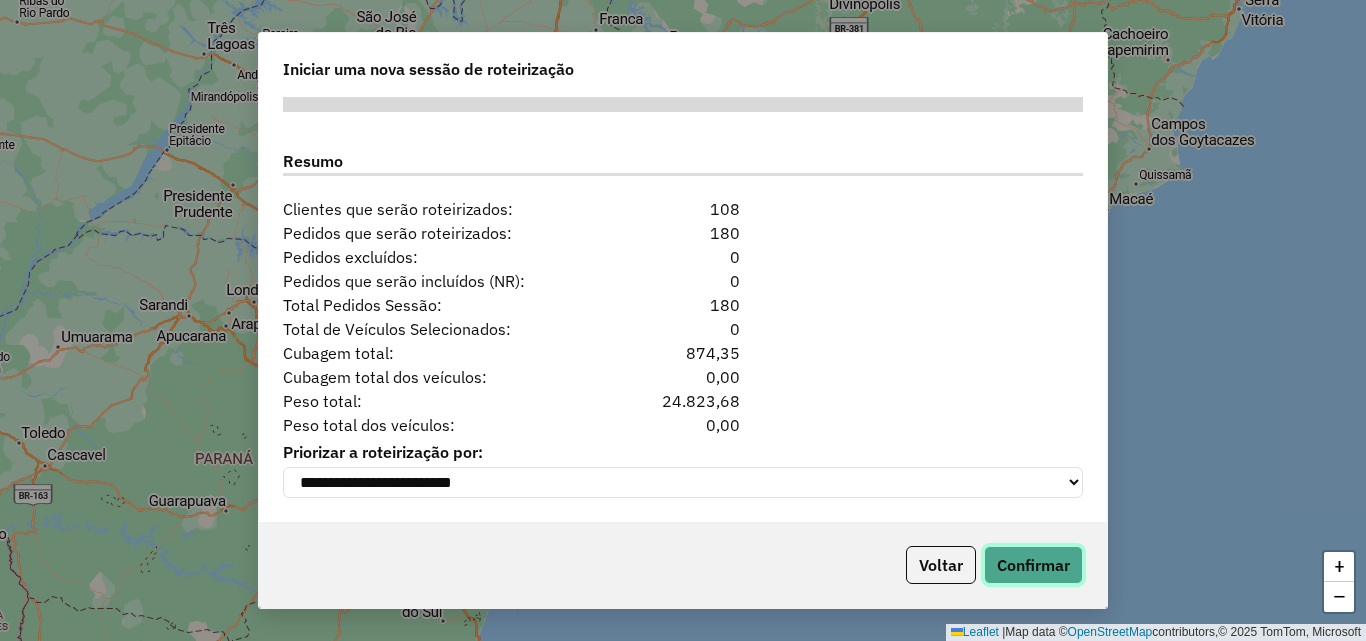 click on "Confirmar" 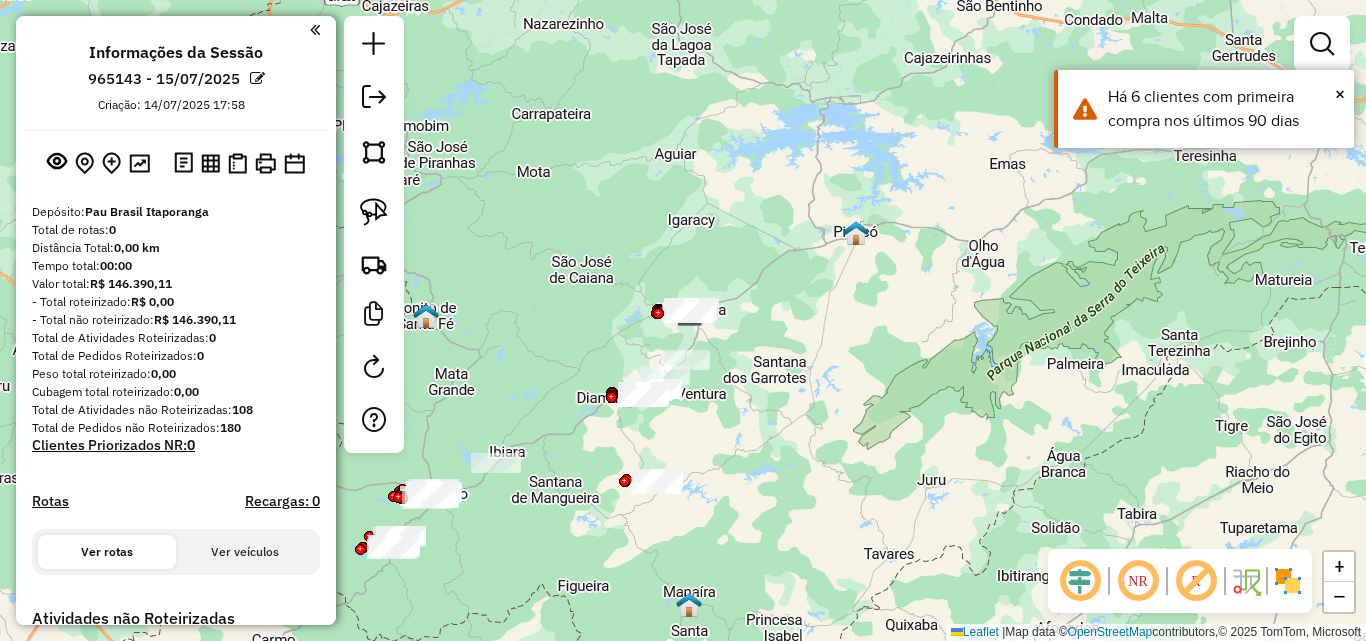 drag, startPoint x: 719, startPoint y: 474, endPoint x: 857, endPoint y: 405, distance: 154.2887 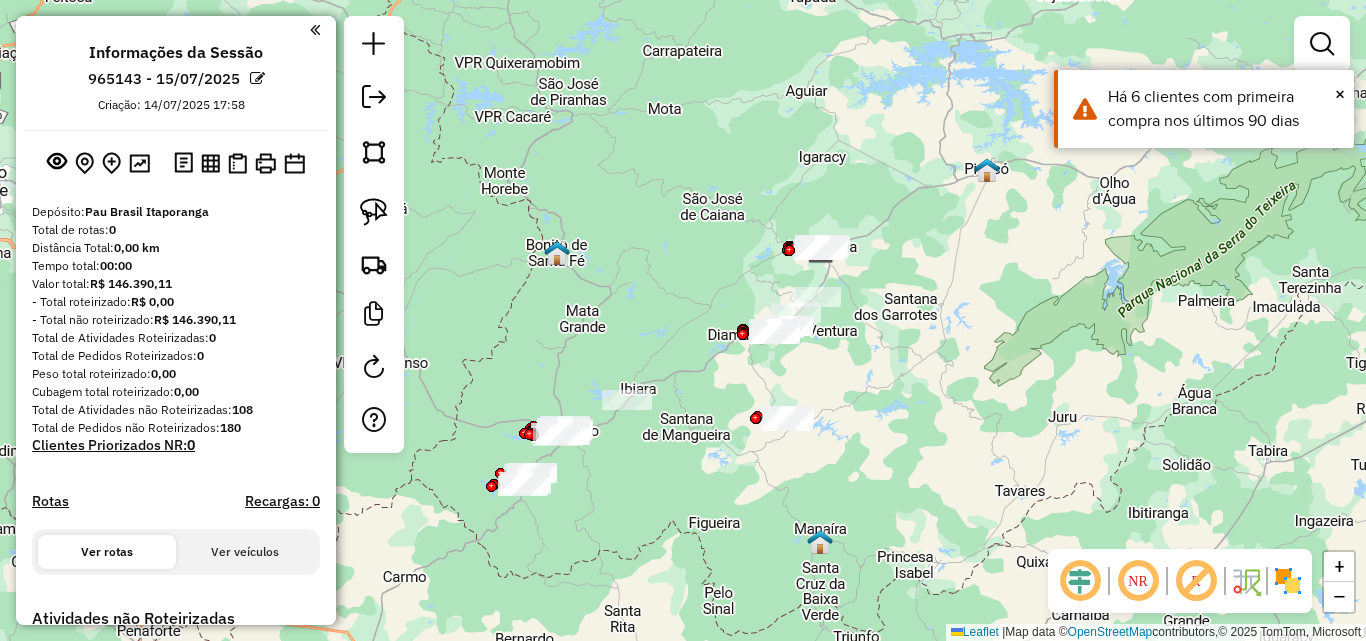 click on "Janela de atendimento Grade de atendimento Capacidade Transportadoras Veículos Cliente Pedidos  Rotas Selecione os dias de semana para filtrar as janelas de atendimento  Seg   Ter   Qua   Qui   Sex   Sáb   Dom  Informe o período da janela de atendimento: De: Até:  Filtrar exatamente a janela do cliente  Considerar janela de atendimento padrão  Selecione os dias de semana para filtrar as grades de atendimento  Seg   Ter   Qua   Qui   Sex   Sáb   Dom   Considerar clientes sem dia de atendimento cadastrado  Clientes fora do dia de atendimento selecionado Filtrar as atividades entre os valores definidos abaixo:  Peso mínimo:   Peso máximo:   Cubagem mínima:   Cubagem máxima:   De:   Até:  Filtrar as atividades entre o tempo de atendimento definido abaixo:  De:   Até:   Considerar capacidade total dos clientes não roteirizados Transportadora: Selecione um ou mais itens Tipo de veículo: Selecione um ou mais itens Veículo: Selecione um ou mais itens Motorista: Selecione um ou mais itens Nome: Rótulo:" 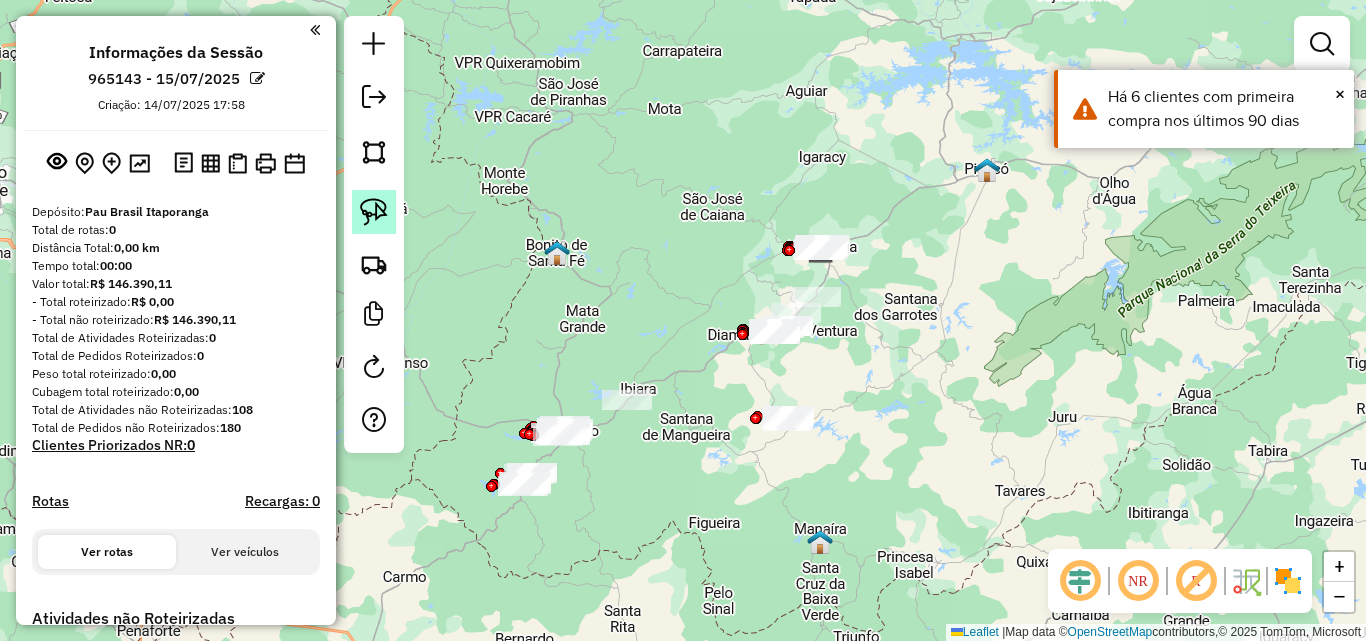 click 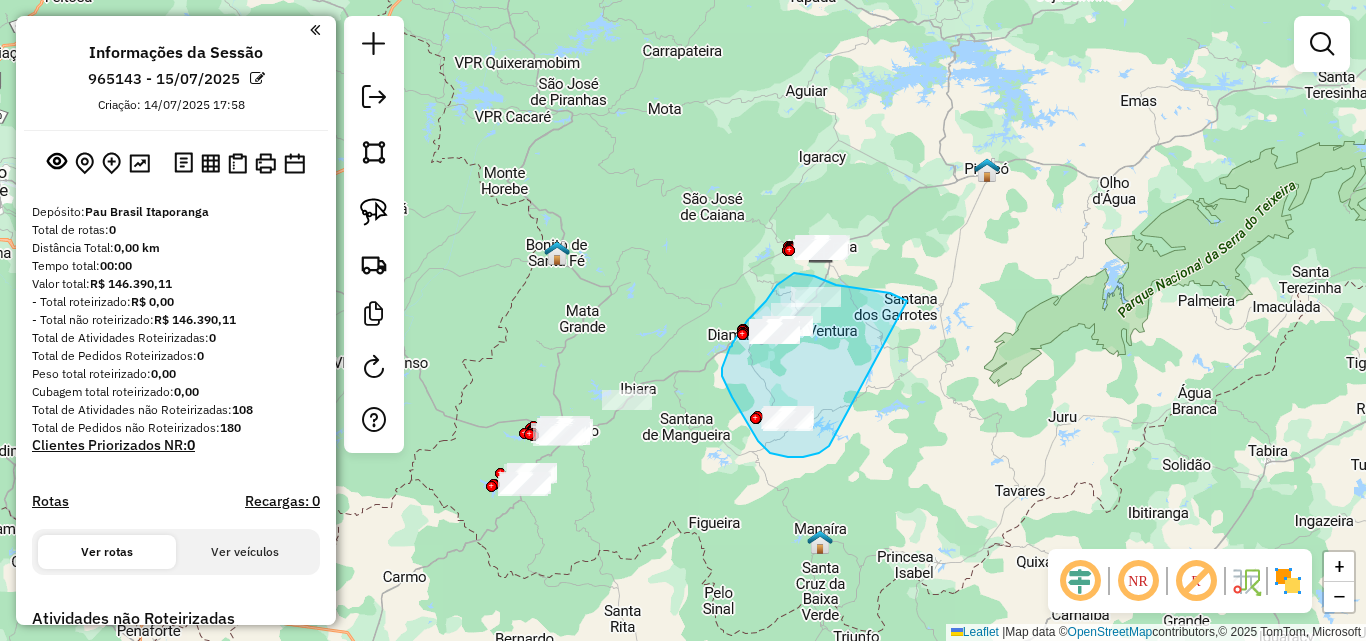 drag, startPoint x: 905, startPoint y: 300, endPoint x: 833, endPoint y: 443, distance: 160.10309 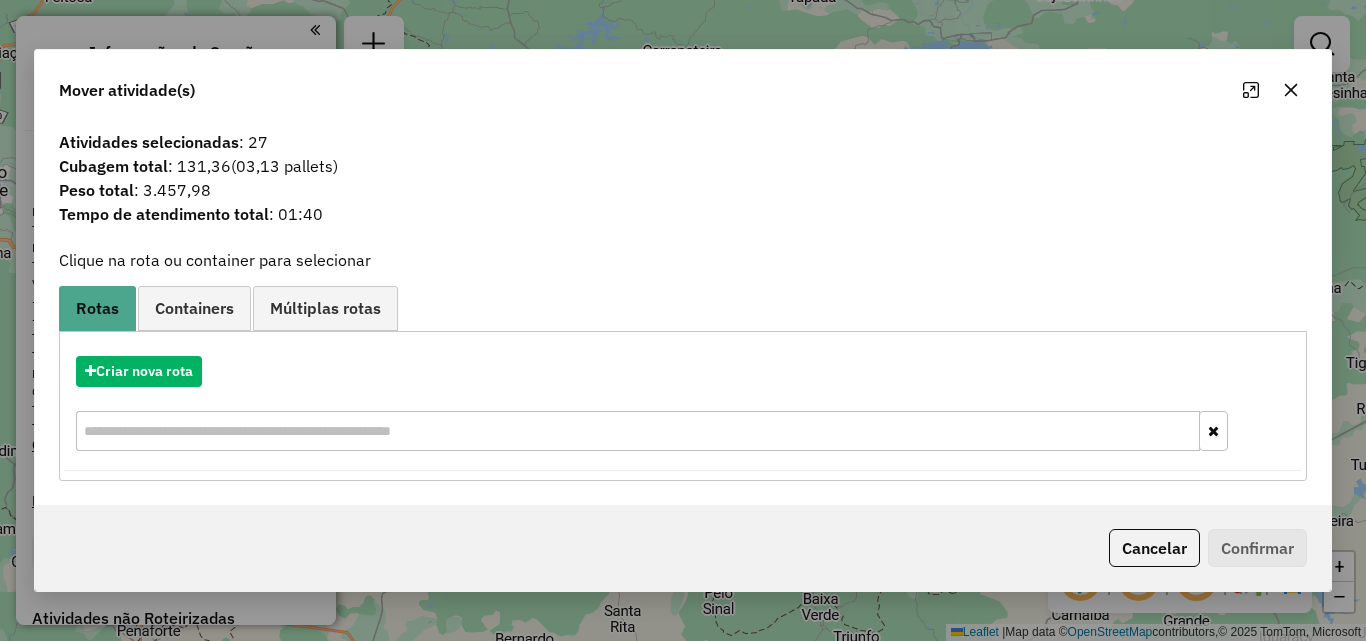 click on "Cancelar" 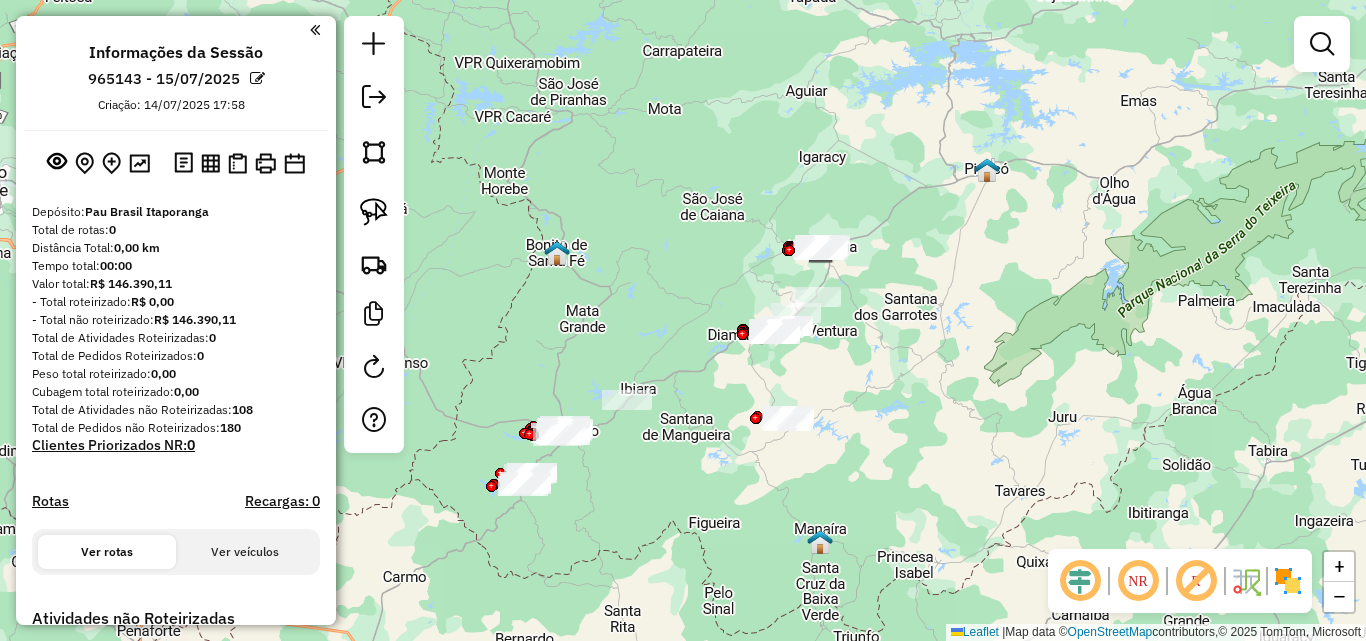 drag, startPoint x: 381, startPoint y: 216, endPoint x: 429, endPoint y: 277, distance: 77.62087 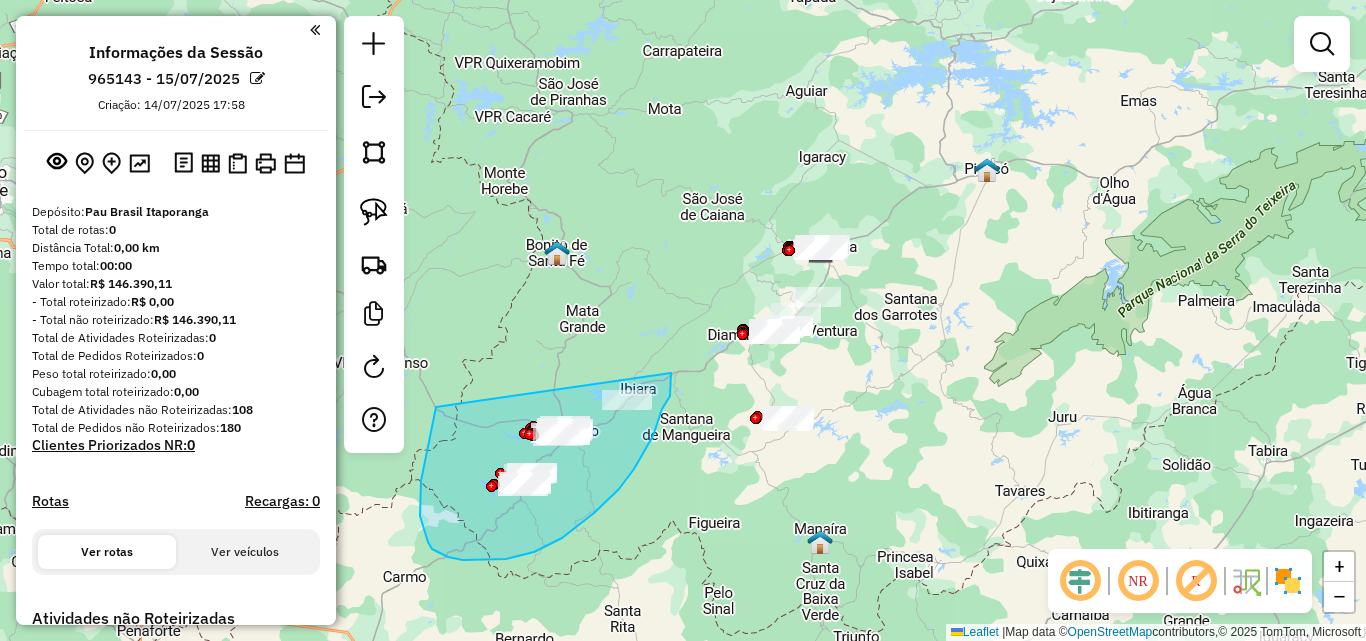drag, startPoint x: 421, startPoint y: 481, endPoint x: 664, endPoint y: 359, distance: 271.90622 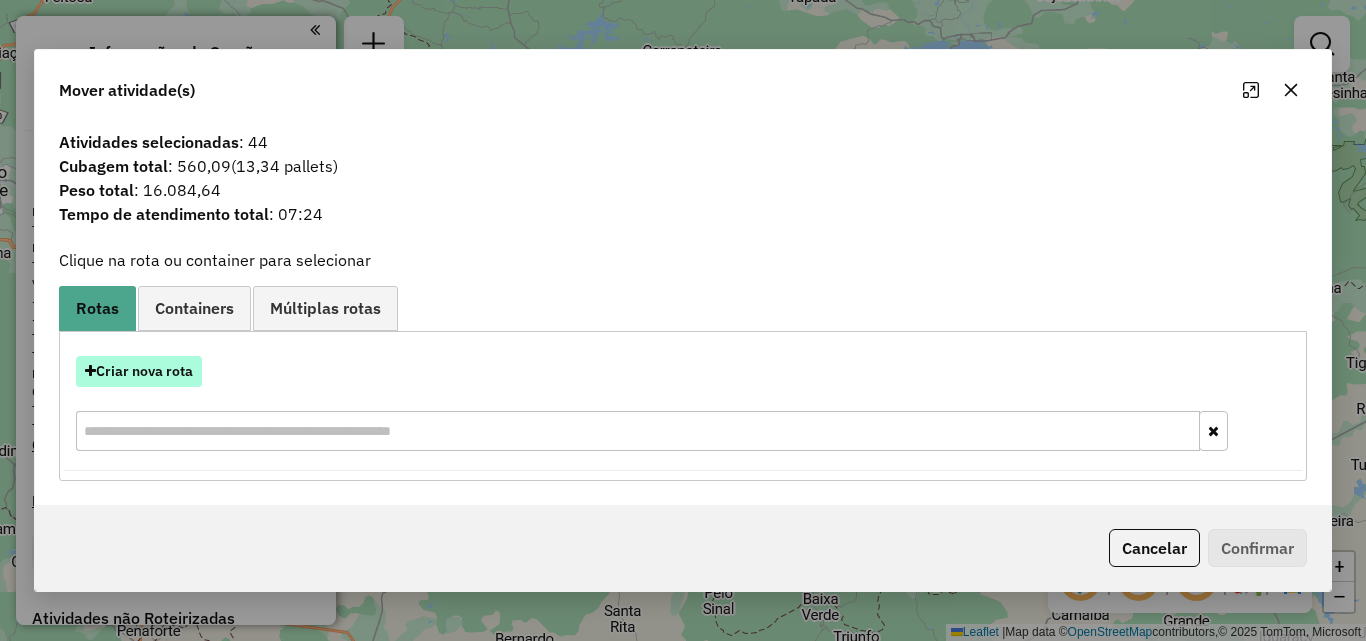 click on "Criar nova rota" at bounding box center [139, 371] 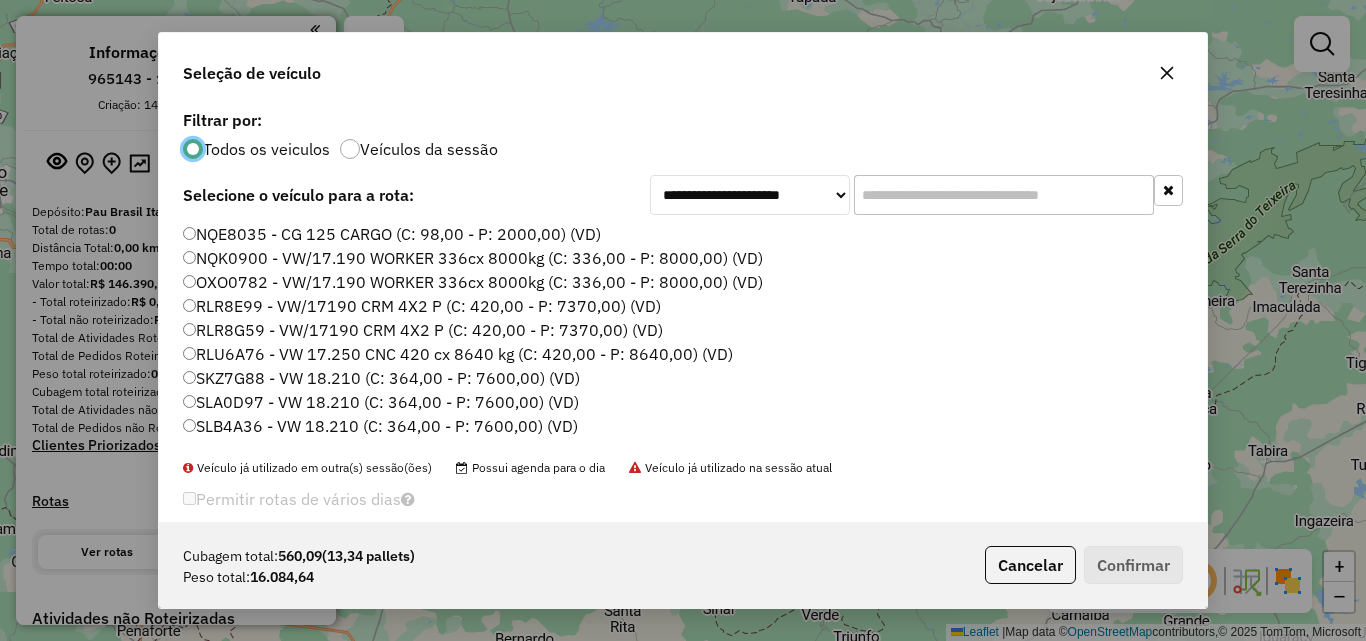 scroll, scrollTop: 11, scrollLeft: 6, axis: both 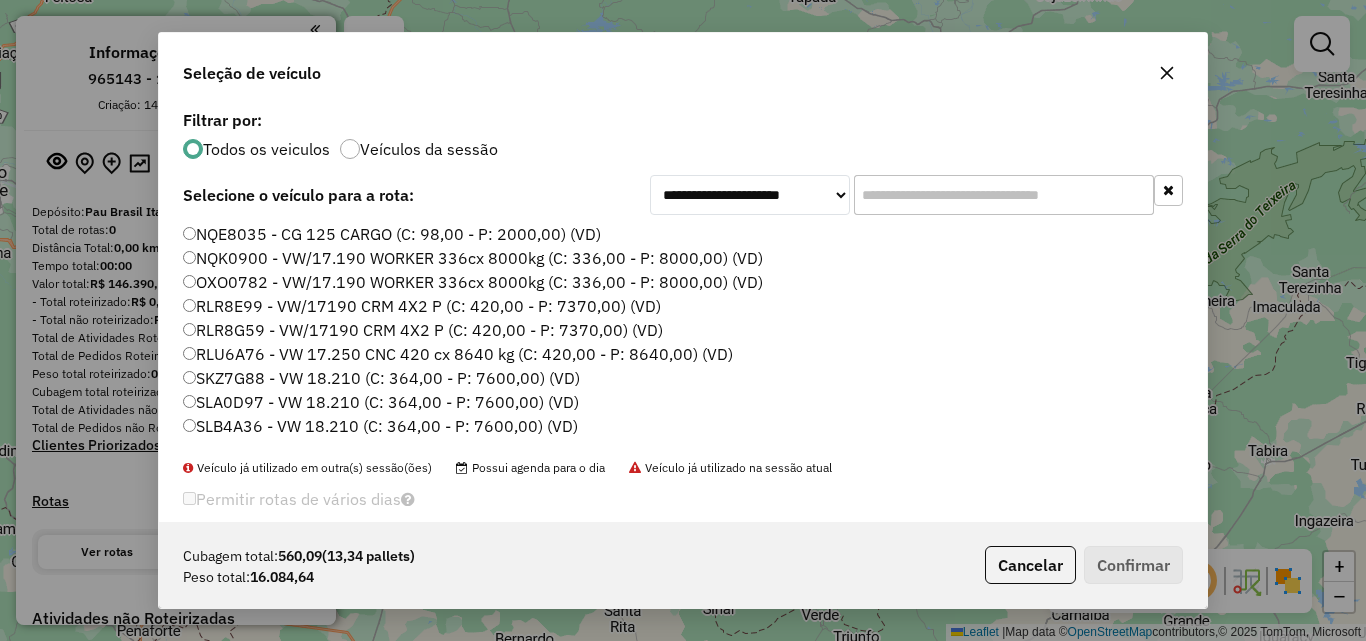 drag, startPoint x: 305, startPoint y: 226, endPoint x: 740, endPoint y: 373, distance: 459.16663 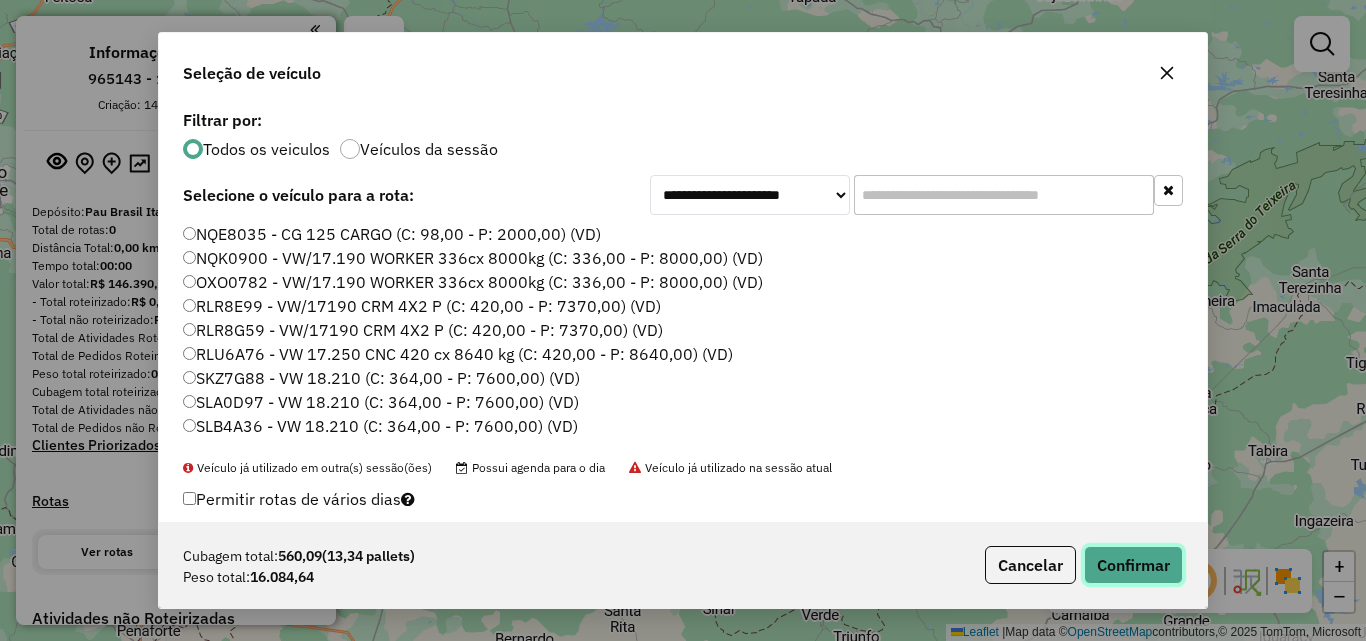 click on "Confirmar" 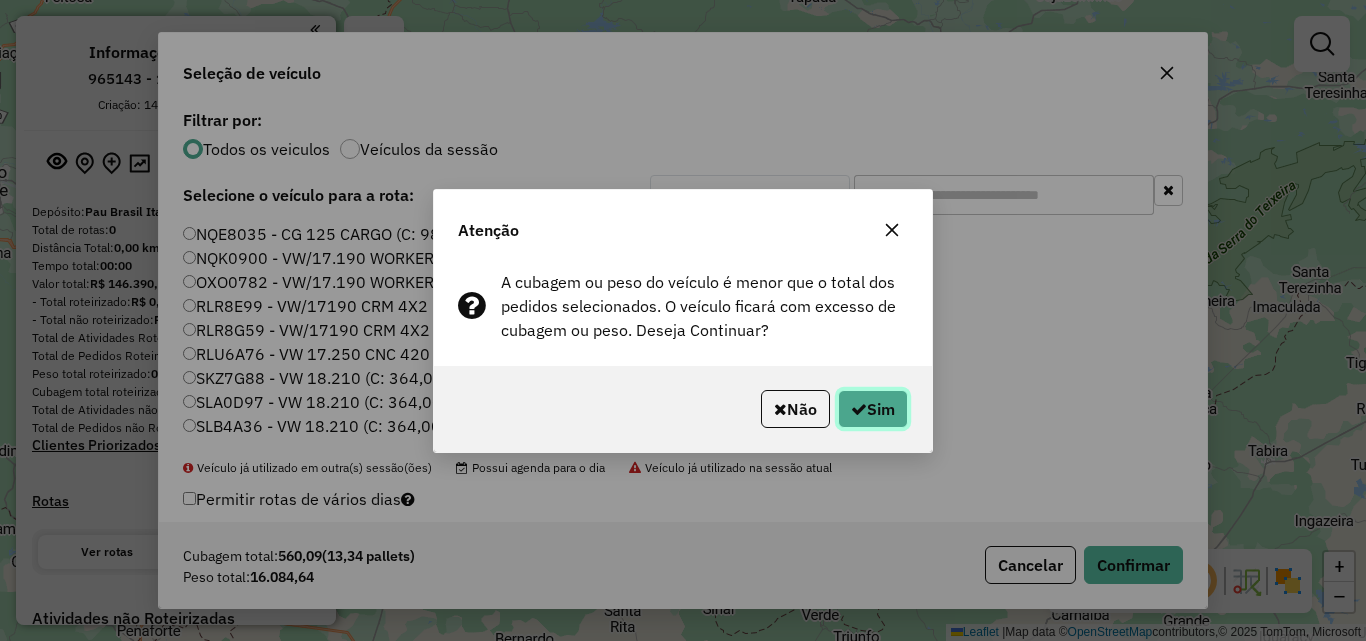 drag, startPoint x: 857, startPoint y: 418, endPoint x: 889, endPoint y: 441, distance: 39.40812 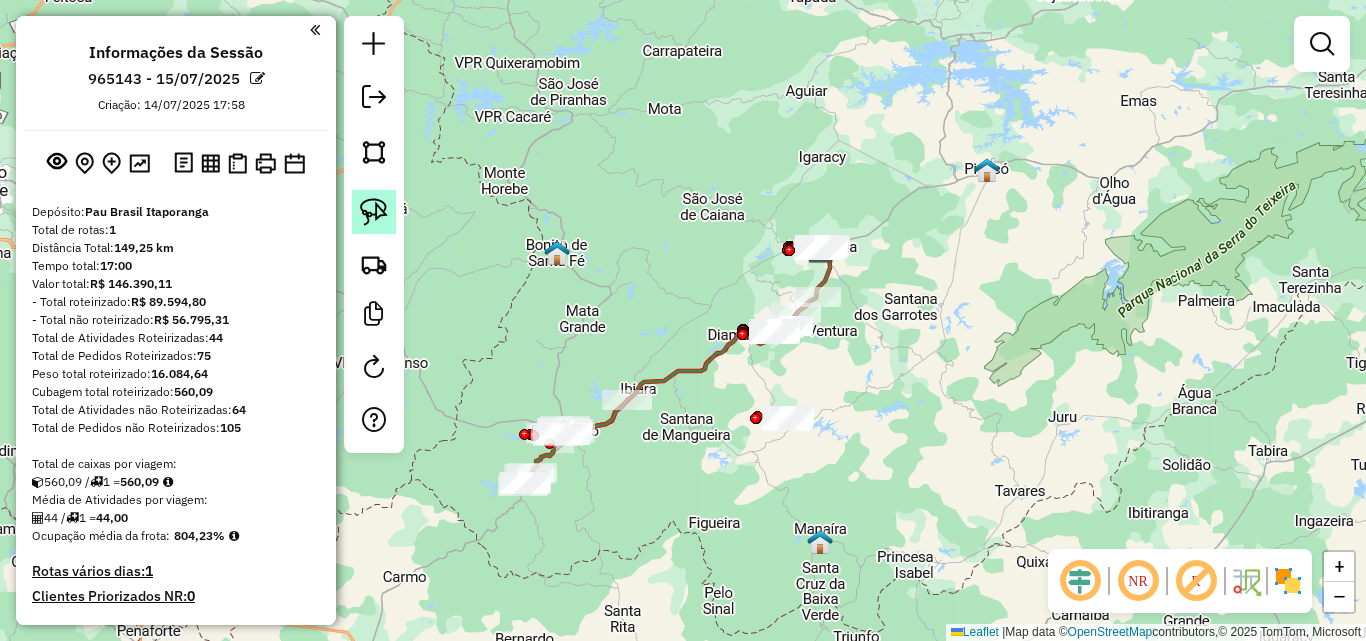 click 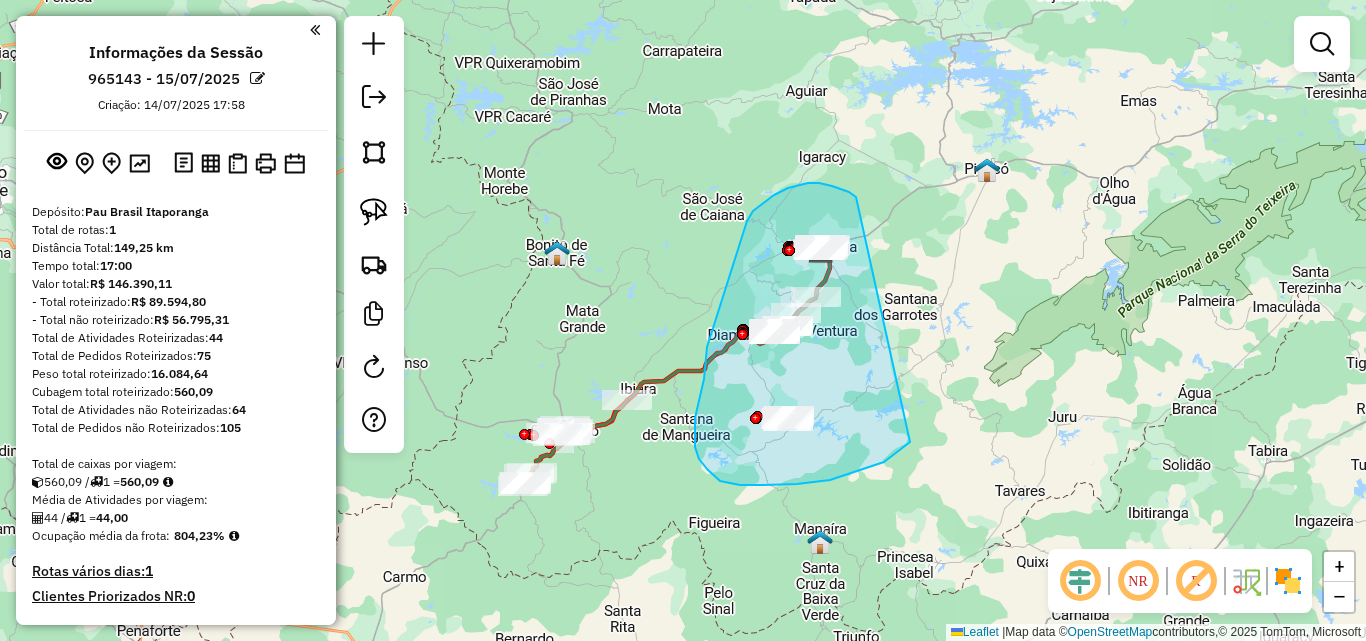 drag, startPoint x: 788, startPoint y: 188, endPoint x: 965, endPoint y: 351, distance: 240.62003 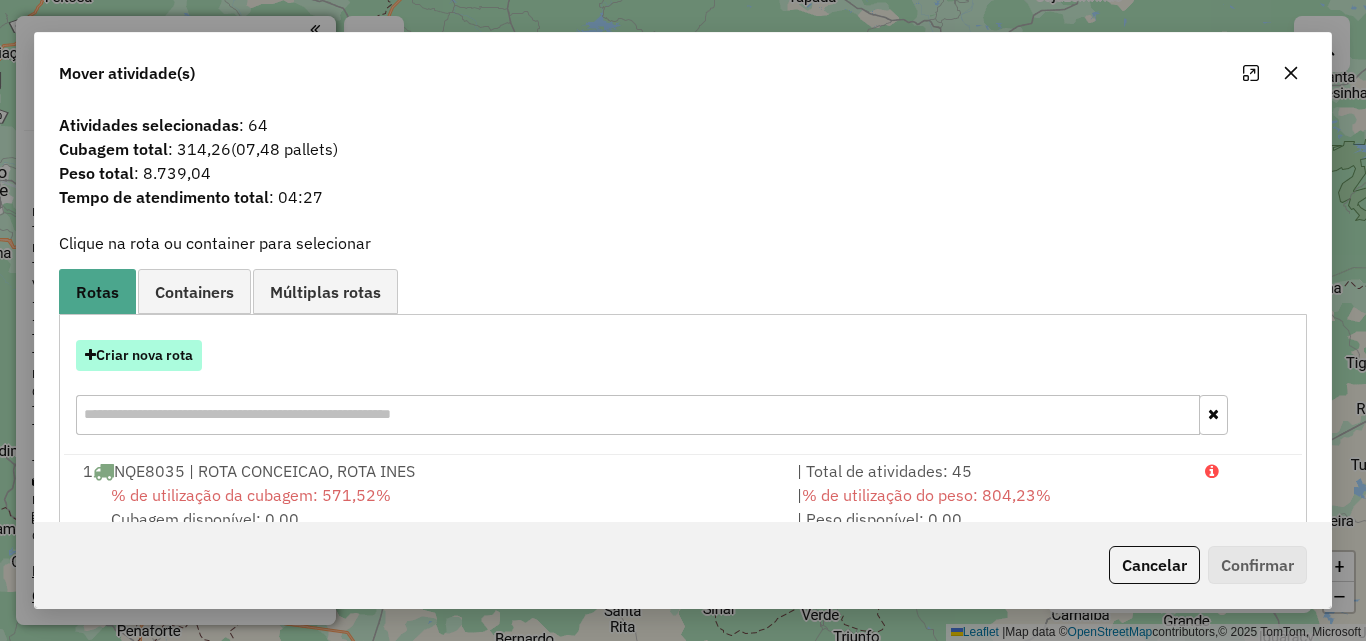click on "Criar nova rota" at bounding box center (139, 355) 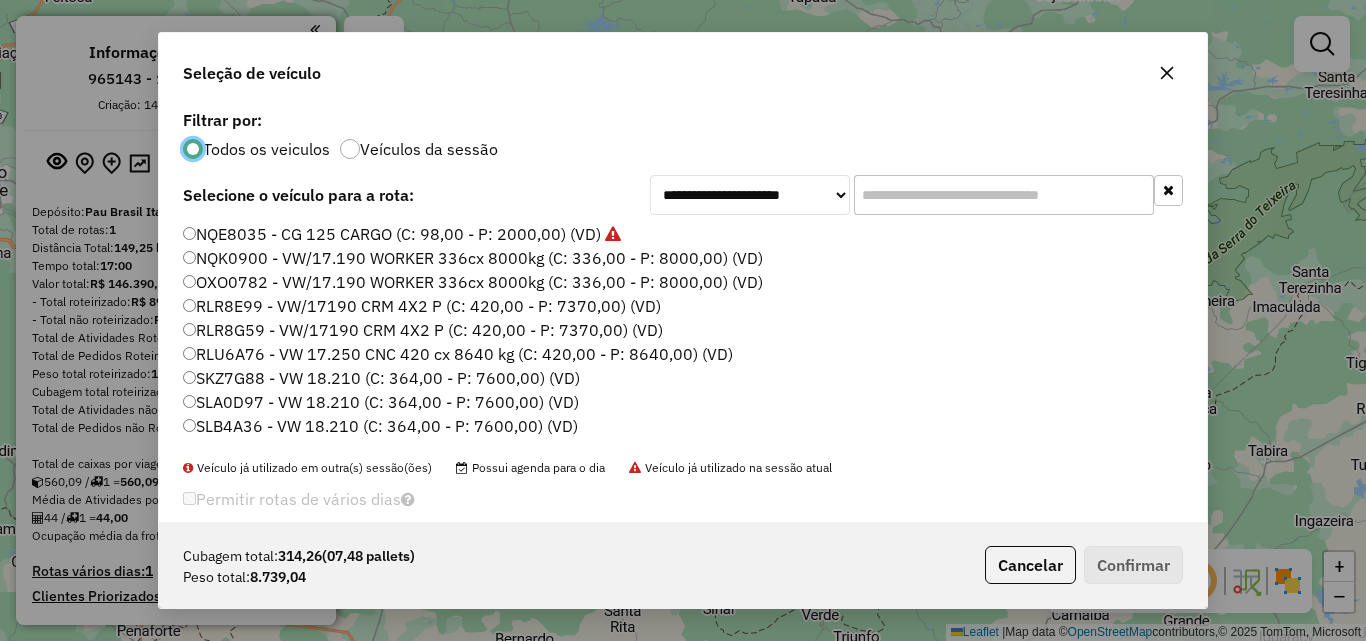scroll, scrollTop: 11, scrollLeft: 6, axis: both 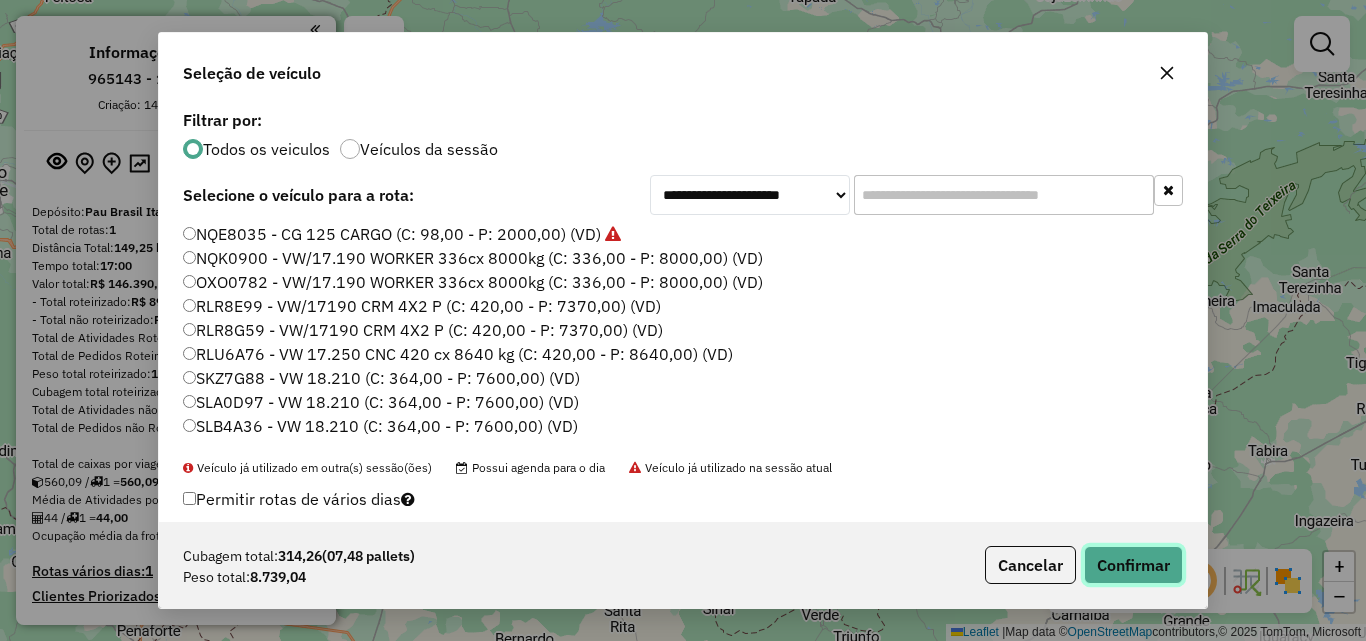 click on "Confirmar" 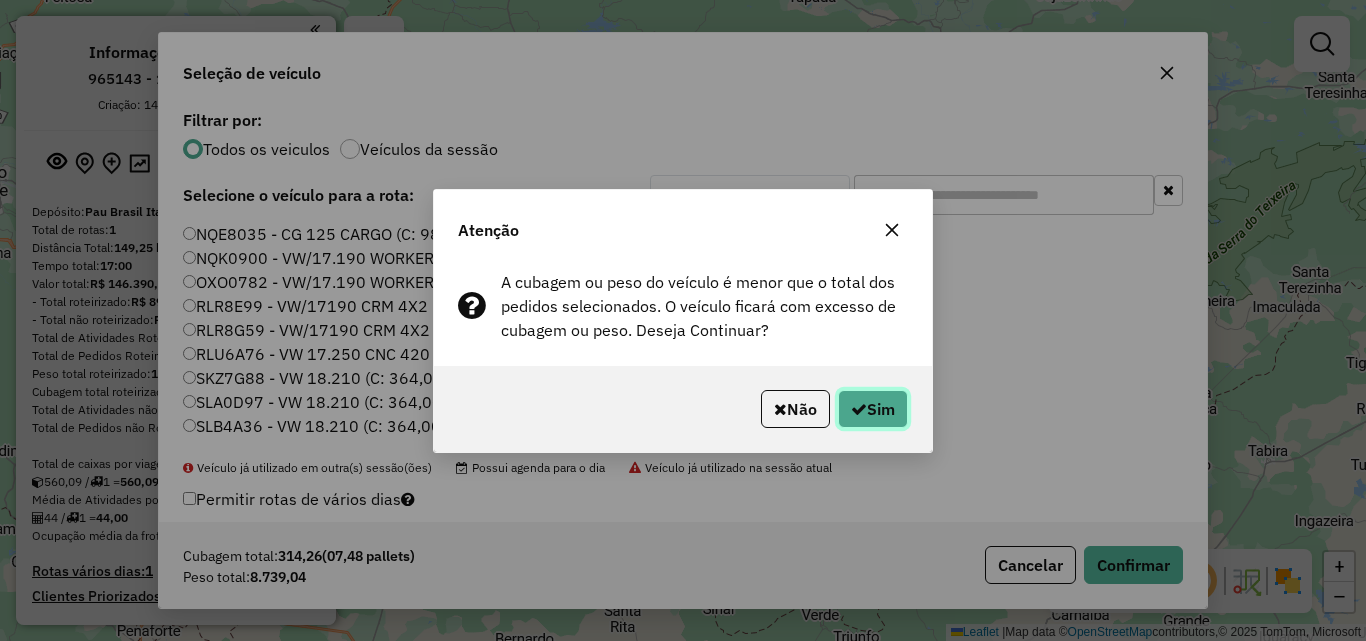 click on "Sim" 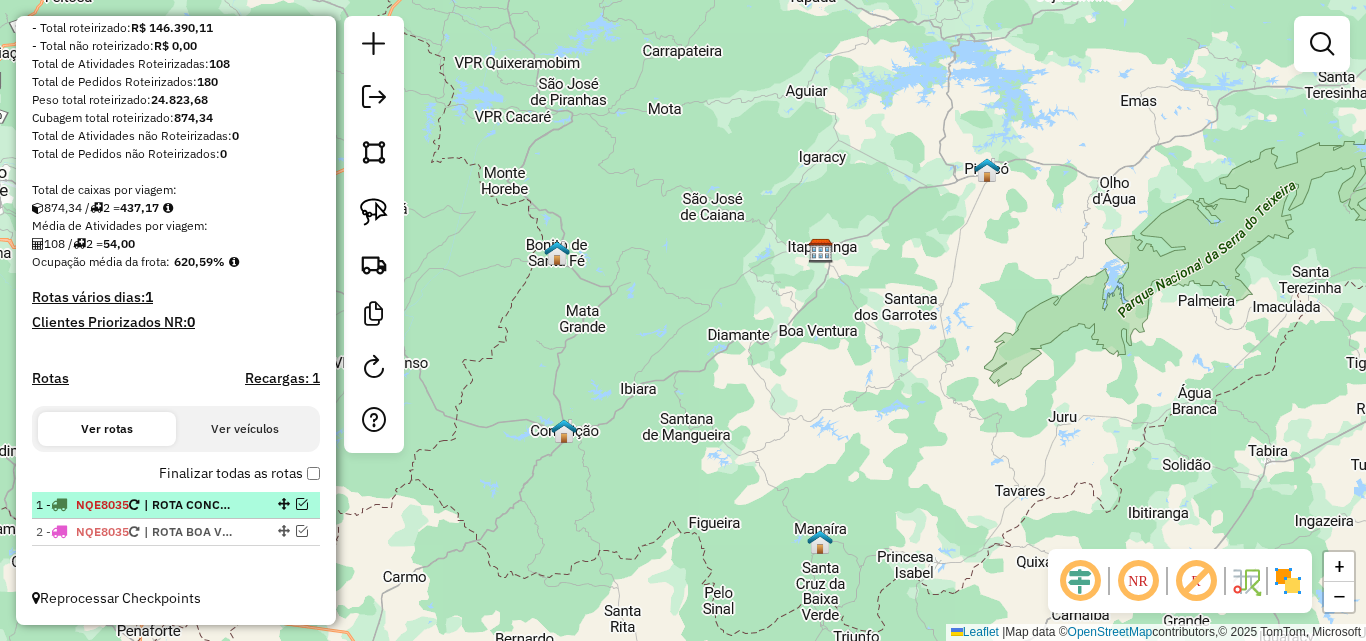 scroll, scrollTop: 274, scrollLeft: 0, axis: vertical 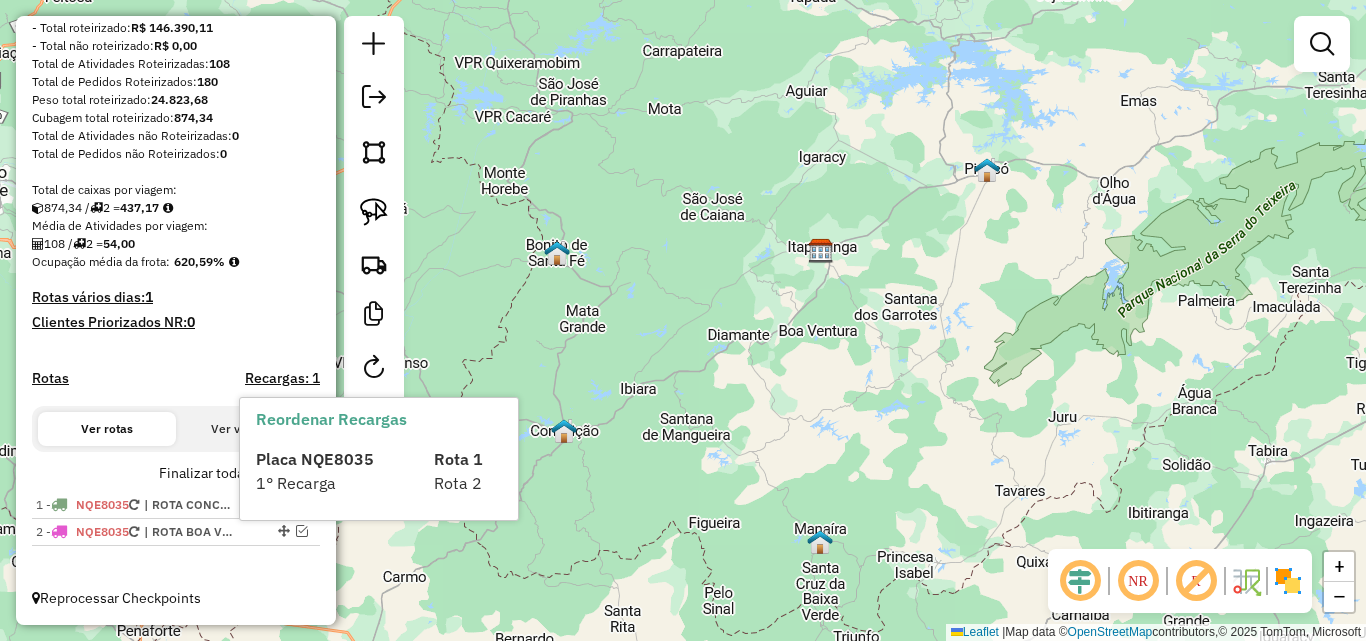 click on "Reordenar Recargas Placa NQE8035 Rota 1 1° Recarga Rota 2" at bounding box center (379, 459) 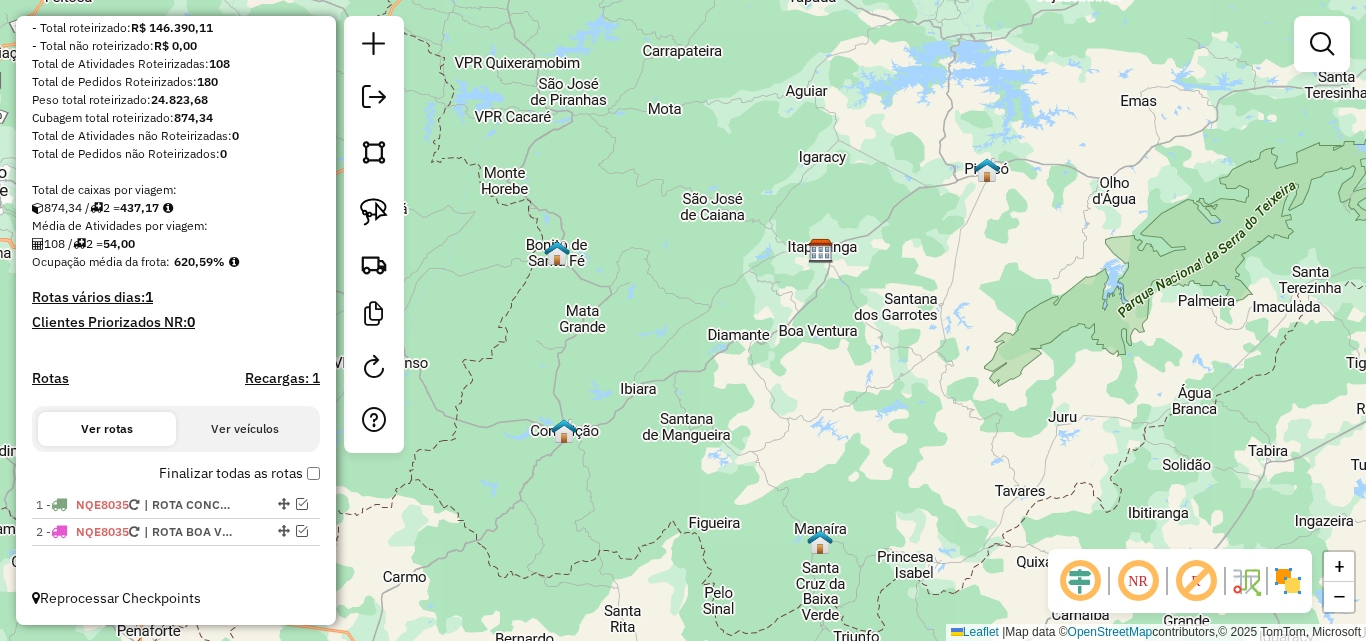 drag, startPoint x: 292, startPoint y: 502, endPoint x: 534, endPoint y: 535, distance: 244.23964 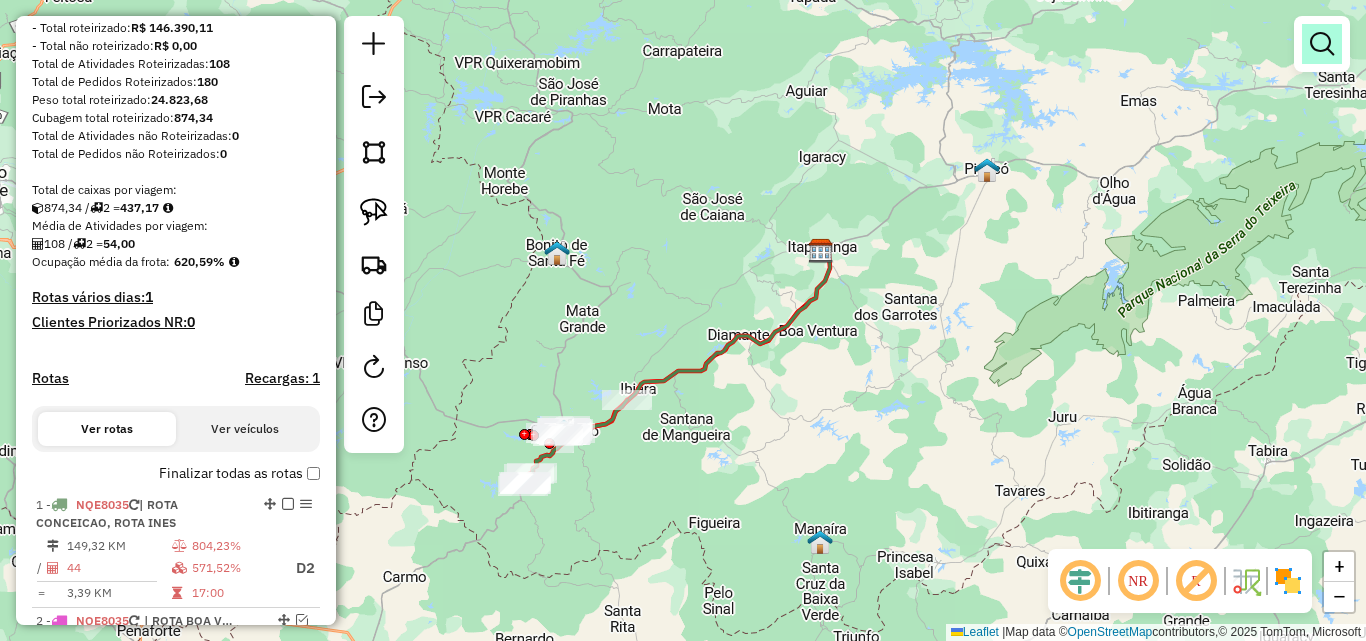 click at bounding box center [1322, 44] 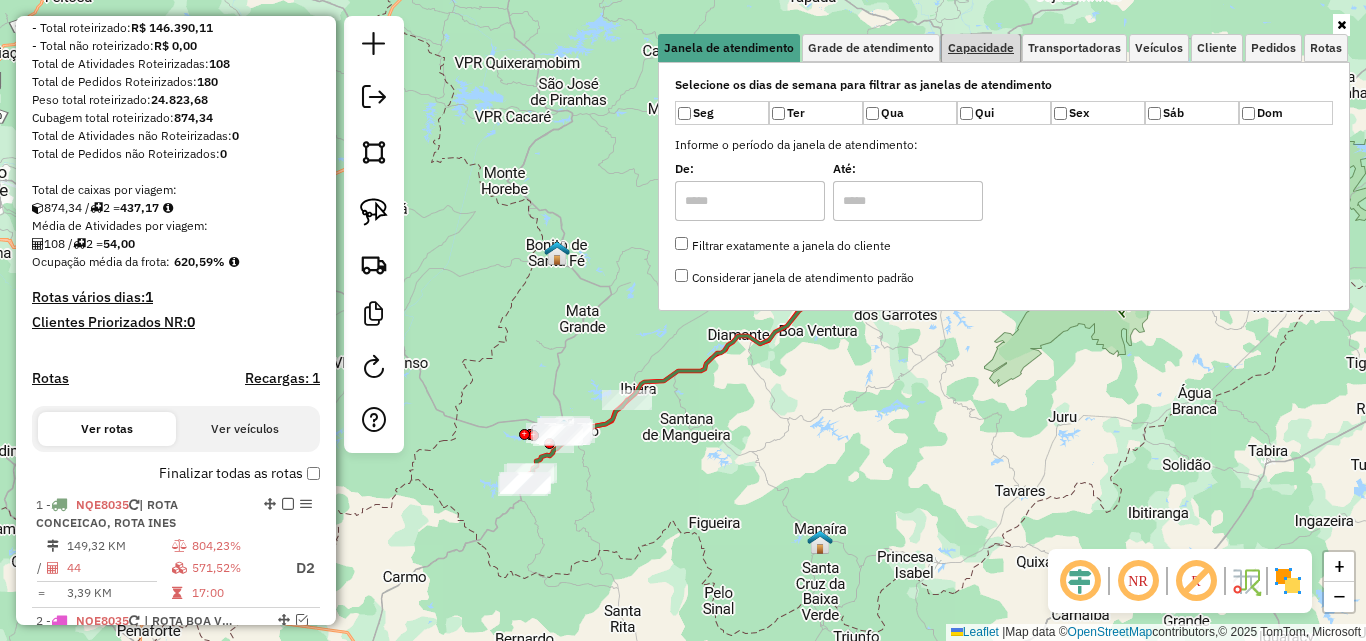 click on "Capacidade" at bounding box center [981, 48] 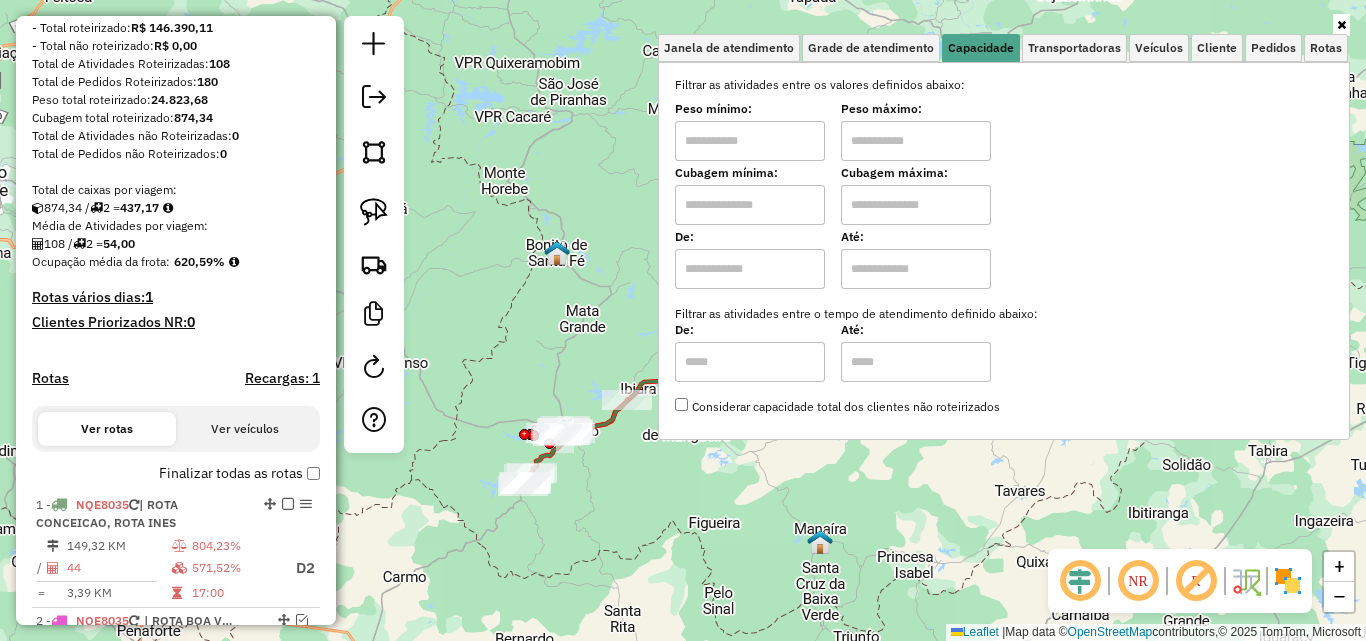 click at bounding box center [750, 141] 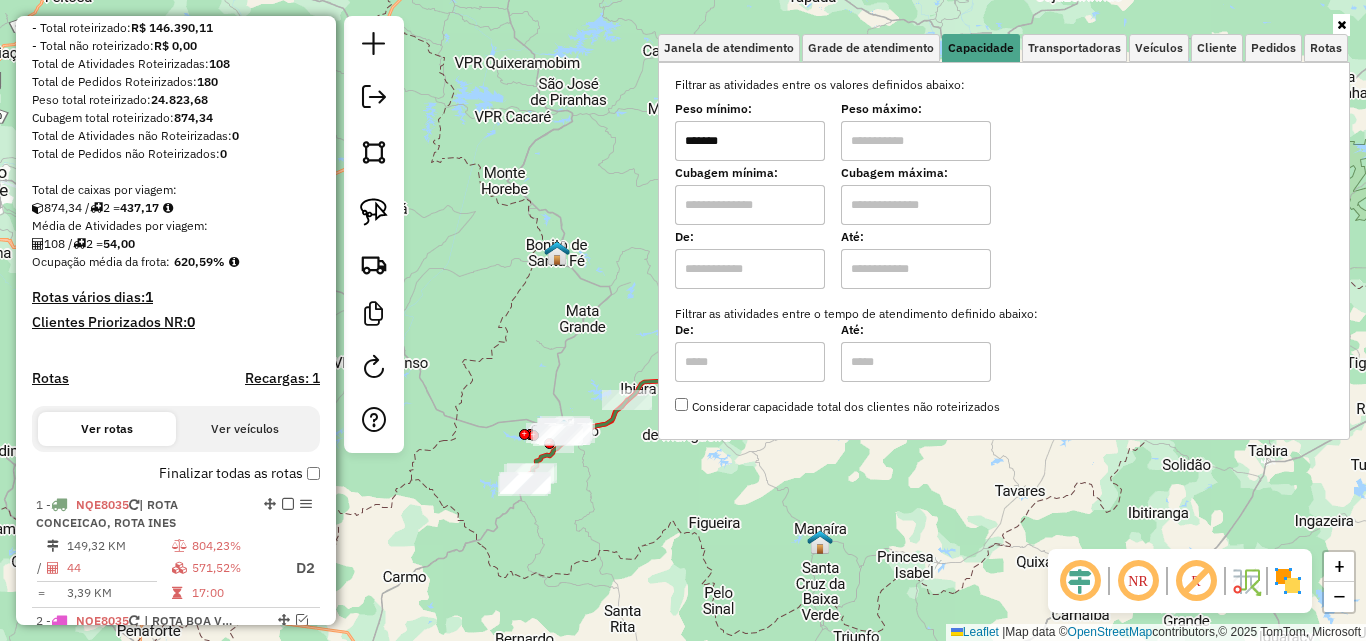 drag, startPoint x: 881, startPoint y: 151, endPoint x: 891, endPoint y: 159, distance: 12.806249 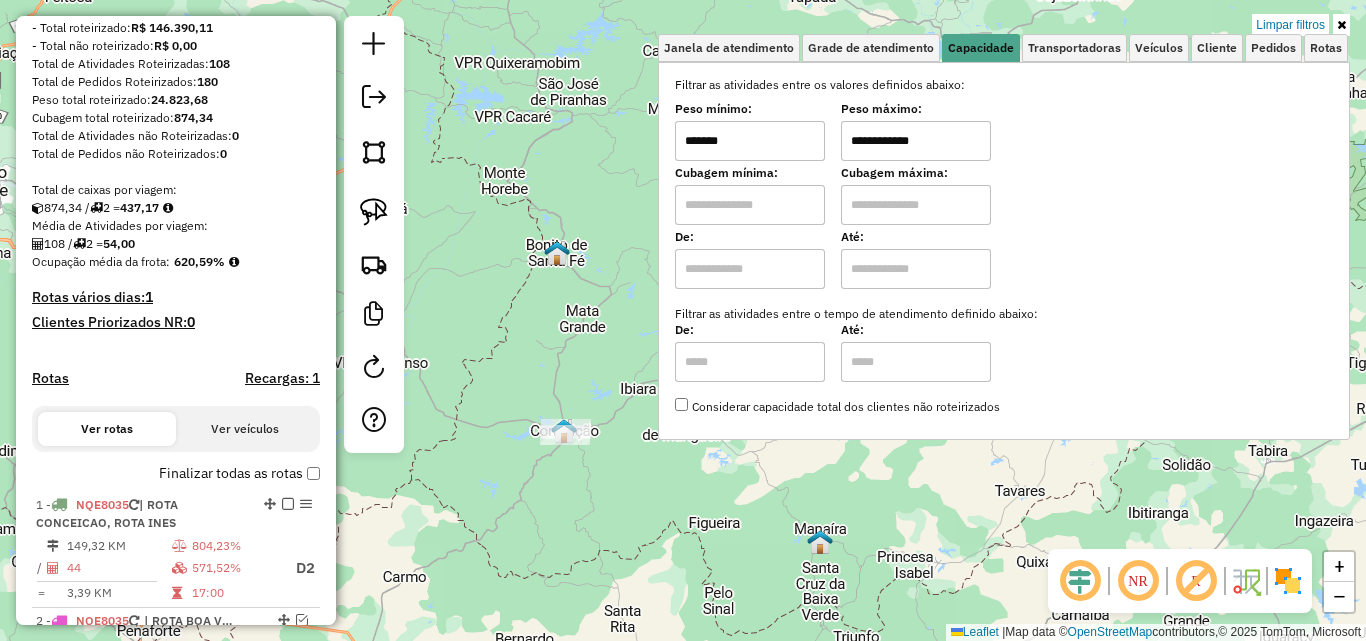 drag, startPoint x: 1339, startPoint y: 22, endPoint x: 1260, endPoint y: 99, distance: 110.317726 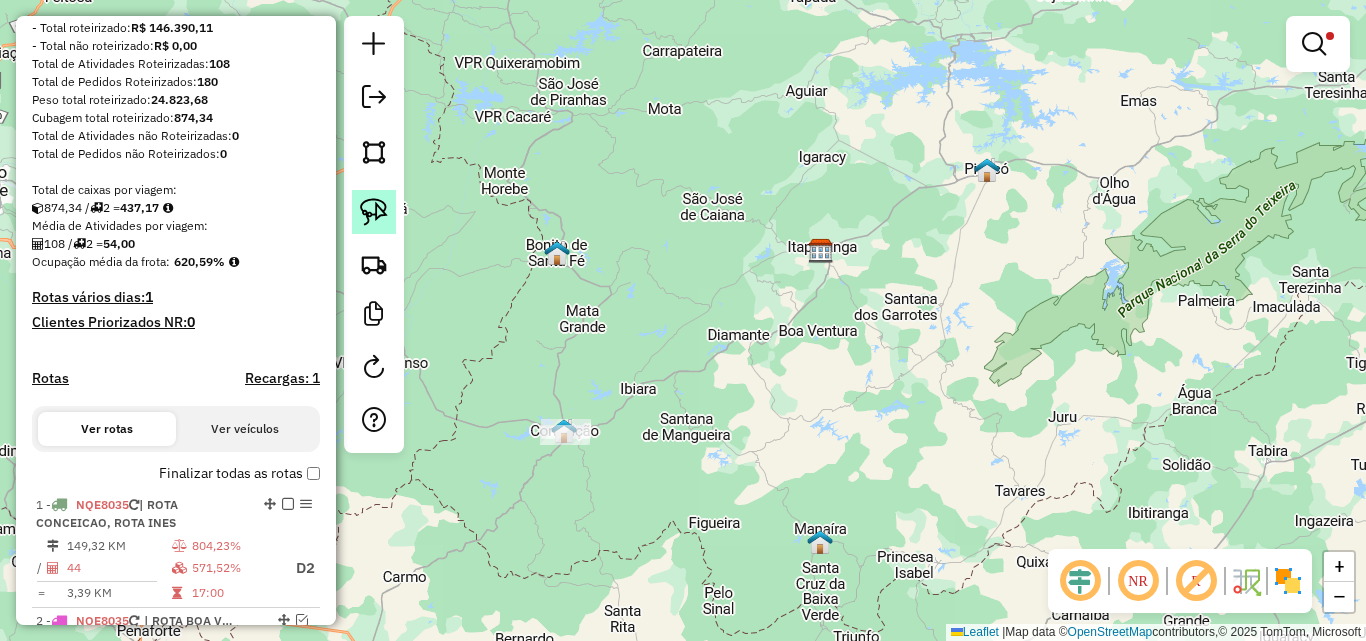 click 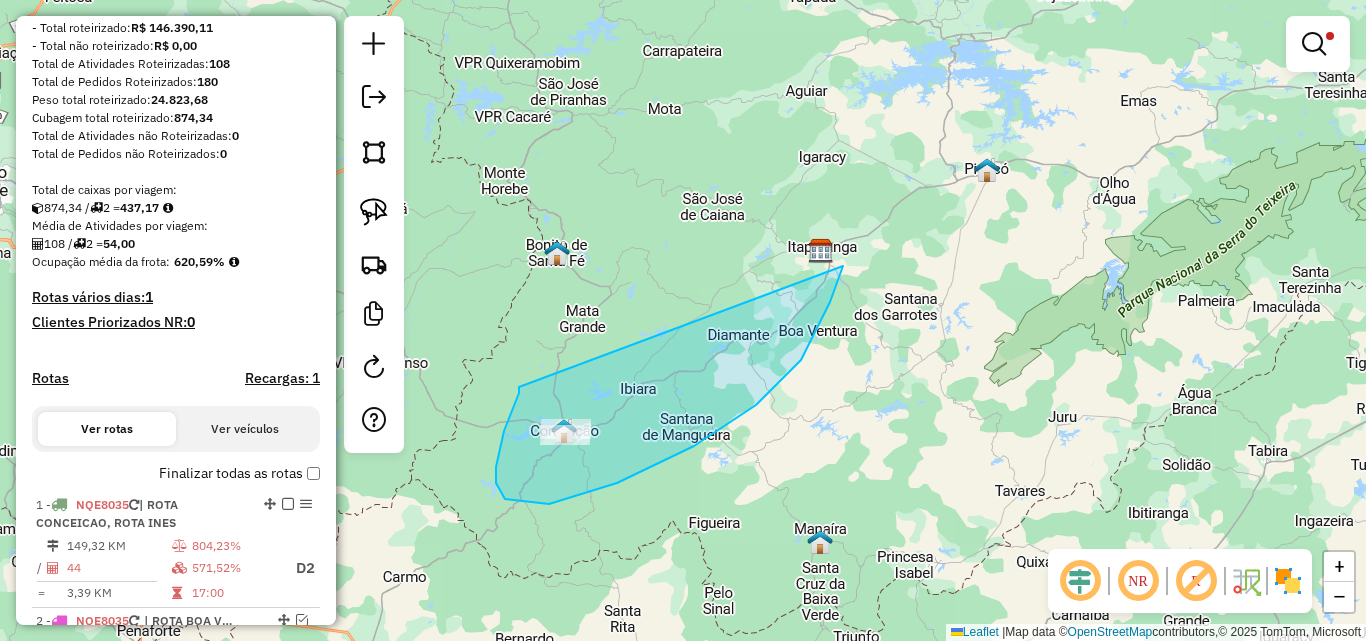 drag, startPoint x: 519, startPoint y: 387, endPoint x: 832, endPoint y: 262, distance: 337.03708 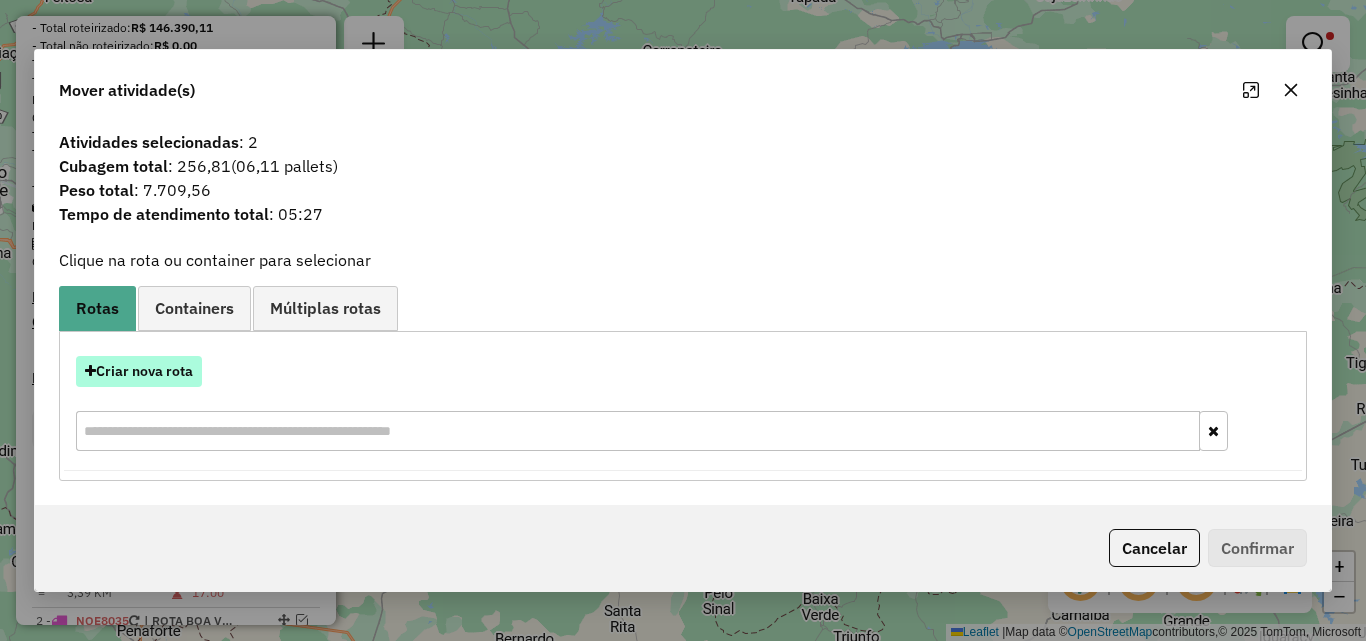 click on "Criar nova rota" at bounding box center (139, 371) 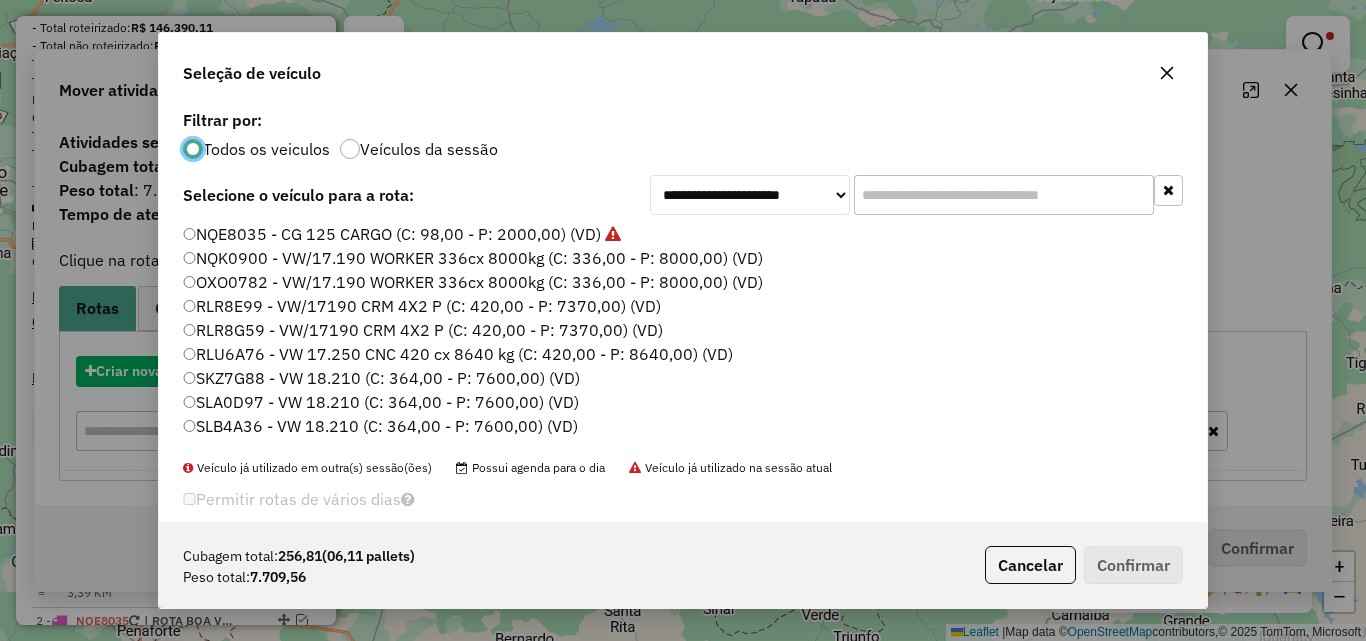 scroll, scrollTop: 11, scrollLeft: 6, axis: both 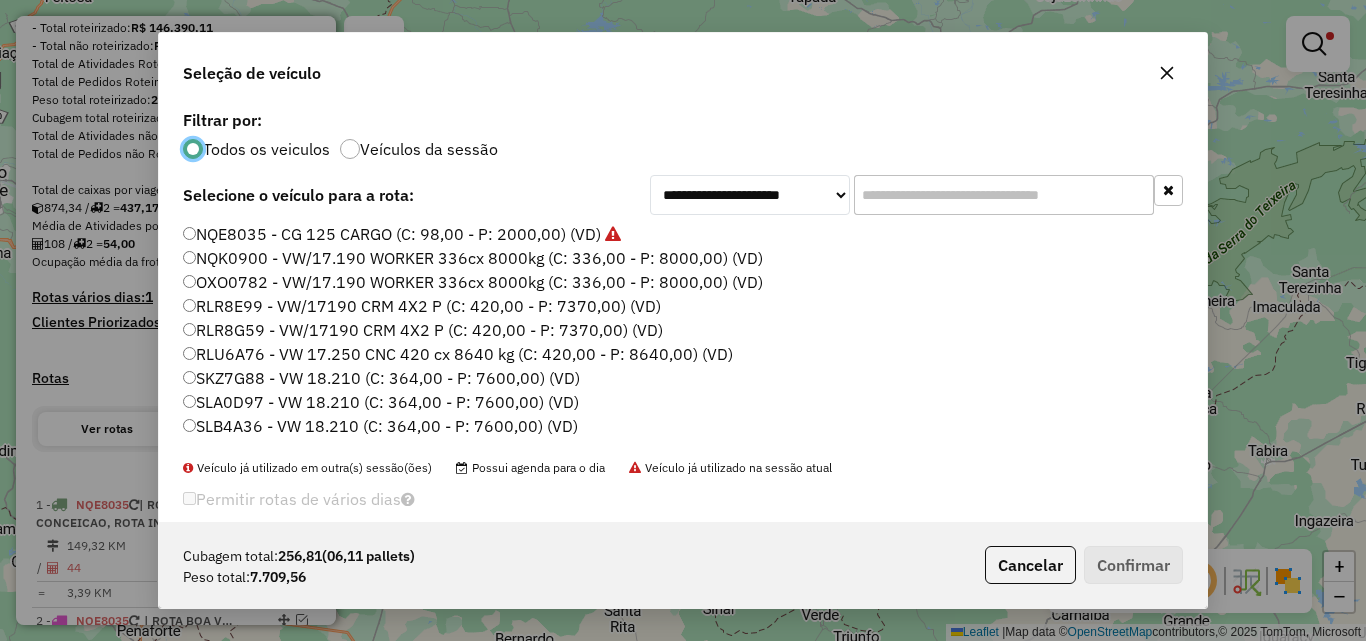 click 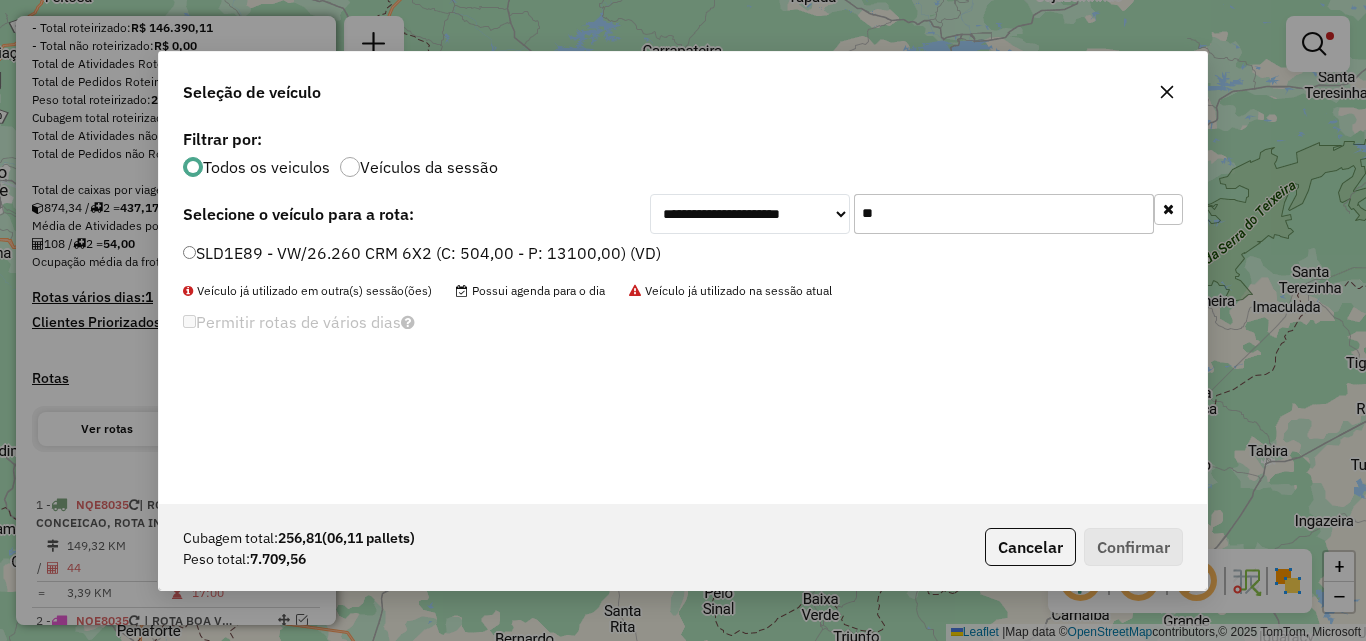 type on "**" 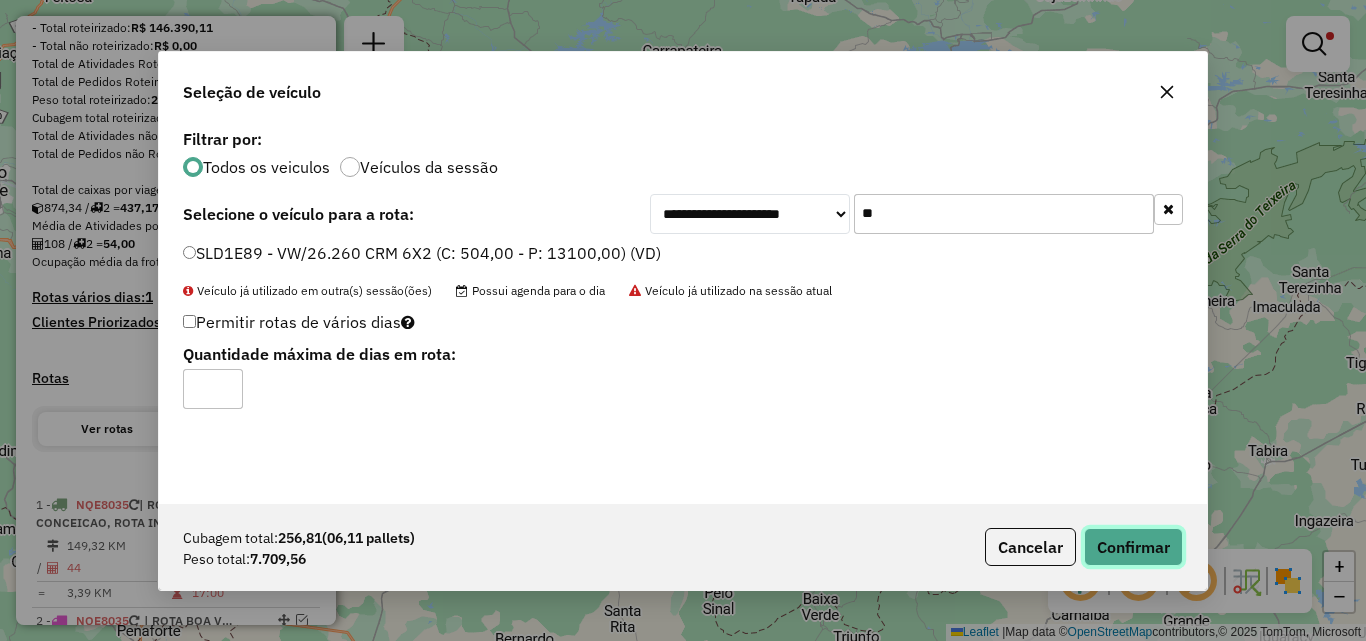 drag, startPoint x: 1138, startPoint y: 537, endPoint x: 1138, endPoint y: 553, distance: 16 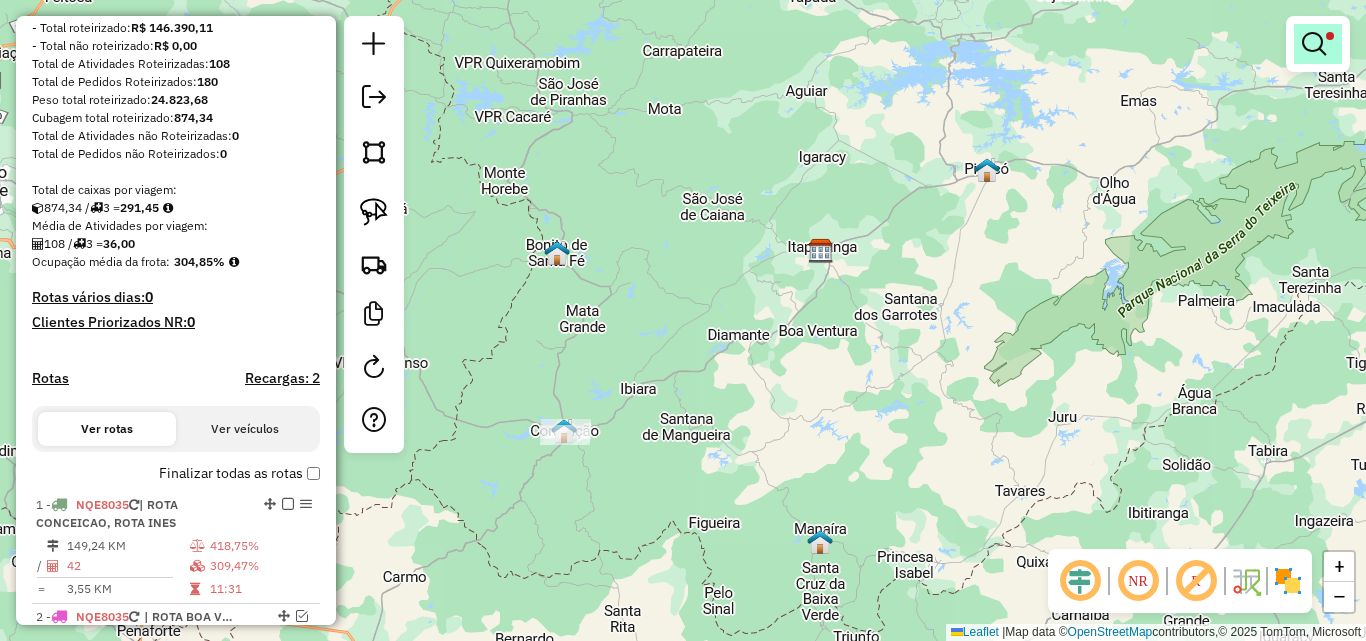 click at bounding box center [1314, 44] 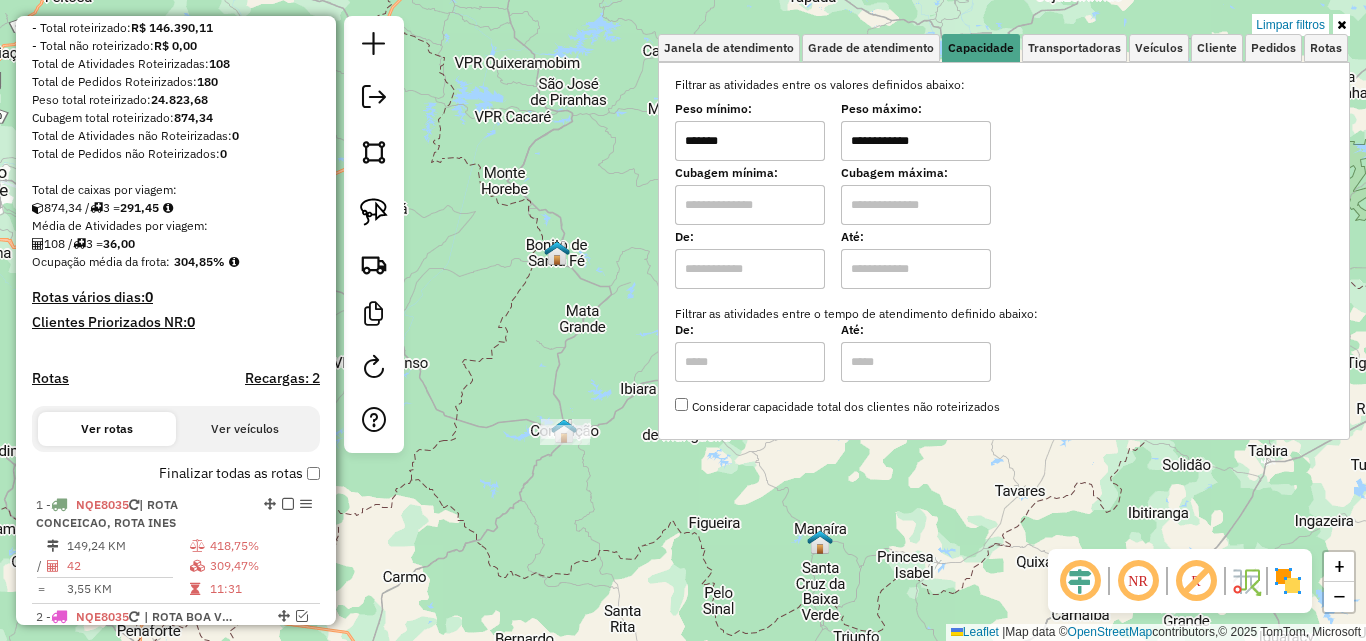 drag, startPoint x: 1311, startPoint y: 17, endPoint x: 1209, endPoint y: 99, distance: 130.87398 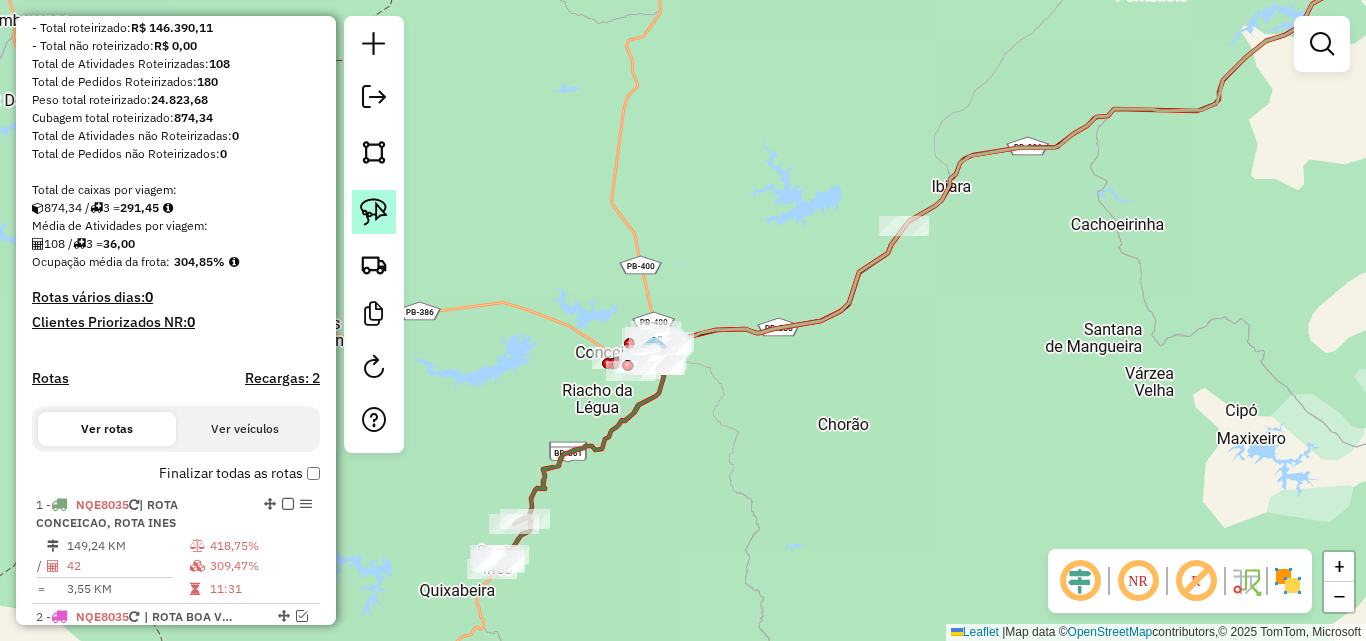 click 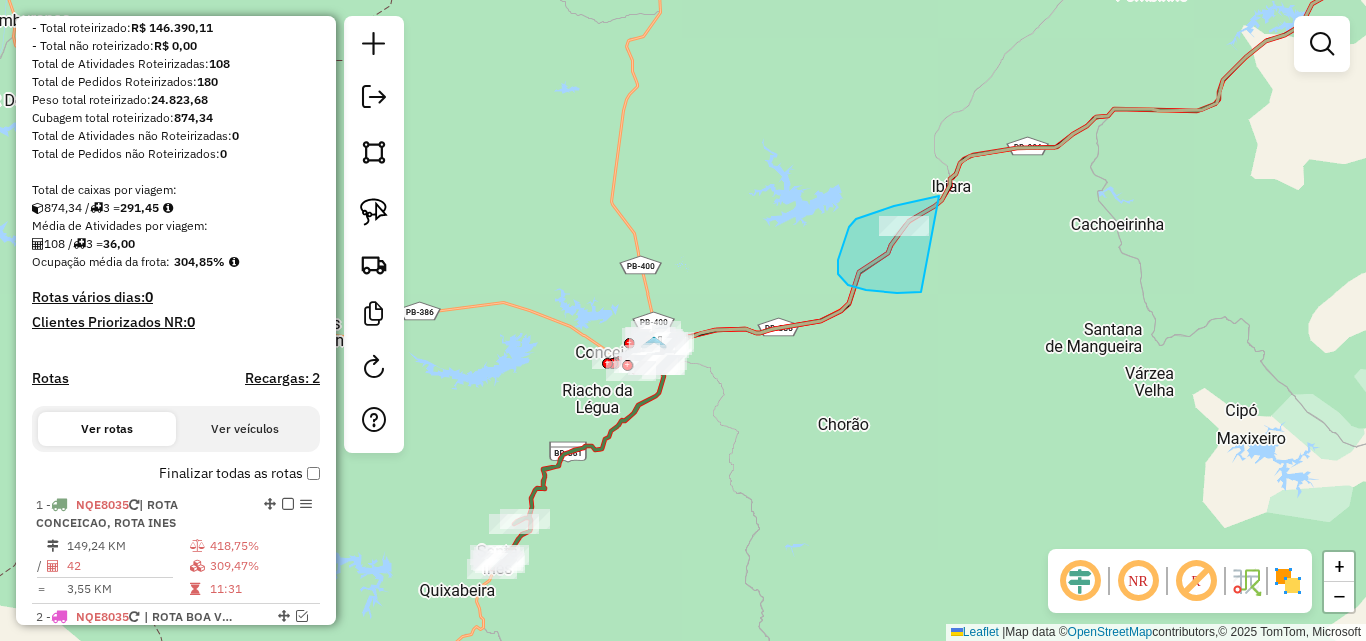 drag, startPoint x: 933, startPoint y: 198, endPoint x: 973, endPoint y: 257, distance: 71.281136 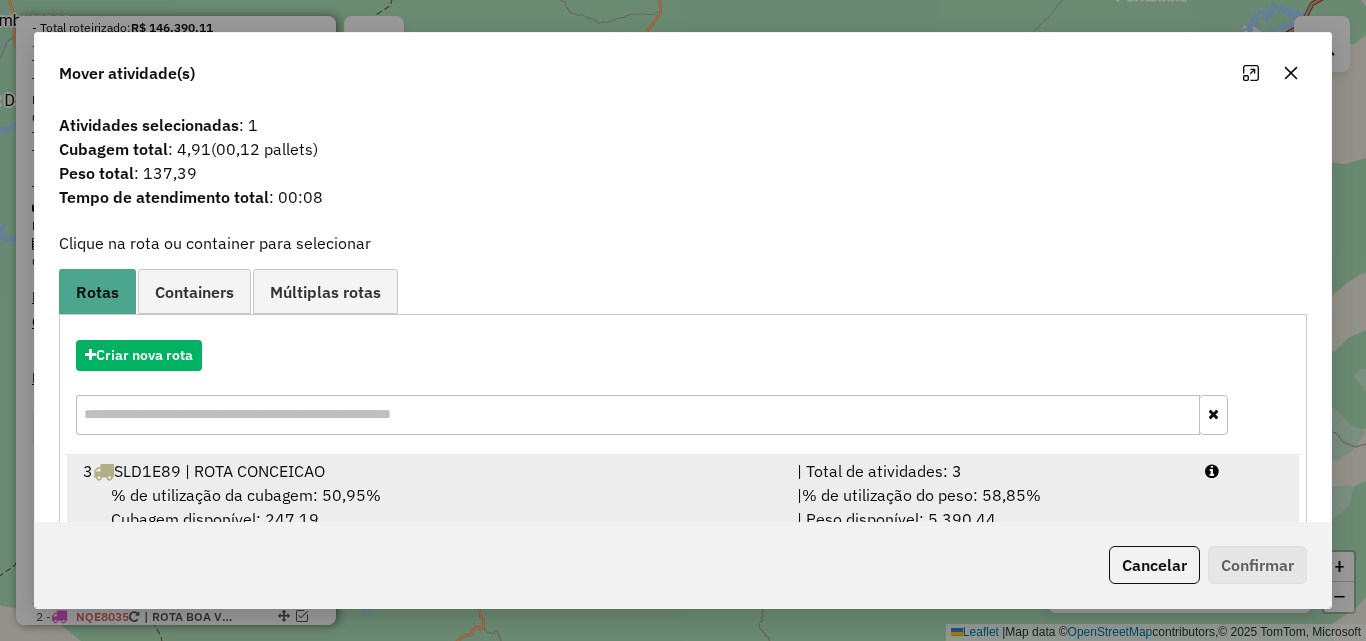 click on "|  % de utilização do peso: 58,85%  | Peso disponível: 5.390,44" at bounding box center (989, 507) 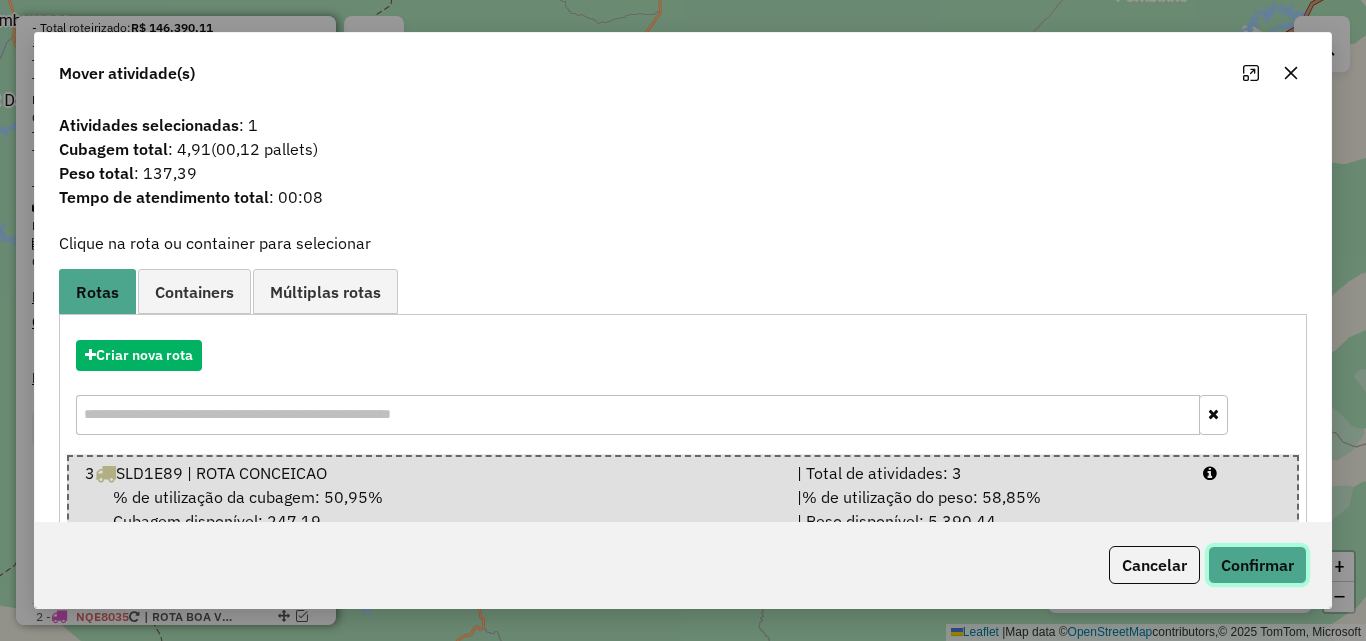 drag, startPoint x: 1238, startPoint y: 558, endPoint x: 1222, endPoint y: 546, distance: 20 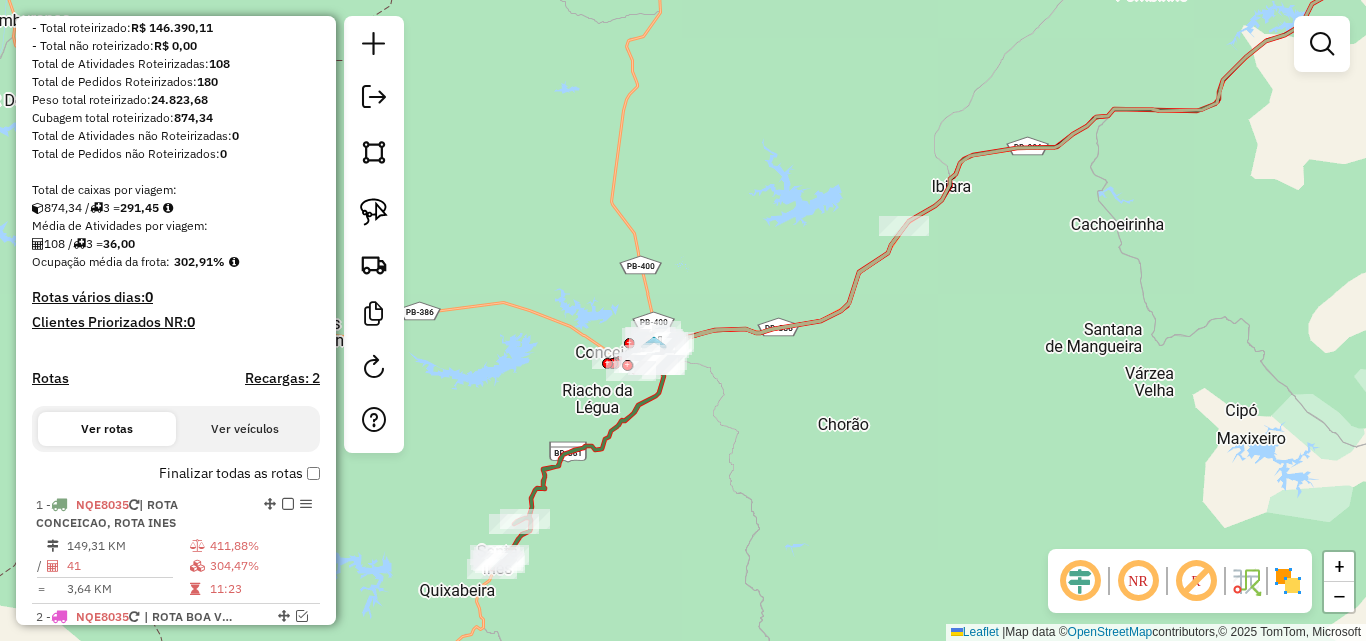 click 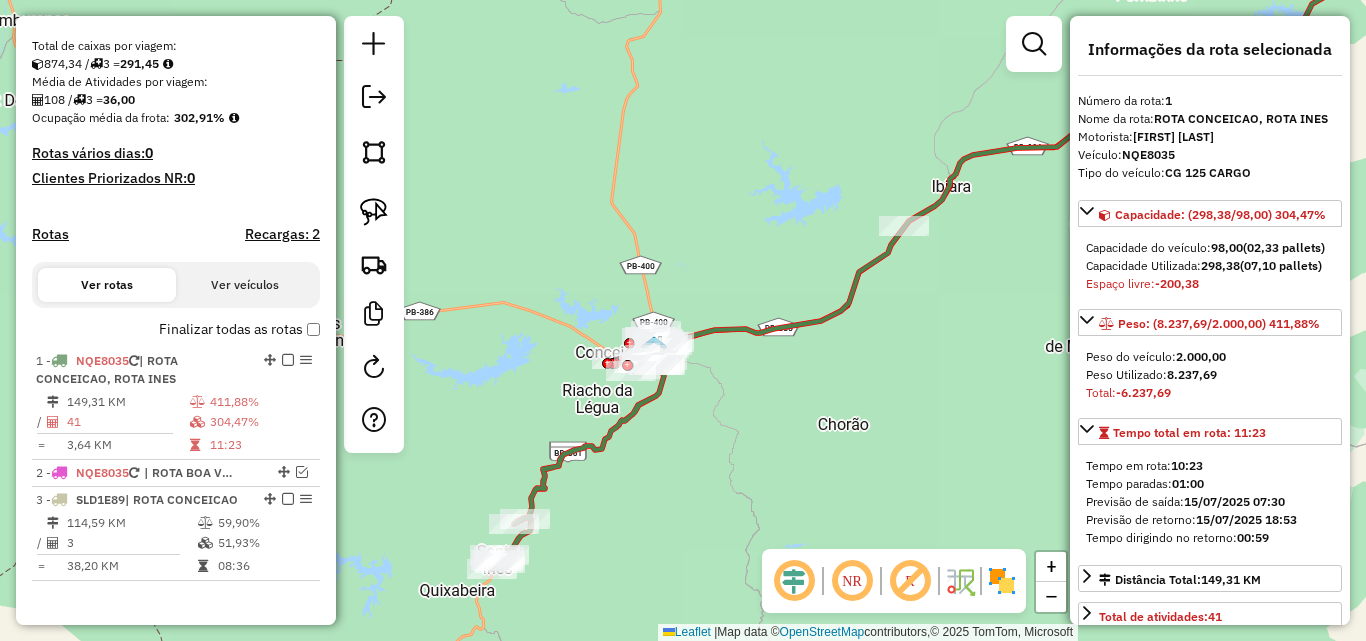 scroll, scrollTop: 453, scrollLeft: 0, axis: vertical 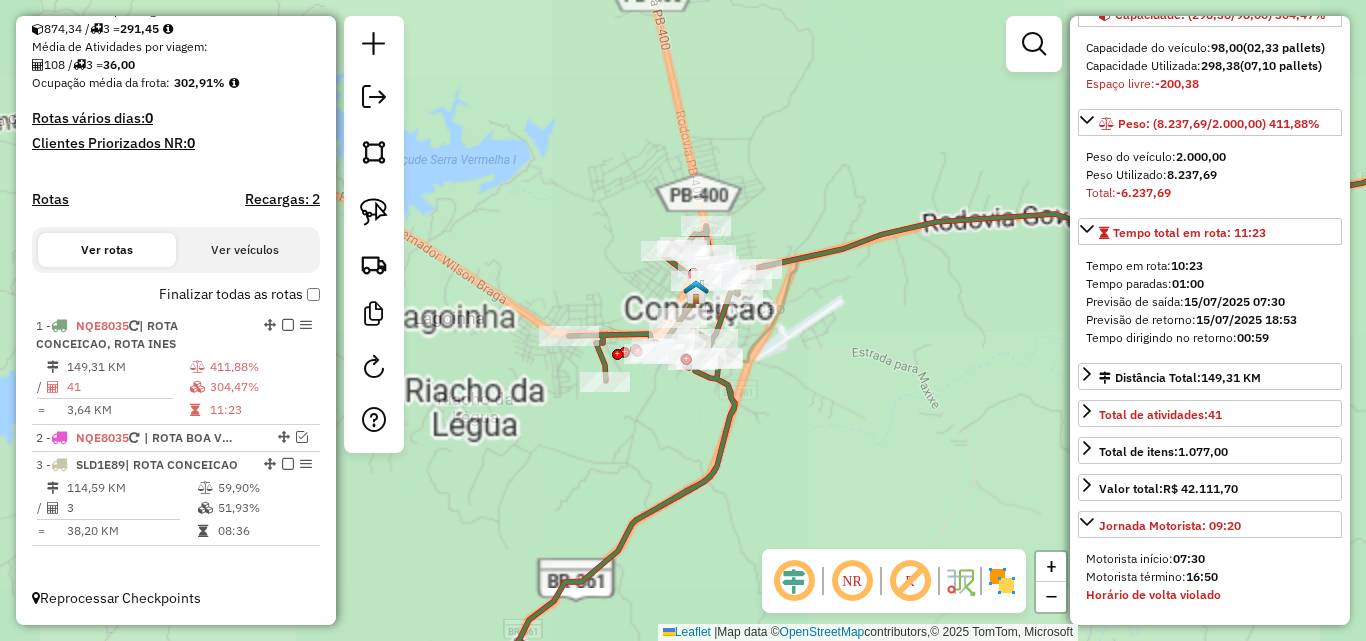 click on "Janela de atendimento Grade de atendimento Capacidade Transportadoras Veículos Cliente Pedidos  Rotas Selecione os dias de semana para filtrar as janelas de atendimento  Seg   Ter   Qua   Qui   Sex   Sáb   Dom  Informe o período da janela de atendimento: De: Até:  Filtrar exatamente a janela do cliente  Considerar janela de atendimento padrão  Selecione os dias de semana para filtrar as grades de atendimento  Seg   Ter   Qua   Qui   Sex   Sáb   Dom   Considerar clientes sem dia de atendimento cadastrado  Clientes fora do dia de atendimento selecionado Filtrar as atividades entre os valores definidos abaixo:  Peso mínimo:   Peso máximo:   Cubagem mínima:   Cubagem máxima:   De:   Até:  Filtrar as atividades entre o tempo de atendimento definido abaixo:  De:   Até:   Considerar capacidade total dos clientes não roteirizados Transportadora: Selecione um ou mais itens Tipo de veículo: Selecione um ou mais itens Veículo: Selecione um ou mais itens Motorista: Selecione um ou mais itens Nome: Rótulo:" 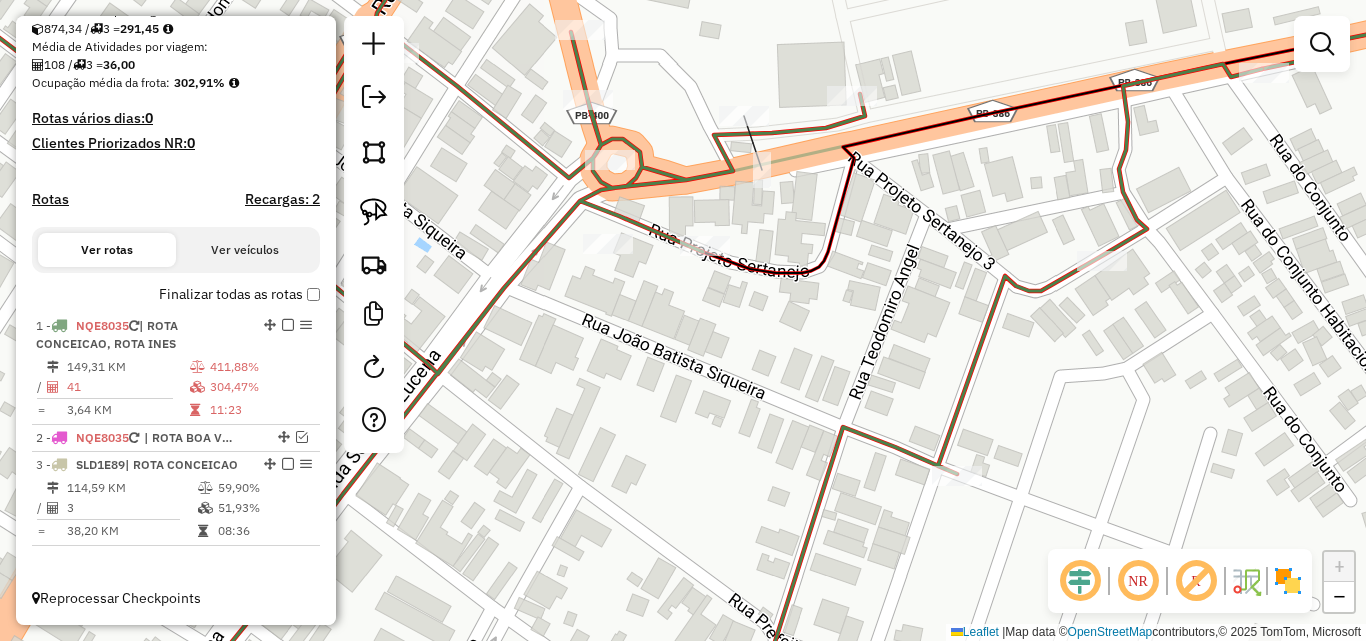drag, startPoint x: 799, startPoint y: 355, endPoint x: 816, endPoint y: 312, distance: 46.238514 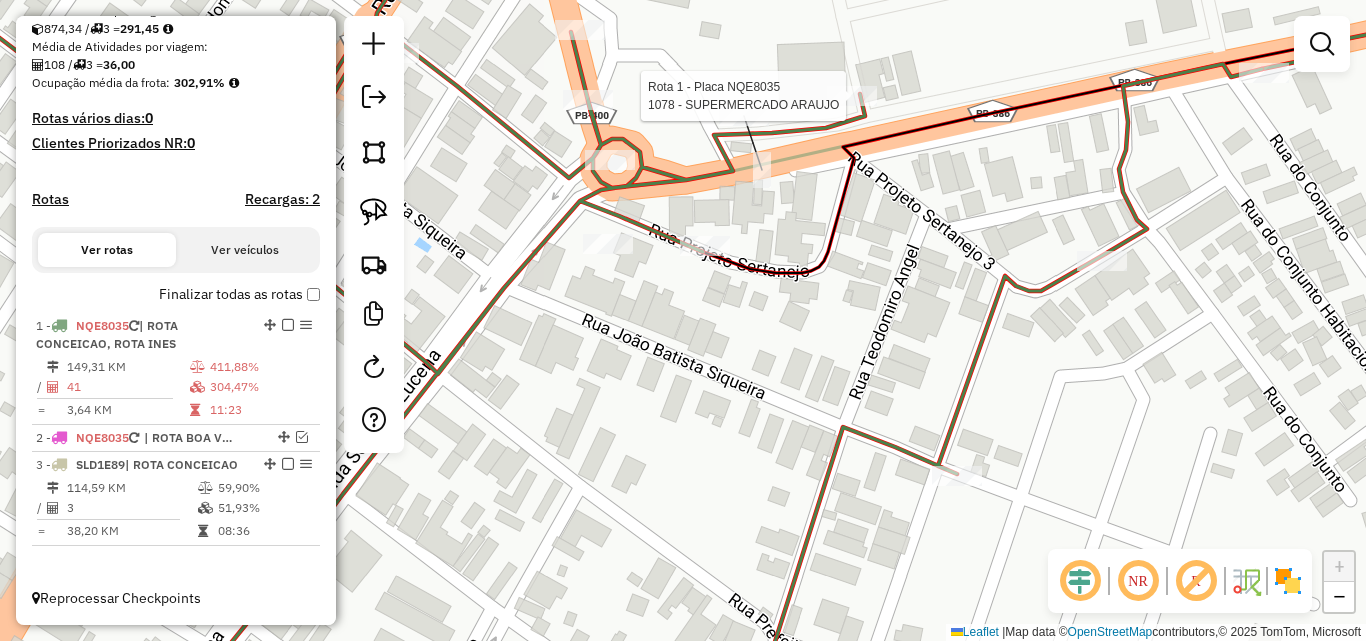 select on "**********" 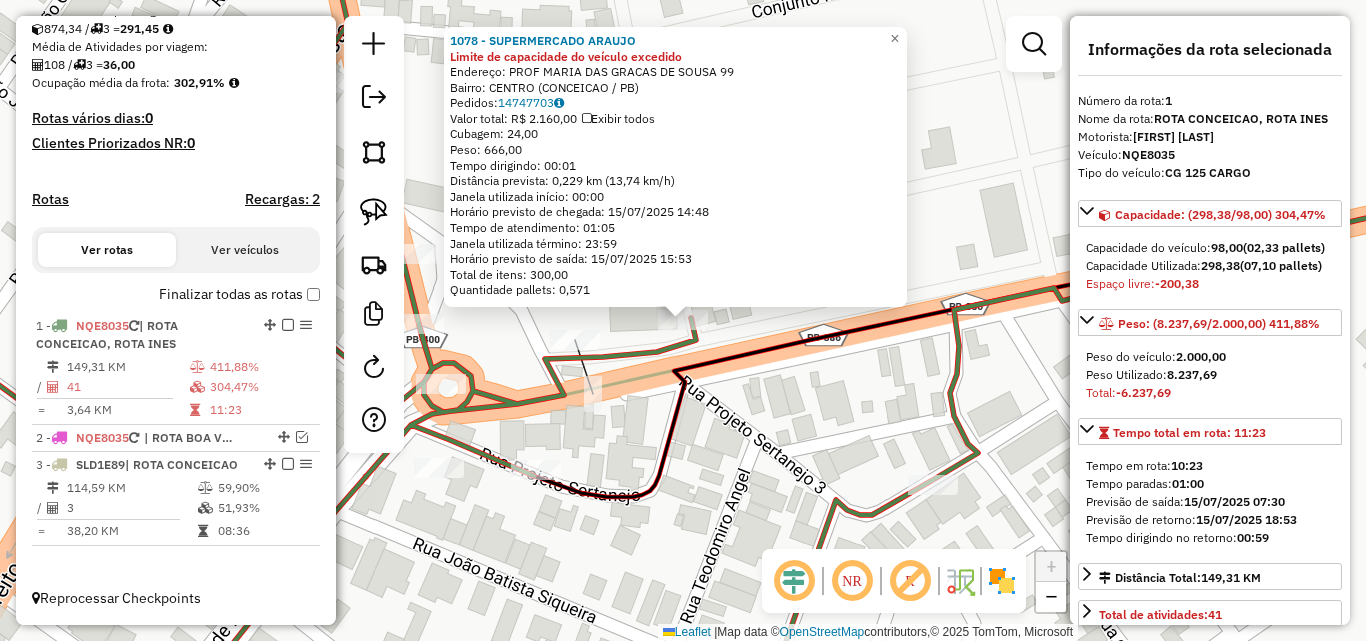 click on "1078 - SUPERMERCADO ARAUJO Limite de capacidade do veículo excedido  Endereço:  PROF MARIA DAS GRACAS DE SOUSA 99   Bairro: CENTRO (CONCEICAO / PB)   Pedidos:  14747703   Valor total: R$ 2.160,00   Exibir todos   Cubagem: 24,00  Peso: 666,00  Tempo dirigindo: 00:01   Distância prevista: 0,229 km (13,74 km/h)   Janela utilizada início: 00:00   Horário previsto de chegada: 15/07/2025 14:48   Tempo de atendimento: 01:05   Janela utilizada término: 23:59   Horário previsto de saída: 15/07/2025 15:53   Total de itens: 300,00   Quantidade pallets: 0,571  × Janela de atendimento Grade de atendimento Capacidade Transportadoras Veículos Cliente Pedidos  Rotas Selecione os dias de semana para filtrar as janelas de atendimento  Seg   Ter   Qua   Qui   Sex   Sáb   Dom  Informe o período da janela de atendimento: De: Até:  Filtrar exatamente a janela do cliente  Considerar janela de atendimento padrão  Selecione os dias de semana para filtrar as grades de atendimento  Seg   Ter   Qua   Qui   Sex   Sáb  De:" 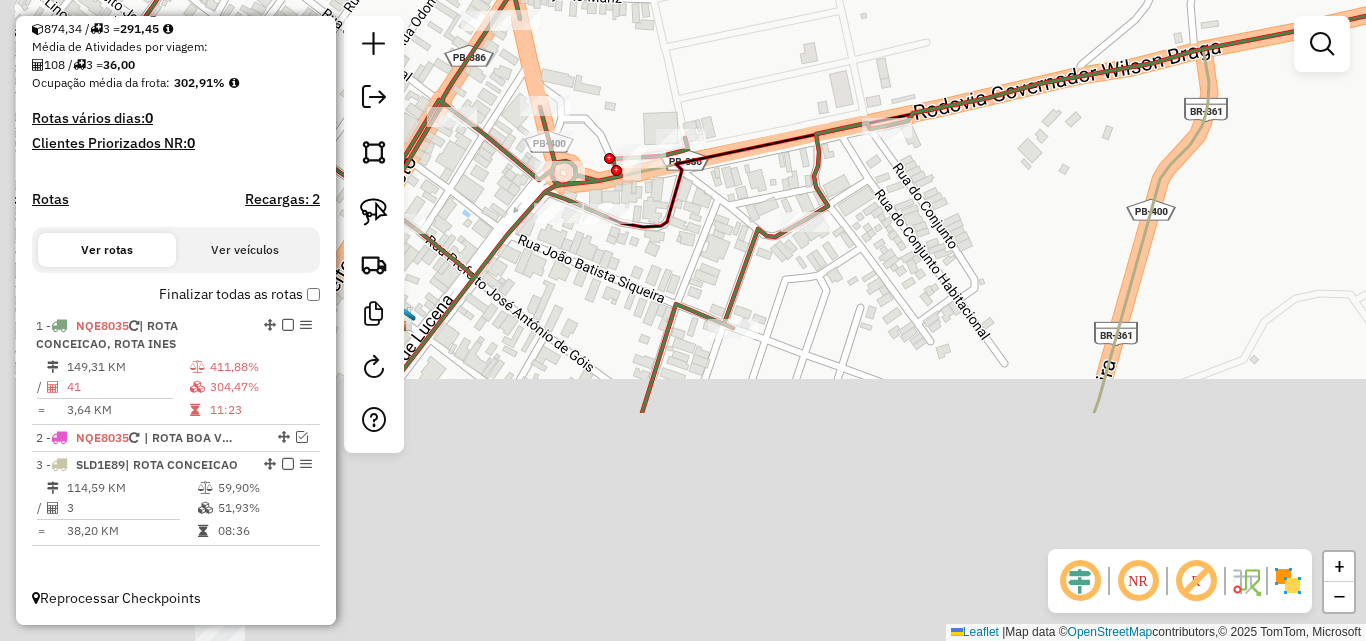 drag, startPoint x: 609, startPoint y: 559, endPoint x: 621, endPoint y: 367, distance: 192.37463 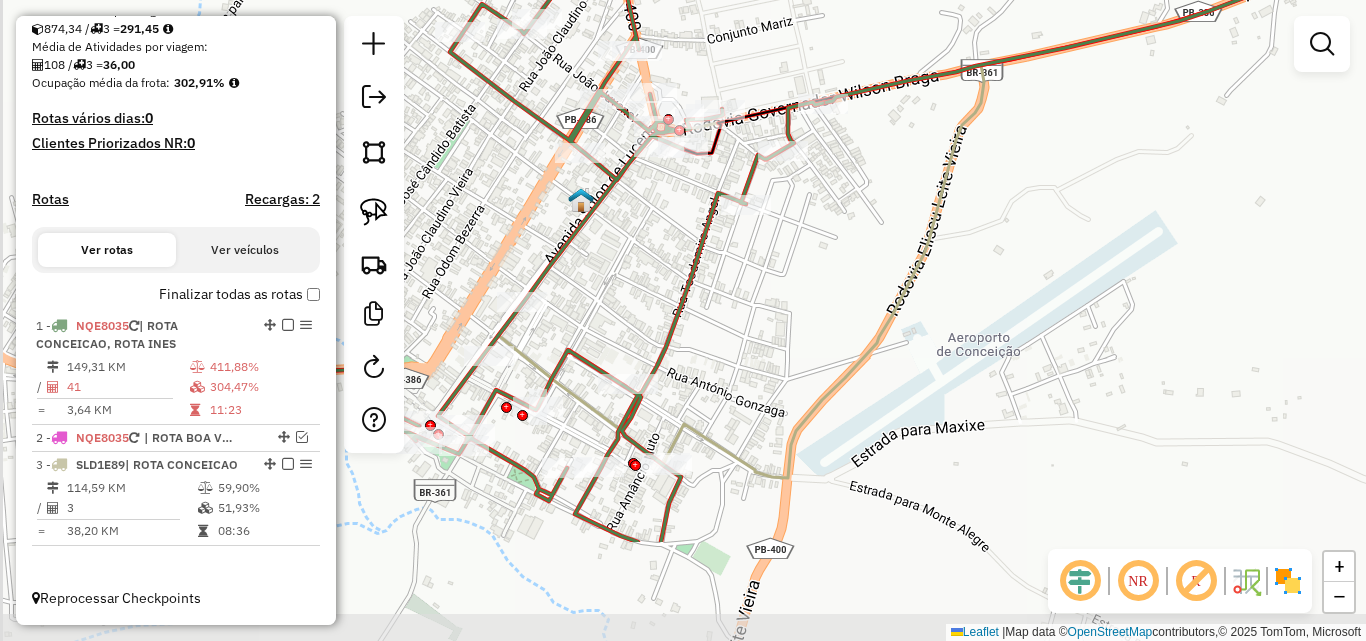 drag, startPoint x: 736, startPoint y: 447, endPoint x: 794, endPoint y: 294, distance: 163.62457 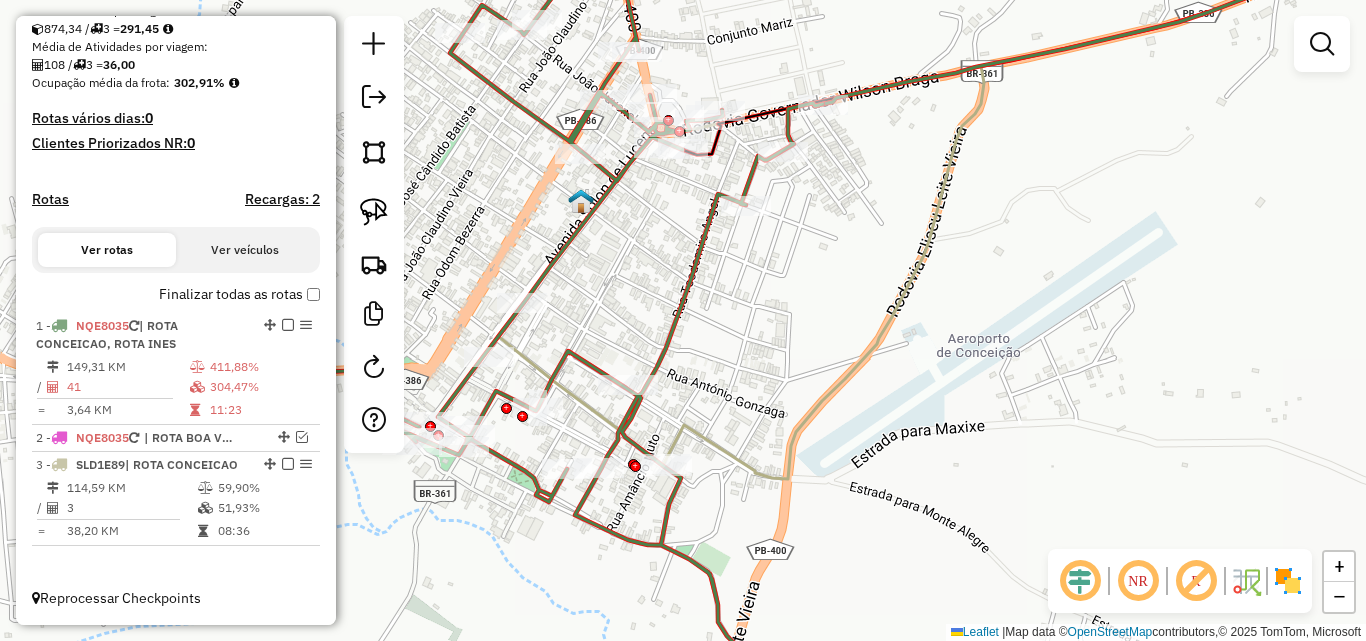 click 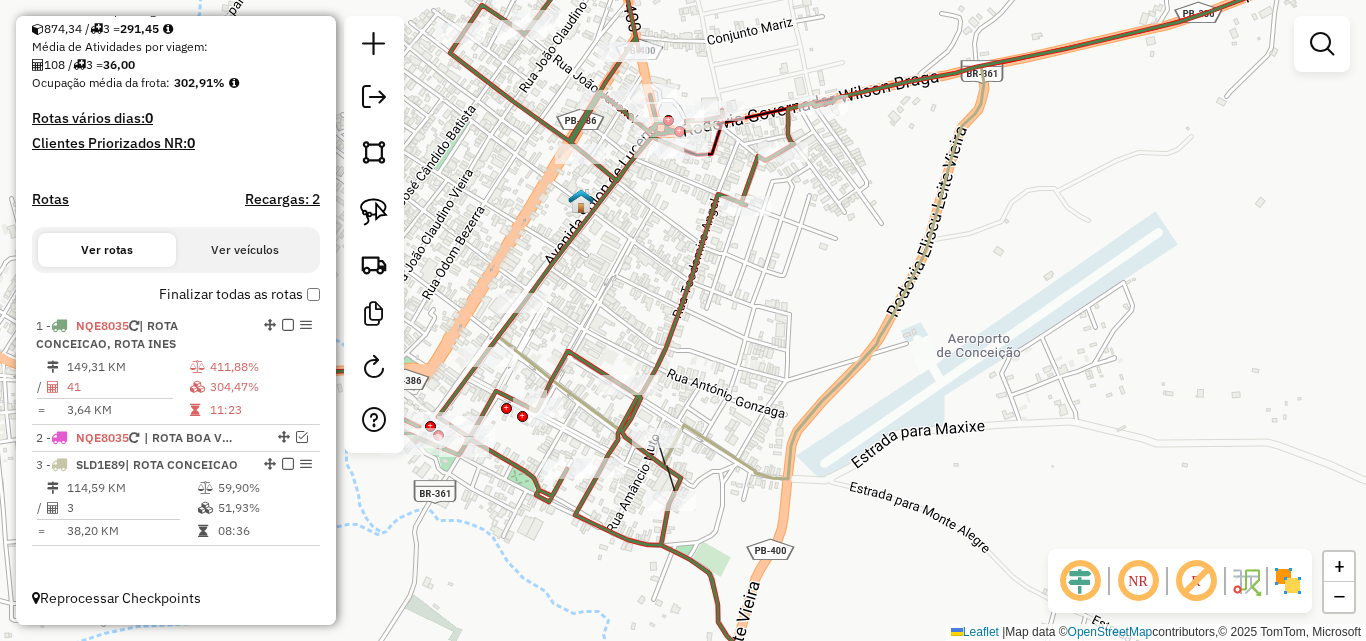 click on "Janela de atendimento Grade de atendimento Capacidade Transportadoras Veículos Cliente Pedidos  Rotas Selecione os dias de semana para filtrar as janelas de atendimento  Seg   Ter   Qua   Qui   Sex   Sáb   Dom  Informe o período da janela de atendimento: De: Até:  Filtrar exatamente a janela do cliente  Considerar janela de atendimento padrão  Selecione os dias de semana para filtrar as grades de atendimento  Seg   Ter   Qua   Qui   Sex   Sáb   Dom   Considerar clientes sem dia de atendimento cadastrado  Clientes fora do dia de atendimento selecionado Filtrar as atividades entre os valores definidos abaixo:  Peso mínimo:   Peso máximo:   Cubagem mínima:   Cubagem máxima:   De:   Até:  Filtrar as atividades entre o tempo de atendimento definido abaixo:  De:   Até:   Considerar capacidade total dos clientes não roteirizados Transportadora: Selecione um ou mais itens Tipo de veículo: Selecione um ou mais itens Veículo: Selecione um ou mais itens Motorista: Selecione um ou mais itens Nome: Rótulo:" 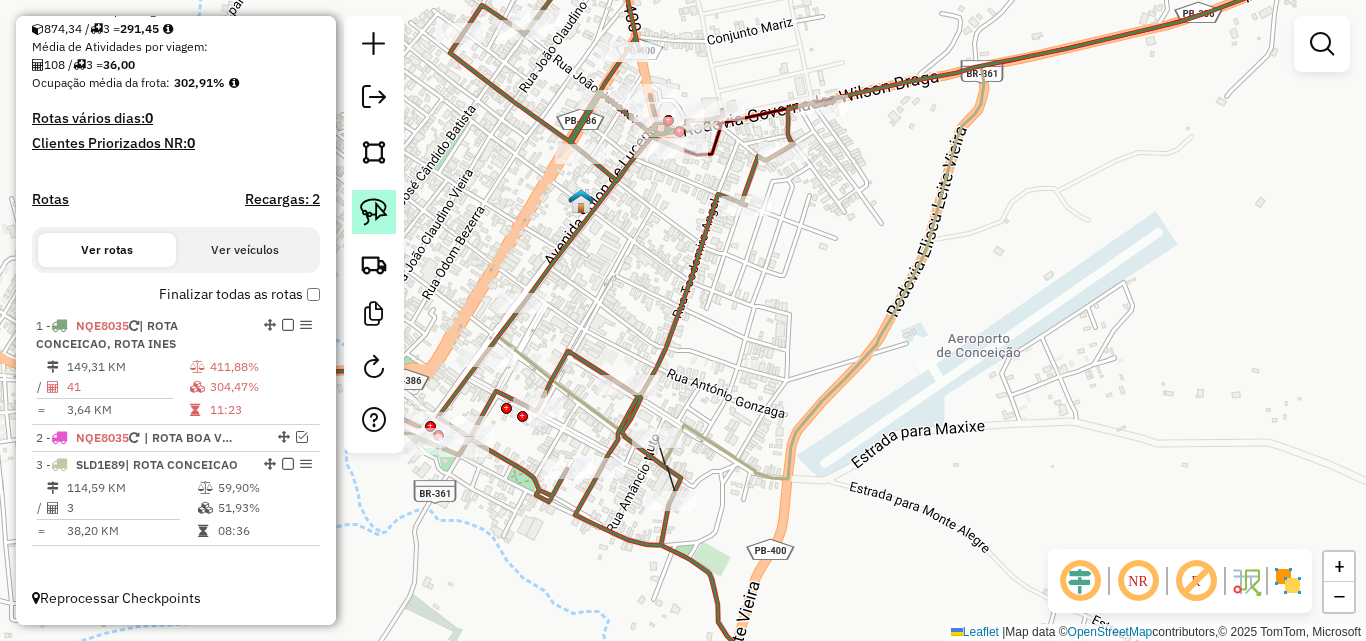 click 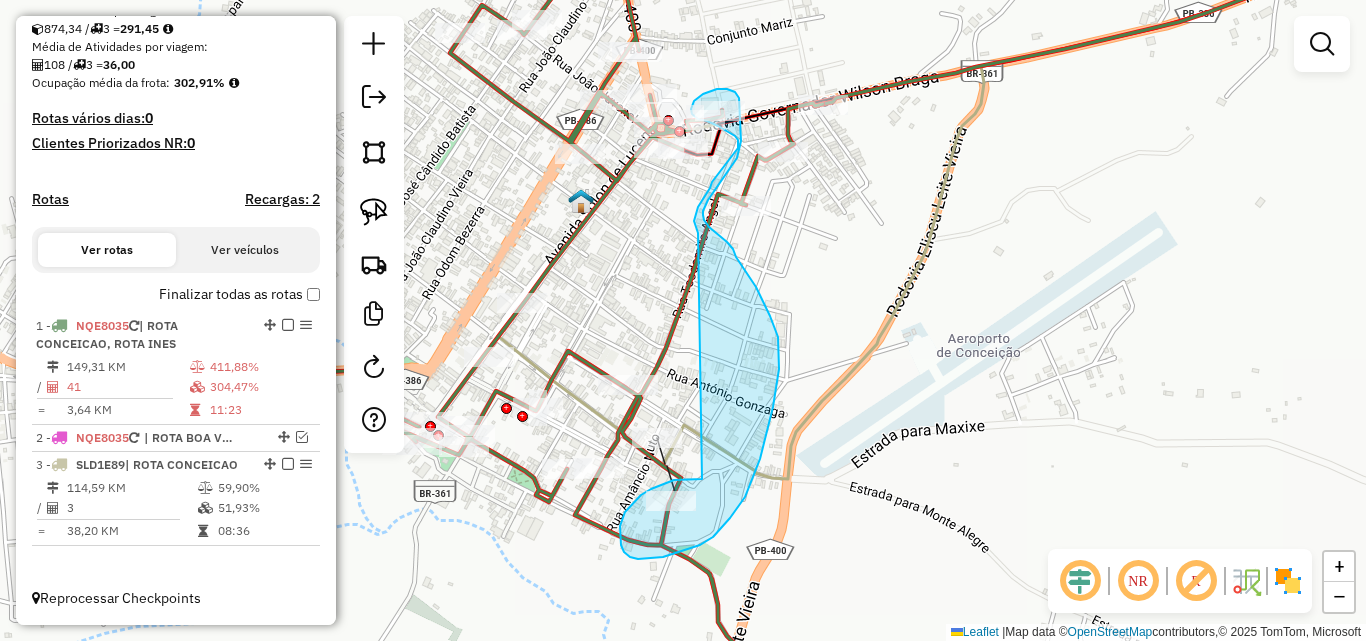drag, startPoint x: 694, startPoint y: 479, endPoint x: 705, endPoint y: 247, distance: 232.26064 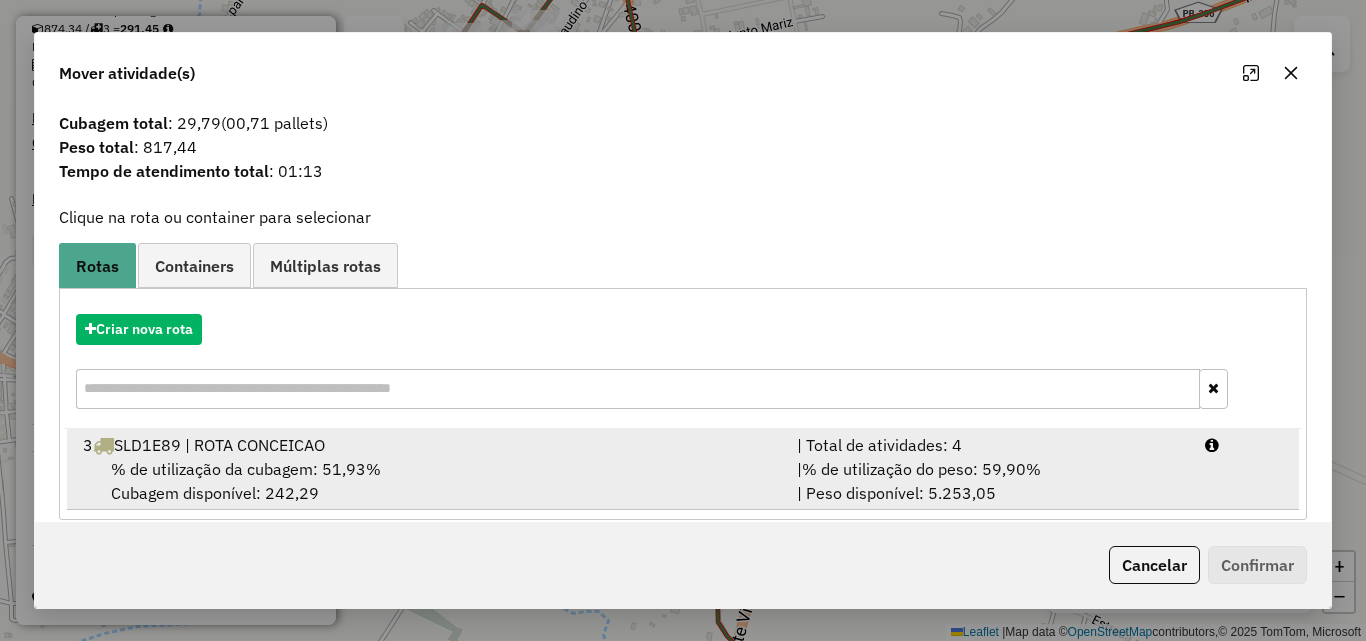 scroll, scrollTop: 48, scrollLeft: 0, axis: vertical 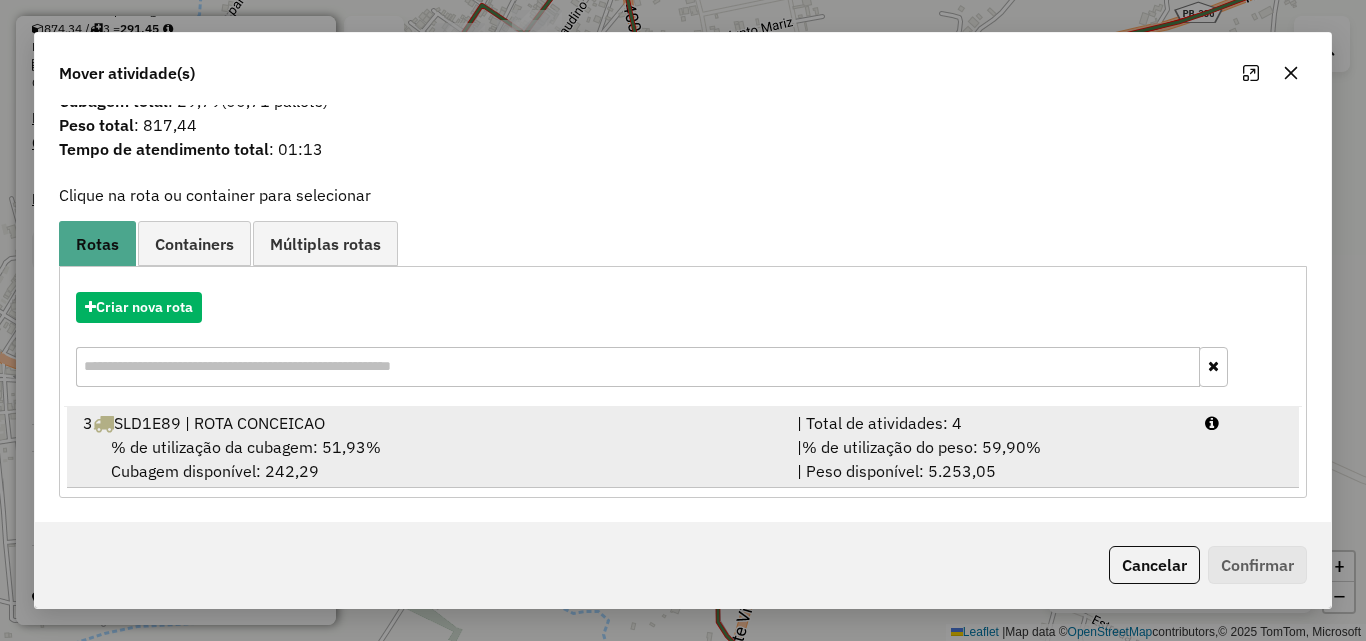 click on "|  % de utilização do peso: 59,90%  | Peso disponível: 5.253,05" at bounding box center (989, 459) 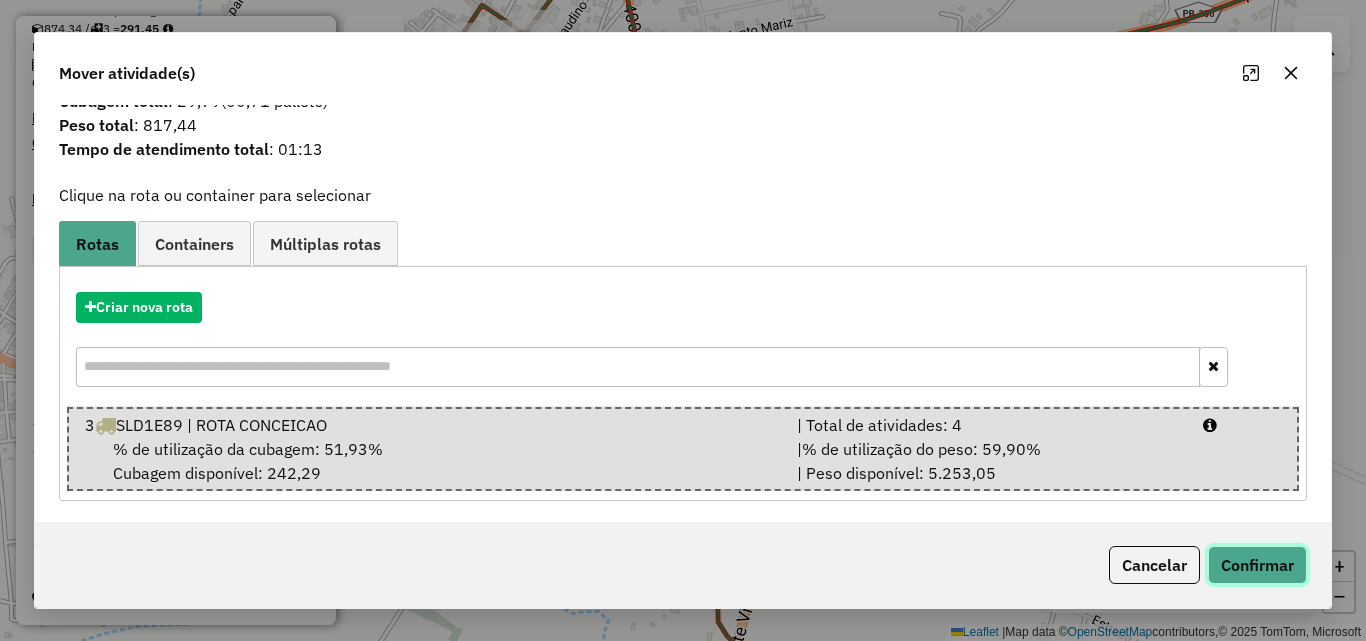 click on "Confirmar" 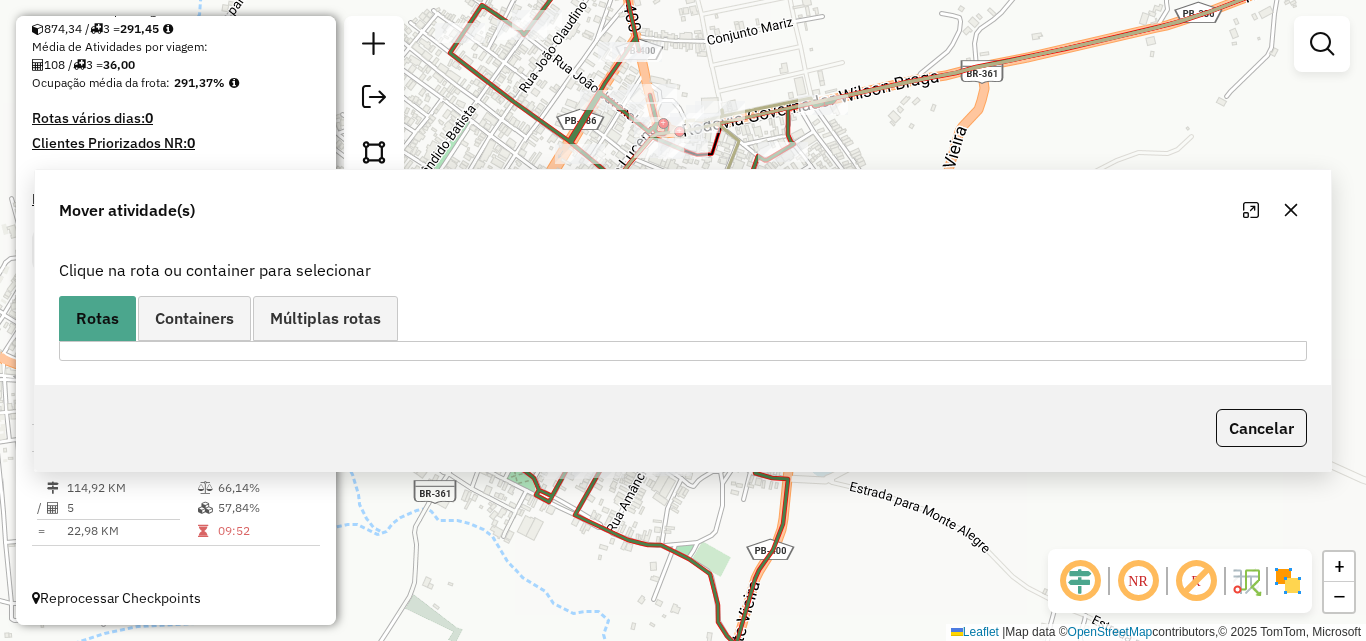 scroll, scrollTop: 0, scrollLeft: 0, axis: both 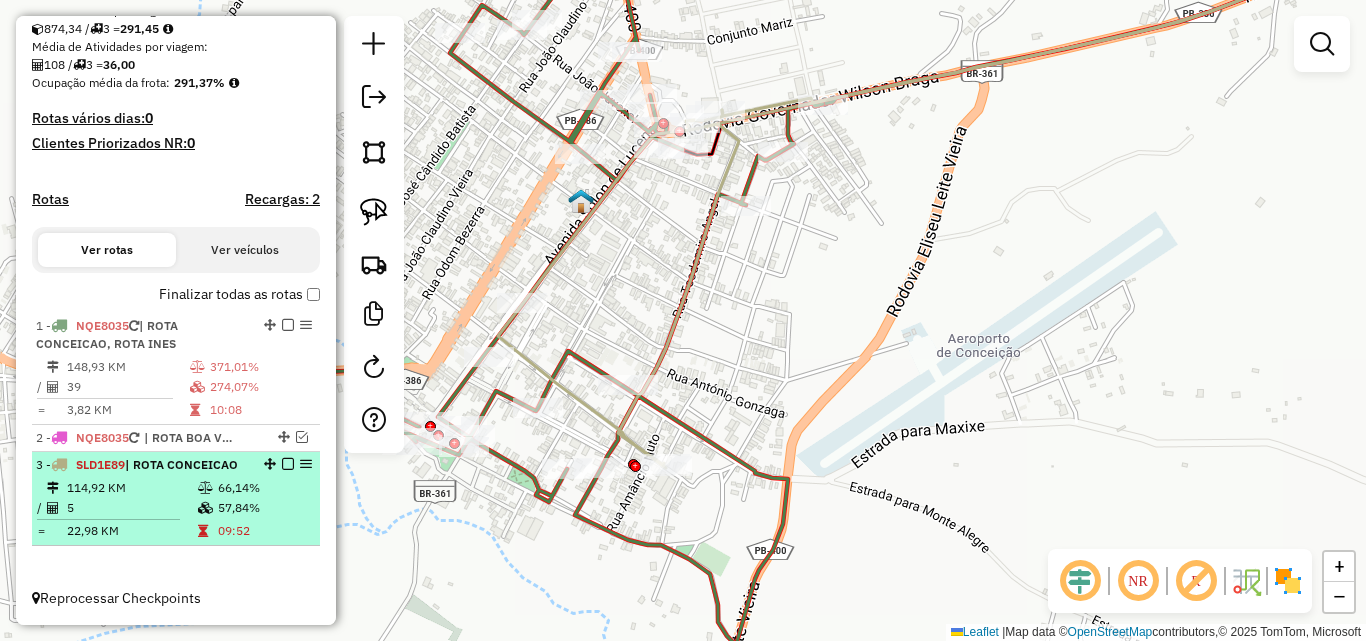 click on "3 -       SLD1E89   | ROTA CONCEICAO" at bounding box center [142, 465] 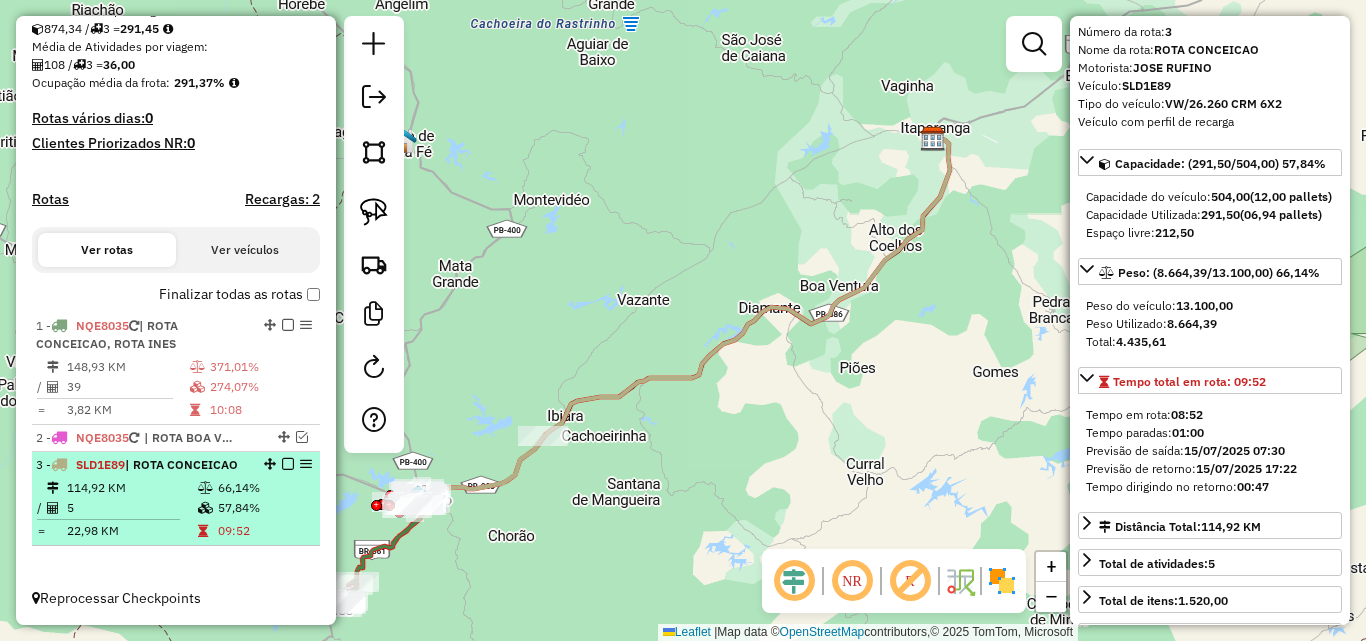 scroll, scrollTop: 100, scrollLeft: 0, axis: vertical 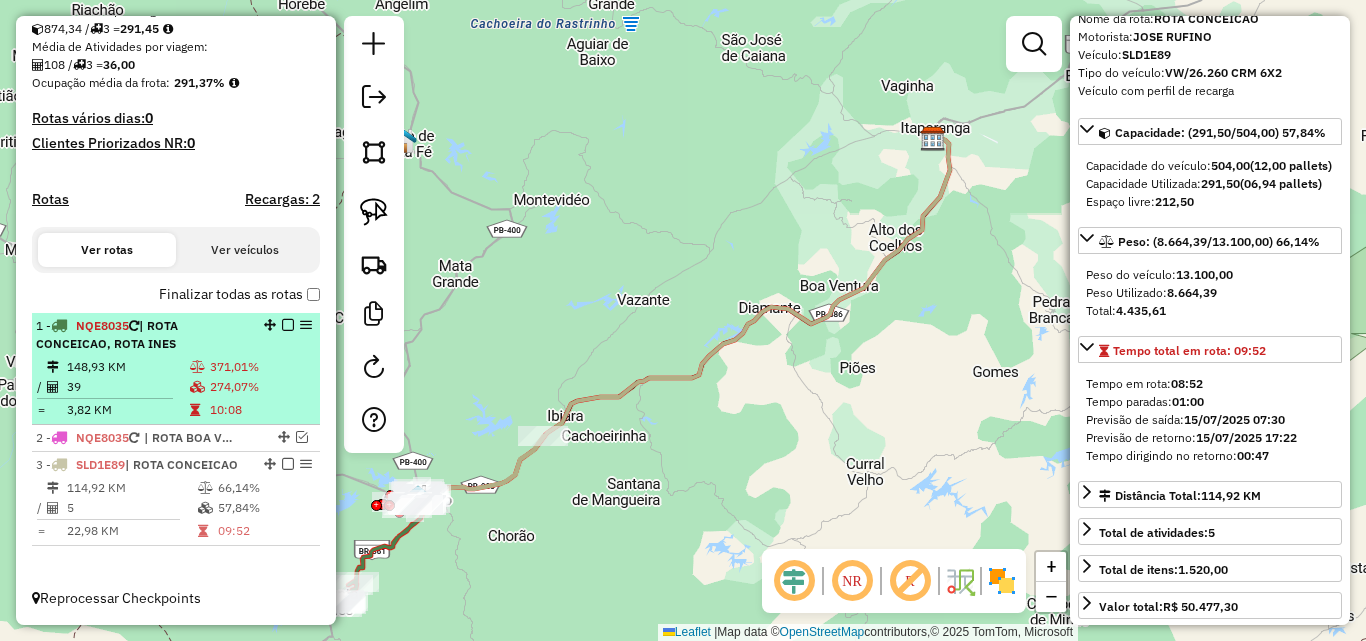click on "371,01%" at bounding box center (260, 367) 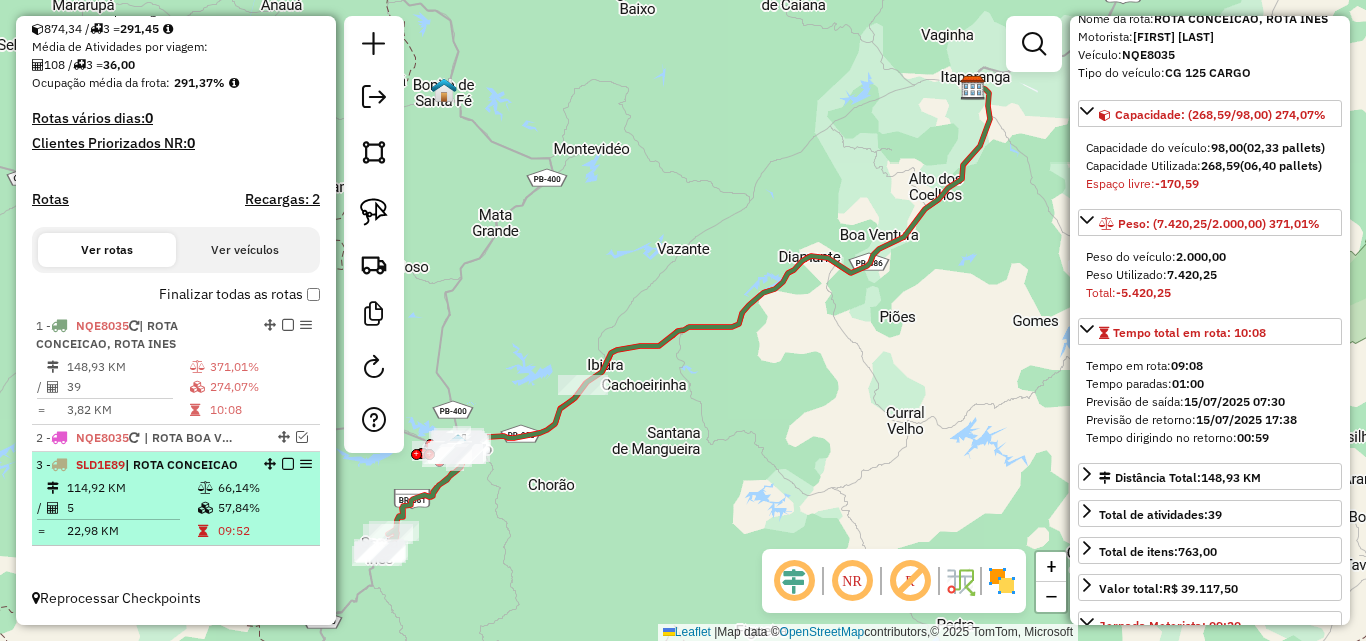click at bounding box center (116, 519) 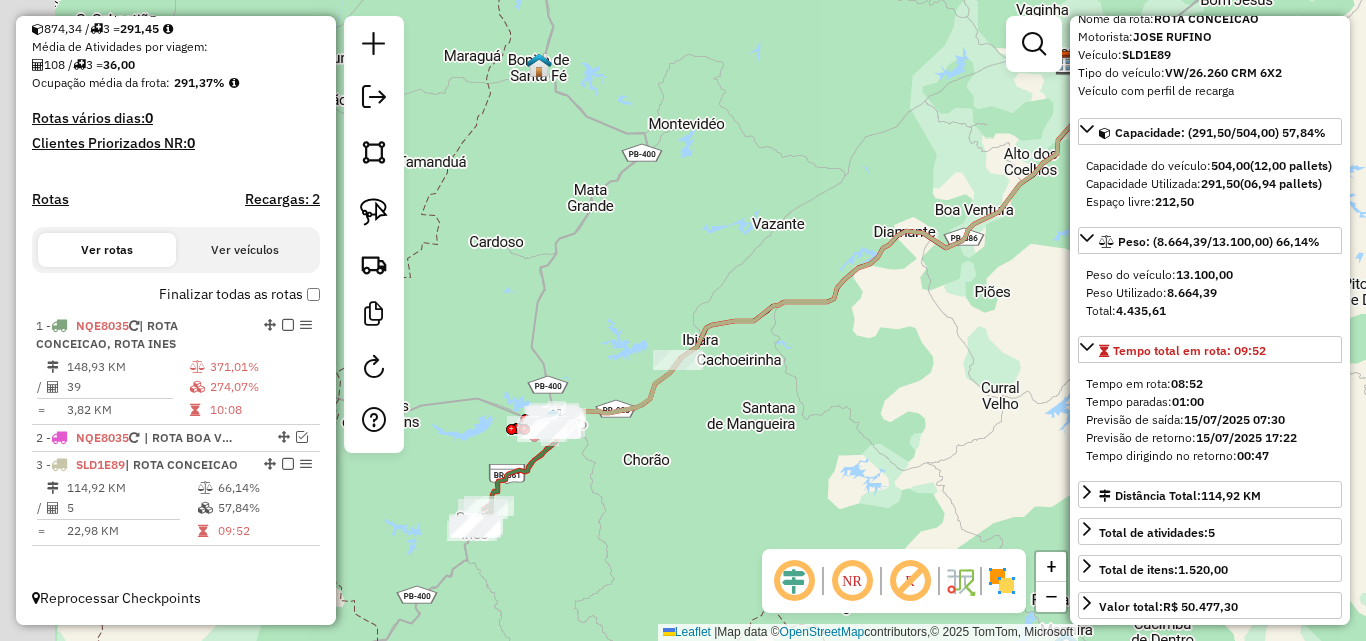 drag, startPoint x: 813, startPoint y: 443, endPoint x: 803, endPoint y: 439, distance: 10.770329 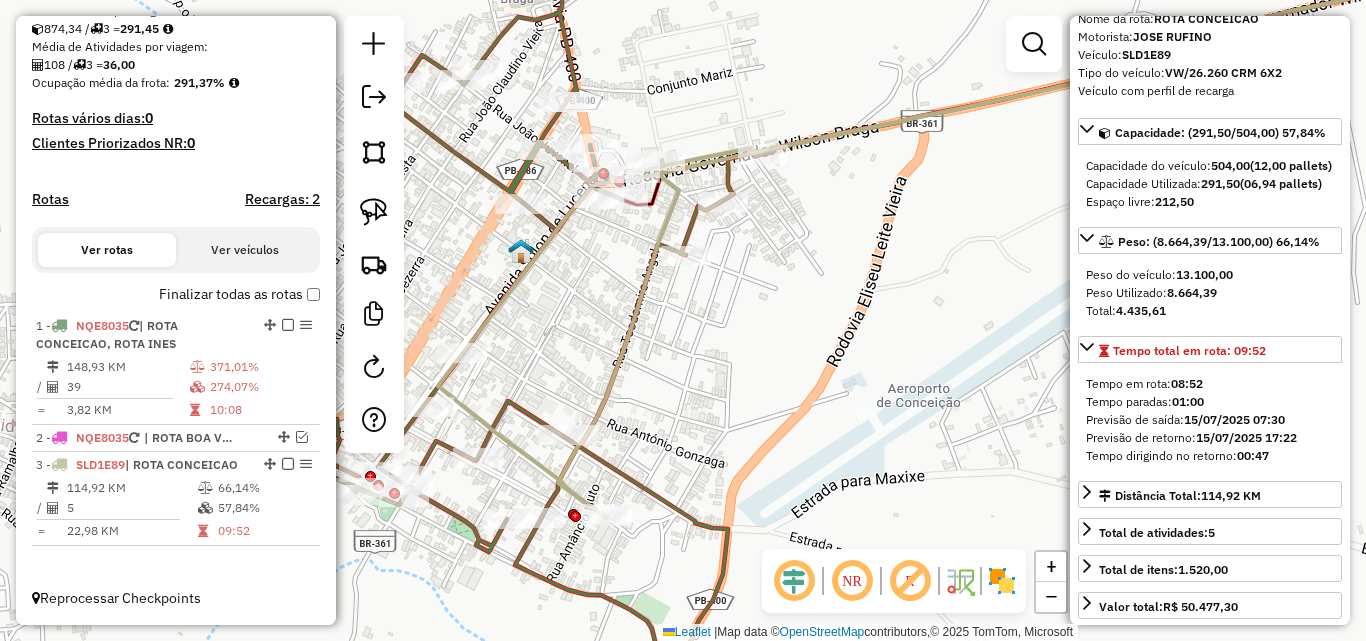 click on "Janela de atendimento Grade de atendimento Capacidade Transportadoras Veículos Cliente Pedidos  Rotas Selecione os dias de semana para filtrar as janelas de atendimento  Seg   Ter   Qua   Qui   Sex   Sáb   Dom  Informe o período da janela de atendimento: De: Até:  Filtrar exatamente a janela do cliente  Considerar janela de atendimento padrão  Selecione os dias de semana para filtrar as grades de atendimento  Seg   Ter   Qua   Qui   Sex   Sáb   Dom   Considerar clientes sem dia de atendimento cadastrado  Clientes fora do dia de atendimento selecionado Filtrar as atividades entre os valores definidos abaixo:  Peso mínimo:   Peso máximo:   Cubagem mínima:   Cubagem máxima:   De:   Até:  Filtrar as atividades entre o tempo de atendimento definido abaixo:  De:   Até:   Considerar capacidade total dos clientes não roteirizados Transportadora: Selecione um ou mais itens Tipo de veículo: Selecione um ou mais itens Veículo: Selecione um ou mais itens Motorista: Selecione um ou mais itens Nome: Rótulo:" 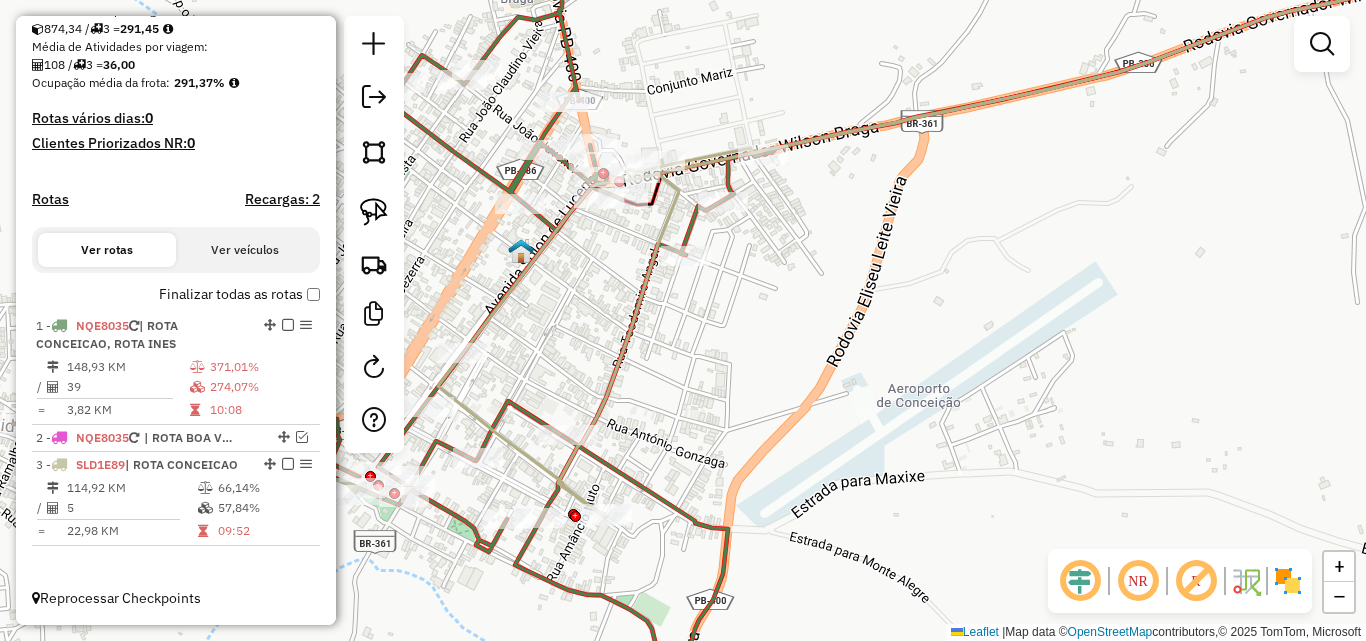 drag, startPoint x: 391, startPoint y: 219, endPoint x: 549, endPoint y: 178, distance: 163.23296 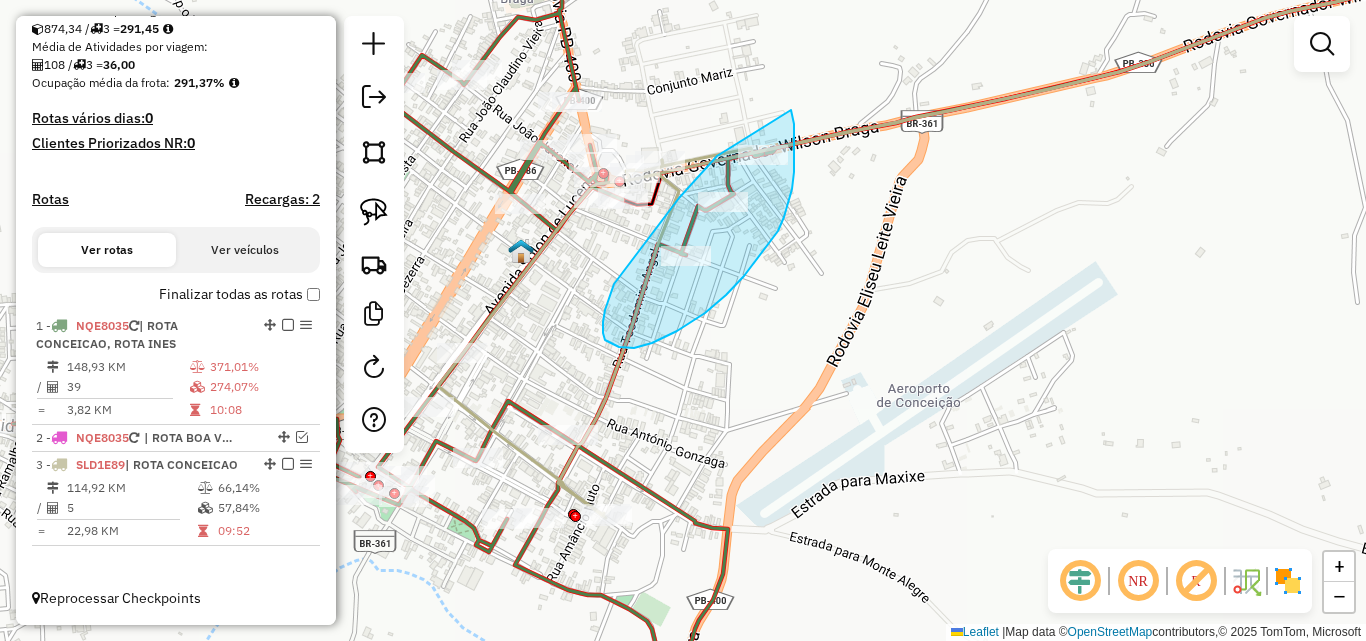 drag, startPoint x: 703, startPoint y: 172, endPoint x: 772, endPoint y: 81, distance: 114.20158 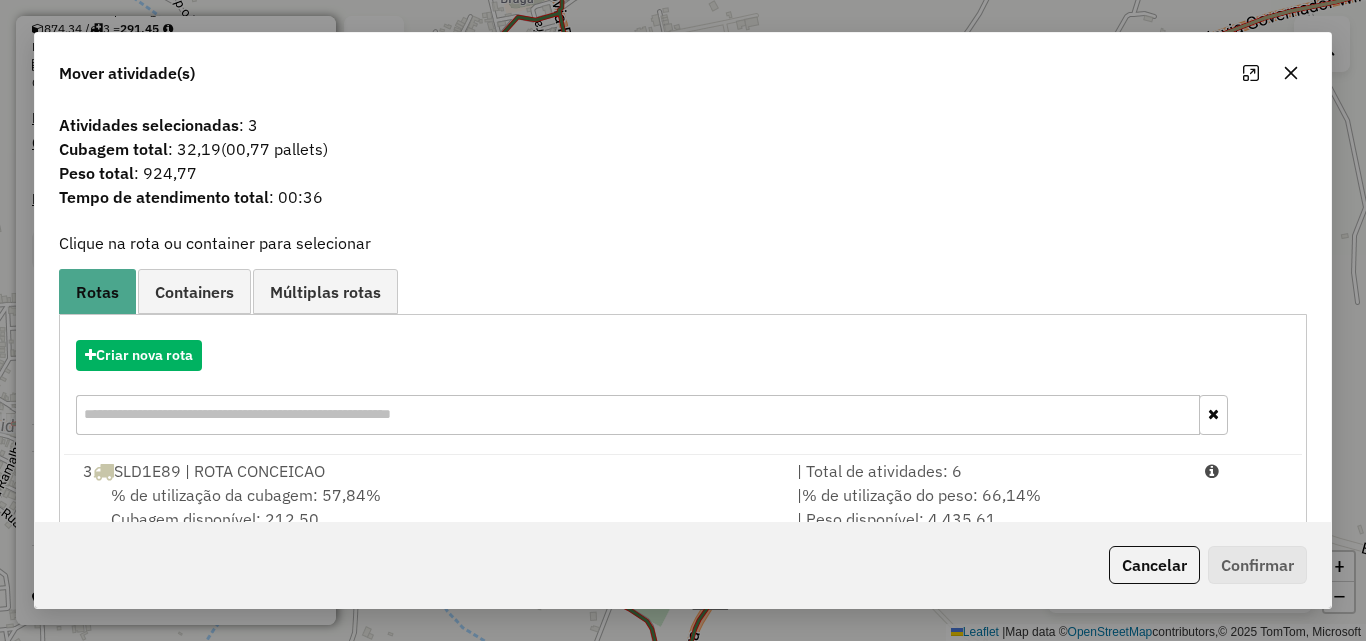 drag, startPoint x: 1081, startPoint y: 487, endPoint x: 1221, endPoint y: 546, distance: 151.92432 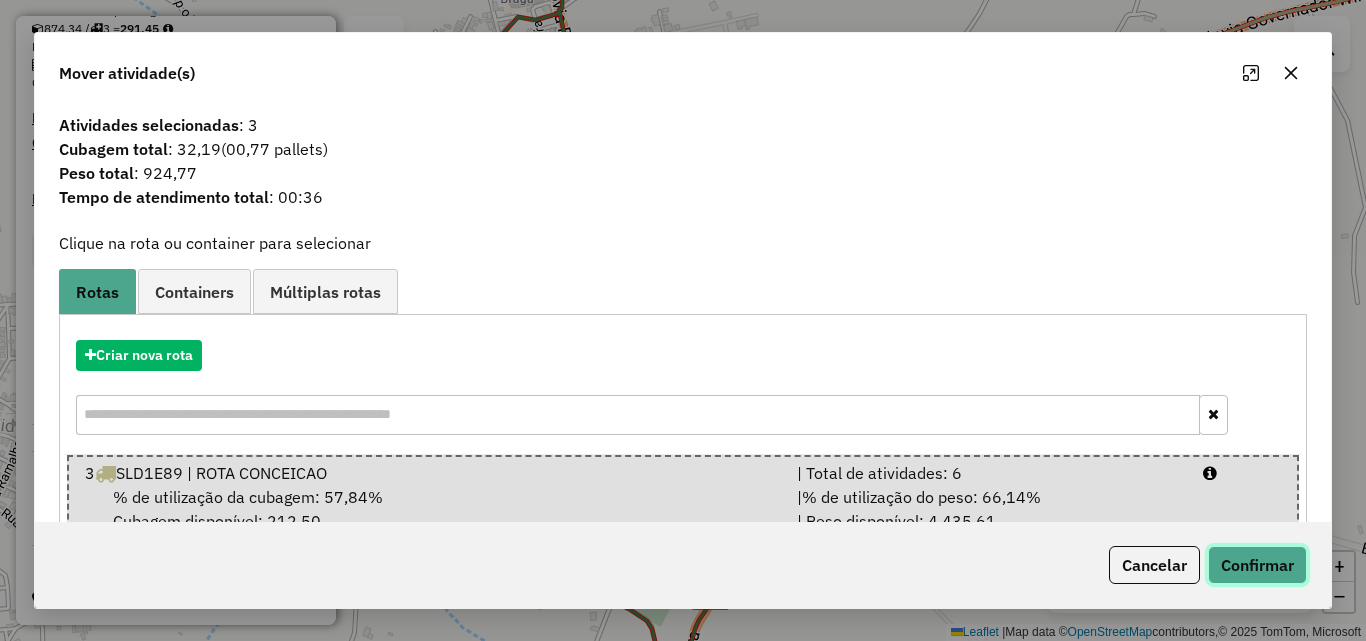 click on "Confirmar" 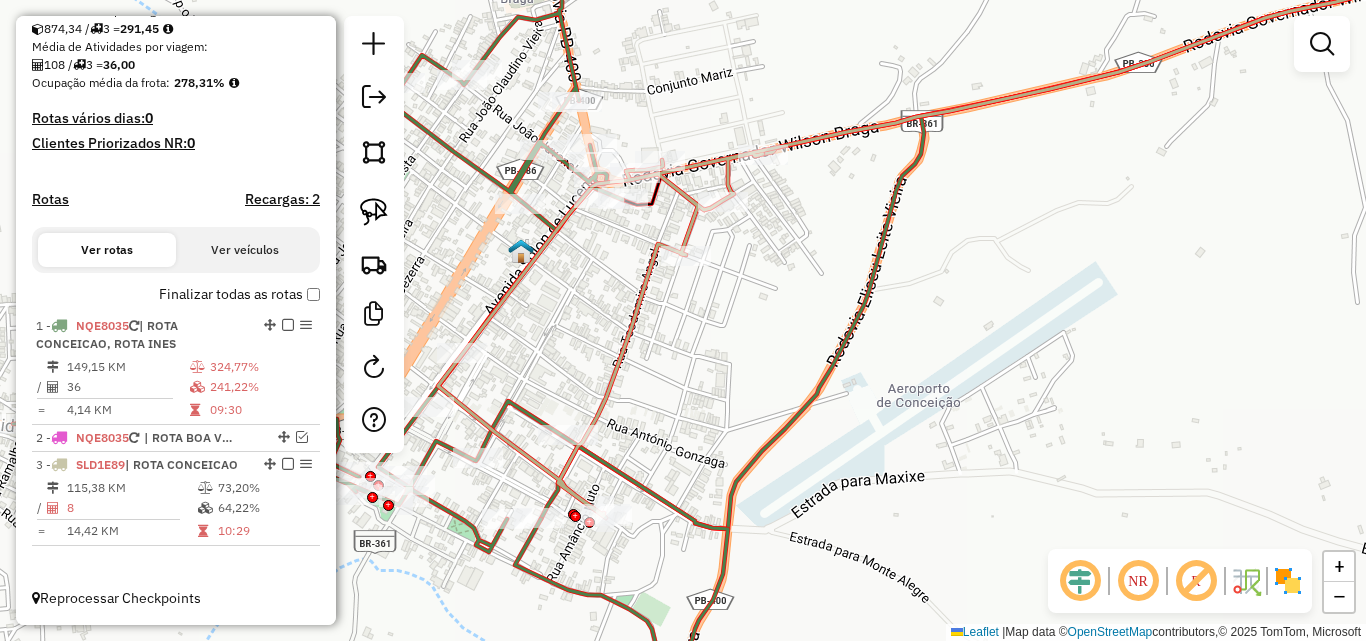 click 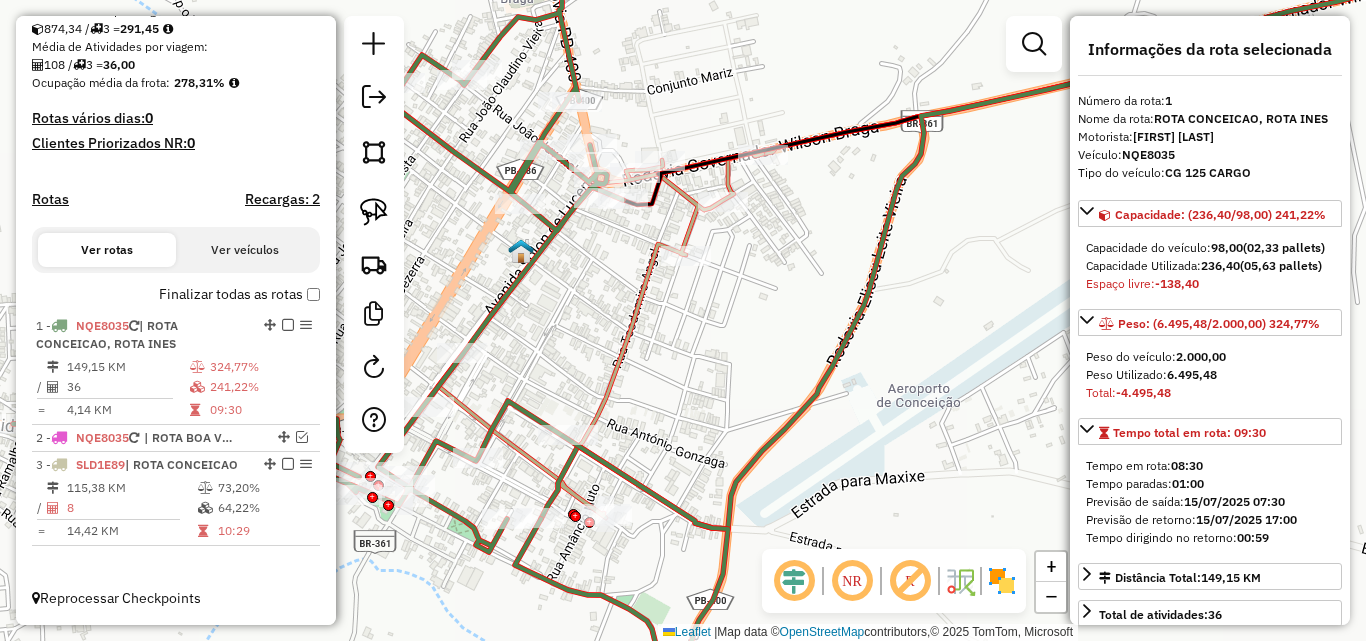 scroll, scrollTop: 100, scrollLeft: 0, axis: vertical 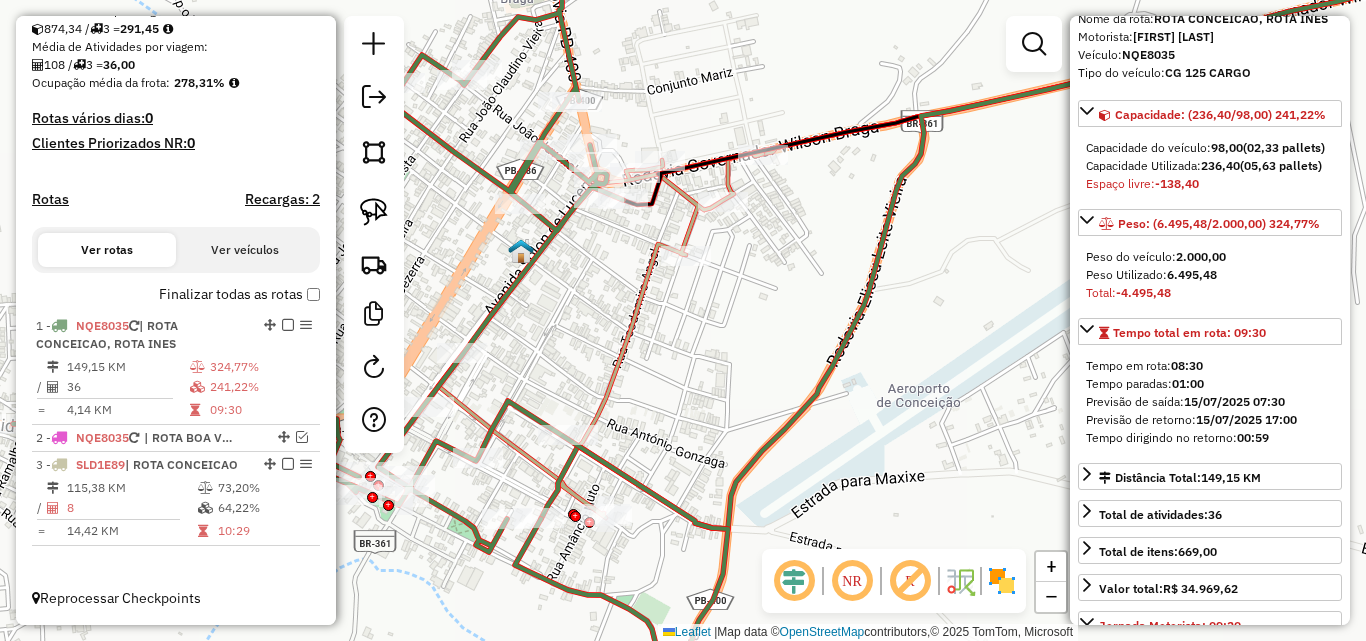 click on "Janela de atendimento Grade de atendimento Capacidade Transportadoras Veículos Cliente Pedidos  Rotas Selecione os dias de semana para filtrar as janelas de atendimento  Seg   Ter   Qua   Qui   Sex   Sáb   Dom  Informe o período da janela de atendimento: De: Até:  Filtrar exatamente a janela do cliente  Considerar janela de atendimento padrão  Selecione os dias de semana para filtrar as grades de atendimento  Seg   Ter   Qua   Qui   Sex   Sáb   Dom   Considerar clientes sem dia de atendimento cadastrado  Clientes fora do dia de atendimento selecionado Filtrar as atividades entre os valores definidos abaixo:  Peso mínimo:   Peso máximo:   Cubagem mínima:   Cubagem máxima:   De:   Até:  Filtrar as atividades entre o tempo de atendimento definido abaixo:  De:   Até:   Considerar capacidade total dos clientes não roteirizados Transportadora: Selecione um ou mais itens Tipo de veículo: Selecione um ou mais itens Veículo: Selecione um ou mais itens Motorista: Selecione um ou mais itens Nome: Rótulo:" 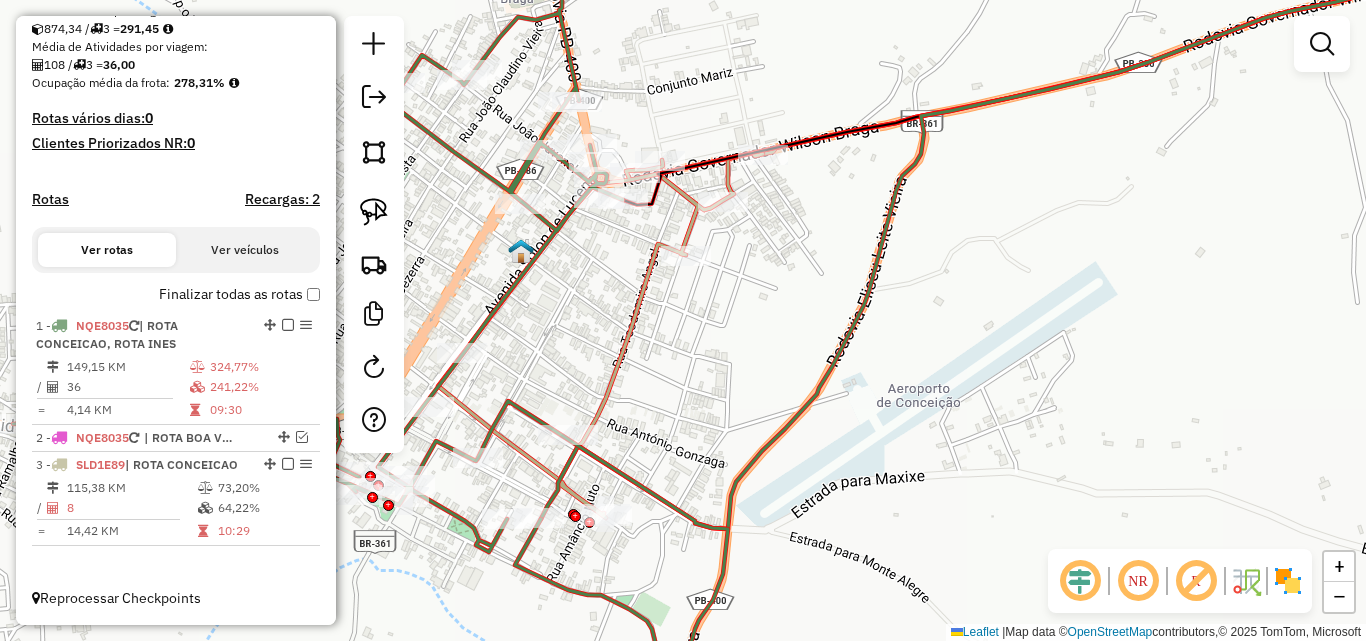 click 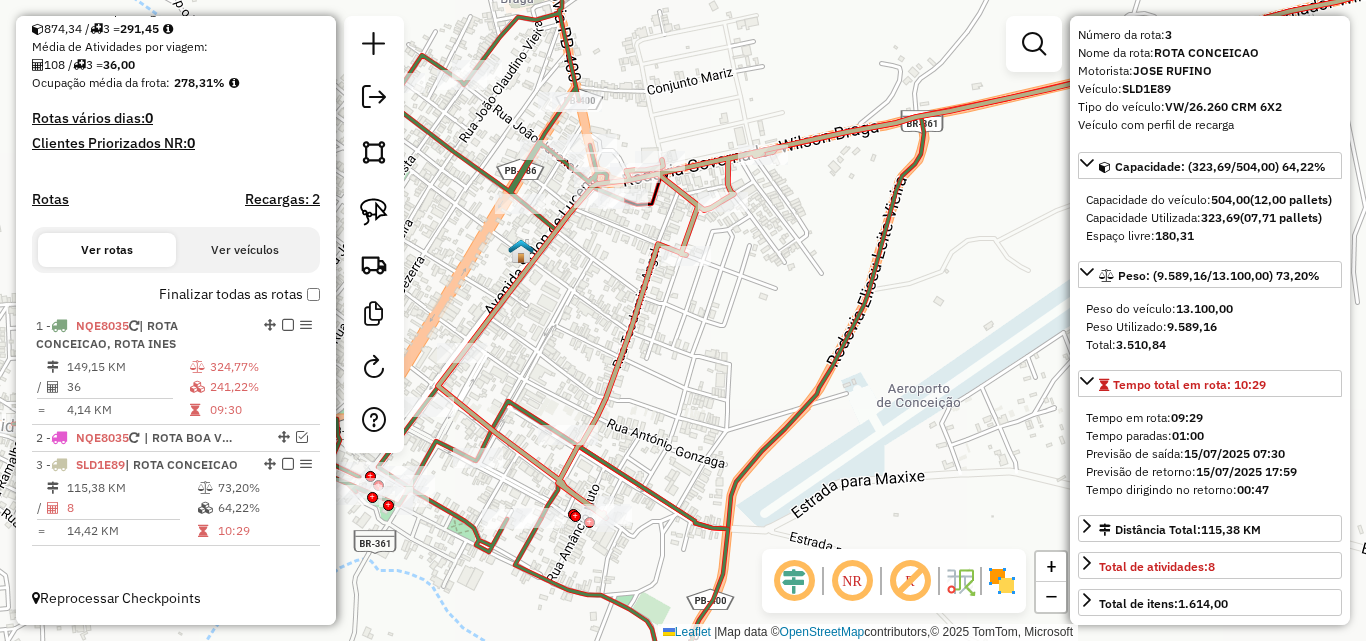 scroll, scrollTop: 100, scrollLeft: 0, axis: vertical 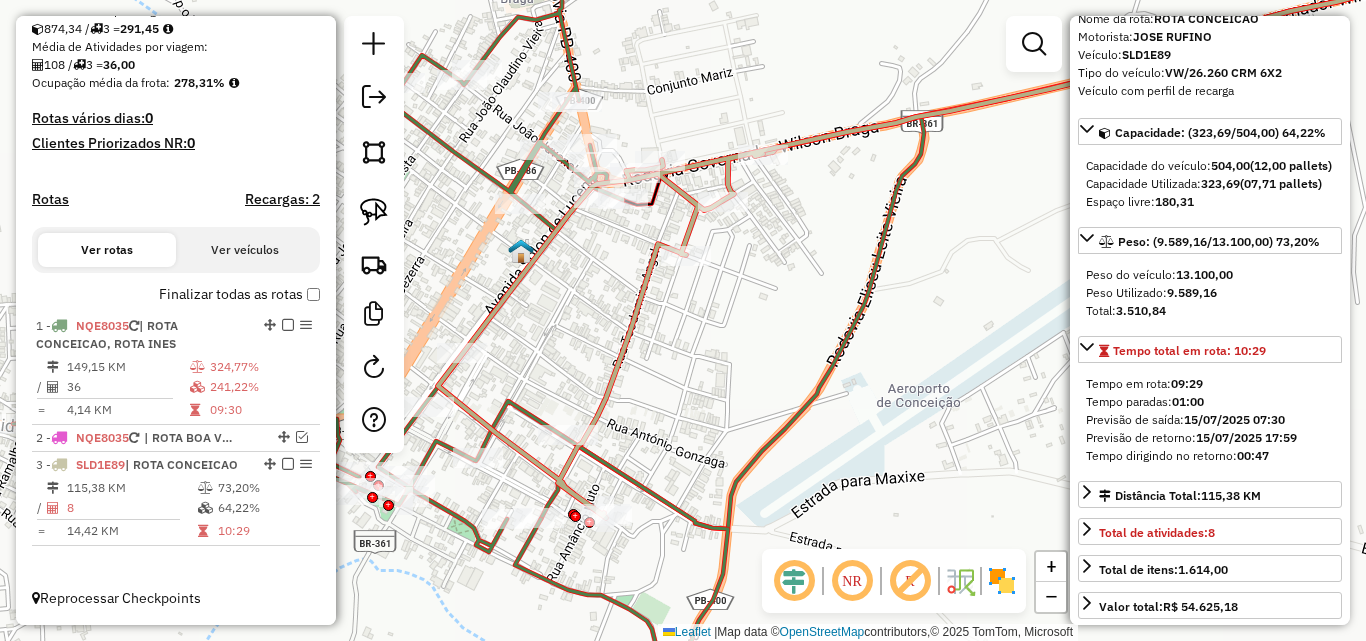 click 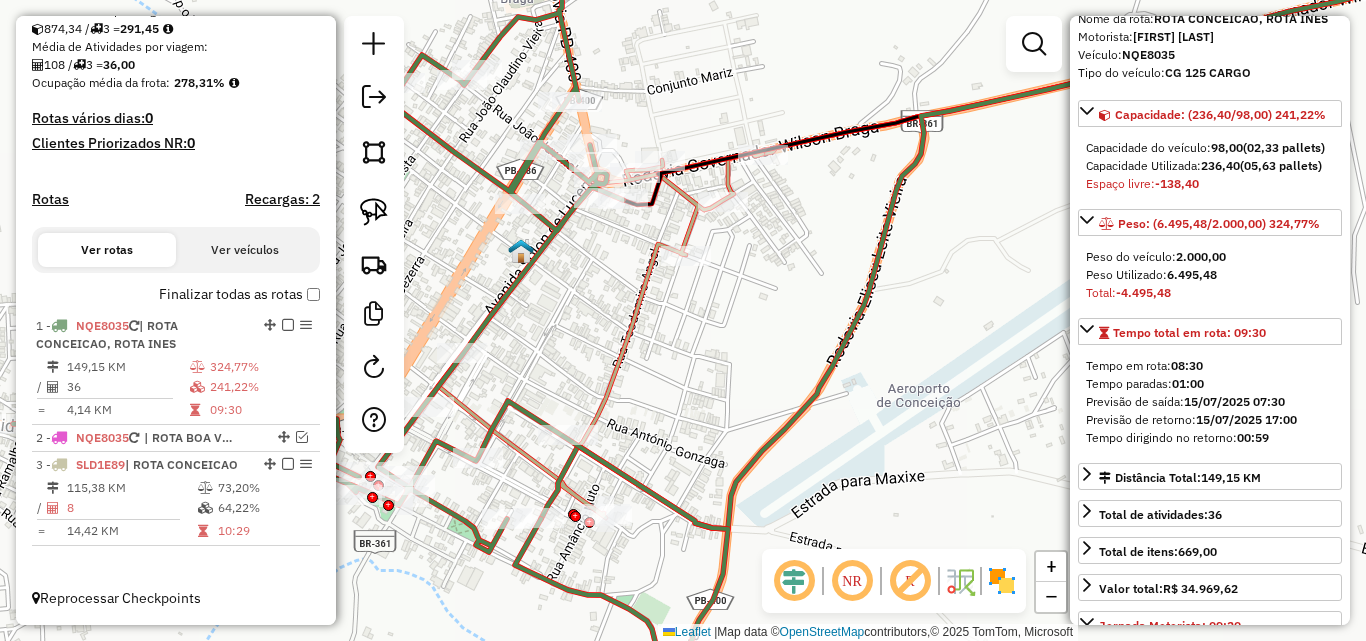 click 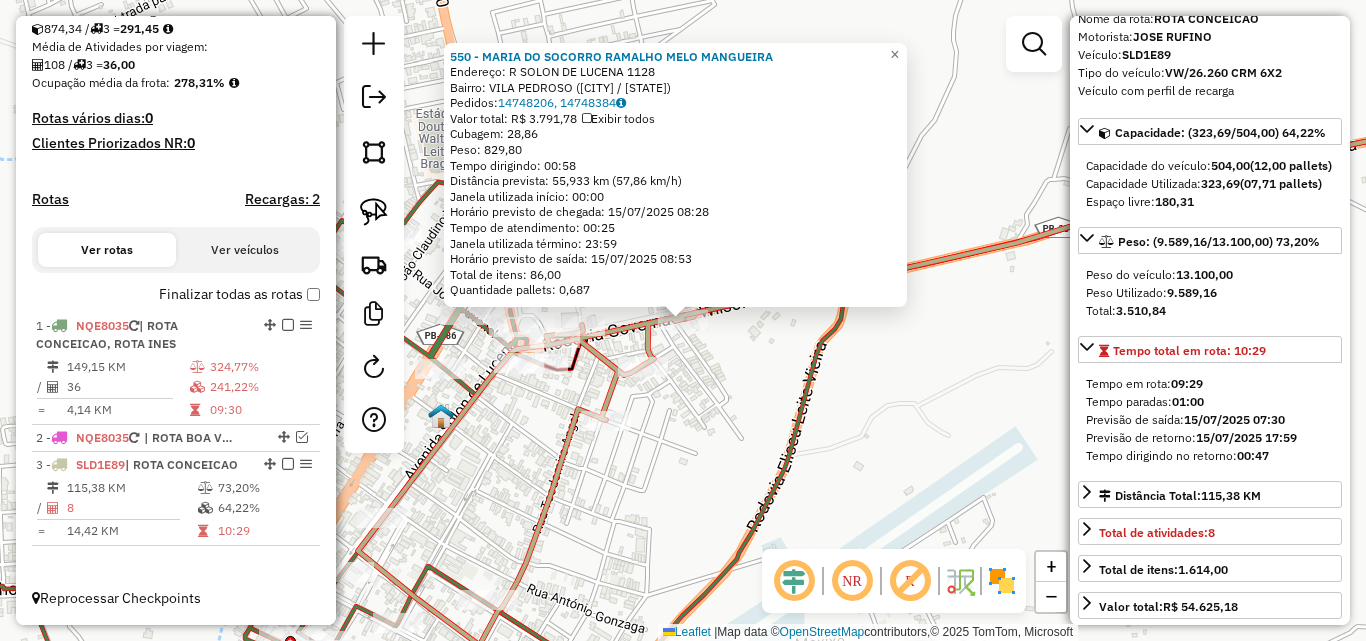 click on "550 - MARIA DO SOCORRO RAMALHO MELO MANGUEIRA  Endereço: R   SOLON DE LUCENA                1128   Bairro: VILA PEDROSO (CONCEICAO / PB)   Pedidos:  14748206, 14748384   Valor total: R$ 3.791,78   Exibir todos   Cubagem: 28,86  Peso: 829,80  Tempo dirigindo: 00:58   Distância prevista: 55,933 km (57,86 km/h)   Janela utilizada início: 00:00   Horário previsto de chegada: 15/07/2025 08:28   Tempo de atendimento: 00:25   Janela utilizada término: 23:59   Horário previsto de saída: 15/07/2025 08:53   Total de itens: 86,00   Quantidade pallets: 0,687  × Janela de atendimento Grade de atendimento Capacidade Transportadoras Veículos Cliente Pedidos  Rotas Selecione os dias de semana para filtrar as janelas de atendimento  Seg   Ter   Qua   Qui   Sex   Sáb   Dom  Informe o período da janela de atendimento: De: Até:  Filtrar exatamente a janela do cliente  Considerar janela de atendimento padrão  Selecione os dias de semana para filtrar as grades de atendimento  Seg   Ter   Qua   Qui   Sex   Sáb   Dom" 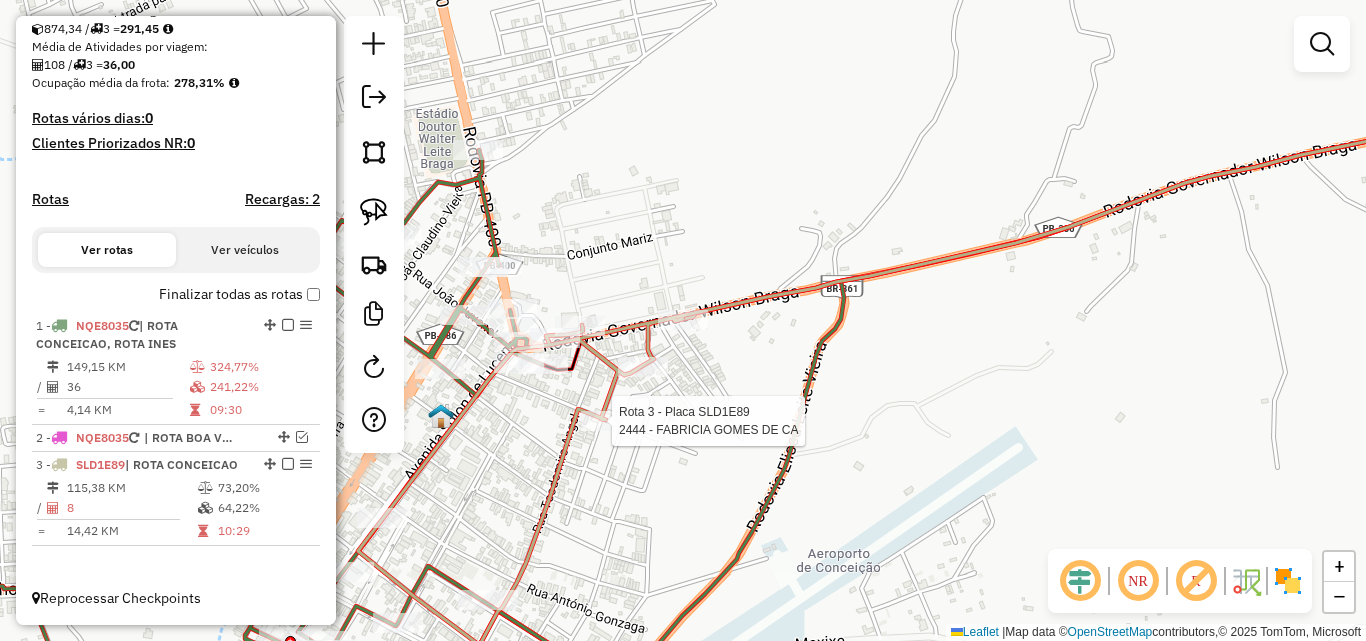 select on "**********" 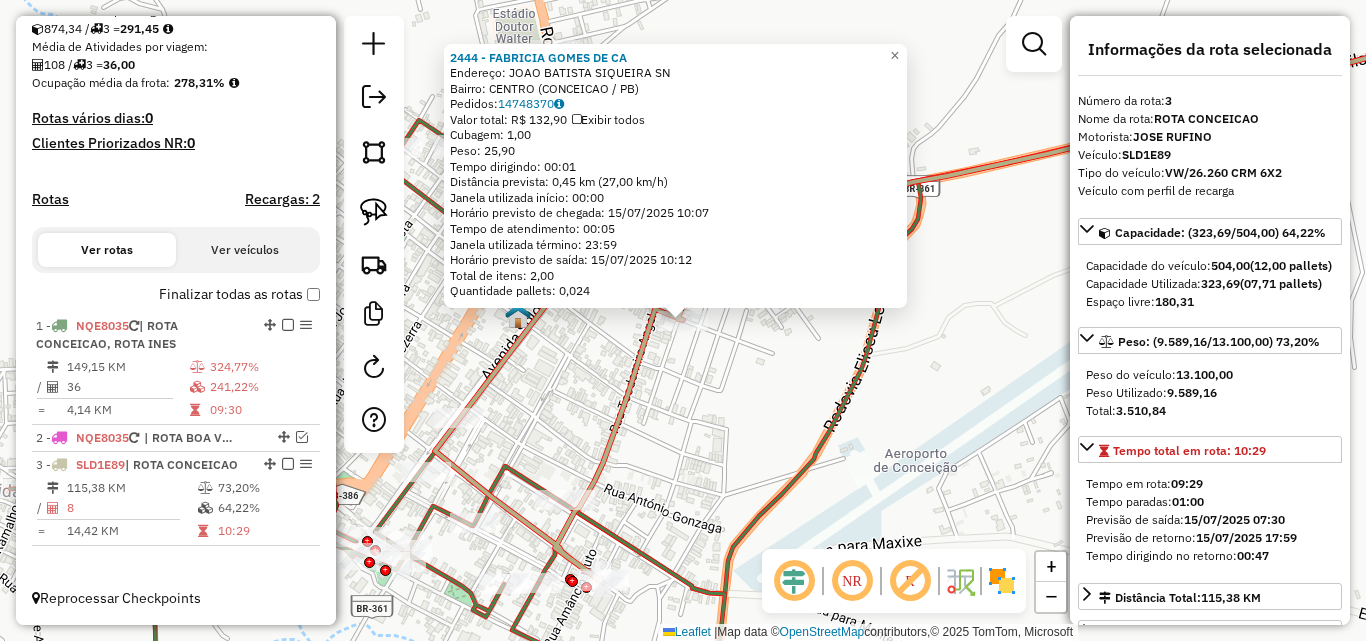 click on "2444 - FABRICIA GOMES DE CA  Endereço:  JOAO BATISTA SIQUEIRA SN   Bairro: CENTRO (CONCEICAO / PB)   Pedidos:  14748370   Valor total: R$ 132,90   Exibir todos   Cubagem: 1,00  Peso: 25,90  Tempo dirigindo: 00:01   Distância prevista: 0,45 km (27,00 km/h)   Janela utilizada início: 00:00   Horário previsto de chegada: 15/07/2025 10:07   Tempo de atendimento: 00:05   Janela utilizada término: 23:59   Horário previsto de saída: 15/07/2025 10:12   Total de itens: 2,00   Quantidade pallets: 0,024  × Janela de atendimento Grade de atendimento Capacidade Transportadoras Veículos Cliente Pedidos  Rotas Selecione os dias de semana para filtrar as janelas de atendimento  Seg   Ter   Qua   Qui   Sex   Sáb   Dom  Informe o período da janela de atendimento: De: Até:  Filtrar exatamente a janela do cliente  Considerar janela de atendimento padrão  Selecione os dias de semana para filtrar as grades de atendimento  Seg   Ter   Qua   Qui   Sex   Sáb   Dom   Considerar clientes sem dia de atendimento cadastrado" 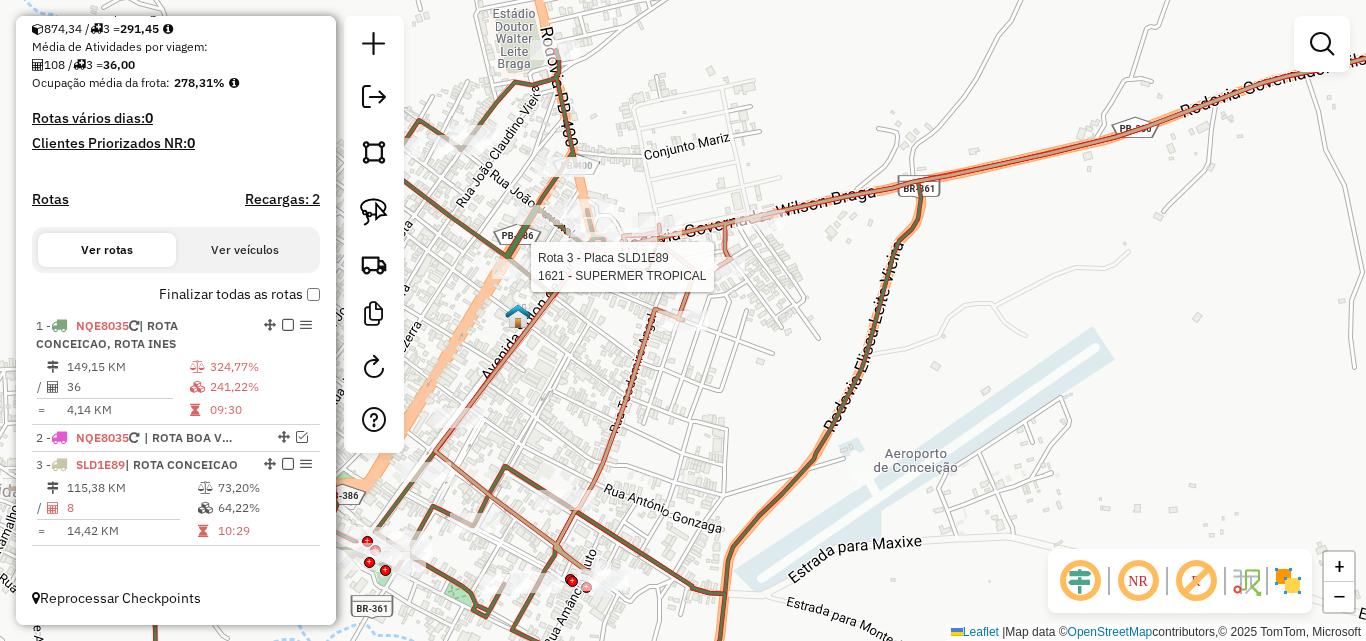 select on "**********" 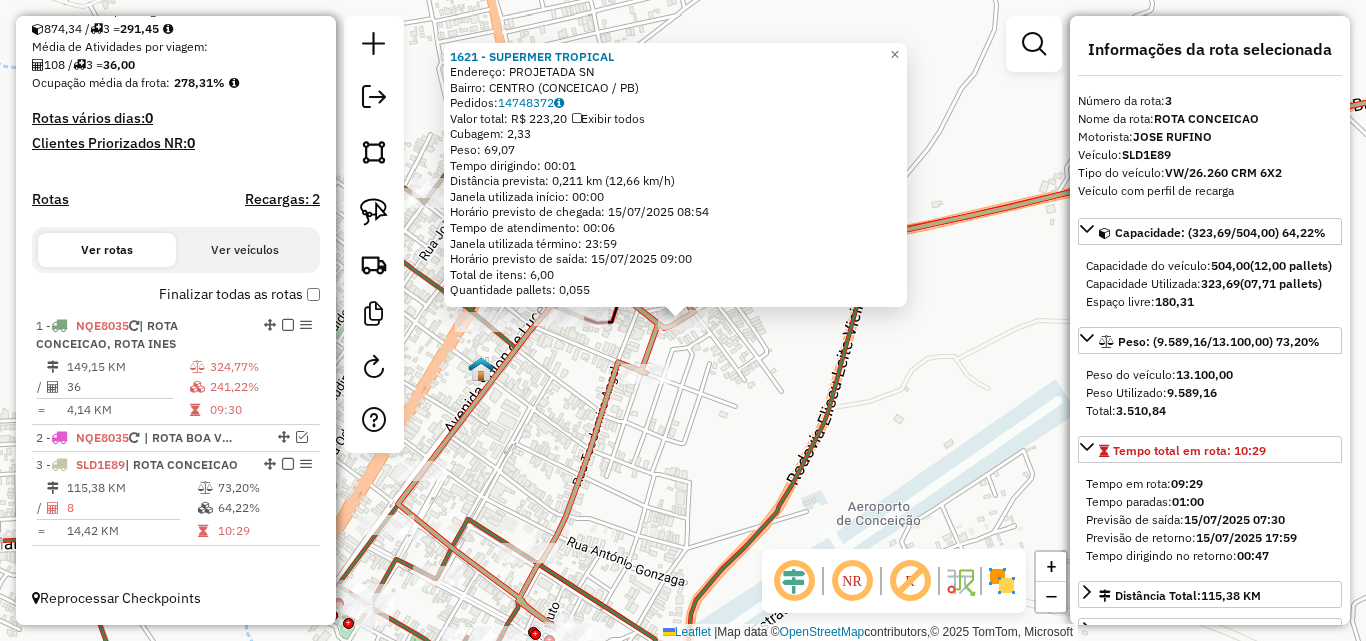 click on "1621 - SUPERMER TROPICAL  Endereço:  PROJETADA SN   Bairro: CENTRO (CONCEICAO / PB)   Pedidos:  14748372   Valor total: R$ 223,20   Exibir todos   Cubagem: 2,33  Peso: 69,07  Tempo dirigindo: 00:01   Distância prevista: 0,211 km (12,66 km/h)   Janela utilizada início: 00:00   Horário previsto de chegada: 15/07/2025 08:54   Tempo de atendimento: 00:06   Janela utilizada término: 23:59   Horário previsto de saída: 15/07/2025 09:00   Total de itens: 6,00   Quantidade pallets: 0,055  × Janela de atendimento Grade de atendimento Capacidade Transportadoras Veículos Cliente Pedidos  Rotas Selecione os dias de semana para filtrar as janelas de atendimento  Seg   Ter   Qua   Qui   Sex   Sáb   Dom  Informe o período da janela de atendimento: De: Até:  Filtrar exatamente a janela do cliente  Considerar janela de atendimento padrão  Selecione os dias de semana para filtrar as grades de atendimento  Seg   Ter   Qua   Qui   Sex   Sáb   Dom   Considerar clientes sem dia de atendimento cadastrado  De:   Até:" 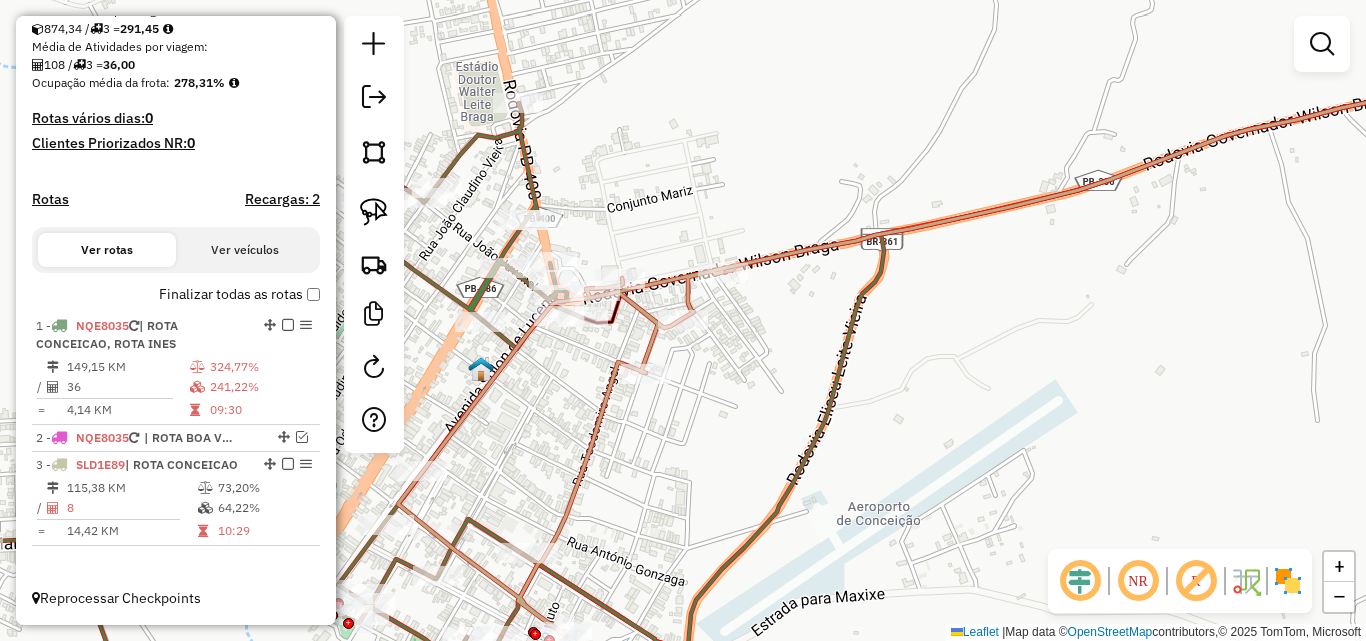 drag, startPoint x: 376, startPoint y: 206, endPoint x: 466, endPoint y: 235, distance: 94.55686 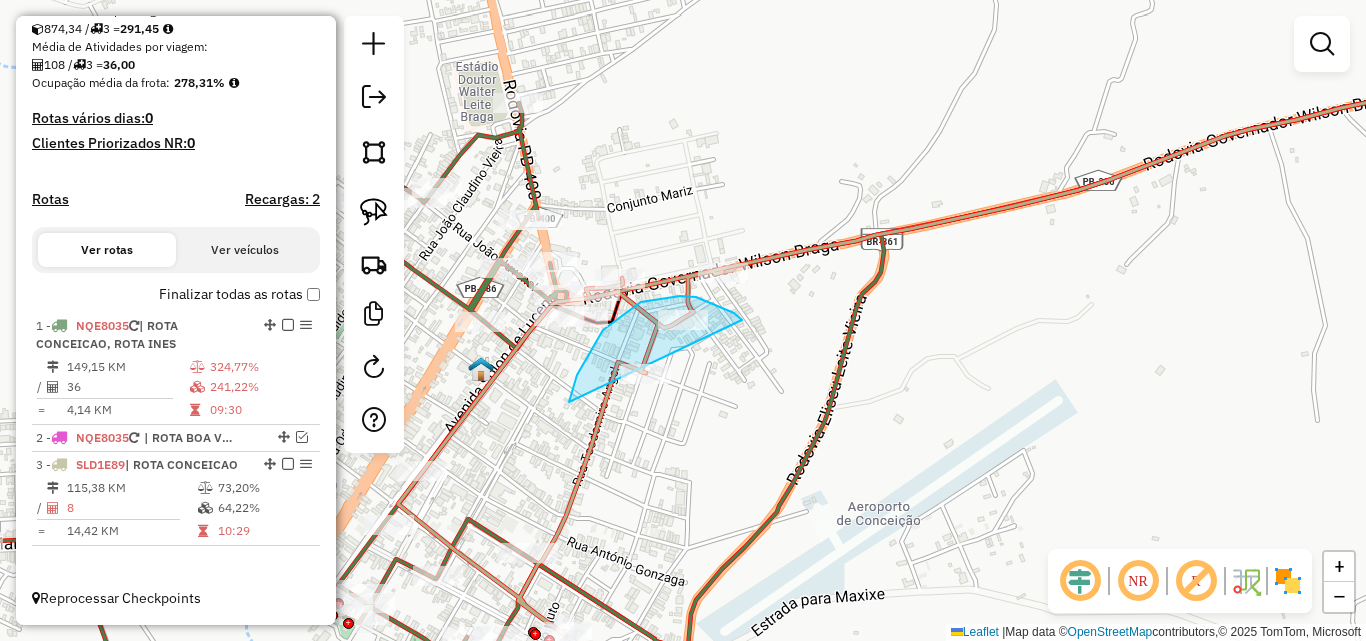 drag, startPoint x: 704, startPoint y: 301, endPoint x: 668, endPoint y: 433, distance: 136.82104 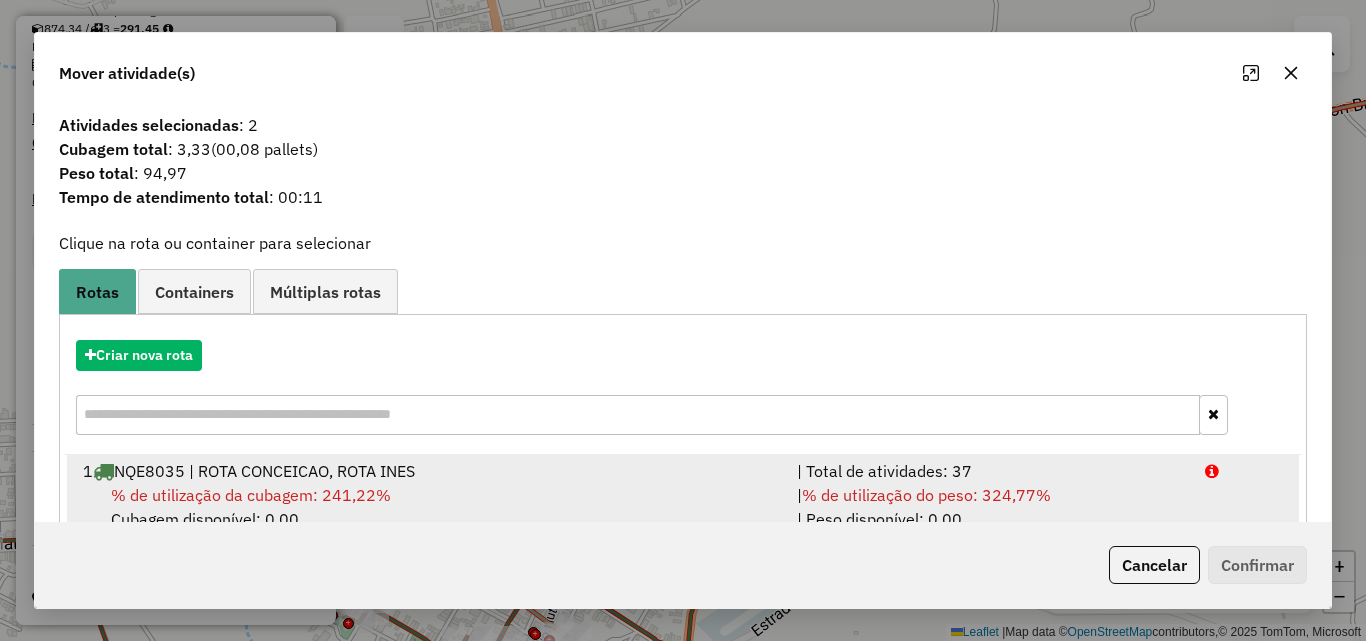 click on "| Total de atividades: 37" at bounding box center [989, 471] 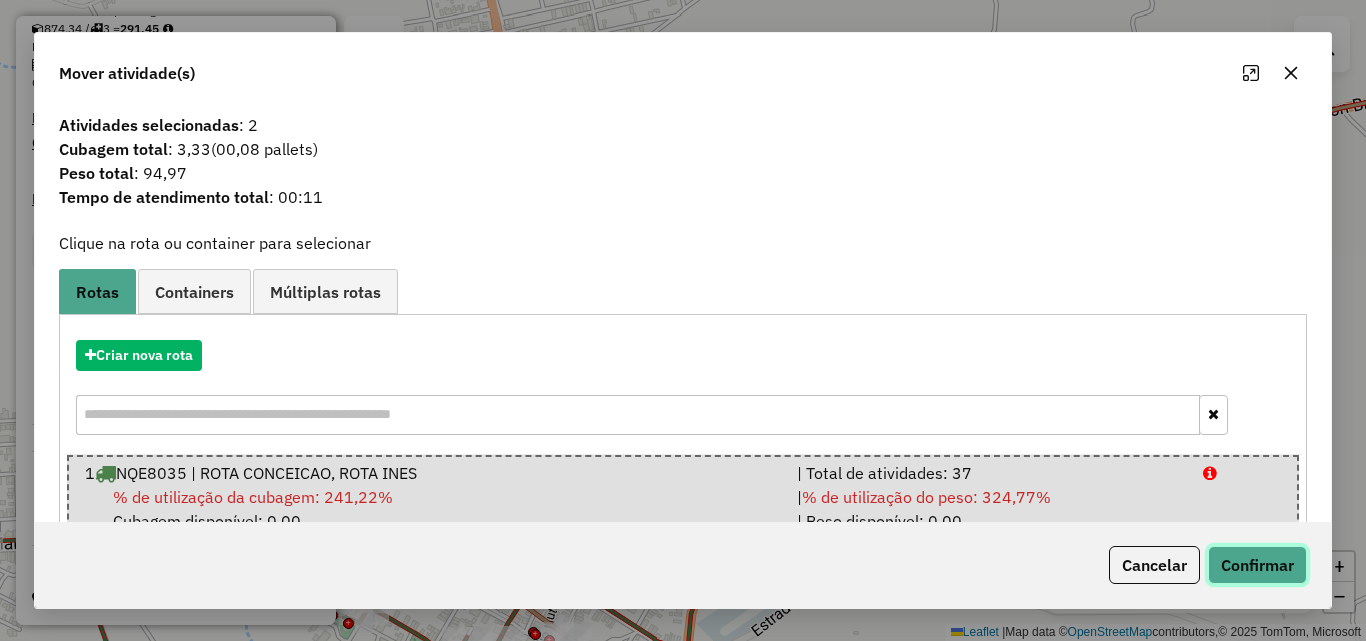 click on "Confirmar" 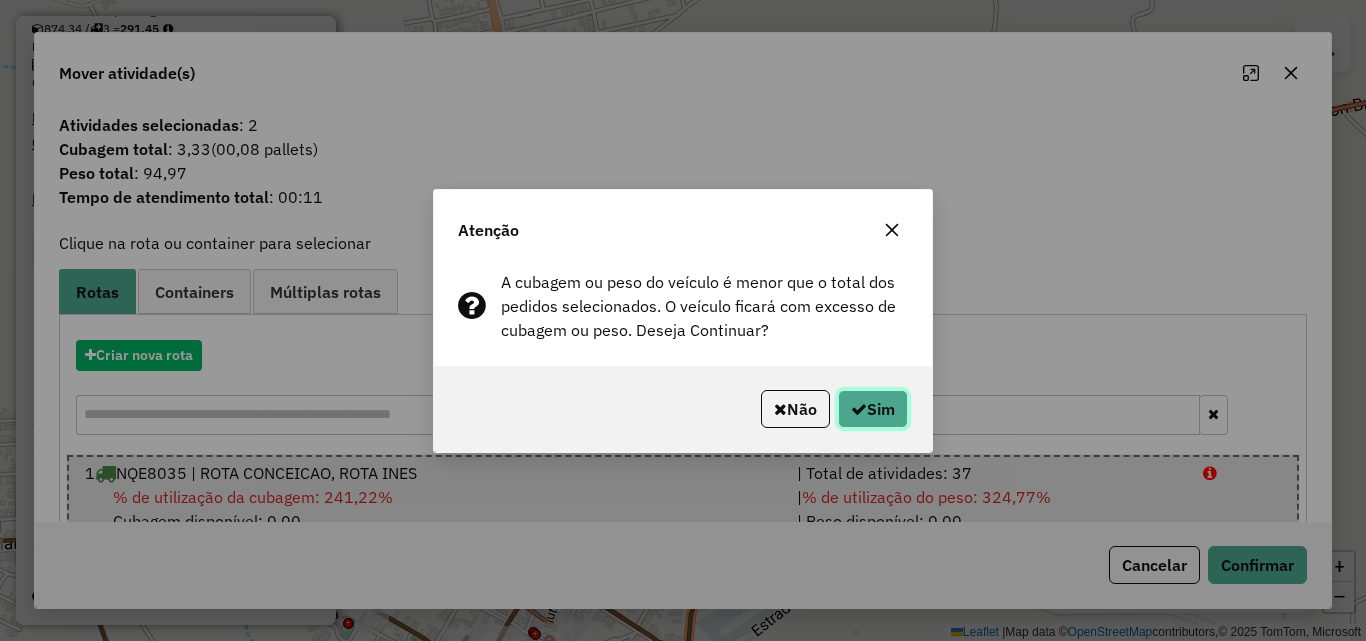 click 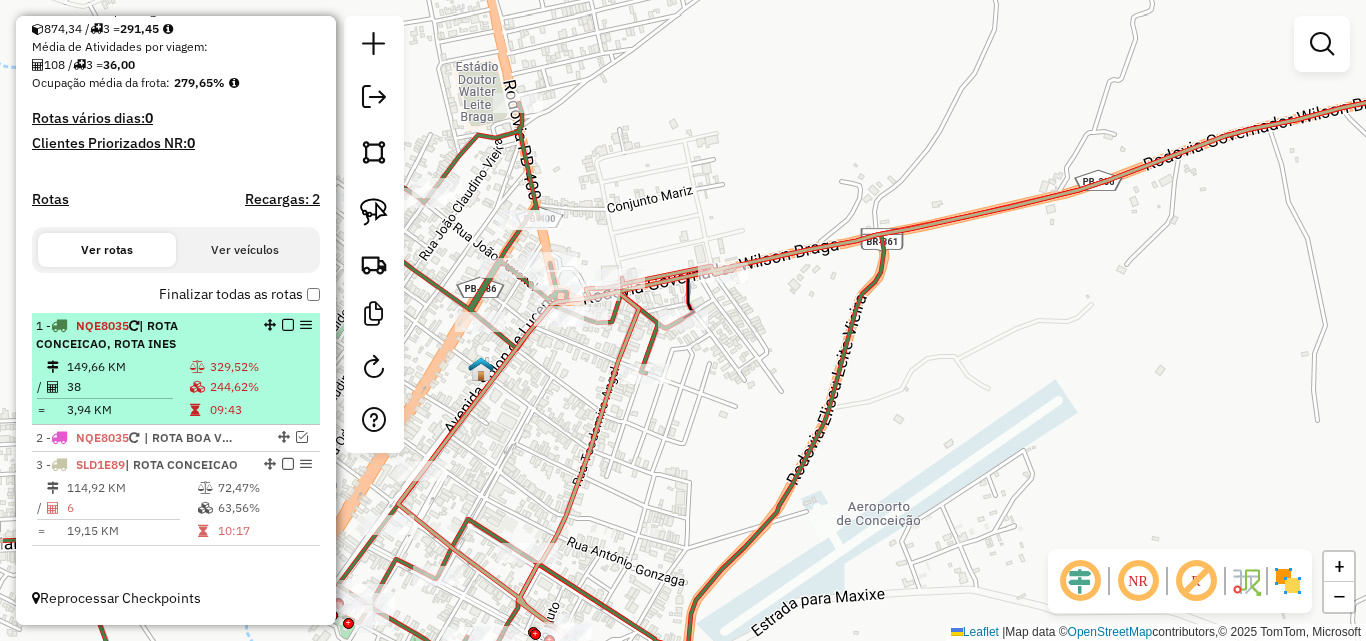 drag, startPoint x: 152, startPoint y: 509, endPoint x: 163, endPoint y: 423, distance: 86.70064 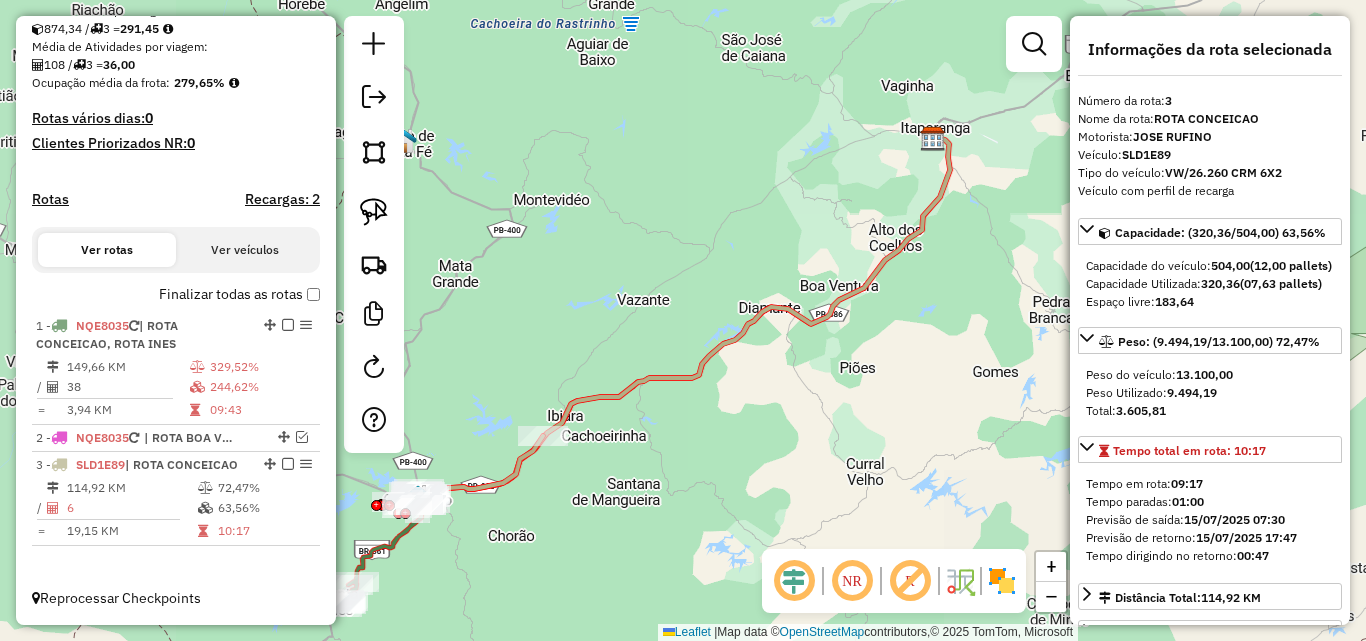 click at bounding box center (197, 367) 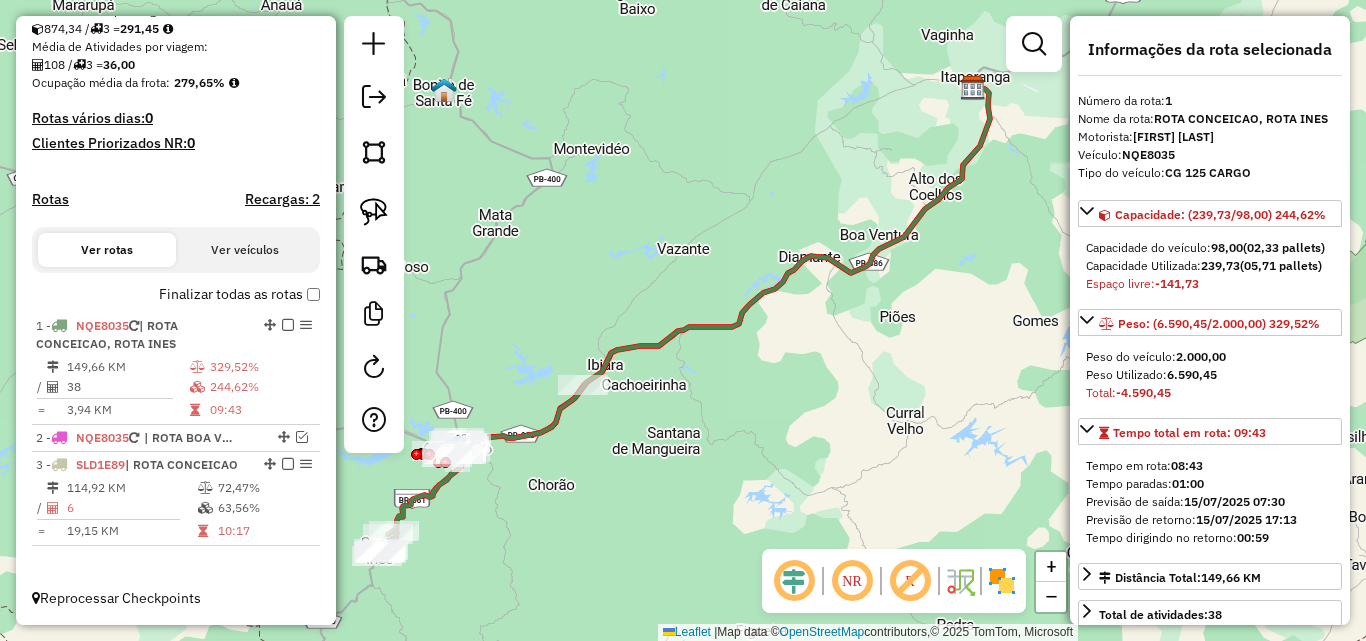 scroll, scrollTop: 100, scrollLeft: 0, axis: vertical 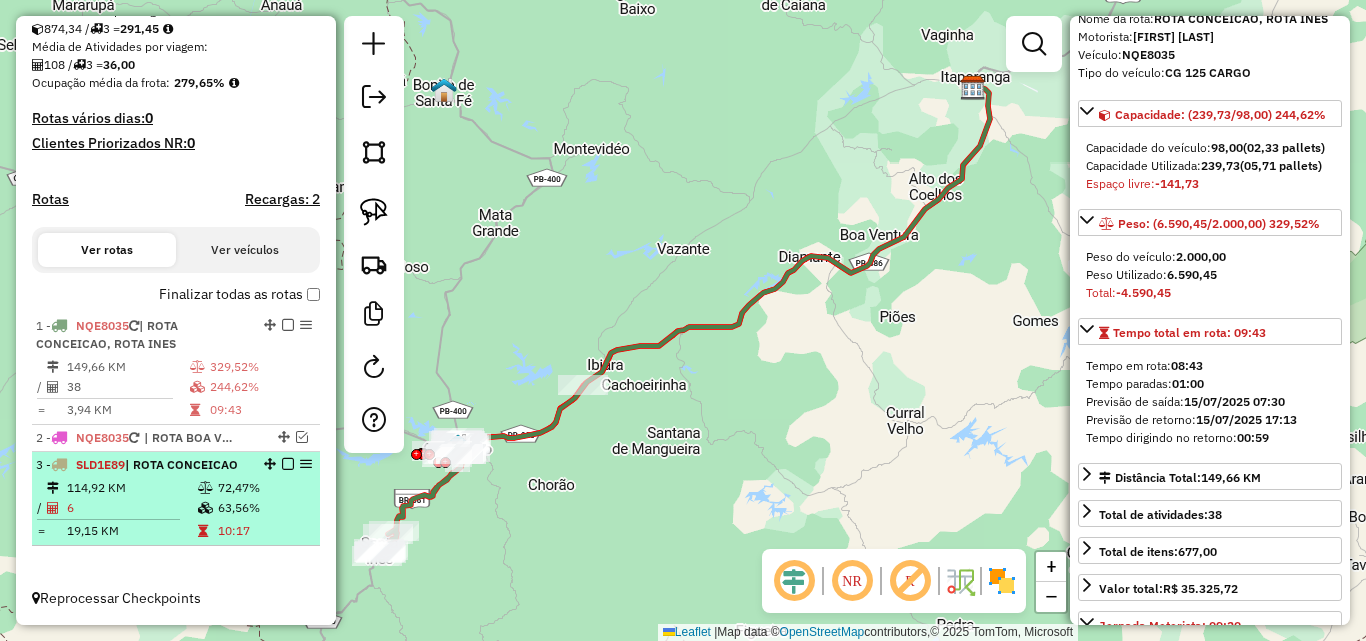 click at bounding box center (207, 488) 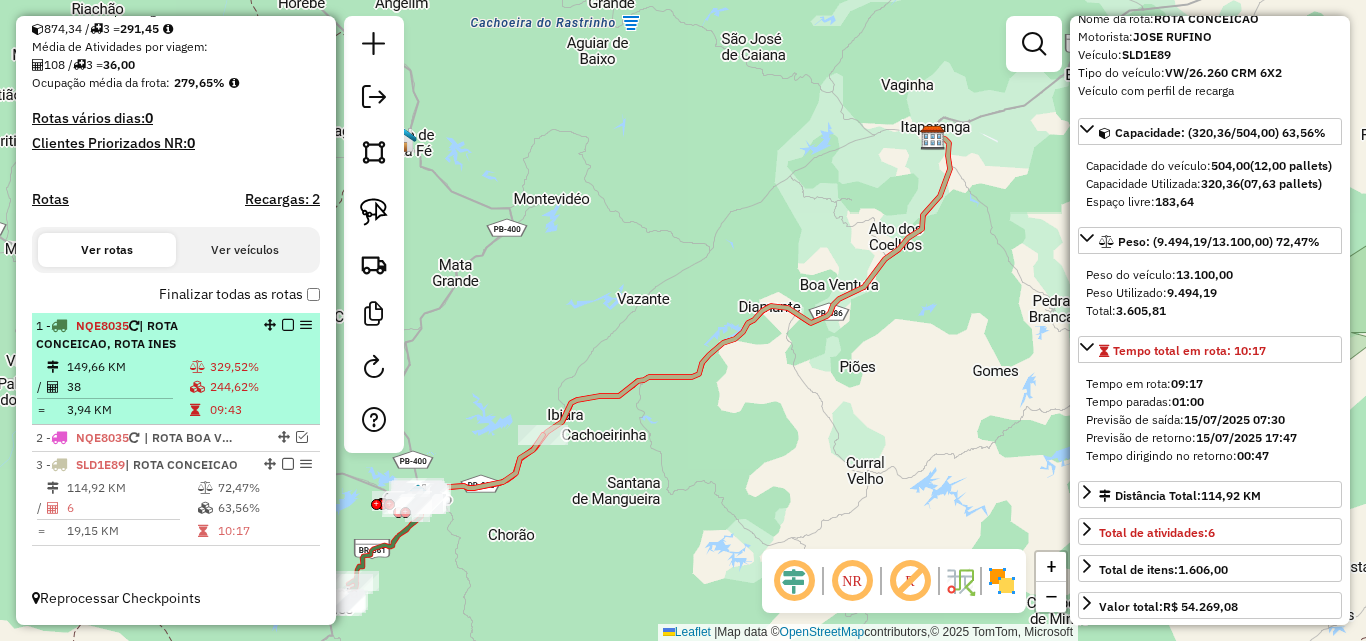 click at bounding box center [197, 387] 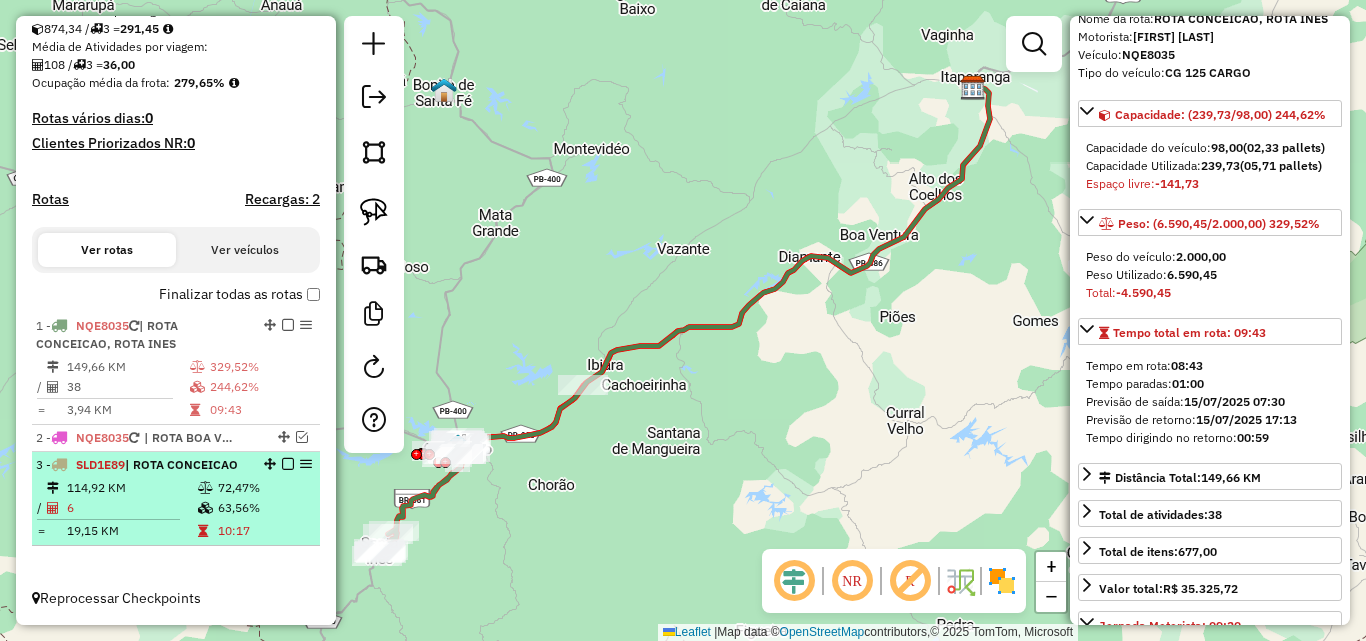 click on "6" at bounding box center (131, 508) 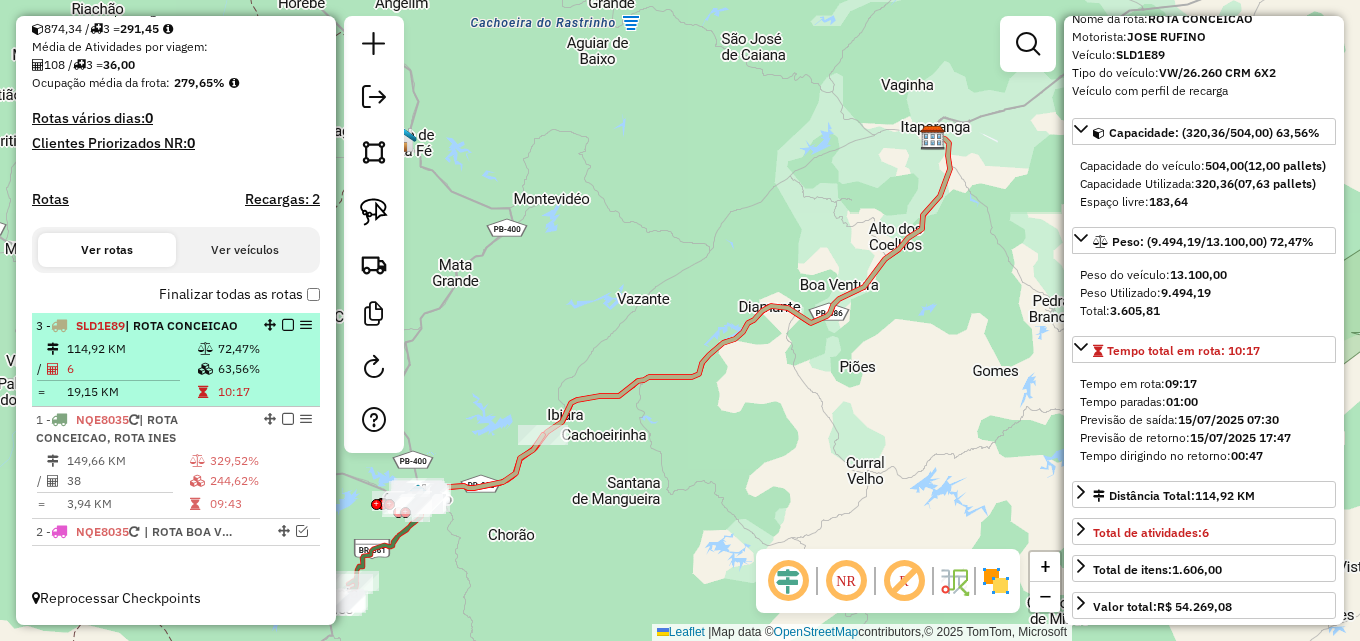 drag, startPoint x: 260, startPoint y: 463, endPoint x: 230, endPoint y: 336, distance: 130.49521 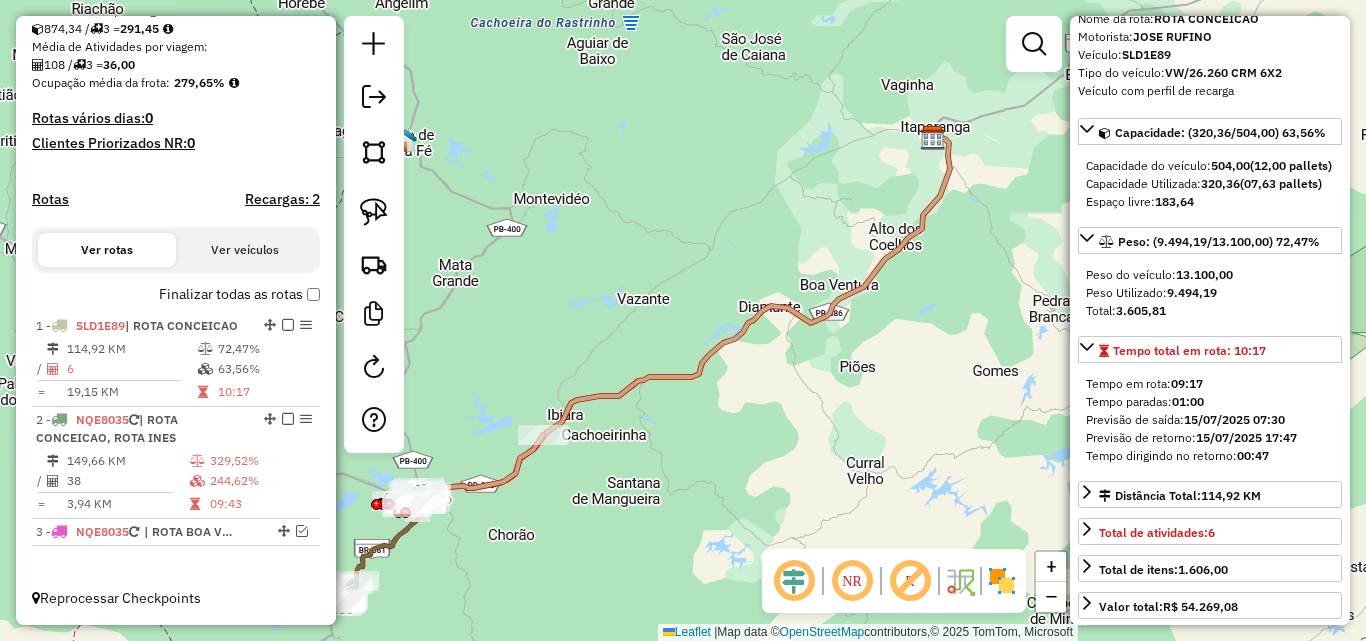 click at bounding box center (288, 325) 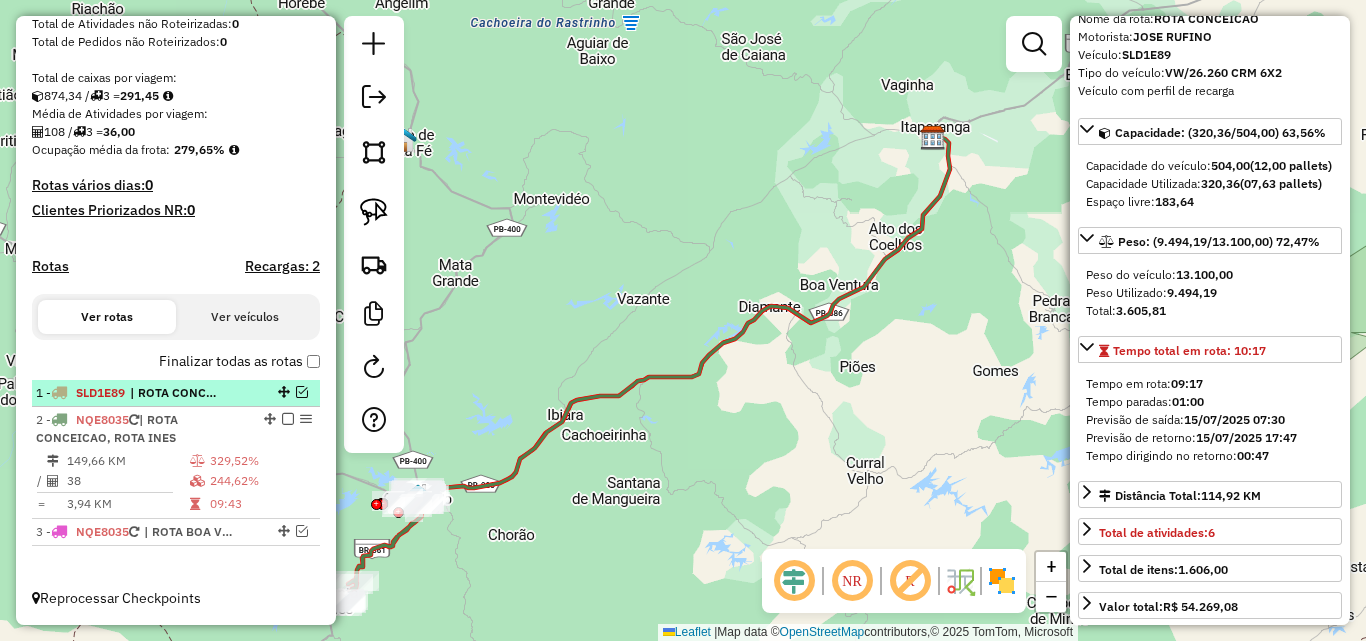 scroll, scrollTop: 386, scrollLeft: 0, axis: vertical 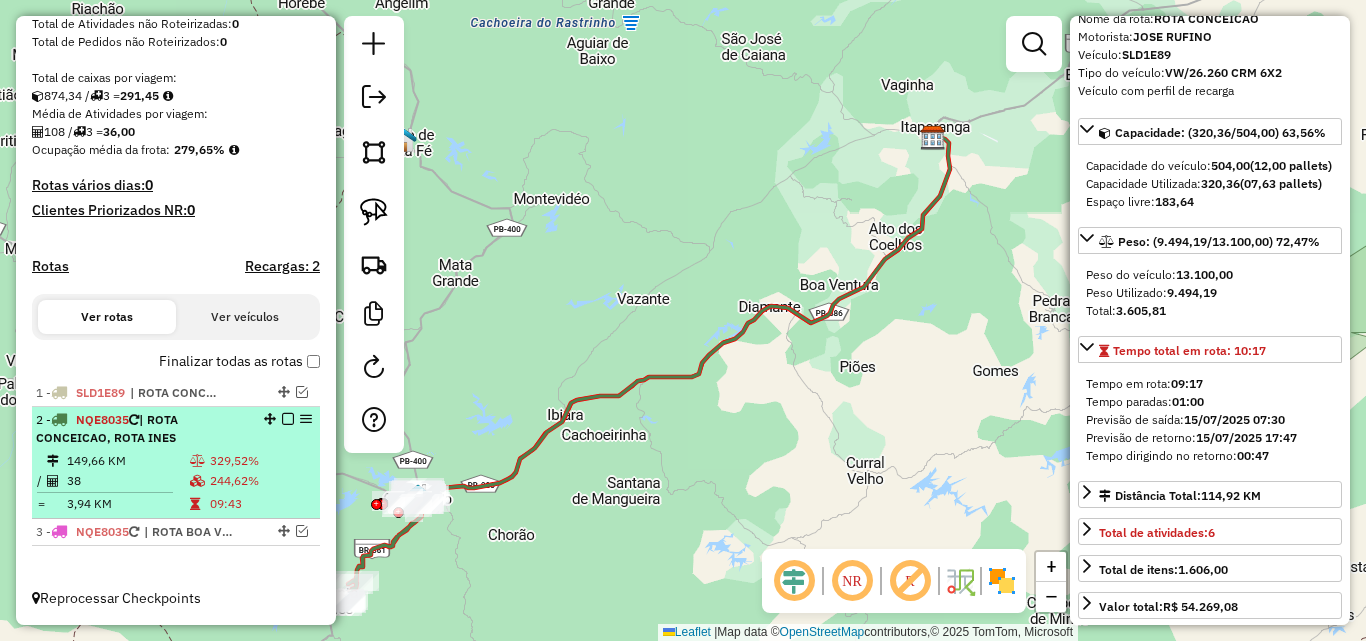 click on "2 -       NQE8035   | ROTA CONCEICAO, ROTA INES" at bounding box center (142, 429) 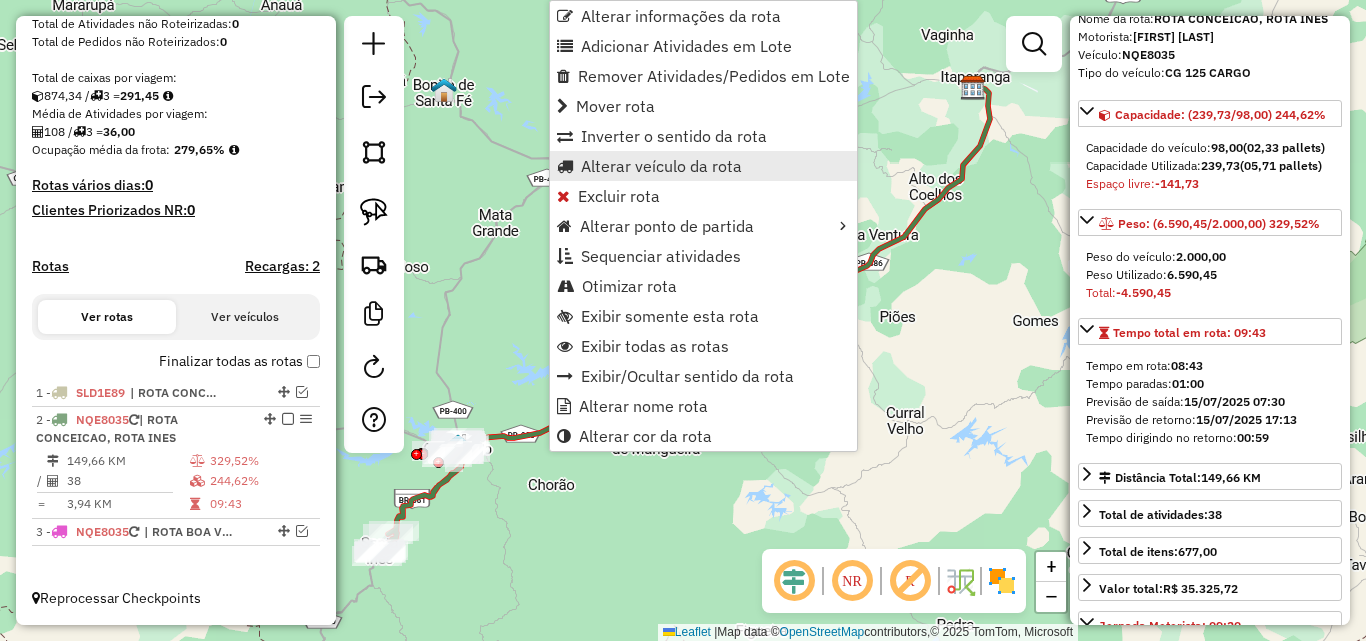 click on "Alterar veículo da rota" at bounding box center [661, 166] 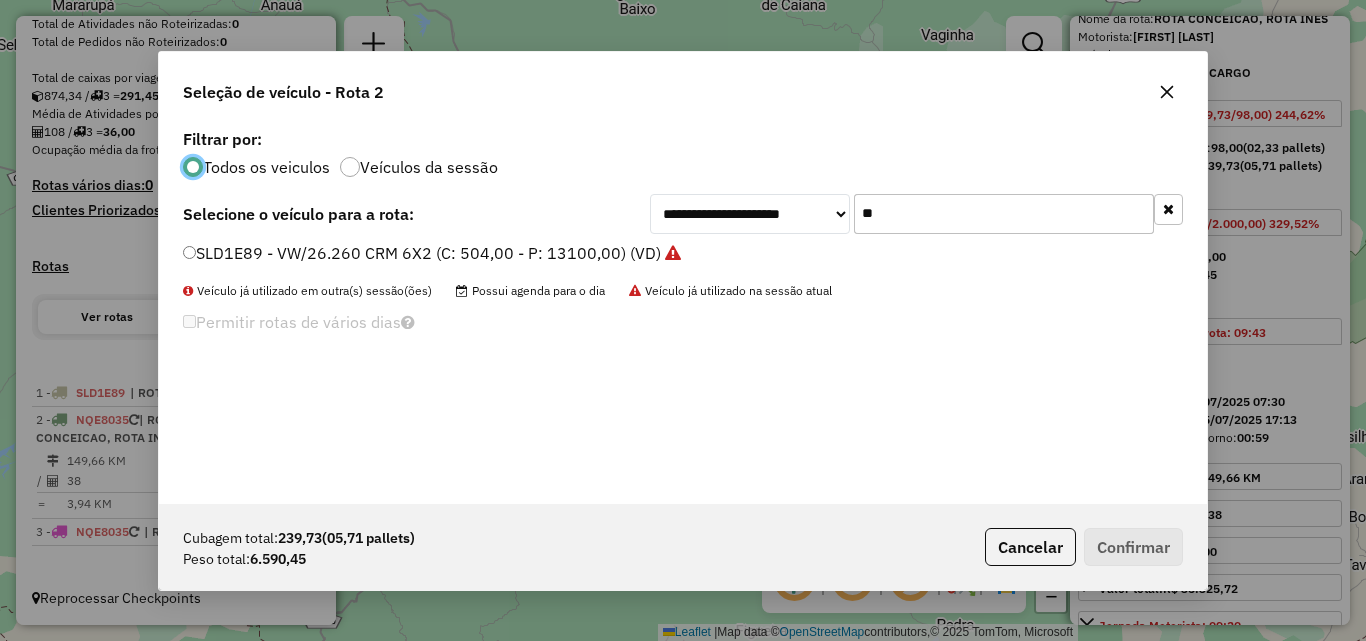 scroll, scrollTop: 11, scrollLeft: 6, axis: both 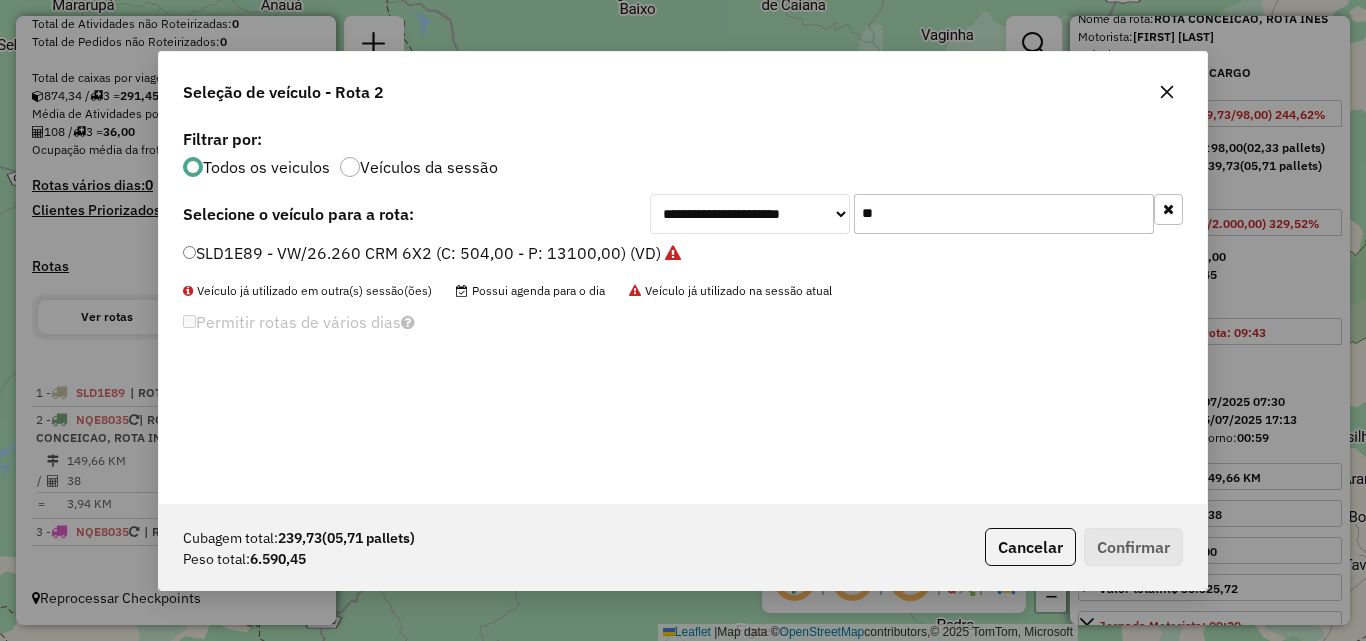 click on "**" 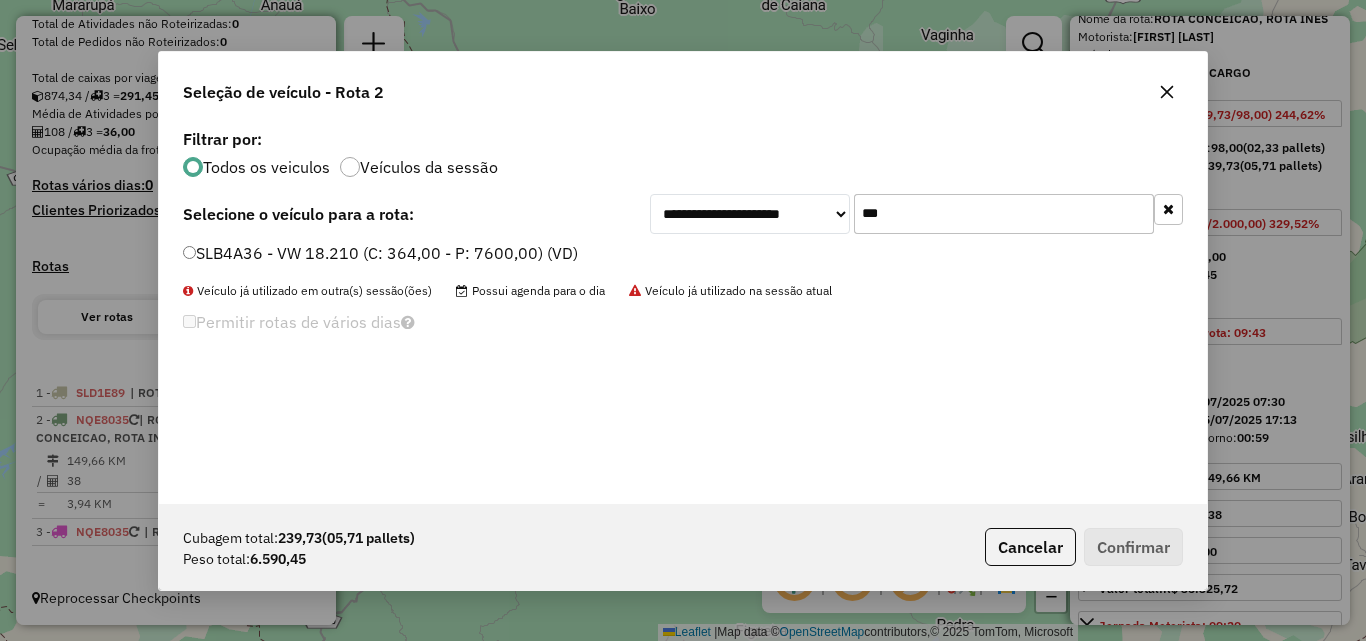 type on "***" 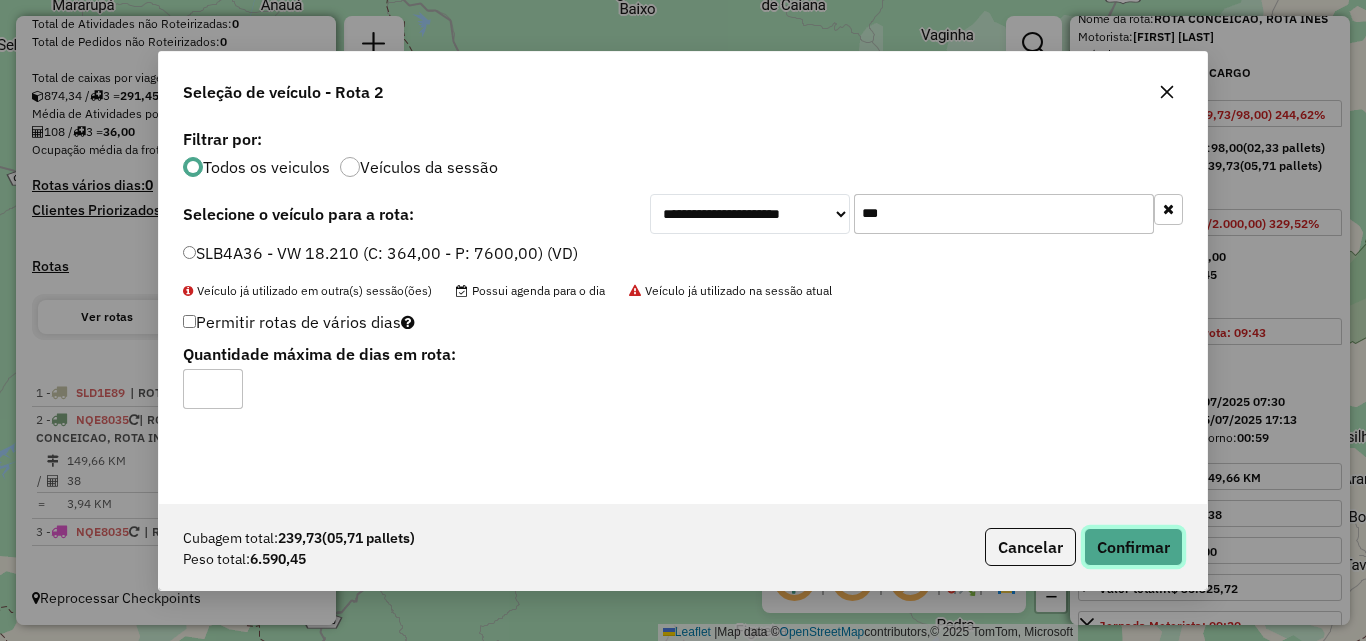click on "Confirmar" 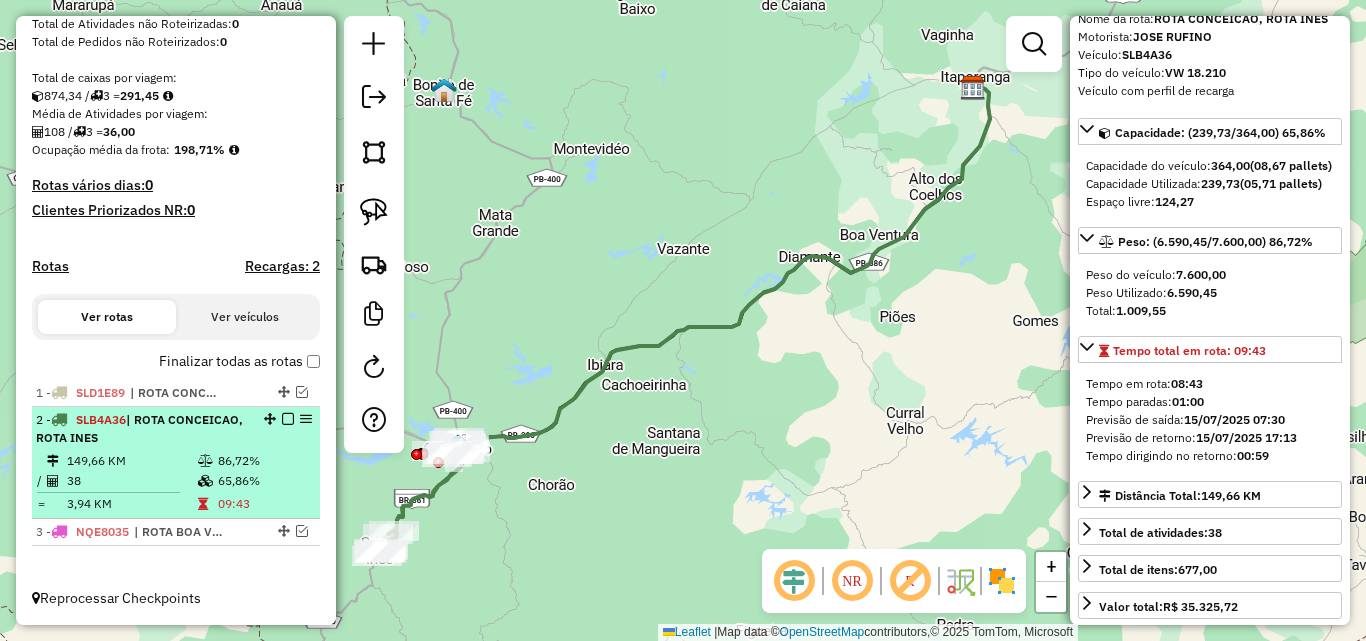 click at bounding box center [288, 419] 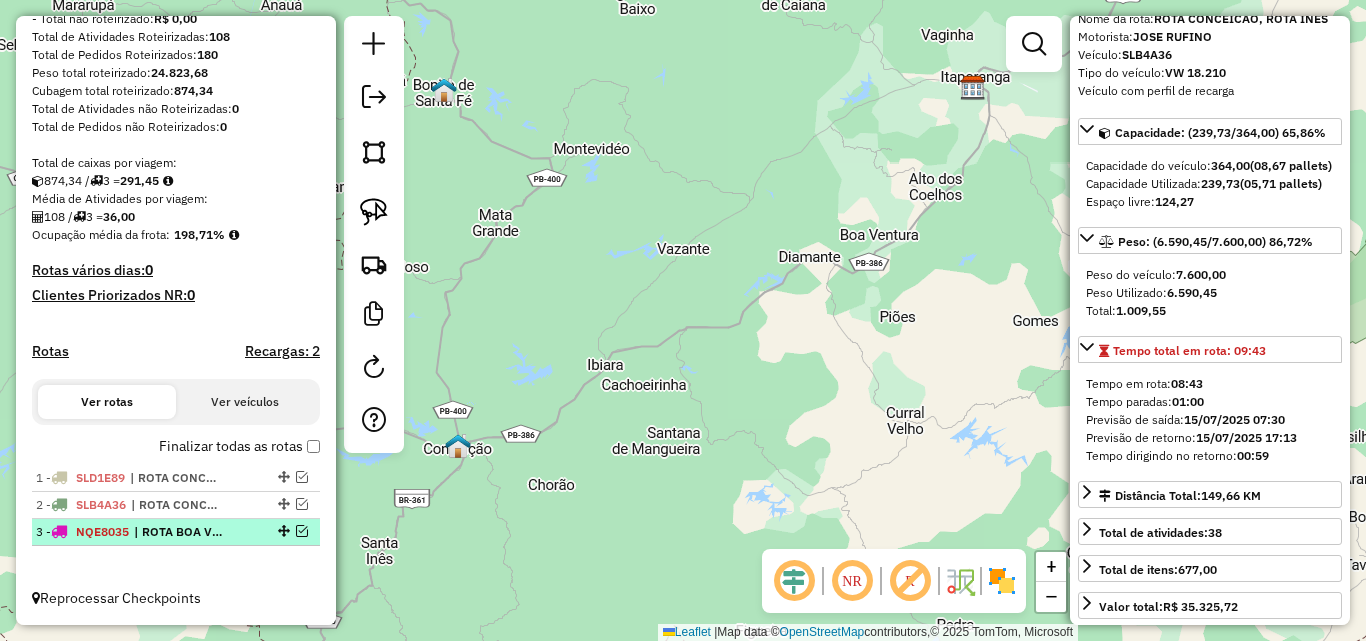 click at bounding box center [302, 531] 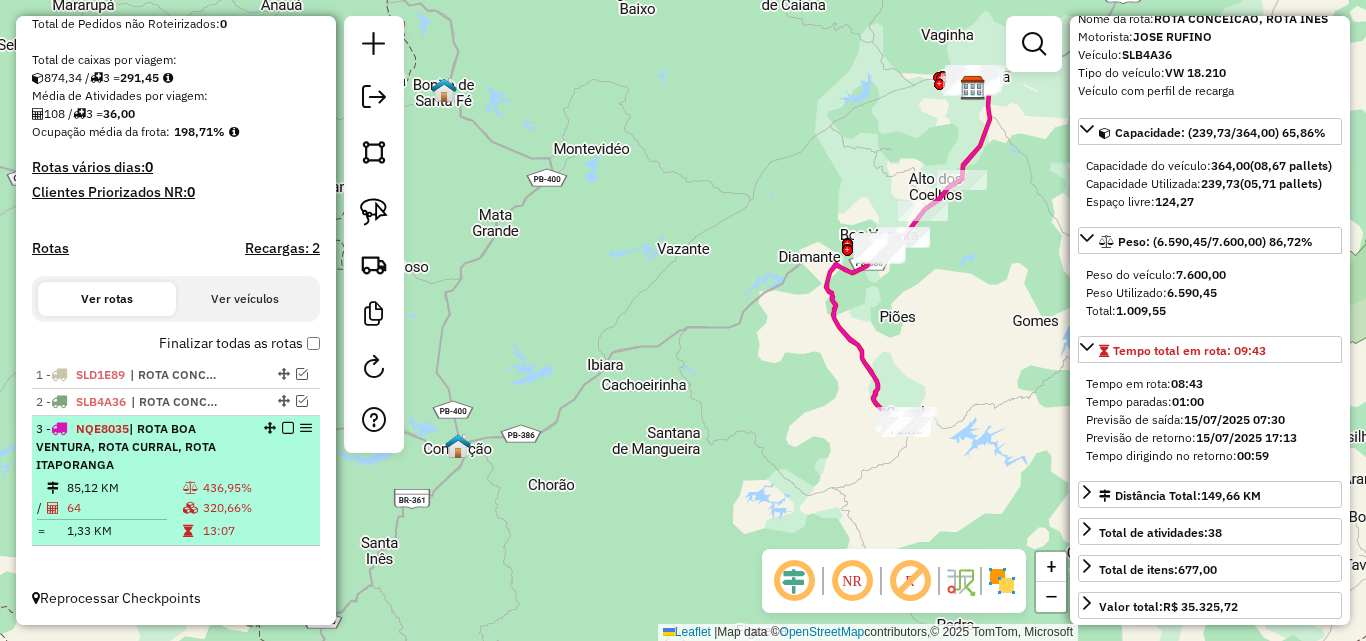 click on "13:07" at bounding box center (257, 531) 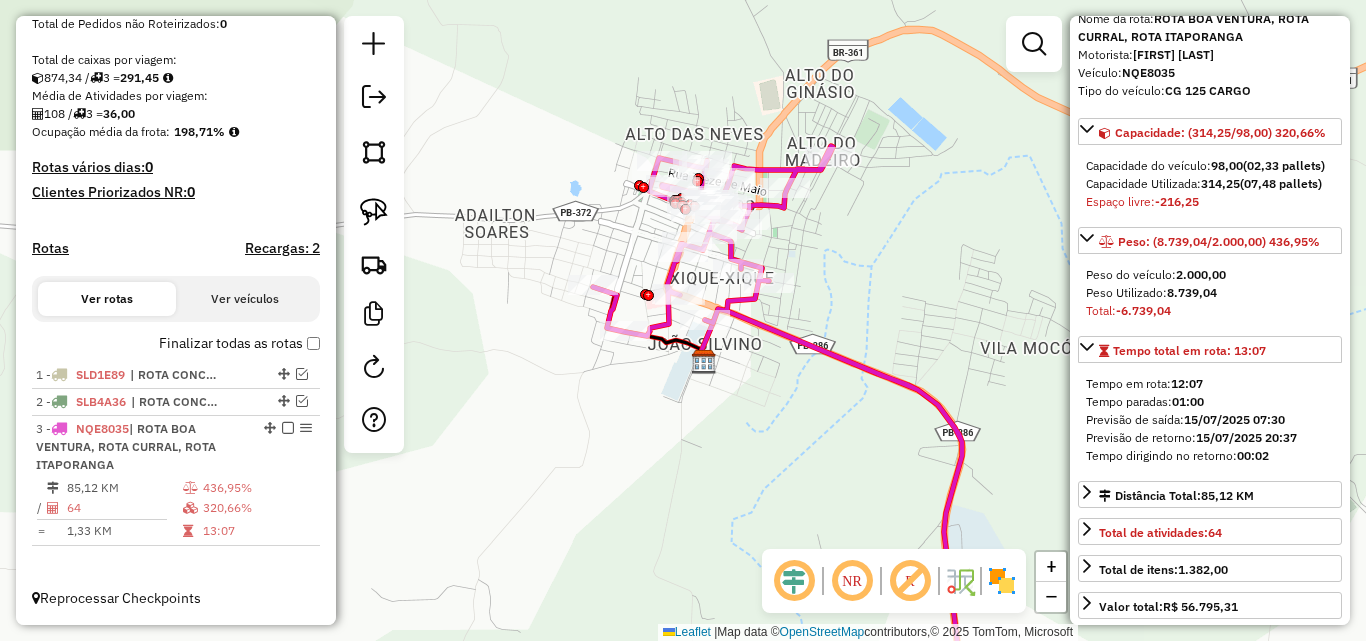 click on "**********" at bounding box center (1210, 320) 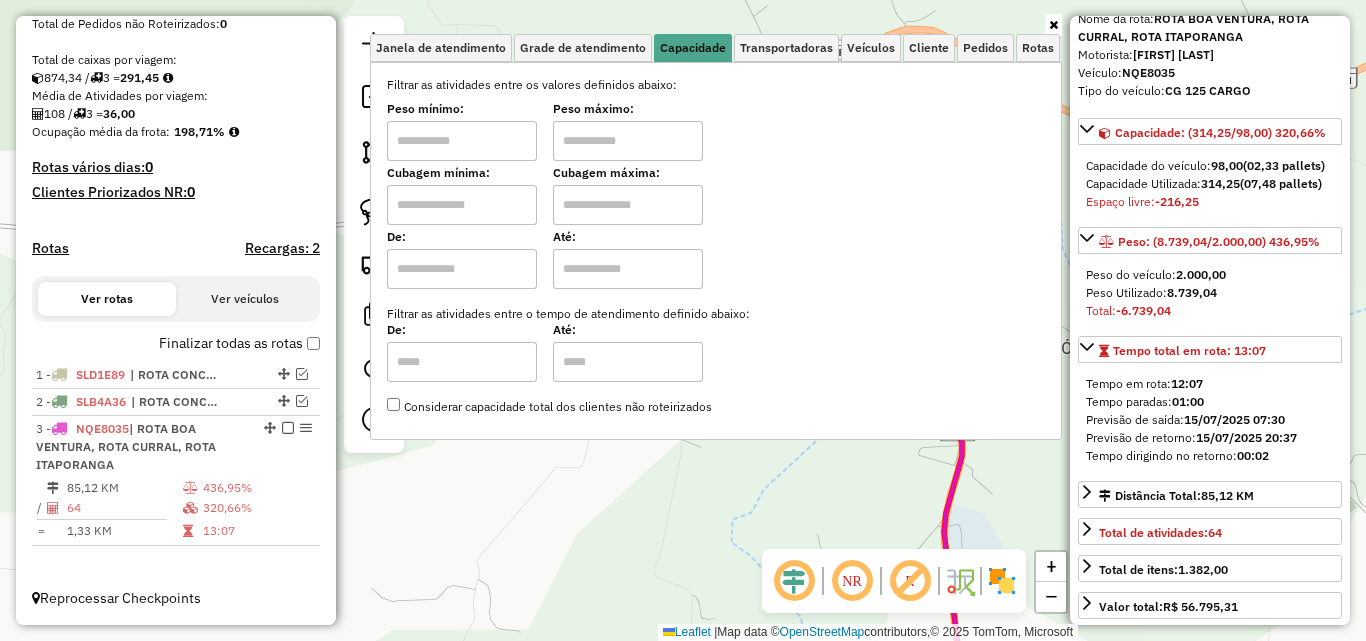 drag, startPoint x: 522, startPoint y: 134, endPoint x: 512, endPoint y: 150, distance: 18.867962 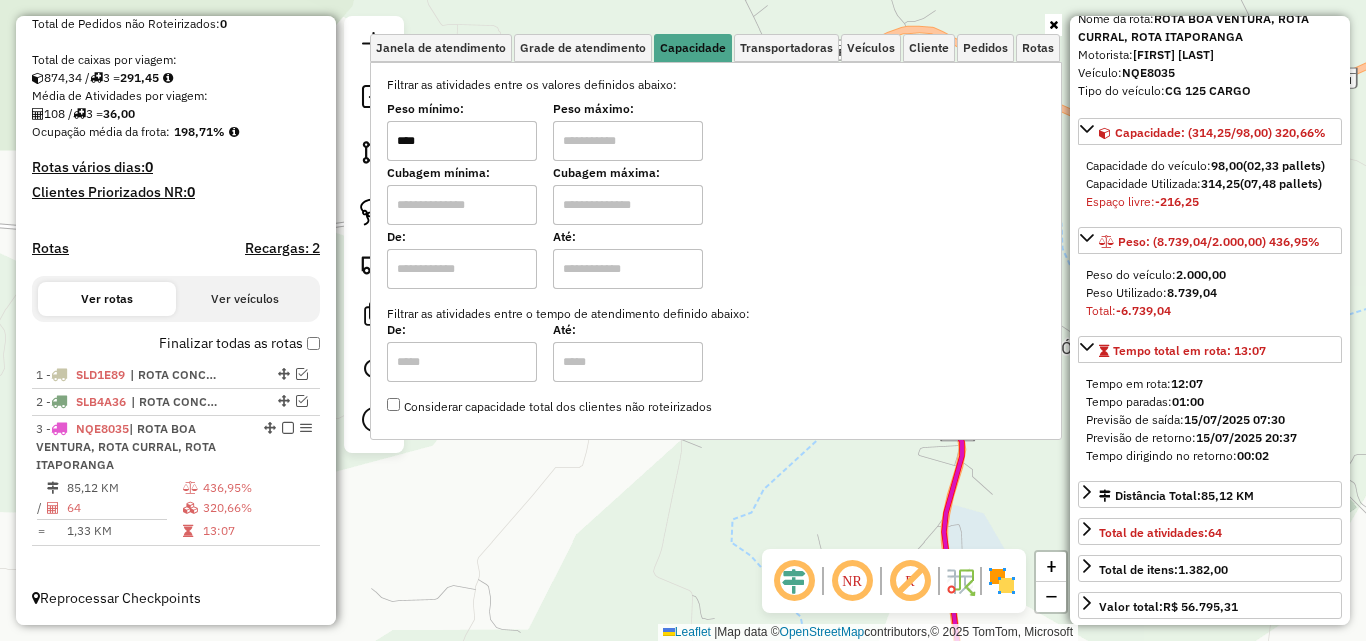 click at bounding box center [628, 141] 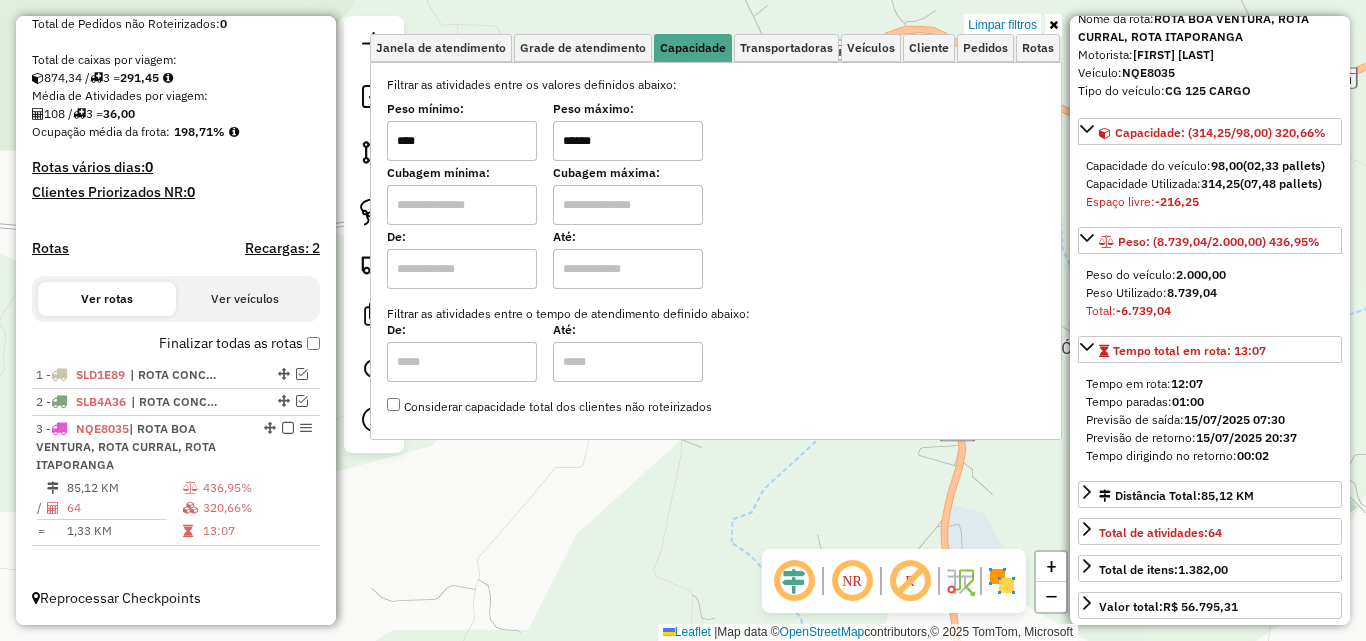 type on "******" 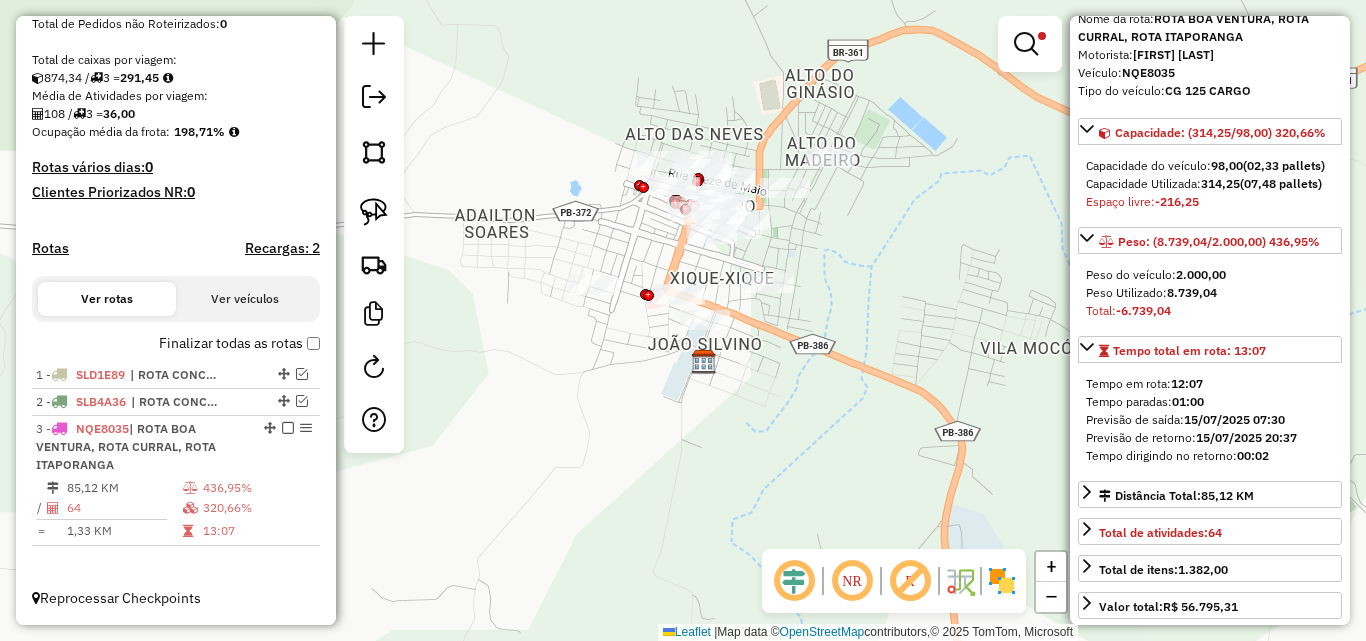 drag, startPoint x: 987, startPoint y: 102, endPoint x: 789, endPoint y: 119, distance: 198.72845 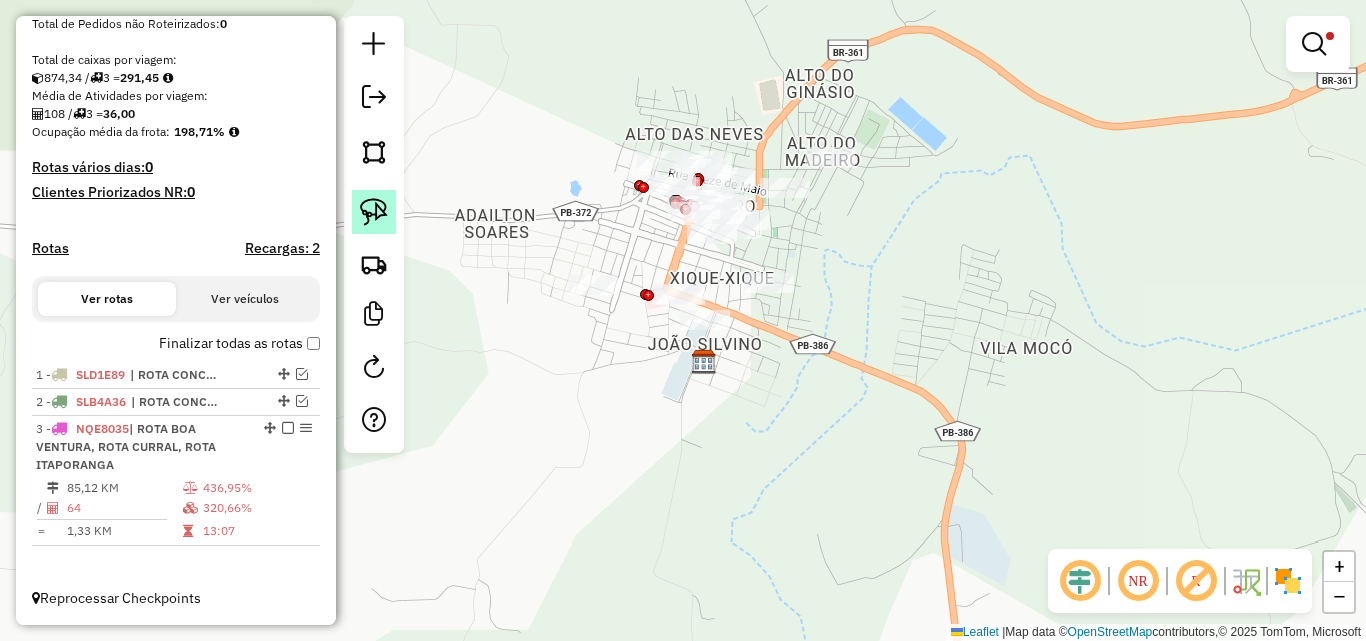 drag, startPoint x: 355, startPoint y: 198, endPoint x: 371, endPoint y: 195, distance: 16.27882 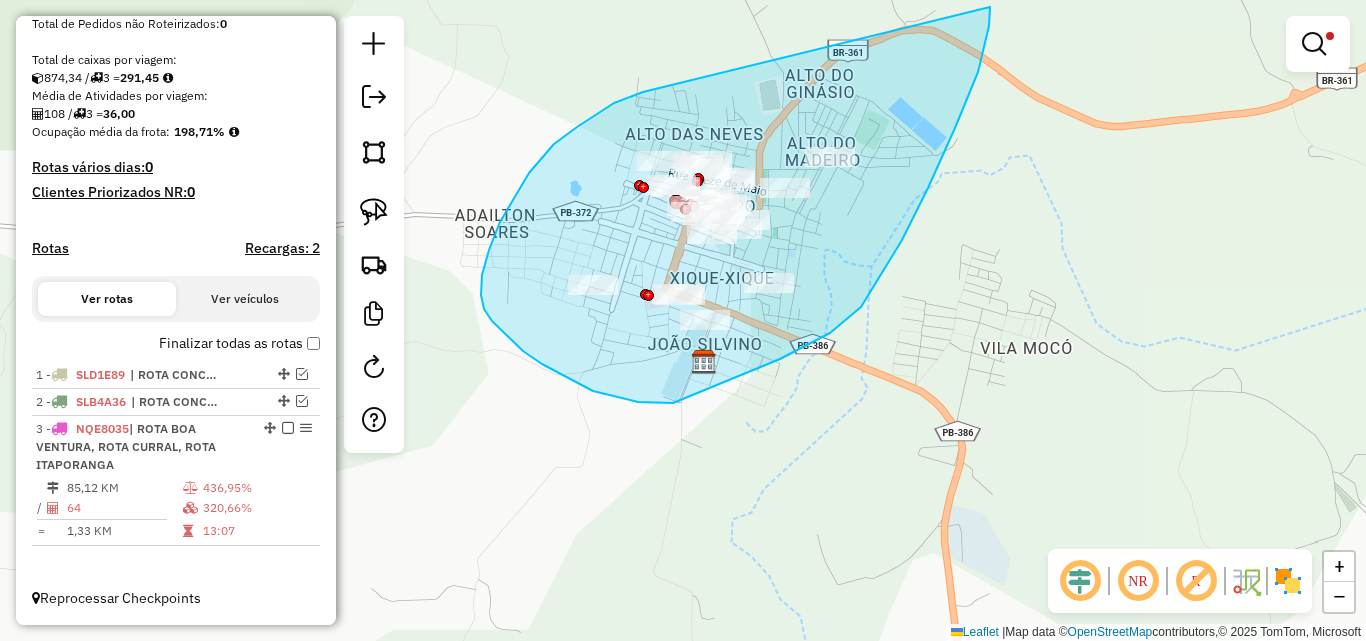 drag, startPoint x: 643, startPoint y: 92, endPoint x: 986, endPoint y: -16, distance: 359.60117 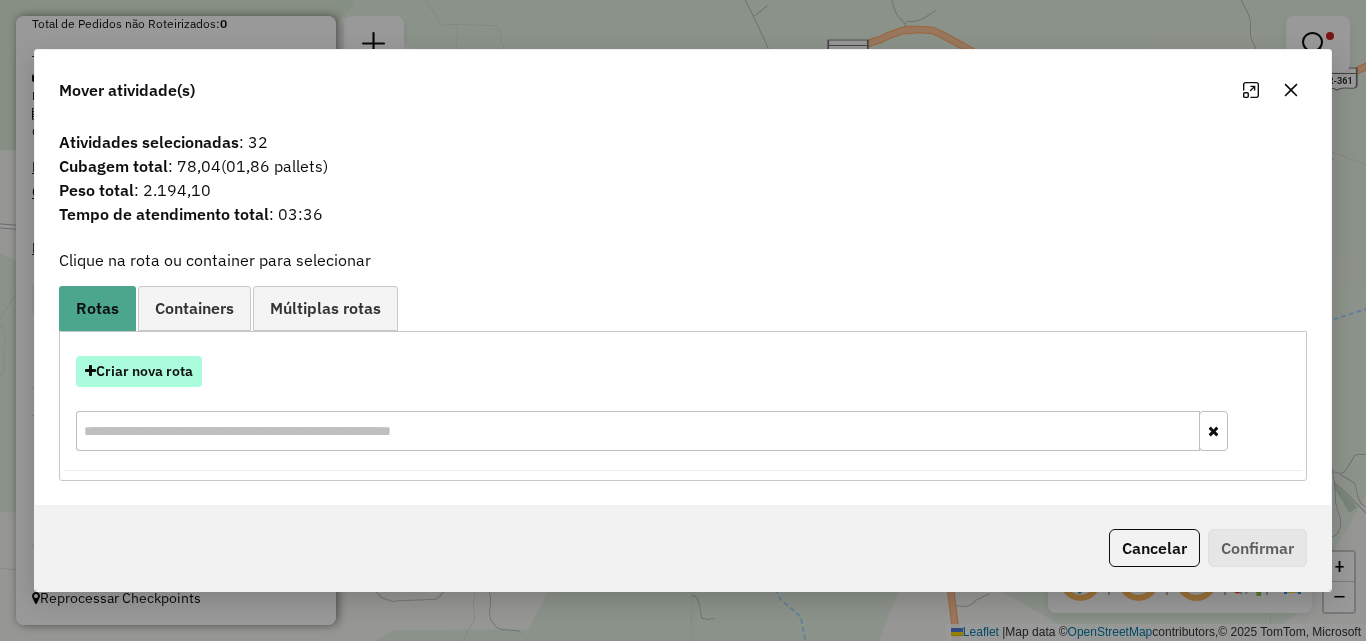 click on "Criar nova rota" at bounding box center [139, 371] 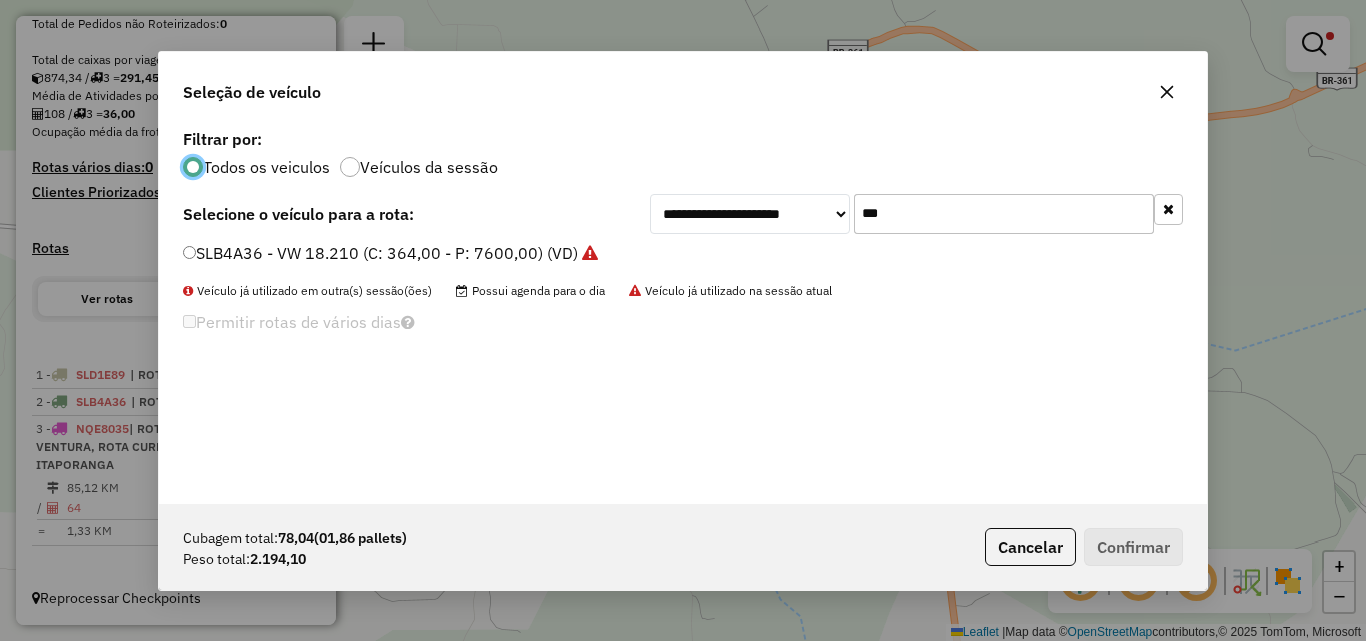 scroll, scrollTop: 11, scrollLeft: 6, axis: both 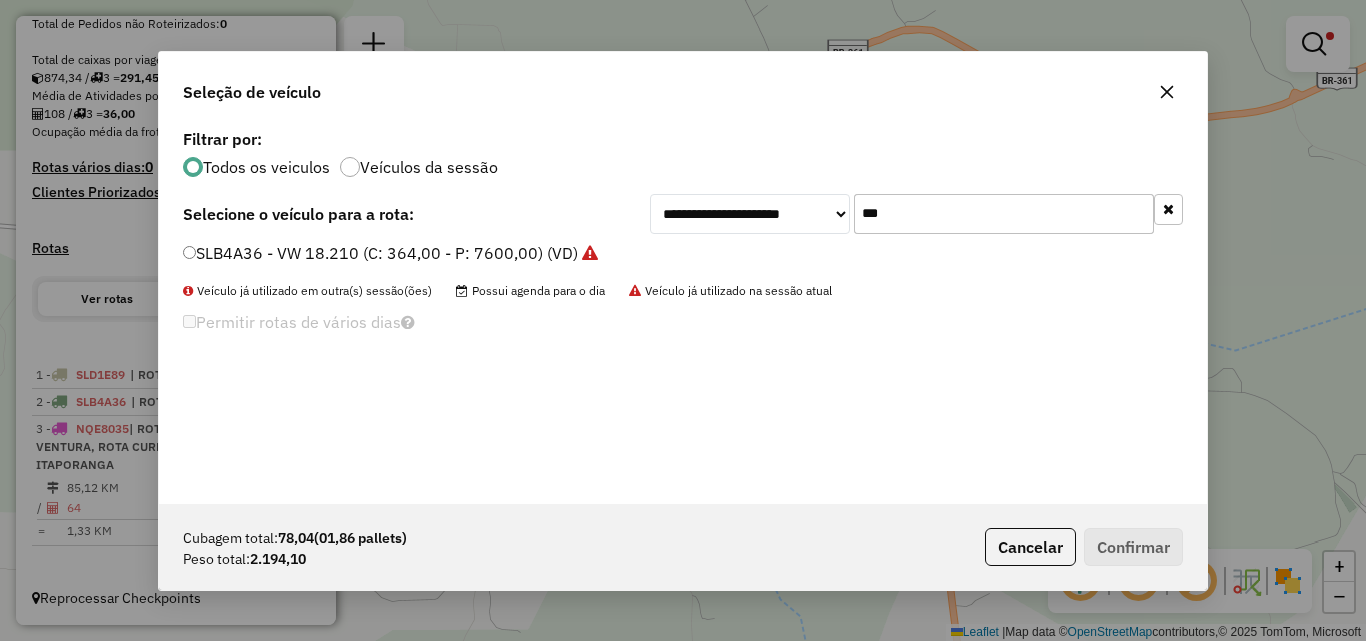 click on "**********" 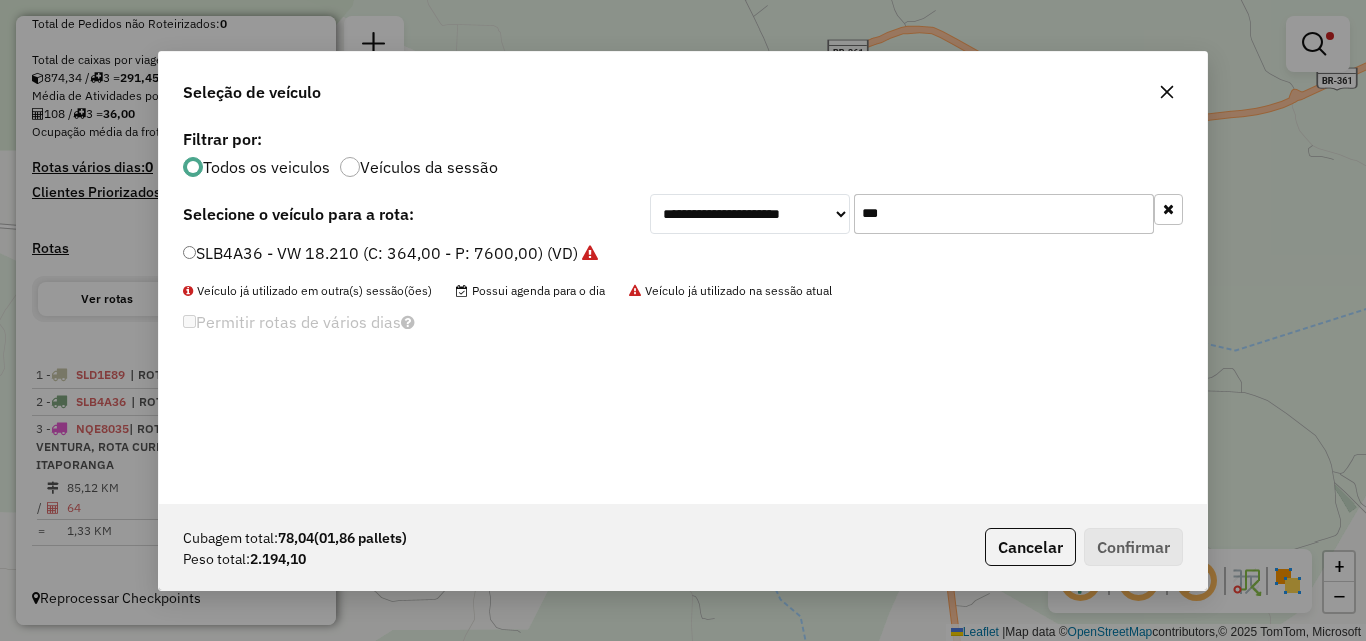 drag, startPoint x: 930, startPoint y: 189, endPoint x: 932, endPoint y: 200, distance: 11.18034 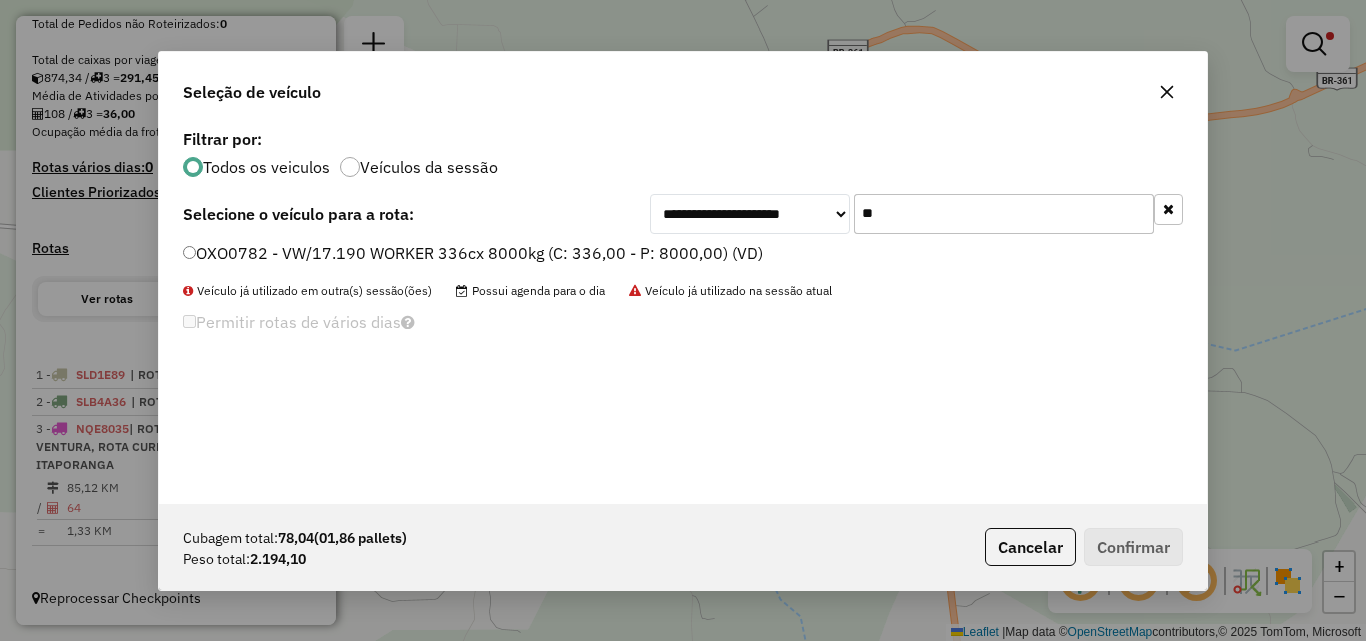 click on "OXO0782 - VW/17.190 WORKER 336cx 8000kg (C: 336,00 - P: 8000,00) (VD)" 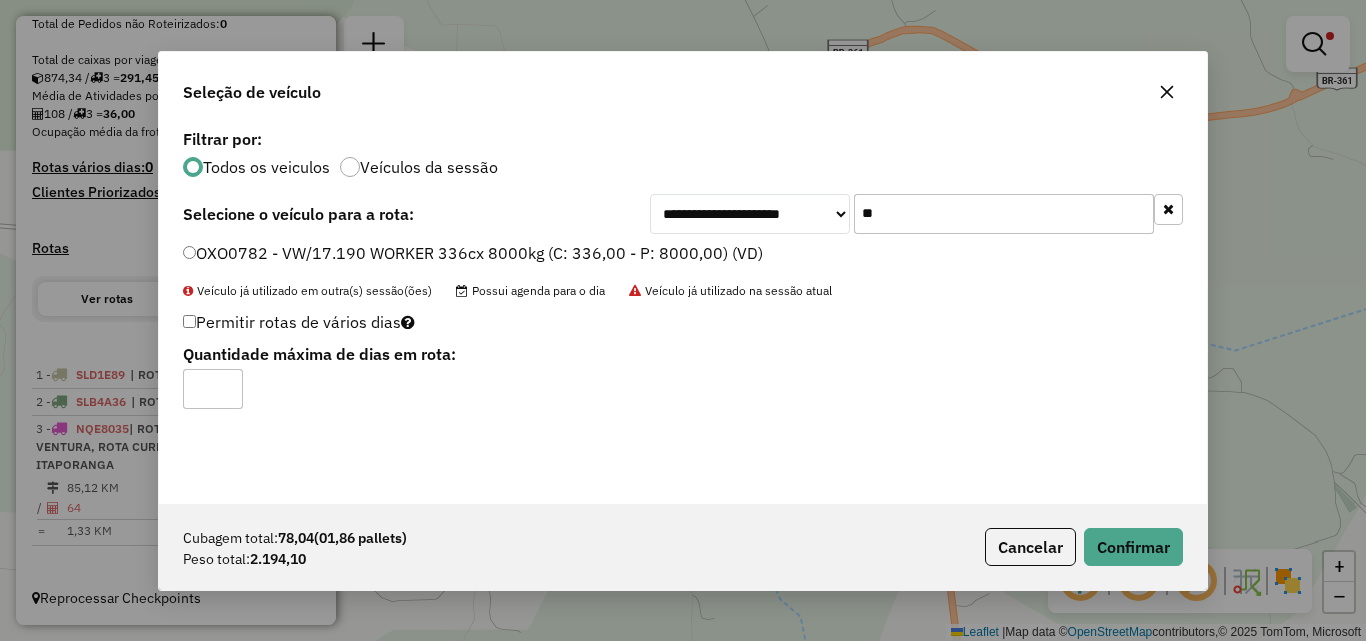 click on "**" 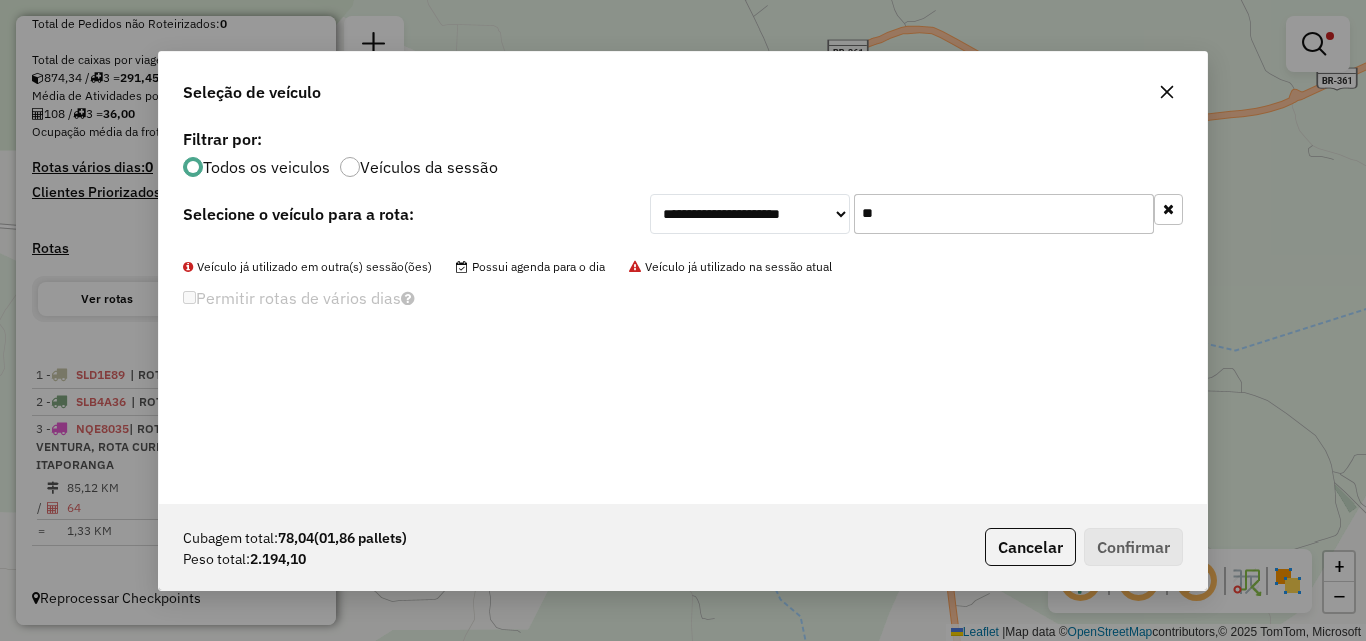 type on "*" 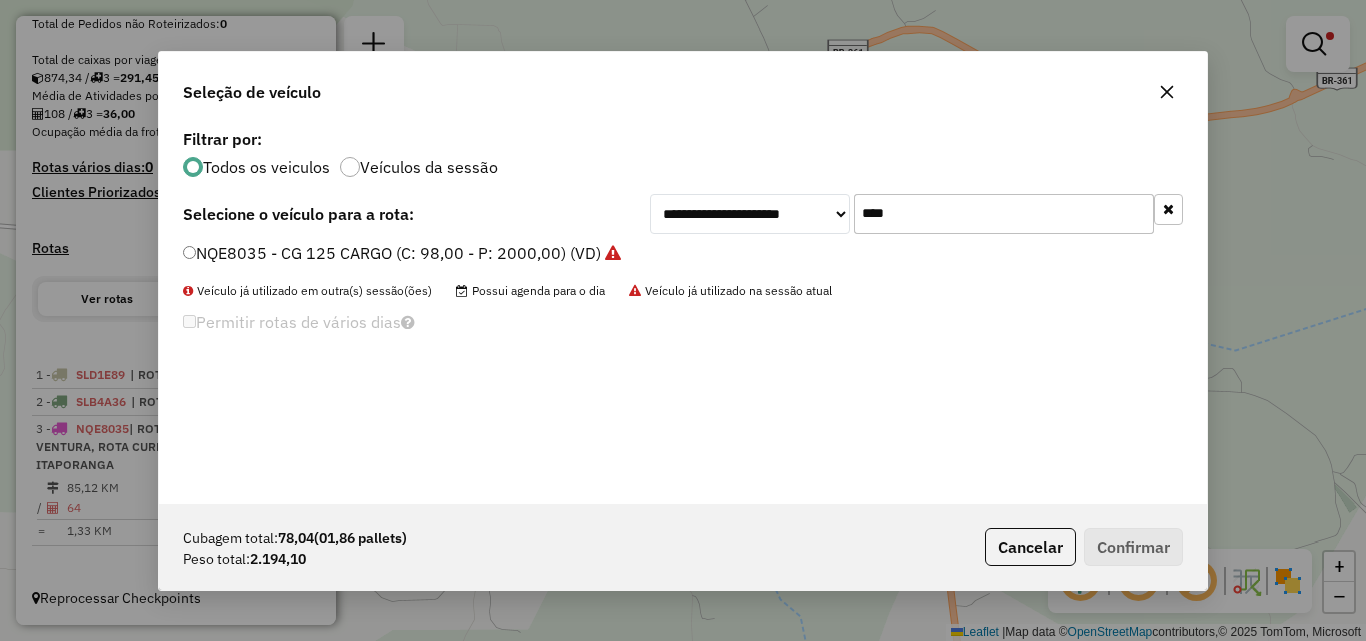 type on "****" 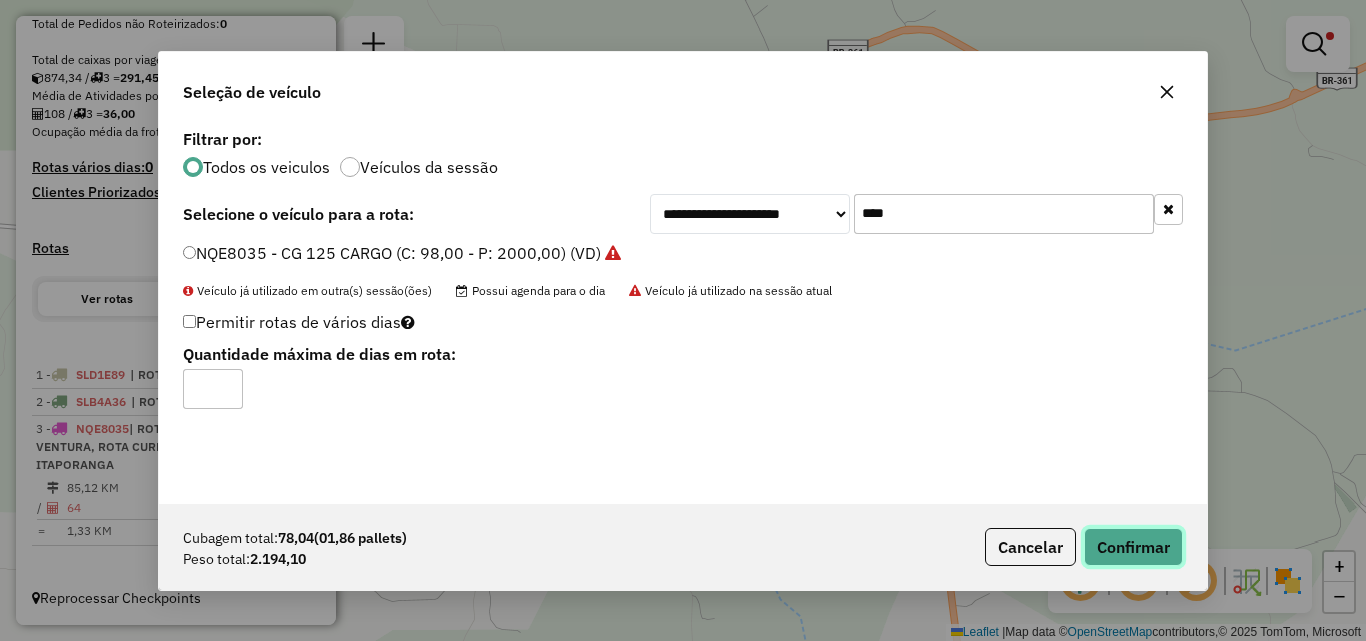 click on "Confirmar" 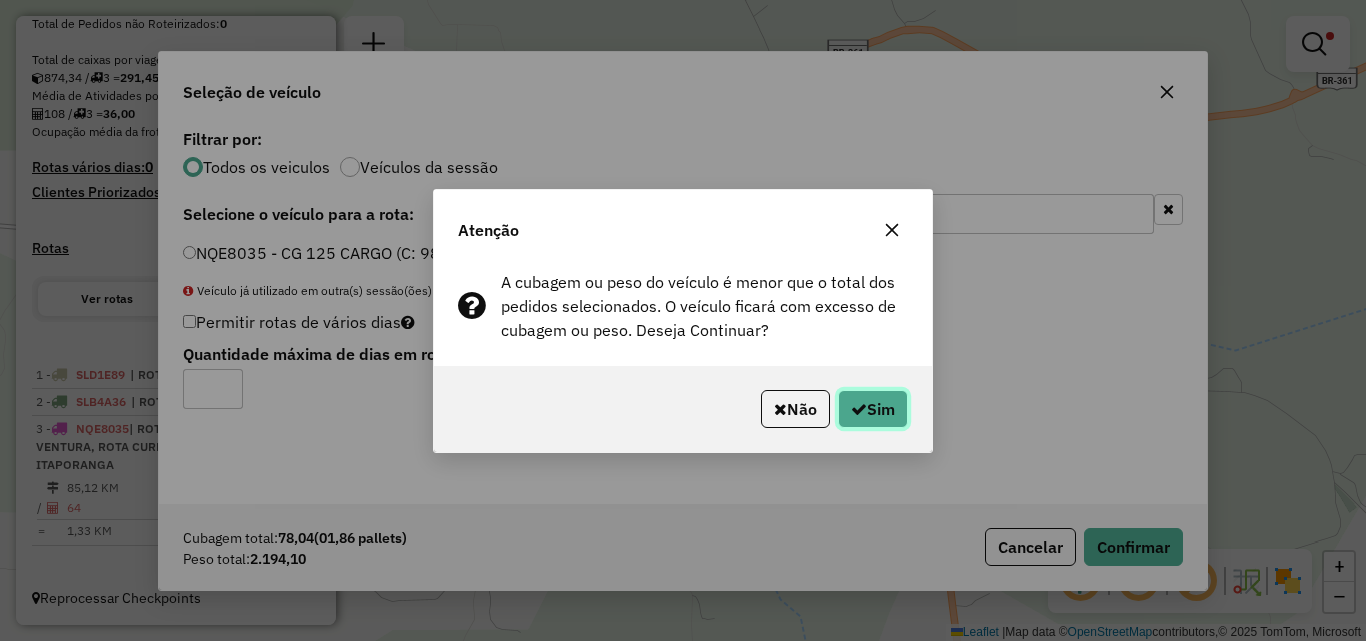 click 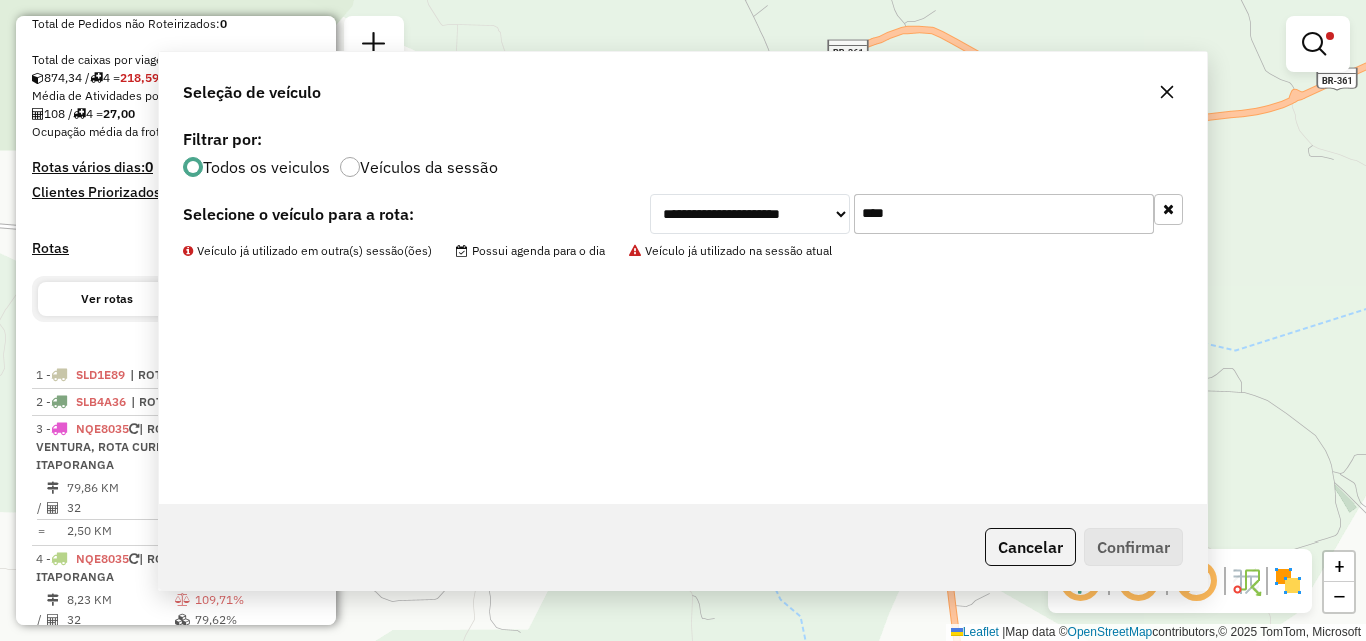 scroll, scrollTop: 453, scrollLeft: 0, axis: vertical 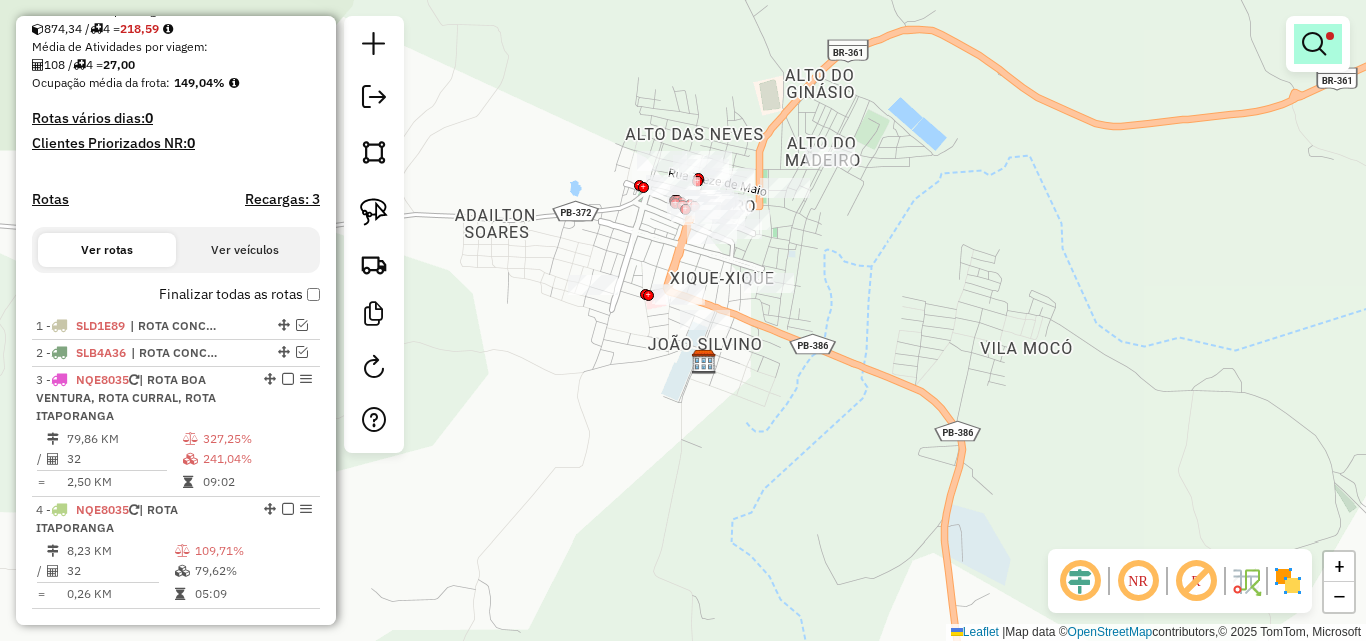 click at bounding box center [1314, 44] 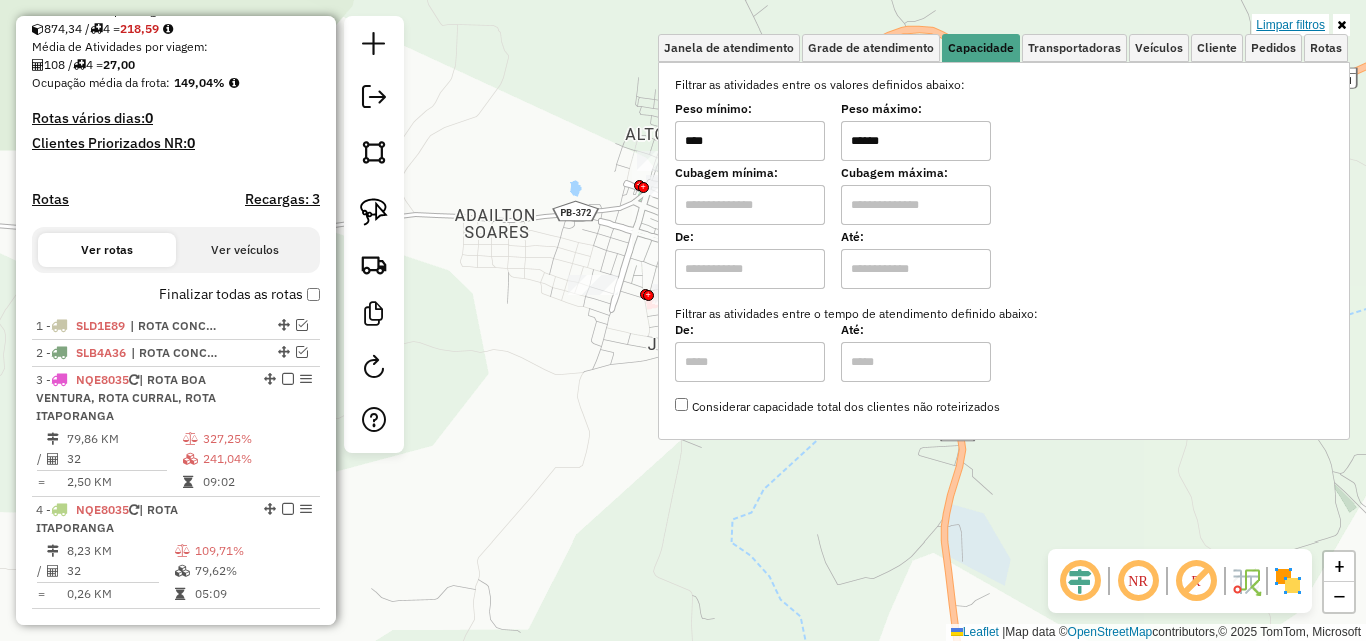 click on "Limpar filtros" at bounding box center [1290, 25] 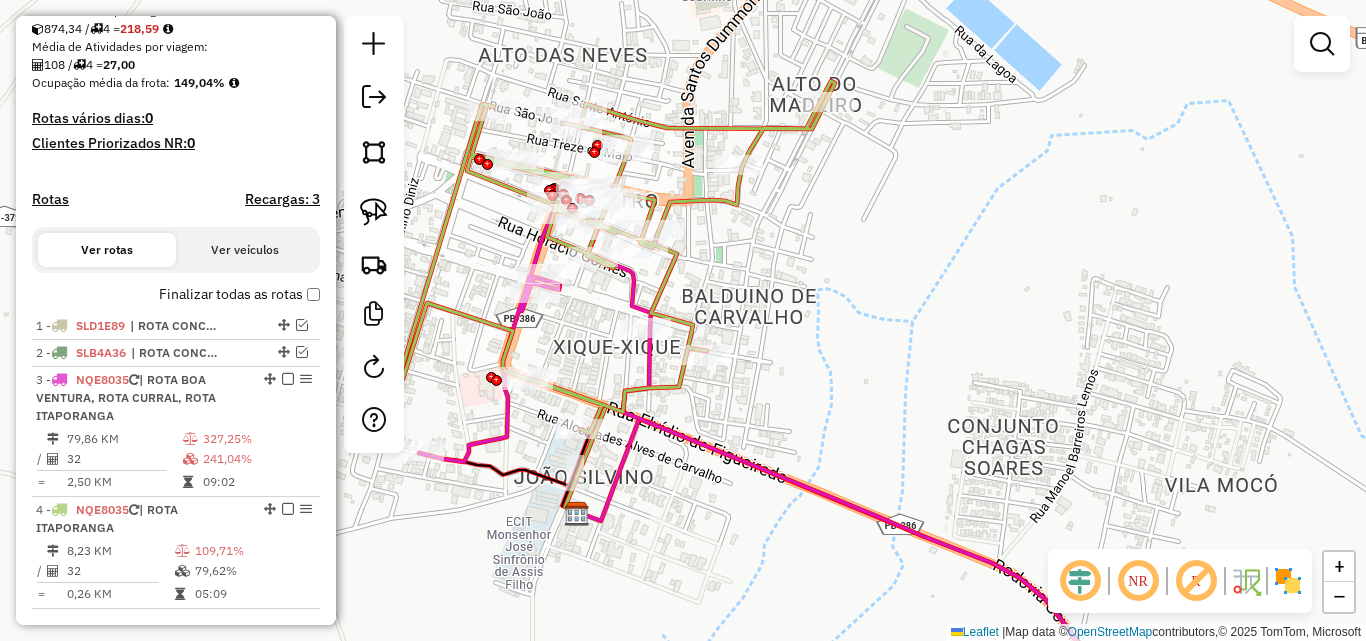 click 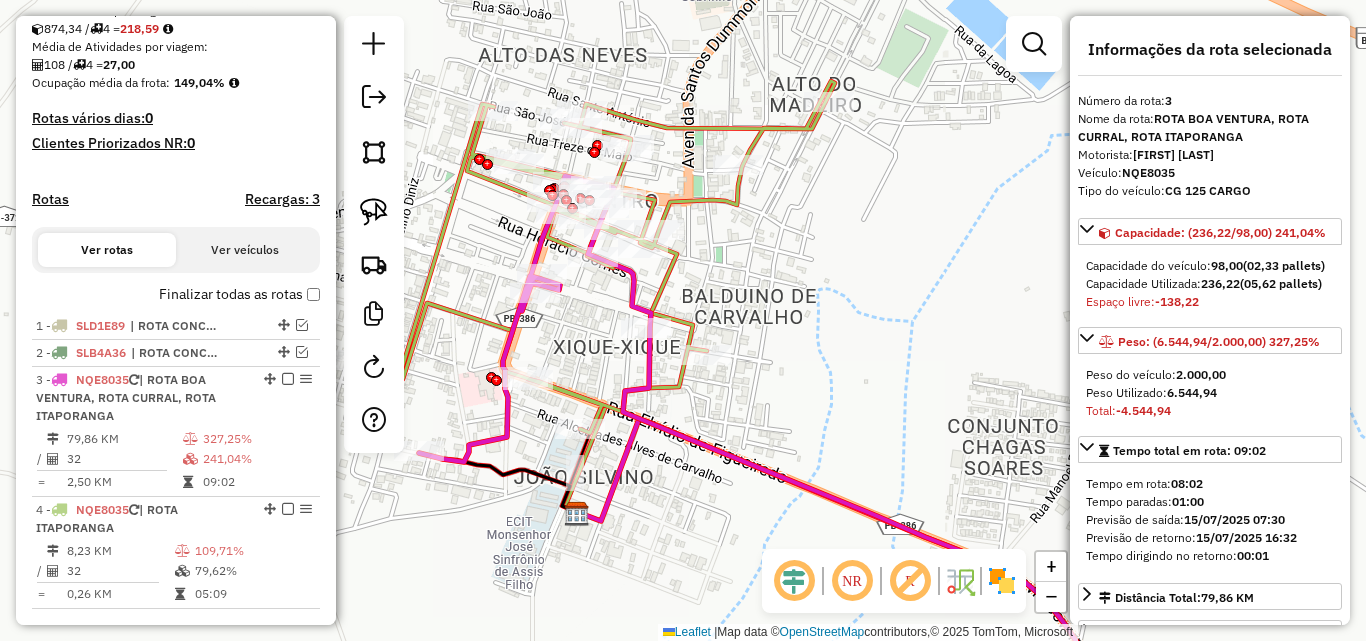 scroll, scrollTop: 516, scrollLeft: 0, axis: vertical 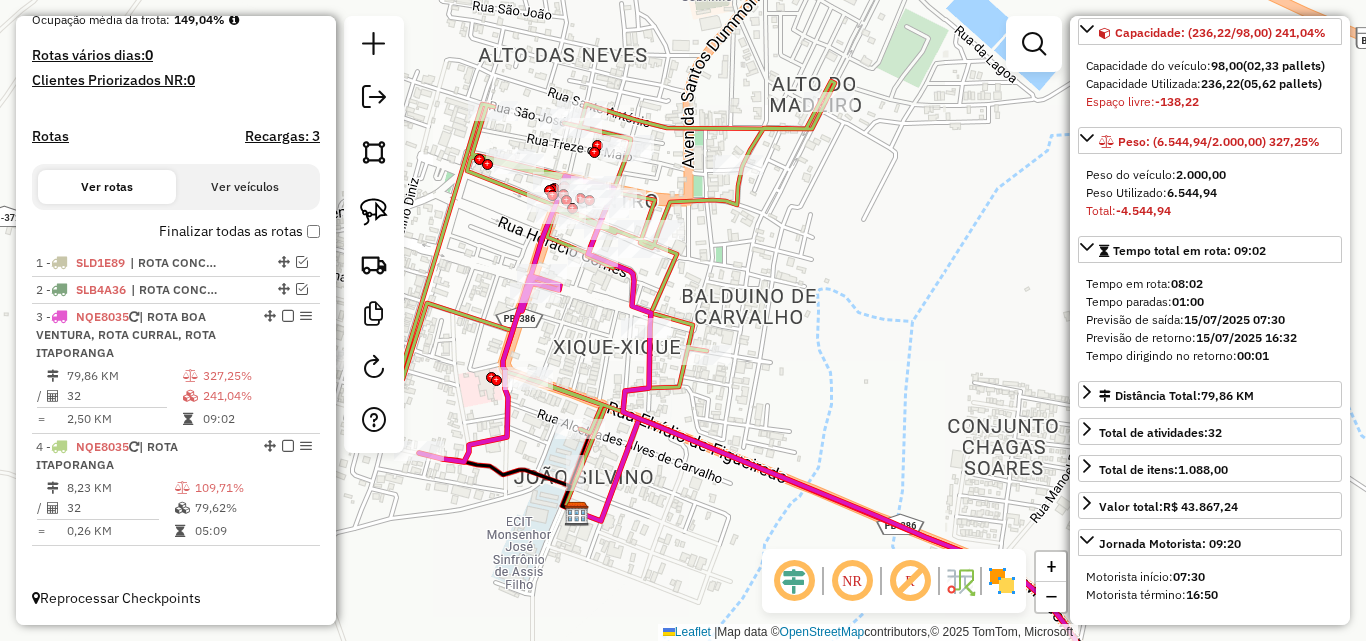 click 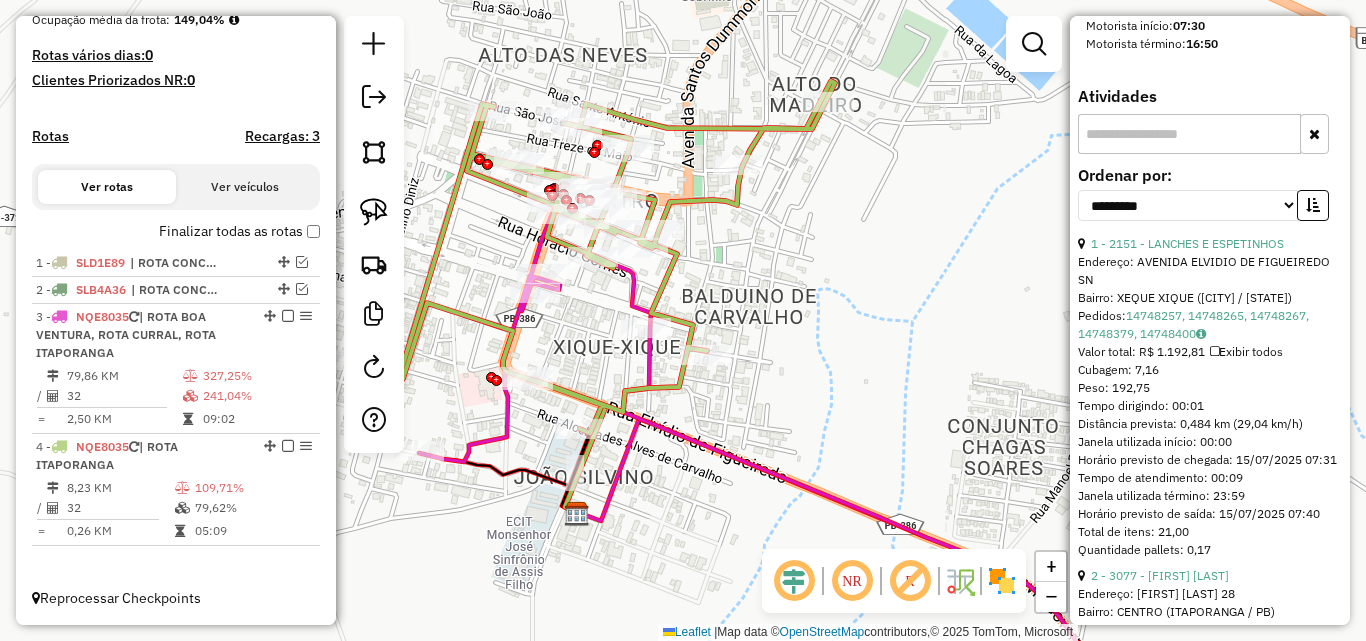 scroll, scrollTop: 782, scrollLeft: 0, axis: vertical 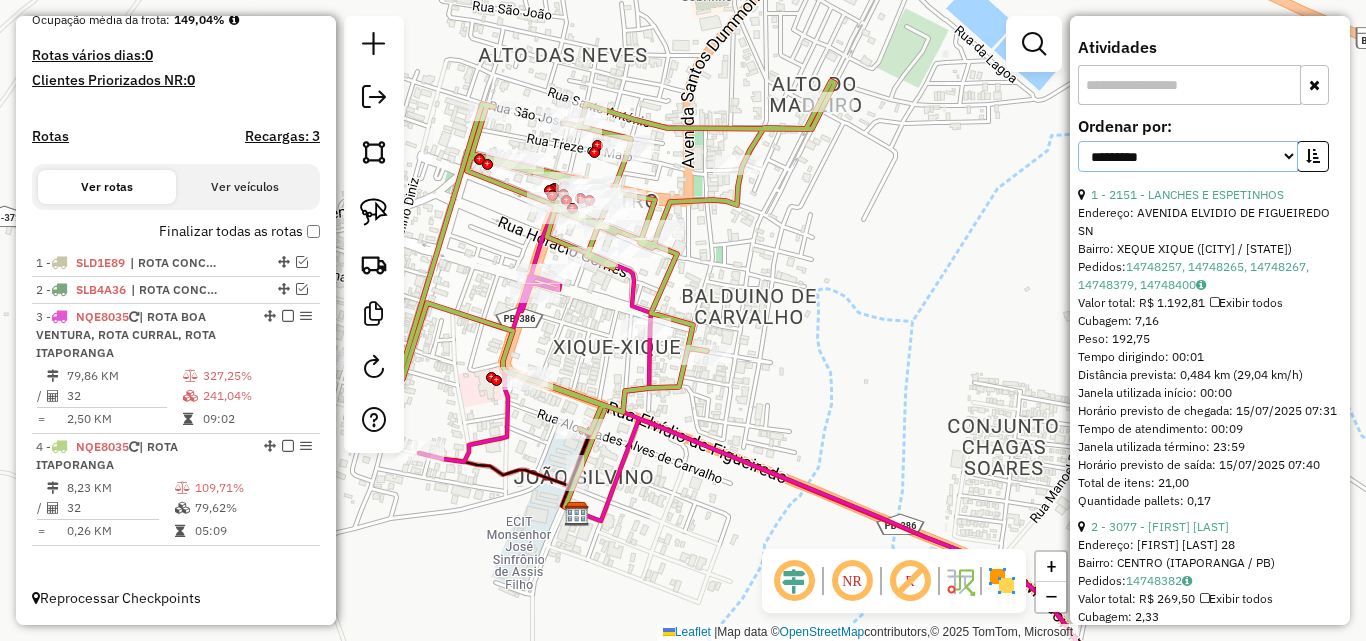 click on "**********" at bounding box center [1210, 152] 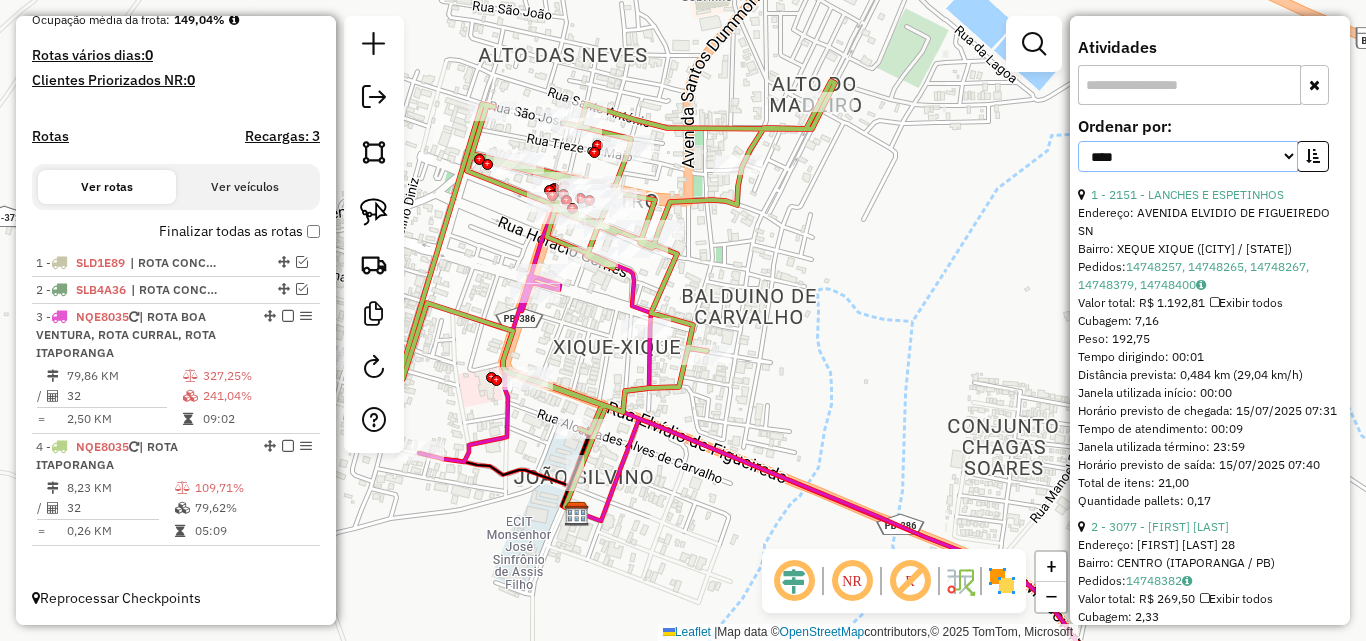 click on "**********" at bounding box center (1188, 156) 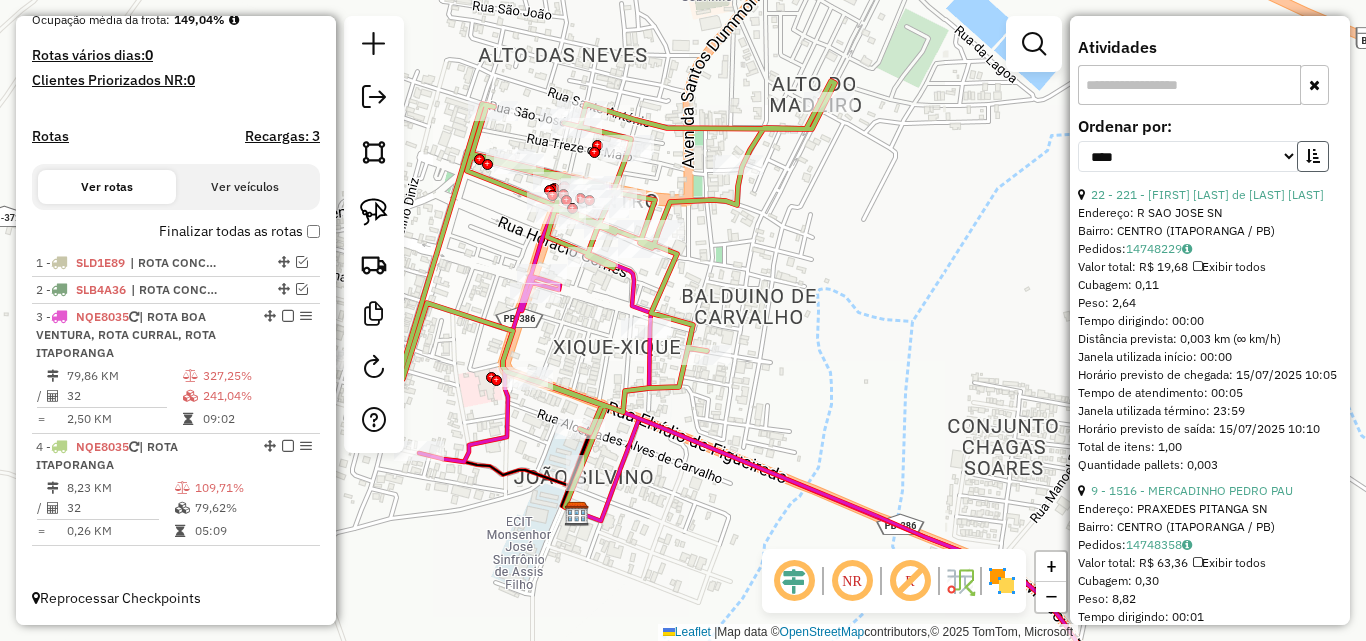 click at bounding box center (1313, 156) 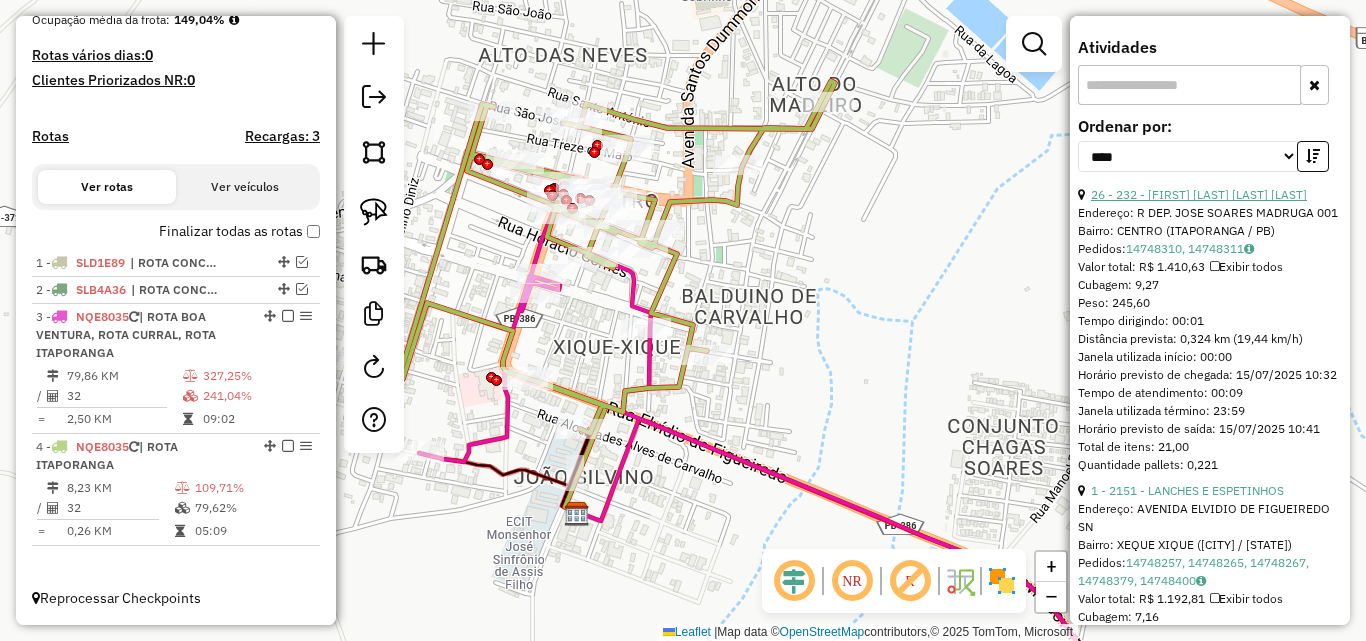 click on "26 - 232 - FRANCISCA DE ANDRADE SOUSA BATISTA" at bounding box center [1199, 194] 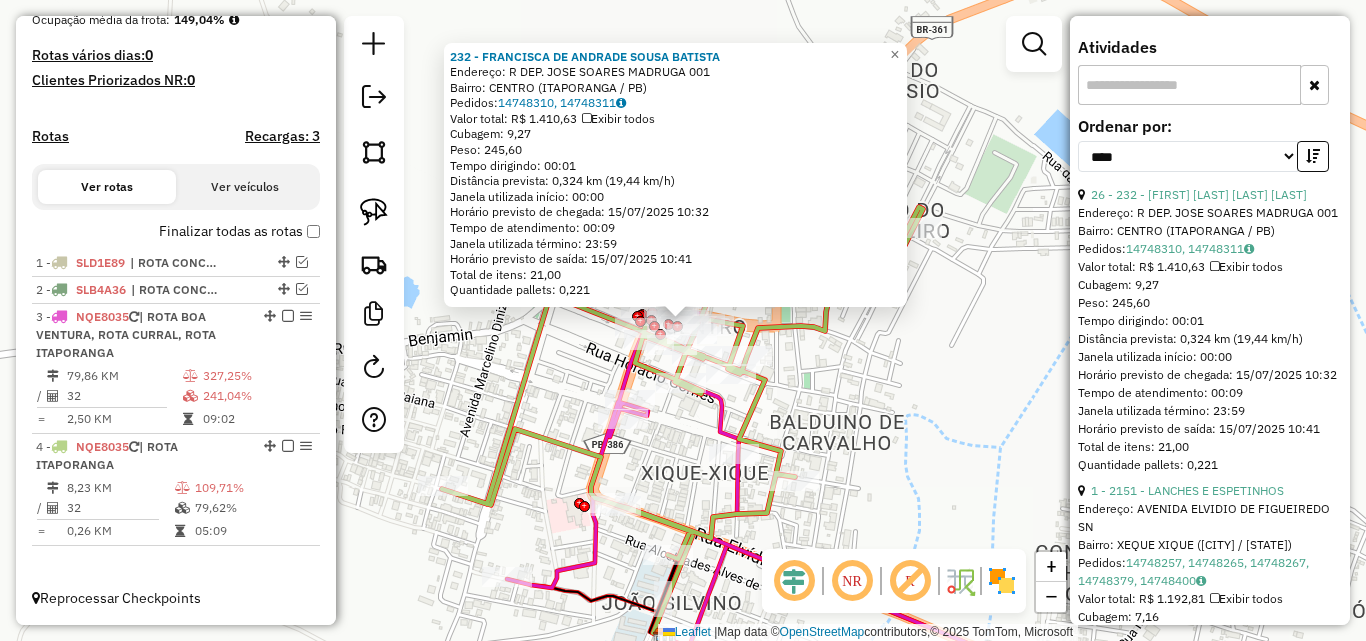 drag, startPoint x: 841, startPoint y: 460, endPoint x: 758, endPoint y: 412, distance: 95.880135 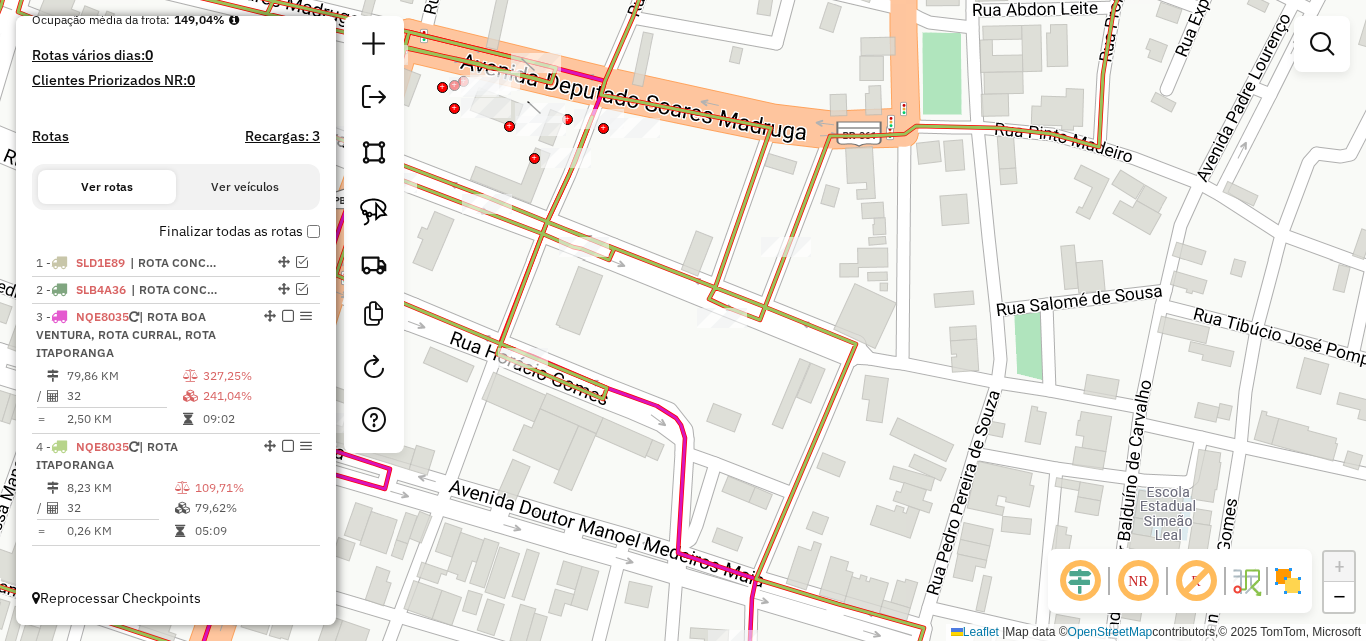 click 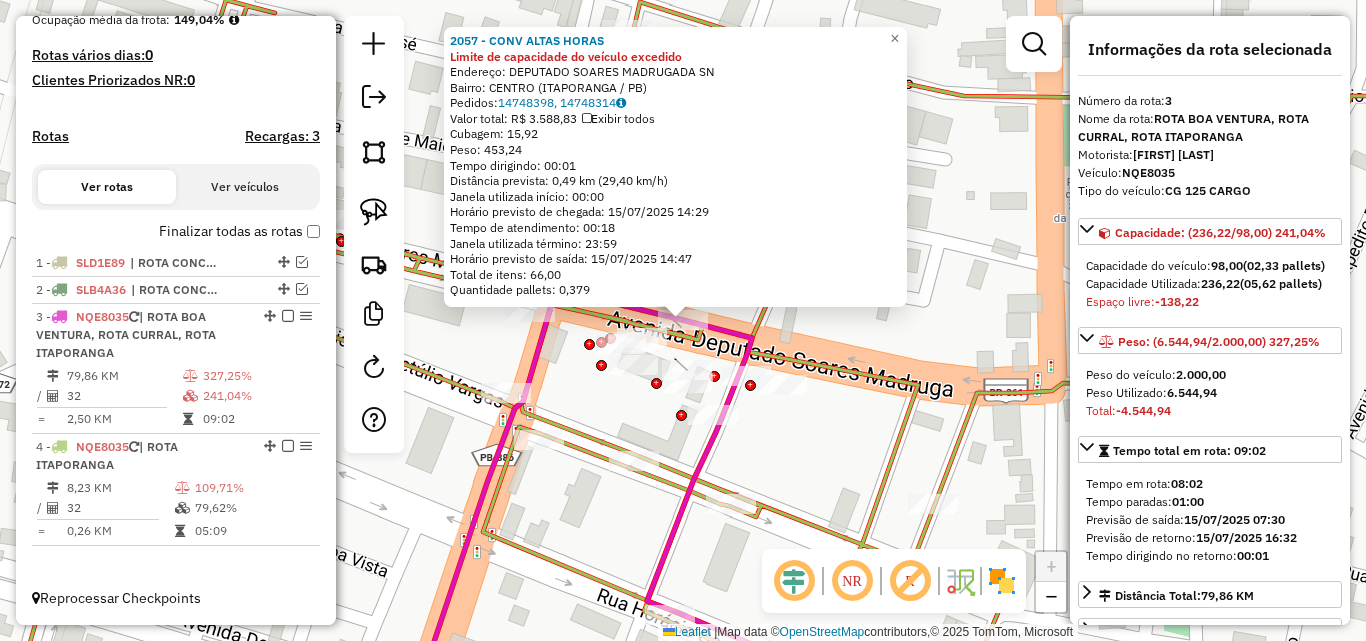 click on "2057 - CONV ALTAS HORAS Limite de capacidade do veículo excedido  Endereço:  DEPUTADO SOARES MADRUGADA SN   Bairro: CENTRO (ITAPORANGA / PB)   Pedidos:  14748398, 14748314   Valor total: R$ 3.588,83   Exibir todos   Cubagem: 15,92  Peso: 453,24  Tempo dirigindo: 00:01   Distância prevista: 0,49 km (29,40 km/h)   Janela utilizada início: 00:00   Horário previsto de chegada: 15/07/2025 14:29   Tempo de atendimento: 00:18   Janela utilizada término: 23:59   Horário previsto de saída: 15/07/2025 14:47   Total de itens: 66,00   Quantidade pallets: 0,379  × Janela de atendimento Grade de atendimento Capacidade Transportadoras Veículos Cliente Pedidos  Rotas Selecione os dias de semana para filtrar as janelas de atendimento  Seg   Ter   Qua   Qui   Sex   Sáb   Dom  Informe o período da janela de atendimento: De: Até:  Filtrar exatamente a janela do cliente  Considerar janela de atendimento padrão  Selecione os dias de semana para filtrar as grades de atendimento  Seg   Ter   Qua   Qui   Sex   Sáb  De:" 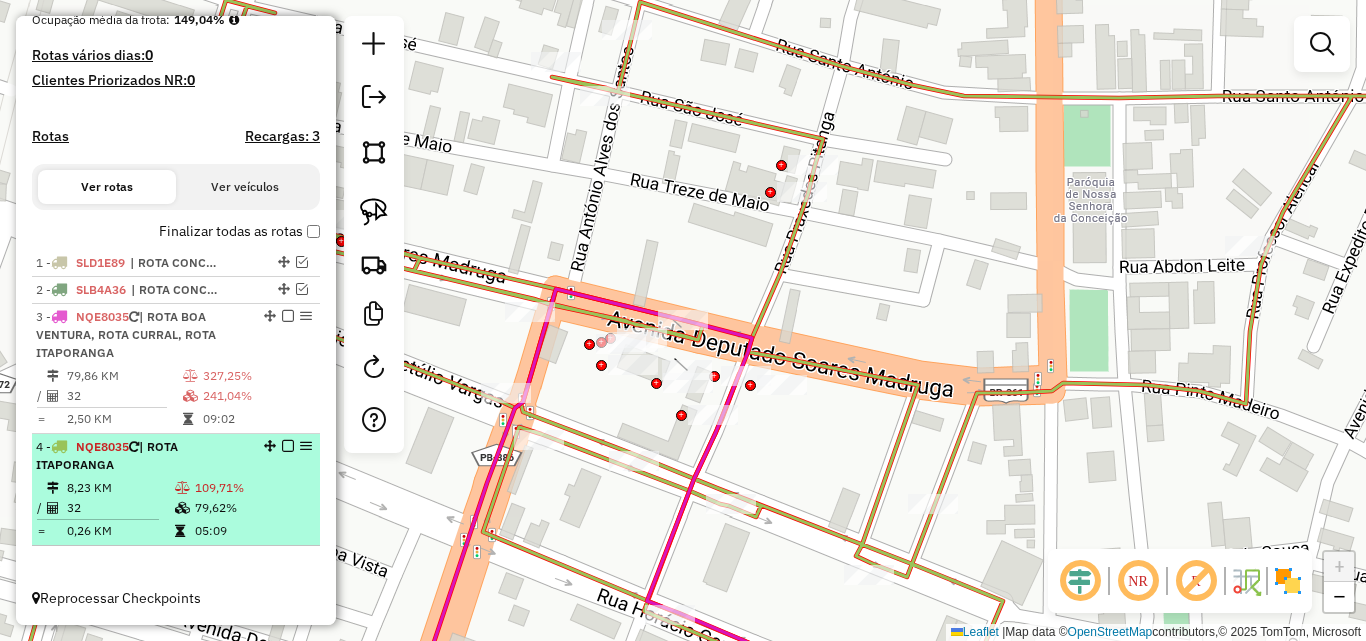 click at bounding box center [182, 508] 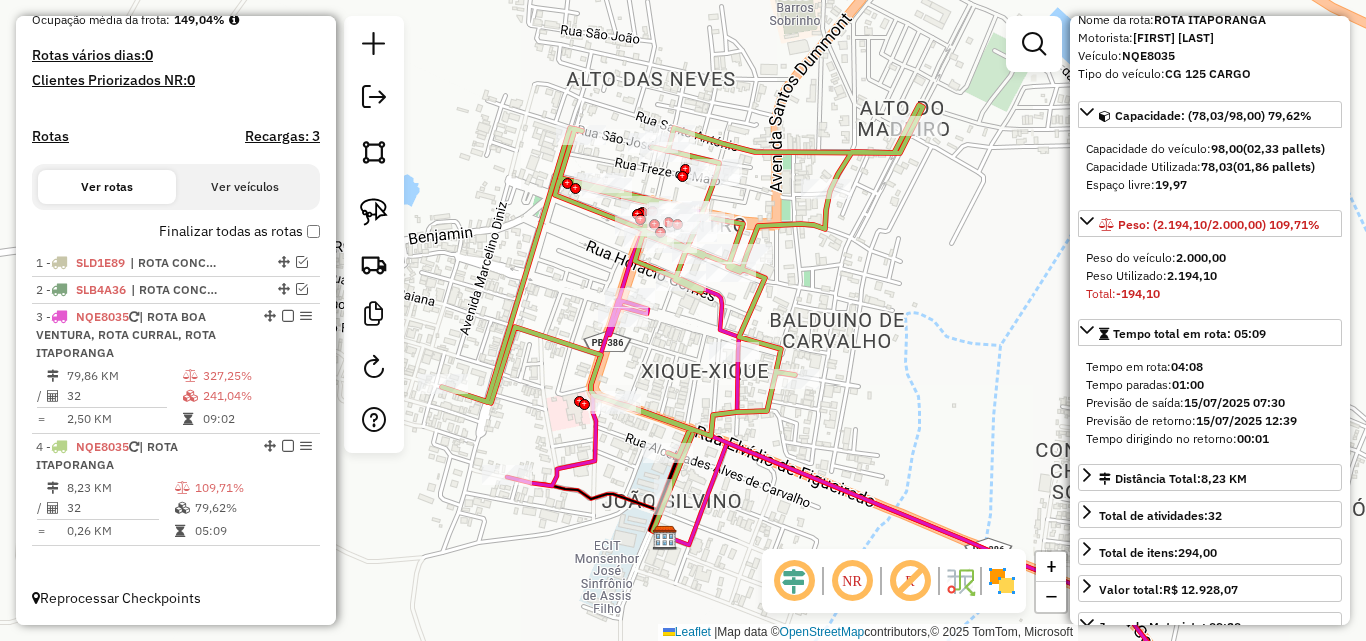 scroll, scrollTop: 100, scrollLeft: 0, axis: vertical 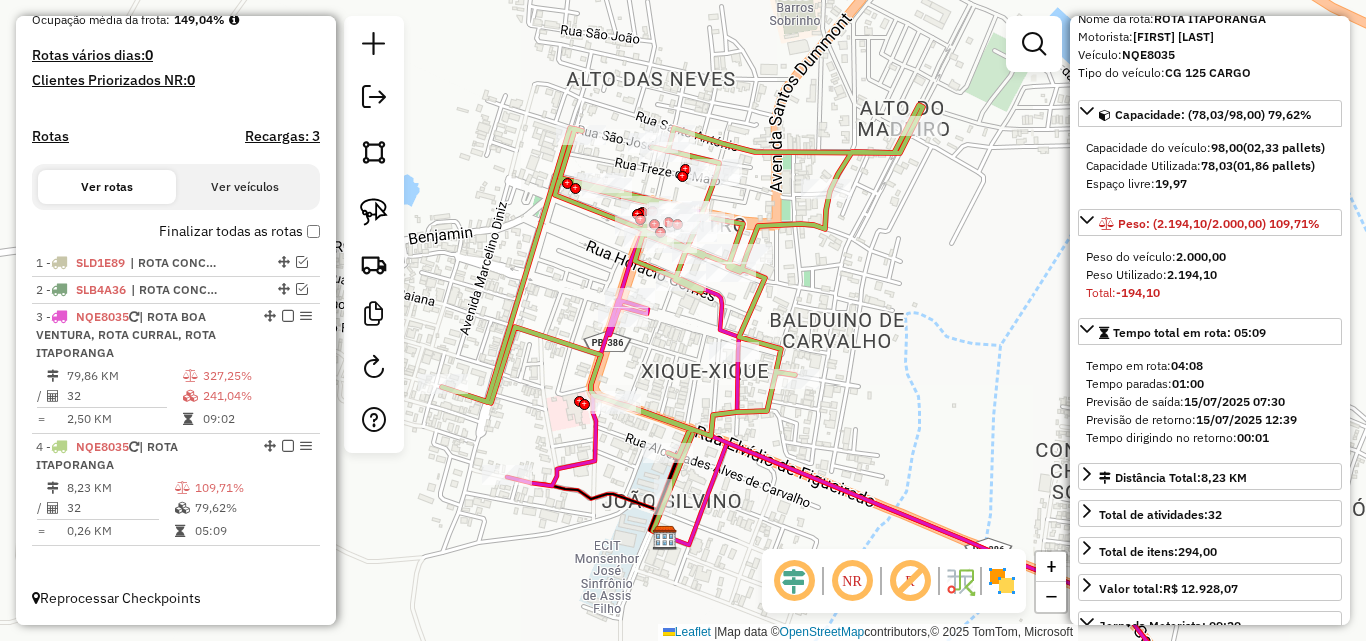 click 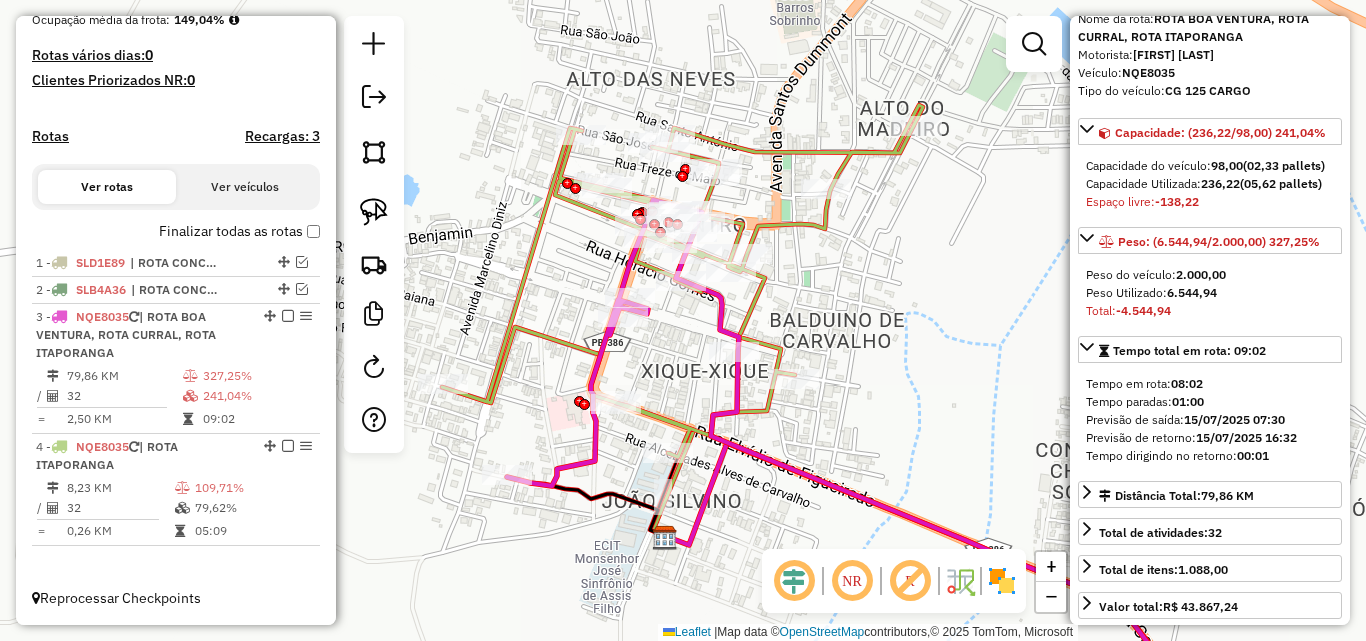 click 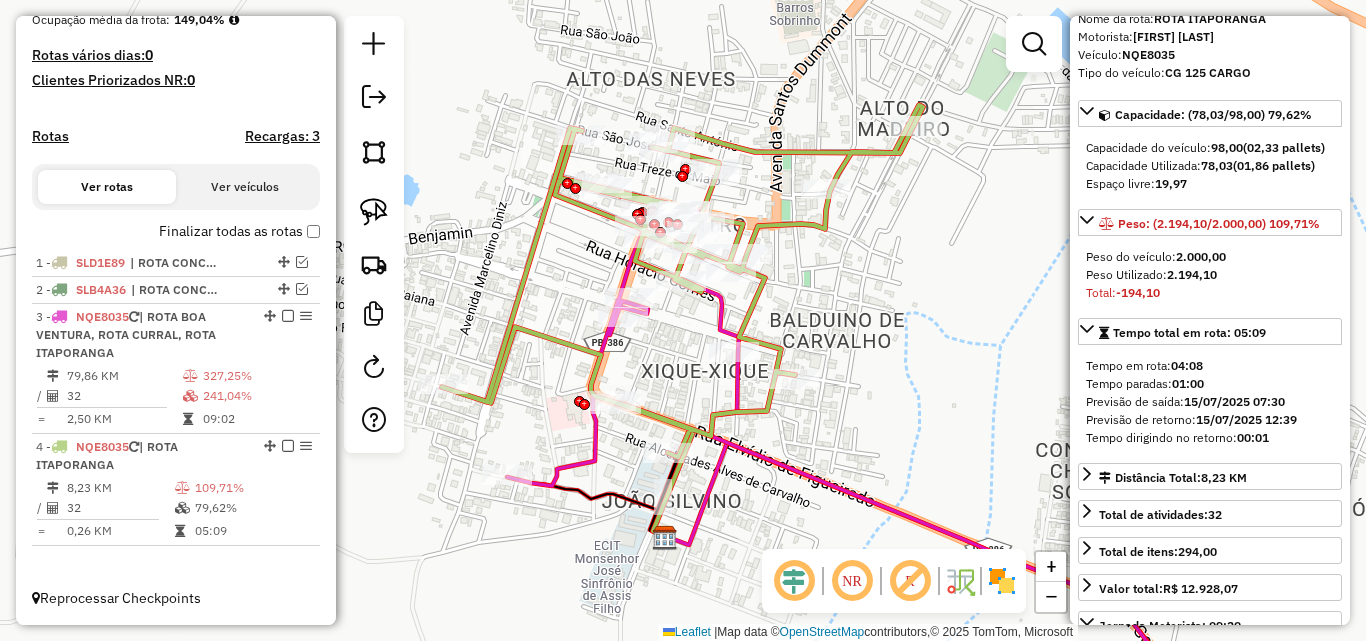 click 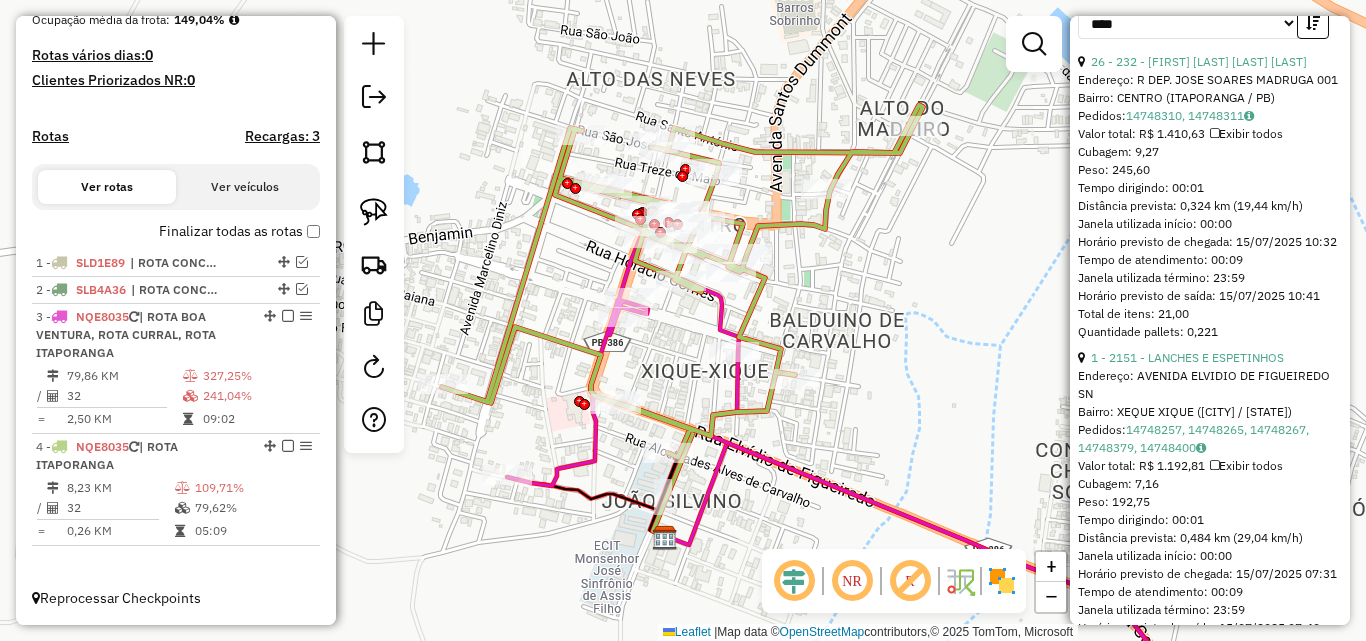 scroll, scrollTop: 800, scrollLeft: 0, axis: vertical 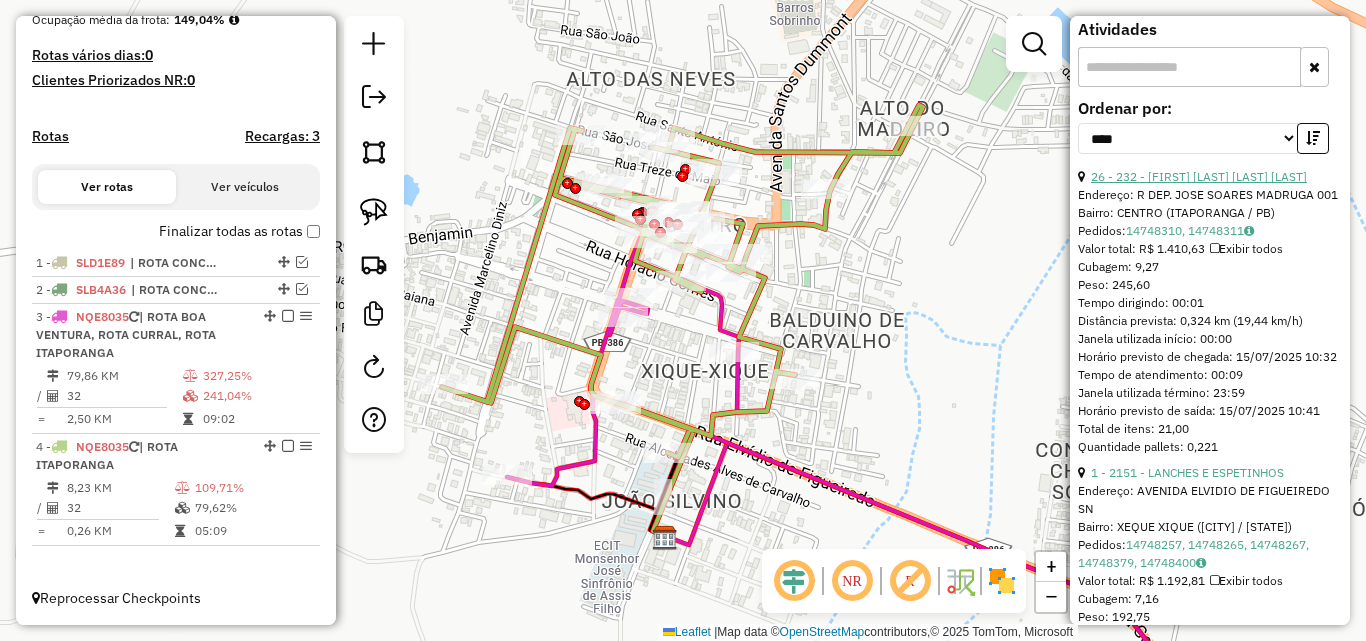 click on "26 - 232 - FRANCISCA DE ANDRADE SOUSA BATISTA" at bounding box center [1199, 176] 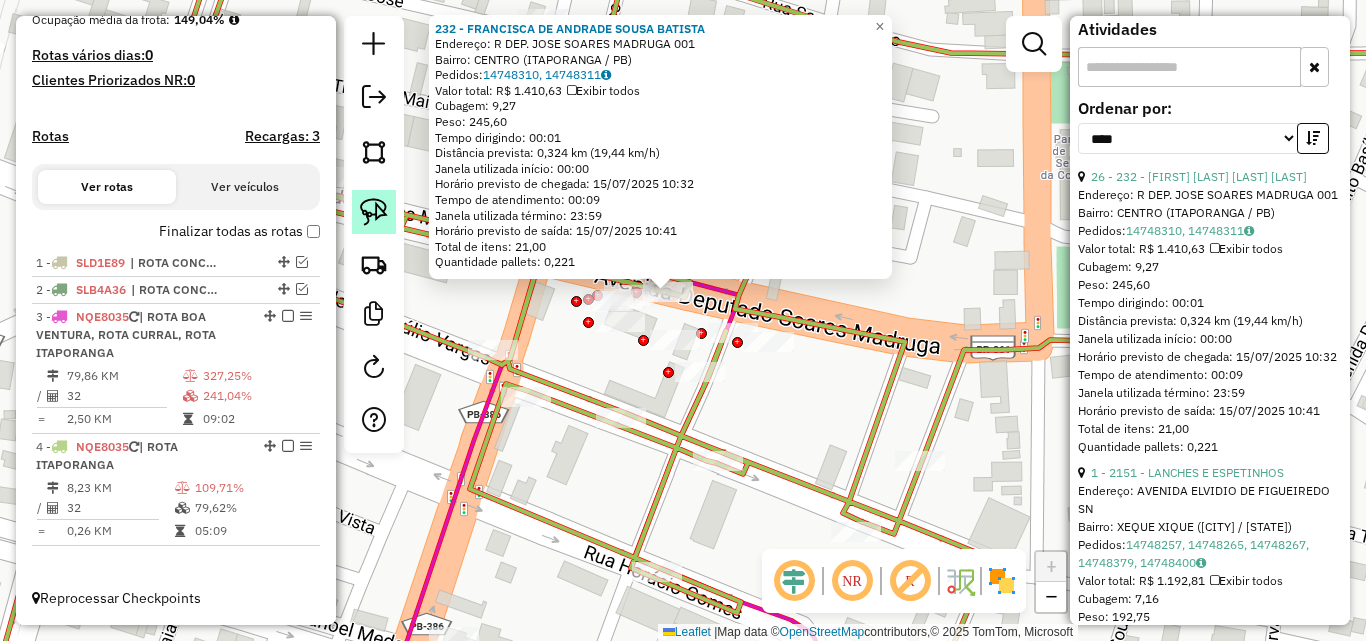 click 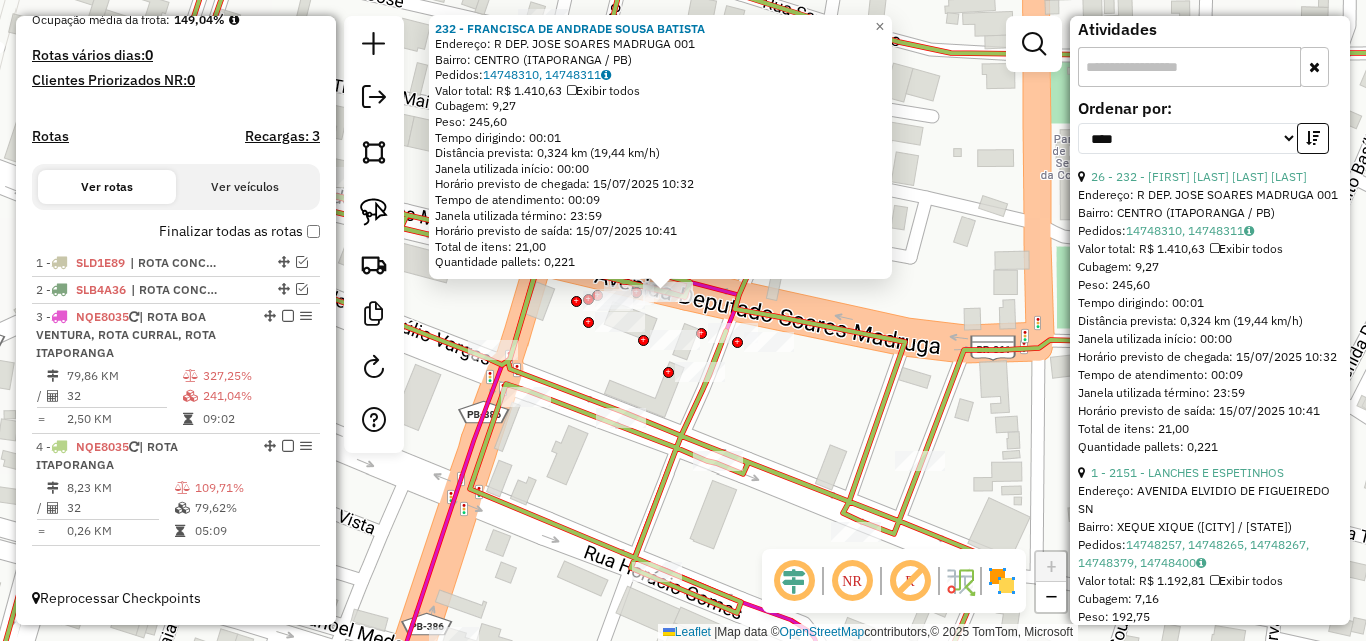 click 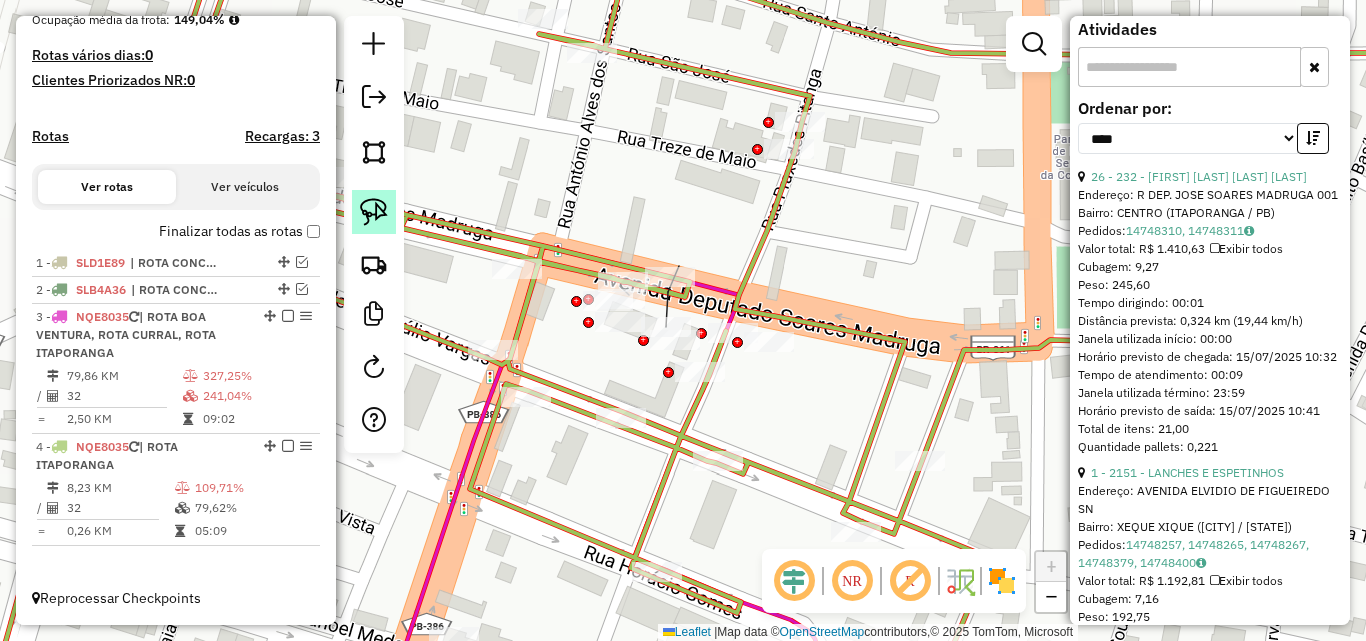 click 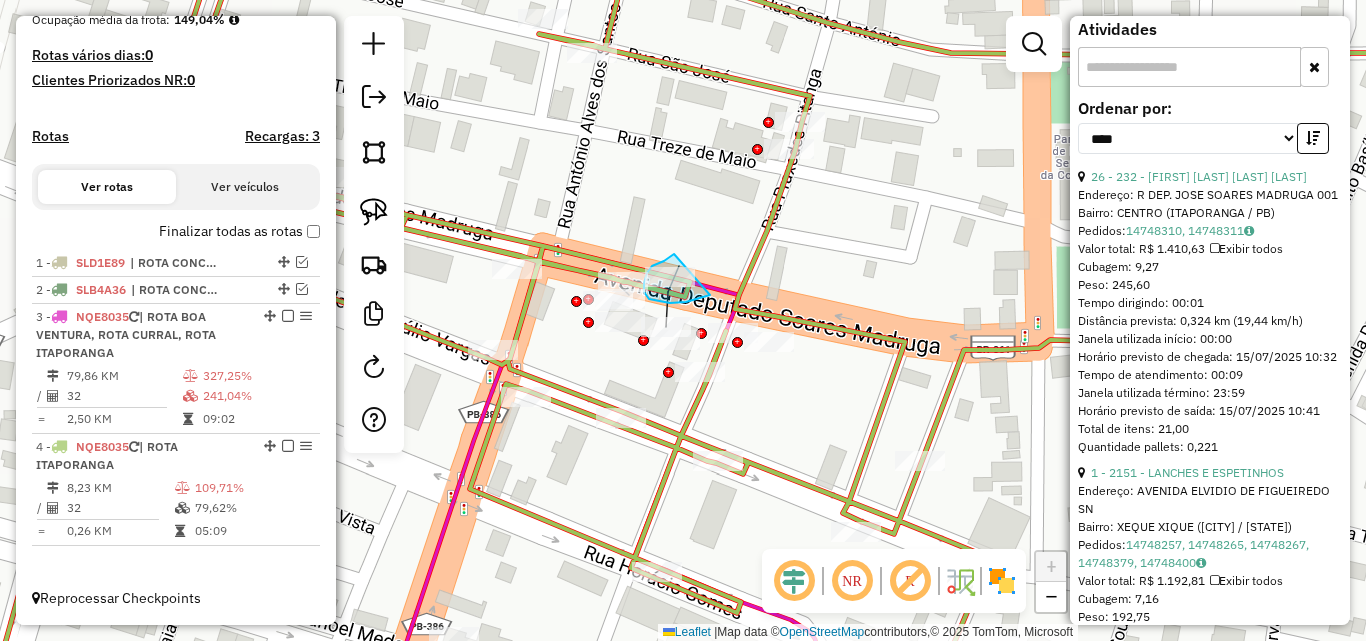 drag, startPoint x: 668, startPoint y: 258, endPoint x: 734, endPoint y: 262, distance: 66.1211 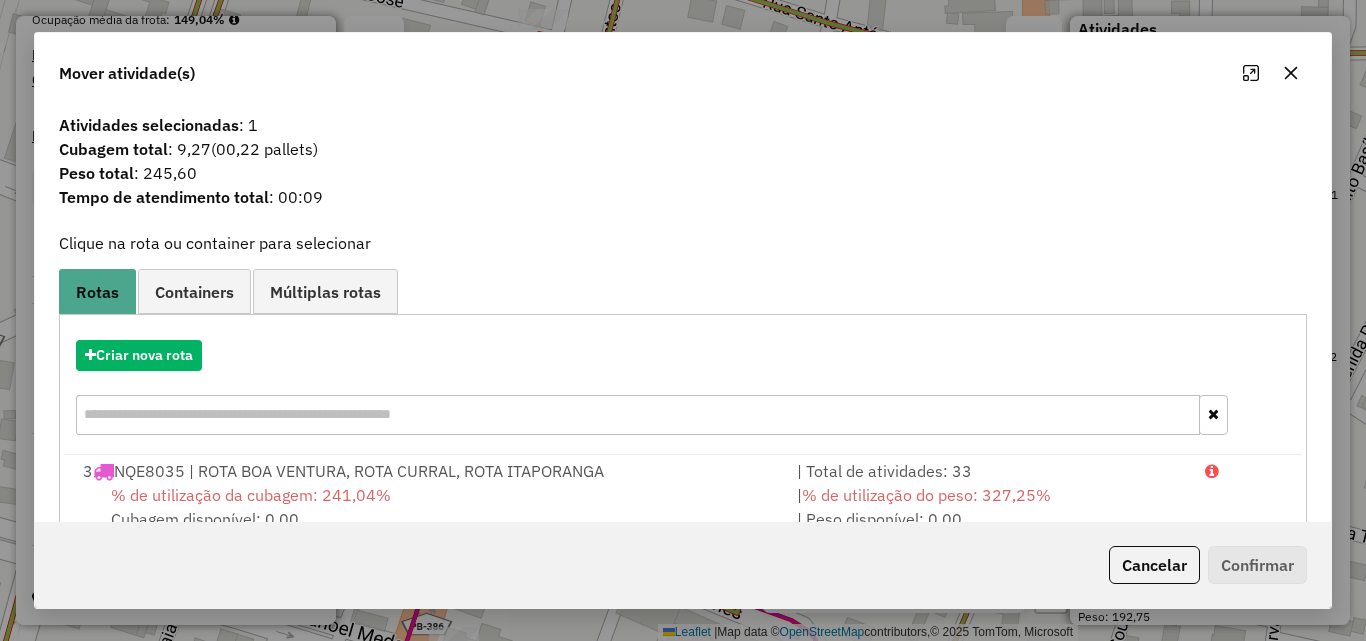 click on "|  % de utilização do peso: 327,25%  | Peso disponível: 0,00" at bounding box center (989, 507) 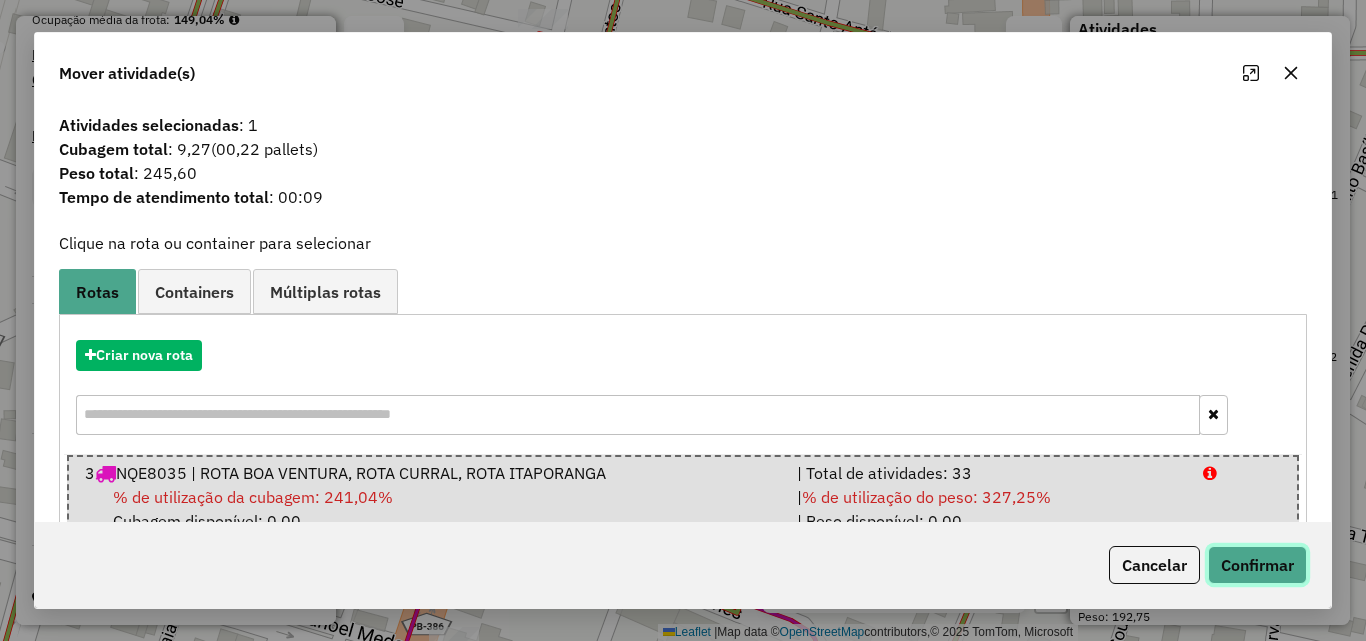 click on "Confirmar" 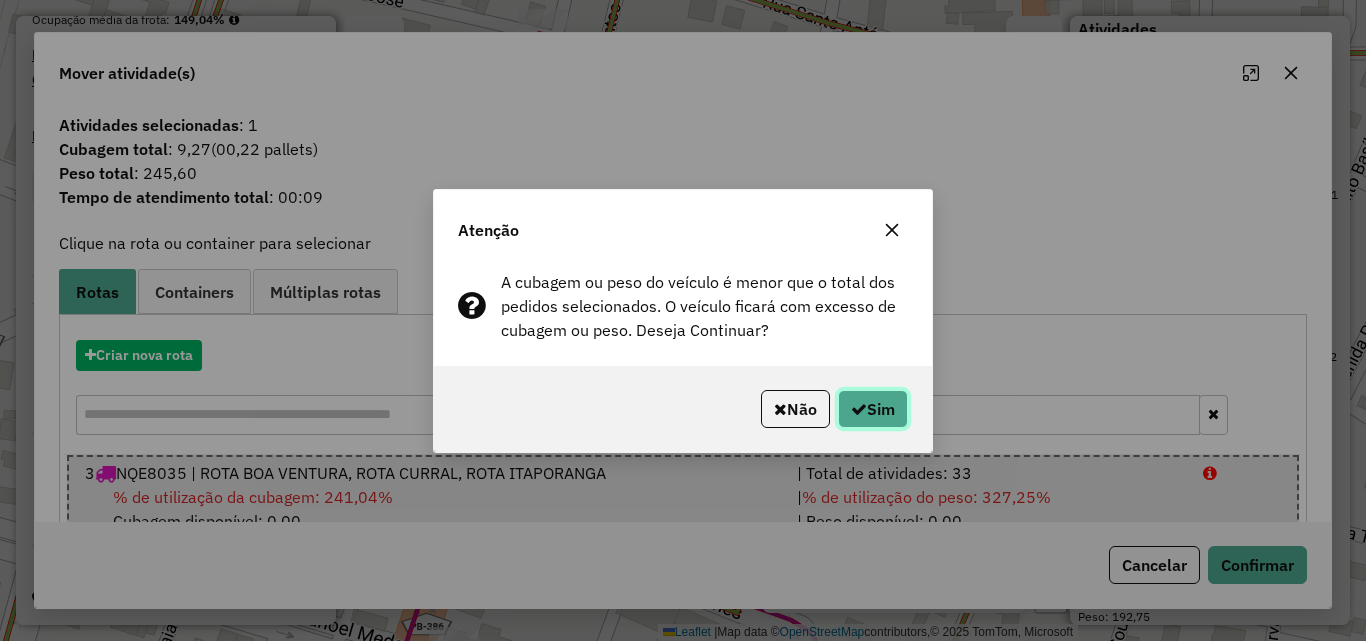 click on "Sim" 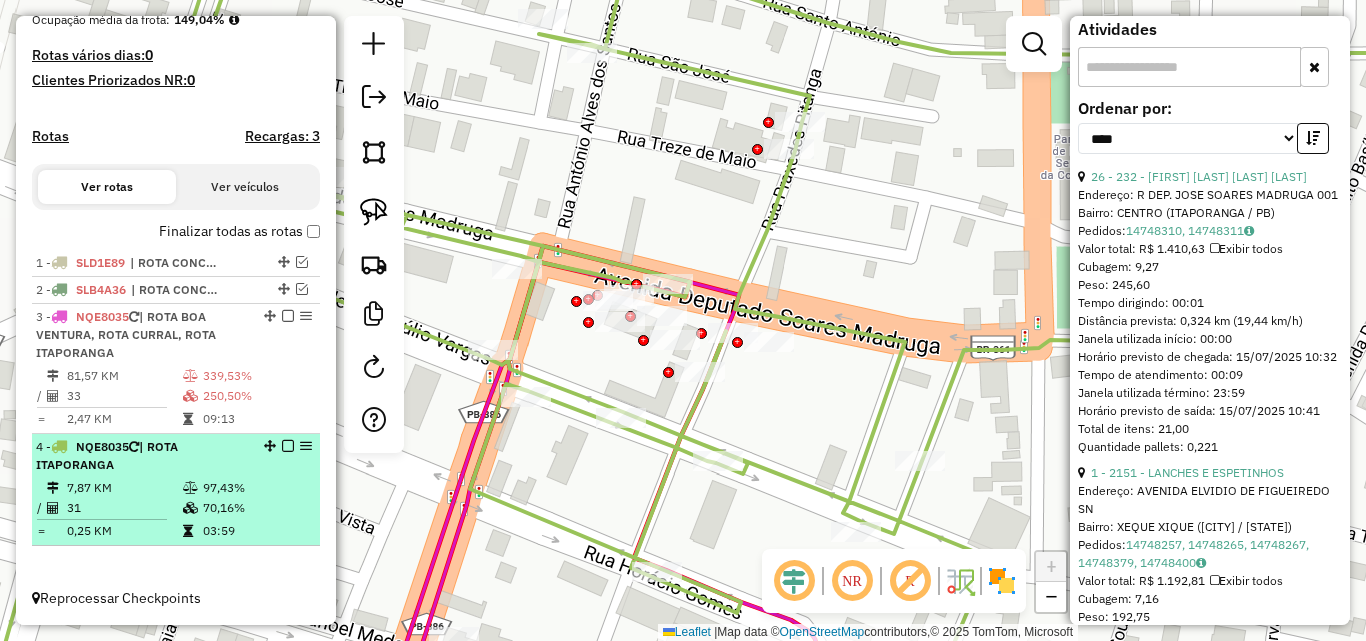 click on "7,87 KM" at bounding box center [124, 488] 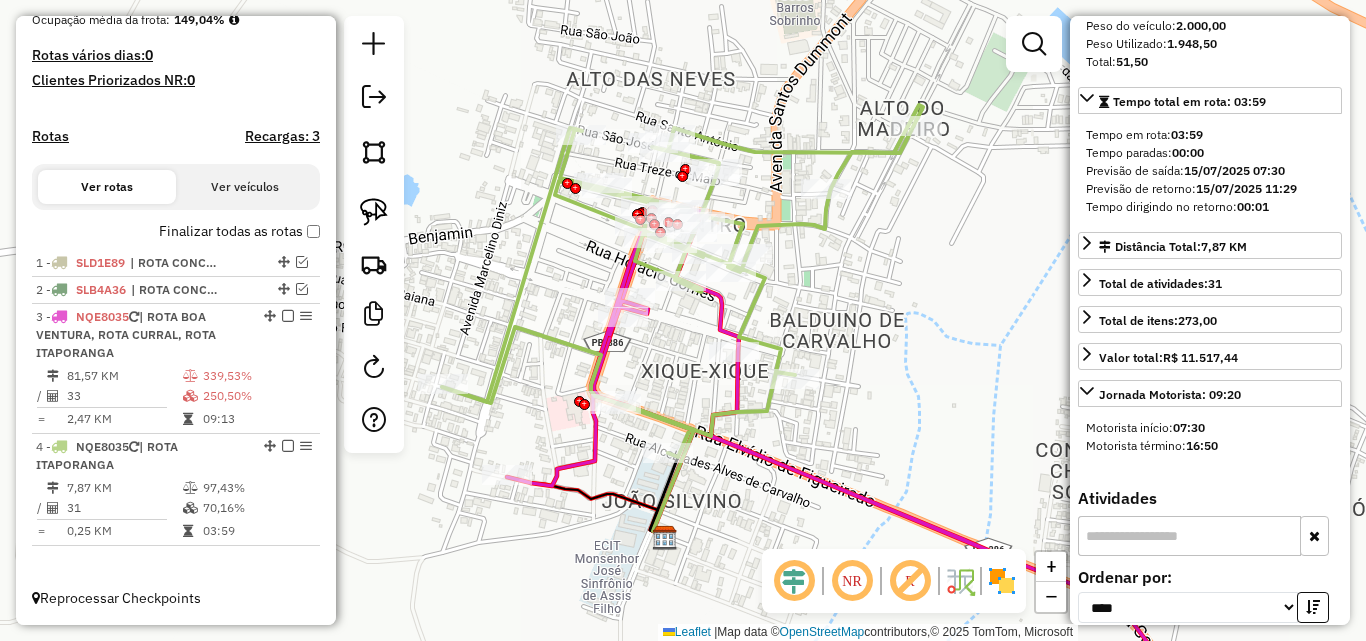 scroll, scrollTop: 300, scrollLeft: 0, axis: vertical 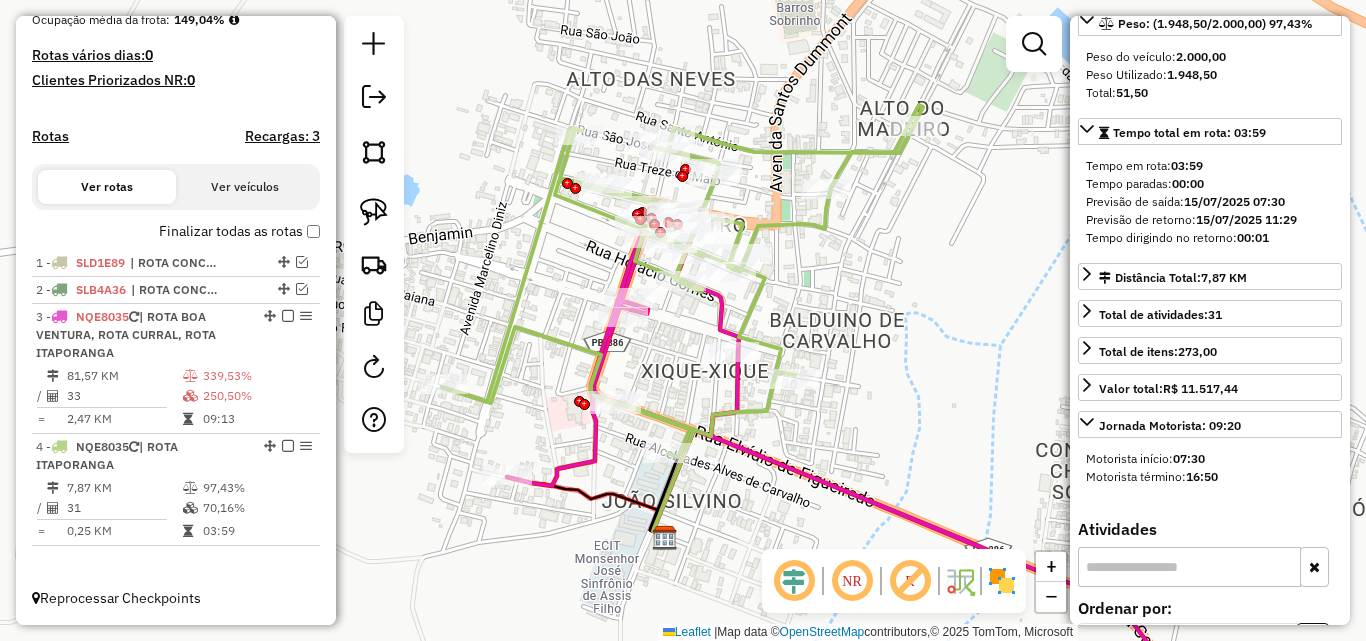 click 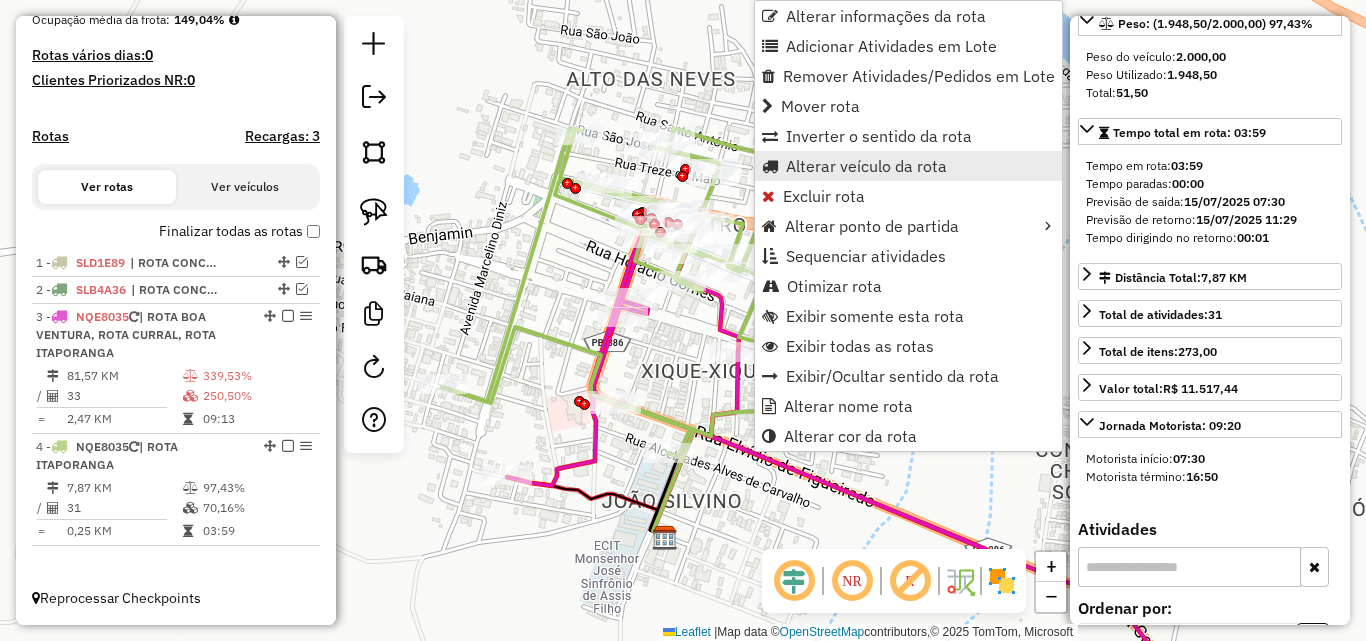 click on "Alterar veículo da rota" at bounding box center [866, 166] 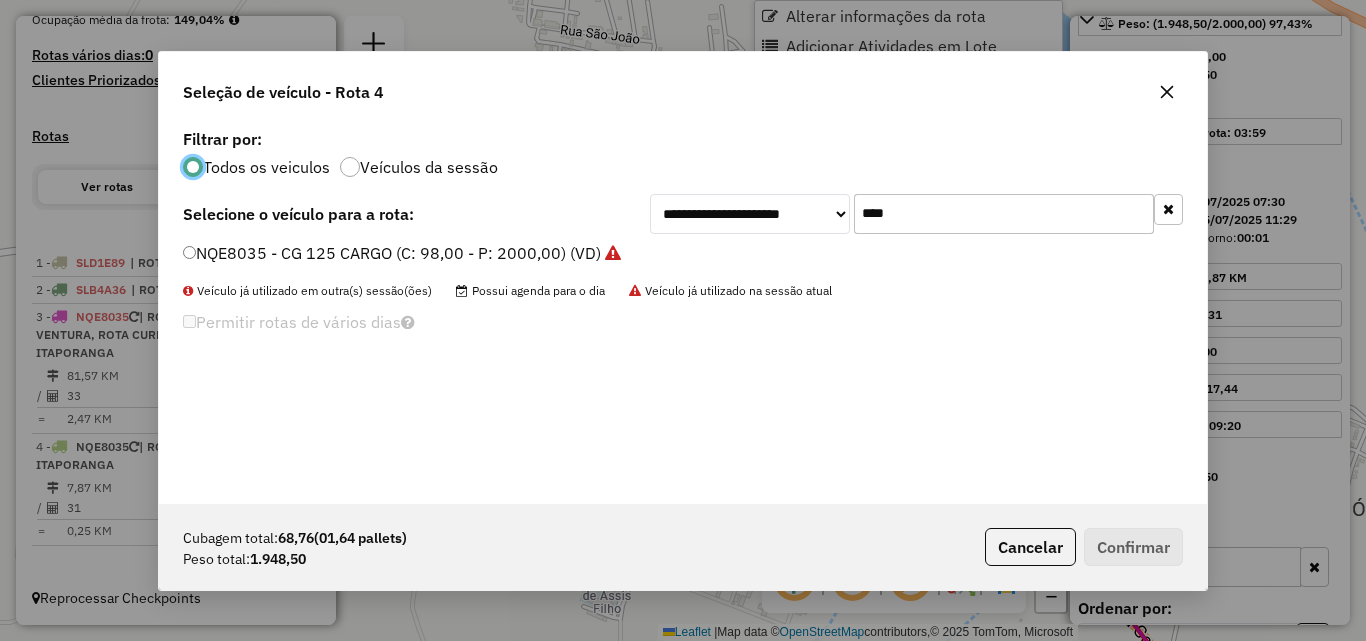 scroll, scrollTop: 11, scrollLeft: 6, axis: both 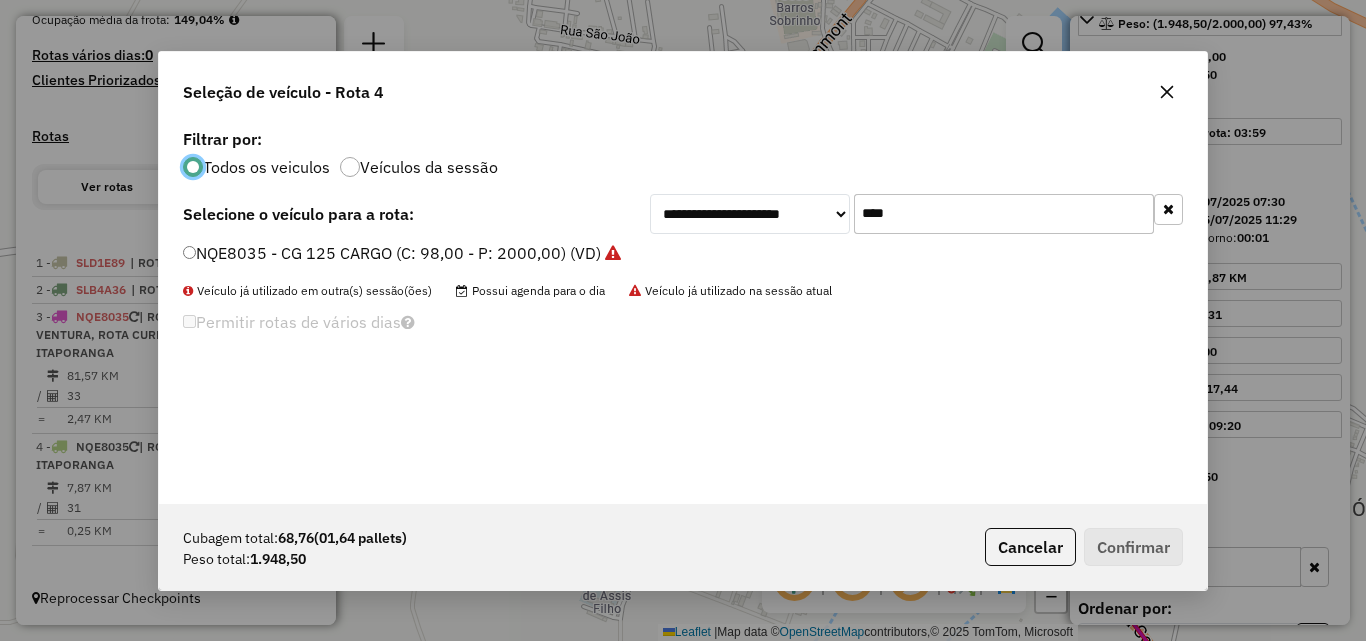 click on "****" 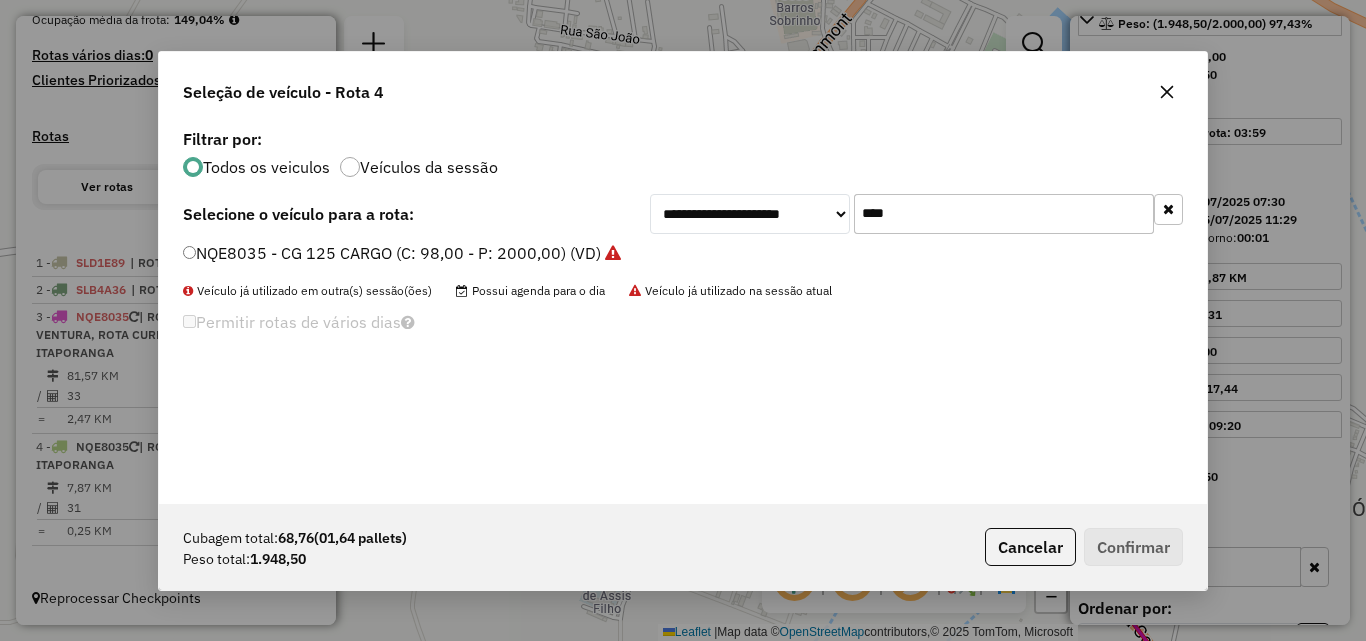 click on "****" 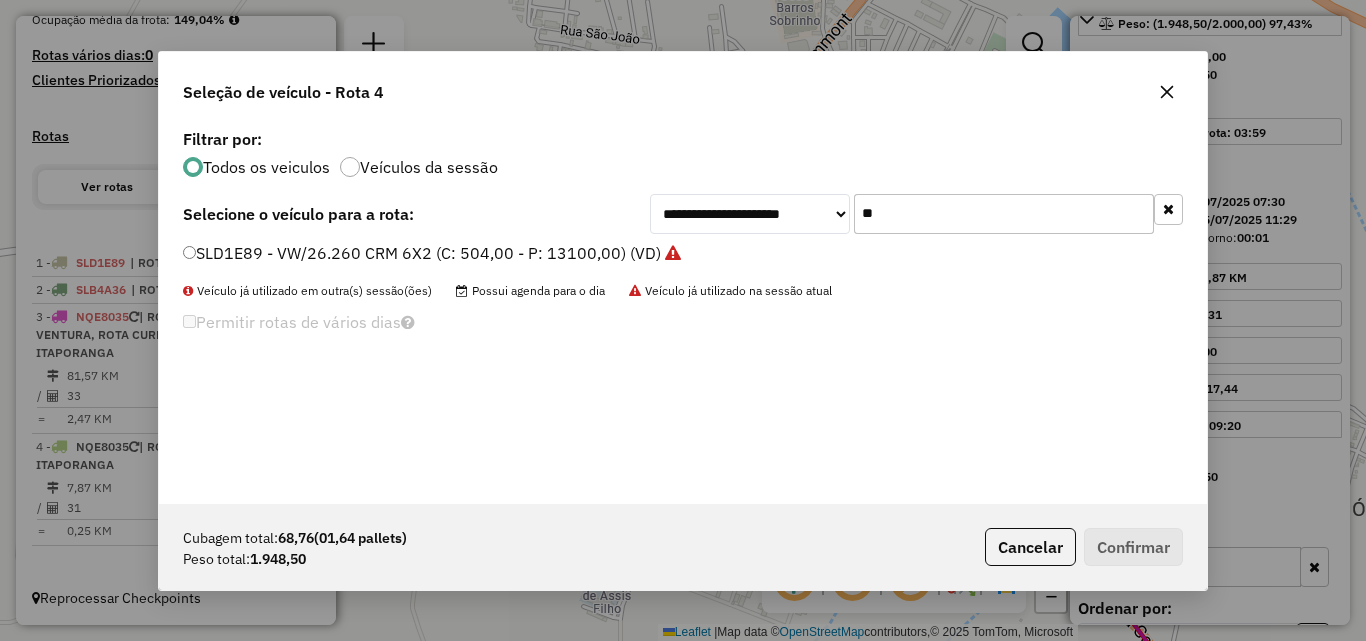 type on "**" 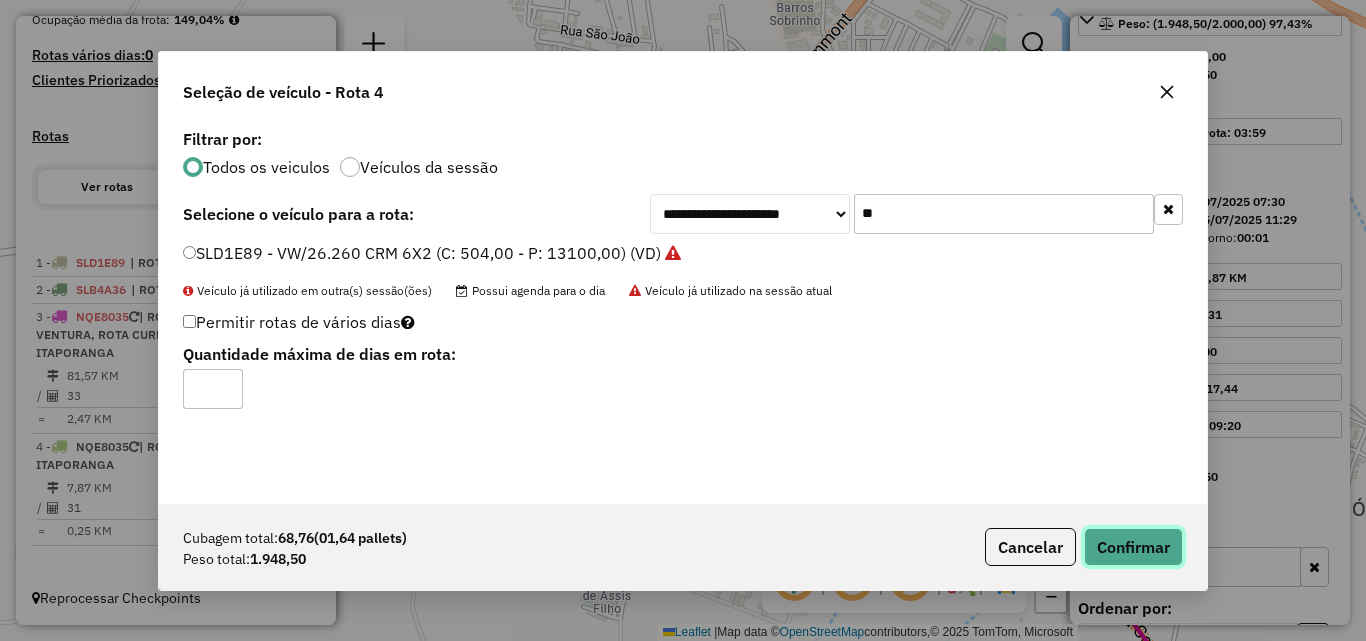 click on "Confirmar" 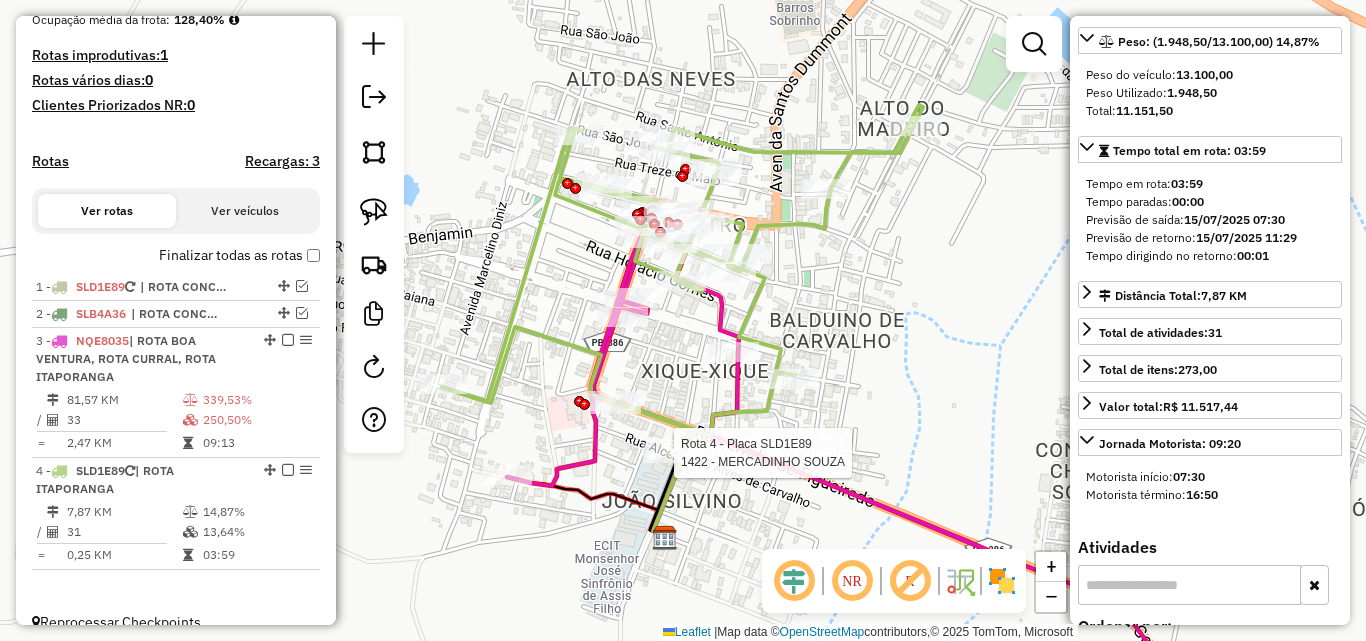 scroll, scrollTop: 318, scrollLeft: 0, axis: vertical 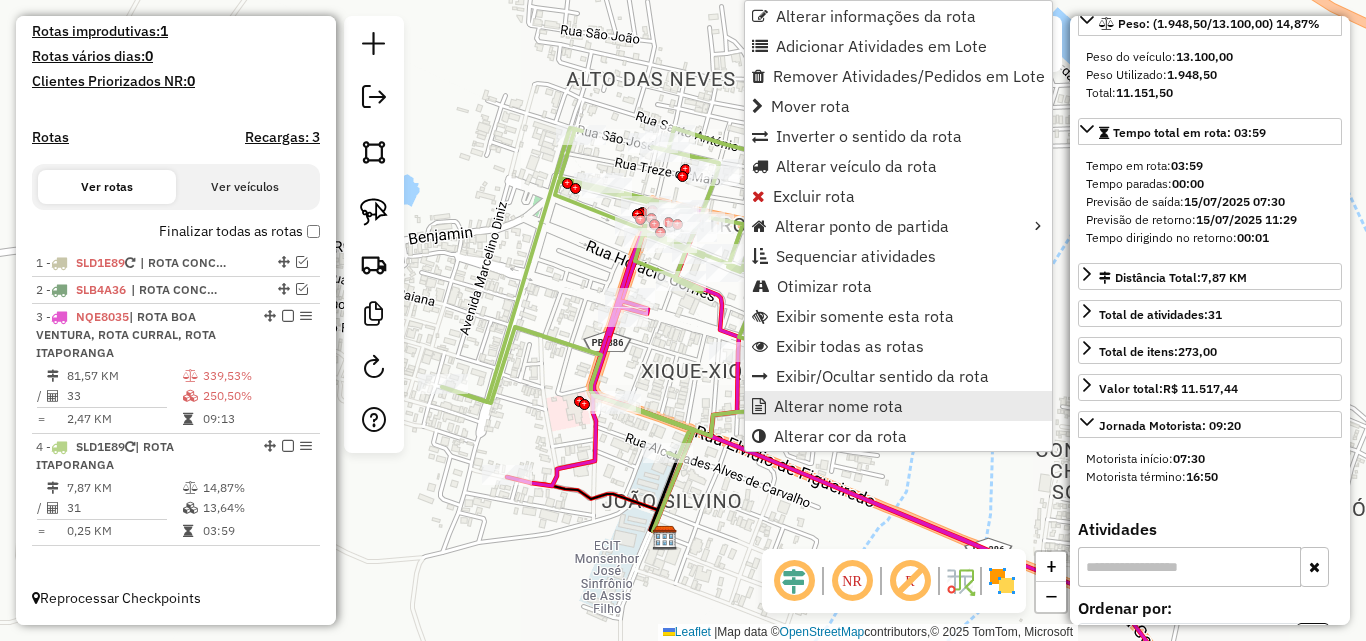 click on "Alterar nome rota" at bounding box center (838, 406) 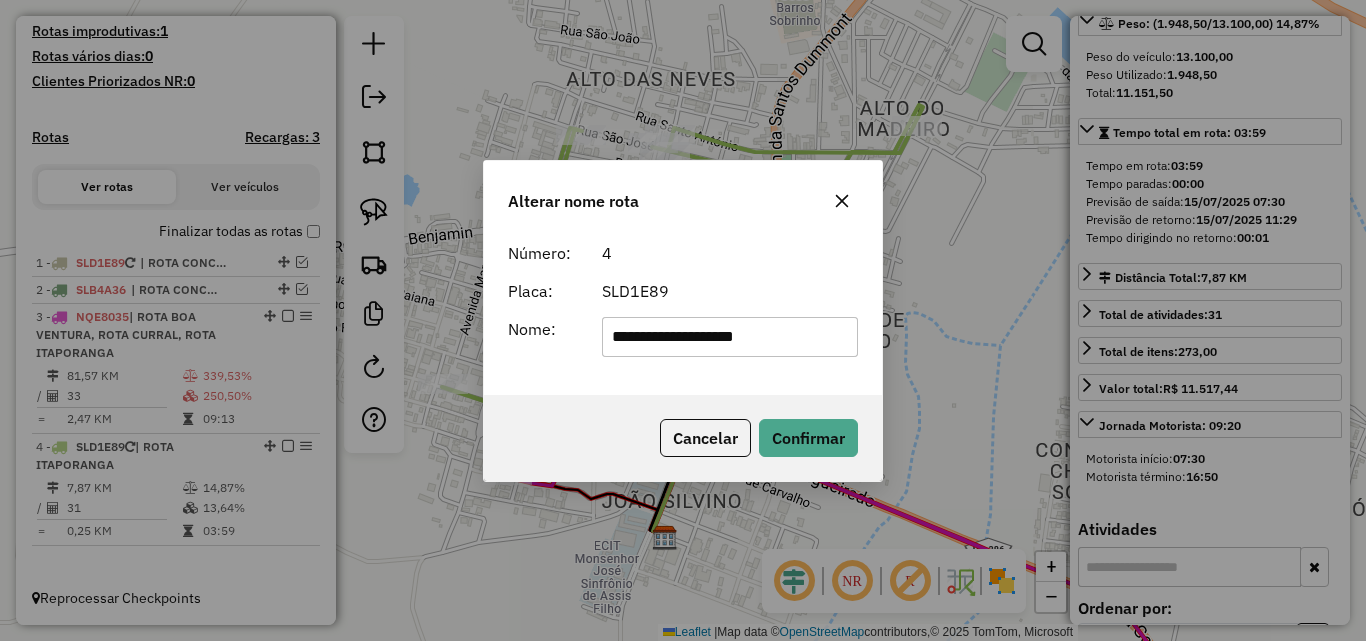 type on "**********" 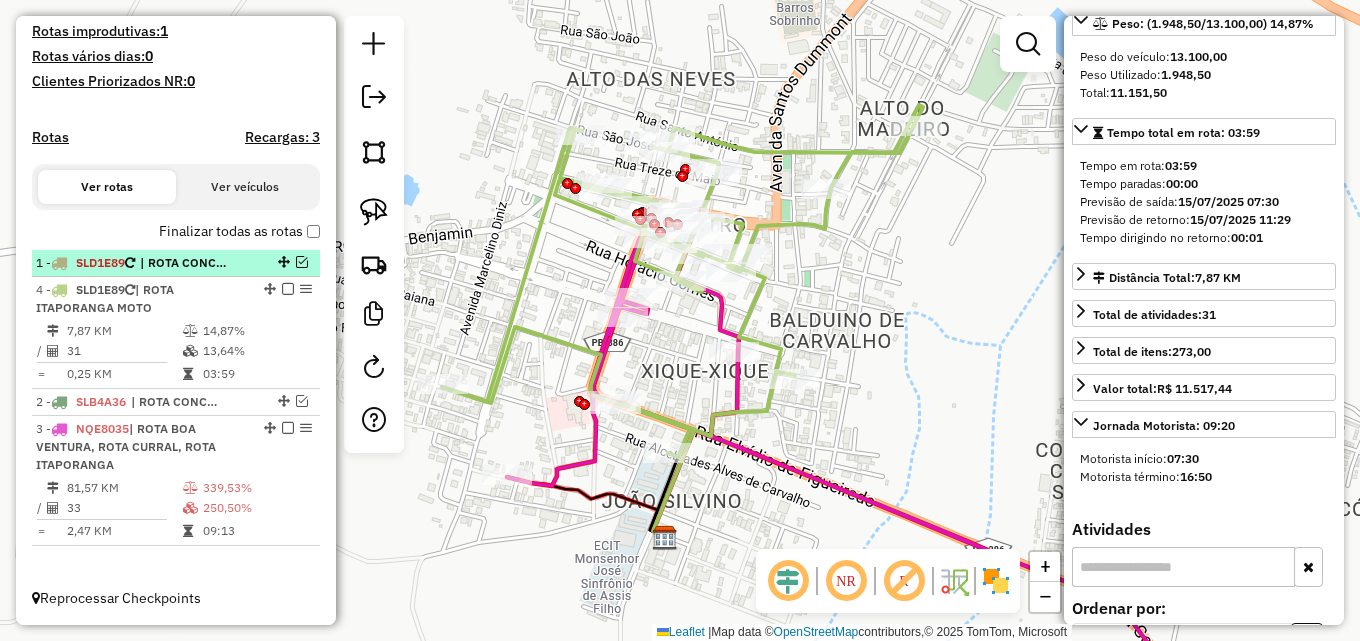 drag, startPoint x: 264, startPoint y: 444, endPoint x: 261, endPoint y: 274, distance: 170.02647 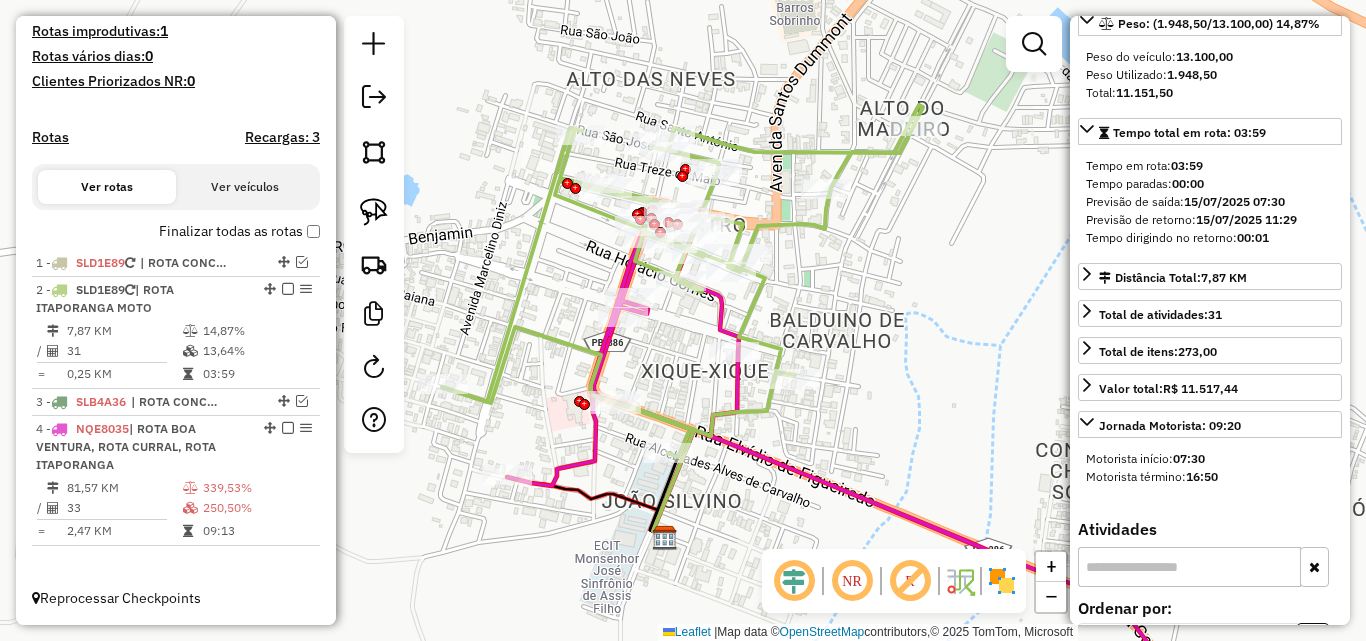click at bounding box center [288, 289] 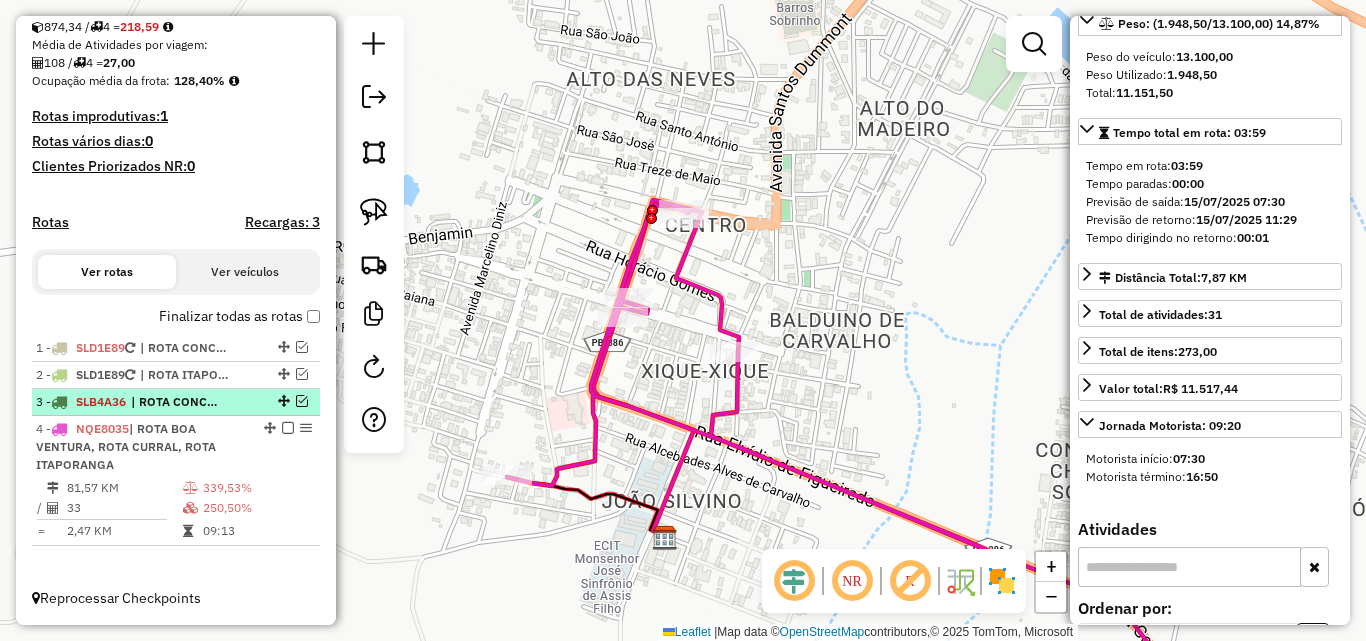 scroll, scrollTop: 455, scrollLeft: 0, axis: vertical 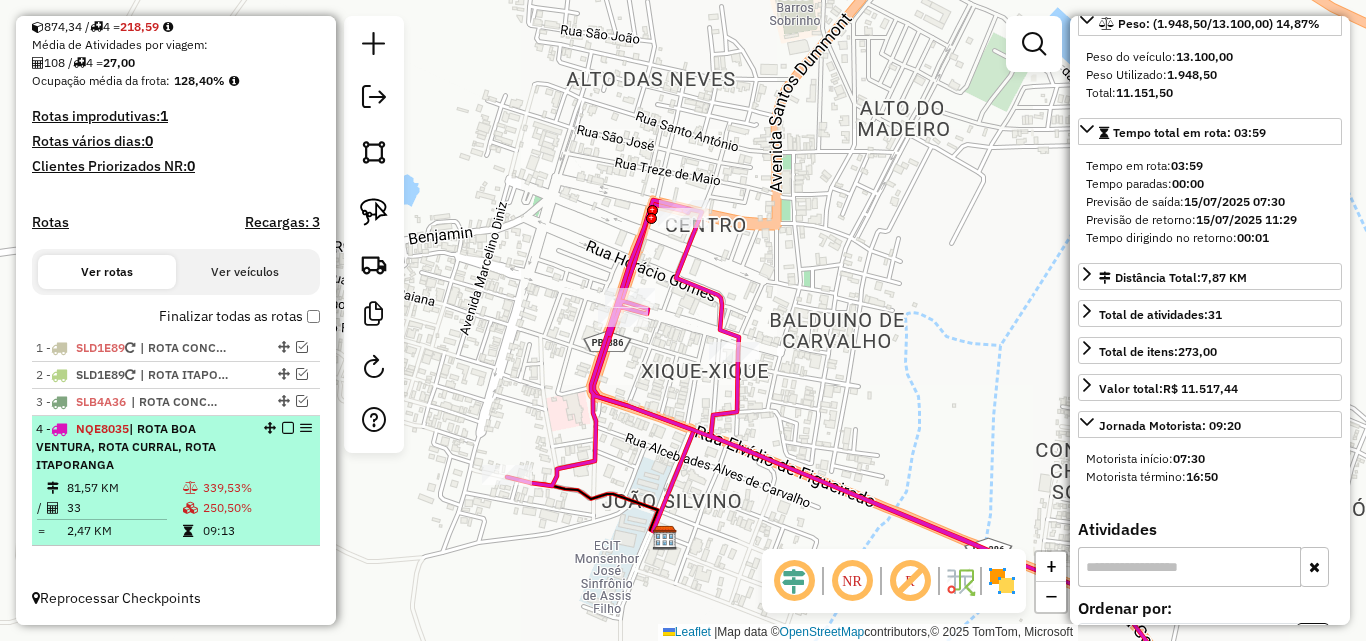 click on "4 -       NQE8035   | ROTA BOA VENTURA, ROTA CURRAL, ROTA ITAPORANGA" at bounding box center (142, 447) 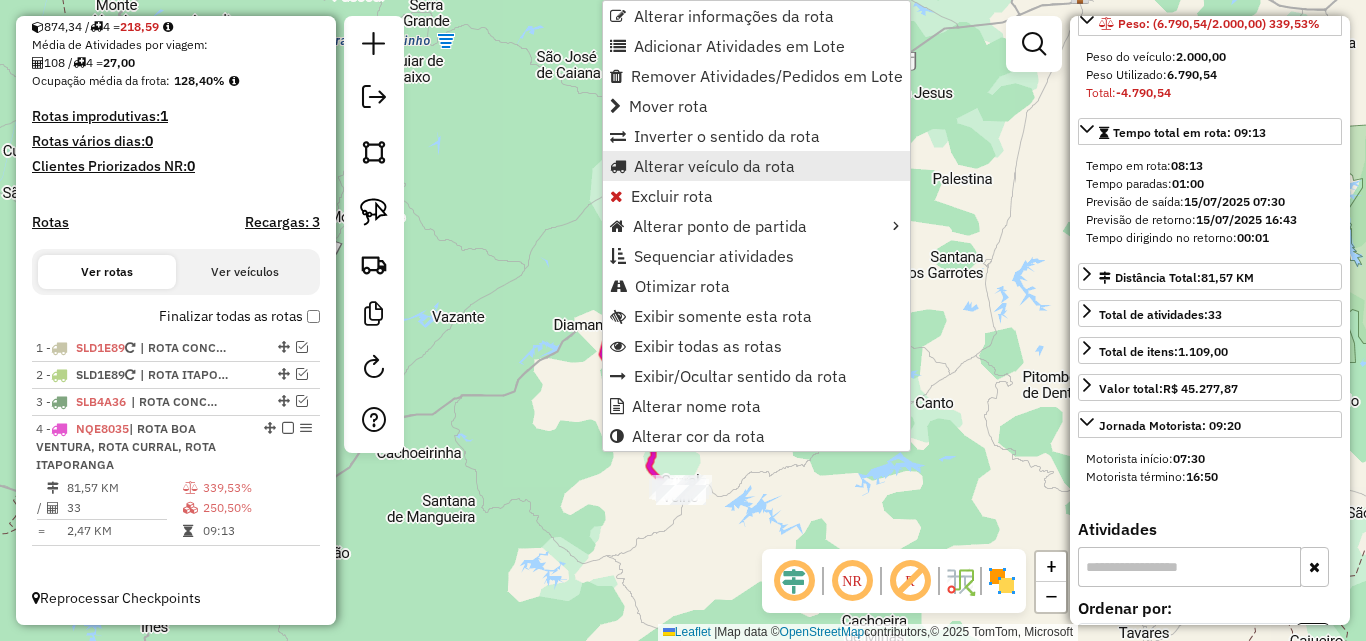 click on "Alterar veículo da rota" at bounding box center (714, 166) 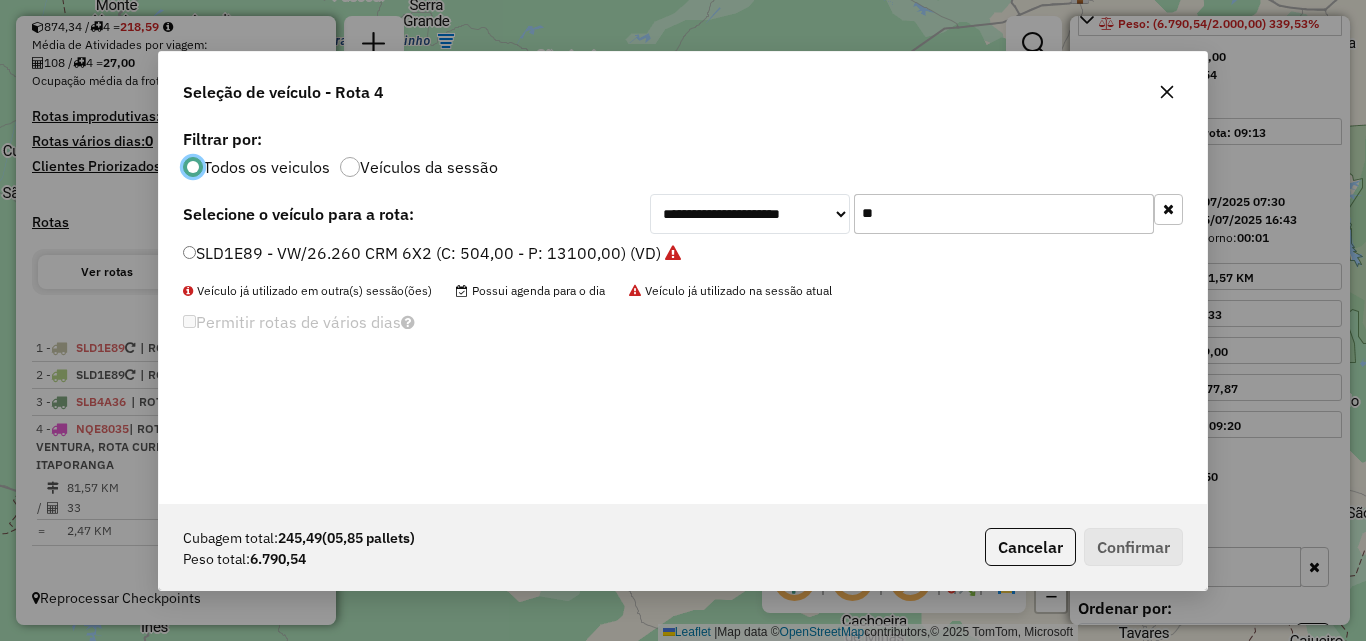 scroll, scrollTop: 11, scrollLeft: 6, axis: both 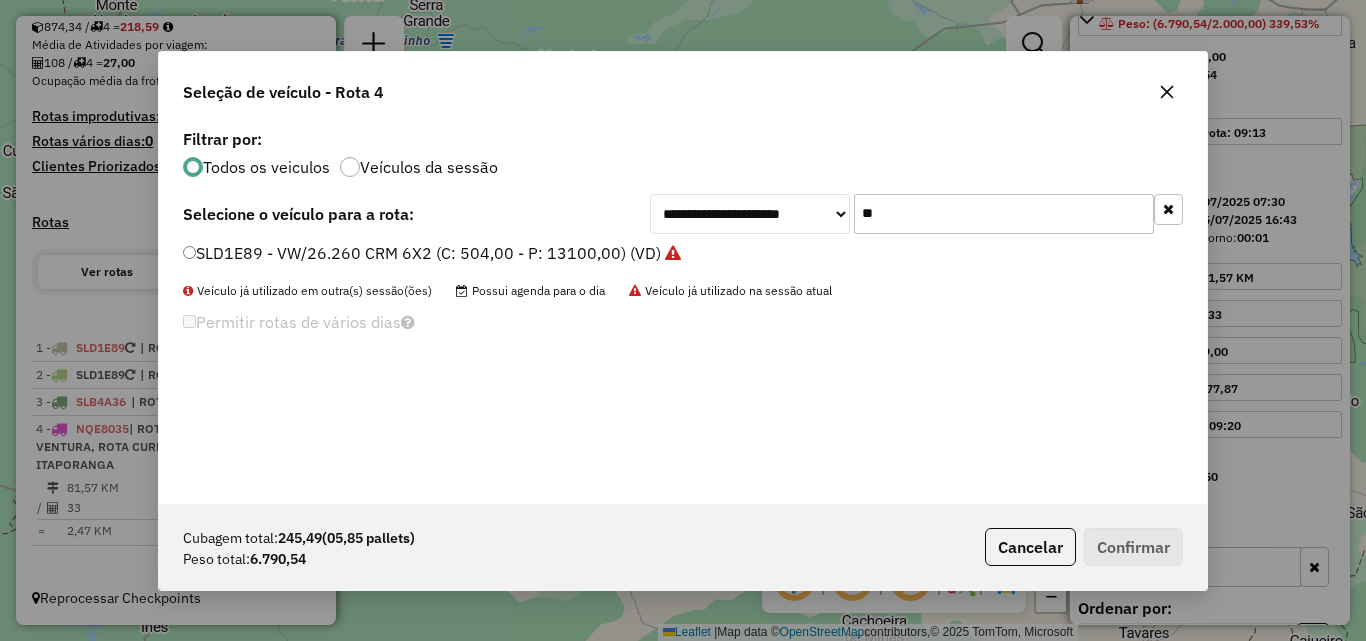 click on "**" 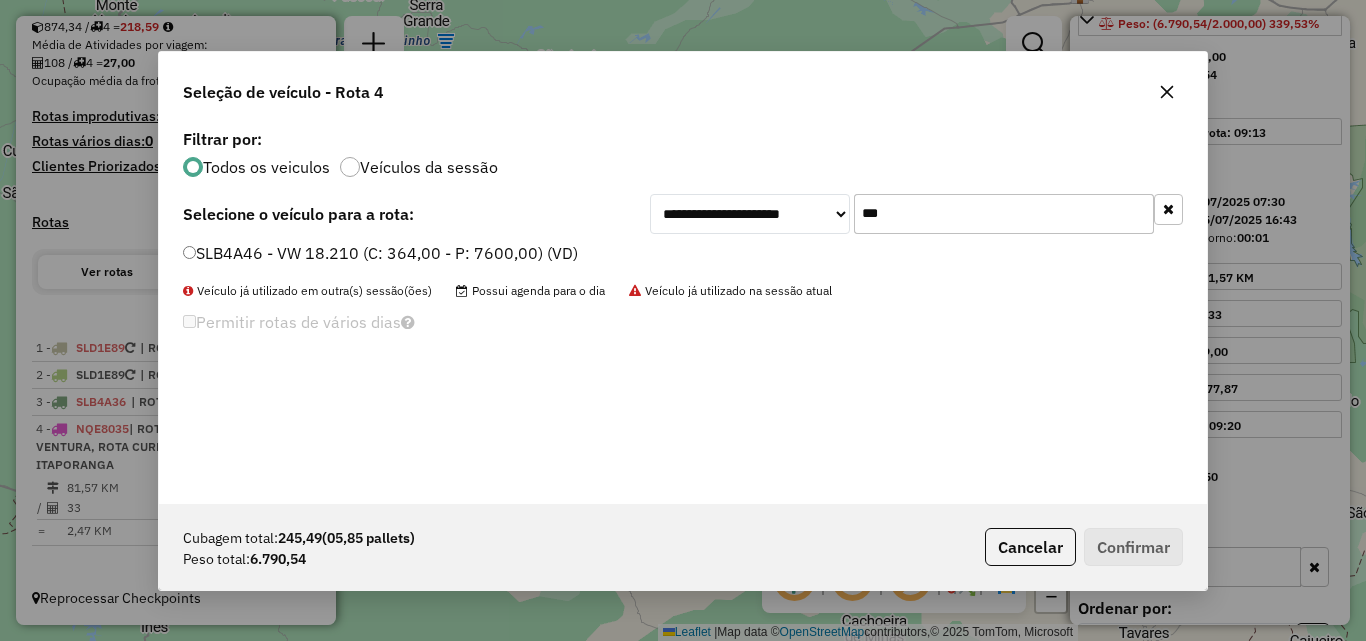 type on "***" 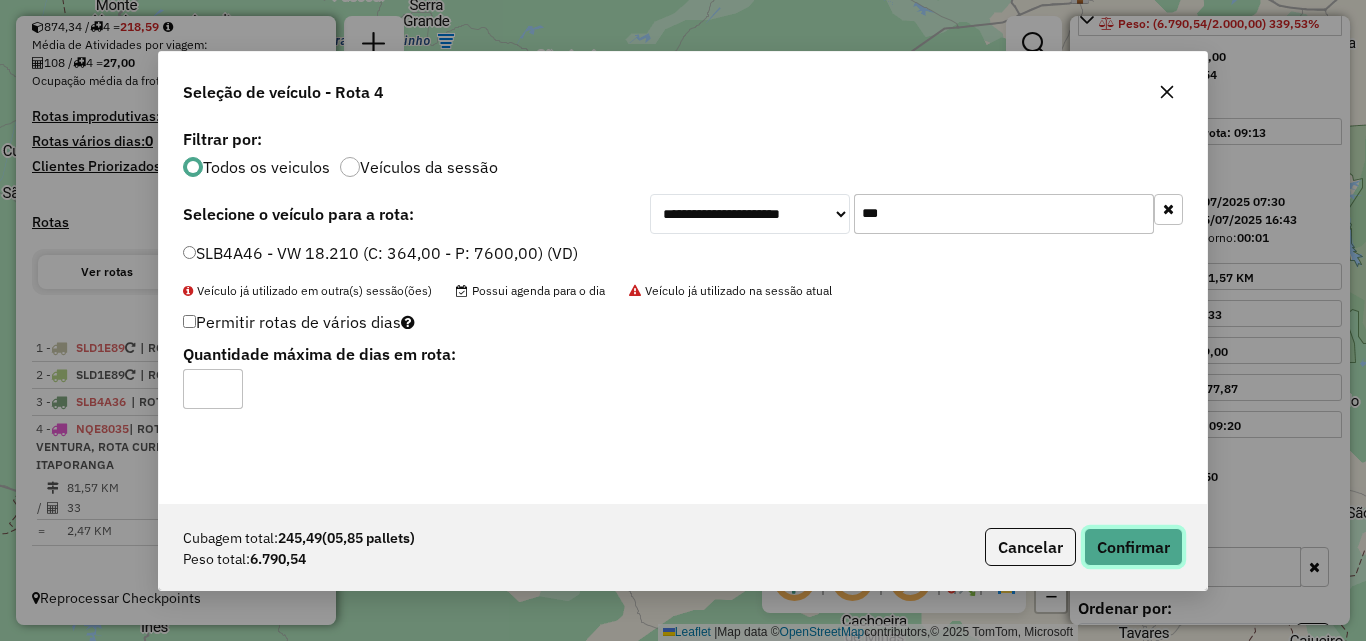click on "Confirmar" 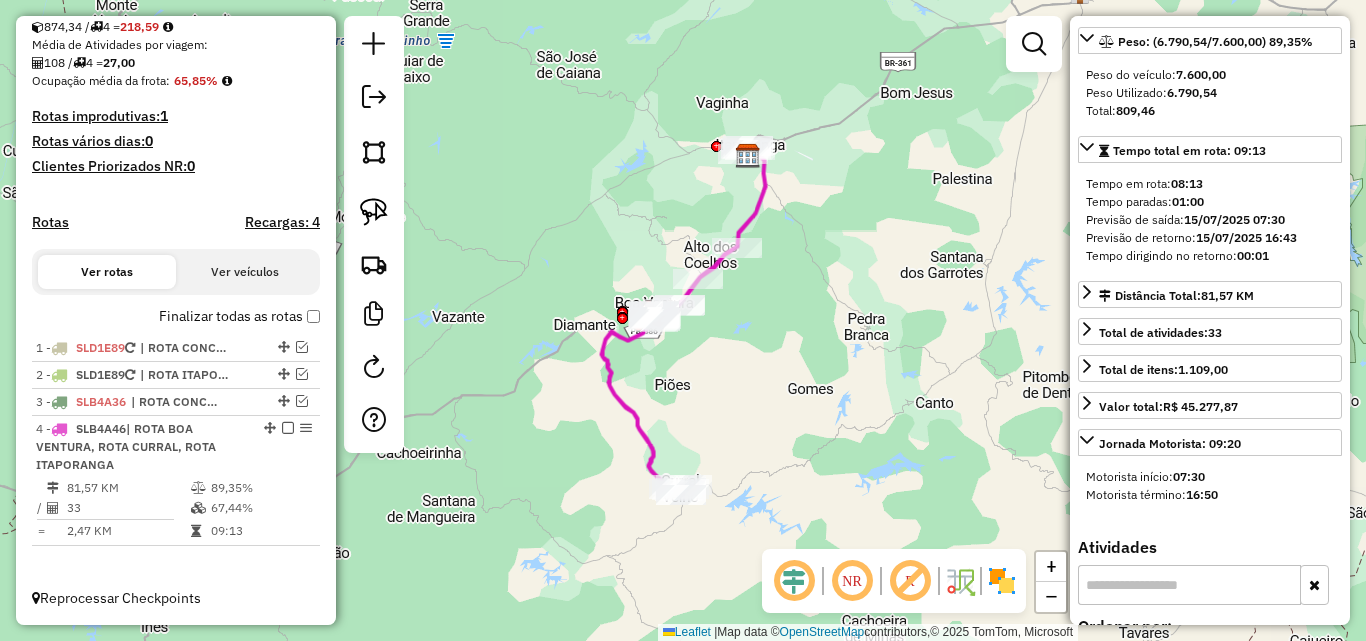 scroll, scrollTop: 336, scrollLeft: 0, axis: vertical 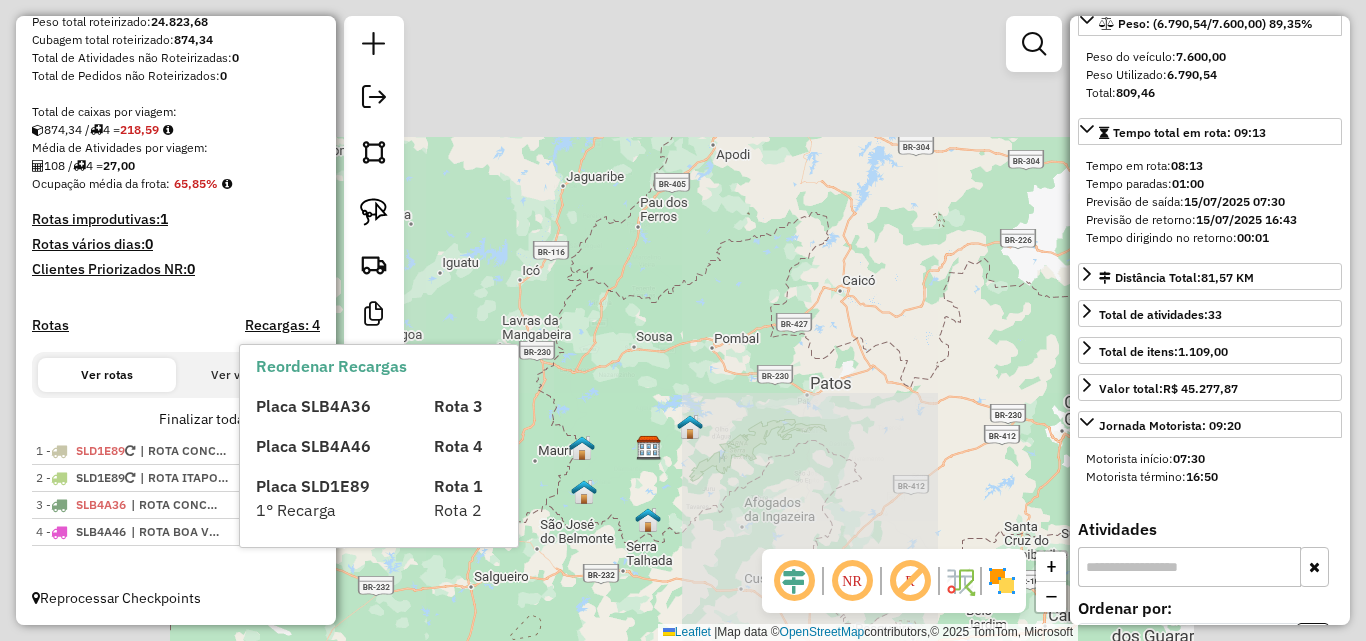 click on "Janela de atendimento Grade de atendimento Capacidade Transportadoras Veículos Cliente Pedidos  Rotas Selecione os dias de semana para filtrar as janelas de atendimento  Seg   Ter   Qua   Qui   Sex   Sáb   Dom  Informe o período da janela de atendimento: De: Até:  Filtrar exatamente a janela do cliente  Considerar janela de atendimento padrão  Selecione os dias de semana para filtrar as grades de atendimento  Seg   Ter   Qua   Qui   Sex   Sáb   Dom   Considerar clientes sem dia de atendimento cadastrado  Clientes fora do dia de atendimento selecionado Filtrar as atividades entre os valores definidos abaixo:  Peso mínimo:   Peso máximo:   Cubagem mínima:   Cubagem máxima:   De:   Até:  Filtrar as atividades entre o tempo de atendimento definido abaixo:  De:   Até:   Considerar capacidade total dos clientes não roteirizados Transportadora: Selecione um ou mais itens Tipo de veículo: Selecione um ou mais itens Veículo: Selecione um ou mais itens Motorista: Selecione um ou mais itens Nome: Rótulo:" 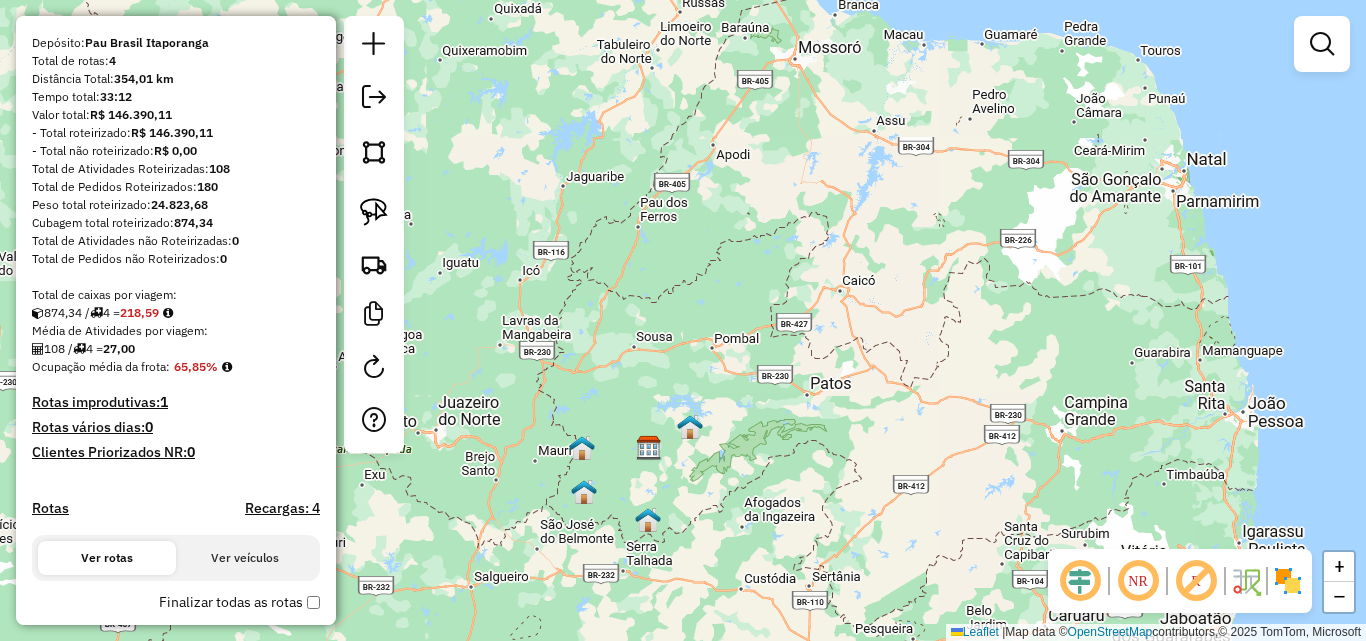 scroll, scrollTop: 0, scrollLeft: 0, axis: both 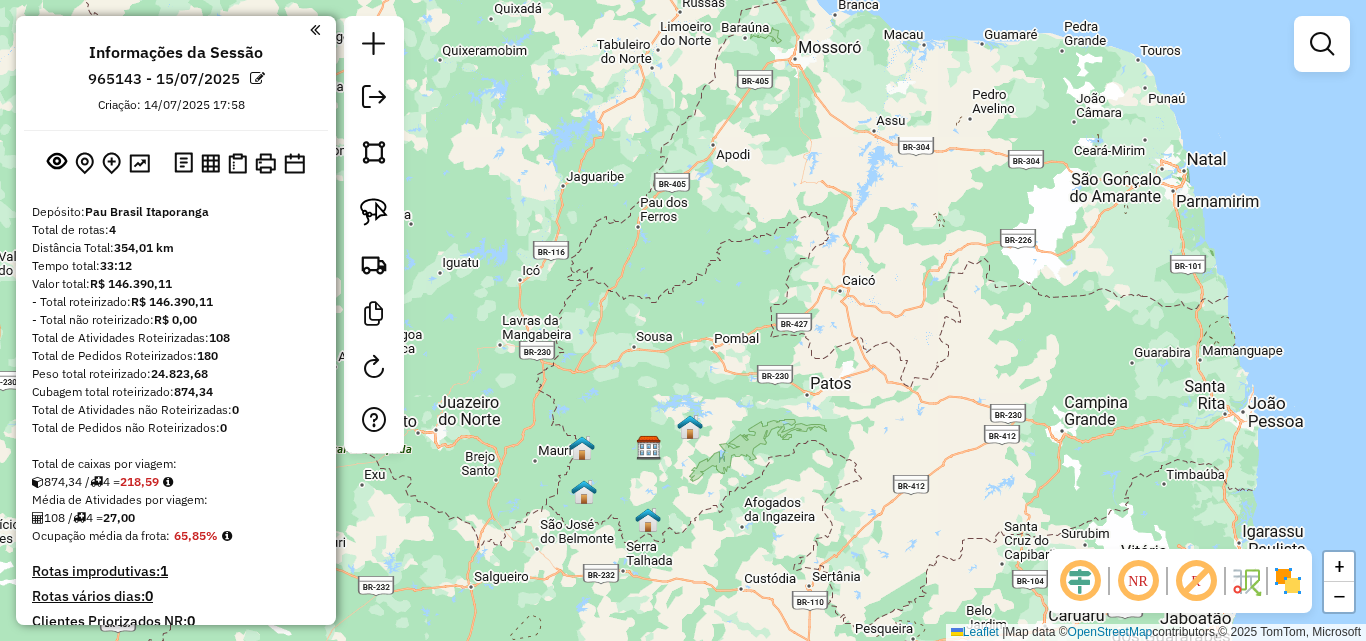click at bounding box center (210, 163) 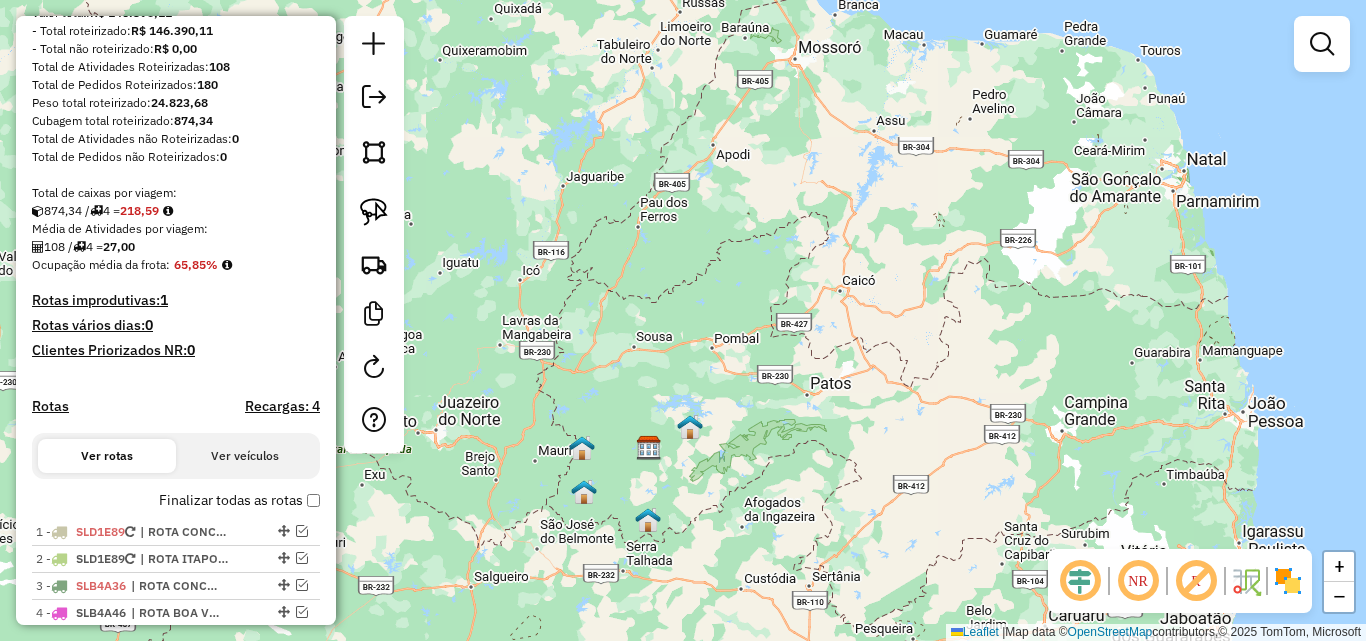 scroll, scrollTop: 352, scrollLeft: 0, axis: vertical 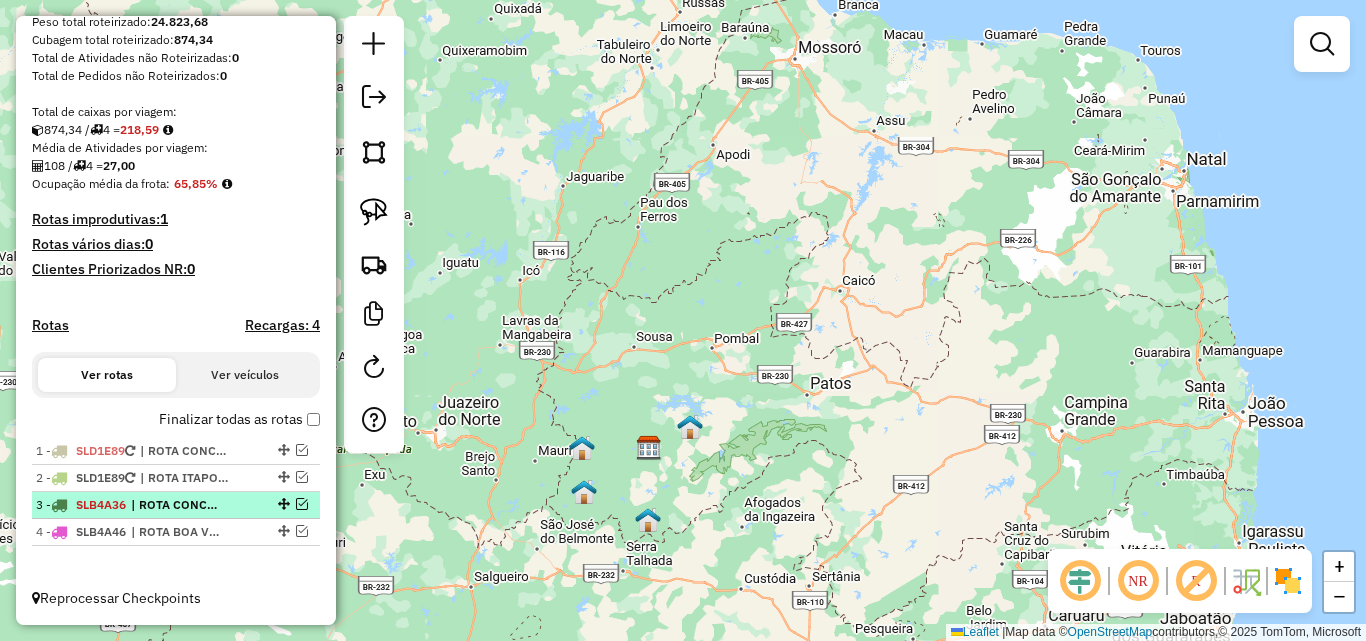click at bounding box center [302, 504] 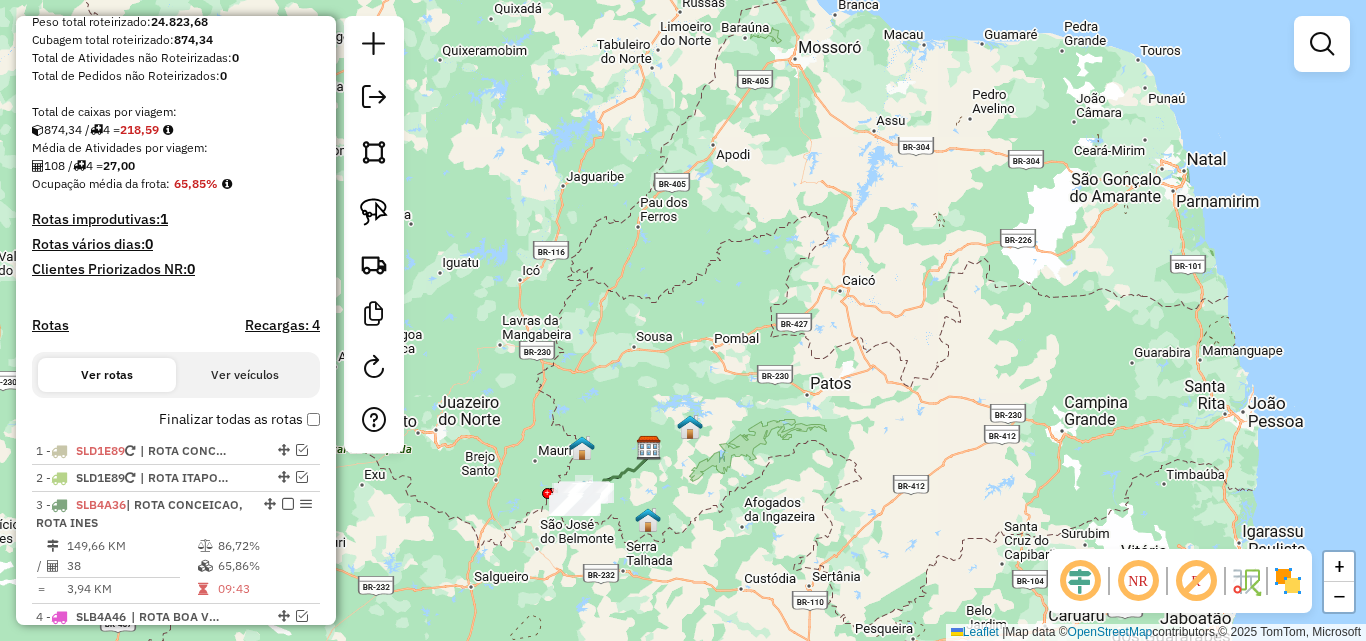 drag, startPoint x: 620, startPoint y: 468, endPoint x: 720, endPoint y: 204, distance: 282.3048 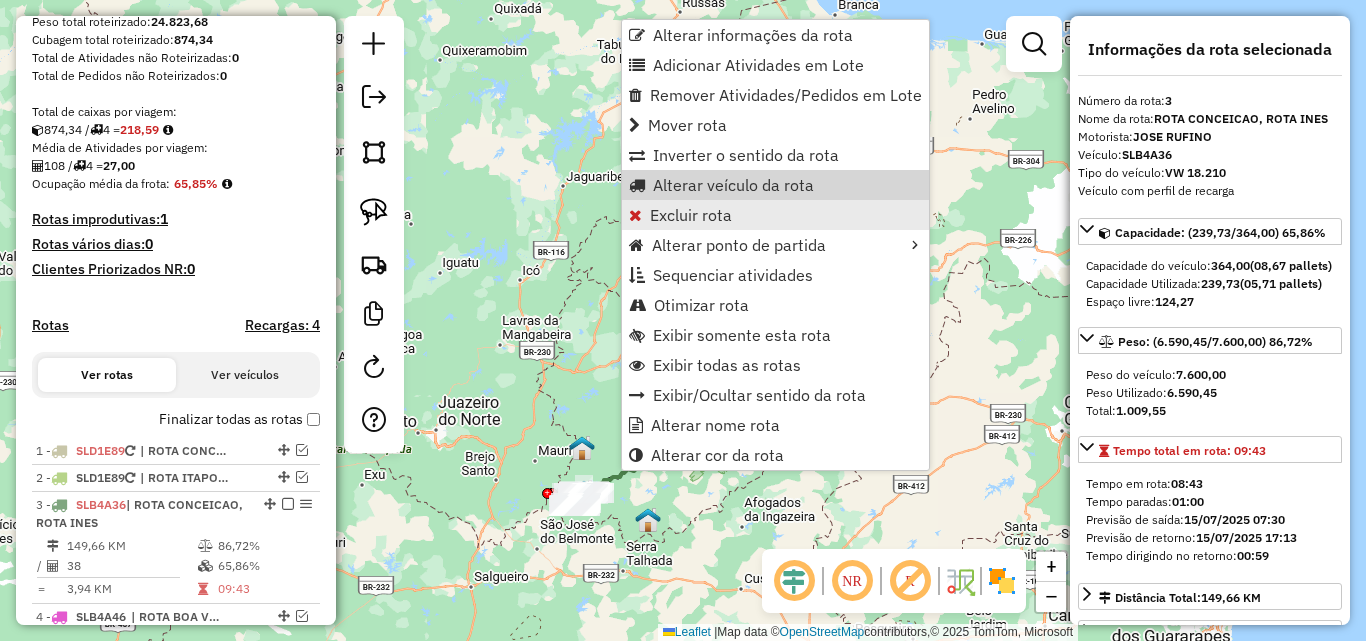 scroll, scrollTop: 437, scrollLeft: 0, axis: vertical 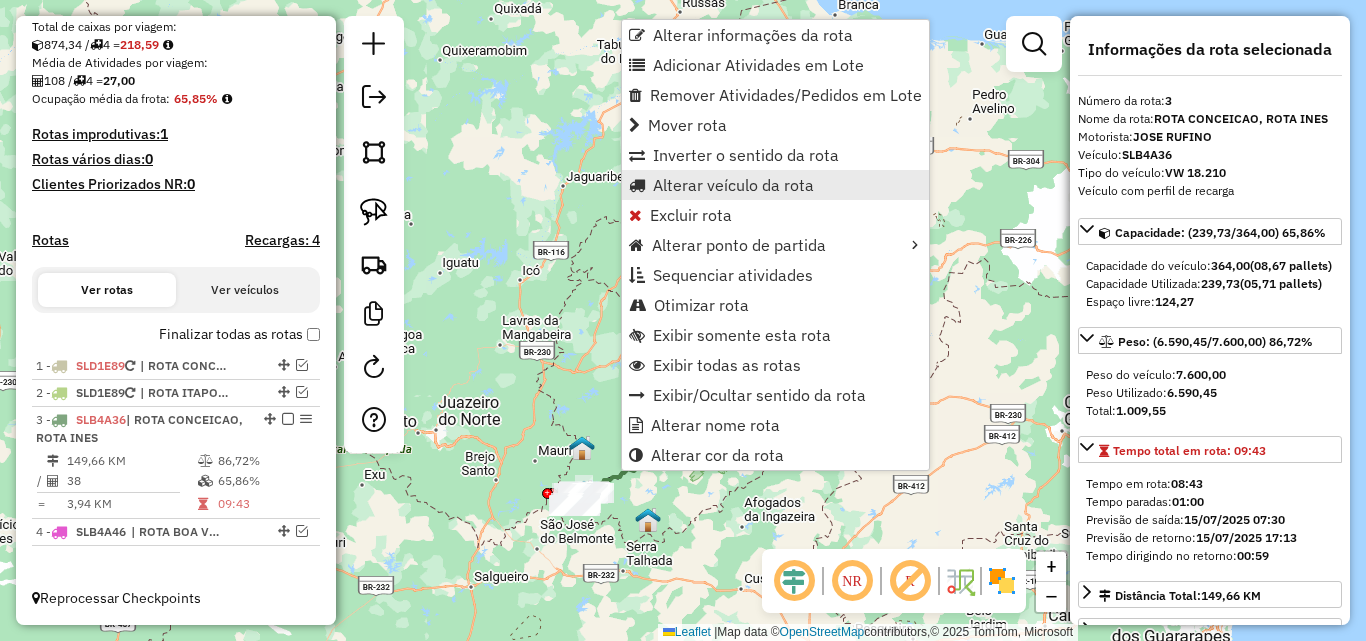 click on "Alterar veículo da rota" at bounding box center (733, 185) 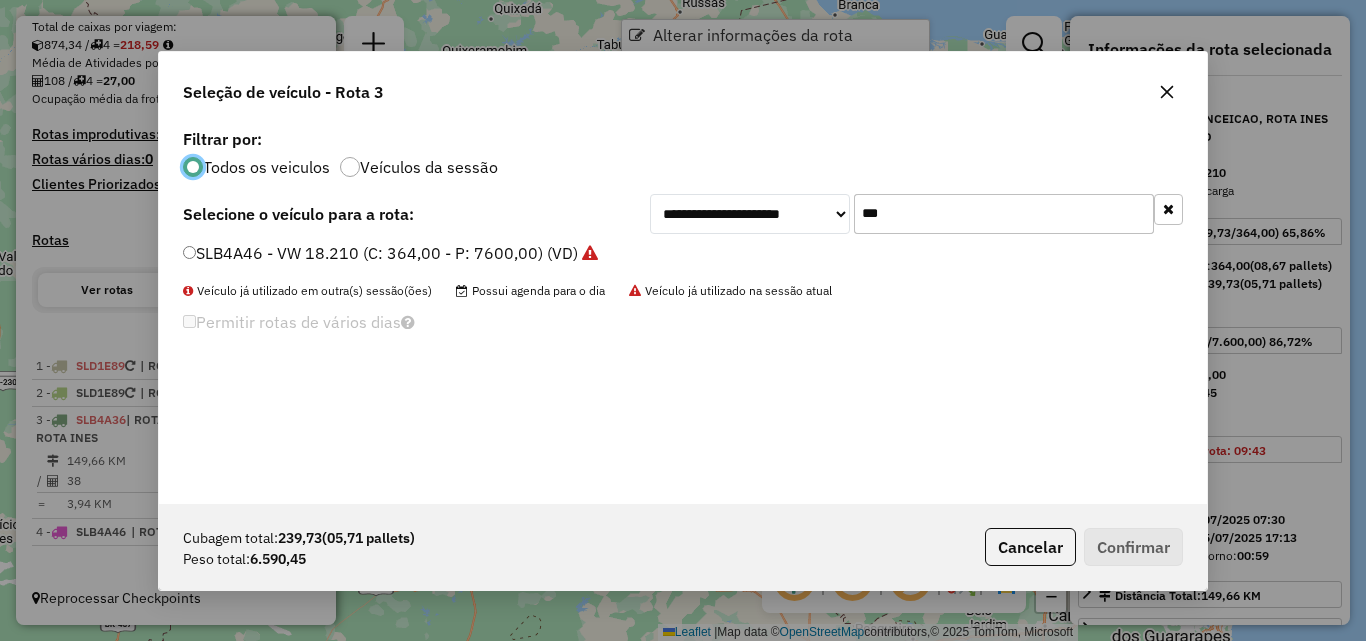 scroll, scrollTop: 11, scrollLeft: 6, axis: both 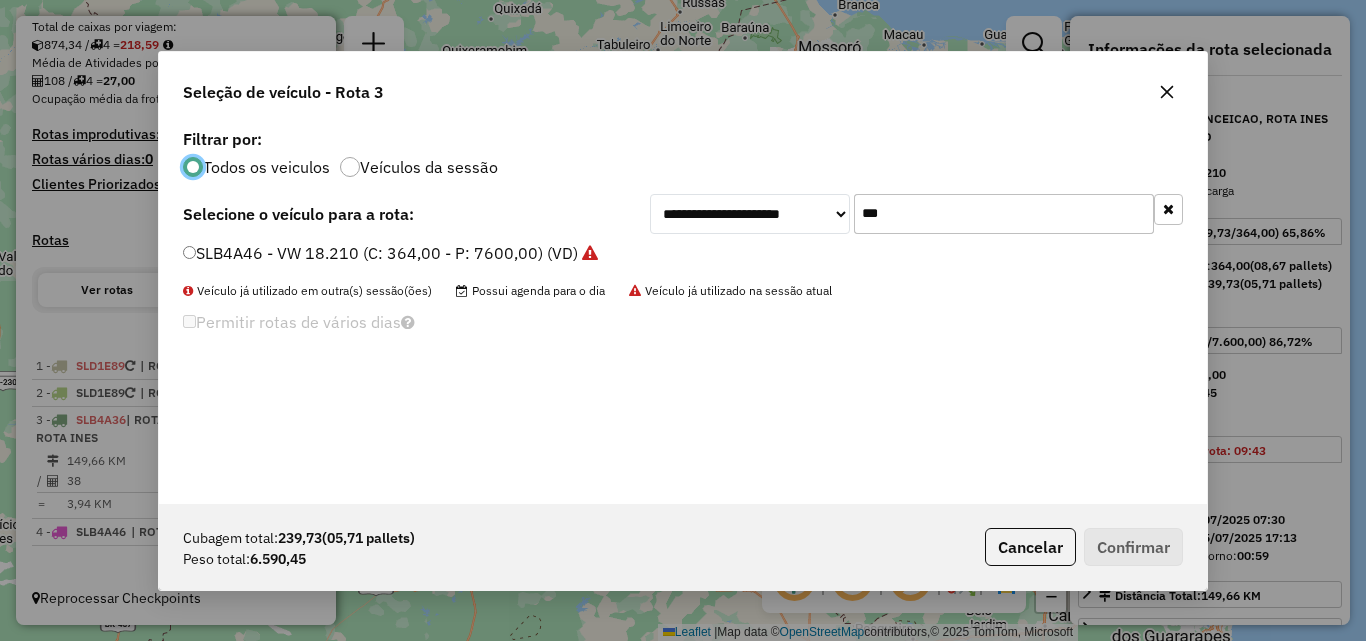 click on "***" 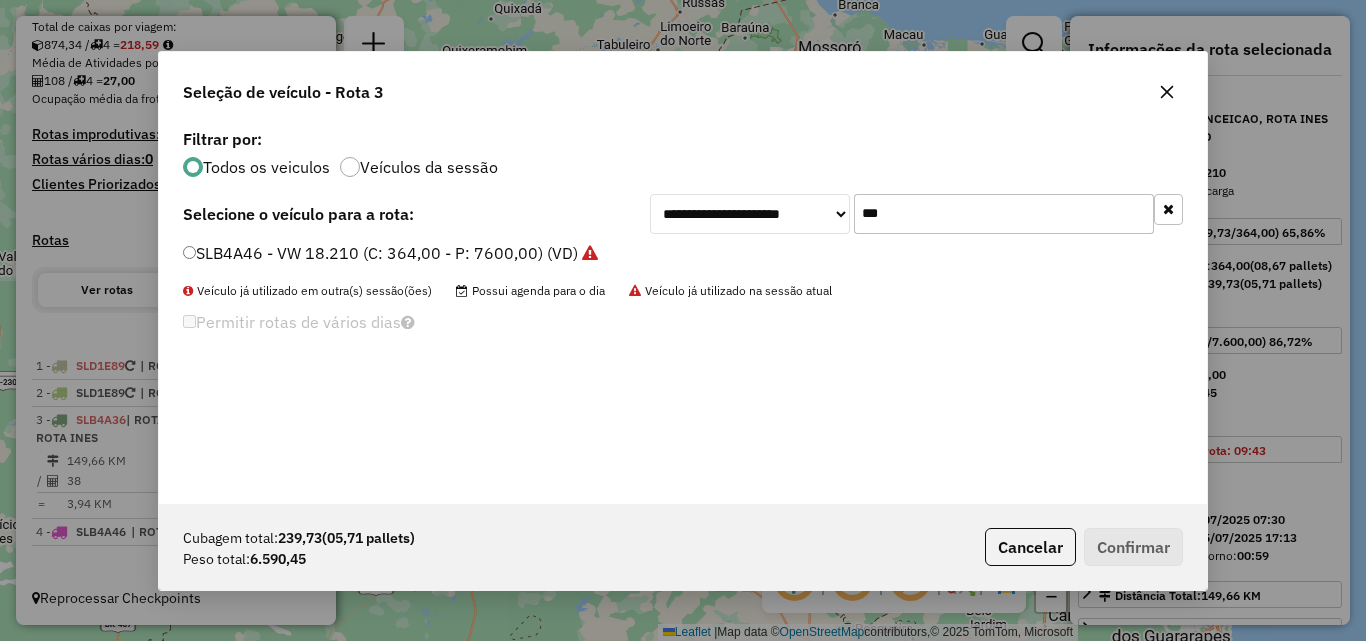 click on "***" 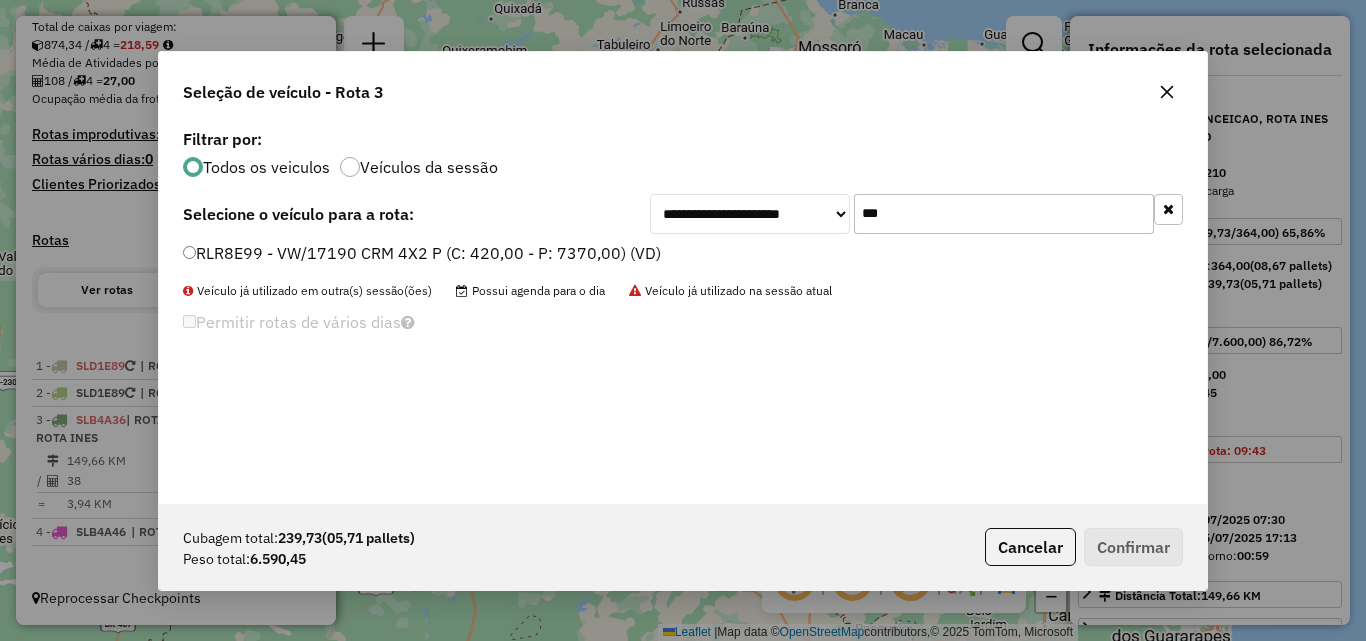 type on "***" 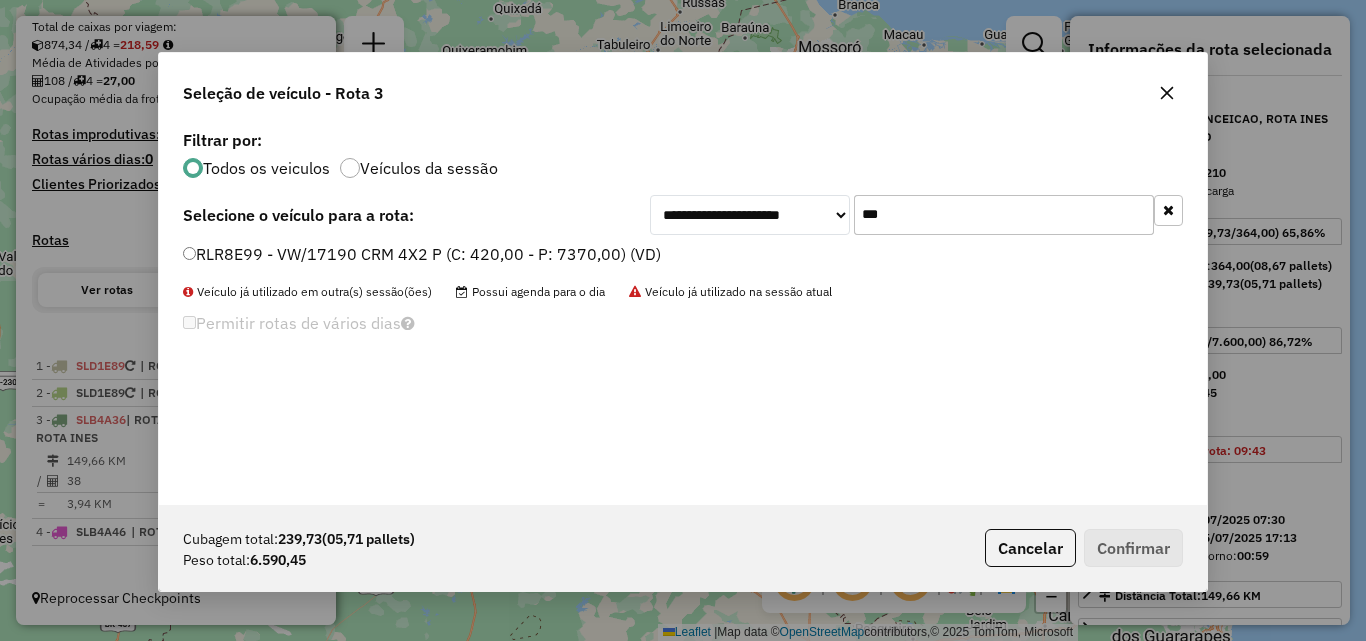 click 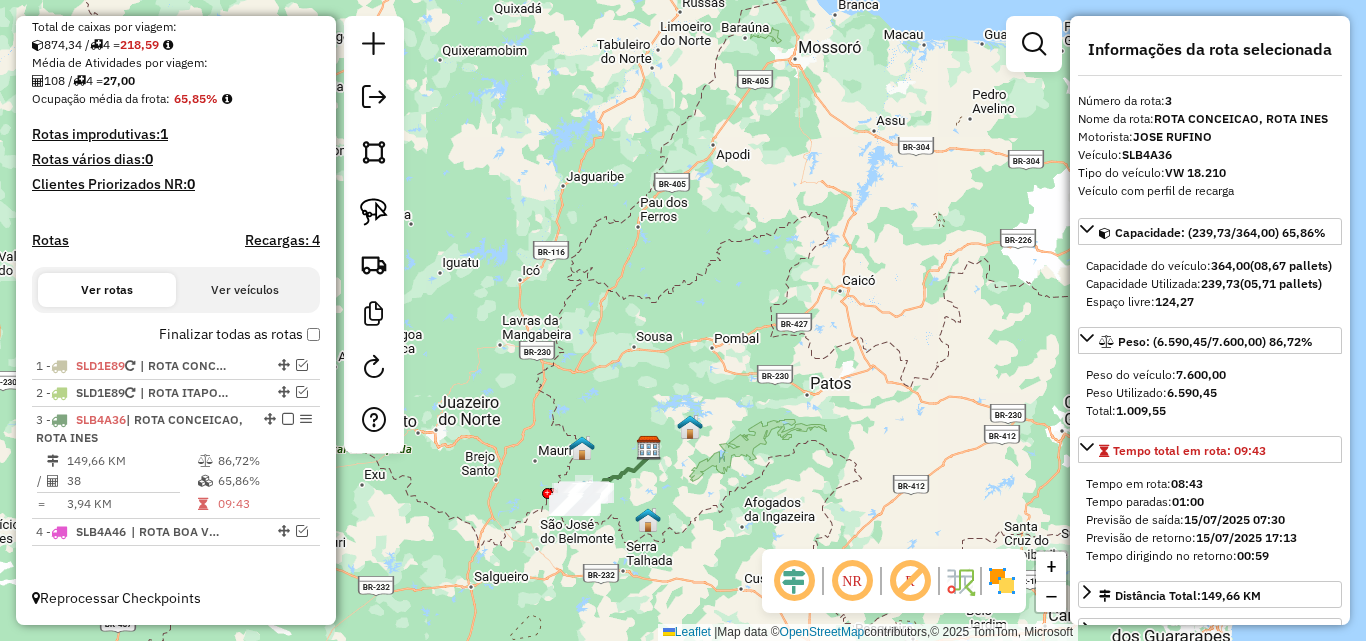 click on "86,72%" at bounding box center (264, 461) 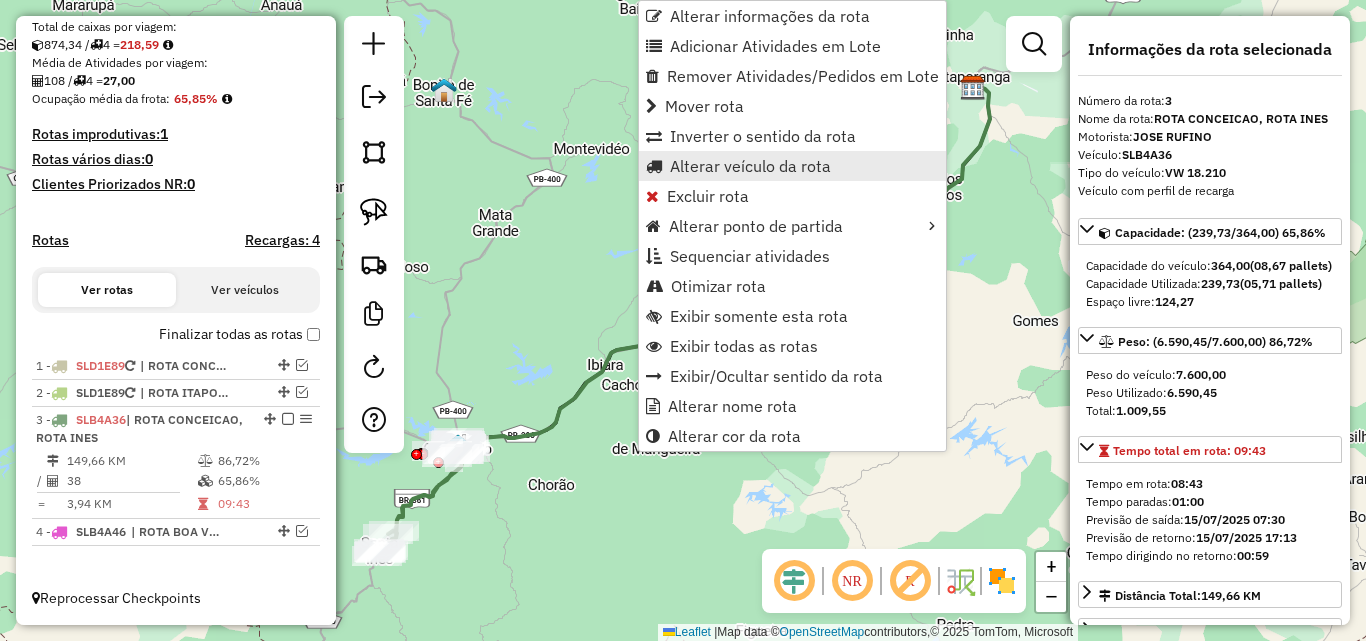 click on "Alterar veículo da rota" at bounding box center (750, 166) 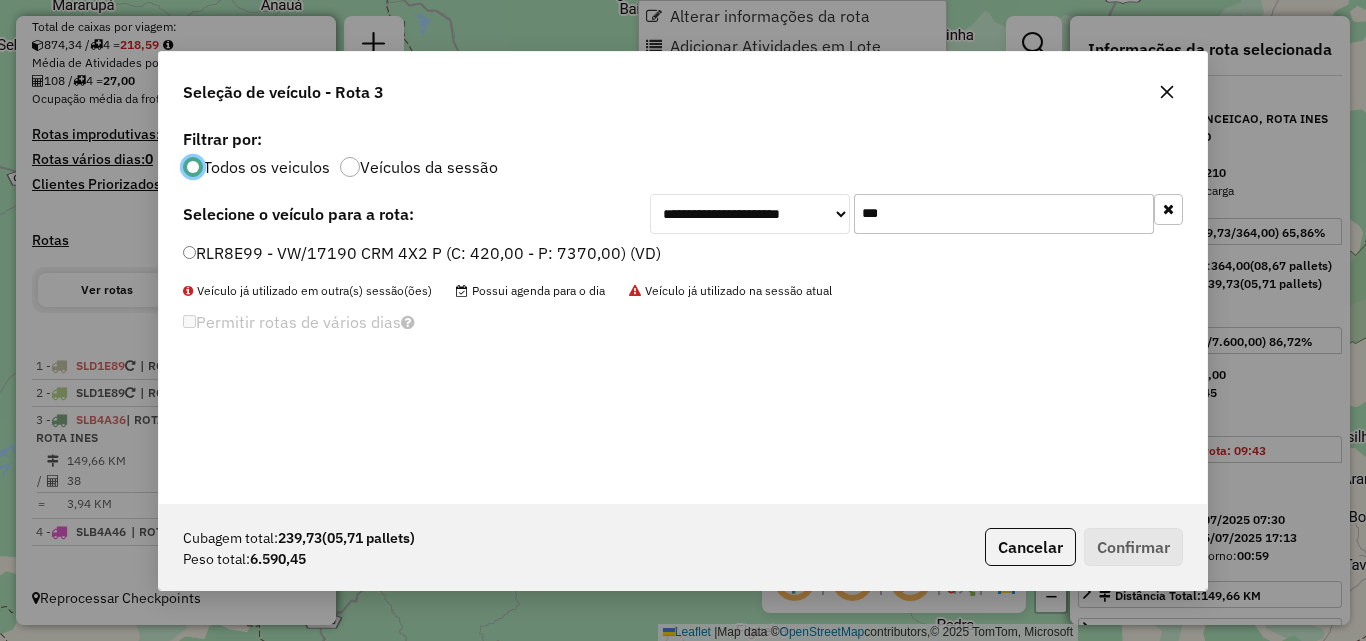 scroll, scrollTop: 11, scrollLeft: 6, axis: both 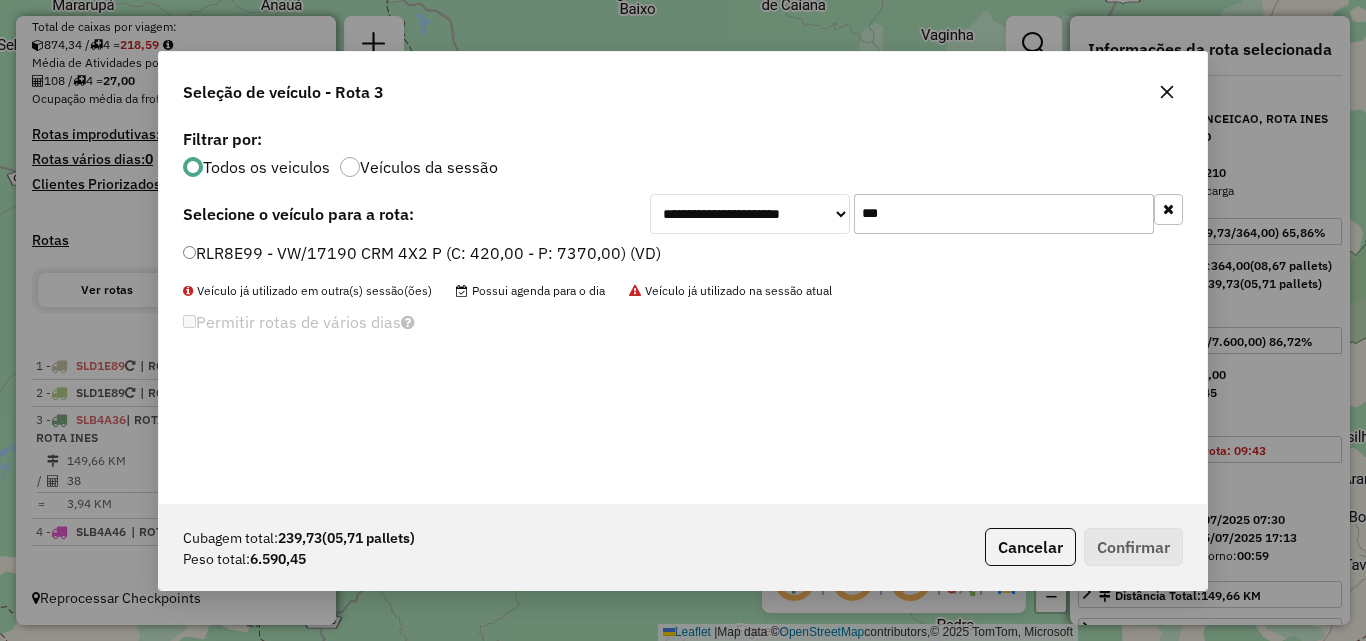 click on "***" 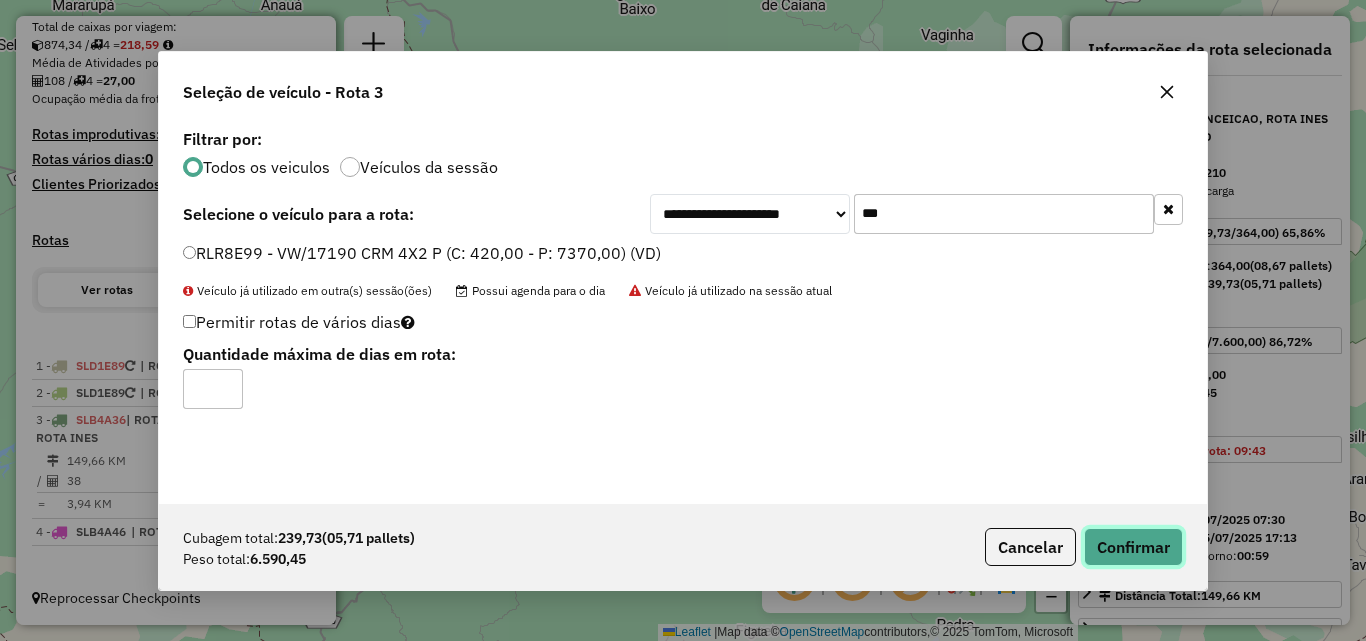 click on "Confirmar" 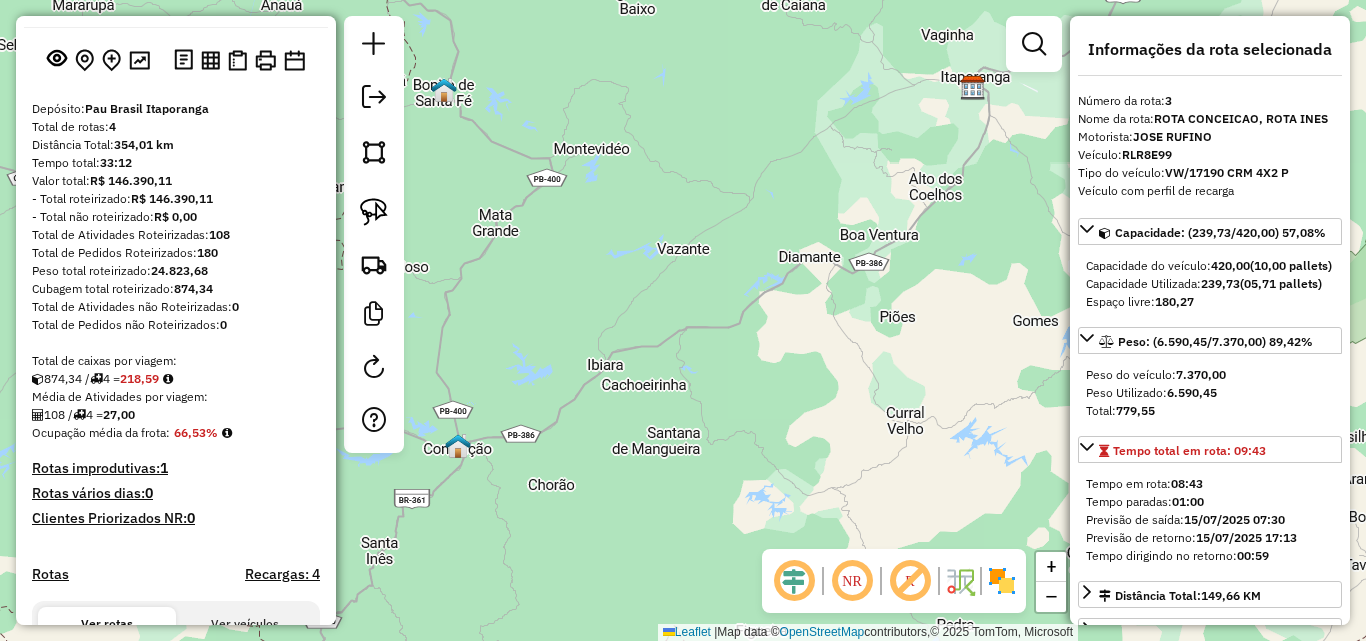 scroll, scrollTop: 0, scrollLeft: 0, axis: both 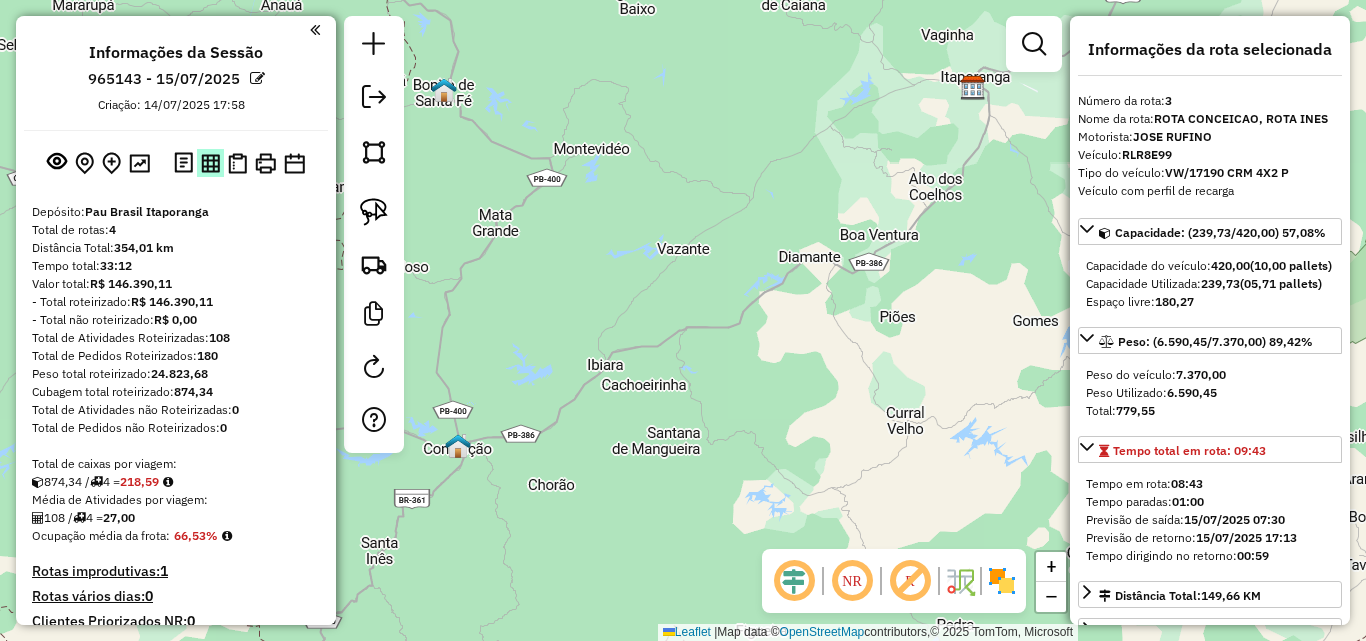 click at bounding box center [210, 163] 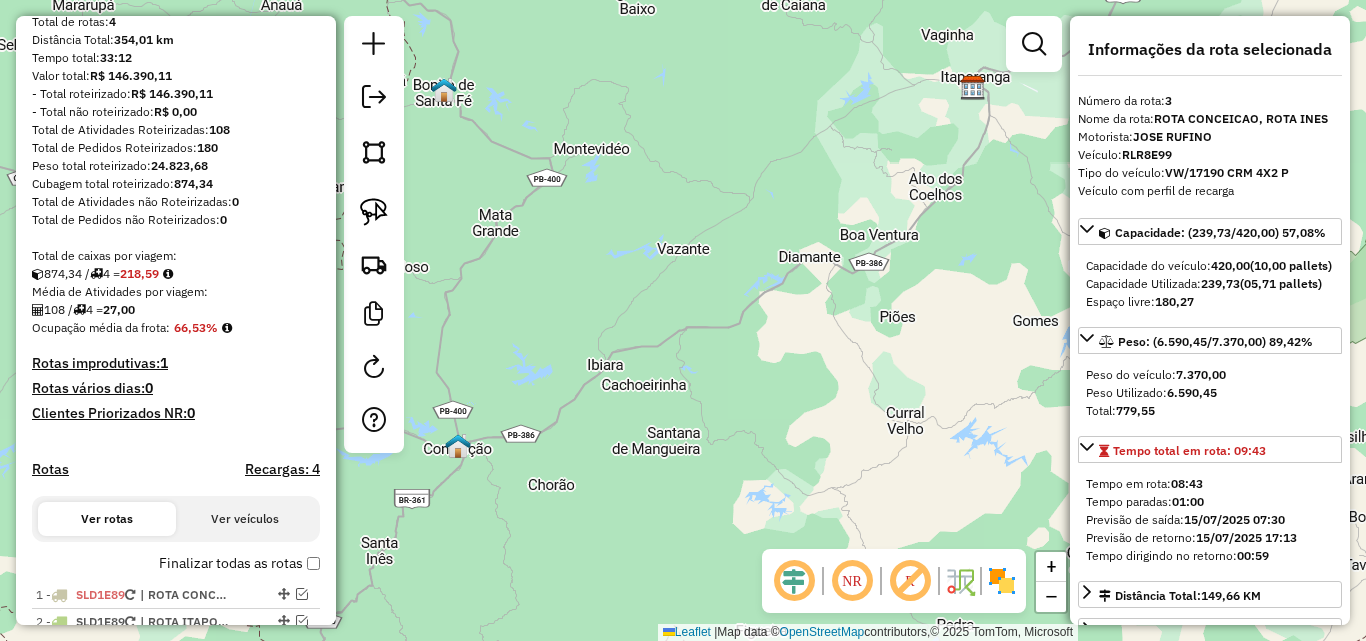 scroll, scrollTop: 352, scrollLeft: 0, axis: vertical 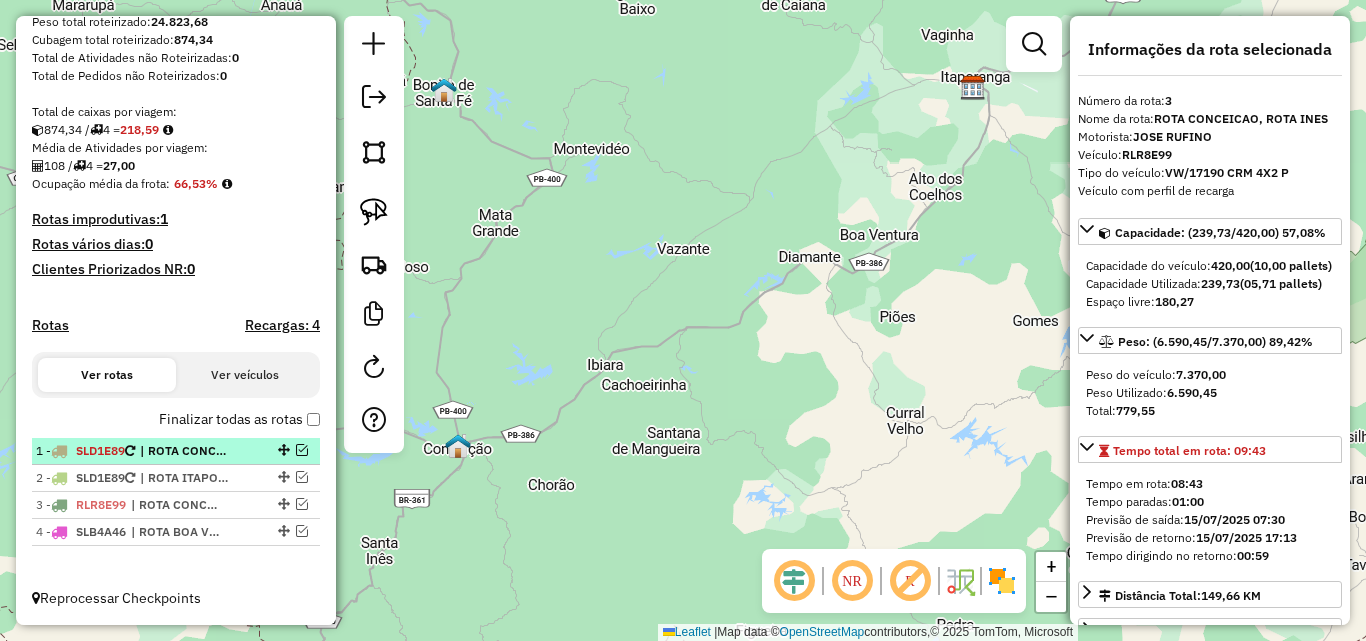 click on "| ROTA CONCEICAO" at bounding box center (186, 451) 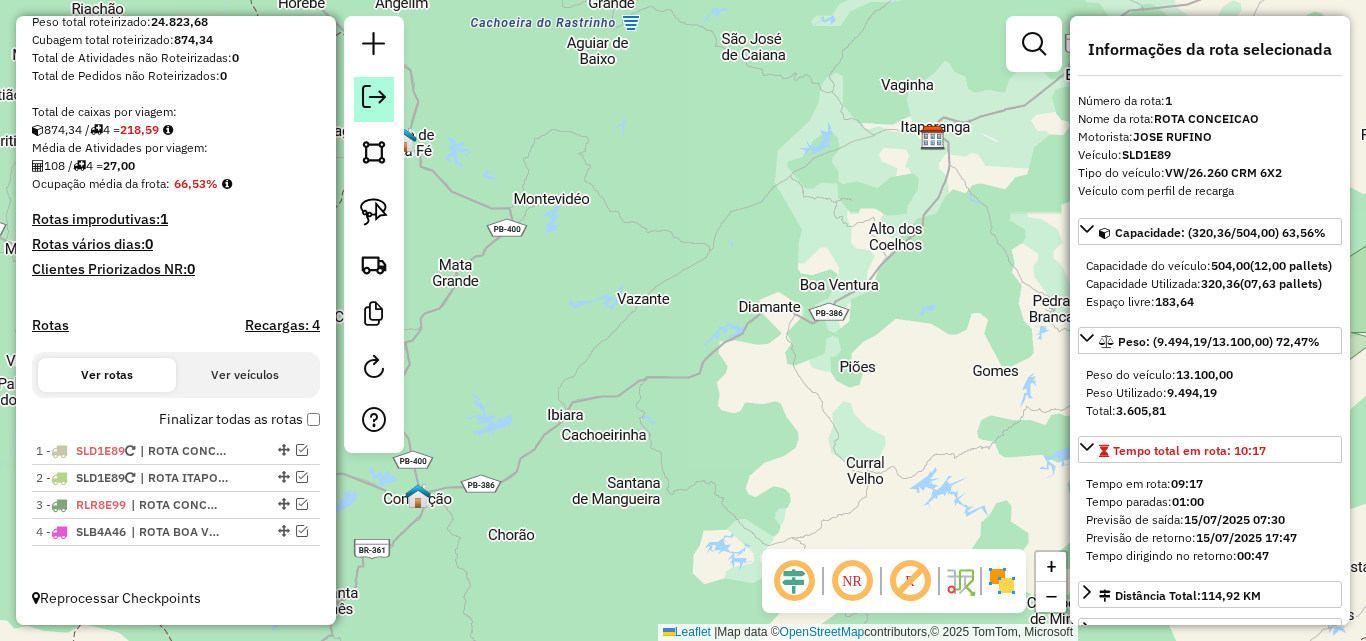 click 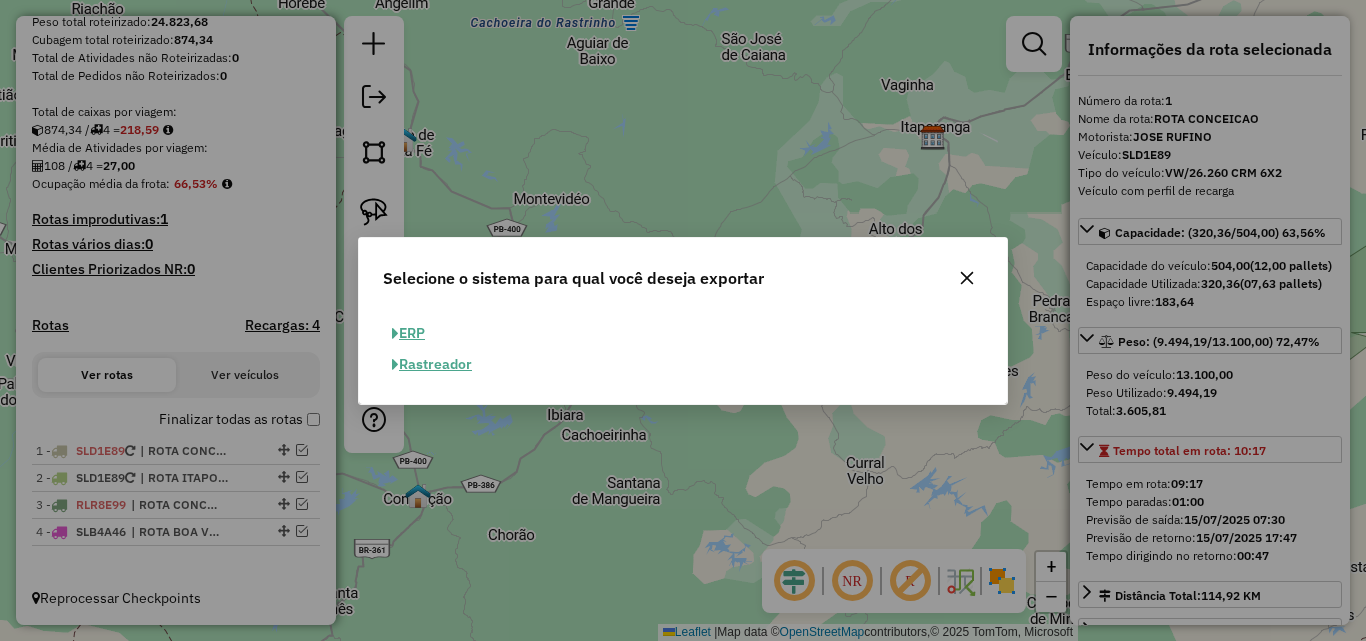 click on "ERP" 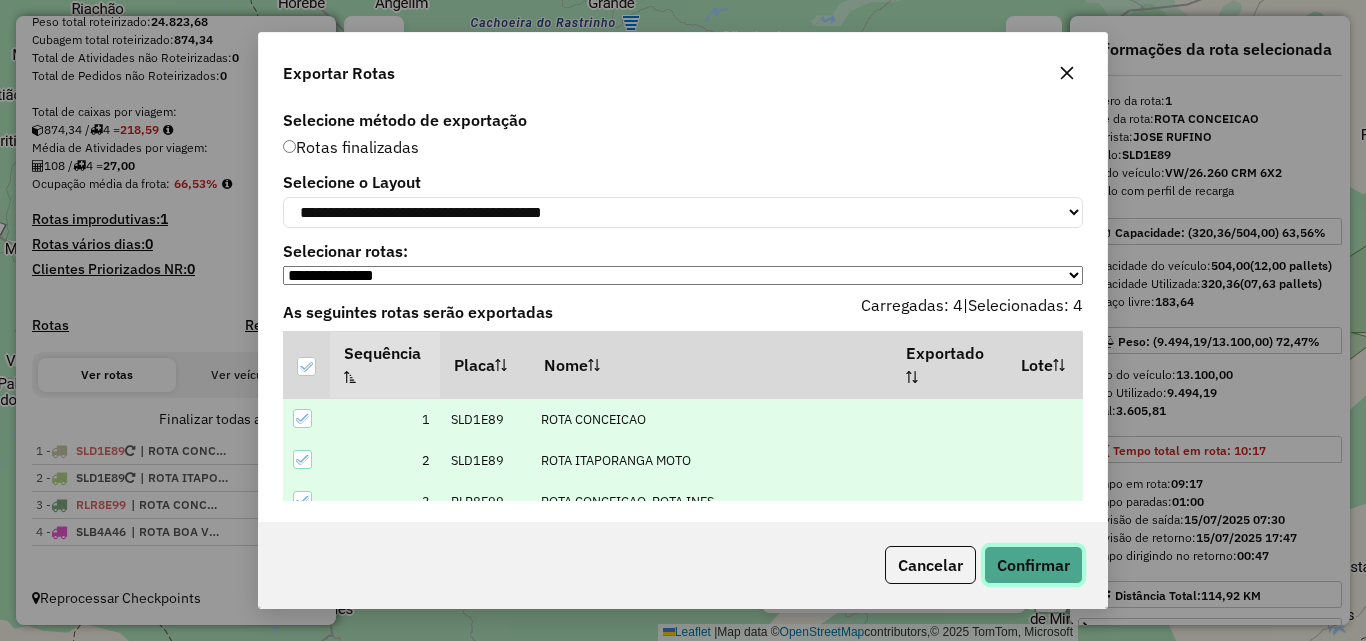 click on "Confirmar" 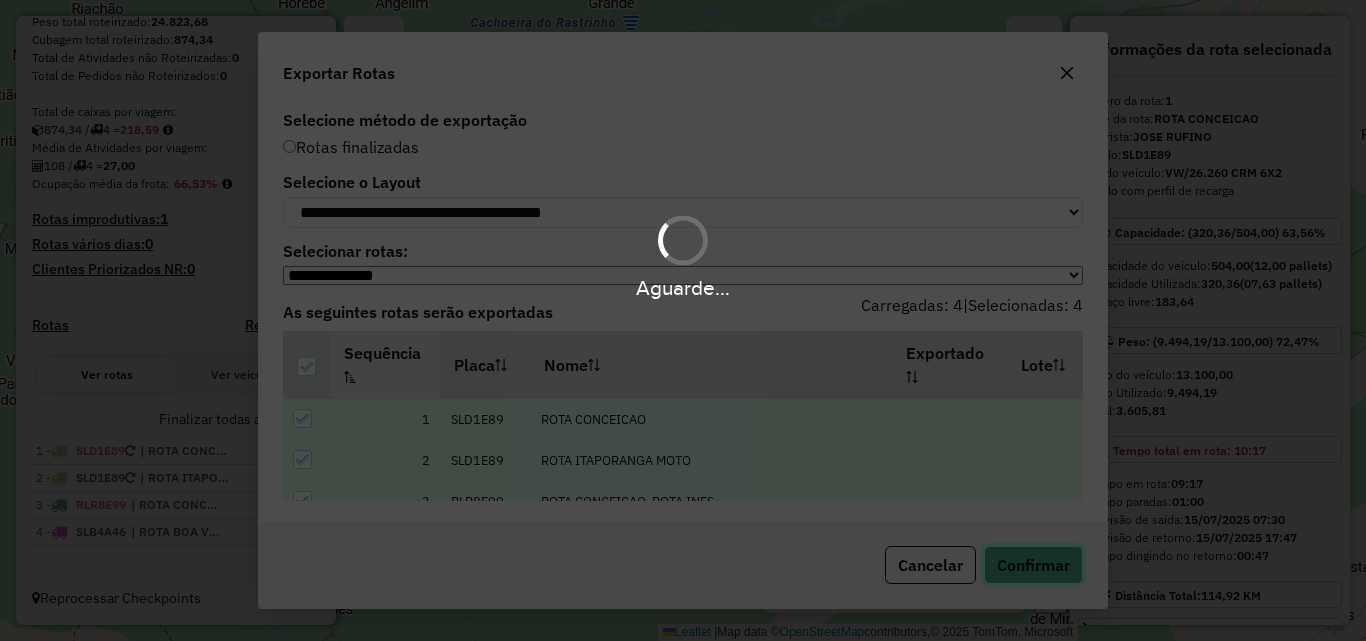 type 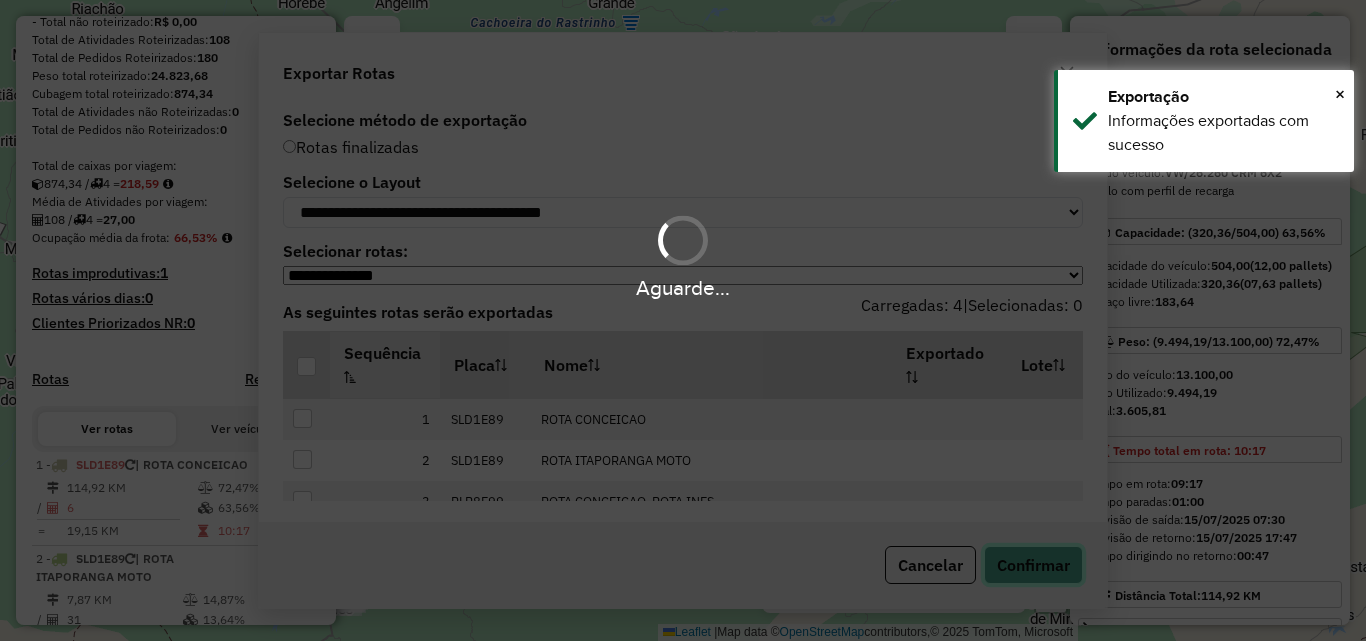 scroll, scrollTop: 406, scrollLeft: 0, axis: vertical 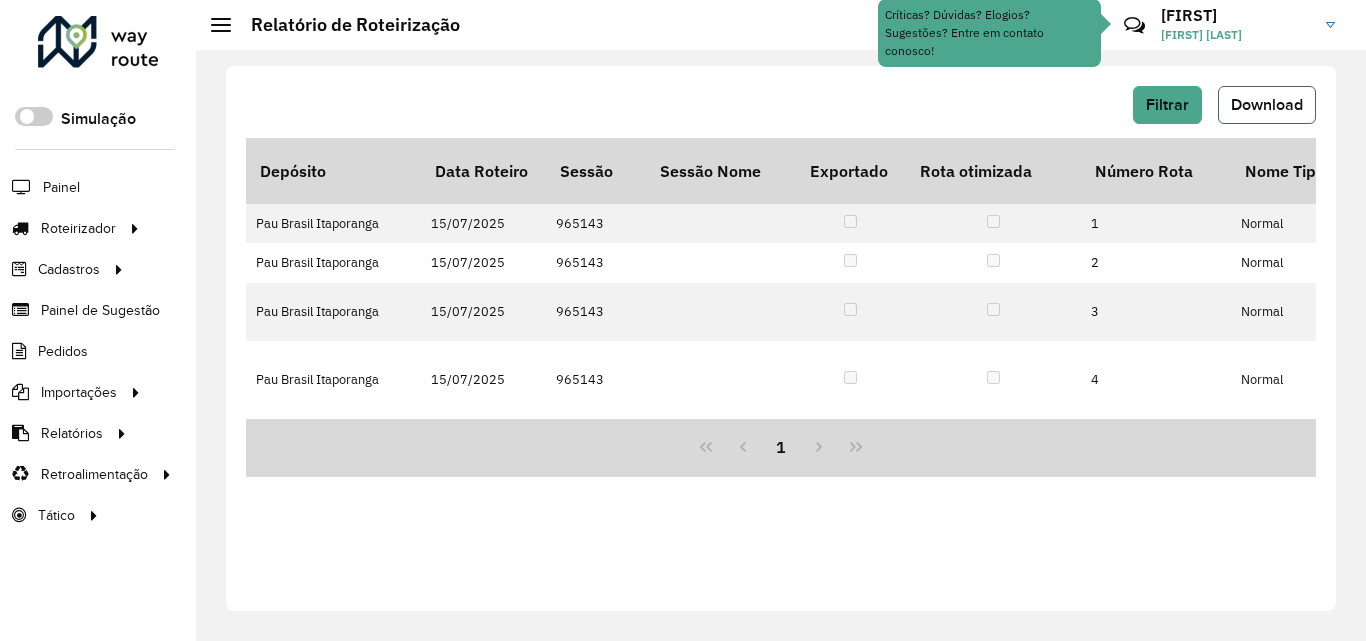 click on "Download" 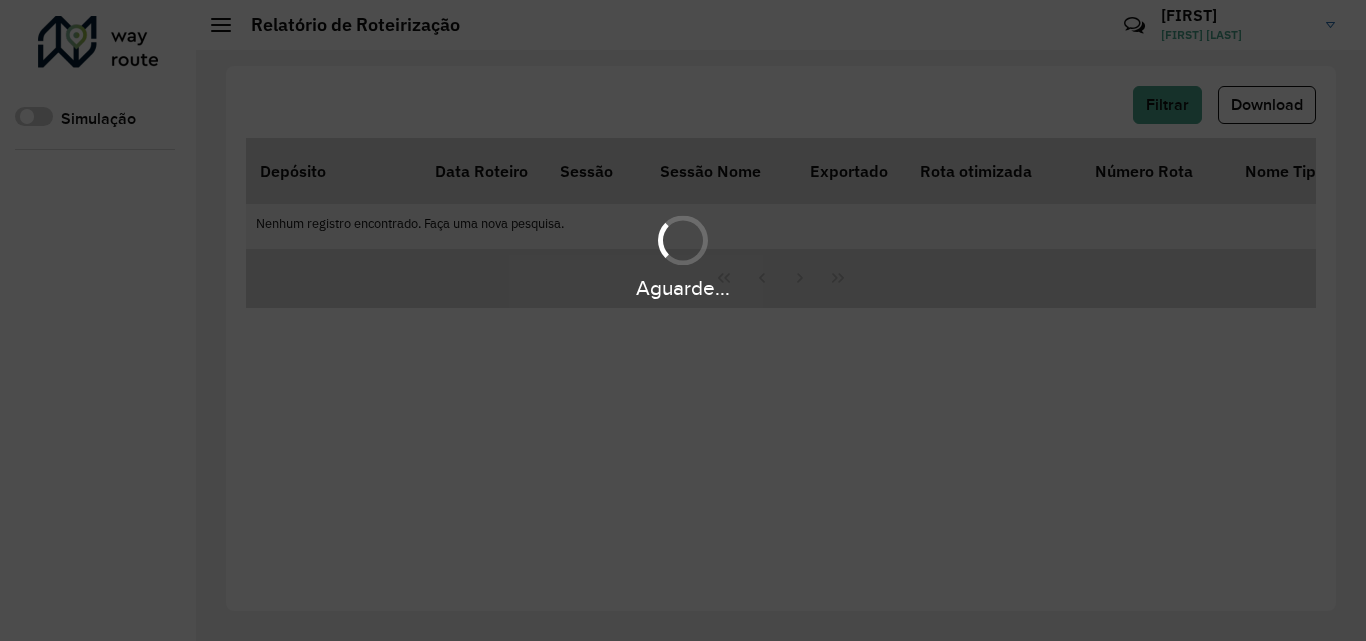 scroll, scrollTop: 0, scrollLeft: 0, axis: both 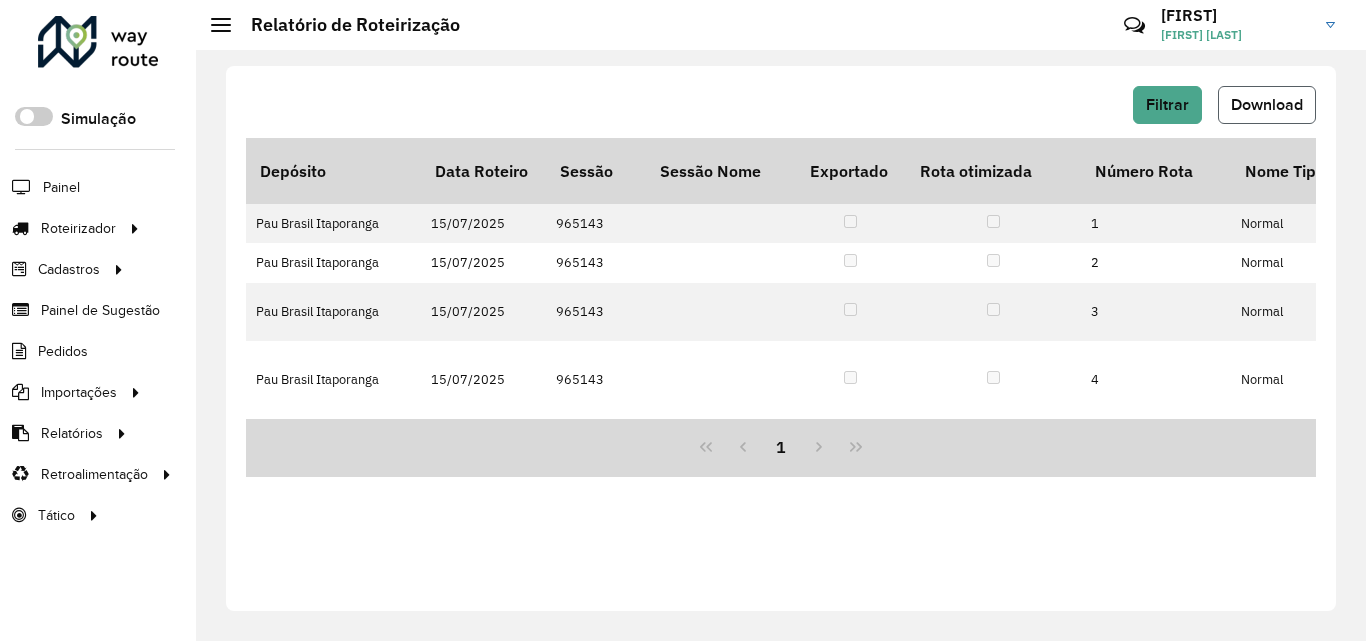click on "Download" 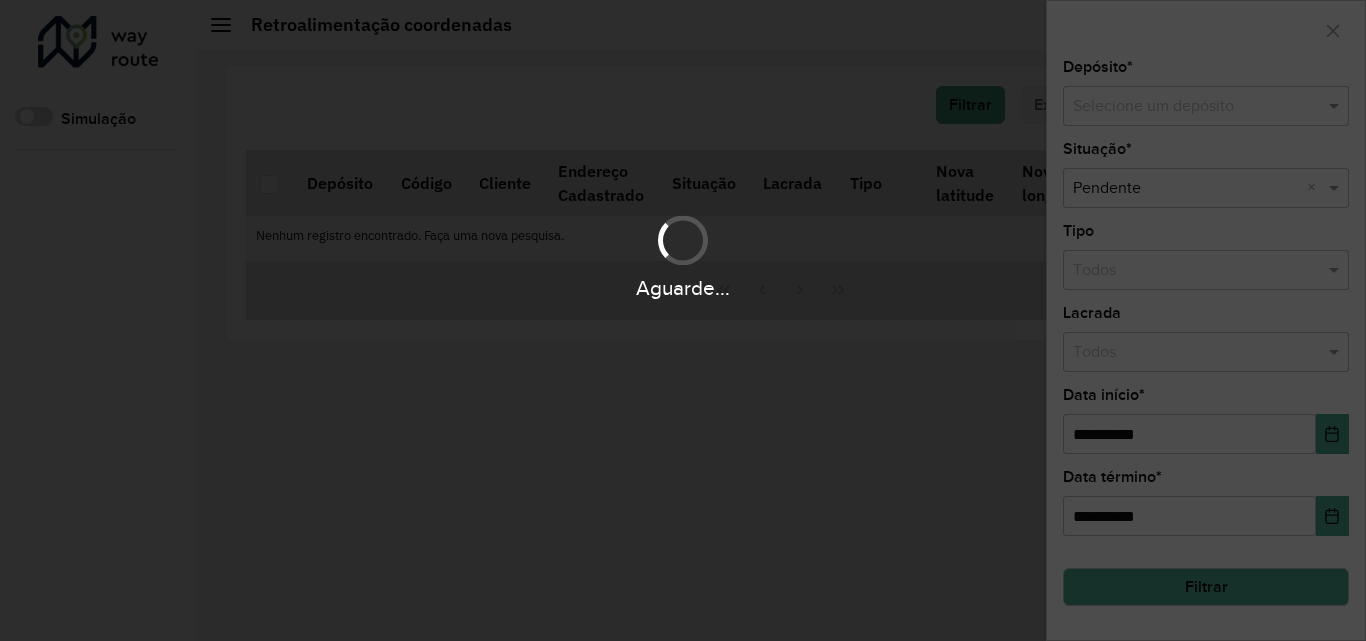 scroll, scrollTop: 0, scrollLeft: 0, axis: both 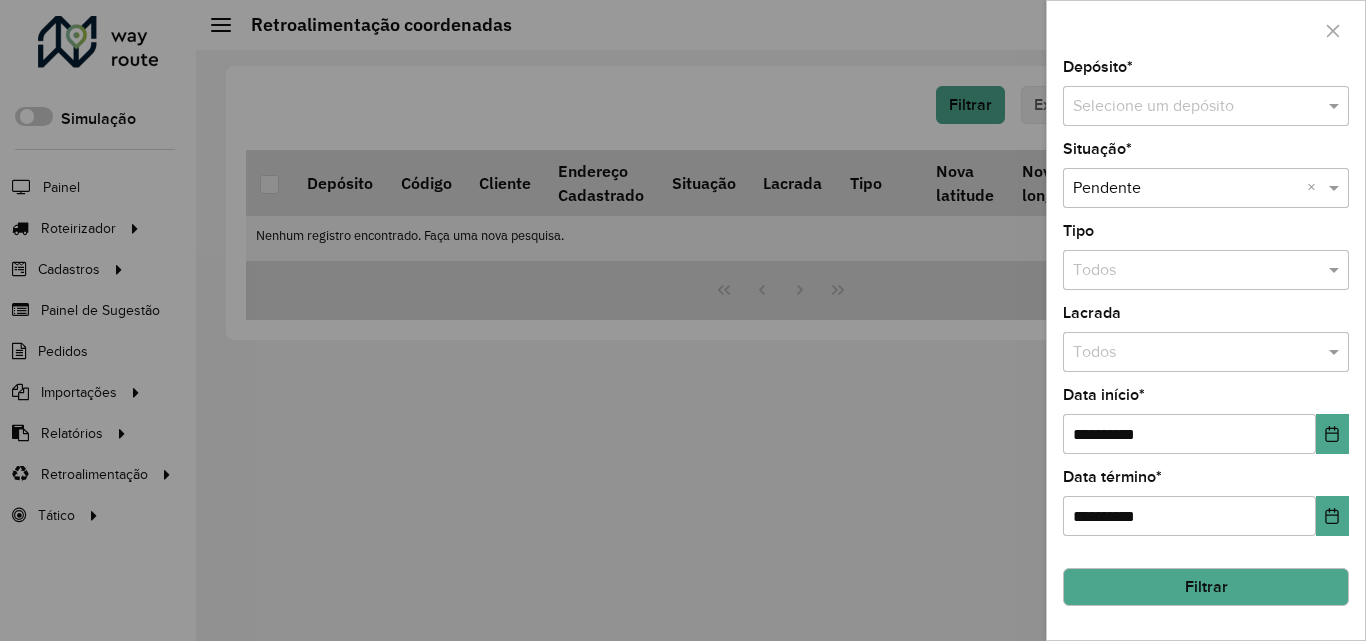 click at bounding box center [1186, 107] 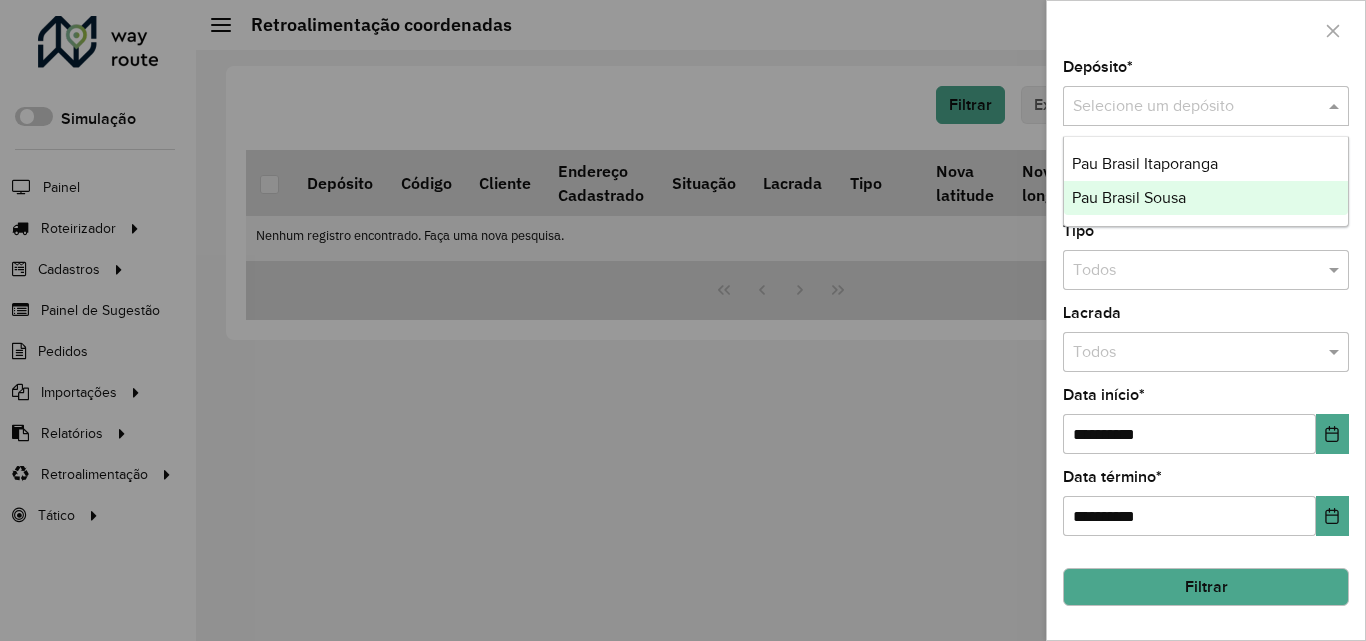 drag, startPoint x: 1197, startPoint y: 196, endPoint x: 1220, endPoint y: 418, distance: 223.18826 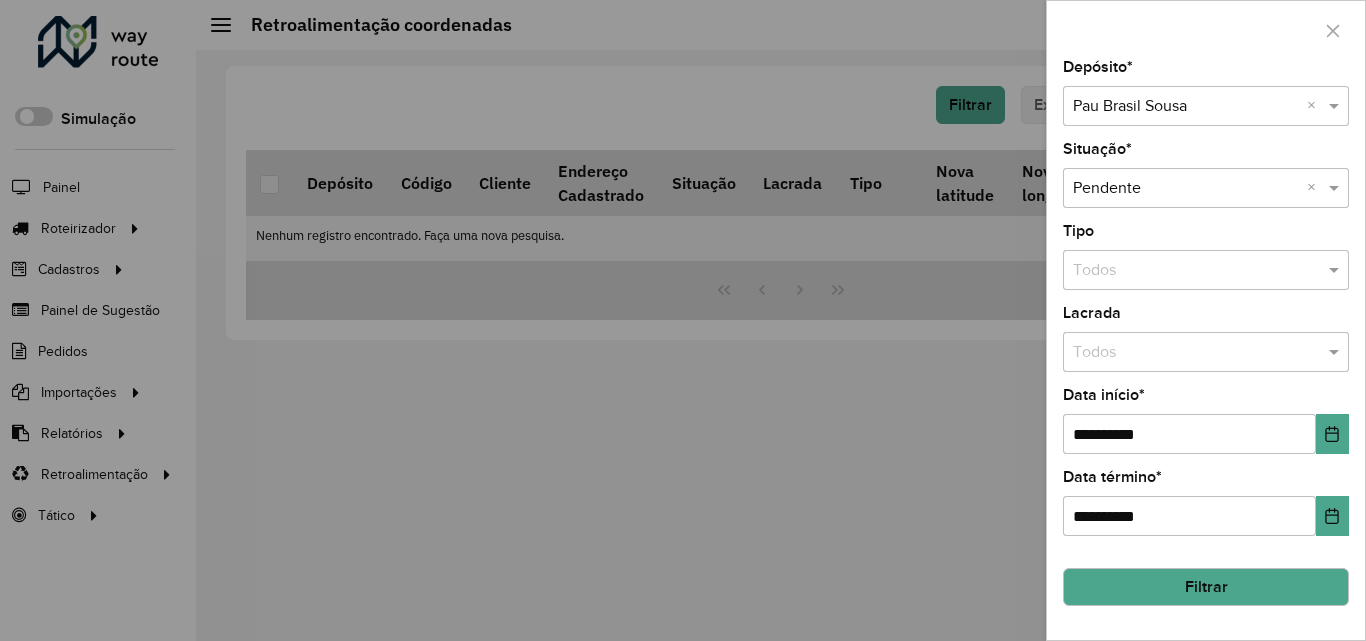 drag, startPoint x: 1207, startPoint y: 578, endPoint x: 1175, endPoint y: 558, distance: 37.735924 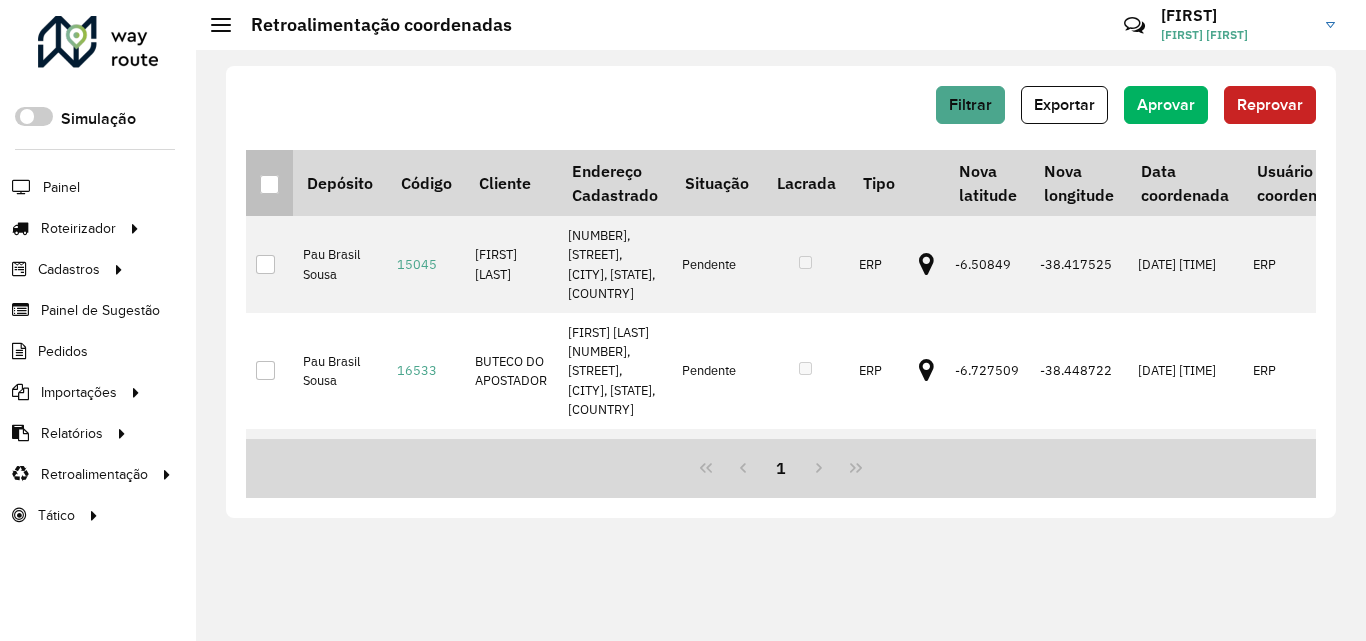 click at bounding box center (269, 184) 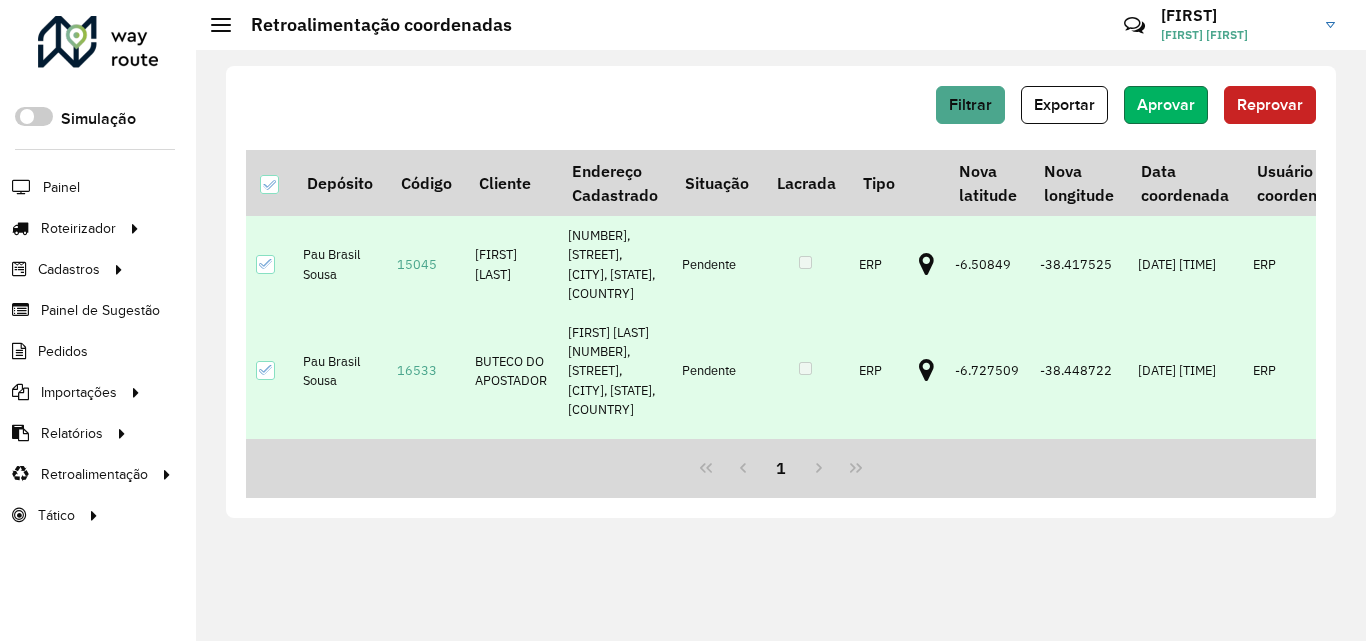 click on "Aprovar" 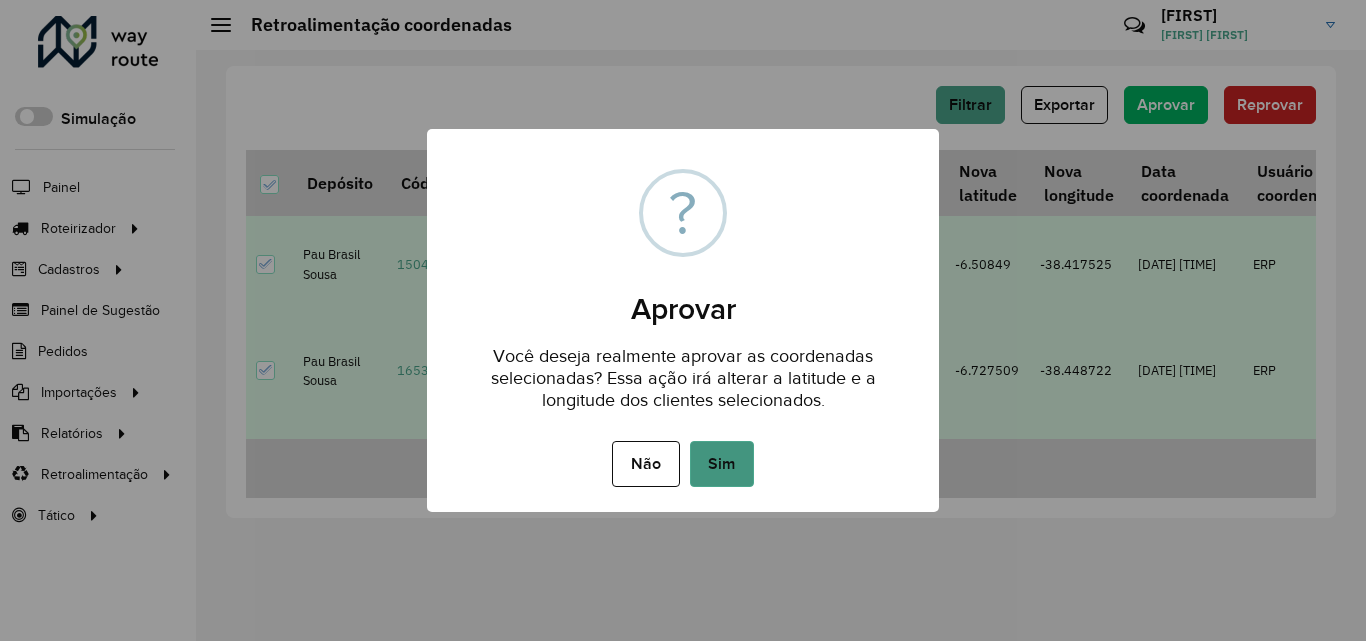 click on "Sim" at bounding box center [722, 464] 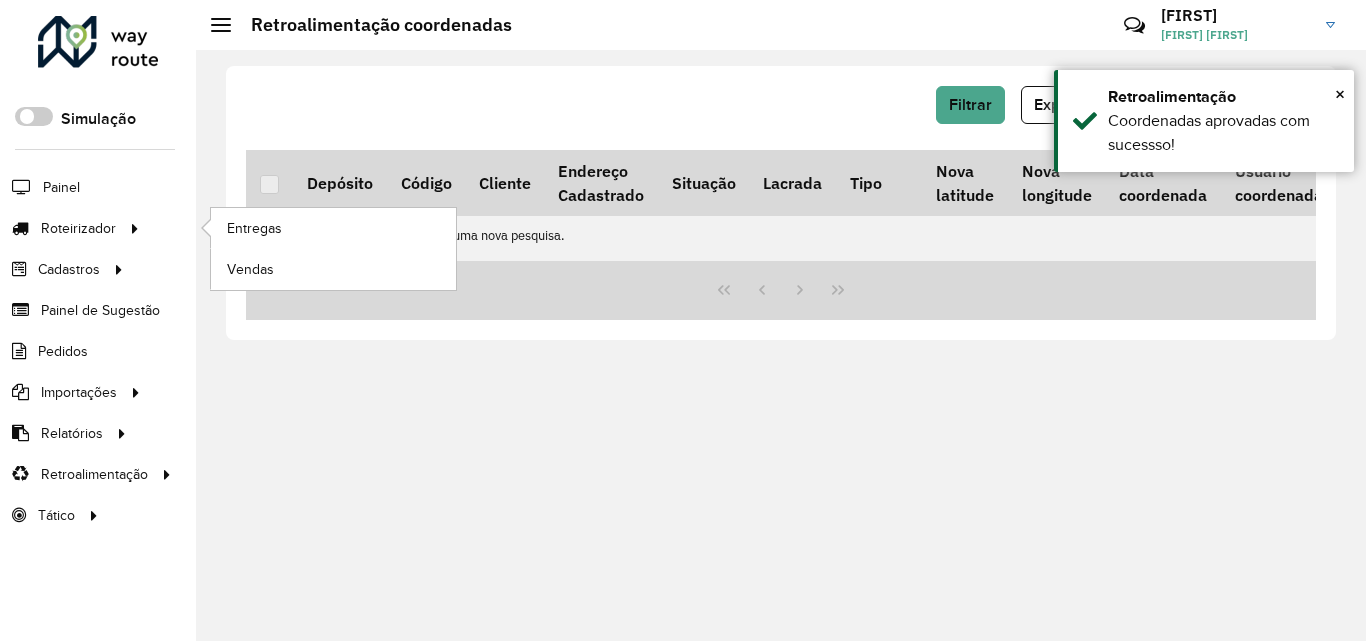 click on "Entregas" 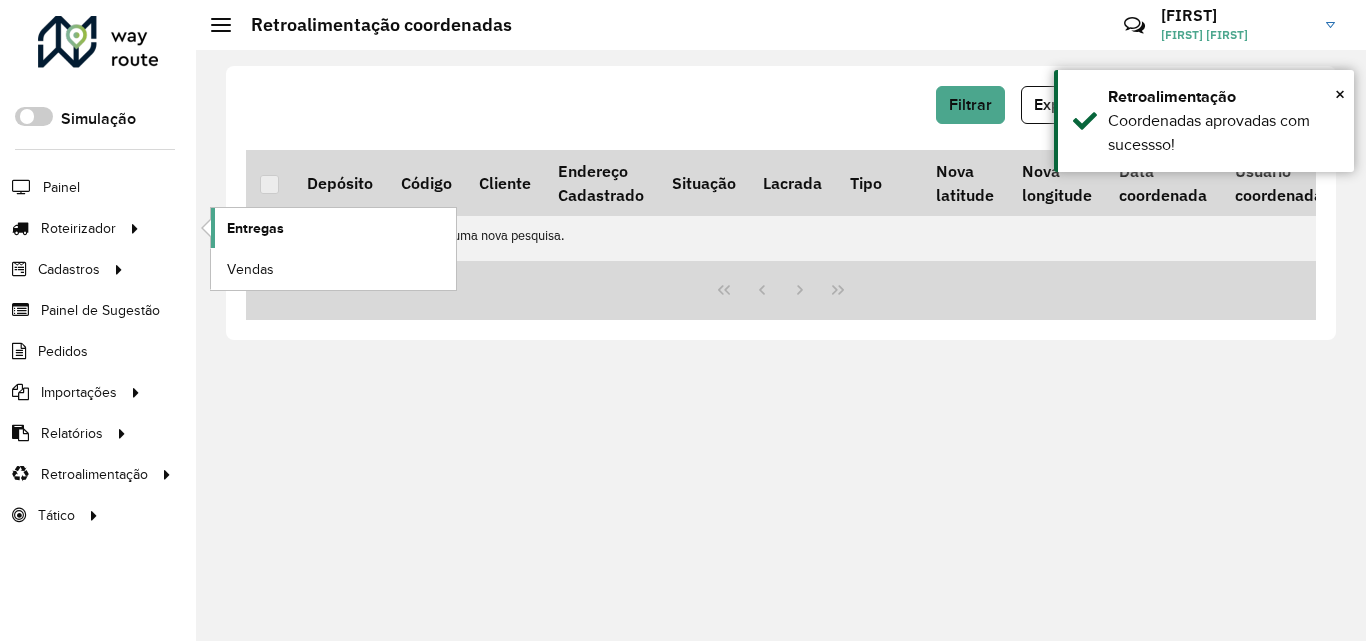 click on "Entregas" 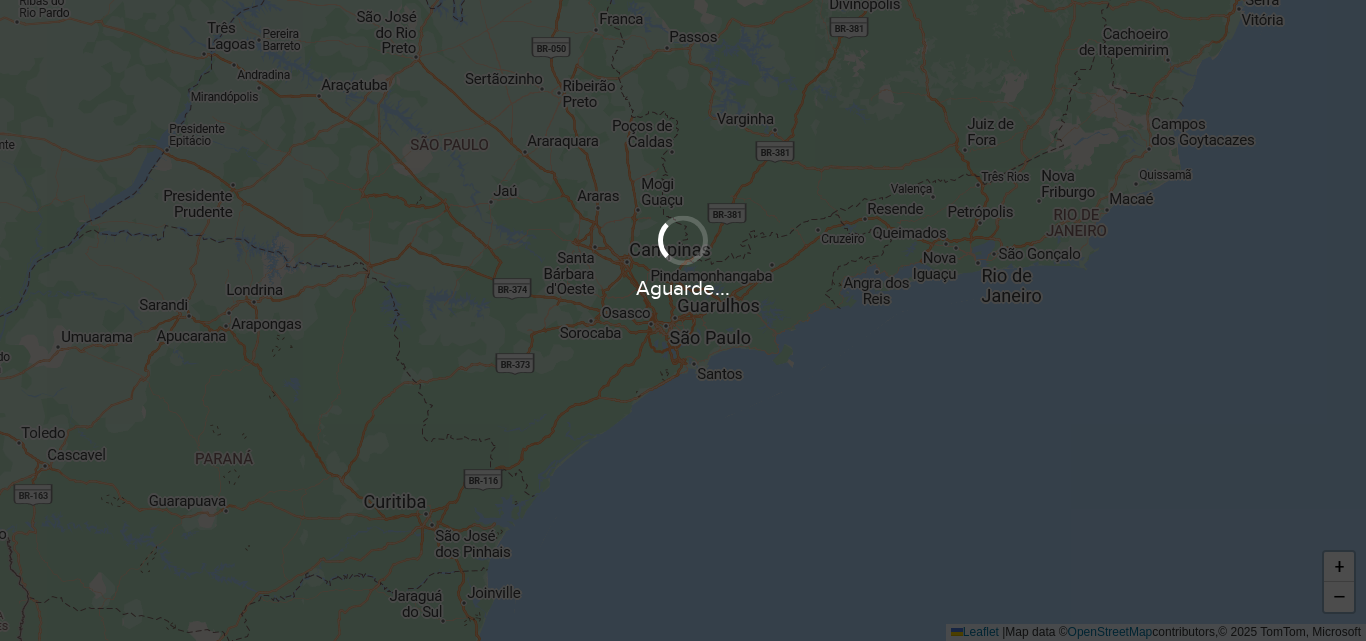scroll, scrollTop: 0, scrollLeft: 0, axis: both 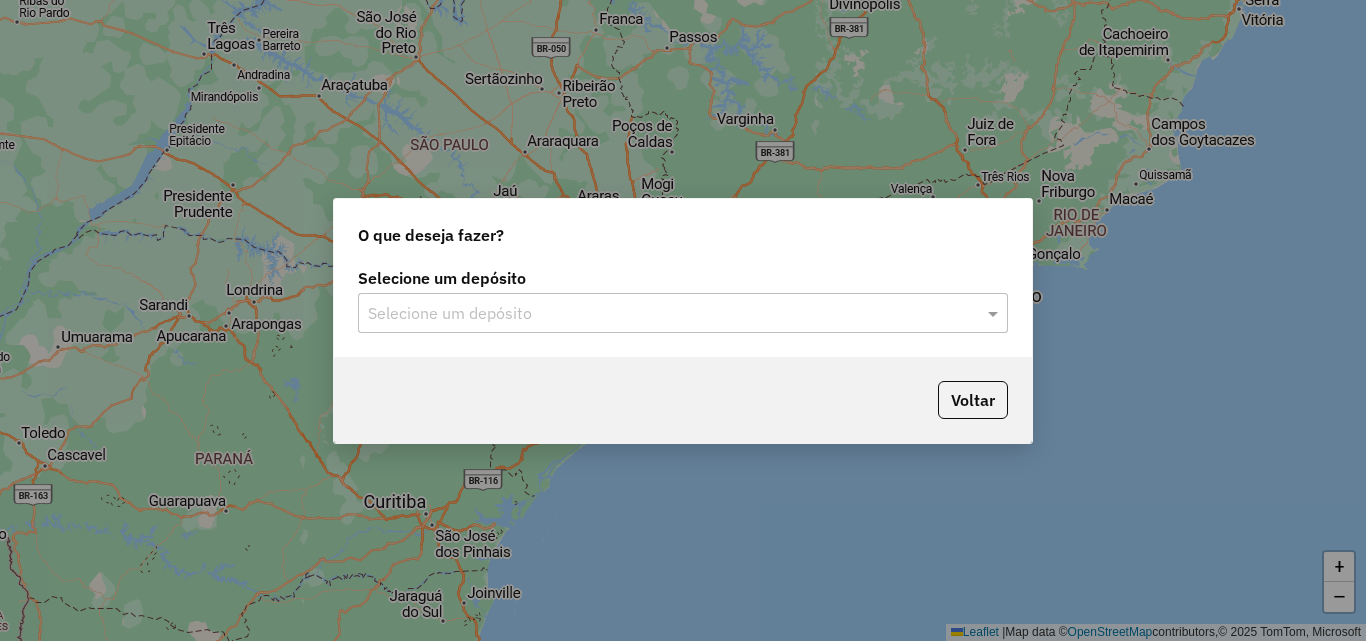 click on "Selecione um depósito" 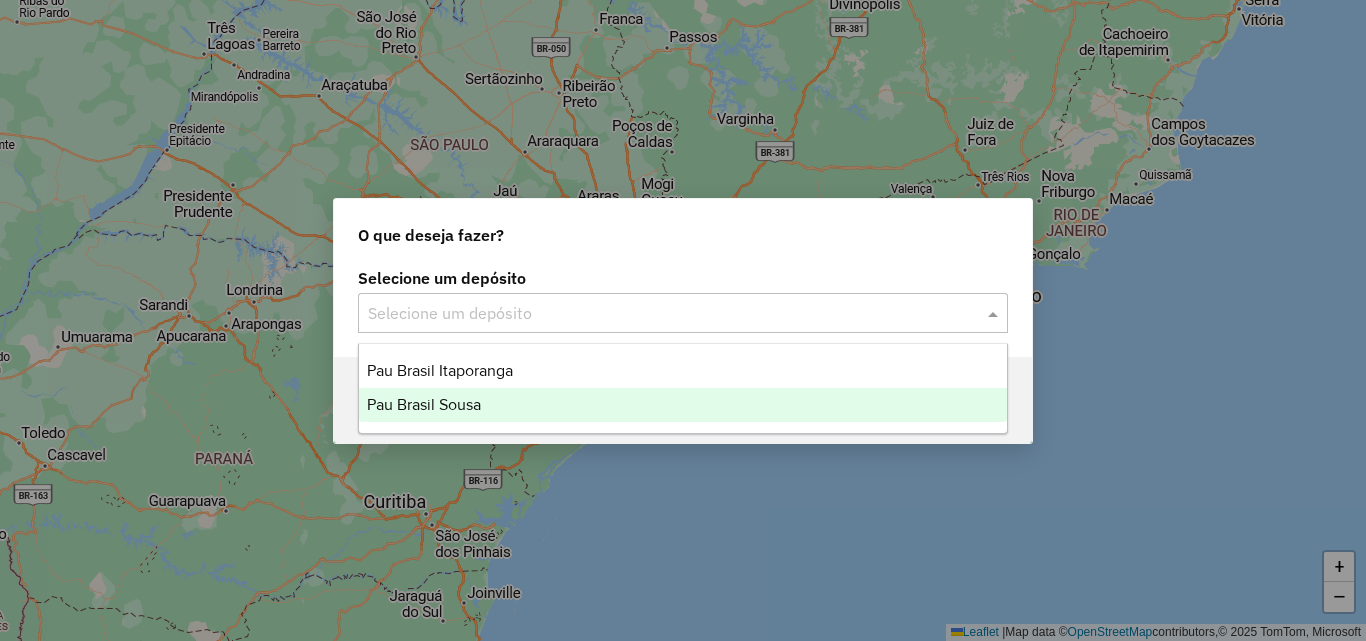 click on "Pau Brasil Sousa" at bounding box center [683, 405] 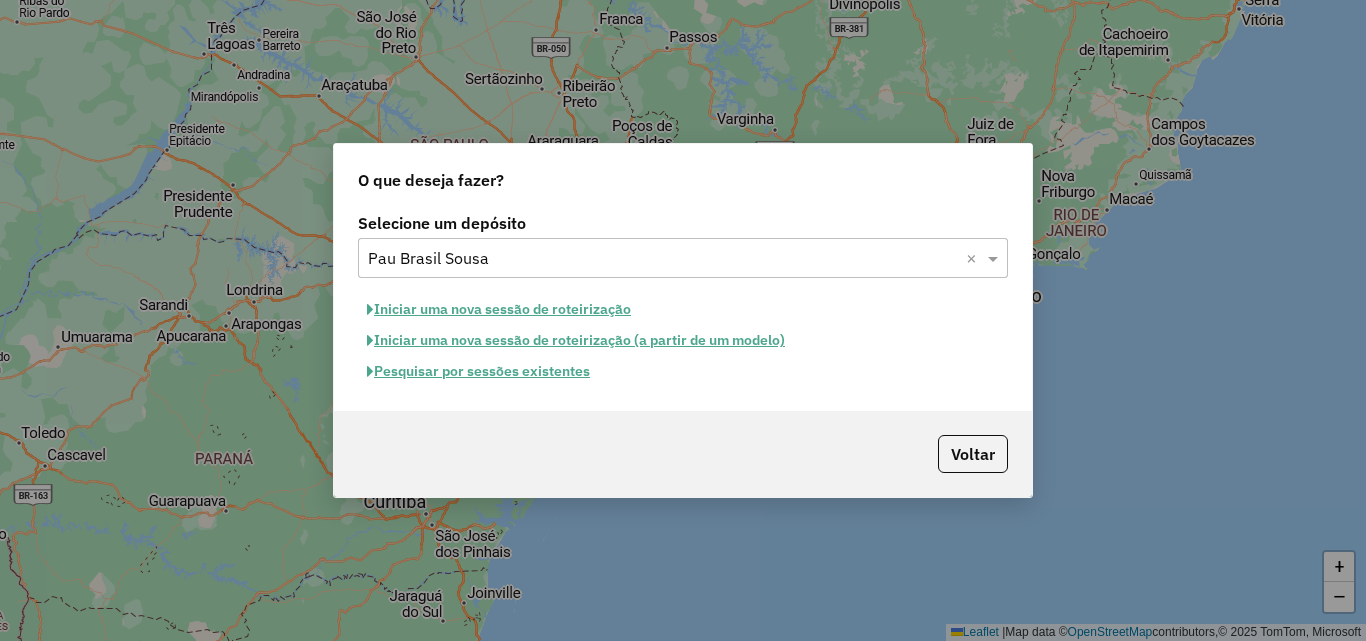 click on "Iniciar uma nova sessão de roteirização" 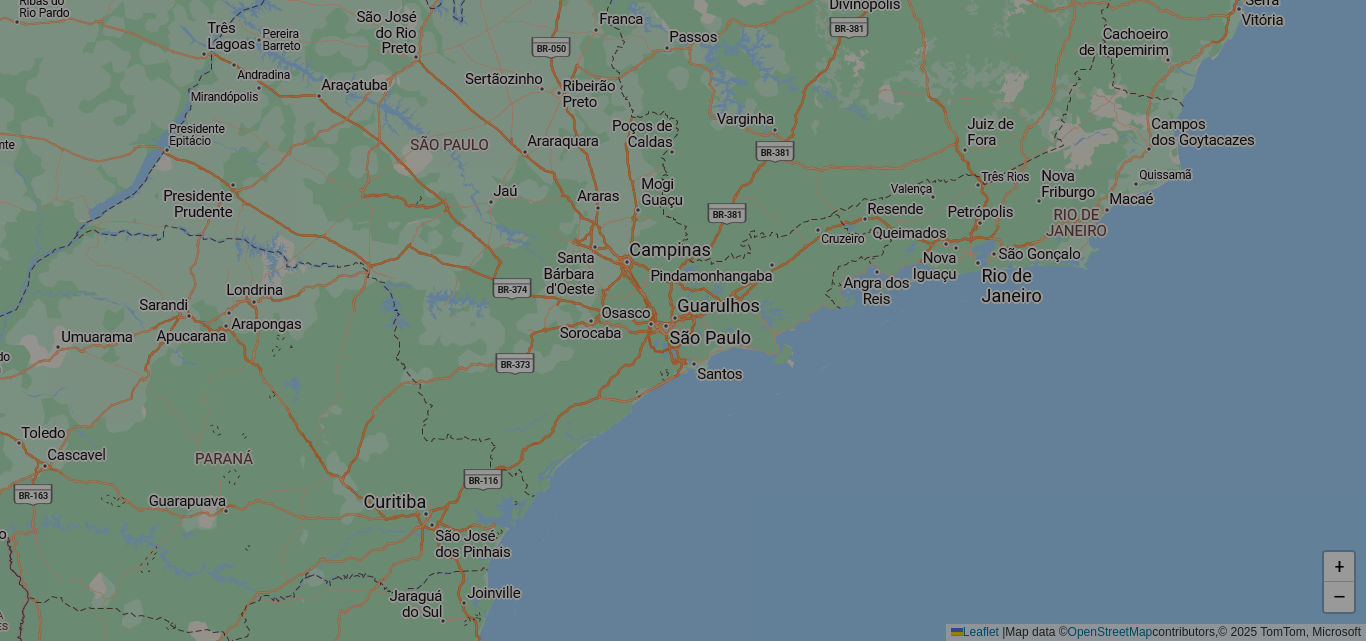 select on "*" 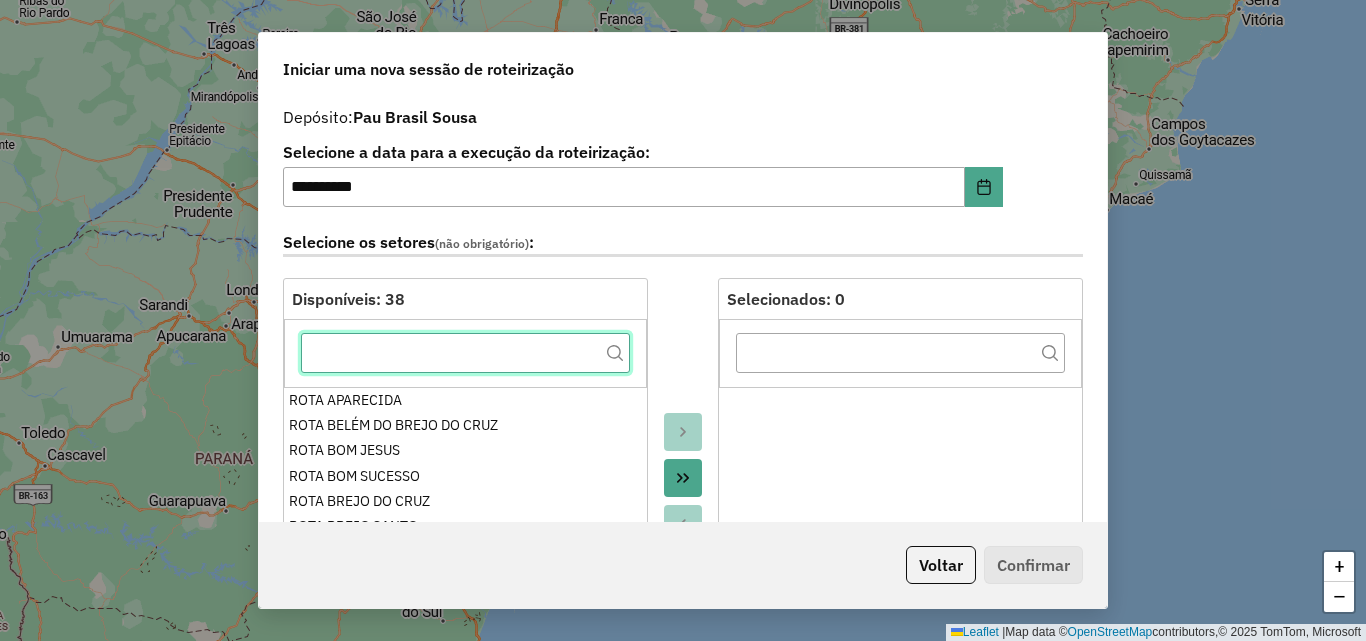 click 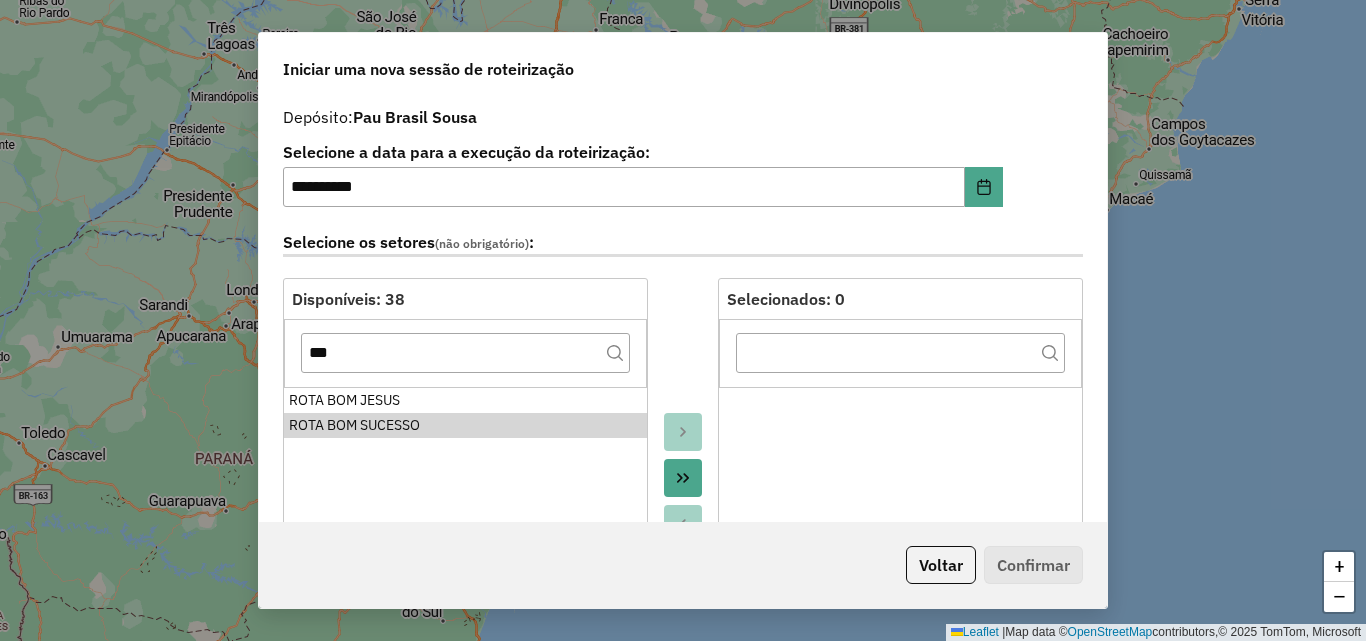 drag, startPoint x: 409, startPoint y: 423, endPoint x: 406, endPoint y: 377, distance: 46.09772 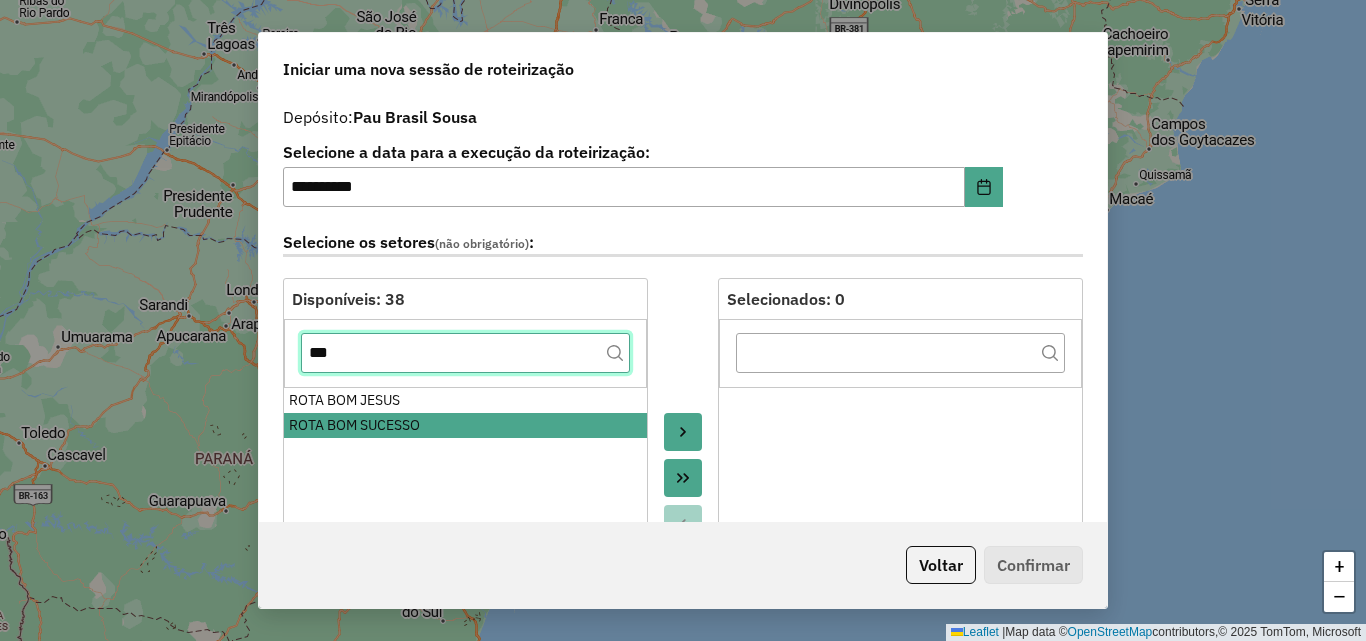 click on "***" 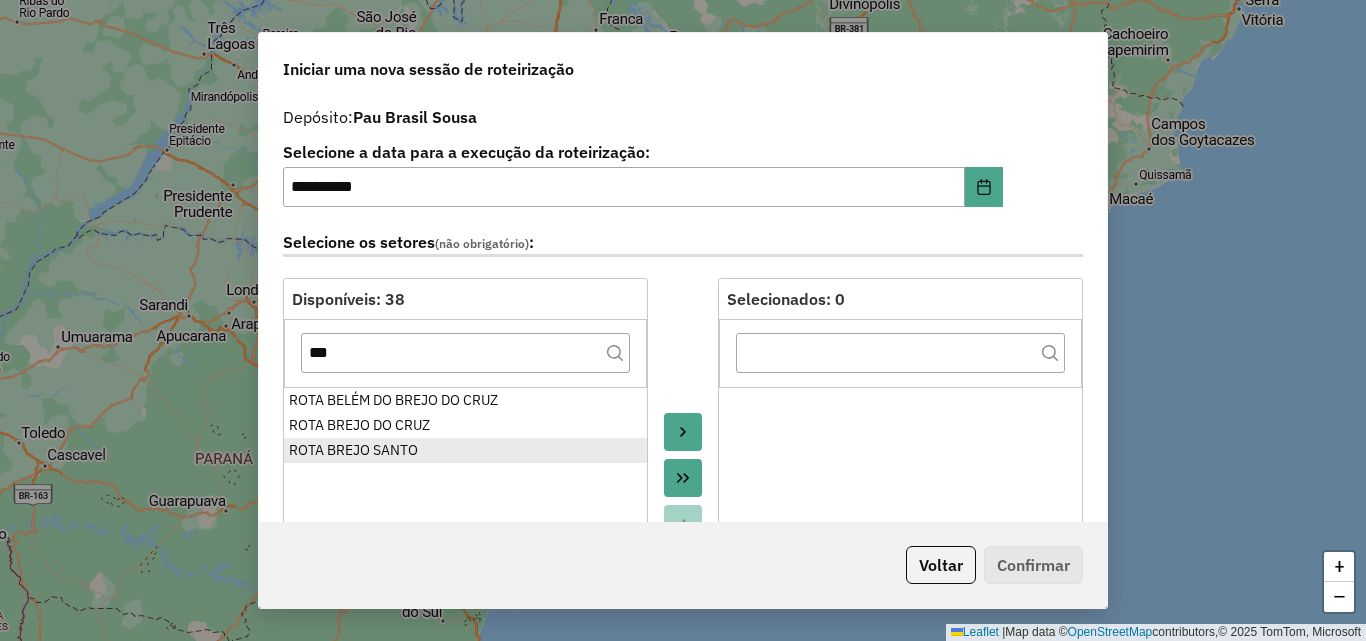 click on "ROTA BREJO SANTO" at bounding box center (465, 450) 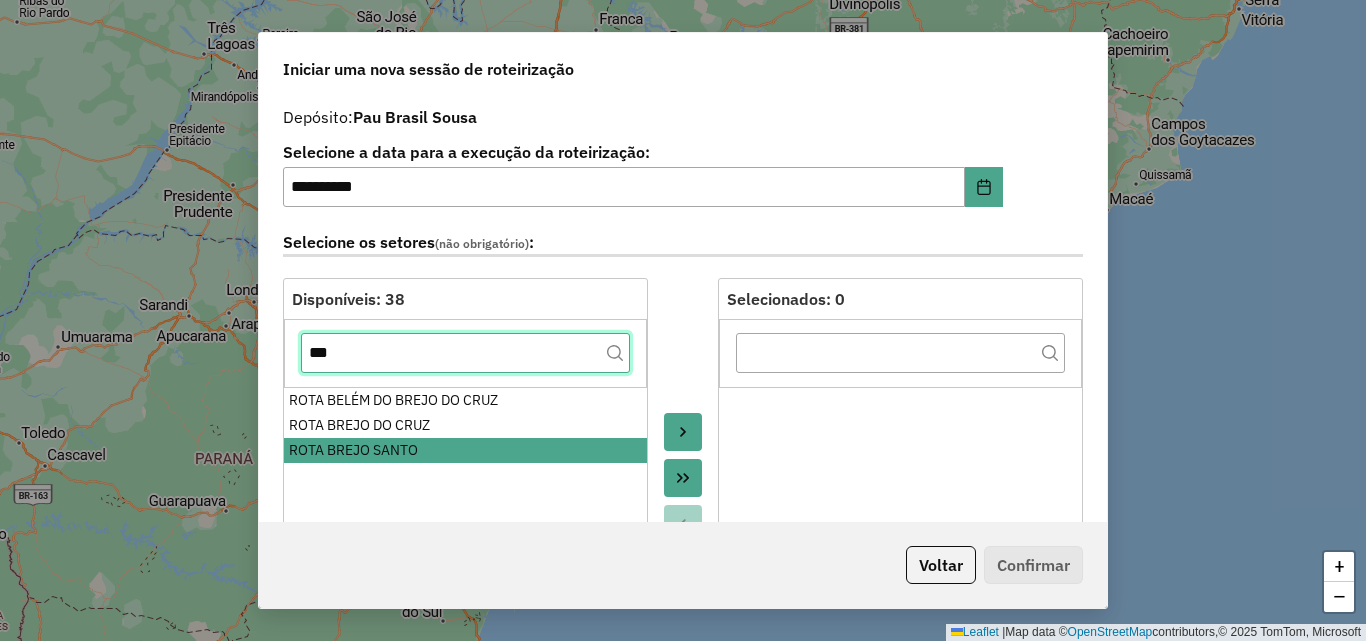 click on "***" 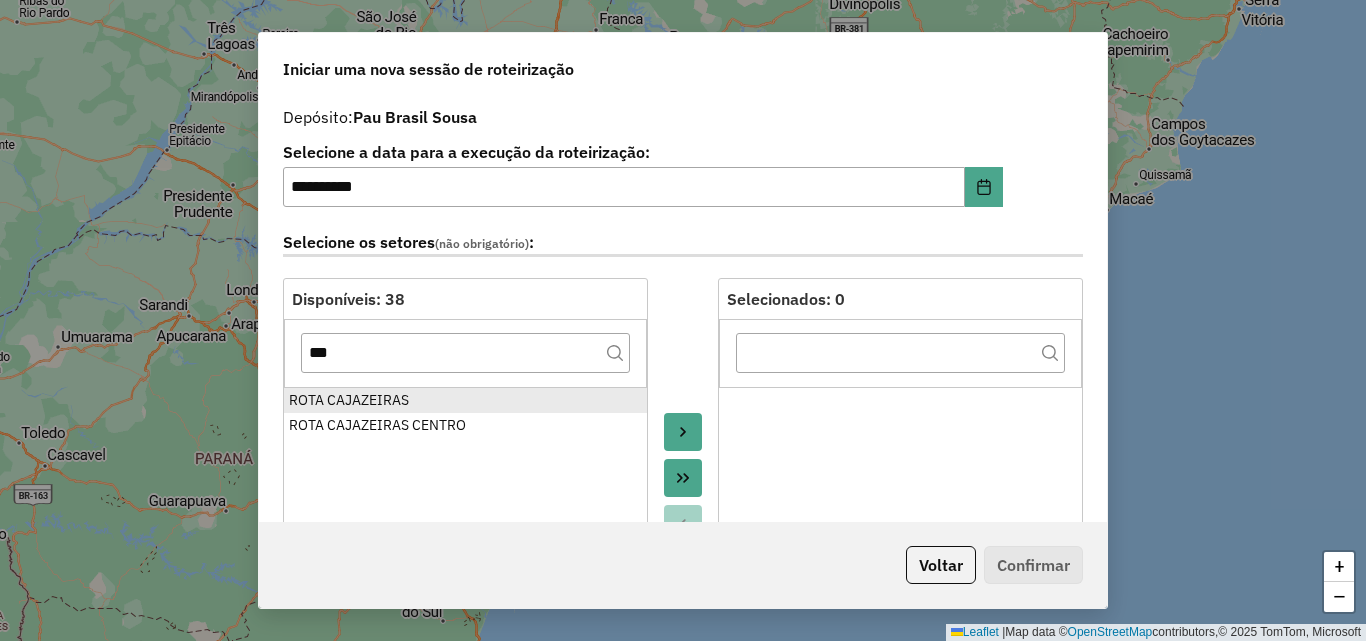 drag, startPoint x: 418, startPoint y: 390, endPoint x: 423, endPoint y: 406, distance: 16.763054 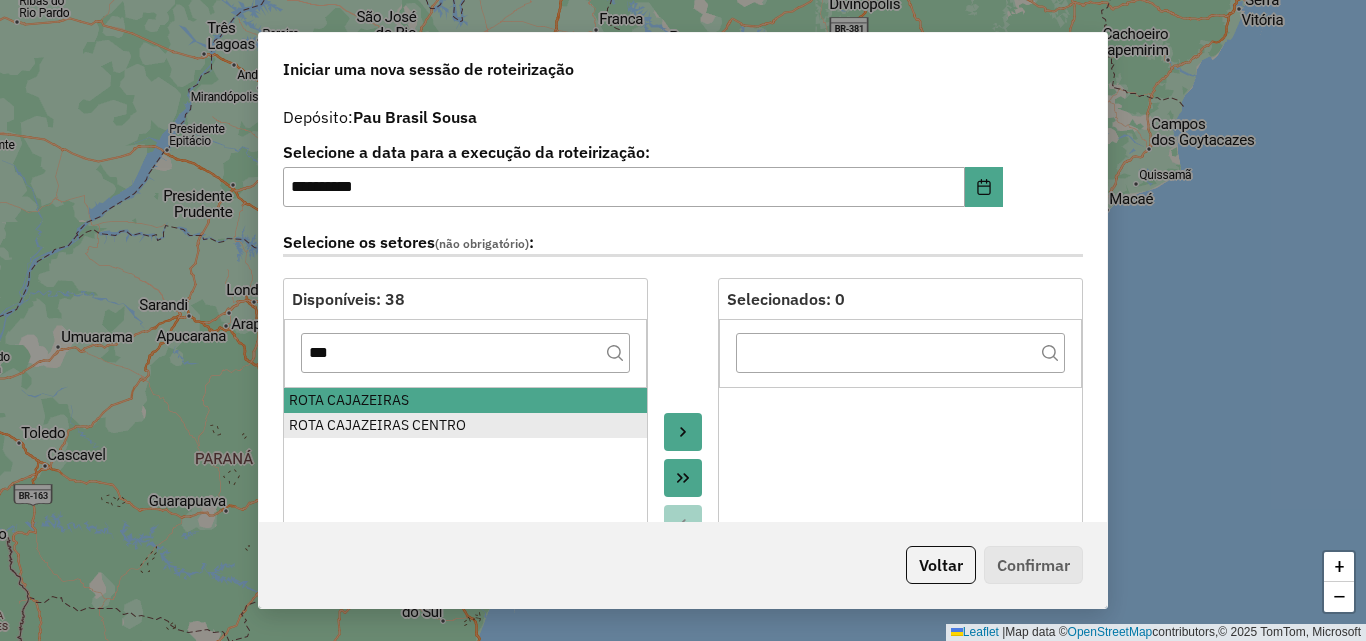 click on "ROTA CAJAZEIRAS CENTRO" at bounding box center [465, 425] 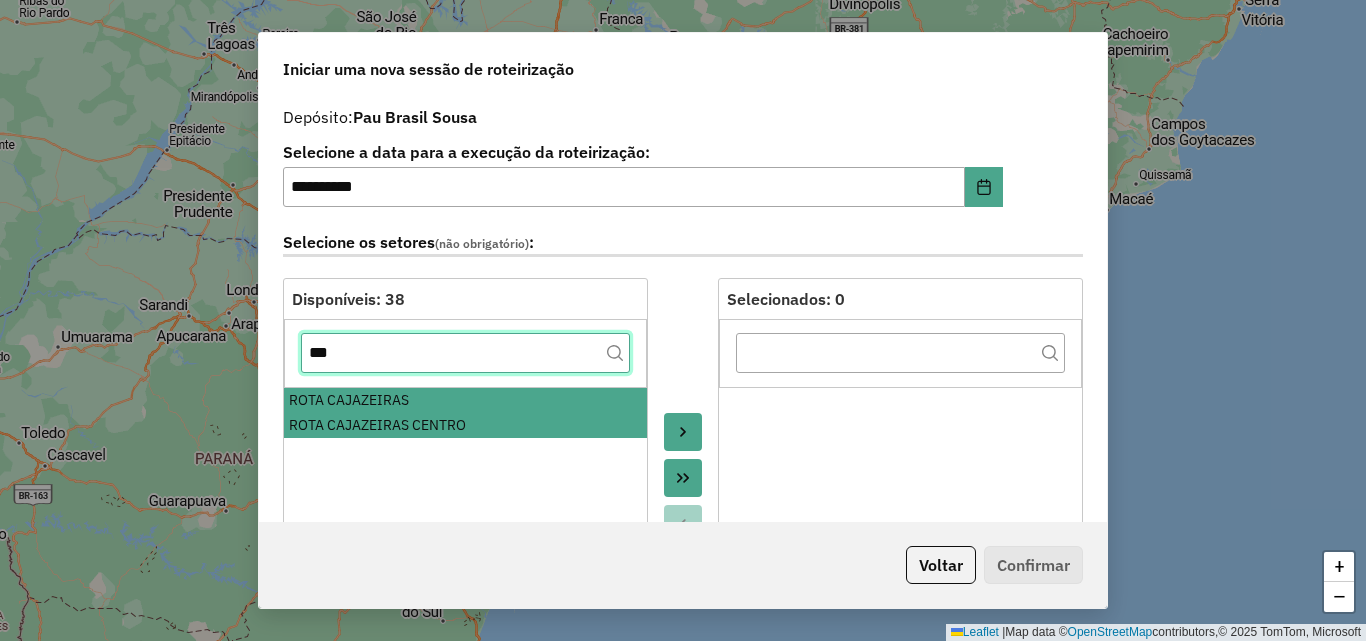 click on "***" 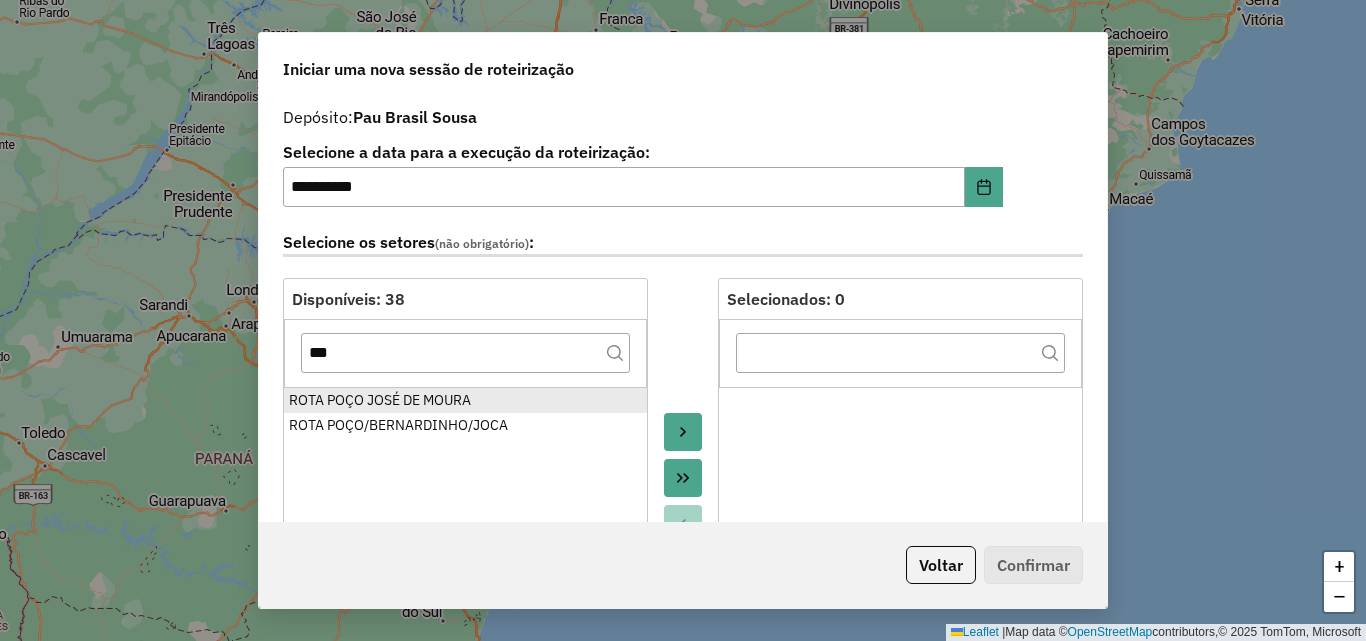 click on "ROTA POÇO JOSÉ DE MOURA" at bounding box center [465, 400] 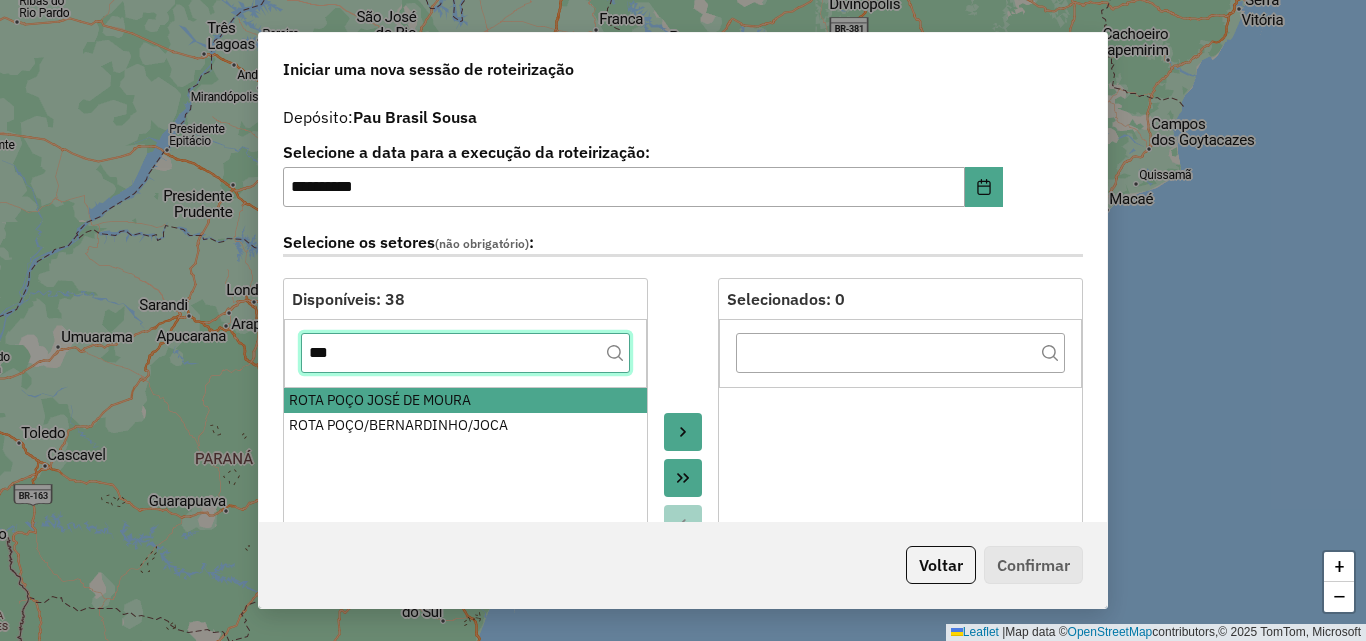 click on "***" 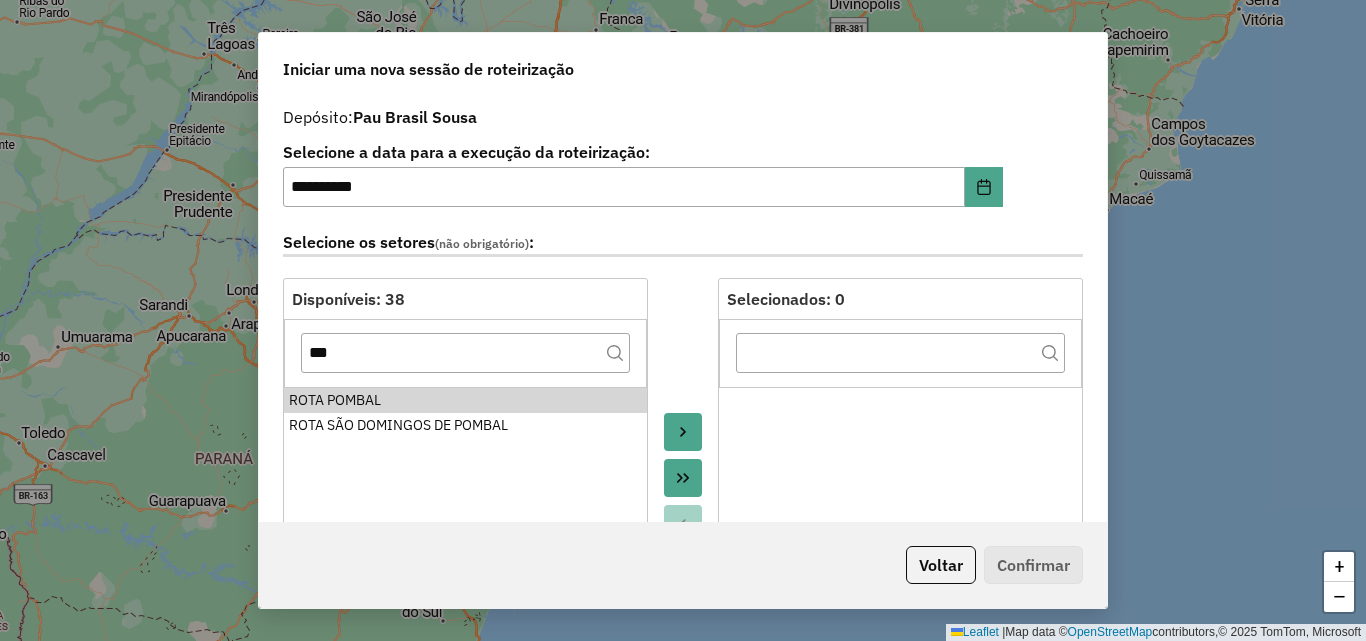 drag, startPoint x: 412, startPoint y: 397, endPoint x: 412, endPoint y: 382, distance: 15 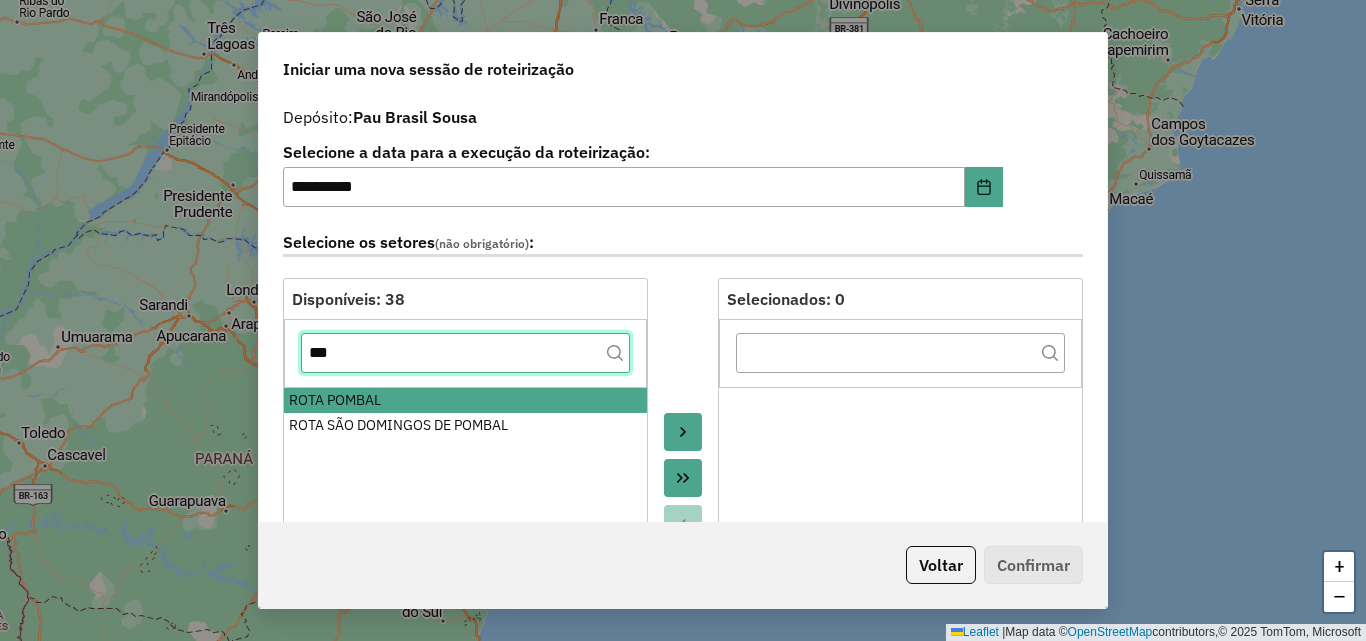 click on "***" 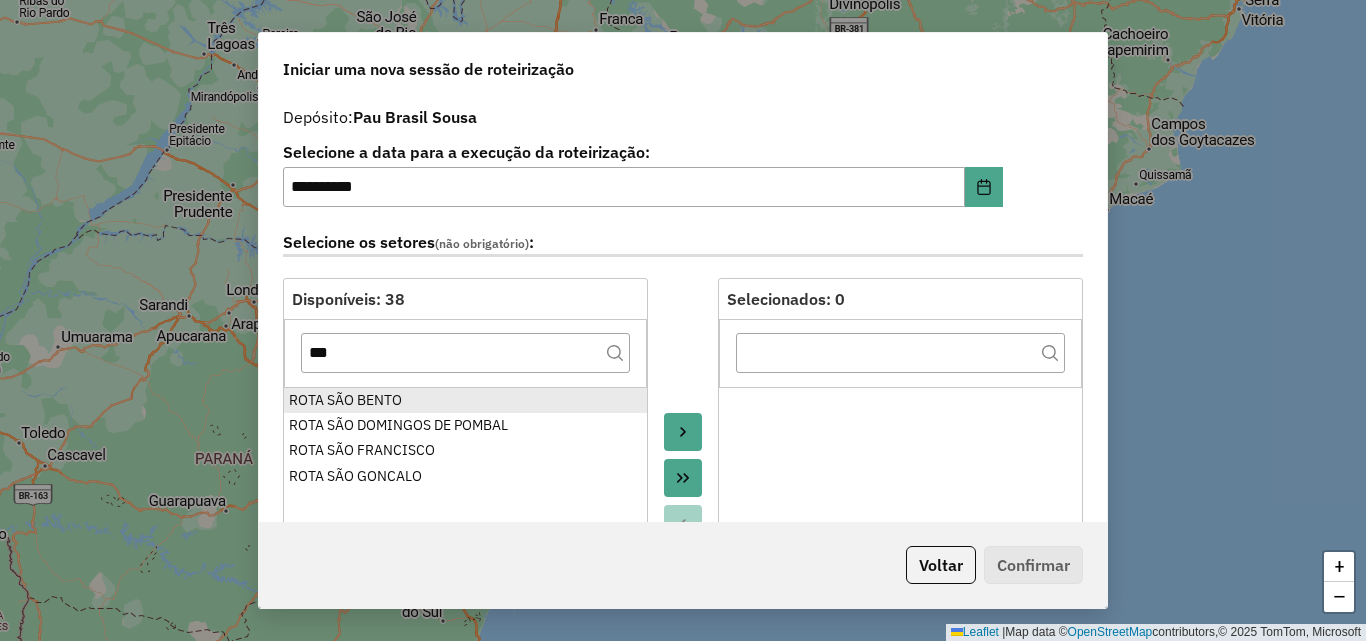click on "ROTA SÃO BENTO" at bounding box center [465, 400] 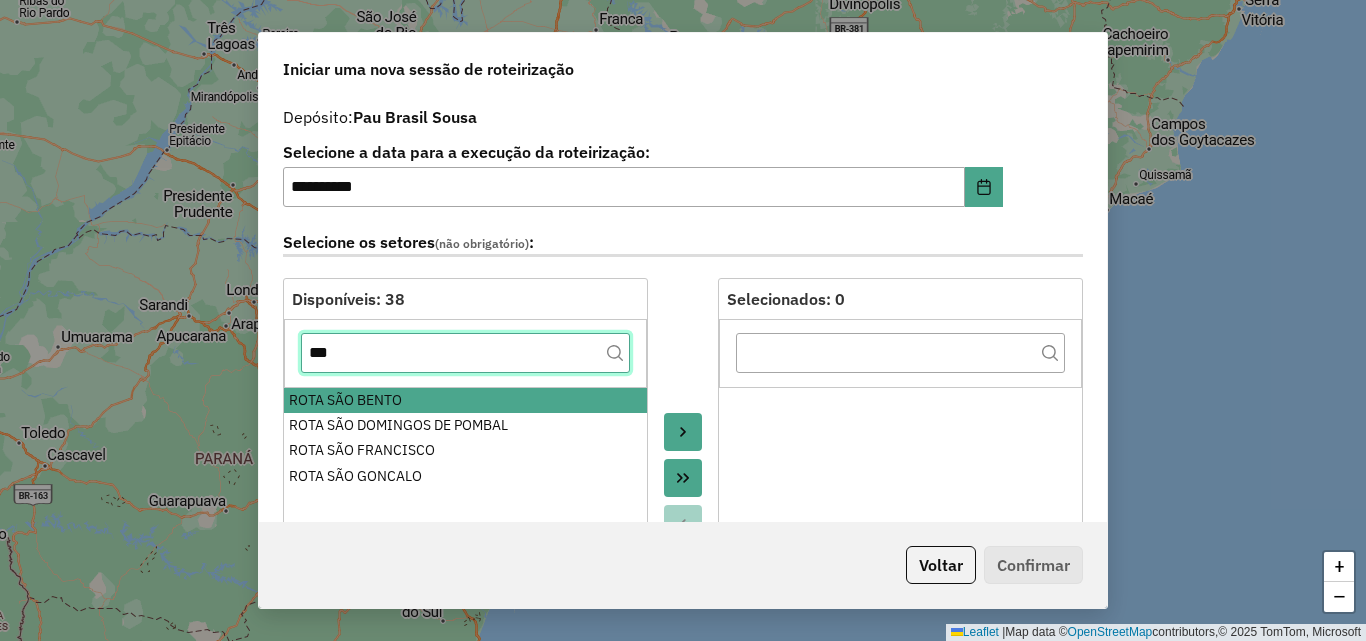 click on "***" 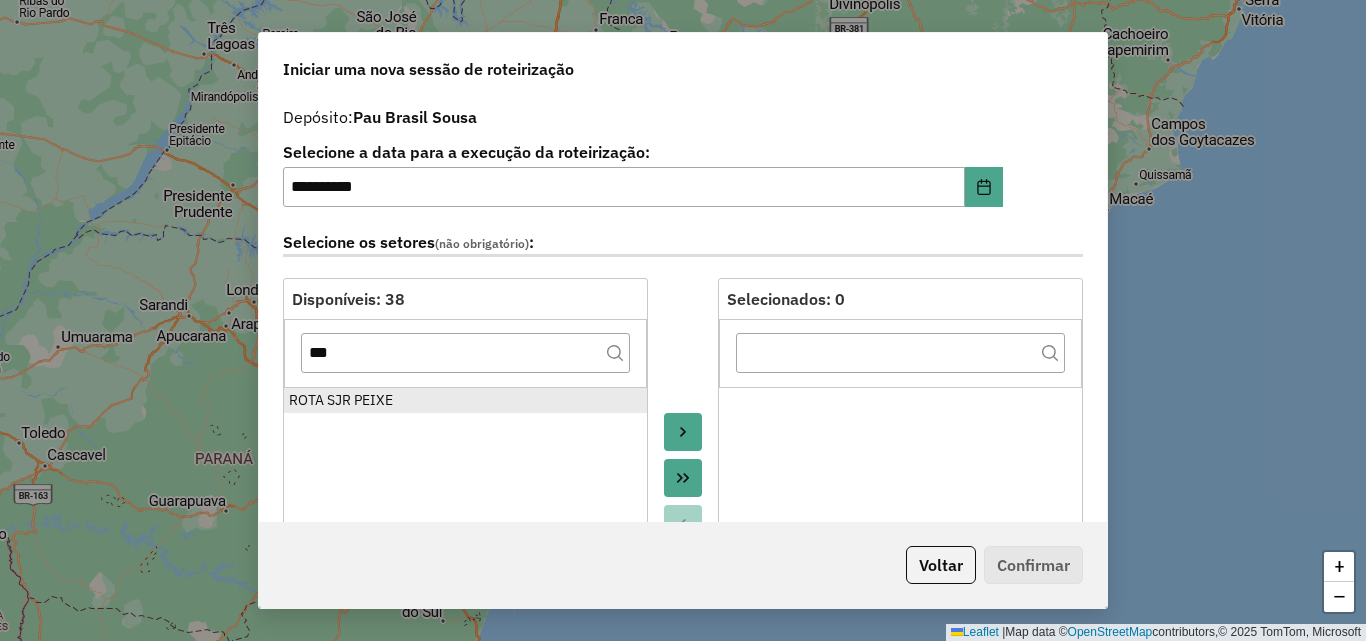 click on "ROTA SJR PEIXE" at bounding box center (465, 400) 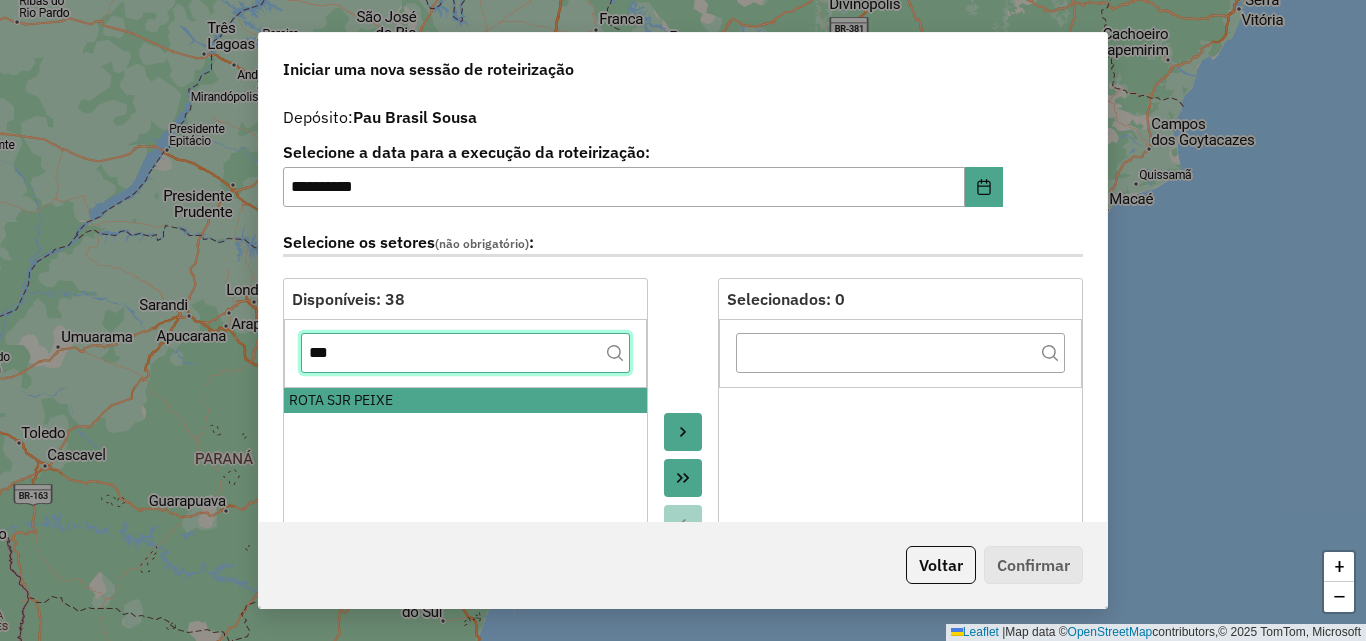 click on "***" 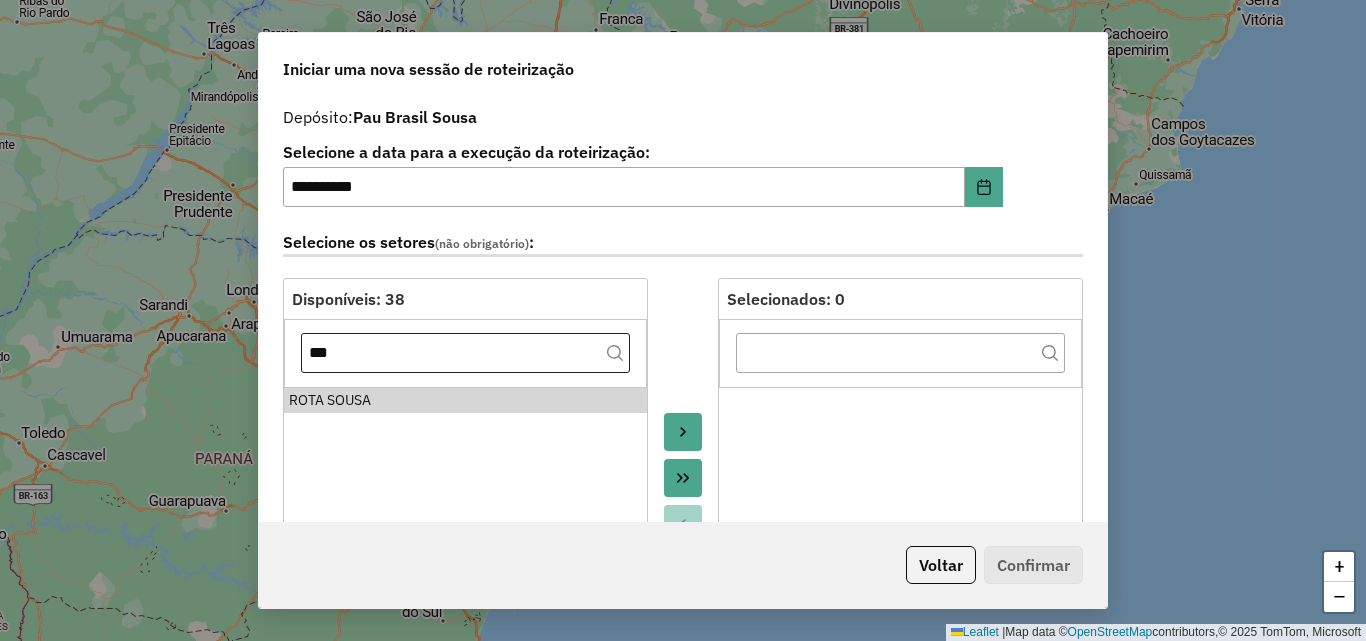 drag, startPoint x: 396, startPoint y: 403, endPoint x: 395, endPoint y: 373, distance: 30.016663 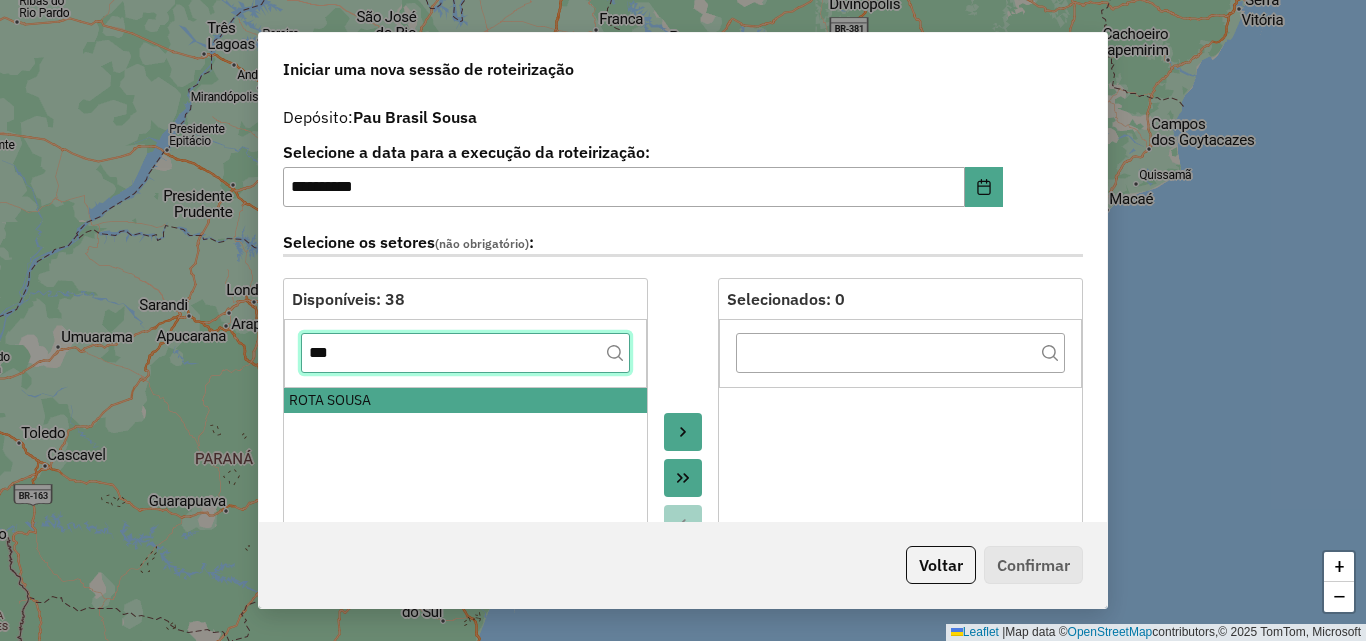 click on "***" 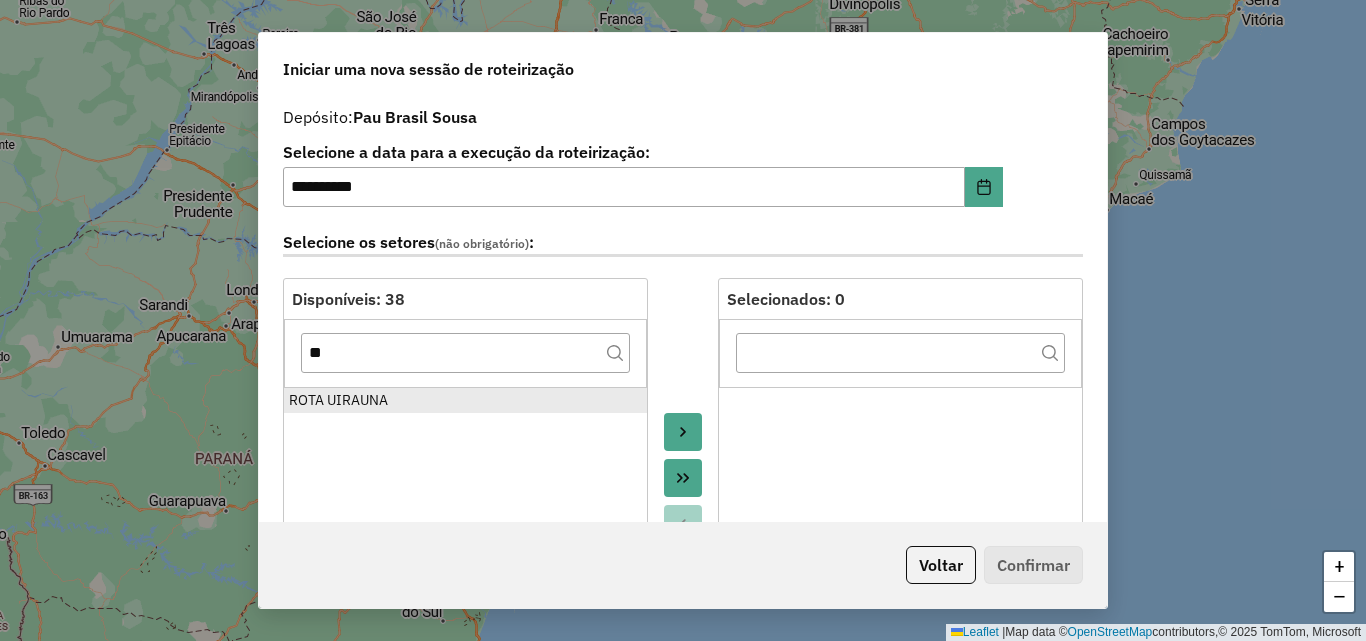 click on "ROTA UIRAUNA" at bounding box center [465, 400] 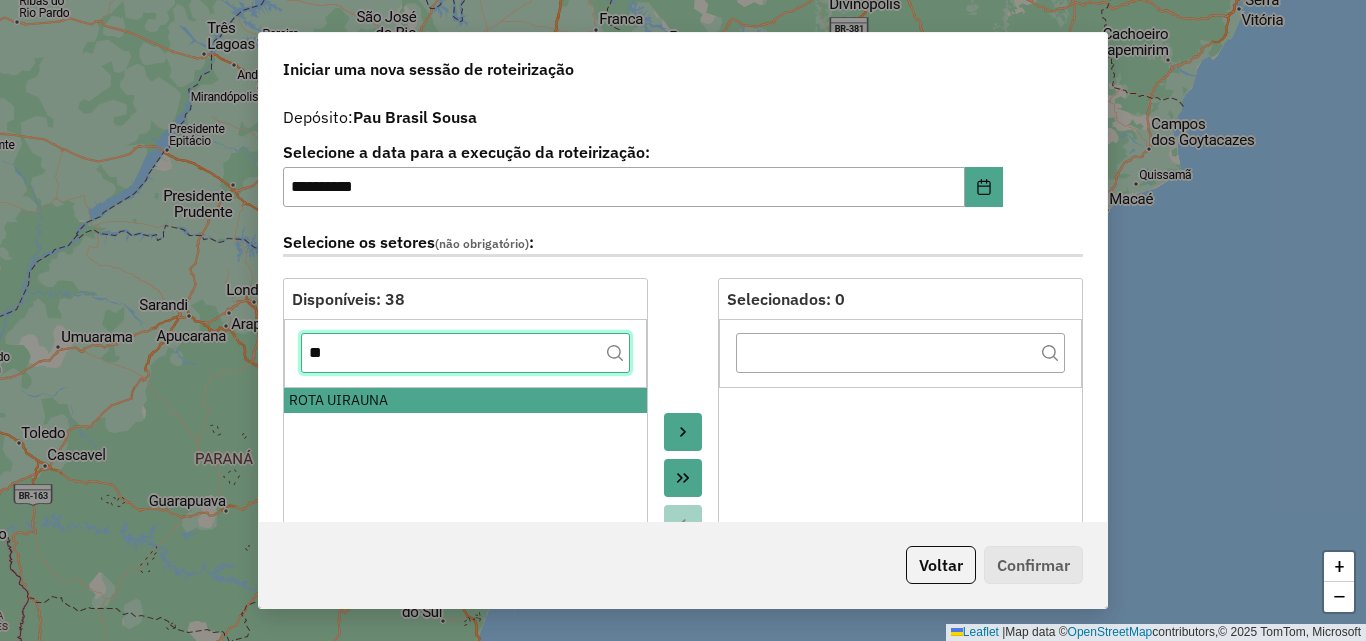 click on "**" 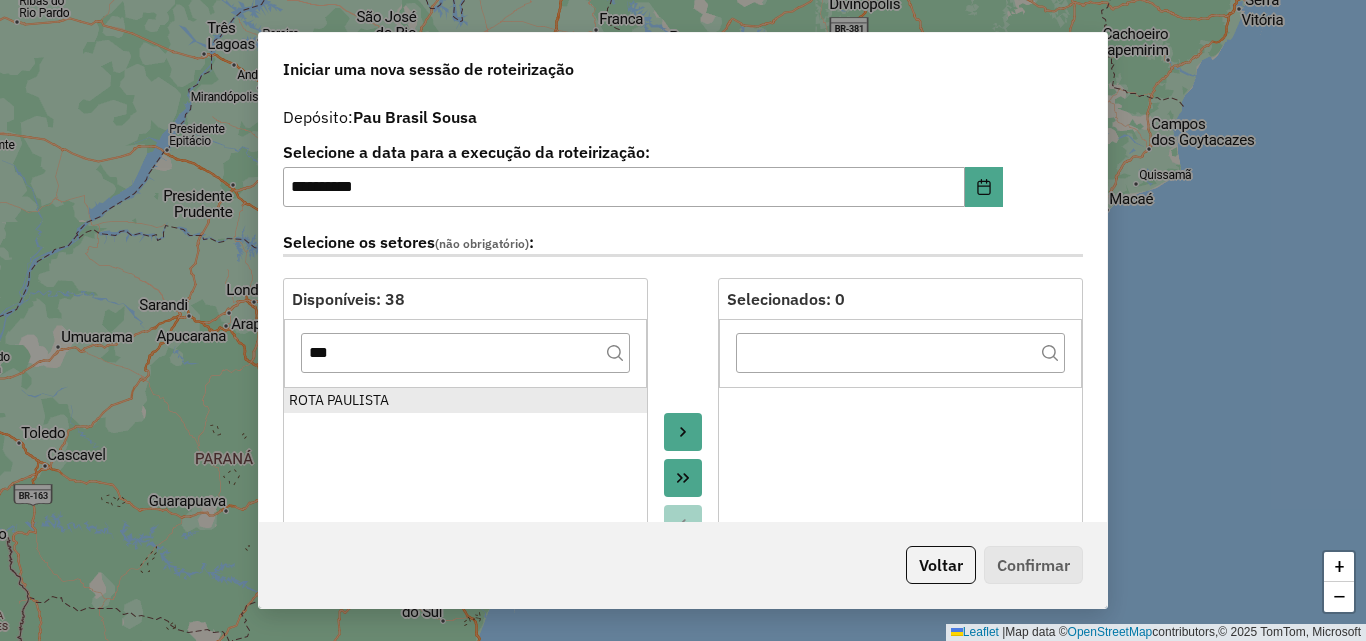 click on "ROTA PAULISTA" at bounding box center [465, 400] 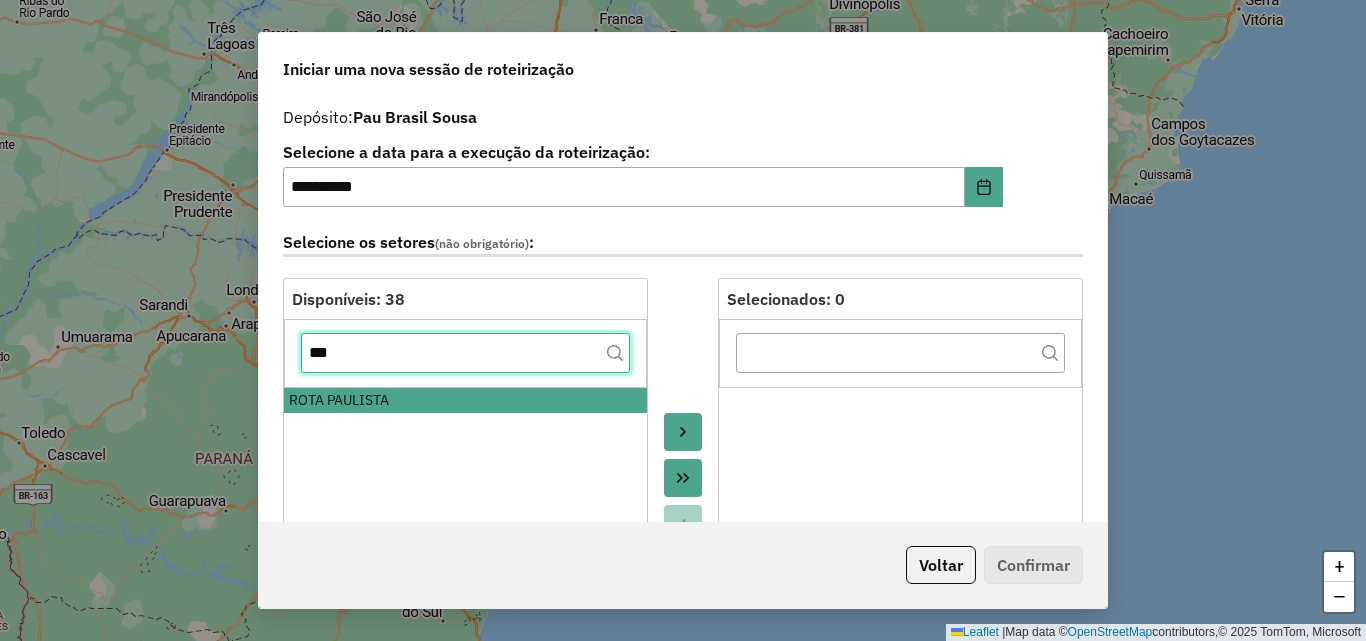 click on "***" 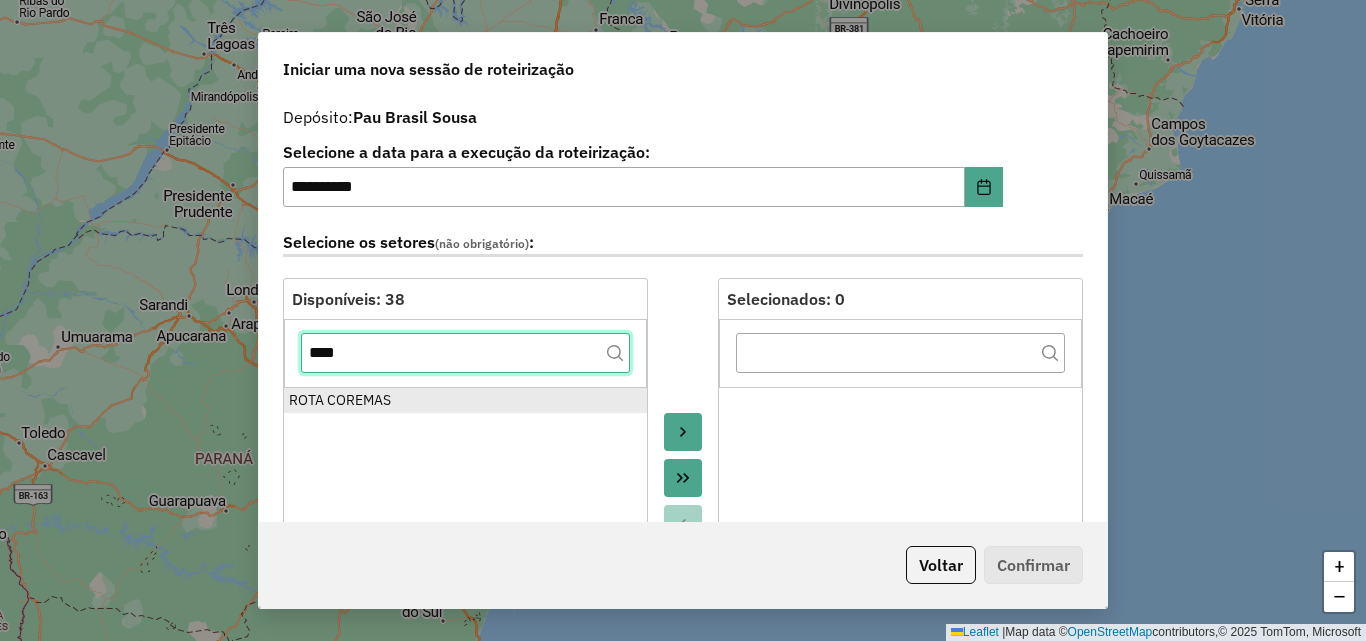 type on "****" 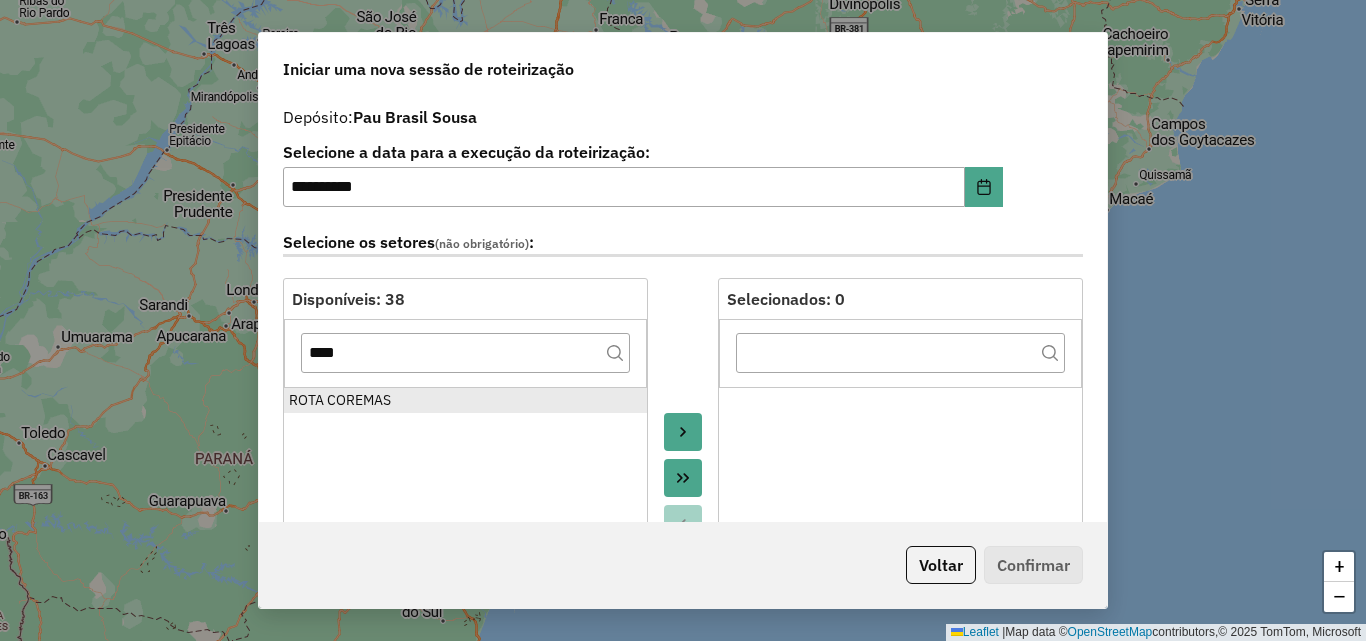 drag, startPoint x: 378, startPoint y: 399, endPoint x: 415, endPoint y: 405, distance: 37.48333 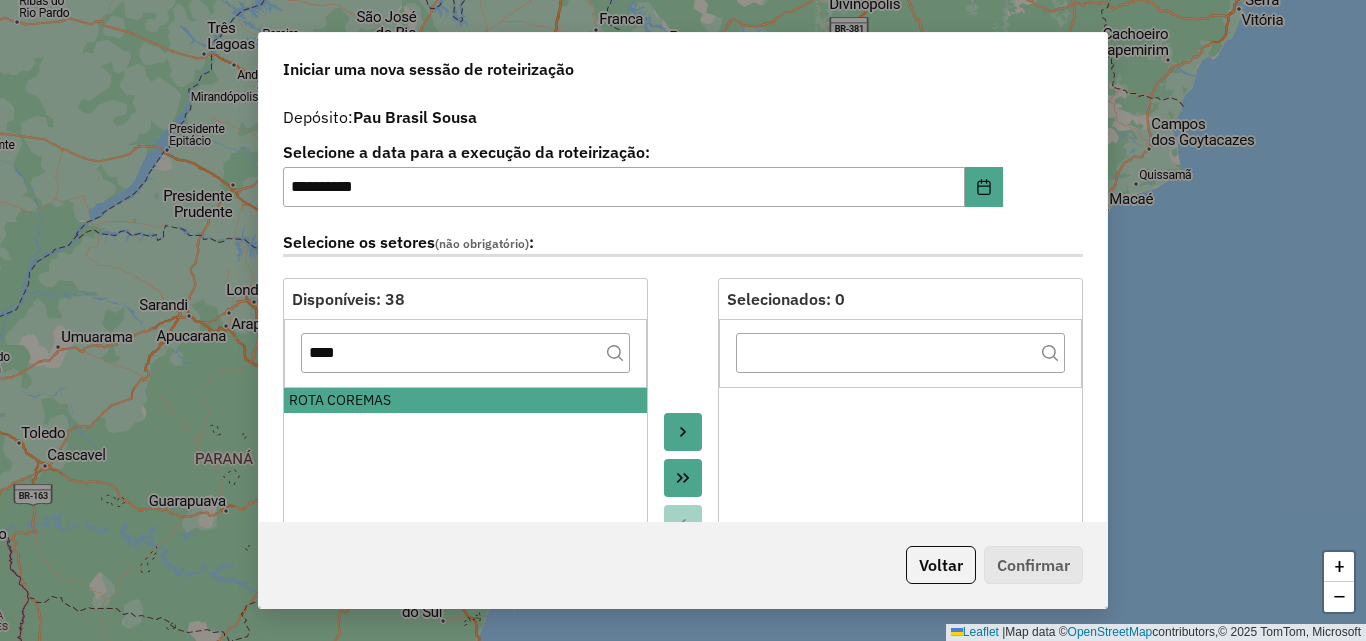 click 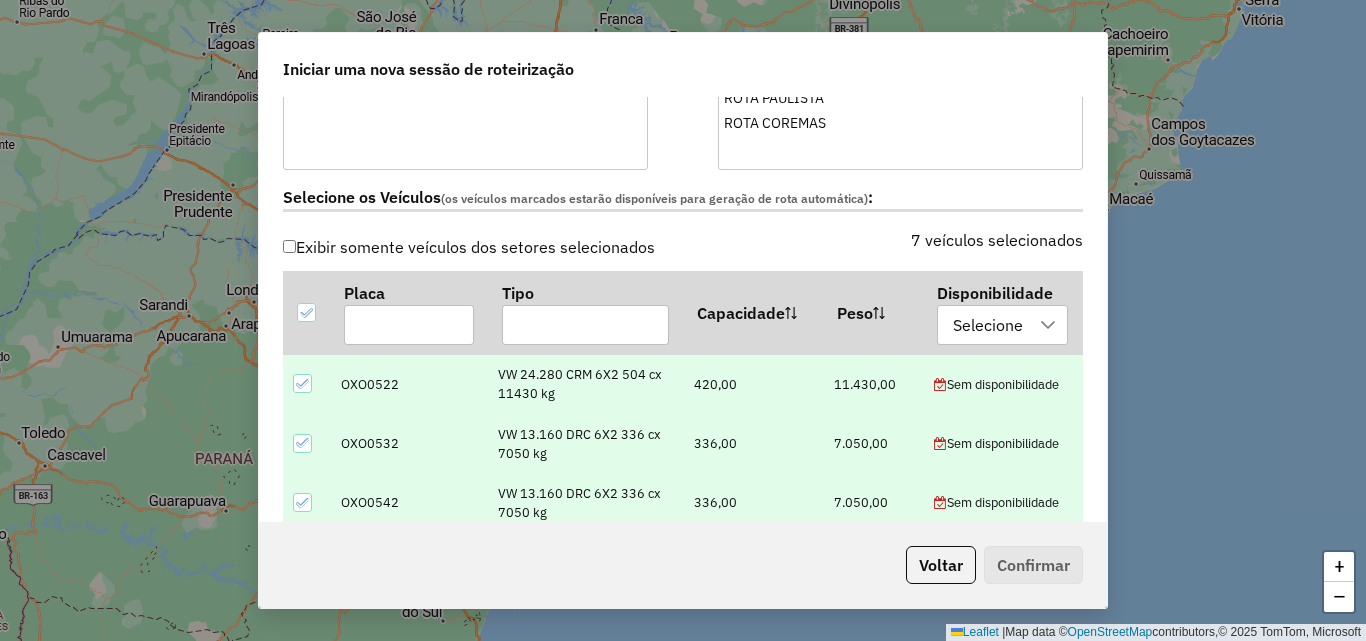scroll, scrollTop: 600, scrollLeft: 0, axis: vertical 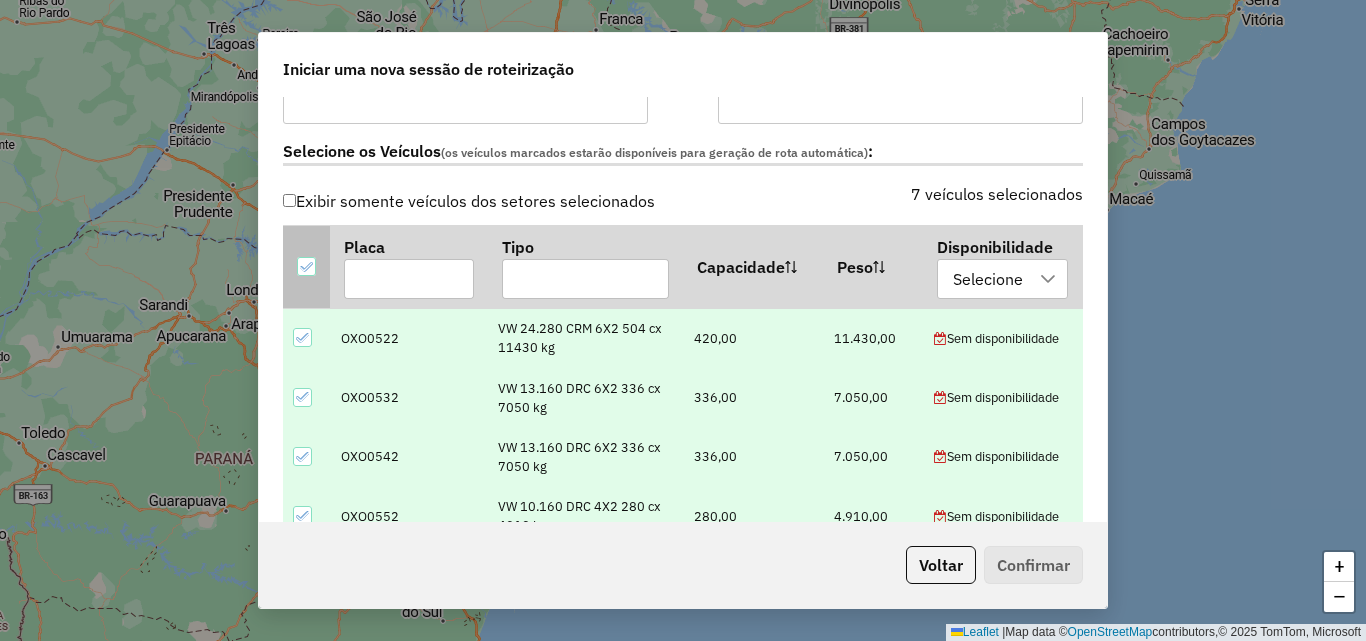 drag, startPoint x: 296, startPoint y: 270, endPoint x: 312, endPoint y: 251, distance: 24.839485 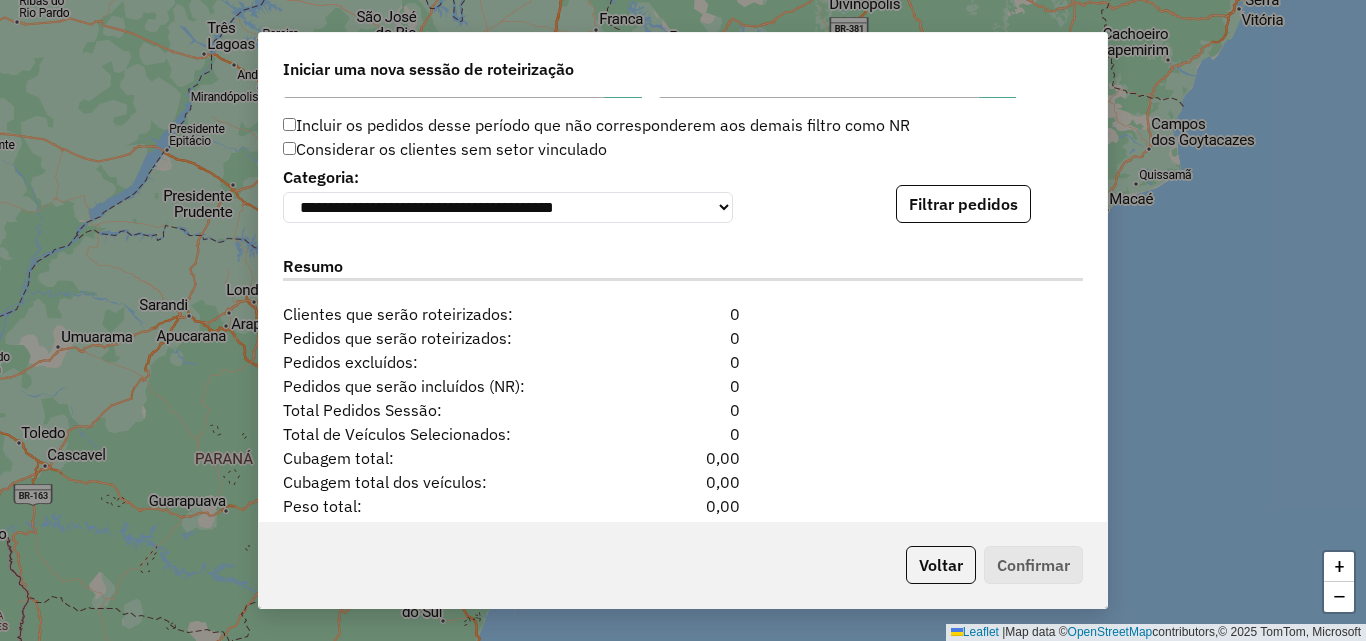 scroll, scrollTop: 2000, scrollLeft: 0, axis: vertical 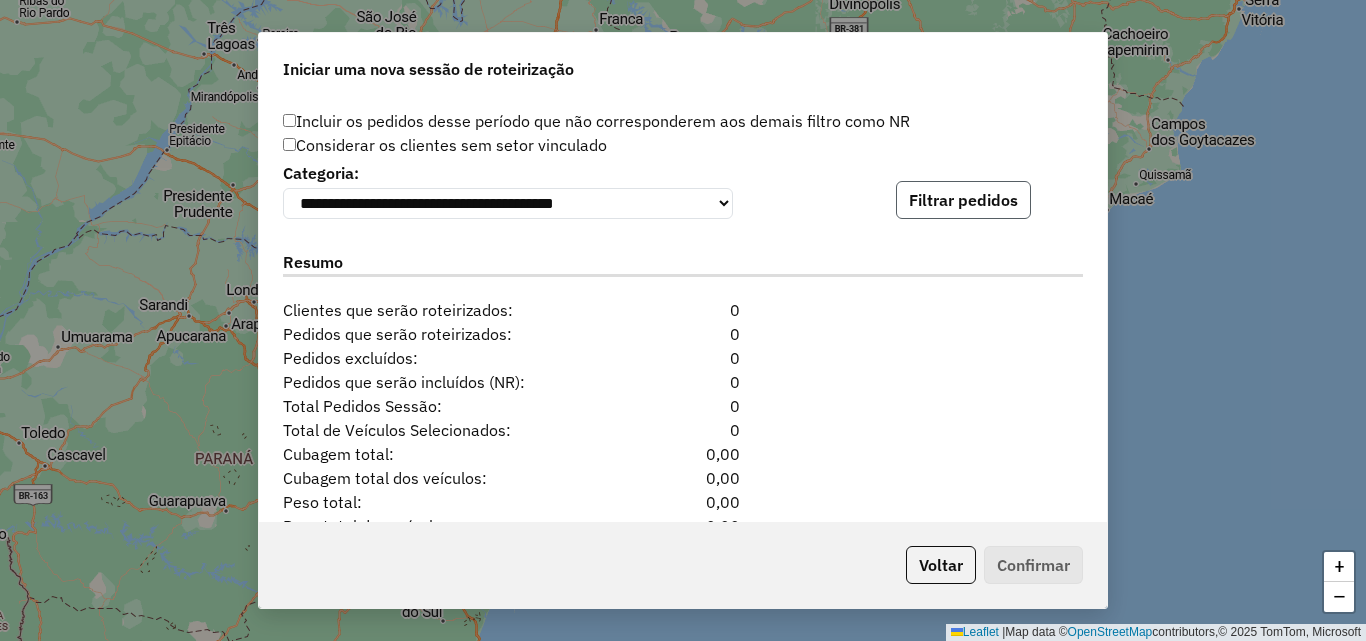 click on "Filtrar pedidos" 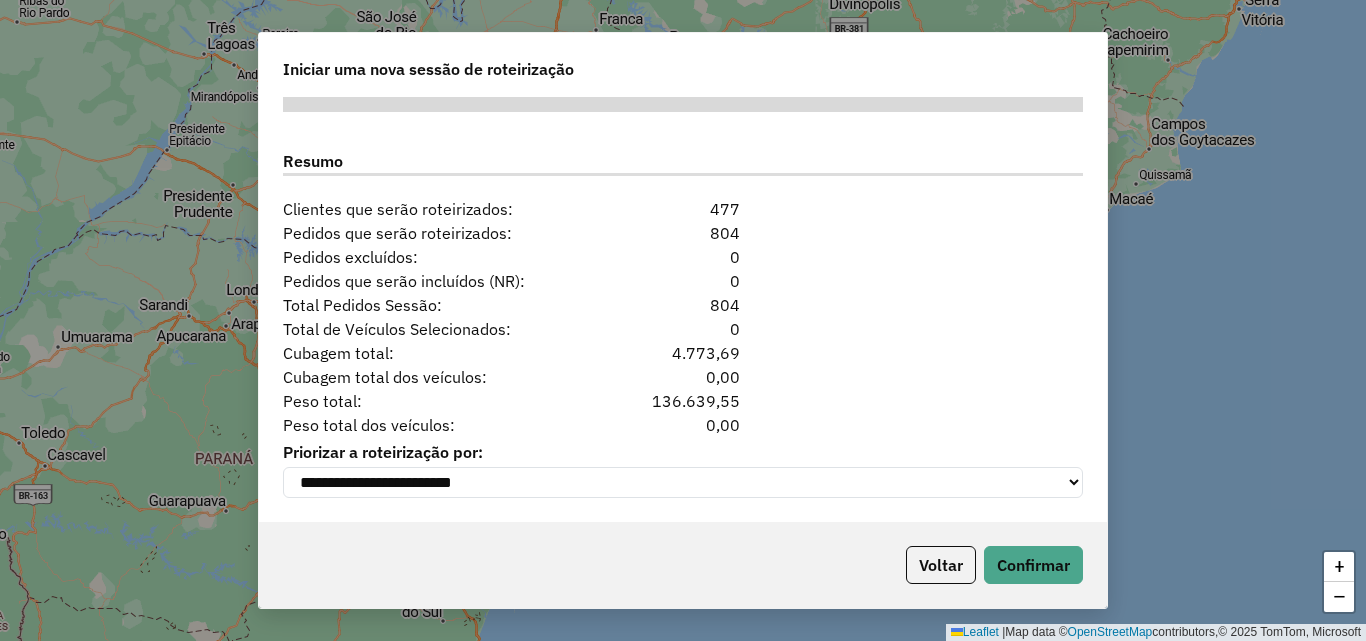 scroll, scrollTop: 2524, scrollLeft: 0, axis: vertical 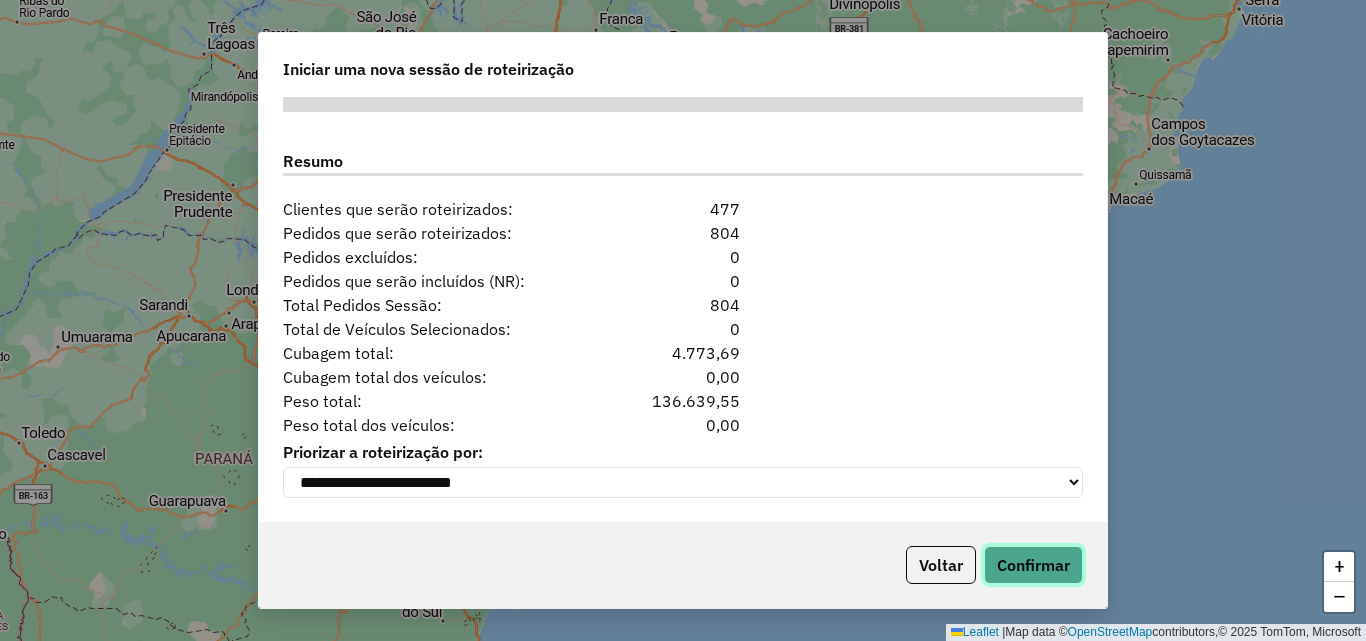 click on "Confirmar" 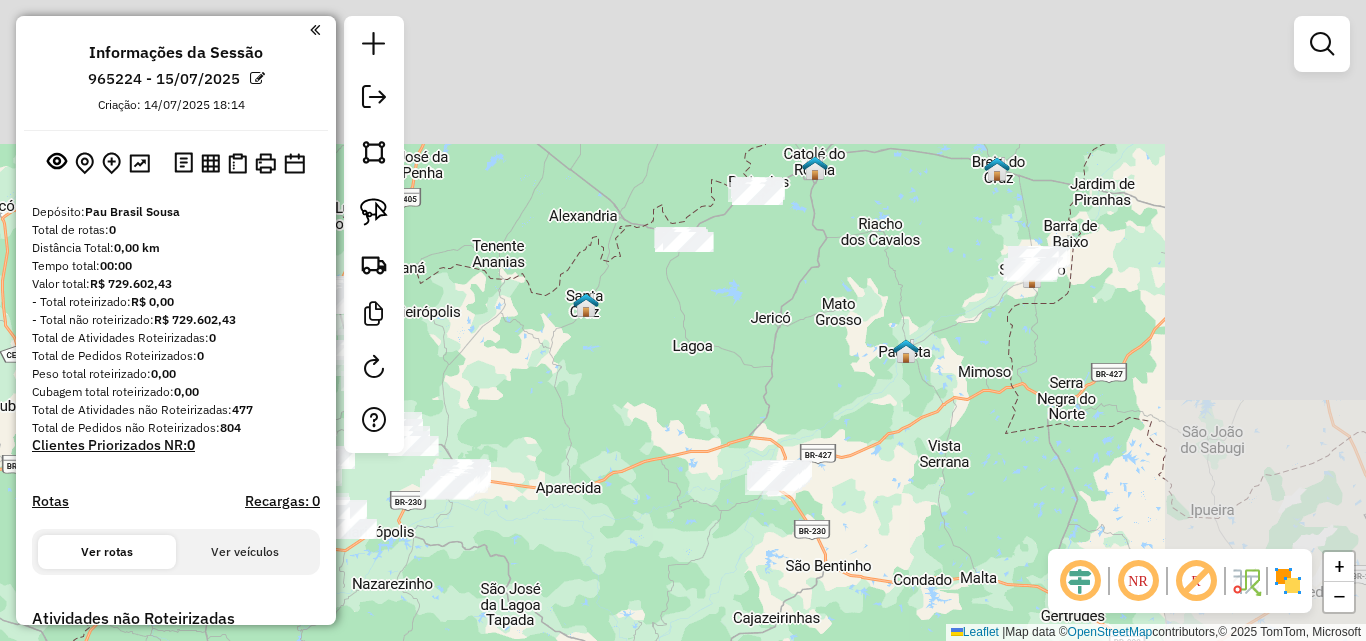 drag, startPoint x: 1050, startPoint y: 248, endPoint x: 796, endPoint y: 407, distance: 299.66147 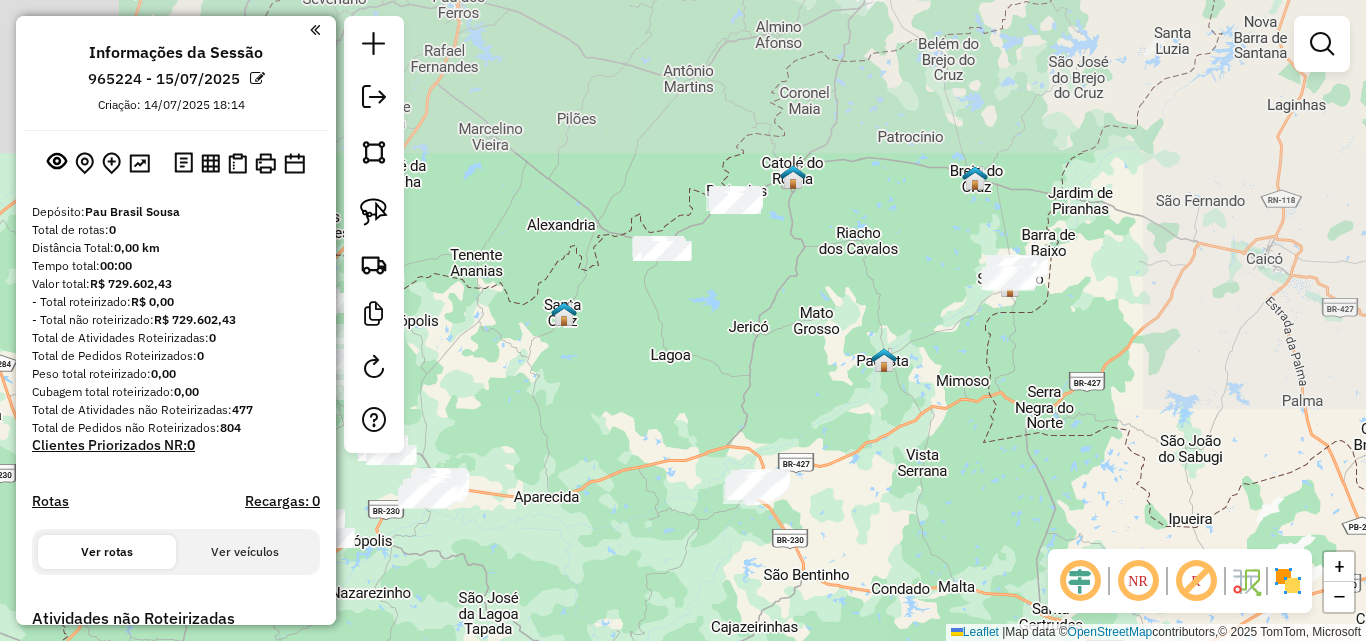 click on "Janela de atendimento Grade de atendimento Capacidade Transportadoras Veículos Cliente Pedidos  Rotas Selecione os dias de semana para filtrar as janelas de atendimento  Seg   Ter   Qua   Qui   Sex   Sáb   Dom  Informe o período da janela de atendimento: De: Até:  Filtrar exatamente a janela do cliente  Considerar janela de atendimento padrão  Selecione os dias de semana para filtrar as grades de atendimento  Seg   Ter   Qua   Qui   Sex   Sáb   Dom   Considerar clientes sem dia de atendimento cadastrado  Clientes fora do dia de atendimento selecionado Filtrar as atividades entre os valores definidos abaixo:  Peso mínimo:   Peso máximo:   Cubagem mínima:   Cubagem máxima:   De:   Até:  Filtrar as atividades entre o tempo de atendimento definido abaixo:  De:   Até:   Considerar capacidade total dos clientes não roteirizados Transportadora: Selecione um ou mais itens Tipo de veículo: Selecione um ou mais itens Veículo: Selecione um ou mais itens Motorista: Selecione um ou mais itens Nome: Rótulo:" 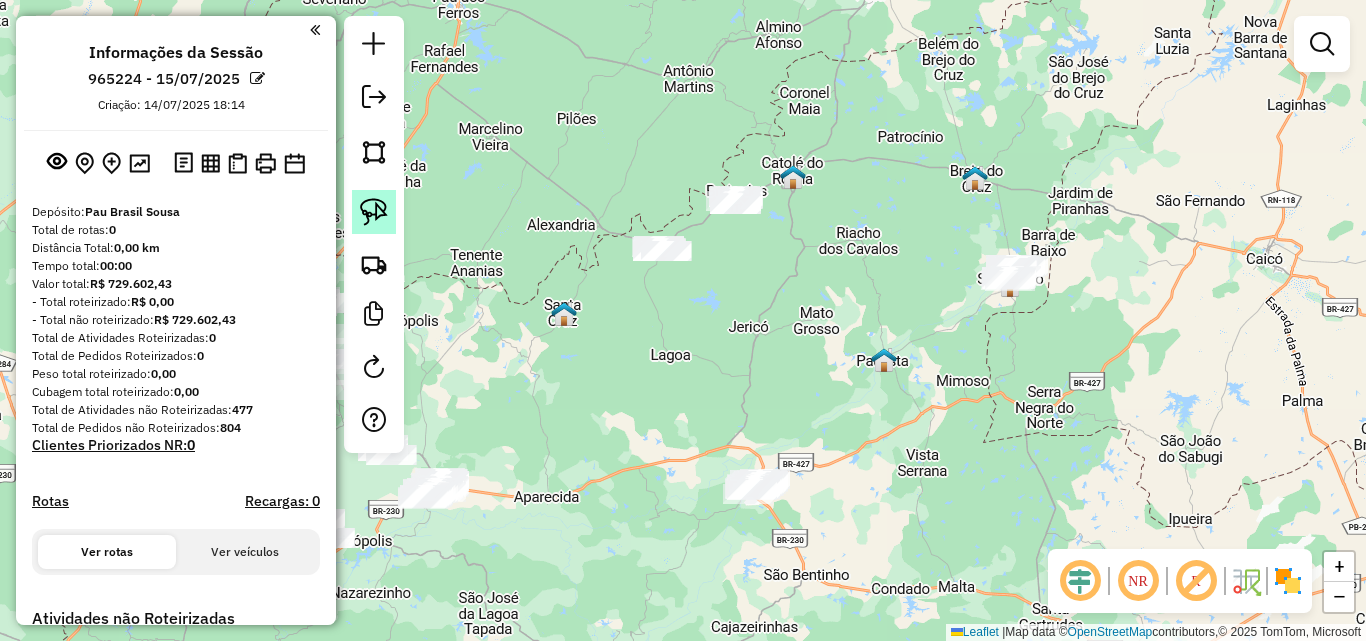 click 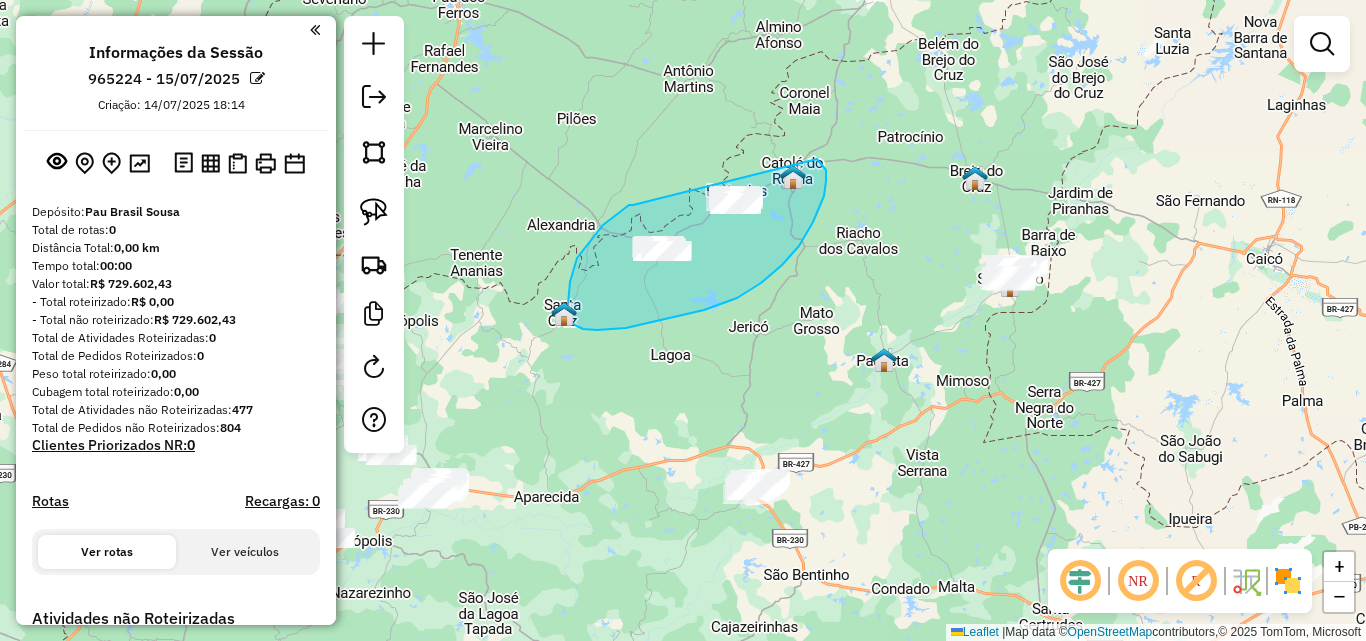drag, startPoint x: 603, startPoint y: 225, endPoint x: 748, endPoint y: 138, distance: 169.09761 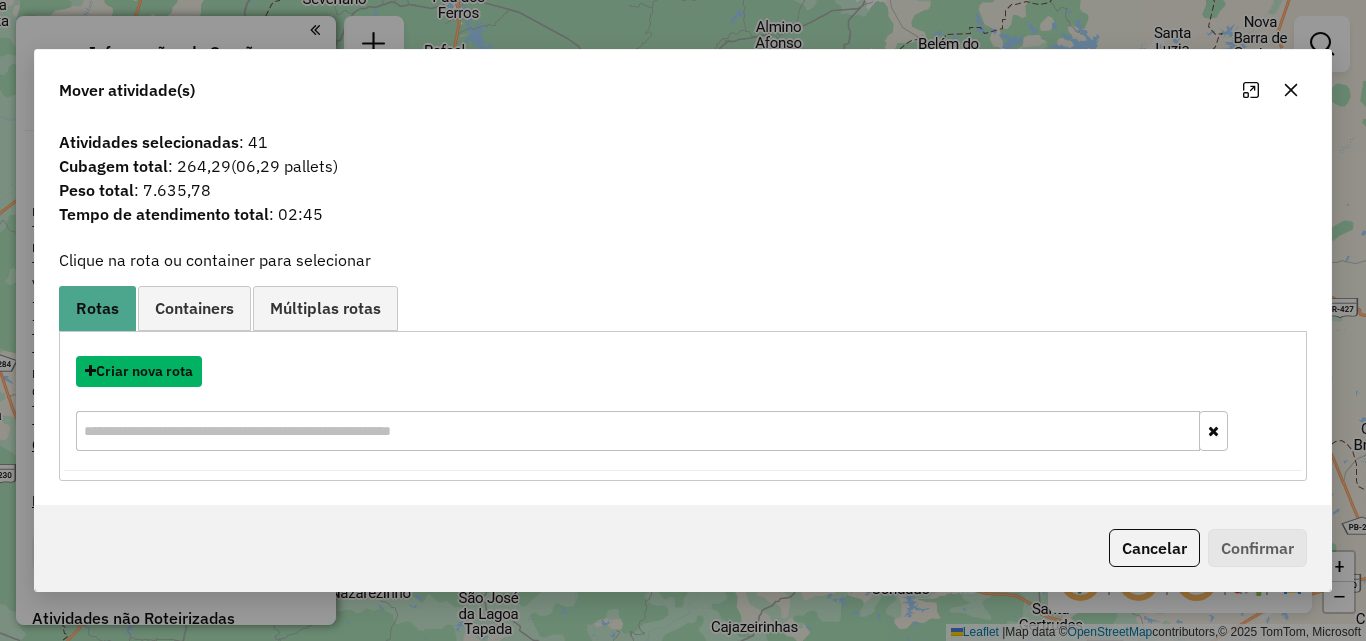 click on "Criar nova rota" at bounding box center [139, 371] 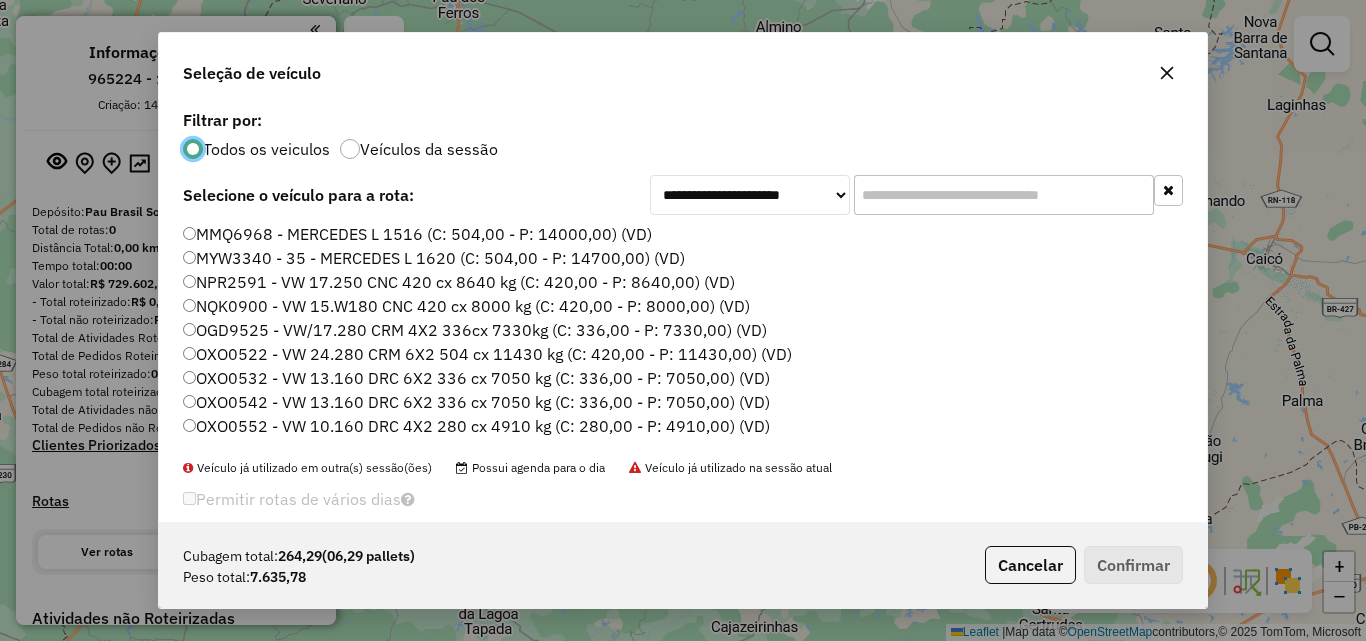 scroll, scrollTop: 11, scrollLeft: 6, axis: both 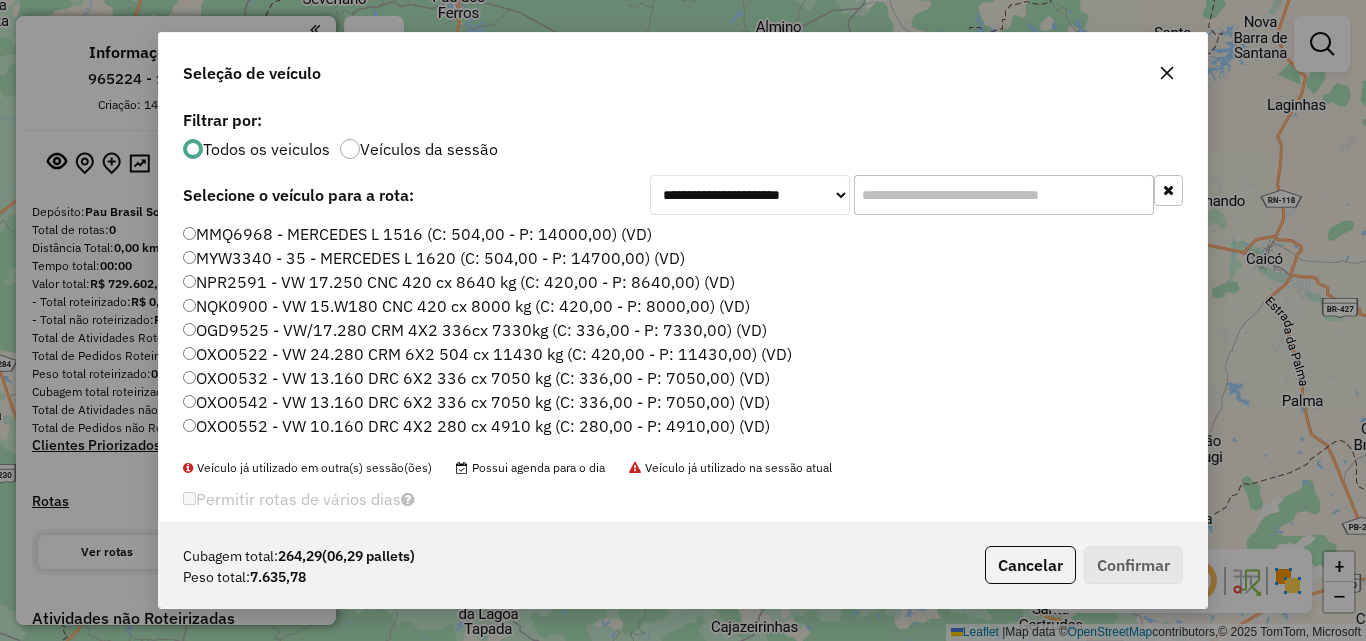 click on "MMQ6968 - MERCEDES L 1516 (C: 504,00 - P: 14000,00) (VD)" 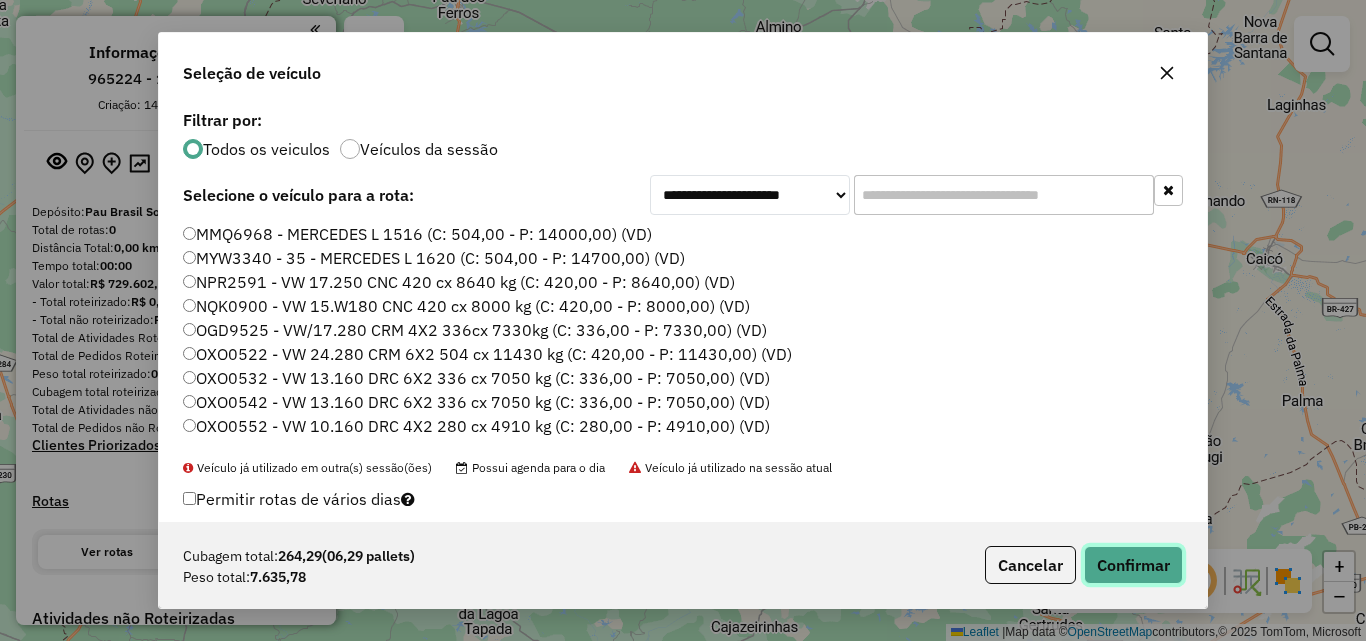 click on "Confirmar" 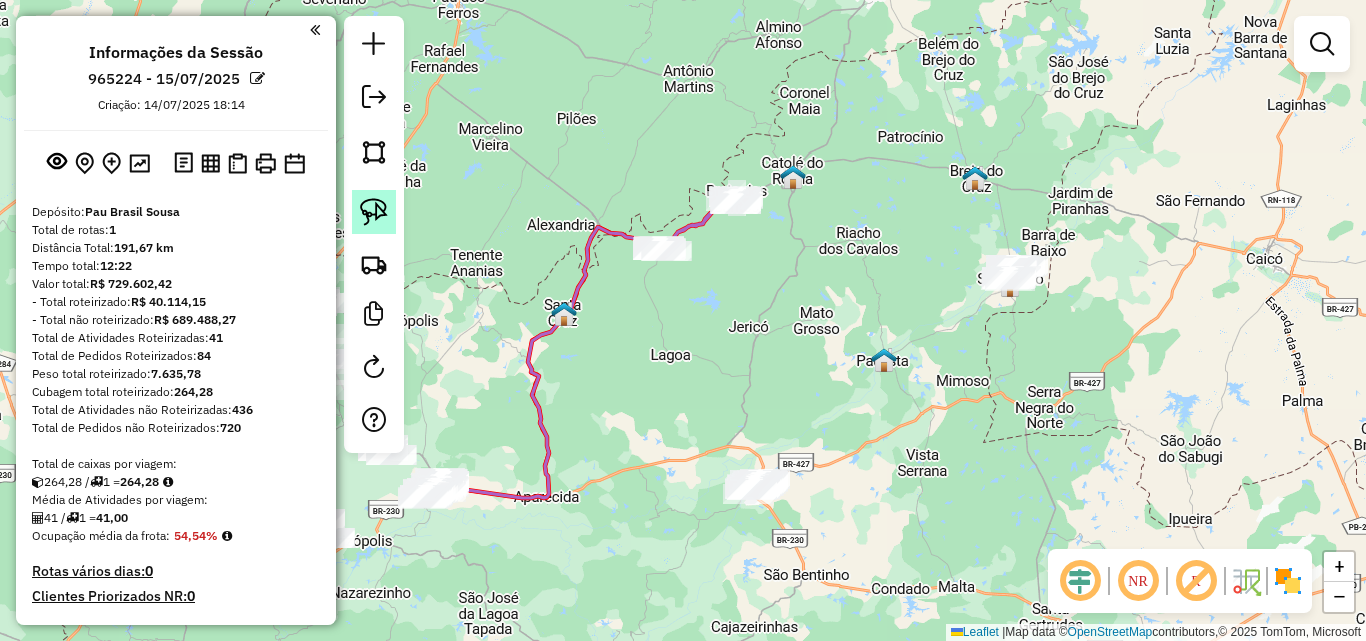 click 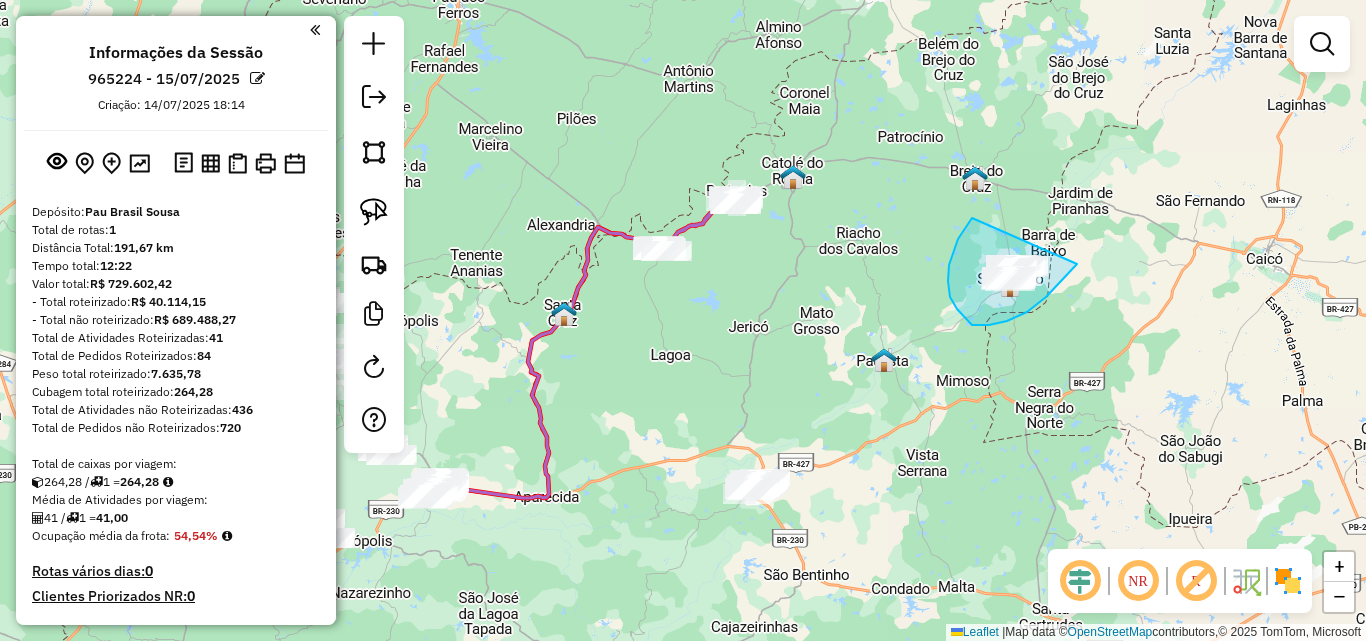 drag, startPoint x: 948, startPoint y: 281, endPoint x: 1096, endPoint y: 234, distance: 155.28362 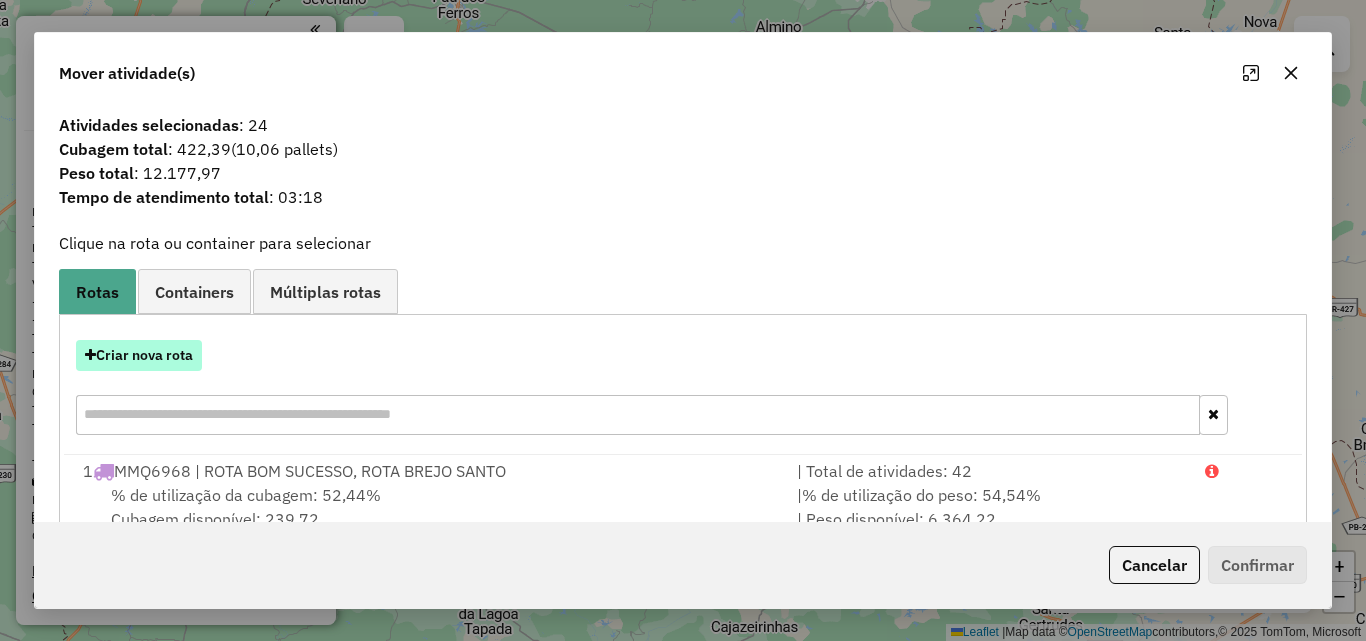 click on "Criar nova rota" at bounding box center [139, 355] 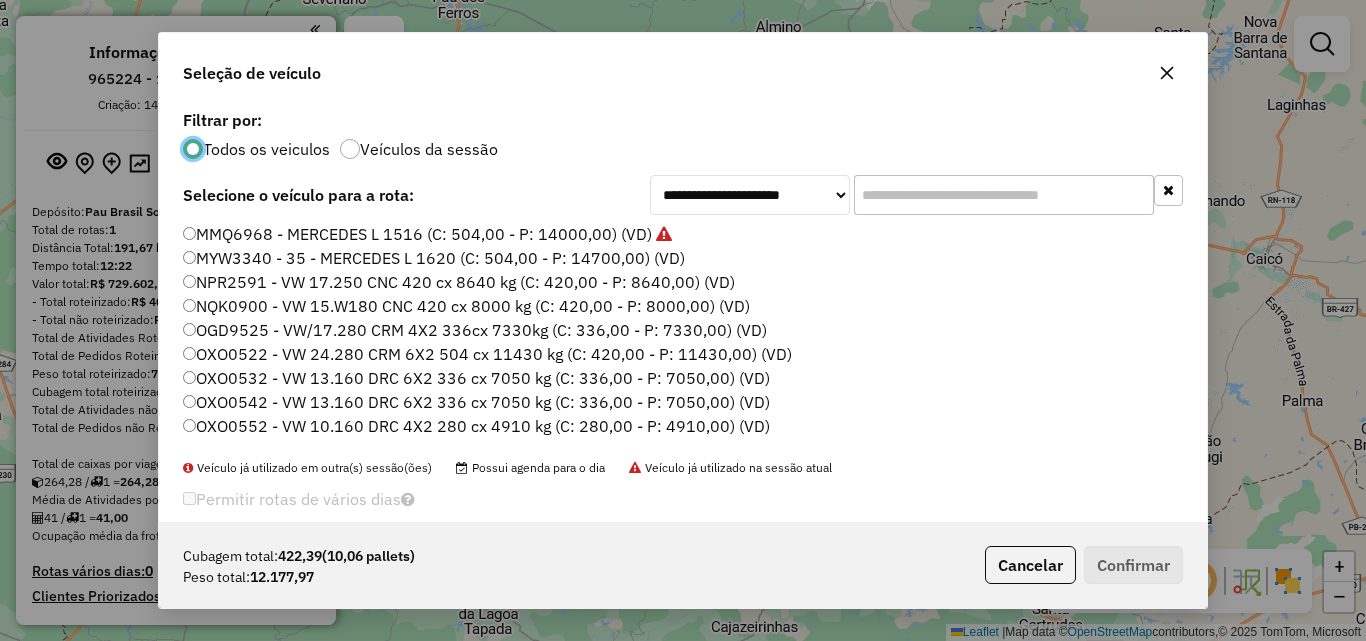 scroll, scrollTop: 11, scrollLeft: 6, axis: both 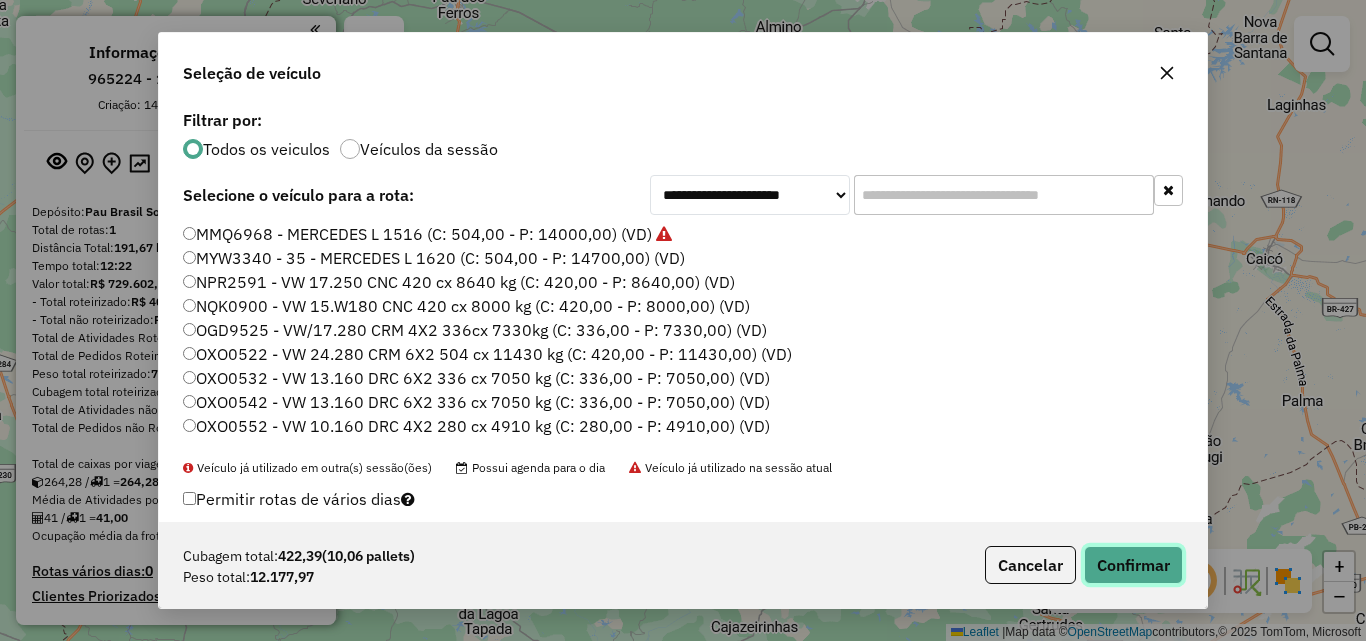 drag, startPoint x: 1143, startPoint y: 568, endPoint x: 983, endPoint y: 463, distance: 191.37659 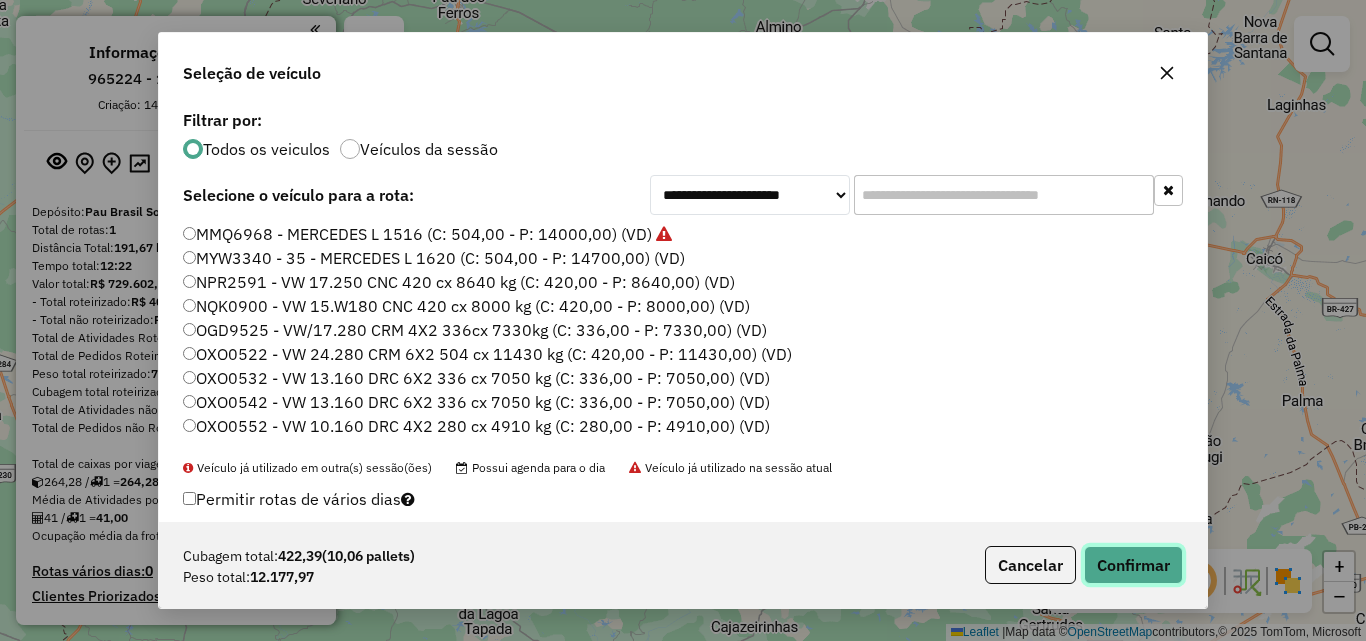 click on "Confirmar" 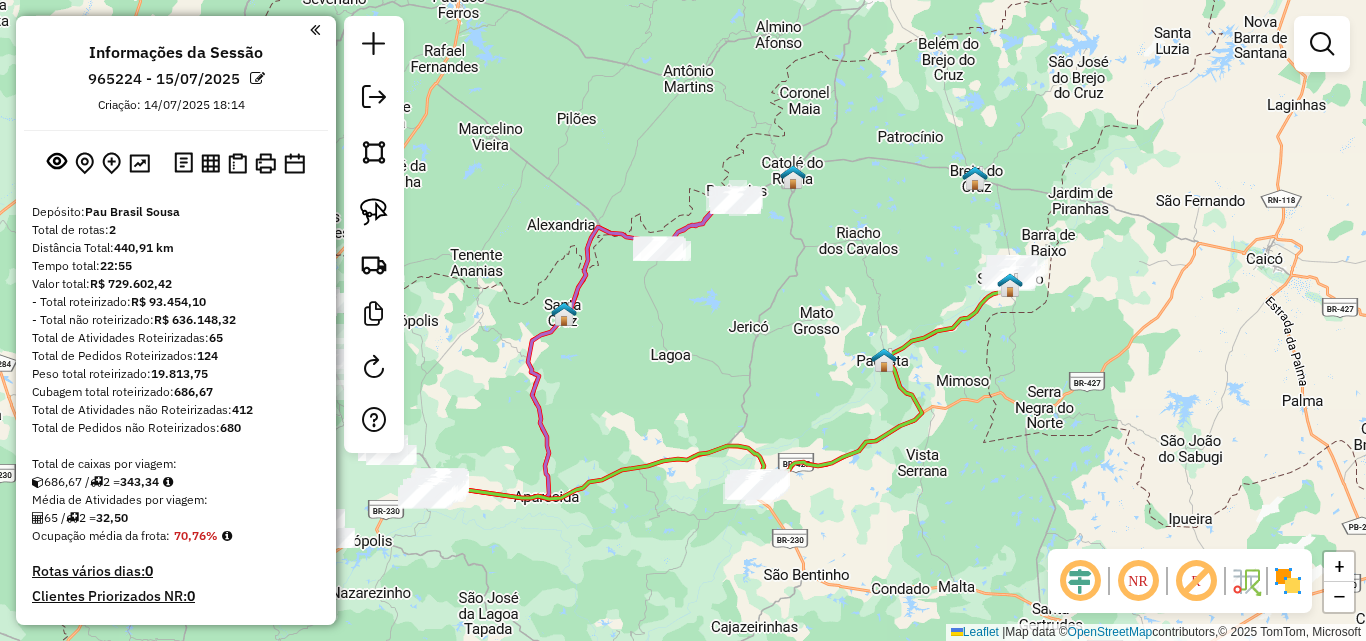 click 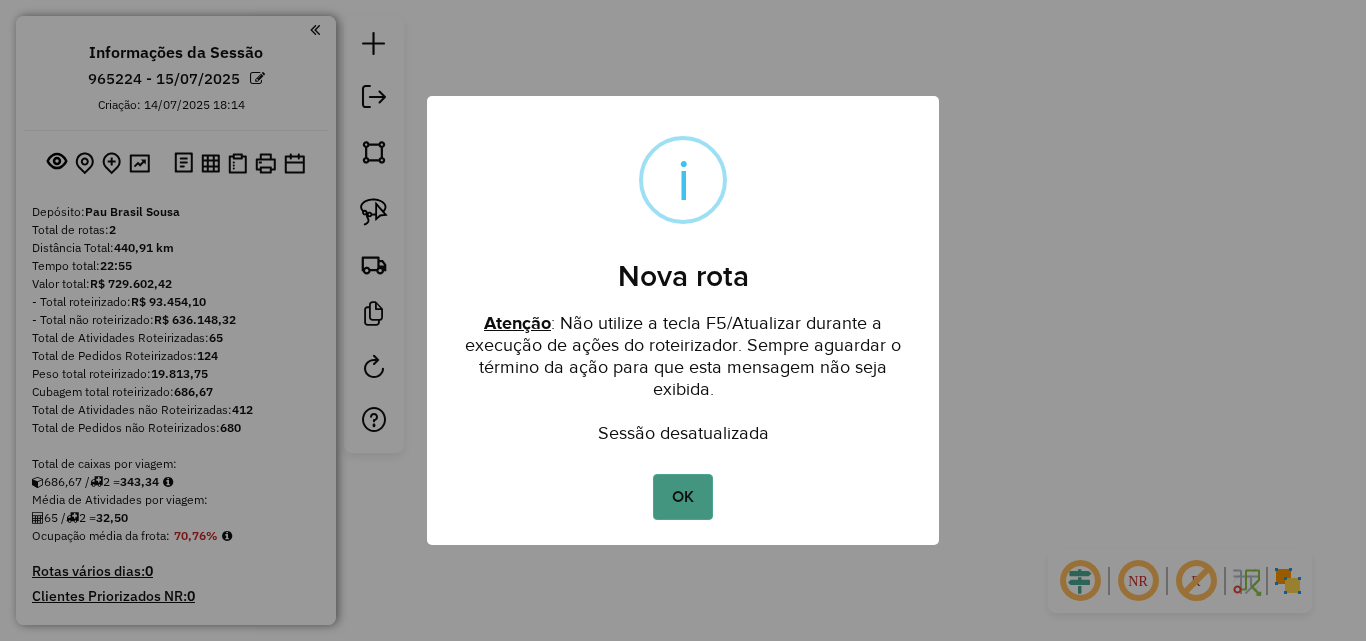 click on "OK" at bounding box center [682, 497] 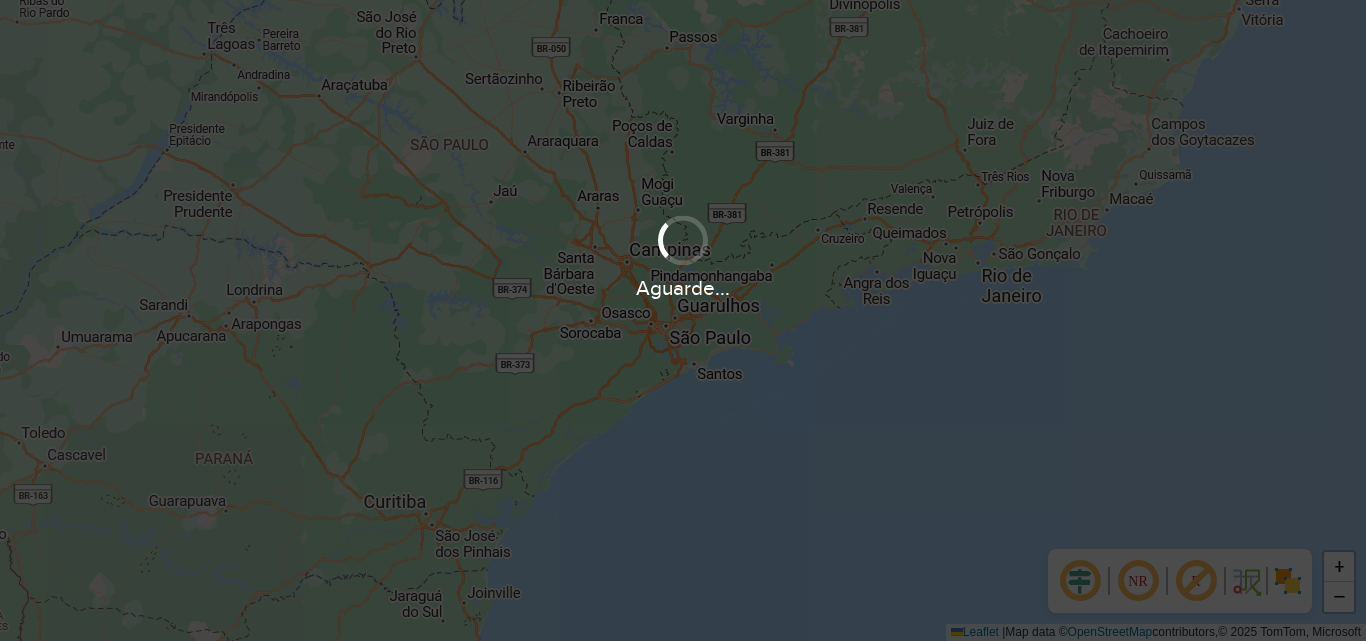 scroll, scrollTop: 0, scrollLeft: 0, axis: both 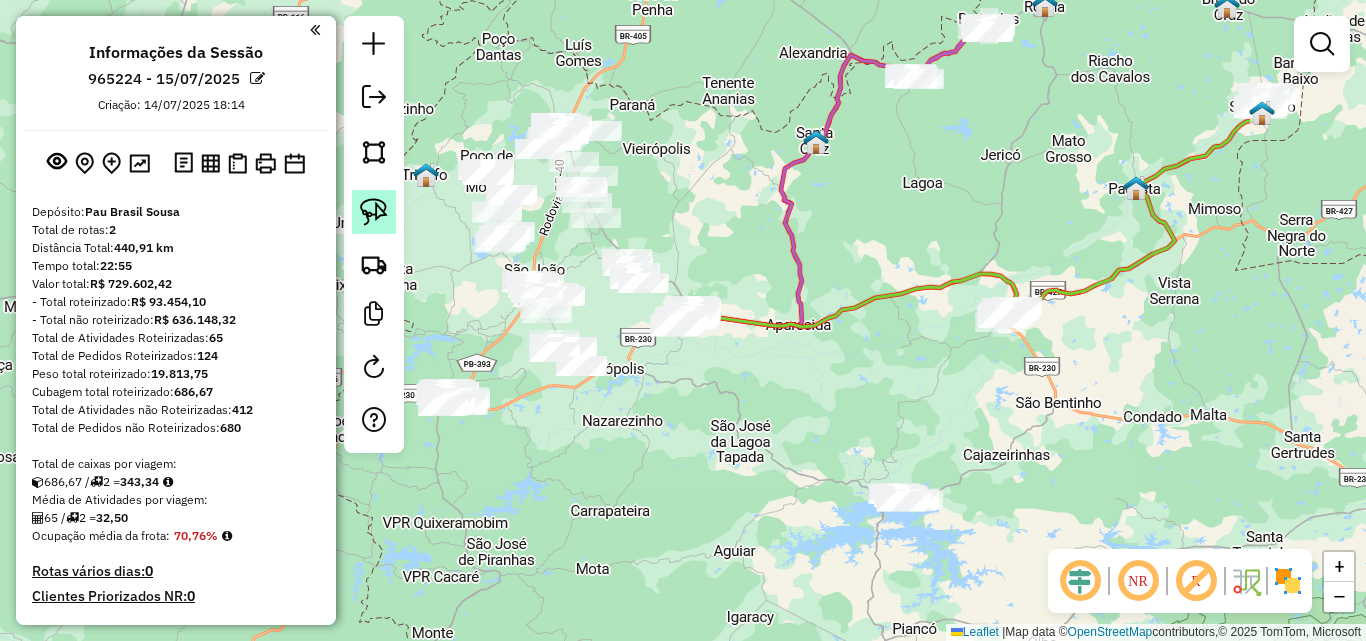 click 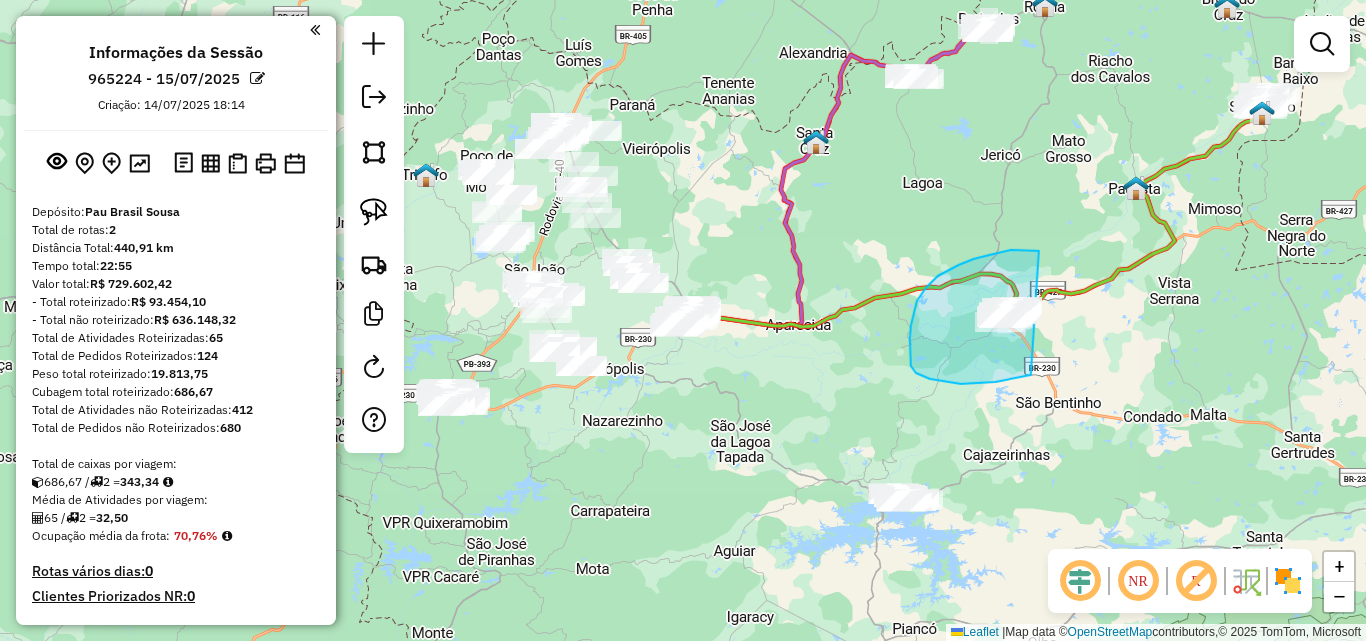 drag, startPoint x: 1015, startPoint y: 250, endPoint x: 1090, endPoint y: 340, distance: 117.15375 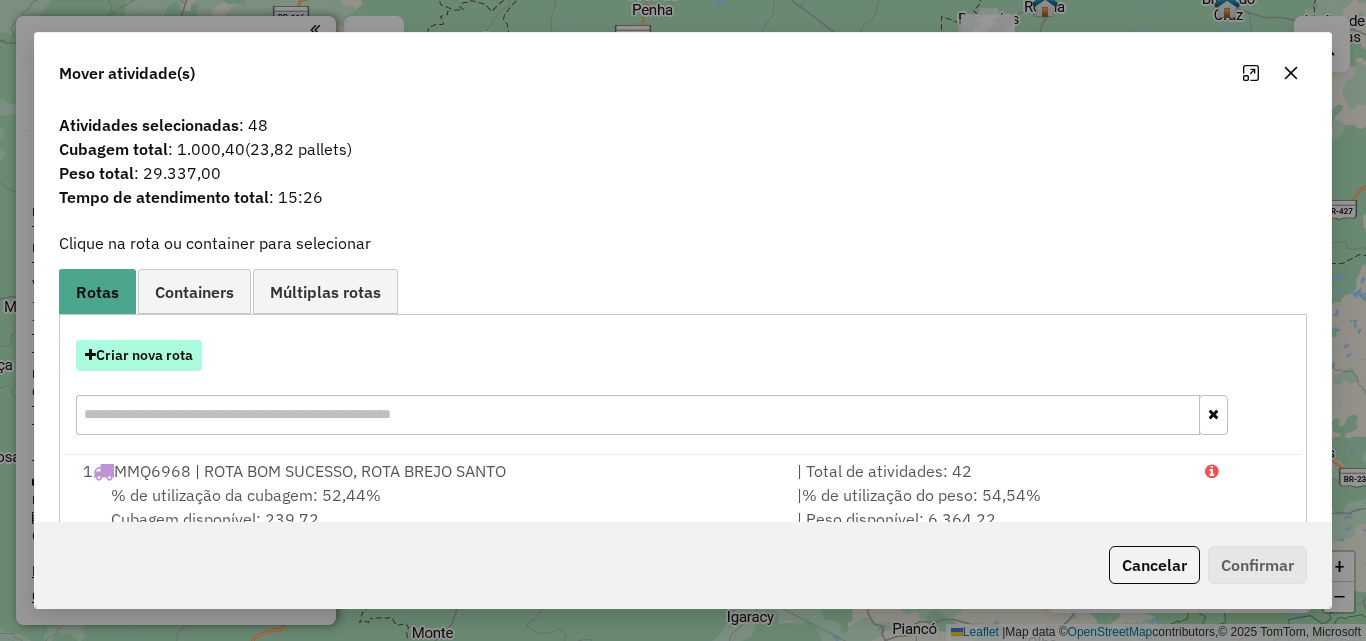 drag, startPoint x: 203, startPoint y: 379, endPoint x: 185, endPoint y: 369, distance: 20.59126 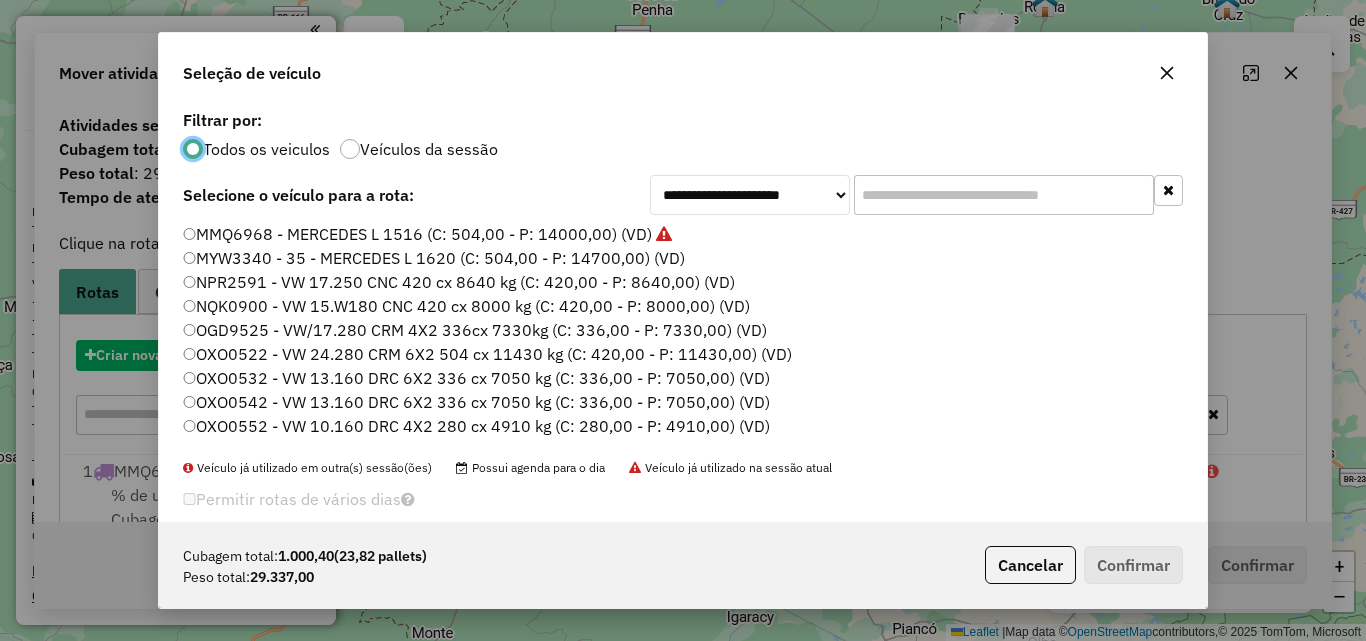 scroll, scrollTop: 11, scrollLeft: 6, axis: both 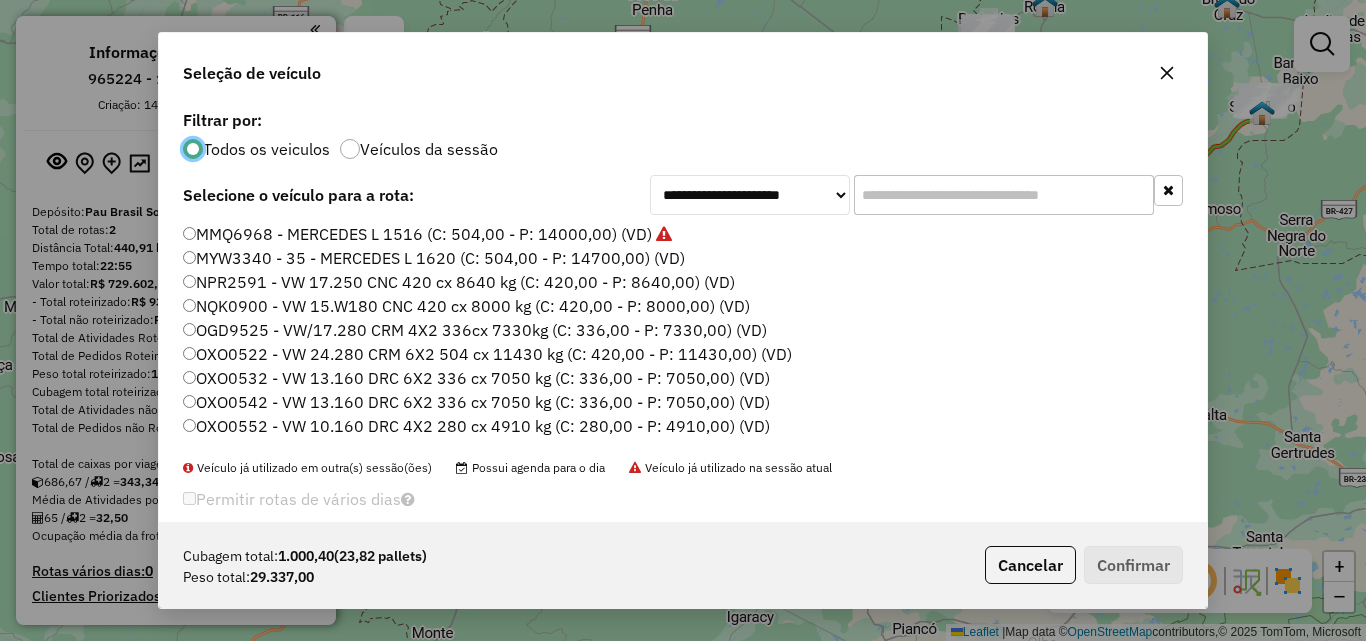 click on "MMQ6968 - MERCEDES L 1516 (C: 504,00 - P: 14000,00) (VD)" 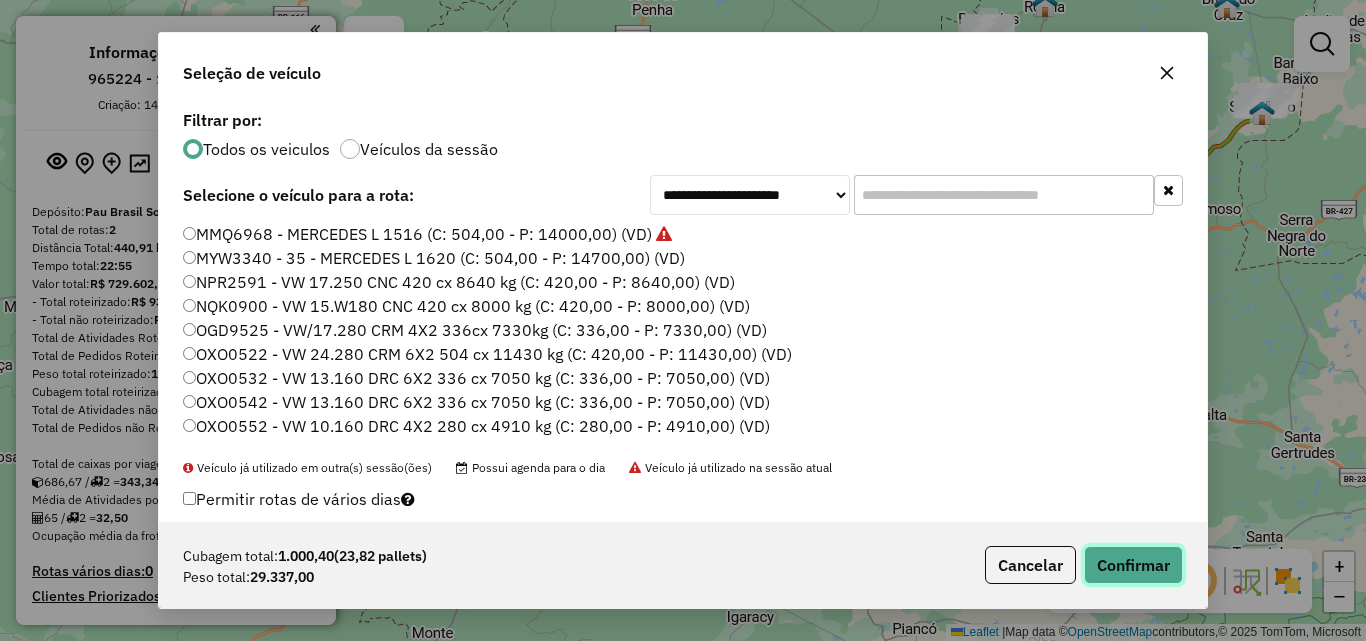 click on "Confirmar" 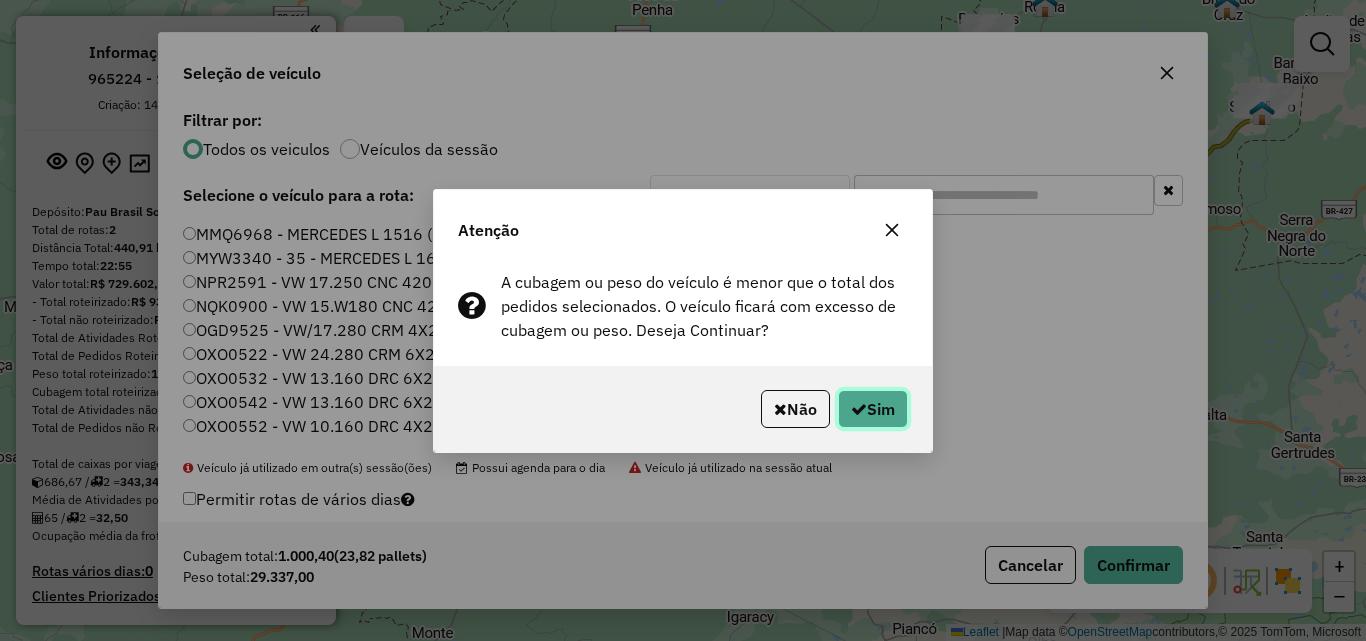 click on "Sim" 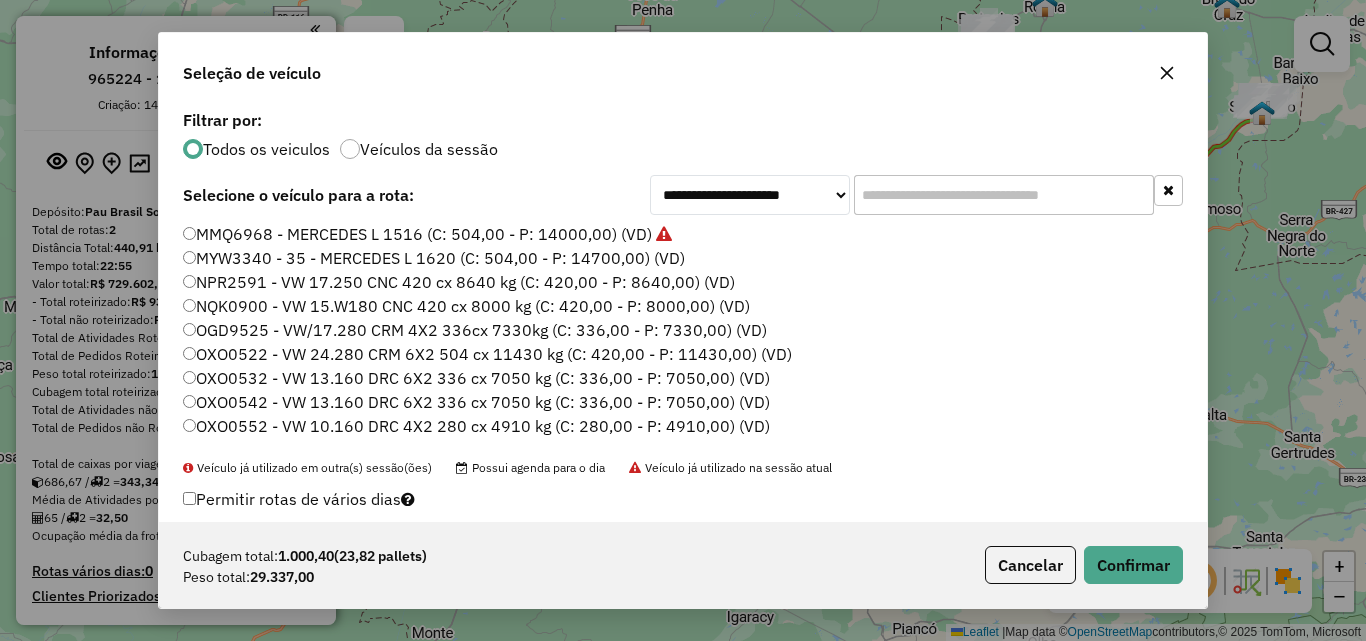 click 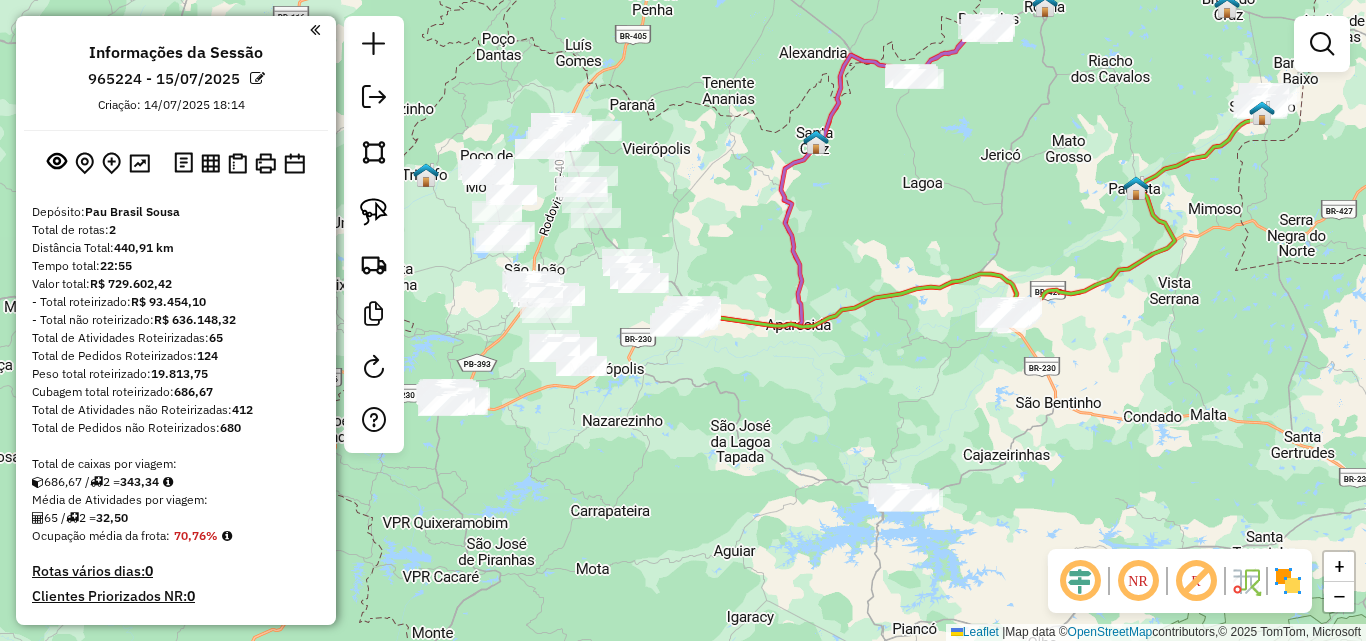 drag, startPoint x: 1156, startPoint y: 390, endPoint x: 998, endPoint y: 378, distance: 158.45505 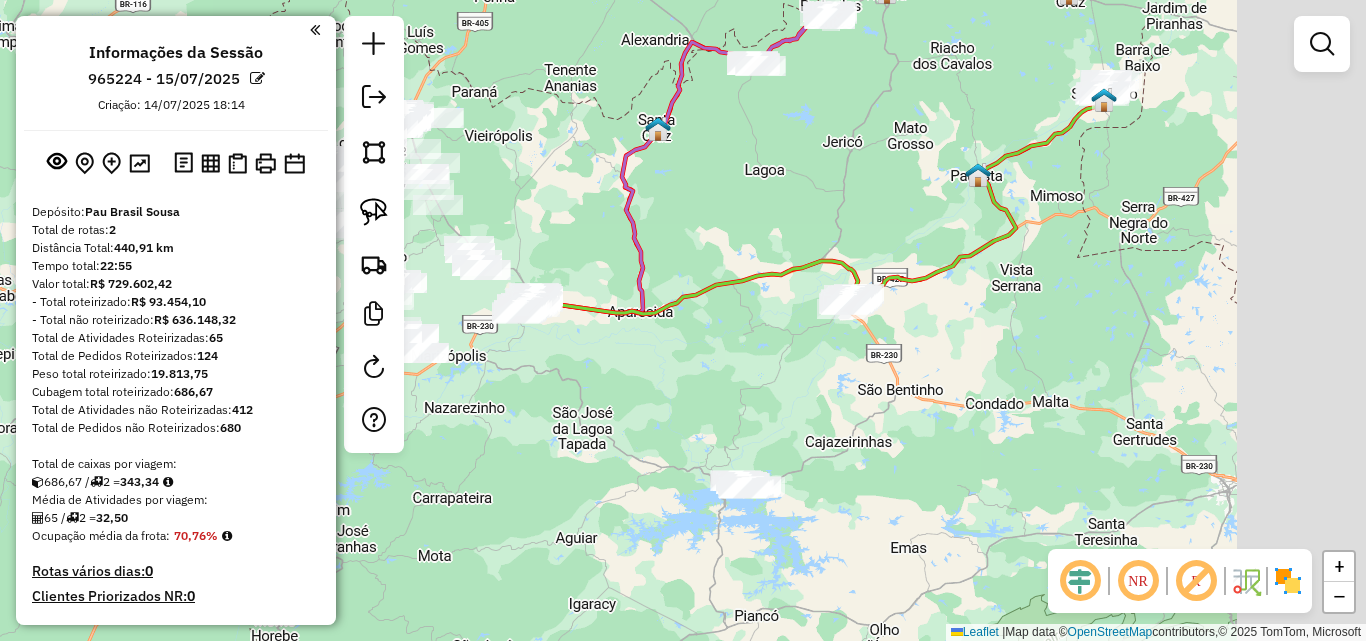 click on "Janela de atendimento Grade de atendimento Capacidade Transportadoras Veículos Cliente Pedidos  Rotas Selecione os dias de semana para filtrar as janelas de atendimento  Seg   Ter   Qua   Qui   Sex   Sáb   Dom  Informe o período da janela de atendimento: De: Até:  Filtrar exatamente a janela do cliente  Considerar janela de atendimento padrão  Selecione os dias de semana para filtrar as grades de atendimento  Seg   Ter   Qua   Qui   Sex   Sáb   Dom   Considerar clientes sem dia de atendimento cadastrado  Clientes fora do dia de atendimento selecionado Filtrar as atividades entre os valores definidos abaixo:  Peso mínimo:   Peso máximo:   Cubagem mínima:   Cubagem máxima:   De:   Até:  Filtrar as atividades entre o tempo de atendimento definido abaixo:  De:   Até:   Considerar capacidade total dos clientes não roteirizados Transportadora: Selecione um ou mais itens Tipo de veículo: Selecione um ou mais itens Veículo: Selecione um ou mais itens Motorista: Selecione um ou mais itens Nome: Rótulo:" 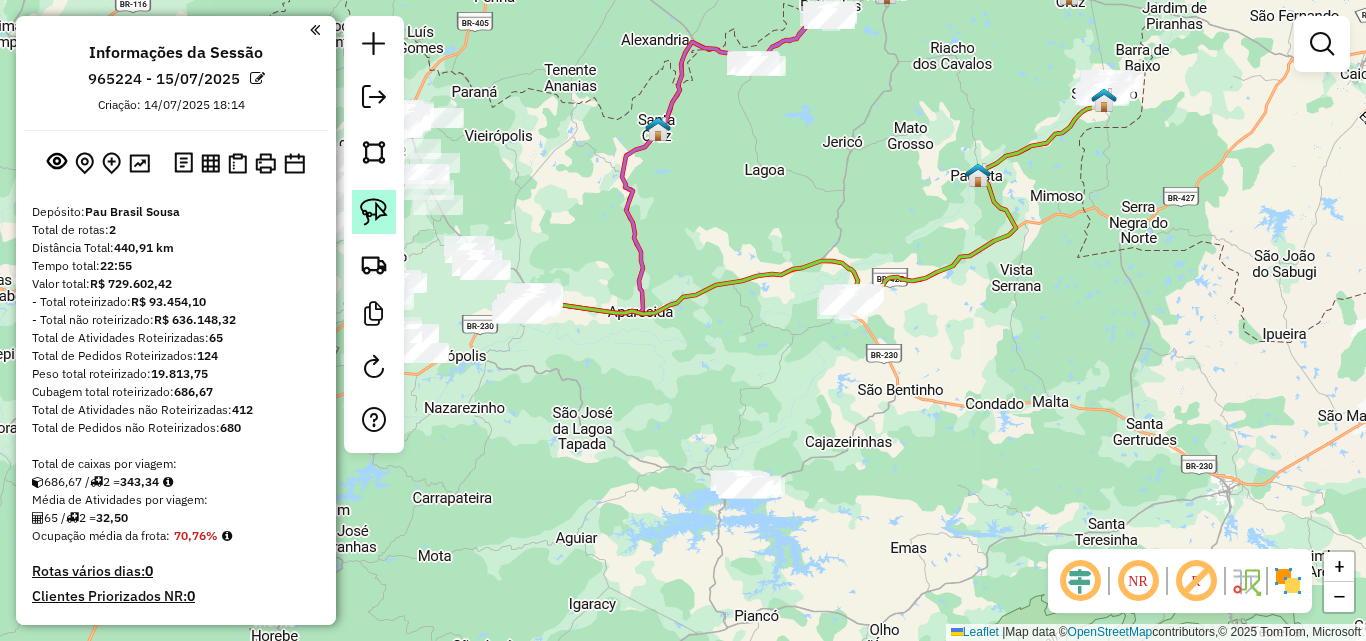 drag, startPoint x: 361, startPoint y: 204, endPoint x: 387, endPoint y: 227, distance: 34.713108 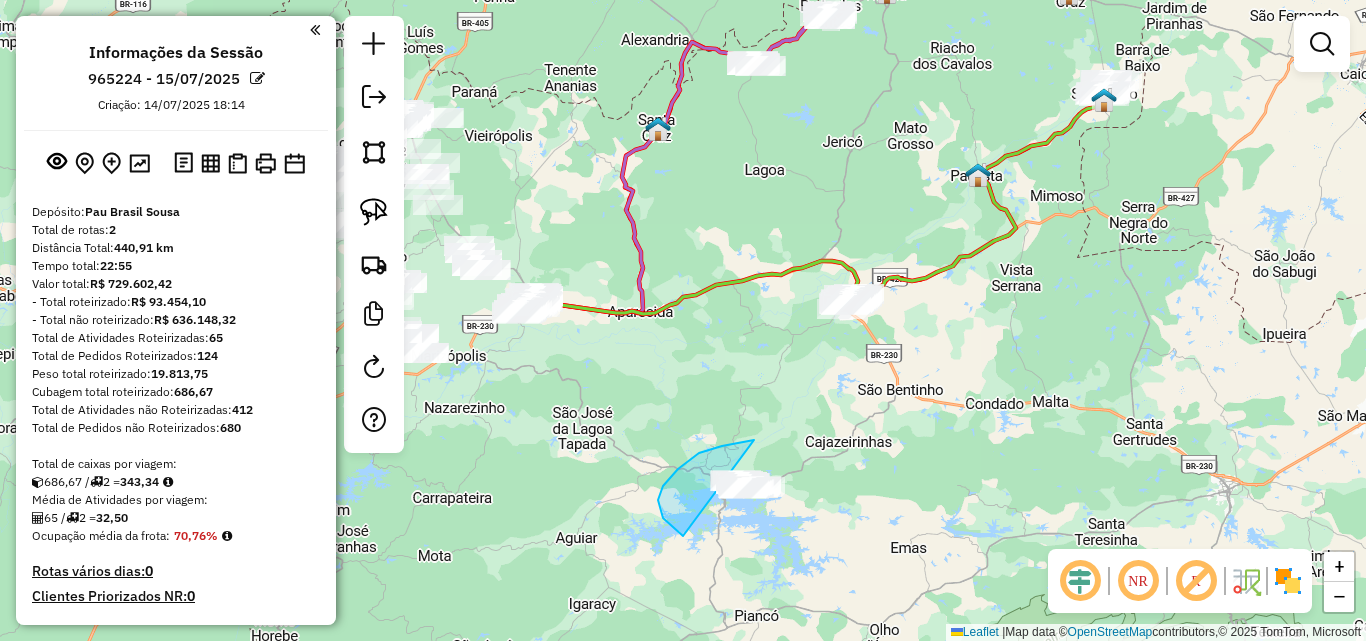 drag, startPoint x: 678, startPoint y: 469, endPoint x: 939, endPoint y: 479, distance: 261.1915 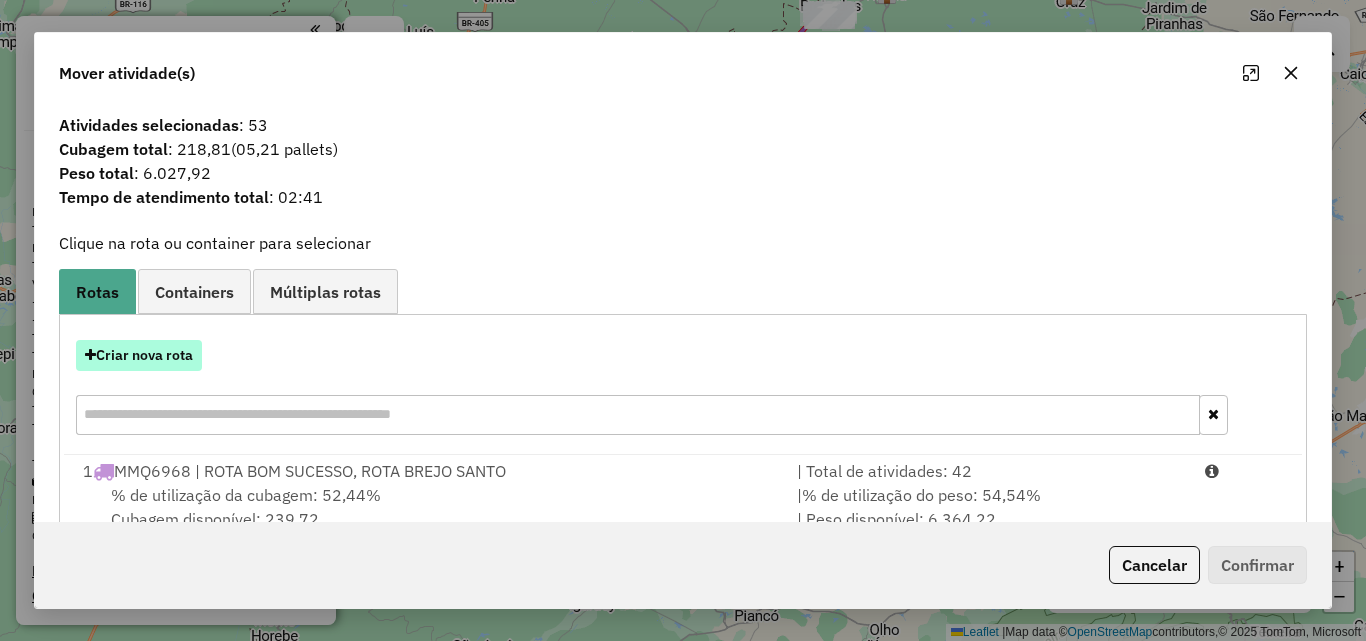 click on "Criar nova rota" at bounding box center (139, 355) 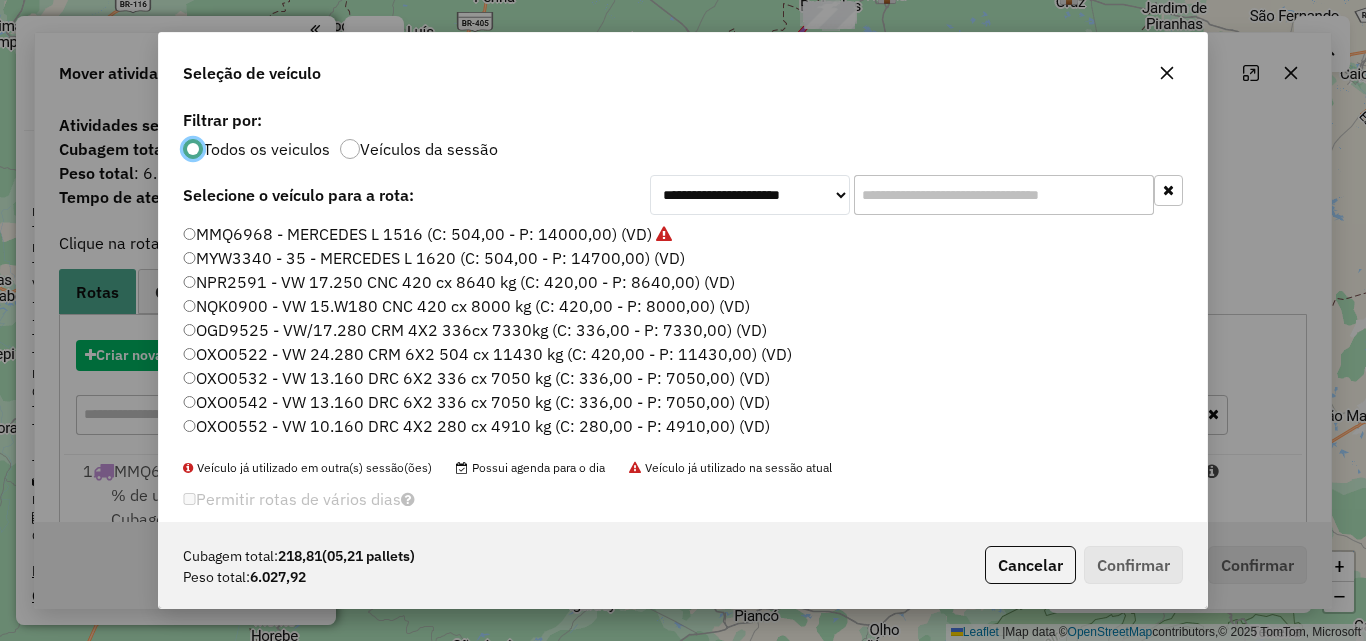 scroll, scrollTop: 11, scrollLeft: 6, axis: both 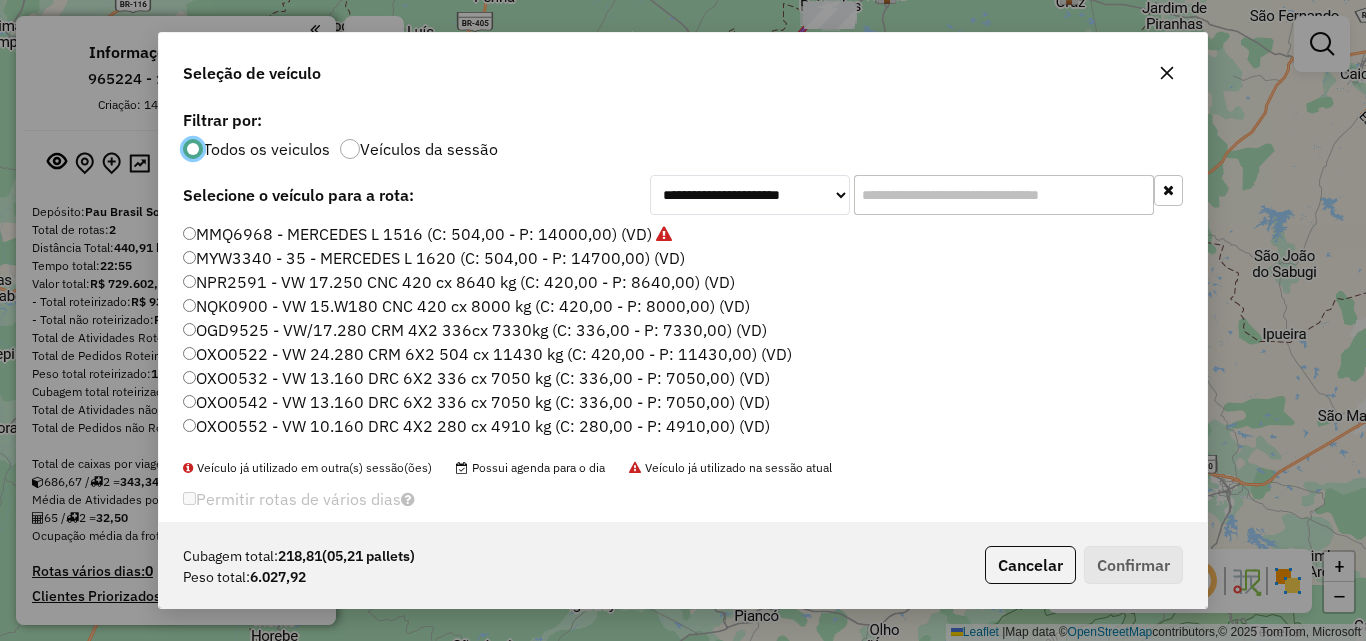 drag, startPoint x: 335, startPoint y: 241, endPoint x: 348, endPoint y: 248, distance: 14.764823 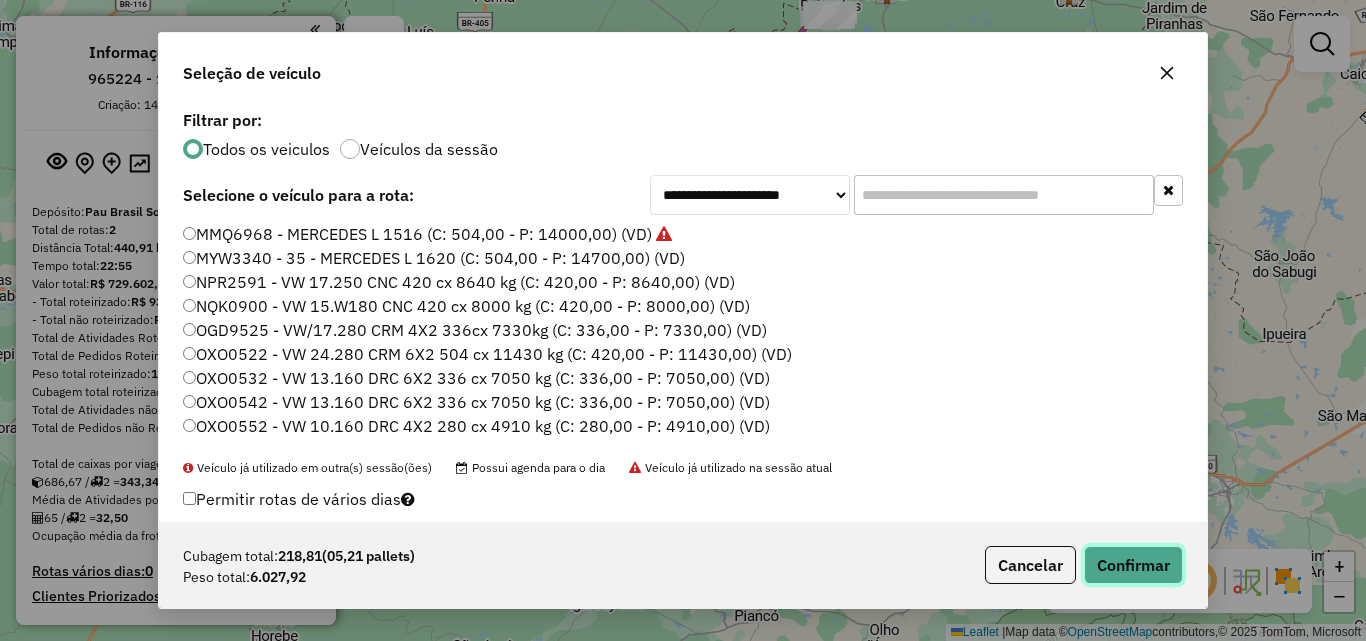 click on "Confirmar" 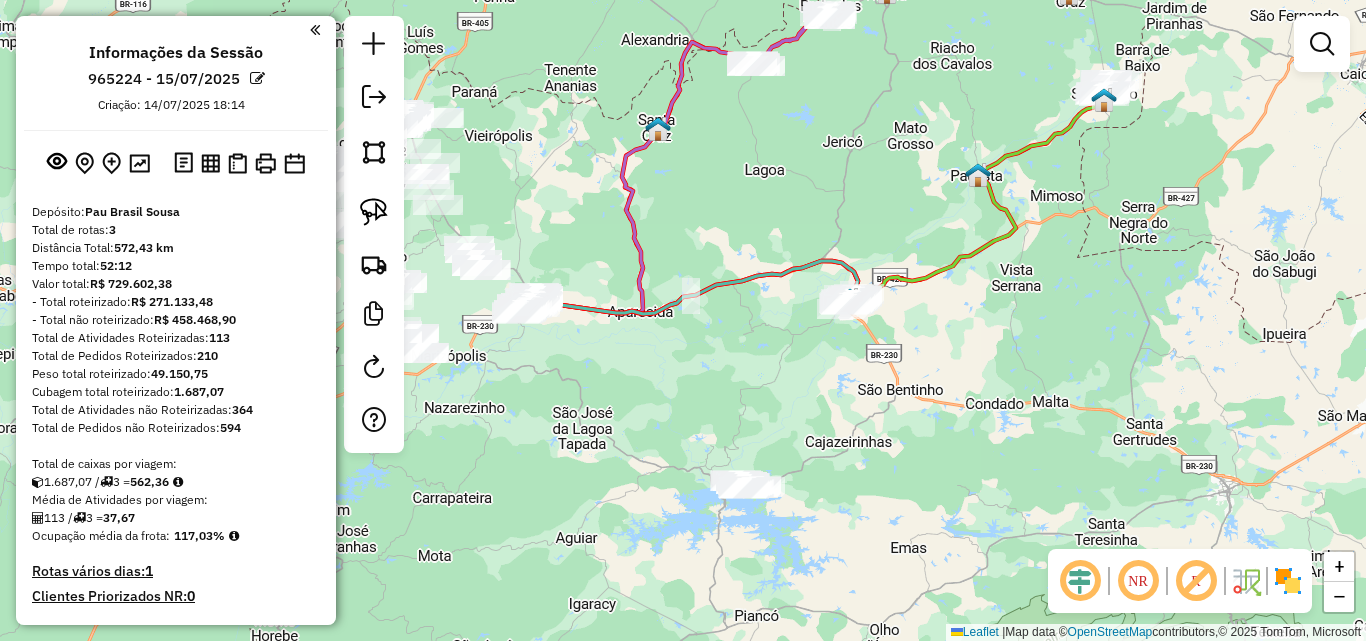 click on "Janela de atendimento Grade de atendimento Capacidade Transportadoras Veículos Cliente Pedidos  Rotas Selecione os dias de semana para filtrar as janelas de atendimento  Seg   Ter   Qua   Qui   Sex   Sáb   Dom  Informe o período da janela de atendimento: De: Até:  Filtrar exatamente a janela do cliente  Considerar janela de atendimento padrão  Selecione os dias de semana para filtrar as grades de atendimento  Seg   Ter   Qua   Qui   Sex   Sáb   Dom   Considerar clientes sem dia de atendimento cadastrado  Clientes fora do dia de atendimento selecionado Filtrar as atividades entre os valores definidos abaixo:  Peso mínimo:   Peso máximo:   Cubagem mínima:   Cubagem máxima:   De:   Até:  Filtrar as atividades entre o tempo de atendimento definido abaixo:  De:   Até:   Considerar capacidade total dos clientes não roteirizados Transportadora: Selecione um ou mais itens Tipo de veículo: Selecione um ou mais itens Veículo: Selecione um ou mais itens Motorista: Selecione um ou mais itens Nome: Rótulo:" 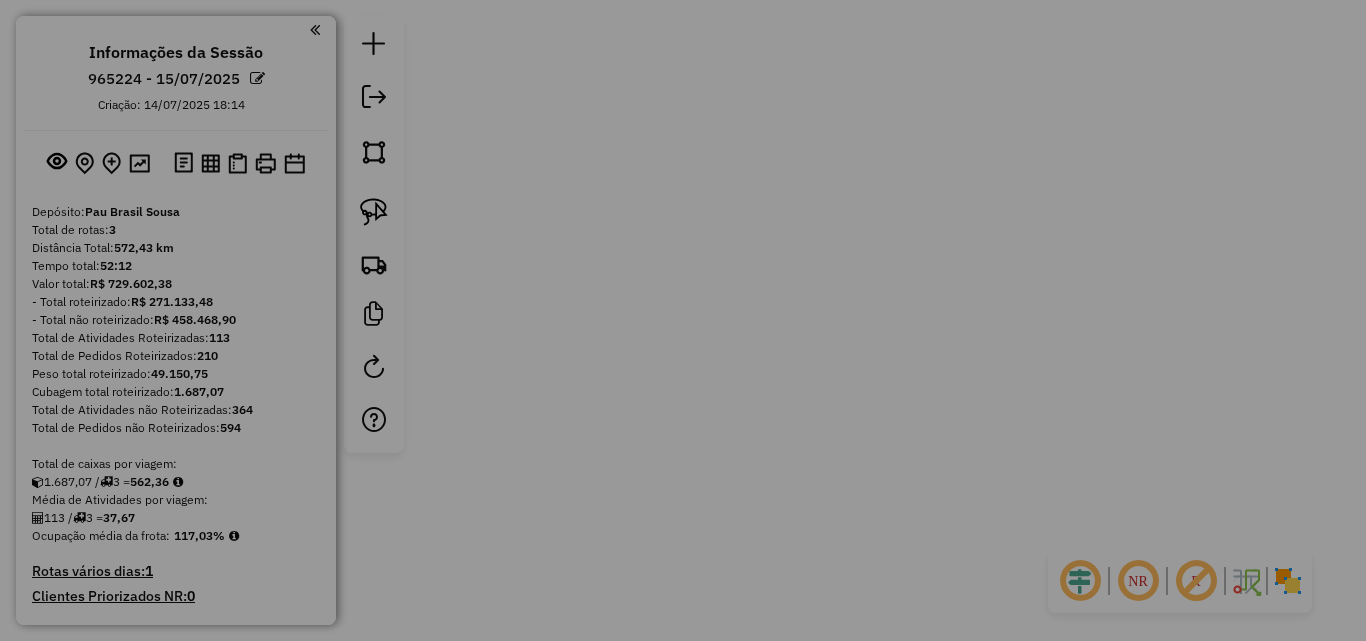 drag, startPoint x: 1024, startPoint y: 391, endPoint x: 1091, endPoint y: 405, distance: 68.44706 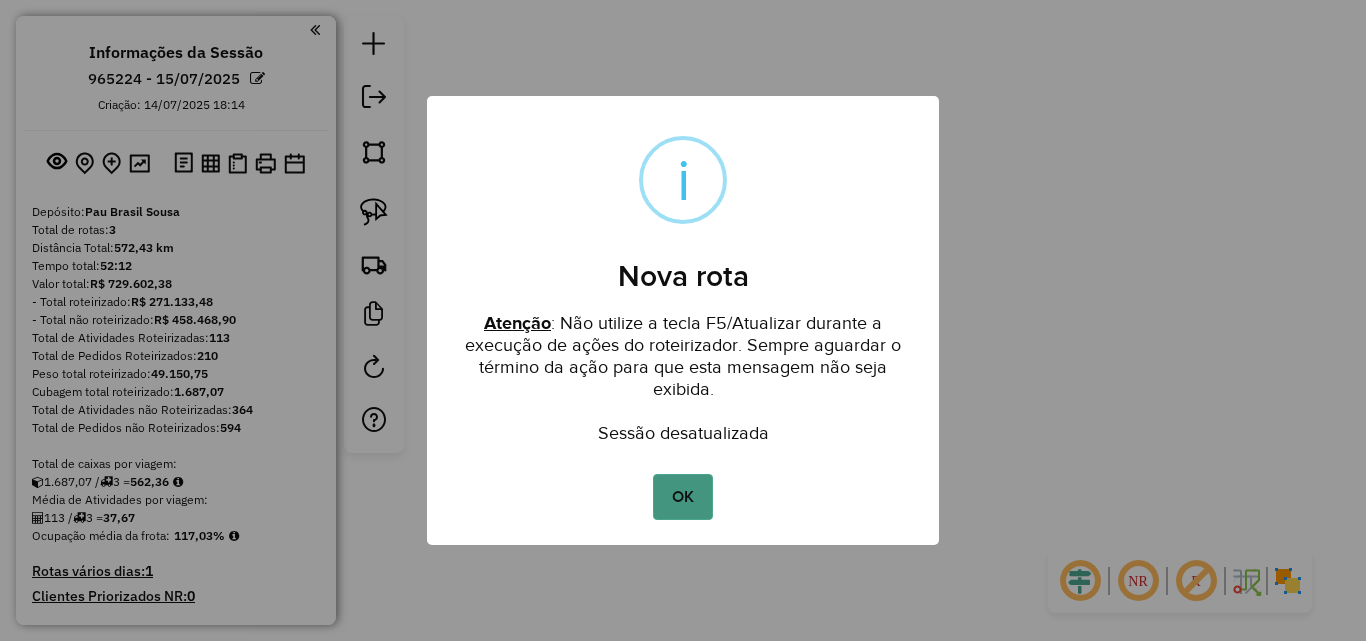 click on "OK" at bounding box center [682, 497] 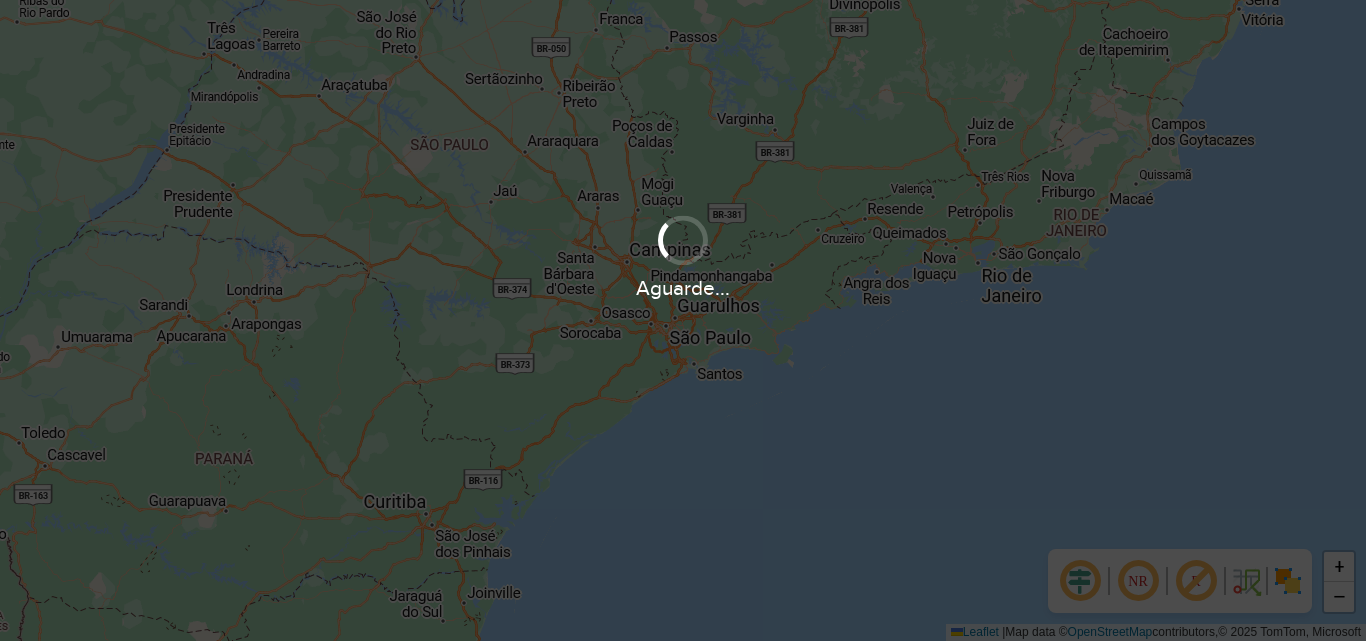 scroll, scrollTop: 0, scrollLeft: 0, axis: both 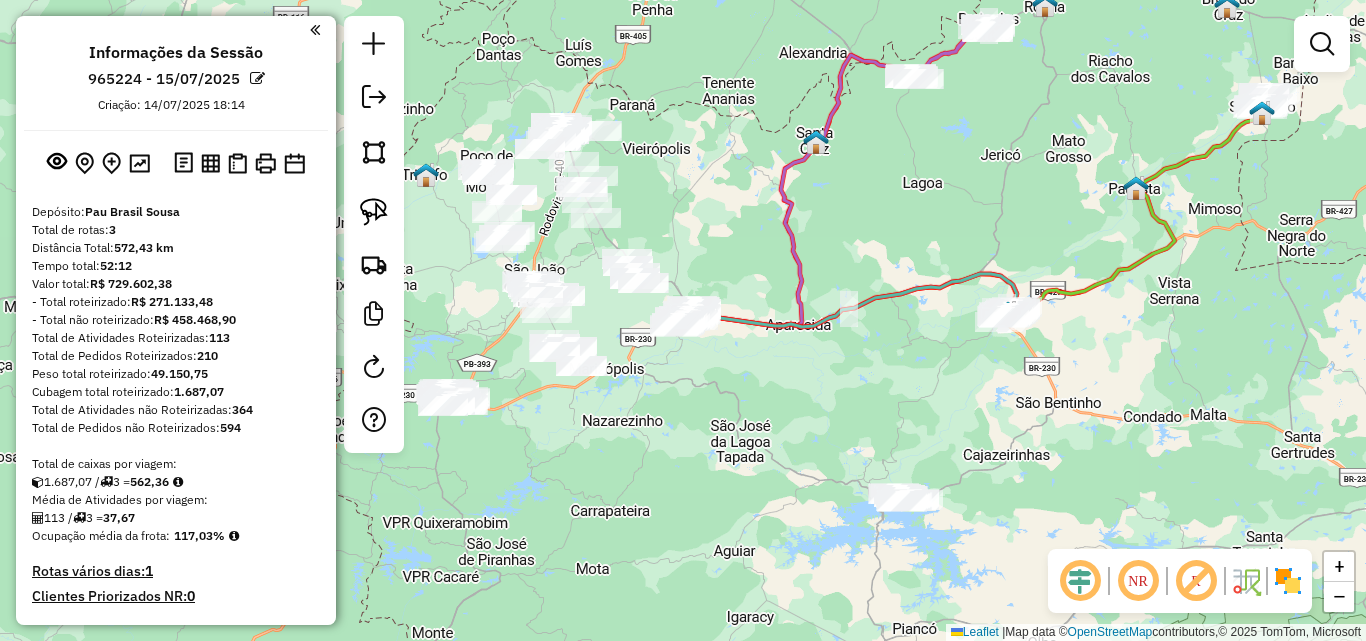 drag, startPoint x: 380, startPoint y: 205, endPoint x: 422, endPoint y: 250, distance: 61.554855 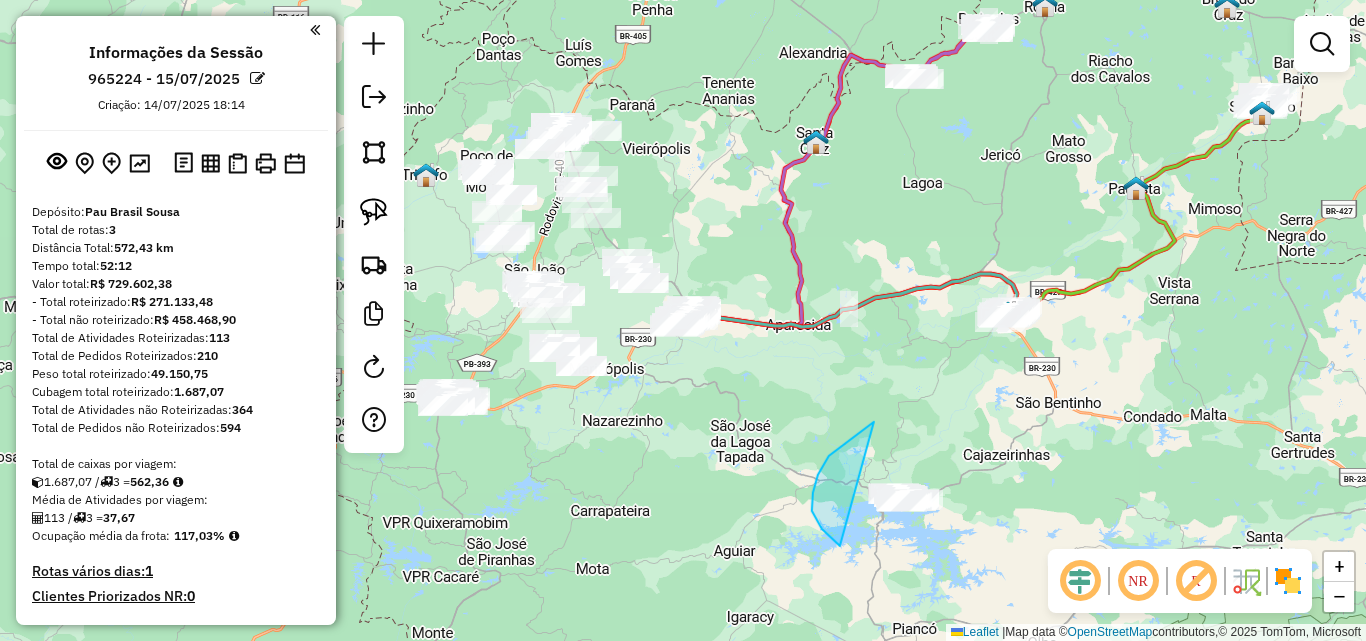 drag, startPoint x: 828, startPoint y: 456, endPoint x: 1085, endPoint y: 530, distance: 267.4416 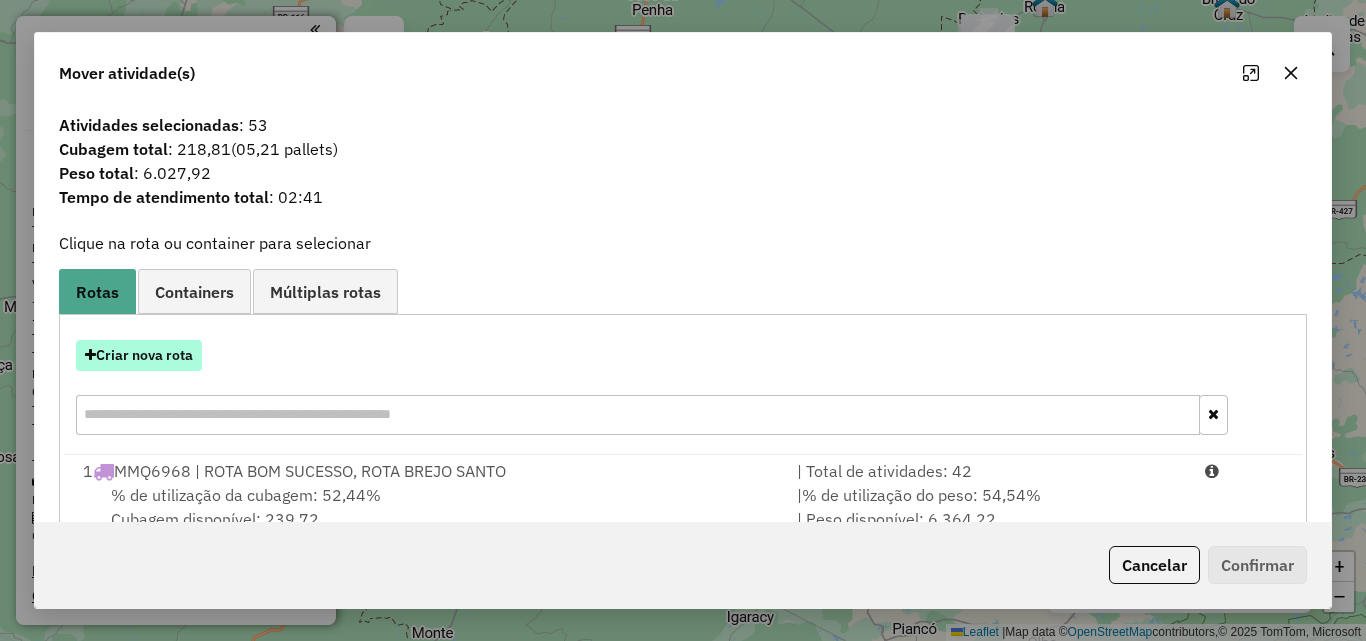 click on "Criar nova rota" at bounding box center (139, 355) 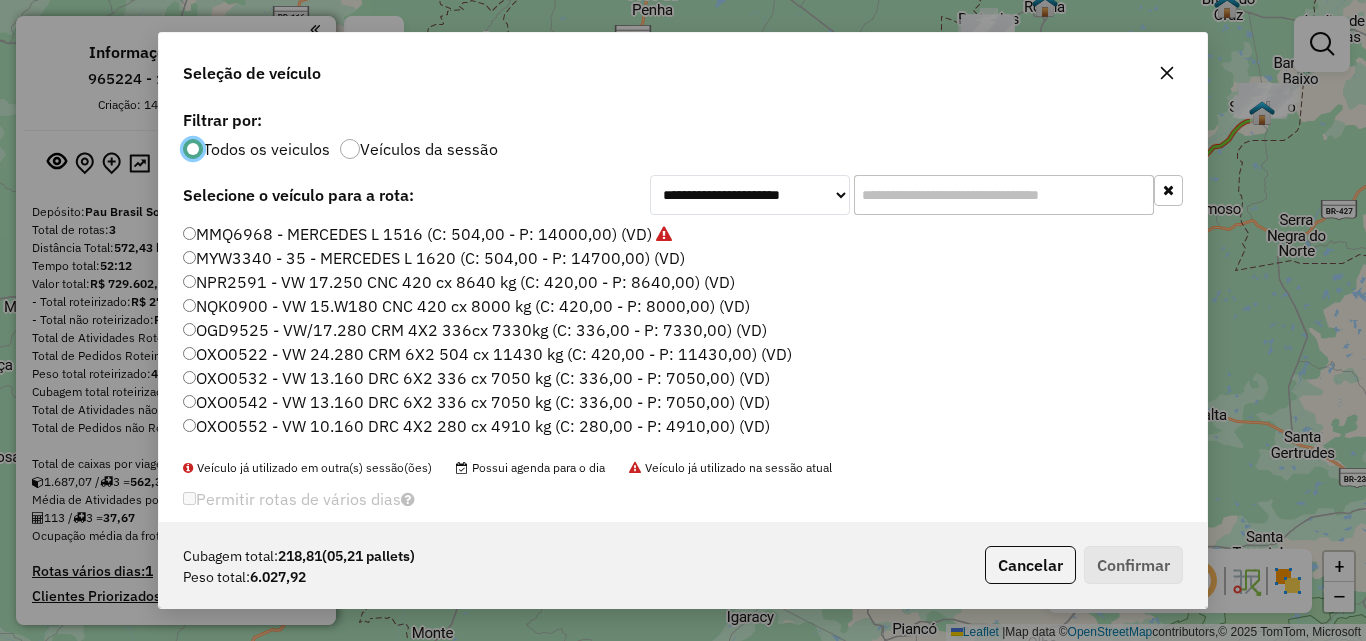scroll, scrollTop: 11, scrollLeft: 6, axis: both 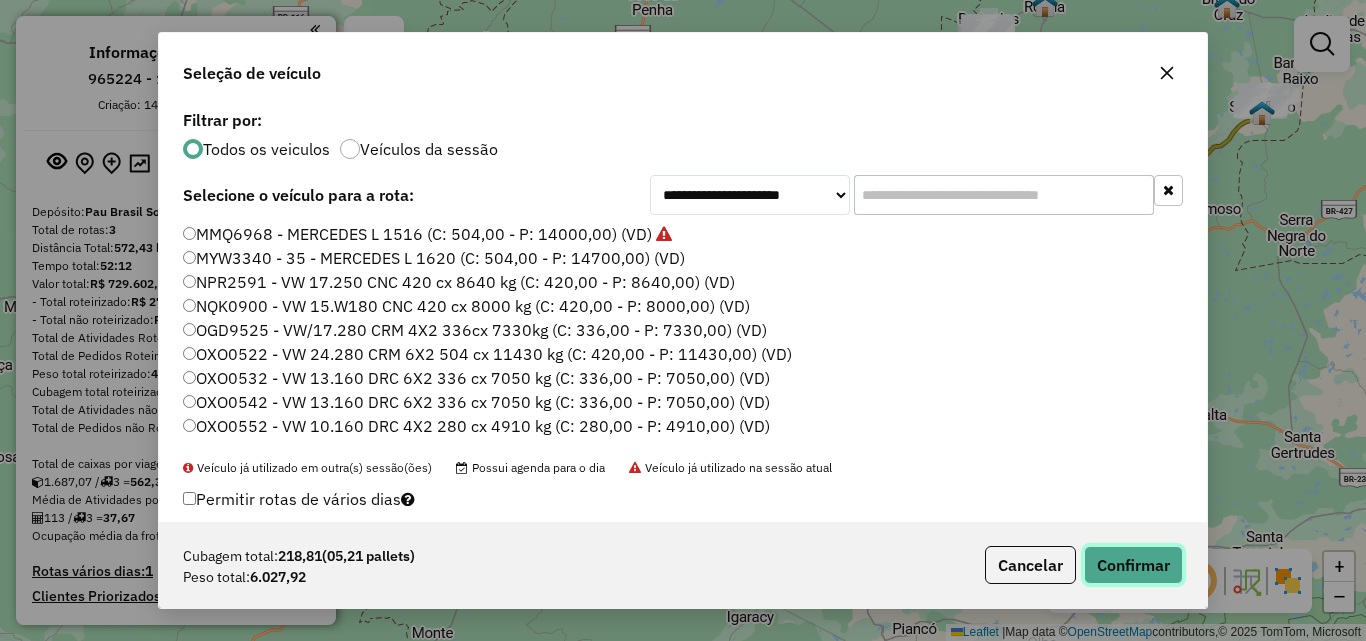 click on "Confirmar" 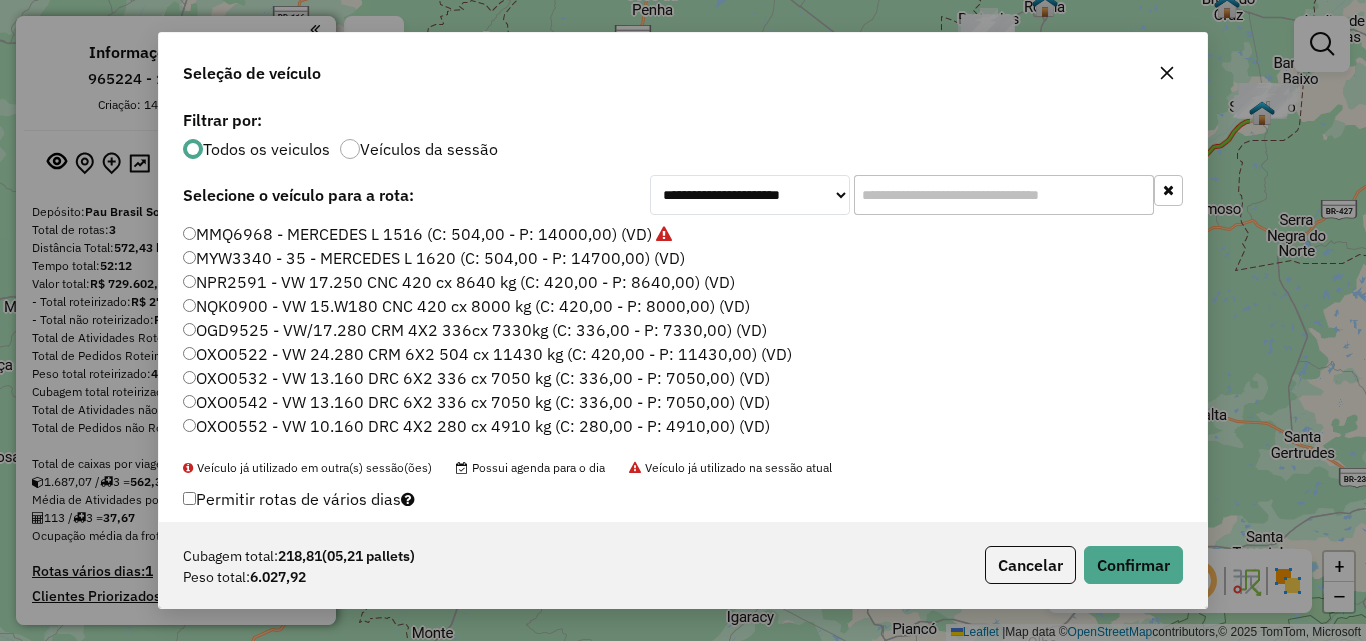 click 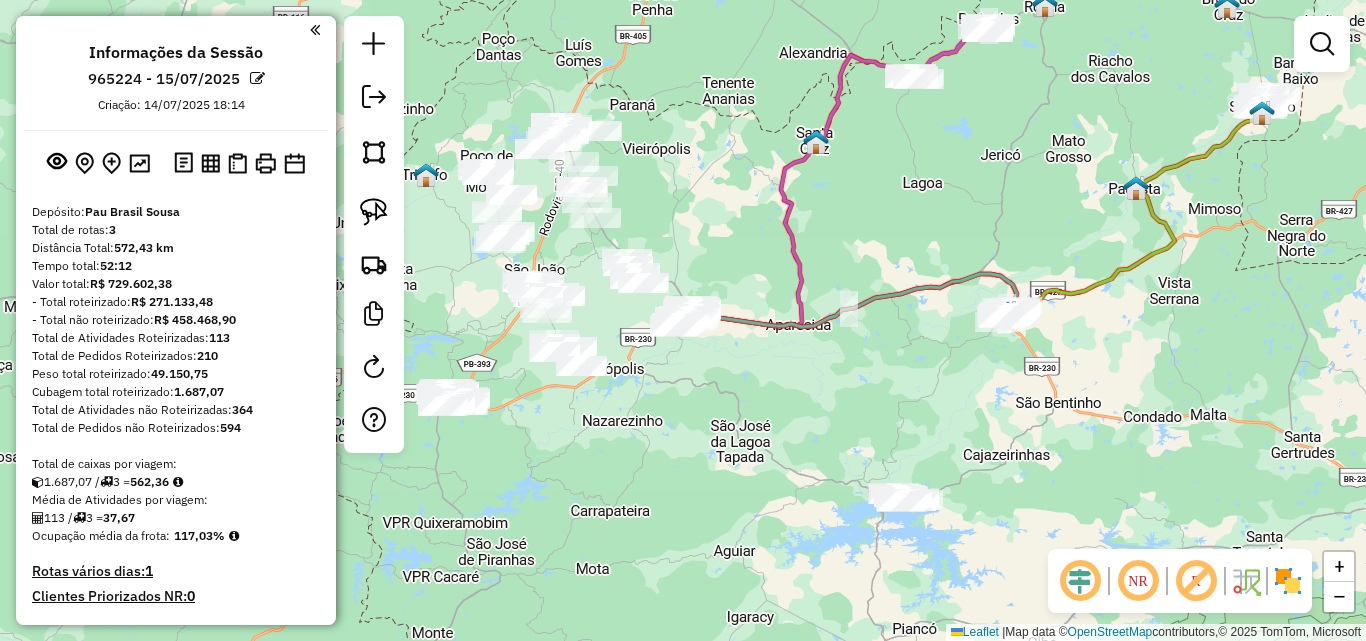 drag, startPoint x: 365, startPoint y: 197, endPoint x: 433, endPoint y: 228, distance: 74.73286 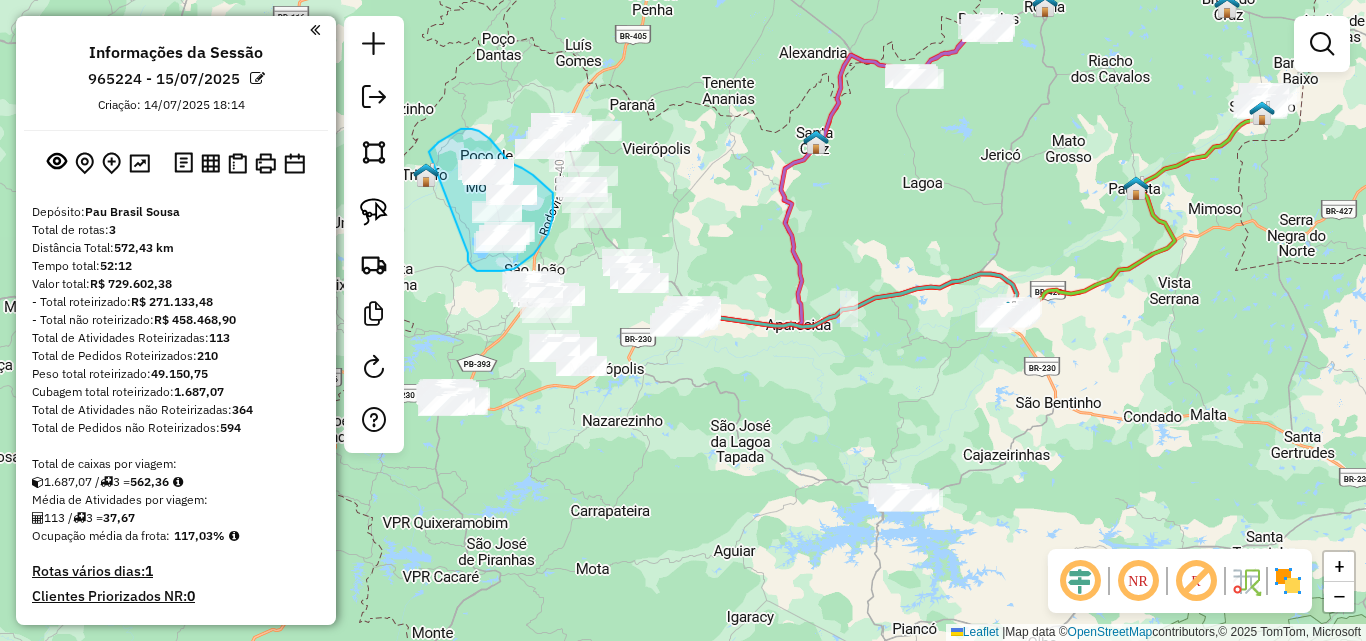 drag, startPoint x: 467, startPoint y: 253, endPoint x: 421, endPoint y: 167, distance: 97.52948 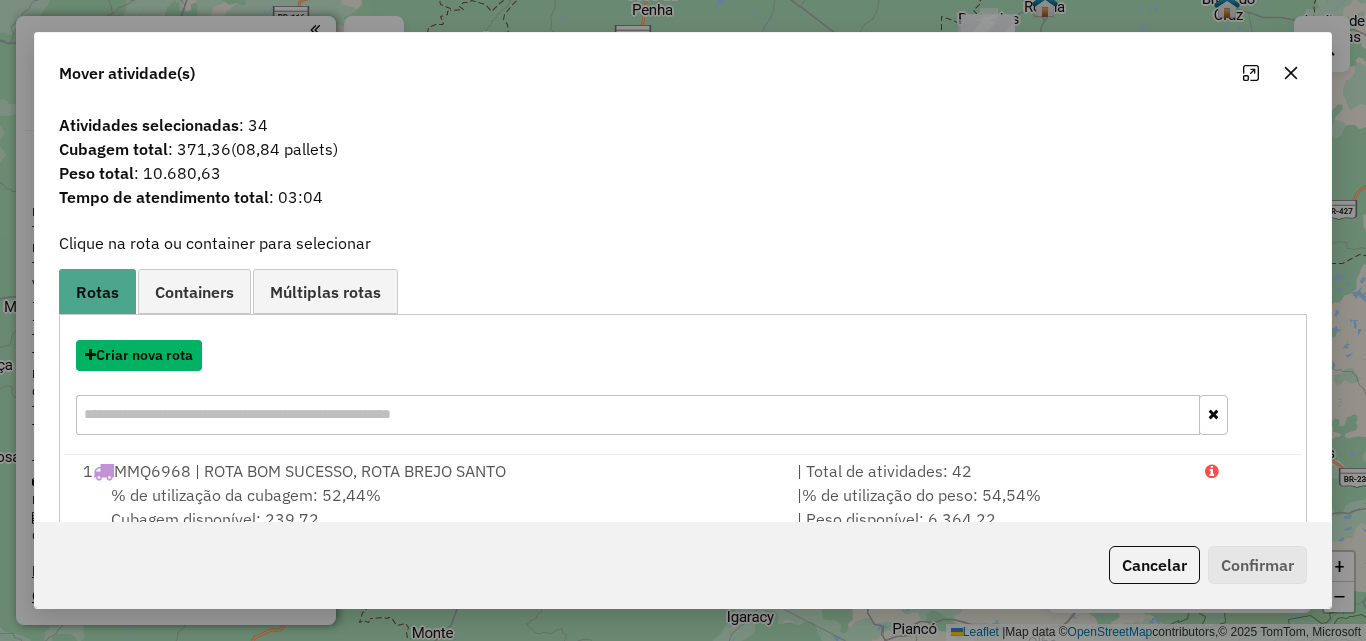 click on "Criar nova rota" at bounding box center [139, 355] 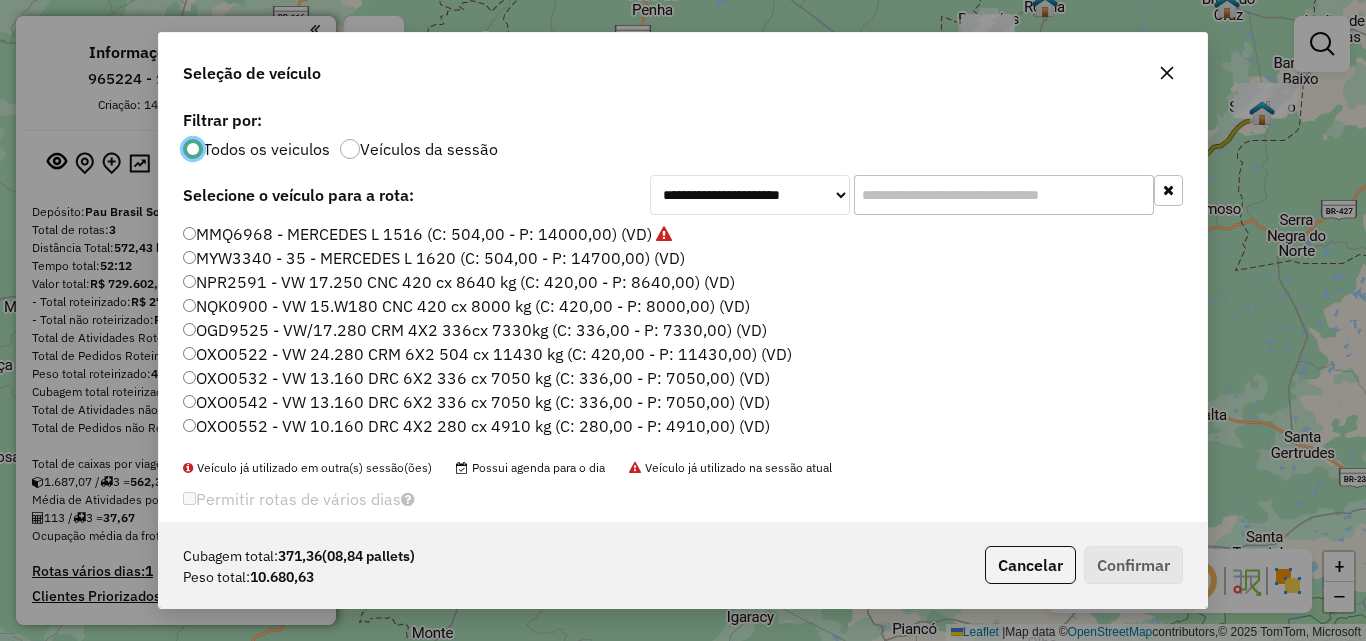 scroll, scrollTop: 11, scrollLeft: 6, axis: both 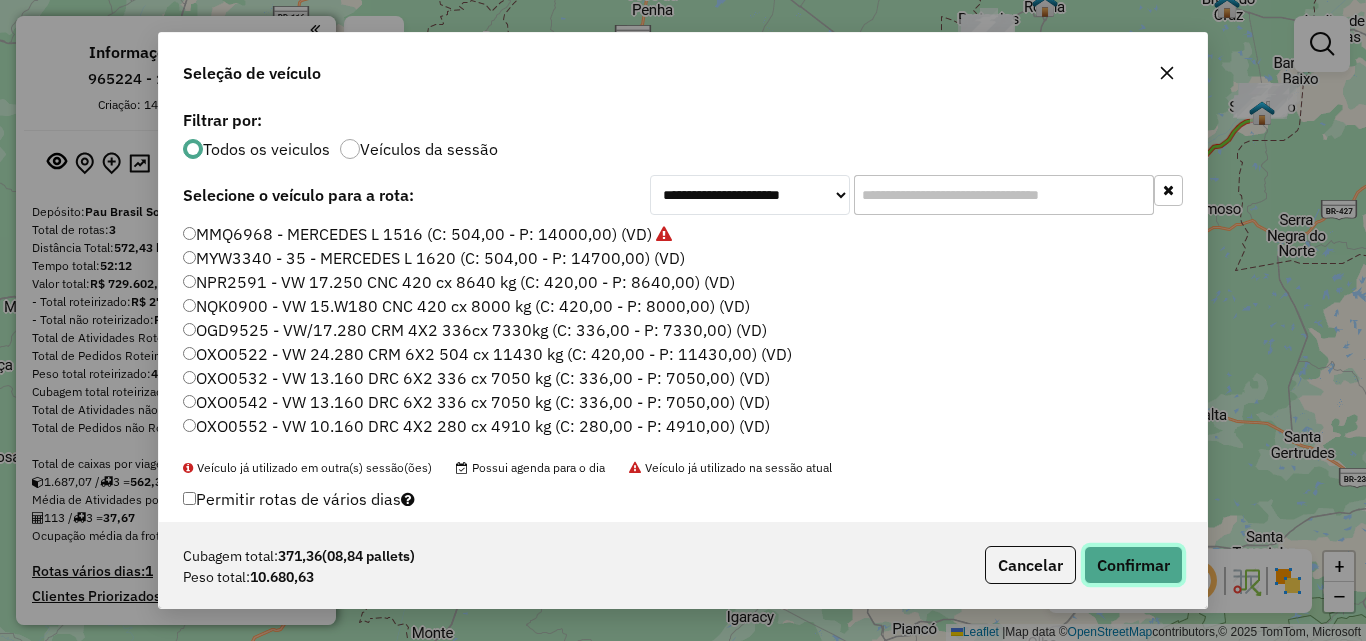 drag, startPoint x: 1179, startPoint y: 570, endPoint x: 1148, endPoint y: 553, distance: 35.35534 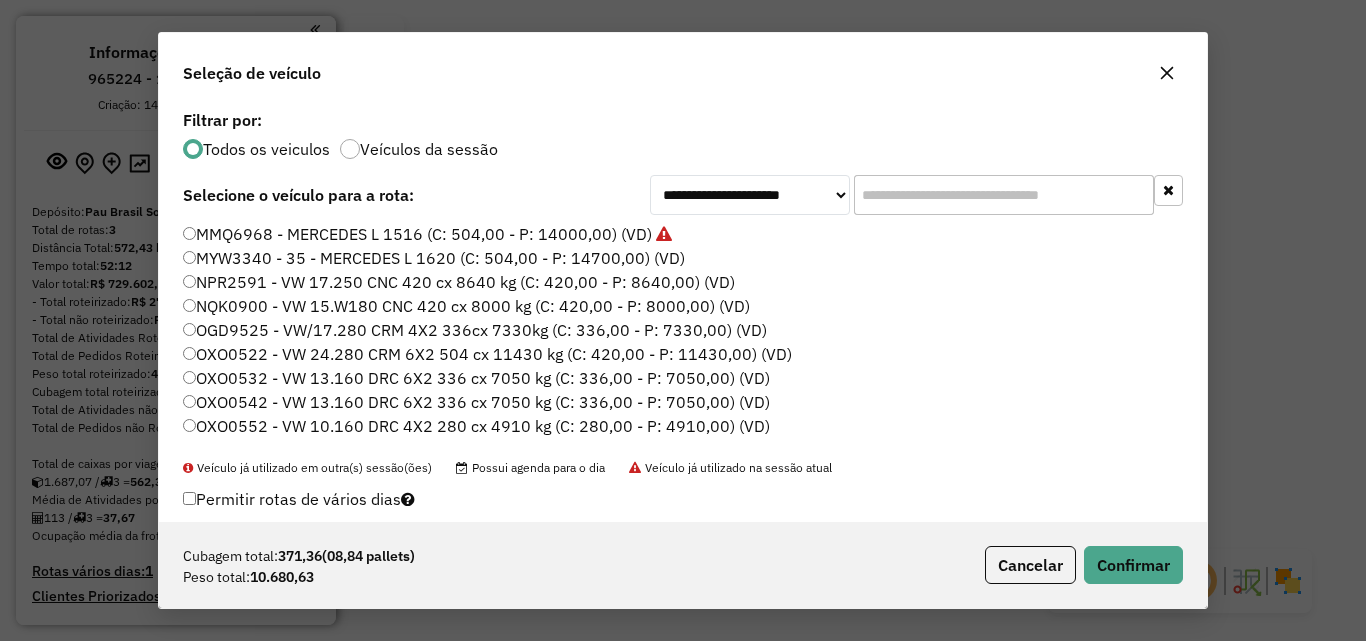click 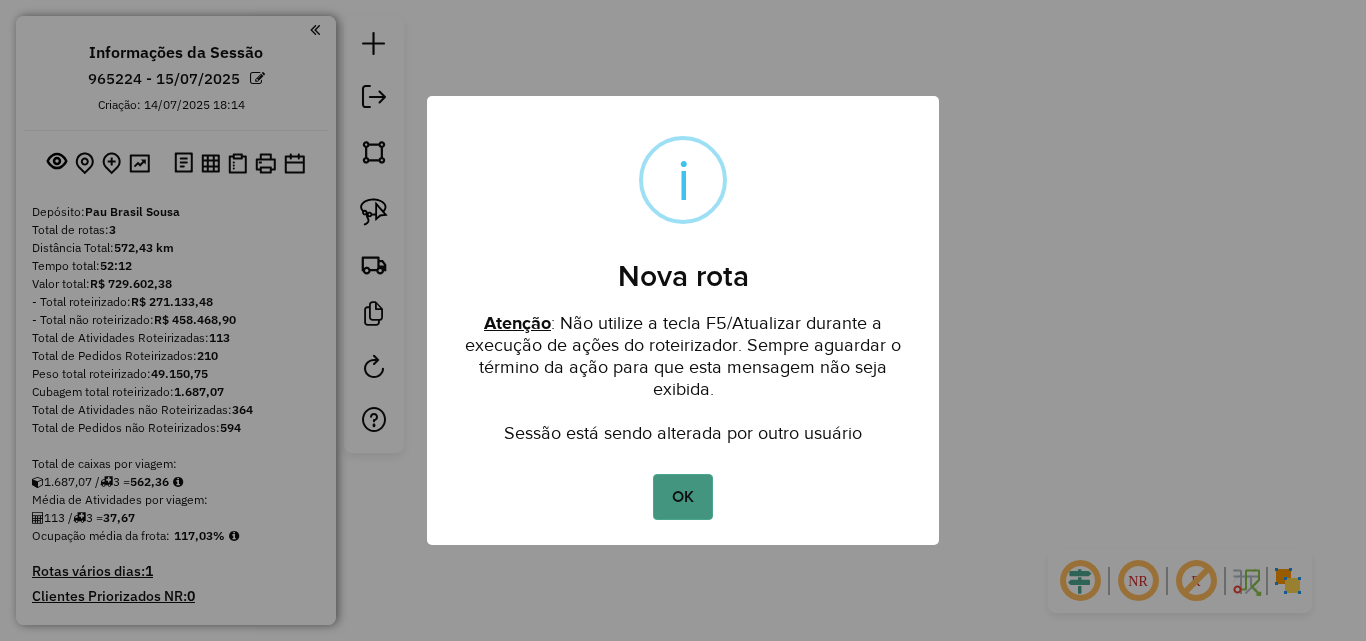 click on "OK" at bounding box center (682, 497) 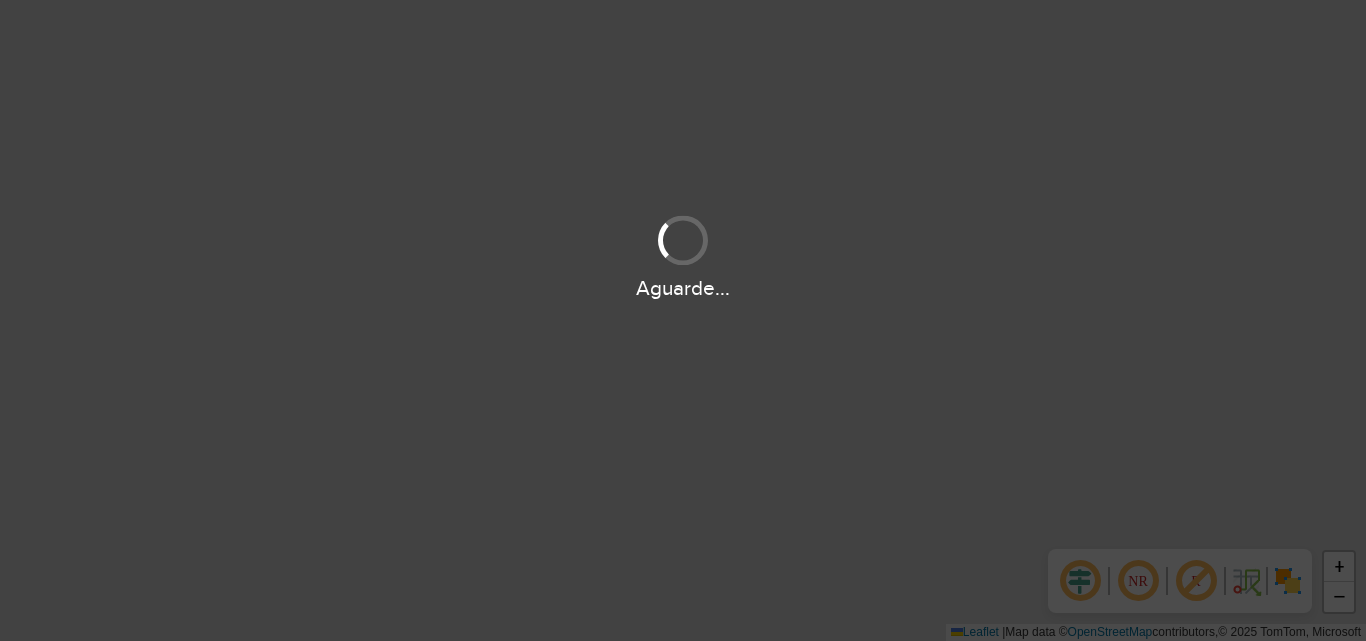 scroll, scrollTop: 0, scrollLeft: 0, axis: both 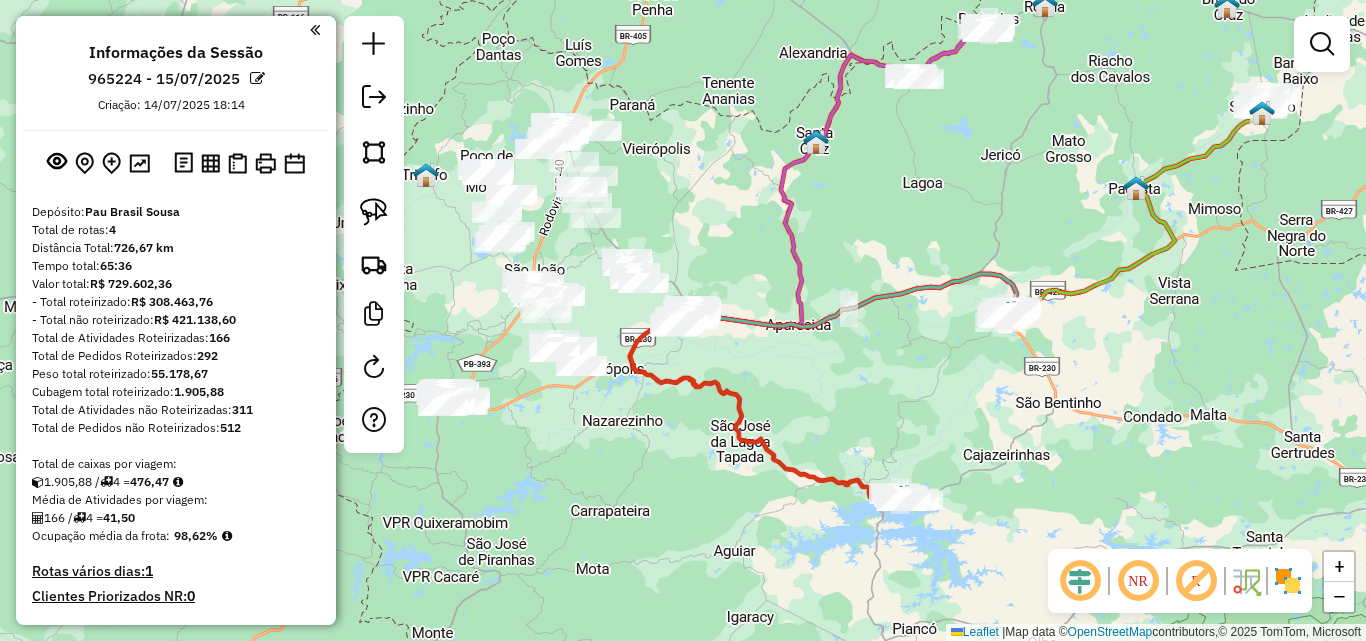 click on "Janela de atendimento Grade de atendimento Capacidade Transportadoras Veículos Cliente Pedidos  Rotas Selecione os dias de semana para filtrar as janelas de atendimento  Seg   Ter   Qua   Qui   Sex   Sáb   Dom  Informe o período da janela de atendimento: De: Até:  Filtrar exatamente a janela do cliente  Considerar janela de atendimento padrão  Selecione os dias de semana para filtrar as grades de atendimento  Seg   Ter   Qua   Qui   Sex   Sáb   Dom   Considerar clientes sem dia de atendimento cadastrado  Clientes fora do dia de atendimento selecionado Filtrar as atividades entre os valores definidos abaixo:  Peso mínimo:   Peso máximo:   Cubagem mínima:   Cubagem máxima:   De:   Até:  Filtrar as atividades entre o tempo de atendimento definido abaixo:  De:   Até:   Considerar capacidade total dos clientes não roteirizados Transportadora: Selecione um ou mais itens Tipo de veículo: Selecione um ou mais itens Veículo: Selecione um ou mais itens Motorista: Selecione um ou mais itens Nome: Rótulo:" 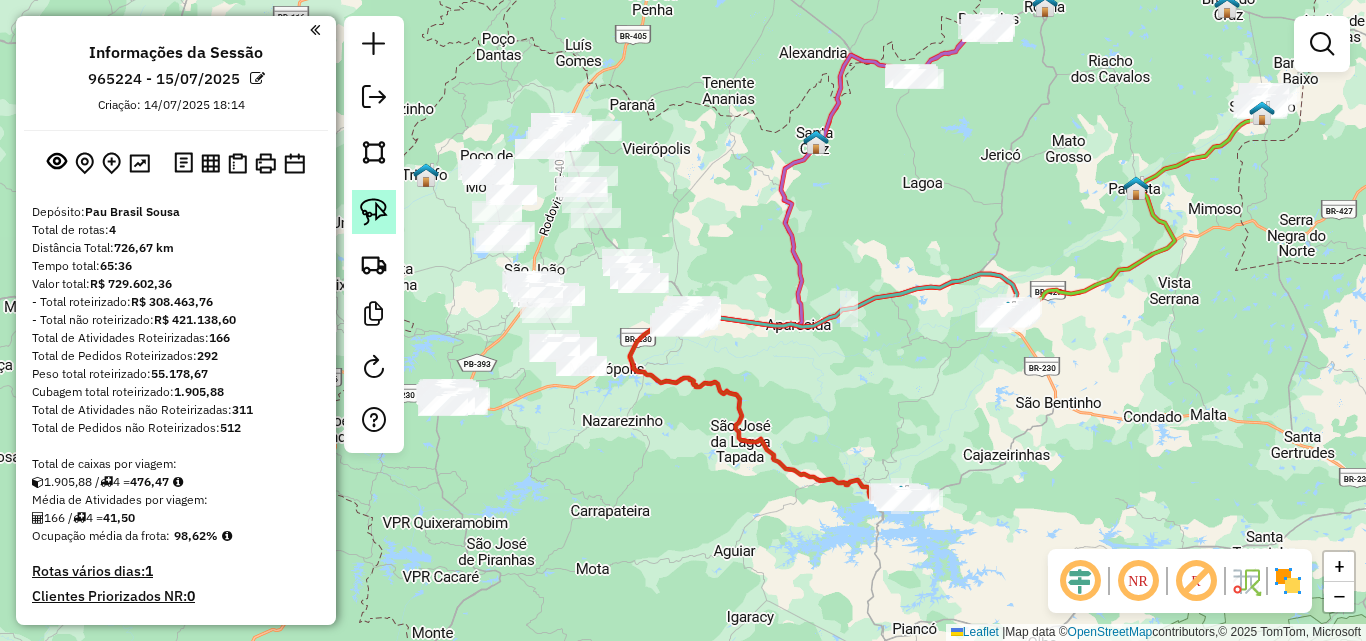 click 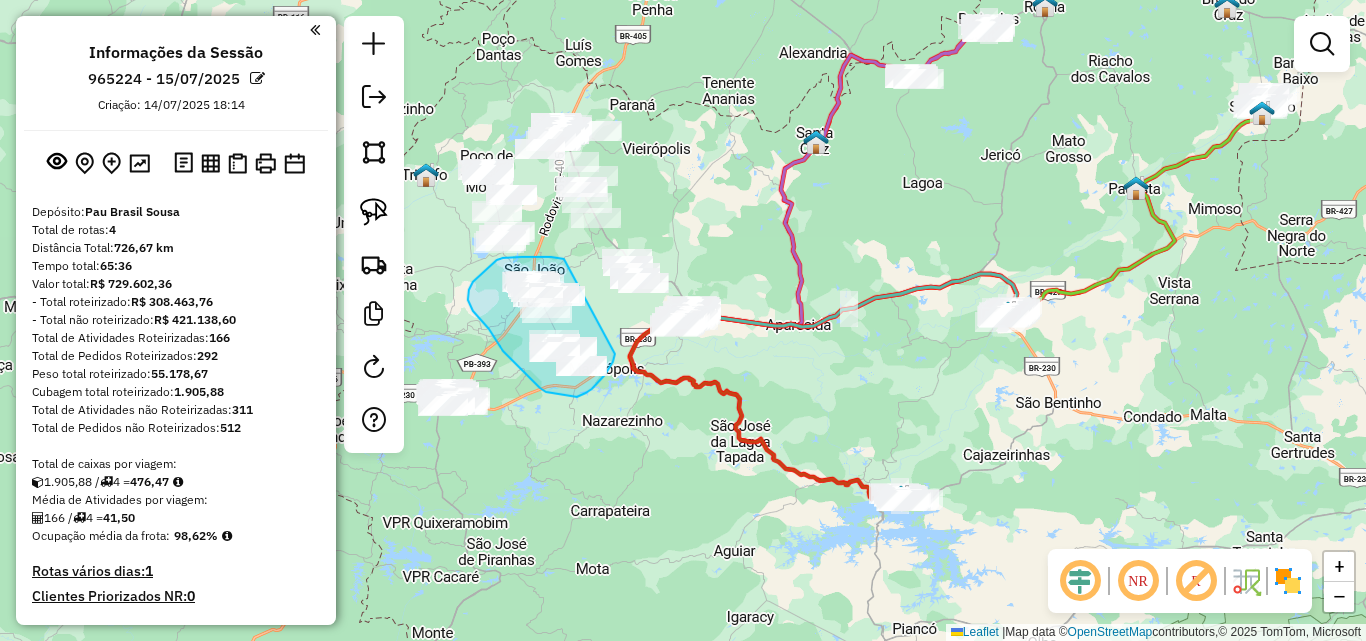 drag, startPoint x: 562, startPoint y: 259, endPoint x: 617, endPoint y: 337, distance: 95.44108 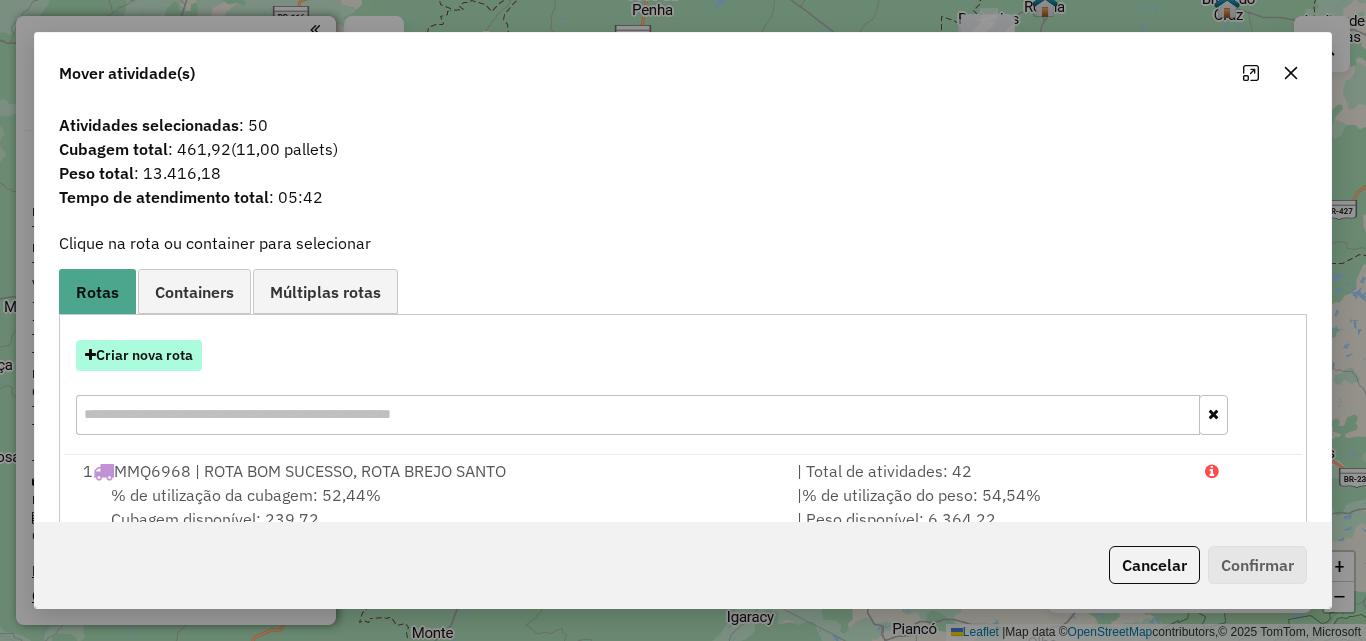 click on "Criar nova rota" at bounding box center [139, 355] 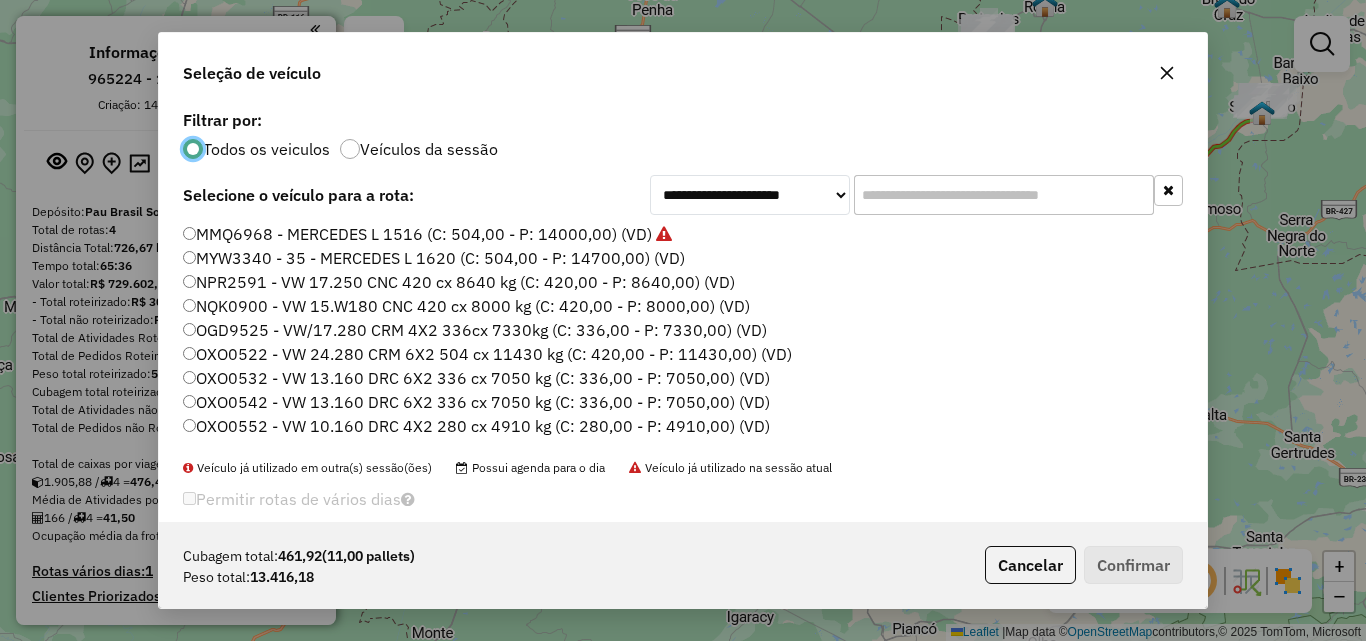scroll, scrollTop: 11, scrollLeft: 6, axis: both 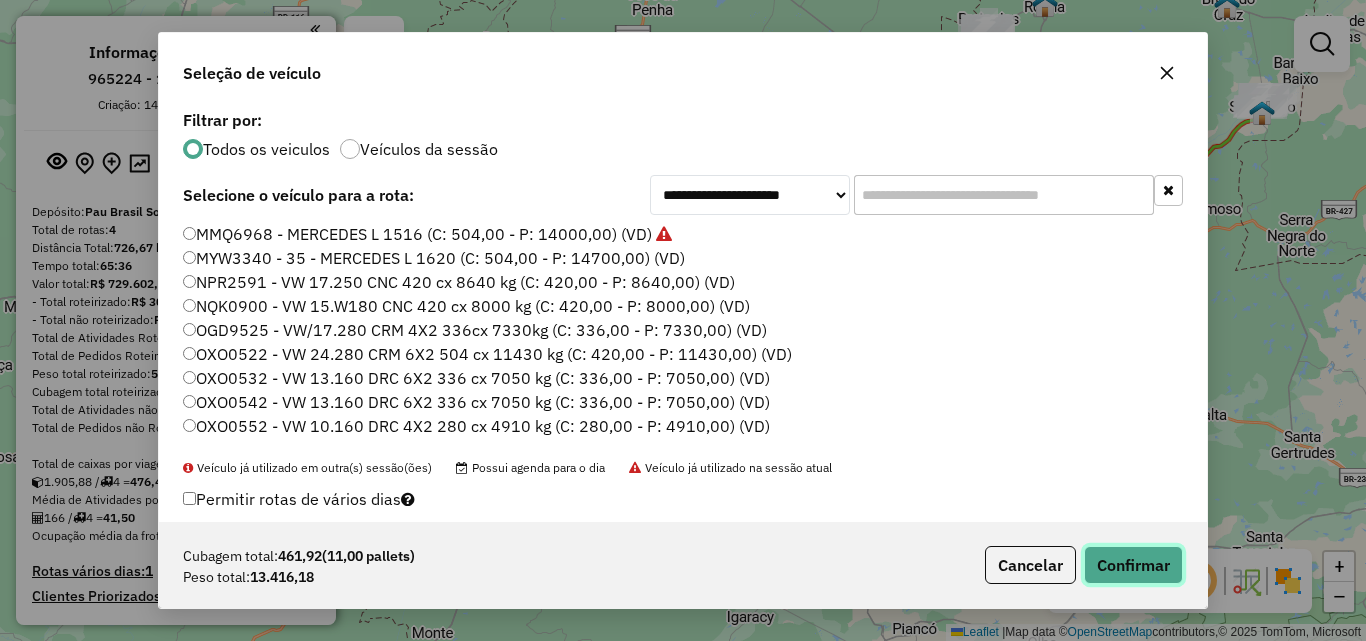 click on "Confirmar" 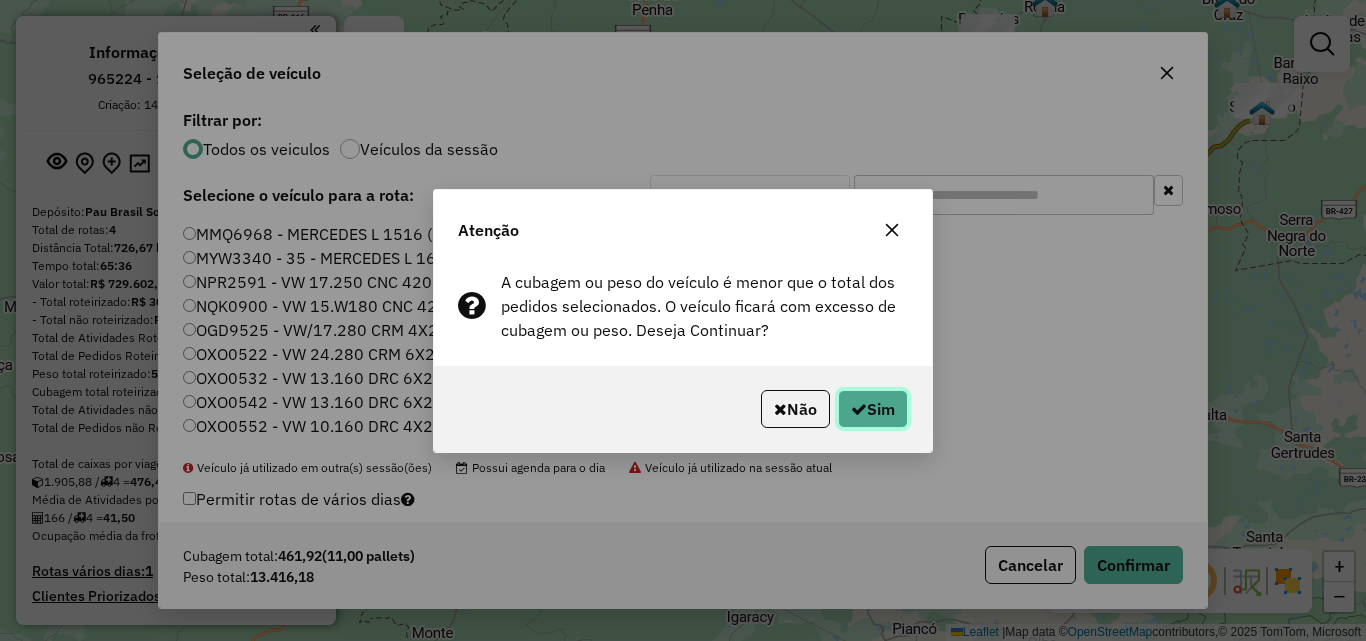 click 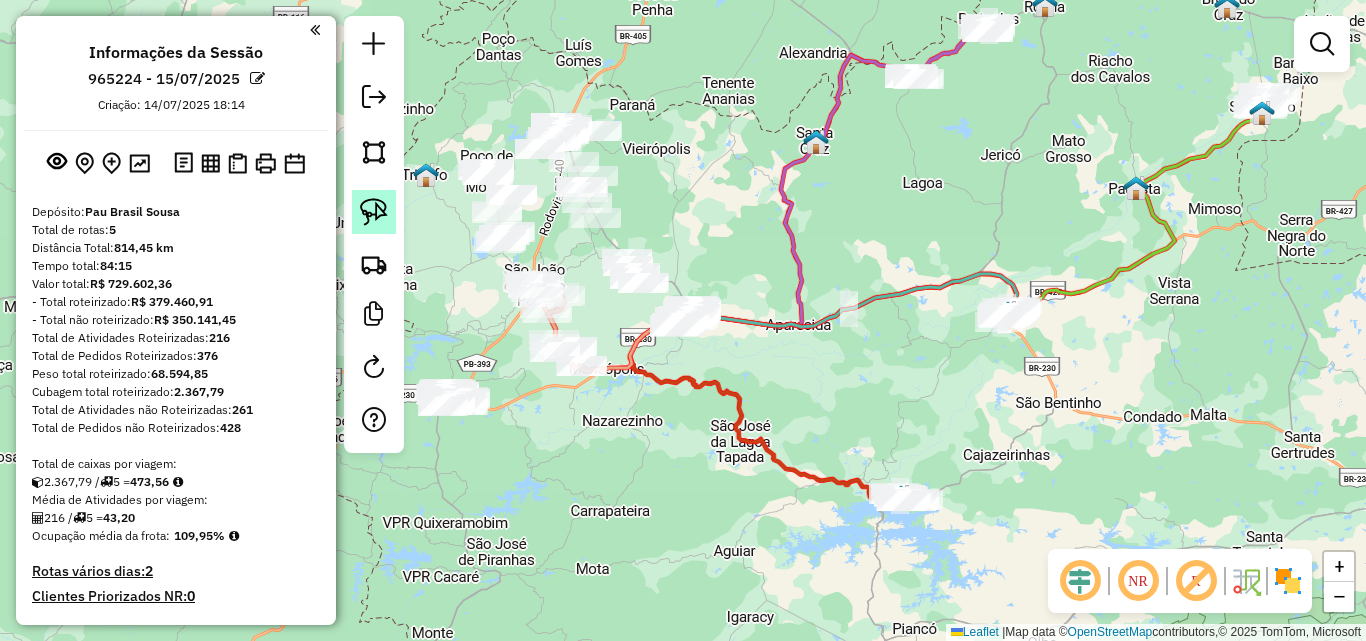 click 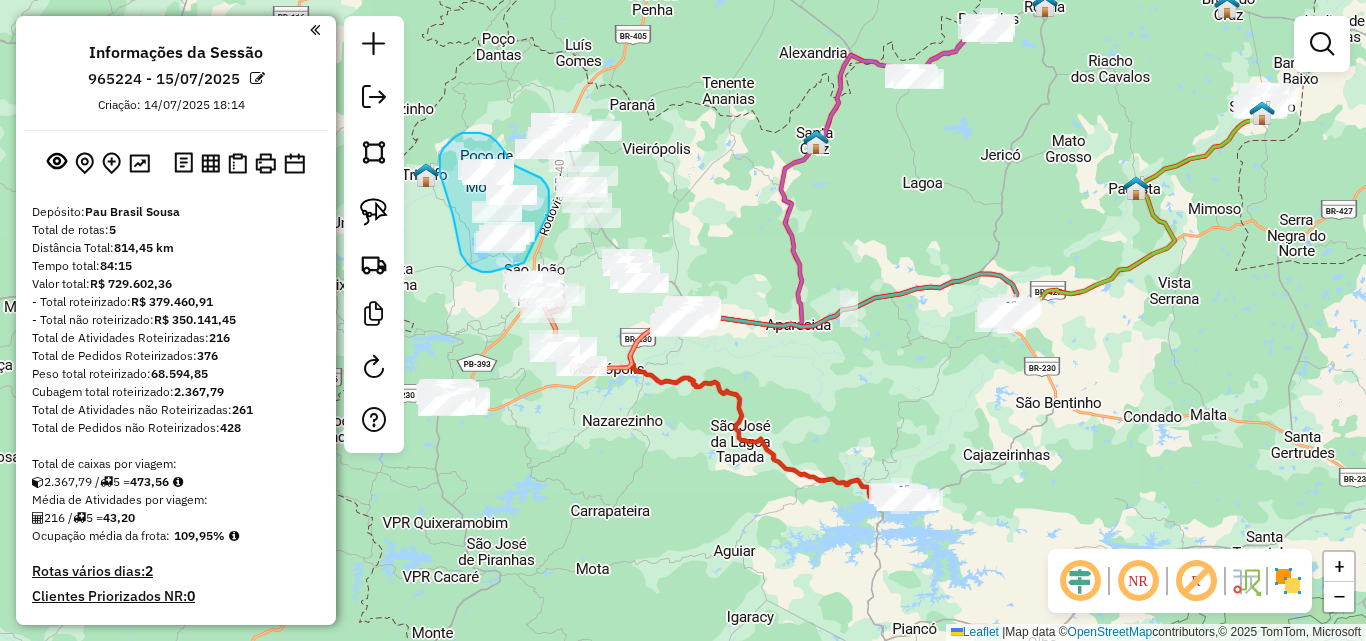 drag, startPoint x: 548, startPoint y: 203, endPoint x: 533, endPoint y: 256, distance: 55.081757 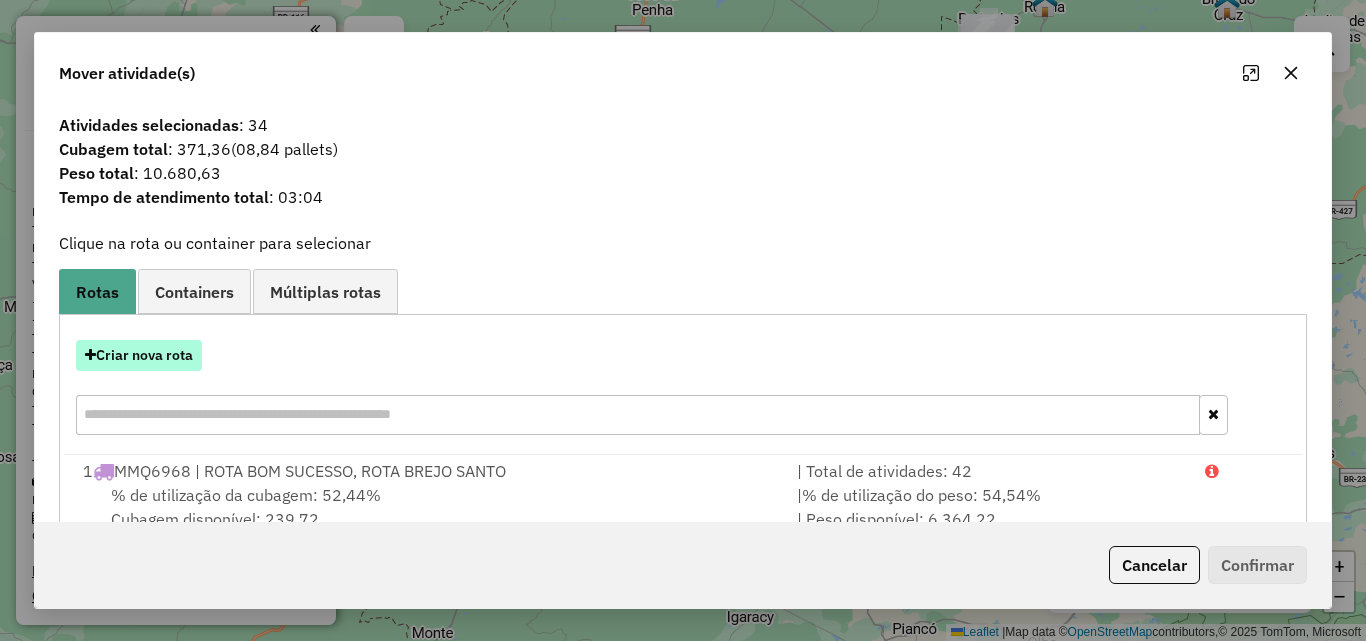 click on "Criar nova rota" at bounding box center [139, 355] 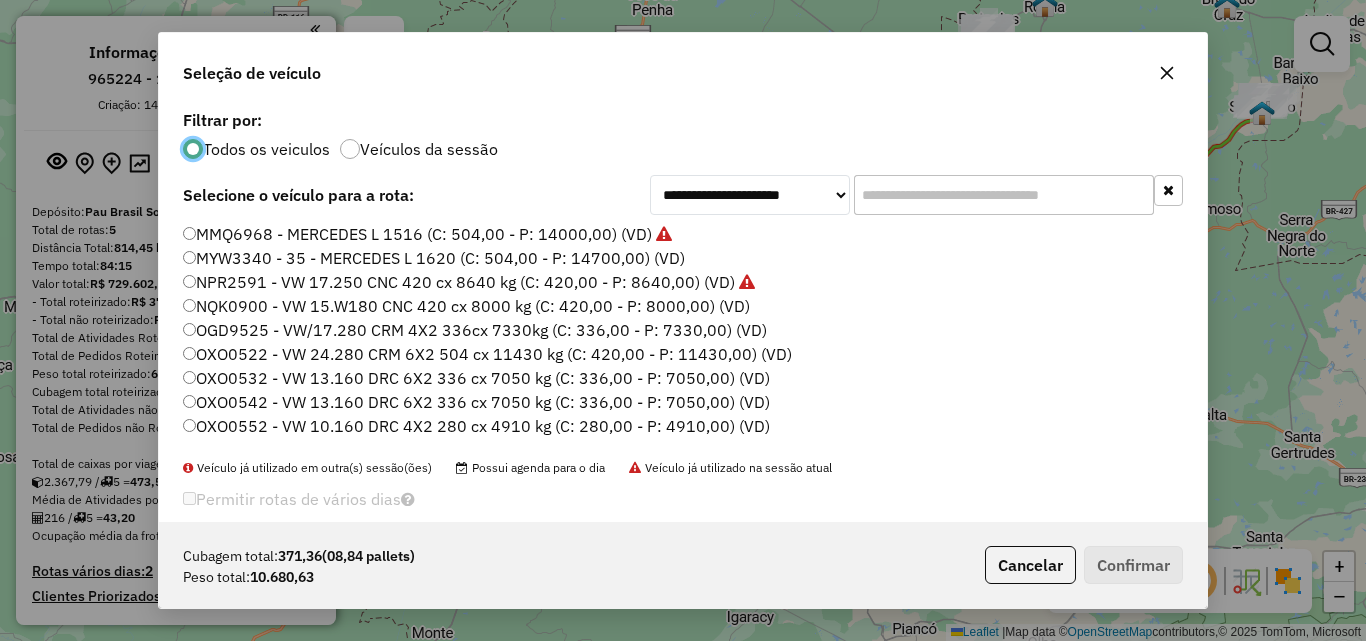 scroll, scrollTop: 11, scrollLeft: 6, axis: both 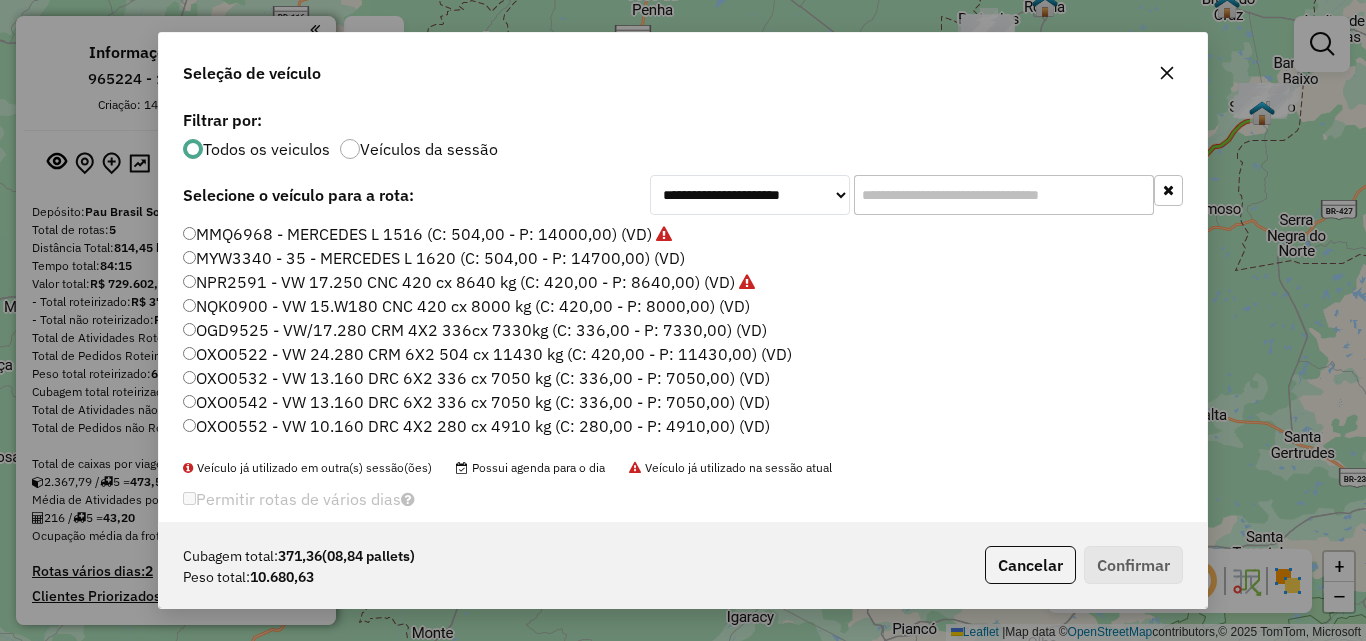 click on "MYW3340 - 35 - MERCEDES L 1620 (C: 504,00 - P: 14700,00) (VD)" 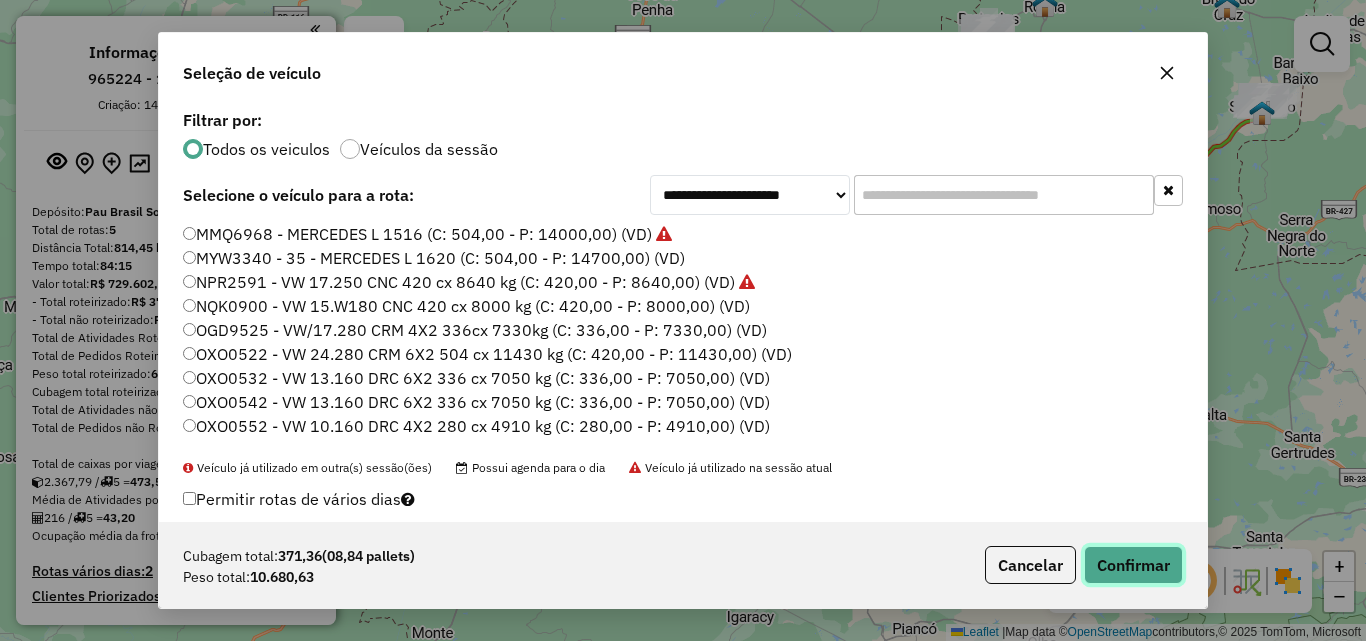 click on "Confirmar" 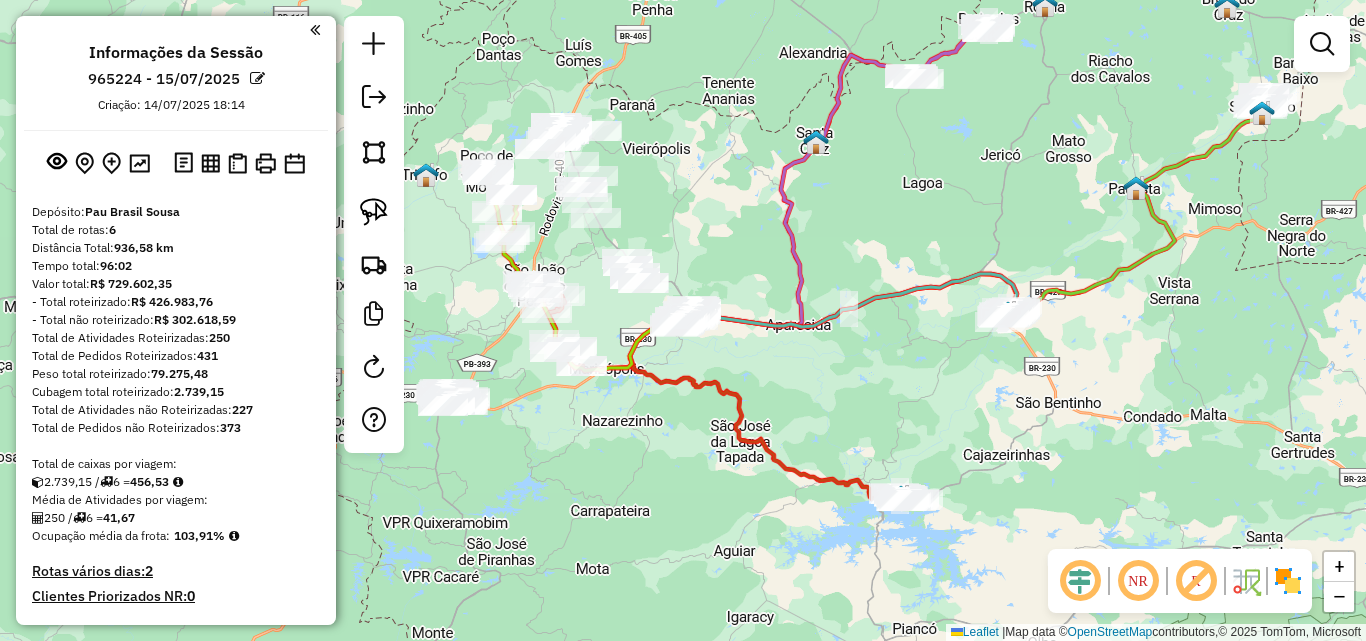 click on "Rota 4 - Placa MMQ6968  17417 - IVANILDO BEBIDAS Janela de atendimento Grade de atendimento Capacidade Transportadoras Veículos Cliente Pedidos  Rotas Selecione os dias de semana para filtrar as janelas de atendimento  Seg   Ter   Qua   Qui   Sex   Sáb   Dom  Informe o período da janela de atendimento: De: Até:  Filtrar exatamente a janela do cliente  Considerar janela de atendimento padrão  Selecione os dias de semana para filtrar as grades de atendimento  Seg   Ter   Qua   Qui   Sex   Sáb   Dom   Considerar clientes sem dia de atendimento cadastrado  Clientes fora do dia de atendimento selecionado Filtrar as atividades entre os valores definidos abaixo:  Peso mínimo:   Peso máximo:   Cubagem mínima:   Cubagem máxima:   De:   Até:  Filtrar as atividades entre o tempo de atendimento definido abaixo:  De:   Até:   Considerar capacidade total dos clientes não roteirizados Transportadora: Selecione um ou mais itens Tipo de veículo: Selecione um ou mais itens Veículo: Selecione um ou mais itens De:" 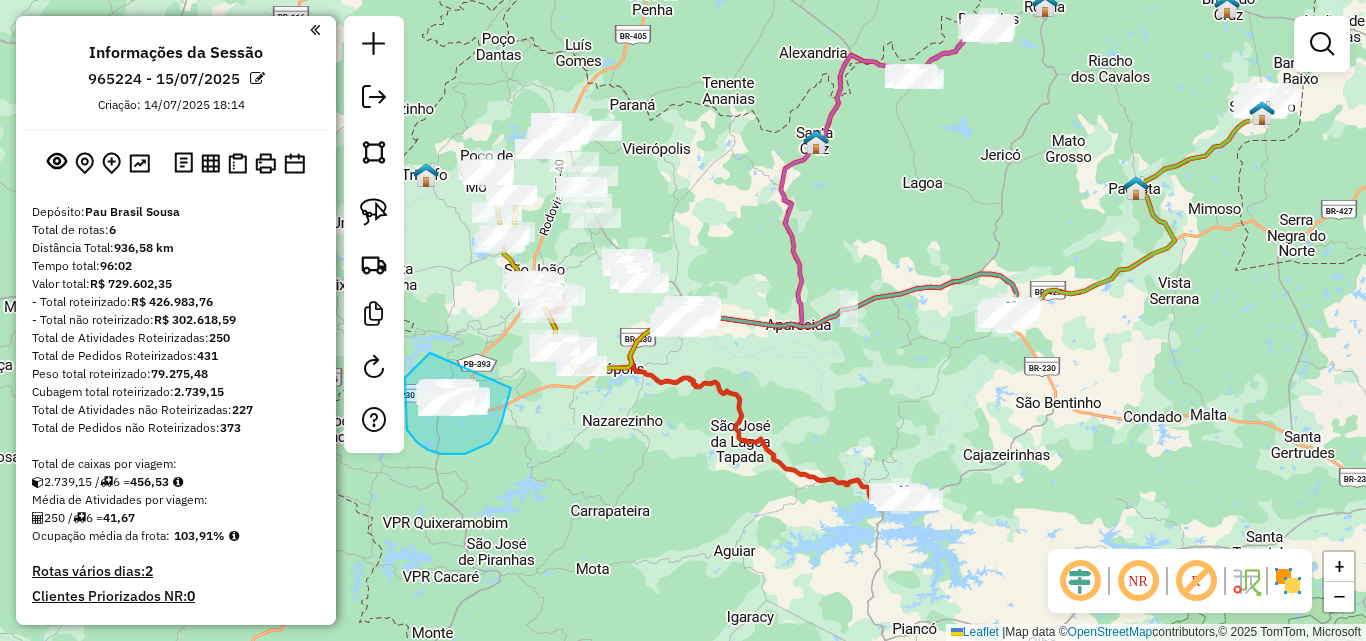 drag, startPoint x: 416, startPoint y: 365, endPoint x: 507, endPoint y: 385, distance: 93.17188 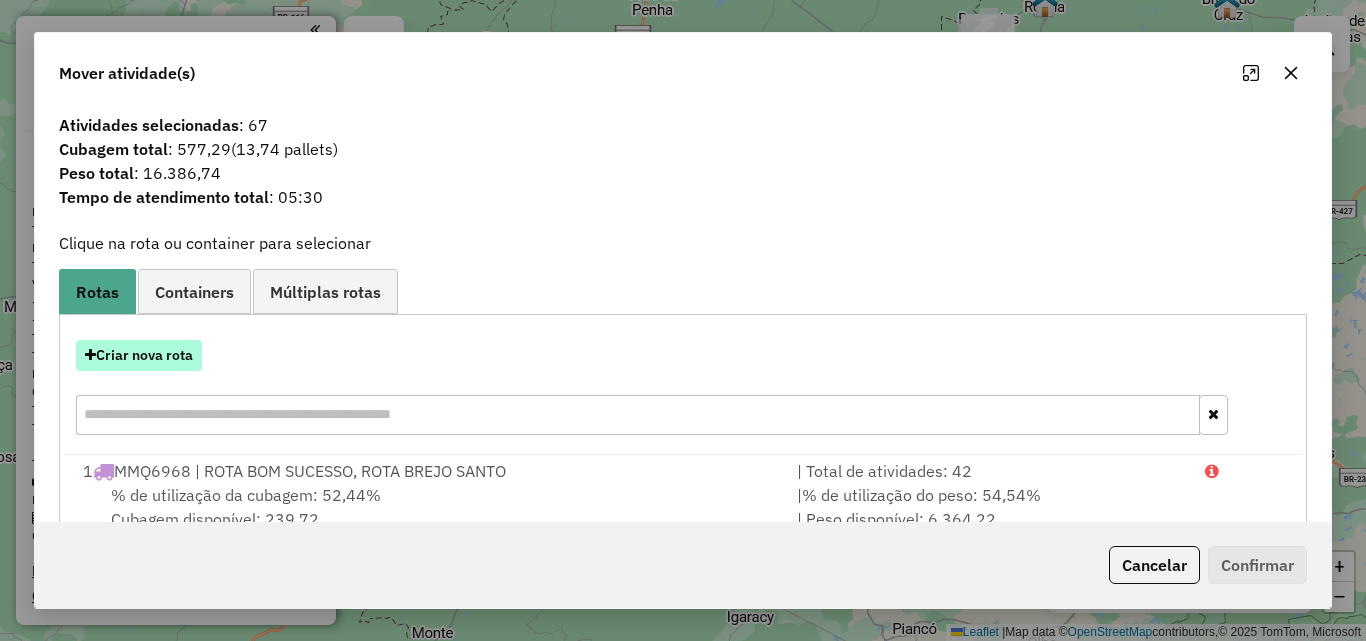 click on "Criar nova rota" at bounding box center (139, 355) 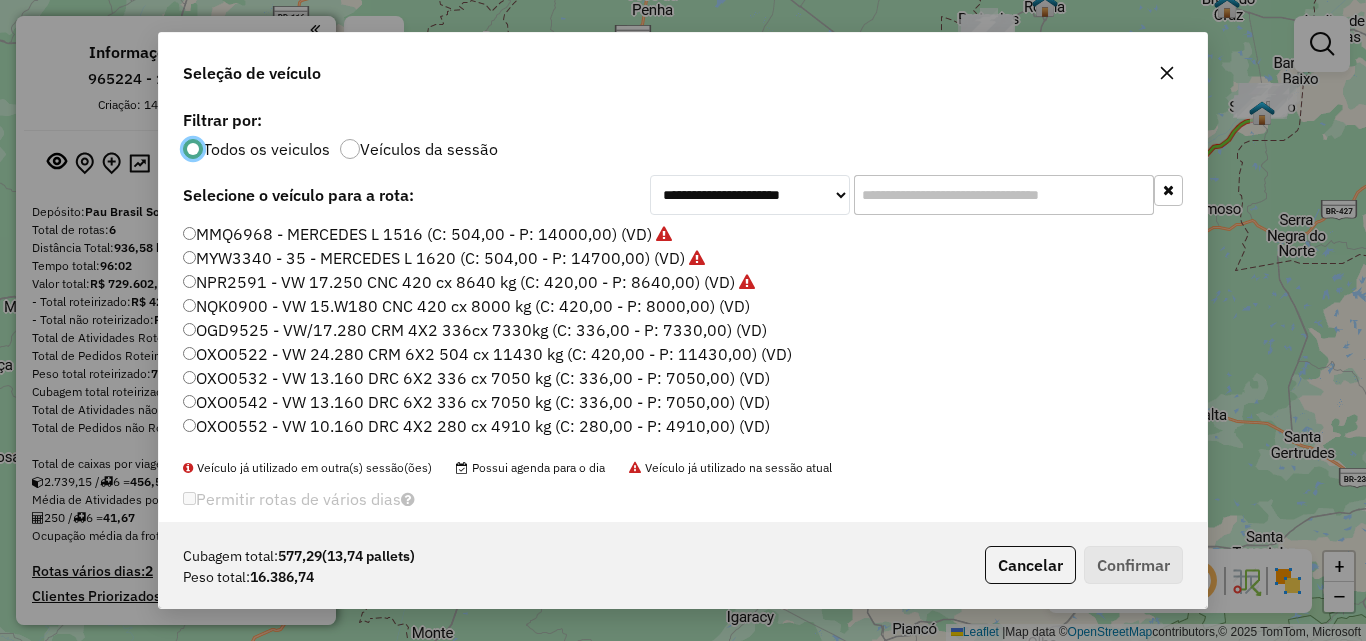 scroll, scrollTop: 11, scrollLeft: 6, axis: both 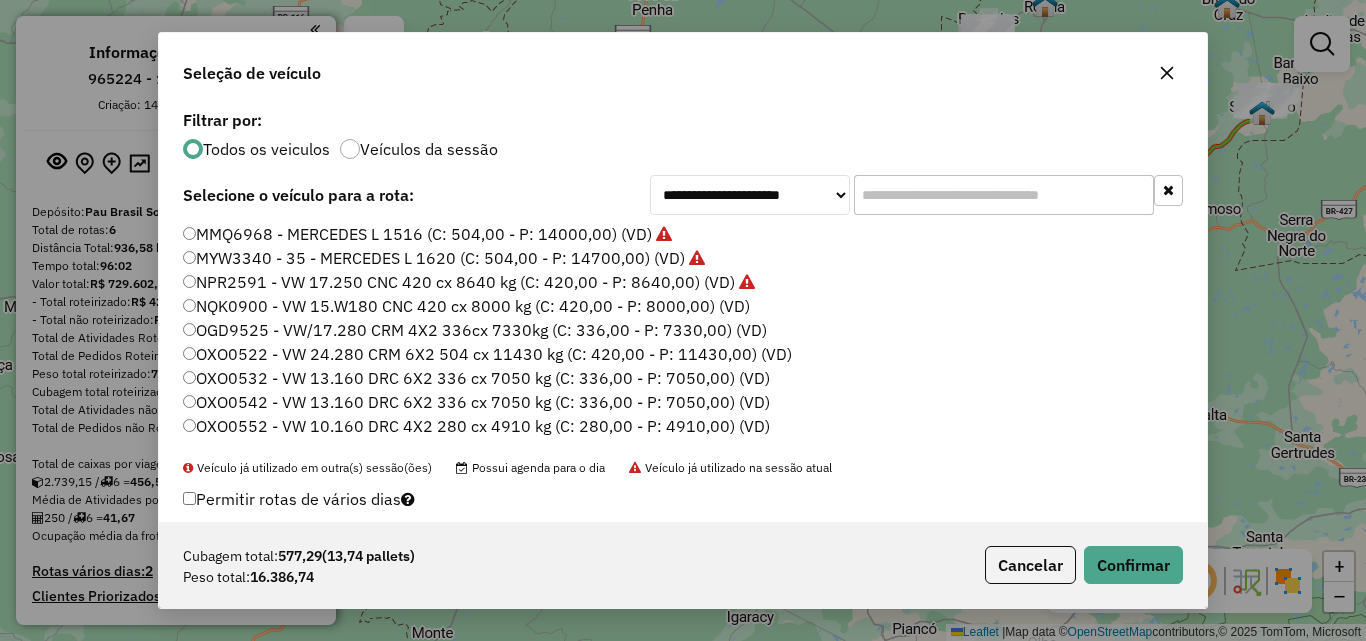 click on "NPR2591 - VW 17.250 CNC 420 cx 8640 kg (C: 420,00 - P: 8640,00) (VD)" 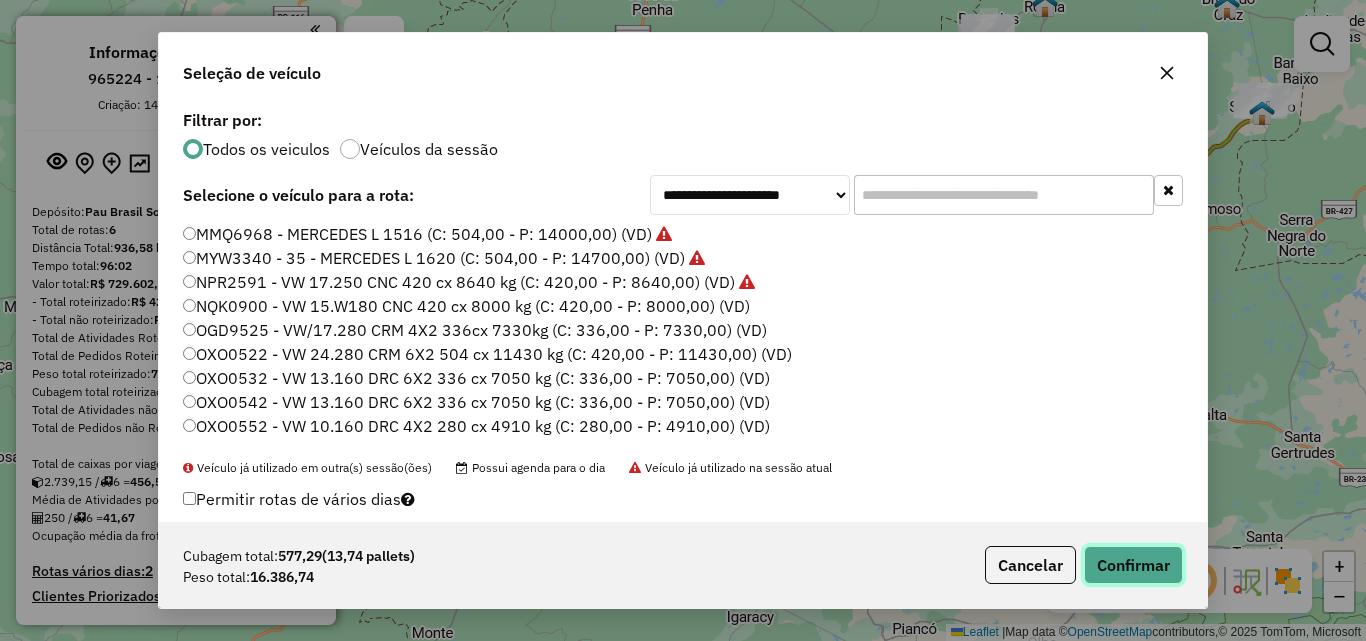 click on "Confirmar" 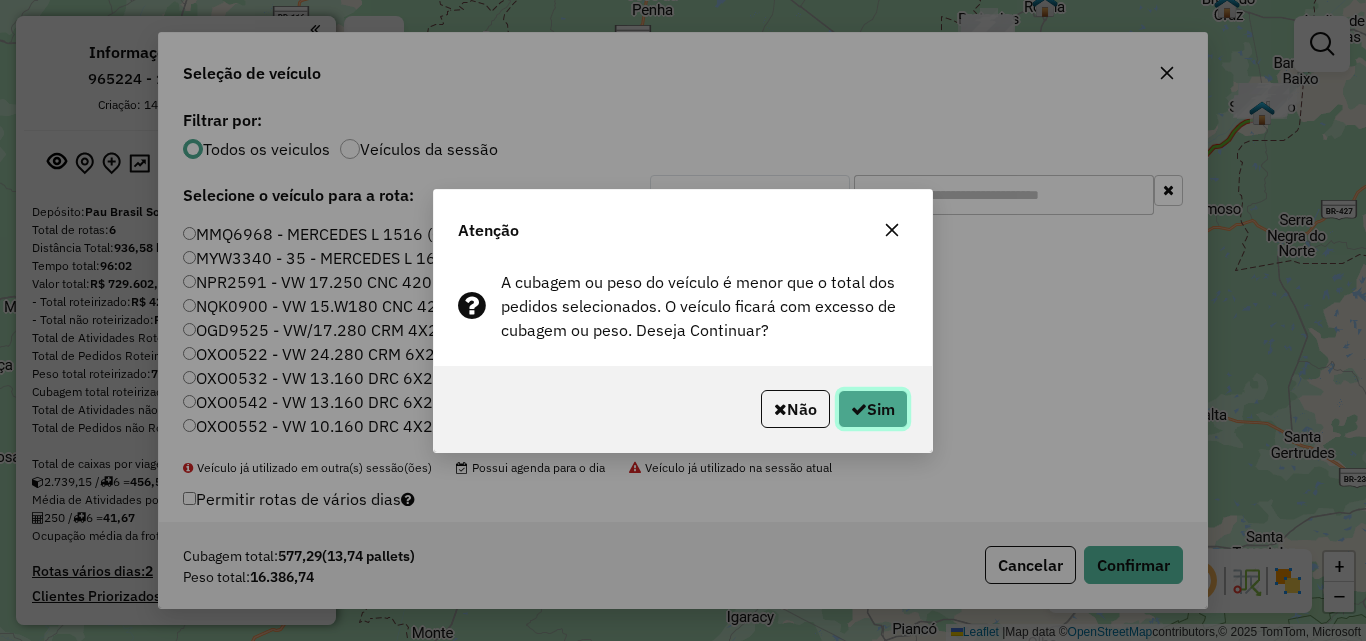 click on "Sim" 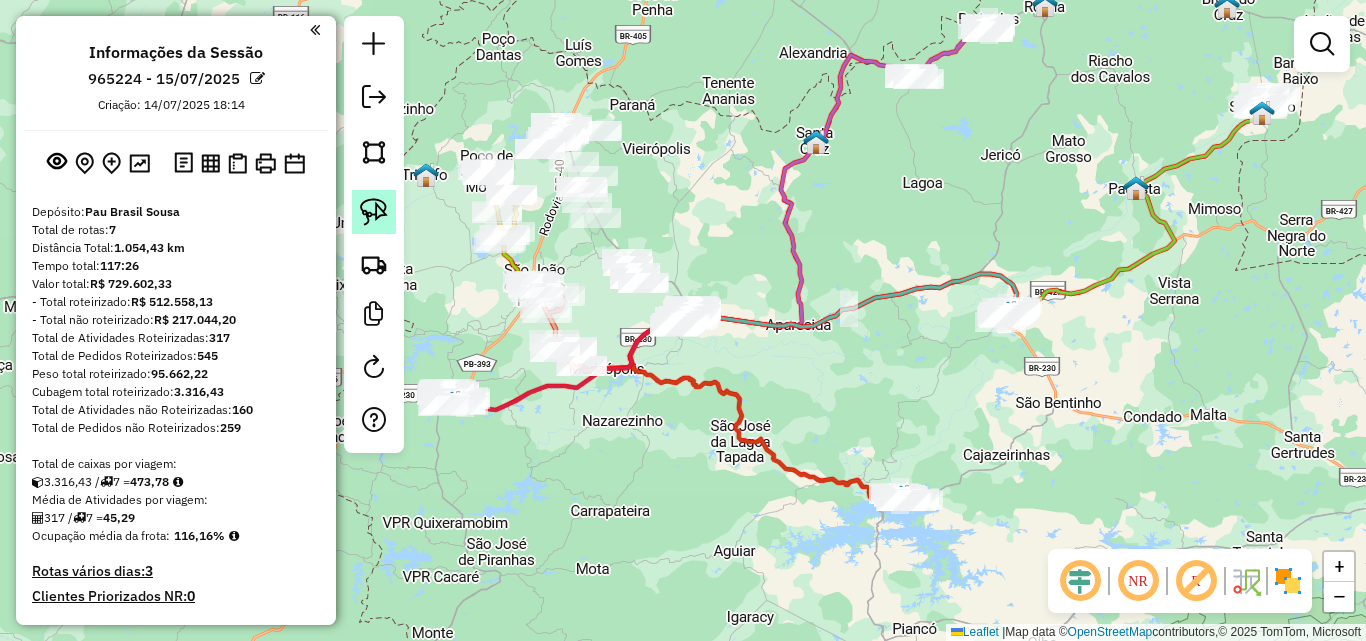 drag, startPoint x: 353, startPoint y: 205, endPoint x: 378, endPoint y: 197, distance: 26.24881 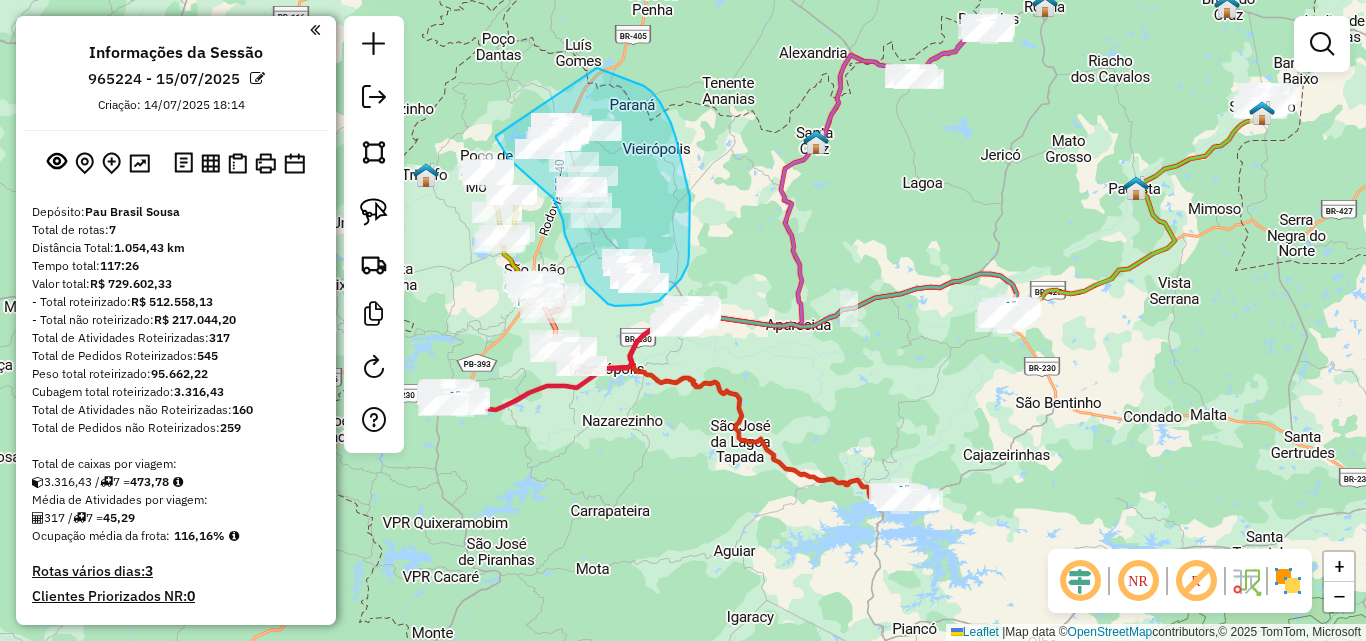 drag, startPoint x: 495, startPoint y: 138, endPoint x: 547, endPoint y: 58, distance: 95.41489 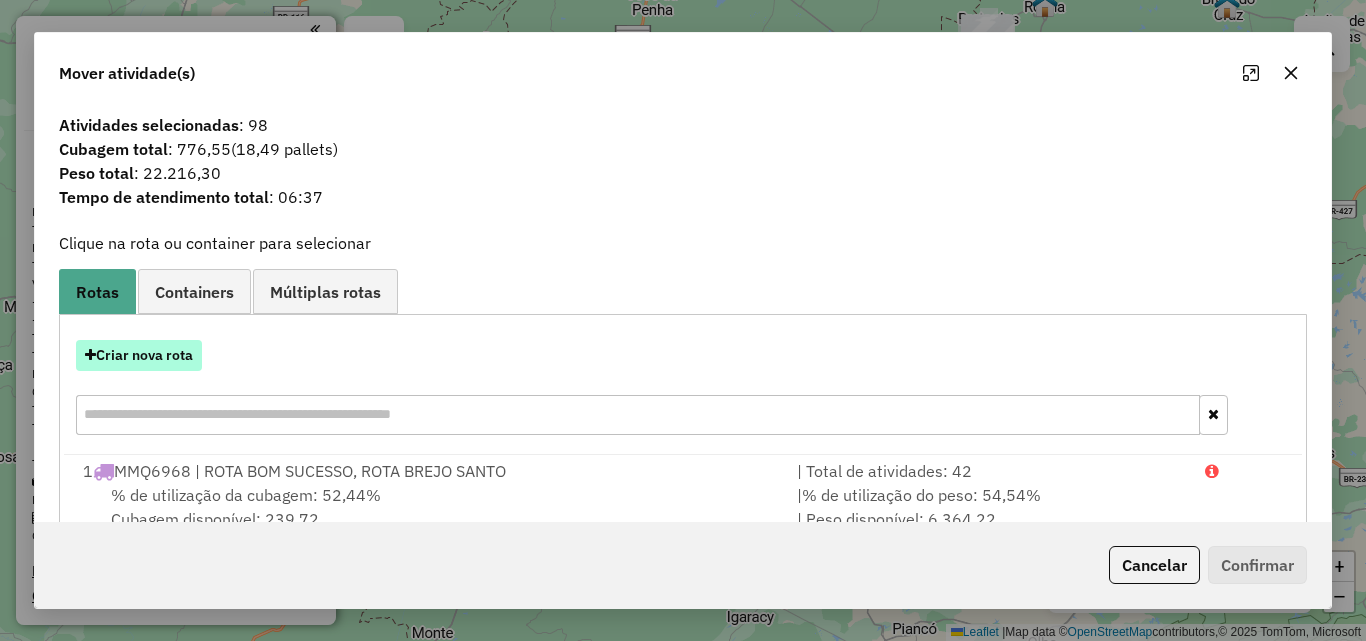 click on "Criar nova rota" at bounding box center [139, 355] 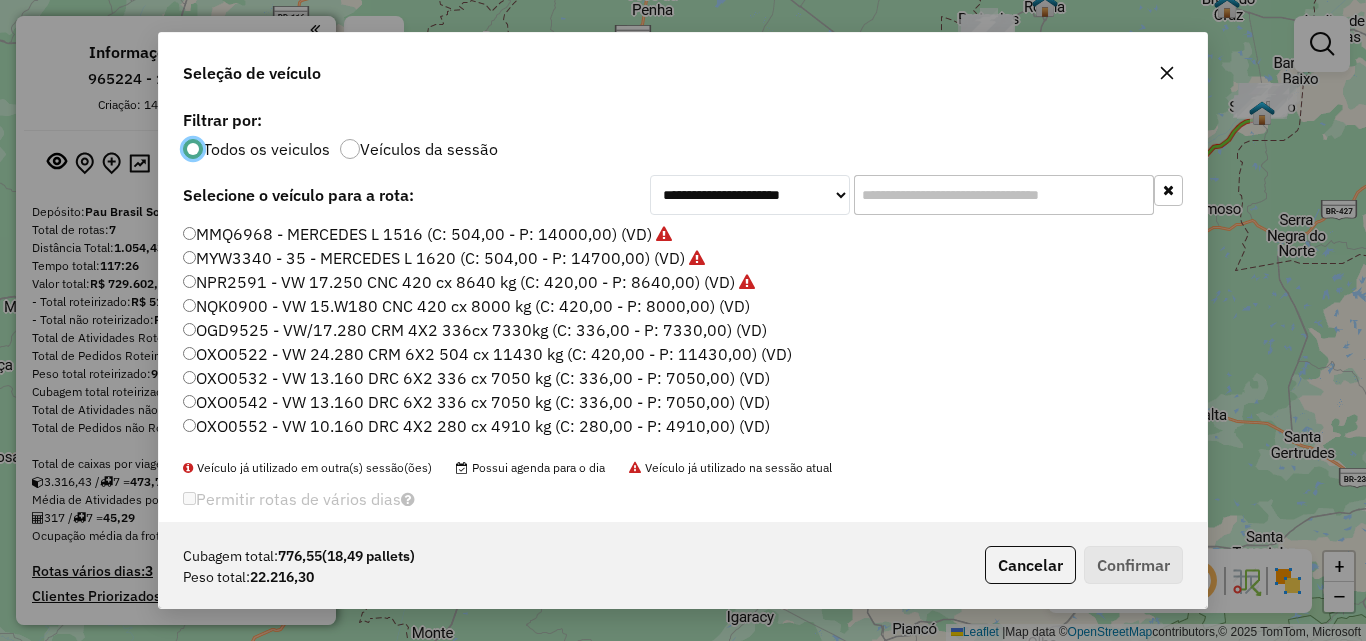 scroll, scrollTop: 11, scrollLeft: 6, axis: both 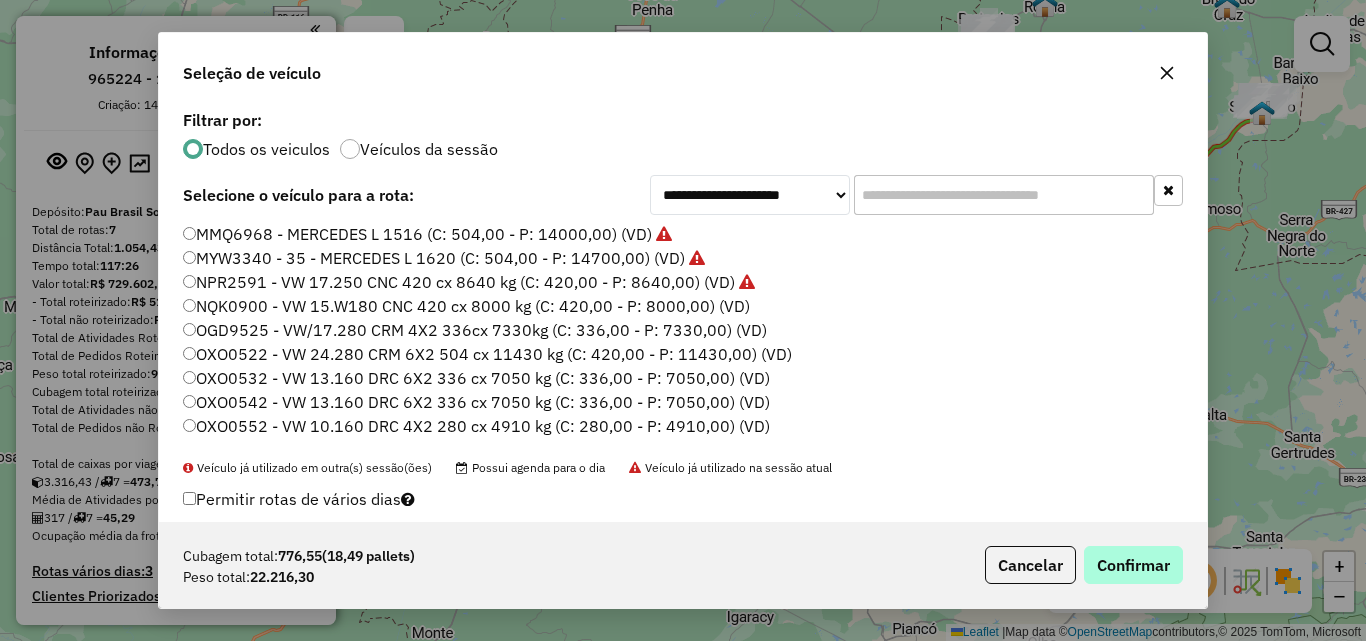 click on "Cubagem total:  776,55   (18,49 pallets)  Peso total: 22.216,30  Cancelar   Confirmar" 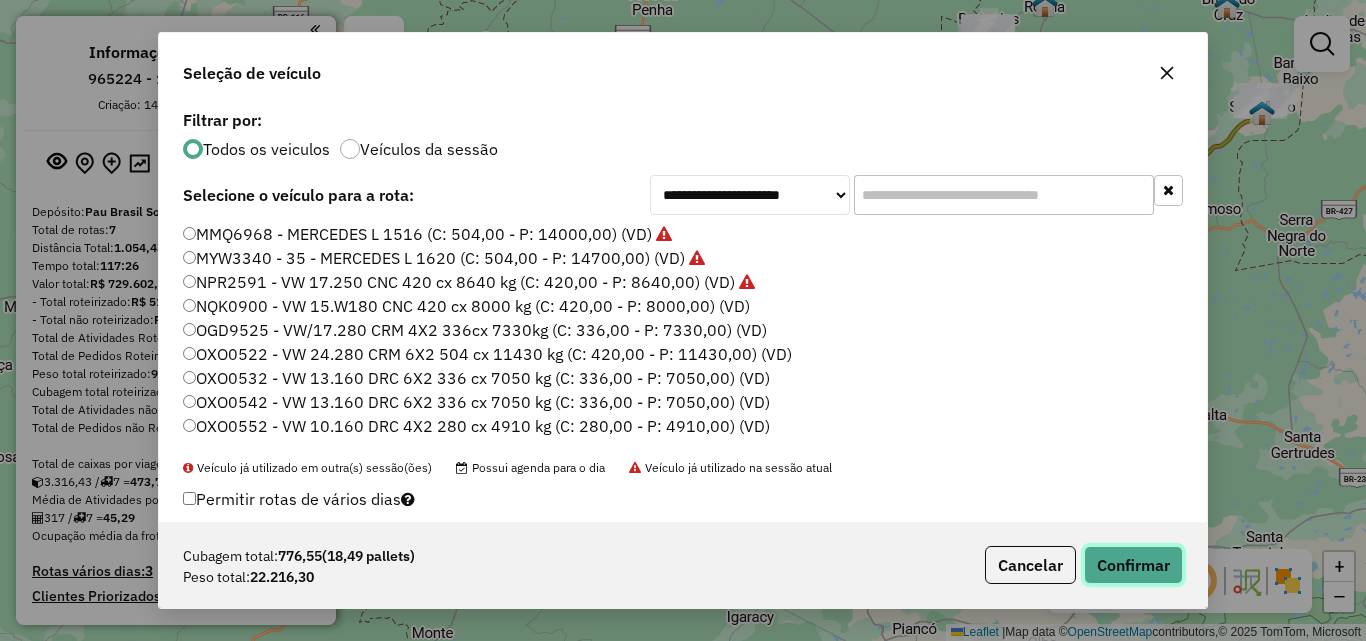 click on "Confirmar" 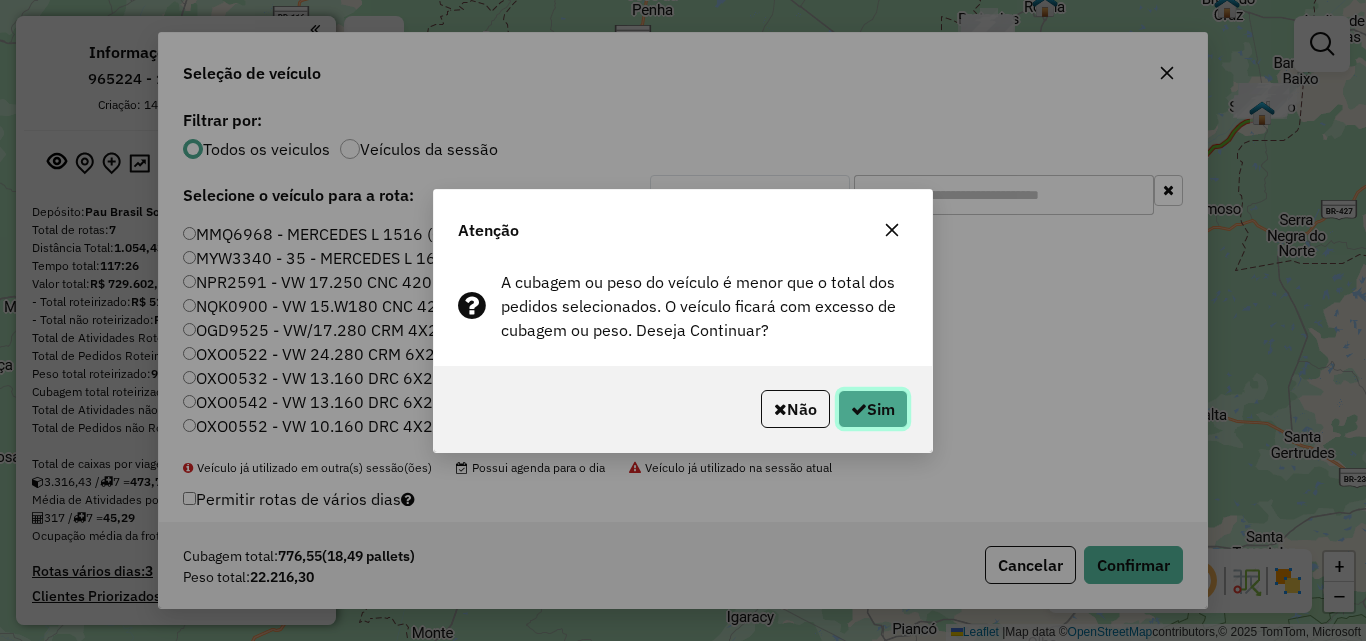 click on "Sim" 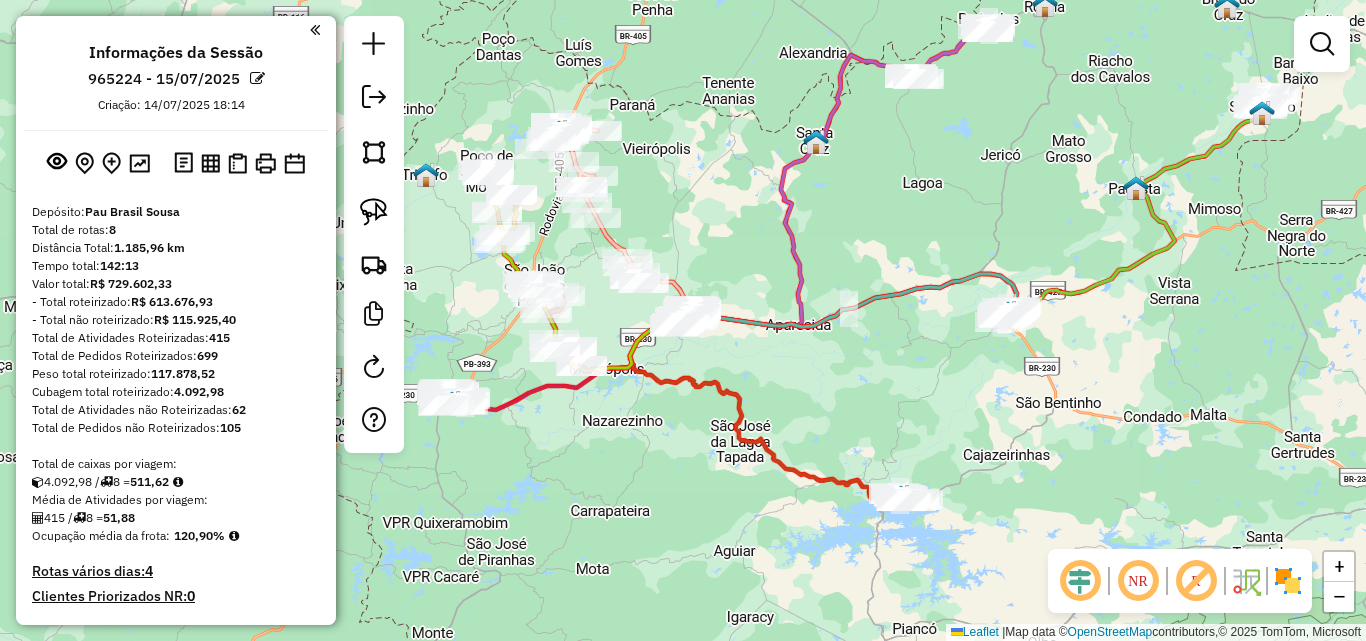 drag, startPoint x: 384, startPoint y: 204, endPoint x: 464, endPoint y: 225, distance: 82.710335 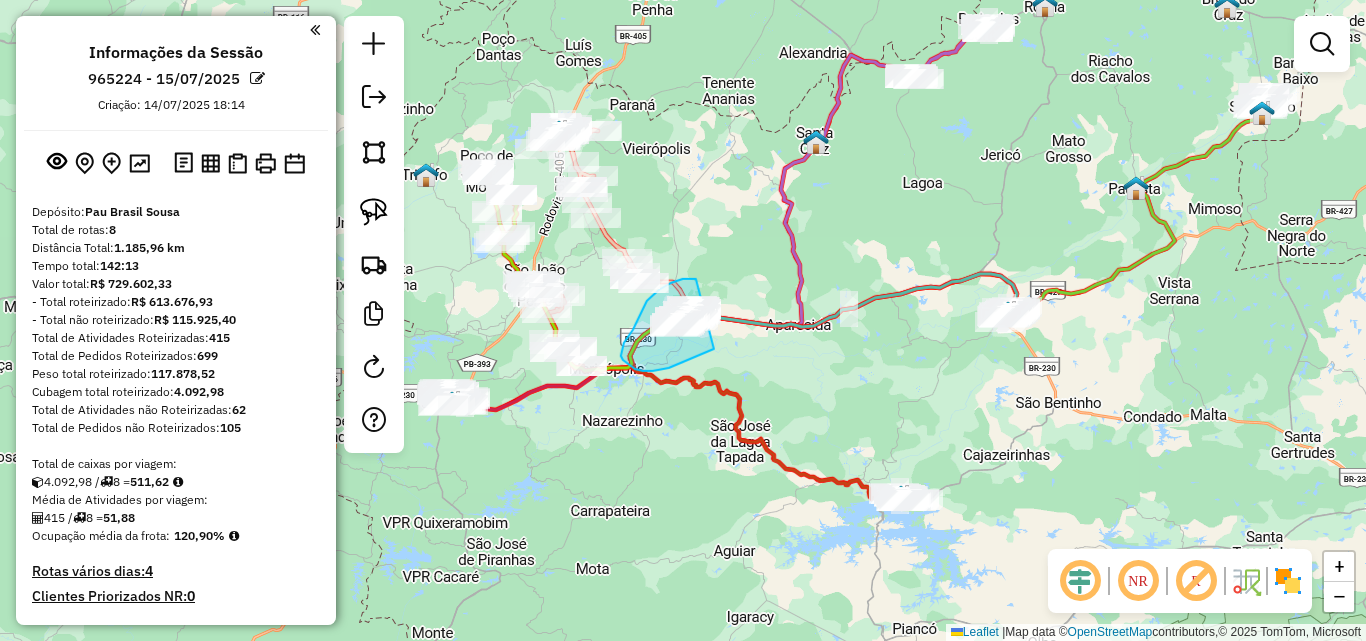 drag, startPoint x: 686, startPoint y: 279, endPoint x: 760, endPoint y: 308, distance: 79.47956 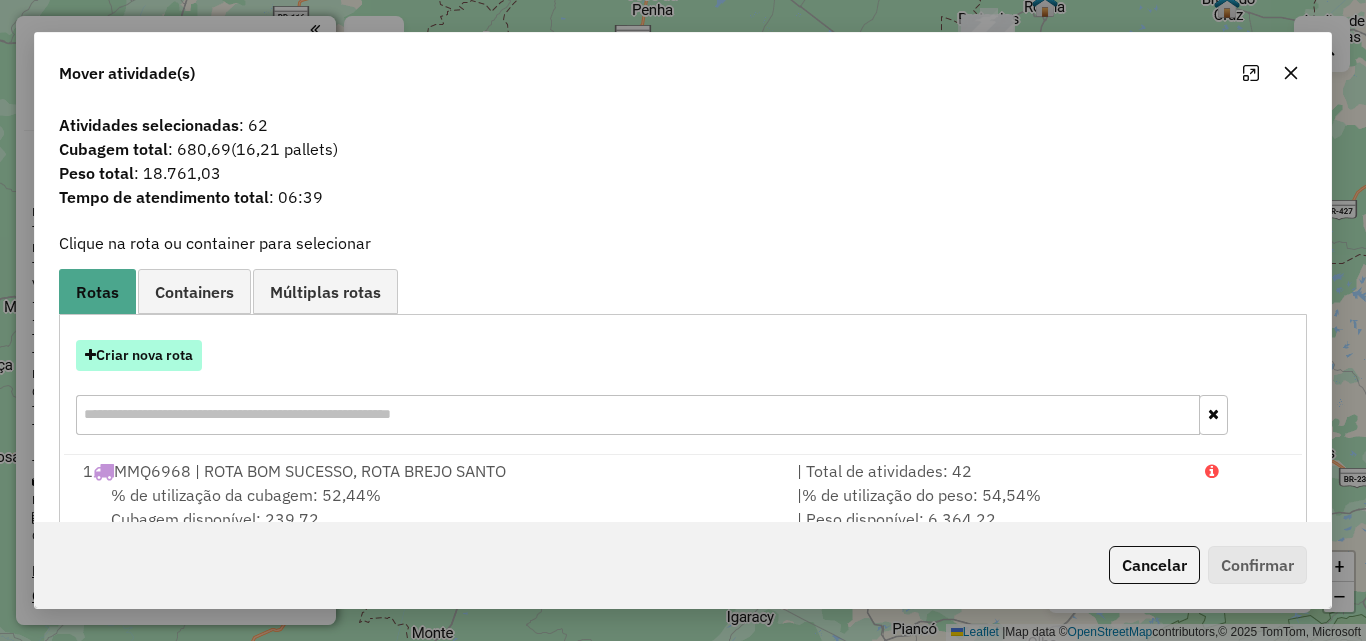 click on "Criar nova rota" at bounding box center [139, 355] 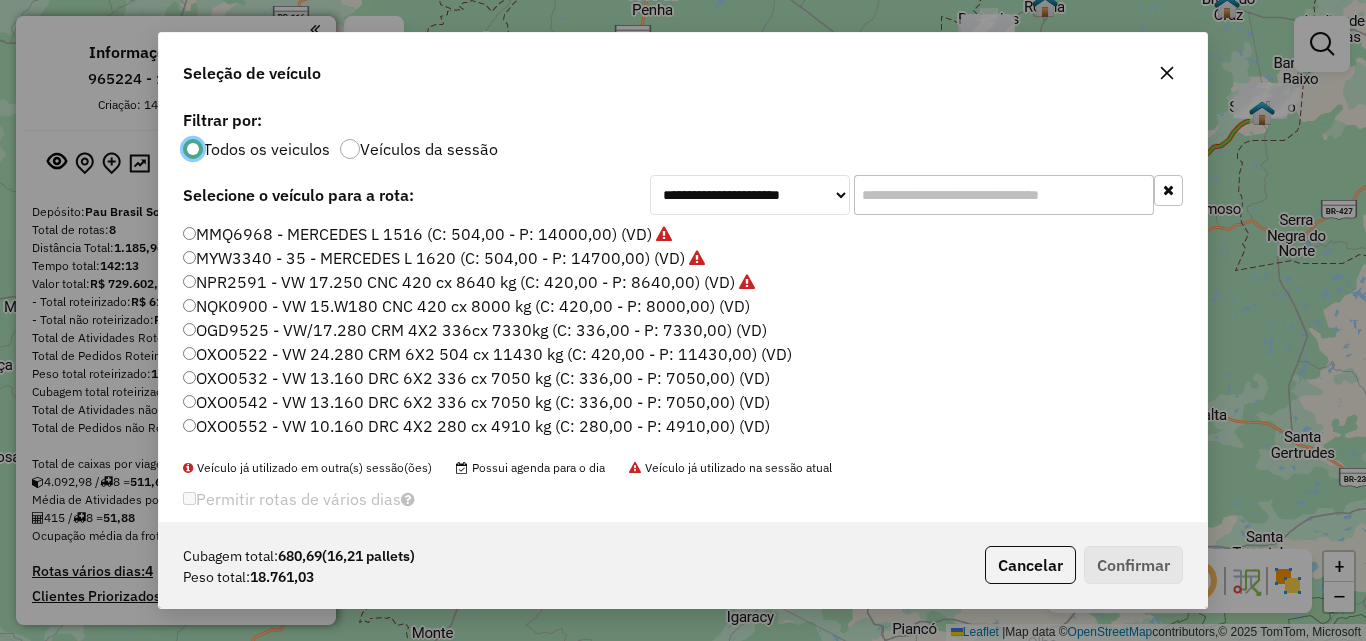 scroll, scrollTop: 11, scrollLeft: 6, axis: both 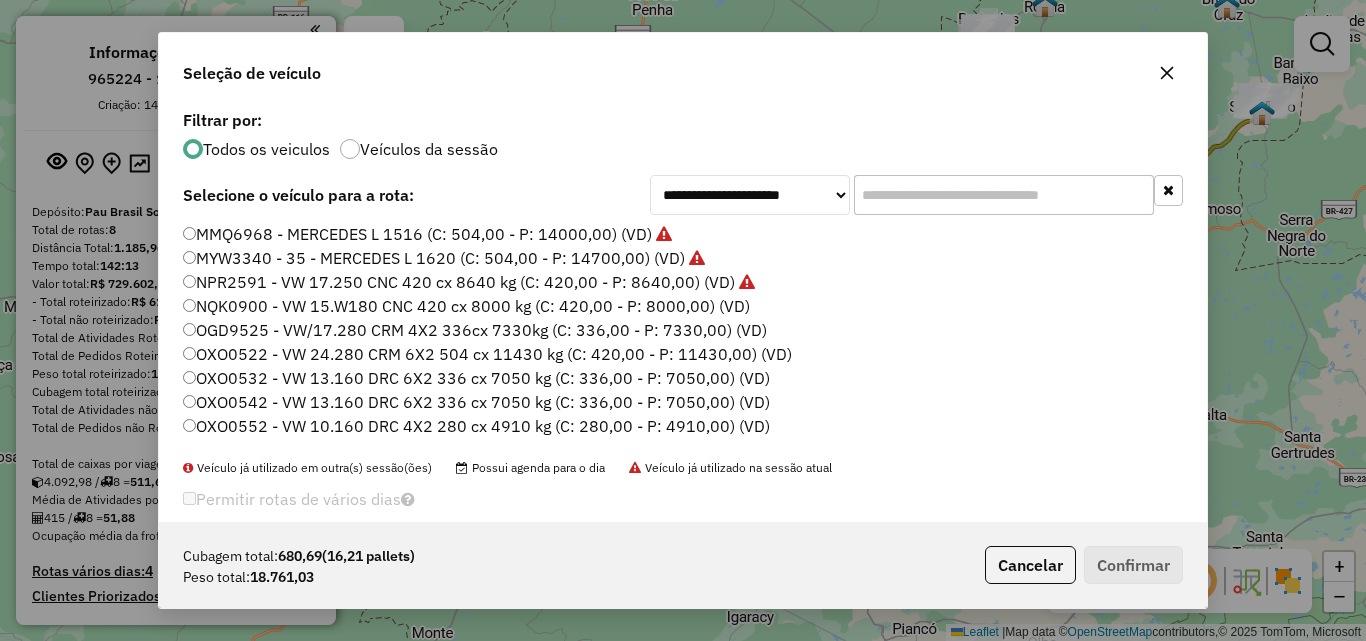 click on "NQK0900 - VW 15.W180 CNC 420 cx 8000 kg (C: 420,00 - P: 8000,00) (VD)" 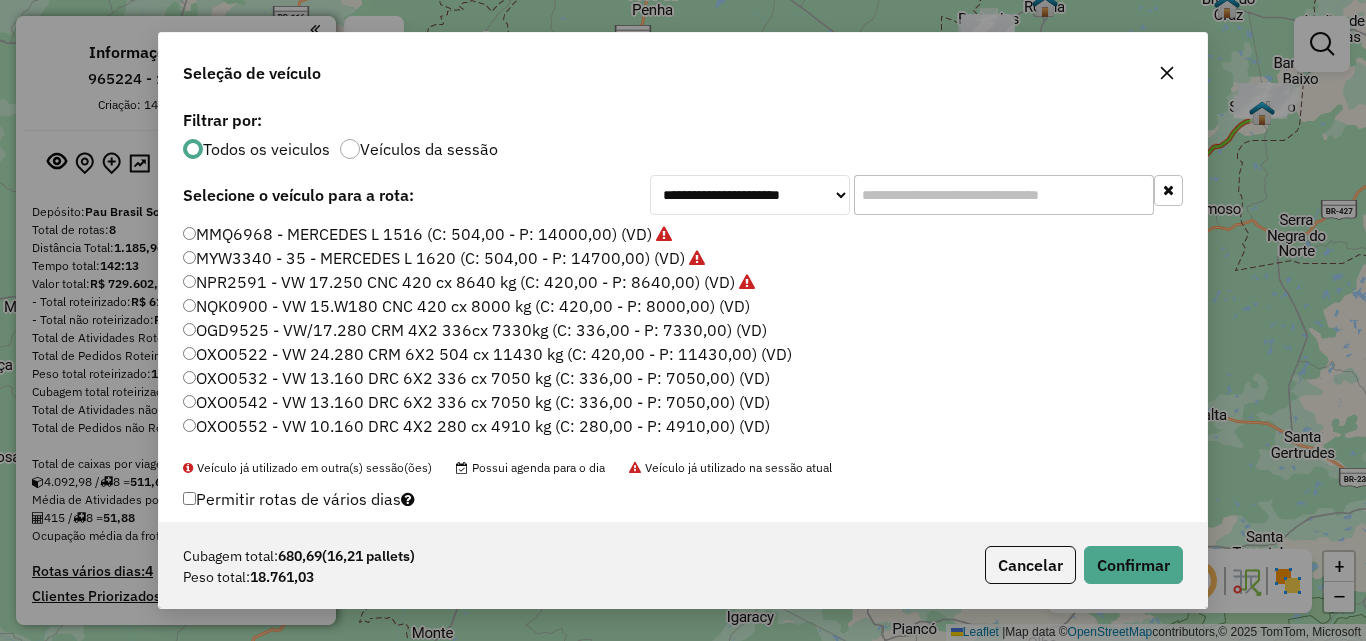 click on "NPR2591 - VW 17.250 CNC 420 cx 8640 kg (C: 420,00 - P: 8640,00) (VD)" 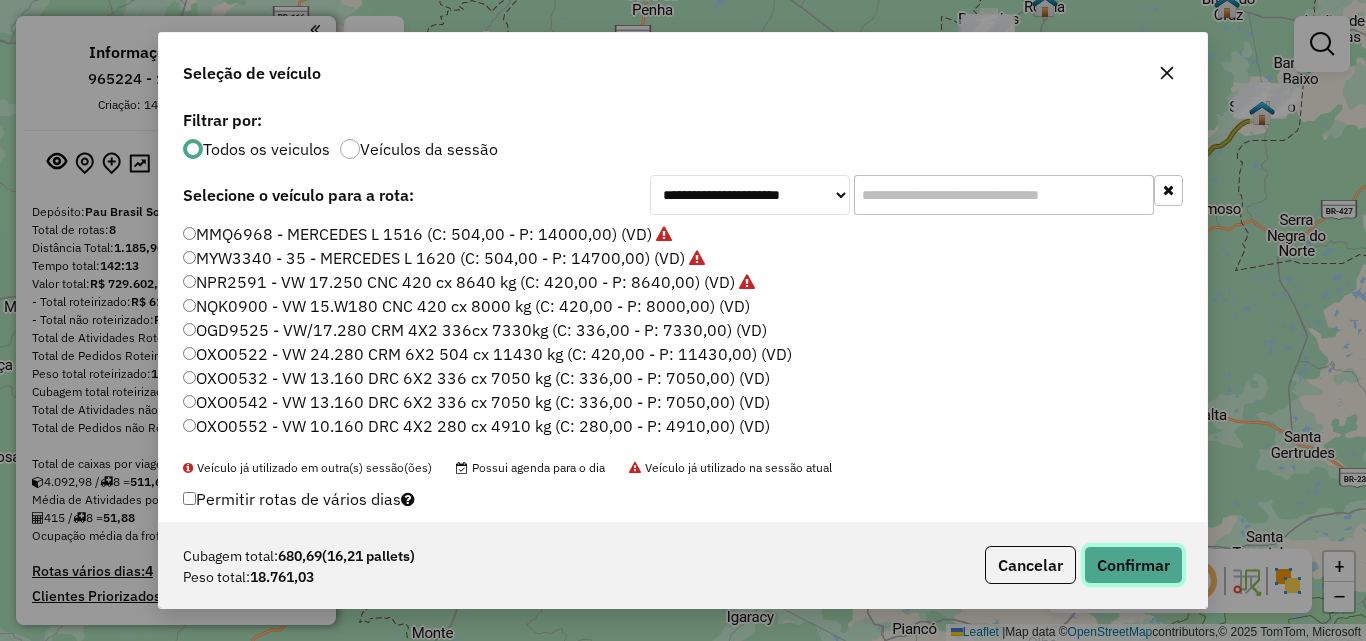click on "Confirmar" 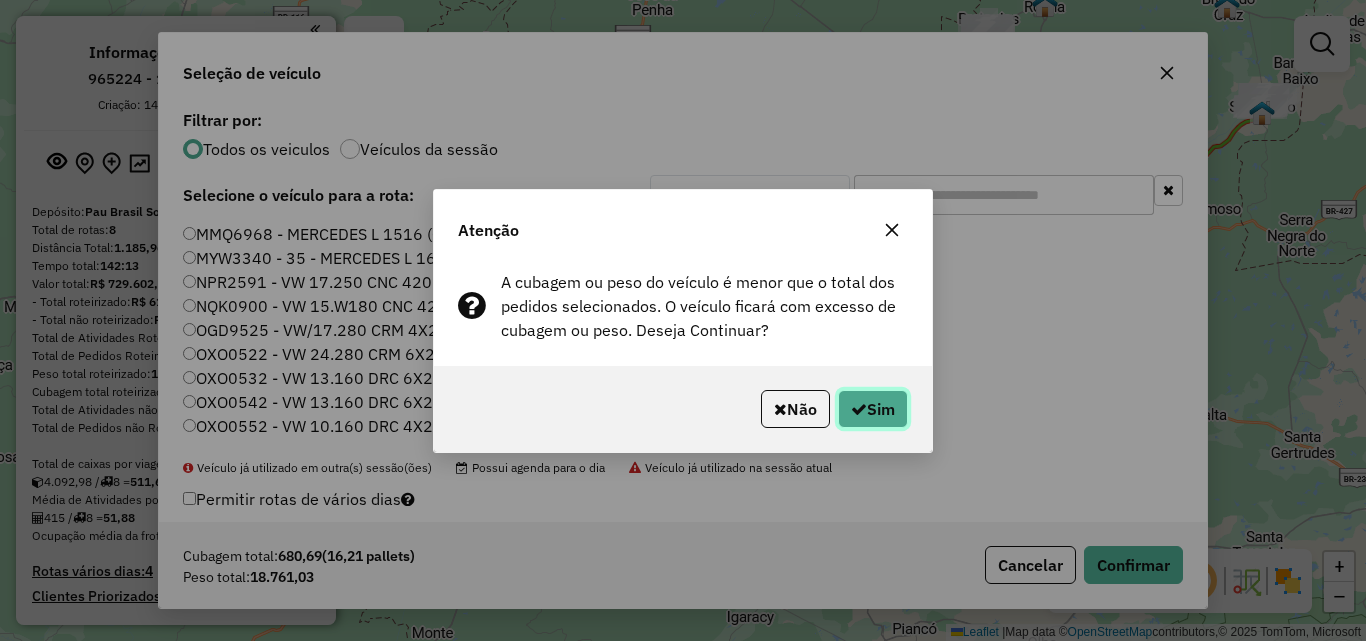click on "Sim" 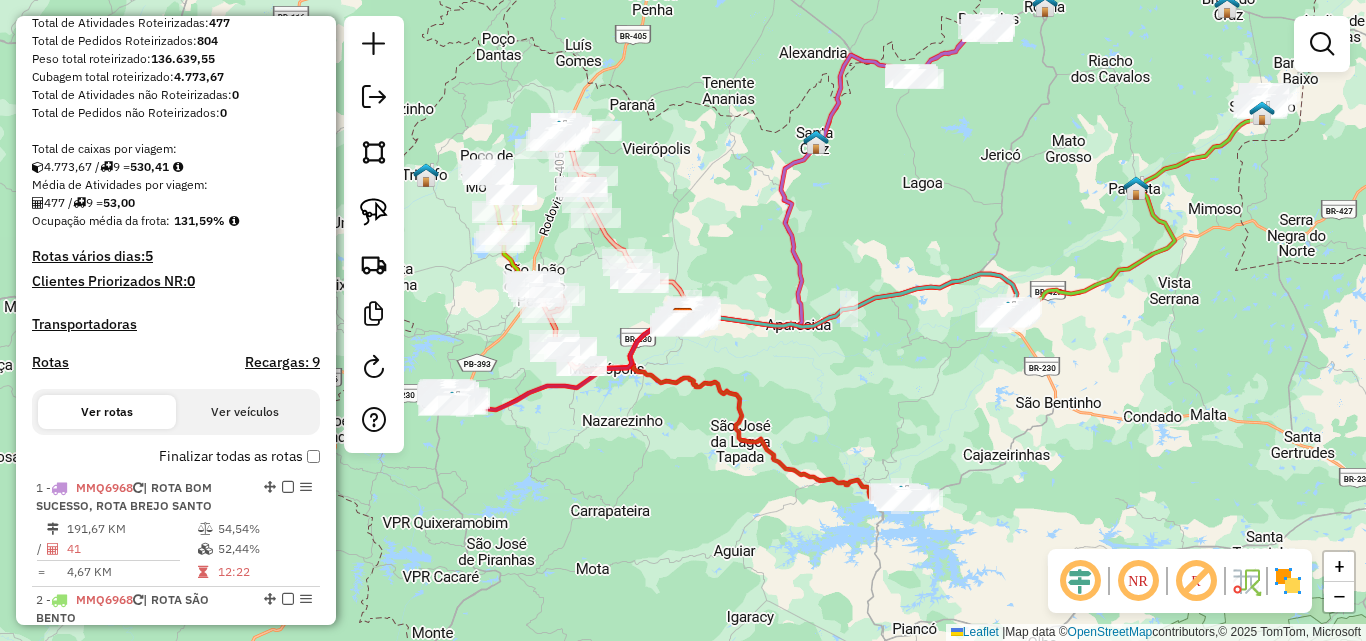 scroll, scrollTop: 400, scrollLeft: 0, axis: vertical 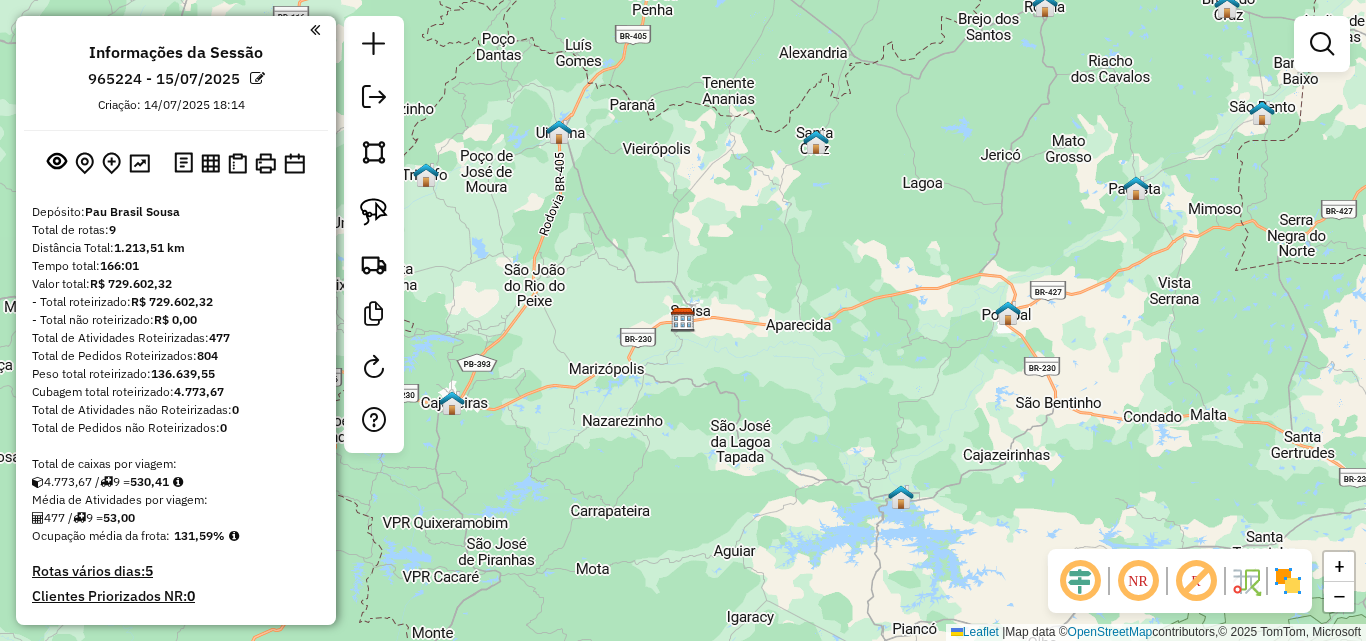 click on "Janela de atendimento Grade de atendimento Capacidade Transportadoras Veículos Cliente Pedidos  Rotas Selecione os dias de semana para filtrar as janelas de atendimento  Seg   Ter   Qua   Qui   Sex   Sáb   Dom  Informe o período da janela de atendimento: De: Até:  Filtrar exatamente a janela do cliente  Considerar janela de atendimento padrão  Selecione os dias de semana para filtrar as grades de atendimento  Seg   Ter   Qua   Qui   Sex   Sáb   Dom   Considerar clientes sem dia de atendimento cadastrado  Clientes fora do dia de atendimento selecionado Filtrar as atividades entre os valores definidos abaixo:  Peso mínimo:   Peso máximo:   Cubagem mínima:   Cubagem máxima:   De:   Até:  Filtrar as atividades entre o tempo de atendimento definido abaixo:  De:   Até:   Considerar capacidade total dos clientes não roteirizados Transportadora: Selecione um ou mais itens Tipo de veículo: Selecione um ou mais itens Veículo: Selecione um ou mais itens Motorista: Selecione um ou mais itens Nome: Rótulo:" 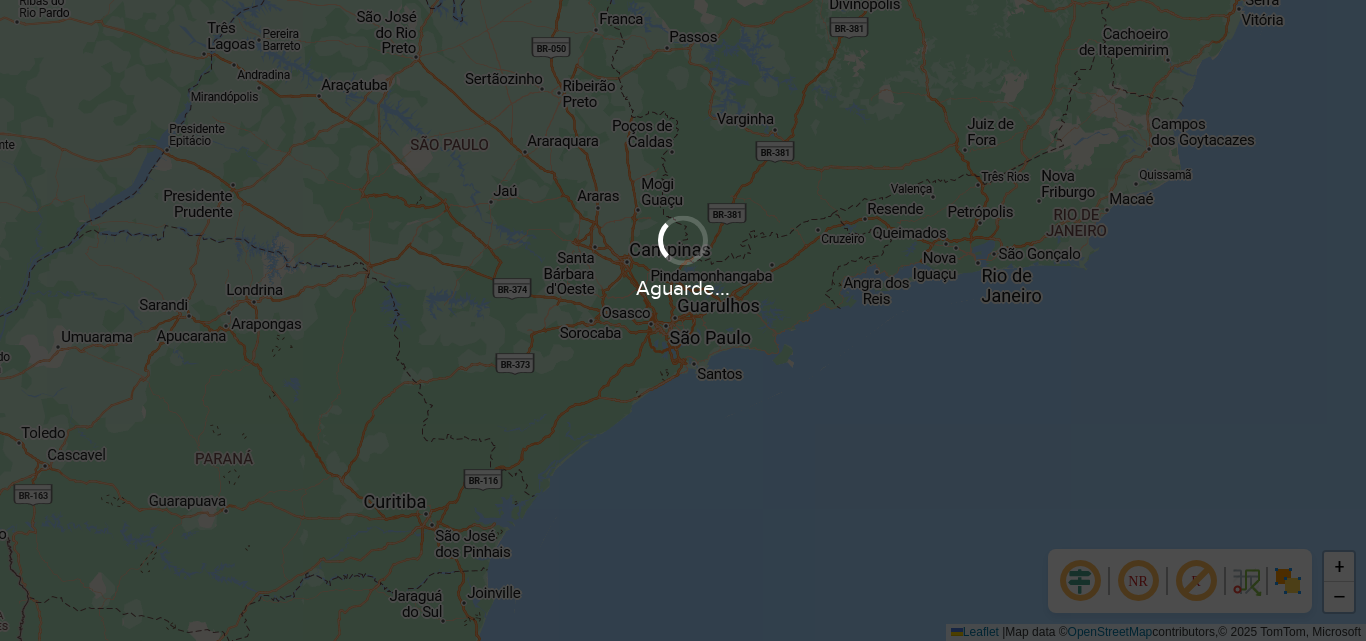 scroll, scrollTop: 0, scrollLeft: 0, axis: both 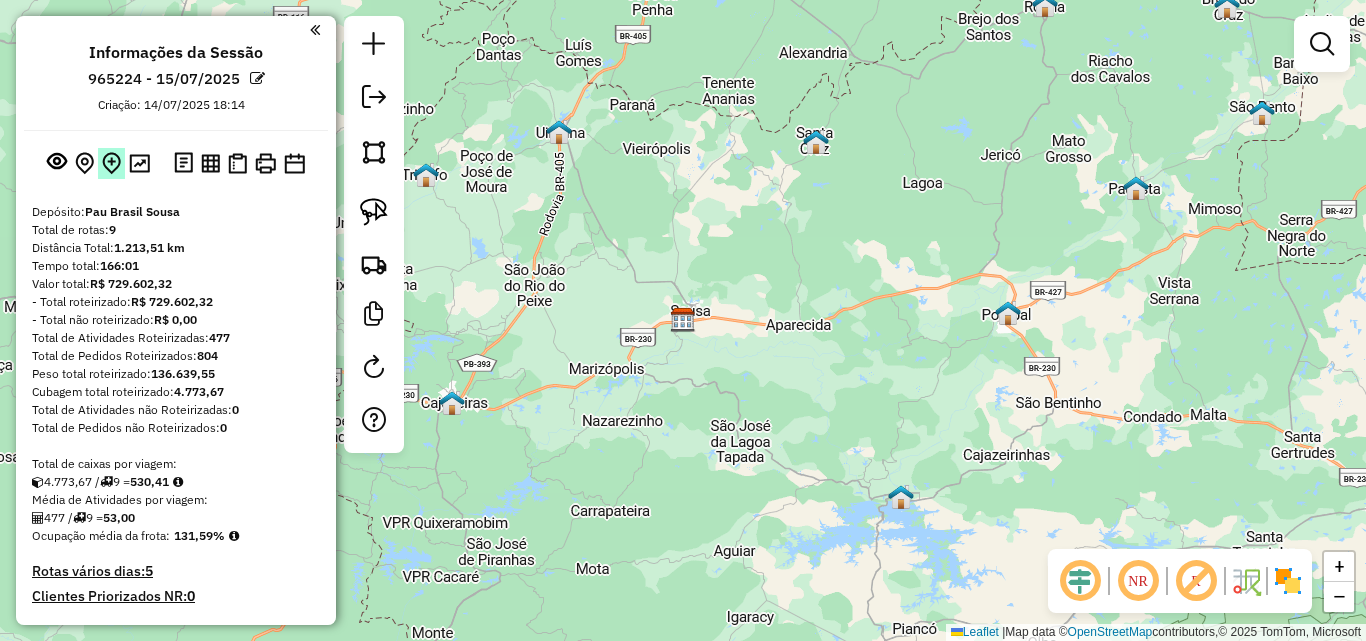 click at bounding box center [111, 163] 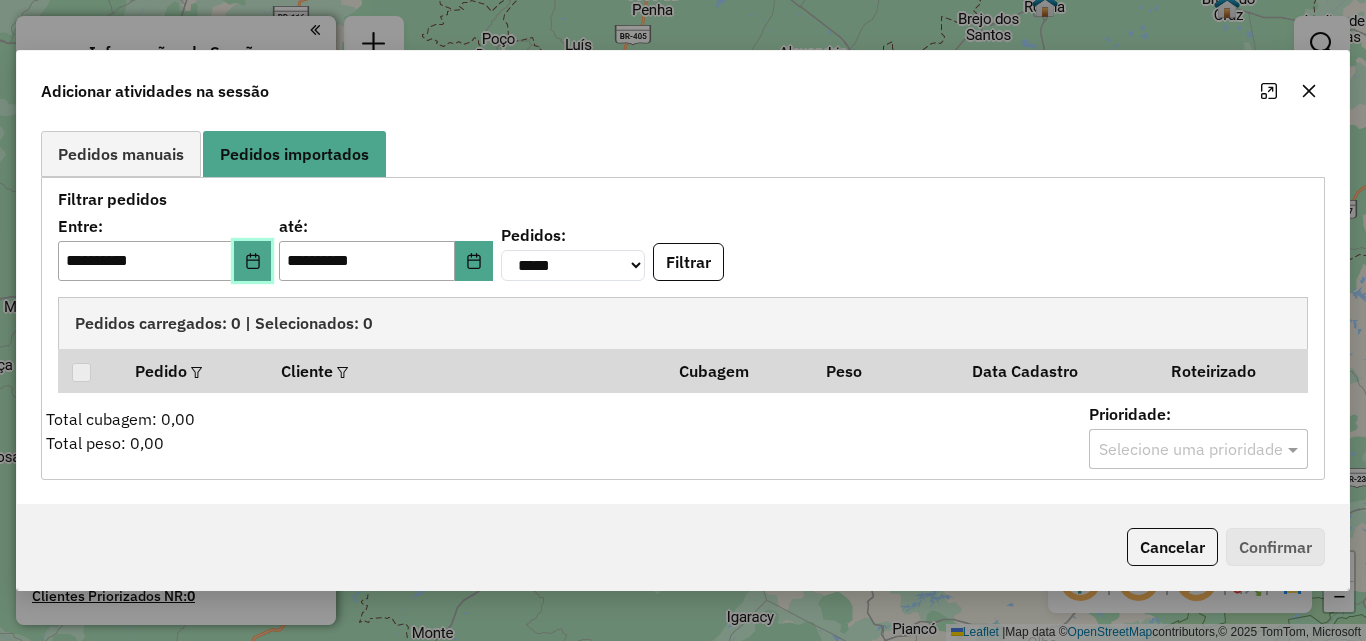 click 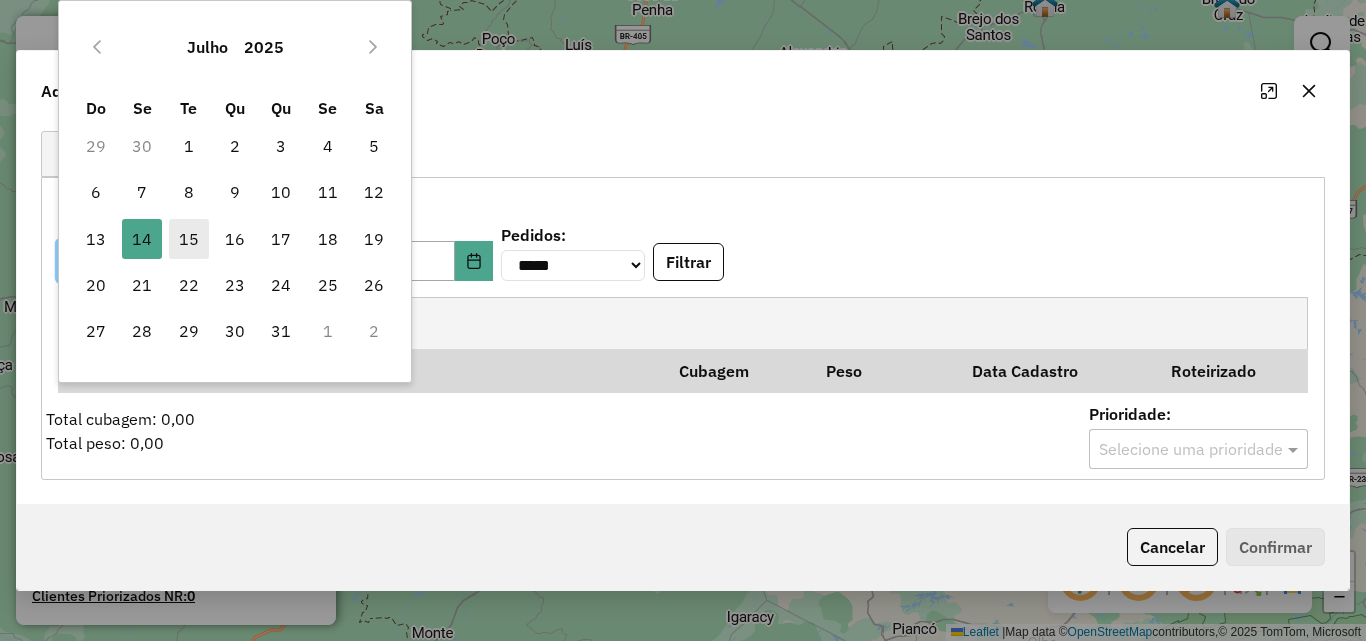 click on "15" at bounding box center (189, 239) 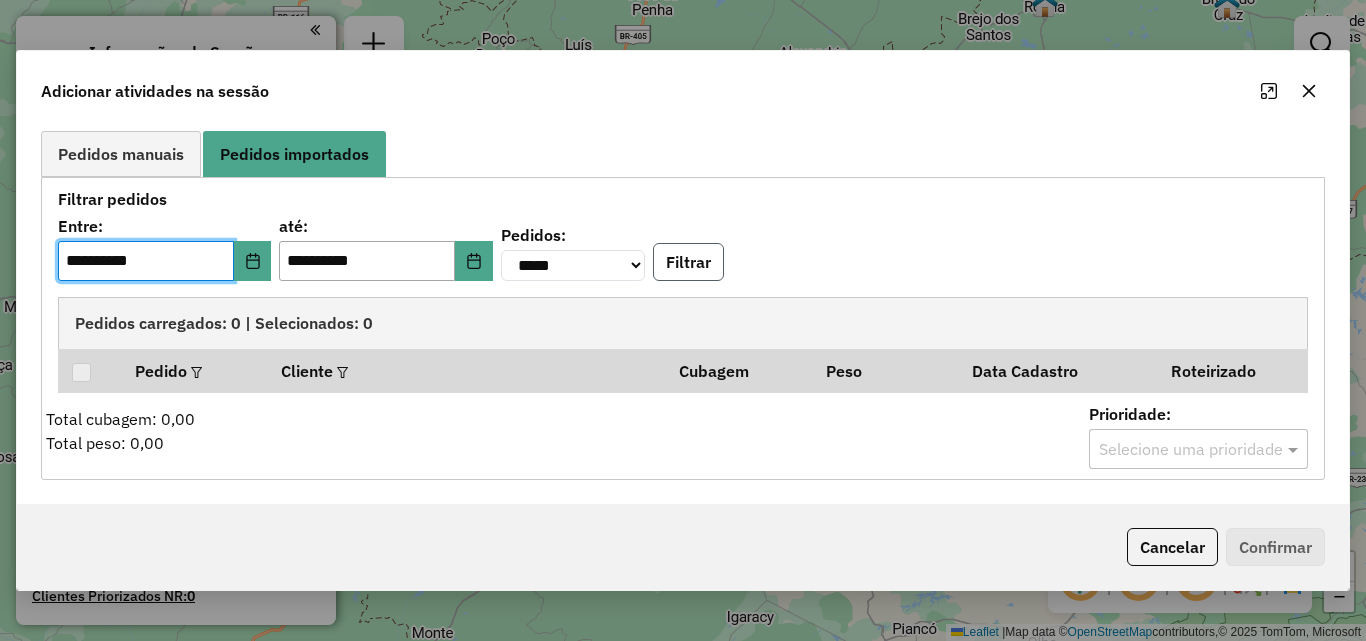 click on "Filtrar" at bounding box center (688, 262) 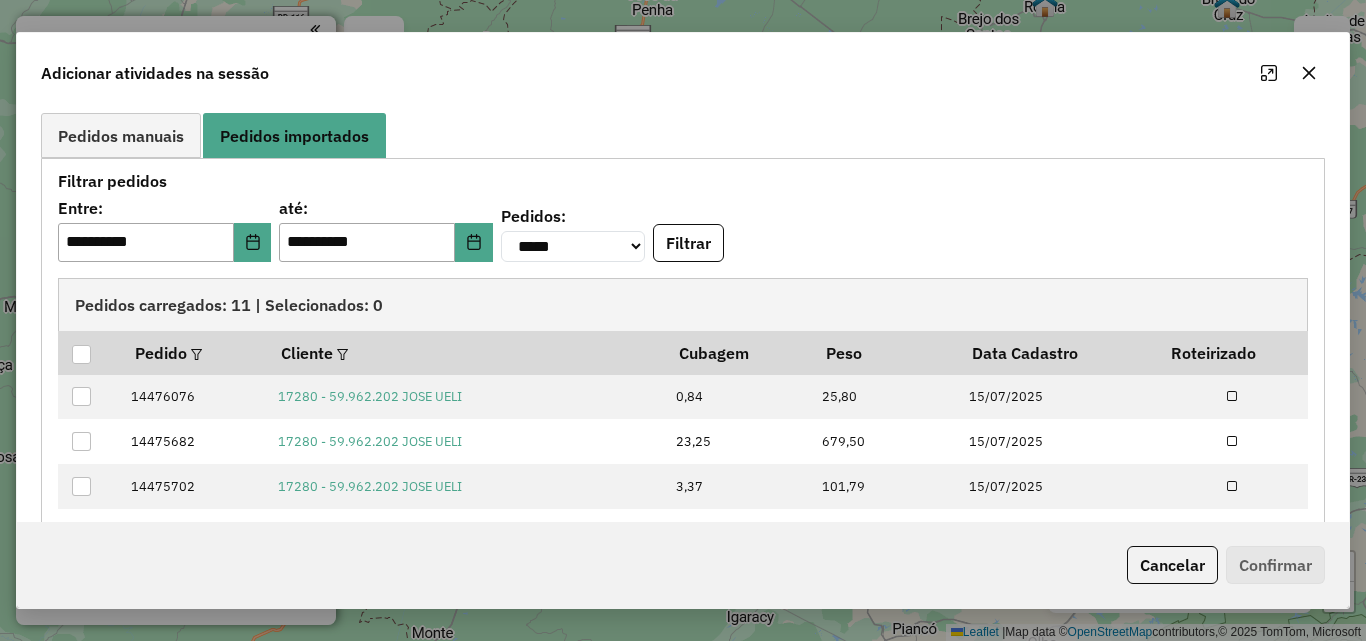 click on "**********" at bounding box center [683, 438] 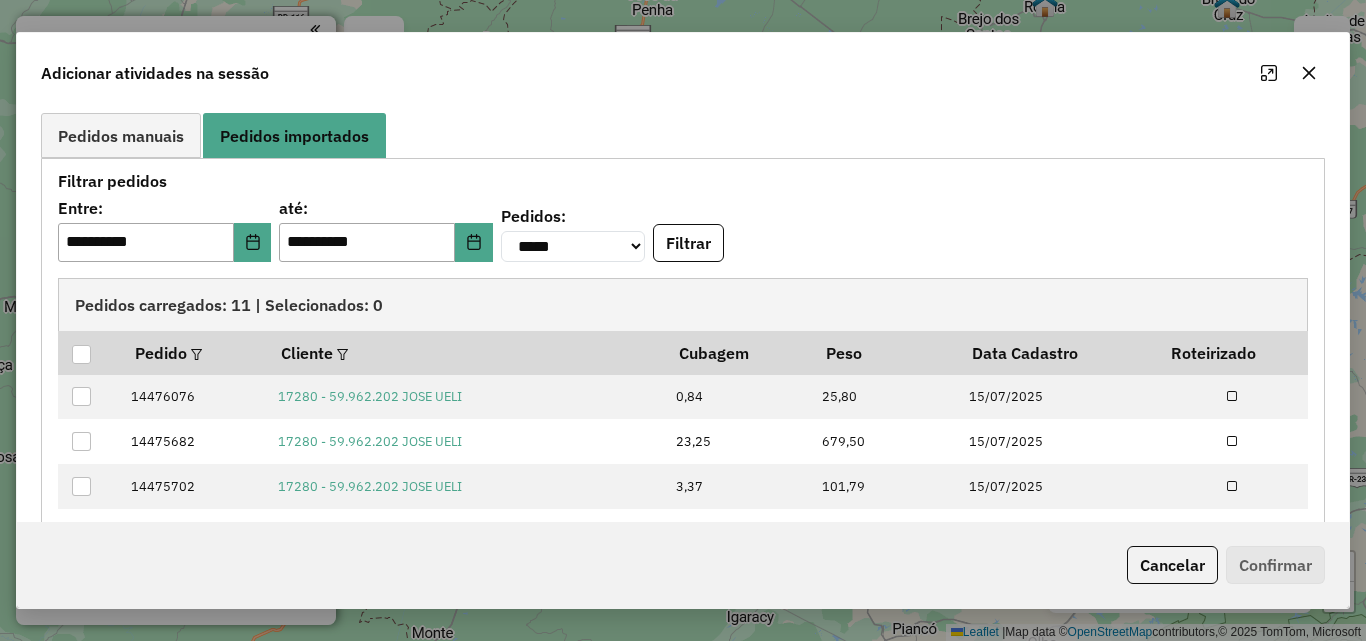 scroll, scrollTop: 219, scrollLeft: 0, axis: vertical 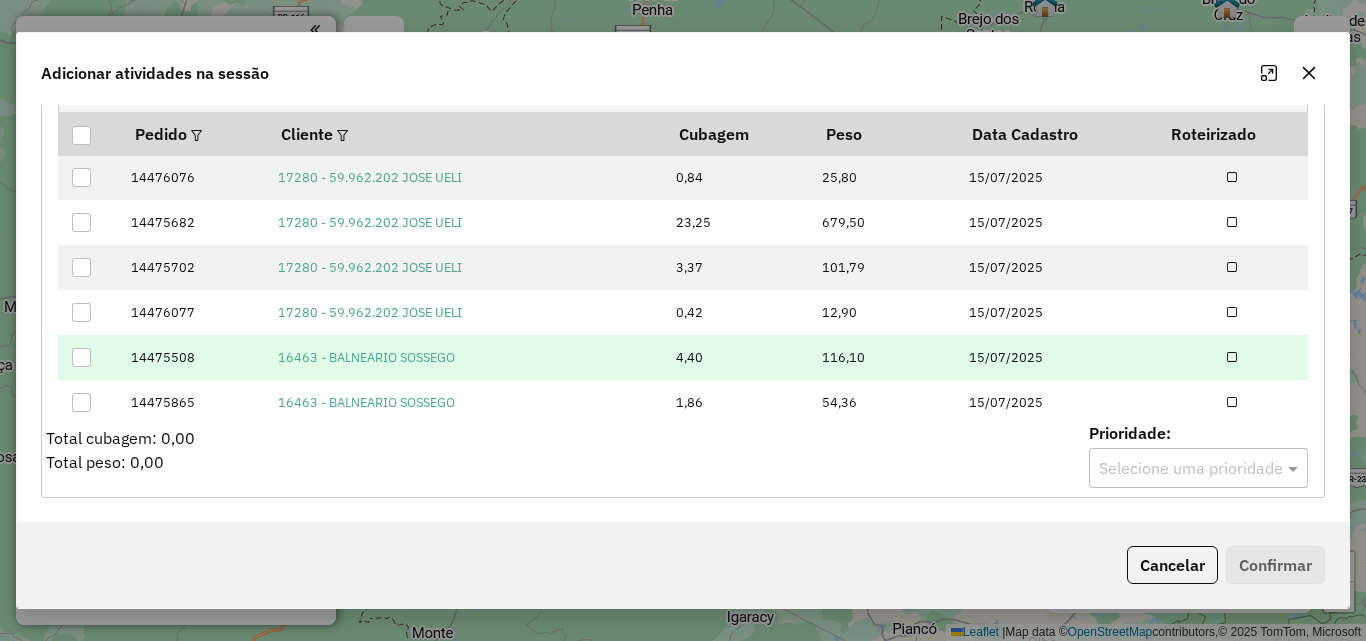 click at bounding box center (81, 357) 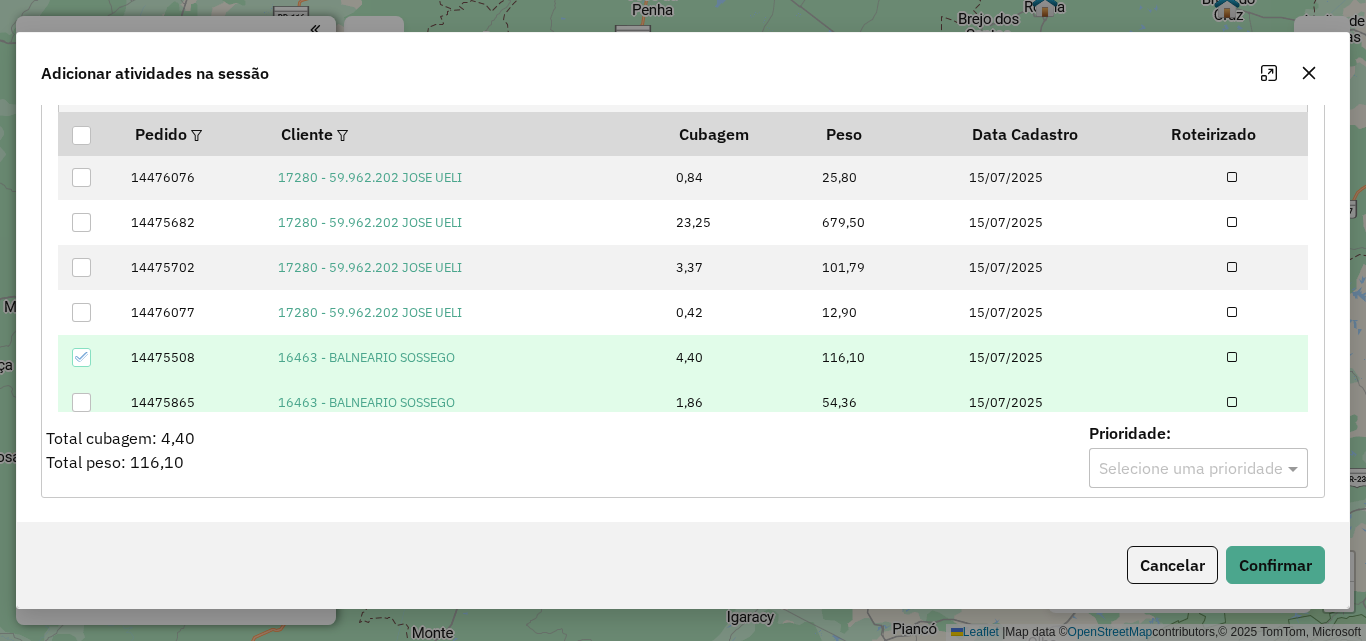 click at bounding box center [81, 402] 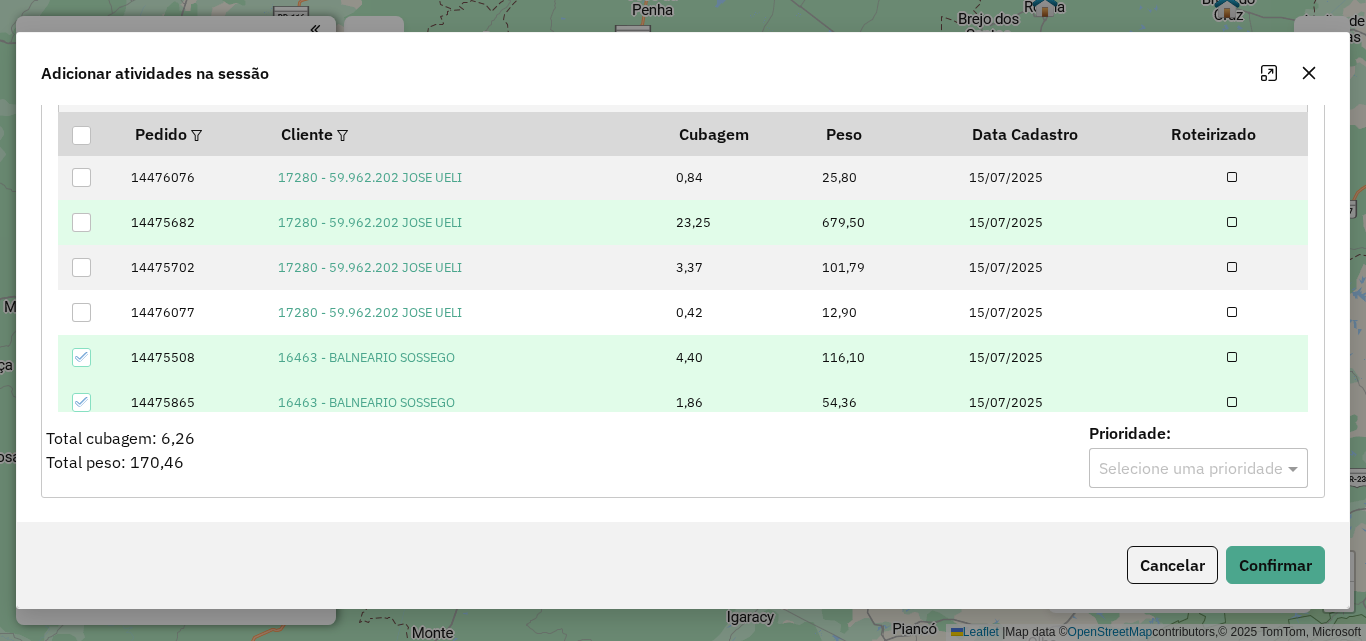 scroll, scrollTop: 100, scrollLeft: 0, axis: vertical 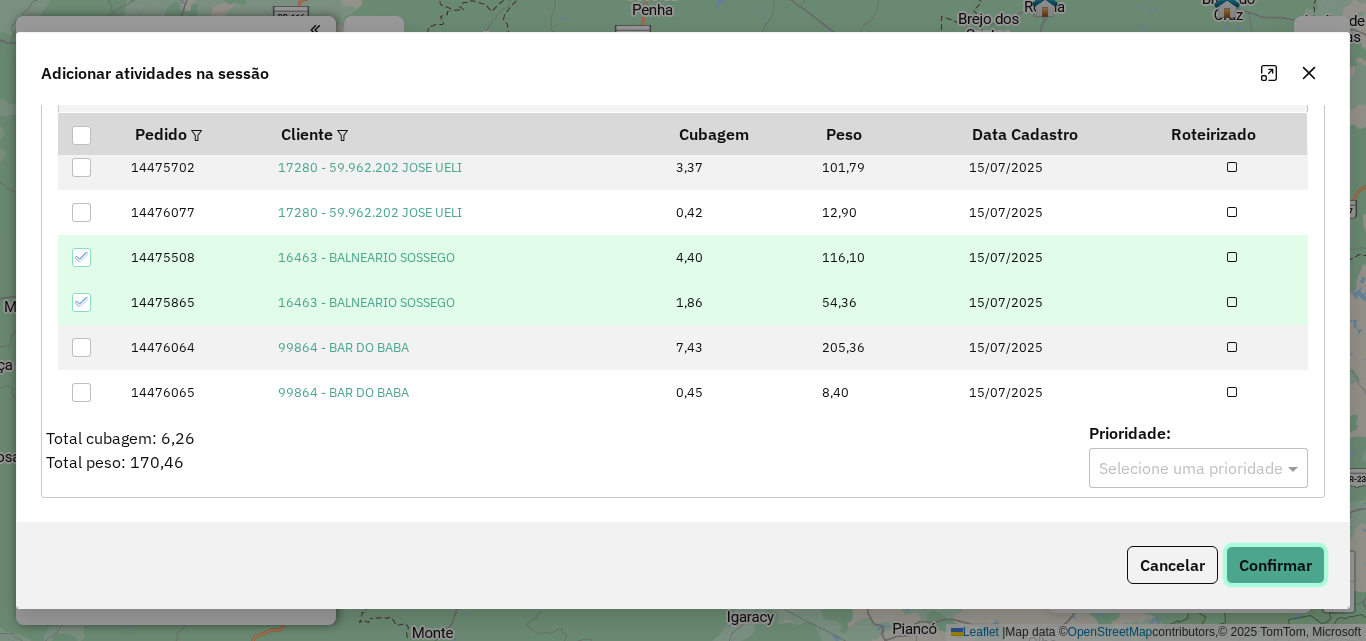click on "Confirmar" 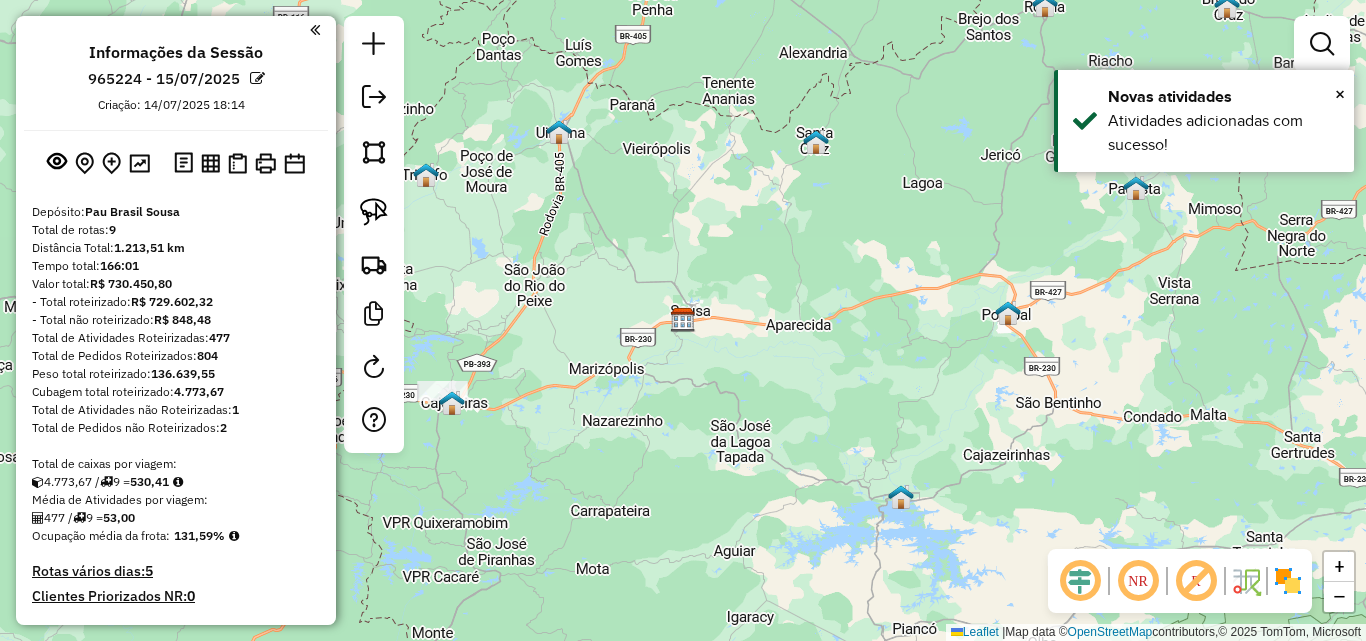 drag, startPoint x: 559, startPoint y: 475, endPoint x: 586, endPoint y: 406, distance: 74.094536 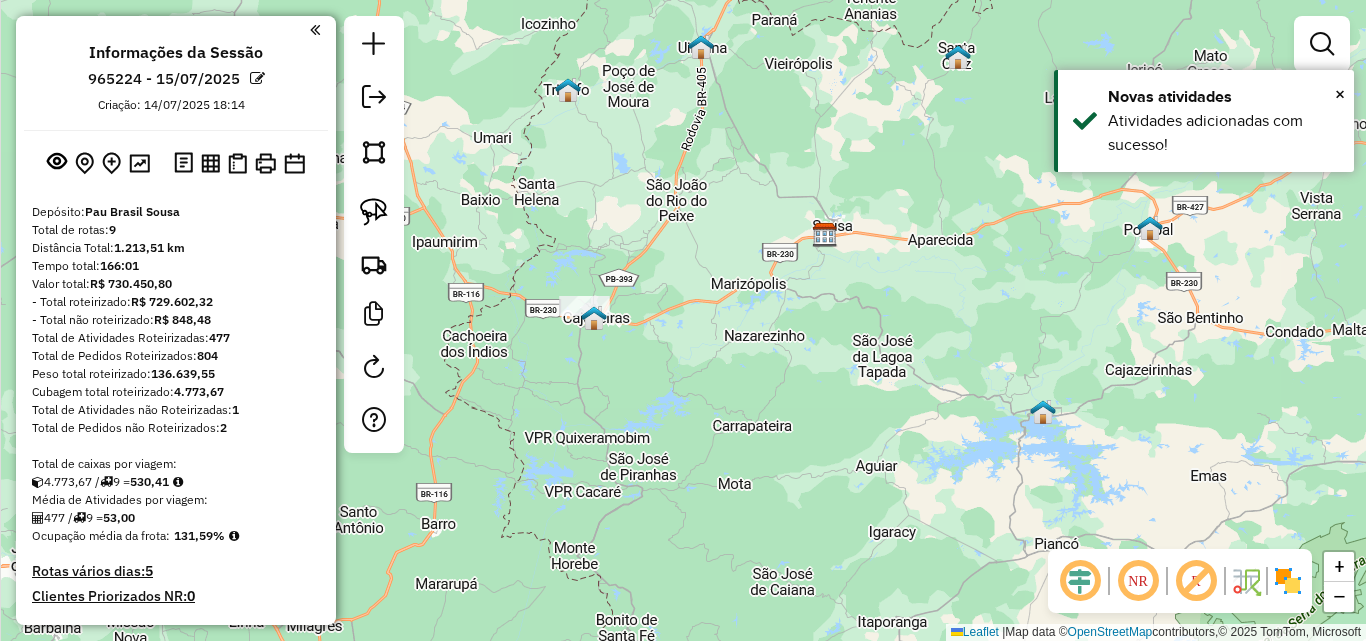 scroll, scrollTop: 600, scrollLeft: 0, axis: vertical 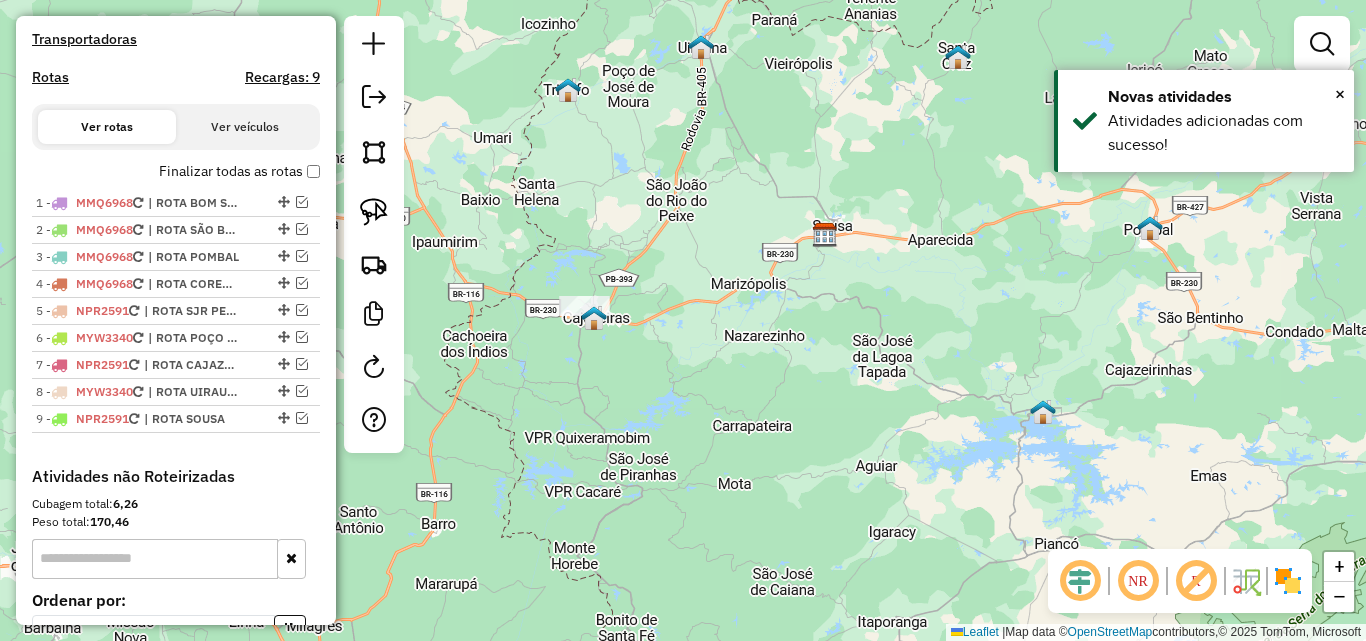 drag, startPoint x: 300, startPoint y: 367, endPoint x: 412, endPoint y: 320, distance: 121.46193 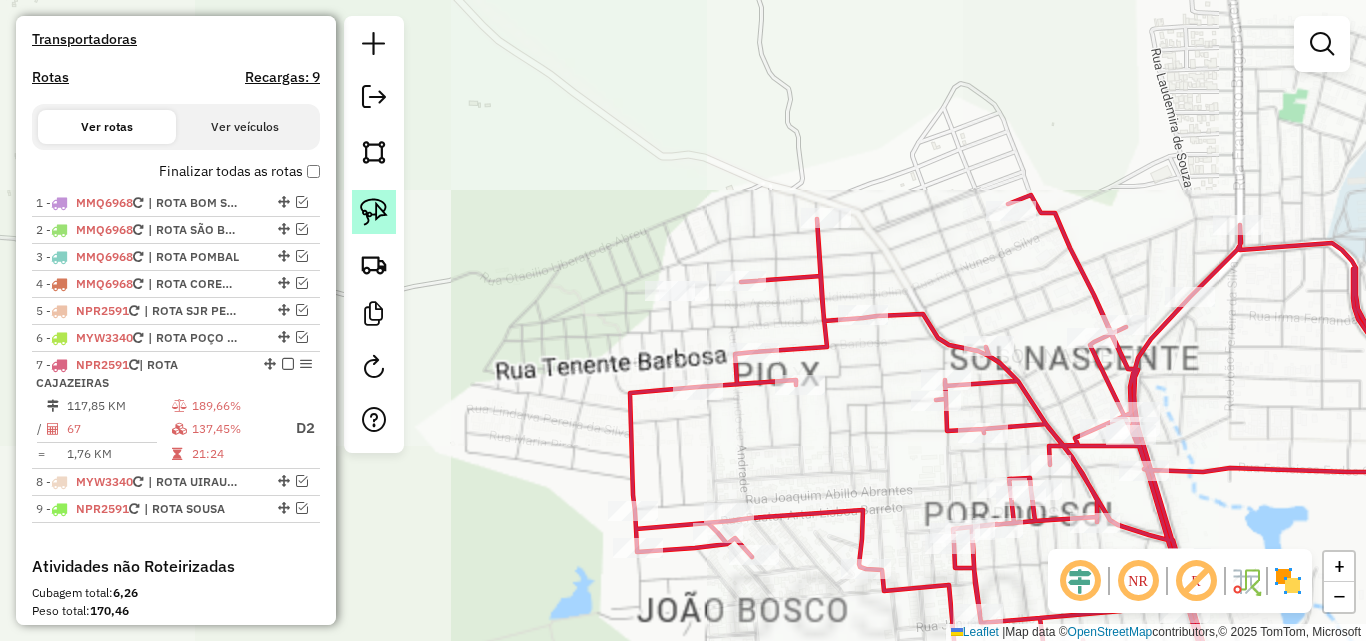click 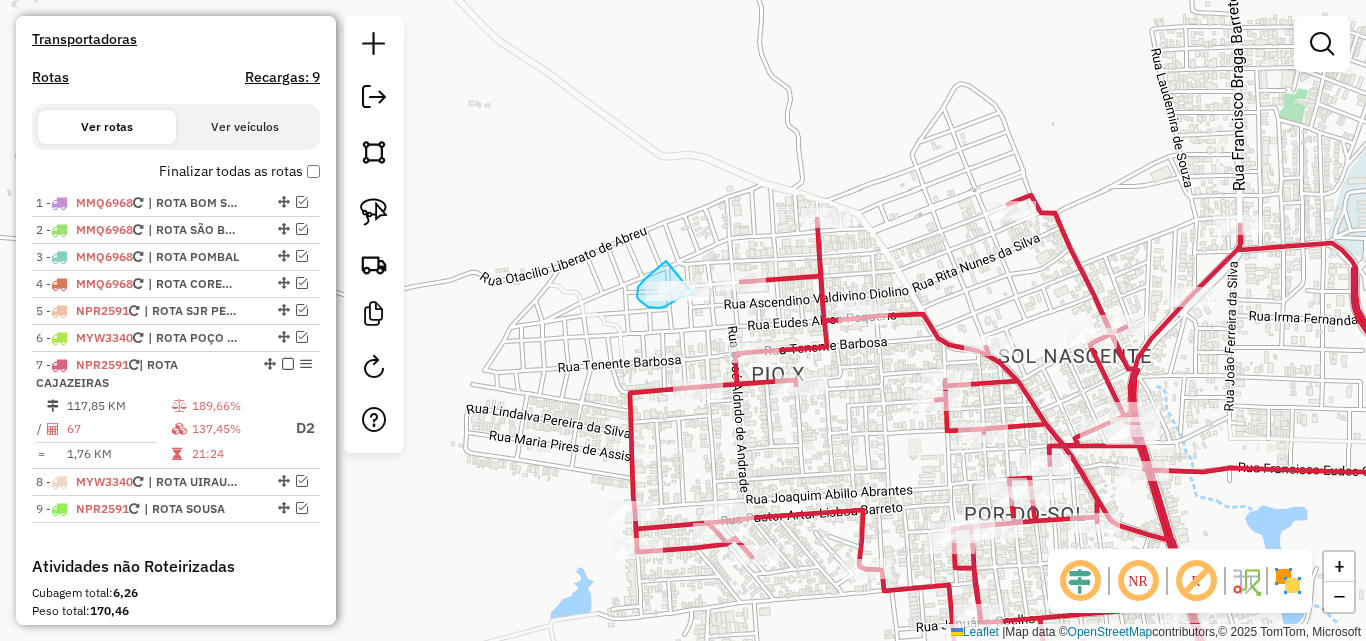 drag, startPoint x: 662, startPoint y: 264, endPoint x: 710, endPoint y: 276, distance: 49.47727 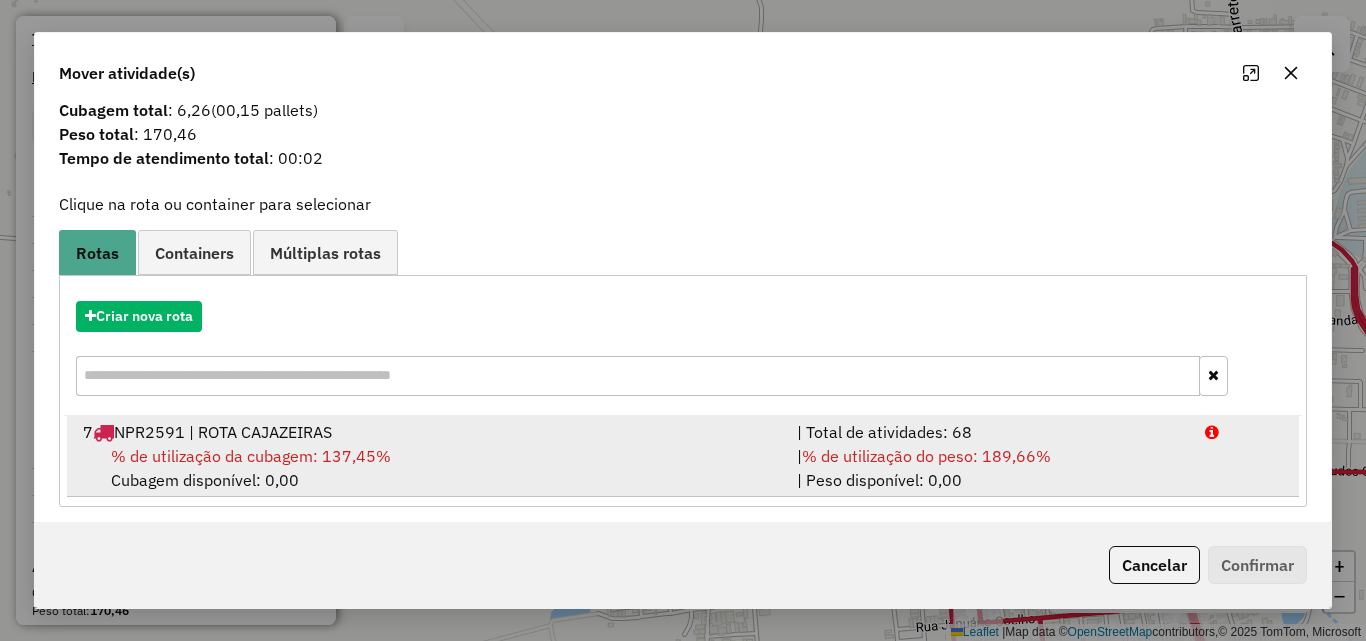 scroll, scrollTop: 48, scrollLeft: 0, axis: vertical 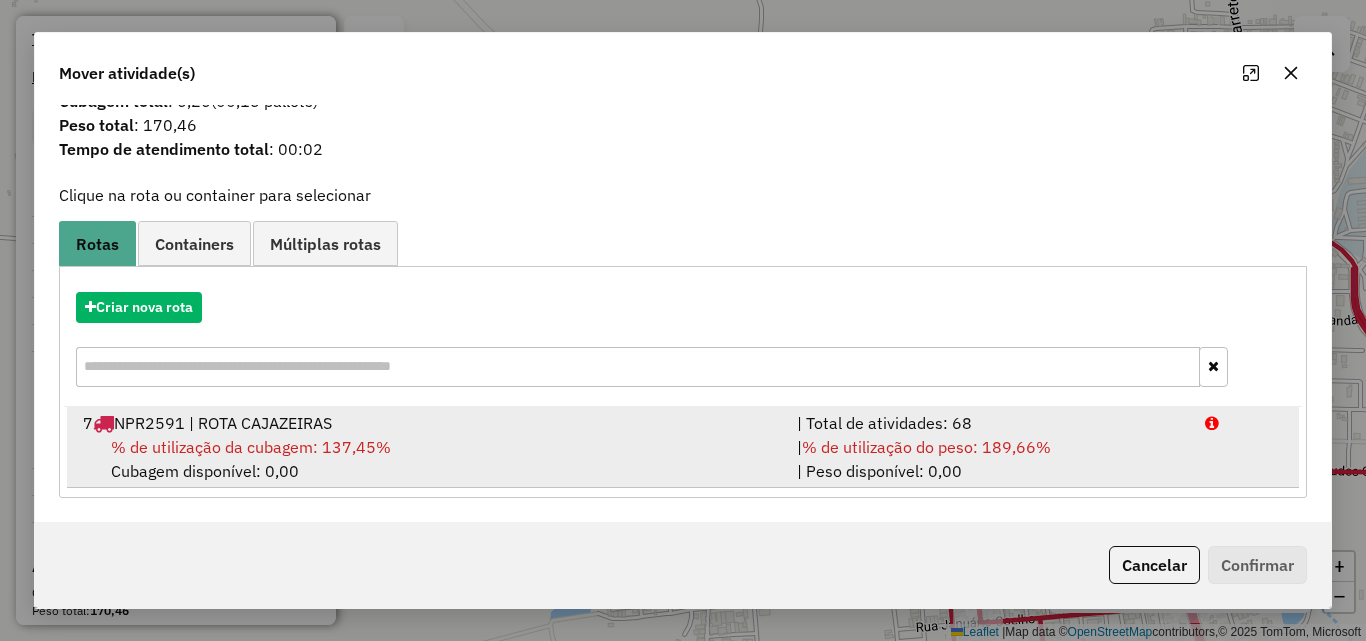 drag, startPoint x: 882, startPoint y: 434, endPoint x: 1045, endPoint y: 488, distance: 171.71198 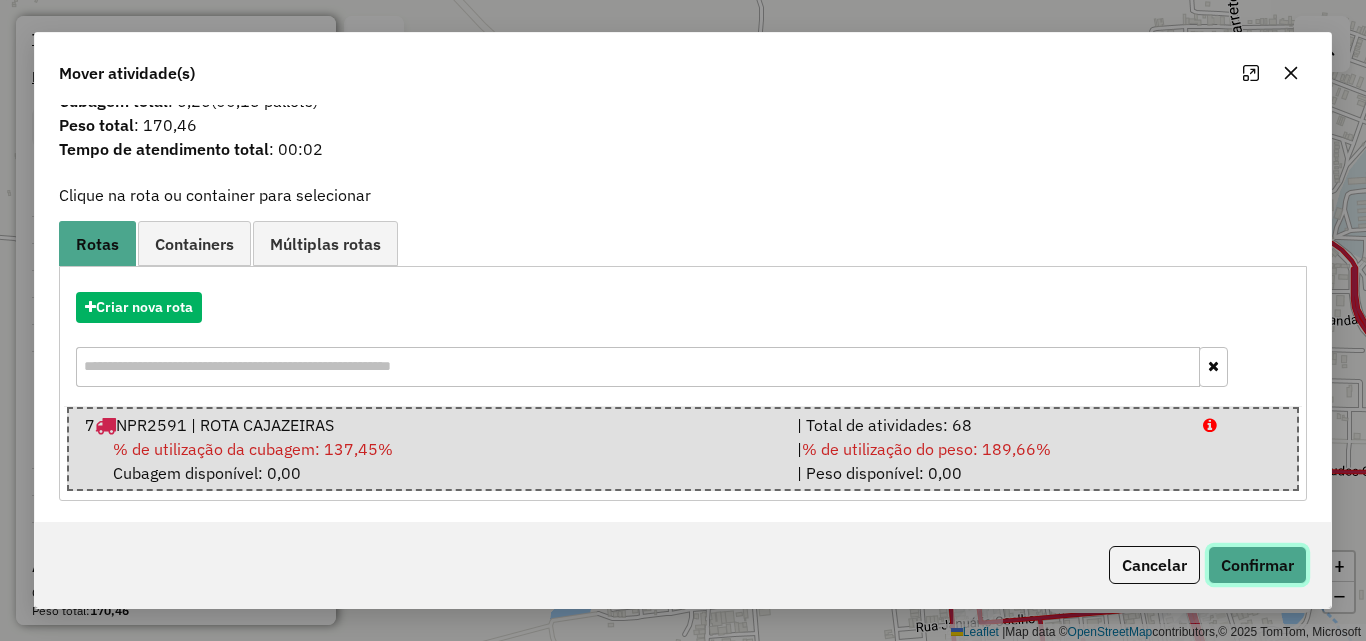 click on "Confirmar" 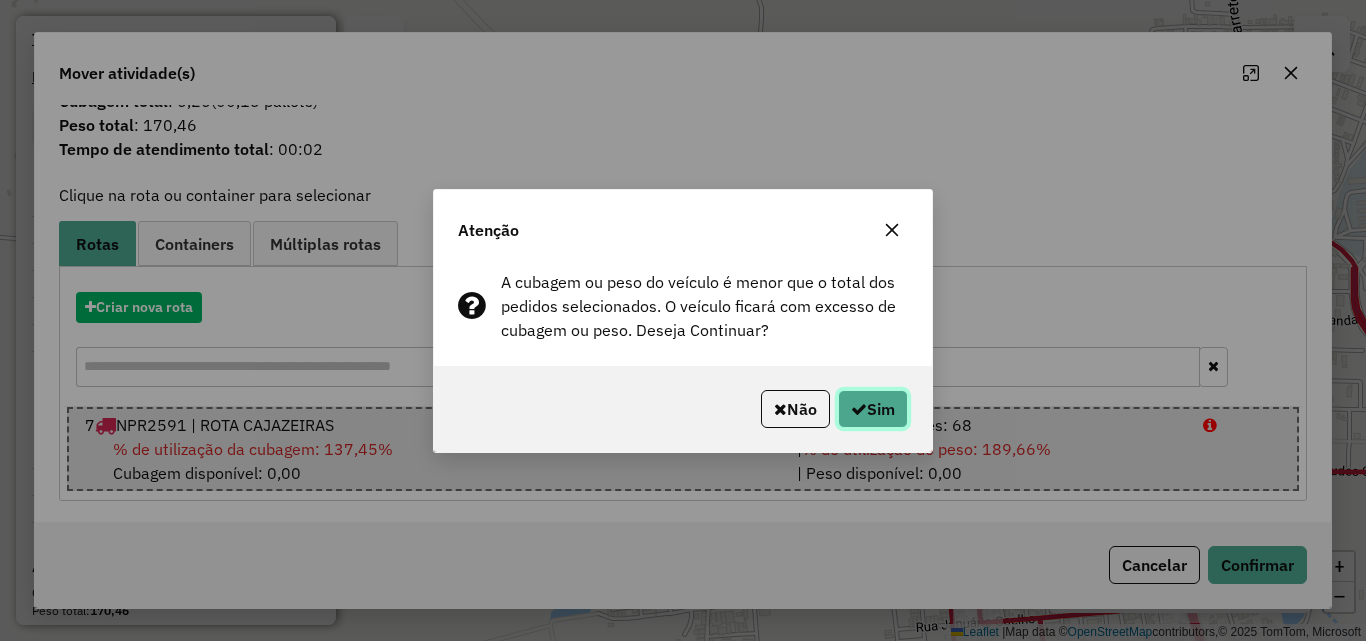 click on "Sim" 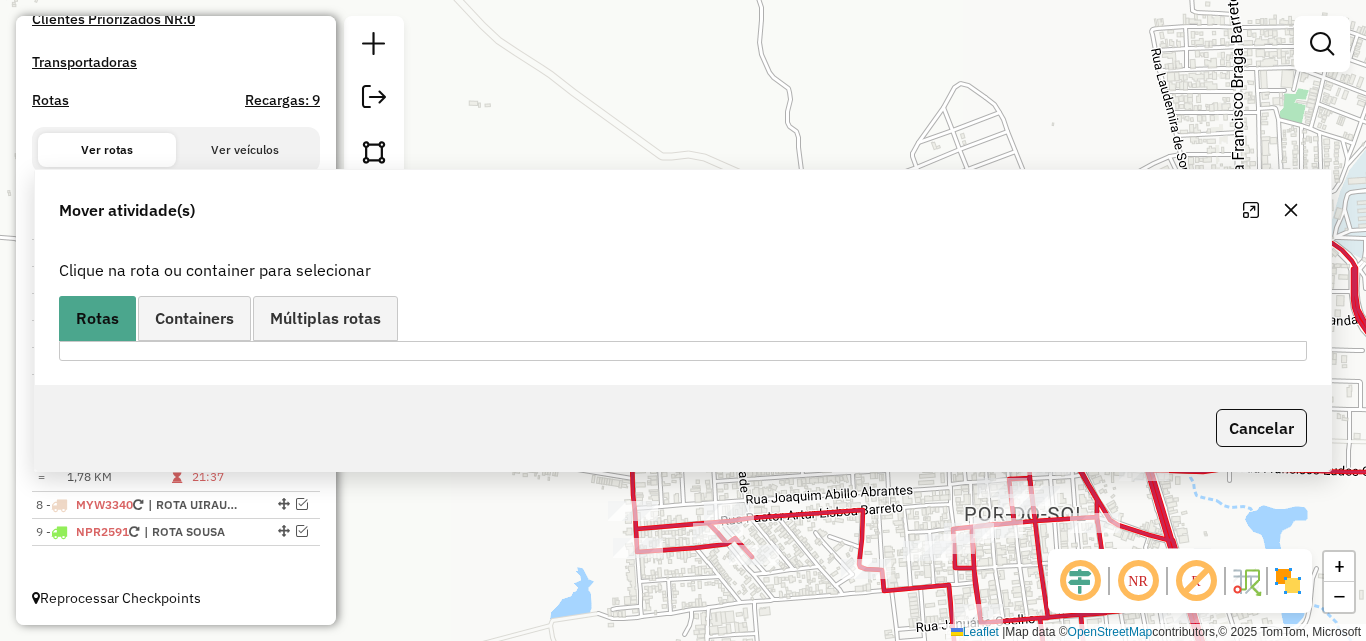 scroll, scrollTop: 577, scrollLeft: 0, axis: vertical 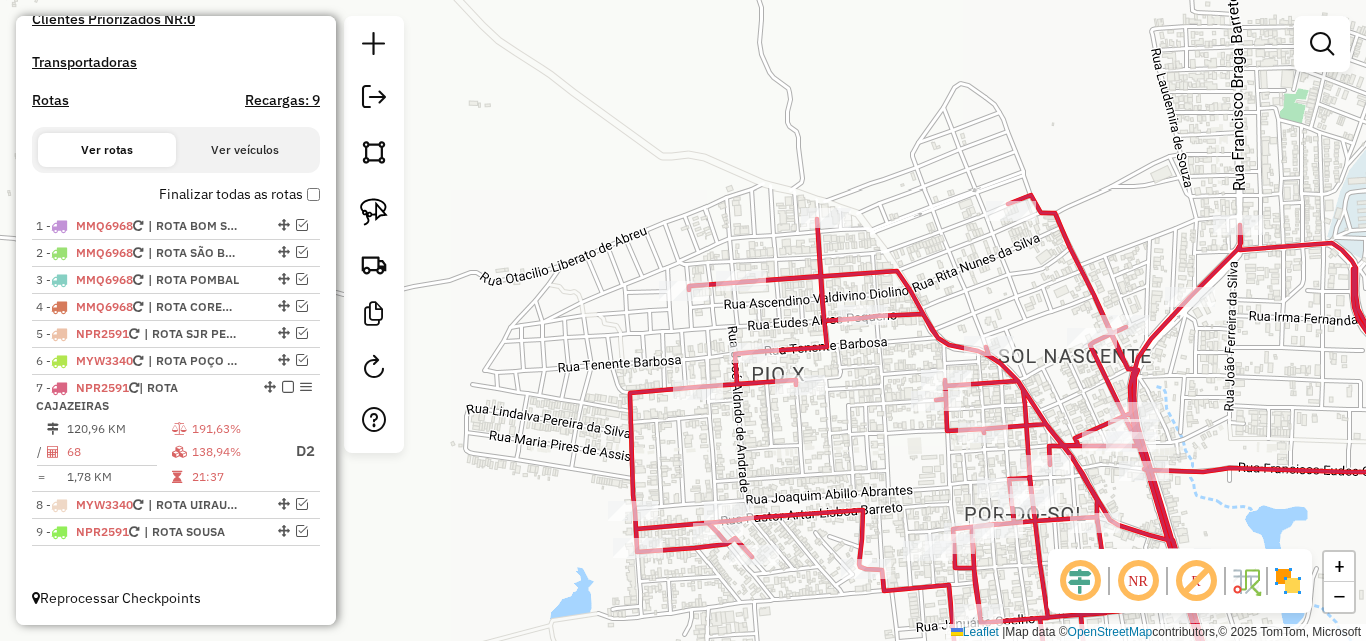 drag, startPoint x: 814, startPoint y: 179, endPoint x: 848, endPoint y: 208, distance: 44.687805 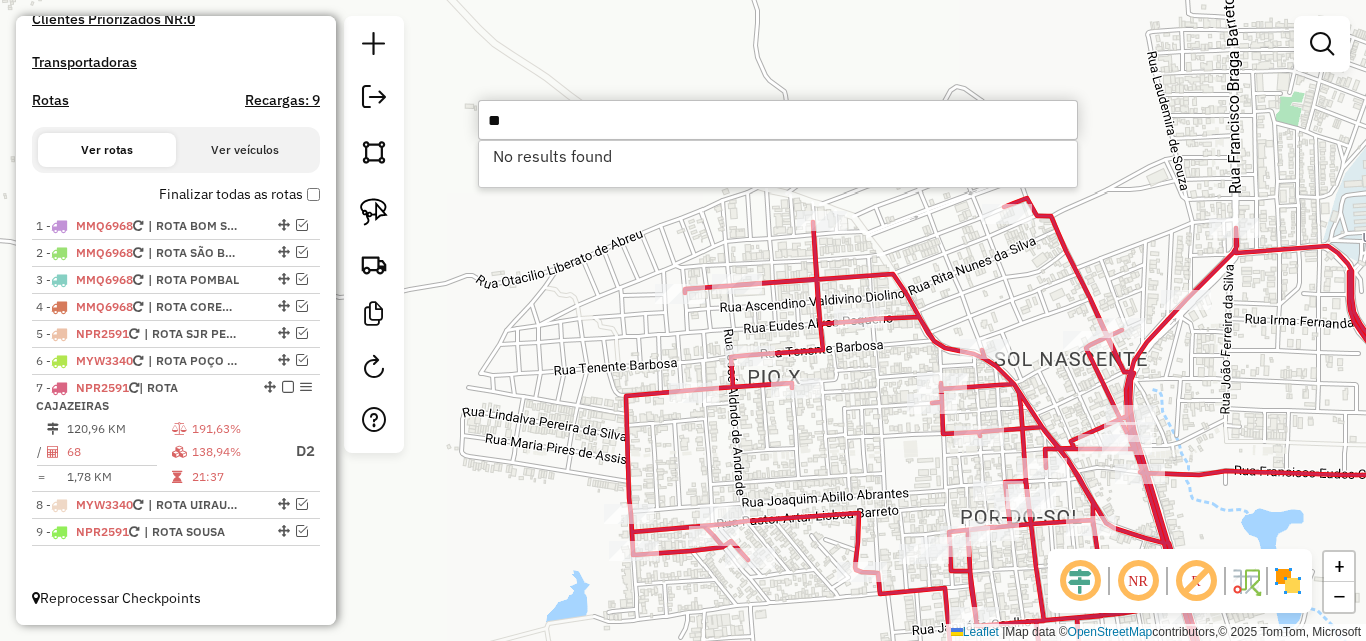 type on "*" 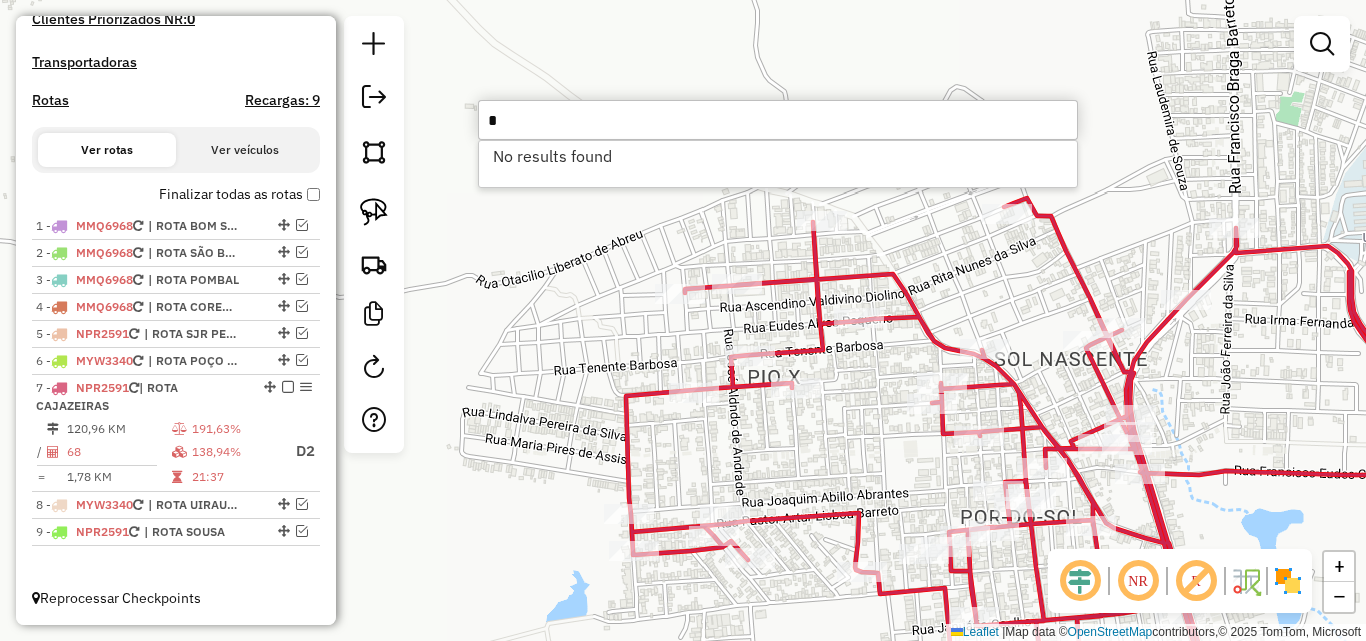 type 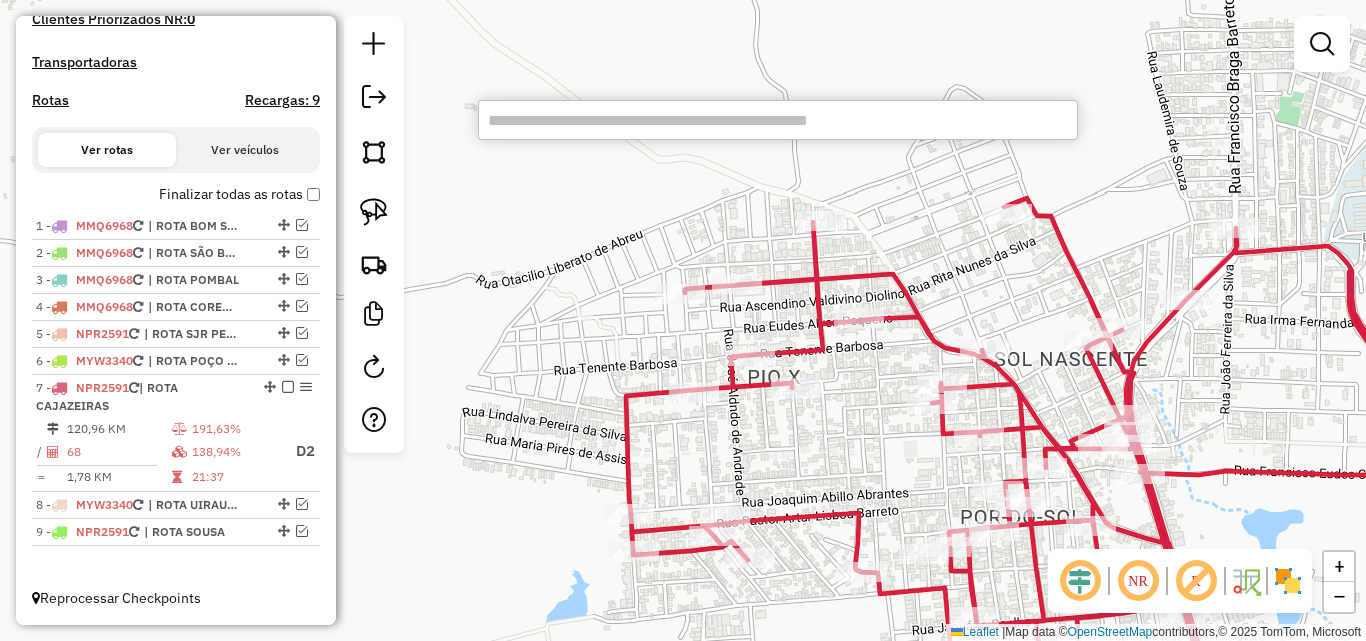 click on "Janela de atendimento Grade de atendimento Capacidade Transportadoras Veículos Cliente Pedidos  Rotas Selecione os dias de semana para filtrar as janelas de atendimento  Seg   Ter   Qua   Qui   Sex   Sáb   Dom  Informe o período da janela de atendimento: De: Até:  Filtrar exatamente a janela do cliente  Considerar janela de atendimento padrão  Selecione os dias de semana para filtrar as grades de atendimento  Seg   Ter   Qua   Qui   Sex   Sáb   Dom   Considerar clientes sem dia de atendimento cadastrado  Clientes fora do dia de atendimento selecionado Filtrar as atividades entre os valores definidos abaixo:  Peso mínimo:   Peso máximo:   Cubagem mínima:   Cubagem máxima:   De:   Até:  Filtrar as atividades entre o tempo de atendimento definido abaixo:  De:   Até:   Considerar capacidade total dos clientes não roteirizados Transportadora: Selecione um ou mais itens Tipo de veículo: Selecione um ou mais itens Veículo: Selecione um ou mais itens Motorista: Selecione um ou mais itens Nome: Rótulo:" 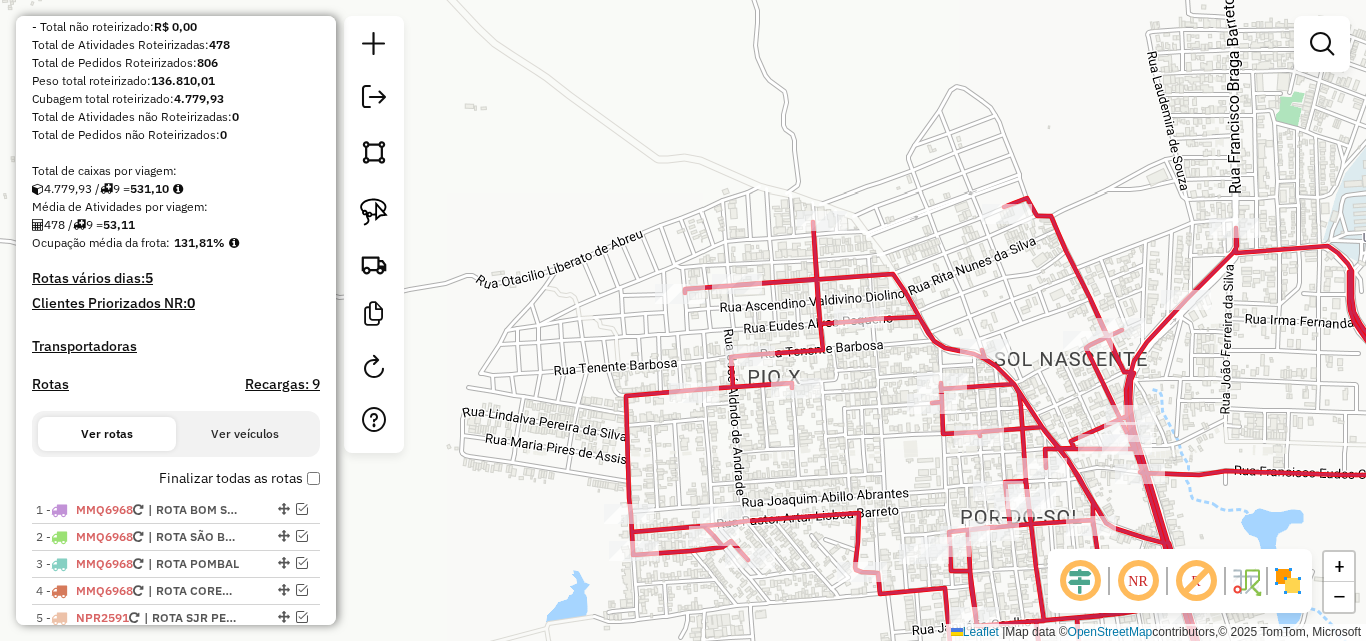 scroll, scrollTop: 0, scrollLeft: 0, axis: both 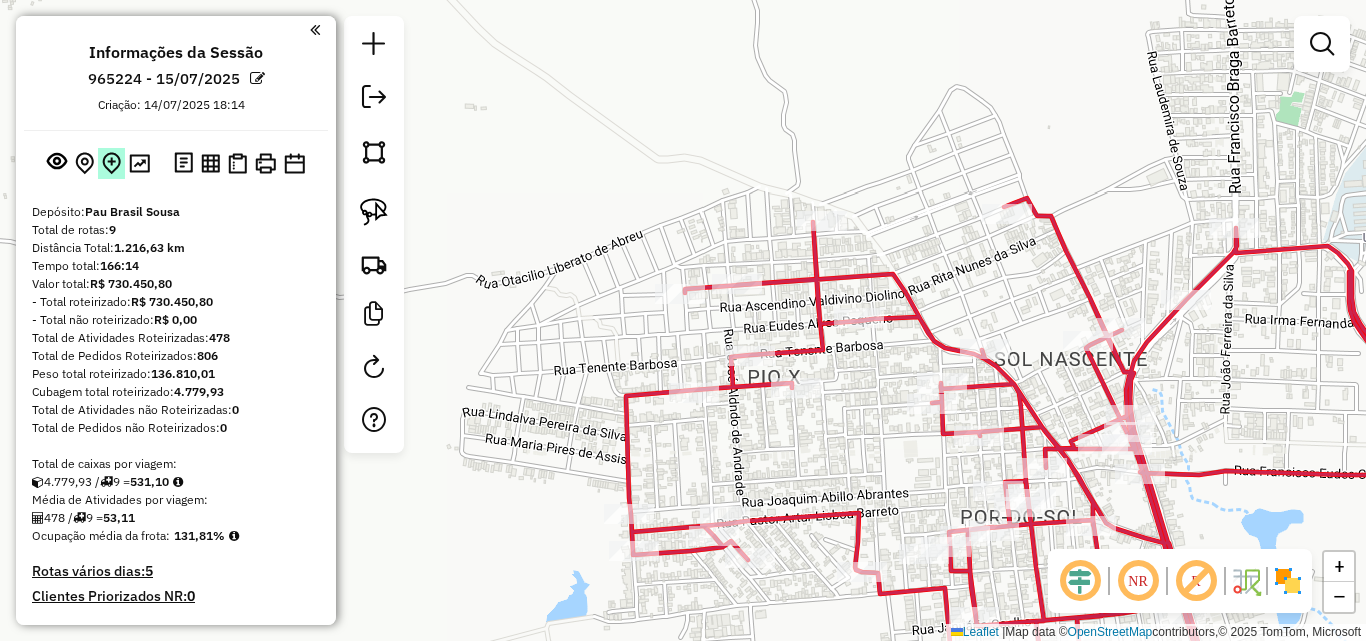 click at bounding box center [111, 163] 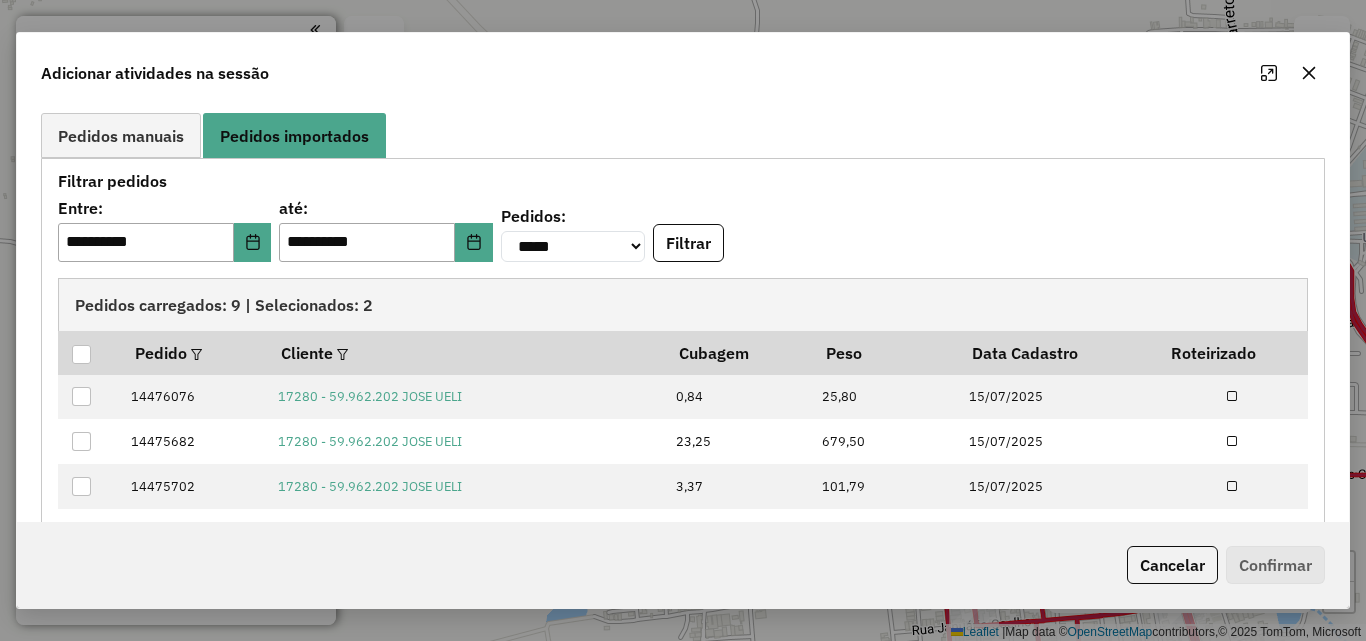 scroll, scrollTop: 149, scrollLeft: 0, axis: vertical 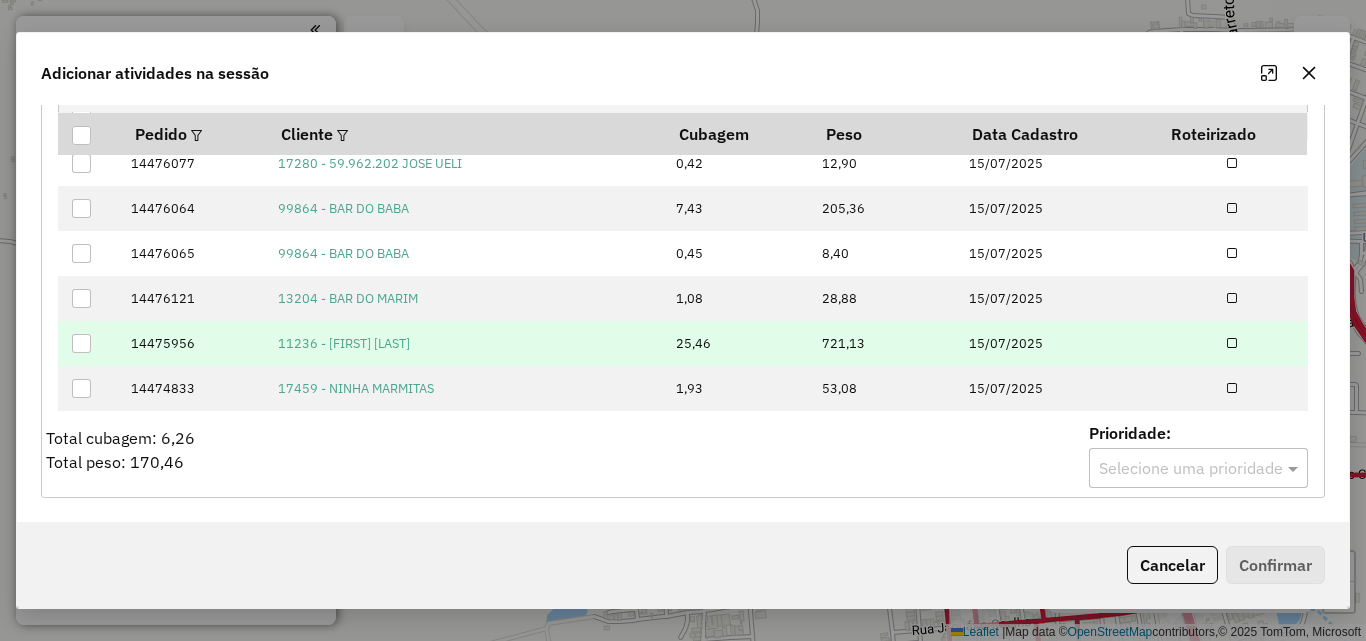 click at bounding box center [81, 343] 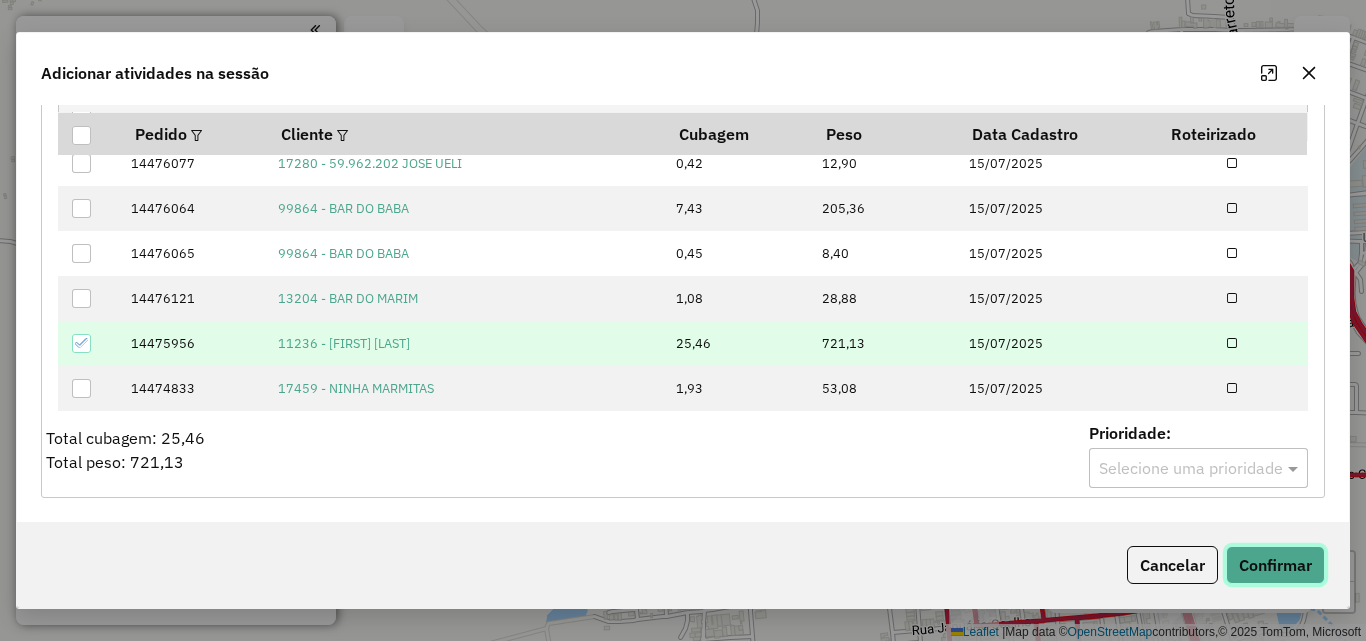 click on "Confirmar" 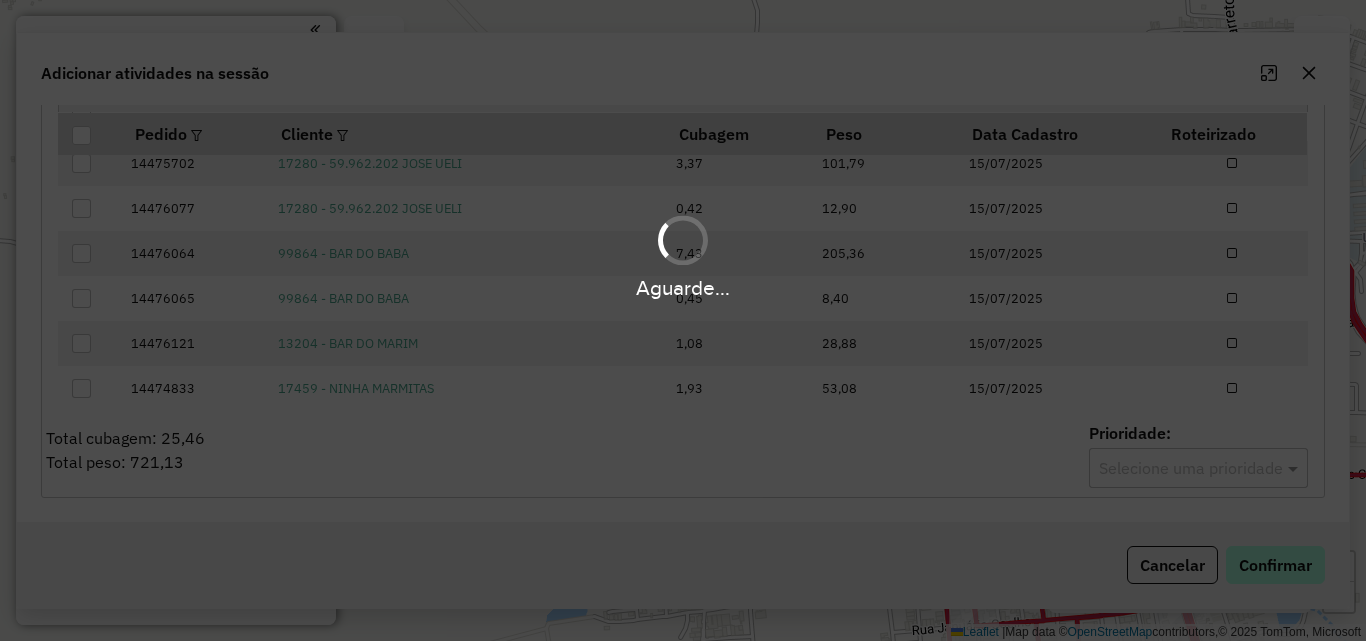 scroll, scrollTop: 0, scrollLeft: 0, axis: both 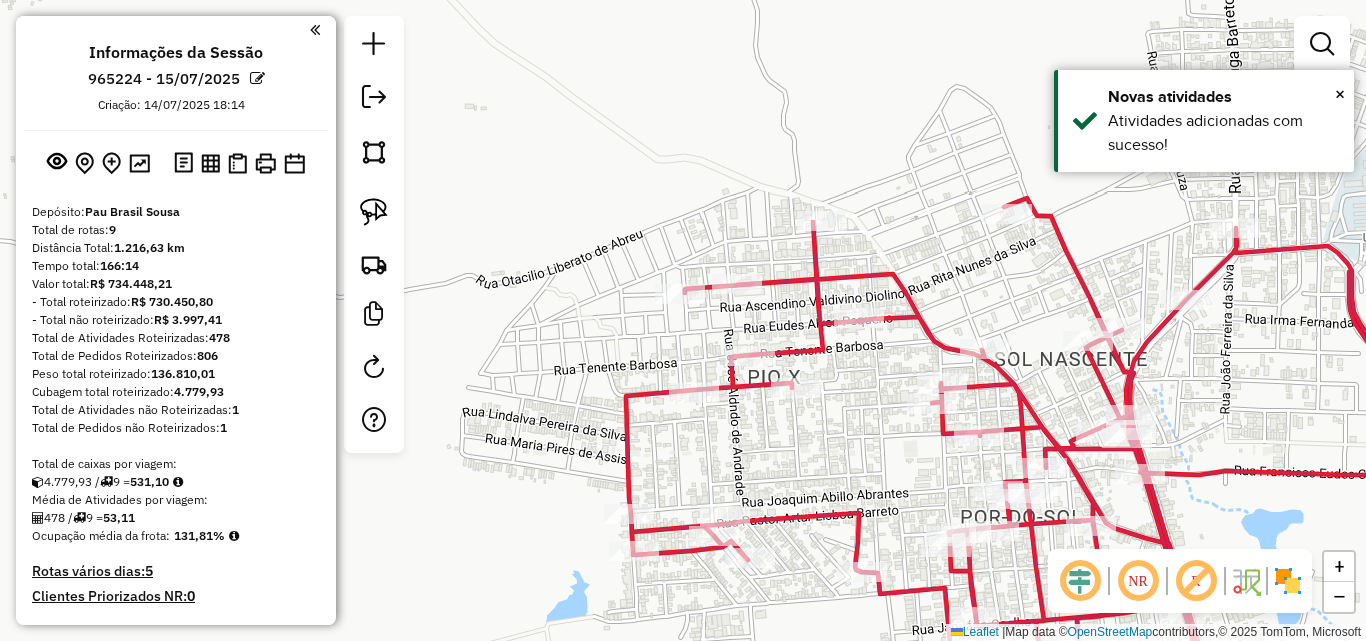 drag, startPoint x: 958, startPoint y: 151, endPoint x: 970, endPoint y: 160, distance: 15 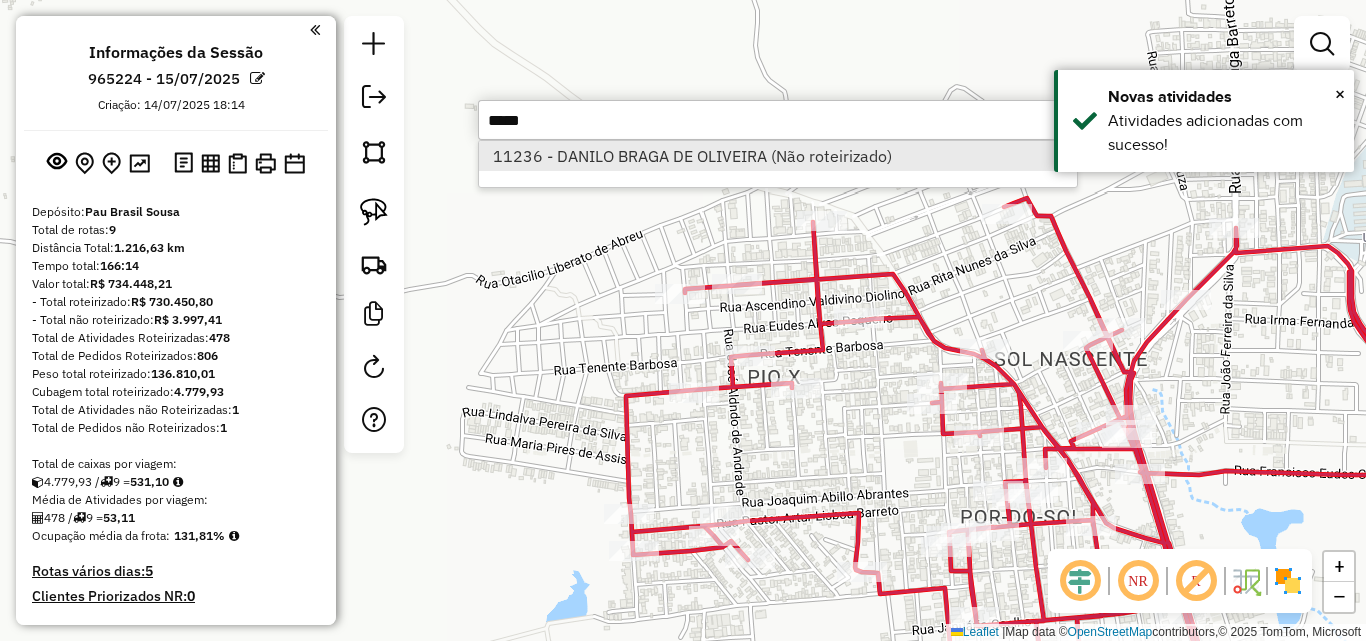 type on "*****" 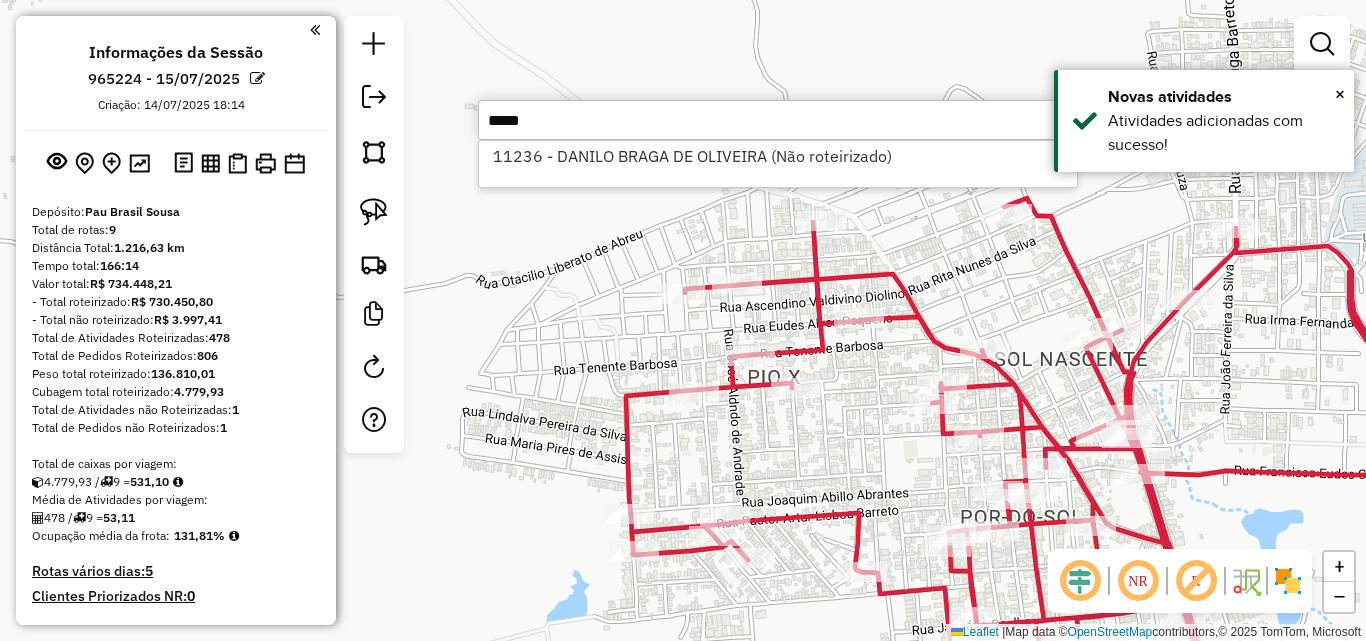 click on "11236 - DANILO BRAGA DE OLIVEIRA (Não roteirizado)" at bounding box center [778, 156] 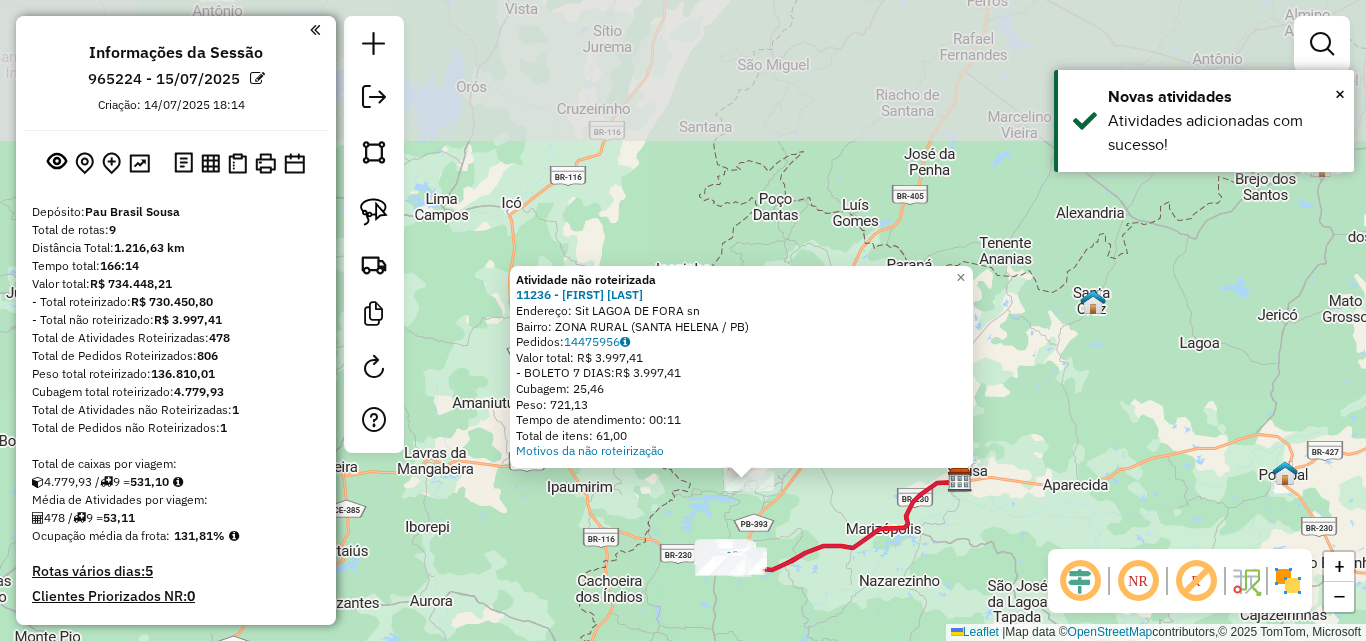 click on "Atividade não roteirizada 11236 - DANILO BRAGA DE OLIVEIRA  Endereço: Sit LAGOA DE FORA                  sn   Bairro: ZONA RURAL (SANTA HELENA / PB)   Pedidos:  14475956   Valor total: R$ 3.997,41   - BOLETO 7 DIAS:  R$ 3.997,41   Cubagem: 25,46   Peso: 721,13   Tempo de atendimento: 00:11   Total de itens: 61,00  Motivos da não roteirização × Janela de atendimento Grade de atendimento Capacidade Transportadoras Veículos Cliente Pedidos  Rotas Selecione os dias de semana para filtrar as janelas de atendimento  Seg   Ter   Qua   Qui   Sex   Sáb   Dom  Informe o período da janela de atendimento: De: Até:  Filtrar exatamente a janela do cliente  Considerar janela de atendimento padrão  Selecione os dias de semana para filtrar as grades de atendimento  Seg   Ter   Qua   Qui   Sex   Sáb   Dom   Considerar clientes sem dia de atendimento cadastrado  Clientes fora do dia de atendimento selecionado Filtrar as atividades entre os valores definidos abaixo:  Peso mínimo:   Peso máximo:   Cubagem mínima:" 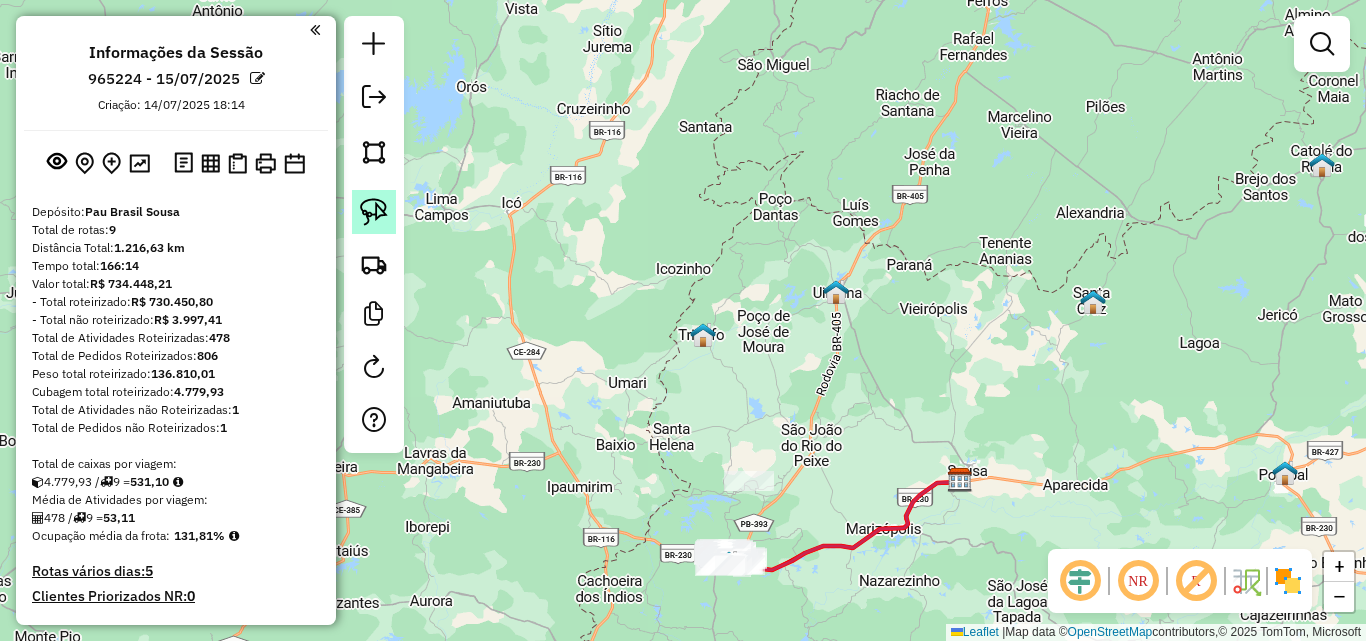 click 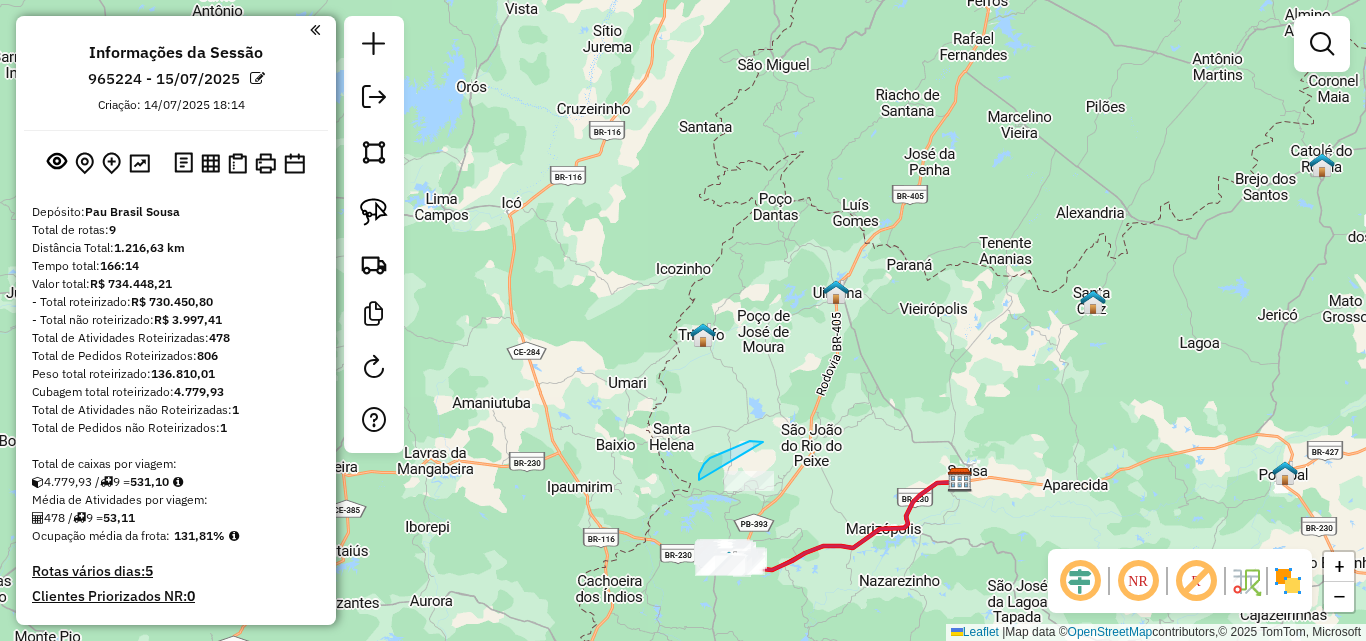 drag, startPoint x: 763, startPoint y: 442, endPoint x: 851, endPoint y: 455, distance: 88.95505 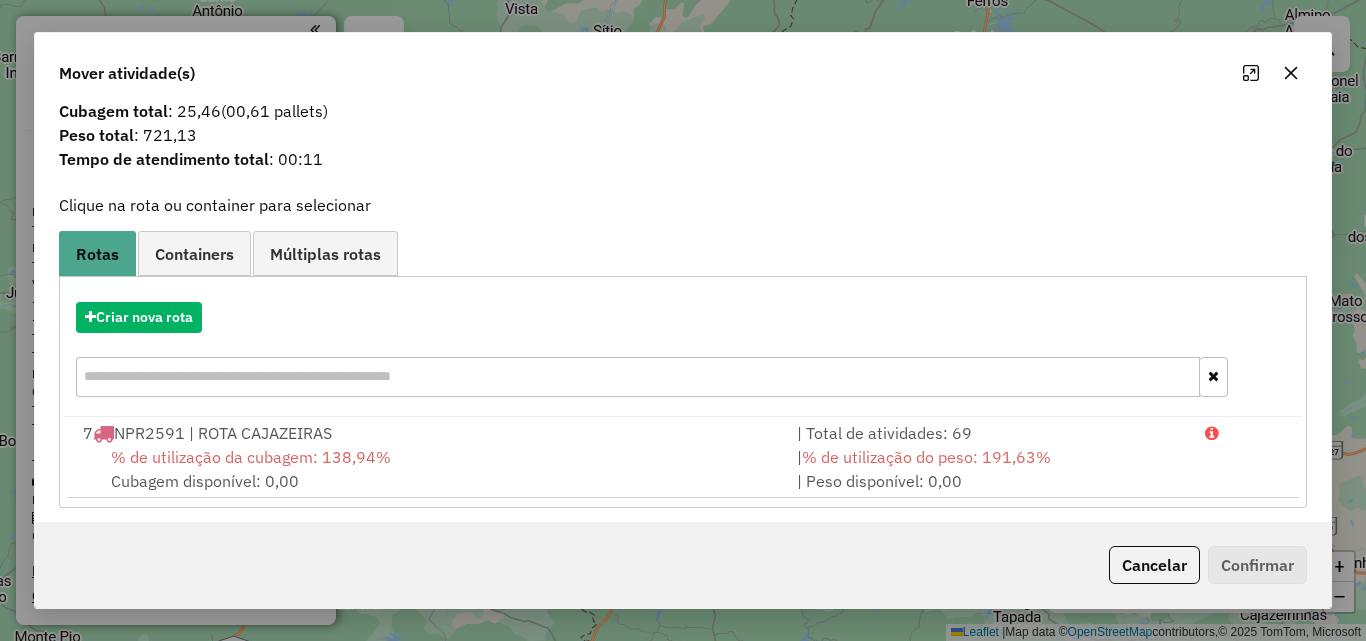 scroll, scrollTop: 48, scrollLeft: 0, axis: vertical 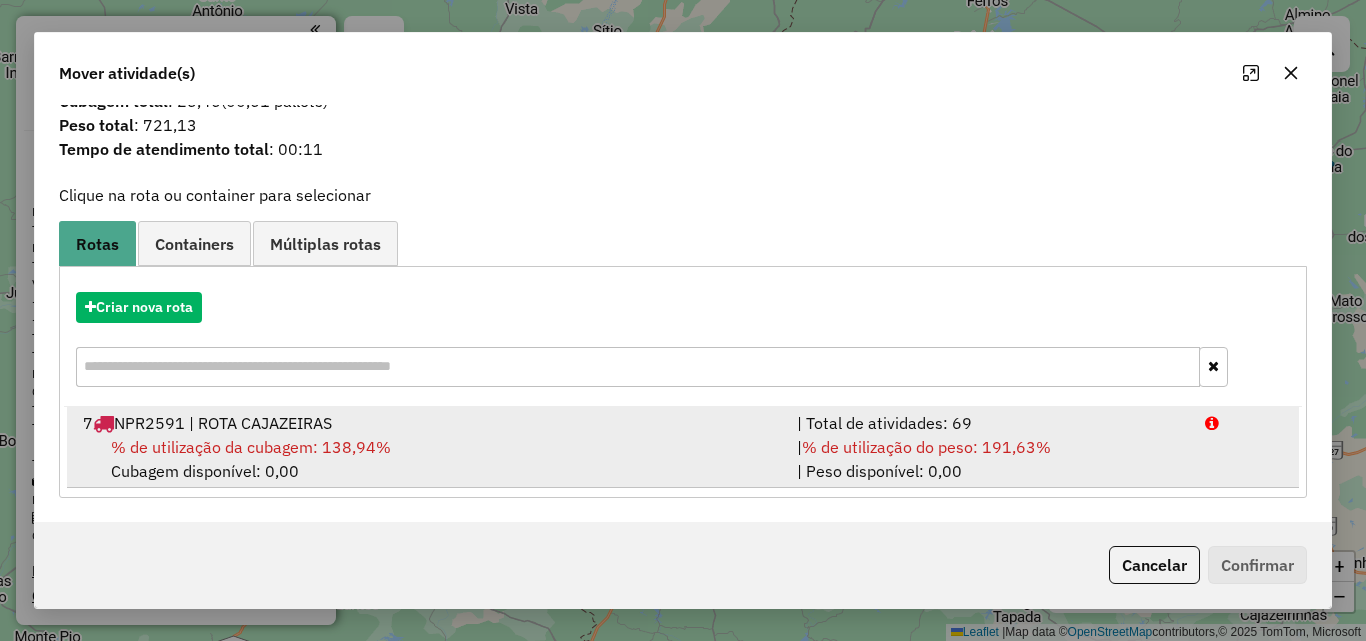 click on "% de utilização do peso: 191,63%" at bounding box center [926, 447] 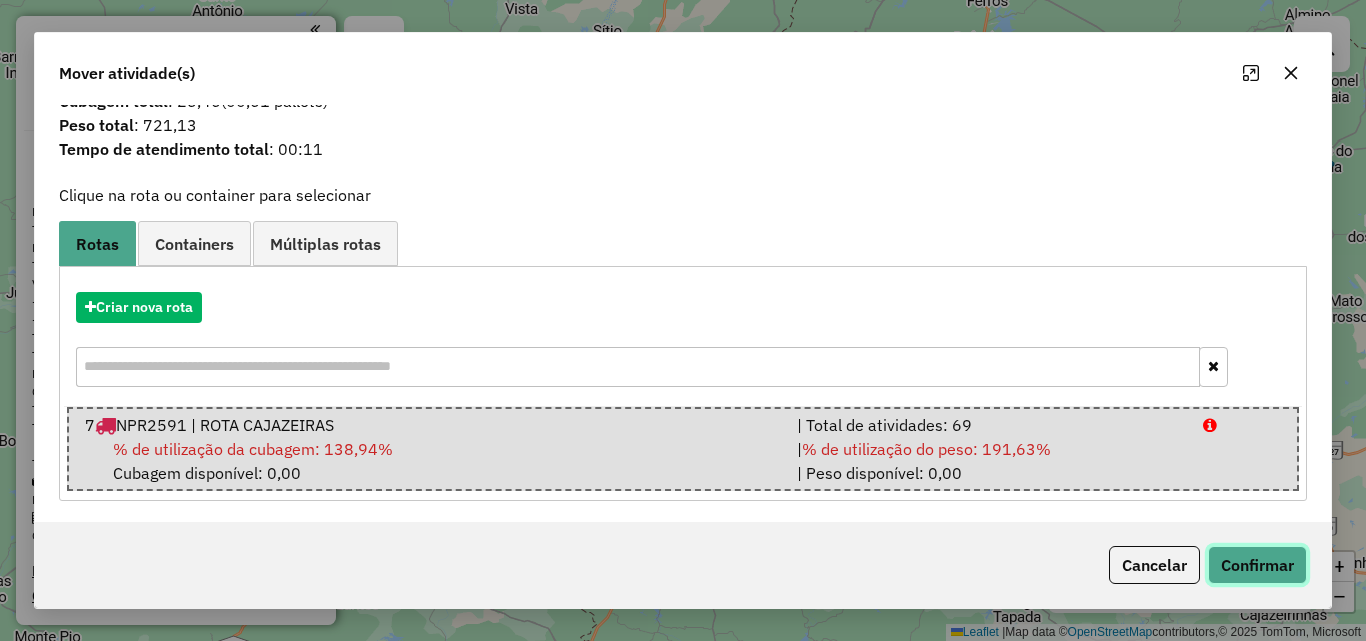 click on "Confirmar" 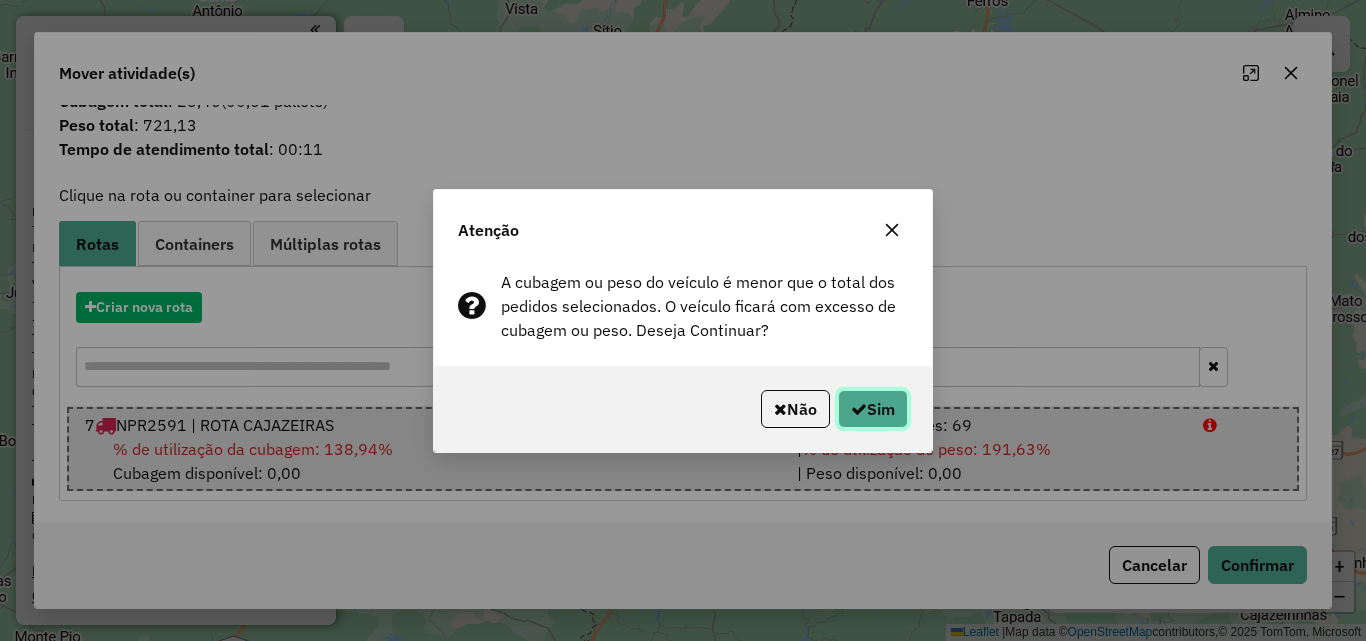 click on "Sim" 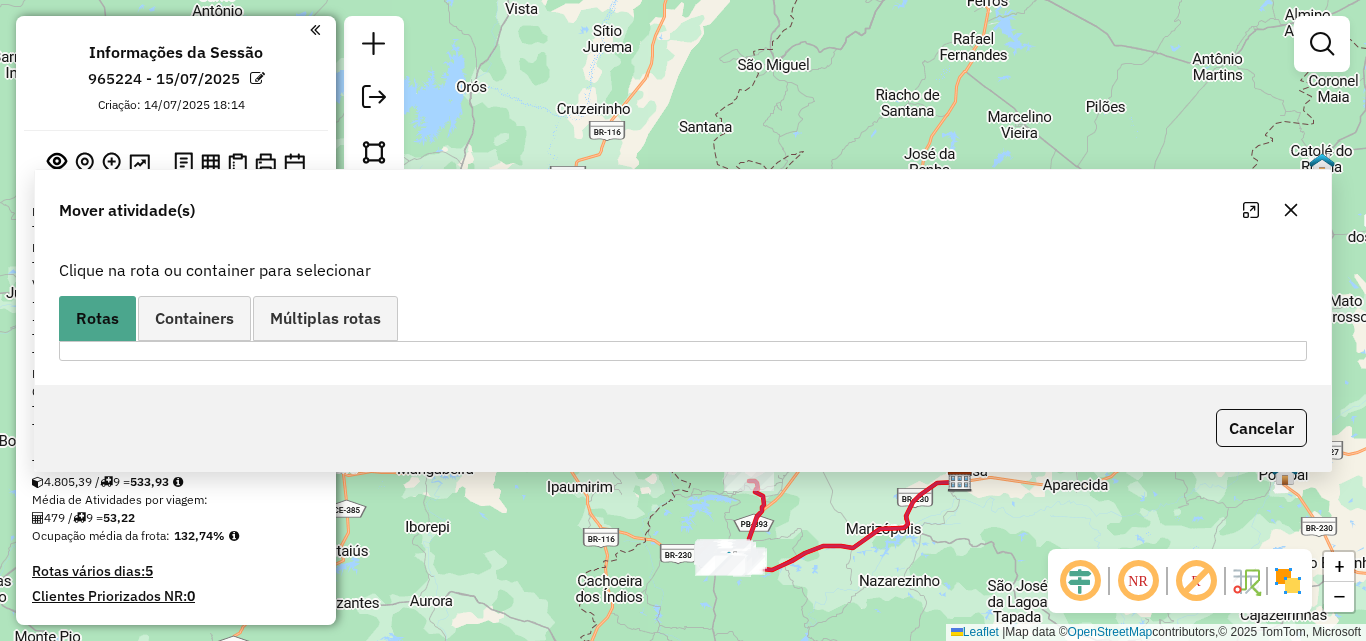 scroll, scrollTop: 0, scrollLeft: 0, axis: both 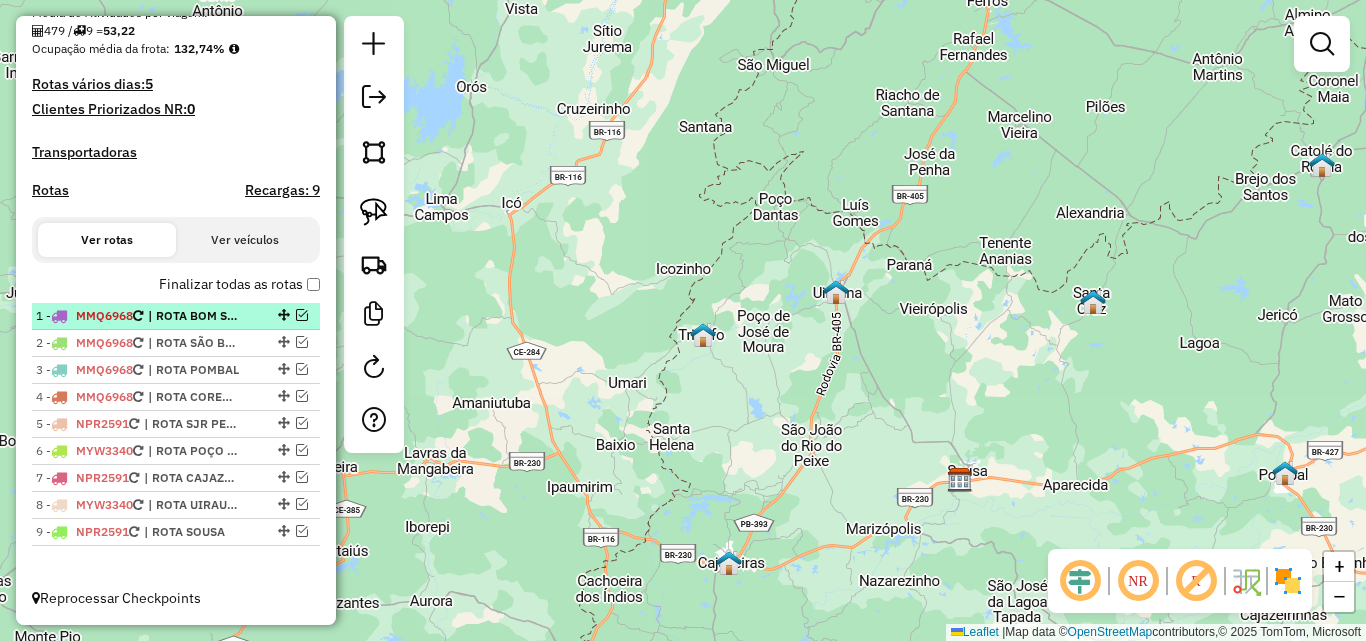 click at bounding box center (302, 315) 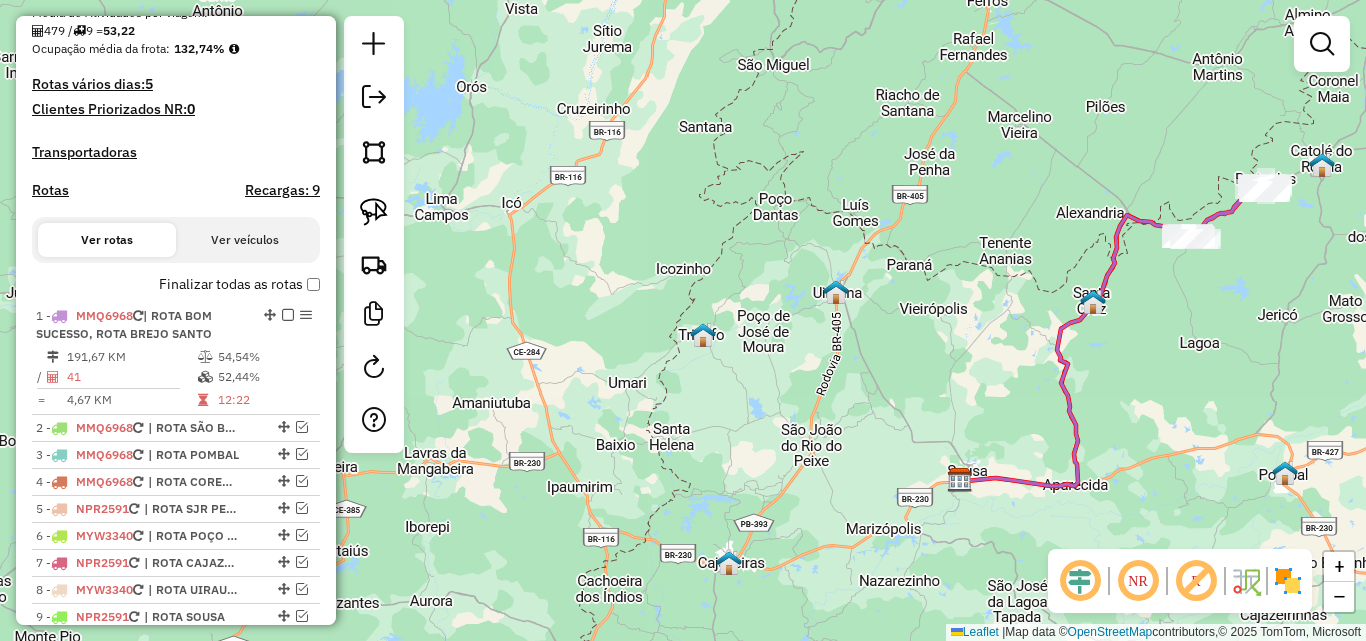 click on "1 -       MMQ6968   | ROTA BOM SUCESSO, ROTA BREJO SANTO" at bounding box center [142, 325] 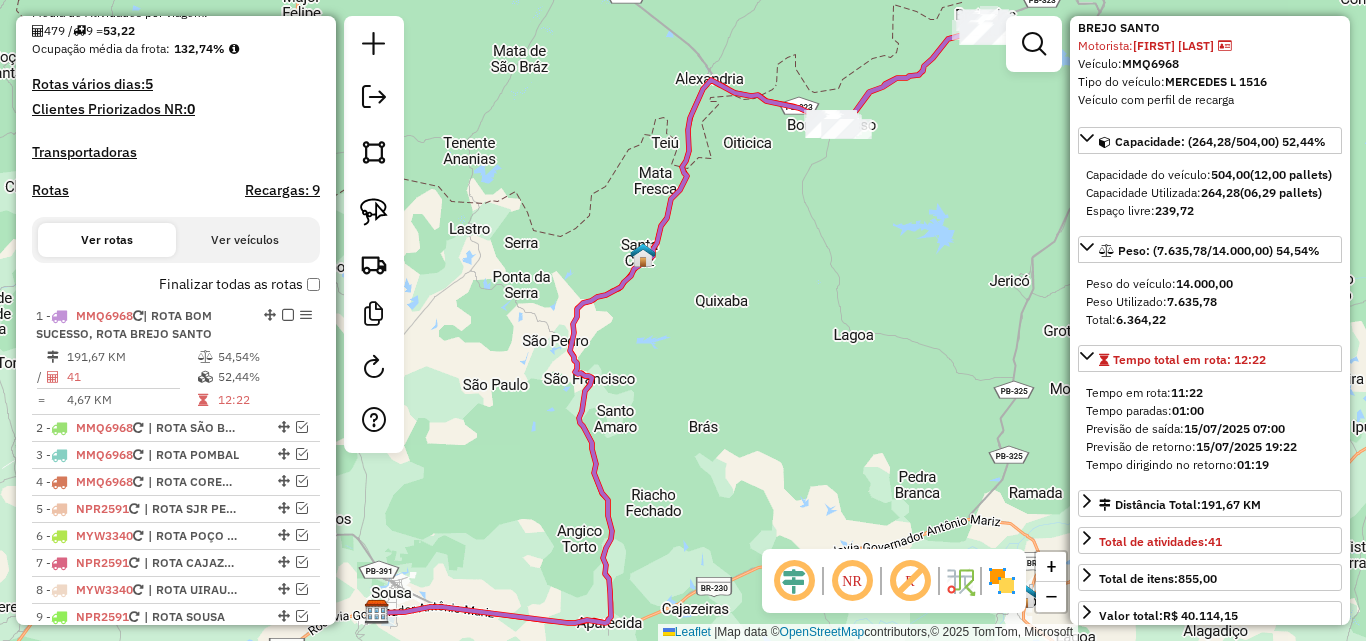 scroll, scrollTop: 200, scrollLeft: 0, axis: vertical 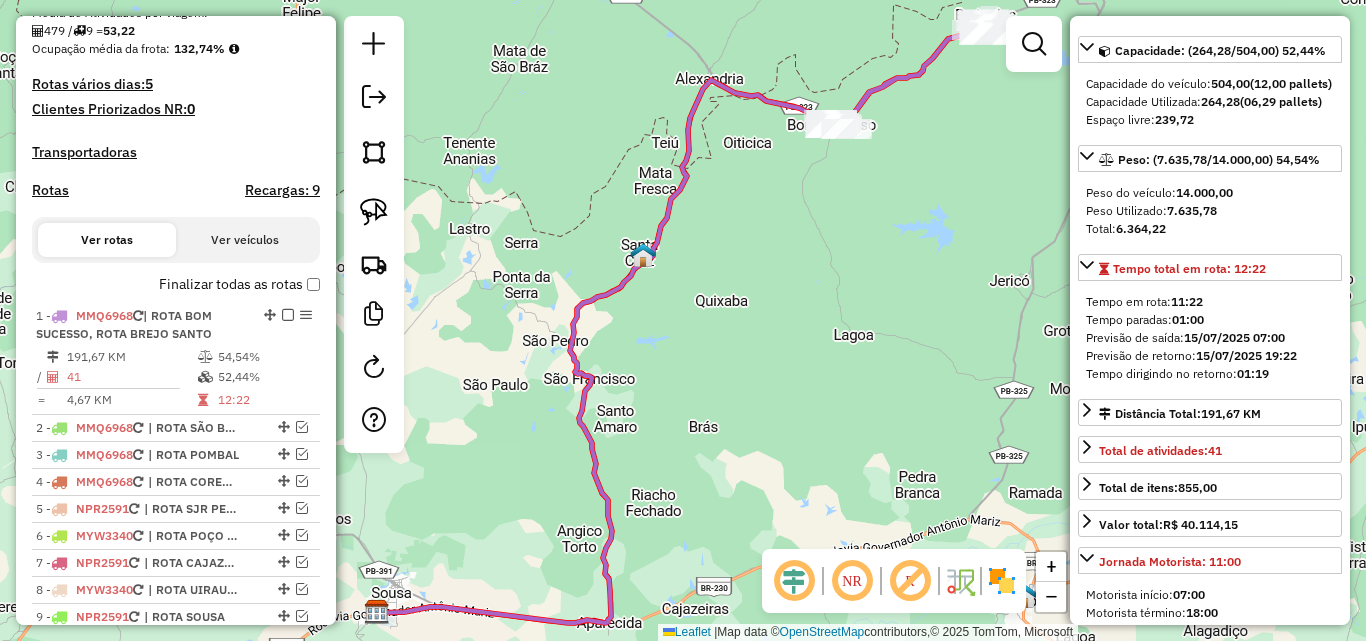 click 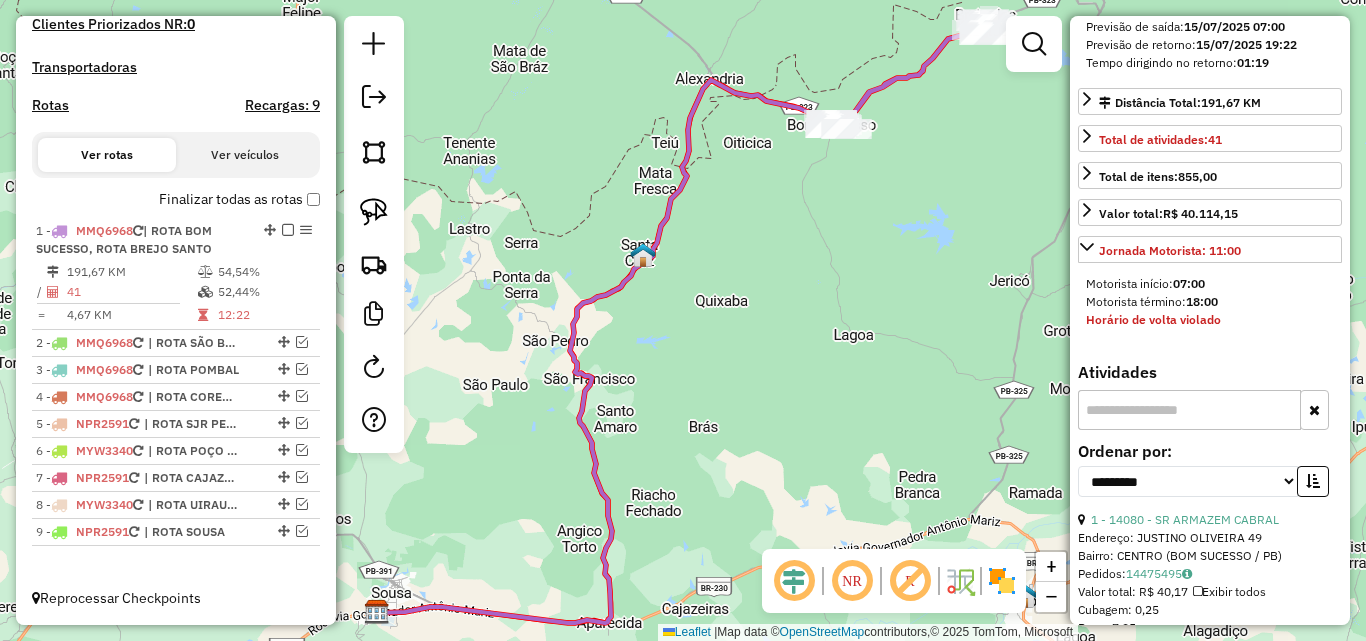 scroll, scrollTop: 700, scrollLeft: 0, axis: vertical 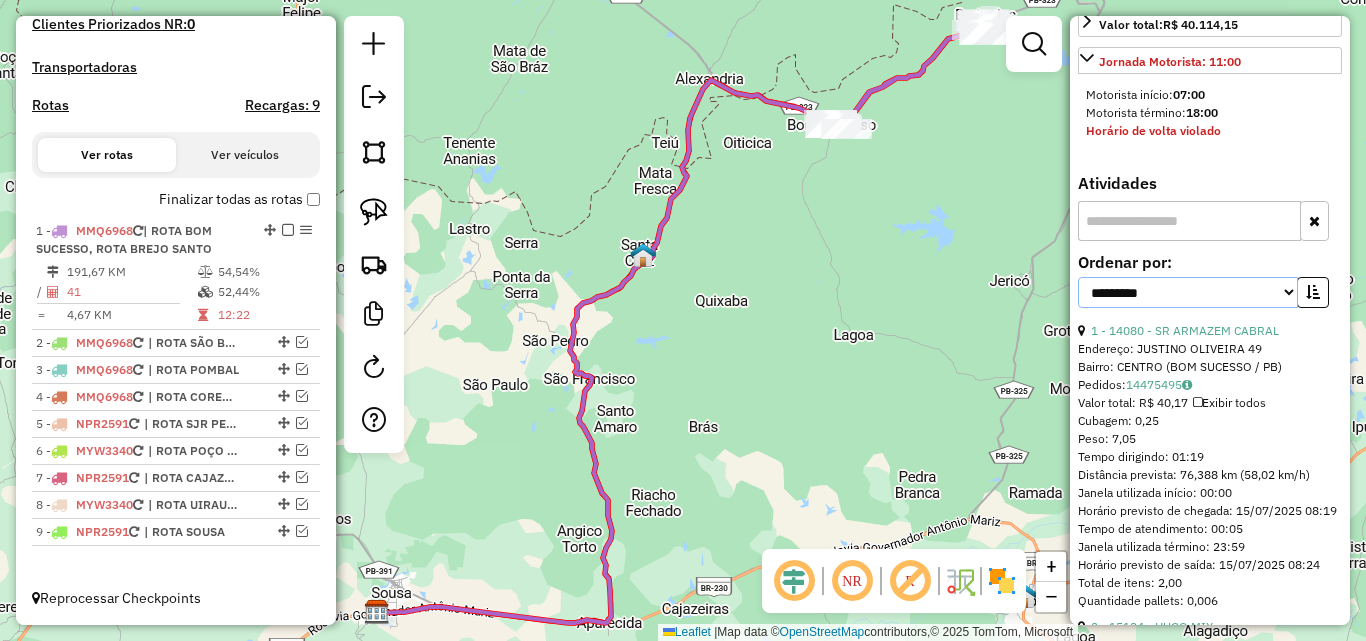 click on "**********" at bounding box center [1188, 292] 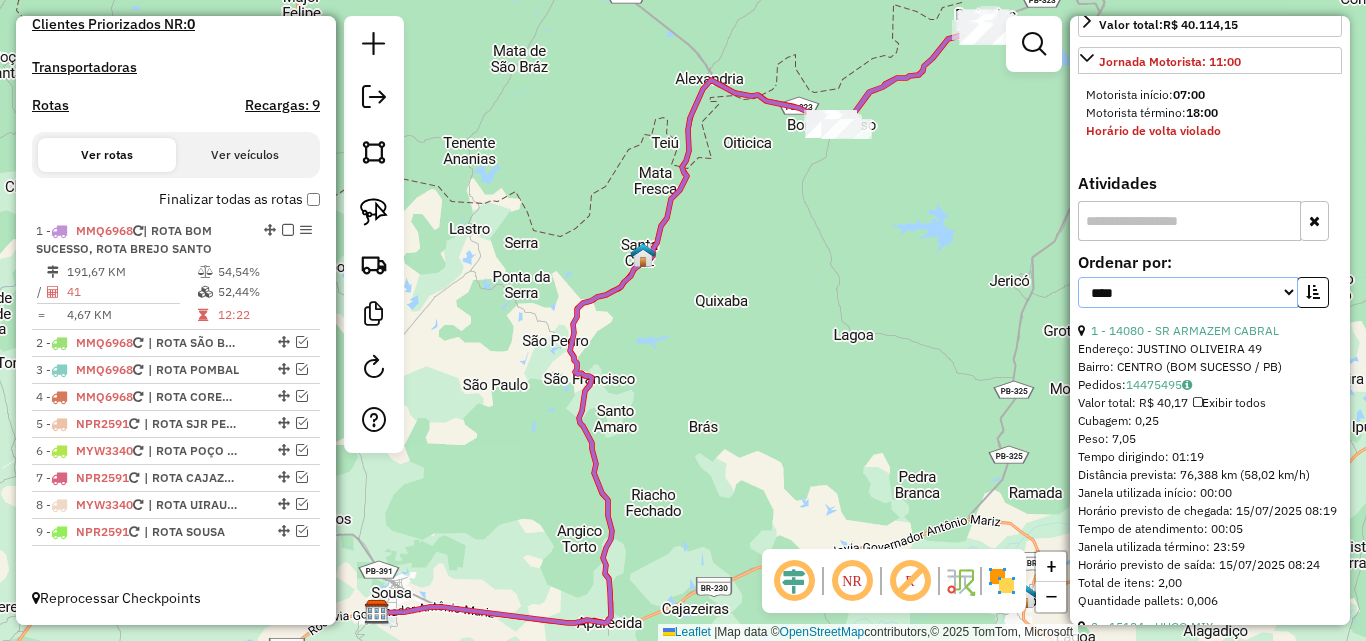 click on "**********" at bounding box center (1188, 292) 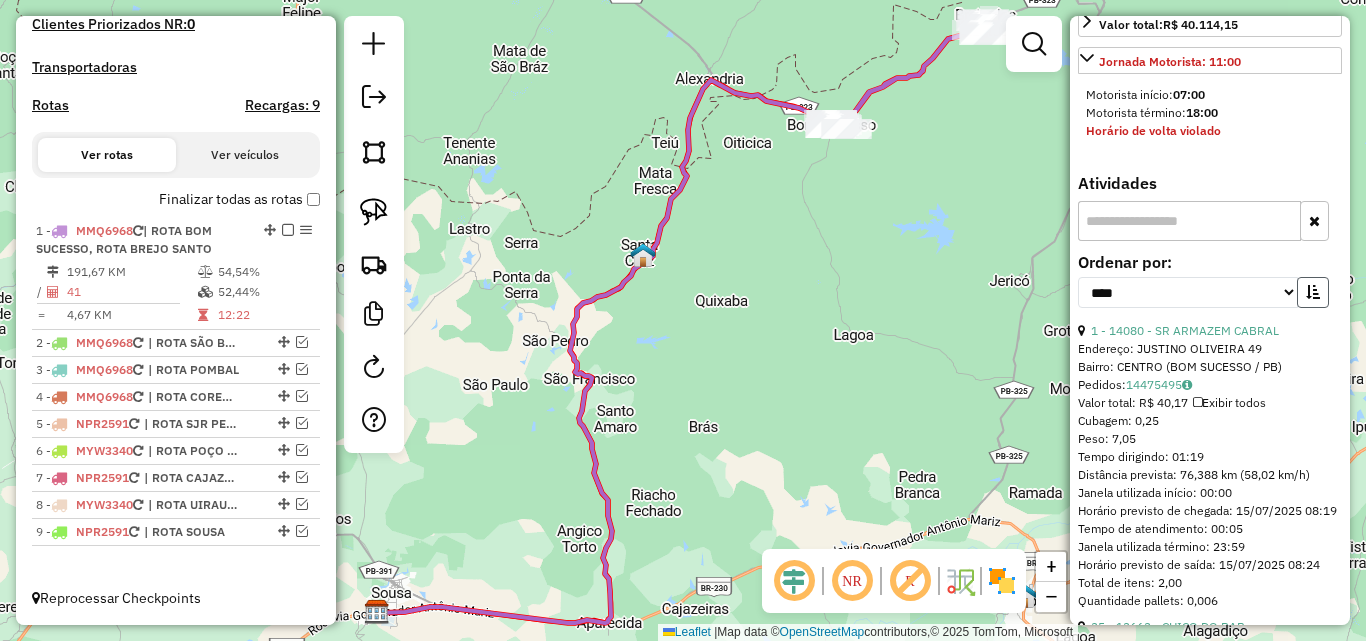 click at bounding box center [1313, 292] 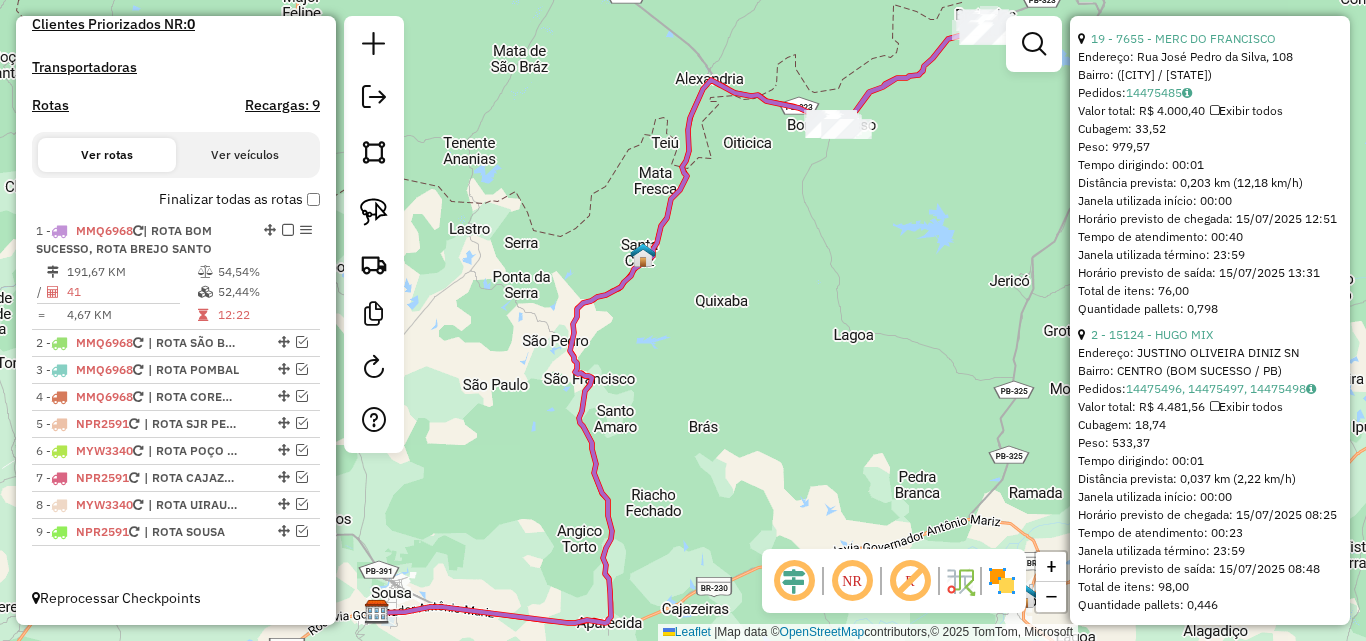 scroll, scrollTop: 1000, scrollLeft: 0, axis: vertical 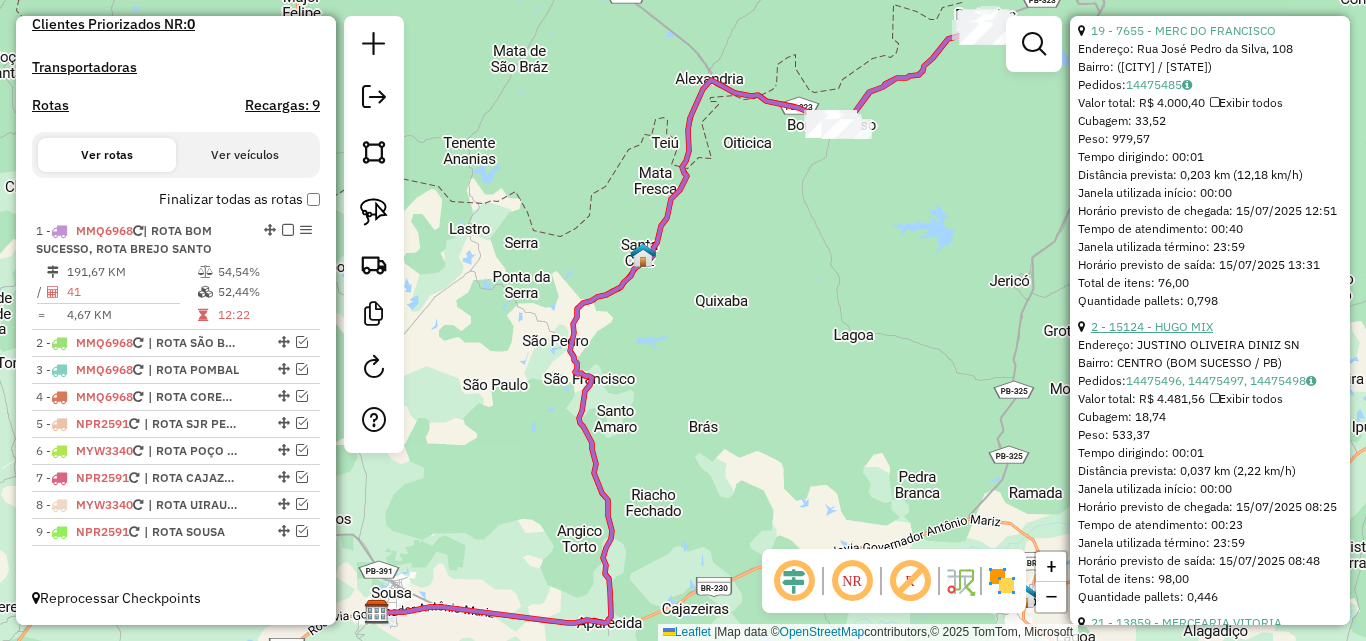 click on "2 - 15124 - HUGO MIX" at bounding box center (1152, 326) 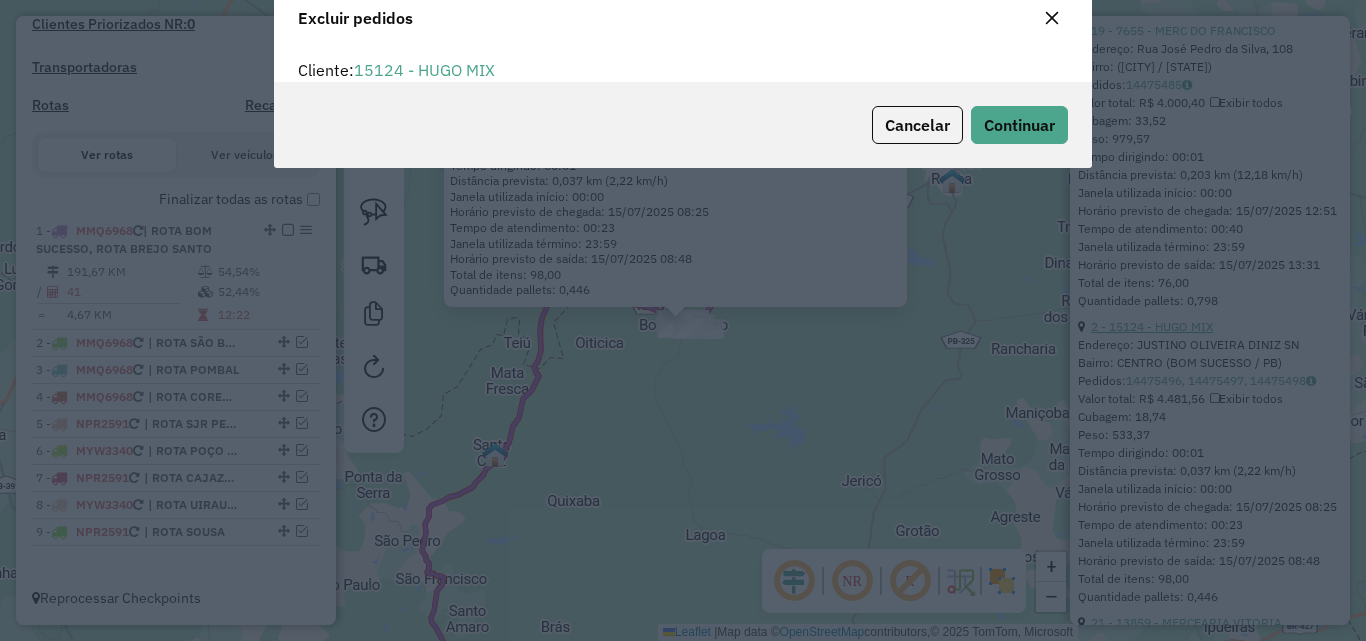 scroll, scrollTop: 82, scrollLeft: 0, axis: vertical 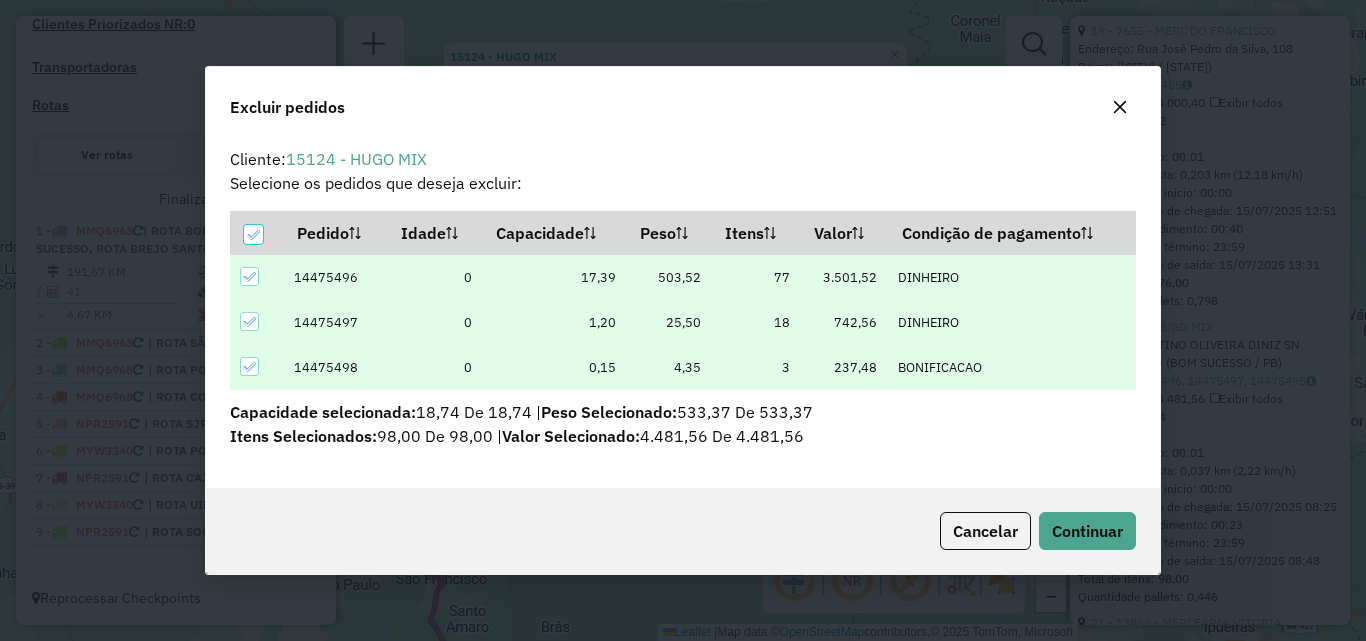 click 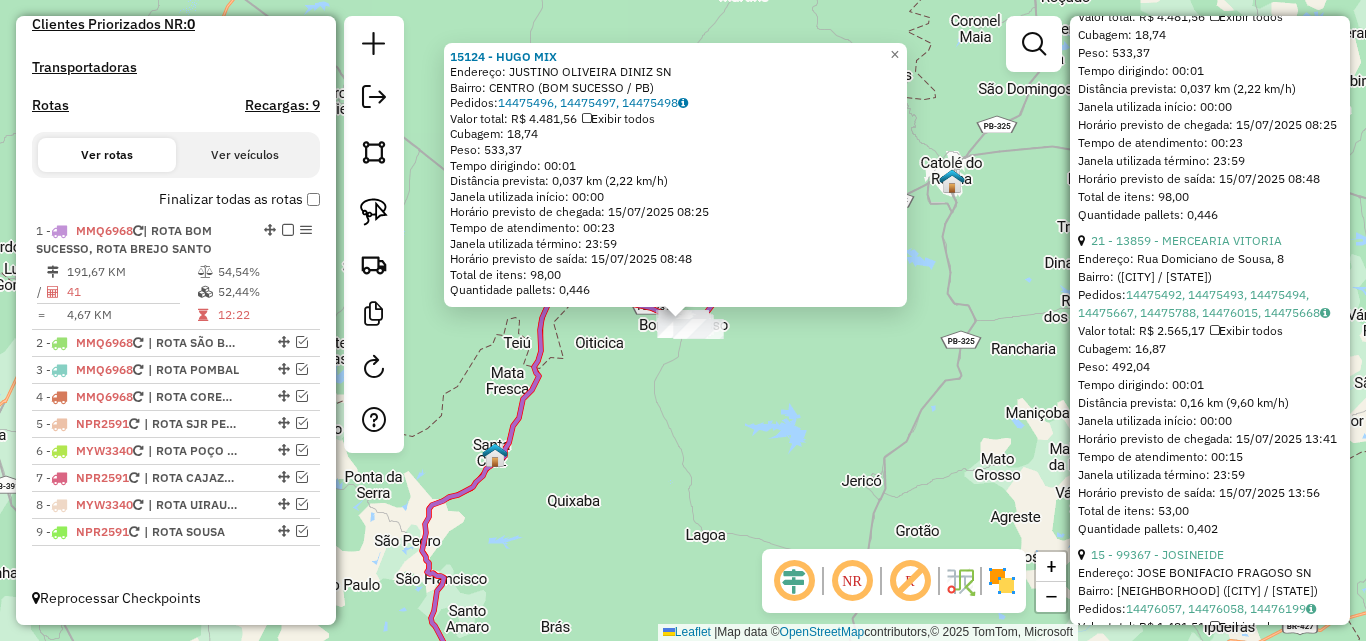 scroll, scrollTop: 1400, scrollLeft: 0, axis: vertical 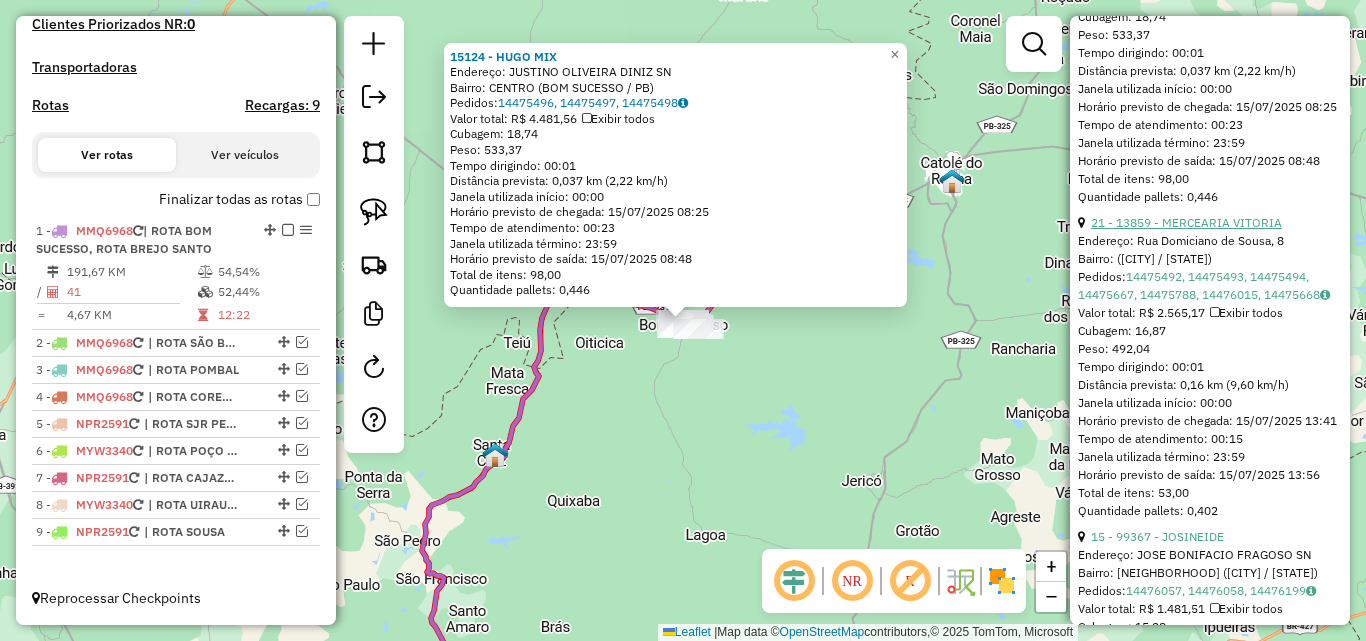 click on "21 - 13859 - MERCEARIA VITORIA" at bounding box center (1186, 222) 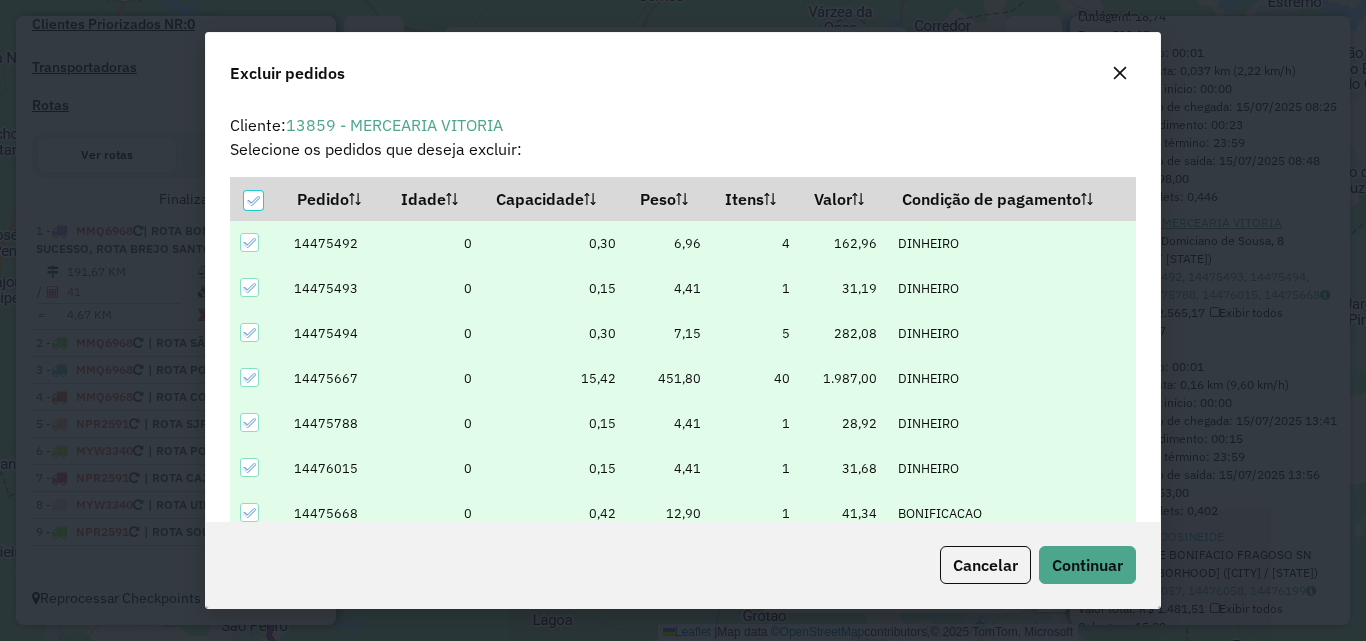 scroll, scrollTop: 70, scrollLeft: 0, axis: vertical 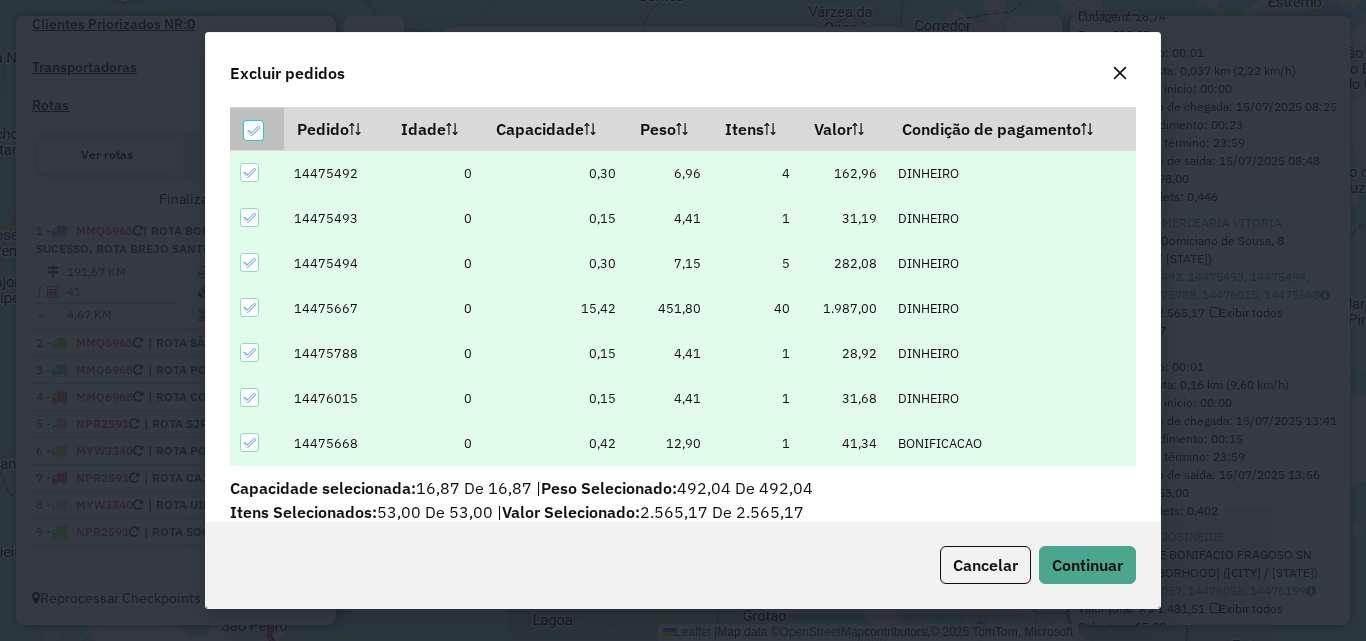 click 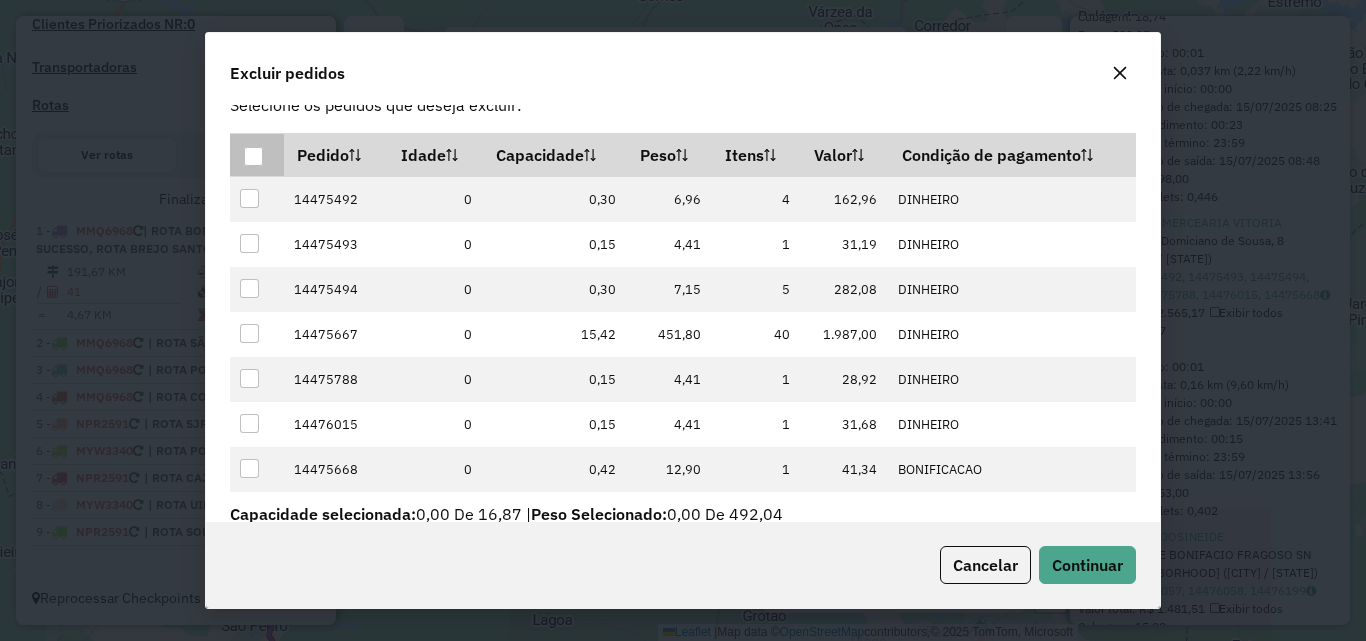 scroll, scrollTop: 12, scrollLeft: 0, axis: vertical 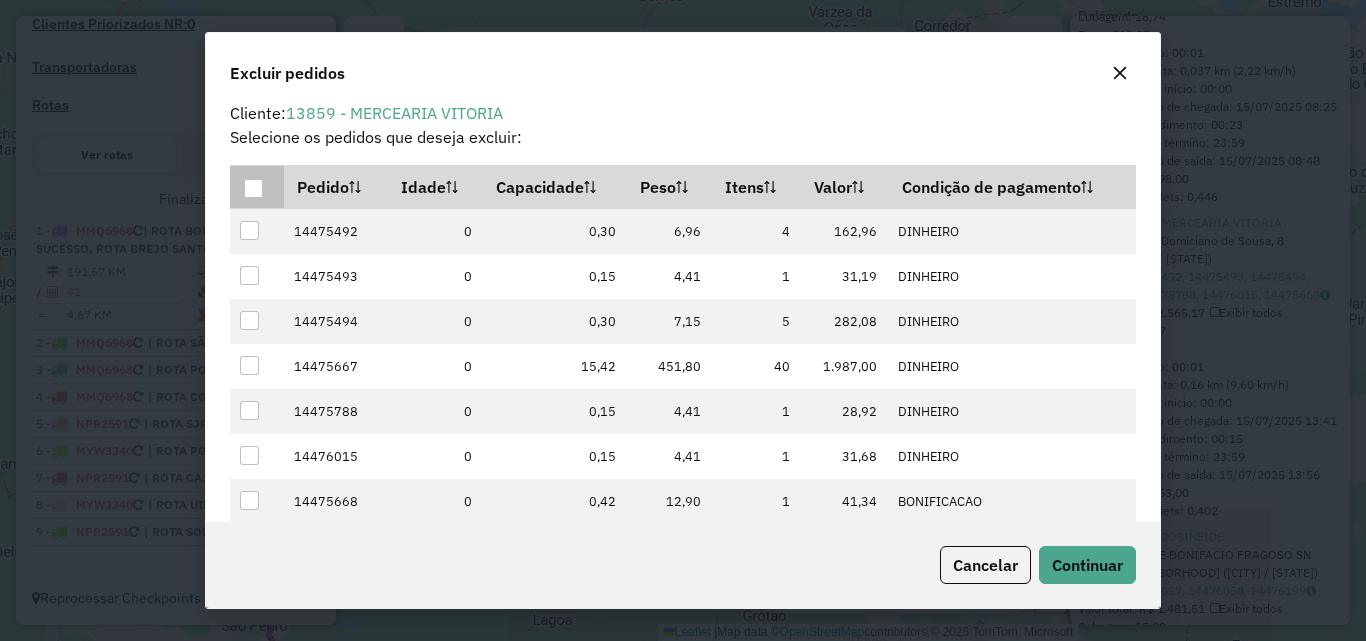 click 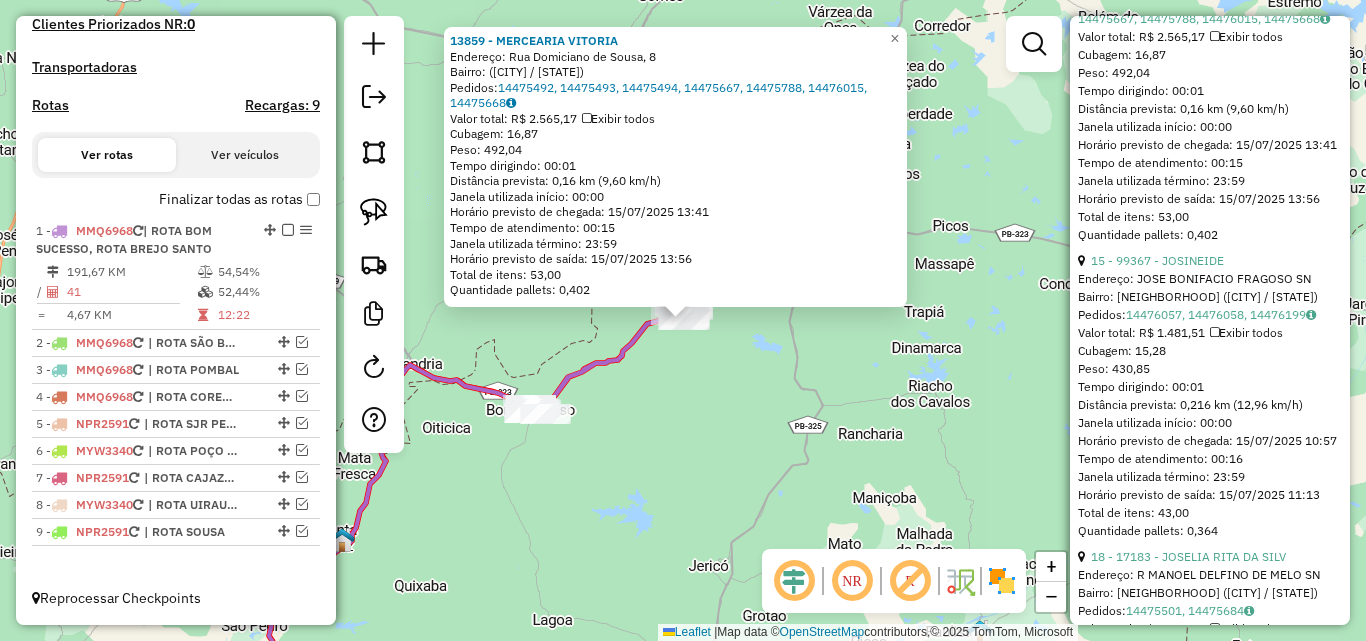 scroll, scrollTop: 1700, scrollLeft: 0, axis: vertical 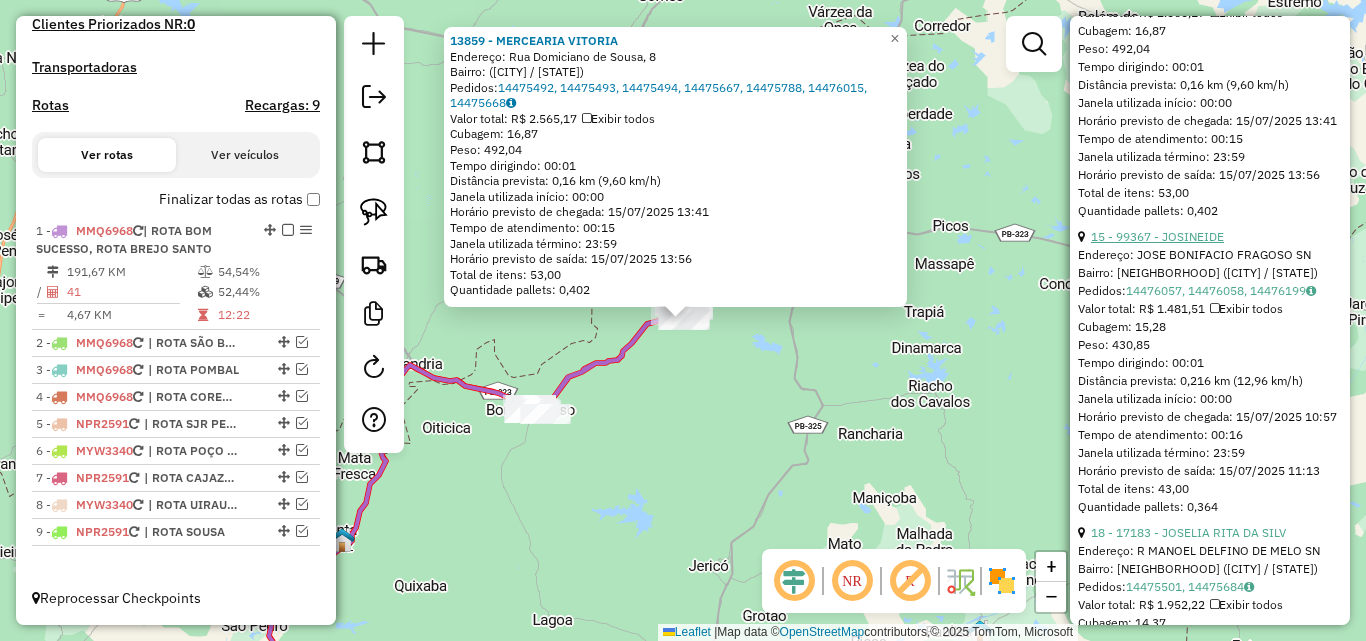 click on "15 - 99367 - JOSINEIDE" at bounding box center (1157, 236) 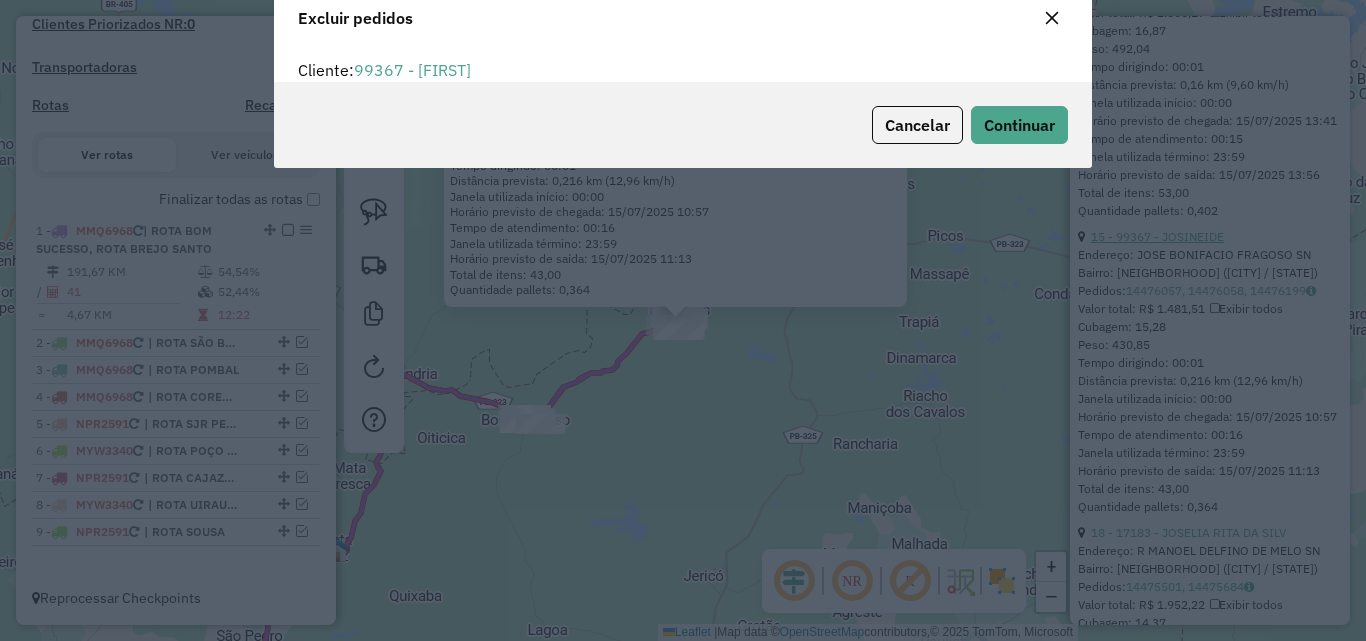 scroll, scrollTop: 12, scrollLeft: 6, axis: both 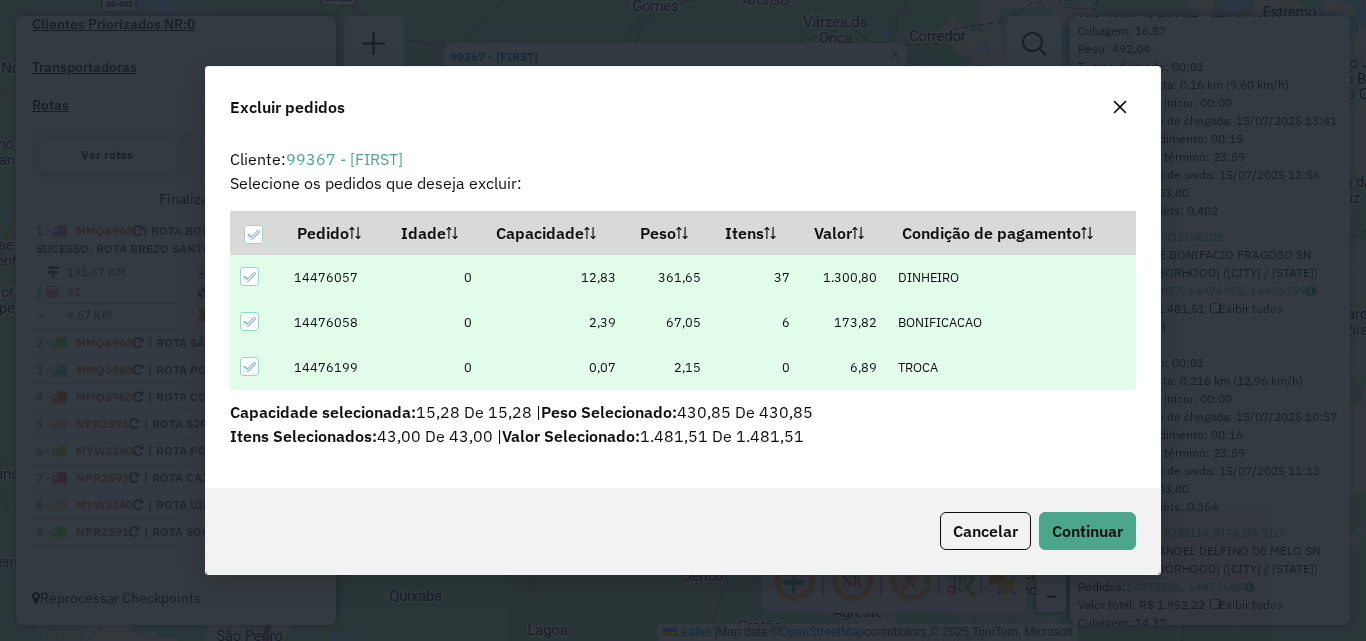drag, startPoint x: 1122, startPoint y: 106, endPoint x: 1126, endPoint y: 132, distance: 26.305893 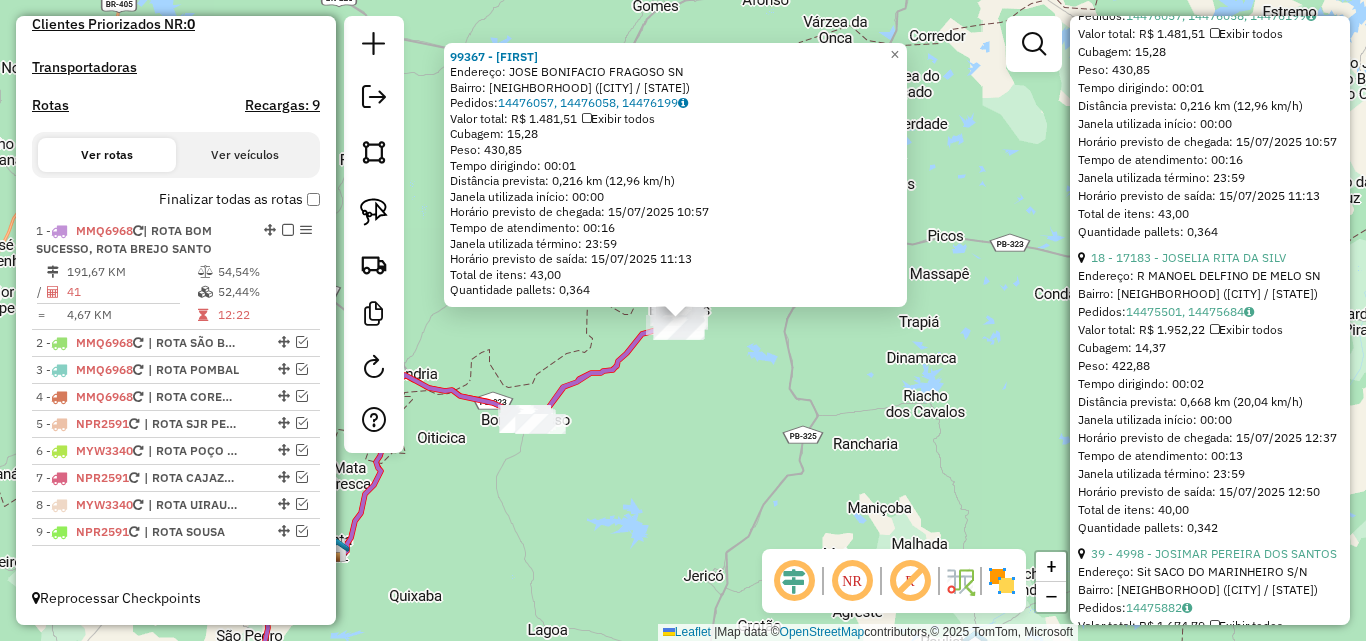 scroll, scrollTop: 2100, scrollLeft: 0, axis: vertical 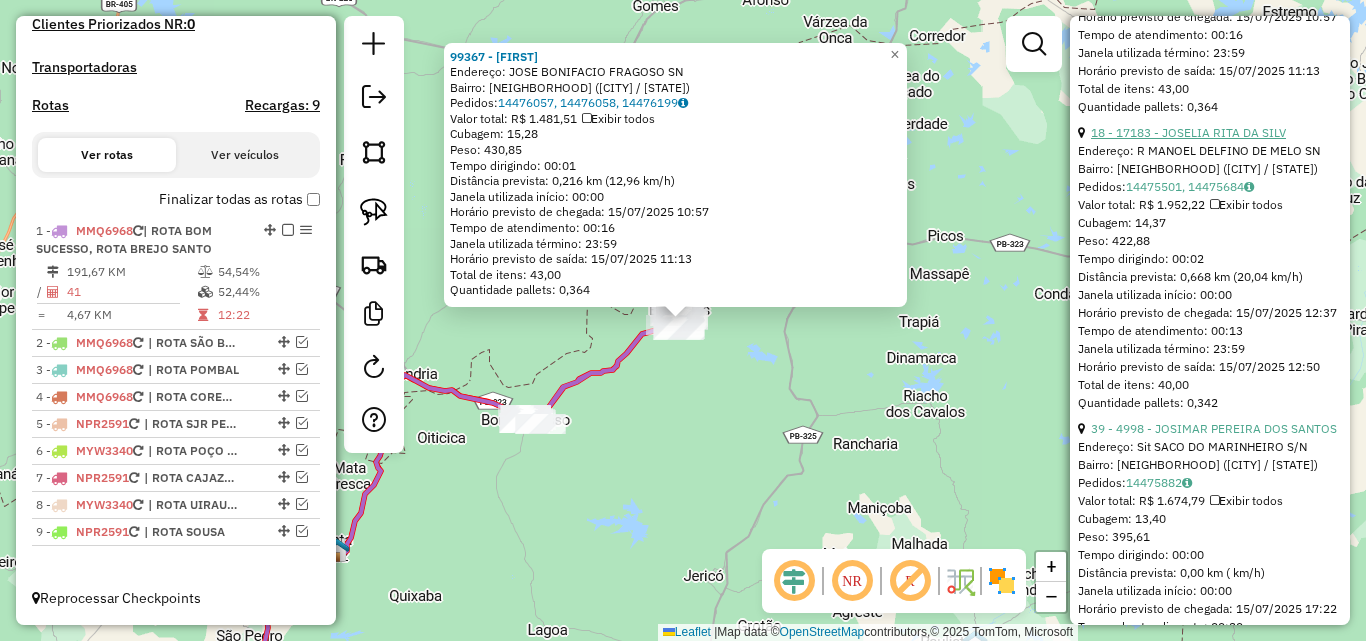click on "18 - 17183 - JOSELIA RITA DA SILV" at bounding box center (1188, 132) 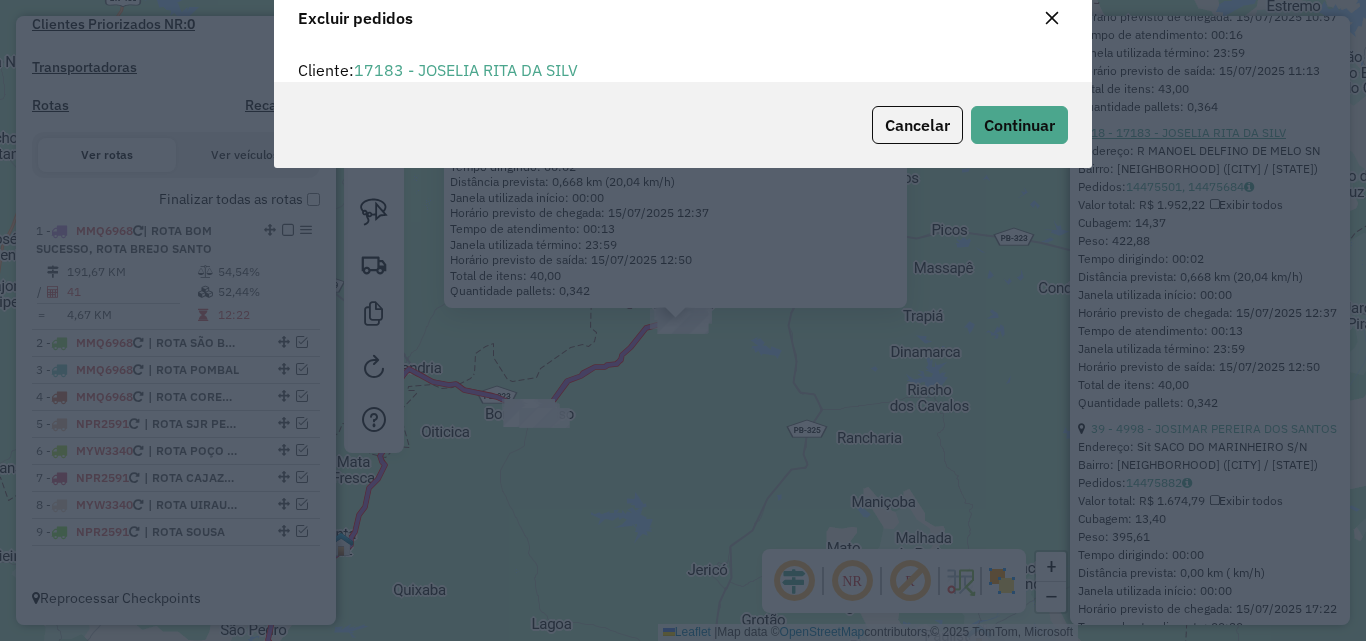 scroll, scrollTop: 82, scrollLeft: 0, axis: vertical 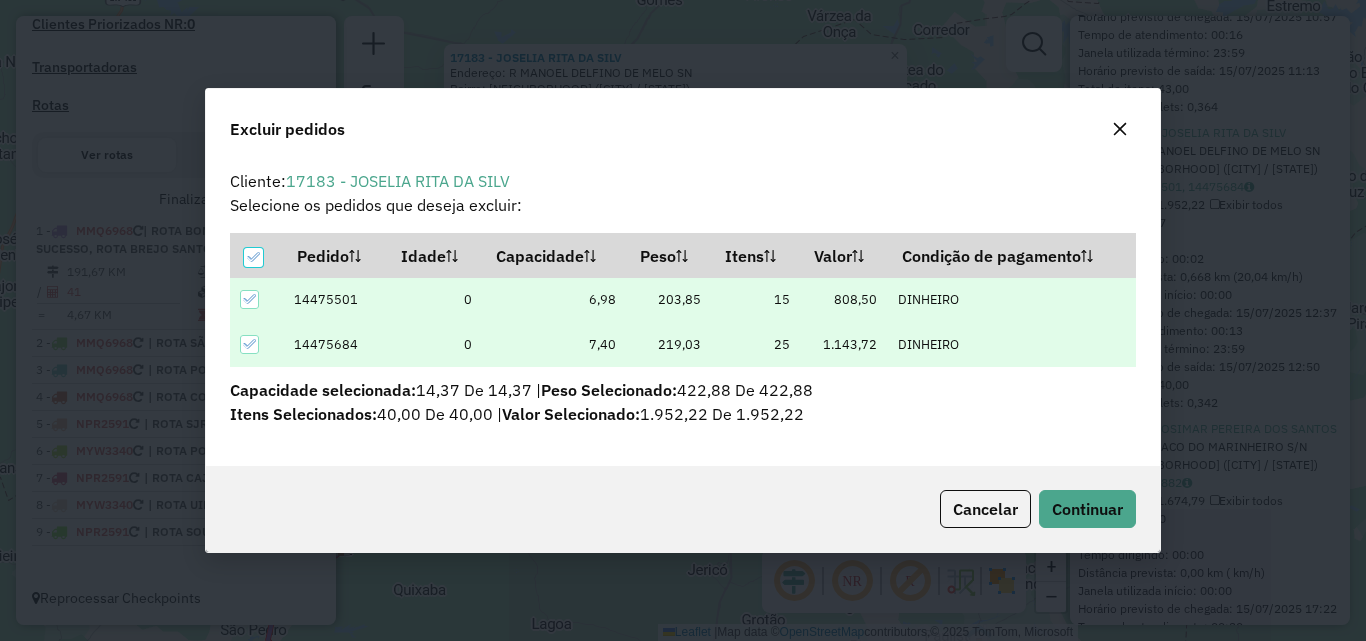 click 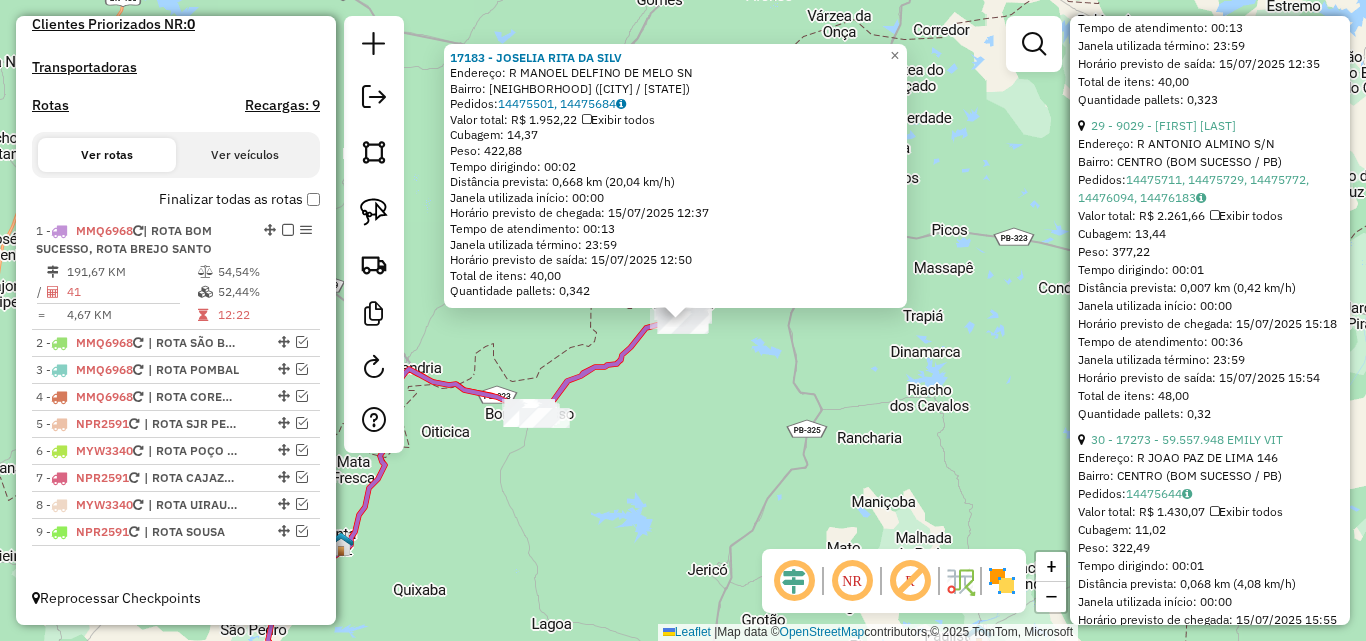 scroll, scrollTop: 3000, scrollLeft: 0, axis: vertical 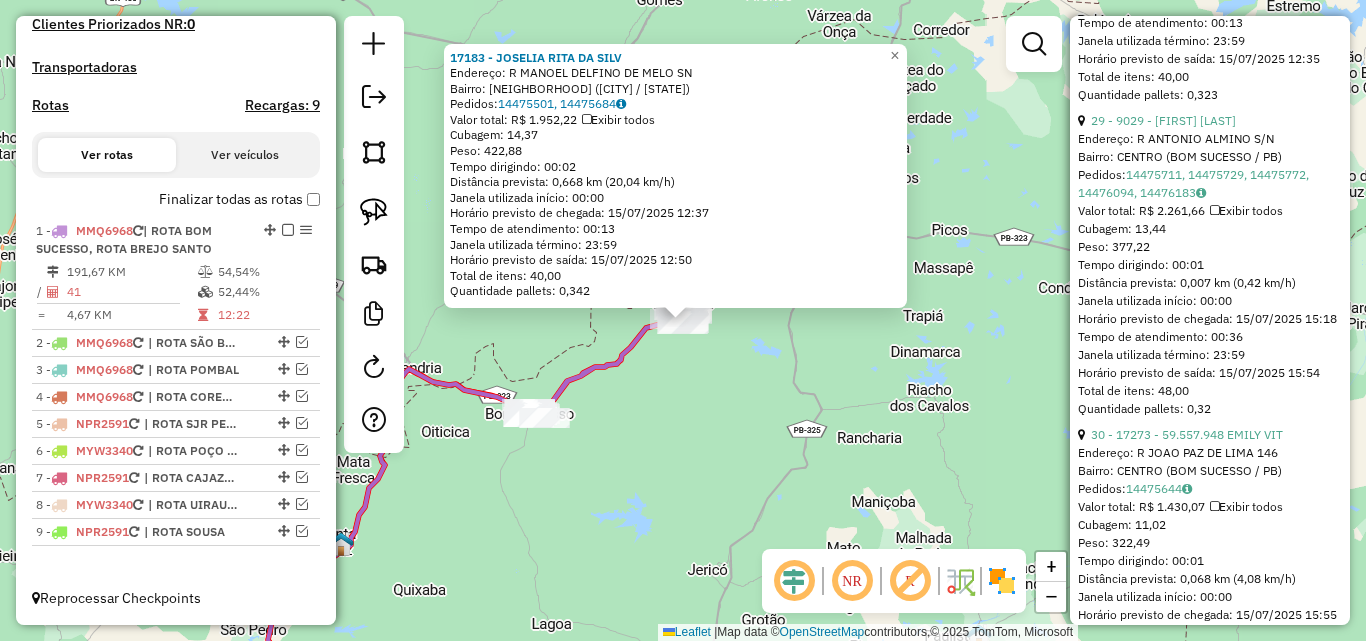 click on "29 - 9029 - [FIRST] [LAST] [LAST]" at bounding box center (1210, 121) 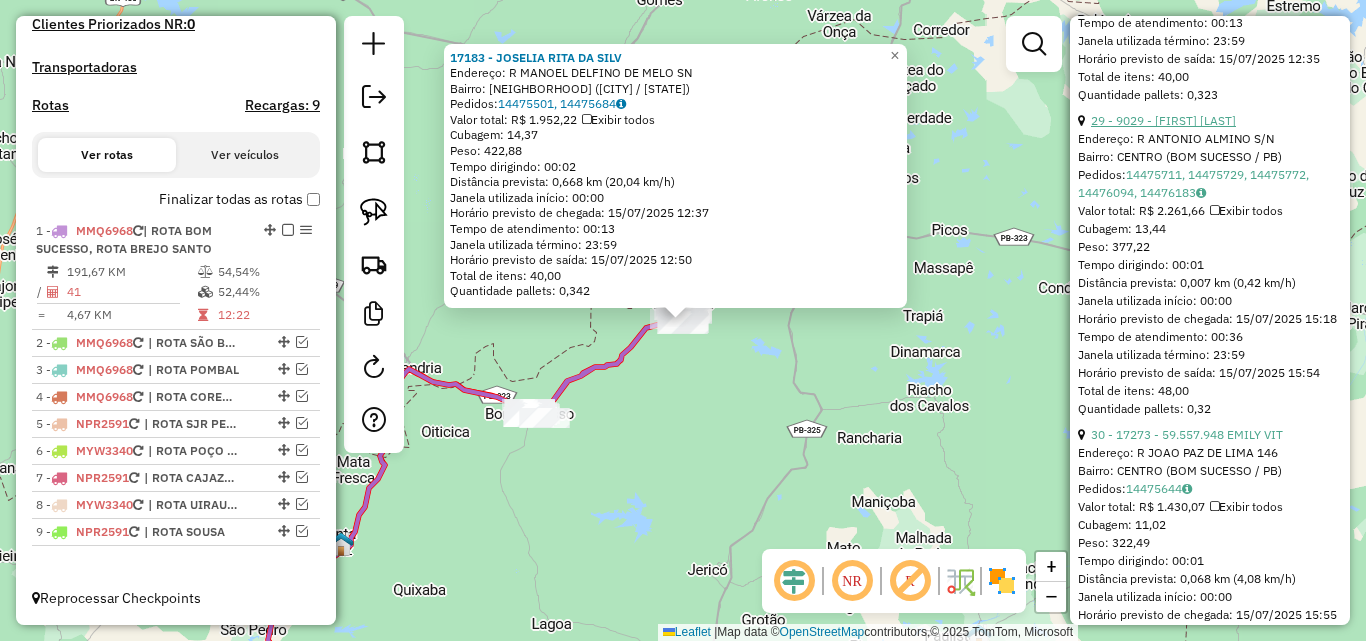 click on "29 - 9029 - [FIRST] [LAST] [LAST]" at bounding box center [1163, 120] 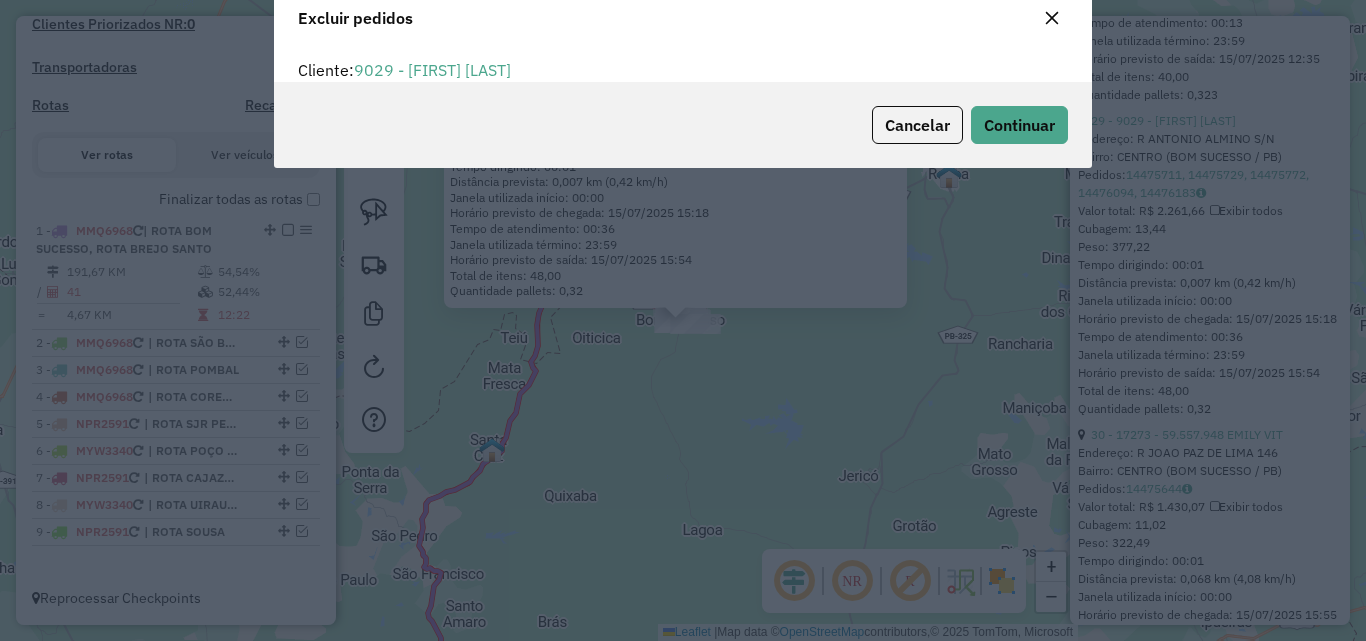 scroll, scrollTop: 12, scrollLeft: 6, axis: both 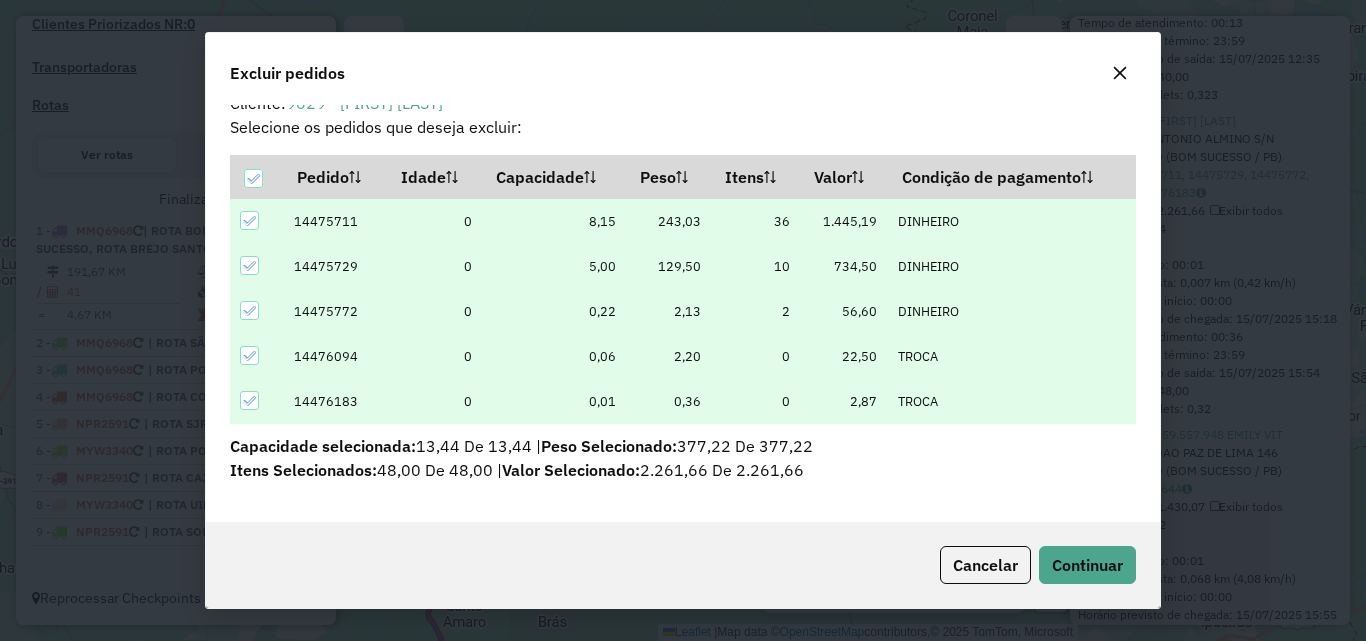 drag, startPoint x: 1116, startPoint y: 76, endPoint x: 1164, endPoint y: 146, distance: 84.87638 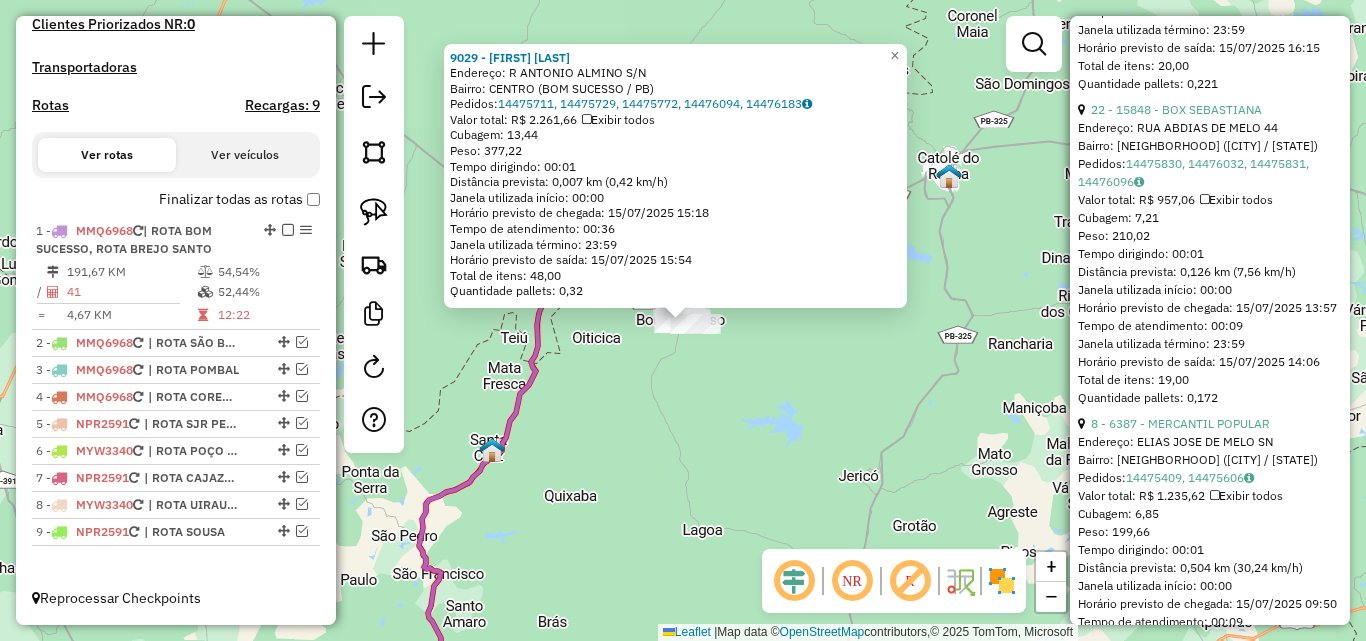 scroll, scrollTop: 4100, scrollLeft: 0, axis: vertical 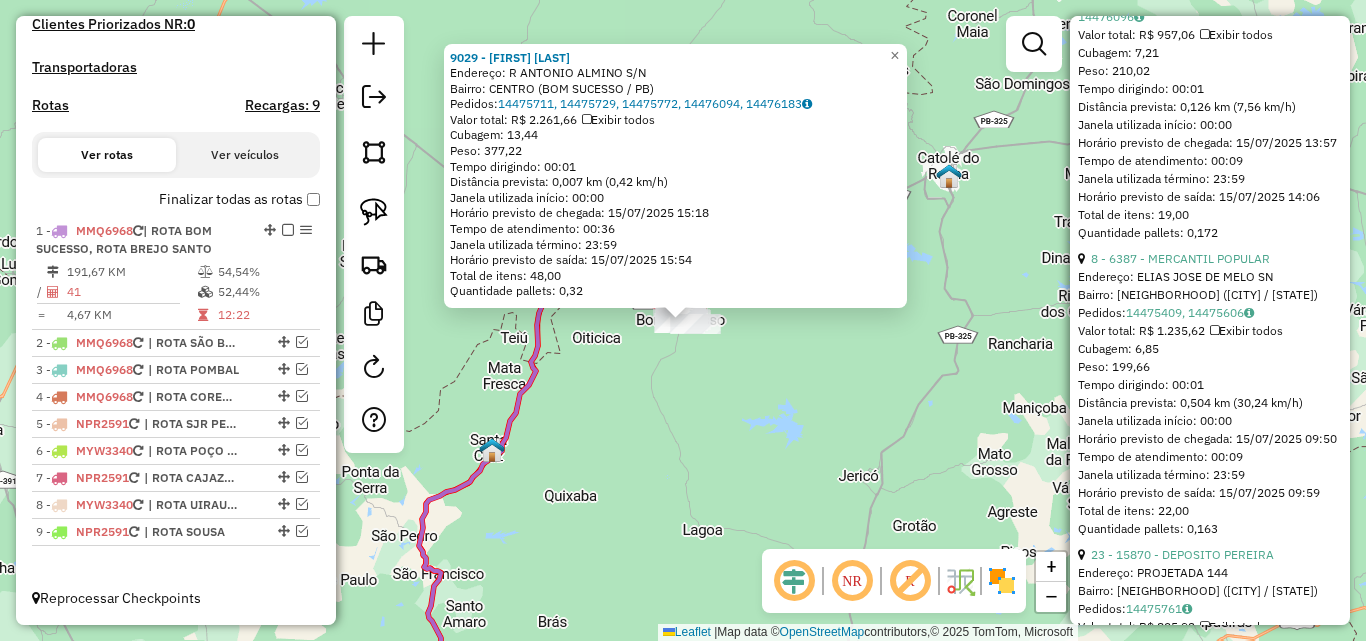 click on "22 - 15848 - BOX SEBASTIANA" at bounding box center (1210, -55) 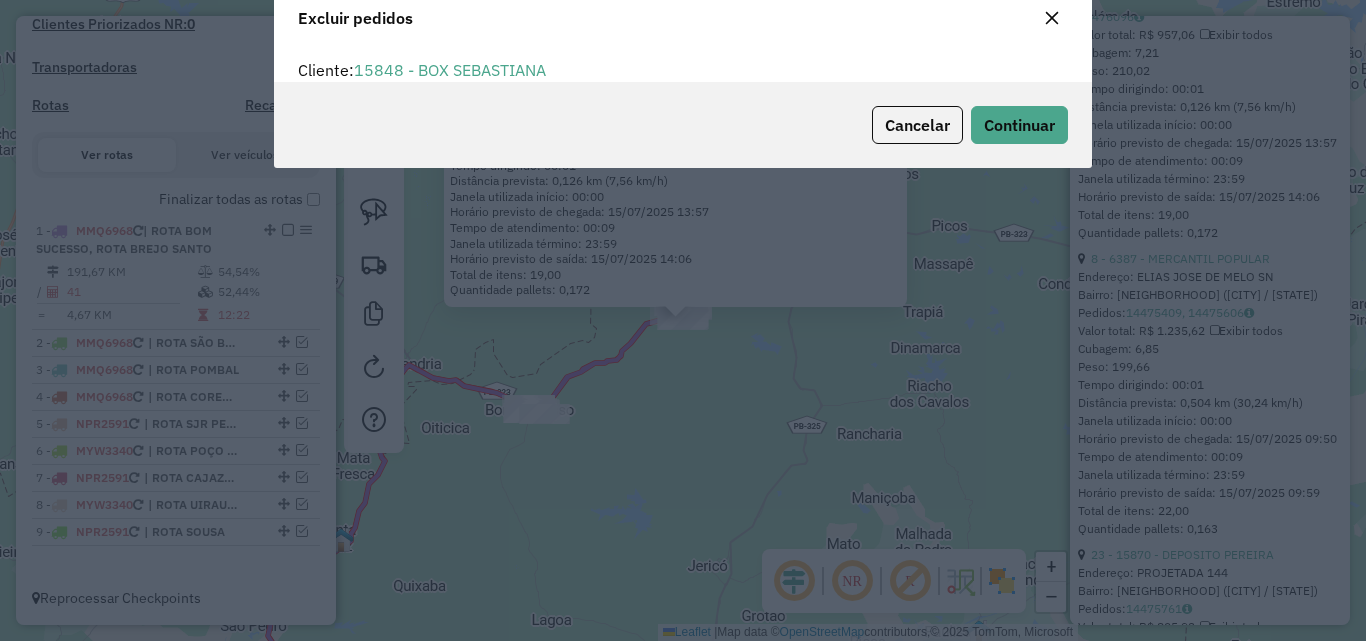 scroll, scrollTop: 12, scrollLeft: 6, axis: both 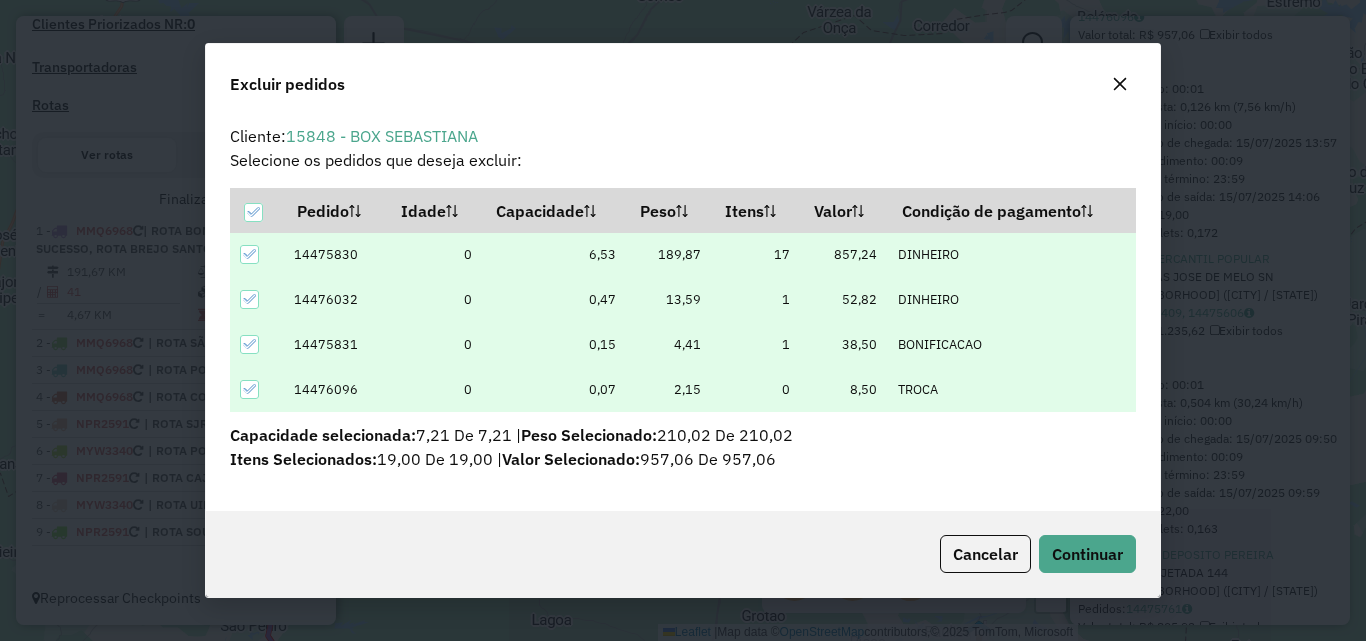 click 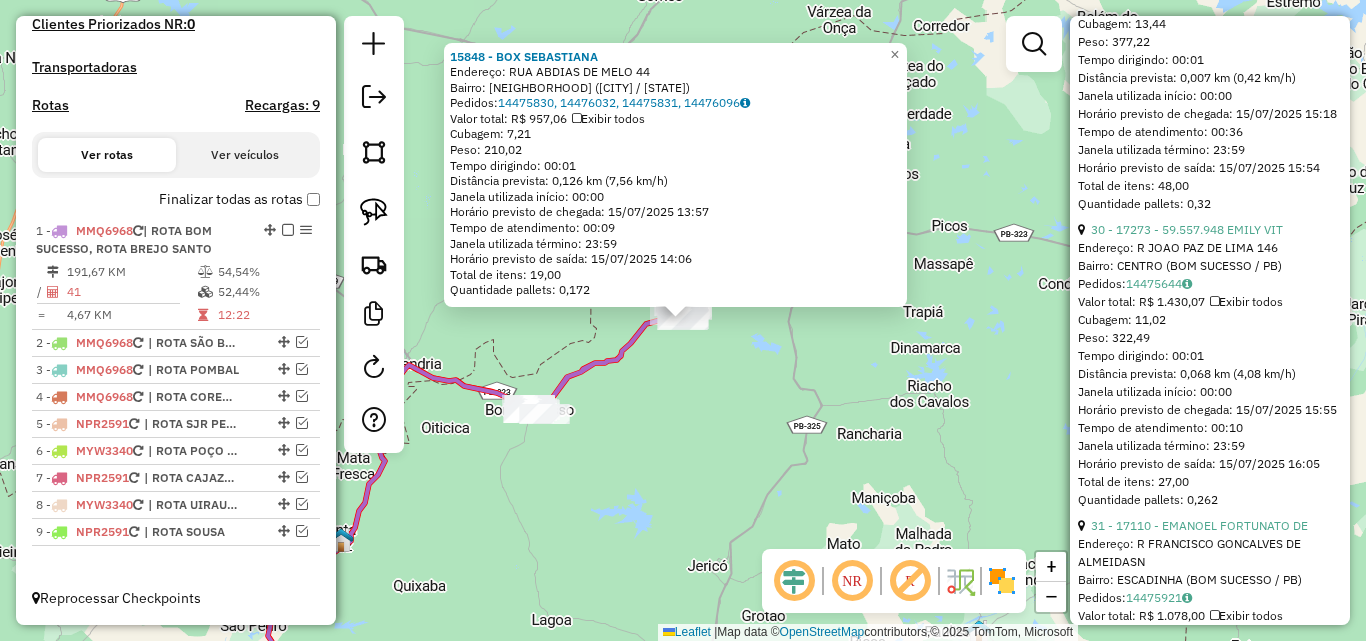 scroll, scrollTop: 3200, scrollLeft: 0, axis: vertical 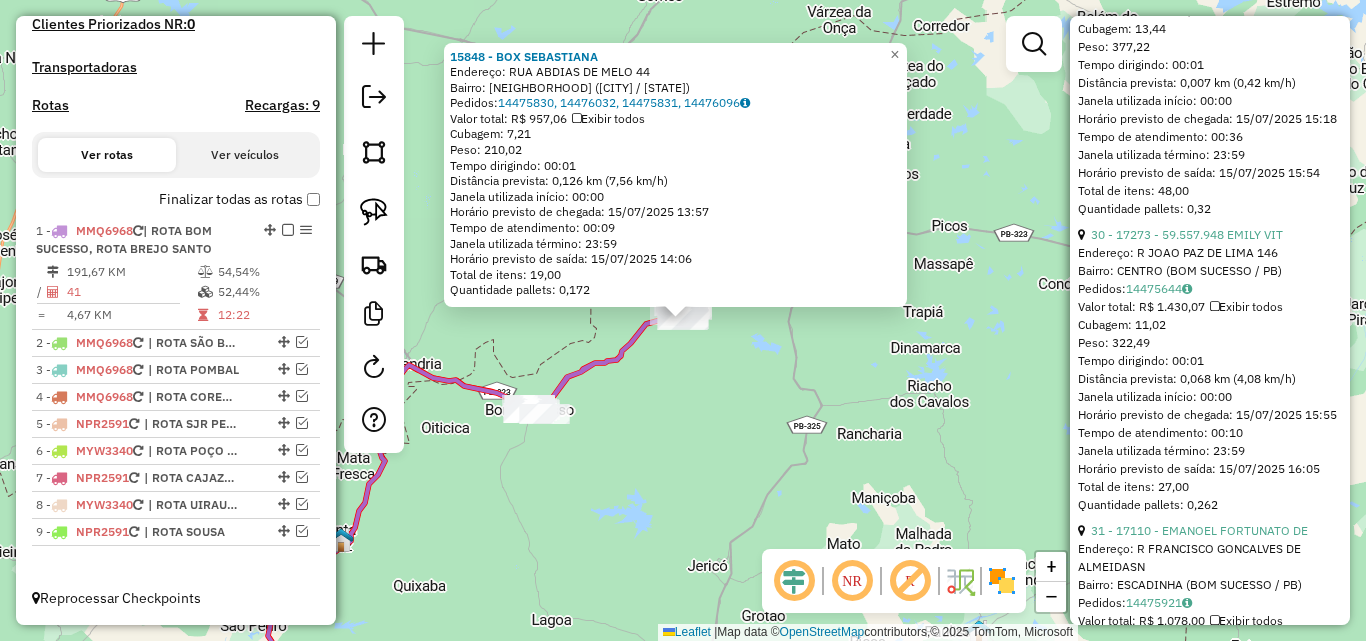 click on "29 - 9029 - [FIRST] [LAST] [LAST]" at bounding box center [1163, -80] 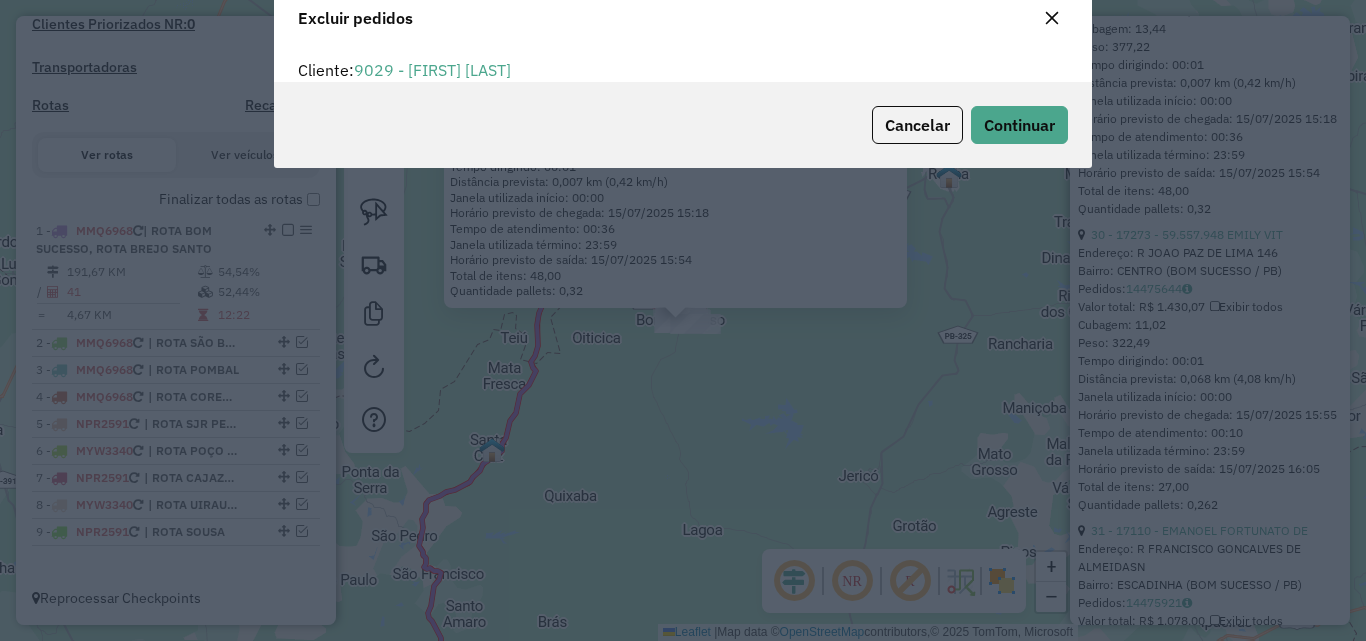 scroll, scrollTop: 12, scrollLeft: 6, axis: both 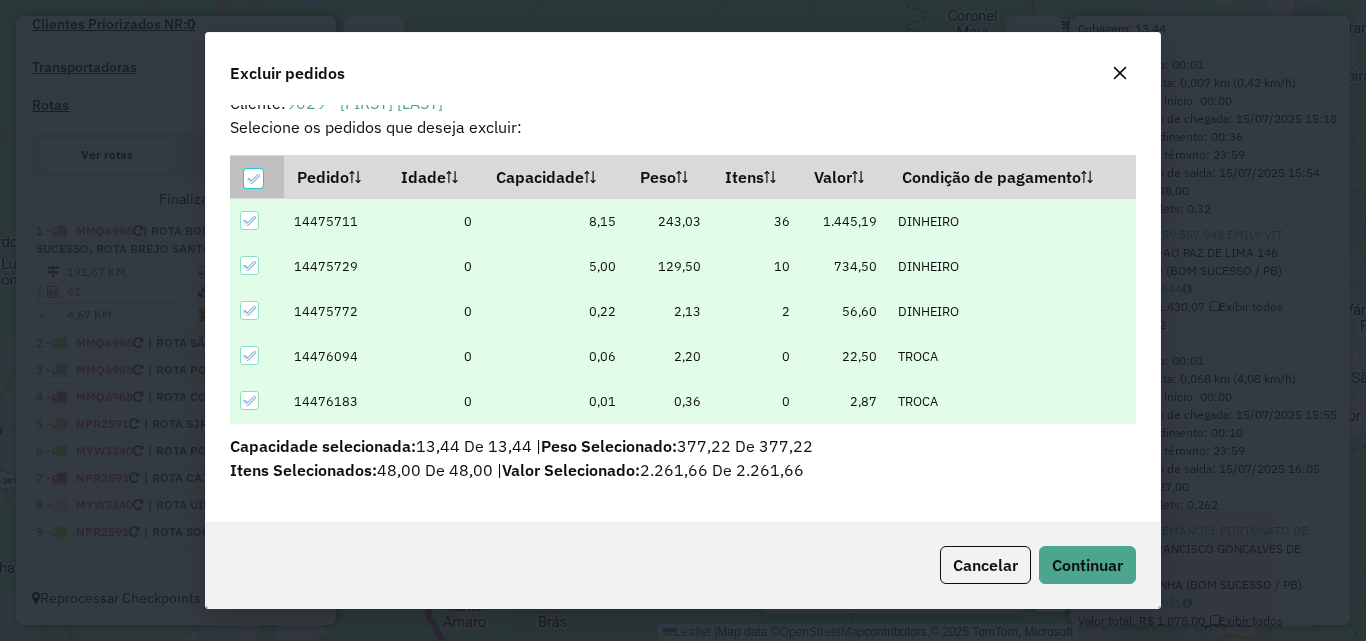 click 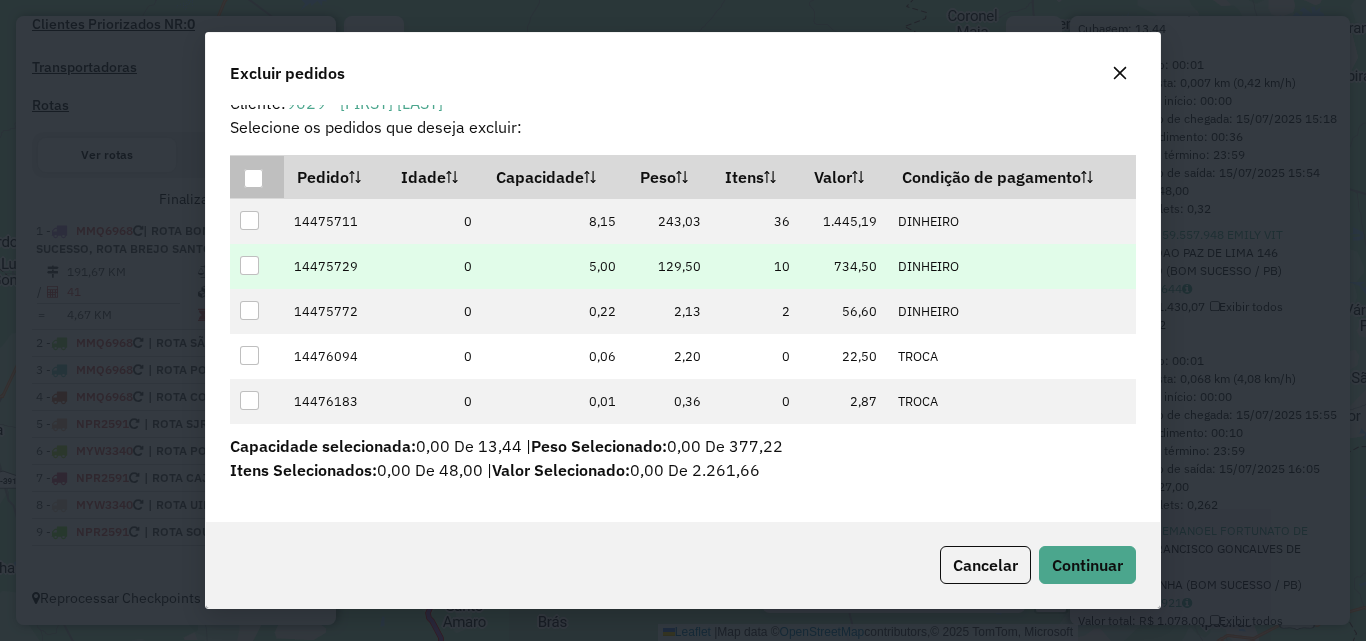 click at bounding box center [249, 265] 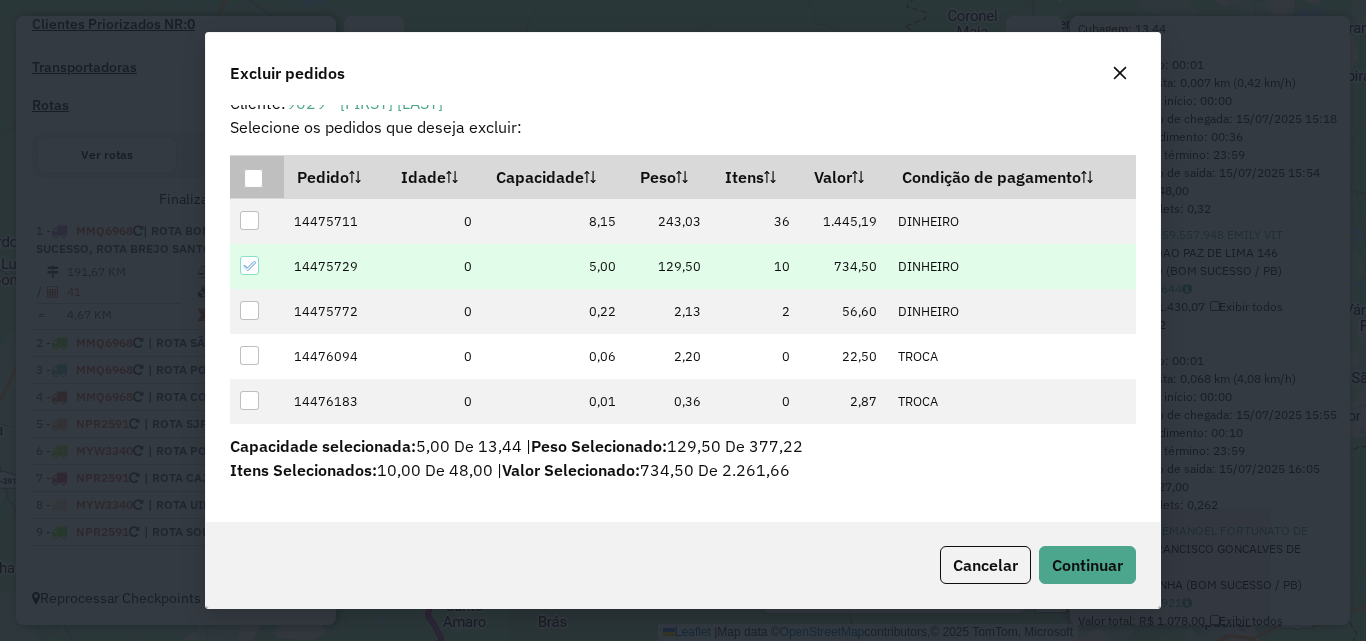 click 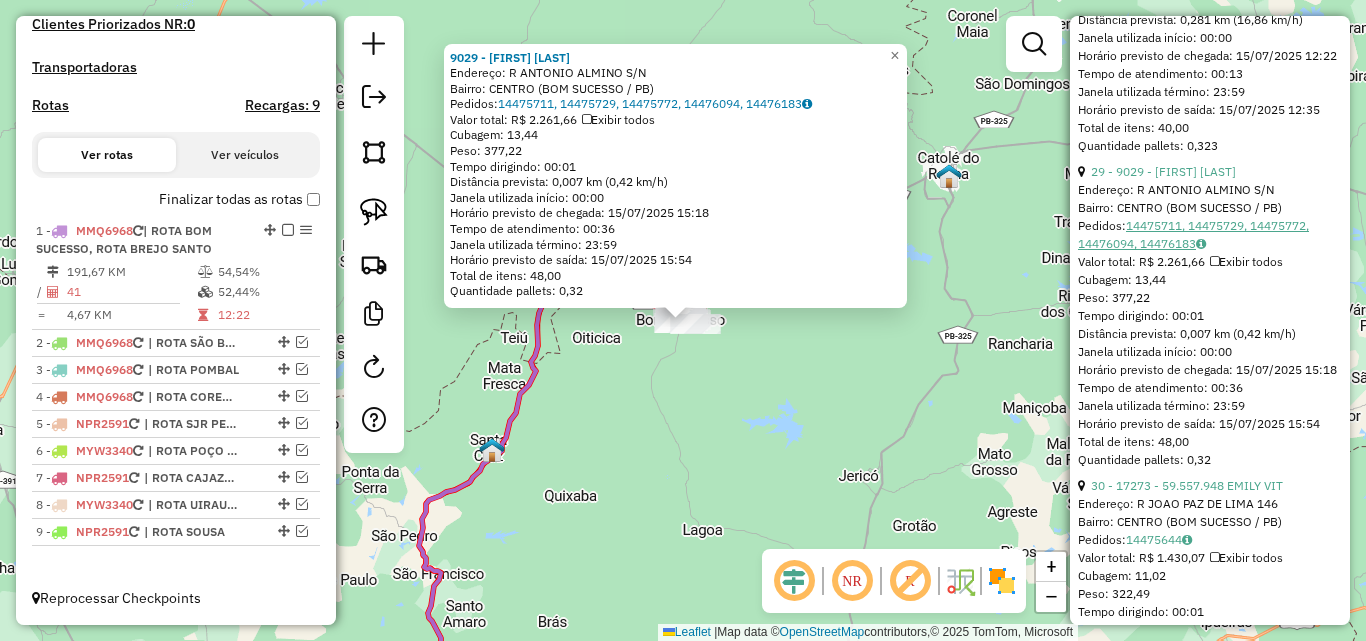 scroll, scrollTop: 2900, scrollLeft: 0, axis: vertical 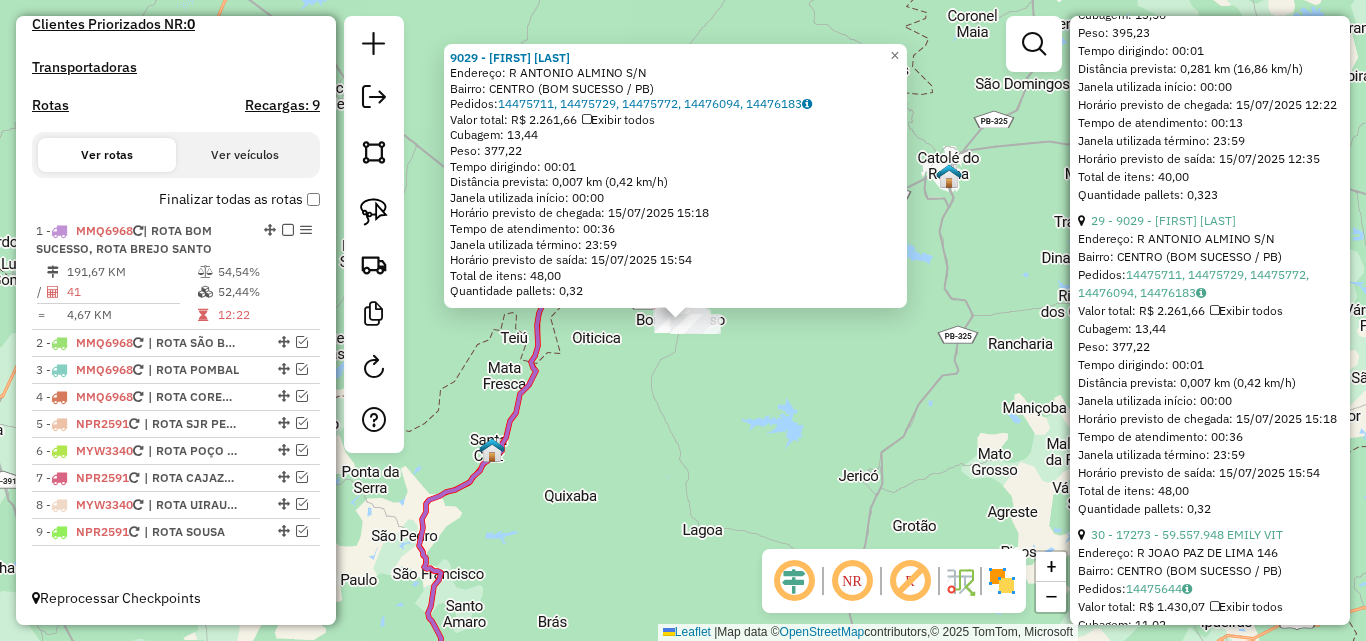 click on "17 - 17291 - RAFAEL  LINS" at bounding box center [1162, -76] 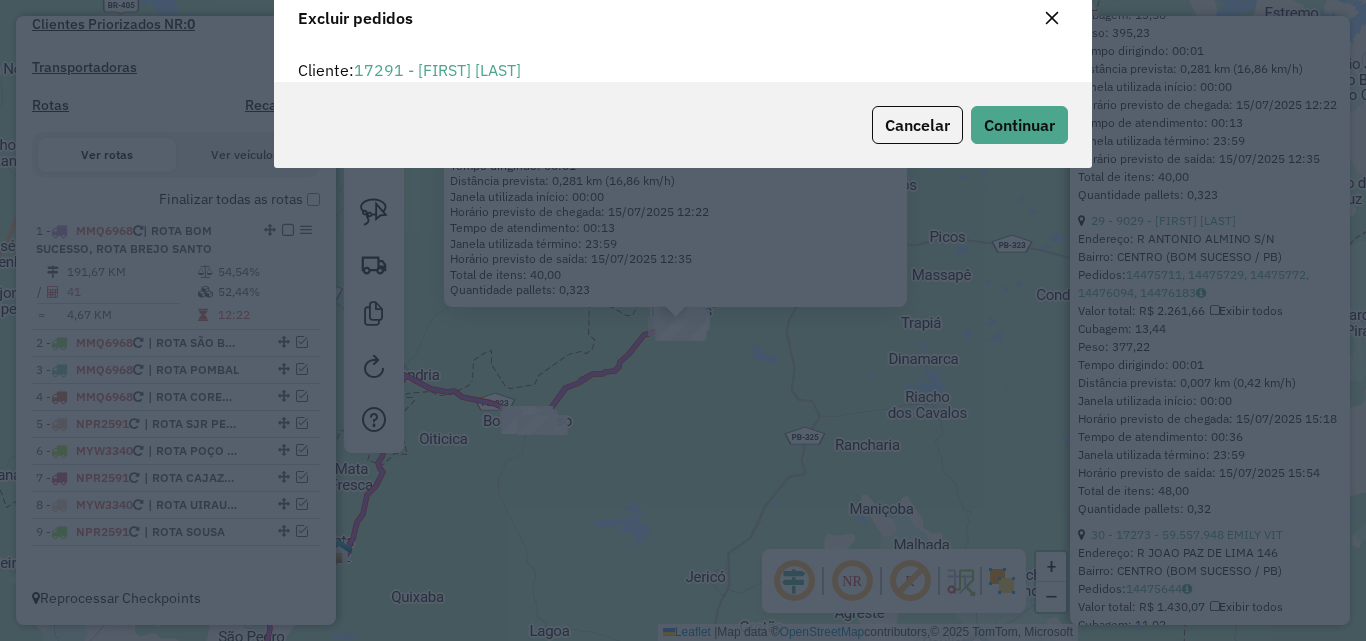 scroll, scrollTop: 0, scrollLeft: 0, axis: both 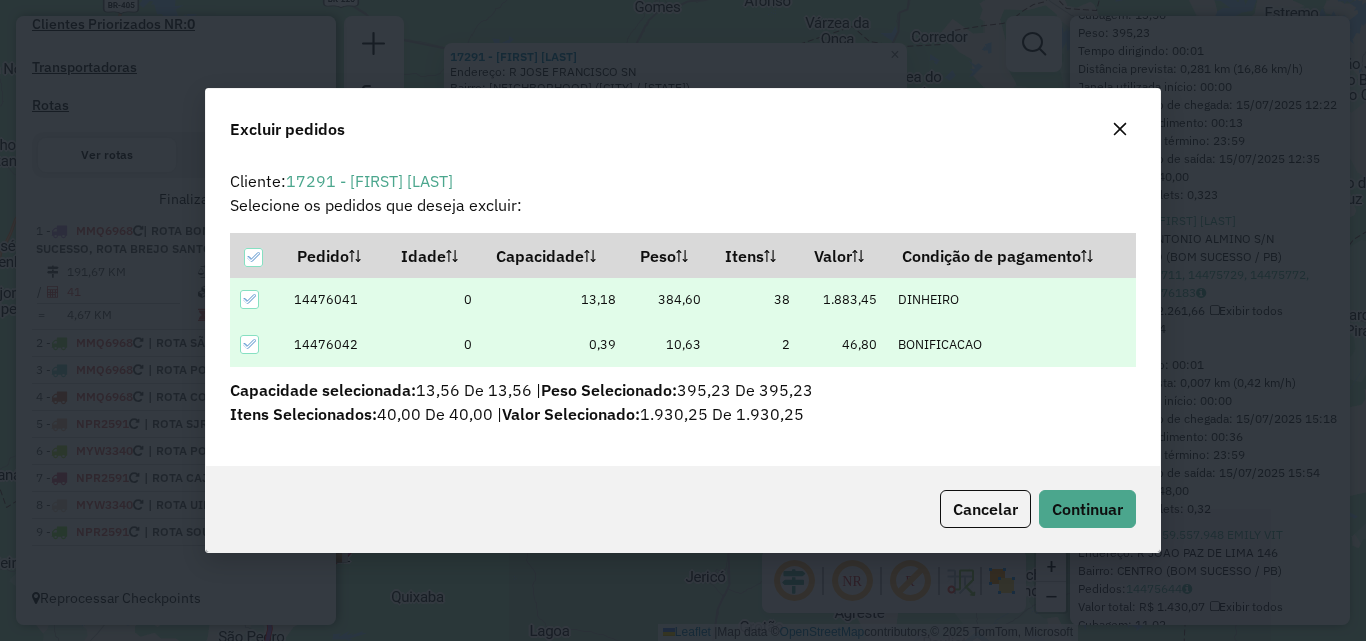 drag, startPoint x: 1120, startPoint y: 127, endPoint x: 1126, endPoint y: 137, distance: 11.661903 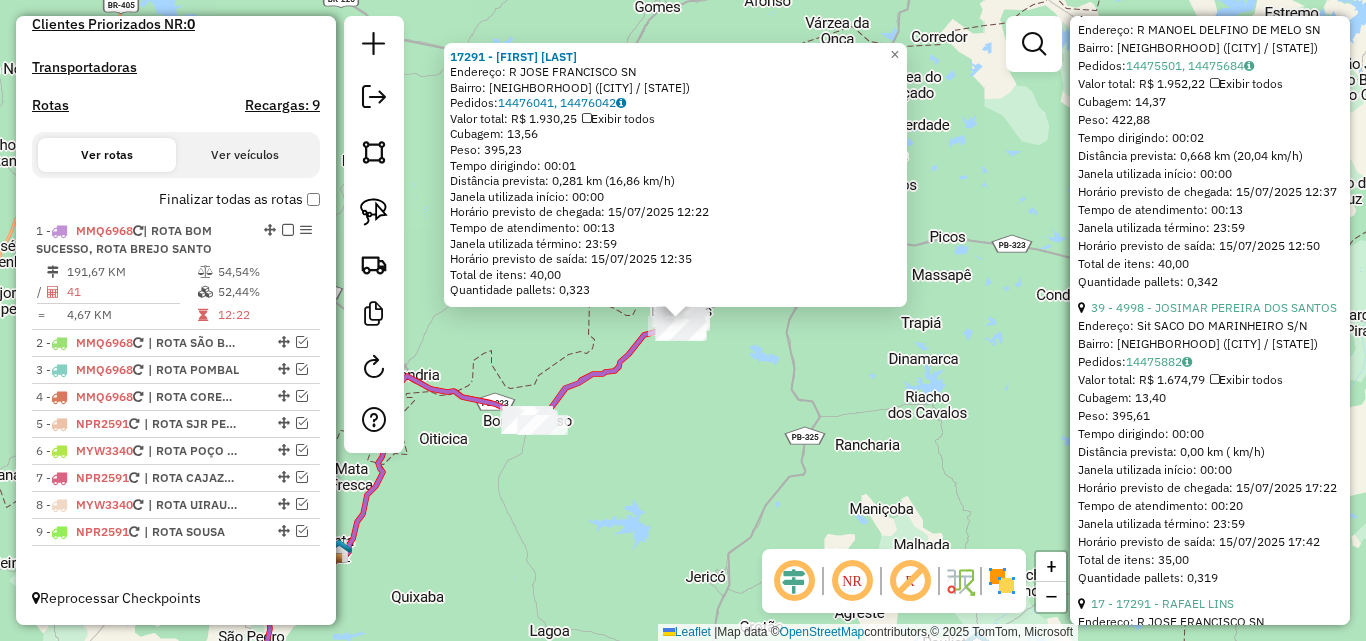 scroll, scrollTop: 2200, scrollLeft: 0, axis: vertical 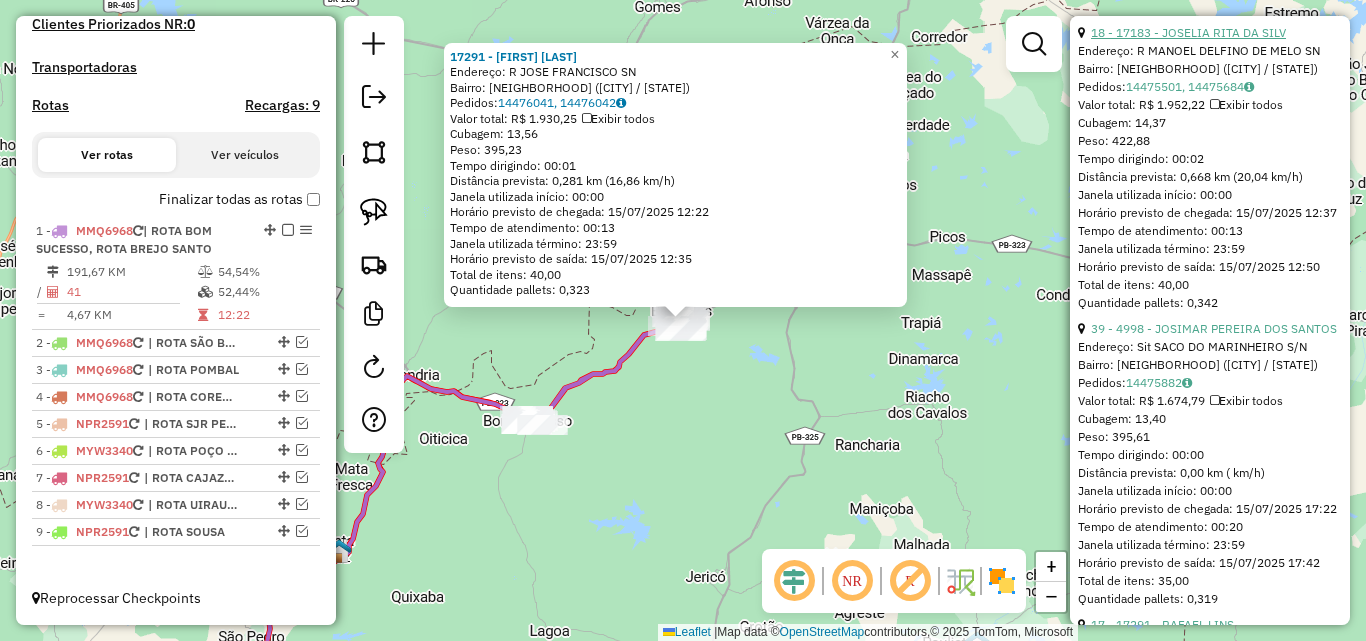 click on "18 - 17183 - JOSELIA RITA DA SILV" at bounding box center [1188, 32] 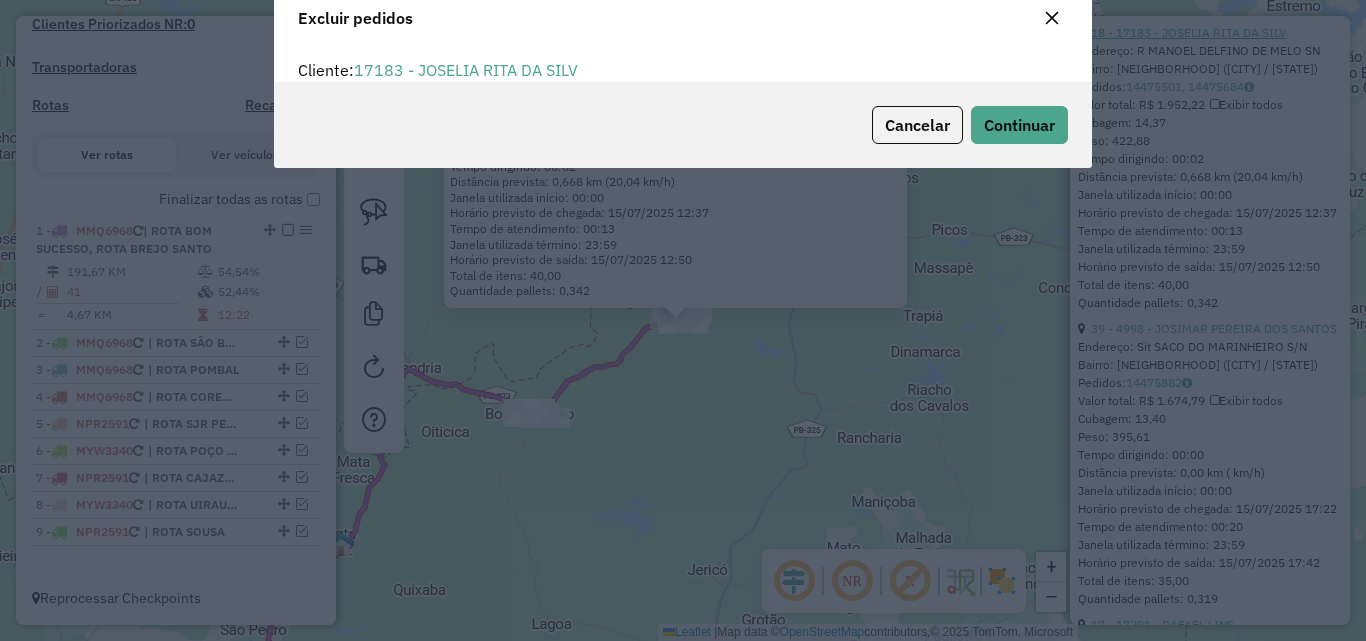 scroll, scrollTop: 12, scrollLeft: 6, axis: both 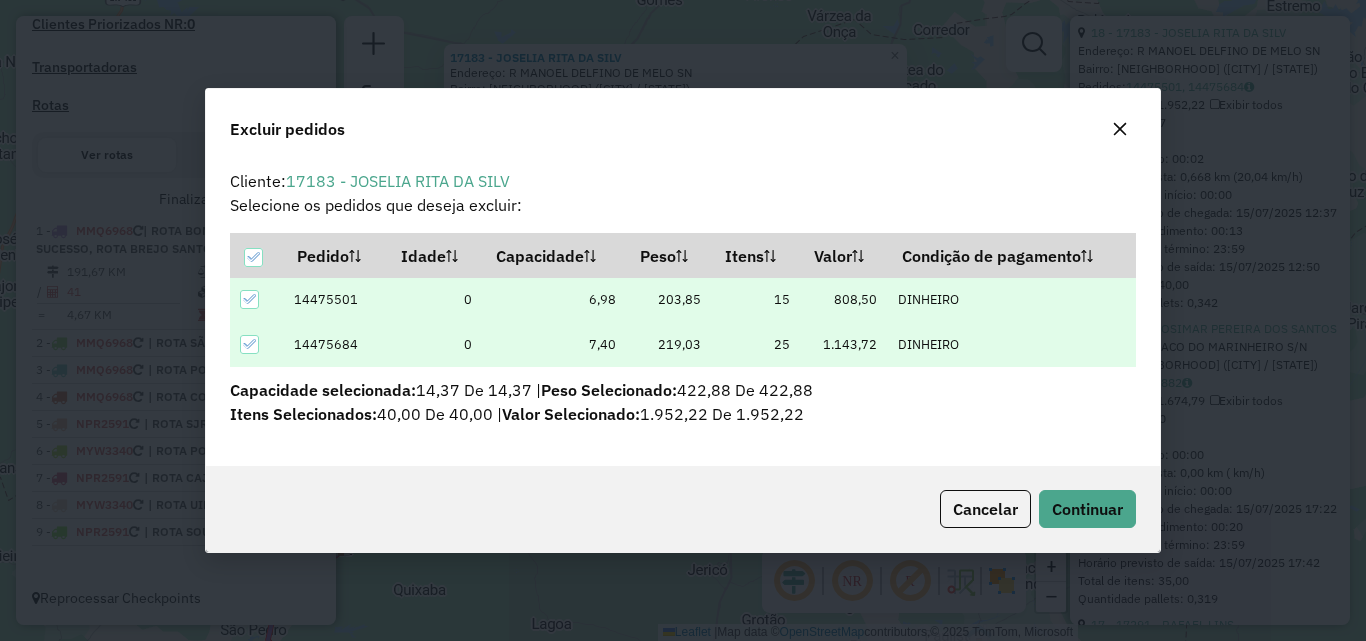 click 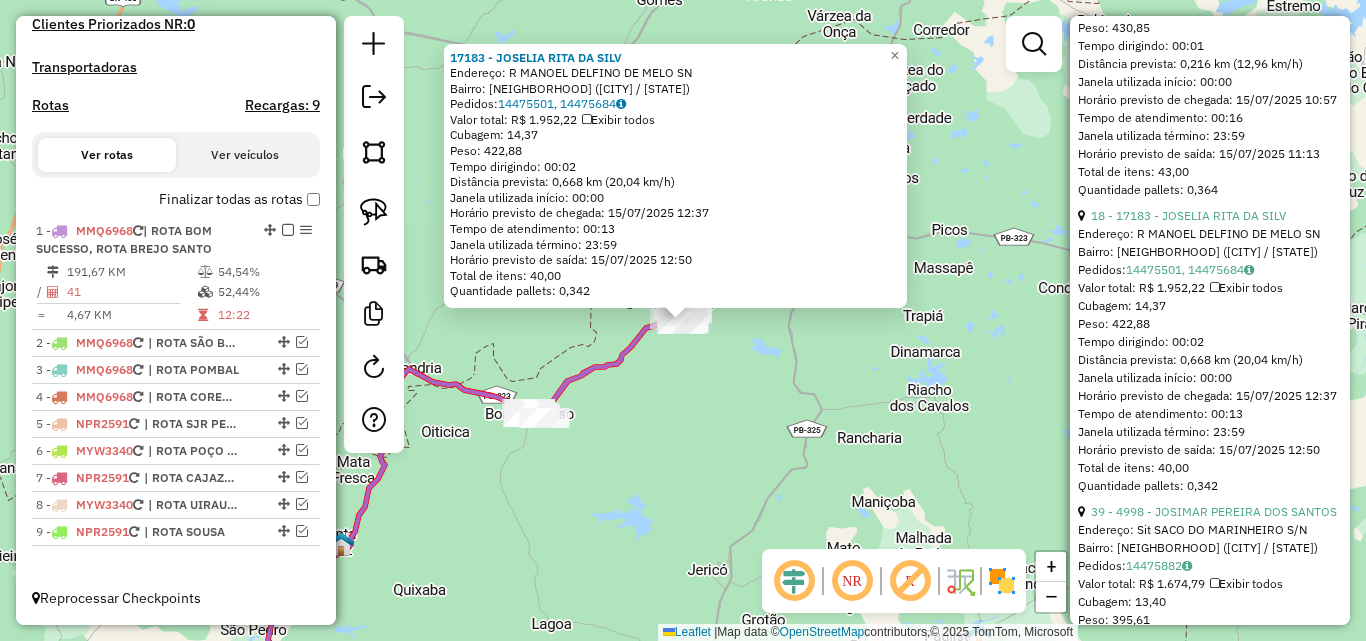 scroll, scrollTop: 2000, scrollLeft: 0, axis: vertical 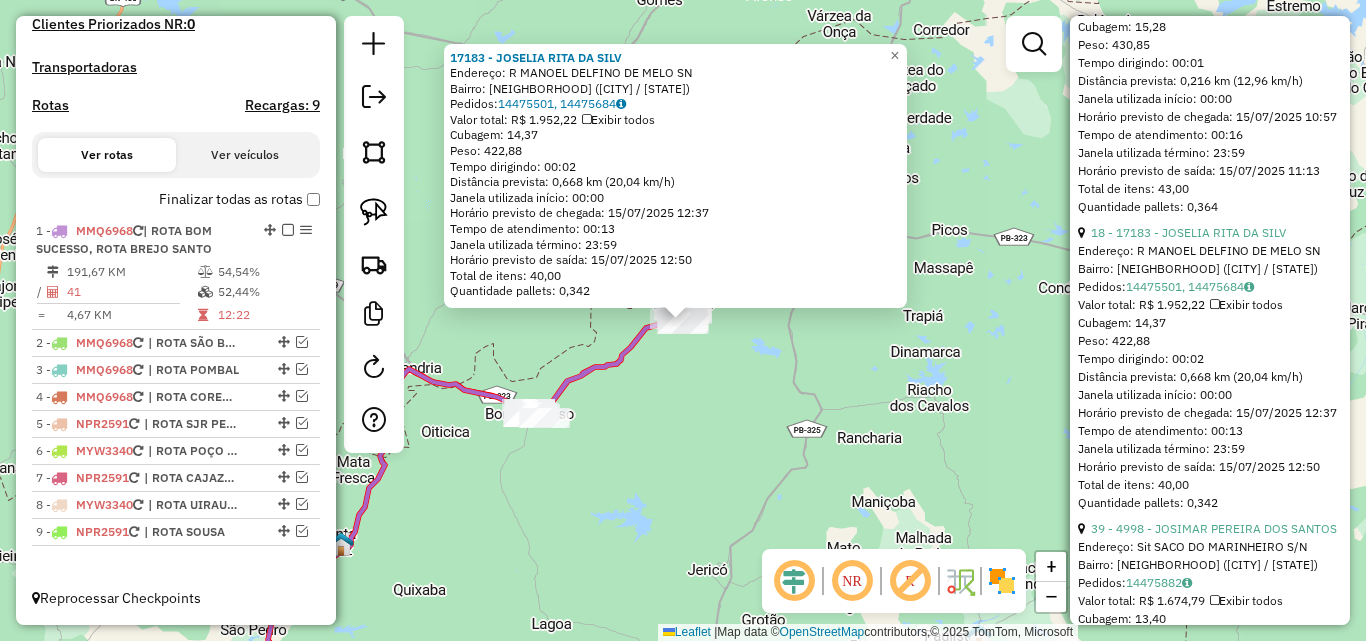 click on "15 - 99367 - JOSINEIDE" at bounding box center (1157, -64) 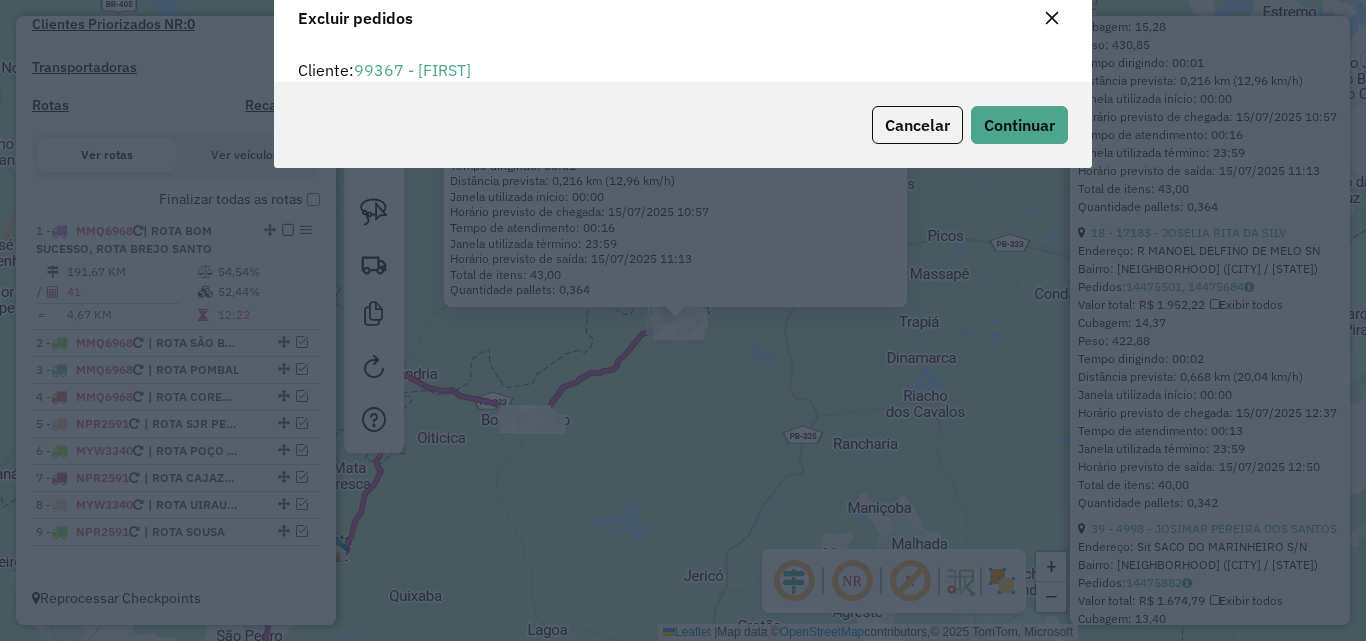 scroll, scrollTop: 82, scrollLeft: 0, axis: vertical 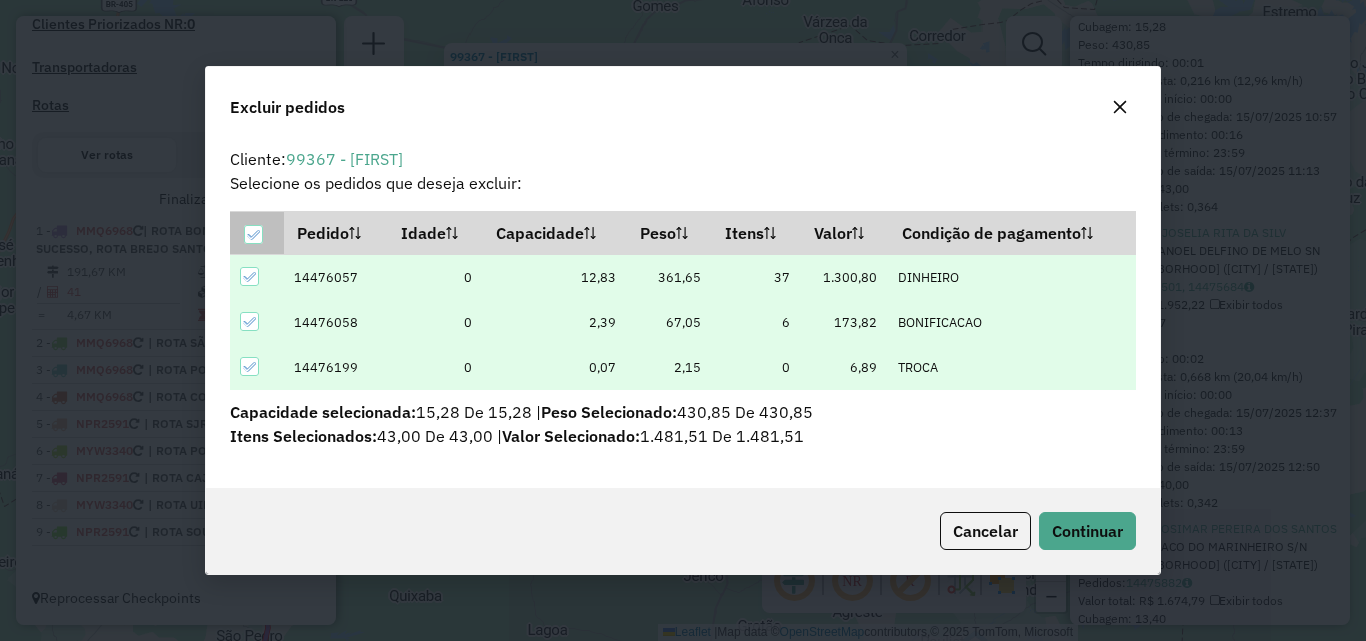 click 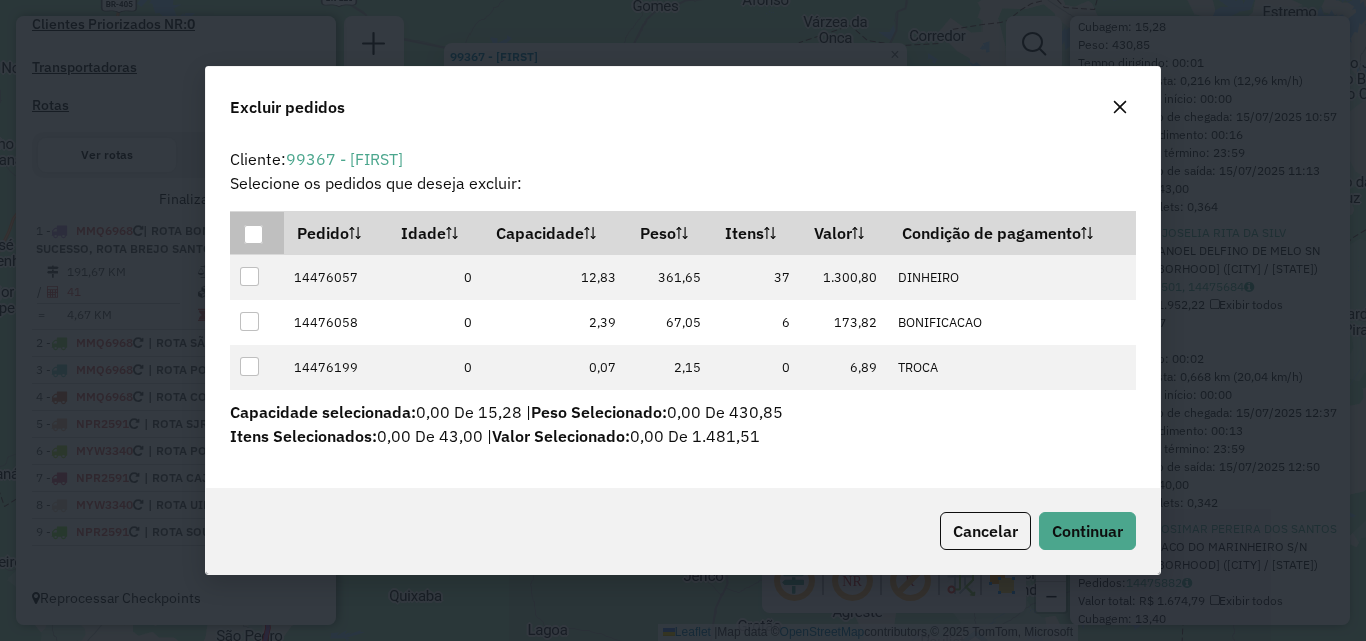 click 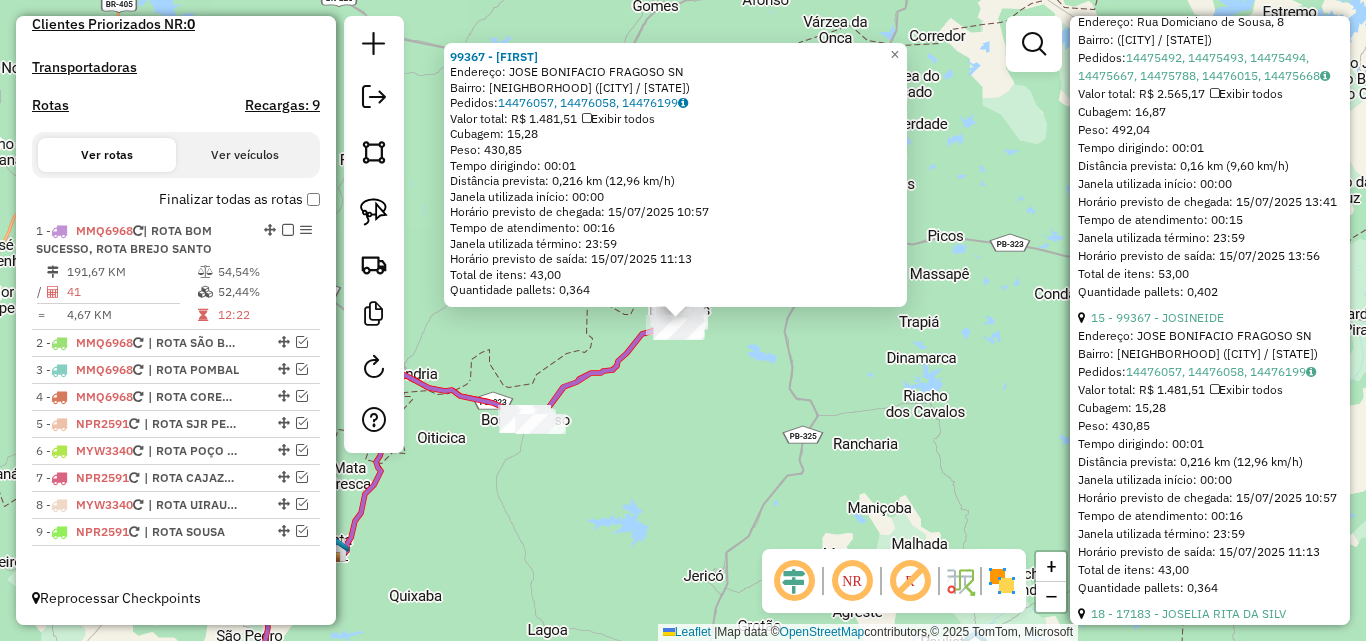 scroll, scrollTop: 1600, scrollLeft: 0, axis: vertical 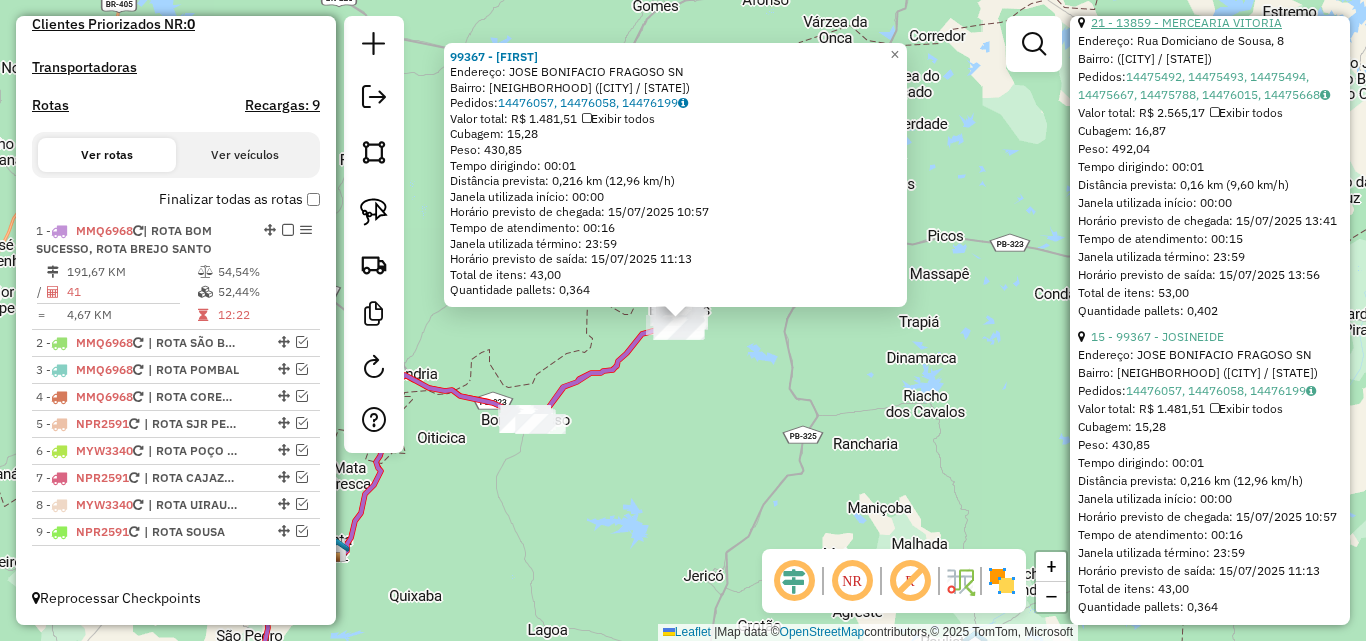 click on "21 - 13859 - MERCEARIA VITORIA" at bounding box center (1186, 22) 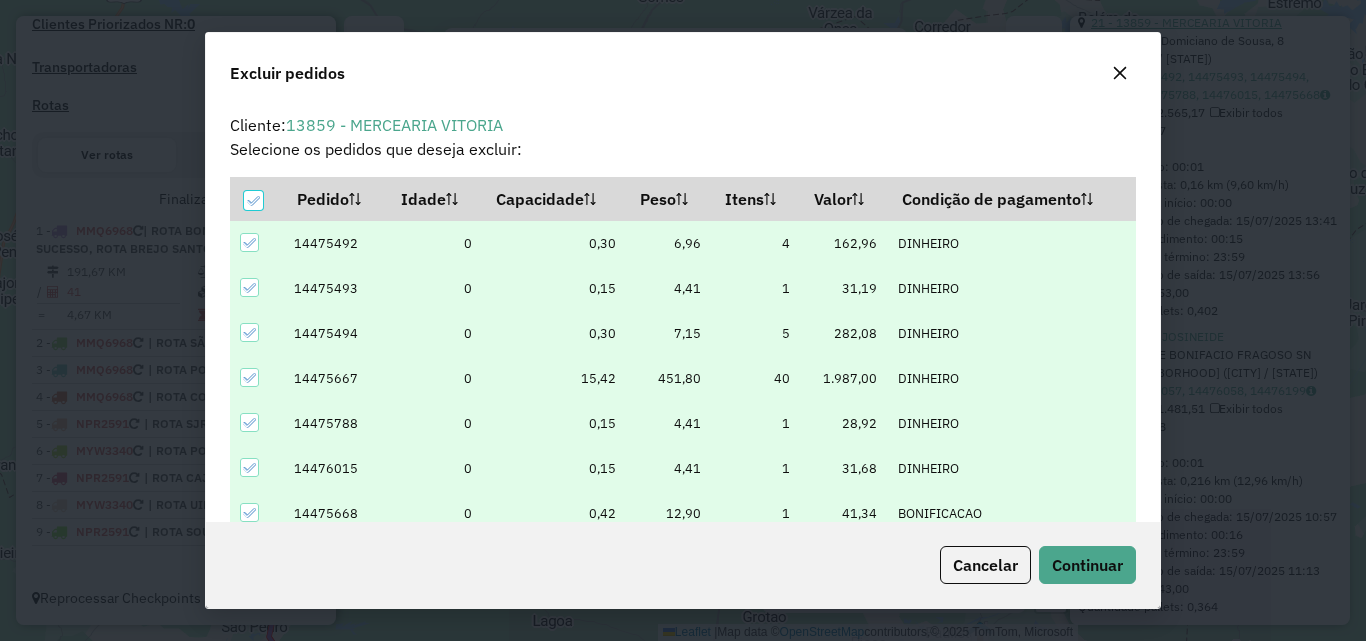 scroll, scrollTop: 70, scrollLeft: 0, axis: vertical 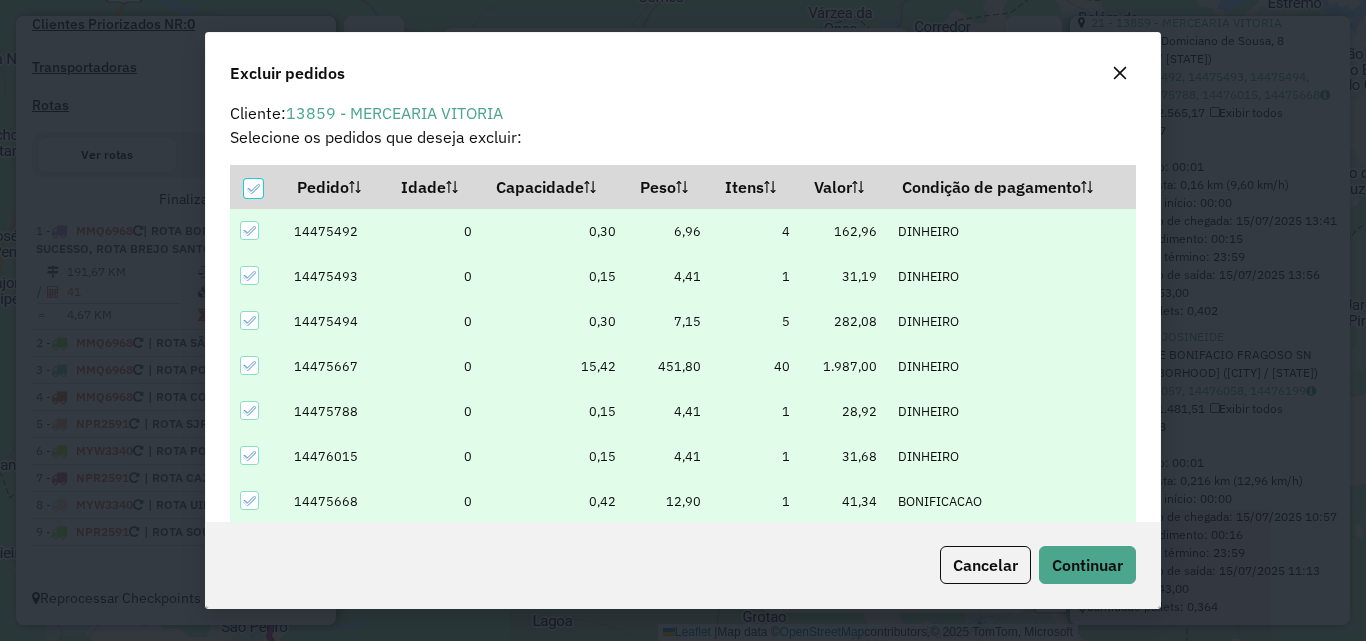 click 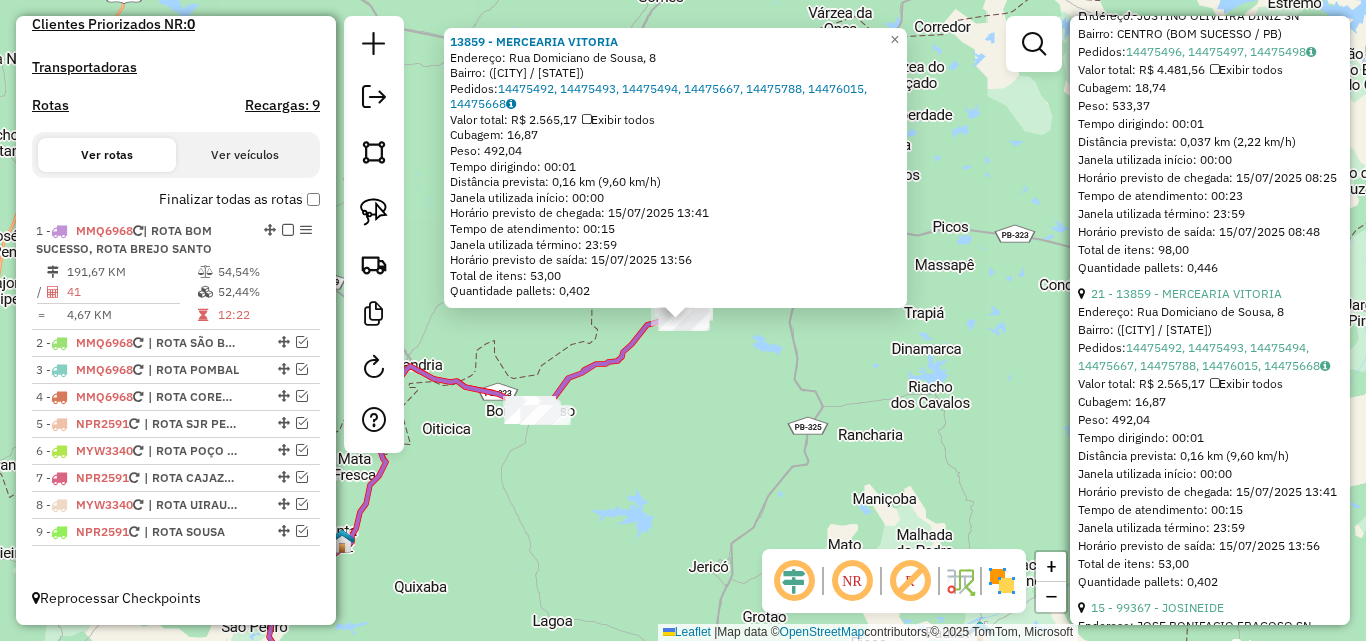scroll, scrollTop: 1300, scrollLeft: 0, axis: vertical 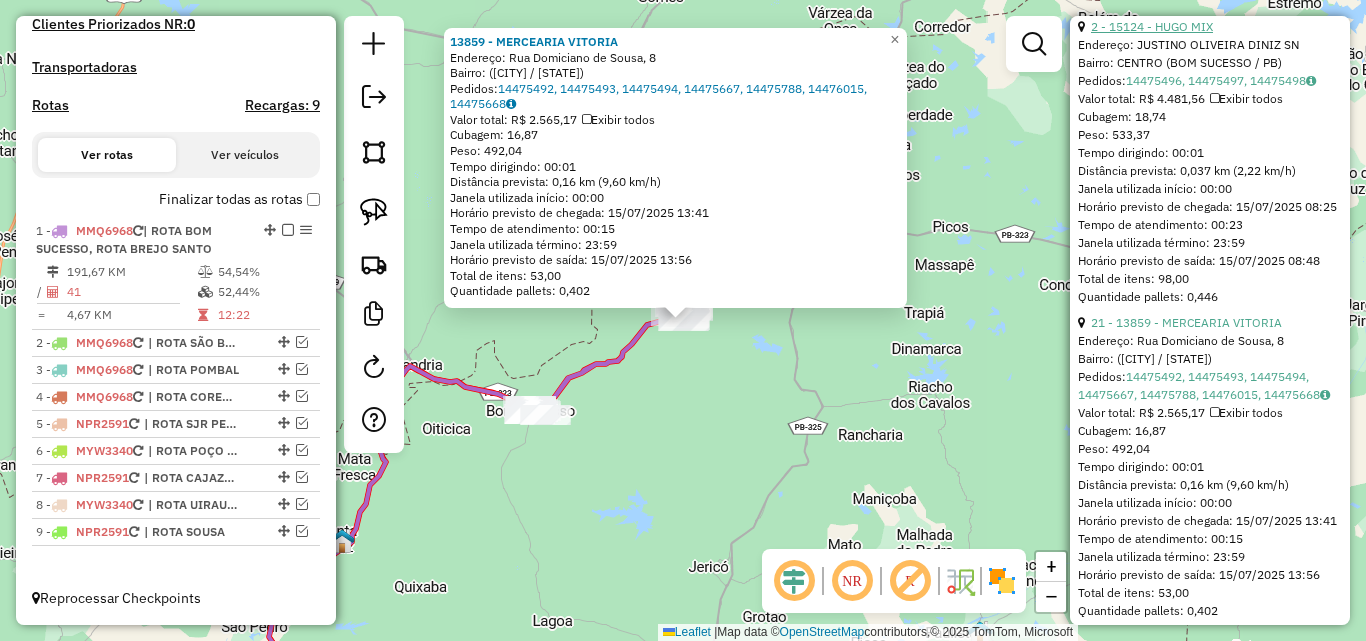 click on "2 - 15124 - HUGO MIX" at bounding box center (1152, 26) 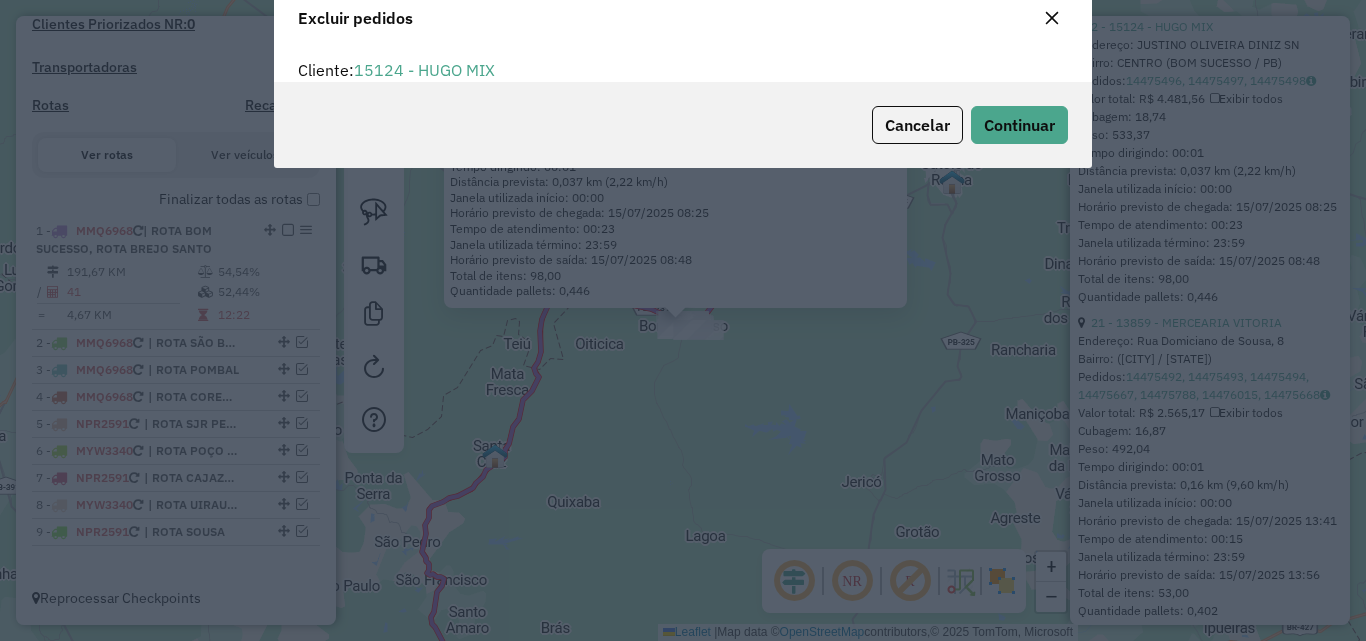scroll, scrollTop: 12, scrollLeft: 6, axis: both 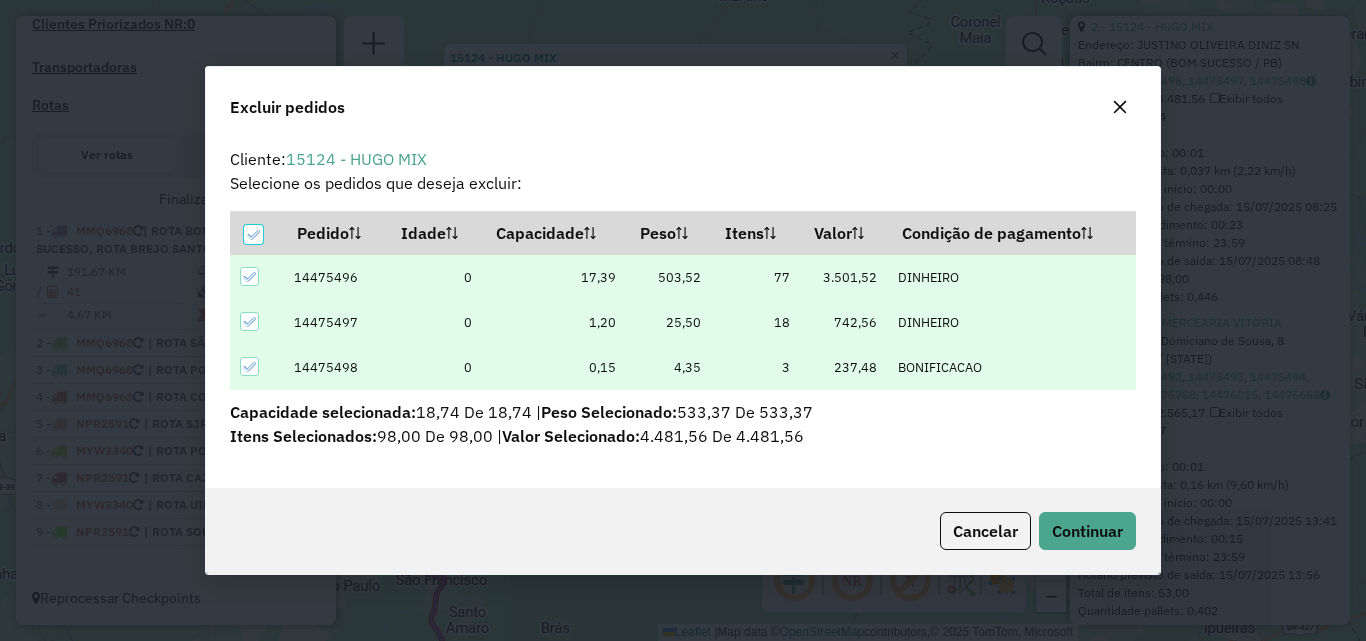 click 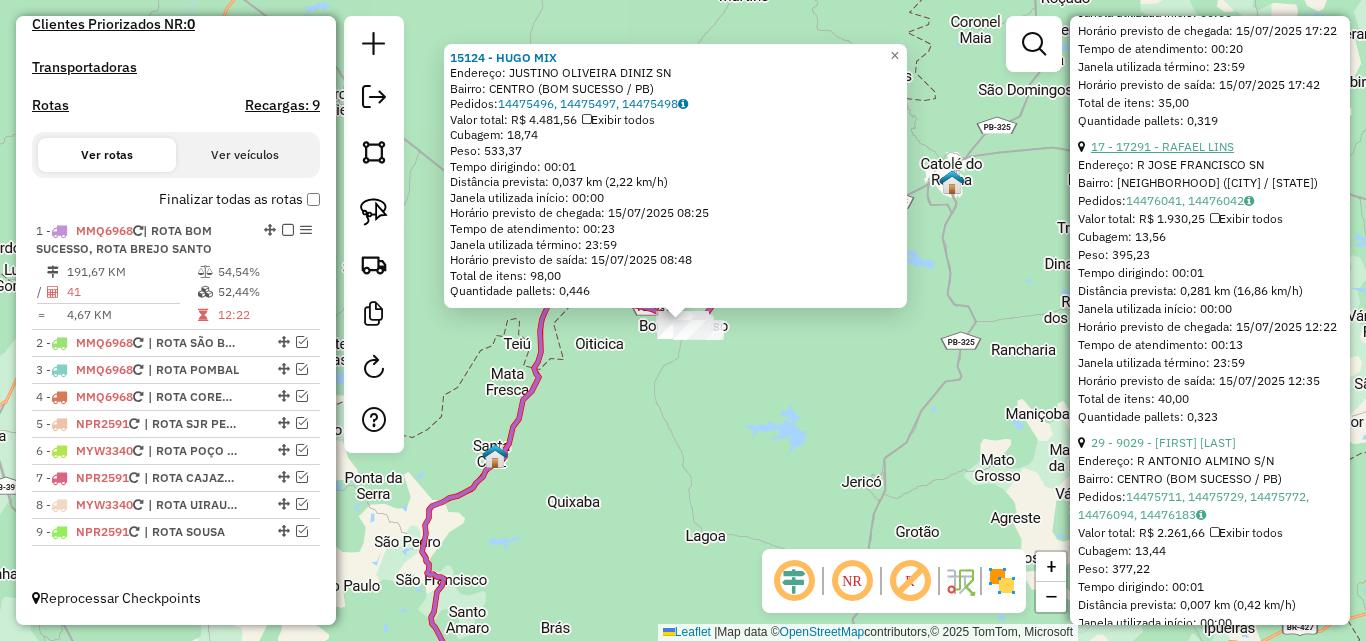 scroll, scrollTop: 2700, scrollLeft: 0, axis: vertical 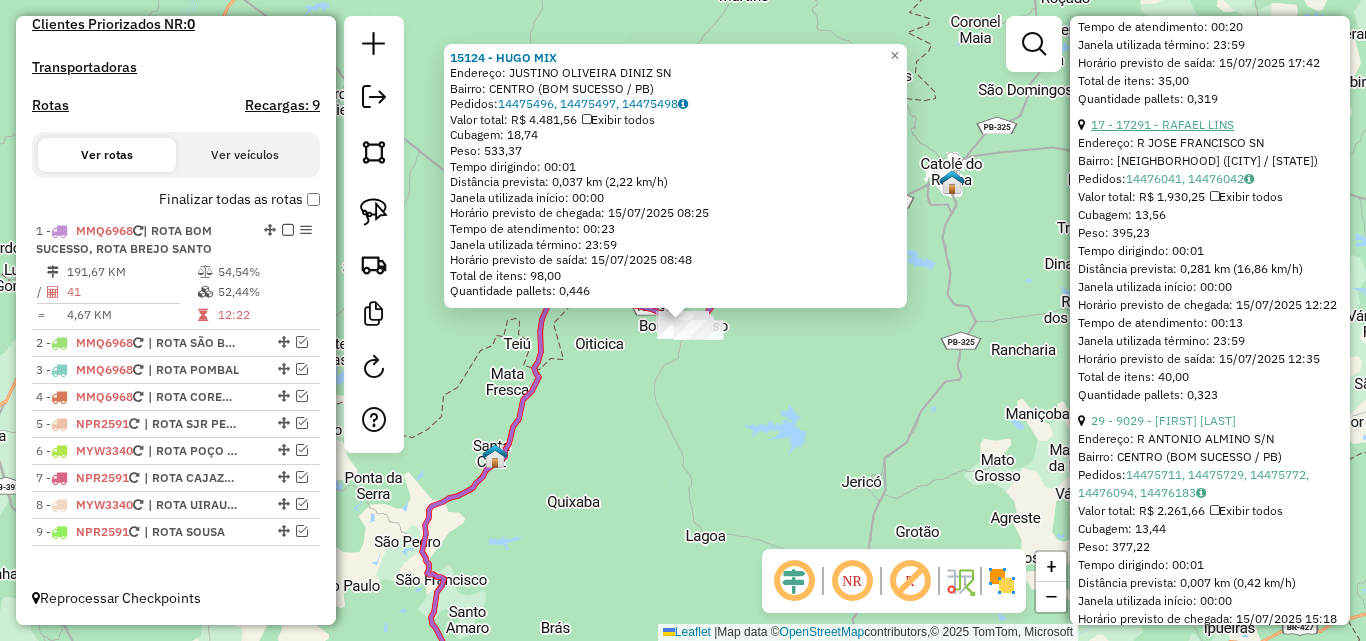 click on "17 - 17291 - RAFAEL  LINS" at bounding box center (1162, 124) 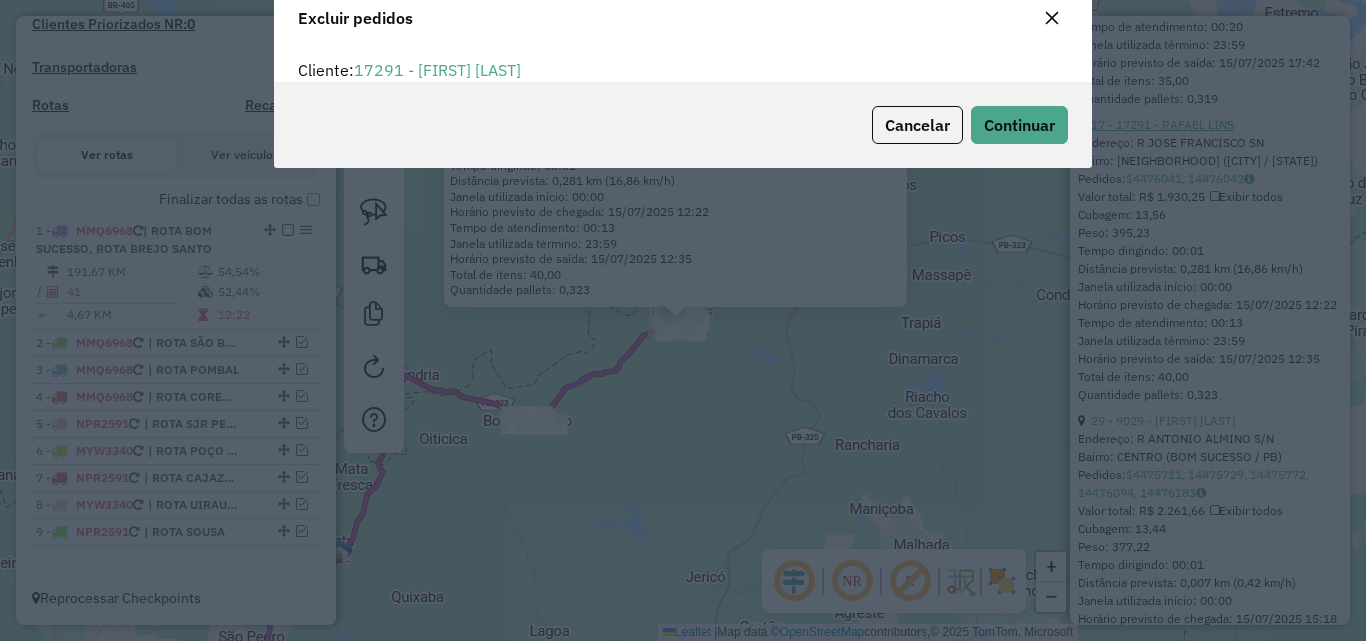 scroll, scrollTop: 82, scrollLeft: 0, axis: vertical 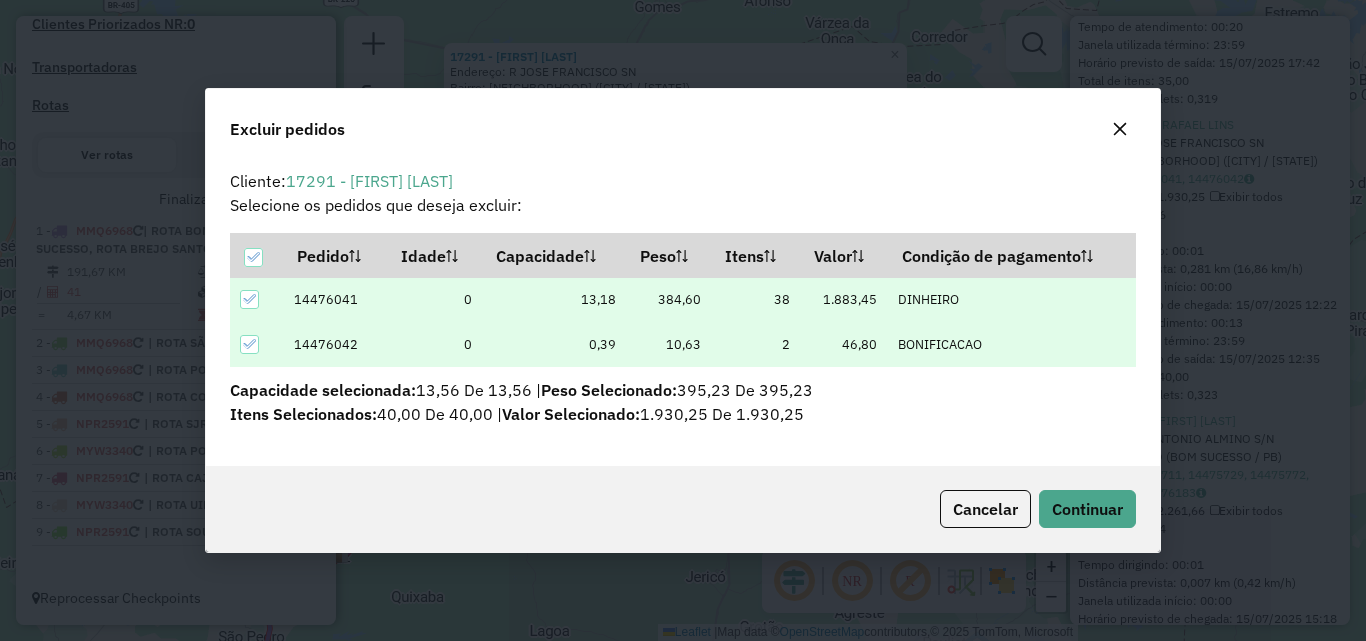 drag, startPoint x: 1125, startPoint y: 121, endPoint x: 1131, endPoint y: 134, distance: 14.3178215 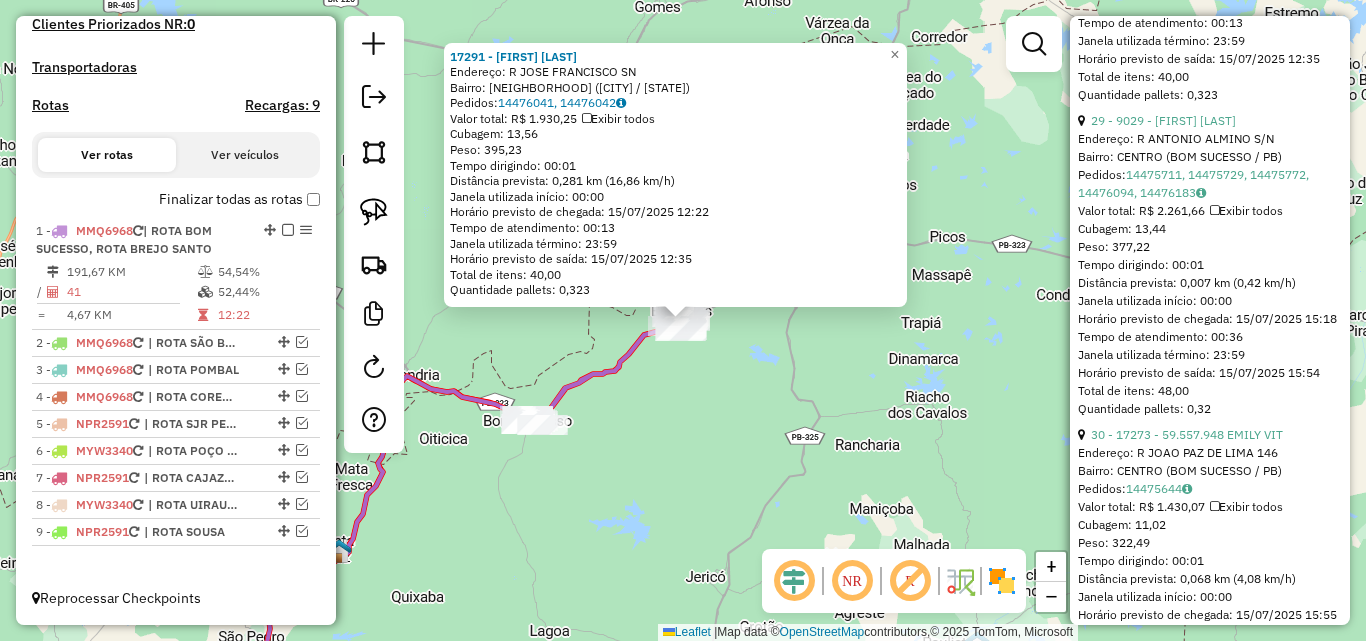 click on "29 - 9029 - RAIMUNDA LOURENCO DO NASCIMENTO" at bounding box center [1210, 121] 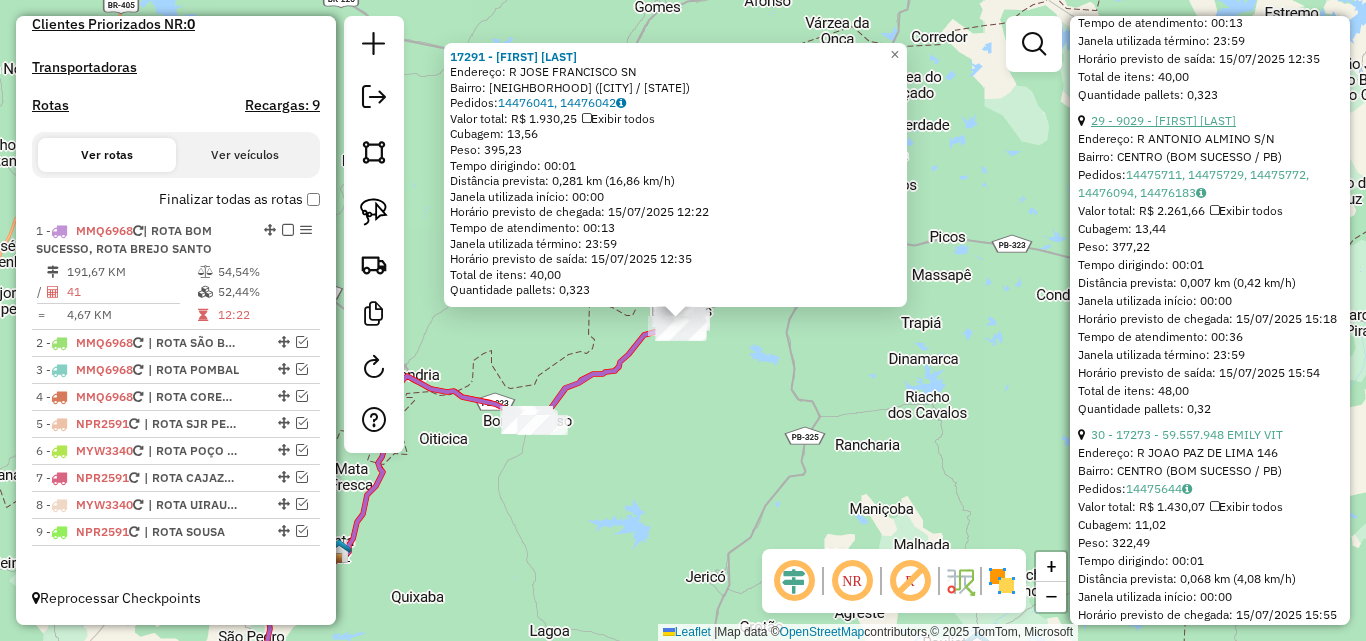 click on "29 - 9029 - RAIMUNDA LOURENCO DO NASCIMENTO" at bounding box center (1163, 120) 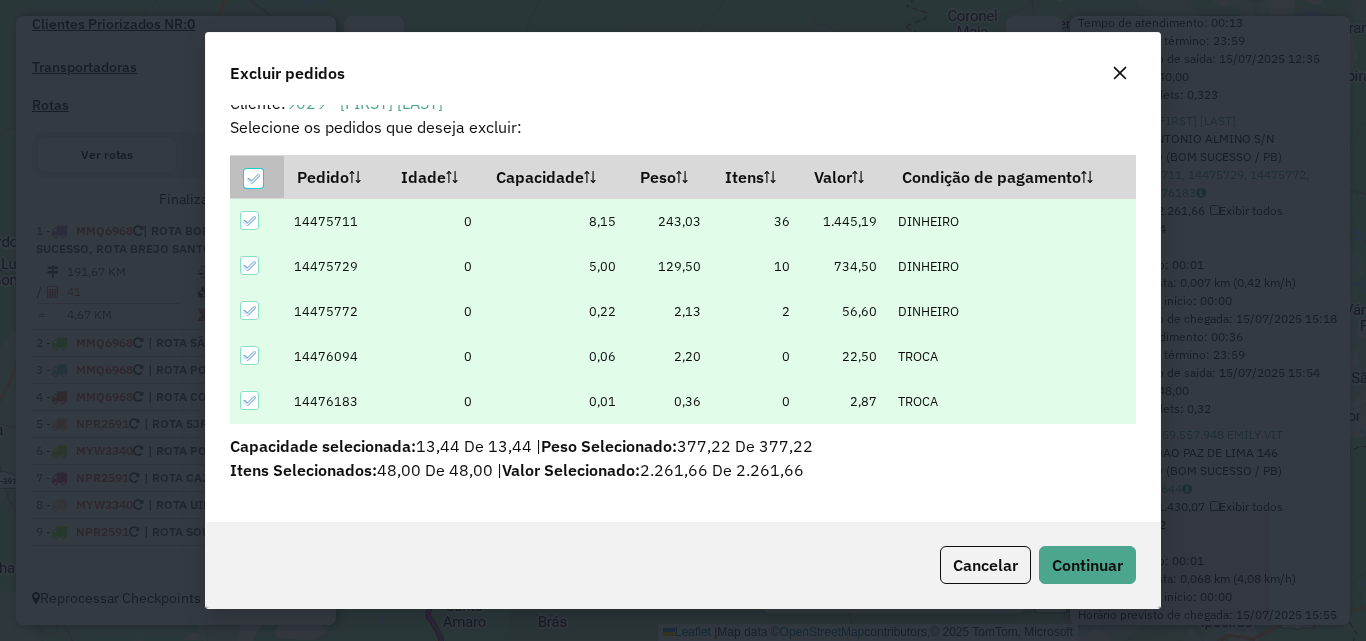 click 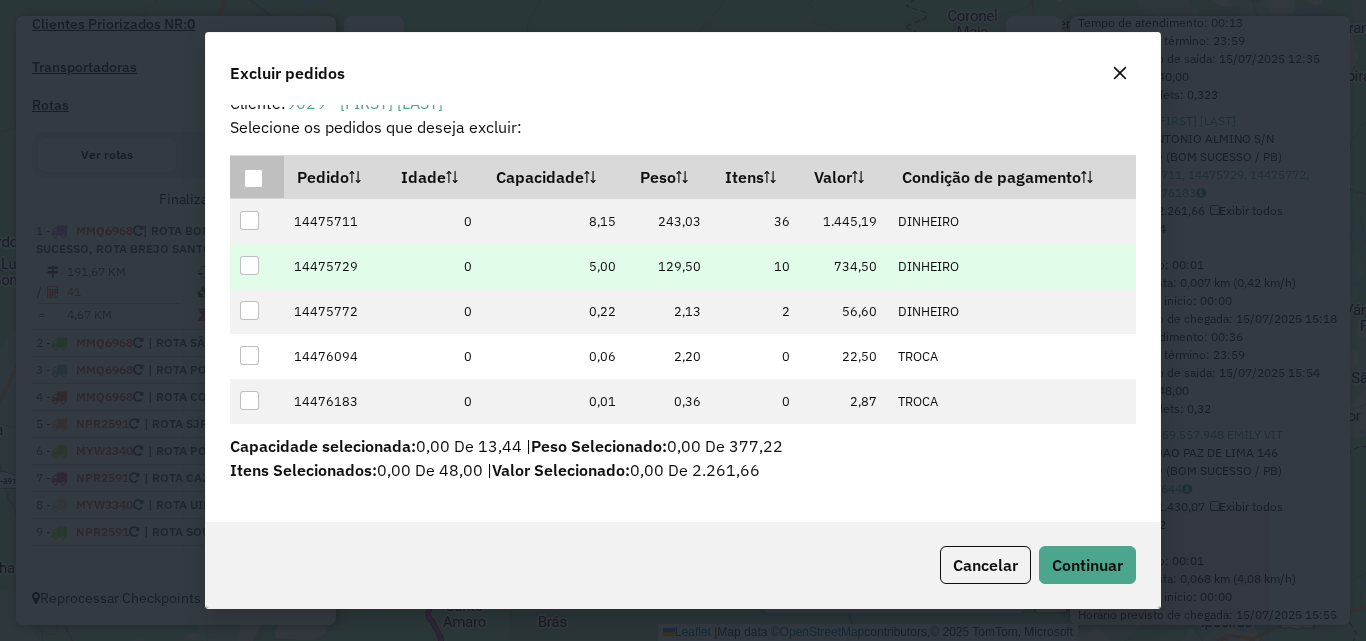 click at bounding box center (249, 265) 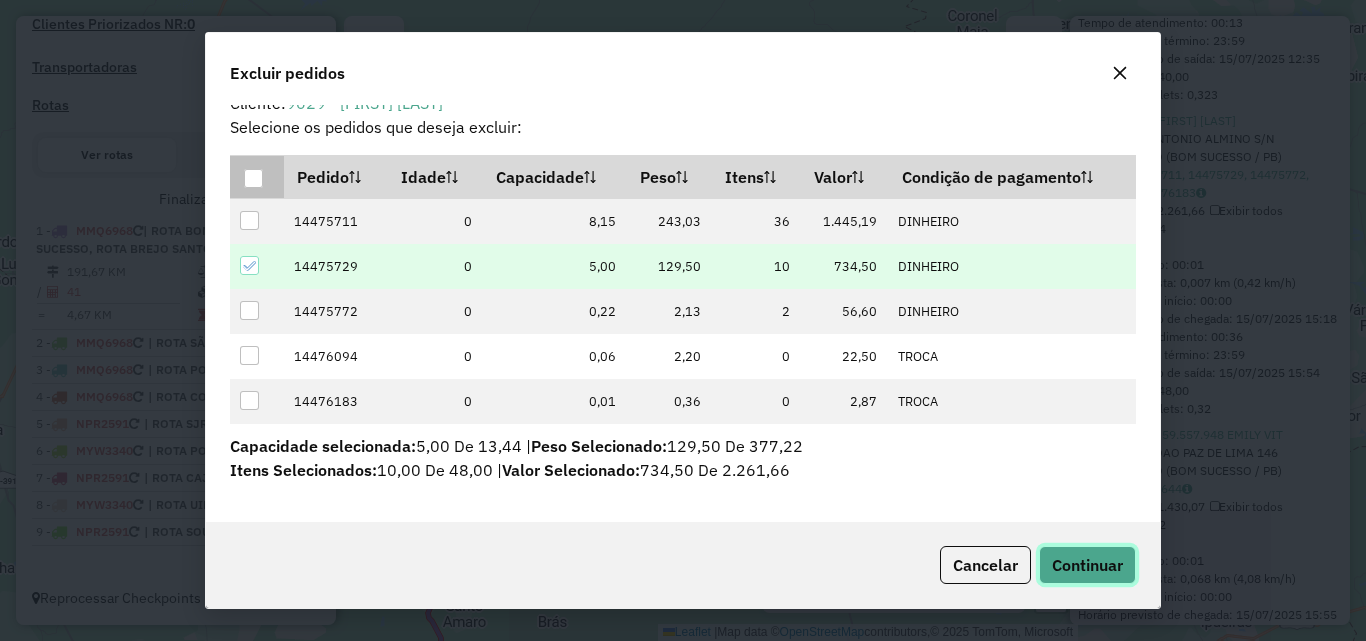 click on "Continuar" 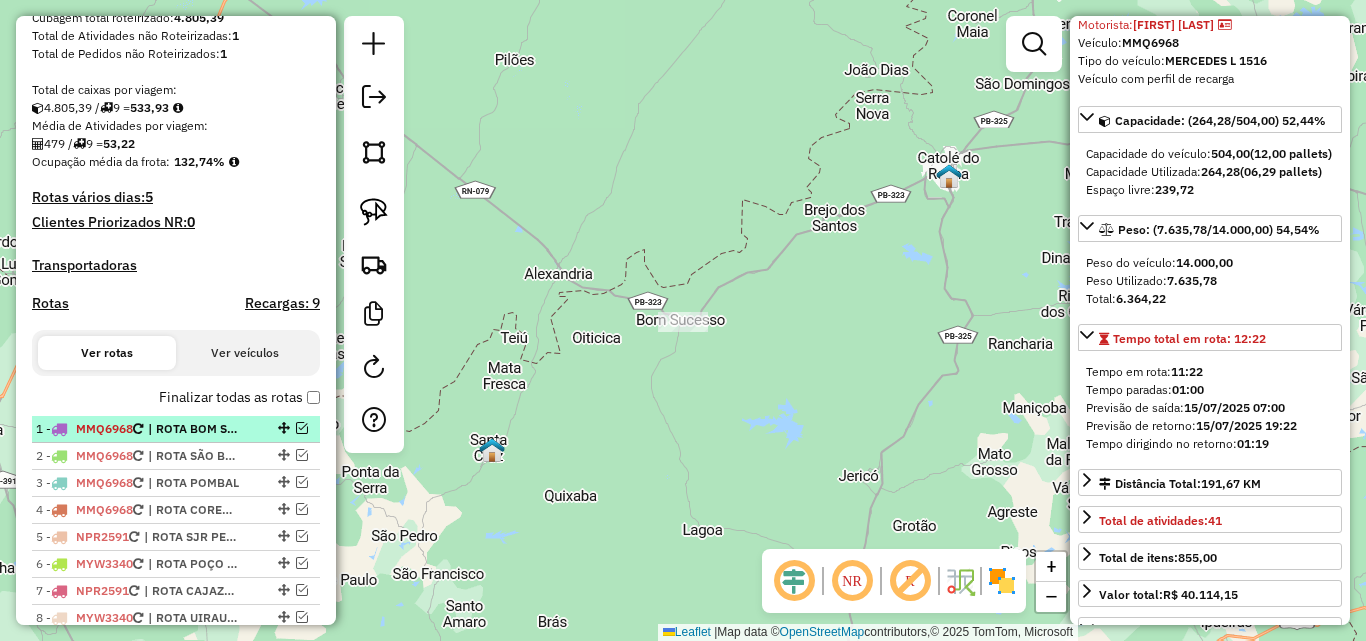 click at bounding box center [302, 428] 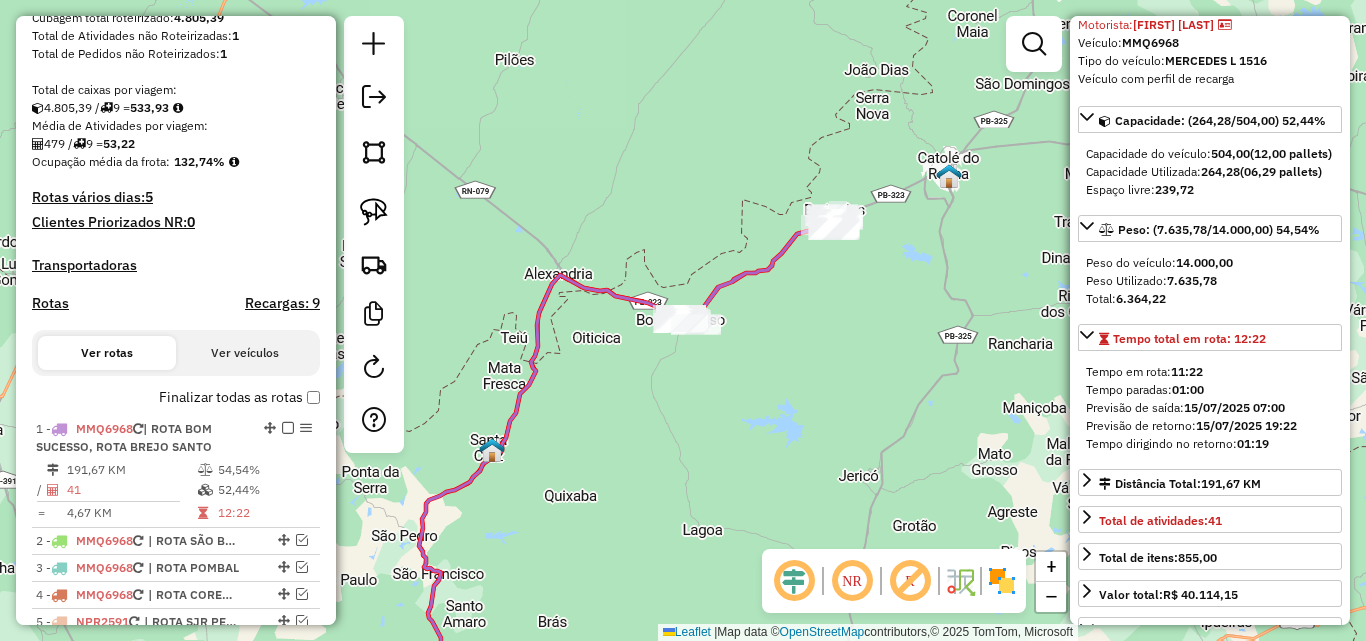 drag, startPoint x: 738, startPoint y: 281, endPoint x: 792, endPoint y: 283, distance: 54.037025 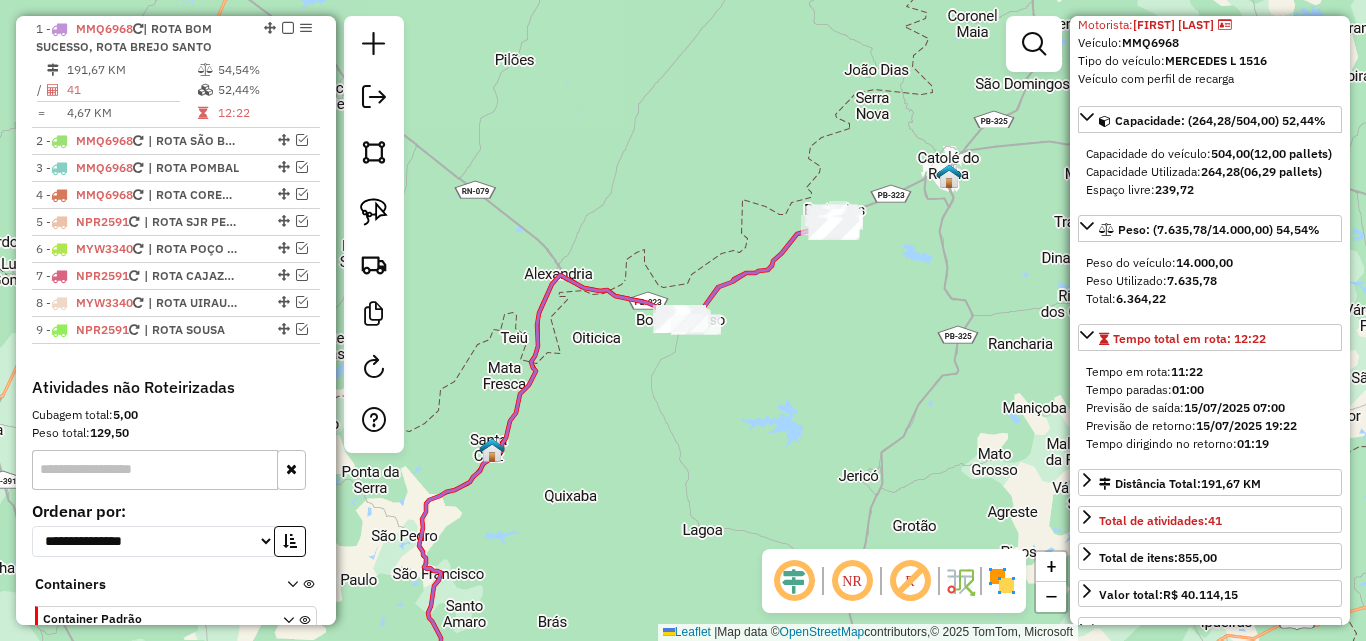 click on "Janela de atendimento Grade de atendimento Capacidade Transportadoras Veículos Cliente Pedidos  Rotas Selecione os dias de semana para filtrar as janelas de atendimento  Seg   Ter   Qua   Qui   Sex   Sáb   Dom  Informe o período da janela de atendimento: De: Até:  Filtrar exatamente a janela do cliente  Considerar janela de atendimento padrão  Selecione os dias de semana para filtrar as grades de atendimento  Seg   Ter   Qua   Qui   Sex   Sáb   Dom   Considerar clientes sem dia de atendimento cadastrado  Clientes fora do dia de atendimento selecionado Filtrar as atividades entre os valores definidos abaixo:  Peso mínimo:   Peso máximo:   Cubagem mínima:   Cubagem máxima:   De:   Até:  Filtrar as atividades entre o tempo de atendimento definido abaixo:  De:   Até:   Considerar capacidade total dos clientes não roteirizados Transportadora: Selecione um ou mais itens Tipo de veículo: Selecione um ou mais itens Veículo: Selecione um ou mais itens Motorista: Selecione um ou mais itens Nome: Rótulo:" 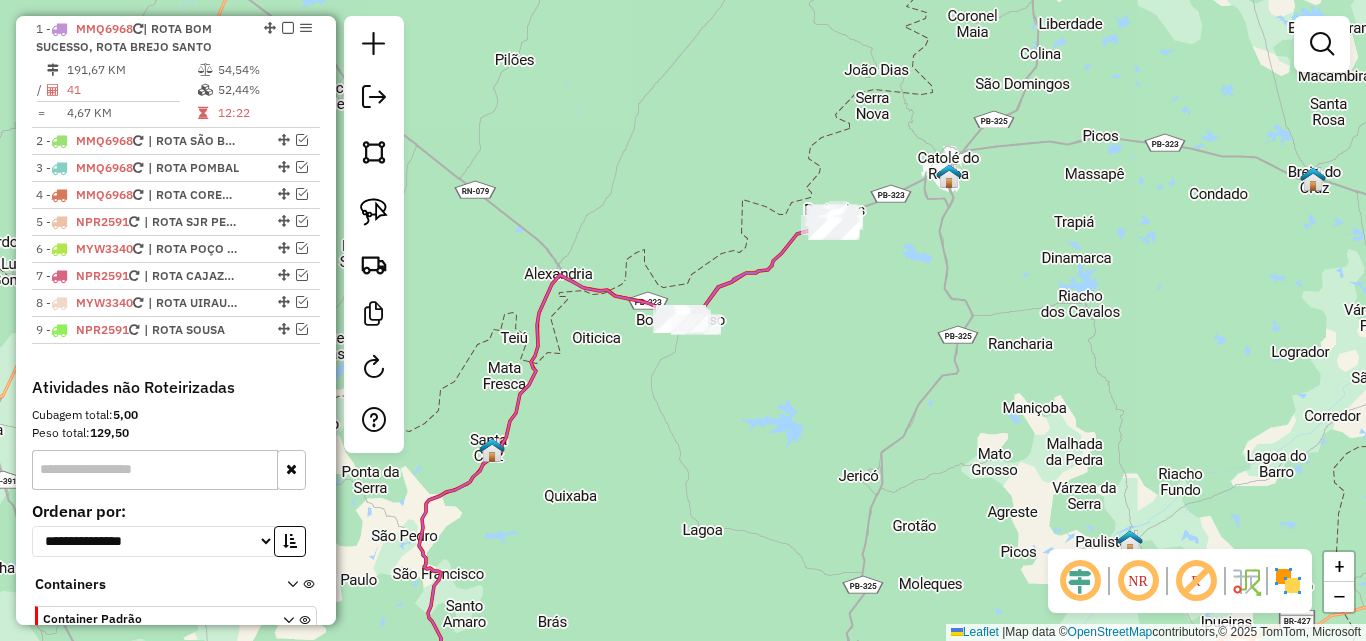 click 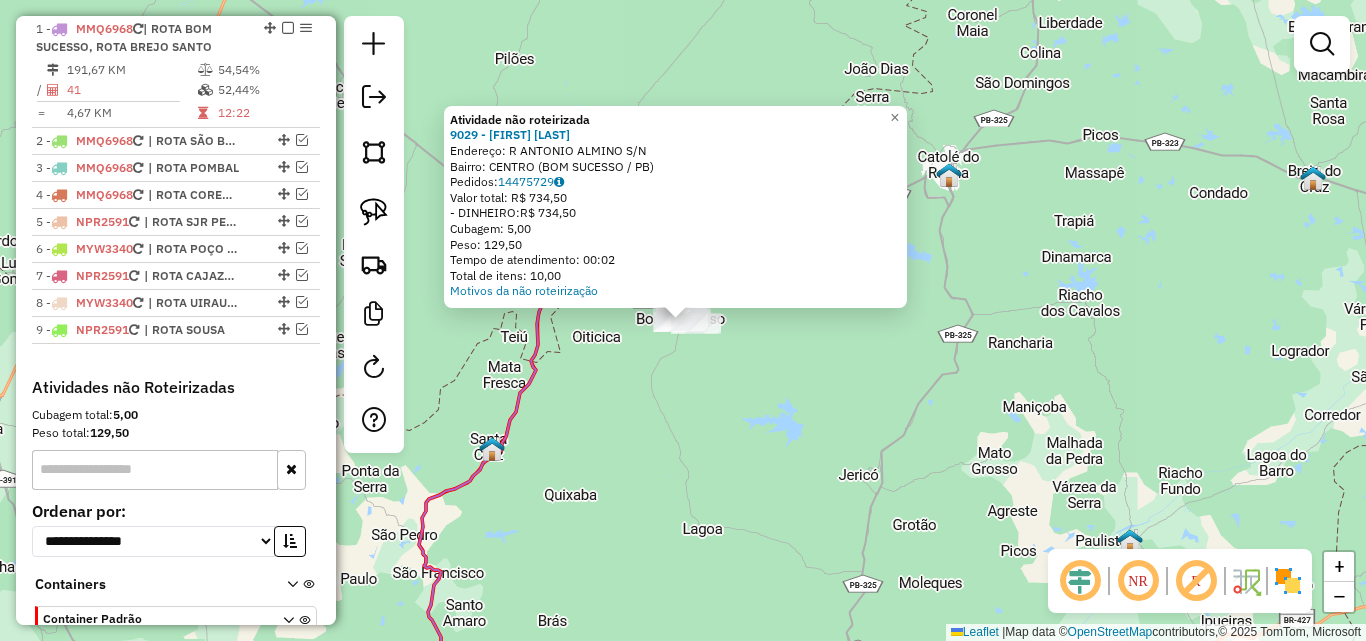 click on "Atividade não roteirizada 9029 - RAIMUNDA LOURENCO DO NASCIMENTO  Endereço: R   ANTONIO ALMINO                 S/N   Bairro: CENTRO (BOM SUCESSO / PB)   Pedidos:  14475729   Valor total: R$ 734,50   - DINHEIRO:  R$ 734,50   Cubagem: 5,00   Peso: 129,50   Tempo de atendimento: 00:02   Total de itens: 10,00  Motivos da não roteirização × Janela de atendimento Grade de atendimento Capacidade Transportadoras Veículos Cliente Pedidos  Rotas Selecione os dias de semana para filtrar as janelas de atendimento  Seg   Ter   Qua   Qui   Sex   Sáb   Dom  Informe o período da janela de atendimento: De: Até:  Filtrar exatamente a janela do cliente  Considerar janela de atendimento padrão  Selecione os dias de semana para filtrar as grades de atendimento  Seg   Ter   Qua   Qui   Sex   Sáb   Dom   Considerar clientes sem dia de atendimento cadastrado  Clientes fora do dia de atendimento selecionado Filtrar as atividades entre os valores definidos abaixo:  Peso mínimo:   Peso máximo:   Cubagem mínima:   De:  +" 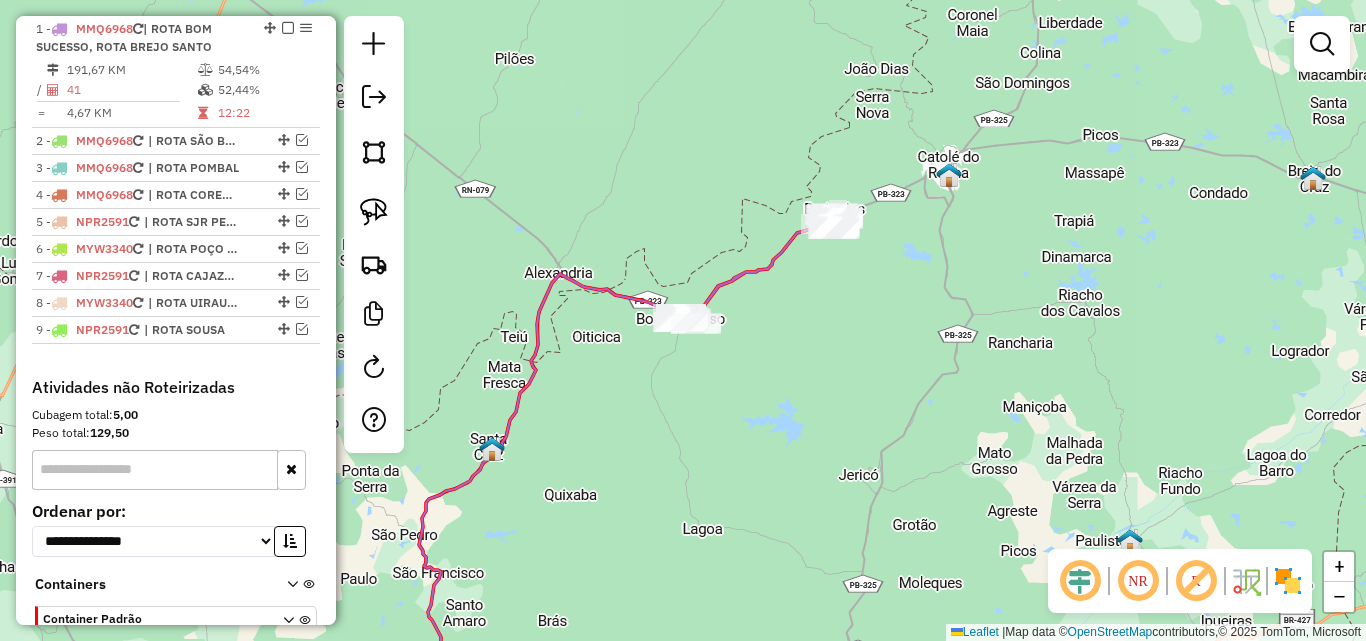 click 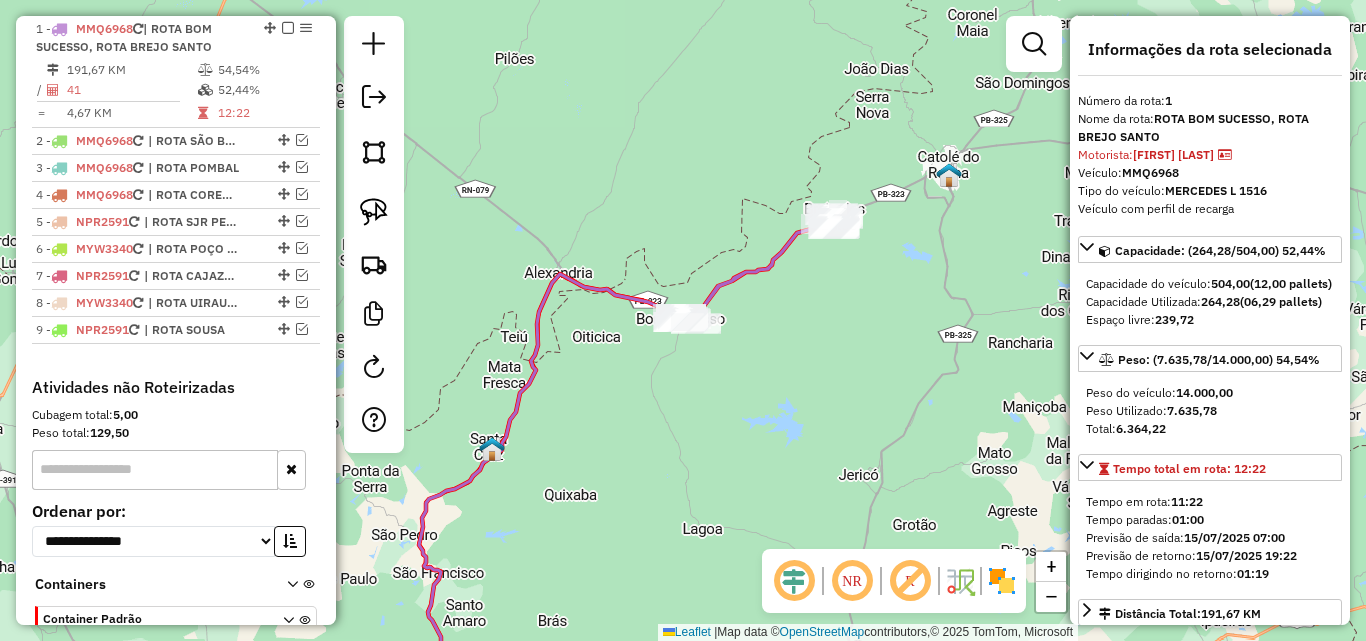 click on "Janela de atendimento Grade de atendimento Capacidade Transportadoras Veículos Cliente Pedidos  Rotas Selecione os dias de semana para filtrar as janelas de atendimento  Seg   Ter   Qua   Qui   Sex   Sáb   Dom  Informe o período da janela de atendimento: De: Até:  Filtrar exatamente a janela do cliente  Considerar janela de atendimento padrão  Selecione os dias de semana para filtrar as grades de atendimento  Seg   Ter   Qua   Qui   Sex   Sáb   Dom   Considerar clientes sem dia de atendimento cadastrado  Clientes fora do dia de atendimento selecionado Filtrar as atividades entre os valores definidos abaixo:  Peso mínimo:   Peso máximo:   Cubagem mínima:   Cubagem máxima:   De:   Até:  Filtrar as atividades entre o tempo de atendimento definido abaixo:  De:   Até:   Considerar capacidade total dos clientes não roteirizados Transportadora: Selecione um ou mais itens Tipo de veículo: Selecione um ou mais itens Veículo: Selecione um ou mais itens Motorista: Selecione um ou mais itens Nome: Rótulo:" 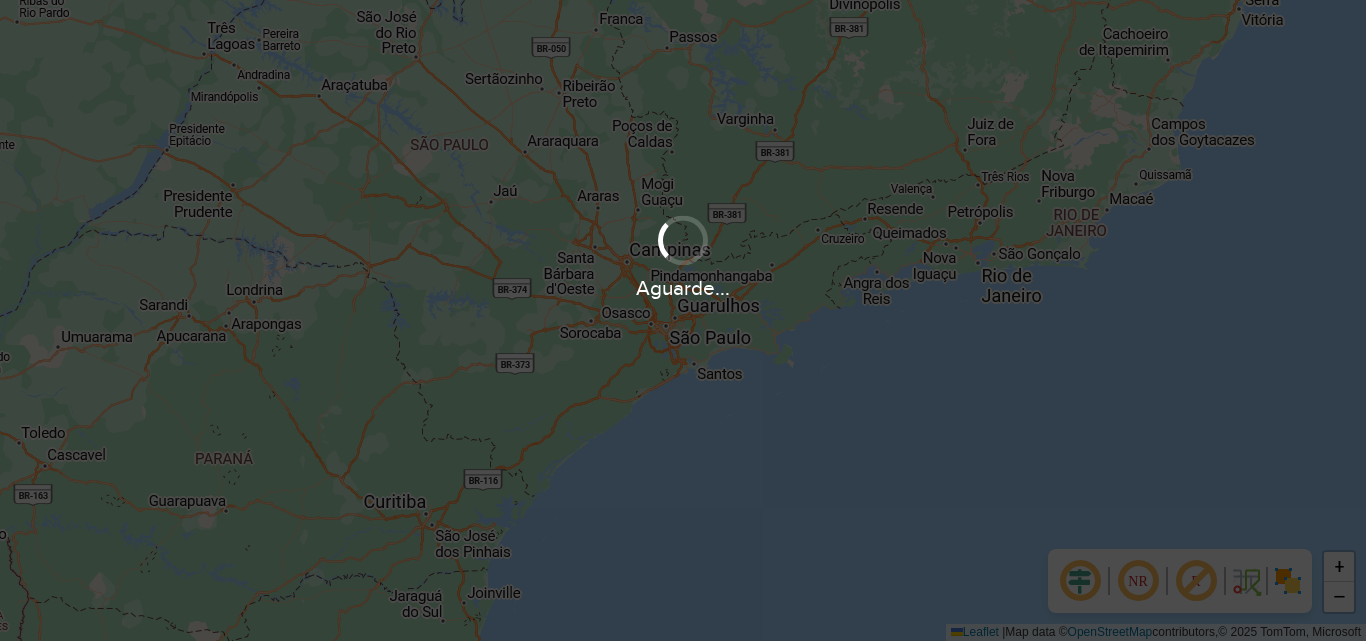 scroll, scrollTop: 0, scrollLeft: 0, axis: both 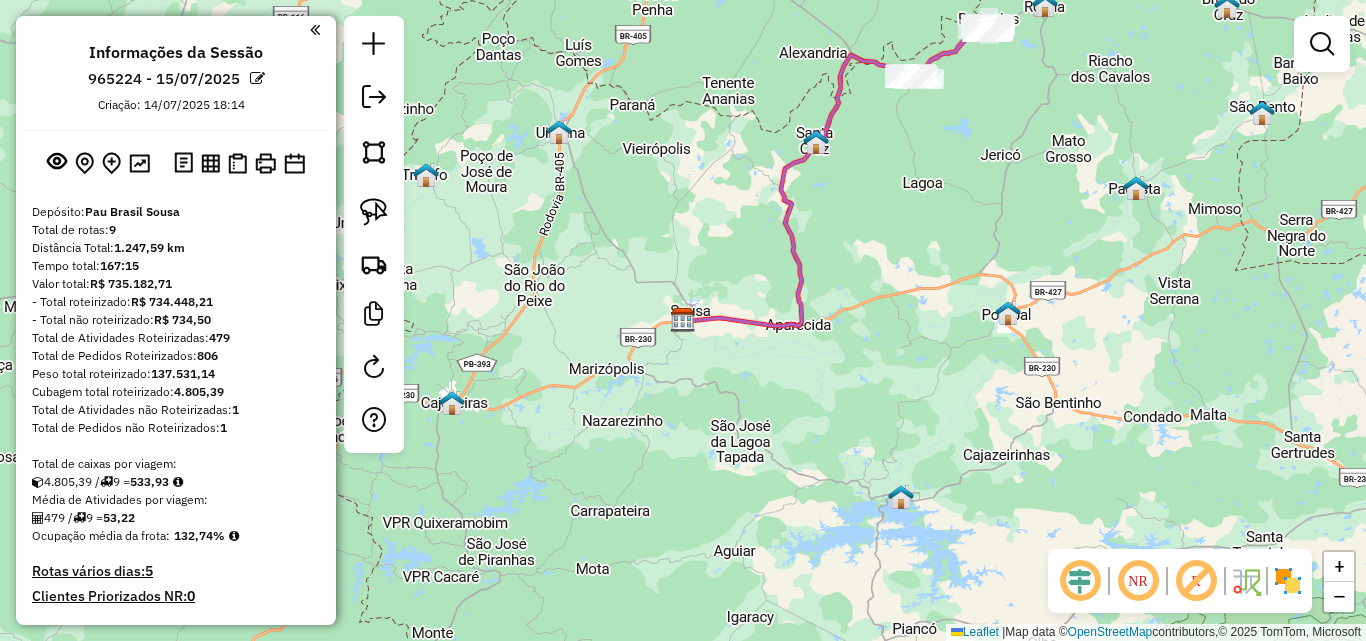 click 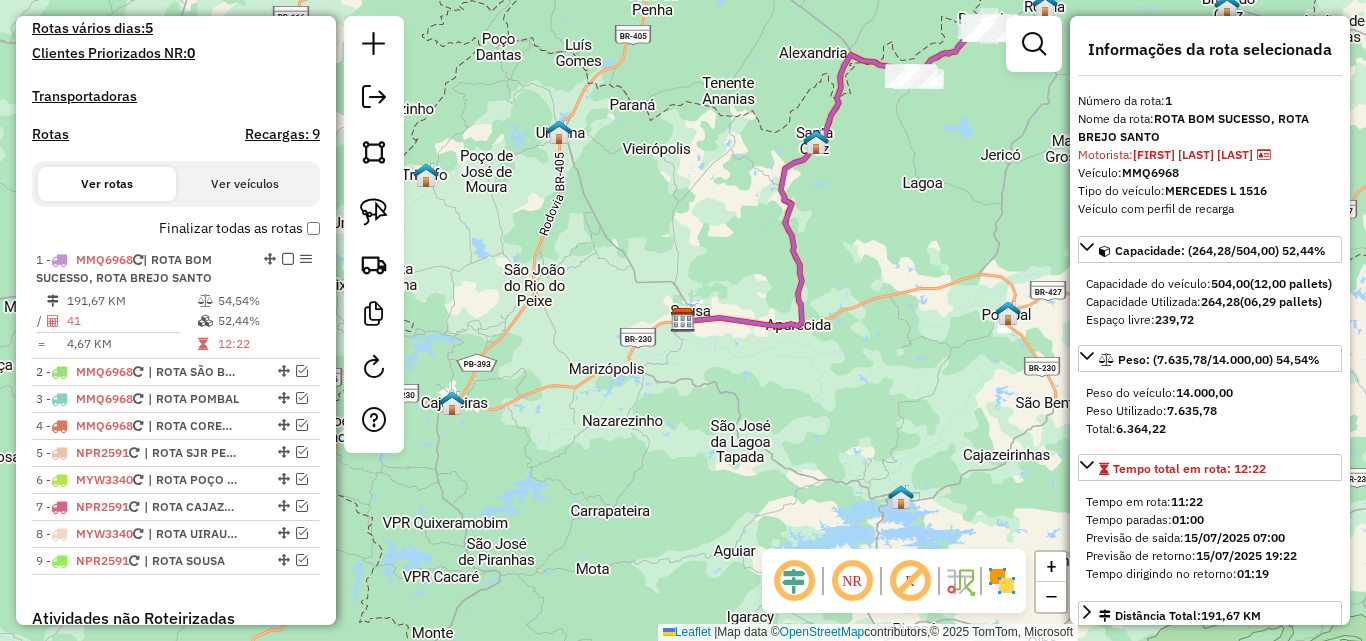 scroll, scrollTop: 774, scrollLeft: 0, axis: vertical 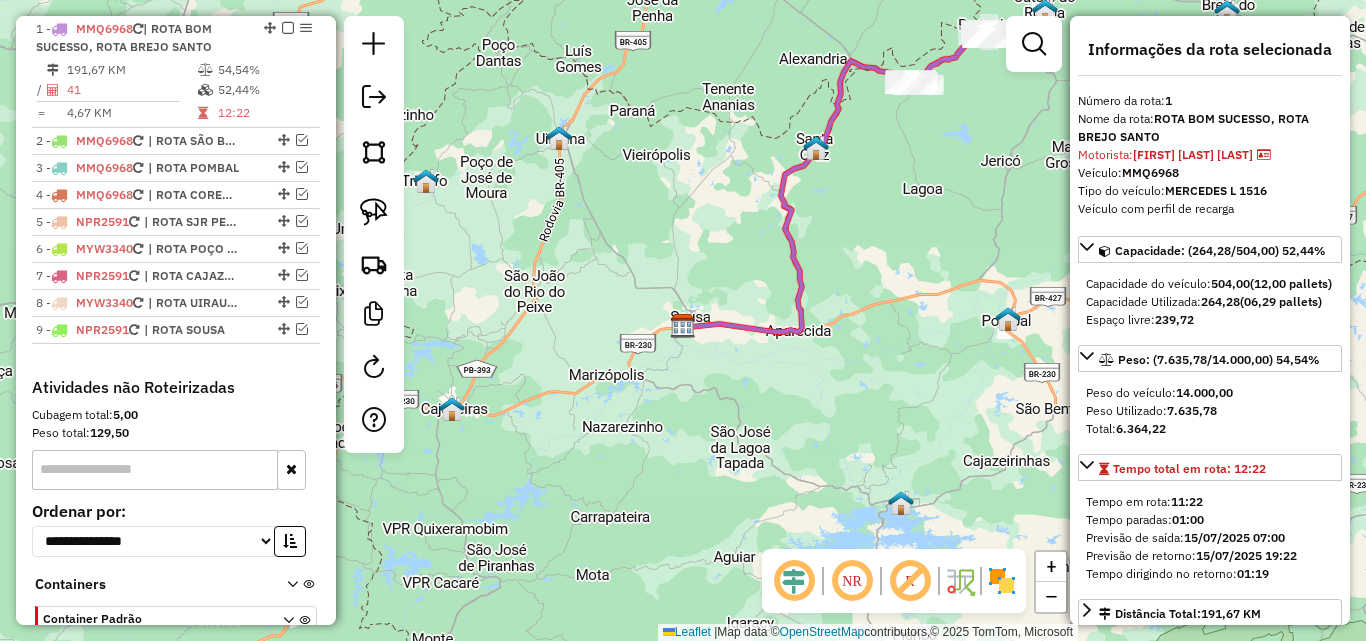 drag, startPoint x: 883, startPoint y: 274, endPoint x: 750, endPoint y: 427, distance: 202.72641 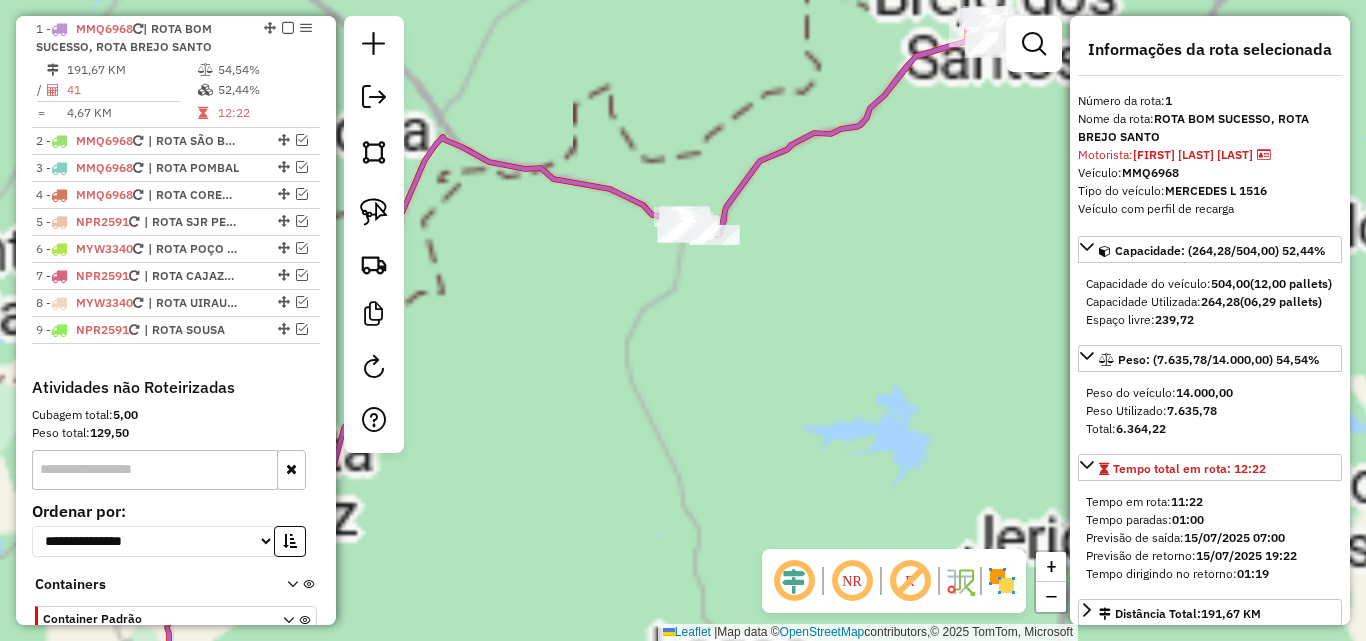 click on "Janela de atendimento Grade de atendimento Capacidade Transportadoras Veículos Cliente Pedidos  Rotas Selecione os dias de semana para filtrar as janelas de atendimento  Seg   Ter   Qua   Qui   Sex   Sáb   Dom  Informe o período da janela de atendimento: De: Até:  Filtrar exatamente a janela do cliente  Considerar janela de atendimento padrão  Selecione os dias de semana para filtrar as grades de atendimento  Seg   Ter   Qua   Qui   Sex   Sáb   Dom   Considerar clientes sem dia de atendimento cadastrado  Clientes fora do dia de atendimento selecionado Filtrar as atividades entre os valores definidos abaixo:  Peso mínimo:   Peso máximo:   Cubagem mínima:   Cubagem máxima:   De:   Até:  Filtrar as atividades entre o tempo de atendimento definido abaixo:  De:   Até:   Considerar capacidade total dos clientes não roteirizados Transportadora: Selecione um ou mais itens Tipo de veículo: Selecione um ou mais itens Veículo: Selecione um ou mais itens Motorista: Selecione um ou mais itens Nome: Rótulo:" 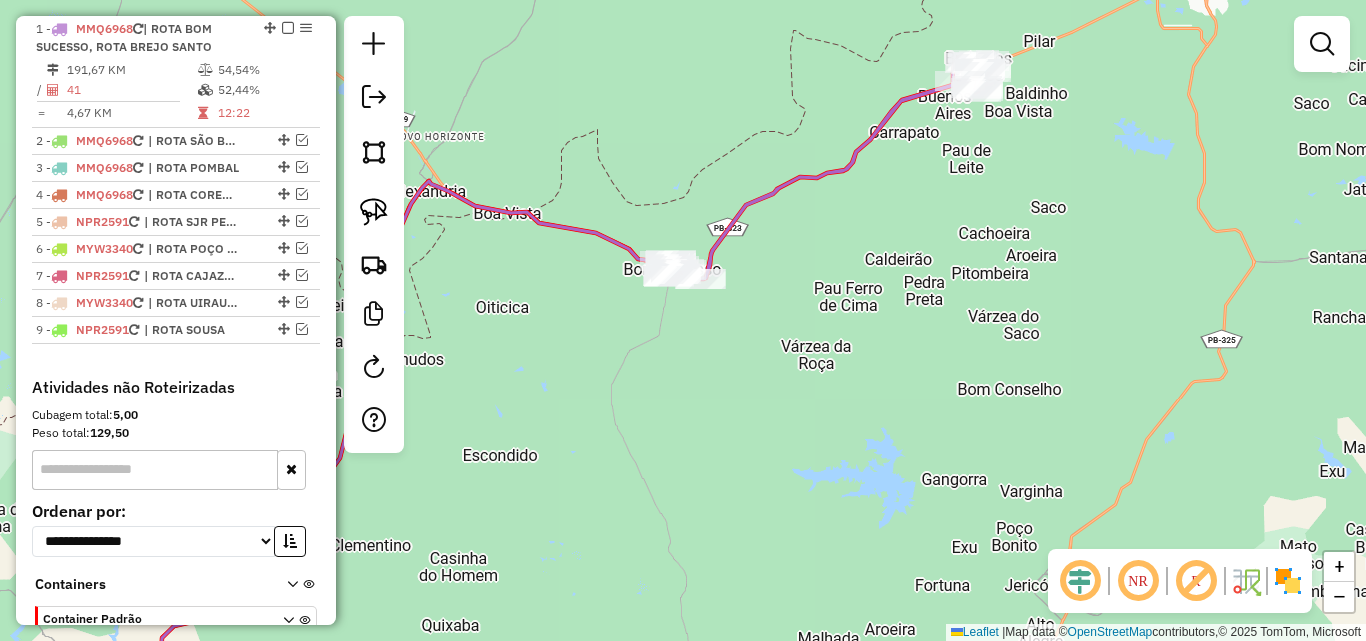 drag, startPoint x: 717, startPoint y: 170, endPoint x: 670, endPoint y: 307, distance: 144.83784 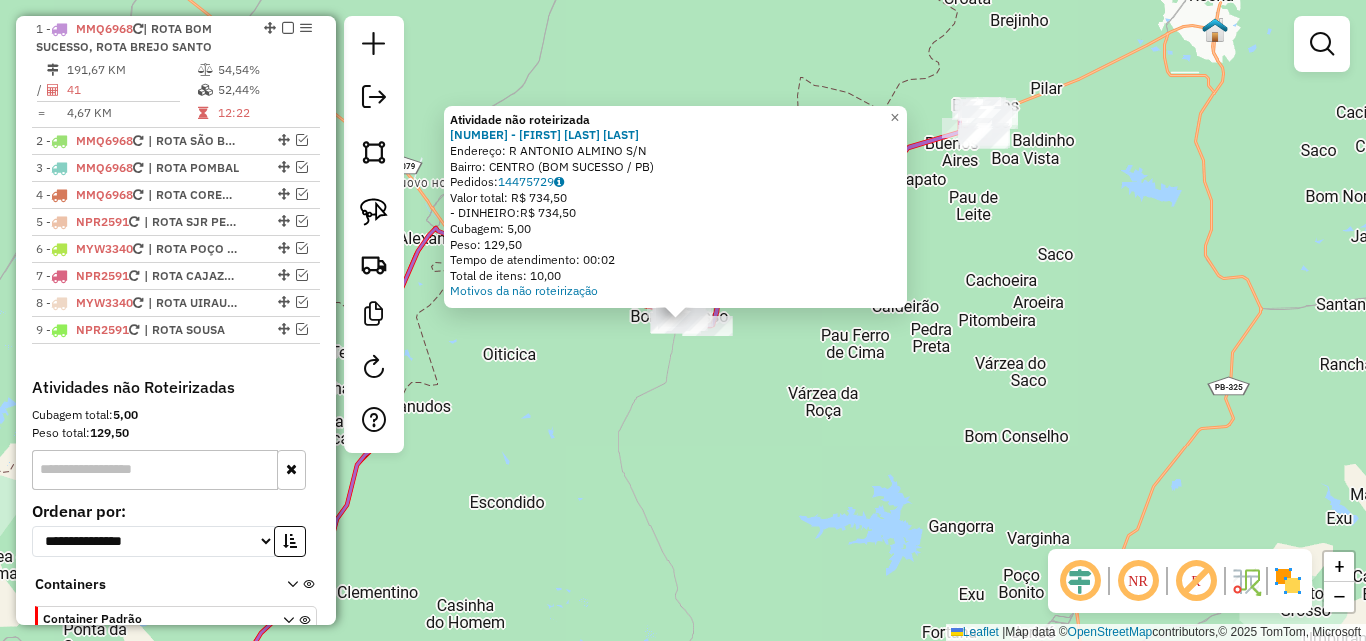 click on "Atividade não roteirizada 9029 - [FIRST] [LAST]  Endereço: R   ANTONIO ALMINO                 S/N   Bairro: CENTRO ([CITY] / PB)   Pedidos:  14475729   Valor total: R$ 734,50   - DINHEIRO:  R$ 734,50   Cubagem: 5,00   Peso: 129,50   Tempo de atendimento: 00:02   Total de itens: 10,00  Motivos da não roteirização × Janela de atendimento Grade de atendimento Capacidade Transportadoras Veículos Cliente Pedidos  Rotas Selecione os dias de semana para filtrar as janelas de atendimento  Seg   Ter   Qua   Qui   Sex   Sáb   Dom  Informe o período da janela de atendimento: De: Até:  Filtrar exatamente a janela do cliente  Considerar janela de atendimento padrão  Selecione os dias de semana para filtrar as grades de atendimento  Seg   Ter   Qua   Qui   Sex   Sáb   Dom   Considerar clientes sem dia de atendimento cadastrado  Clientes fora do dia de atendimento selecionado Filtrar as atividades entre os valores definidos abaixo:  Peso mínimo:   Peso máximo:   Cubagem mínima:   De:  +" 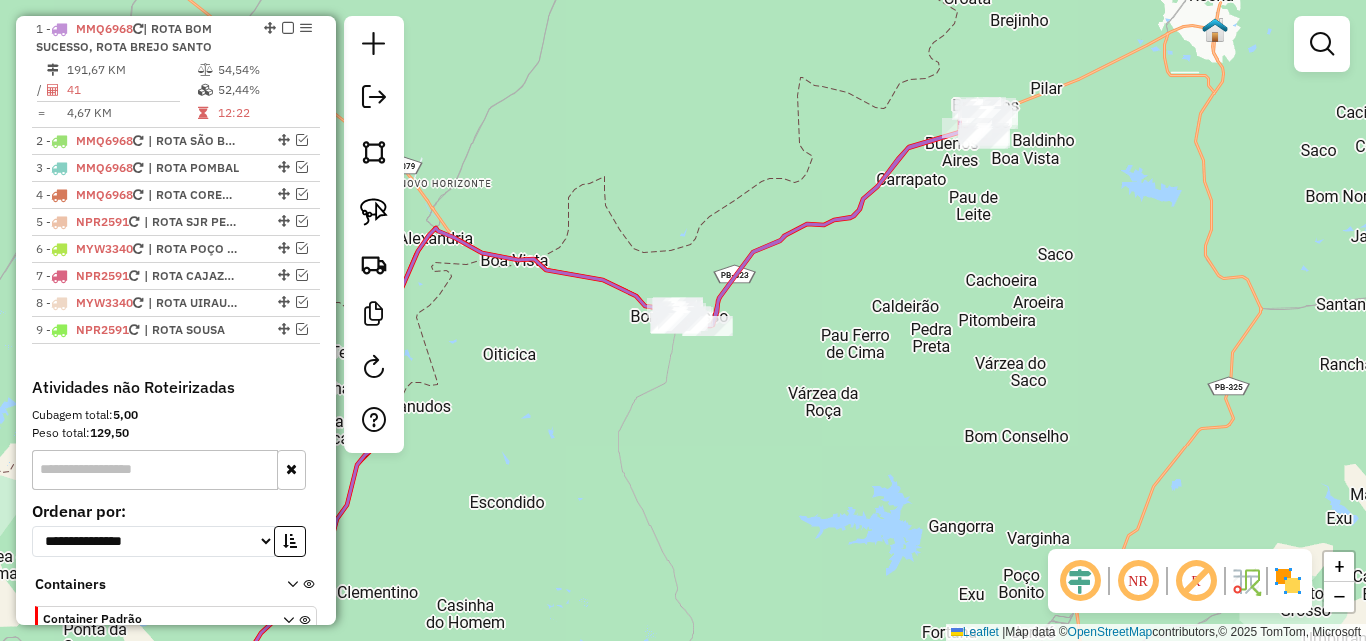 drag, startPoint x: 365, startPoint y: 189, endPoint x: 472, endPoint y: 208, distance: 108.67382 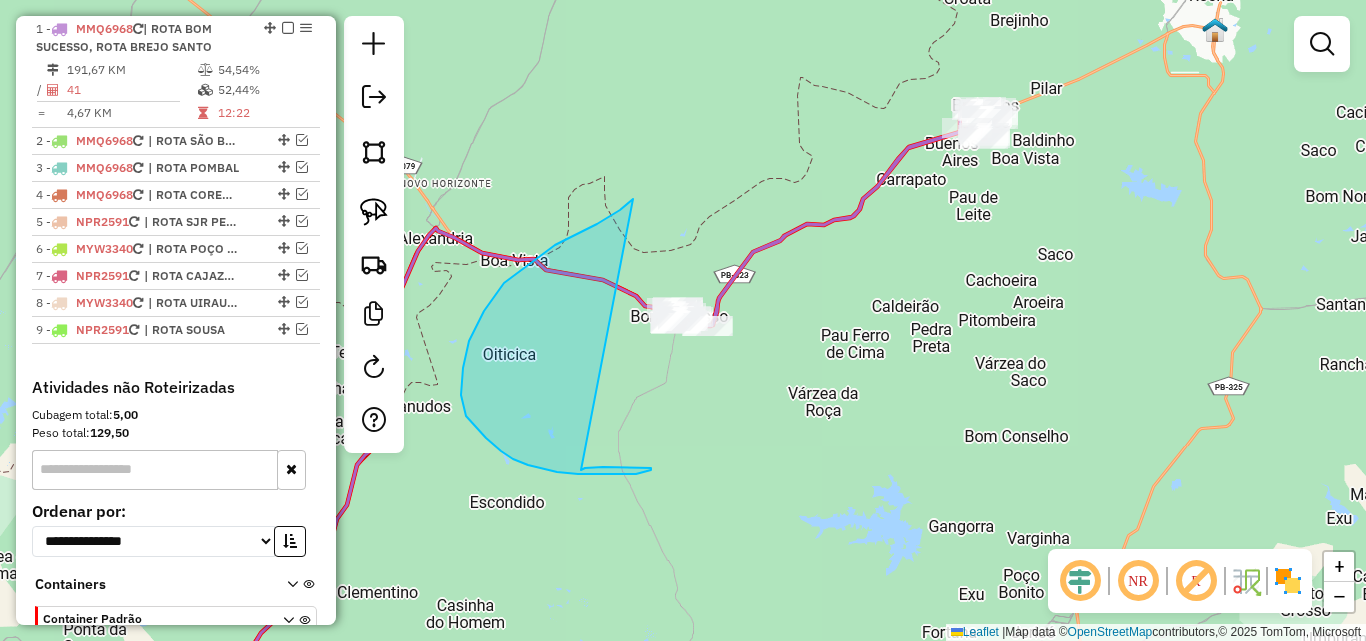 drag, startPoint x: 632, startPoint y: 200, endPoint x: 524, endPoint y: 275, distance: 131.48764 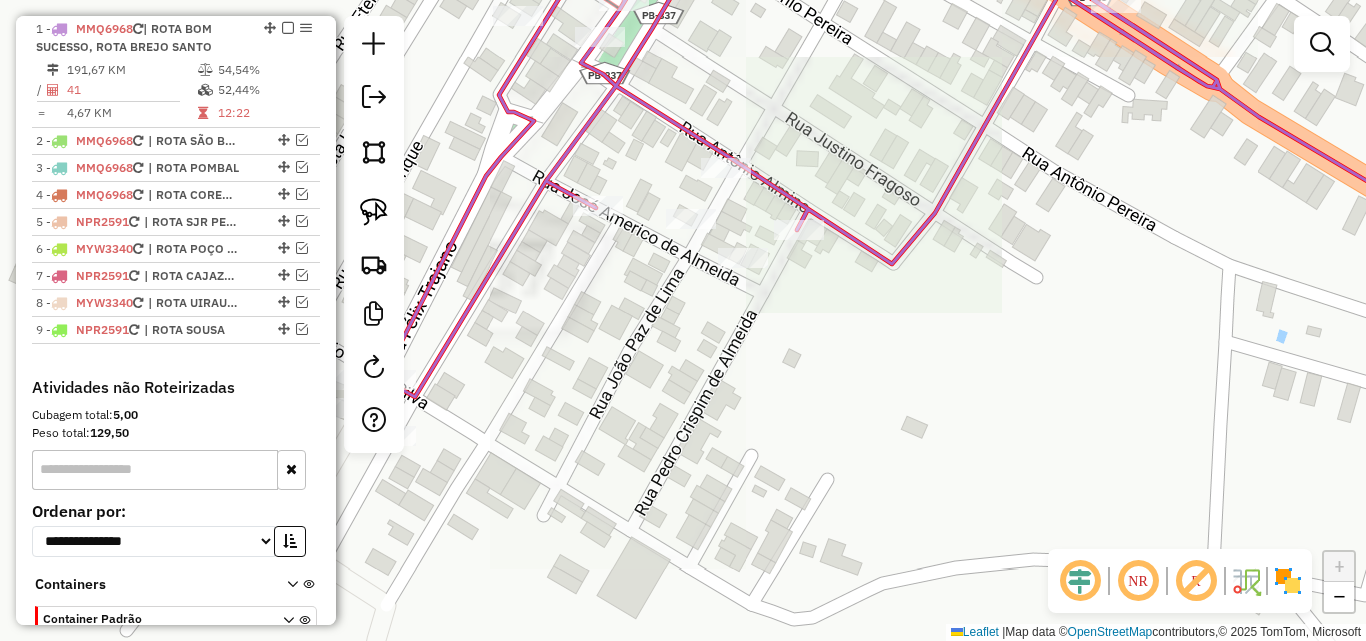 click 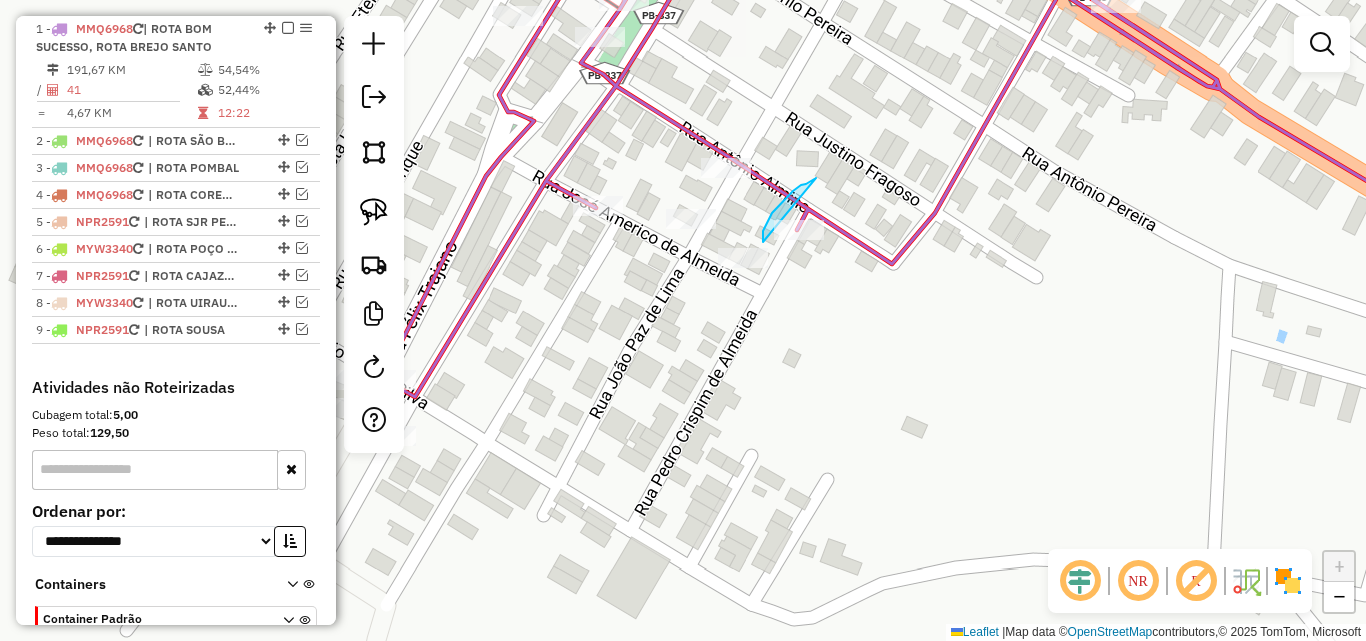 drag, startPoint x: 793, startPoint y: 191, endPoint x: 857, endPoint y: 233, distance: 76.55064 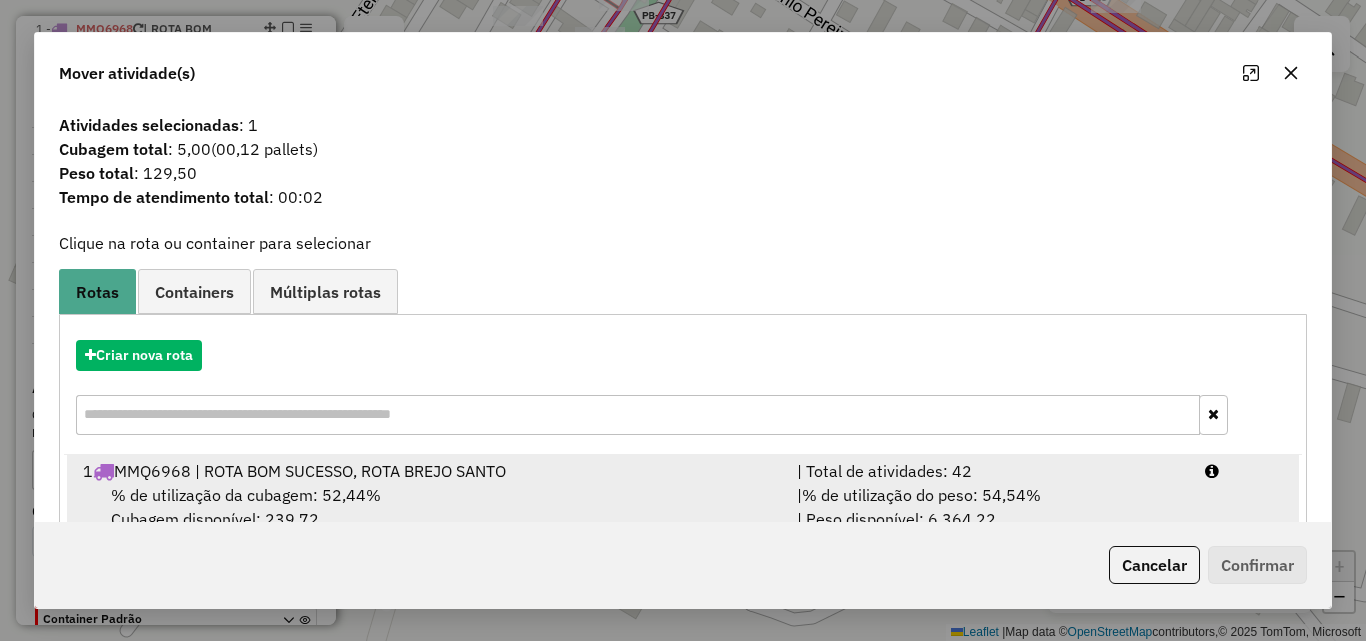 click on "|  % de utilização do peso: 54,54%  | Peso disponível: 6.364,22" at bounding box center (989, 507) 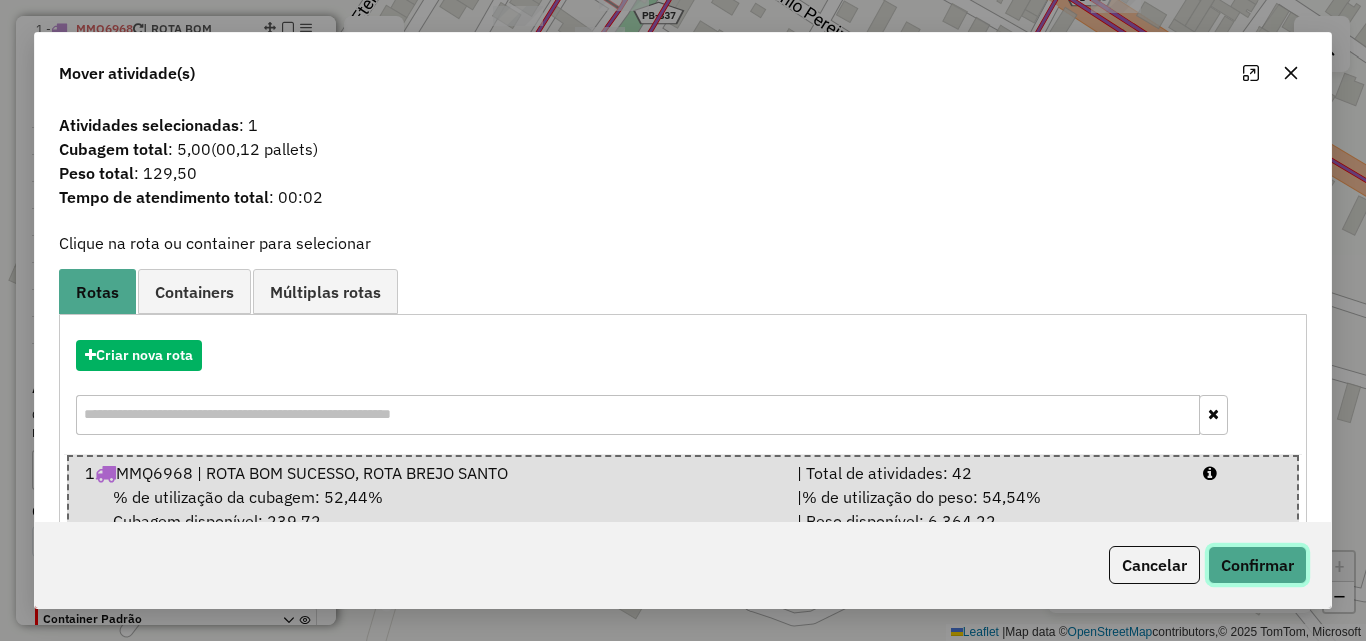 drag, startPoint x: 1259, startPoint y: 568, endPoint x: 1073, endPoint y: 498, distance: 198.73601 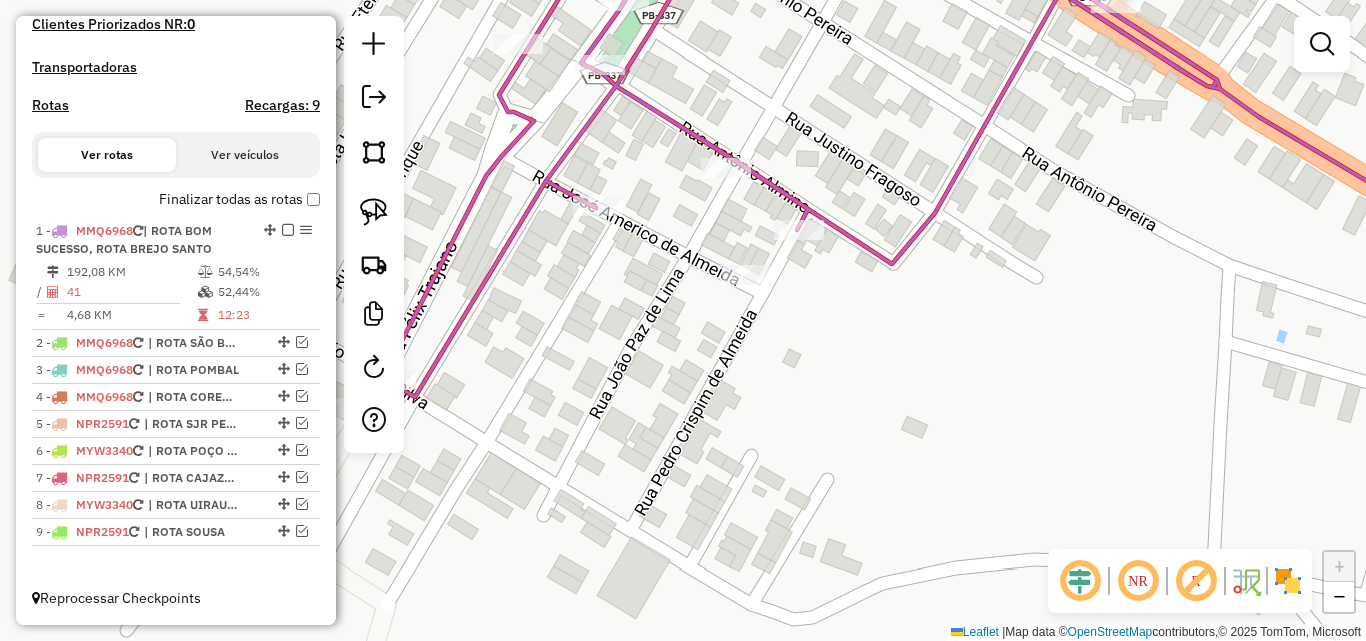 scroll, scrollTop: 572, scrollLeft: 0, axis: vertical 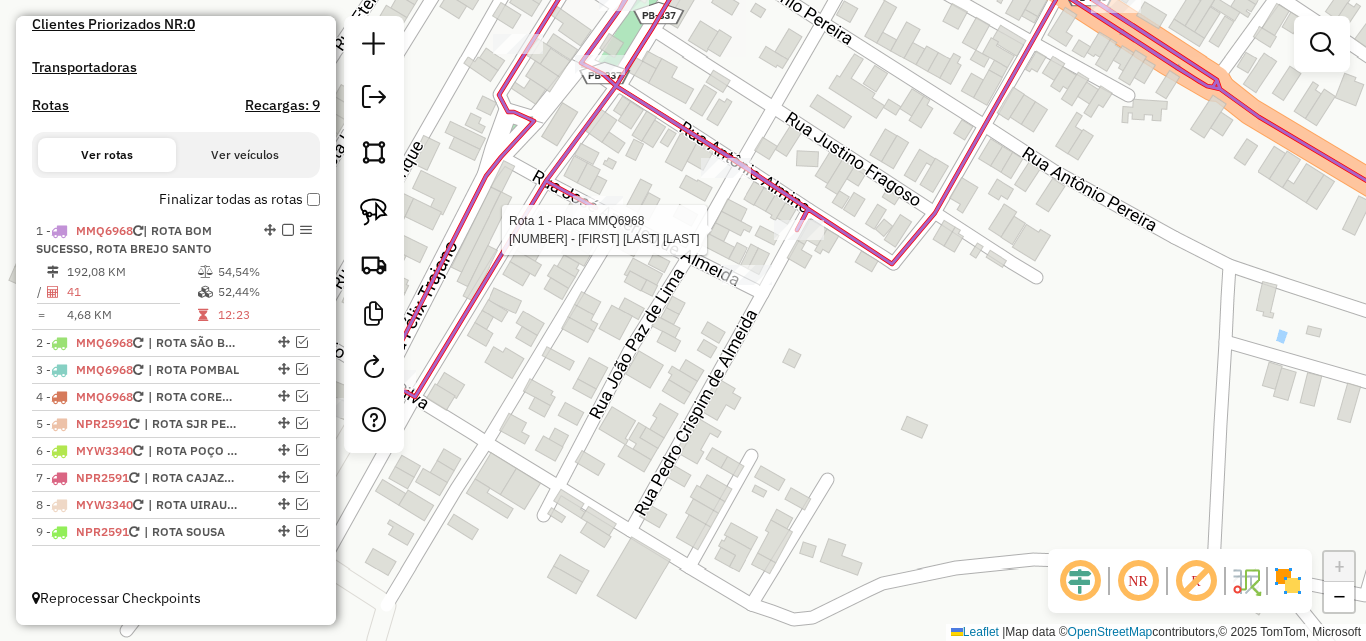 select on "**********" 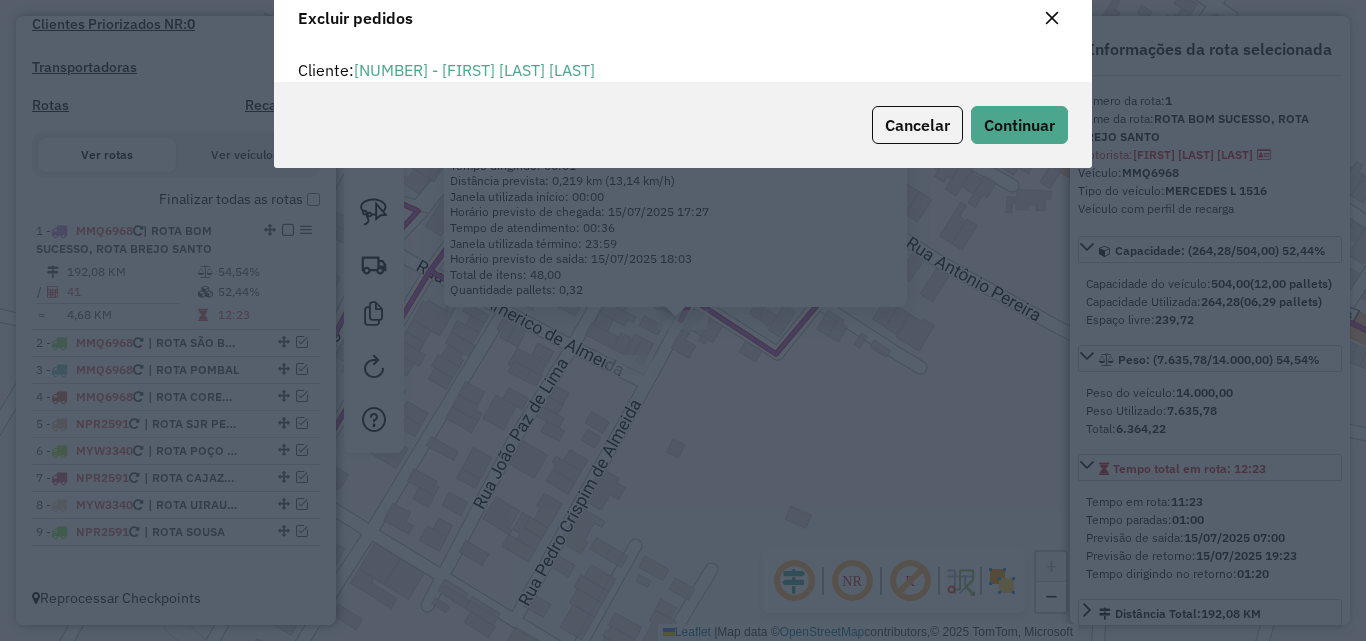 scroll, scrollTop: 12, scrollLeft: 6, axis: both 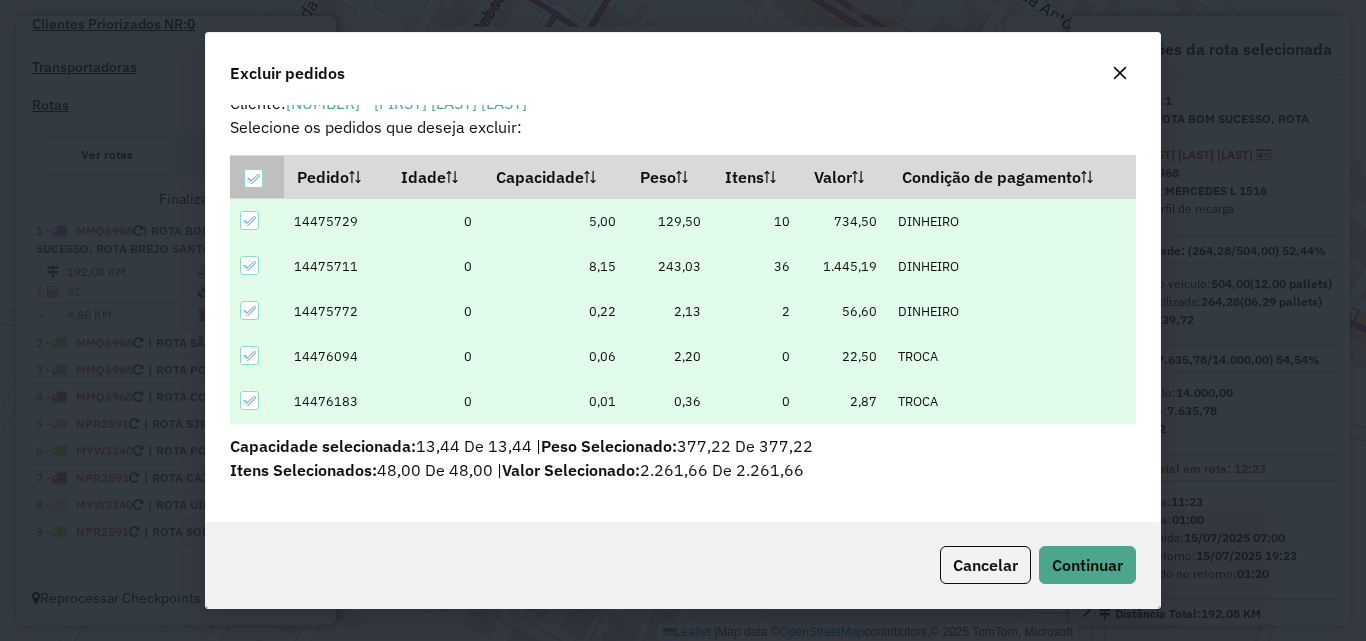 drag, startPoint x: 253, startPoint y: 179, endPoint x: 251, endPoint y: 190, distance: 11.18034 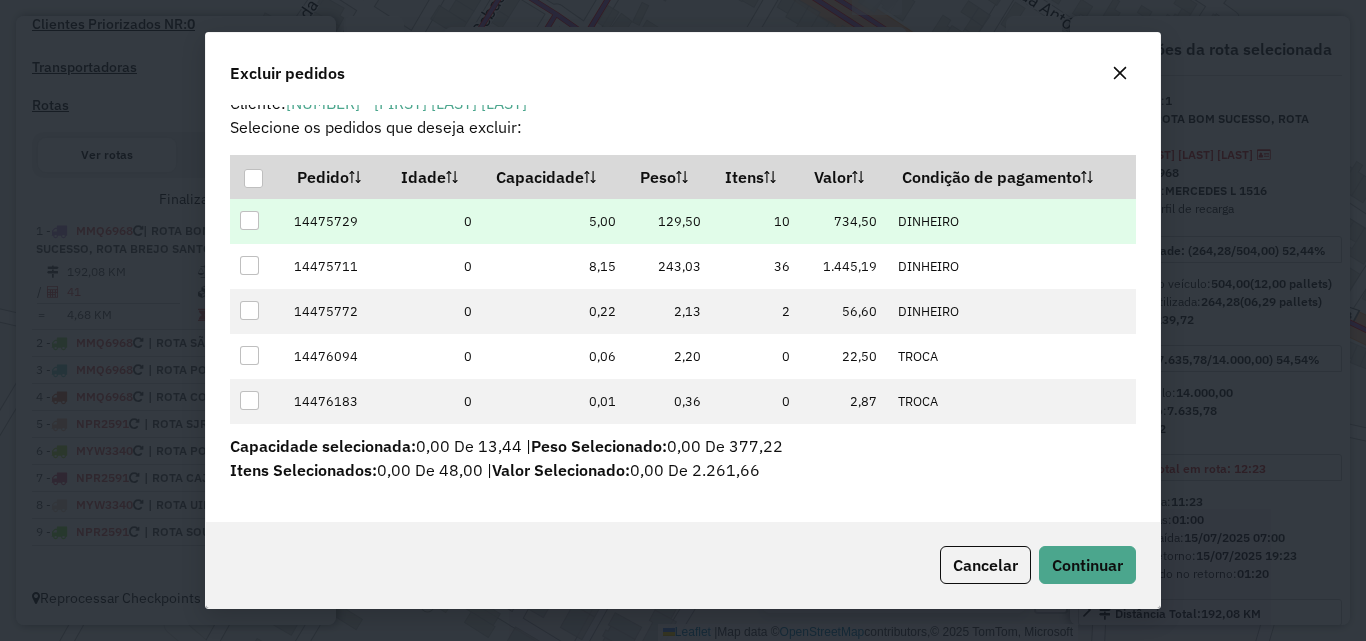 click at bounding box center [249, 220] 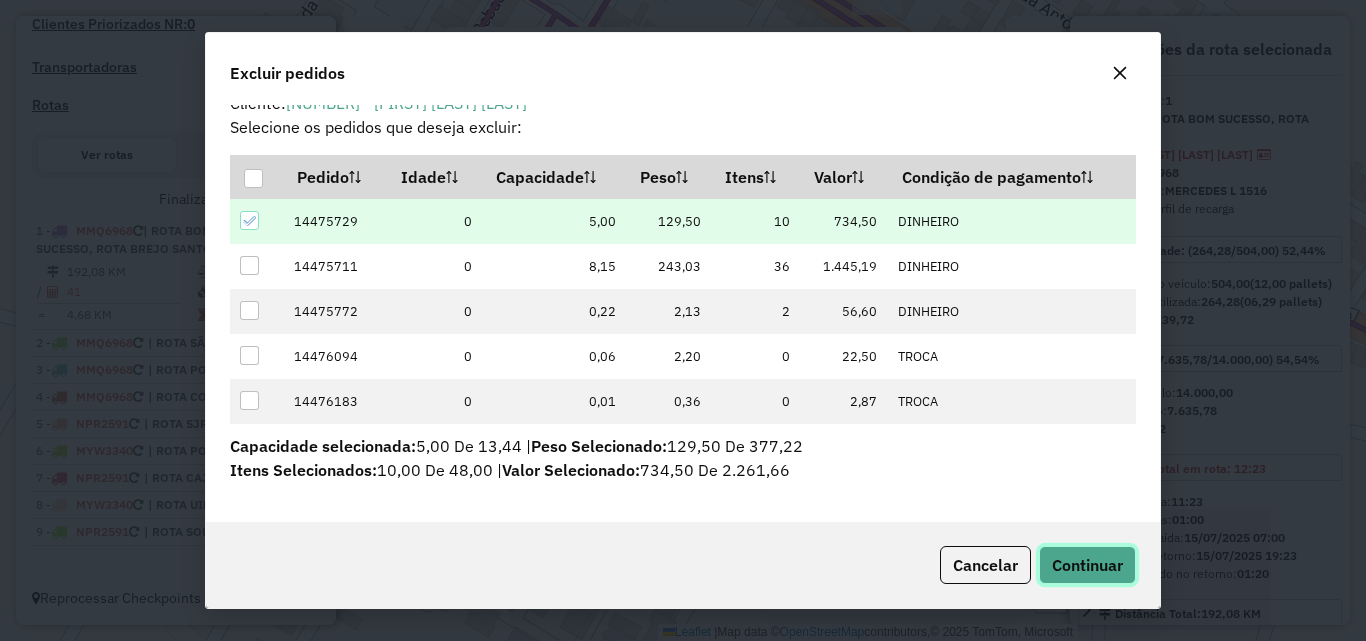 click on "Continuar" 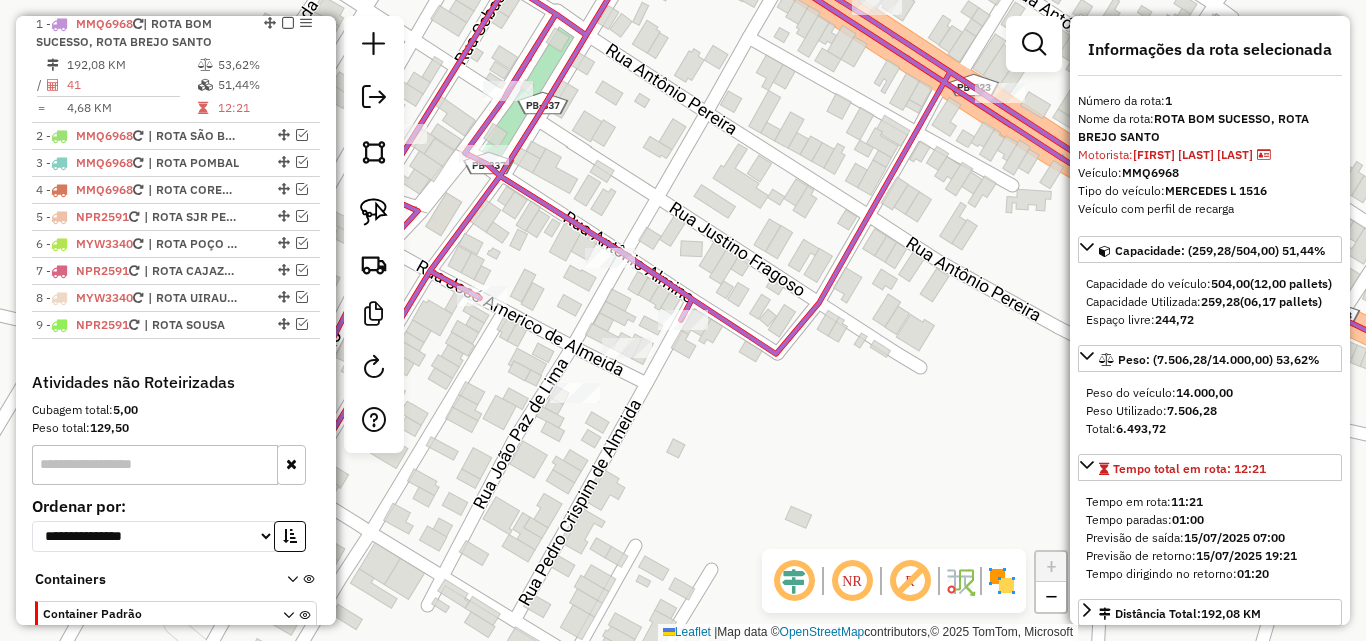 scroll, scrollTop: 774, scrollLeft: 0, axis: vertical 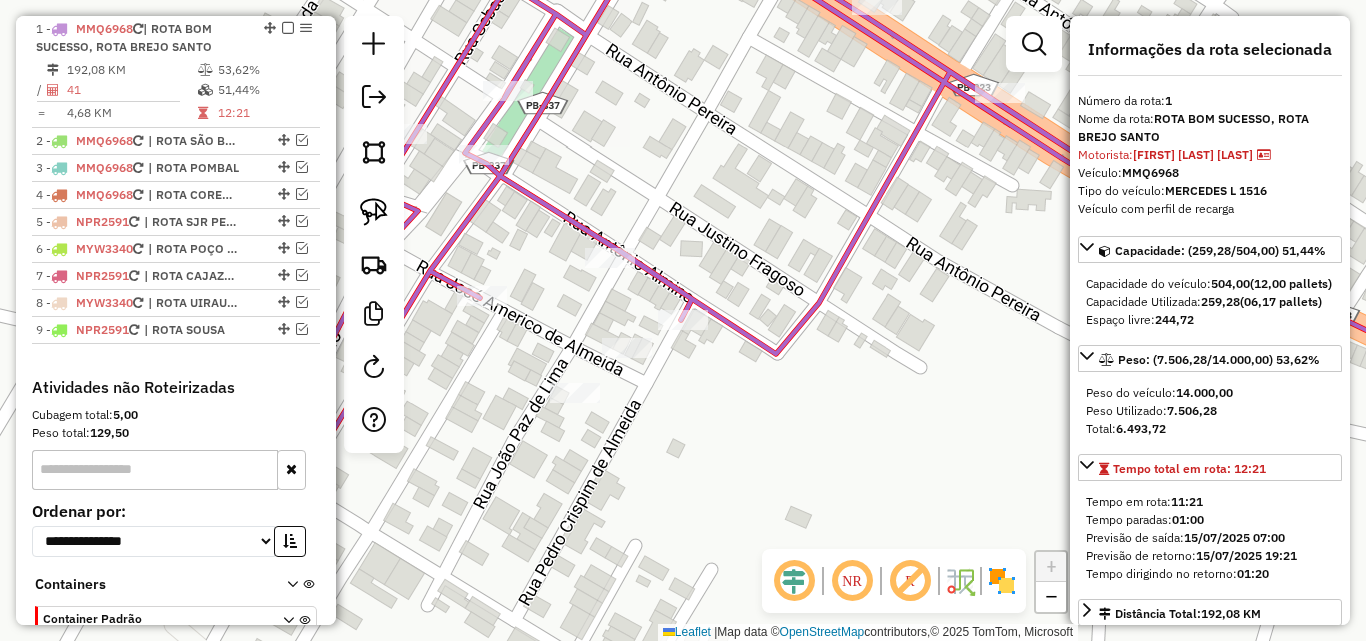 drag, startPoint x: 768, startPoint y: 344, endPoint x: 802, endPoint y: 343, distance: 34.0147 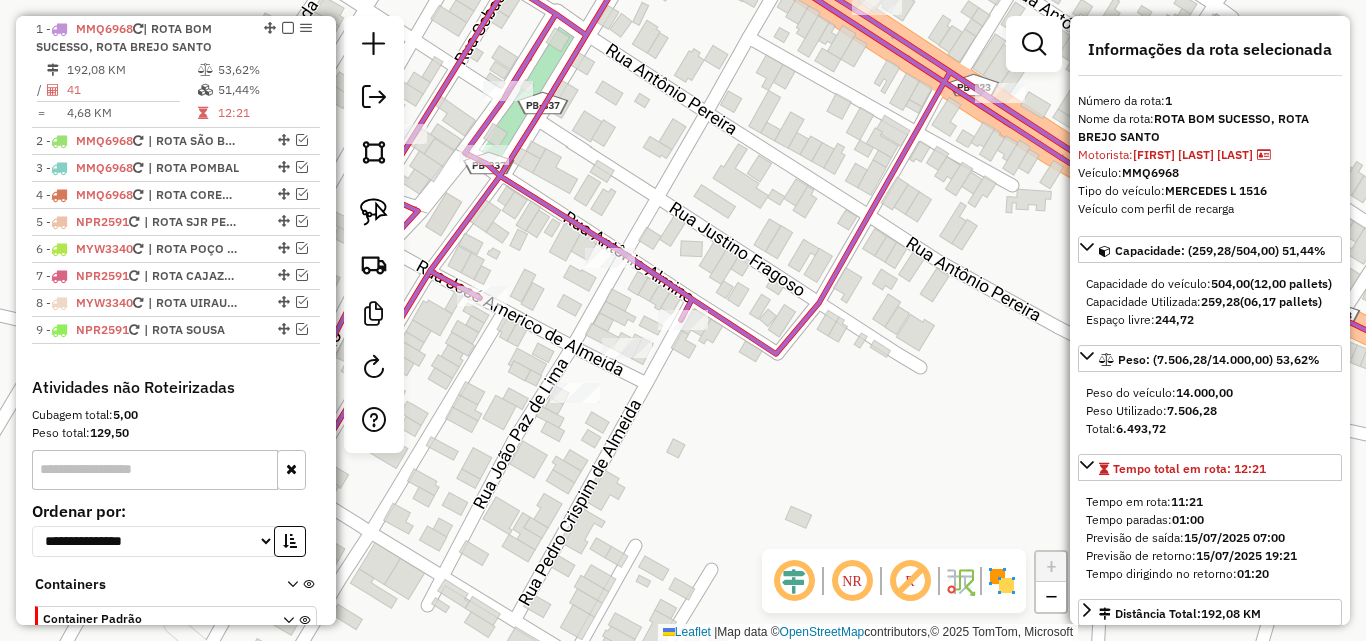 scroll, scrollTop: 100, scrollLeft: 0, axis: vertical 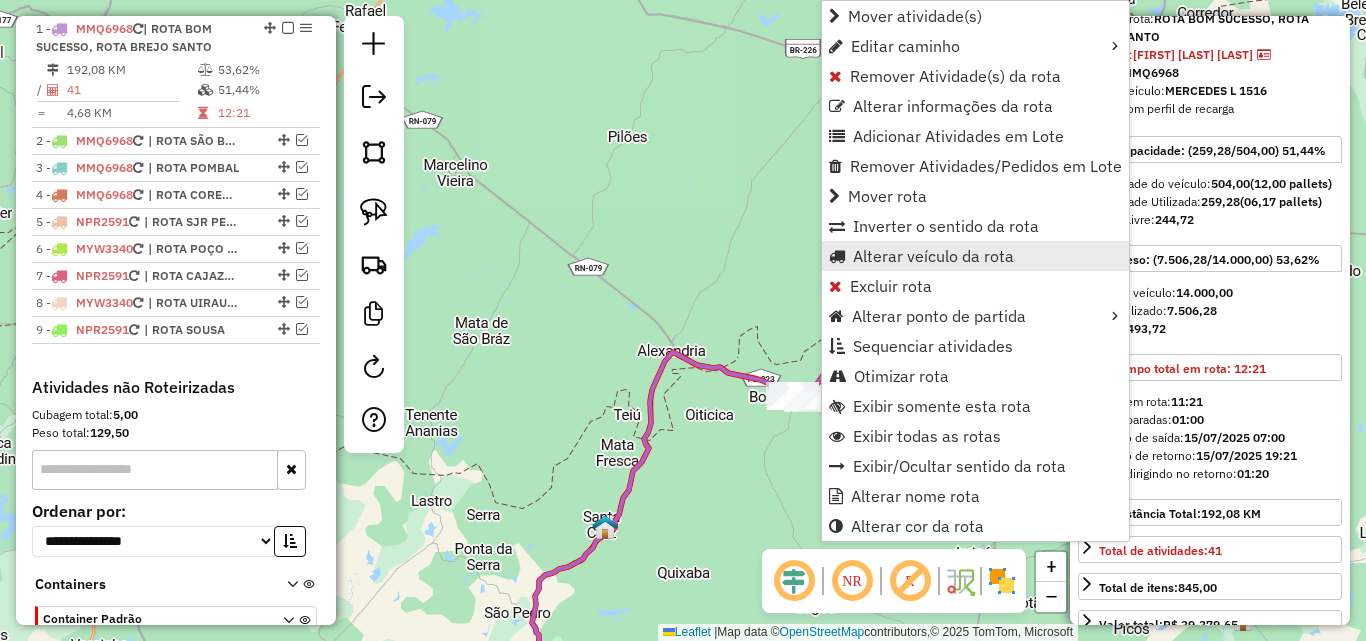 click on "Alterar veículo da rota" at bounding box center [933, 256] 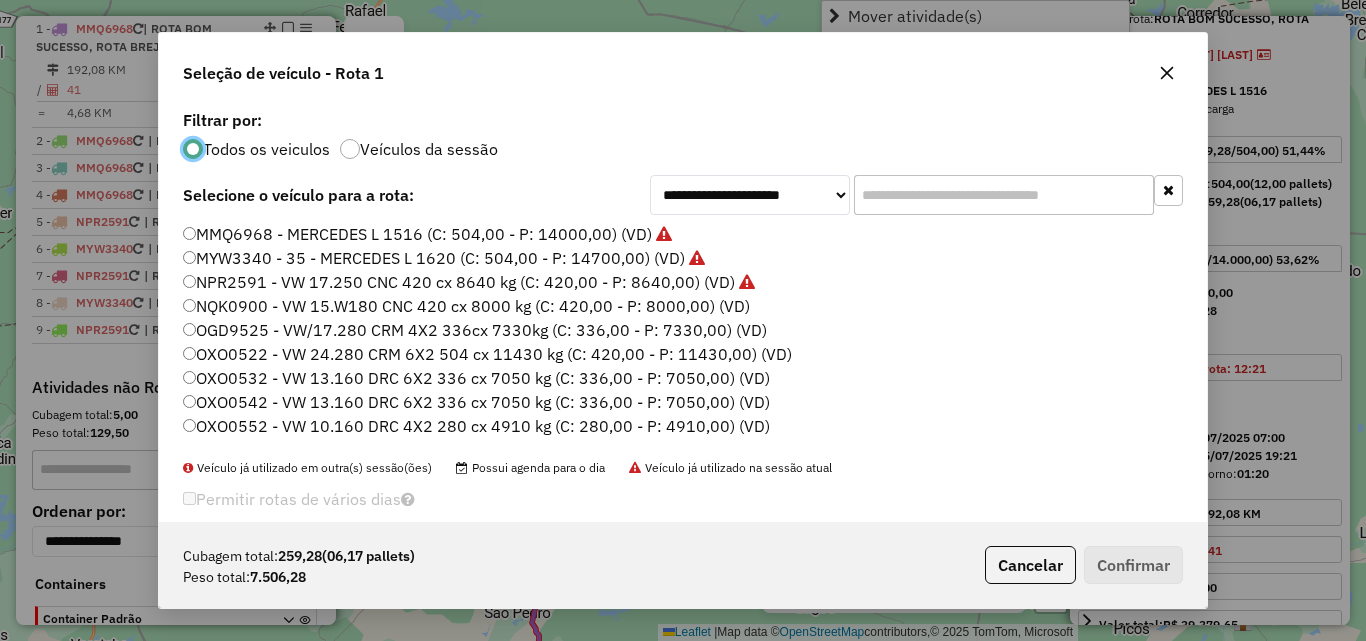 scroll, scrollTop: 11, scrollLeft: 6, axis: both 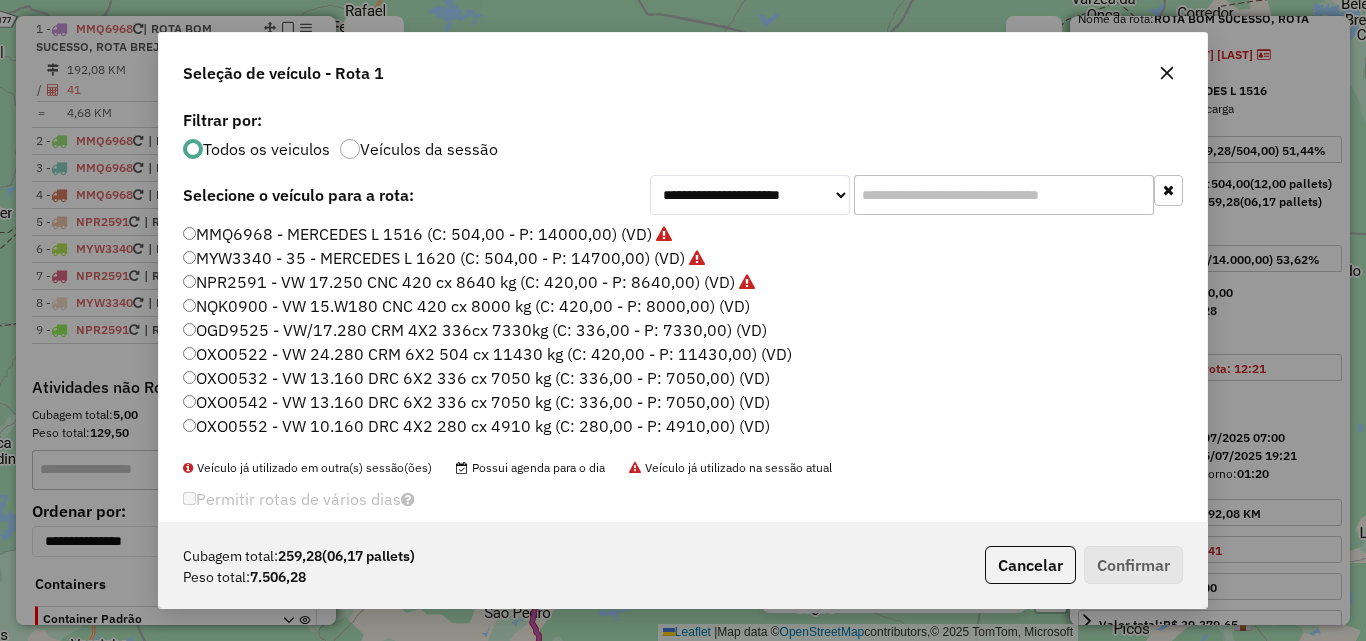 click 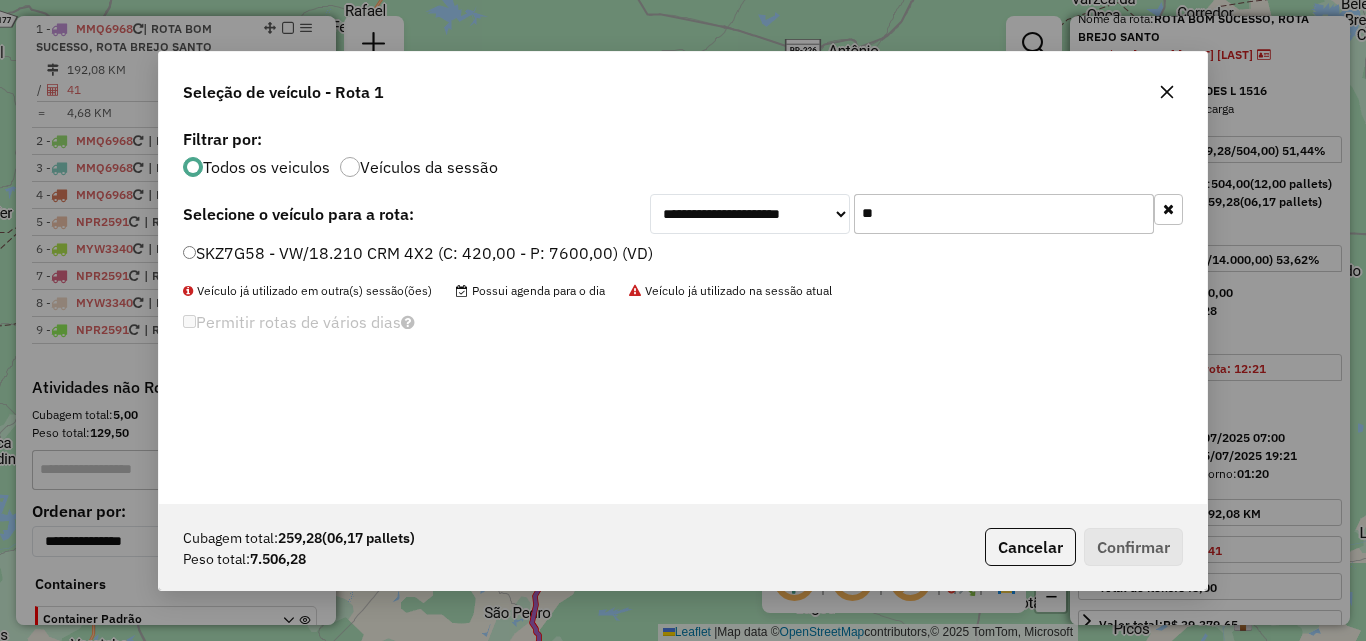 type on "**" 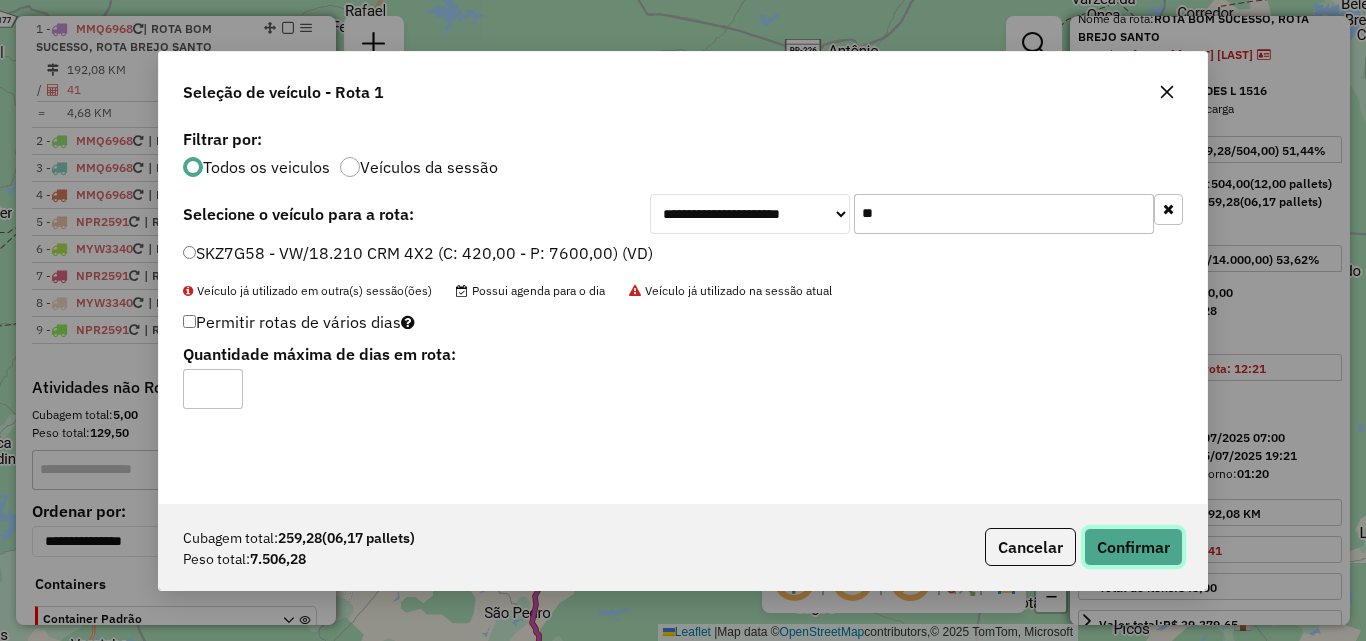 click on "Confirmar" 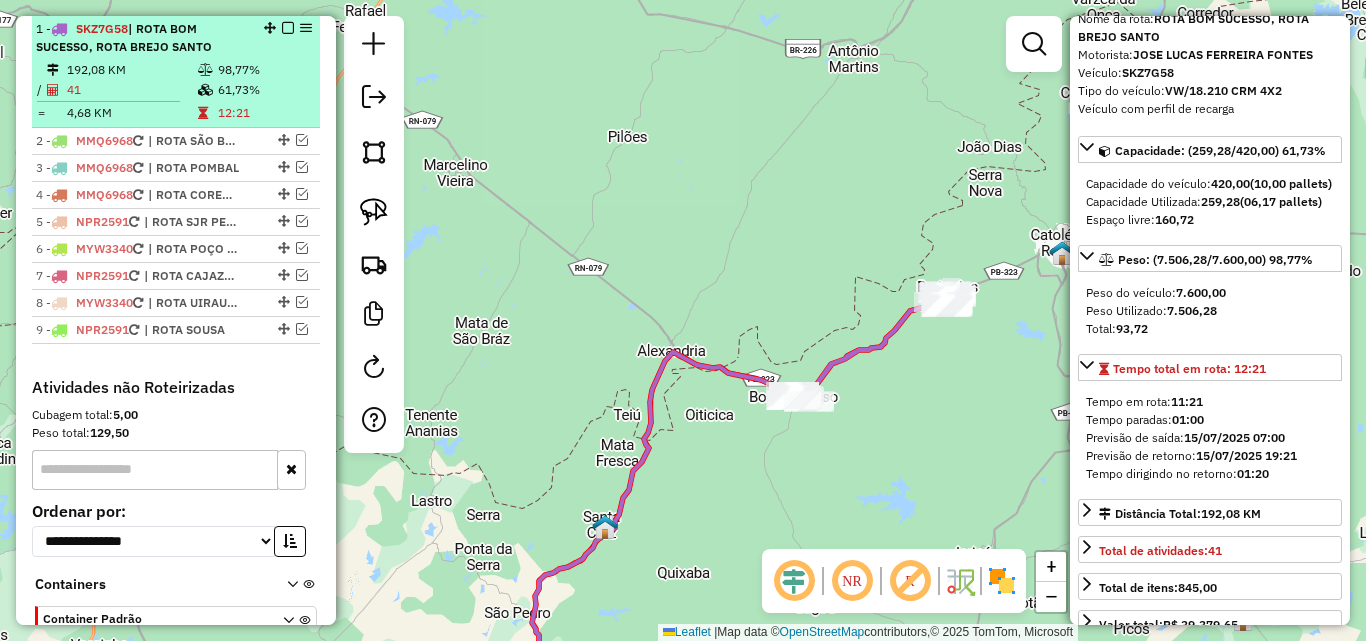 drag, startPoint x: 283, startPoint y: 24, endPoint x: 283, endPoint y: 42, distance: 18 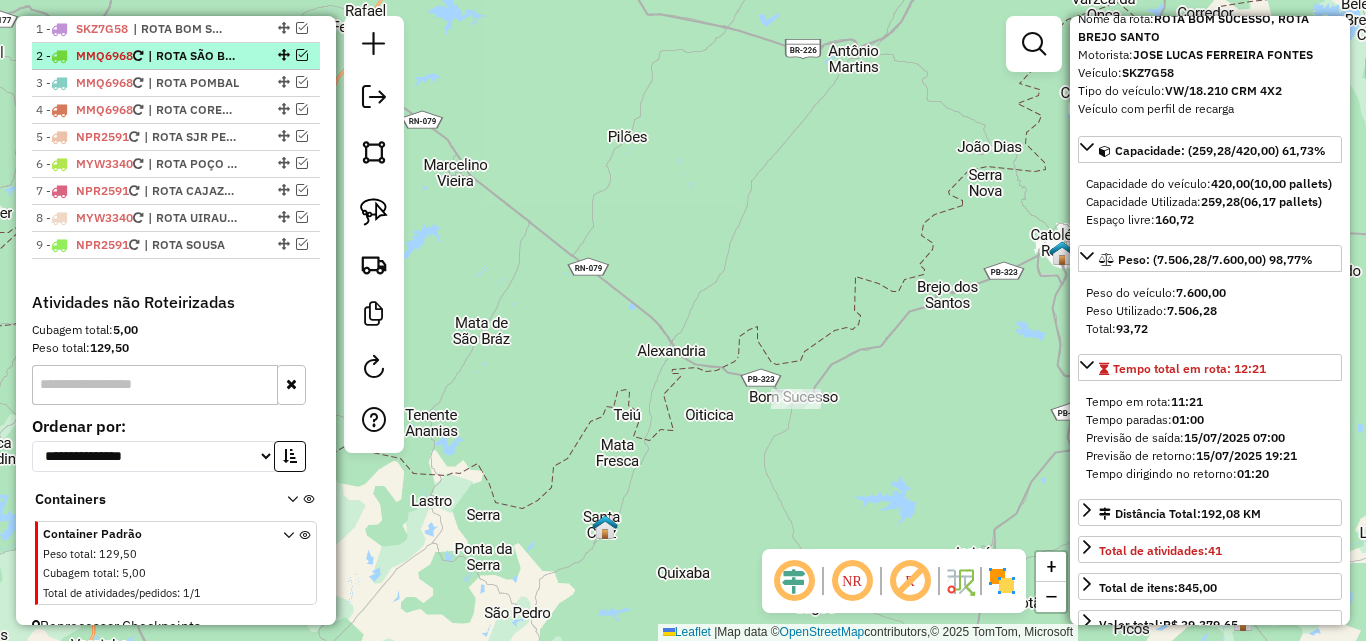 click at bounding box center (302, 55) 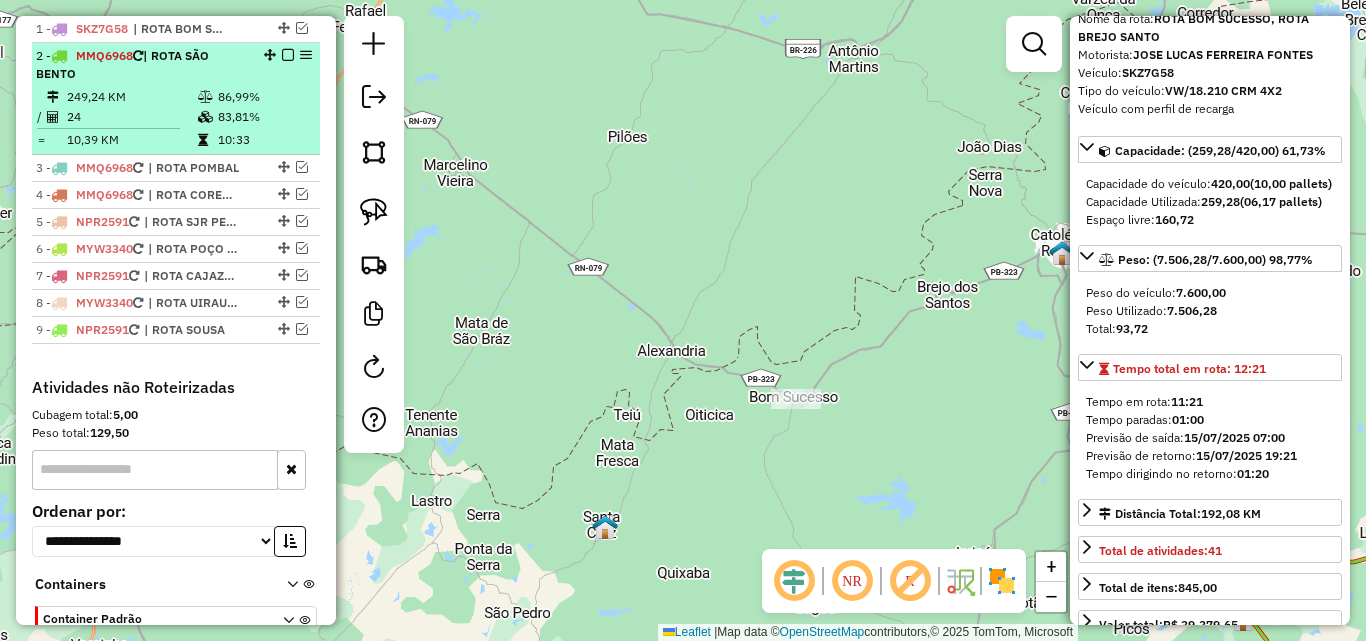 click on "[NUMBER] - [NUMBER] MMQ6968 | ROTA [NAME] [NUMBER] KM [NUMBER]% / [NUMBER] [NUMBER]% = [NUMBER] KM [TIME]" at bounding box center (176, 99) 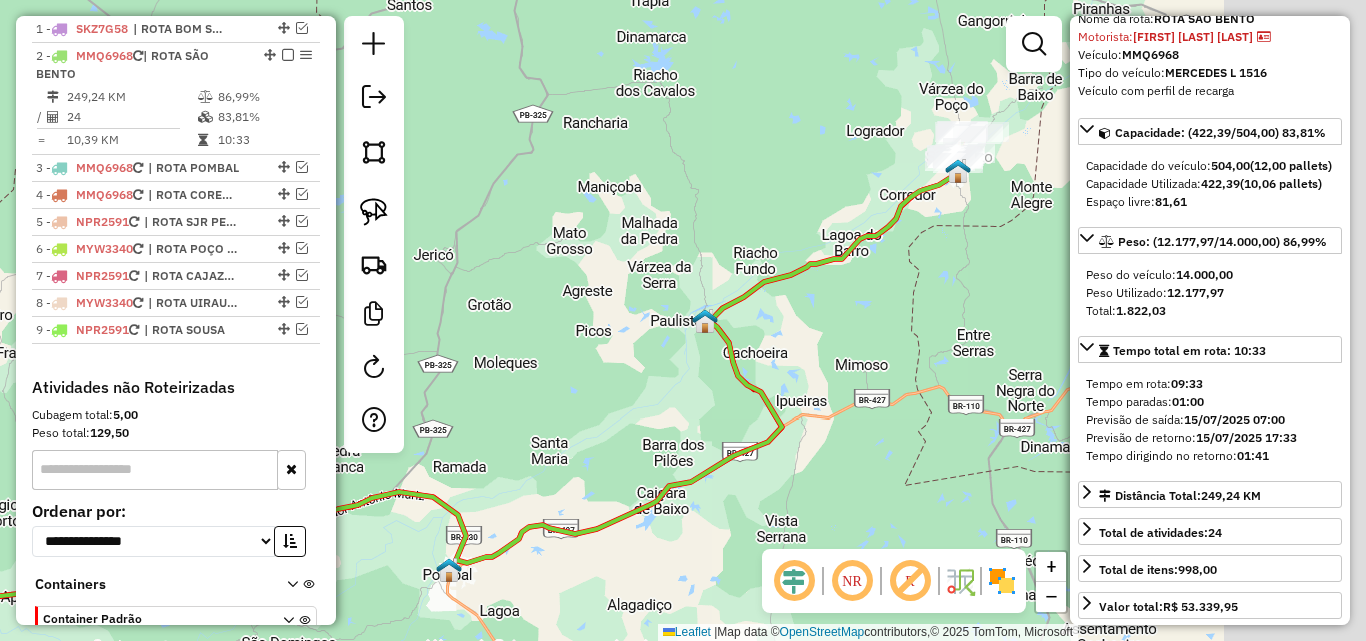 drag, startPoint x: 634, startPoint y: 359, endPoint x: 347, endPoint y: 399, distance: 289.77405 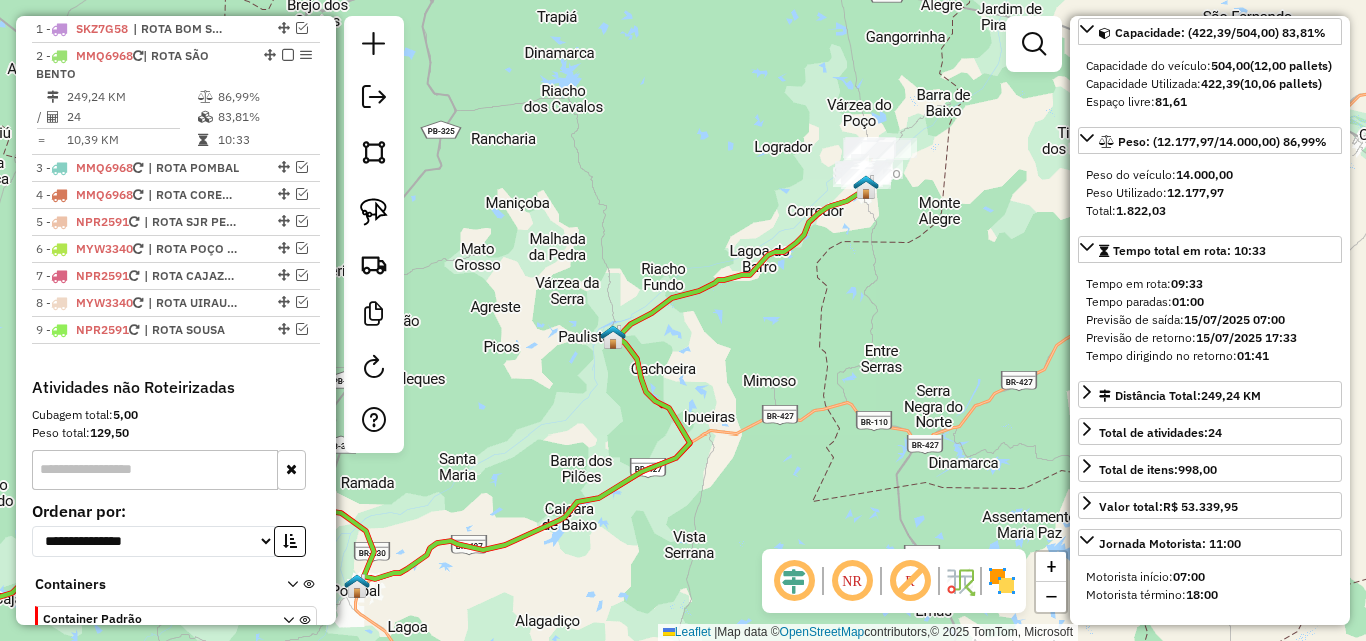 scroll, scrollTop: 300, scrollLeft: 0, axis: vertical 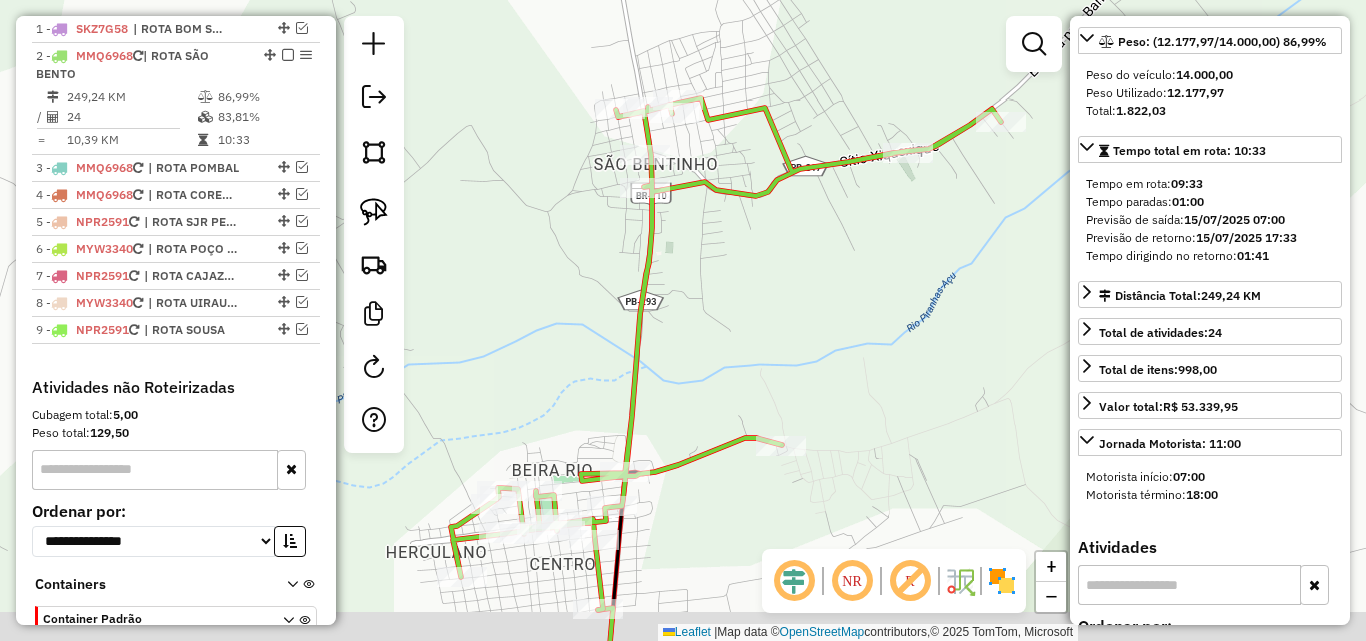 drag, startPoint x: 587, startPoint y: 313, endPoint x: 541, endPoint y: 276, distance: 59.03389 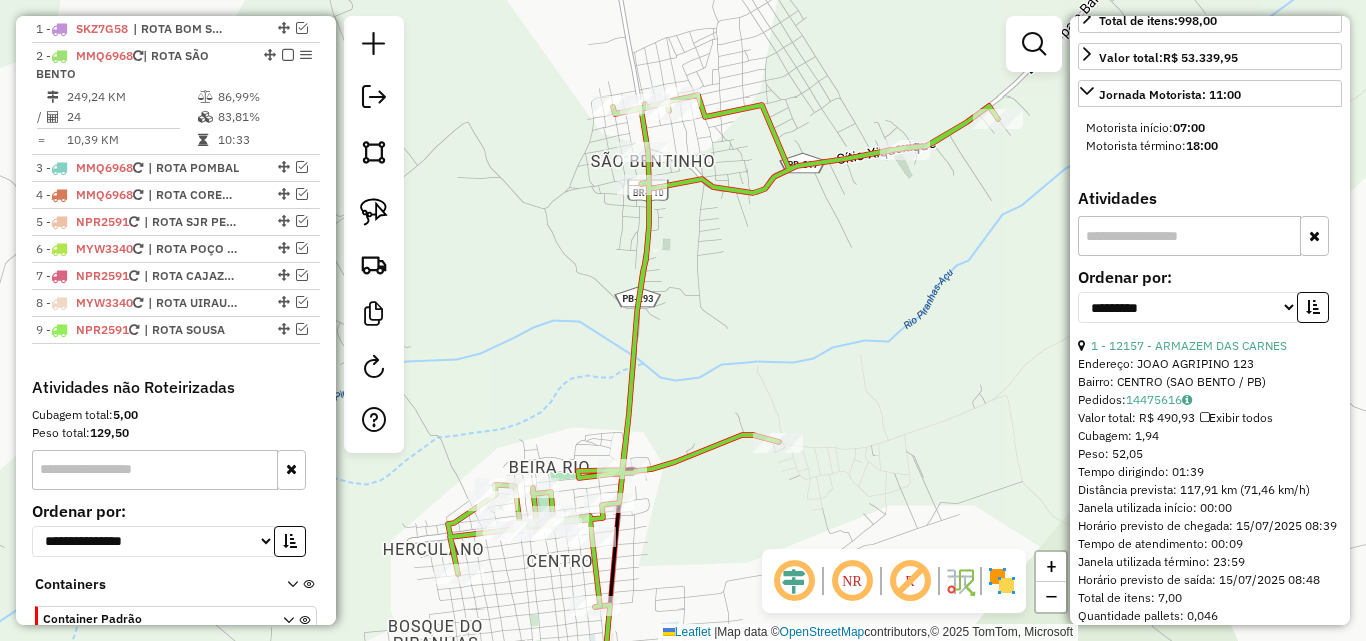 scroll, scrollTop: 900, scrollLeft: 0, axis: vertical 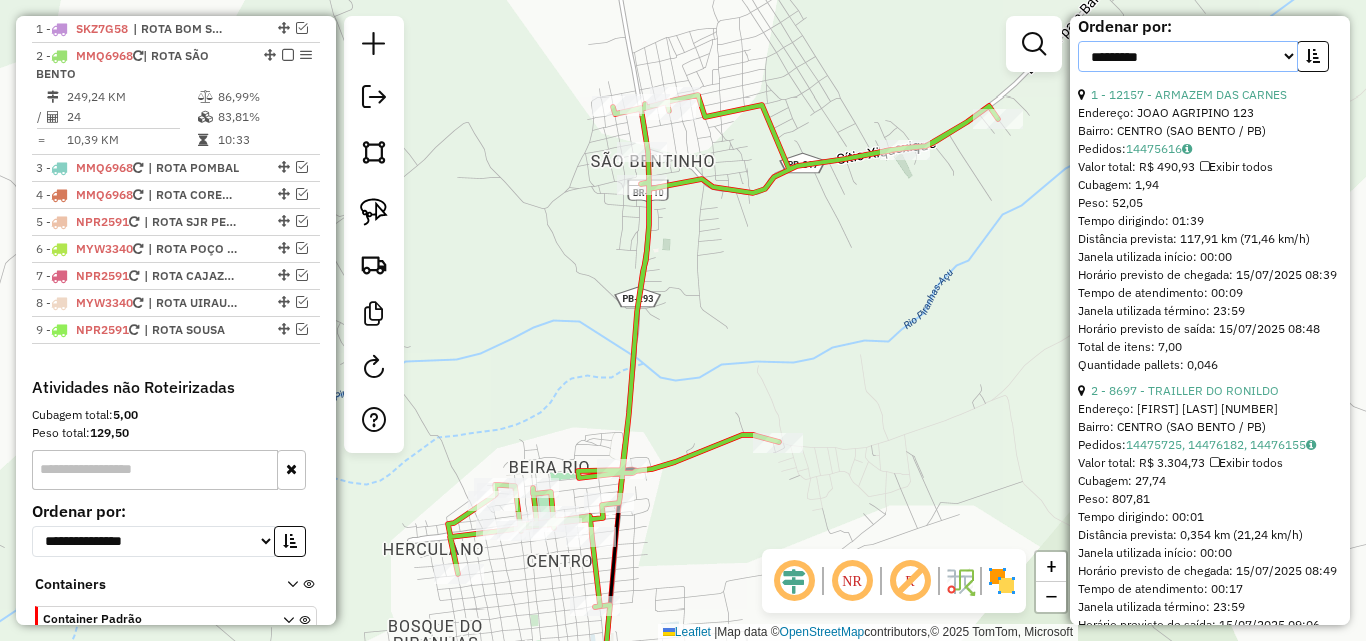 click on "**********" at bounding box center [1188, 56] 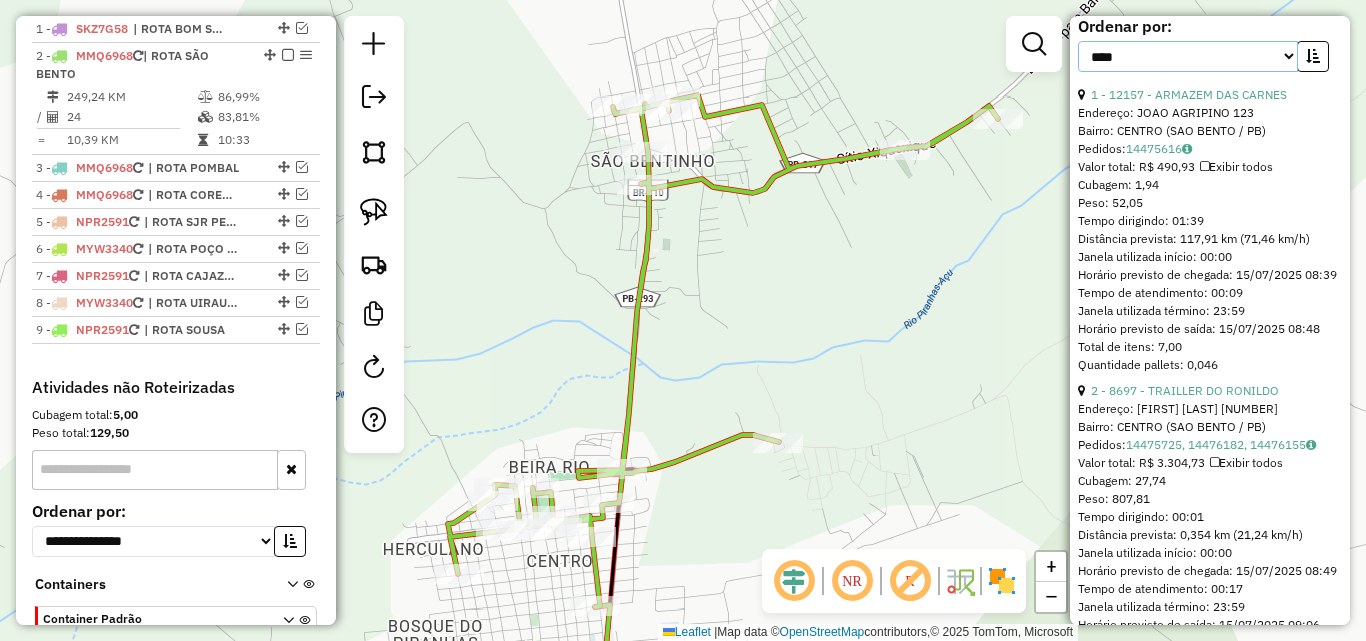 click on "**********" at bounding box center (1188, 56) 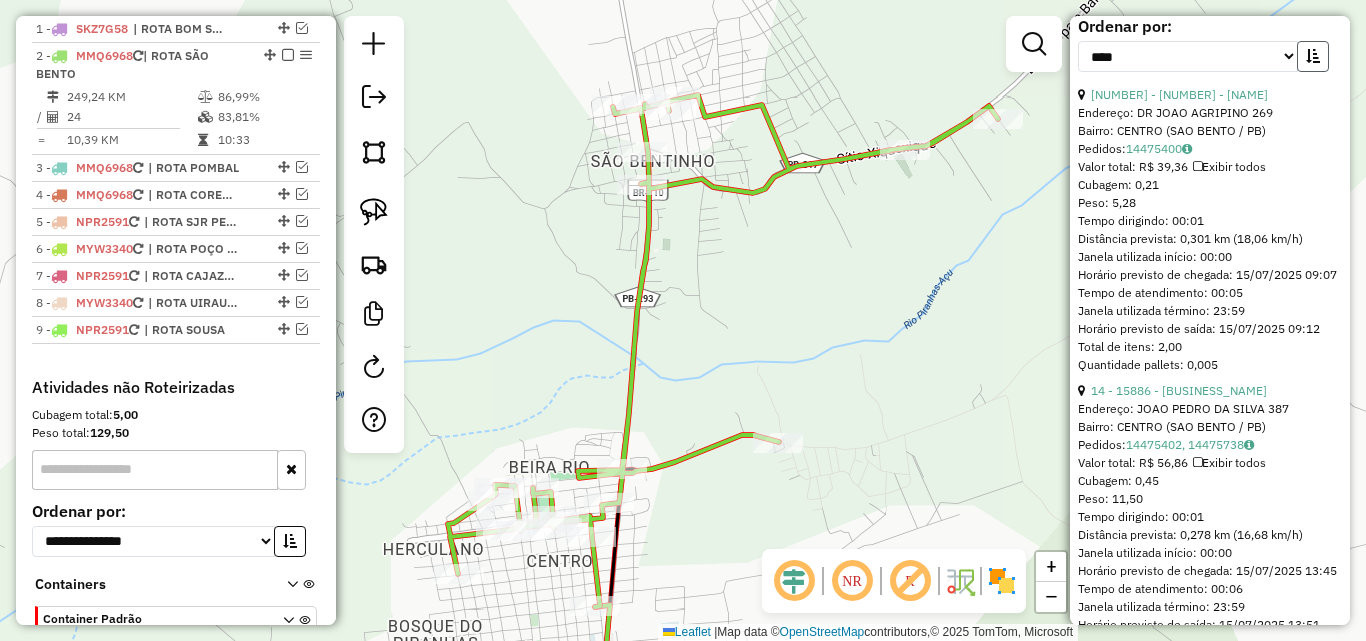 click at bounding box center (1313, 56) 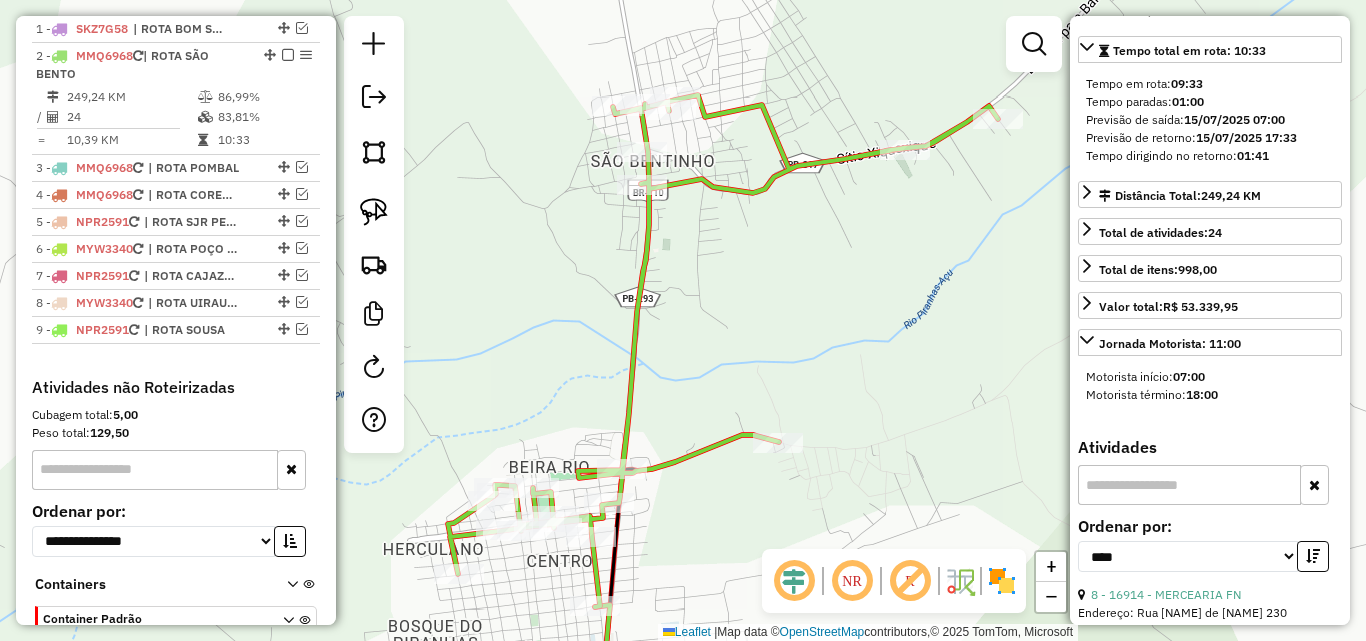 scroll, scrollTop: 300, scrollLeft: 0, axis: vertical 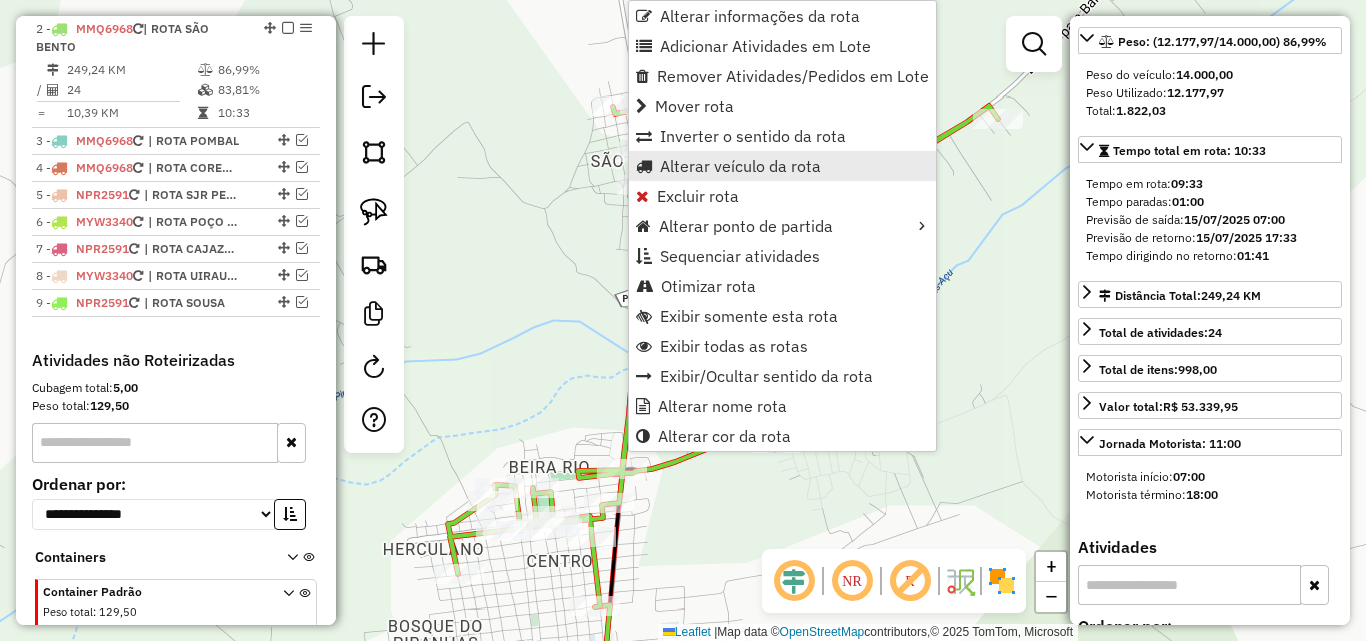 click on "Alterar veículo da rota" at bounding box center (740, 166) 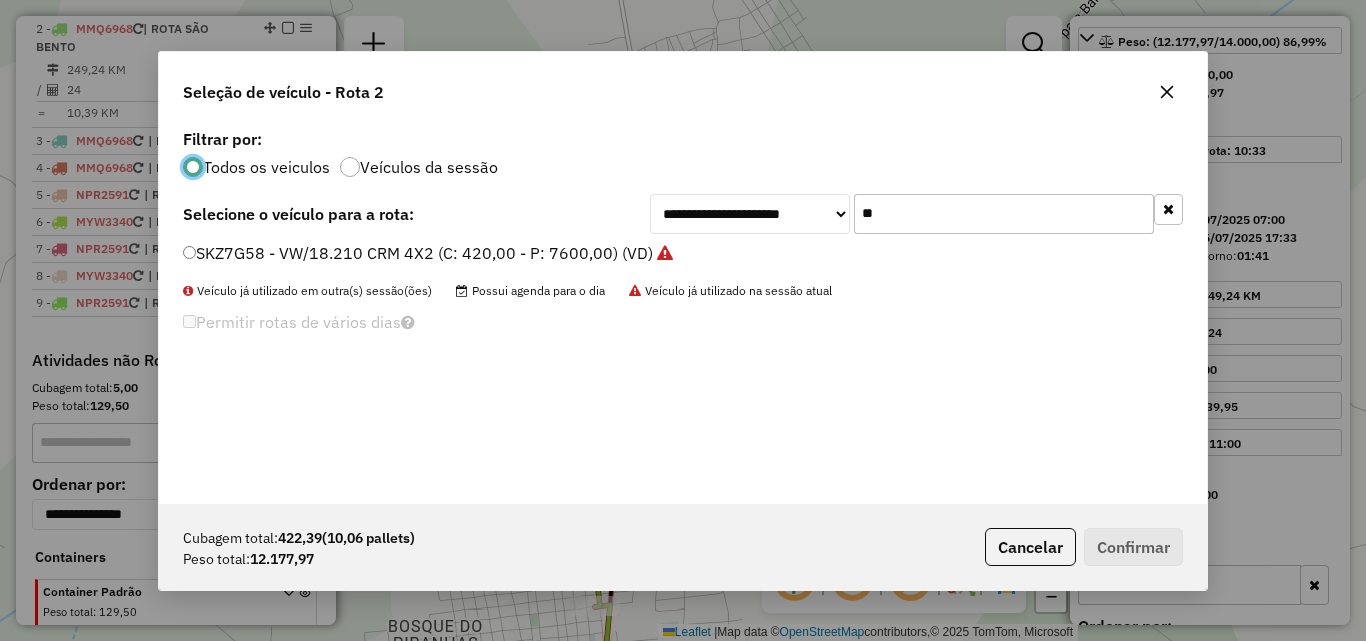 scroll, scrollTop: 11, scrollLeft: 6, axis: both 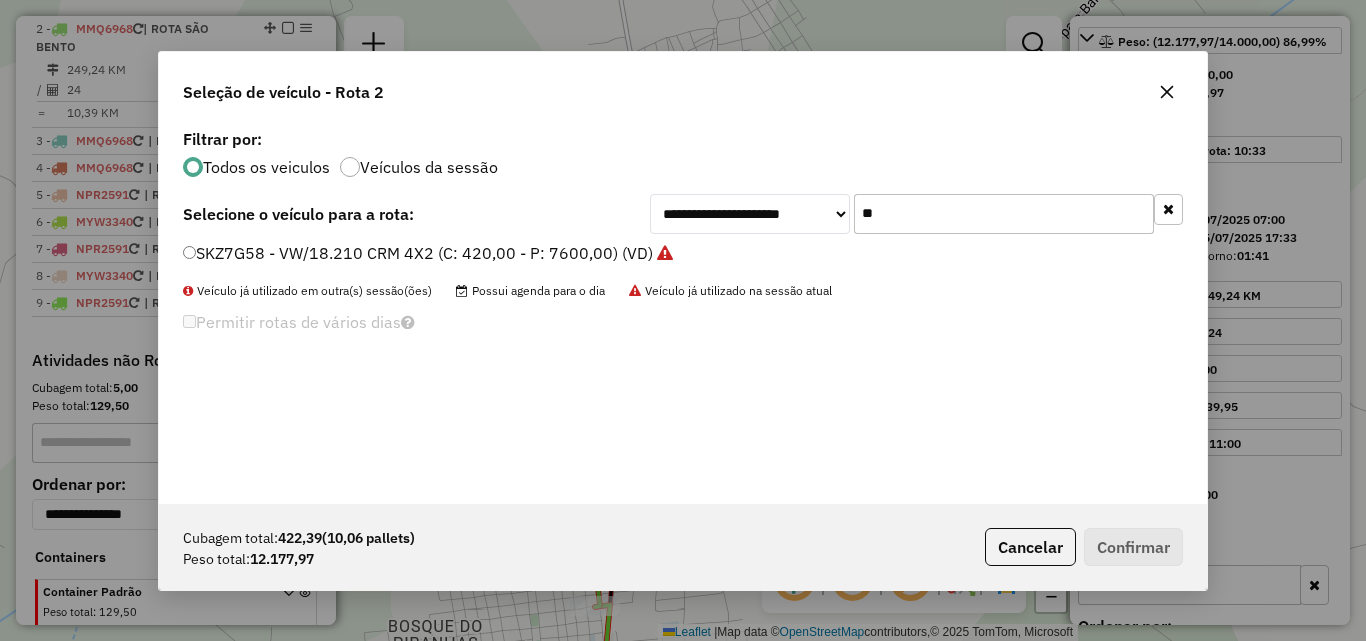drag, startPoint x: 1102, startPoint y: 228, endPoint x: 1118, endPoint y: 243, distance: 21.931713 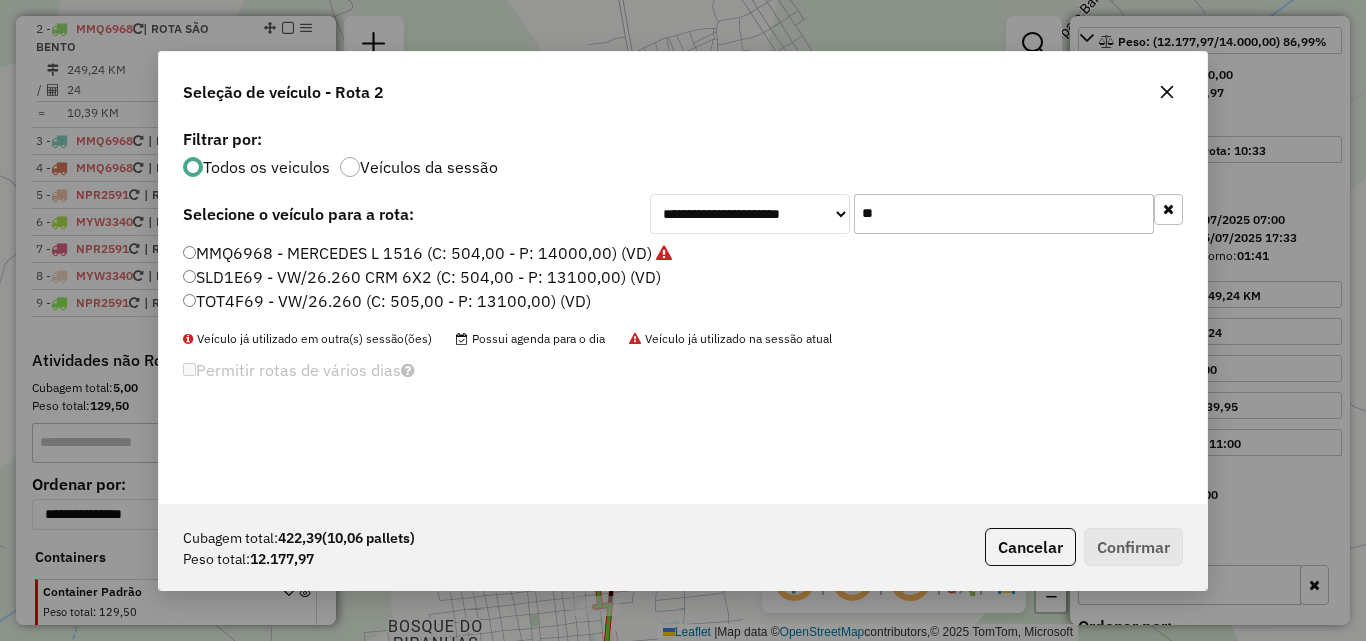 type on "**" 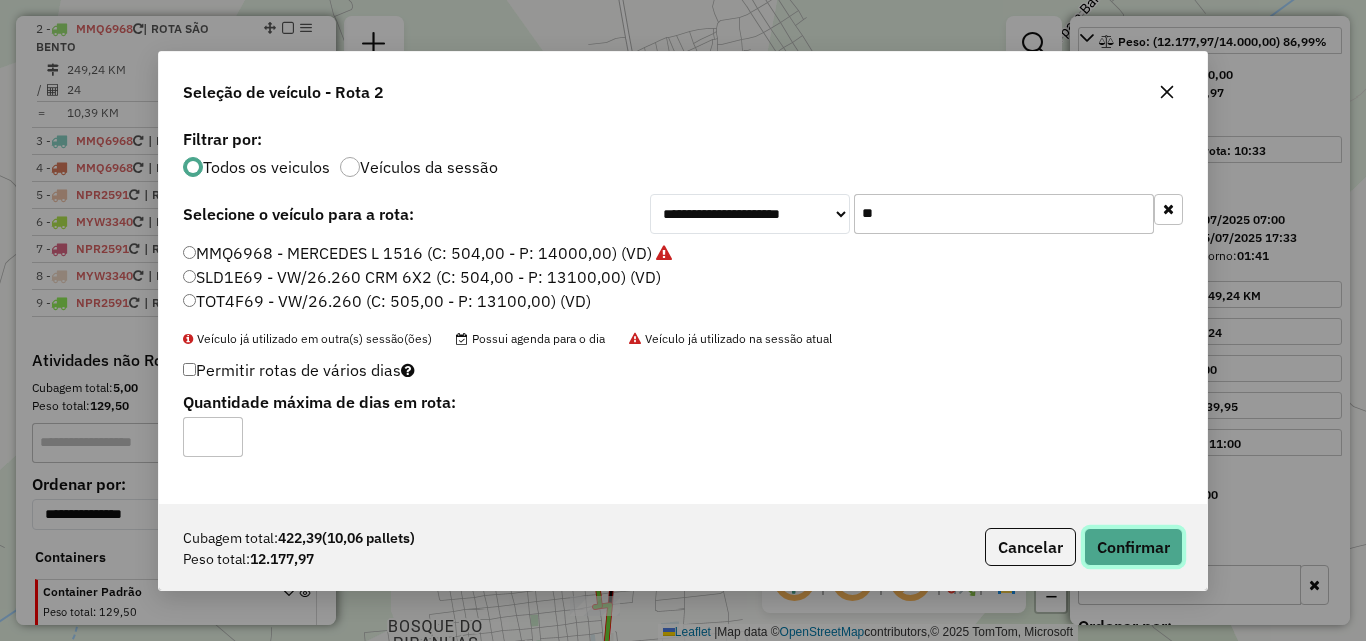 click on "Confirmar" 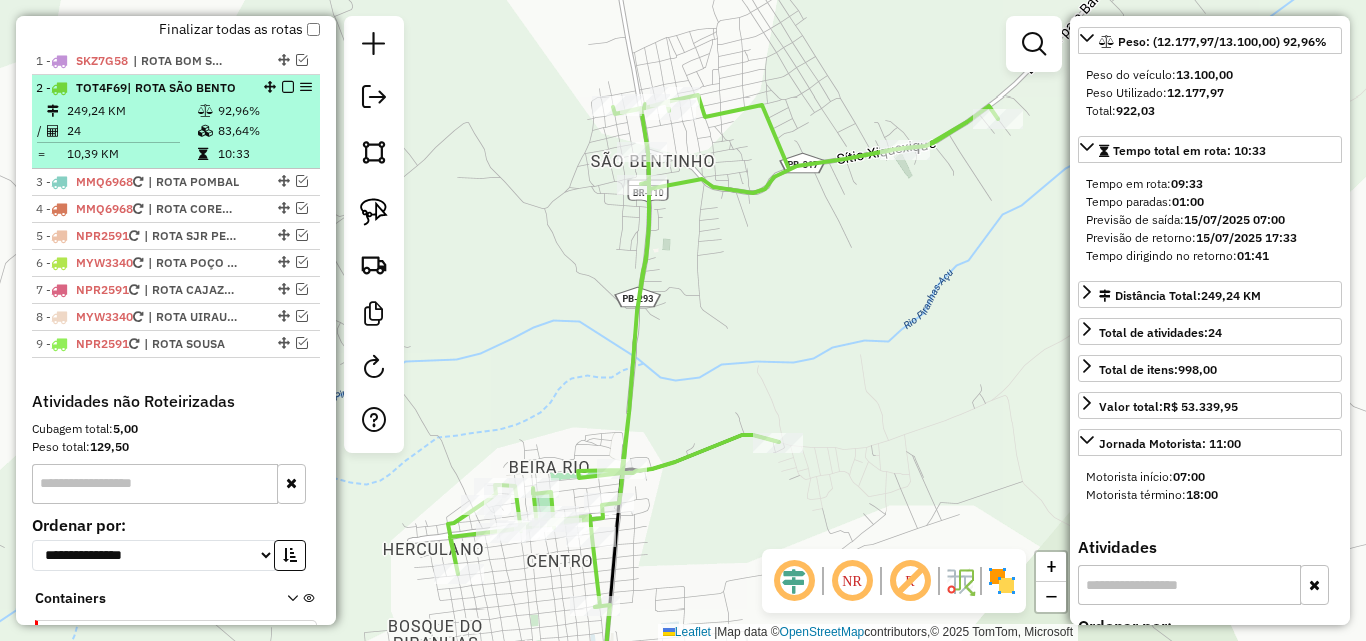 scroll, scrollTop: 701, scrollLeft: 0, axis: vertical 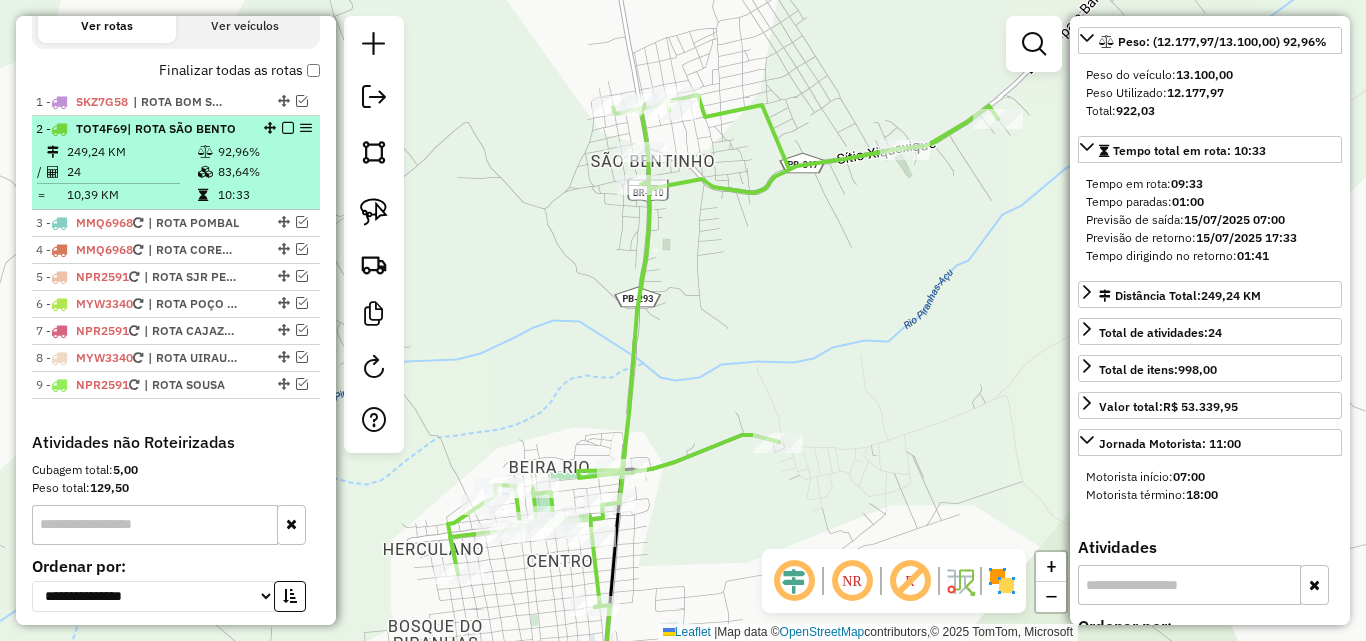 click at bounding box center (288, 128) 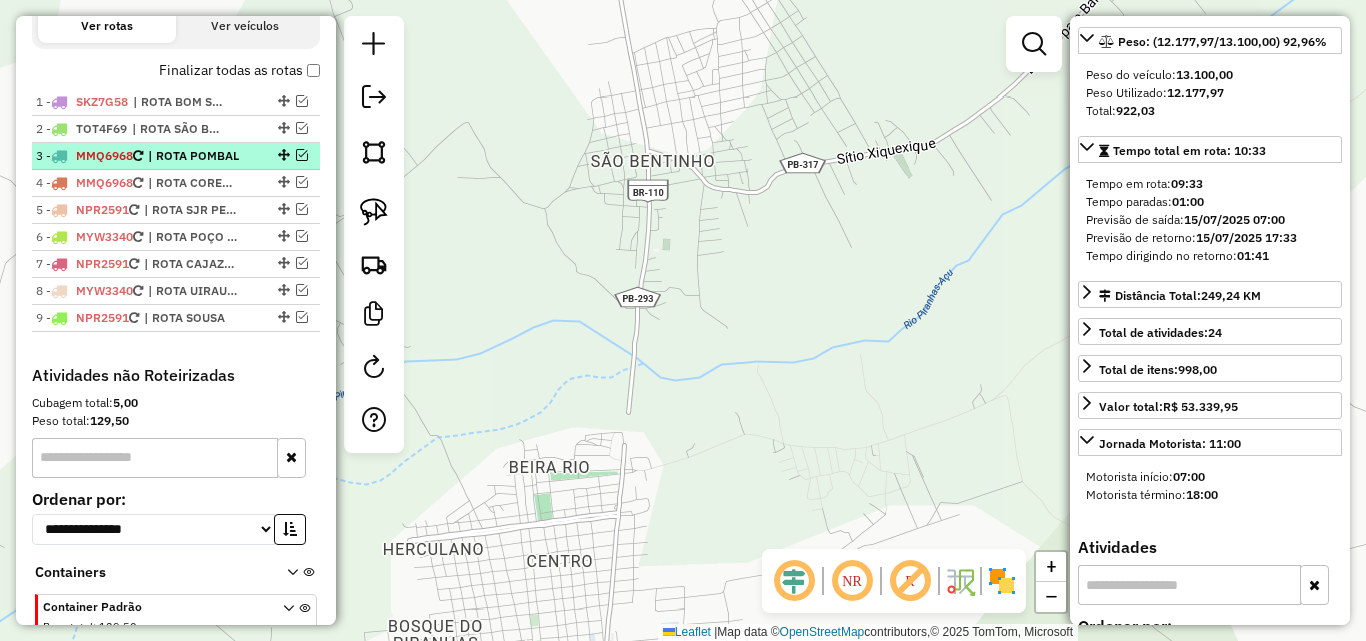 click at bounding box center (302, 155) 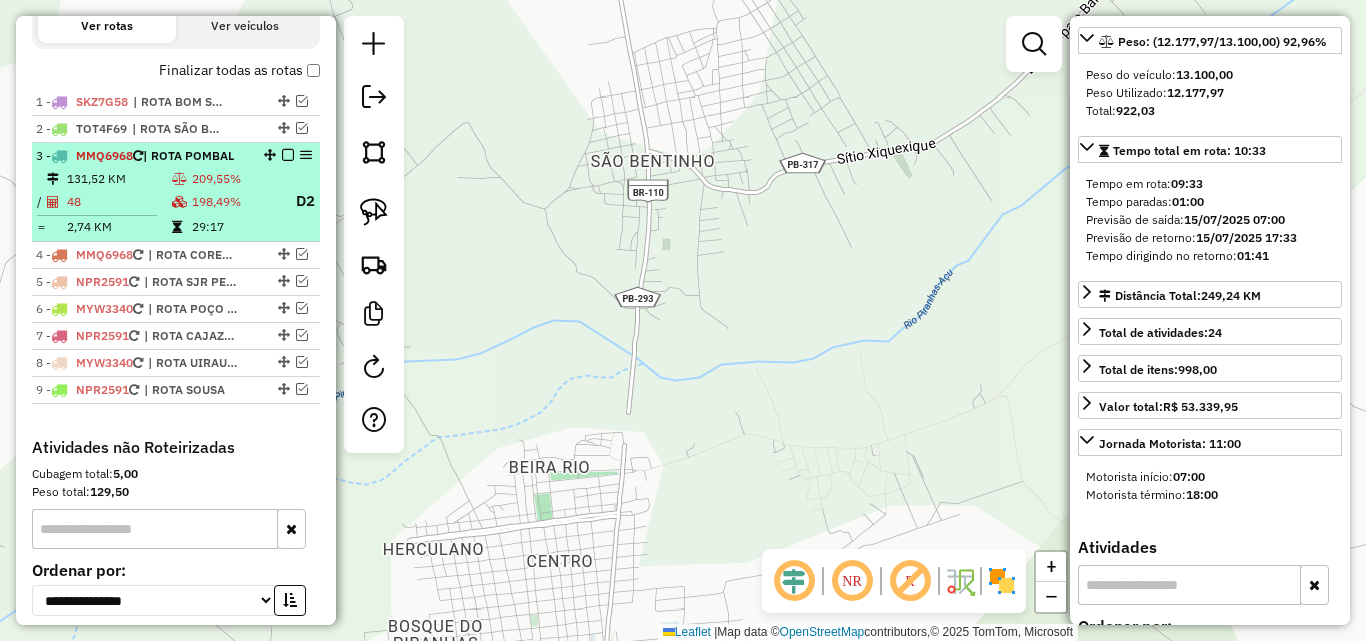 click on "209,55%" at bounding box center (235, 179) 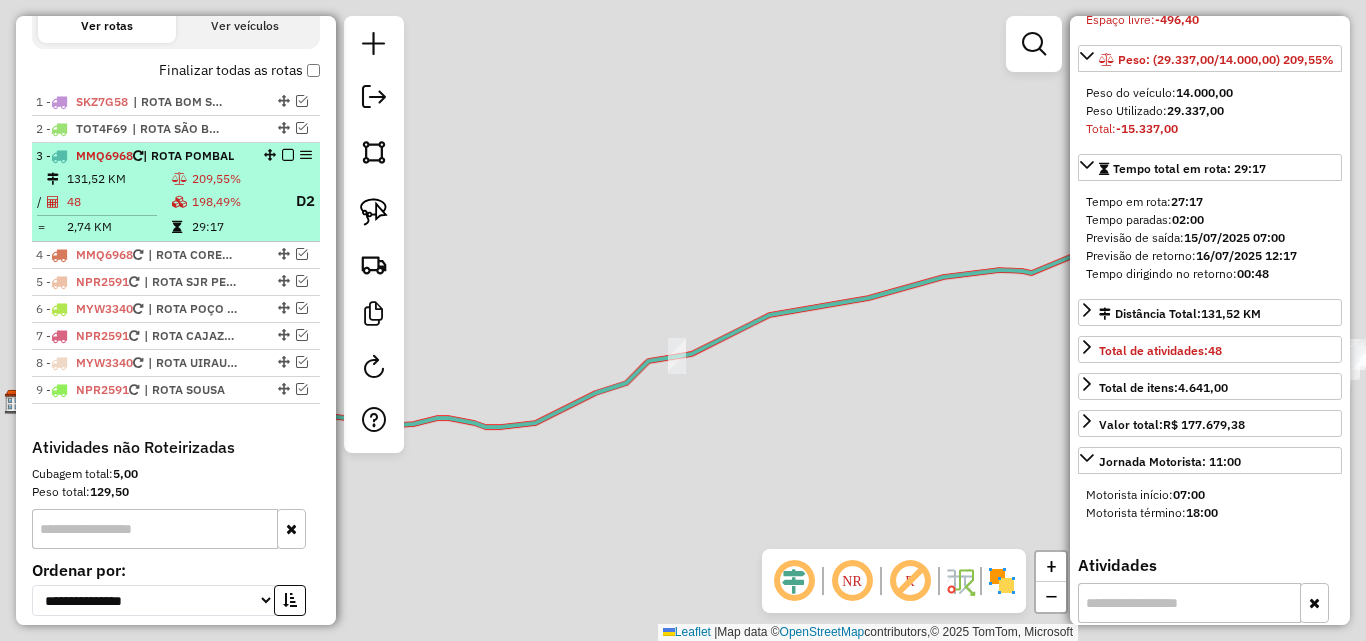 scroll, scrollTop: 318, scrollLeft: 0, axis: vertical 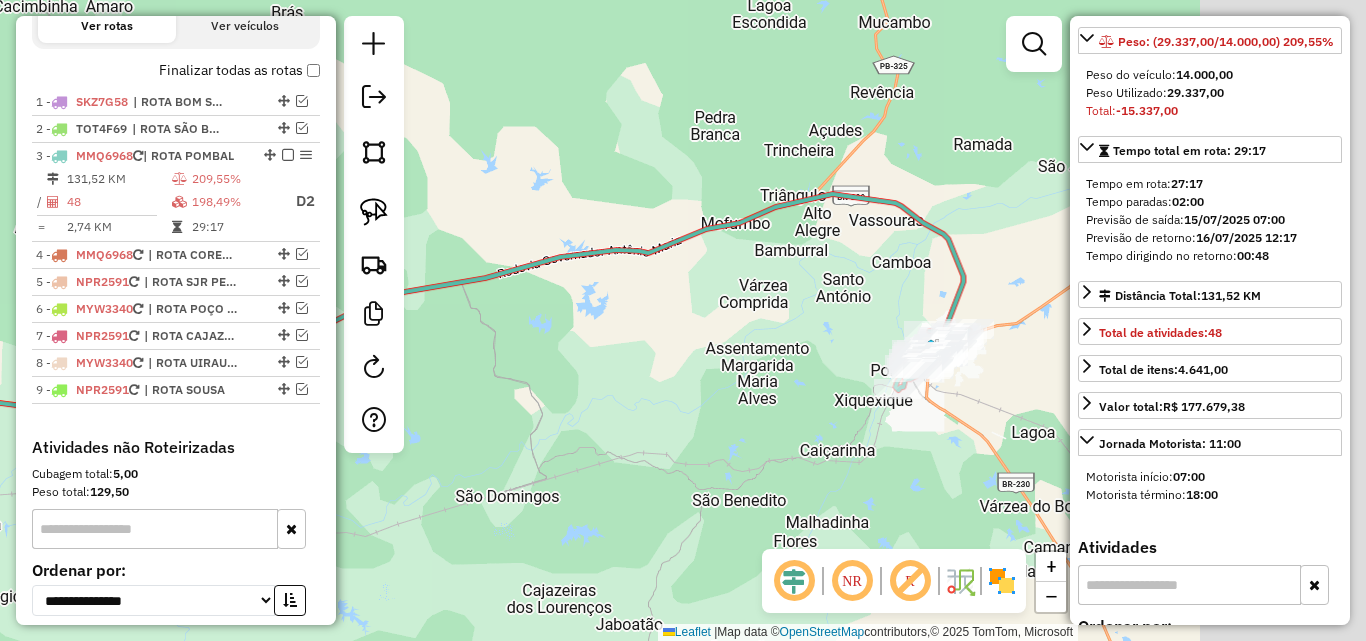drag, startPoint x: 892, startPoint y: 246, endPoint x: 329, endPoint y: 228, distance: 563.28766 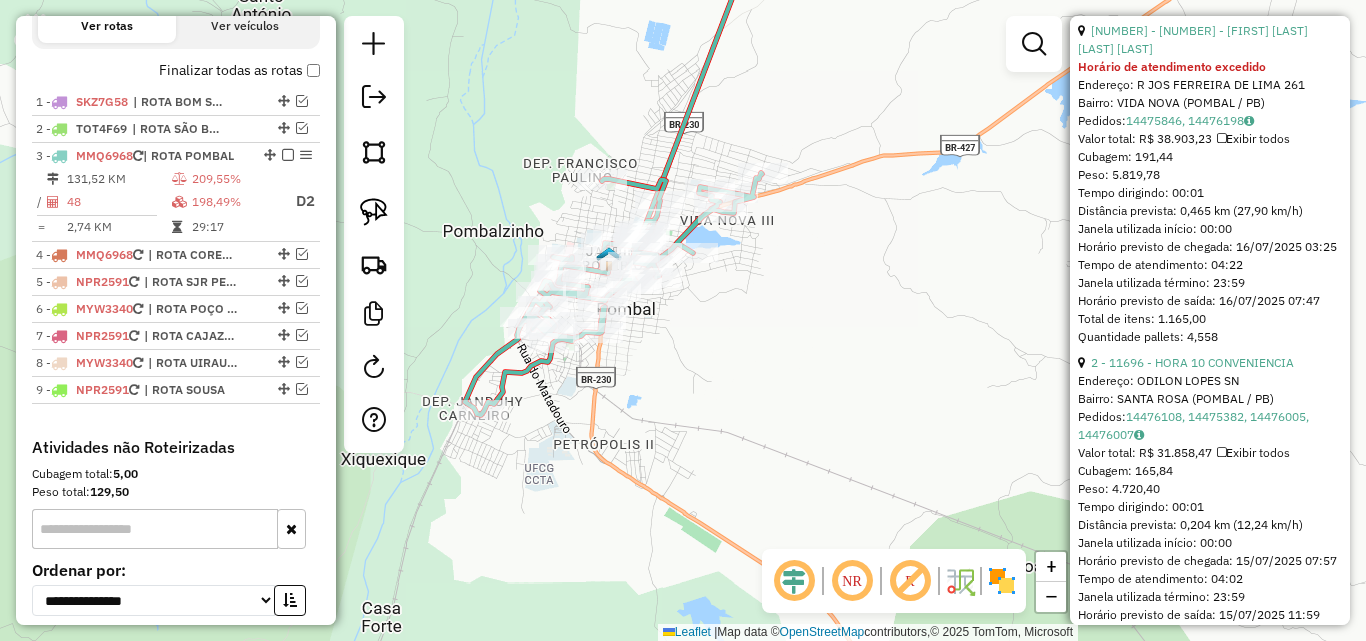 scroll, scrollTop: 818, scrollLeft: 0, axis: vertical 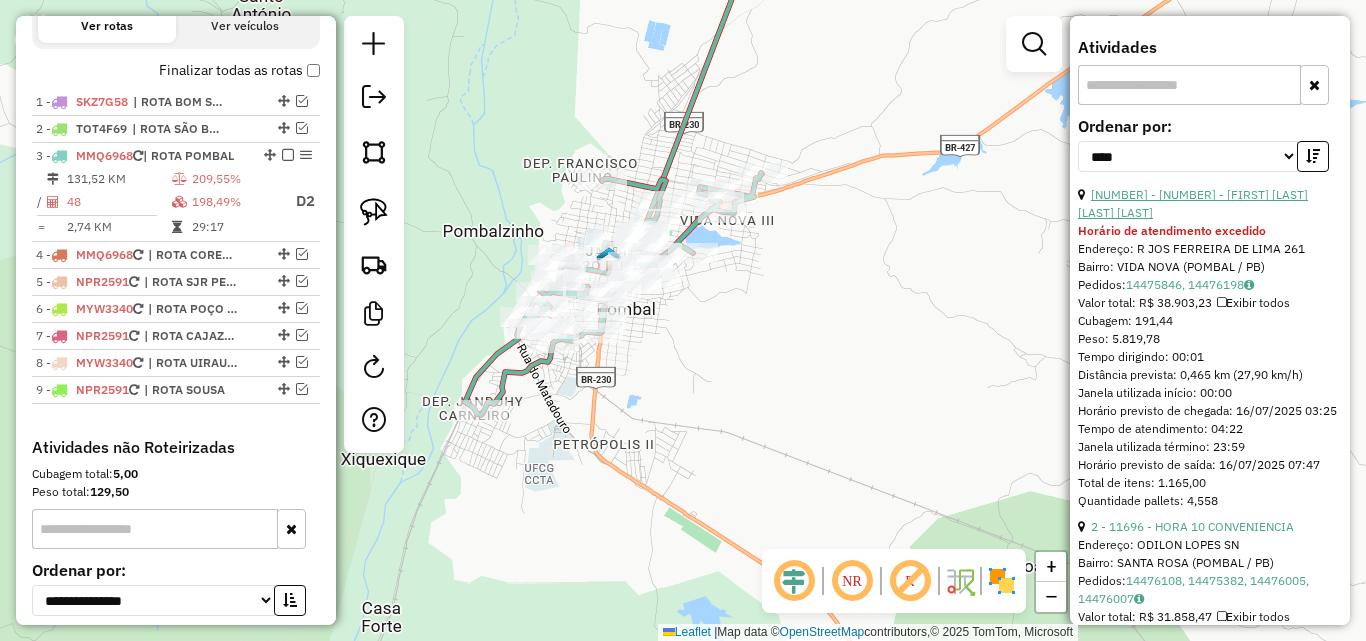 click on "[NUMBER] - [NUMBER] - [FIRST] [LAST] [LAST] [LAST]" at bounding box center (1193, 203) 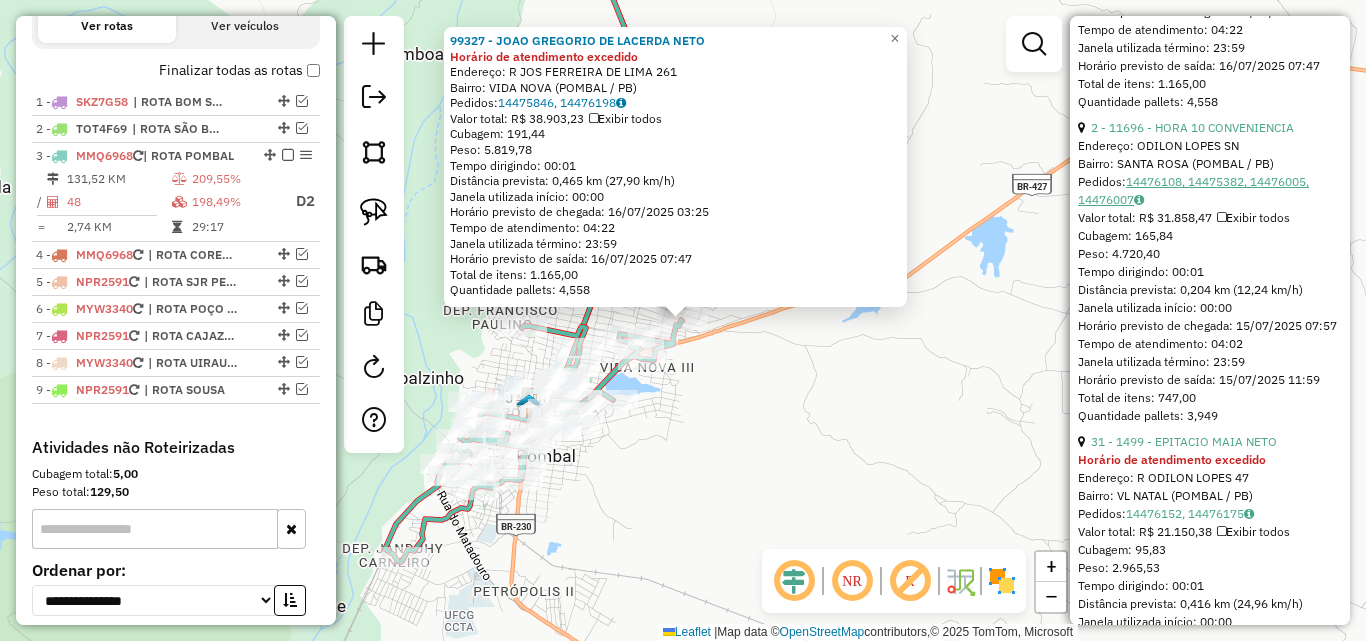 scroll, scrollTop: 1218, scrollLeft: 0, axis: vertical 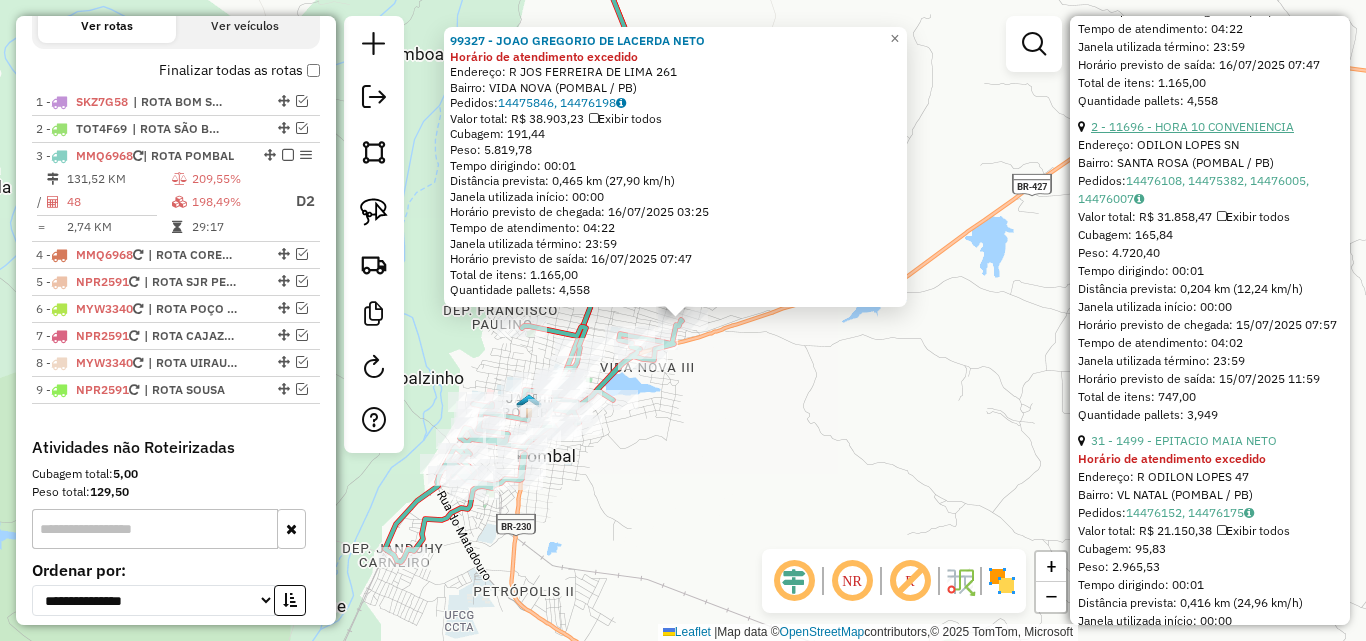 click on "2 - 11696 - HORA 10 CONVENIENCIA" at bounding box center [1192, 126] 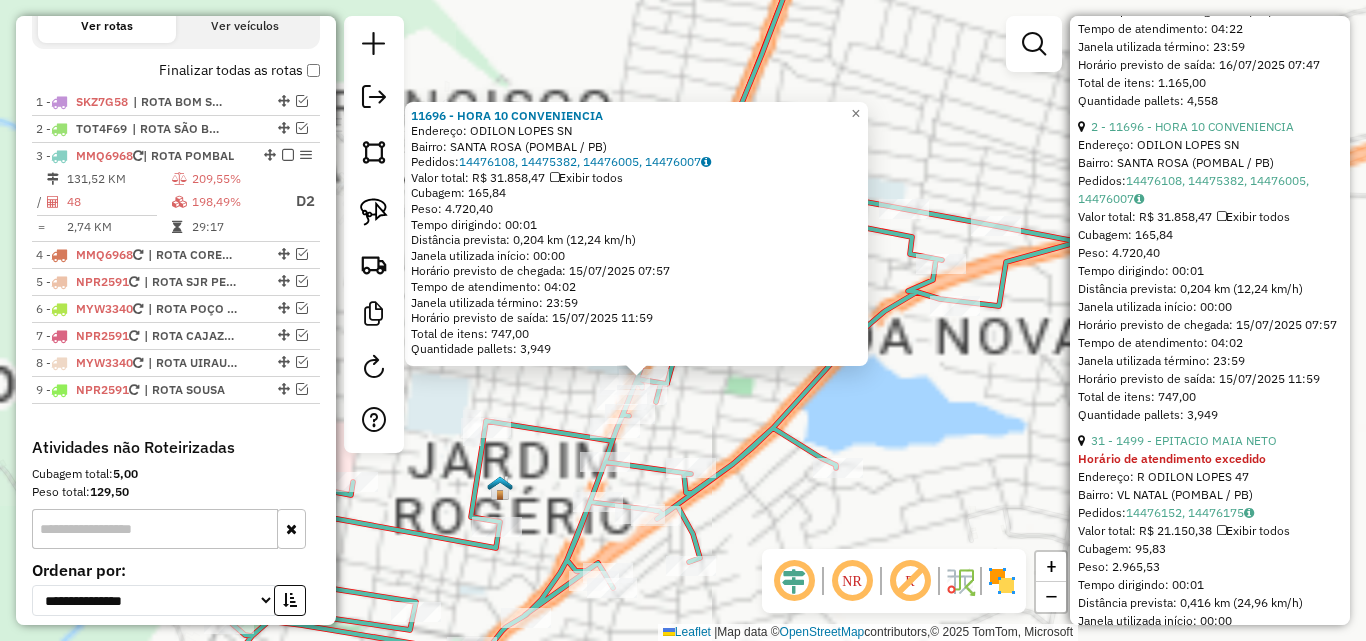 click on "11696 - HORA 10 CONVENIENCIA Endereço: ODILON LOPES SN Bairro: SANTA ROSA ([CITY] / [STATE]) Pedidos: 14476108, 14475382, 14476005, 14476007 Valor total: R$ 31.858,47 Exibir todos Cubagem: 165,84 Peso: 4.720,40 Tempo dirigindo: 00:01 Distância prevista: 0,204 km (12,24 km/h) Janela utilizada início: 00:00 Horário previsto de chegada: 15/07/2025 07:57 Tempo de atendimento: 04:02 Janela utilizada término: 23:59 Horário previsto de saída: 15/07/2025 11:59 Total de itens: 747,00 Quantidade pallets: 3,949 × Janela de atendimento Grade de atendimento Capacidade Transportadoras Veículos Cliente Pedidos Rotas Selecione os dias de semana para filtrar as janelas de atendimento Seg Ter Qua Qui Sex Sáb Dom Informe o período da janela de atendimento: De: Até: Filtrar exatamente a janela do cliente Considerar janela de atendimento padrão Seg Ter Qua Qui Sex Sáb Dom Peso mínimo: De:" 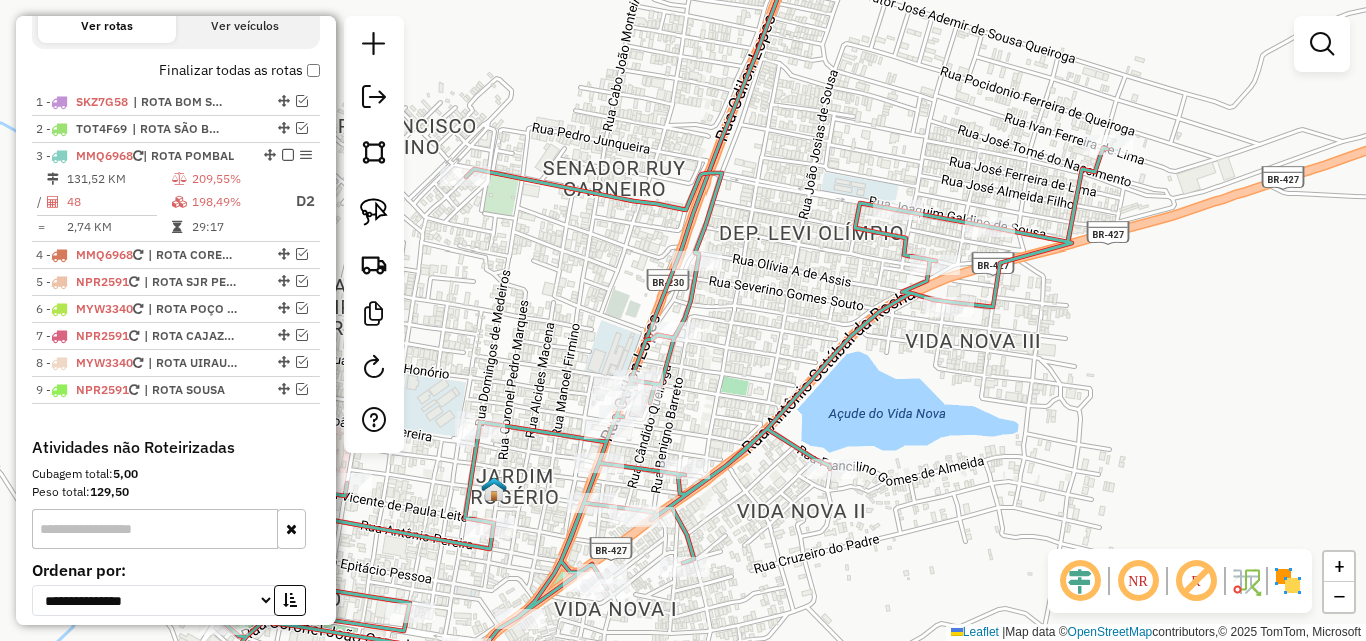 drag, startPoint x: 937, startPoint y: 395, endPoint x: 924, endPoint y: 391, distance: 13.601471 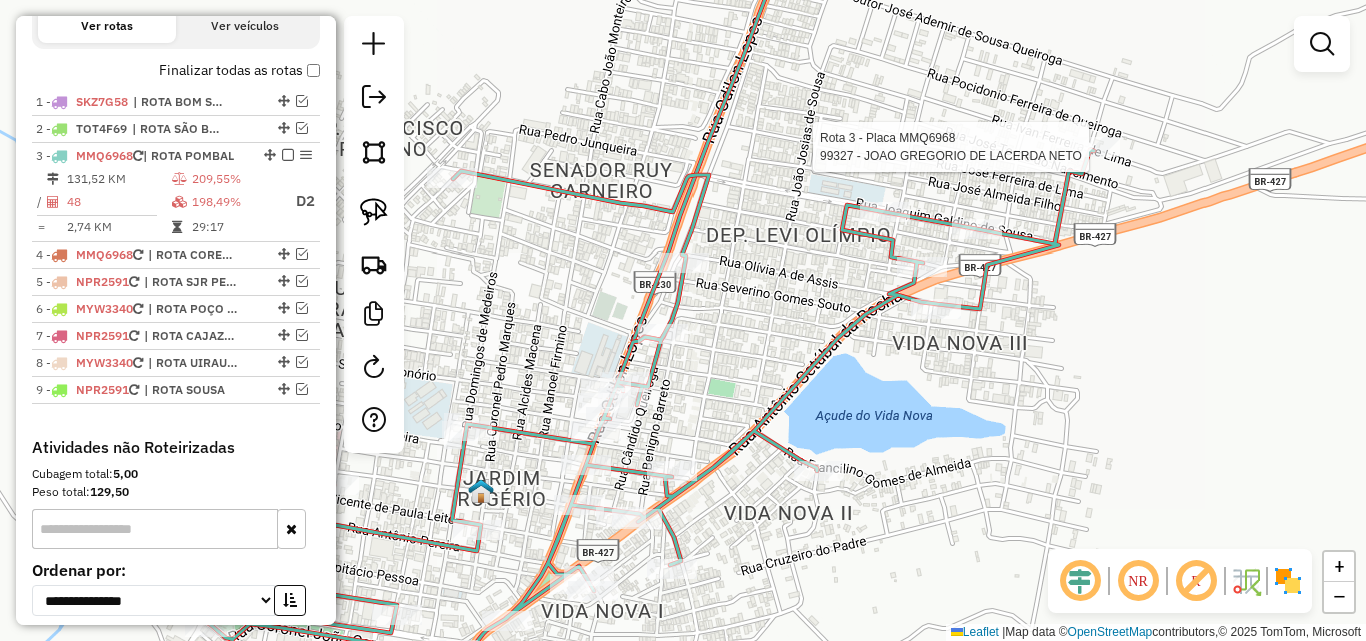 select on "*********" 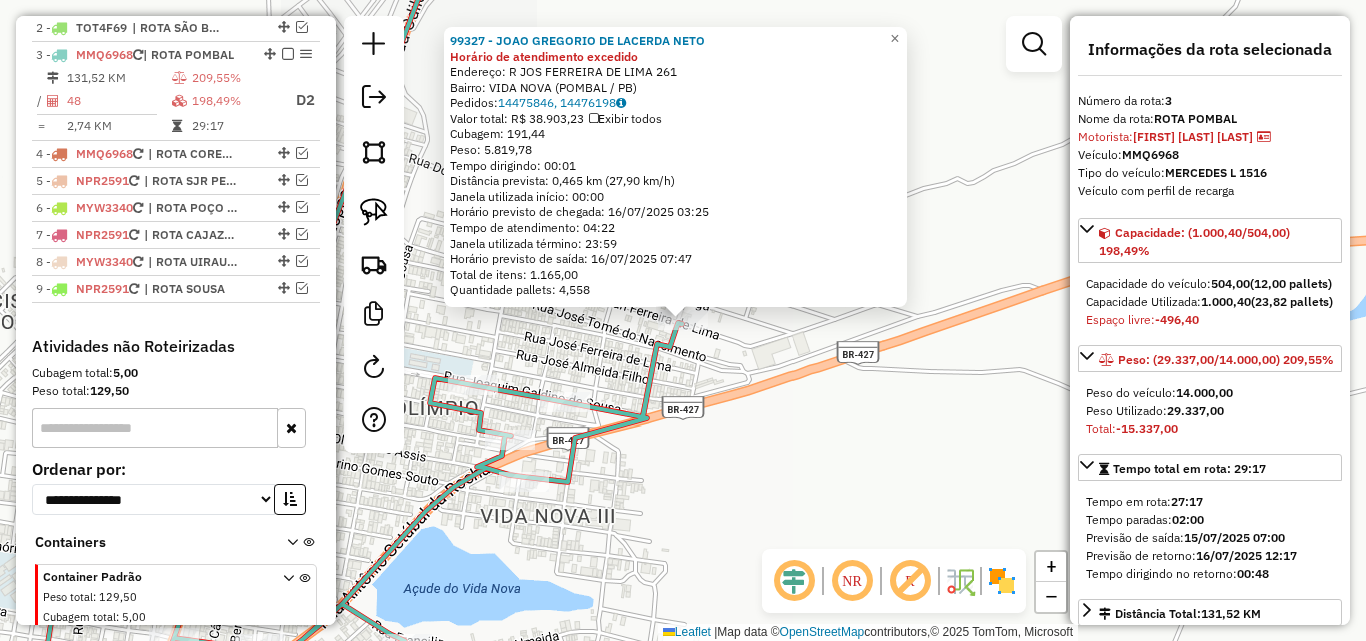 scroll, scrollTop: 828, scrollLeft: 0, axis: vertical 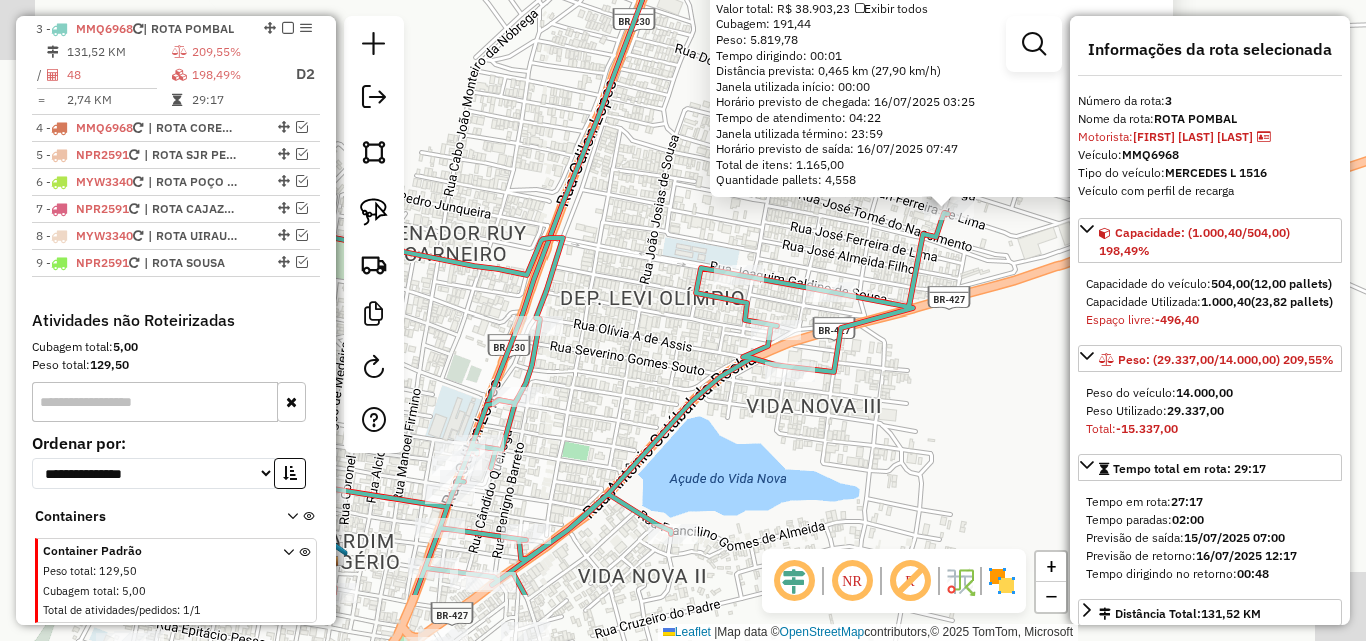drag, startPoint x: 654, startPoint y: 530, endPoint x: 862, endPoint y: 459, distance: 219.78398 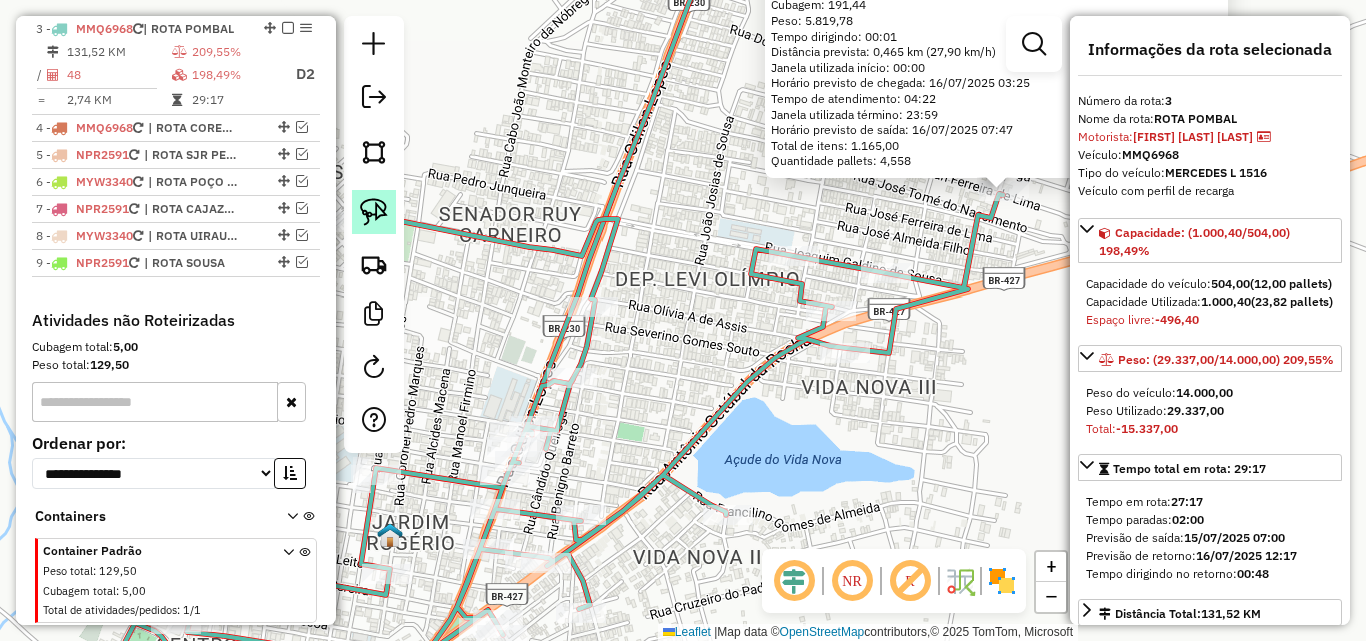 click 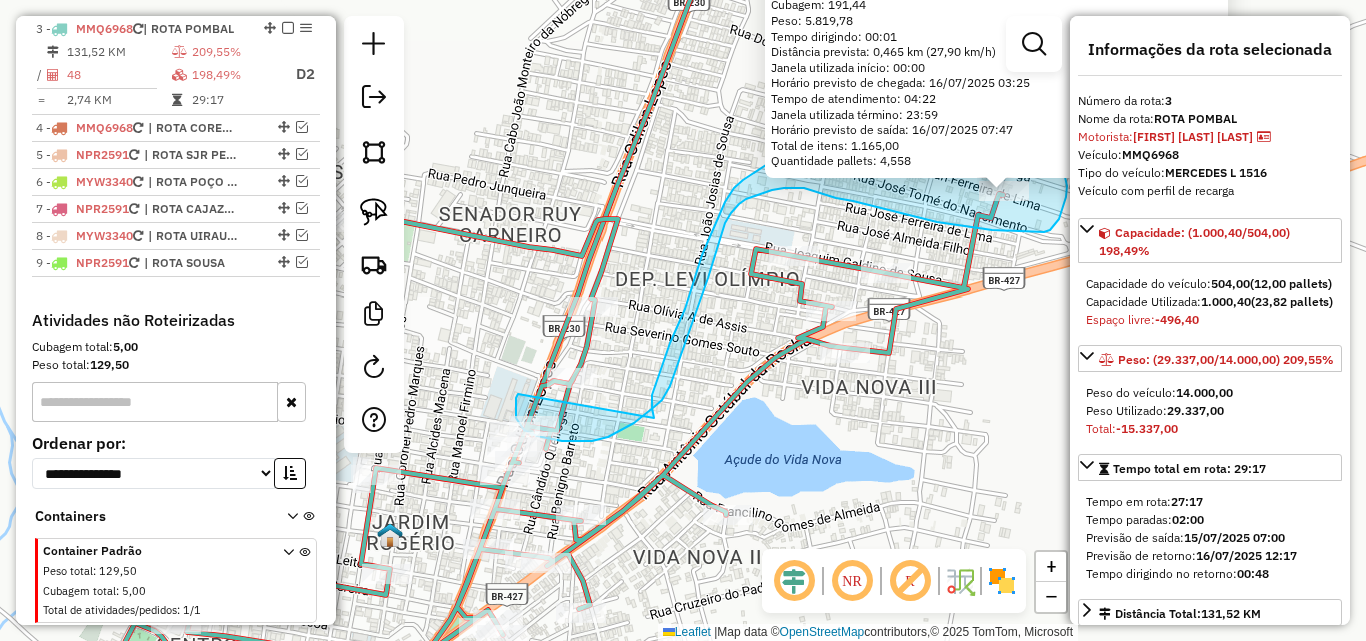 drag, startPoint x: 518, startPoint y: 394, endPoint x: 654, endPoint y: 423, distance: 139.05754 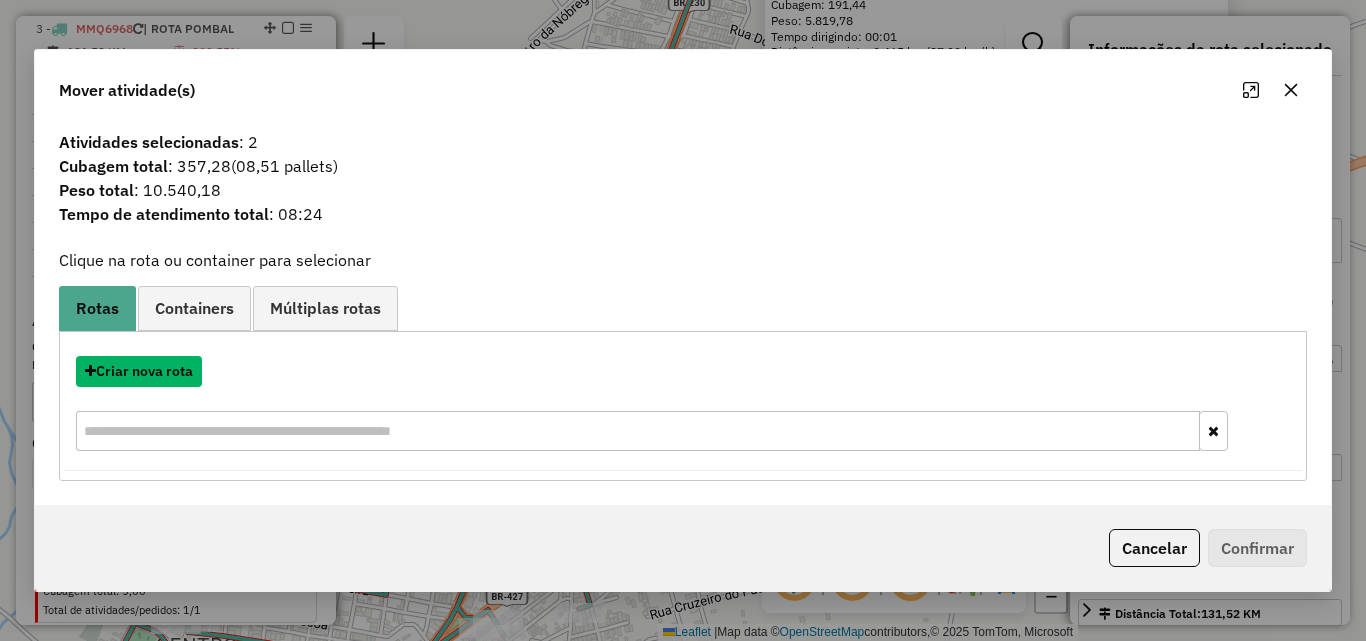 click on "Criar nova rota" at bounding box center (139, 371) 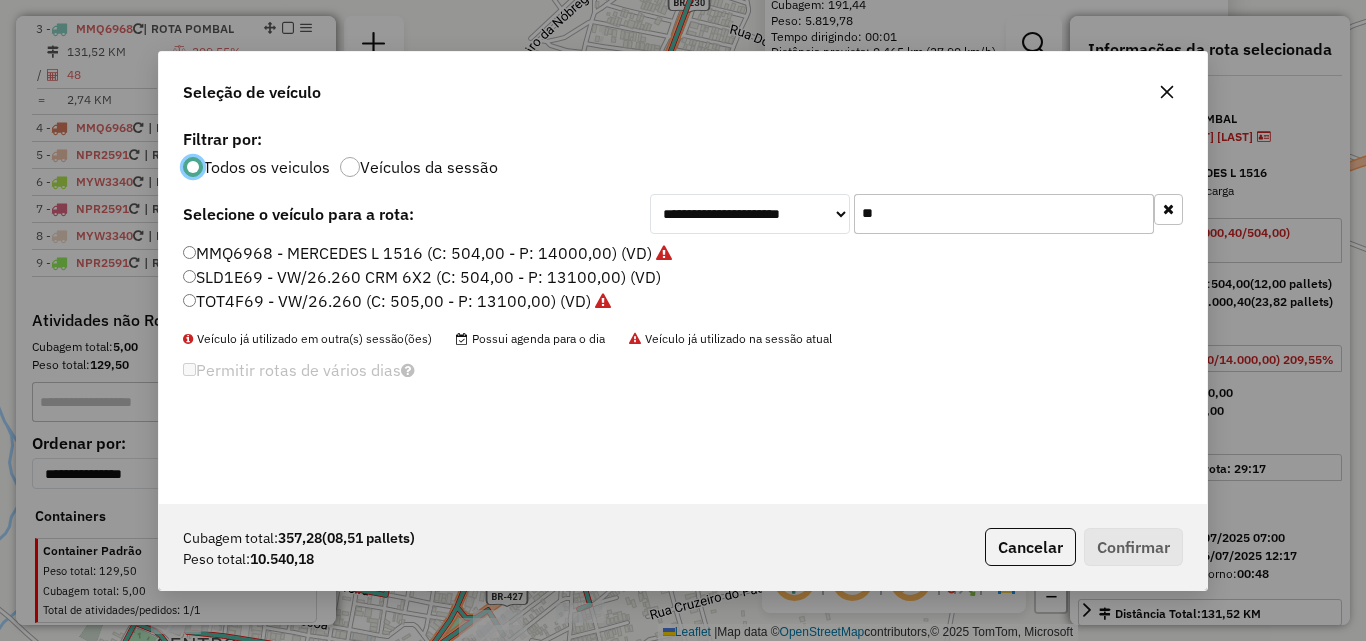 scroll, scrollTop: 11, scrollLeft: 6, axis: both 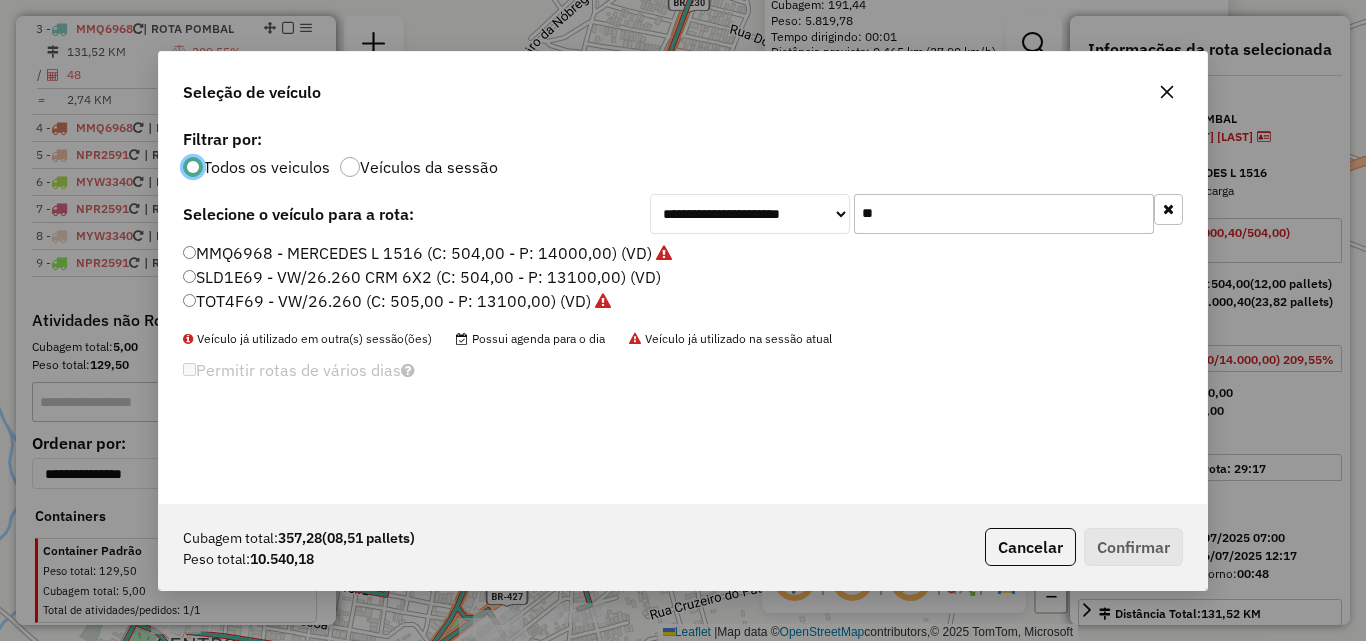 click on "**" 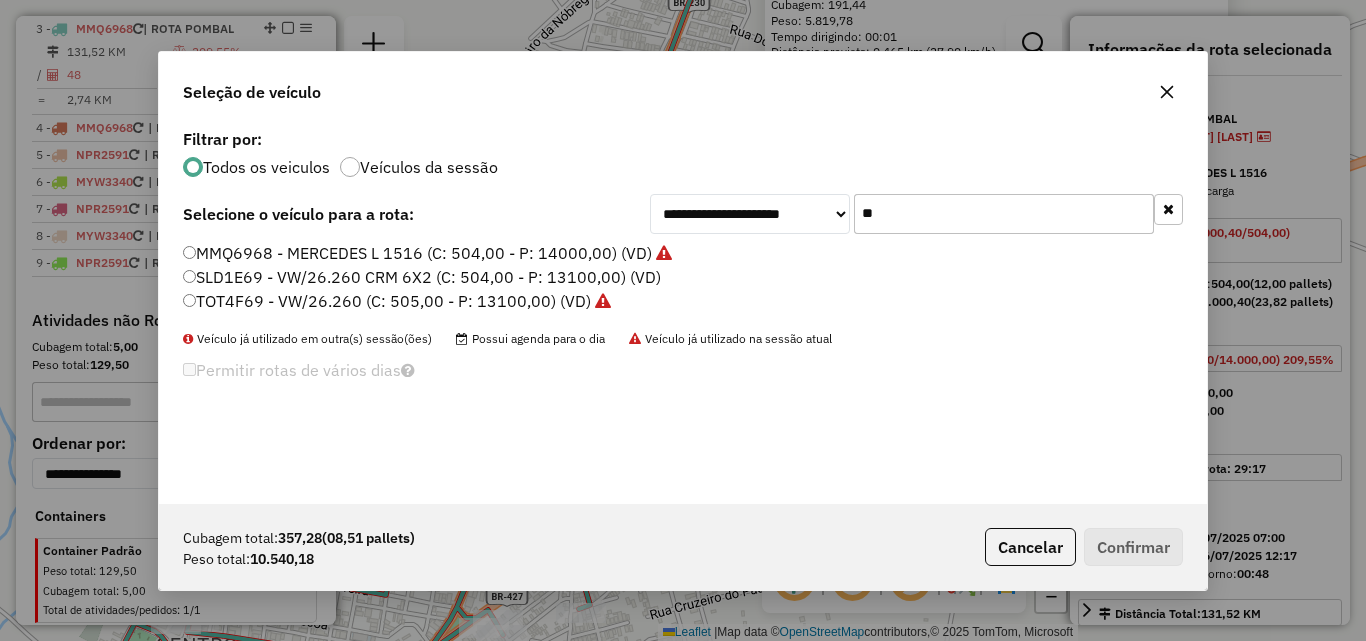 click on "**" 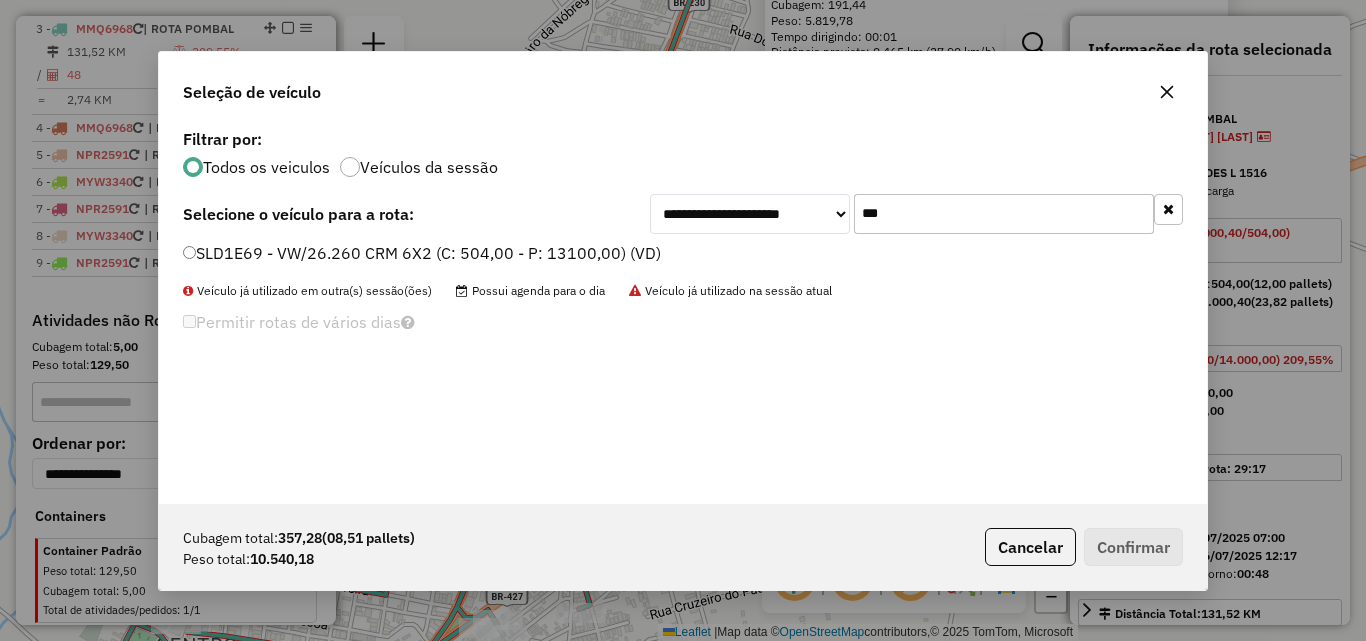 type on "***" 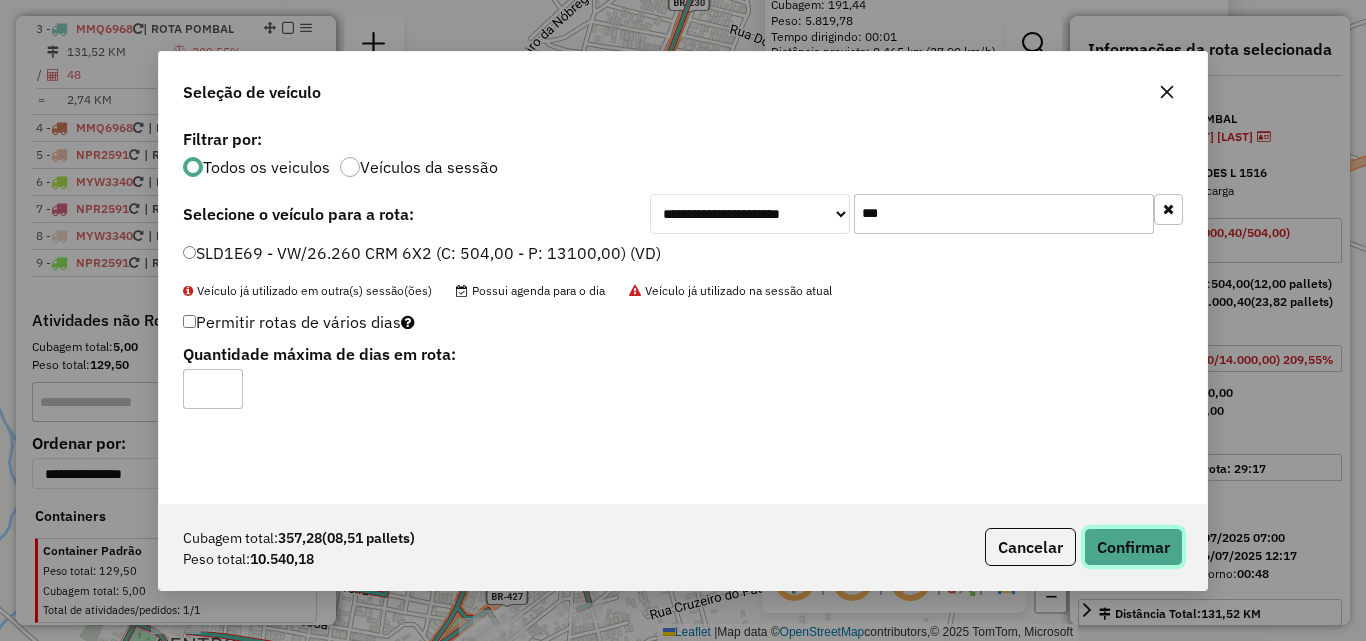 click on "Confirmar" 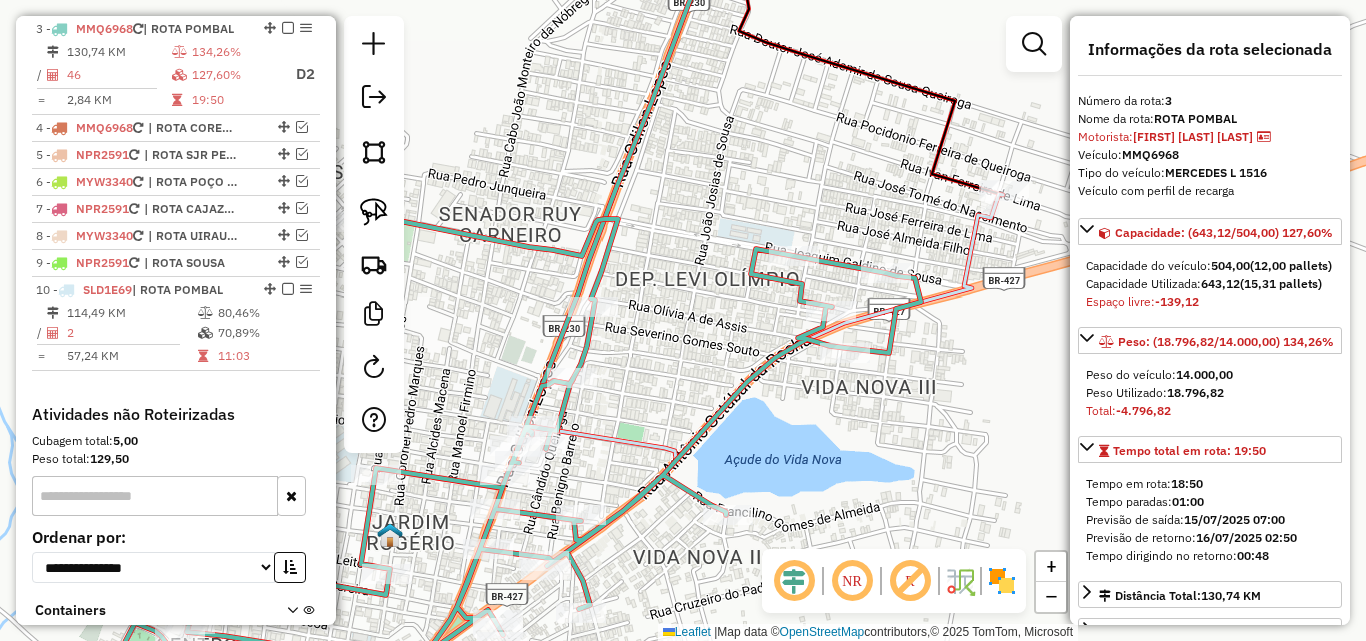 click 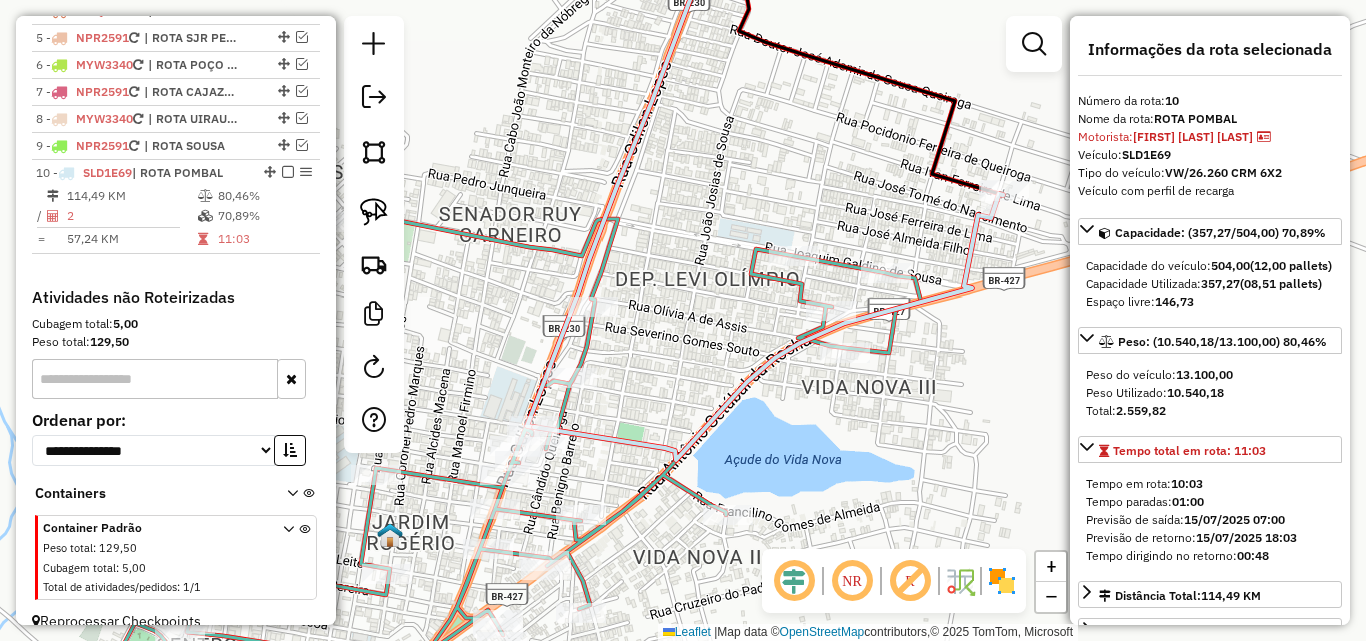 scroll, scrollTop: 968, scrollLeft: 0, axis: vertical 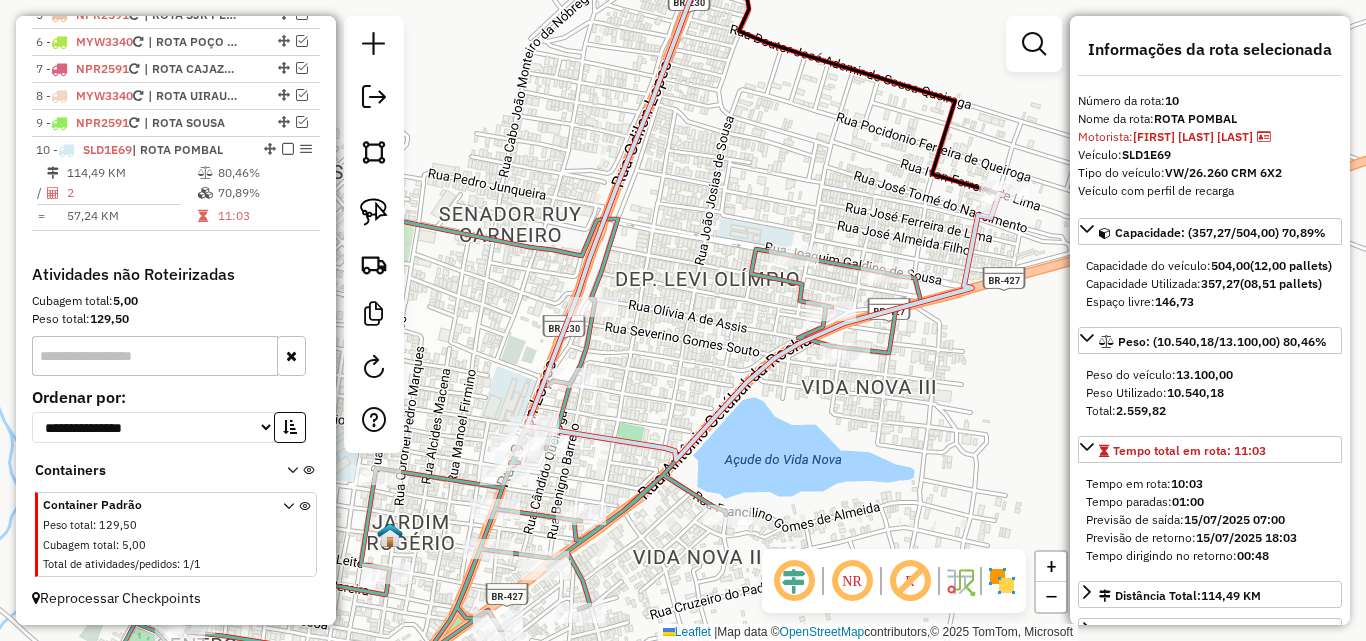 click 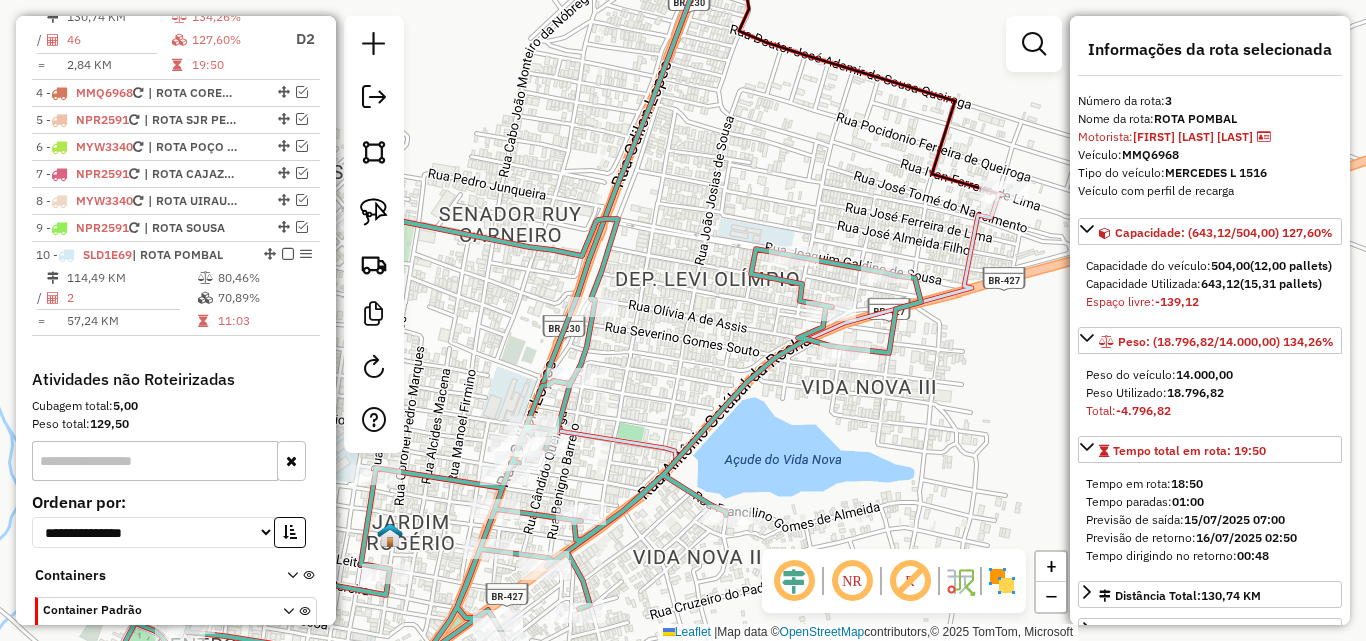 scroll, scrollTop: 828, scrollLeft: 0, axis: vertical 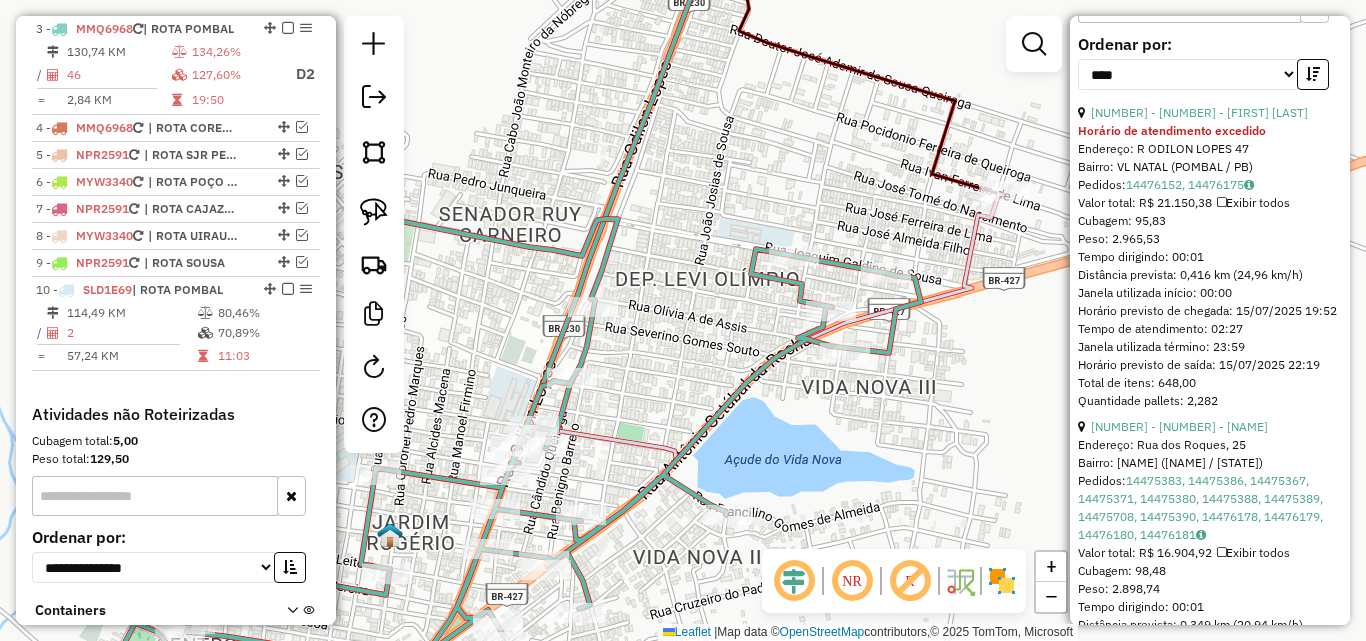 click on "**********" at bounding box center (1210, 70) 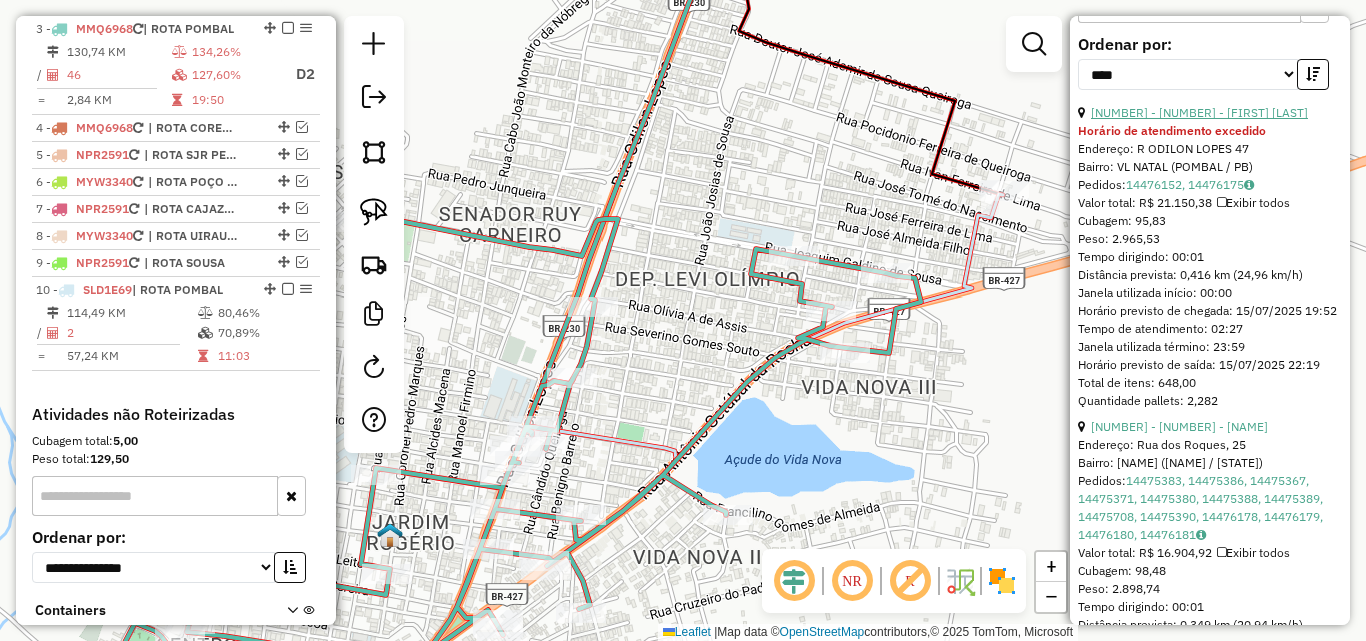 click on "[NUMBER] - [NUMBER] - [FIRST] [LAST]" at bounding box center (1199, 112) 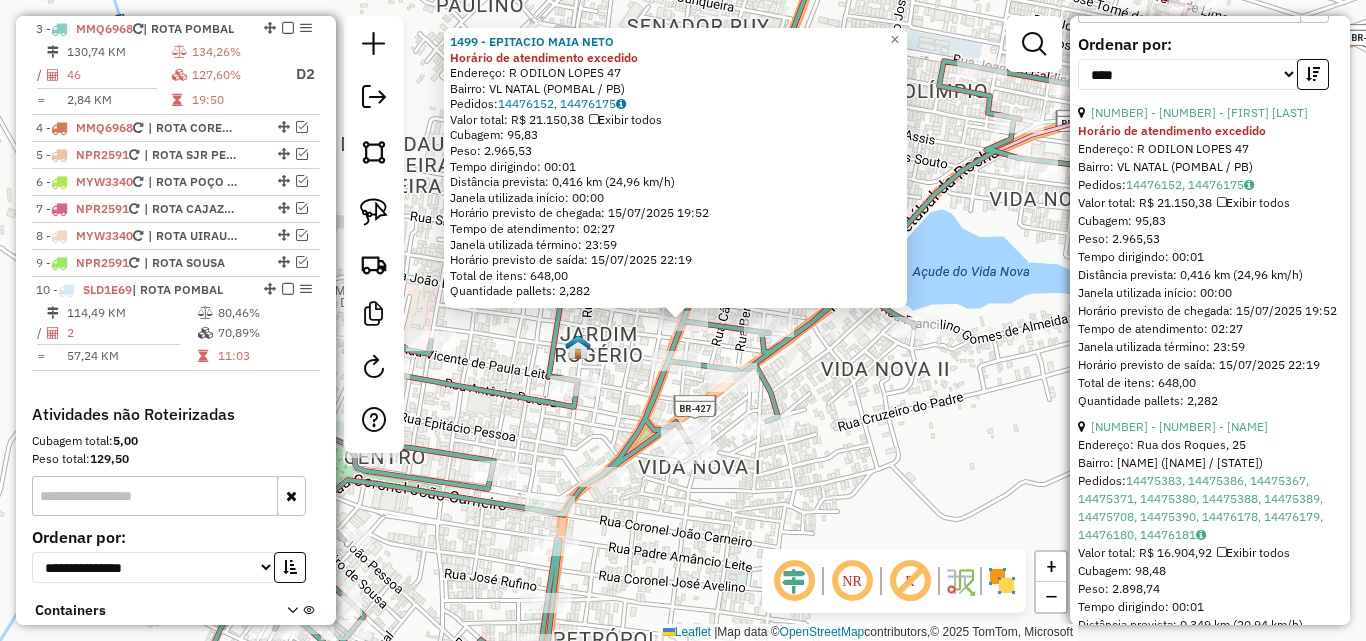 drag, startPoint x: 374, startPoint y: 205, endPoint x: 397, endPoint y: 219, distance: 26.925823 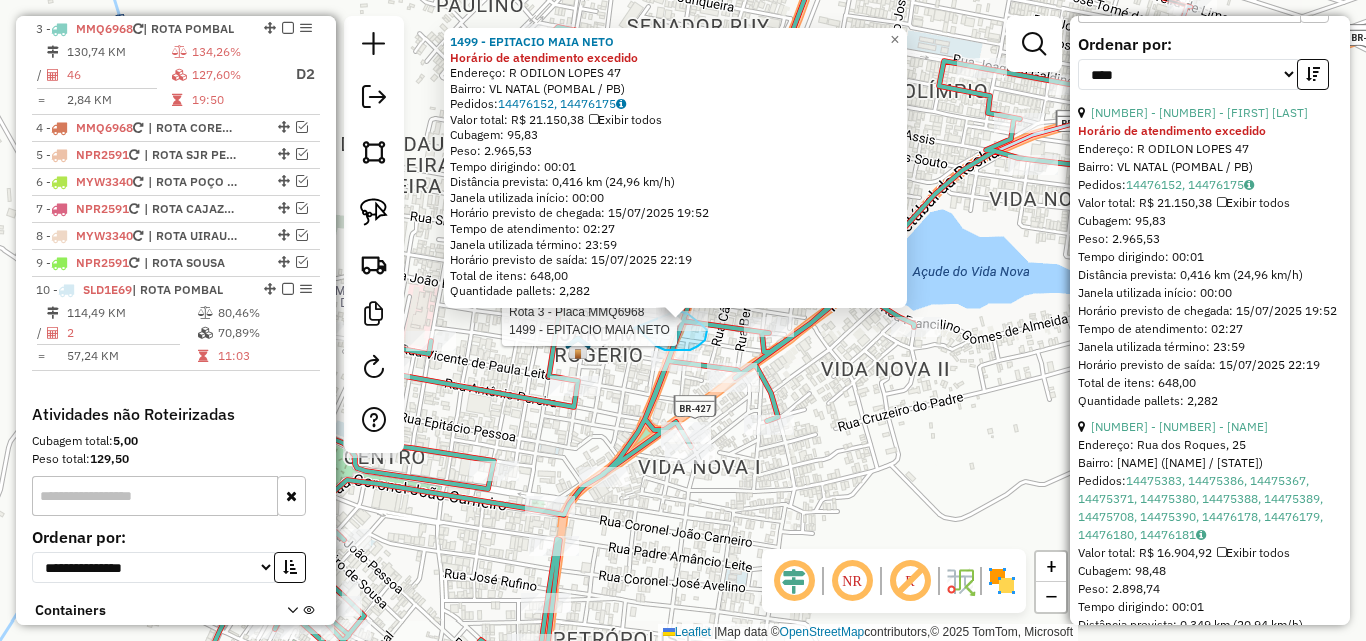 click on "Rota [NUMBER] - Placa [PLATE] [NUMBER] - [FIRST] [LAST] [LAST] [NUMBER] - [FIRST] [LAST] [LAST] Horário de atendimento excedido Endereço: R [NAME] [LAST] [NUMBER] Bairro: [NAME] ([NAME] / [STATE]) Pedidos: [NUMBER], [NUMBER] Valor total: R$ [PRICE] Exibir todos Cubagem: [NUMBER] Peso: [NUMBER] Tempo dirigindo: [TIME] Distância prevista: [NUMBER] km ([NUMBER] km/h) Janela utilizada início: [TIME] Horário previsto de chegada: [DATE] [TIME] Tempo de atendimento: [TIME] Janela utilizada término: [TIME] Horário previsto de saída: [DATE] [TIME] Total de itens: [NUMBER] Quantidade pallets: [NUMBER] × Janela de atendimento Grade de atendimento Capacidade Transportadoras Veículos Cliente Pedidos Rotas Selecione os dias de semana para filtrar as janelas de atendimento Seg Ter Qua Qui Sex Sáb Dom Informe o período da janela de atendimento: De: Até: Filtrar exatamente a janela do cliente Considerar janela de atendimento padrão Seg Ter Qua Qui Sex Sáb Dom De: De:" 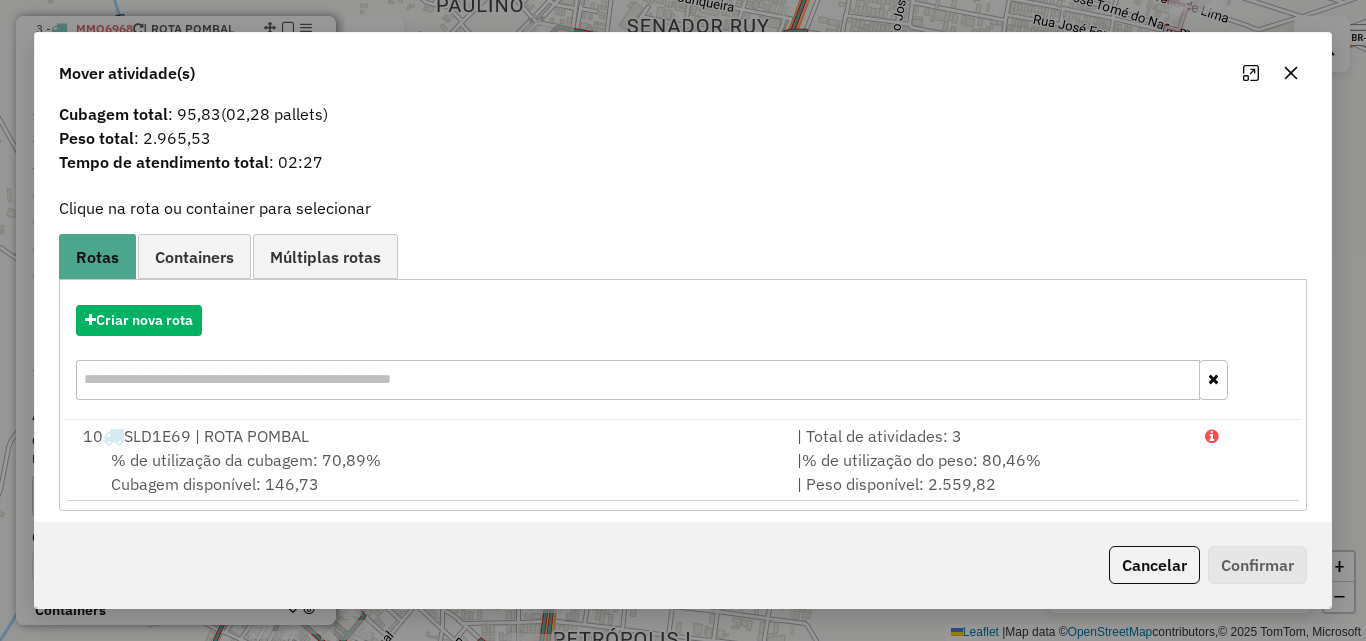scroll, scrollTop: 48, scrollLeft: 0, axis: vertical 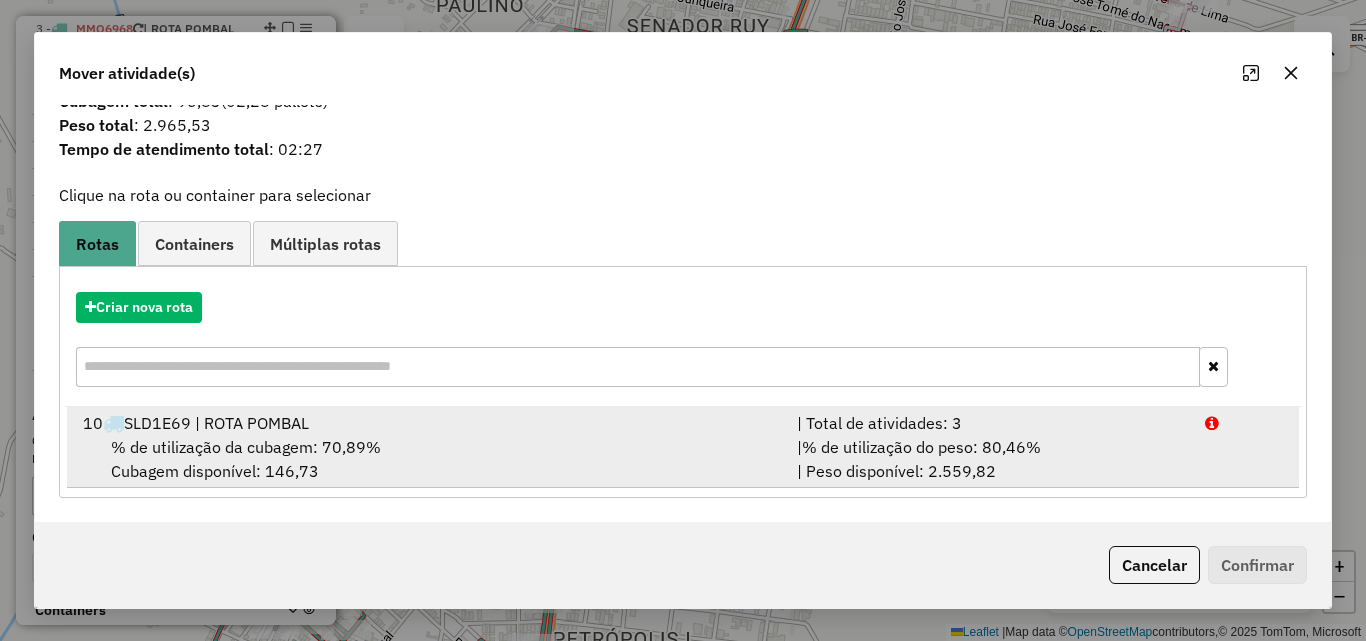click on "|  % de utilização do peso: 80,46%  | Peso disponível: 2.559,82" at bounding box center (989, 459) 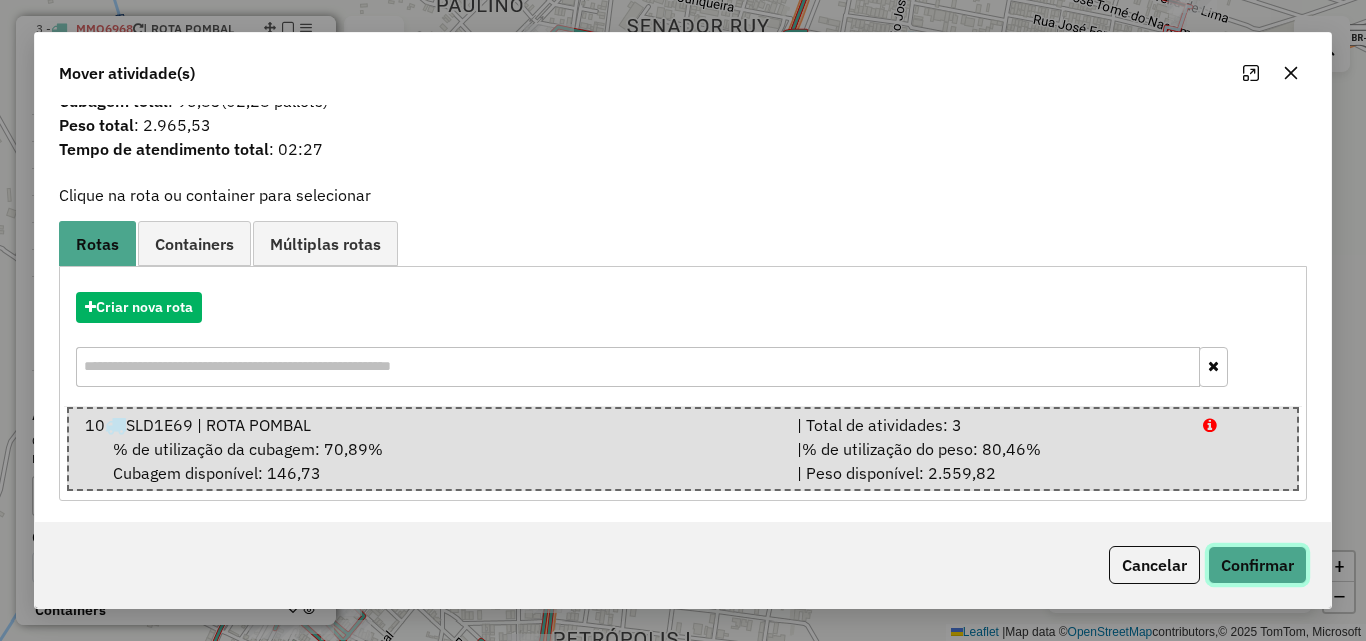 click on "Confirmar" 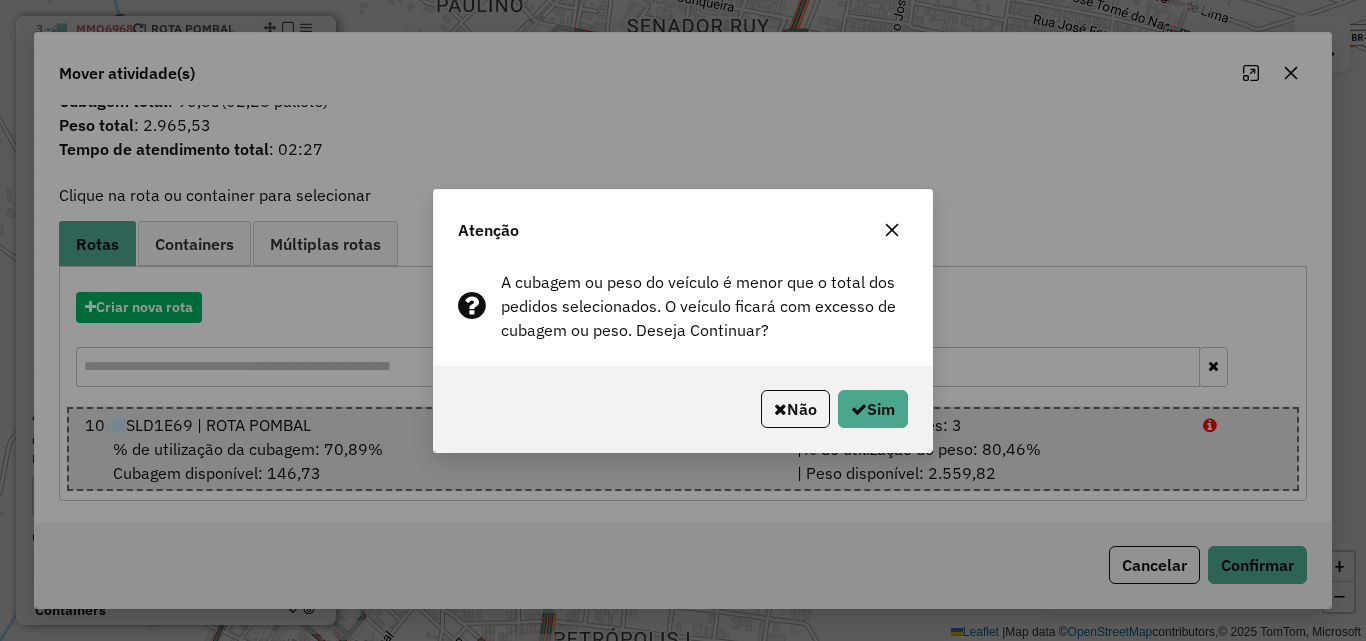 click 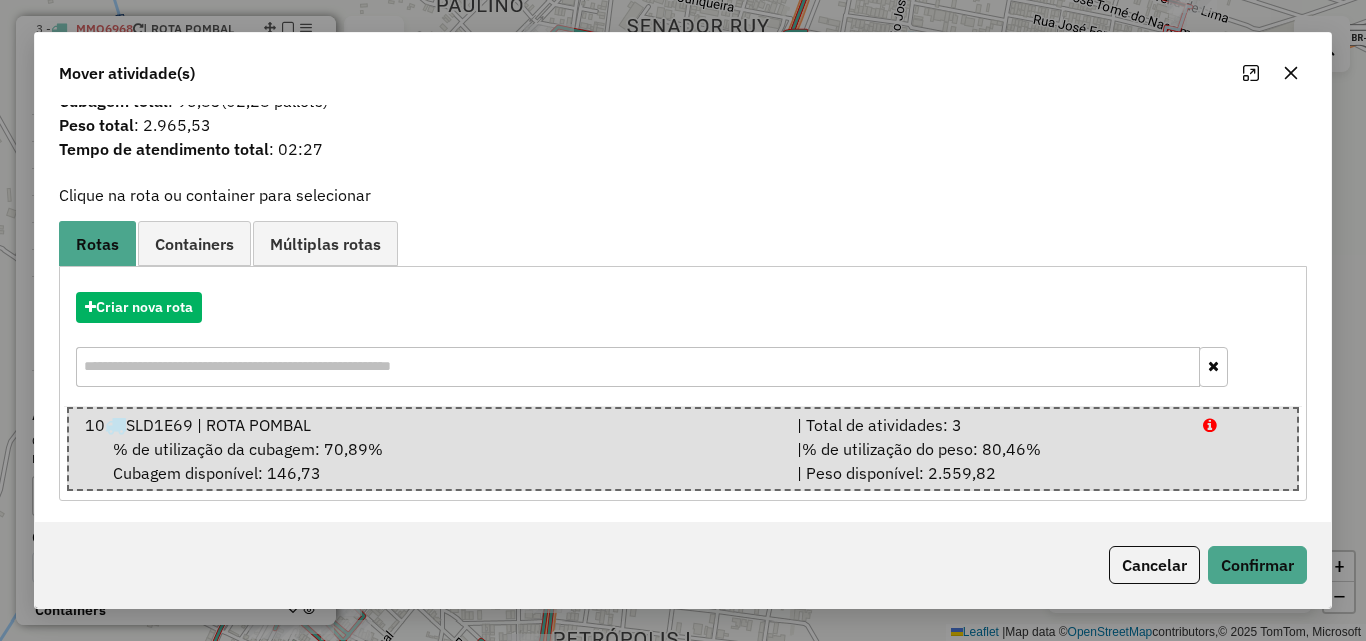 click 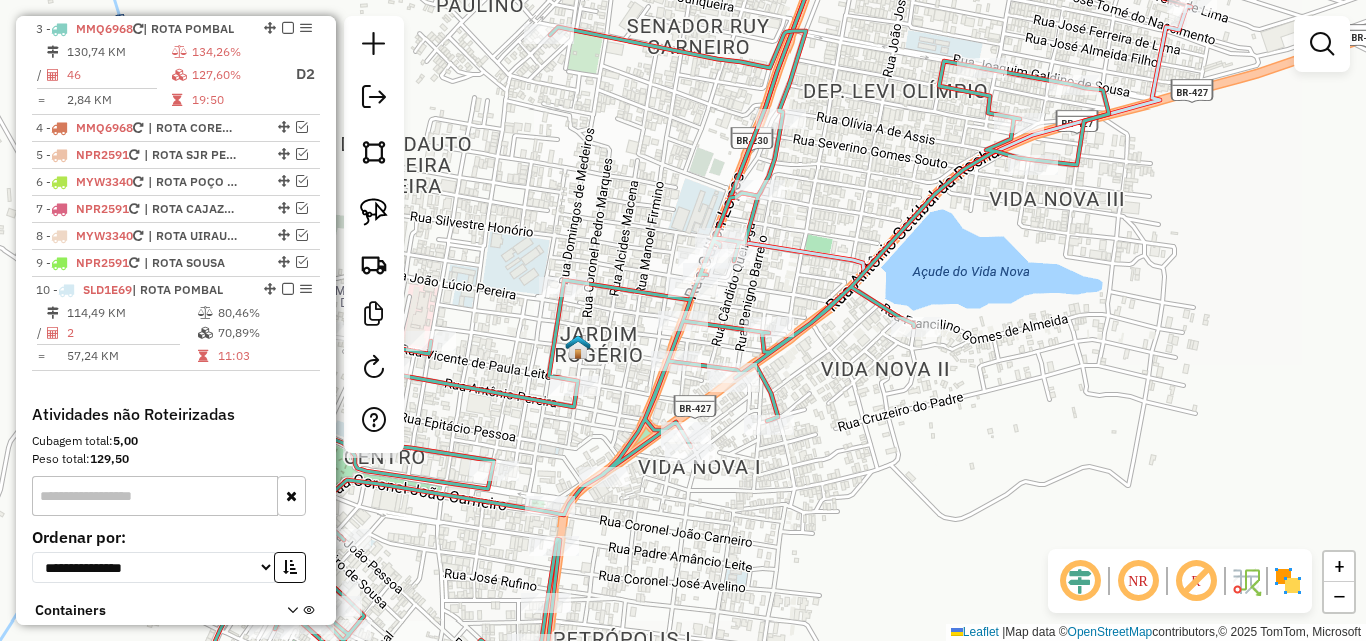 click 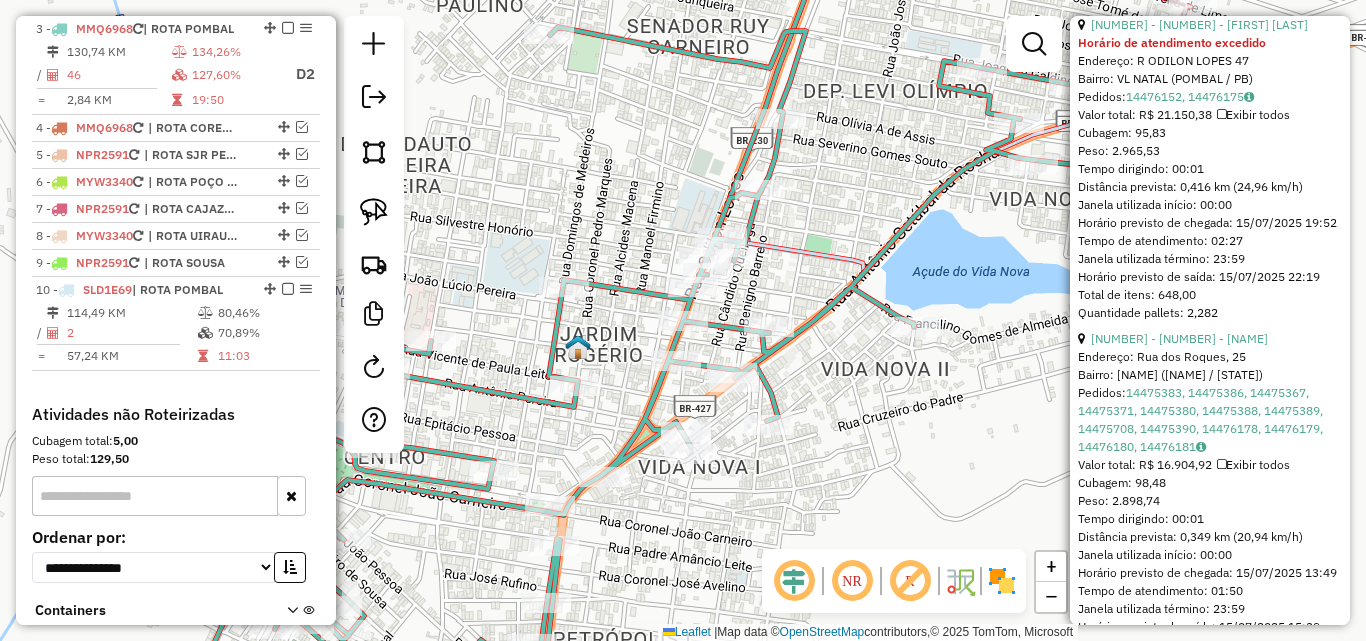 scroll, scrollTop: 1100, scrollLeft: 0, axis: vertical 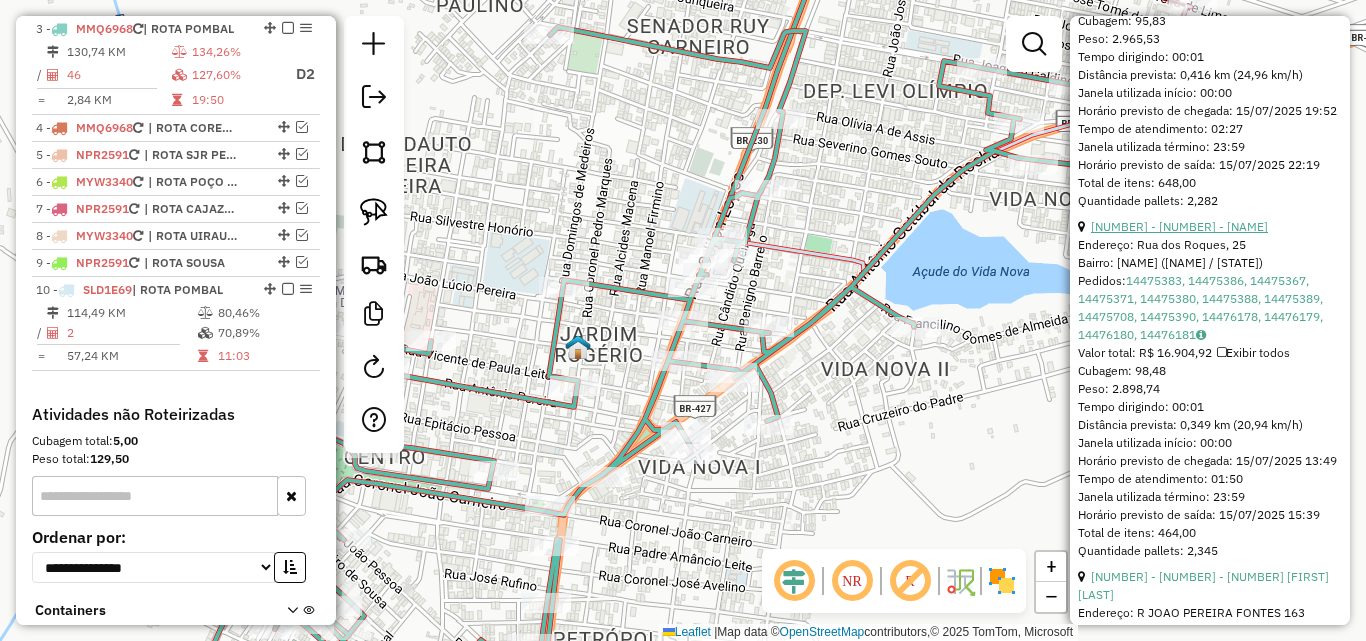 click on "17 - 5858 - JOSE URTIGA DA COSTA" at bounding box center [1179, 226] 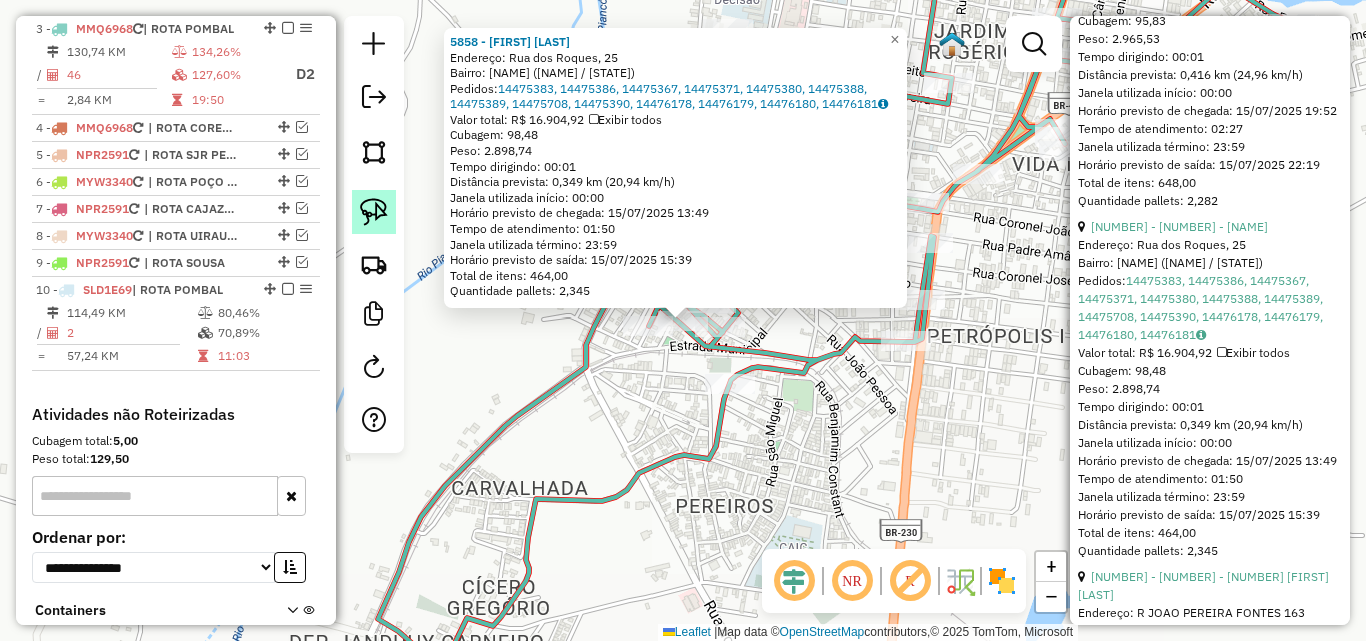 click 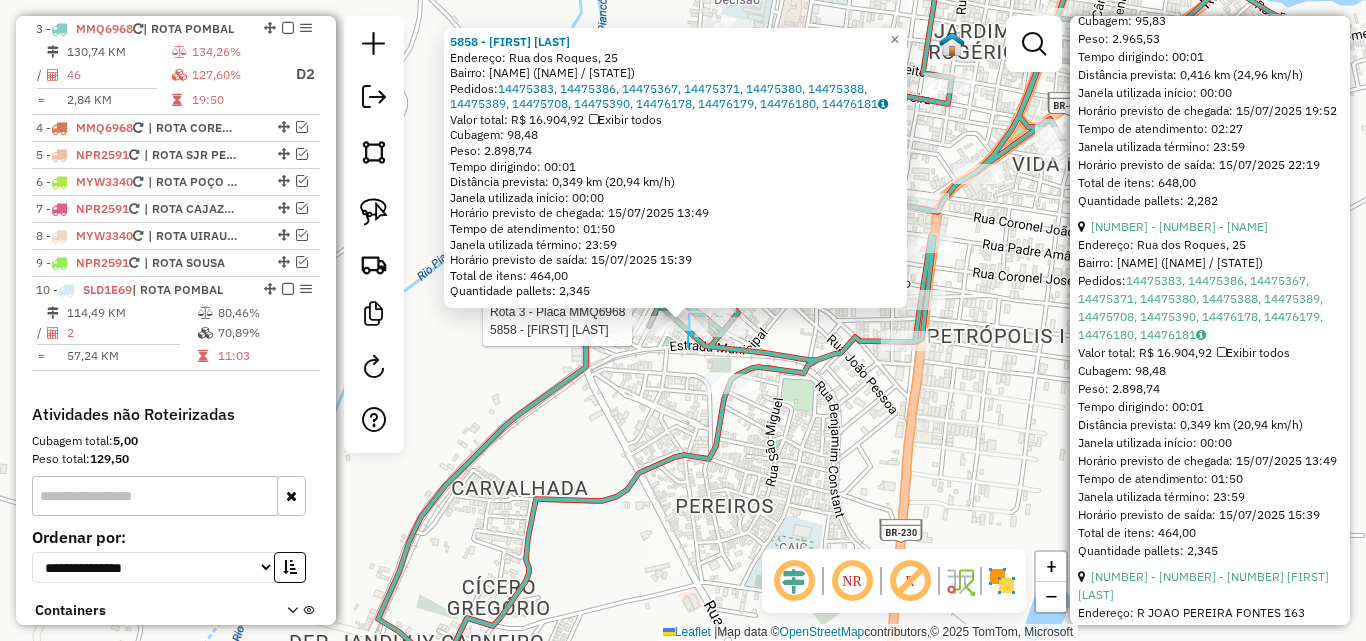 click on "Rota 3 - Placa MMQ6968  5858 - JOSE URTIGA DA COSTA 5858 - JOSE URTIGA DA COSTA  Endereço: Rua dos Roques, 25   Bairro: Estacao (Pombal / PB)   Pedidos:  14475383, 14475386, 14475367, 14475371, 14475380, 14475388, 14475389, 14475708, 14475390, 14476178, 14476179, 14476180, 14476181   Valor total: R$ 16.904,92   Exibir todos   Cubagem: 98,48  Peso: 2.898,74  Tempo dirigindo: 00:01   Distância prevista: 0,349 km (20,94 km/h)   Janela utilizada início: 00:00   Horário previsto de chegada: 15/07/2025 13:49   Tempo de atendimento: 01:50   Janela utilizada término: 23:59   Horário previsto de saída: 15/07/2025 15:39   Total de itens: 464,00   Quantidade pallets: 2,345  ×" 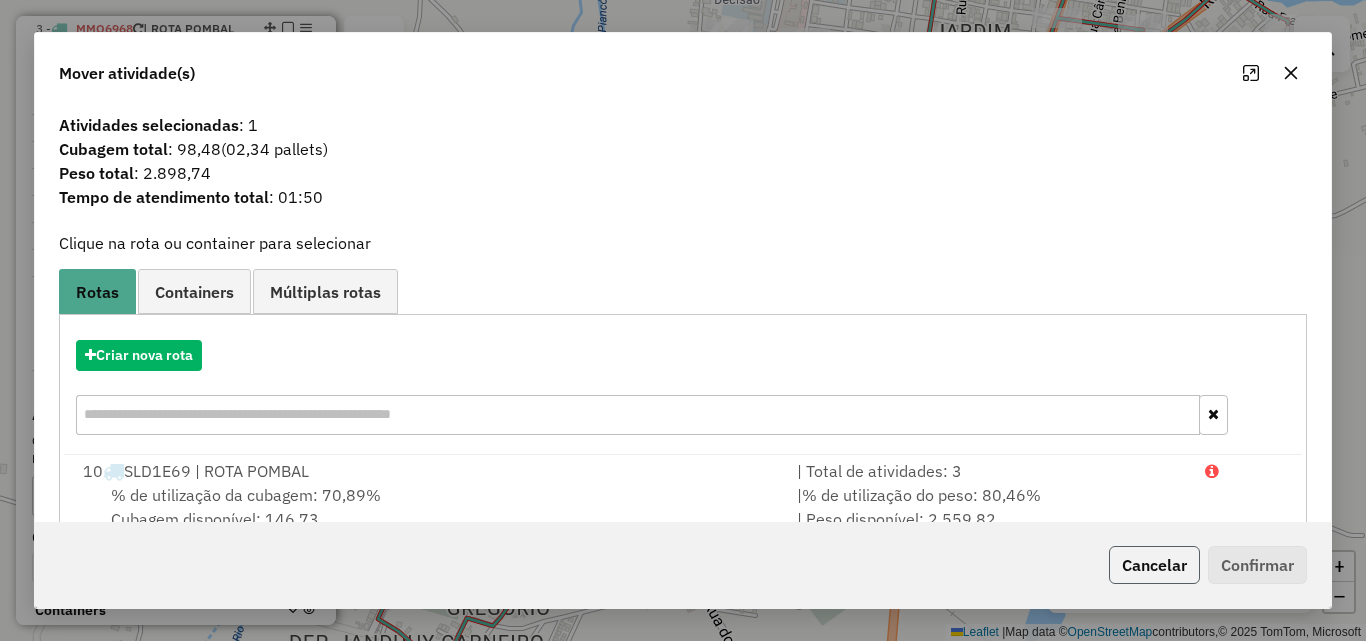 click on "Cancelar" 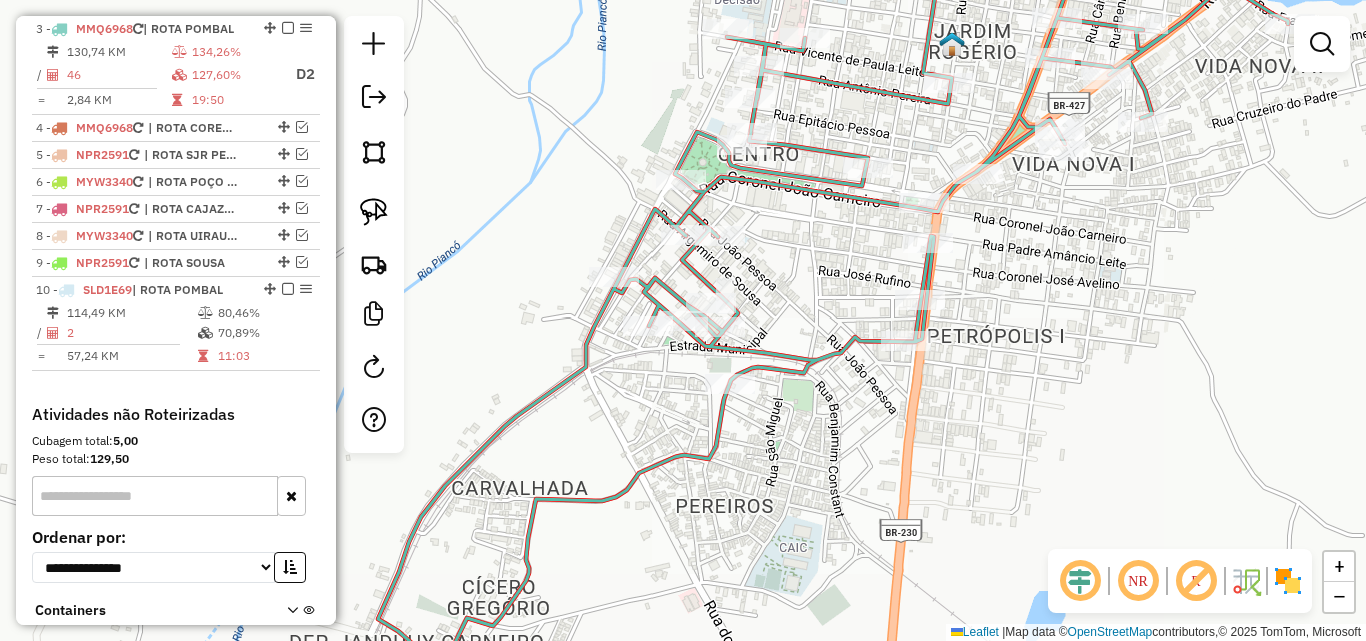 click on "Janela de atendimento Grade de atendimento Capacidade Transportadoras Veículos Cliente Pedidos  Rotas Selecione os dias de semana para filtrar as janelas de atendimento  Seg   Ter   Qua   Qui   Sex   Sáb   Dom  Informe o período da janela de atendimento: De: Até:  Filtrar exatamente a janela do cliente  Considerar janela de atendimento padrão  Selecione os dias de semana para filtrar as grades de atendimento  Seg   Ter   Qua   Qui   Sex   Sáb   Dom   Considerar clientes sem dia de atendimento cadastrado  Clientes fora do dia de atendimento selecionado Filtrar as atividades entre os valores definidos abaixo:  Peso mínimo:   Peso máximo:   Cubagem mínima:   Cubagem máxima:   De:   Até:  Filtrar as atividades entre o tempo de atendimento definido abaixo:  De:   Até:   Considerar capacidade total dos clientes não roteirizados Transportadora: Selecione um ou mais itens Tipo de veículo: Selecione um ou mais itens Veículo: Selecione um ou mais itens Motorista: Selecione um ou mais itens Nome: Rótulo:" 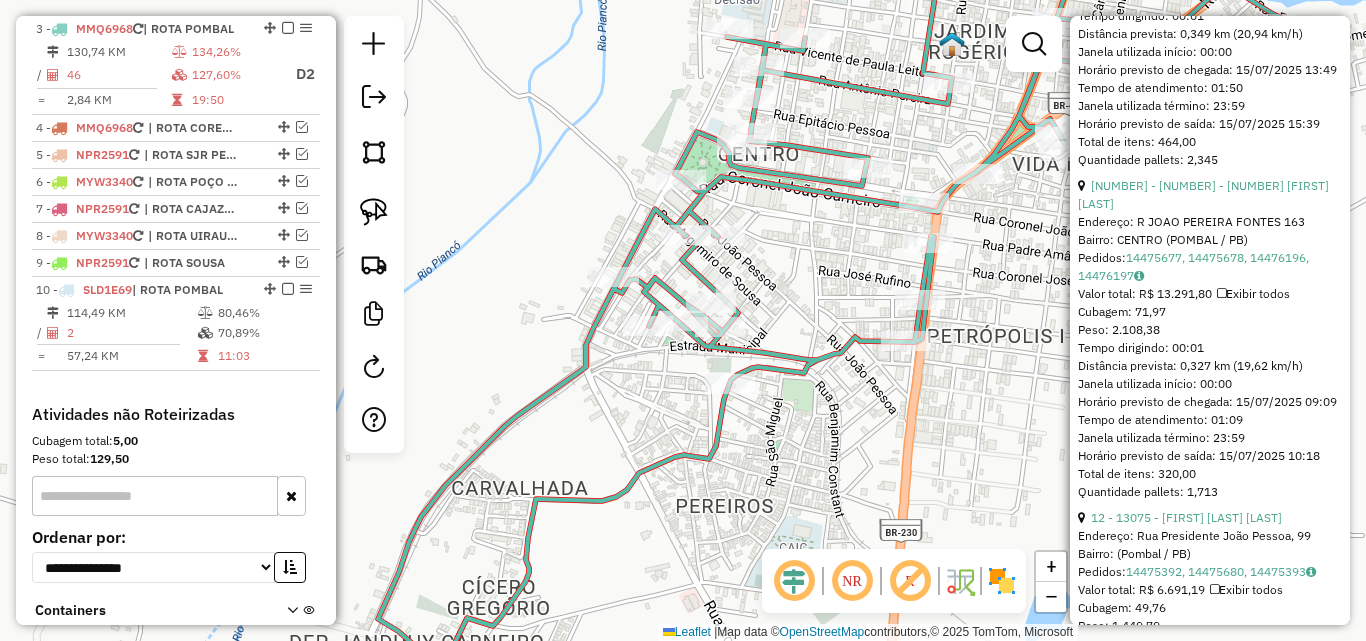 scroll, scrollTop: 1500, scrollLeft: 0, axis: vertical 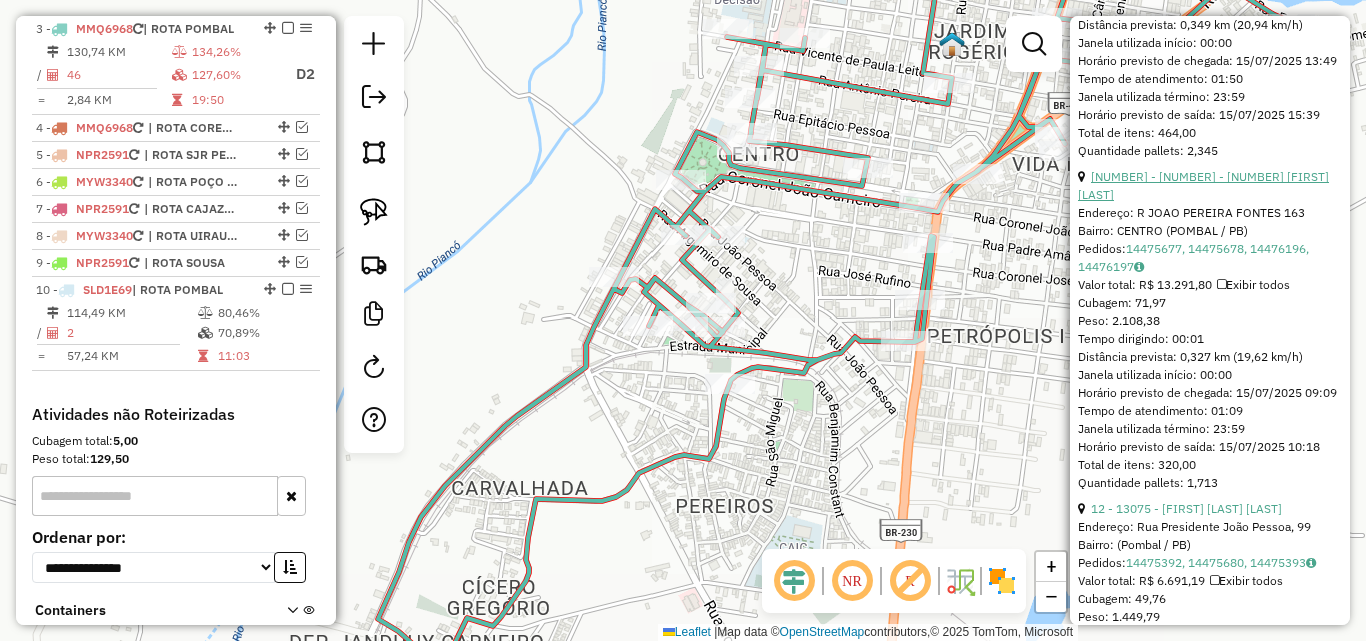 click on "10 - 17147 - 21.028.031 YAGO FARI" at bounding box center (1203, 185) 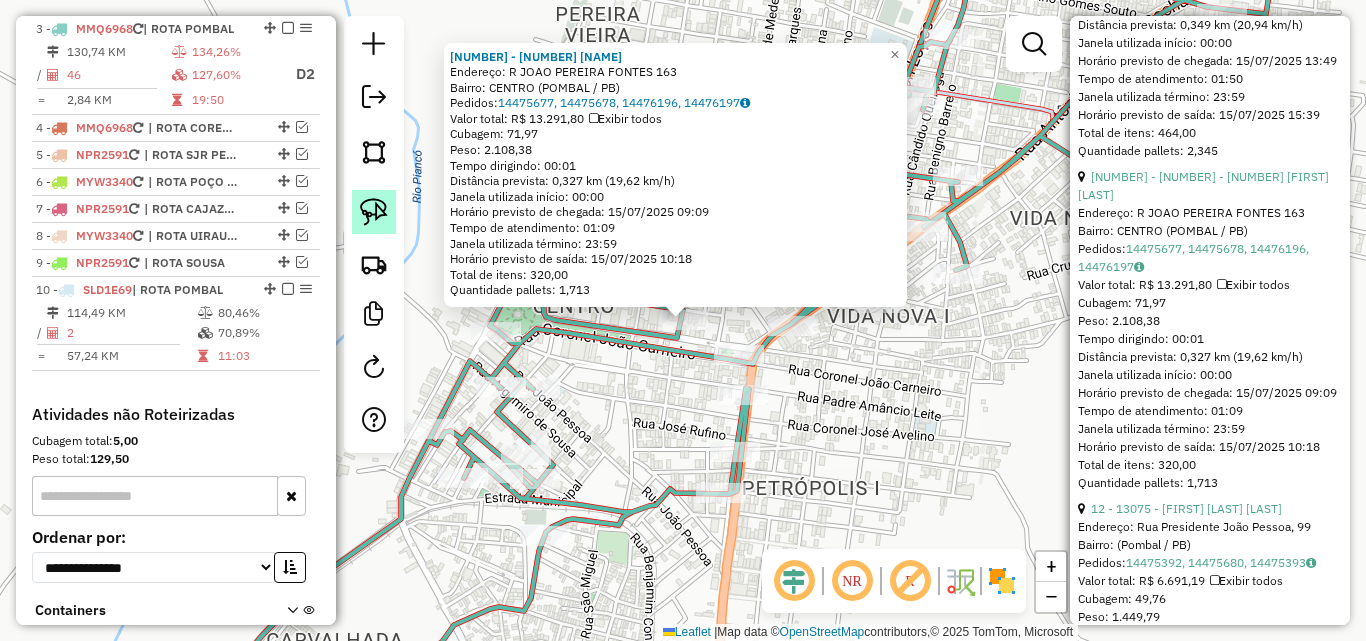 click 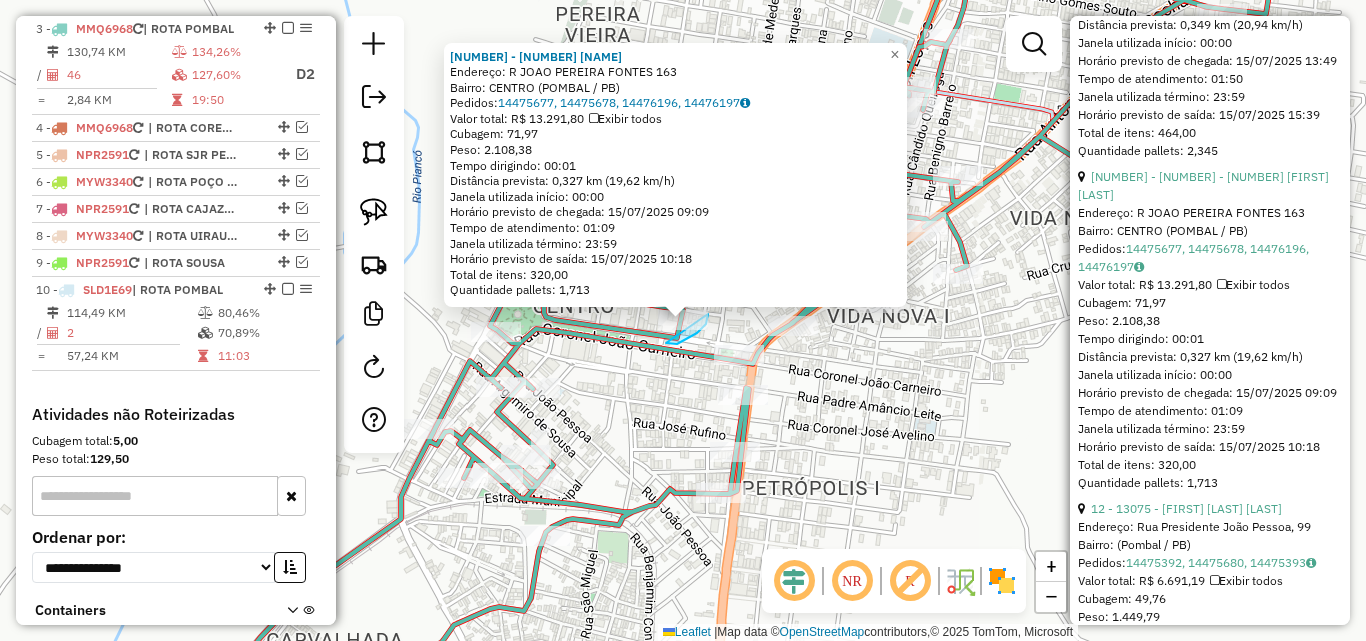 drag, startPoint x: 701, startPoint y: 330, endPoint x: 648, endPoint y: 325, distance: 53.235325 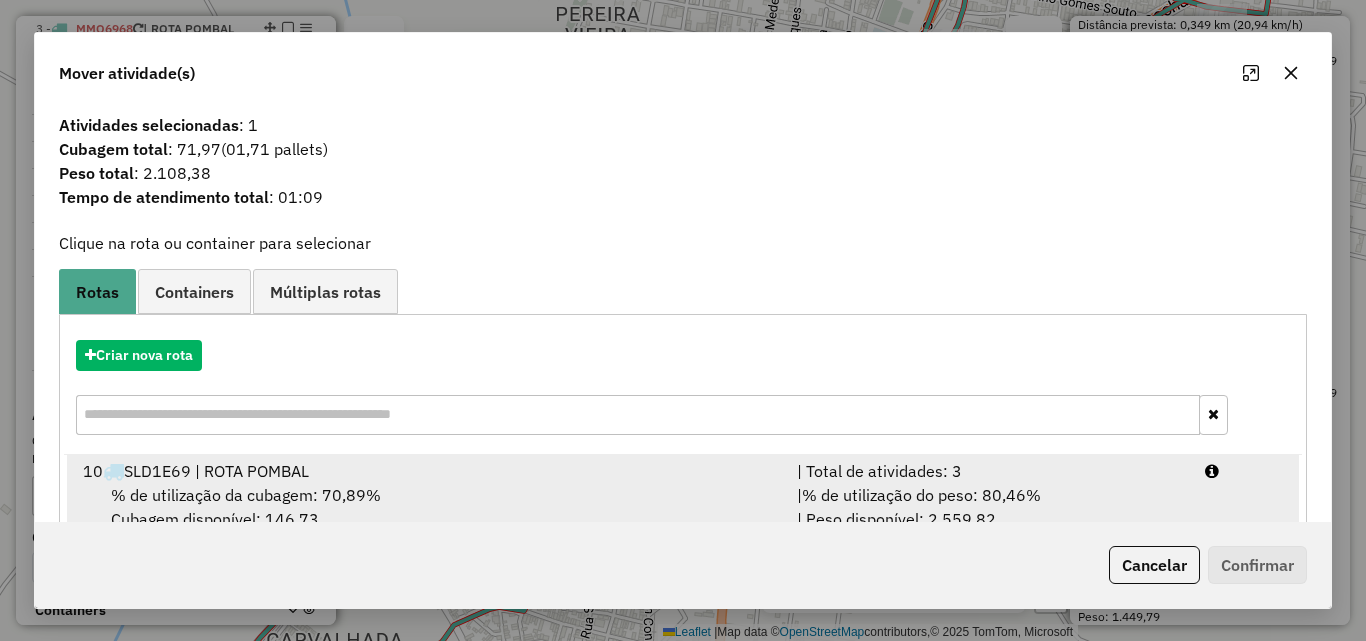 click on "|  % de utilização do peso: 80,46%  | Peso disponível: 2.559,82" at bounding box center [989, 507] 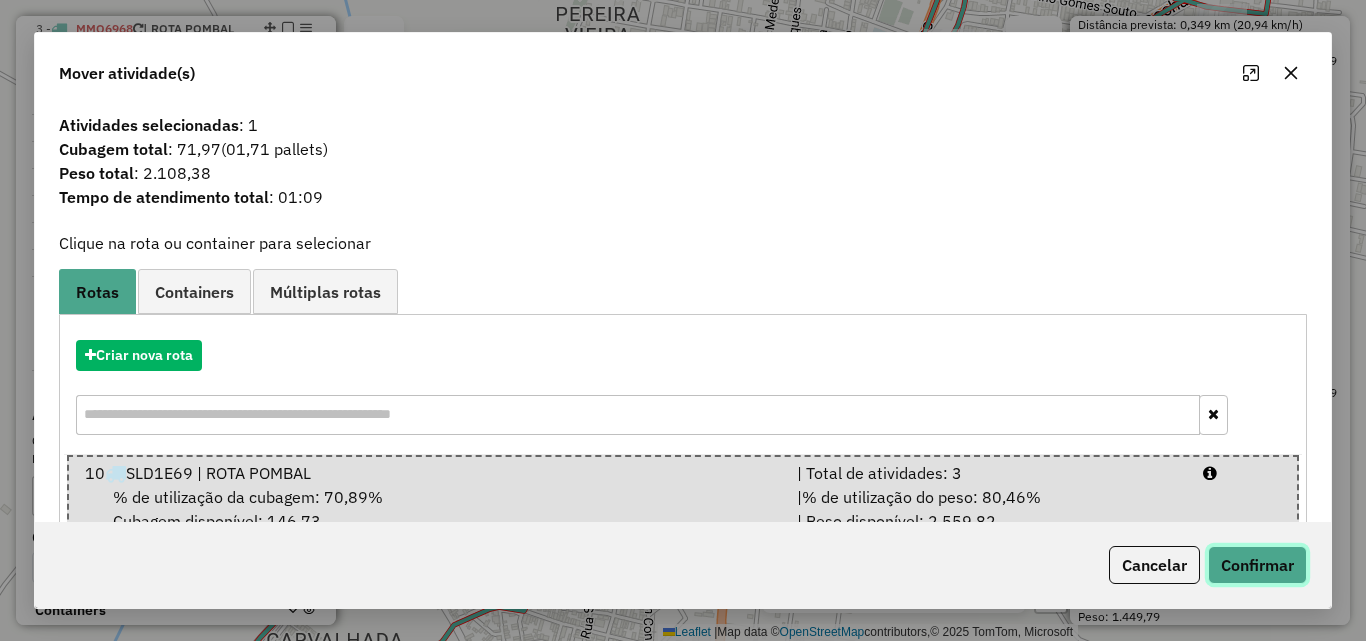 click on "Confirmar" 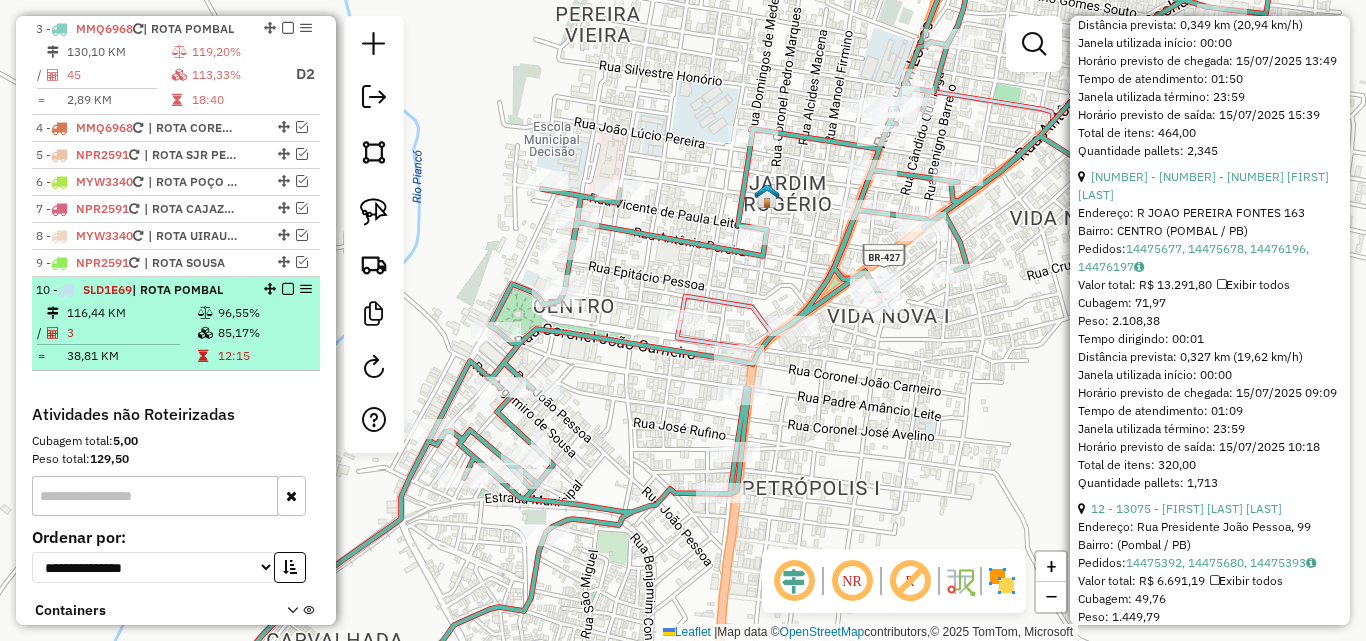 click on "85,17%" at bounding box center [264, 333] 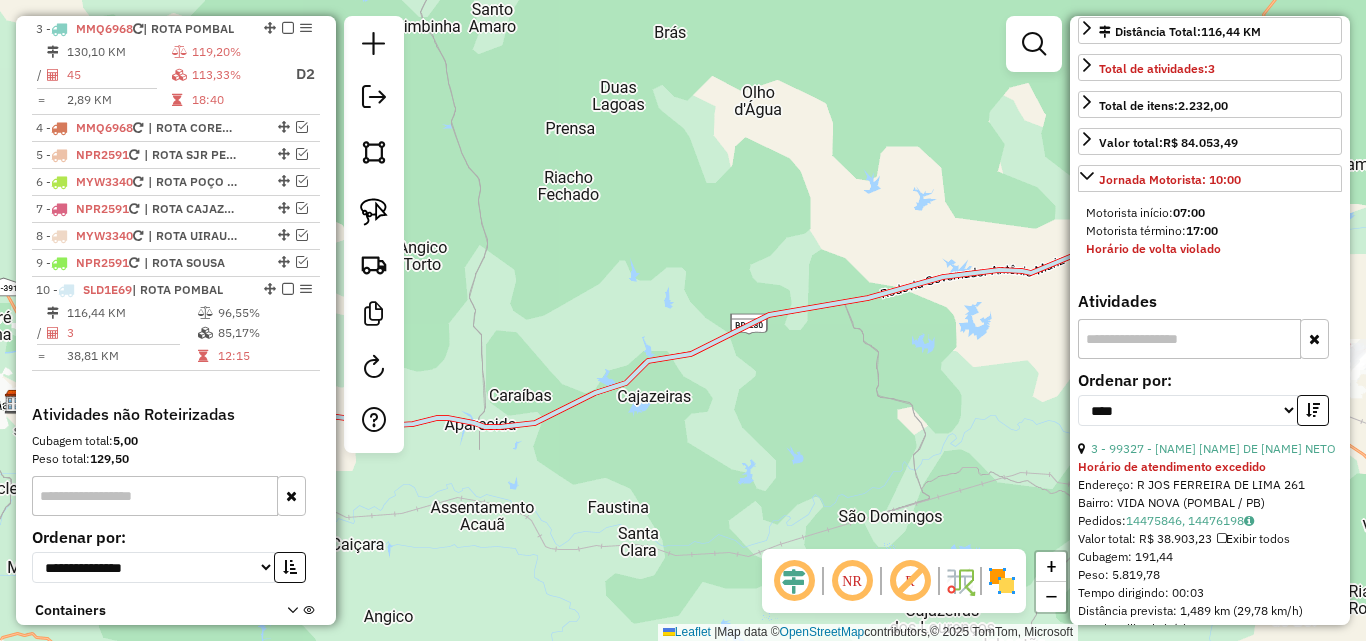 scroll, scrollTop: 64, scrollLeft: 0, axis: vertical 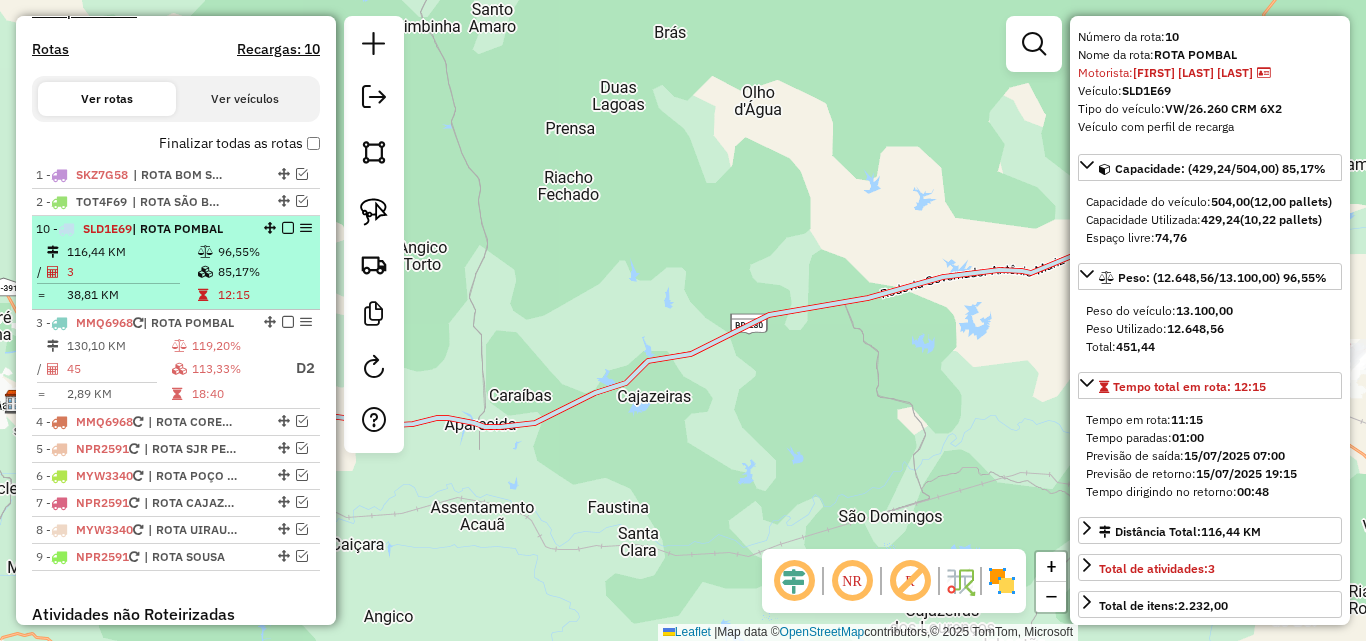 drag, startPoint x: 261, startPoint y: 488, endPoint x: 232, endPoint y: 251, distance: 238.76767 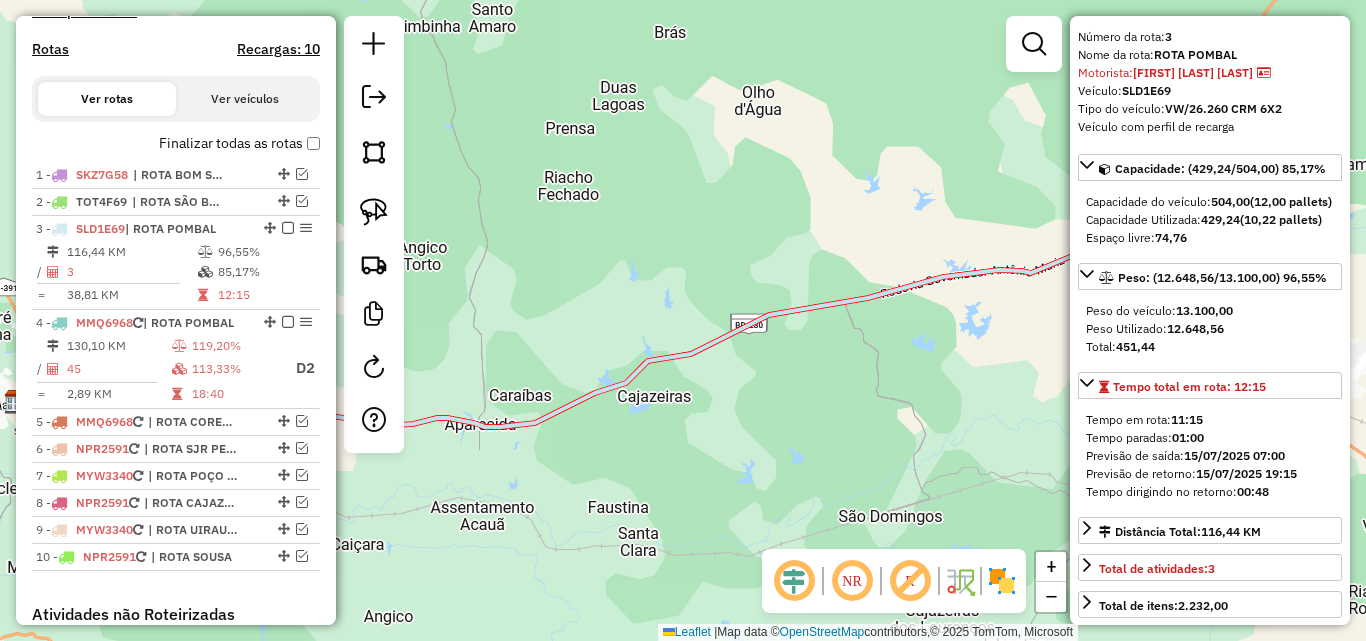 click on "Janela de atendimento Grade de atendimento Capacidade Transportadoras Veículos Cliente Pedidos  Rotas Selecione os dias de semana para filtrar as janelas de atendimento  Seg   Ter   Qua   Qui   Sex   Sáb   Dom  Informe o período da janela de atendimento: De: Até:  Filtrar exatamente a janela do cliente  Considerar janela de atendimento padrão  Selecione os dias de semana para filtrar as grades de atendimento  Seg   Ter   Qua   Qui   Sex   Sáb   Dom   Considerar clientes sem dia de atendimento cadastrado  Clientes fora do dia de atendimento selecionado Filtrar as atividades entre os valores definidos abaixo:  Peso mínimo:   Peso máximo:   Cubagem mínima:   Cubagem máxima:   De:   Até:  Filtrar as atividades entre o tempo de atendimento definido abaixo:  De:   Até:   Considerar capacidade total dos clientes não roteirizados Transportadora: Selecione um ou mais itens Tipo de veículo: Selecione um ou mais itens Veículo: Selecione um ou mais itens Motorista: Selecione um ou mais itens Nome: Rótulo:" 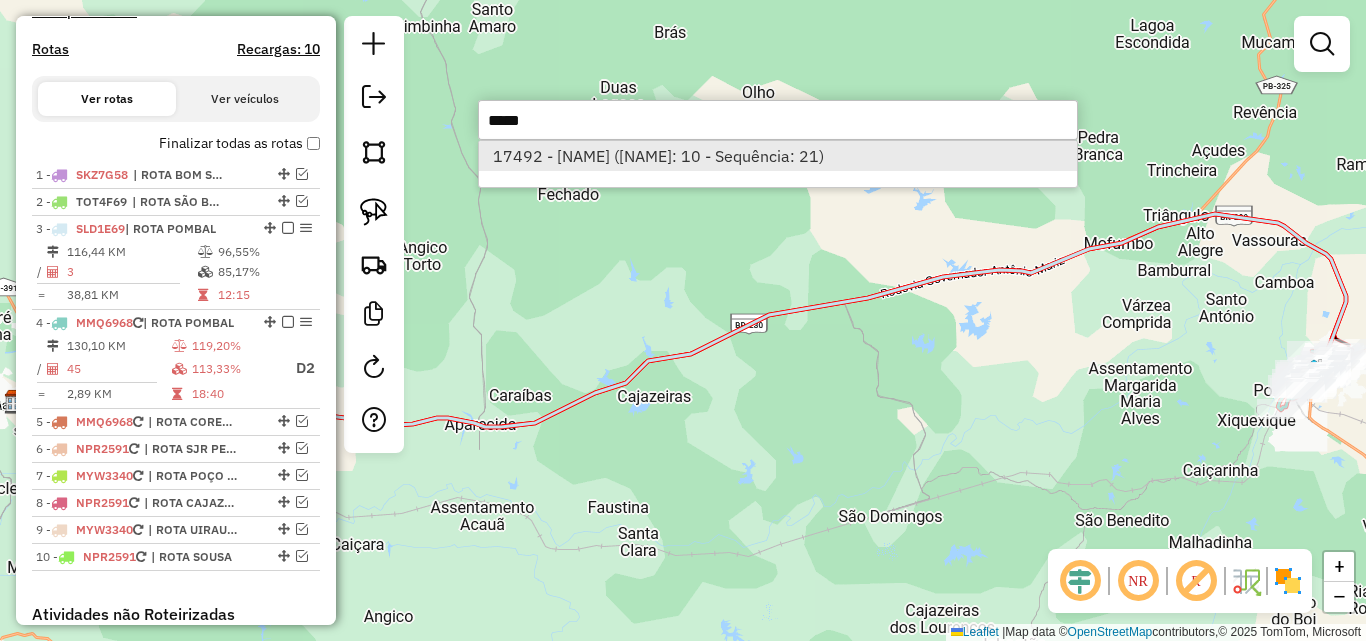 type on "*****" 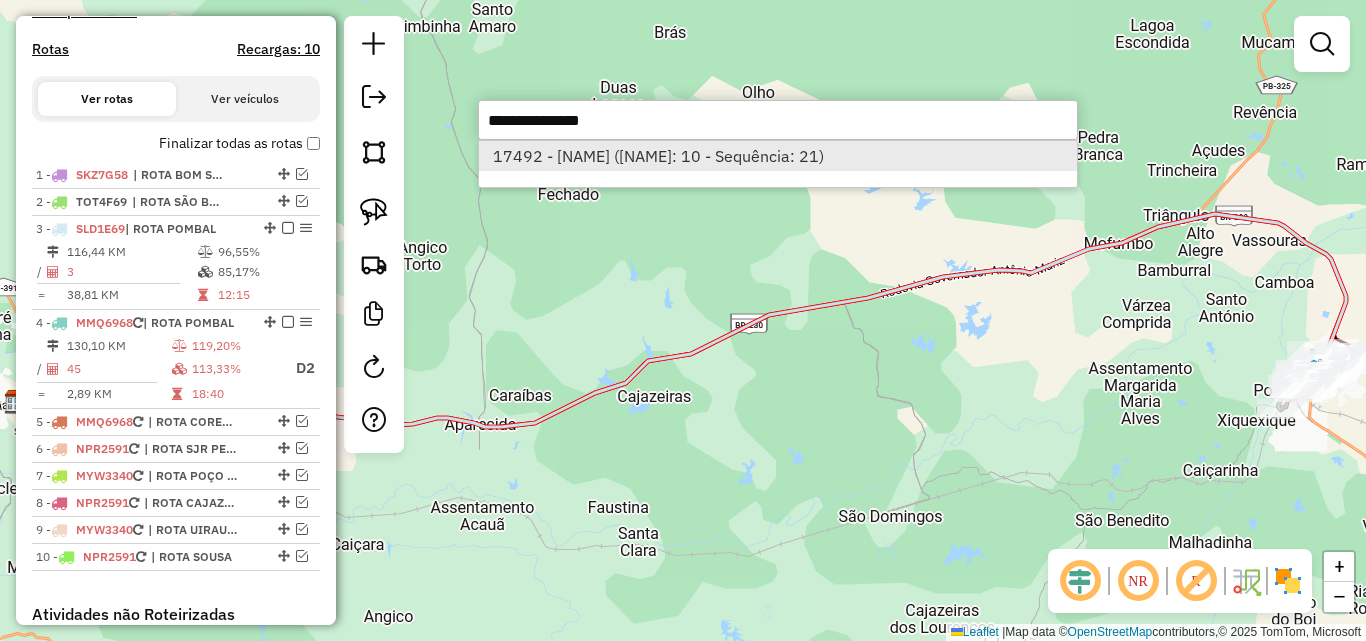select on "*********" 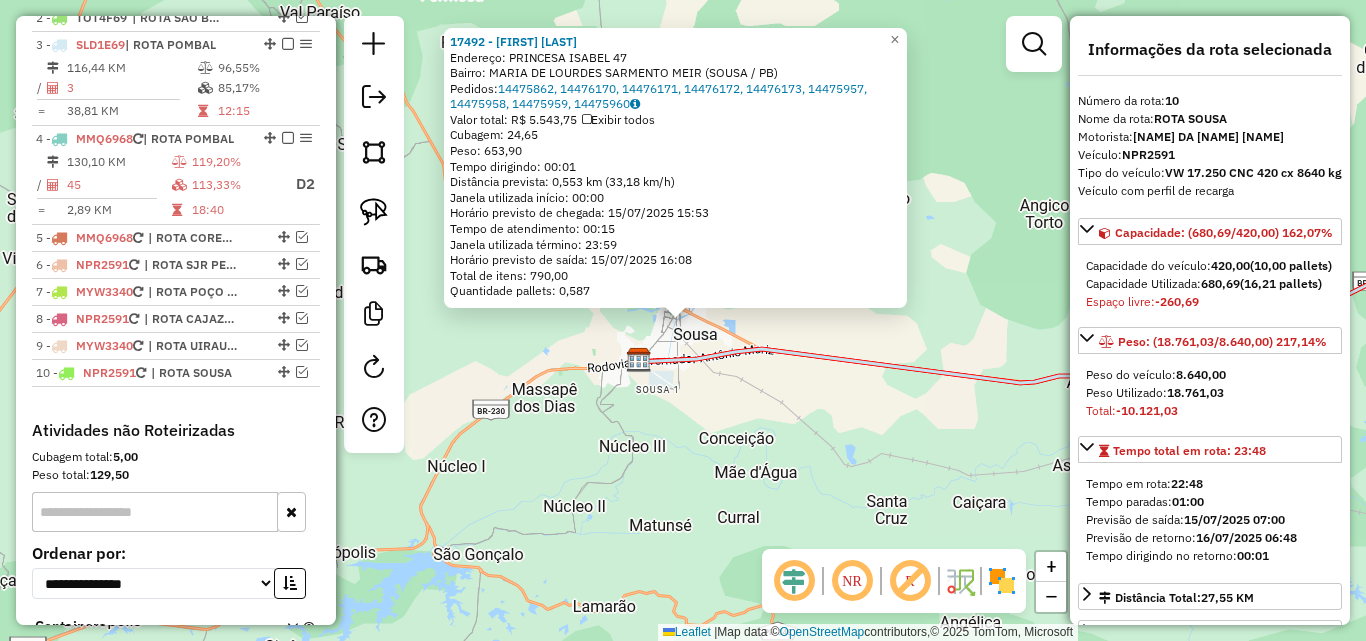 scroll, scrollTop: 968, scrollLeft: 0, axis: vertical 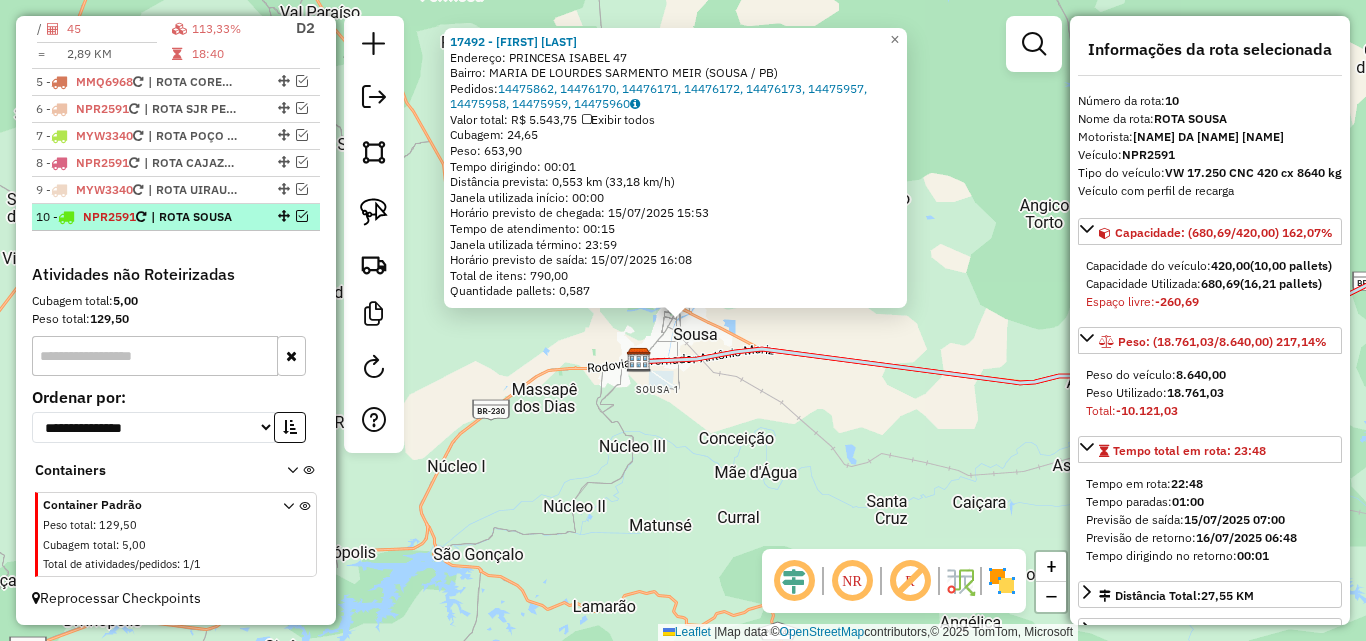 drag, startPoint x: 300, startPoint y: 214, endPoint x: 363, endPoint y: 261, distance: 78.60026 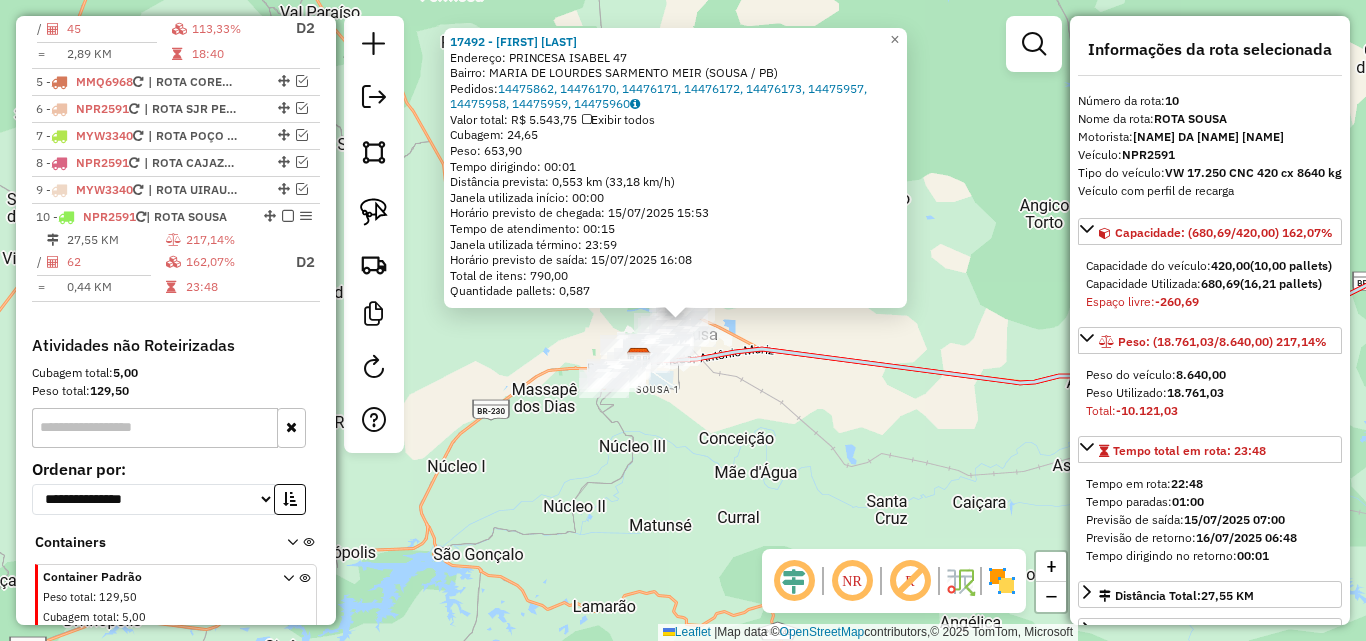 click on "Rota 10 - Placa NPR2591  14819 - MINI BOX XAVIER 17492 - ALAN GEORGE  Endereço:  PRINCESA ISABEL 47   Bairro: MARIA DE LOURDES SARMENTO MEIR (SOUSA / PB)   Pedidos:  14475862, 14476170, 14476171, 14476172, 14476173, 14475957, 14475958, 14475959, 14475960   Valor total: R$ 5.543,75   Exibir todos   Cubagem: 24,65  Peso: 653,90  Tempo dirigindo: 00:01   Distância prevista: 0,553 km (33,18 km/h)   Janela utilizada início: 00:00   Horário previsto de chegada: 15/07/2025 15:53   Tempo de atendimento: 00:15   Janela utilizada término: 23:59   Horário previsto de saída: 15/07/2025 16:08   Total de itens: 790,00   Quantidade pallets: 0,587  × Janela de atendimento Grade de atendimento Capacidade Transportadoras Veículos Cliente Pedidos  Rotas Selecione os dias de semana para filtrar as janelas de atendimento  Seg   Ter   Qua   Qui   Sex   Sáb   Dom  Informe o período da janela de atendimento: De: Até:  Filtrar exatamente a janela do cliente  Considerar janela de atendimento padrão   Seg   Ter   Qua  De:" 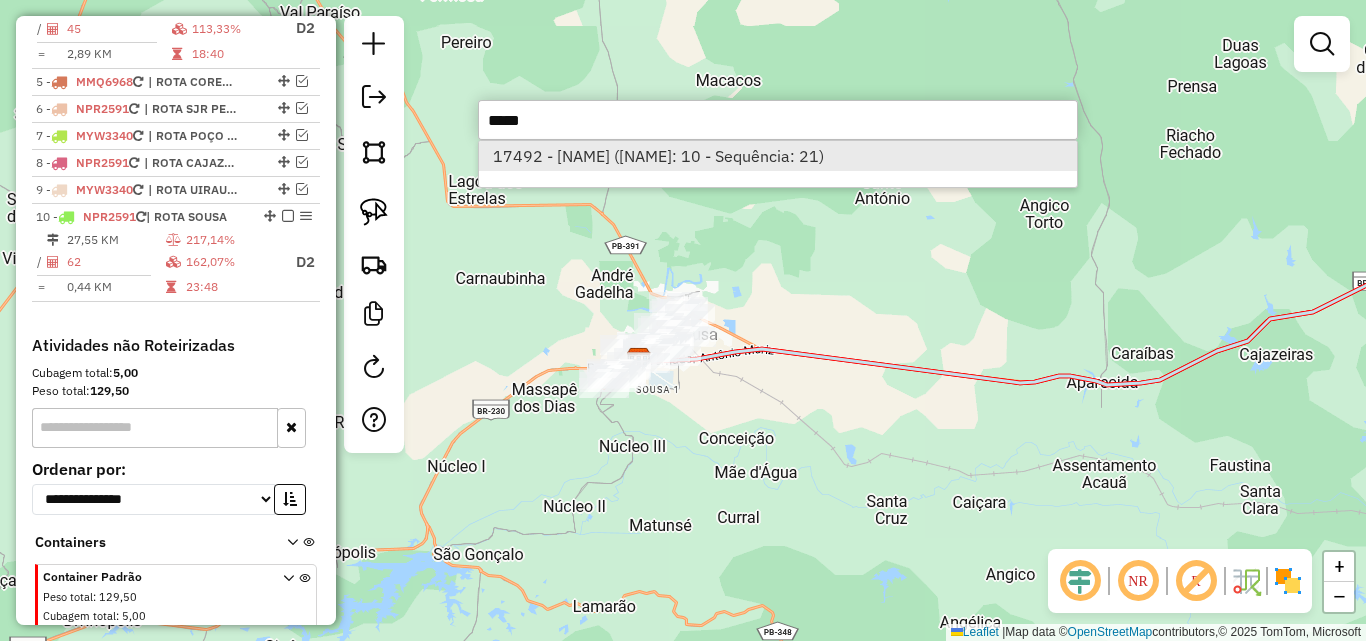 type on "*****" 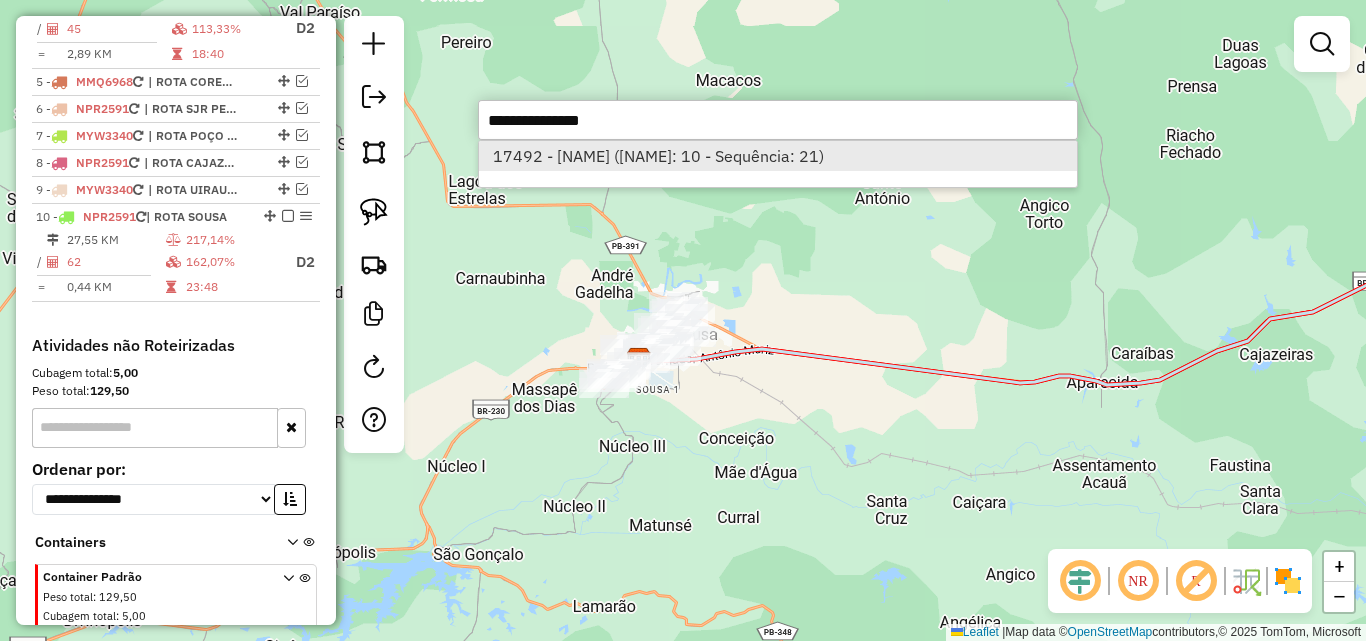 select on "*********" 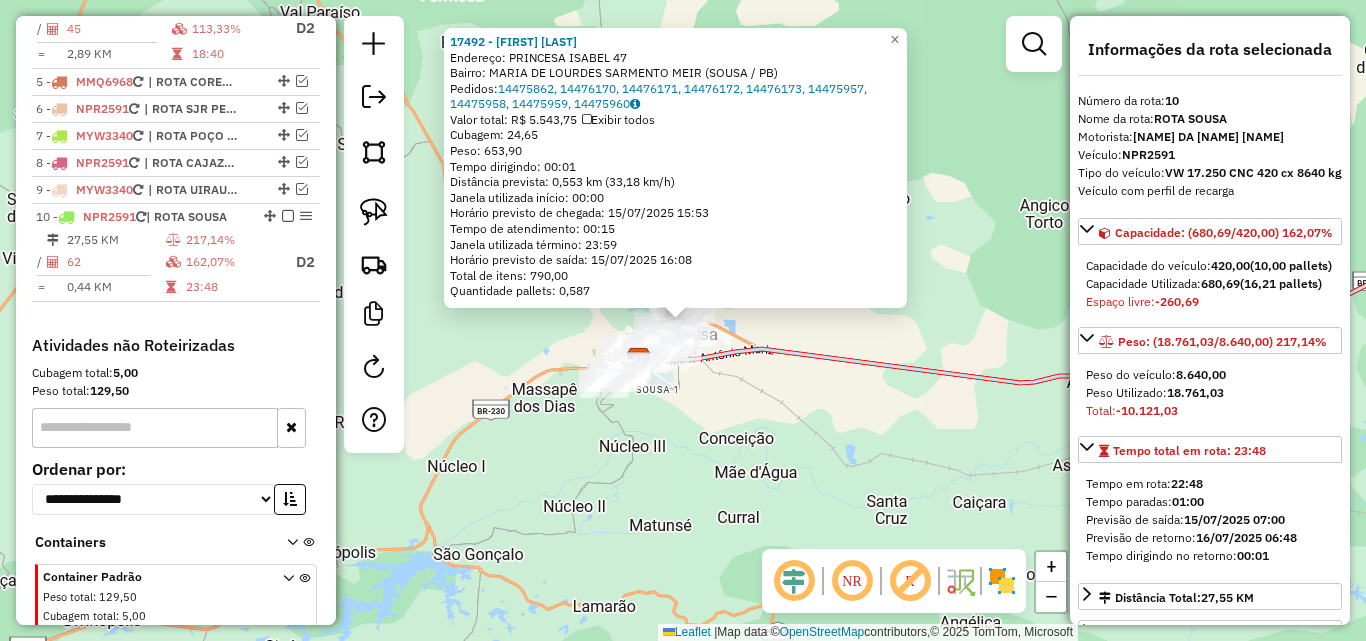 scroll, scrollTop: 1039, scrollLeft: 0, axis: vertical 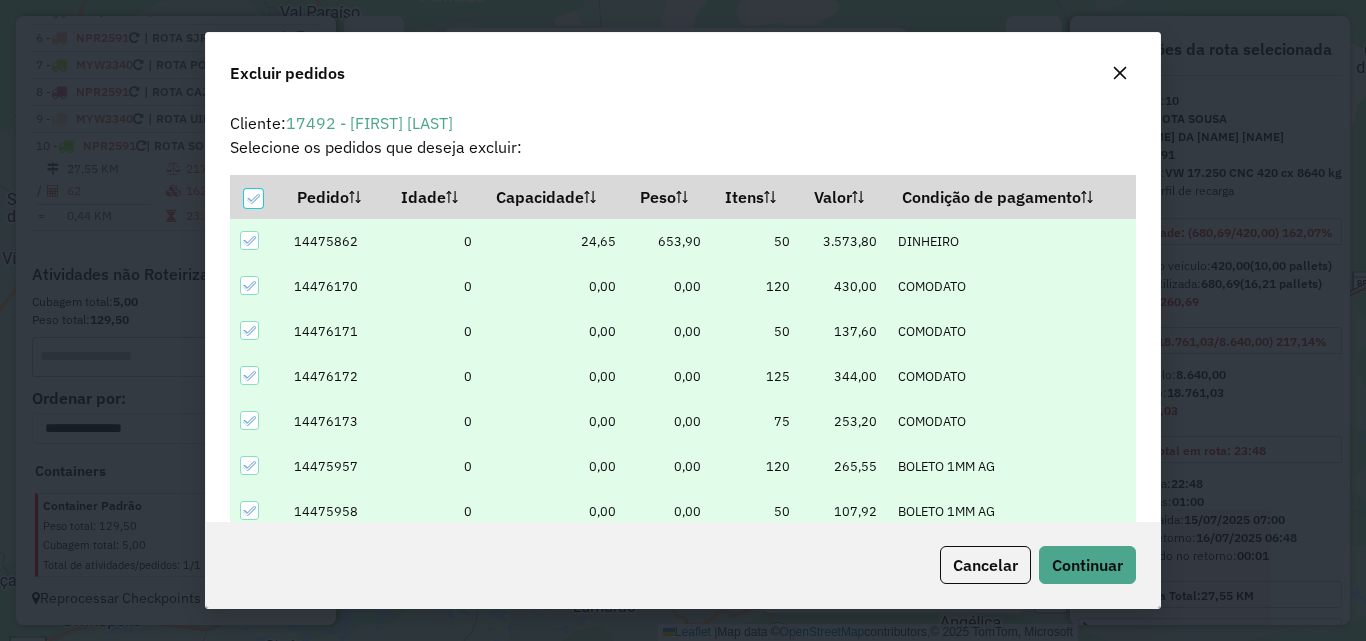 drag, startPoint x: 1122, startPoint y: 65, endPoint x: 1103, endPoint y: 81, distance: 24.839485 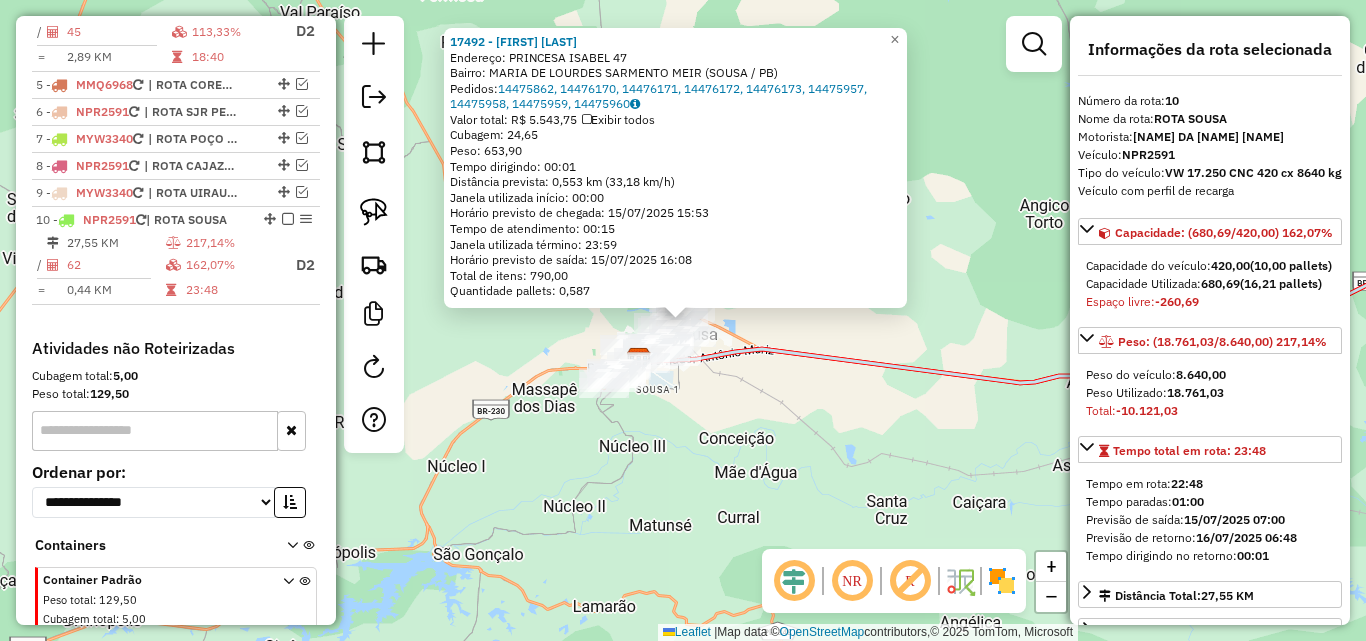 scroll, scrollTop: 939, scrollLeft: 0, axis: vertical 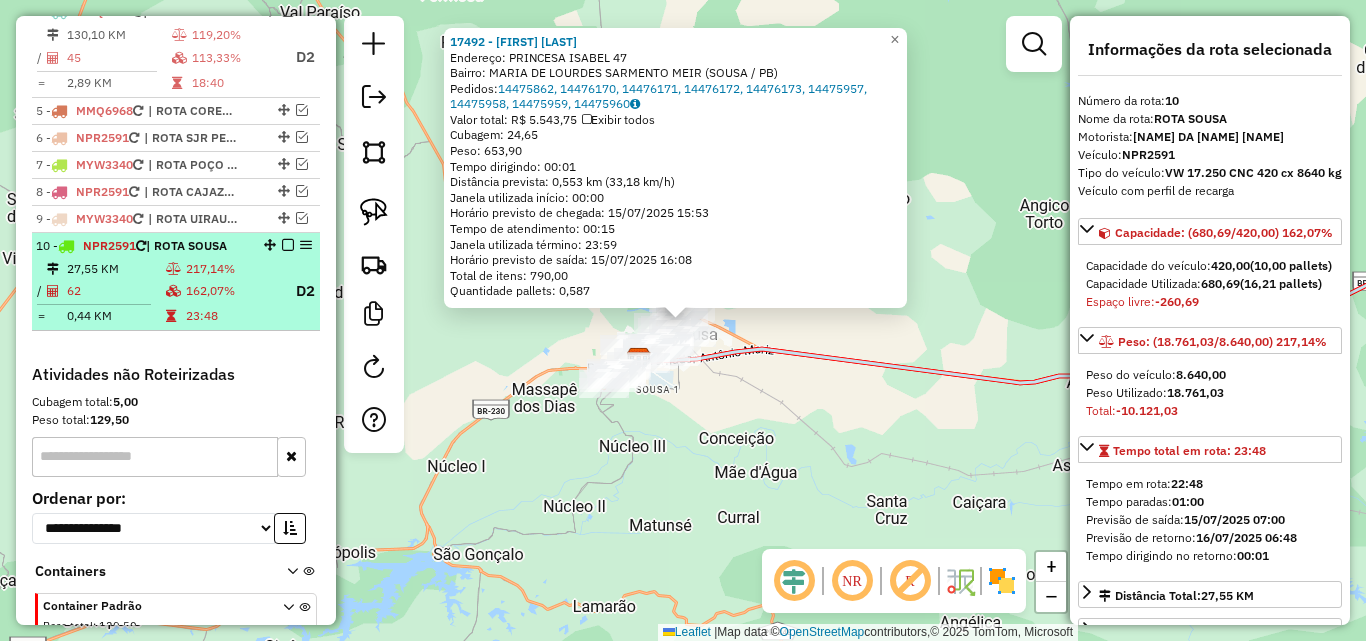 drag, startPoint x: 279, startPoint y: 248, endPoint x: 269, endPoint y: 259, distance: 14.866069 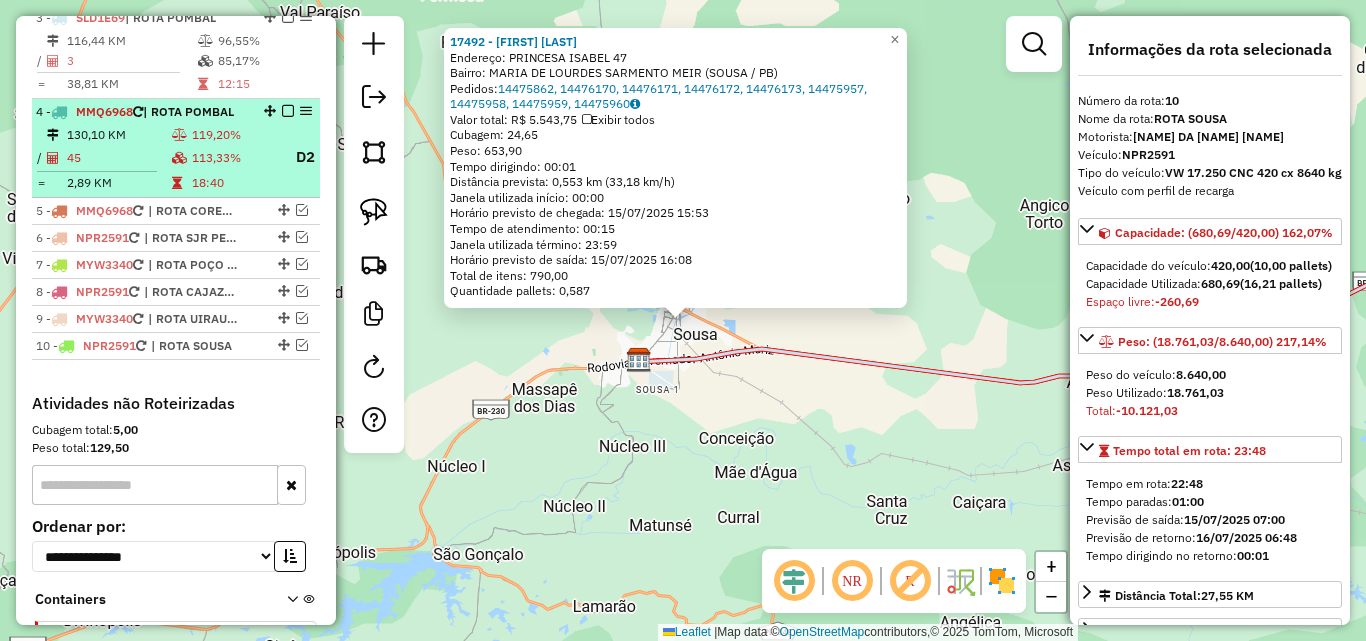 click on "18:40" at bounding box center (235, 183) 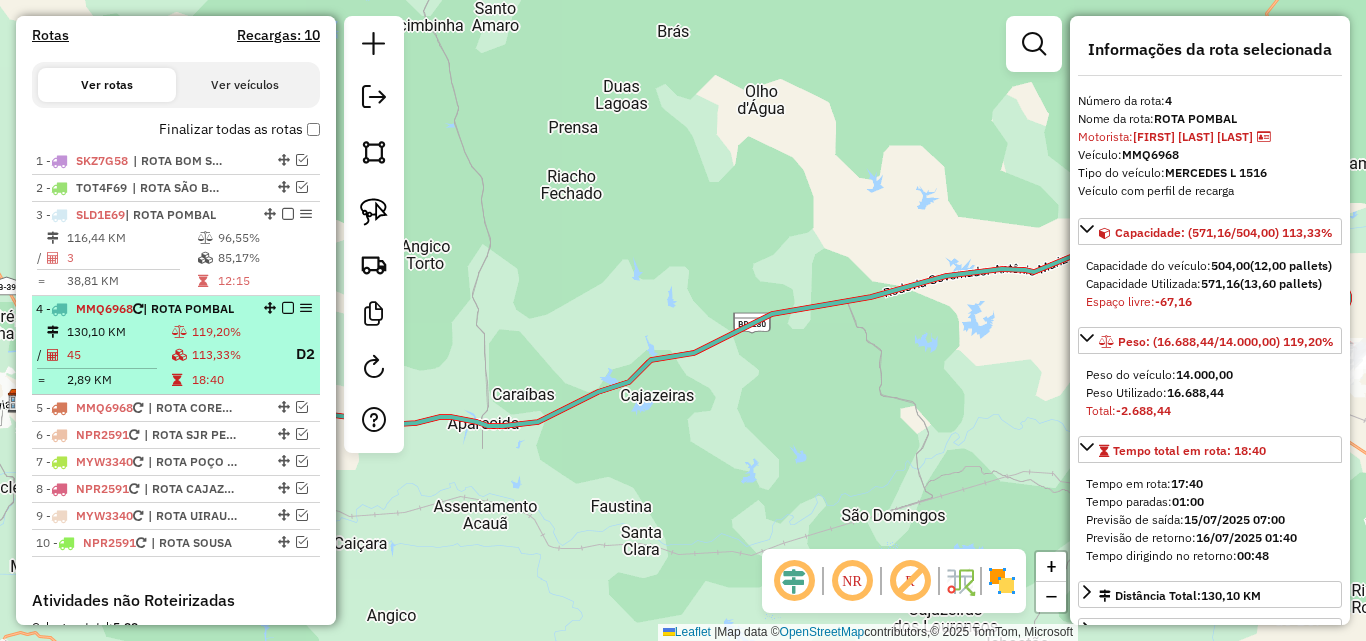 scroll, scrollTop: 639, scrollLeft: 0, axis: vertical 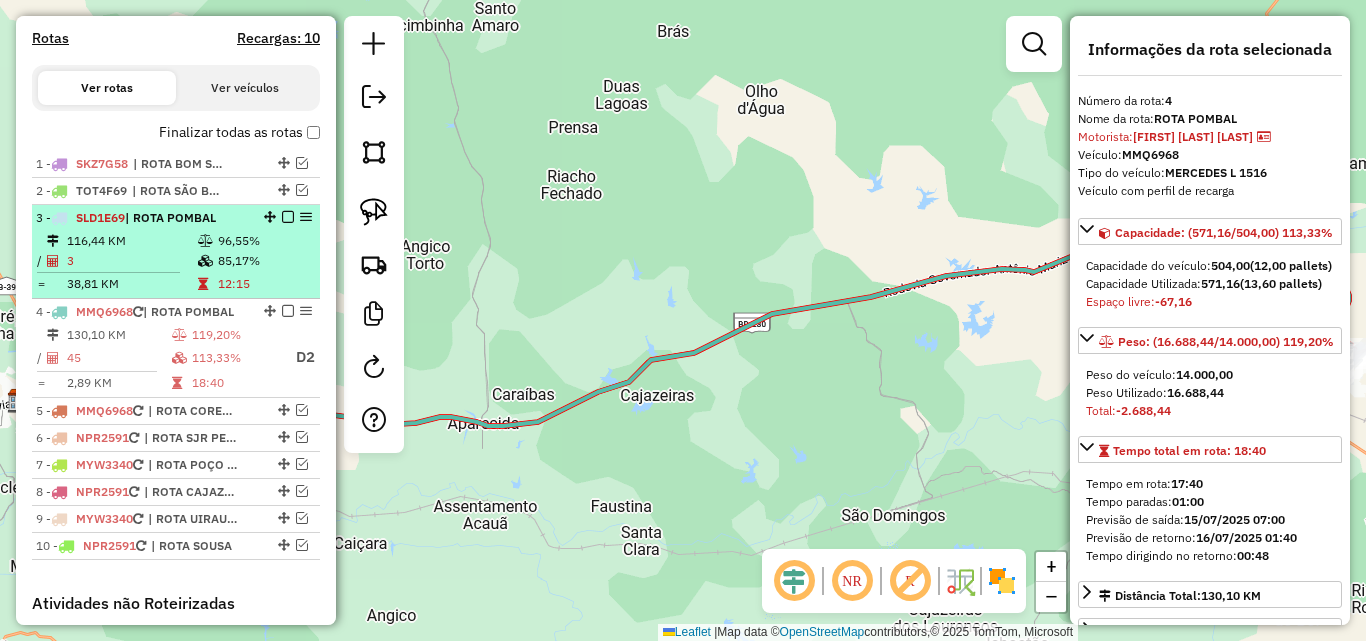 click on "3 -       SLD1E69   | ROTA POMBAL  116,44 KM   96,55%  /  3   85,17%     =  38,81 KM   12:15" at bounding box center (176, 252) 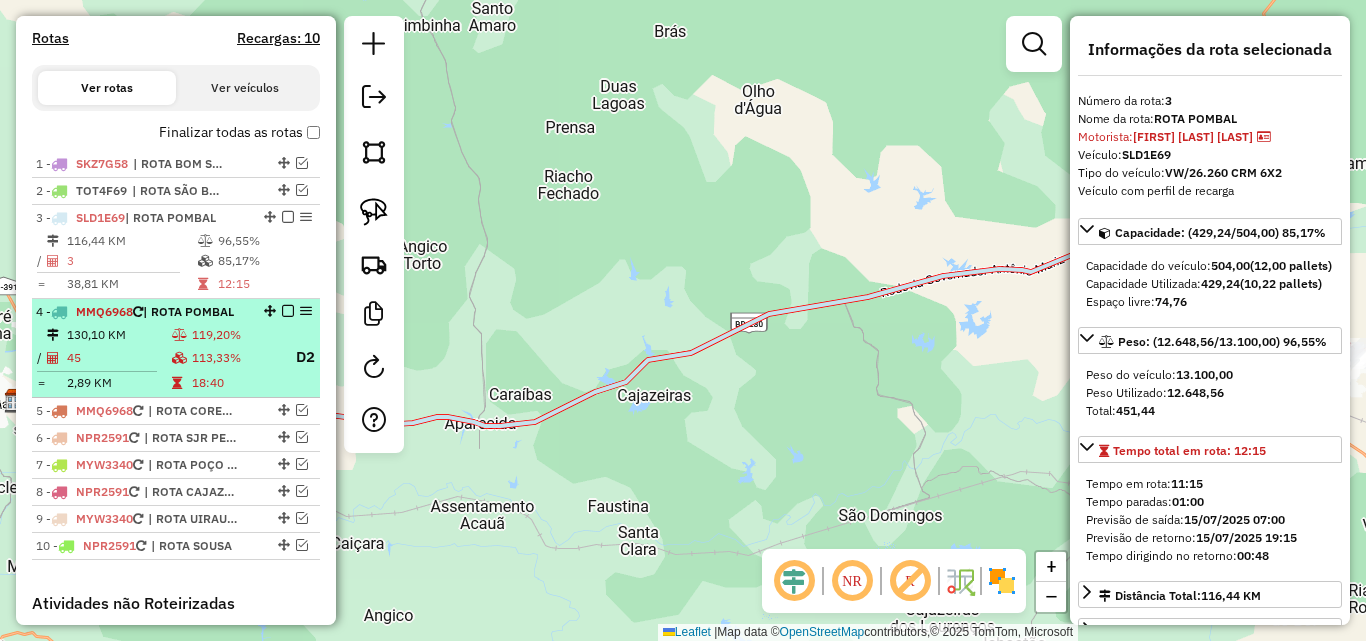 click on "130,10 KM   119,20%  /  45   113,33%   D2  =  2,89 KM   18:40" at bounding box center [176, 359] 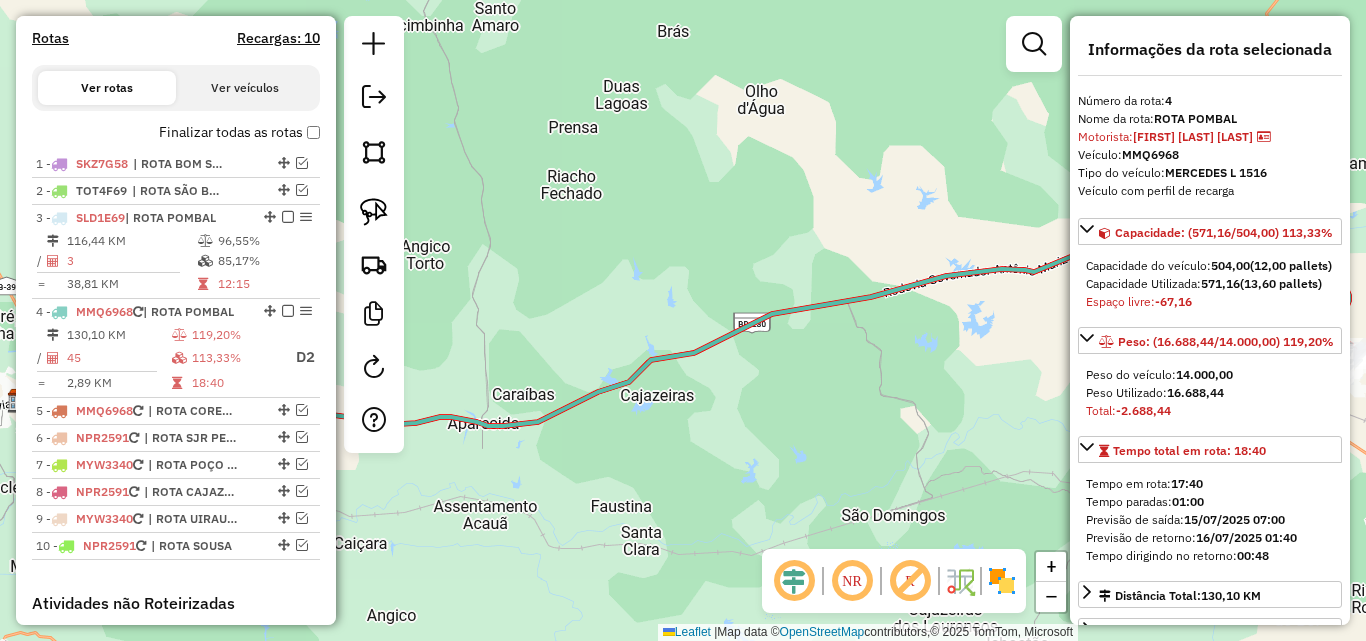 scroll, scrollTop: 200, scrollLeft: 0, axis: vertical 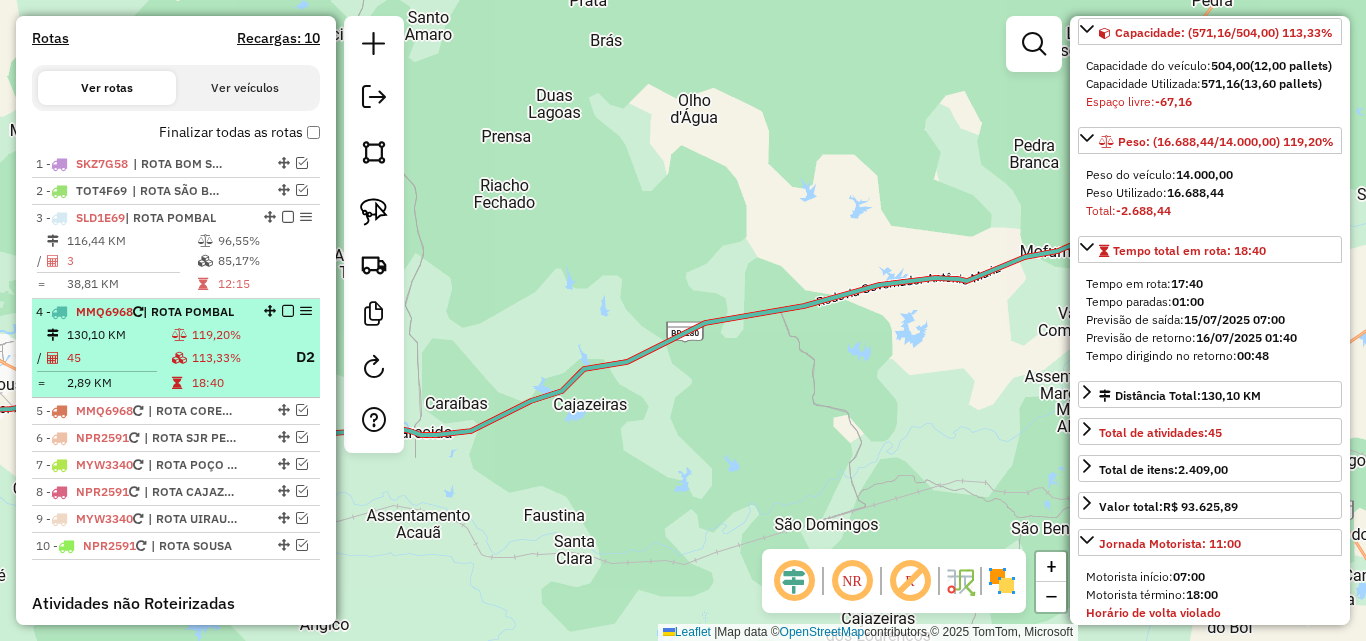 drag, startPoint x: 818, startPoint y: 399, endPoint x: 278, endPoint y: 359, distance: 541.47943 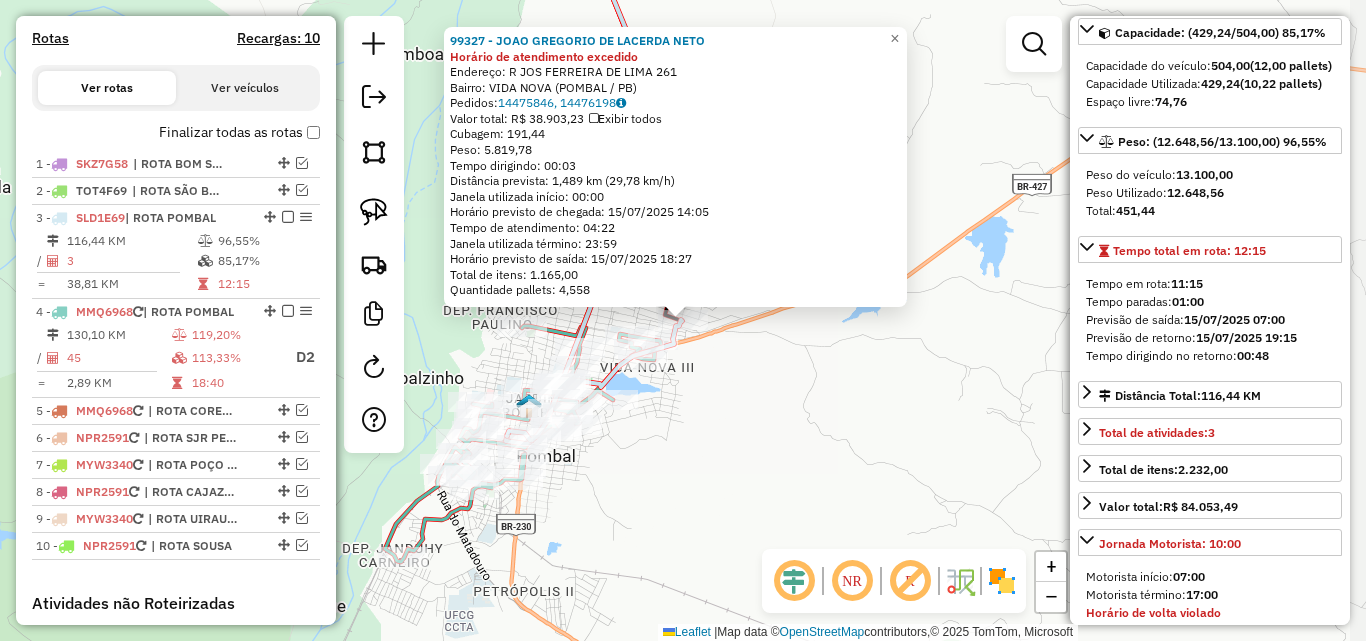 scroll, scrollTop: 828, scrollLeft: 0, axis: vertical 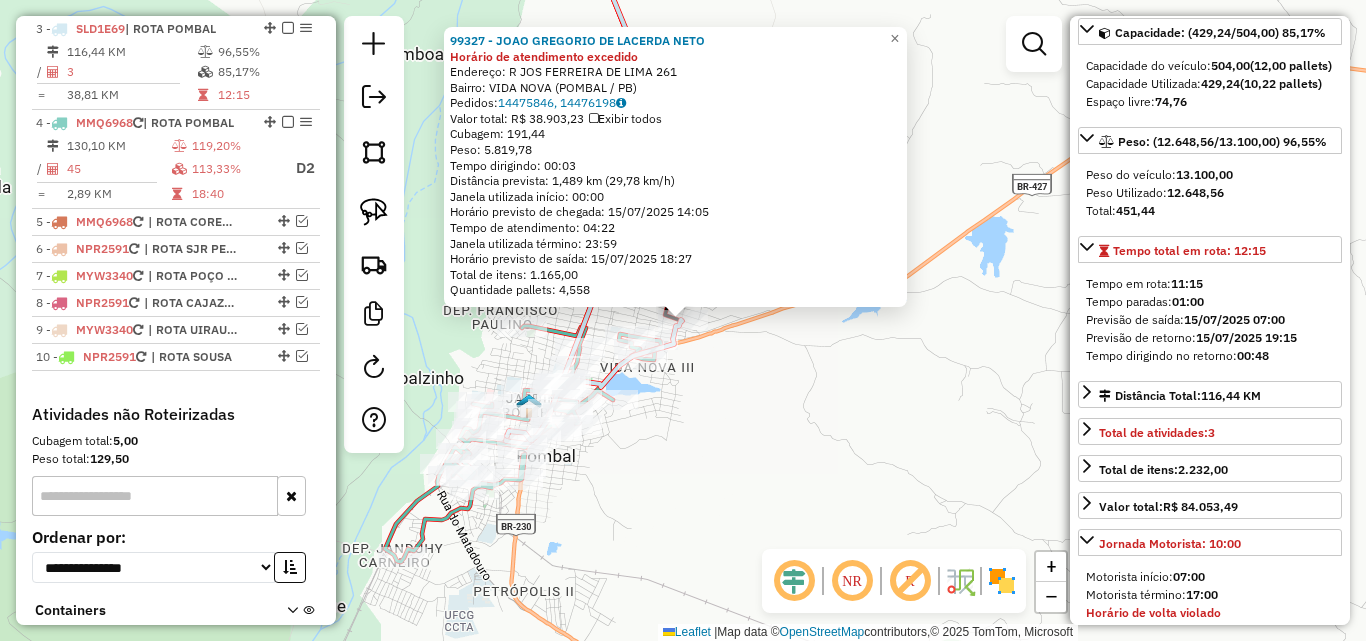 click on "99327 - JOAO GREGORIO DE LACERDA NETO Horário de atendimento excedido  Endereço: R   JOS FERREIRA DE LIMA           261   Bairro: VIDA NOVA (POMBAL / PB)   Pedidos:  14475846, 14476198   Valor total: R$ 38.903,23   Exibir todos   Cubagem: 191,44  Peso: 5.819,78  Tempo dirigindo: 00:03   Distância prevista: 1,489 km (29,78 km/h)   Janela utilizada início: 00:00   Horário previsto de chegada: 15/07/2025 14:05   Tempo de atendimento: 04:22   Janela utilizada término: 23:59   Horário previsto de saída: 15/07/2025 18:27   Total de itens: 1.165,00   Quantidade pallets: 4,558  × Janela de atendimento Grade de atendimento Capacidade Transportadoras Veículos Cliente Pedidos  Rotas Selecione os dias de semana para filtrar as janelas de atendimento  Seg   Ter   Qua   Qui   Sex   Sáb   Dom  Informe o período da janela de atendimento: De: Até:  Filtrar exatamente a janela do cliente  Considerar janela de atendimento padrão  Selecione os dias de semana para filtrar as grades de atendimento  Seg   Ter   Qua  +" 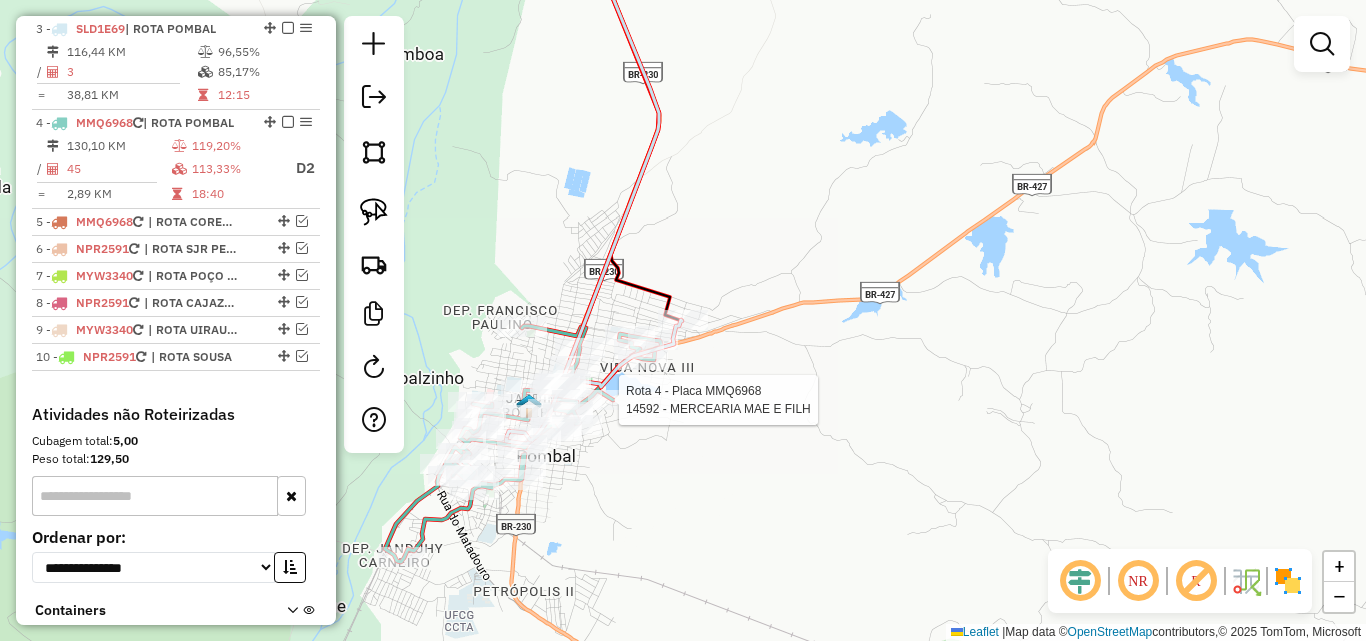 select on "*********" 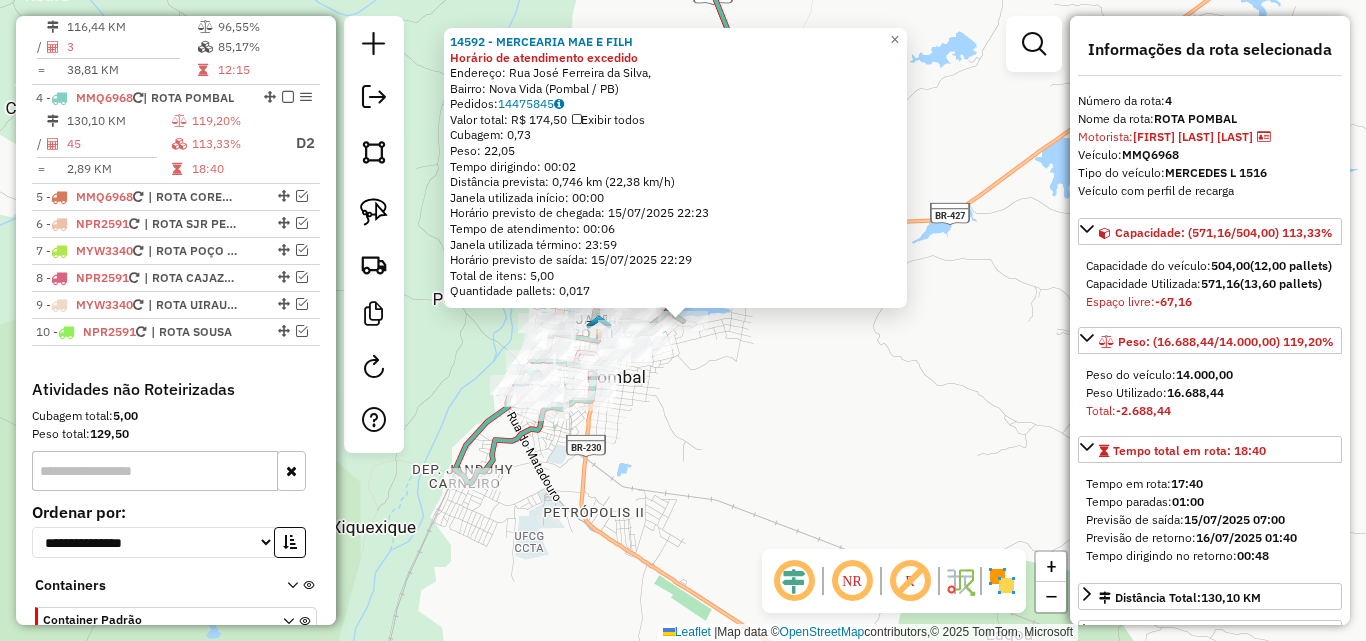 scroll, scrollTop: 922, scrollLeft: 0, axis: vertical 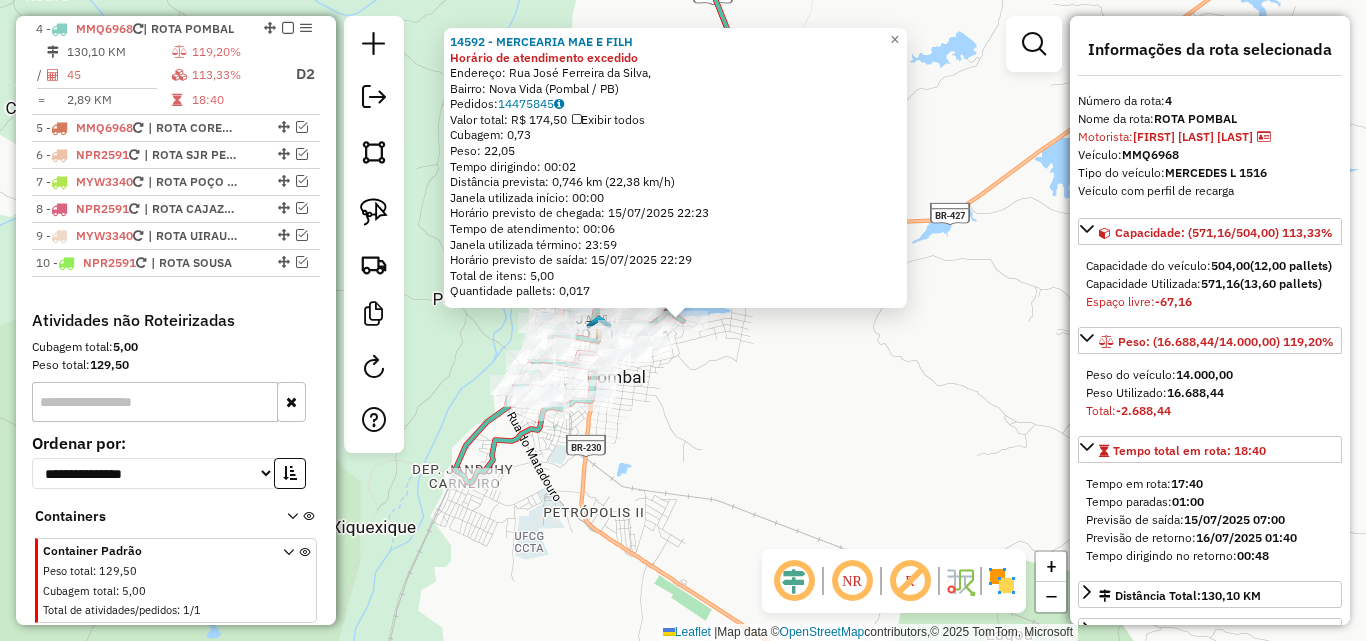click on "14592 - MERCEARIA MAE E FILH Horário de atendimento excedido  Endereço: Rua José Ferreira da Silva,    Bairro: Nova Vida (Pombal / PB)   Pedidos:  14475845   Valor total: R$ 174,50   Exibir todos   Cubagem: 0,73  Peso: 22,05  Tempo dirigindo: 00:02   Distância prevista: 0,746 km (22,38 km/h)   Janela utilizada início: 00:00   Horário previsto de chegada: 15/07/2025 22:23   Tempo de atendimento: 00:06   Janela utilizada término: 23:59   Horário previsto de saída: 15/07/2025 22:29   Total de itens: 5,00   Quantidade pallets: 0,017  × Janela de atendimento Grade de atendimento Capacidade Transportadoras Veículos Cliente Pedidos  Rotas Selecione os dias de semana para filtrar as janelas de atendimento  Seg   Ter   Qua   Qui   Sex   Sáb   Dom  Informe o período da janela de atendimento: De: Até:  Filtrar exatamente a janela do cliente  Considerar janela de atendimento padrão  Selecione os dias de semana para filtrar as grades de atendimento  Seg   Ter   Qua   Qui   Sex   Sáb   Dom   Peso mínimo:" 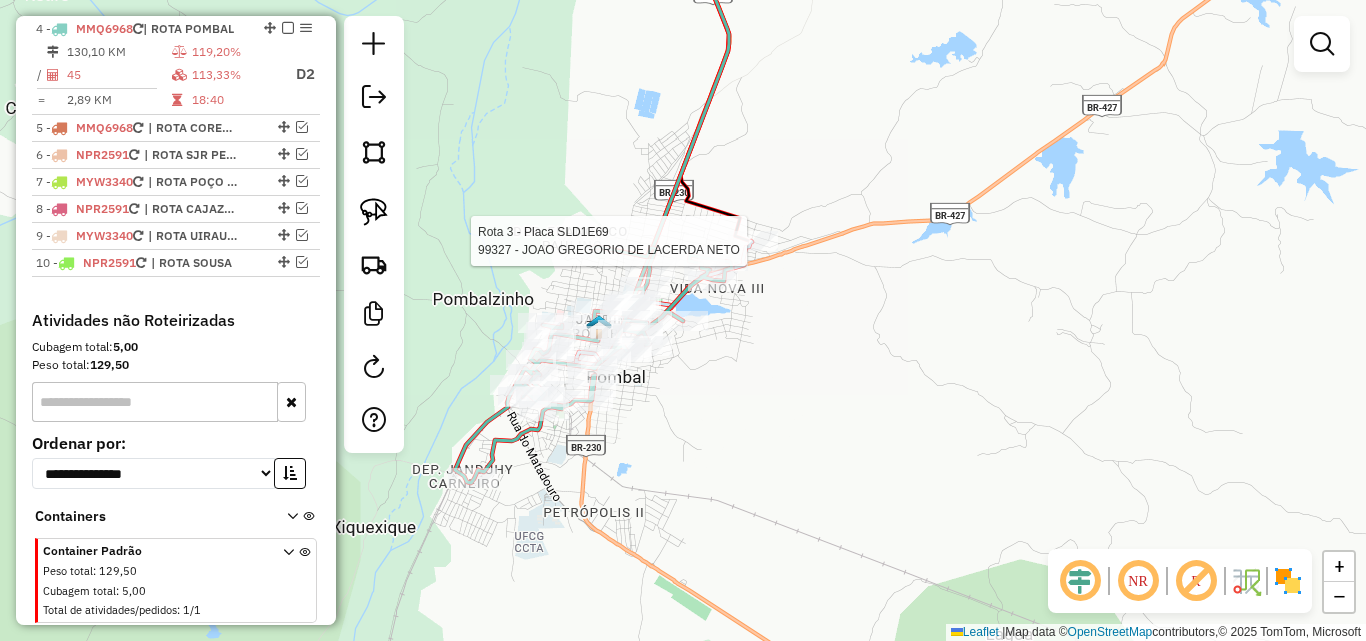 select on "*********" 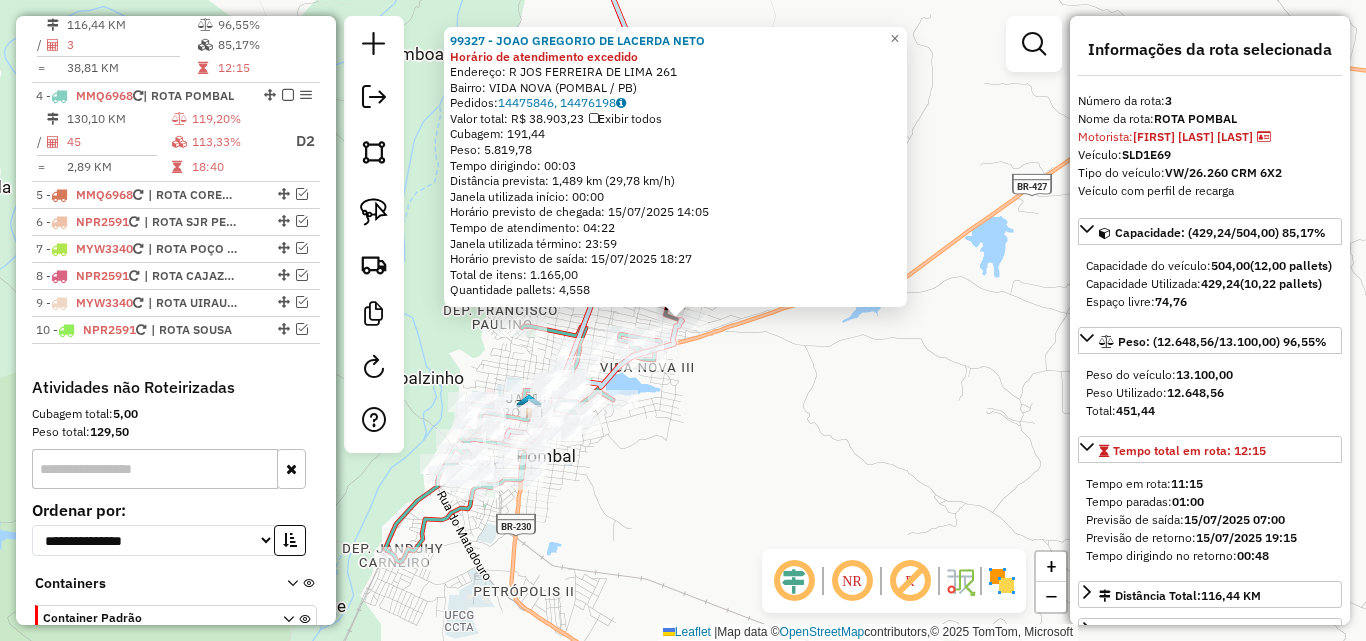 scroll, scrollTop: 828, scrollLeft: 0, axis: vertical 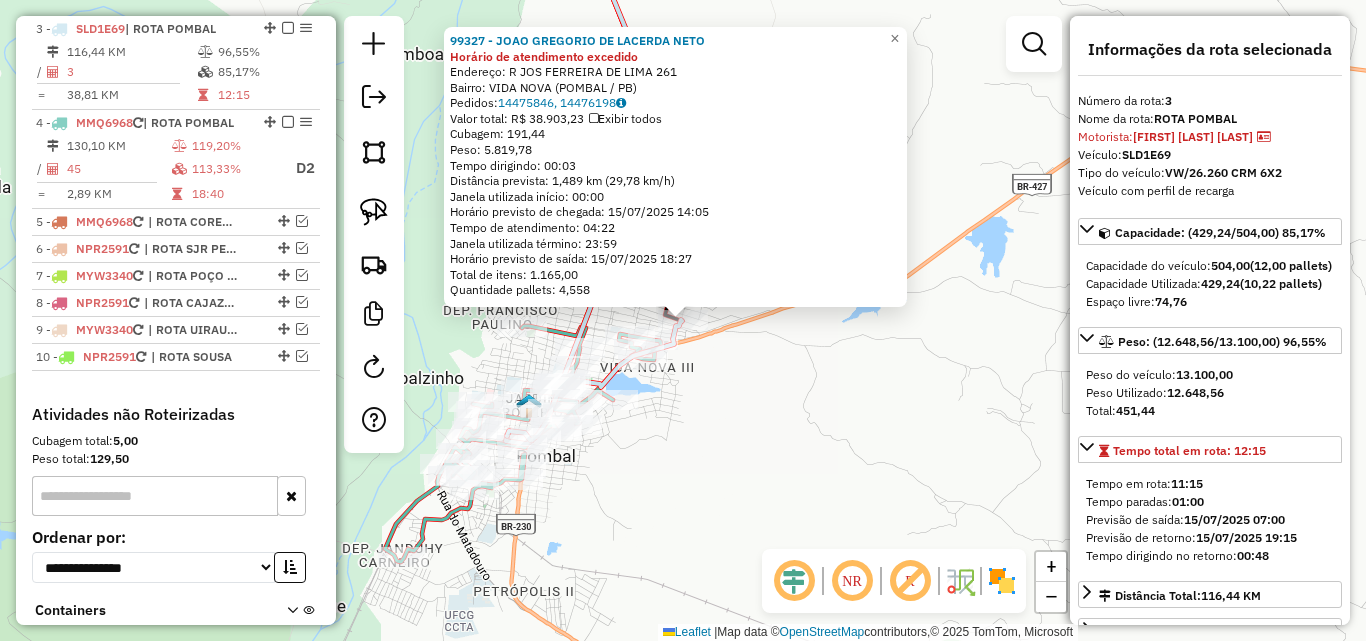 drag, startPoint x: 638, startPoint y: 473, endPoint x: 637, endPoint y: 463, distance: 10.049875 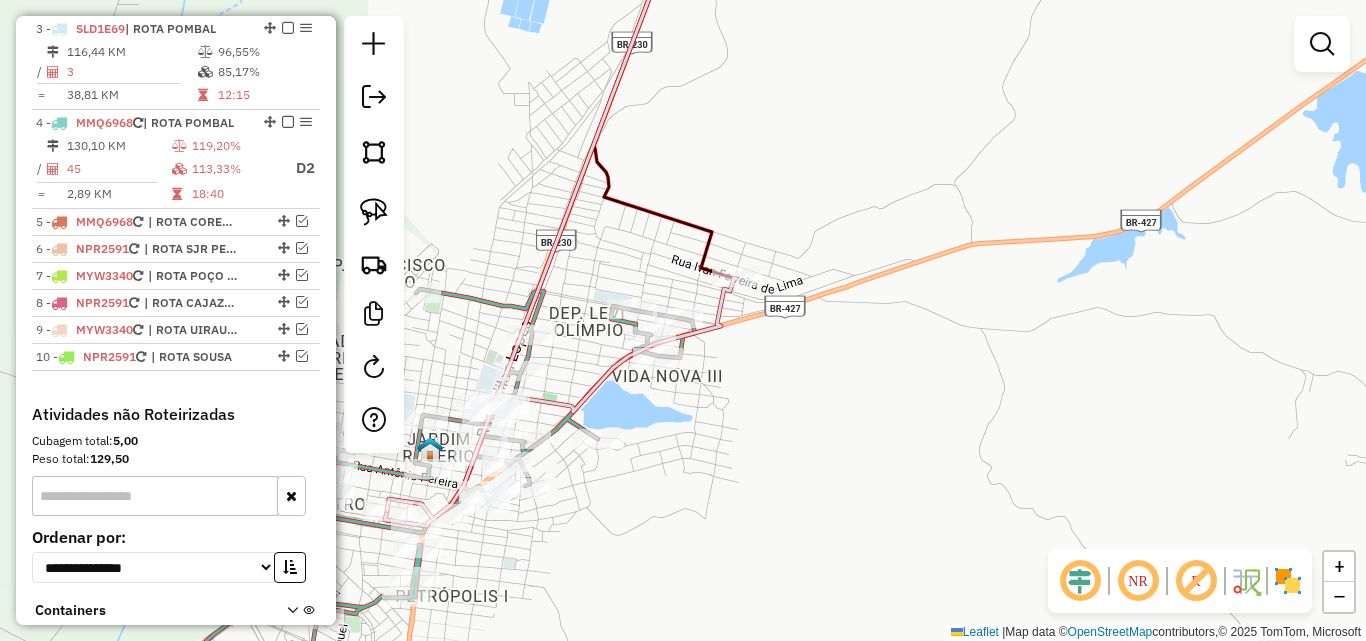 click 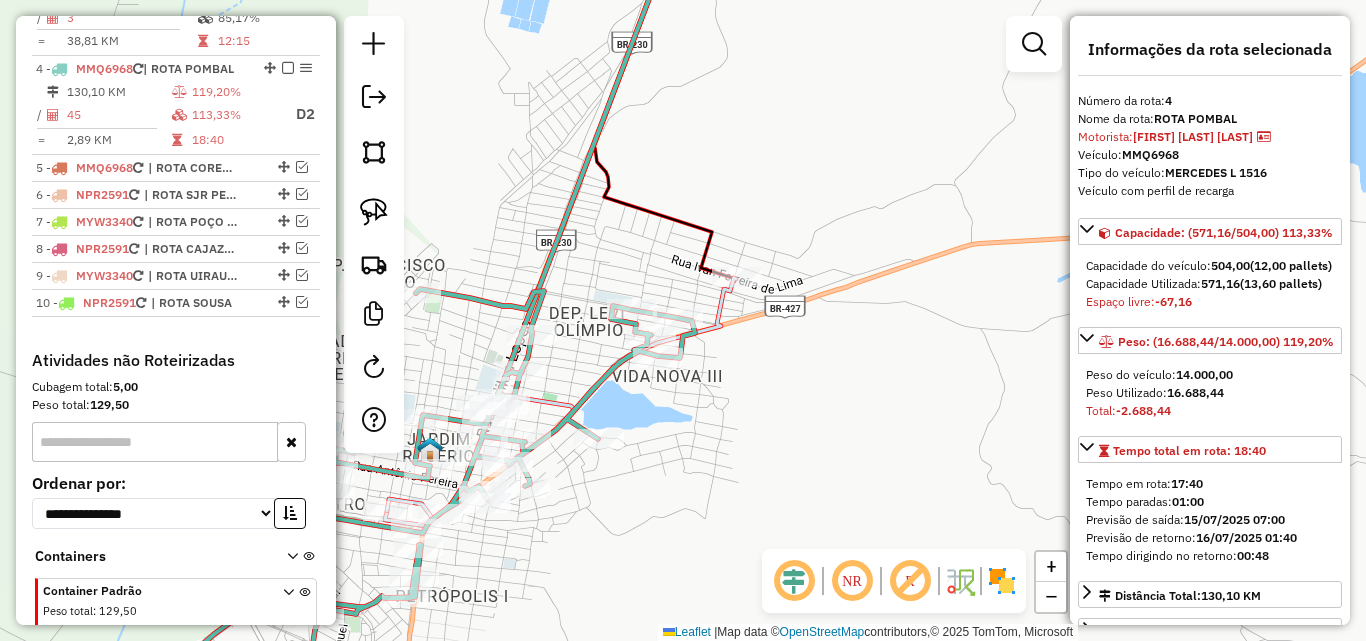 scroll, scrollTop: 922, scrollLeft: 0, axis: vertical 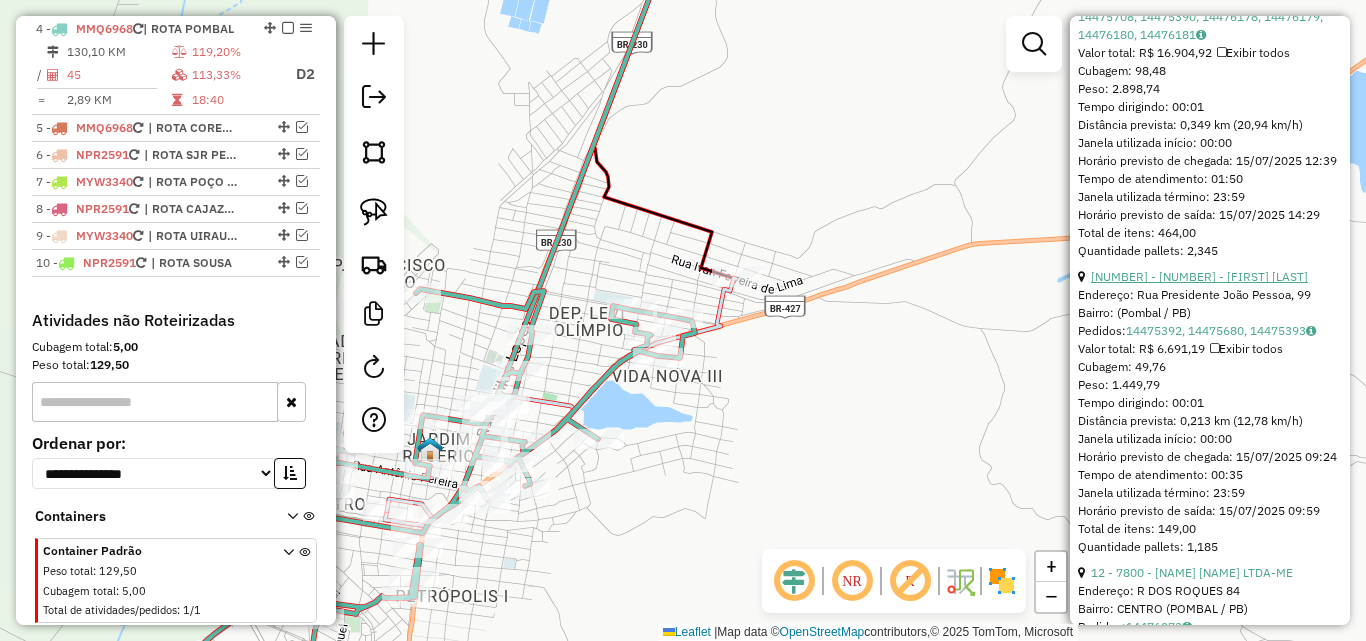 click on "11 - 13075 - JOAO VYCTOR FERNANDE" at bounding box center (1199, 276) 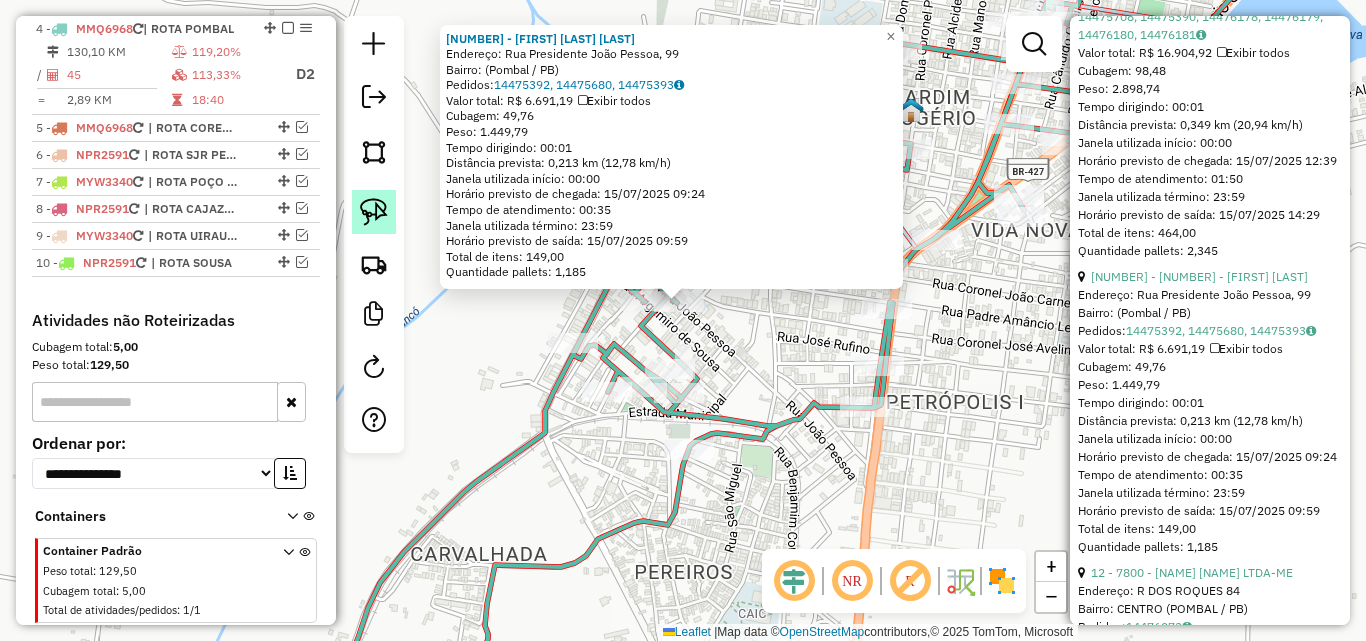 click 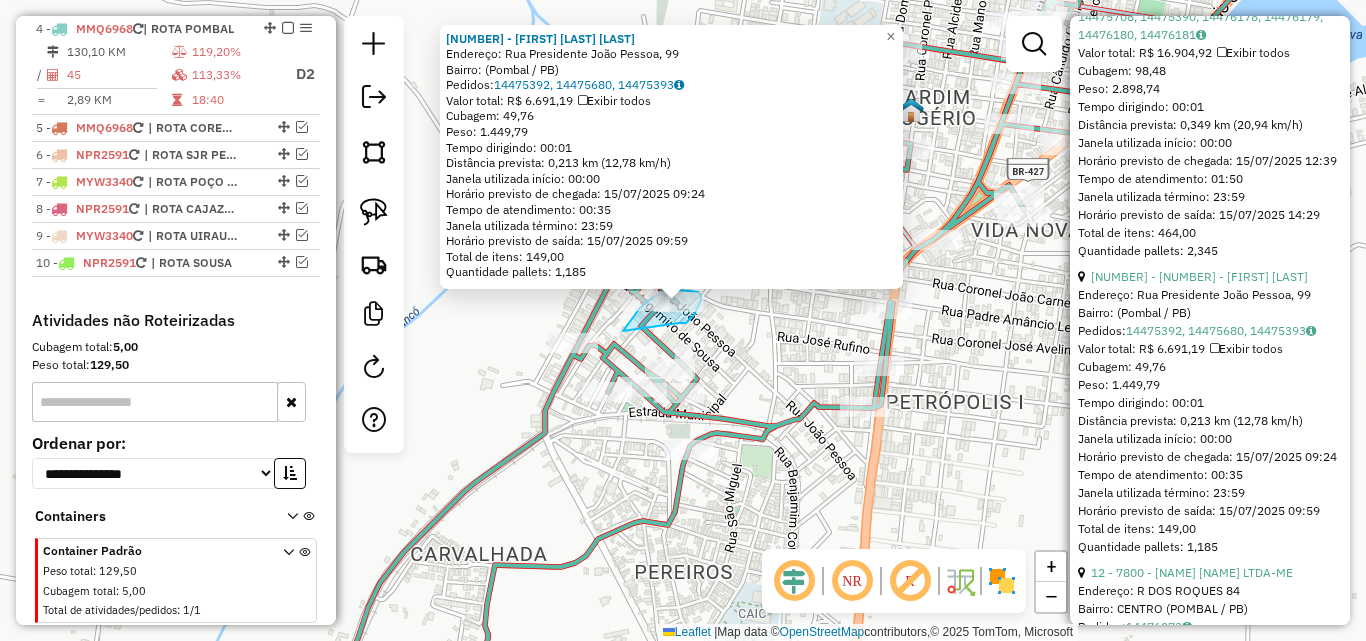 drag, startPoint x: 679, startPoint y: 323, endPoint x: 681, endPoint y: 335, distance: 12.165525 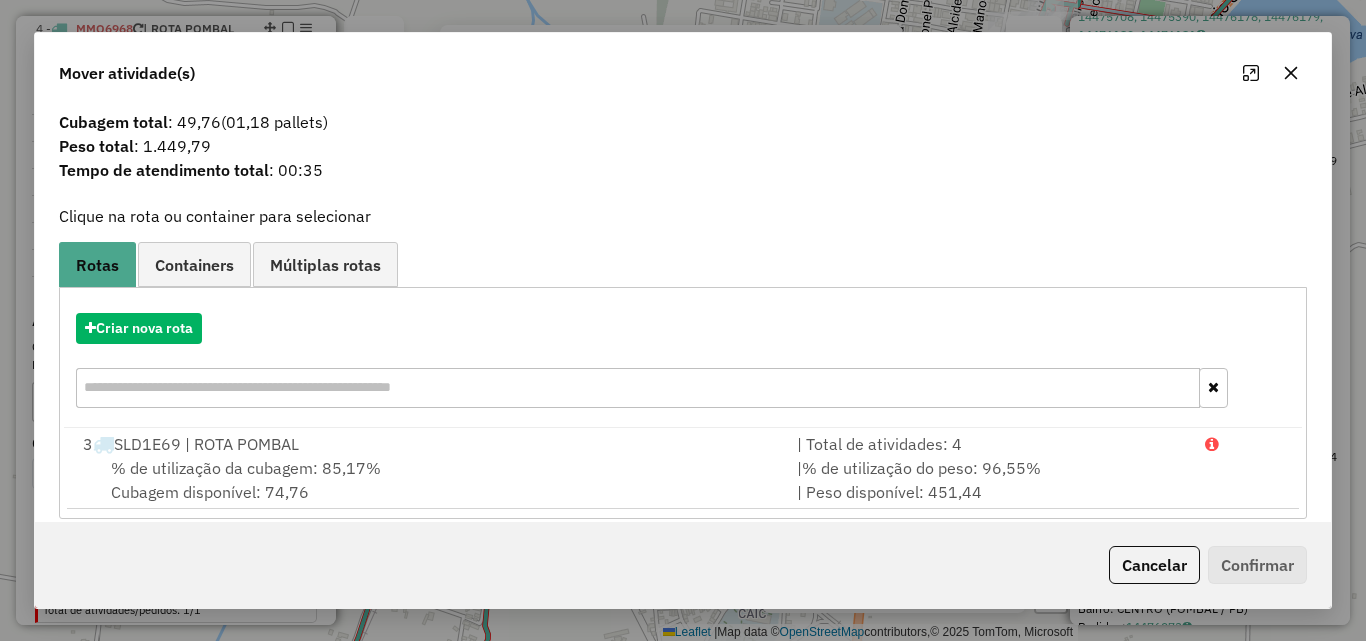 scroll, scrollTop: 48, scrollLeft: 0, axis: vertical 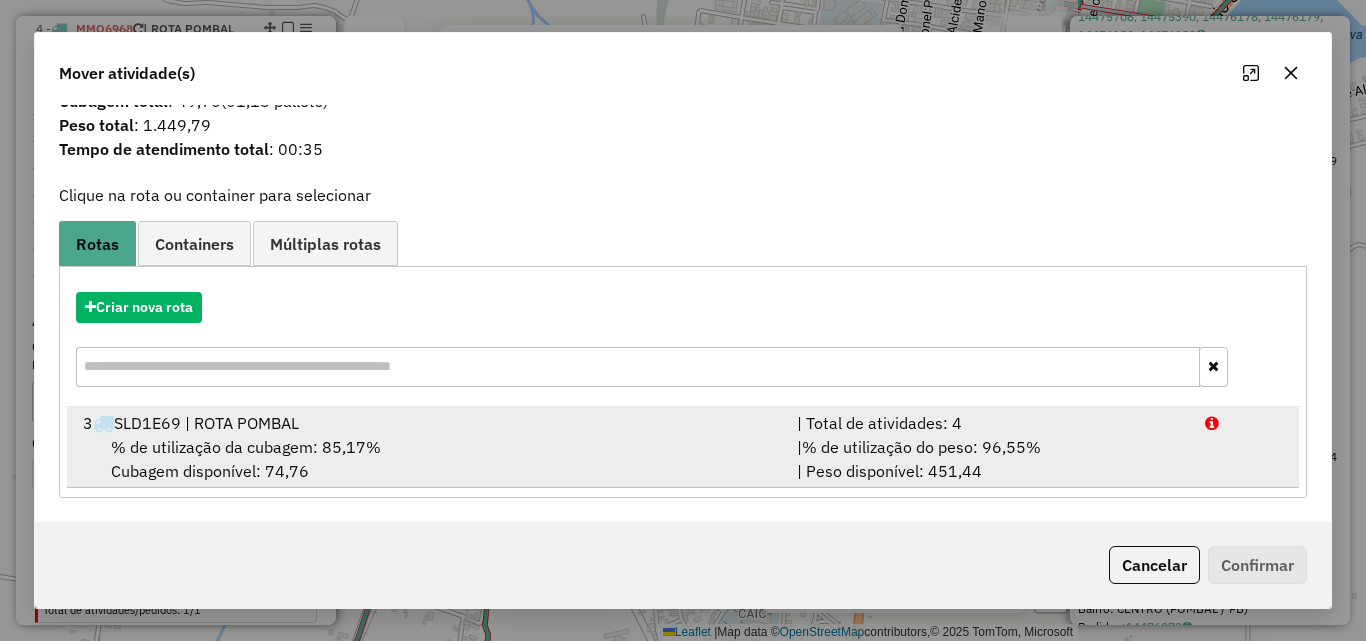 click on "|  % de utilização do peso: 96,55%  | Peso disponível: 451,44" at bounding box center [989, 459] 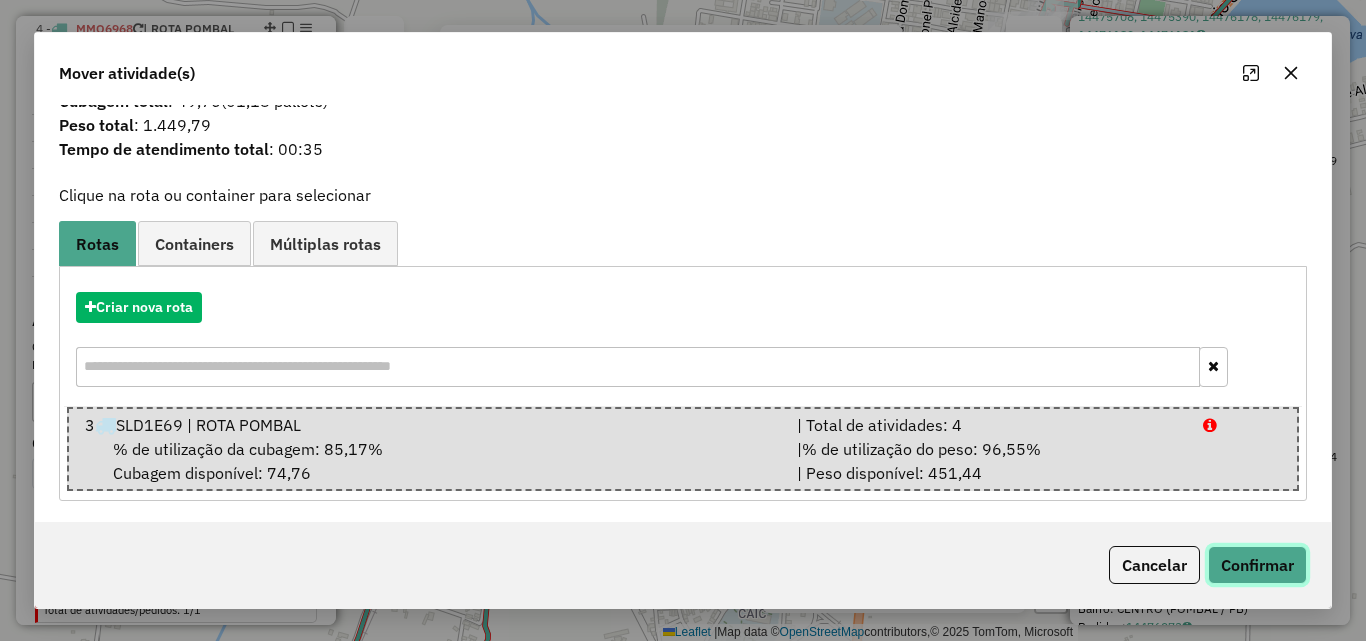 click on "Confirmar" 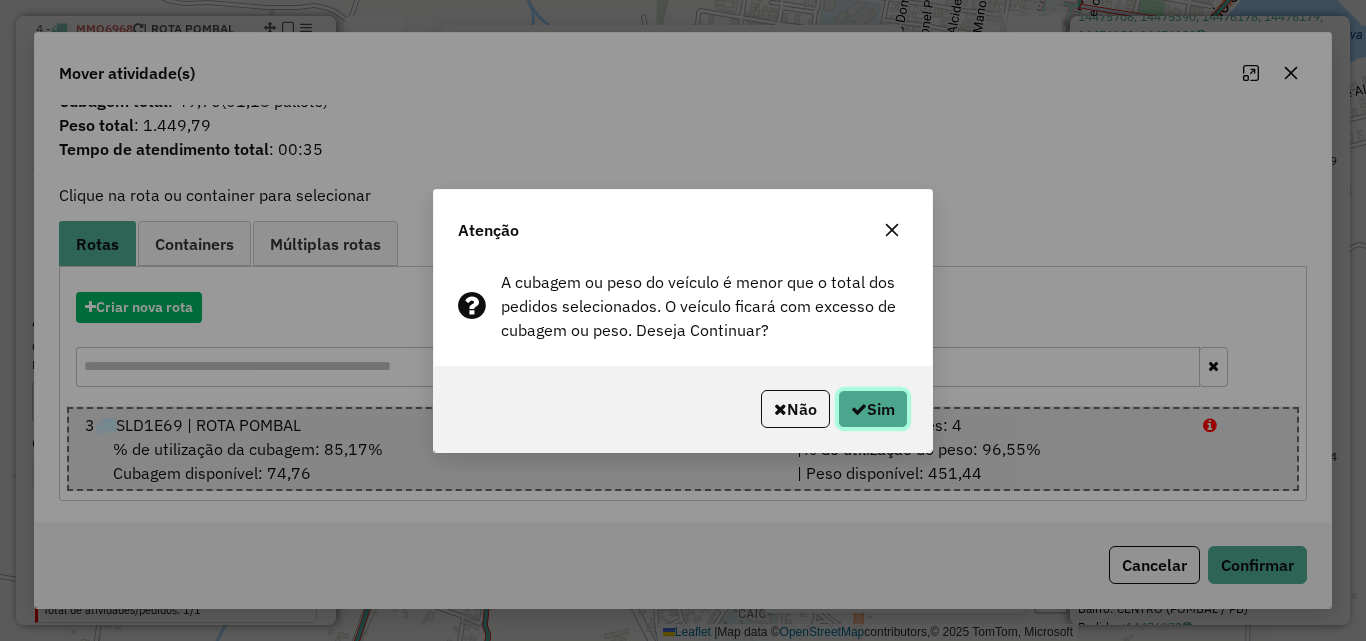 drag, startPoint x: 869, startPoint y: 392, endPoint x: 856, endPoint y: 416, distance: 27.294687 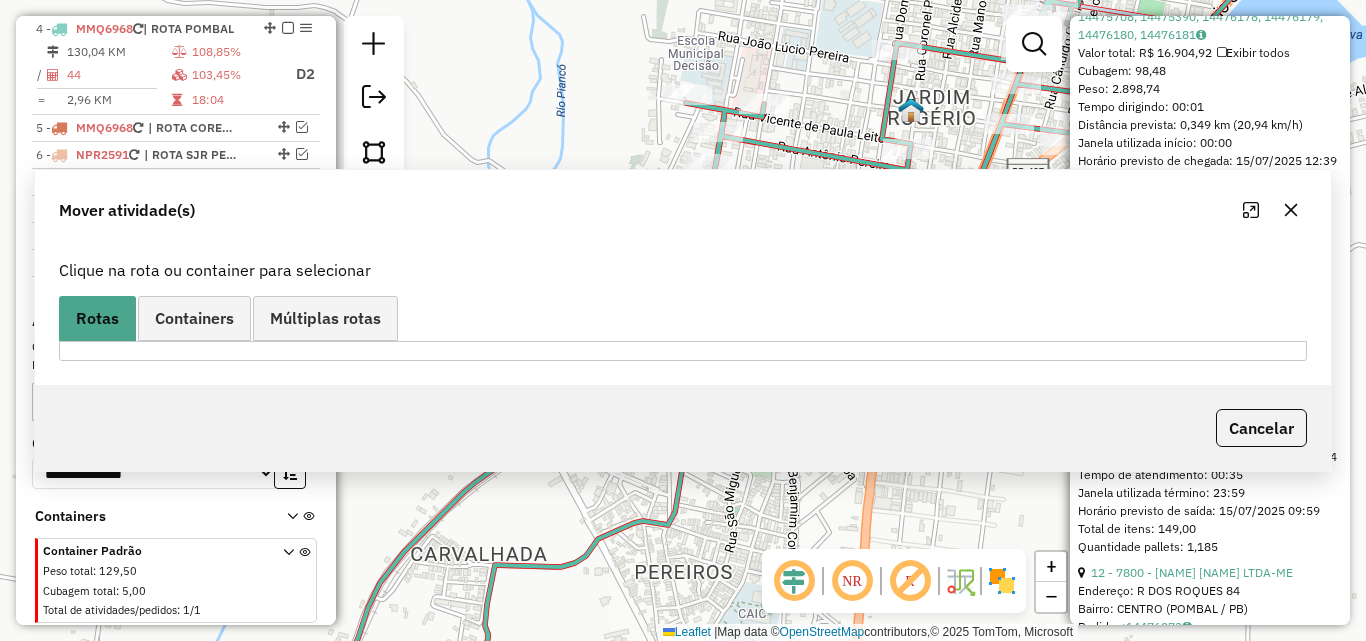 scroll, scrollTop: 0, scrollLeft: 0, axis: both 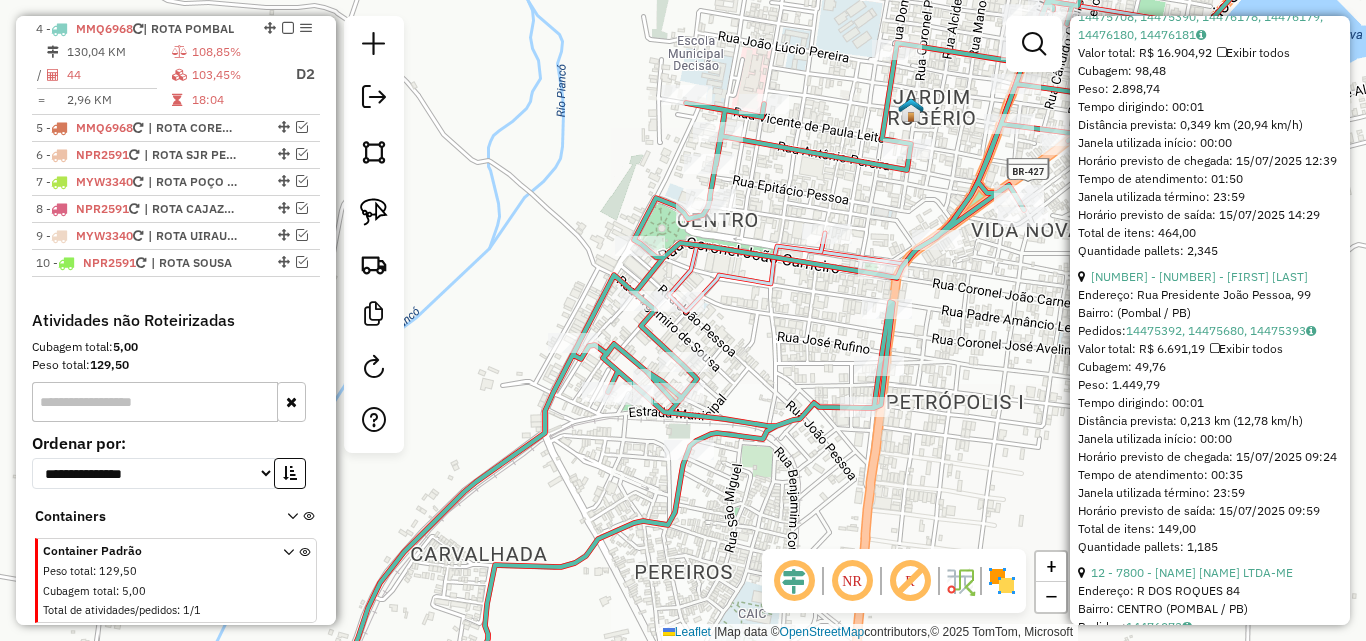 click 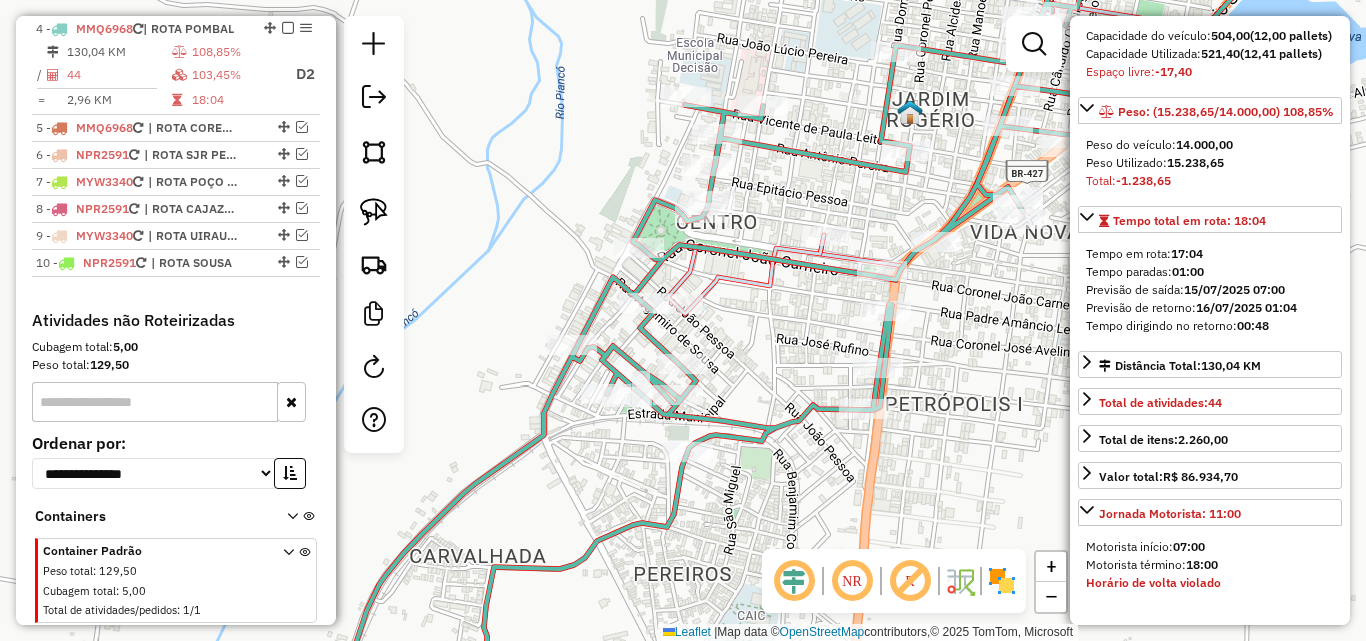 scroll, scrollTop: 200, scrollLeft: 0, axis: vertical 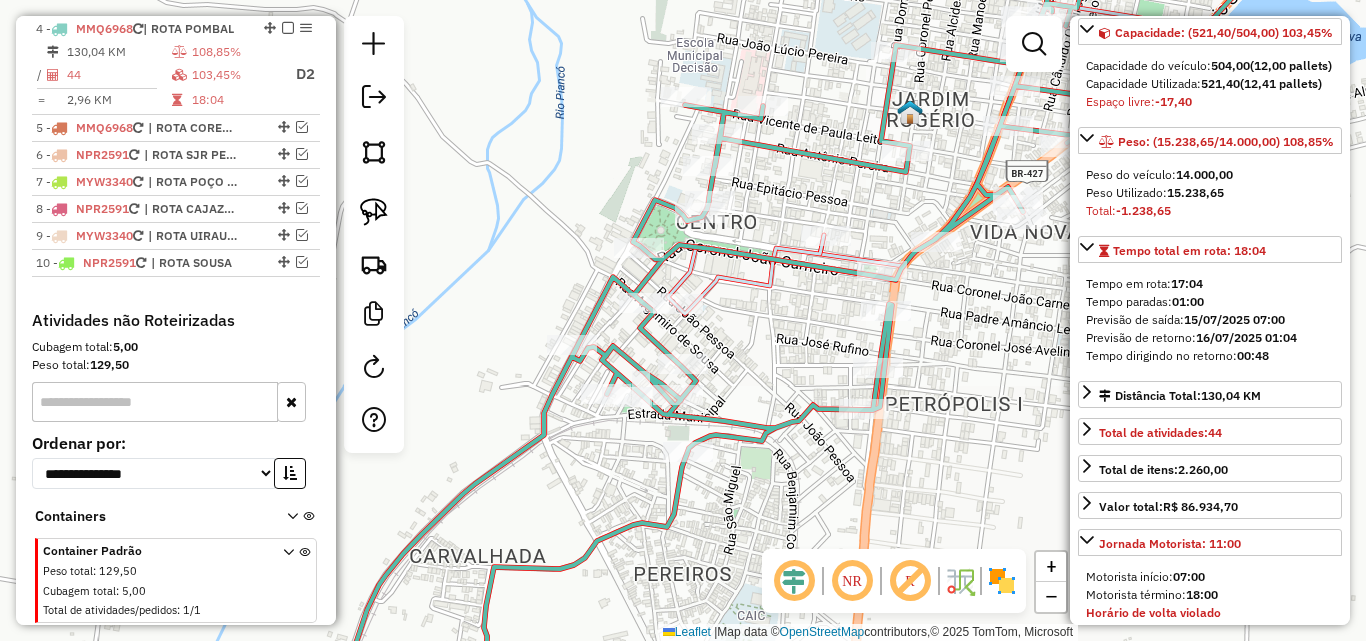 click 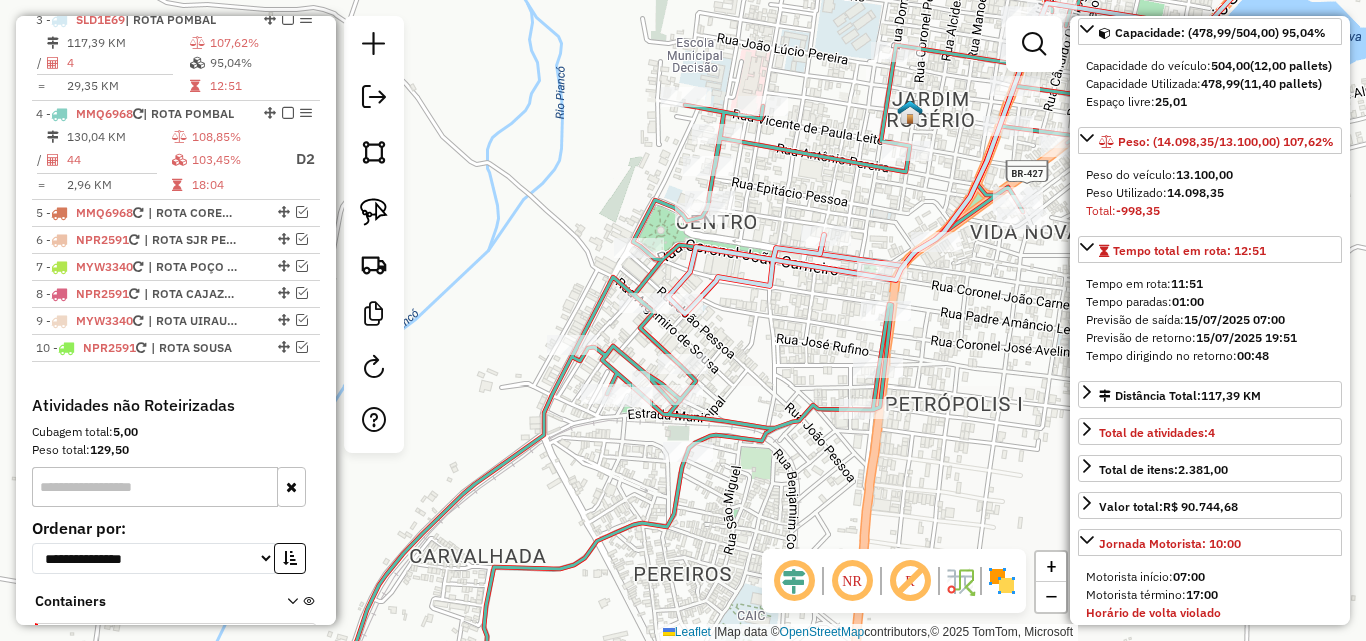 scroll, scrollTop: 828, scrollLeft: 0, axis: vertical 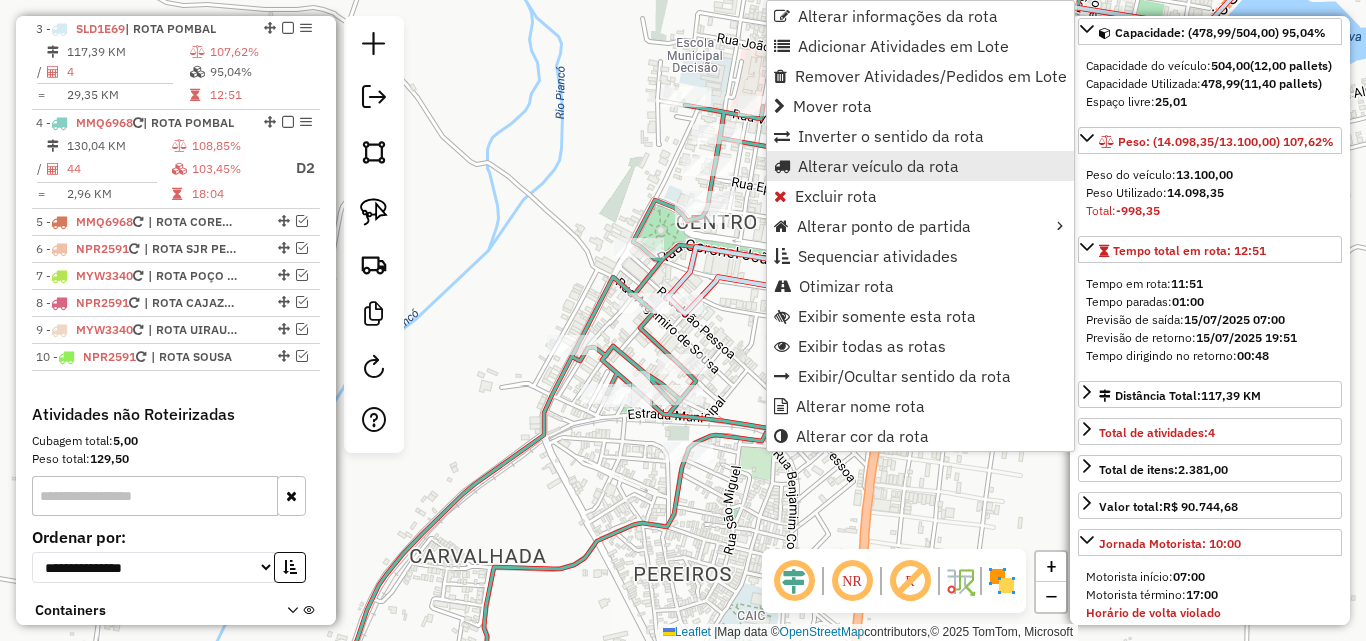 click on "Alterar veículo da rota" at bounding box center (878, 166) 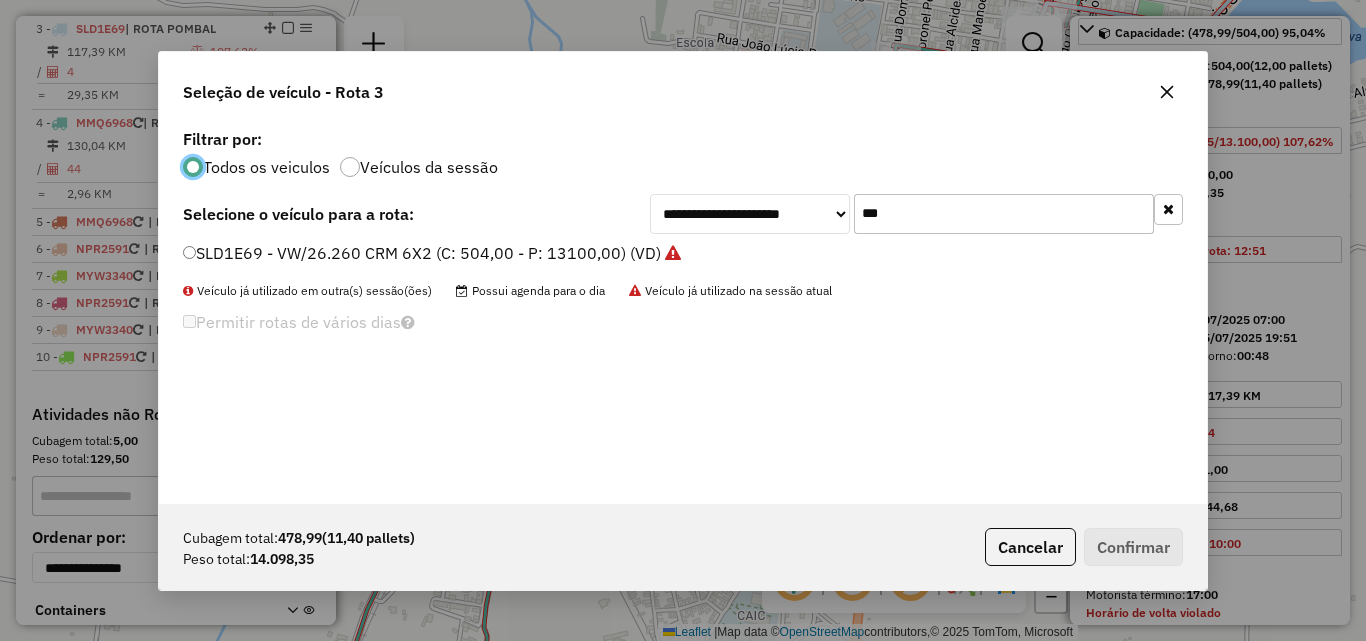 scroll, scrollTop: 11, scrollLeft: 6, axis: both 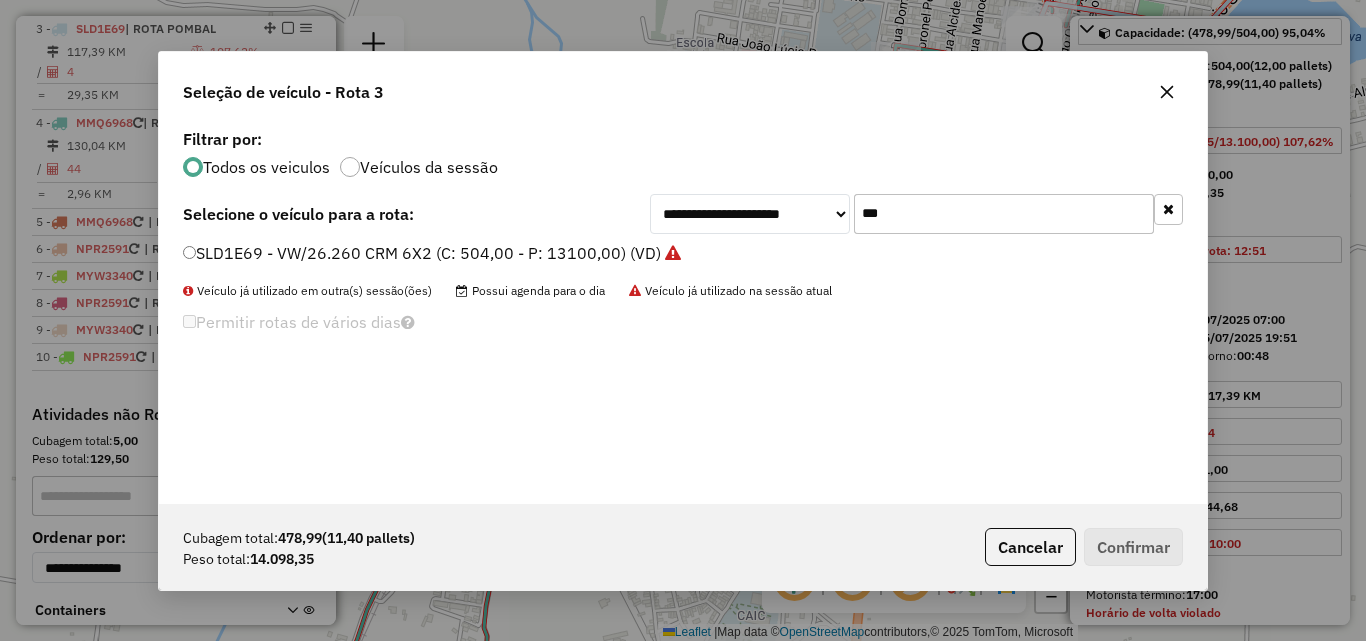 click on "***" 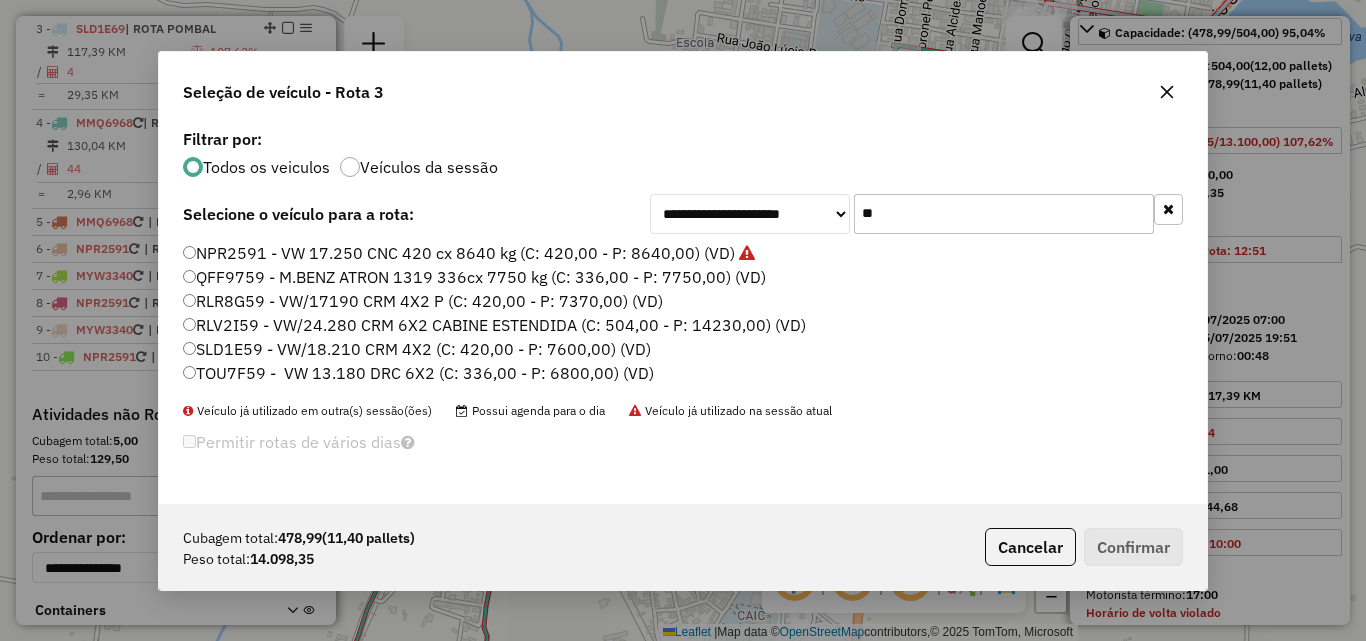 type on "**" 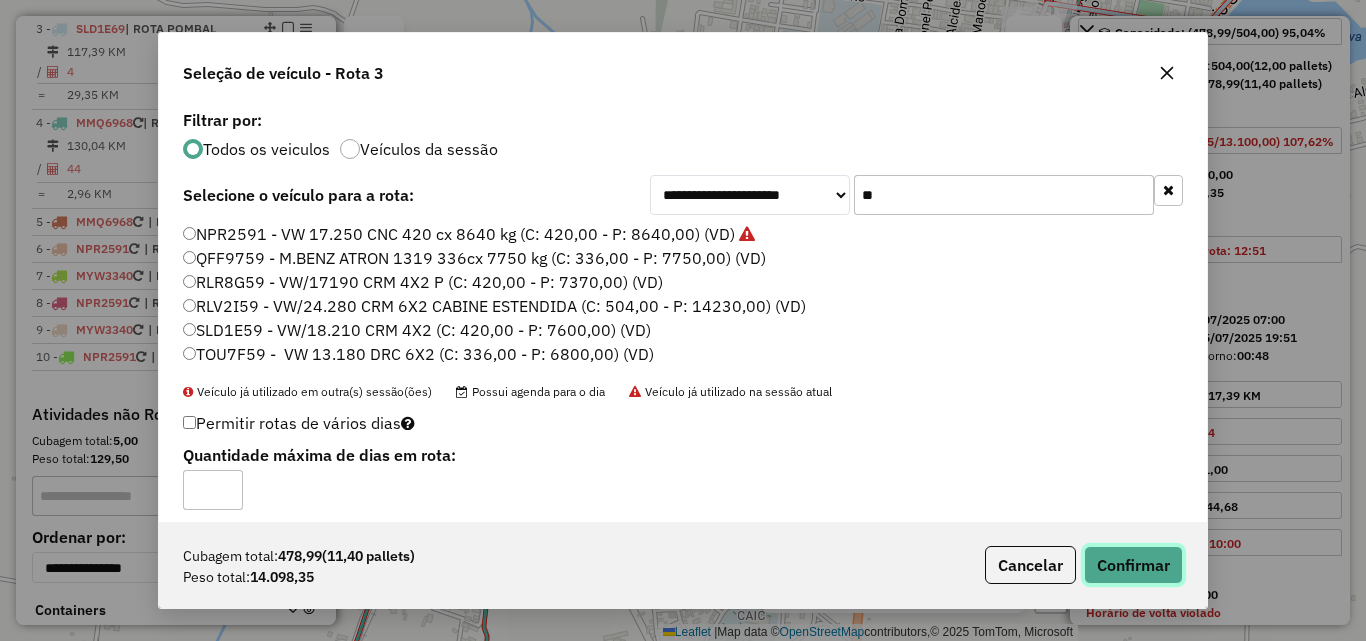 click on "Confirmar" 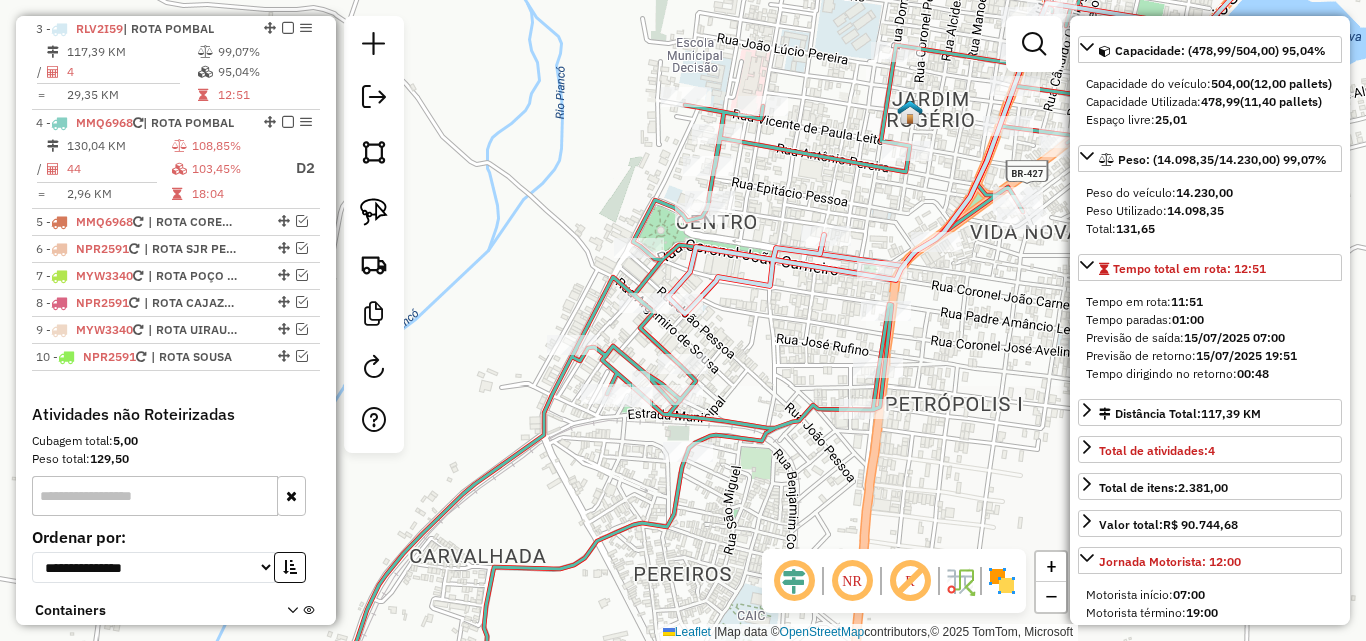 scroll, scrollTop: 218, scrollLeft: 0, axis: vertical 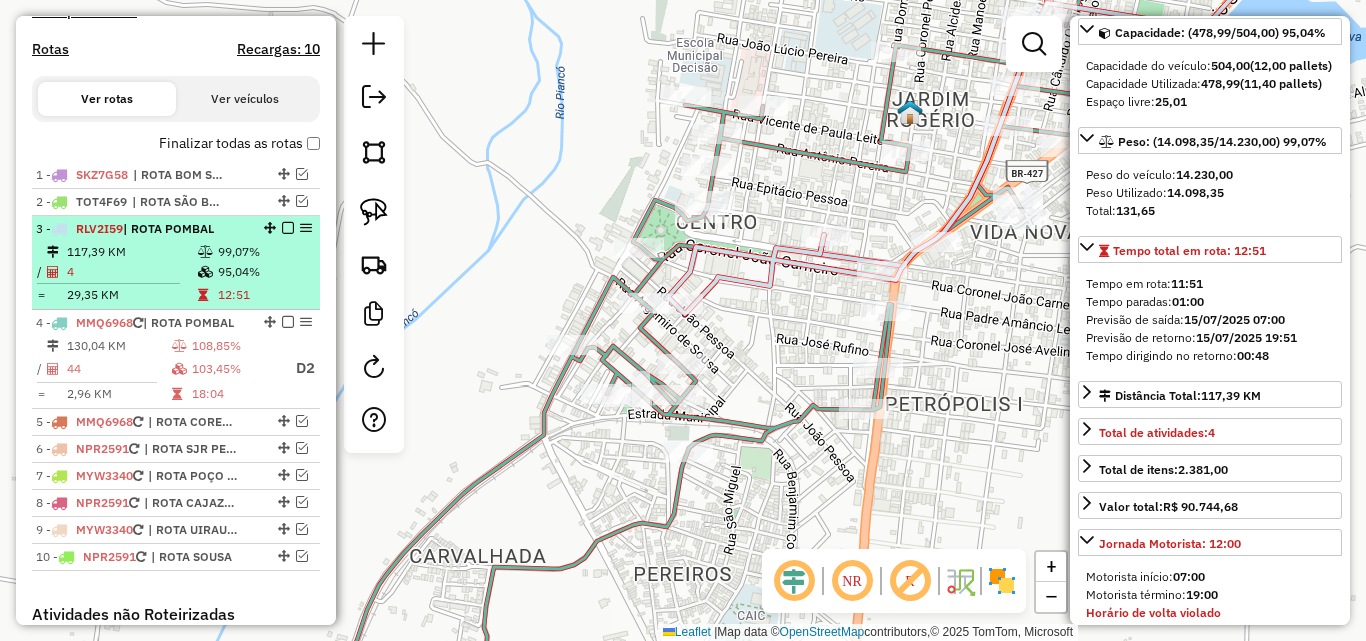 click at bounding box center (205, 272) 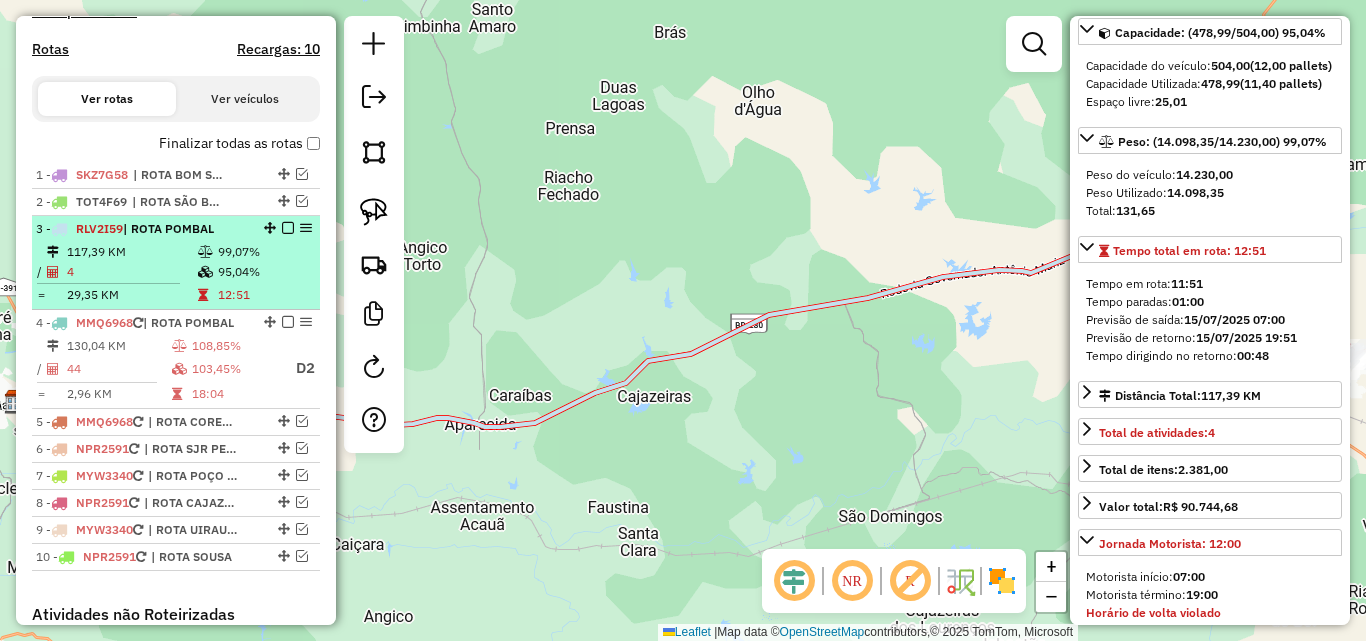 click at bounding box center [288, 228] 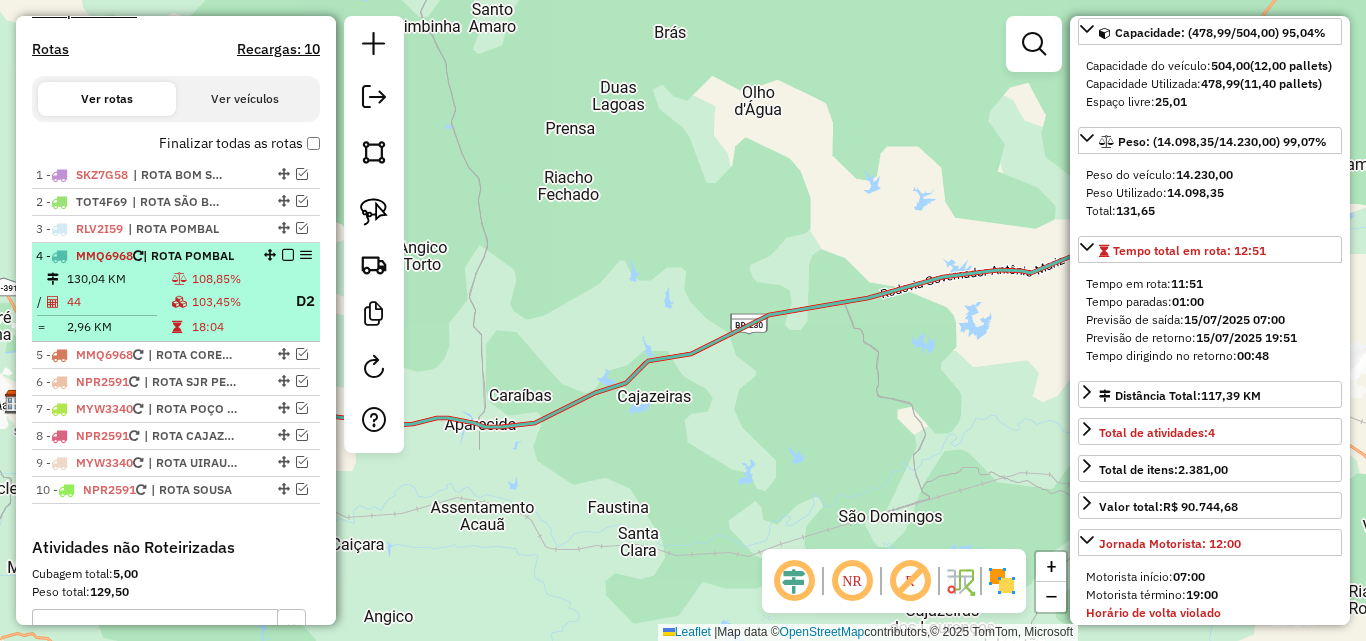 click on "4 -       MMQ6968   | ROTA POMBAL  130,04 KM   108,85%  /  44   103,45%   D2  =  2,96 KM   18:04" at bounding box center (176, 292) 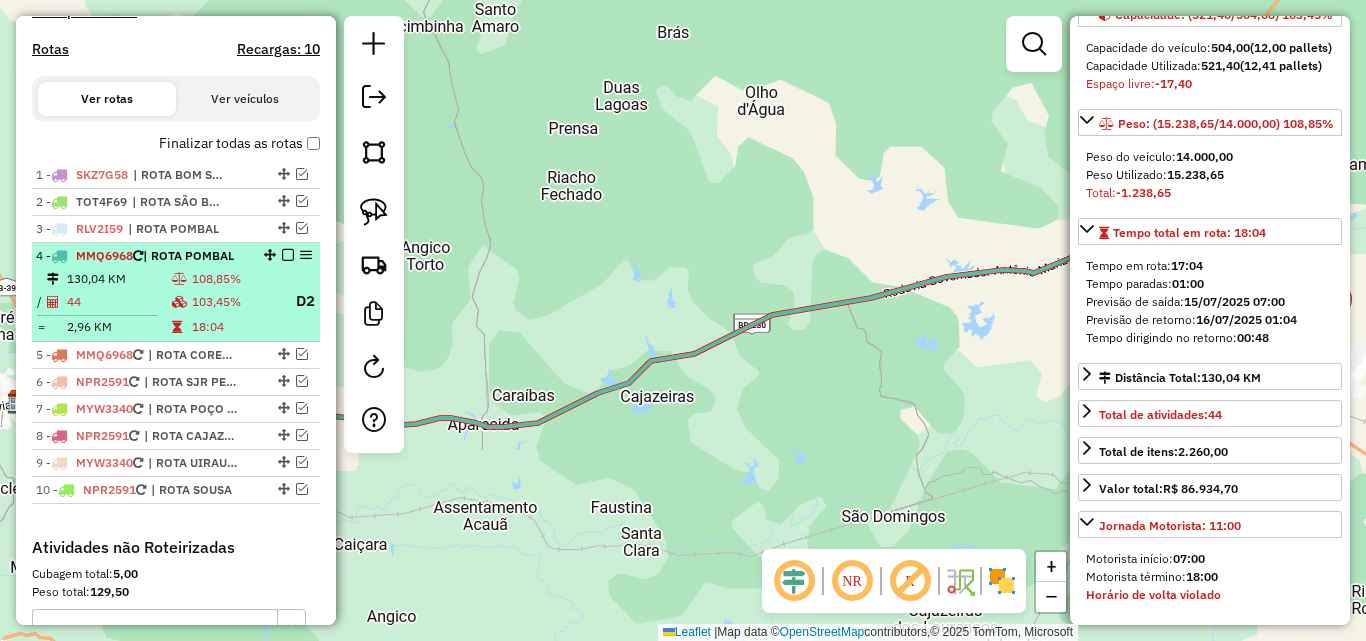 scroll, scrollTop: 200, scrollLeft: 0, axis: vertical 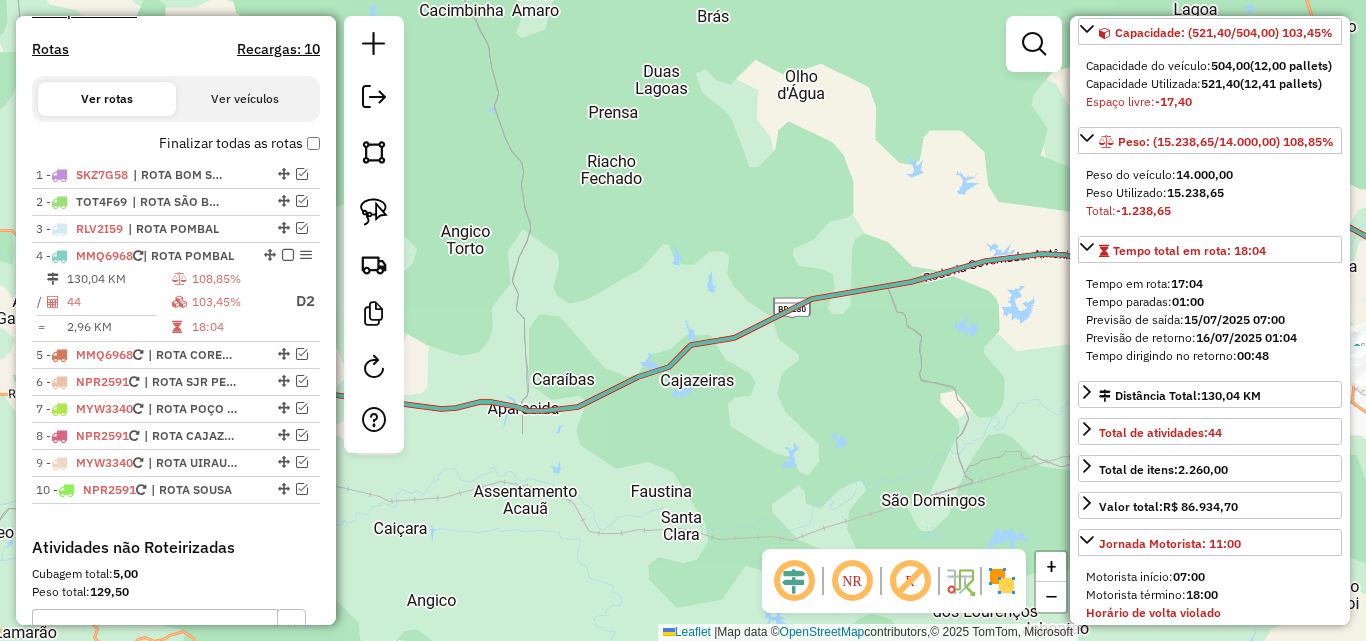 drag, startPoint x: 524, startPoint y: 288, endPoint x: 563, endPoint y: 272, distance: 42.154476 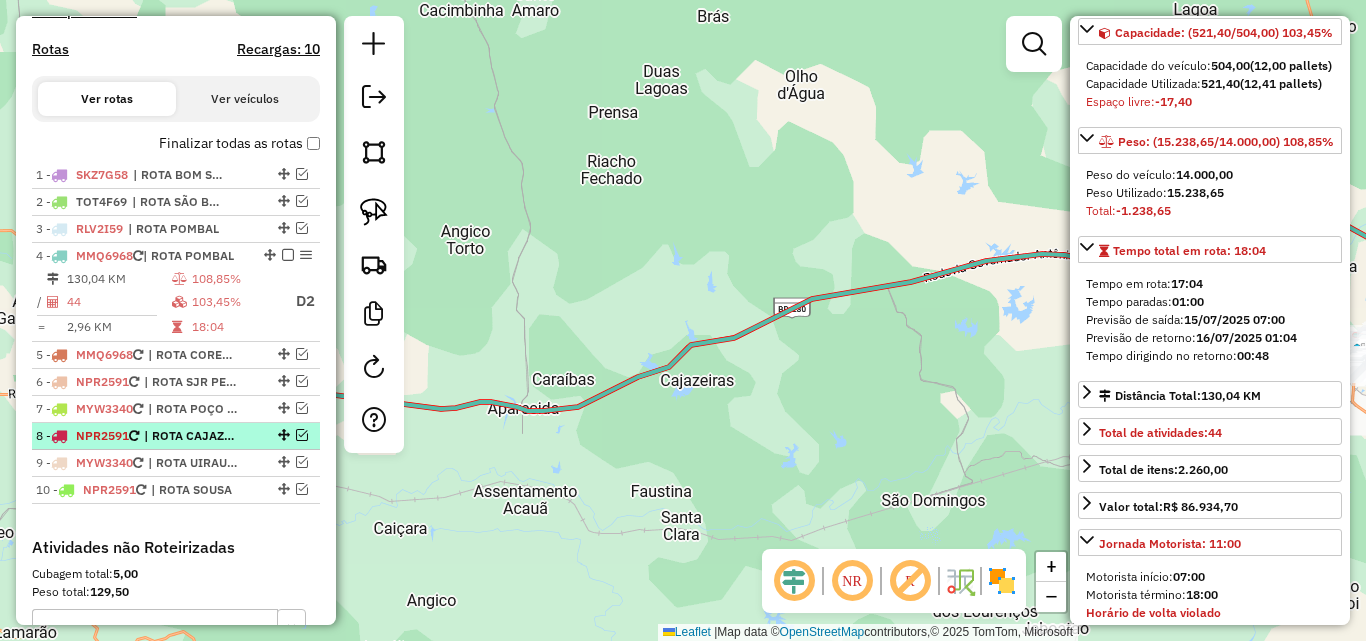 click at bounding box center (302, 435) 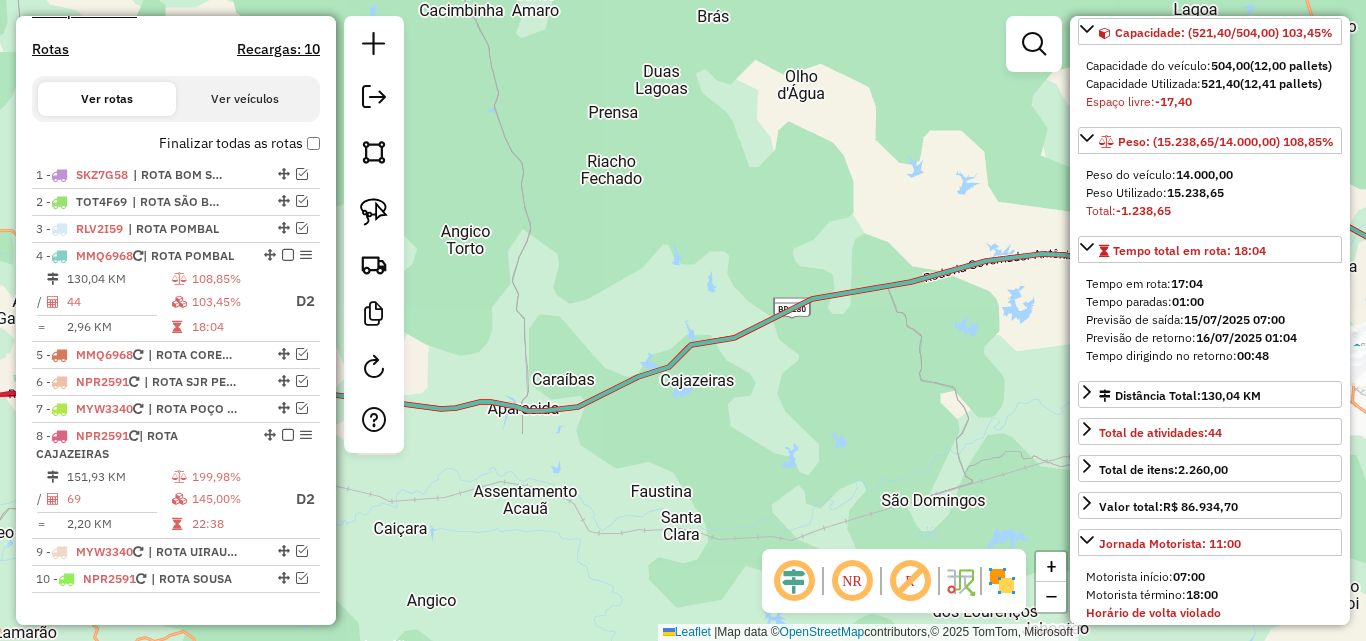drag, startPoint x: 503, startPoint y: 463, endPoint x: 1104, endPoint y: 287, distance: 626.24036 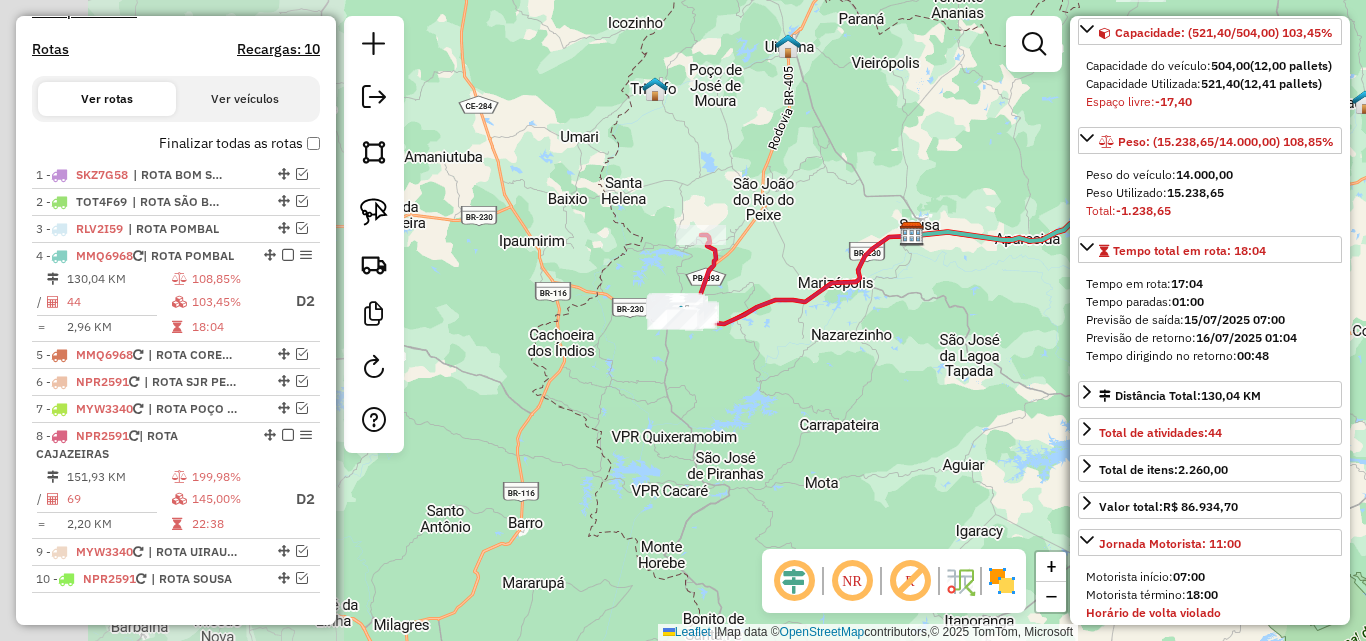 drag, startPoint x: 502, startPoint y: 453, endPoint x: 944, endPoint y: 358, distance: 452.09402 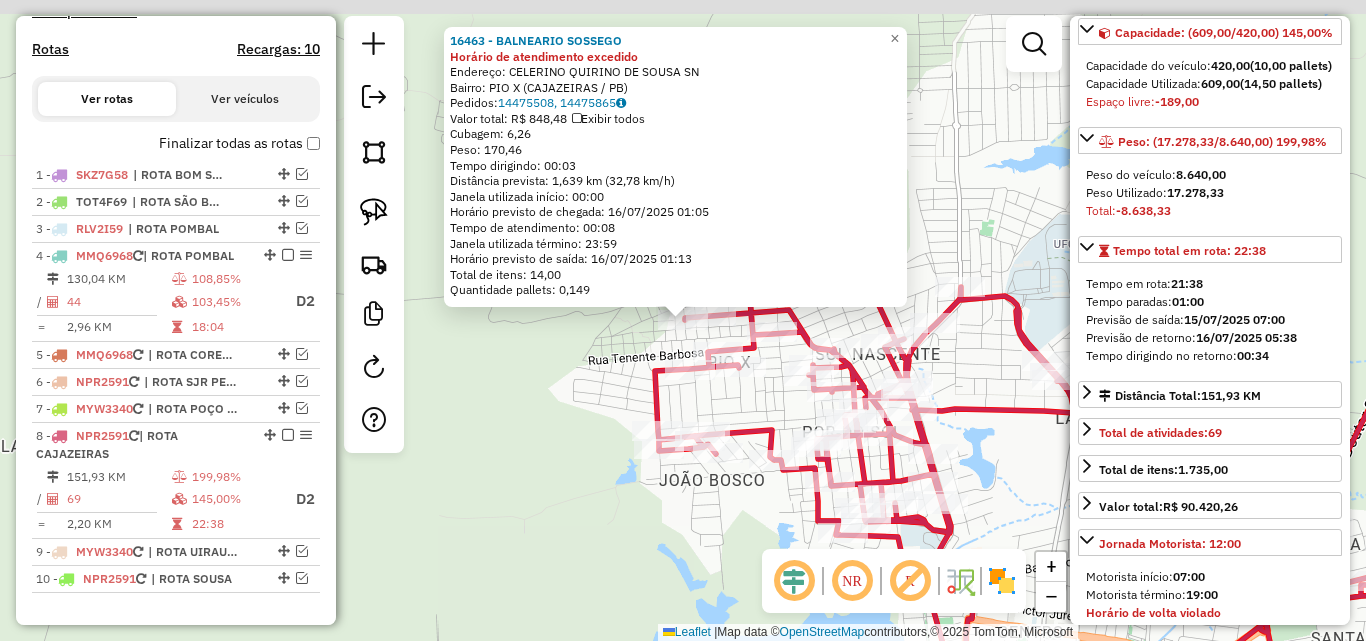 scroll, scrollTop: 218, scrollLeft: 0, axis: vertical 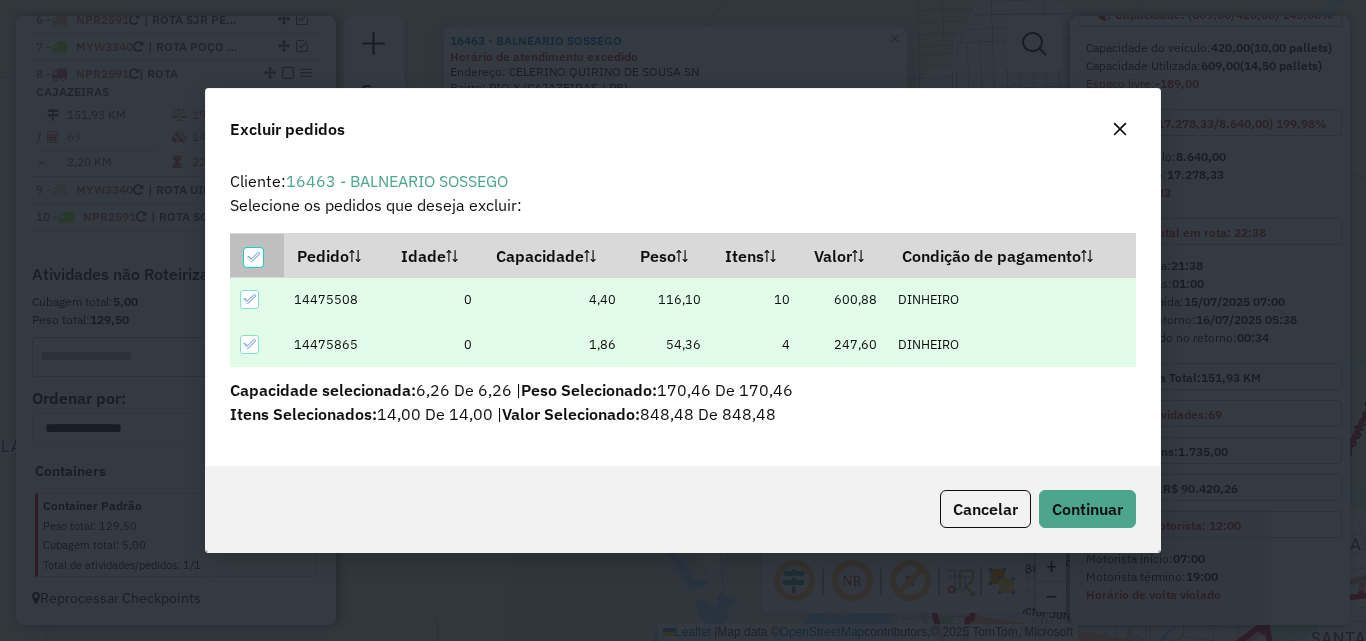 click 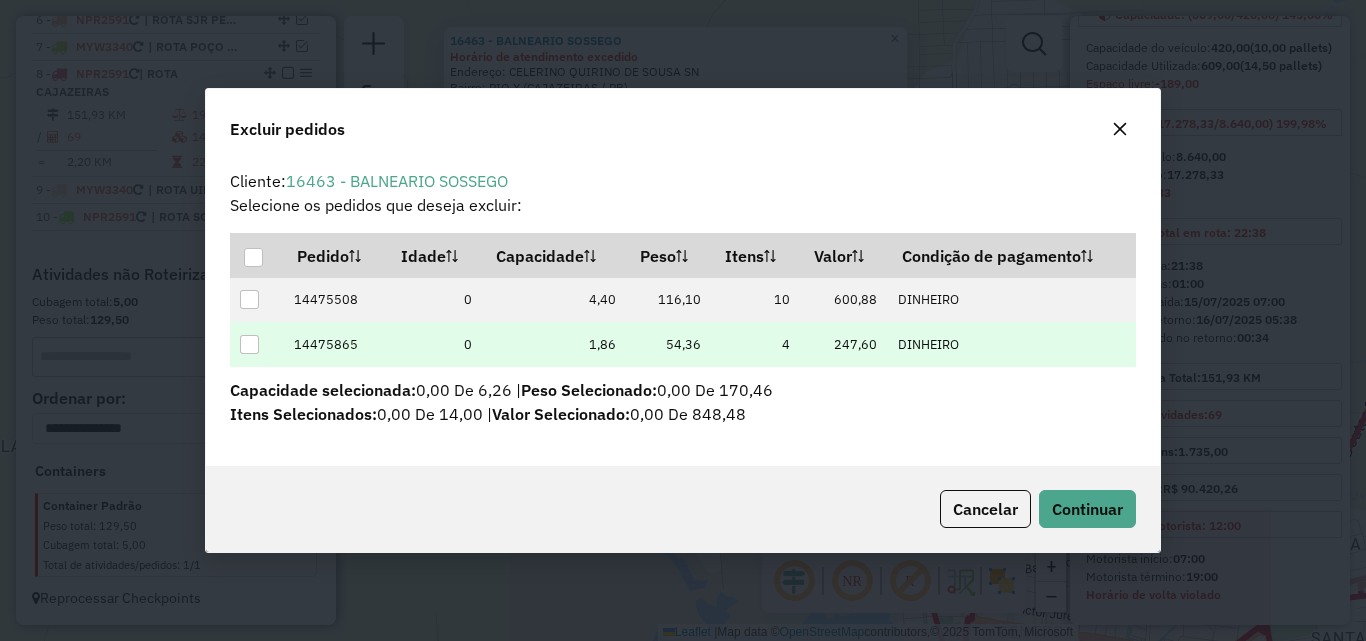 click at bounding box center (249, 344) 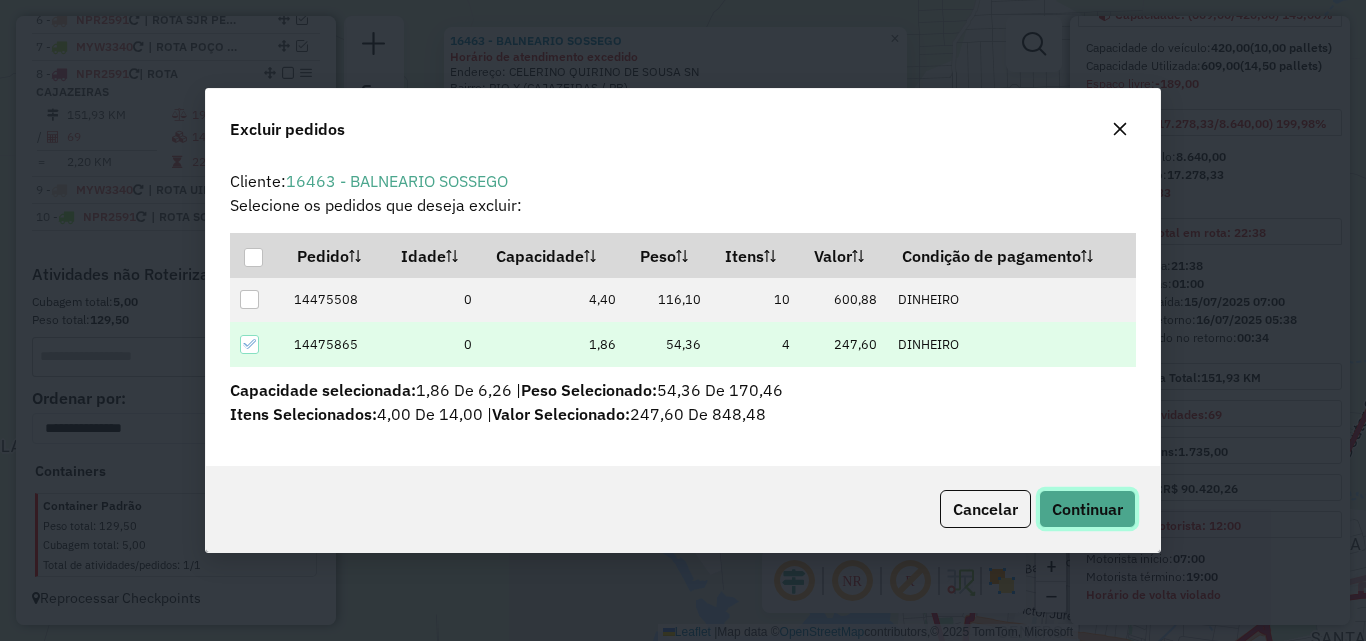 click on "Continuar" 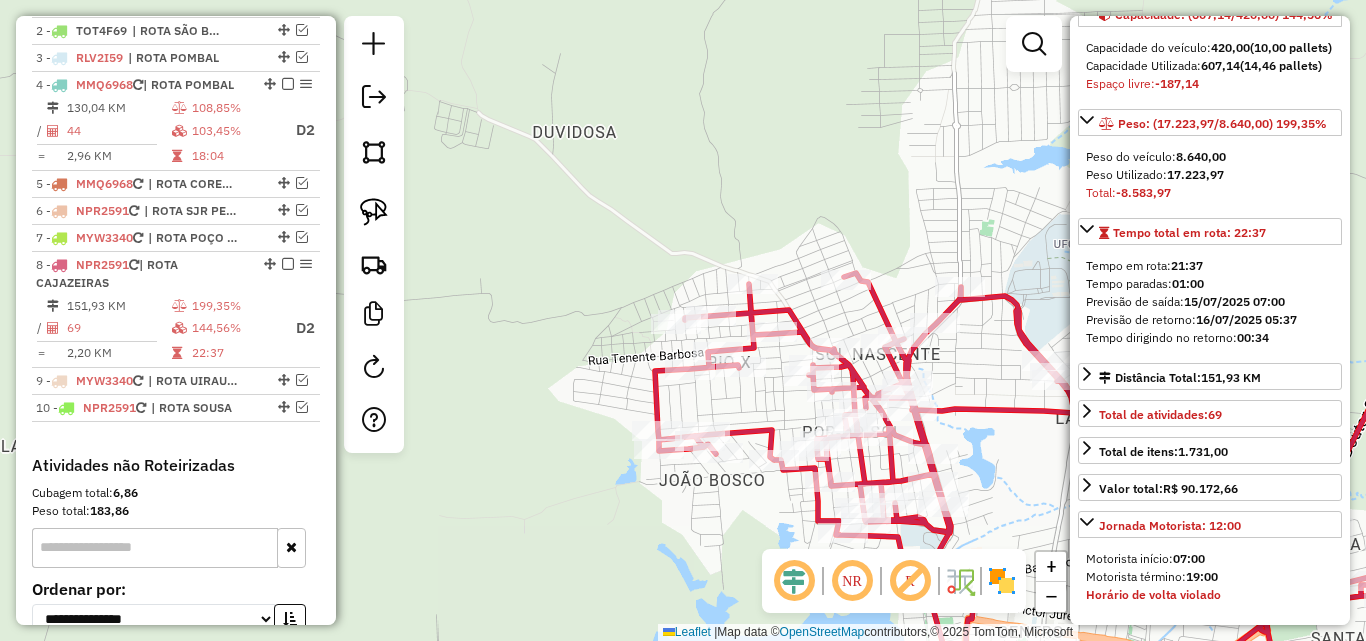 scroll, scrollTop: 790, scrollLeft: 0, axis: vertical 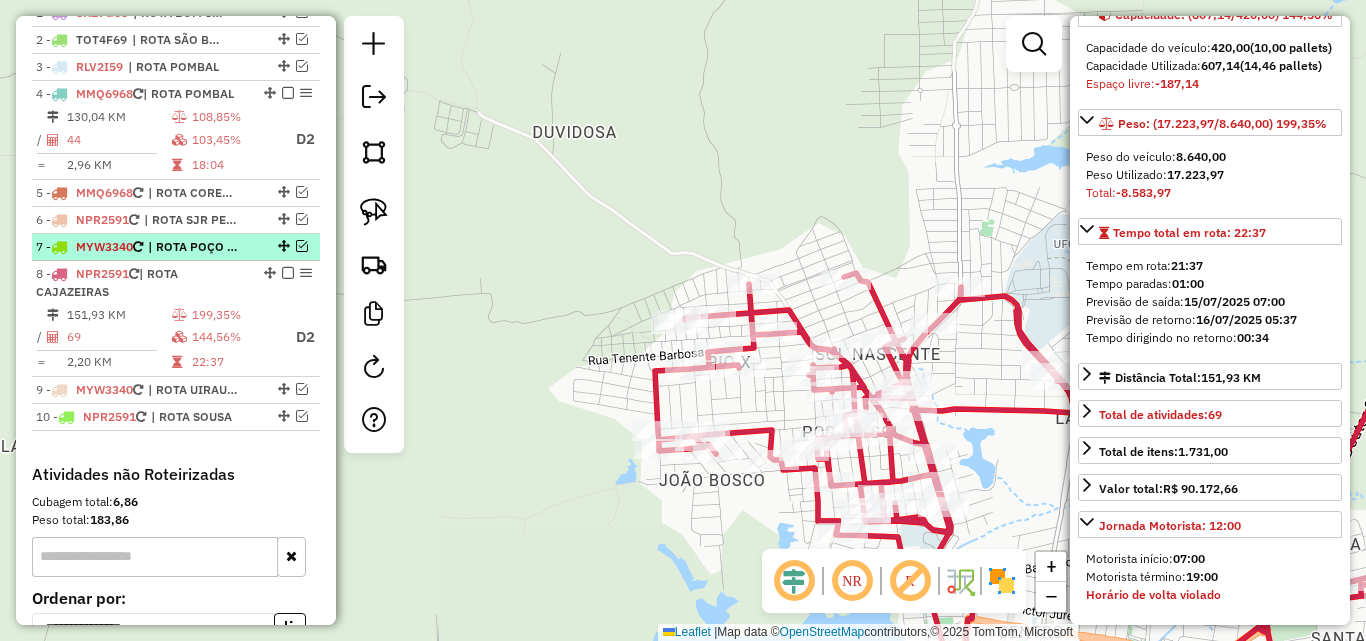 drag, startPoint x: 283, startPoint y: 268, endPoint x: 269, endPoint y: 259, distance: 16.643316 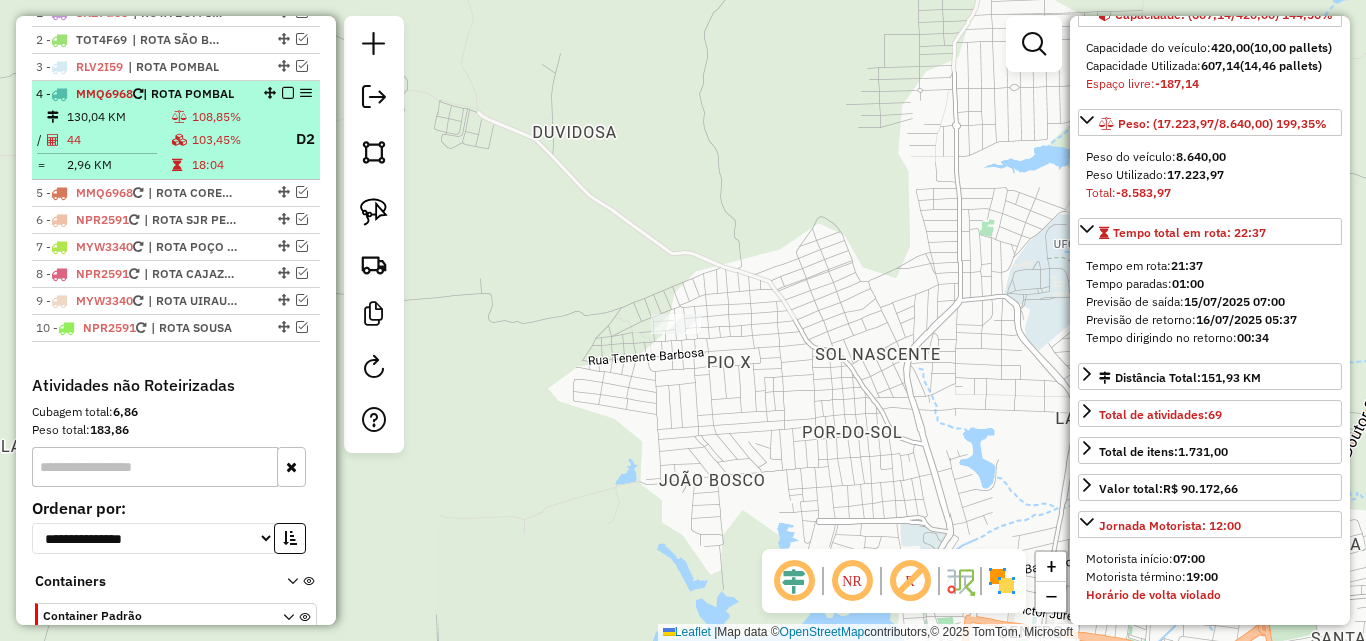 click on "103,45%" at bounding box center (235, 139) 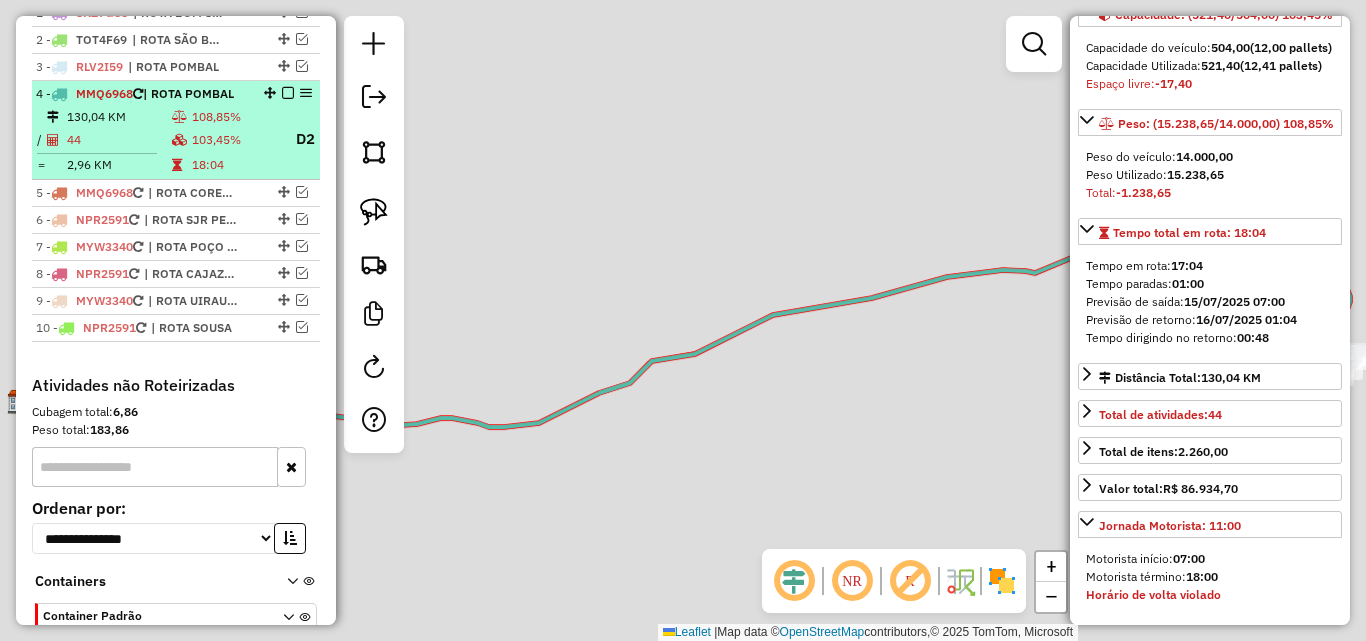 scroll, scrollTop: 200, scrollLeft: 0, axis: vertical 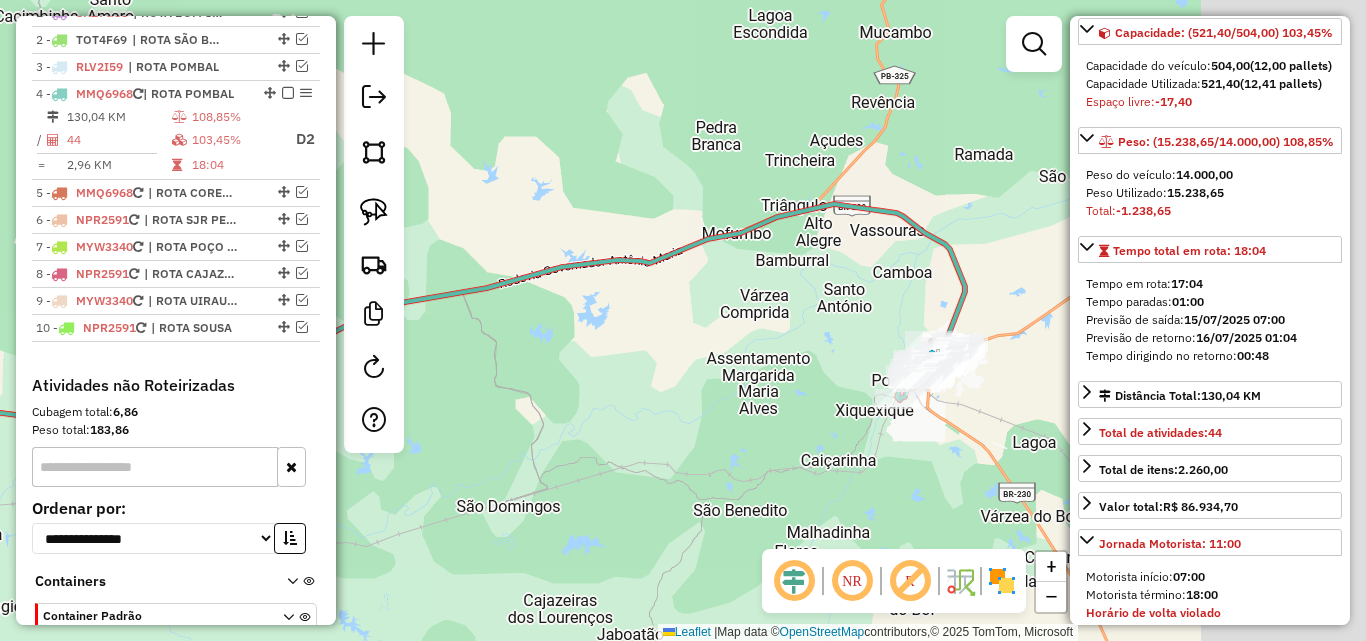 drag, startPoint x: 916, startPoint y: 318, endPoint x: 603, endPoint y: 342, distance: 313.9188 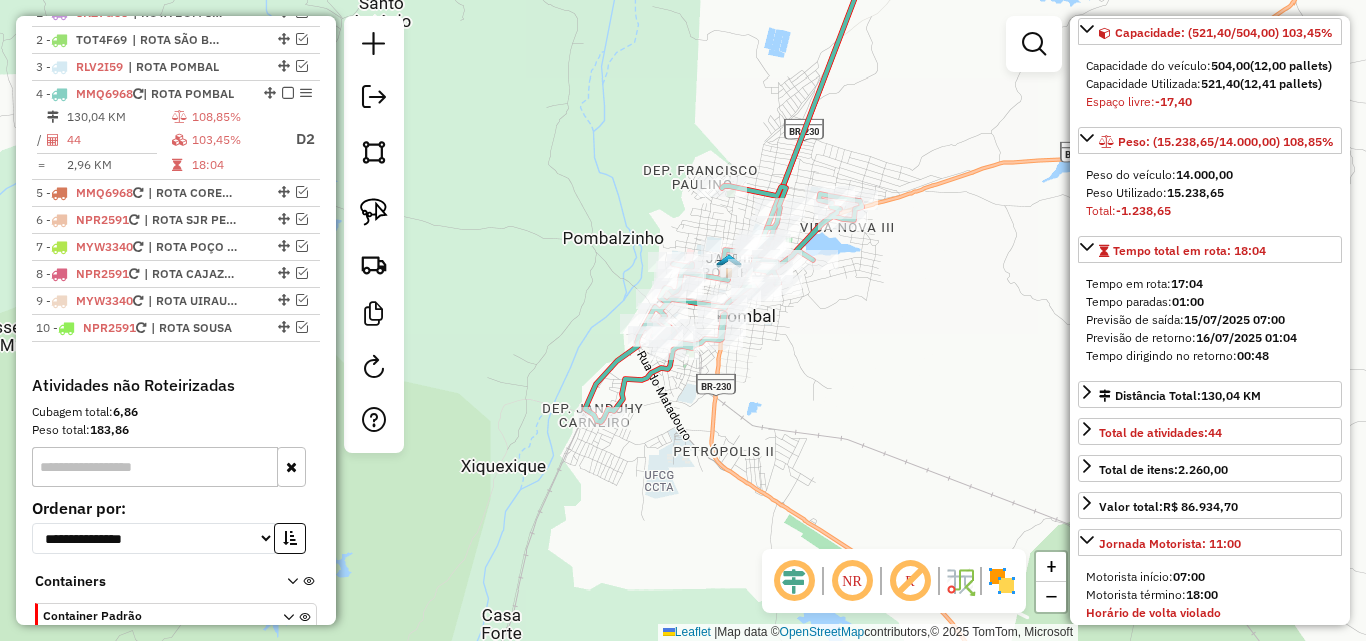click on "Janela de atendimento Grade de atendimento Capacidade Transportadoras Veículos Cliente Pedidos  Rotas Selecione os dias de semana para filtrar as janelas de atendimento  Seg   Ter   Qua   Qui   Sex   Sáb   Dom  Informe o período da janela de atendimento: De: Até:  Filtrar exatamente a janela do cliente  Considerar janela de atendimento padrão  Selecione os dias de semana para filtrar as grades de atendimento  Seg   Ter   Qua   Qui   Sex   Sáb   Dom   Considerar clientes sem dia de atendimento cadastrado  Clientes fora do dia de atendimento selecionado Filtrar as atividades entre os valores definidos abaixo:  Peso mínimo:   Peso máximo:   Cubagem mínima:   Cubagem máxima:   De:   Até:  Filtrar as atividades entre o tempo de atendimento definido abaixo:  De:   Até:   Considerar capacidade total dos clientes não roteirizados Transportadora: Selecione um ou mais itens Tipo de veículo: Selecione um ou mais itens Veículo: Selecione um ou mais itens Motorista: Selecione um ou mais itens Nome: Rótulo:" 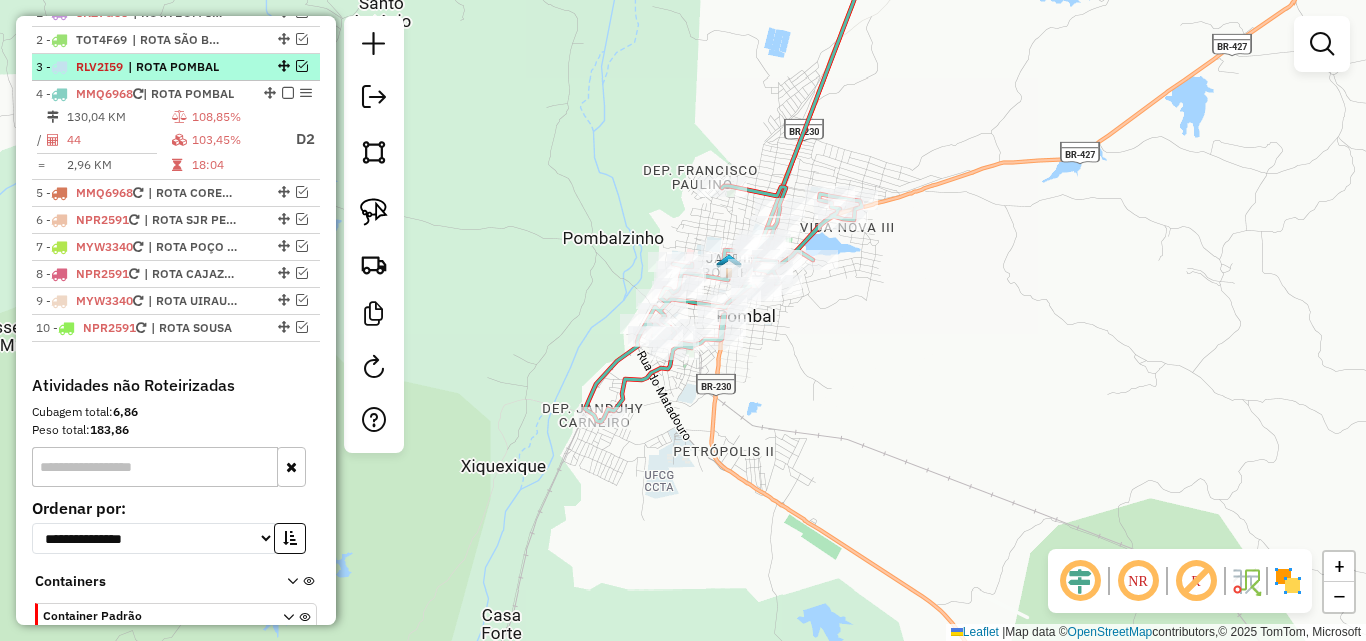 click on "3 -       RLV2I59   | ROTA POMBAL" at bounding box center [142, 67] 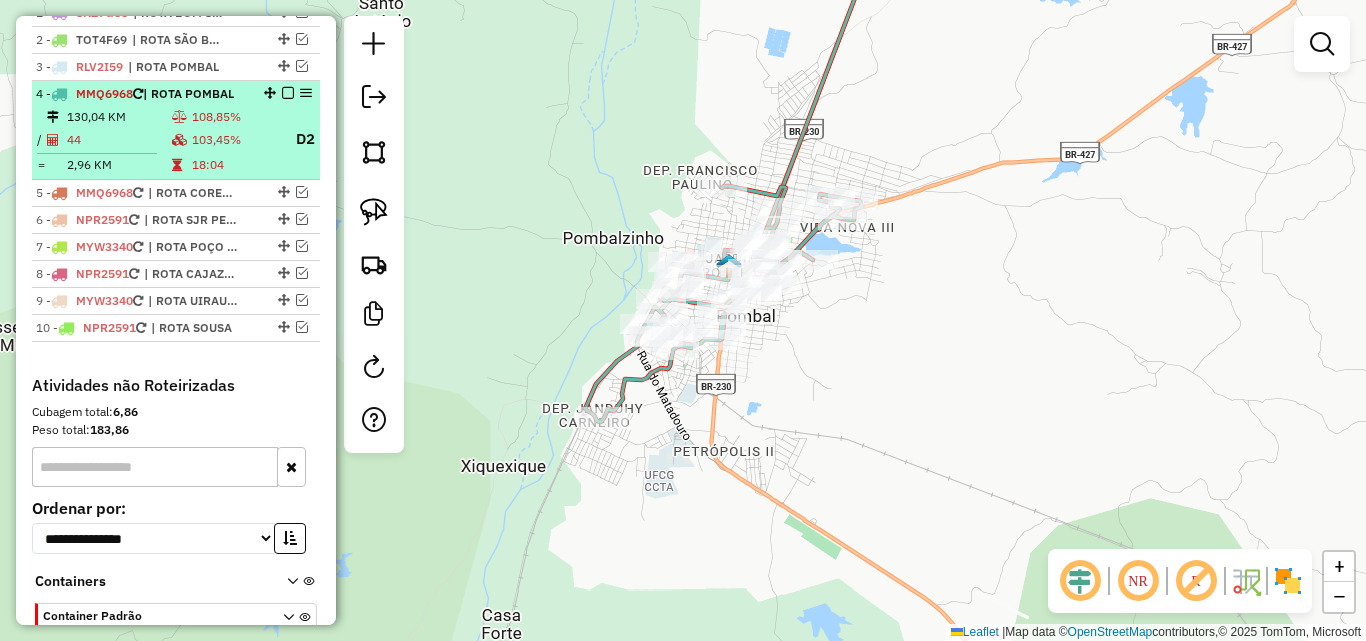 select on "*********" 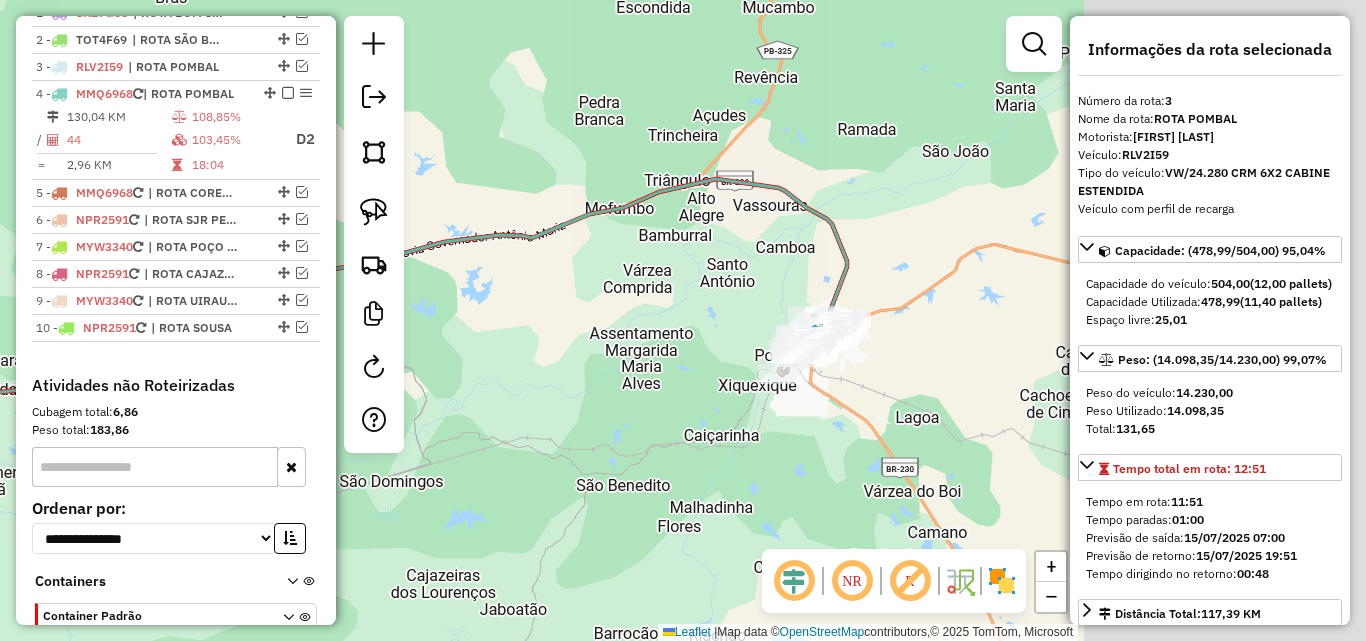 drag, startPoint x: 706, startPoint y: 390, endPoint x: 491, endPoint y: 340, distance: 220.7374 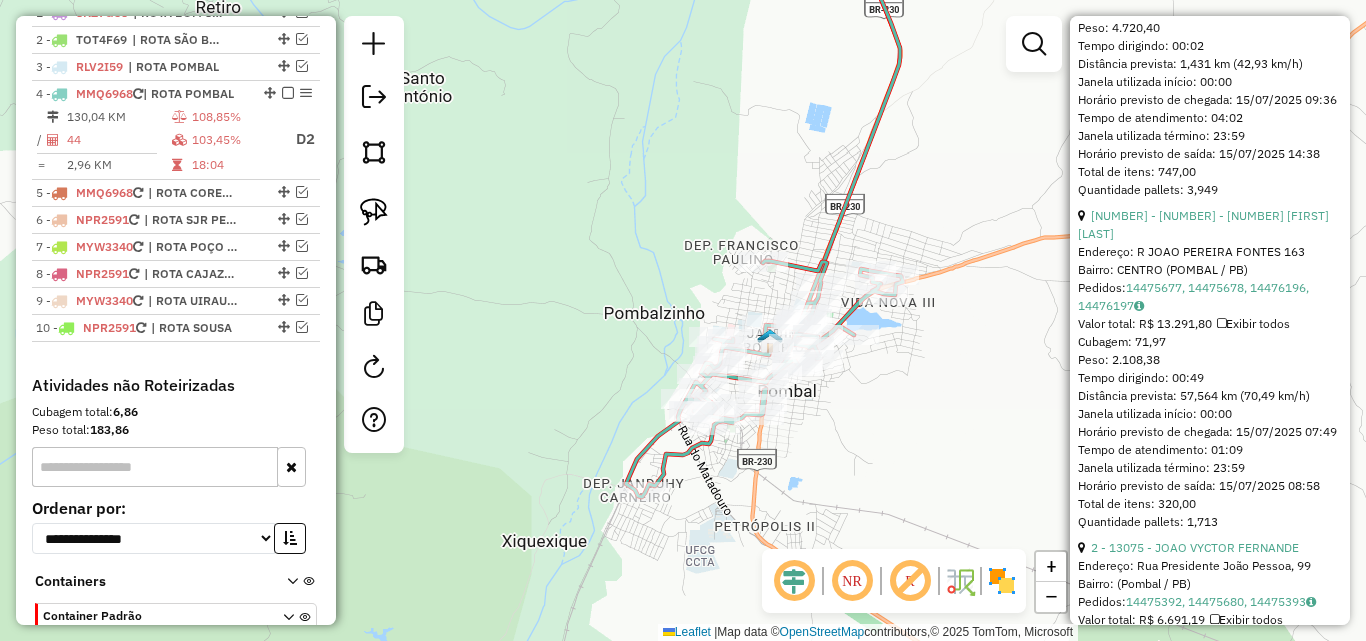 scroll, scrollTop: 1500, scrollLeft: 0, axis: vertical 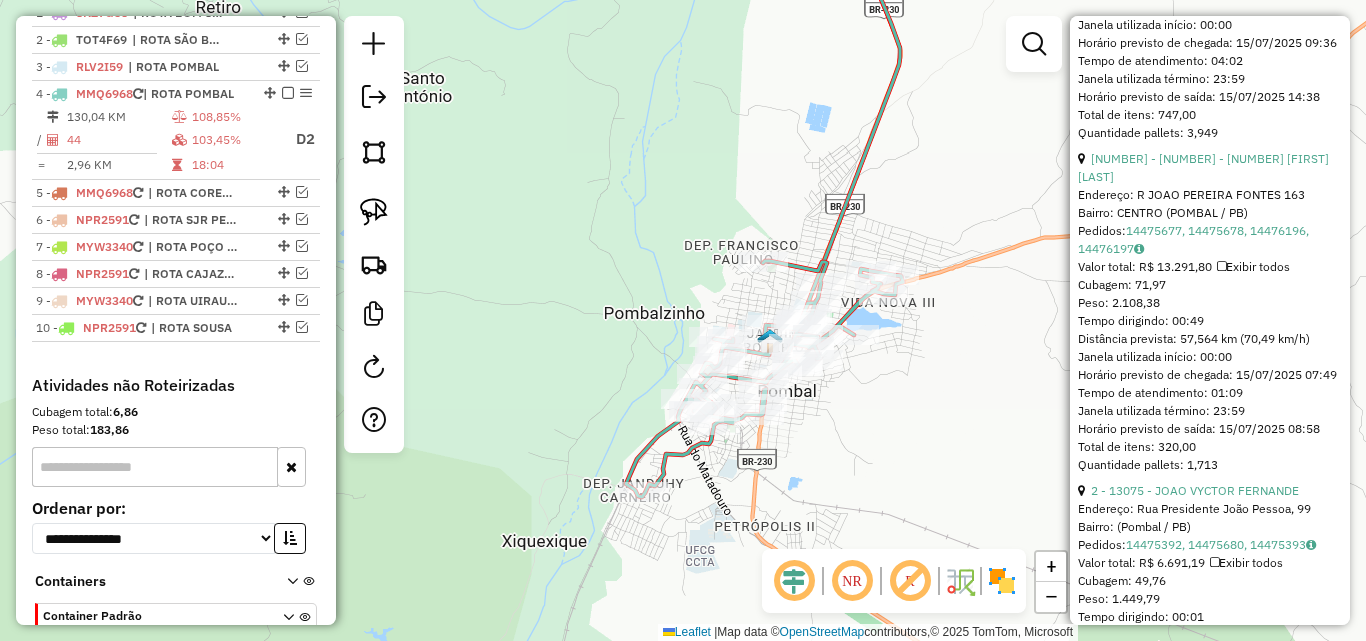 click 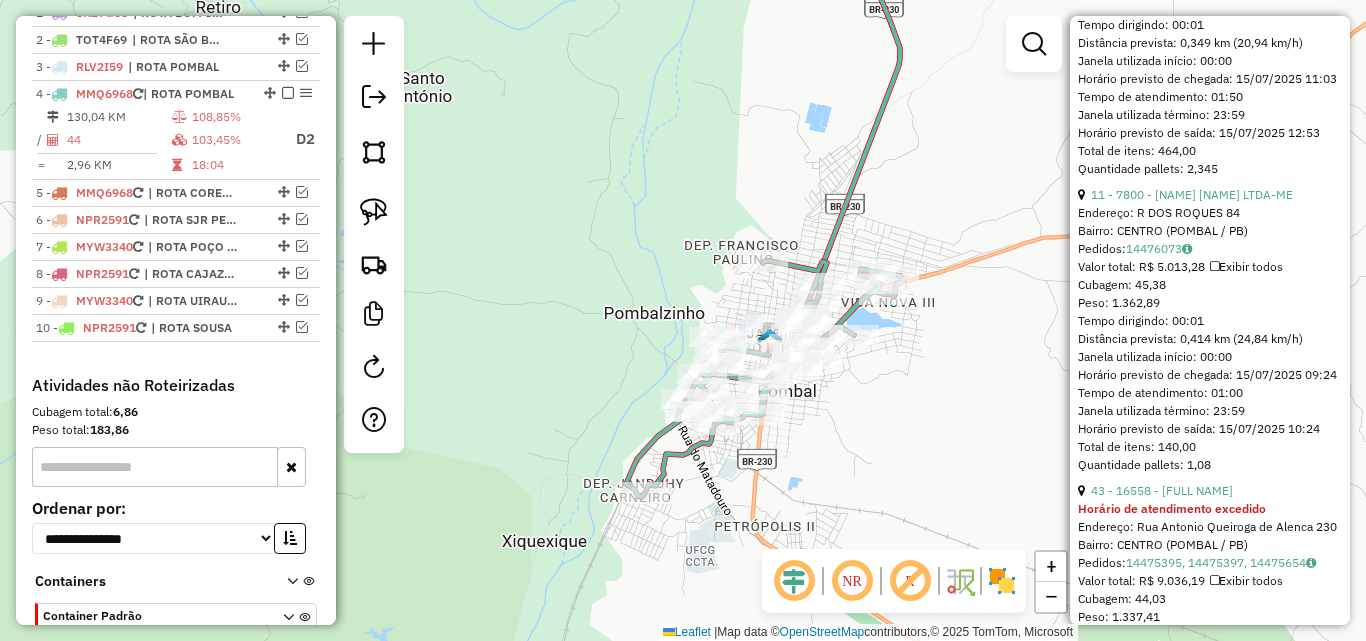 scroll, scrollTop: 1518, scrollLeft: 0, axis: vertical 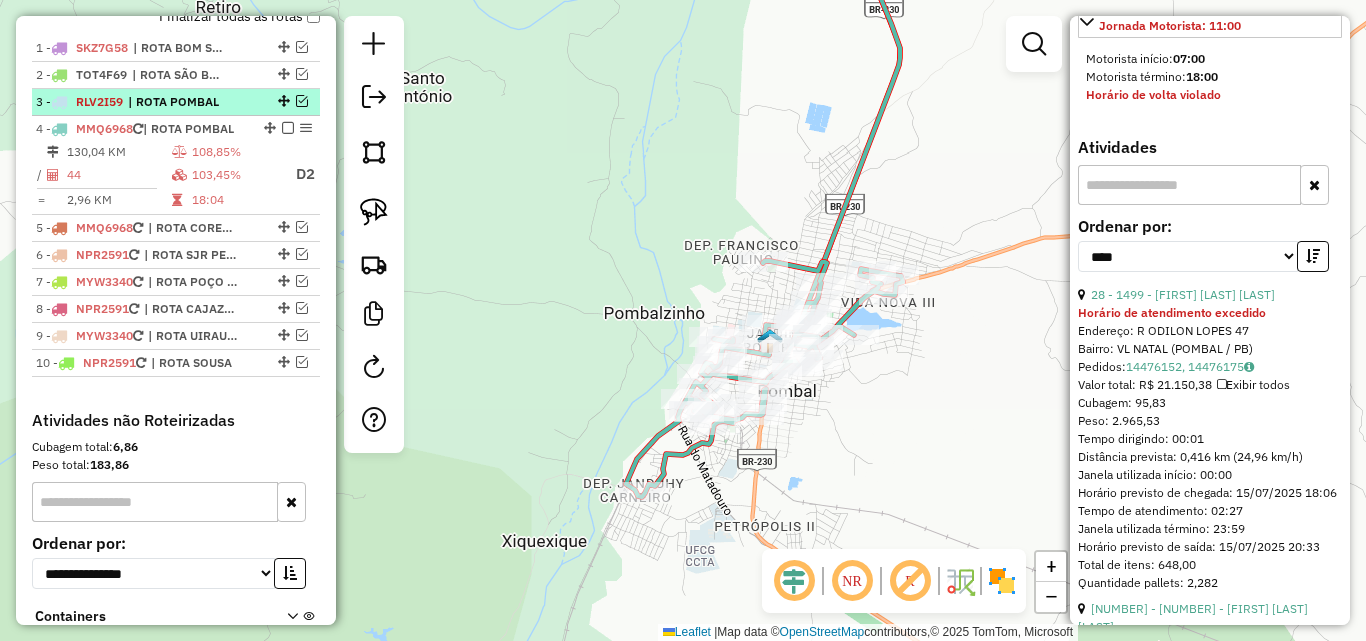 click at bounding box center (282, 101) 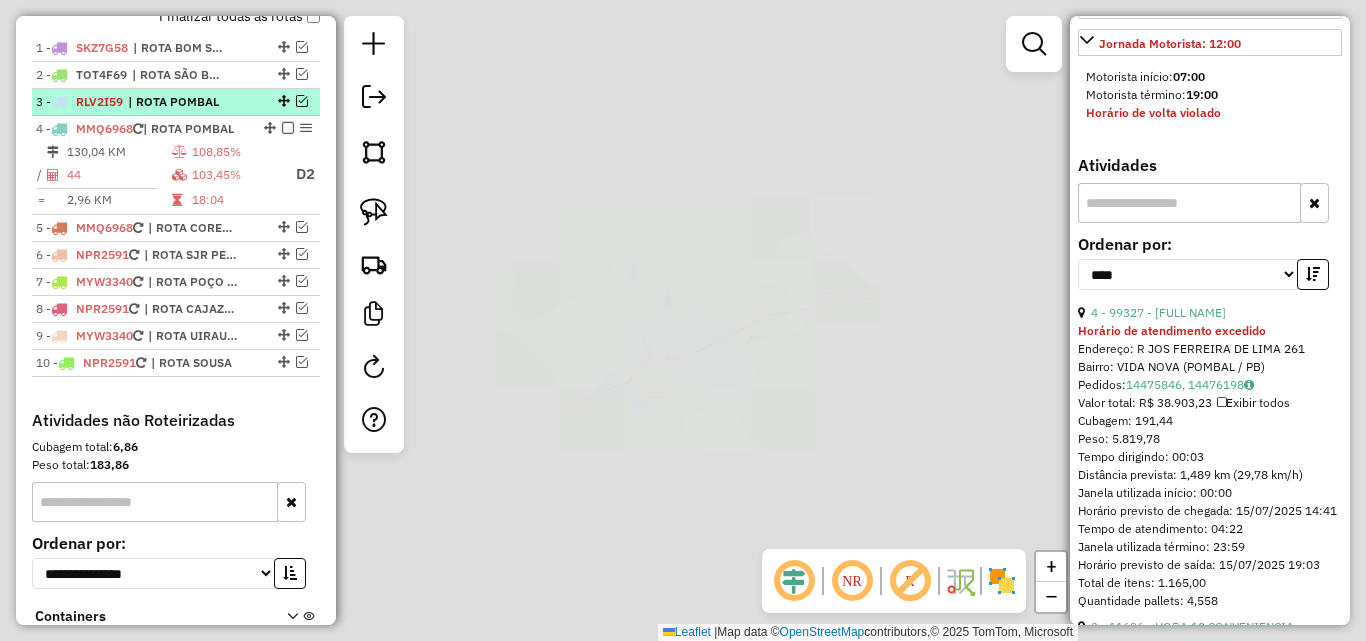 scroll, scrollTop: 700, scrollLeft: 0, axis: vertical 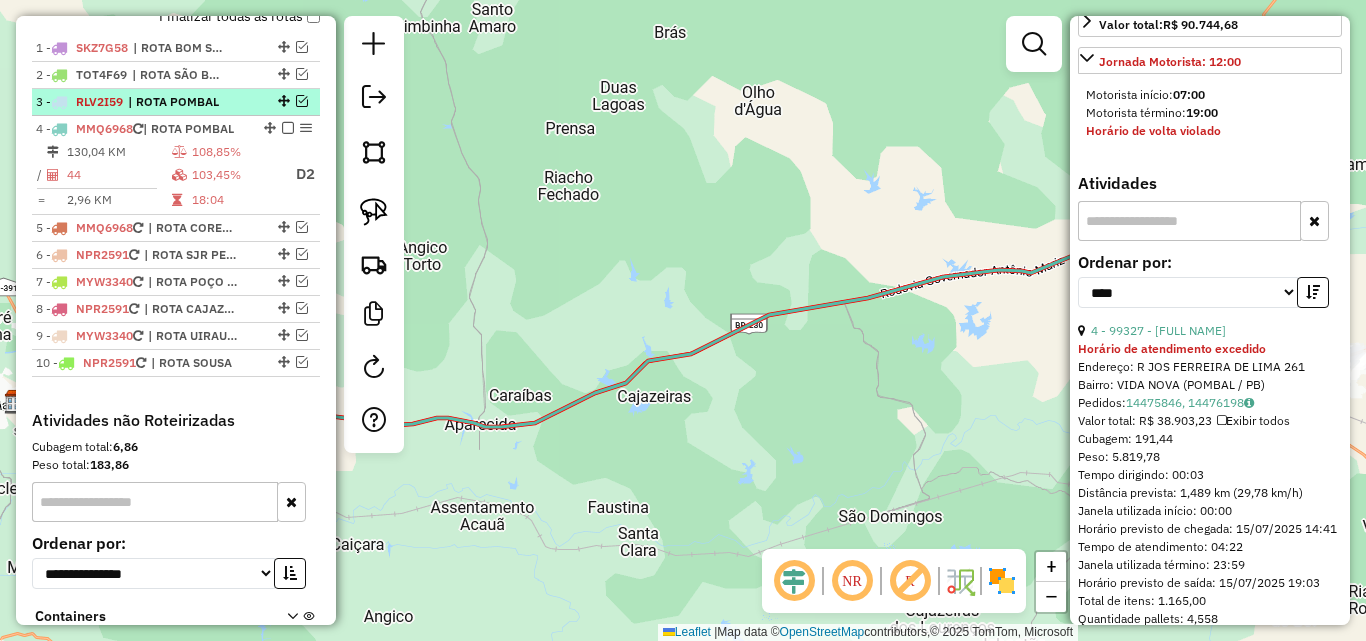 click at bounding box center [302, 101] 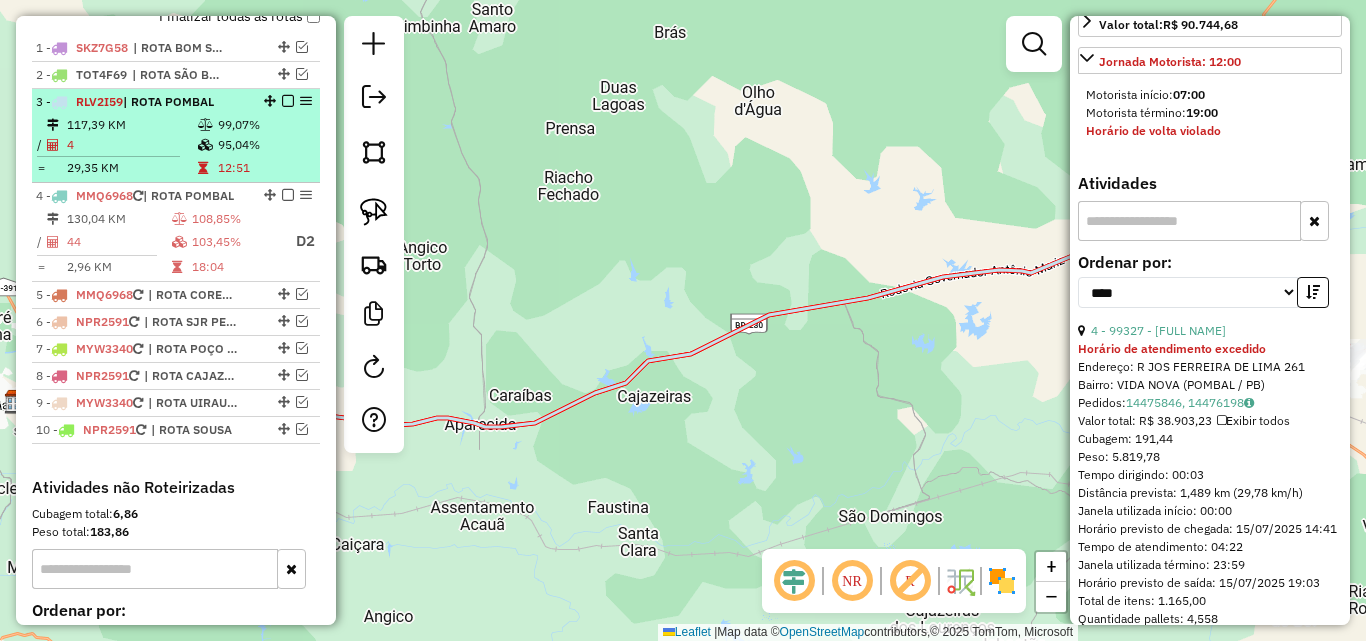 click on "117,39 KM   99,07%  /  4   95,04%     =  29,35 KM   12:51" at bounding box center (176, 146) 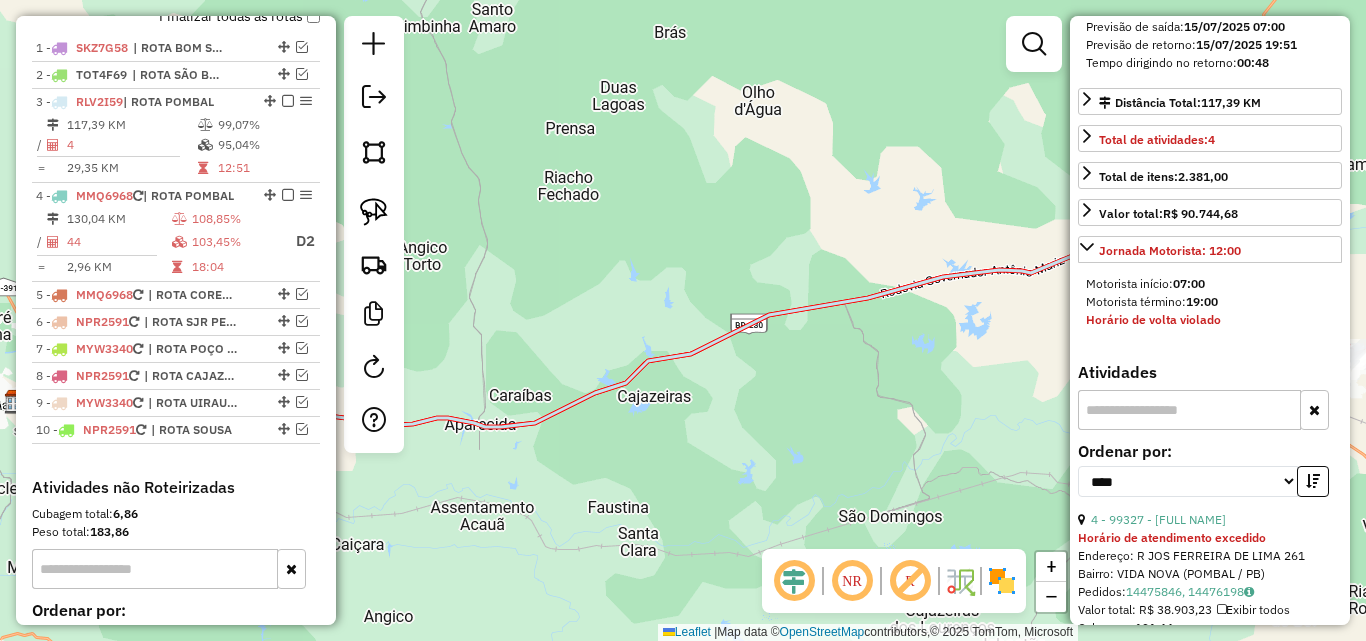 scroll, scrollTop: 500, scrollLeft: 0, axis: vertical 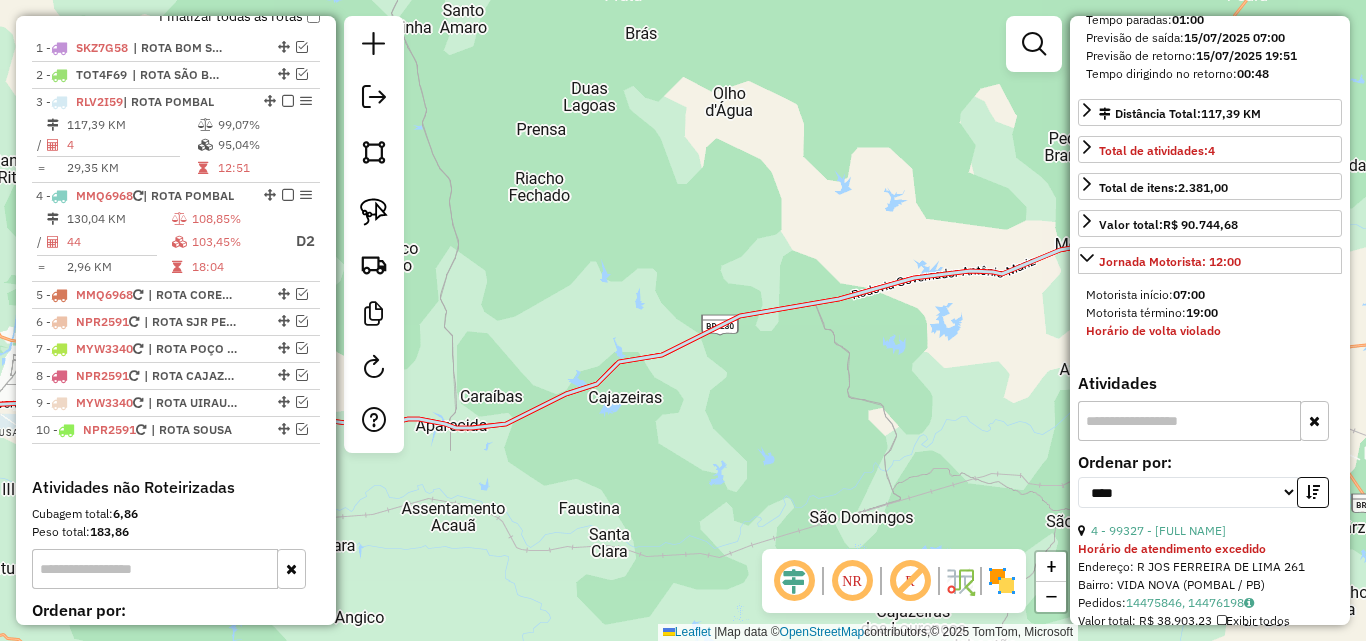 drag, startPoint x: 879, startPoint y: 447, endPoint x: 462, endPoint y: 487, distance: 418.91406 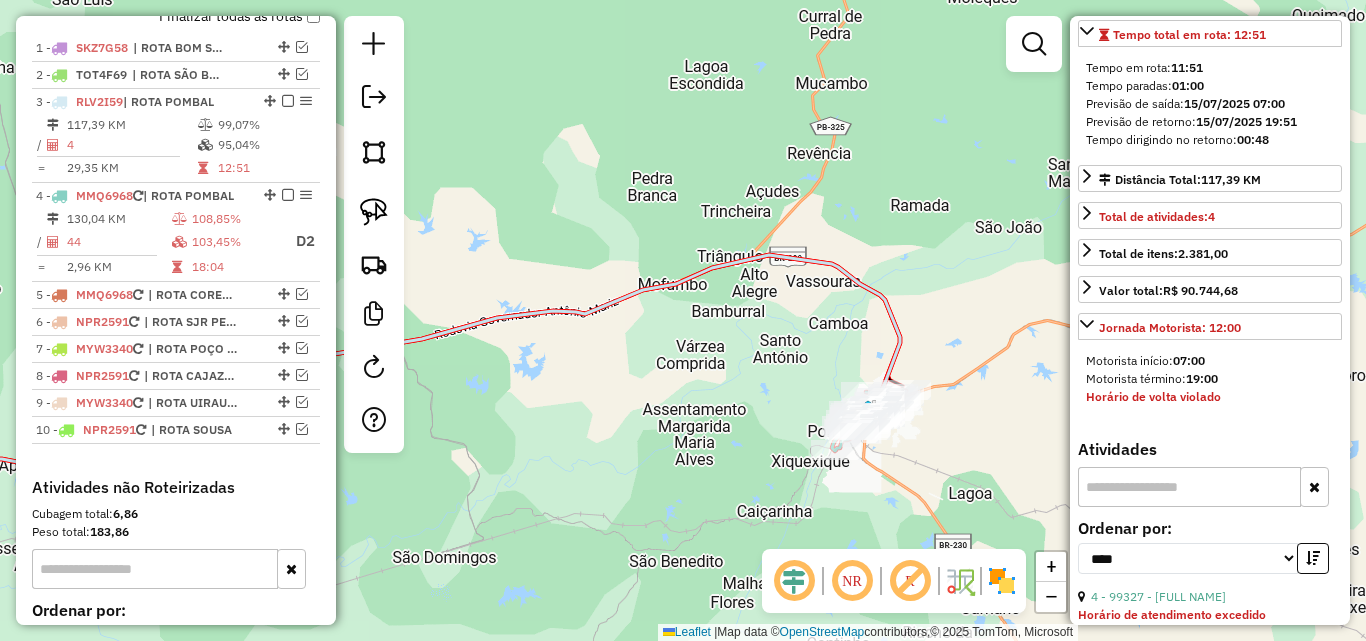 scroll, scrollTop: 400, scrollLeft: 0, axis: vertical 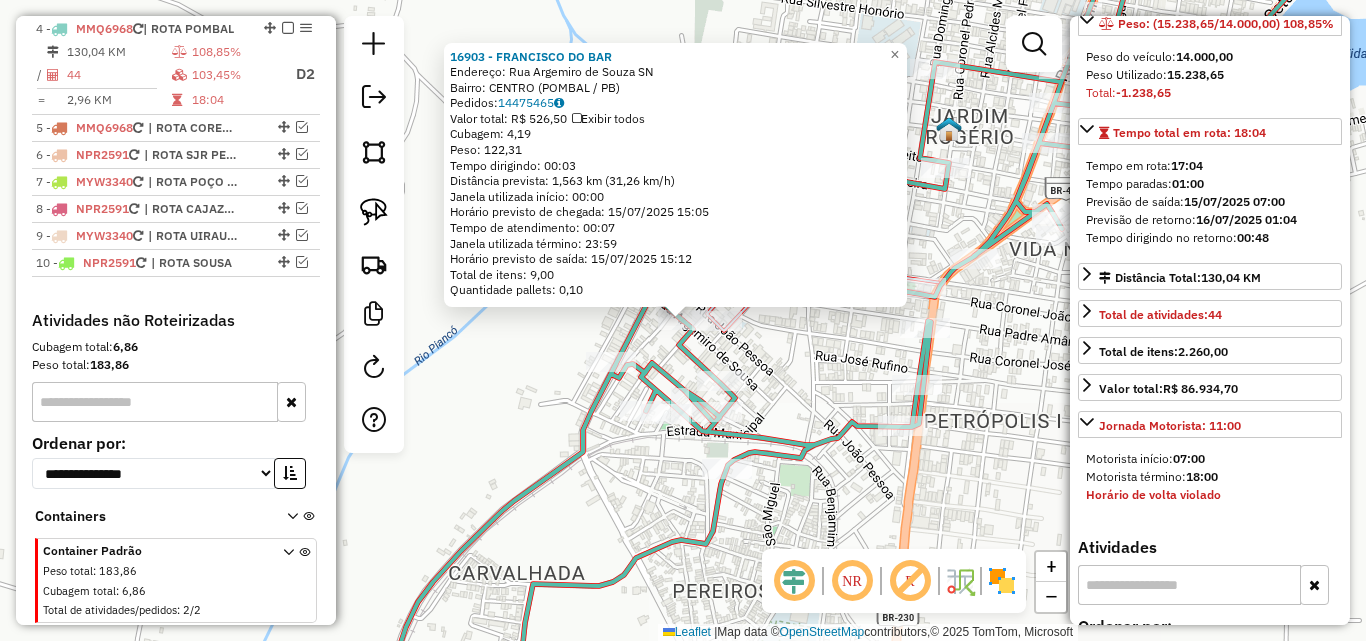 drag, startPoint x: 476, startPoint y: 418, endPoint x: 467, endPoint y: 402, distance: 18.35756 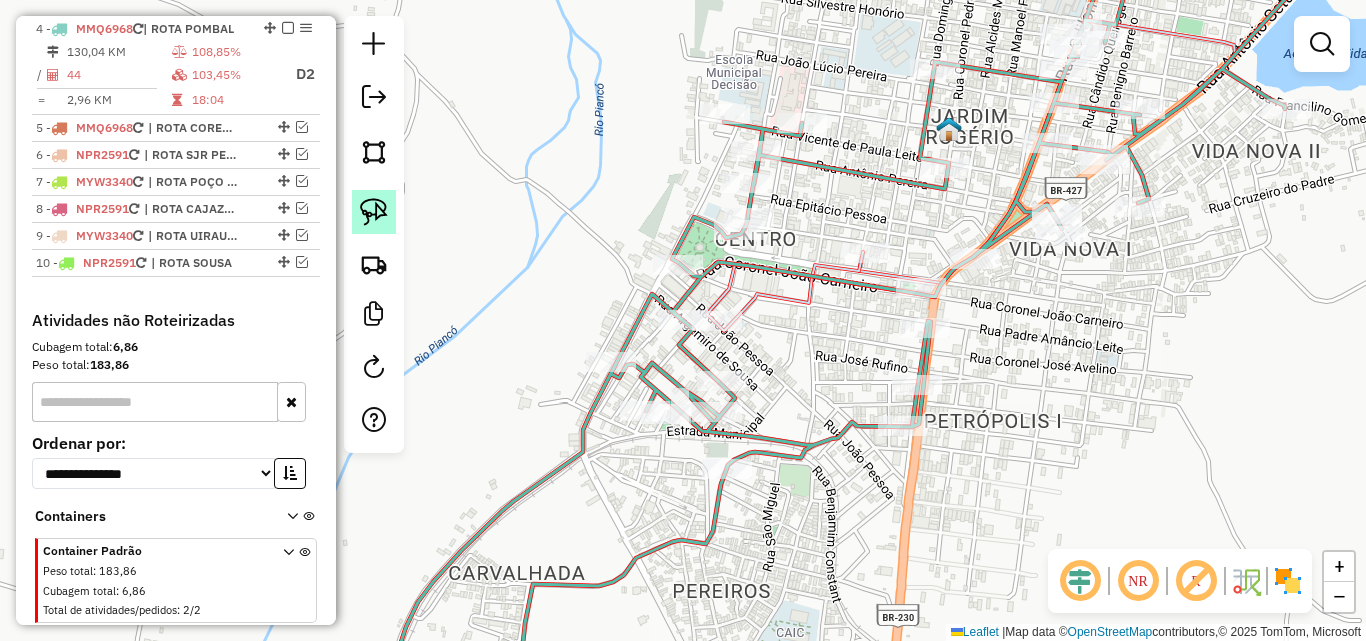 click 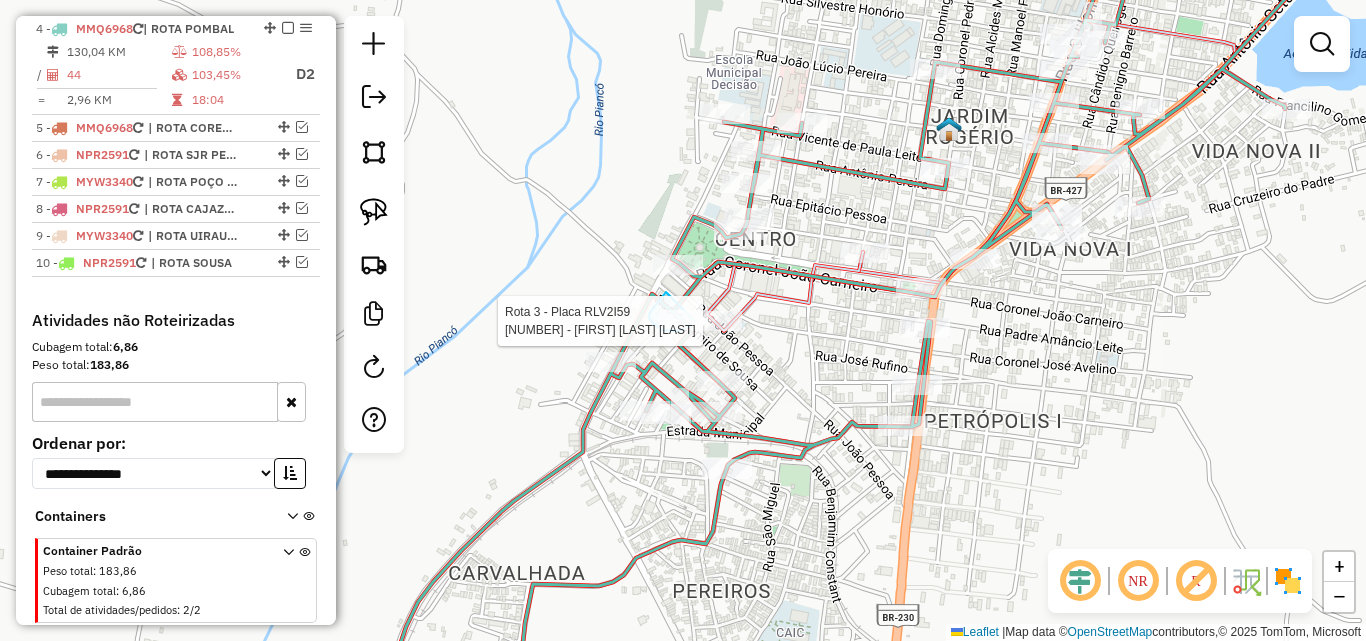 drag, startPoint x: 666, startPoint y: 292, endPoint x: 703, endPoint y: 306, distance: 39.56008 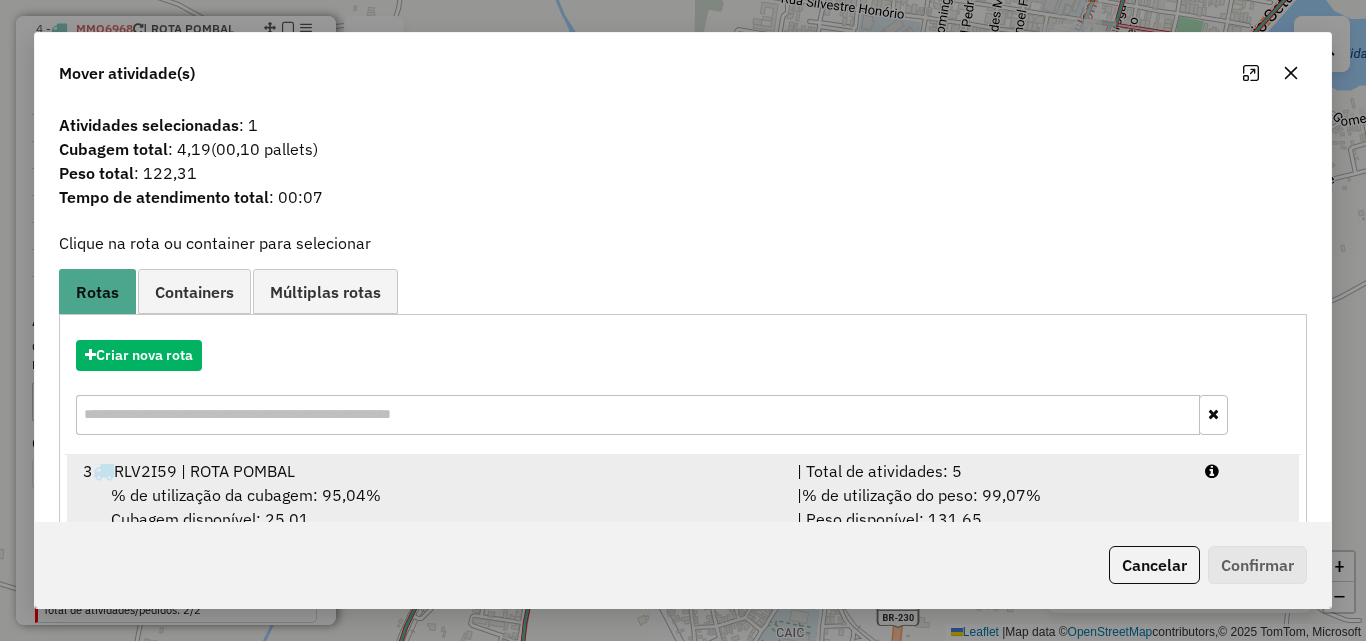 click on "|  % de utilização do peso: 99,07%  | Peso disponível: 131,65" at bounding box center [989, 507] 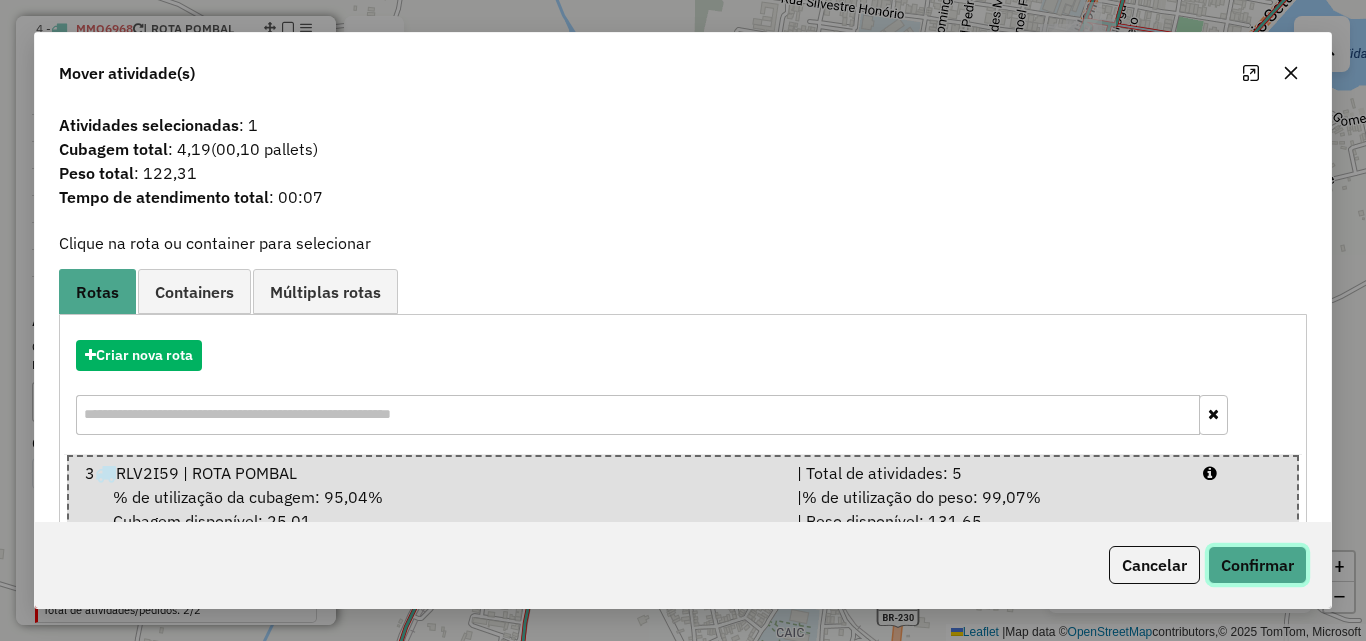 click on "Confirmar" 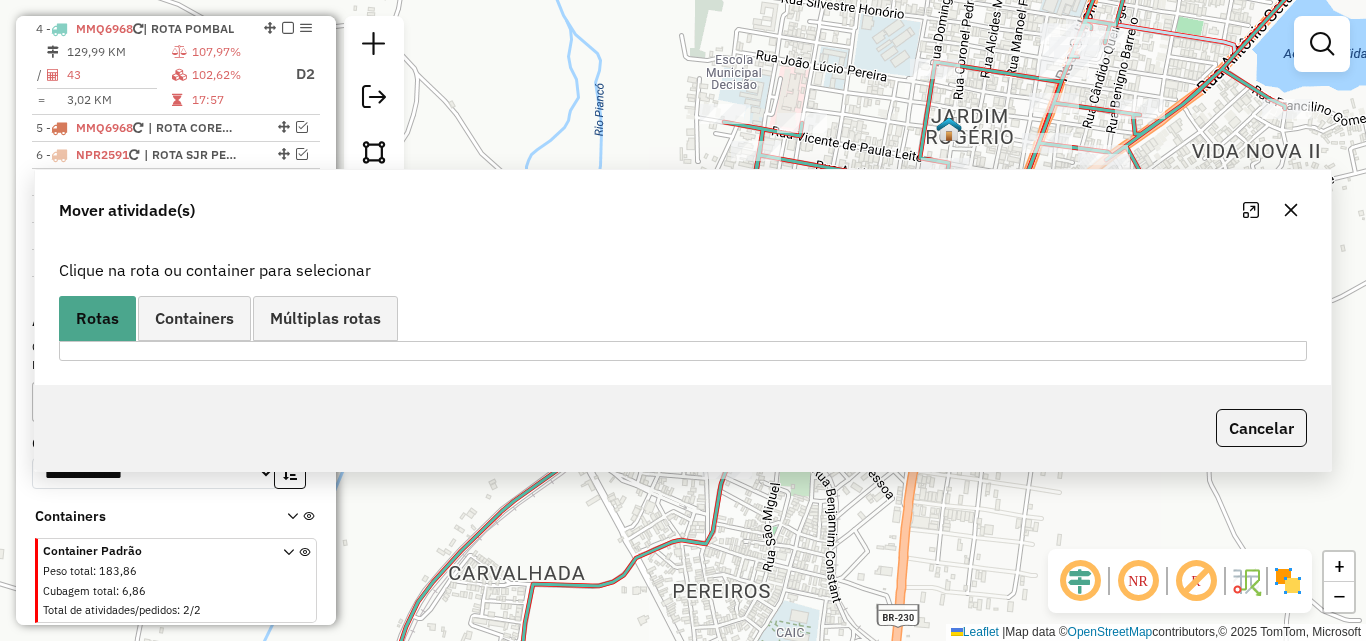 scroll, scrollTop: 729, scrollLeft: 0, axis: vertical 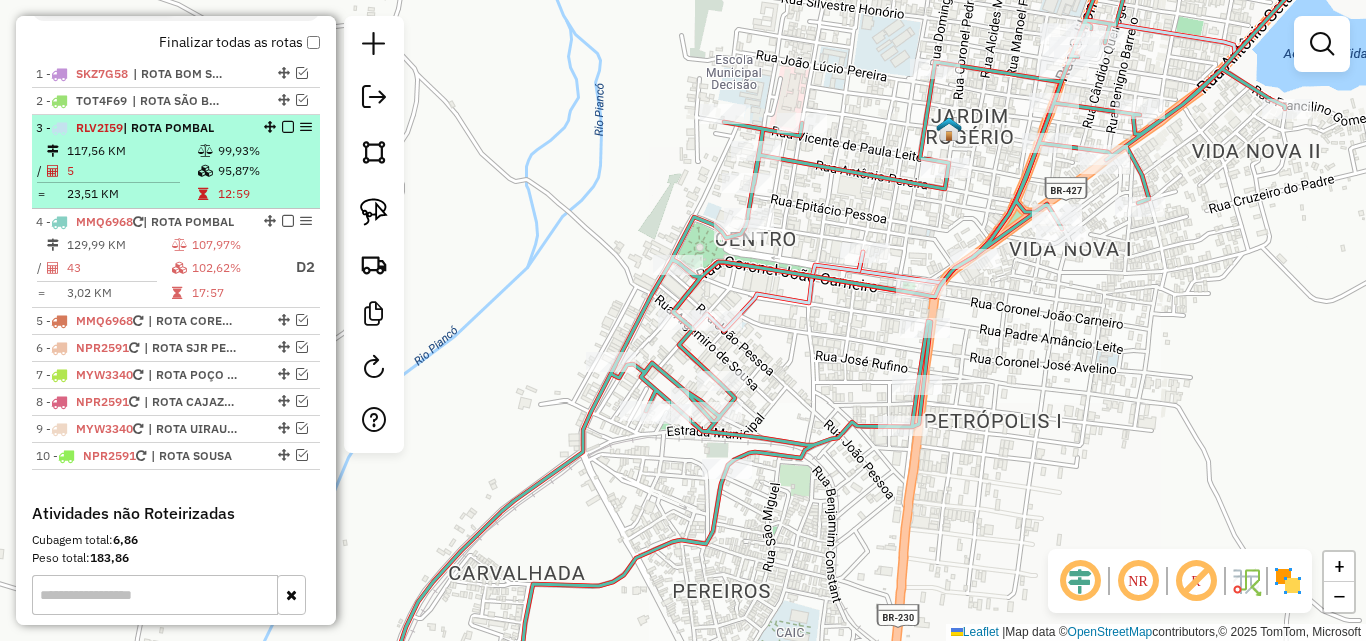 drag, startPoint x: 166, startPoint y: 178, endPoint x: 229, endPoint y: 160, distance: 65.52099 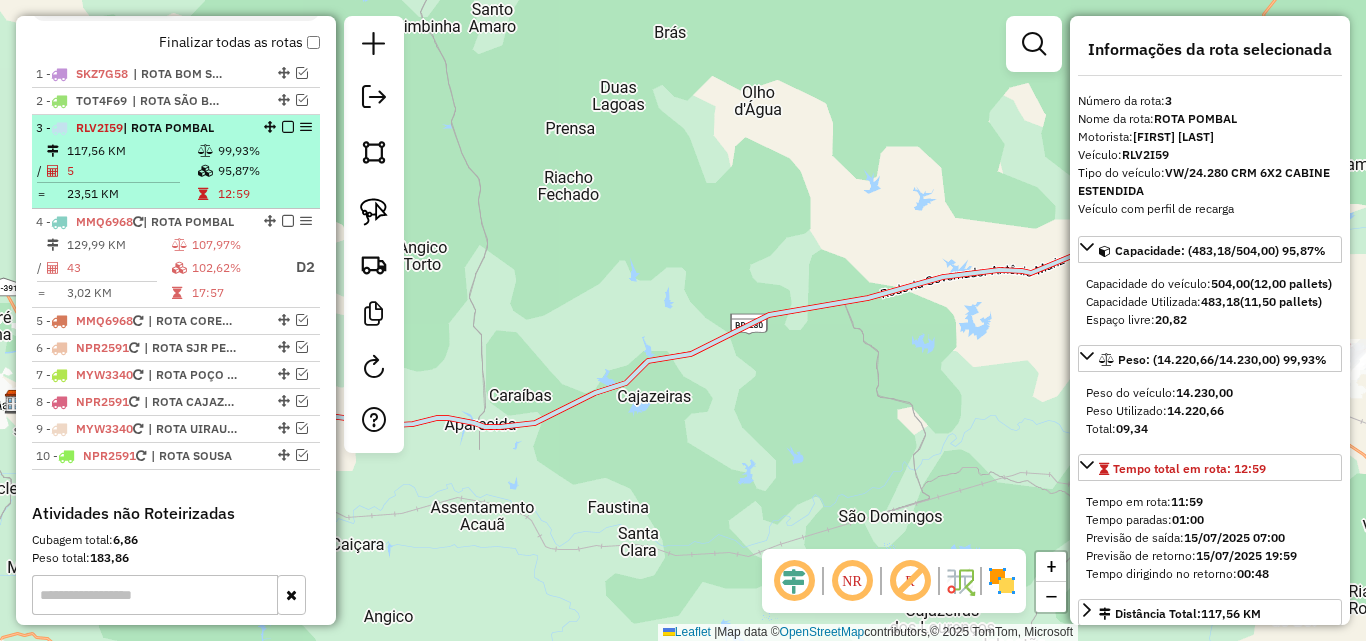 click at bounding box center (288, 127) 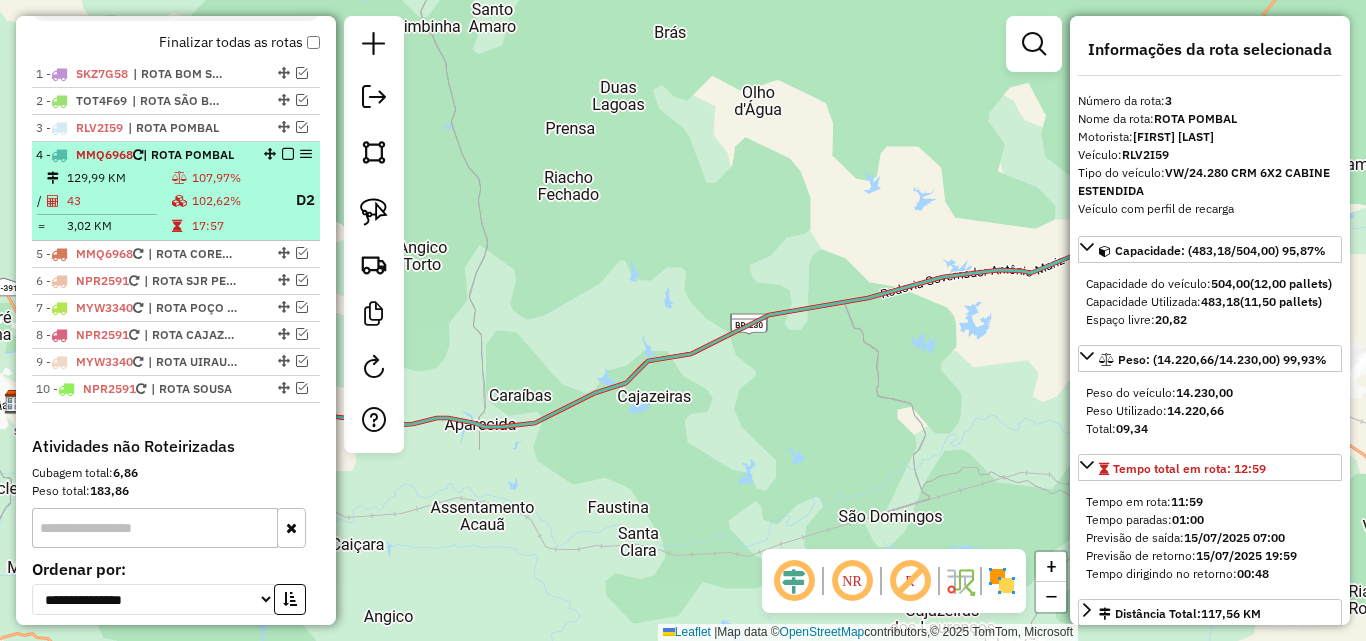 click on "102,62%" at bounding box center [235, 200] 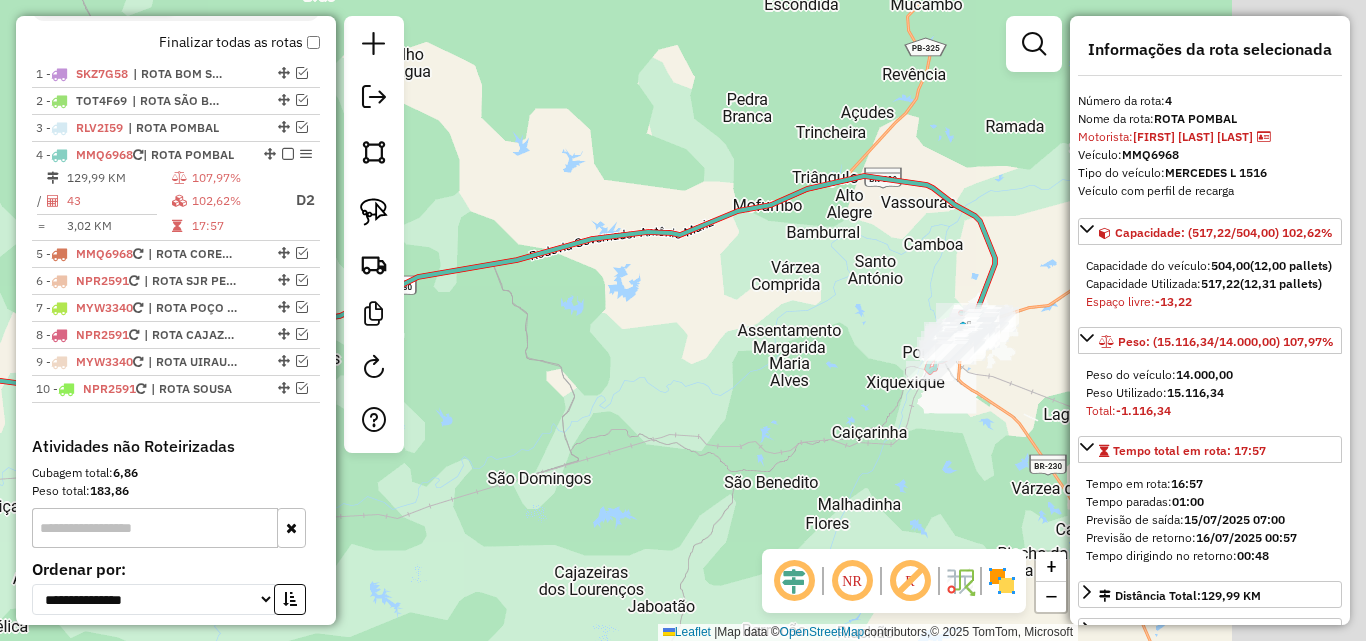 drag, startPoint x: 811, startPoint y: 421, endPoint x: 427, endPoint y: 362, distance: 388.5061 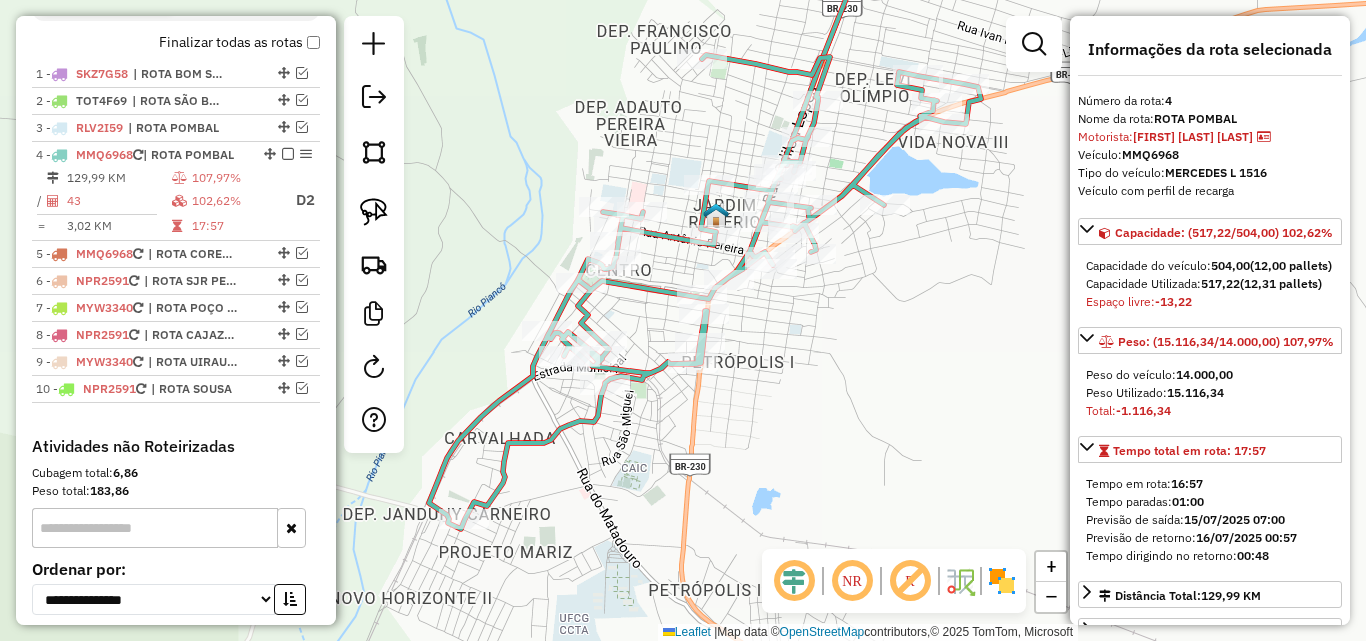 click on "Janela de atendimento Grade de atendimento Capacidade Transportadoras Veículos Cliente Pedidos  Rotas Selecione os dias de semana para filtrar as janelas de atendimento  Seg   Ter   Qua   Qui   Sex   Sáb   Dom  Informe o período da janela de atendimento: De: Até:  Filtrar exatamente a janela do cliente  Considerar janela de atendimento padrão  Selecione os dias de semana para filtrar as grades de atendimento  Seg   Ter   Qua   Qui   Sex   Sáb   Dom   Considerar clientes sem dia de atendimento cadastrado  Clientes fora do dia de atendimento selecionado Filtrar as atividades entre os valores definidos abaixo:  Peso mínimo:   Peso máximo:   Cubagem mínima:   Cubagem máxima:   De:   Até:  Filtrar as atividades entre o tempo de atendimento definido abaixo:  De:   Até:   Considerar capacidade total dos clientes não roteirizados Transportadora: Selecione um ou mais itens Tipo de veículo: Selecione um ou mais itens Veículo: Selecione um ou mais itens Motorista: Selecione um ou mais itens Nome: Rótulo:" 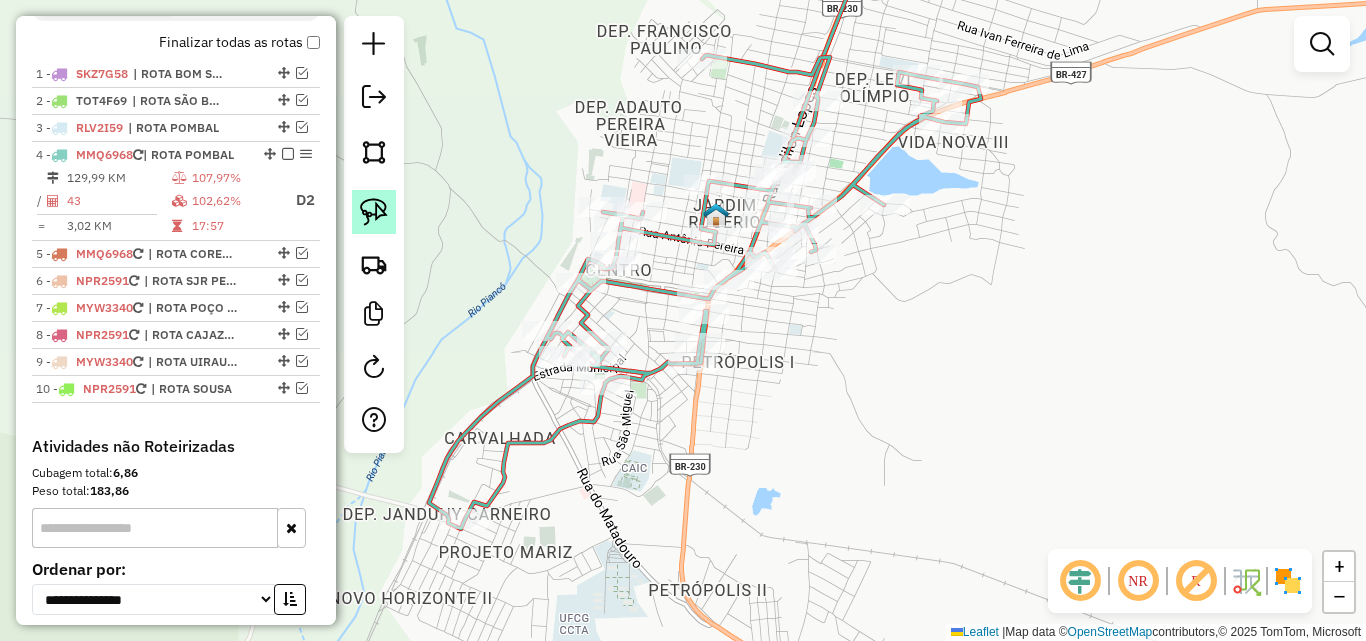 click 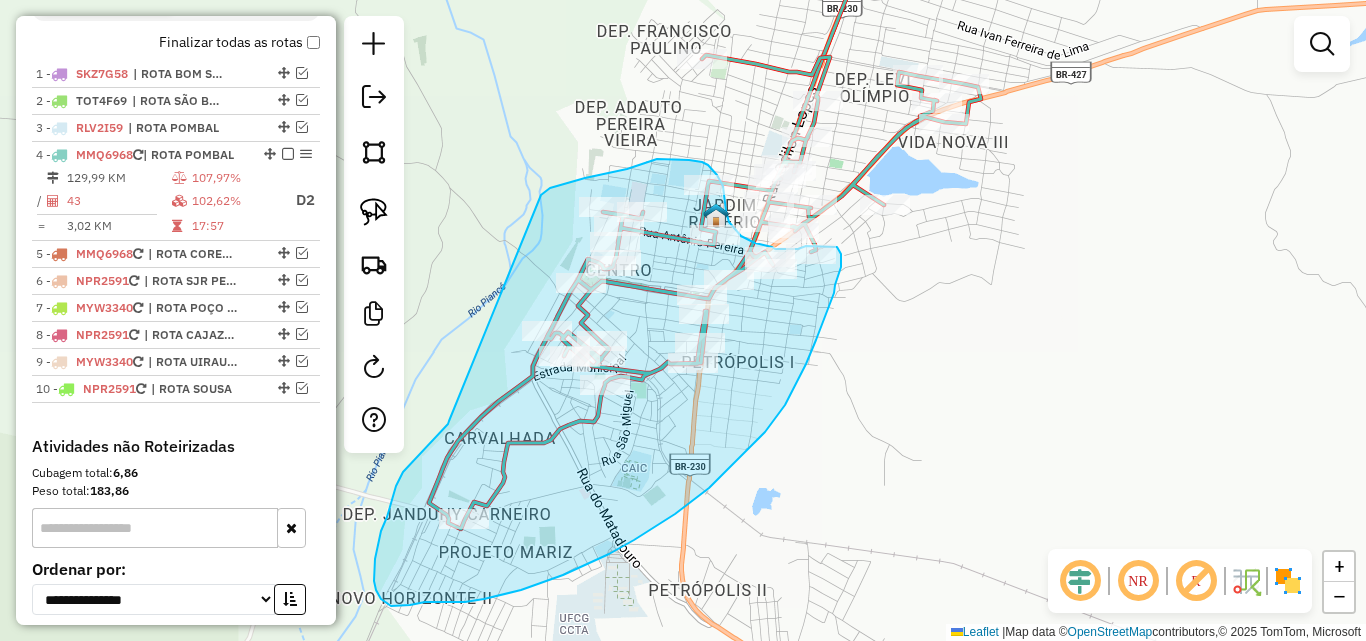drag, startPoint x: 449, startPoint y: 421, endPoint x: 548, endPoint y: 191, distance: 250.40167 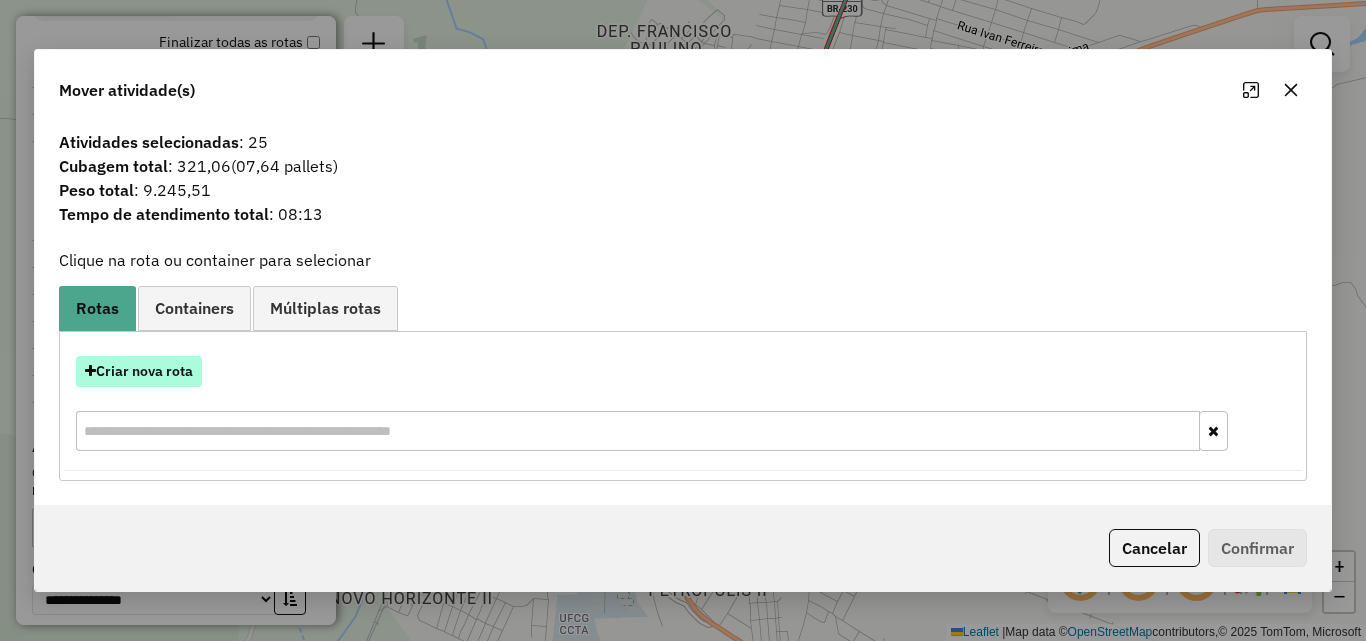 click on "Criar nova rota" at bounding box center (139, 371) 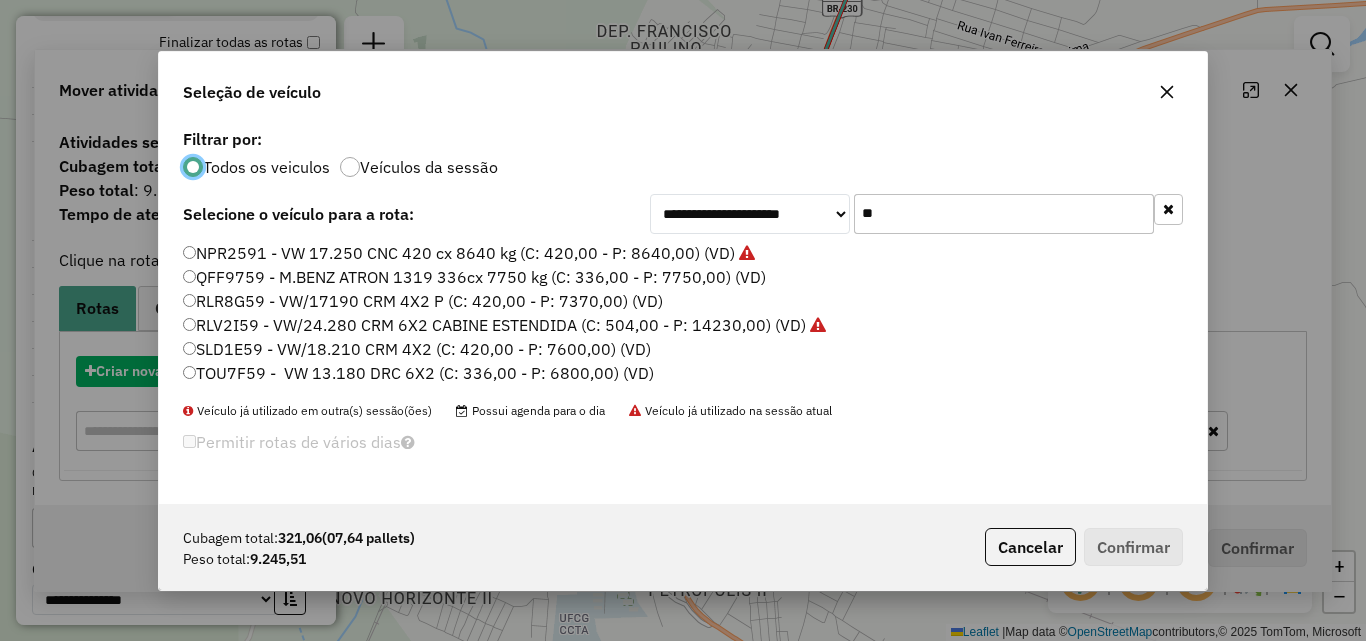 scroll, scrollTop: 11, scrollLeft: 6, axis: both 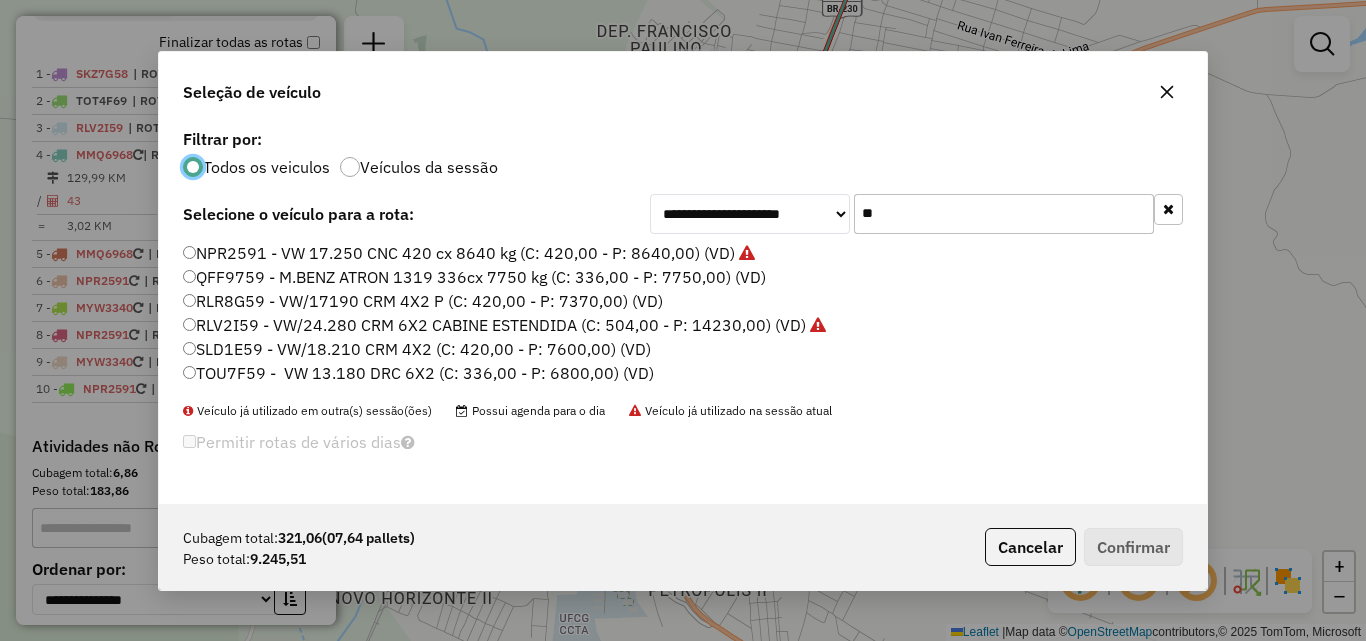 click on "**" 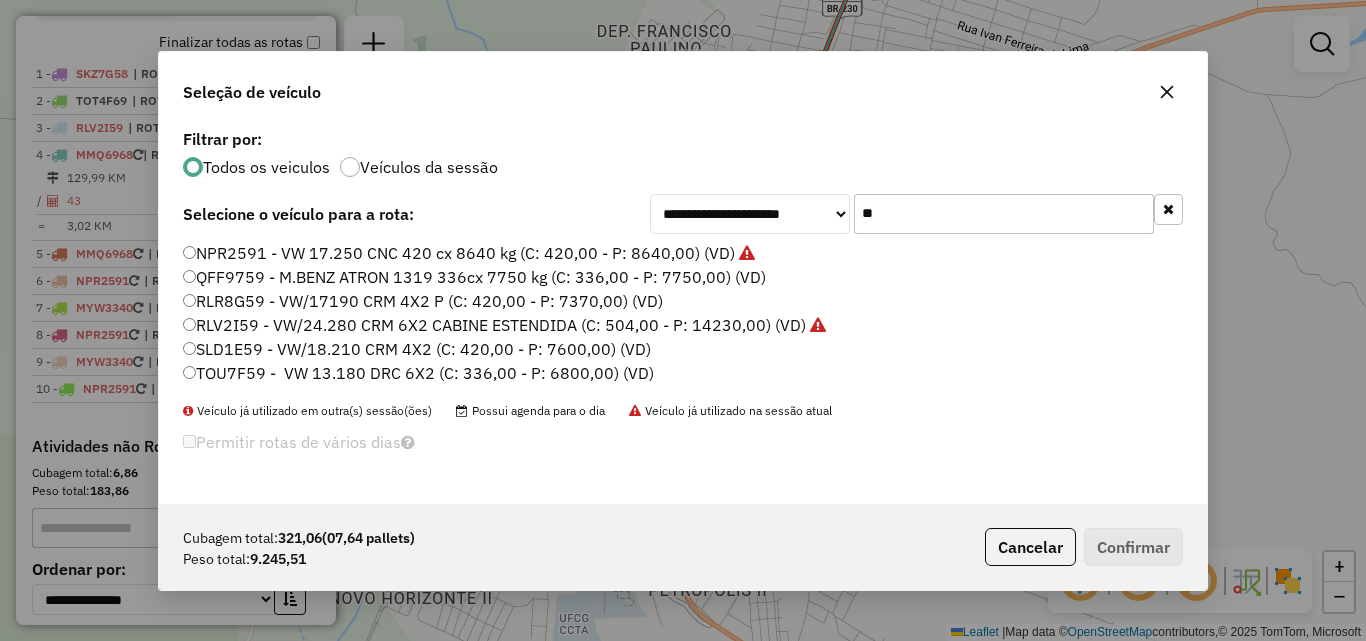 click on "**" 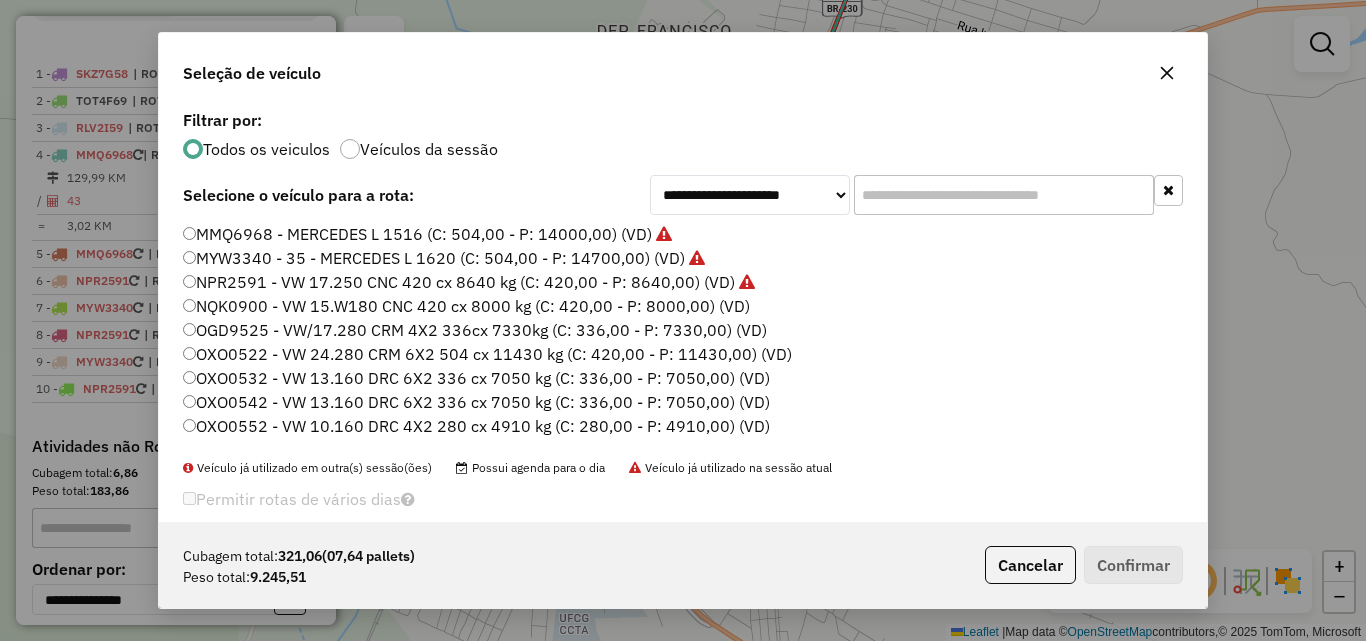 click 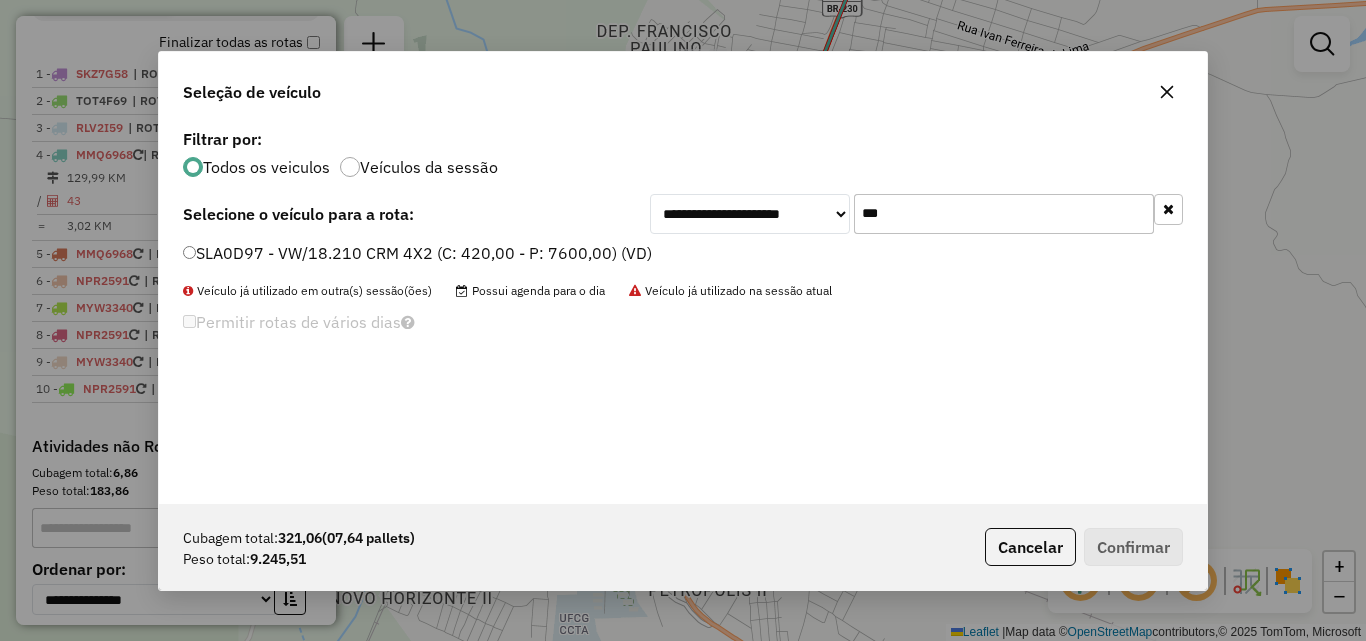 type on "***" 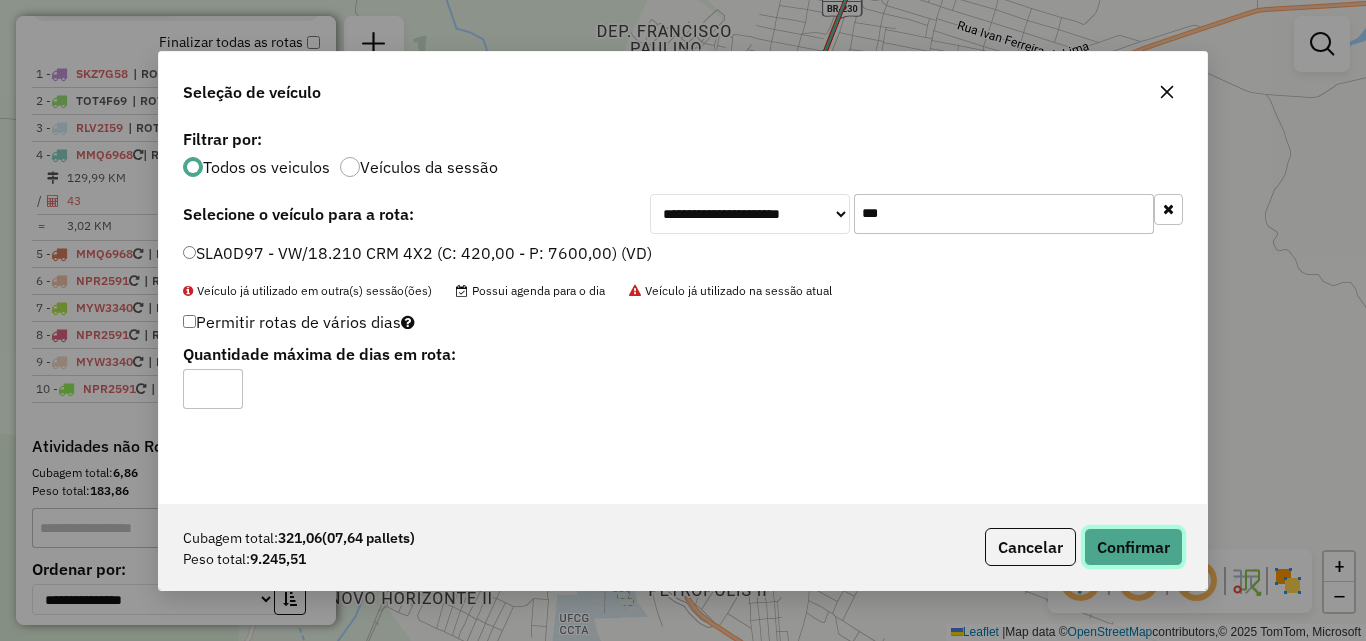 click on "Confirmar" 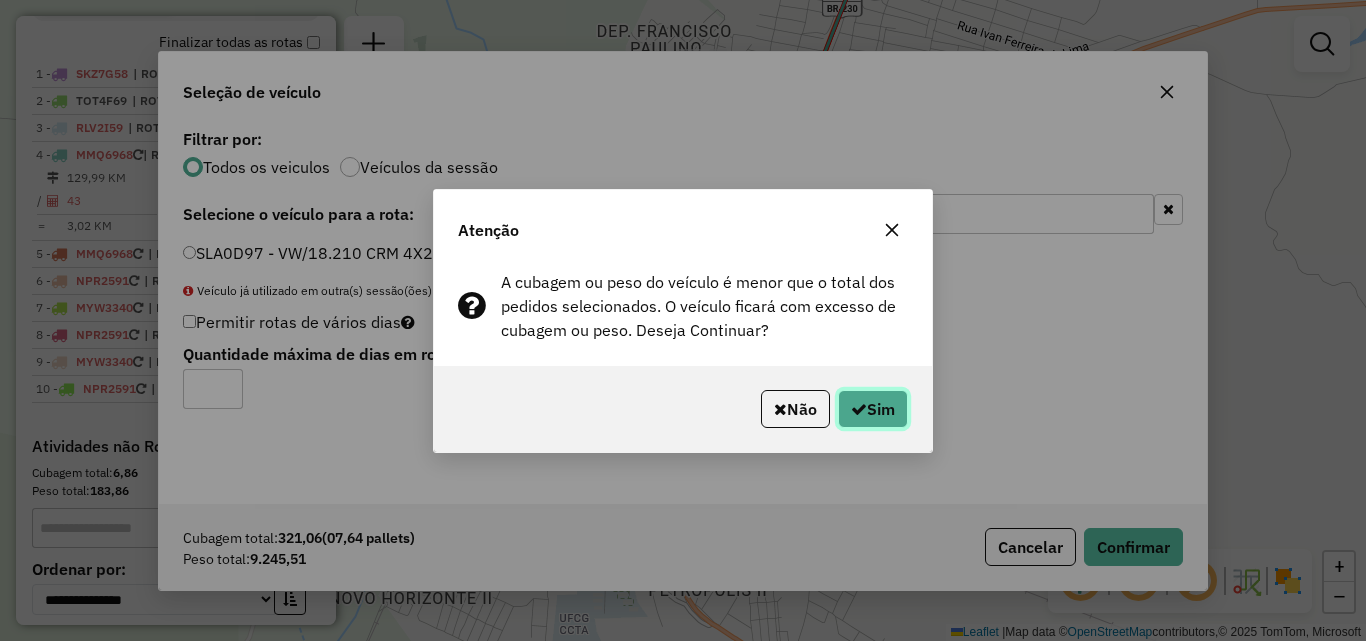 click on "Sim" 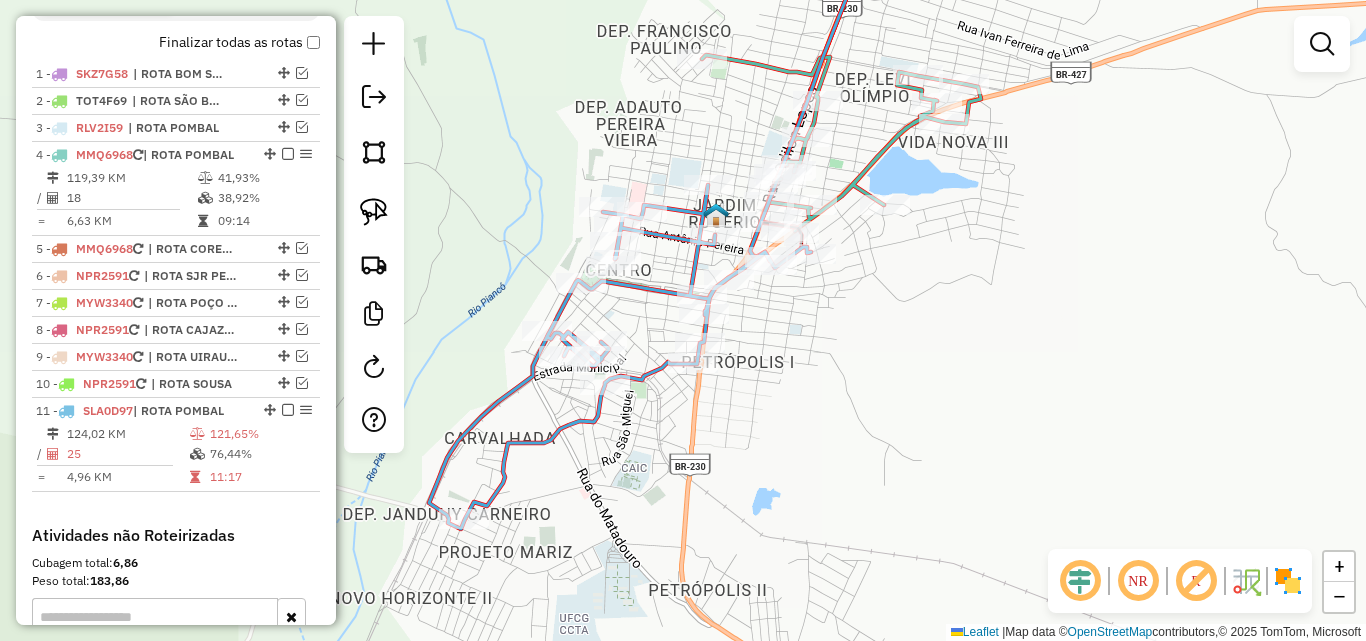 click on "Janela de atendimento Grade de atendimento Capacidade Transportadoras Veículos Cliente Pedidos  Rotas Selecione os dias de semana para filtrar as janelas de atendimento  Seg   Ter   Qua   Qui   Sex   Sáb   Dom  Informe o período da janela de atendimento: De: Até:  Filtrar exatamente a janela do cliente  Considerar janela de atendimento padrão  Selecione os dias de semana para filtrar as grades de atendimento  Seg   Ter   Qua   Qui   Sex   Sáb   Dom   Considerar clientes sem dia de atendimento cadastrado  Clientes fora do dia de atendimento selecionado Filtrar as atividades entre os valores definidos abaixo:  Peso mínimo:   Peso máximo:   Cubagem mínima:   Cubagem máxima:   De:   Até:  Filtrar as atividades entre o tempo de atendimento definido abaixo:  De:   Até:   Considerar capacidade total dos clientes não roteirizados Transportadora: Selecione um ou mais itens Tipo de veículo: Selecione um ou mais itens Veículo: Selecione um ou mais itens Motorista: Selecione um ou mais itens Nome: Rótulo:" 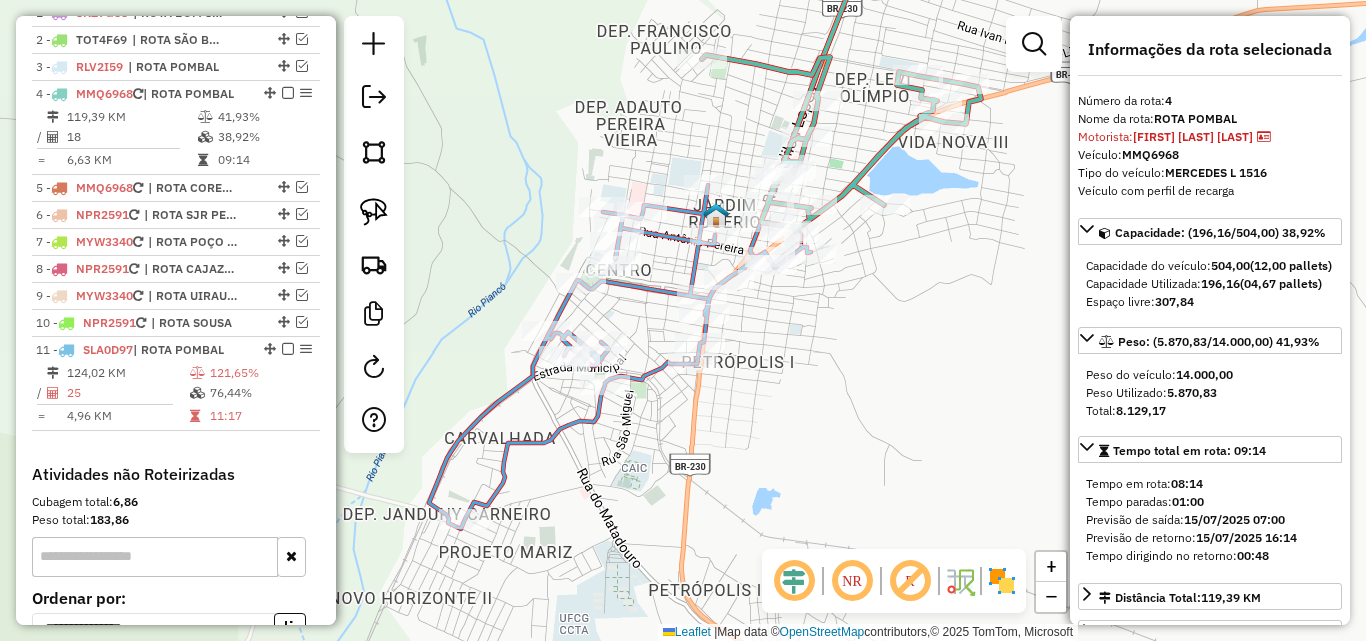scroll, scrollTop: 855, scrollLeft: 0, axis: vertical 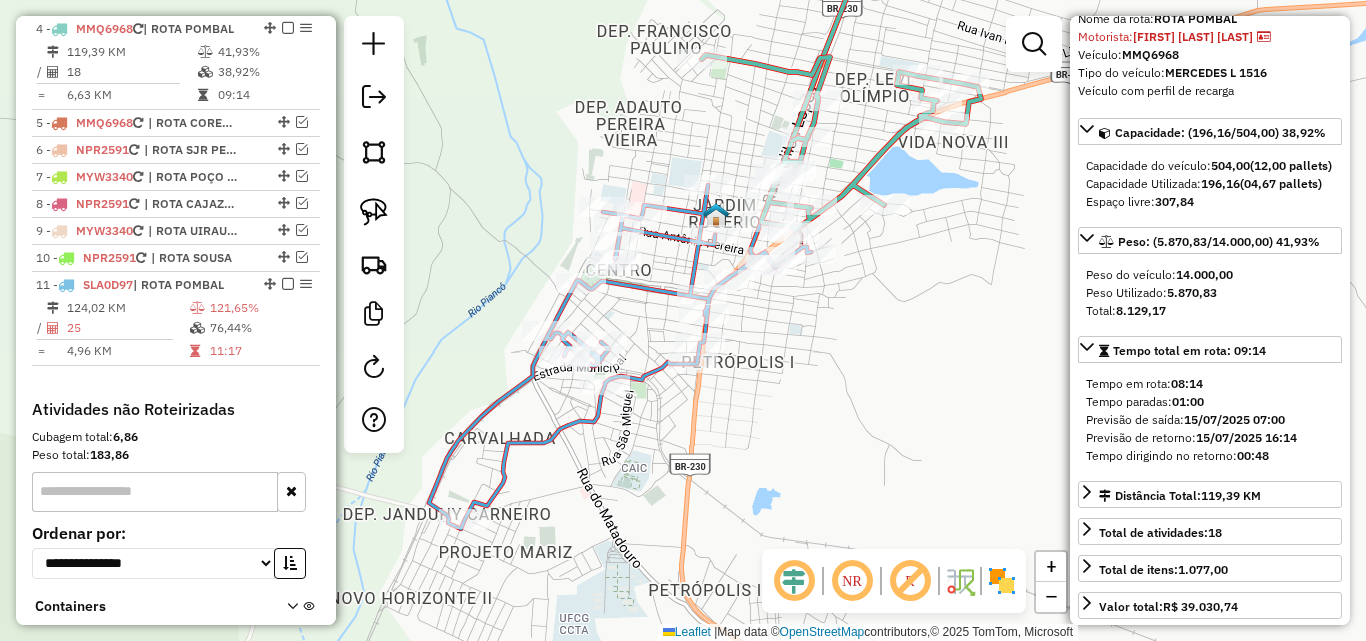 click 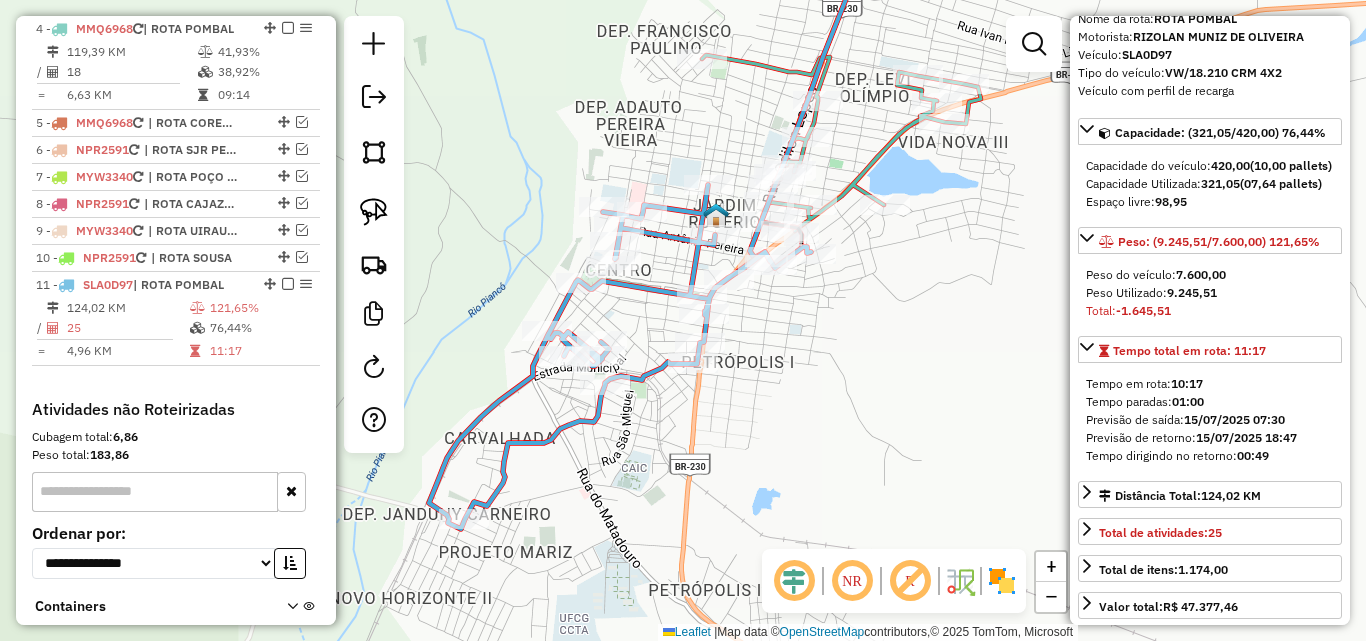 scroll, scrollTop: 990, scrollLeft: 0, axis: vertical 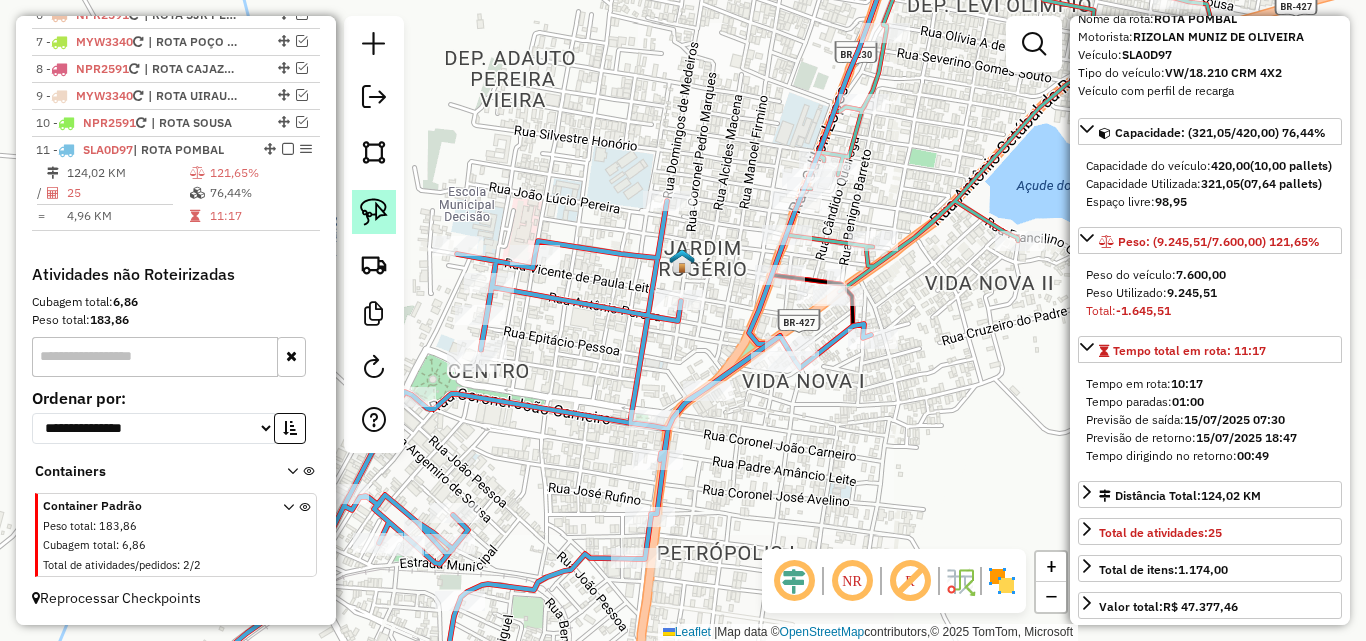 click 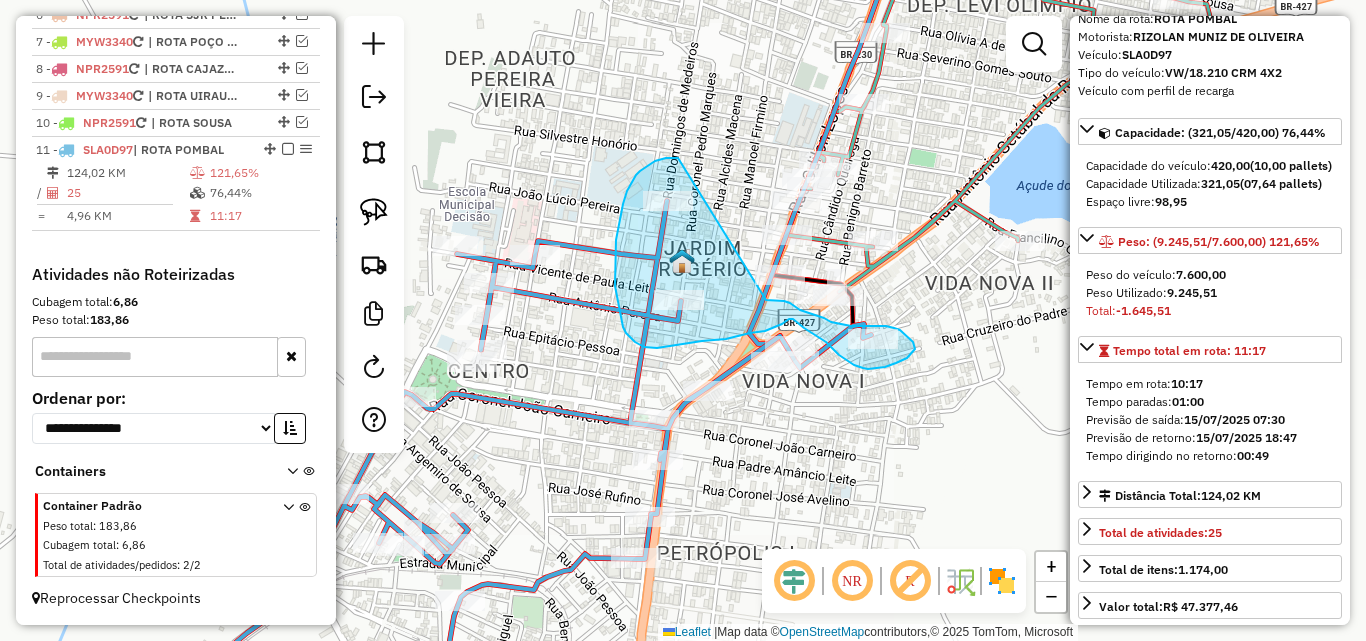 drag, startPoint x: 640, startPoint y: 171, endPoint x: 733, endPoint y: 303, distance: 161.47136 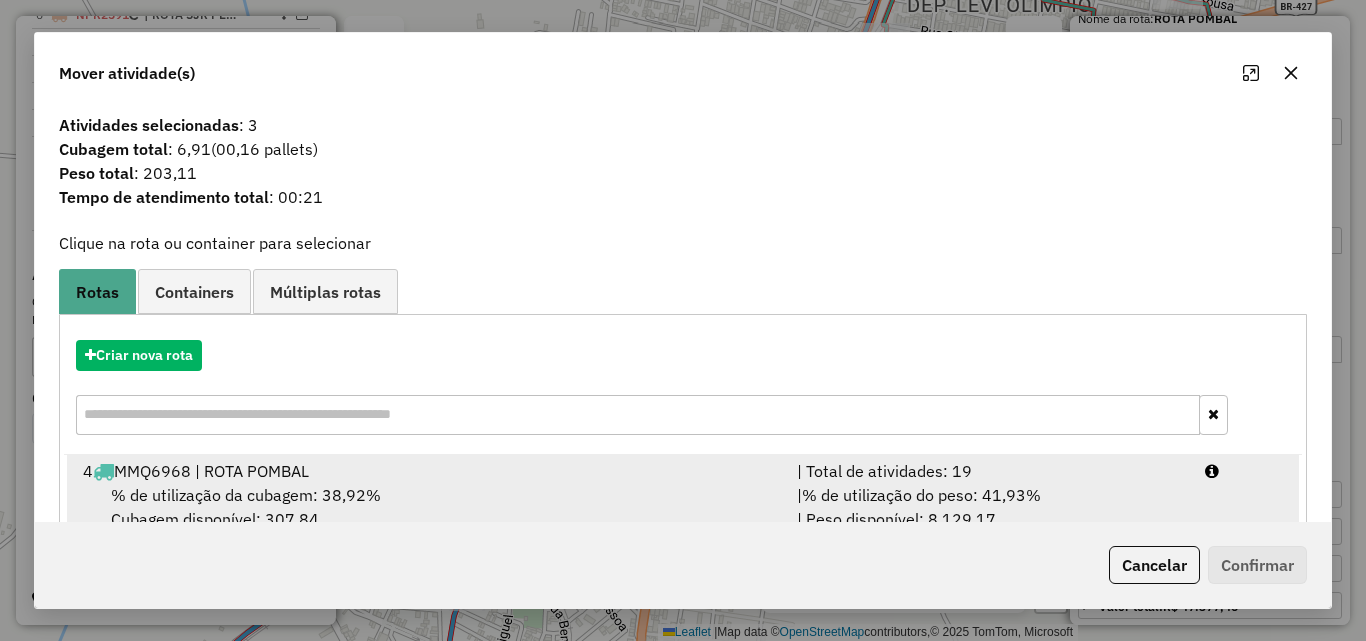 click on "% de utilização do peso: 41,93%" at bounding box center [921, 495] 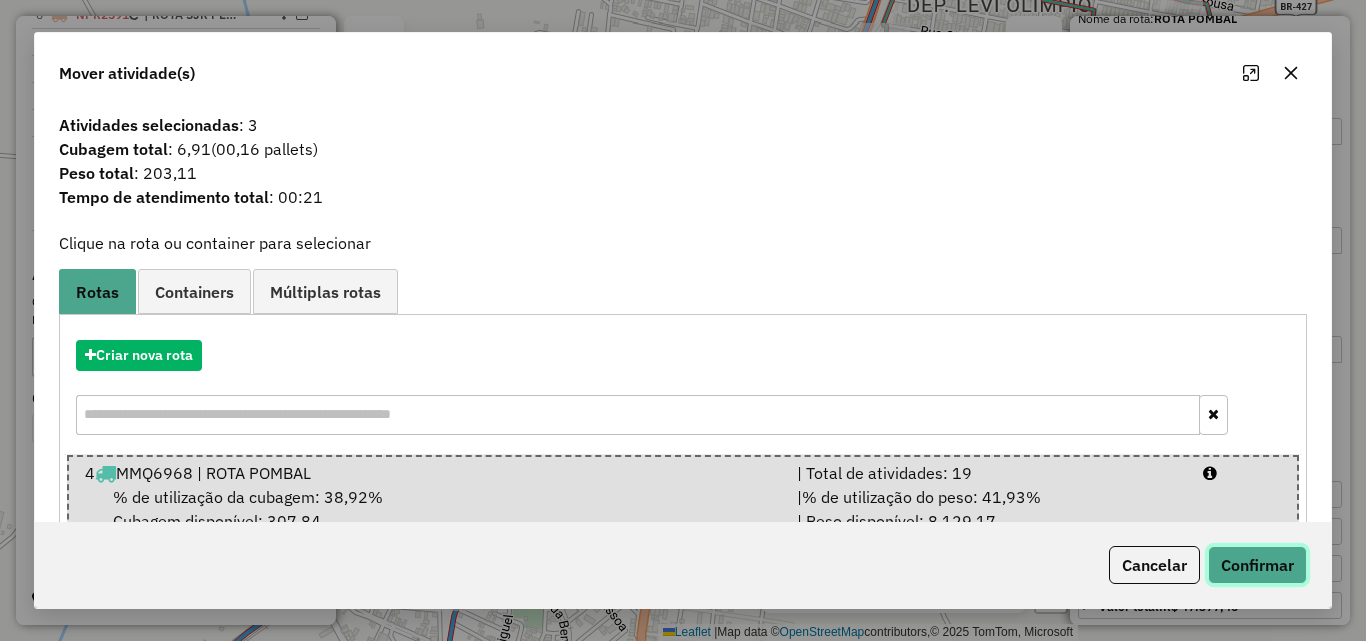 click on "Confirmar" 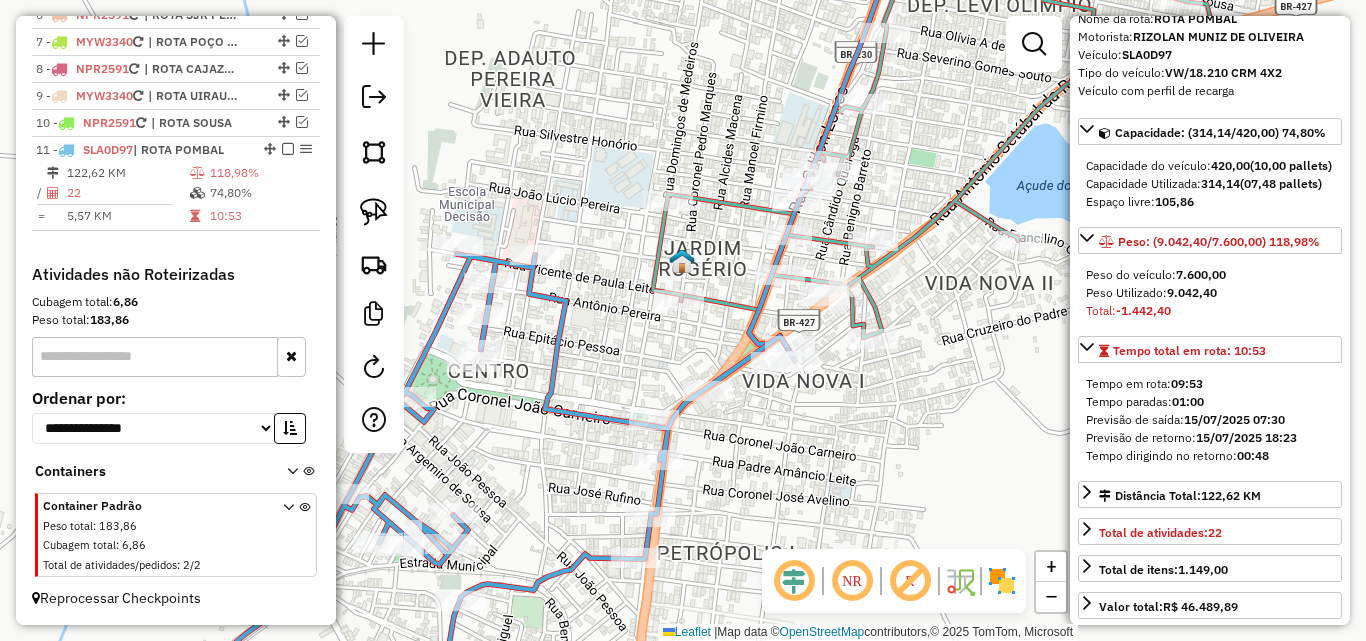 click 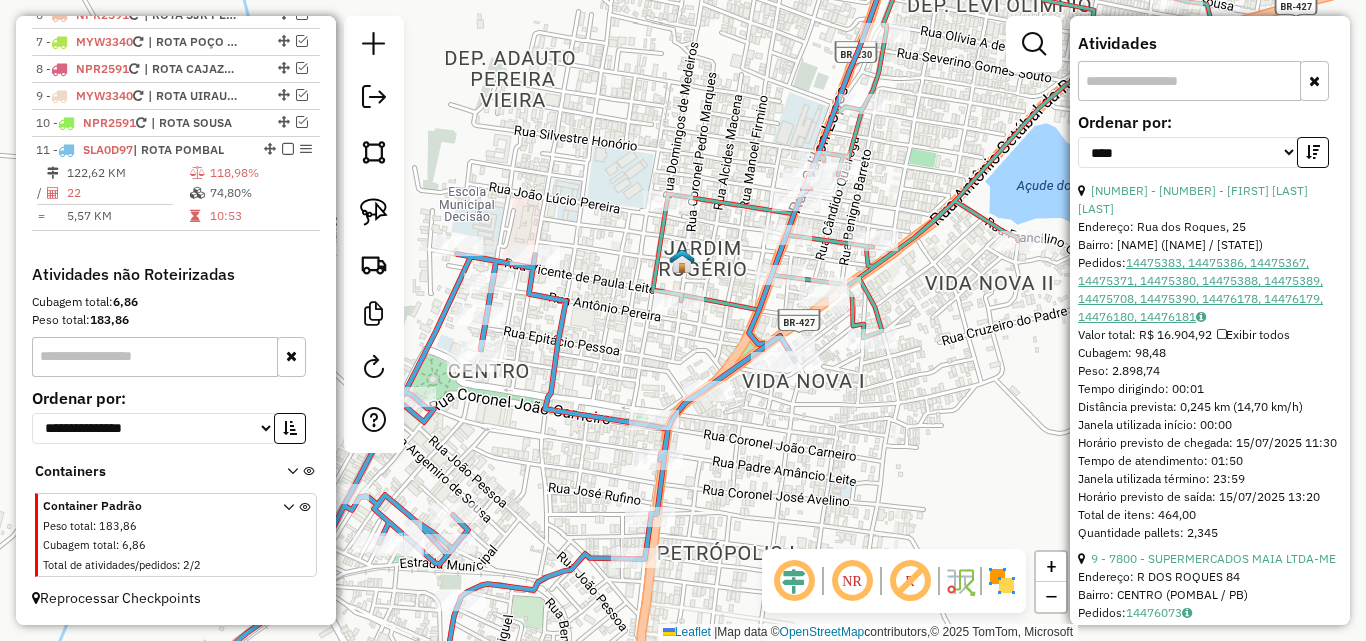 scroll, scrollTop: 800, scrollLeft: 0, axis: vertical 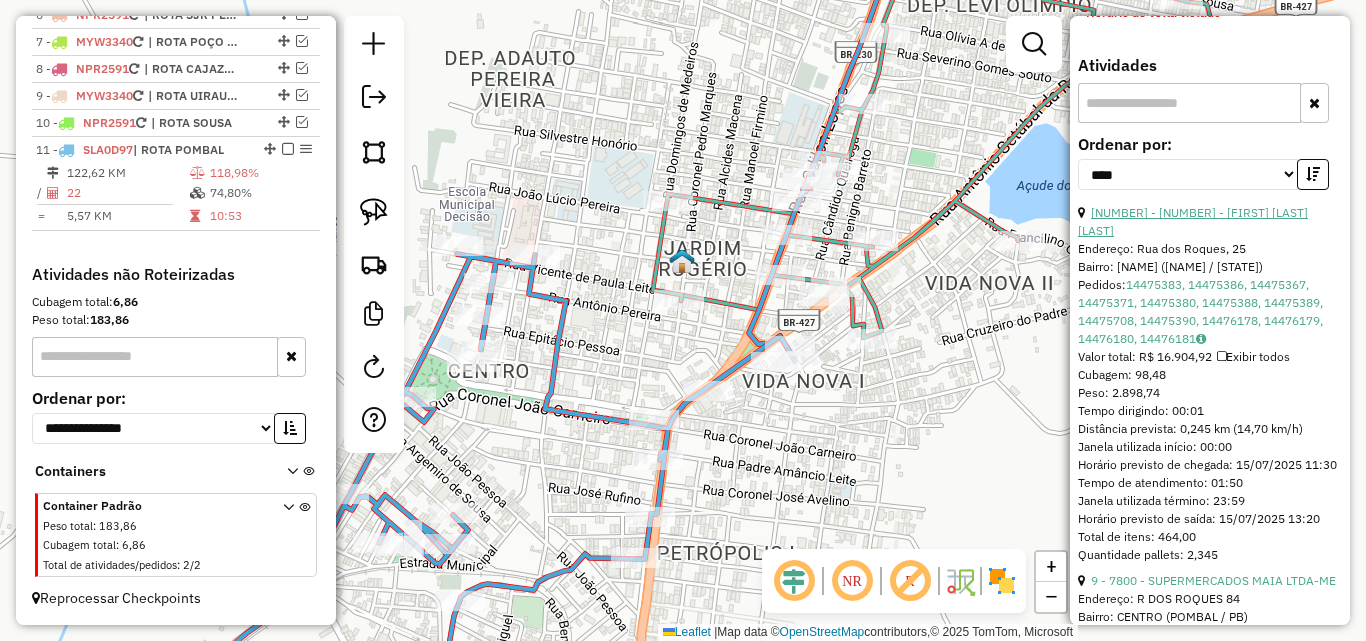click on "10 - 5858 - JOSE URTIGA DA COSTA" at bounding box center (1193, 221) 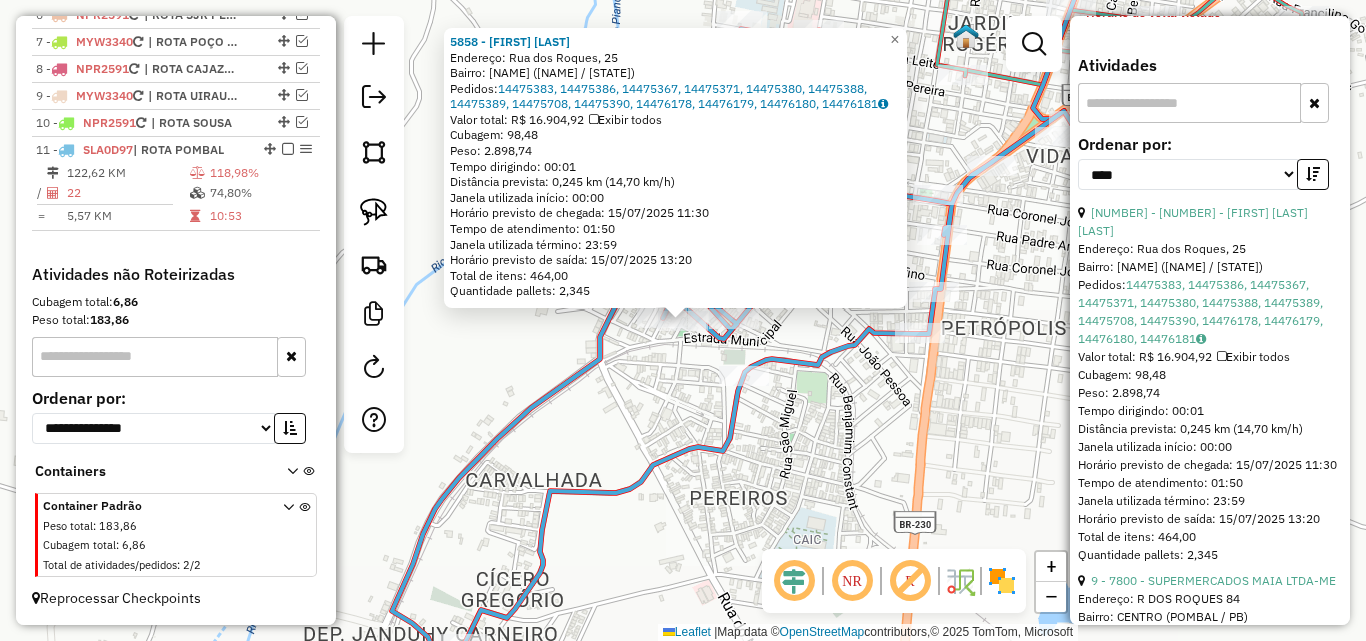 scroll, scrollTop: 1000, scrollLeft: 0, axis: vertical 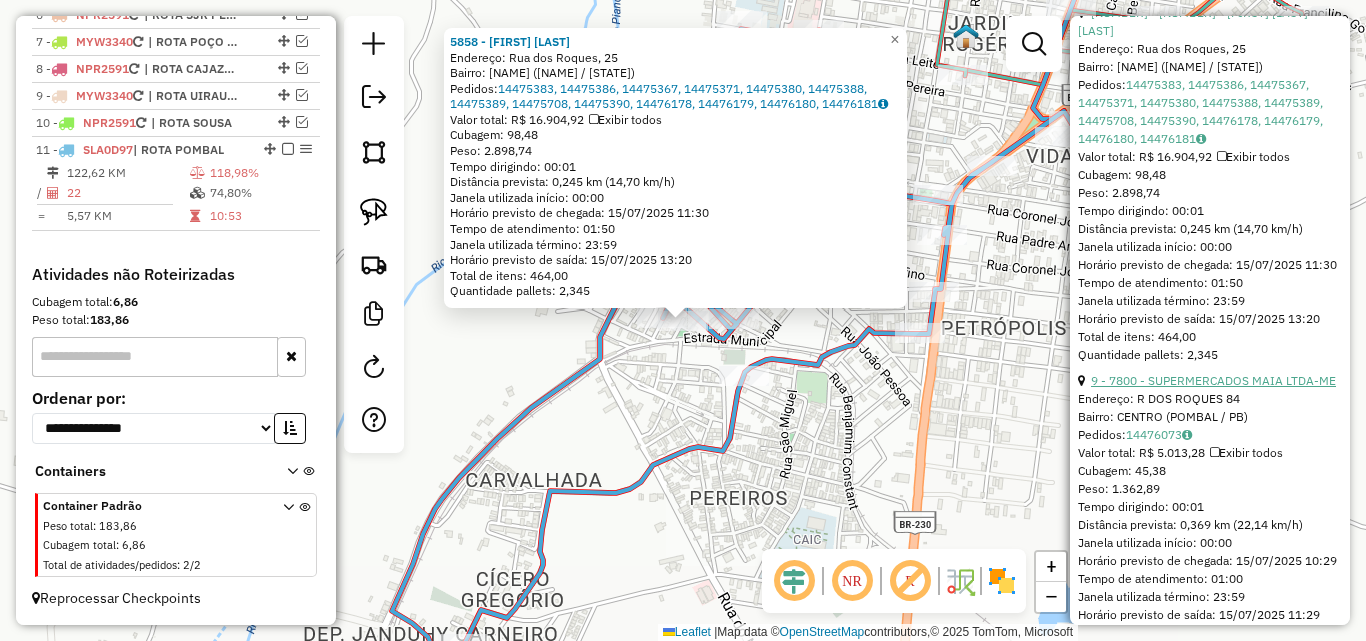 click on "9 - 7800 - SUPERMERCADOS MAIA LTDA-ME" at bounding box center (1210, 381) 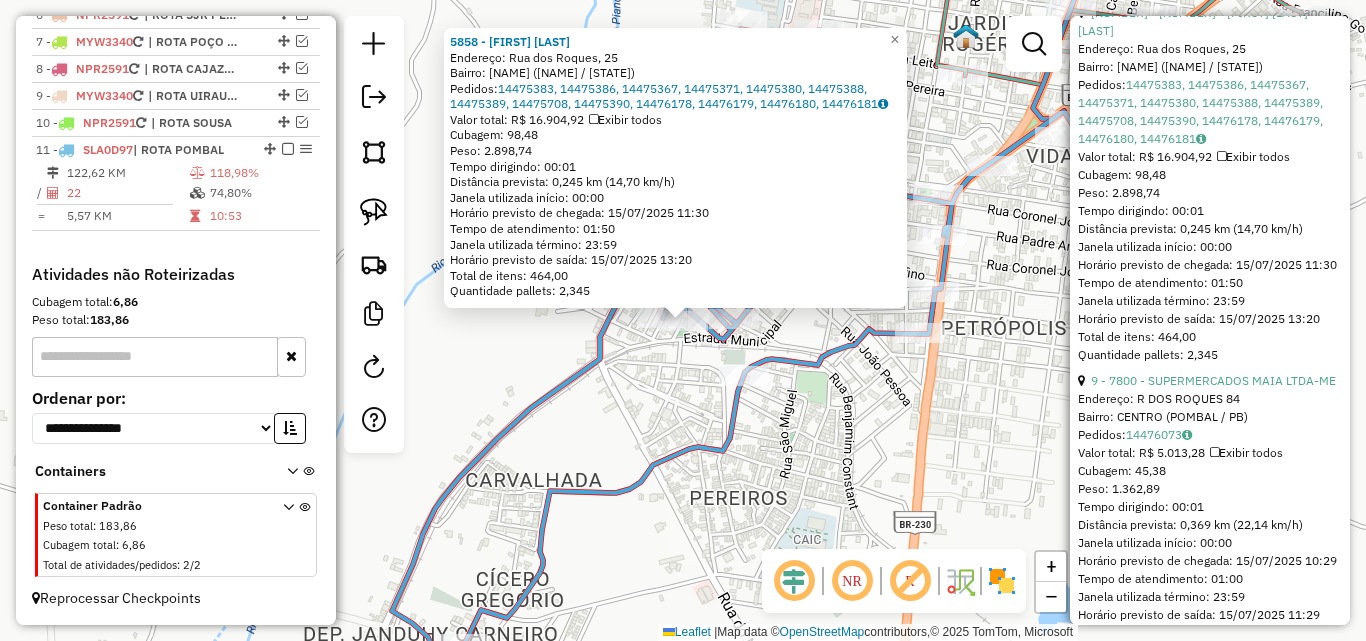 click on "9 - 7800 - SUPERMERCADOS MAIA LTDA-ME" at bounding box center [1213, 380] 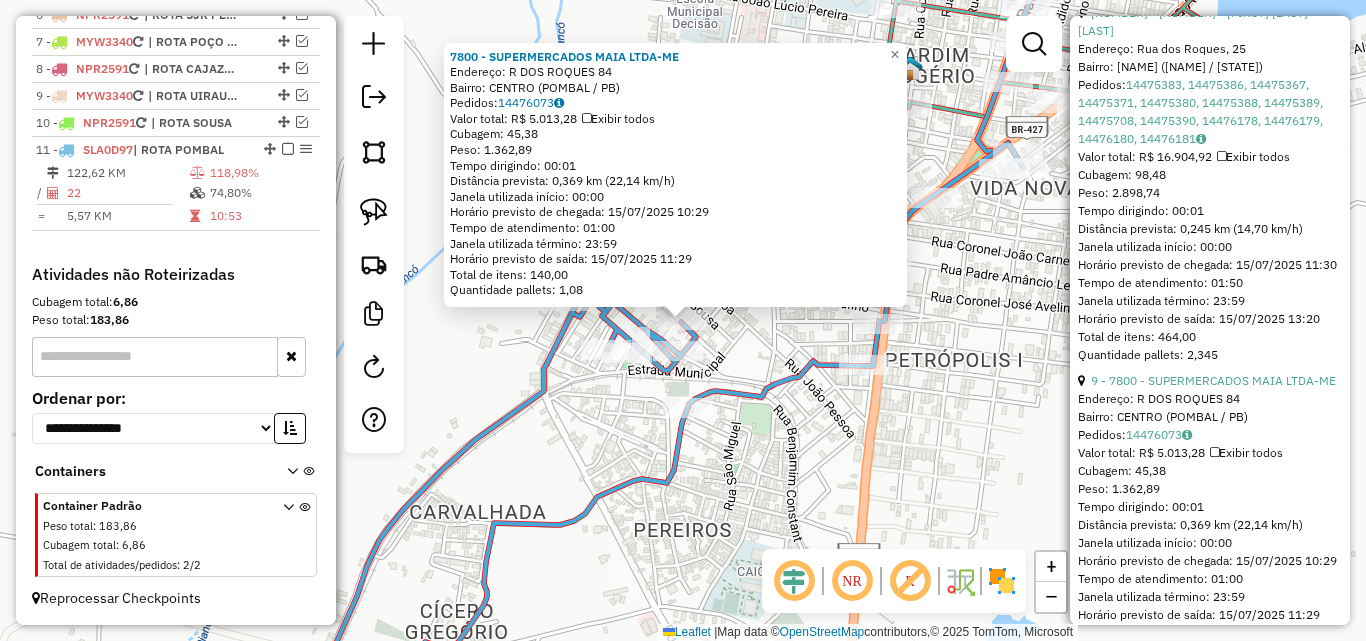 click on "7800 - SUPERMERCADOS MAIA LTDA-ME  Endereço: R   DOS ROQUES                     84   Bairro: CENTRO (POMBAL / PB)   Pedidos:  14476073   Valor total: R$ 5.013,28   Exibir todos   Cubagem: 45,38  Peso: 1.362,89  Tempo dirigindo: 00:01   Distância prevista: 0,369 km (22,14 km/h)   Janela utilizada início: 00:00   Horário previsto de chegada: 15/07/2025 10:29   Tempo de atendimento: 01:00   Janela utilizada término: 23:59   Horário previsto de saída: 15/07/2025 11:29   Total de itens: 140,00   Quantidade pallets: 1,08  × Janela de atendimento Grade de atendimento Capacidade Transportadoras Veículos Cliente Pedidos  Rotas Selecione os dias de semana para filtrar as janelas de atendimento  Seg   Ter   Qua   Qui   Sex   Sáb   Dom  Informe o período da janela de atendimento: De: Até:  Filtrar exatamente a janela do cliente  Considerar janela de atendimento padrão  Selecione os dias de semana para filtrar as grades de atendimento  Seg   Ter   Qua   Qui   Sex   Sáb   Dom   Peso mínimo:   Peso máximo:" 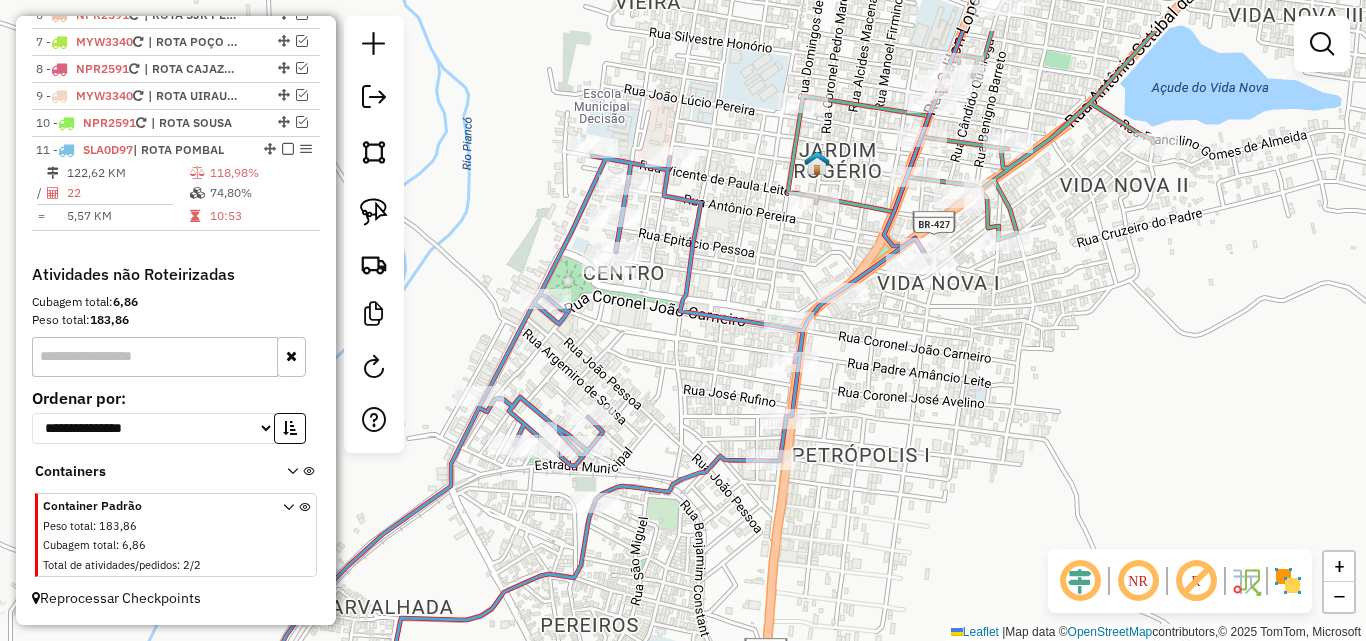 drag, startPoint x: 557, startPoint y: 260, endPoint x: 464, endPoint y: 355, distance: 132.9436 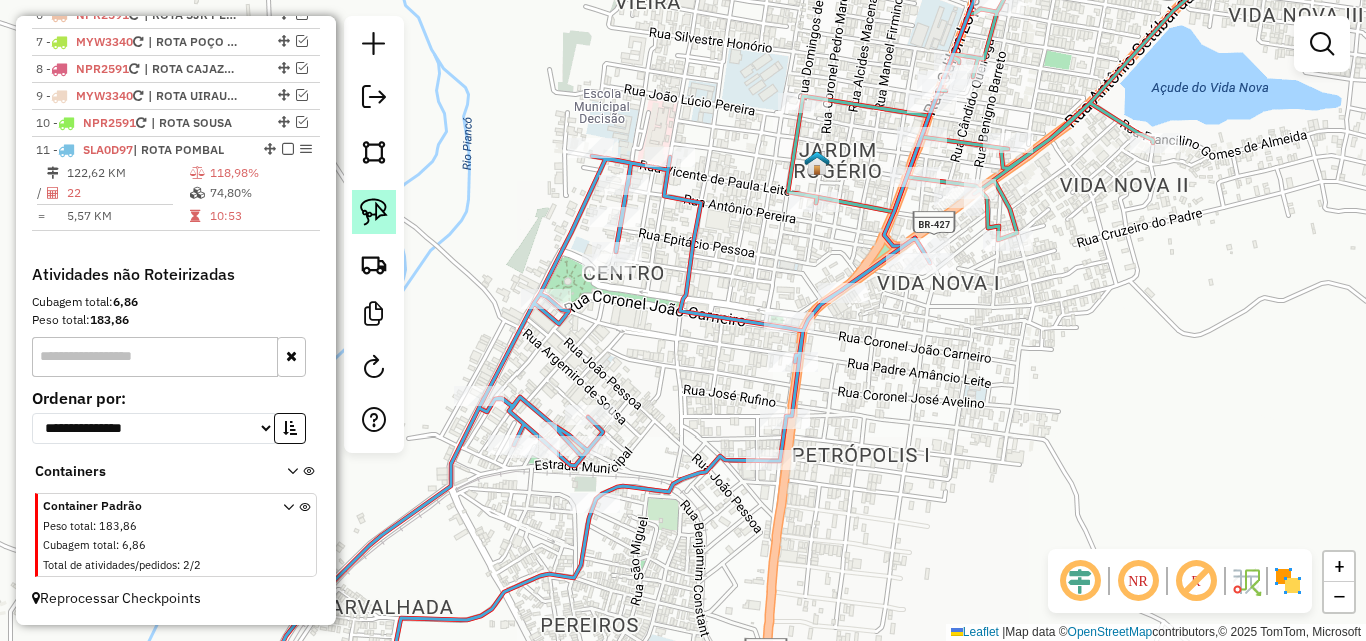 click 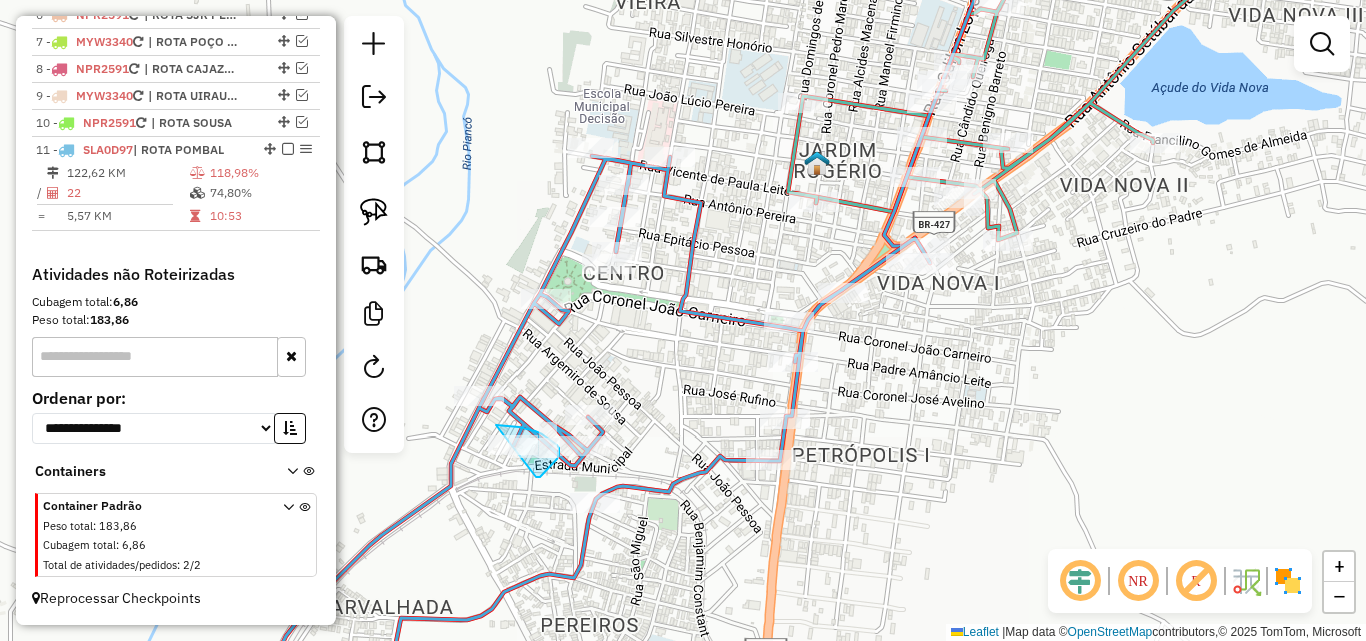 drag, startPoint x: 536, startPoint y: 477, endPoint x: 471, endPoint y: 462, distance: 66.70832 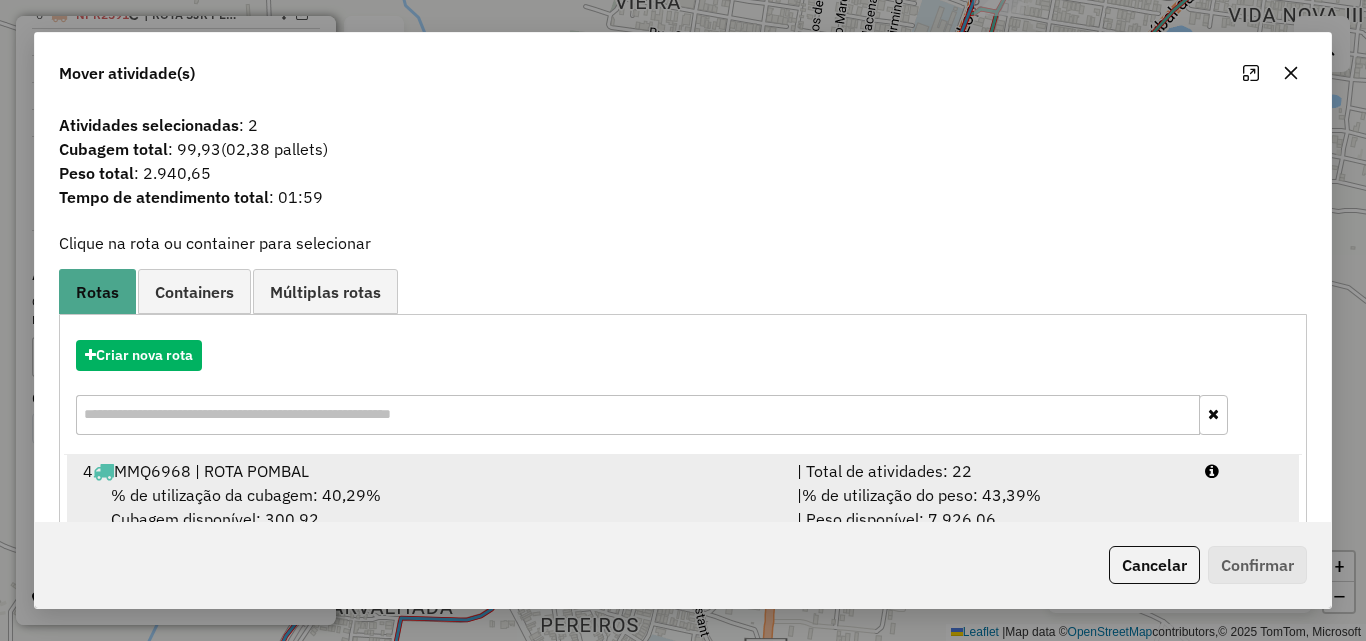 click on "|  % de utilização do peso: 43,39%  | Peso disponível: 7.926,06" at bounding box center (989, 507) 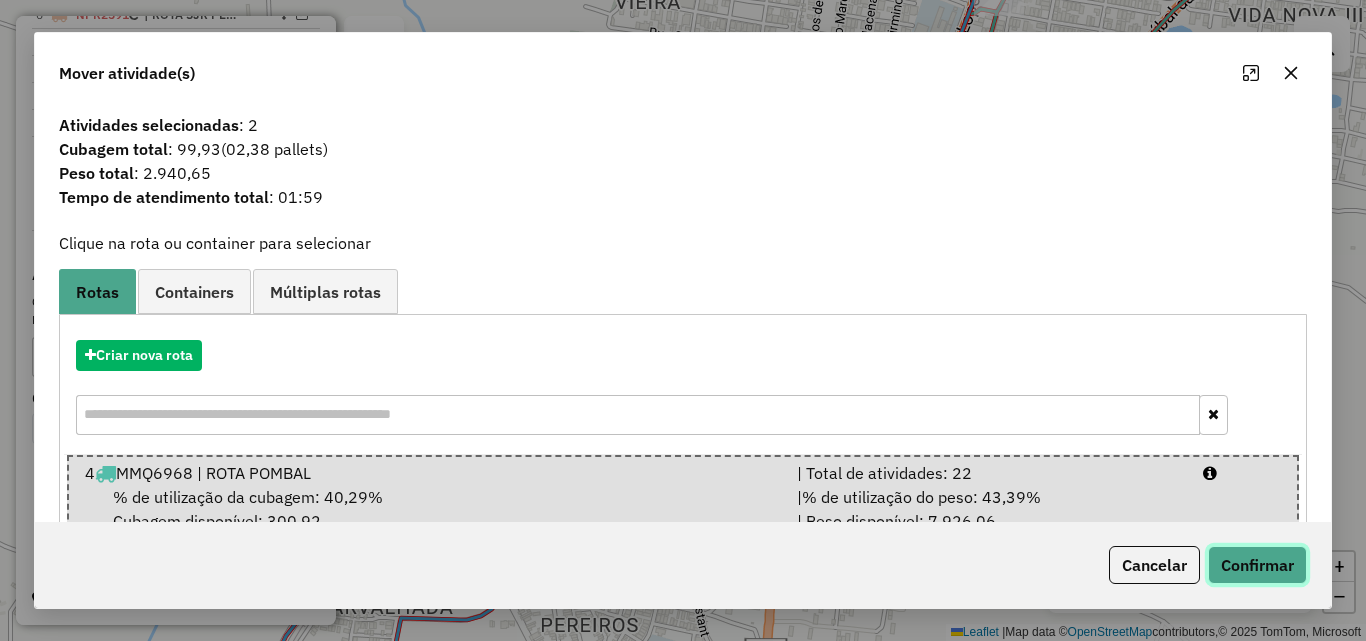 click on "Confirmar" 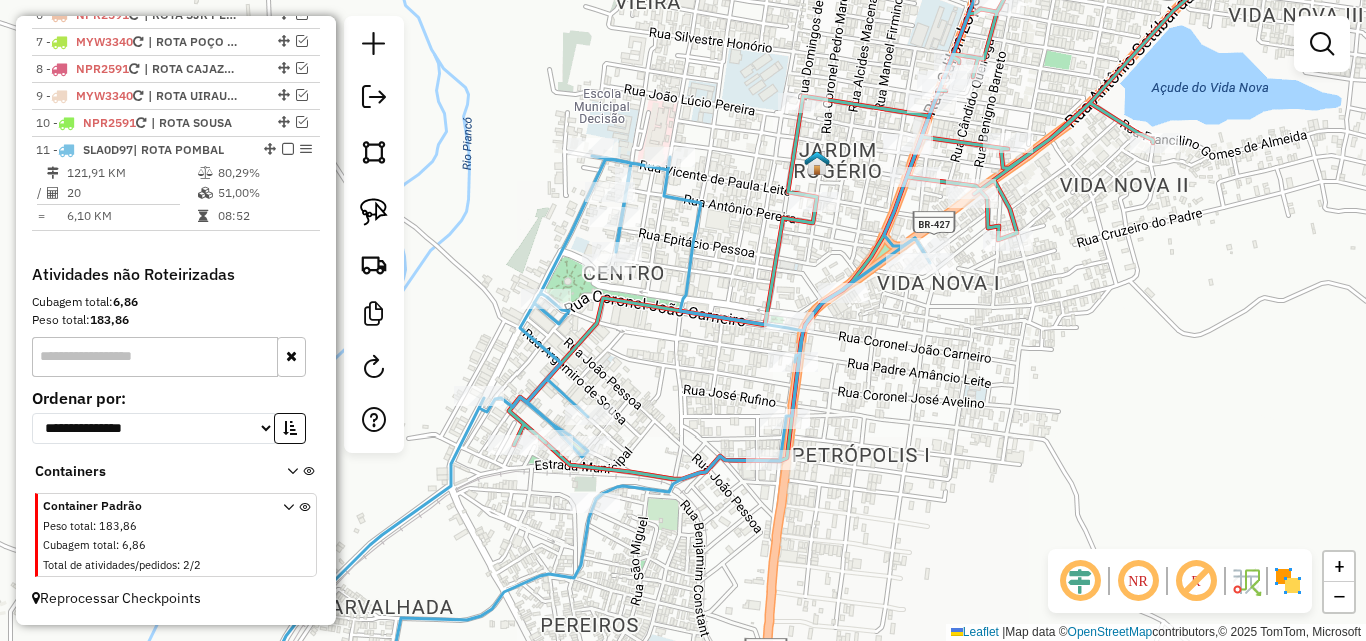 click 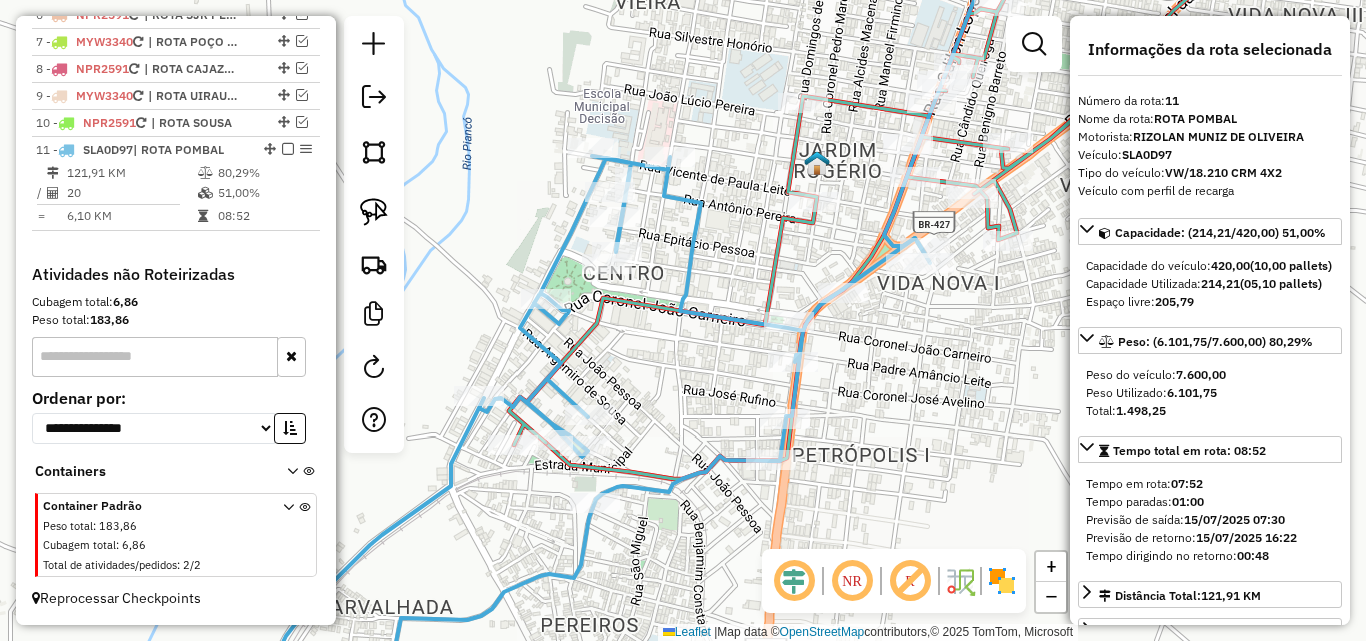 click 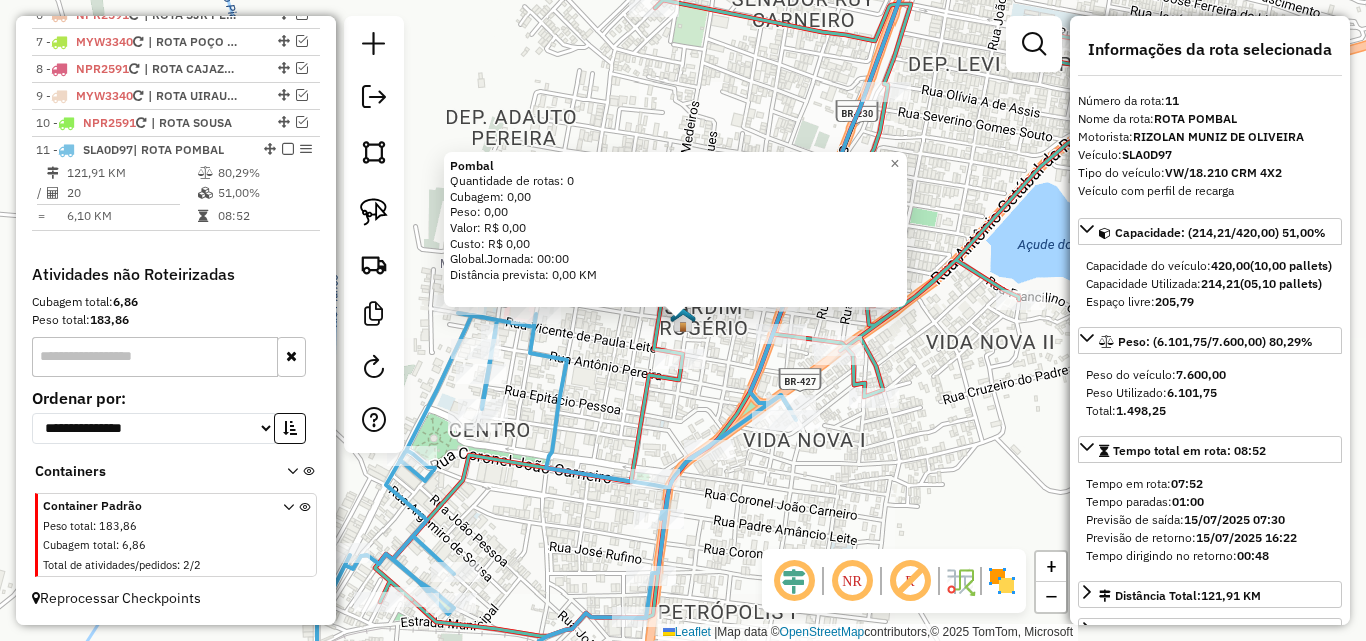 click 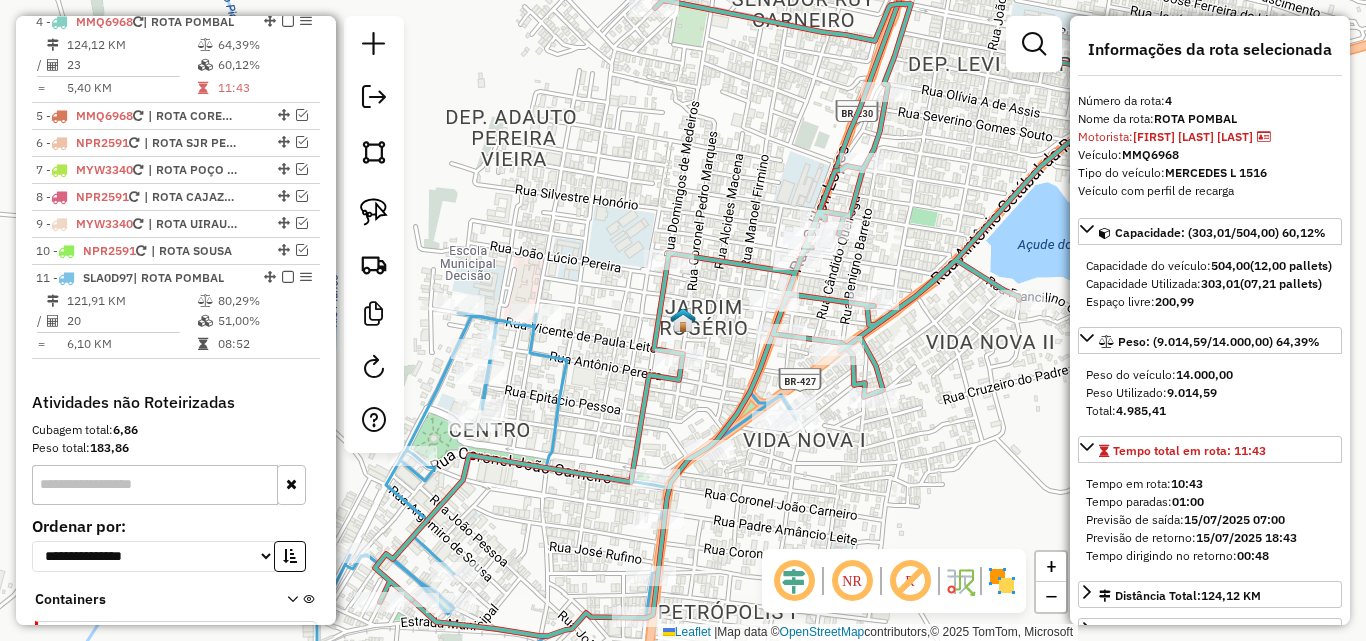 scroll, scrollTop: 855, scrollLeft: 0, axis: vertical 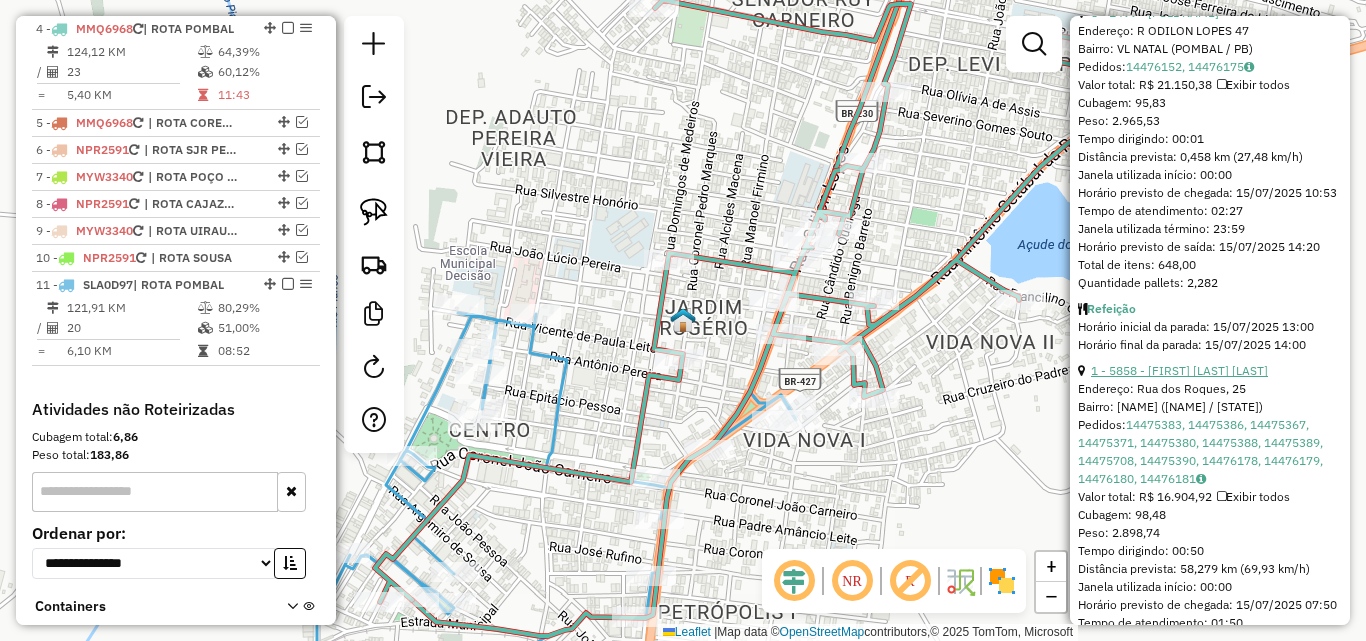 click on "[NUMBER] - [FIRST] [LAST] [LAST]" at bounding box center (1179, 370) 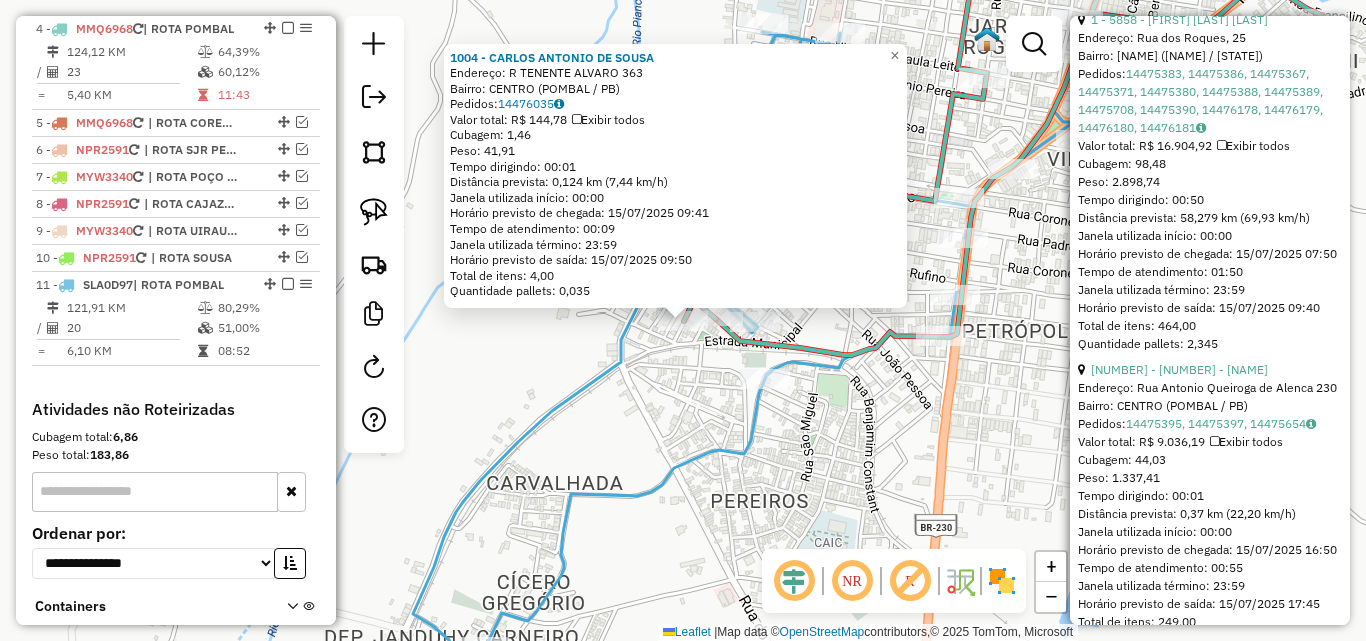 scroll, scrollTop: 1400, scrollLeft: 0, axis: vertical 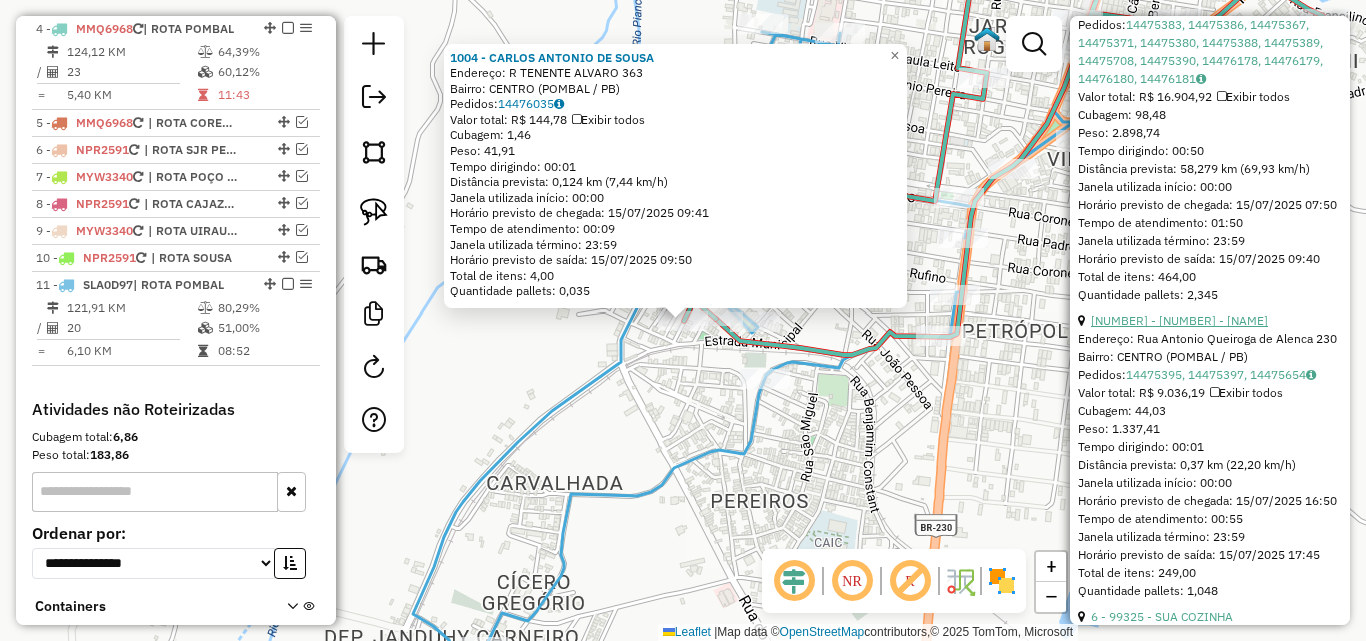 click on "22 - 16558 - ELIEIS MONTEIRO" at bounding box center [1179, 320] 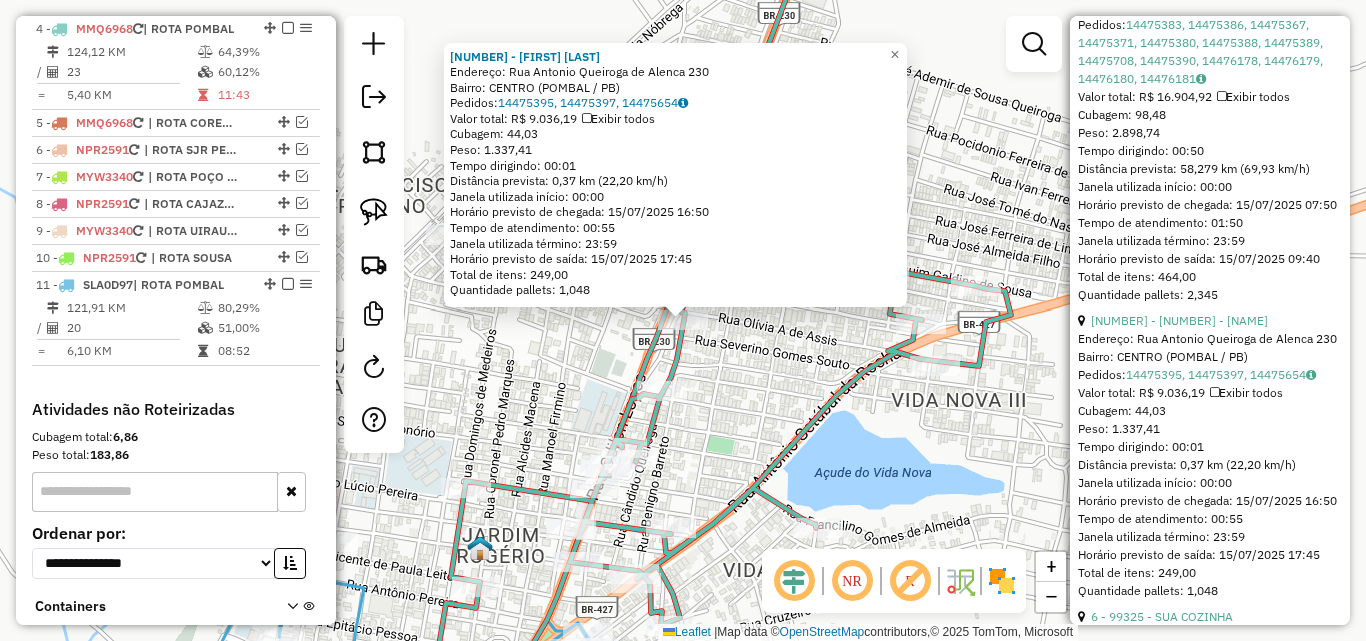 click on "16558 - ELIEIS MONTEIRO  Endereço:  Rua Antonio Queiroga de Alenca 230   Bairro: CENTRO (POMBAL / PB)   Pedidos:  14475395, 14475397, 14475654   Valor total: R$ 9.036,19   Exibir todos   Cubagem: 44,03  Peso: 1.337,41  Tempo dirigindo: 00:01   Distância prevista: 0,37 km (22,20 km/h)   Janela utilizada início: 00:00   Horário previsto de chegada: 15/07/2025 16:50   Tempo de atendimento: 00:55   Janela utilizada término: 23:59   Horário previsto de saída: 15/07/2025 17:45   Total de itens: 249,00   Quantidade pallets: 1,048  × Janela de atendimento Grade de atendimento Capacidade Transportadoras Veículos Cliente Pedidos  Rotas Selecione os dias de semana para filtrar as janelas de atendimento  Seg   Ter   Qua   Qui   Sex   Sáb   Dom  Informe o período da janela de atendimento: De: Até:  Filtrar exatamente a janela do cliente  Considerar janela de atendimento padrão  Selecione os dias de semana para filtrar as grades de atendimento  Seg   Ter   Qua   Qui   Sex   Sáb   Dom   Peso mínimo:   De:  +" 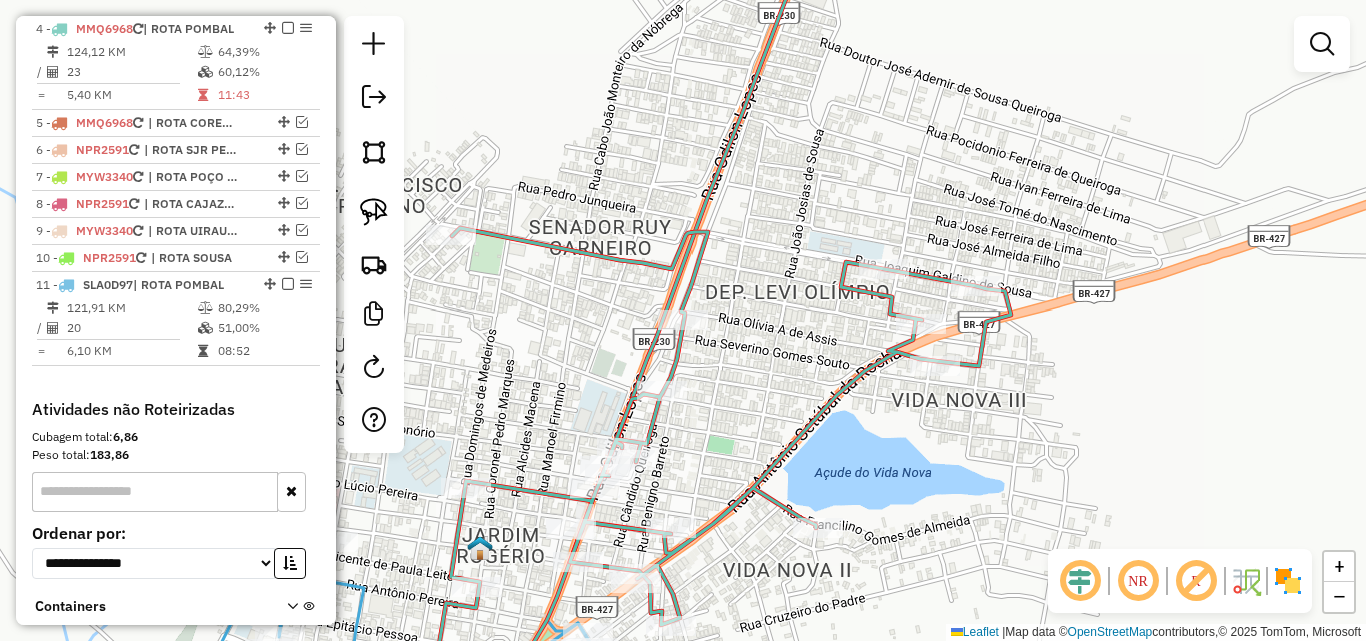 drag, startPoint x: 376, startPoint y: 217, endPoint x: 609, endPoint y: 257, distance: 236.40854 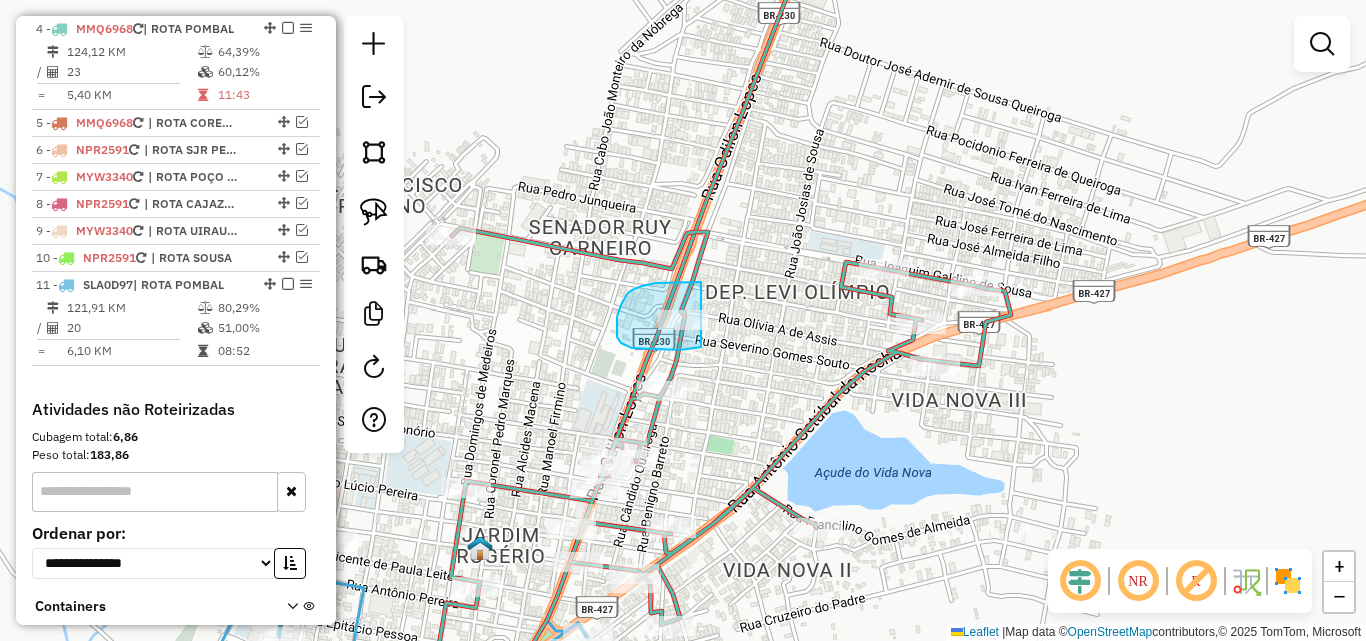 drag, startPoint x: 687, startPoint y: 282, endPoint x: 757, endPoint y: 321, distance: 80.13114 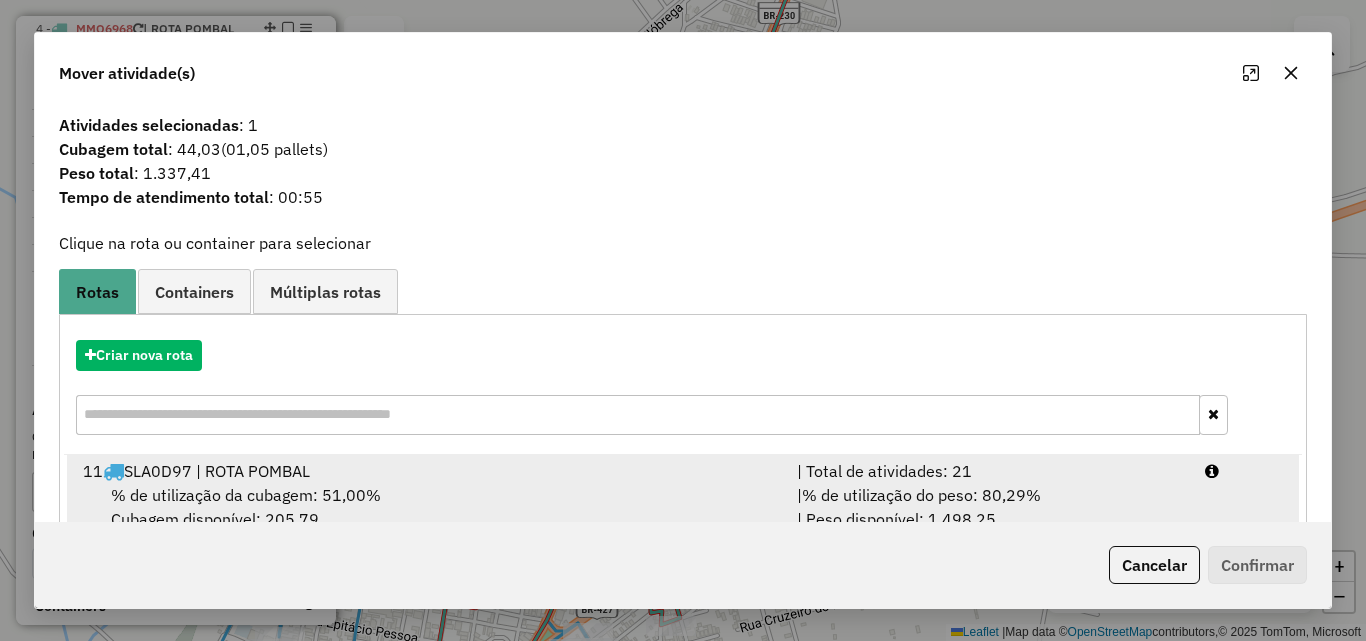 drag, startPoint x: 1134, startPoint y: 487, endPoint x: 1166, endPoint y: 508, distance: 38.27532 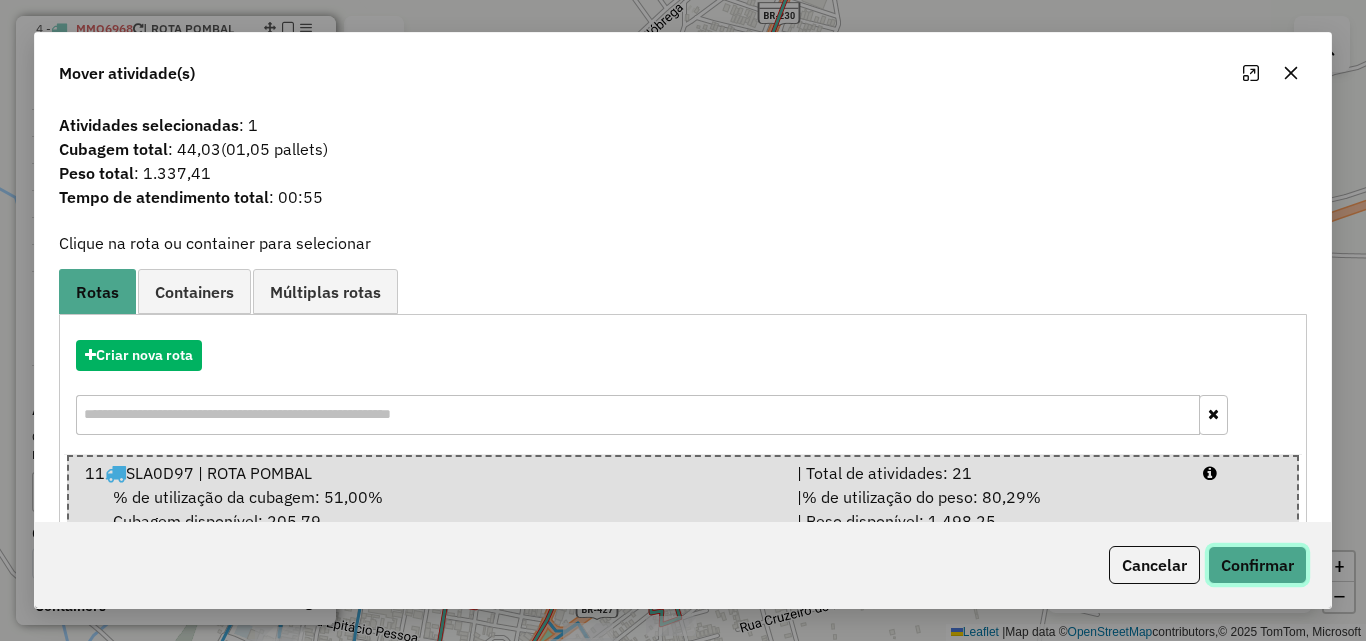 click on "Confirmar" 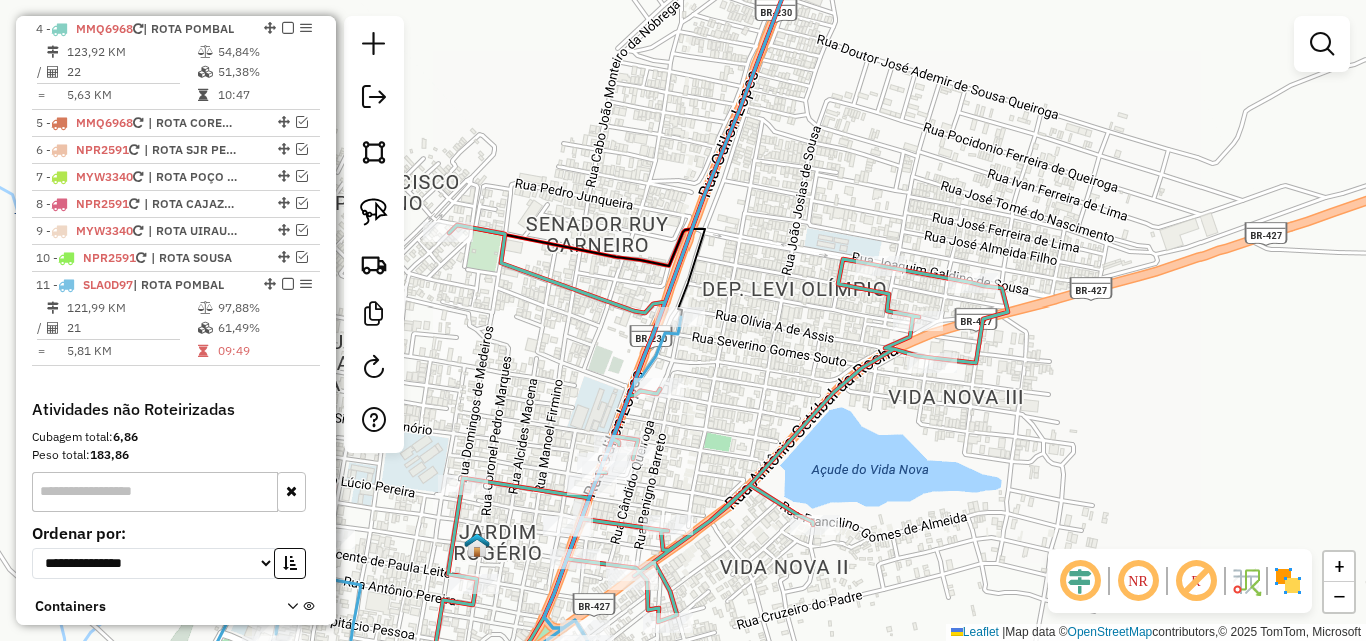 click 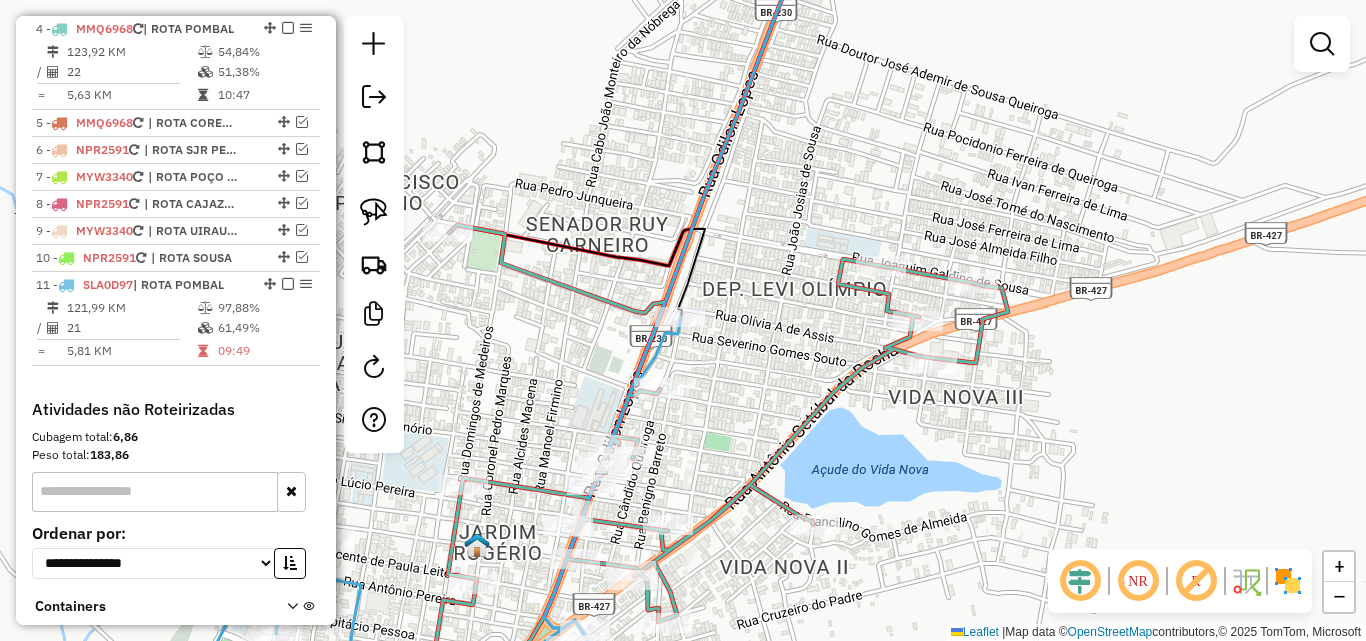 click 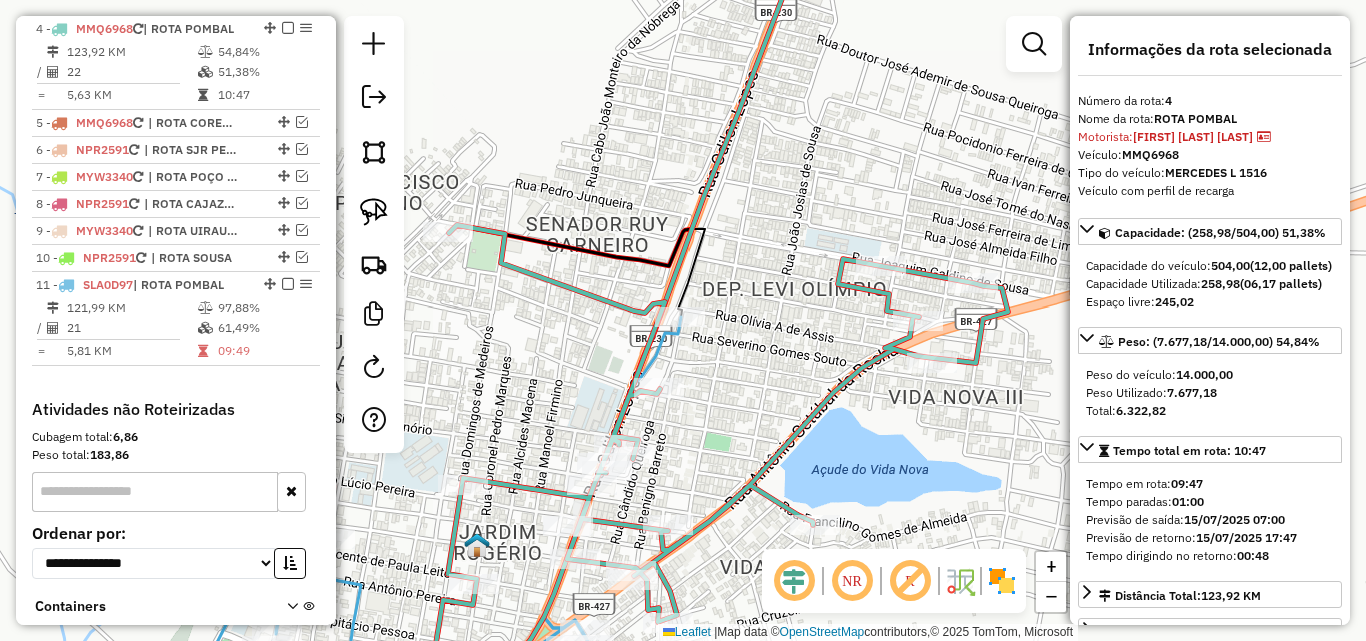 click 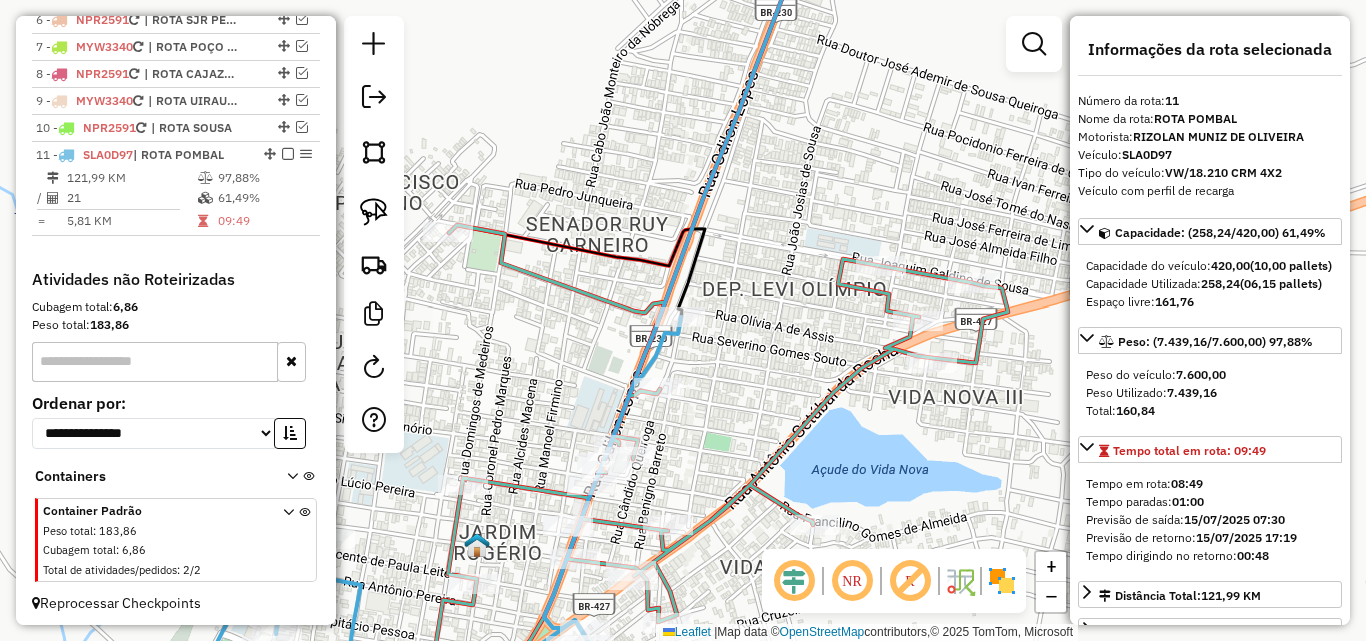scroll, scrollTop: 990, scrollLeft: 0, axis: vertical 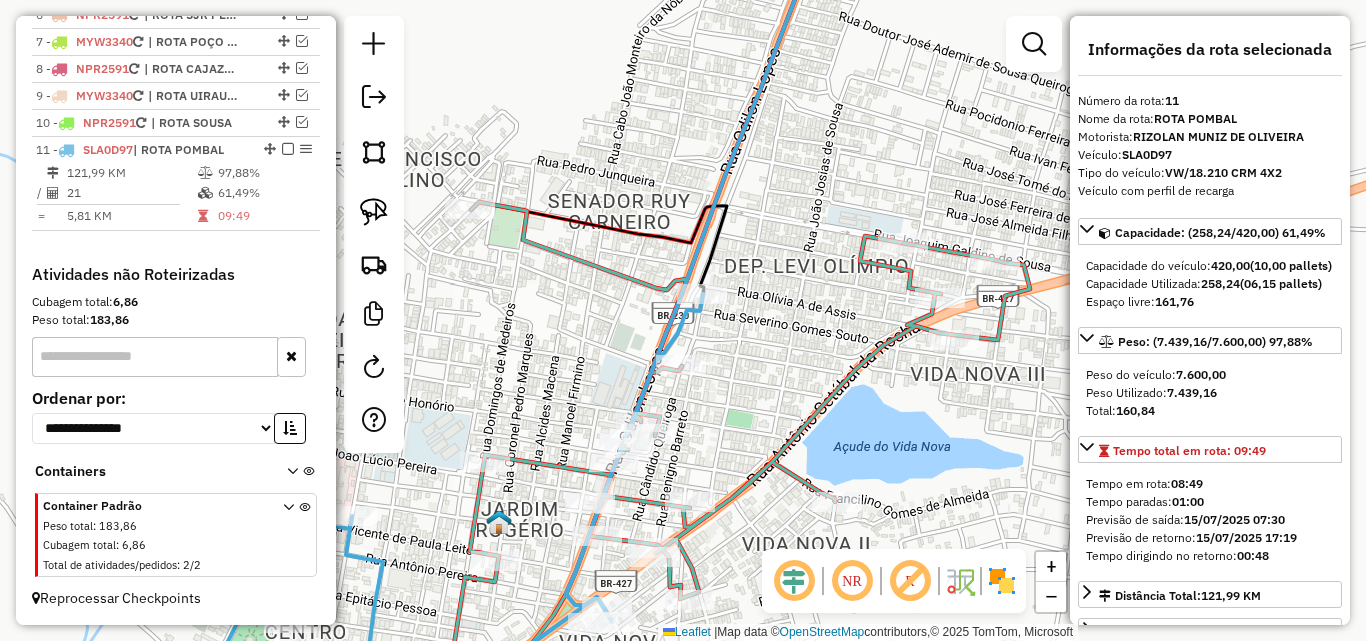 drag, startPoint x: 573, startPoint y: 367, endPoint x: 844, endPoint y: 105, distance: 376.94165 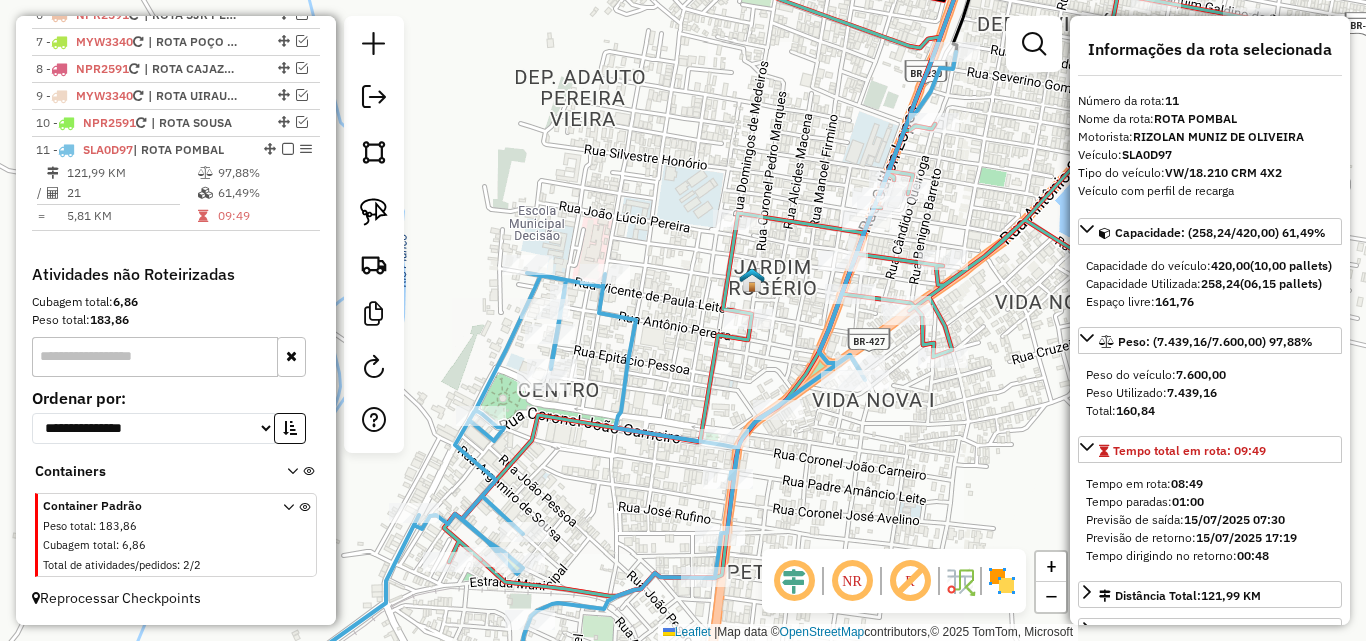 click 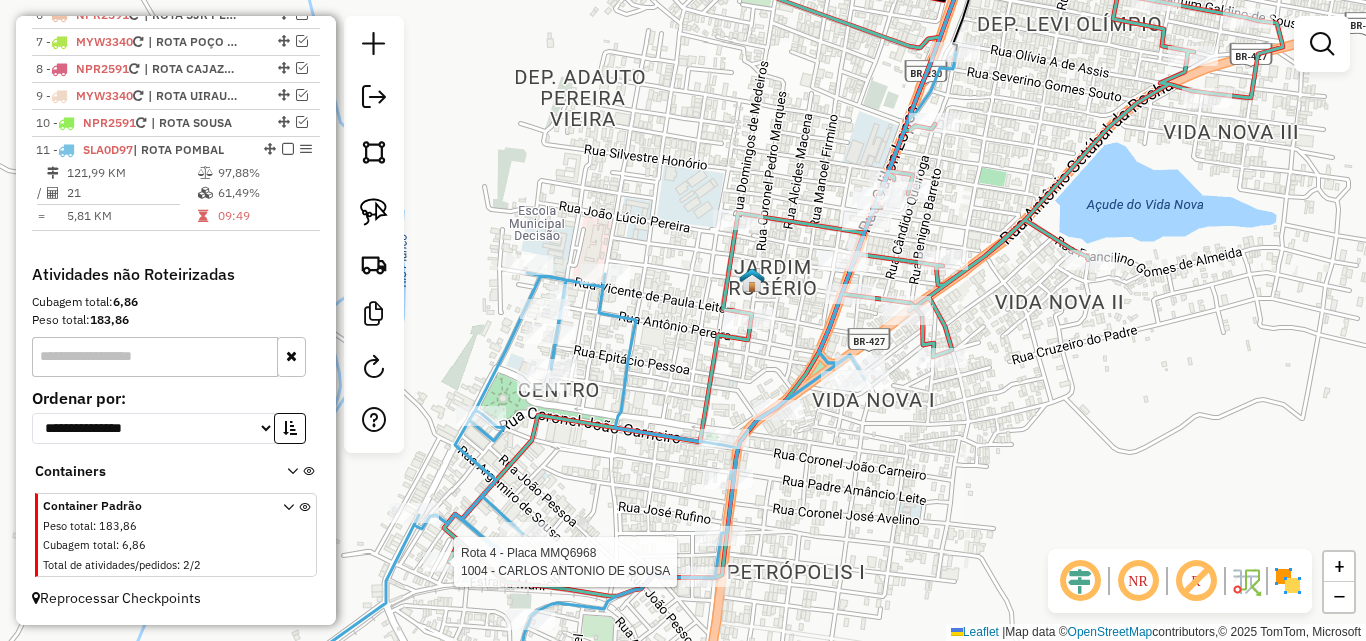 select on "*********" 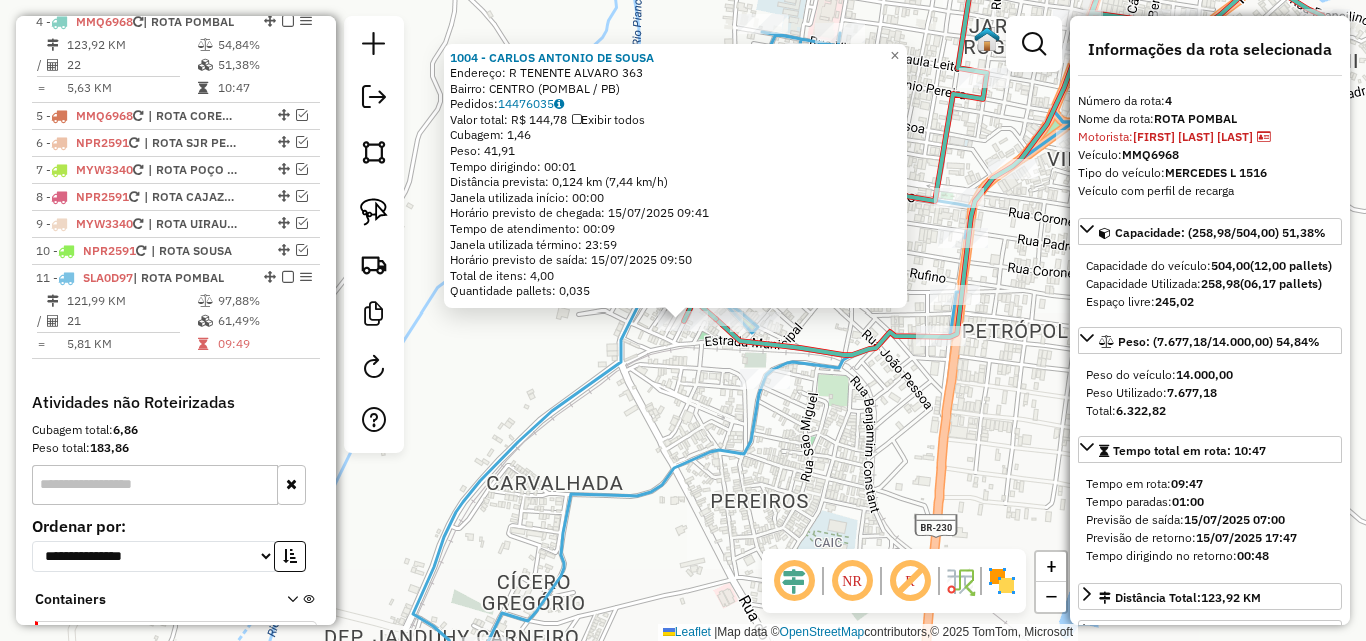 scroll, scrollTop: 855, scrollLeft: 0, axis: vertical 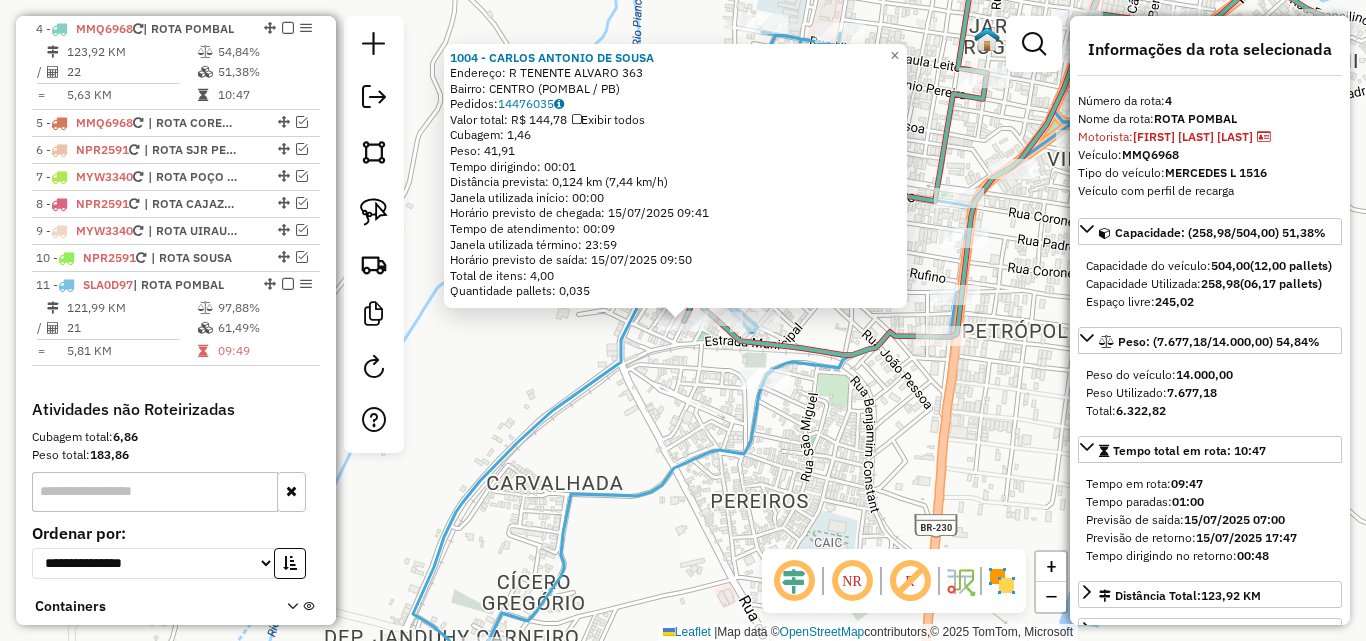 drag, startPoint x: 515, startPoint y: 390, endPoint x: 620, endPoint y: 343, distance: 115.03912 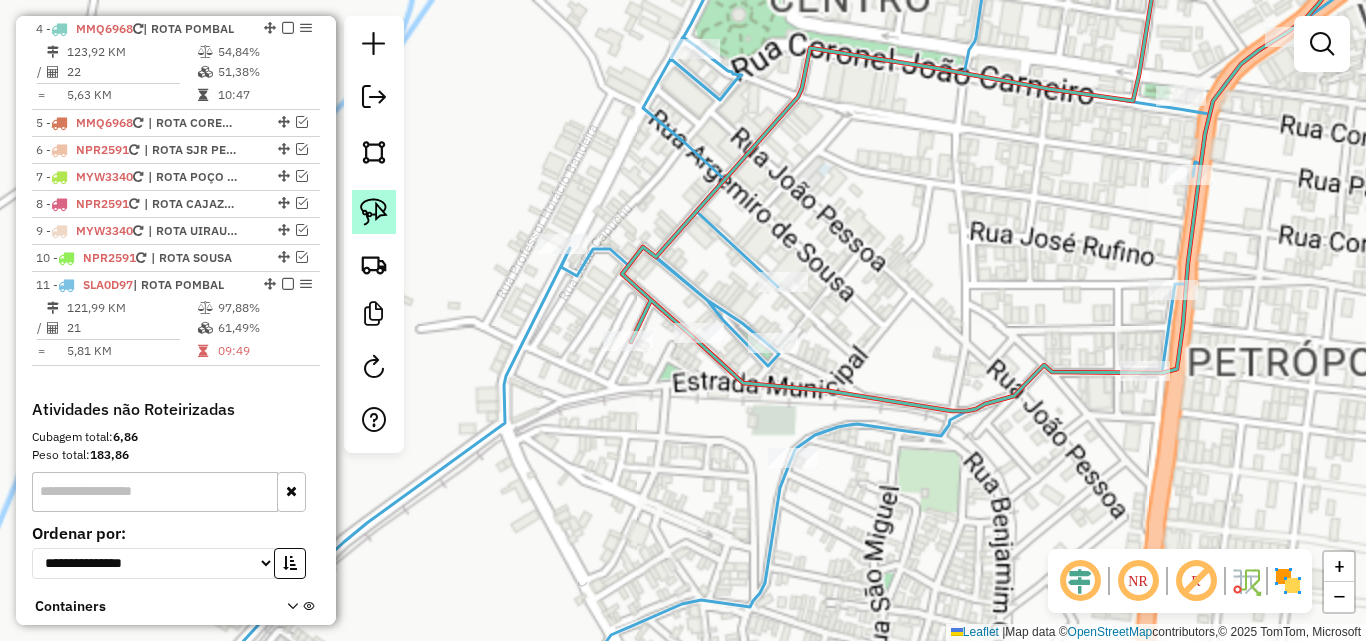 click 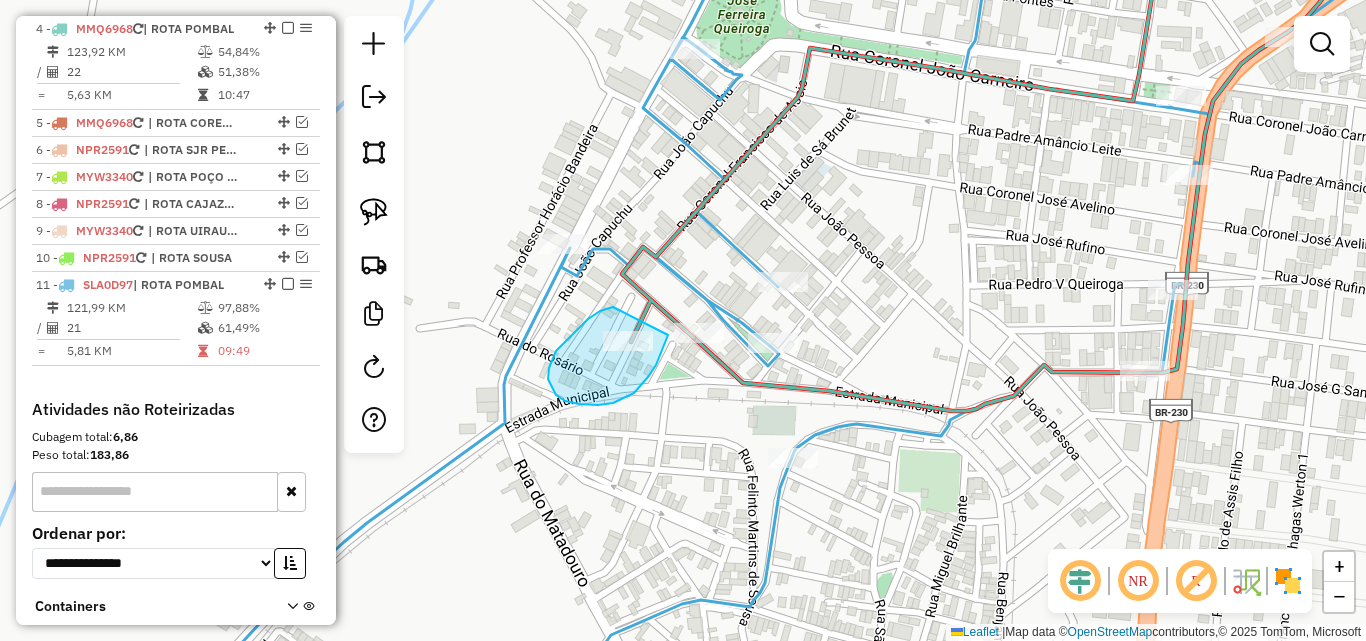 drag, startPoint x: 600, startPoint y: 311, endPoint x: 666, endPoint y: 323, distance: 67.08204 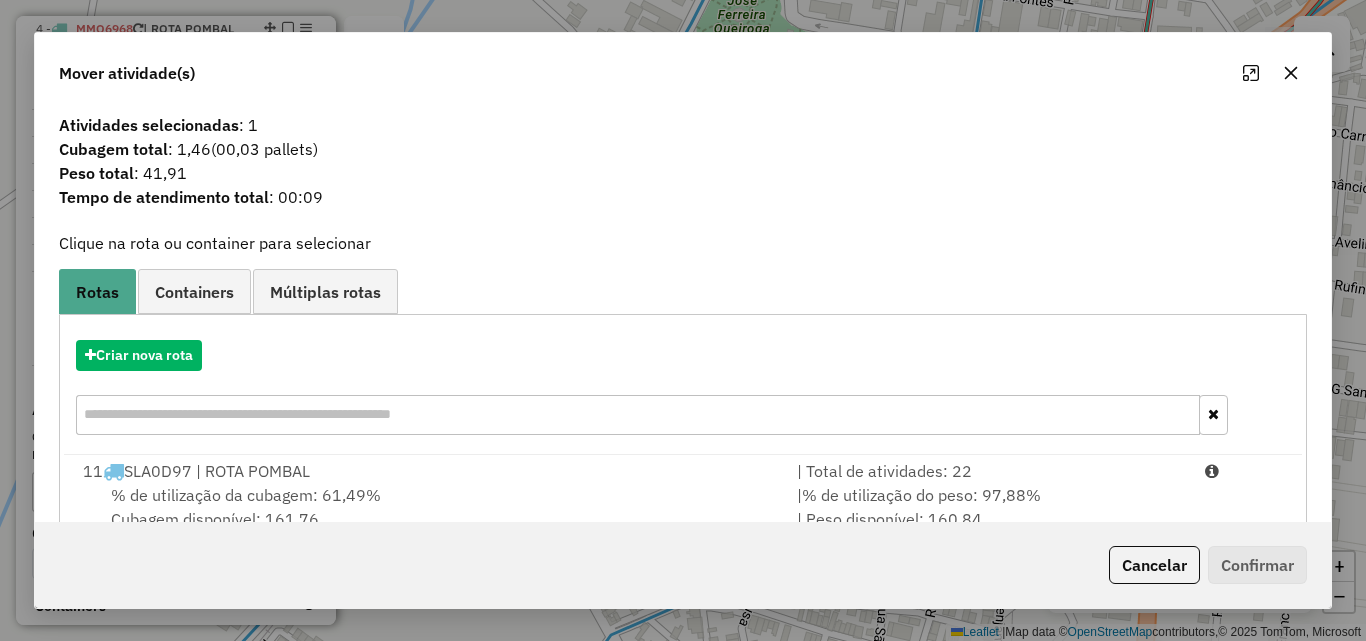 drag, startPoint x: 1156, startPoint y: 505, endPoint x: 1187, endPoint y: 531, distance: 40.459858 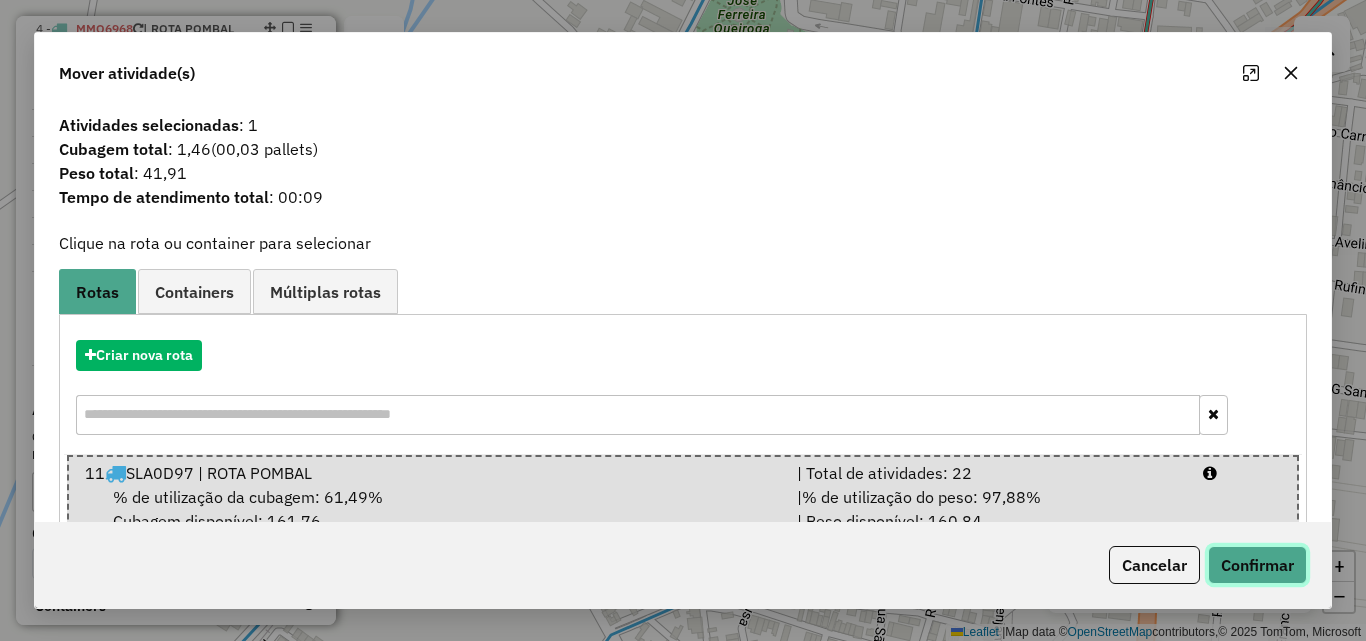 click on "Confirmar" 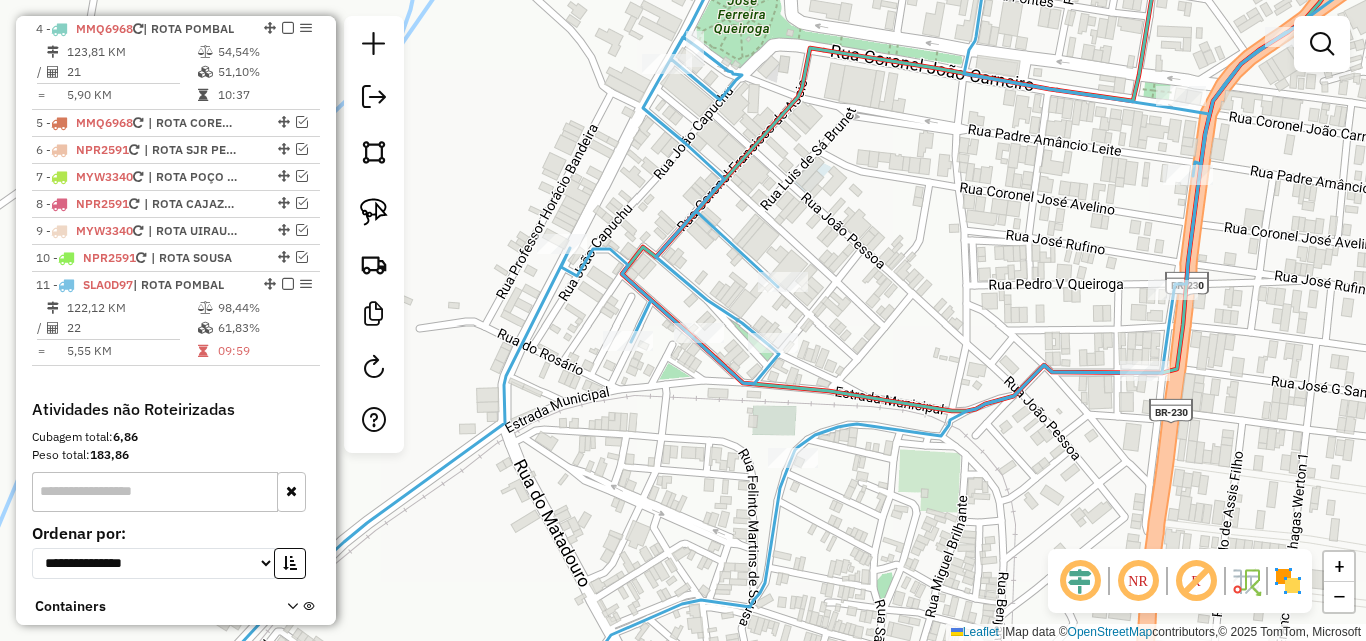 click 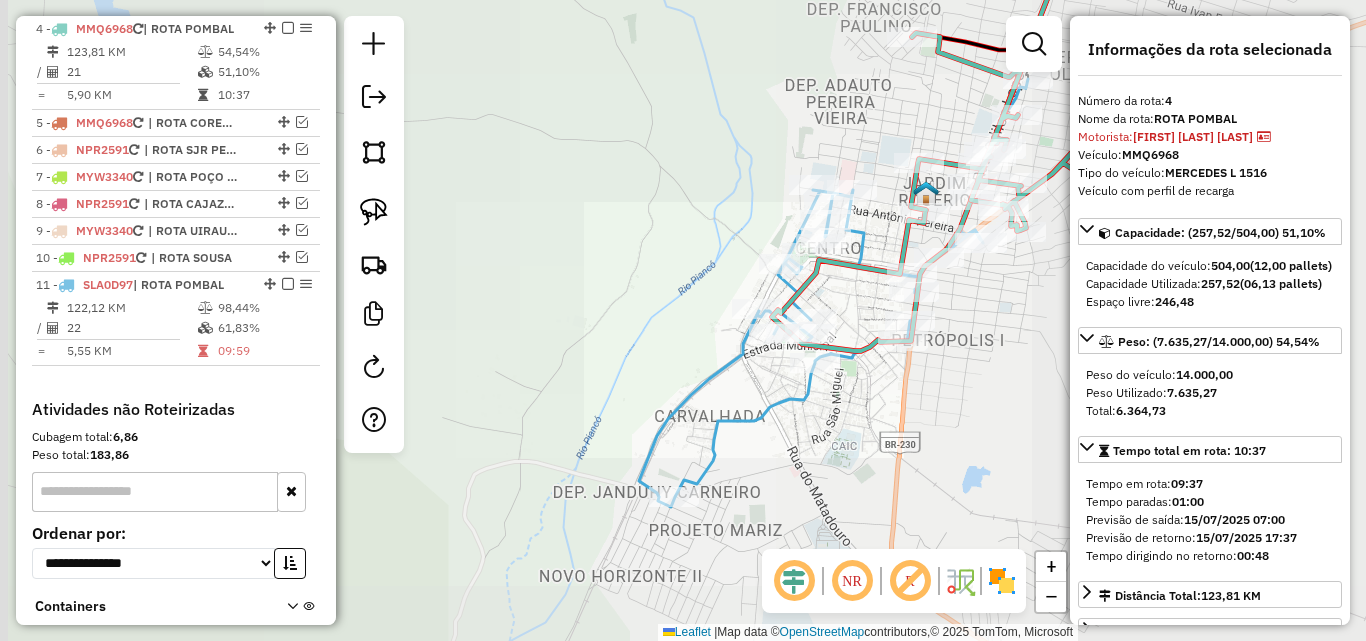 drag, startPoint x: 847, startPoint y: 298, endPoint x: 768, endPoint y: 337, distance: 88.10221 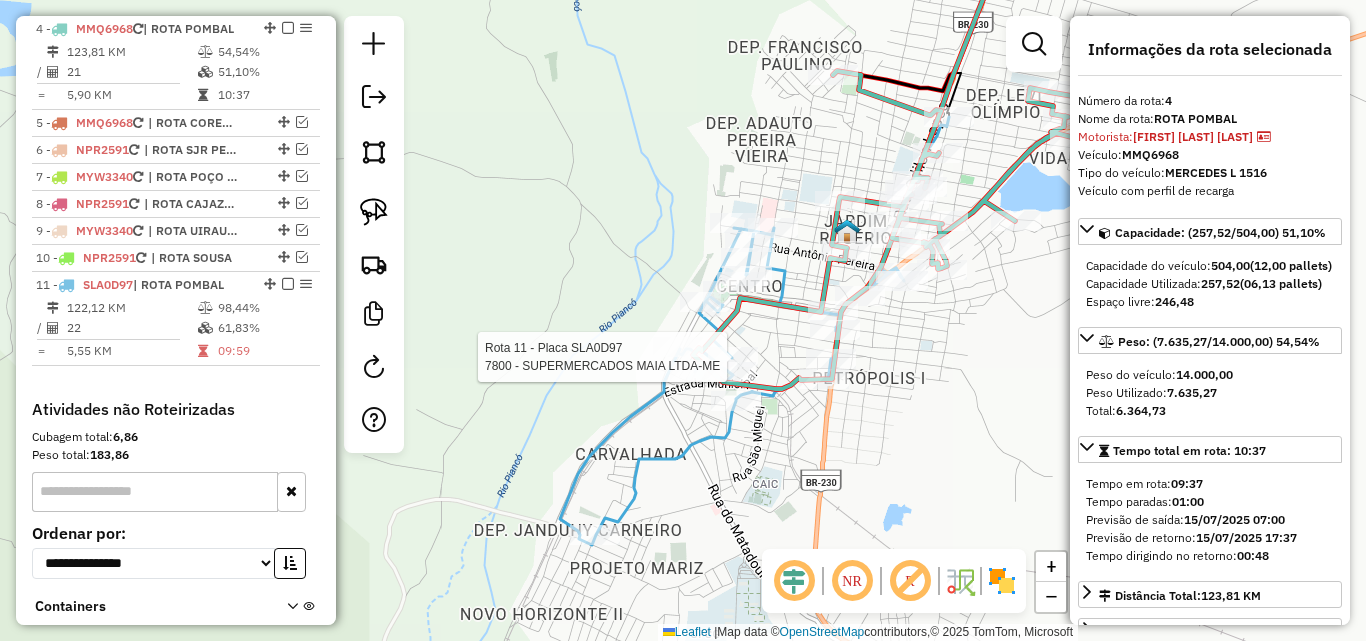 click 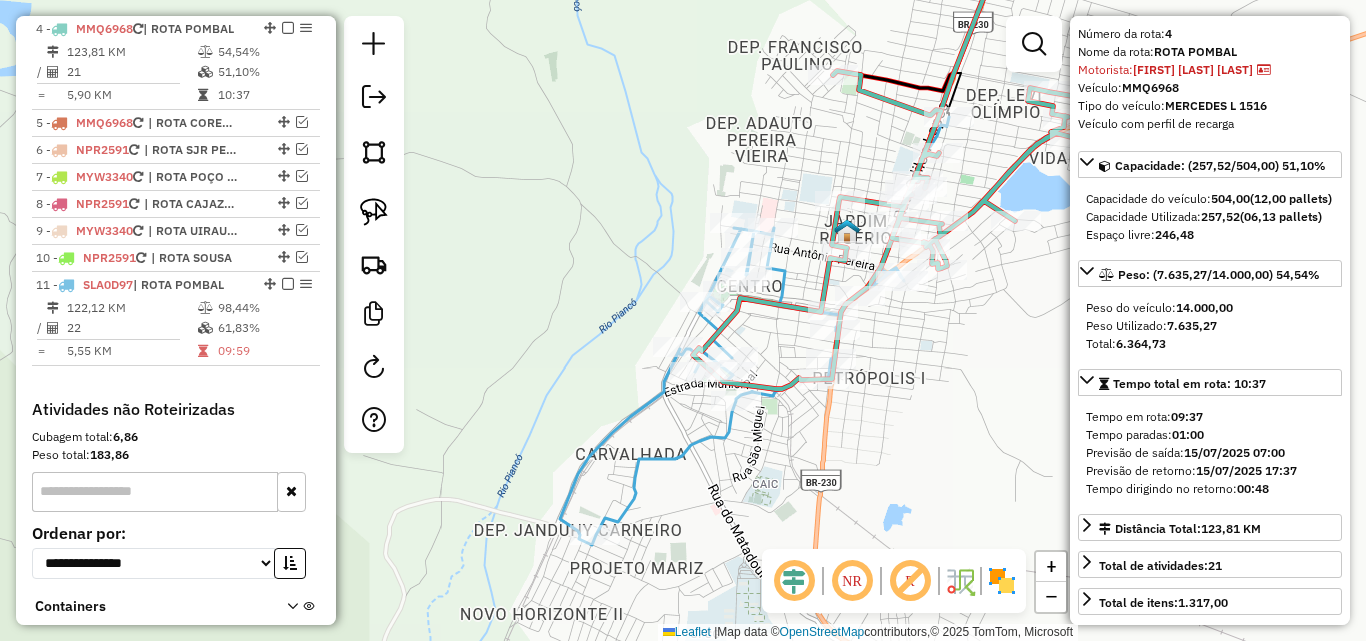 scroll, scrollTop: 100, scrollLeft: 0, axis: vertical 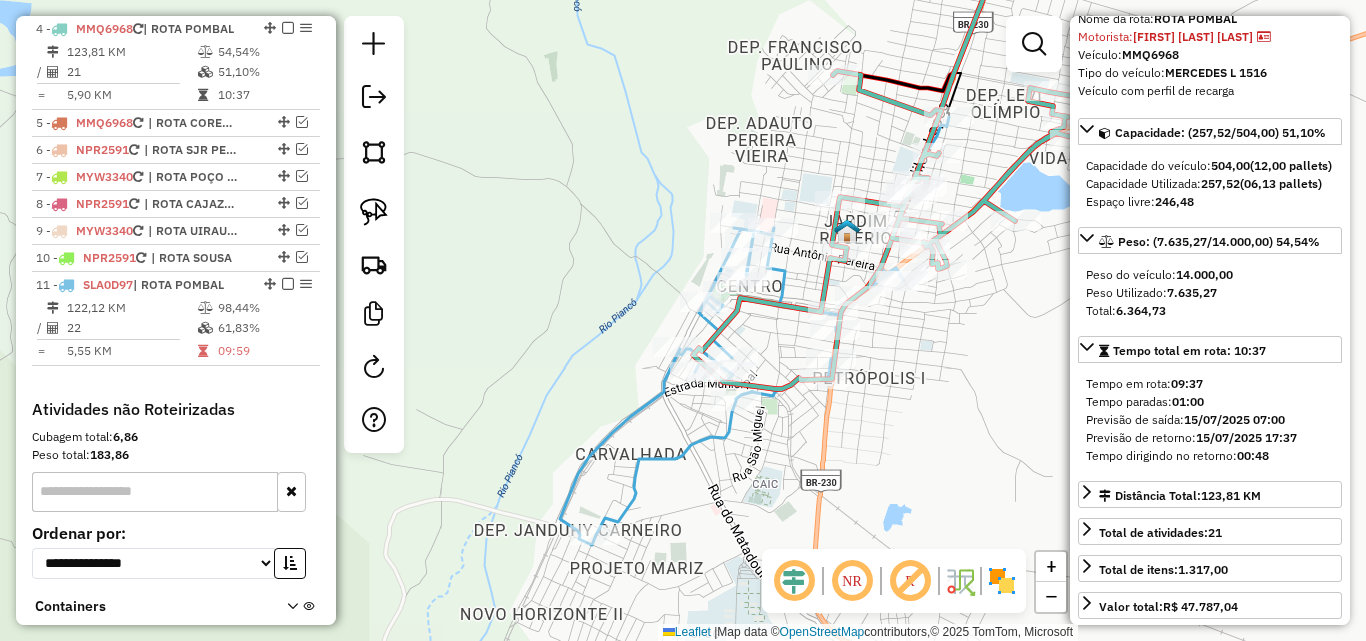 click 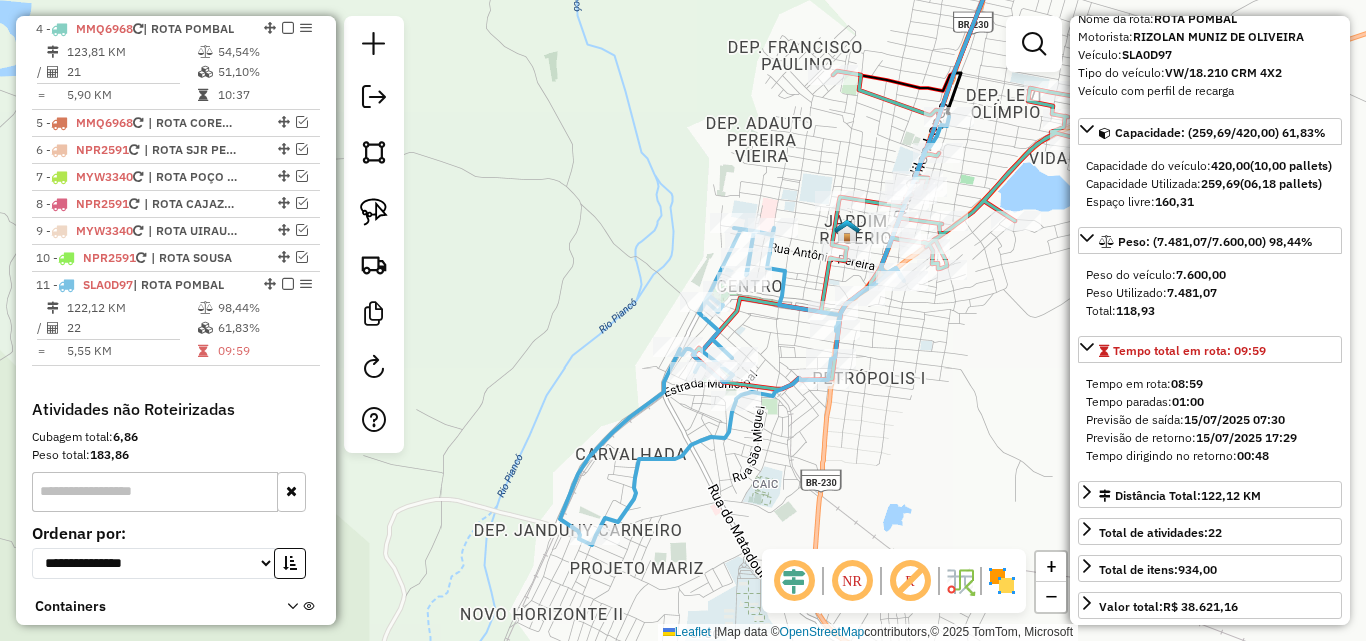 scroll, scrollTop: 990, scrollLeft: 0, axis: vertical 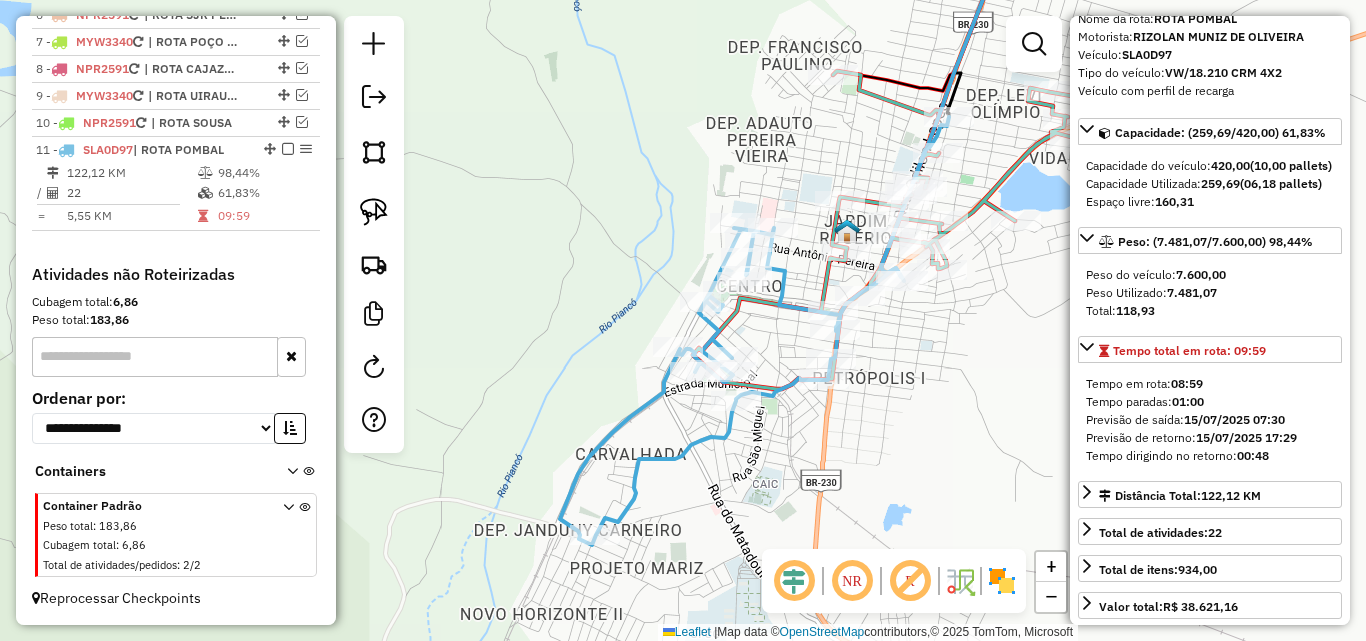 click 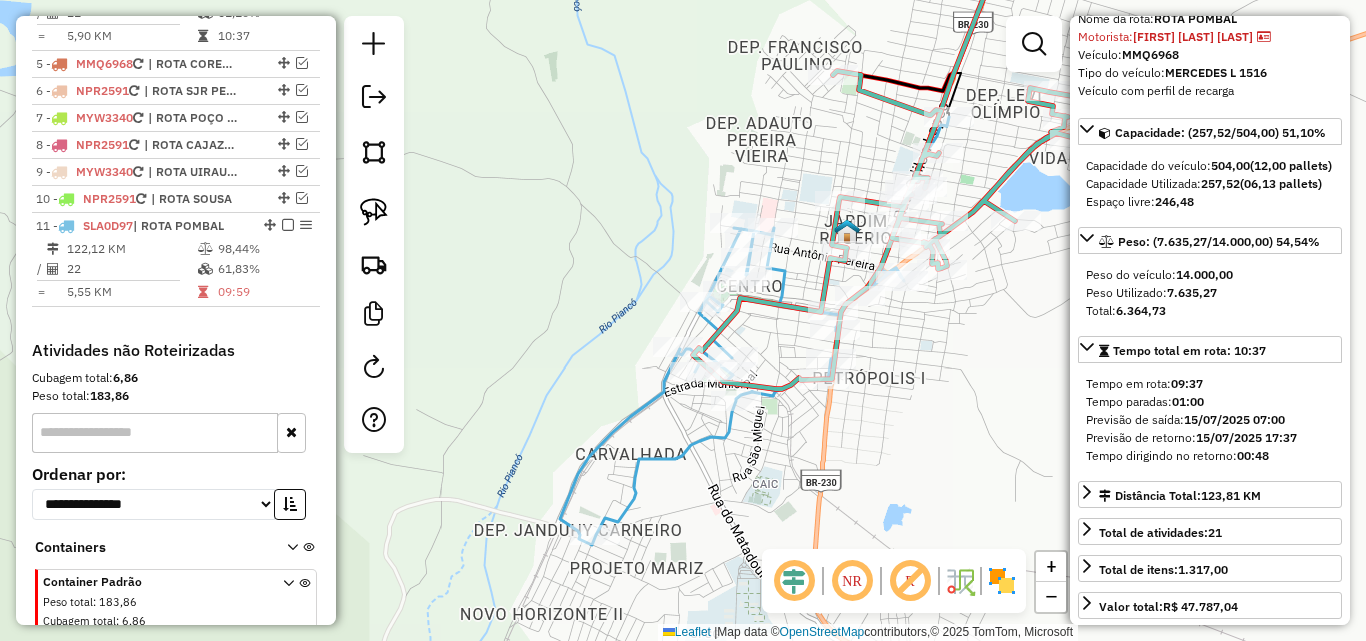 scroll, scrollTop: 855, scrollLeft: 0, axis: vertical 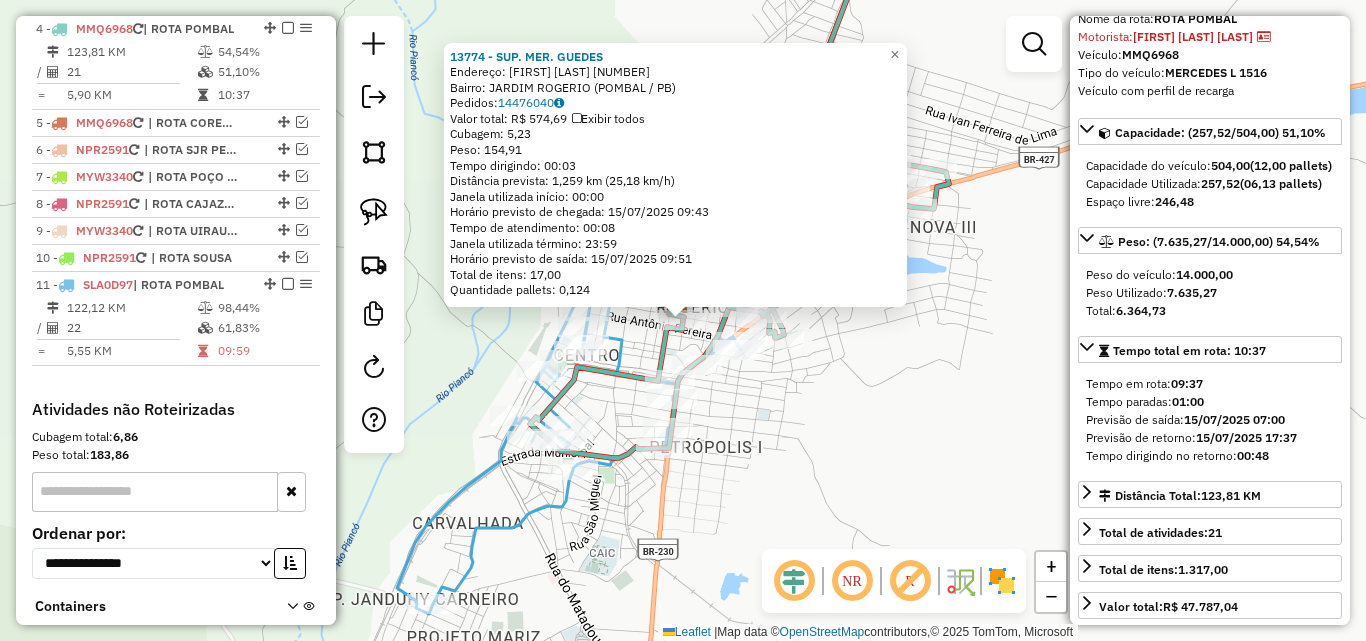click on "13774 - SUP. MER. GUEDES  Endereço:  VICENTE DE PAULA LEITE 750   Bairro: JARDIM ROGERIO (POMBAL / PB)   Pedidos:  14476040   Valor total: R$ 574,69   Exibir todos   Cubagem: 5,23  Peso: 154,91  Tempo dirigindo: 00:03   Distância prevista: 1,259 km (25,18 km/h)   Janela utilizada início: 00:00   Horário previsto de chegada: 15/07/2025 09:43   Tempo de atendimento: 00:08   Janela utilizada término: 23:59   Horário previsto de saída: 15/07/2025 09:51   Total de itens: 17,00   Quantidade pallets: 0,124  × Janela de atendimento Grade de atendimento Capacidade Transportadoras Veículos Cliente Pedidos  Rotas Selecione os dias de semana para filtrar as janelas de atendimento  Seg   Ter   Qua   Qui   Sex   Sáb   Dom  Informe o período da janela de atendimento: De: Até:  Filtrar exatamente a janela do cliente  Considerar janela de atendimento padrão  Selecione os dias de semana para filtrar as grades de atendimento  Seg   Ter   Qua   Qui   Sex   Sáb   Dom   Clientes fora do dia de atendimento selecionado" 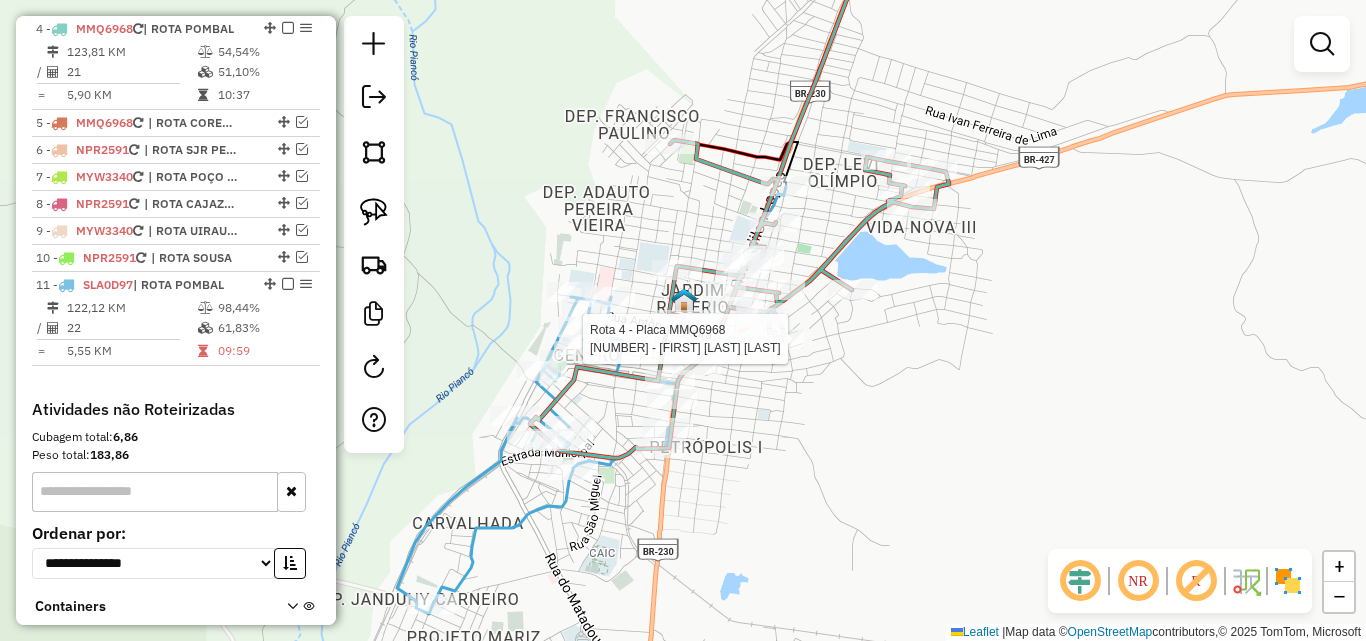 select on "*********" 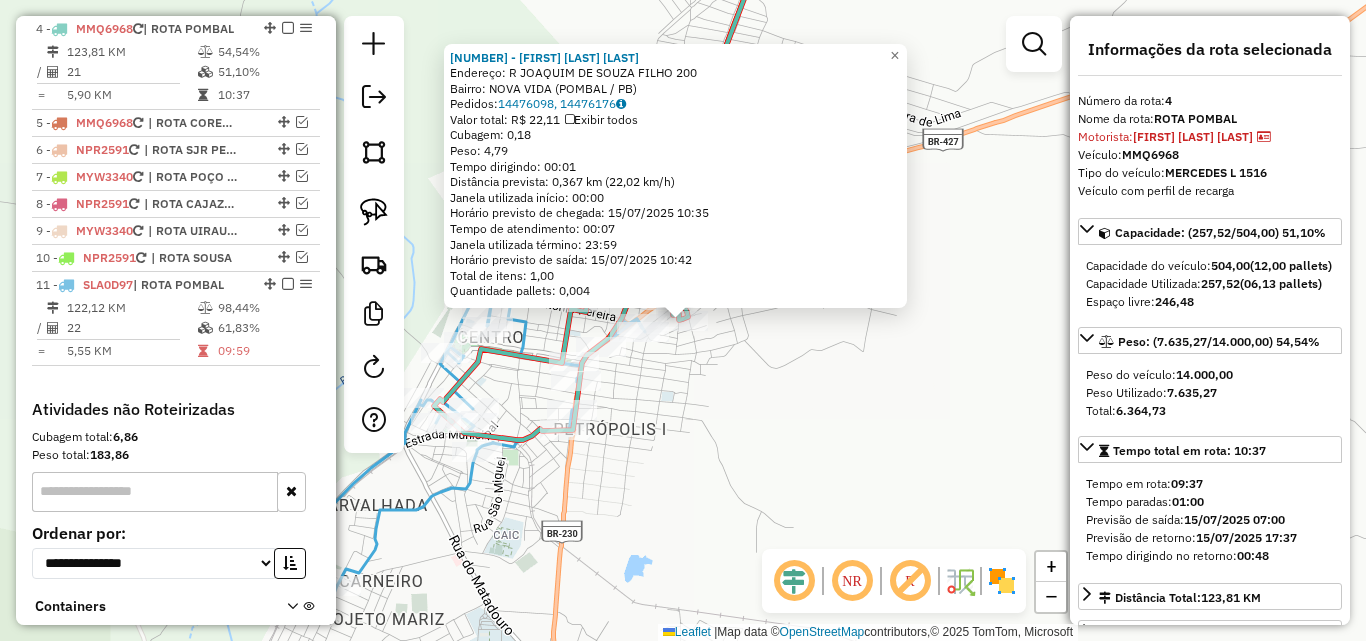 click on "4468 - CLEIDE LIMA DE SOUZA  Endereço: R   JOAQUIM DE SOUZA FILHO         200   Bairro: NOVA VIDA (POMBAL / PB)   Pedidos:  14476098, 14476176   Valor total: R$ 22,11   Exibir todos   Cubagem: 0,18  Peso: 4,79  Tempo dirigindo: 00:01   Distância prevista: 0,367 km (22,02 km/h)   Janela utilizada início: 00:00   Horário previsto de chegada: 15/07/2025 10:35   Tempo de atendimento: 00:07   Janela utilizada término: 23:59   Horário previsto de saída: 15/07/2025 10:42   Total de itens: 1,00   Quantidade pallets: 0,004  × Janela de atendimento Grade de atendimento Capacidade Transportadoras Veículos Cliente Pedidos  Rotas Selecione os dias de semana para filtrar as janelas de atendimento  Seg   Ter   Qua   Qui   Sex   Sáb   Dom  Informe o período da janela de atendimento: De: Até:  Filtrar exatamente a janela do cliente  Considerar janela de atendimento padrão  Selecione os dias de semana para filtrar as grades de atendimento  Seg   Ter   Qua   Qui   Sex   Sáb   Dom   Peso mínimo:   Peso máximo:  +" 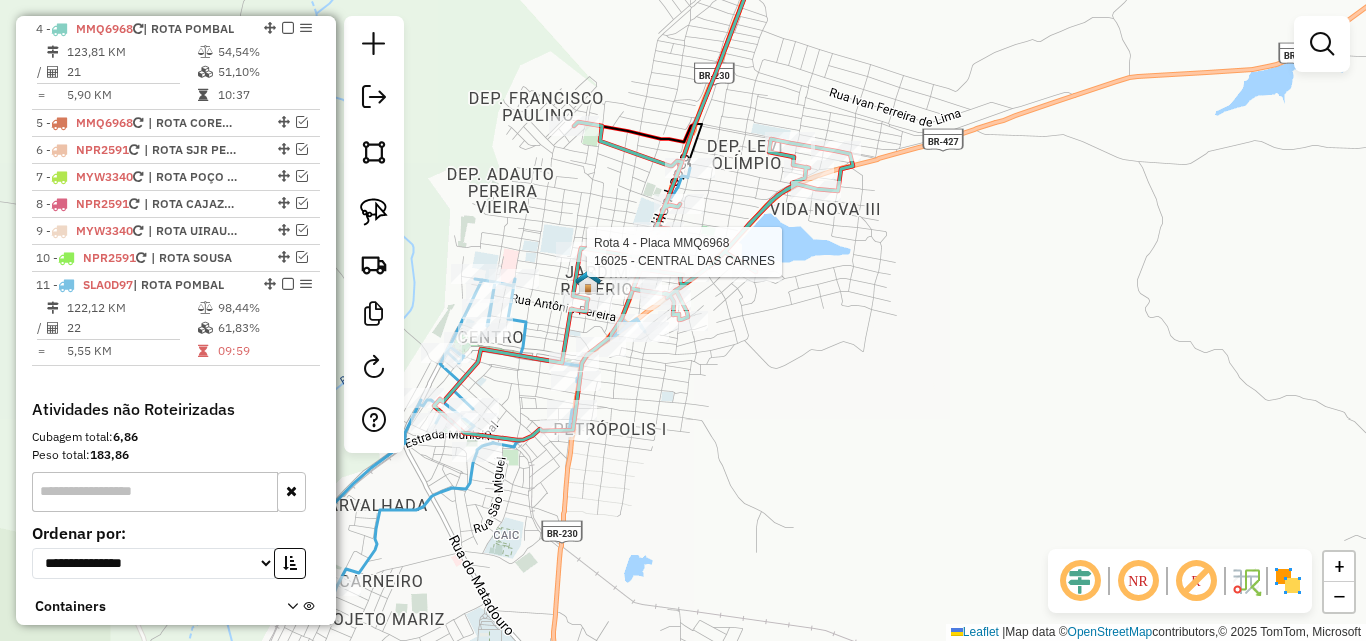 click on "Rota 4 - Placa MMQ6968  99325 - SUA COZINHA Rota 4 - Placa MMQ6968  16025 - CENTRAL DAS CARNES Janela de atendimento Grade de atendimento Capacidade Transportadoras Veículos Cliente Pedidos  Rotas Selecione os dias de semana para filtrar as janelas de atendimento  Seg   Ter   Qua   Qui   Sex   Sáb   Dom  Informe o período da janela de atendimento: De: Até:  Filtrar exatamente a janela do cliente  Considerar janela de atendimento padrão  Selecione os dias de semana para filtrar as grades de atendimento  Seg   Ter   Qua   Qui   Sex   Sáb   Dom   Considerar clientes sem dia de atendimento cadastrado  Clientes fora do dia de atendimento selecionado Filtrar as atividades entre os valores definidos abaixo:  Peso mínimo:   Peso máximo:   Cubagem mínima:   Cubagem máxima:   De:   Até:  Filtrar as atividades entre o tempo de atendimento definido abaixo:  De:   Até:   Considerar capacidade total dos clientes não roteirizados Transportadora: Selecione um ou mais itens Tipo de veículo: Veículo: Motorista:" 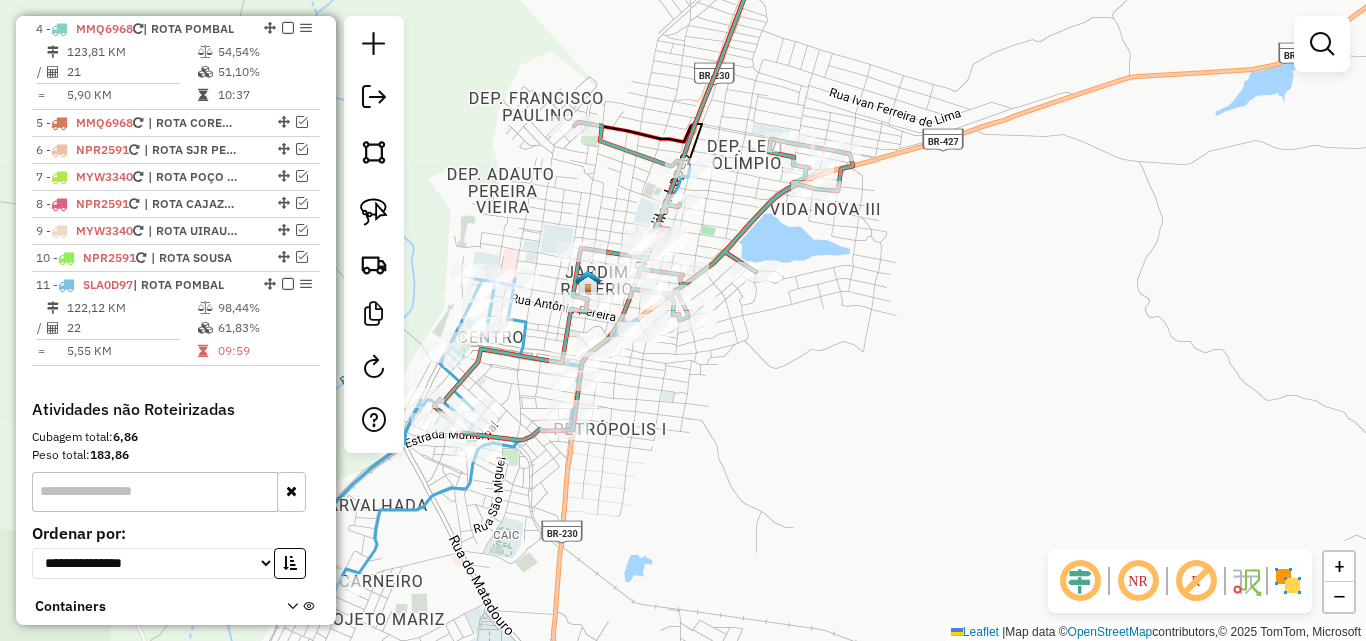 select on "*********" 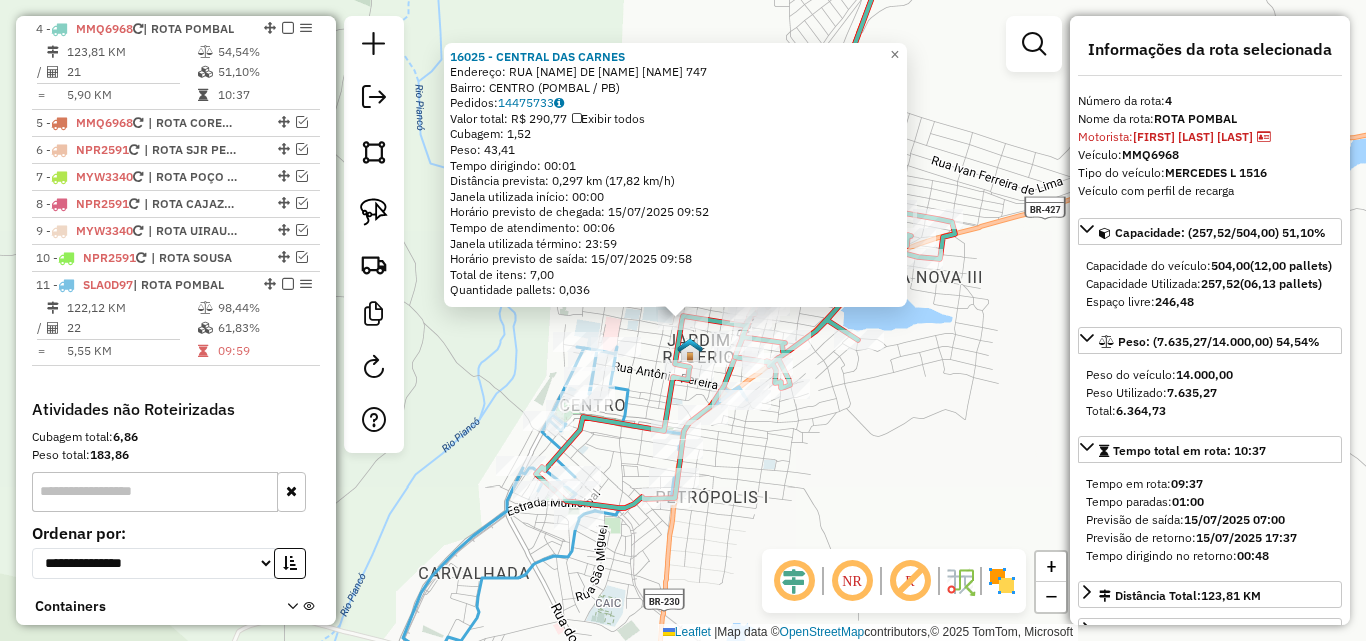 click on "16025 - CENTRAL DAS CARNES  Endereço:  RUA VICENTE DE PAULA LEITE 747   Bairro: CENTRO (POMBAL / PB)   Pedidos:  14475733   Valor total: R$ 290,77   Exibir todos   Cubagem: 1,52  Peso: 43,41  Tempo dirigindo: 00:01   Distância prevista: 0,297 km (17,82 km/h)   Janela utilizada início: 00:00   Horário previsto de chegada: 15/07/2025 09:52   Tempo de atendimento: 00:06   Janela utilizada término: 23:59   Horário previsto de saída: 15/07/2025 09:58   Total de itens: 7,00   Quantidade pallets: 0,036  × Janela de atendimento Grade de atendimento Capacidade Transportadoras Veículos Cliente Pedidos  Rotas Selecione os dias de semana para filtrar as janelas de atendimento  Seg   Ter   Qua   Qui   Sex   Sáb   Dom  Informe o período da janela de atendimento: De: Até:  Filtrar exatamente a janela do cliente  Considerar janela de atendimento padrão  Selecione os dias de semana para filtrar as grades de atendimento  Seg   Ter   Qua   Qui   Sex   Sáb   Dom   Clientes fora do dia de atendimento selecionado De:" 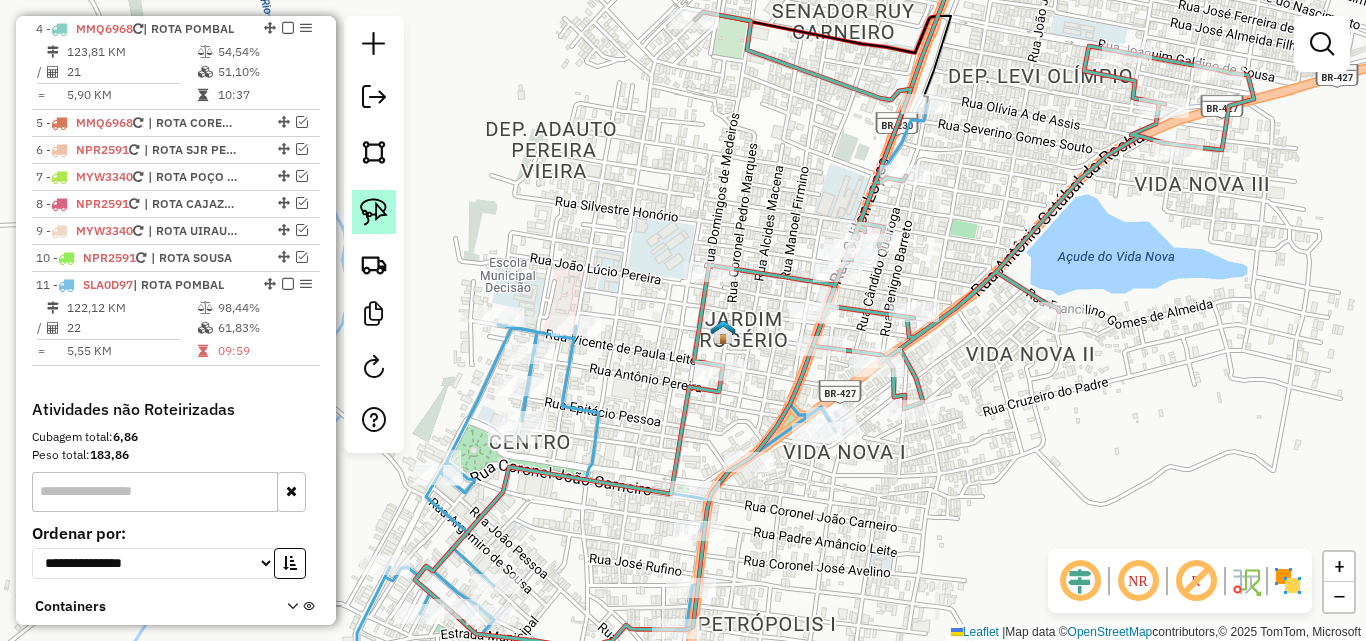 click 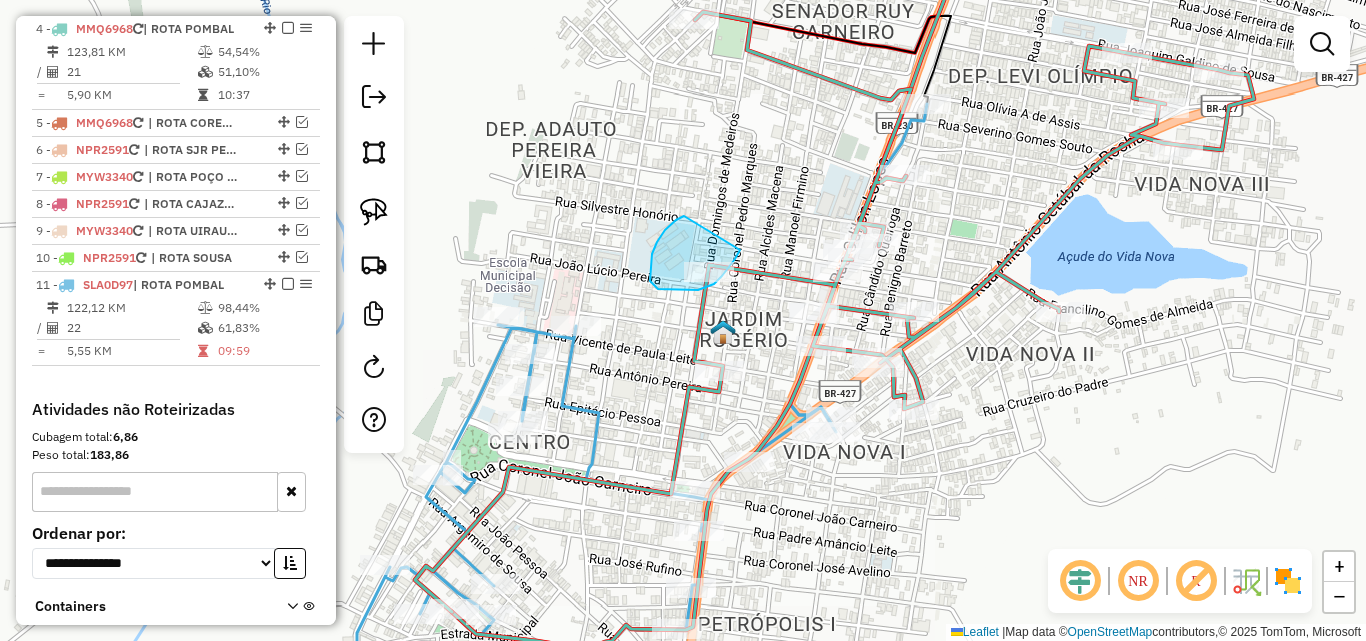 drag, startPoint x: 684, startPoint y: 216, endPoint x: 742, endPoint y: 248, distance: 66.24198 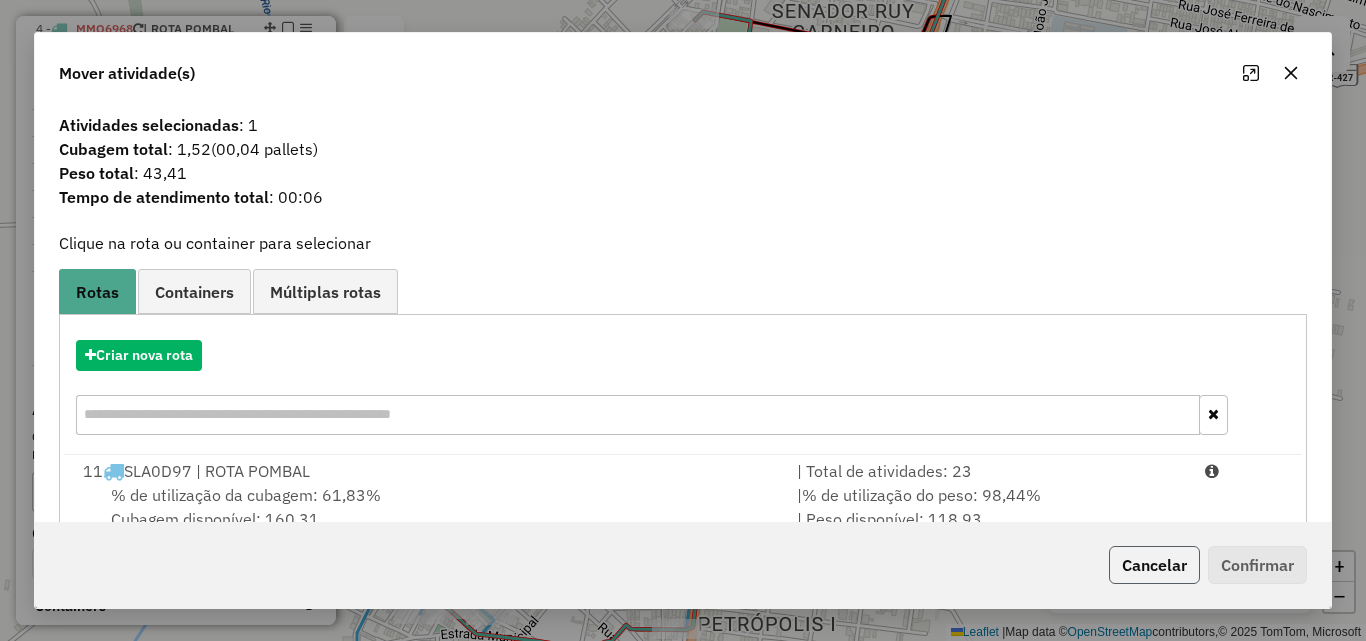 click on "Cancelar" 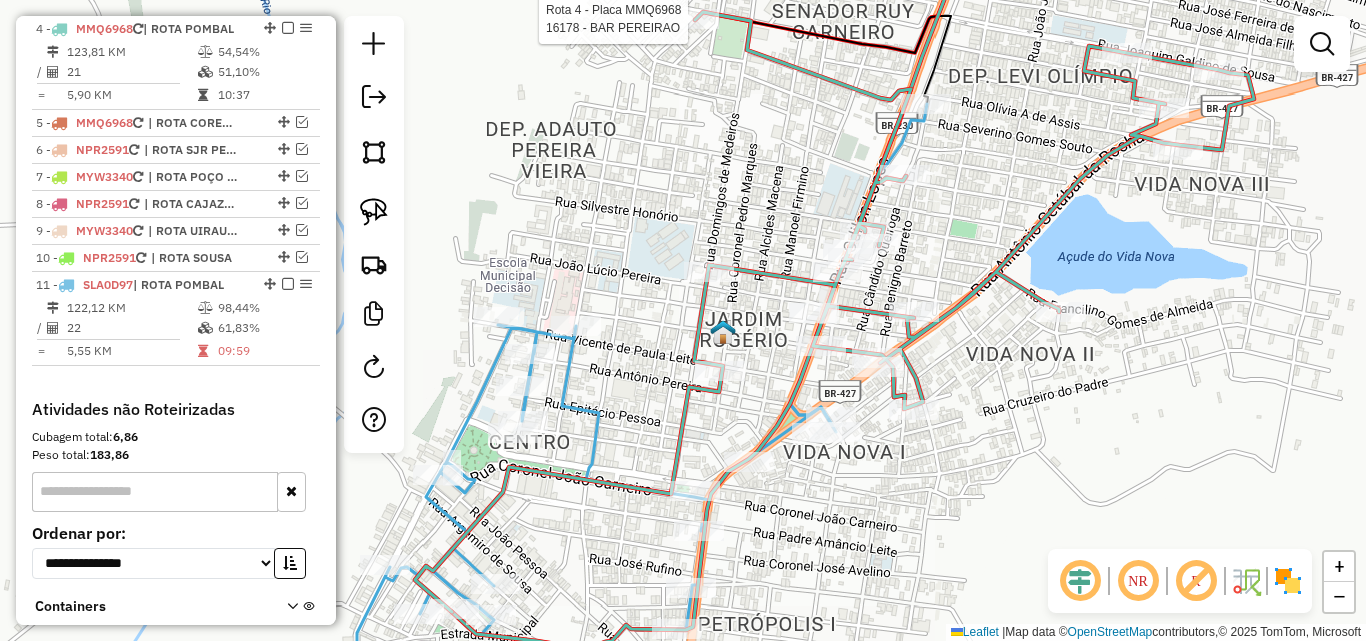 select on "*********" 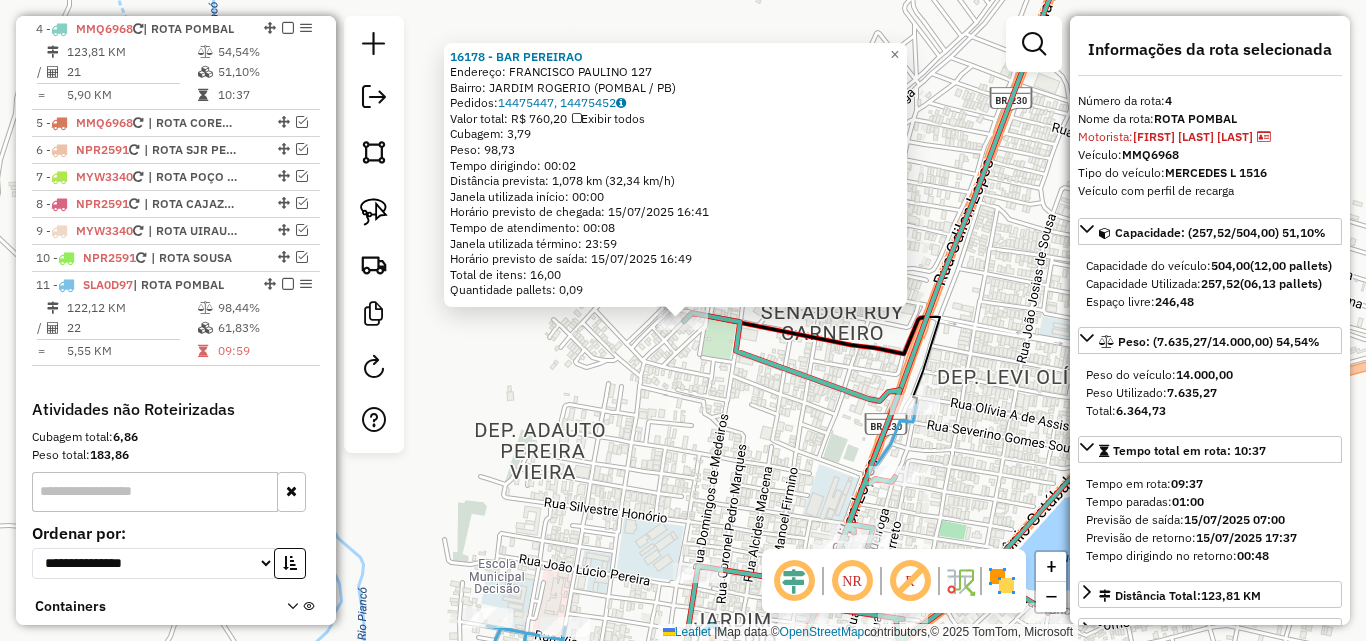 click on "16178 - BAR PEREIRAO  Endereço:  FRANCISCO PAULINO 127   Bairro: JARDIM ROGERIO (POMBAL / PB)   Pedidos:  14475447, 14475452   Valor total: R$ 760,20   Exibir todos   Cubagem: 3,79  Peso: 98,73  Tempo dirigindo: 00:02   Distância prevista: 1,078 km (32,34 km/h)   Janela utilizada início: 00:00   Horário previsto de chegada: 15/07/2025 16:41   Tempo de atendimento: 00:08   Janela utilizada término: 23:59   Horário previsto de saída: 15/07/2025 16:49   Total de itens: 16,00   Quantidade pallets: 0,09  × Janela de atendimento Grade de atendimento Capacidade Transportadoras Veículos Cliente Pedidos  Rotas Selecione os dias de semana para filtrar as janelas de atendimento  Seg   Ter   Qua   Qui   Sex   Sáb   Dom  Informe o período da janela de atendimento: De: Até:  Filtrar exatamente a janela do cliente  Considerar janela de atendimento padrão  Selecione os dias de semana para filtrar as grades de atendimento  Seg   Ter   Qua   Qui   Sex   Sáb   Dom   Clientes fora do dia de atendimento selecionado" 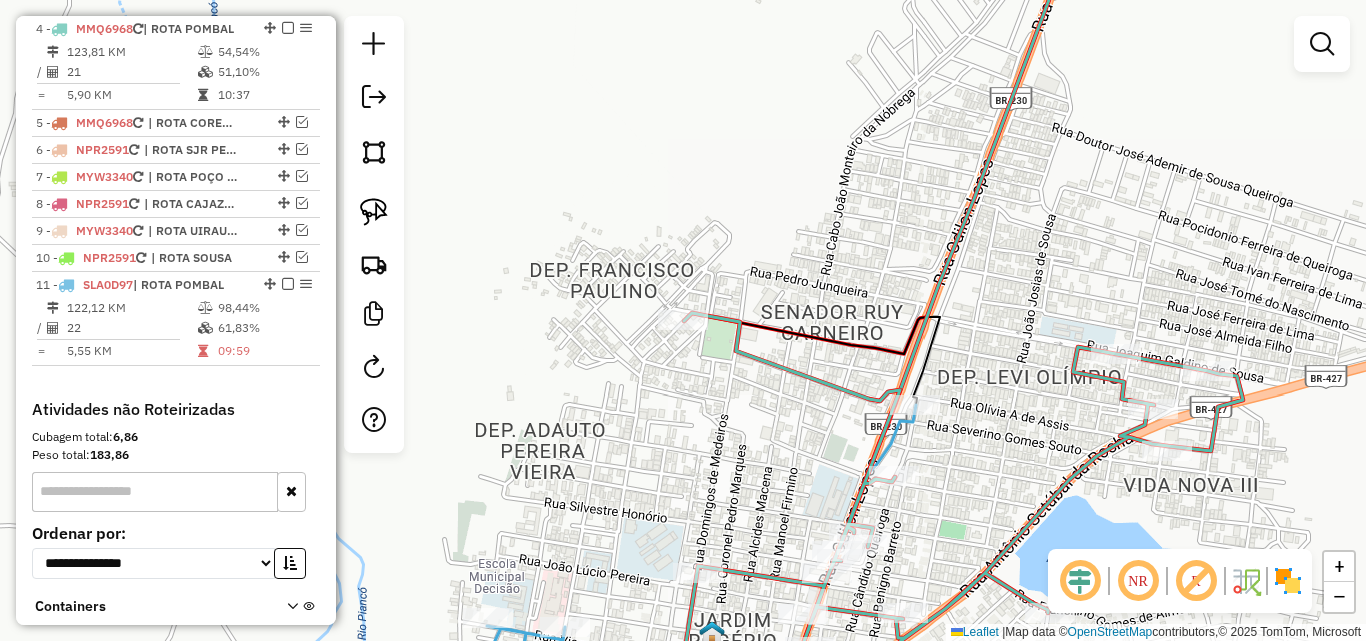 drag, startPoint x: 557, startPoint y: 335, endPoint x: 546, endPoint y: 292, distance: 44.38468 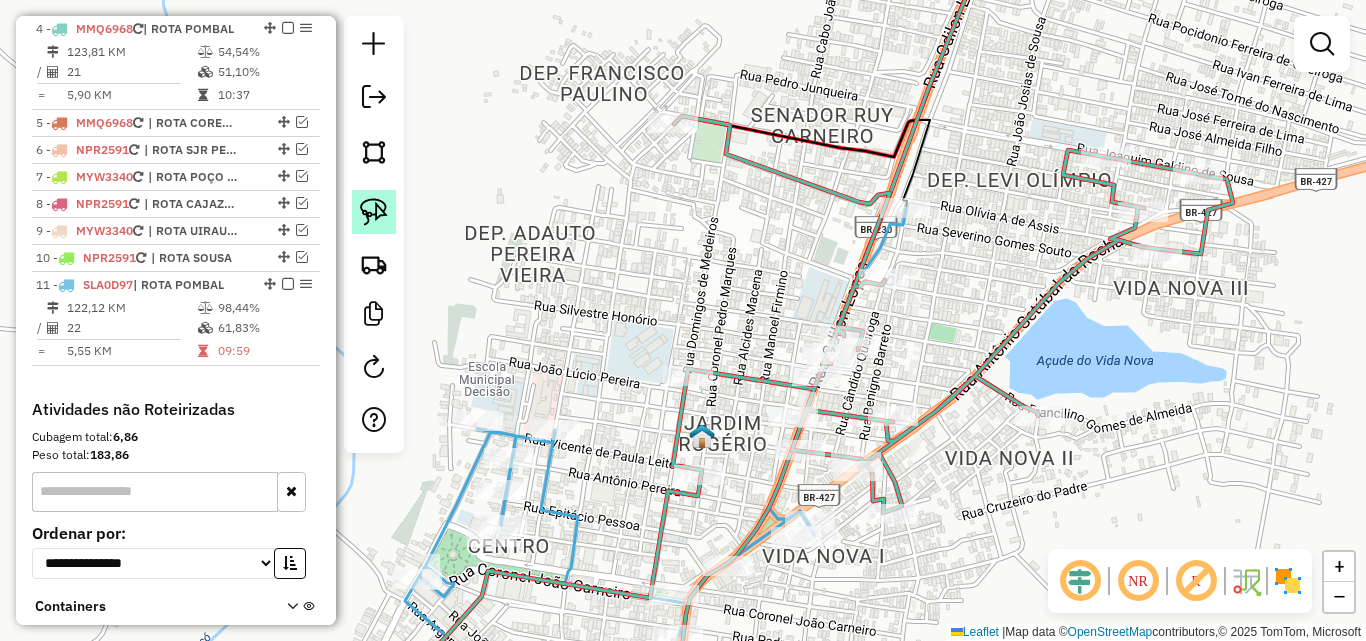 click 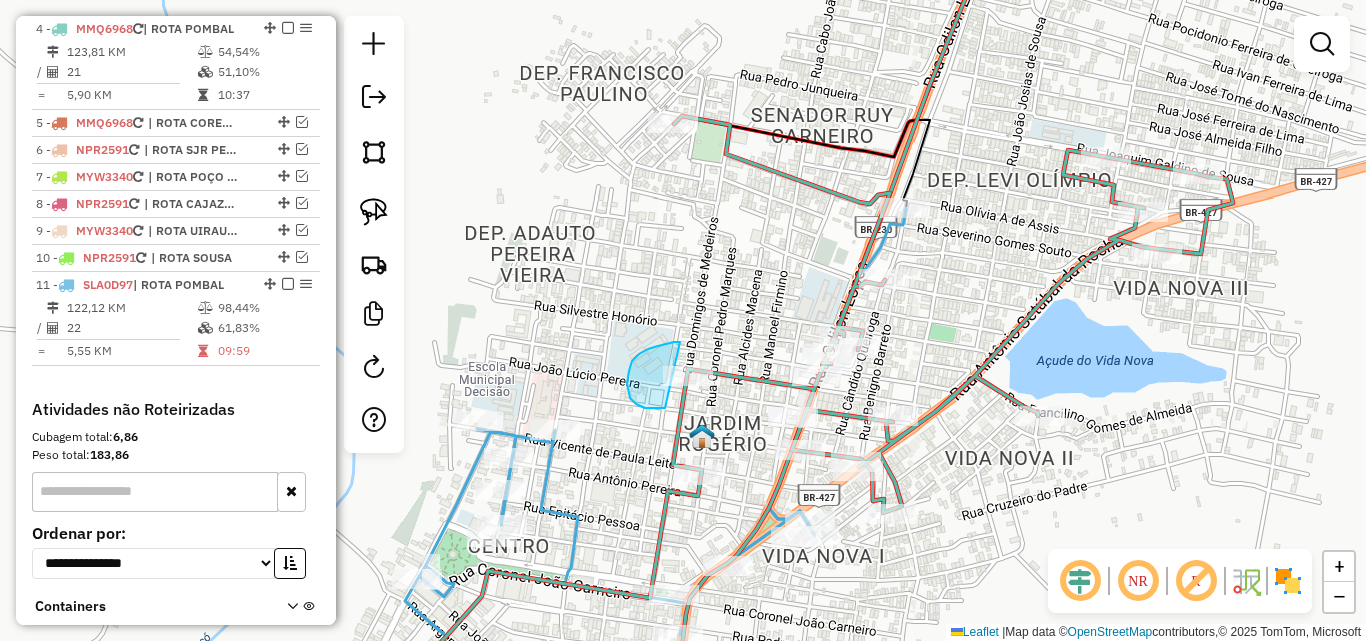 drag, startPoint x: 630, startPoint y: 398, endPoint x: 749, endPoint y: 357, distance: 125.865005 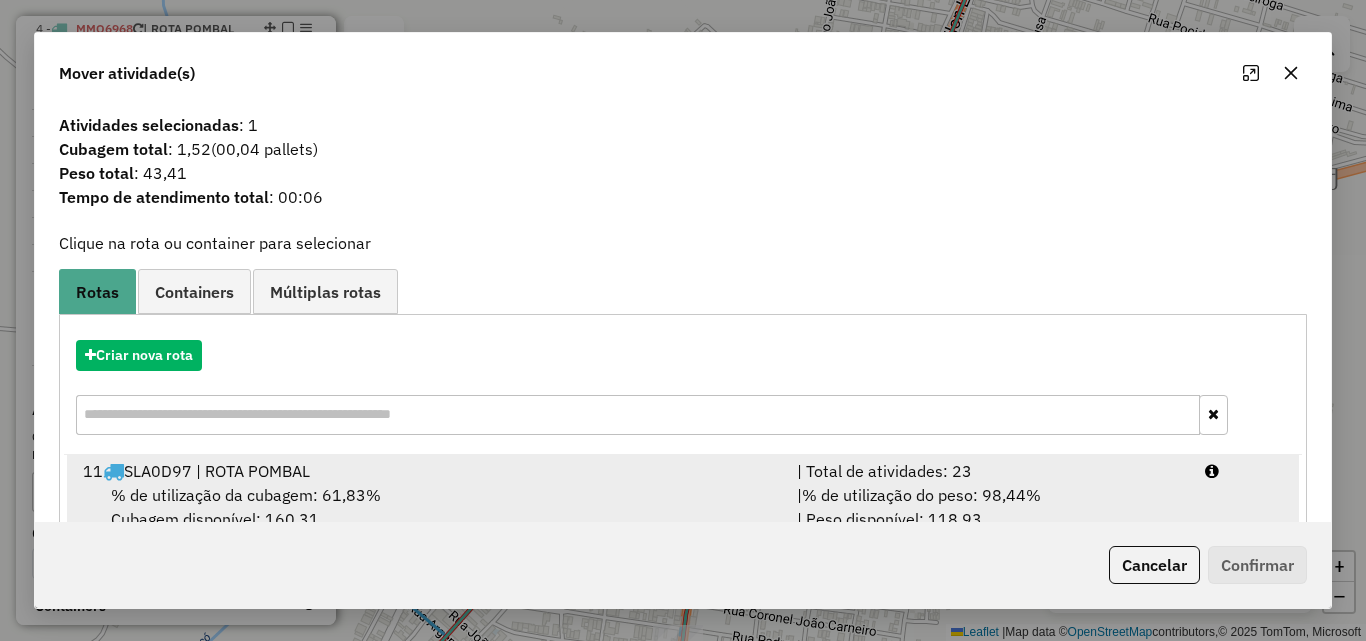 click on "11  SLA0D97 | ROTA POMBAL  | Total de atividades: 23  % de utilização da cubagem: 61,83%  Cubagem disponível: 160,31   |  % de utilização do peso: 98,44%  | Peso disponível: 118,93" at bounding box center (683, 495) 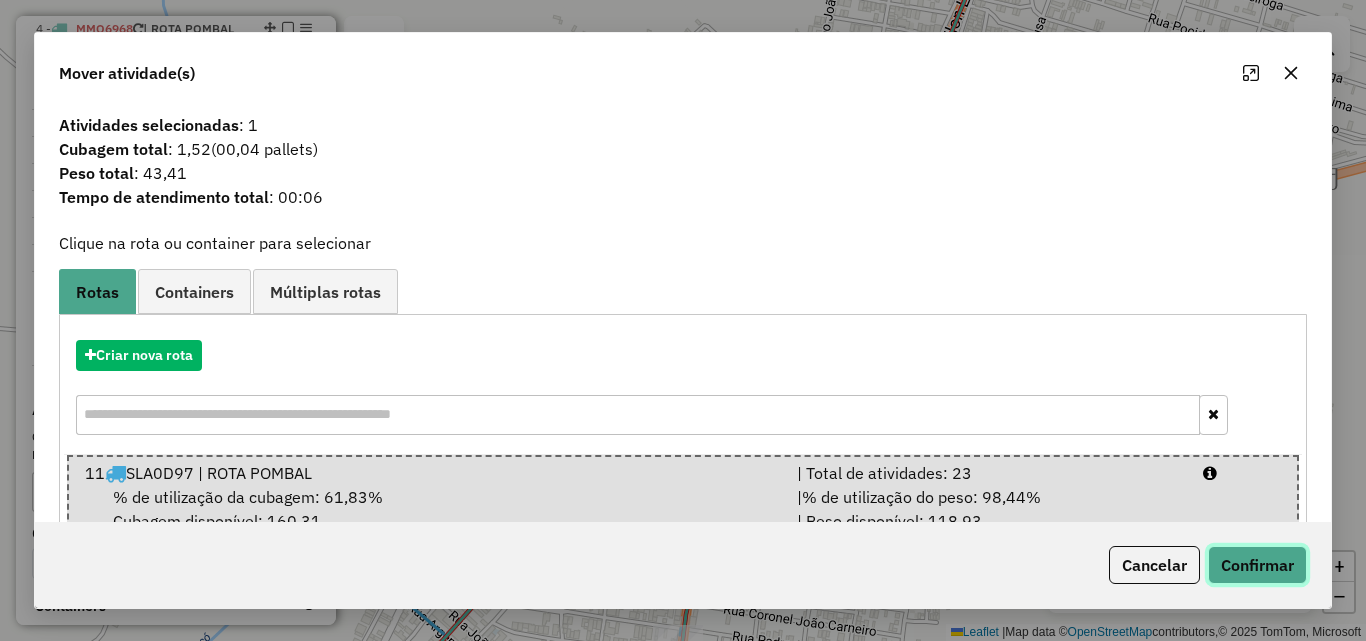 click on "Confirmar" 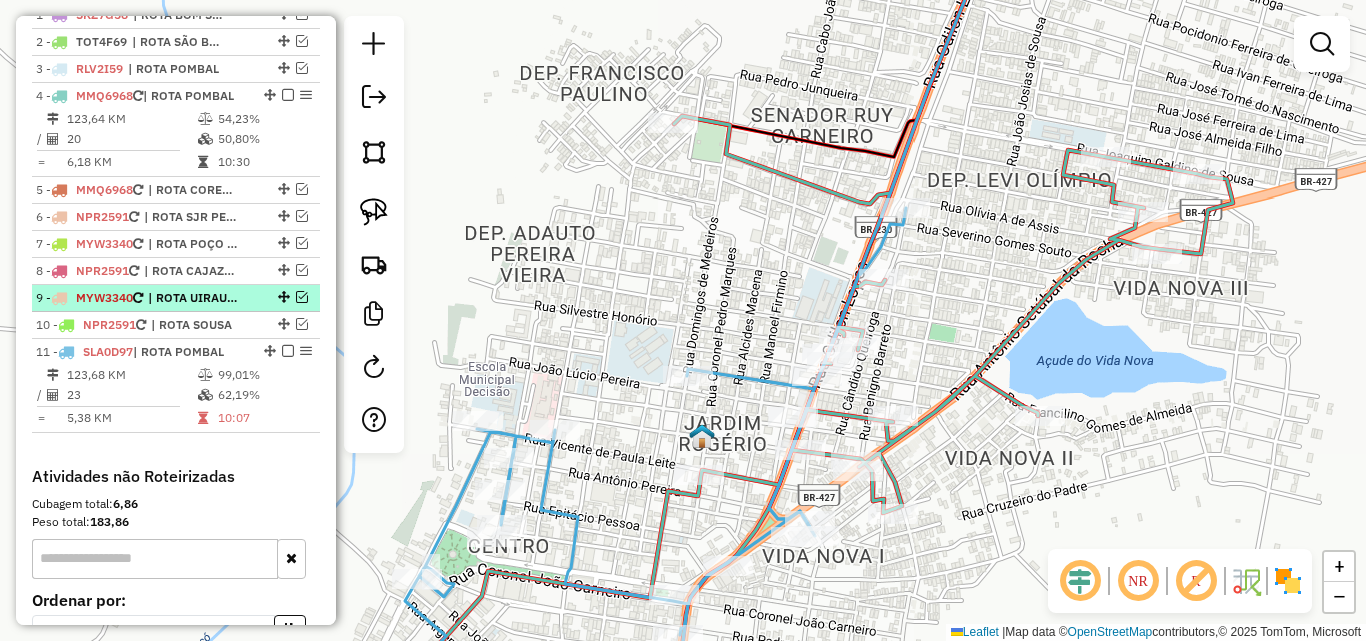 scroll, scrollTop: 755, scrollLeft: 0, axis: vertical 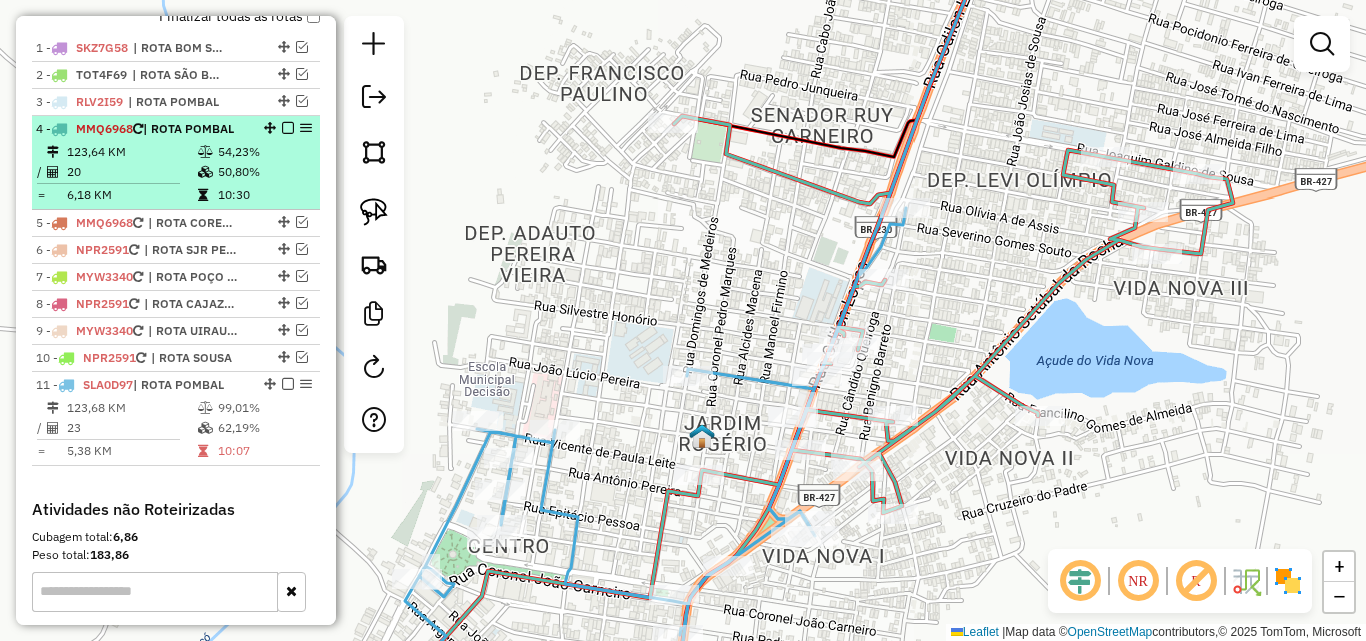 click at bounding box center [205, 172] 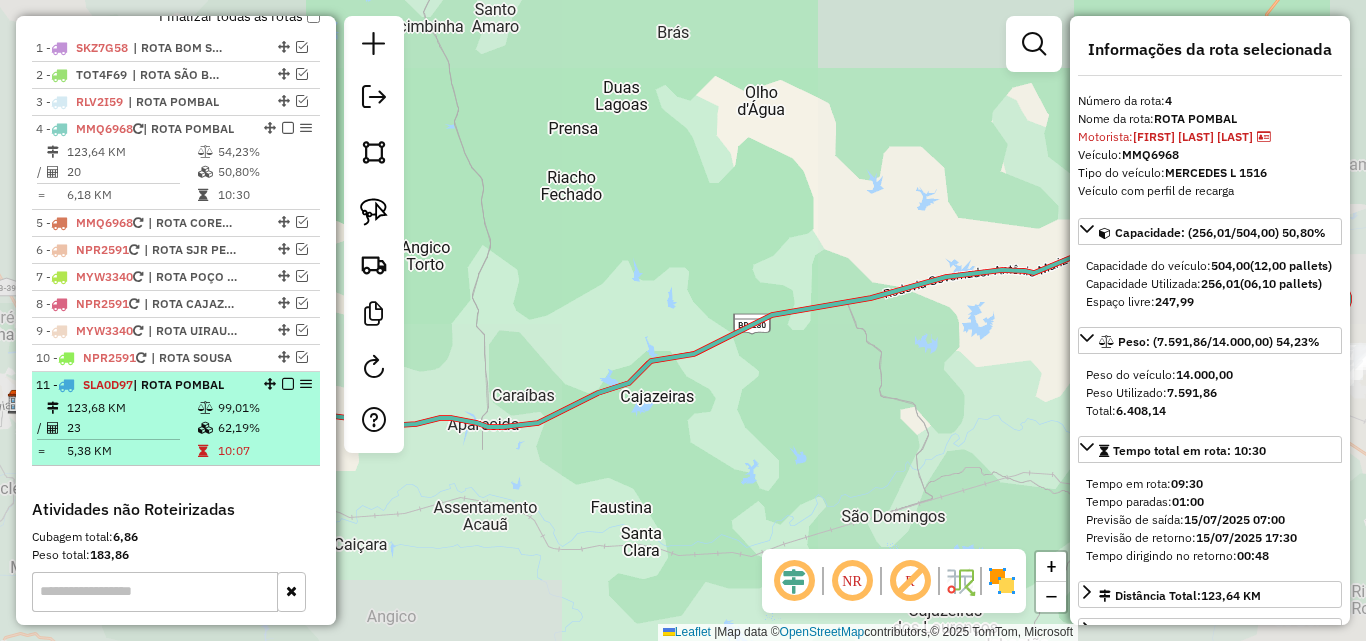click on "23" at bounding box center [131, 428] 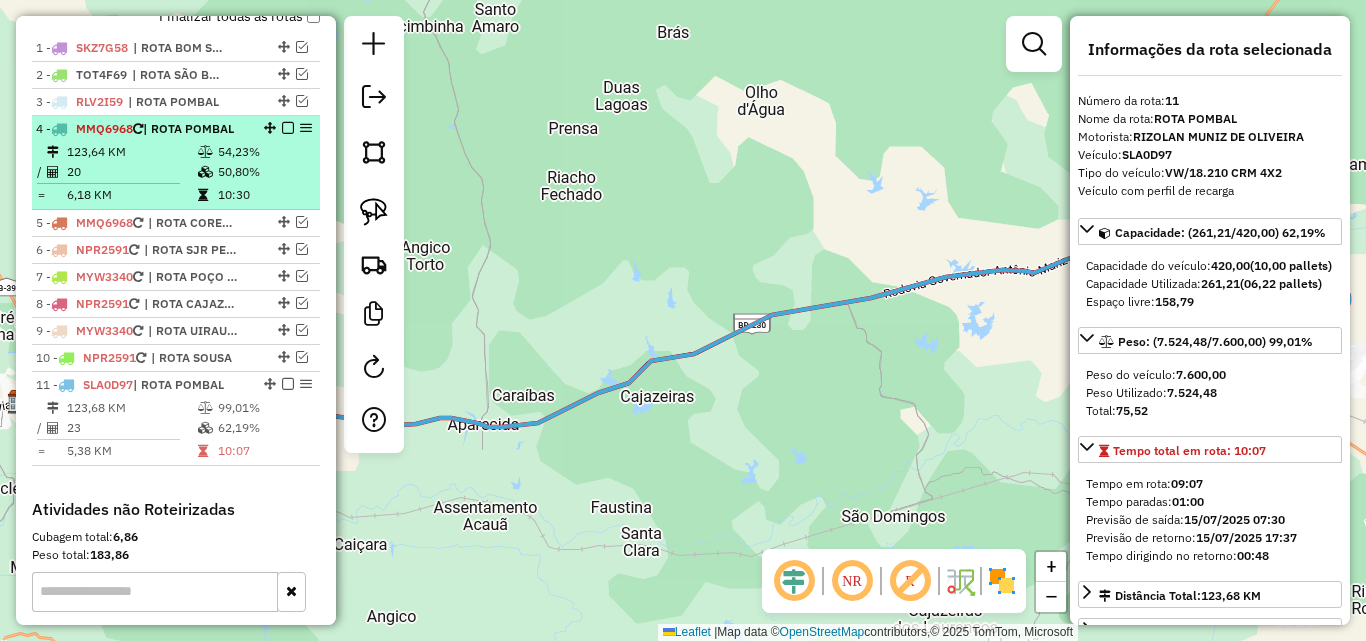 click on "123,64 KM" at bounding box center (131, 152) 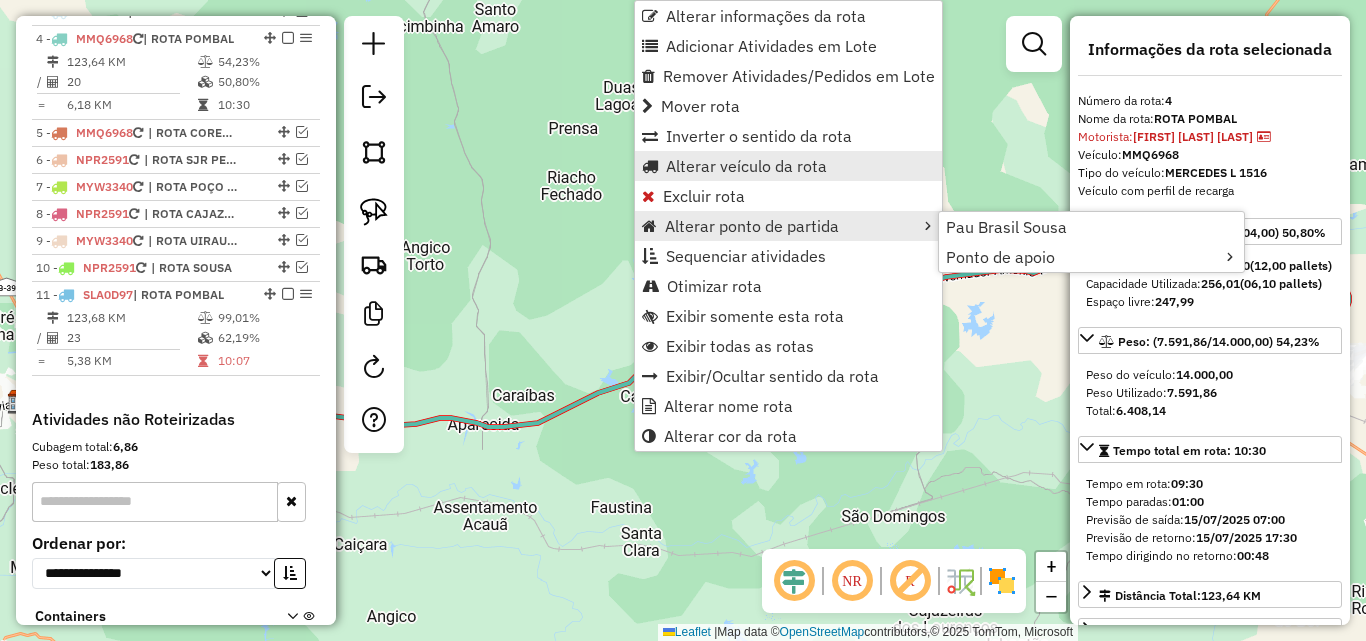 scroll, scrollTop: 855, scrollLeft: 0, axis: vertical 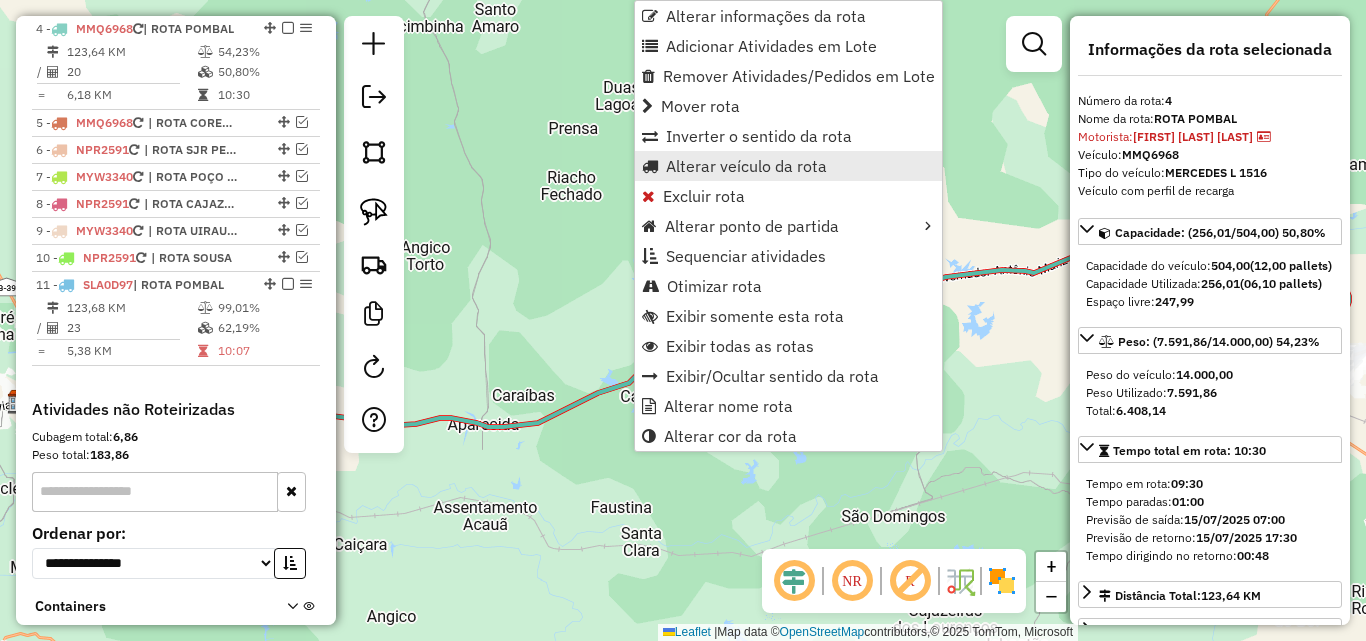 click on "Alterar veículo da rota" at bounding box center (746, 166) 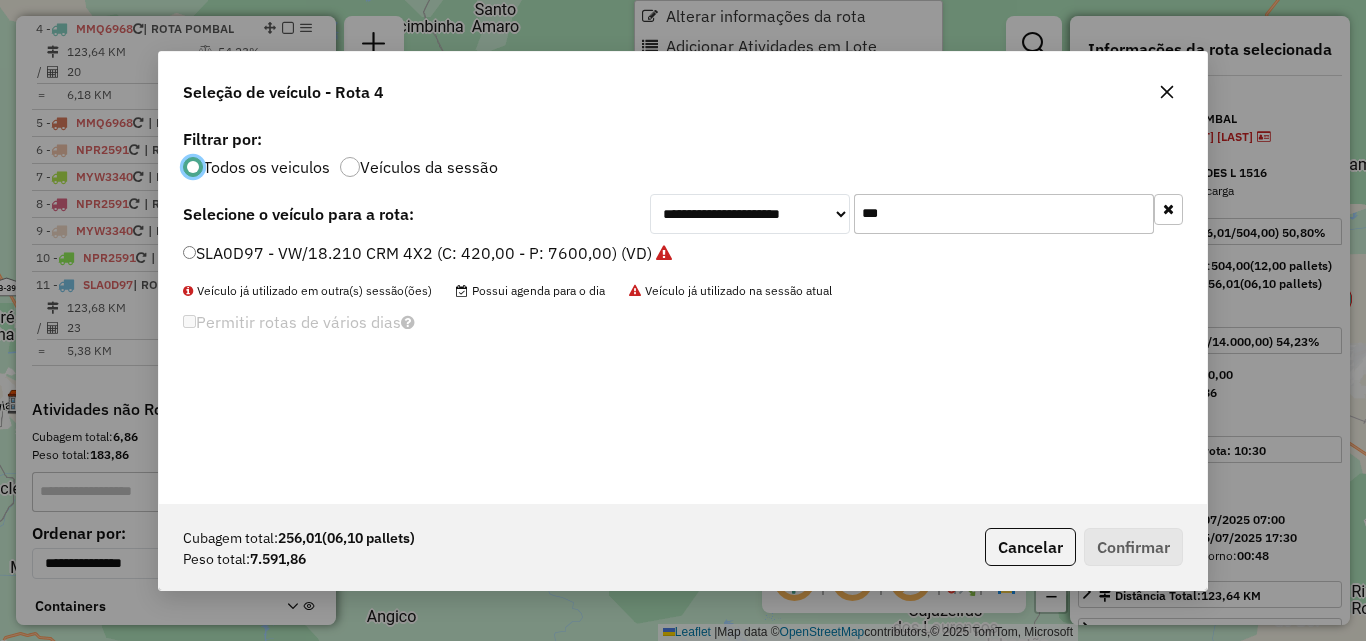 scroll, scrollTop: 11, scrollLeft: 6, axis: both 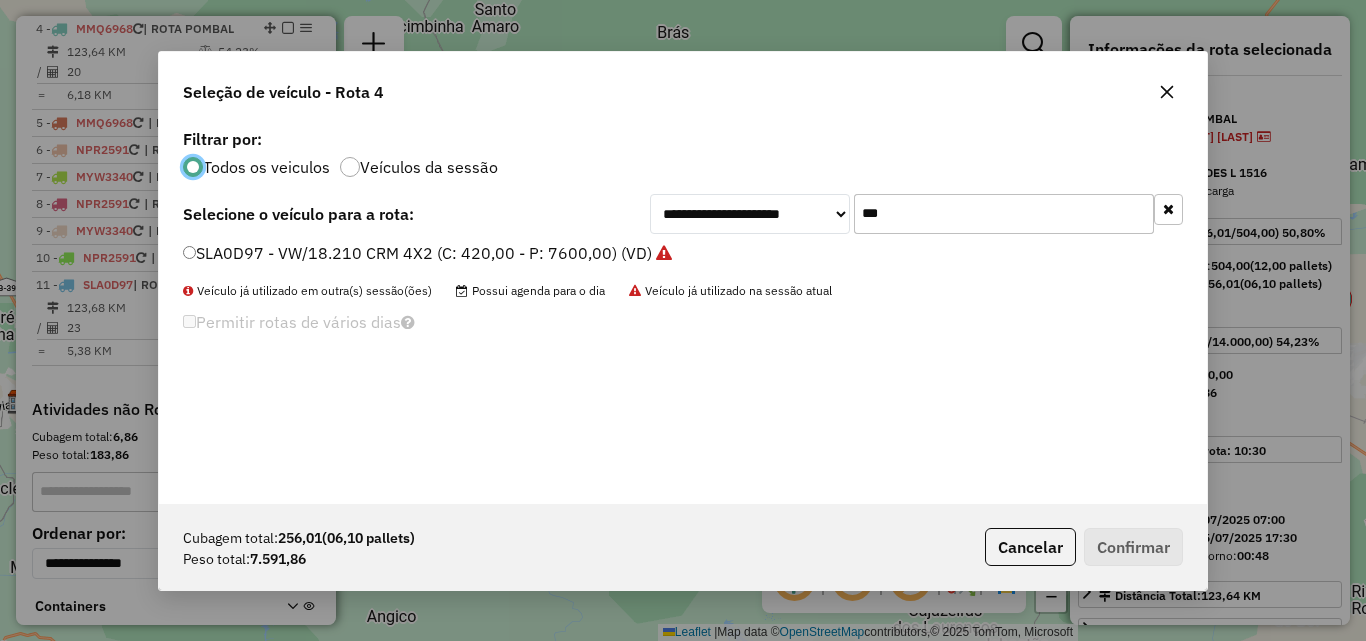click on "***" 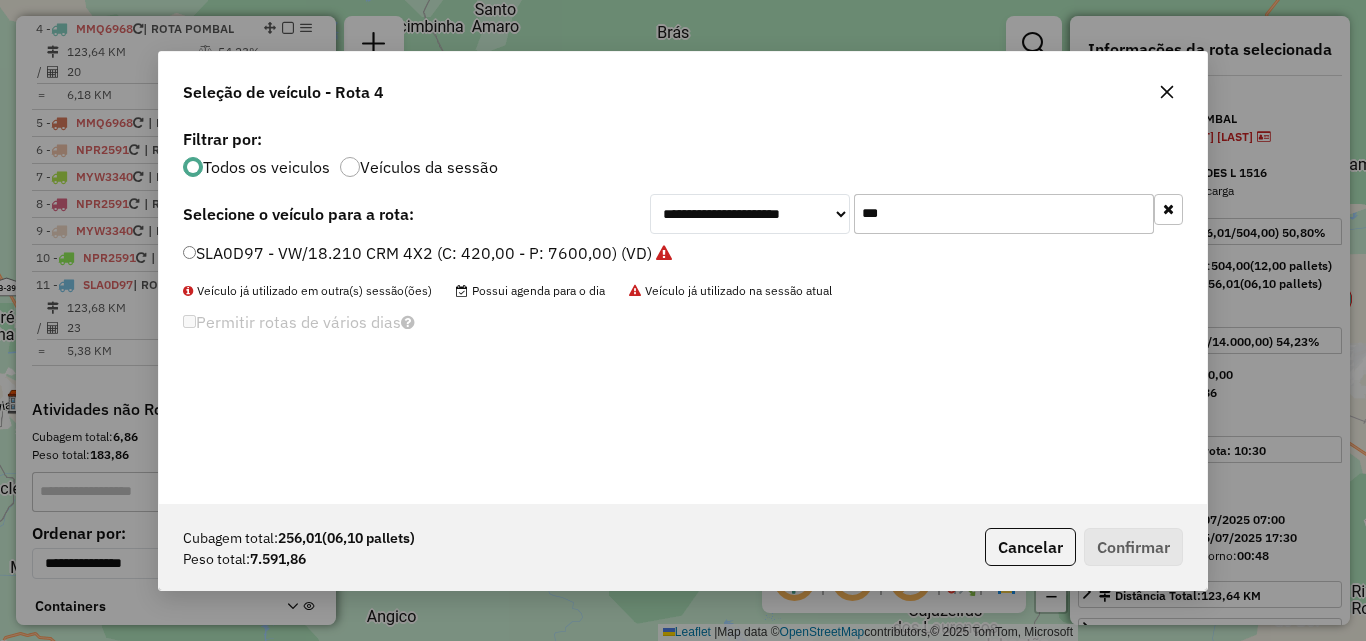 click on "***" 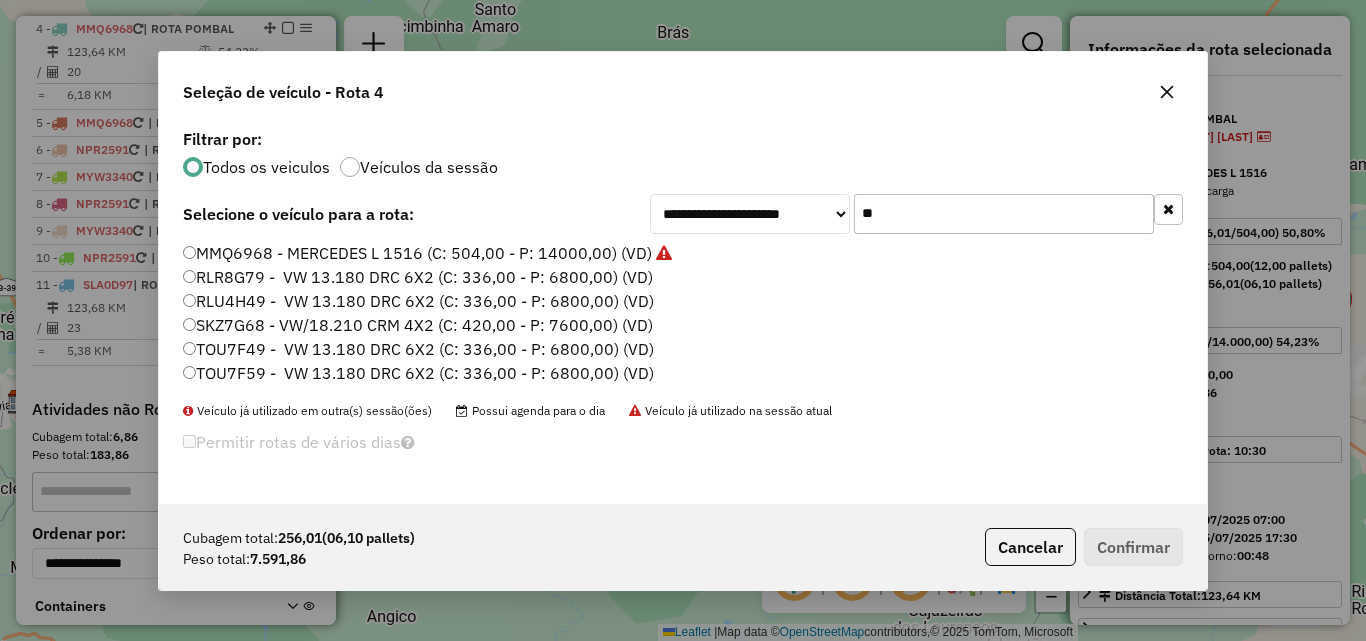 type on "**" 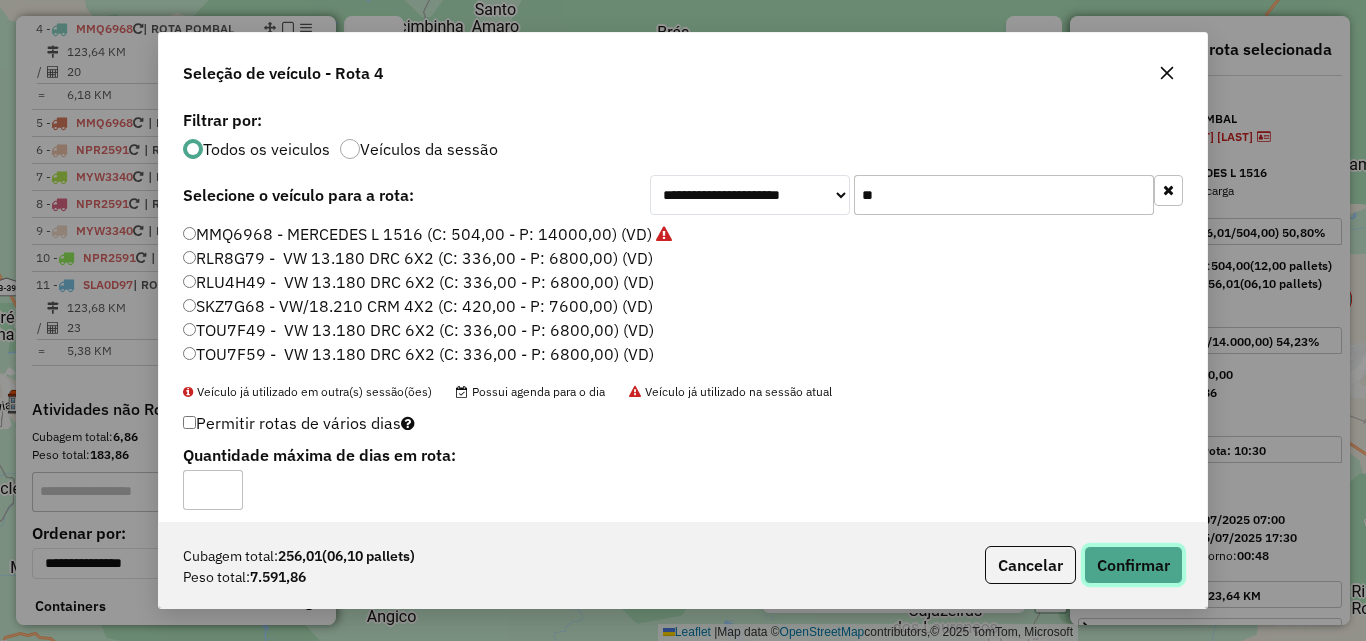 click on "Confirmar" 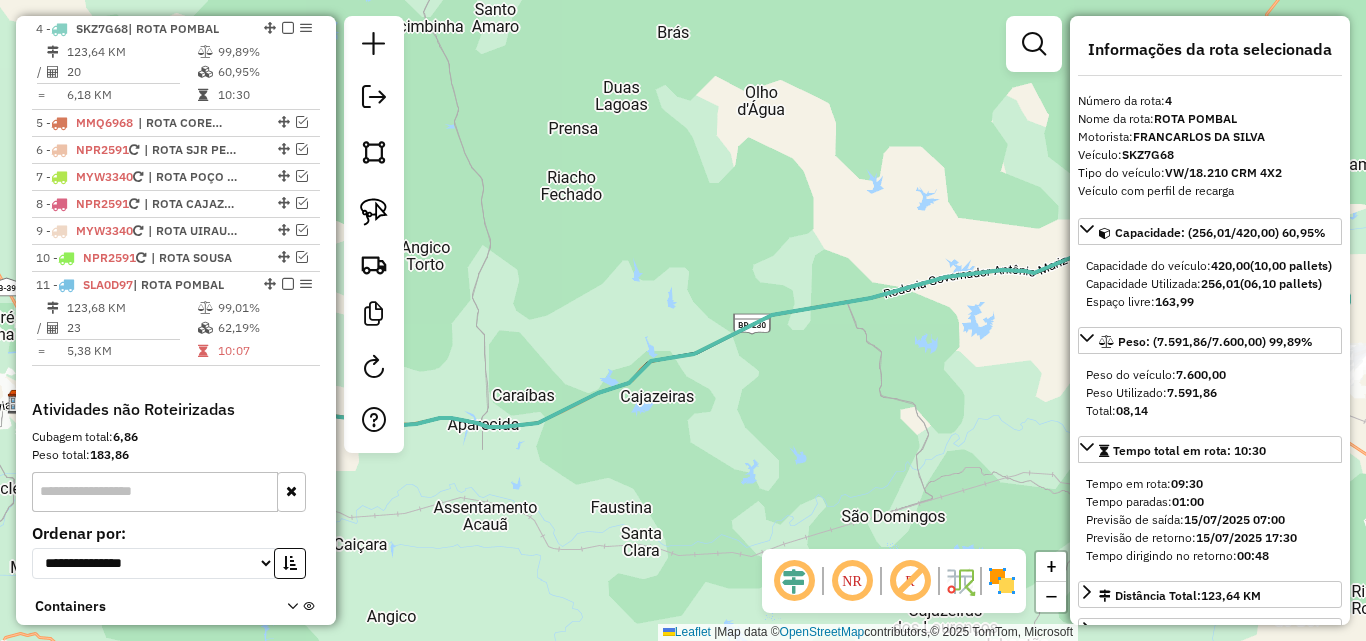 scroll, scrollTop: 755, scrollLeft: 0, axis: vertical 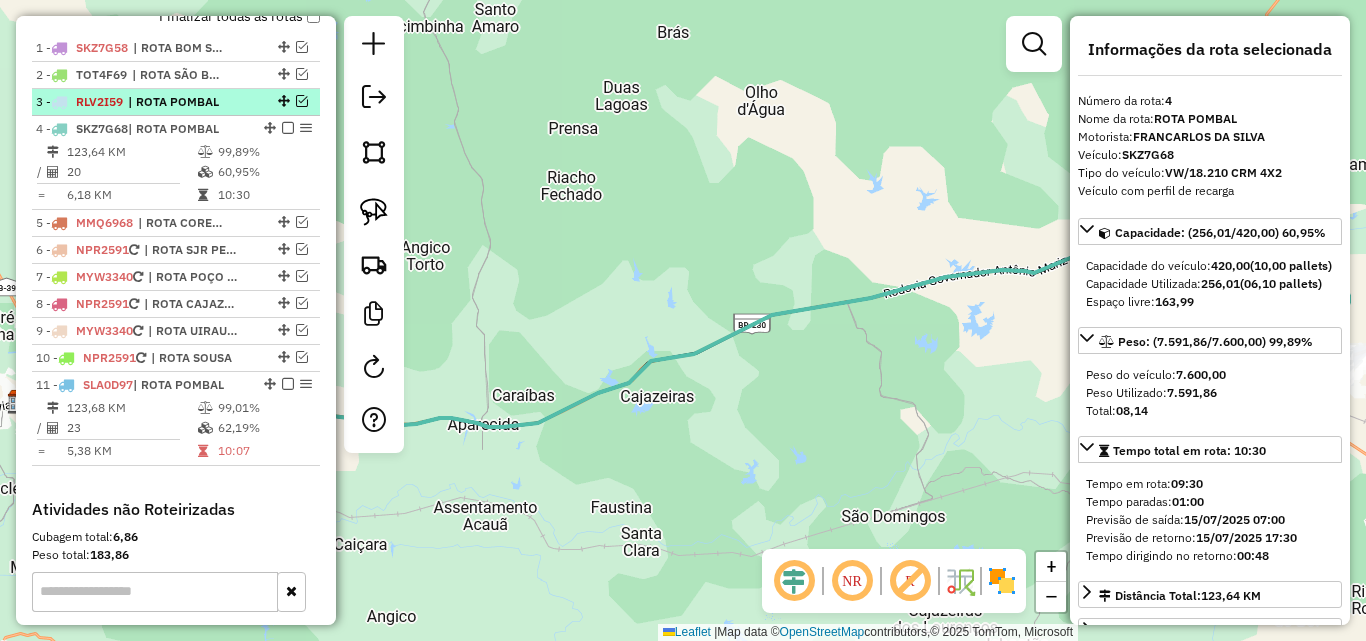 click at bounding box center [302, 101] 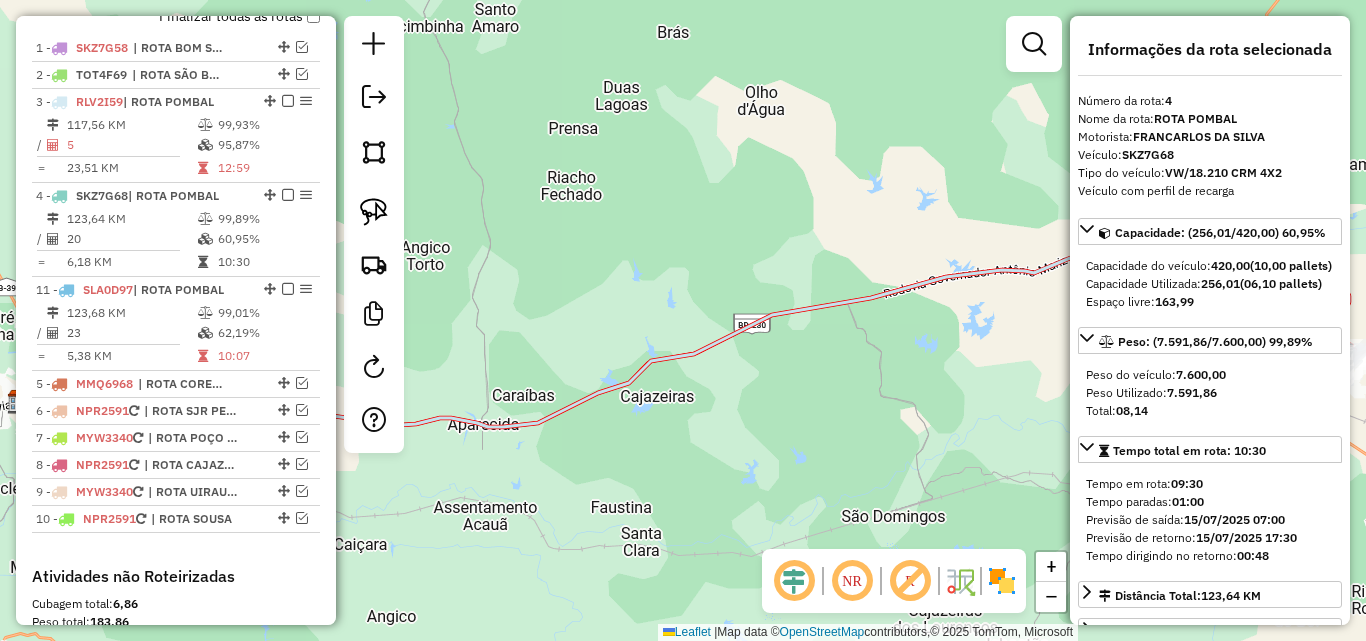 drag, startPoint x: 259, startPoint y: 450, endPoint x: 251, endPoint y: 280, distance: 170.18813 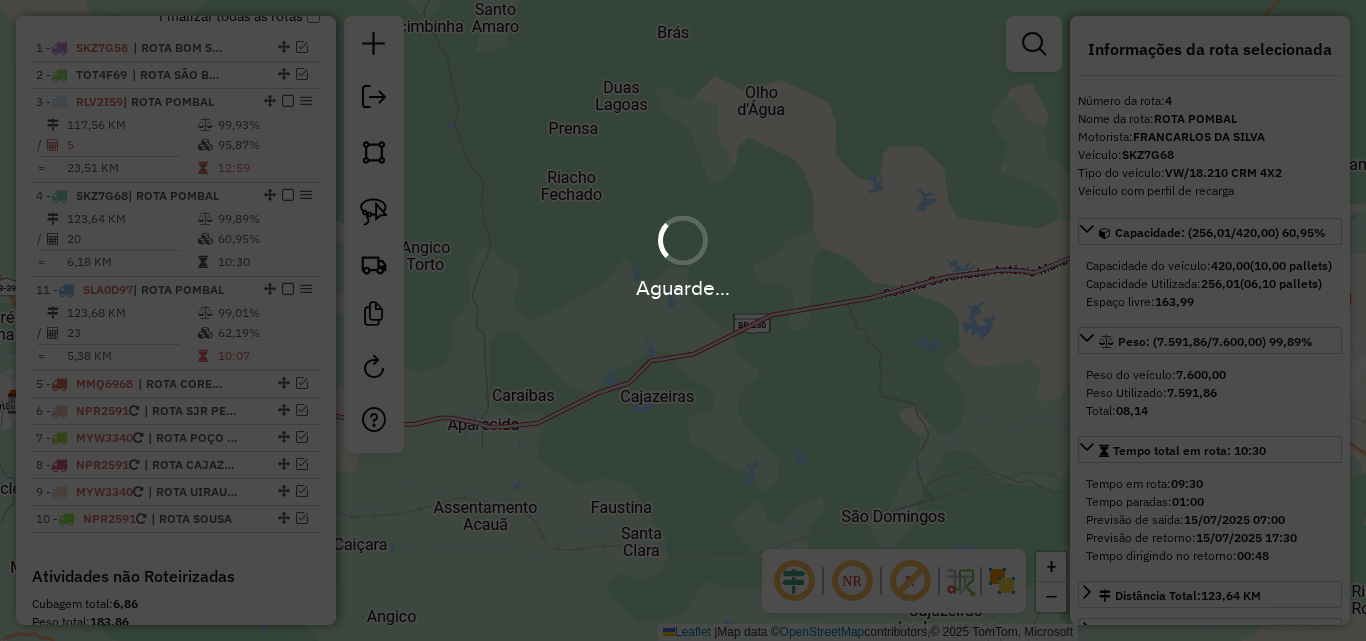 click on "Aguarde..." at bounding box center [683, 320] 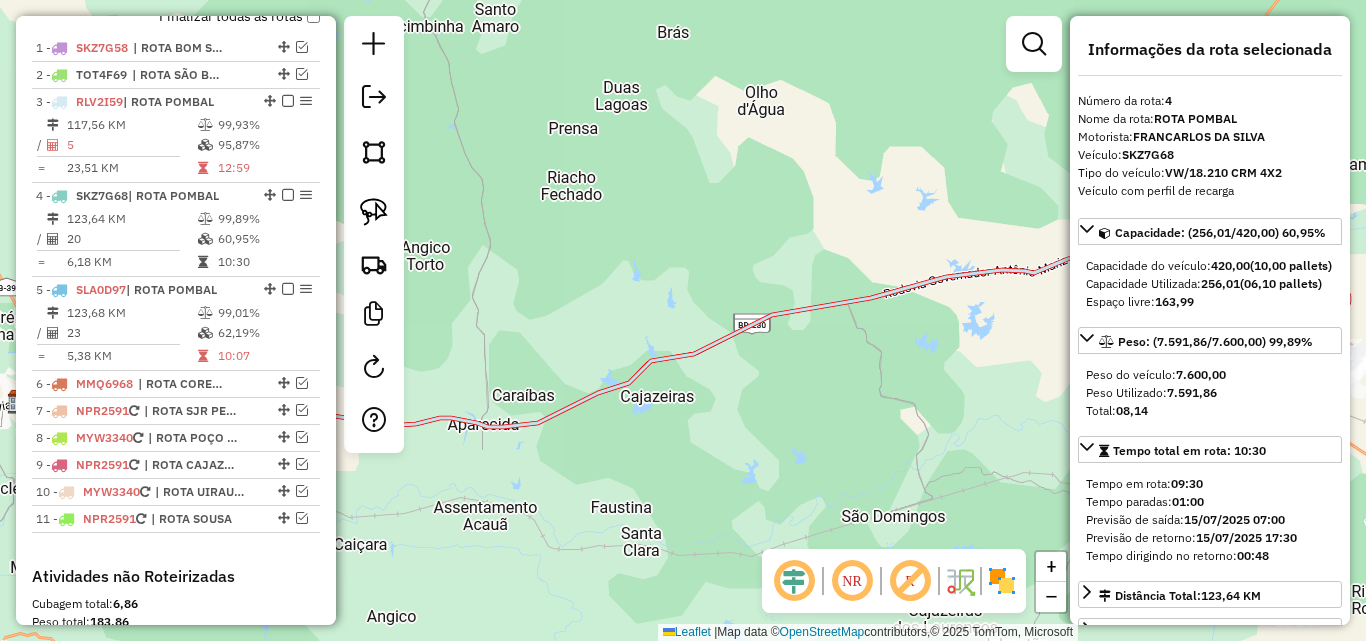drag, startPoint x: 822, startPoint y: 231, endPoint x: 394, endPoint y: 236, distance: 428.0292 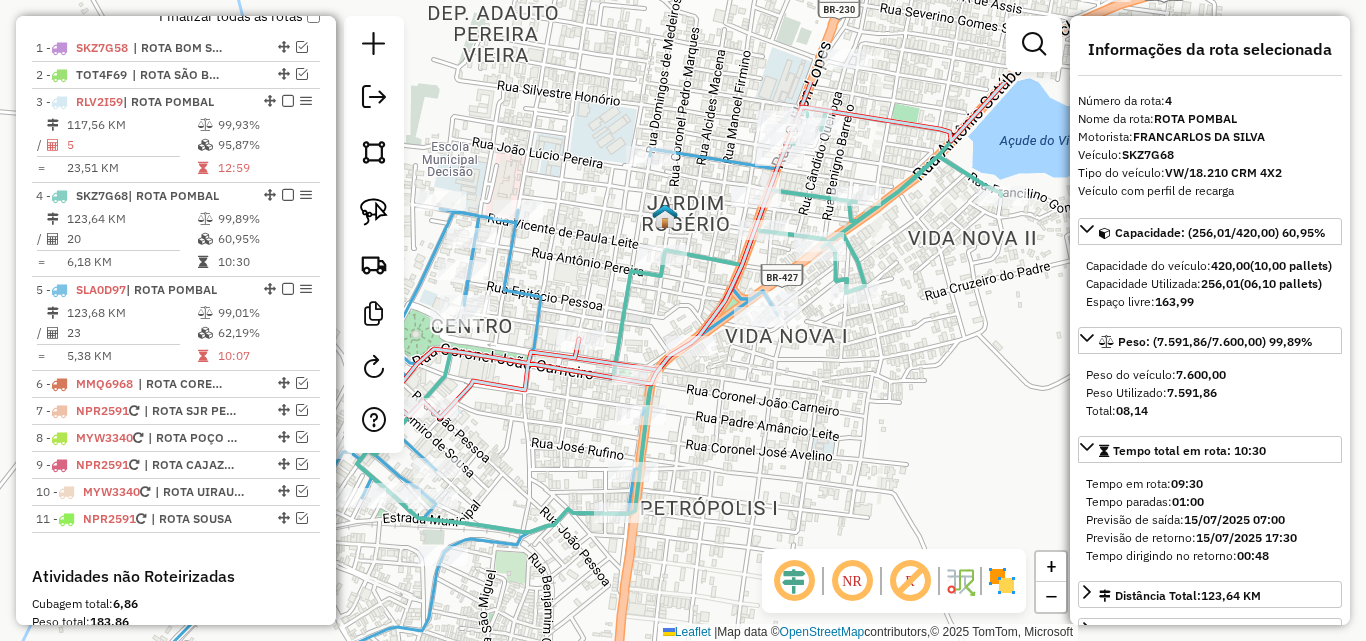 drag, startPoint x: 799, startPoint y: 316, endPoint x: 757, endPoint y: 450, distance: 140.42792 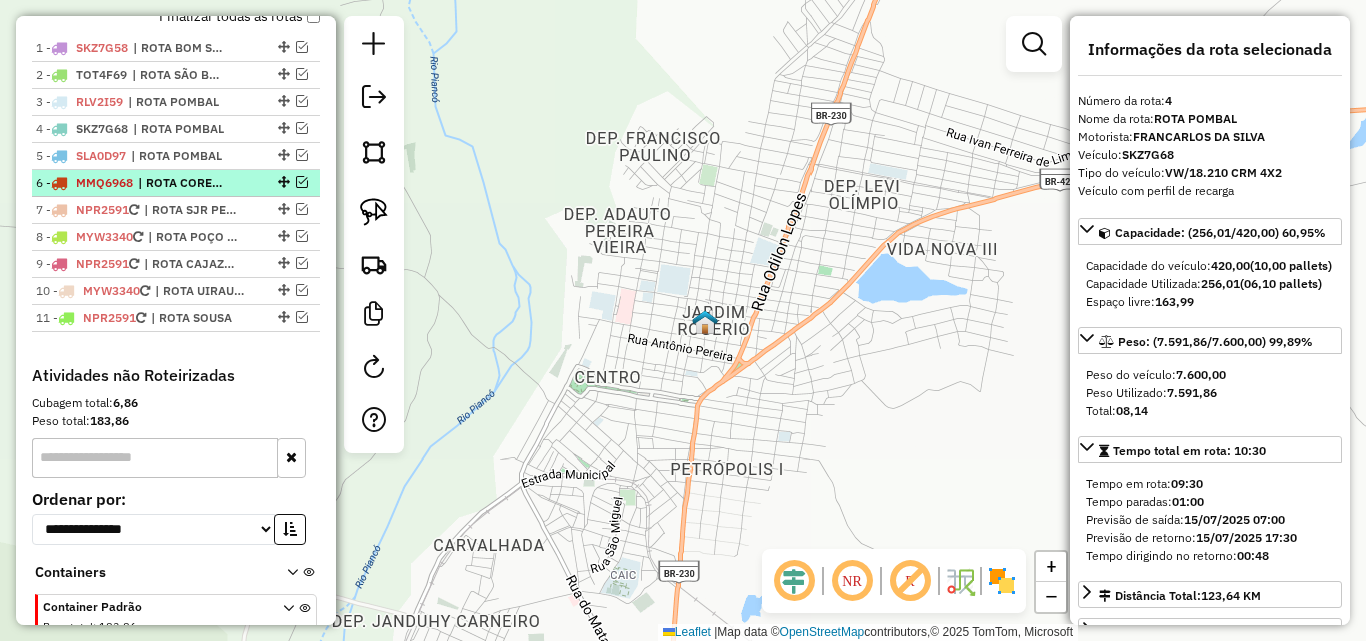 click at bounding box center (302, 182) 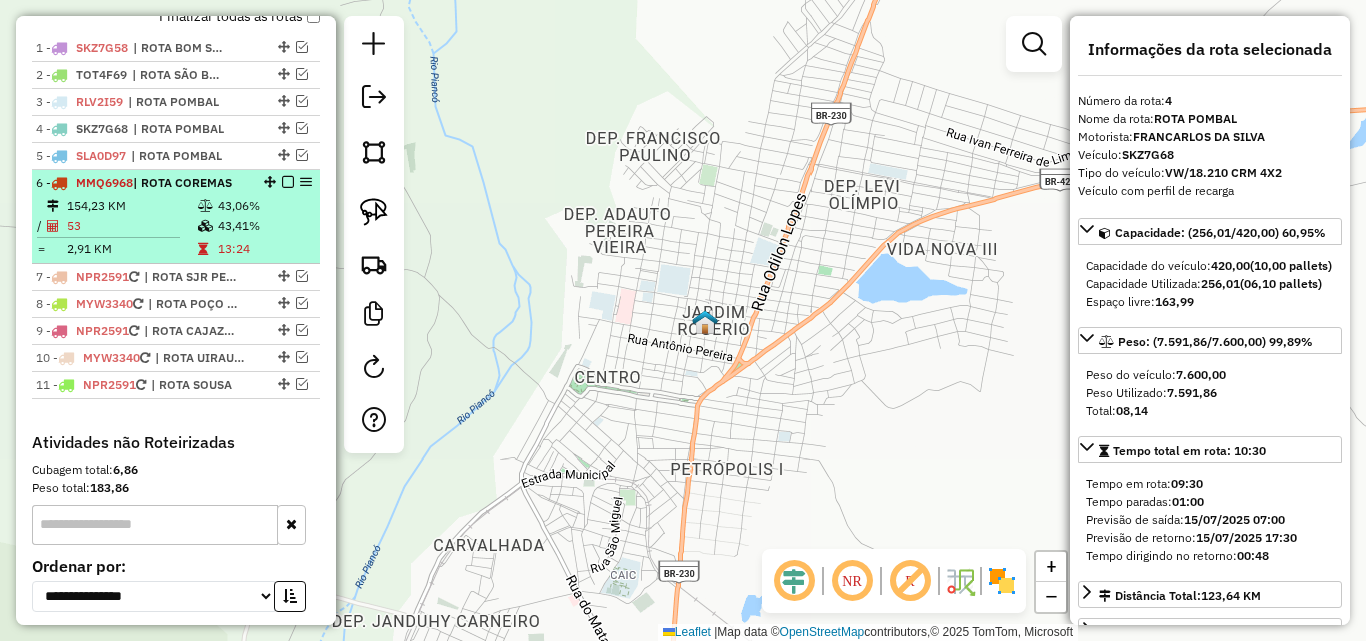 click on "| ROTA COREMAS" at bounding box center [182, 182] 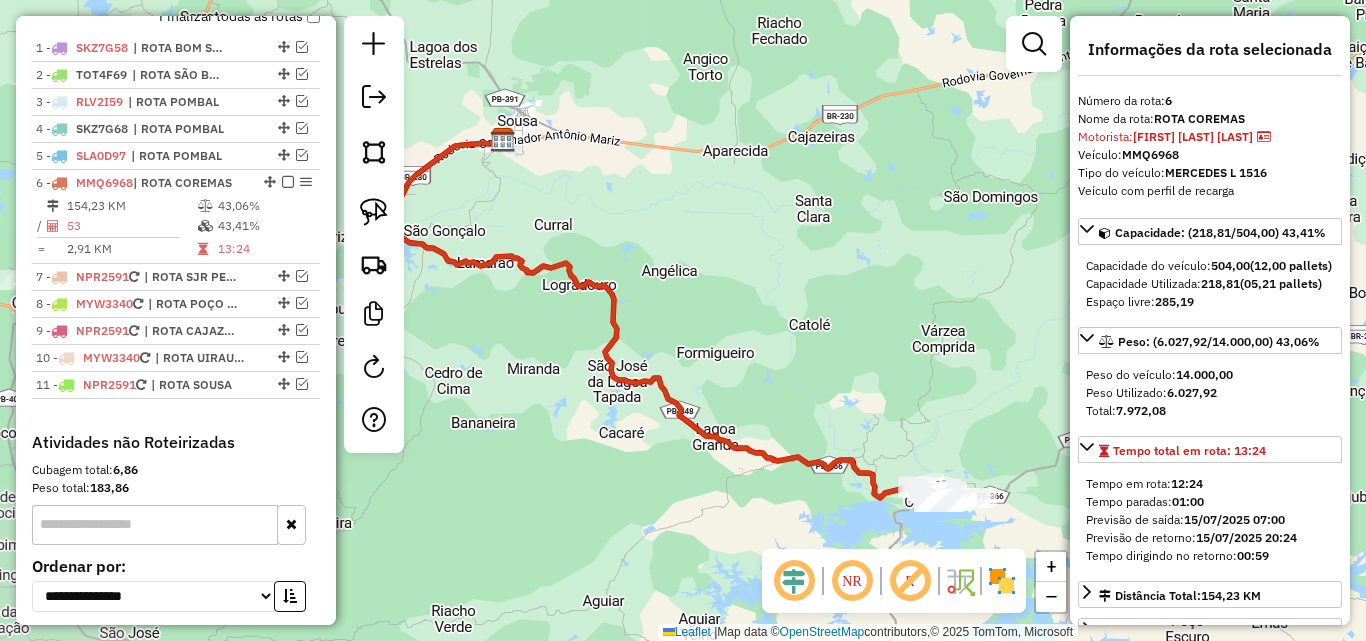 drag, startPoint x: 874, startPoint y: 429, endPoint x: 784, endPoint y: 340, distance: 126.57409 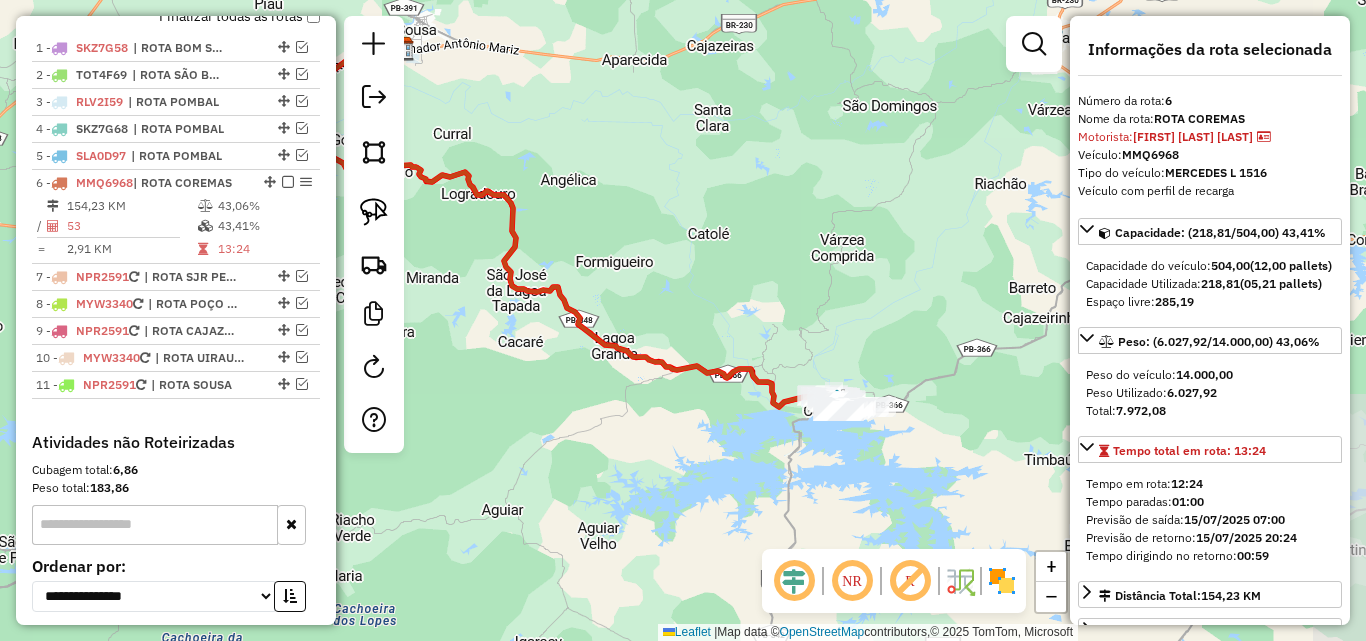 scroll, scrollTop: 100, scrollLeft: 0, axis: vertical 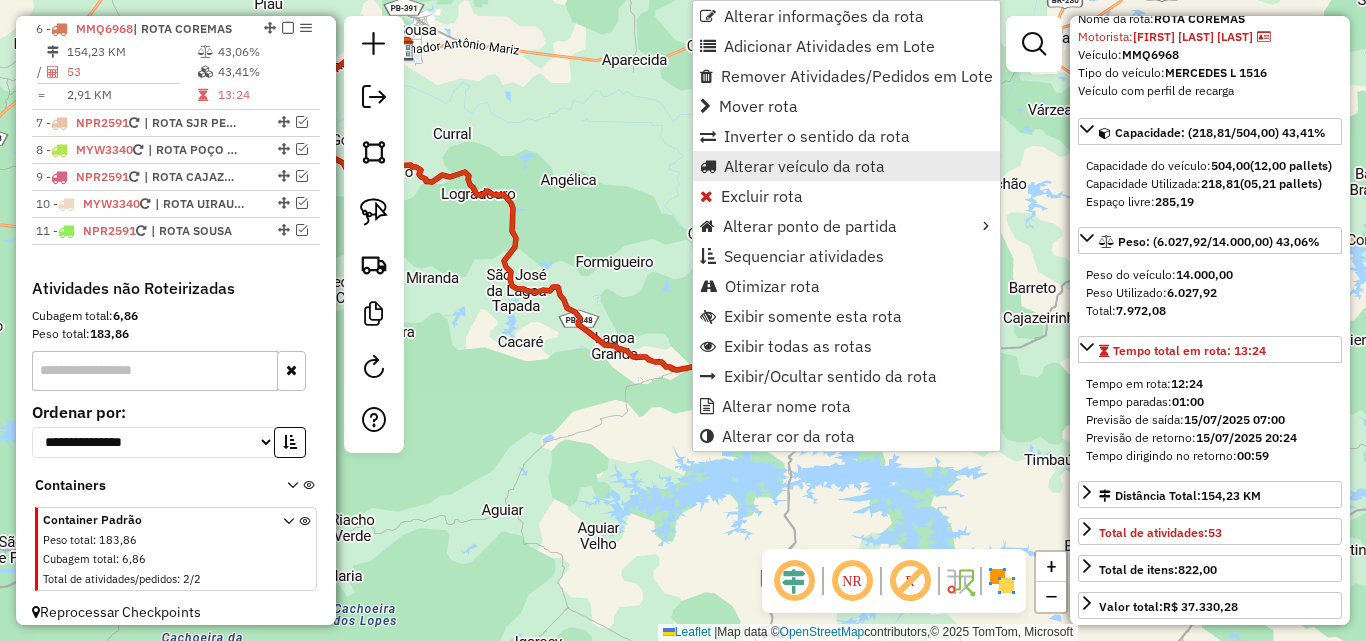 click on "Alterar veículo da rota" at bounding box center (804, 166) 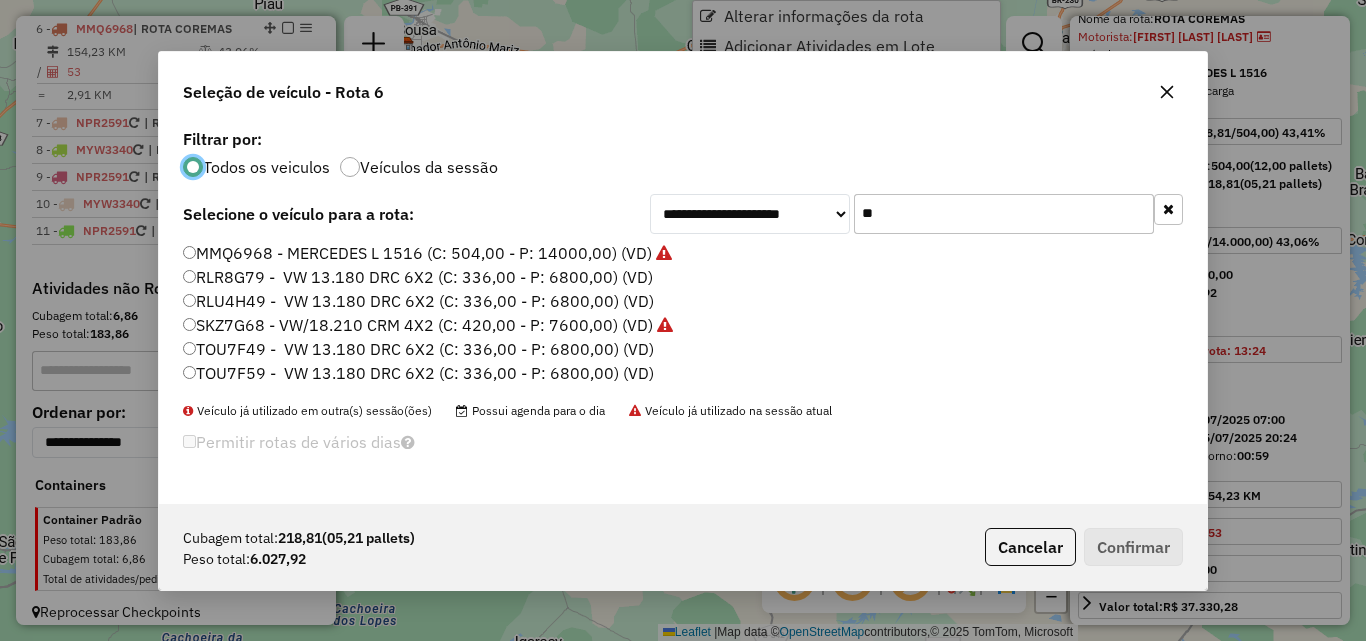 scroll, scrollTop: 11, scrollLeft: 6, axis: both 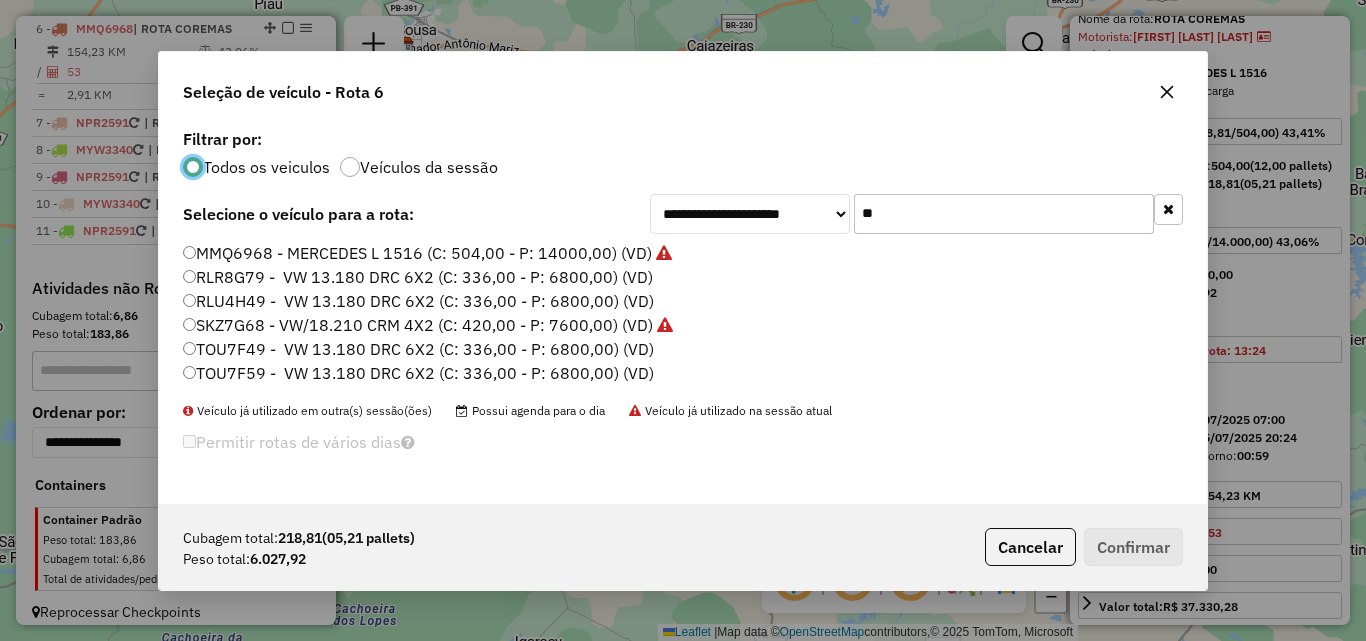 click on "**" 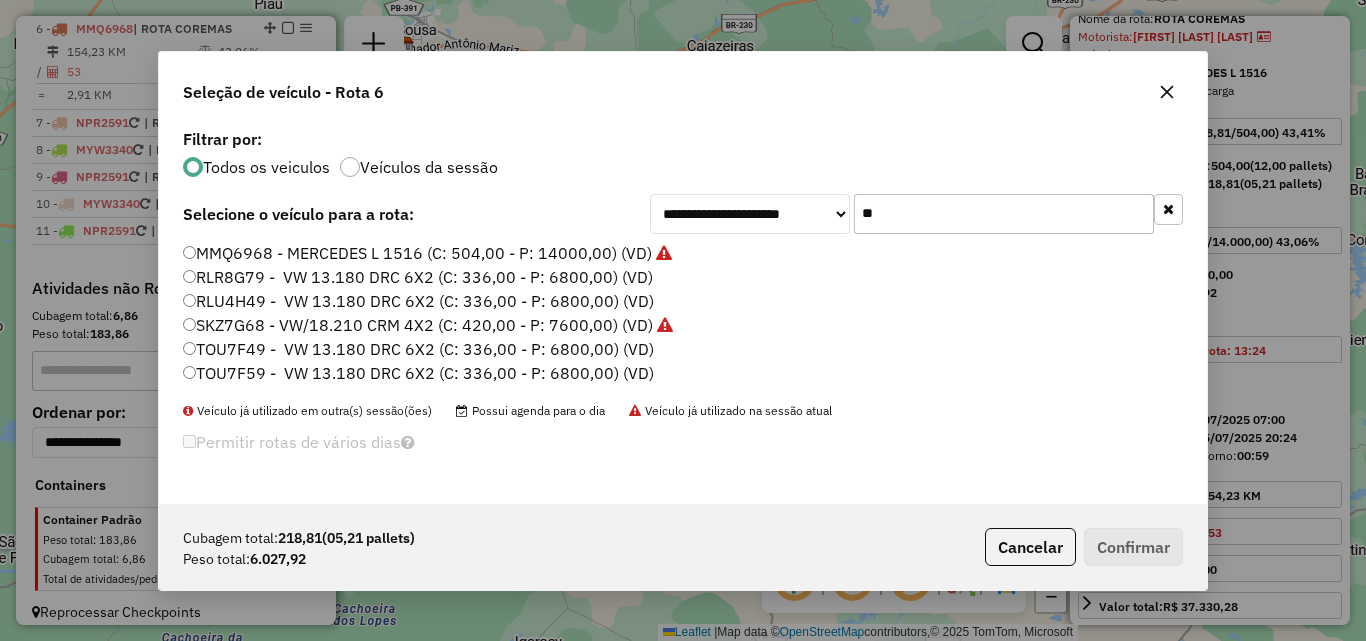 click on "**" 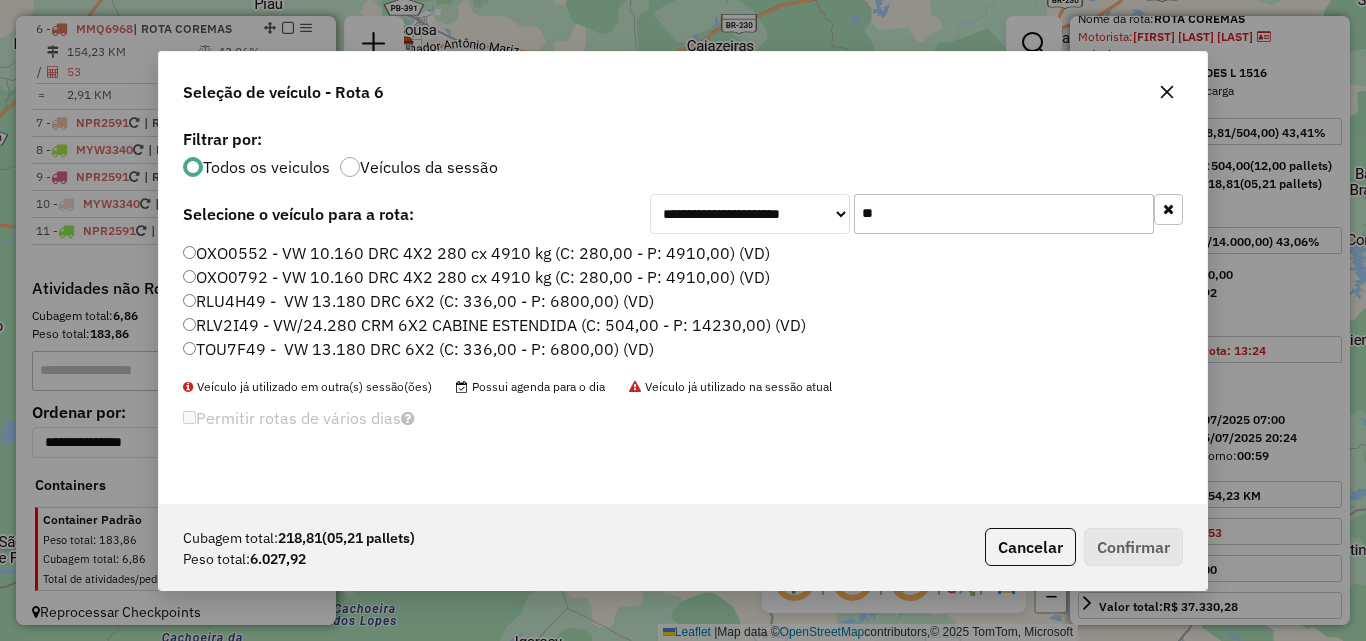 type on "**" 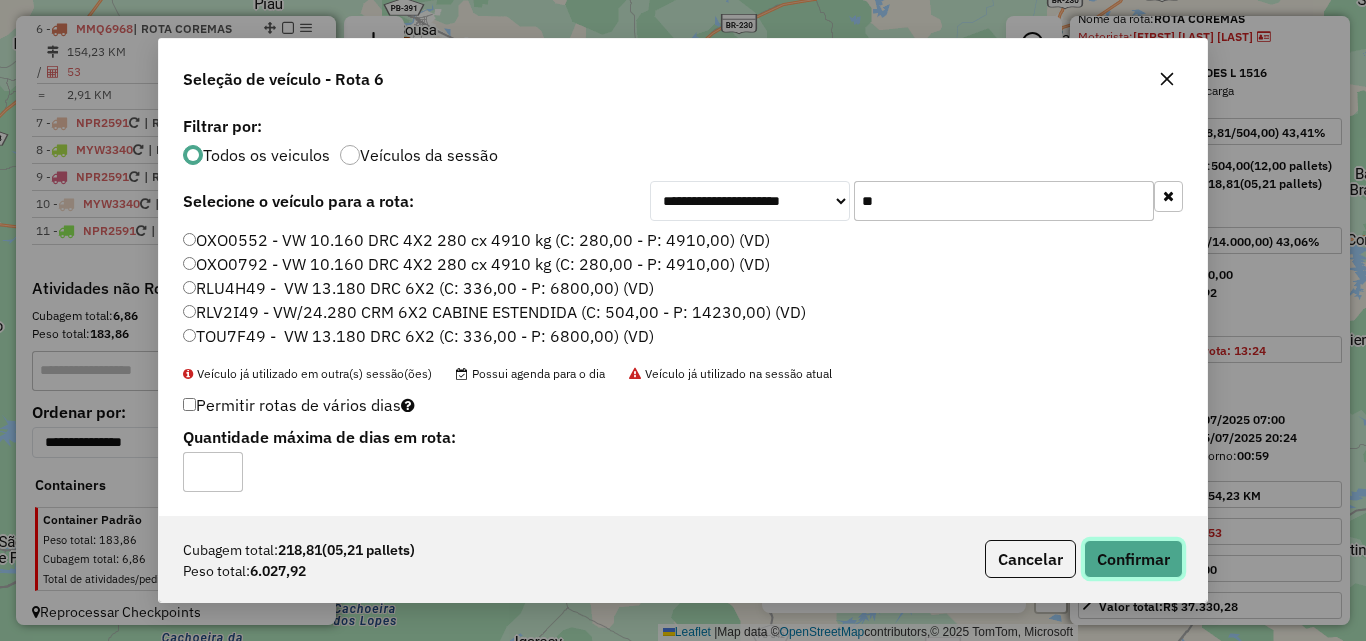 drag, startPoint x: 1157, startPoint y: 555, endPoint x: 1346, endPoint y: 612, distance: 197.4082 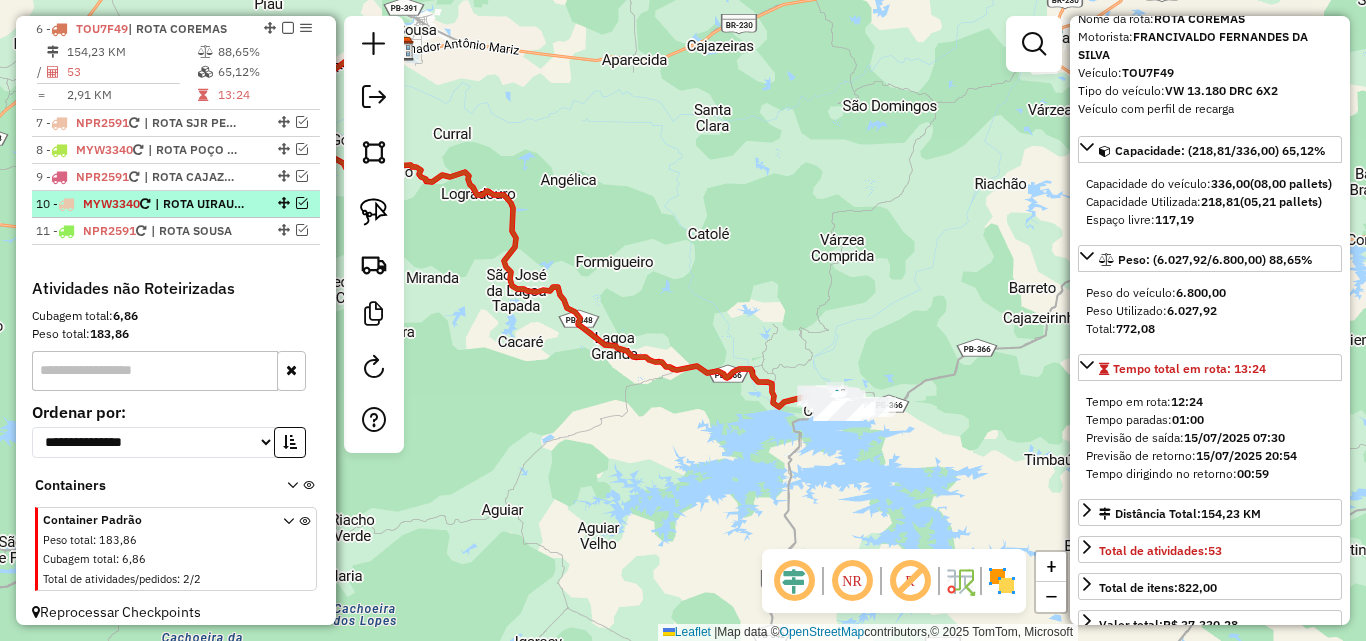 scroll, scrollTop: 809, scrollLeft: 0, axis: vertical 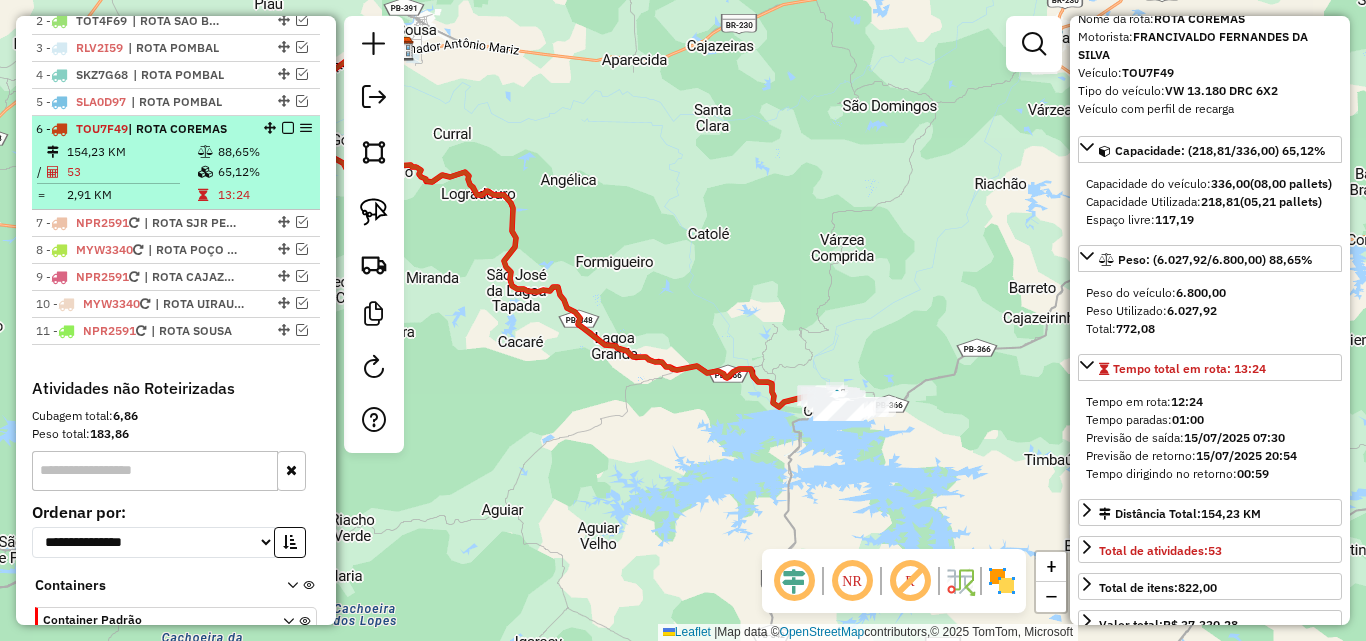 click at bounding box center (288, 128) 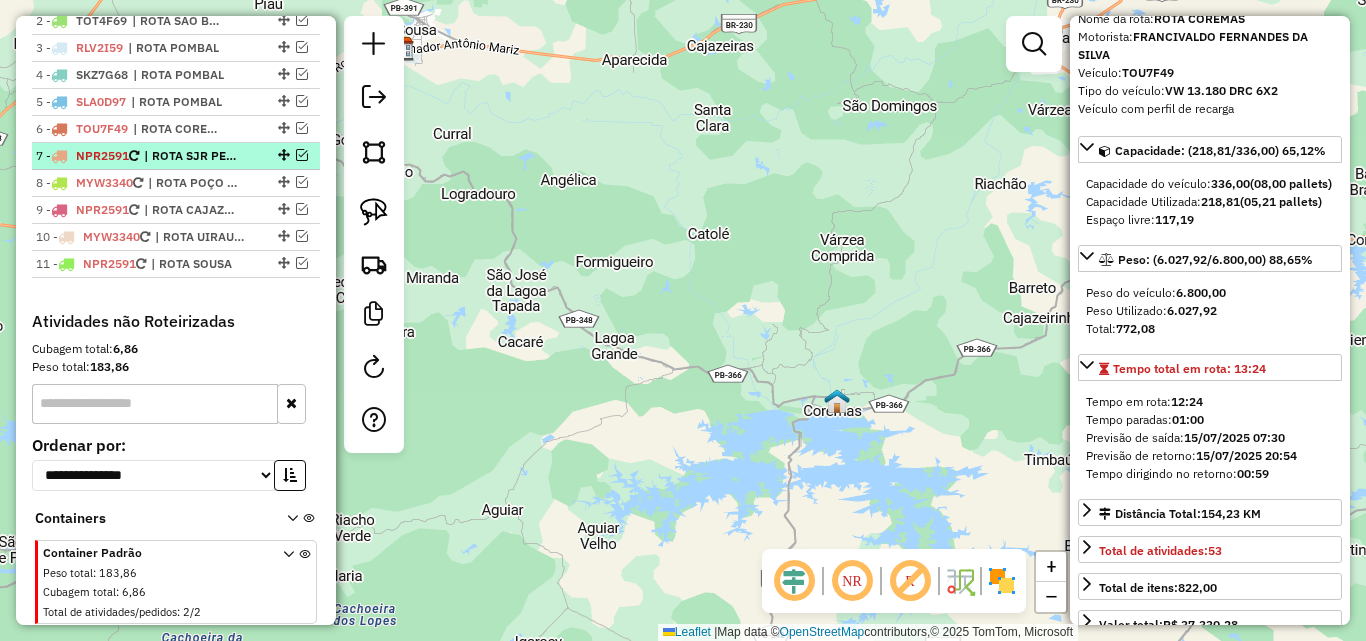 drag, startPoint x: 292, startPoint y: 154, endPoint x: 281, endPoint y: 162, distance: 13.601471 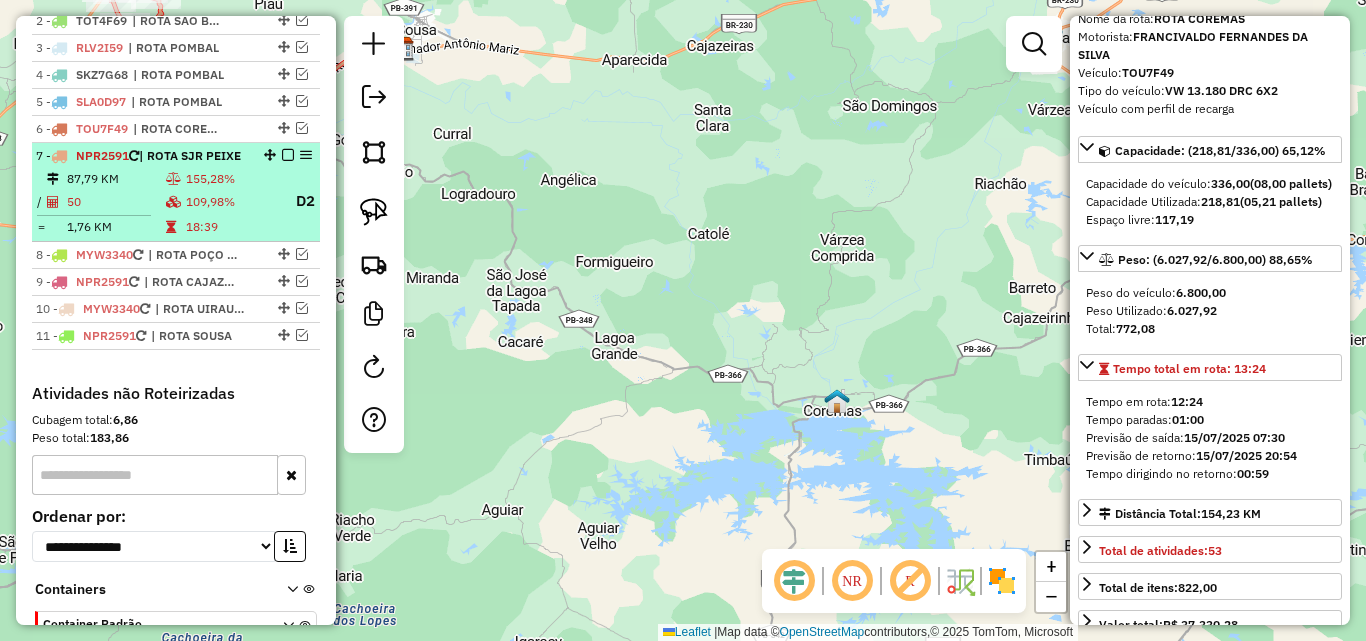 click on "7 -       NPR2591   | ROTA SJR PEIXE  87,79 KM   155,28%  /  50   109,98%   D2  =  1,76 KM   18:39" at bounding box center (176, 192) 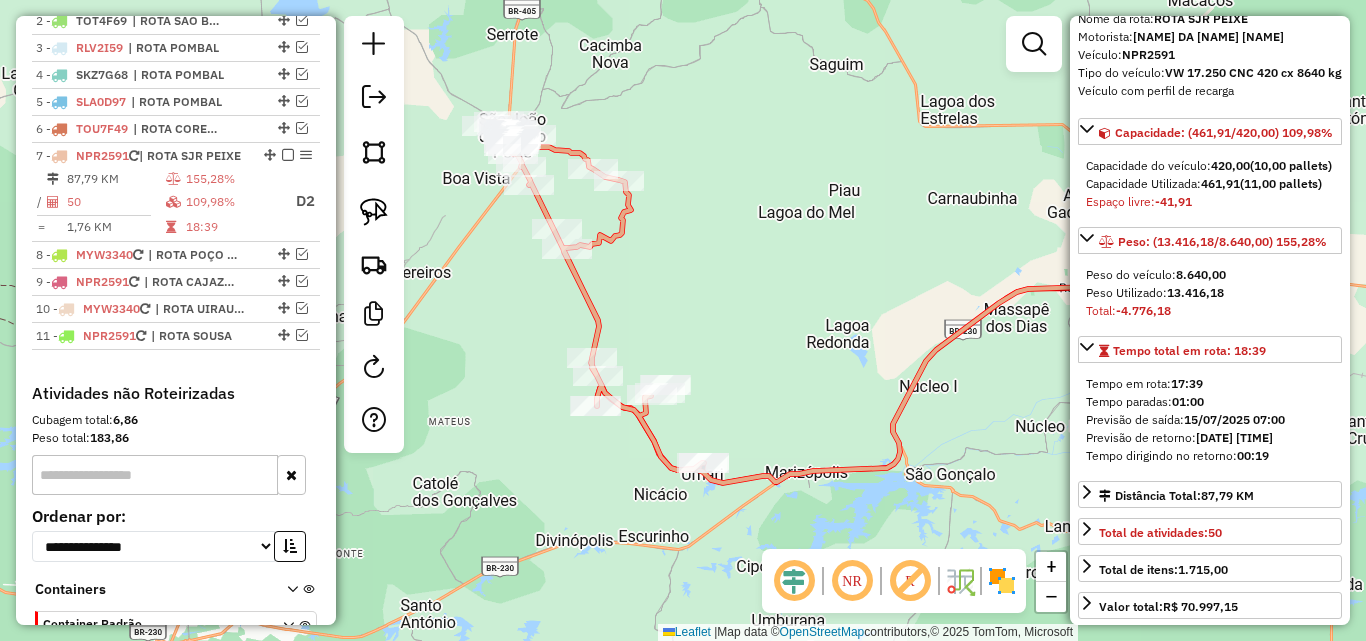 drag, startPoint x: 610, startPoint y: 354, endPoint x: 712, endPoint y: 332, distance: 104.34558 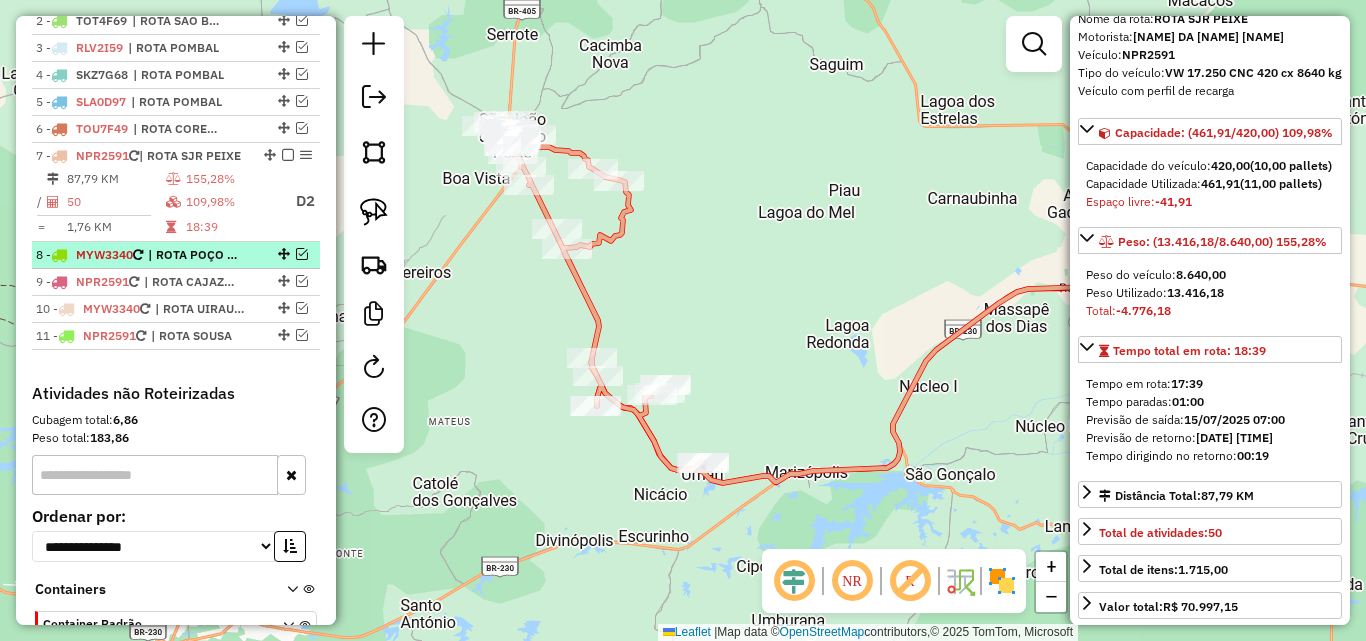 click on "| ROTA POÇO JOSÉ DE MOURA" at bounding box center [194, 255] 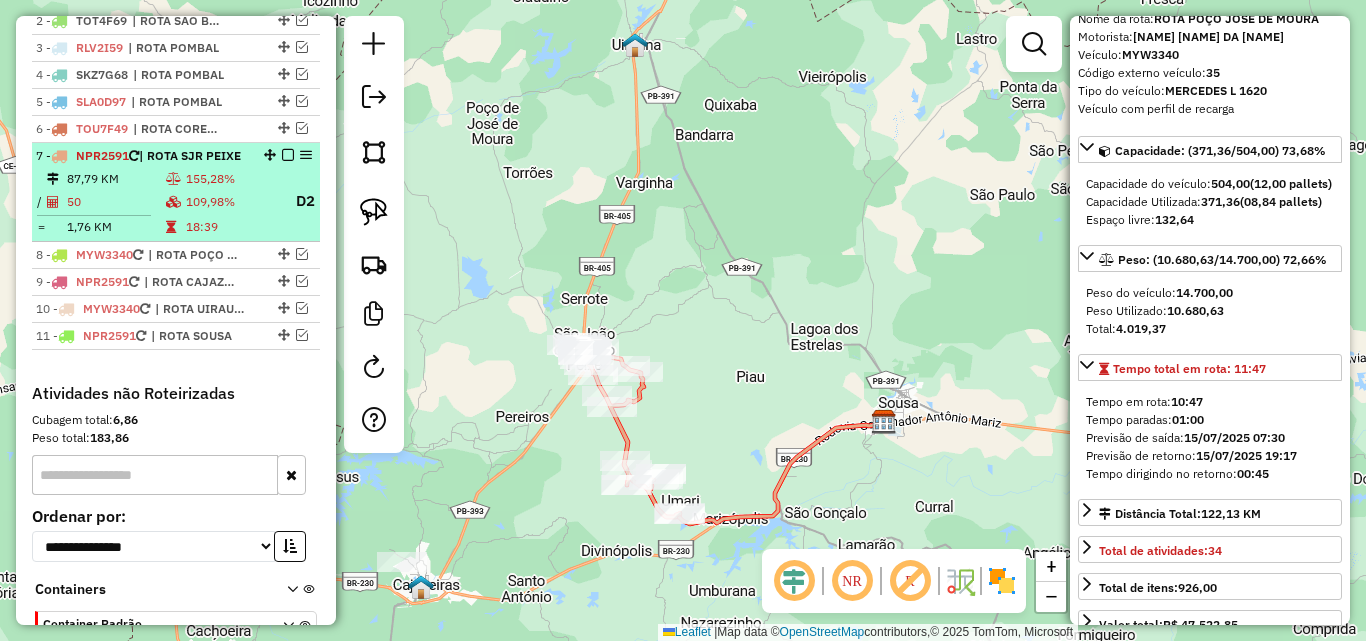click on "155,28%" at bounding box center [231, 179] 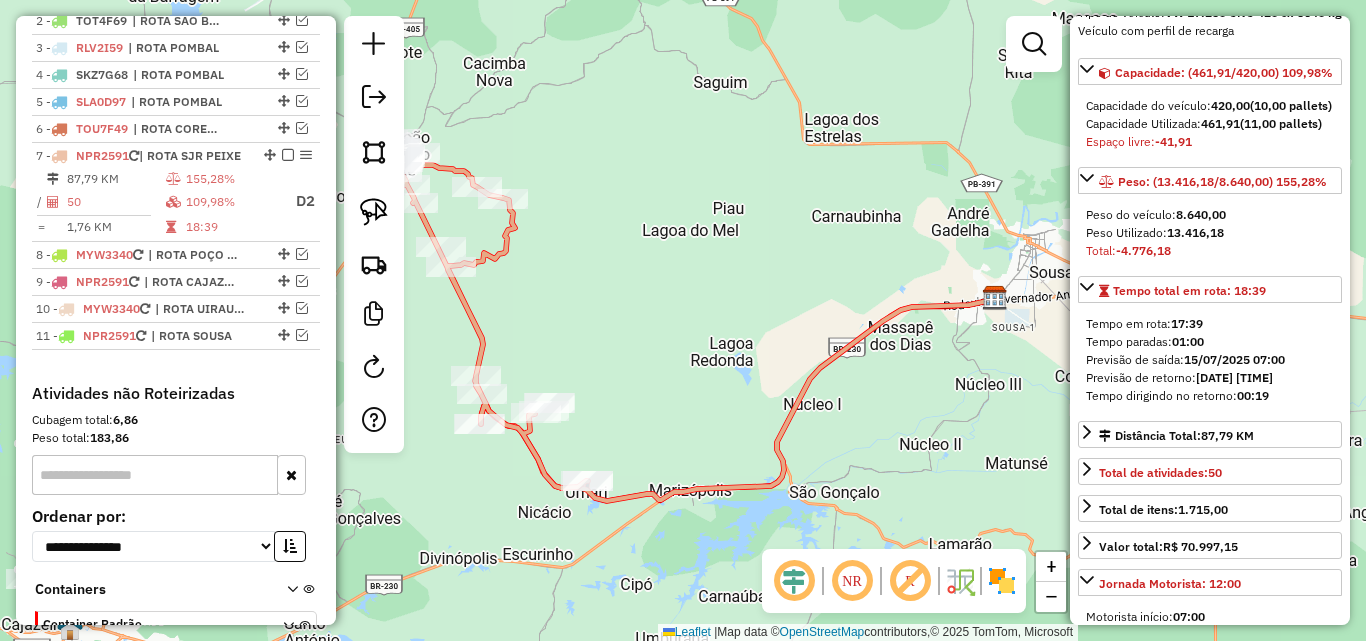 scroll, scrollTop: 200, scrollLeft: 0, axis: vertical 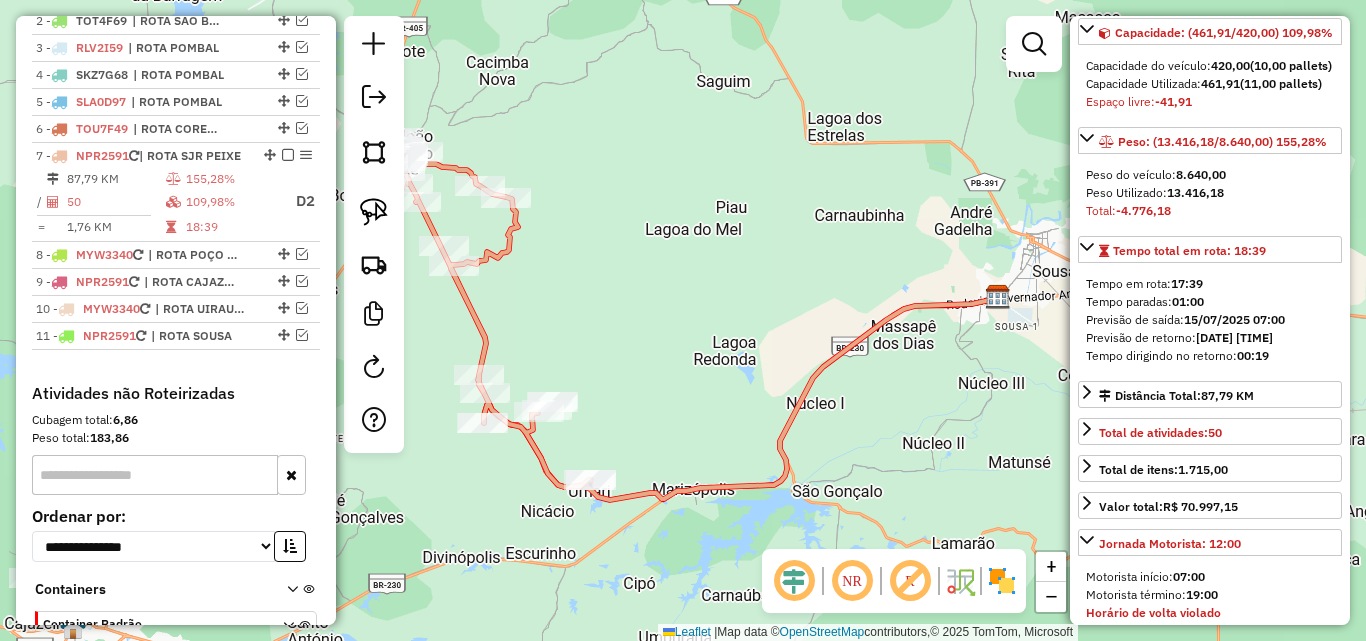 drag, startPoint x: 632, startPoint y: 367, endPoint x: 770, endPoint y: 329, distance: 143.13629 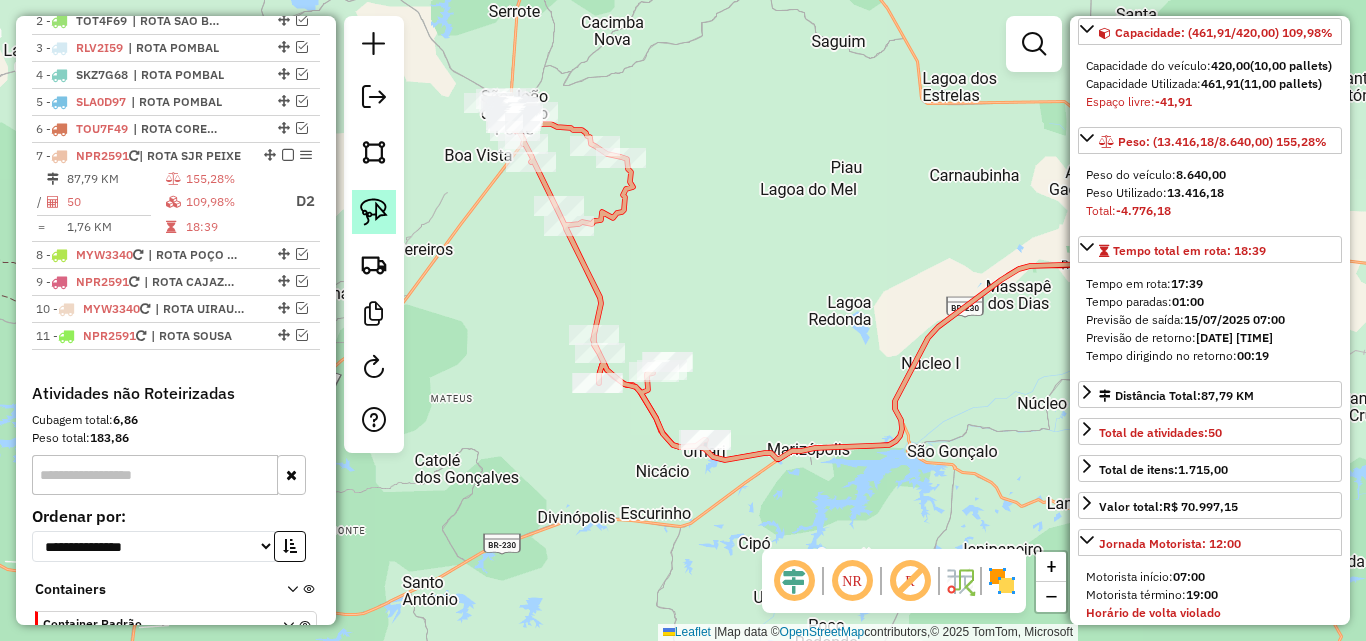 click 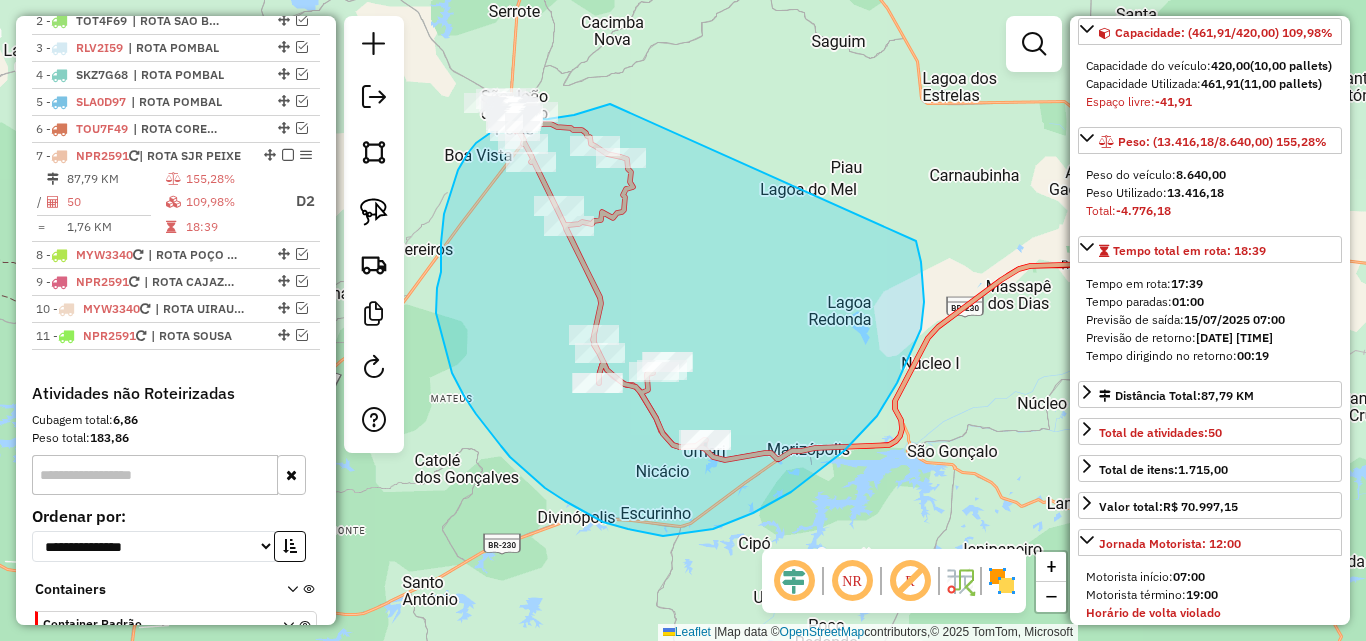 drag, startPoint x: 610, startPoint y: 104, endPoint x: 899, endPoint y: 197, distance: 303.59512 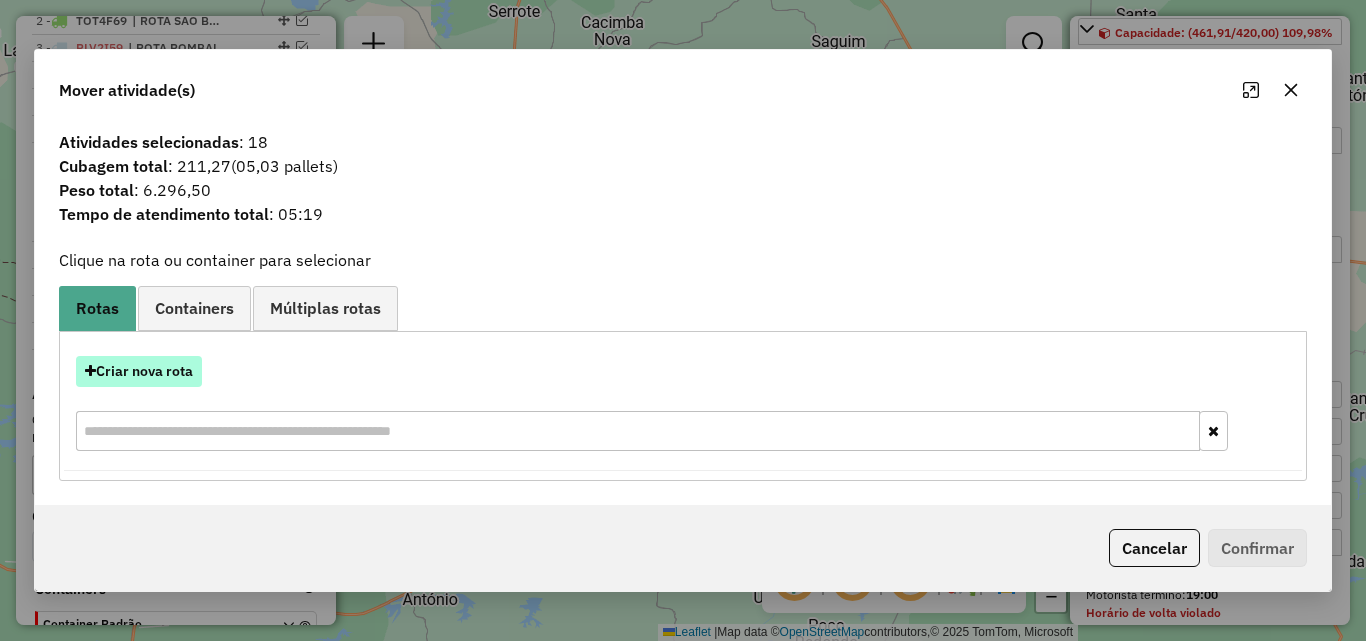click on "Criar nova rota" at bounding box center [139, 371] 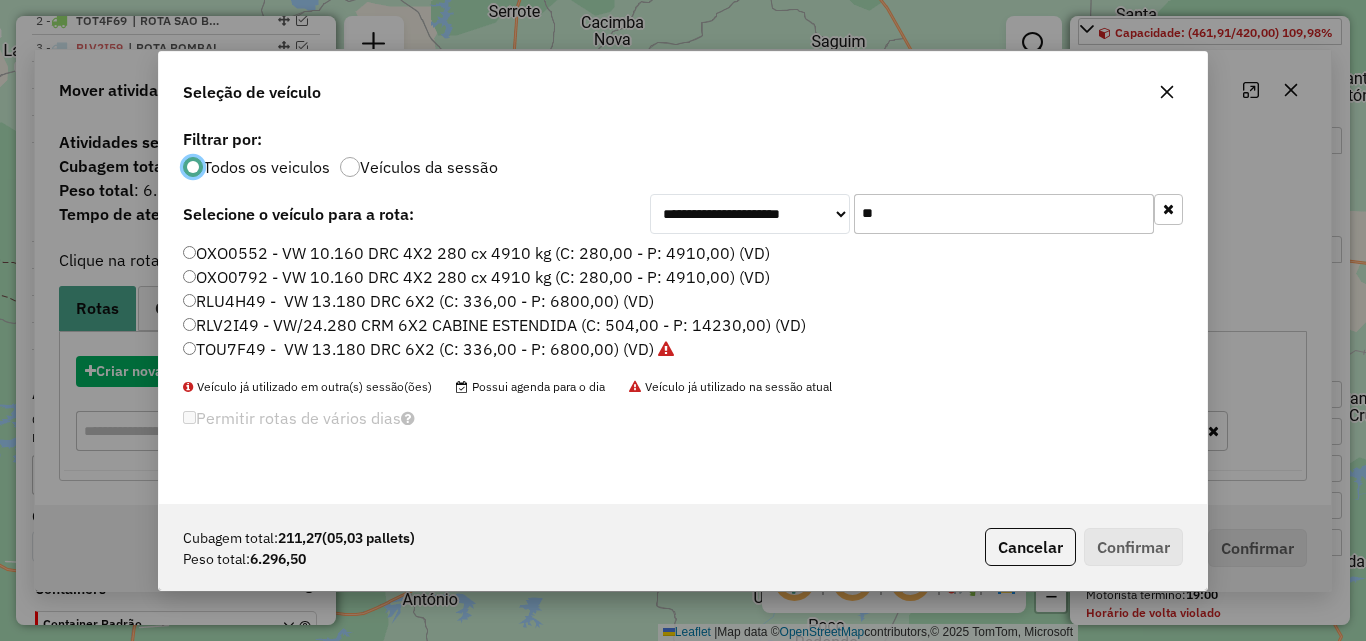 scroll, scrollTop: 11, scrollLeft: 6, axis: both 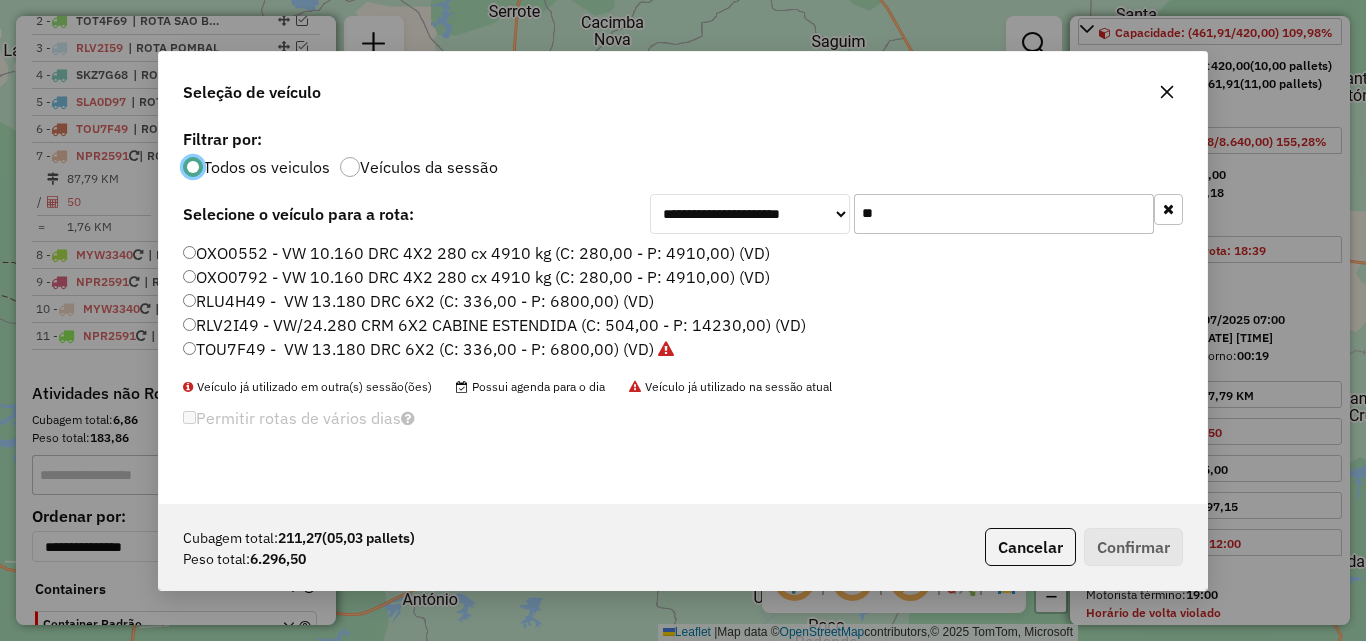 click on "**" 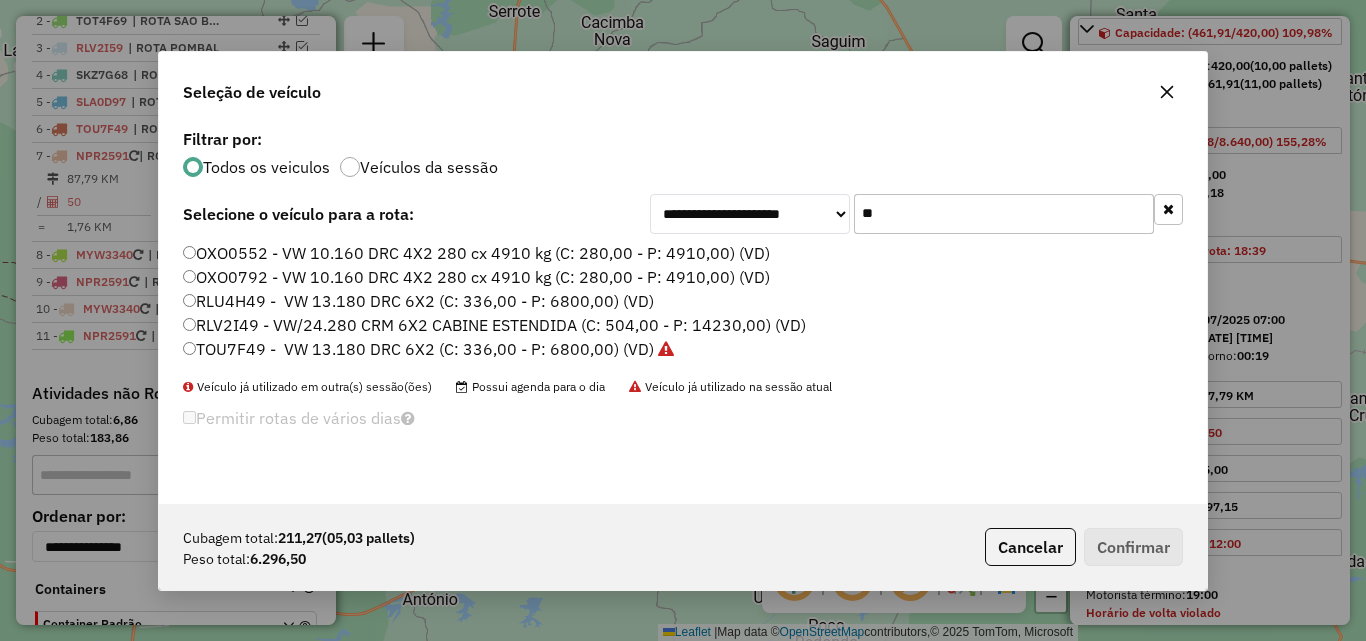 click on "**" 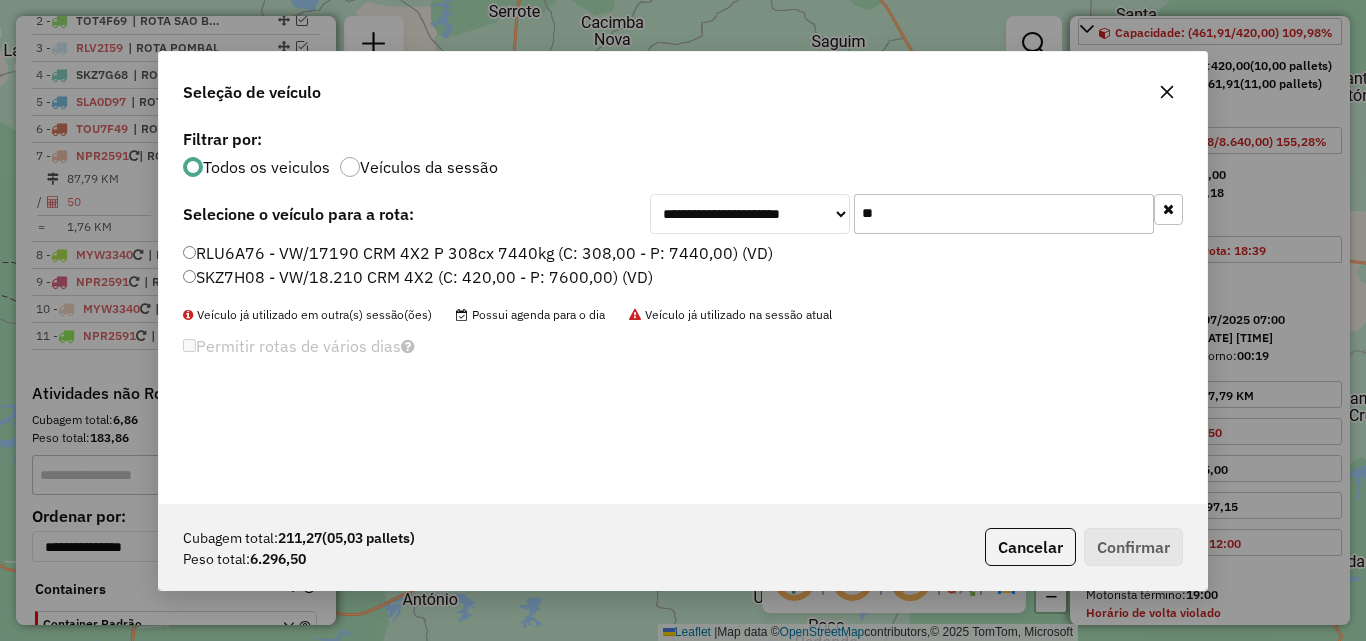 type on "**" 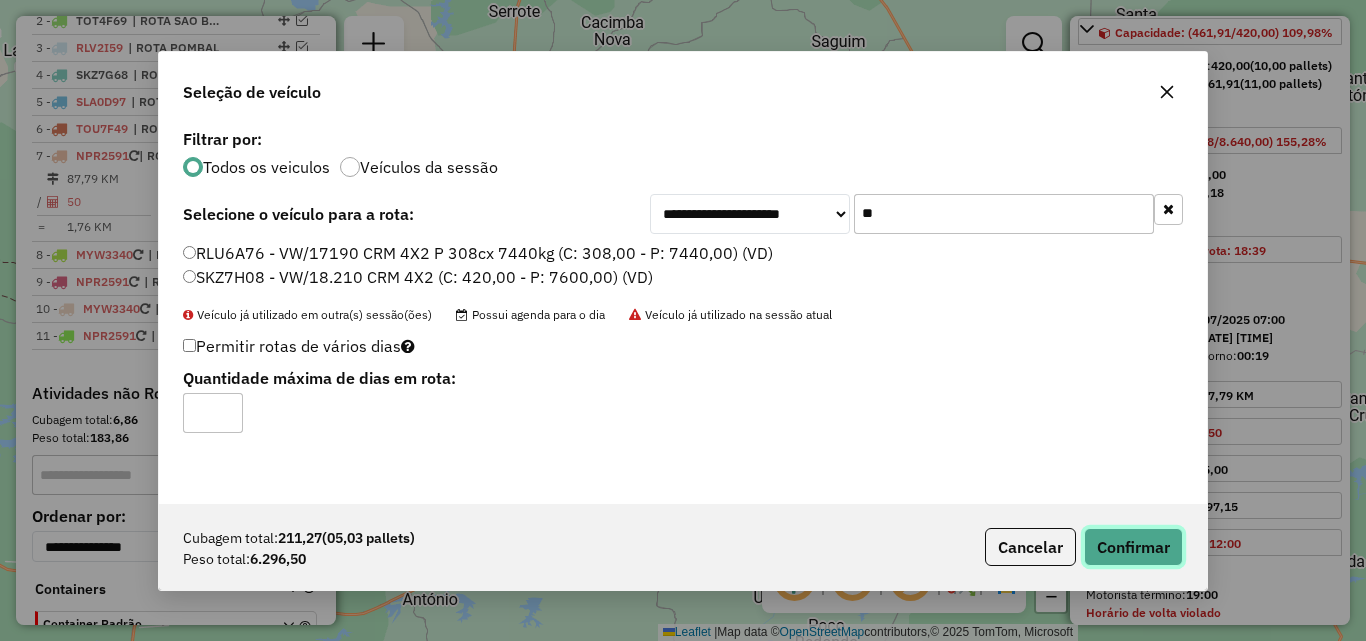 click on "Confirmar" 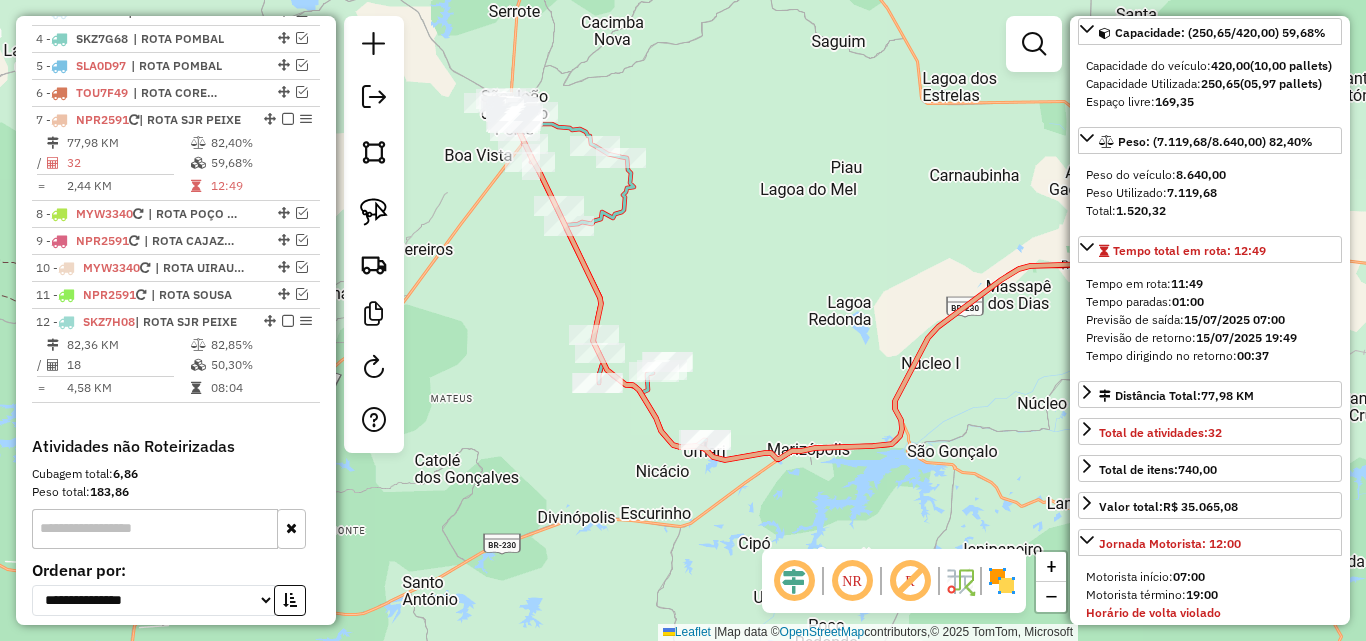 scroll, scrollTop: 936, scrollLeft: 0, axis: vertical 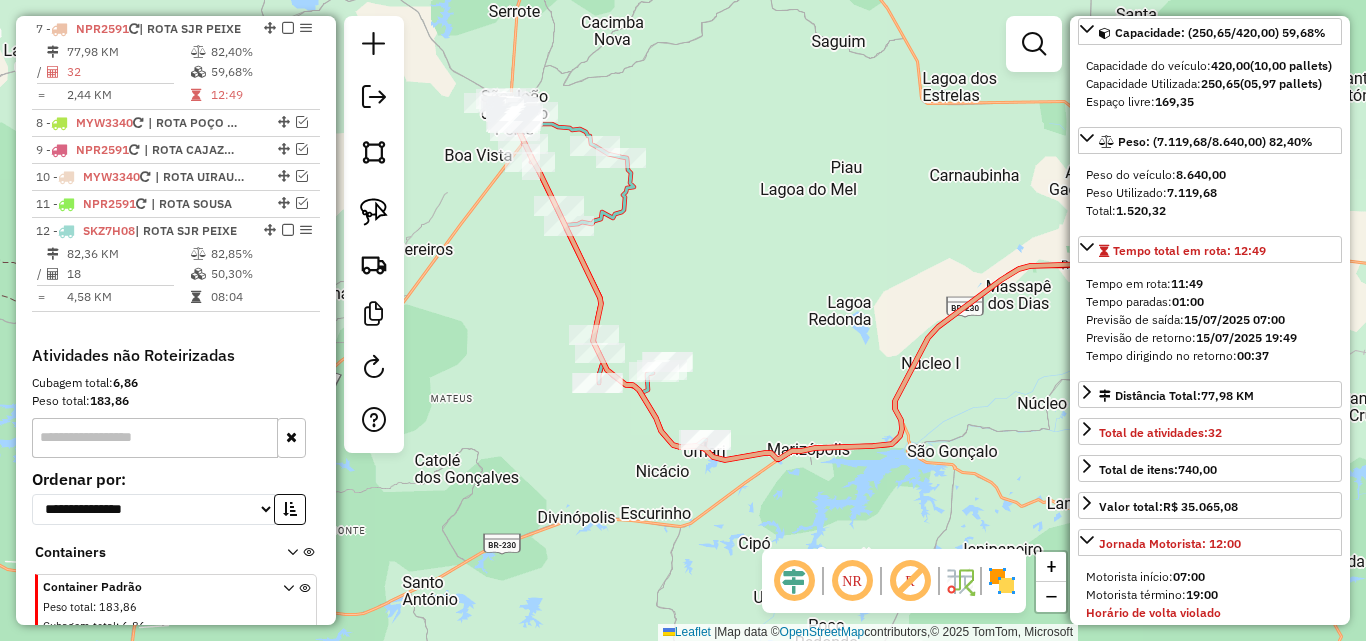 click 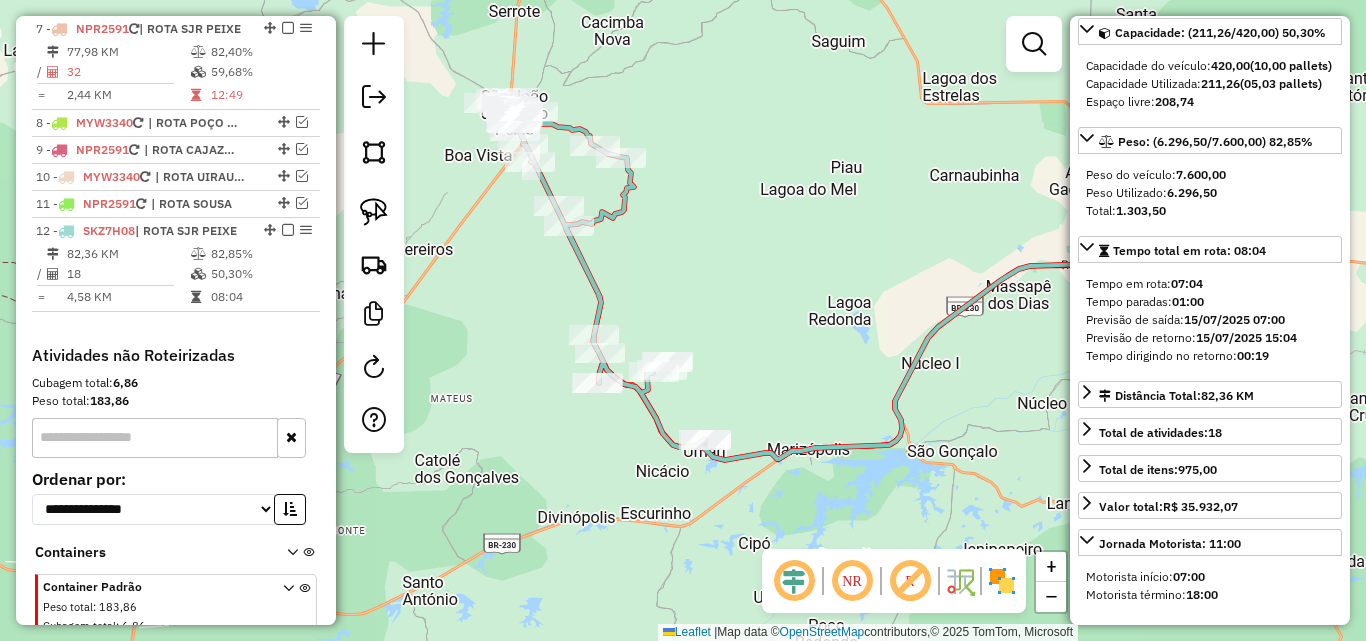 scroll, scrollTop: 182, scrollLeft: 0, axis: vertical 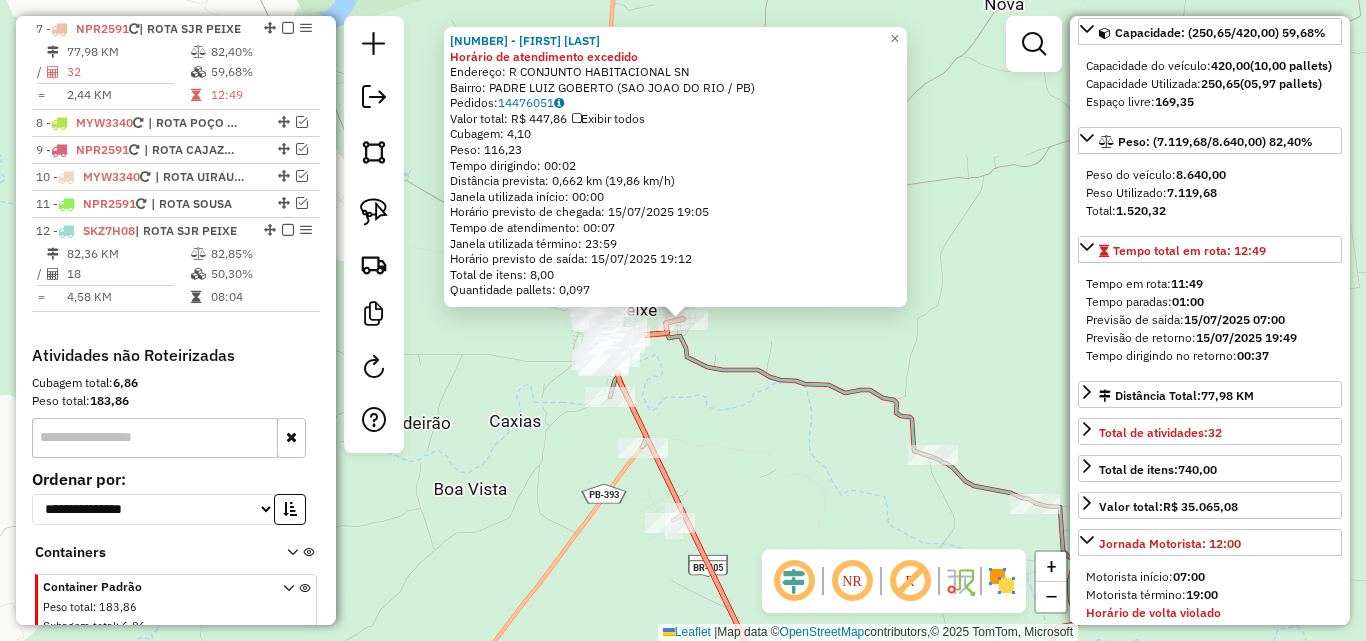 click on "17234 - WILDON SILVA Horário de atendimento excedido  Endereço: R   CONJUNTO HABITACIONAL         SN   Bairro: PADRE LUIZ GOBERTO (SAO JOAO DO RIO / PB)   Pedidos:  14476051   Valor total: R$ 447,86   Exibir todos   Cubagem: 4,10  Peso: 116,23  Tempo dirigindo: 00:02   Distância prevista: 0,662 km (19,86 km/h)   Janela utilizada início: 00:00   Horário previsto de chegada: 15/07/2025 19:05   Tempo de atendimento: 00:07   Janela utilizada término: 23:59   Horário previsto de saída: 15/07/2025 19:12   Total de itens: 8,00   Quantidade pallets: 0,097  × Janela de atendimento Grade de atendimento Capacidade Transportadoras Veículos Cliente Pedidos  Rotas Selecione os dias de semana para filtrar as janelas de atendimento  Seg   Ter   Qua   Qui   Sex   Sáb   Dom  Informe o período da janela de atendimento: De: Até:  Filtrar exatamente a janela do cliente  Considerar janela de atendimento padrão  Selecione os dias de semana para filtrar as grades de atendimento  Seg   Ter   Qua   Qui   Sex   Sáb  De:" 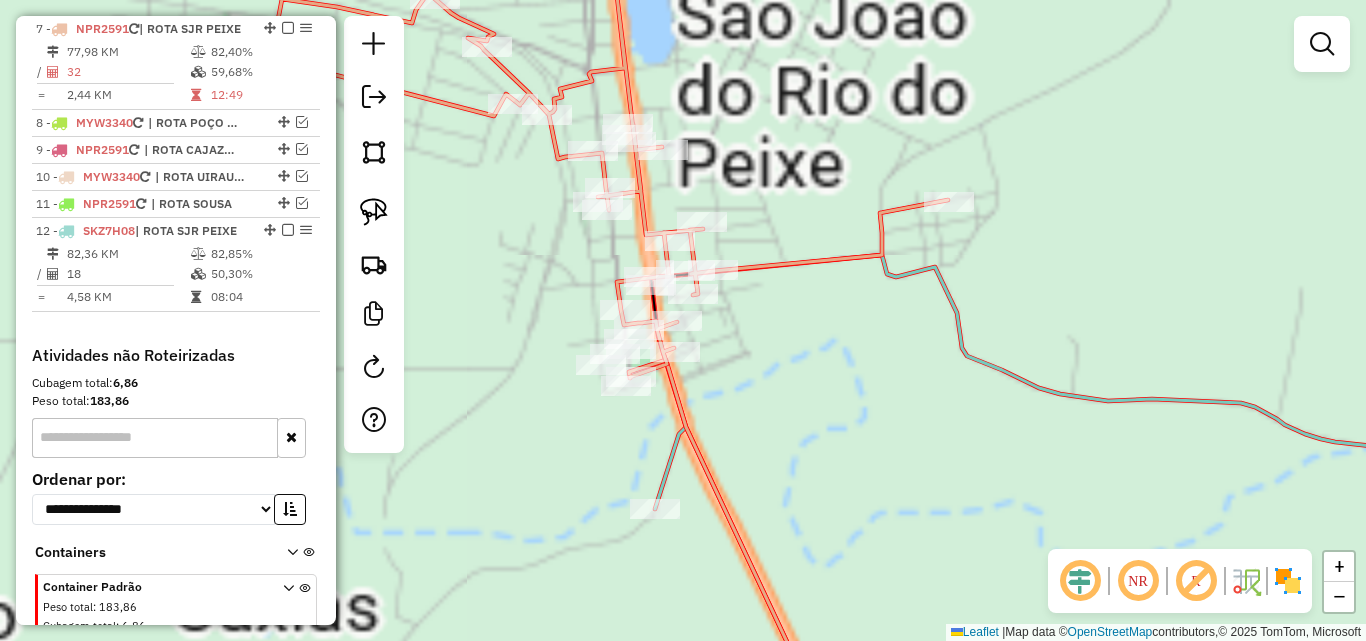 click on "Janela de atendimento Grade de atendimento Capacidade Transportadoras Veículos Cliente Pedidos  Rotas Selecione os dias de semana para filtrar as janelas de atendimento  Seg   Ter   Qua   Qui   Sex   Sáb   Dom  Informe o período da janela de atendimento: De: Até:  Filtrar exatamente a janela do cliente  Considerar janela de atendimento padrão  Selecione os dias de semana para filtrar as grades de atendimento  Seg   Ter   Qua   Qui   Sex   Sáb   Dom   Considerar clientes sem dia de atendimento cadastrado  Clientes fora do dia de atendimento selecionado Filtrar as atividades entre os valores definidos abaixo:  Peso mínimo:   Peso máximo:   Cubagem mínima:   Cubagem máxima:   De:   Até:  Filtrar as atividades entre o tempo de atendimento definido abaixo:  De:   Até:   Considerar capacidade total dos clientes não roteirizados Transportadora: Selecione um ou mais itens Tipo de veículo: Selecione um ou mais itens Veículo: Selecione um ou mais itens Motorista: Selecione um ou mais itens Nome: Rótulo:" 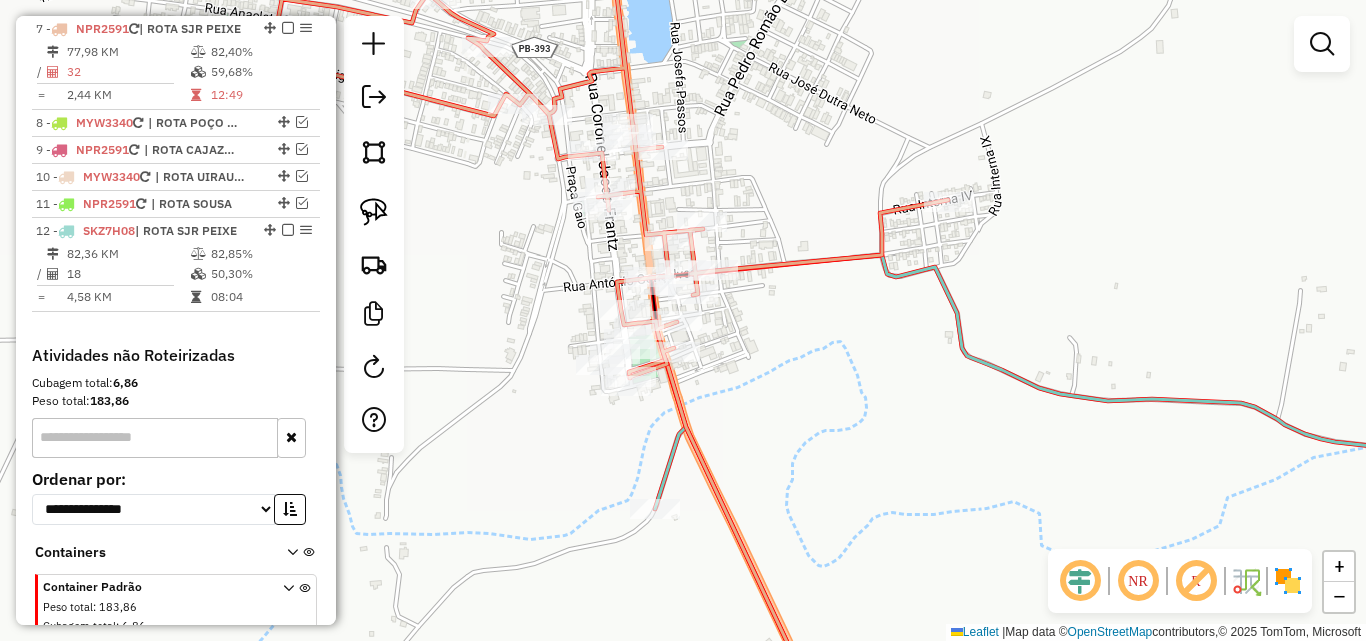 drag, startPoint x: 385, startPoint y: 209, endPoint x: 454, endPoint y: 229, distance: 71.8401 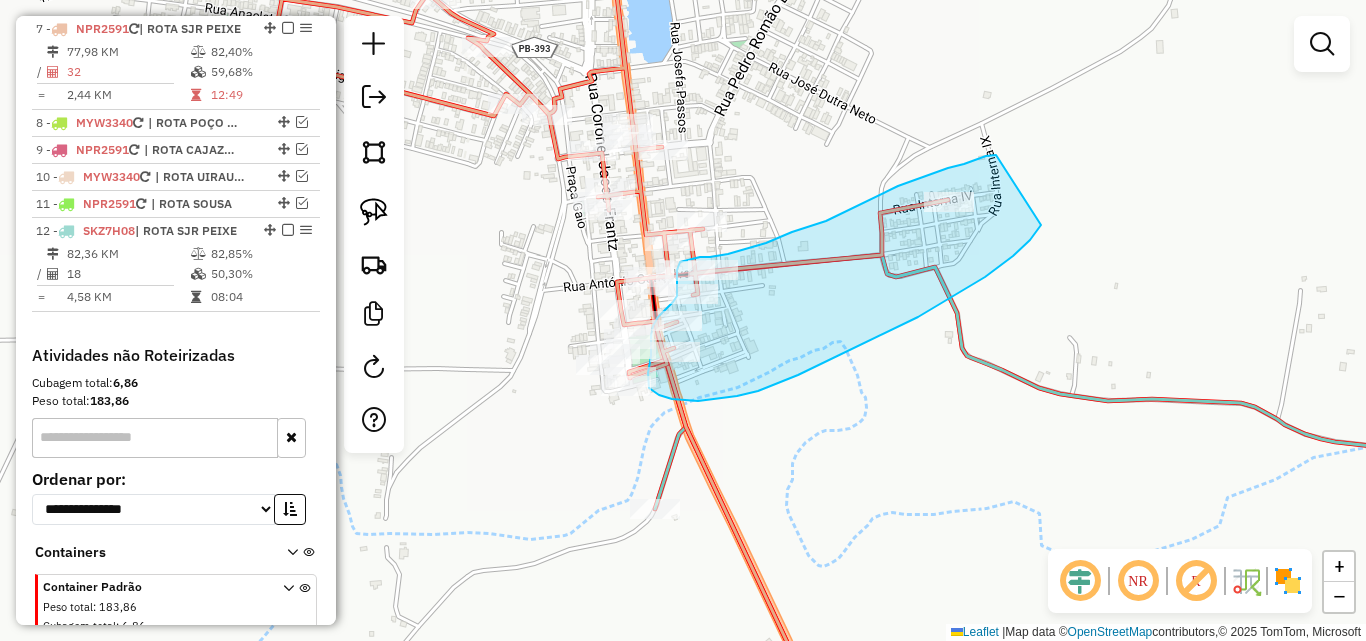 drag, startPoint x: 992, startPoint y: 155, endPoint x: 1066, endPoint y: 184, distance: 79.47956 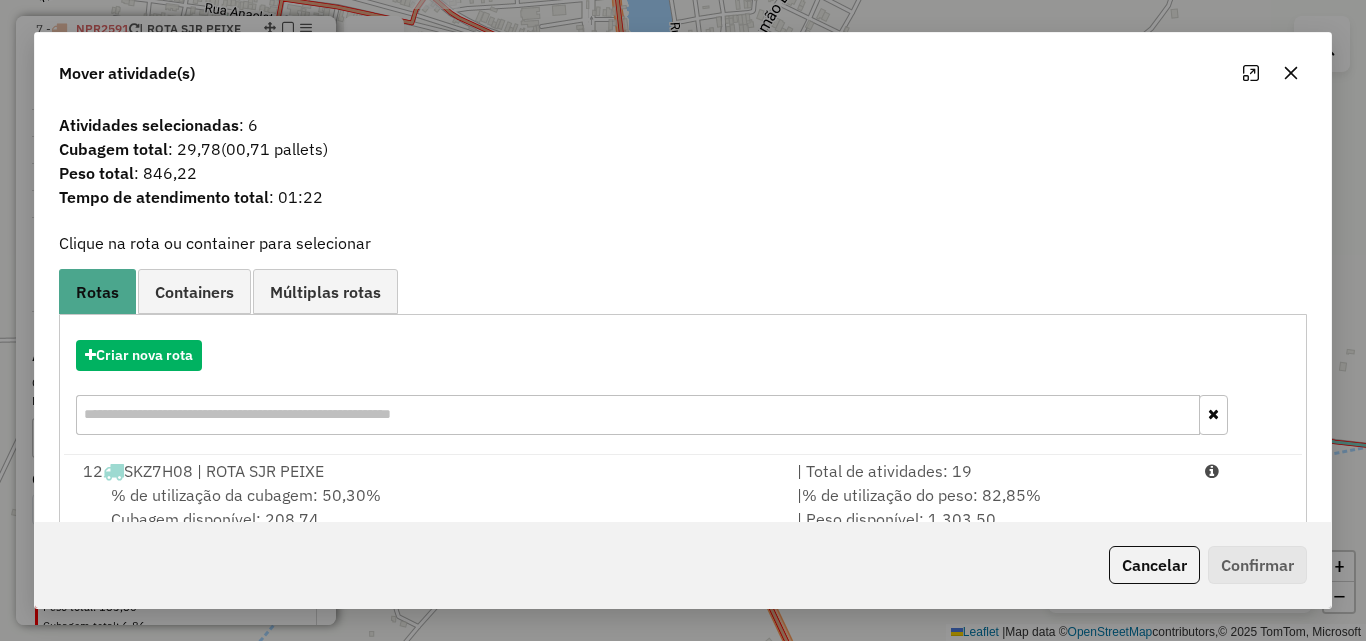 drag, startPoint x: 1191, startPoint y: 497, endPoint x: 1237, endPoint y: 544, distance: 65.76473 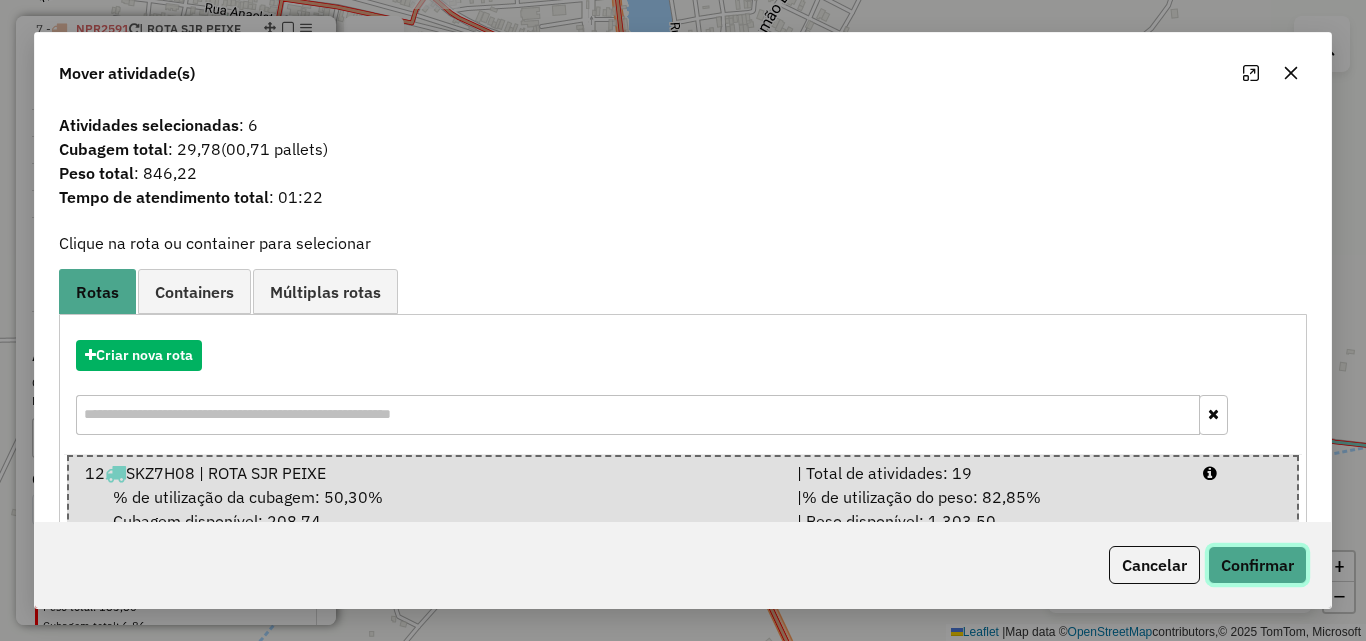 click on "Confirmar" 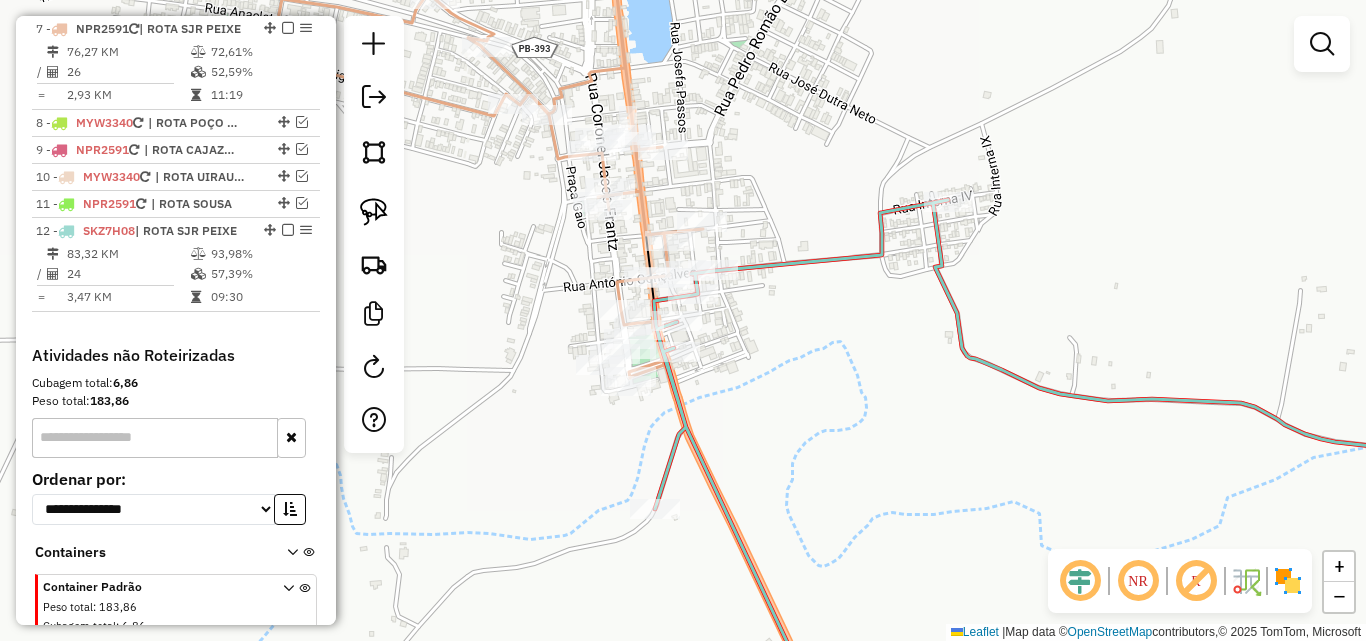 click 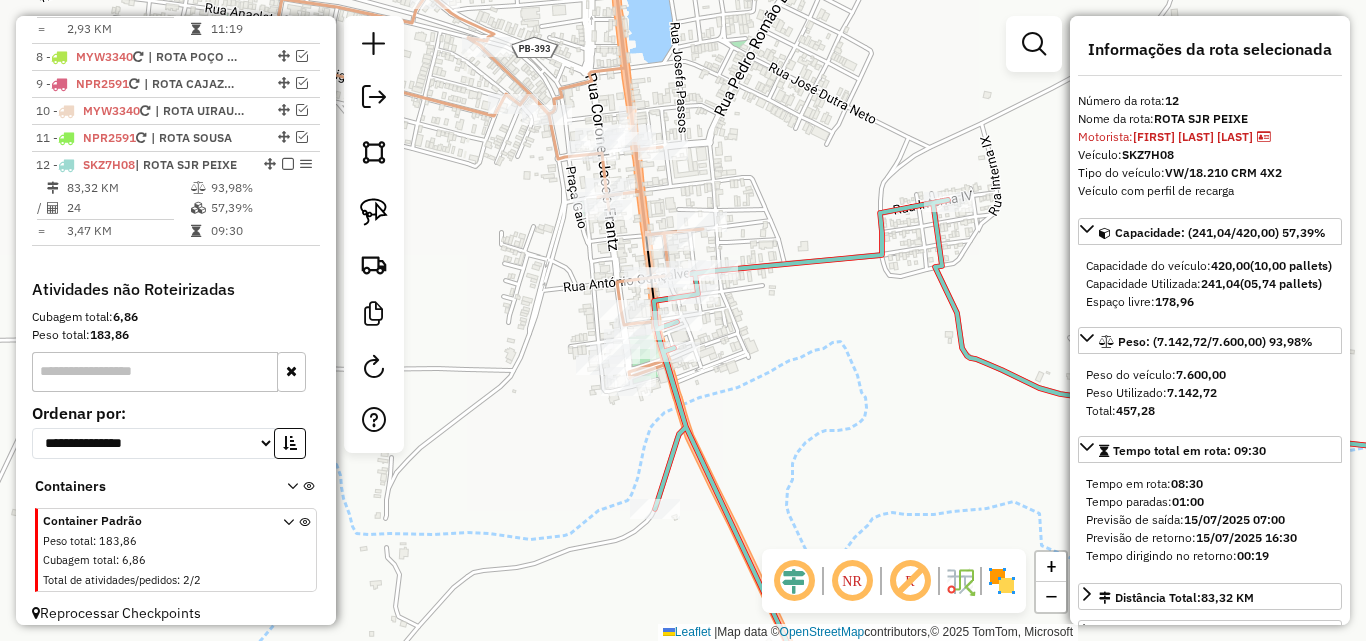 scroll, scrollTop: 1035, scrollLeft: 0, axis: vertical 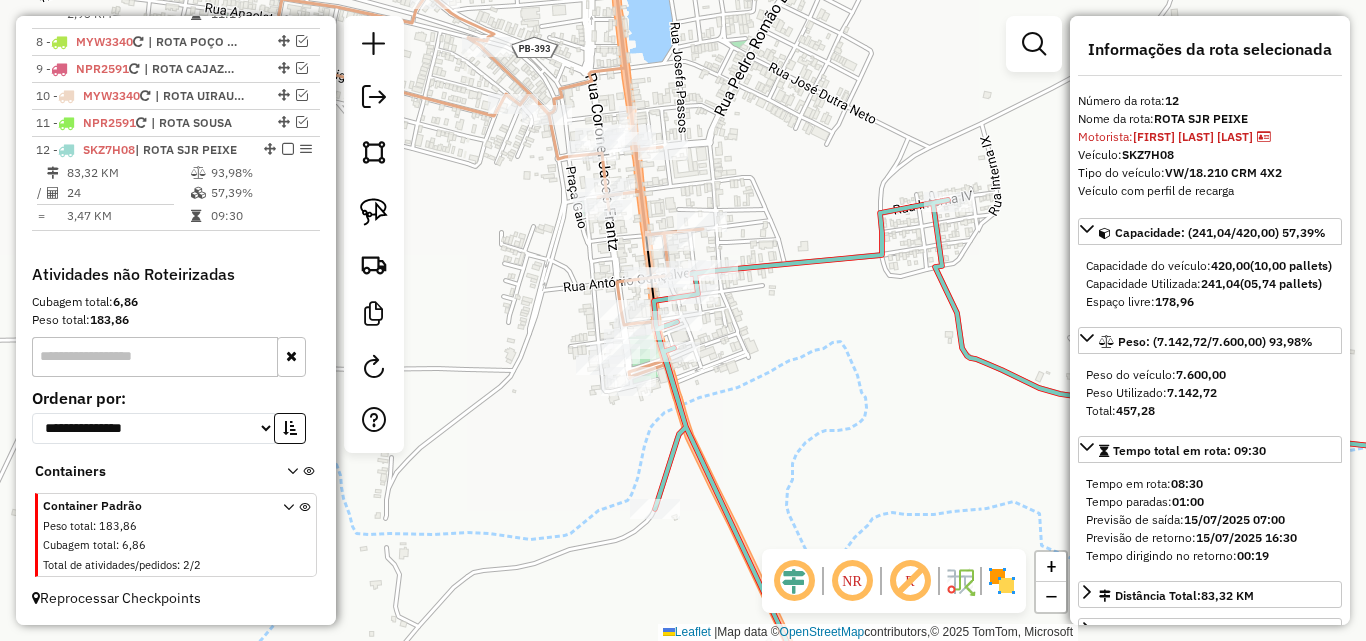click 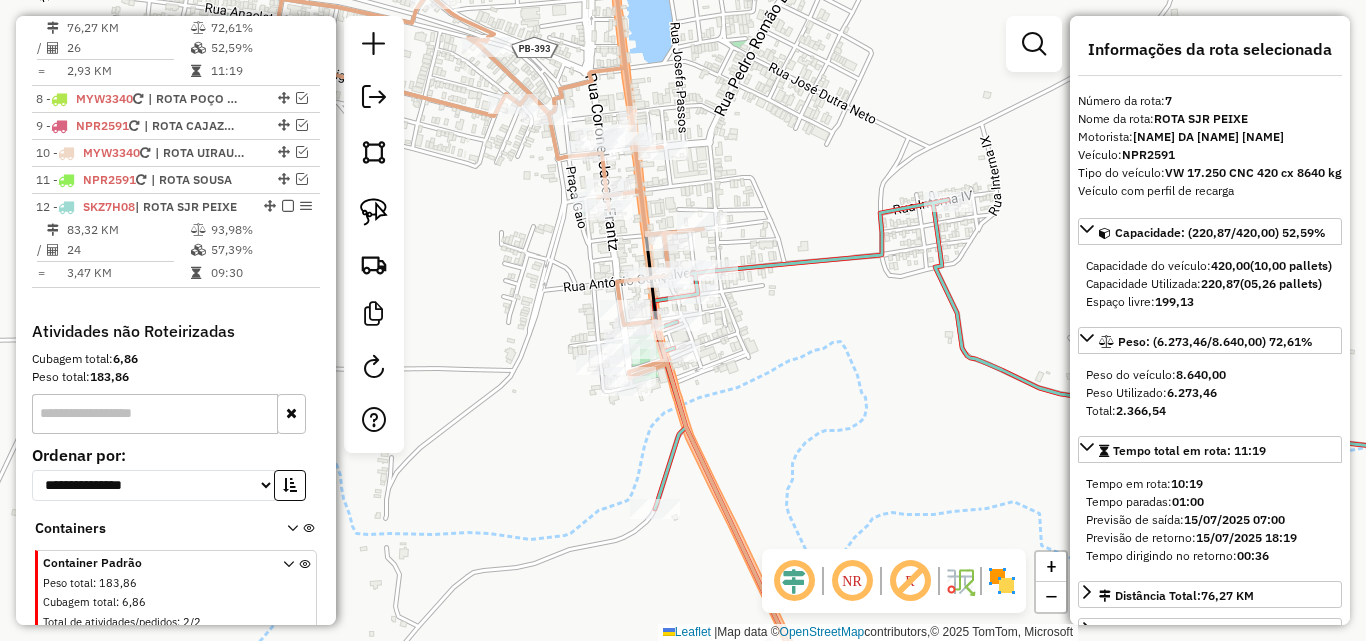 scroll, scrollTop: 936, scrollLeft: 0, axis: vertical 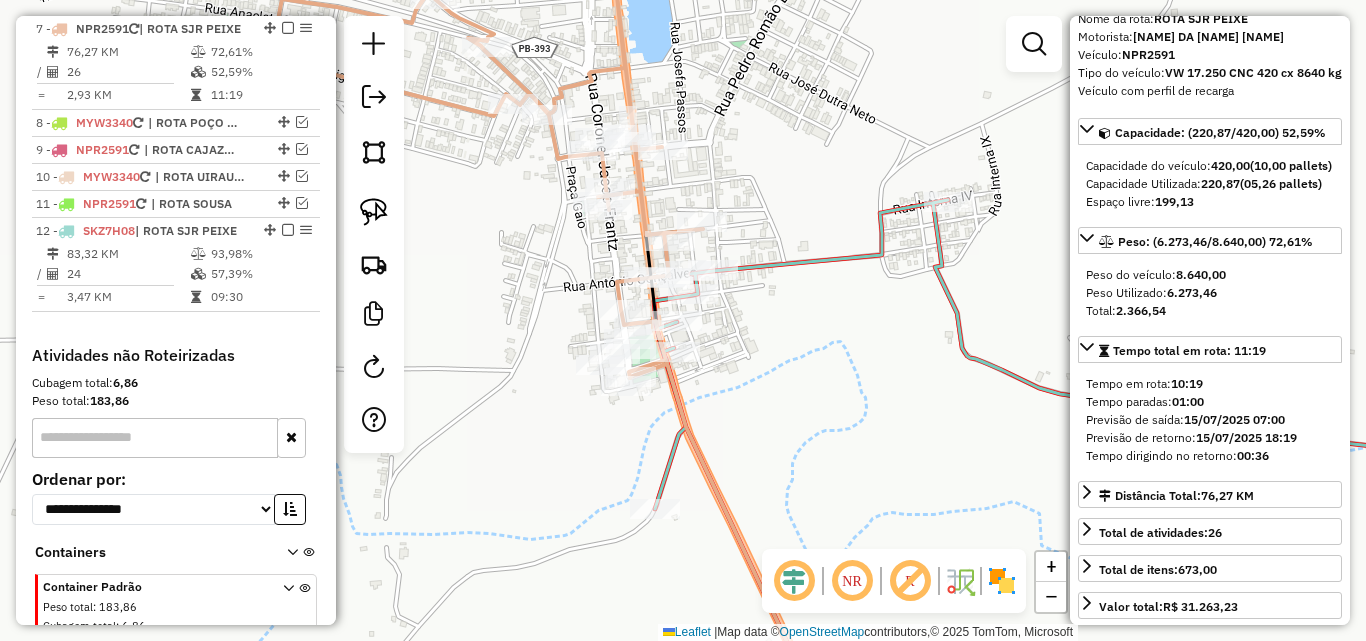 click 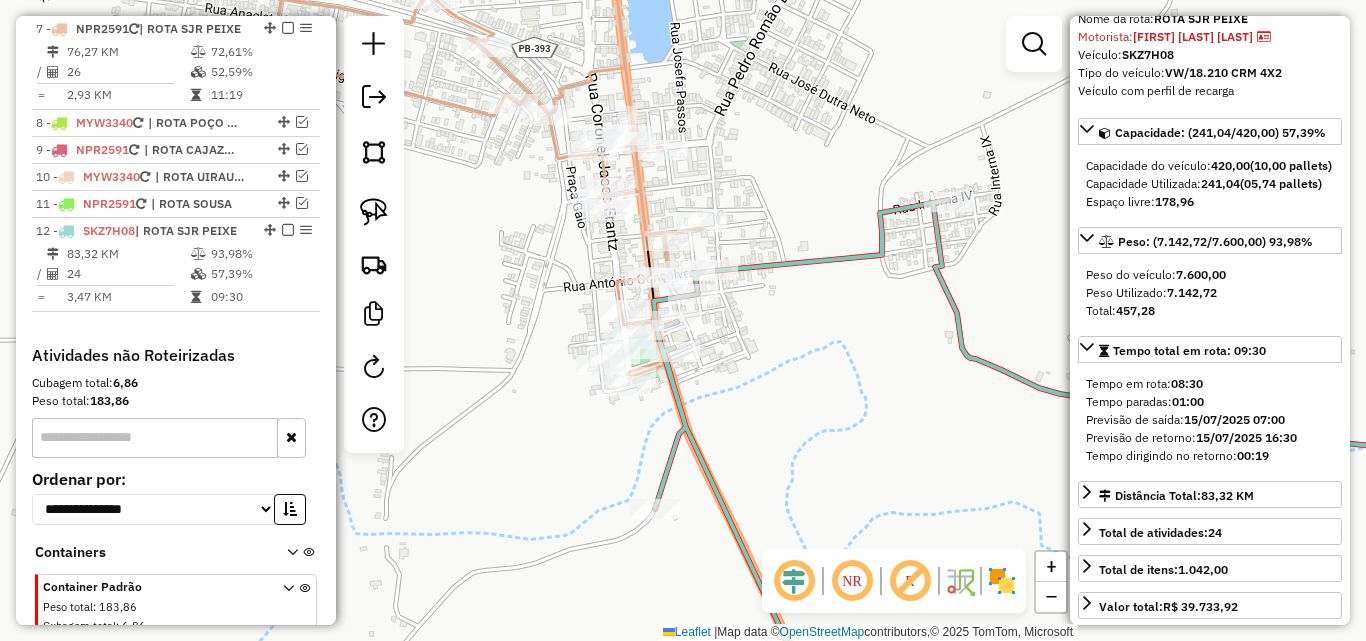 scroll, scrollTop: 1035, scrollLeft: 0, axis: vertical 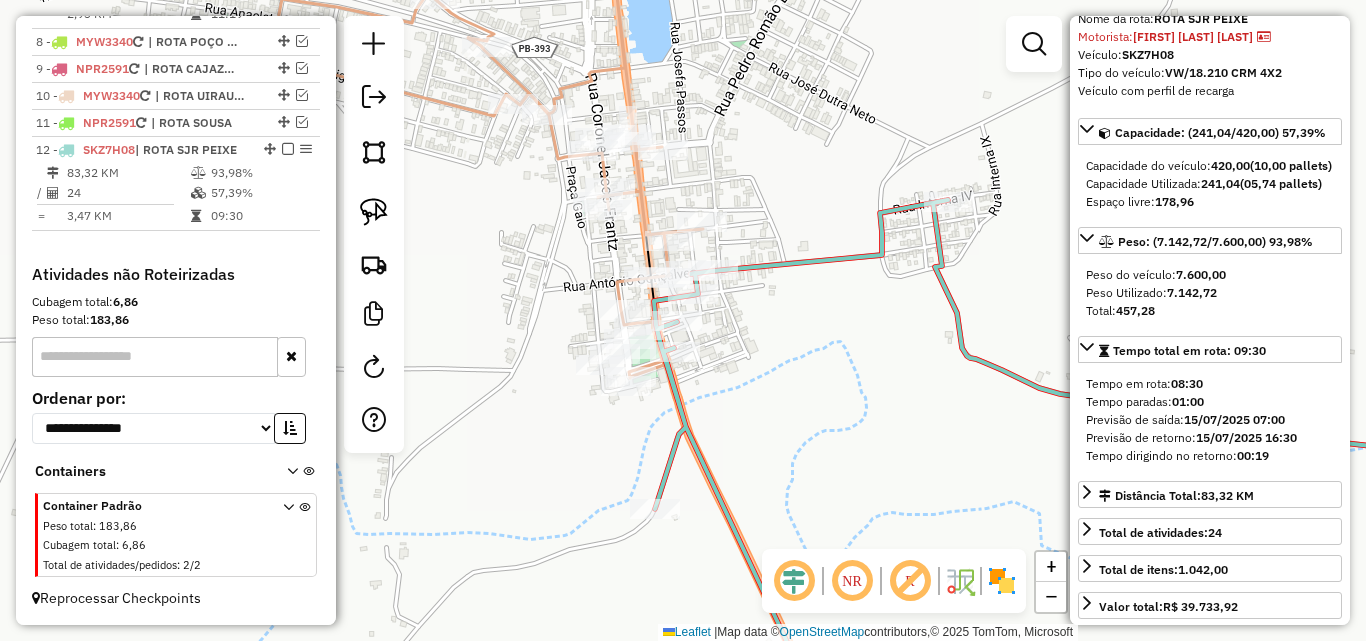 click 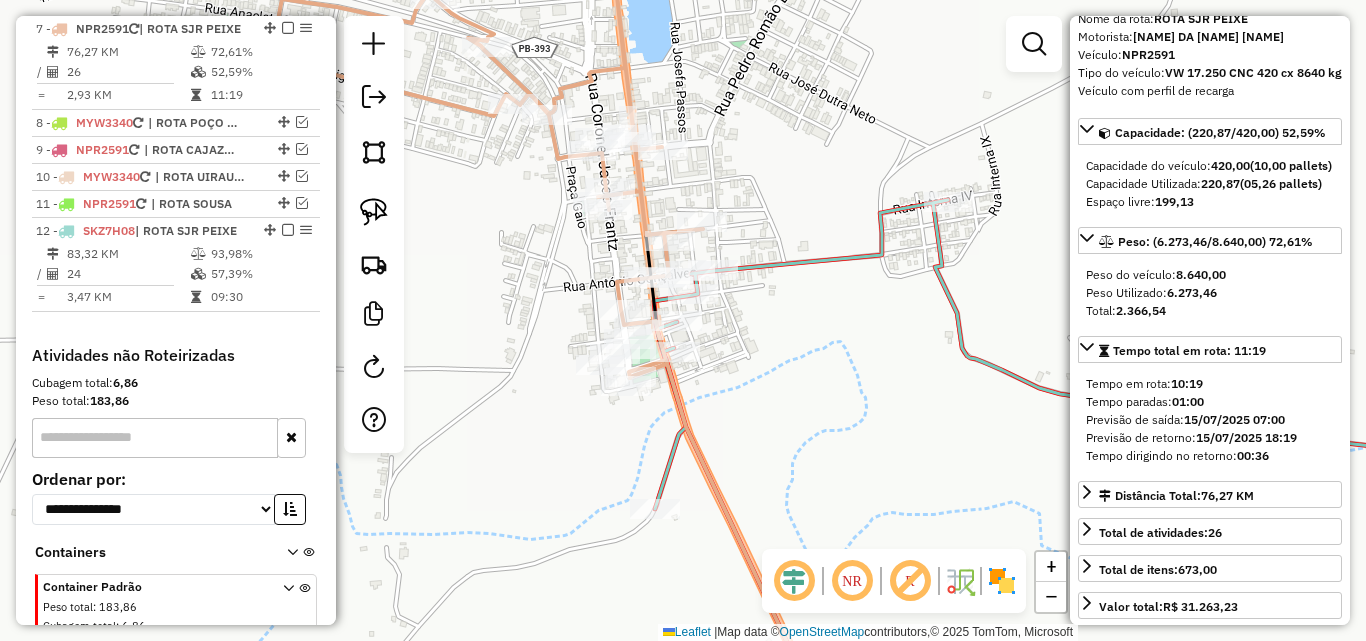 click 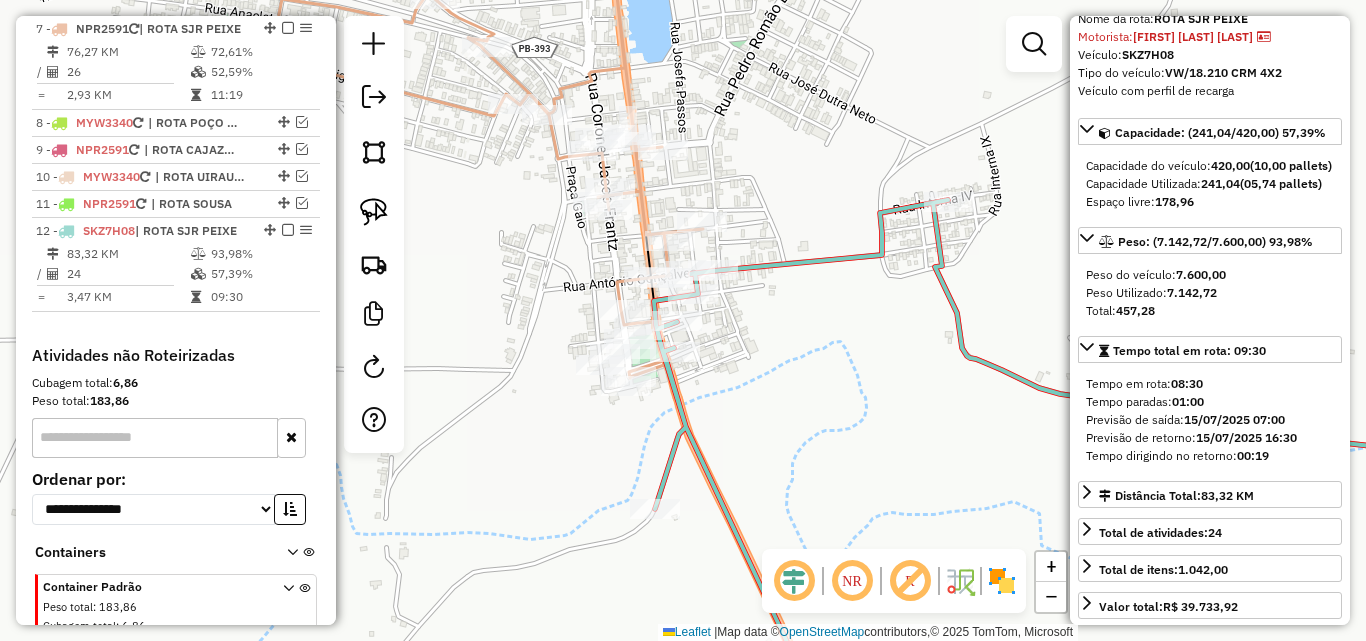 scroll, scrollTop: 1035, scrollLeft: 0, axis: vertical 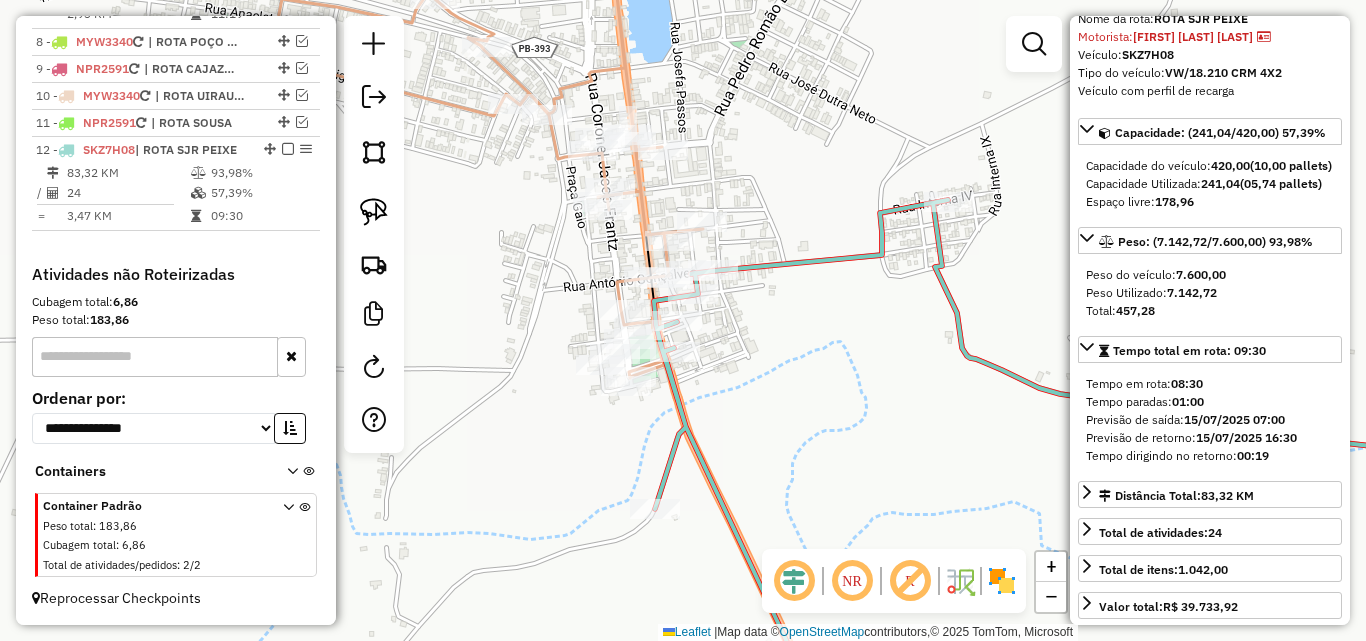 click 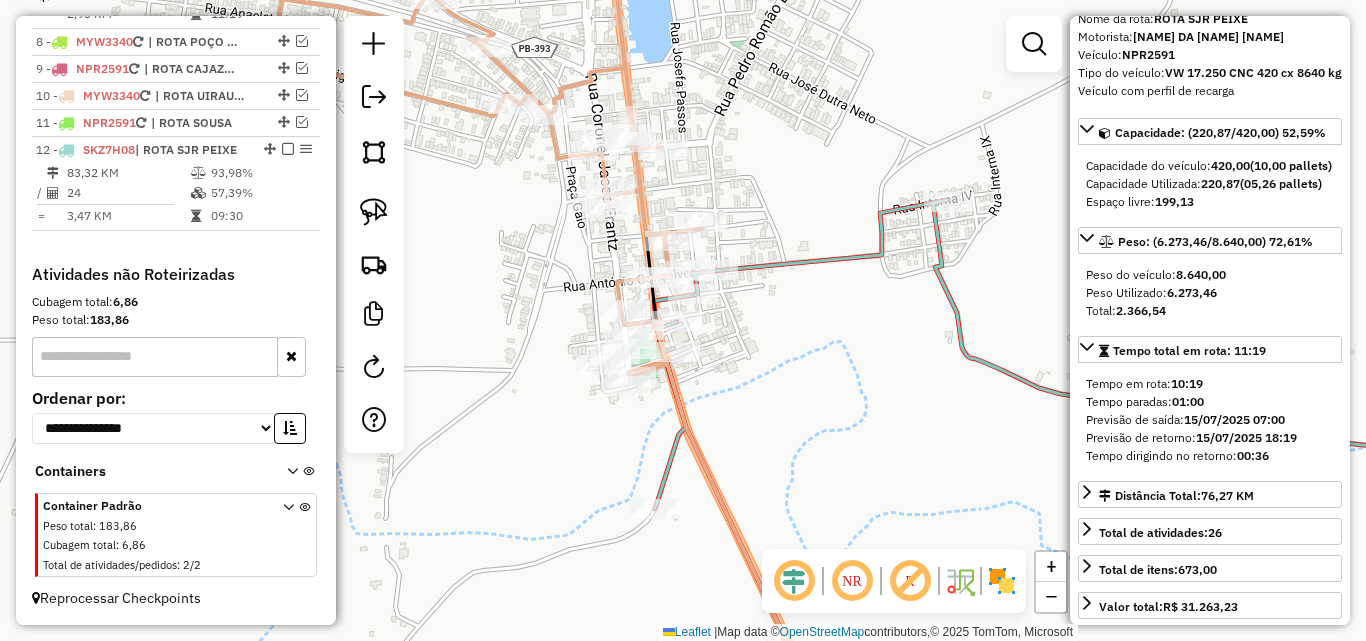 scroll, scrollTop: 936, scrollLeft: 0, axis: vertical 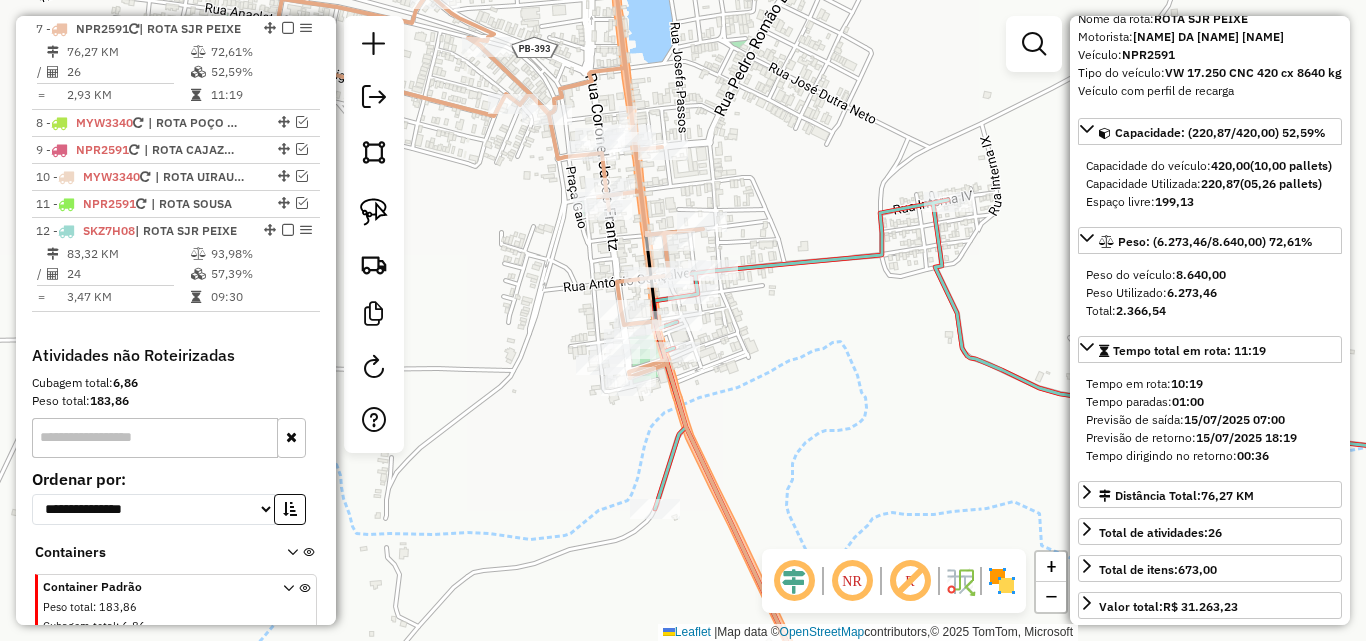 click 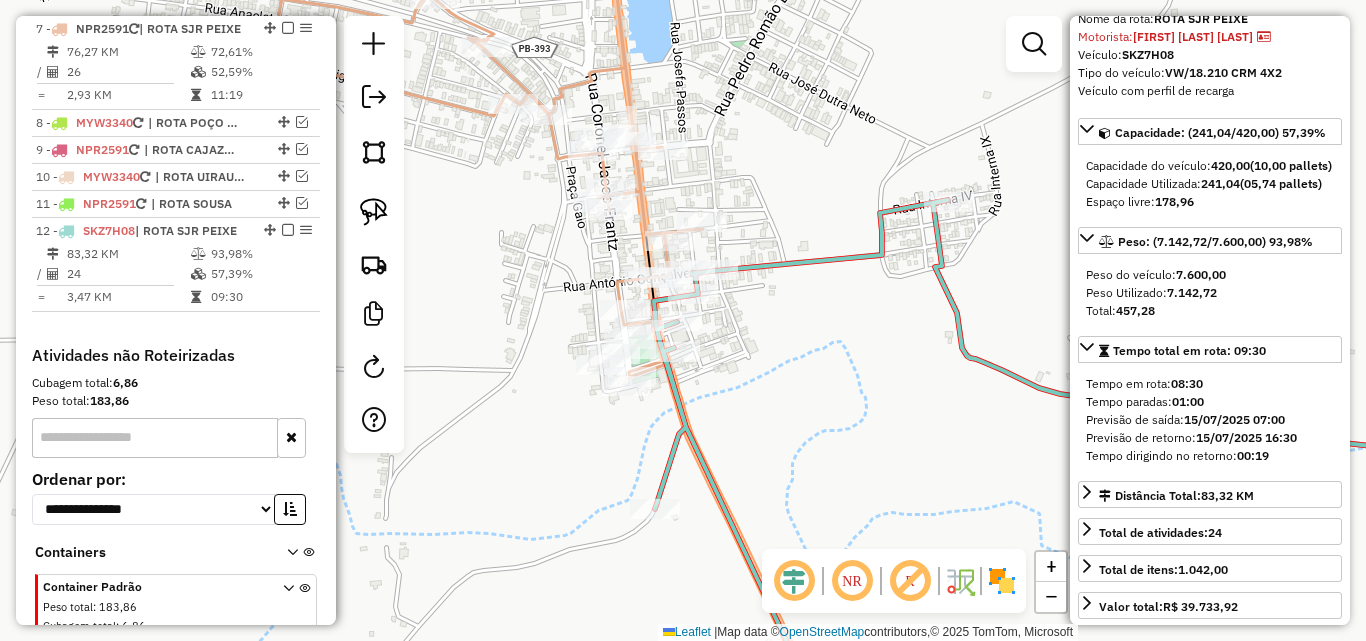 scroll, scrollTop: 1035, scrollLeft: 0, axis: vertical 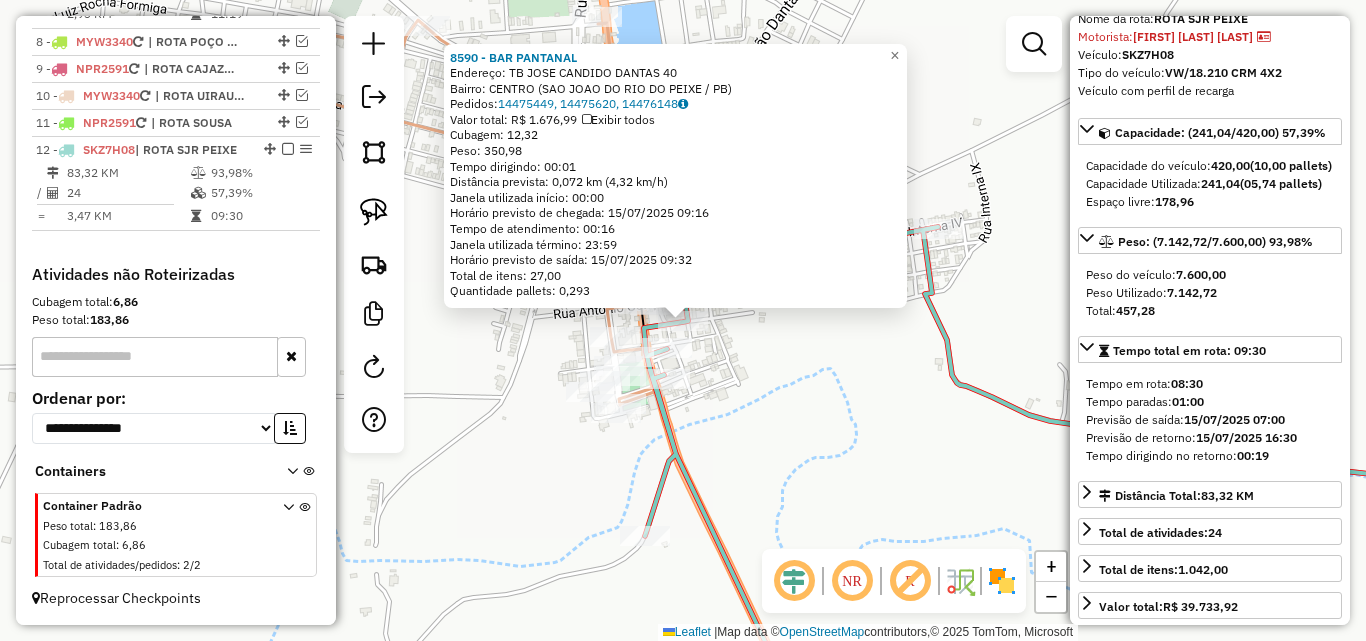 click on "8590 - BAR PANTANAL  Endereço:  TB JOSE CANDIDO DANTAS 40   Bairro: CENTRO (SAO JOAO DO RIO DO PEIXE / PB)   Pedidos:  14475449, 14475620, 14476148   Valor total: R$ 1.676,99   Exibir todos   Cubagem: 12,32  Peso: 350,98  Tempo dirigindo: 00:01   Distância prevista: 0,072 km (4,32 km/h)   Janela utilizada início: 00:00   Horário previsto de chegada: 15/07/2025 09:16   Tempo de atendimento: 00:16   Janela utilizada término: 23:59   Horário previsto de saída: 15/07/2025 09:32   Total de itens: 27,00   Quantidade pallets: 0,293  × Janela de atendimento Grade de atendimento Capacidade Transportadoras Veículos Cliente Pedidos  Rotas Selecione os dias de semana para filtrar as janelas de atendimento  Seg   Ter   Qua   Qui   Sex   Sáb   Dom  Informe o período da janela de atendimento: De: Até:  Filtrar exatamente a janela do cliente  Considerar janela de atendimento padrão  Selecione os dias de semana para filtrar as grades de atendimento  Seg   Ter   Qua   Qui   Sex   Sáb   Dom   Peso mínimo:   De:" 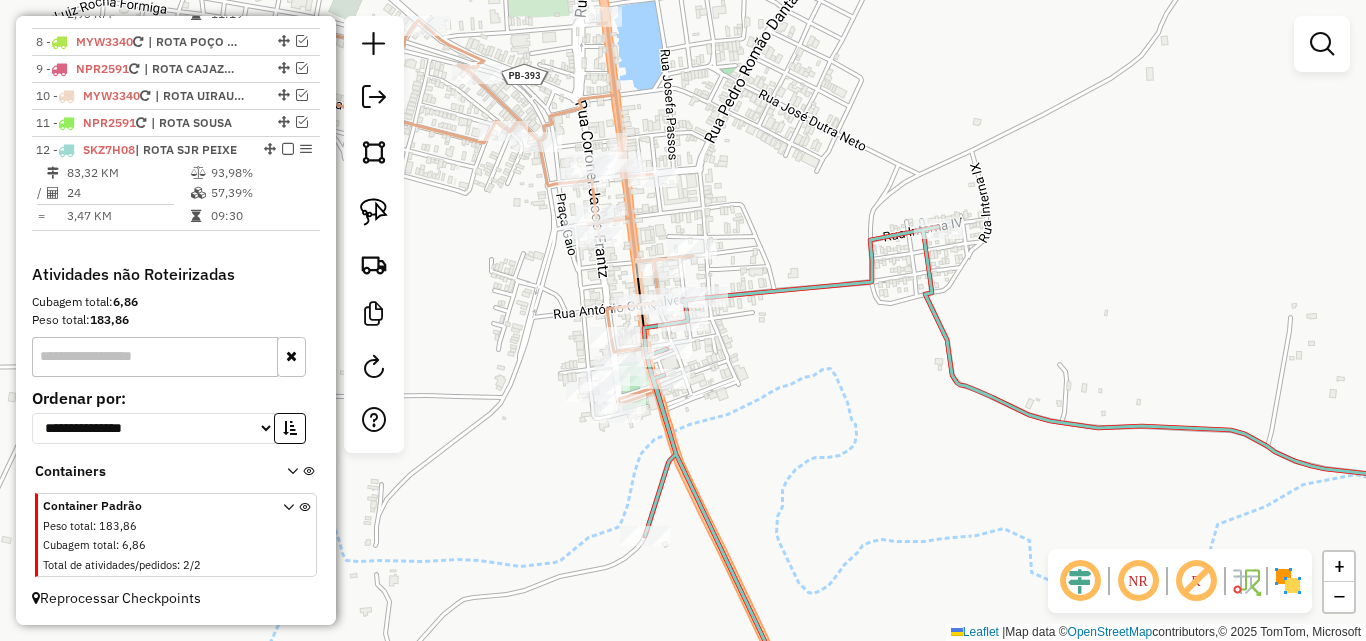select on "*********" 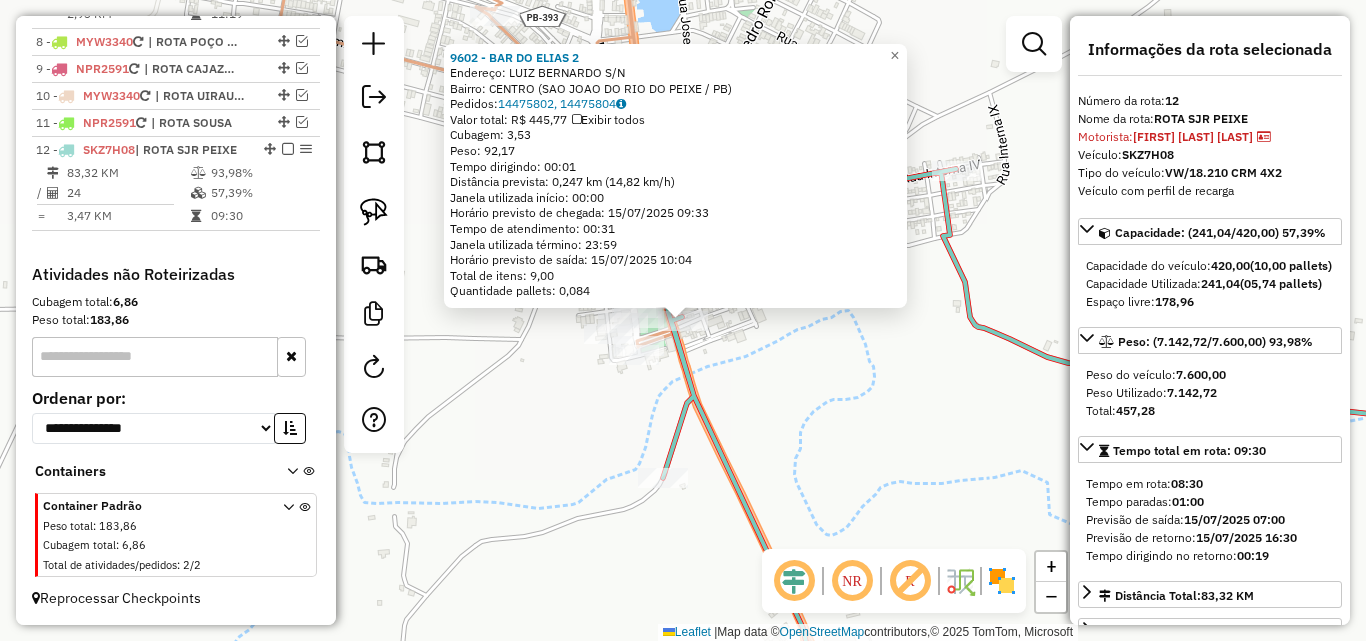 drag, startPoint x: 812, startPoint y: 355, endPoint x: 786, endPoint y: 364, distance: 27.513634 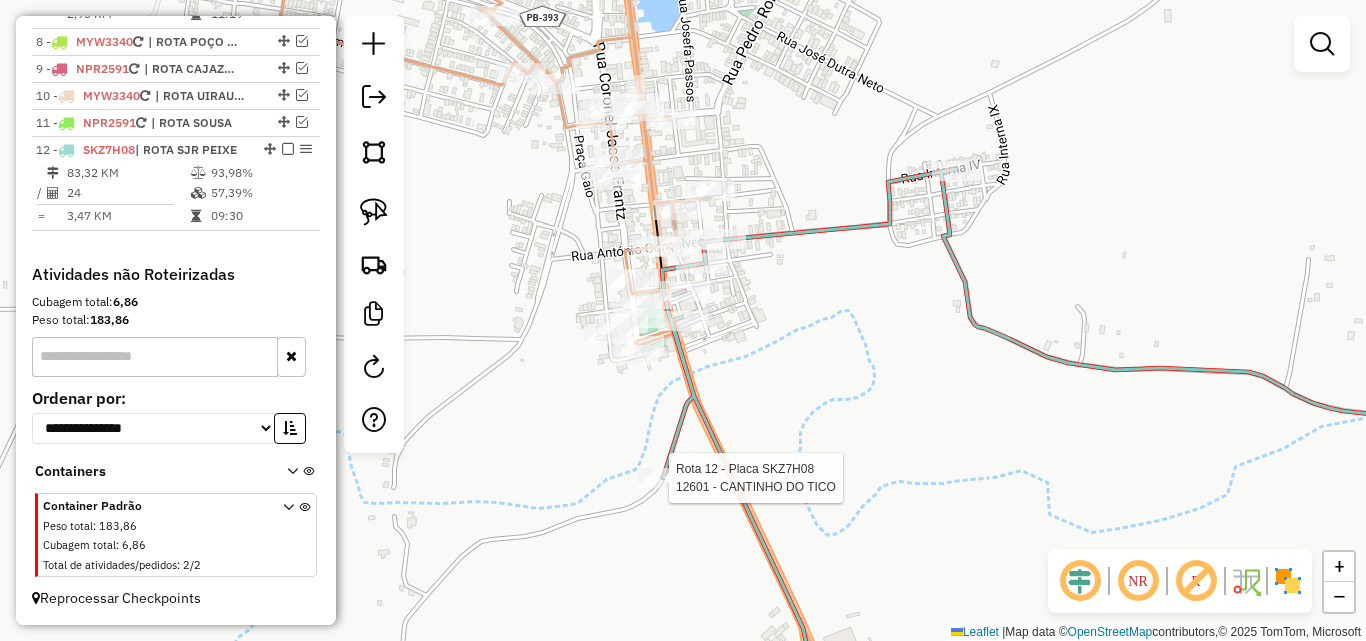 select on "*********" 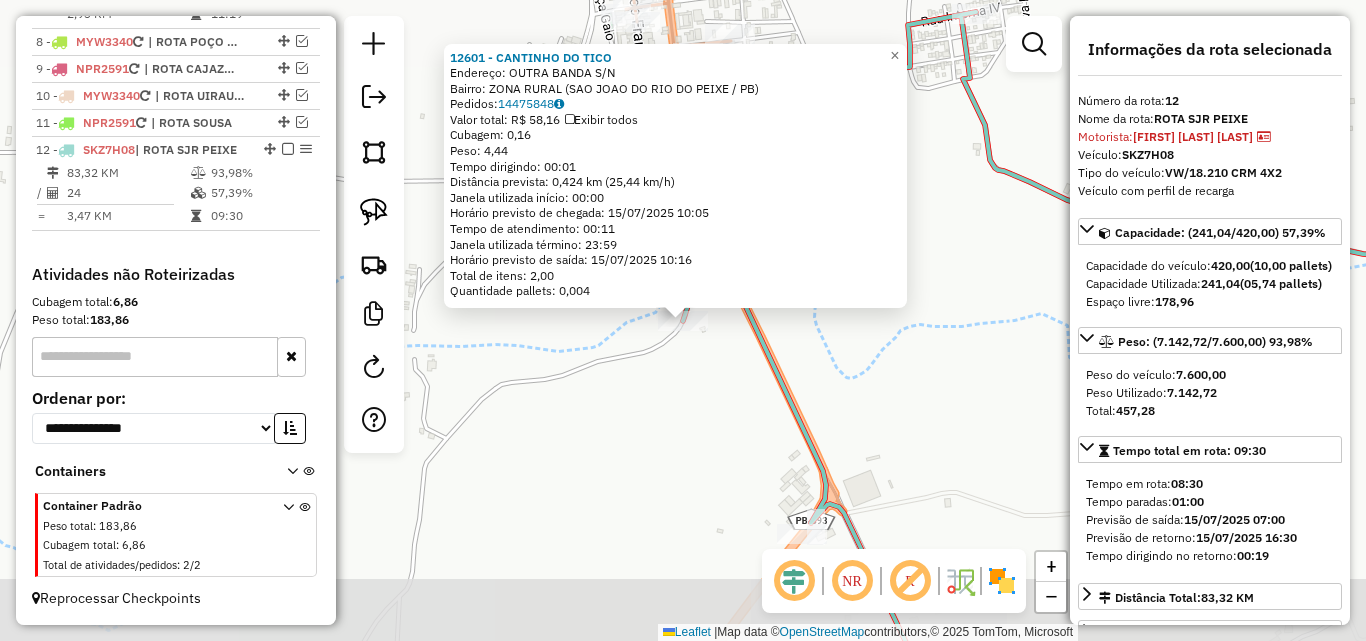 click on "12601 - CANTINHO DO TICO  Endereço:  OUTRA BANDA S/N   Bairro: ZONA RURAL (SAO JOAO DO RIO DO PEIXE / PB)   Pedidos:  14475848   Valor total: R$ 58,16   Exibir todos   Cubagem: 0,16  Peso: 4,44  Tempo dirigindo: 00:01   Distância prevista: 0,424 km (25,44 km/h)   Janela utilizada início: 00:00   Horário previsto de chegada: 15/07/2025 10:05   Tempo de atendimento: 00:11   Janela utilizada término: 23:59   Horário previsto de saída: 15/07/2025 10:16   Total de itens: 2,00   Quantidade pallets: 0,004  × Janela de atendimento Grade de atendimento Capacidade Transportadoras Veículos Cliente Pedidos  Rotas Selecione os dias de semana para filtrar as janelas de atendimento  Seg   Ter   Qua   Qui   Sex   Sáb   Dom  Informe o período da janela de atendimento: De: Até:  Filtrar exatamente a janela do cliente  Considerar janela de atendimento padrão  Selecione os dias de semana para filtrar as grades de atendimento  Seg   Ter   Qua   Qui   Sex   Sáb   Dom   Clientes fora do dia de atendimento selecionado" 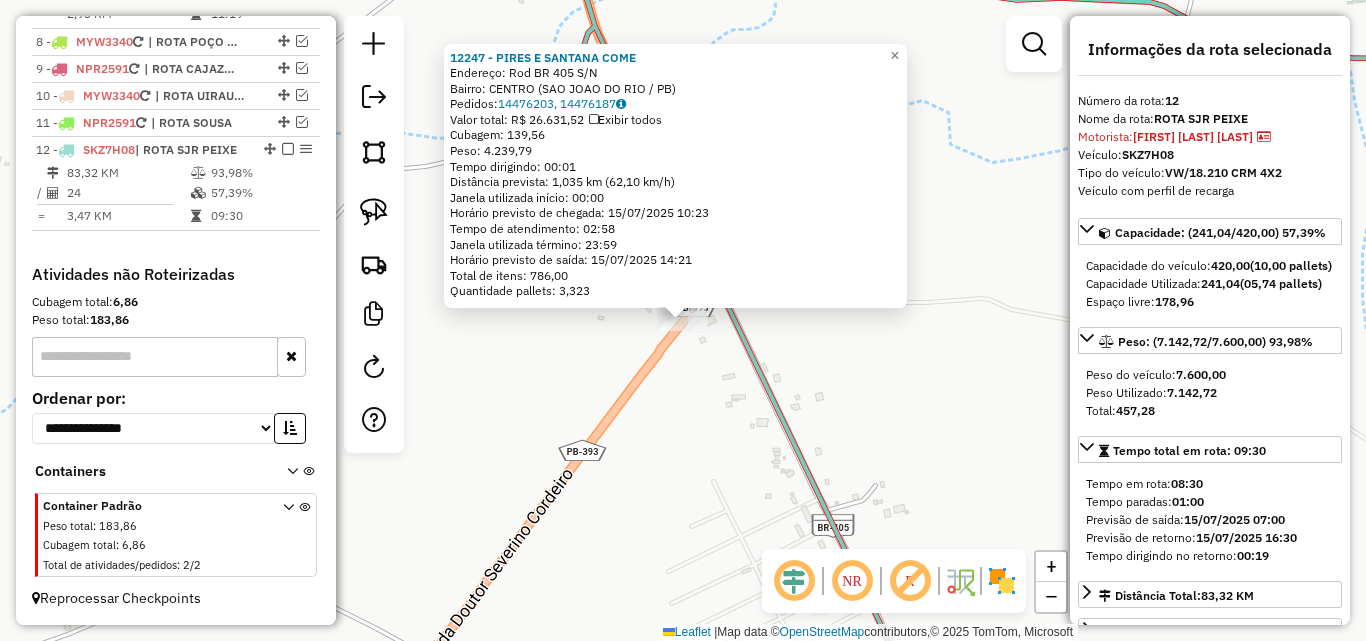 drag, startPoint x: 632, startPoint y: 447, endPoint x: 535, endPoint y: 408, distance: 104.54664 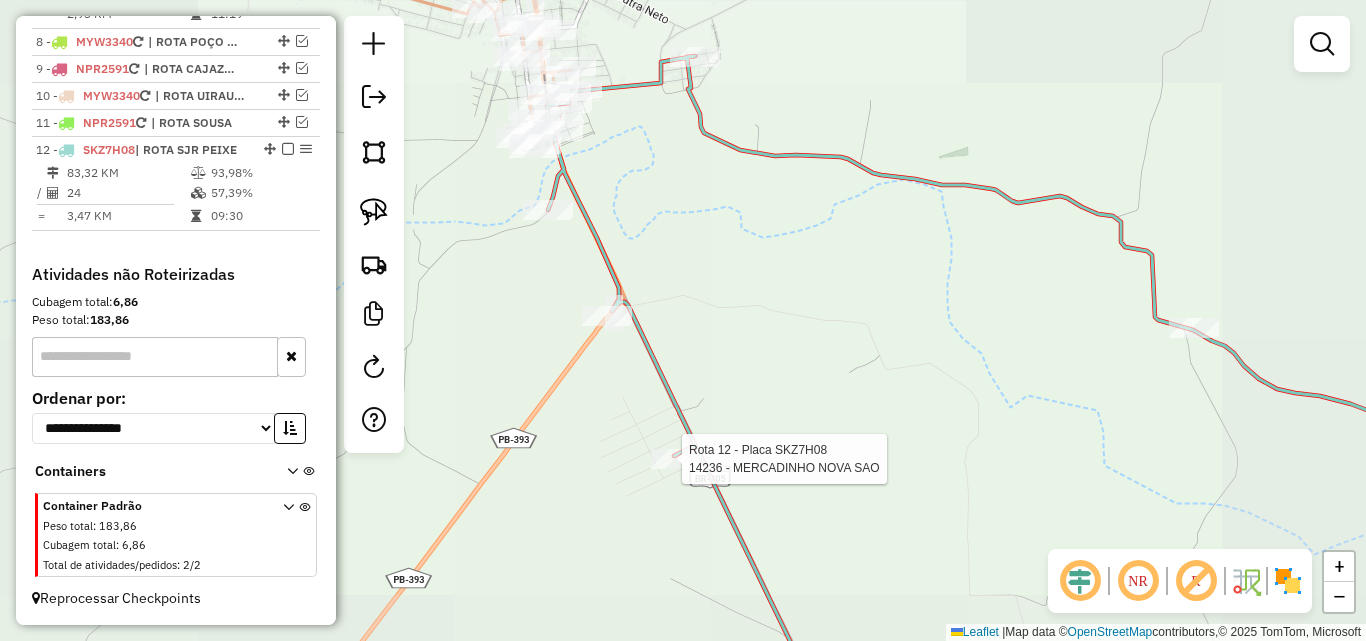 select on "*********" 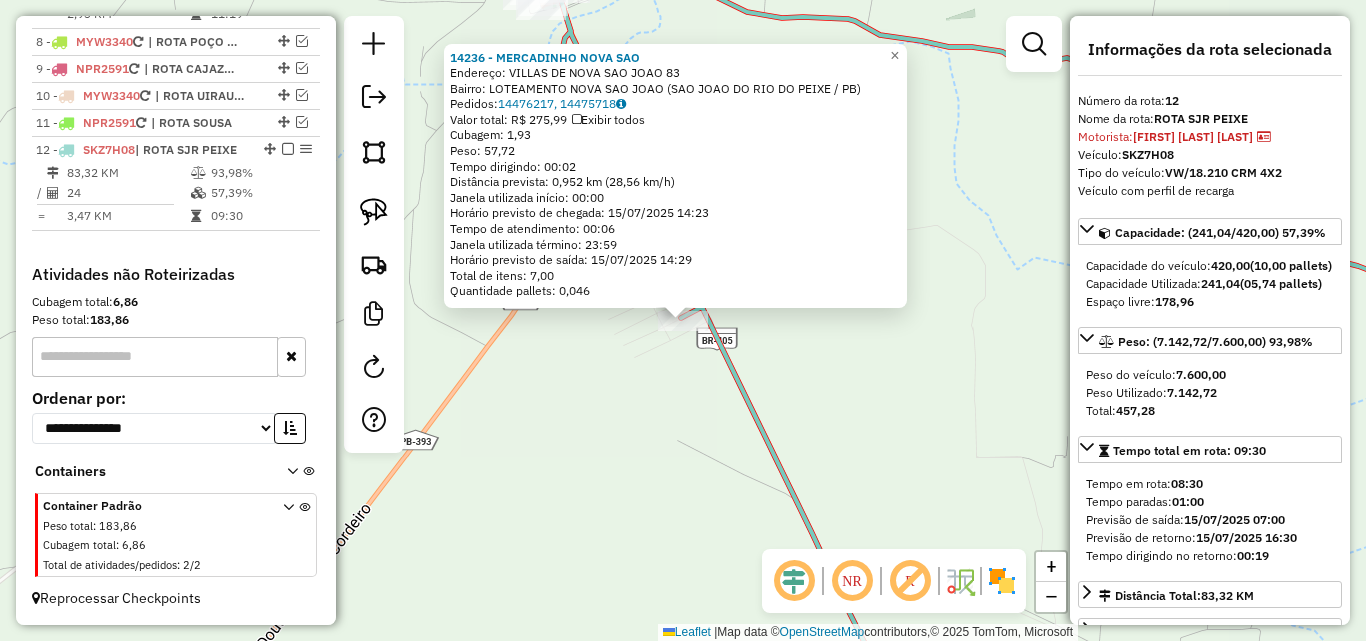 click on "14236 - MERCADINHO NOVA SAO  Endereço:  VILLAS DE NOVA SAO JOAO 83   Bairro: LOTEAMENTO NOVA SAO JOAO (SAO JOAO DO RIO DO PEIXE / PB)   Pedidos:  14476217, 14475718   Valor total: R$ 275,99   Exibir todos   Cubagem: 1,93  Peso: 57,72  Tempo dirigindo: 00:02   Distância prevista: 0,952 km (28,56 km/h)   Janela utilizada início: 00:00   Horário previsto de chegada: 15/07/2025 14:23   Tempo de atendimento: 00:06   Janela utilizada término: 23:59   Horário previsto de saída: 15/07/2025 14:29   Total de itens: 7,00   Quantidade pallets: 0,046  × Janela de atendimento Grade de atendimento Capacidade Transportadoras Veículos Cliente Pedidos  Rotas Selecione os dias de semana para filtrar as janelas de atendimento  Seg   Ter   Qua   Qui   Sex   Sáb   Dom  Informe o período da janela de atendimento: De: Até:  Filtrar exatamente a janela do cliente  Considerar janela de atendimento padrão  Selecione os dias de semana para filtrar as grades de atendimento  Seg   Ter   Qua   Qui   Sex   Sáb   Dom   De:  De:" 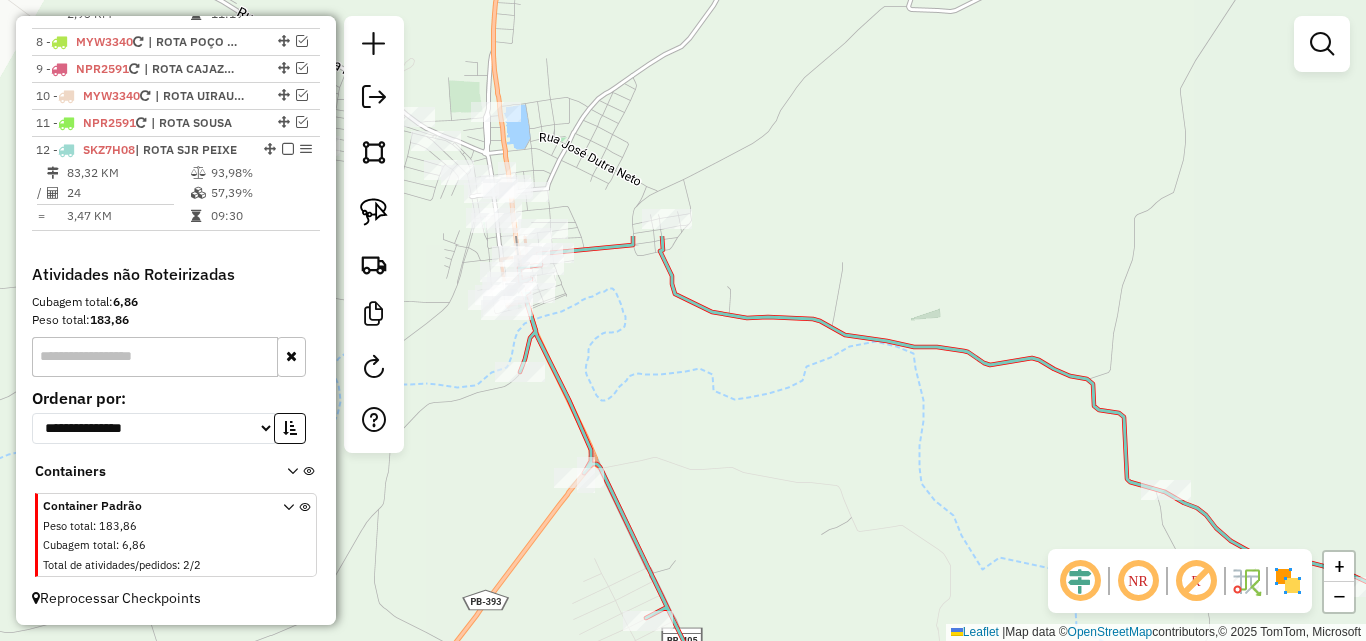 drag, startPoint x: 566, startPoint y: 331, endPoint x: 555, endPoint y: 536, distance: 205.2949 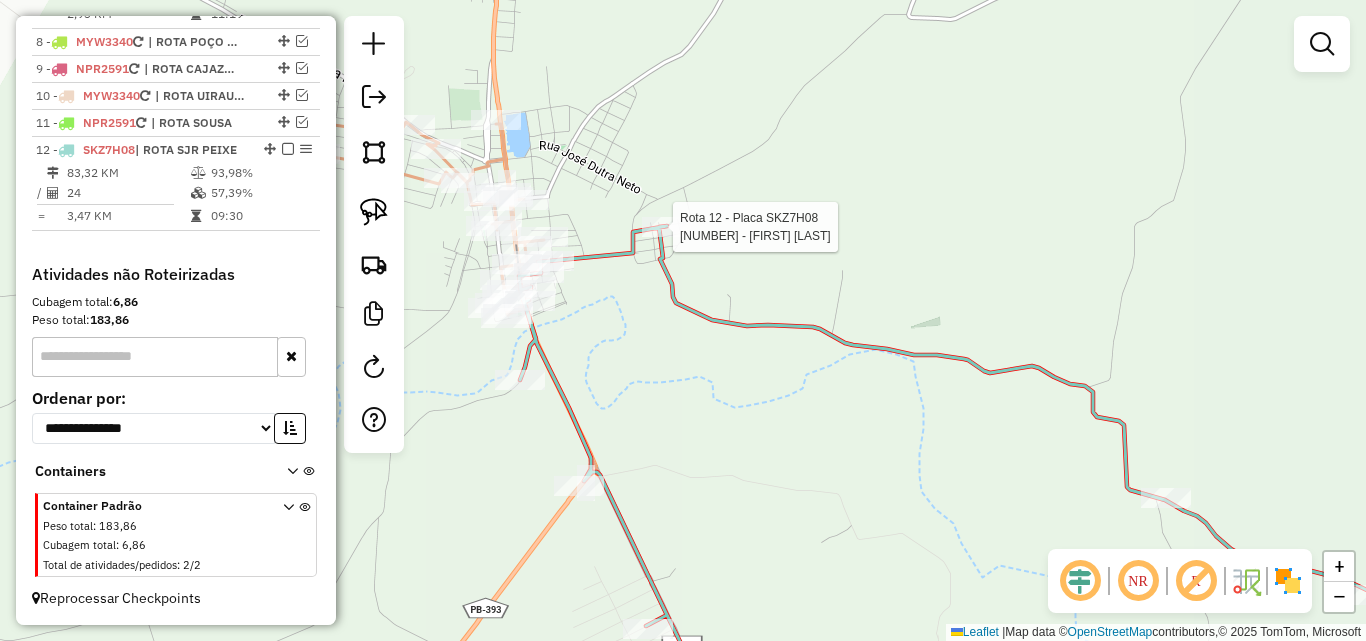 select on "*********" 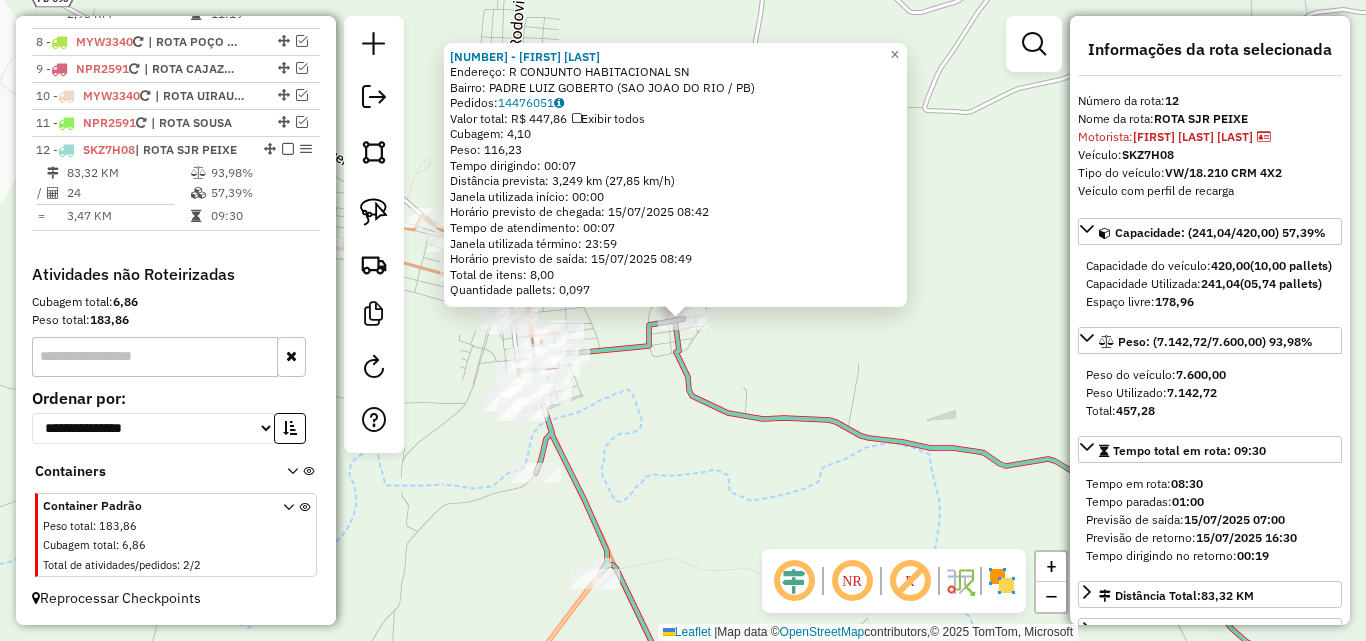 drag, startPoint x: 659, startPoint y: 400, endPoint x: 635, endPoint y: 405, distance: 24.5153 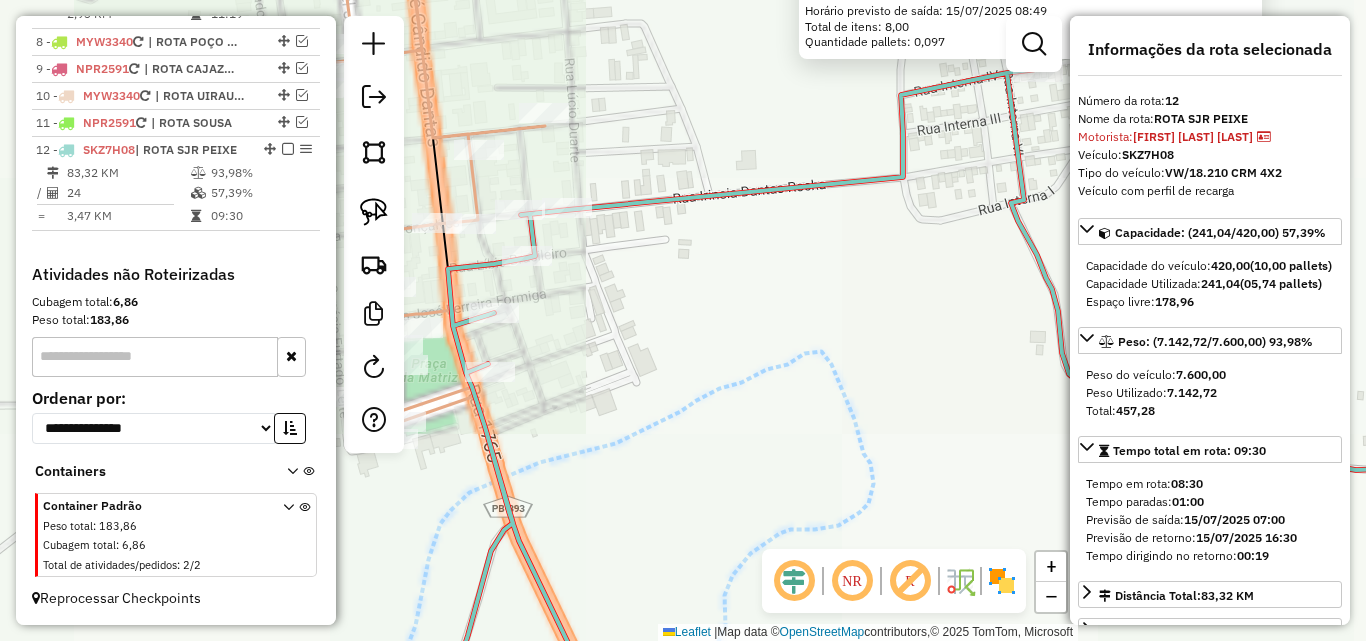 click 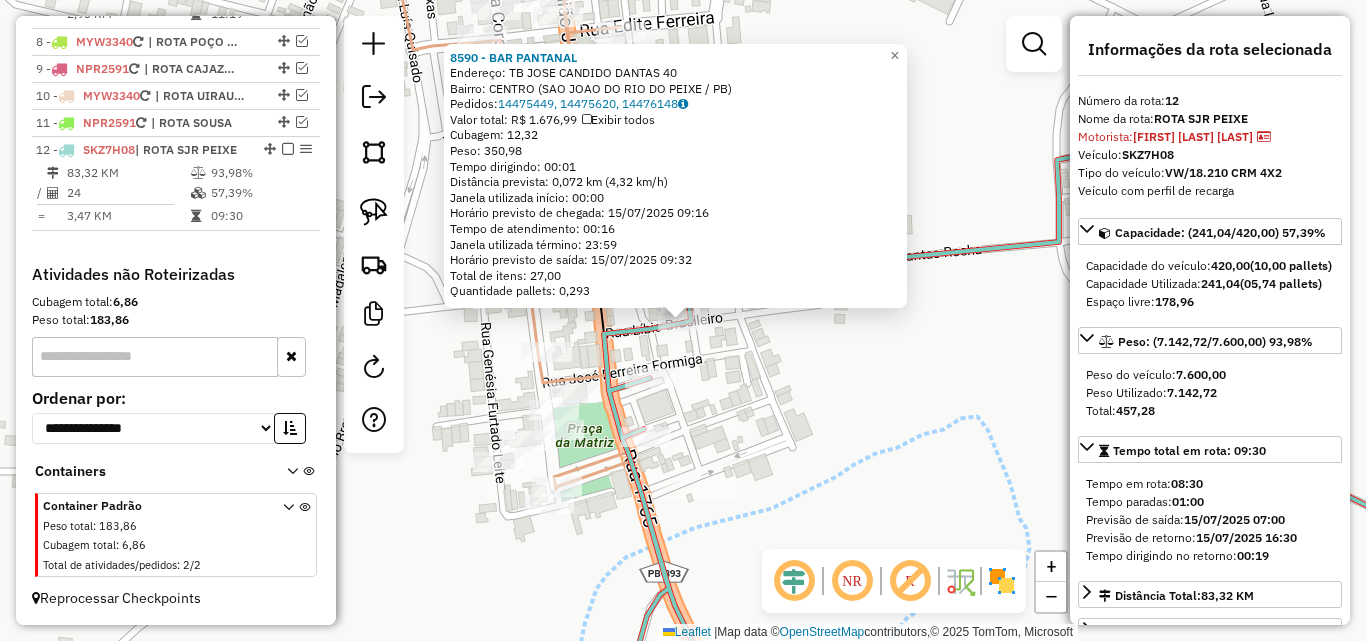 click on "8590 - BAR PANTANAL  Endereço:  TB JOSE CANDIDO DANTAS 40   Bairro: CENTRO (SAO JOAO DO RIO DO PEIXE / PB)   Pedidos:  14475449, 14475620, 14476148   Valor total: R$ 1.676,99   Exibir todos   Cubagem: 12,32  Peso: 350,98  Tempo dirigindo: 00:01   Distância prevista: 0,072 km (4,32 km/h)   Janela utilizada início: 00:00   Horário previsto de chegada: 15/07/2025 09:16   Tempo de atendimento: 00:16   Janela utilizada término: 23:59   Horário previsto de saída: 15/07/2025 09:32   Total de itens: 27,00   Quantidade pallets: 0,293  × Janela de atendimento Grade de atendimento Capacidade Transportadoras Veículos Cliente Pedidos  Rotas Selecione os dias de semana para filtrar as janelas de atendimento  Seg   Ter   Qua   Qui   Sex   Sáb   Dom  Informe o período da janela de atendimento: De: Até:  Filtrar exatamente a janela do cliente  Considerar janela de atendimento padrão  Selecione os dias de semana para filtrar as grades de atendimento  Seg   Ter   Qua   Qui   Sex   Sáb   Dom   Peso mínimo:   De:" 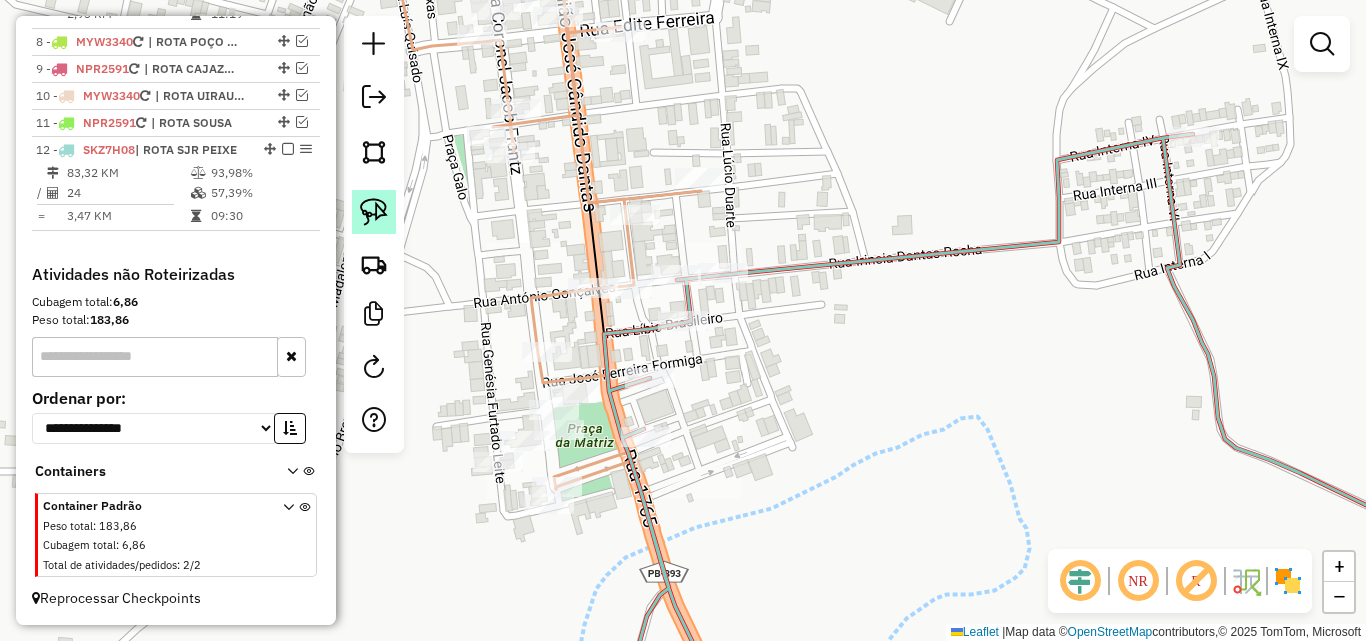 drag, startPoint x: 390, startPoint y: 204, endPoint x: 560, endPoint y: 284, distance: 187.88295 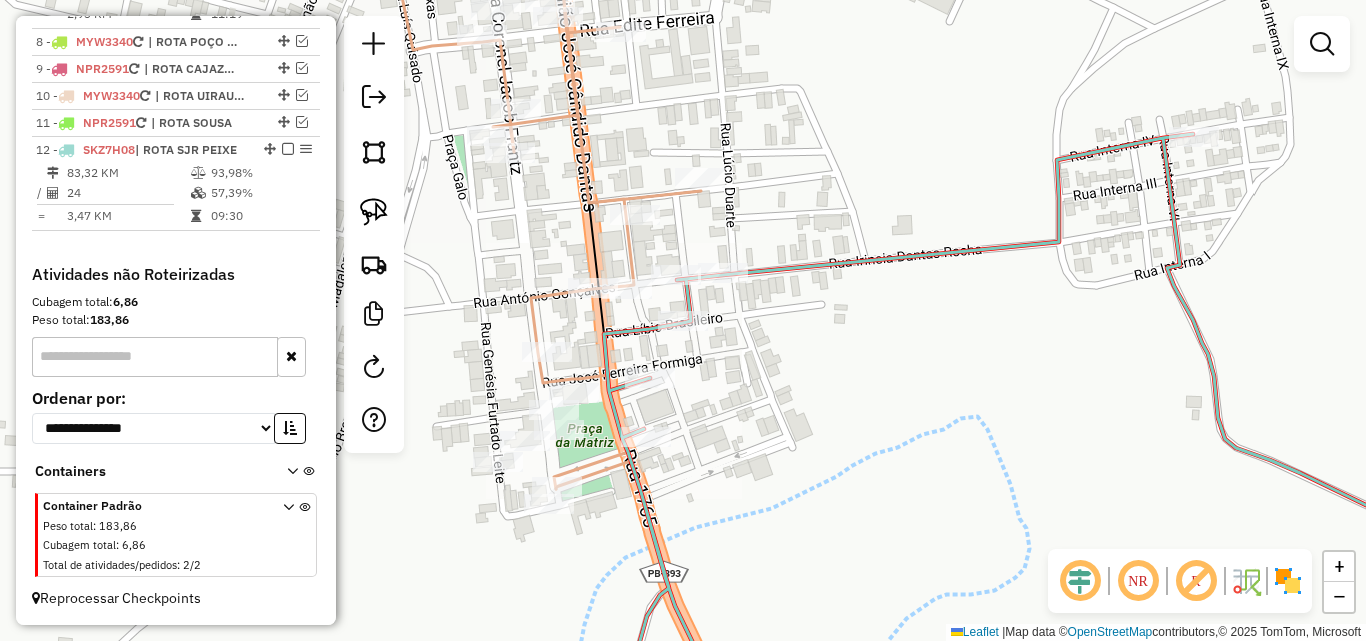 click 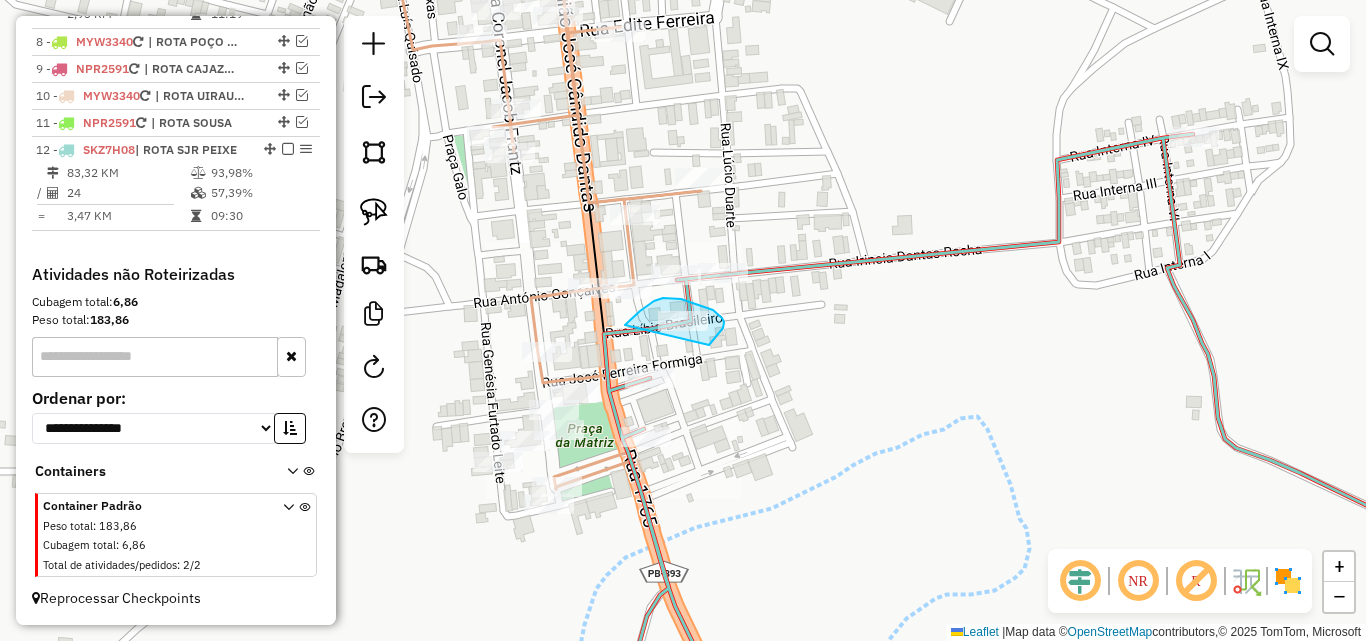 drag, startPoint x: 709, startPoint y: 345, endPoint x: 625, endPoint y: 327, distance: 85.90693 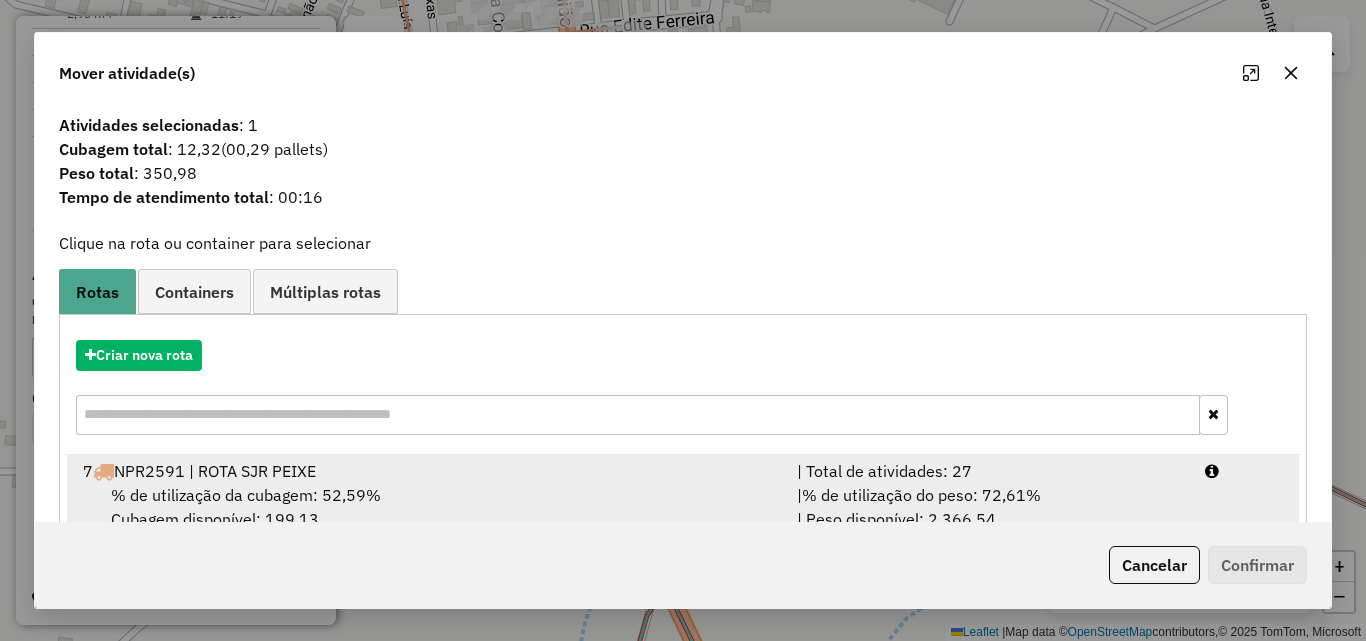 click on "|  % de utilização do peso: 72,61%  | Peso disponível: 2.366,54" at bounding box center (989, 507) 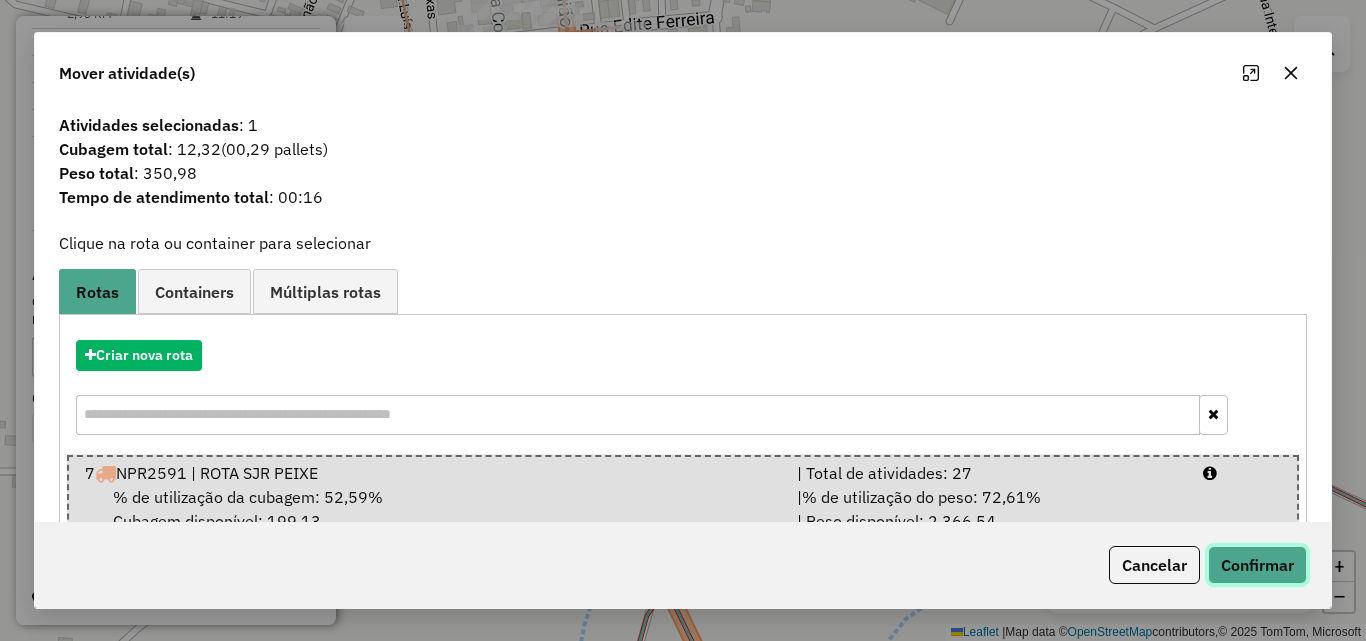 drag, startPoint x: 1264, startPoint y: 570, endPoint x: 1071, endPoint y: 537, distance: 195.80092 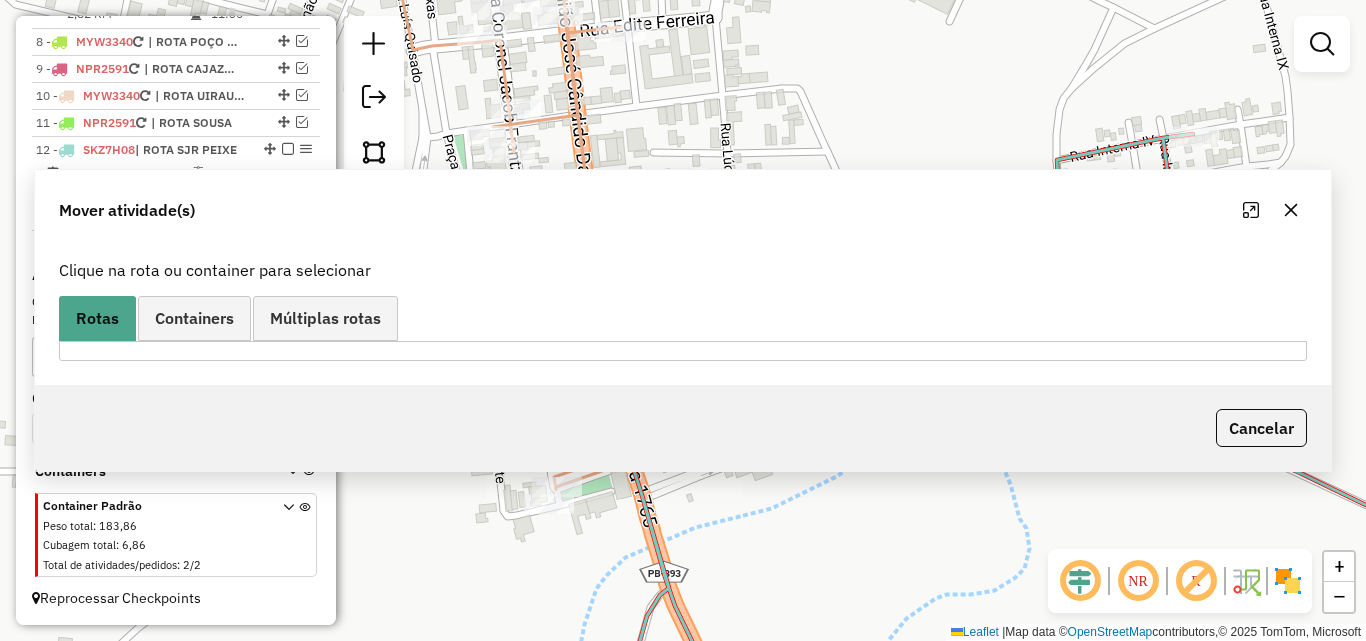 scroll, scrollTop: 923, scrollLeft: 0, axis: vertical 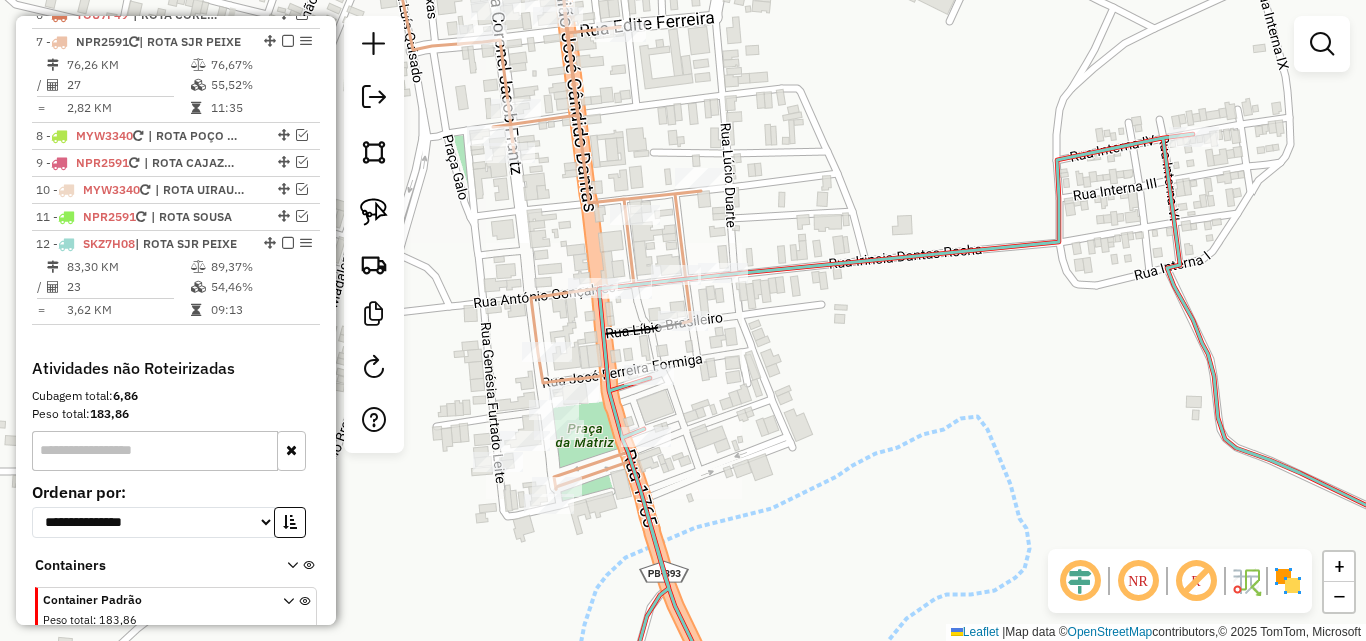 click 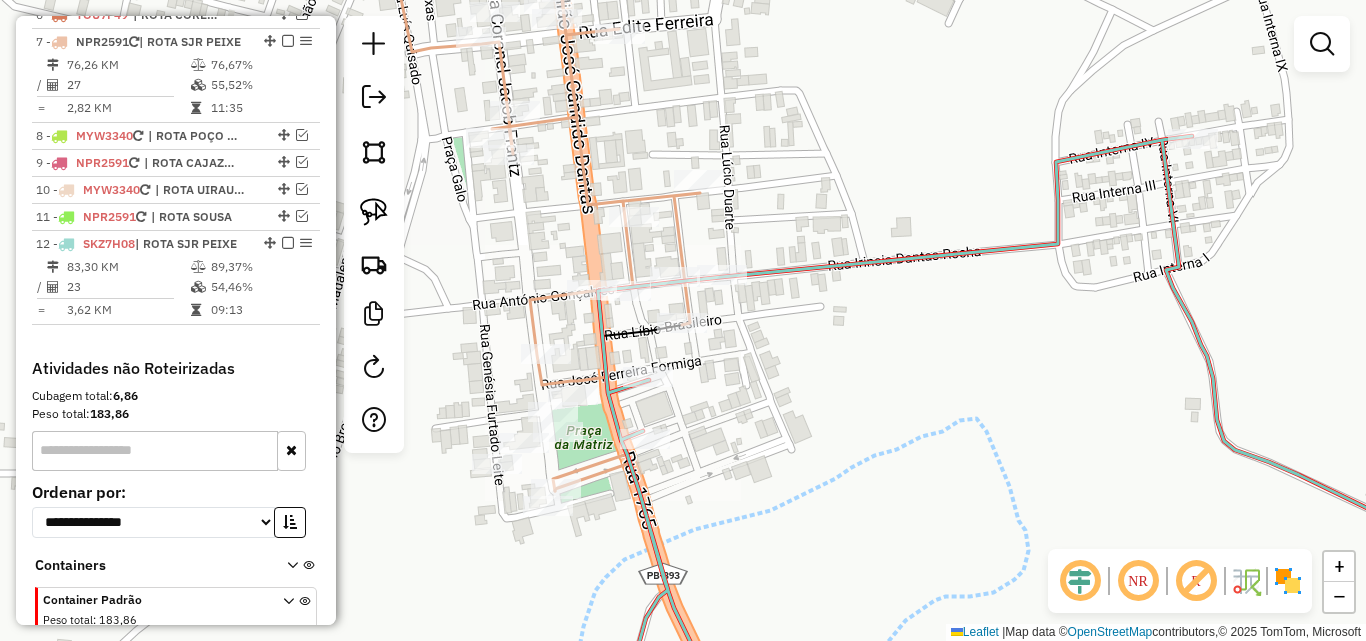 click 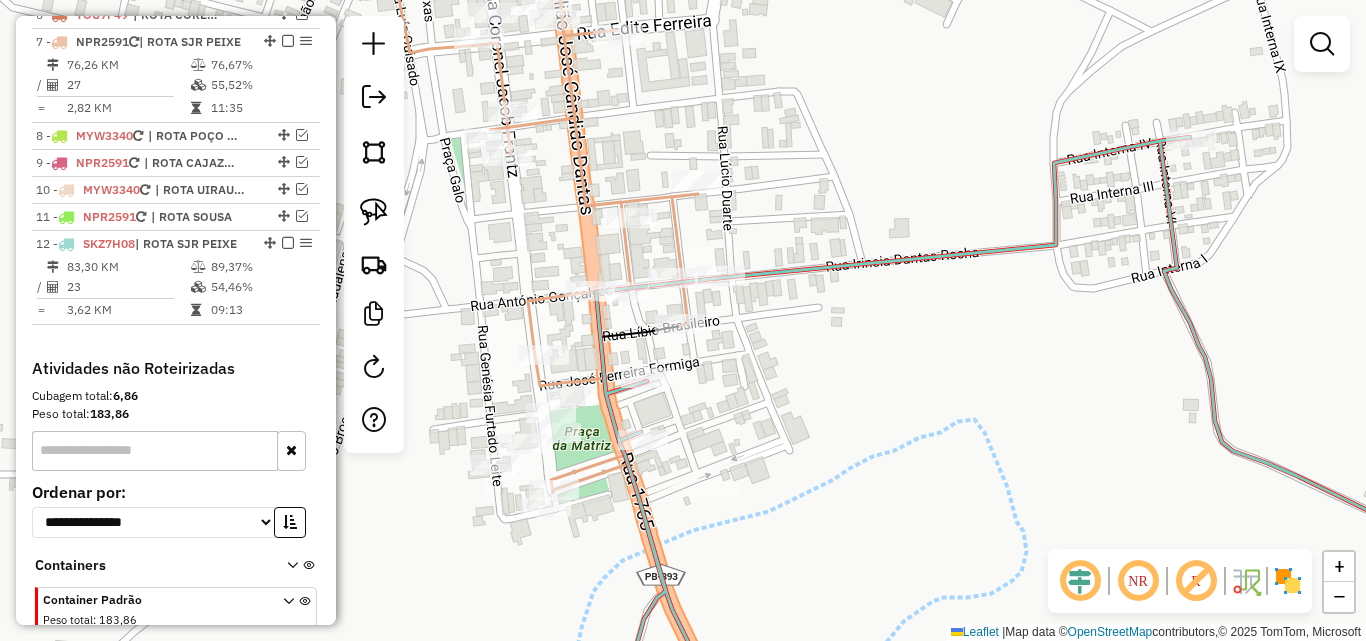 click 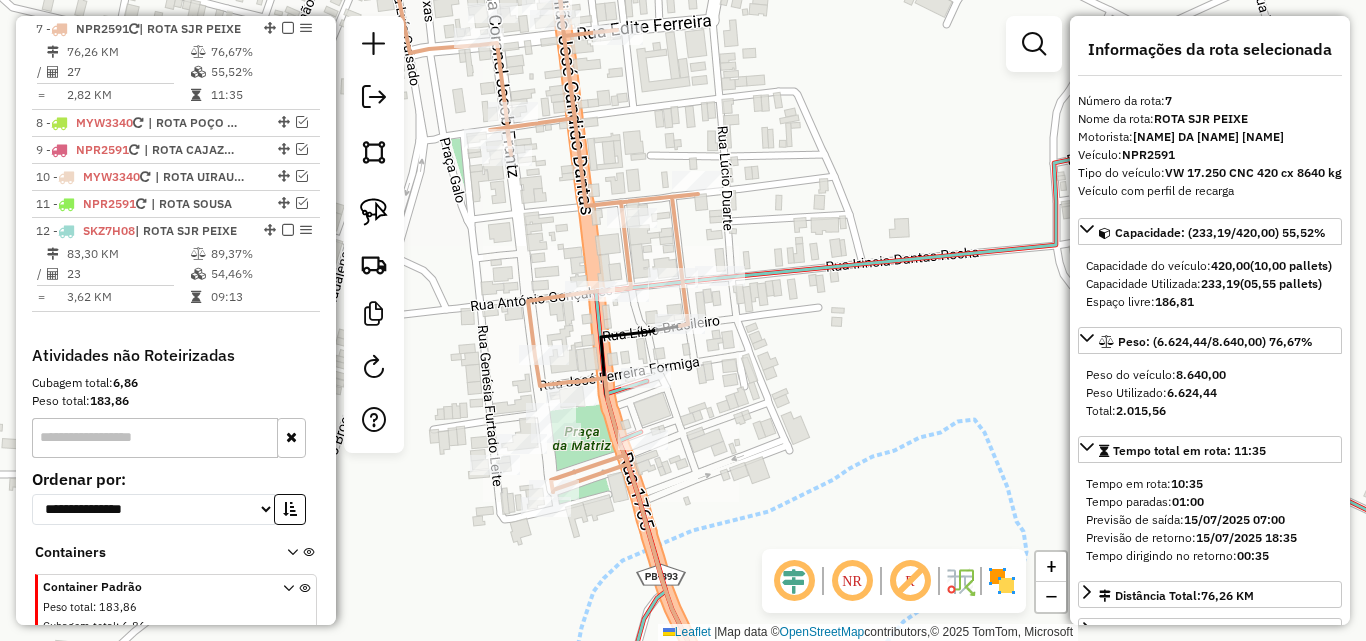 click 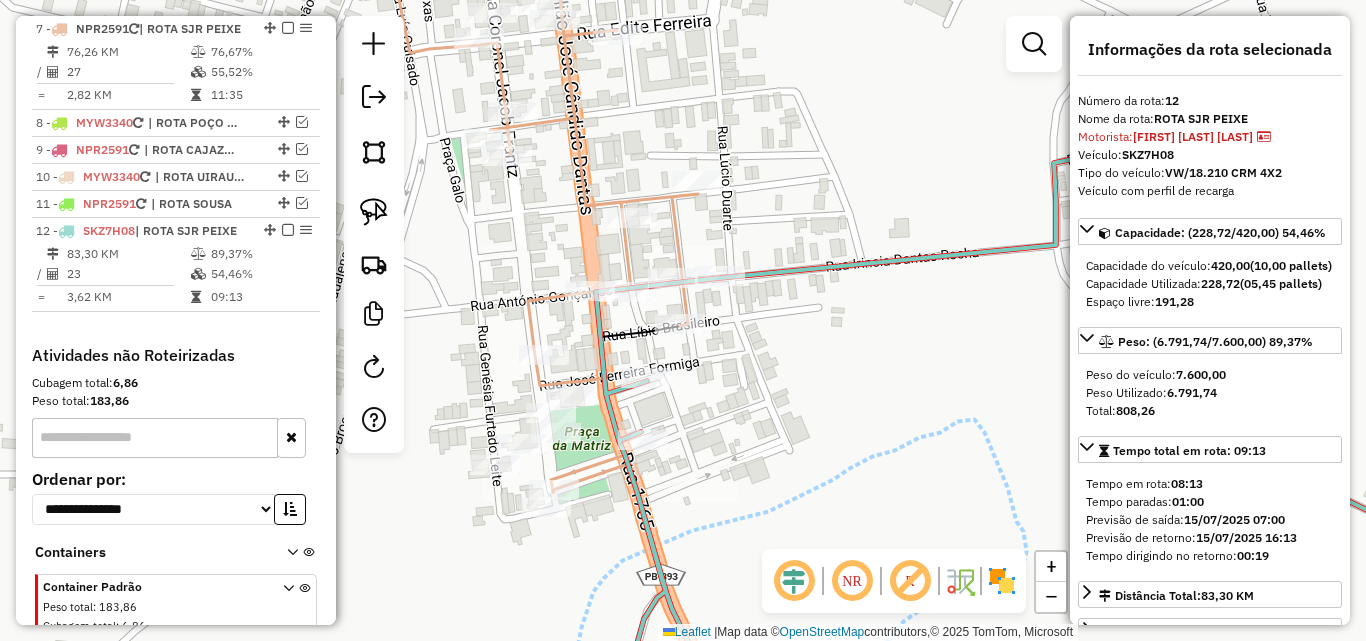 scroll, scrollTop: 1035, scrollLeft: 0, axis: vertical 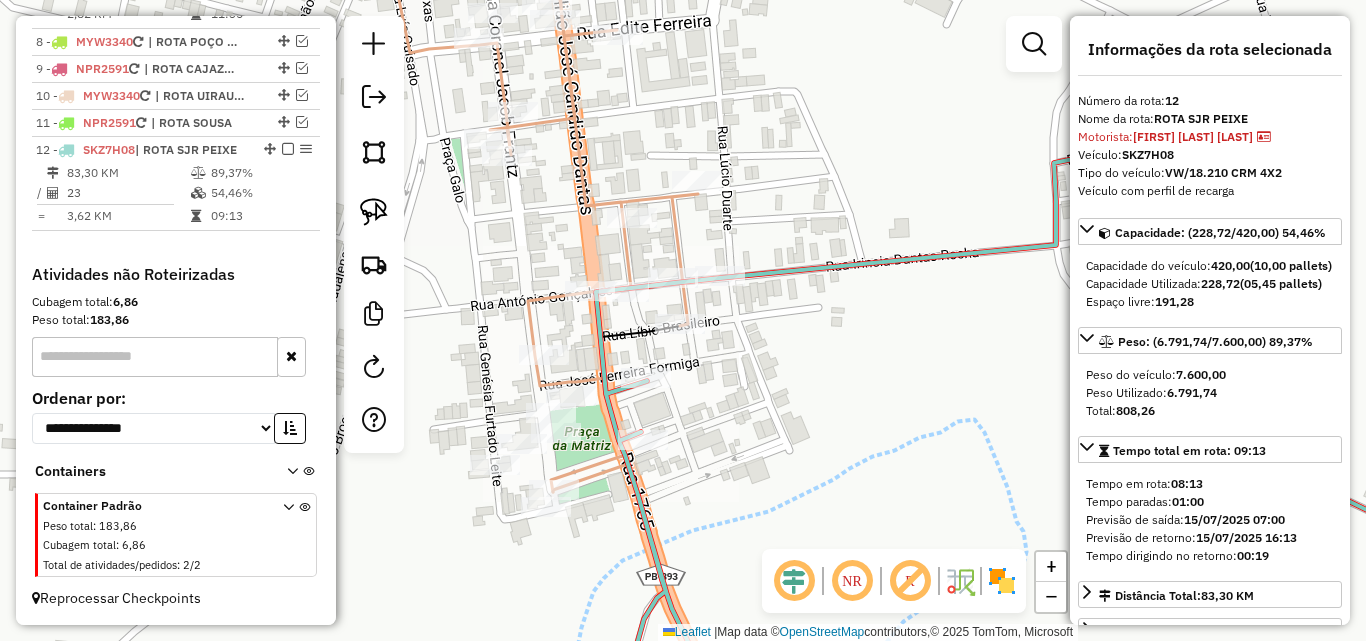 click 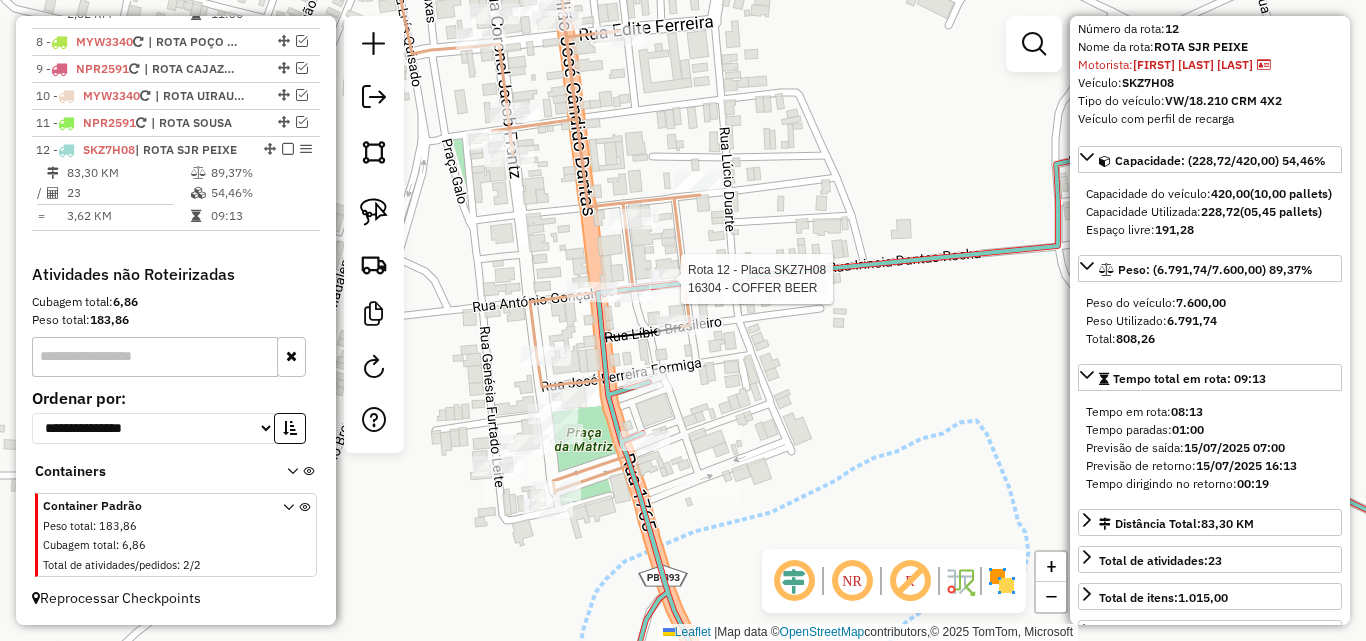 scroll, scrollTop: 100, scrollLeft: 0, axis: vertical 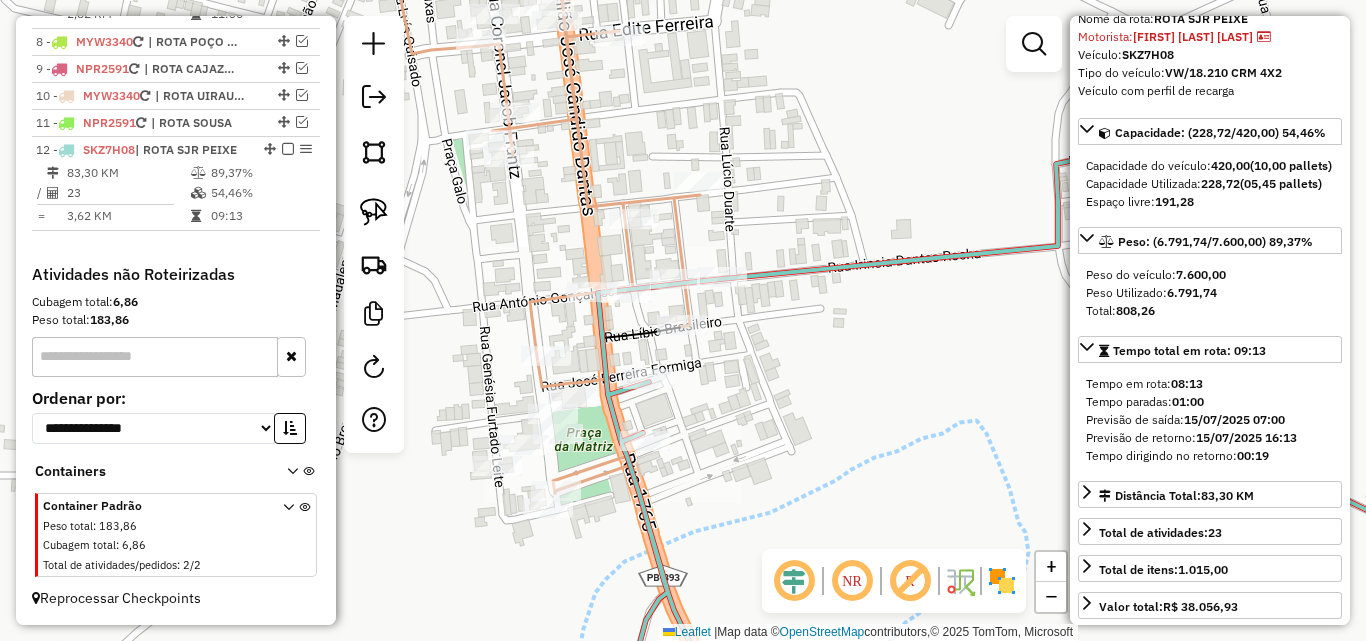 click 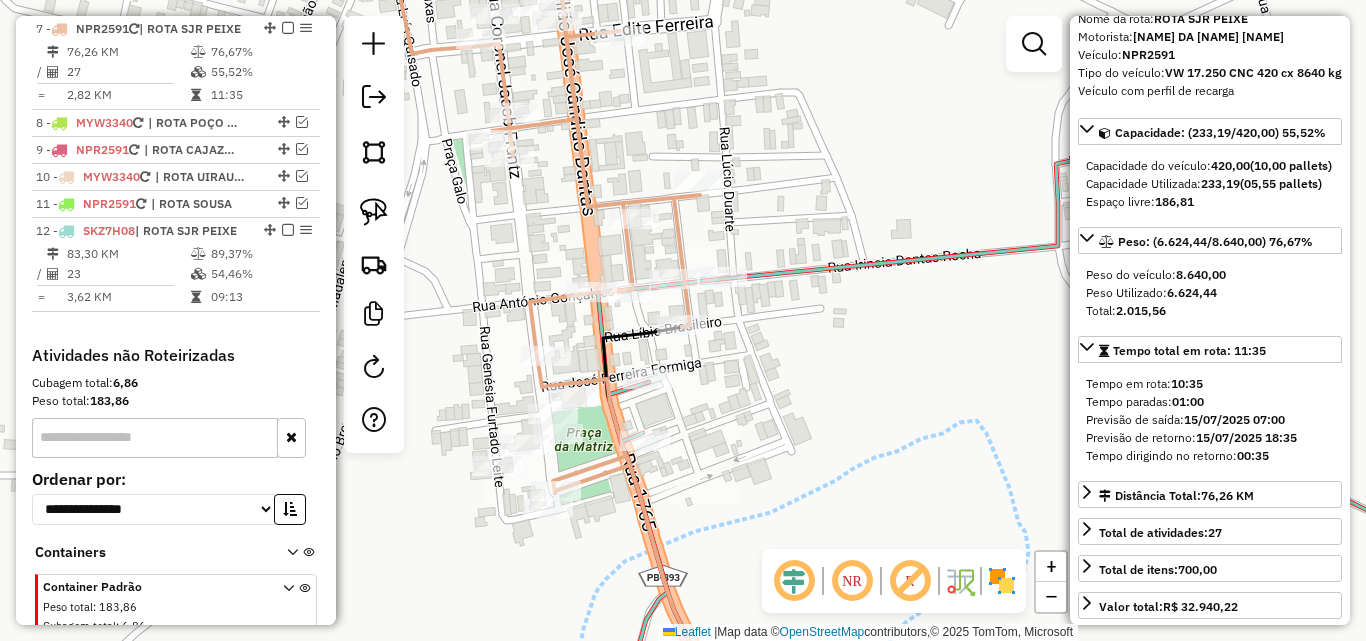 click 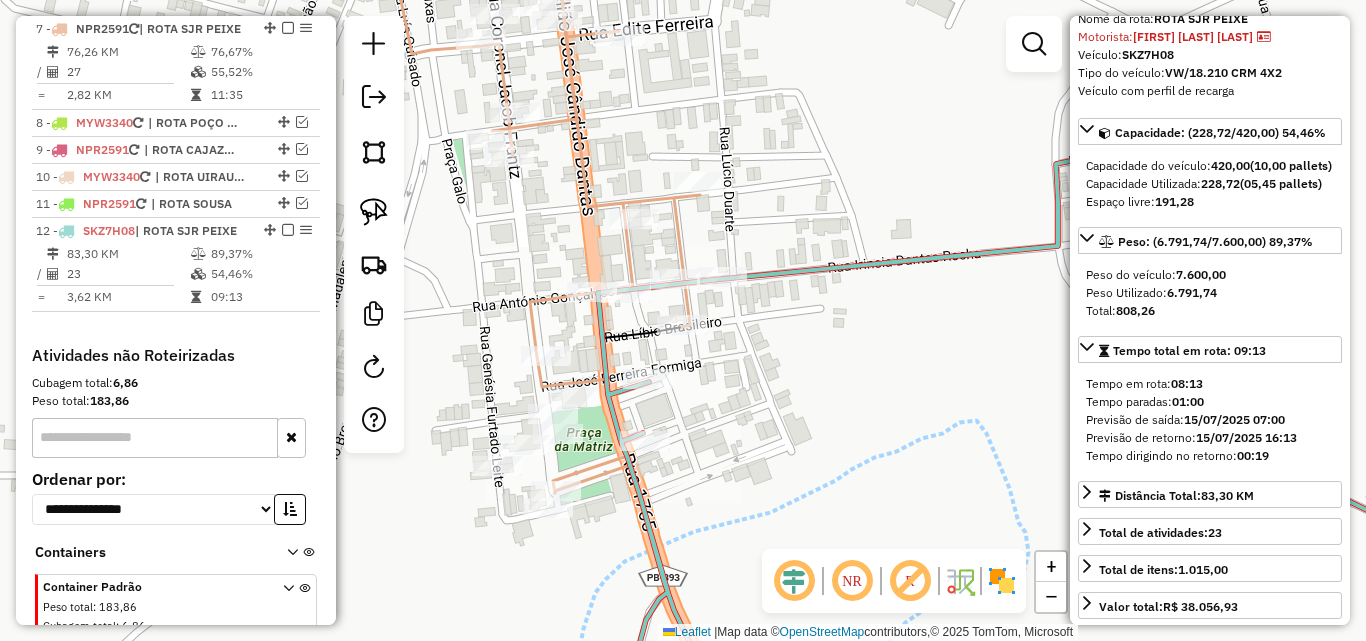scroll, scrollTop: 1035, scrollLeft: 0, axis: vertical 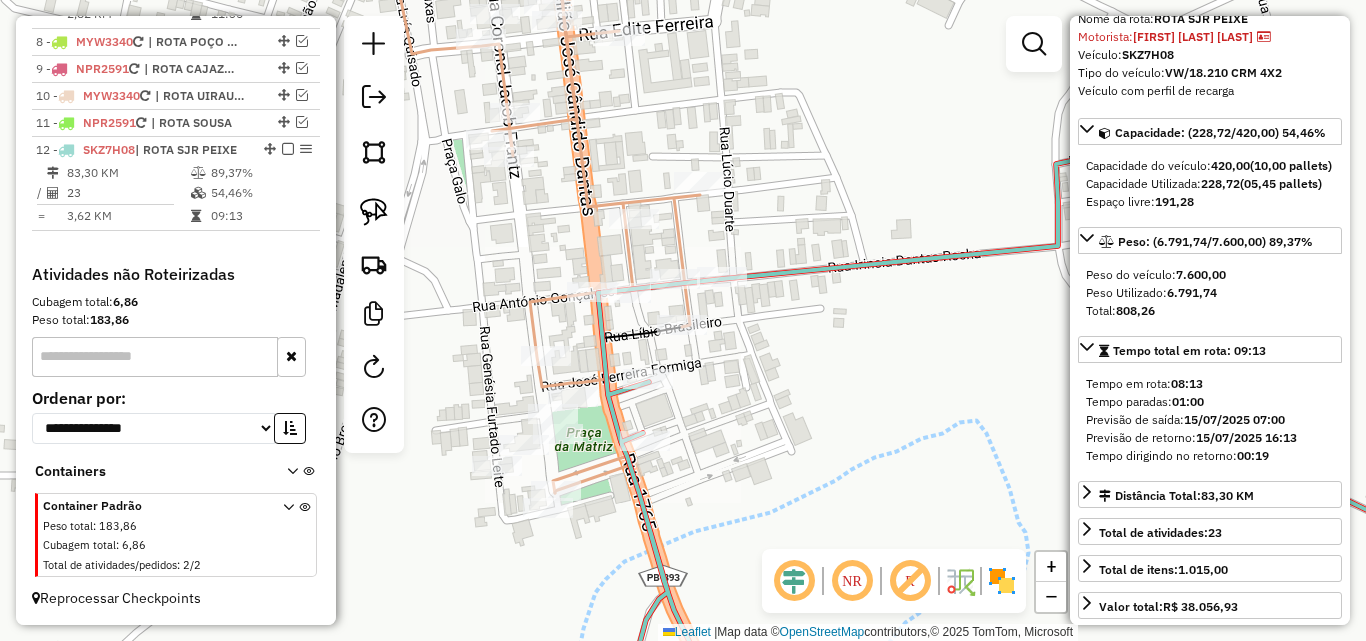 click 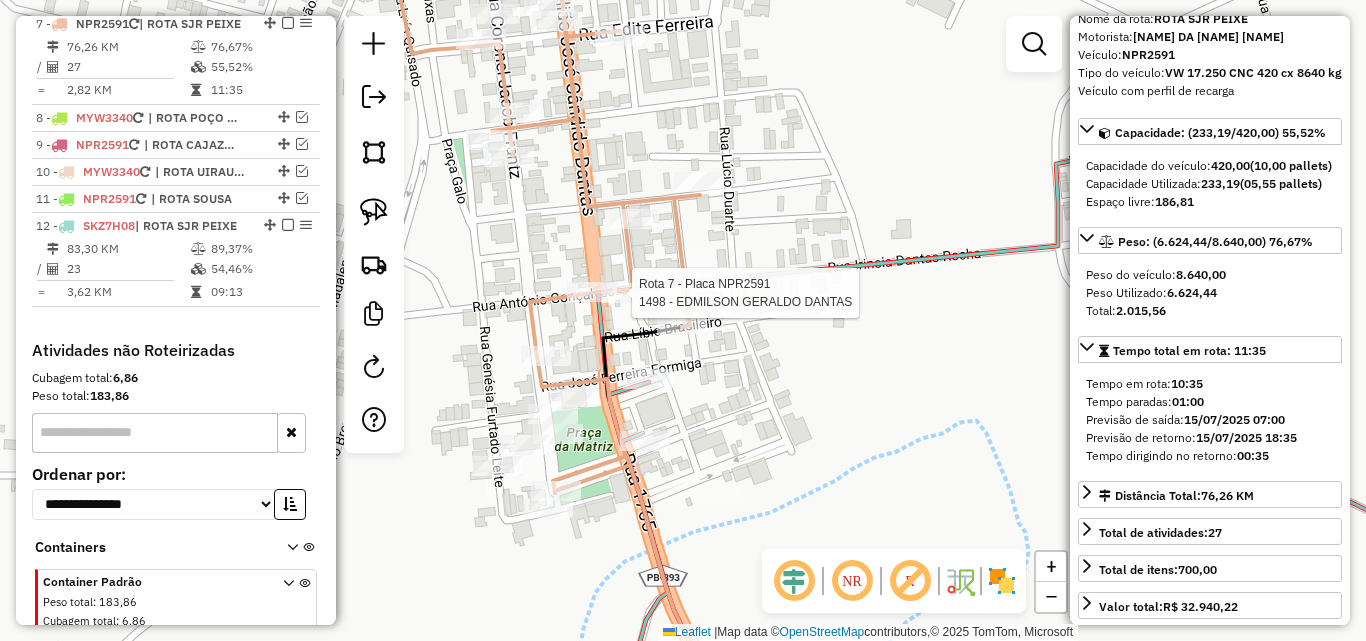 scroll, scrollTop: 936, scrollLeft: 0, axis: vertical 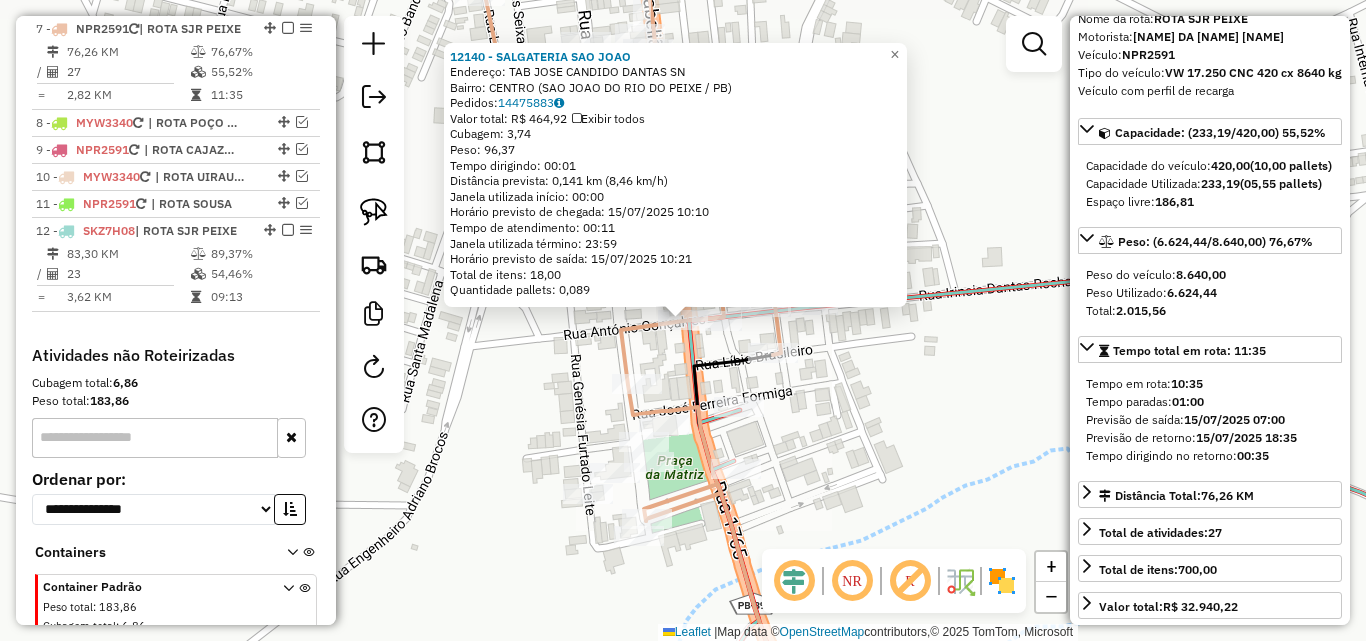 click on "12140 - SALGATERIA SAO JOAO  Endereço:  TAB JOSE CANDIDO DANTAS SN   Bairro: CENTRO (SAO JOAO DO RIO DO PEIXE / PB)   Pedidos:  14475883   Valor total: R$ 464,92   Exibir todos   Cubagem: 3,74  Peso: 96,37  Tempo dirigindo: 00:01   Distância prevista: 0,141 km (8,46 km/h)   Janela utilizada início: 00:00   Horário previsto de chegada: 15/07/2025 10:10   Tempo de atendimento: 00:11   Janela utilizada término: 23:59   Horário previsto de saída: 15/07/2025 10:21   Total de itens: 18,00   Quantidade pallets: 0,089  × Janela de atendimento Grade de atendimento Capacidade Transportadoras Veículos Cliente Pedidos  Rotas Selecione os dias de semana para filtrar as janelas de atendimento  Seg   Ter   Qua   Qui   Sex   Sáb   Dom  Informe o período da janela de atendimento: De: Até:  Filtrar exatamente a janela do cliente  Considerar janela de atendimento padrão  Selecione os dias de semana para filtrar as grades de atendimento  Seg   Ter   Qua   Qui   Sex   Sáb   Dom   Peso mínimo:   Peso máximo:   De:" 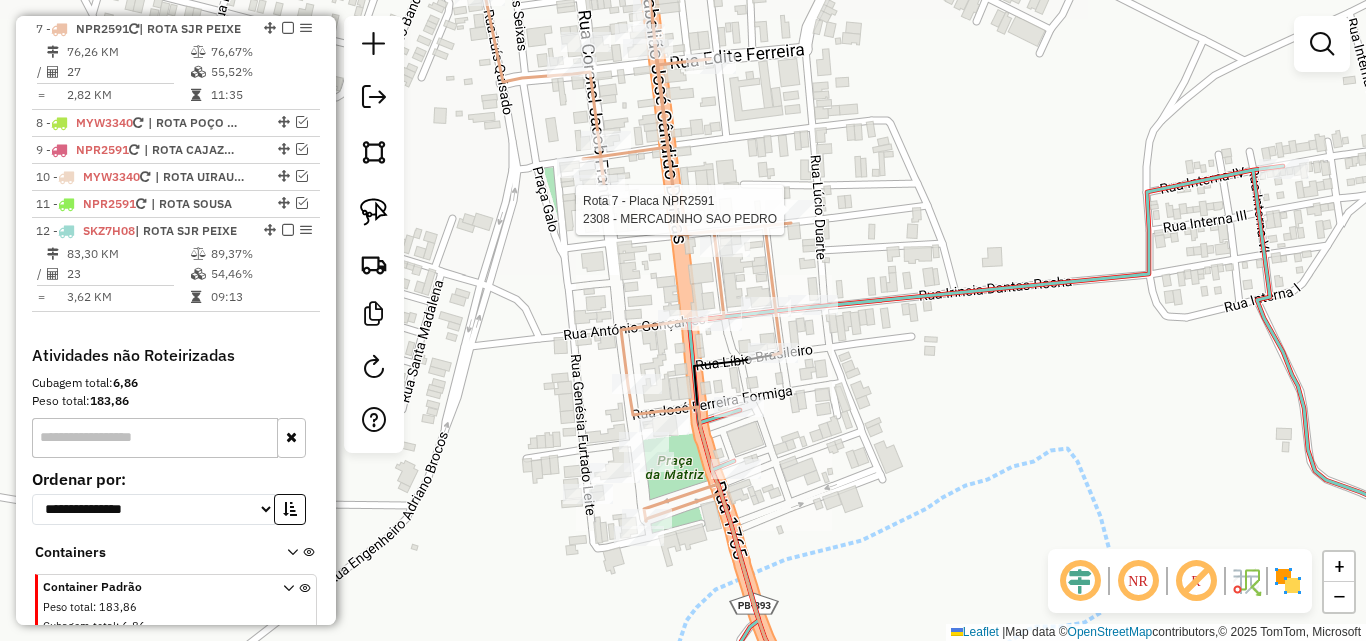 select on "*********" 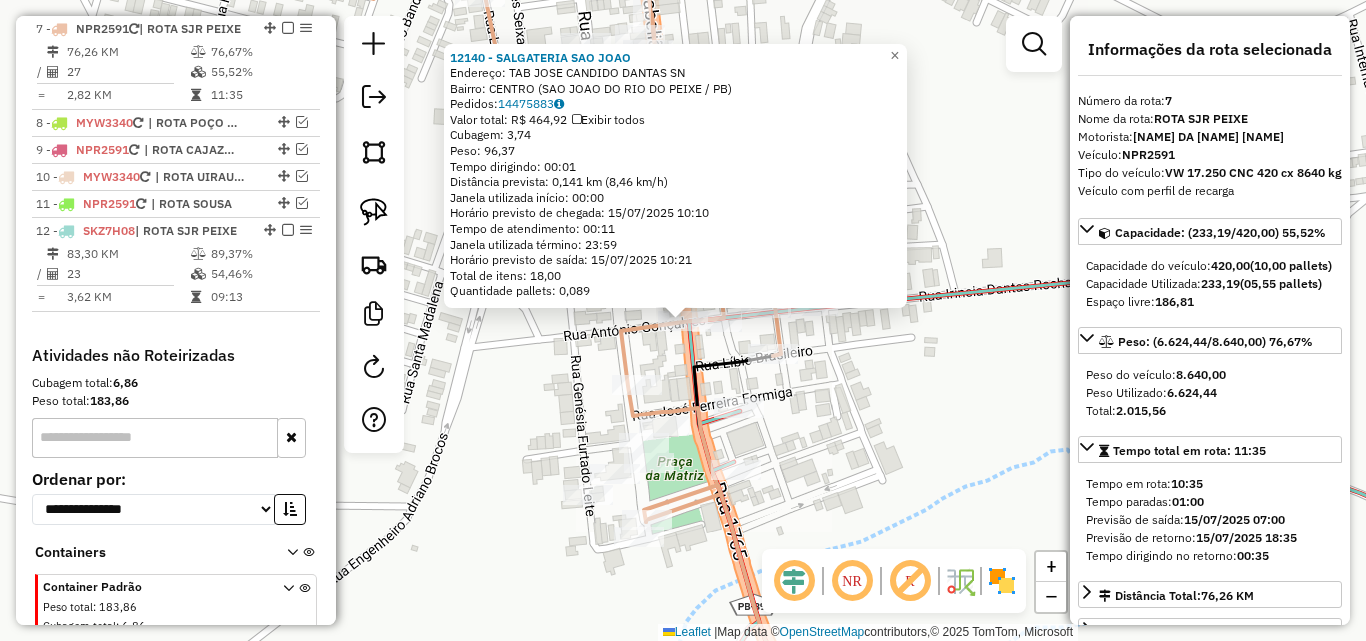 click on "12140 - SALGATERIA SAO JOAO  Endereço:  TAB JOSE CANDIDO DANTAS SN   Bairro: CENTRO (SAO JOAO DO RIO DO PEIXE / PB)   Pedidos:  14475883   Valor total: R$ 464,92   Exibir todos   Cubagem: 3,74  Peso: 96,37  Tempo dirigindo: 00:01   Distância prevista: 0,141 km (8,46 km/h)   Janela utilizada início: 00:00   Horário previsto de chegada: 15/07/2025 10:10   Tempo de atendimento: 00:11   Janela utilizada término: 23:59   Horário previsto de saída: 15/07/2025 10:21   Total de itens: 18,00   Quantidade pallets: 0,089  × Janela de atendimento Grade de atendimento Capacidade Transportadoras Veículos Cliente Pedidos  Rotas Selecione os dias de semana para filtrar as janelas de atendimento  Seg   Ter   Qua   Qui   Sex   Sáb   Dom  Informe o período da janela de atendimento: De: Até:  Filtrar exatamente a janela do cliente  Considerar janela de atendimento padrão  Selecione os dias de semana para filtrar as grades de atendimento  Seg   Ter   Qua   Qui   Sex   Sáb   Dom   Peso mínimo:   Peso máximo:   De:" 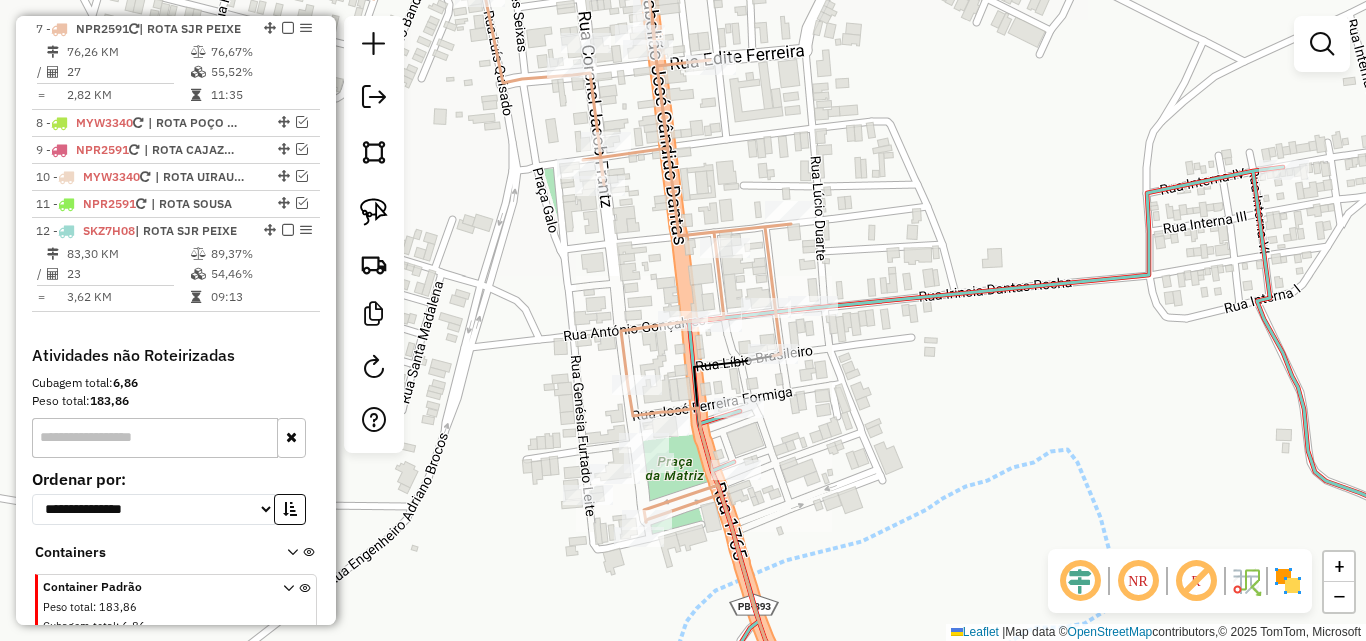 click 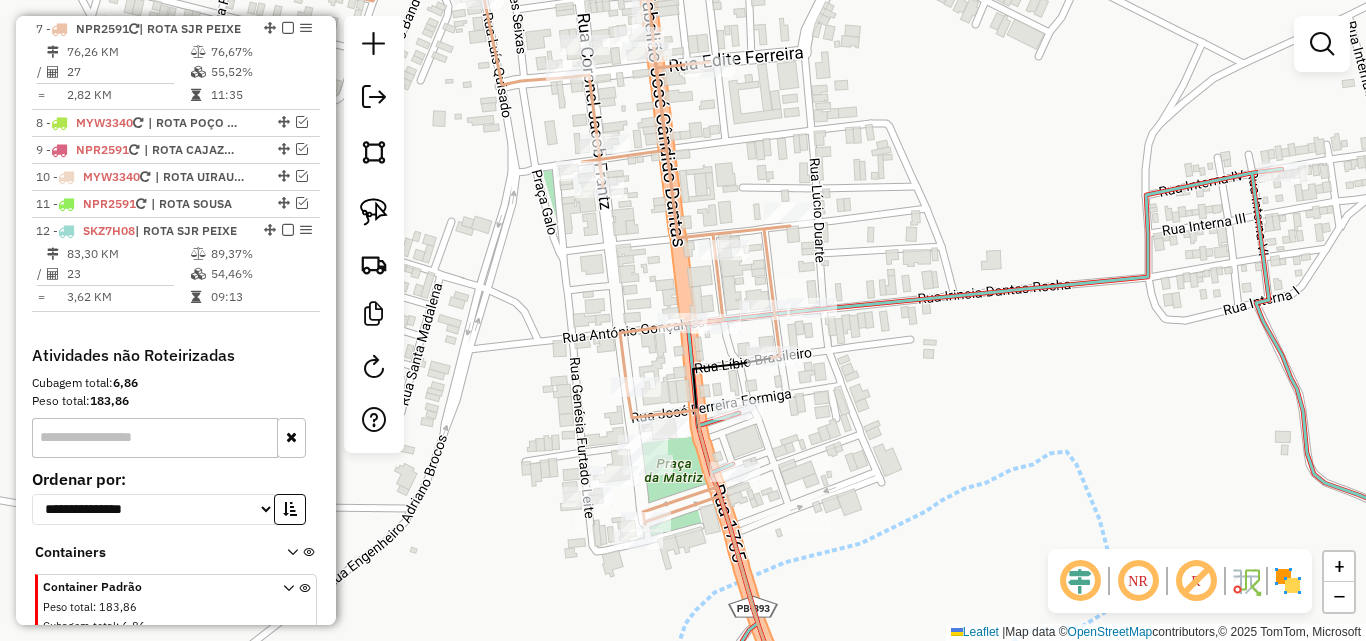 click 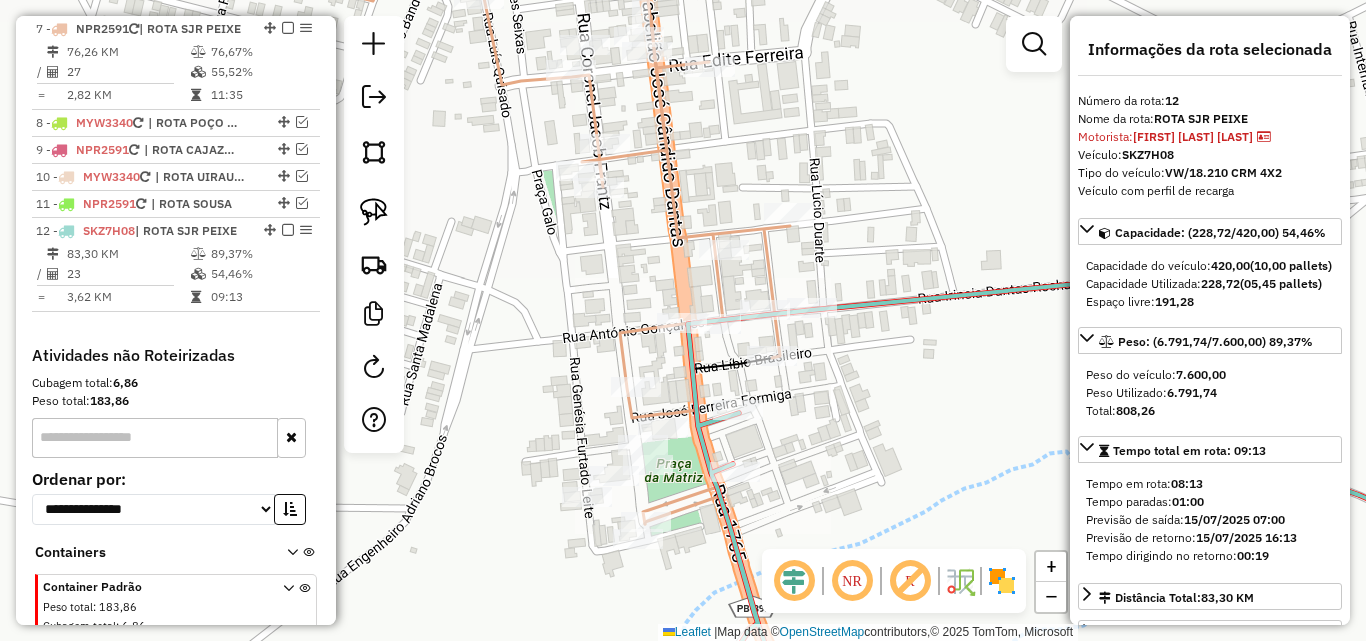 scroll, scrollTop: 1035, scrollLeft: 0, axis: vertical 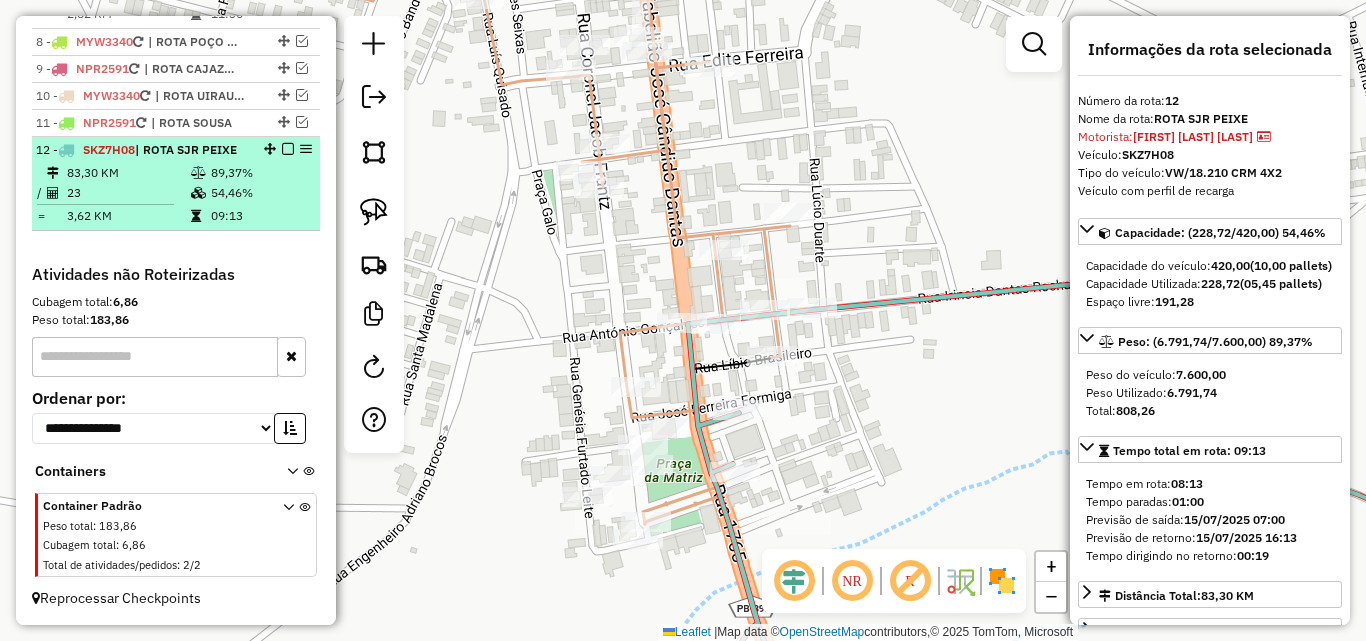 click on "09:13" at bounding box center (260, 216) 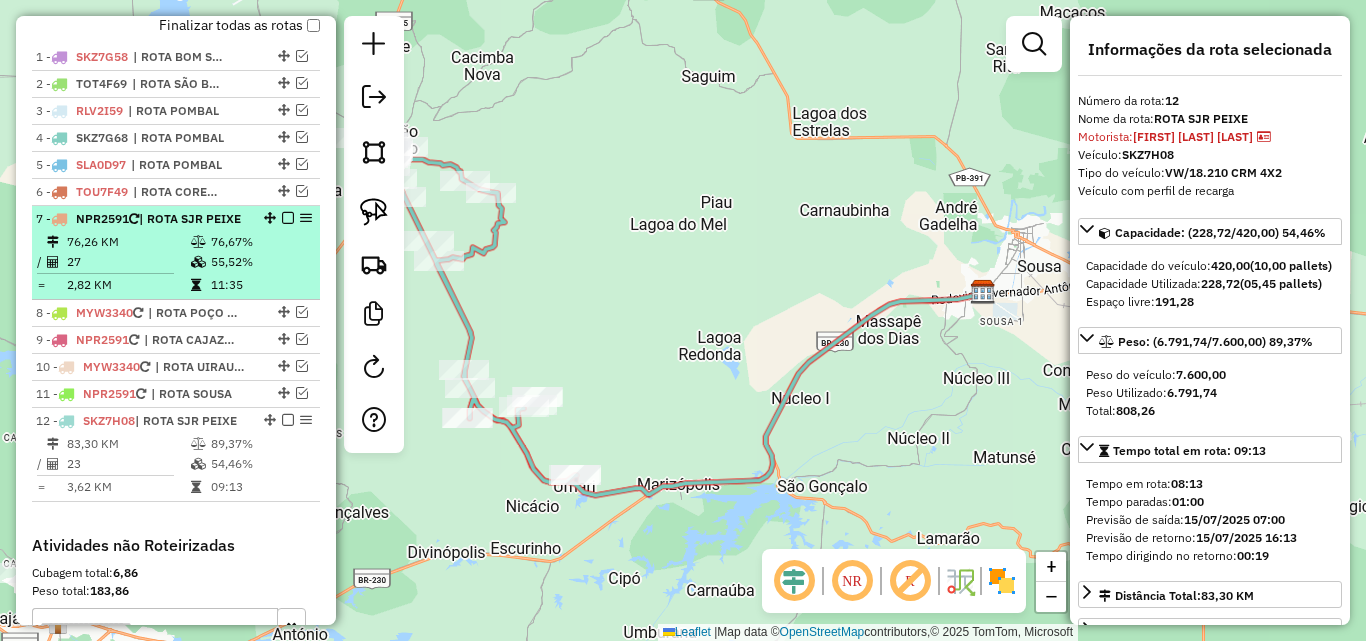 scroll, scrollTop: 735, scrollLeft: 0, axis: vertical 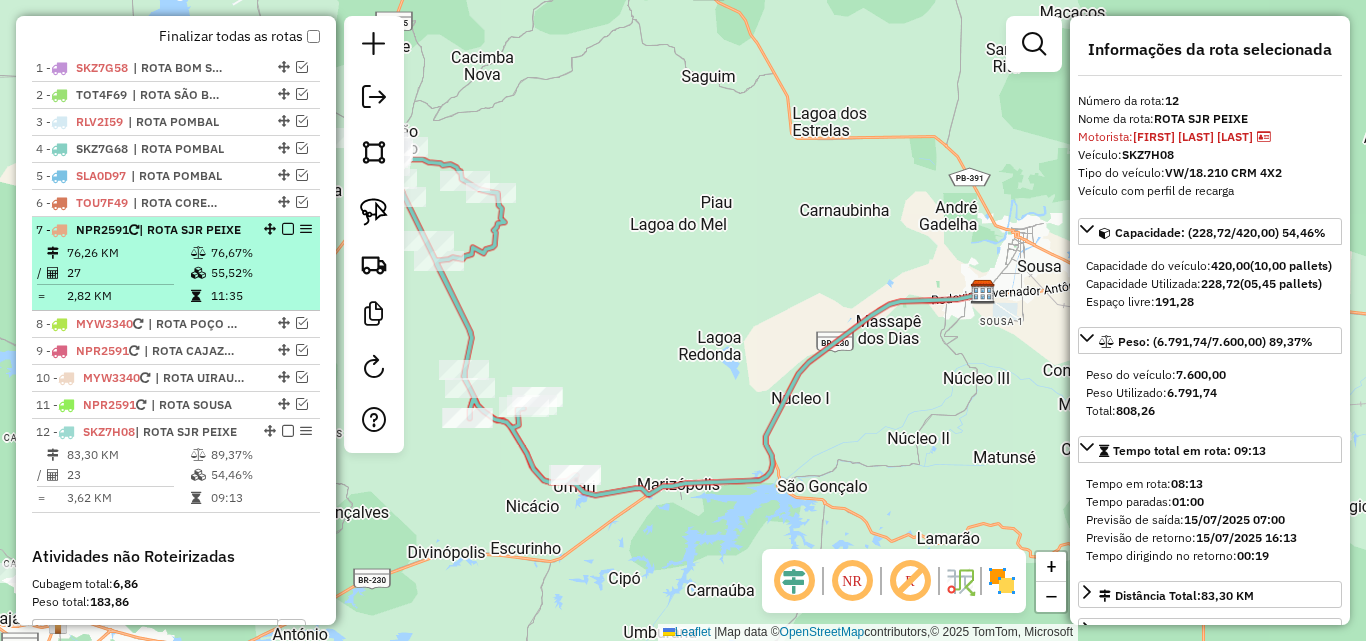 drag, startPoint x: 198, startPoint y: 228, endPoint x: 204, endPoint y: 238, distance: 11.661903 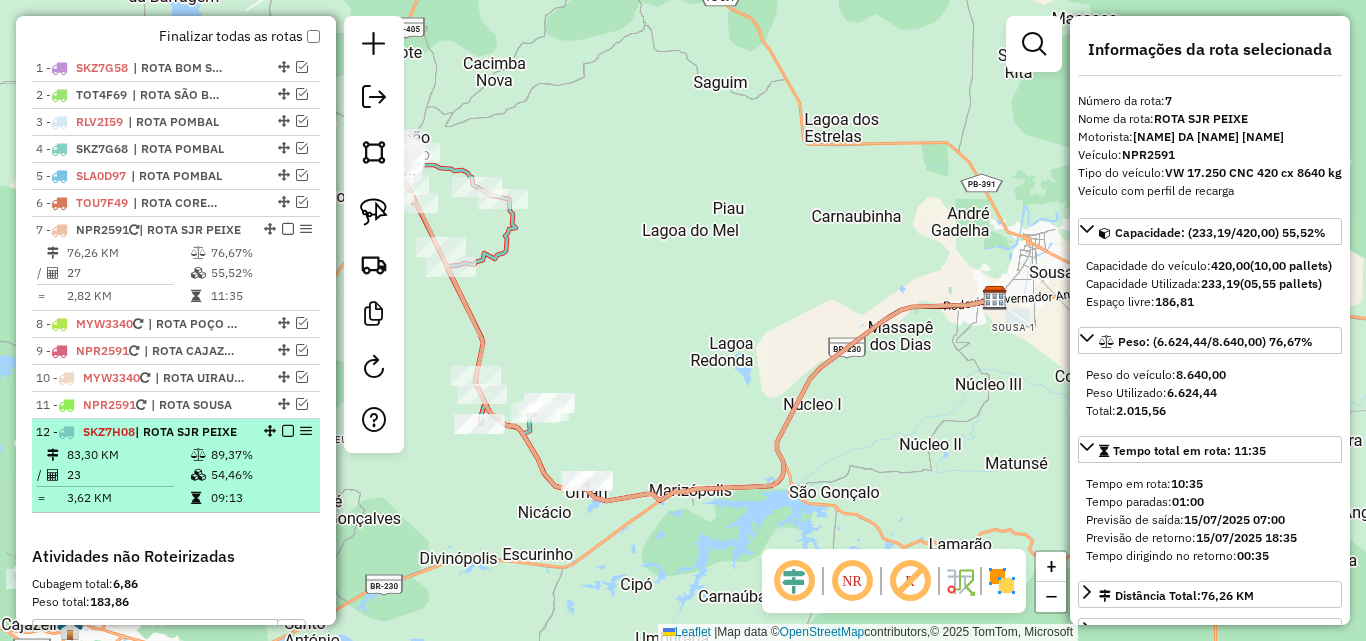 click on "83,30 KM" at bounding box center [128, 455] 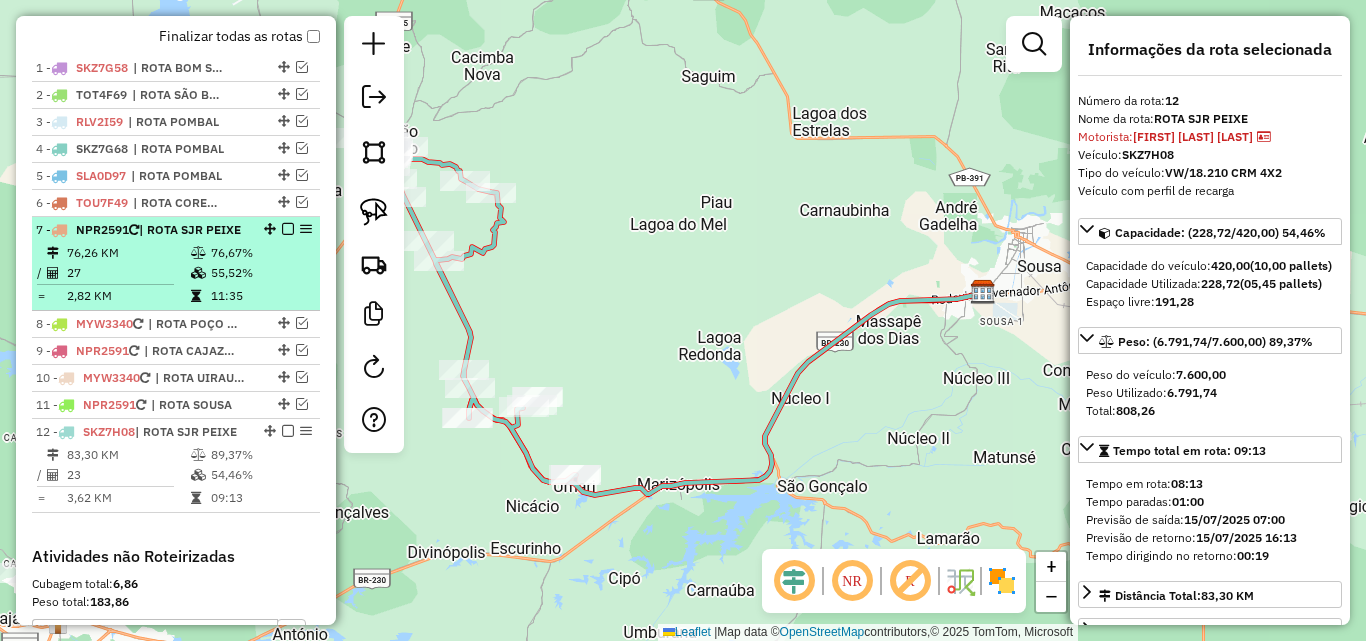 click at bounding box center [198, 253] 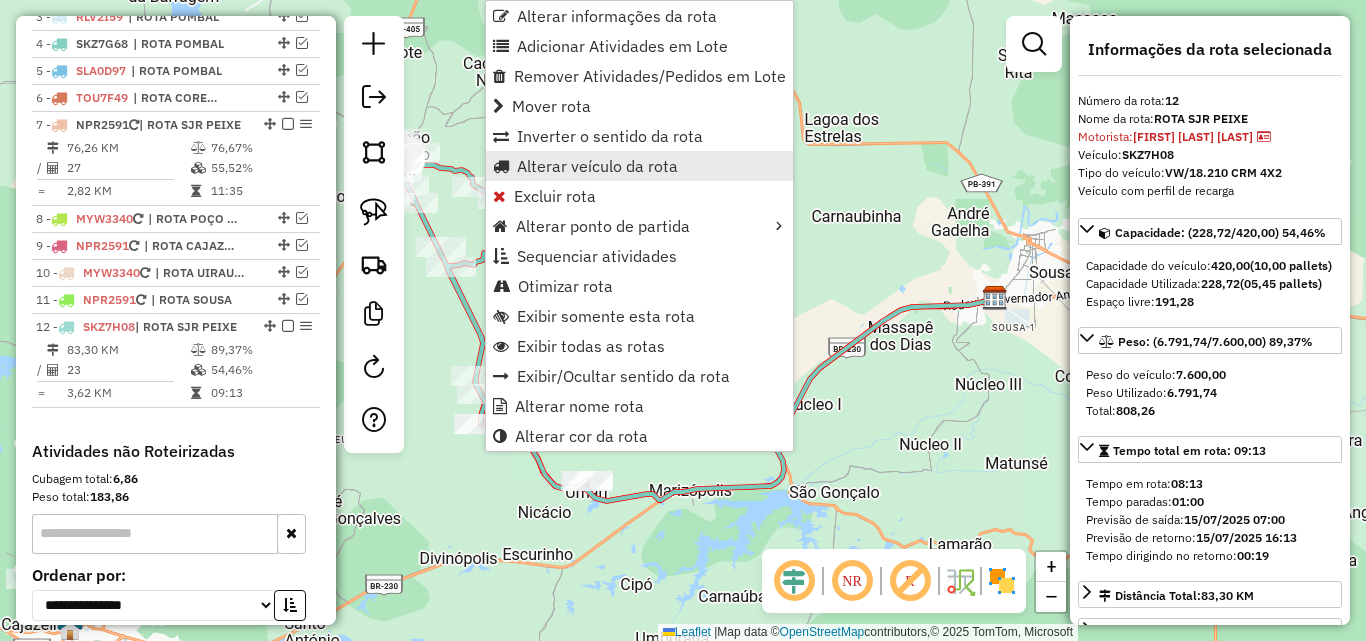 scroll, scrollTop: 1035, scrollLeft: 0, axis: vertical 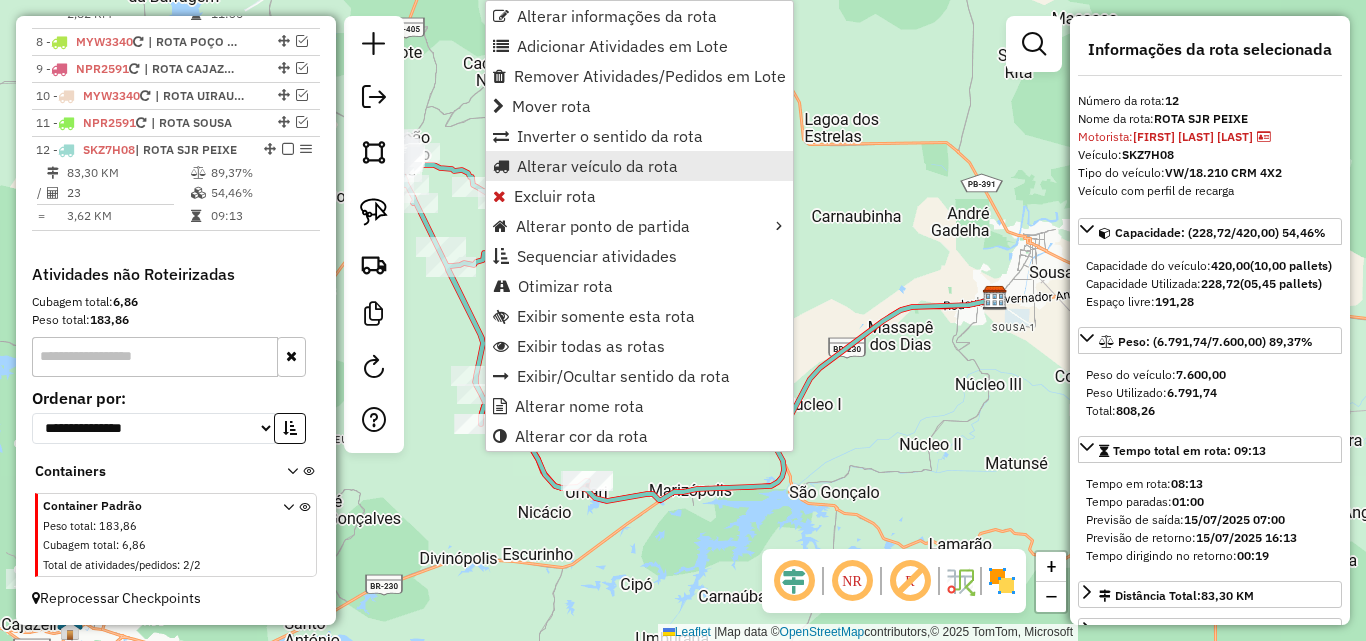 click on "Alterar veículo da rota" at bounding box center (597, 166) 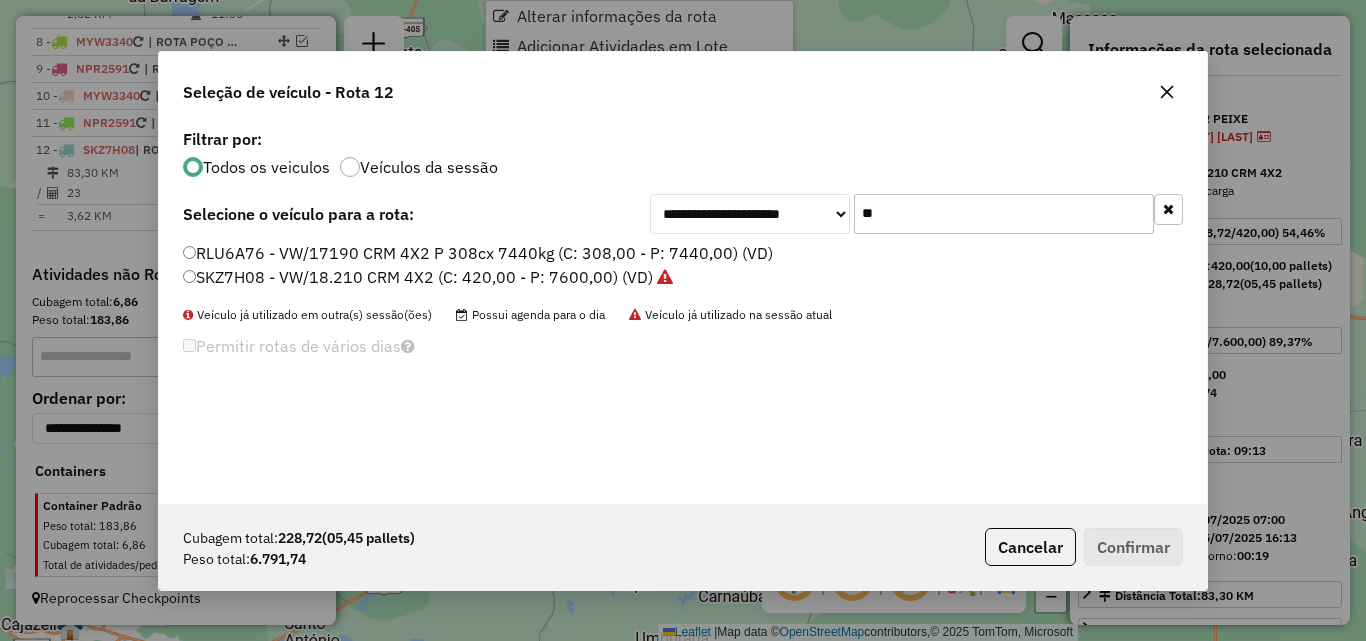 scroll, scrollTop: 11, scrollLeft: 6, axis: both 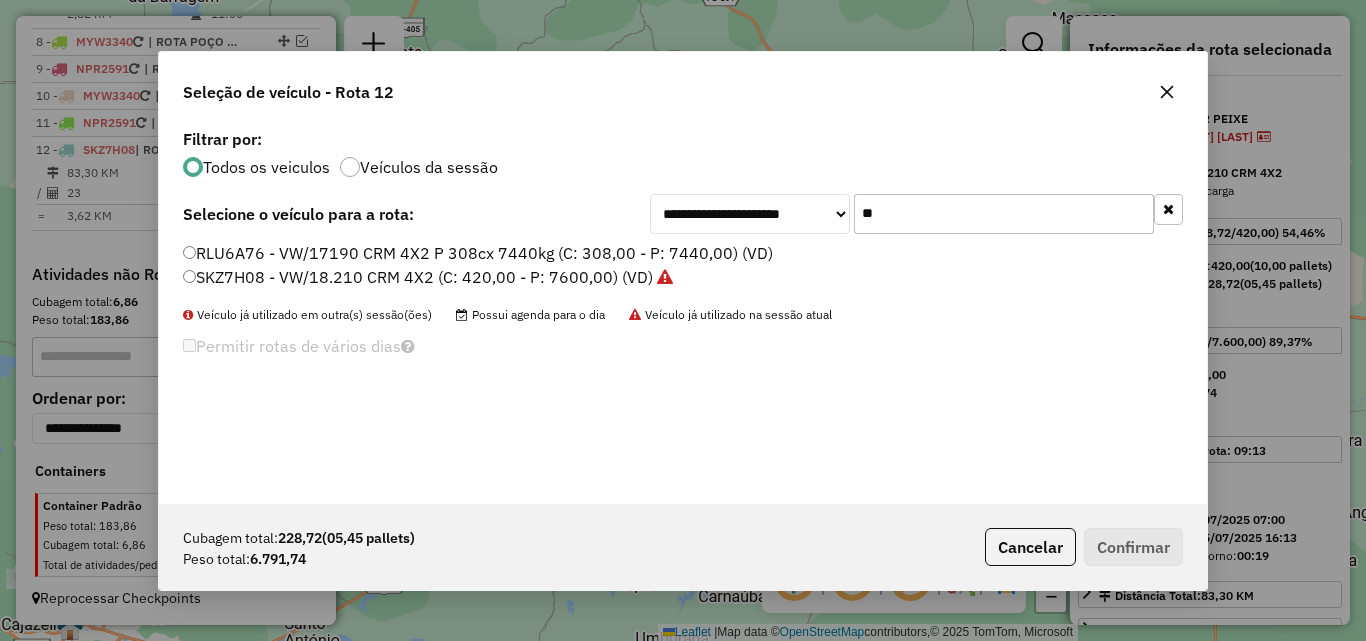 click on "**" 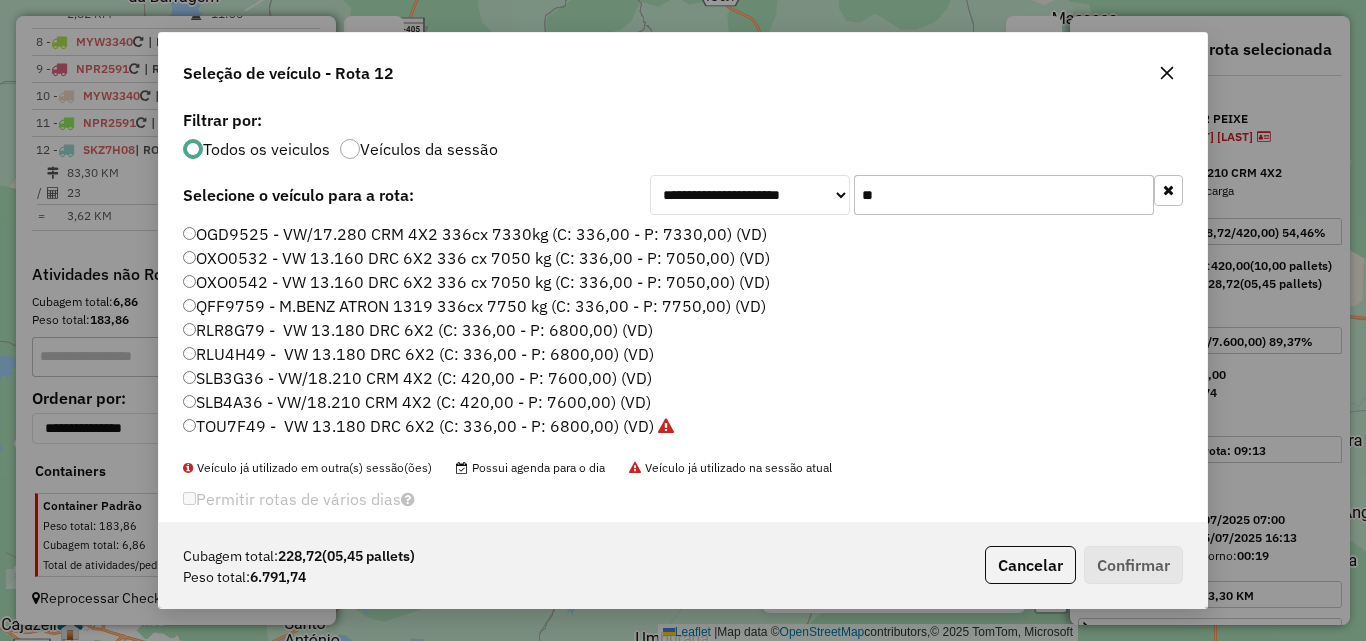 type on "**" 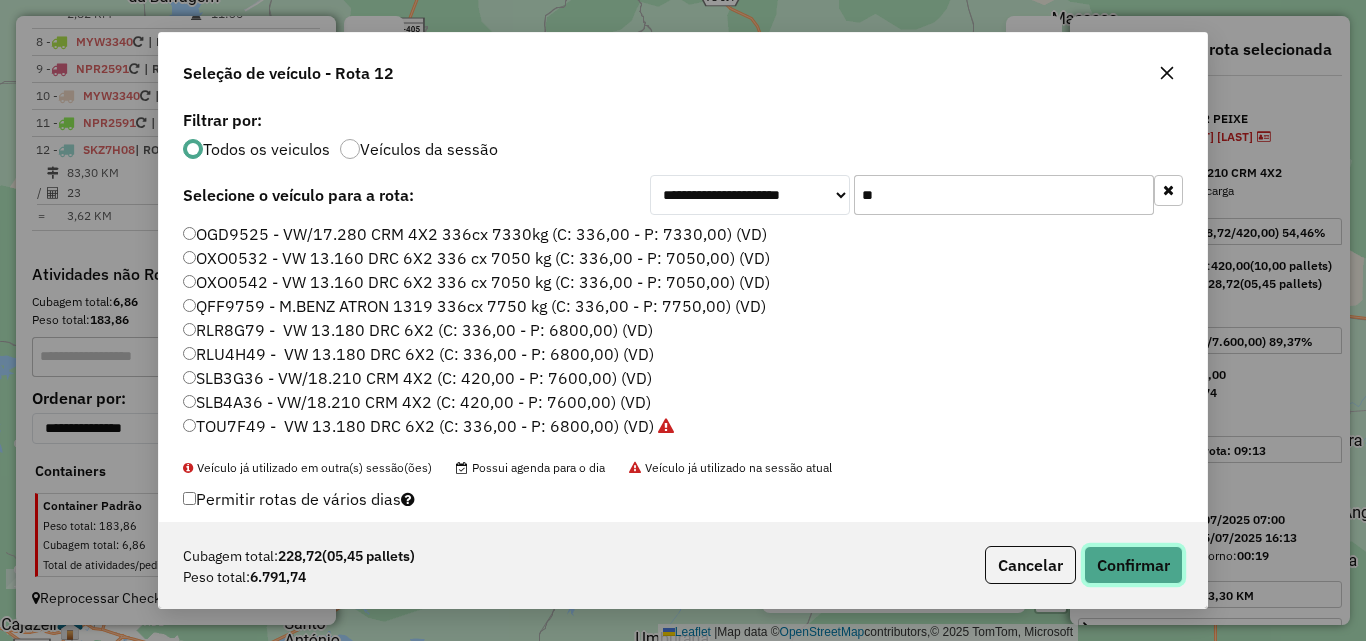 click on "Confirmar" 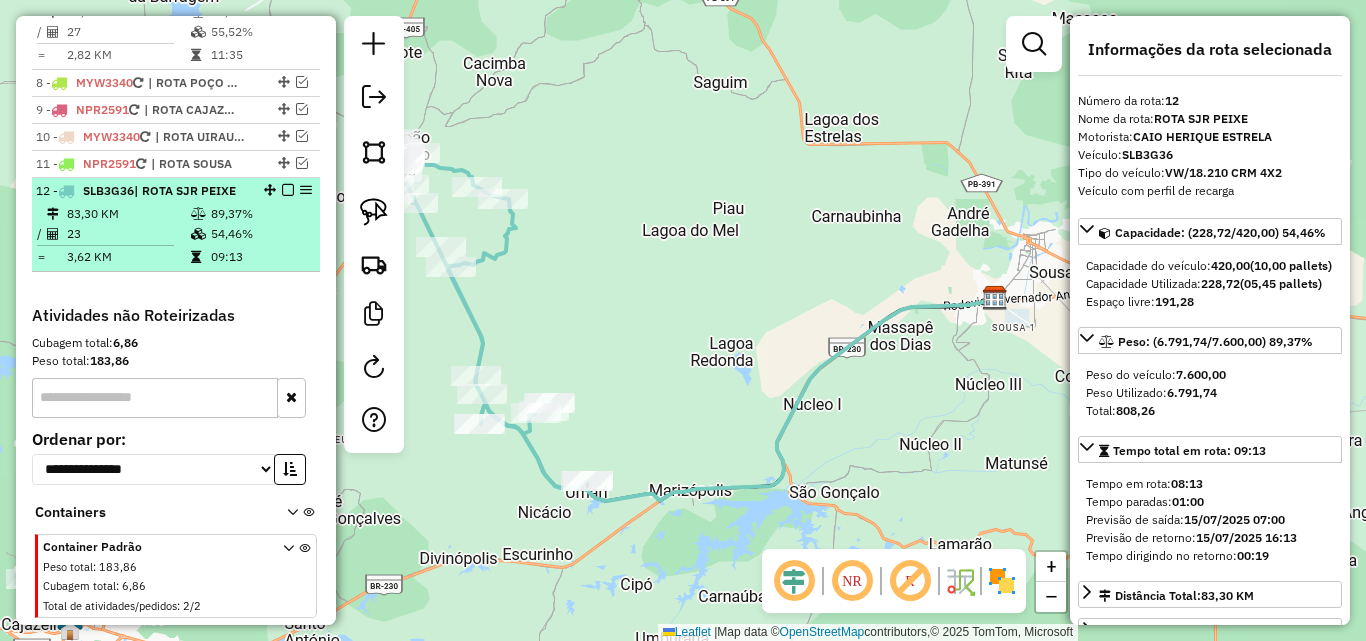 scroll, scrollTop: 935, scrollLeft: 0, axis: vertical 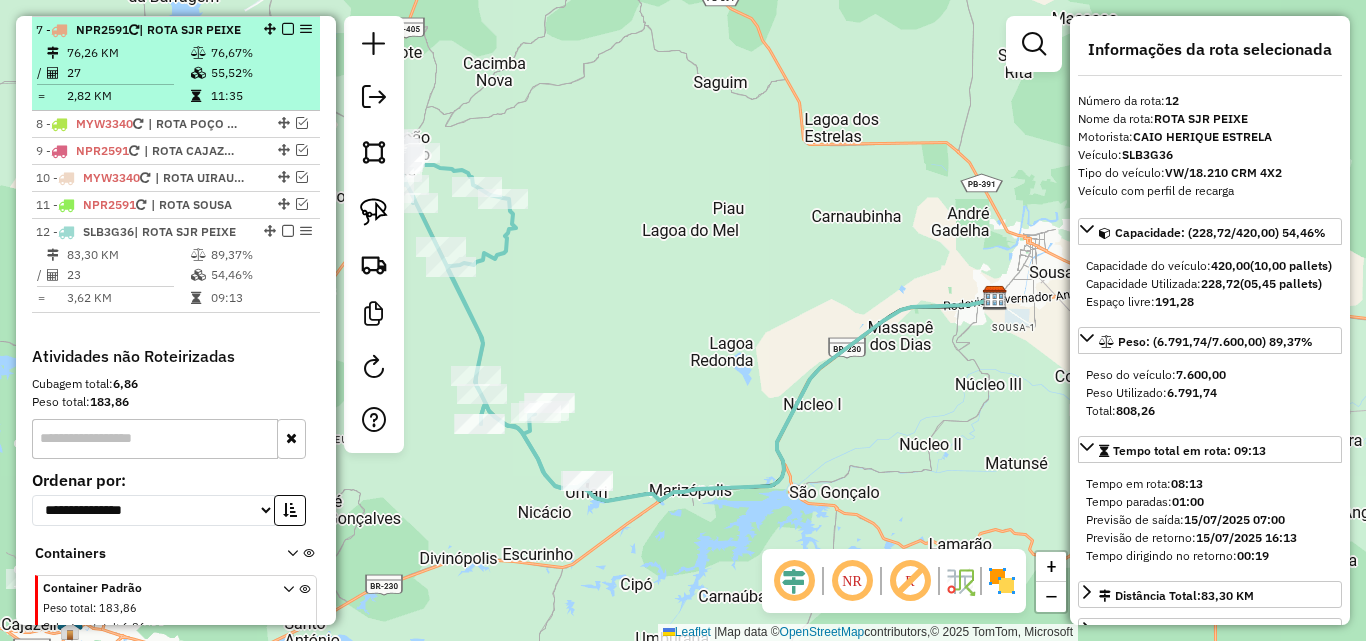 click at bounding box center (200, 53) 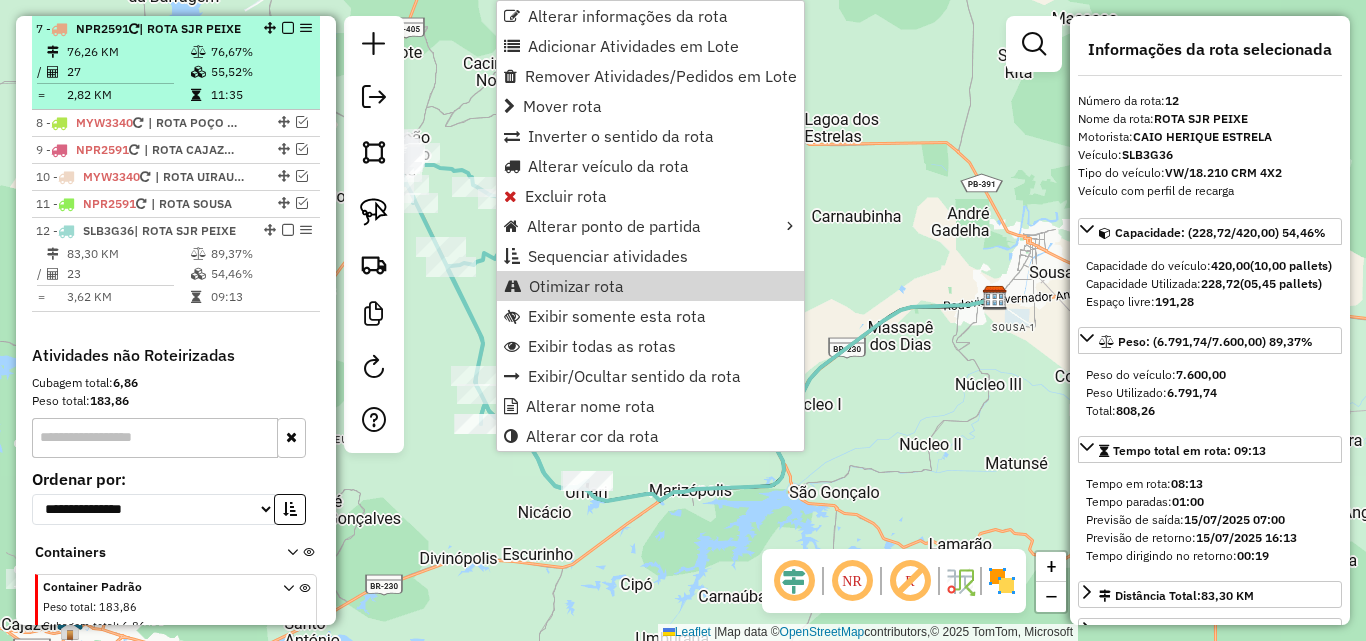scroll, scrollTop: 835, scrollLeft: 0, axis: vertical 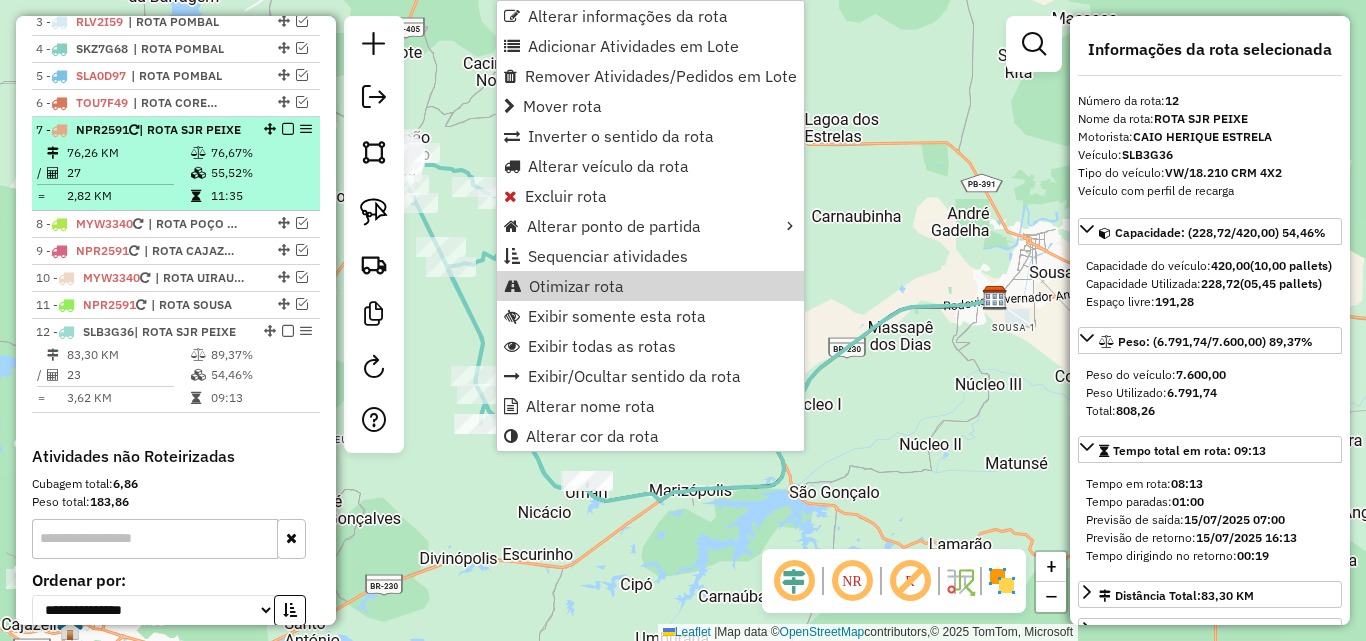 click at bounding box center (198, 153) 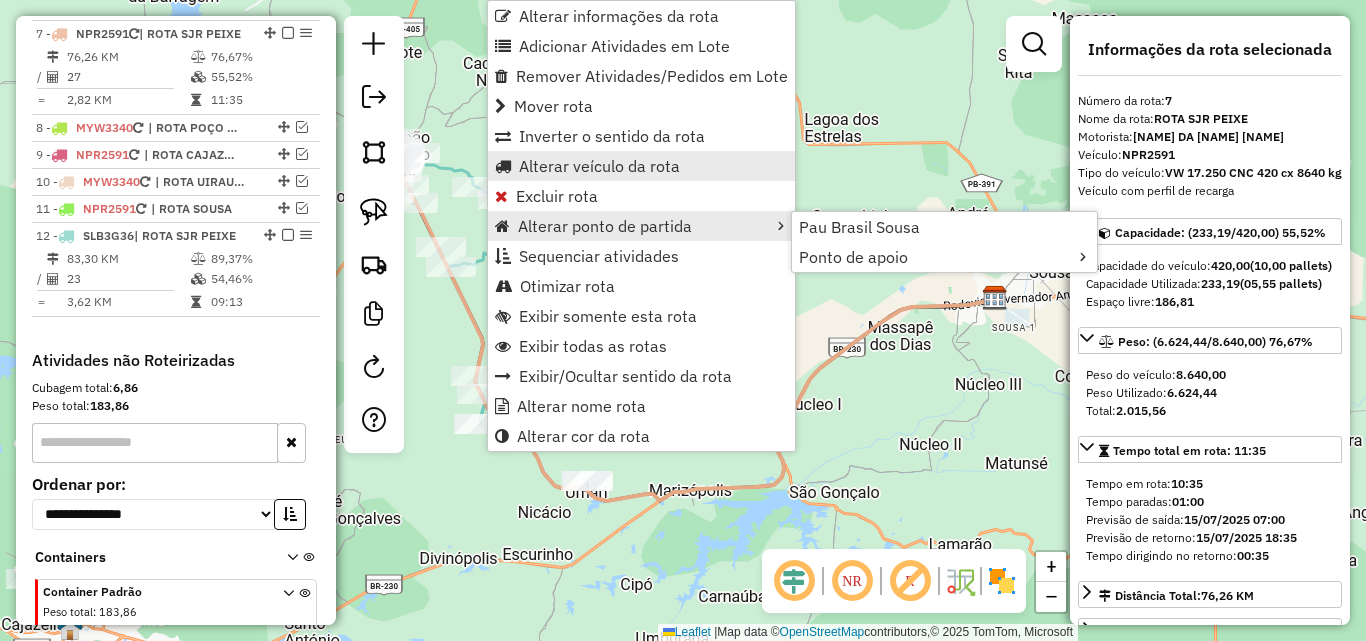scroll, scrollTop: 936, scrollLeft: 0, axis: vertical 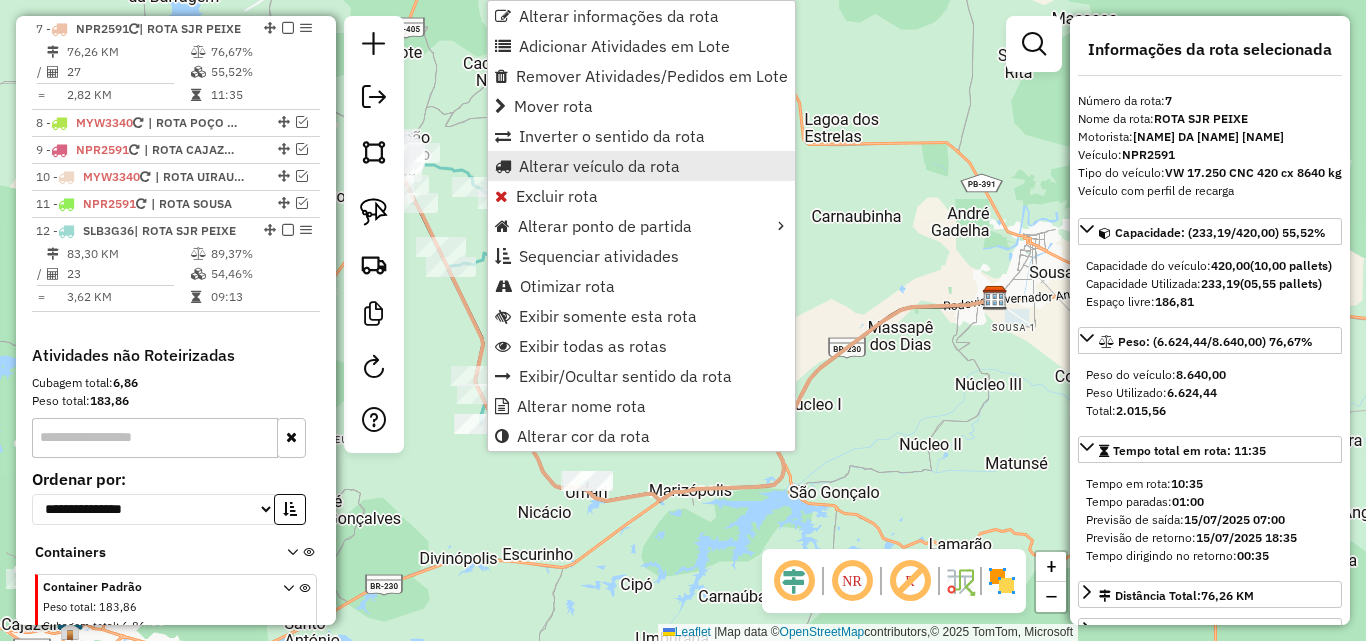 click on "Alterar veículo da rota" at bounding box center [599, 166] 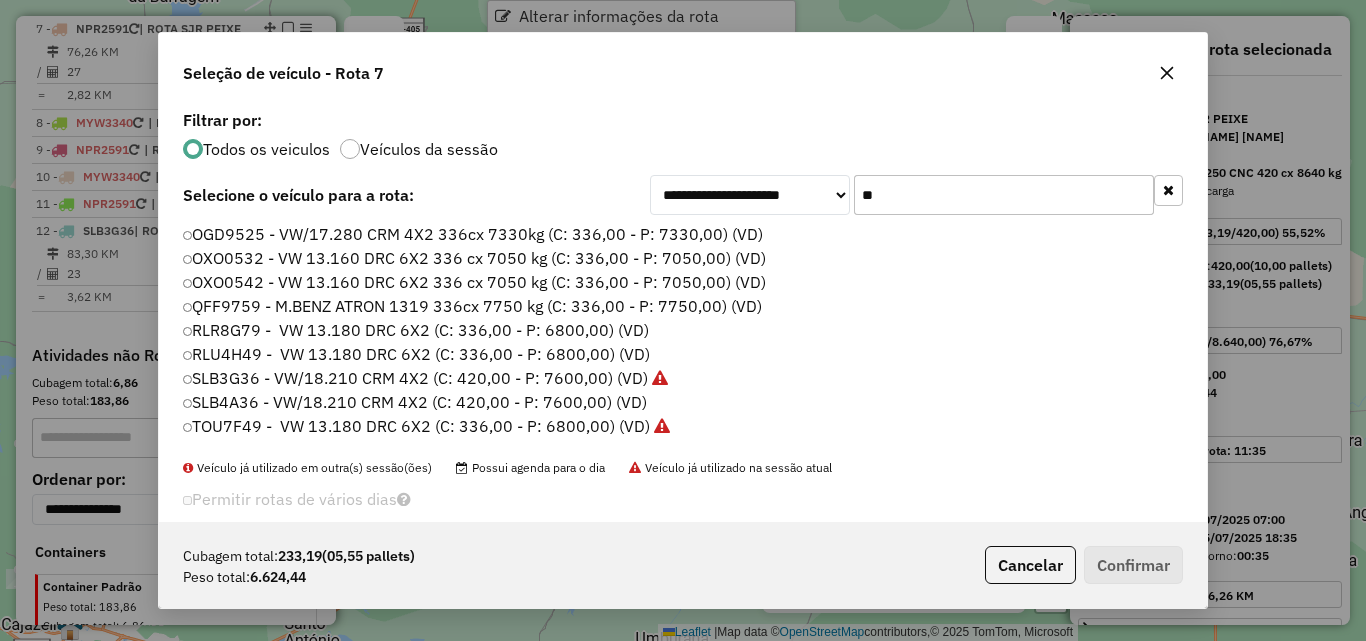scroll, scrollTop: 11, scrollLeft: 6, axis: both 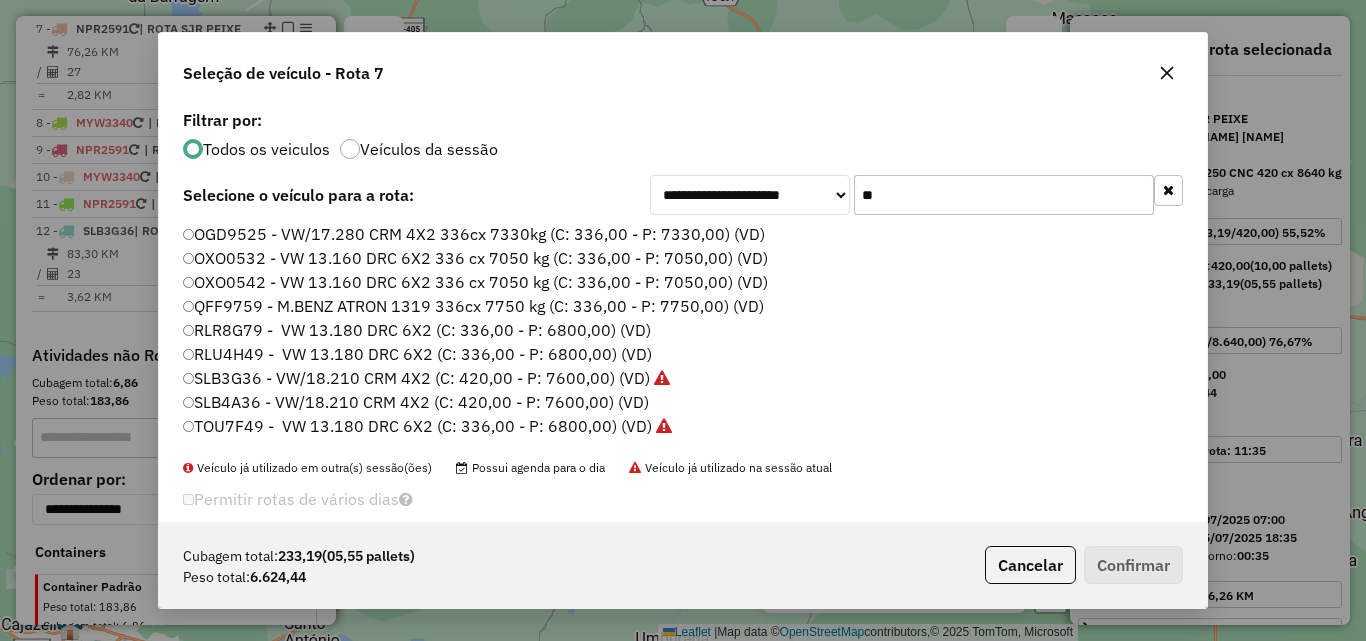 click on "**" 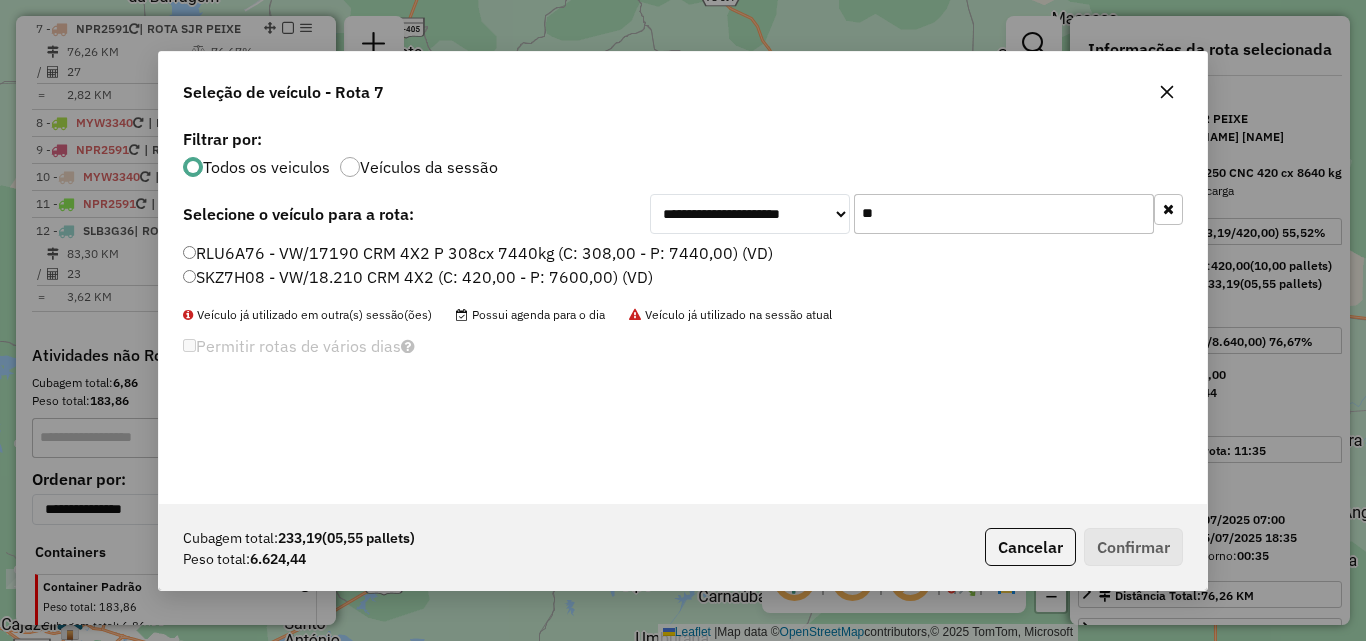 type on "**" 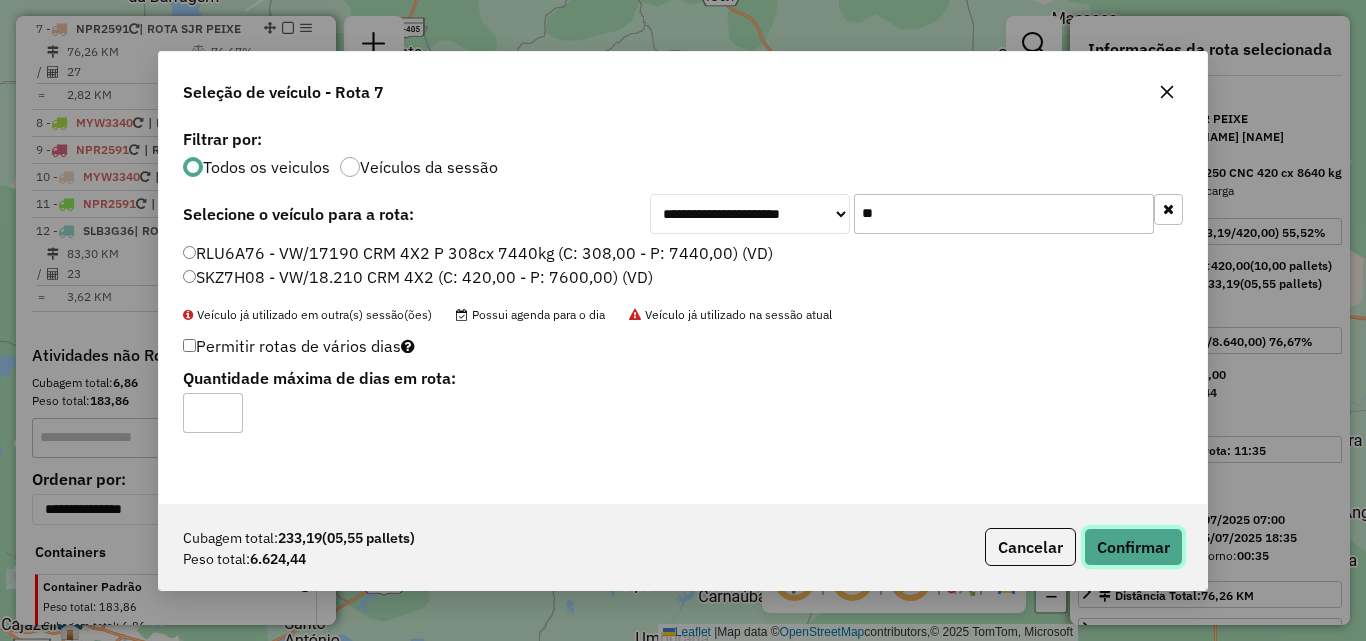 click on "Confirmar" 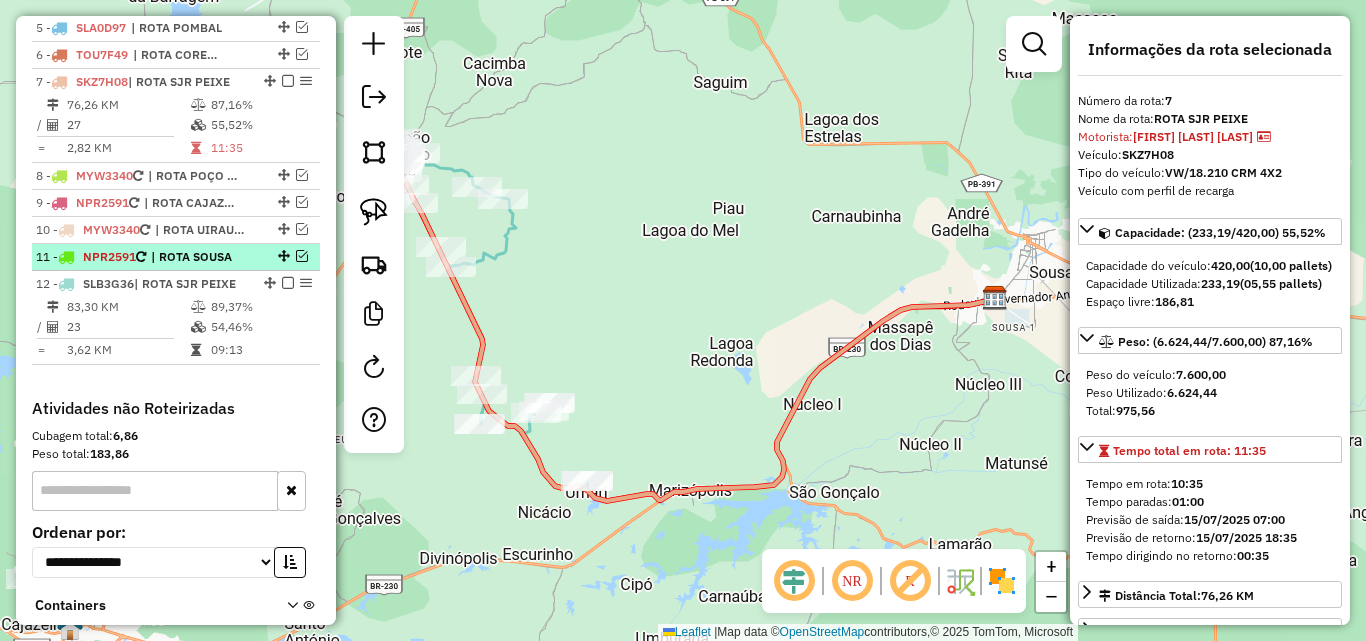 scroll, scrollTop: 836, scrollLeft: 0, axis: vertical 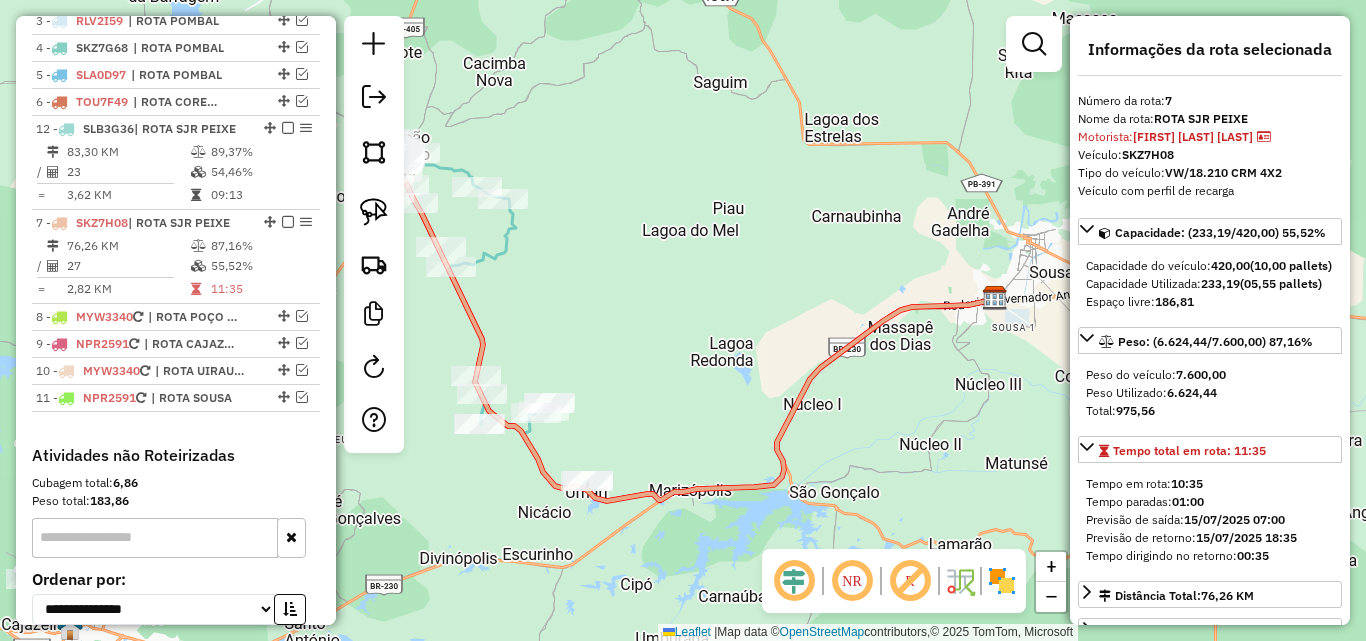 drag, startPoint x: 264, startPoint y: 326, endPoint x: 236, endPoint y: 154, distance: 174.26416 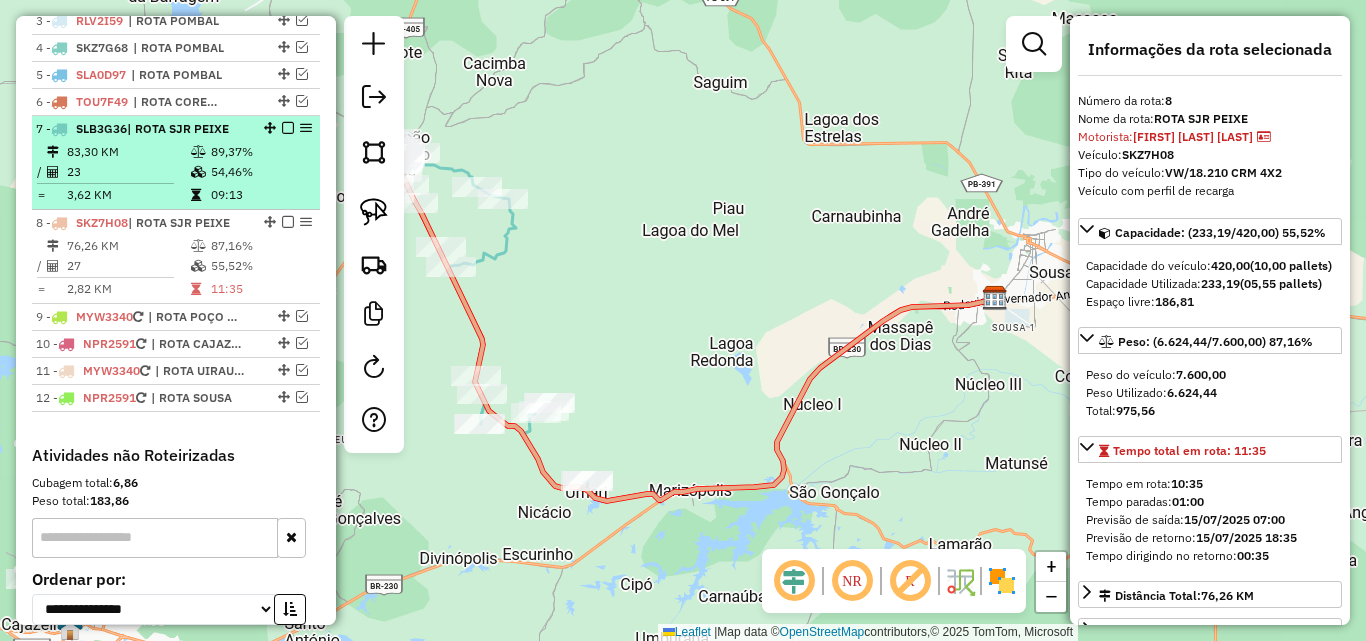 click at bounding box center (288, 128) 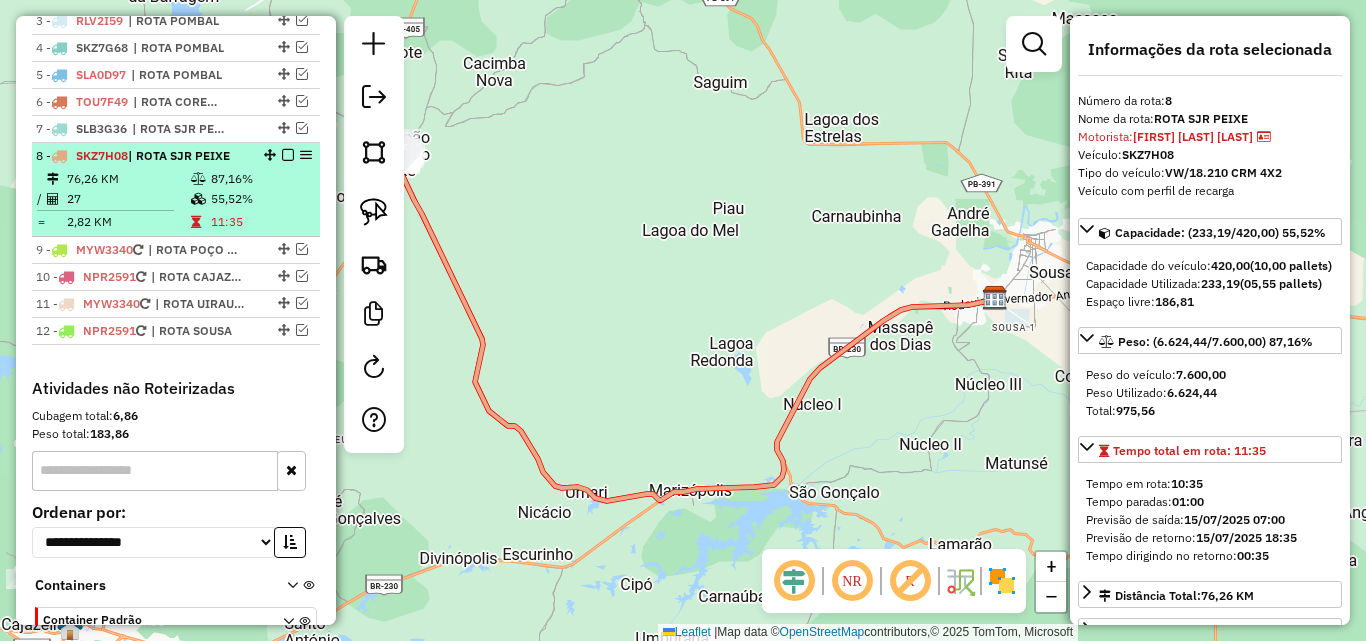 click at bounding box center [288, 155] 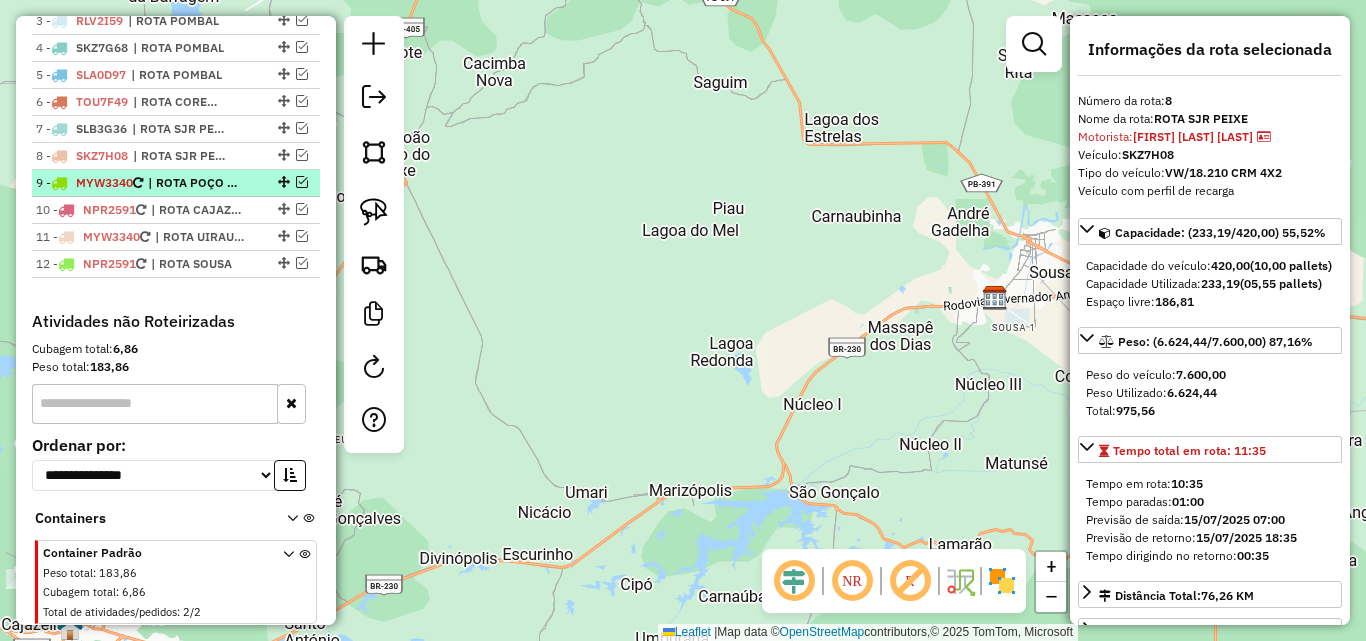 click at bounding box center (302, 182) 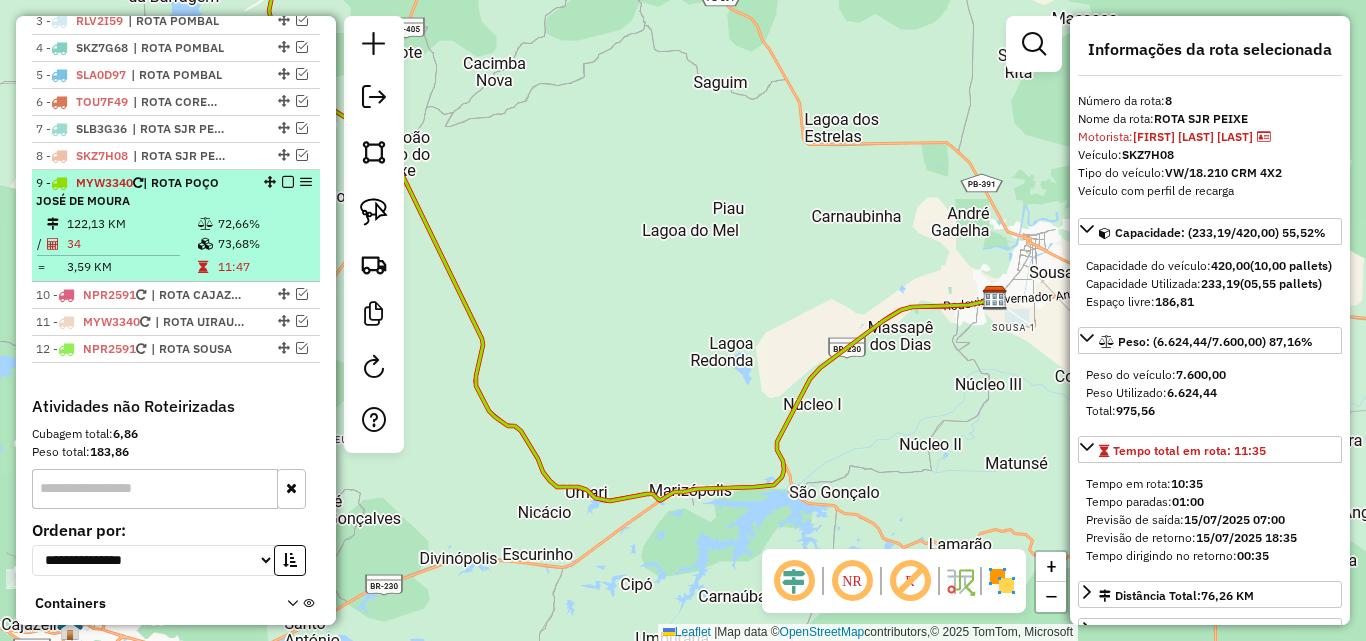 click on "9 -       MYW3340   | ROTA POÇO JOSÉ DE MOURA" at bounding box center [142, 192] 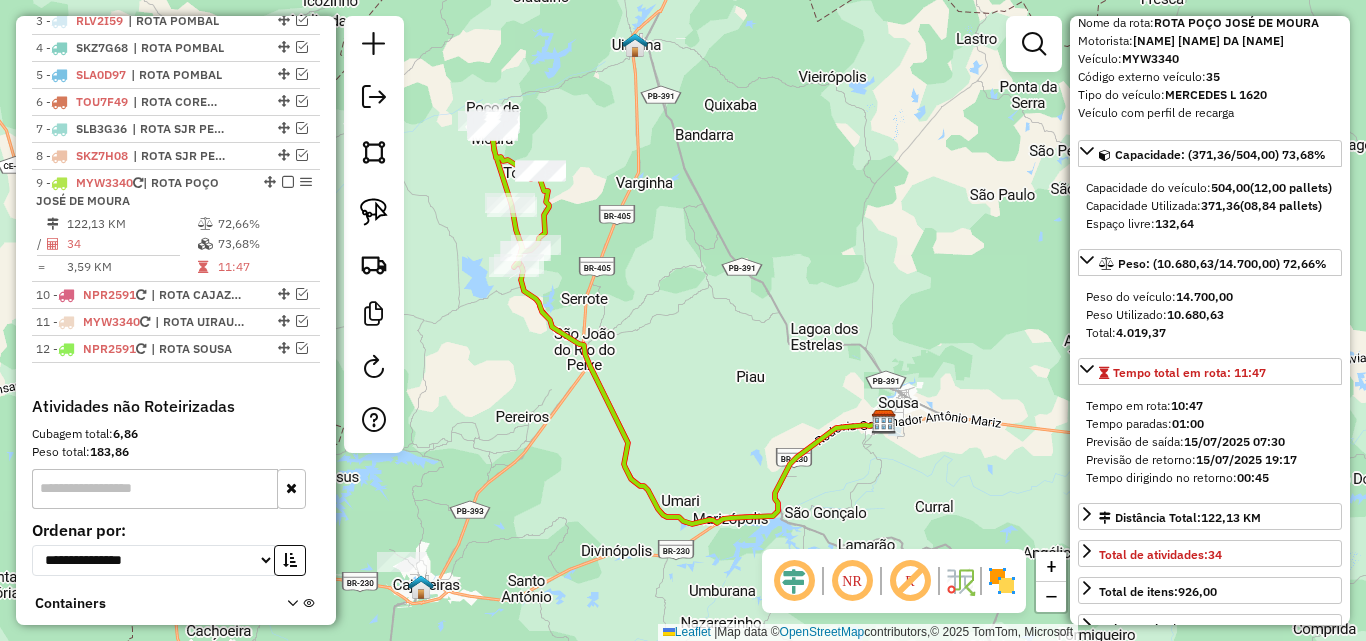 scroll, scrollTop: 200, scrollLeft: 0, axis: vertical 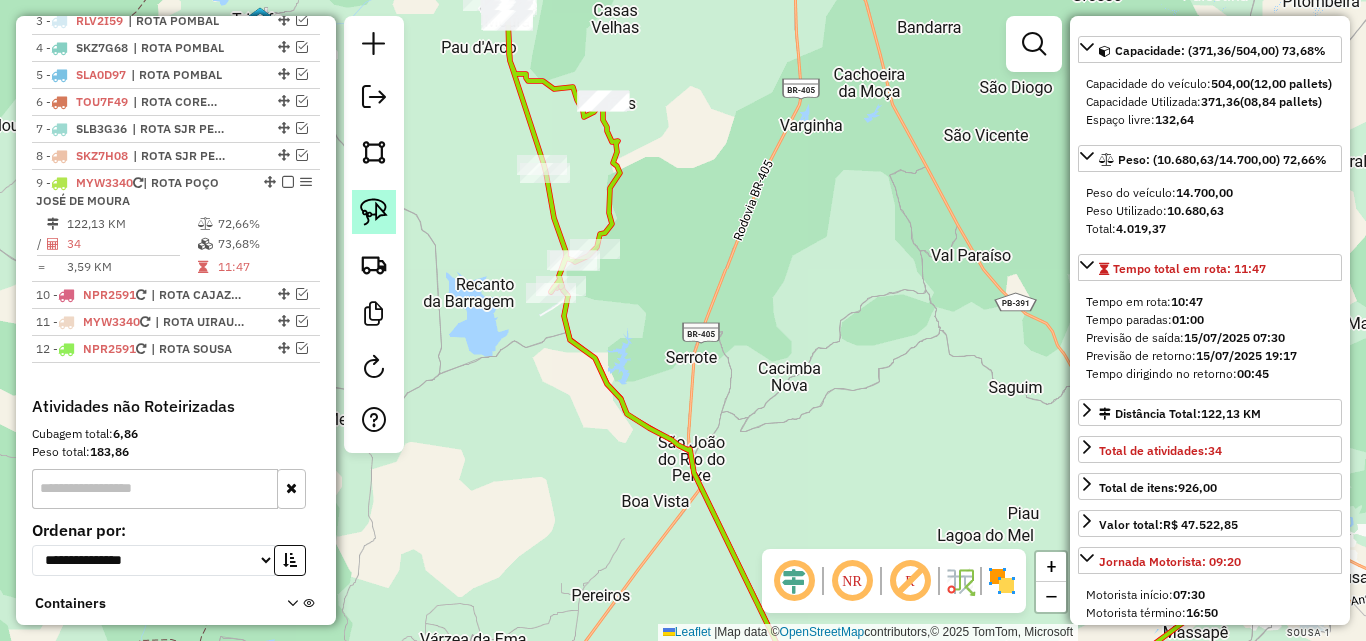 click 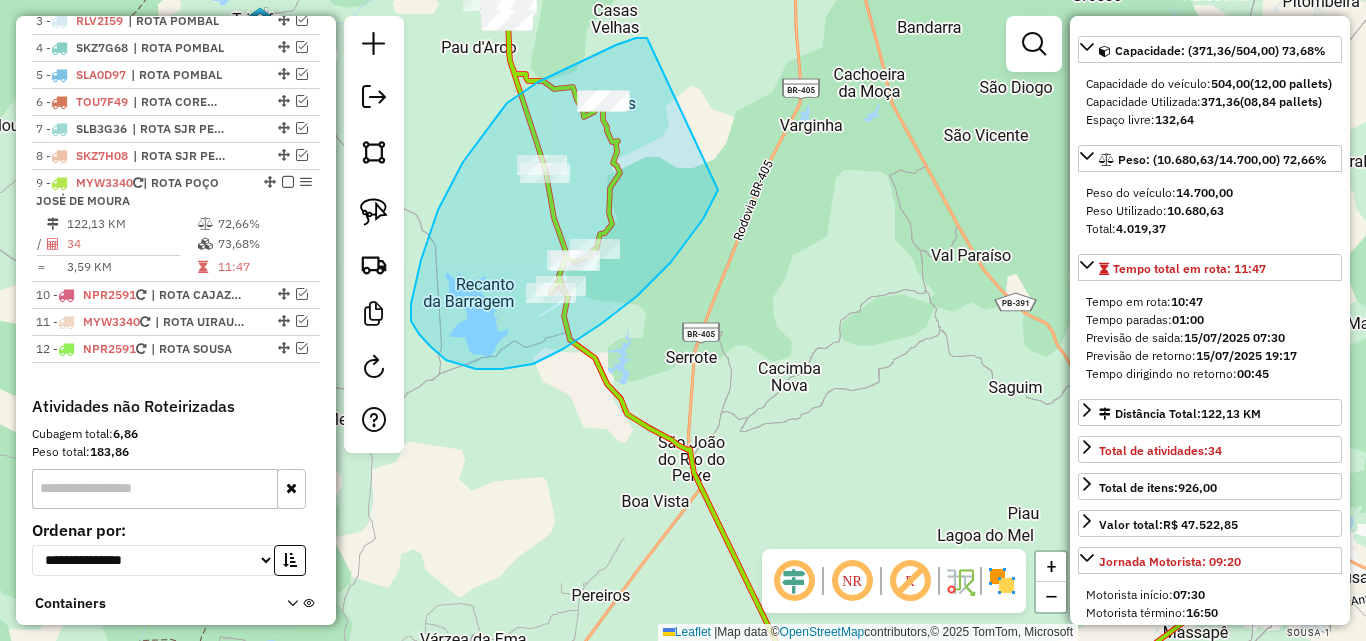 drag, startPoint x: 646, startPoint y: 37, endPoint x: 720, endPoint y: 183, distance: 163.68262 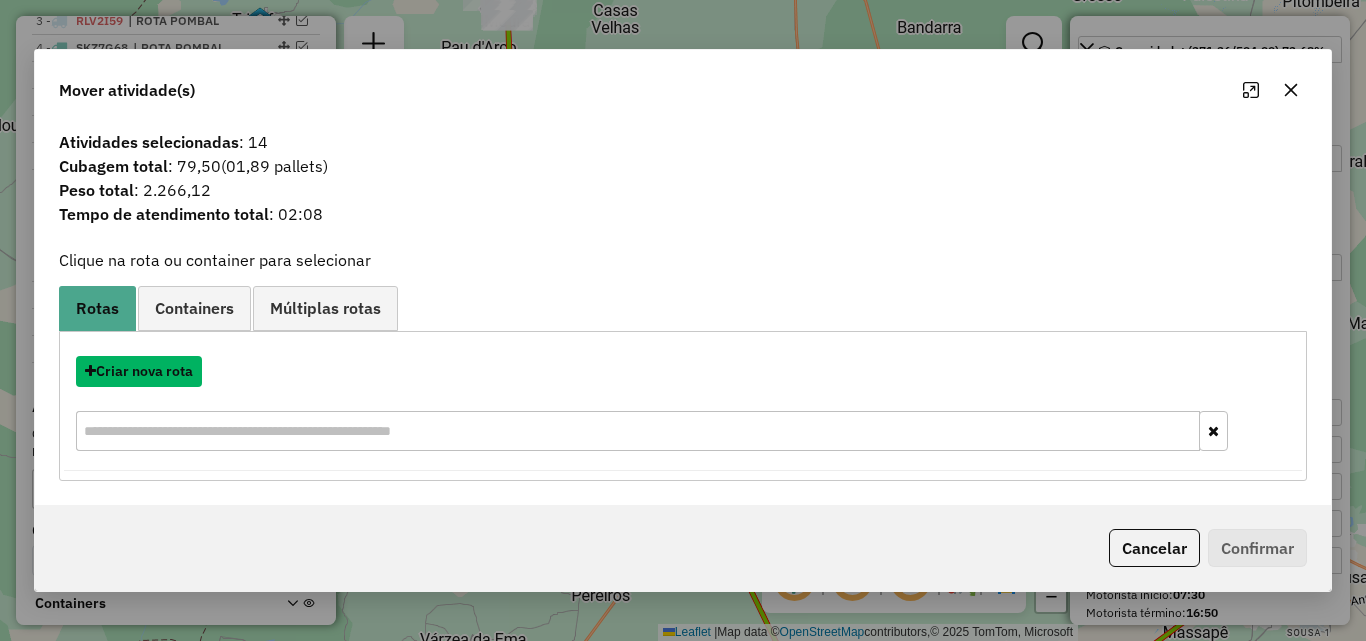 click on "Criar nova rota" at bounding box center (139, 371) 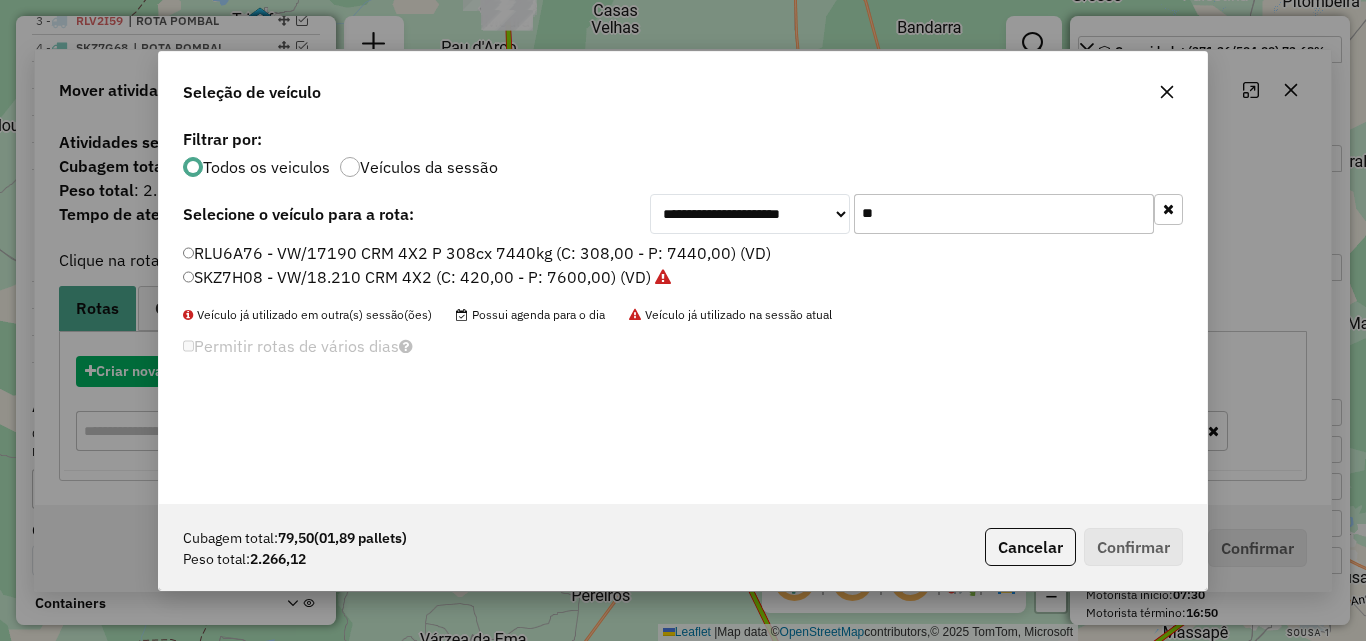 scroll, scrollTop: 11, scrollLeft: 6, axis: both 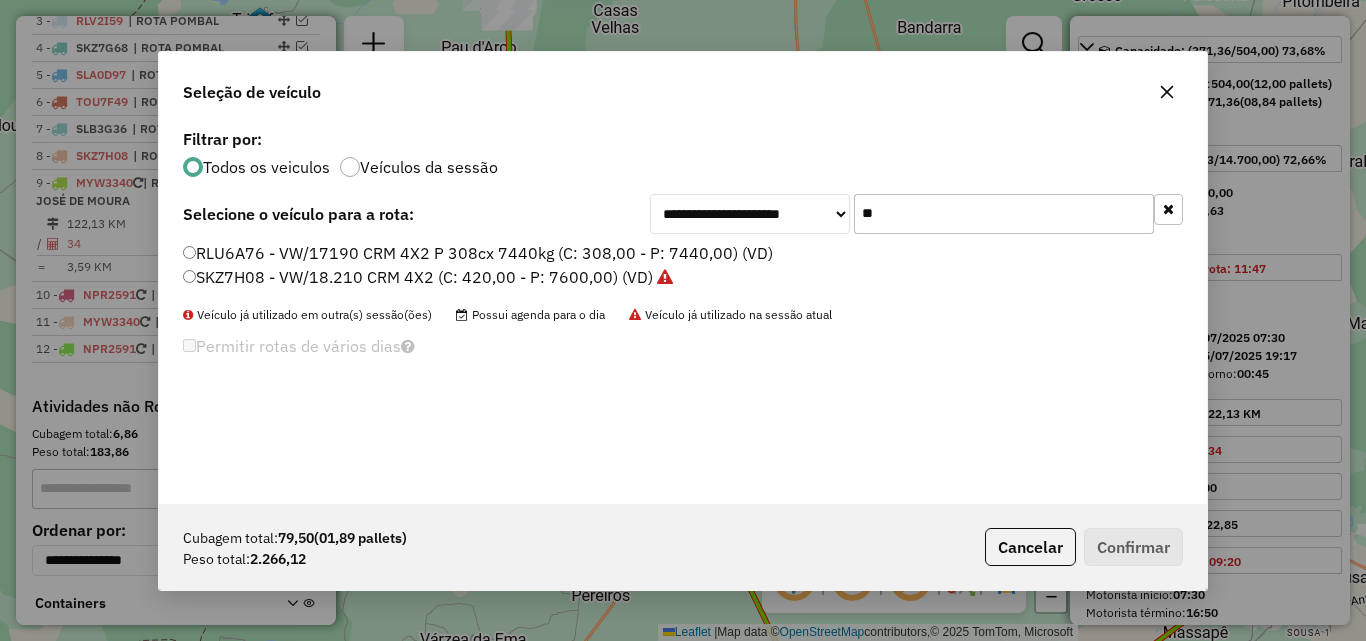 click on "**" 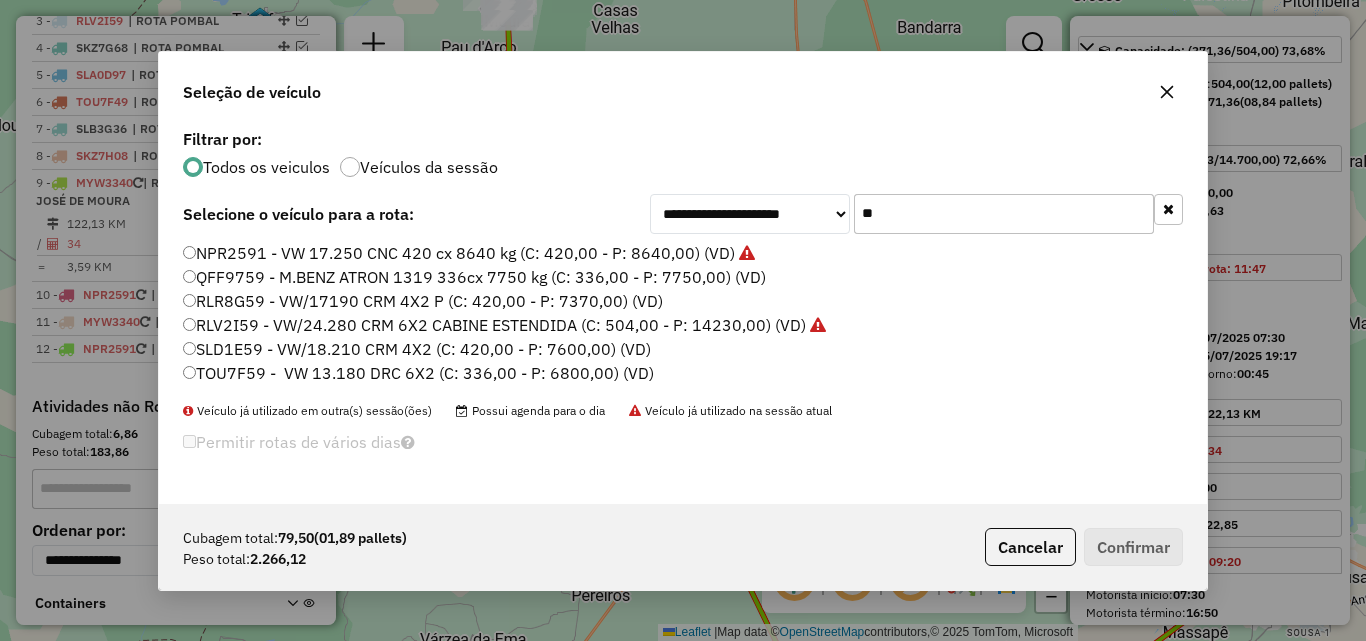 type on "**" 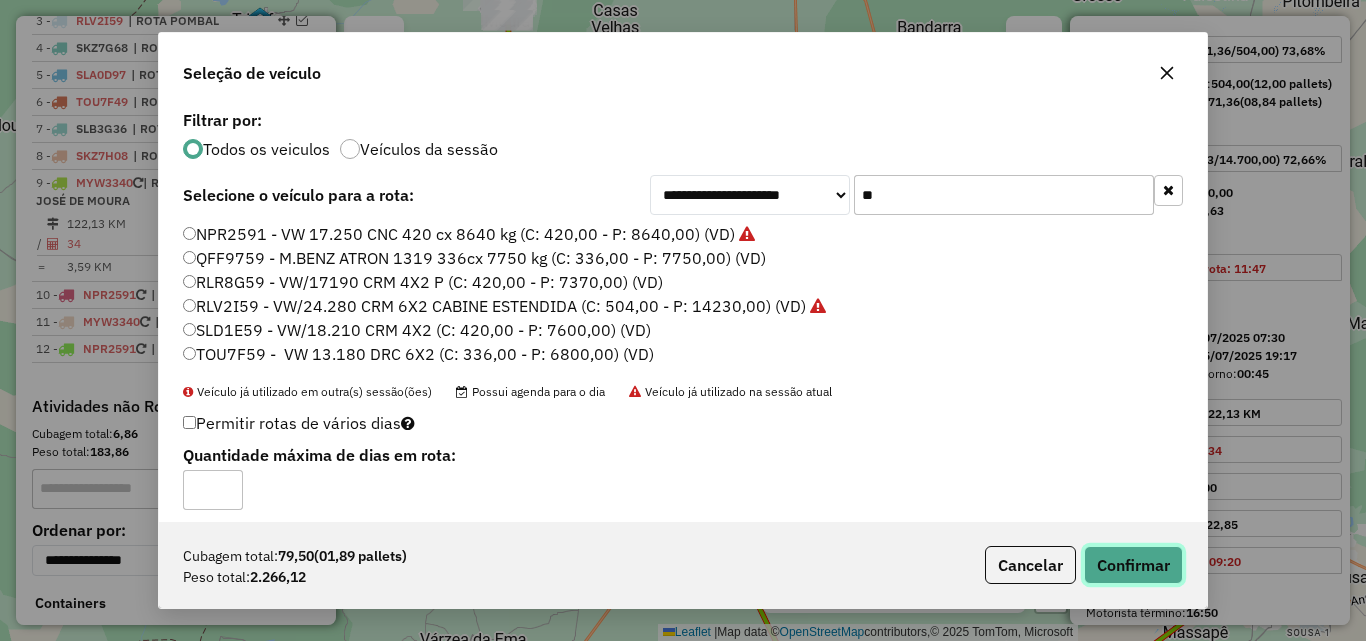 click on "Confirmar" 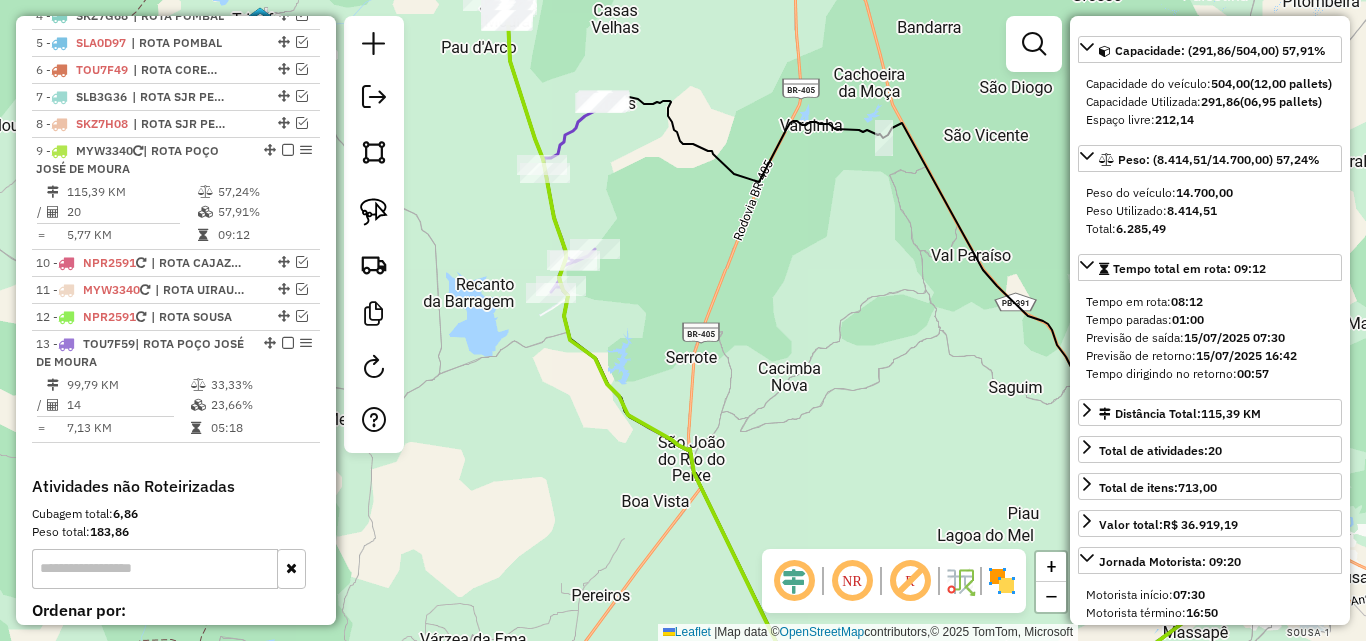 scroll, scrollTop: 990, scrollLeft: 0, axis: vertical 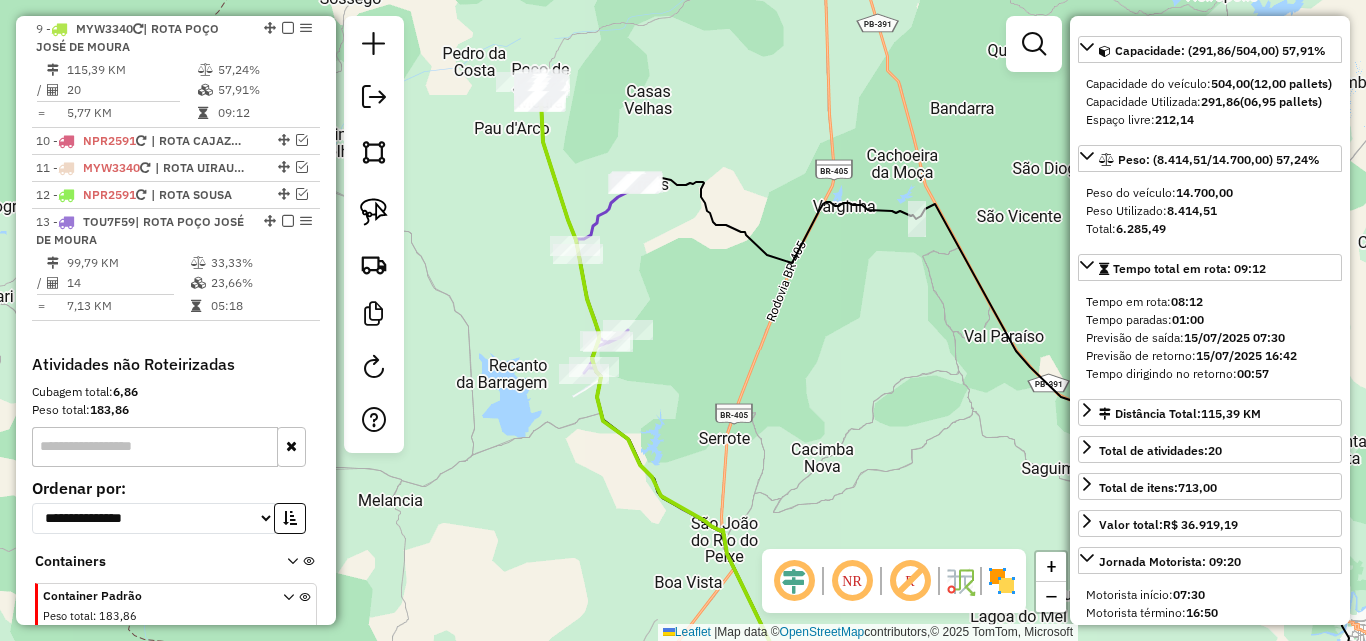 drag, startPoint x: 456, startPoint y: 163, endPoint x: 490, endPoint y: 199, distance: 49.517673 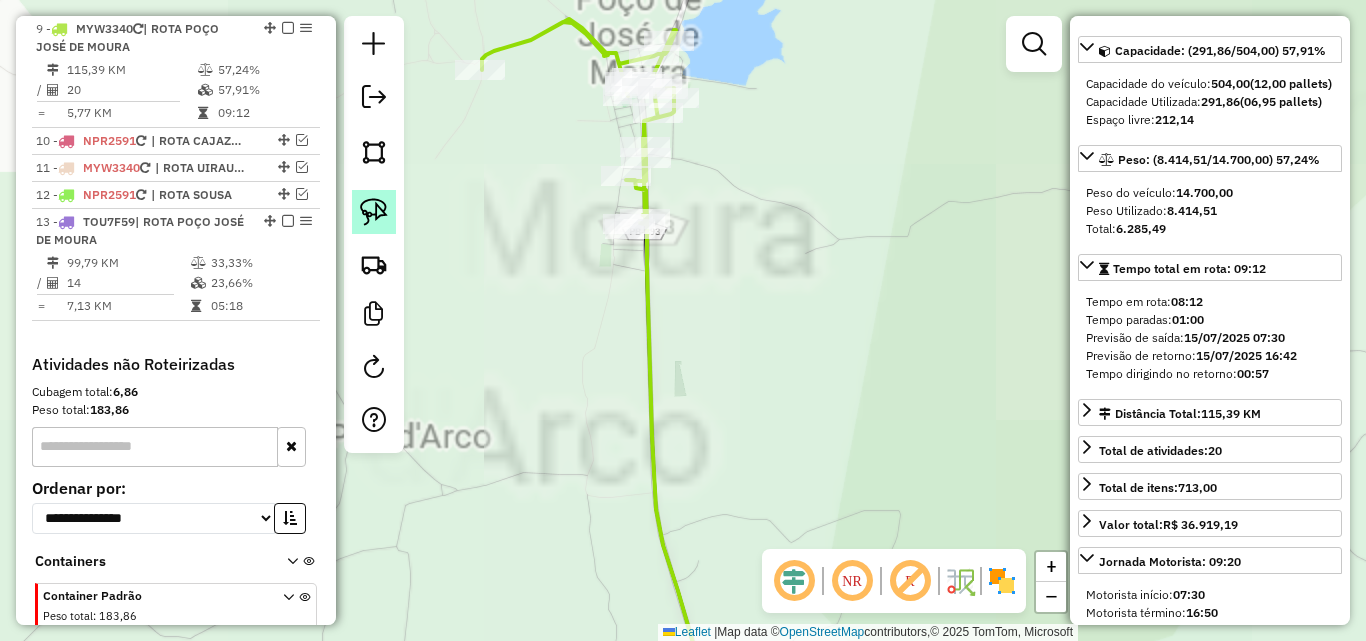click 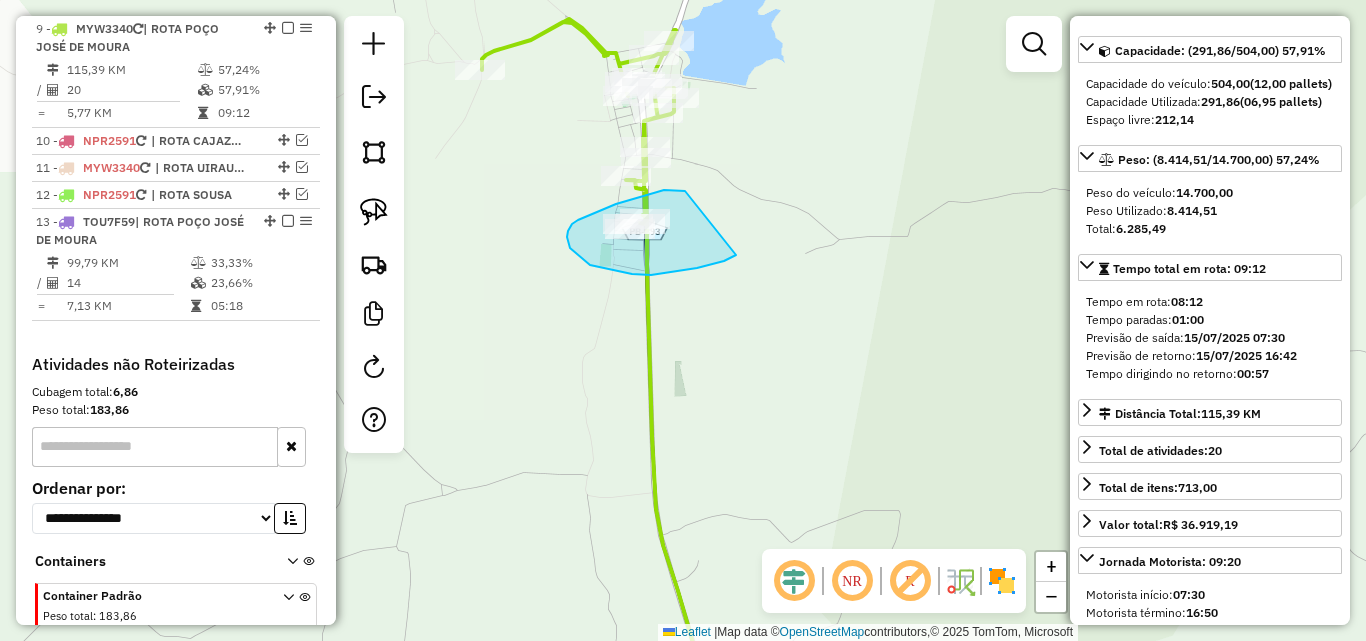 drag, startPoint x: 680, startPoint y: 190, endPoint x: 741, endPoint y: 247, distance: 83.48653 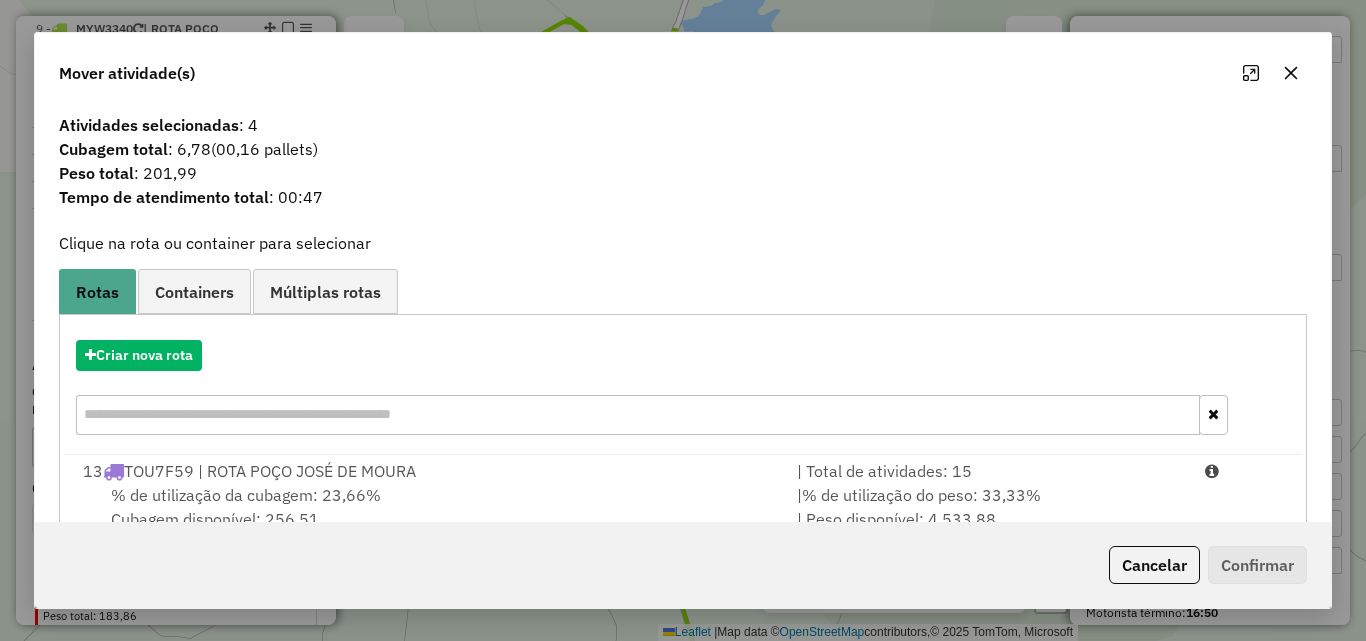 click on "|  % de utilização do peso: 33,33%  | Peso disponível: 4.533,88" at bounding box center (989, 507) 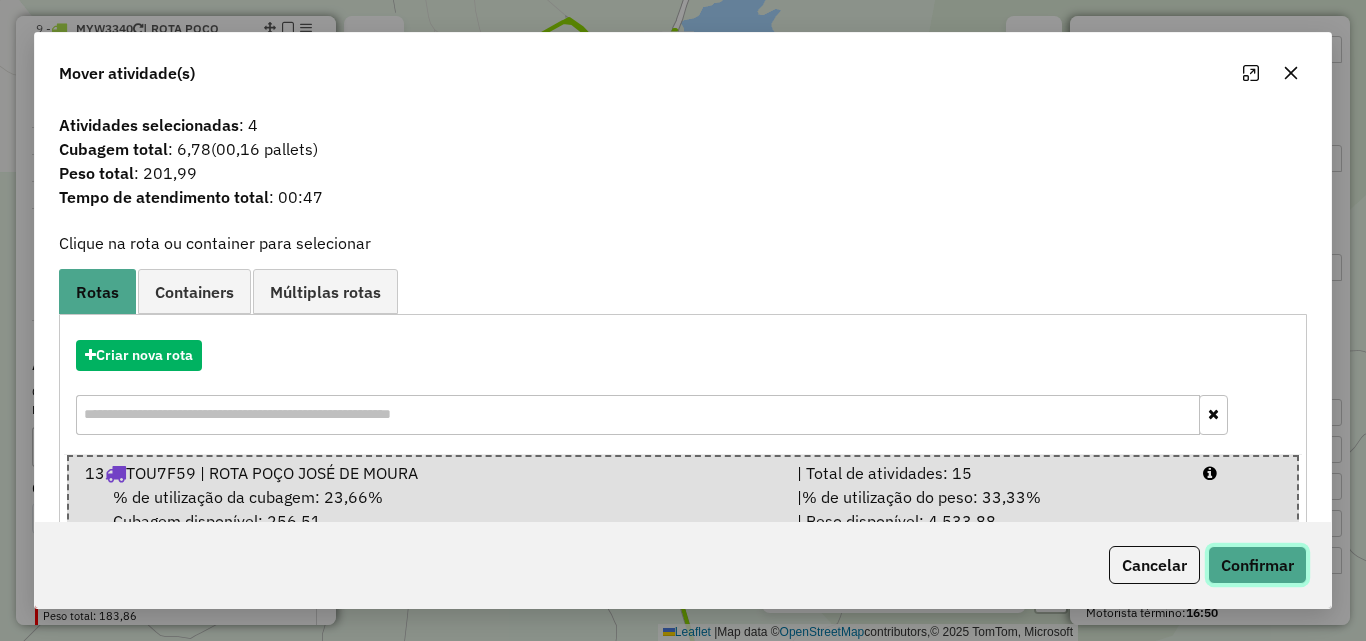 click on "Confirmar" 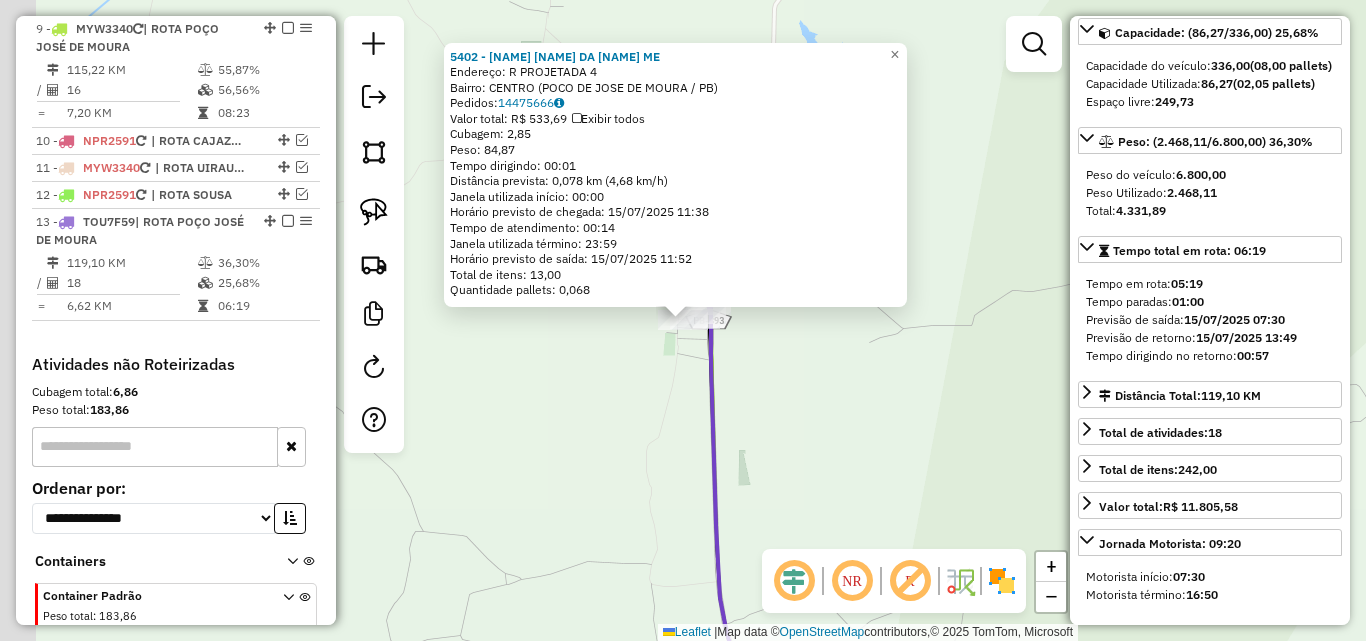 scroll, scrollTop: 182, scrollLeft: 0, axis: vertical 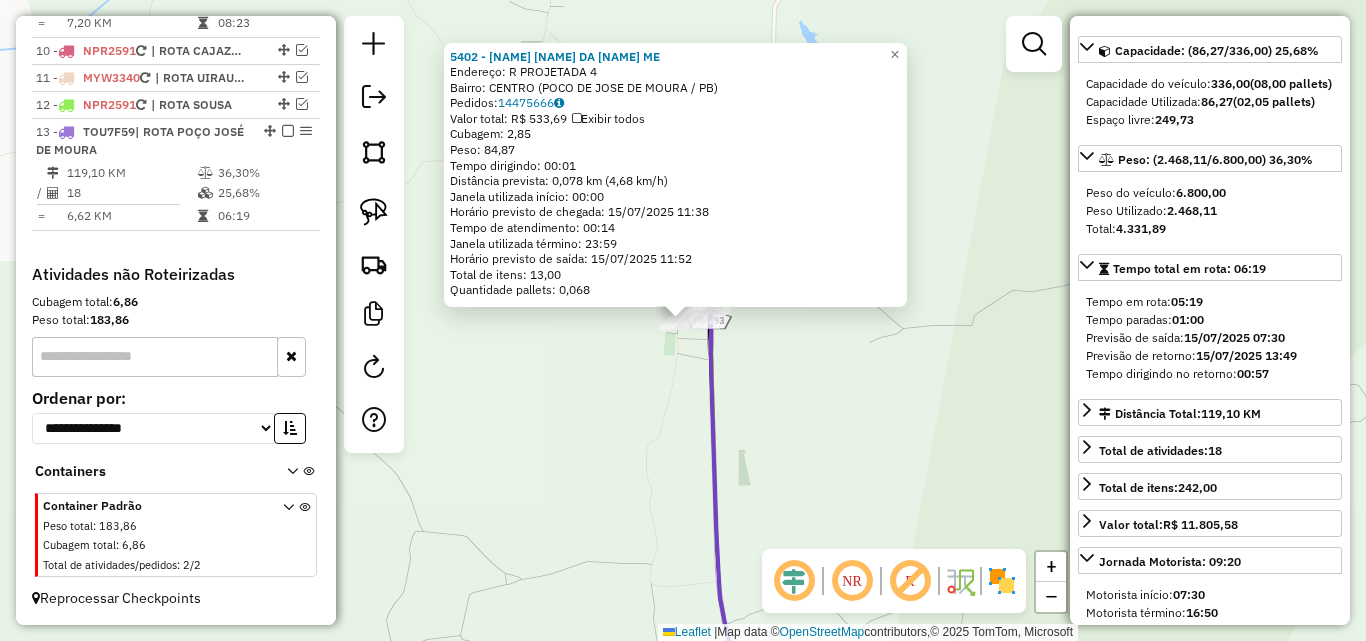click on "5402 - DAMIAO PEREIRA DA CRUZ ME  Endereço: R   PROJETADA                      4   Bairro: CENTRO (POCO DE JOSE DE MOURA / PB)   Pedidos:  14475666   Valor total: R$ 533,69   Exibir todos   Cubagem: 2,85  Peso: 84,87  Tempo dirigindo: 00:01   Distância prevista: 0,078 km (4,68 km/h)   Janela utilizada início: 00:00   Horário previsto de chegada: 15/07/2025 11:38   Tempo de atendimento: 00:14   Janela utilizada término: 23:59   Horário previsto de saída: 15/07/2025 11:52   Total de itens: 13,00   Quantidade pallets: 0,068  × Janela de atendimento Grade de atendimento Capacidade Transportadoras Veículos Cliente Pedidos  Rotas Selecione os dias de semana para filtrar as janelas de atendimento  Seg   Ter   Qua   Qui   Sex   Sáb   Dom  Informe o período da janela de atendimento: De: Até:  Filtrar exatamente a janela do cliente  Considerar janela de atendimento padrão  Selecione os dias de semana para filtrar as grades de atendimento  Seg   Ter   Qua   Qui   Sex   Sáb   Dom   Peso mínimo:   De:  De:" 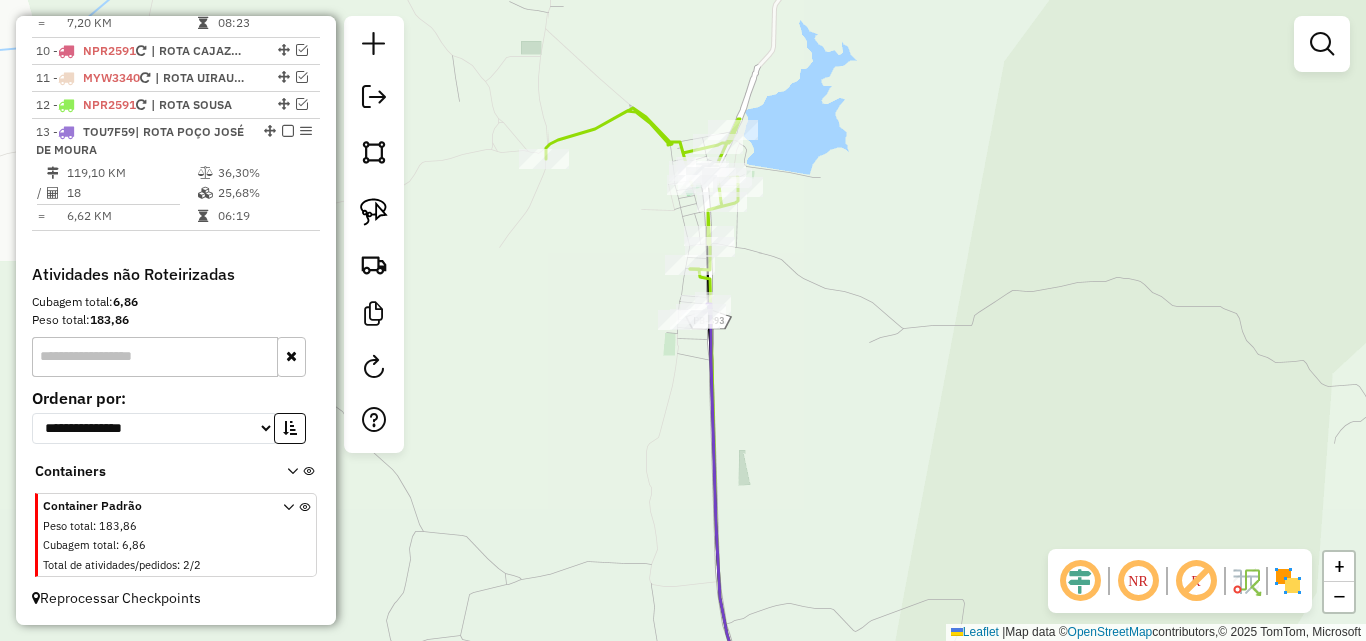 click 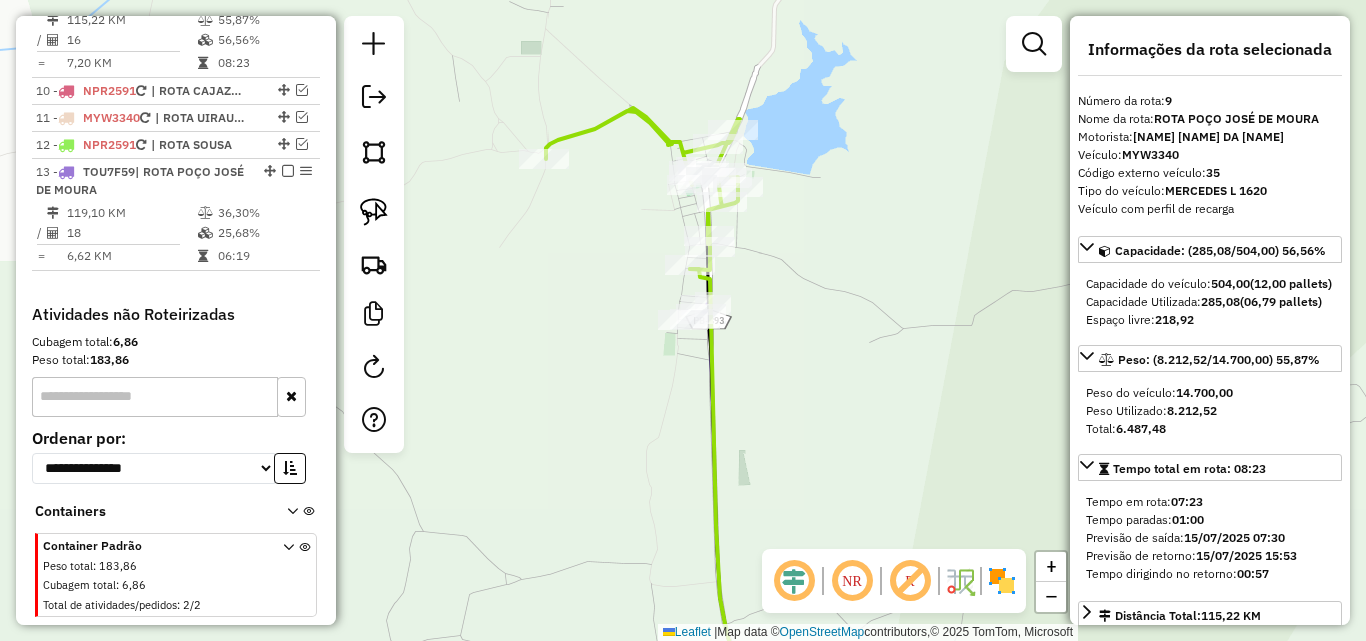 scroll, scrollTop: 990, scrollLeft: 0, axis: vertical 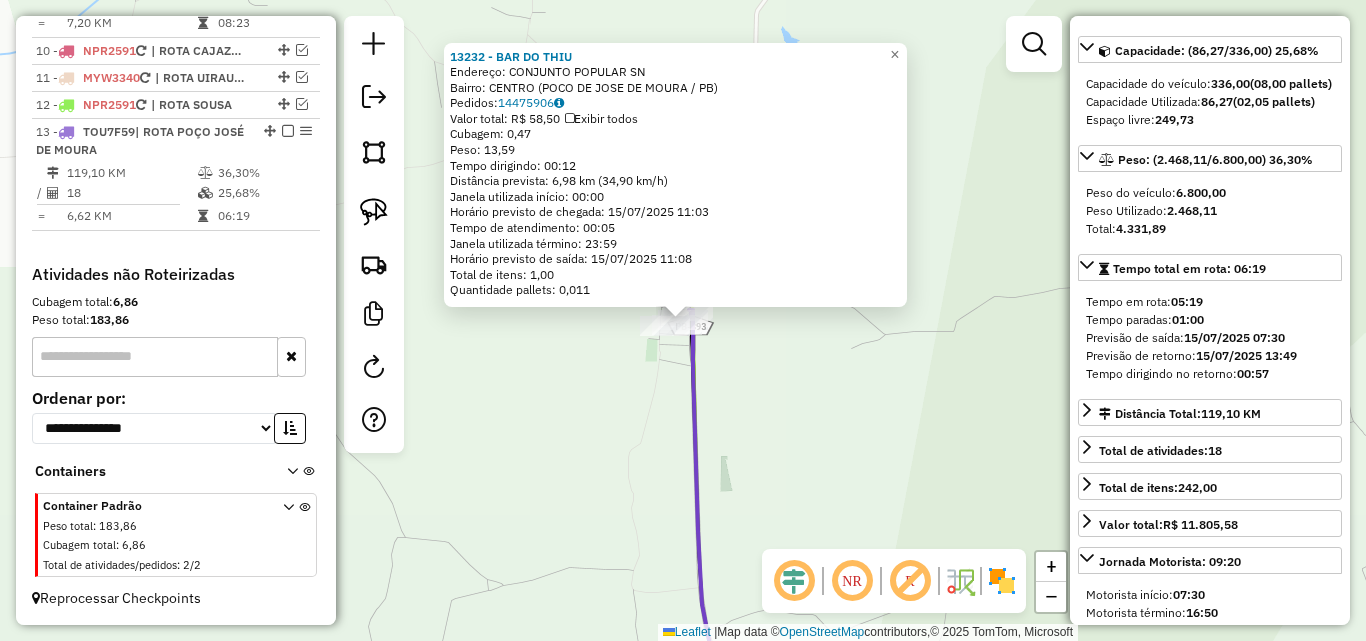 drag, startPoint x: 621, startPoint y: 375, endPoint x: 631, endPoint y: 330, distance: 46.09772 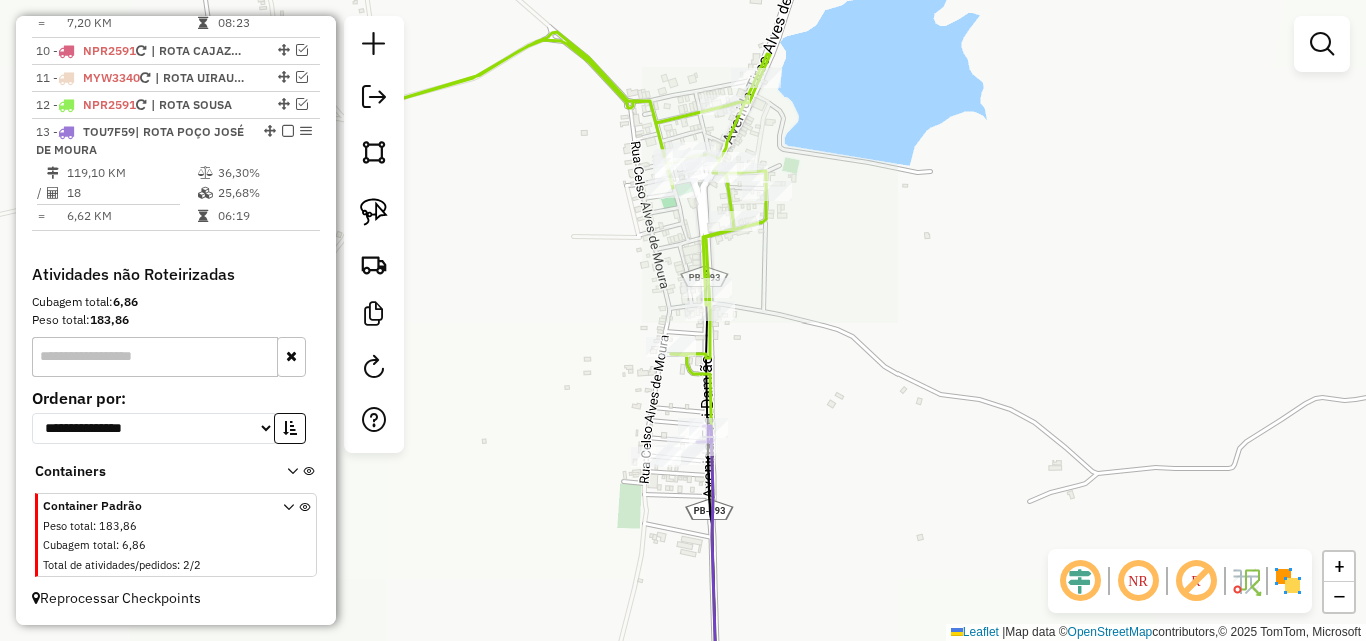 drag, startPoint x: 878, startPoint y: 371, endPoint x: 560, endPoint y: 314, distance: 323.0681 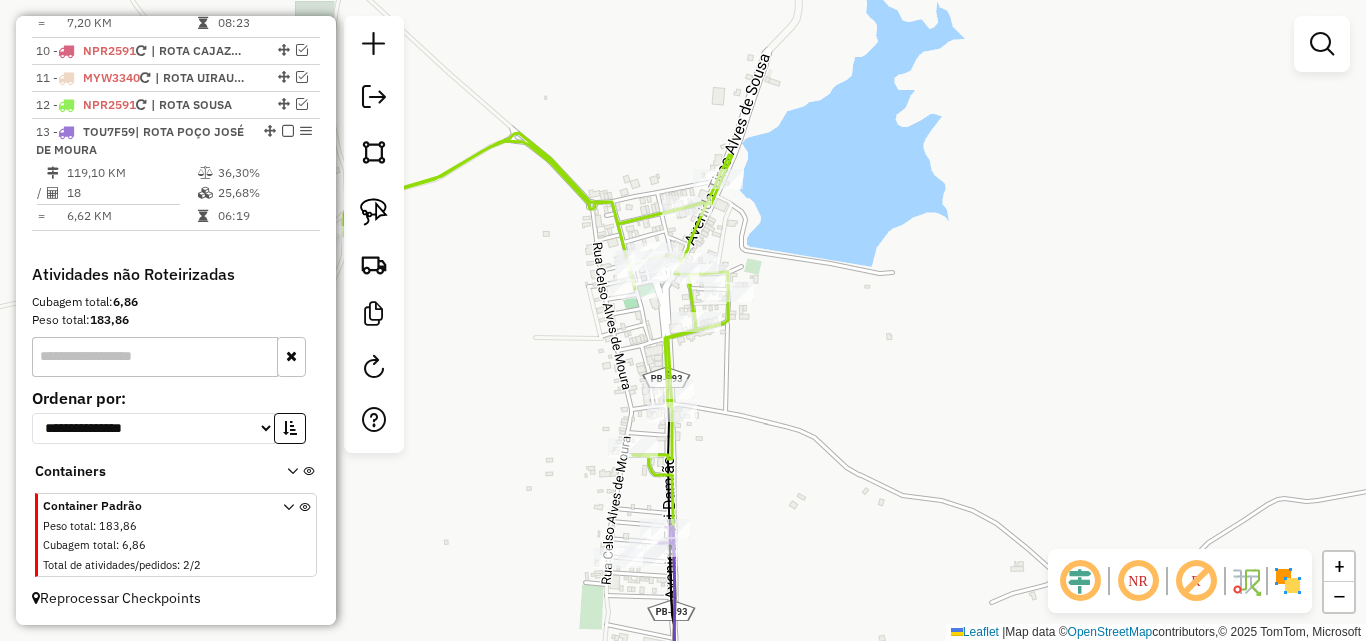 drag, startPoint x: 640, startPoint y: 309, endPoint x: 443, endPoint y: 256, distance: 204.0049 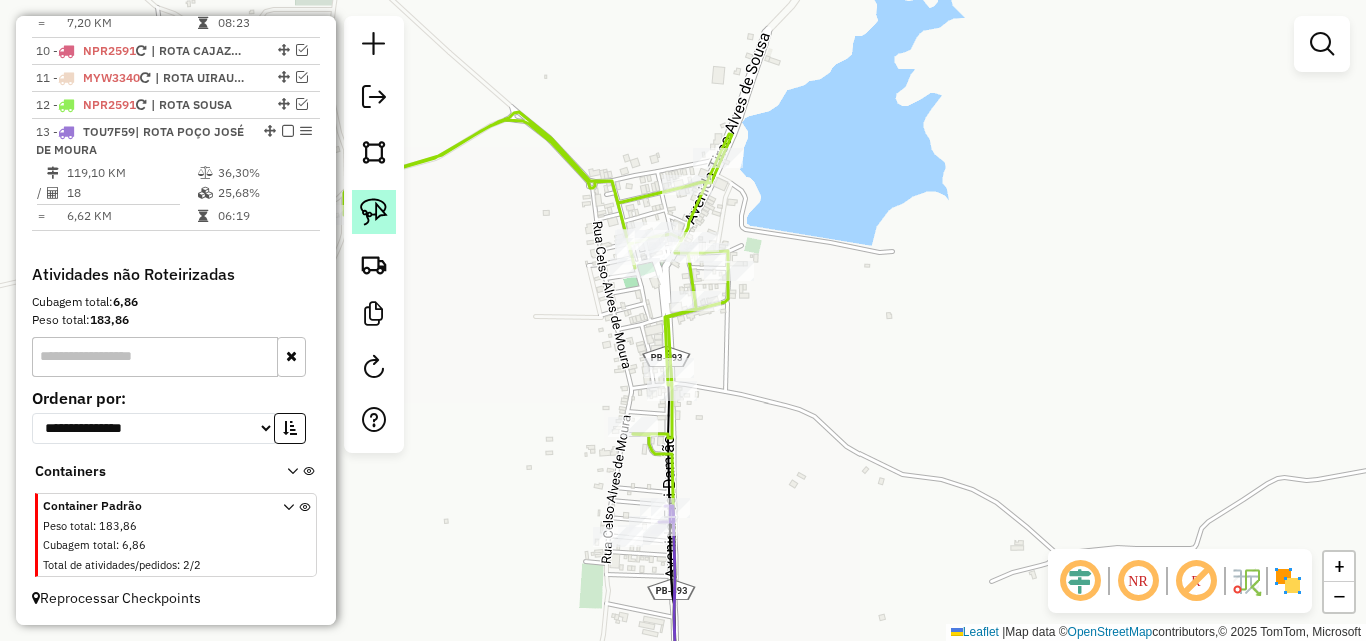 click 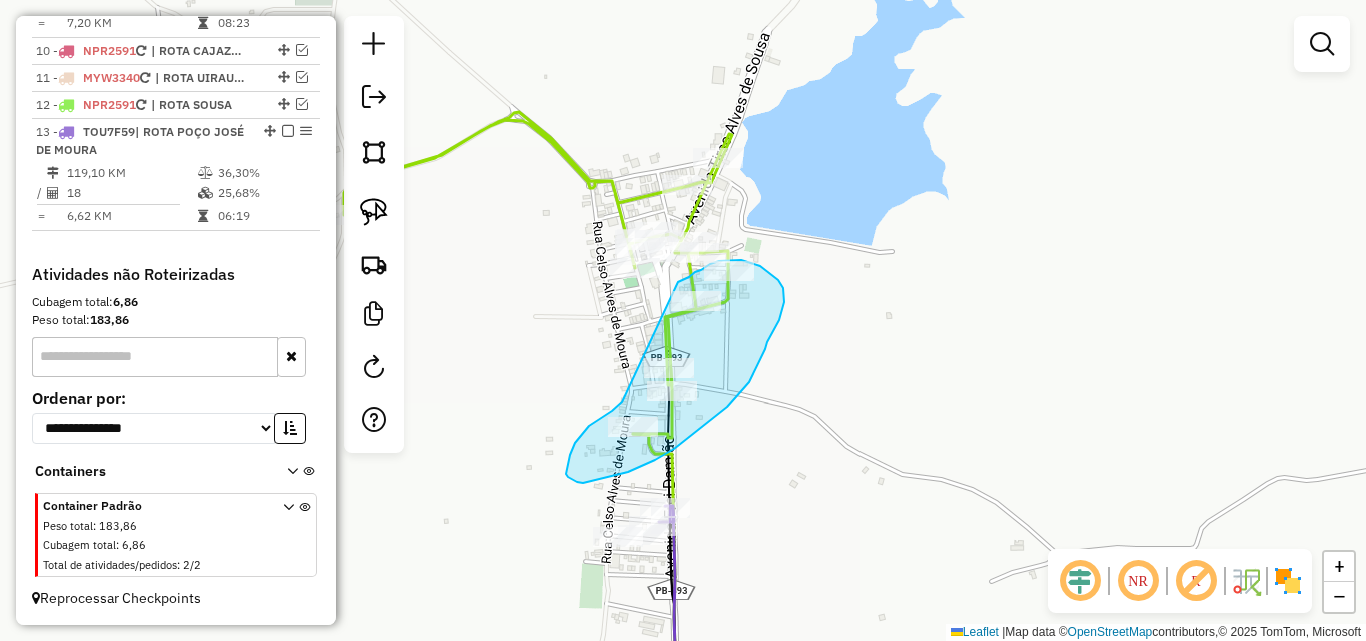 drag, startPoint x: 622, startPoint y: 402, endPoint x: 673, endPoint y: 286, distance: 126.71622 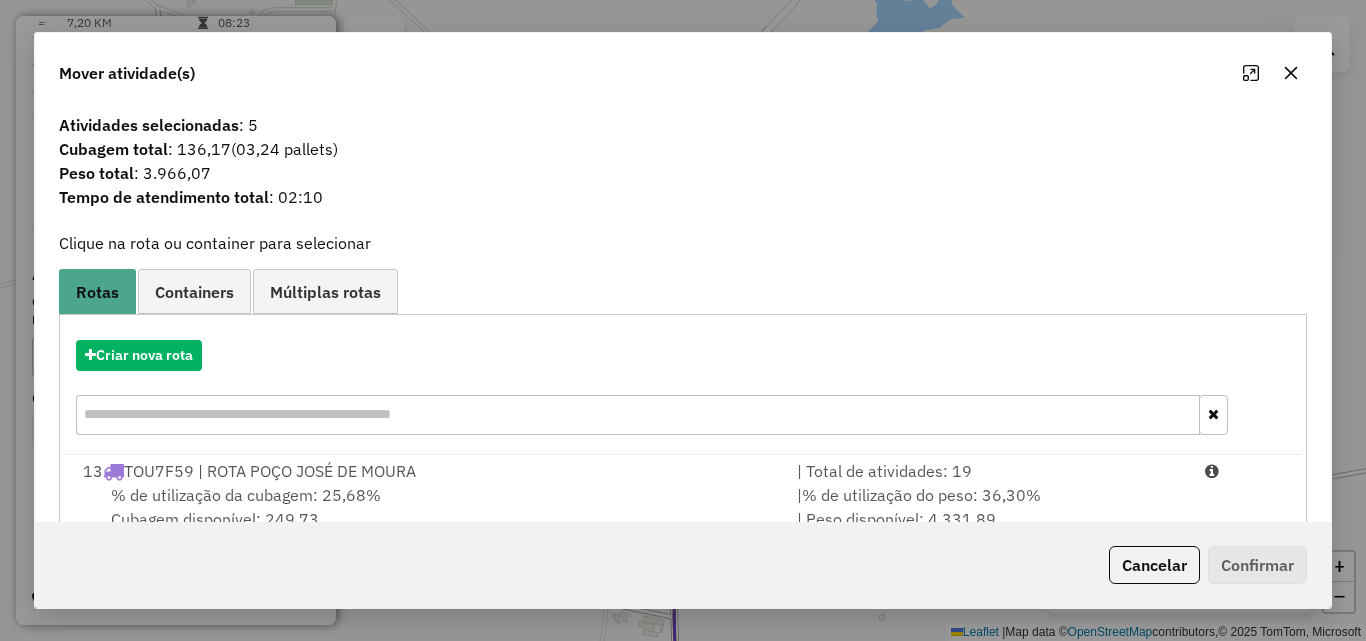drag, startPoint x: 1061, startPoint y: 503, endPoint x: 1130, endPoint y: 525, distance: 72.42237 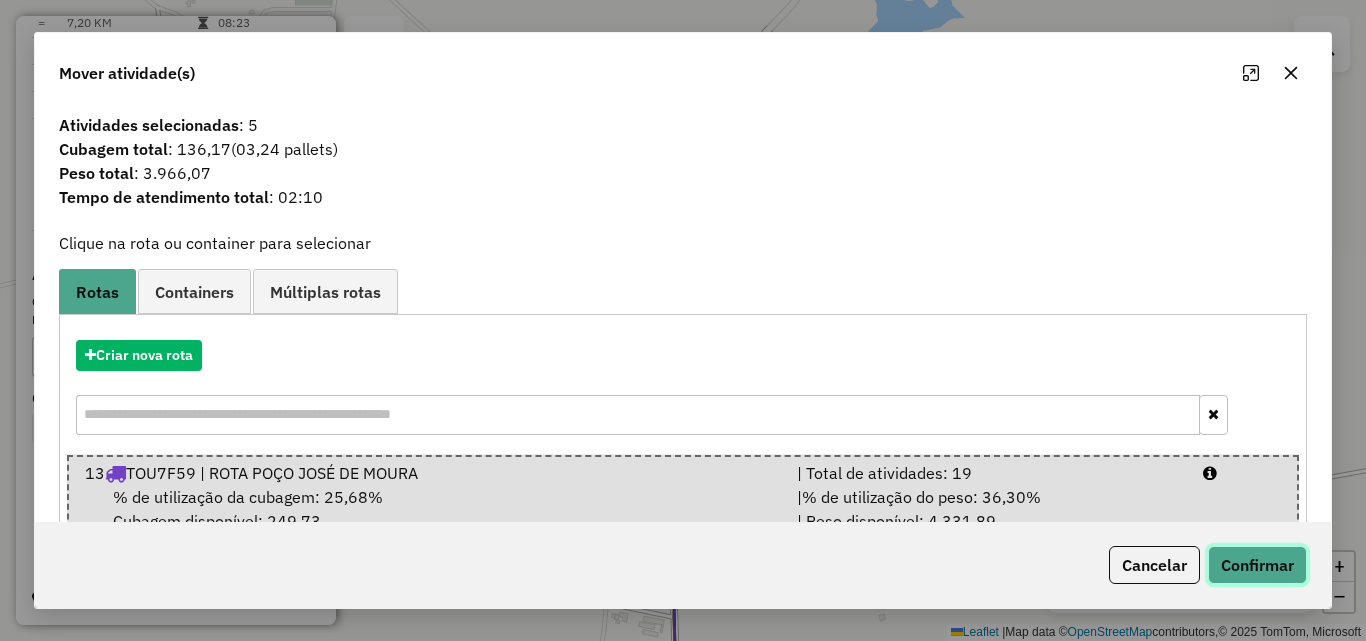 click on "Confirmar" 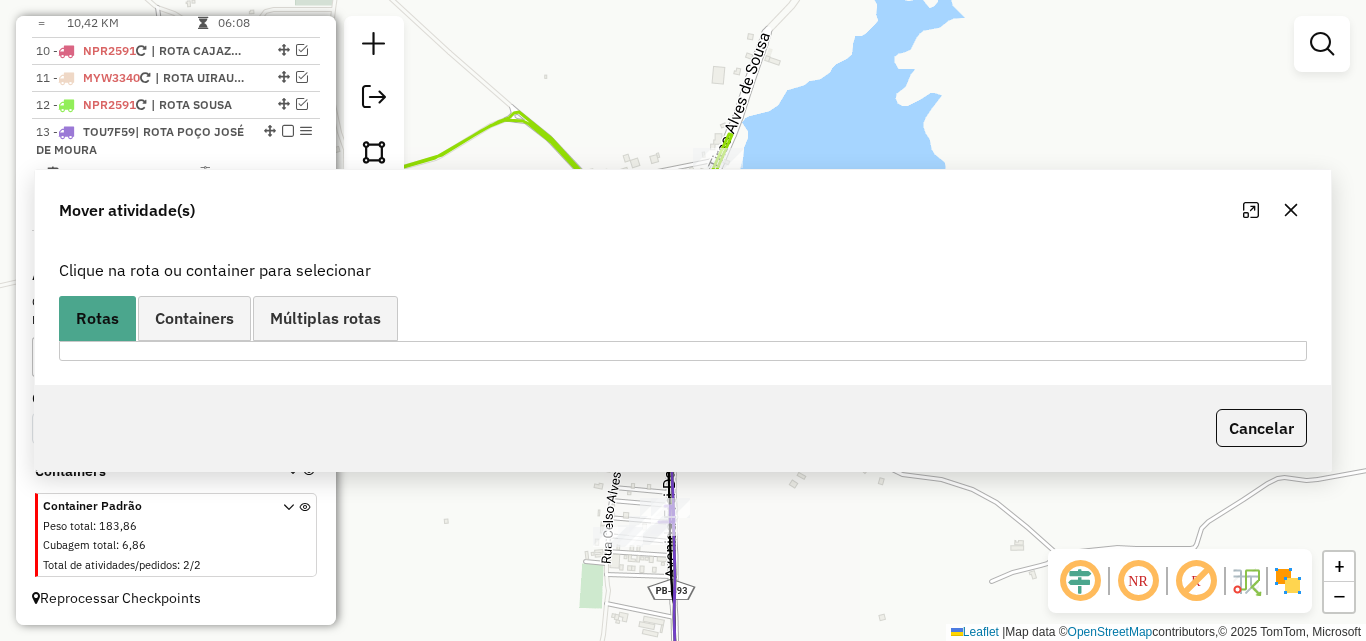 scroll, scrollTop: 968, scrollLeft: 0, axis: vertical 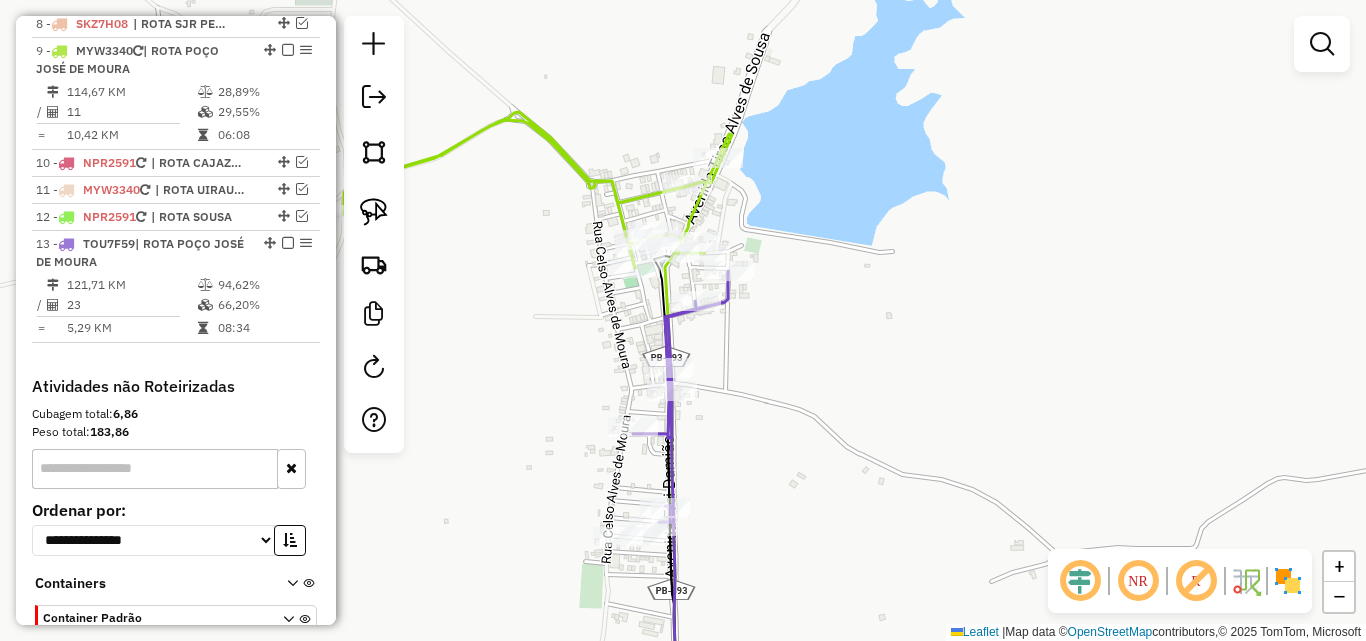 click on "Janela de atendimento Grade de atendimento Capacidade Transportadoras Veículos Cliente Pedidos  Rotas Selecione os dias de semana para filtrar as janelas de atendimento  Seg   Ter   Qua   Qui   Sex   Sáb   Dom  Informe o período da janela de atendimento: De: Até:  Filtrar exatamente a janela do cliente  Considerar janela de atendimento padrão  Selecione os dias de semana para filtrar as grades de atendimento  Seg   Ter   Qua   Qui   Sex   Sáb   Dom   Considerar clientes sem dia de atendimento cadastrado  Clientes fora do dia de atendimento selecionado Filtrar as atividades entre os valores definidos abaixo:  Peso mínimo:   Peso máximo:   Cubagem mínima:   Cubagem máxima:   De:   Até:  Filtrar as atividades entre o tempo de atendimento definido abaixo:  De:   Até:   Considerar capacidade total dos clientes não roteirizados Transportadora: Selecione um ou mais itens Tipo de veículo: Selecione um ou mais itens Veículo: Selecione um ou mais itens Motorista: Selecione um ou mais itens Nome: Rótulo:" 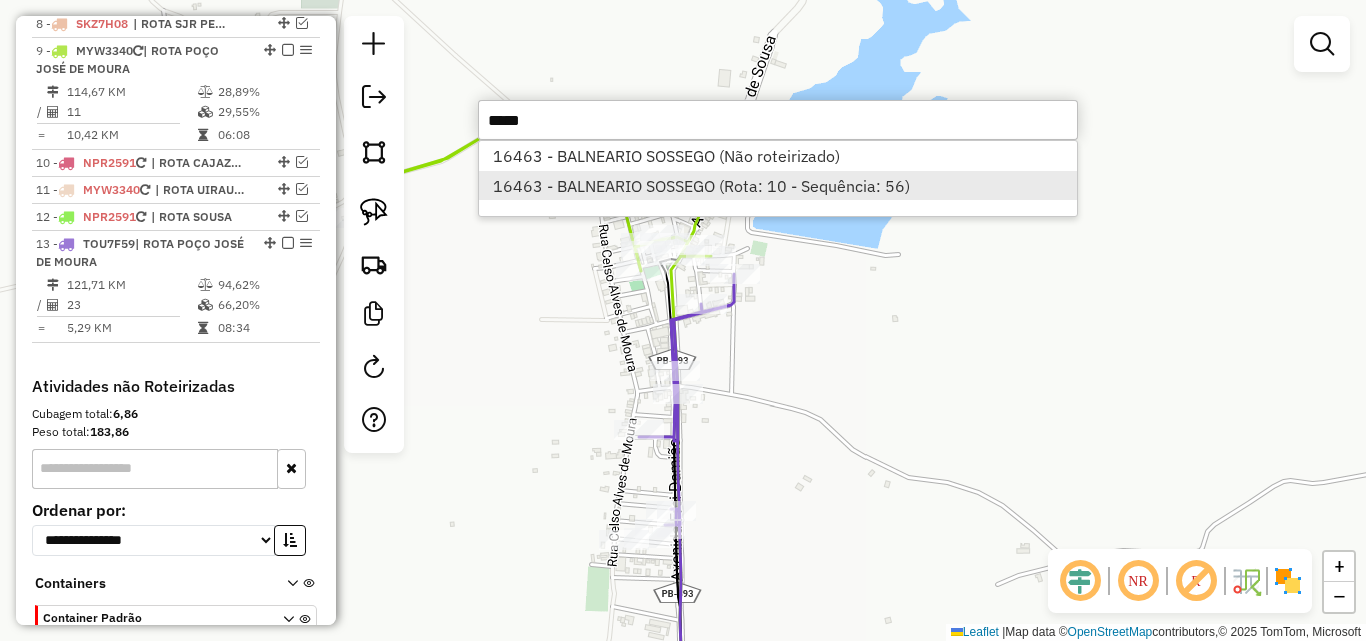 type on "*****" 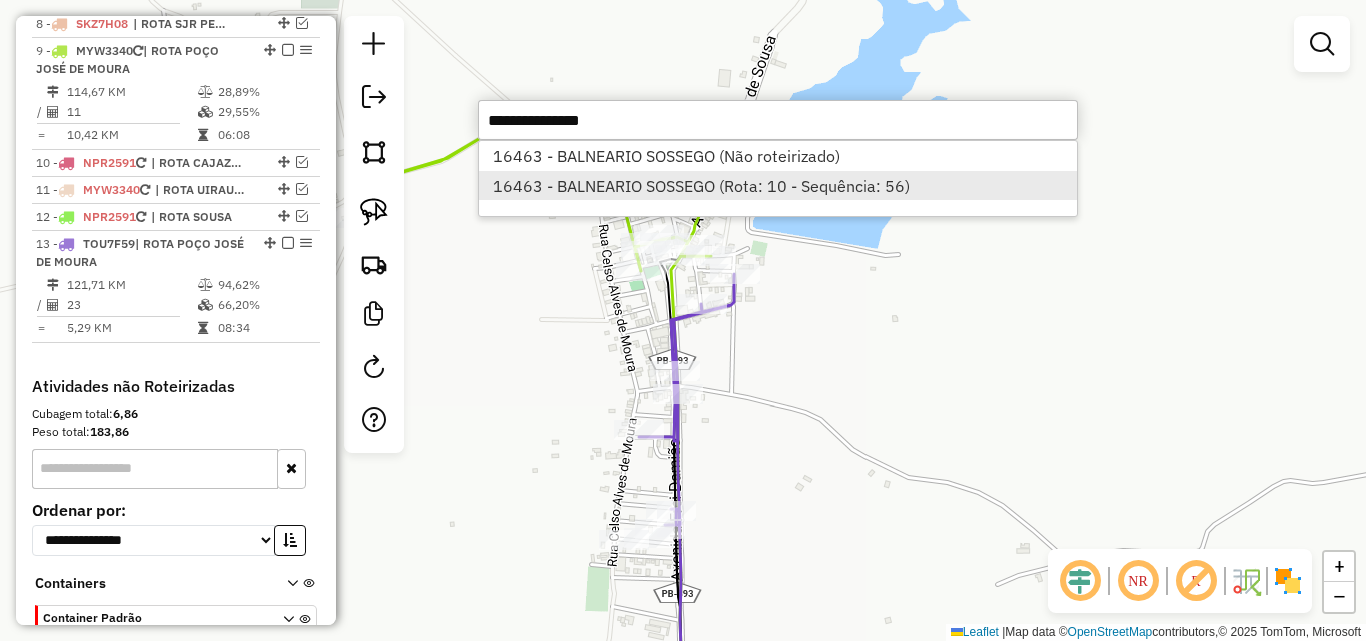 select on "*********" 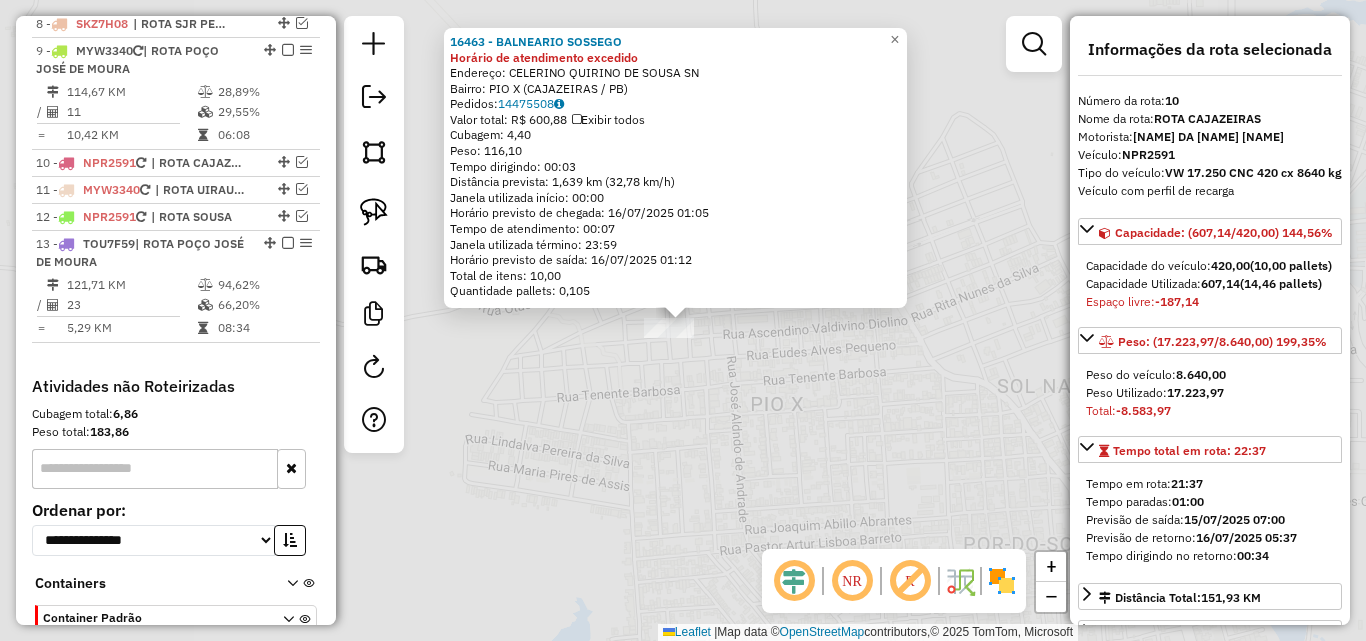 scroll, scrollTop: 1080, scrollLeft: 0, axis: vertical 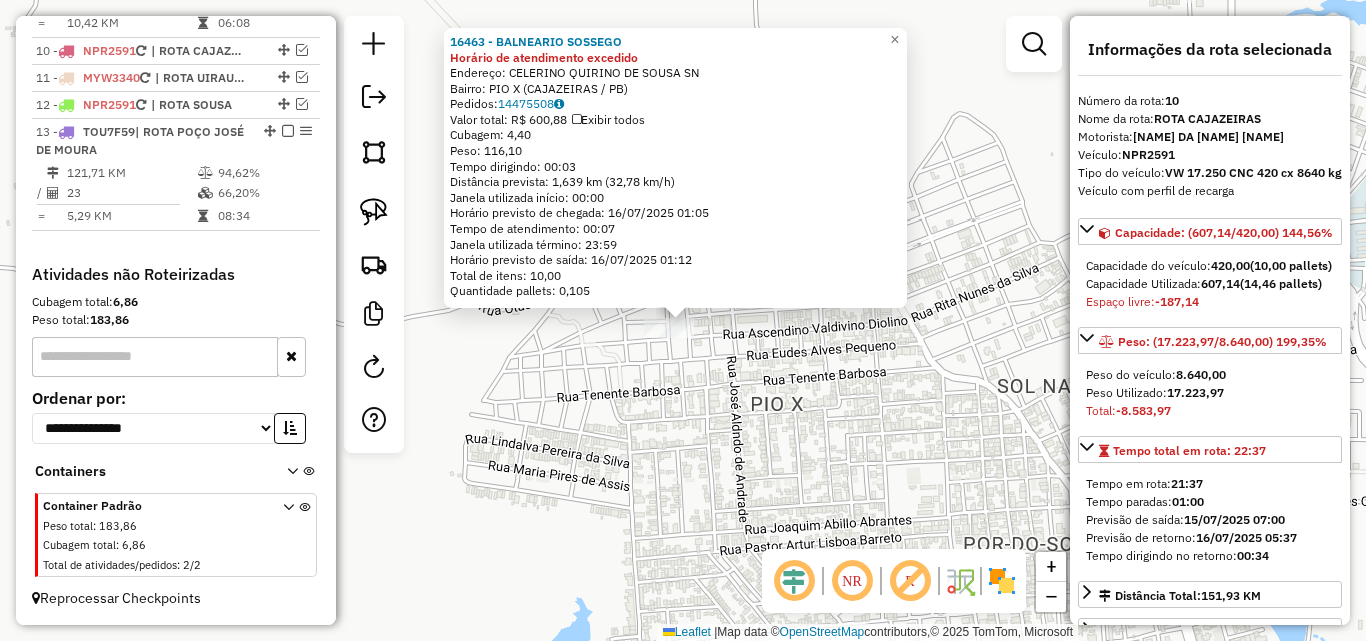 click on "16463 - BALNEARIO SOSSEGO Horário de atendimento excedido  Endereço:  CELERINO QUIRINO DE SOUSA SN   Bairro: PIO X (CAJAZEIRAS / PB)   Pedidos:  14475508   Valor total: R$ 600,88   Exibir todos   Cubagem: 4,40  Peso: 116,10  Tempo dirigindo: 00:03   Distância prevista: 1,639 km (32,78 km/h)   Janela utilizada início: 00:00   Horário previsto de chegada: 16/07/2025 01:05   Tempo de atendimento: 00:07   Janela utilizada término: 23:59   Horário previsto de saída: 16/07/2025 01:12   Total de itens: 10,00   Quantidade pallets: 0,105  × Janela de atendimento Grade de atendimento Capacidade Transportadoras Veículos Cliente Pedidos  Rotas Selecione os dias de semana para filtrar as janelas de atendimento  Seg   Ter   Qua   Qui   Sex   Sáb   Dom  Informe o período da janela de atendimento: De: Até:  Filtrar exatamente a janela do cliente  Considerar janela de atendimento padrão  Selecione os dias de semana para filtrar as grades de atendimento  Seg   Ter   Qua   Qui   Sex   Sáb   Dom   Peso mínimo:  +" 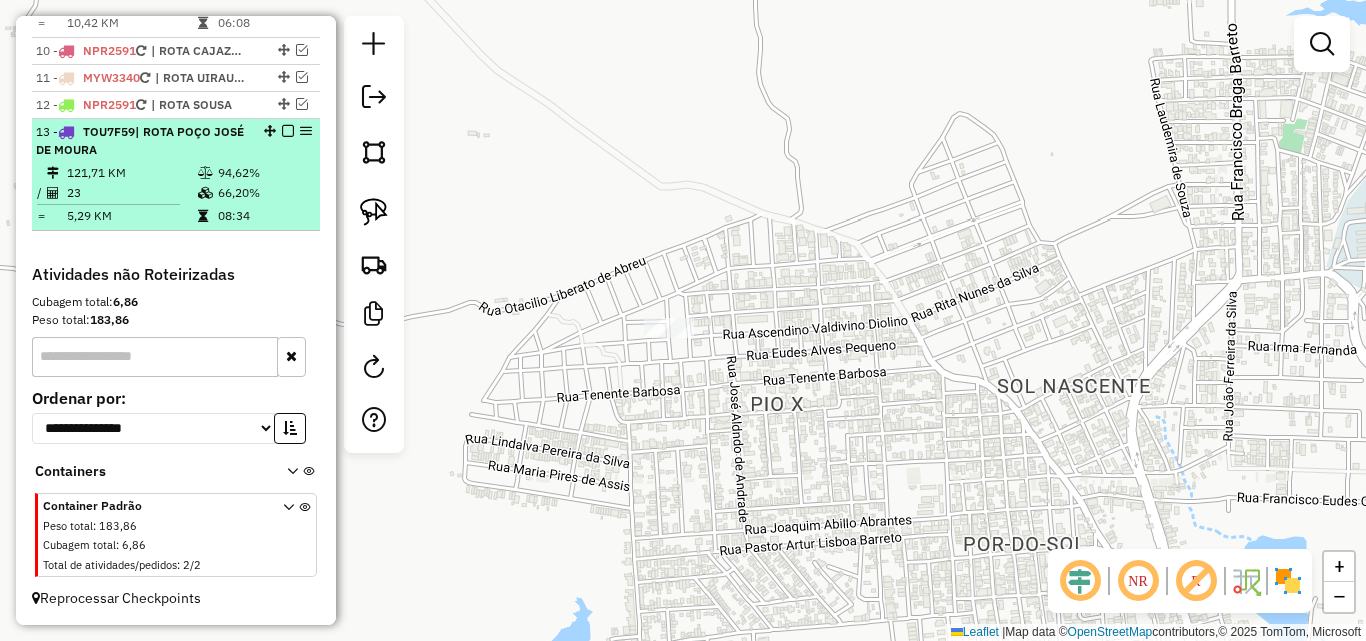 click on "13 -       TOU7F59   | ROTA POÇO JOSÉ DE MOURA" at bounding box center [176, 141] 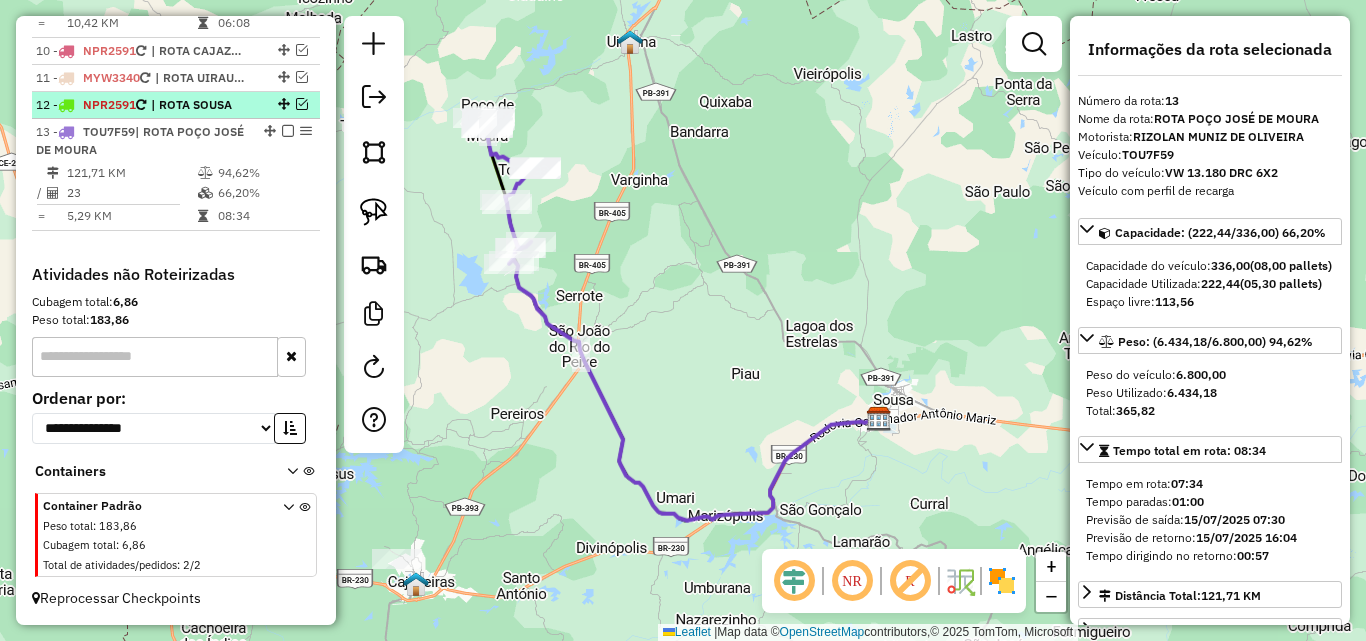 scroll, scrollTop: 880, scrollLeft: 0, axis: vertical 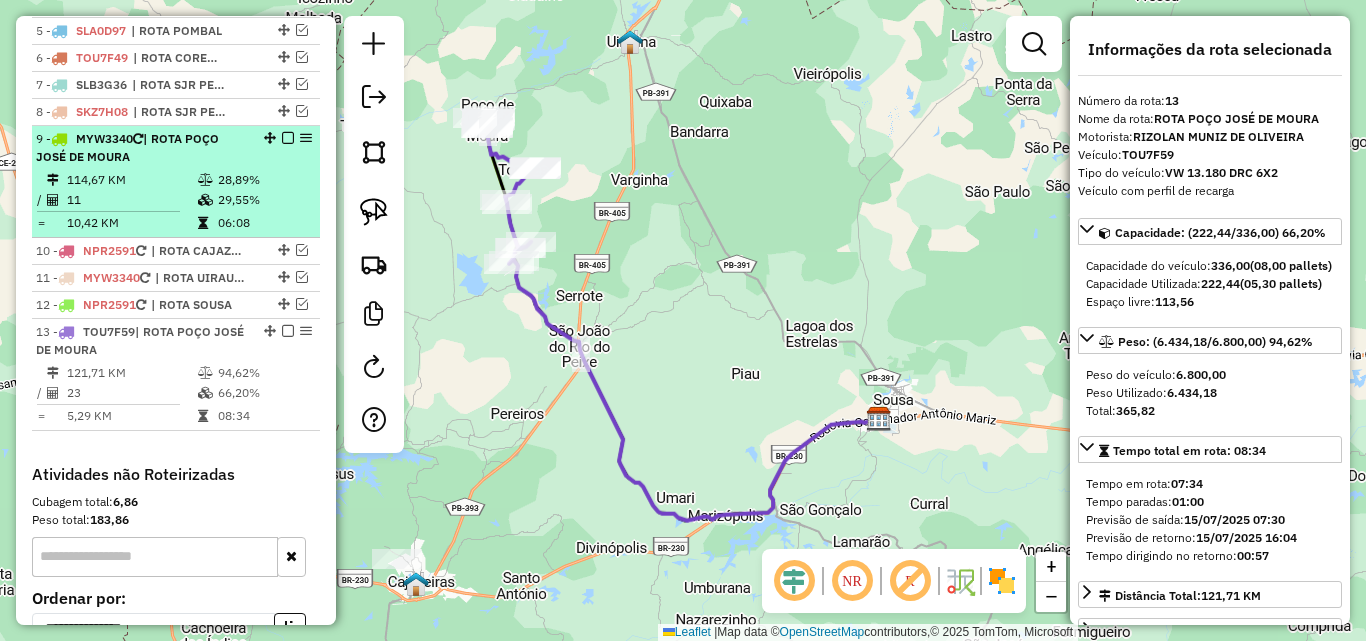 click on "11" at bounding box center [131, 200] 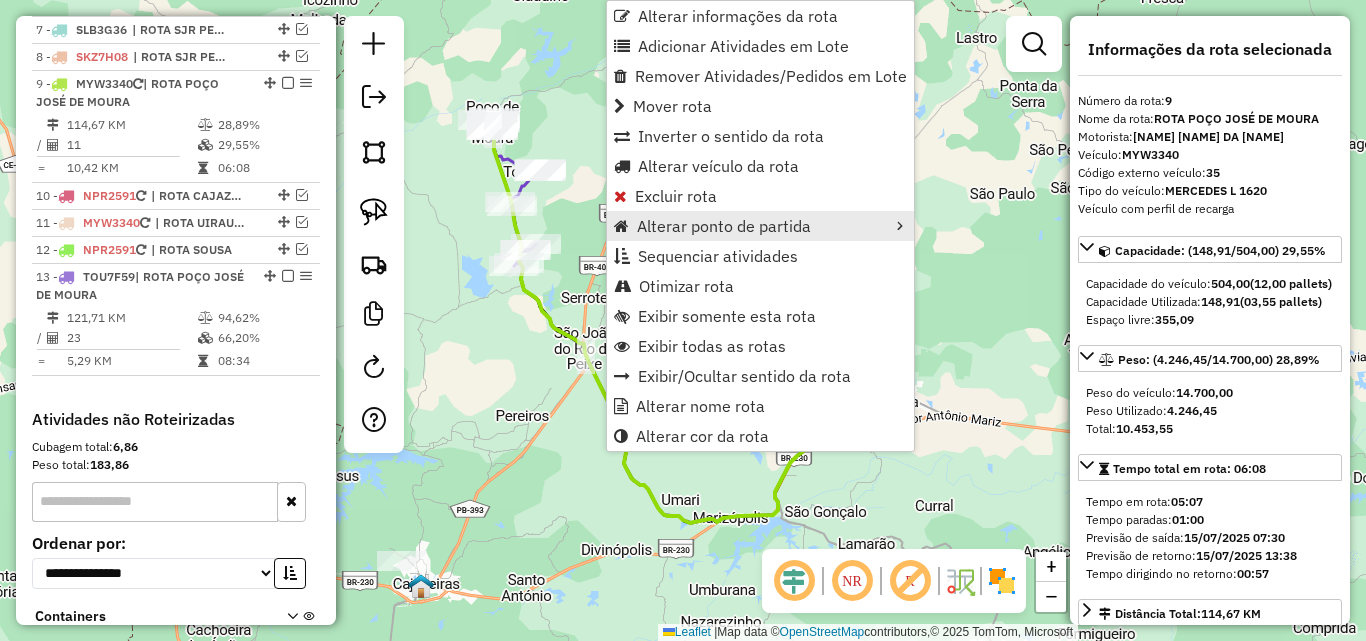 scroll, scrollTop: 990, scrollLeft: 0, axis: vertical 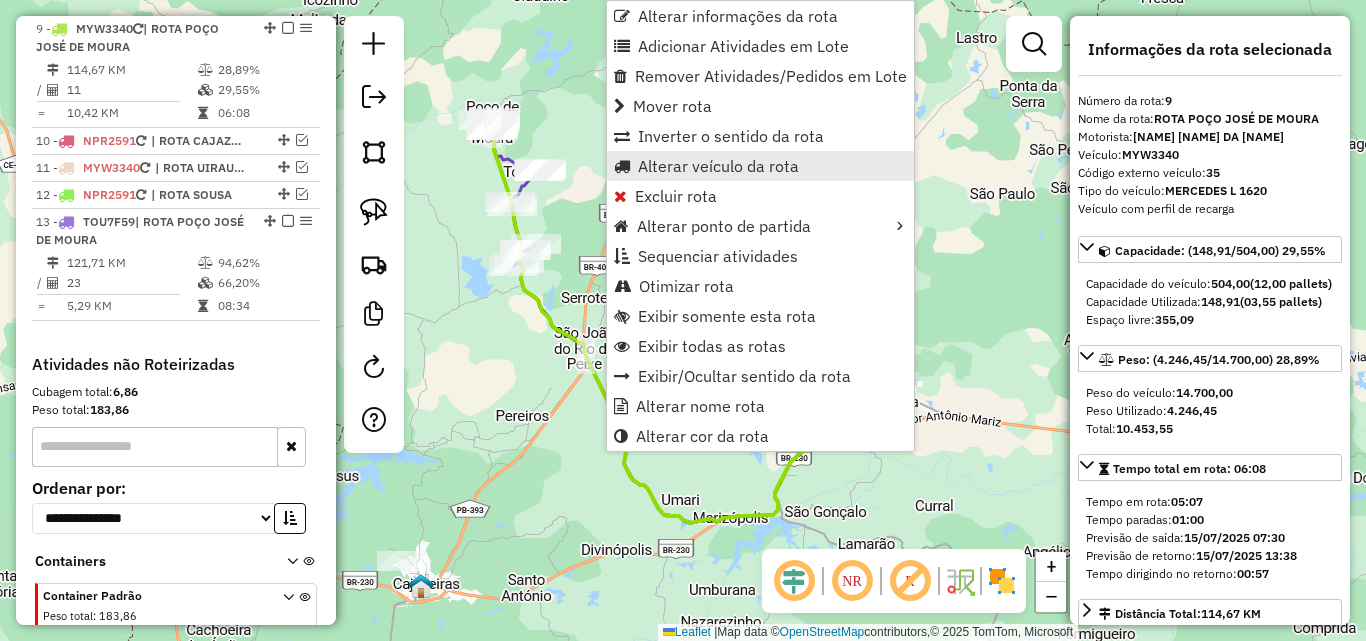 click on "Alterar veículo da rota" at bounding box center [760, 166] 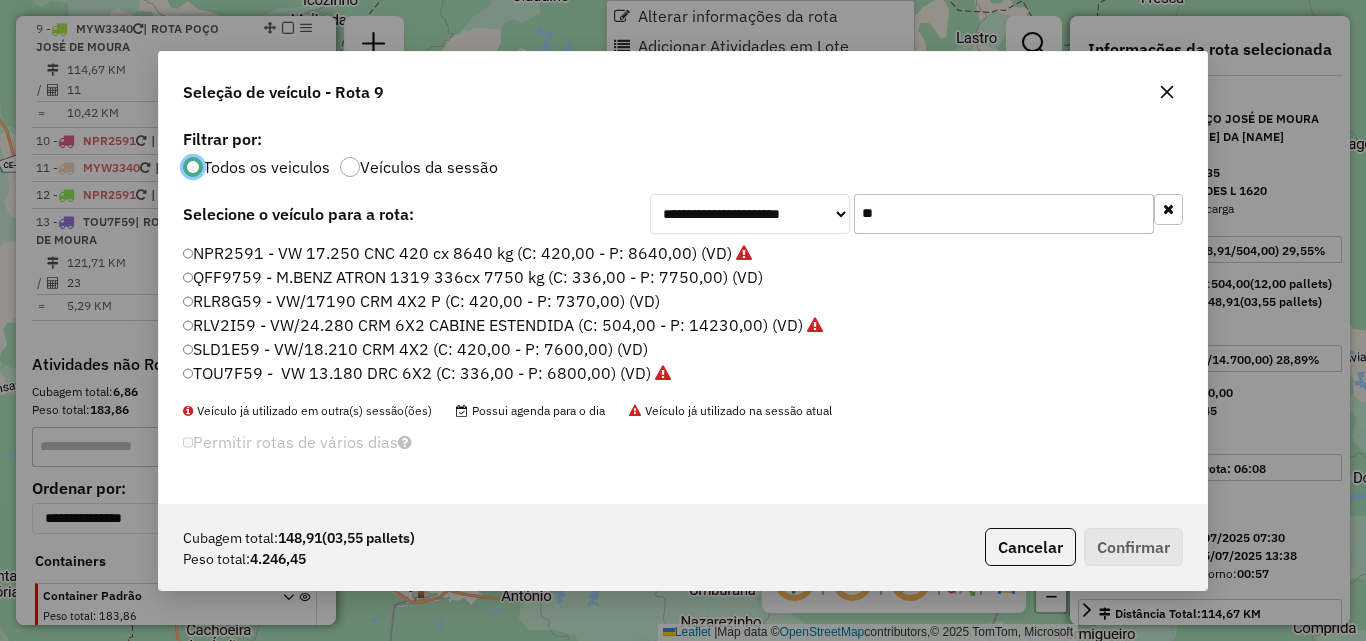 scroll, scrollTop: 11, scrollLeft: 6, axis: both 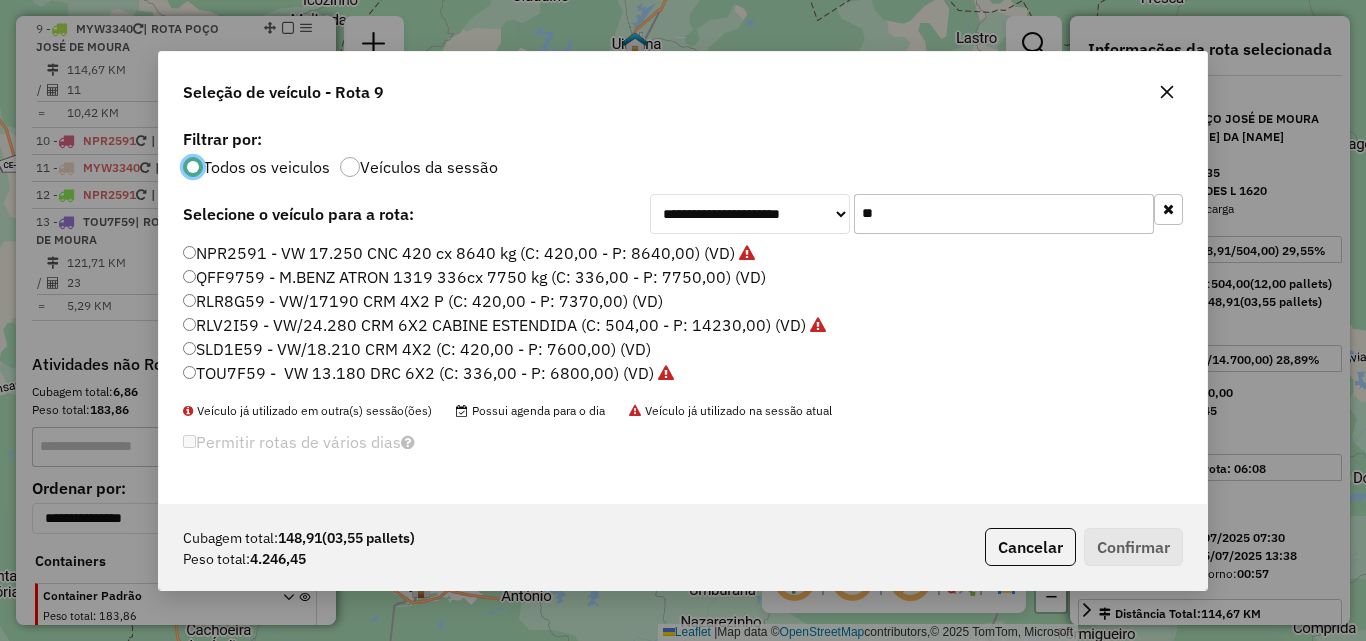 click on "**" 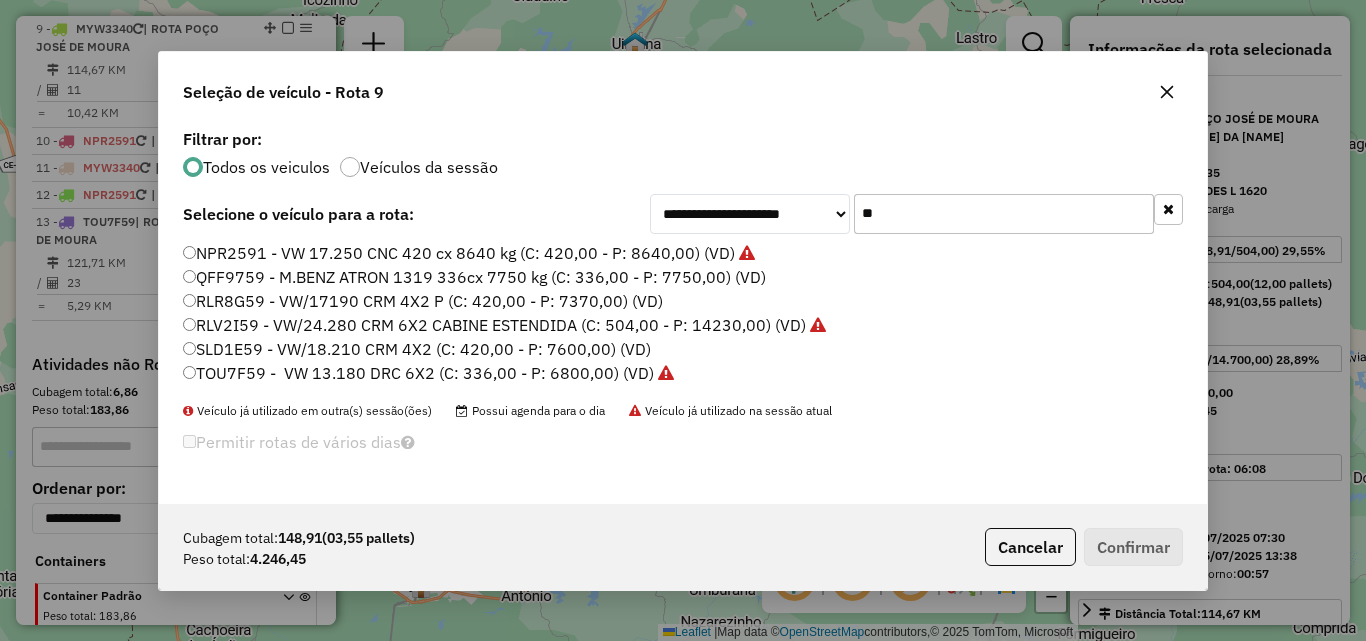 click on "**" 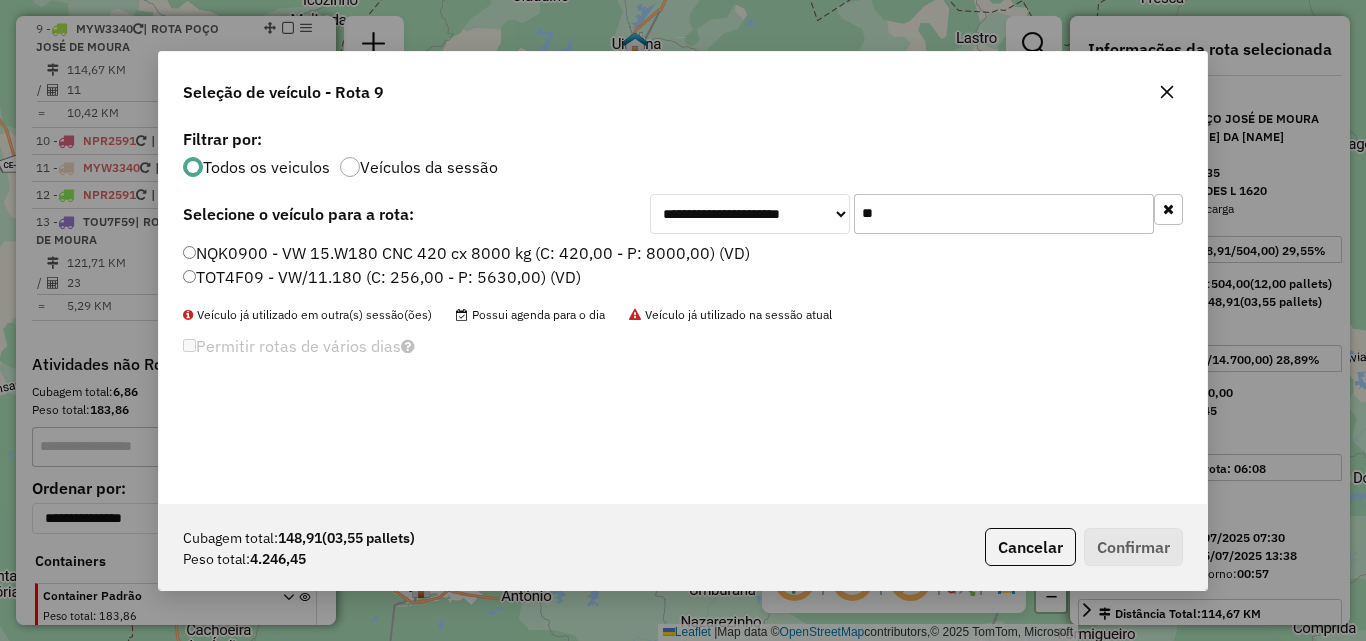 type on "**" 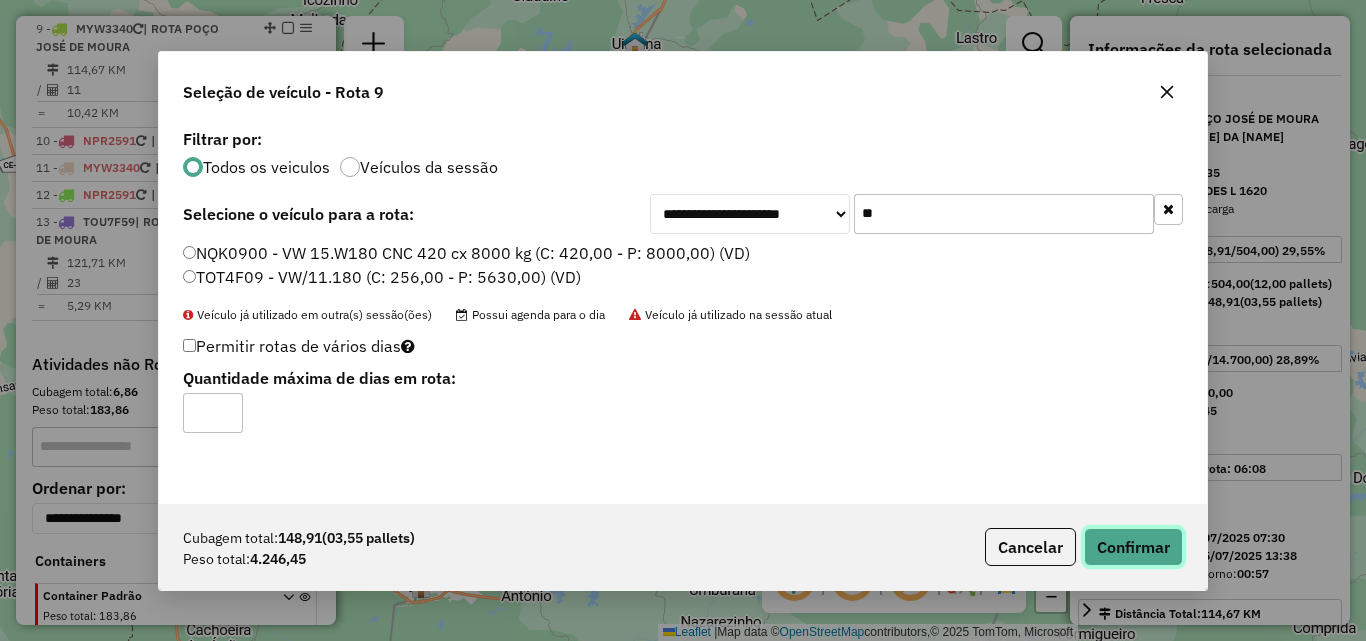 click on "Confirmar" 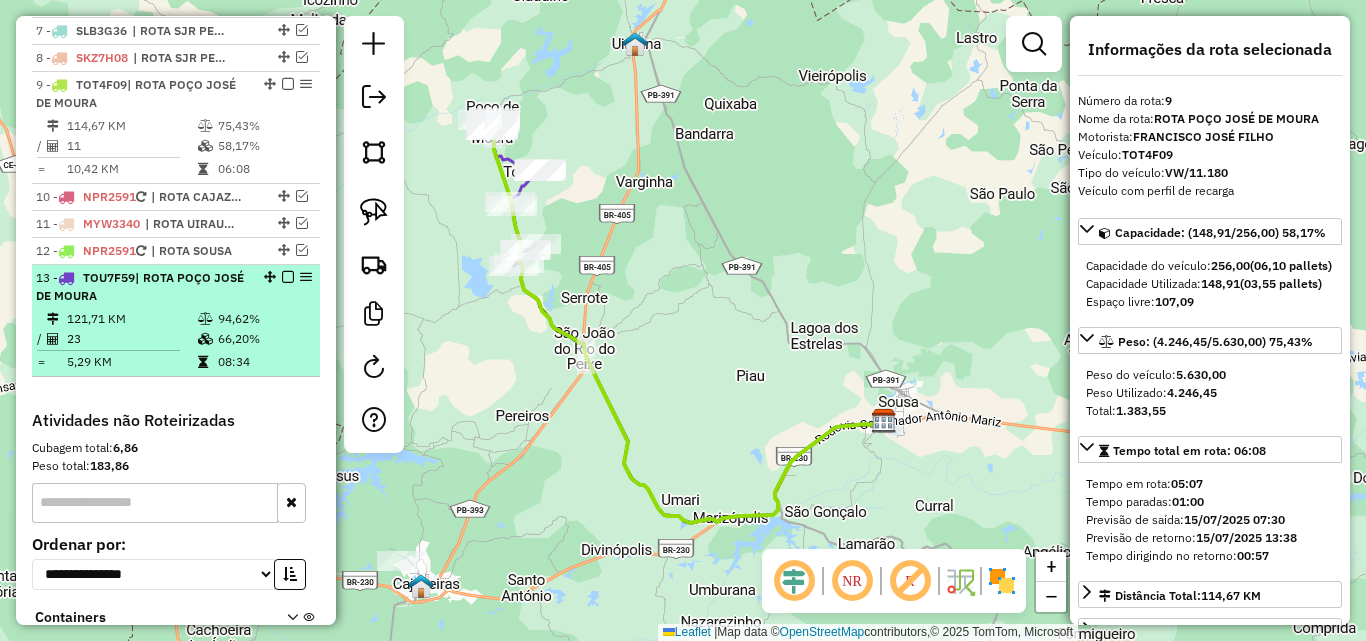 scroll, scrollTop: 890, scrollLeft: 0, axis: vertical 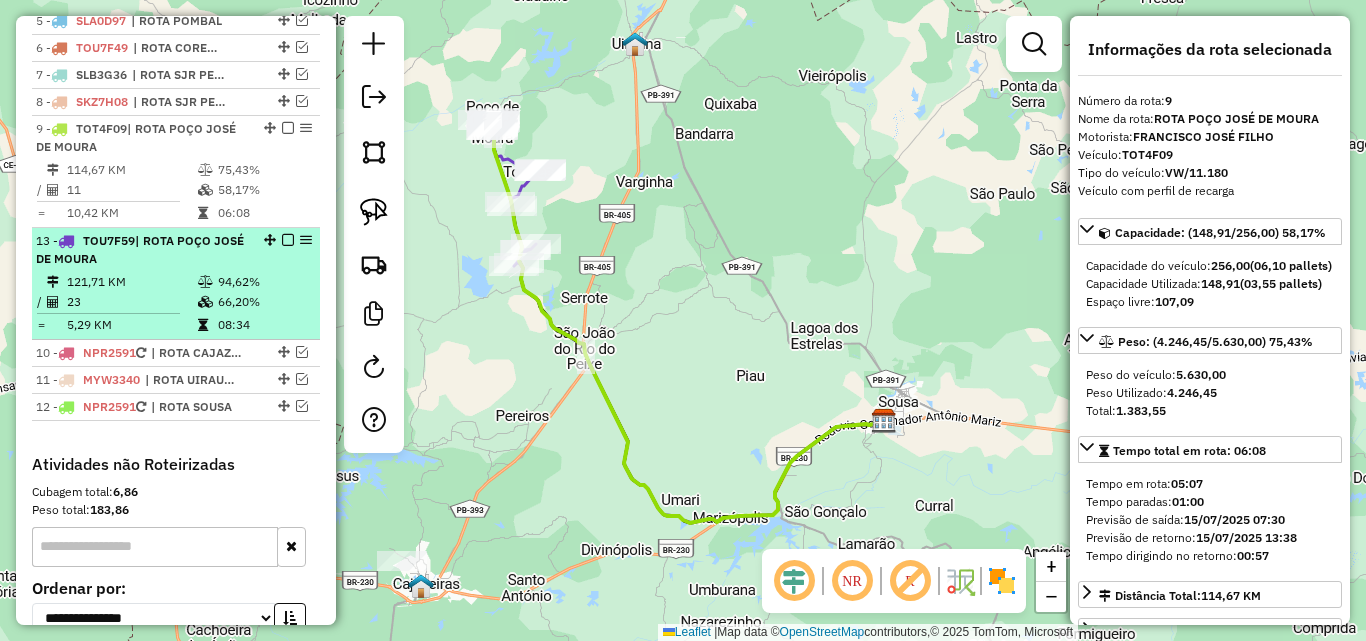 drag, startPoint x: 261, startPoint y: 324, endPoint x: 253, endPoint y: 145, distance: 179.17868 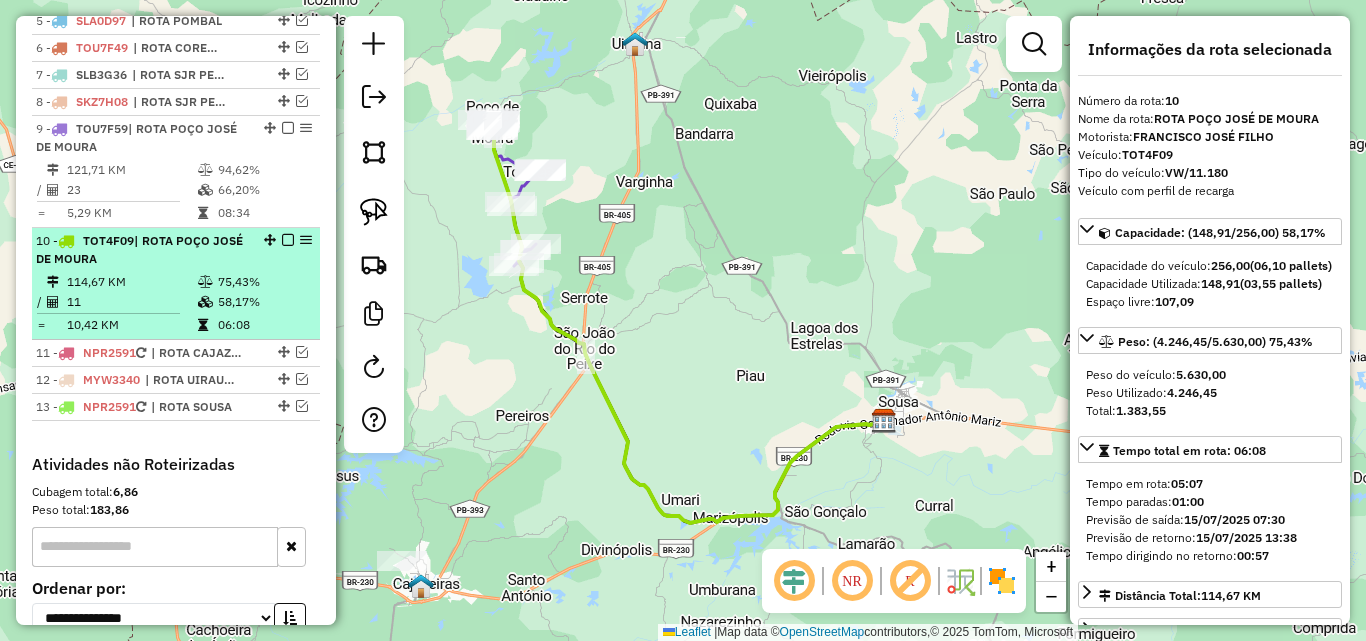 scroll, scrollTop: 100, scrollLeft: 0, axis: vertical 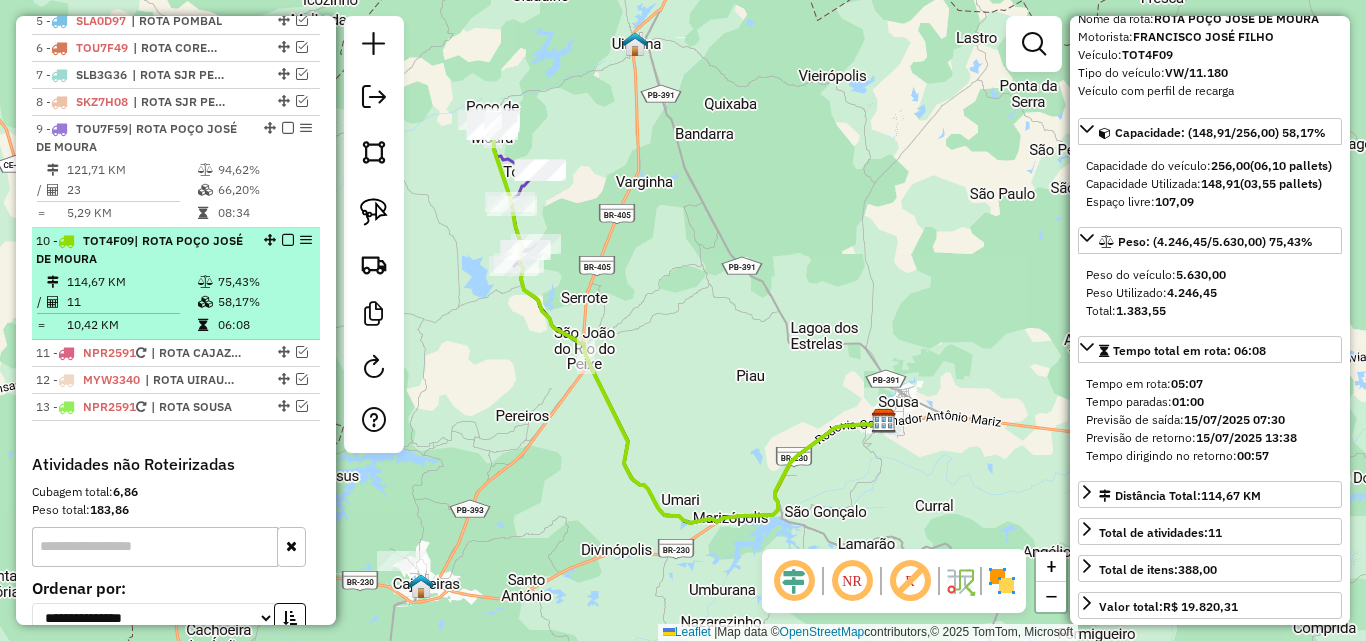 click on "75,43%" at bounding box center [264, 282] 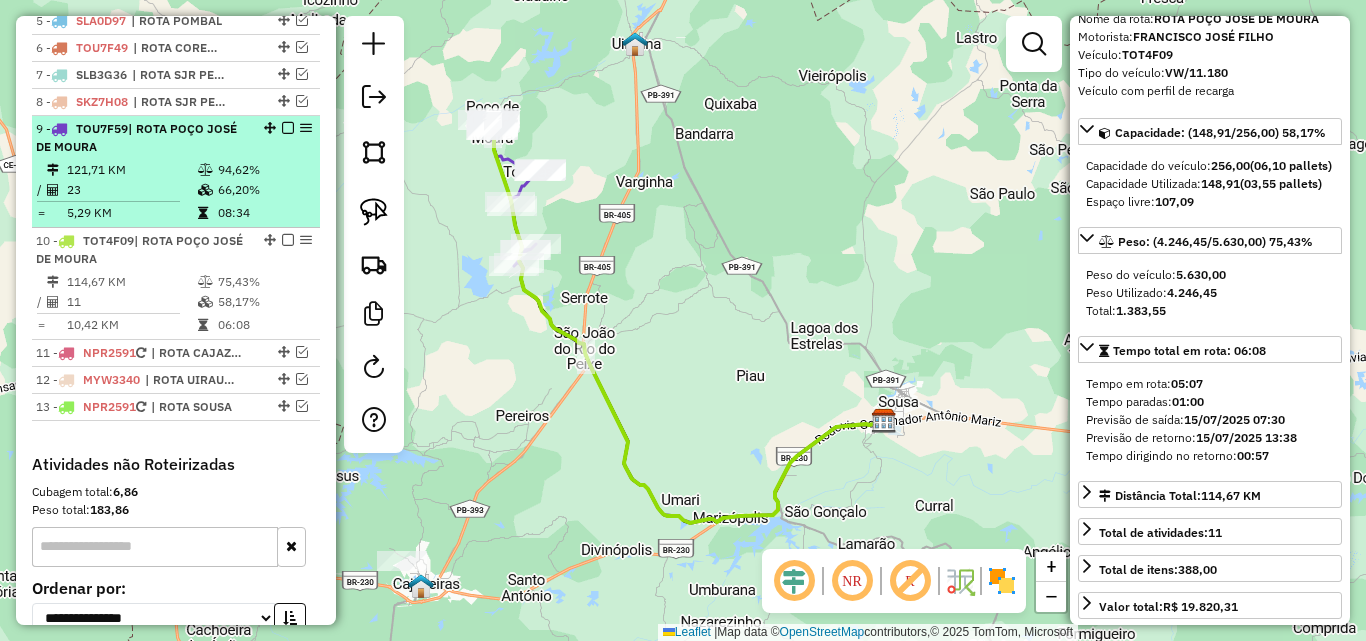 click on "23" at bounding box center (131, 190) 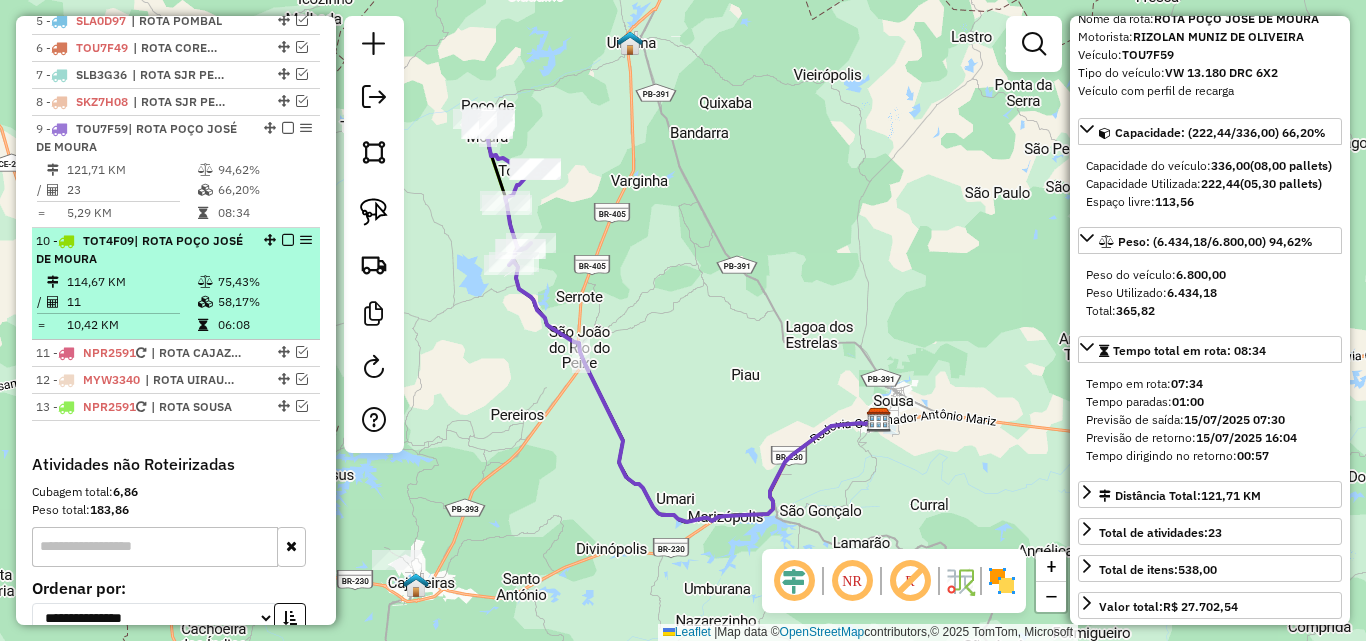 click on "114,67 KM" at bounding box center (131, 282) 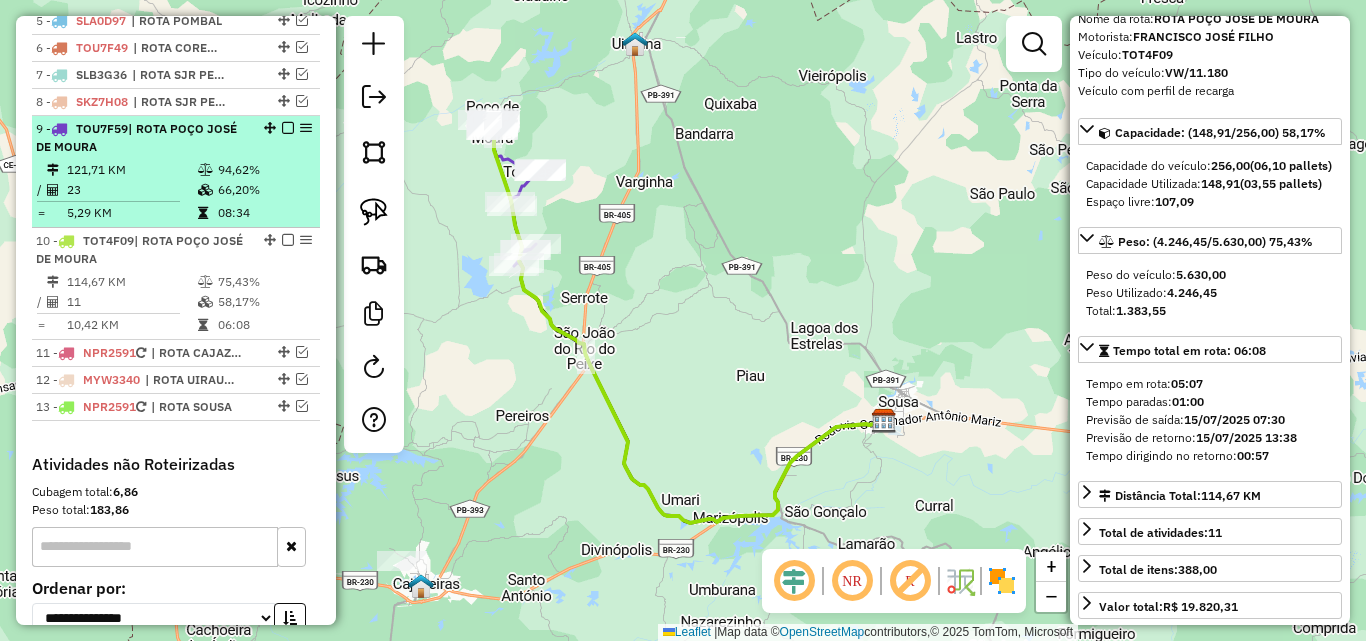 drag, startPoint x: 180, startPoint y: 202, endPoint x: 241, endPoint y: 189, distance: 62.369865 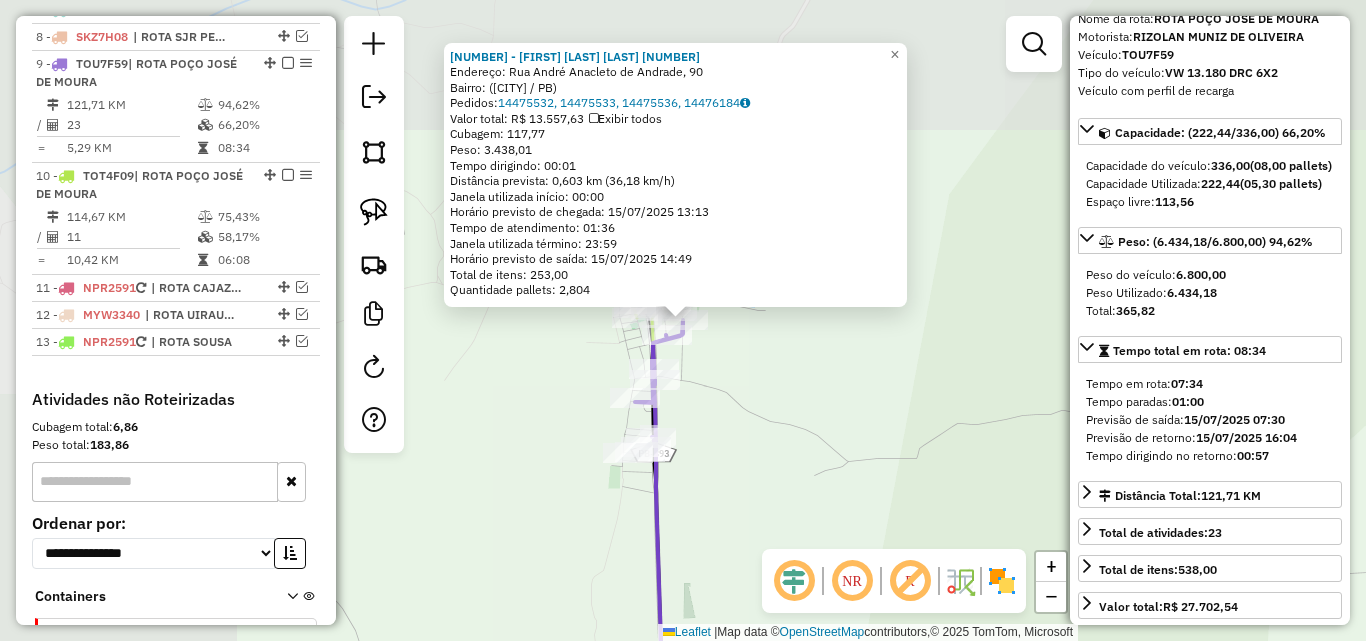 scroll, scrollTop: 990, scrollLeft: 0, axis: vertical 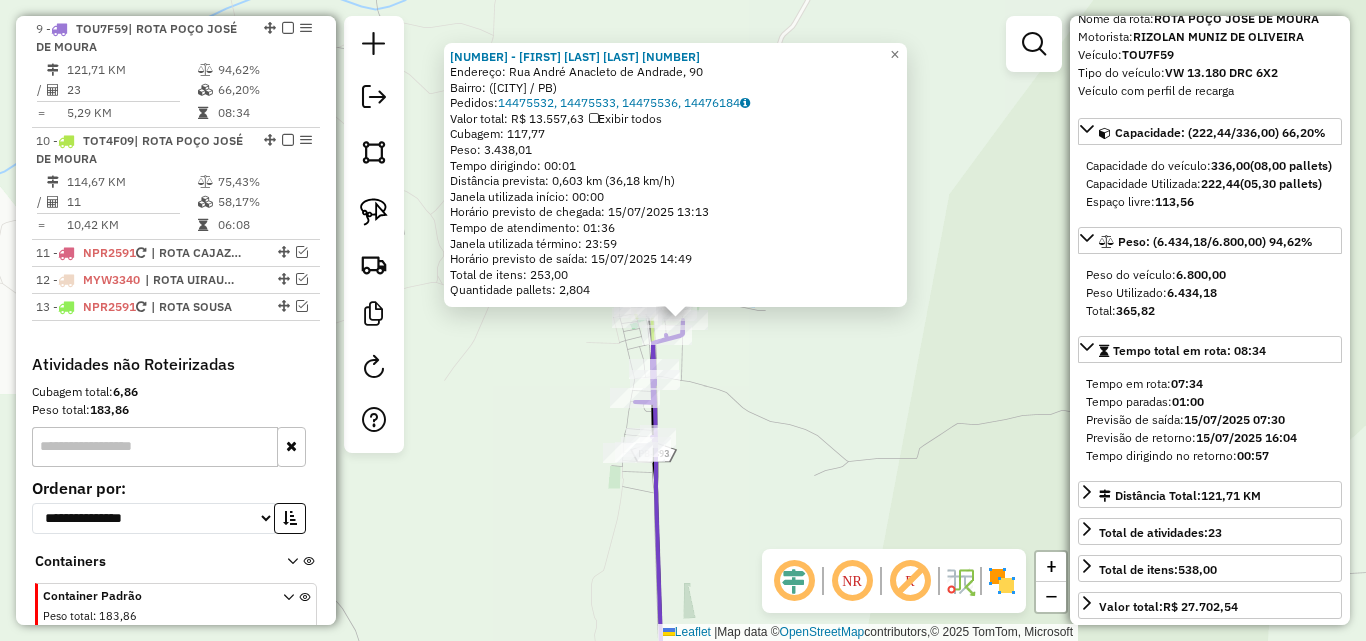 click on "9379 - GUADEMARIO ALEXANDRE DUARTE 05929990417  Endereço: Rua André Anacleto de Andrade, 90   Bairro:  (Poço de José de Moura / PB)   Pedidos:  14475532, 14475533, 14475536, 14476184   Valor total: R$ 13.557,63   Exibir todos   Cubagem: 117,77  Peso: 3.438,01  Tempo dirigindo: 00:01   Distância prevista: 0,603 km (36,18 km/h)   Janela utilizada início: 00:00   Horário previsto de chegada: 15/07/2025 13:13   Tempo de atendimento: 01:36   Janela utilizada término: 23:59   Horário previsto de saída: 15/07/2025 14:49   Total de itens: 253,00   Quantidade pallets: 2,804  × Janela de atendimento Grade de atendimento Capacidade Transportadoras Veículos Cliente Pedidos  Rotas Selecione os dias de semana para filtrar as janelas de atendimento  Seg   Ter   Qua   Qui   Sex   Sáb   Dom  Informe o período da janela de atendimento: De: Até:  Filtrar exatamente a janela do cliente  Considerar janela de atendimento padrão  Selecione os dias de semana para filtrar as grades de atendimento  Seg   Ter   Qua  De:" 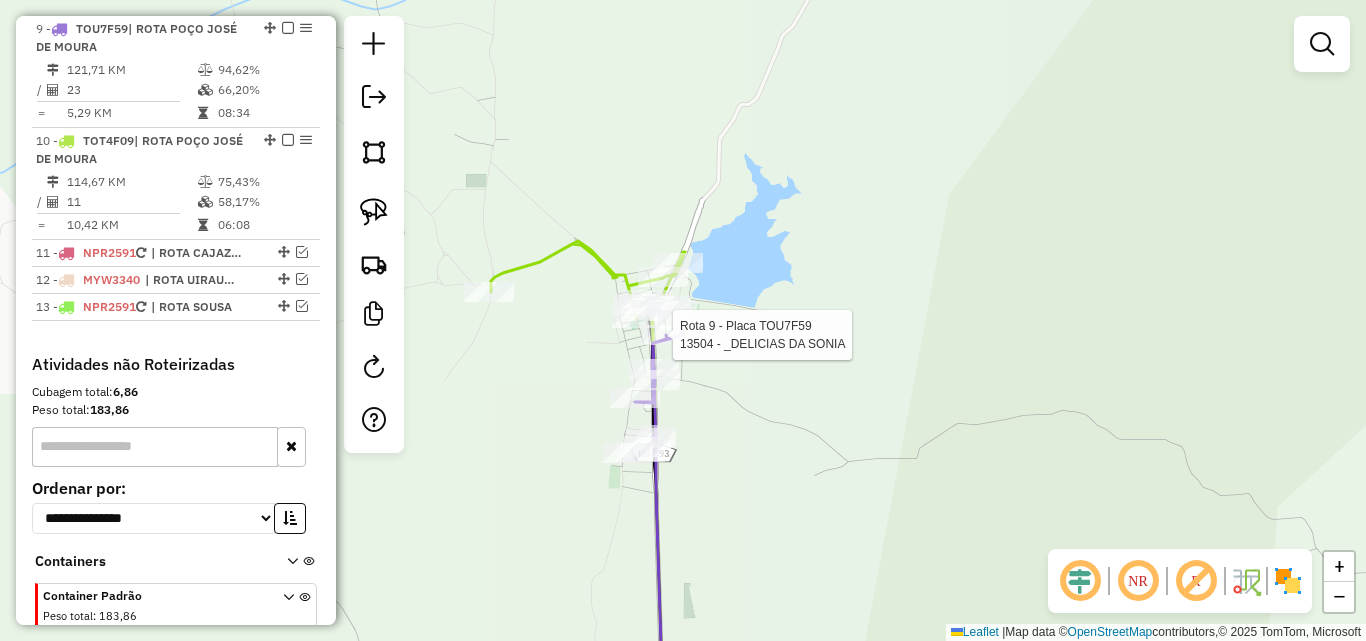 select on "*********" 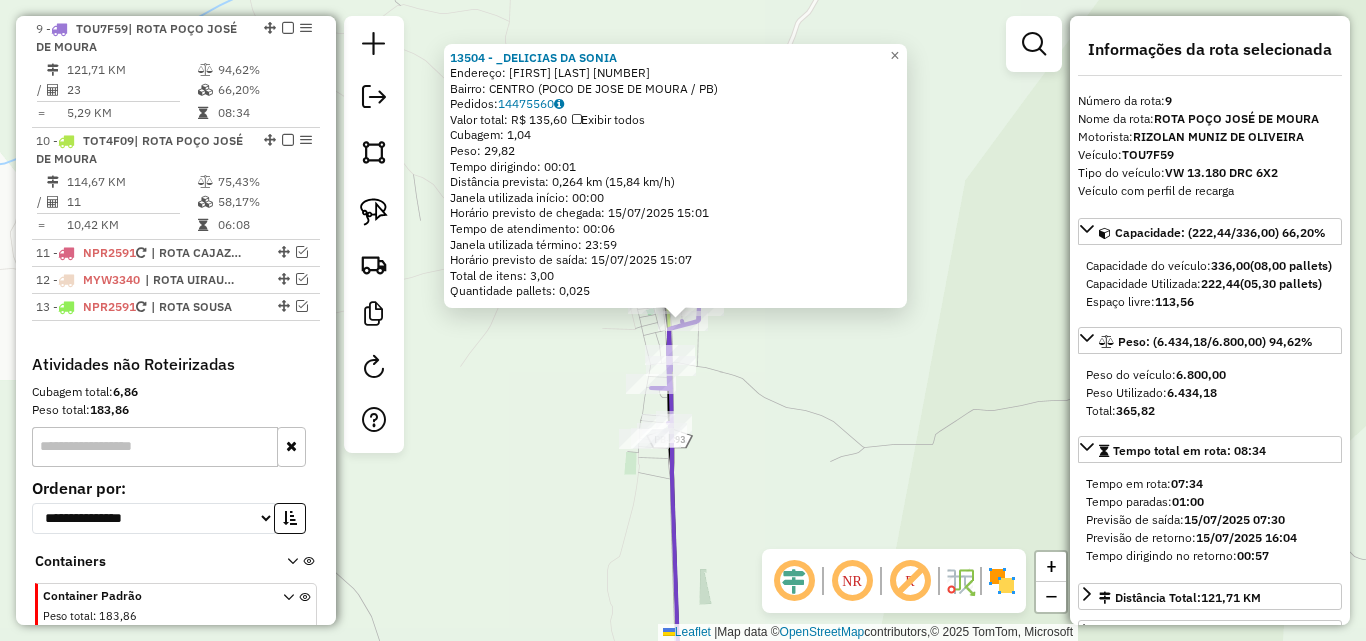 click on "13504 - _DELICIAS DA SONIA  Endereço:  ALEXANDRE AMADO 147   Bairro: CENTRO (POCO DE JOSE DE MOURA / PB)   Pedidos:  14475560   Valor total: R$ 135,60   Exibir todos   Cubagem: 1,04  Peso: 29,82  Tempo dirigindo: 00:01   Distância prevista: 0,264 km (15,84 km/h)   Janela utilizada início: 00:00   Horário previsto de chegada: 15/07/2025 15:01   Tempo de atendimento: 00:06   Janela utilizada término: 23:59   Horário previsto de saída: 15/07/2025 15:07   Total de itens: 3,00   Quantidade pallets: 0,025  × Janela de atendimento Grade de atendimento Capacidade Transportadoras Veículos Cliente Pedidos  Rotas Selecione os dias de semana para filtrar as janelas de atendimento  Seg   Ter   Qua   Qui   Sex   Sáb   Dom  Informe o período da janela de atendimento: De: Até:  Filtrar exatamente a janela do cliente  Considerar janela de atendimento padrão  Selecione os dias de semana para filtrar as grades de atendimento  Seg   Ter   Qua   Qui   Sex   Sáb   Dom   Clientes fora do dia de atendimento selecionado" 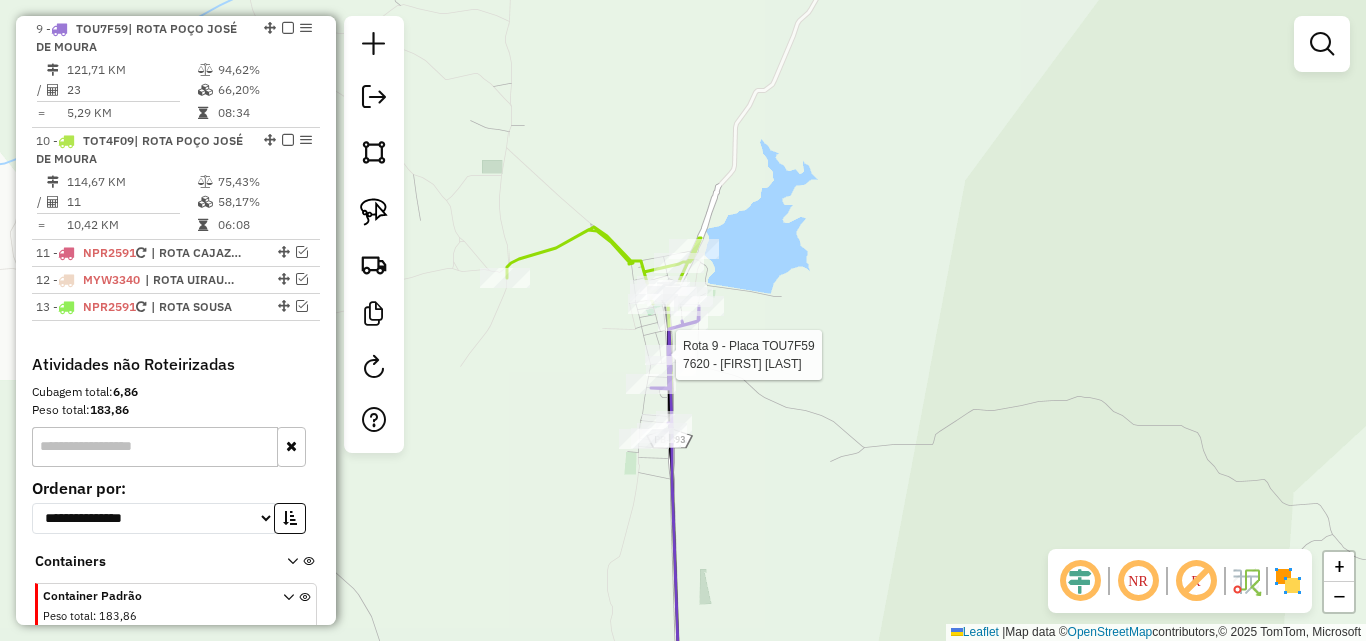 select on "*********" 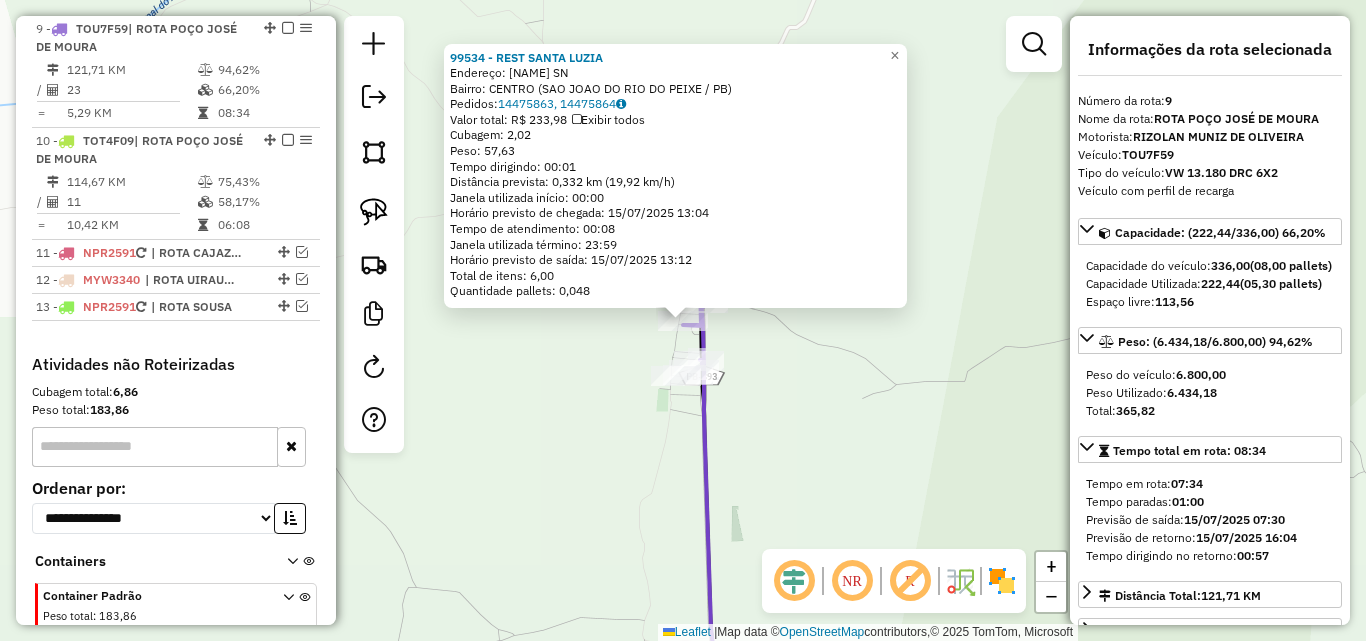 drag, startPoint x: 761, startPoint y: 363, endPoint x: 727, endPoint y: 352, distance: 35.735138 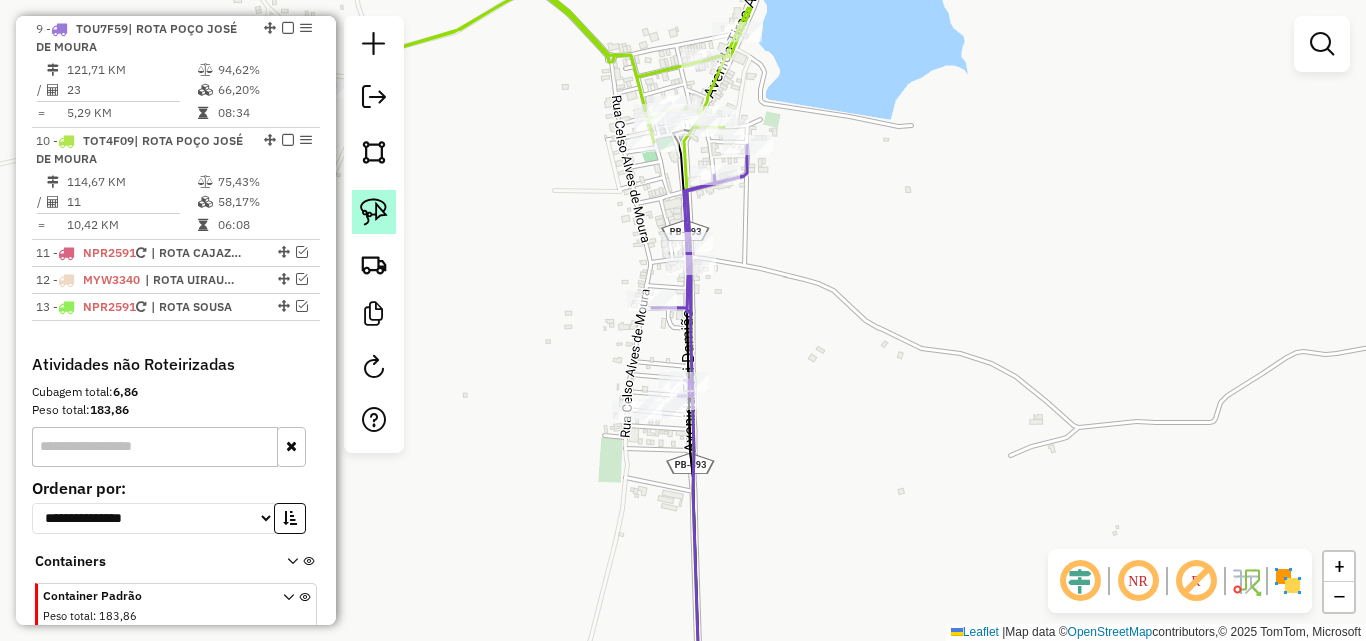 click 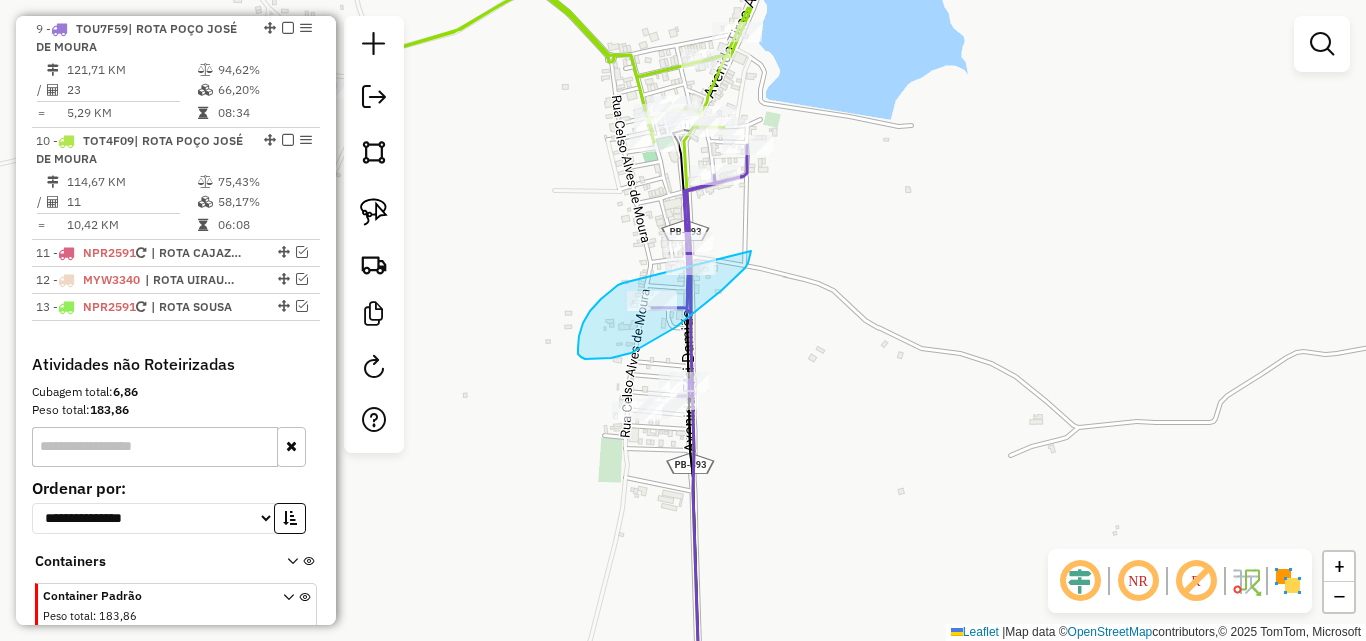 click on "Janela de atendimento Grade de atendimento Capacidade Transportadoras Veículos Cliente Pedidos  Rotas Selecione os dias de semana para filtrar as janelas de atendimento  Seg   Ter   Qua   Qui   Sex   Sáb   Dom  Informe o período da janela de atendimento: De: Até:  Filtrar exatamente a janela do cliente  Considerar janela de atendimento padrão  Selecione os dias de semana para filtrar as grades de atendimento  Seg   Ter   Qua   Qui   Sex   Sáb   Dom   Considerar clientes sem dia de atendimento cadastrado  Clientes fora do dia de atendimento selecionado Filtrar as atividades entre os valores definidos abaixo:  Peso mínimo:   Peso máximo:   Cubagem mínima:   Cubagem máxima:   De:   Até:  Filtrar as atividades entre o tempo de atendimento definido abaixo:  De:   Até:   Considerar capacidade total dos clientes não roteirizados Transportadora: Selecione um ou mais itens Tipo de veículo: Selecione um ou mais itens Veículo: Selecione um ou mais itens Motorista: Selecione um ou mais itens Nome: Rótulo:" 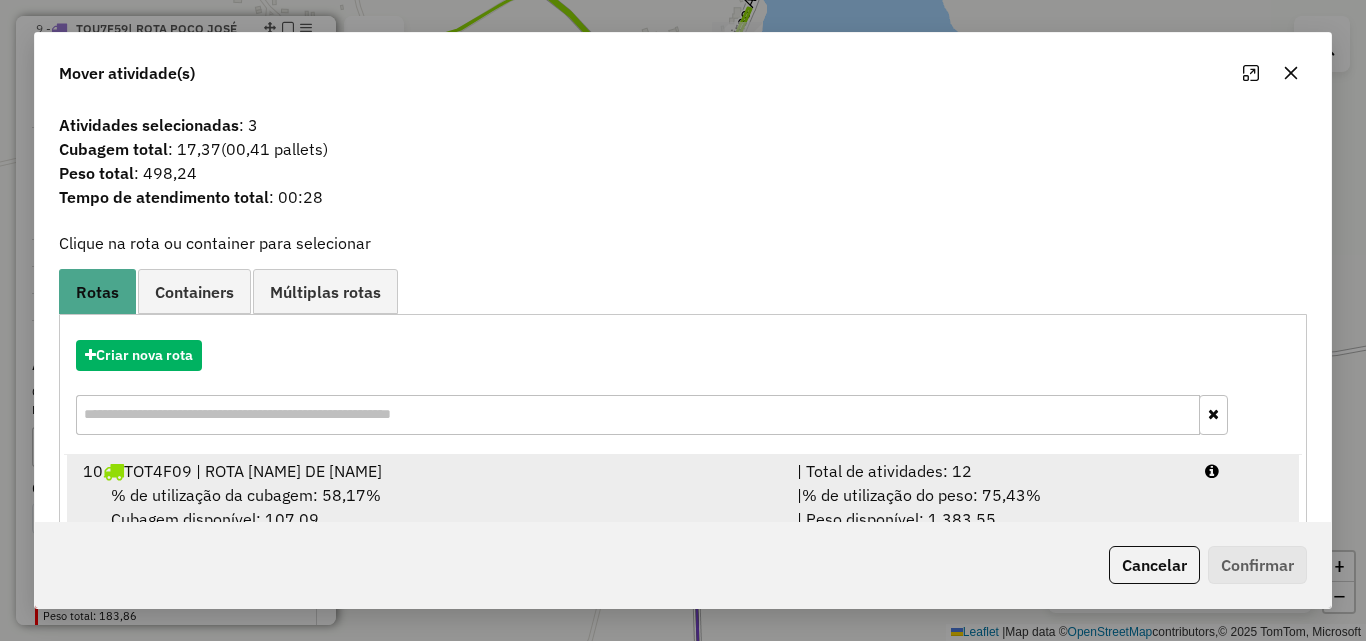 drag, startPoint x: 1106, startPoint y: 482, endPoint x: 1113, endPoint y: 491, distance: 11.401754 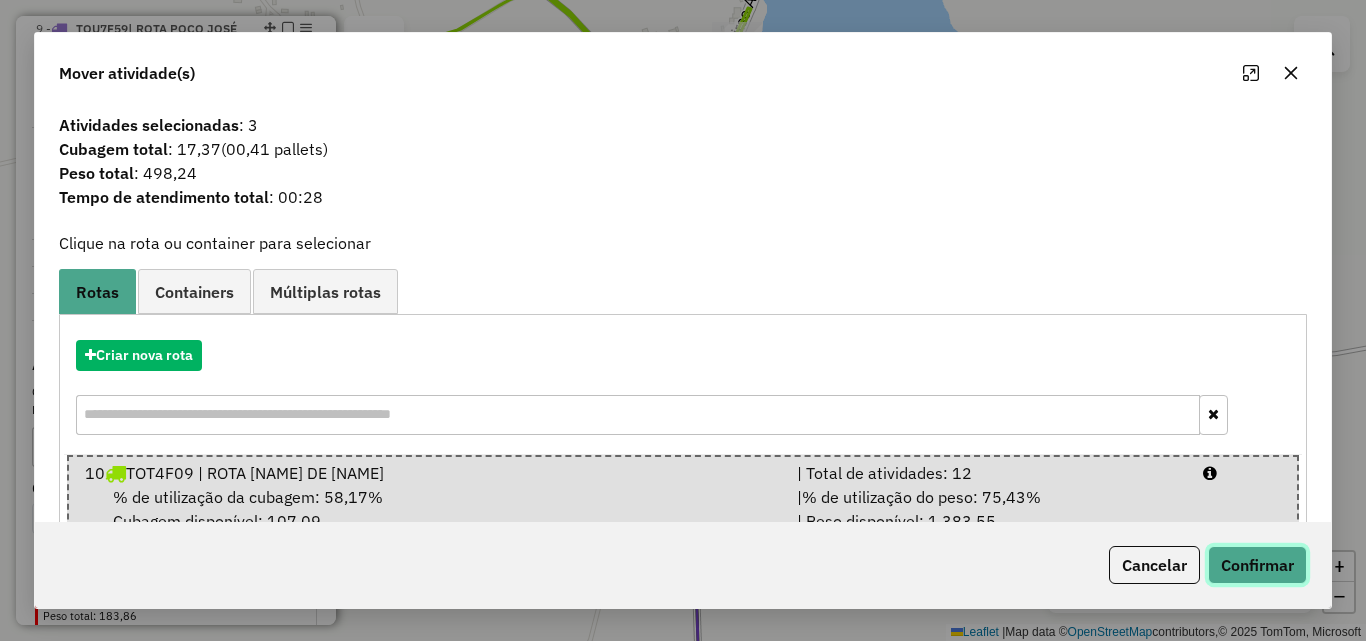 click on "Confirmar" 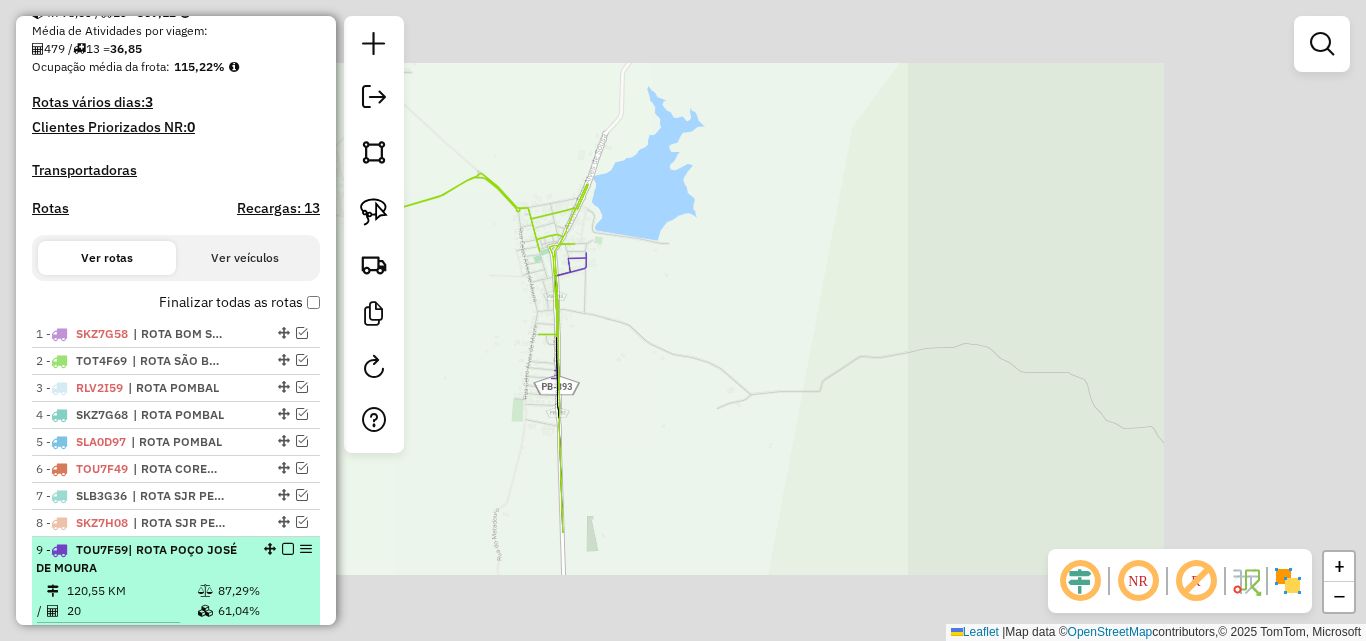 scroll, scrollTop: 669, scrollLeft: 0, axis: vertical 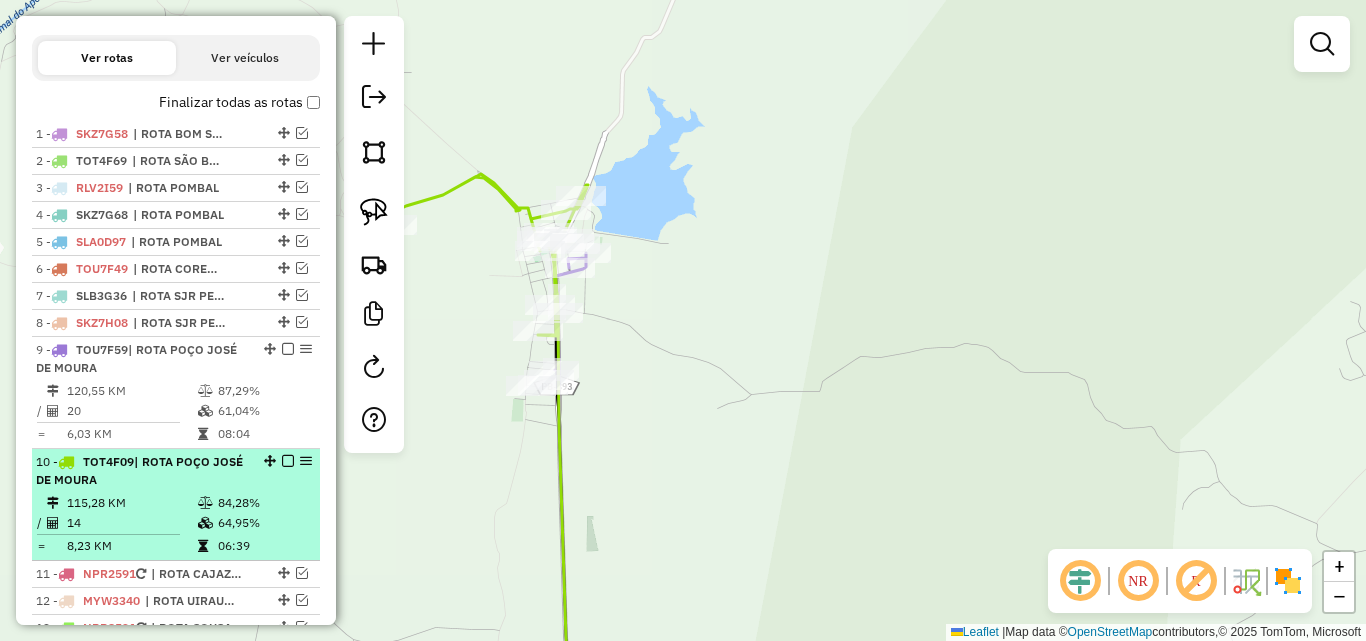 click on "84,28%" at bounding box center [264, 503] 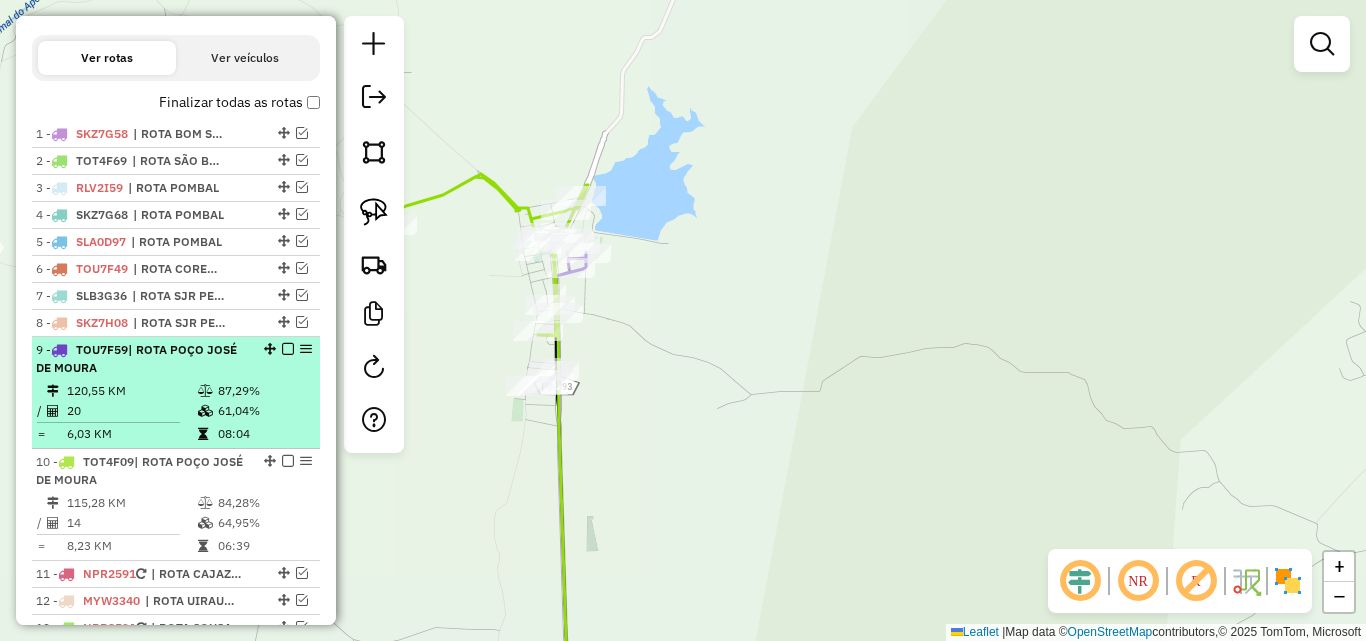 select on "*********" 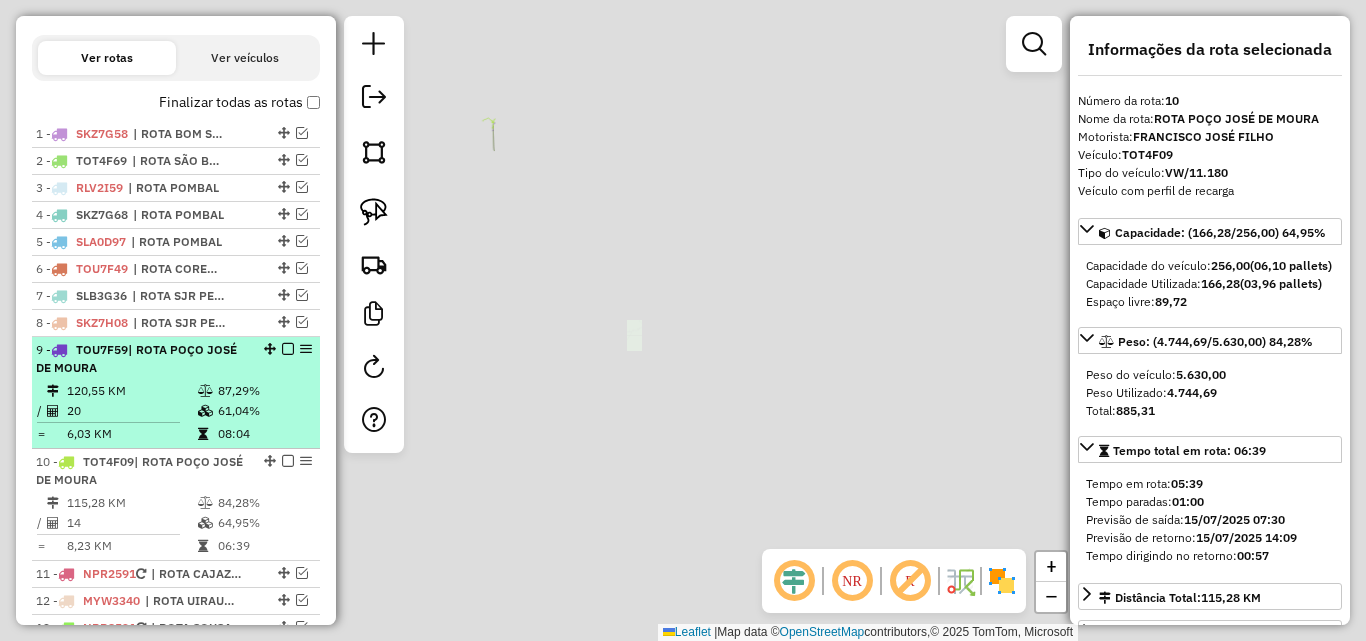 drag, startPoint x: 226, startPoint y: 385, endPoint x: 236, endPoint y: 384, distance: 10.049875 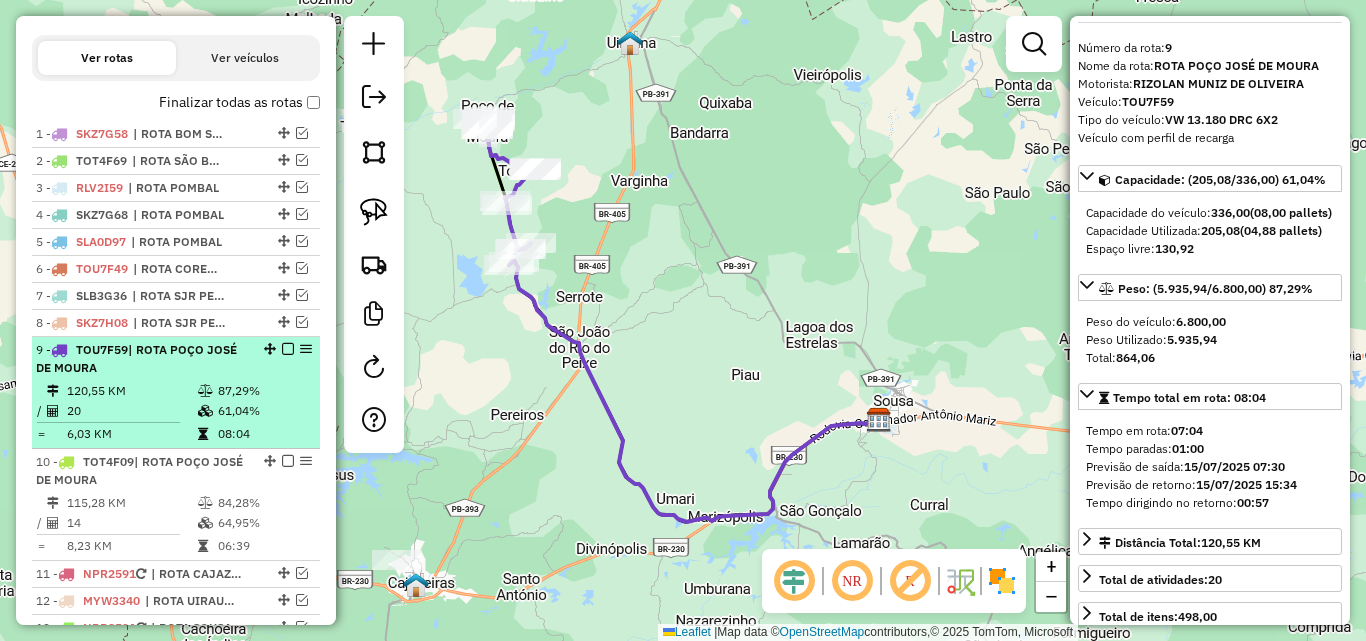 scroll, scrollTop: 100, scrollLeft: 0, axis: vertical 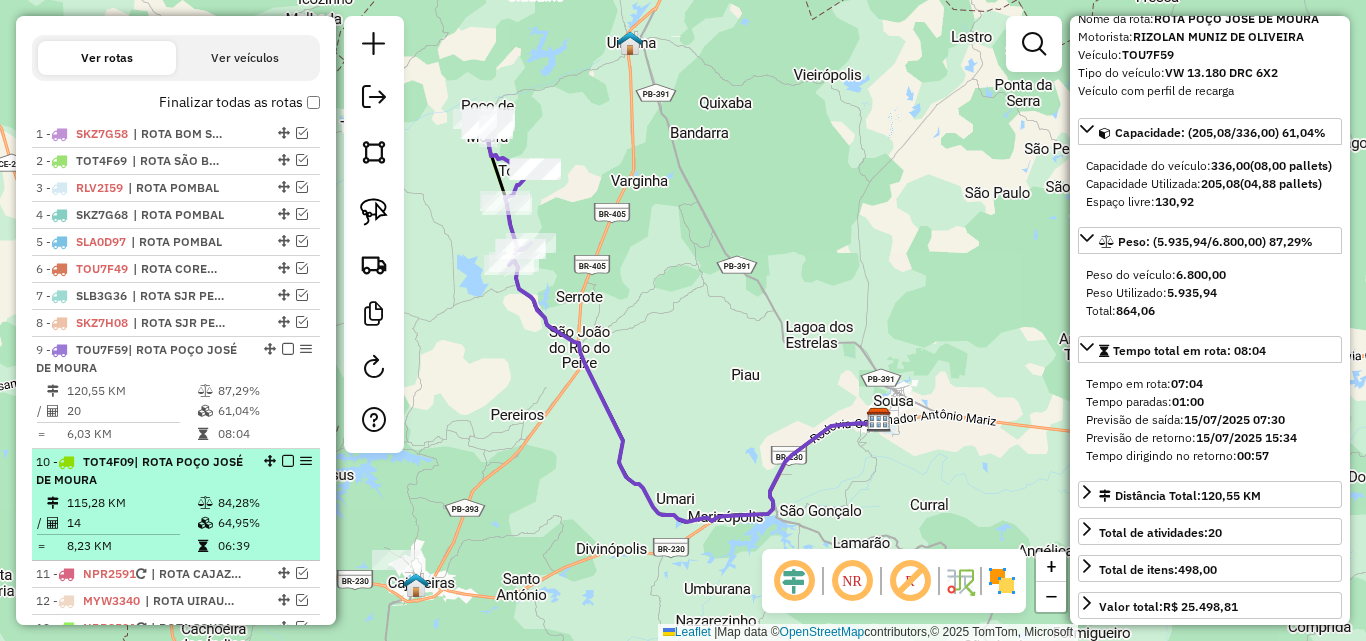 click on "10 -       TOT4F09   | ROTA POÇO JOSÉ DE MOURA  115,28 KM   84,28%  /  14   64,95%     =  8,23 KM   06:39" at bounding box center [176, 505] 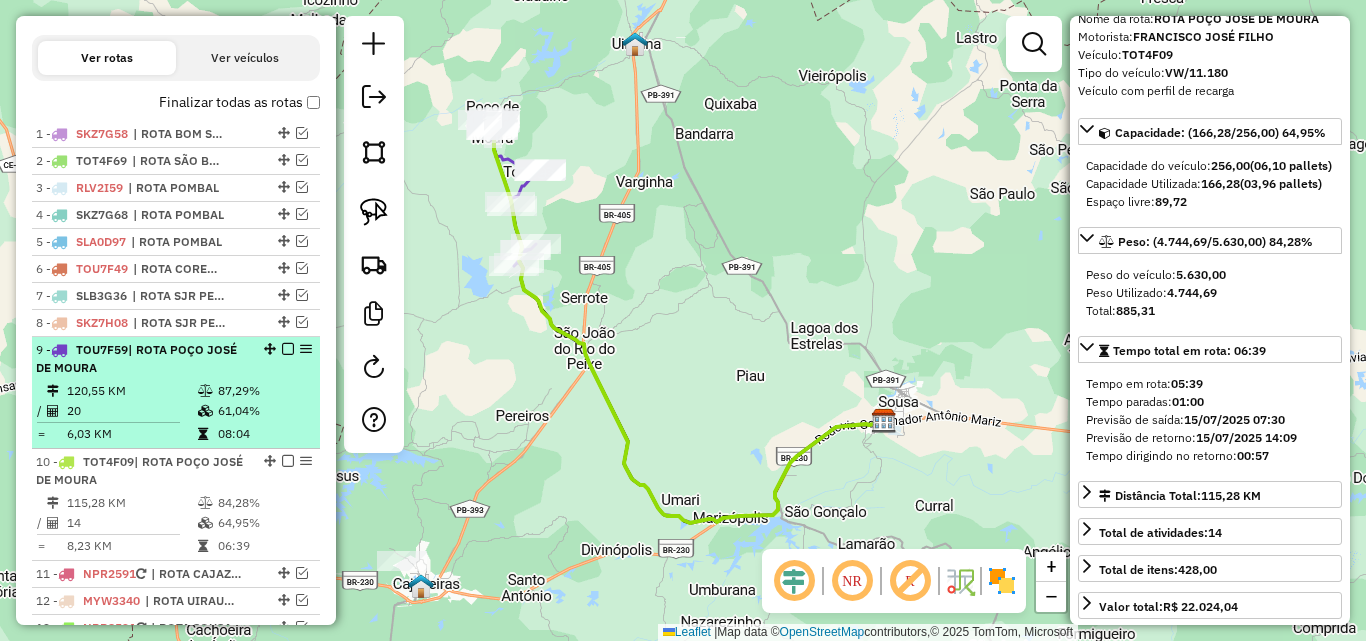 click at bounding box center (205, 391) 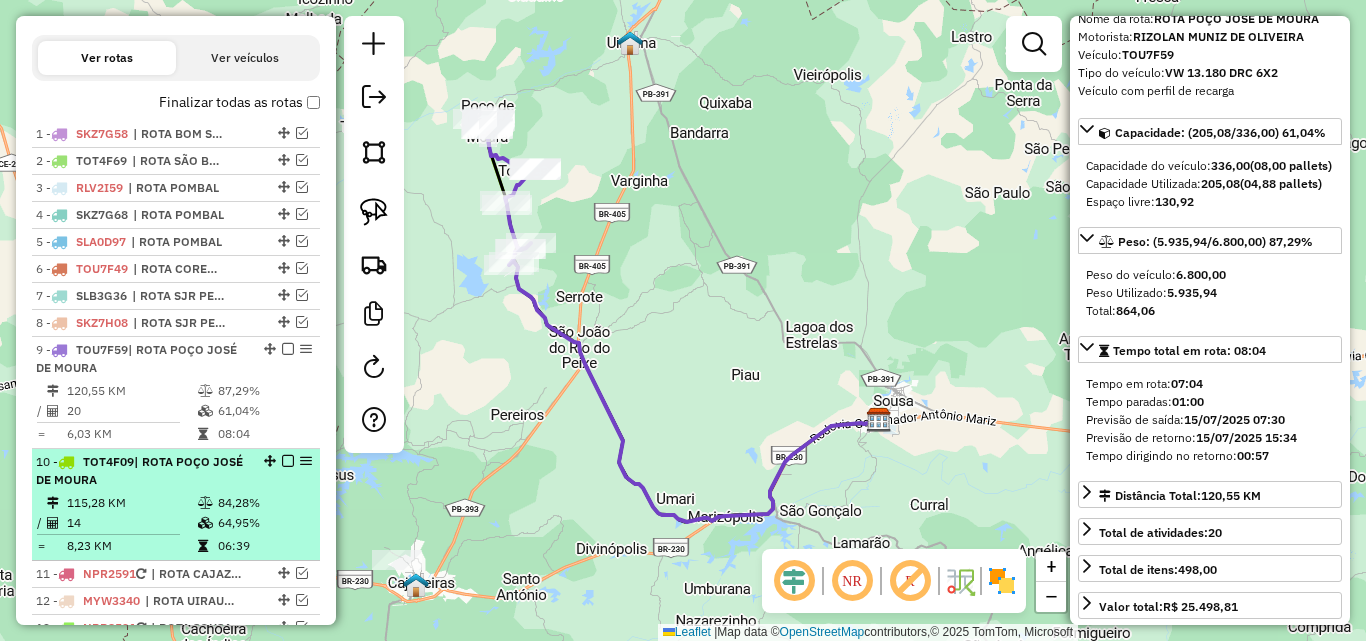click on "10 -       TOT4F09   | ROTA POÇO JOSÉ DE MOURA" at bounding box center (142, 471) 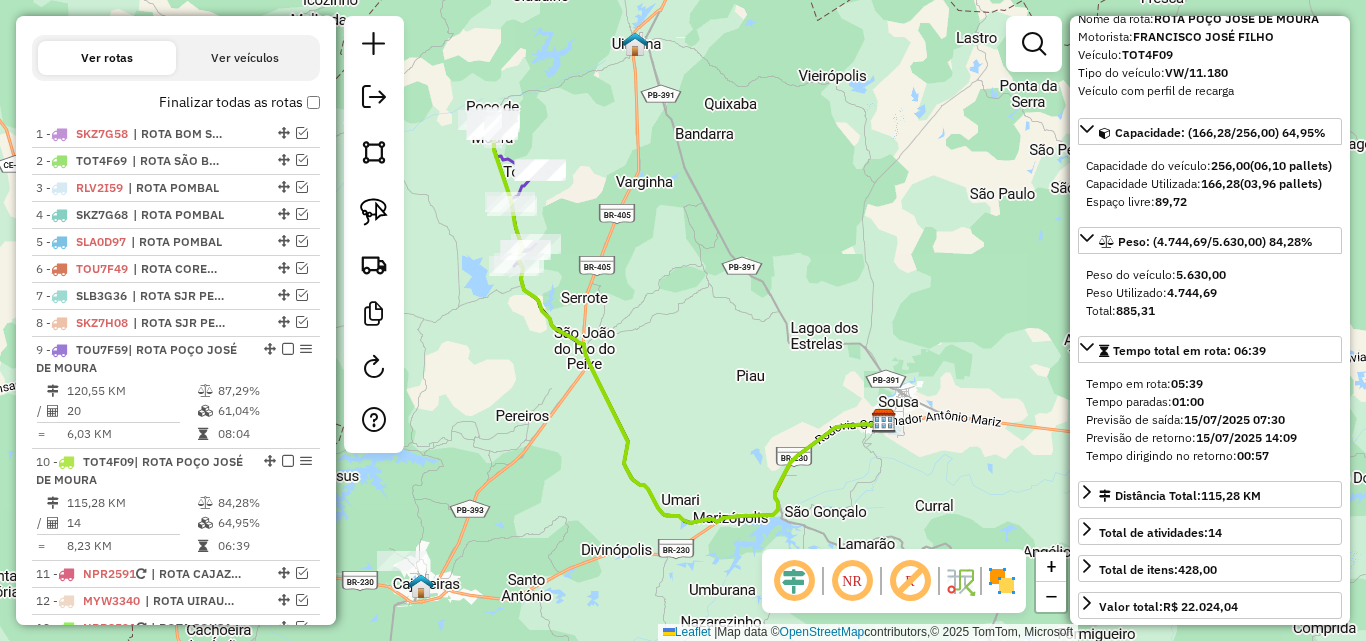 drag, startPoint x: 202, startPoint y: 406, endPoint x: 323, endPoint y: 317, distance: 150.20653 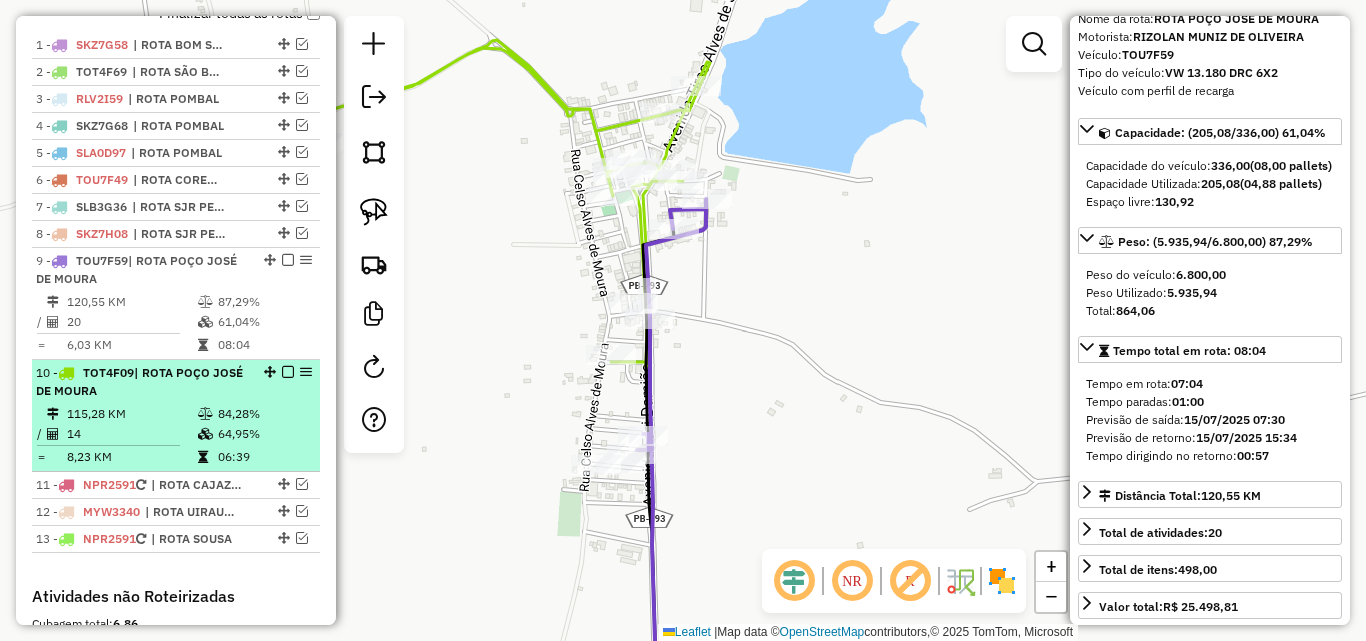scroll, scrollTop: 869, scrollLeft: 0, axis: vertical 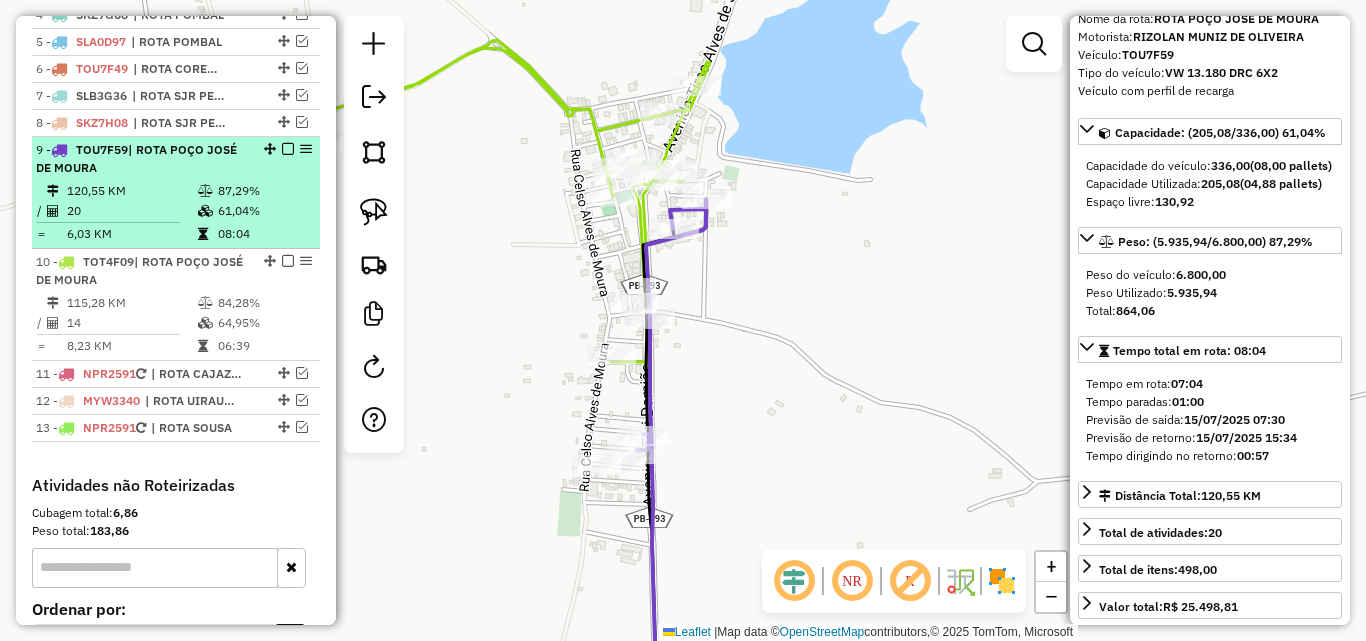 click at bounding box center [288, 149] 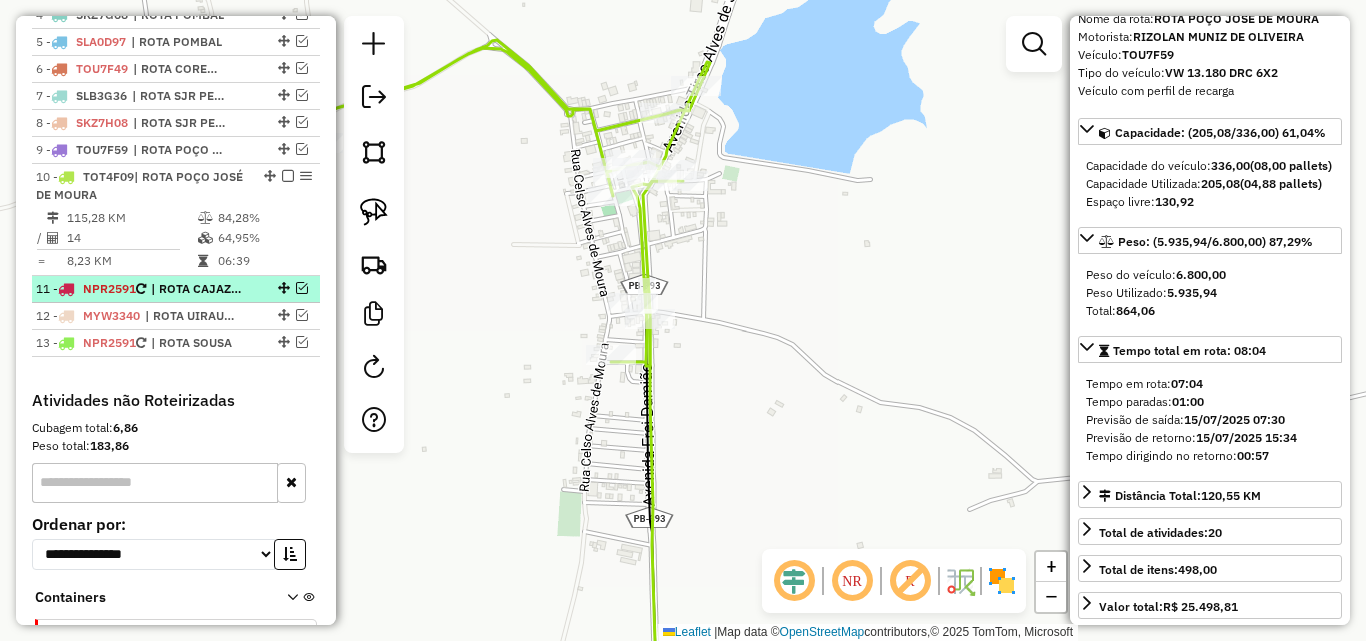 drag, startPoint x: 283, startPoint y: 175, endPoint x: 286, endPoint y: 193, distance: 18.248287 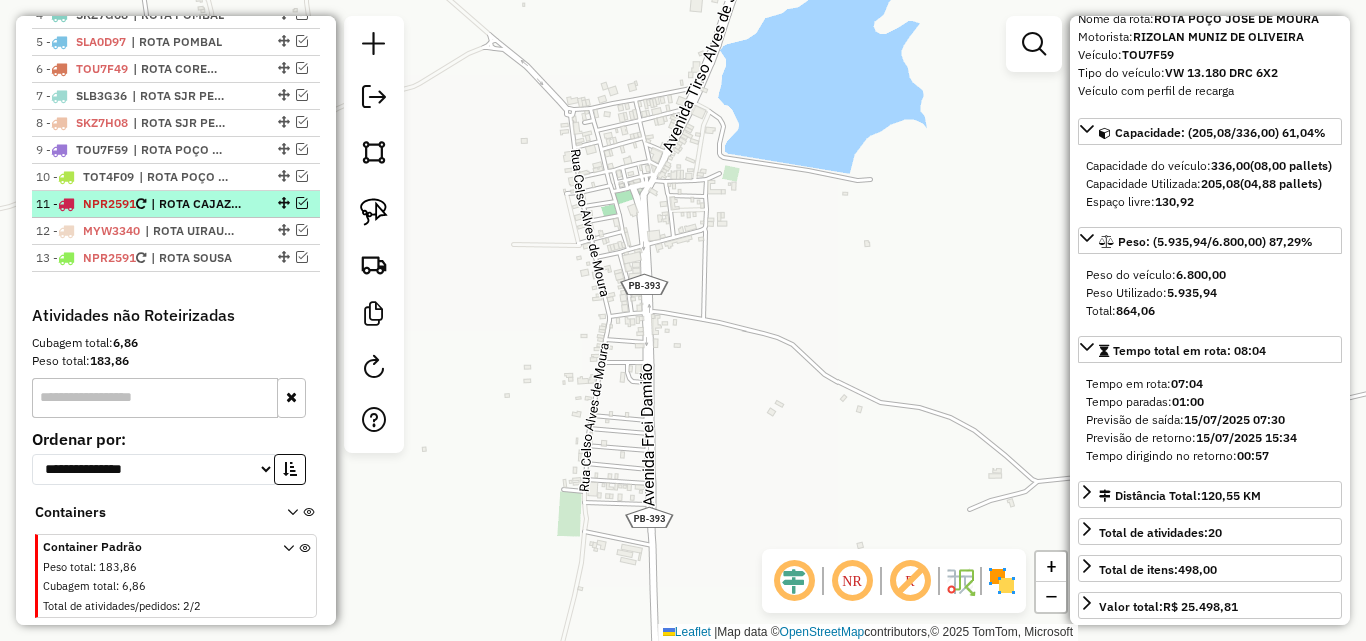 drag, startPoint x: 293, startPoint y: 204, endPoint x: 233, endPoint y: 218, distance: 61.611687 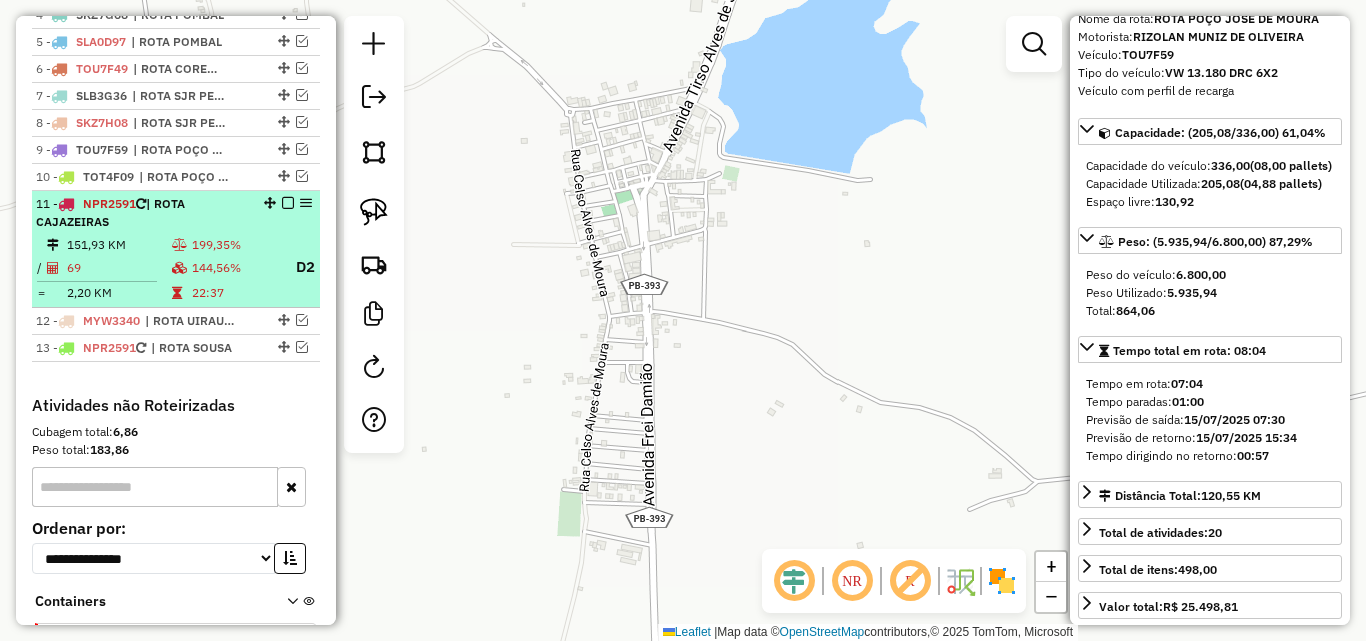 click on "11 -       NPR2591   | ROTA CAJAZEIRAS" at bounding box center [142, 213] 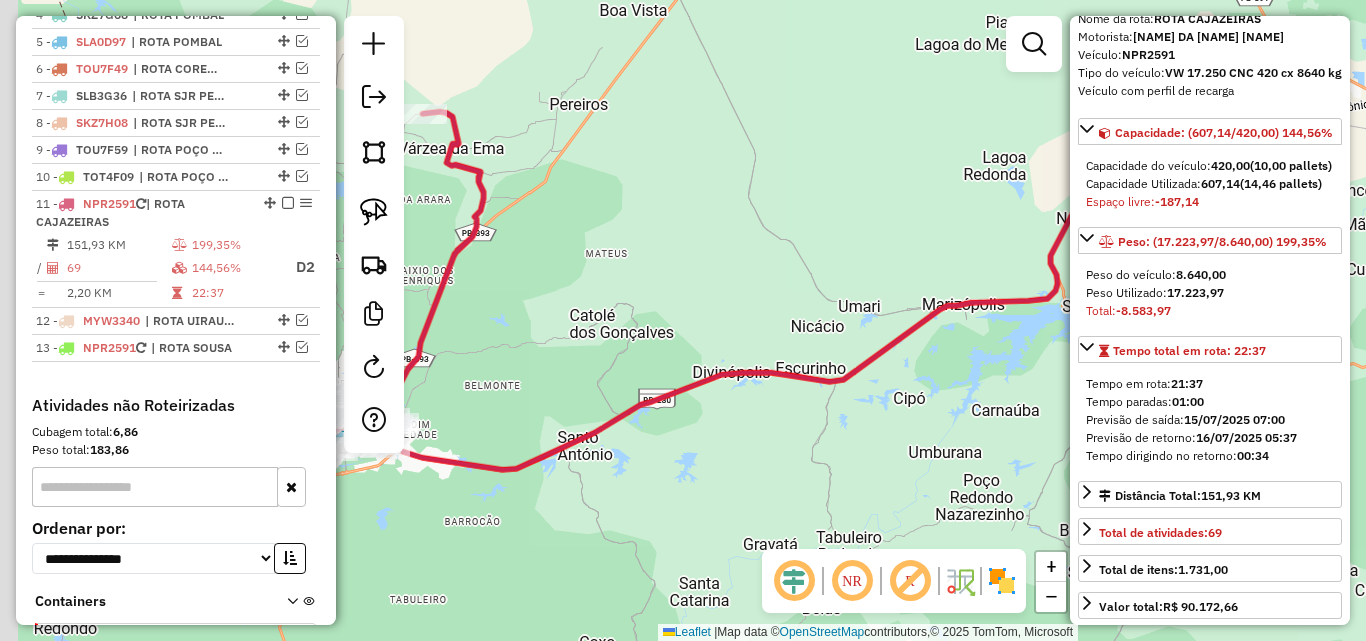 drag, startPoint x: 617, startPoint y: 384, endPoint x: 1021, endPoint y: 282, distance: 416.67734 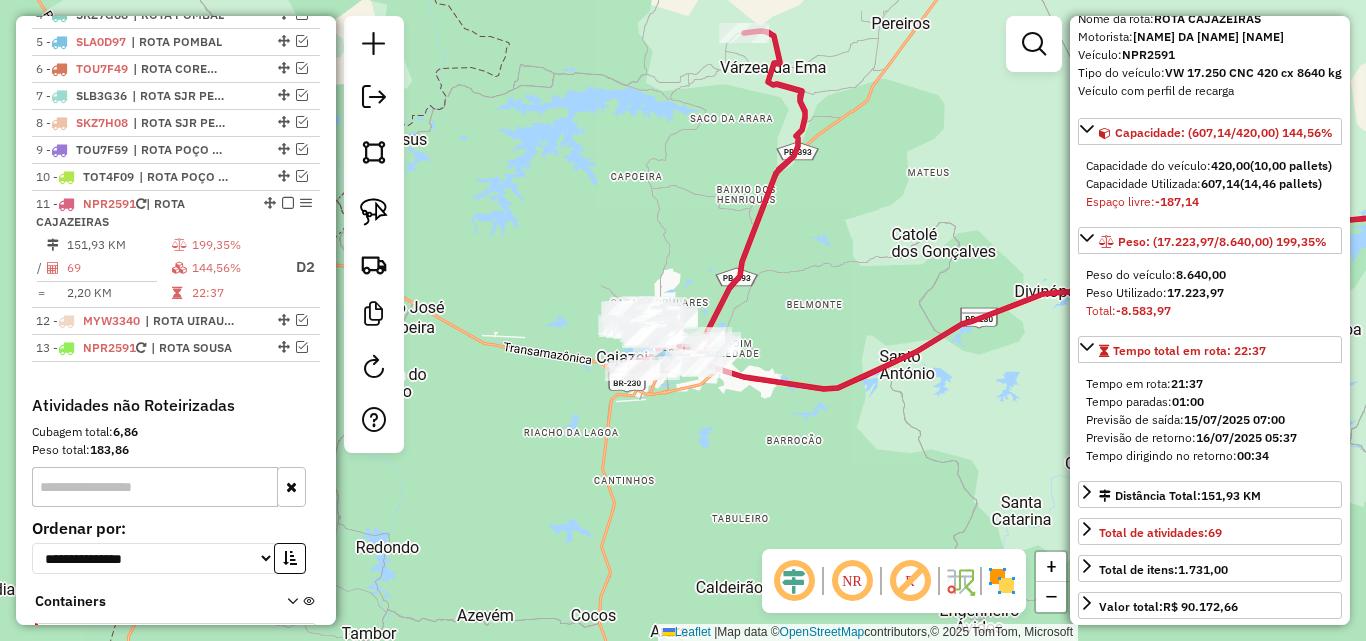 drag, startPoint x: 828, startPoint y: 218, endPoint x: 792, endPoint y: 189, distance: 46.227695 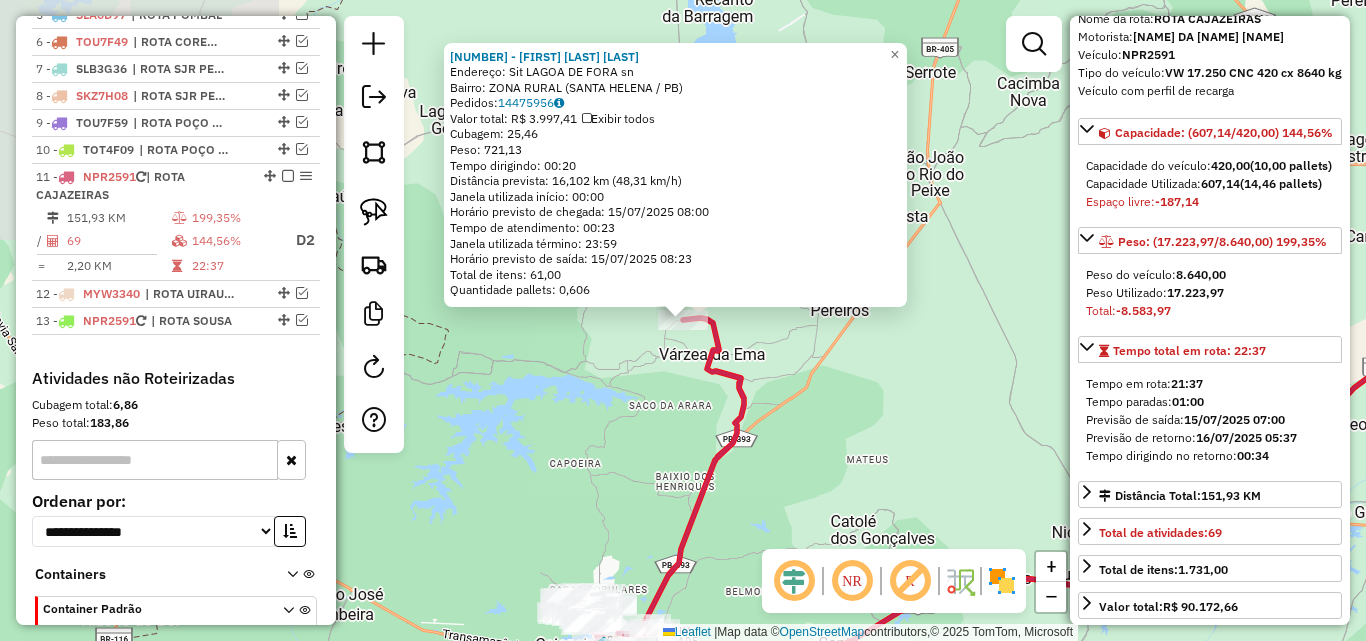 scroll, scrollTop: 1000, scrollLeft: 0, axis: vertical 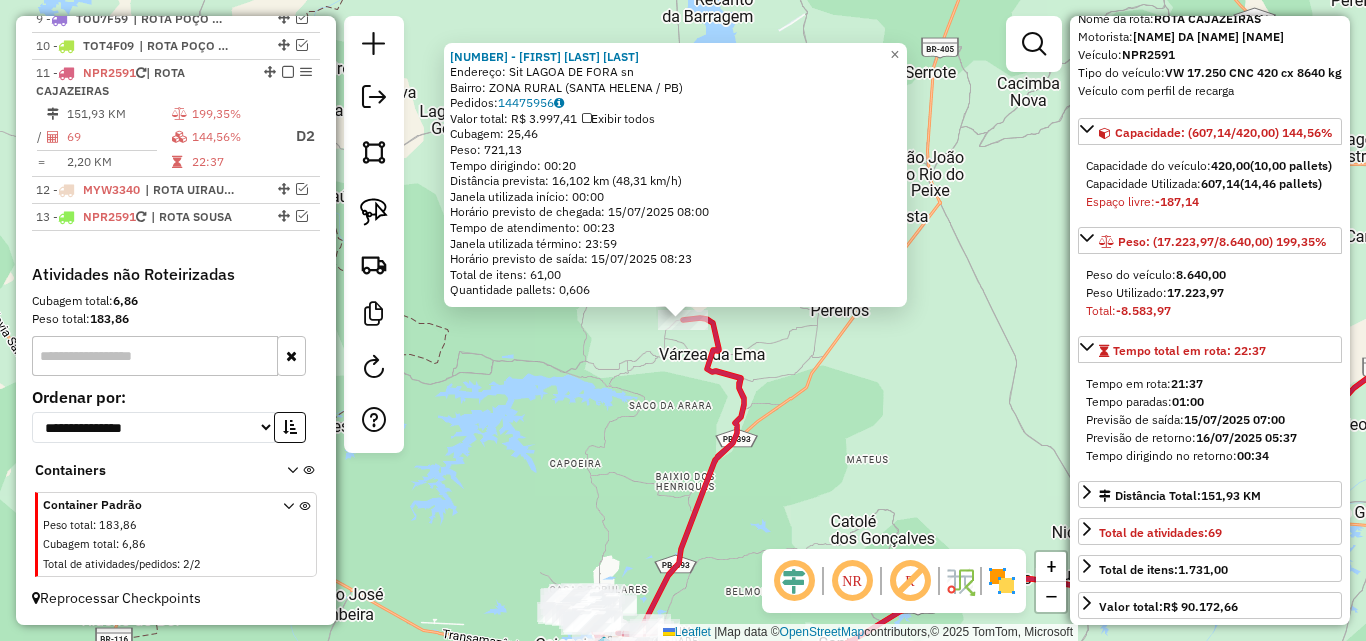 click on "11236 - DANILO BRAGA DE OLIVEIRA  Endereço: Sit LAGOA DE FORA                  sn   Bairro: ZONA RURAL (SANTA HELENA / PB)   Pedidos:  14475956   Valor total: R$ 3.997,41   Exibir todos   Cubagem: 25,46  Peso: 721,13  Tempo dirigindo: 00:20   Distância prevista: 16,102 km (48,31 km/h)   Janela utilizada início: 00:00   Horário previsto de chegada: 15/07/2025 08:00   Tempo de atendimento: 00:23   Janela utilizada término: 23:59   Horário previsto de saída: 15/07/2025 08:23   Total de itens: 61,00   Quantidade pallets: 0,606  × Janela de atendimento Grade de atendimento Capacidade Transportadoras Veículos Cliente Pedidos  Rotas Selecione os dias de semana para filtrar as janelas de atendimento  Seg   Ter   Qua   Qui   Sex   Sáb   Dom  Informe o período da janela de atendimento: De: Até:  Filtrar exatamente a janela do cliente  Considerar janela de atendimento padrão  Selecione os dias de semana para filtrar as grades de atendimento  Seg   Ter   Qua   Qui   Sex   Sáb   Dom   Peso mínimo:   De:  +" 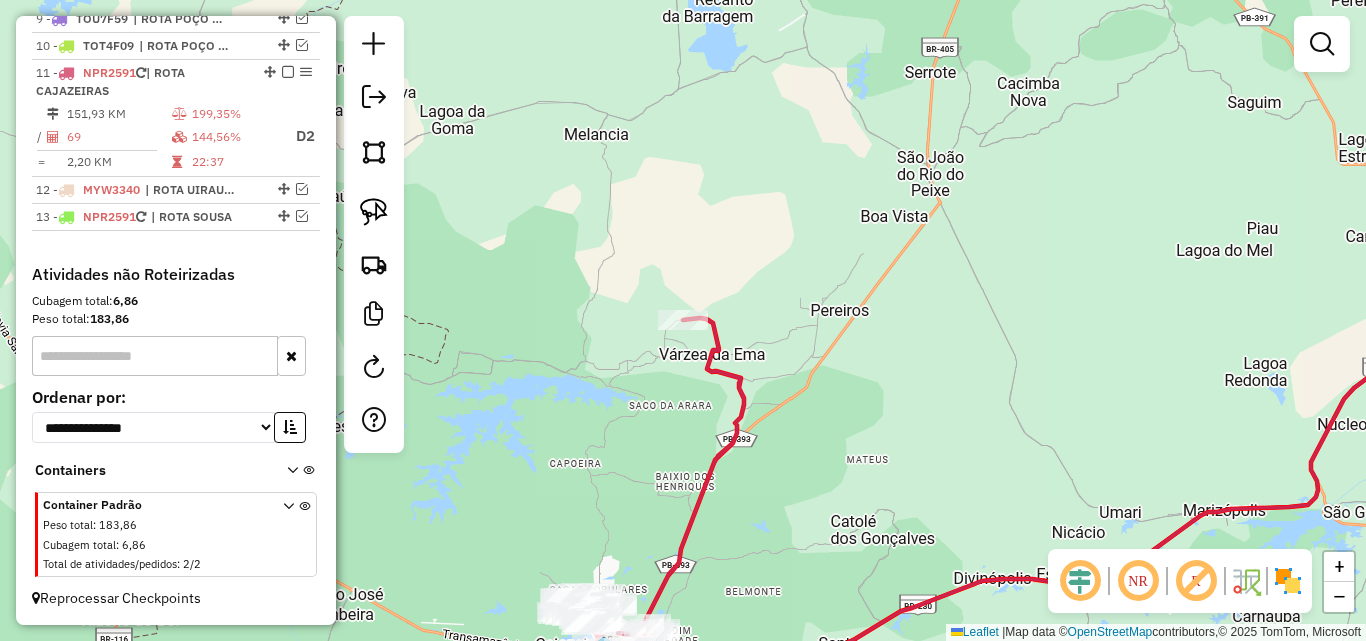 click 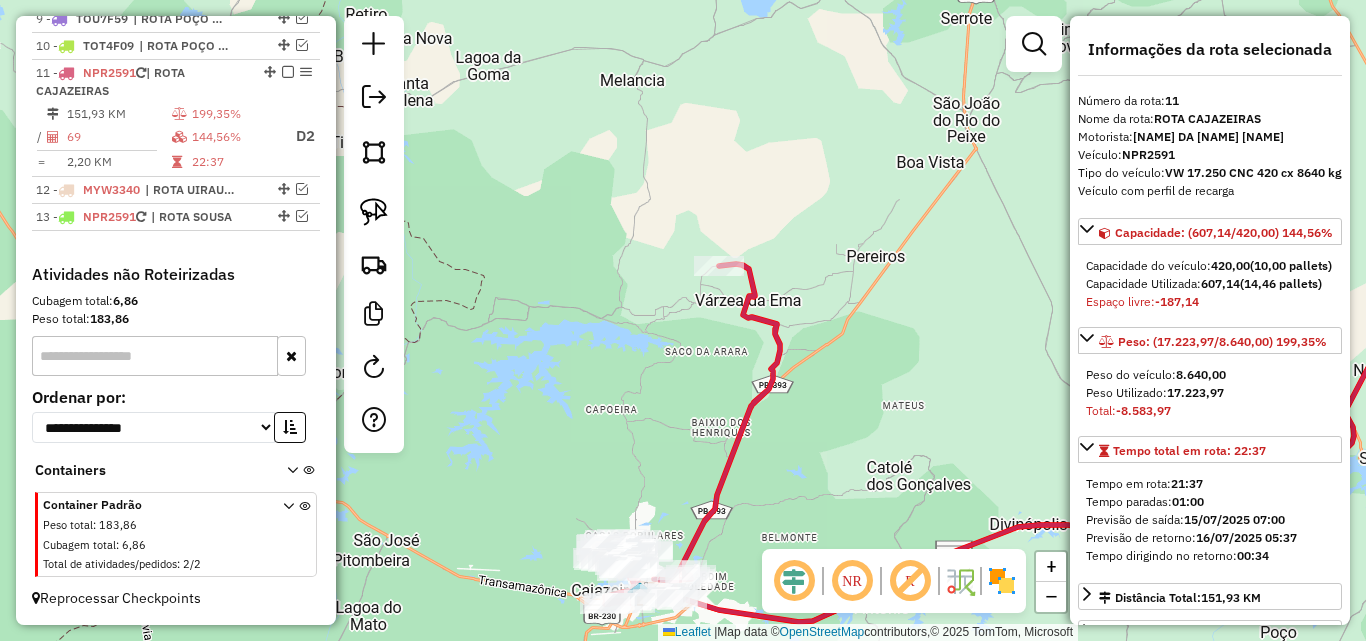 drag, startPoint x: 818, startPoint y: 440, endPoint x: 872, endPoint y: 367, distance: 90.80198 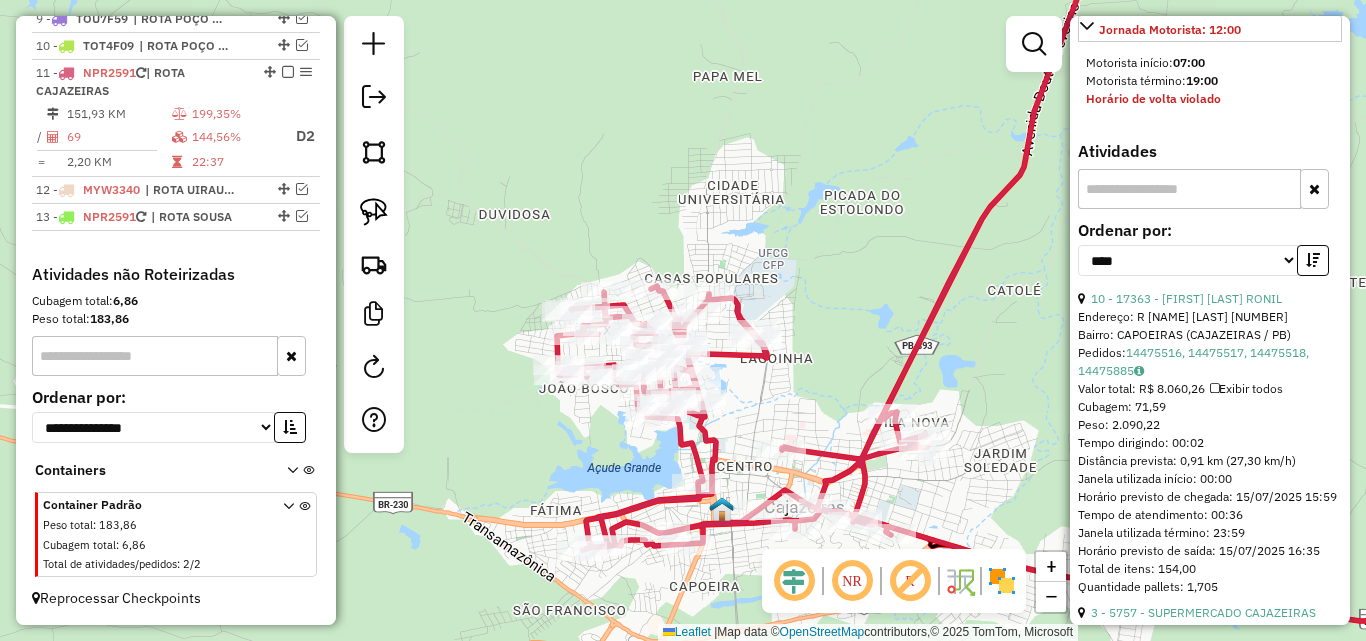 scroll, scrollTop: 800, scrollLeft: 0, axis: vertical 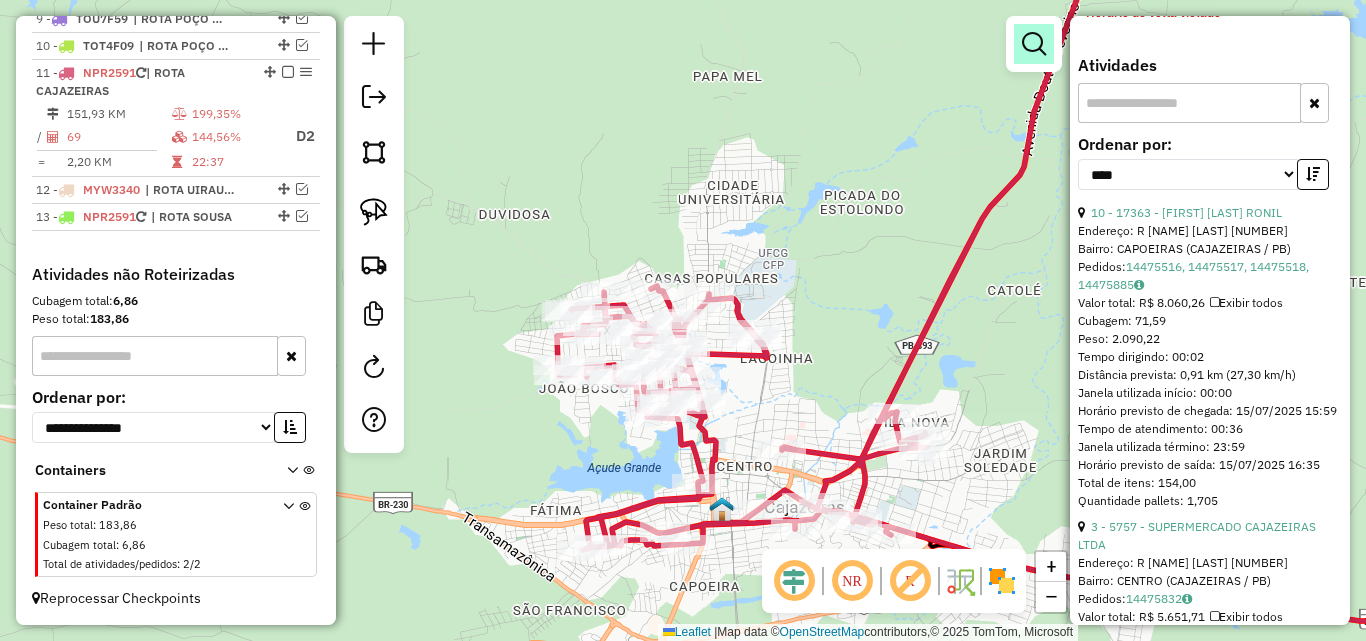 click at bounding box center [1034, 44] 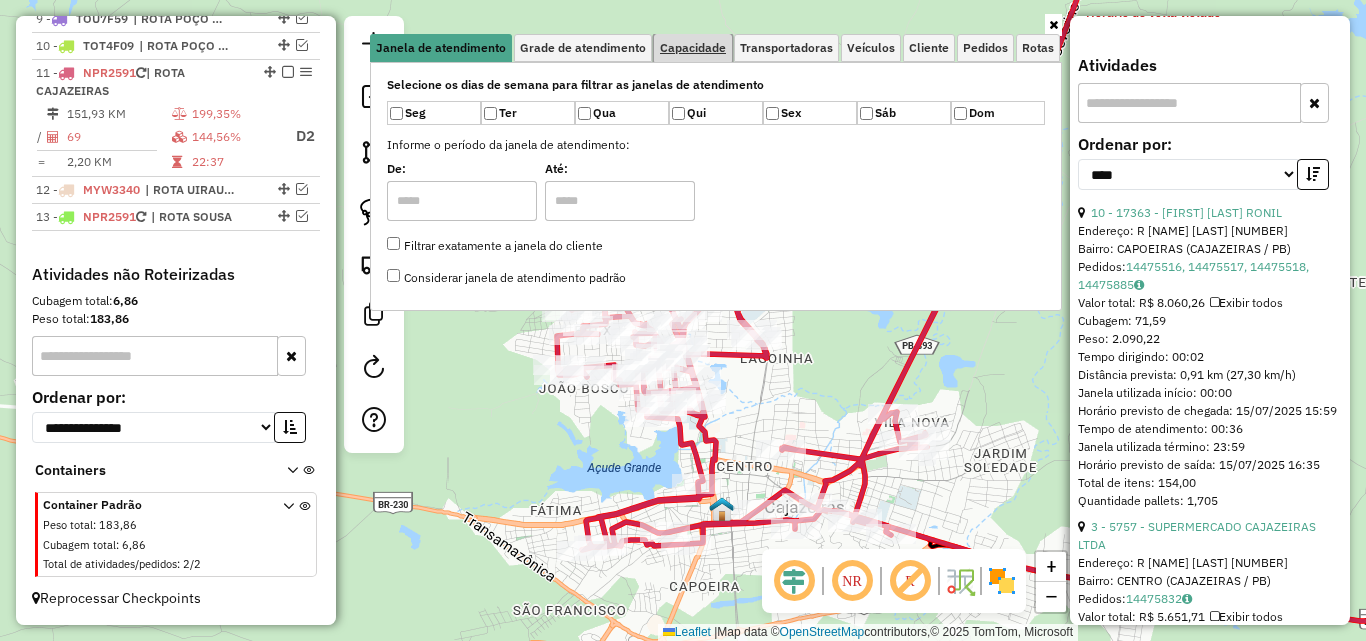 click on "Capacidade" at bounding box center [693, 48] 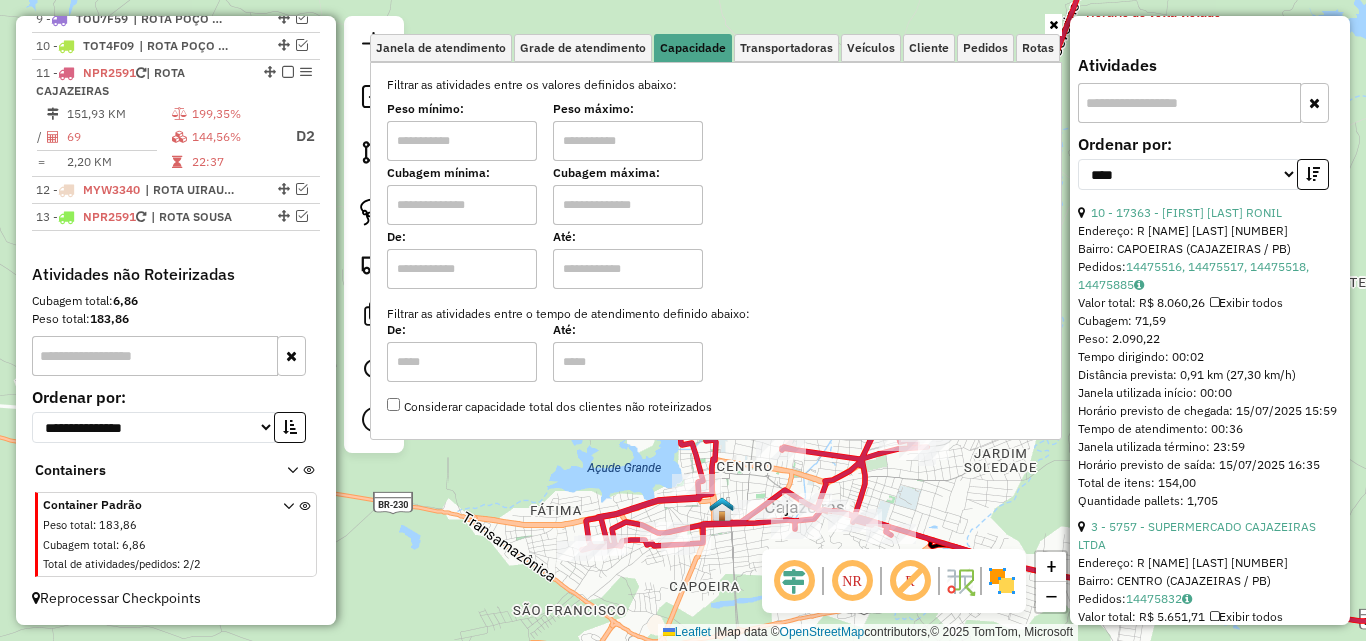 drag, startPoint x: 495, startPoint y: 124, endPoint x: 492, endPoint y: 139, distance: 15.297058 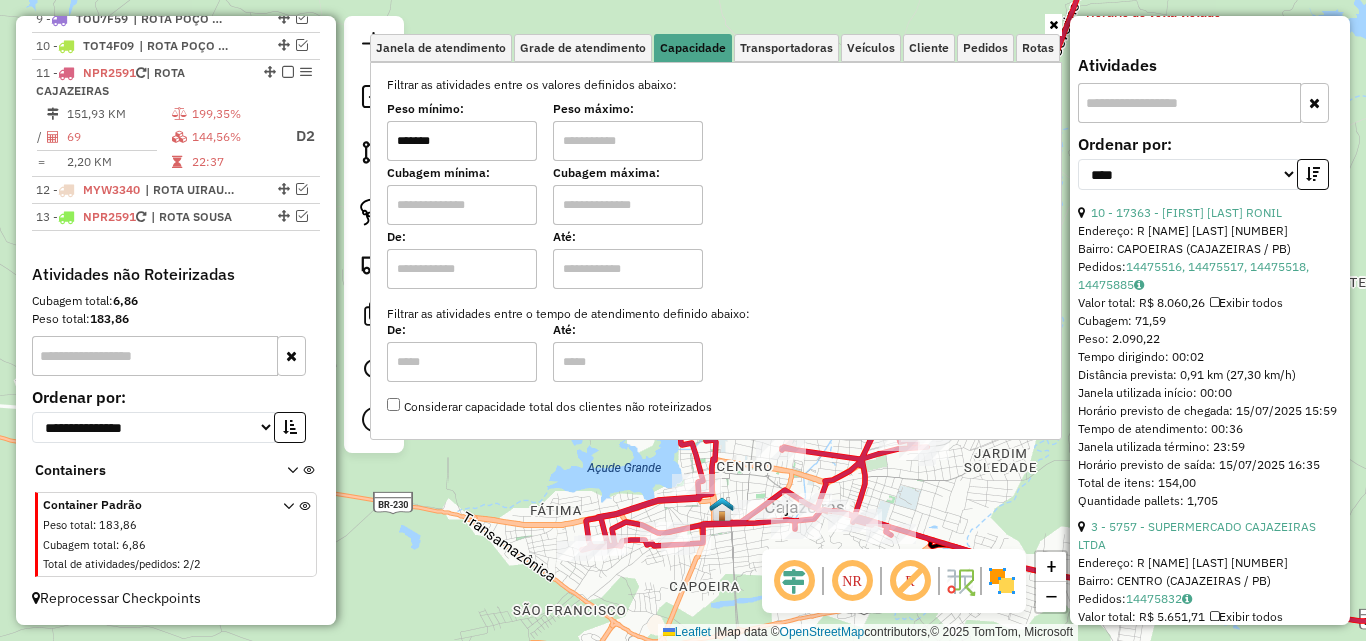 drag, startPoint x: 603, startPoint y: 129, endPoint x: 616, endPoint y: 149, distance: 23.853722 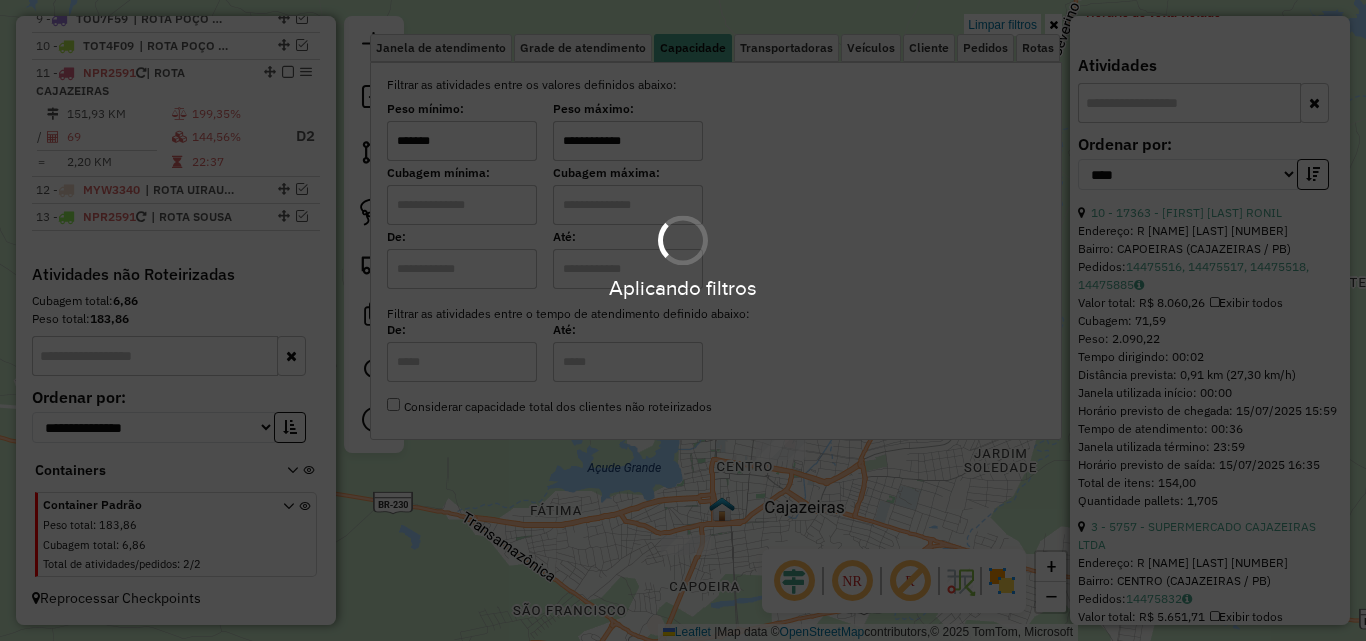 click at bounding box center (1053, 25) 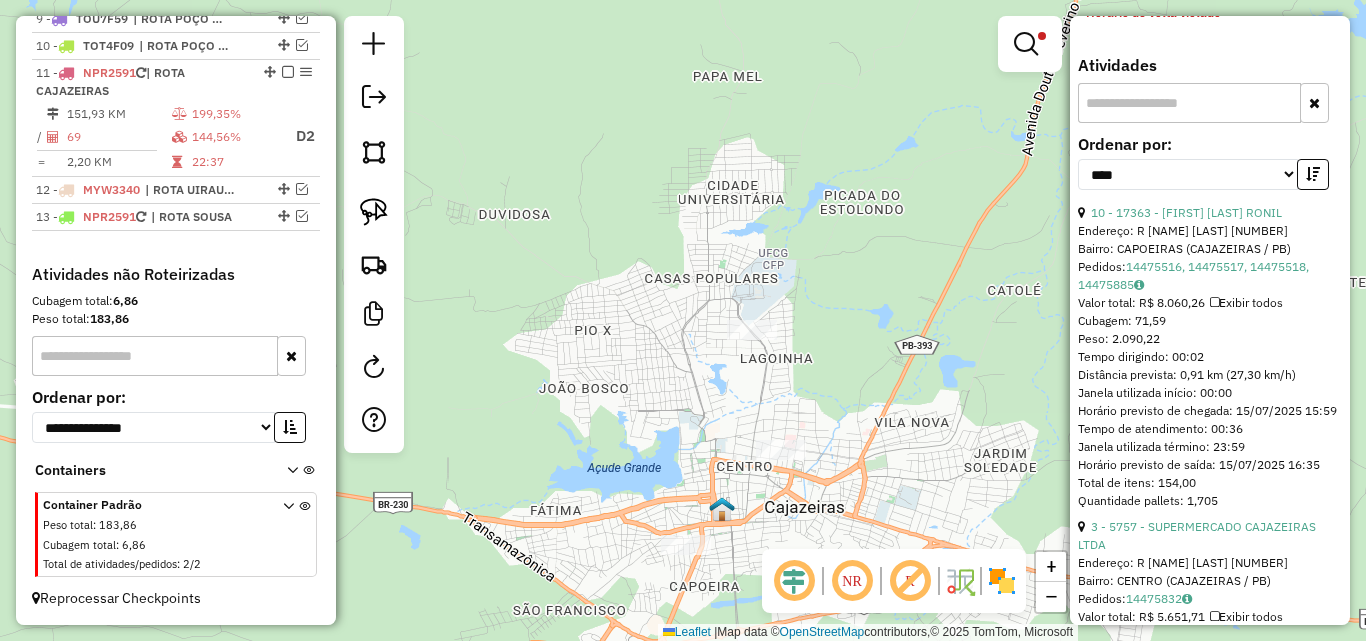 click on "**********" 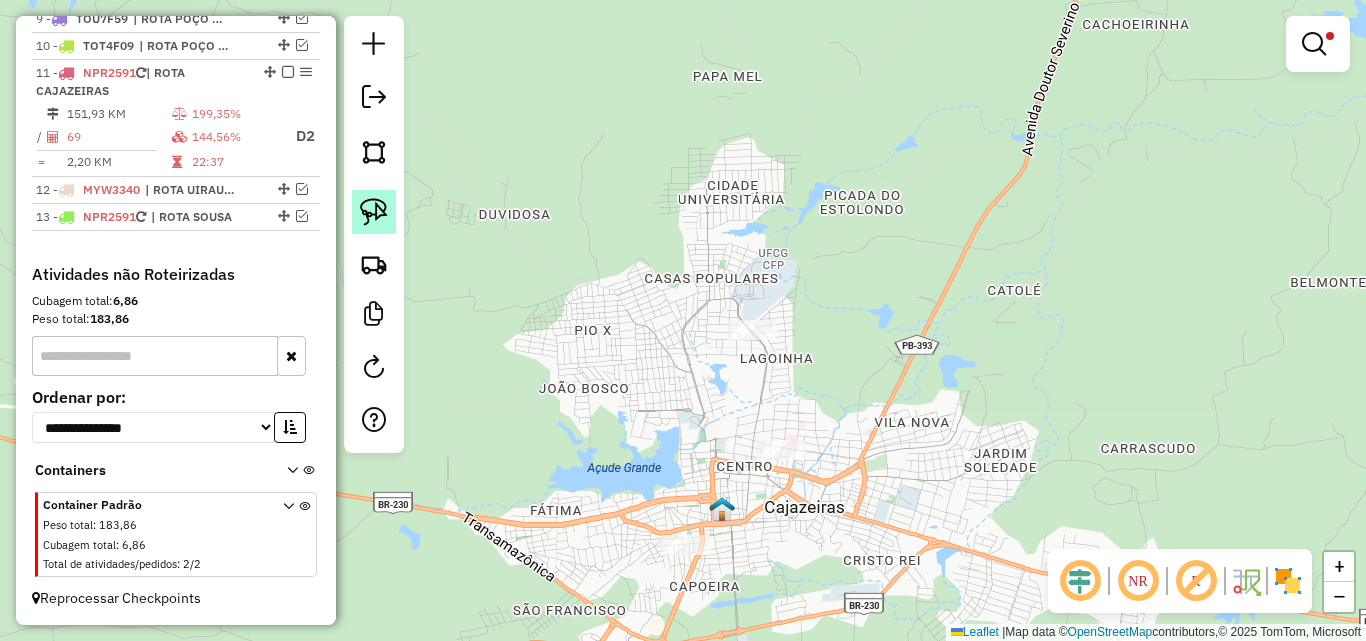 click 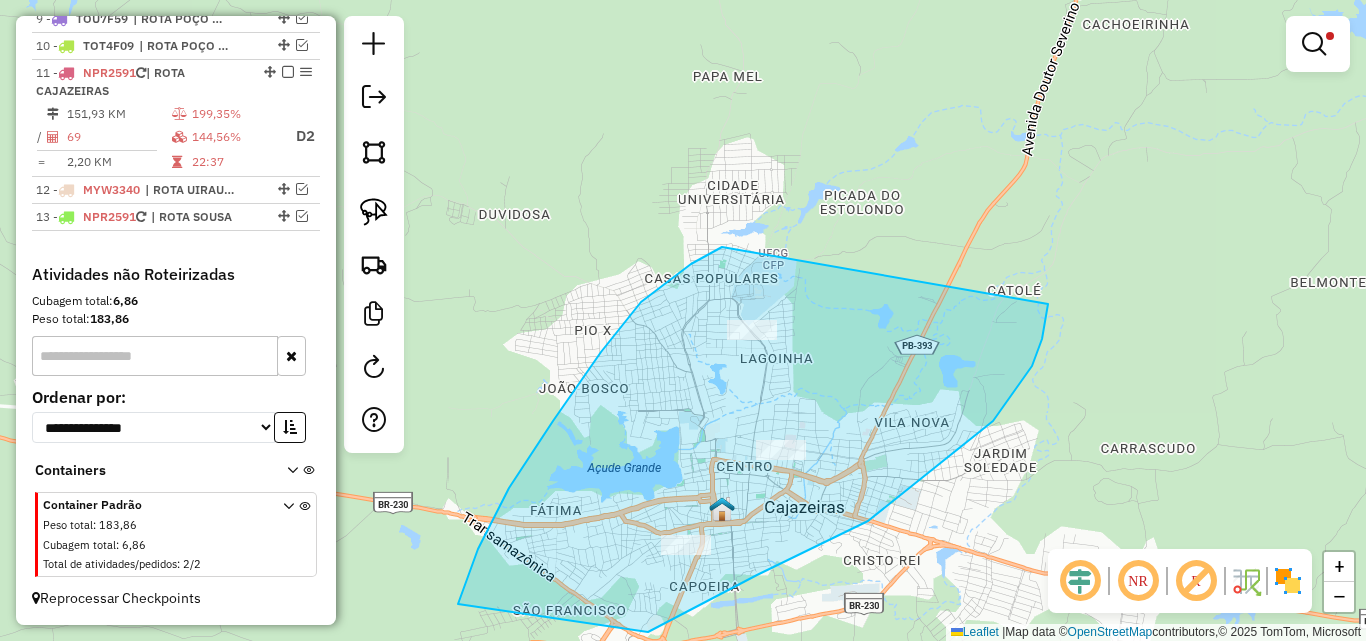 drag, startPoint x: 601, startPoint y: 352, endPoint x: 1048, endPoint y: 303, distance: 449.67767 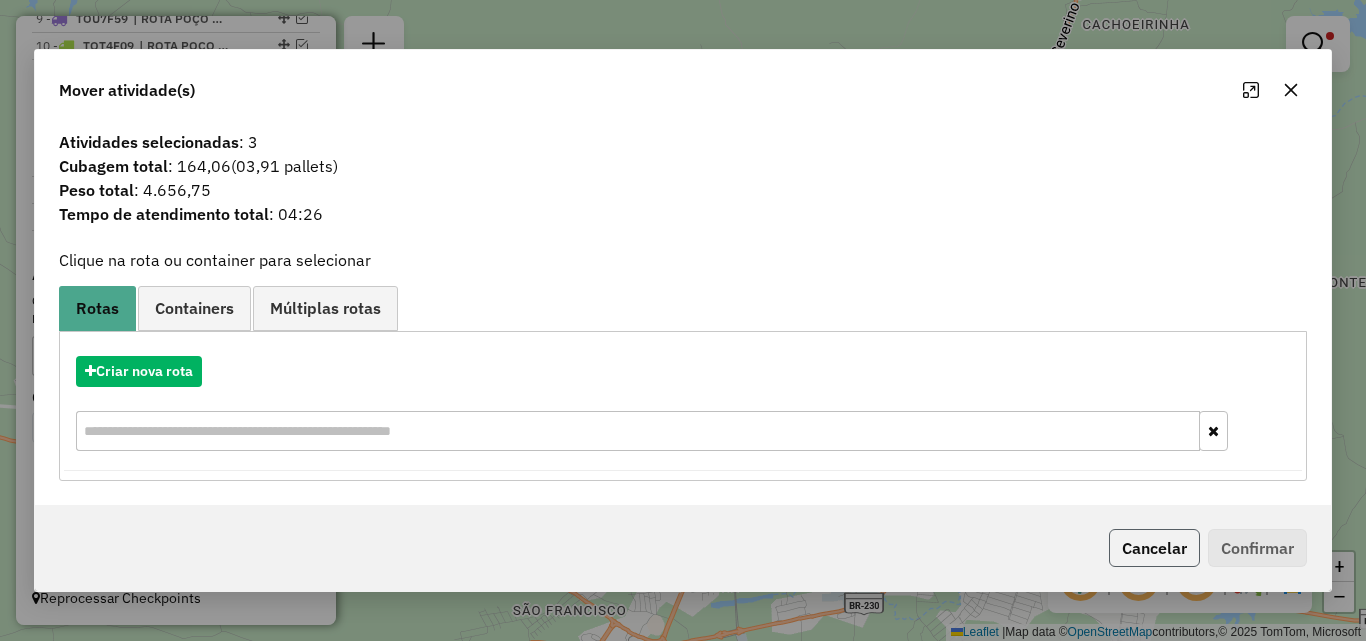 click on "Cancelar" 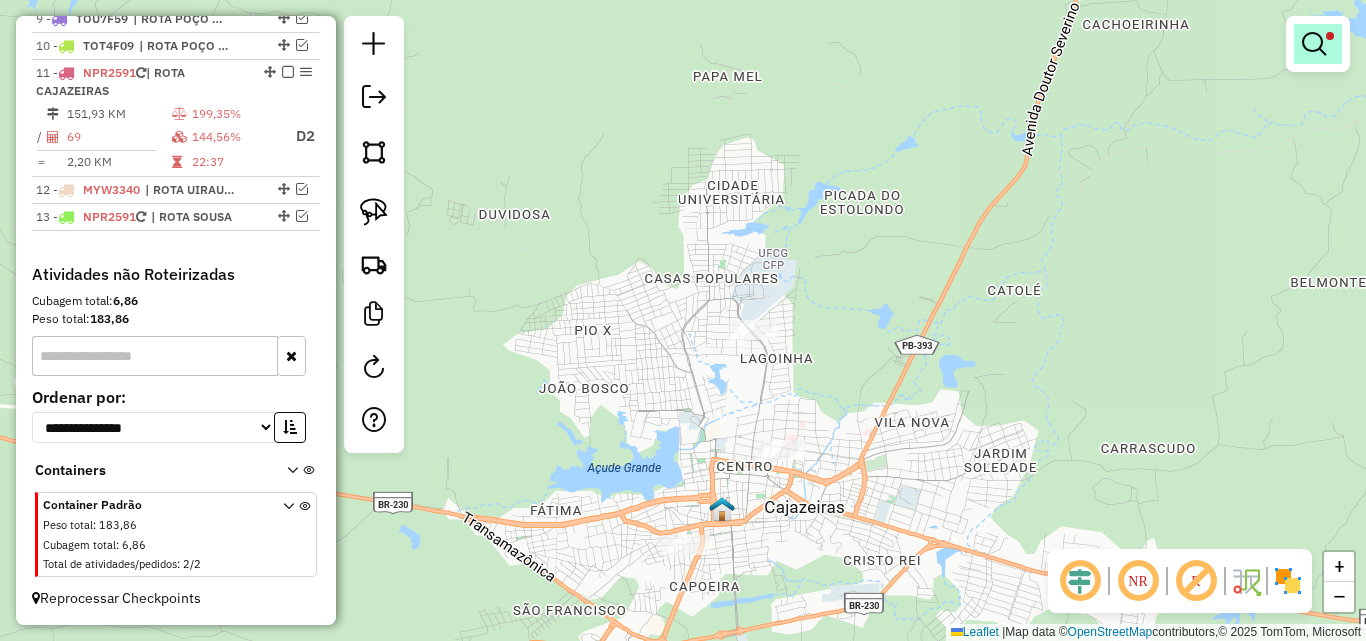 drag, startPoint x: 1324, startPoint y: 57, endPoint x: 1258, endPoint y: 101, distance: 79.32213 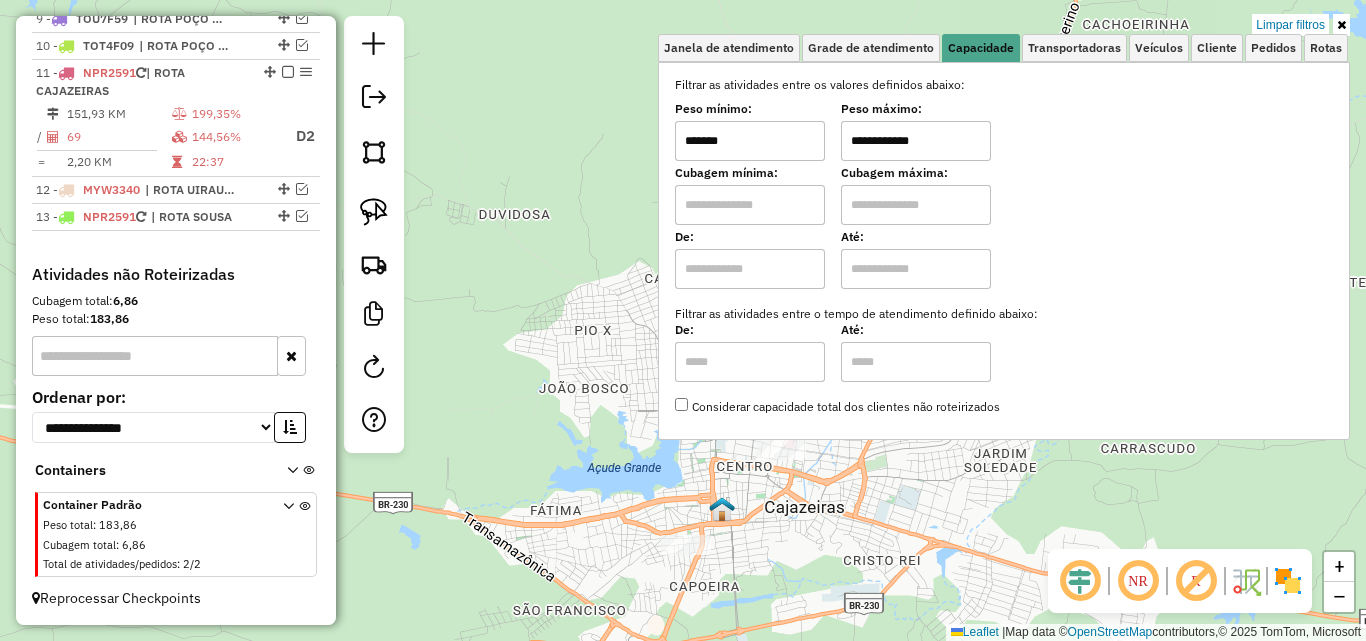 click on "*******" at bounding box center (750, 141) 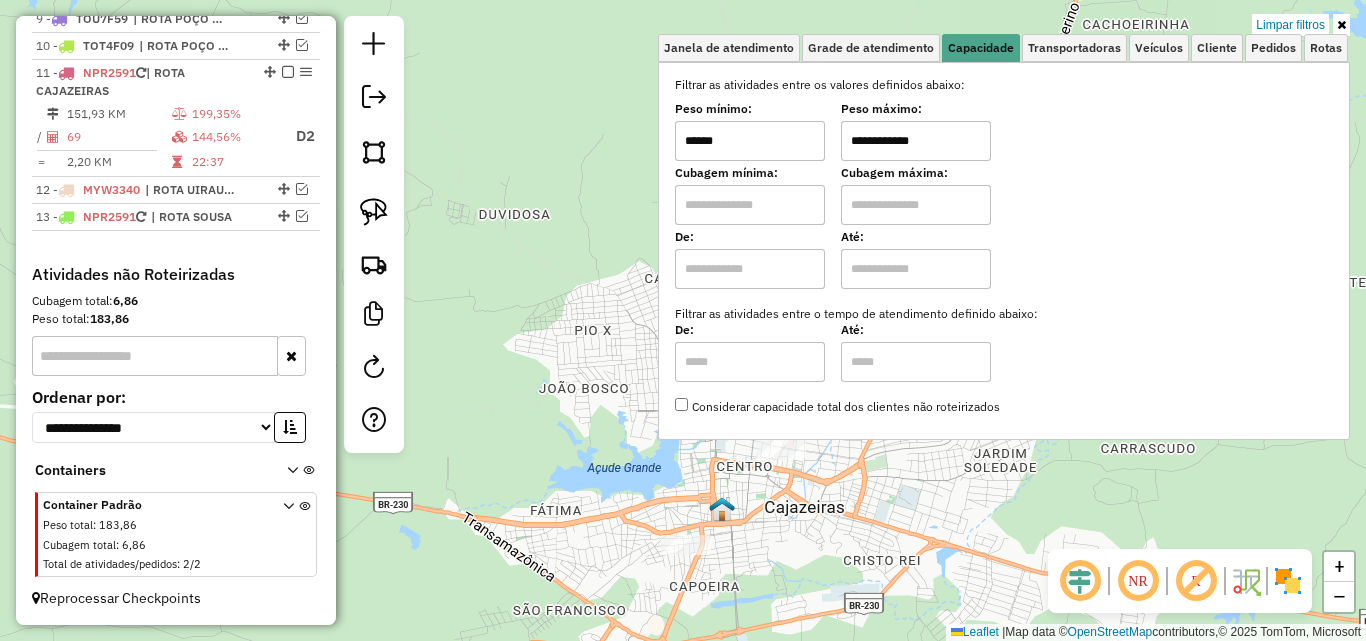 click at bounding box center [1341, 25] 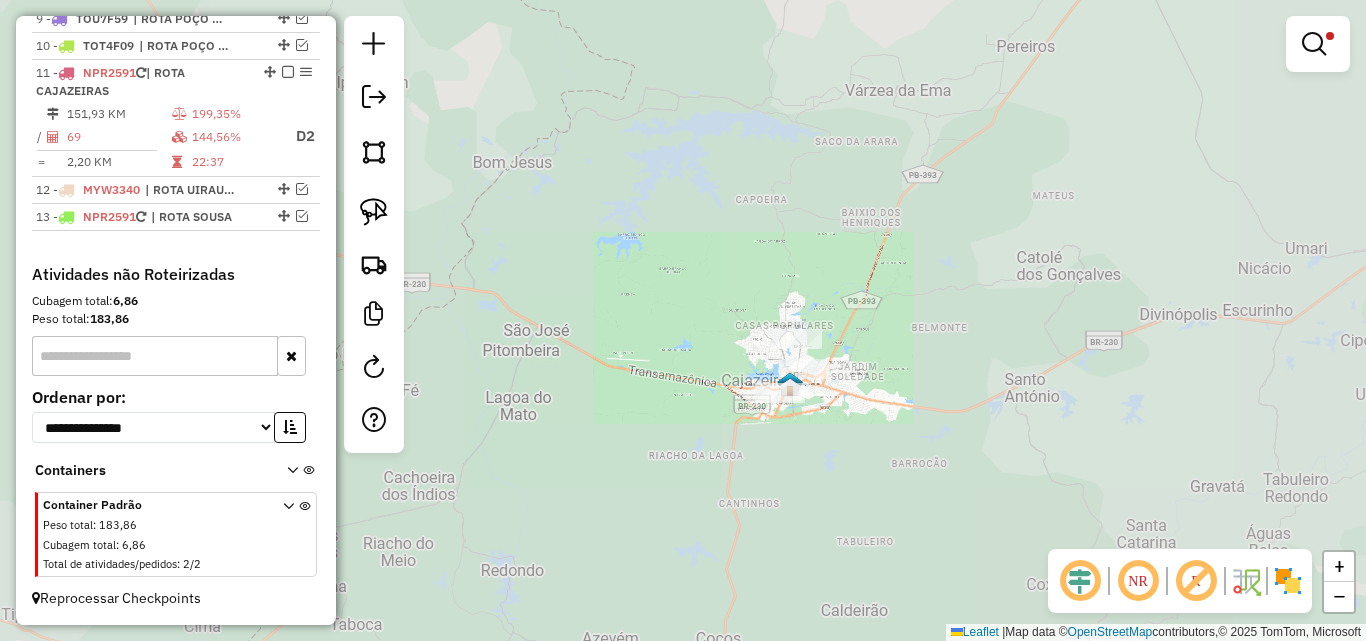 click on "**********" 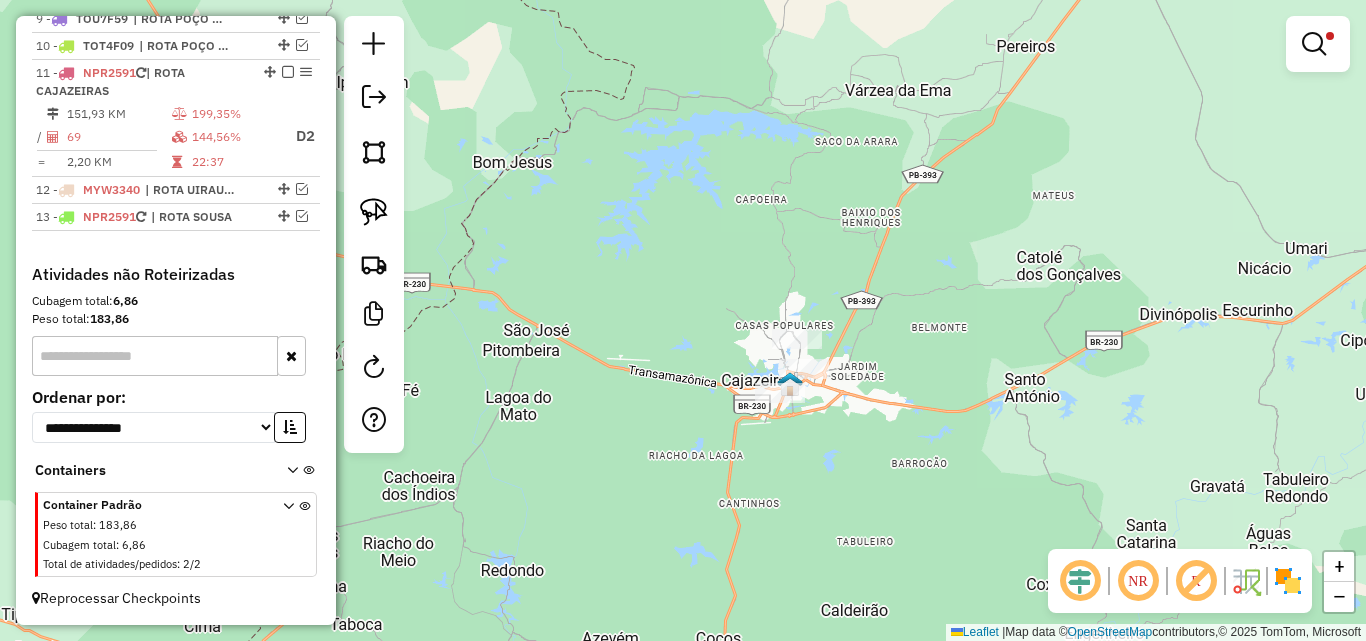 drag, startPoint x: 1336, startPoint y: 33, endPoint x: 1267, endPoint y: 59, distance: 73.736015 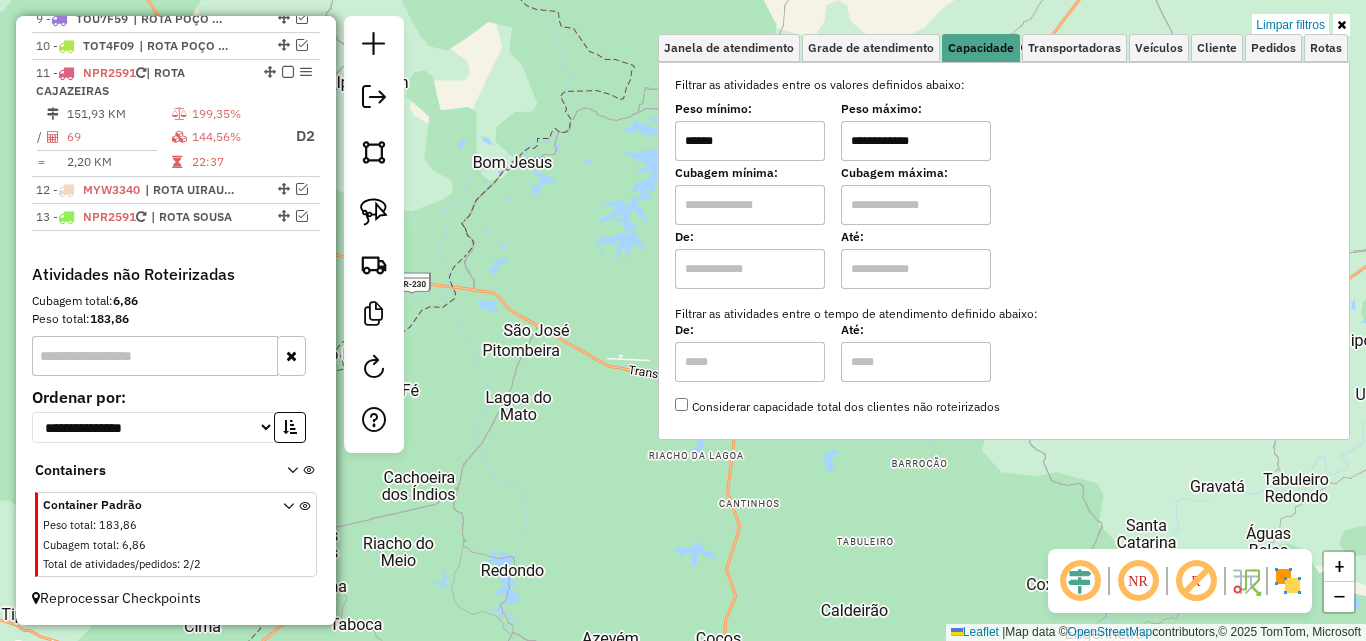 click on "******" at bounding box center [750, 141] 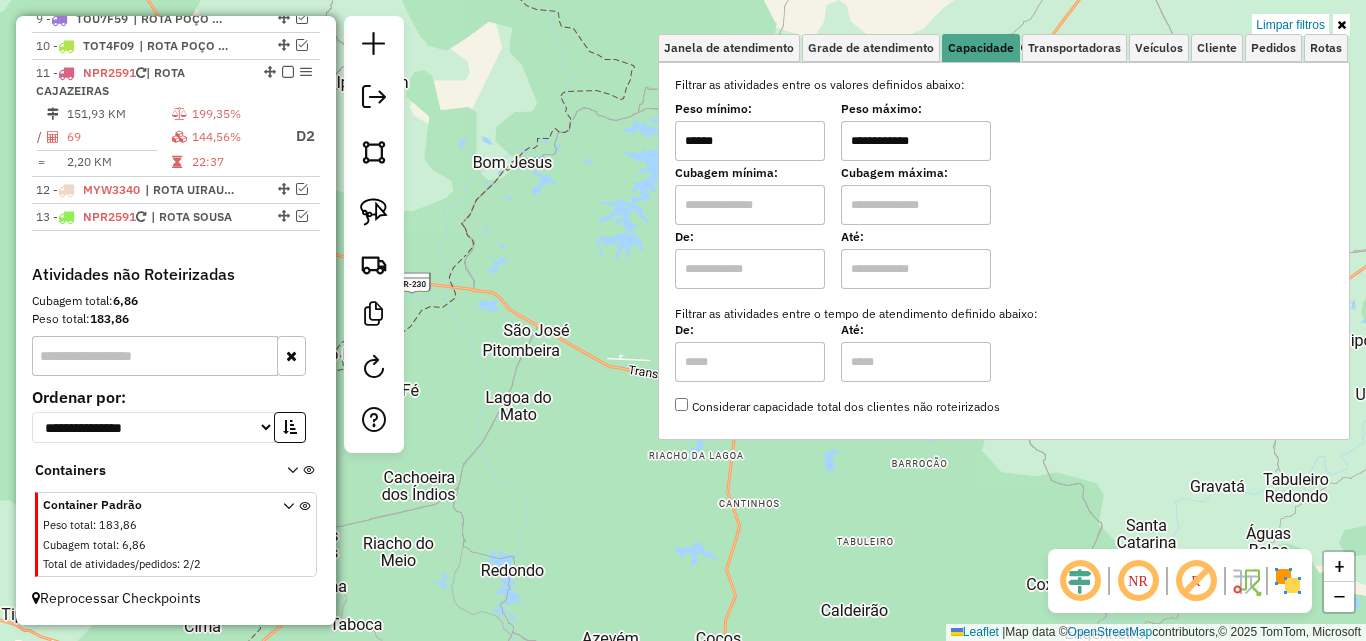 type on "******" 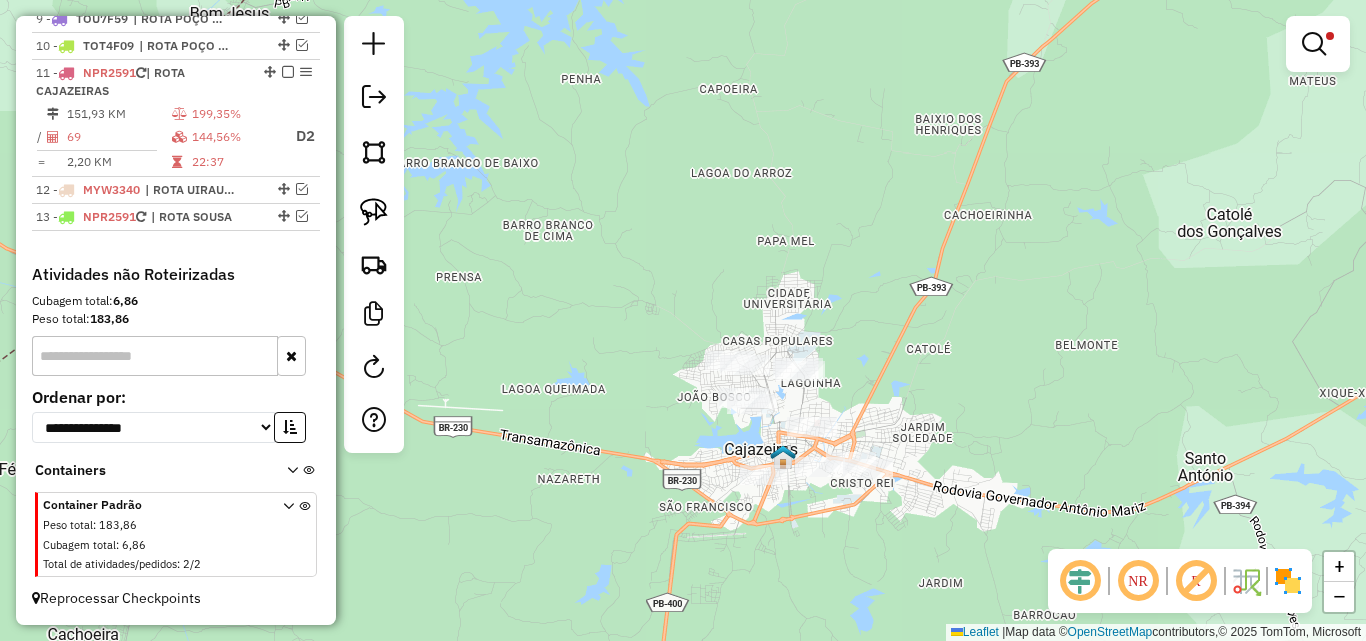 drag, startPoint x: 879, startPoint y: 303, endPoint x: 877, endPoint y: 328, distance: 25.079872 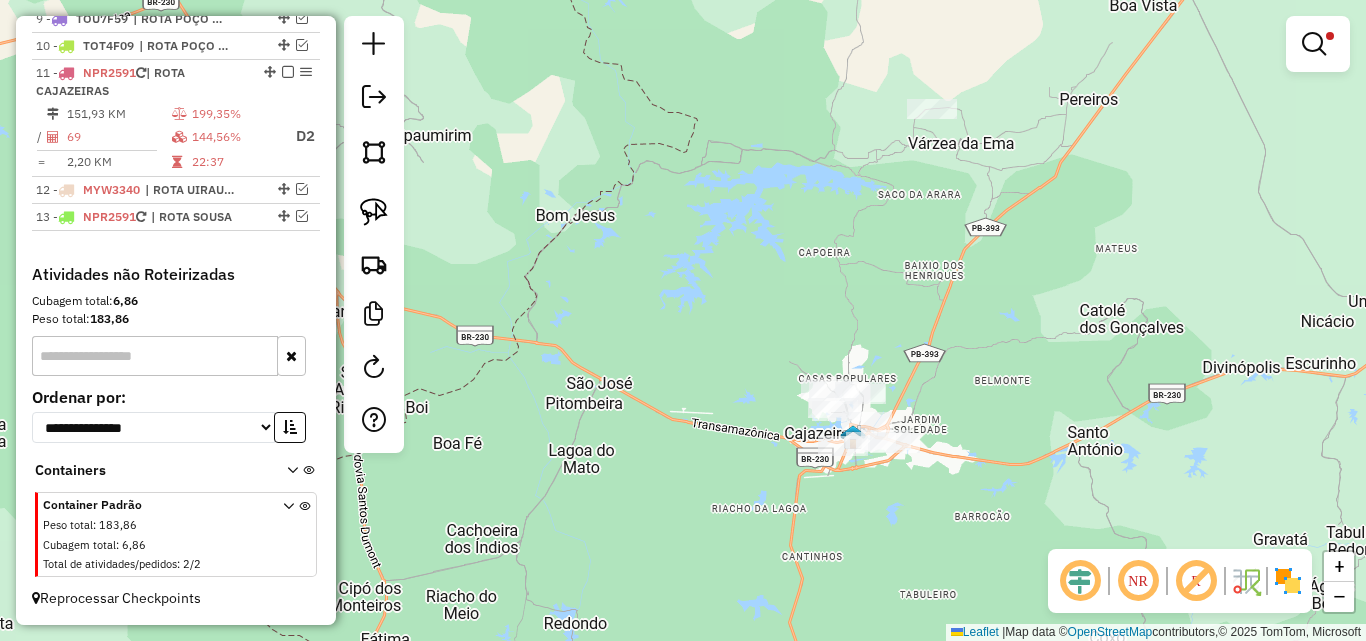 drag, startPoint x: 944, startPoint y: 316, endPoint x: 925, endPoint y: 397, distance: 83.198555 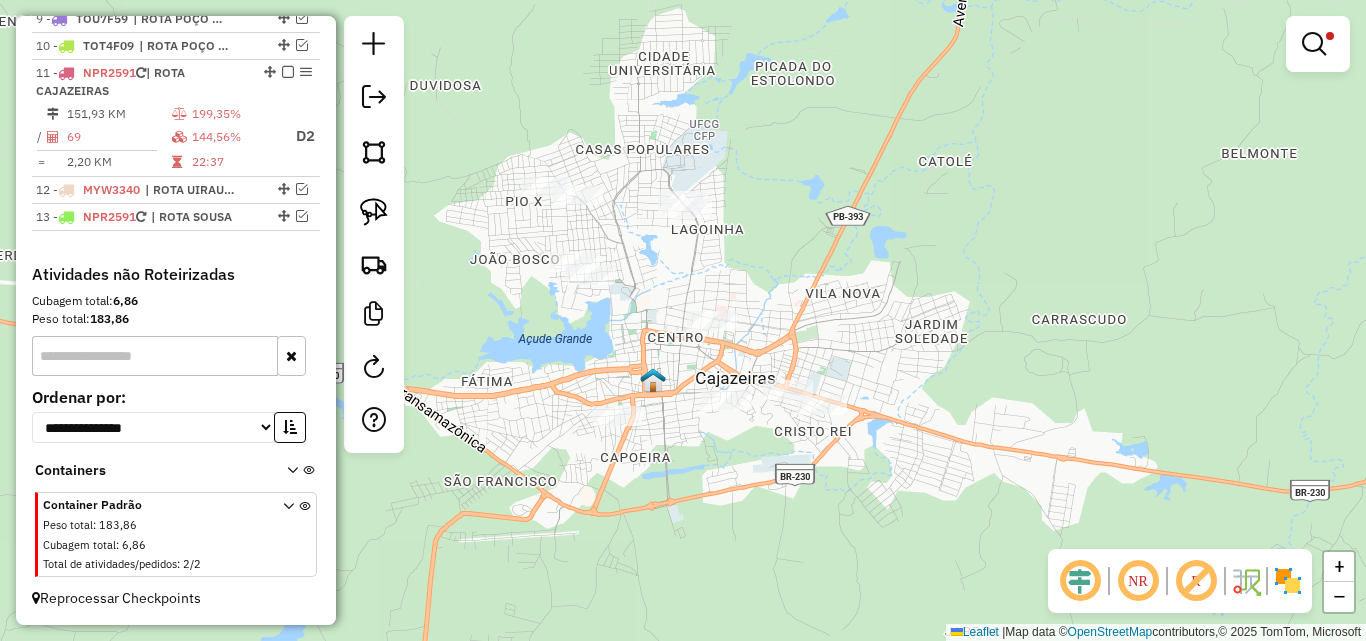 click on "**********" 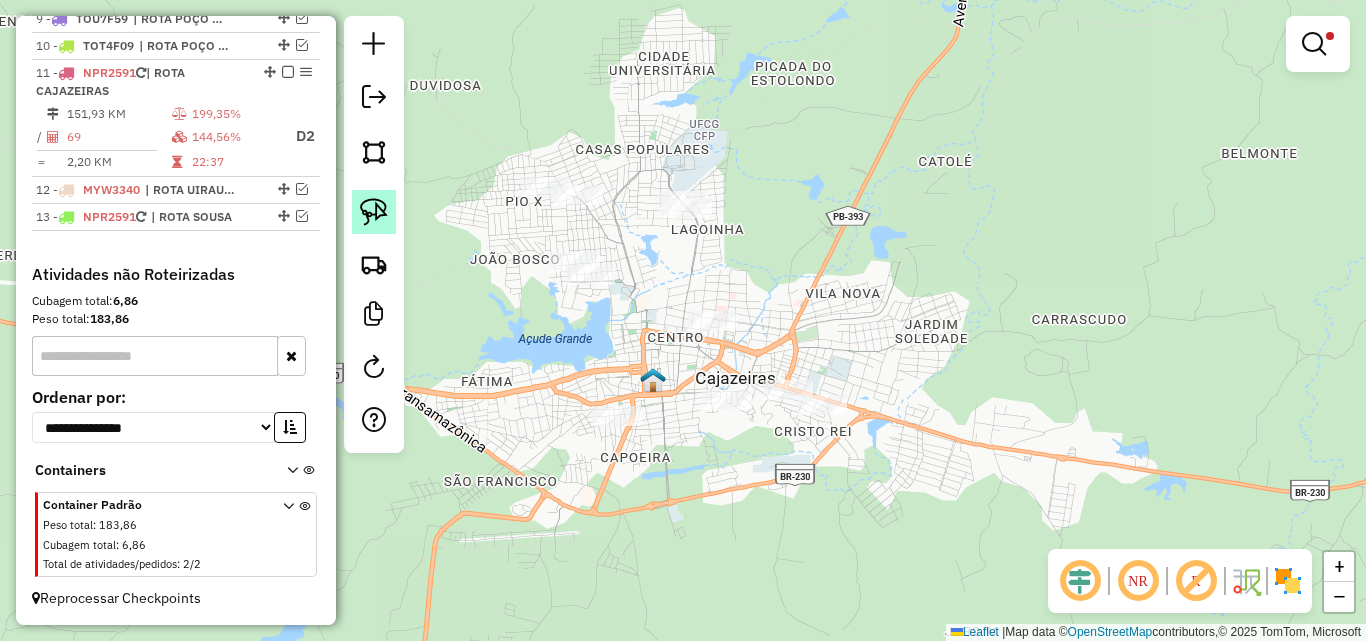 click 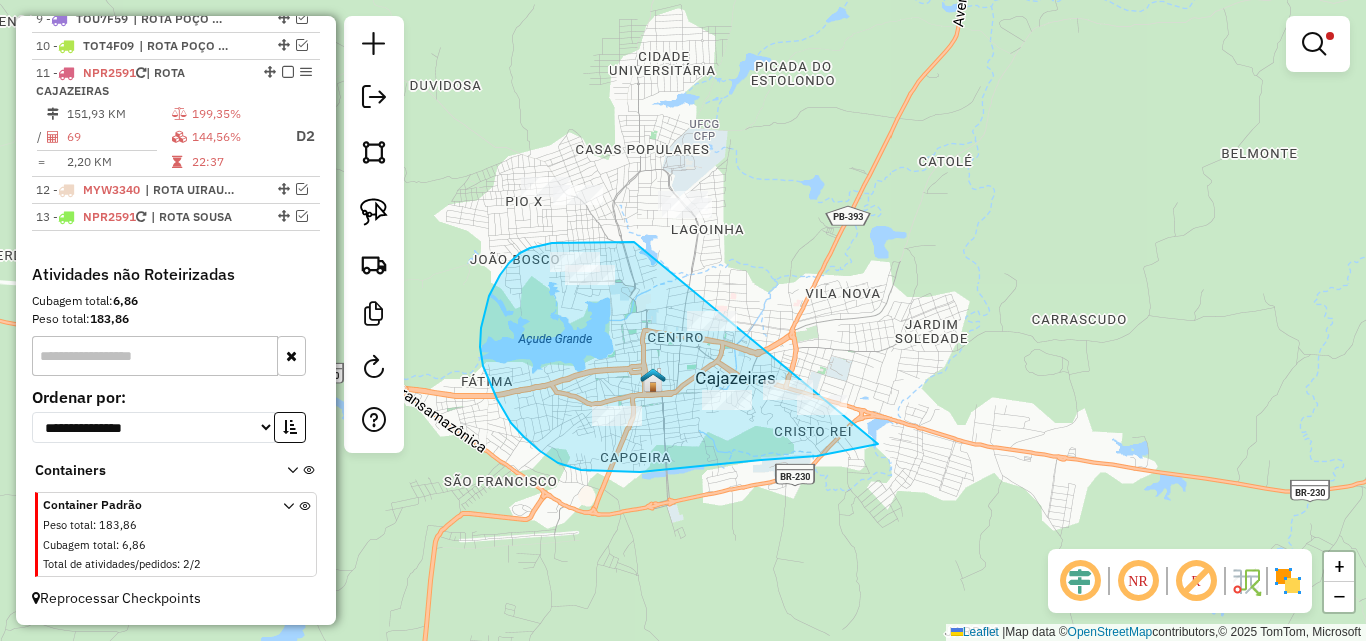 drag, startPoint x: 634, startPoint y: 242, endPoint x: 1098, endPoint y: 292, distance: 466.6862 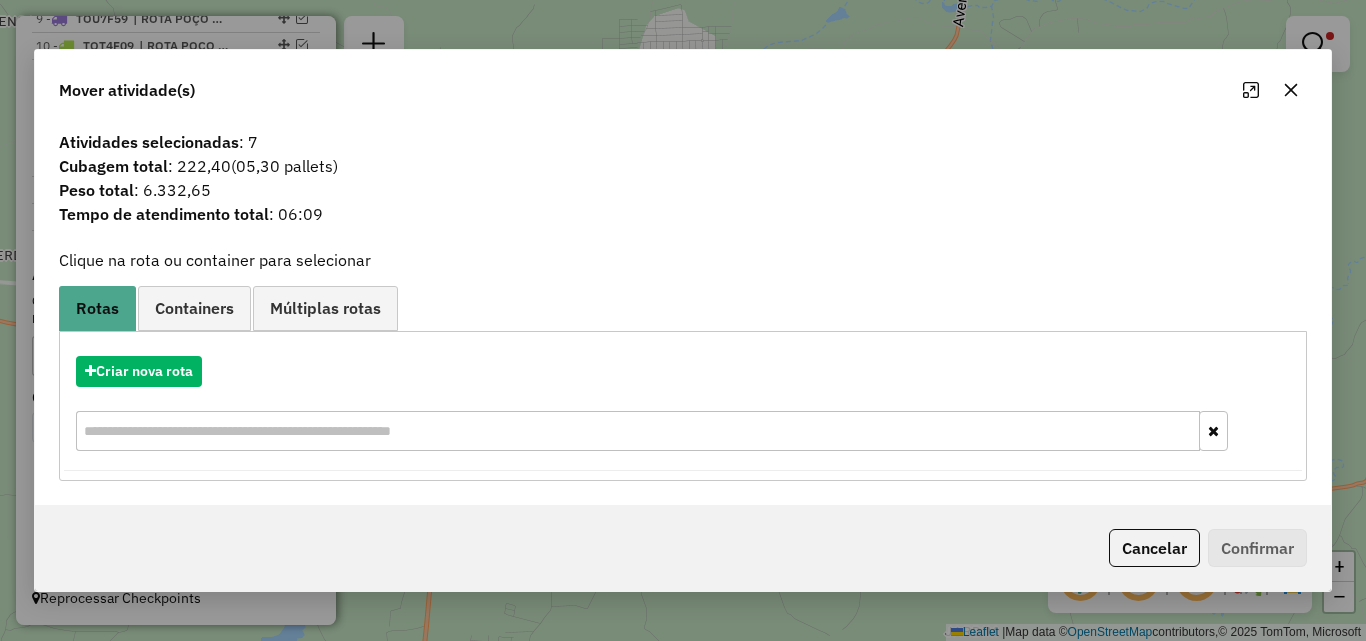 click on "Cancelar" 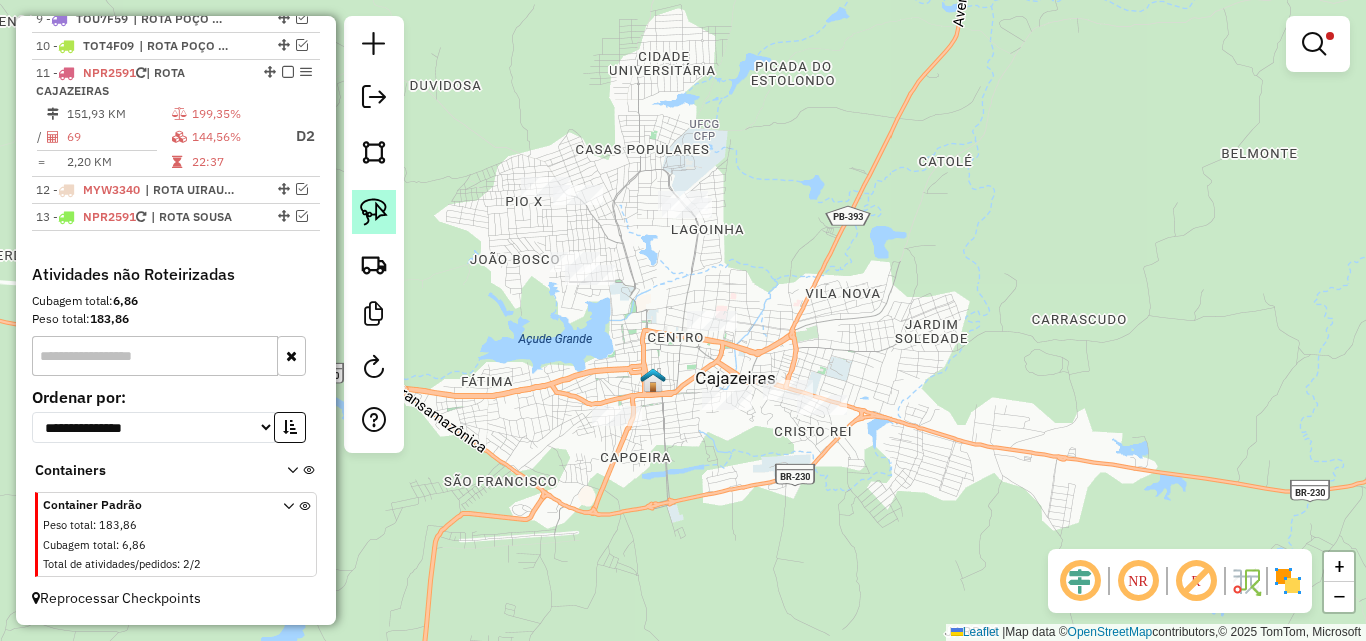drag, startPoint x: 376, startPoint y: 210, endPoint x: 518, endPoint y: 171, distance: 147.25827 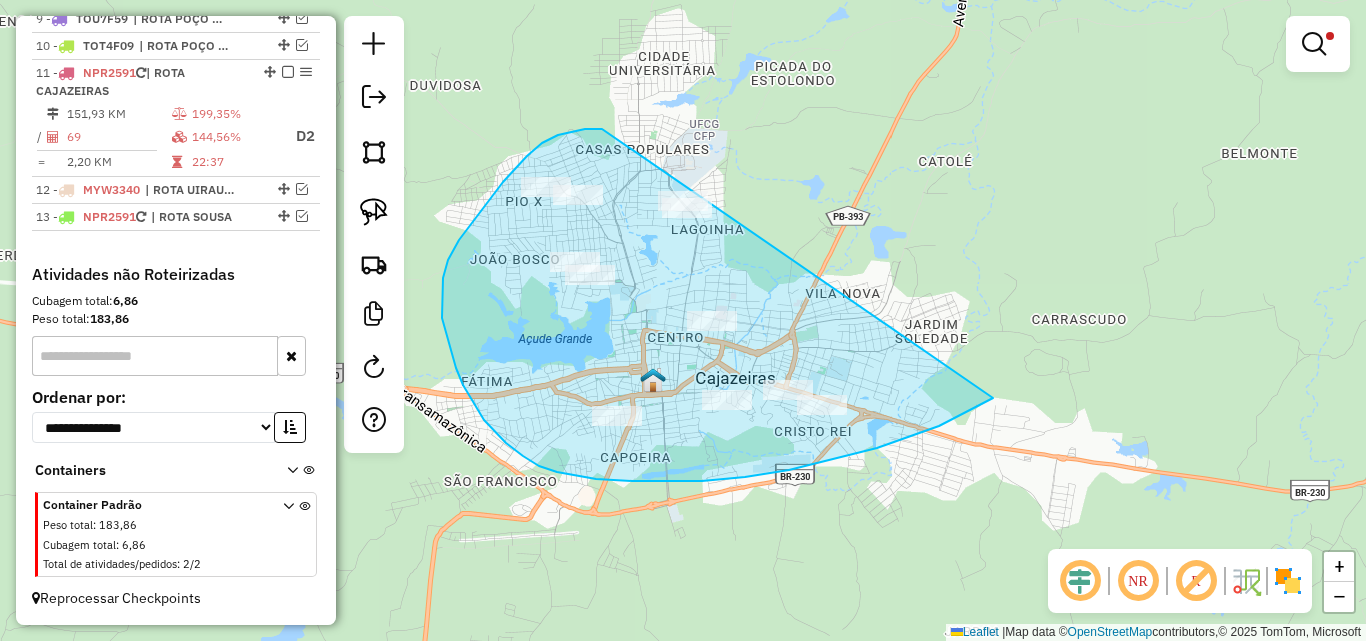 drag, startPoint x: 542, startPoint y: 143, endPoint x: 1033, endPoint y: 298, distance: 514.88446 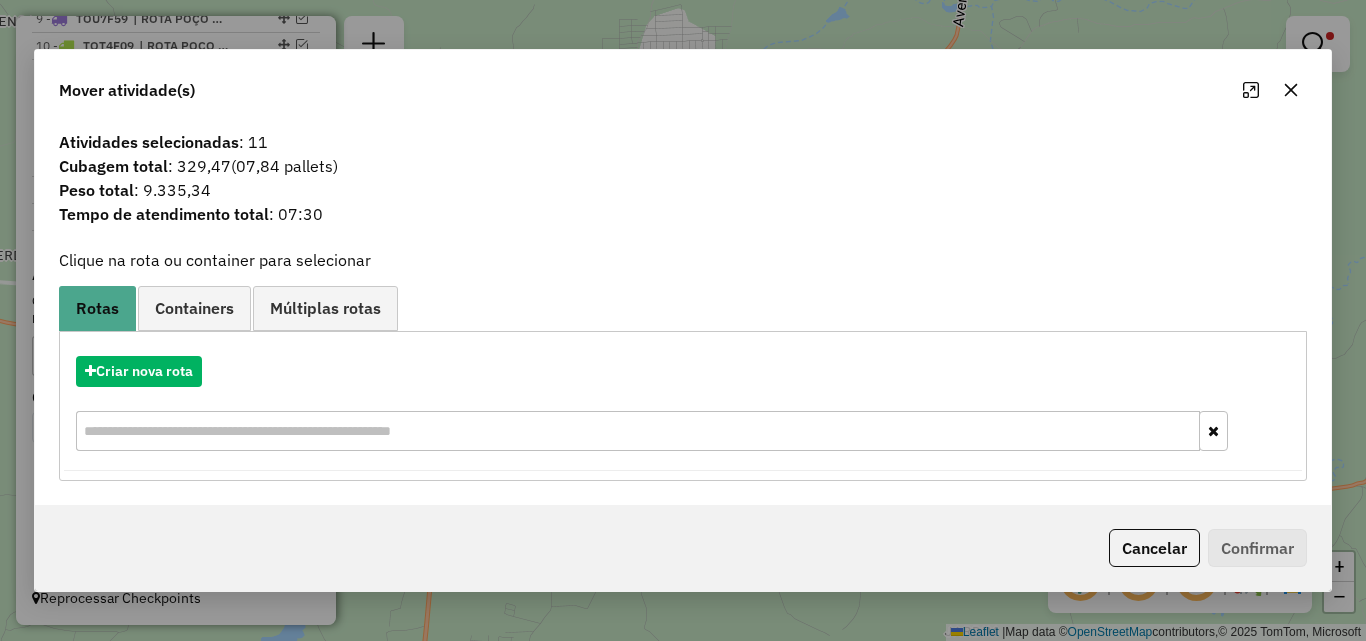 click on "Cancelar" 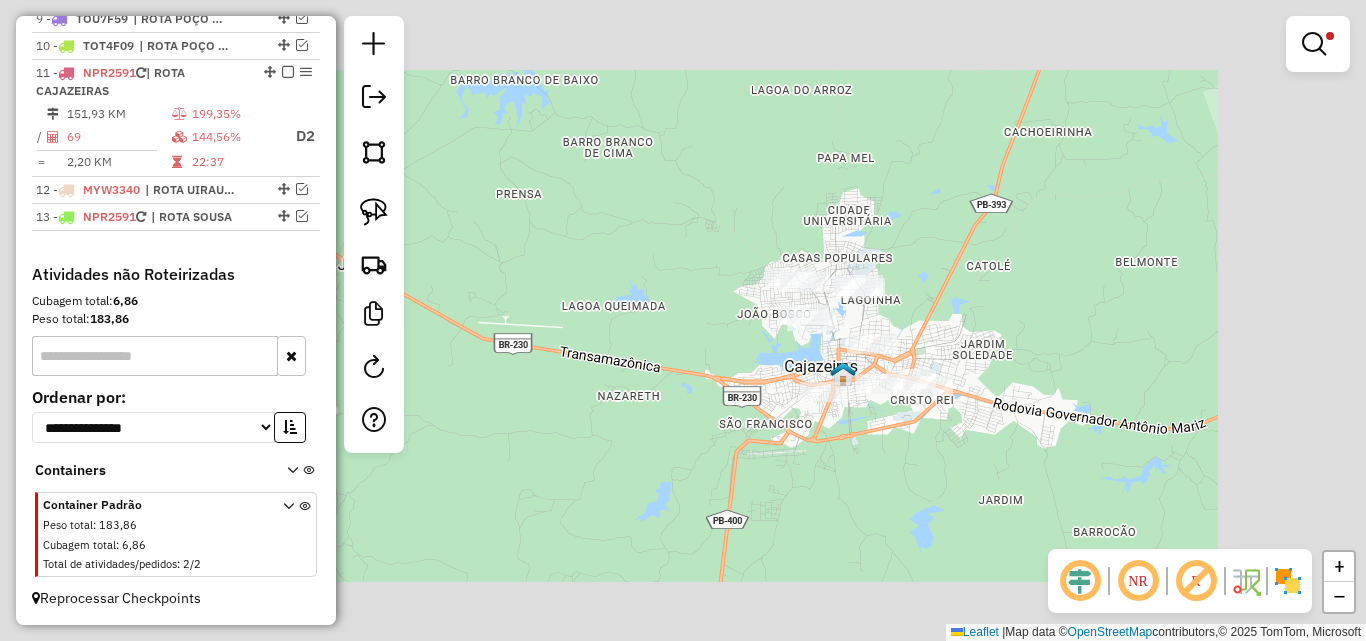 click on "**********" 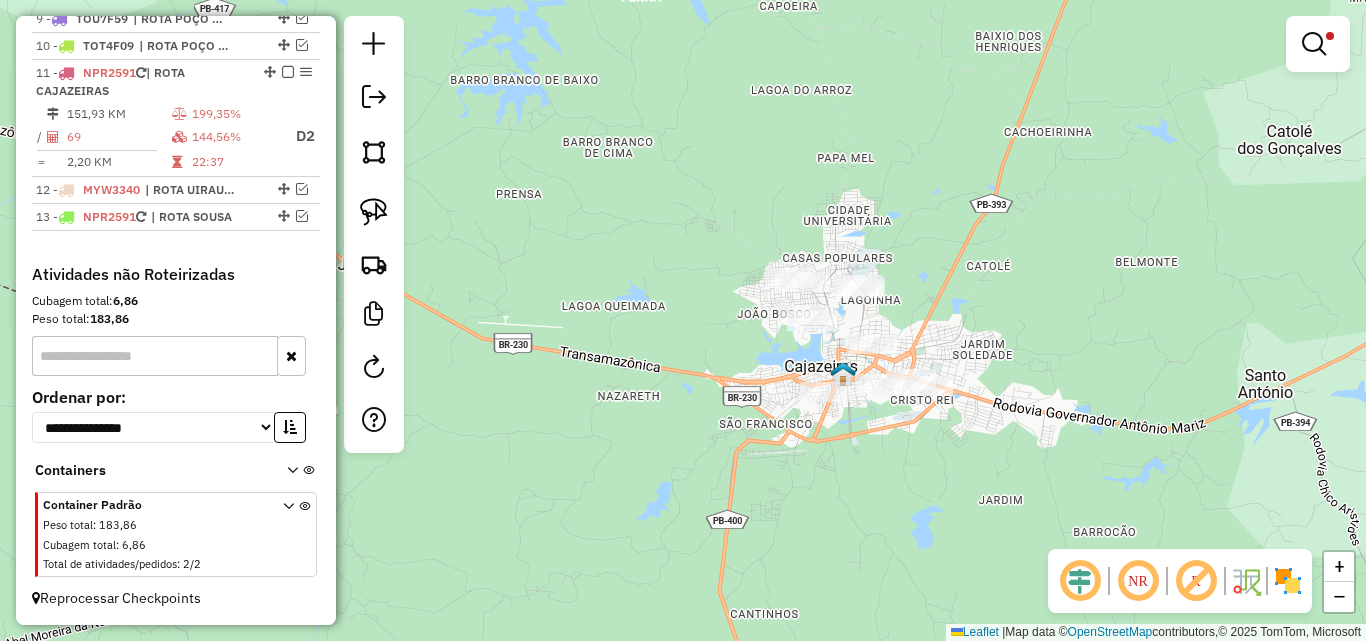 click on "**********" 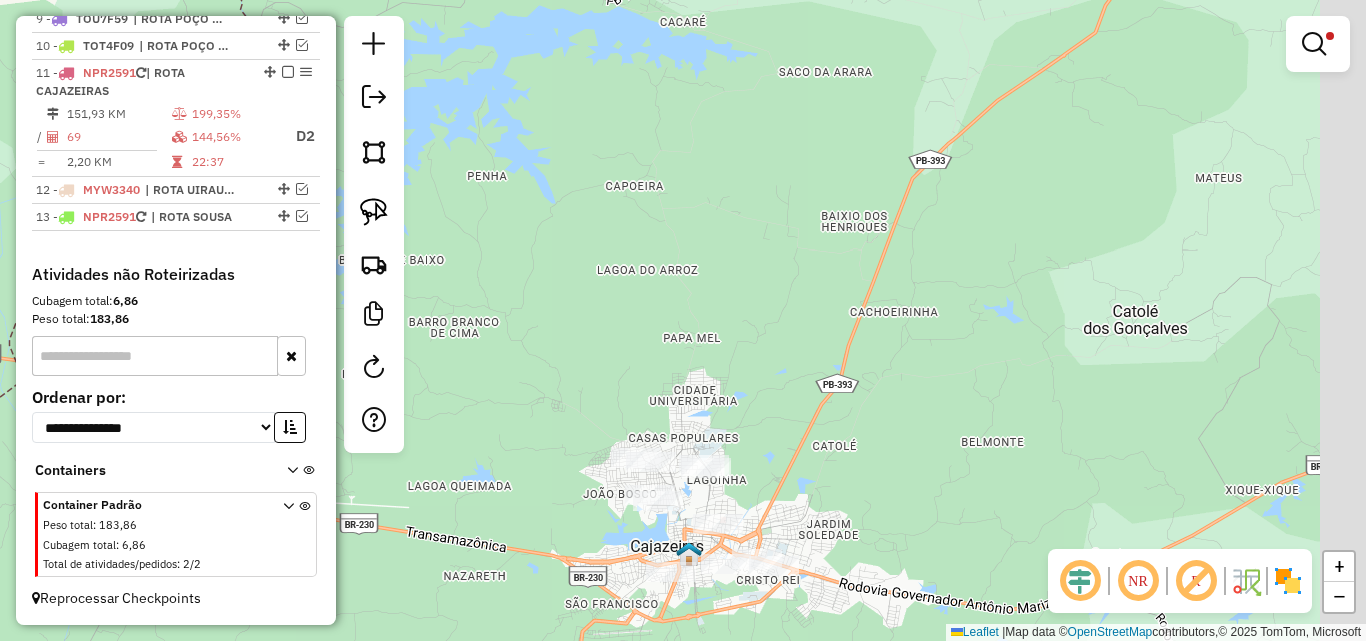 drag, startPoint x: 642, startPoint y: 232, endPoint x: 587, endPoint y: 317, distance: 101.24229 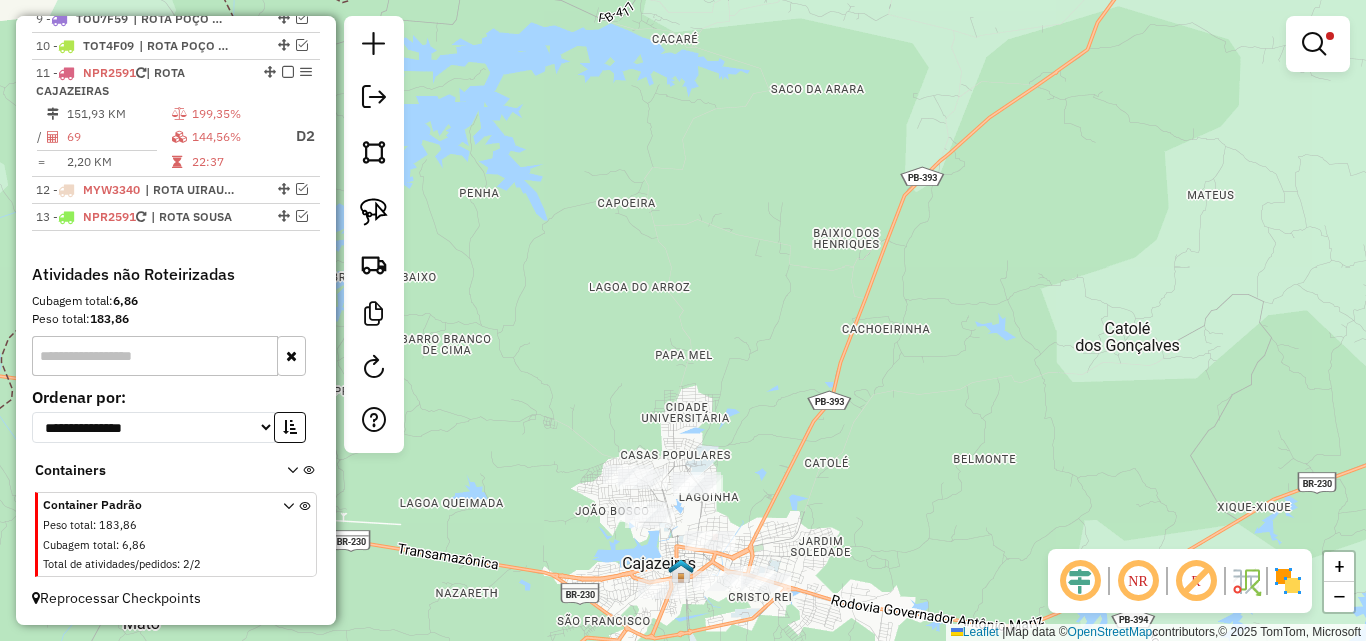 drag, startPoint x: 358, startPoint y: 210, endPoint x: 427, endPoint y: 212, distance: 69.02898 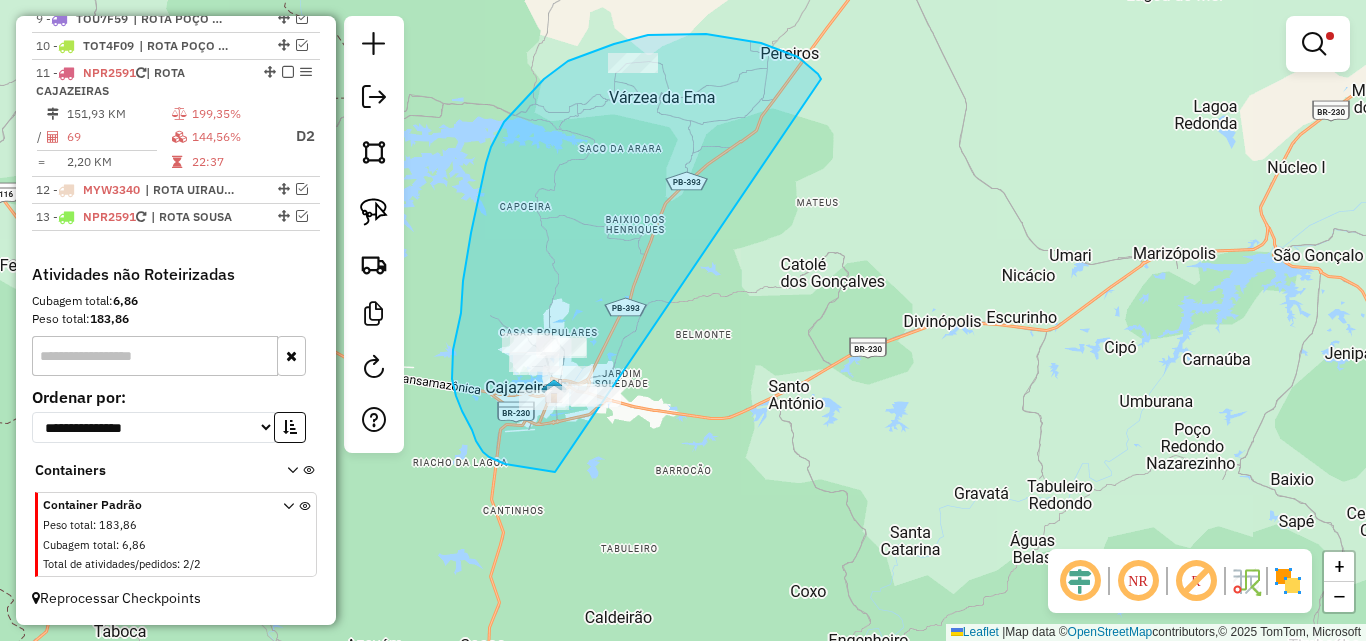 drag, startPoint x: 804, startPoint y: 61, endPoint x: 727, endPoint y: 456, distance: 402.4351 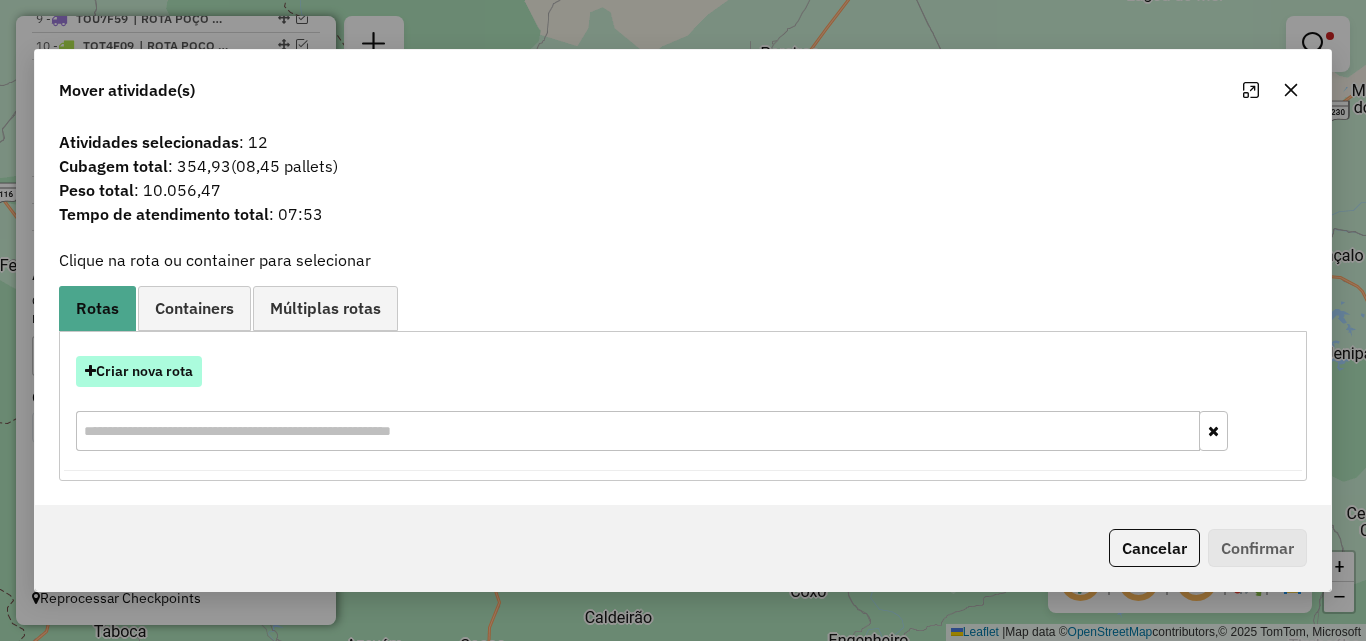 click on "Criar nova rota" at bounding box center [139, 371] 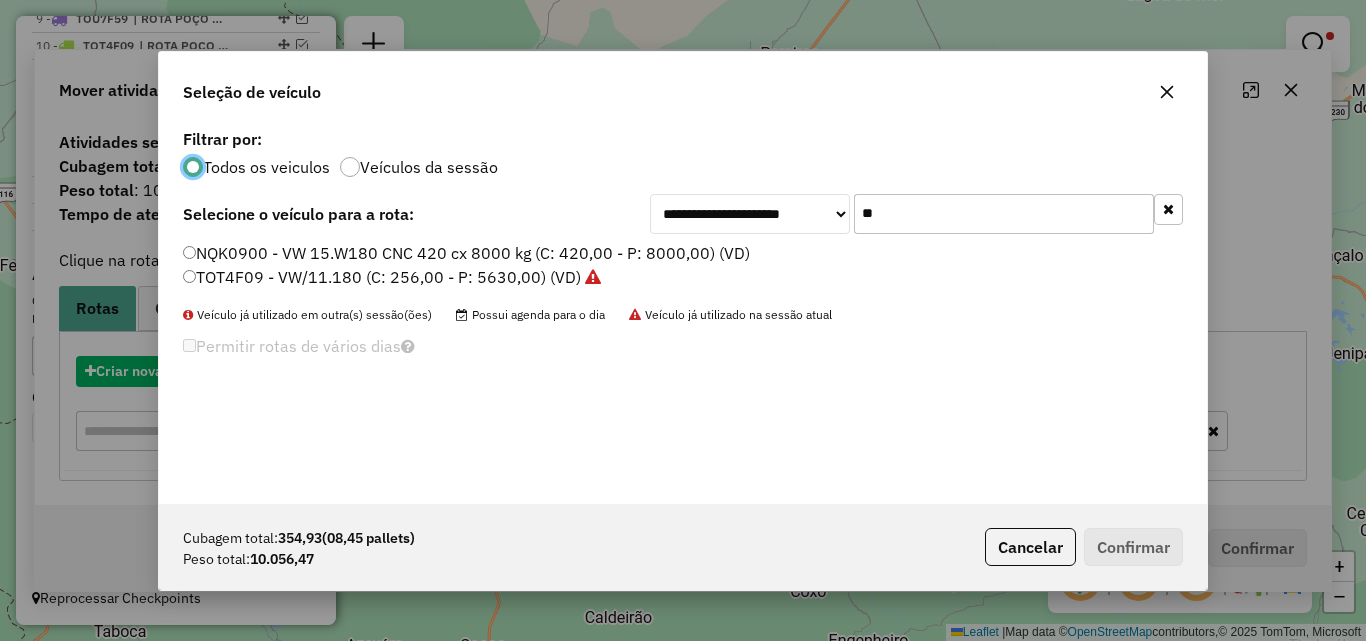 scroll, scrollTop: 11, scrollLeft: 6, axis: both 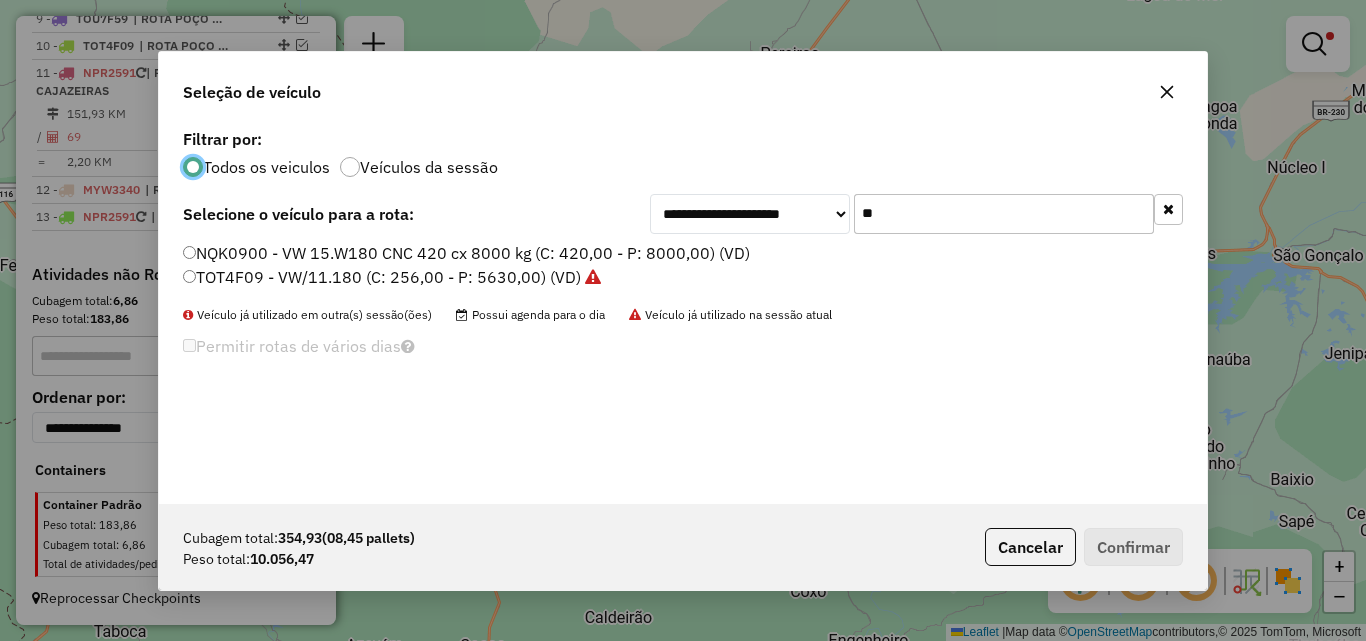 click on "**" 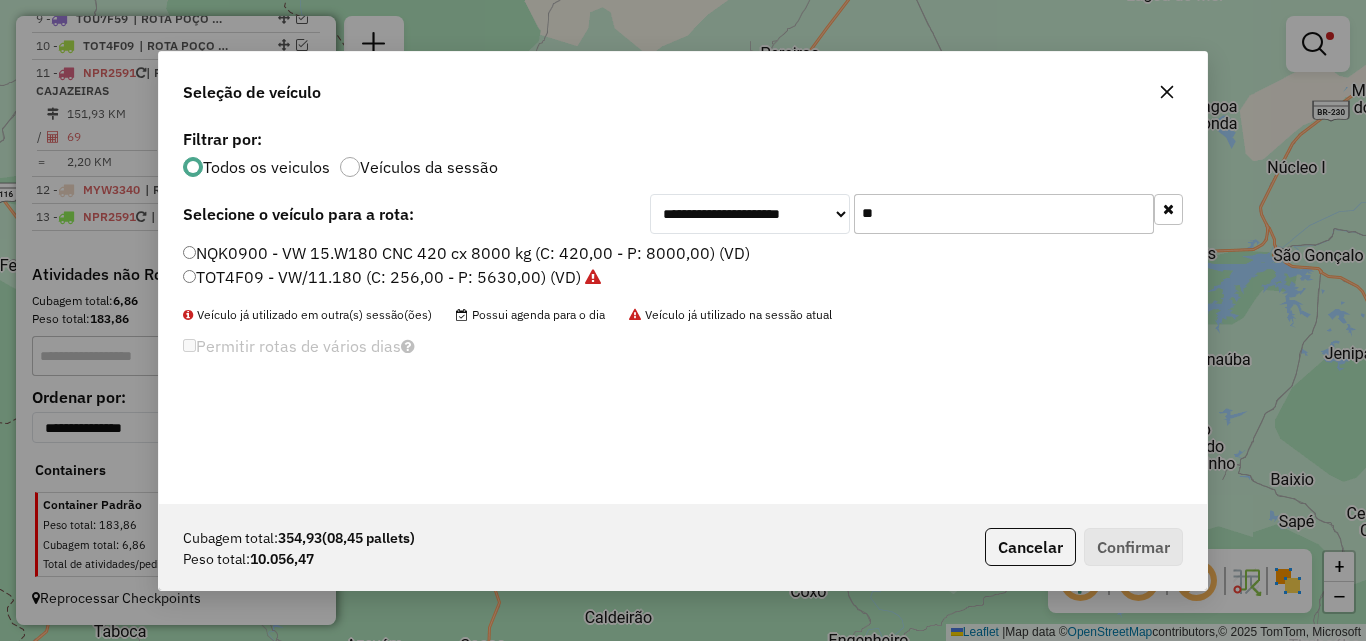 click on "**" 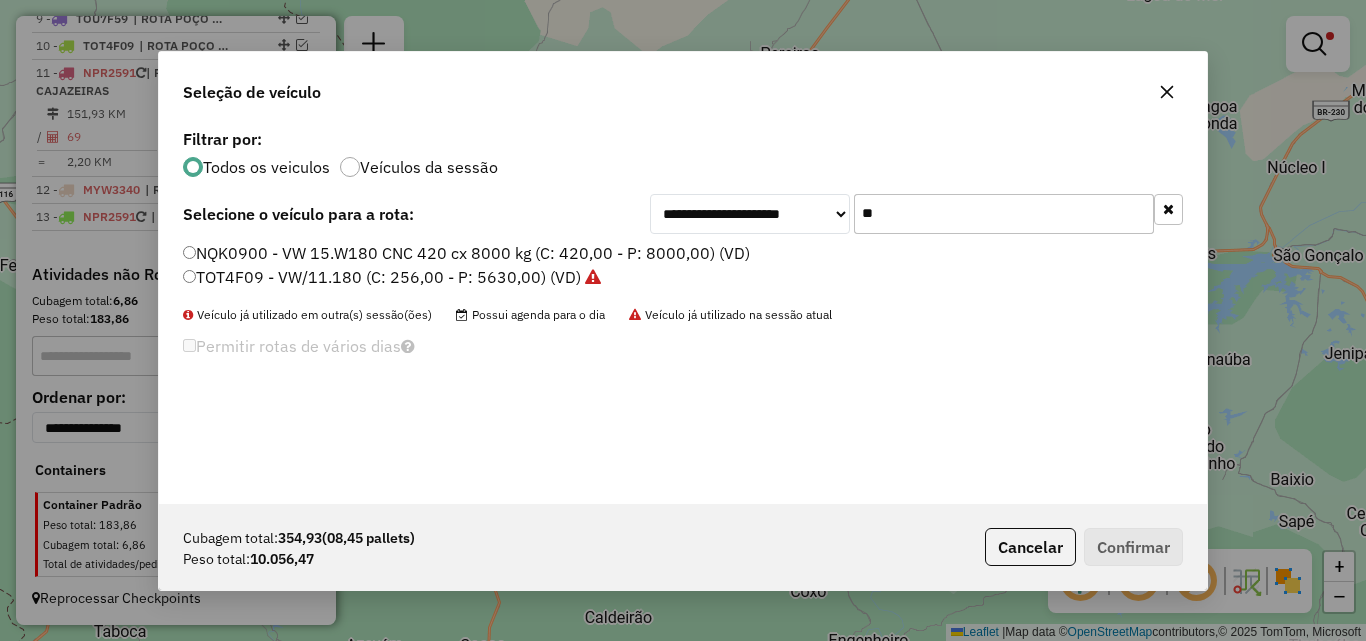 click on "**" 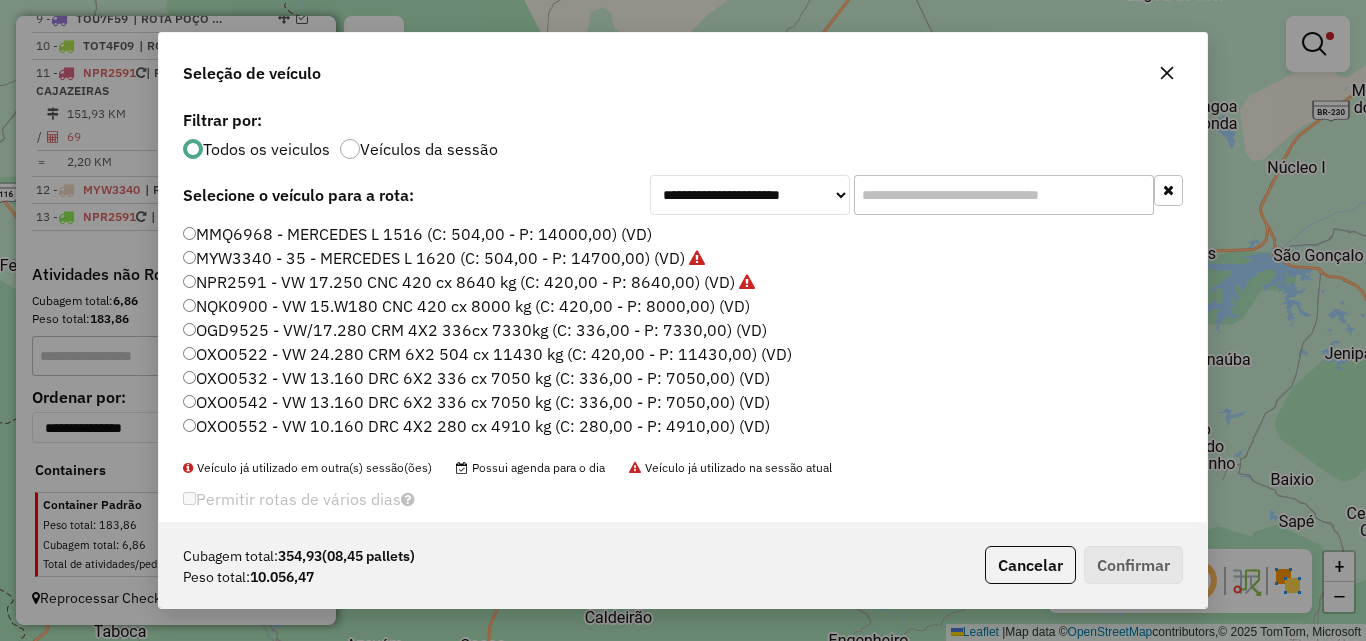 type 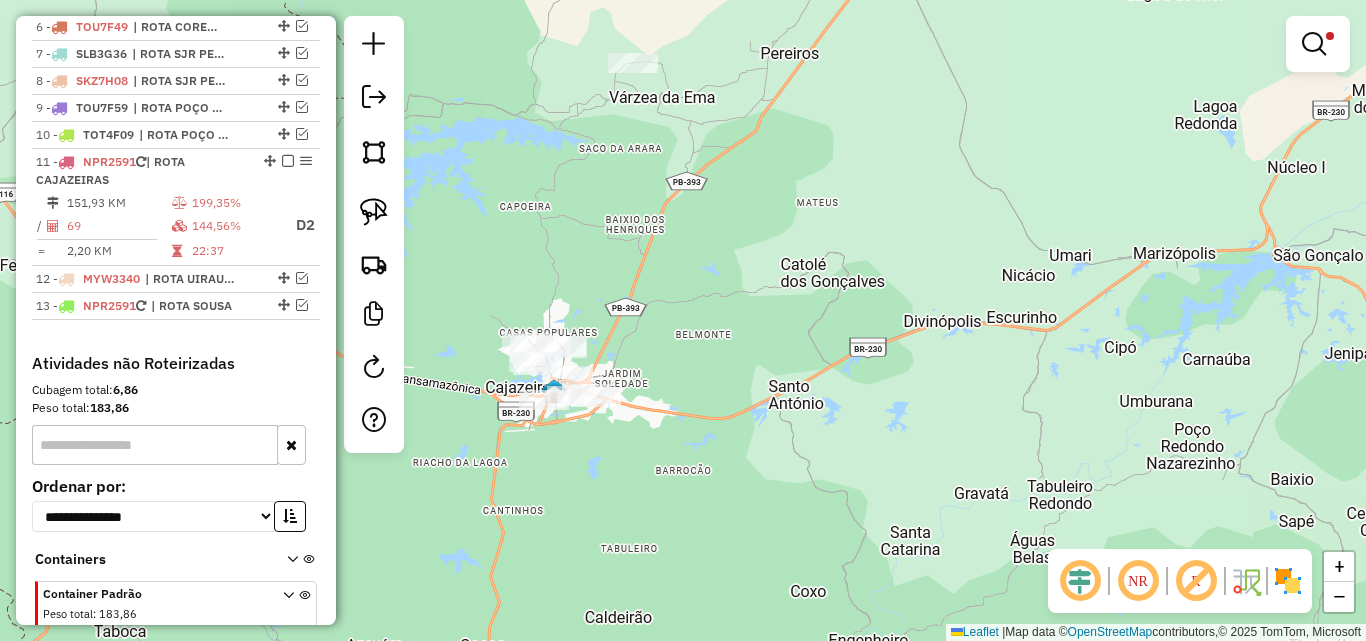 scroll, scrollTop: 700, scrollLeft: 0, axis: vertical 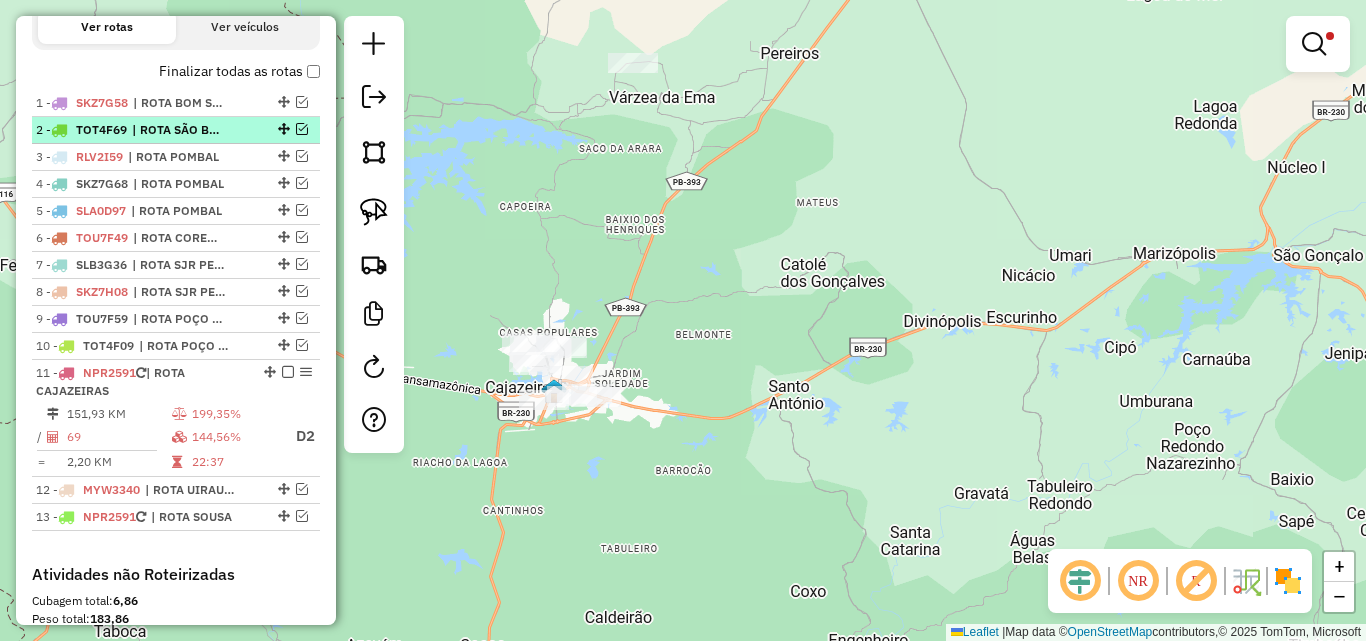 click on "| ROTA SÃO BENTO" at bounding box center (178, 130) 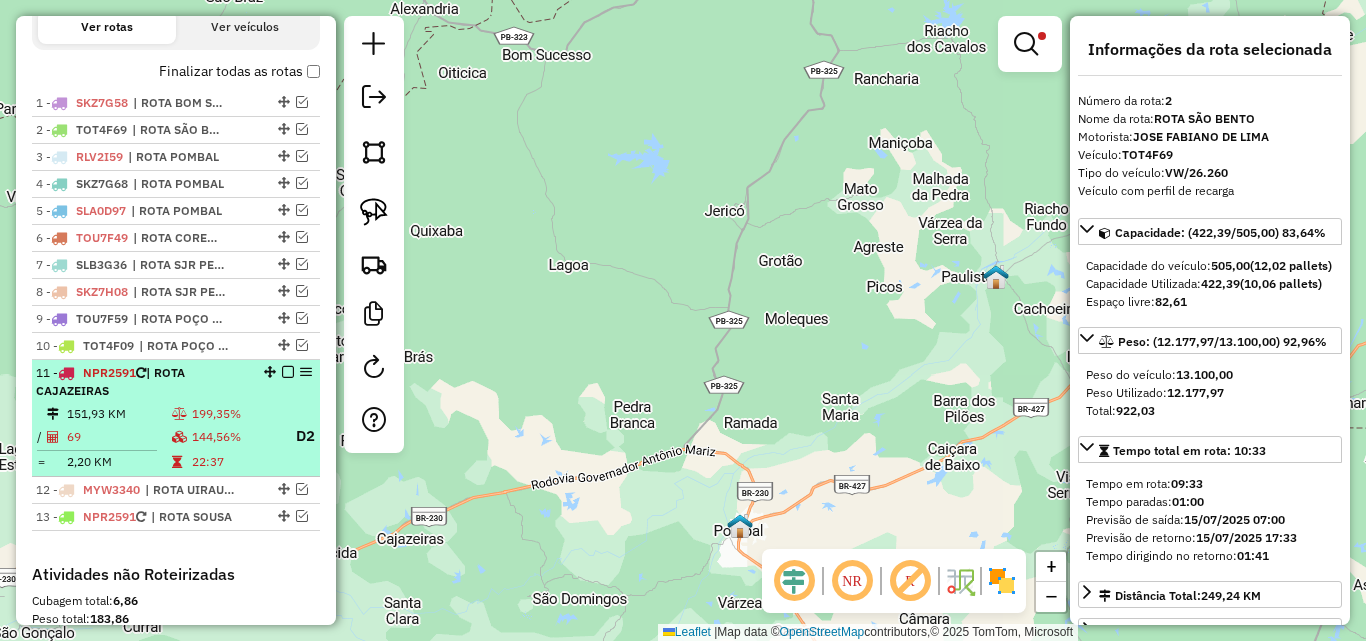 click on "151,93 KM" at bounding box center [118, 414] 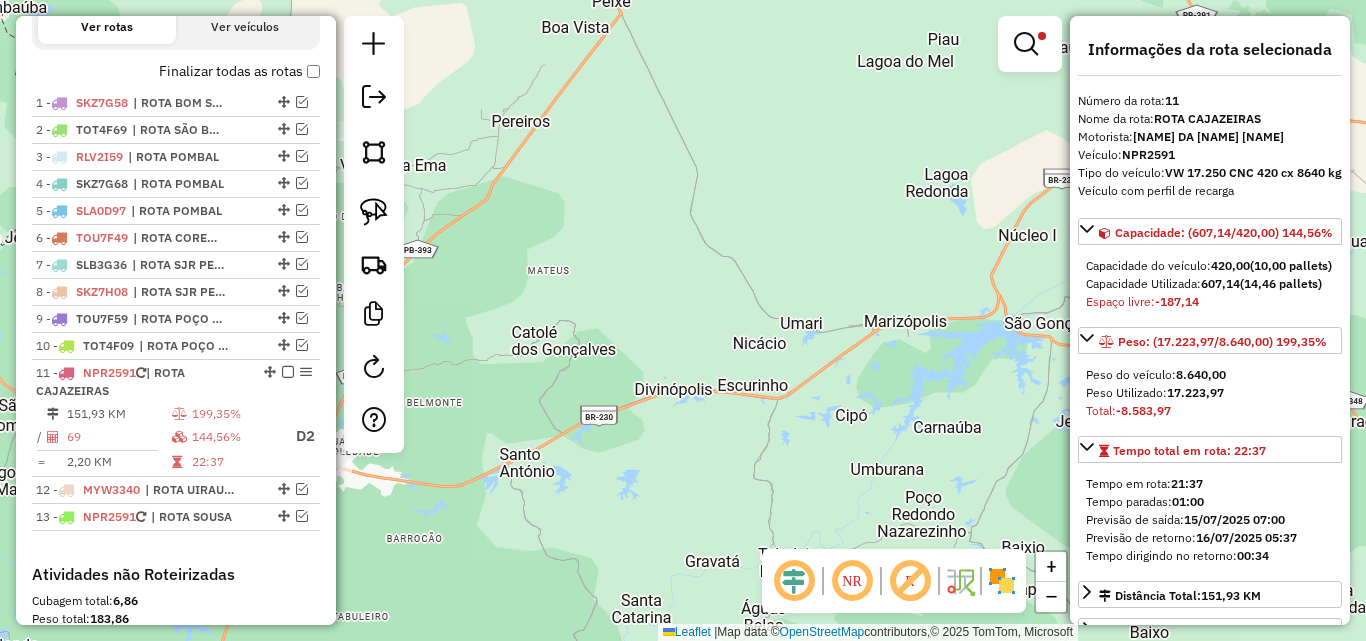 drag, startPoint x: 643, startPoint y: 425, endPoint x: 999, endPoint y: 344, distance: 365.0986 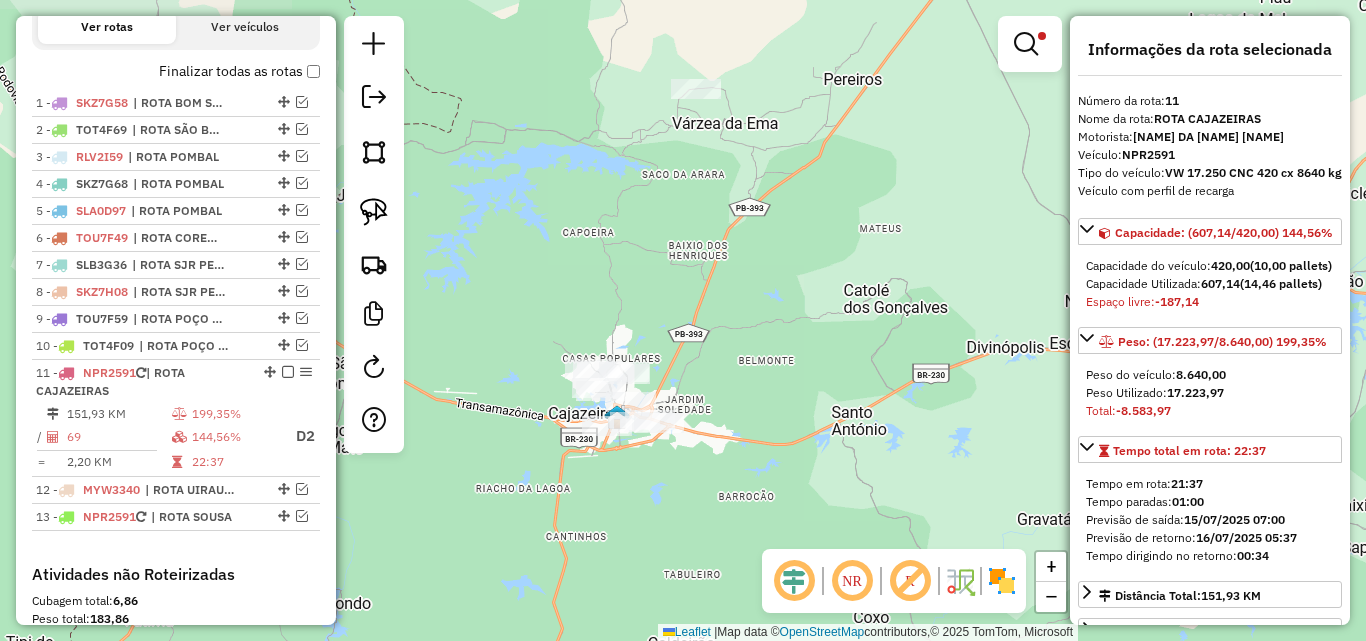 drag, startPoint x: 729, startPoint y: 195, endPoint x: 705, endPoint y: 236, distance: 47.507893 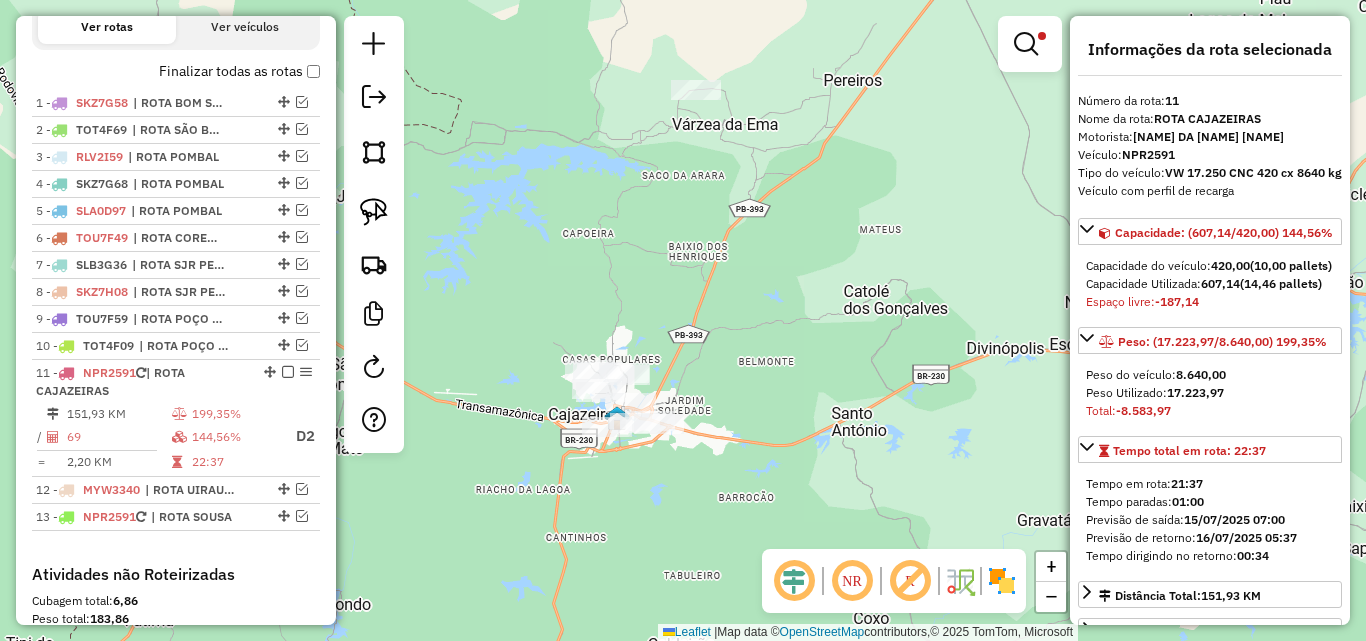 click 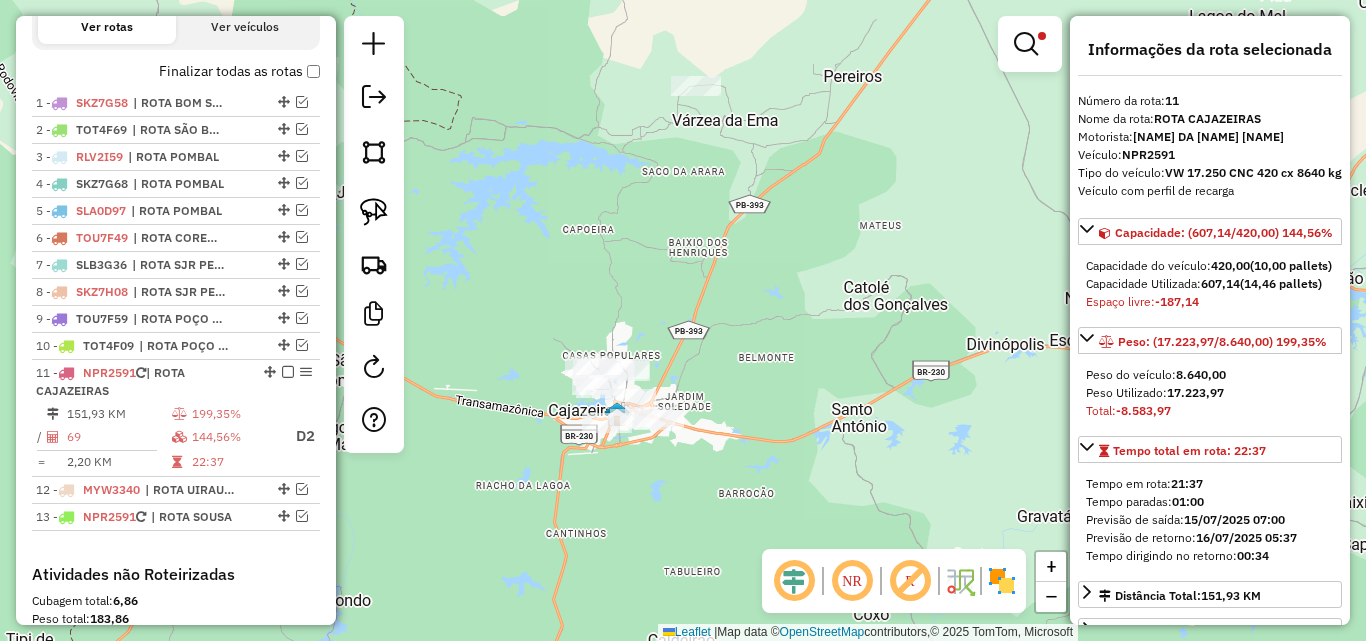 drag, startPoint x: 838, startPoint y: 68, endPoint x: 794, endPoint y: 68, distance: 44 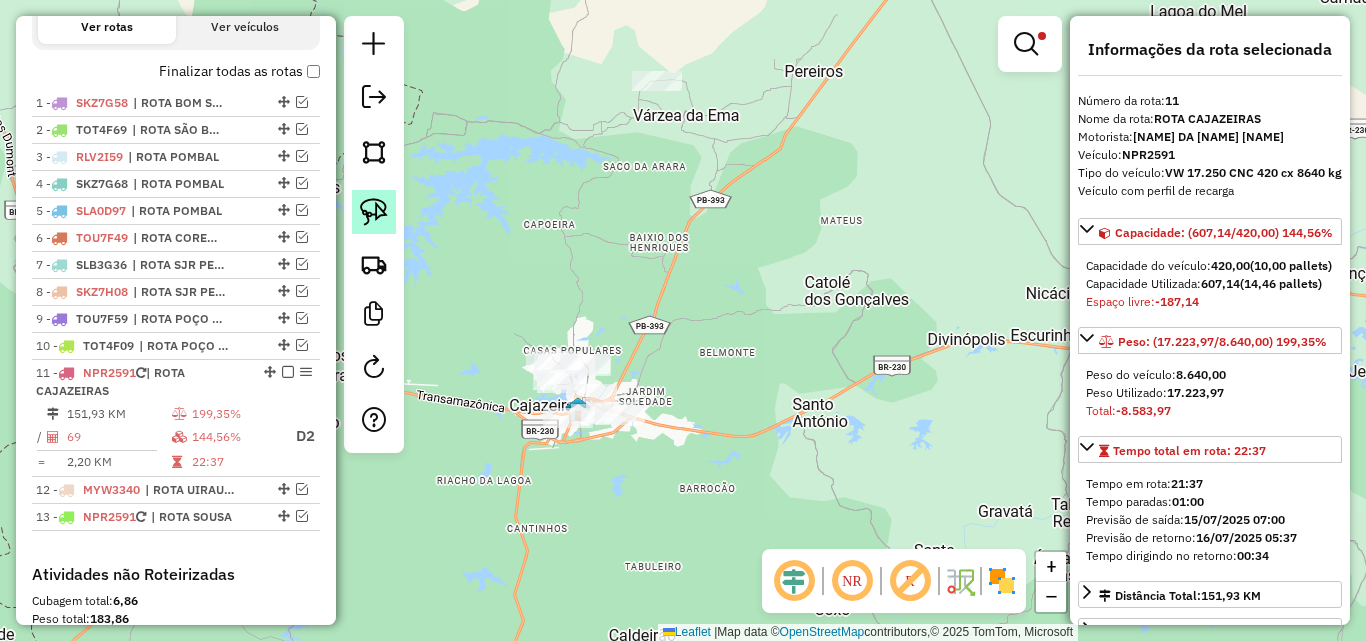 click 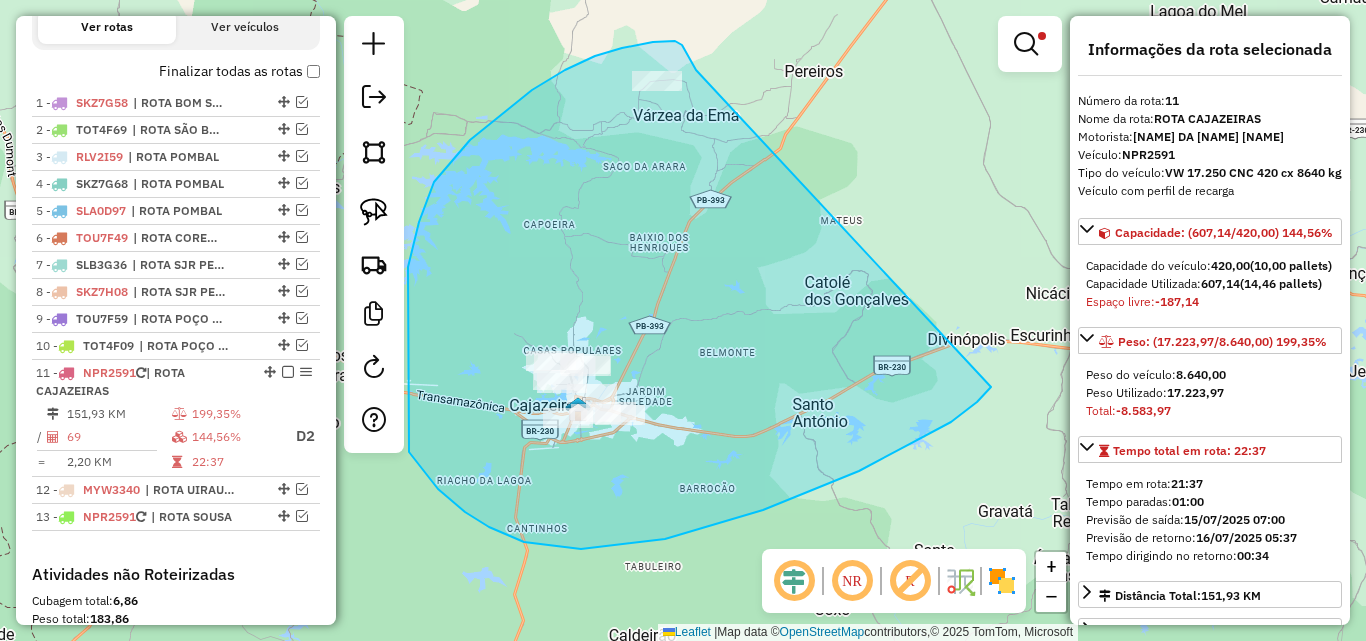 drag, startPoint x: 684, startPoint y: 48, endPoint x: 1000, endPoint y: 375, distance: 454.73618 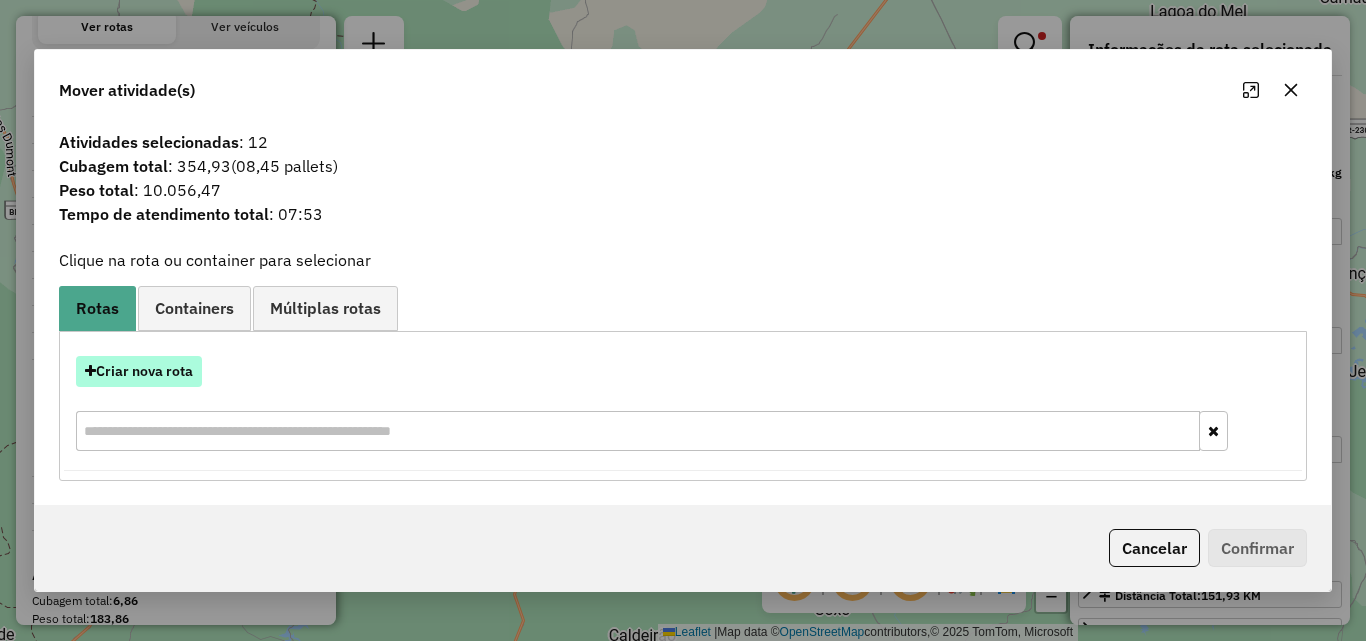click on "Criar nova rota" at bounding box center (139, 371) 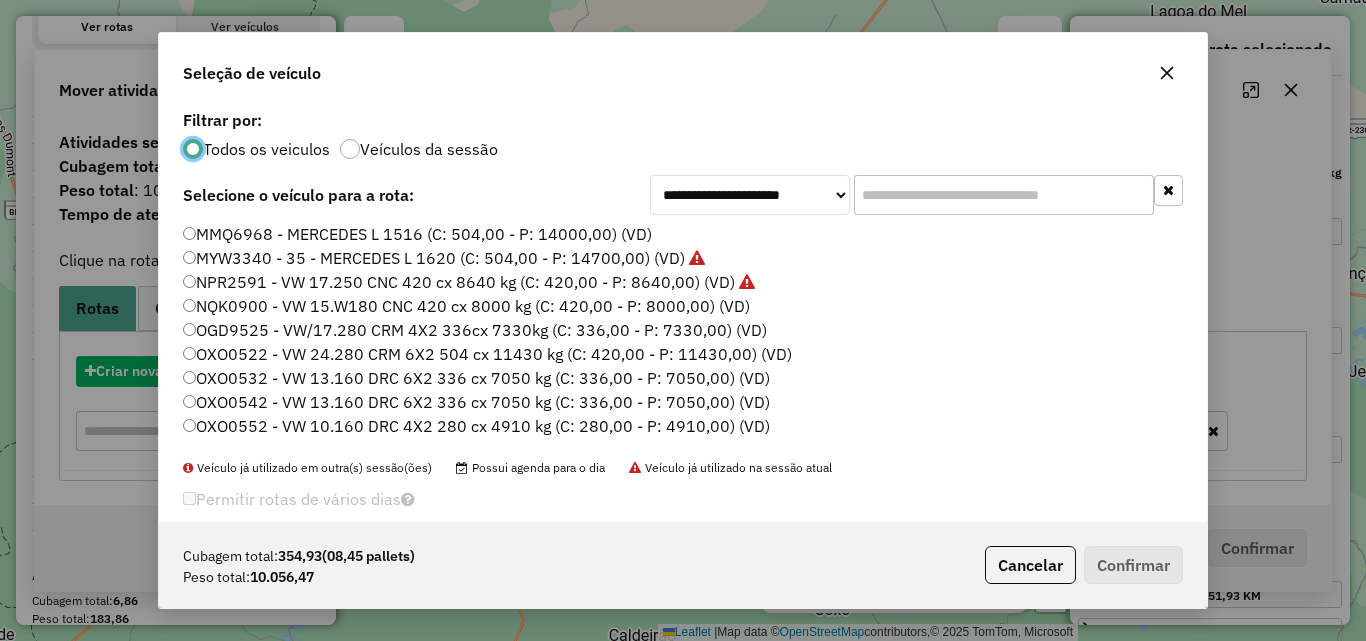 scroll, scrollTop: 11, scrollLeft: 6, axis: both 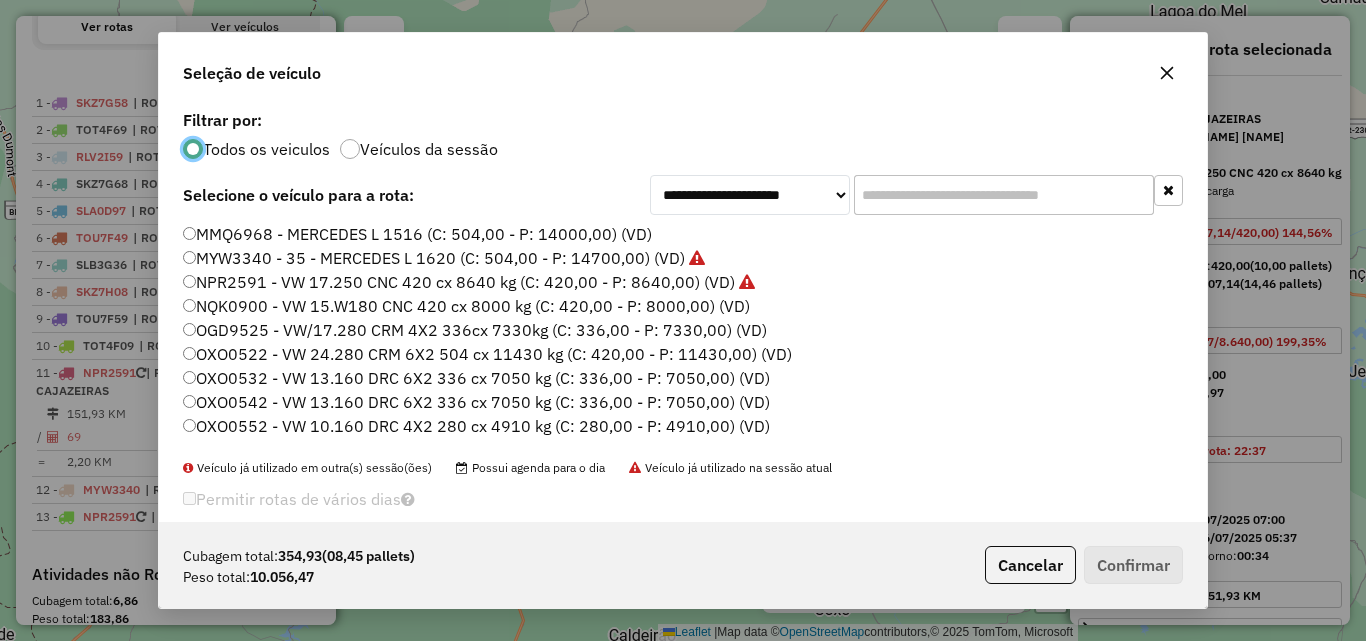 click 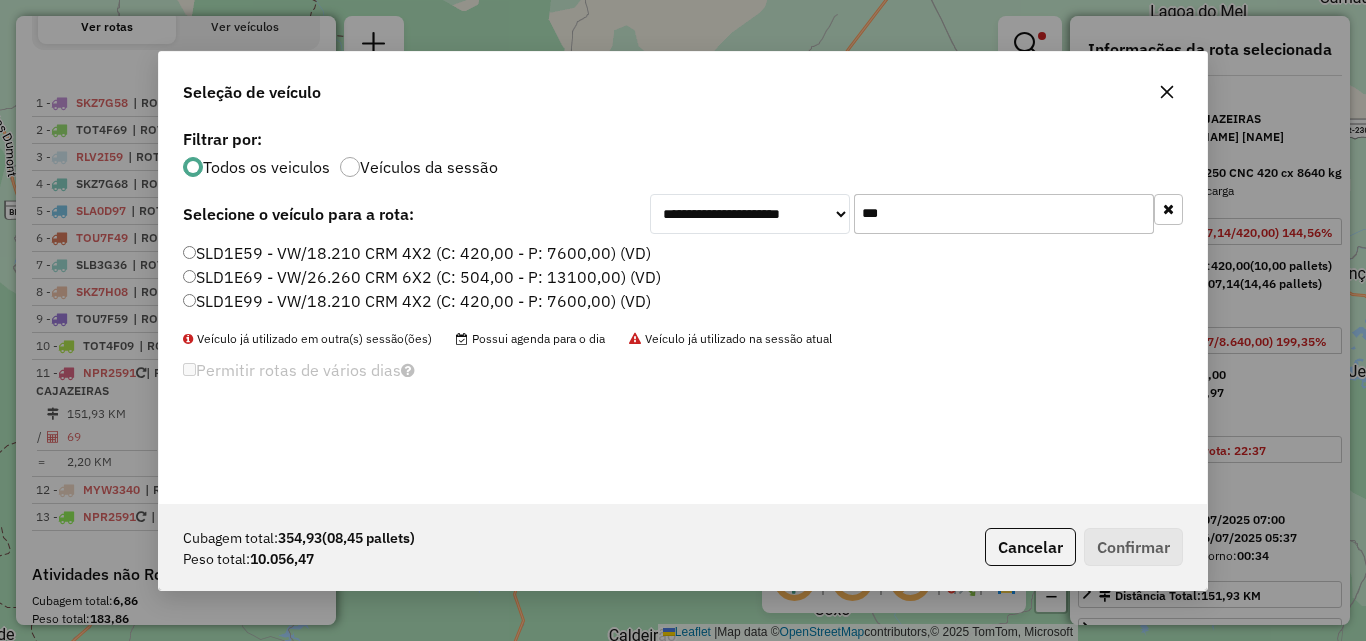 type on "***" 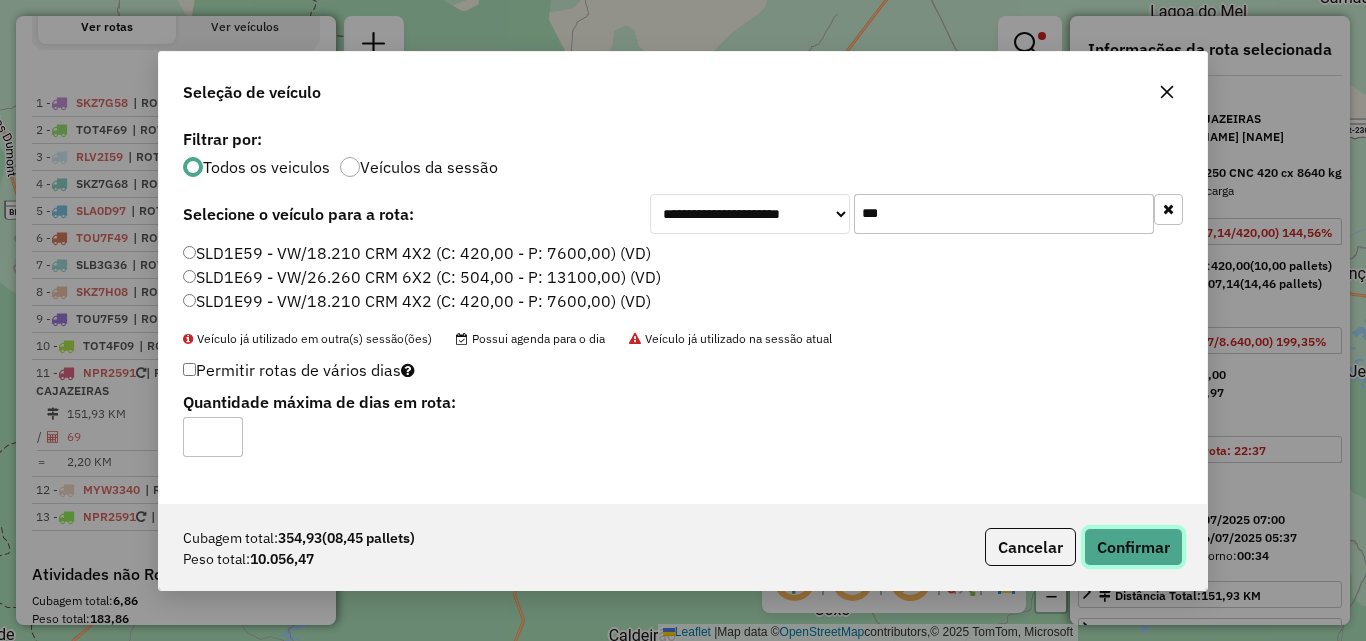 click on "Confirmar" 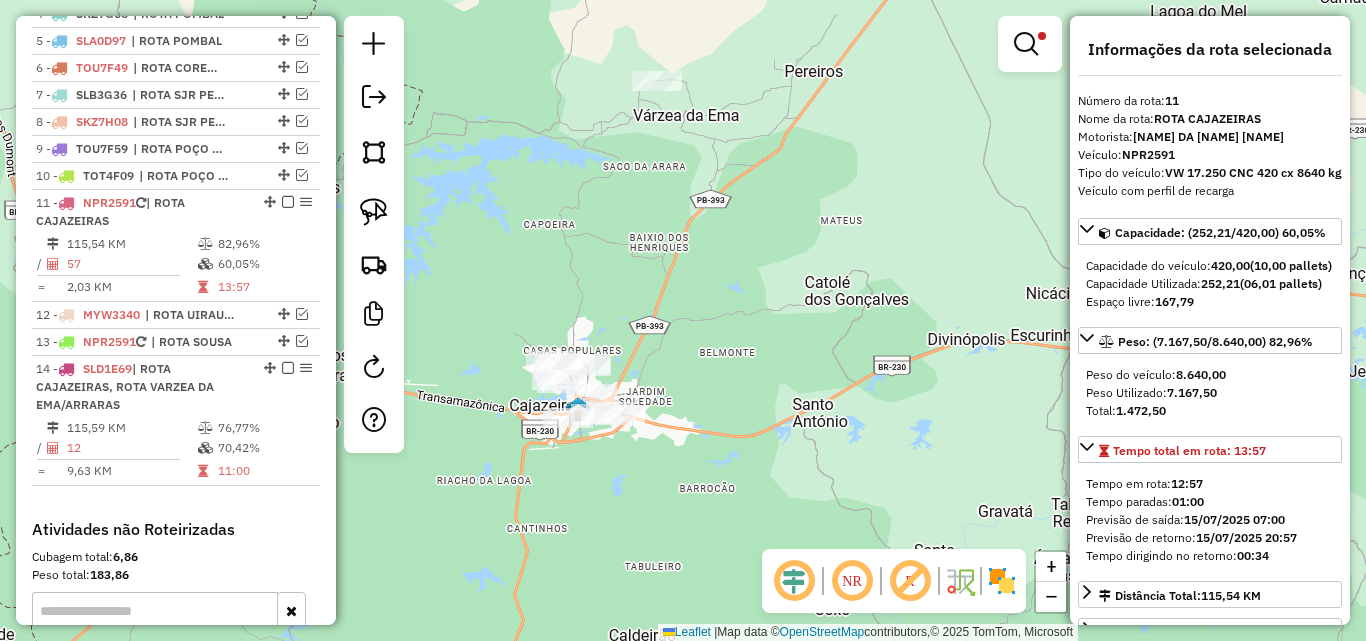 scroll, scrollTop: 1044, scrollLeft: 0, axis: vertical 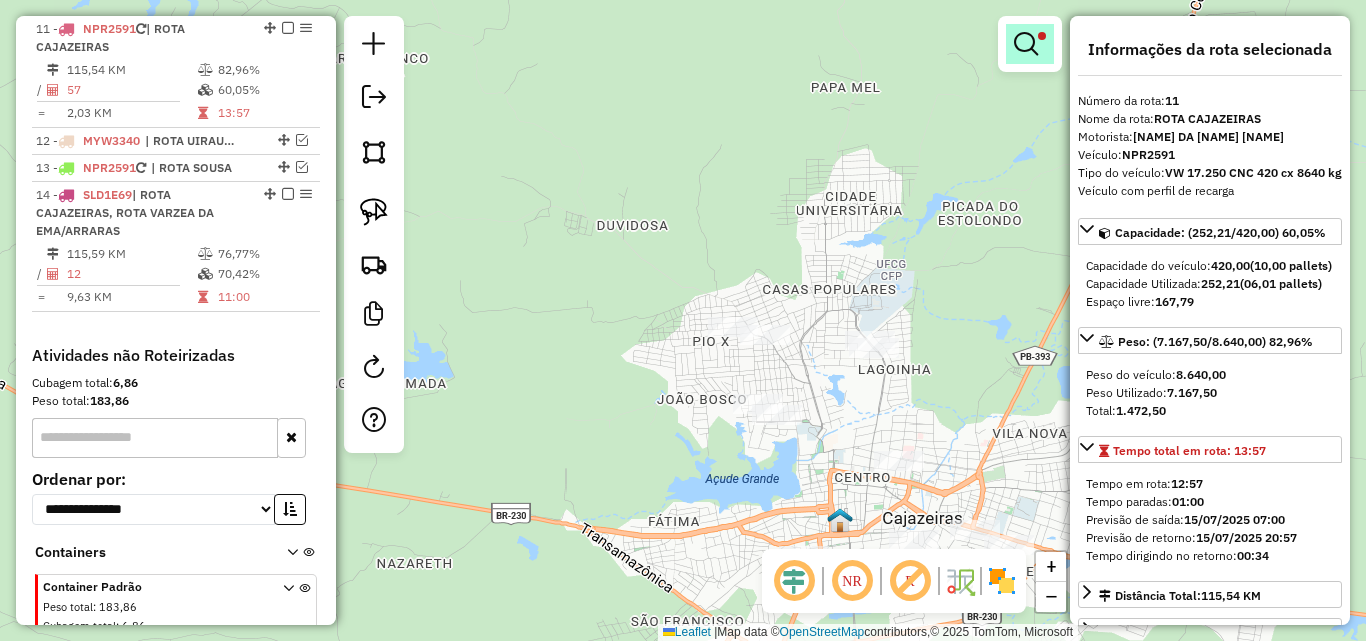 click at bounding box center [1026, 44] 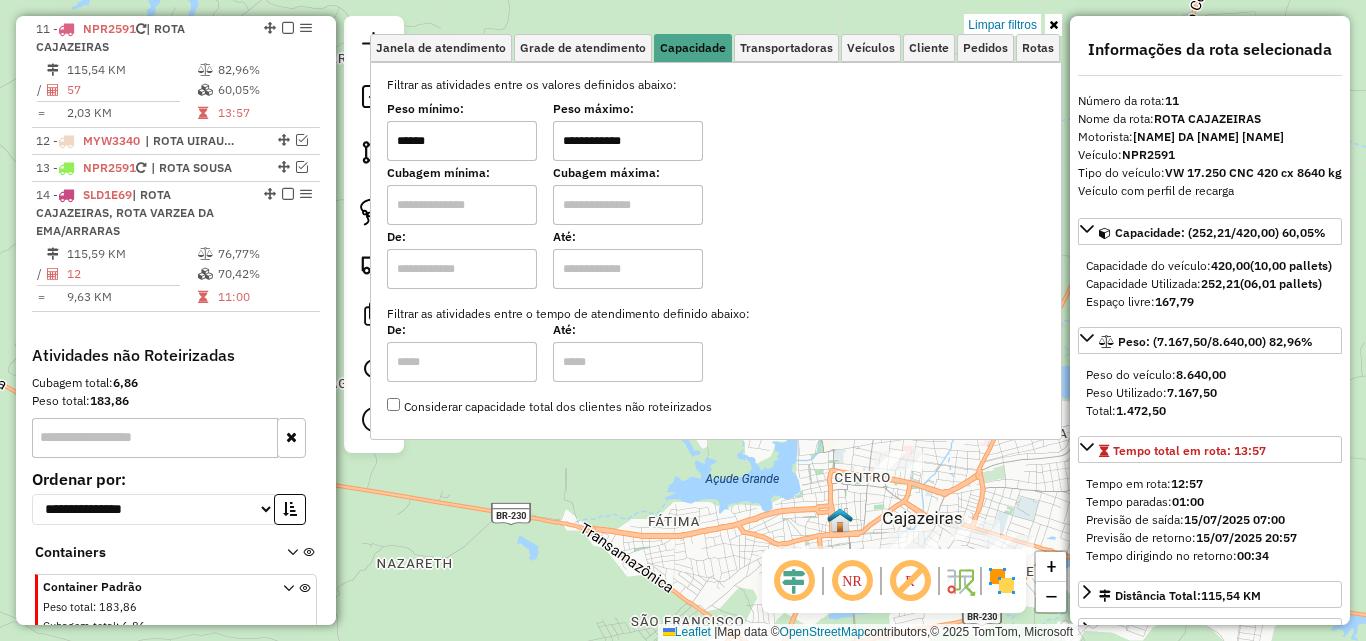 click on "Limpar filtros" at bounding box center (1002, 25) 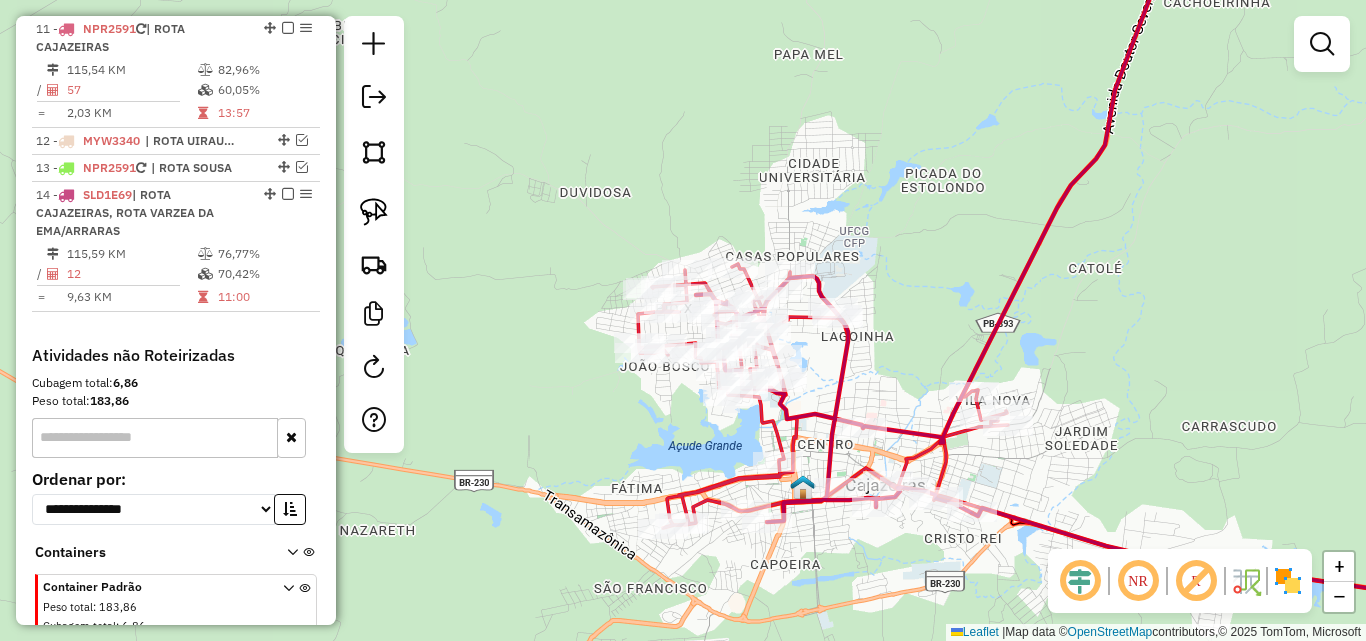 drag, startPoint x: 969, startPoint y: 343, endPoint x: 940, endPoint y: 317, distance: 38.948685 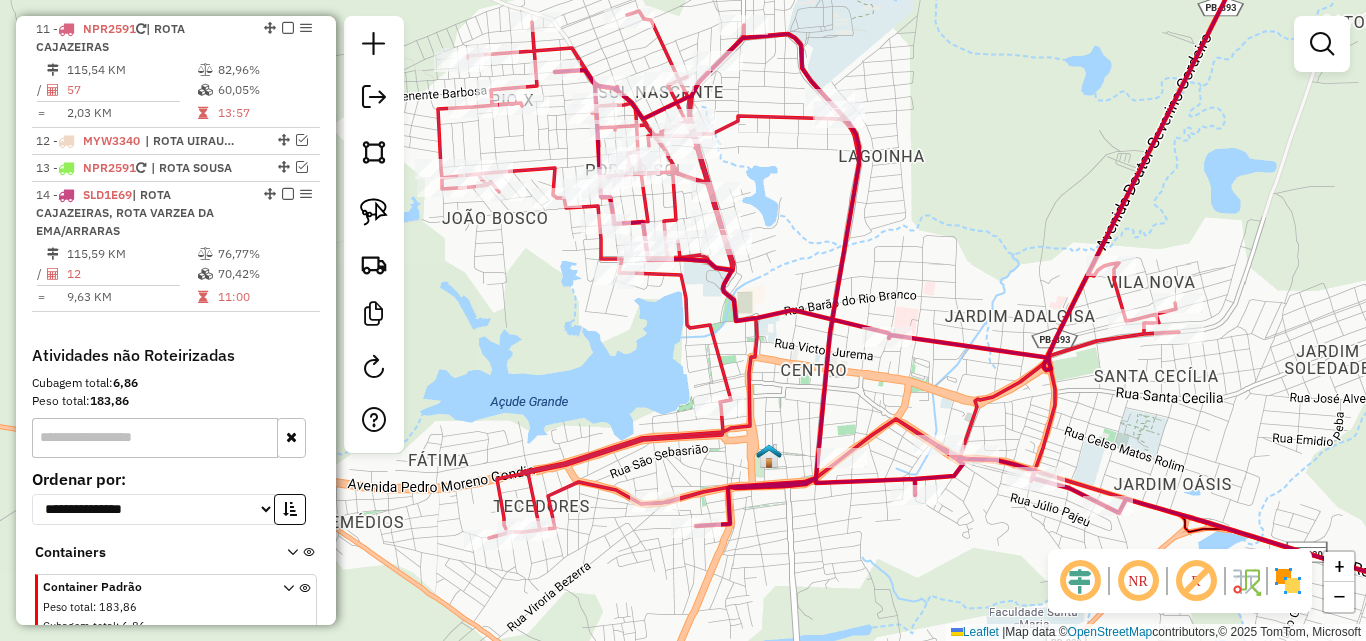 select on "*********" 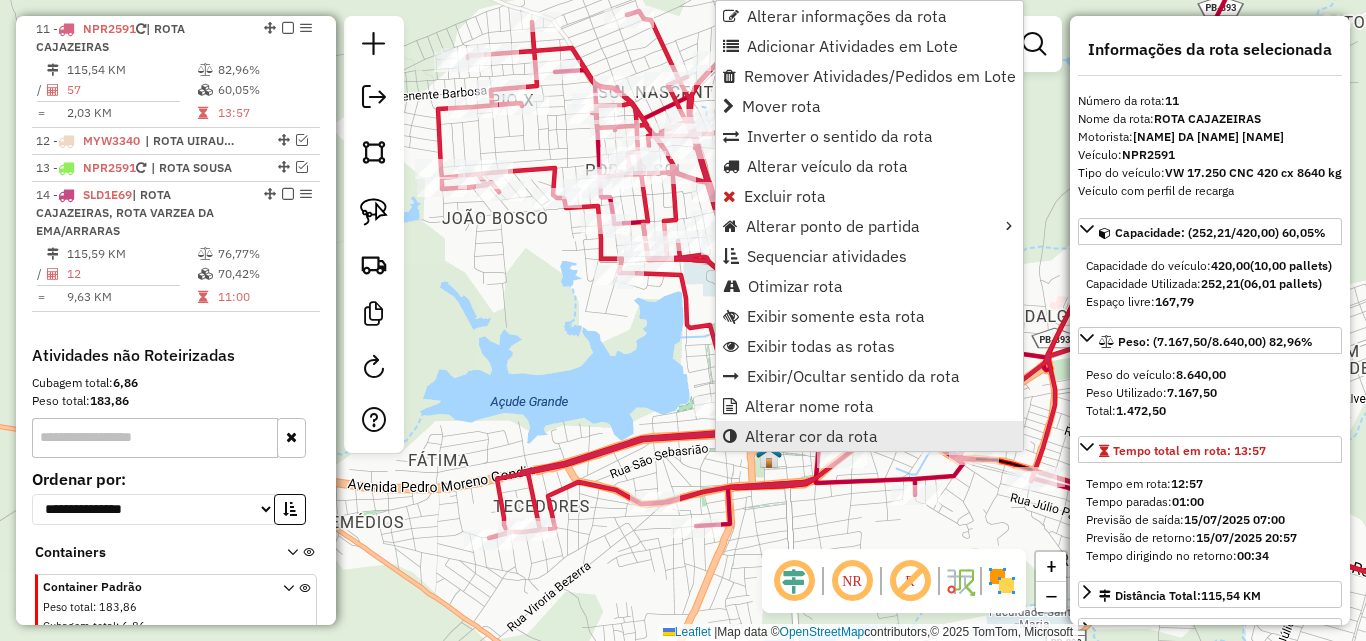 click on "Alterar cor da rota" at bounding box center [811, 436] 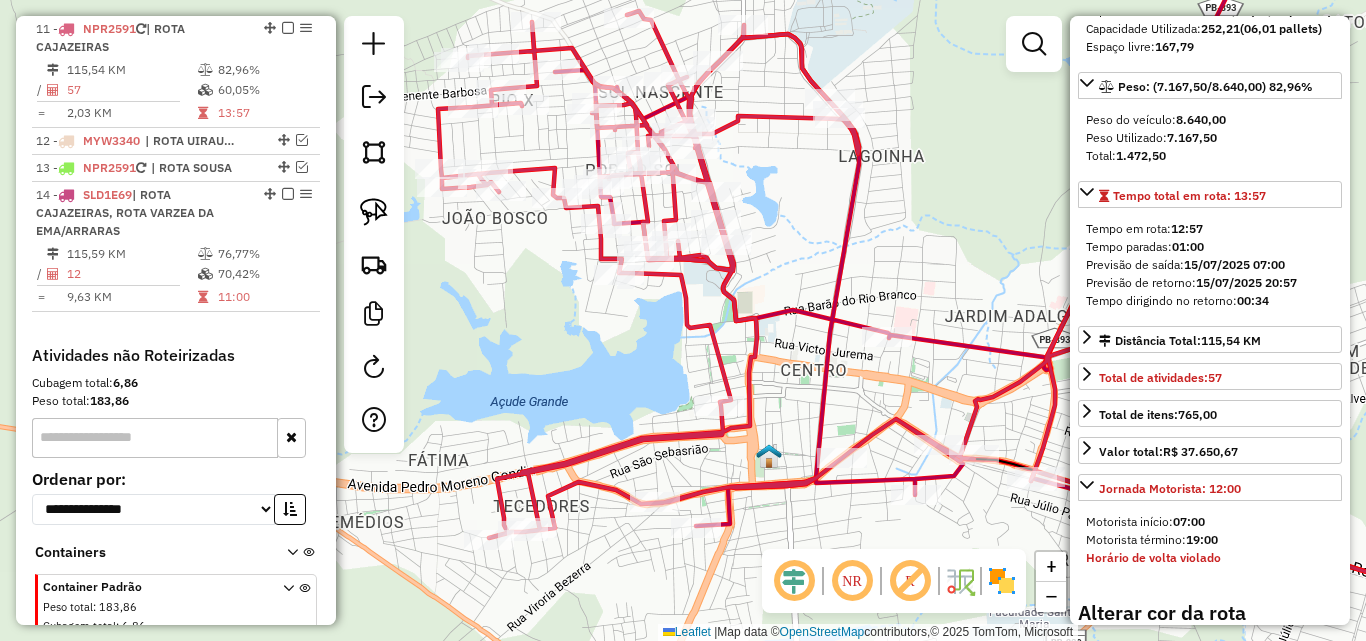 scroll, scrollTop: 600, scrollLeft: 0, axis: vertical 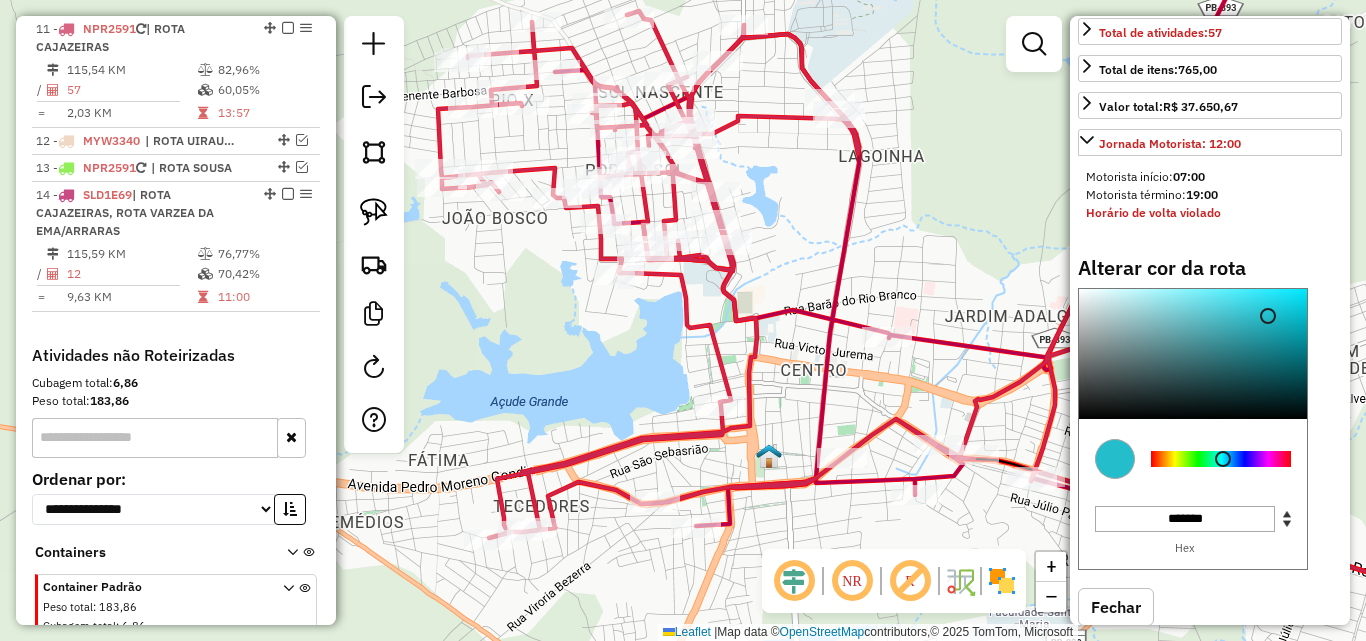 drag, startPoint x: 1285, startPoint y: 513, endPoint x: 1250, endPoint y: 425, distance: 94.7048 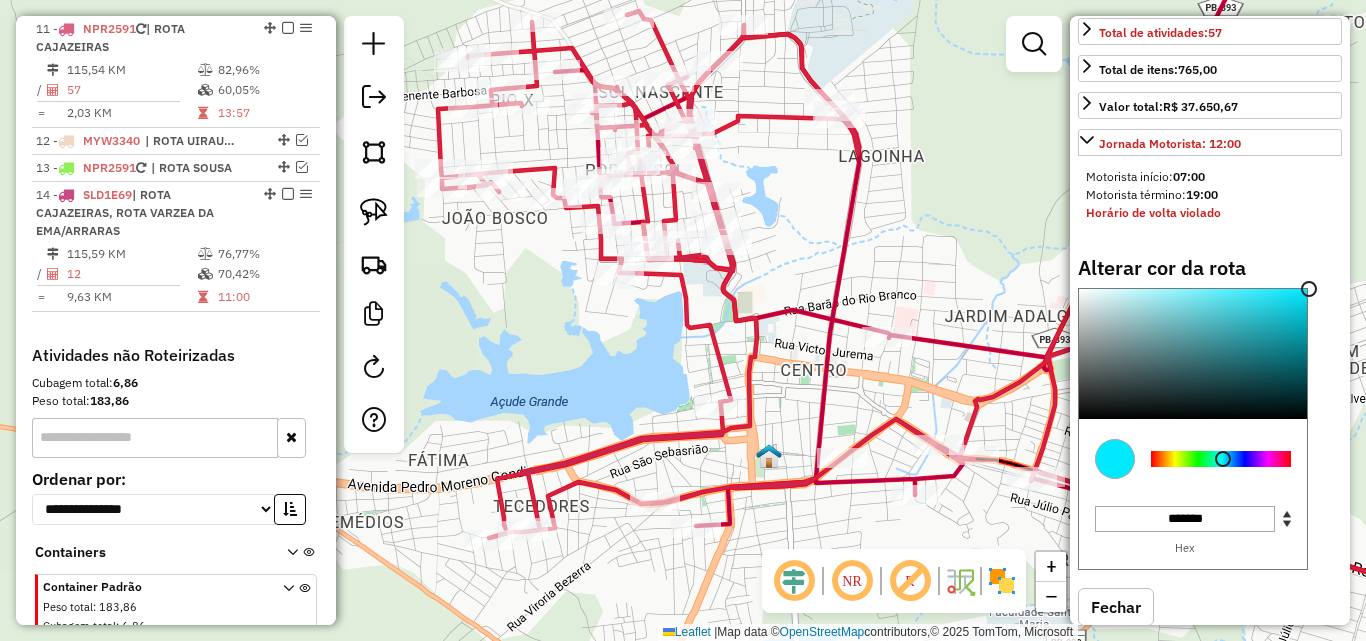 drag, startPoint x: 1293, startPoint y: 350, endPoint x: 1371, endPoint y: 288, distance: 99.63935 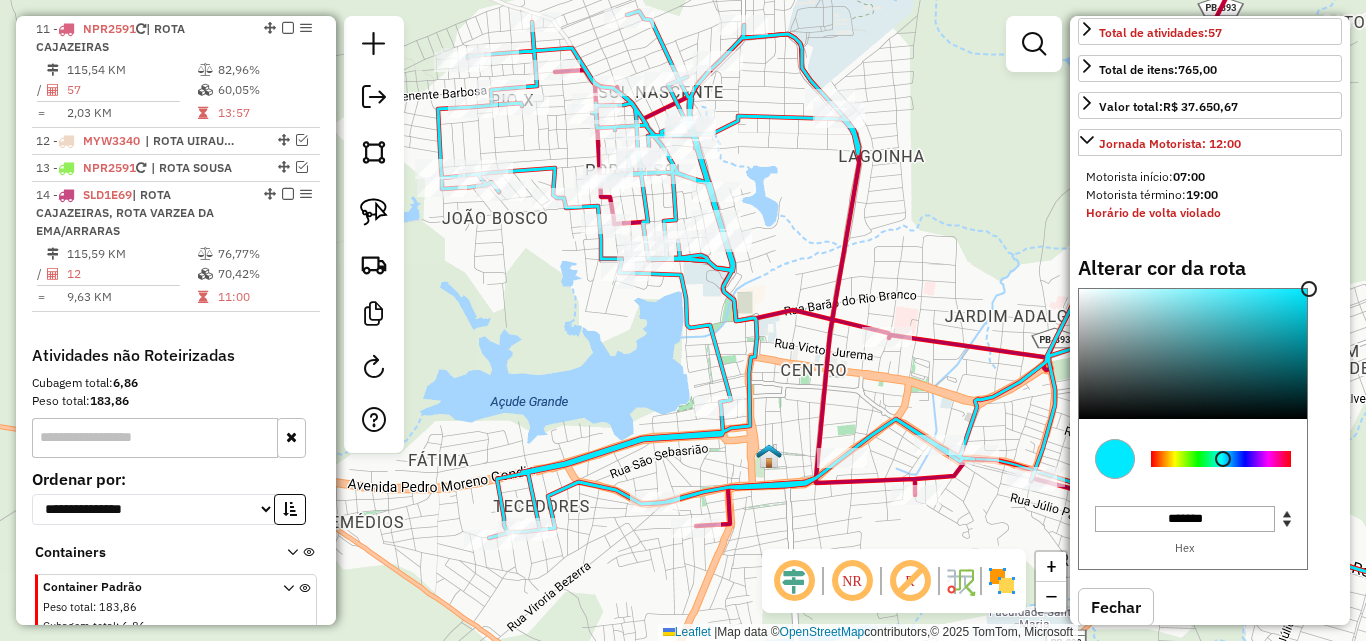 click on "Janela de atendimento Grade de atendimento Capacidade Transportadoras Veículos Cliente Pedidos  Rotas Selecione os dias de semana para filtrar as janelas de atendimento  Seg   Ter   Qua   Qui   Sex   Sáb   Dom  Informe o período da janela de atendimento: De: Até:  Filtrar exatamente a janela do cliente  Considerar janela de atendimento padrão  Selecione os dias de semana para filtrar as grades de atendimento  Seg   Ter   Qua   Qui   Sex   Sáb   Dom   Considerar clientes sem dia de atendimento cadastrado  Clientes fora do dia de atendimento selecionado Filtrar as atividades entre os valores definidos abaixo:  Peso mínimo:   Peso máximo:   Cubagem mínima:   Cubagem máxima:   De:   Até:  Filtrar as atividades entre o tempo de atendimento definido abaixo:  De:   Até:   Considerar capacidade total dos clientes não roteirizados Transportadora: Selecione um ou mais itens Tipo de veículo: Selecione um ou mais itens Veículo: Selecione um ou mais itens Motorista: Selecione um ou mais itens Nome: Rótulo:" 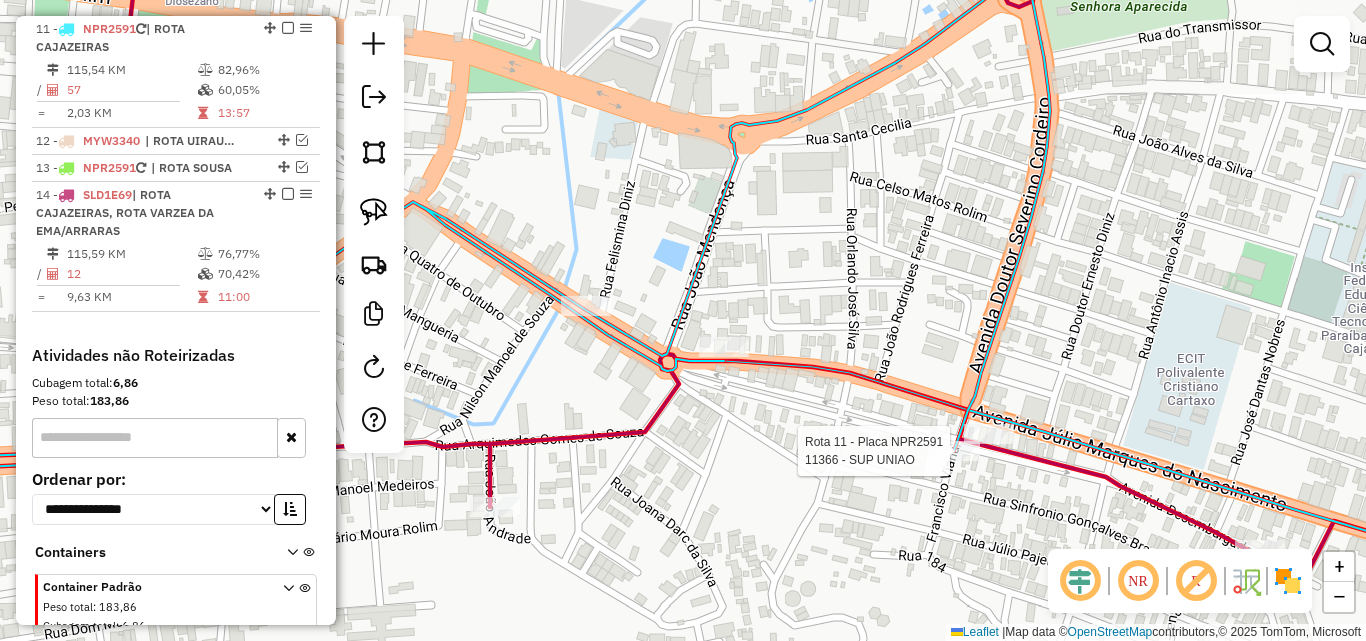 drag, startPoint x: 959, startPoint y: 465, endPoint x: 950, endPoint y: 476, distance: 14.21267 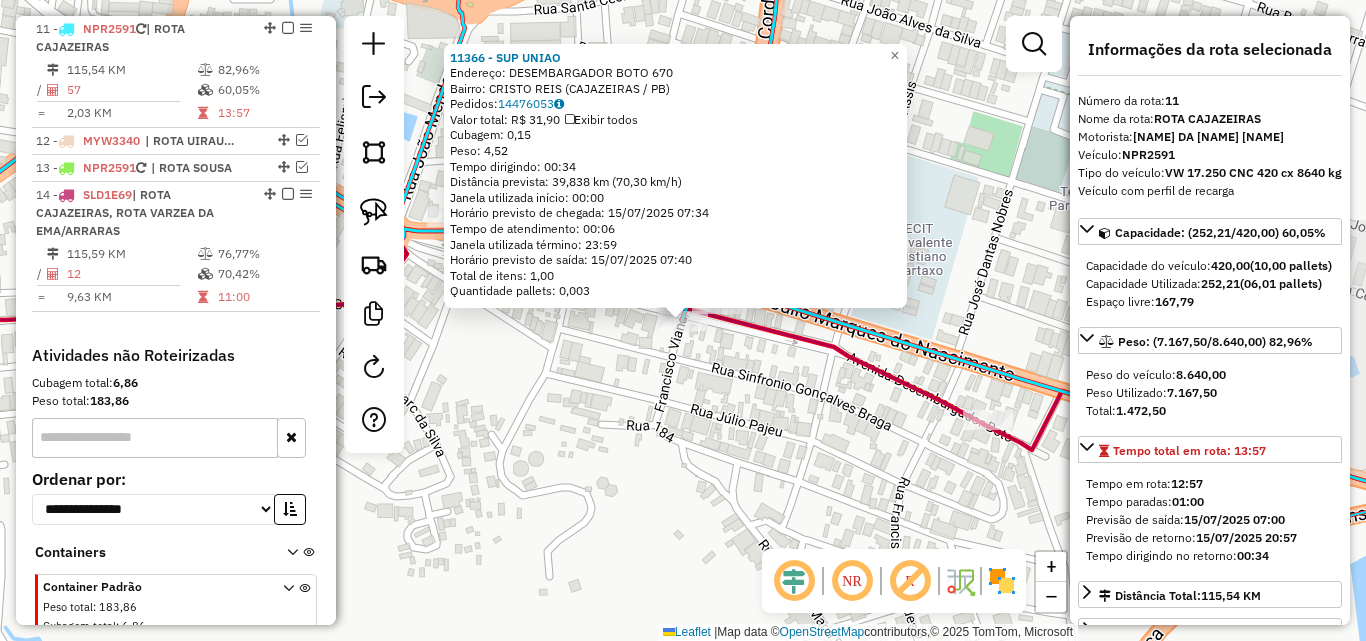 click on "11366 - SUP UNIAO  Endereço:  DESEMBARGADOR BOTO 670   Bairro: CRISTO REIS (CAJAZEIRAS / PB)   Pedidos:  14476053   Valor total: R$ 31,90   Exibir todos   Cubagem: 0,15  Peso: 4,52  Tempo dirigindo: 00:34   Distância prevista: 39,838 km (70,30 km/h)   Janela utilizada início: 00:00   Horário previsto de chegada: 15/07/2025 07:34   Tempo de atendimento: 00:06   Janela utilizada término: 23:59   Horário previsto de saída: 15/07/2025 07:40   Total de itens: 1,00   Quantidade pallets: 0,003  × Janela de atendimento Grade de atendimento Capacidade Transportadoras Veículos Cliente Pedidos  Rotas Selecione os dias de semana para filtrar as janelas de atendimento  Seg   Ter   Qua   Qui   Sex   Sáb   Dom  Informe o período da janela de atendimento: De: Até:  Filtrar exatamente a janela do cliente  Considerar janela de atendimento padrão  Selecione os dias de semana para filtrar as grades de atendimento  Seg   Ter   Qua   Qui   Sex   Sáb   Dom   Considerar clientes sem dia de atendimento cadastrado  De:" 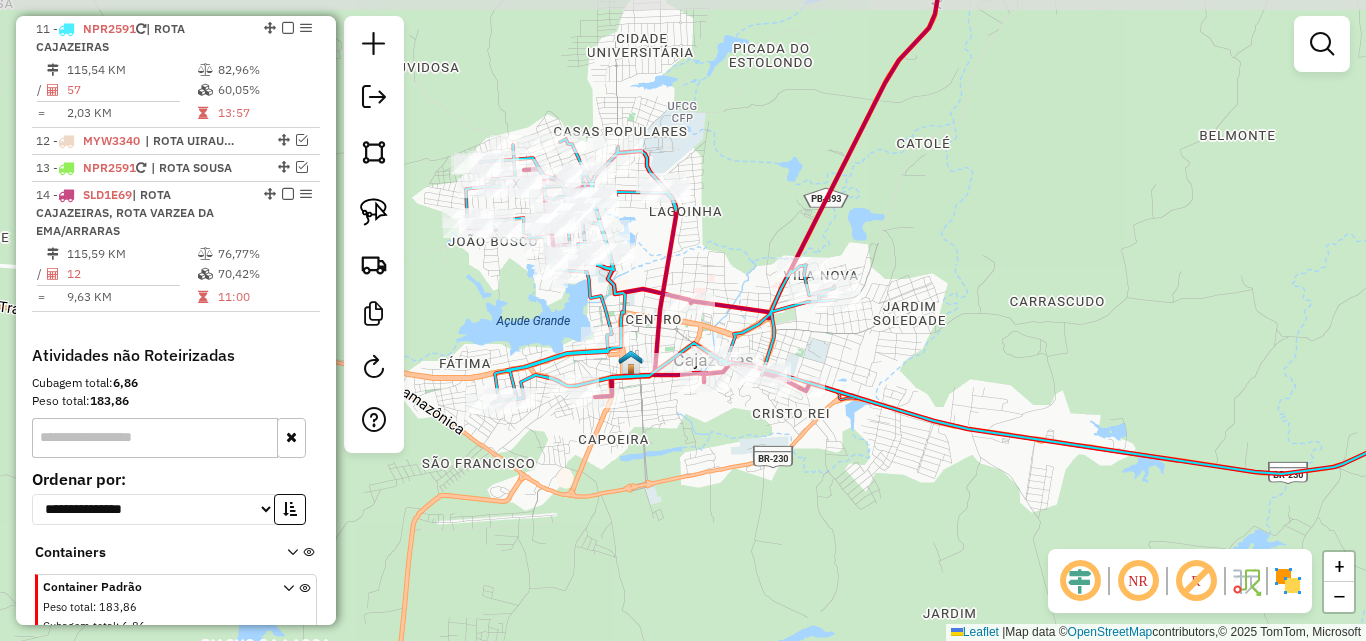 drag, startPoint x: 893, startPoint y: 267, endPoint x: 868, endPoint y: 306, distance: 46.32494 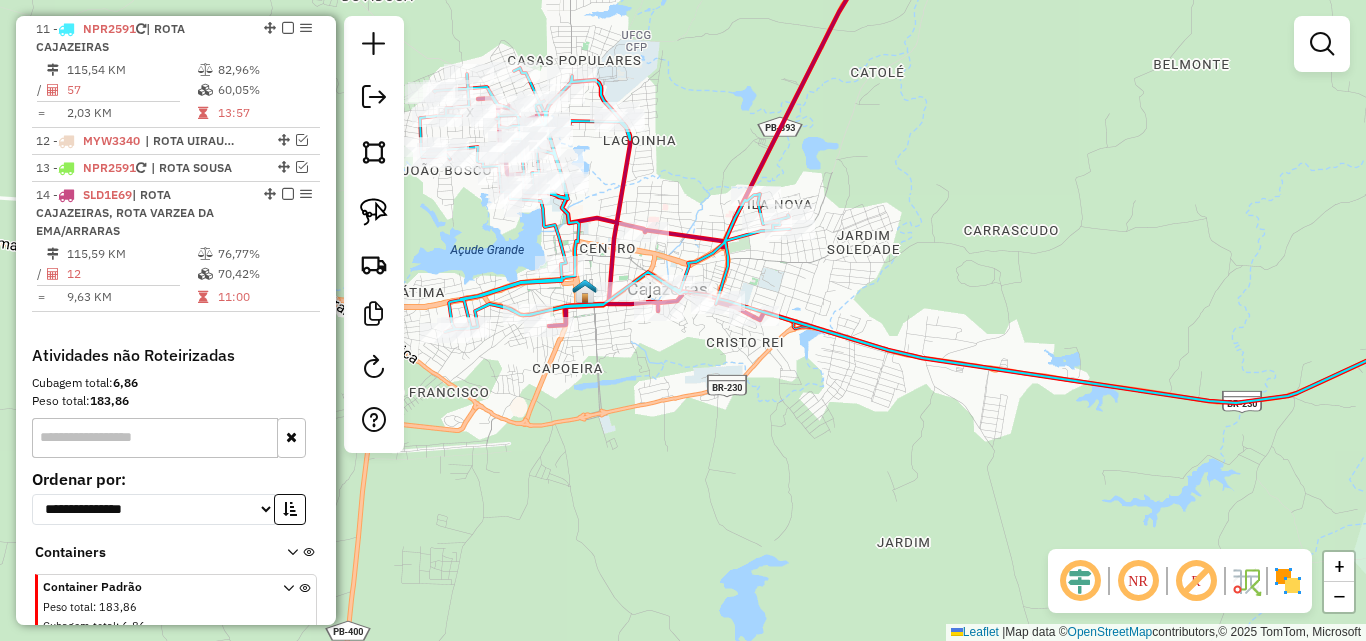 drag, startPoint x: 742, startPoint y: 78, endPoint x: 735, endPoint y: 198, distance: 120.203995 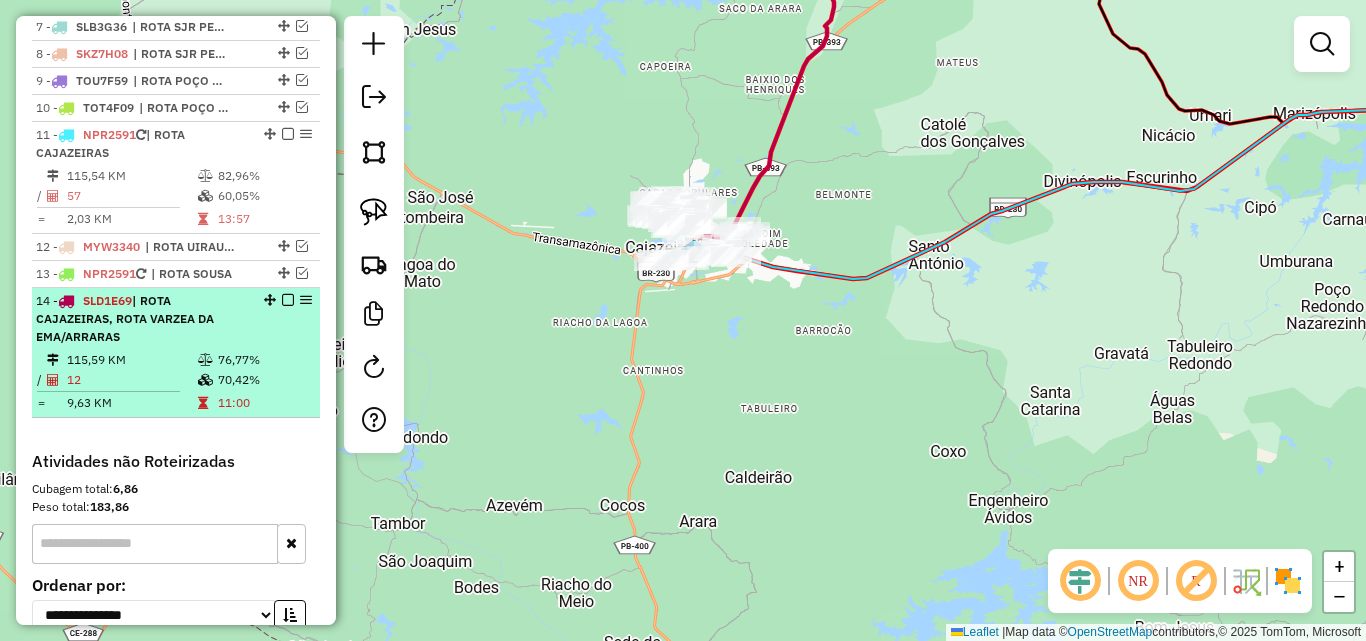 scroll, scrollTop: 844, scrollLeft: 0, axis: vertical 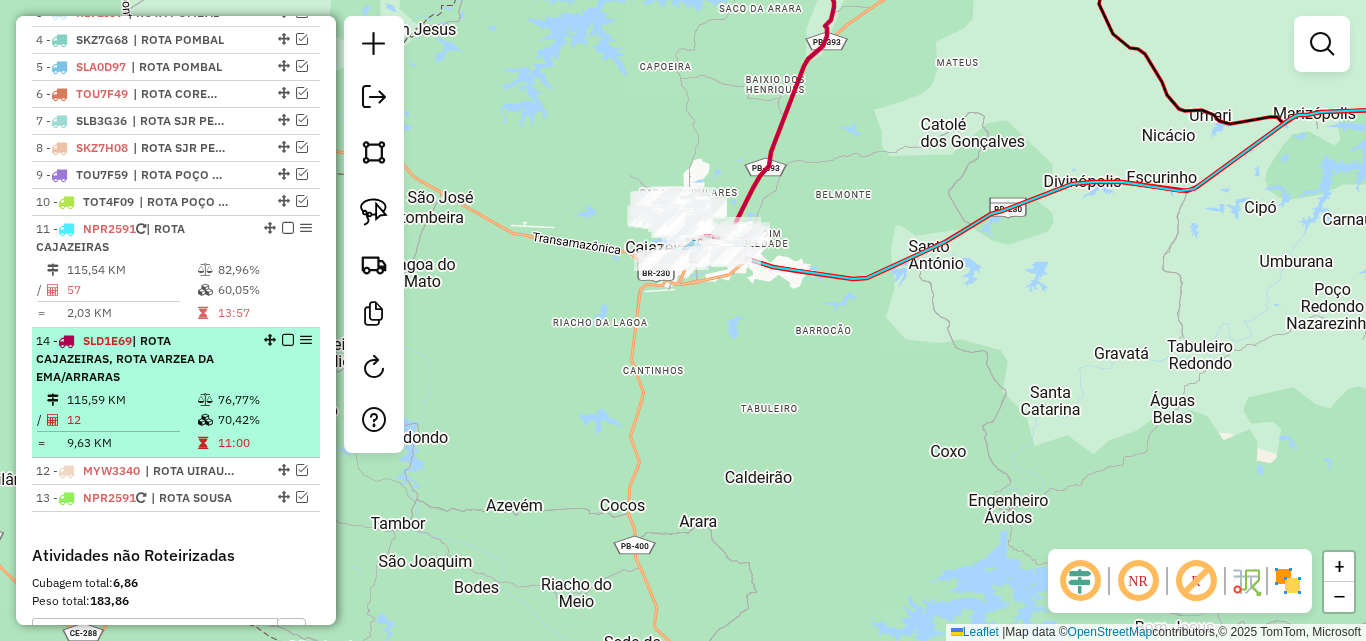 drag, startPoint x: 263, startPoint y: 390, endPoint x: 276, endPoint y: 347, distance: 44.922153 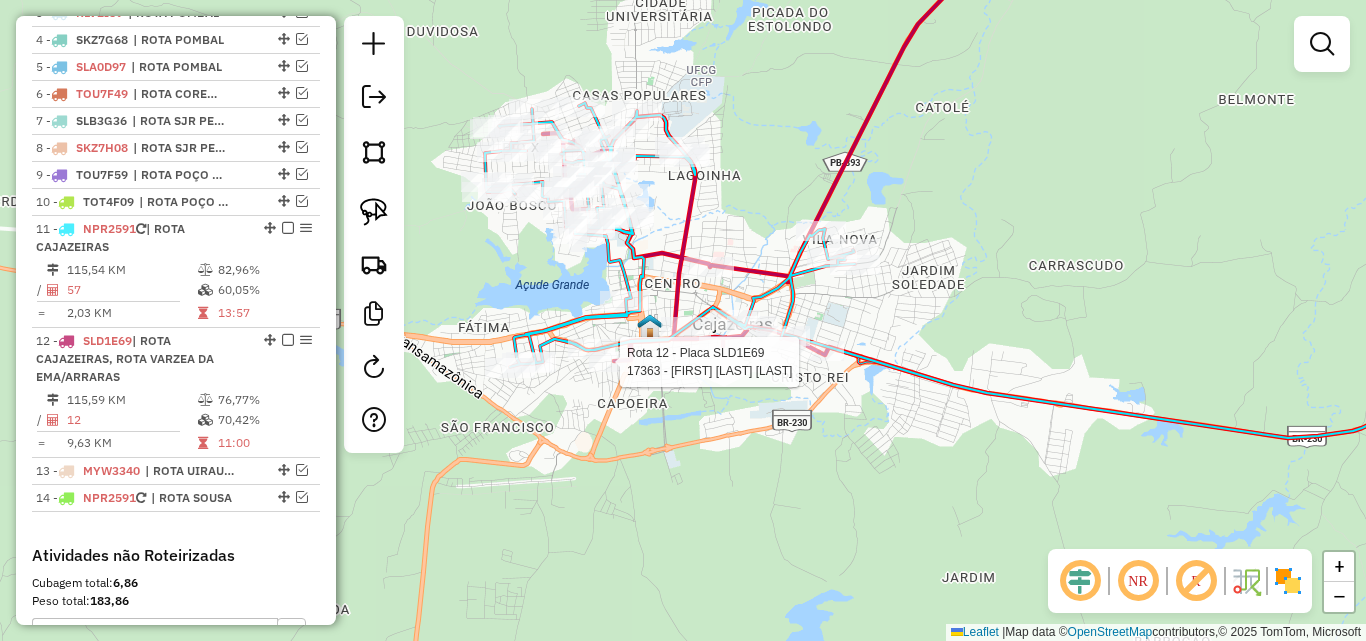 select on "*********" 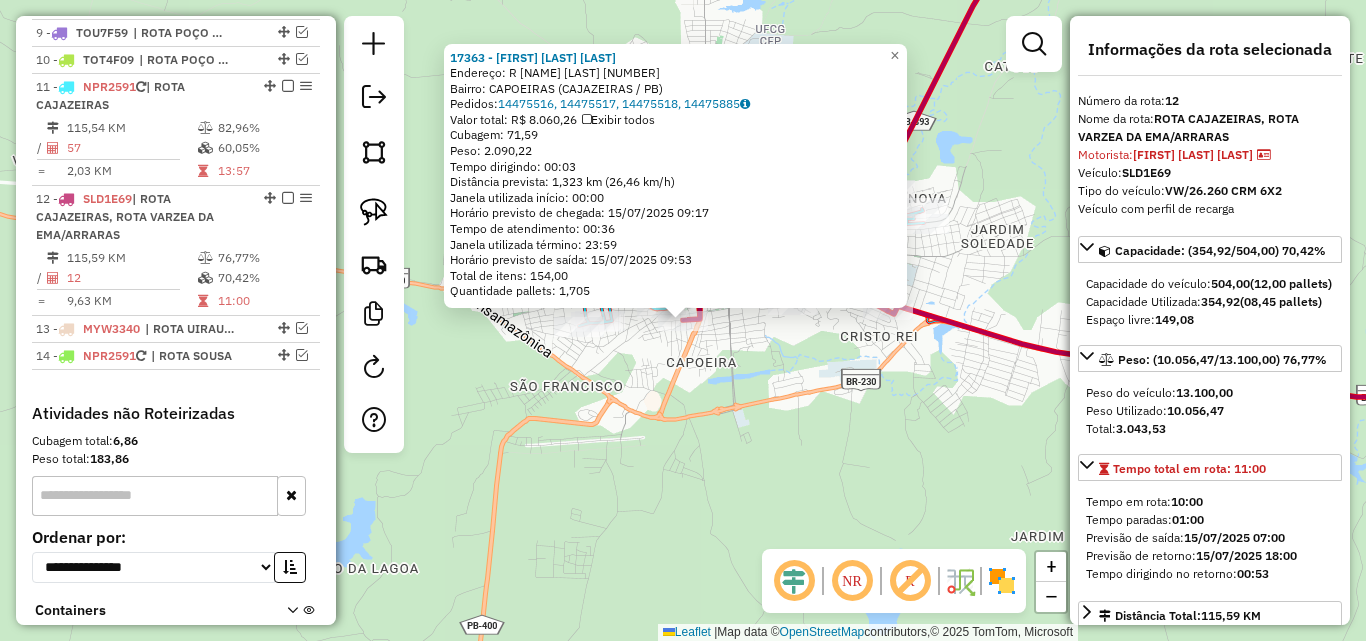 scroll, scrollTop: 1125, scrollLeft: 0, axis: vertical 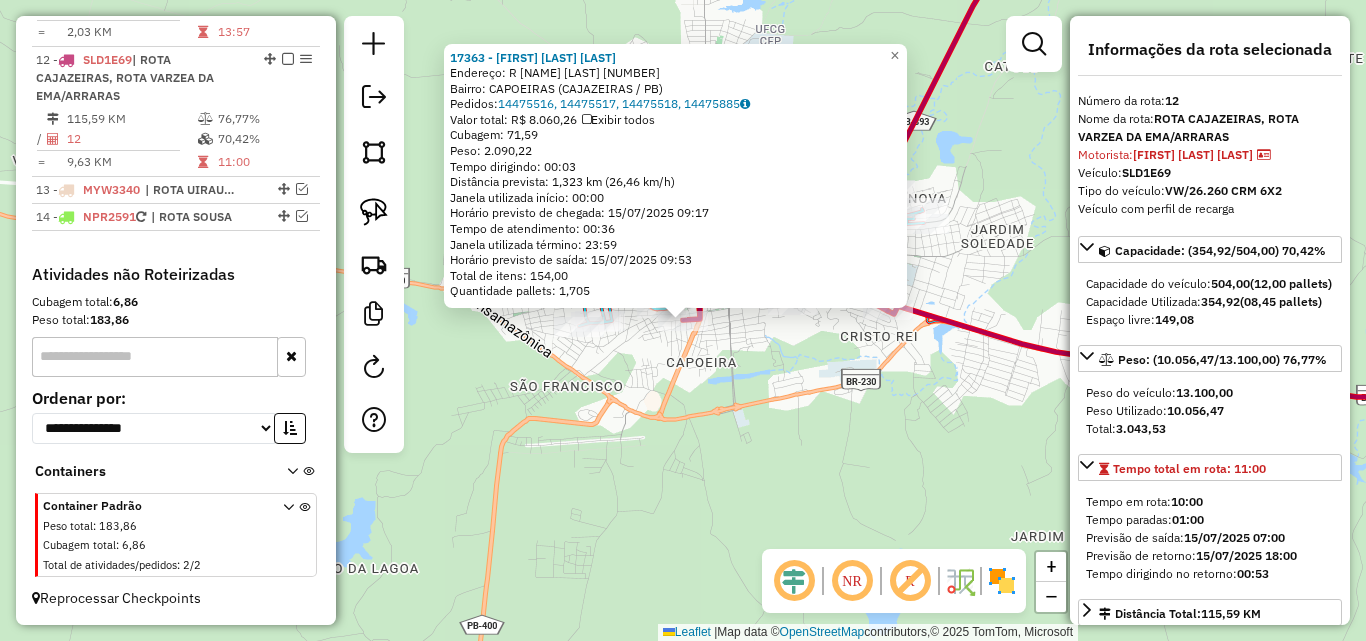 click on "17363 - JOSE RONILSON  RONIL  Endereço: R   ALBERTO SANTOS DUMONT         60   Bairro: CAPOEIRAS (CAJAZEIRAS / PB)   Pedidos:  14475516, 14475517, 14475518, 14475885   Valor total: R$ 8.060,26   Exibir todos   Cubagem: 71,59  Peso: 2.090,22  Tempo dirigindo: 00:03   Distância prevista: 1,323 km (26,46 km/h)   Janela utilizada início: 00:00   Horário previsto de chegada: 15/07/2025 09:17   Tempo de atendimento: 00:36   Janela utilizada término: 23:59   Horário previsto de saída: 15/07/2025 09:53   Total de itens: 154,00   Quantidade pallets: 1,705  × Janela de atendimento Grade de atendimento Capacidade Transportadoras Veículos Cliente Pedidos  Rotas Selecione os dias de semana para filtrar as janelas de atendimento  Seg   Ter   Qua   Qui   Sex   Sáb   Dom  Informe o período da janela de atendimento: De: Até:  Filtrar exatamente a janela do cliente  Considerar janela de atendimento padrão  Selecione os dias de semana para filtrar as grades de atendimento  Seg   Ter   Qua   Qui   Sex   Sáb   Dom" 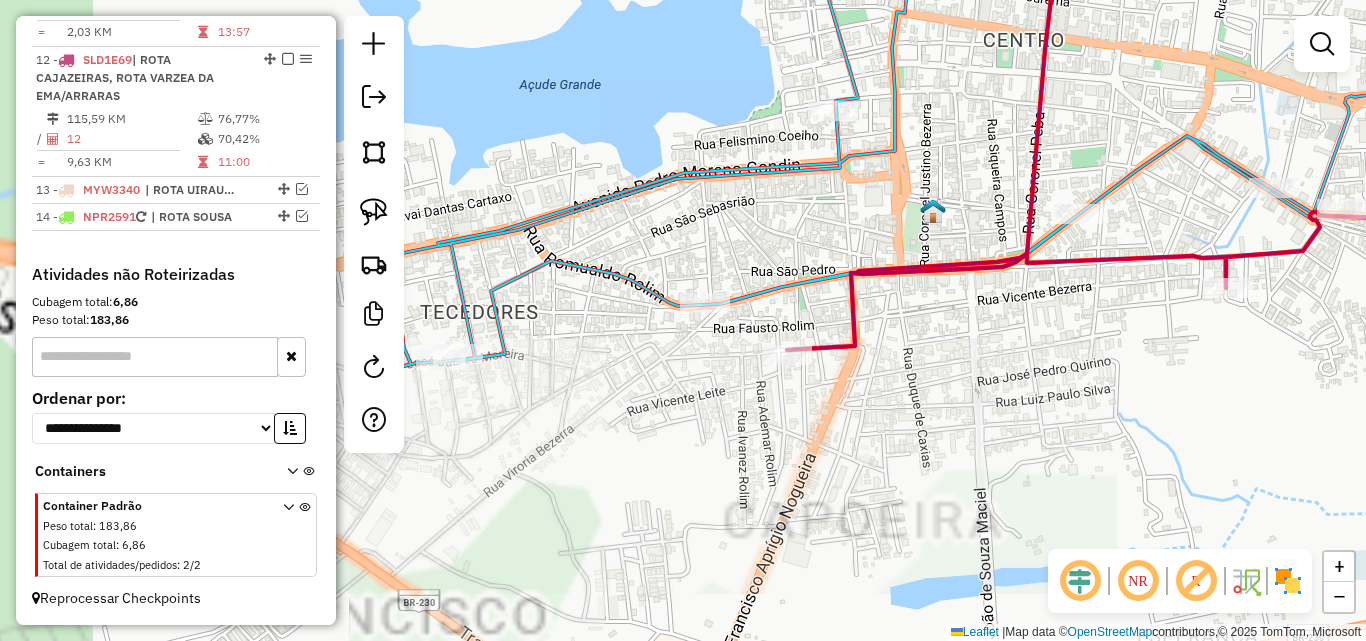 drag, startPoint x: 559, startPoint y: 465, endPoint x: 697, endPoint y: 467, distance: 138.0145 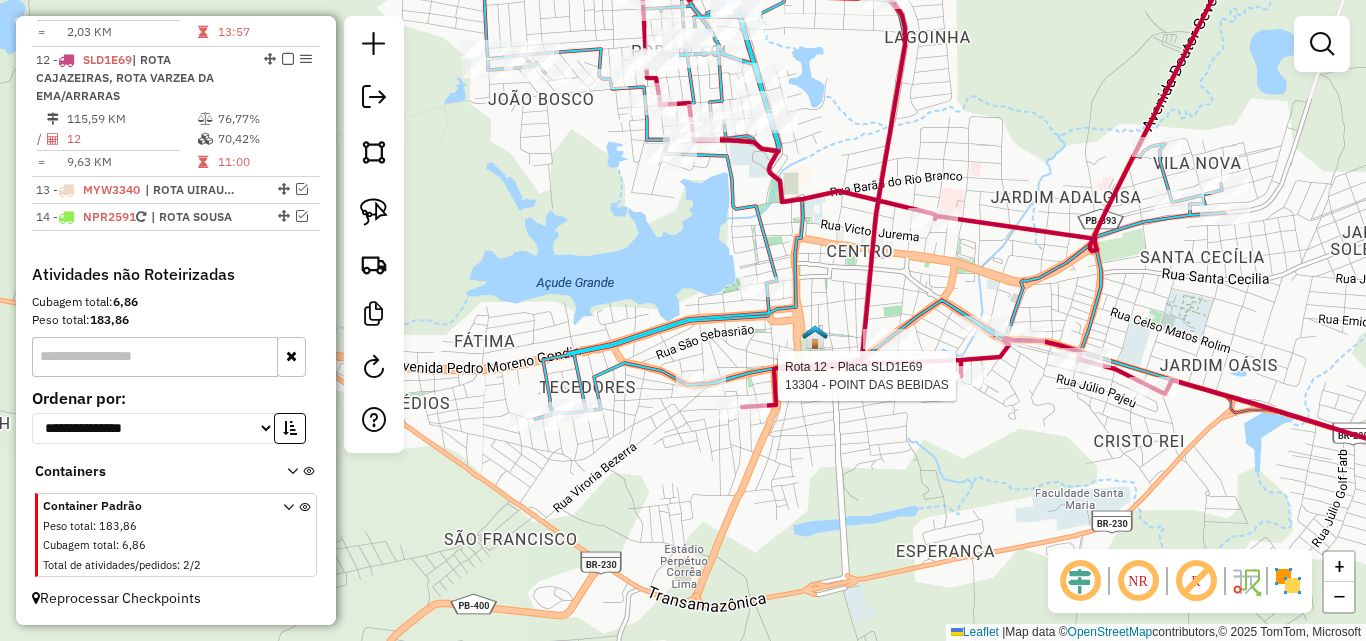 select on "*********" 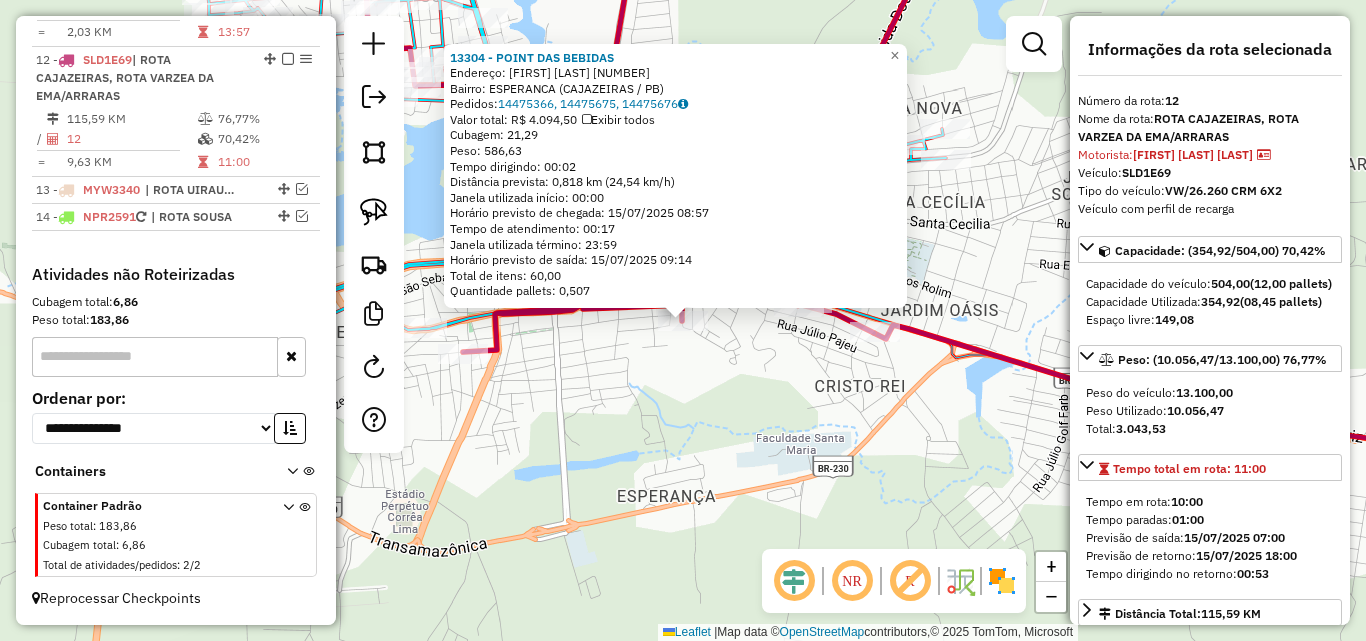 click on "13304 - POINT DAS BEBIDAS  Endereço:  JOAO ANDRADE 77   Bairro: ESPERANCA (CAJAZEIRAS / PB)   Pedidos:  14475366, 14475675, 14475676   Valor total: R$ 4.094,50   Exibir todos   Cubagem: 21,29  Peso: 586,63  Tempo dirigindo: 00:02   Distância prevista: 0,818 km (24,54 km/h)   Janela utilizada início: 00:00   Horário previsto de chegada: 15/07/2025 08:57   Tempo de atendimento: 00:17   Janela utilizada término: 23:59   Horário previsto de saída: 15/07/2025 09:14   Total de itens: 60,00   Quantidade pallets: 0,507  × Janela de atendimento Grade de atendimento Capacidade Transportadoras Veículos Cliente Pedidos  Rotas Selecione os dias de semana para filtrar as janelas de atendimento  Seg   Ter   Qua   Qui   Sex   Sáb   Dom  Informe o período da janela de atendimento: De: Até:  Filtrar exatamente a janela do cliente  Considerar janela de atendimento padrão  Selecione os dias de semana para filtrar as grades de atendimento  Seg   Ter   Qua   Qui   Sex   Sáb   Dom   Peso mínimo:   Peso máximo:  De:" 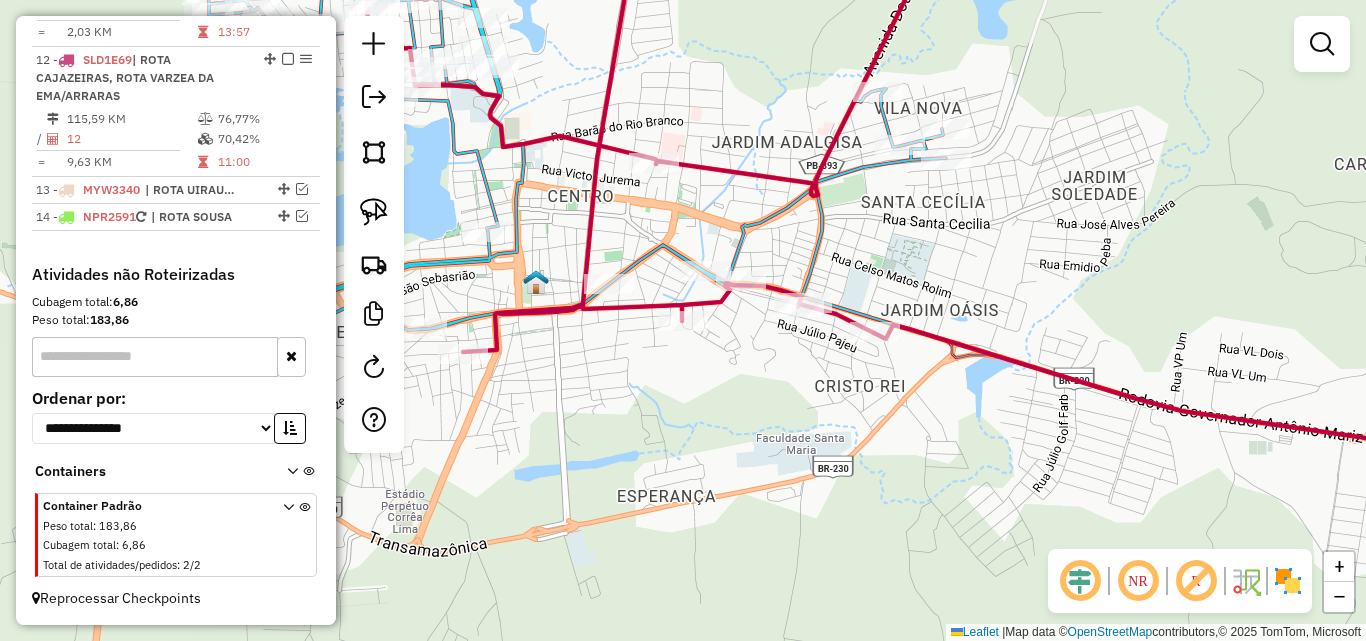 click 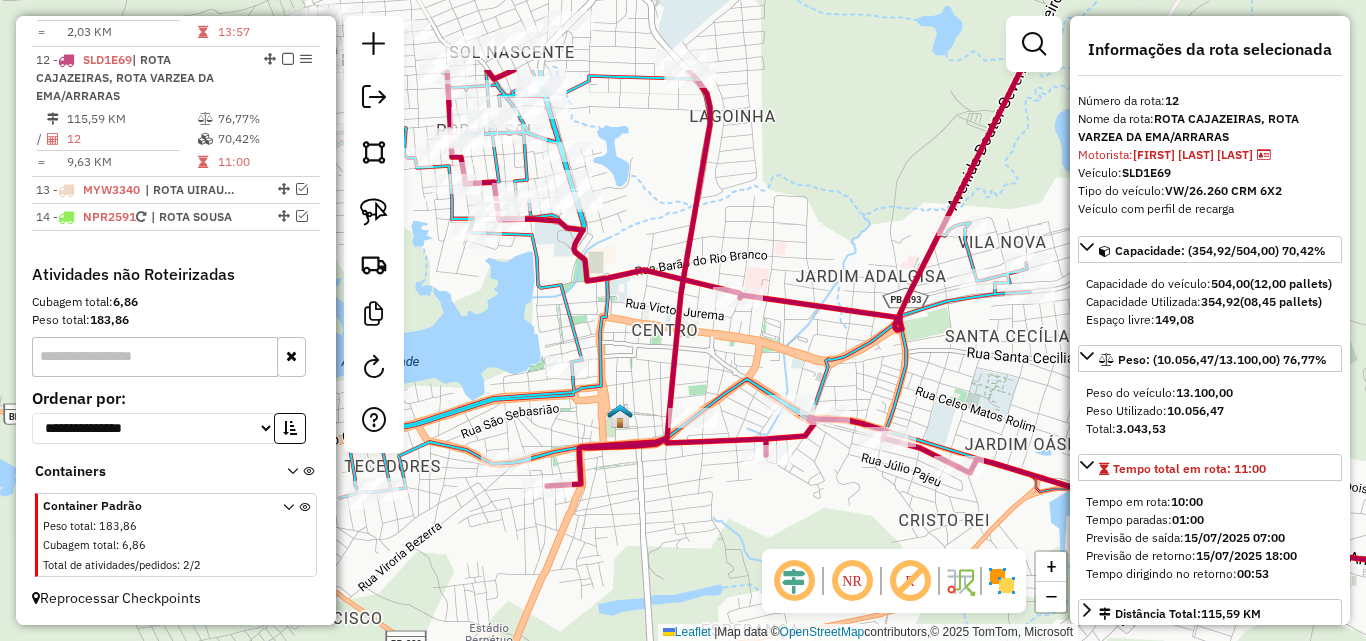 drag, startPoint x: 576, startPoint y: 257, endPoint x: 605, endPoint y: 314, distance: 63.953106 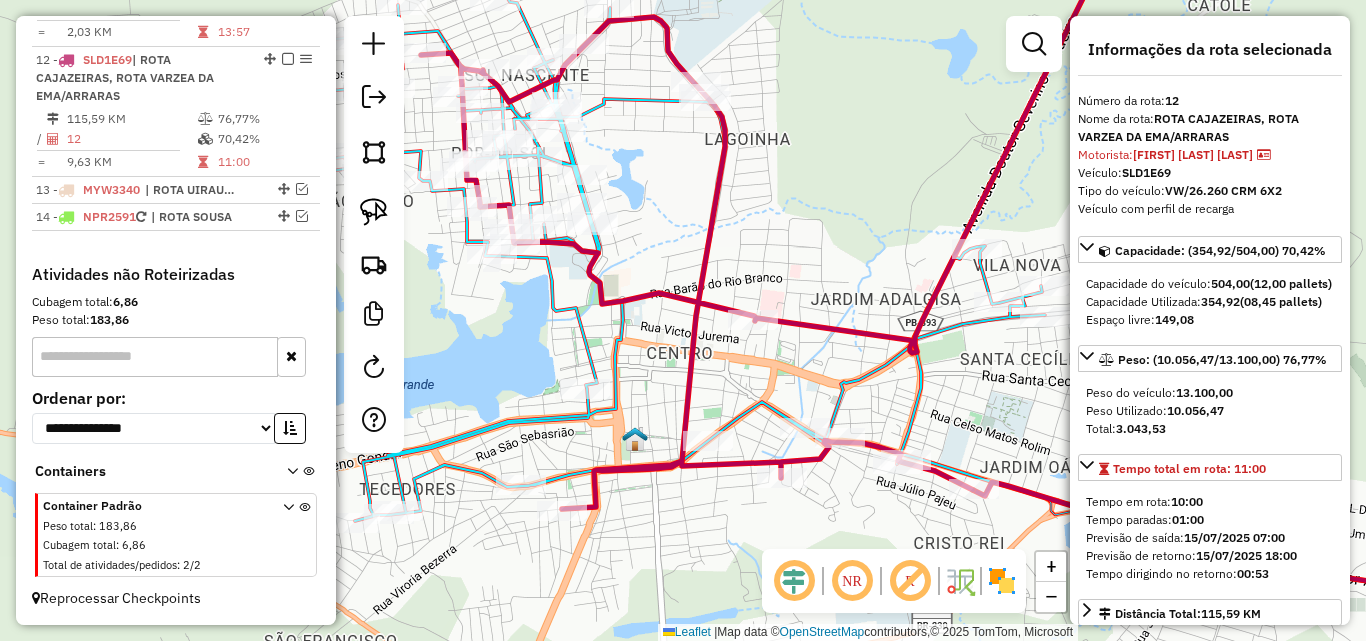 drag, startPoint x: 543, startPoint y: 180, endPoint x: 570, endPoint y: 191, distance: 29.15476 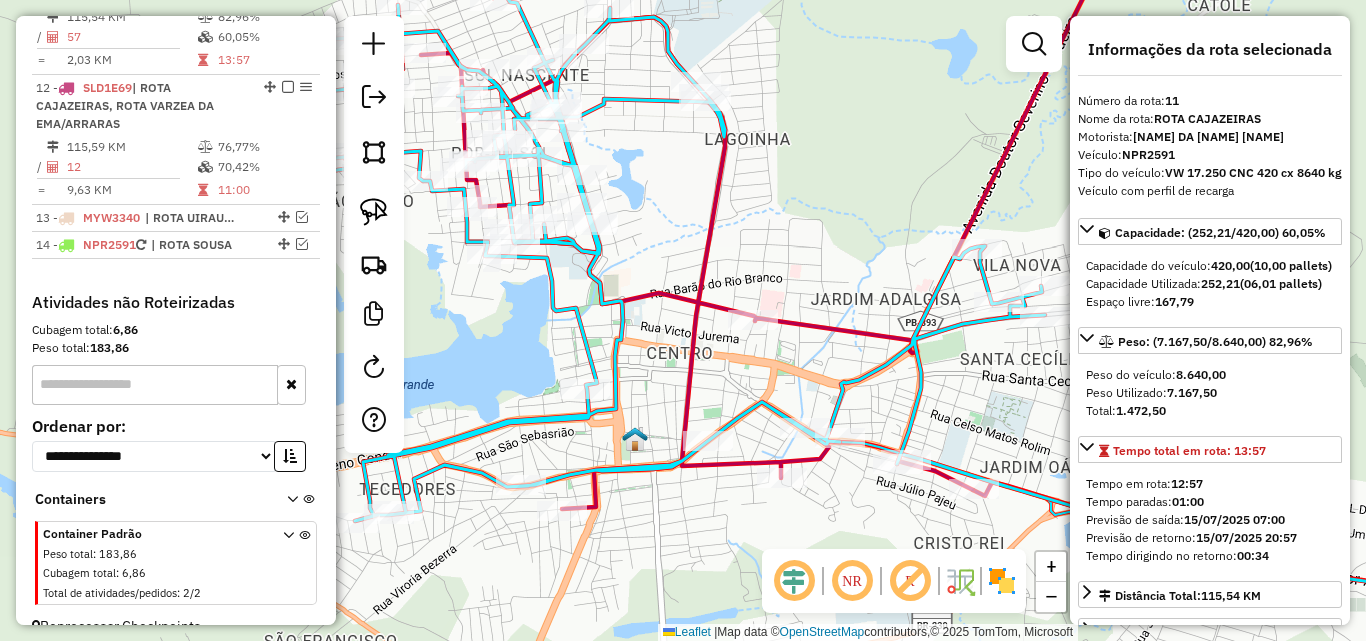 scroll, scrollTop: 1044, scrollLeft: 0, axis: vertical 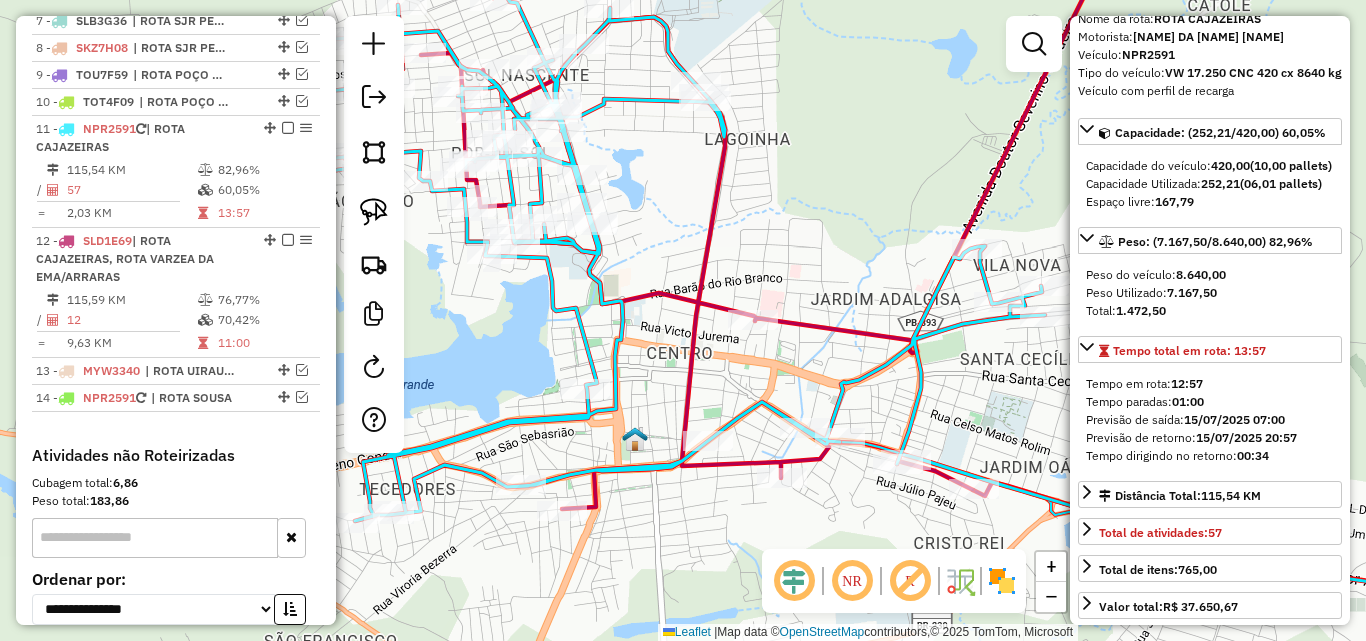 click 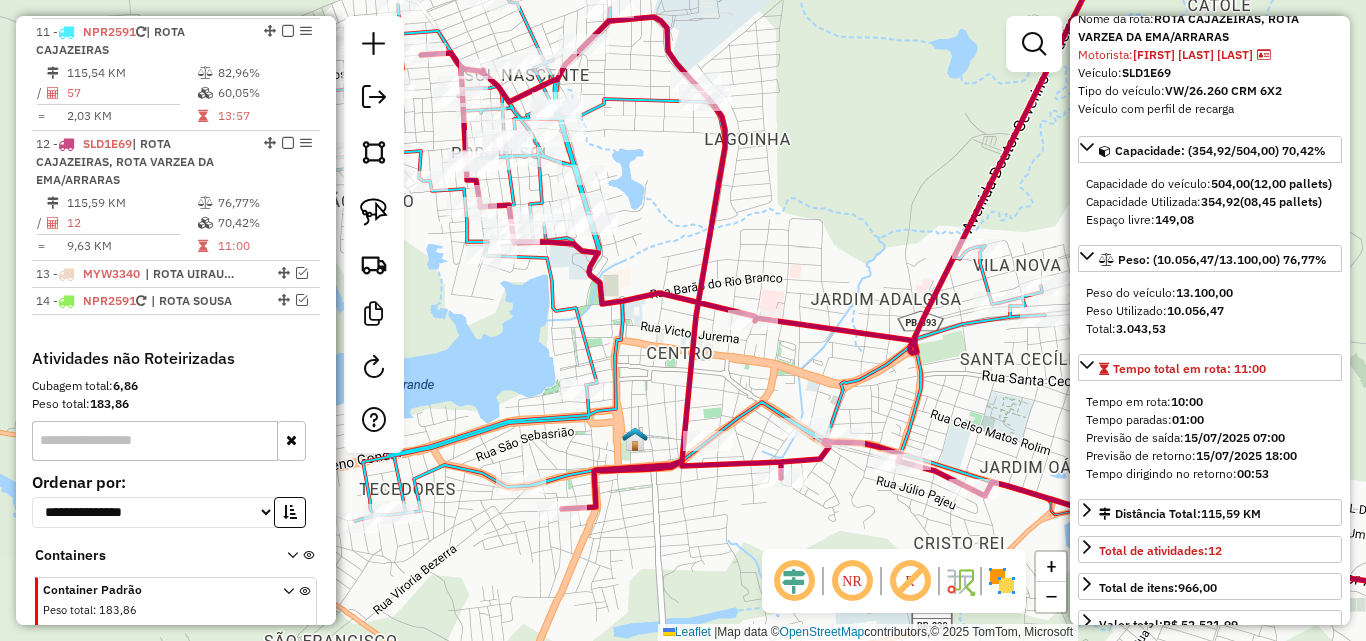 scroll, scrollTop: 1125, scrollLeft: 0, axis: vertical 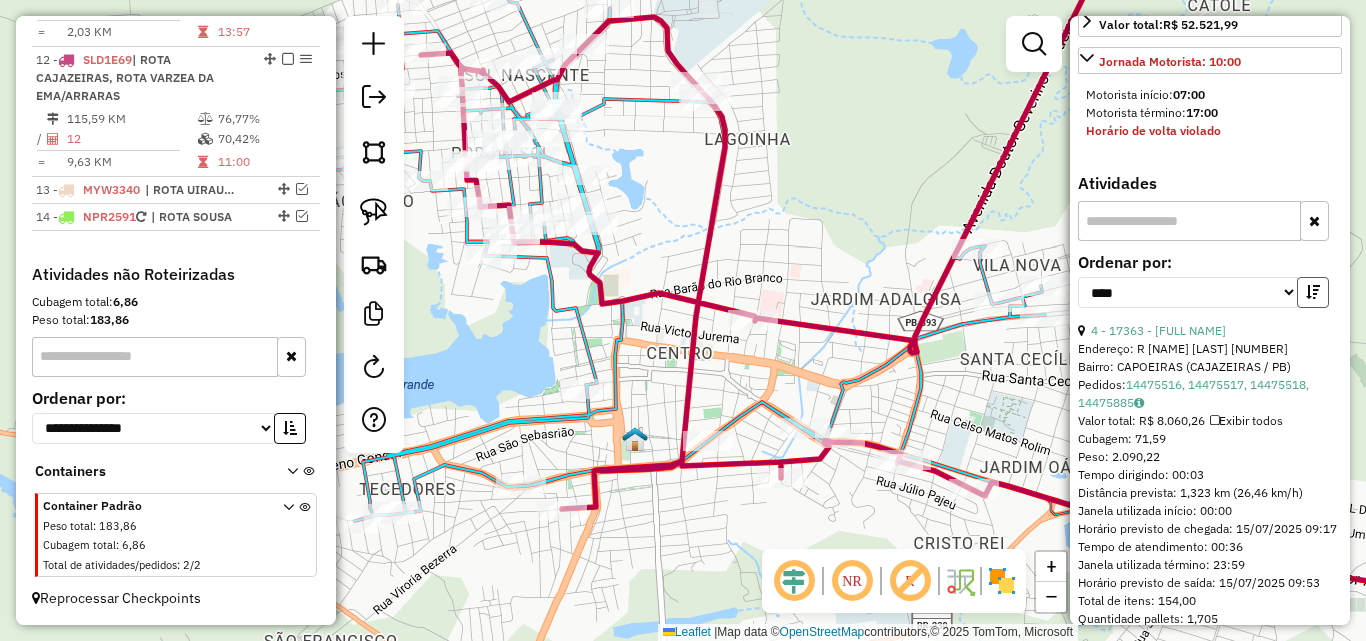 click at bounding box center [1313, 292] 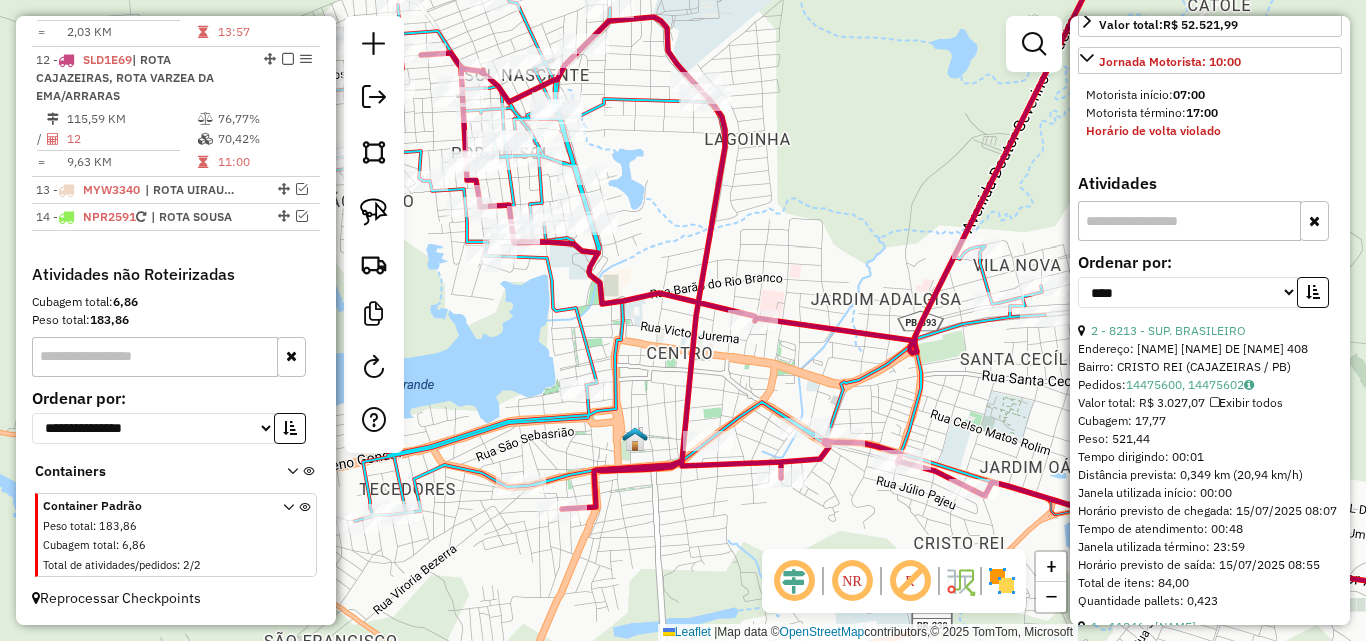 drag, startPoint x: 1312, startPoint y: 321, endPoint x: 1266, endPoint y: 354, distance: 56.61272 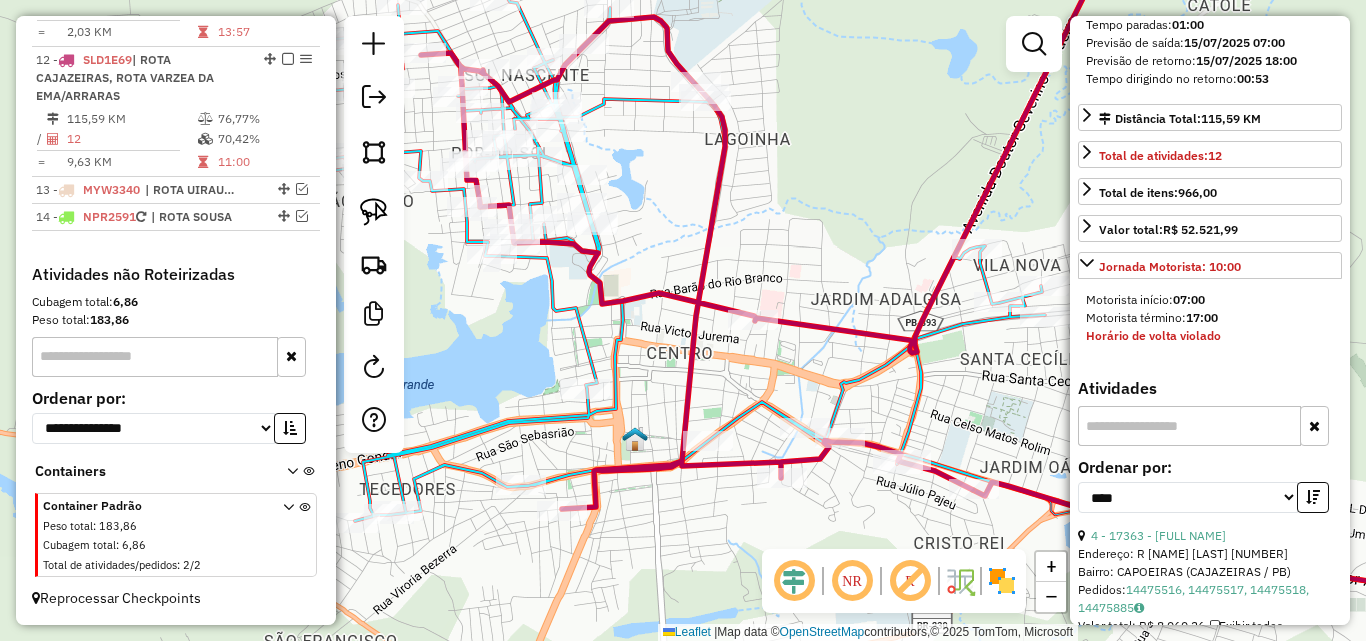 scroll, scrollTop: 300, scrollLeft: 0, axis: vertical 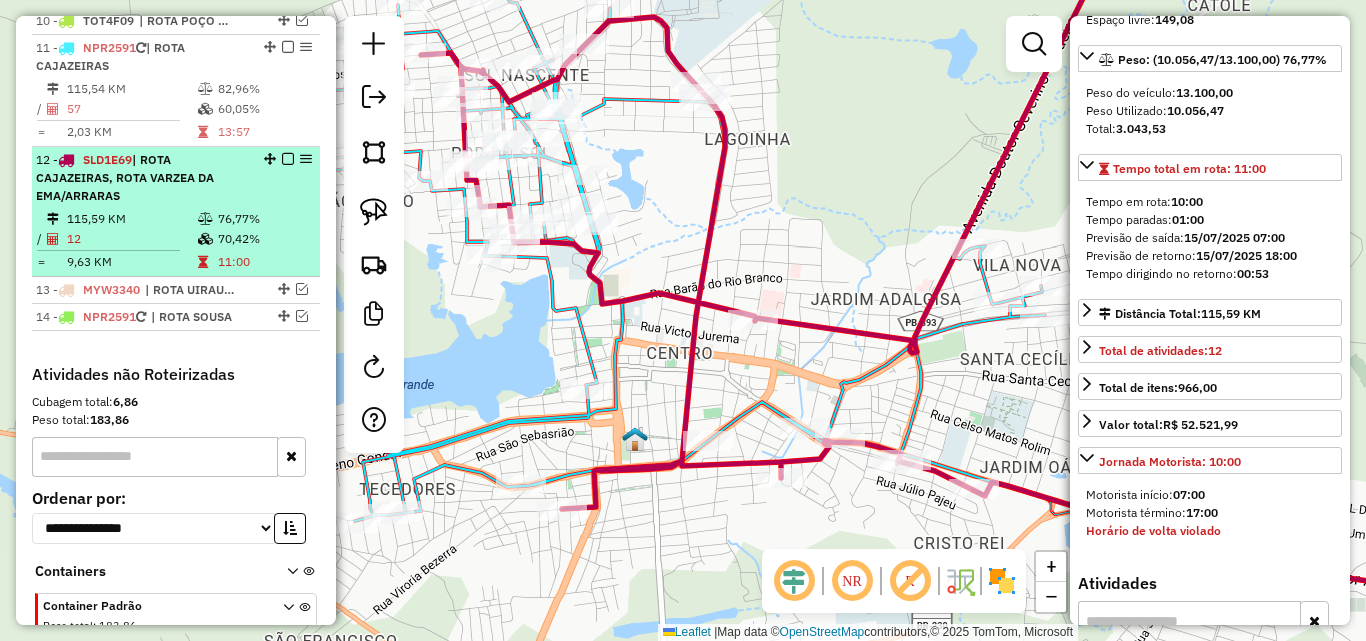 click on "11:00" at bounding box center (264, 262) 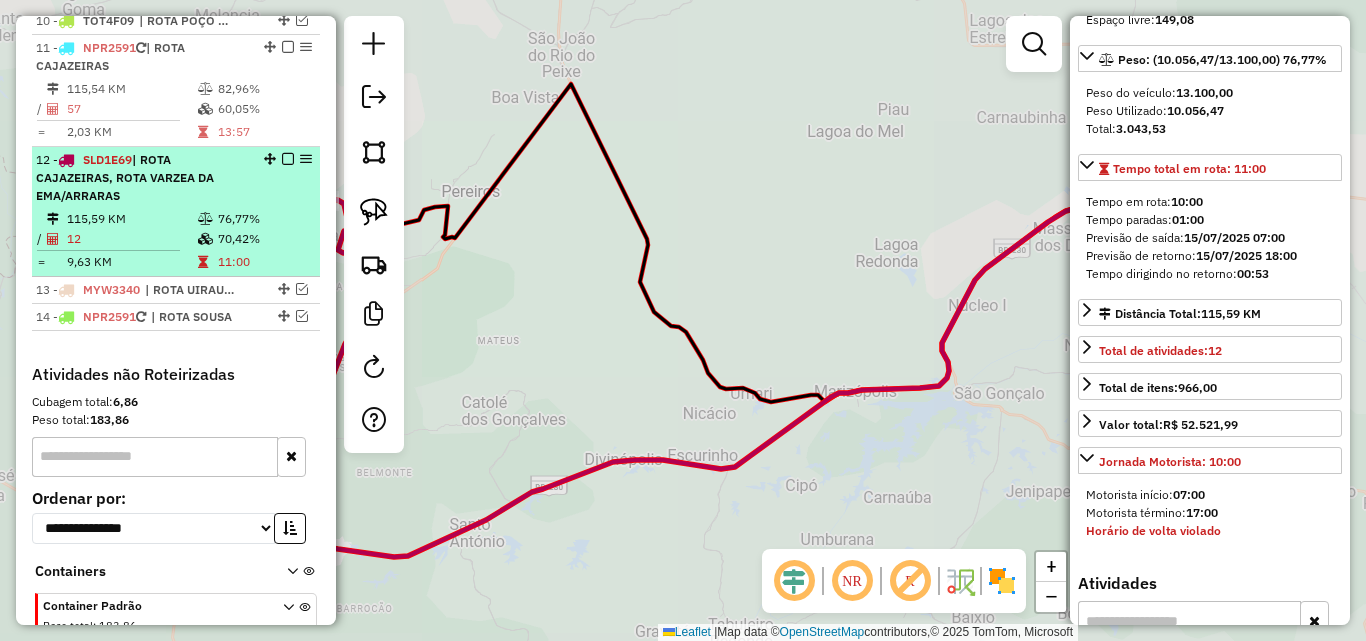 click at bounding box center [288, 159] 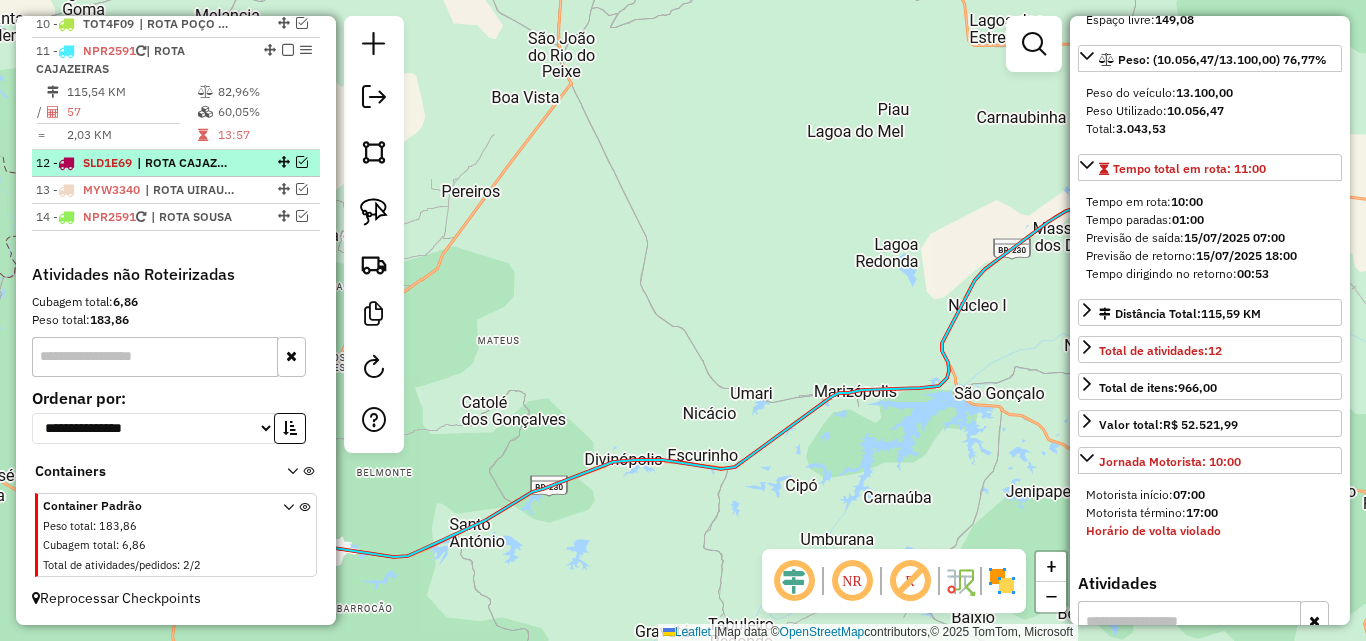 scroll, scrollTop: 1022, scrollLeft: 0, axis: vertical 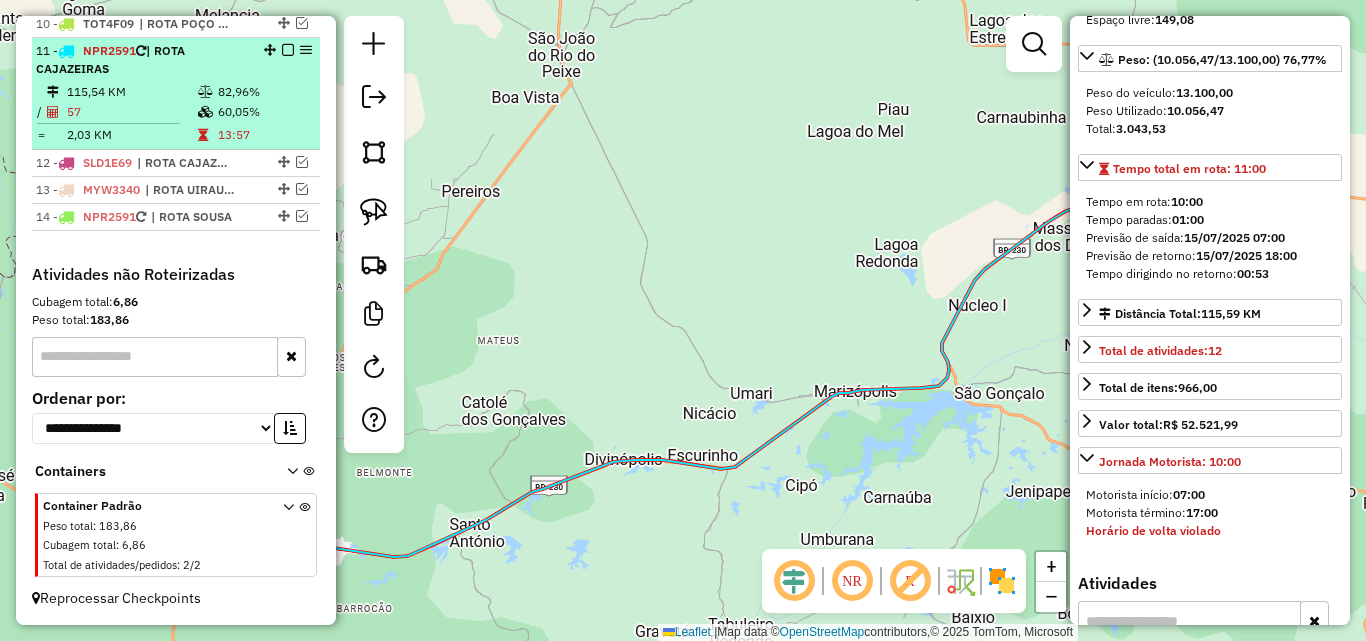 drag, startPoint x: 234, startPoint y: 158, endPoint x: 230, endPoint y: 138, distance: 20.396078 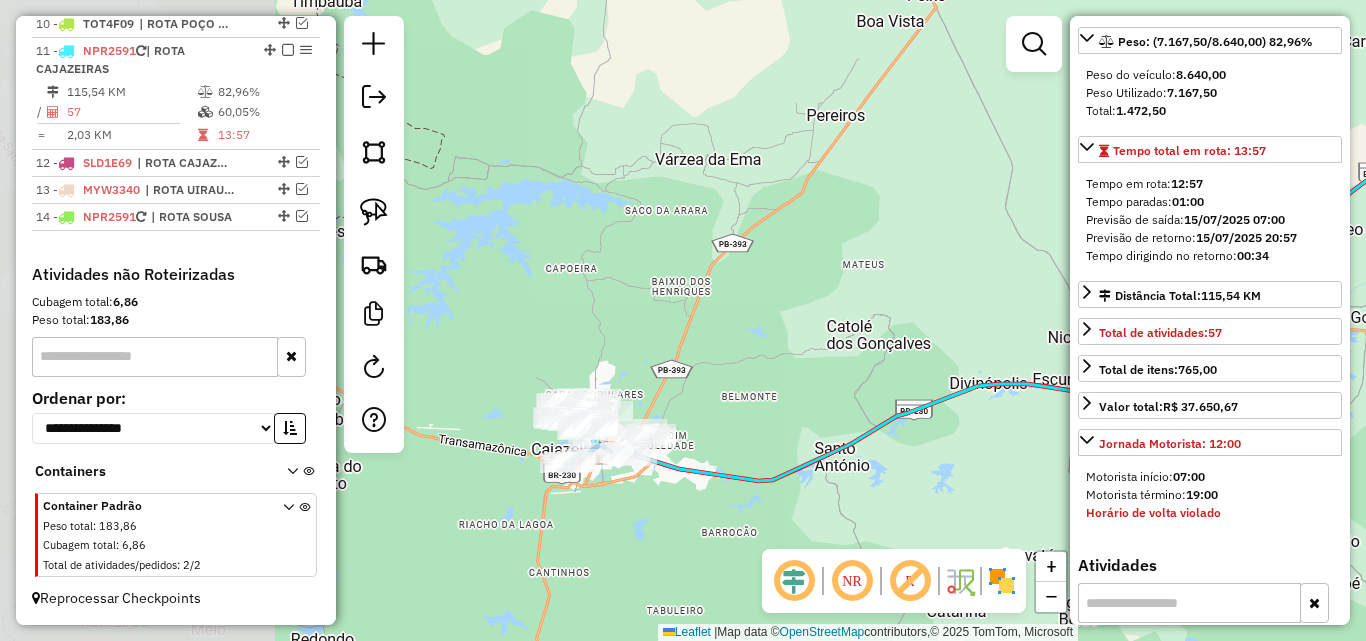 drag, startPoint x: 626, startPoint y: 271, endPoint x: 949, endPoint y: 248, distance: 323.81784 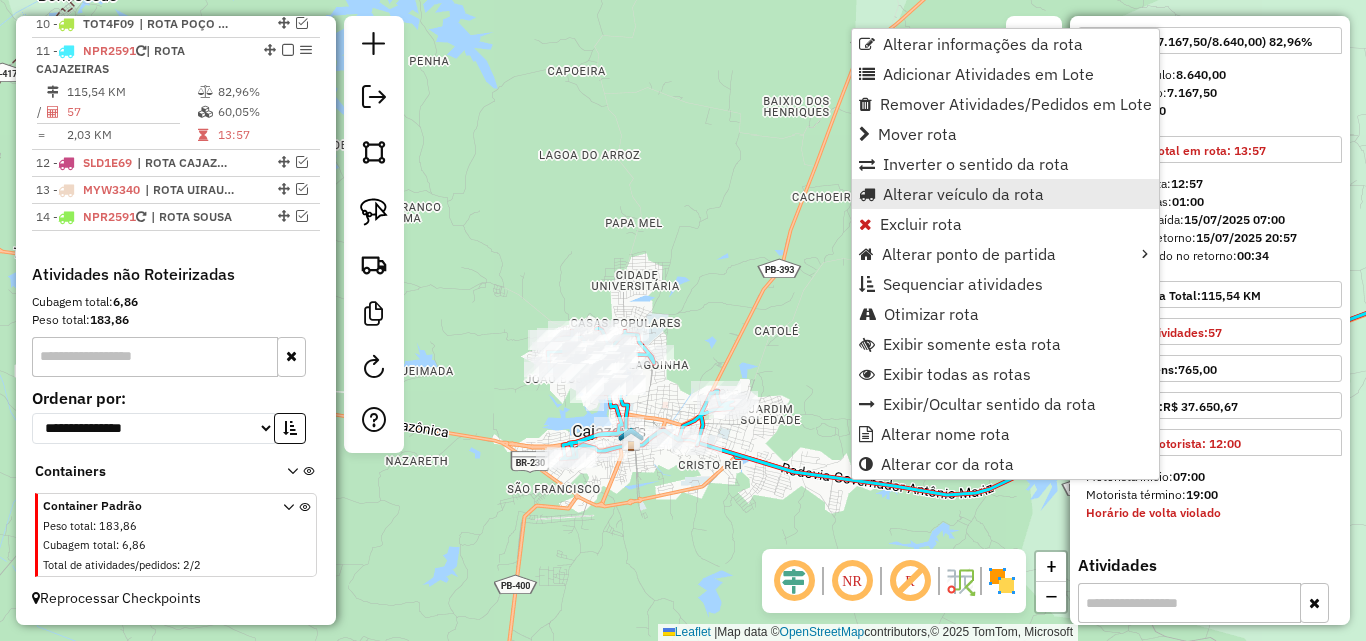 click on "Alterar veículo da rota" at bounding box center (963, 194) 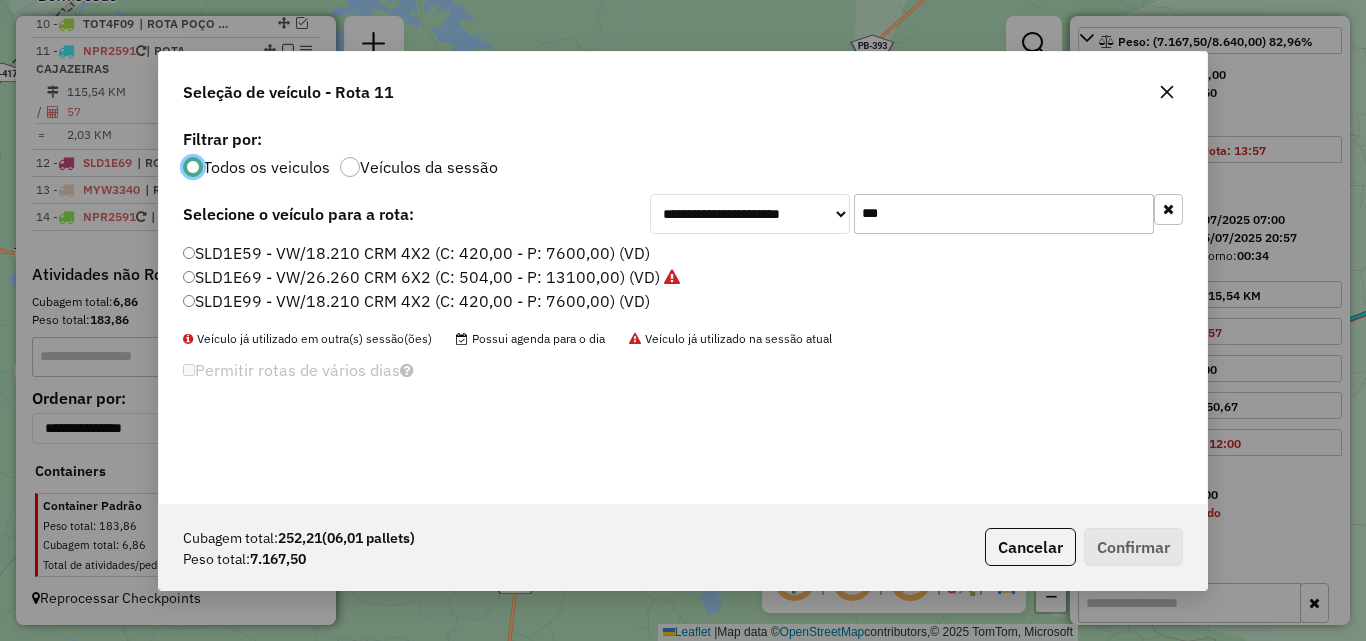 scroll, scrollTop: 11, scrollLeft: 6, axis: both 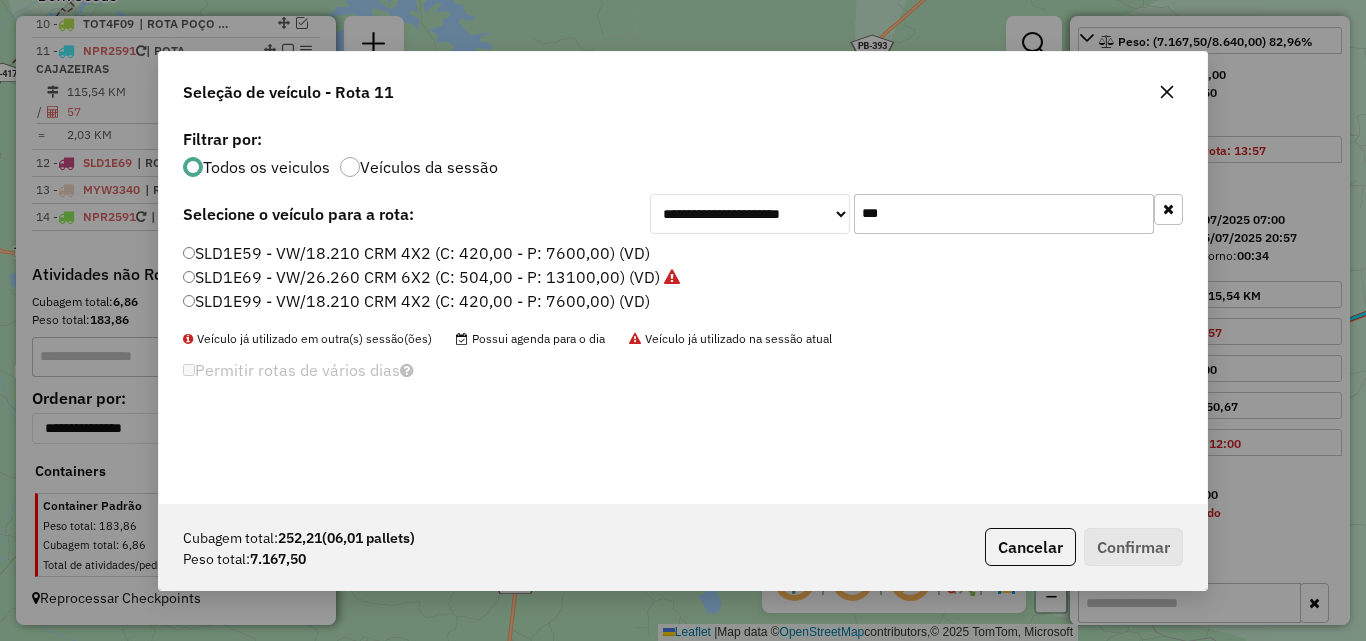 click on "***" 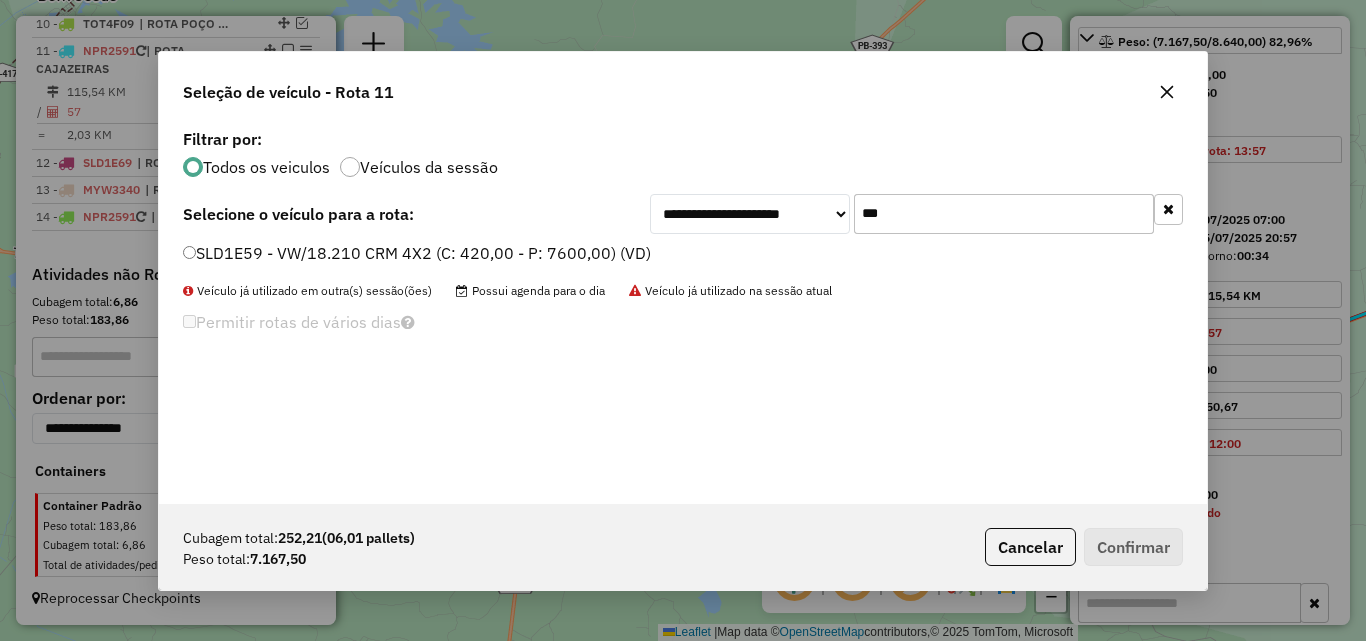type on "***" 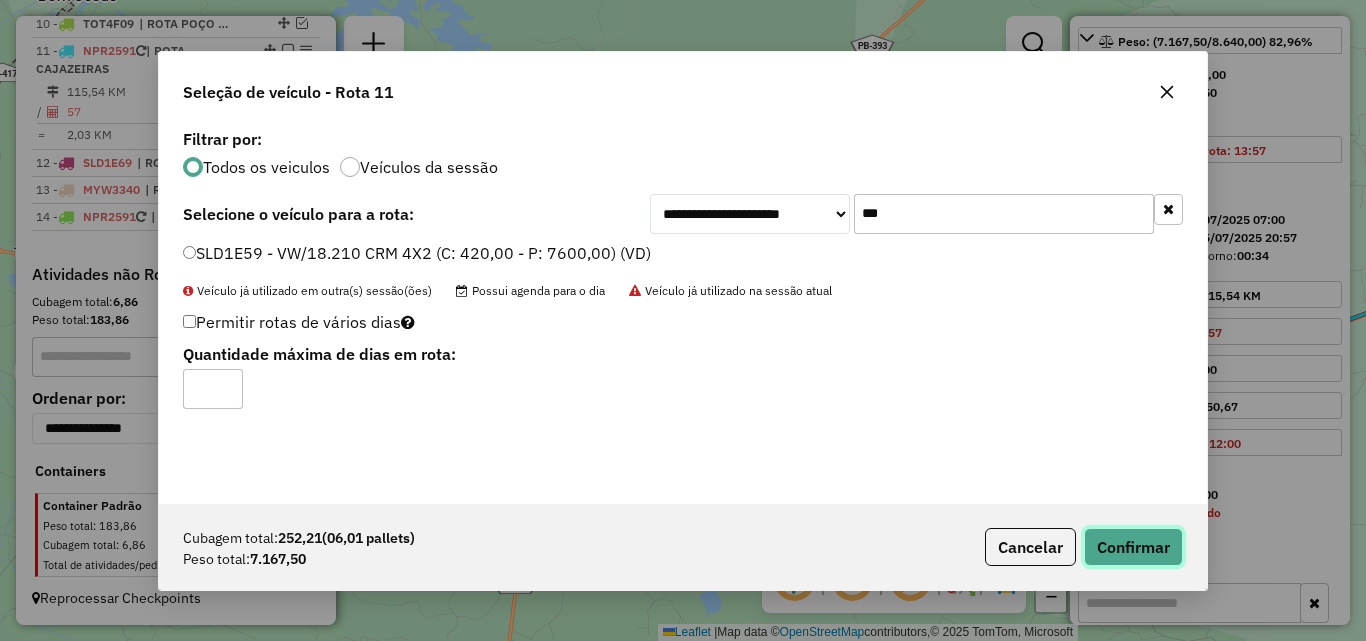 click on "Confirmar" 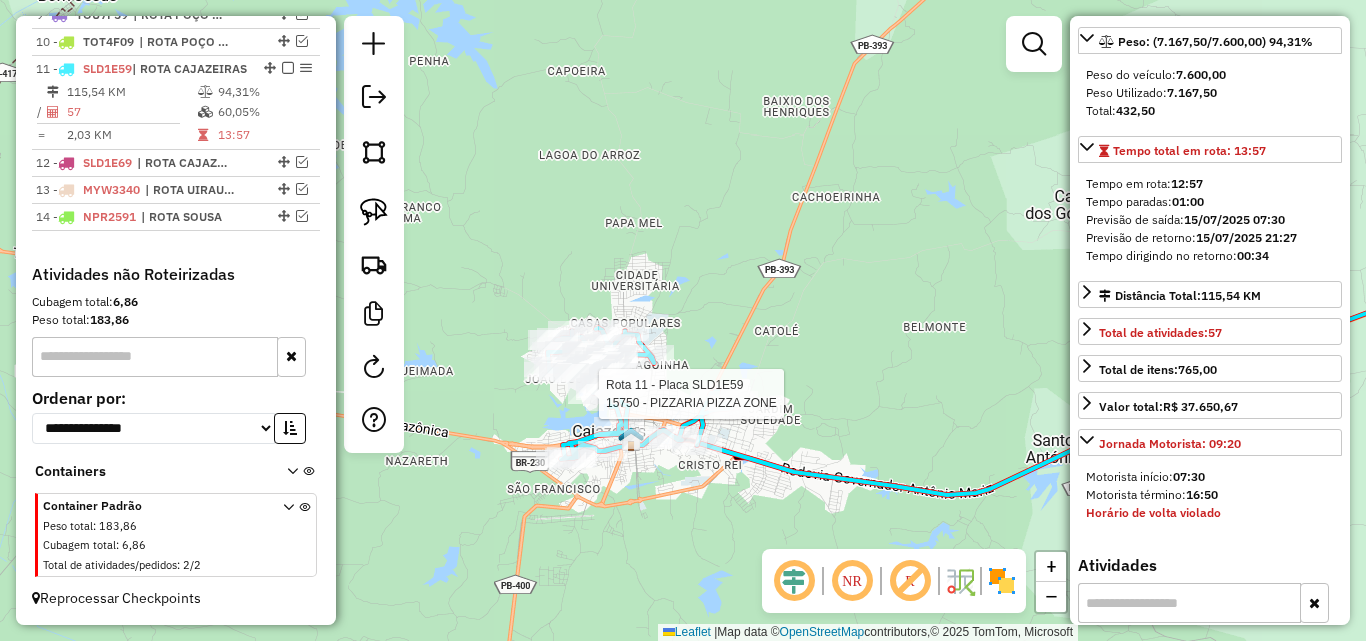 scroll, scrollTop: 282, scrollLeft: 0, axis: vertical 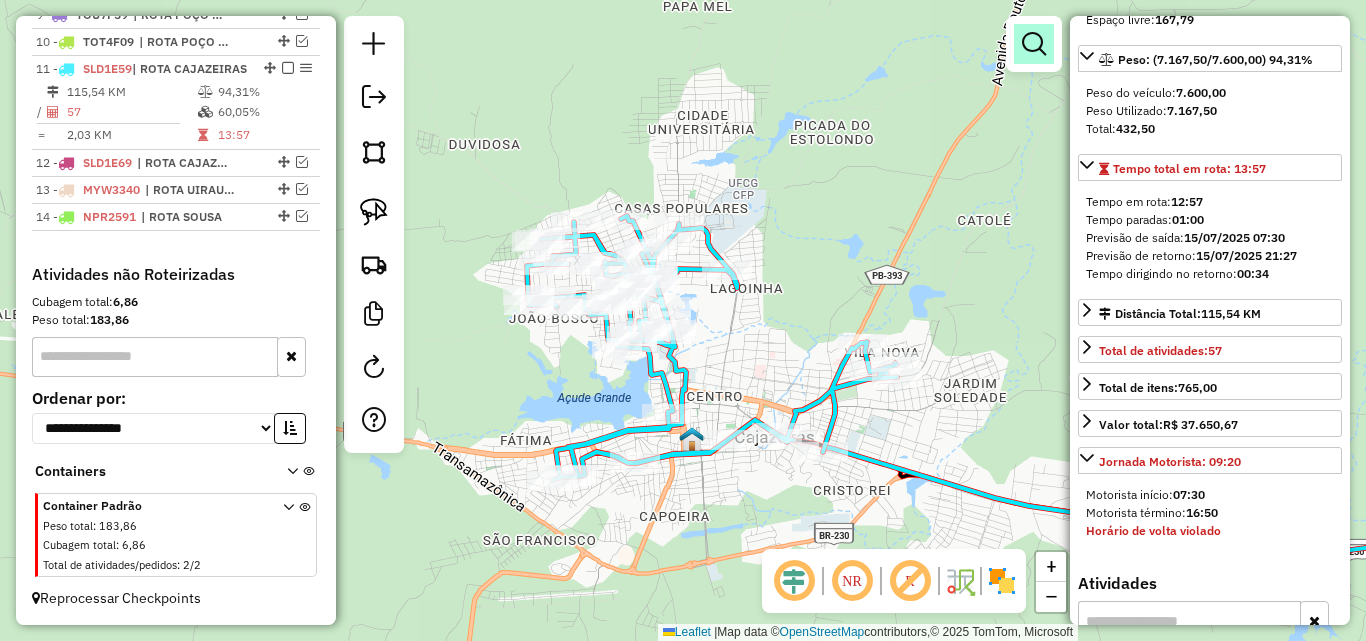 click at bounding box center (1034, 44) 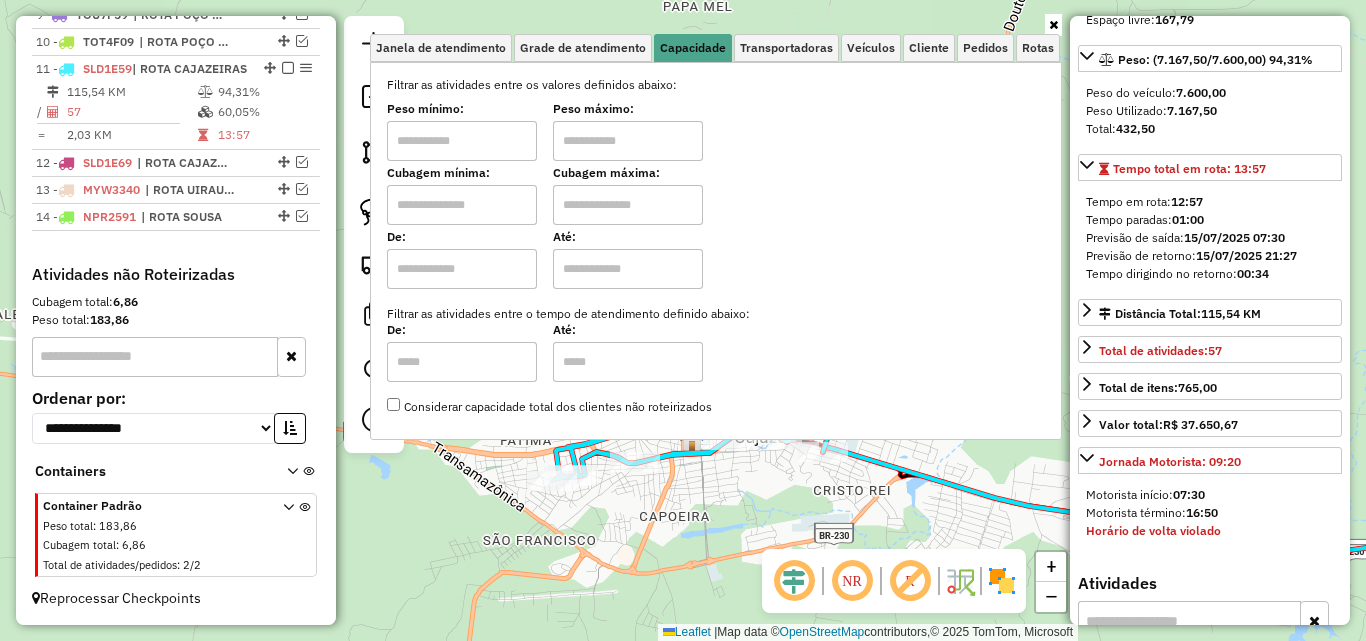 click at bounding box center [462, 141] 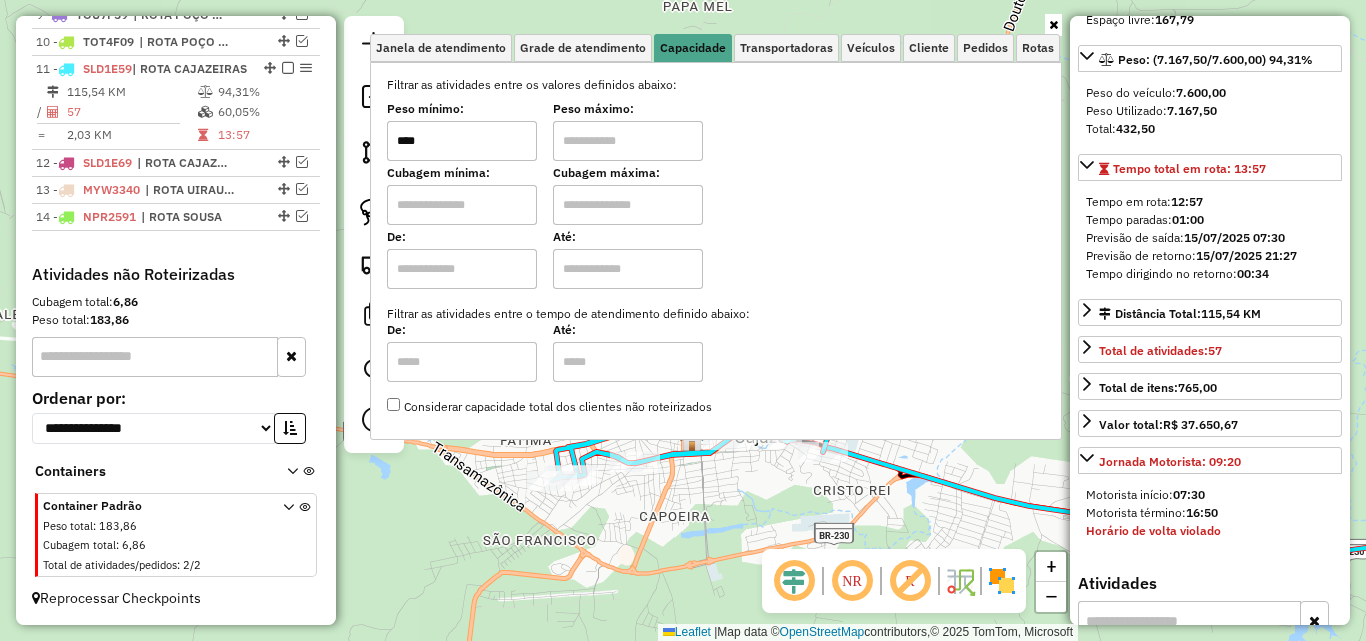click at bounding box center [628, 141] 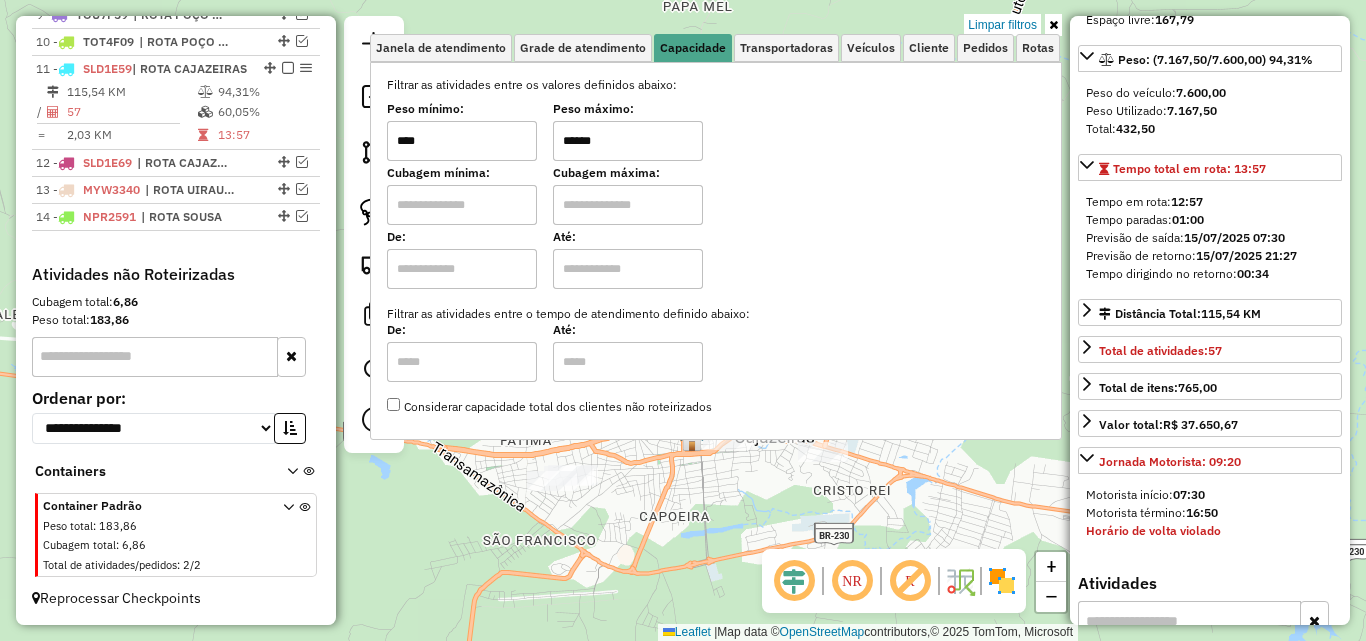 type on "******" 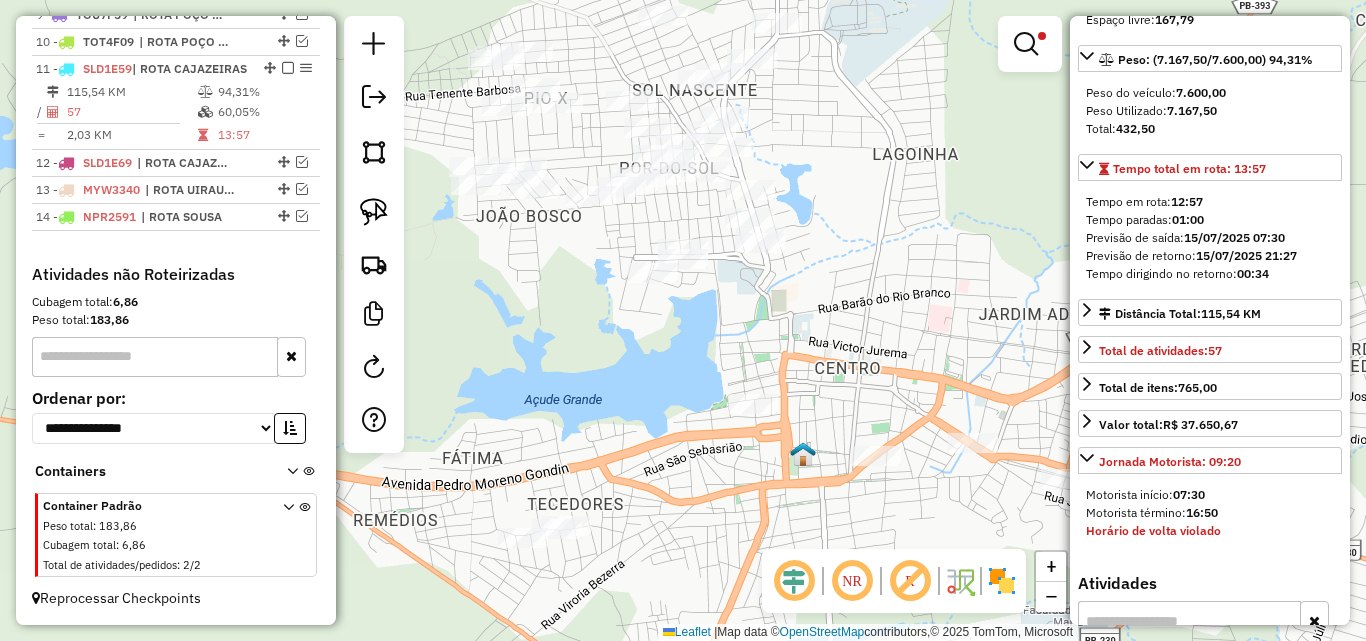 click on "Limpar filtros Janela de atendimento Grade de atendimento Capacidade Transportadoras Veículos Cliente Pedidos  Rotas Selecione os dias de semana para filtrar as janelas de atendimento  Seg   Ter   Qua   Qui   Sex   Sáb   Dom  Informe o período da janela de atendimento: De: Até:  Filtrar exatamente a janela do cliente  Considerar janela de atendimento padrão  Selecione os dias de semana para filtrar as grades de atendimento  Seg   Ter   Qua   Qui   Sex   Sáb   Dom   Considerar clientes sem dia de atendimento cadastrado  Clientes fora do dia de atendimento selecionado Filtrar as atividades entre os valores definidos abaixo:  Peso mínimo:  ****  Peso máximo:  ******  Cubagem mínima:   Cubagem máxima:   De:   Até:  Filtrar as atividades entre o tempo de atendimento definido abaixo:  De:   Até:   Considerar capacidade total dos clientes não roteirizados Transportadora: Selecione um ou mais itens Tipo de veículo: Selecione um ou mais itens Veículo: Selecione um ou mais itens Motorista: Nome: Rótulo:" 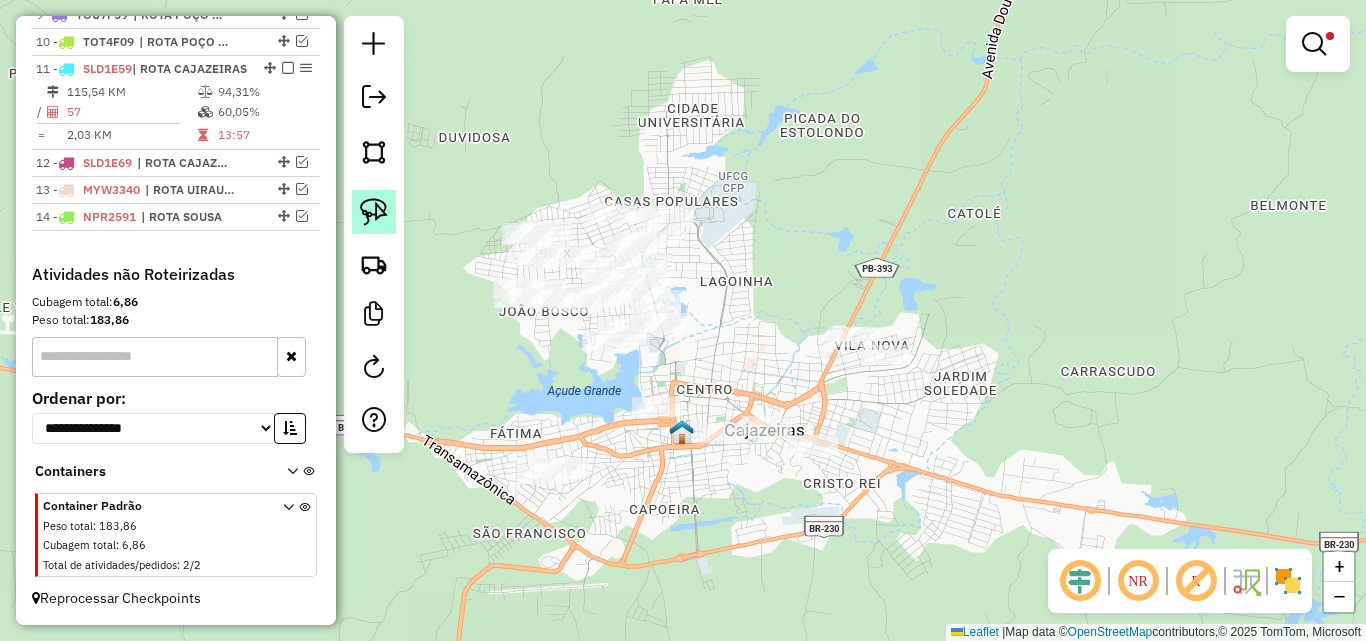 click 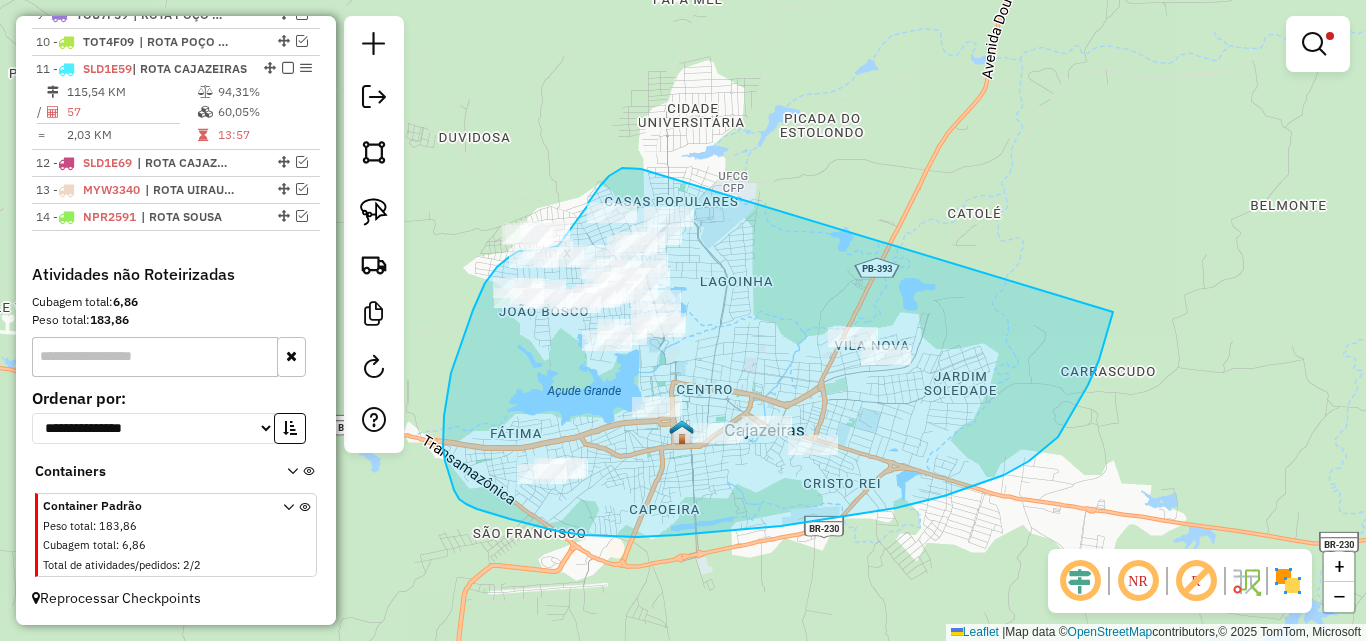 drag, startPoint x: 614, startPoint y: 173, endPoint x: 1113, endPoint y: 310, distance: 517.46497 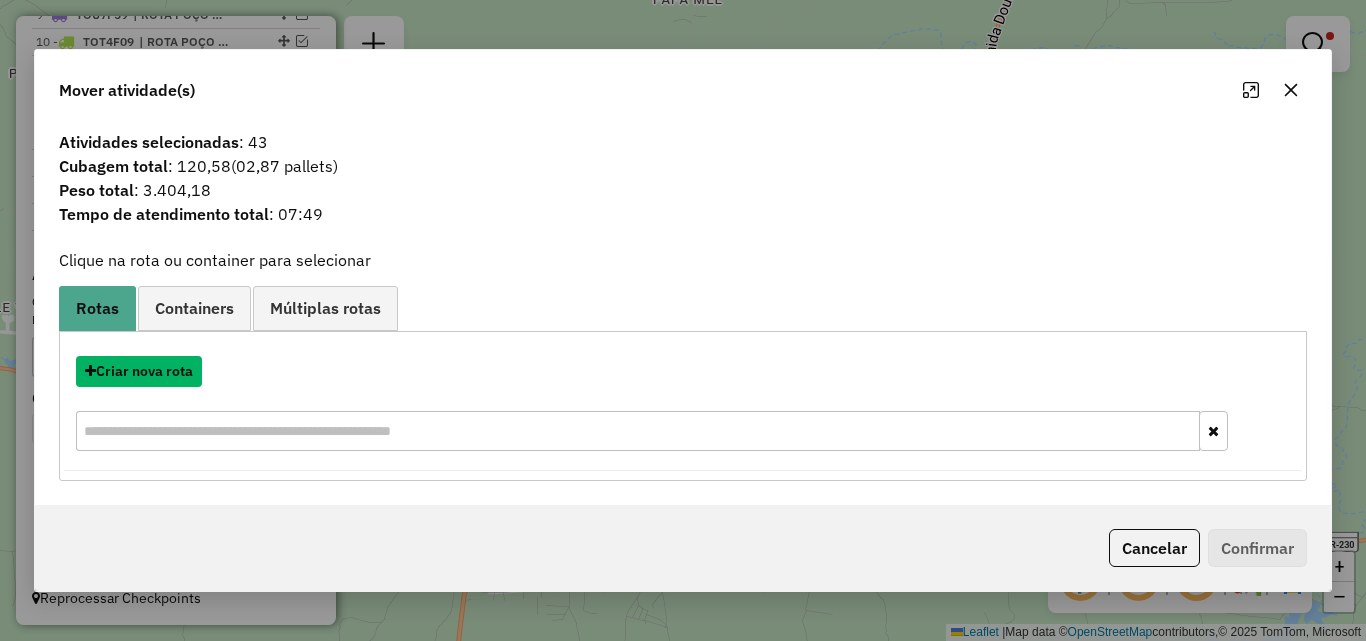 click on "Criar nova rota" at bounding box center (139, 371) 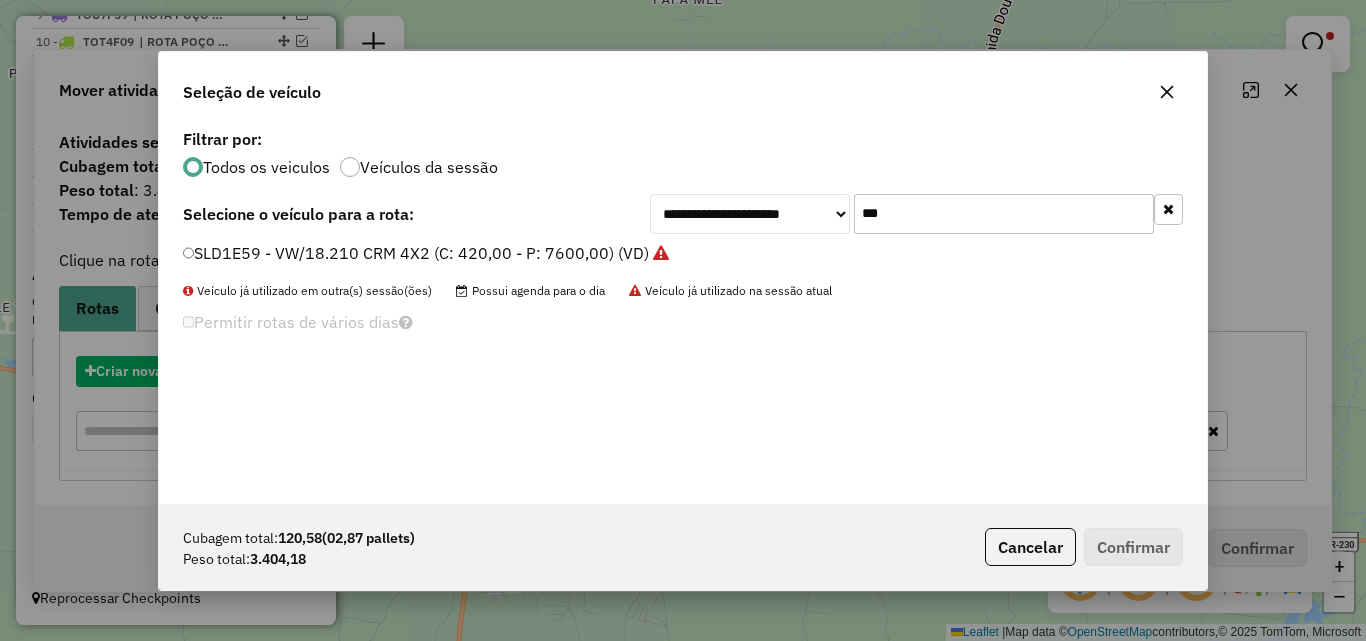 scroll, scrollTop: 11, scrollLeft: 6, axis: both 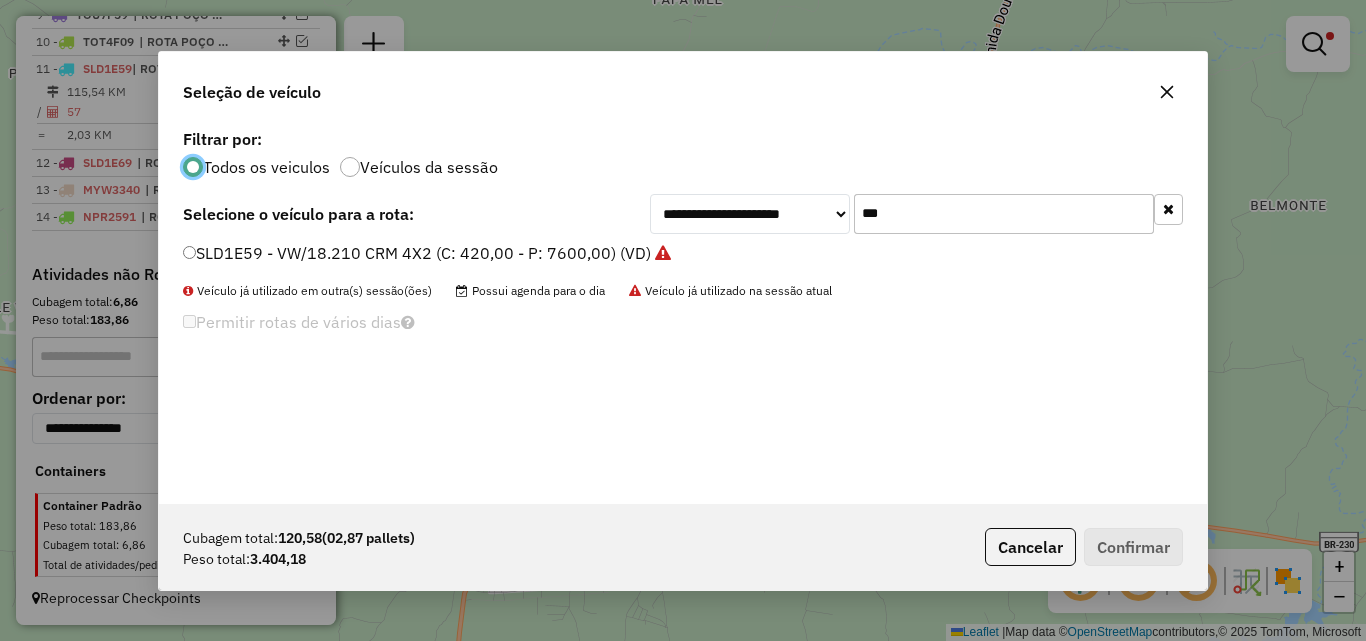 click on "SLD1E59 - VW/18.210 CRM 4X2 (C: 420,00 - P: 7600,00) (VD)" 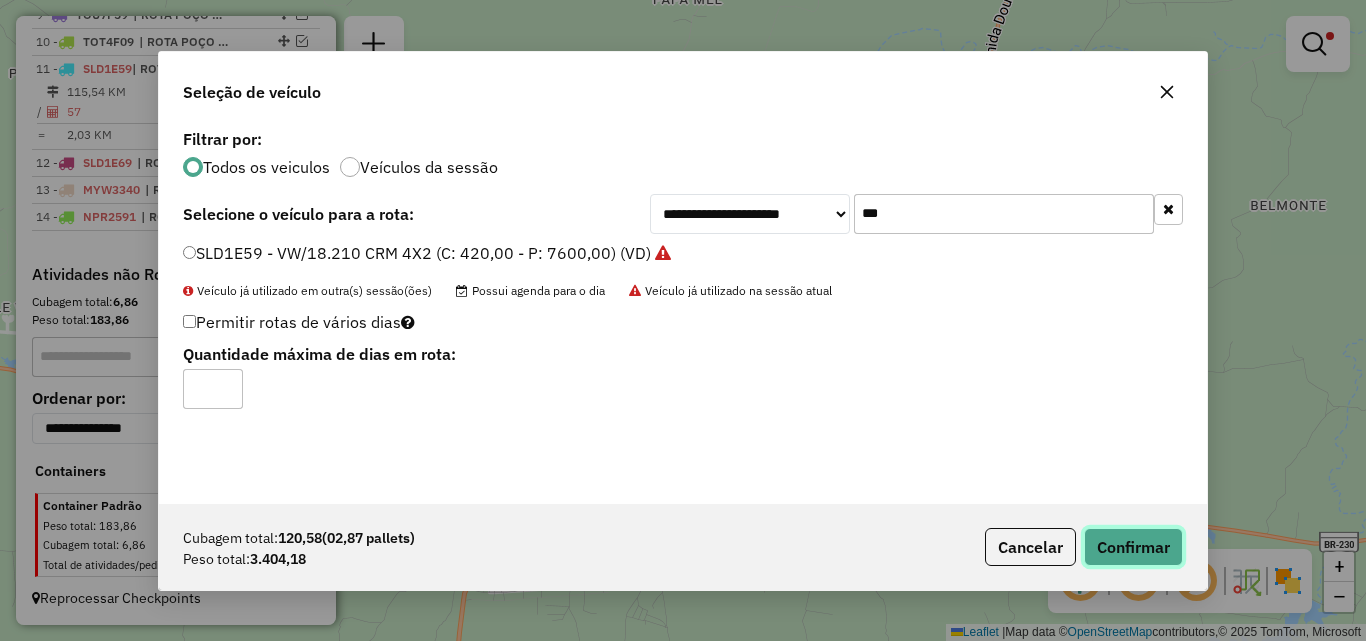 click on "Confirmar" 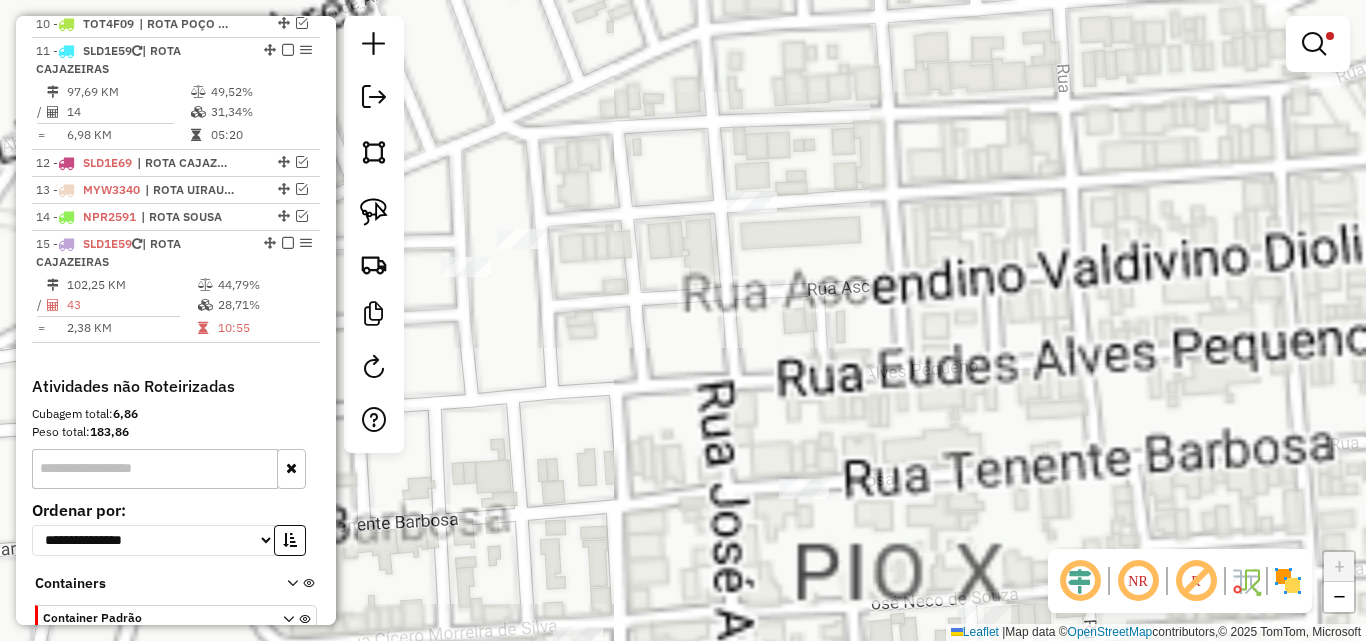 drag, startPoint x: 381, startPoint y: 223, endPoint x: 425, endPoint y: 225, distance: 44.04543 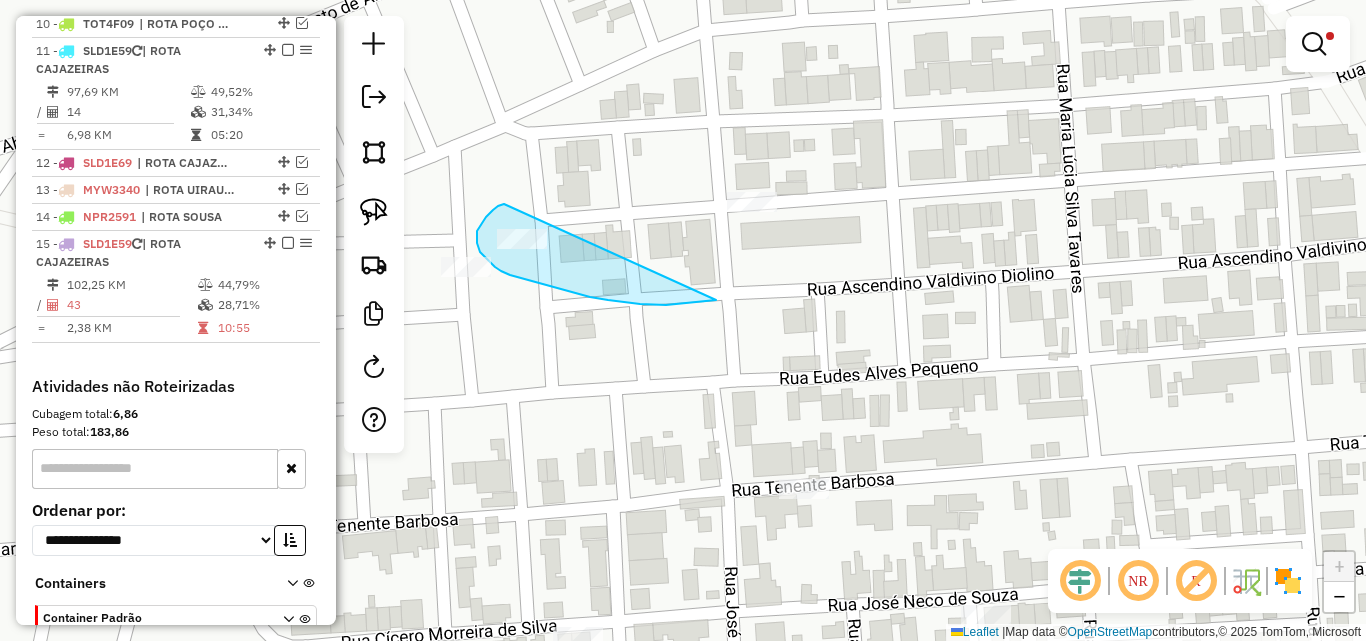 drag, startPoint x: 502, startPoint y: 204, endPoint x: 825, endPoint y: 151, distance: 327.31943 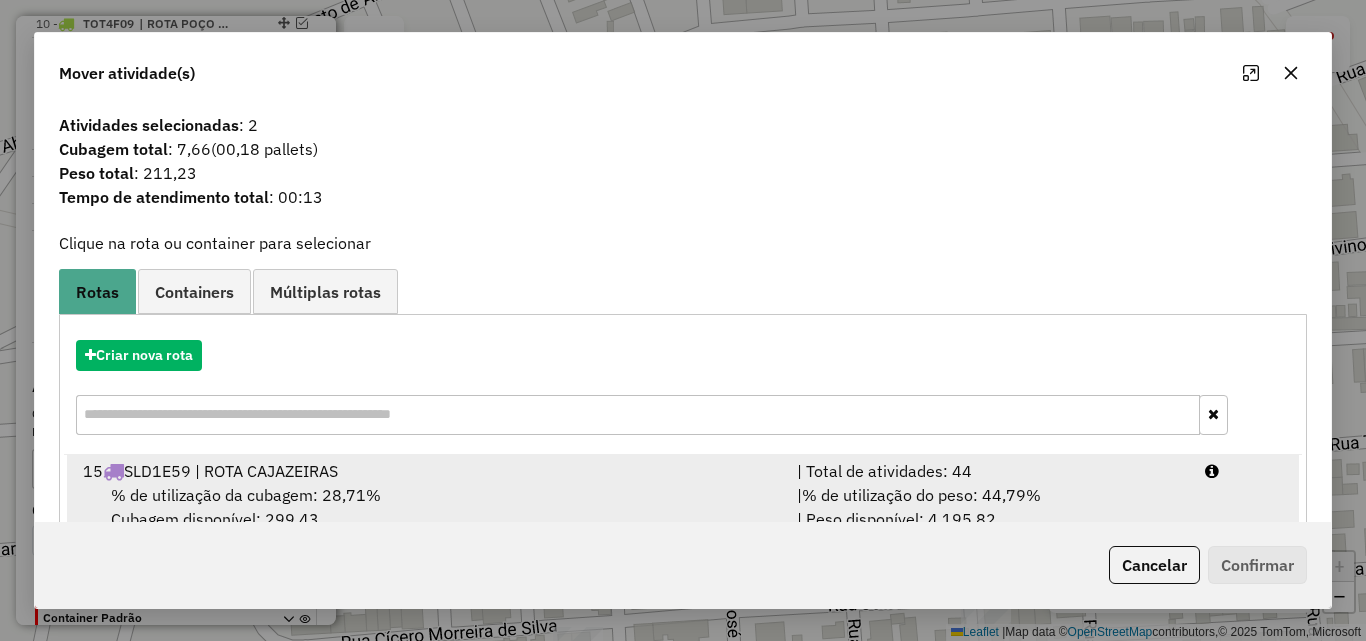 click on "|  % de utilização do peso: 44,79%  | Peso disponível: 4.195,82" at bounding box center (989, 507) 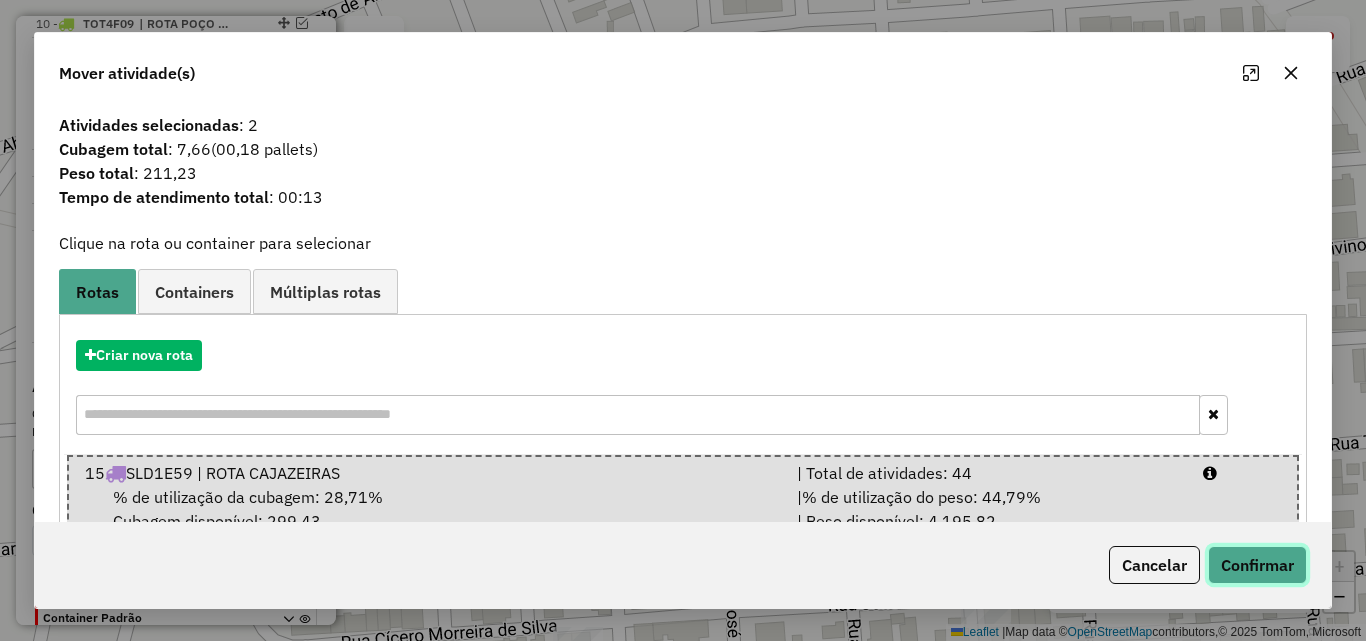 click on "Confirmar" 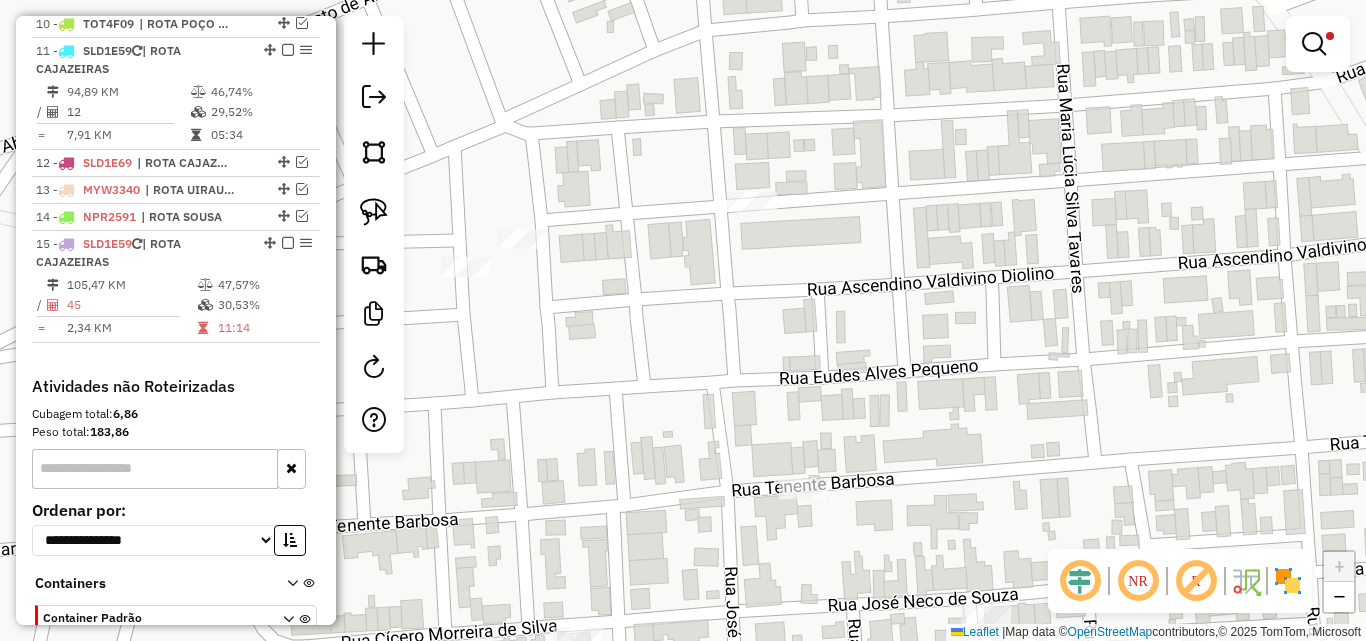 click at bounding box center [1318, 44] 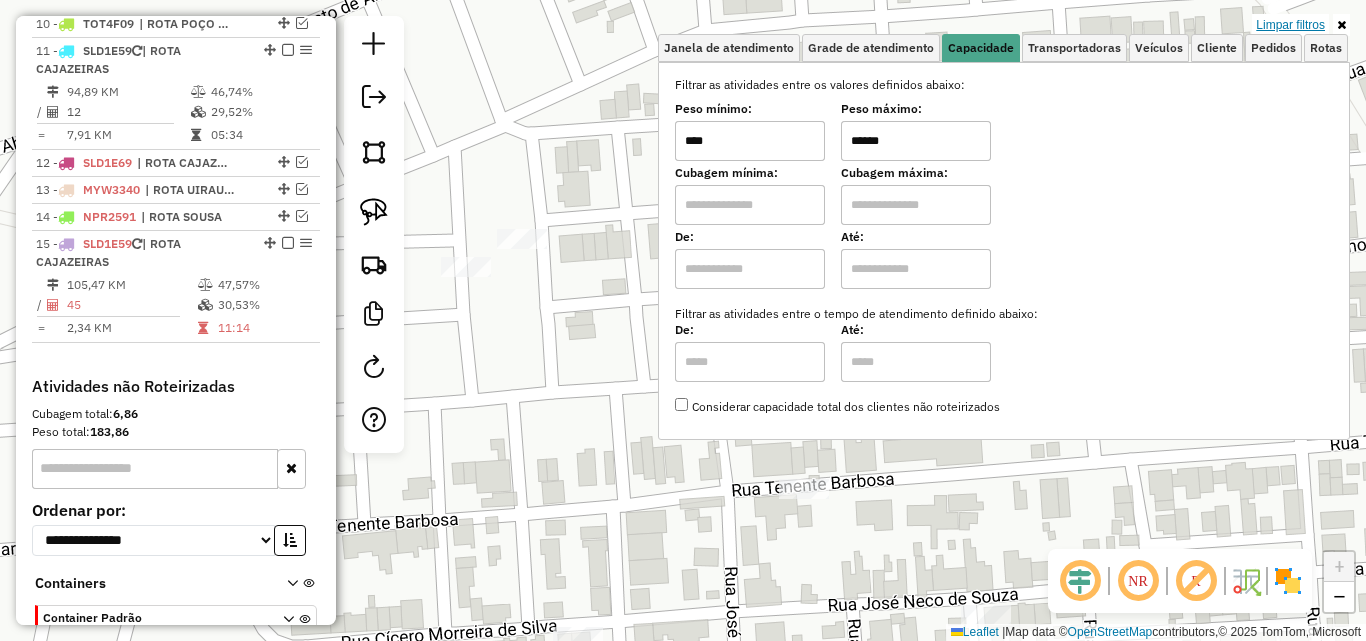 click on "Limpar filtros" at bounding box center (1290, 25) 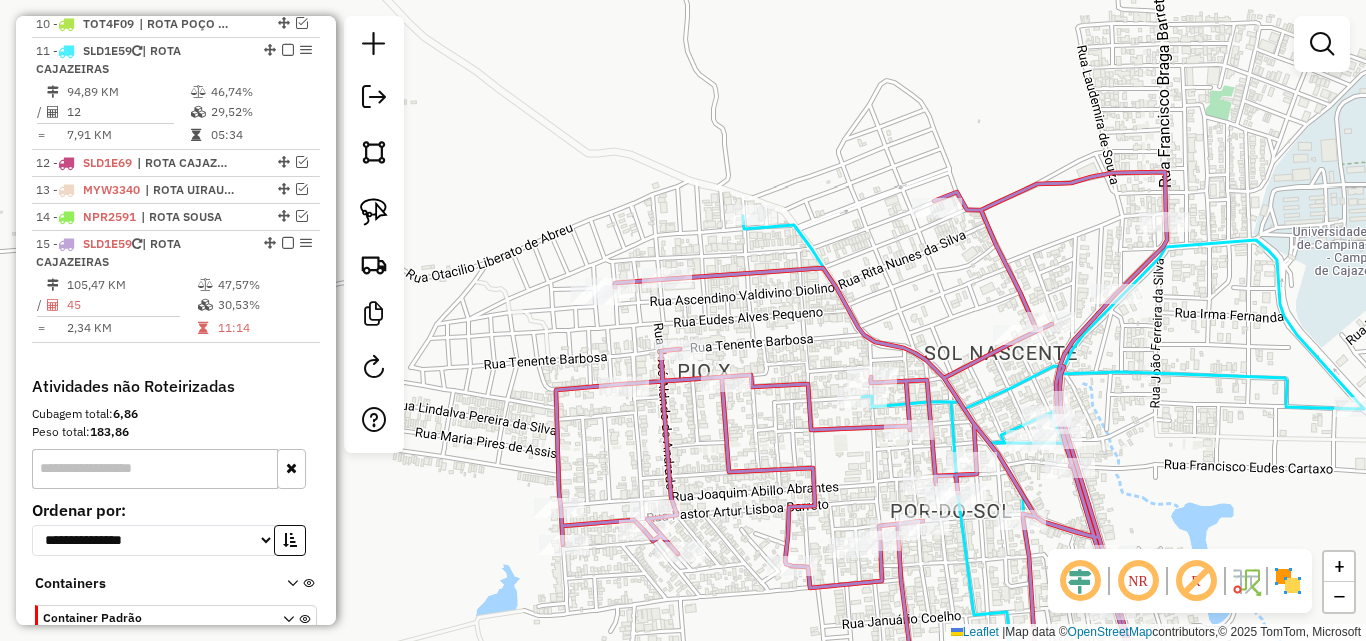 drag, startPoint x: 865, startPoint y: 289, endPoint x: 834, endPoint y: 262, distance: 41.109608 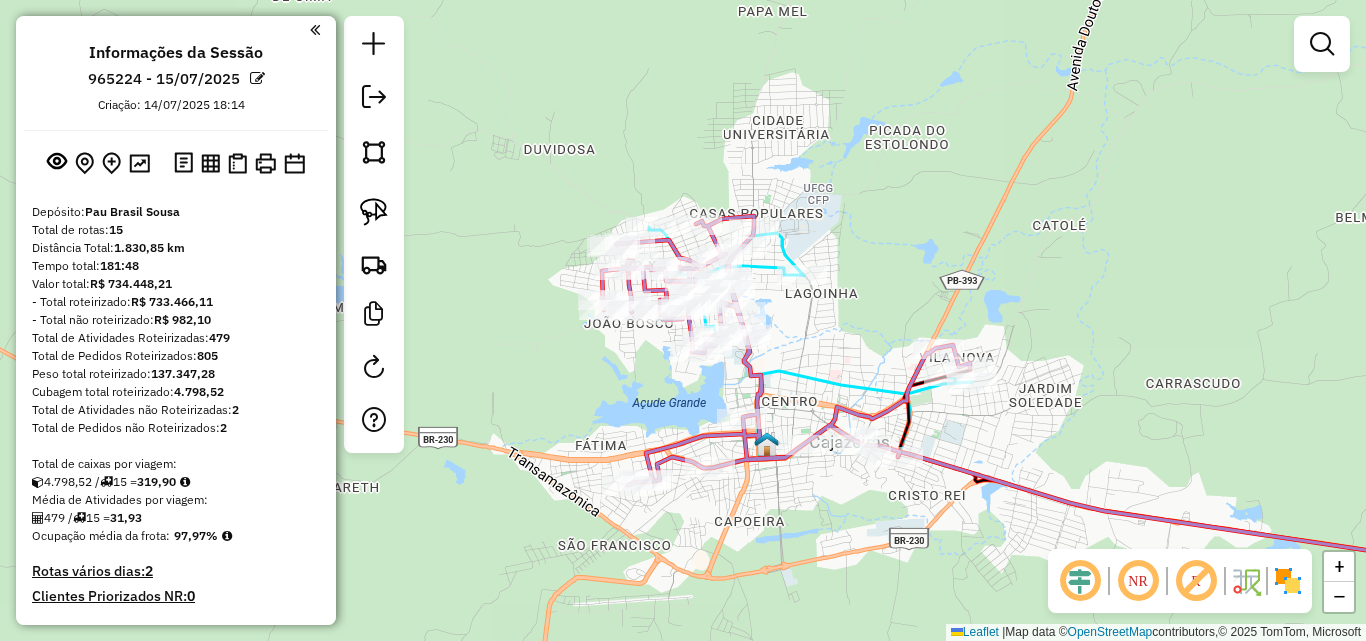 scroll, scrollTop: 0, scrollLeft: 0, axis: both 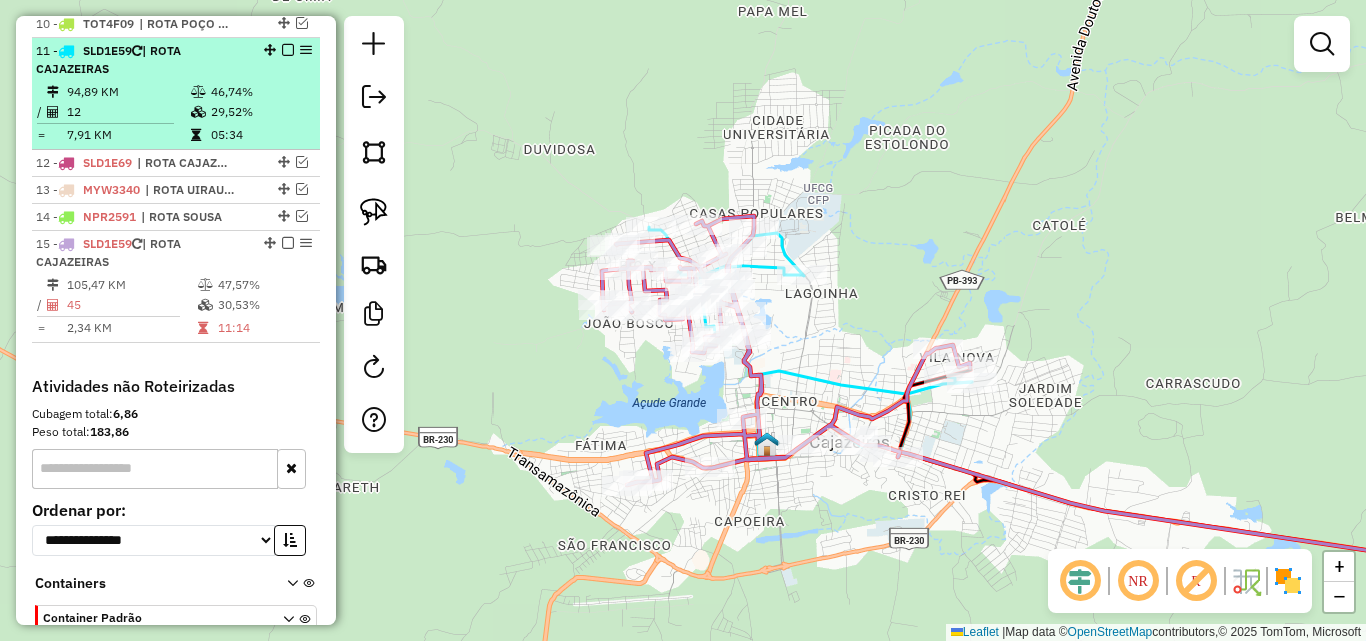 click at bounding box center (288, 50) 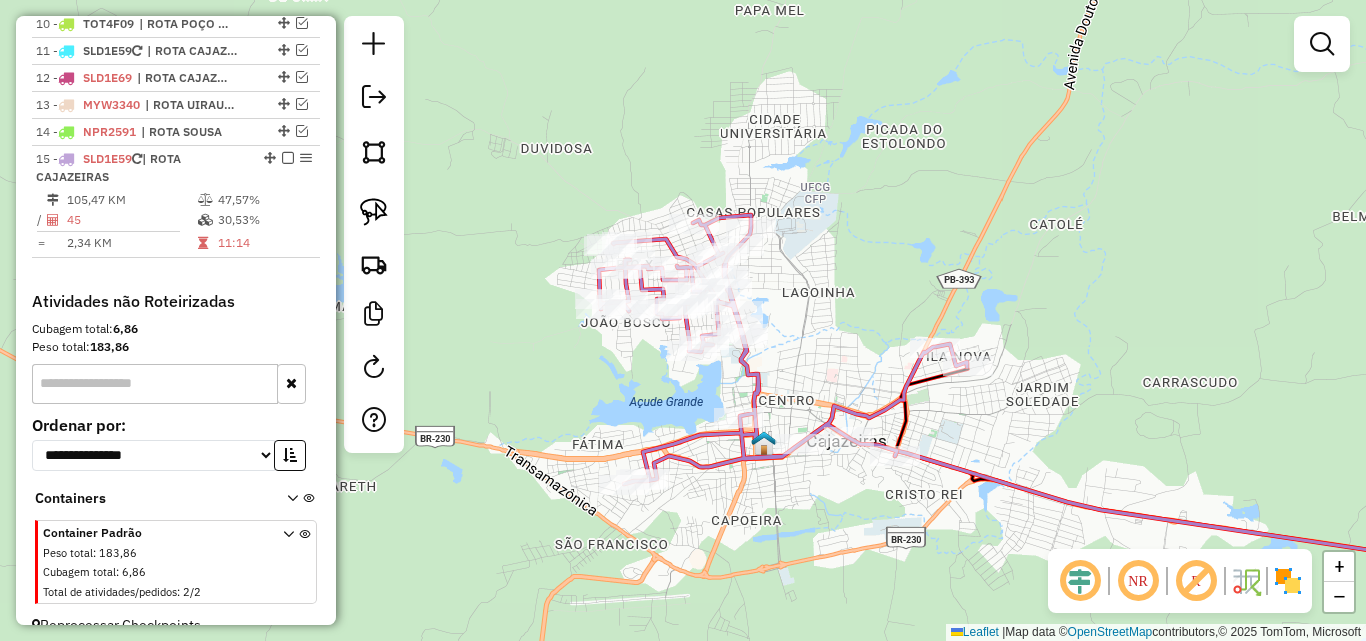 drag, startPoint x: 556, startPoint y: 387, endPoint x: 529, endPoint y: 373, distance: 30.413813 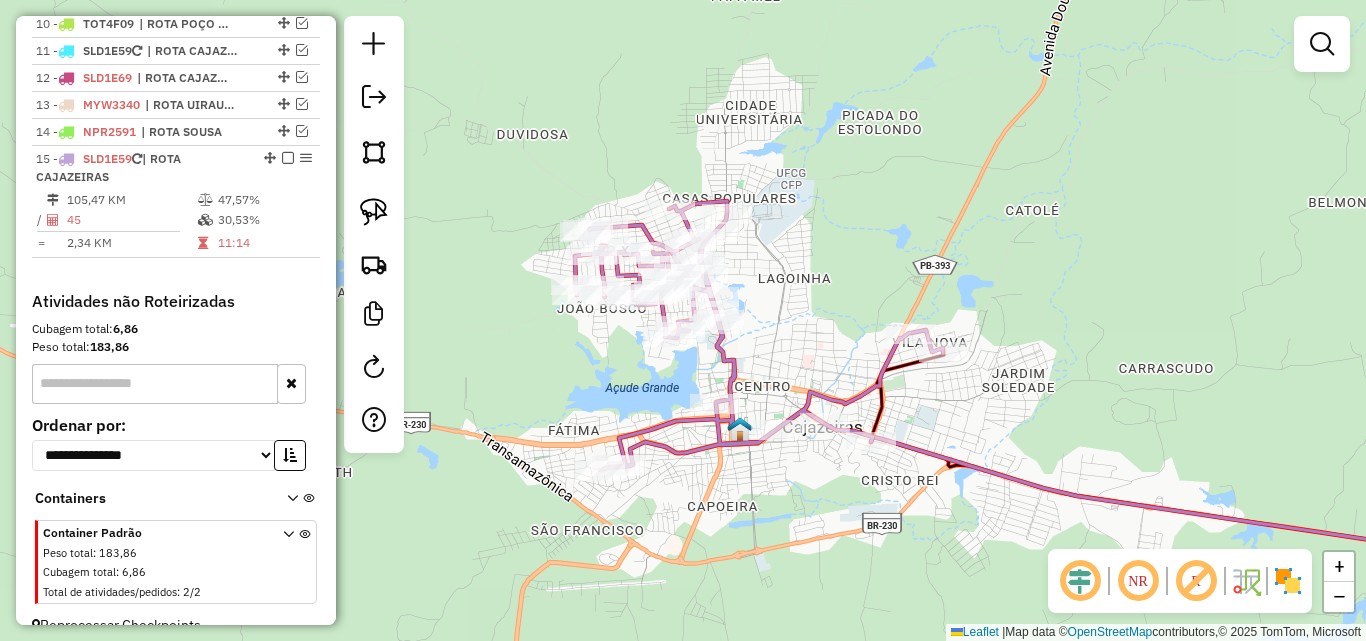 click 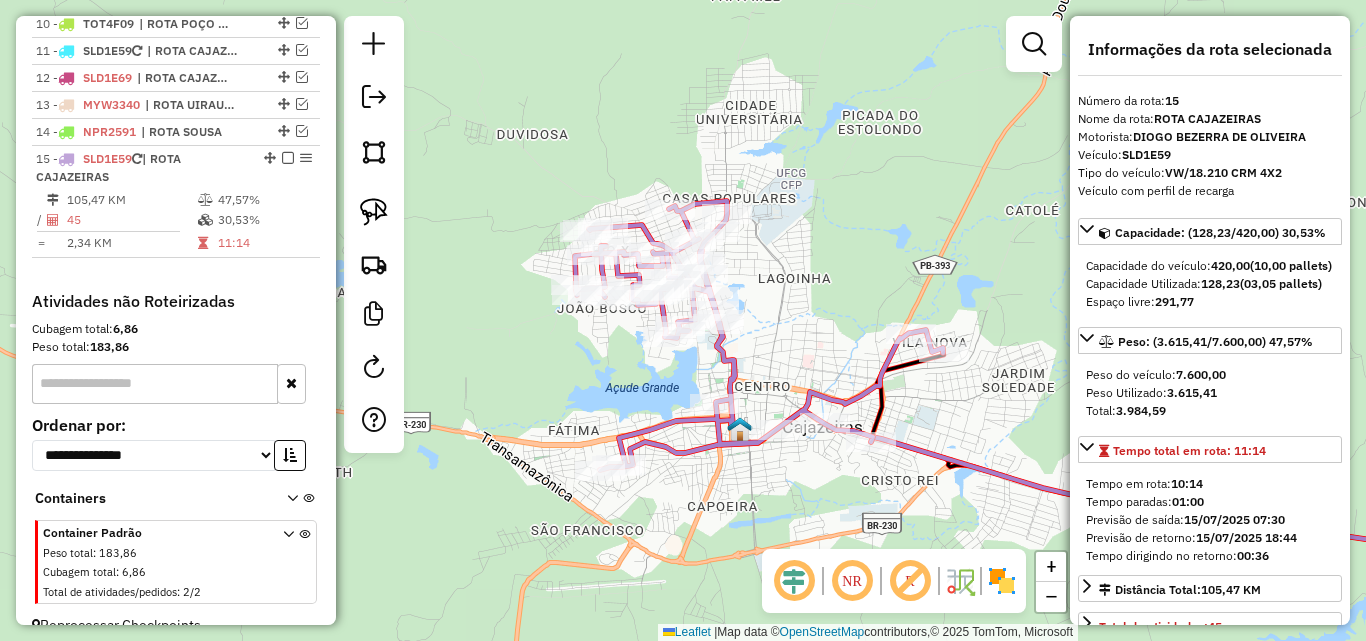 scroll, scrollTop: 1049, scrollLeft: 0, axis: vertical 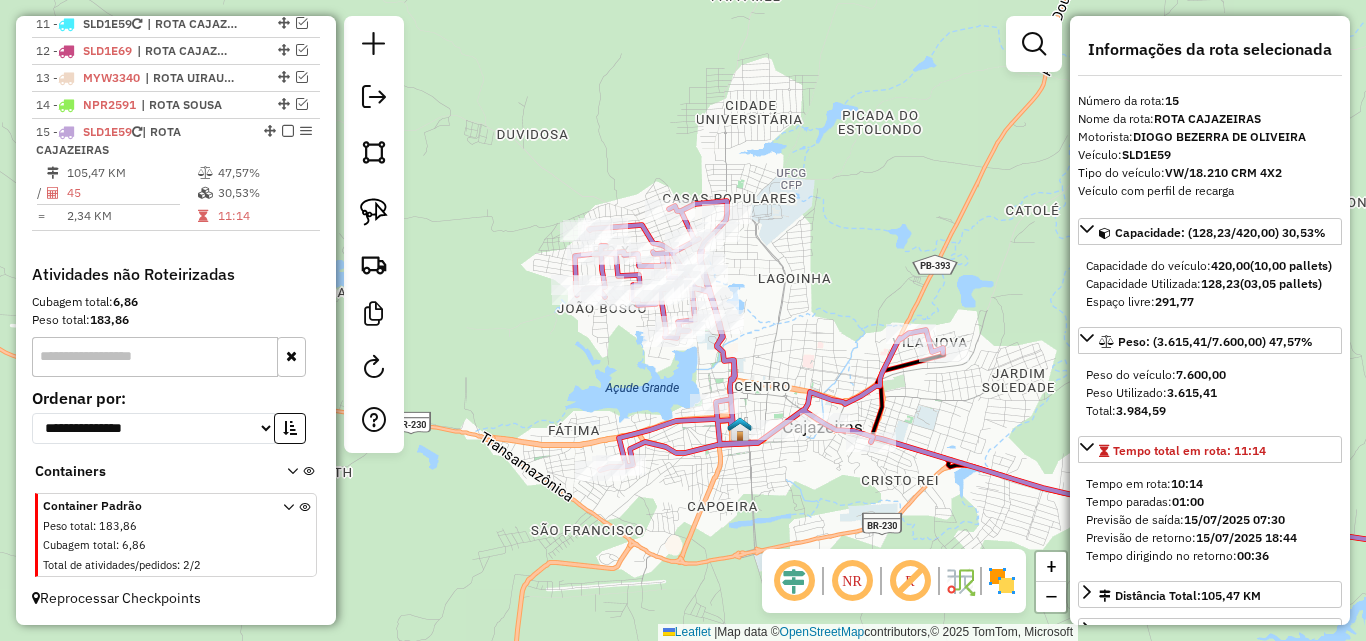 click on "Janela de atendimento Grade de atendimento Capacidade Transportadoras Veículos Cliente Pedidos  Rotas Selecione os dias de semana para filtrar as janelas de atendimento  Seg   Ter   Qua   Qui   Sex   Sáb   Dom  Informe o período da janela de atendimento: De: Até:  Filtrar exatamente a janela do cliente  Considerar janela de atendimento padrão  Selecione os dias de semana para filtrar as grades de atendimento  Seg   Ter   Qua   Qui   Sex   Sáb   Dom   Considerar clientes sem dia de atendimento cadastrado  Clientes fora do dia de atendimento selecionado Filtrar as atividades entre os valores definidos abaixo:  Peso mínimo:   Peso máximo:   Cubagem mínima:   Cubagem máxima:   De:   Até:  Filtrar as atividades entre o tempo de atendimento definido abaixo:  De:   Até:   Considerar capacidade total dos clientes não roteirizados Transportadora: Selecione um ou mais itens Tipo de veículo: Selecione um ou mais itens Veículo: Selecione um ou mais itens Motorista: Selecione um ou mais itens Nome: Rótulo:" 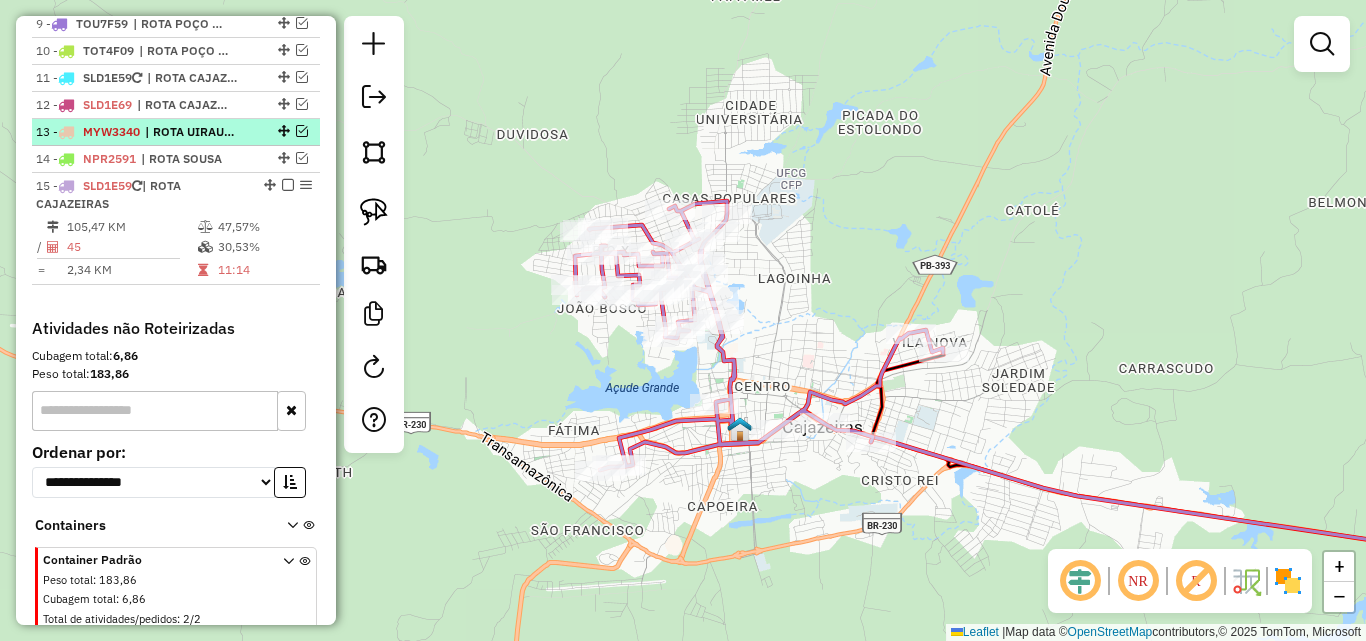 scroll, scrollTop: 949, scrollLeft: 0, axis: vertical 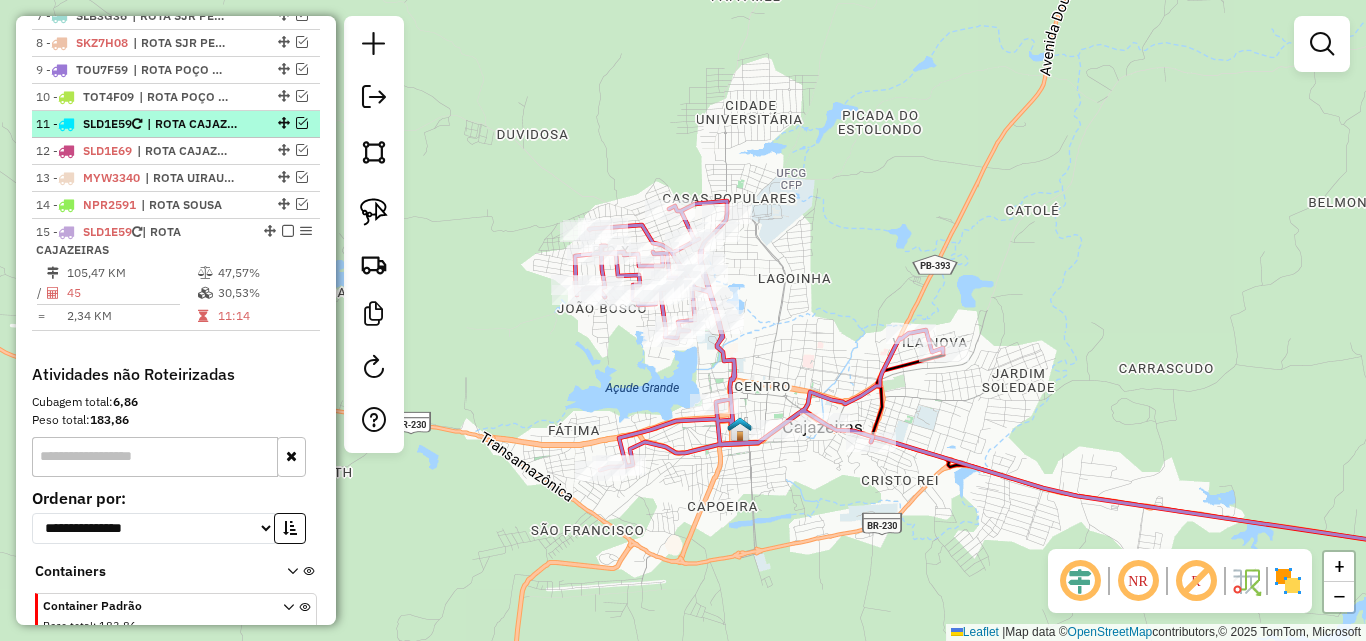 click at bounding box center [302, 123] 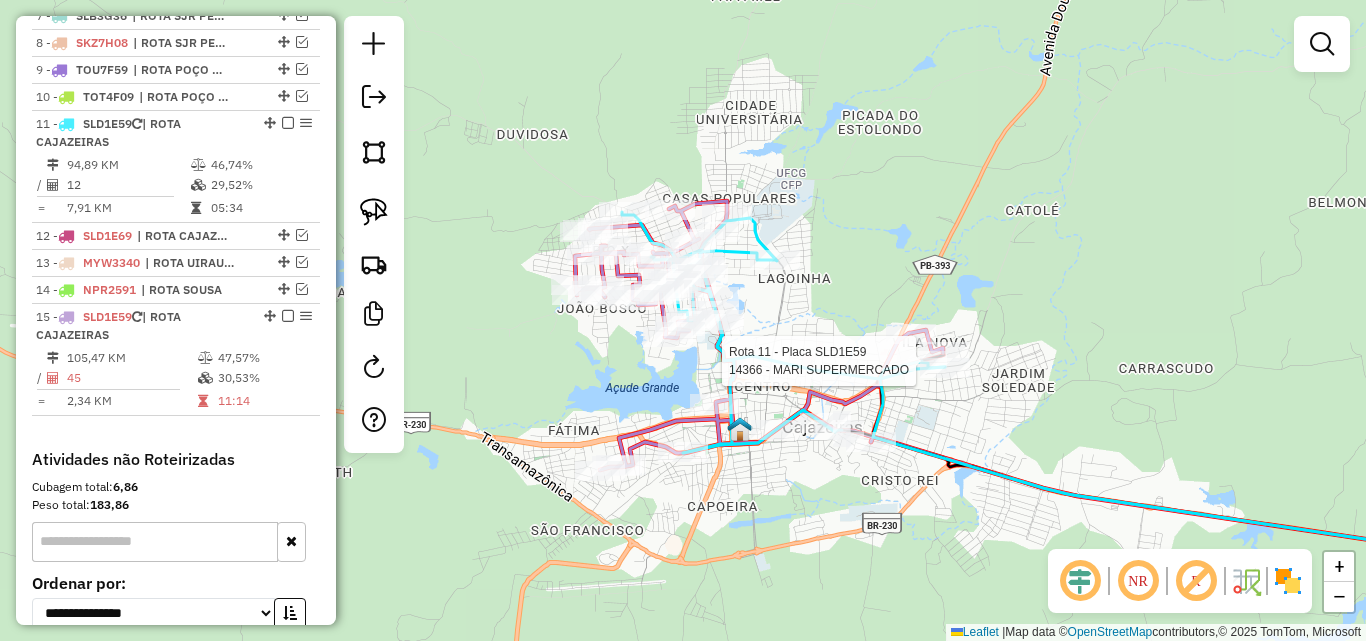 select on "*********" 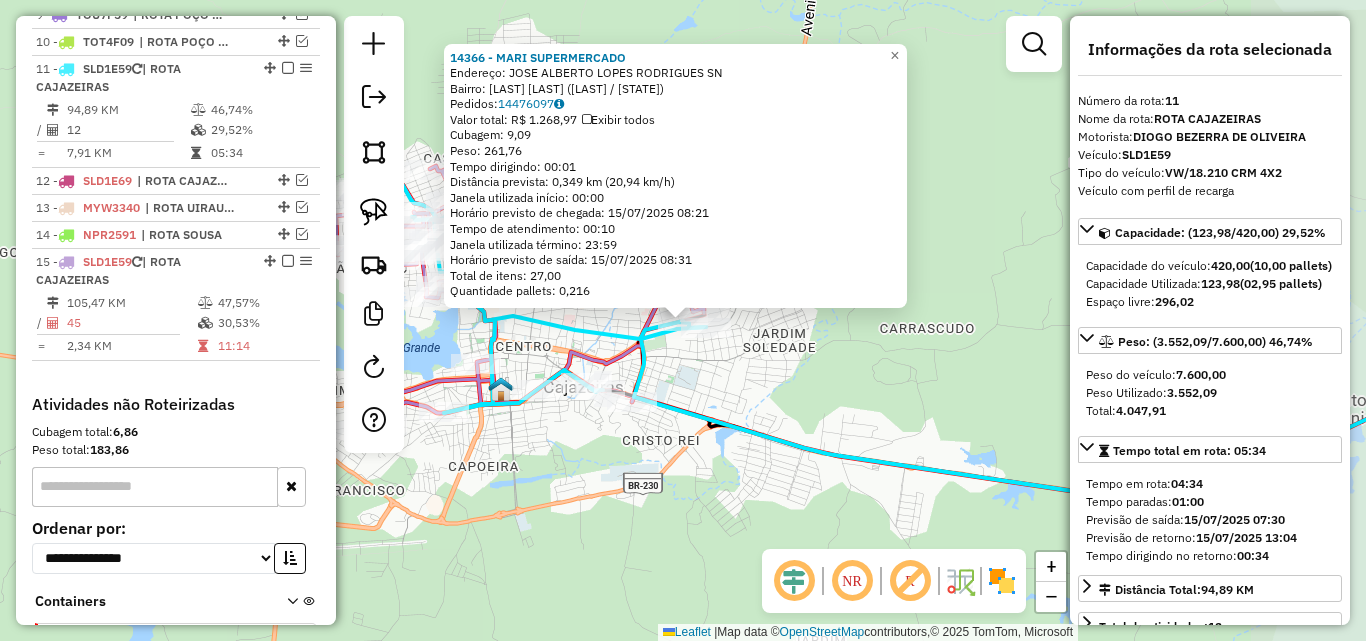 scroll, scrollTop: 1044, scrollLeft: 0, axis: vertical 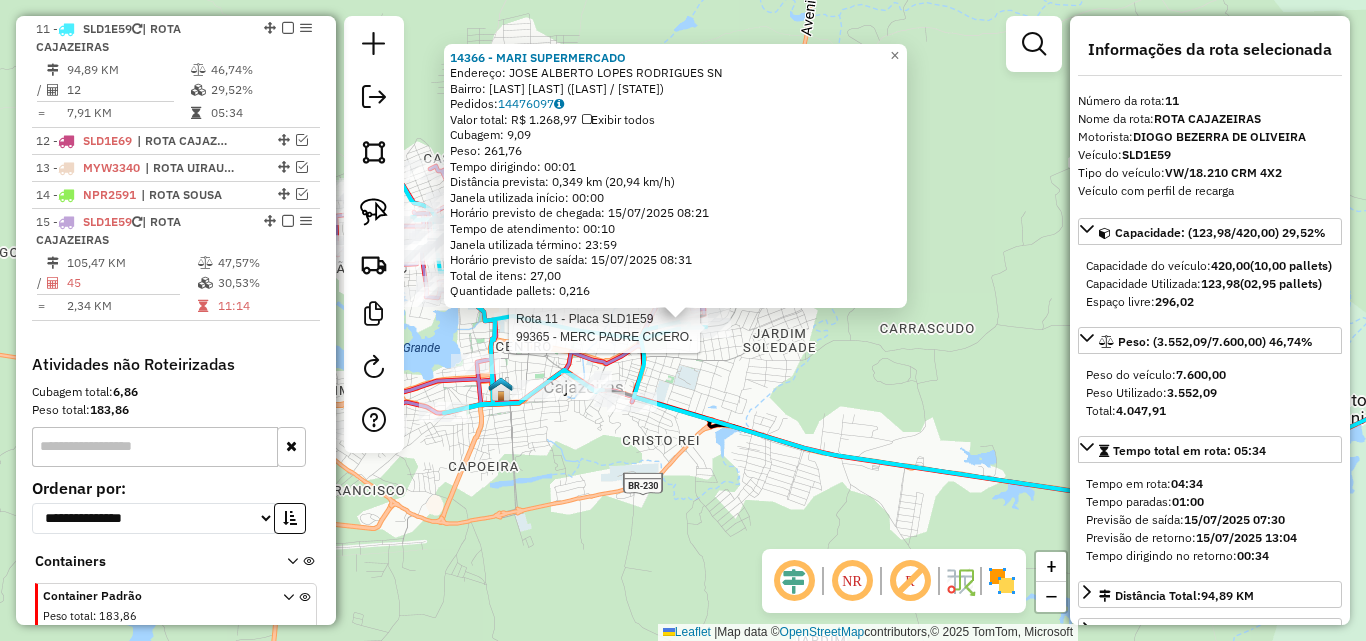click 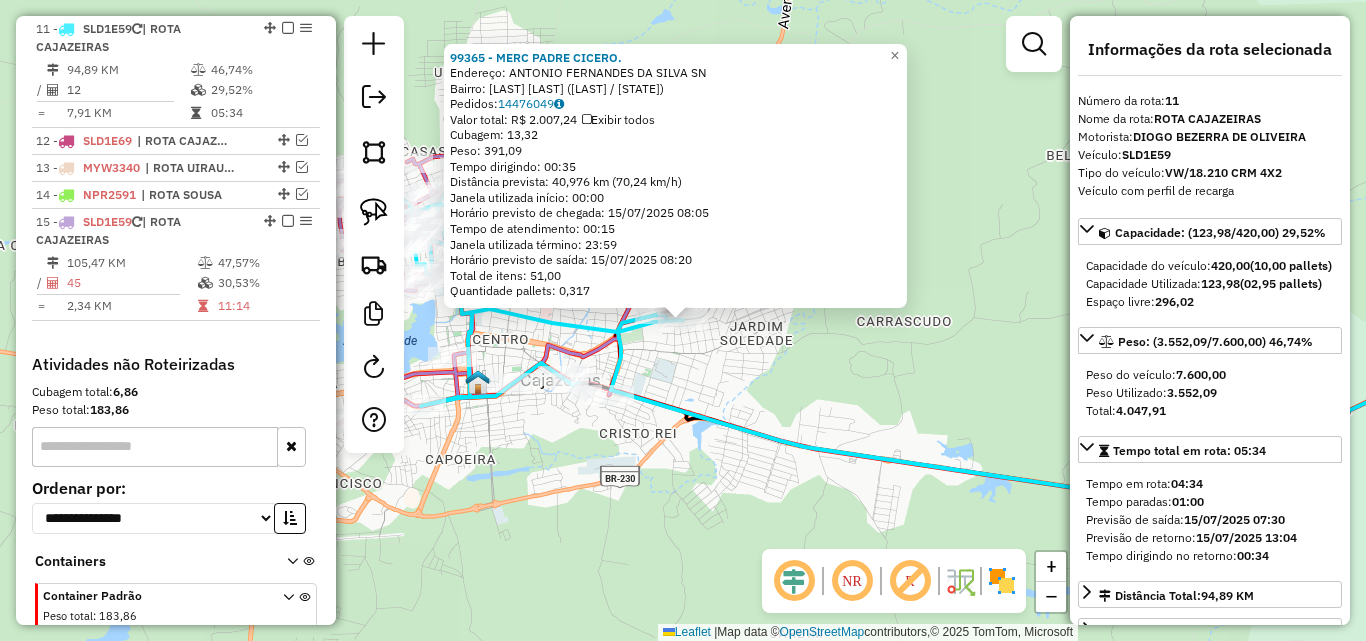 click on "[NUMBER] - MERC [LAST].  Endereço:  [FIRST] [LAST] DA [LAST] SN   Bairro: [LAST] [LAST] ([LAST] / [STATE])   Pedidos:  [NUMBER]   Valor total: R$ [NUMBER], [NUMBER]   Exibir todos   Cubagem: [NUMBER], [NUMBER]  Peso: [NUMBER], [NUMBER]  Tempo dirigindo: [TIME]   Distância prevista: [NUMBER], [NUMBER] km ([NUMBER], [NUMBER] km/h)   Janela utilizada início: [TIME]   Horário previsto de chegada: [DATE] [TIME]   Tempo de atendimento: [TIME]   Janela utilizada término: [TIME]   Horário previsto de saída: [DATE] [TIME]   Total de itens: [NUMBER], [NUMBER]   Quantidade pallets: [NUMBER]  × Janela de atendimento Grade de atendimento Capacidade Transportadoras Veículos Cliente Pedidos  Rotas Selecione os dias de semana para filtrar as janelas de atendimento  Seg   Ter   Qua   Qui   Sex   Sáb   Dom  Informe o período da janela de atendimento: De: Até:  Filtrar exatamente a janela do cliente  Considerar janela de atendimento padrão  Selecione os dias de semana para filtrar as grades de atendimento  Seg   Ter   Qua   Qui   Sex   Sáb   Dom   Peso mínimo:   Peso máximo:   De:  +" 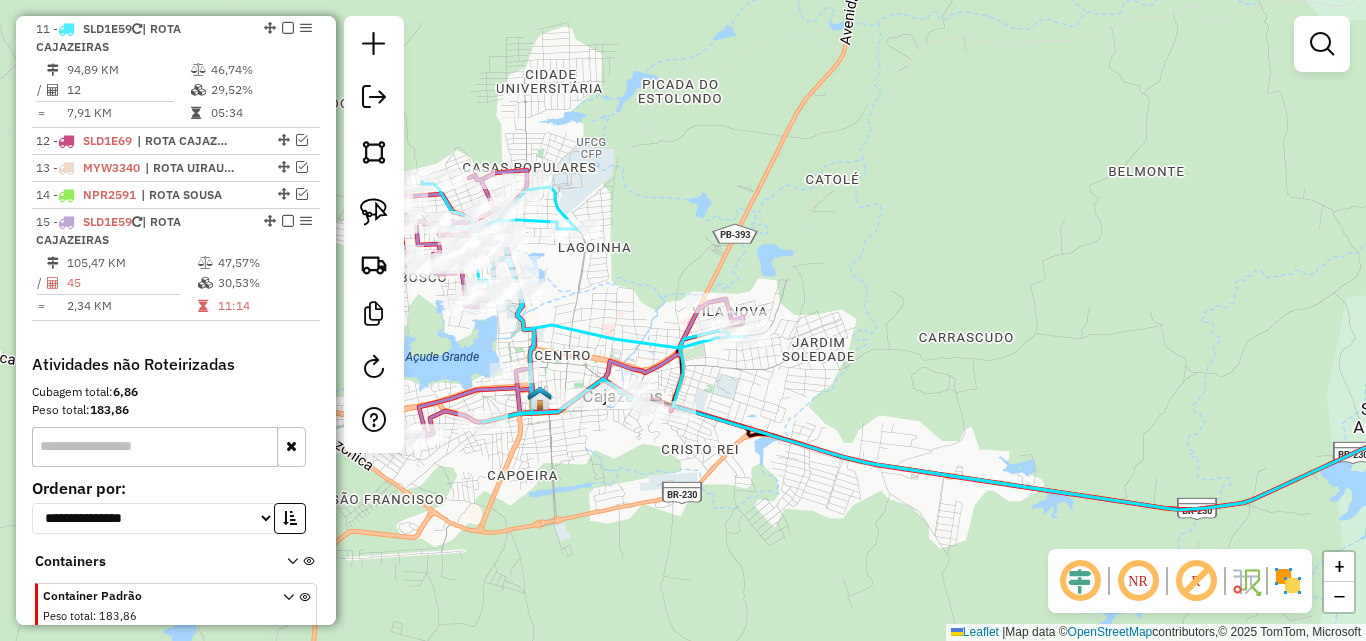 drag, startPoint x: 783, startPoint y: 391, endPoint x: 798, endPoint y: 396, distance: 15.811388 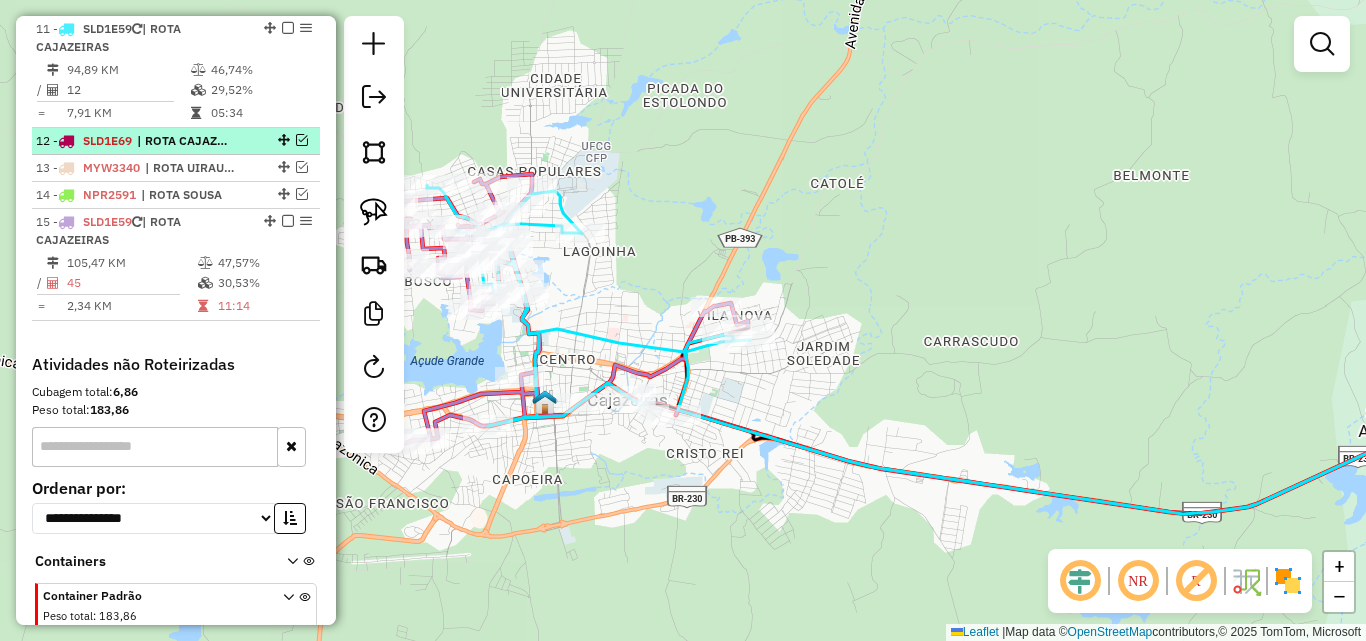 click at bounding box center (302, 140) 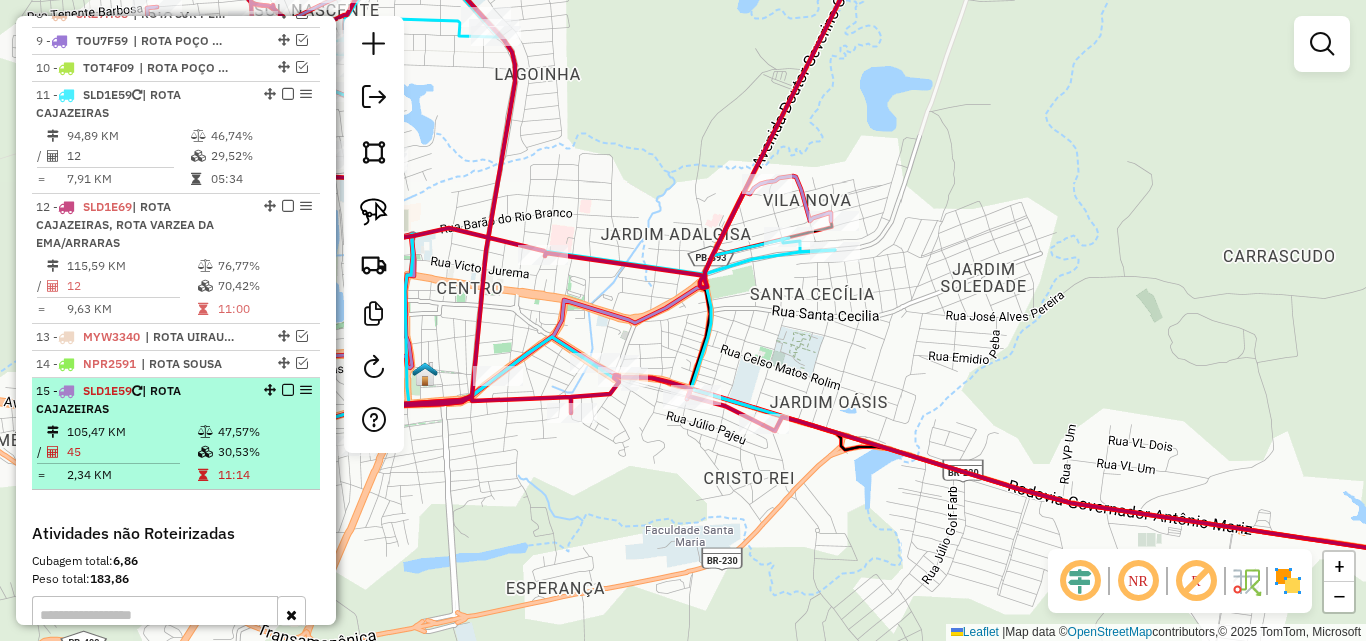 scroll, scrollTop: 944, scrollLeft: 0, axis: vertical 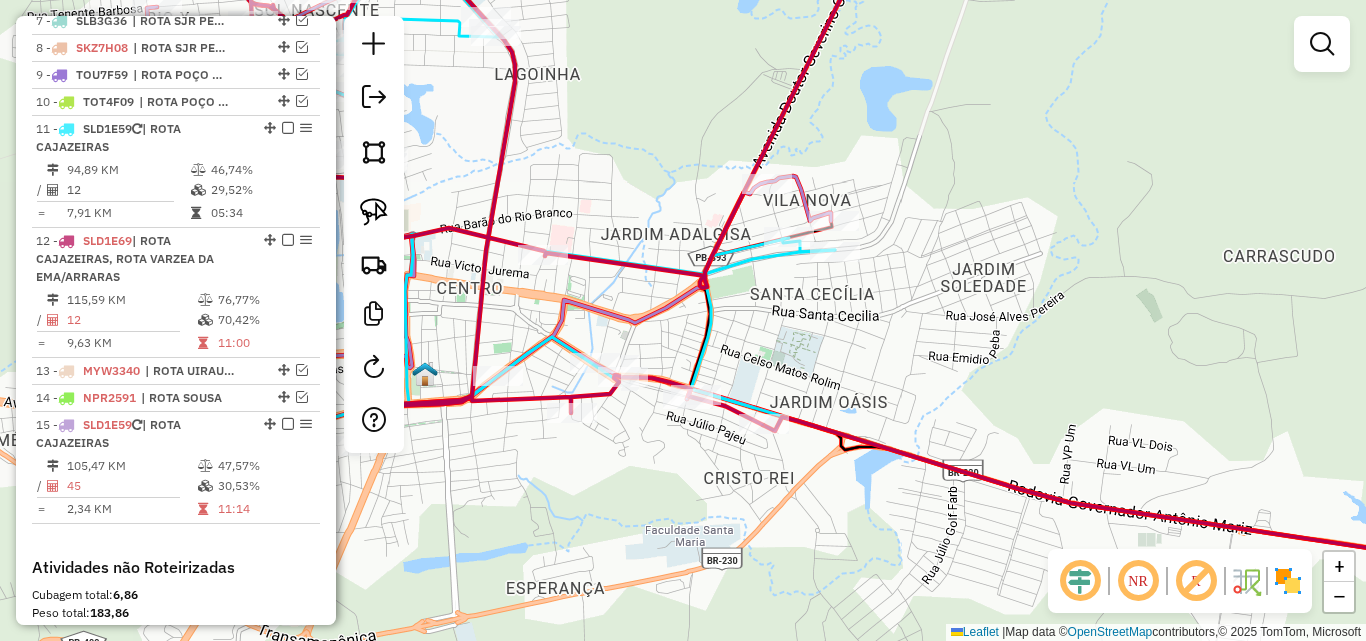 drag, startPoint x: 281, startPoint y: 121, endPoint x: 404, endPoint y: 153, distance: 127.09445 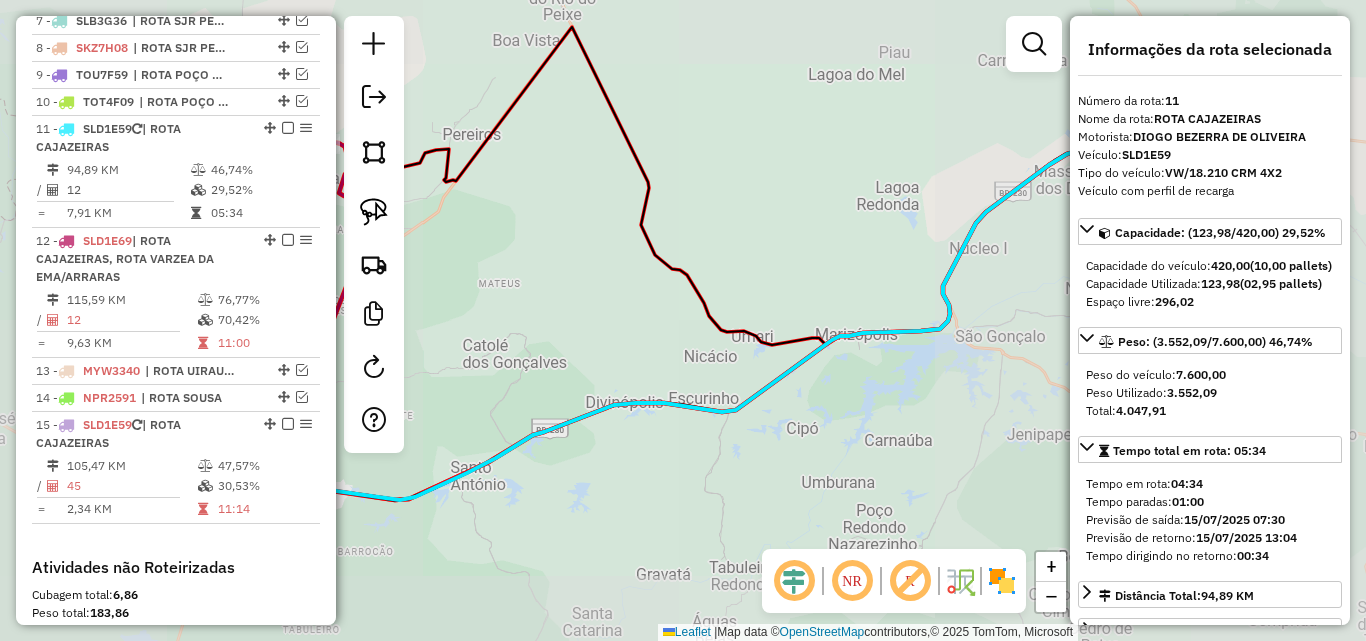 drag, startPoint x: 608, startPoint y: 177, endPoint x: 544, endPoint y: 239, distance: 89.106674 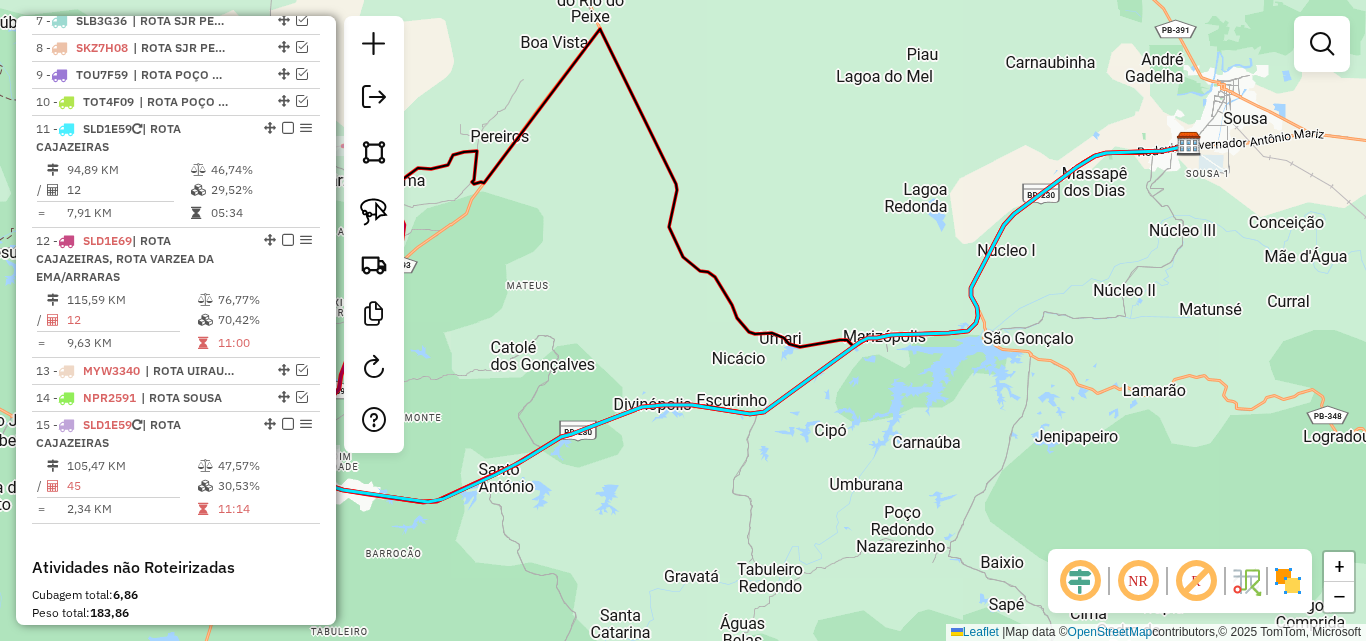 drag, startPoint x: 556, startPoint y: 284, endPoint x: 897, endPoint y: 232, distance: 344.94202 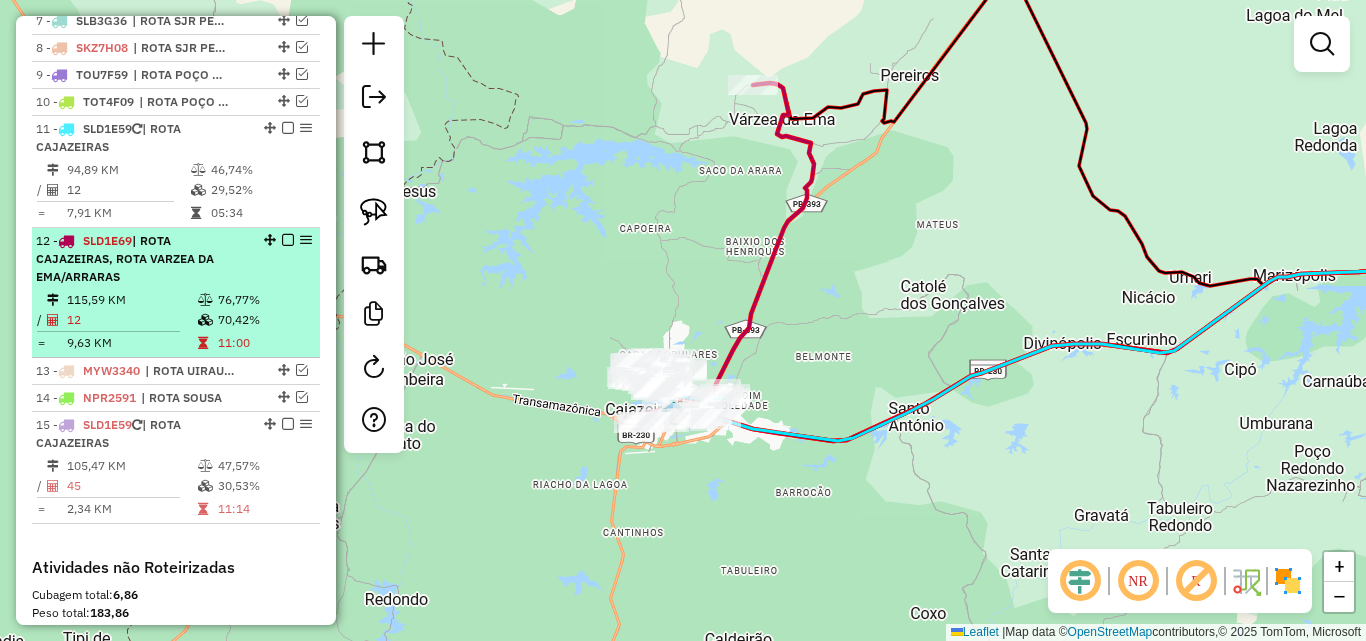 click at bounding box center [288, 240] 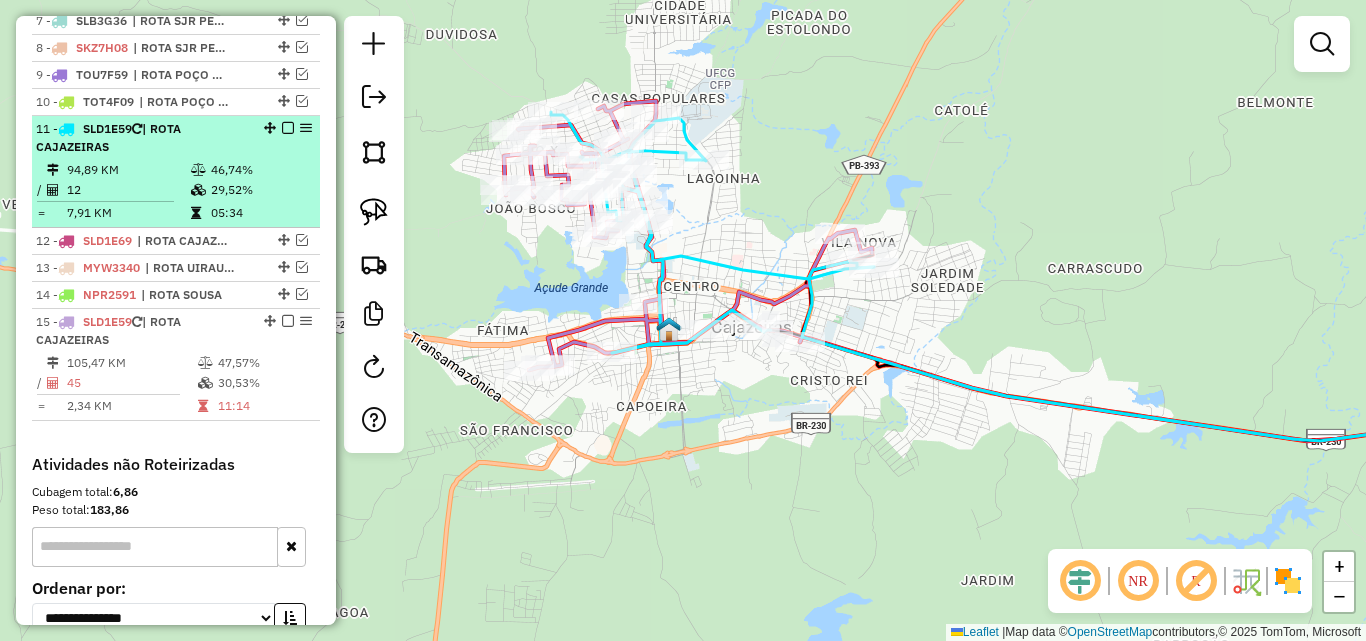 drag, startPoint x: 284, startPoint y: 127, endPoint x: 529, endPoint y: 252, distance: 275.04544 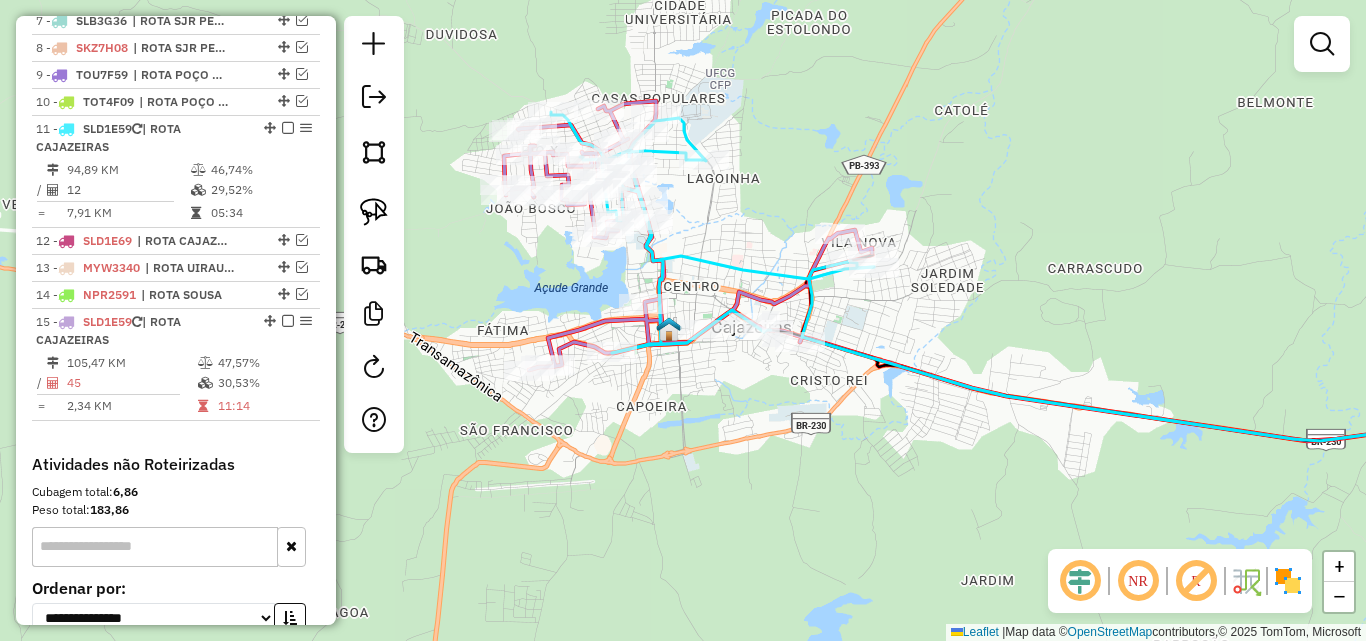 click at bounding box center [288, 128] 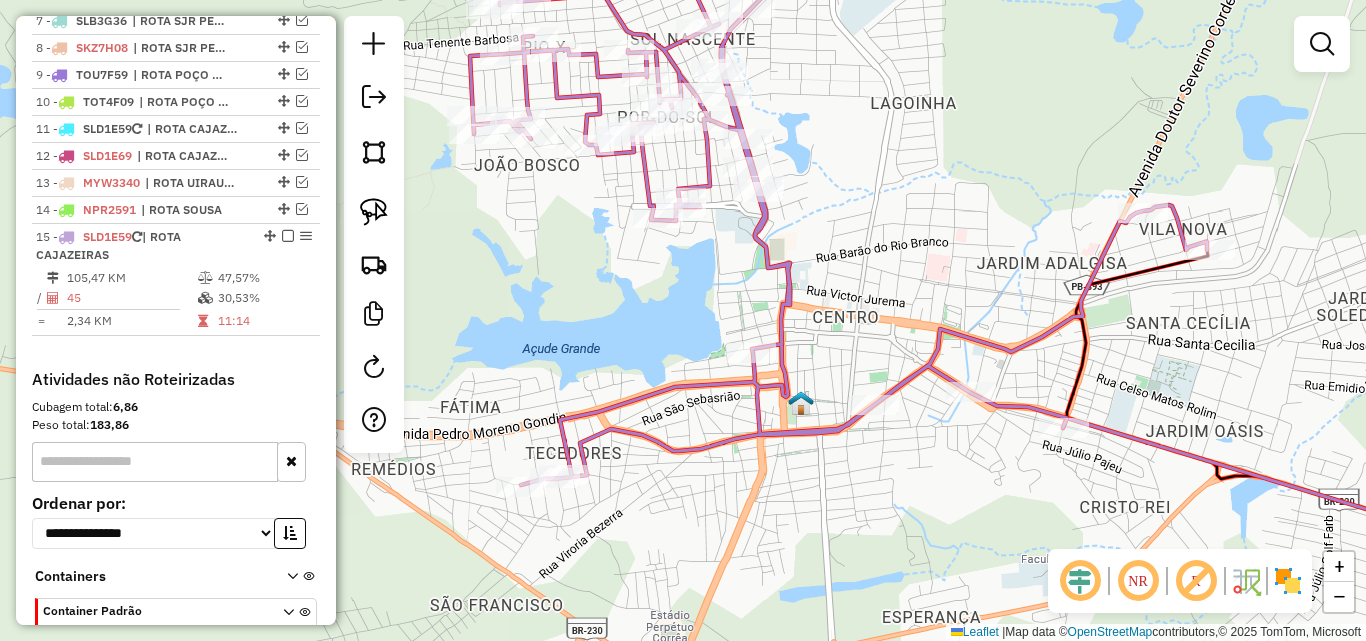 click on "Janela de atendimento Grade de atendimento Capacidade Transportadoras Veículos Cliente Pedidos  Rotas Selecione os dias de semana para filtrar as janelas de atendimento  Seg   Ter   Qua   Qui   Sex   Sáb   Dom  Informe o período da janela de atendimento: De: Até:  Filtrar exatamente a janela do cliente  Considerar janela de atendimento padrão  Selecione os dias de semana para filtrar as grades de atendimento  Seg   Ter   Qua   Qui   Sex   Sáb   Dom   Considerar clientes sem dia de atendimento cadastrado  Clientes fora do dia de atendimento selecionado Filtrar as atividades entre os valores definidos abaixo:  Peso mínimo:   Peso máximo:   Cubagem mínima:   Cubagem máxima:   De:   Até:  Filtrar as atividades entre o tempo de atendimento definido abaixo:  De:   Até:   Considerar capacidade total dos clientes não roteirizados Transportadora: Selecione um ou mais itens Tipo de veículo: Selecione um ou mais itens Veículo: Selecione um ou mais itens Motorista: Selecione um ou mais itens Nome: Rótulo:" 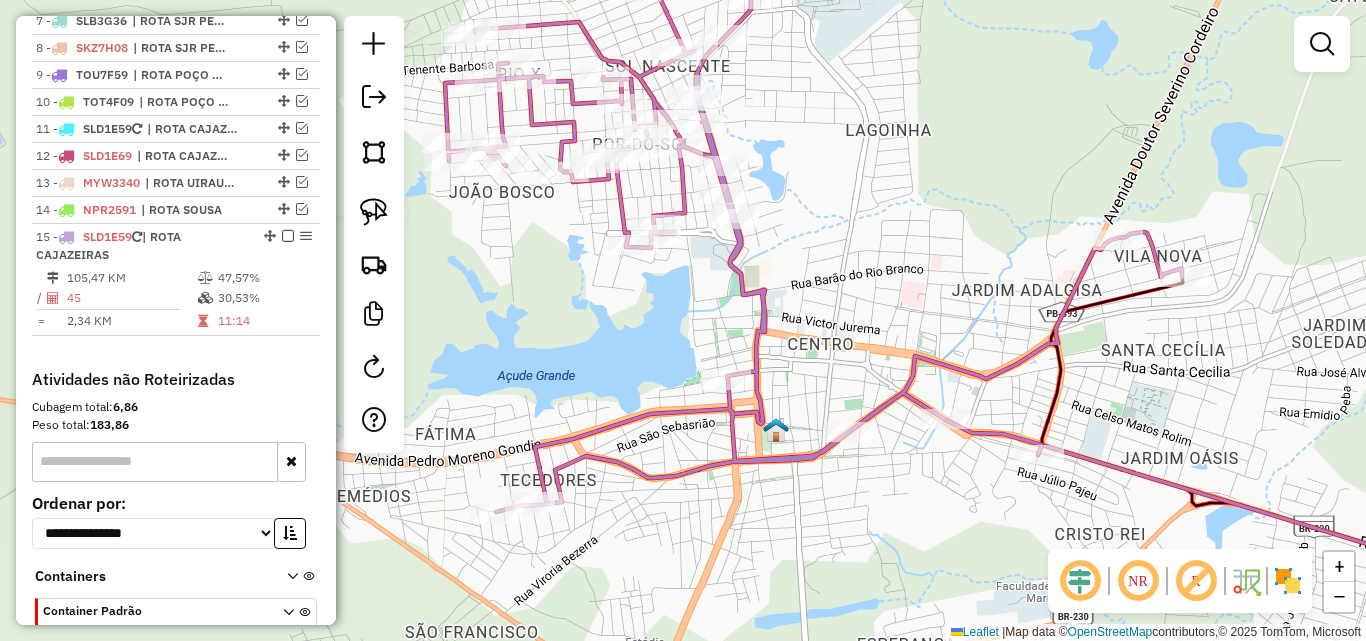 drag, startPoint x: 478, startPoint y: 317, endPoint x: 461, endPoint y: 330, distance: 21.400934 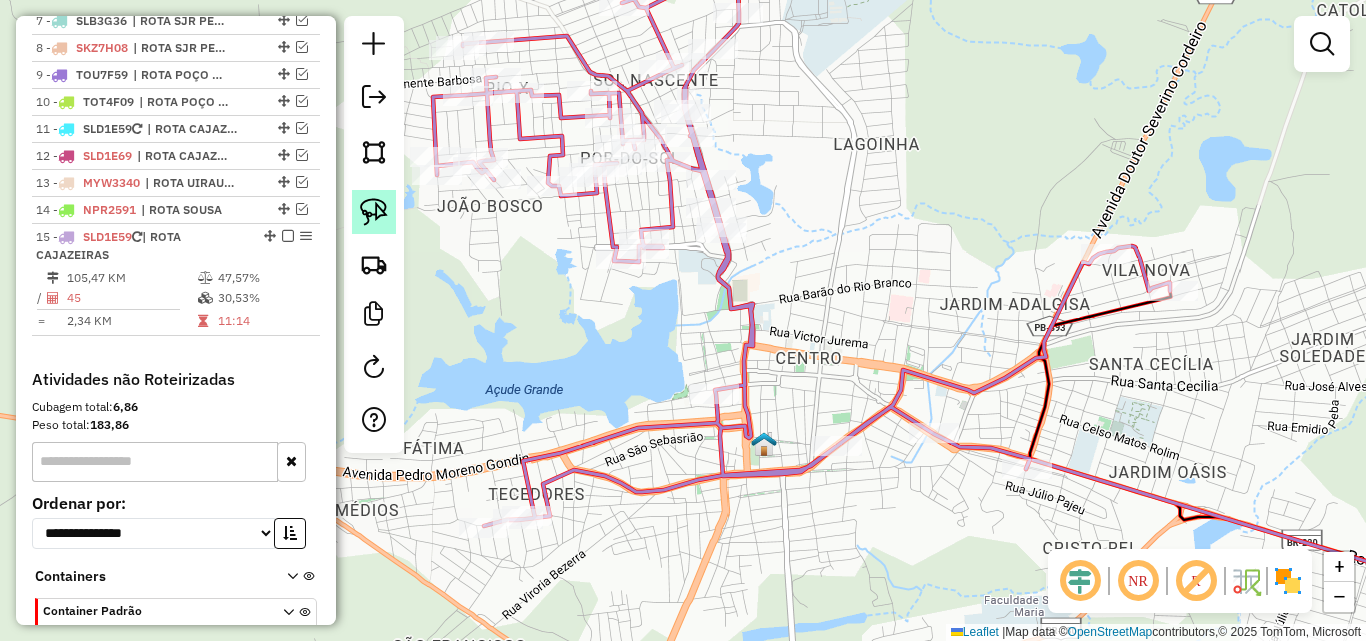 click 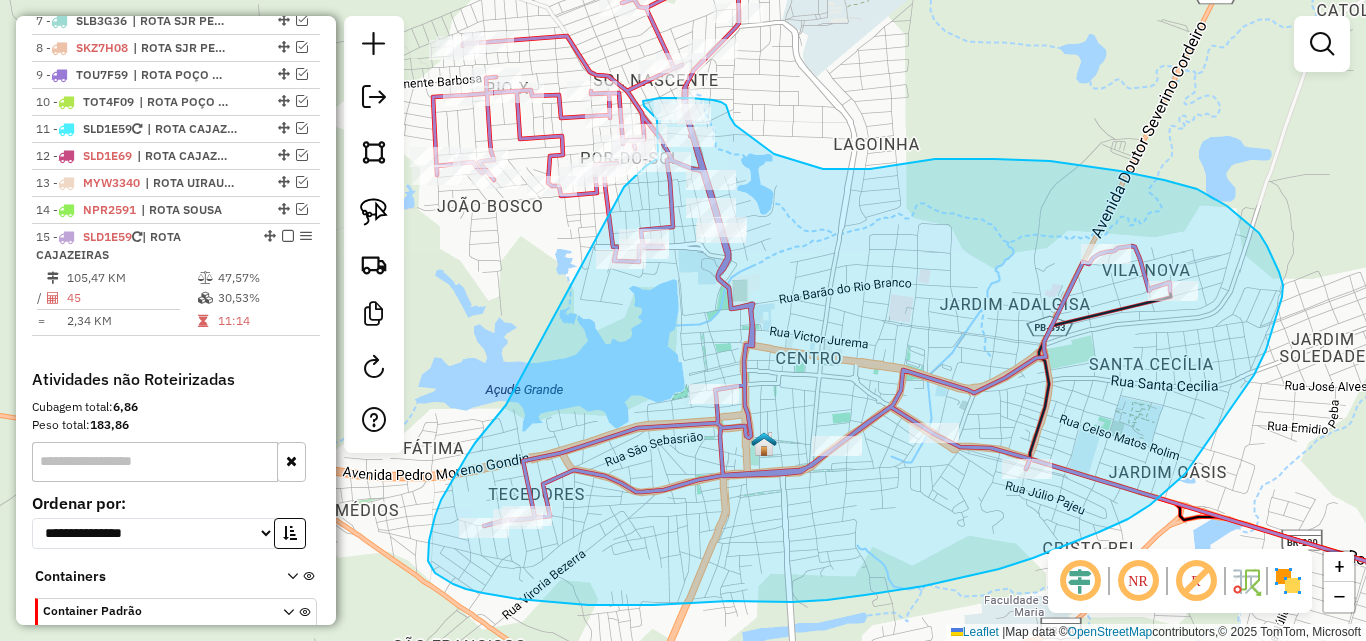 drag, startPoint x: 496, startPoint y: 418, endPoint x: 600, endPoint y: 218, distance: 225.42404 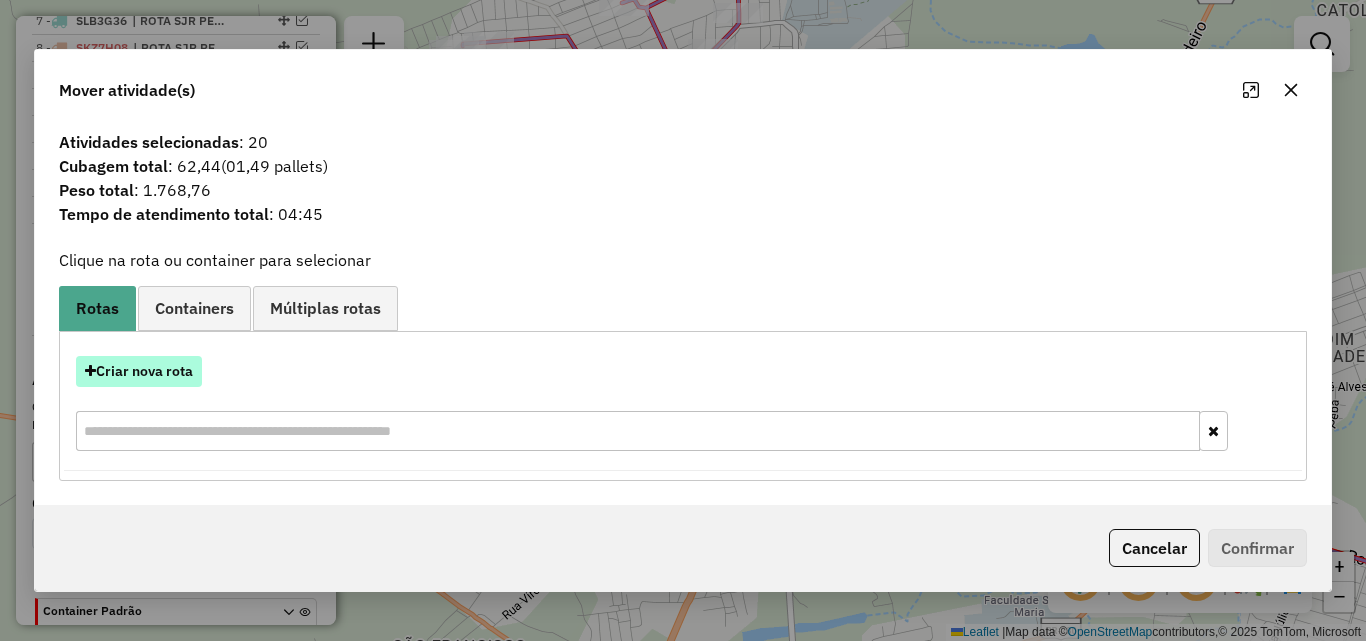 click on "Criar nova rota" at bounding box center (139, 371) 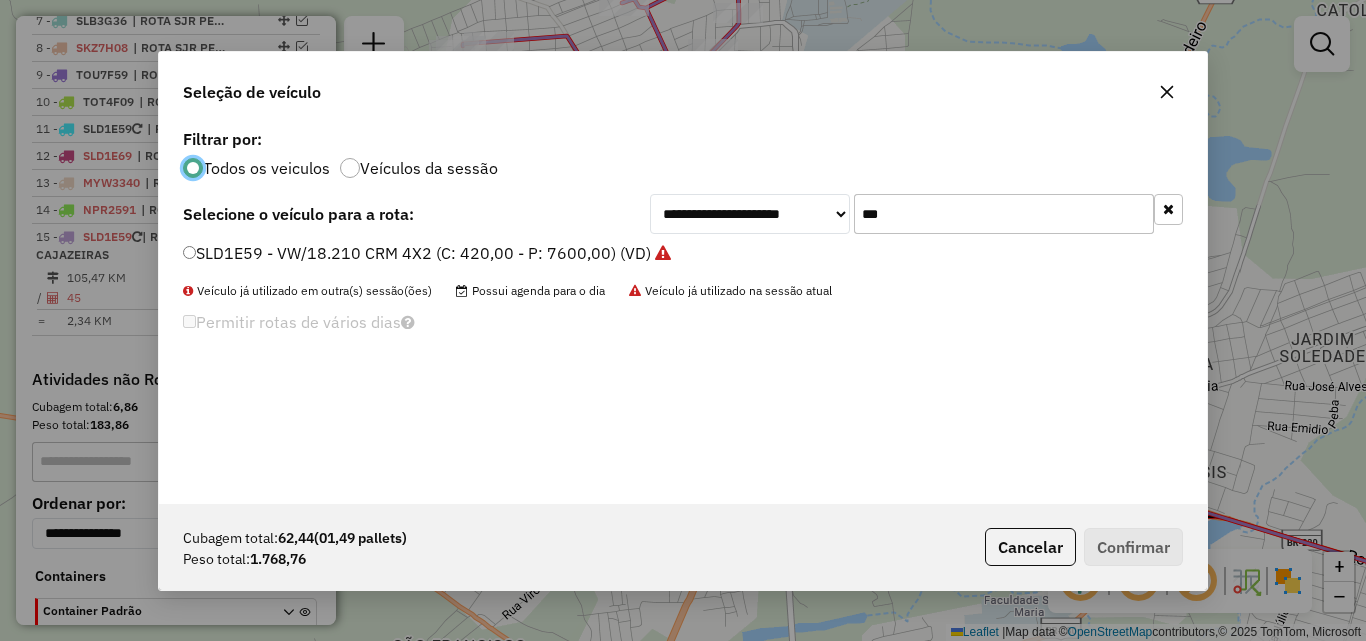 scroll, scrollTop: 11, scrollLeft: 6, axis: both 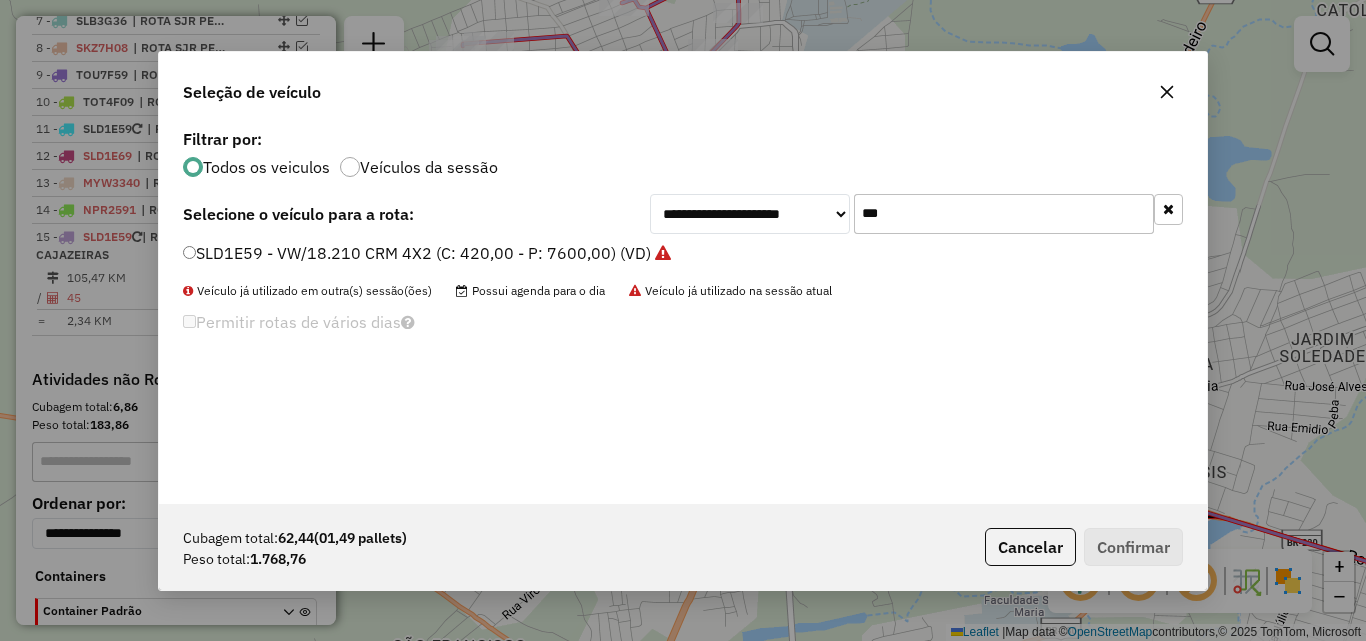 click on "SLD1E59 - VW/18.210 CRM 4X2 (C: 420,00 - P: 7600,00) (VD)" 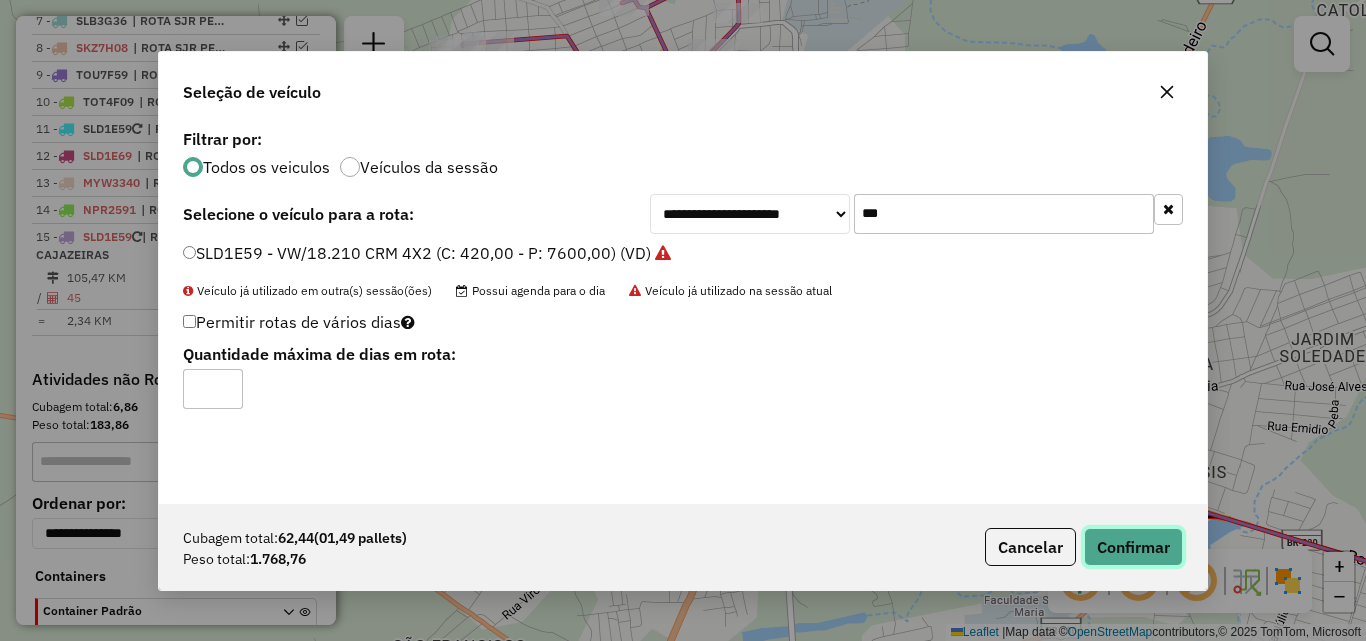 drag, startPoint x: 1115, startPoint y: 547, endPoint x: 905, endPoint y: 448, distance: 232.1659 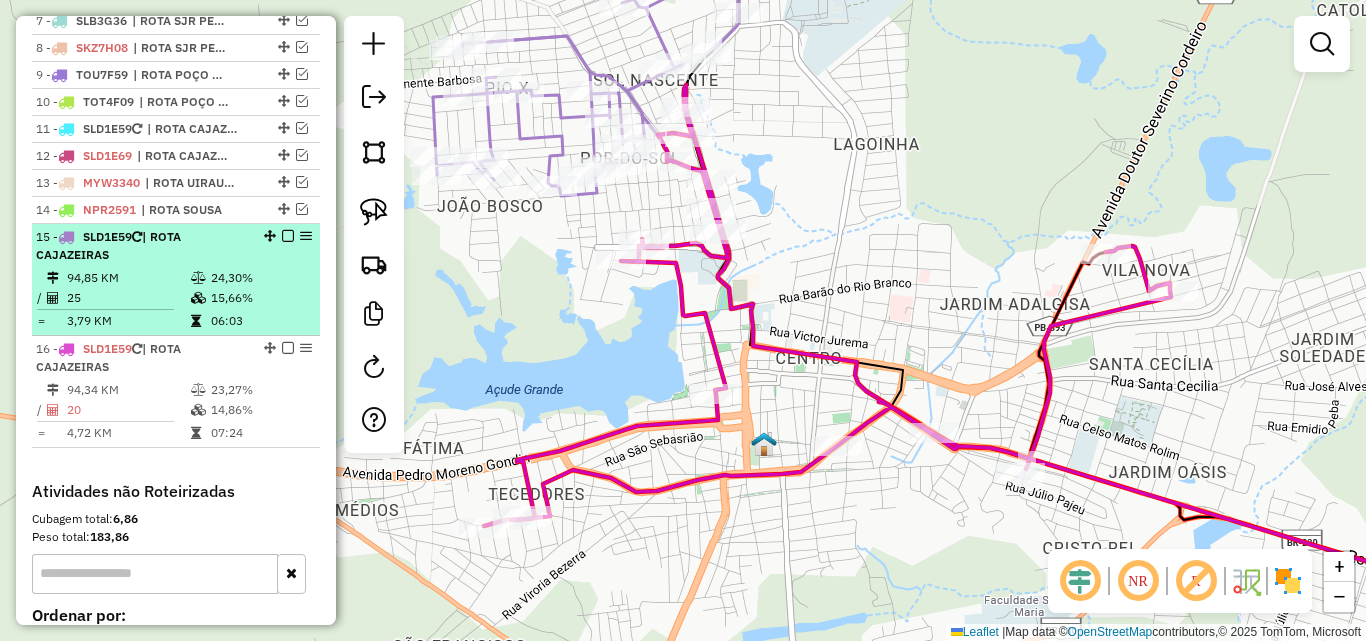 drag, startPoint x: 110, startPoint y: 391, endPoint x: 151, endPoint y: 330, distance: 73.4983 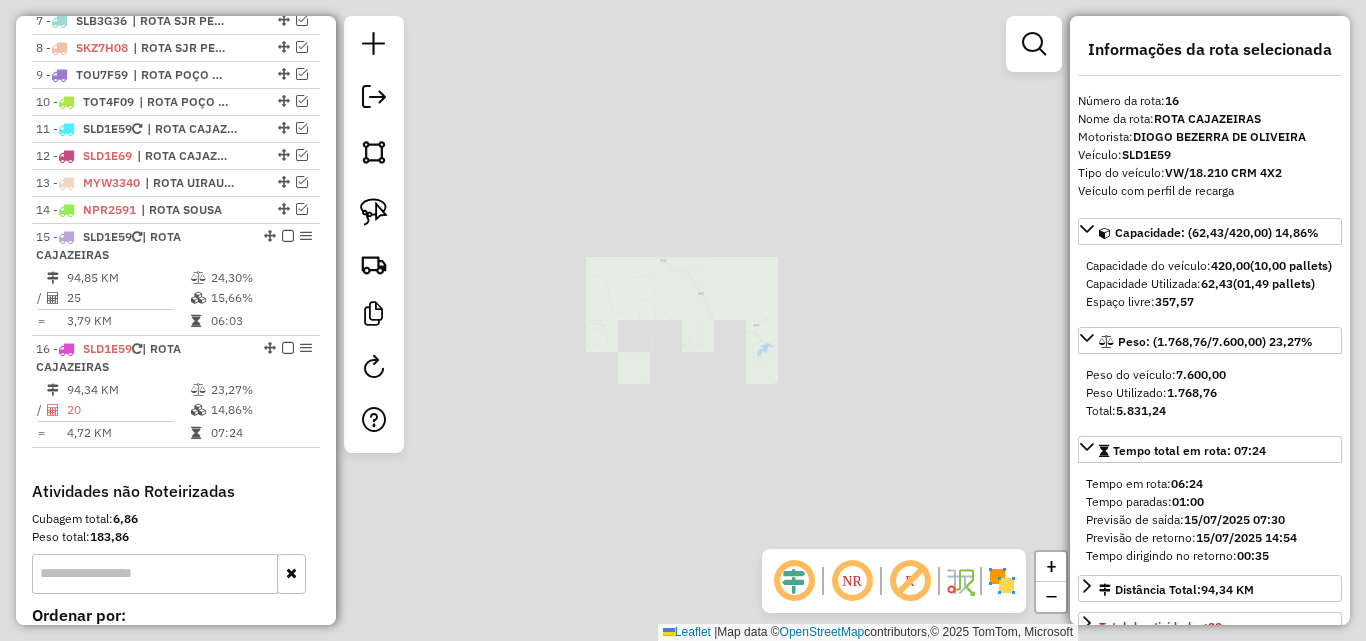 drag, startPoint x: 176, startPoint y: 291, endPoint x: 1043, endPoint y: 386, distance: 872.1892 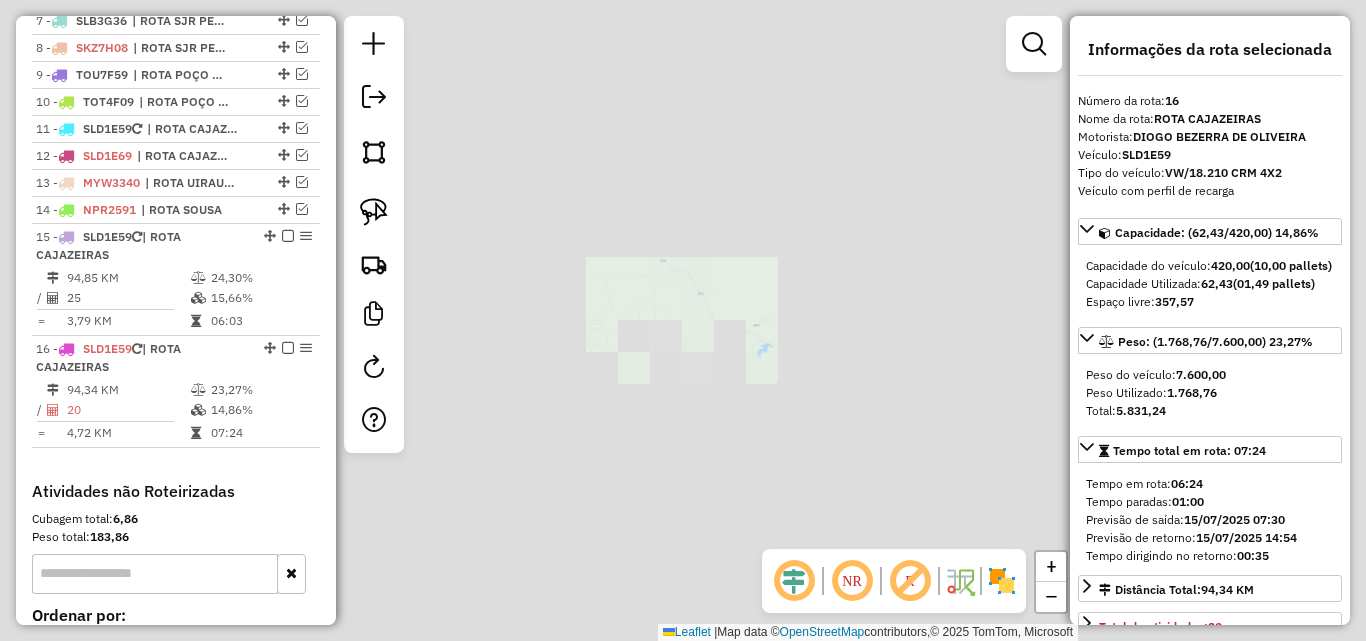 click on "25" at bounding box center [128, 298] 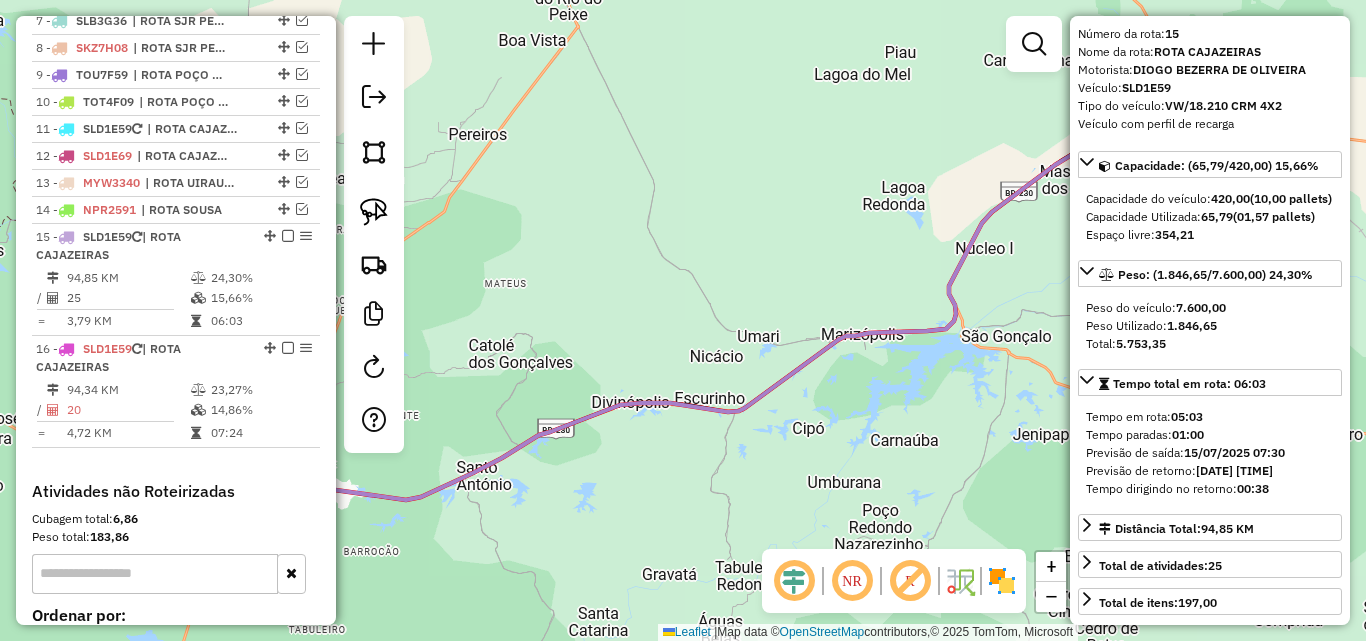 scroll, scrollTop: 100, scrollLeft: 0, axis: vertical 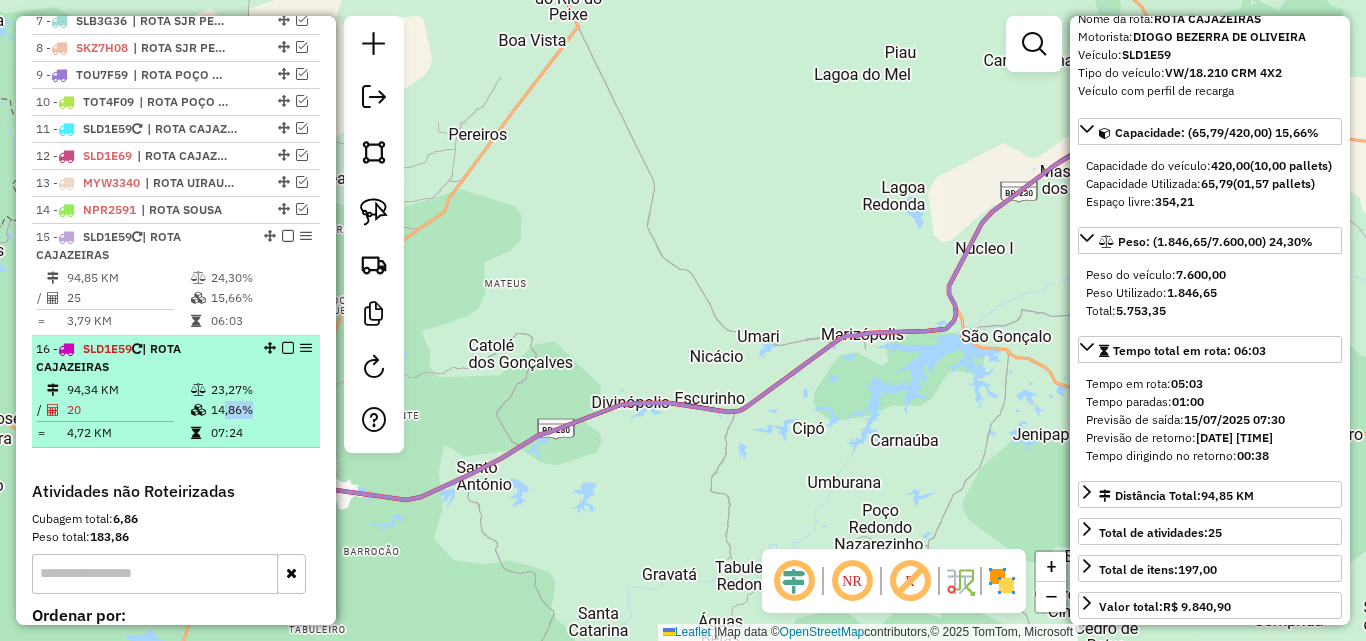 click on "94,34 KM   23,27%  /  20   14,86%     =  4,72 KM   07:24" at bounding box center (176, 411) 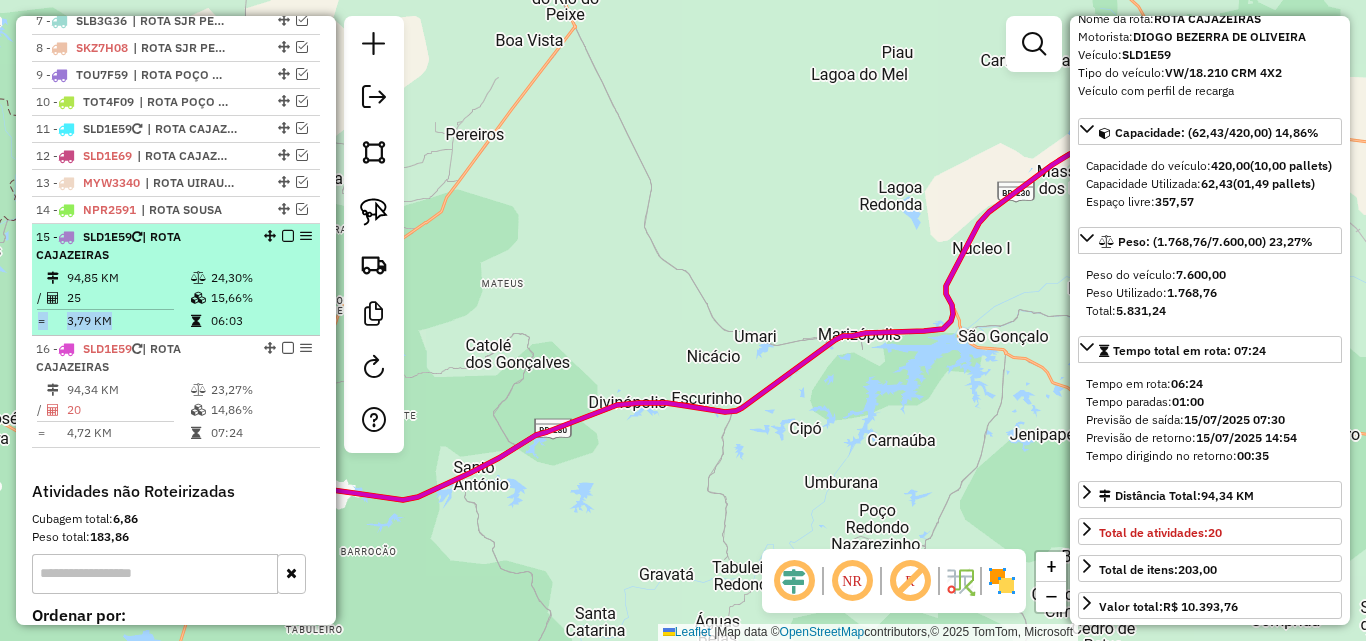 click at bounding box center [200, 321] 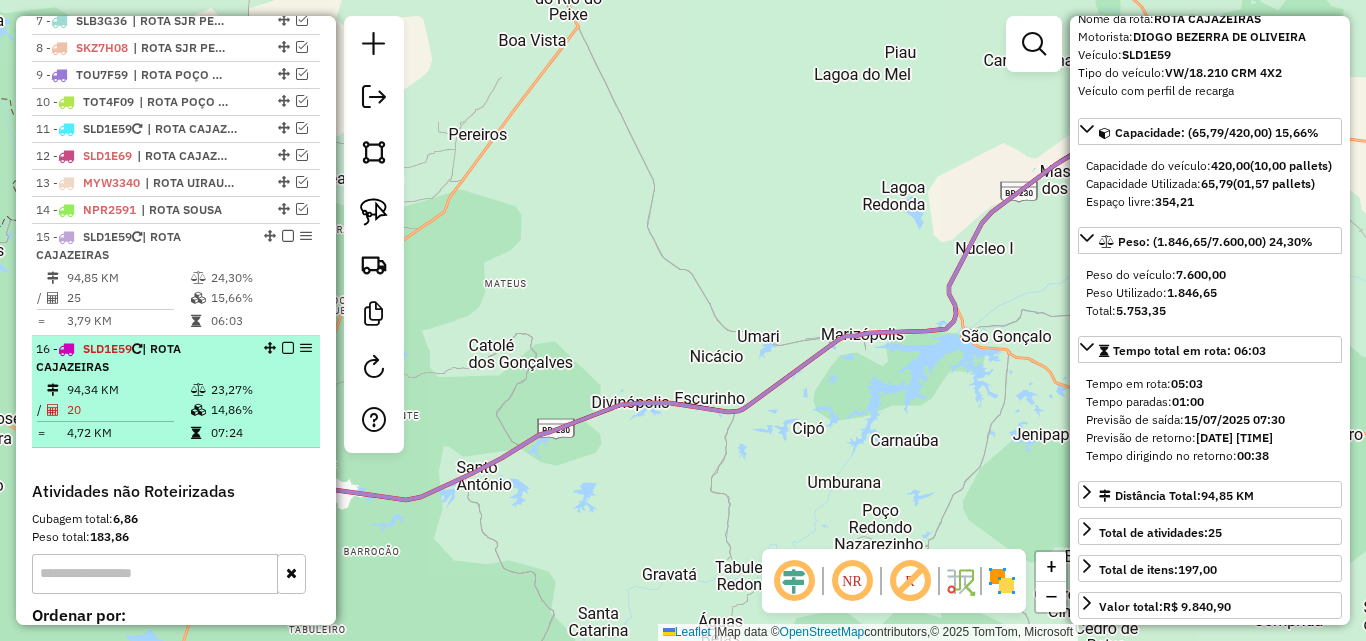 click on "94,34 KM" at bounding box center (128, 390) 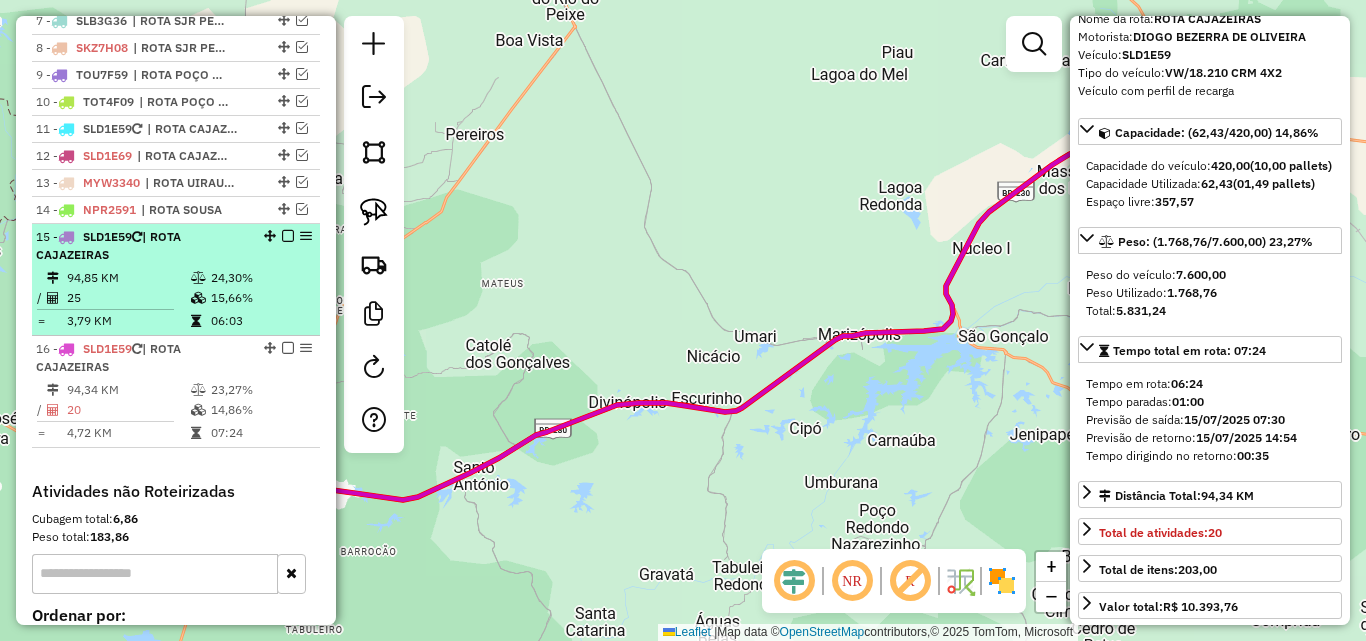 click at bounding box center (113, 309) 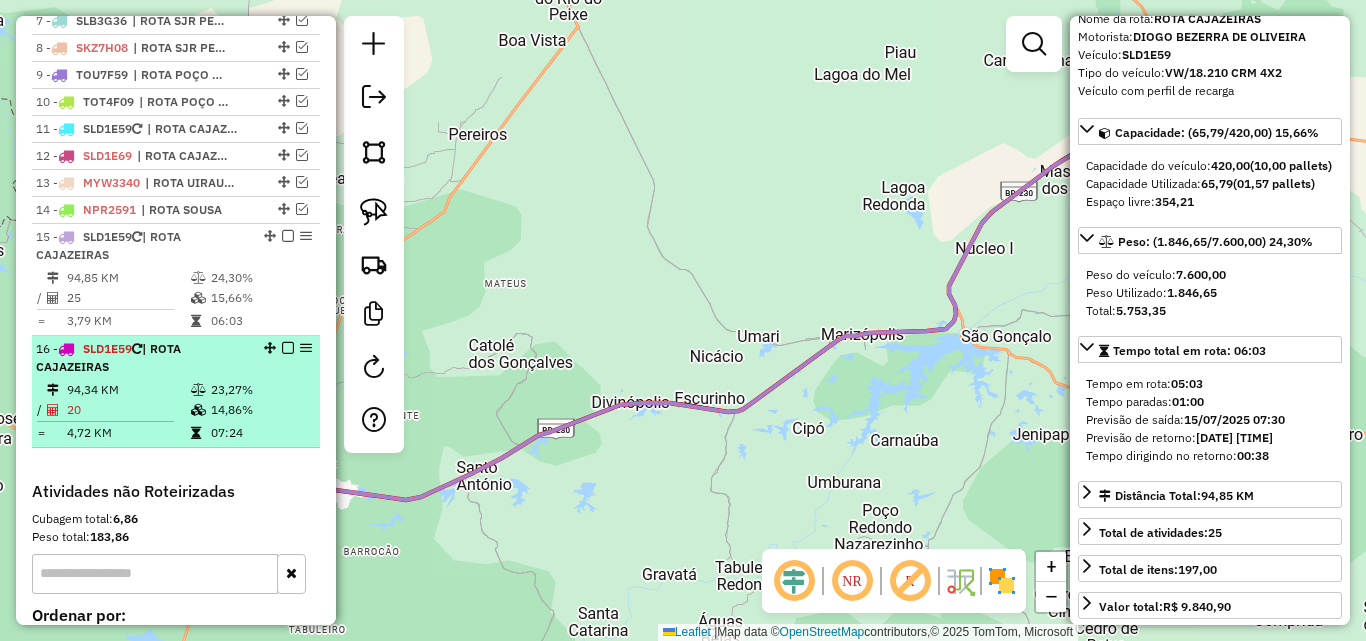 click on "20" at bounding box center [128, 410] 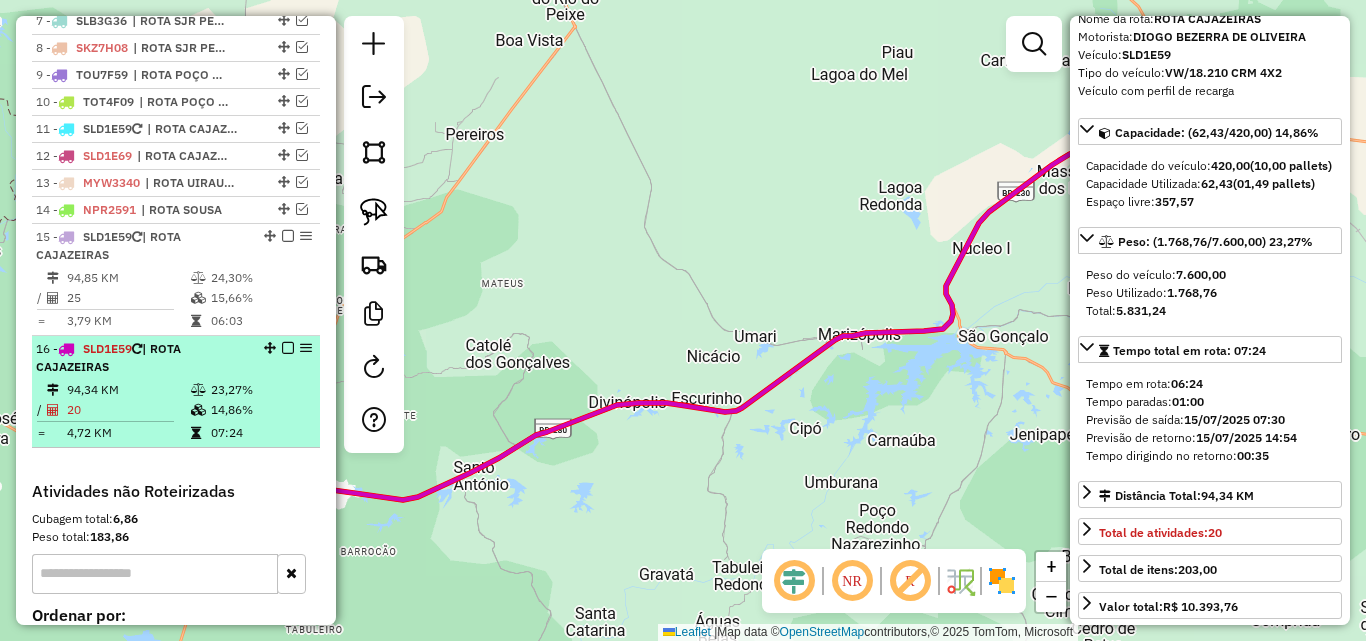 drag, startPoint x: 184, startPoint y: 315, endPoint x: 198, endPoint y: 363, distance: 50 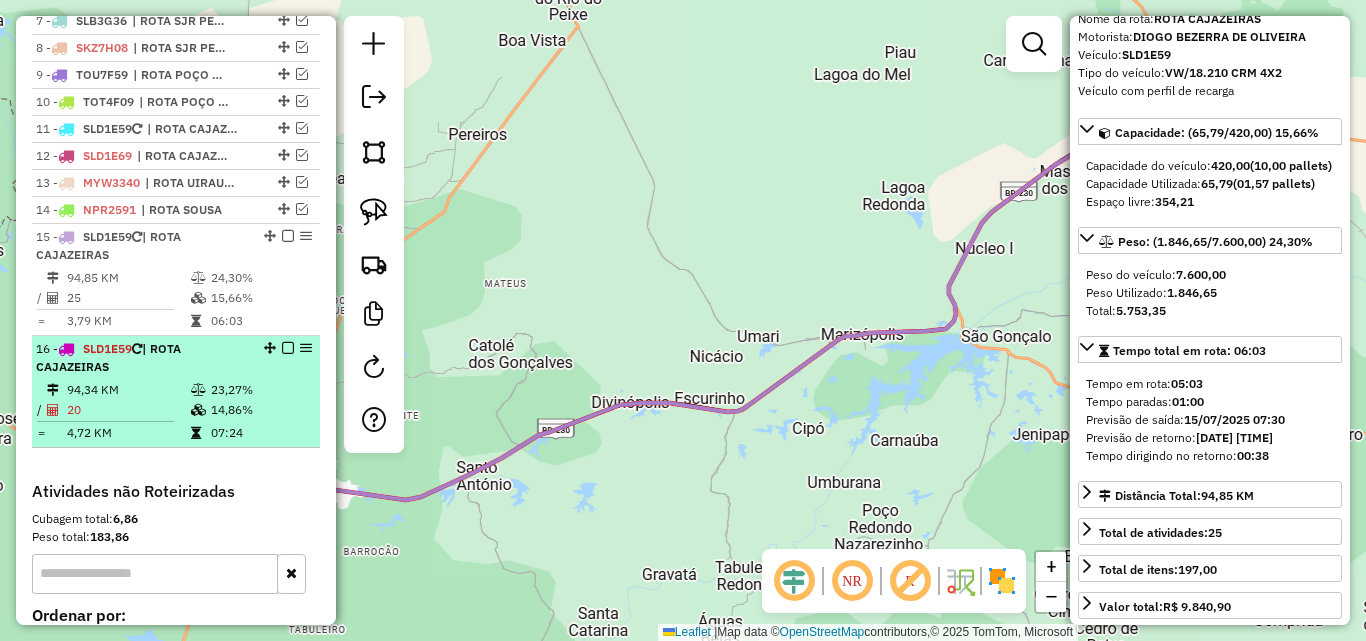click on "14,86%" at bounding box center (260, 410) 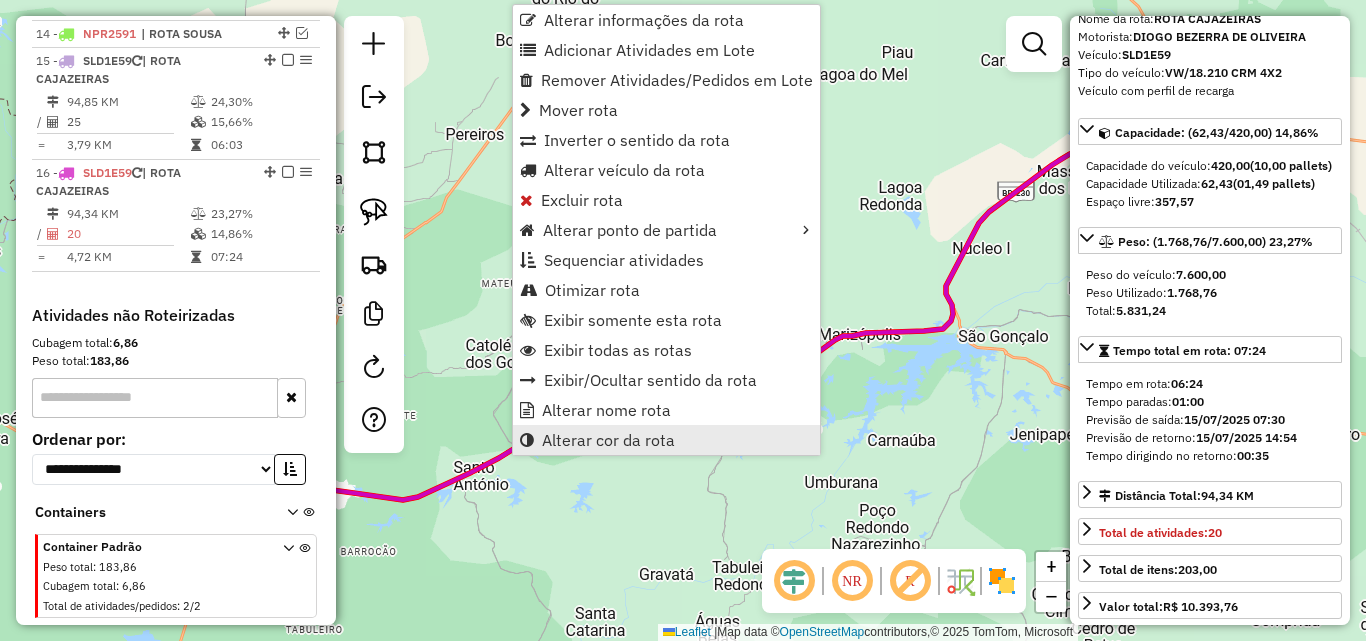 scroll, scrollTop: 1161, scrollLeft: 0, axis: vertical 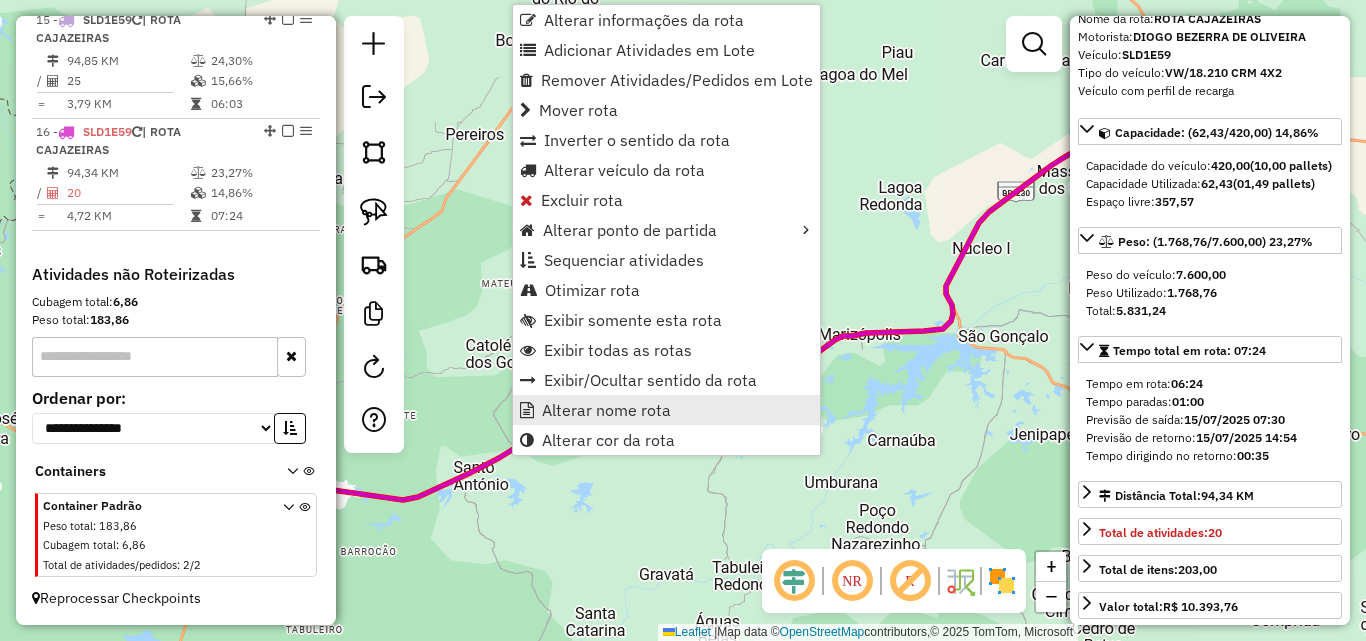 click on "Alterar nome rota" at bounding box center (666, 410) 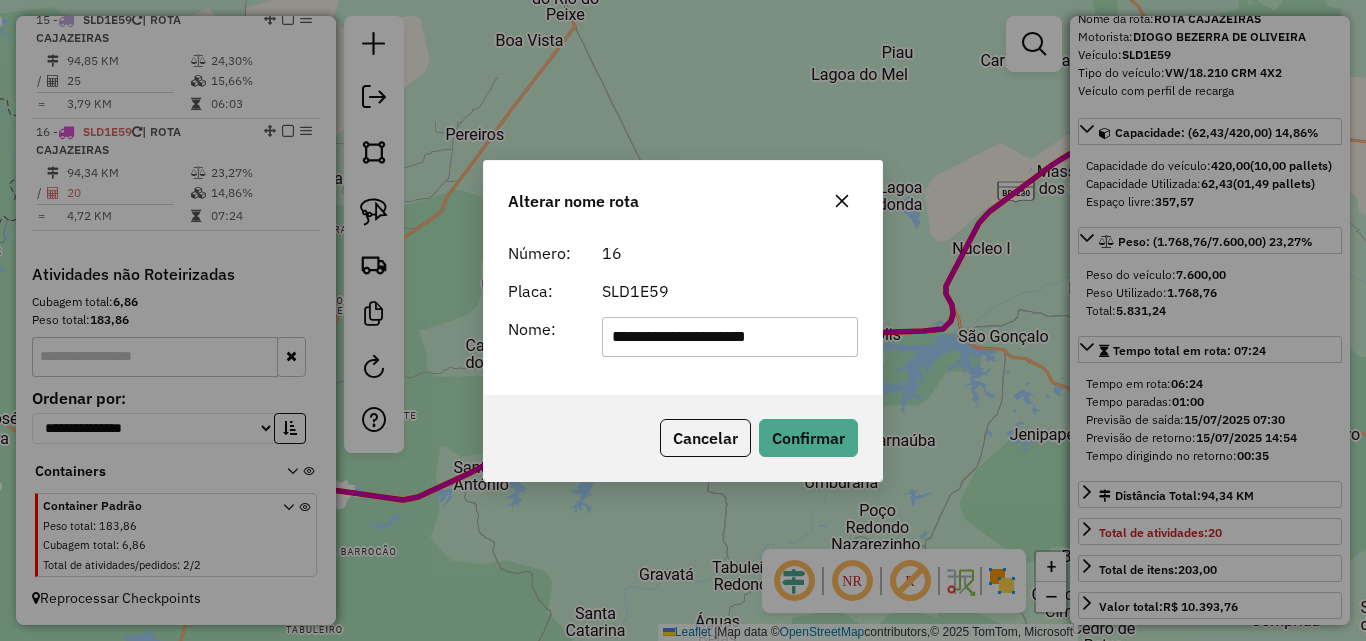 type on "**********" 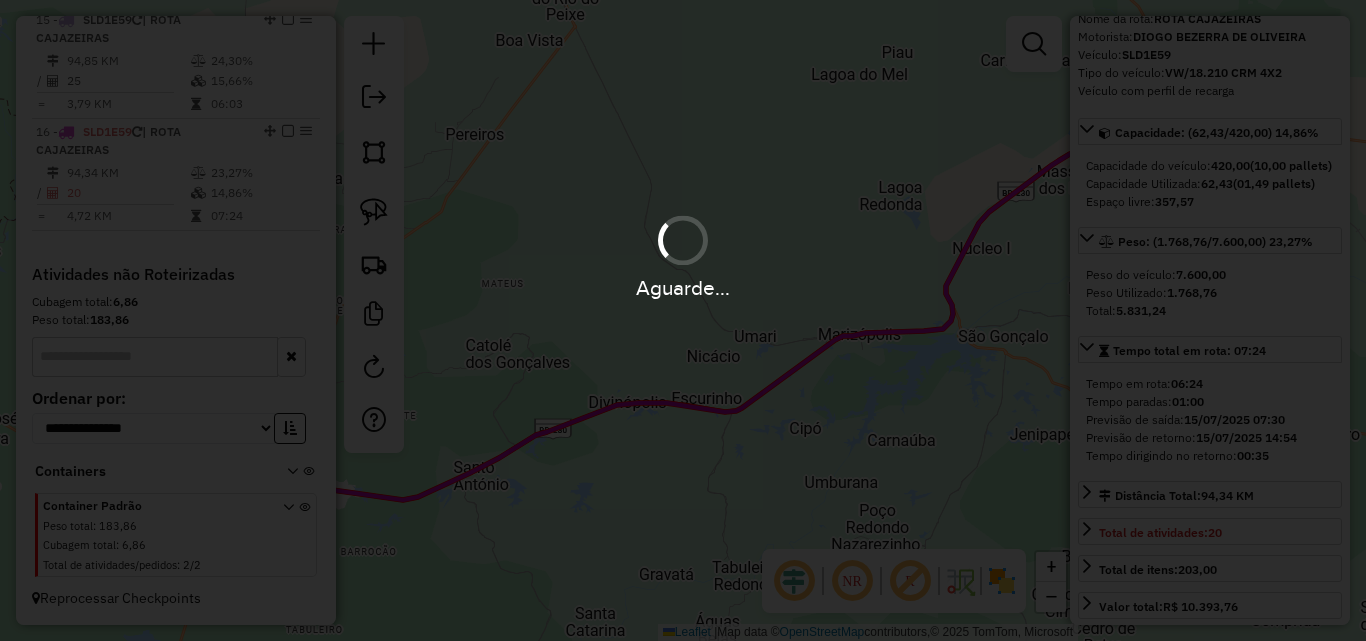 type 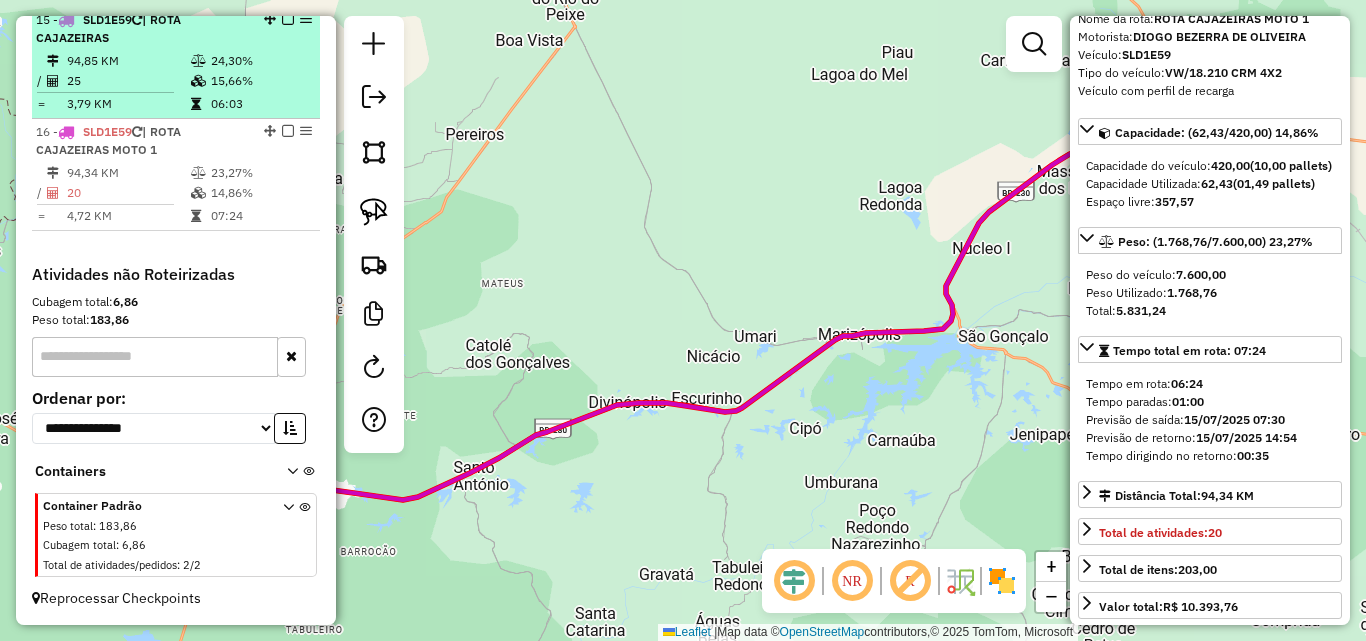 drag, startPoint x: 214, startPoint y: 87, endPoint x: 375, endPoint y: 203, distance: 198.43639 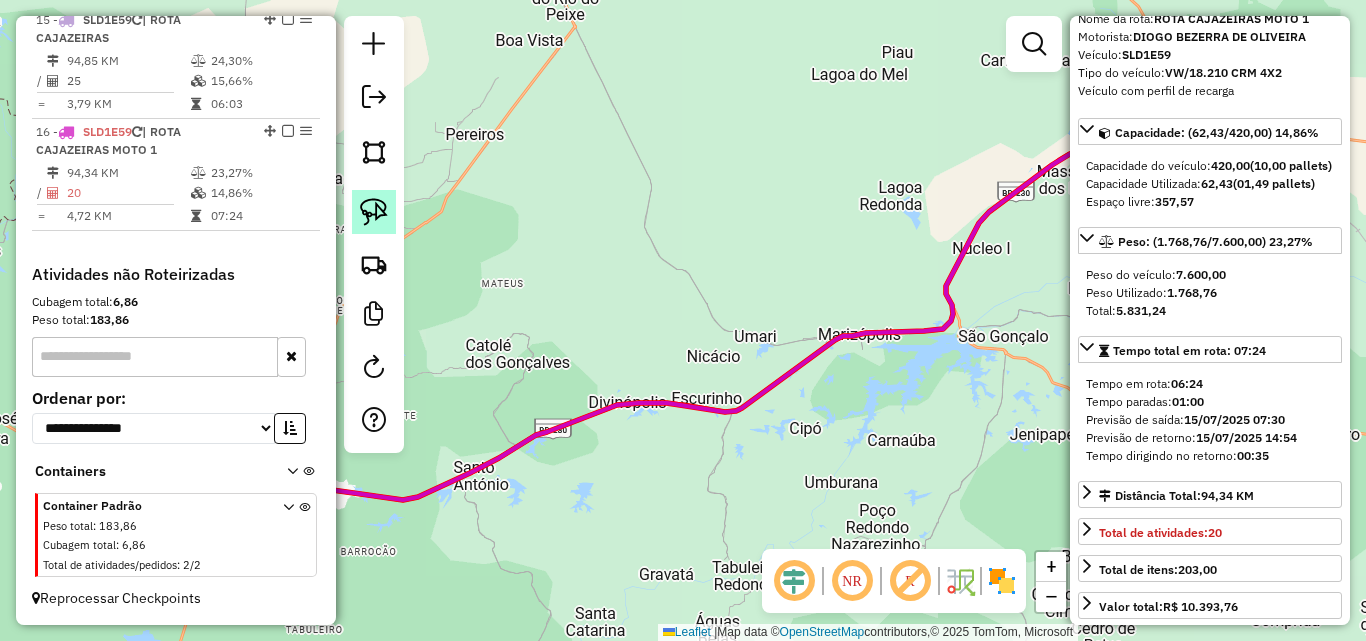 click on "15,66%" at bounding box center (260, 81) 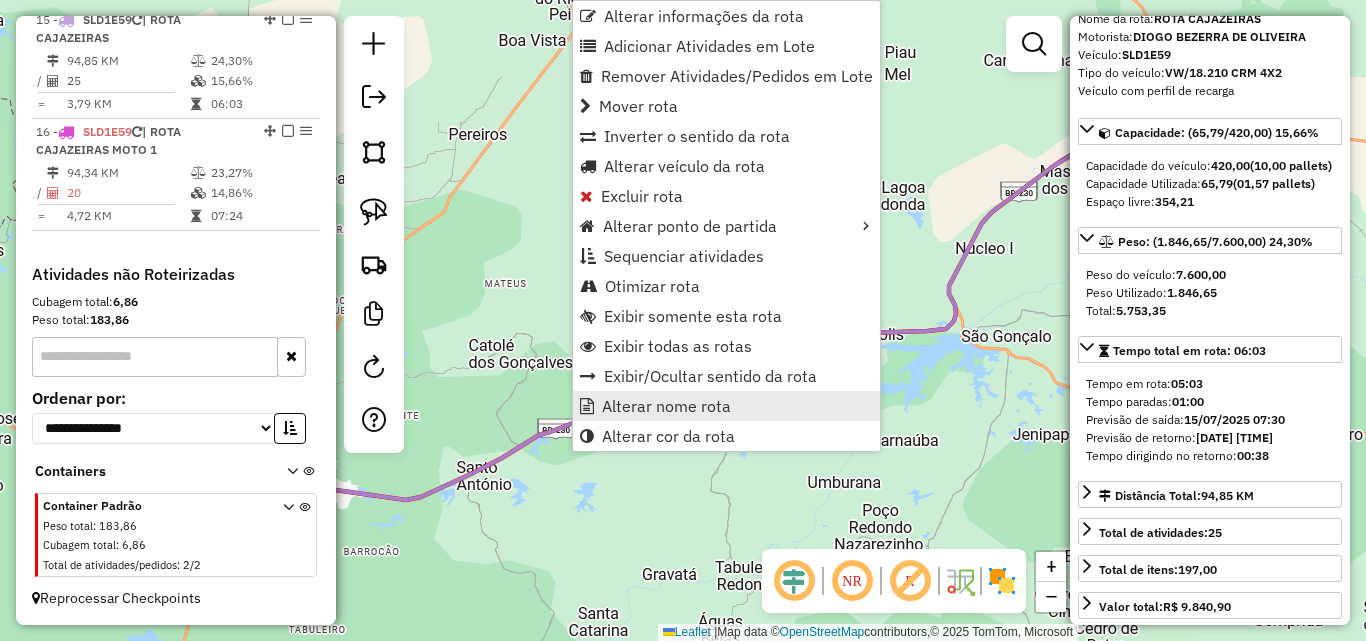 scroll, scrollTop: 1152, scrollLeft: 0, axis: vertical 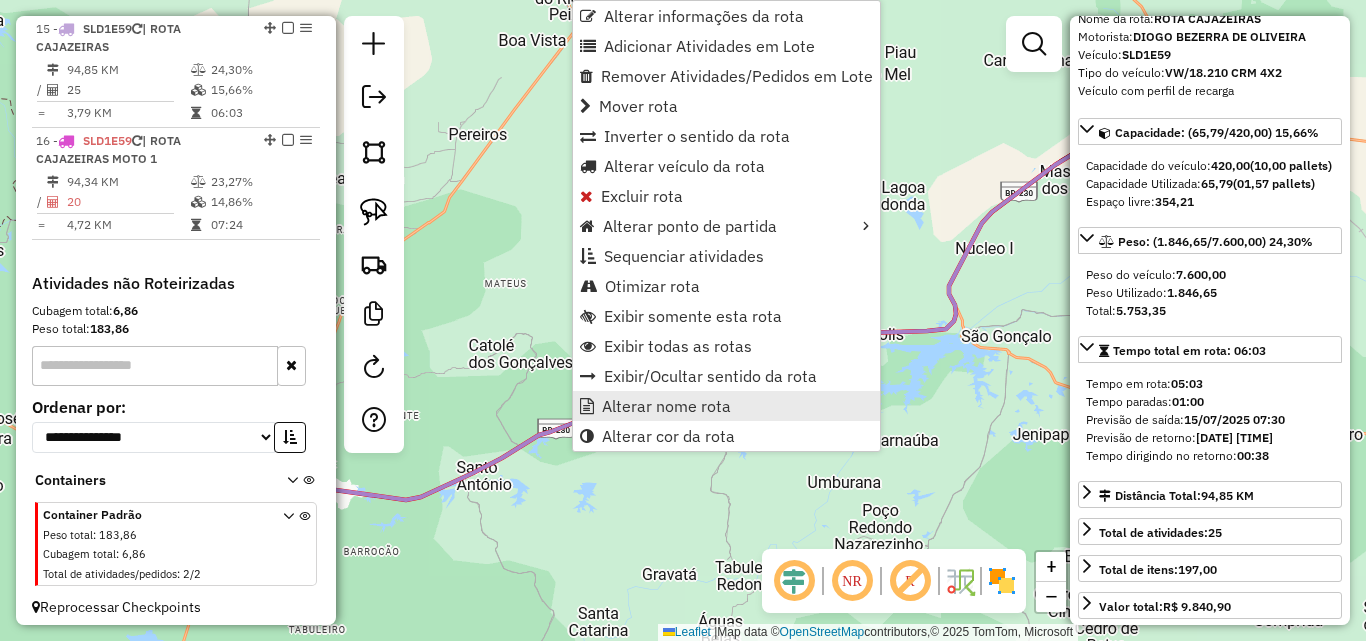 click on "Alterar nome rota" at bounding box center (666, 406) 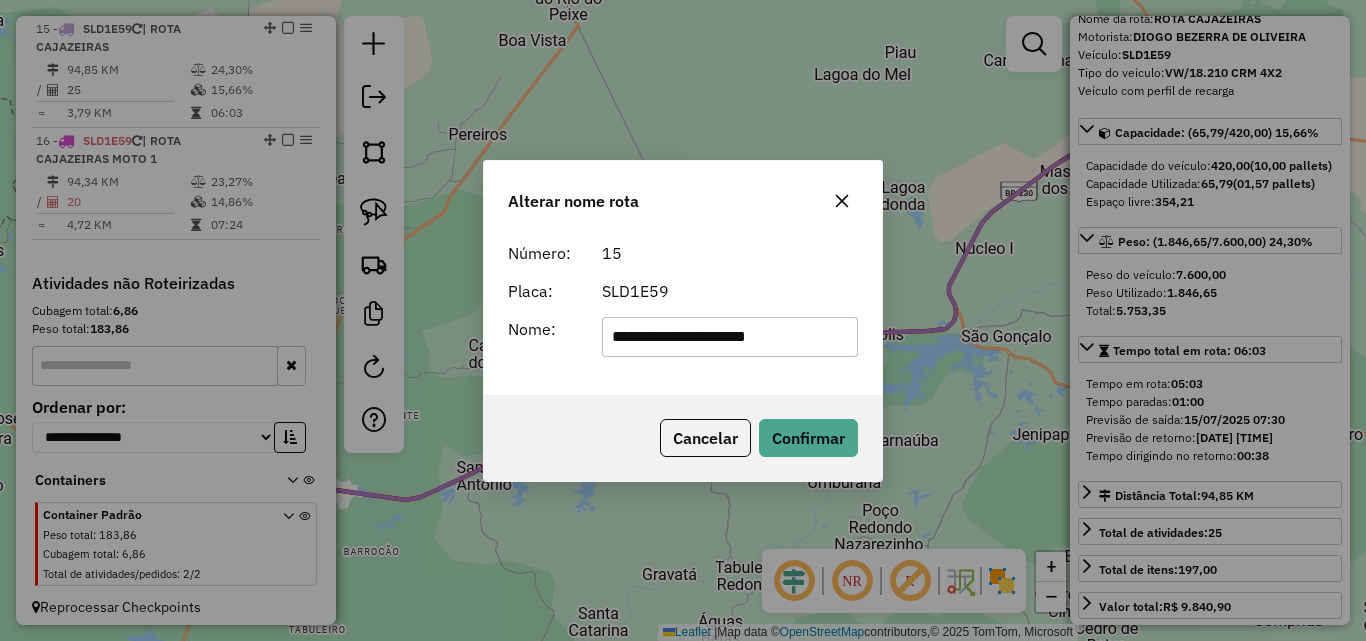 type on "**********" 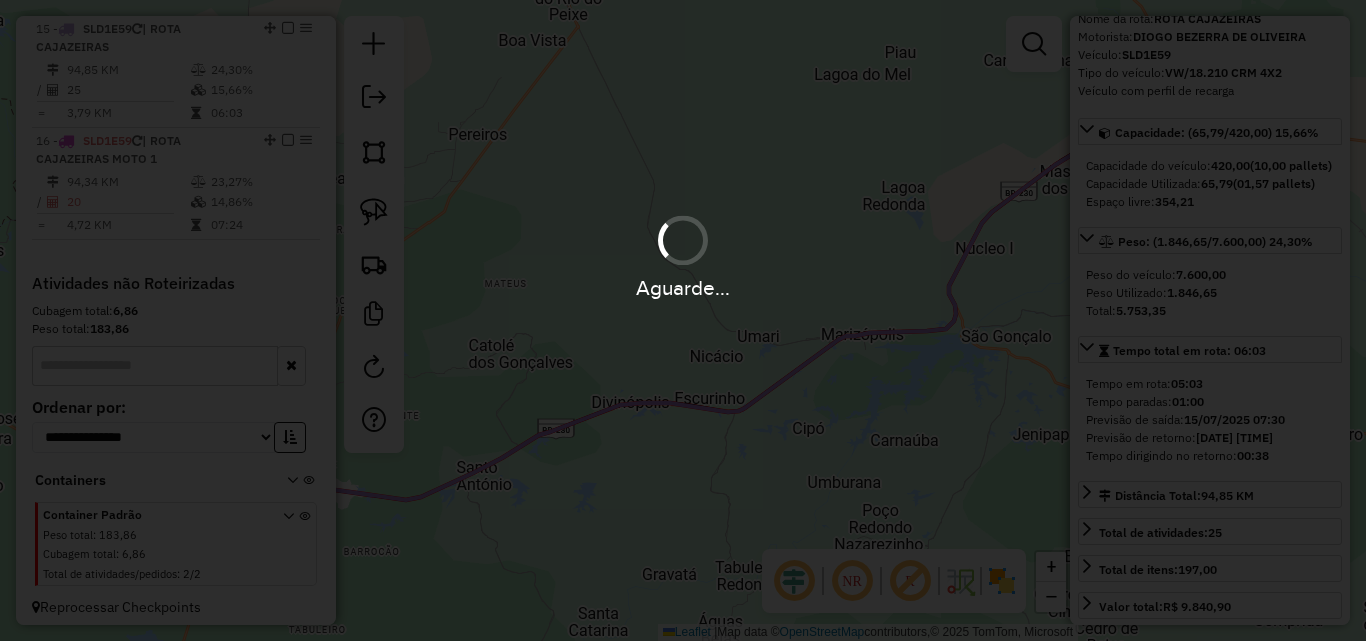 type 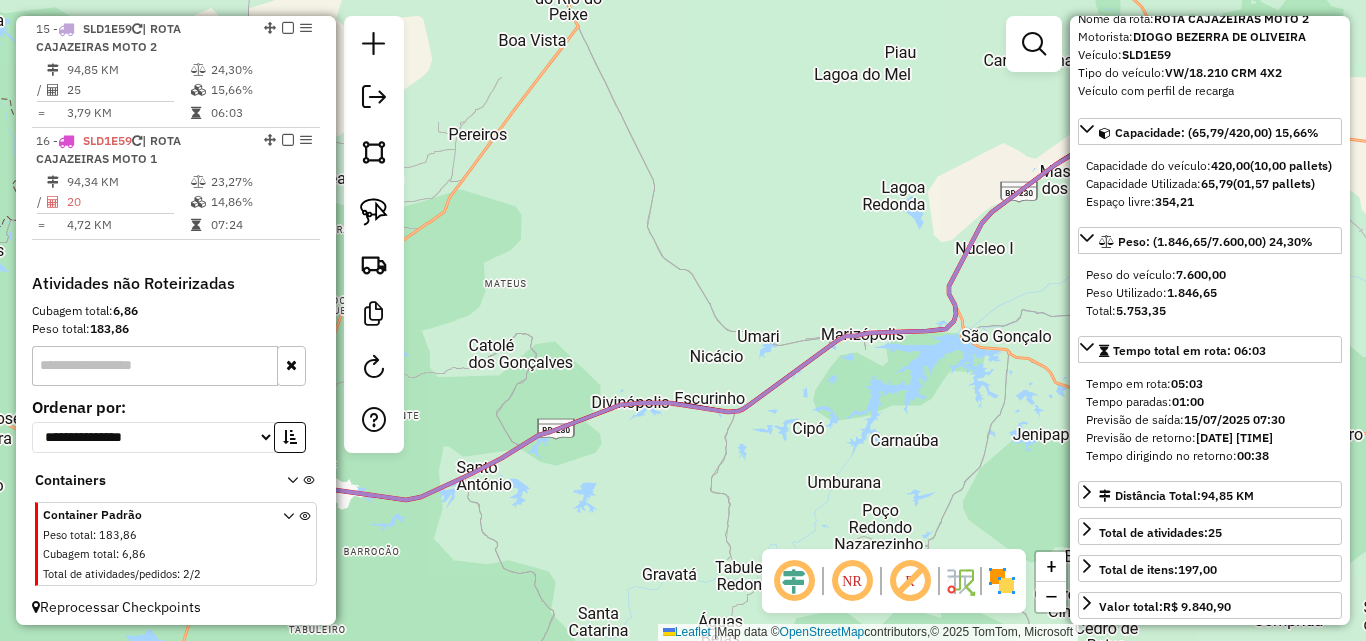 click on "1 - SKZ7G58 | ROTA BOM SUCESSO, ROTA BREJO SANTO 2 - TOT4F69 | ROTA SÃO BENTO 3 - RLV2I59 | ROTA POMBAL 4 - SKZ7G68 | ROTA POMBAL 5 - SLA0D97 | ROTA POMBAL 6 - TOU7F49 | ROTA COREMAS 7 - SLB3G36 | ROTA SJR PEIXE 8 - SKZ7H08 | ROTA SJR PEIXE 9 - TOU7F59 | ROTA POÇO JOSÉ DE MOURA 10 - TOT4F09 | ROTA POÇO JOSÉ DE MOURA 11 - SLD1E59 | ROTA CAJAZEIRAS 12 - SLD1E69 | ROTA CAJAZEIRAS, ROTA VARZEA DA EMA/ARRARAS 13 - MYW3340 | ROTA UIRAUNA 14 - NPR2591 | ROTA SOUSA 15 - SLD1E59 | ROTA CAJAZEIRAS MOTO 2 94,85 KM 24,30% / 25 15,66% = 3,79 KM 06:03 16 - SLD1E59 | ROTA CAJAZEIRAS MOTO 1 94,34 KM 23,27% / 20 14,86% = 4,72 KM 07:24" at bounding box center (176, -44) 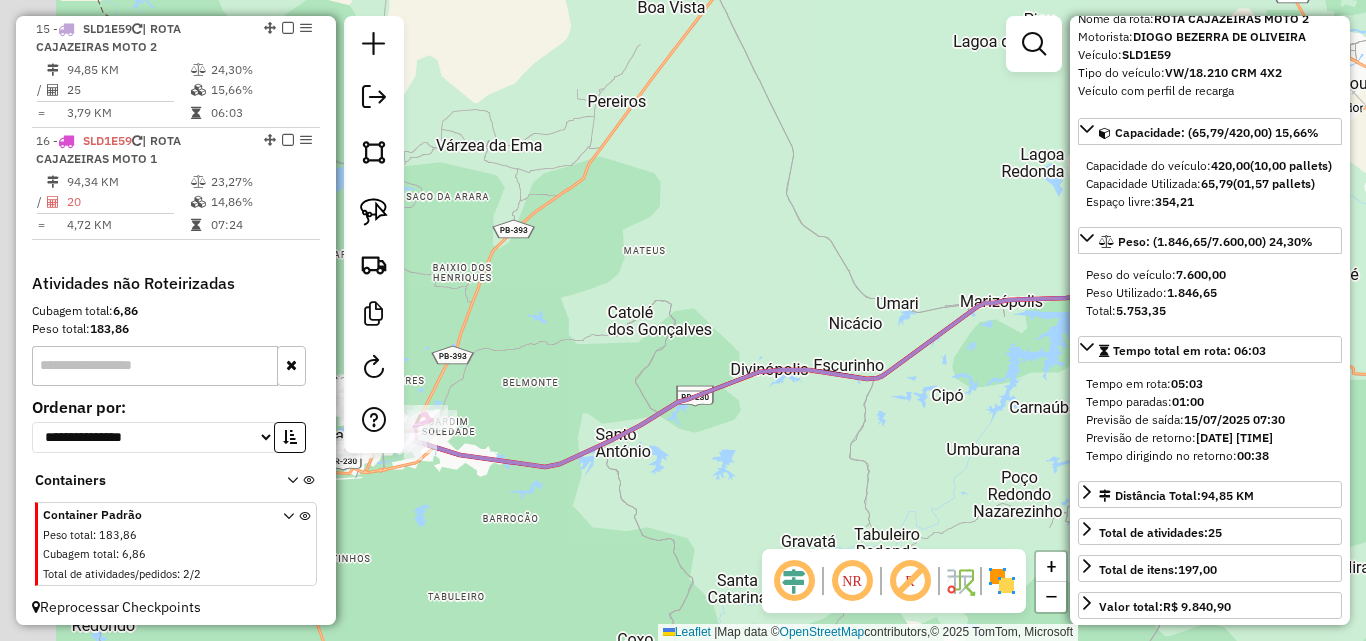 drag, startPoint x: 677, startPoint y: 362, endPoint x: 443, endPoint y: 346, distance: 234.54637 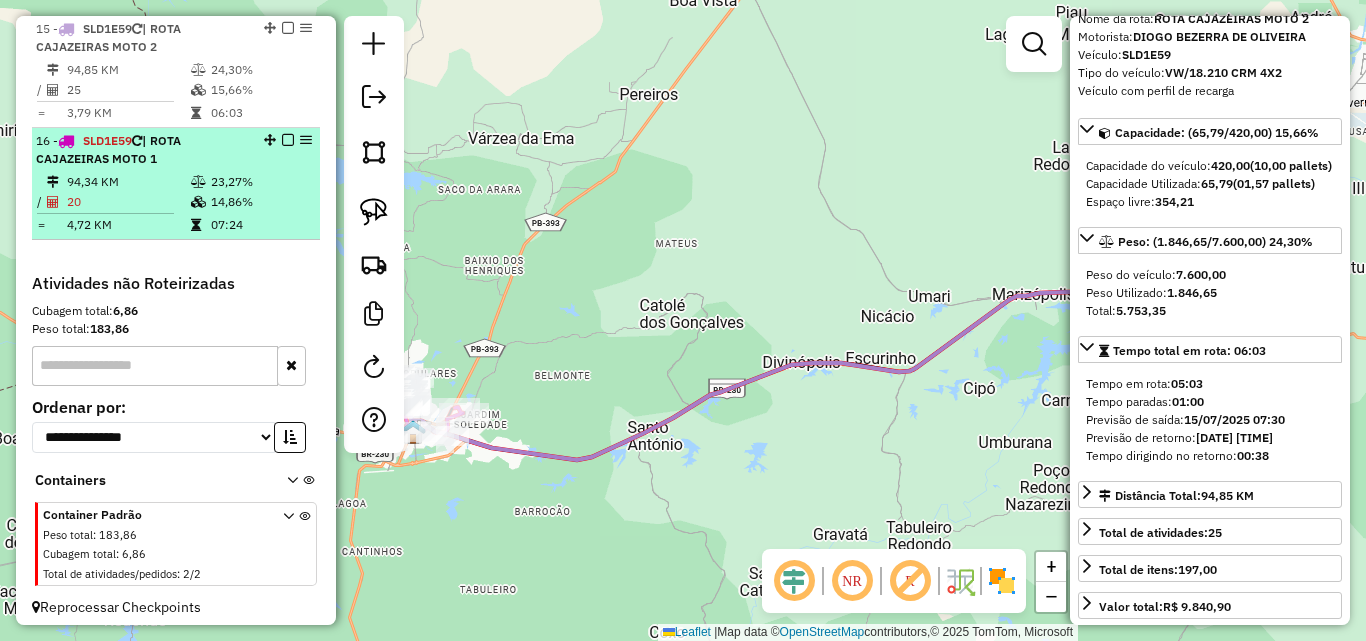 click on "94,34 KM" at bounding box center [128, 182] 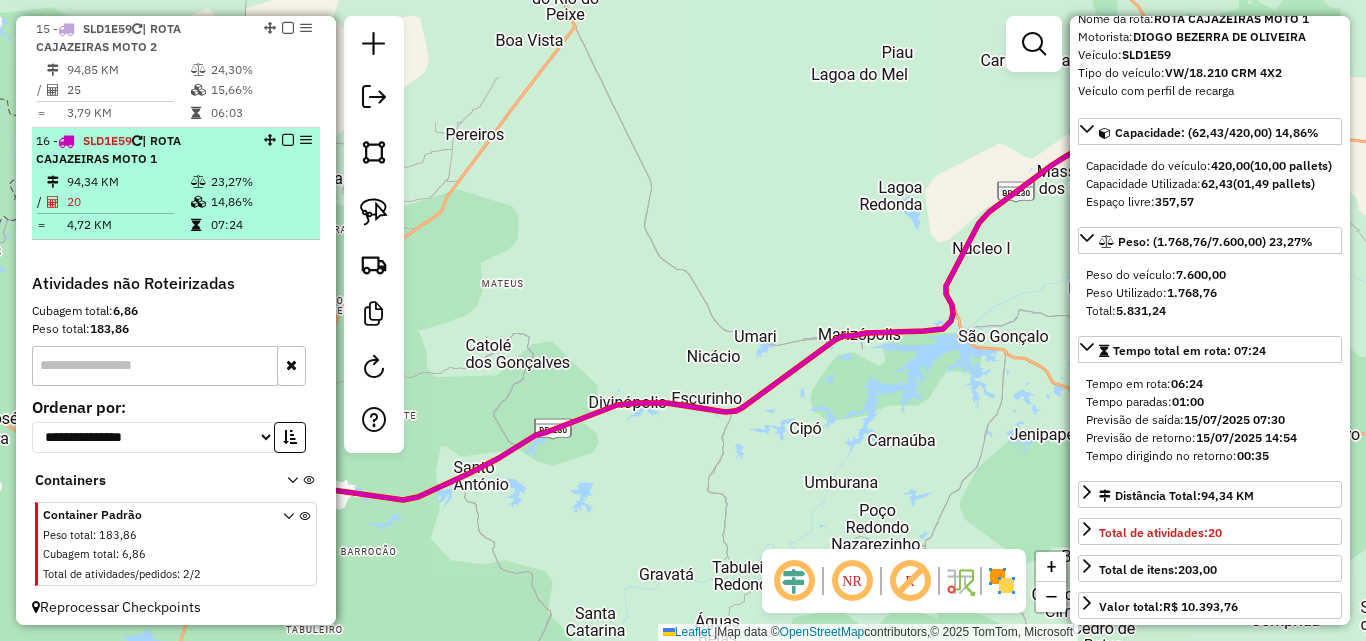 drag, startPoint x: 167, startPoint y: 95, endPoint x: 214, endPoint y: 158, distance: 78.60026 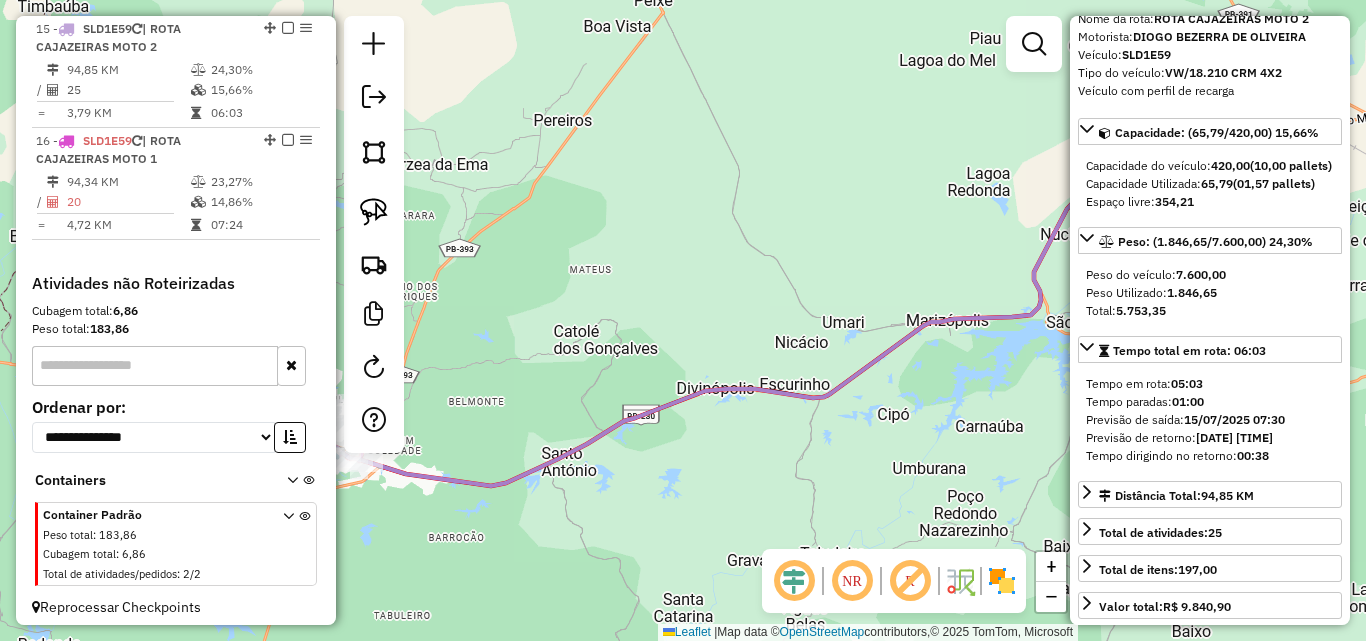 drag, startPoint x: 527, startPoint y: 278, endPoint x: 296, endPoint y: 279, distance: 231.00217 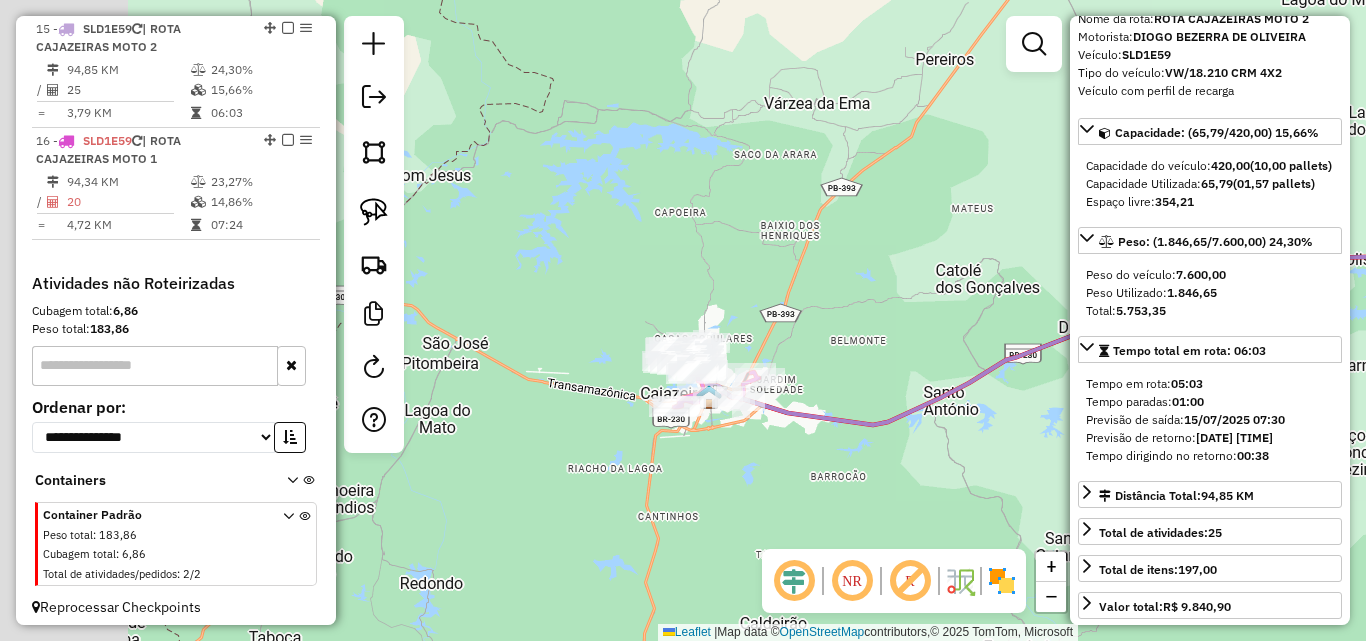 drag, startPoint x: 605, startPoint y: 410, endPoint x: 972, endPoint y: 357, distance: 370.80722 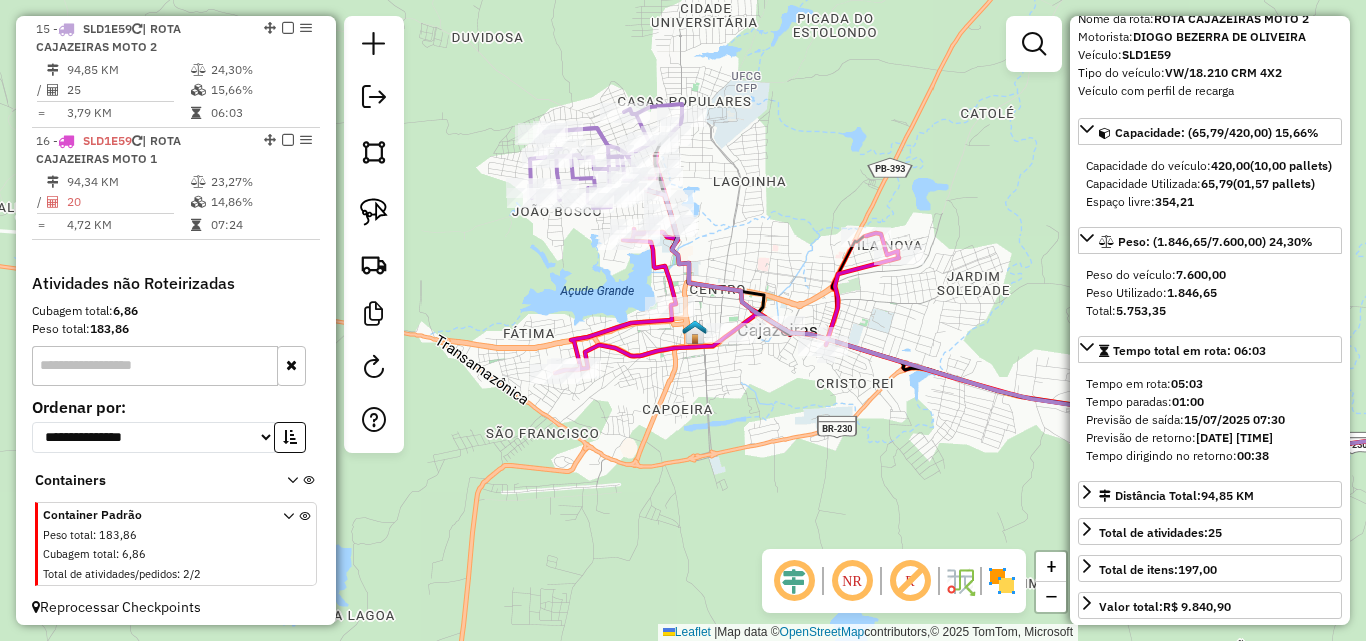 click 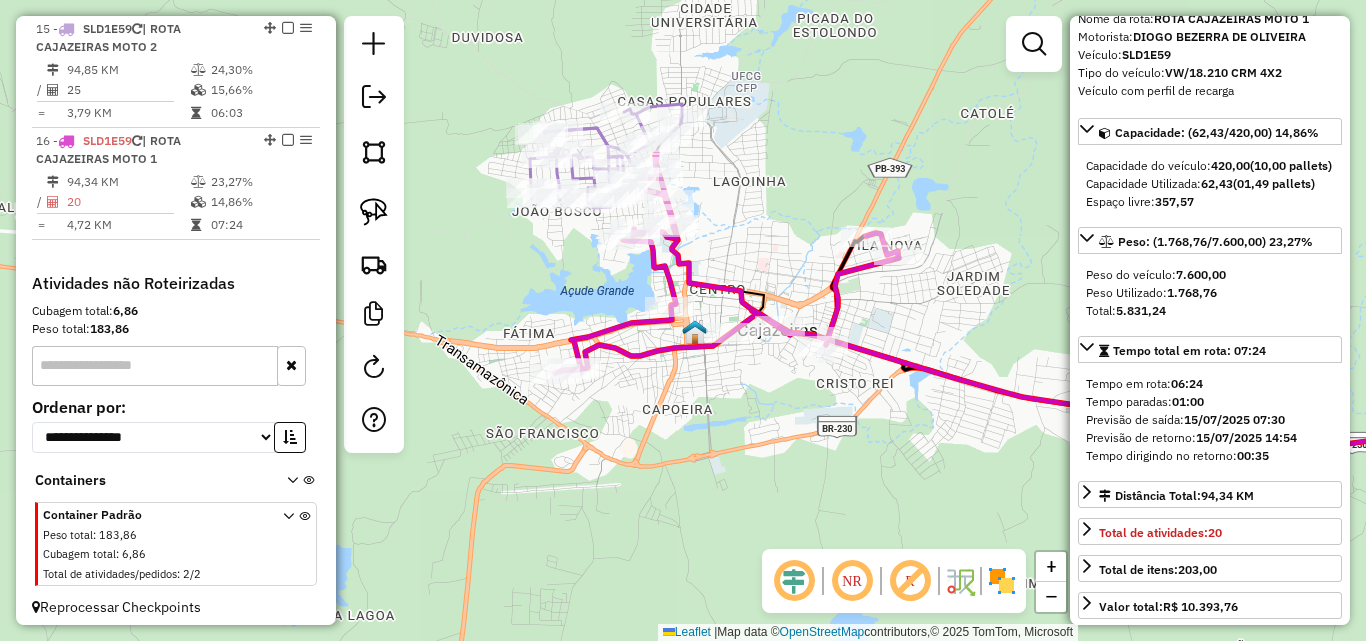 scroll, scrollTop: 1161, scrollLeft: 0, axis: vertical 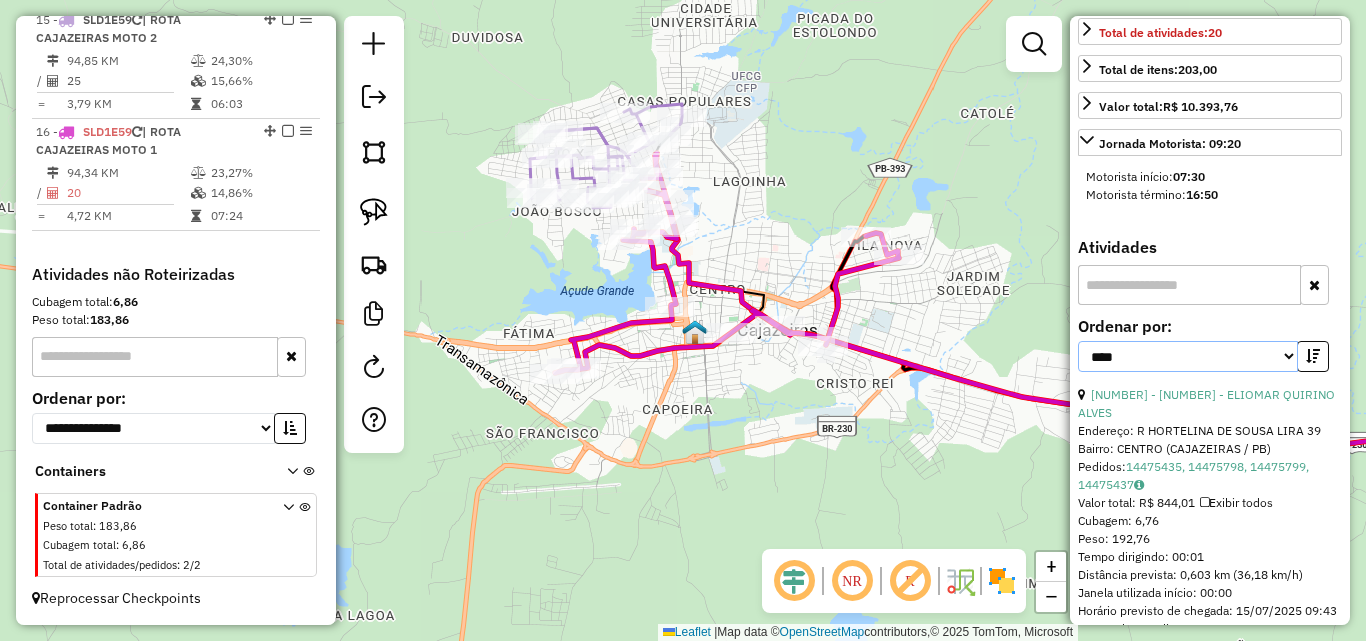 drag, startPoint x: 1173, startPoint y: 364, endPoint x: 1181, endPoint y: 384, distance: 21.540659 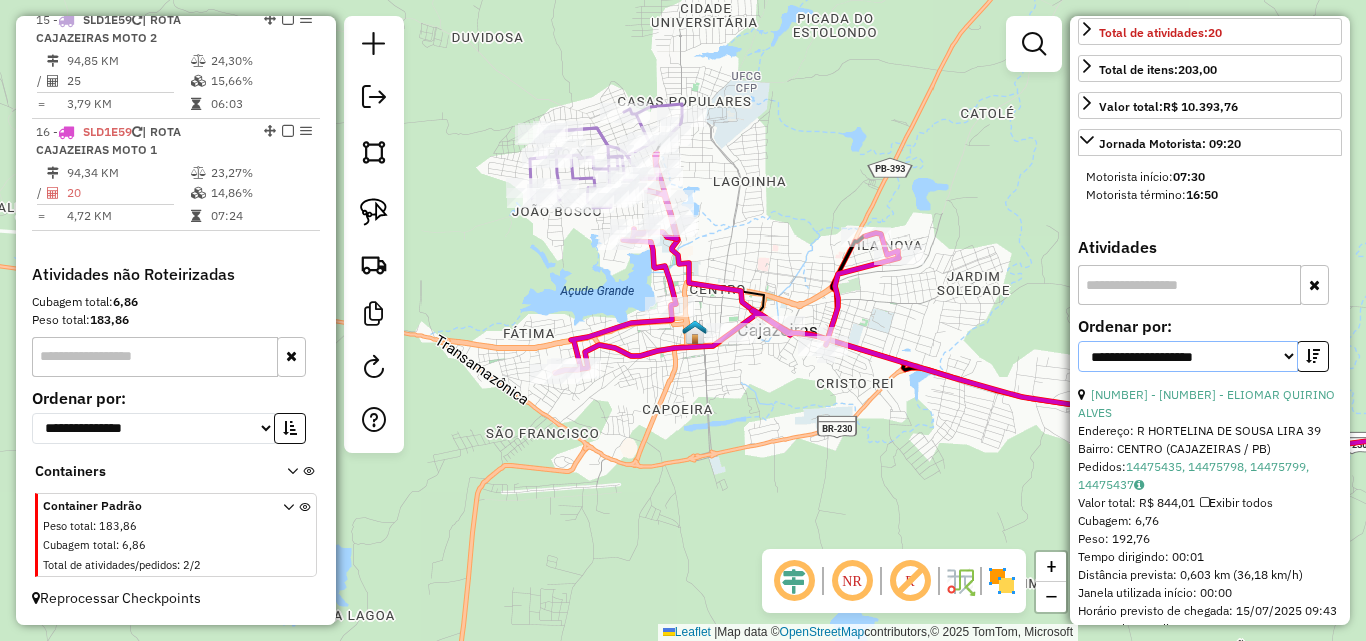 click on "**********" at bounding box center (1188, 356) 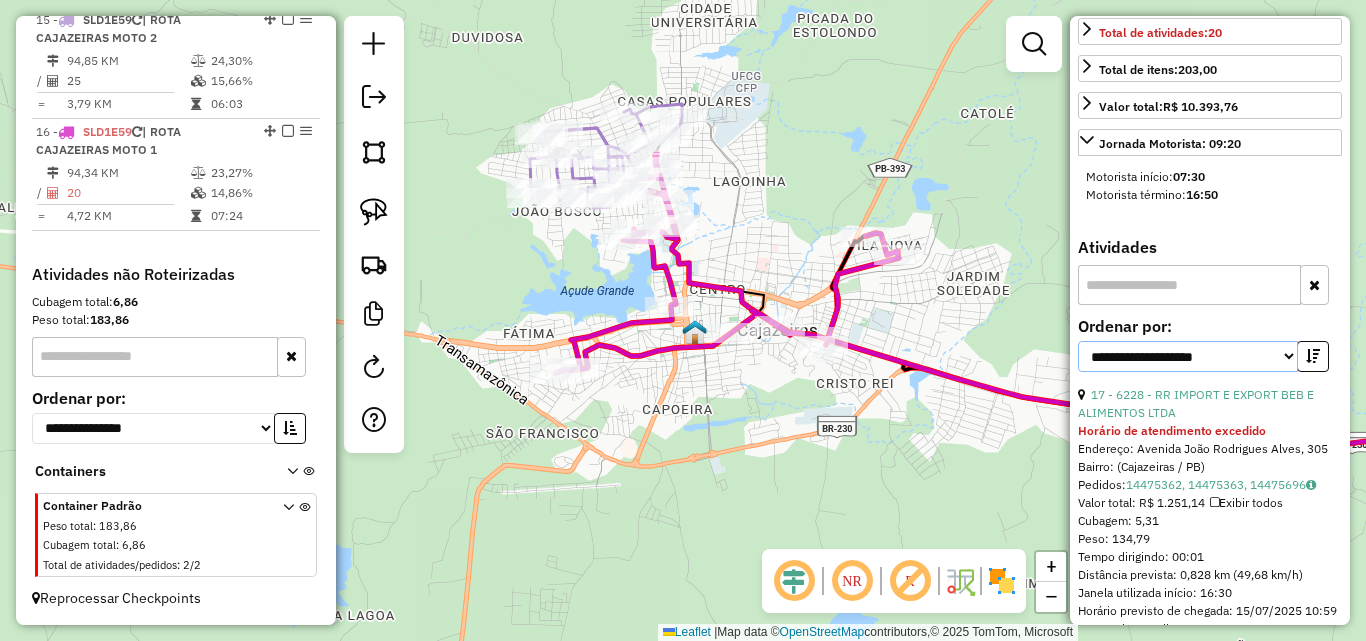 click on "**********" at bounding box center [1188, 356] 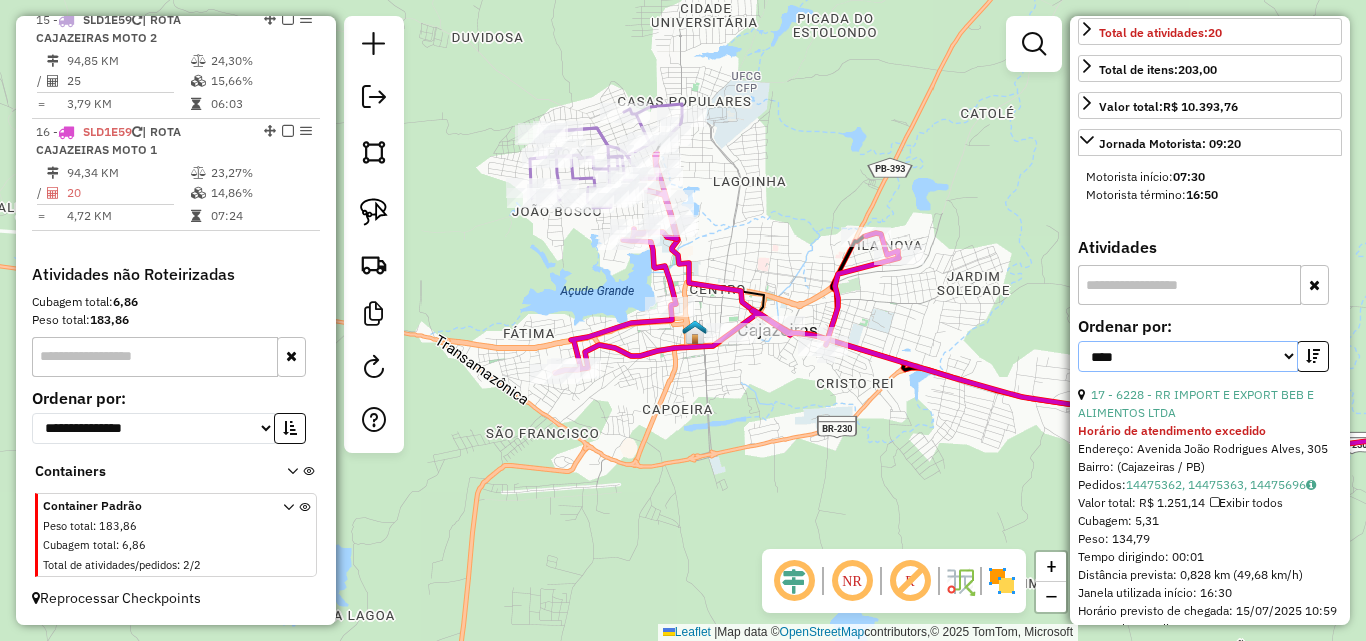 click on "**********" at bounding box center (1188, 356) 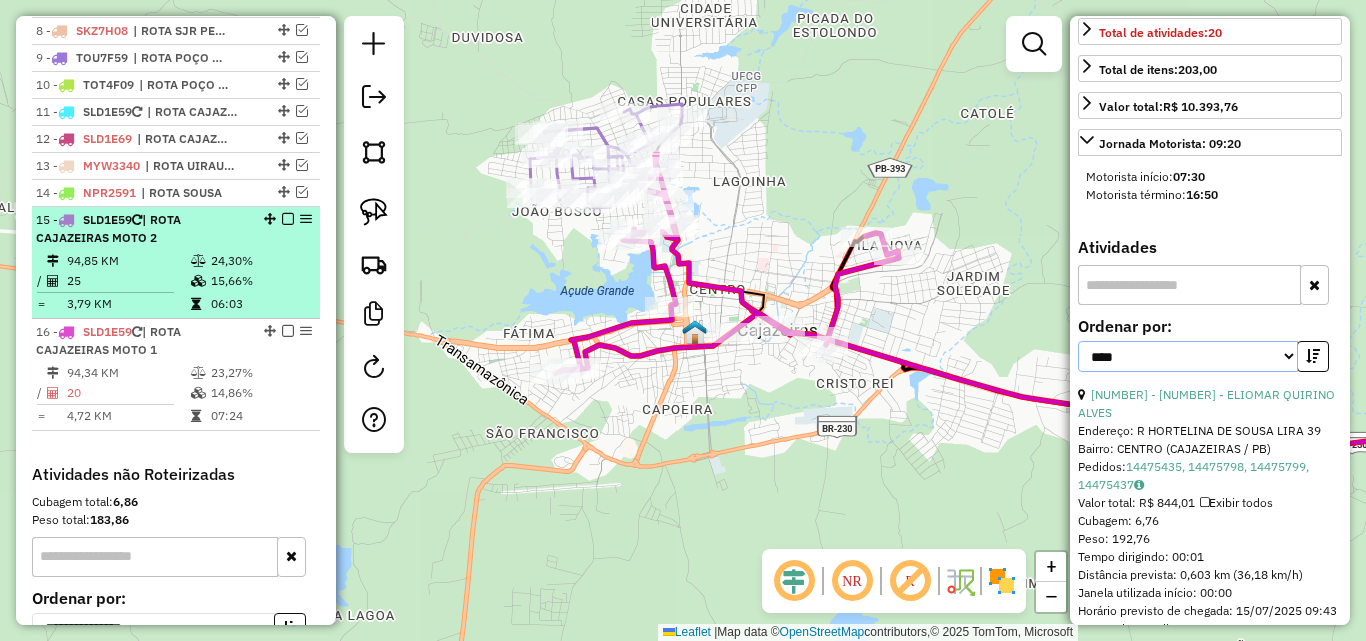 scroll, scrollTop: 861, scrollLeft: 0, axis: vertical 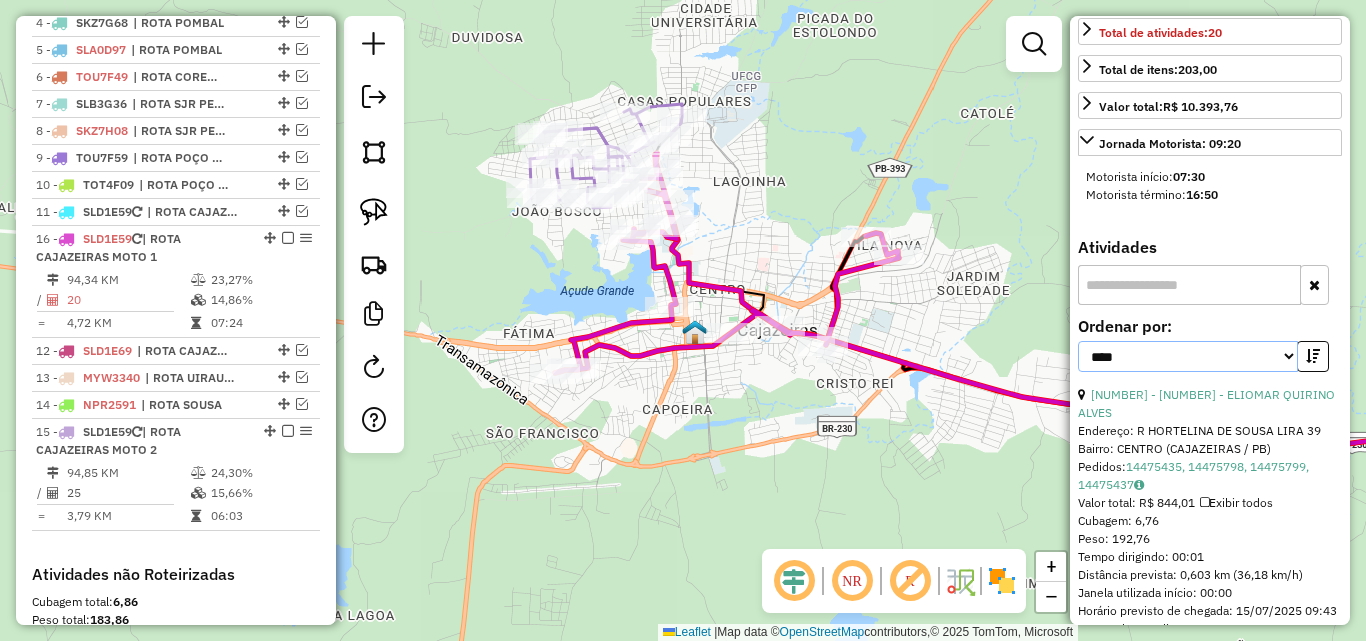 drag, startPoint x: 261, startPoint y: 430, endPoint x: 261, endPoint y: 231, distance: 199 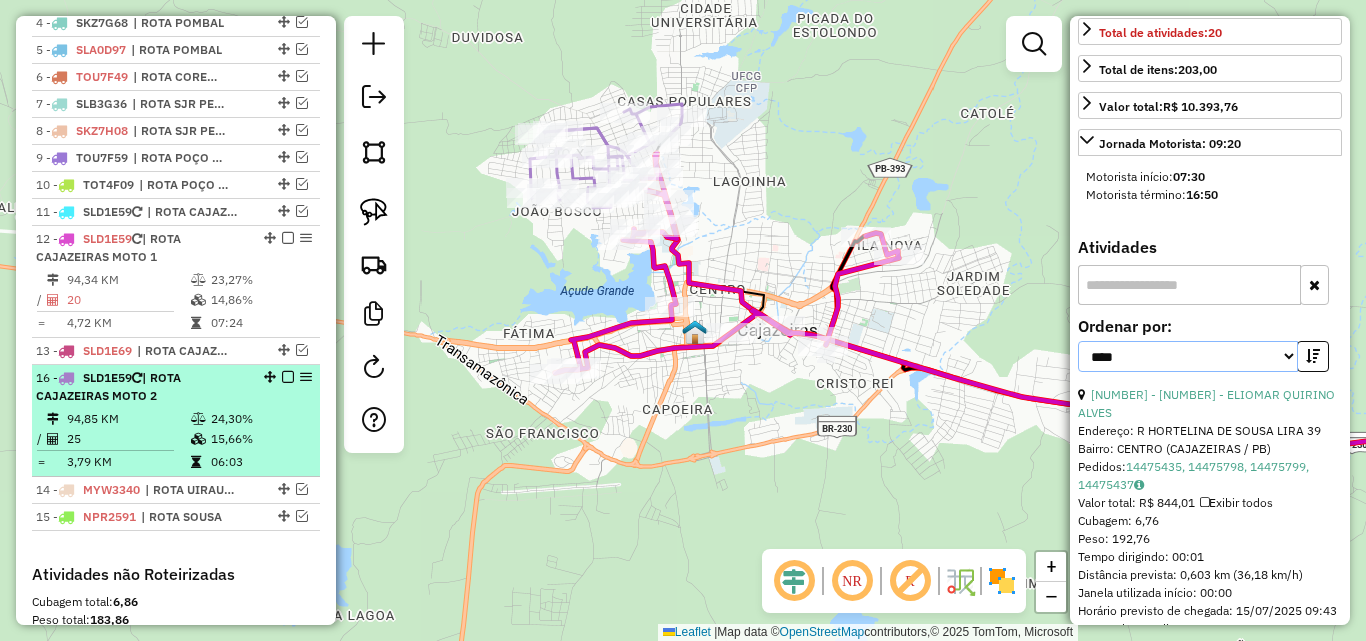 drag, startPoint x: 256, startPoint y: 423, endPoint x: 242, endPoint y: 343, distance: 81.21576 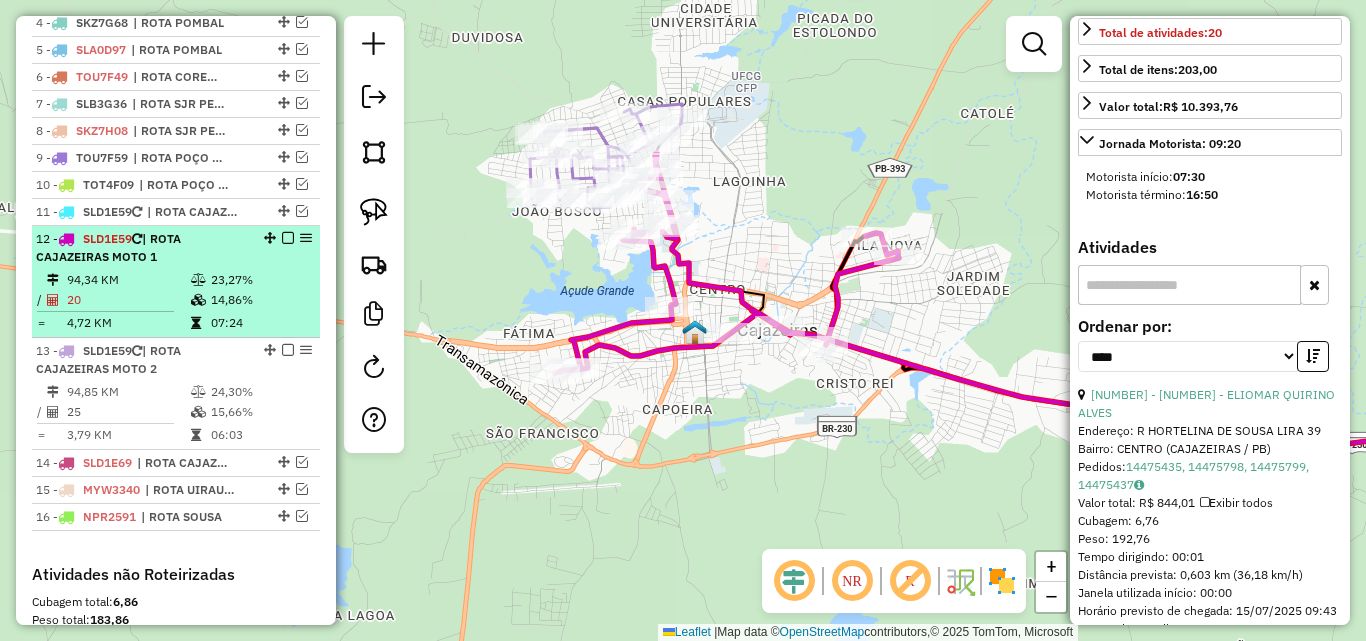 click at bounding box center [288, 238] 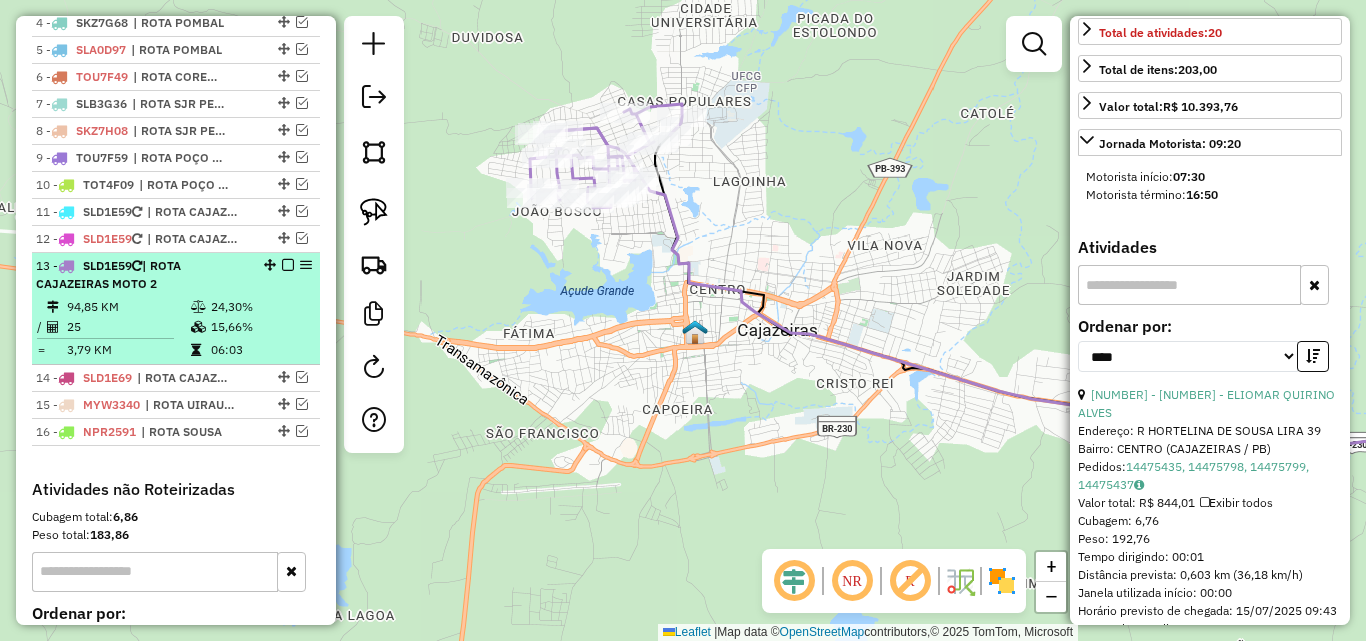 click at bounding box center (288, 265) 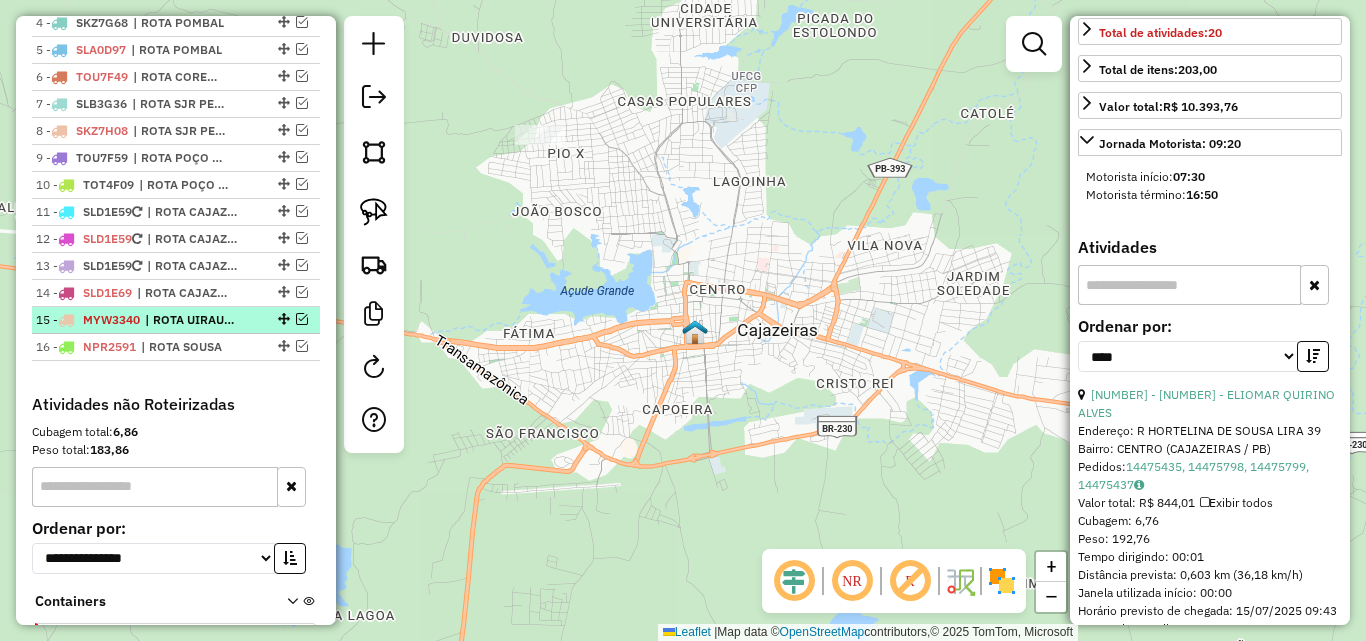 drag, startPoint x: 296, startPoint y: 321, endPoint x: 258, endPoint y: 331, distance: 39.293766 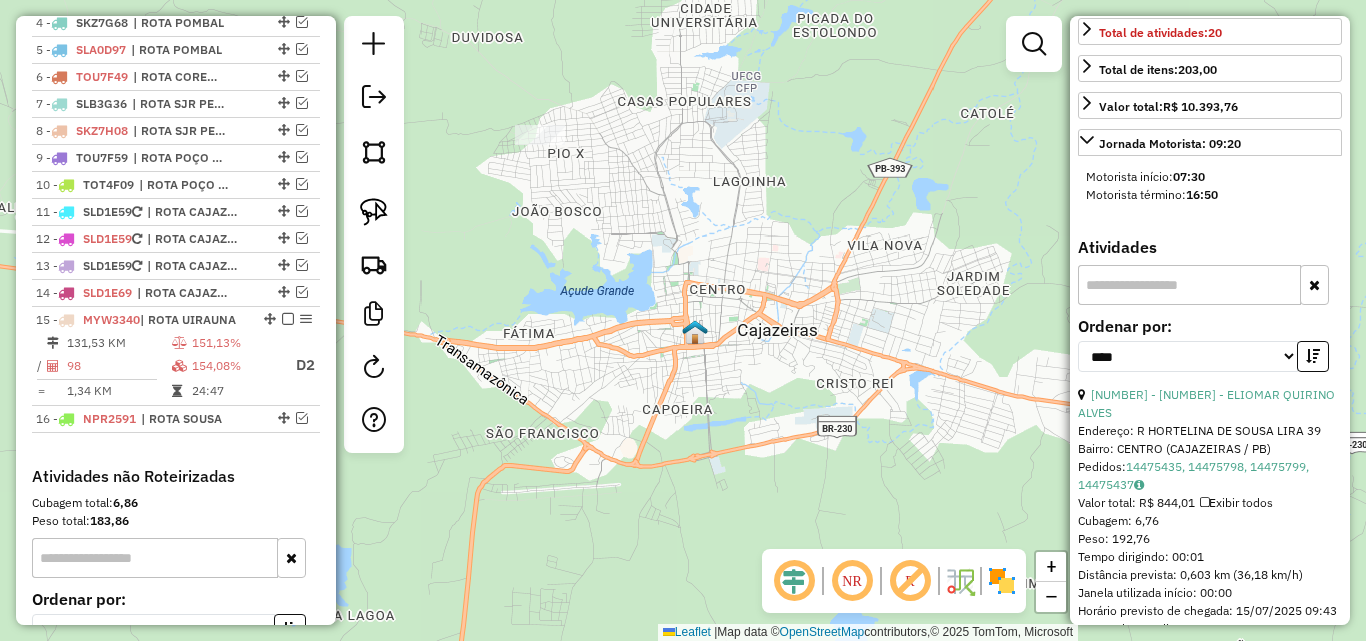 drag, startPoint x: 207, startPoint y: 322, endPoint x: 1236, endPoint y: 198, distance: 1036.4445 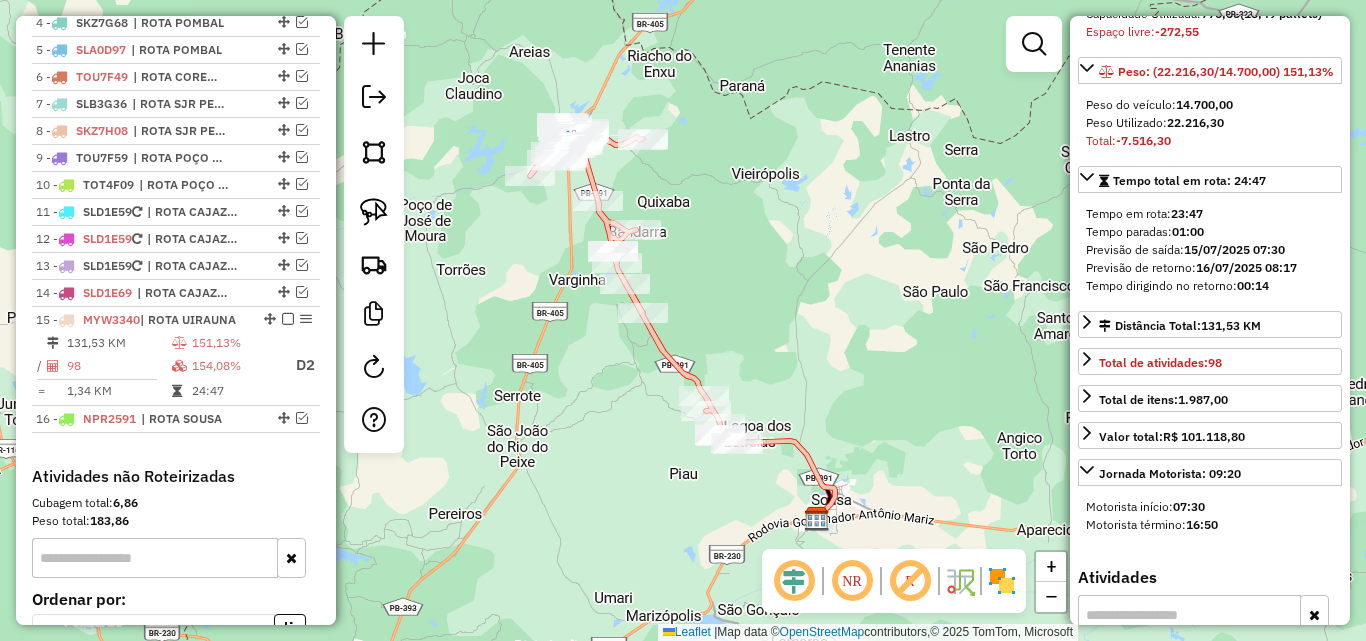 scroll, scrollTop: 272, scrollLeft: 0, axis: vertical 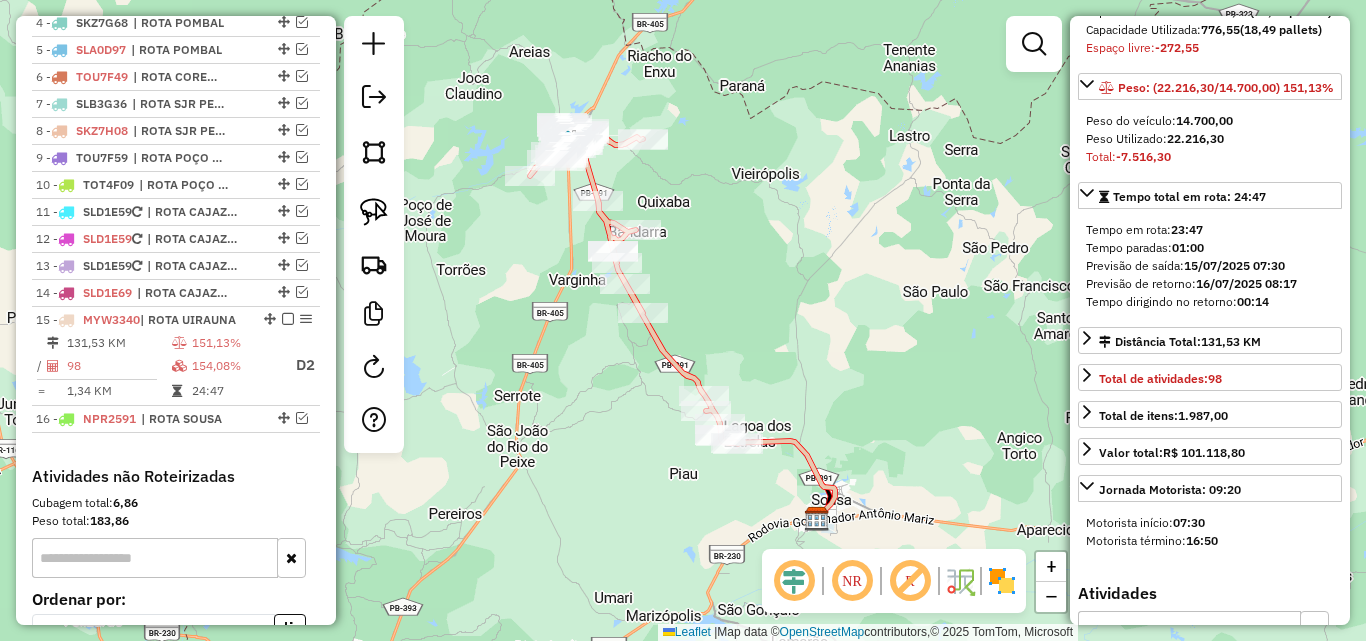 click 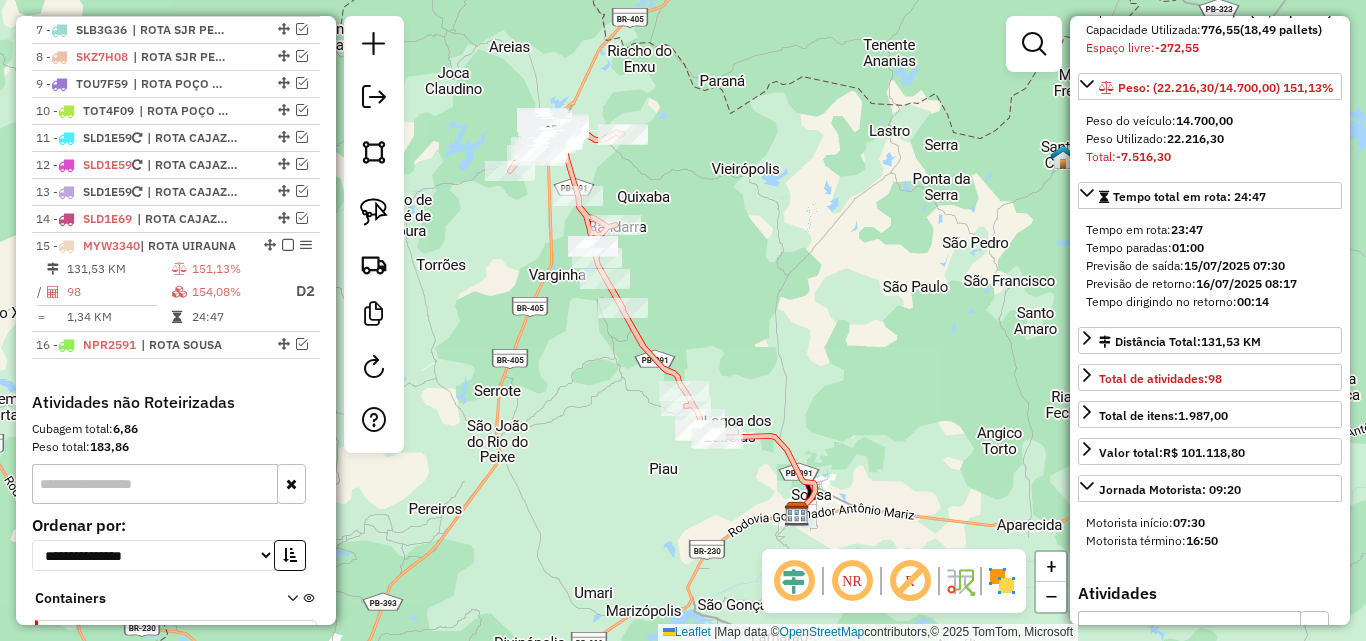 drag, startPoint x: 648, startPoint y: 389, endPoint x: 624, endPoint y: 384, distance: 24.5153 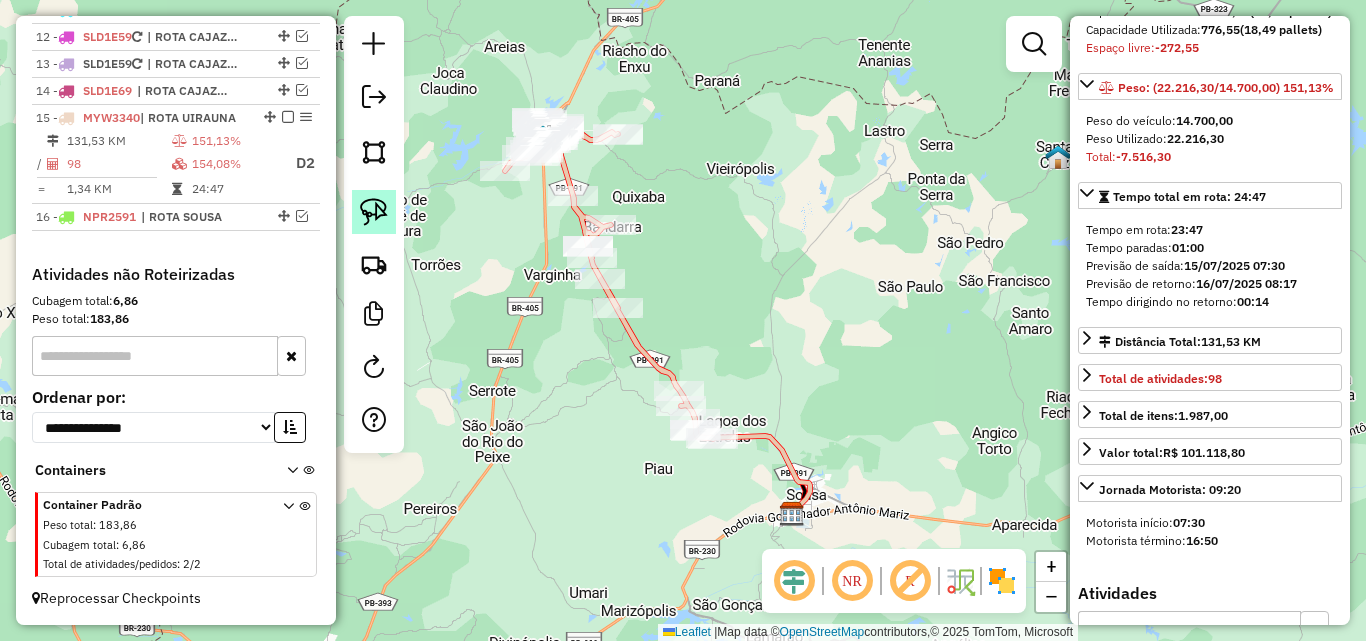 click 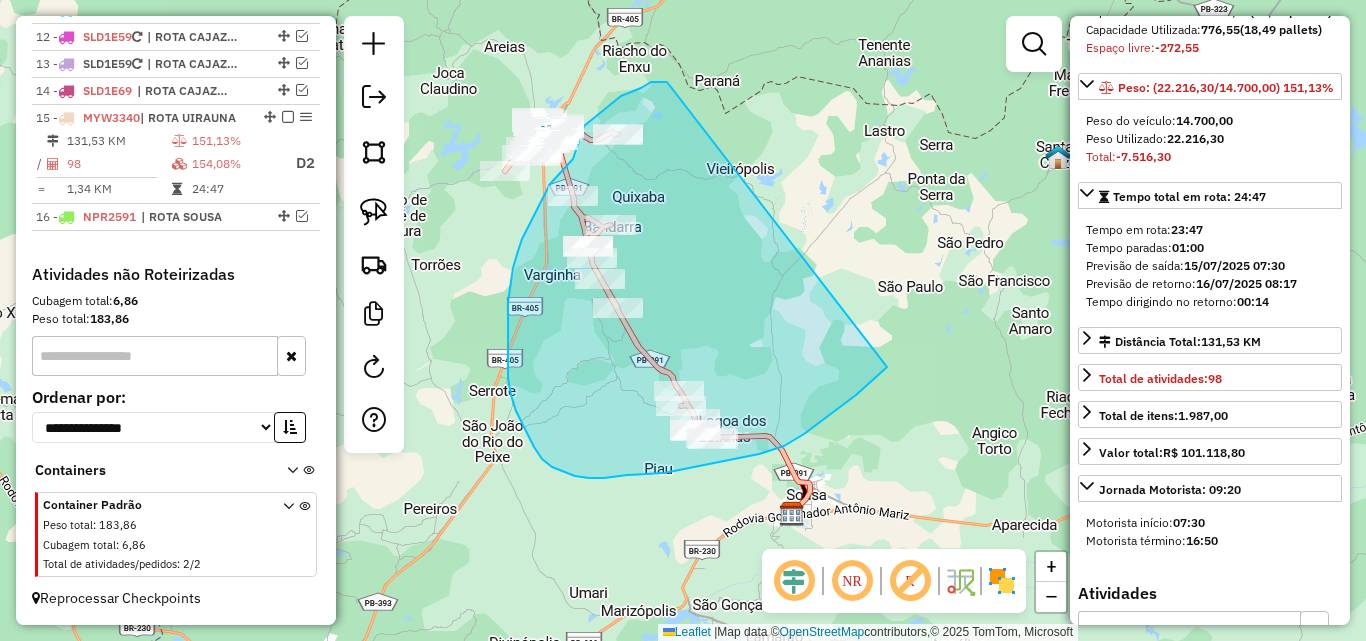 drag, startPoint x: 667, startPoint y: 82, endPoint x: 943, endPoint y: 297, distance: 349.85855 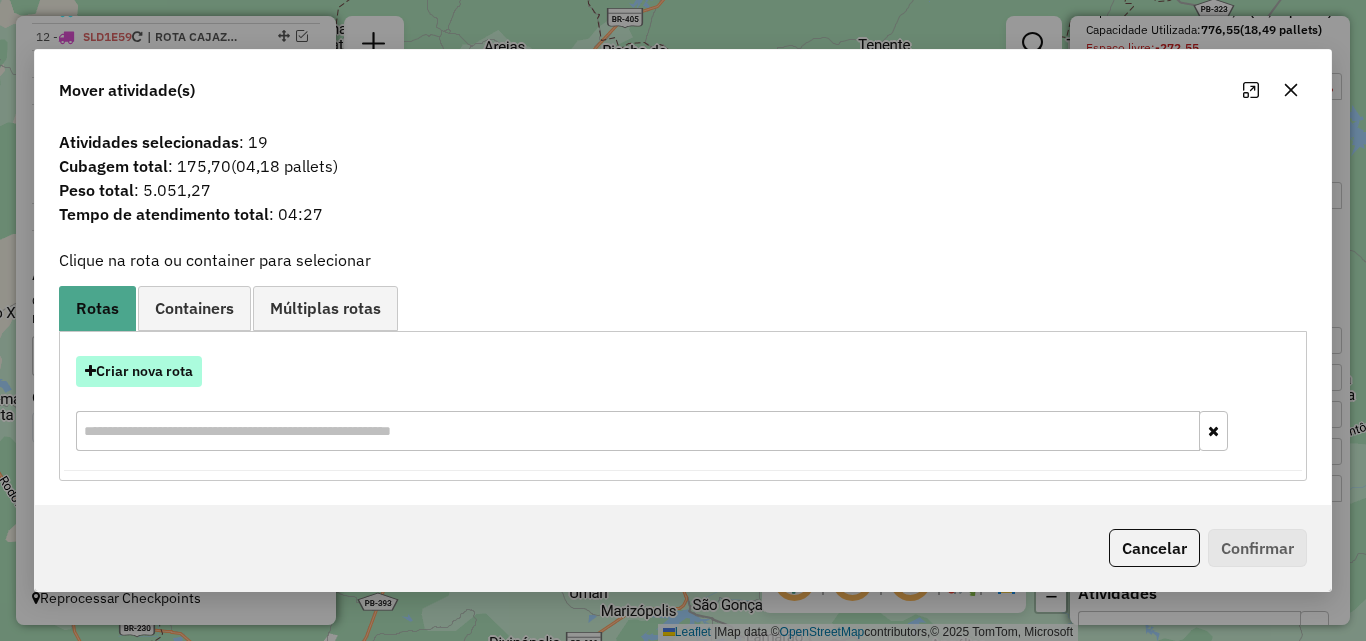 click on "Criar nova rota" at bounding box center [139, 371] 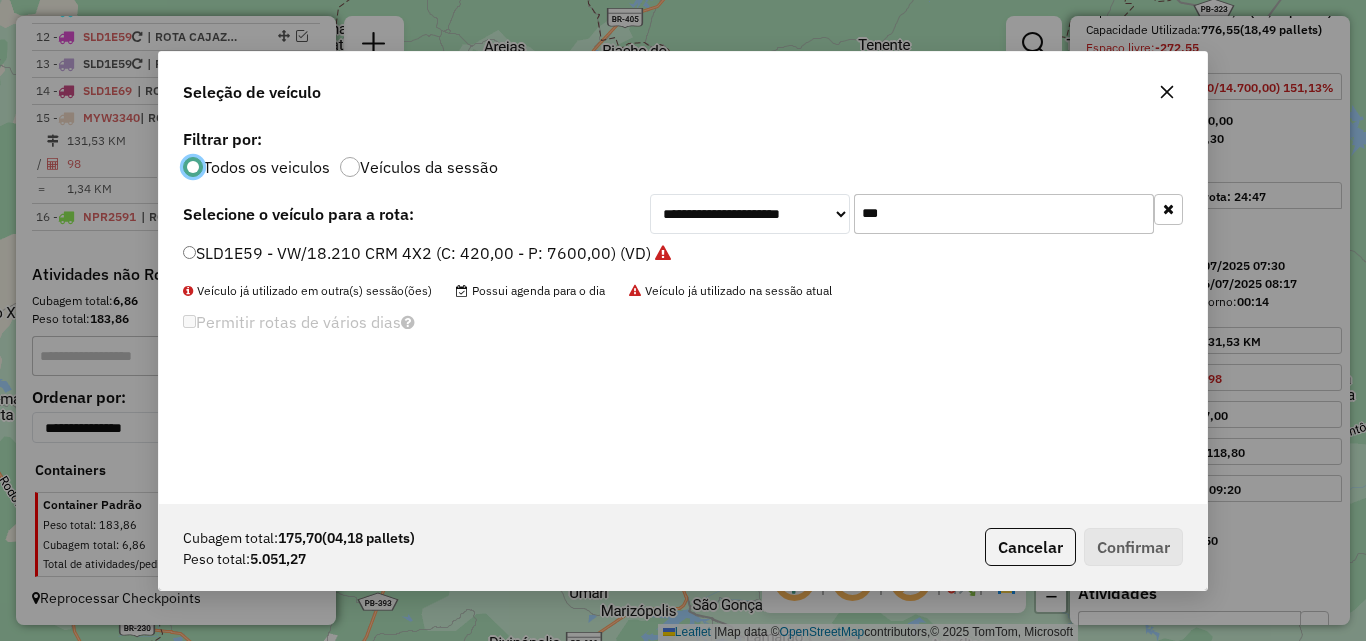 scroll, scrollTop: 11, scrollLeft: 6, axis: both 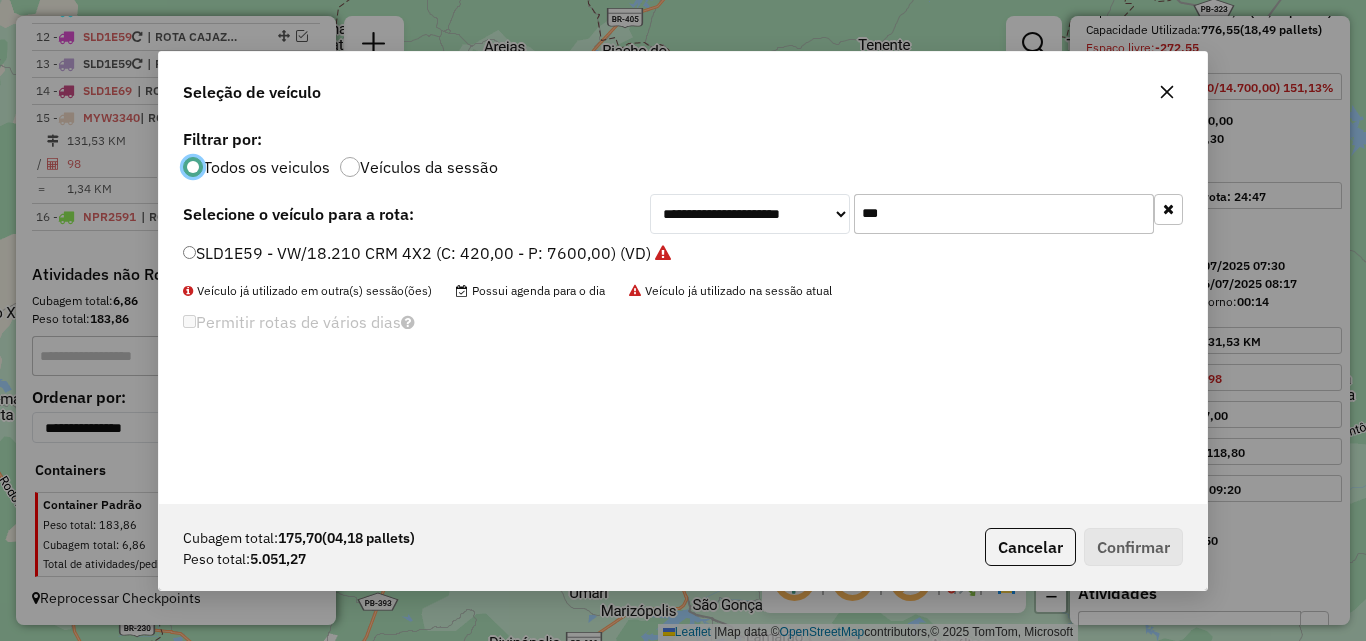 click on "***" 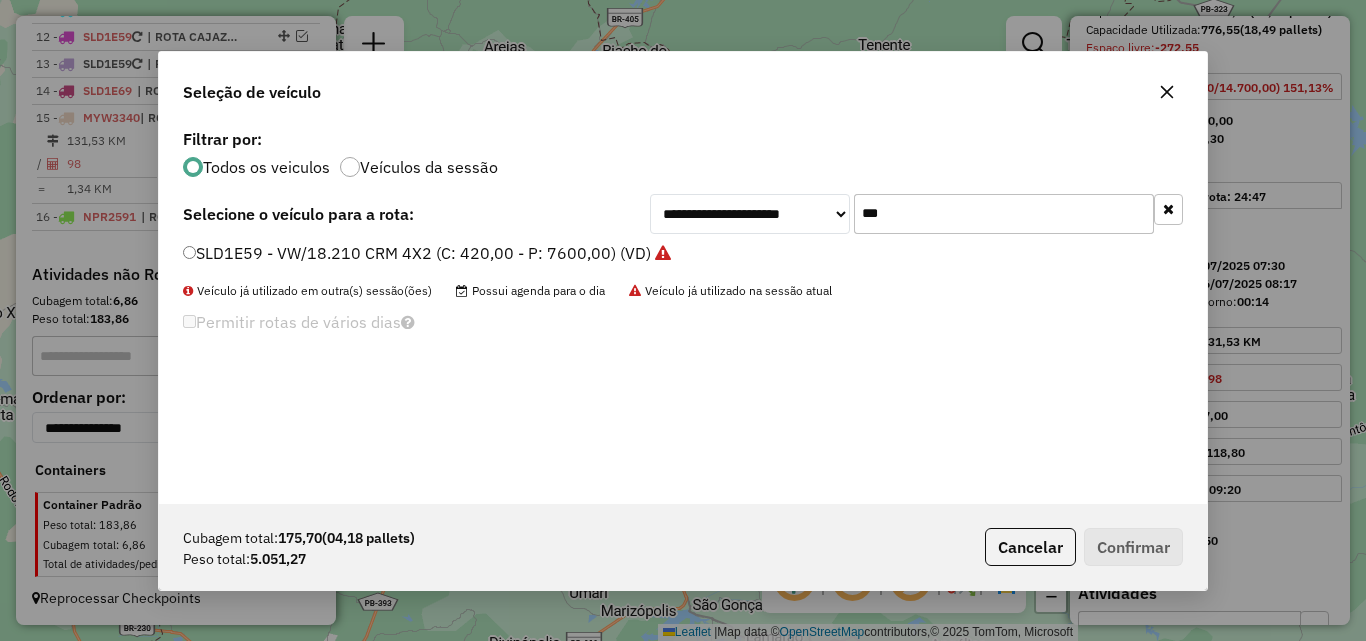 click on "***" 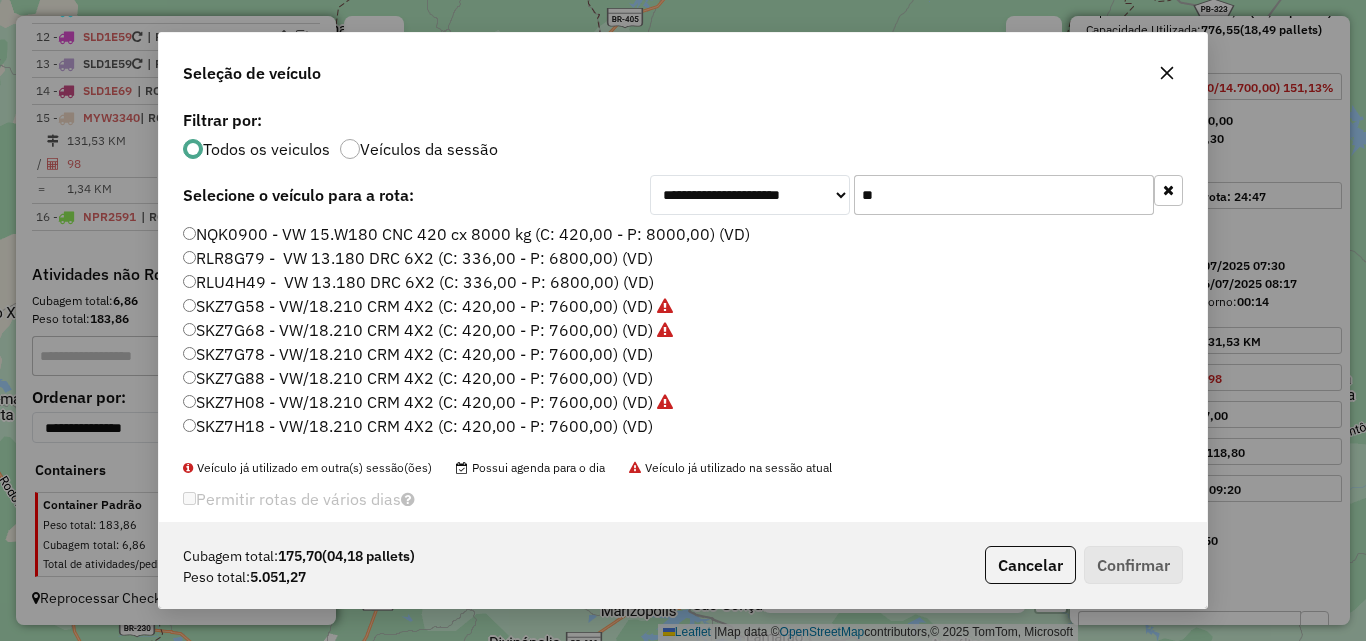 type on "**" 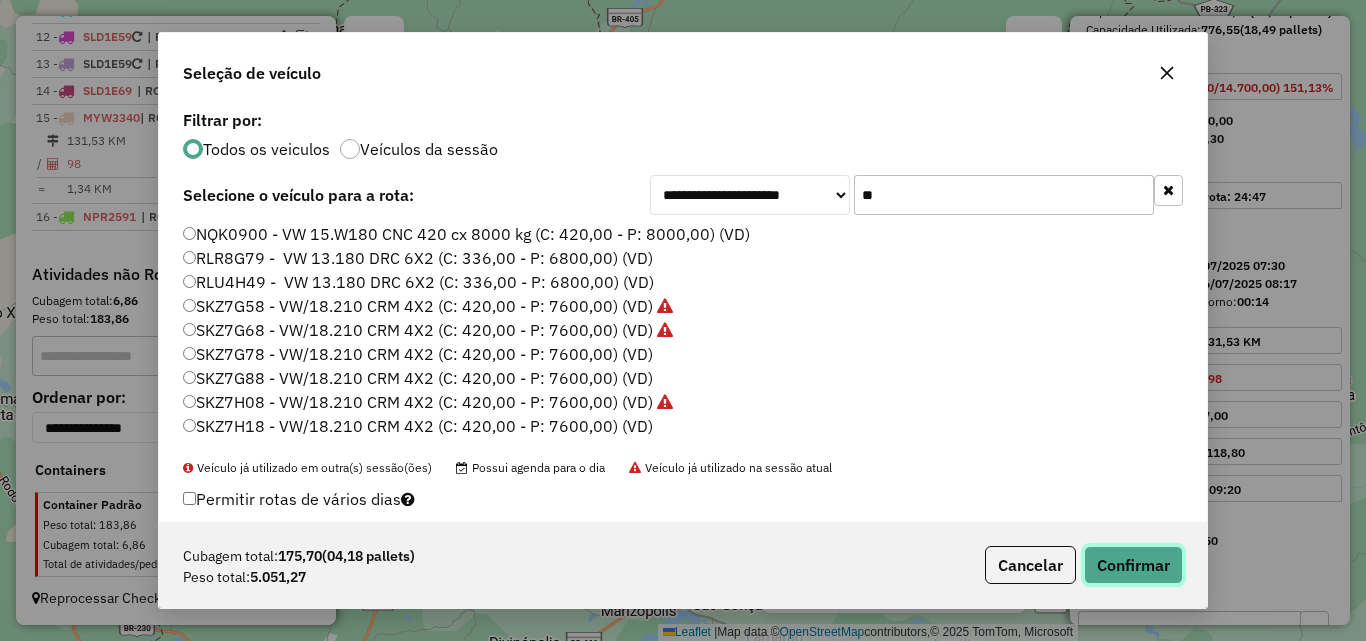 click on "Confirmar" 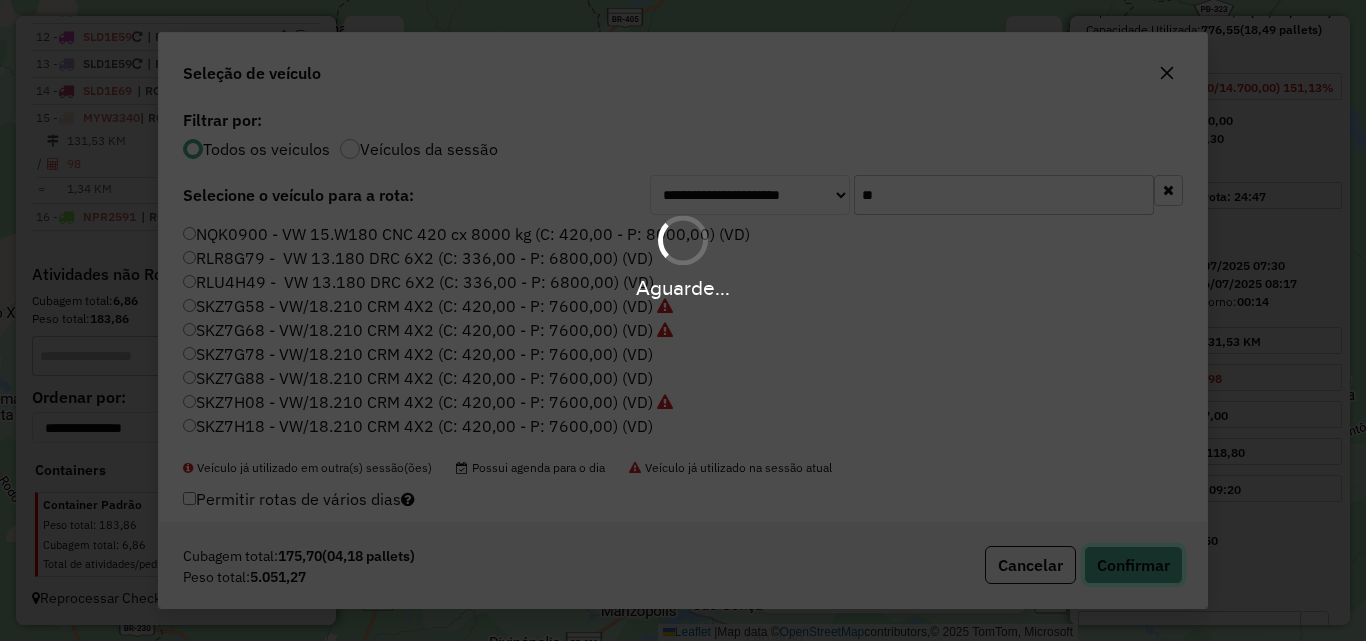type 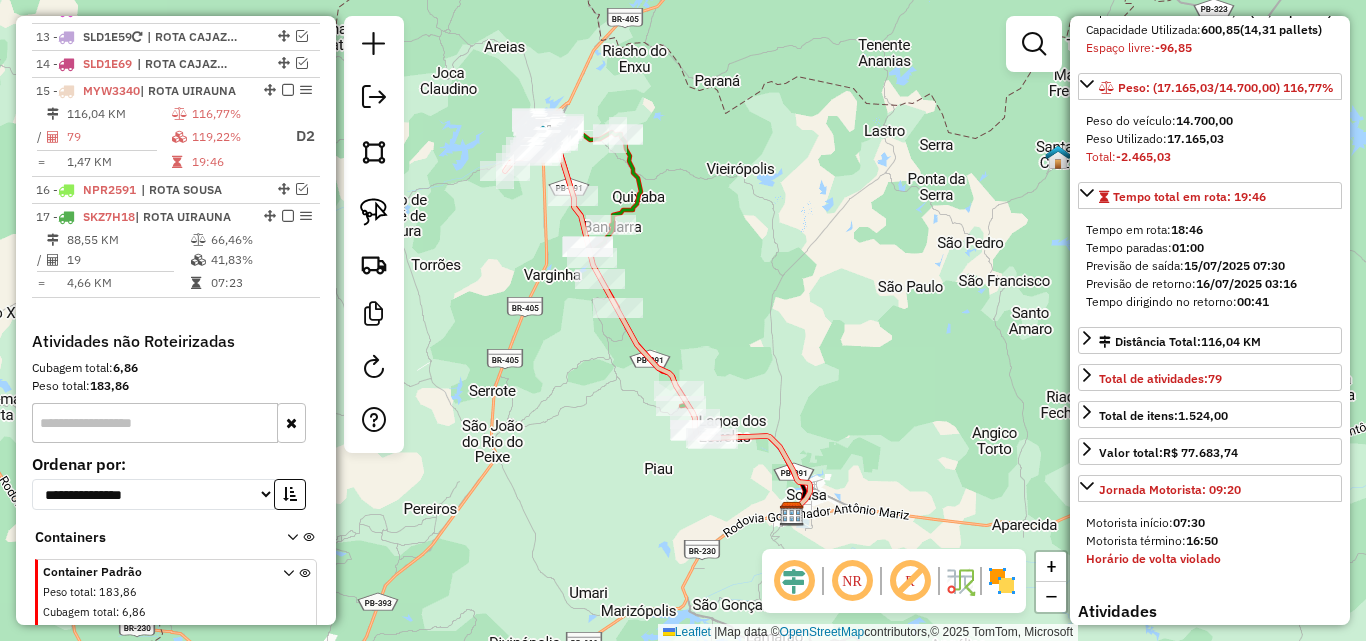 scroll, scrollTop: 1152, scrollLeft: 0, axis: vertical 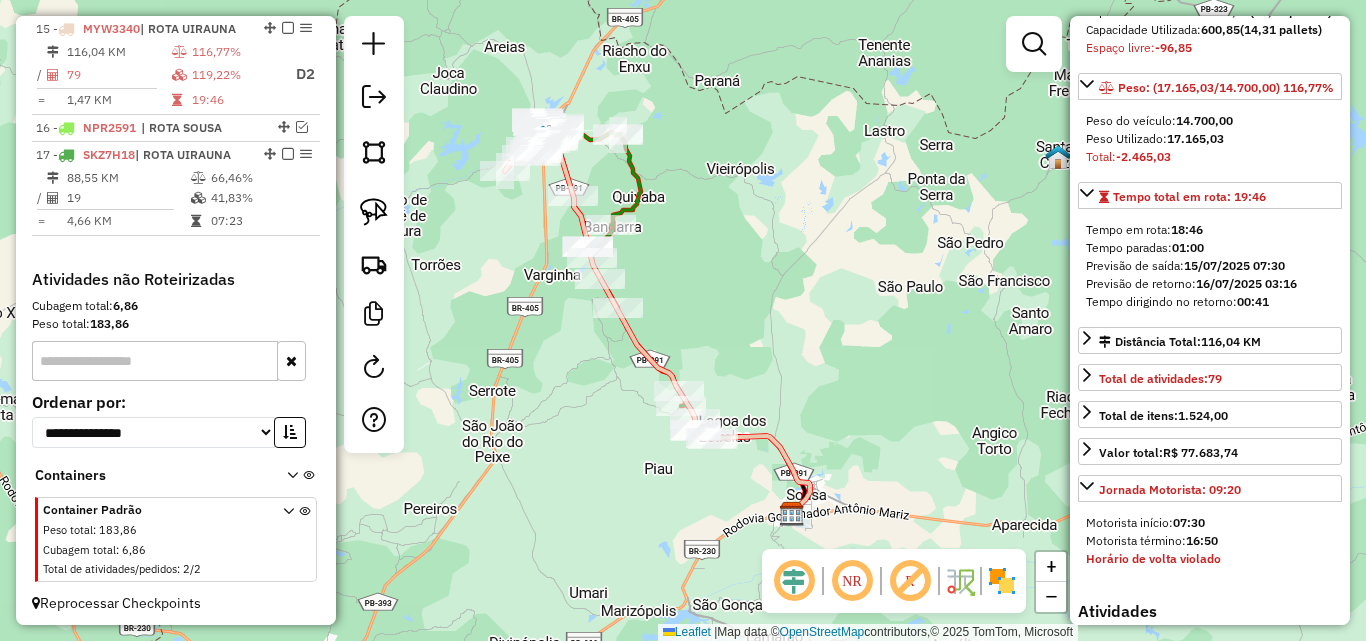 click 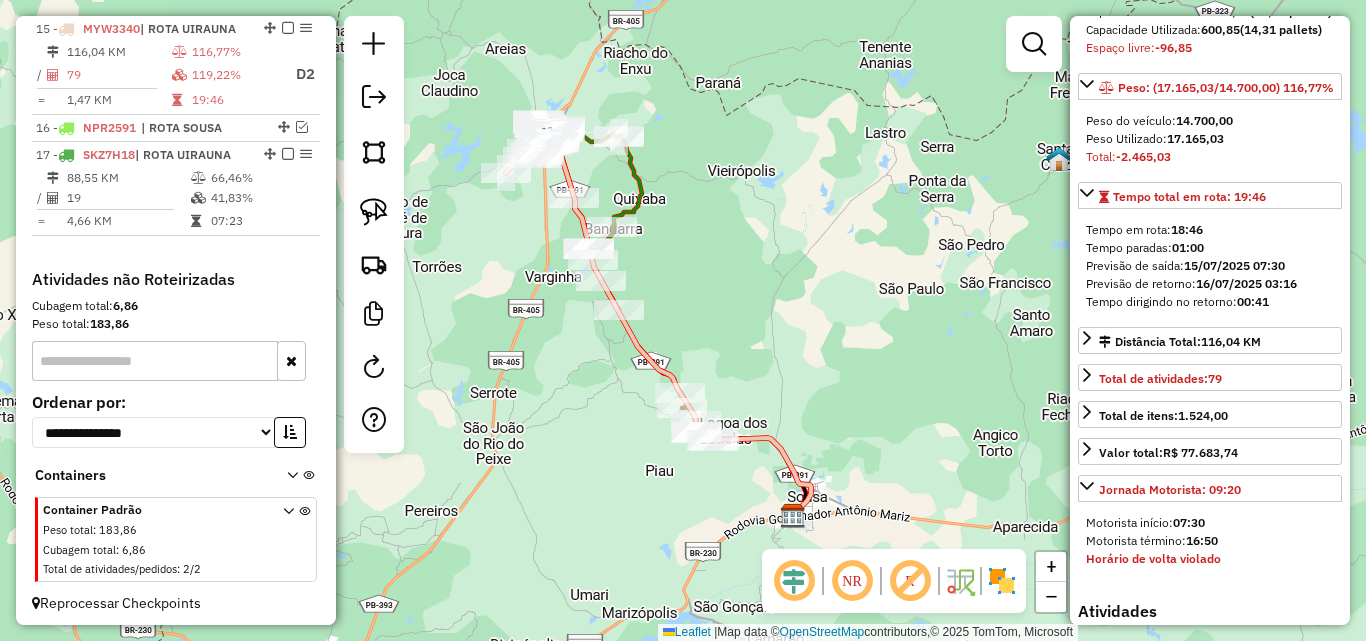 click 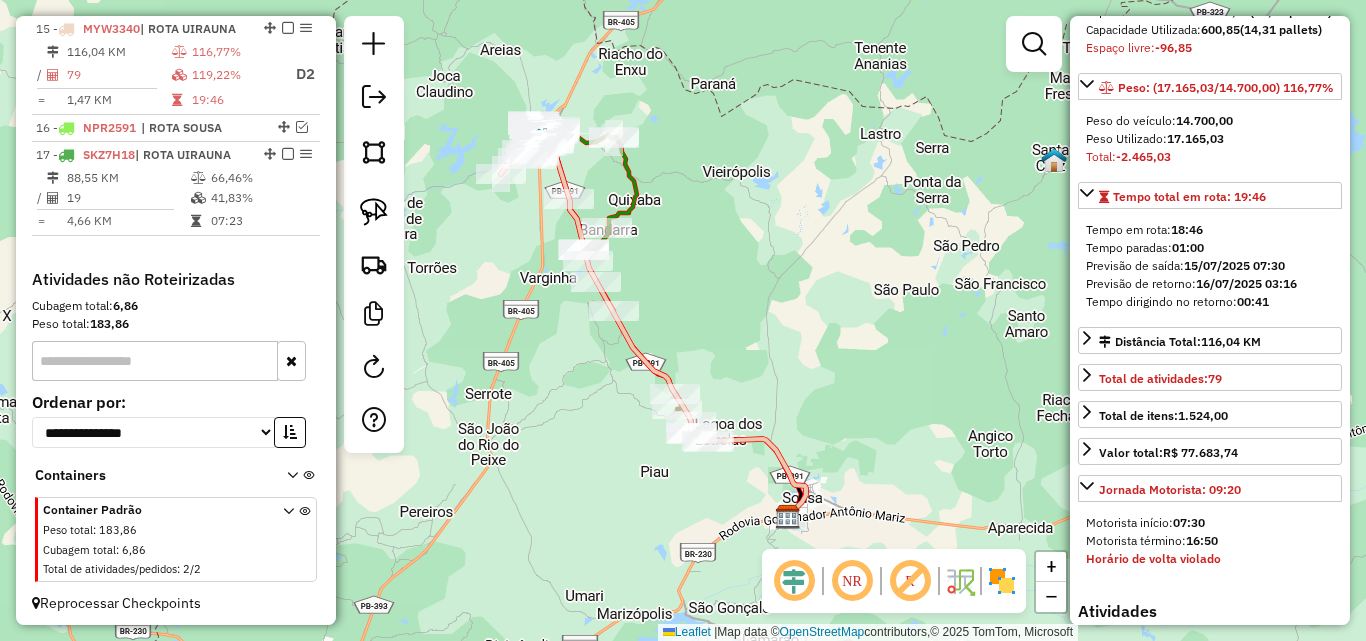 click 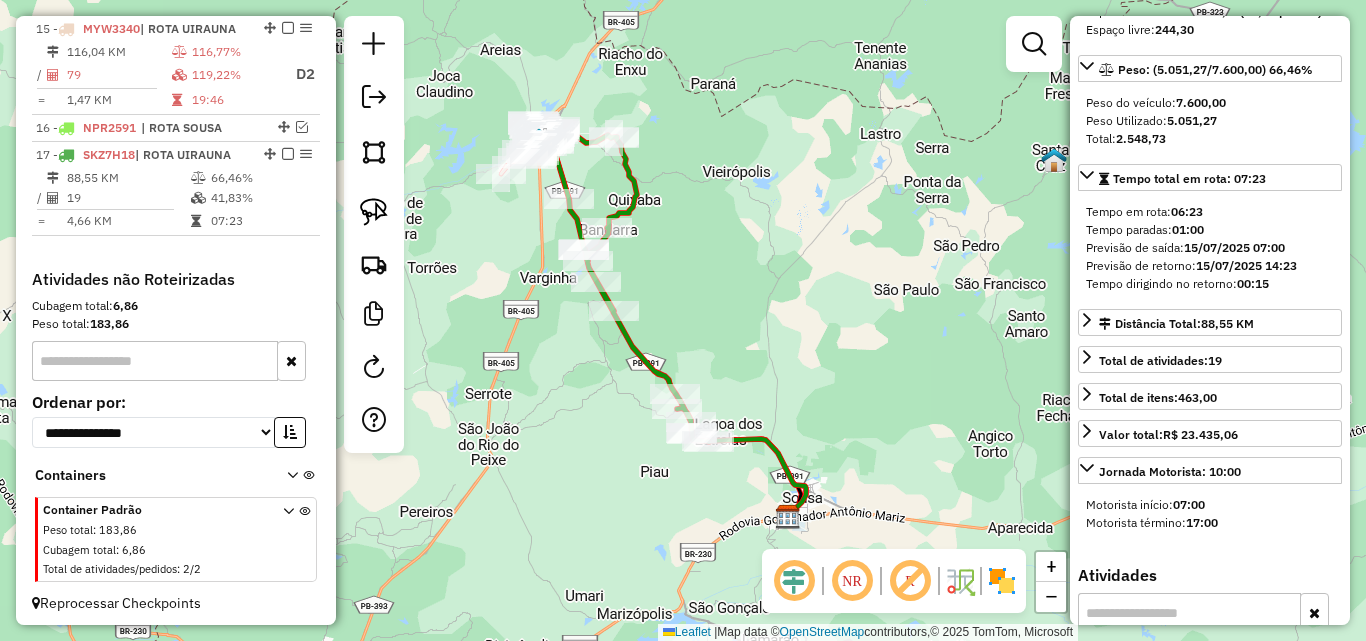 scroll, scrollTop: 254, scrollLeft: 0, axis: vertical 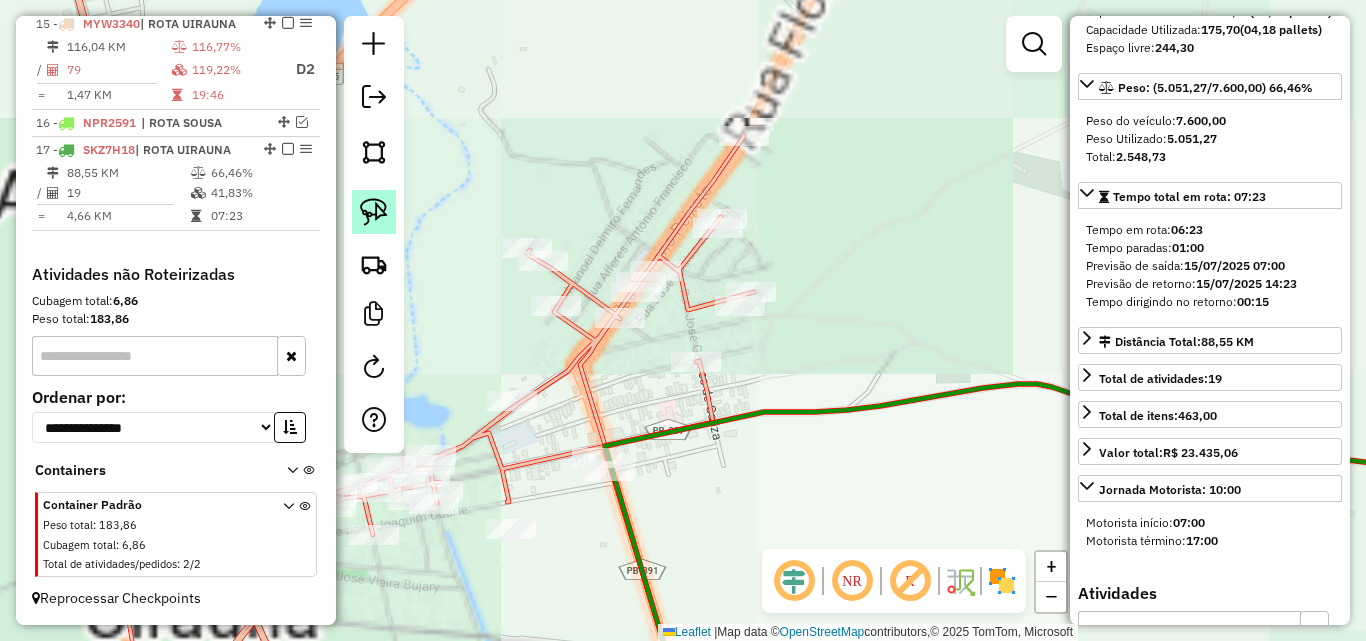 click 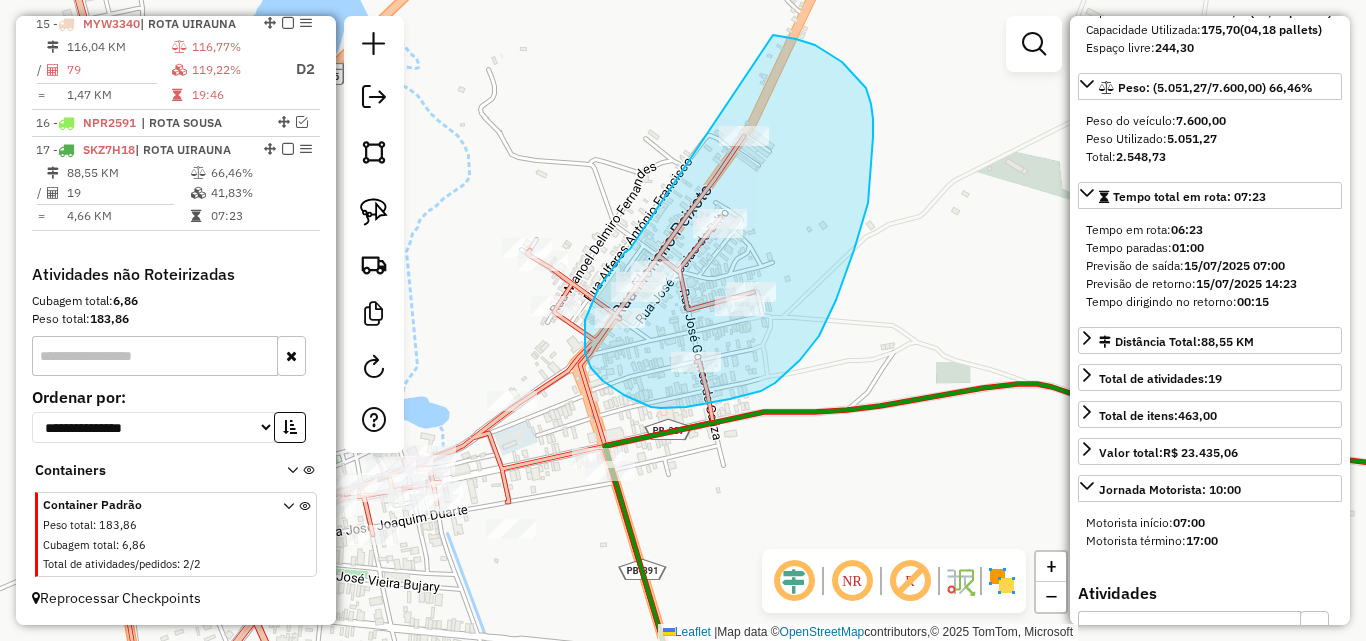 drag, startPoint x: 615, startPoint y: 266, endPoint x: 657, endPoint y: 38, distance: 231.83615 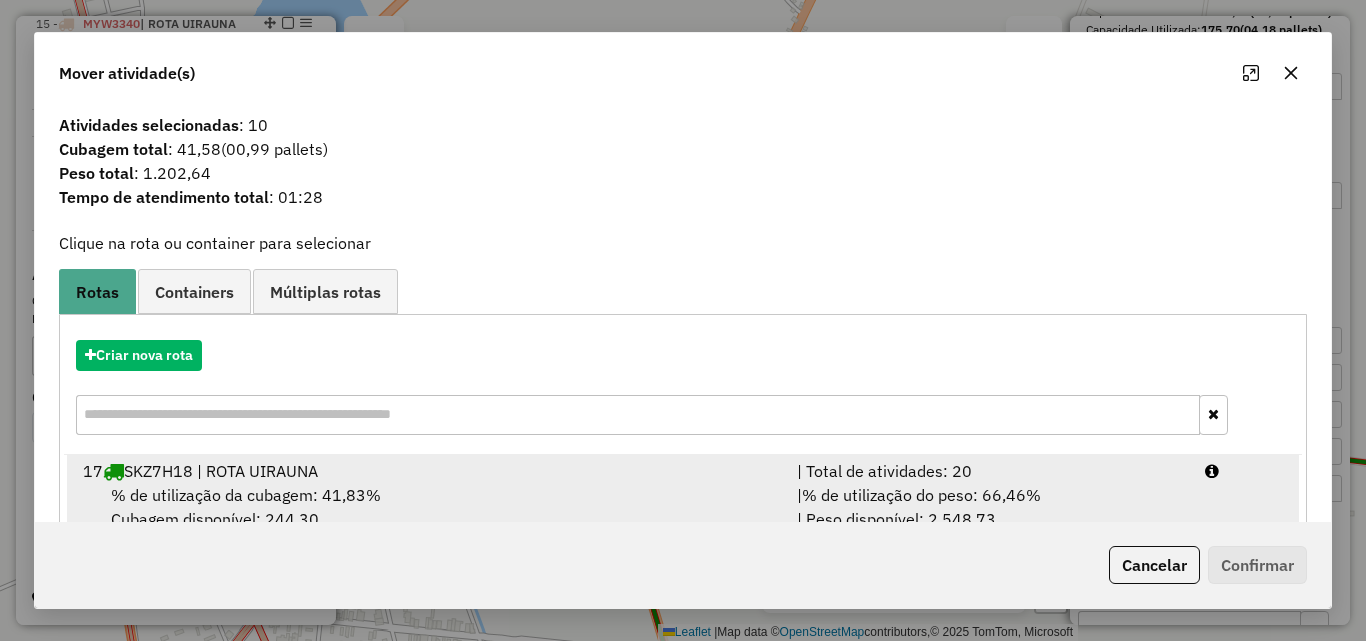 click on "17  SKZ7H18 | ROTA UIRAUNA  | Total de atividades: 20  % de utilização da cubagem: 41,83%  Cubagem disponível: 244,30   |  % de utilização do peso: 66,46%  | Peso disponível: 2.548,73" at bounding box center (683, 495) 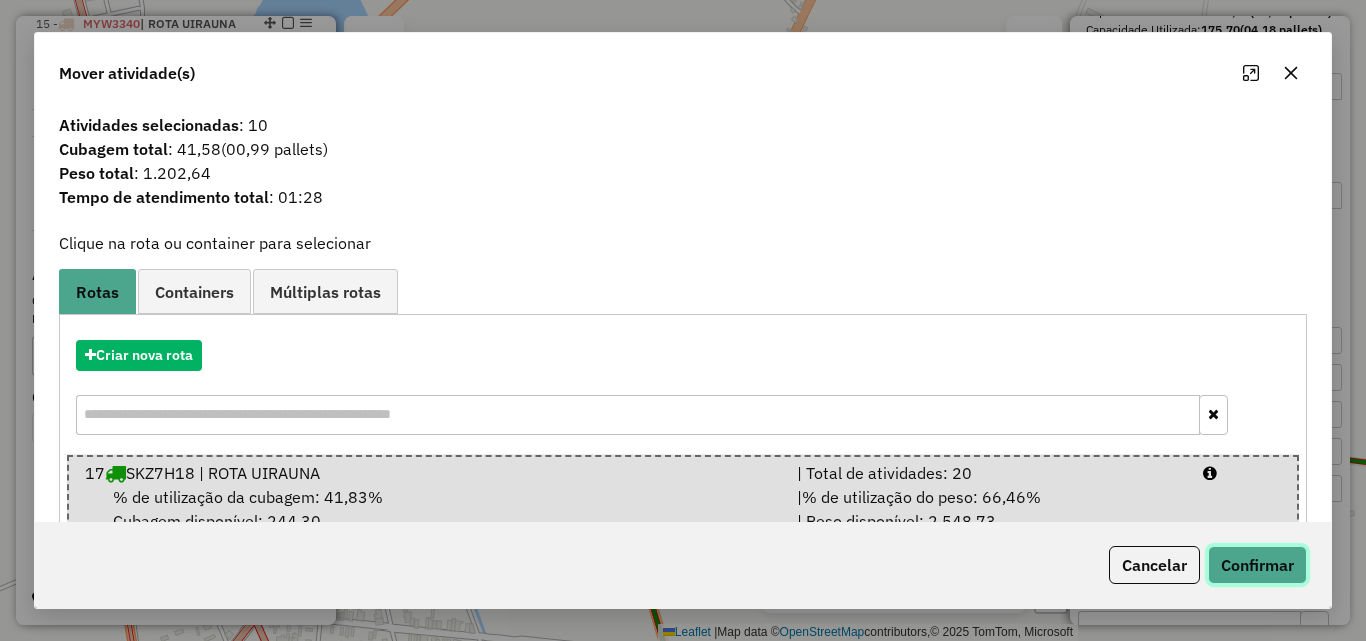 click on "Confirmar" 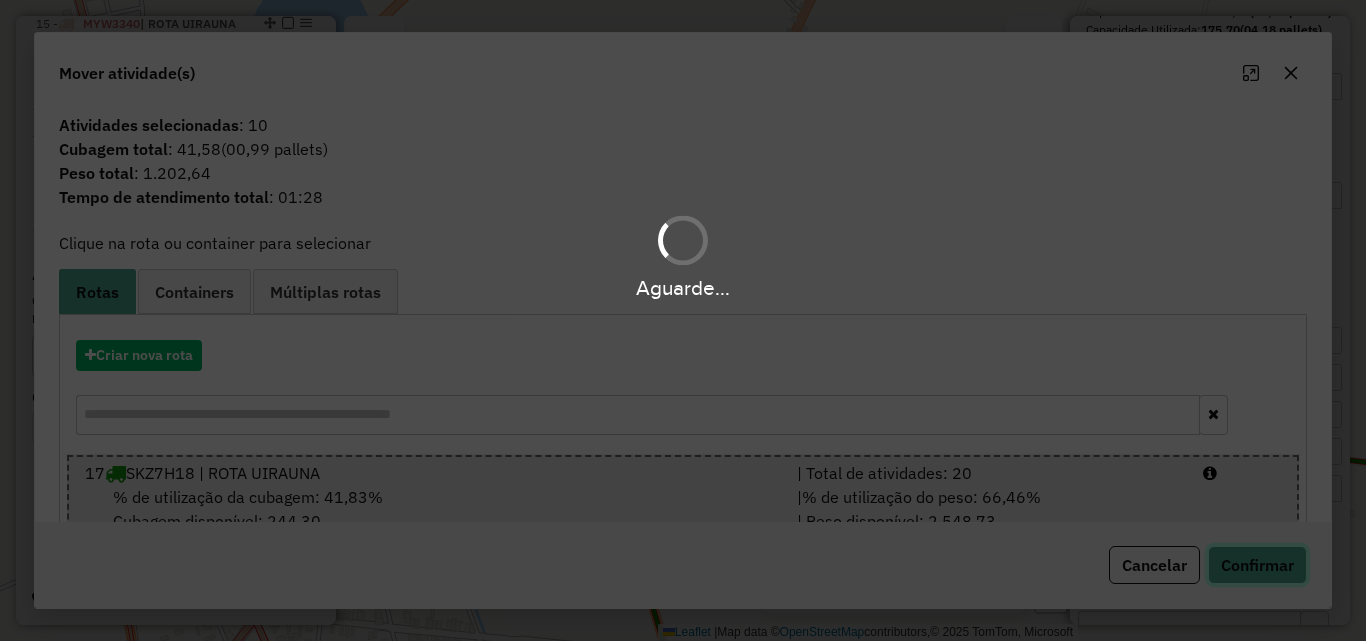 type 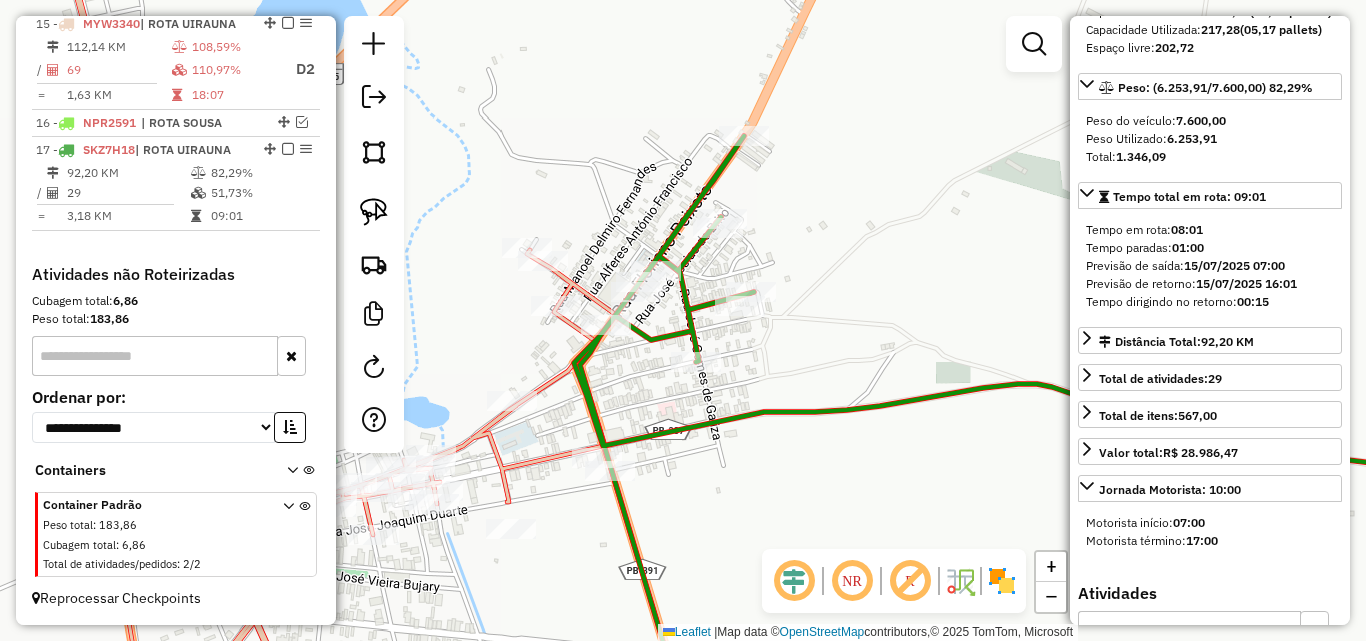scroll, scrollTop: 1157, scrollLeft: 0, axis: vertical 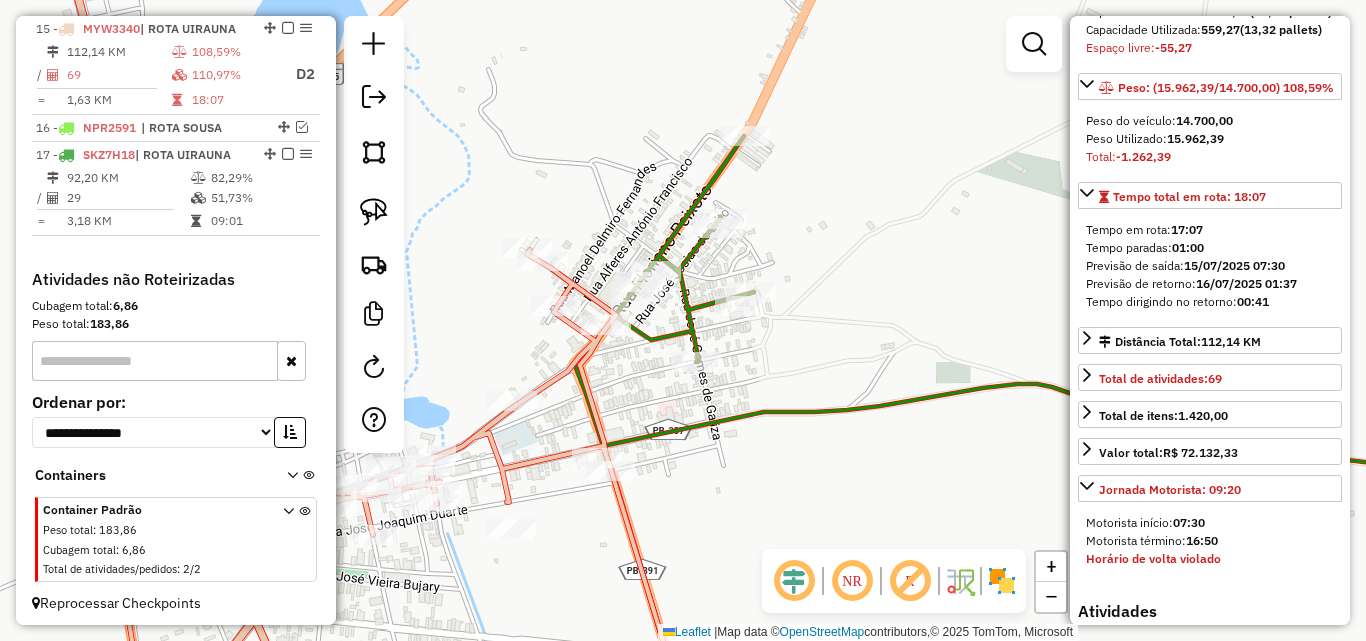 click 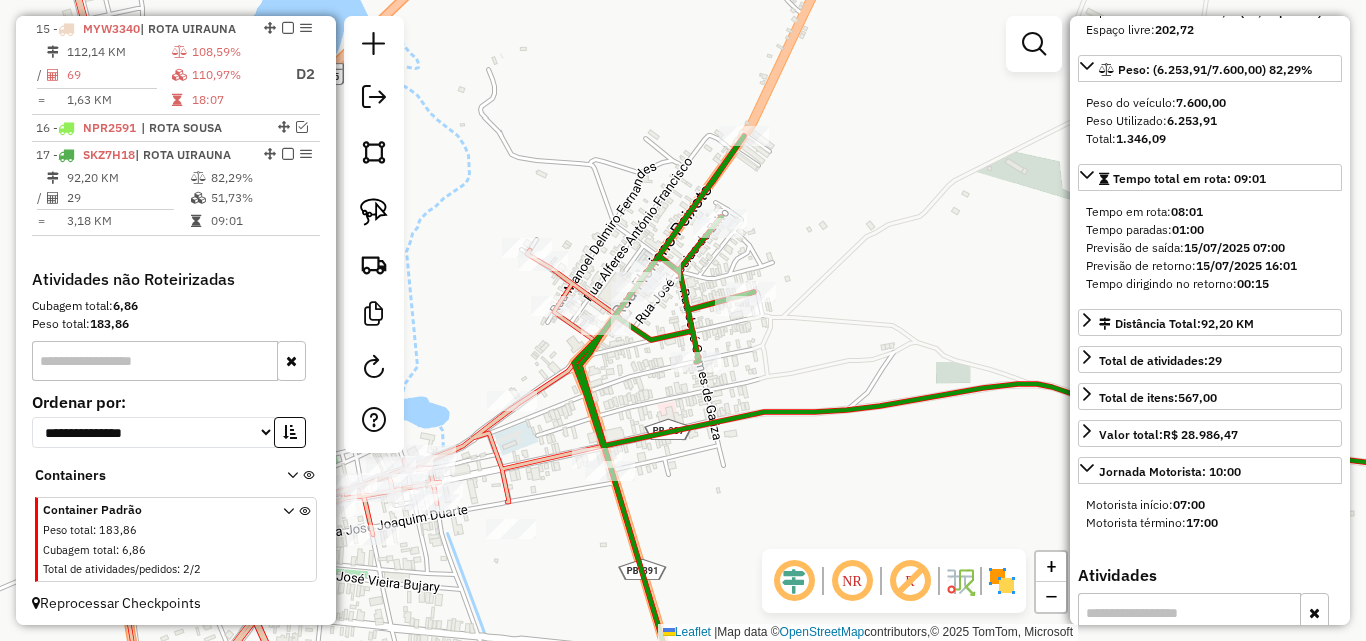 scroll, scrollTop: 254, scrollLeft: 0, axis: vertical 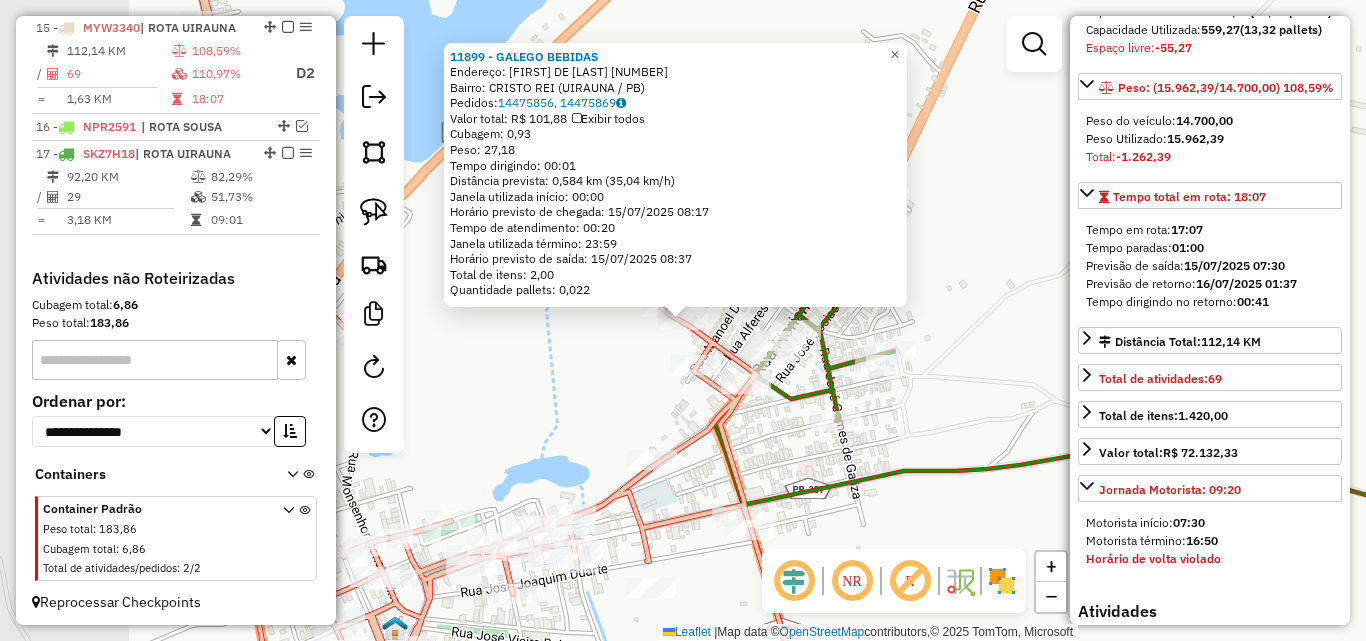 click on "11899 - GALEGO BEBIDAS  Endereço:  SAO VICENTE DE PAULO 50   Bairro: CRISTO REI (UIRAUNA / PB)   Pedidos:  14475856, 14475869   Valor total: R$ 101,88   Exibir todos   Cubagem: 0,93  Peso: 27,18  Tempo dirigindo: 00:01   Distância prevista: 0,584 km (35,04 km/h)   Janela utilizada início: 00:00   Horário previsto de chegada: 15/07/2025 08:17   Tempo de atendimento: 00:20   Janela utilizada término: 23:59   Horário previsto de saída: 15/07/2025 08:37   Total de itens: 2,00   Quantidade pallets: 0,022  × Janela de atendimento Grade de atendimento Capacidade Transportadoras Veículos Cliente Pedidos  Rotas Selecione os dias de semana para filtrar as janelas de atendimento  Seg   Ter   Qua   Qui   Sex   Sáb   Dom  Informe o período da janela de atendimento: De: Até:  Filtrar exatamente a janela do cliente  Considerar janela de atendimento padrão  Selecione os dias de semana para filtrar as grades de atendimento  Seg   Ter   Qua   Qui   Sex   Sáb   Dom   Clientes fora do dia de atendimento selecionado" 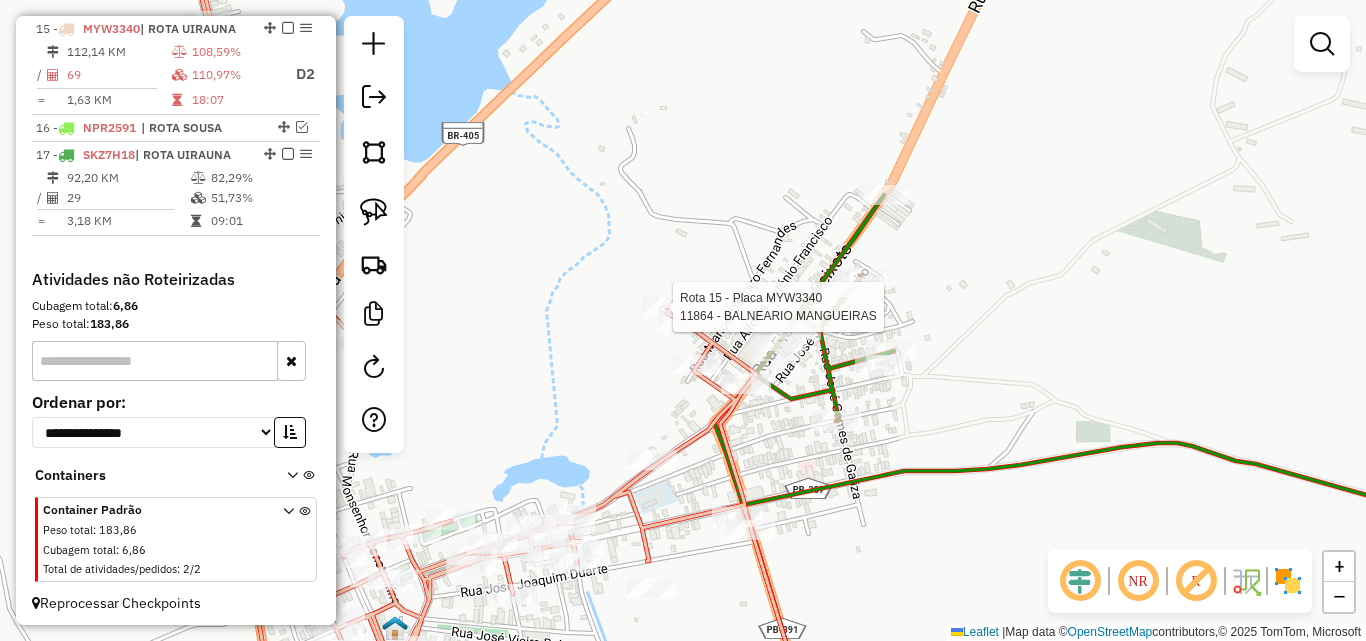 select on "*********" 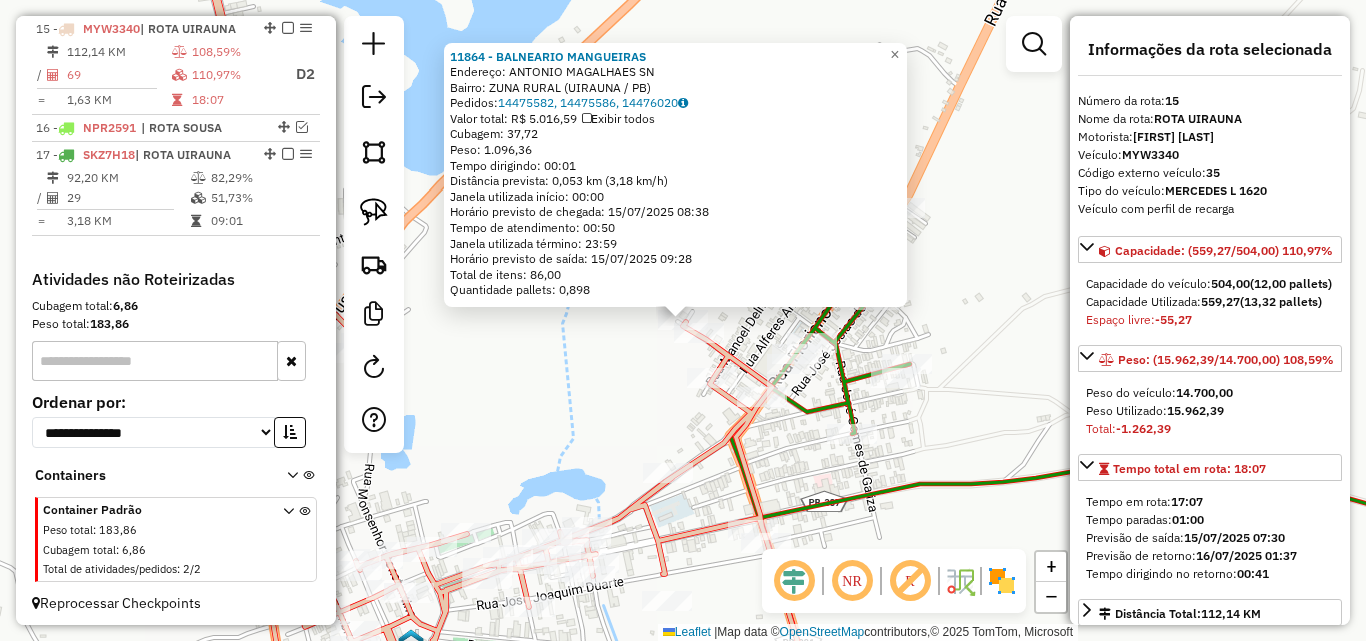 click on "11864 - BALNEARIO MANGUEIRAS  Endereço:  ANTONIO MAGALHAES SN   Bairro: ZUNA RURAL (UIRAUNA / PB)   Pedidos:  14475582, 14475586, 14476020   Valor total: R$ 5.016,59   Exibir todos   Cubagem: 37,72  Peso: 1.096,36  Tempo dirigindo: 00:01   Distância prevista: 0,053 km (3,18 km/h)   Janela utilizada início: 00:00   Horário previsto de chegada: 15/07/2025 08:38   Tempo de atendimento: 00:50   Janela utilizada término: 23:59   Horário previsto de saída: 15/07/2025 09:28   Total de itens: 86,00   Quantidade pallets: 0,898  × Janela de atendimento Grade de atendimento Capacidade Transportadoras Veículos Cliente Pedidos  Rotas Selecione os dias de semana para filtrar as janelas de atendimento  Seg   Ter   Qua   Qui   Sex   Sáb   Dom  Informe o período da janela de atendimento: De: Até:  Filtrar exatamente a janela do cliente  Considerar janela de atendimento padrão  Selecione os dias de semana para filtrar as grades de atendimento  Seg   Ter   Qua   Qui   Sex   Sáb   Dom   Peso mínimo:   De:   Até:" 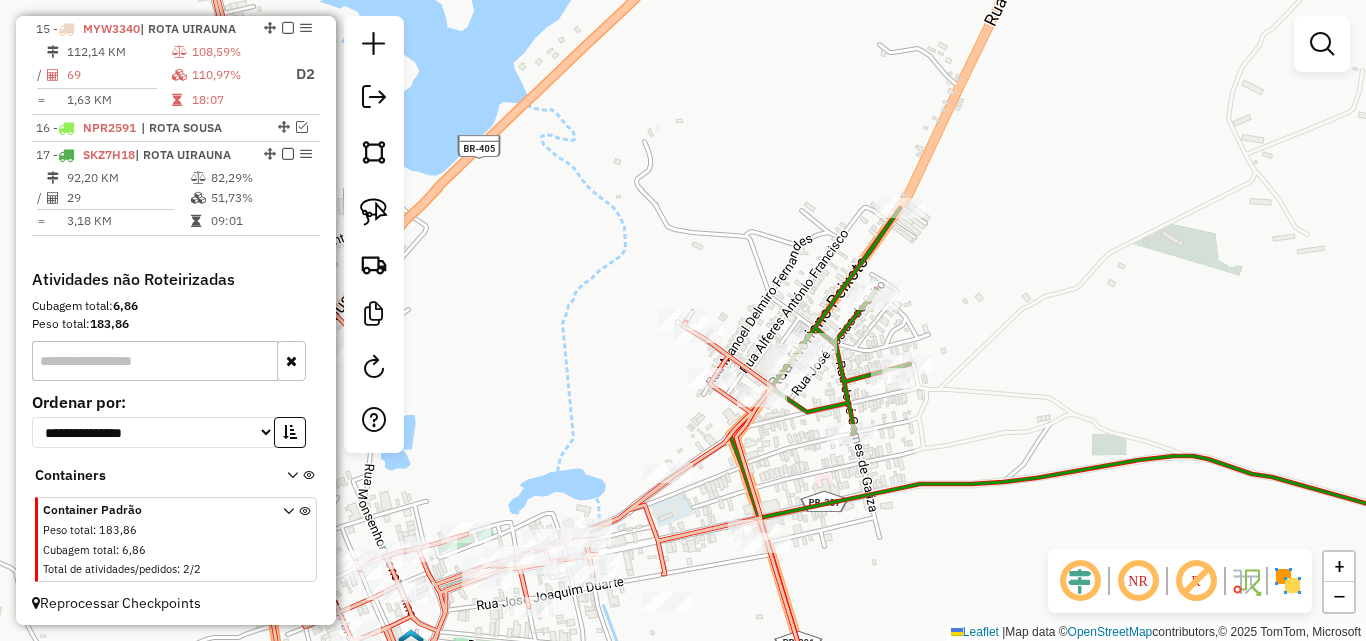 drag, startPoint x: 376, startPoint y: 212, endPoint x: 619, endPoint y: 327, distance: 268.83823 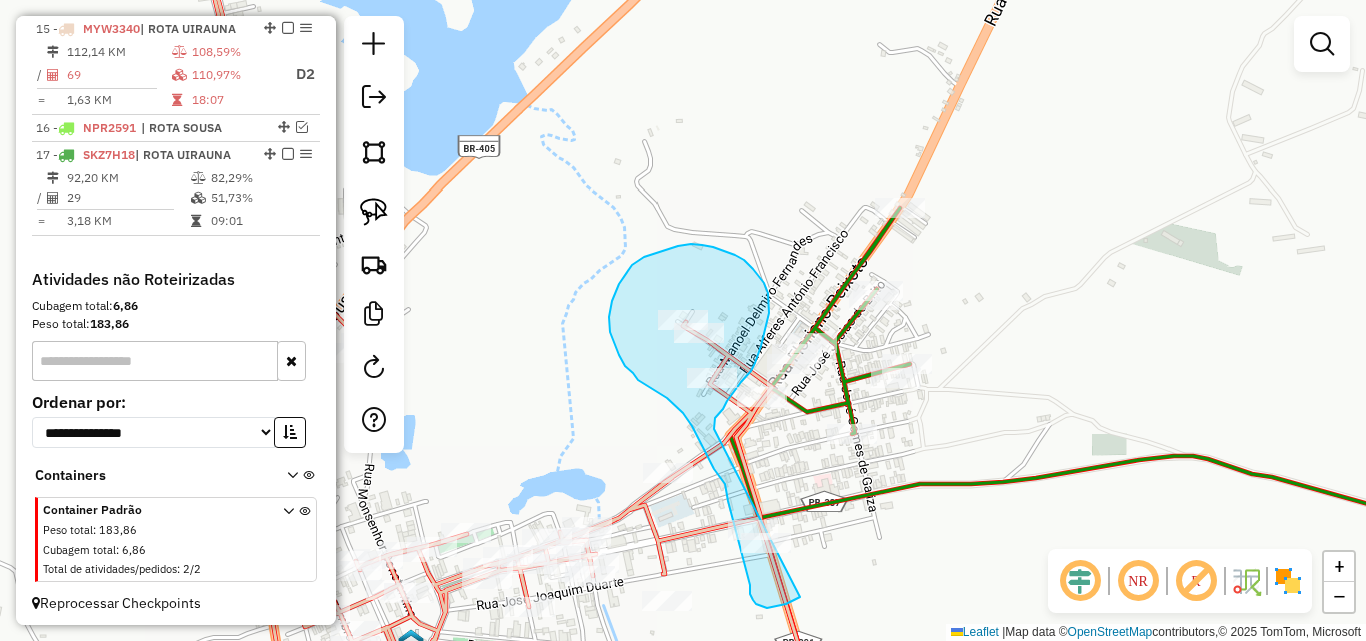 drag, startPoint x: 715, startPoint y: 421, endPoint x: 862, endPoint y: 531, distance: 183.60011 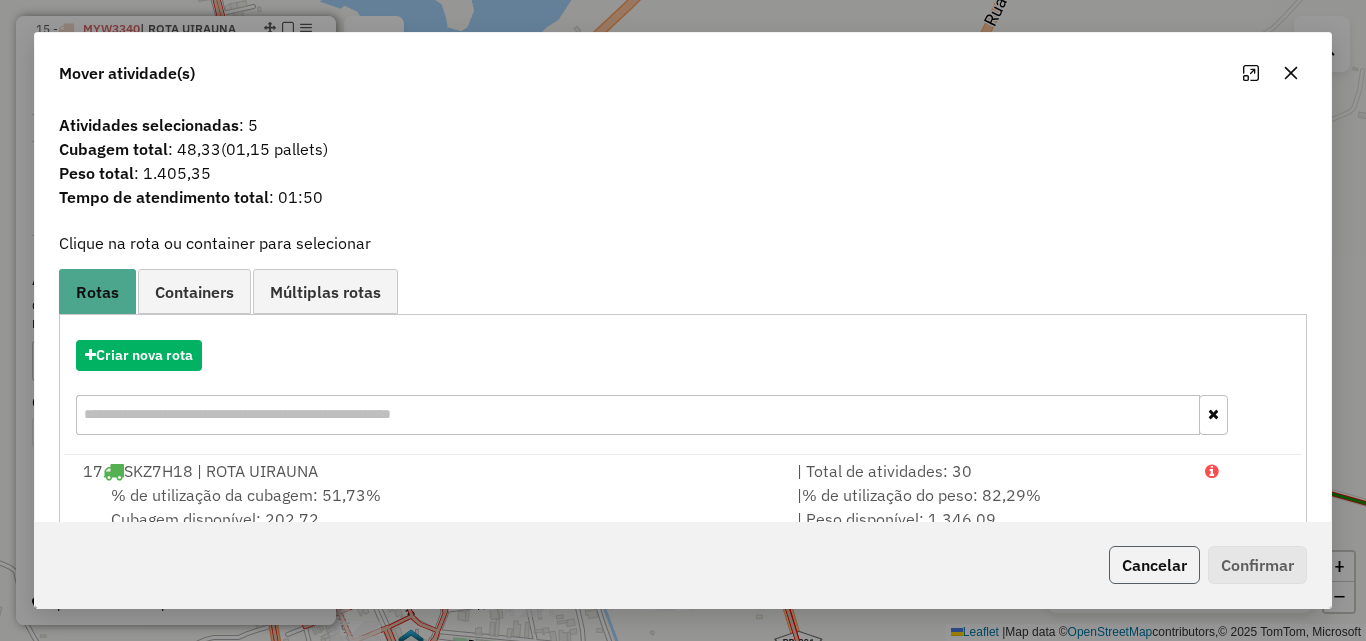 click on "Cancelar" 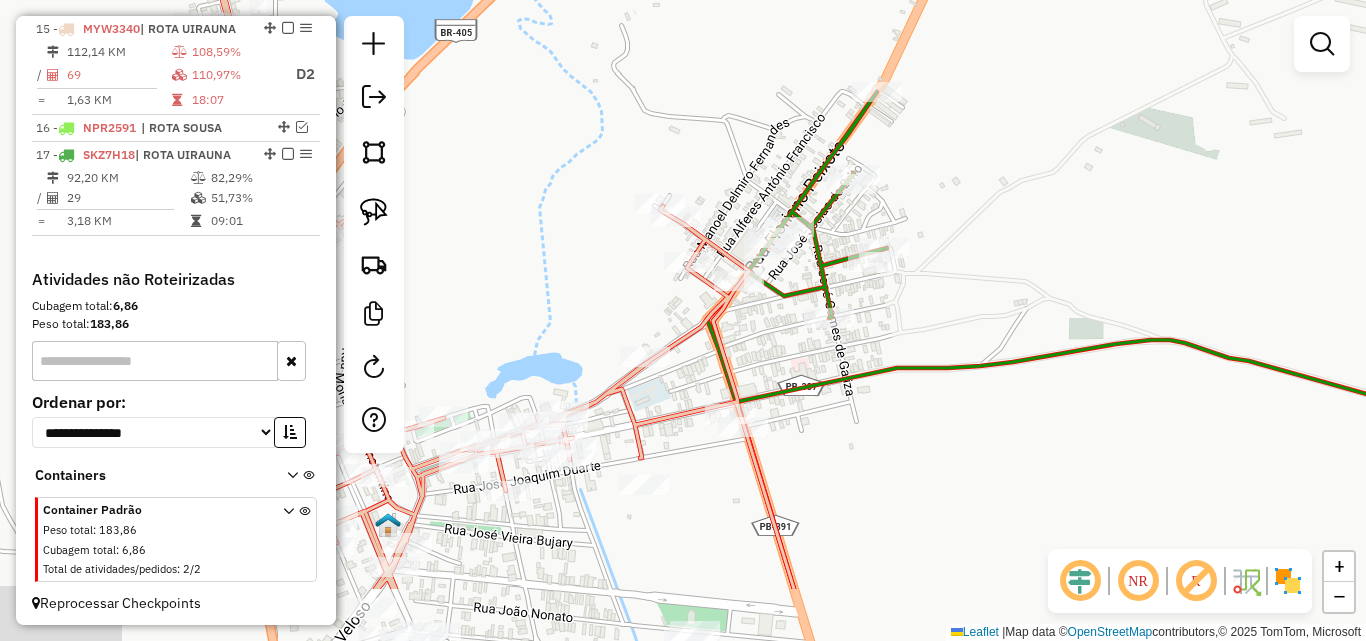 drag, startPoint x: 997, startPoint y: 467, endPoint x: 900, endPoint y: 337, distance: 162.2005 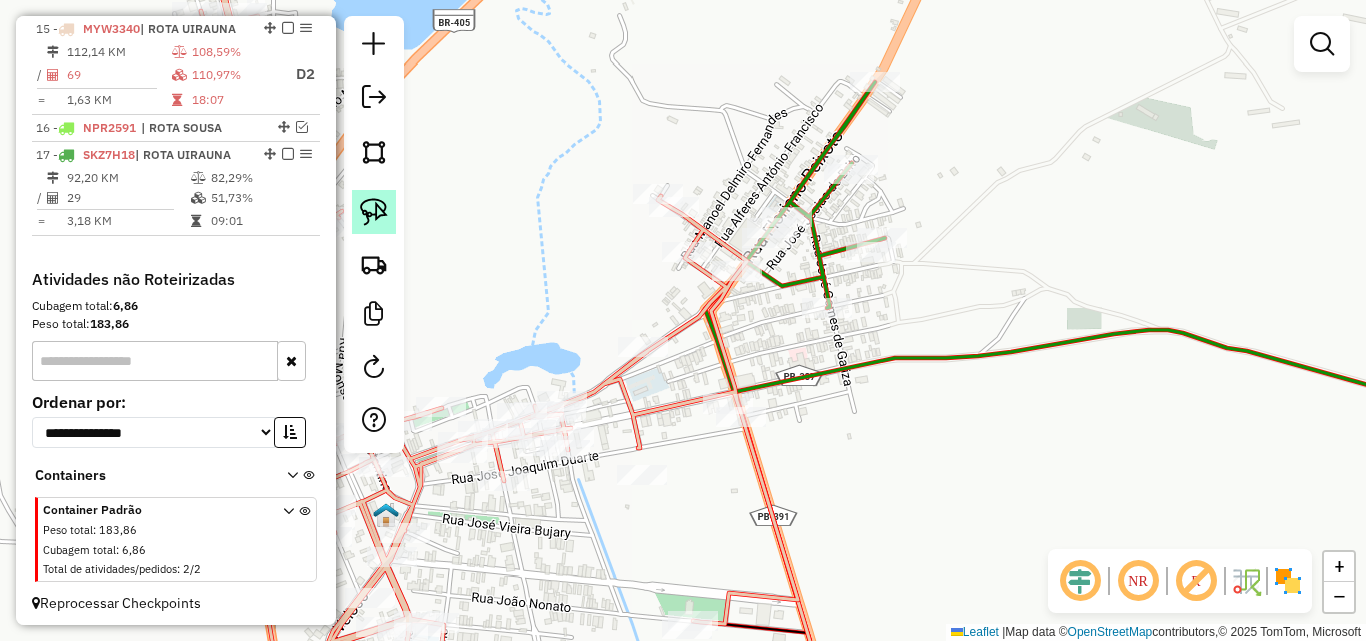 click 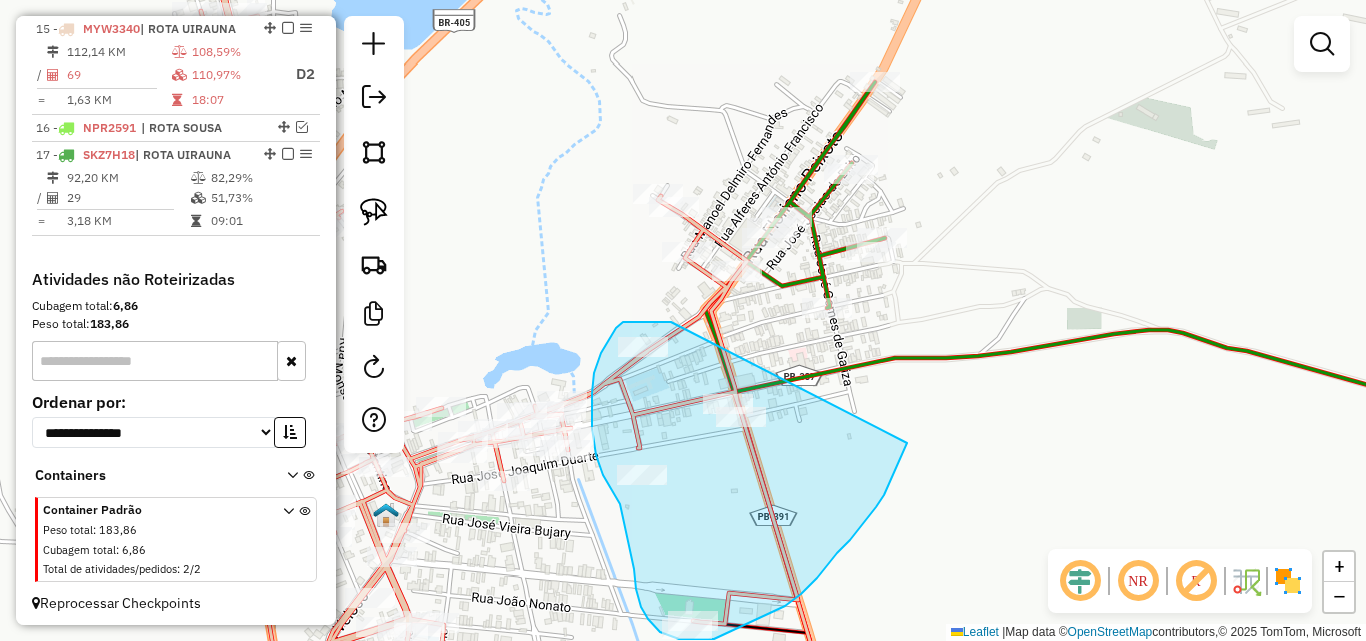 drag, startPoint x: 671, startPoint y: 322, endPoint x: 908, endPoint y: 441, distance: 265.19803 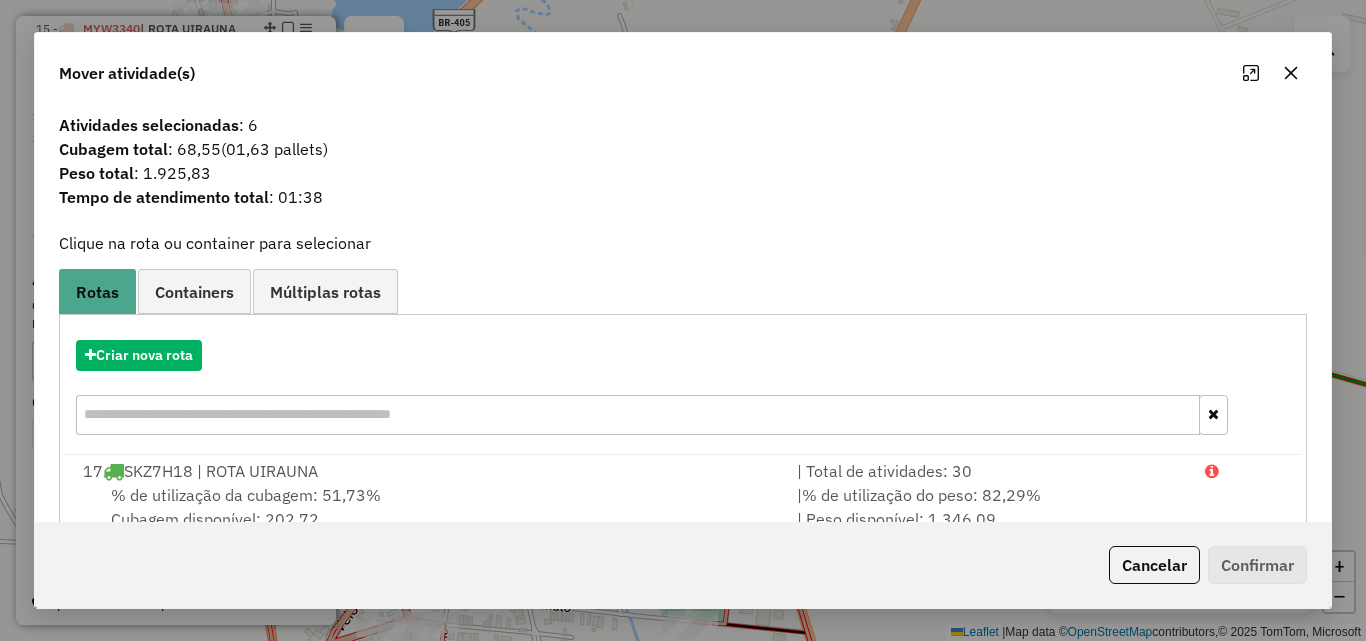 click on "Cancelar" 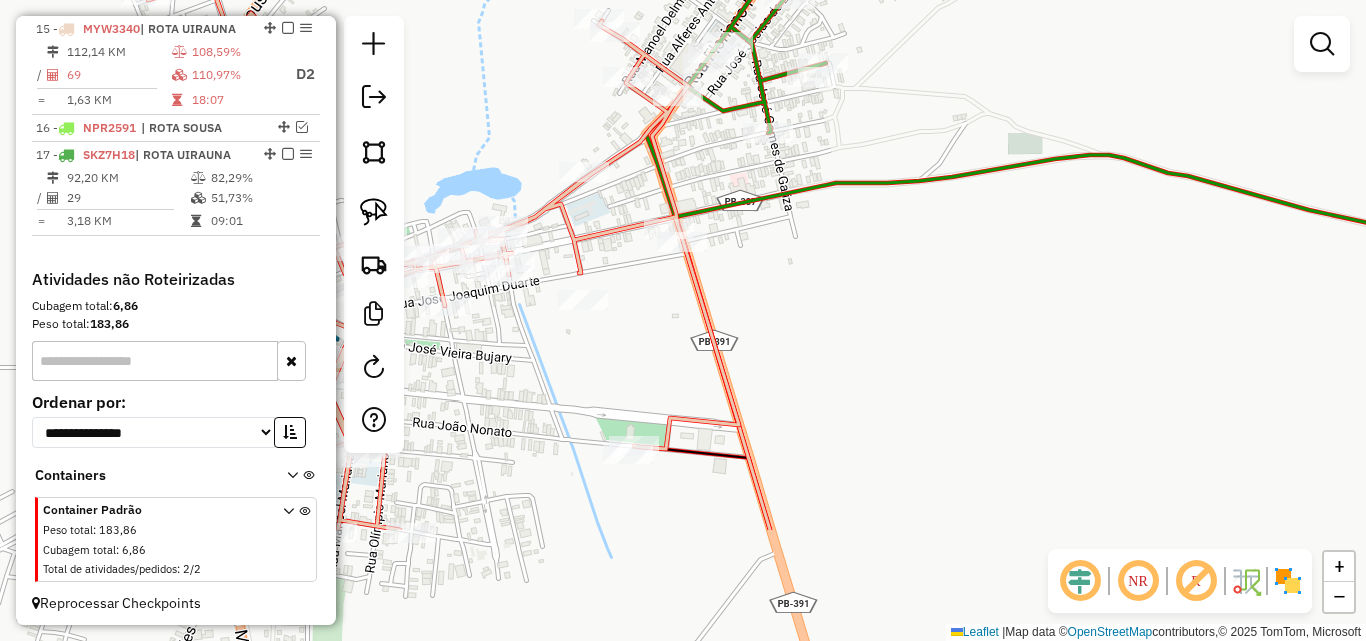 drag, startPoint x: 935, startPoint y: 323, endPoint x: 926, endPoint y: 304, distance: 21.023796 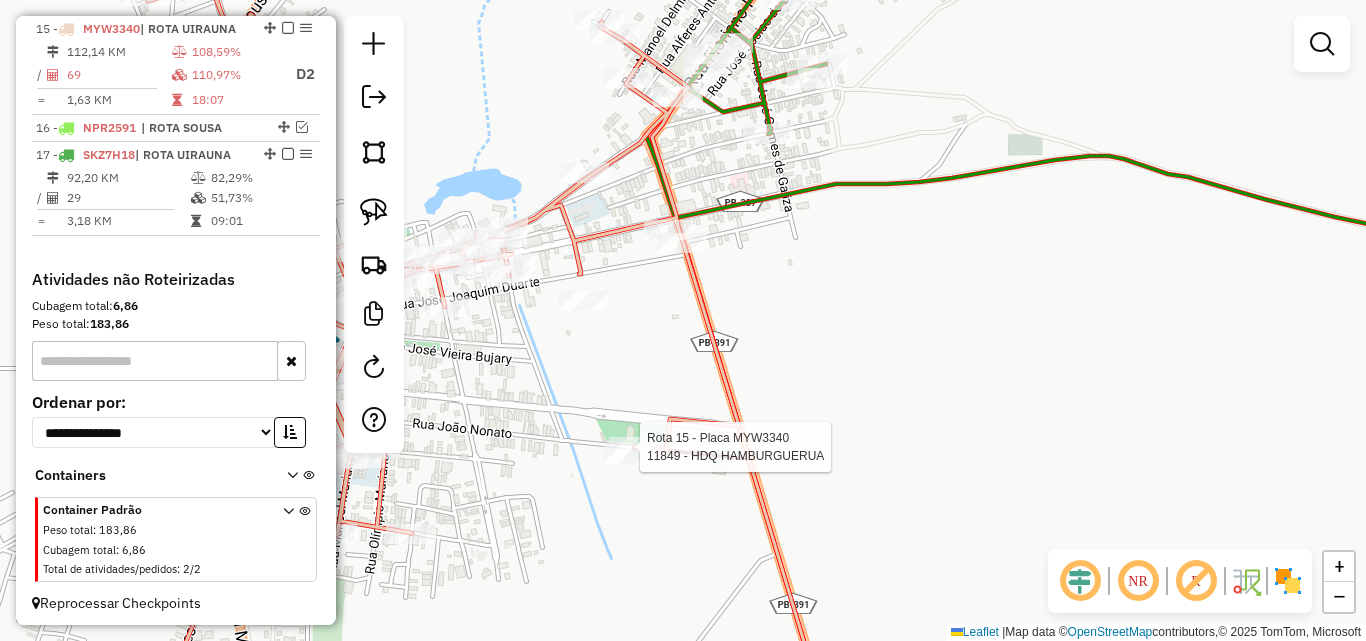 select on "*********" 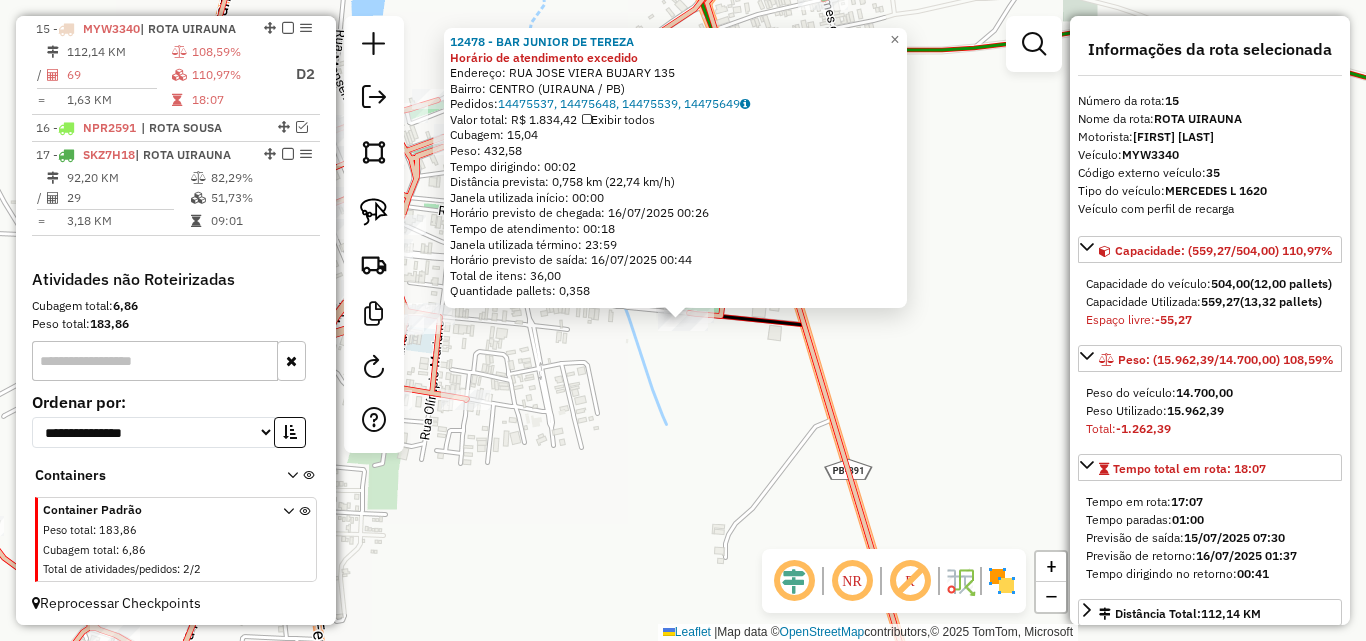 click on "12478 - BAR JUNIOR DE TEREZA Horário de atendimento excedido  Endereço:  RUA JOSE VIERA BUJARY 135   Bairro: CENTRO (UIRAUNA / PB)   Pedidos:  14475537, 14475648, 14475539, 14475649   Valor total: R$ 1.834,42   Exibir todos   Cubagem: 15,04  Peso: 432,58  Tempo dirigindo: 00:02   Distância prevista: 0,758 km (22,74 km/h)   Janela utilizada início: 00:00   Horário previsto de chegada: 16/07/2025 00:26   Tempo de atendimento: 00:18   Janela utilizada término: 23:59   Horário previsto de saída: 16/07/2025 00:44   Total de itens: 36,00   Quantidade pallets: 0,358  × Janela de atendimento Grade de atendimento Capacidade Transportadoras Veículos Cliente Pedidos  Rotas Selecione os dias de semana para filtrar as janelas de atendimento  Seg   Ter   Qua   Qui   Sex   Sáb   Dom  Informe o período da janela de atendimento: De: Até:  Filtrar exatamente a janela do cliente  Considerar janela de atendimento padrão  Selecione os dias de semana para filtrar as grades de atendimento  Seg   Ter   Qua   Qui   Sex" 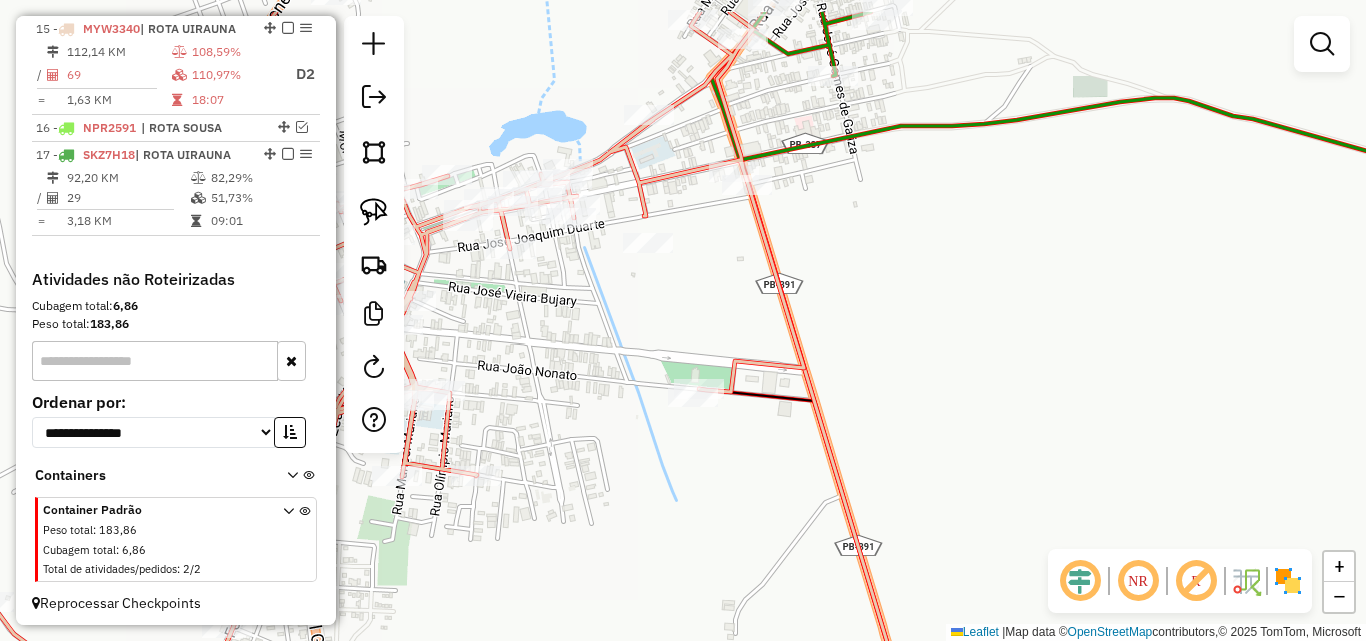 drag, startPoint x: 844, startPoint y: 331, endPoint x: 823, endPoint y: 392, distance: 64.513565 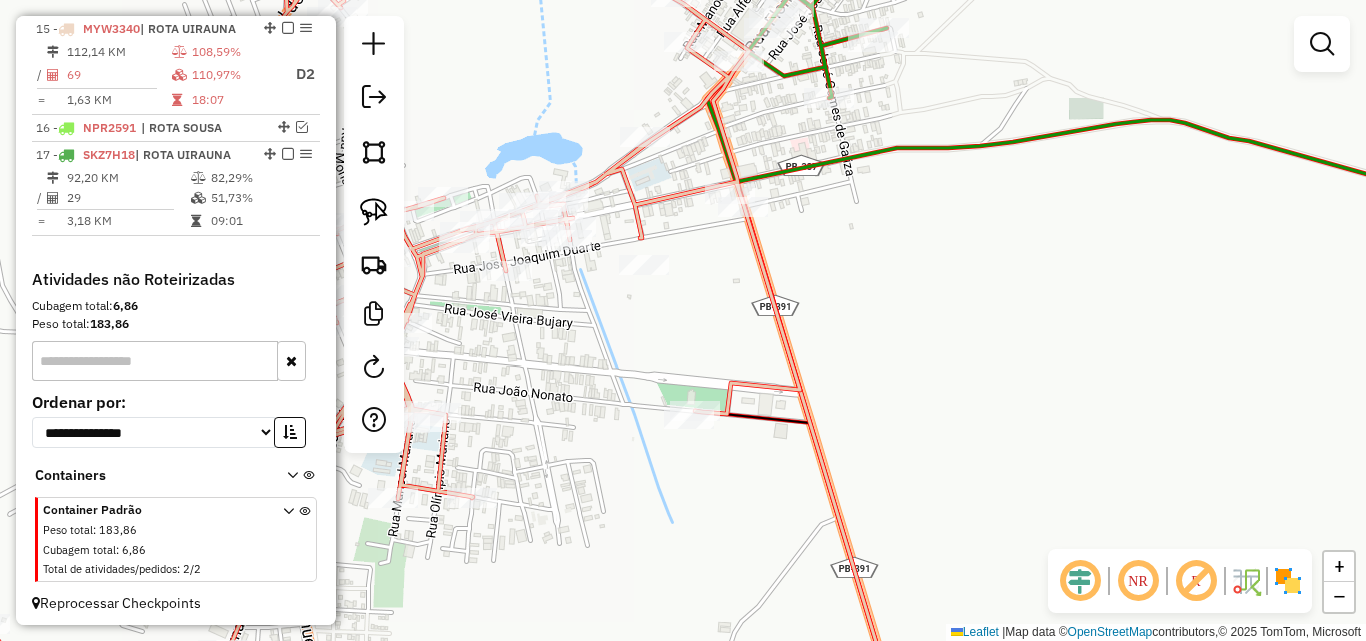 drag, startPoint x: 372, startPoint y: 202, endPoint x: 491, endPoint y: 208, distance: 119.15116 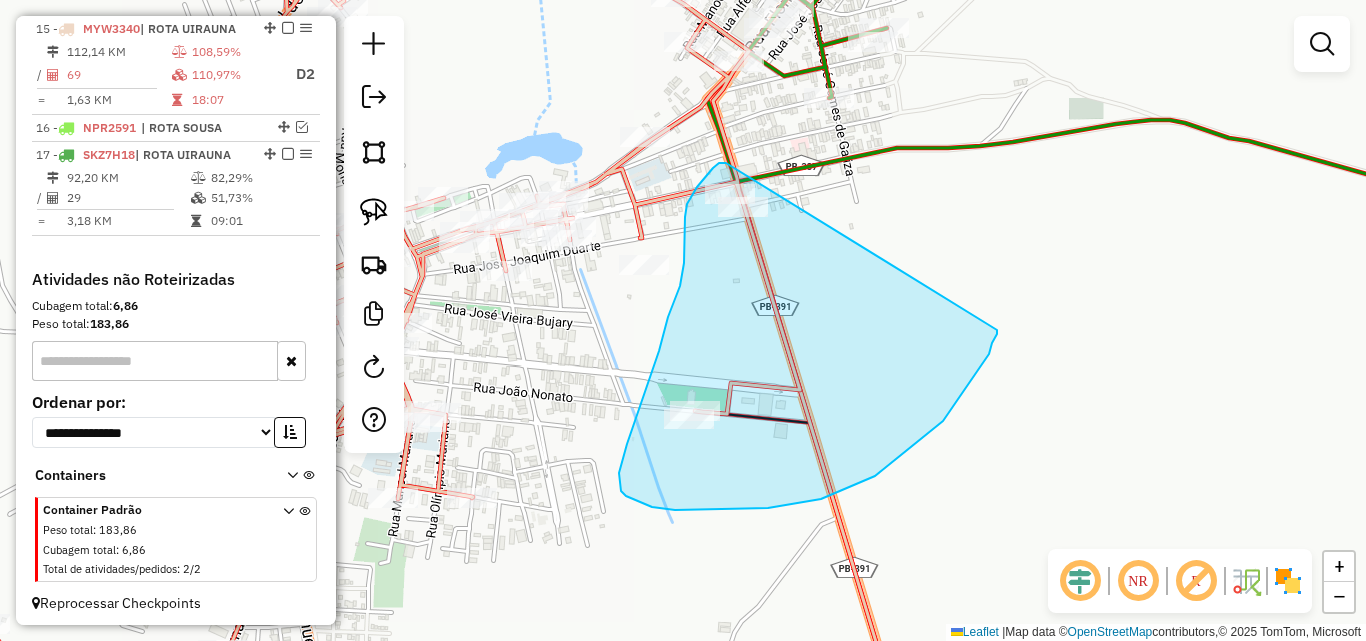 drag, startPoint x: 726, startPoint y: 163, endPoint x: 997, endPoint y: 329, distance: 317.80026 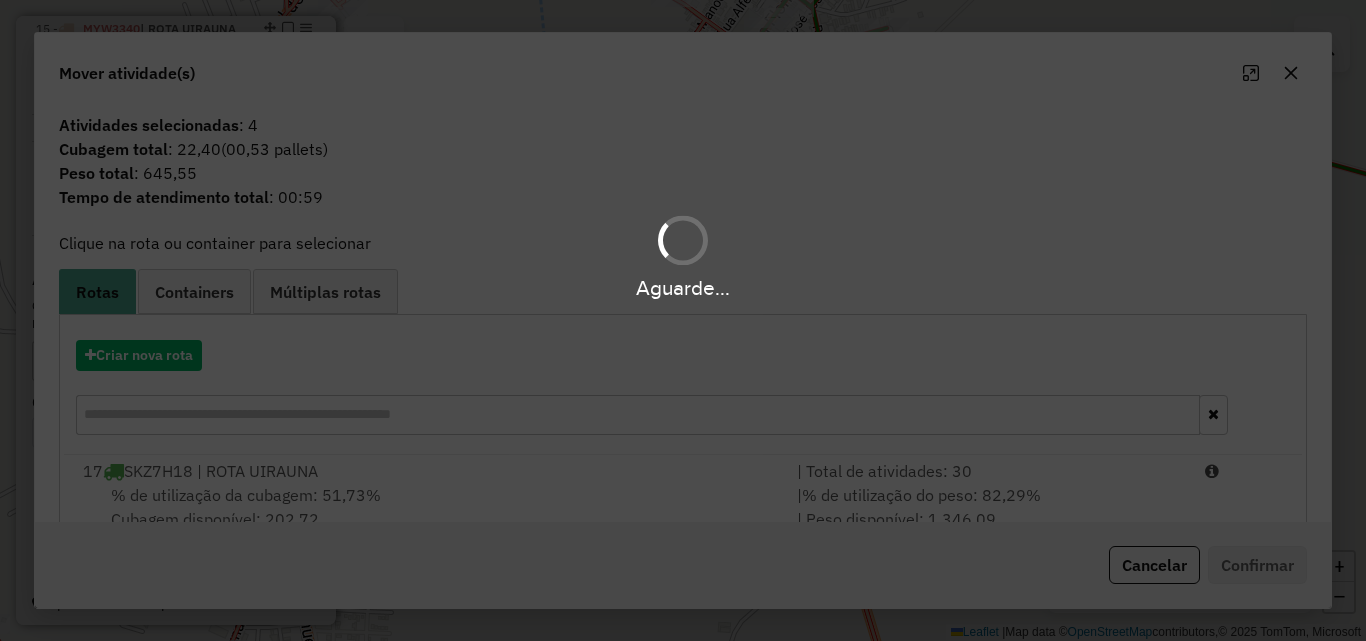 click on "Aguarde...  Pop-up bloqueado!  Seu navegador bloqueou automáticamente a abertura de uma nova janela.   Acesse as configurações e adicione o endereço do sistema a lista de permissão.   Fechar  Informações da Sessão 965224 - 15/07/2025     Criação: 14/07/2025 18:14   Depósito:  Pau Brasil Sousa  Total de rotas:  17  Distância Total:  1.987,38 km  Tempo total:  186:22  Valor total:  R$ 734.448,21  - Total roteirizado:  R$ 733.466,11  - Total não roteirizado:  R$ 982,10  Total de Atividades Roteirizadas:  479  Total de Pedidos Roteirizados:  805  Peso total roteirizado:  137.347,28  Cubagem total roteirizado:  4.798,51  Total de Atividades não Roteirizadas:  2  Total de Pedidos não Roteirizados:  2 Total de caixas por viagem:  4.798,51 /   17 =  282,27 Média de Atividades por viagem:  479 /   17 =  28,18 Ocupação média da frota:  88,75%   Rotas vários dias:  2  Clientes Priorizados NR:  0  Transportadoras  Rotas  Recargas: 17   Ver rotas   Ver veículos  Finalizar todas as rotas   1 -      /" at bounding box center [683, 320] 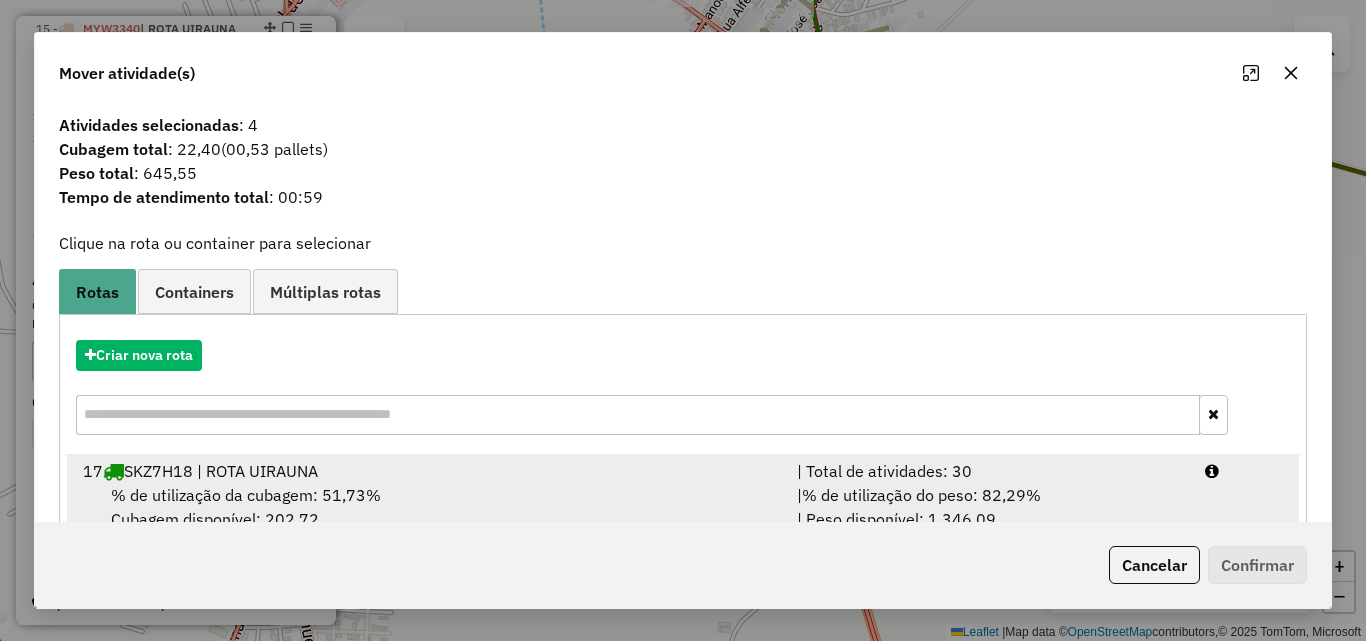 drag, startPoint x: 1197, startPoint y: 500, endPoint x: 1245, endPoint y: 558, distance: 75.28612 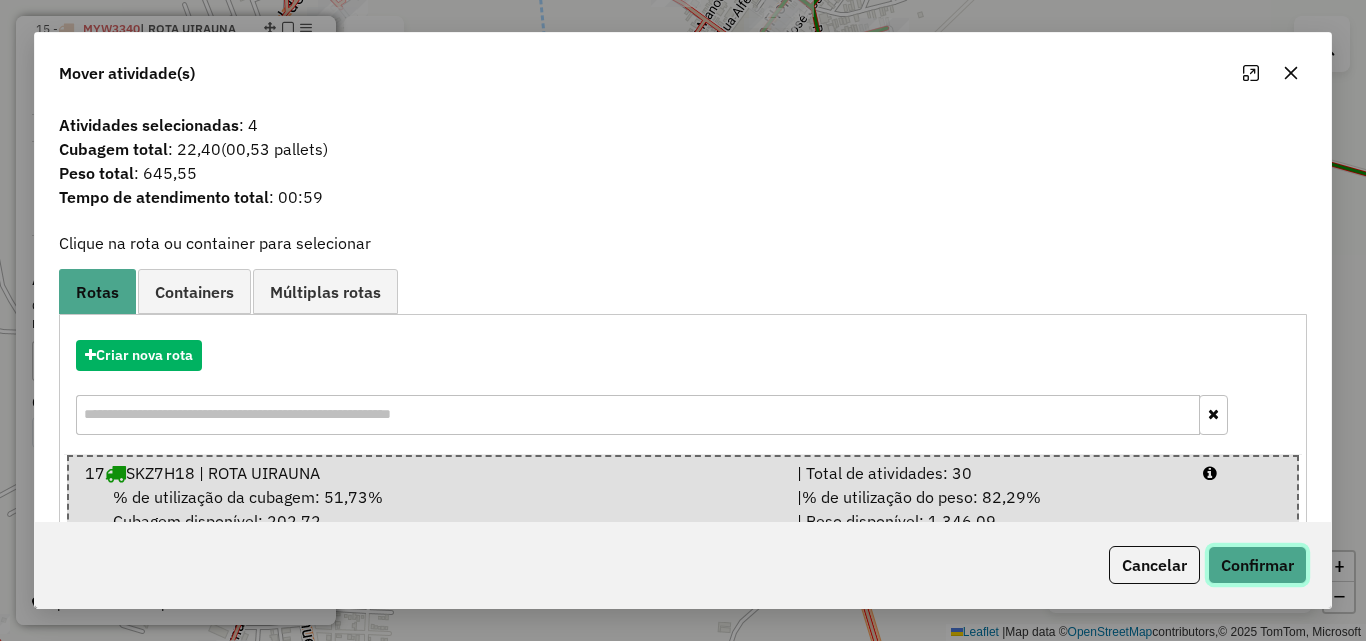 click on "Confirmar" 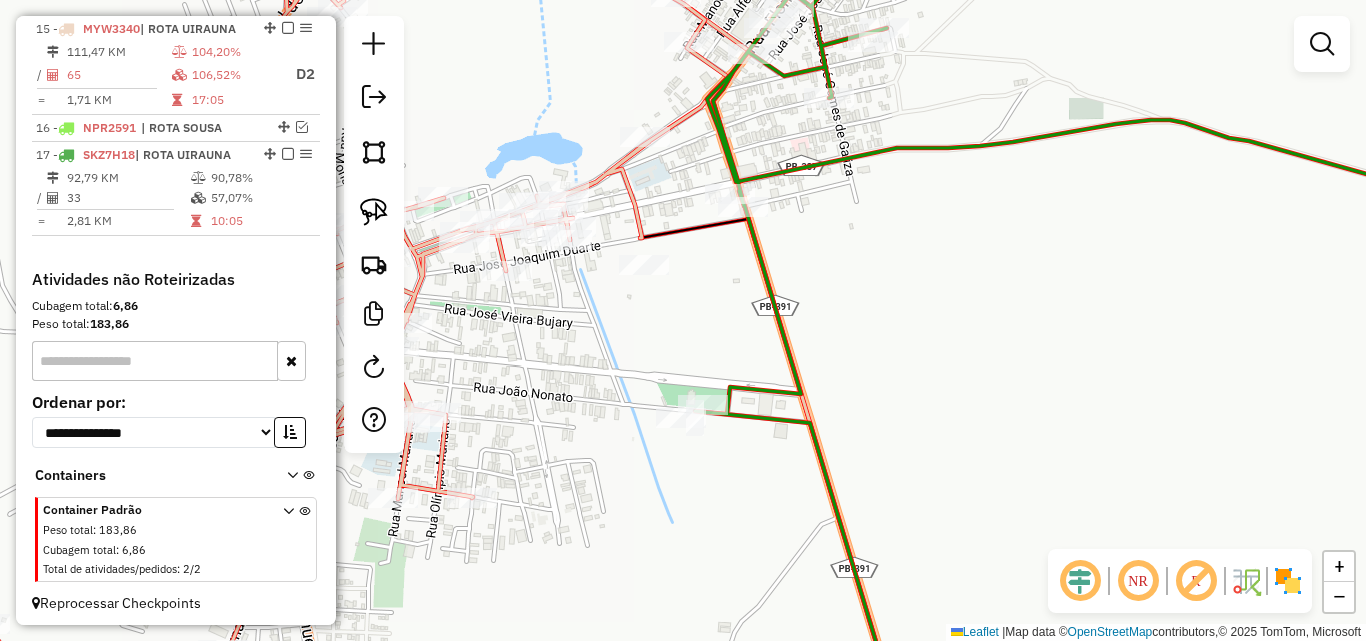 click 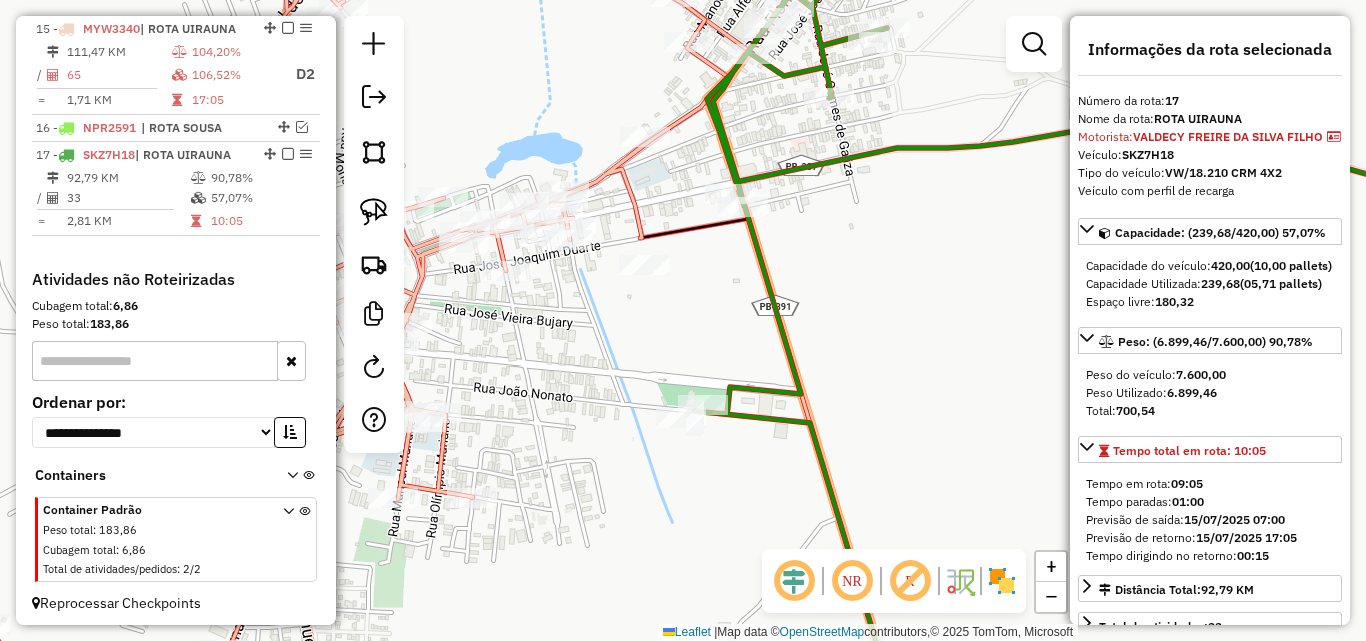scroll, scrollTop: 1157, scrollLeft: 0, axis: vertical 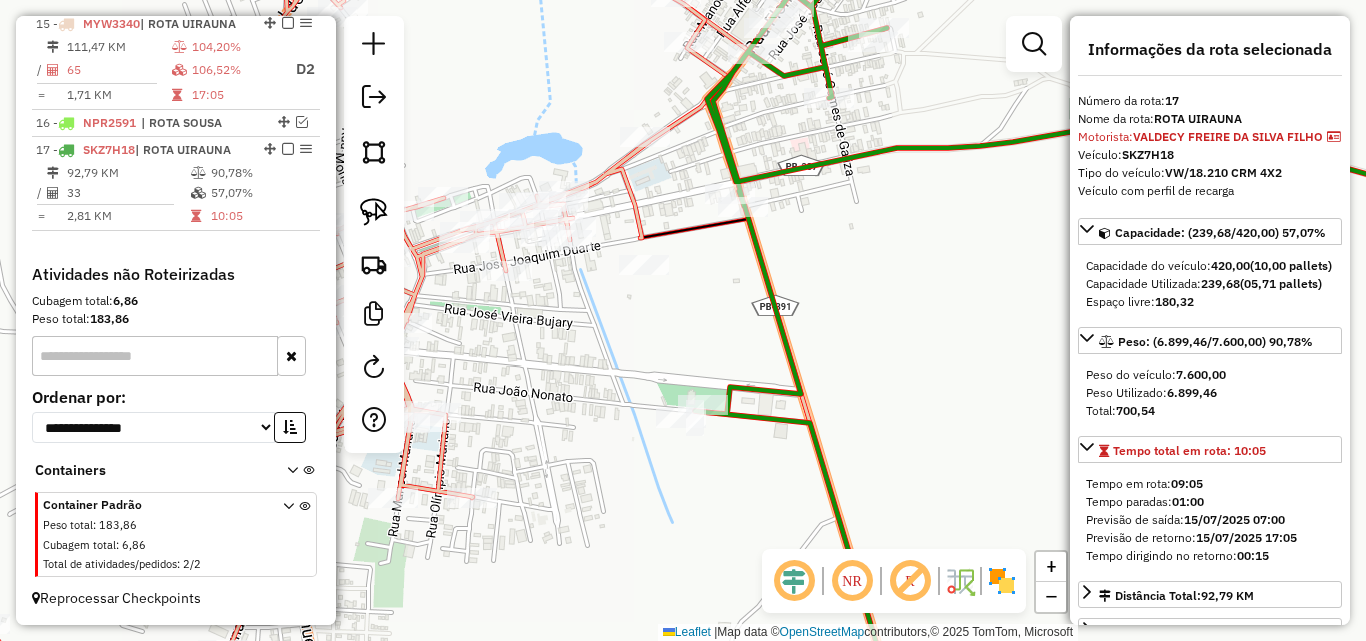 click 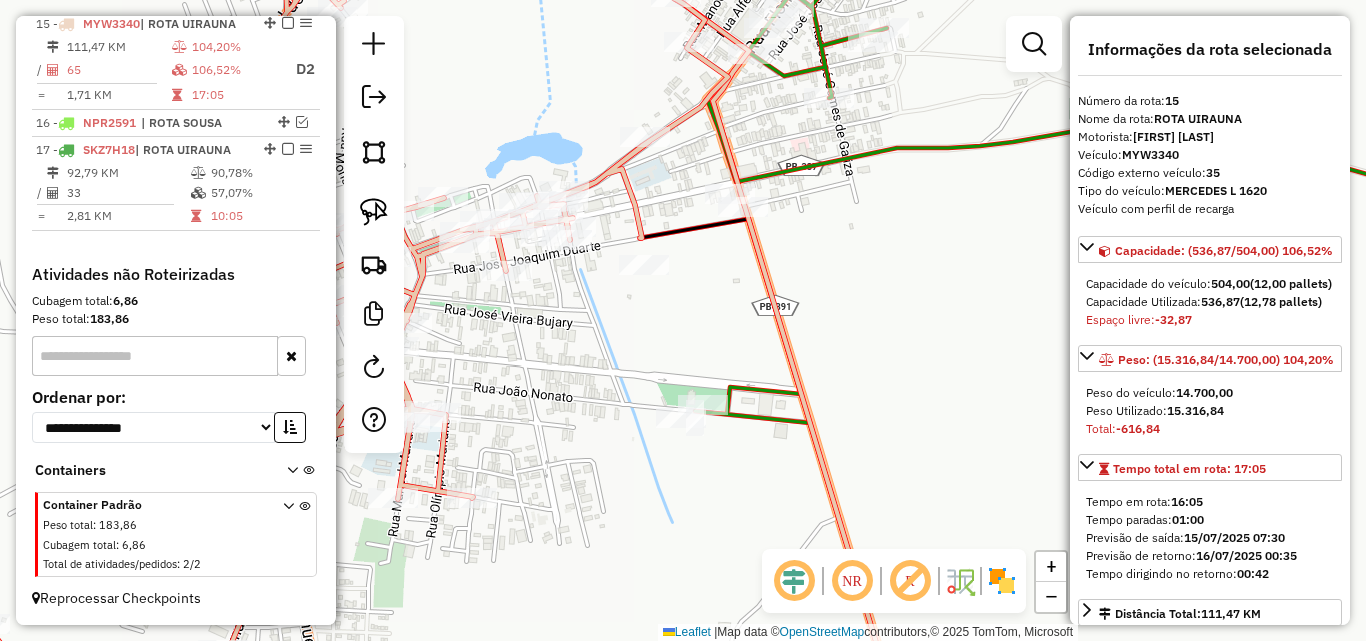 scroll, scrollTop: 1152, scrollLeft: 0, axis: vertical 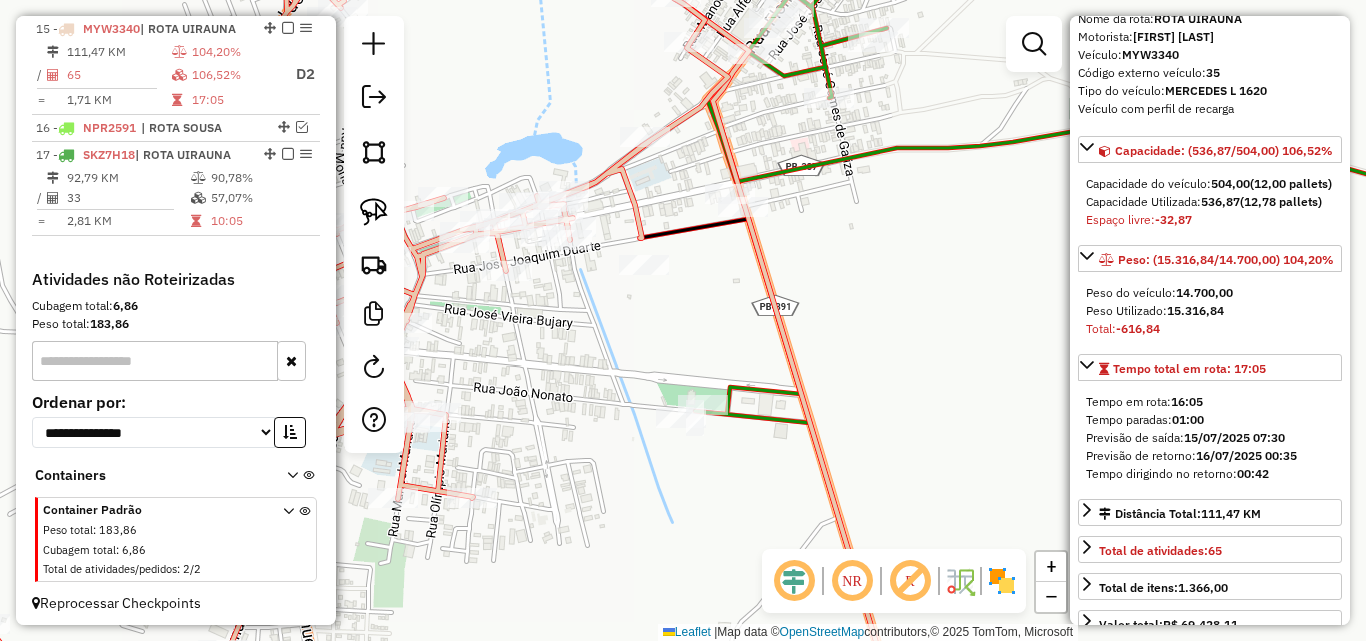 click 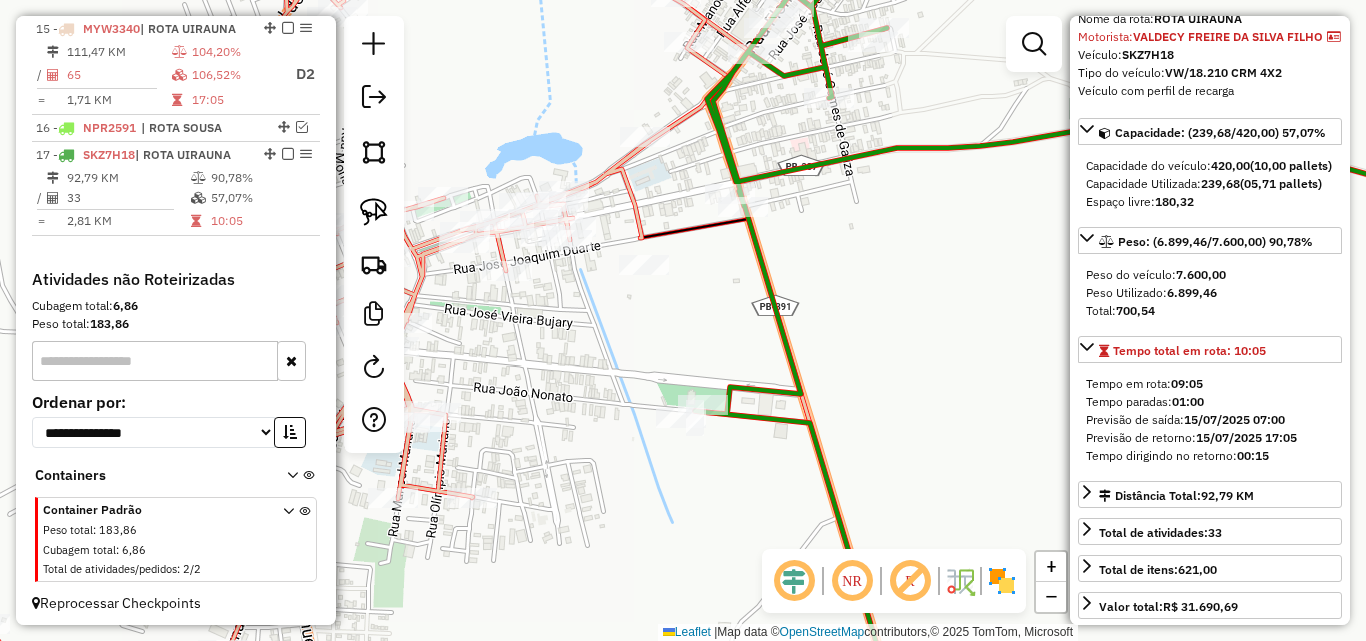scroll, scrollTop: 1157, scrollLeft: 0, axis: vertical 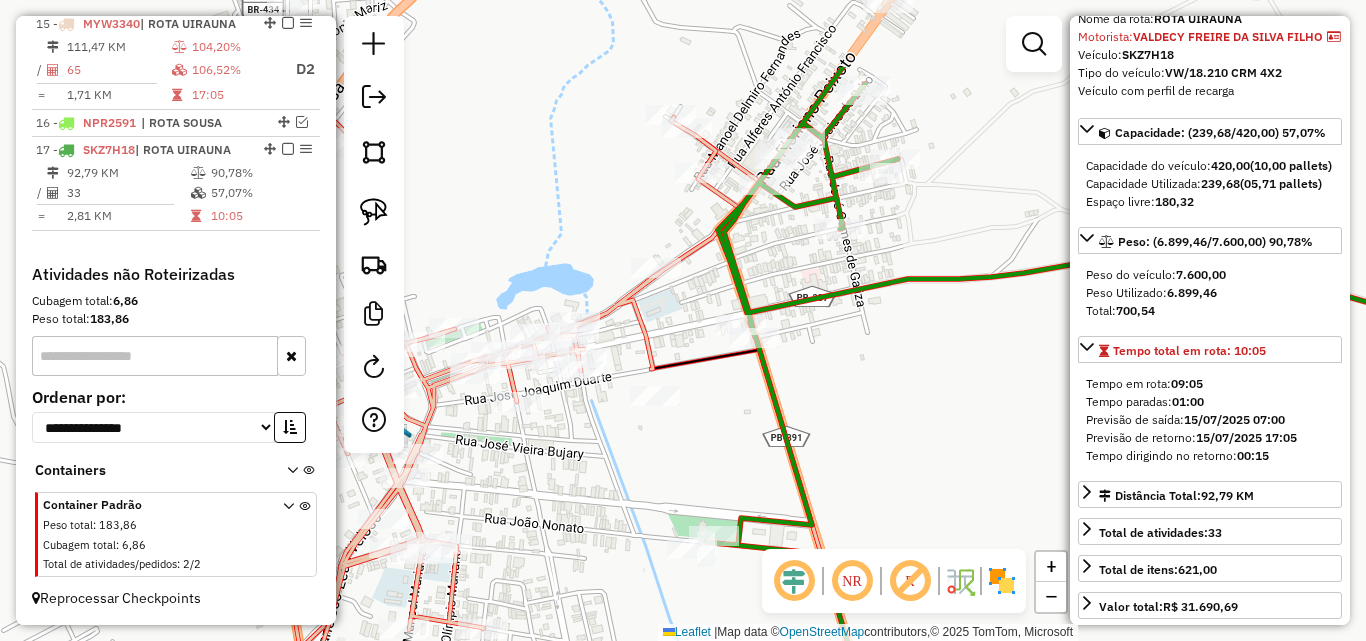 drag, startPoint x: 858, startPoint y: 223, endPoint x: 778, endPoint y: 317, distance: 123.4342 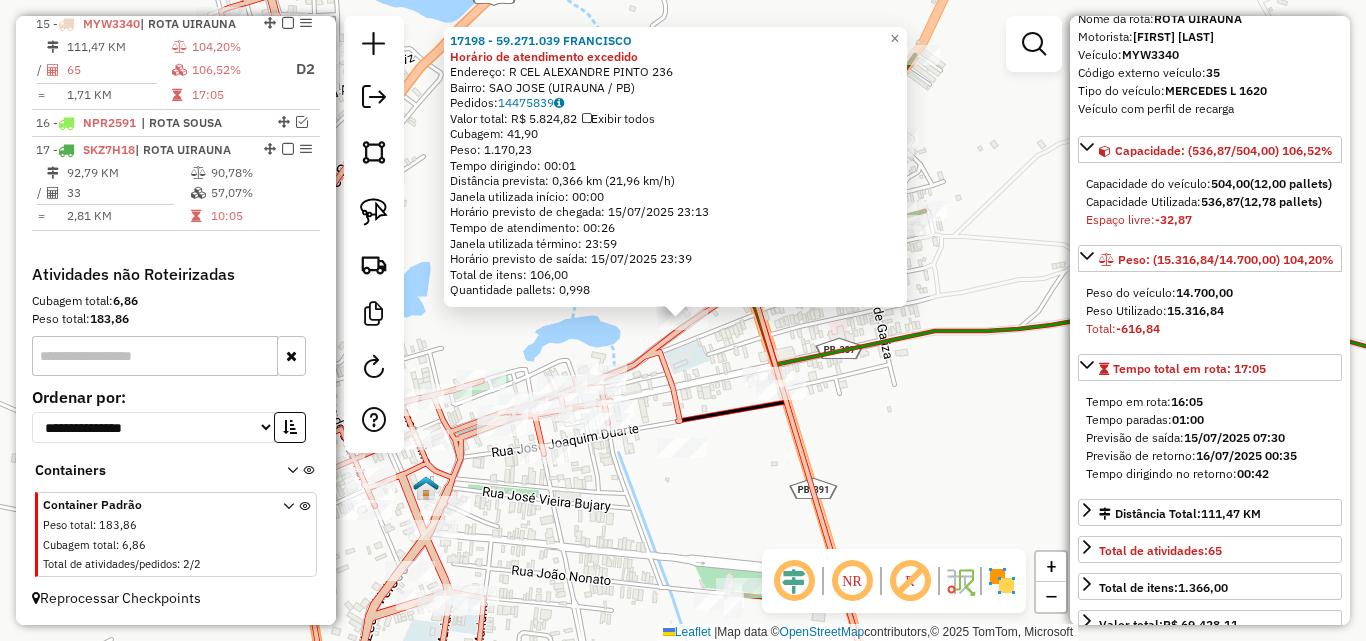 scroll, scrollTop: 1152, scrollLeft: 0, axis: vertical 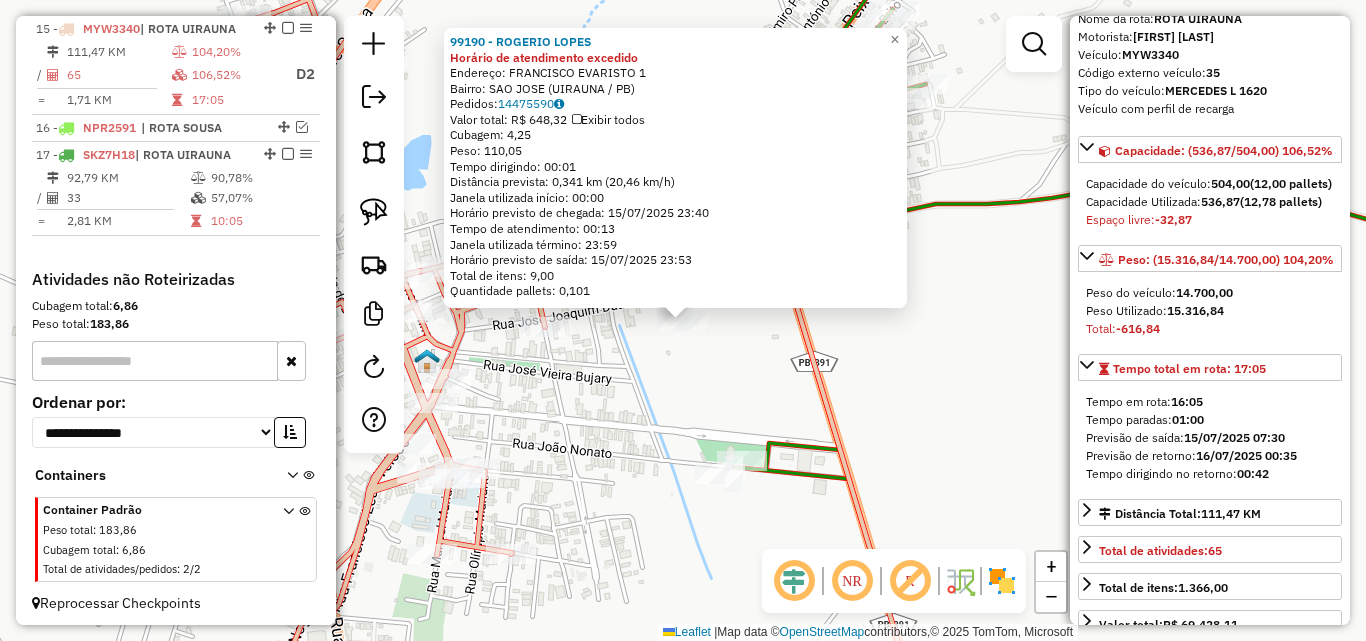 click on "99190 - ROGERIO LOPES Horário de atendimento excedido  Endereço:  FRANCISCO EVARISTO 1   Bairro: SAO JOSE (UIRAUNA / PB)   Pedidos:  14475590   Valor total: R$ 648,32   Exibir todos   Cubagem: 4,25  Peso: 110,05  Tempo dirigindo: 00:01   Distância prevista: 0,341 km (20,46 km/h)   Janela utilizada início: 00:00   Horário previsto de chegada: 15/07/2025 23:40   Tempo de atendimento: 00:13   Janela utilizada término: 23:59   Horário previsto de saída: 15/07/2025 23:53   Total de itens: 9,00   Quantidade pallets: 0,101  × Janela de atendimento Grade de atendimento Capacidade Transportadoras Veículos Cliente Pedidos  Rotas Selecione os dias de semana para filtrar as janelas de atendimento  Seg   Ter   Qua   Qui   Sex   Sáb   Dom  Informe o período da janela de atendimento: De: Até:  Filtrar exatamente a janela do cliente  Considerar janela de atendimento padrão  Selecione os dias de semana para filtrar as grades de atendimento  Seg   Ter   Qua   Qui   Sex   Sáb   Dom   Peso mínimo:   De:   Até:" 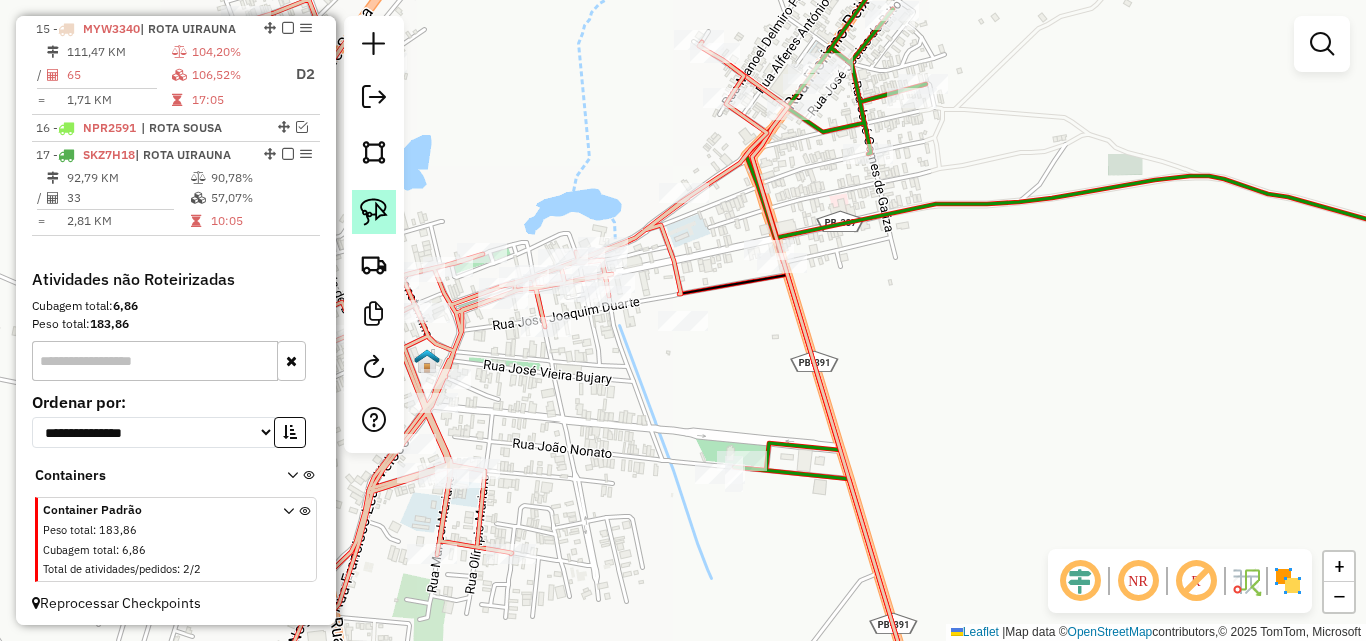 click 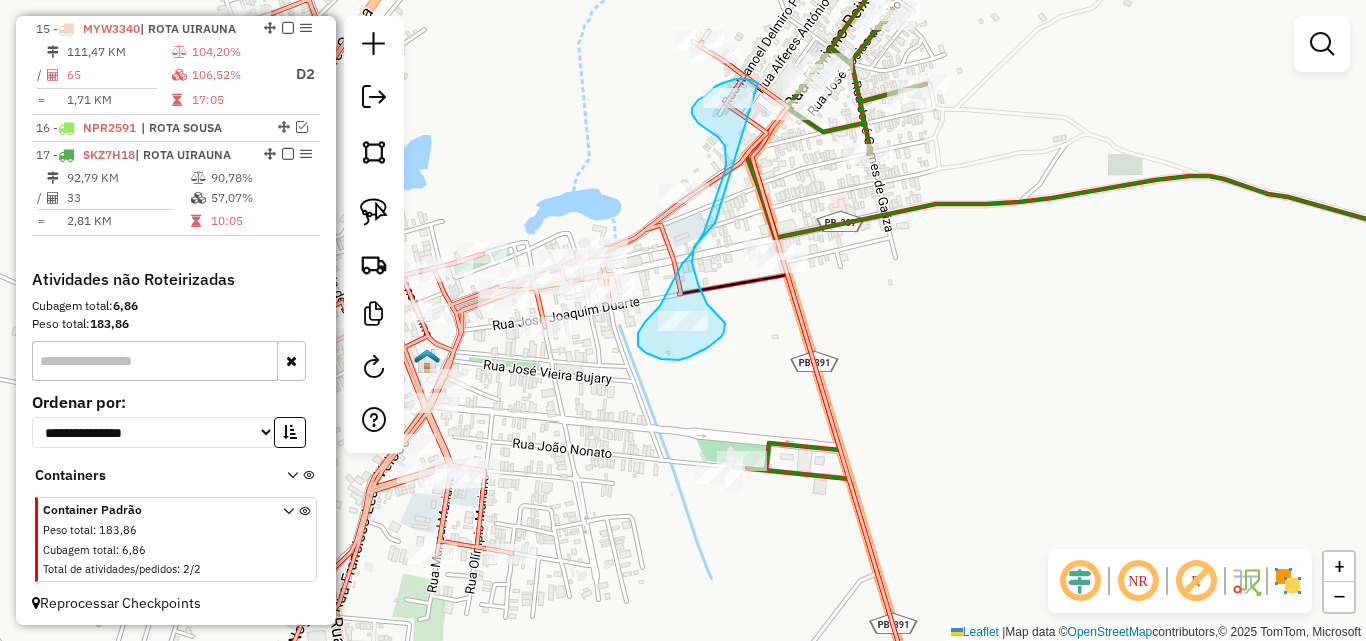 drag, startPoint x: 751, startPoint y: 80, endPoint x: 715, endPoint y: 223, distance: 147.46185 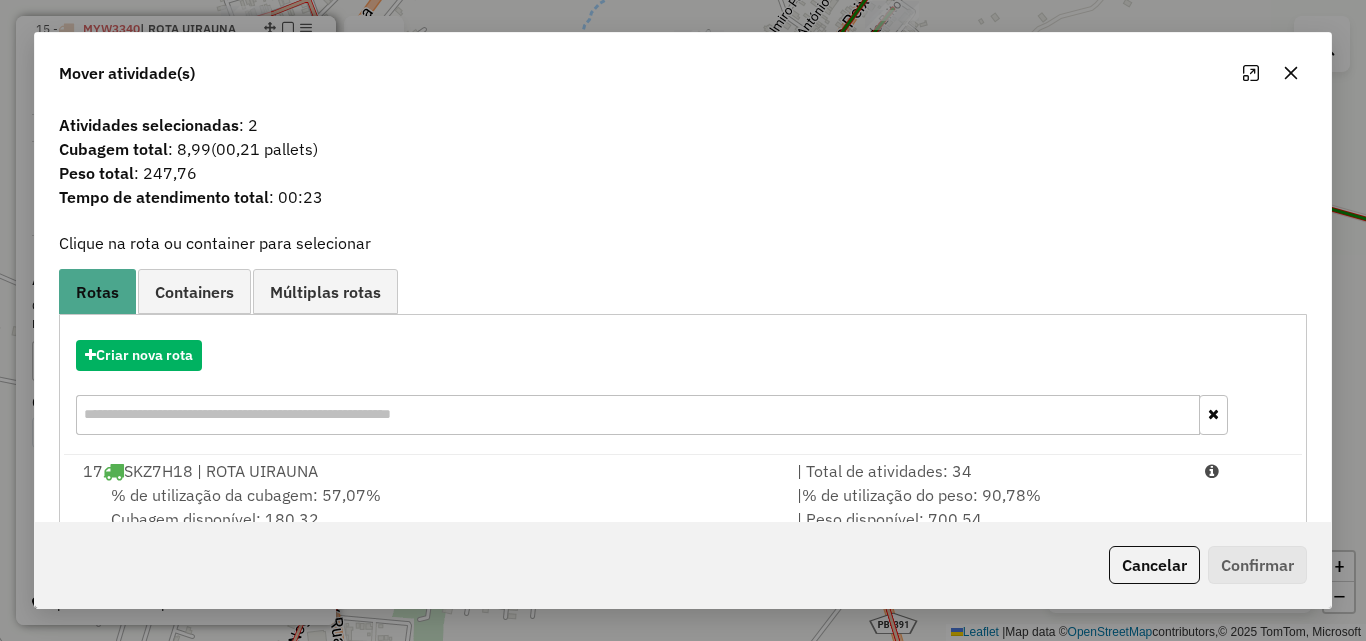 drag, startPoint x: 1155, startPoint y: 503, endPoint x: 1251, endPoint y: 542, distance: 103.6195 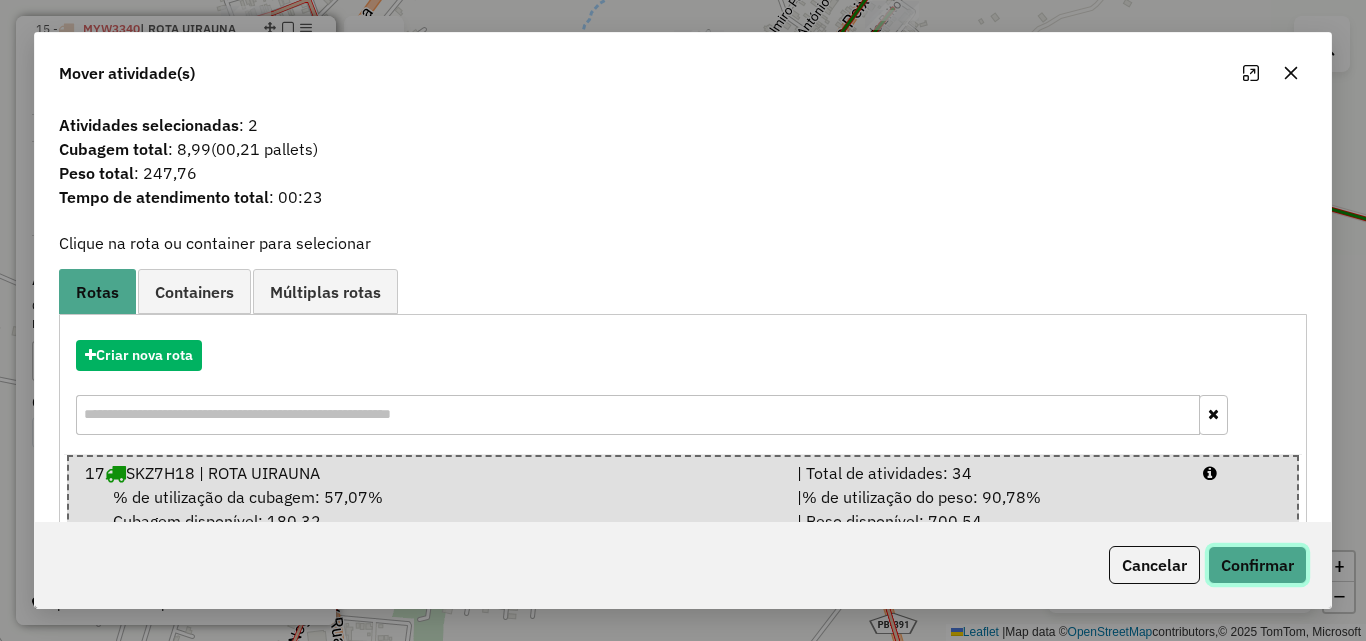 click on "Confirmar" 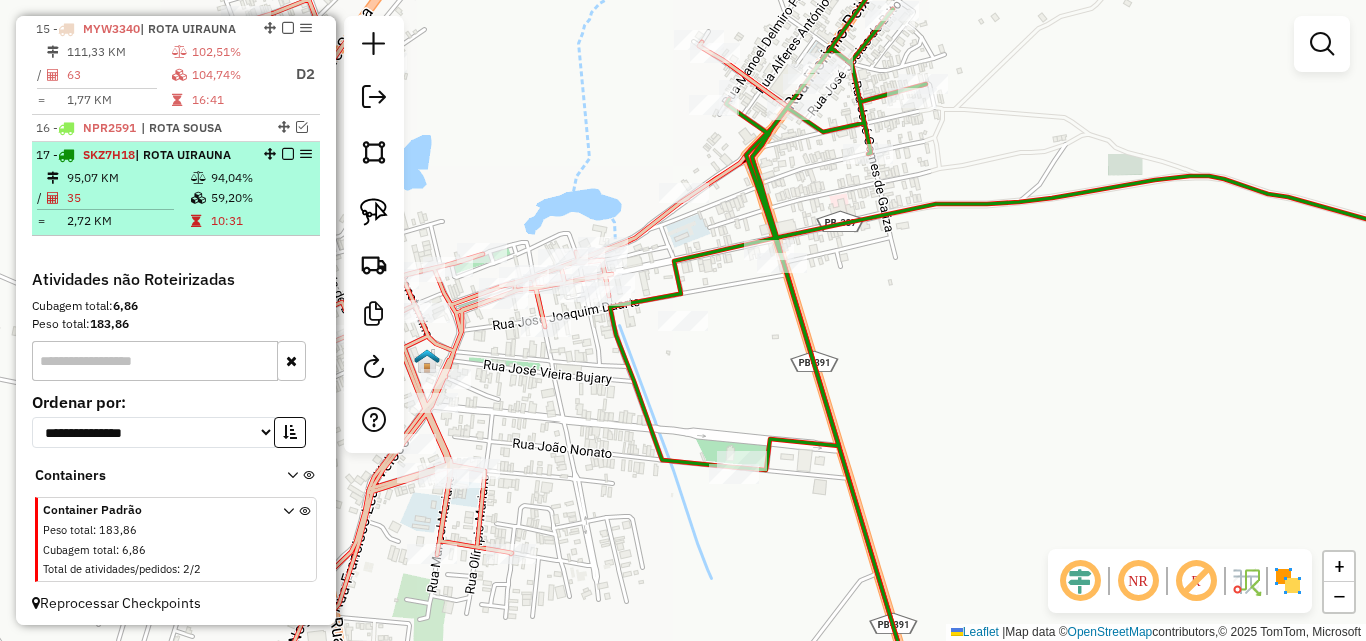 click at bounding box center [200, 198] 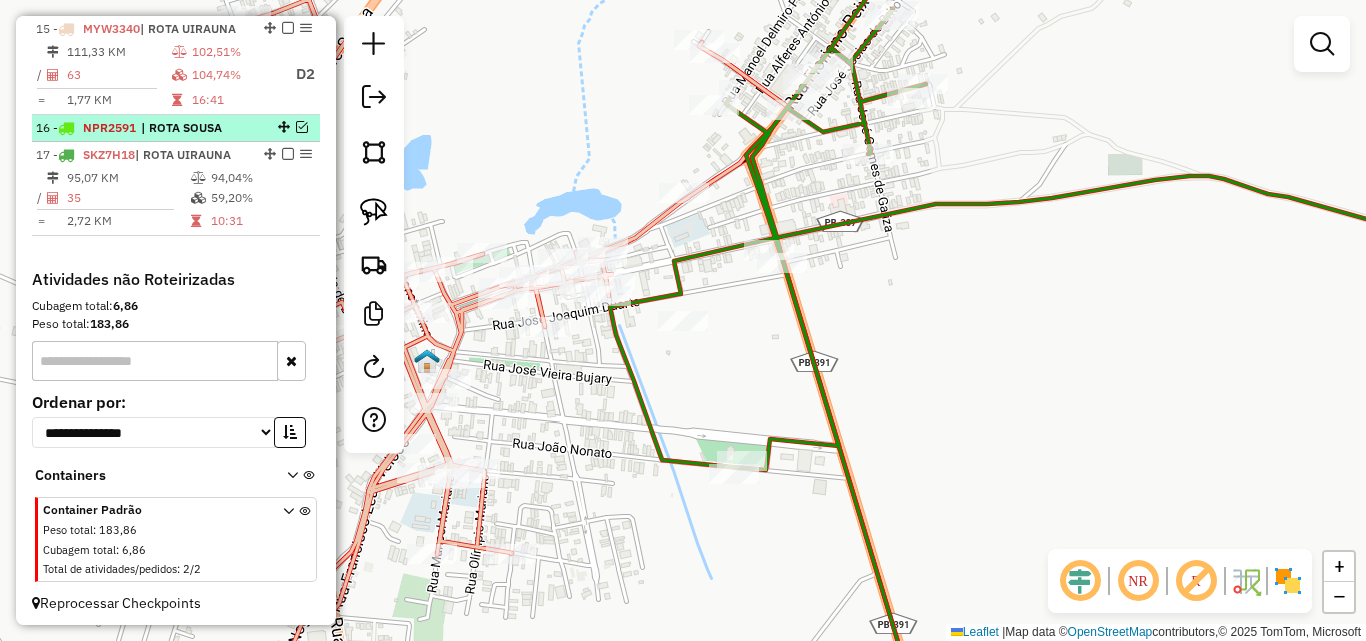 select on "*********" 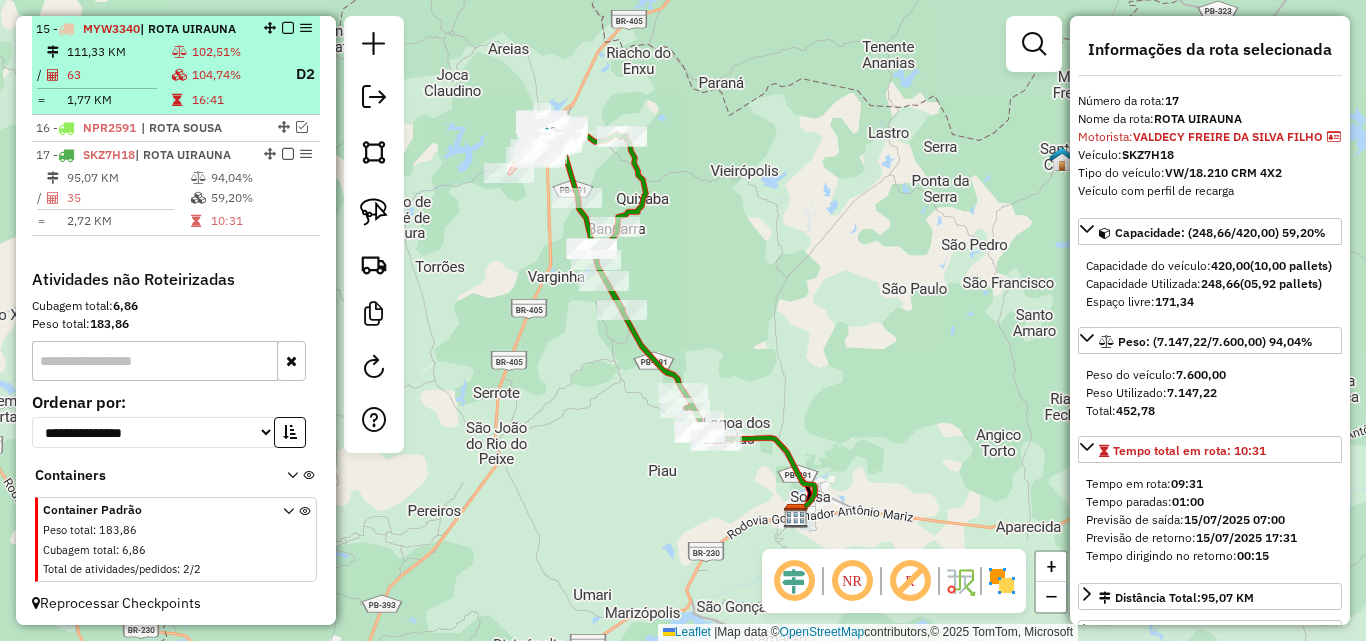 drag, startPoint x: 207, startPoint y: 76, endPoint x: 203, endPoint y: 90, distance: 14.56022 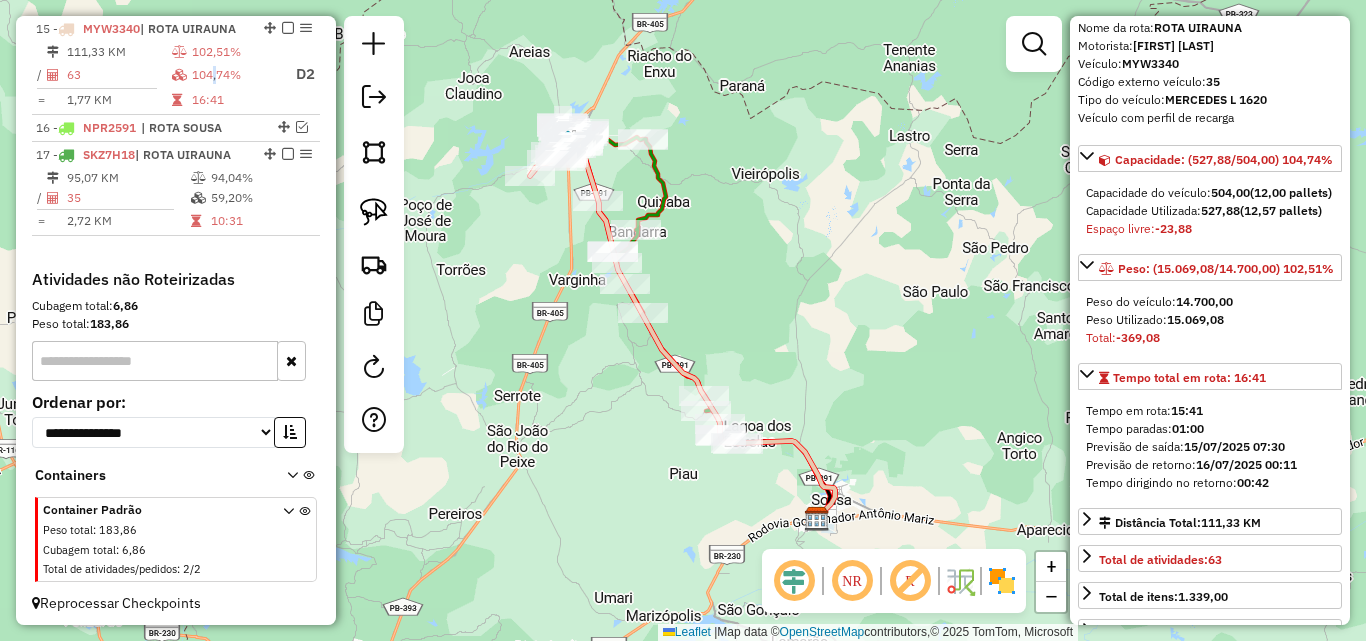 scroll, scrollTop: 200, scrollLeft: 0, axis: vertical 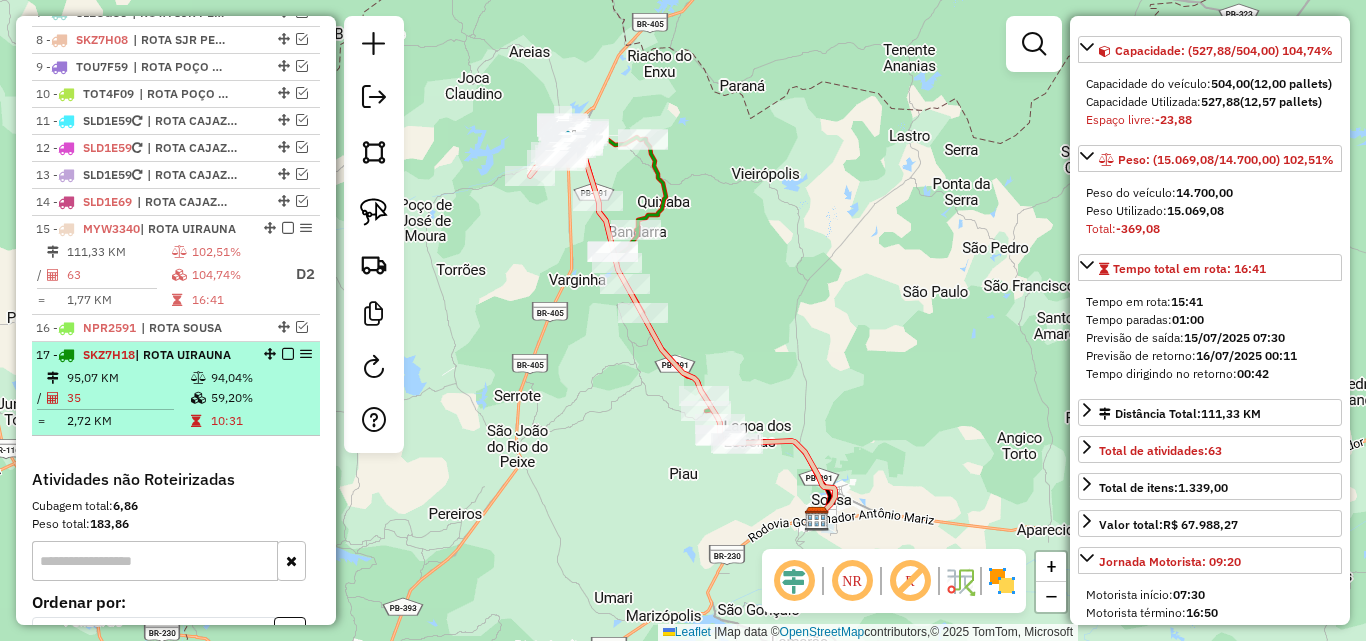 click on "35" at bounding box center [128, 398] 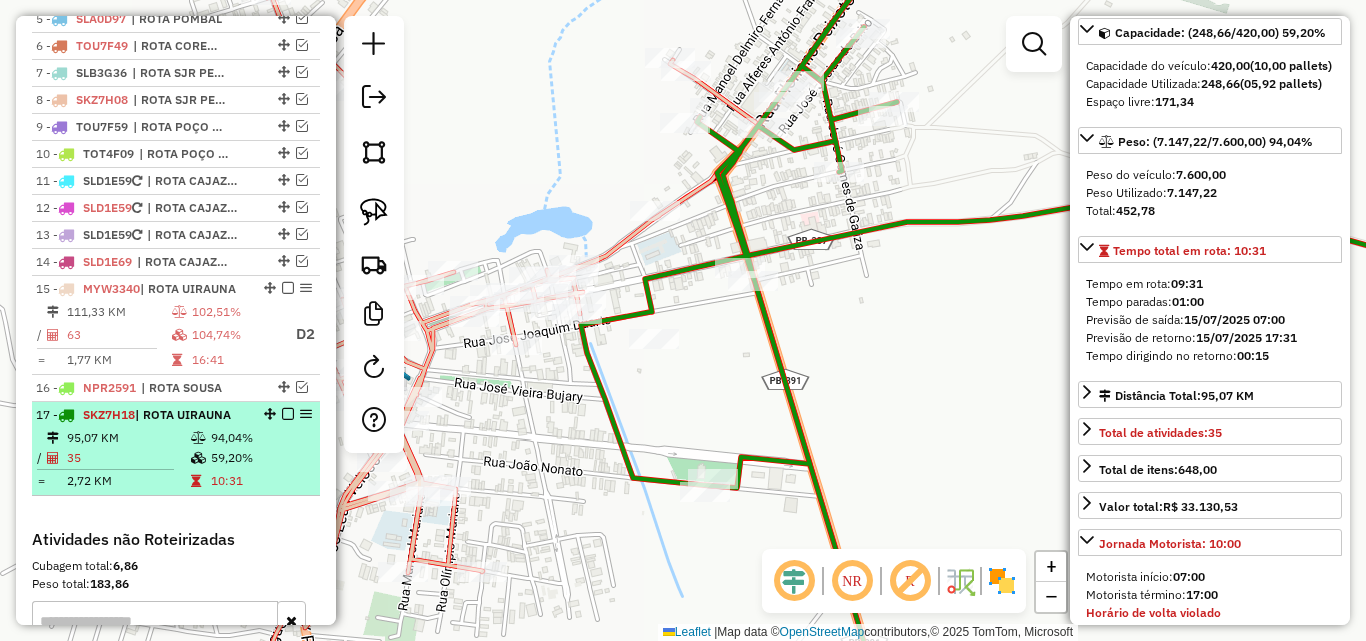 scroll, scrollTop: 852, scrollLeft: 0, axis: vertical 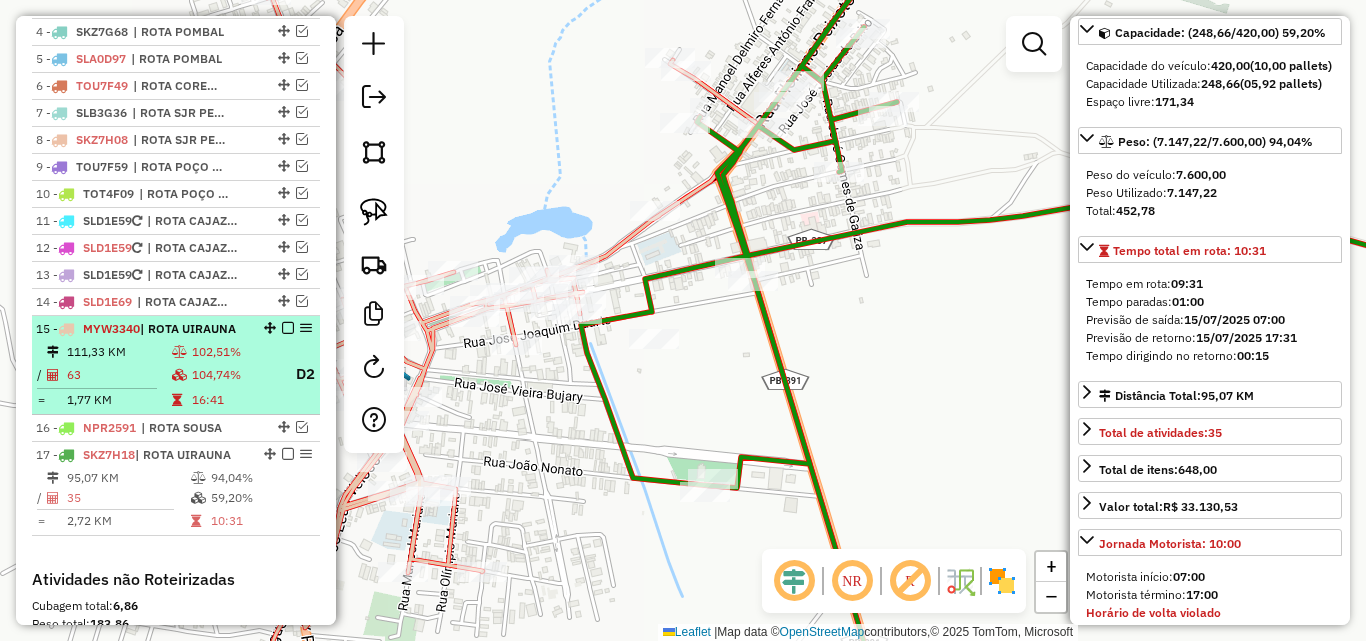drag, startPoint x: 265, startPoint y: 448, endPoint x: 261, endPoint y: 407, distance: 41.19466 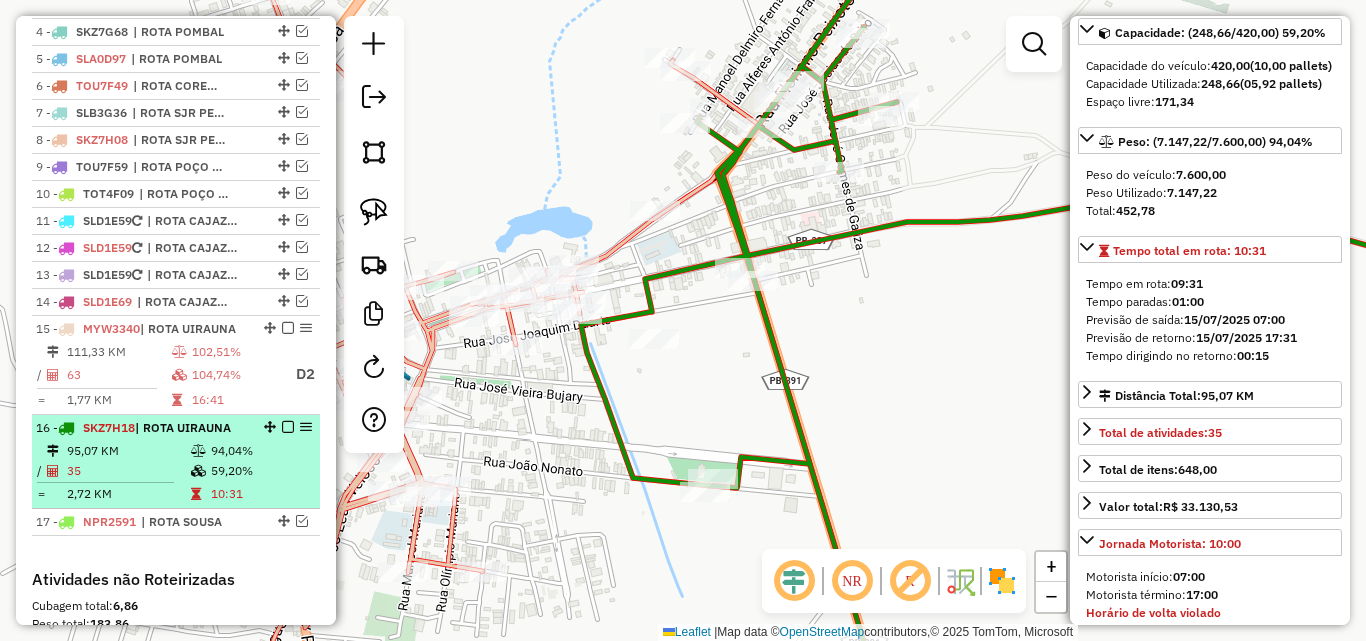 click at bounding box center (288, 427) 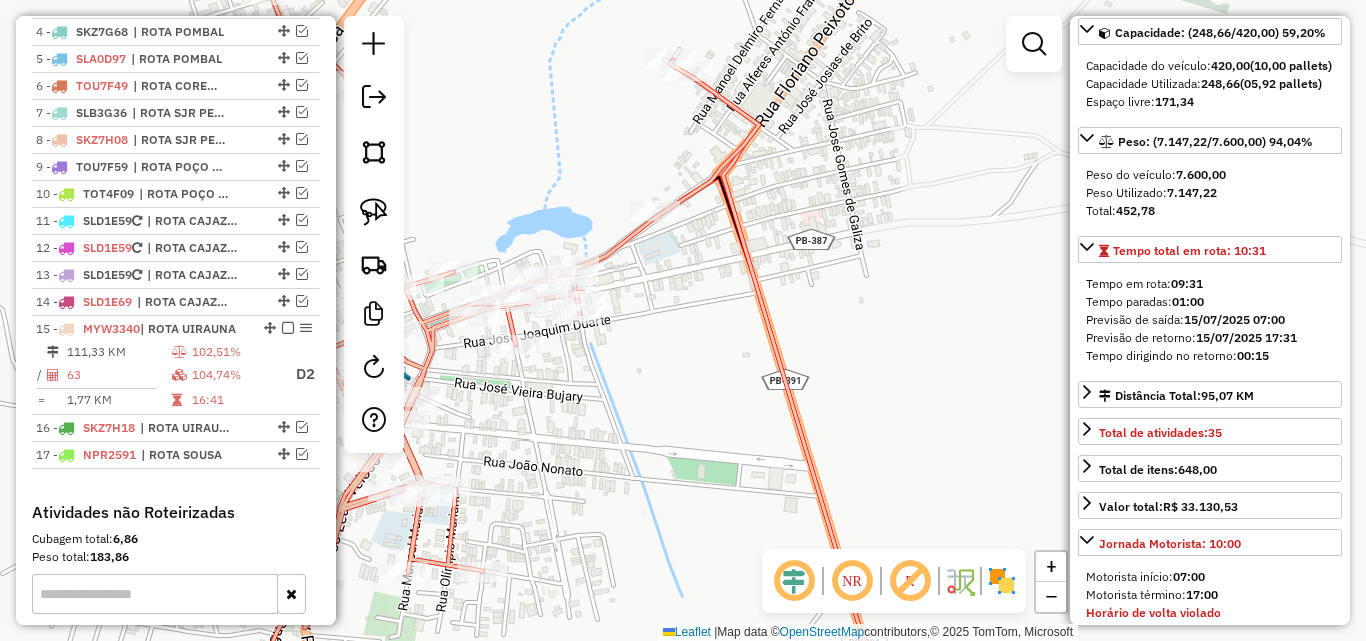 click on "104,74%" at bounding box center (235, 374) 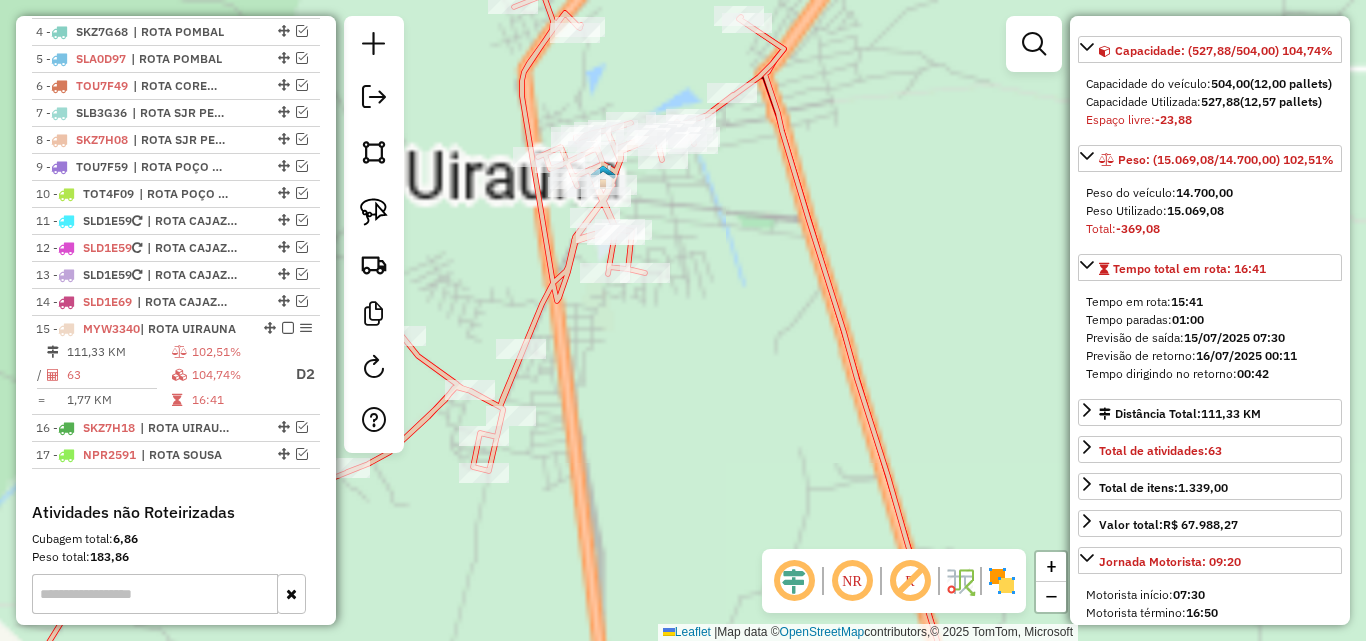 drag, startPoint x: 740, startPoint y: 329, endPoint x: 707, endPoint y: 361, distance: 45.96738 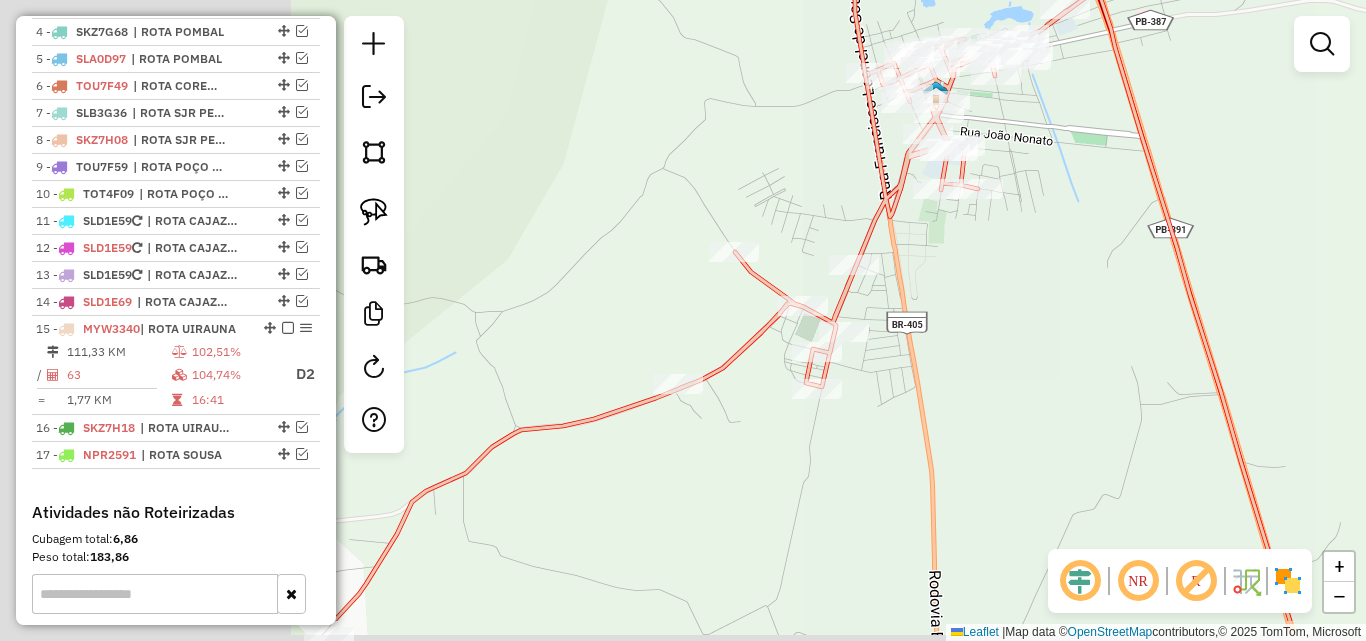 drag, startPoint x: 658, startPoint y: 417, endPoint x: 983, endPoint y: 335, distance: 335.18503 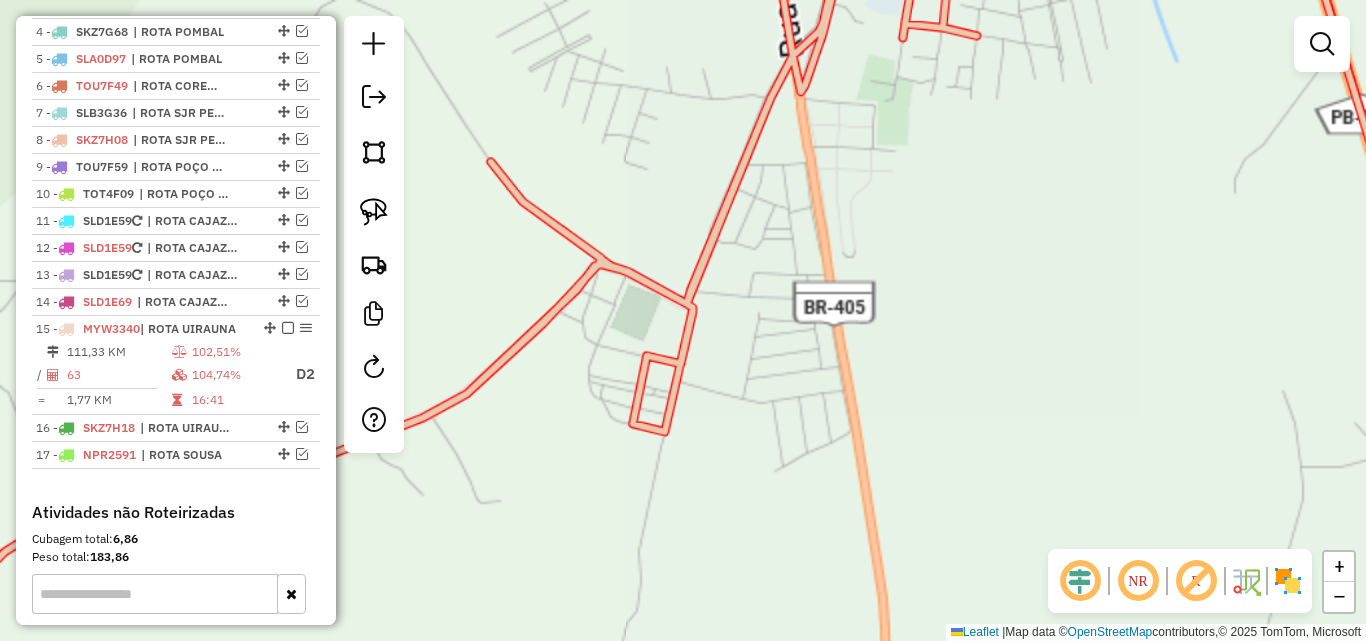 drag, startPoint x: 982, startPoint y: 338, endPoint x: 1006, endPoint y: 255, distance: 86.40023 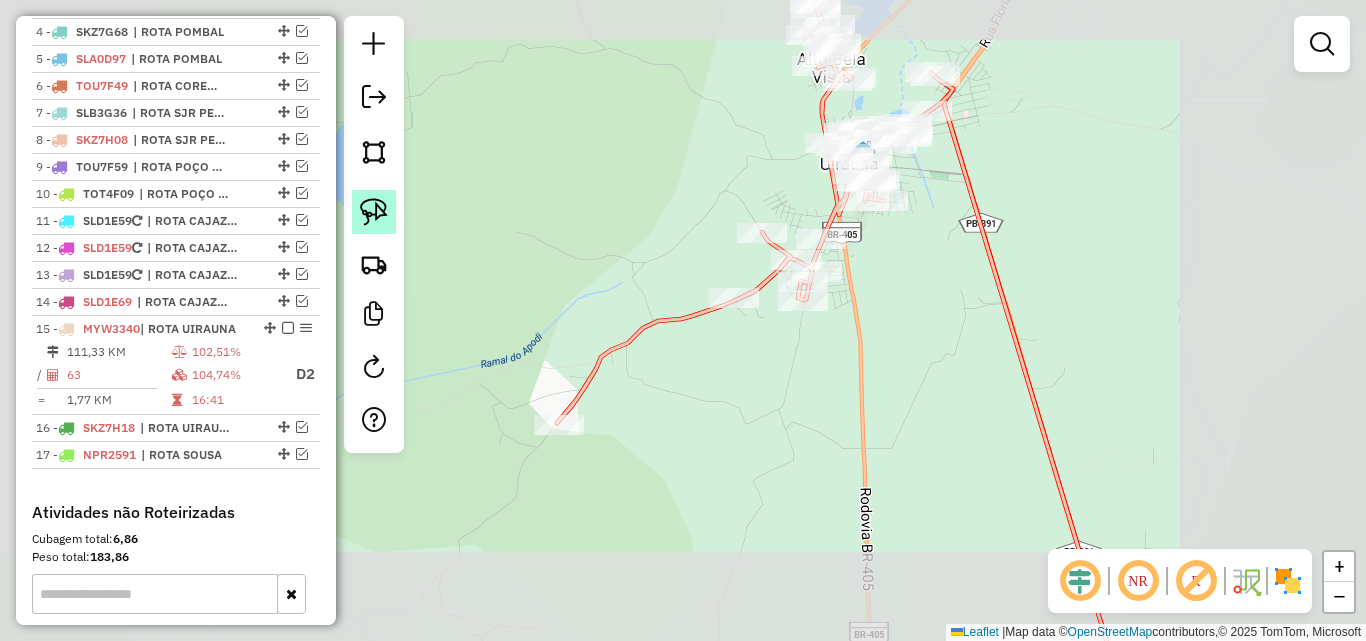 click 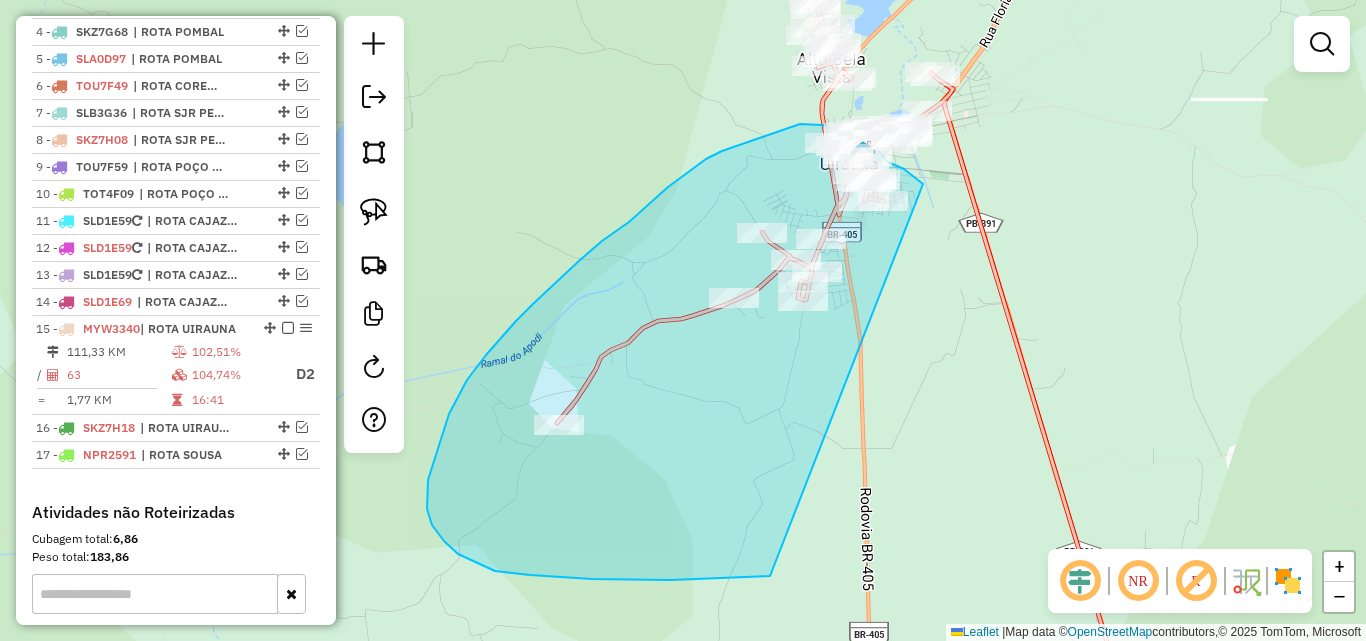 drag, startPoint x: 920, startPoint y: 181, endPoint x: 1096, endPoint y: 465, distance: 334.11374 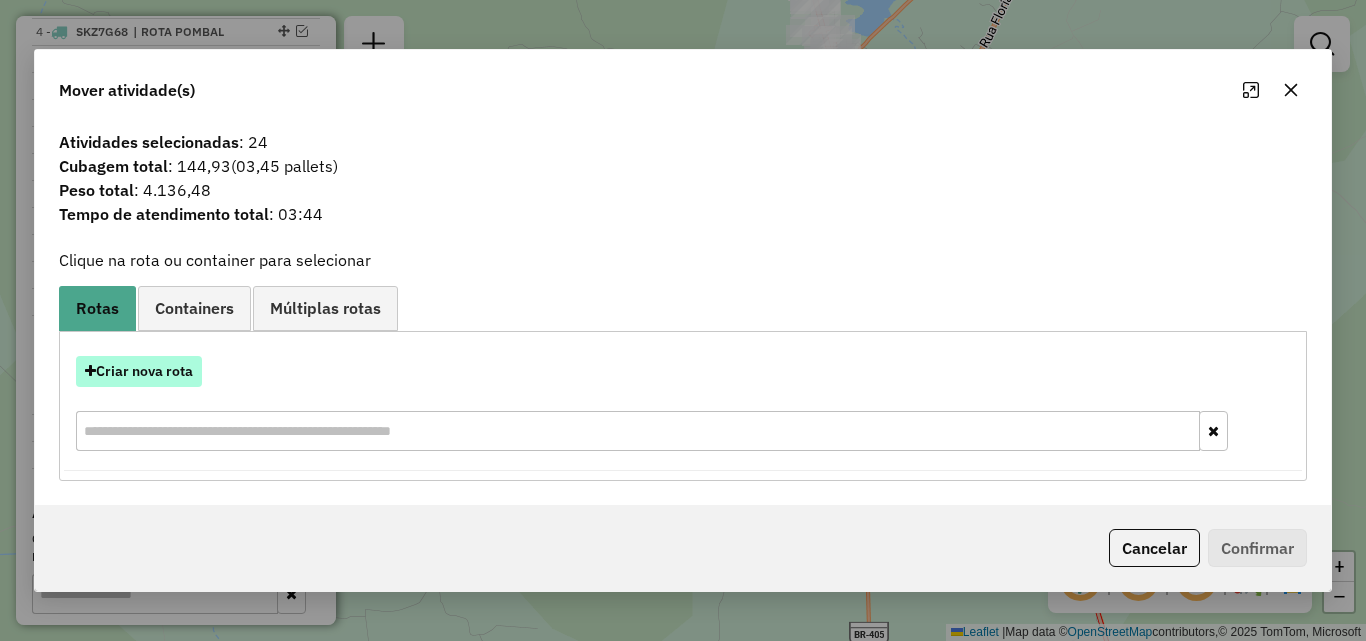 click on "Criar nova rota" at bounding box center [139, 371] 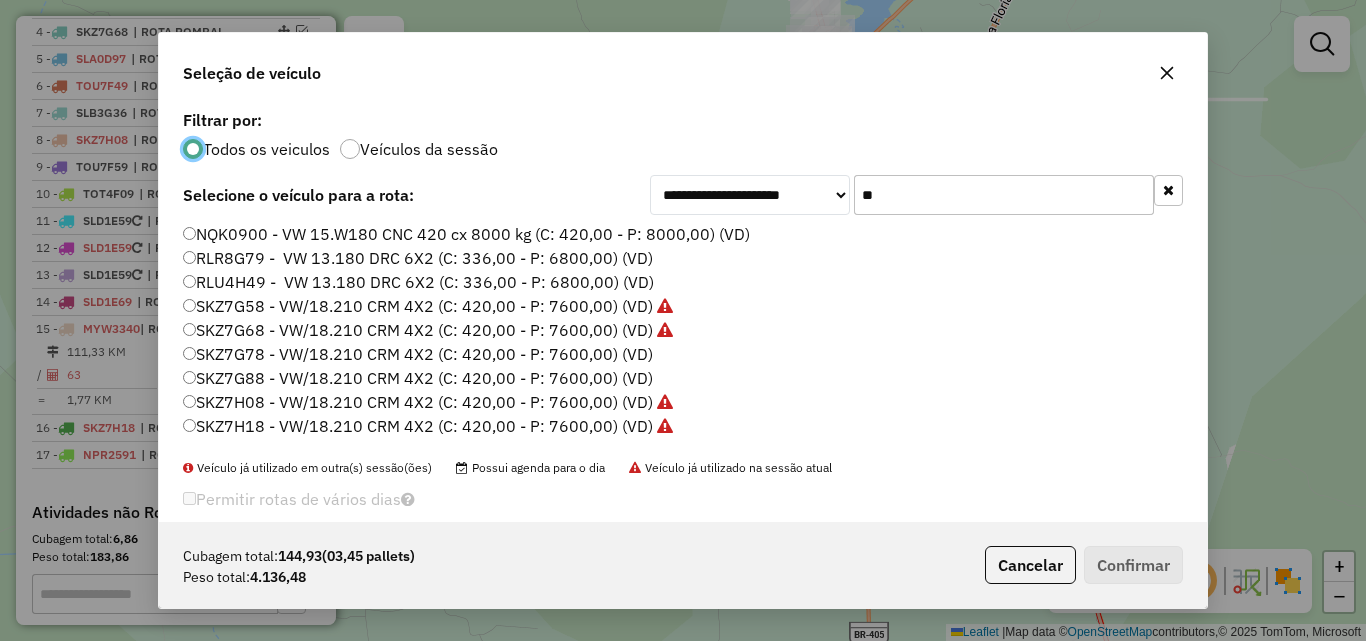 scroll, scrollTop: 11, scrollLeft: 6, axis: both 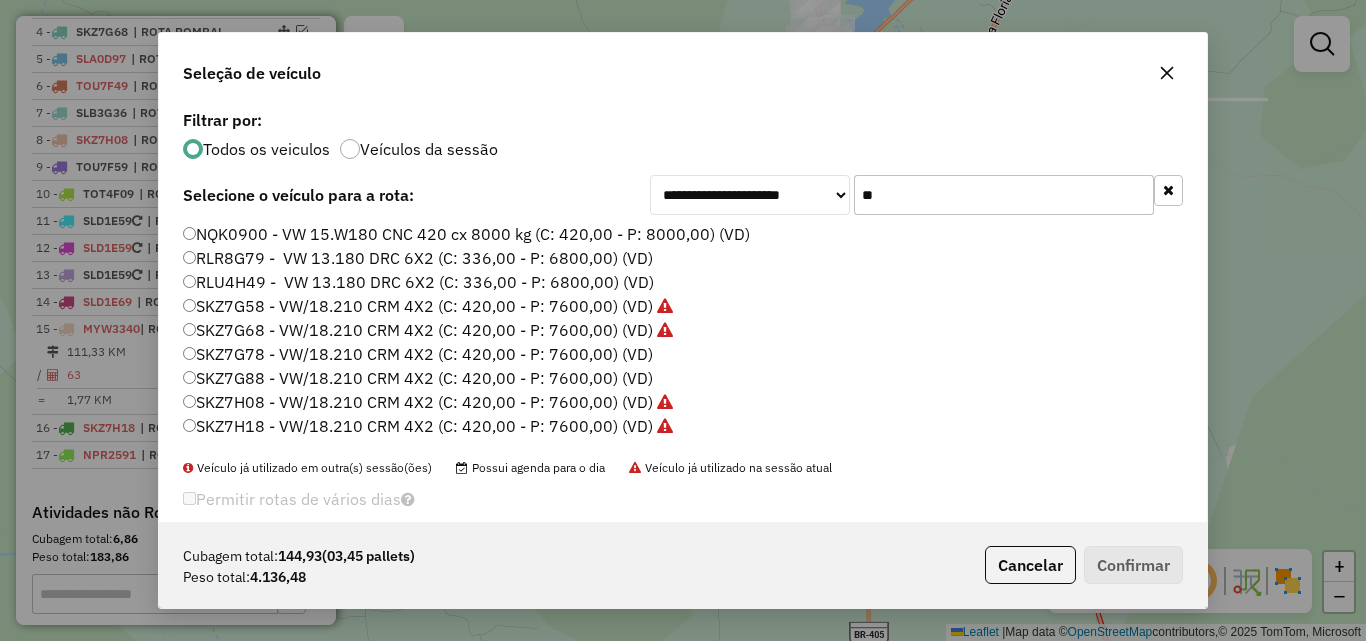 click on "**" 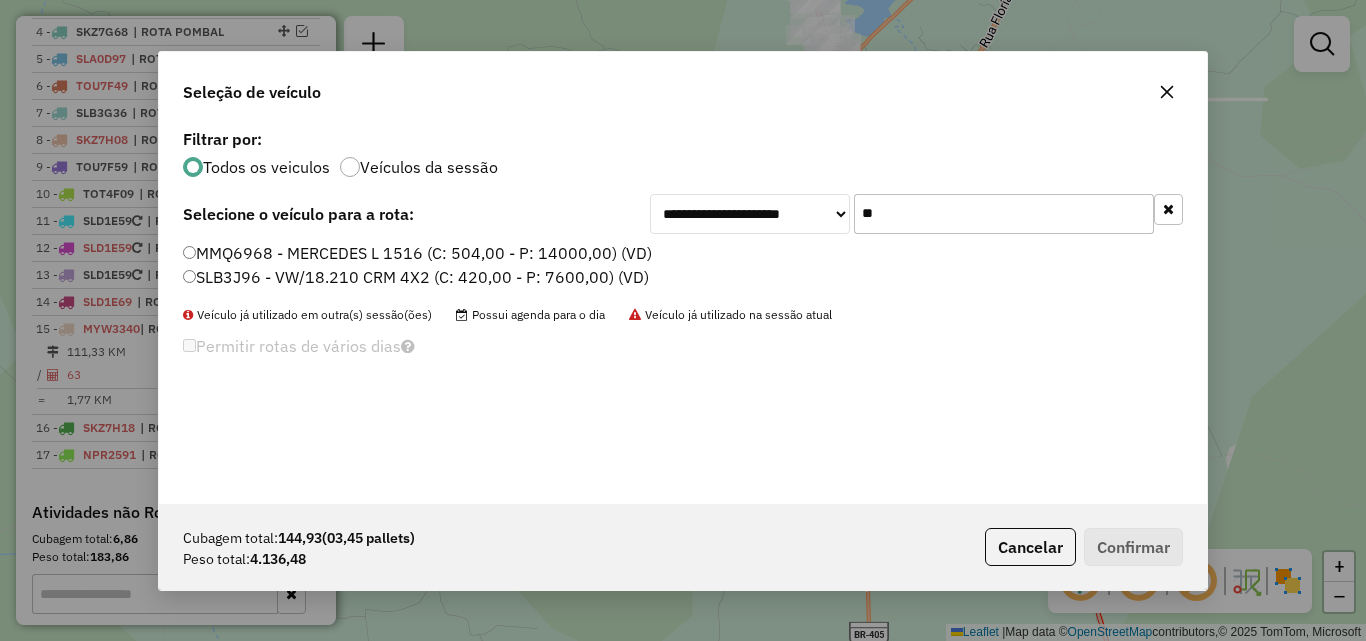 type on "**" 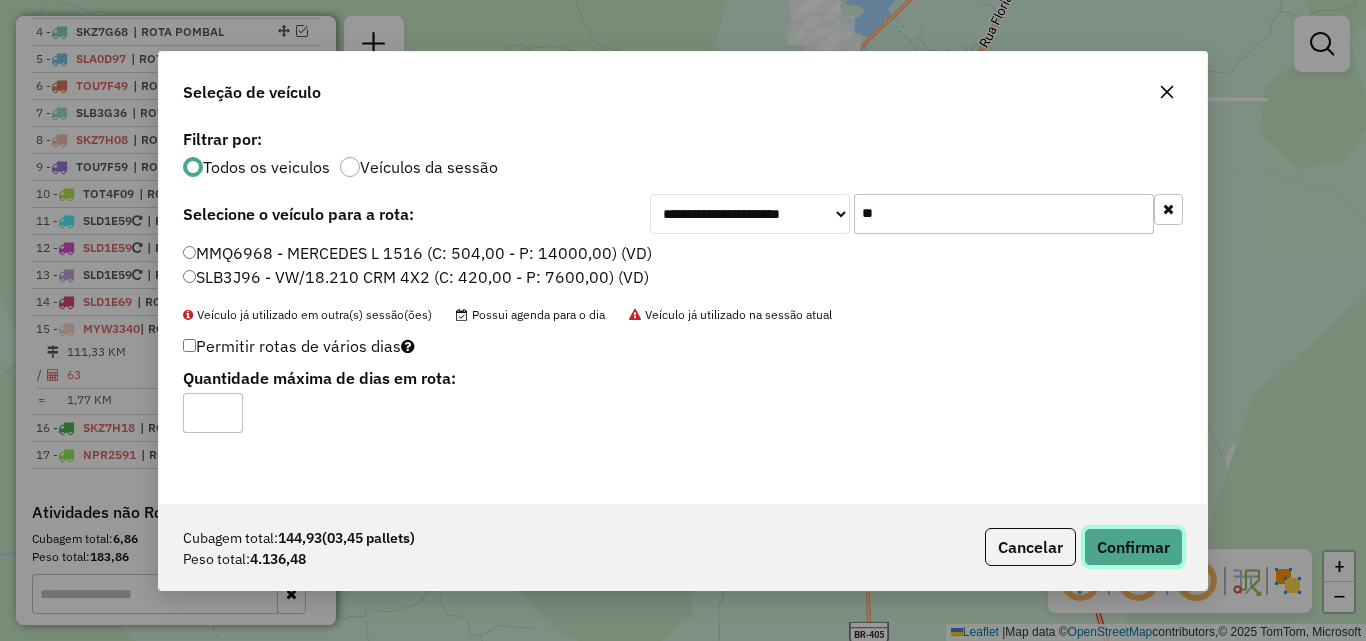 click on "Confirmar" 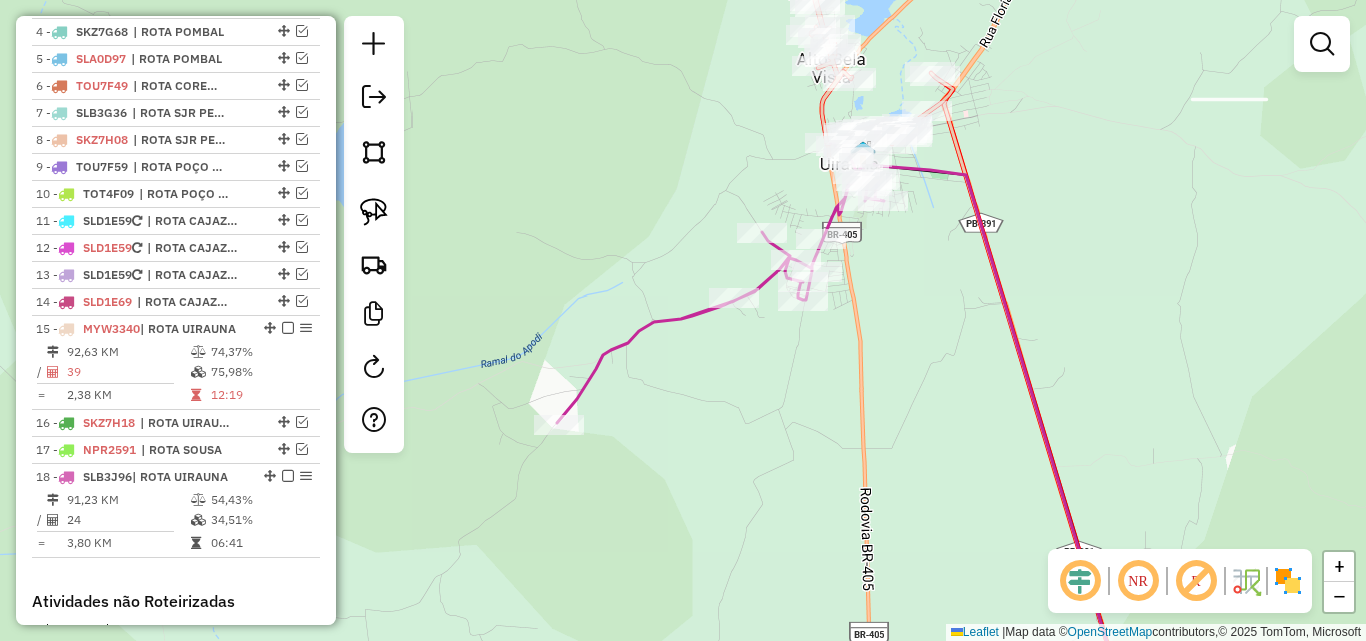 select on "*********" 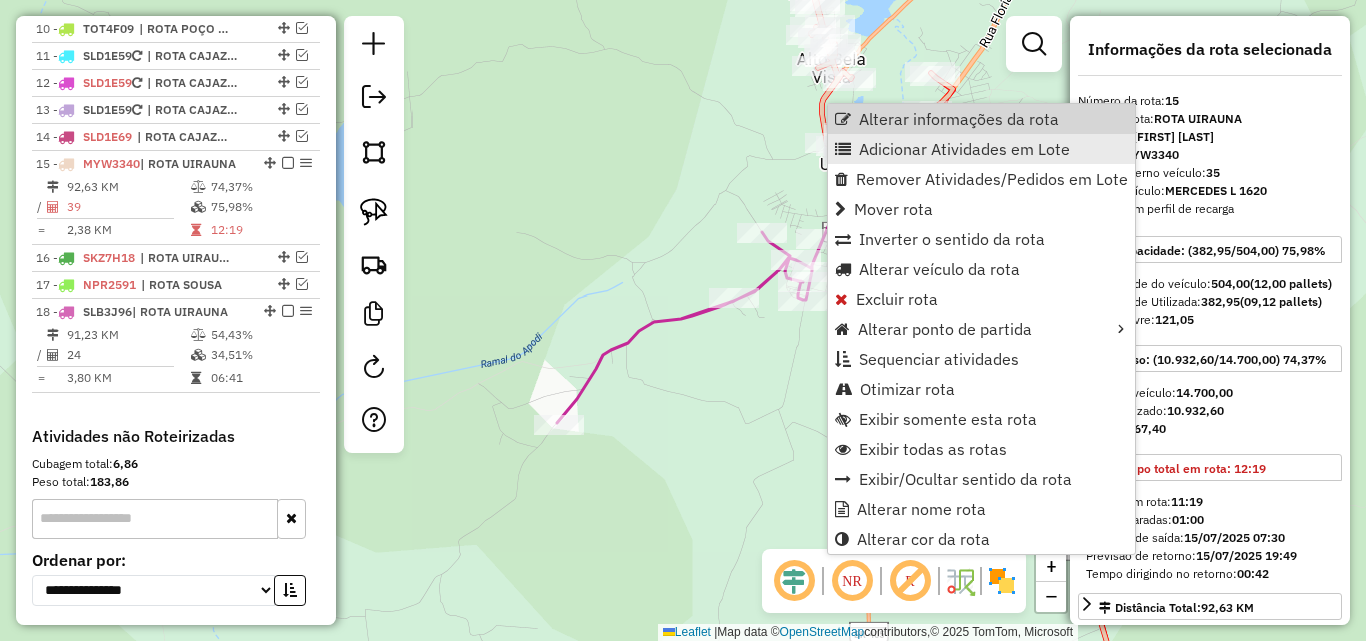 scroll, scrollTop: 1152, scrollLeft: 0, axis: vertical 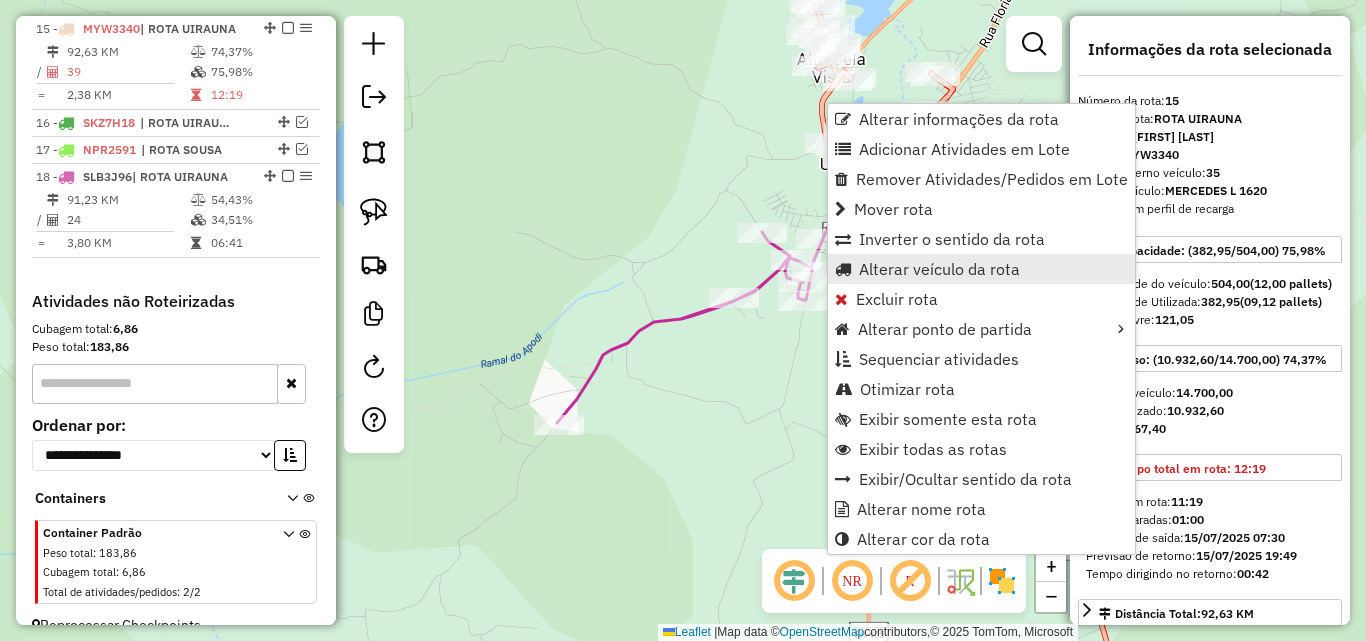 click on "Alterar veículo da rota" at bounding box center (939, 269) 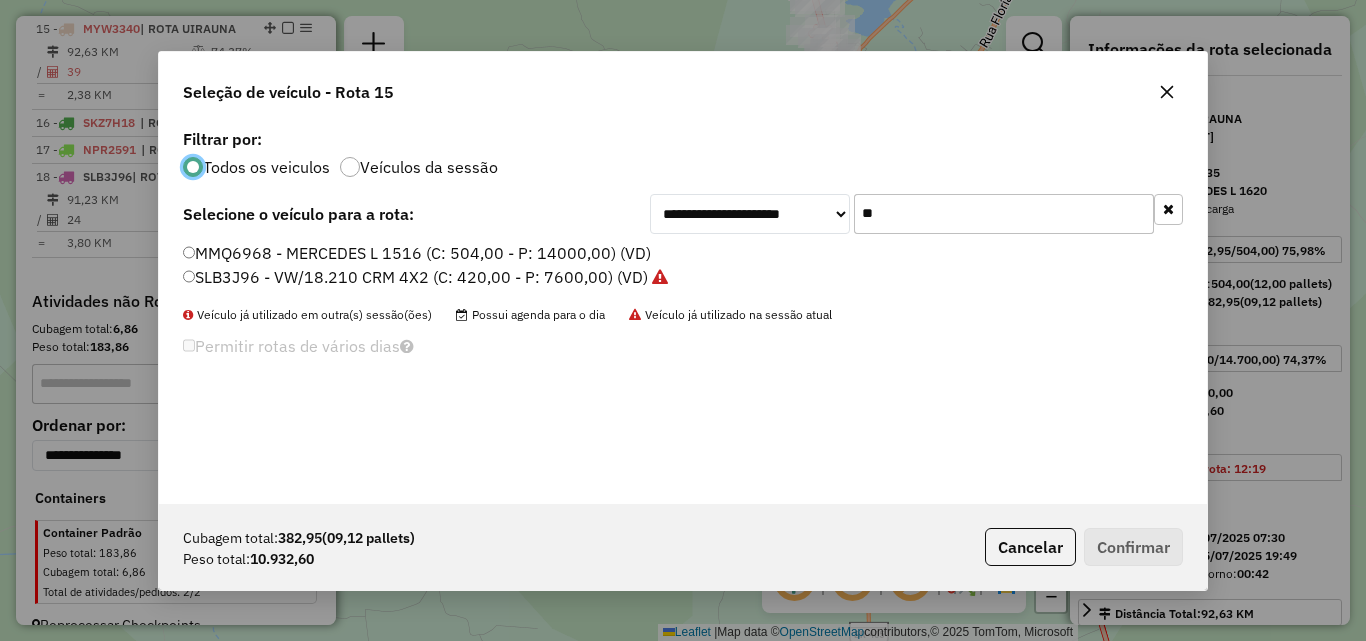 scroll, scrollTop: 11, scrollLeft: 6, axis: both 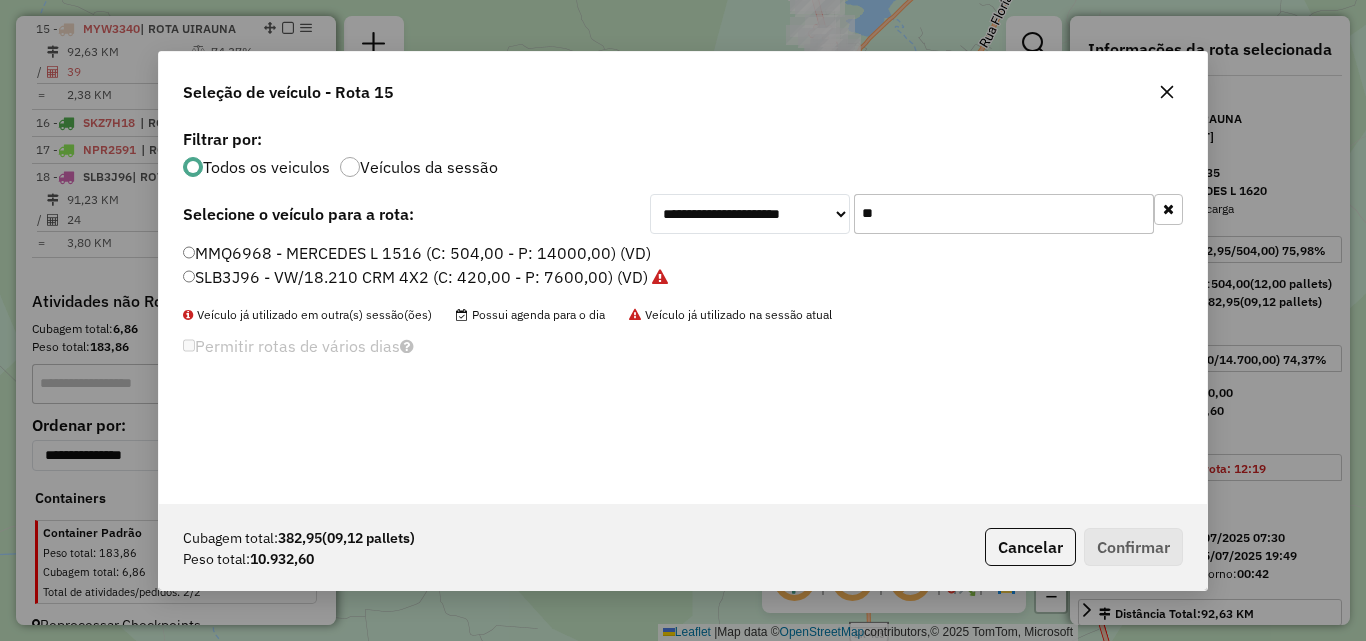 click on "**" 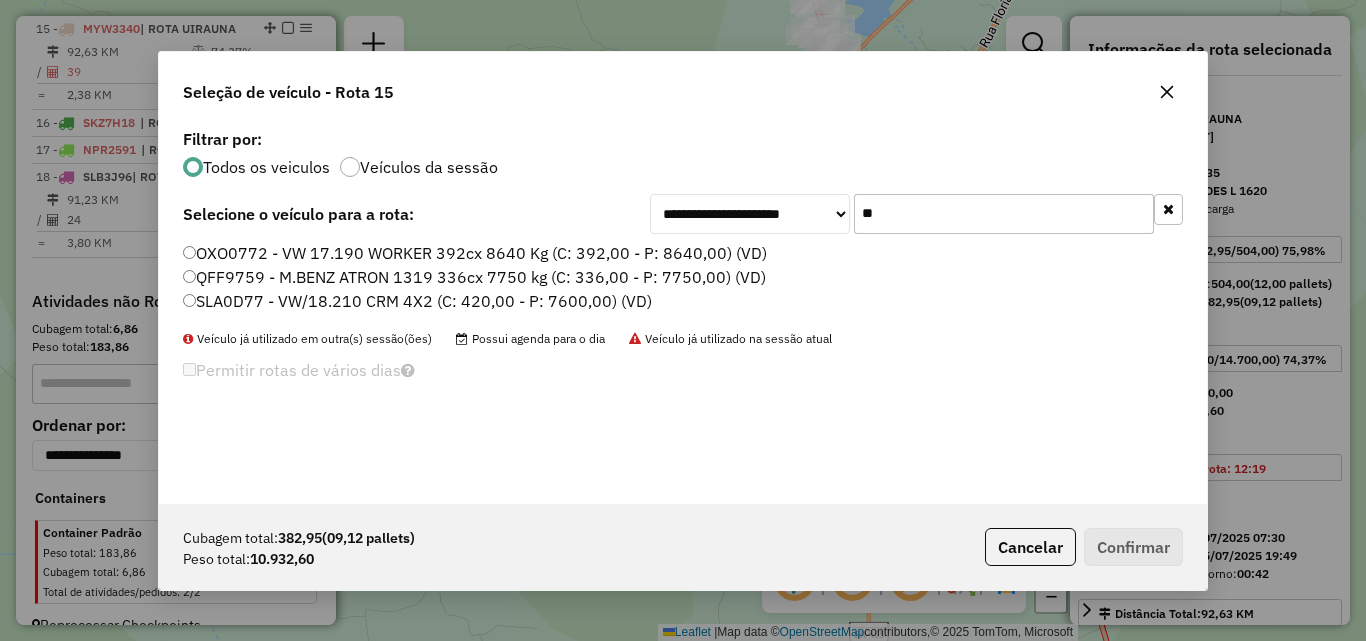 type on "**" 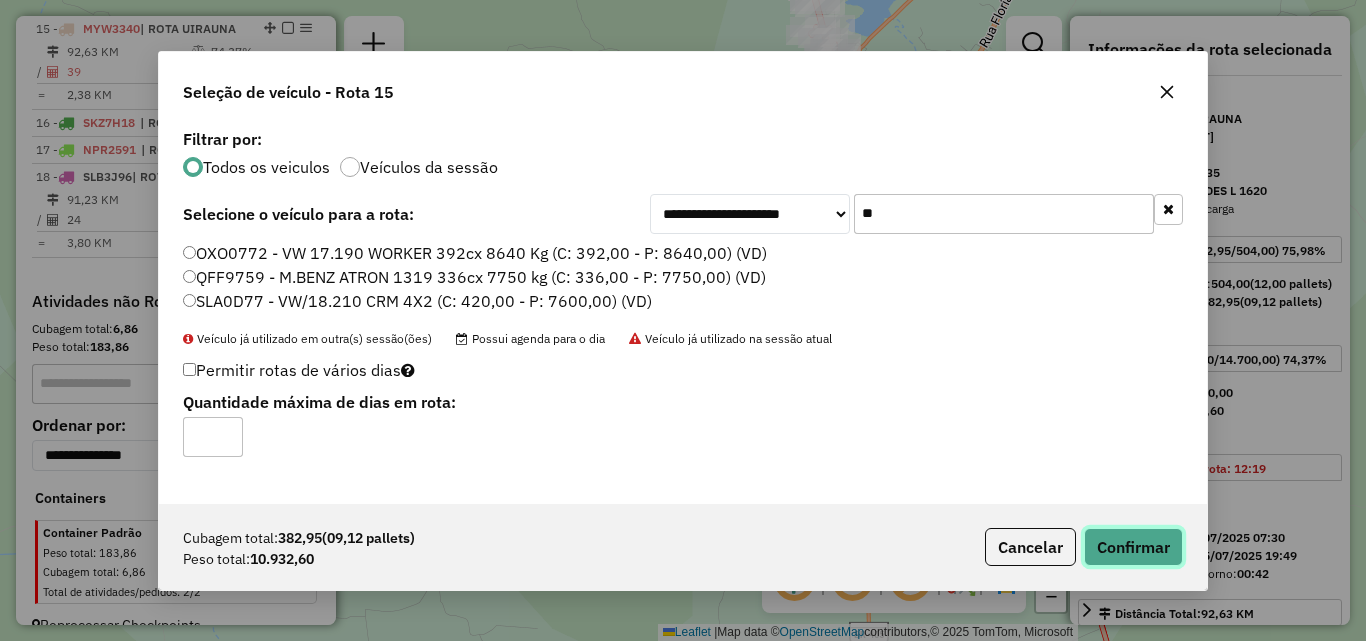 click on "Confirmar" 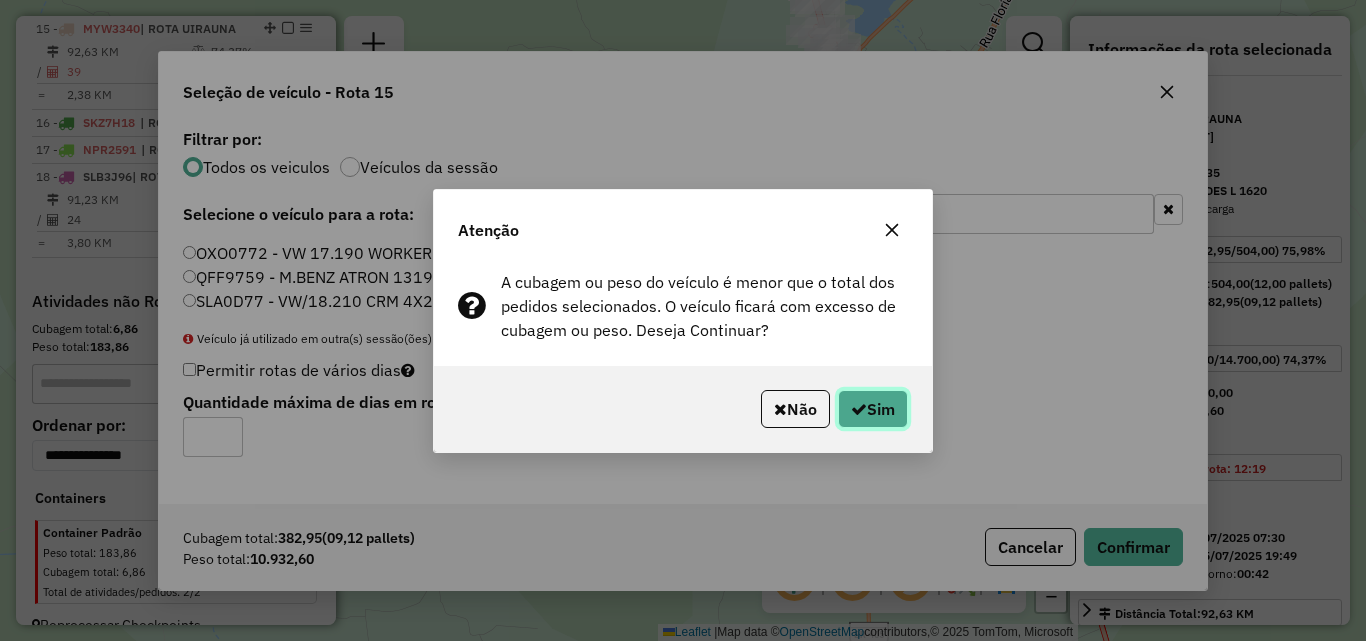 drag, startPoint x: 888, startPoint y: 392, endPoint x: 1353, endPoint y: 490, distance: 475.2147 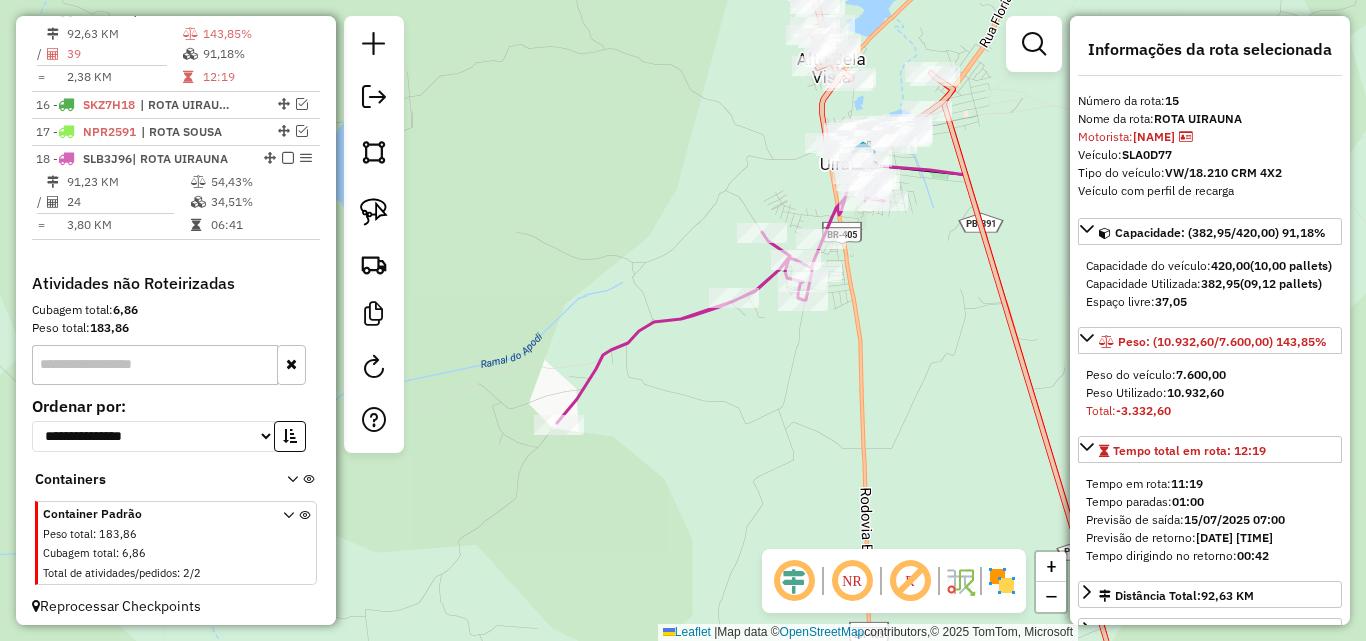 scroll, scrollTop: 1152, scrollLeft: 0, axis: vertical 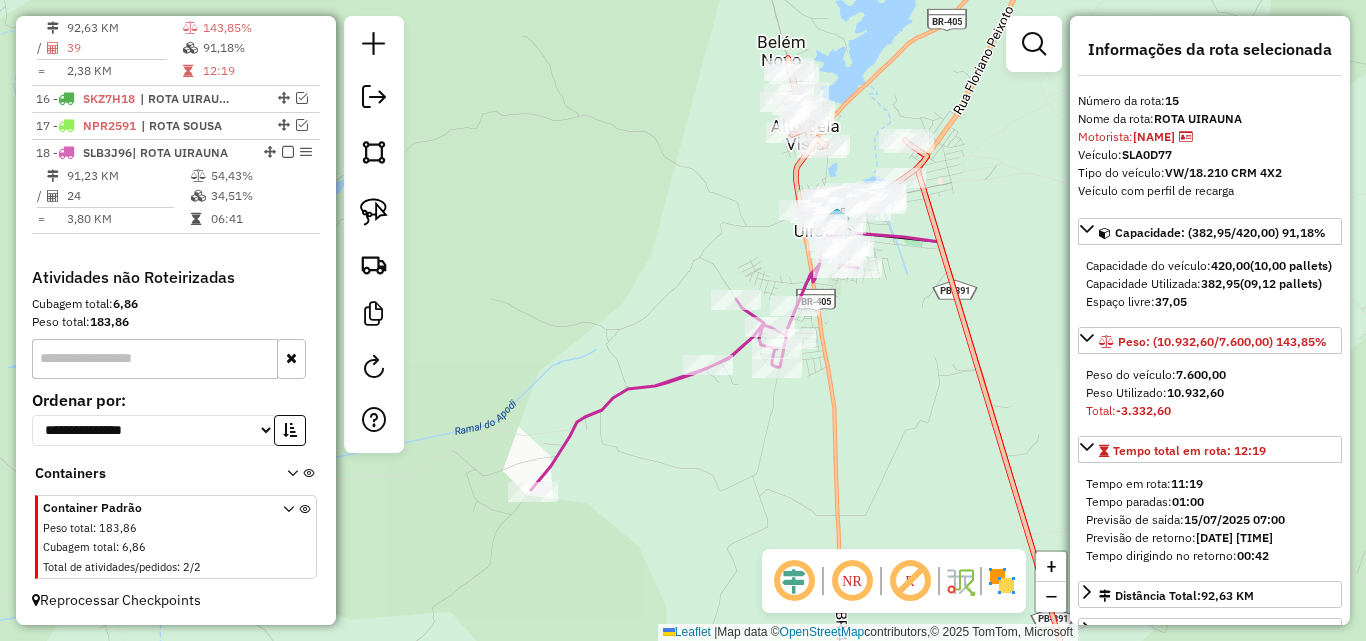 drag, startPoint x: 926, startPoint y: 196, endPoint x: 889, endPoint y: 153, distance: 56.727417 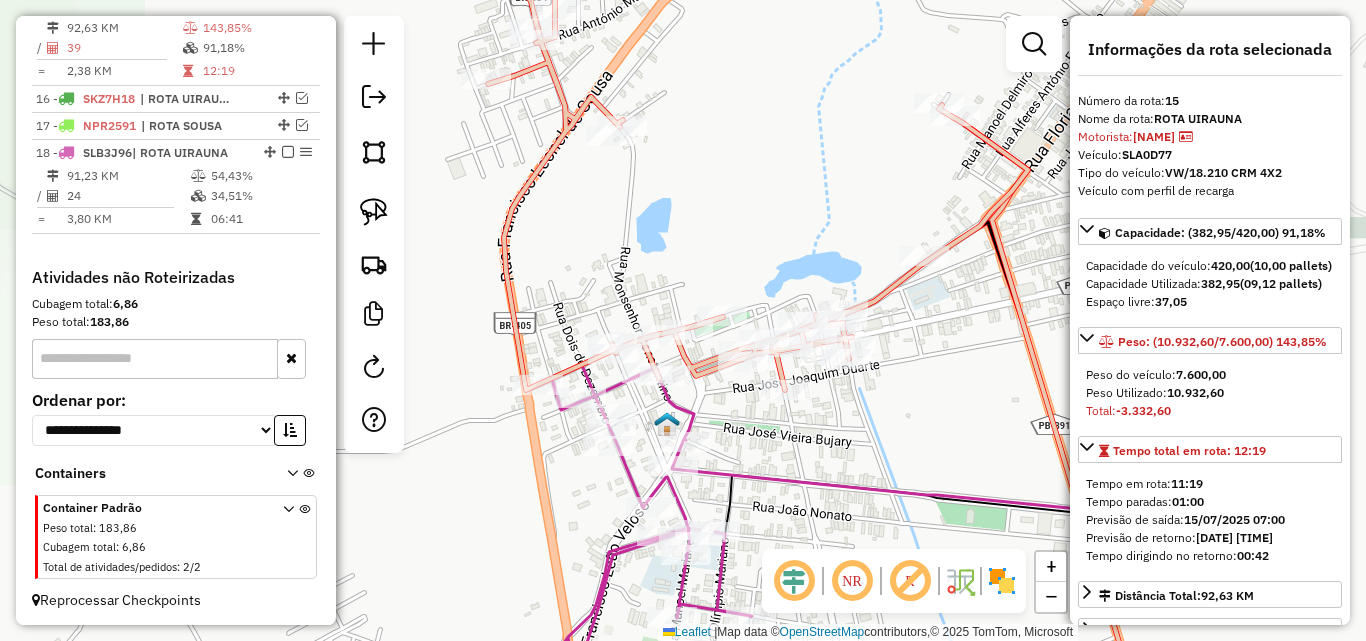 click on "Janela de atendimento Grade de atendimento Capacidade Transportadoras Veículos Cliente Pedidos  Rotas Selecione os dias de semana para filtrar as janelas de atendimento  Seg   Ter   Qua   Qui   Sex   Sáb   Dom  Informe o período da janela de atendimento: De: Até:  Filtrar exatamente a janela do cliente  Considerar janela de atendimento padrão  Selecione os dias de semana para filtrar as grades de atendimento  Seg   Ter   Qua   Qui   Sex   Sáb   Dom   Considerar clientes sem dia de atendimento cadastrado  Clientes fora do dia de atendimento selecionado Filtrar as atividades entre os valores definidos abaixo:  Peso mínimo:   Peso máximo:   Cubagem mínima:   Cubagem máxima:   De:   Até:  Filtrar as atividades entre o tempo de atendimento definido abaixo:  De:   Até:   Considerar capacidade total dos clientes não roteirizados Transportadora: Selecione um ou mais itens Tipo de veículo: Selecione um ou mais itens Veículo: Selecione um ou mais itens Motorista: Selecione um ou mais itens Nome: Rótulo:" 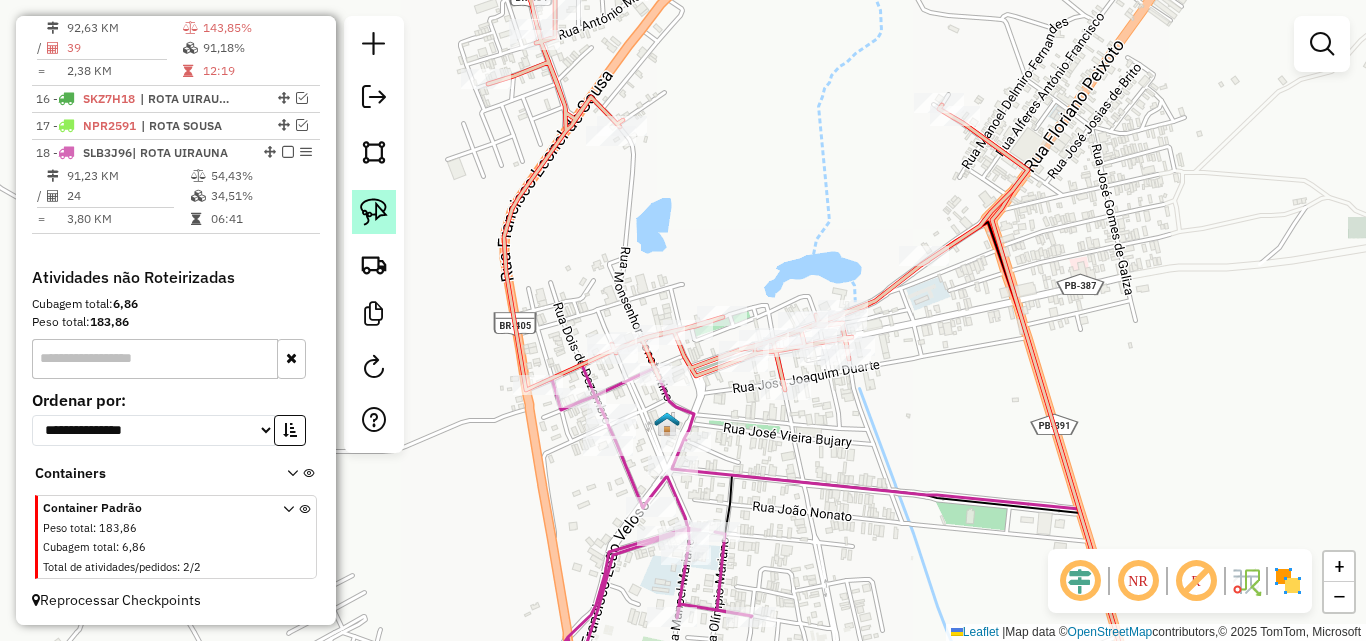 click 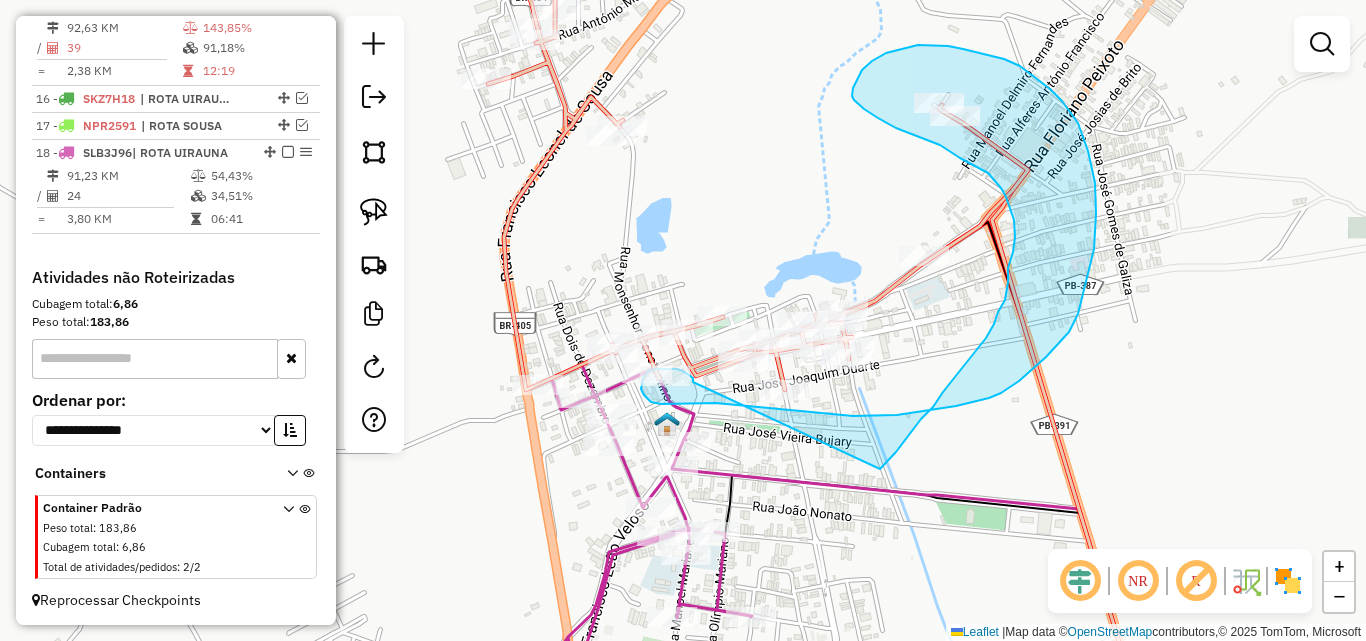 drag, startPoint x: 693, startPoint y: 382, endPoint x: 879, endPoint y: 469, distance: 205.34119 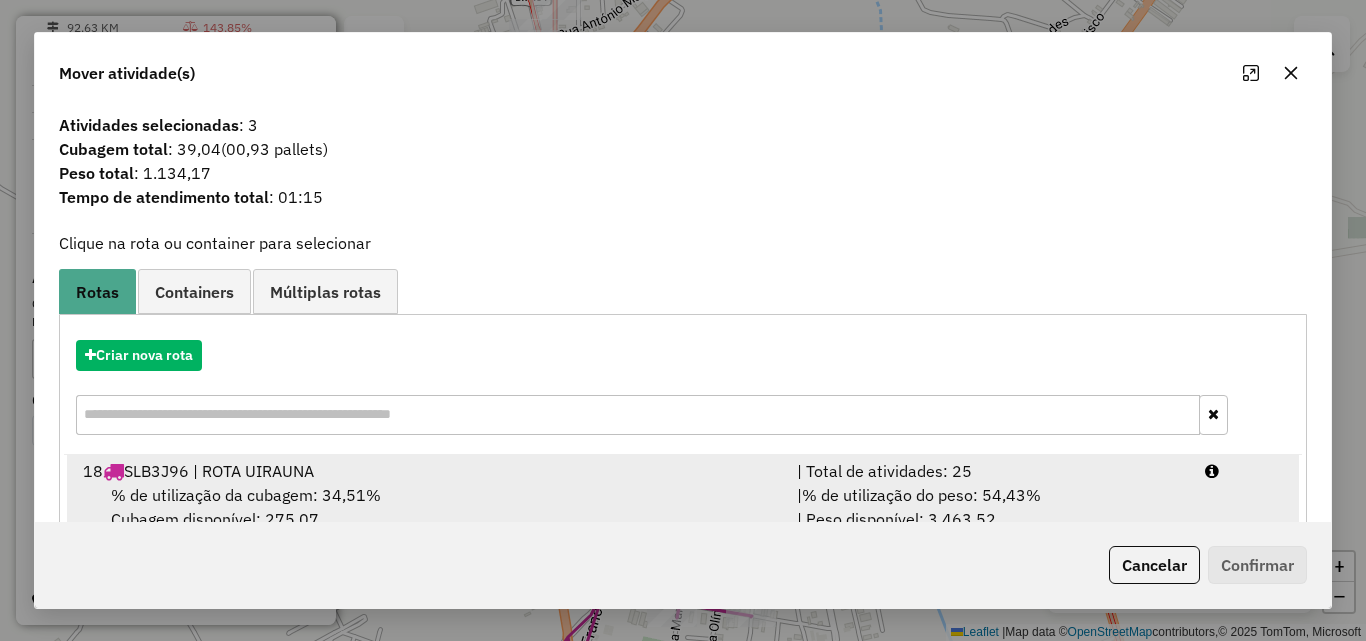 click on "18  SLB3J96 | ROTA UIRAUNA  | Total de atividades: 25  % de utilização da cubagem: 34,51%  Cubagem disponível: 275,07   |  % de utilização do peso: 54,43%  | Peso disponível: 3.463,52" at bounding box center (683, 495) 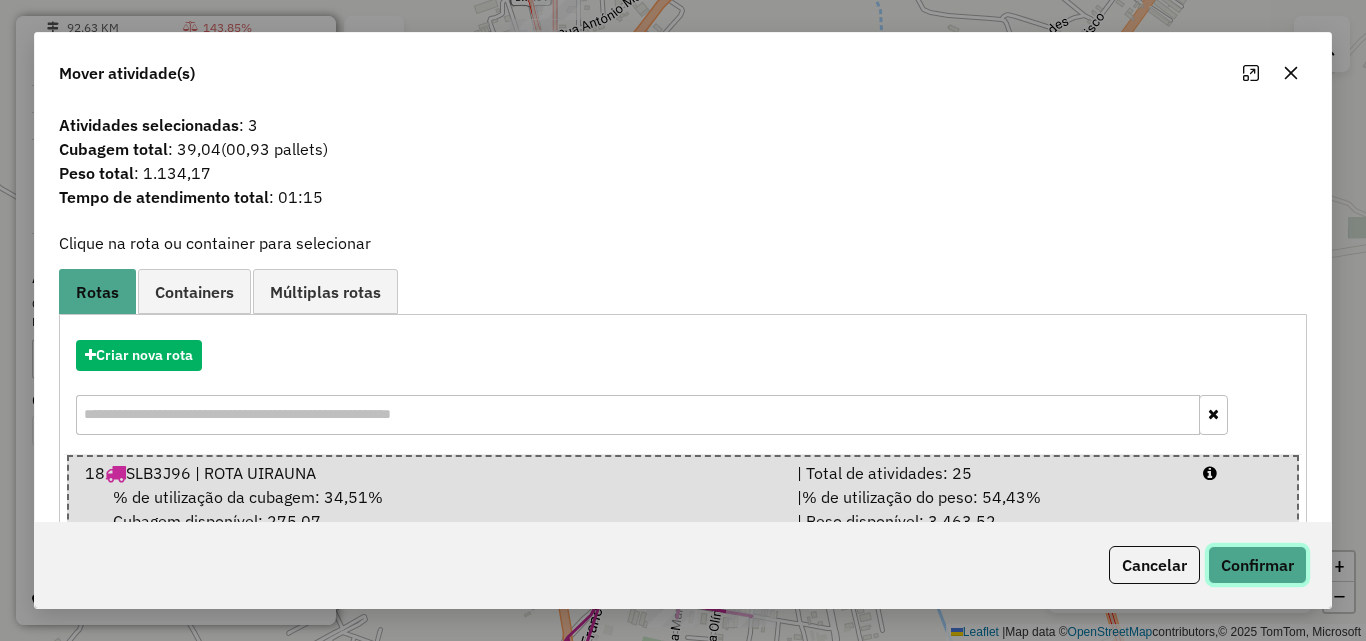 click on "Confirmar" 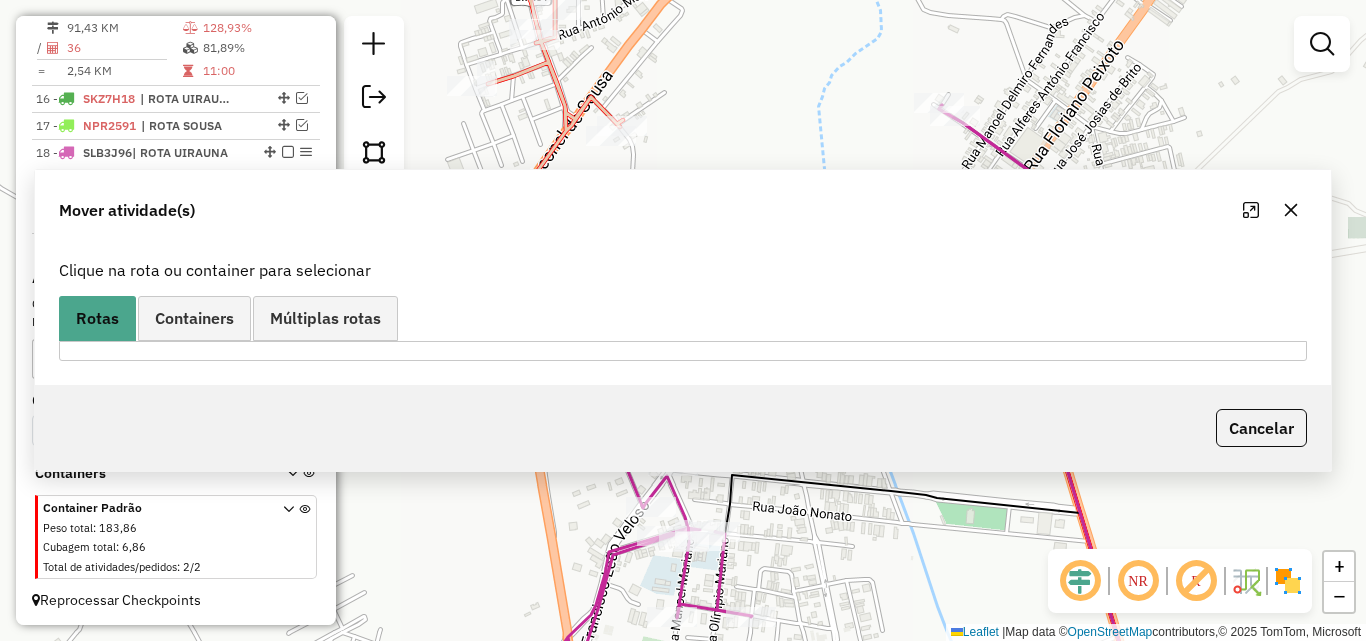 scroll, scrollTop: 1058, scrollLeft: 0, axis: vertical 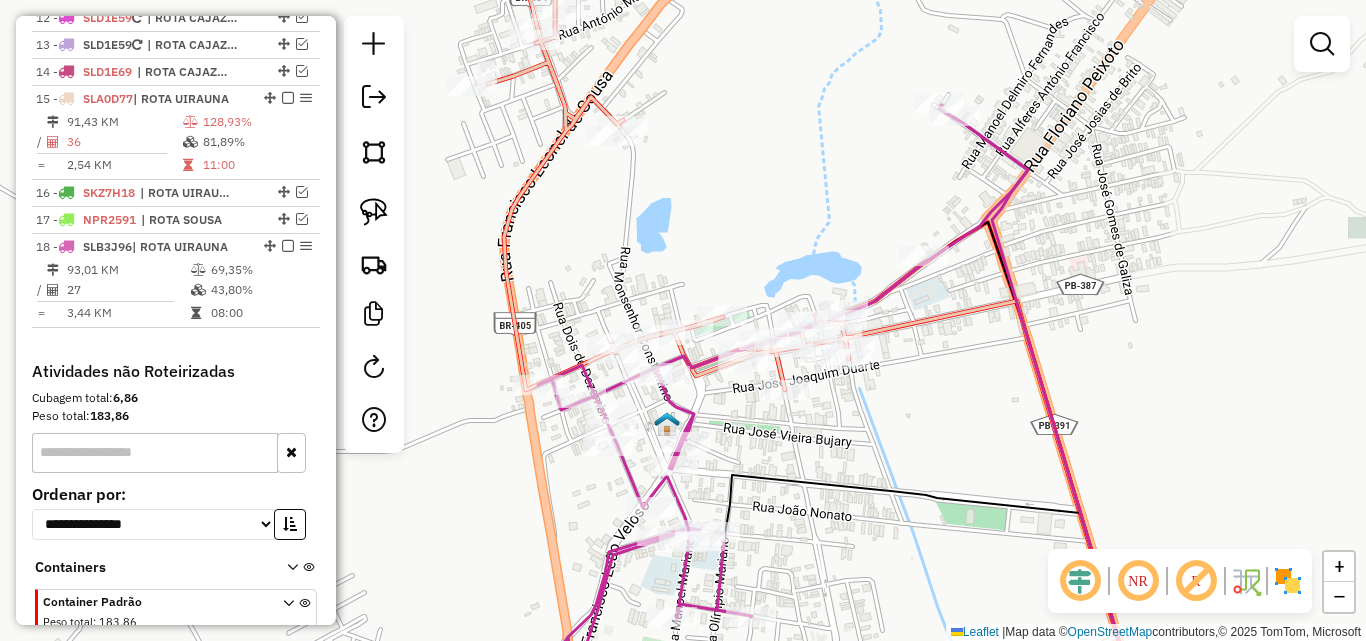 click 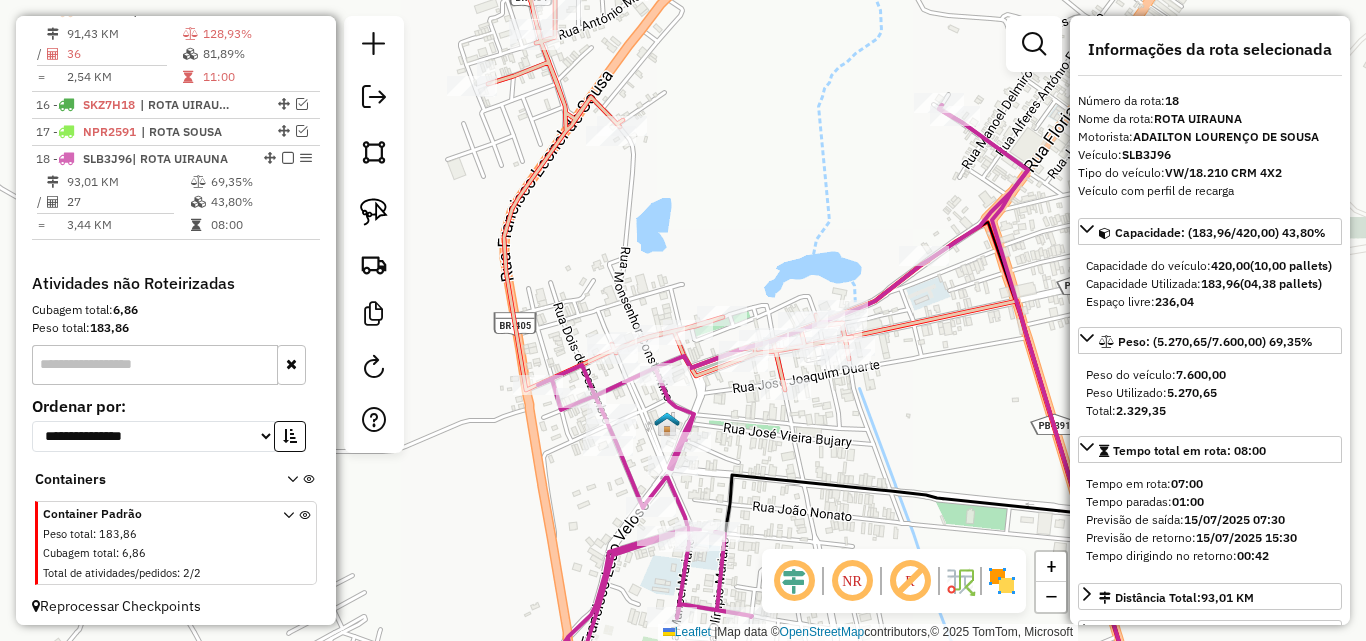 scroll, scrollTop: 1154, scrollLeft: 0, axis: vertical 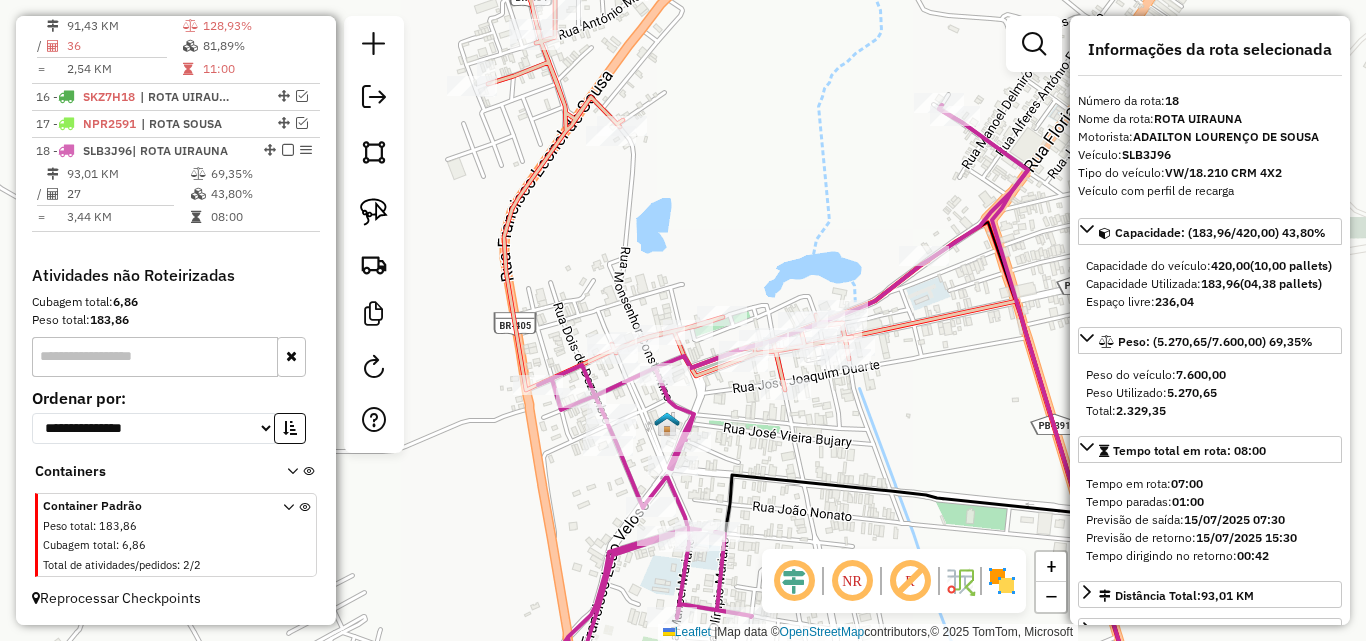 click 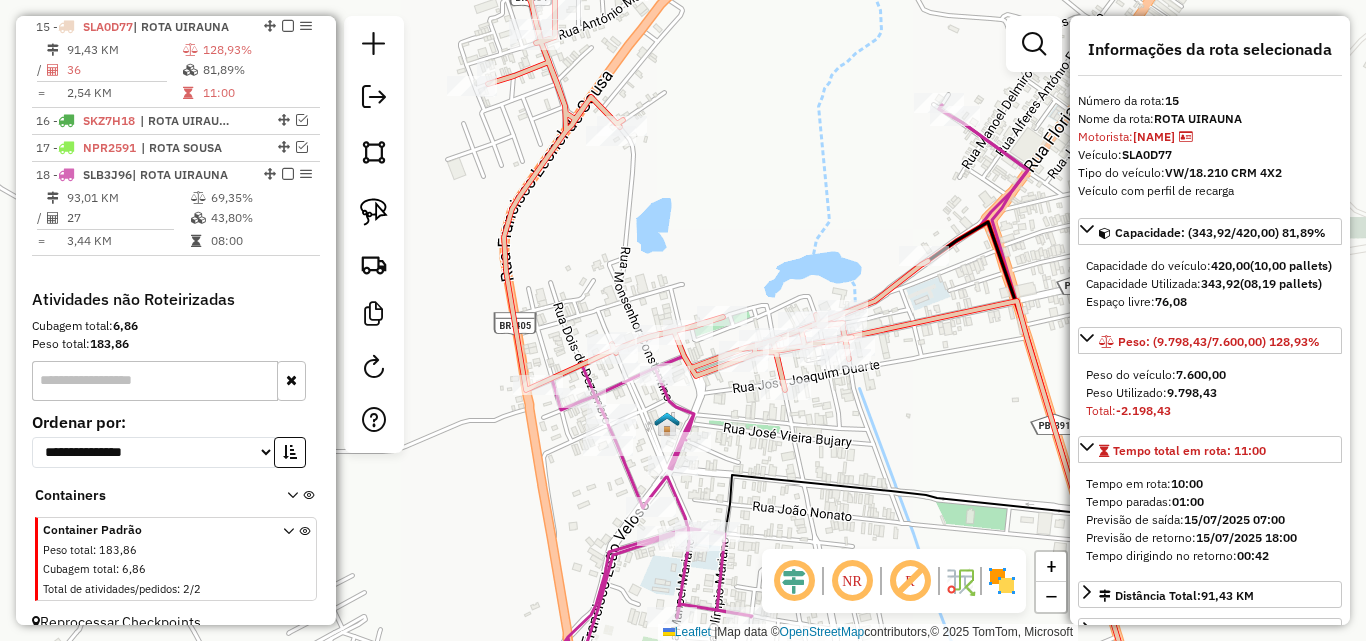 scroll, scrollTop: 1128, scrollLeft: 0, axis: vertical 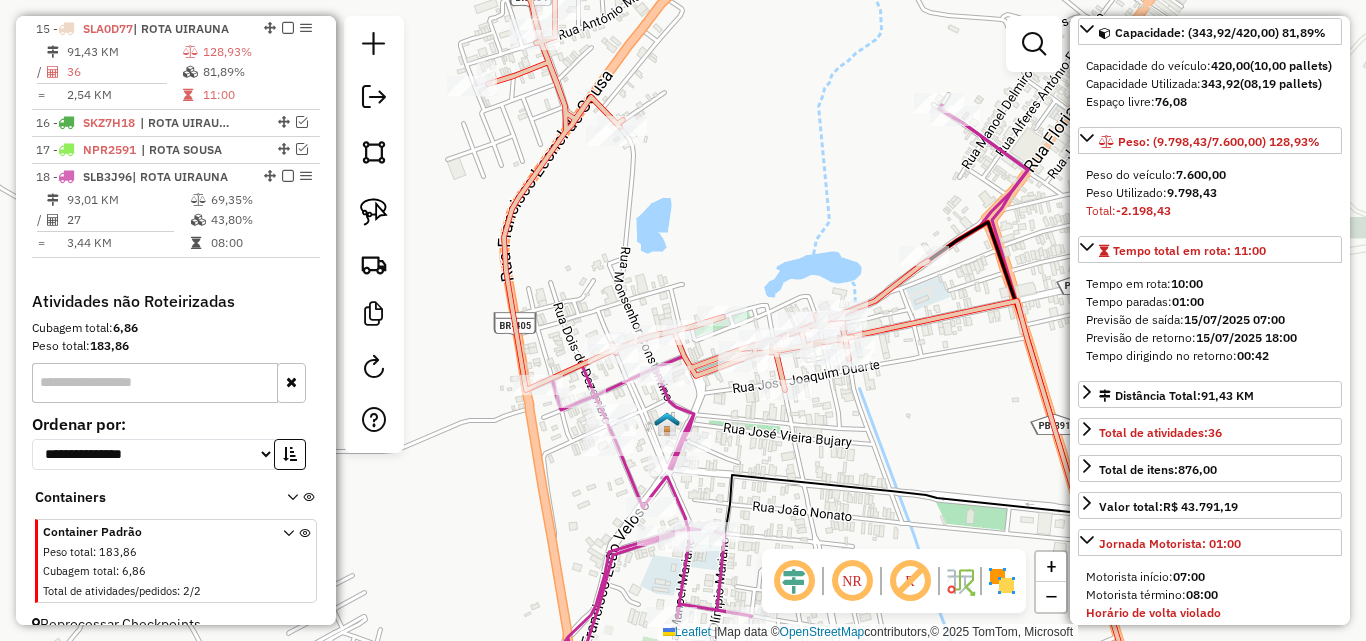 click 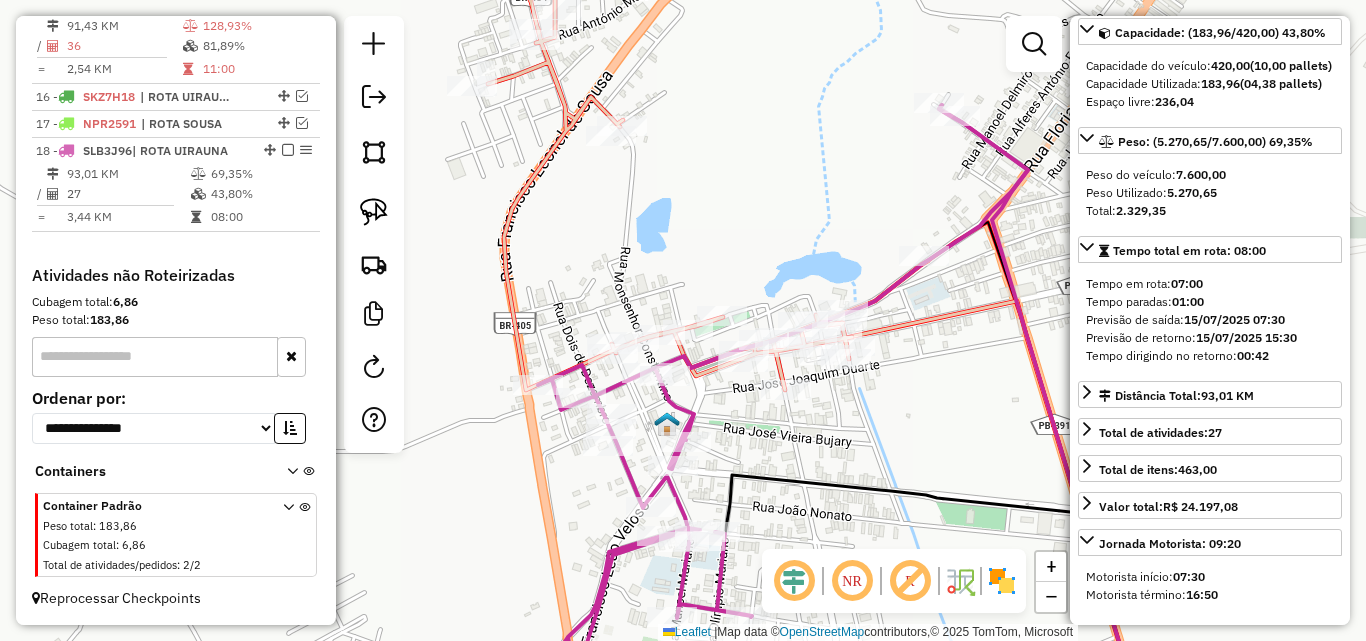 click on "Janela de atendimento Grade de atendimento Capacidade Transportadoras Veículos Cliente Pedidos  Rotas Selecione os dias de semana para filtrar as janelas de atendimento  Seg   Ter   Qua   Qui   Sex   Sáb   Dom  Informe o período da janela de atendimento: De: Até:  Filtrar exatamente a janela do cliente  Considerar janela de atendimento padrão  Selecione os dias de semana para filtrar as grades de atendimento  Seg   Ter   Qua   Qui   Sex   Sáb   Dom   Considerar clientes sem dia de atendimento cadastrado  Clientes fora do dia de atendimento selecionado Filtrar as atividades entre os valores definidos abaixo:  Peso mínimo:   Peso máximo:   Cubagem mínima:   Cubagem máxima:   De:   Até:  Filtrar as atividades entre o tempo de atendimento definido abaixo:  De:   Até:   Considerar capacidade total dos clientes não roteirizados Transportadora: Selecione um ou mais itens Tipo de veículo: Selecione um ou mais itens Veículo: Selecione um ou mais itens Motorista: Selecione um ou mais itens Nome: Rótulo:" 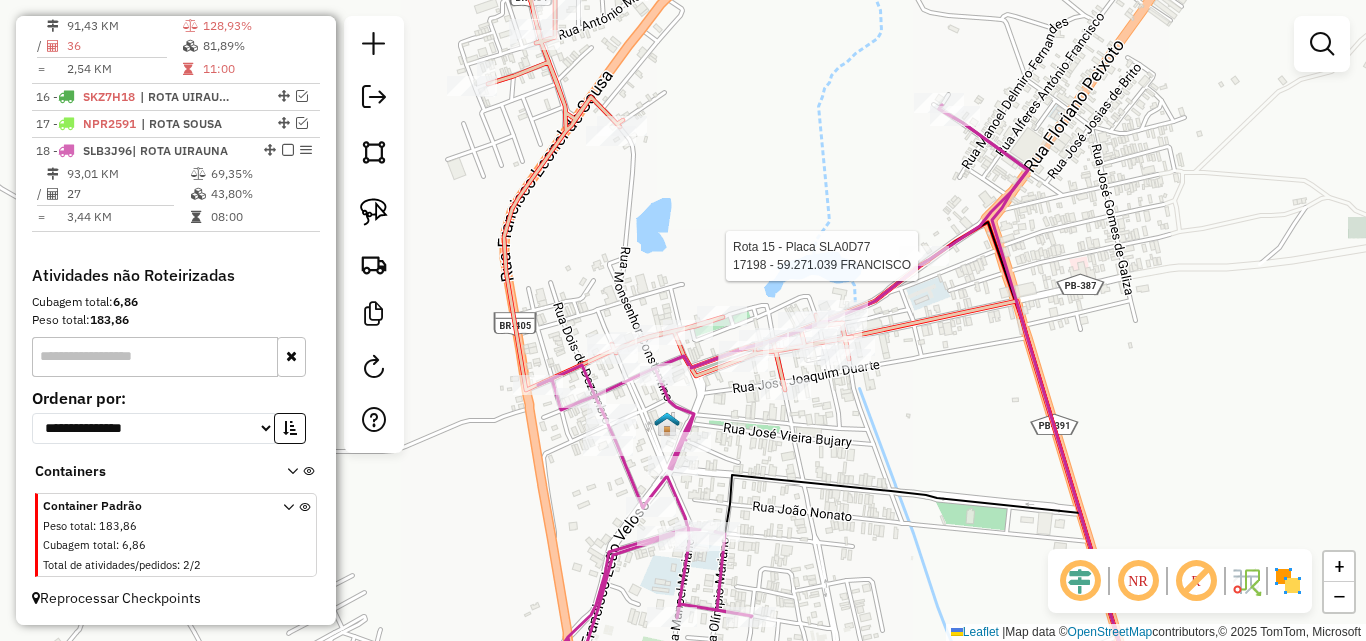 select on "*********" 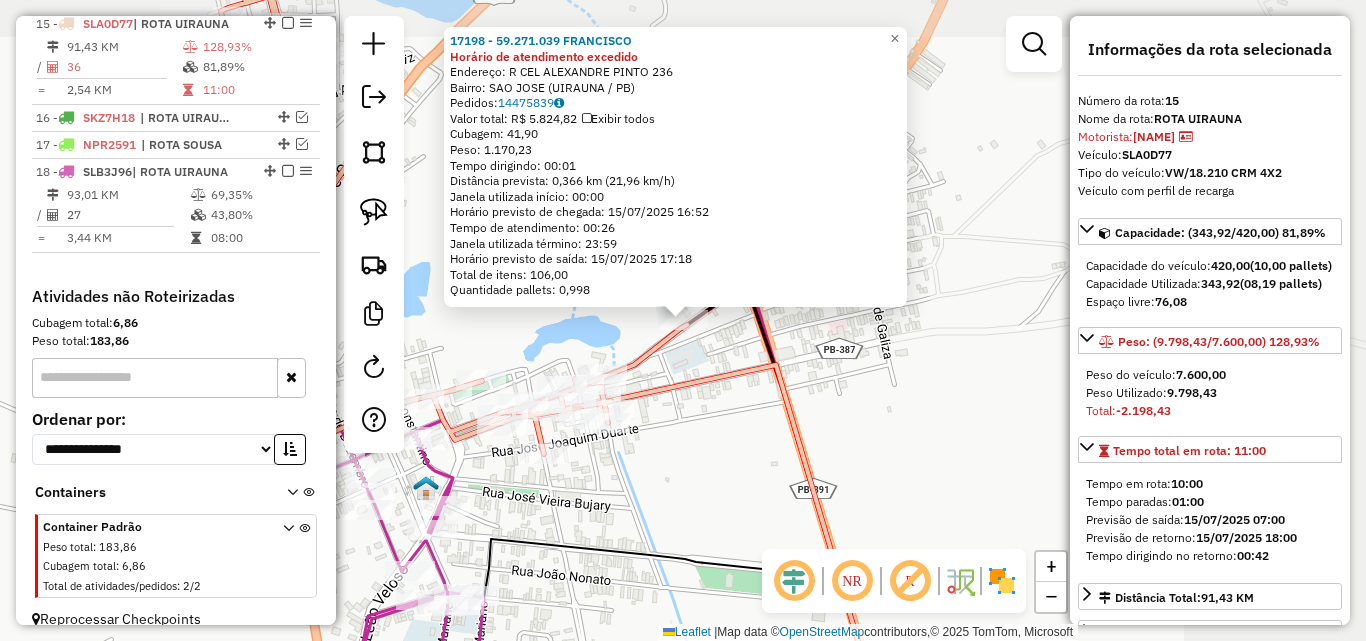 scroll, scrollTop: 1128, scrollLeft: 0, axis: vertical 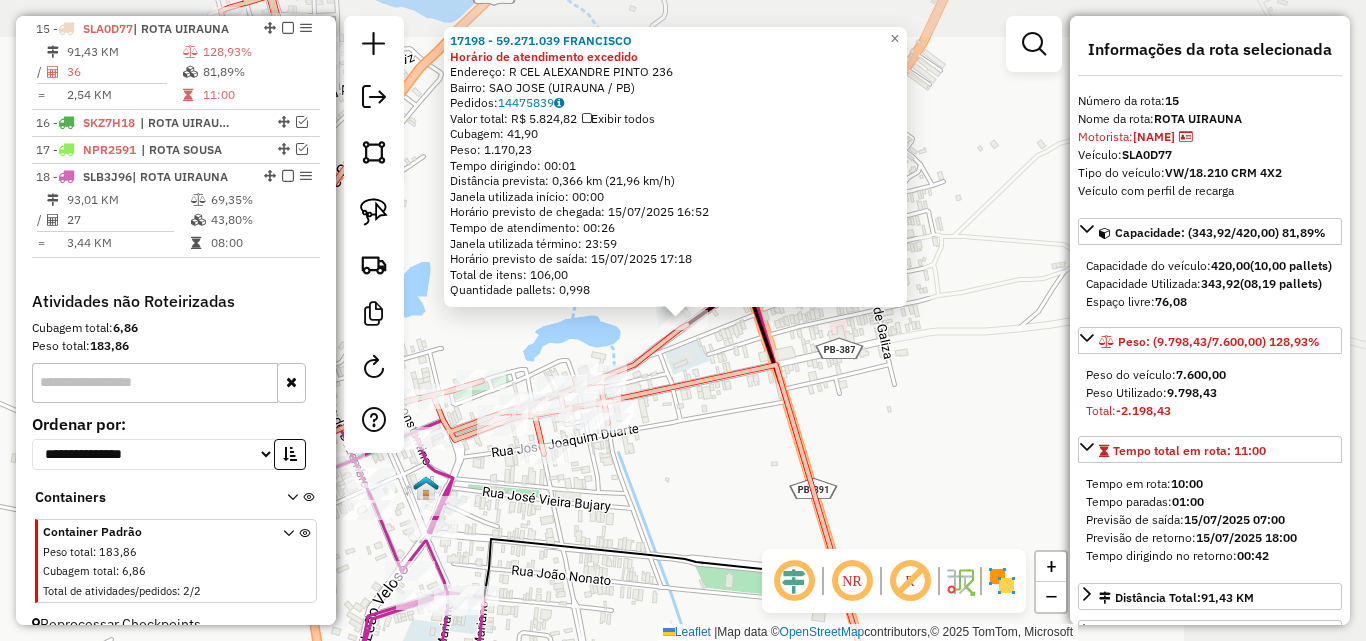 click on "17198 - 59.271.039 FRANCISCO Horário de atendimento excedido  Endereço: R   CEL ALEXANDRE PINTO           236   Bairro: SAO JOSE (UIRAUNA / PB)   Pedidos:  14475839   Valor total: R$ 5.824,82   Exibir todos   Cubagem: 41,90  Peso: 1.170,23  Tempo dirigindo: 00:01   Distância prevista: 0,366 km (21,96 km/h)   Janela utilizada início: 00:00   Horário previsto de chegada: 15/07/2025 16:52   Tempo de atendimento: 00:26   Janela utilizada término: 23:59   Horário previsto de saída: 15/07/2025 17:18   Total de itens: 106,00   Quantidade pallets: 0,998  × Janela de atendimento Grade de atendimento Capacidade Transportadoras Veículos Cliente Pedidos  Rotas Selecione os dias de semana para filtrar as janelas de atendimento  Seg   Ter   Qua   Qui   Sex   Sáb   Dom  Informe o período da janela de atendimento: De: Até:  Filtrar exatamente a janela do cliente  Considerar janela de atendimento padrão  Selecione os dias de semana para filtrar as grades de atendimento  Seg   Ter   Qua   Qui   Sex   Sáb   Dom" 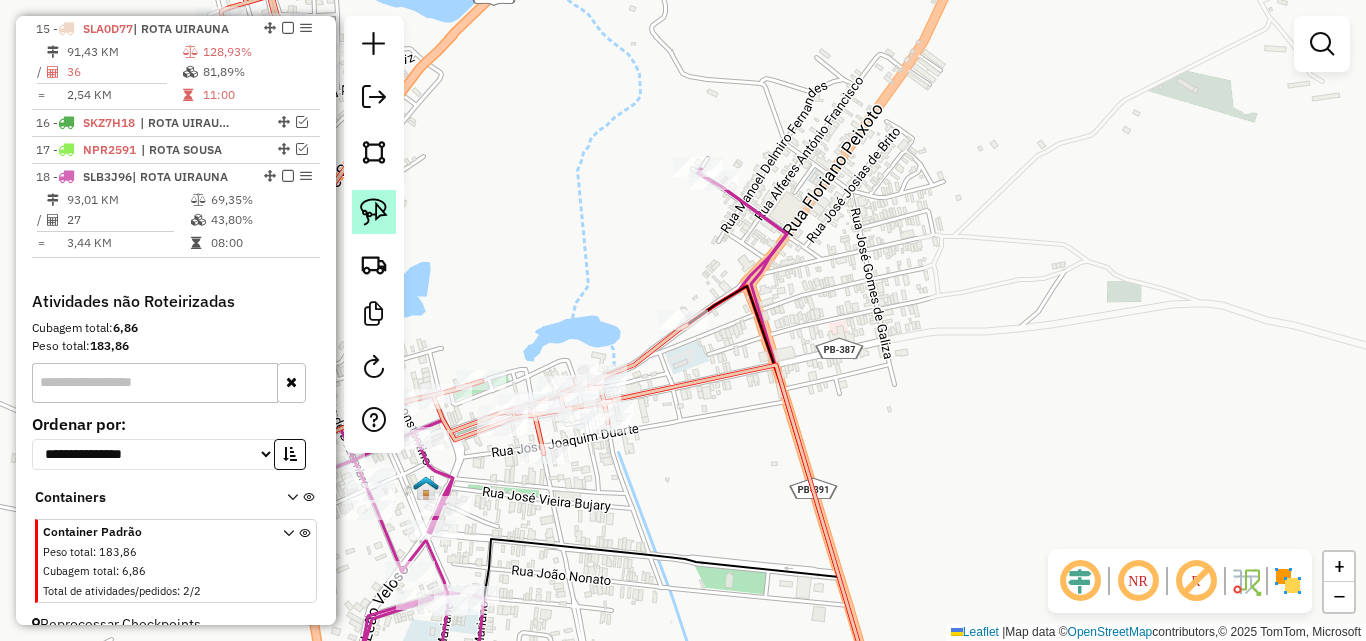 click 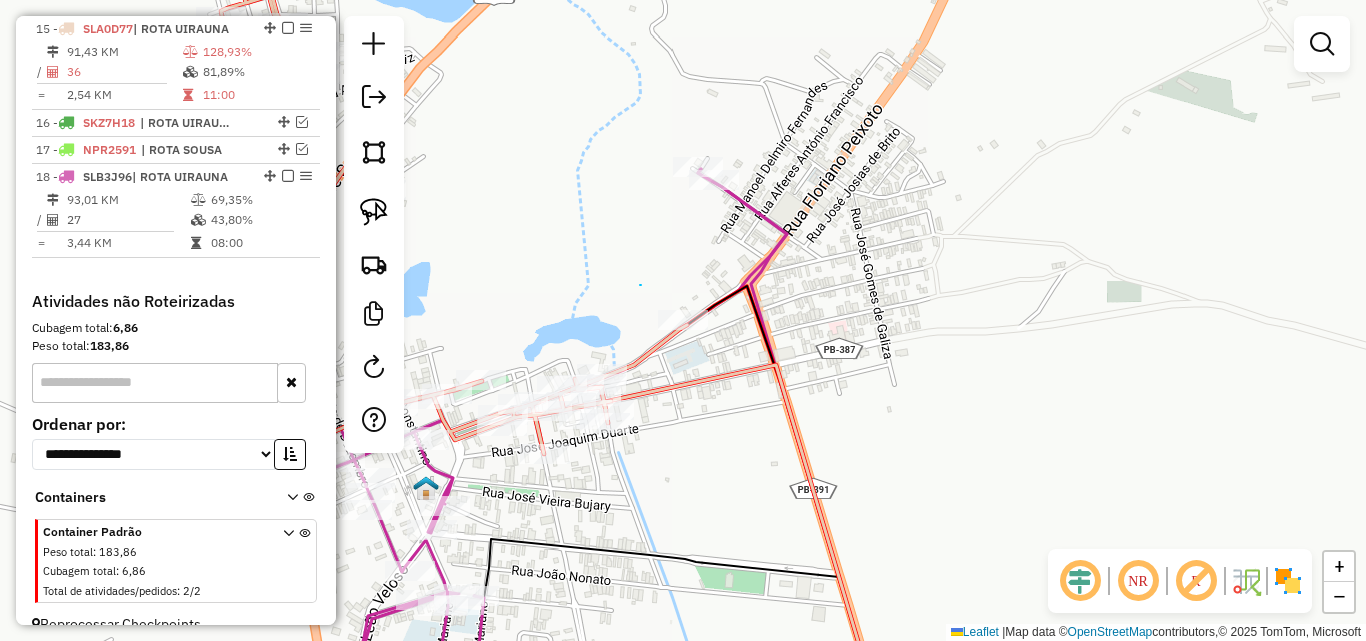 drag, startPoint x: 640, startPoint y: 285, endPoint x: 833, endPoint y: 332, distance: 198.64038 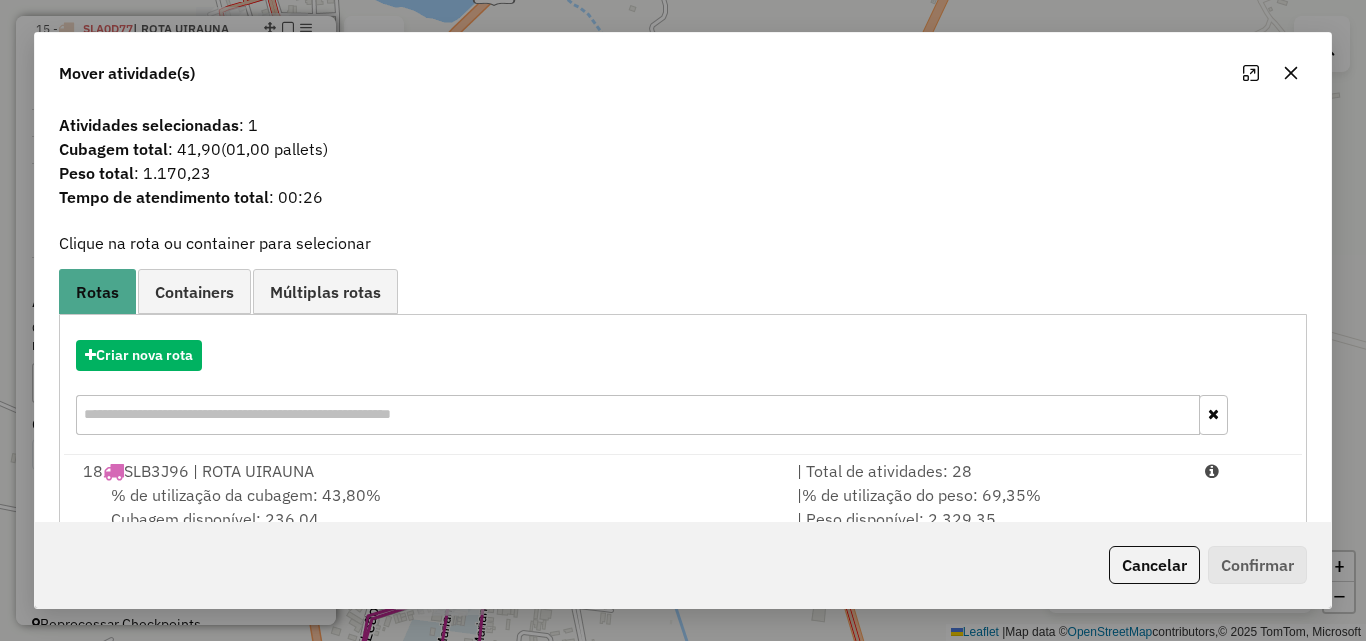 click on "Cancelar   Confirmar" 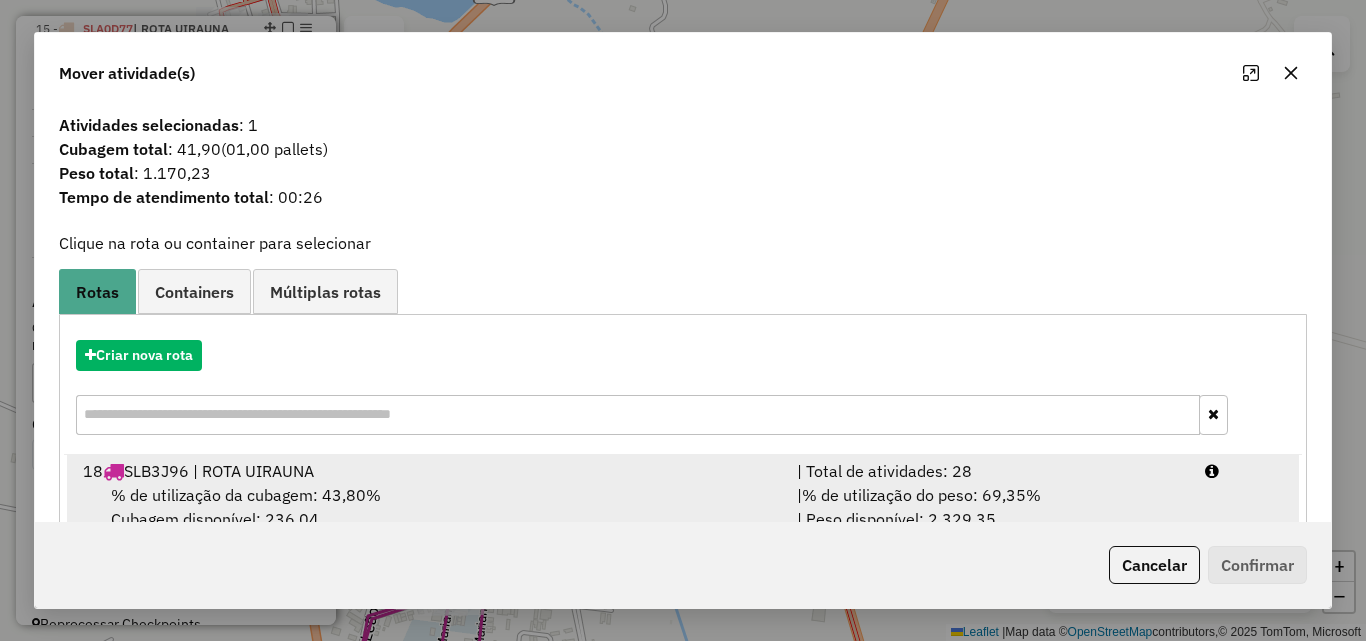 click on "Cancelar   Confirmar" 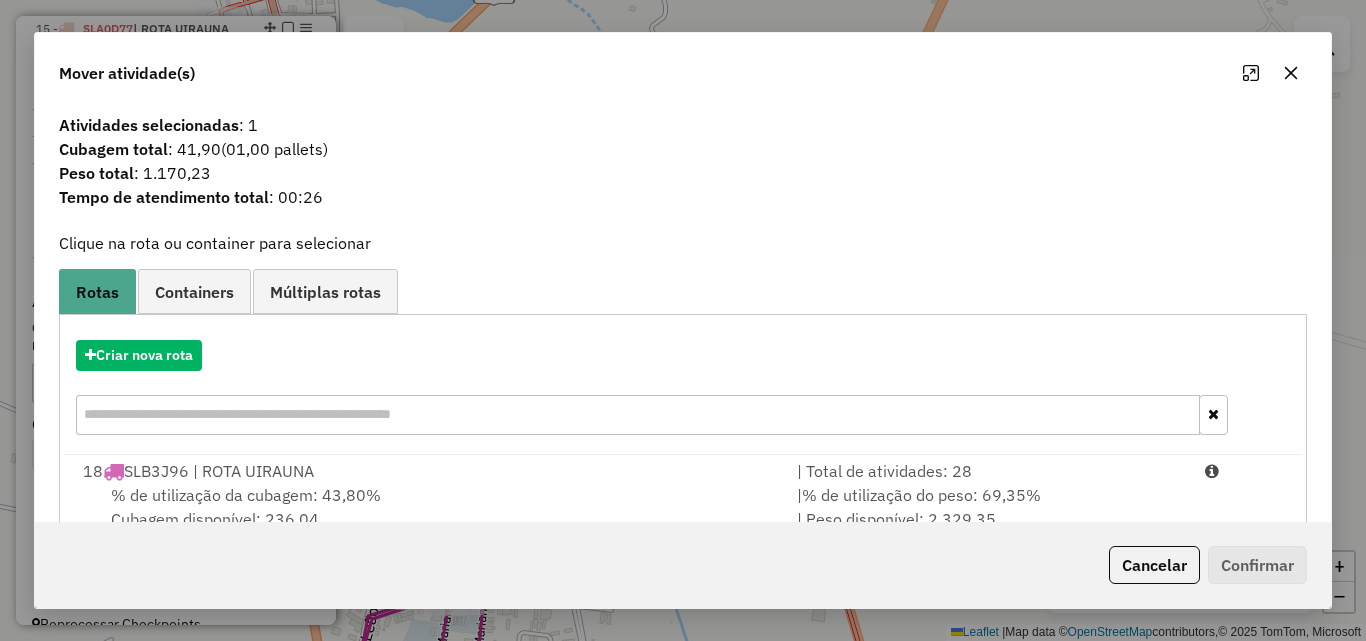 drag, startPoint x: 1056, startPoint y: 475, endPoint x: 1215, endPoint y: 597, distance: 200.41208 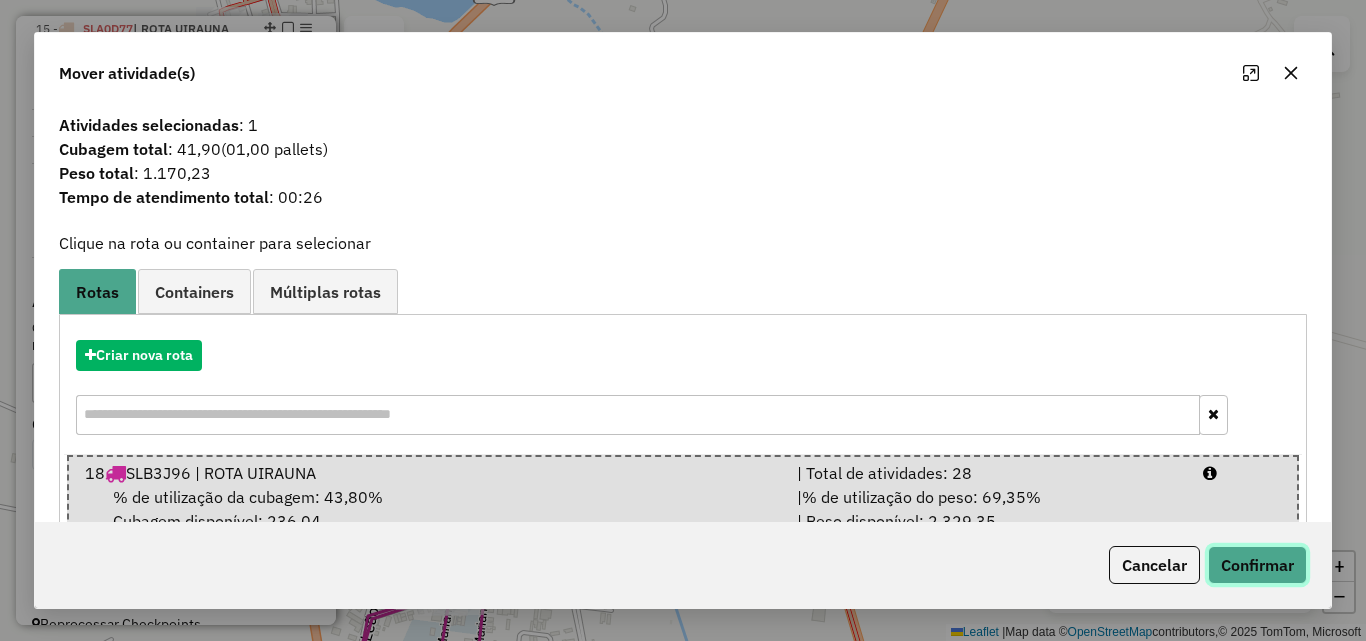 drag, startPoint x: 1284, startPoint y: 557, endPoint x: 1154, endPoint y: 526, distance: 133.64505 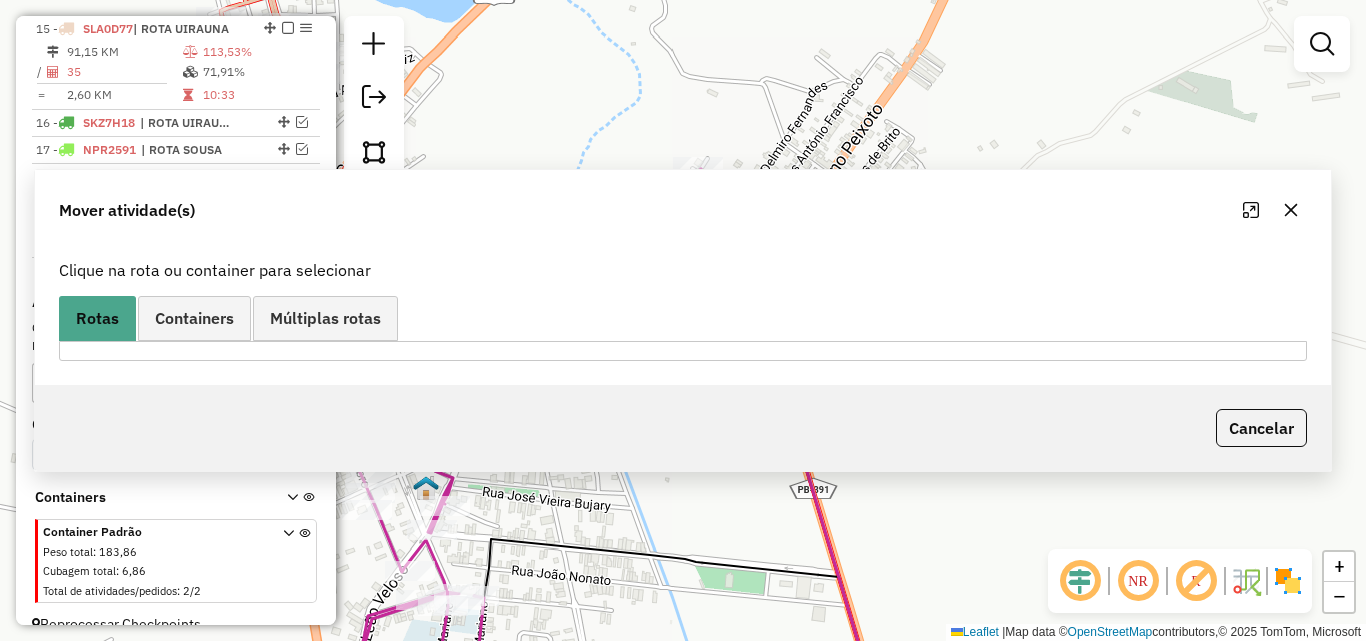 scroll, scrollTop: 1034, scrollLeft: 0, axis: vertical 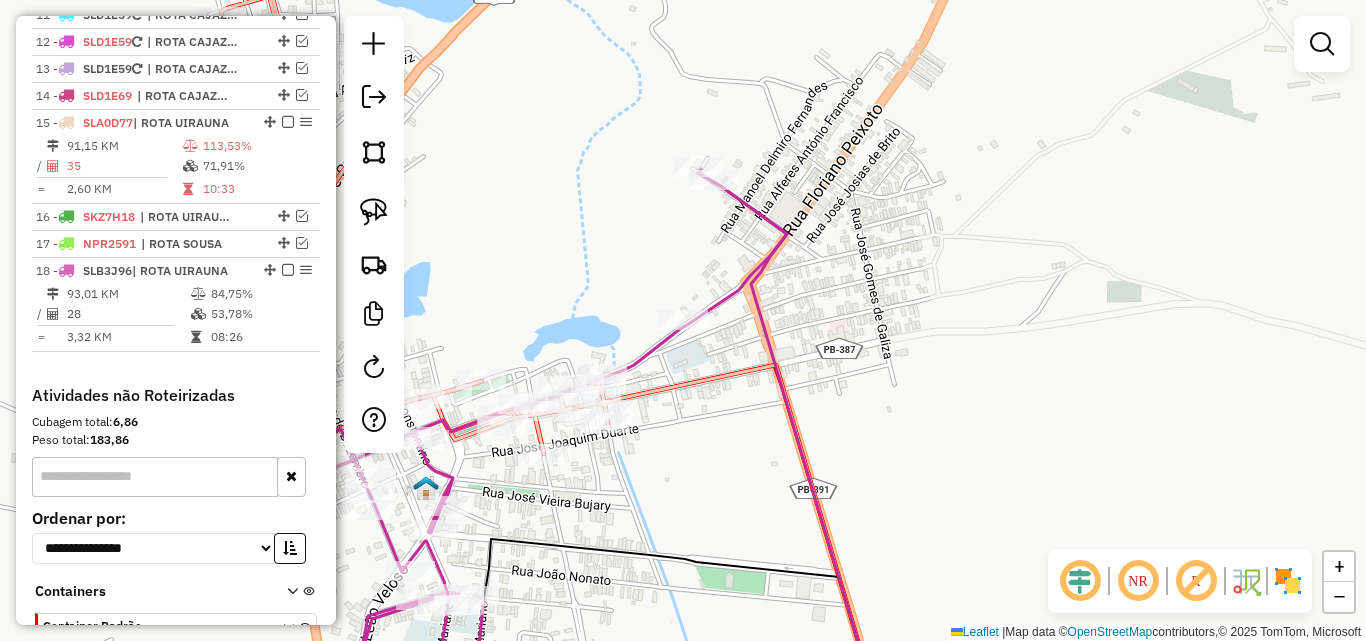 click 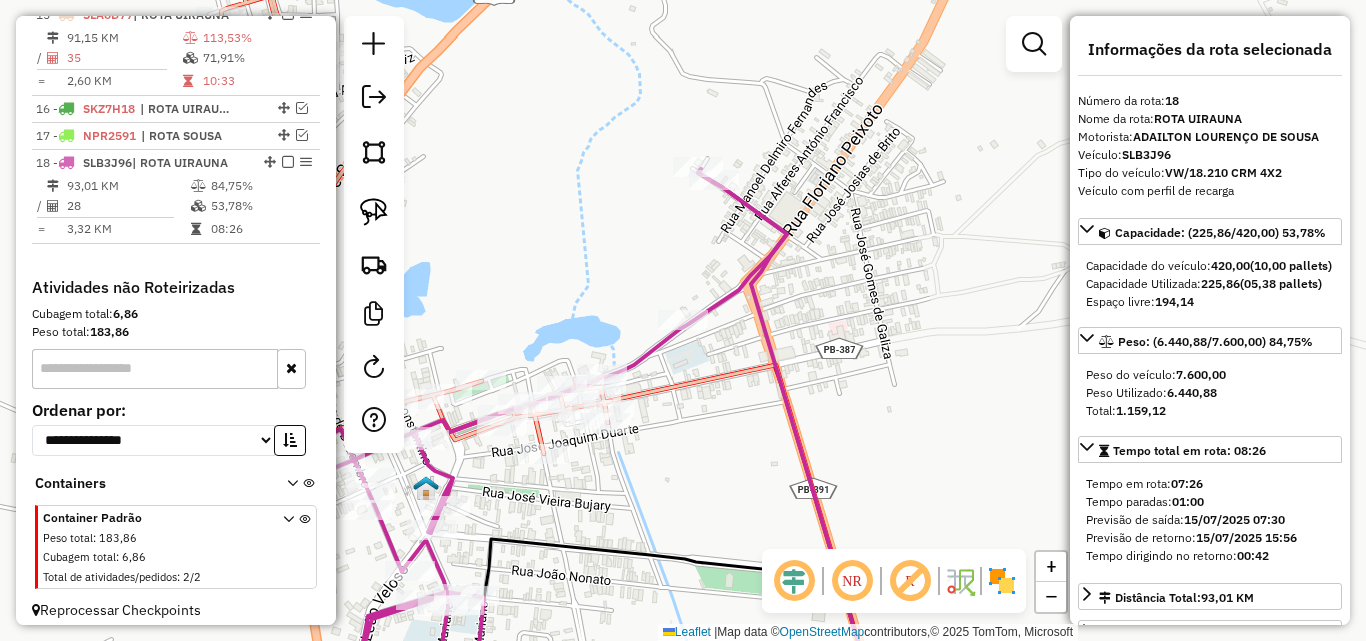 scroll, scrollTop: 1154, scrollLeft: 0, axis: vertical 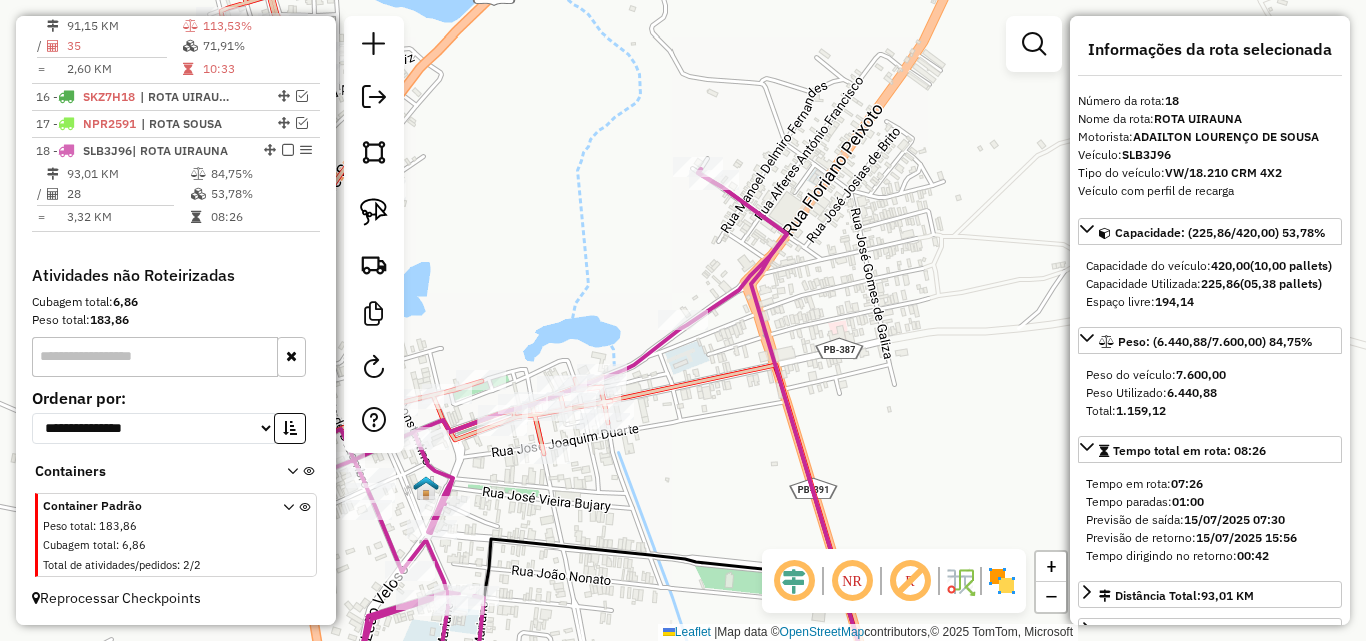 click 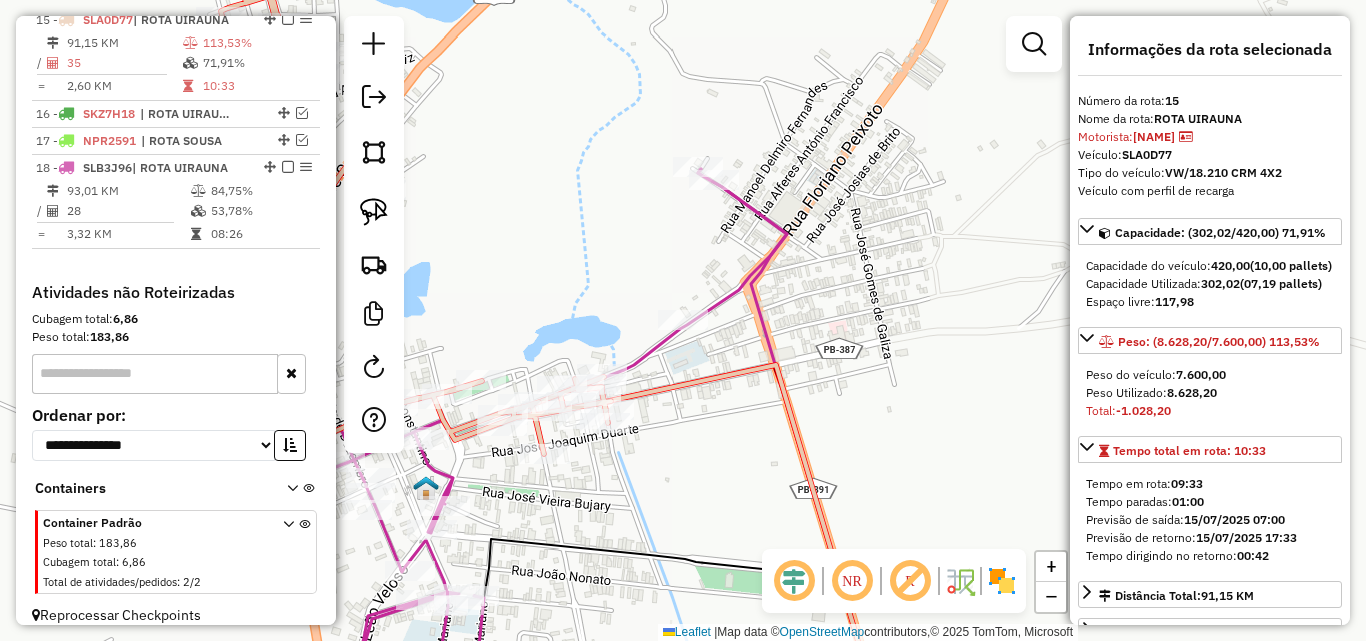 scroll, scrollTop: 1128, scrollLeft: 0, axis: vertical 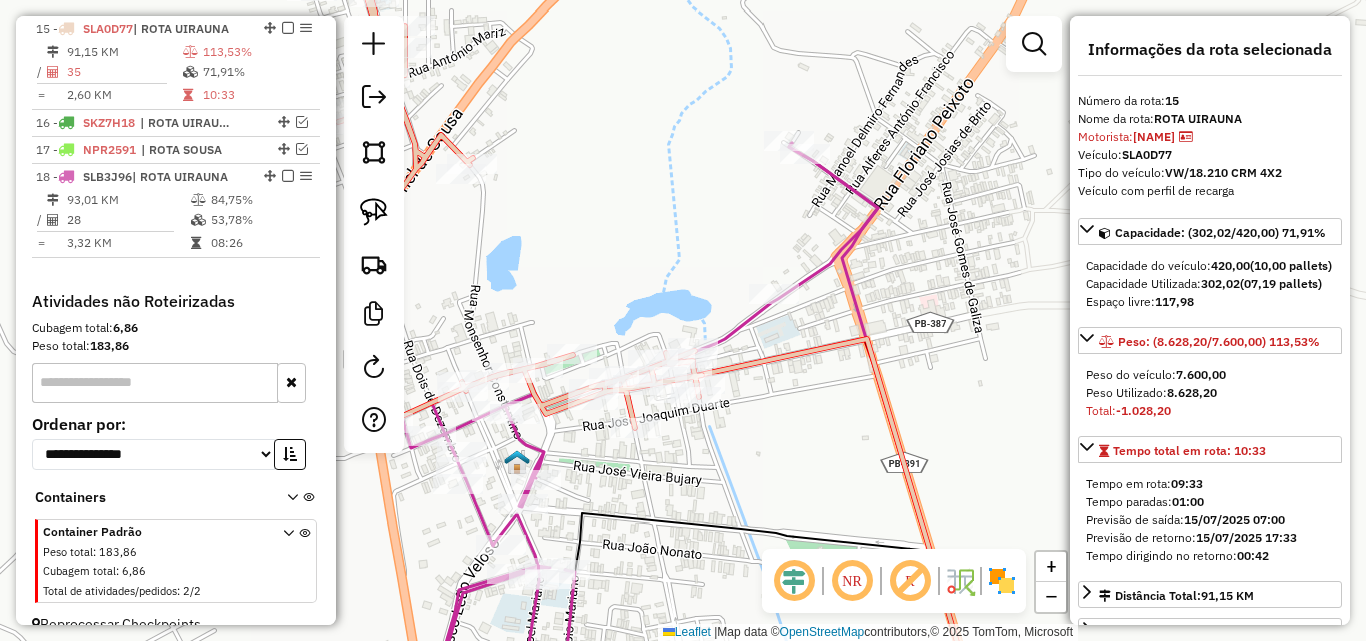 drag, startPoint x: 745, startPoint y: 450, endPoint x: 804, endPoint y: 425, distance: 64.07808 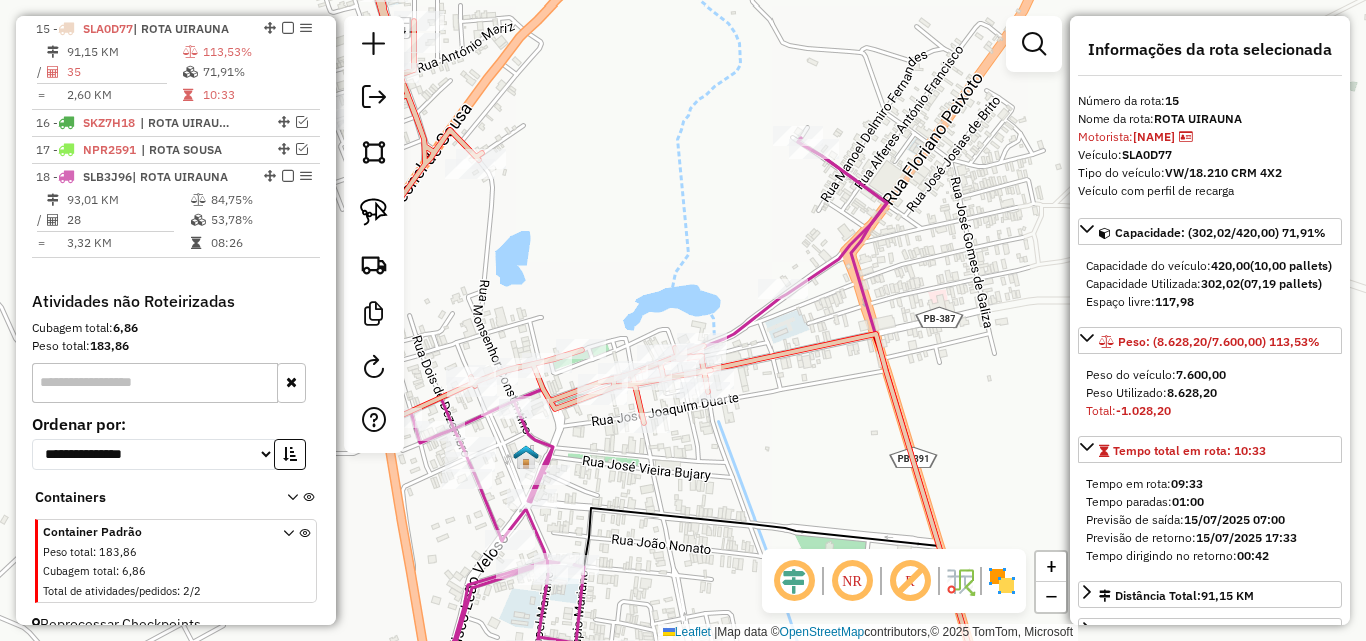 scroll, scrollTop: 100, scrollLeft: 0, axis: vertical 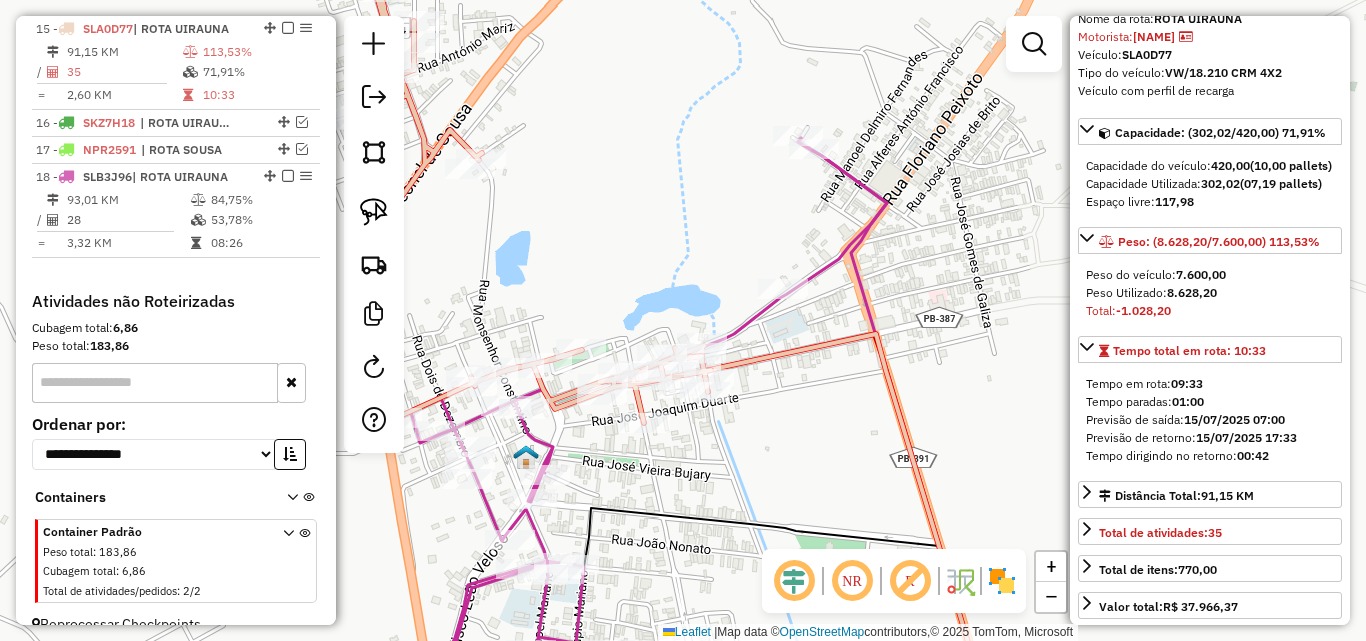 click 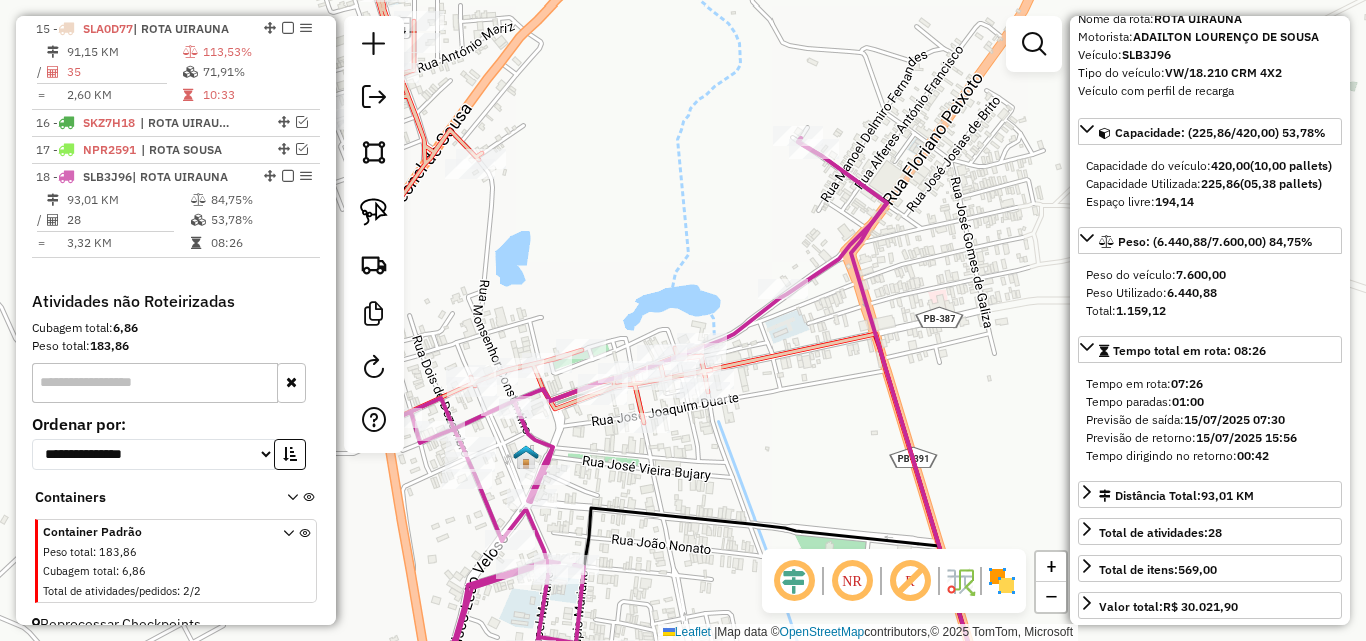 scroll, scrollTop: 1154, scrollLeft: 0, axis: vertical 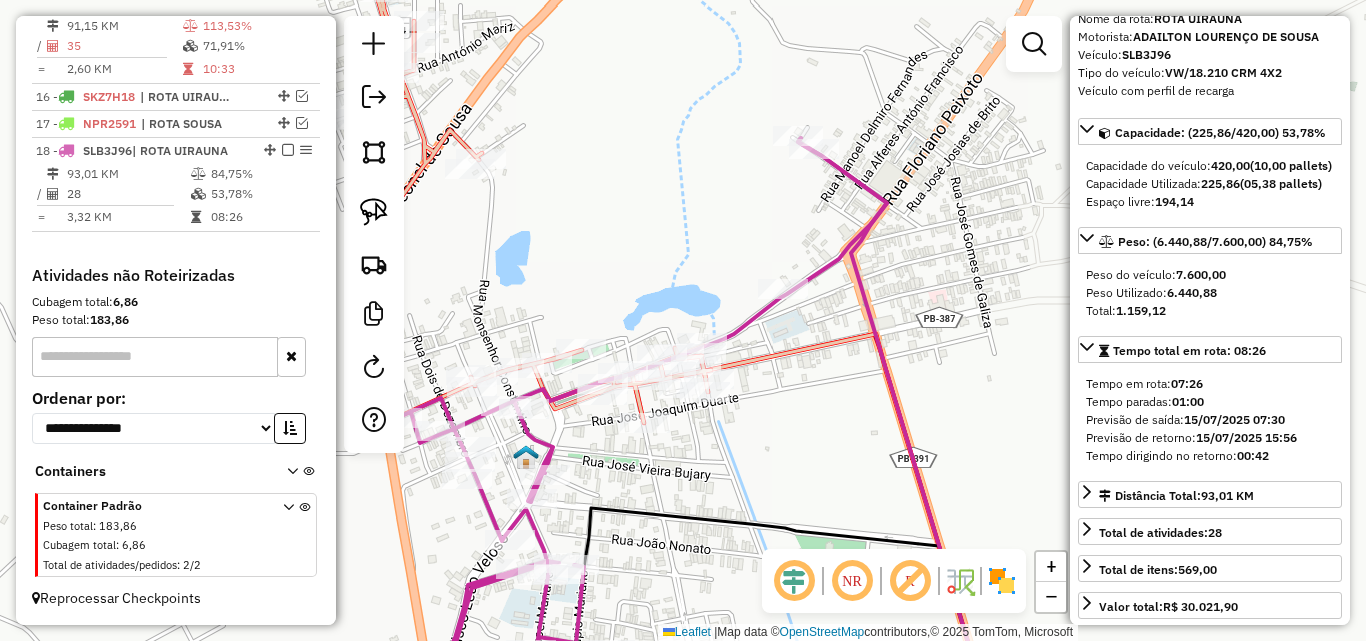 drag, startPoint x: 671, startPoint y: 479, endPoint x: 746, endPoint y: 455, distance: 78.74643 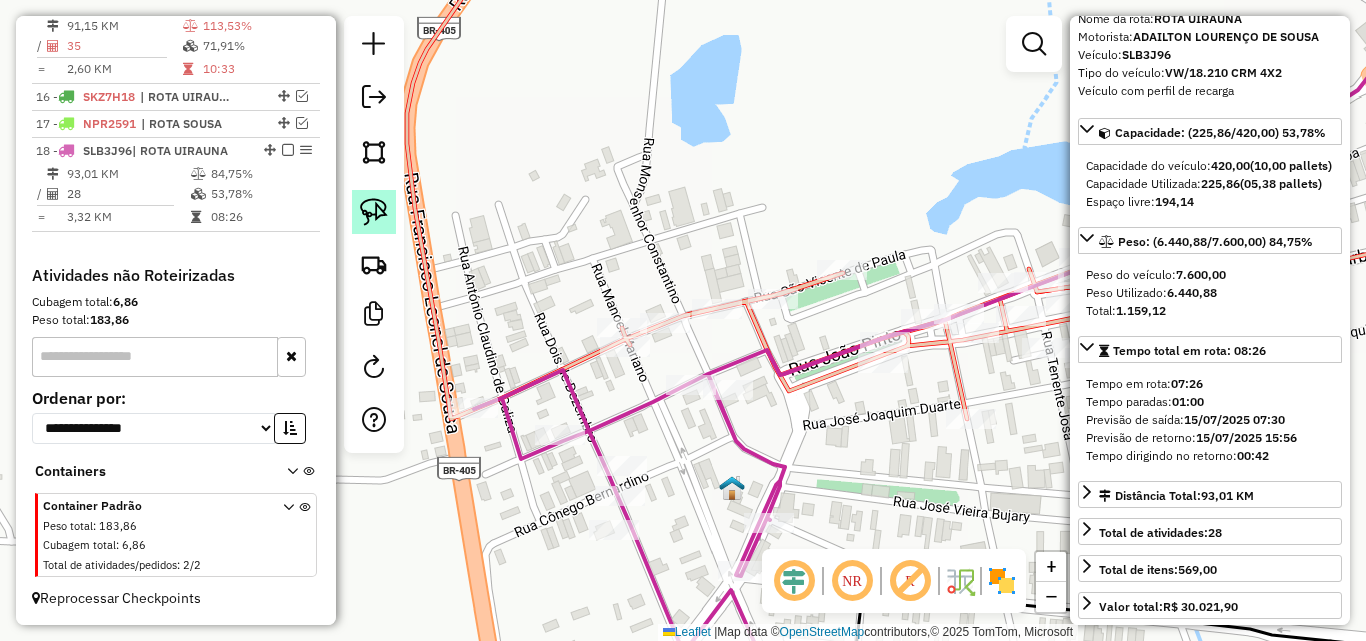 click 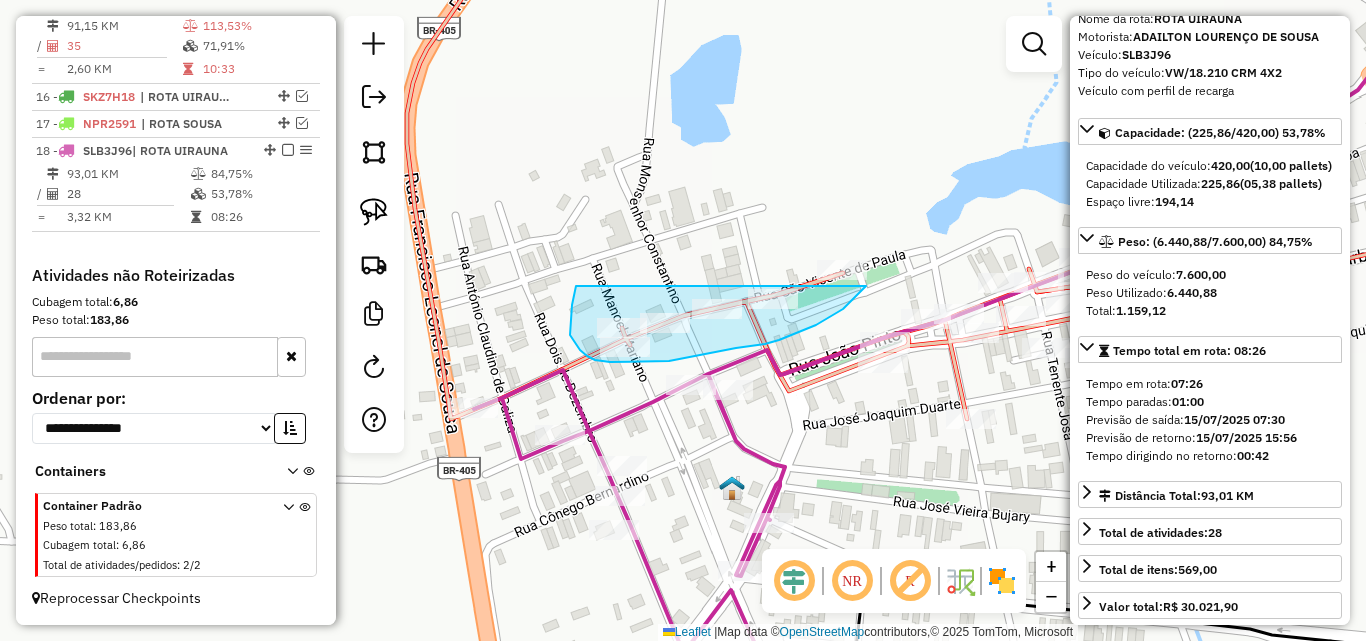 drag, startPoint x: 576, startPoint y: 286, endPoint x: 900, endPoint y: 221, distance: 330.45575 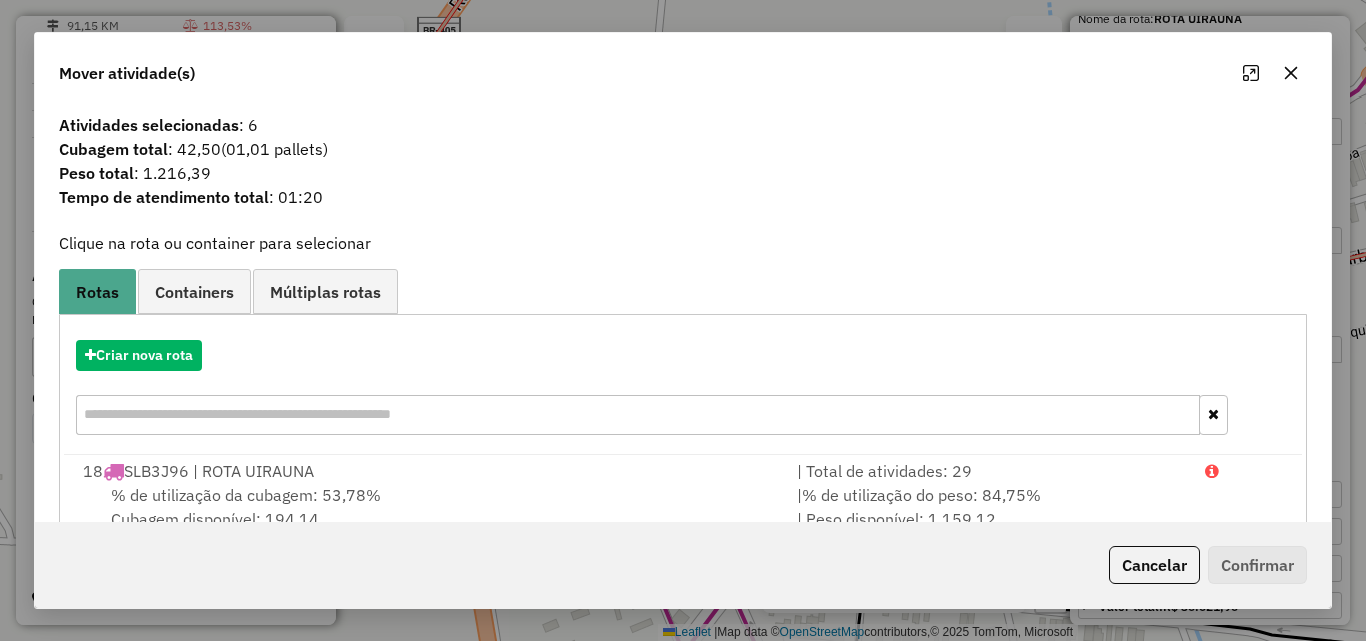 drag, startPoint x: 1197, startPoint y: 501, endPoint x: 1217, endPoint y: 524, distance: 30.479502 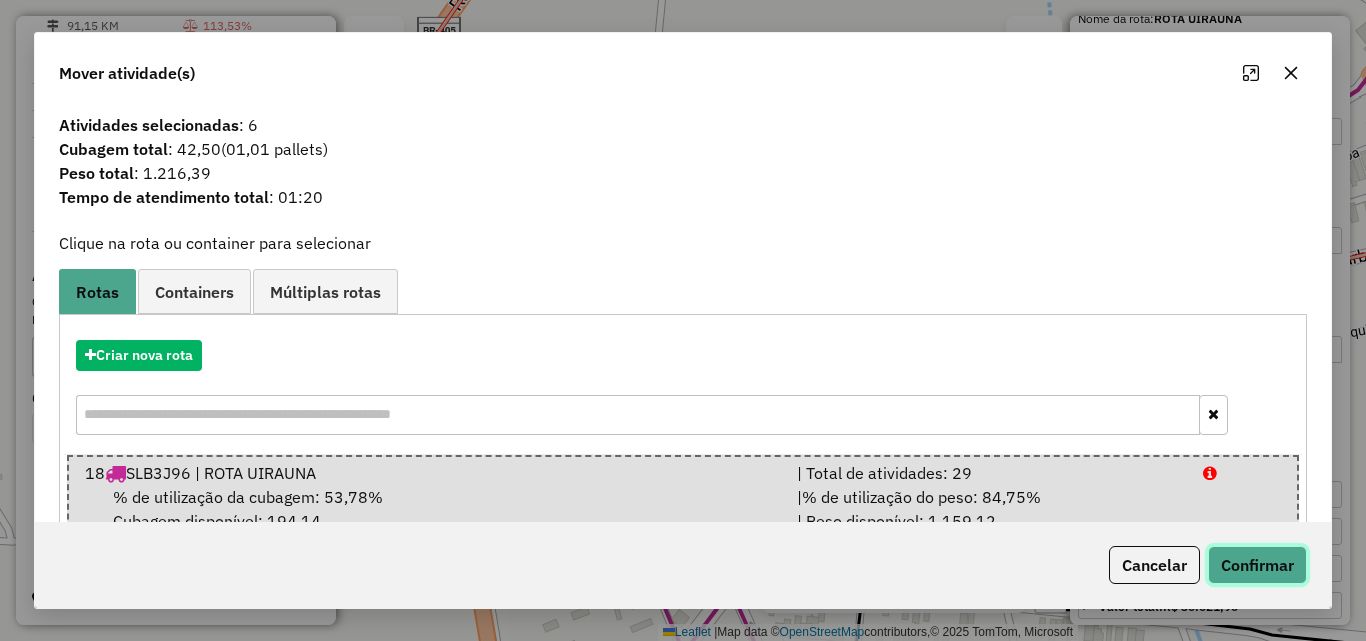 click on "Confirmar" 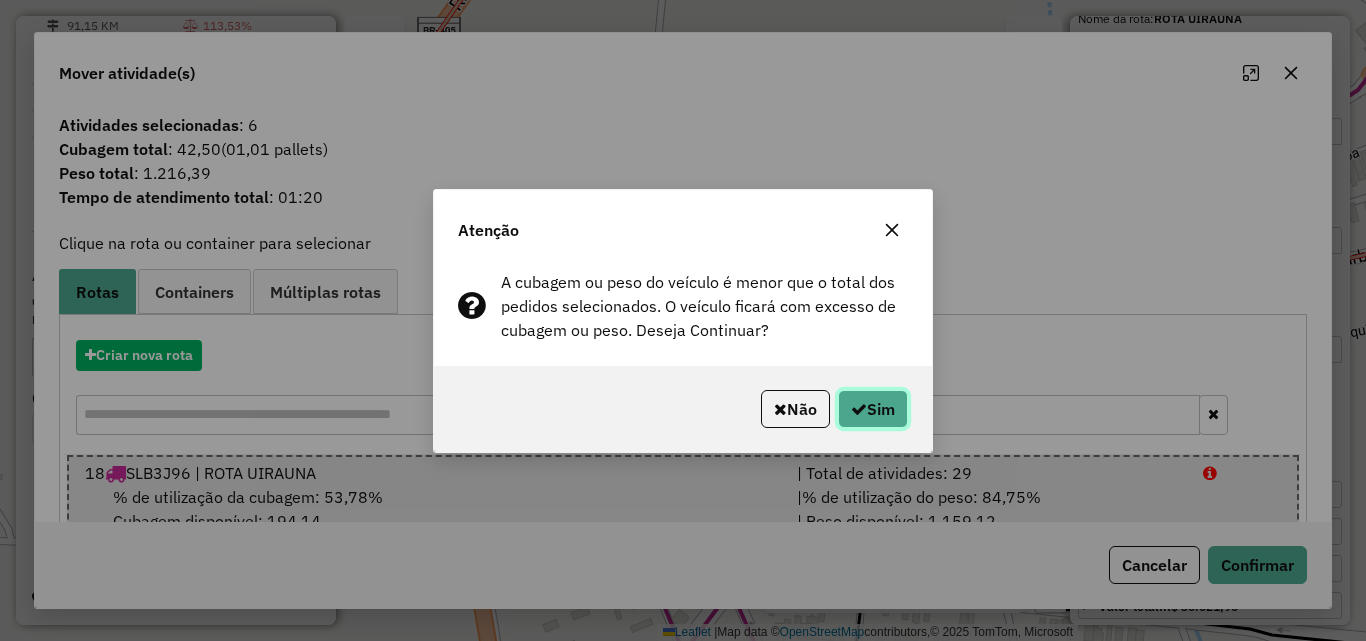 click on "Sim" 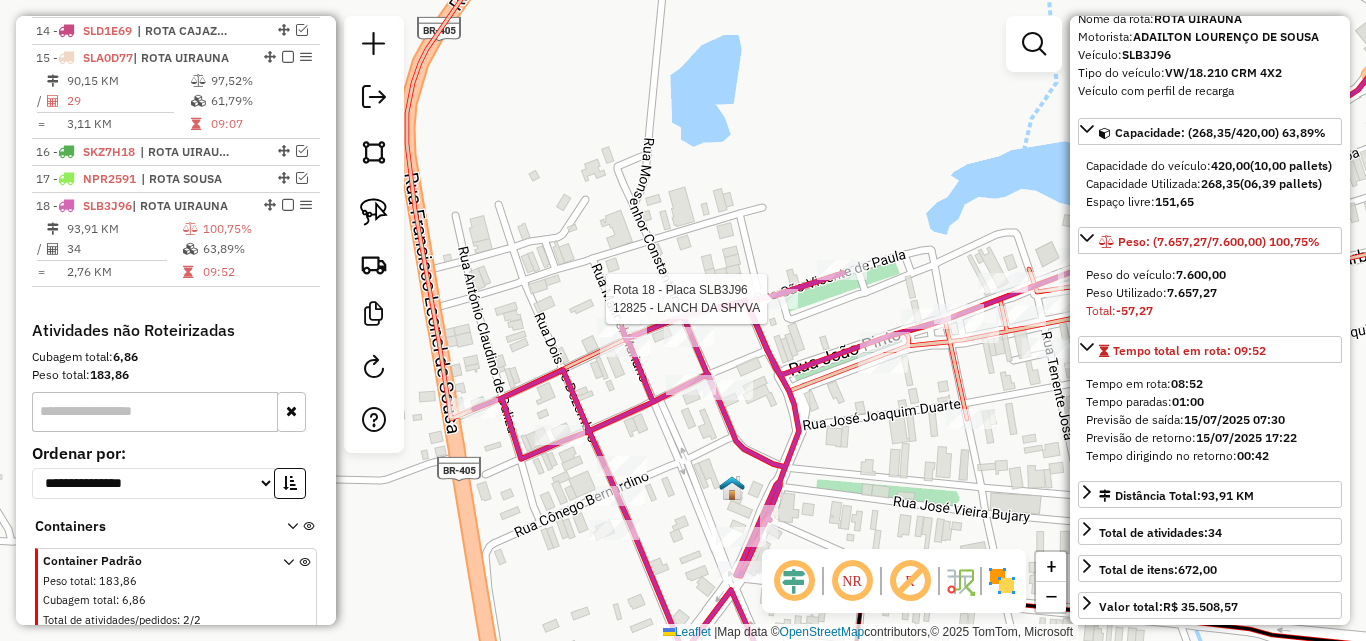 scroll, scrollTop: 1154, scrollLeft: 0, axis: vertical 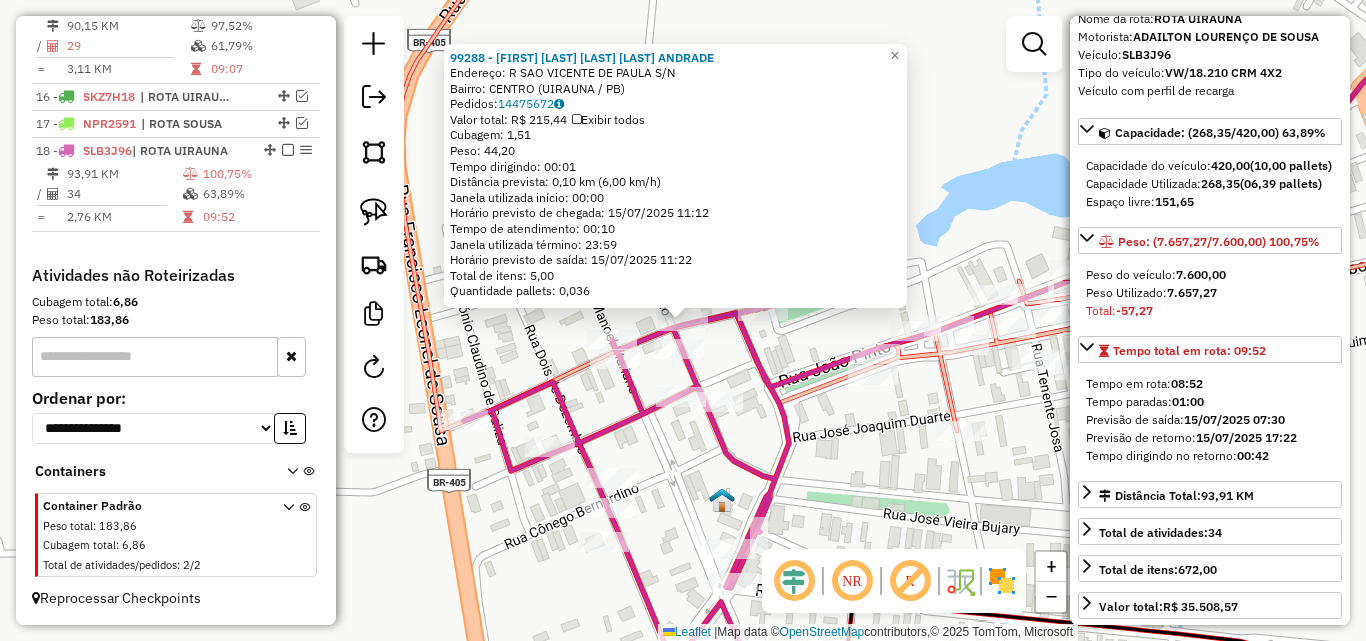 click 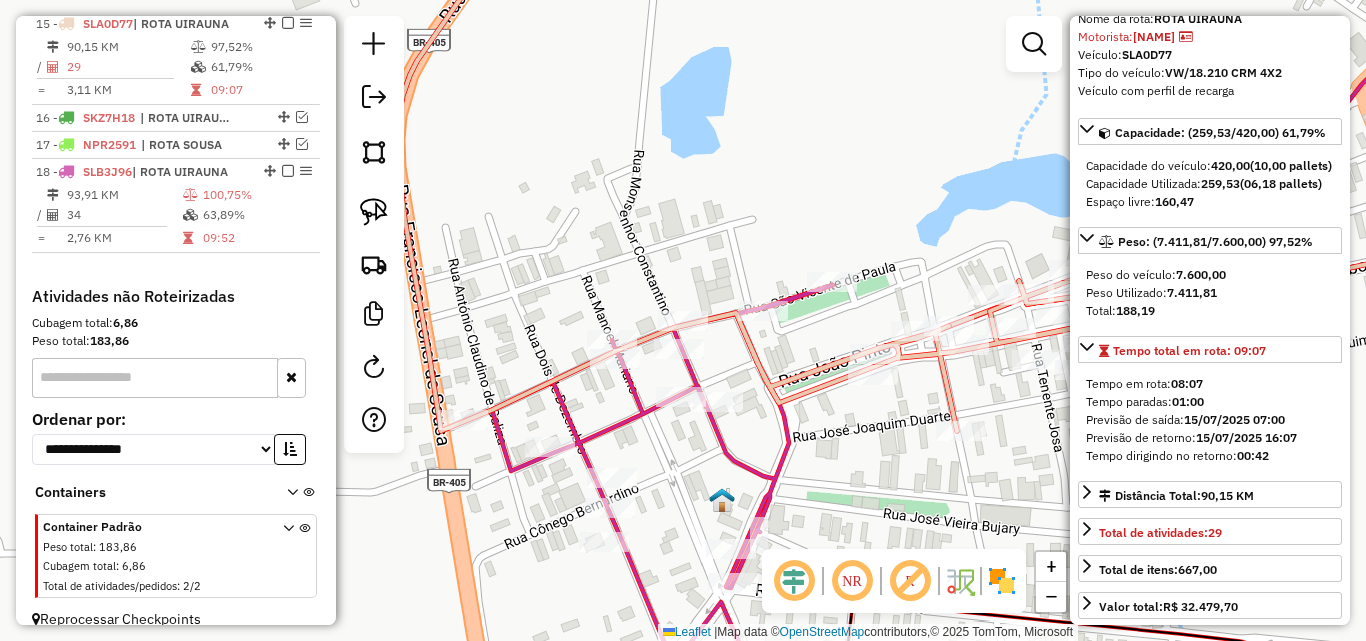 scroll, scrollTop: 1128, scrollLeft: 0, axis: vertical 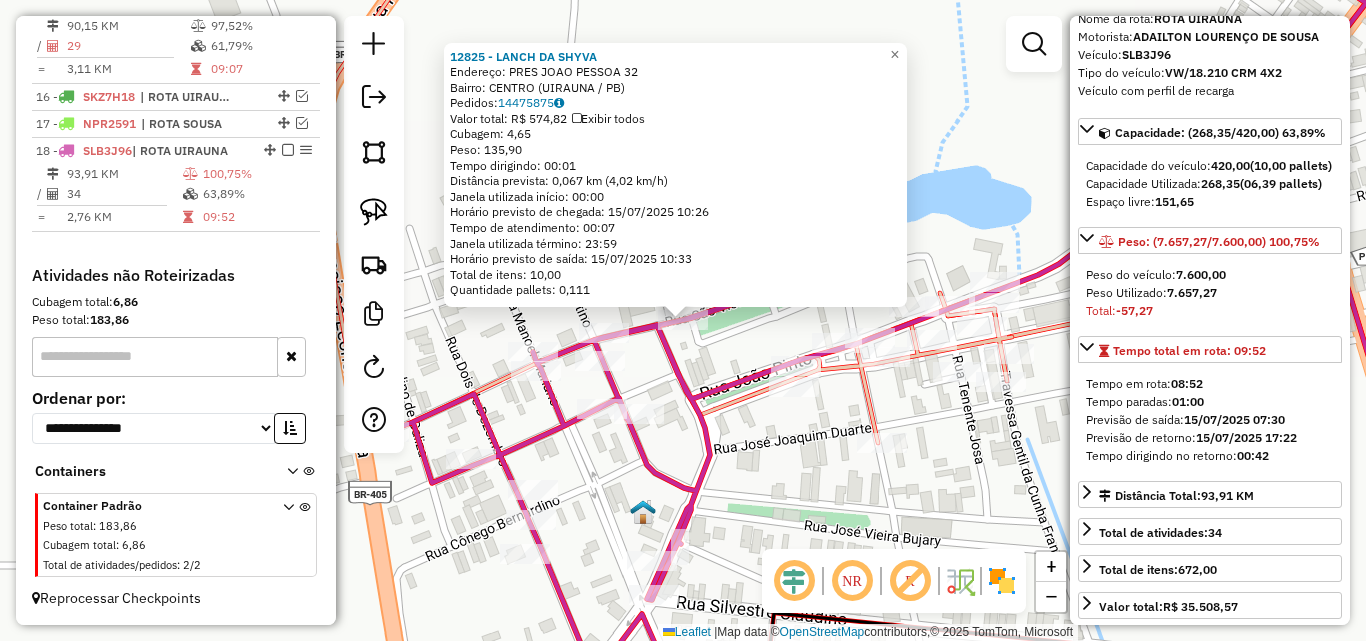 click on "Rota 15 - Placa SLA0D77  16319 - CAFE DA PRACA 12825 - LANCH DA SHYVA  Endereço:  PRES JOAO PESSOA 32   Bairro: CENTRO (UIRAUNA / PB)   Pedidos:  14475875   Valor total: R$ 574,82   Exibir todos   Cubagem: 4,65  Peso: 135,90  Tempo dirigindo: 00:01   Distância prevista: 0,067 km (4,02 km/h)   Janela utilizada início: 00:00   Horário previsto de chegada: 15/07/2025 10:26   Tempo de atendimento: 00:07   Janela utilizada término: 23:59   Horário previsto de saída: 15/07/2025 10:33   Total de itens: 10,00   Quantidade pallets: 0,111  × Janela de atendimento Grade de atendimento Capacidade Transportadoras Veículos Cliente Pedidos  Rotas Selecione os dias de semana para filtrar as janelas de atendimento  Seg   Ter   Qua   Qui   Sex   Sáb   Dom  Informe o período da janela de atendimento: De: Até:  Filtrar exatamente a janela do cliente  Considerar janela de atendimento padrão  Selecione os dias de semana para filtrar as grades de atendimento  Seg   Ter   Qua   Qui   Sex   Sáb   Dom   Peso mínimo:  +" 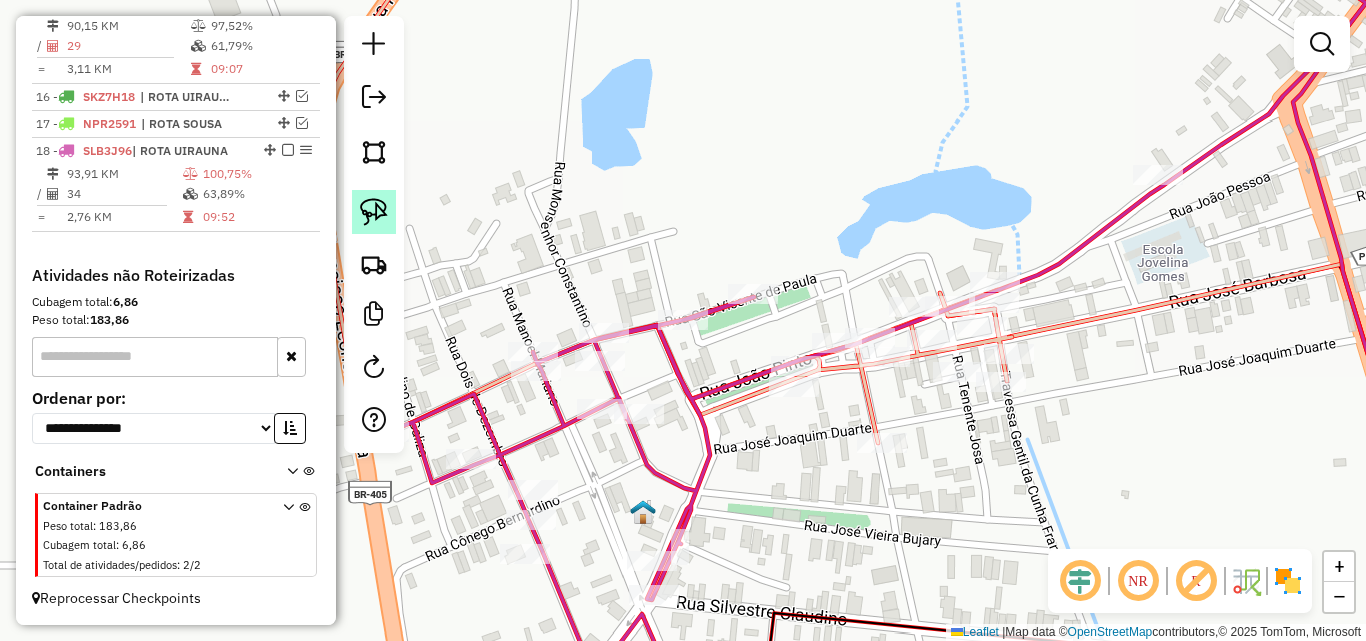 click 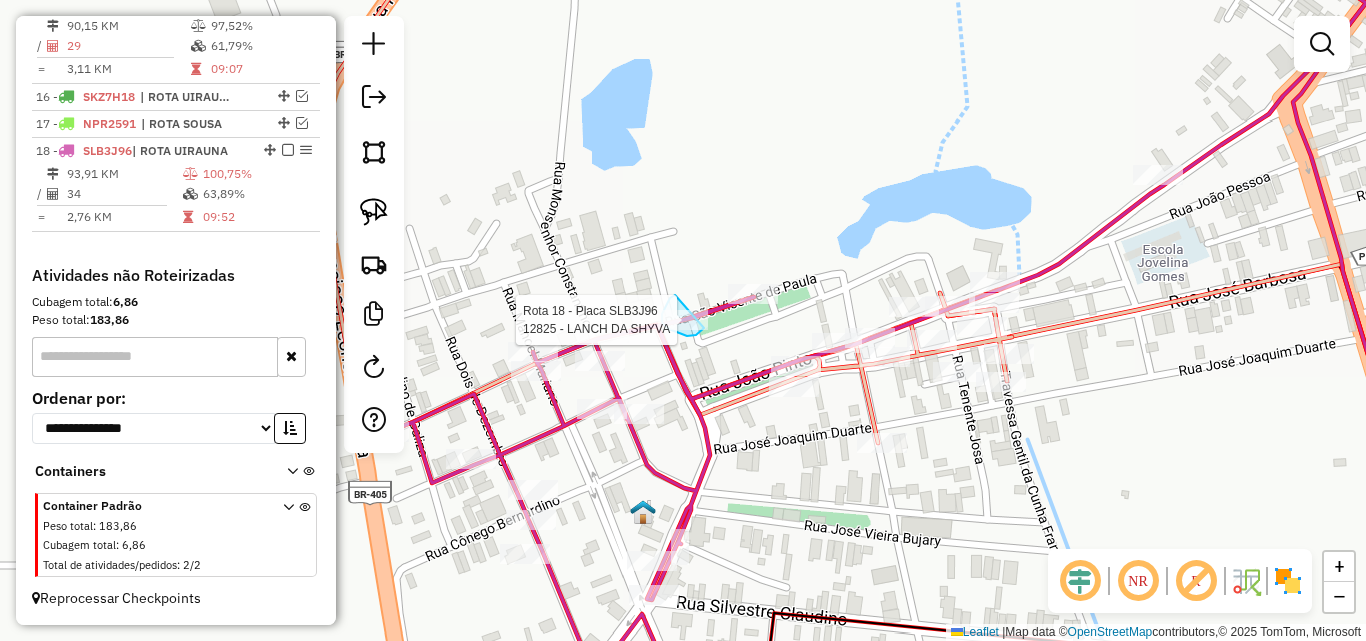 click on "Rota 18 - Placa SLB3J96  12825 - LANCH DA SHYVA Janela de atendimento Grade de atendimento Capacidade Transportadoras Veículos Cliente Pedidos  Rotas Selecione os dias de semana para filtrar as janelas de atendimento  Seg   Ter   Qua   Qui   Sex   Sáb   Dom  Informe o período da janela de atendimento: De: Até:  Filtrar exatamente a janela do cliente  Considerar janela de atendimento padrão  Selecione os dias de semana para filtrar as grades de atendimento  Seg   Ter   Qua   Qui   Sex   Sáb   Dom   Considerar clientes sem dia de atendimento cadastrado  Clientes fora do dia de atendimento selecionado Filtrar as atividades entre os valores definidos abaixo:  Peso mínimo:   Peso máximo:   Cubagem mínima:   Cubagem máxima:   De:   Até:  Filtrar as atividades entre o tempo de atendimento definido abaixo:  De:   Até:   Considerar capacidade total dos clientes não roteirizados Transportadora: Selecione um ou mais itens Tipo de veículo: Selecione um ou mais itens Veículo: Selecione um ou mais itens De:" 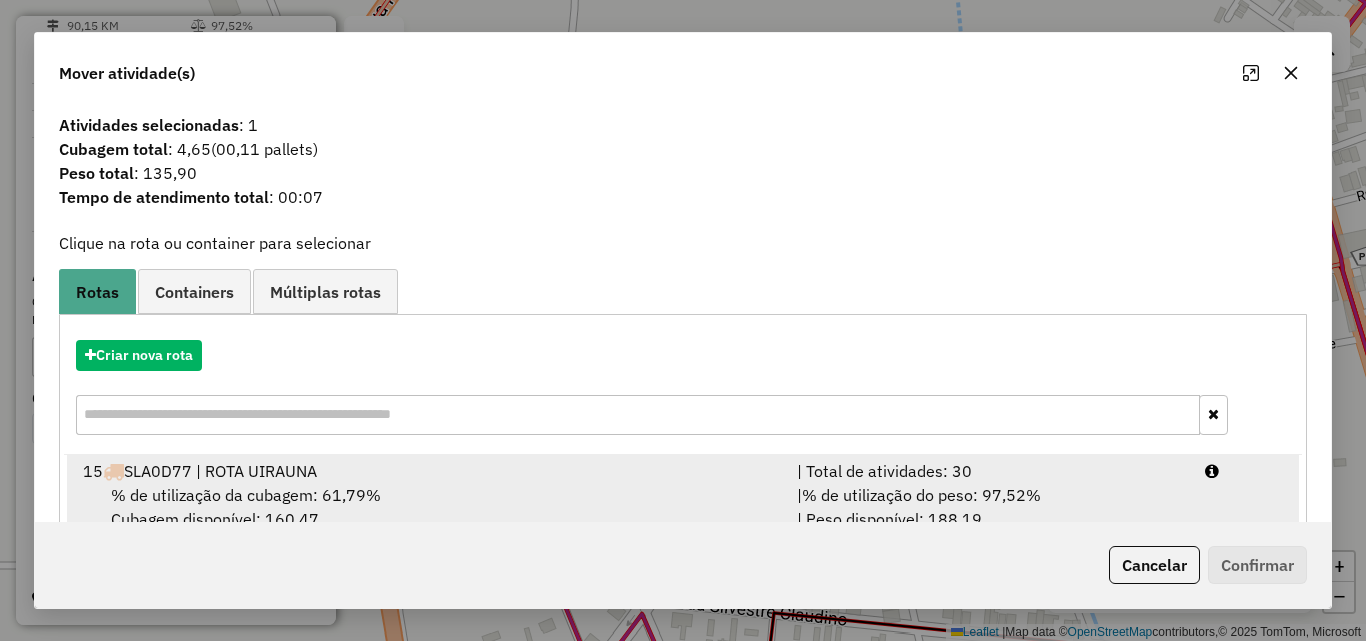 click on "|  % de utilização do peso: 97,52%  | Peso disponível: 188,19" at bounding box center [989, 507] 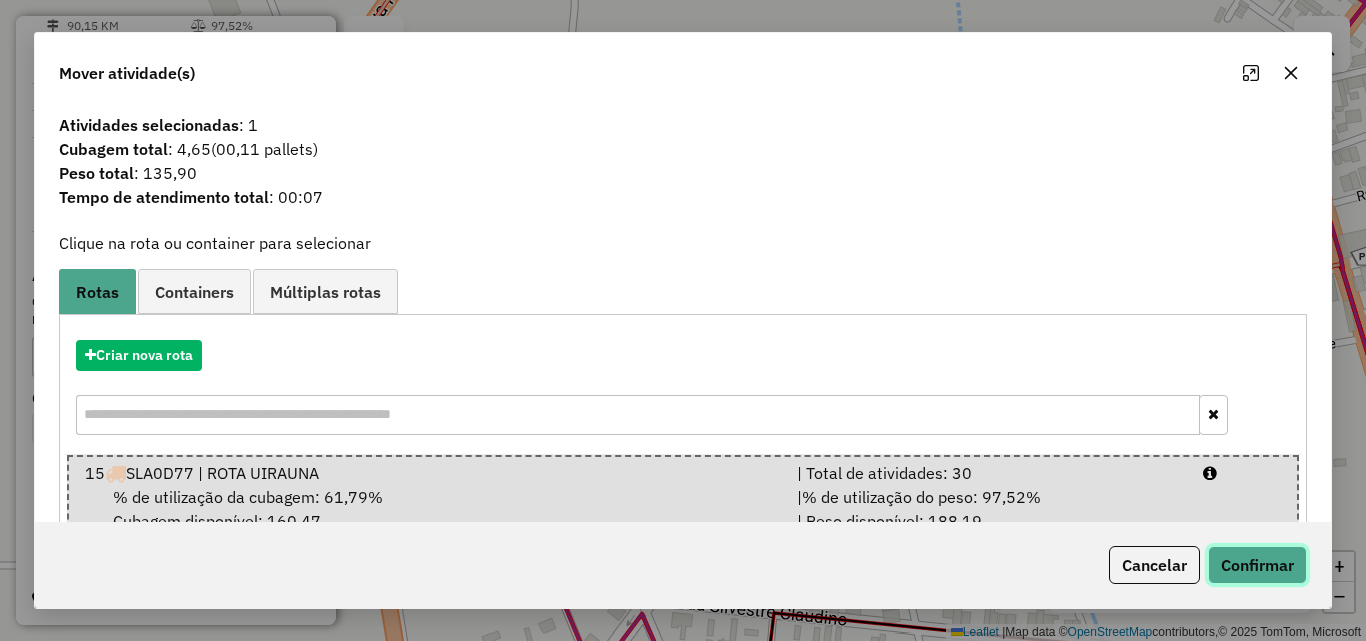click on "Confirmar" 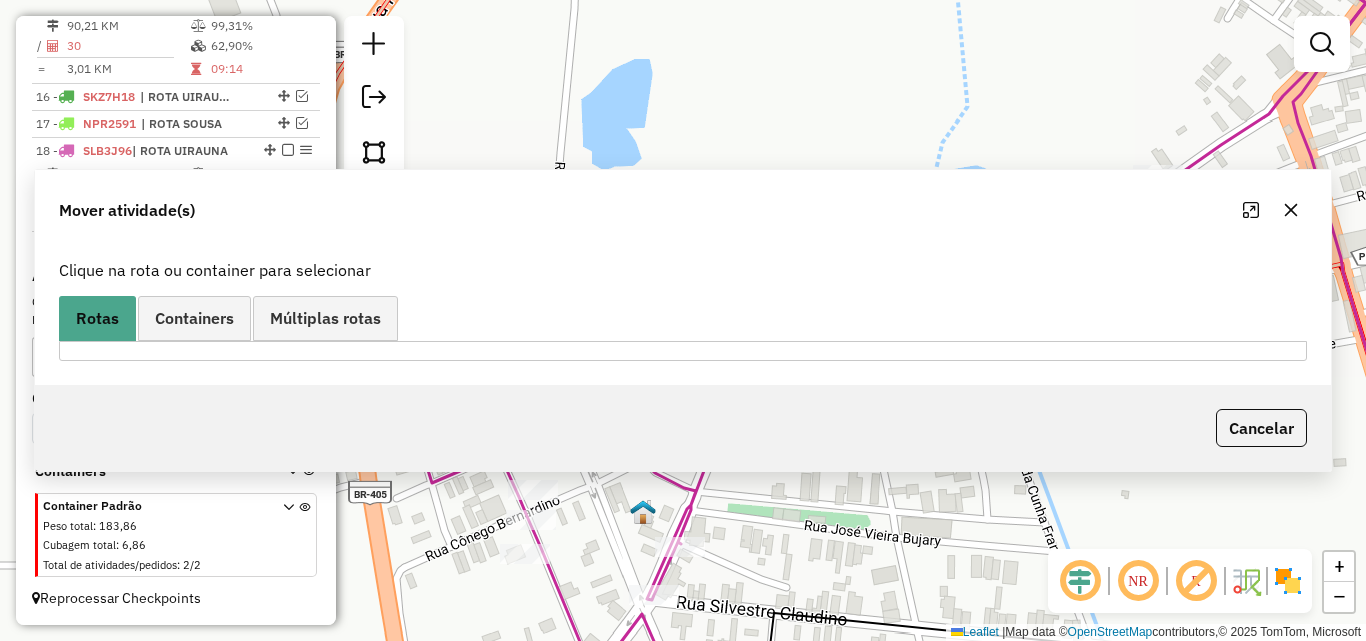 scroll, scrollTop: 1060, scrollLeft: 0, axis: vertical 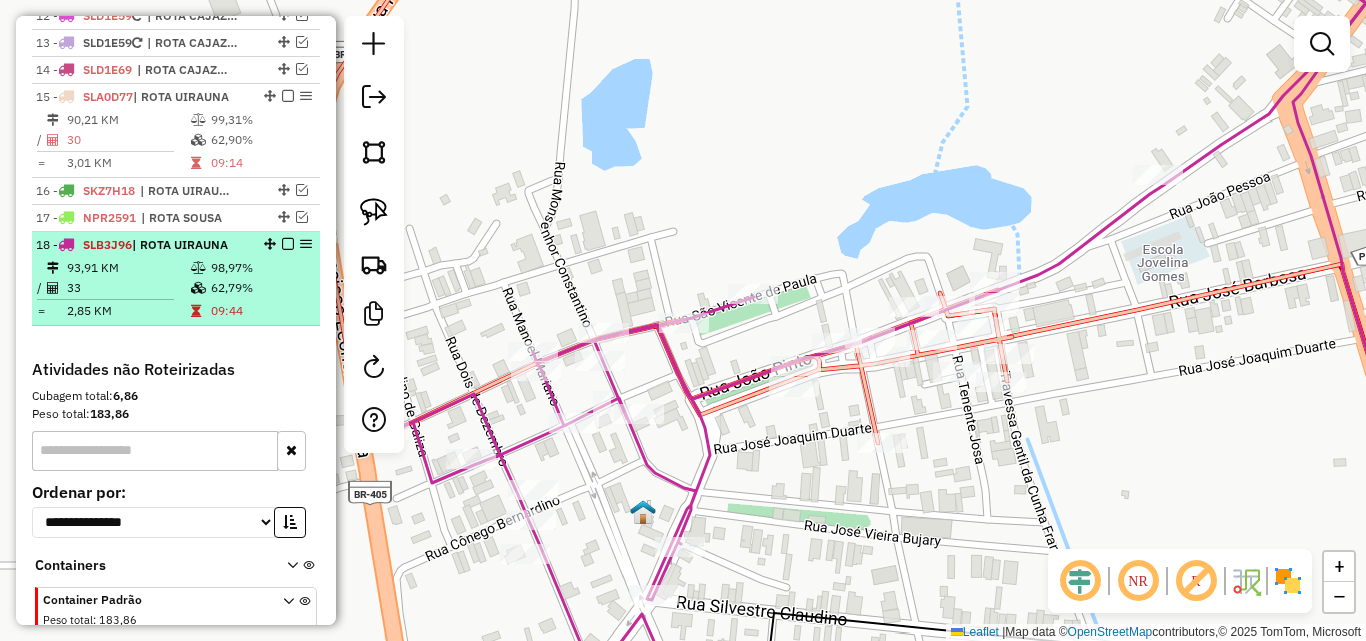 click on "33" at bounding box center [128, 288] 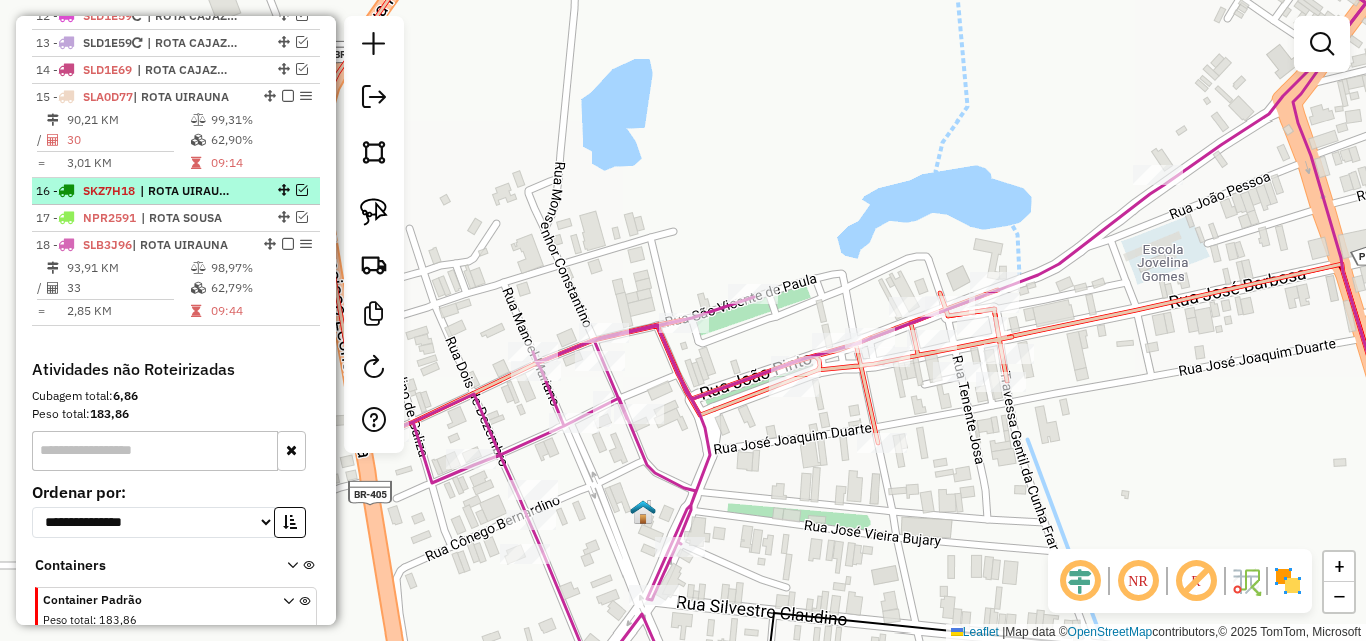 select on "*********" 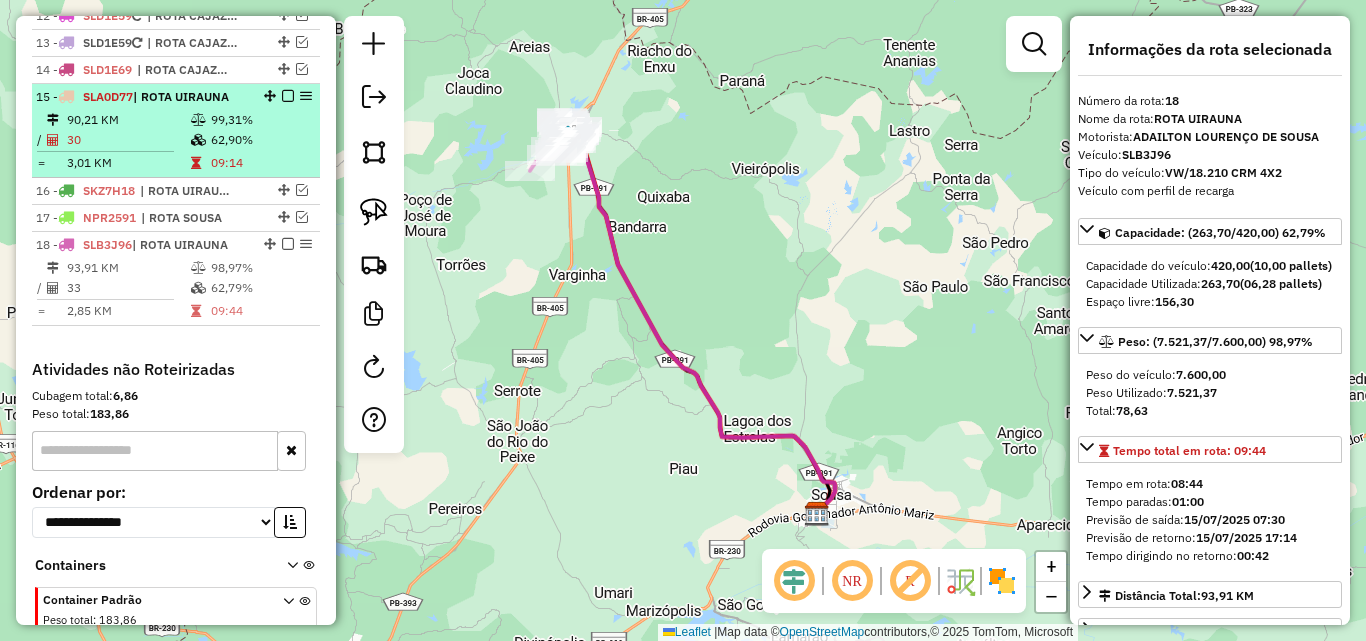 click on "99,31%" at bounding box center (260, 120) 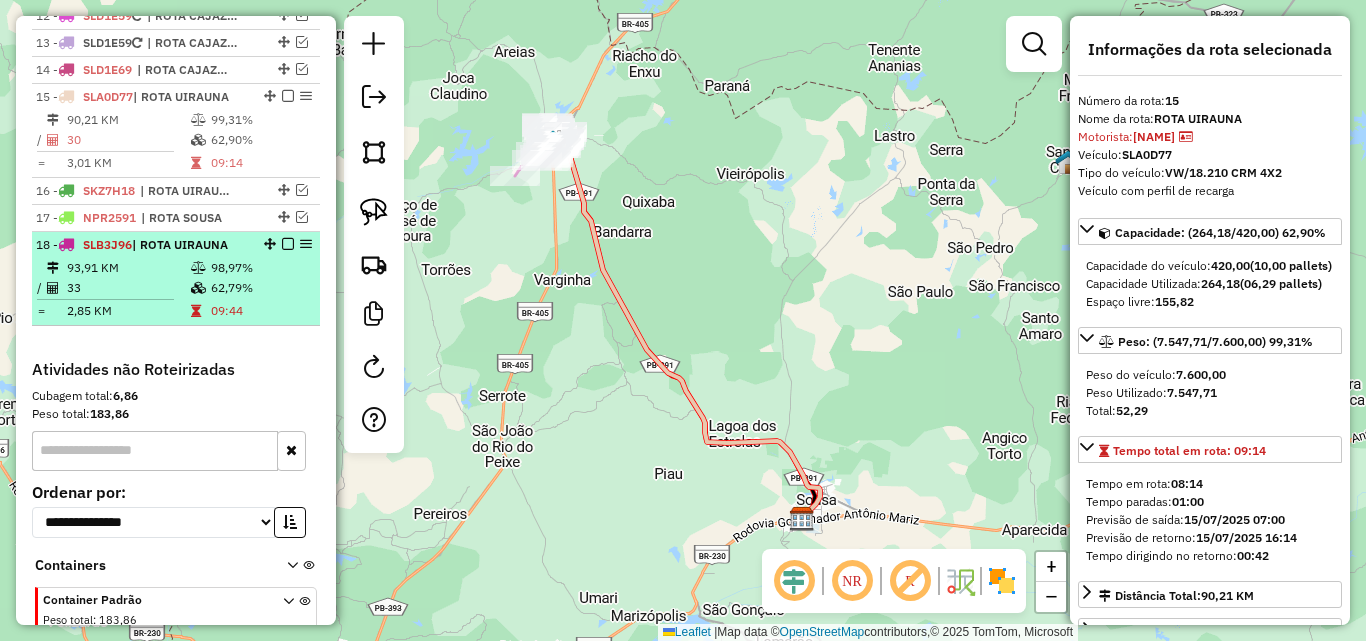 drag, startPoint x: 198, startPoint y: 267, endPoint x: 210, endPoint y: 267, distance: 12 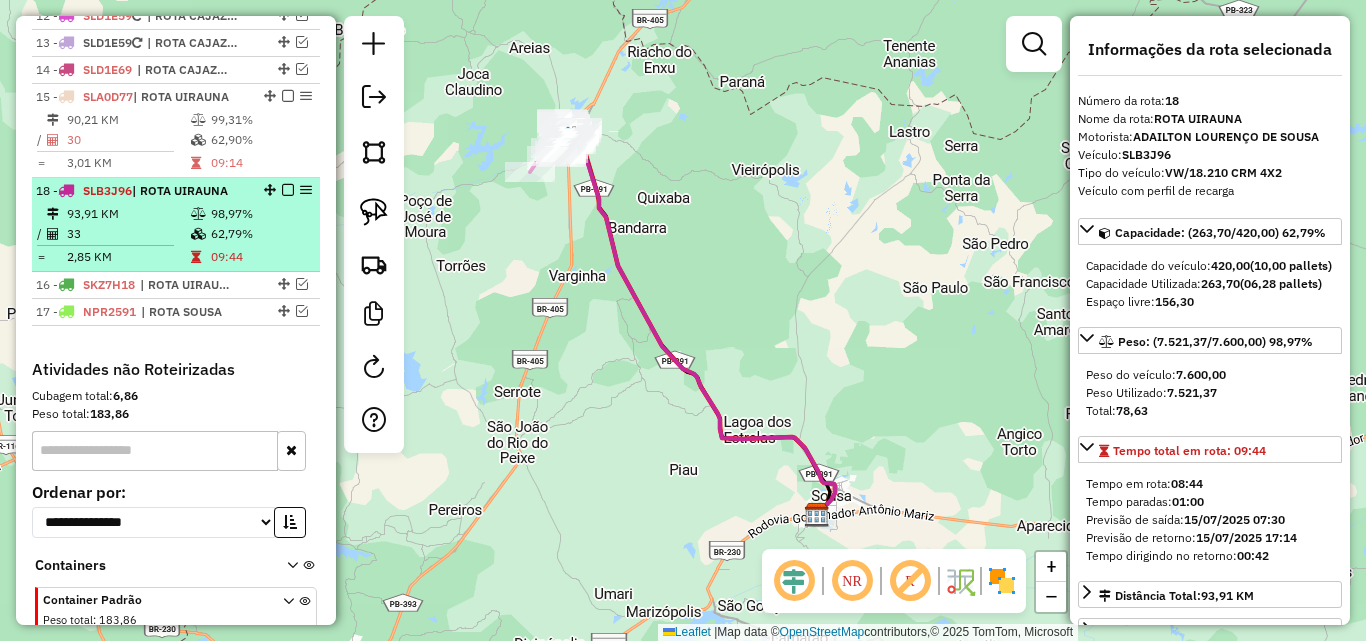drag, startPoint x: 263, startPoint y: 244, endPoint x: 253, endPoint y: 180, distance: 64.77654 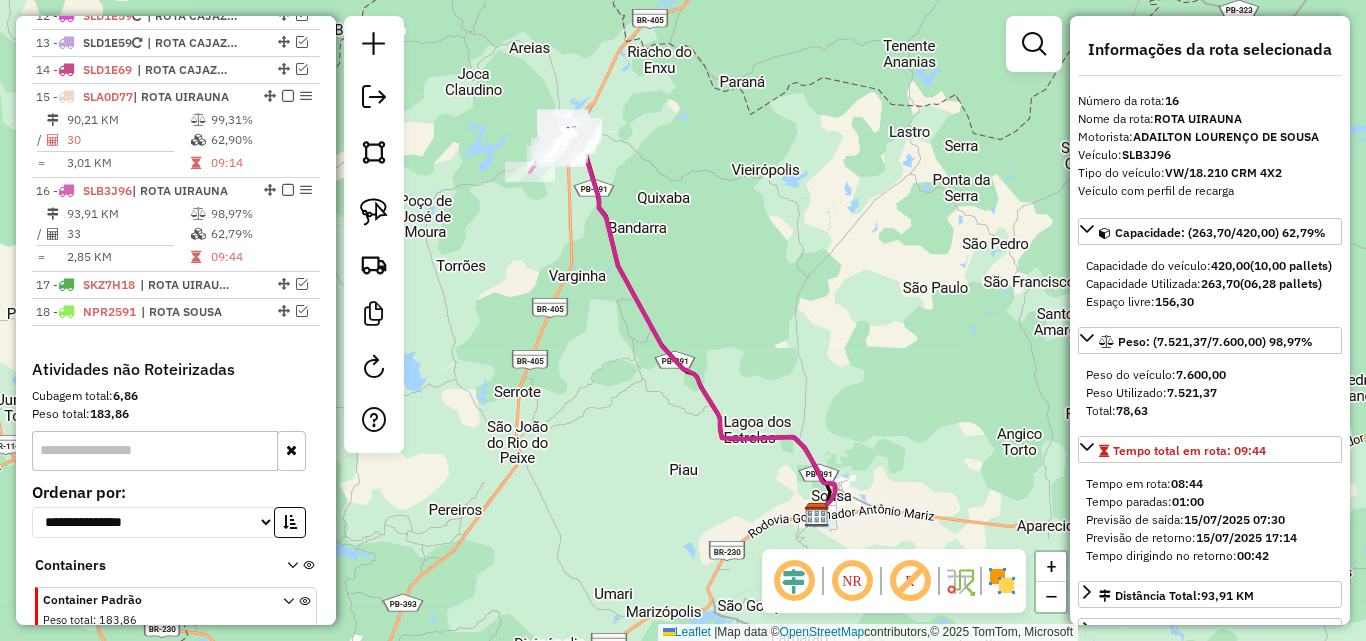 click at bounding box center [302, 284] 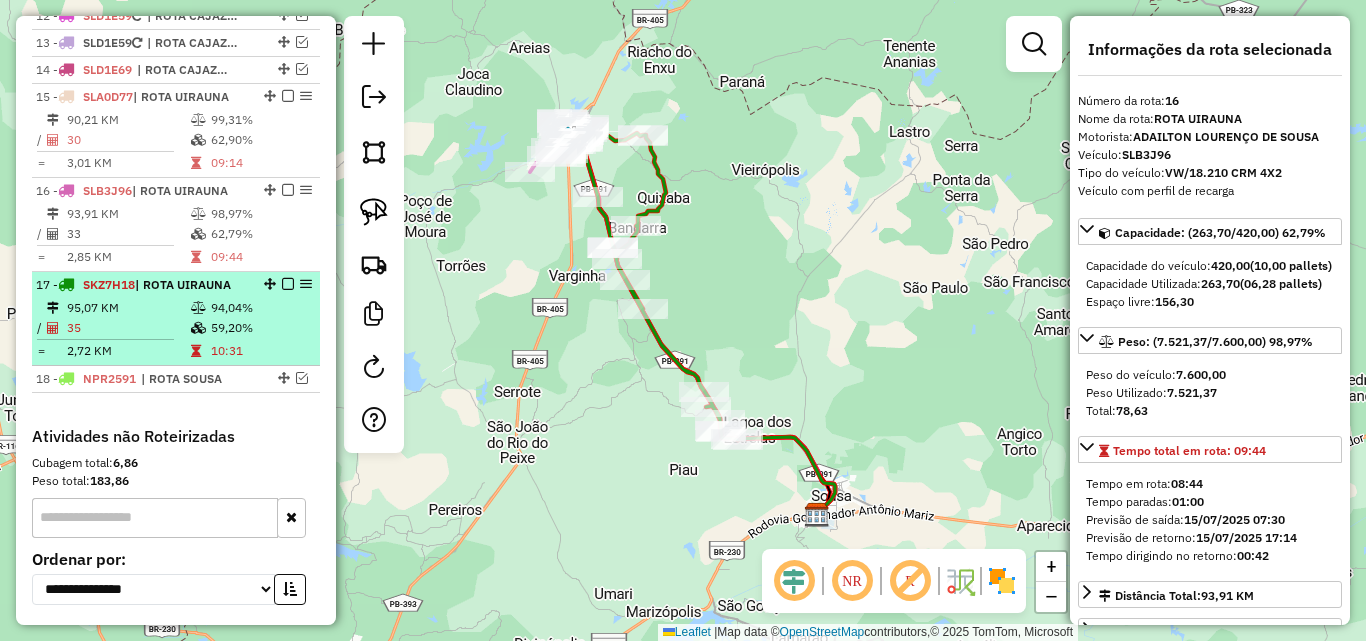 drag, startPoint x: 239, startPoint y: 308, endPoint x: 243, endPoint y: 290, distance: 18.439089 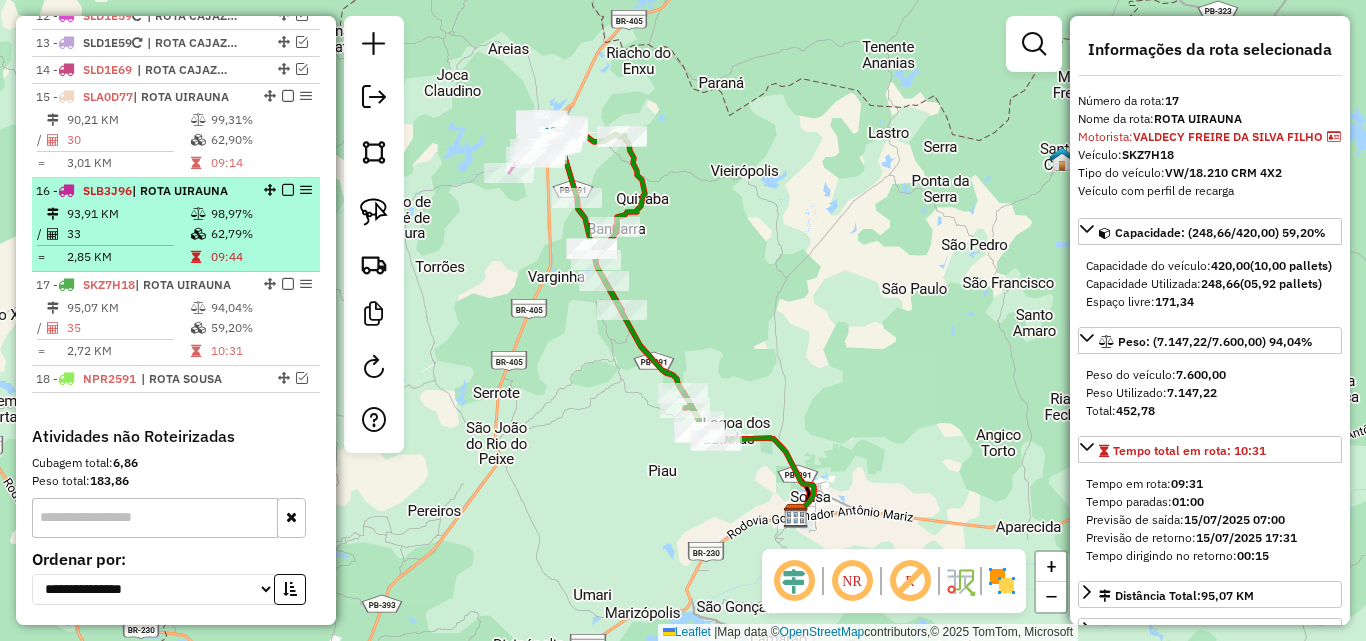 click on "62,79%" at bounding box center [260, 234] 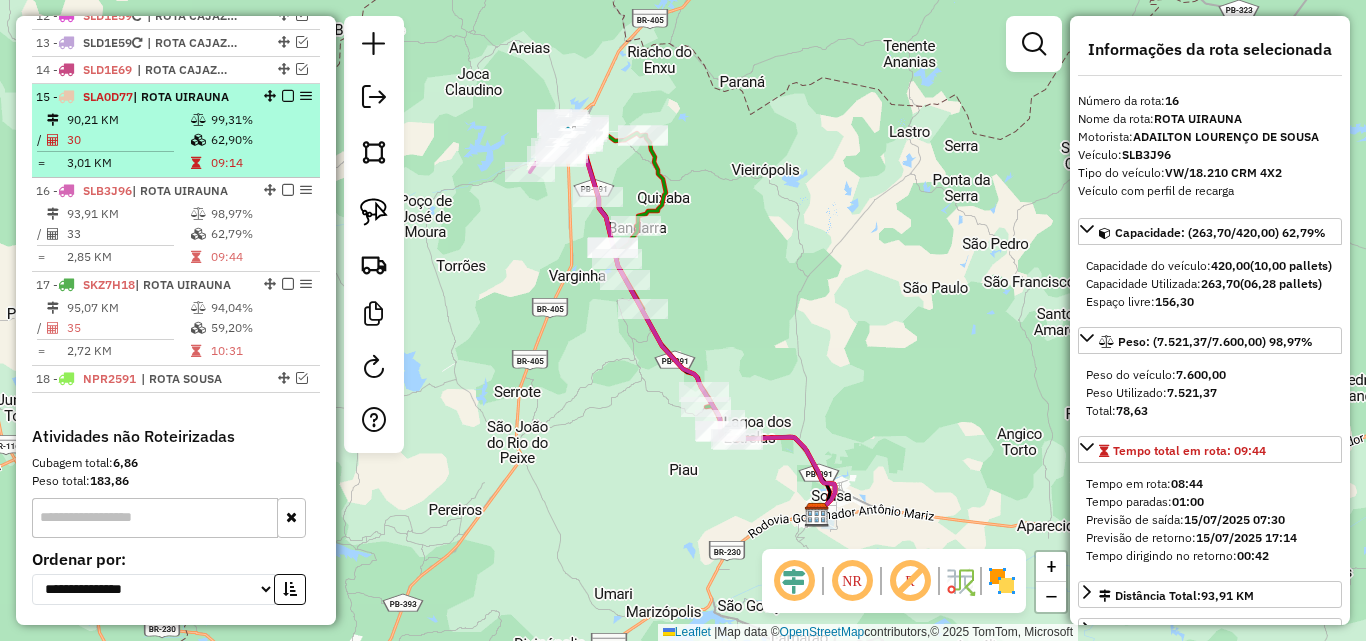 click on "09:14" at bounding box center [260, 163] 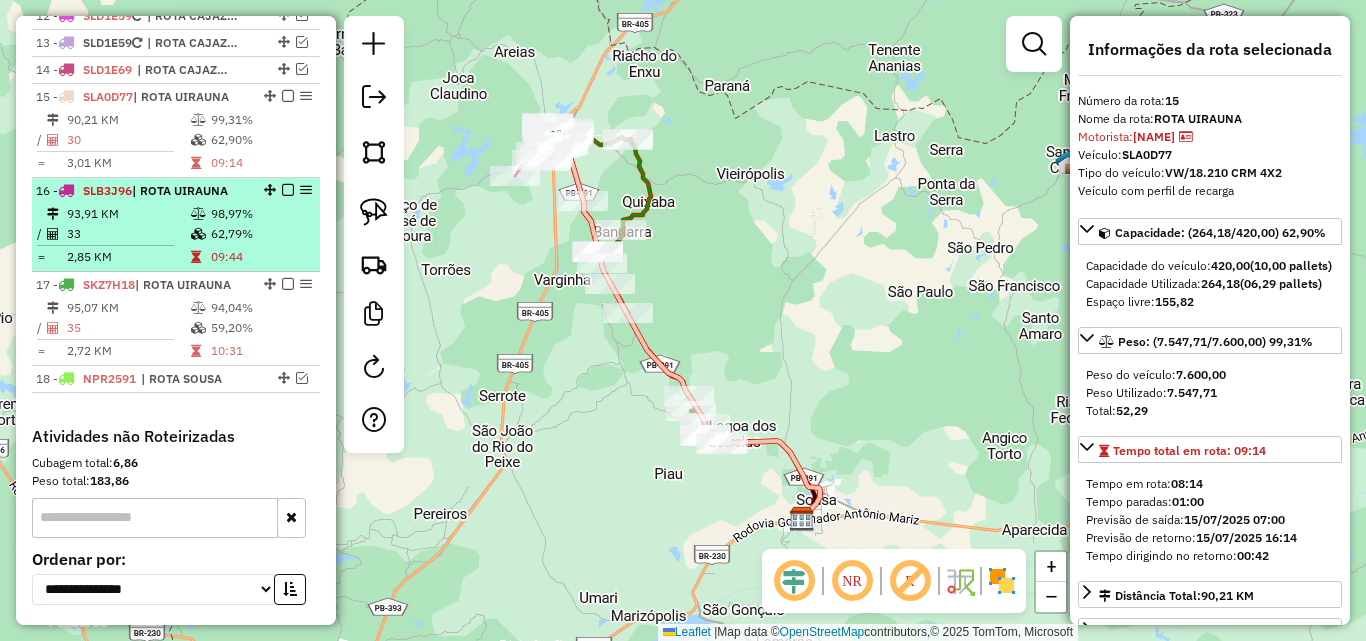 click on "62,79%" at bounding box center (260, 234) 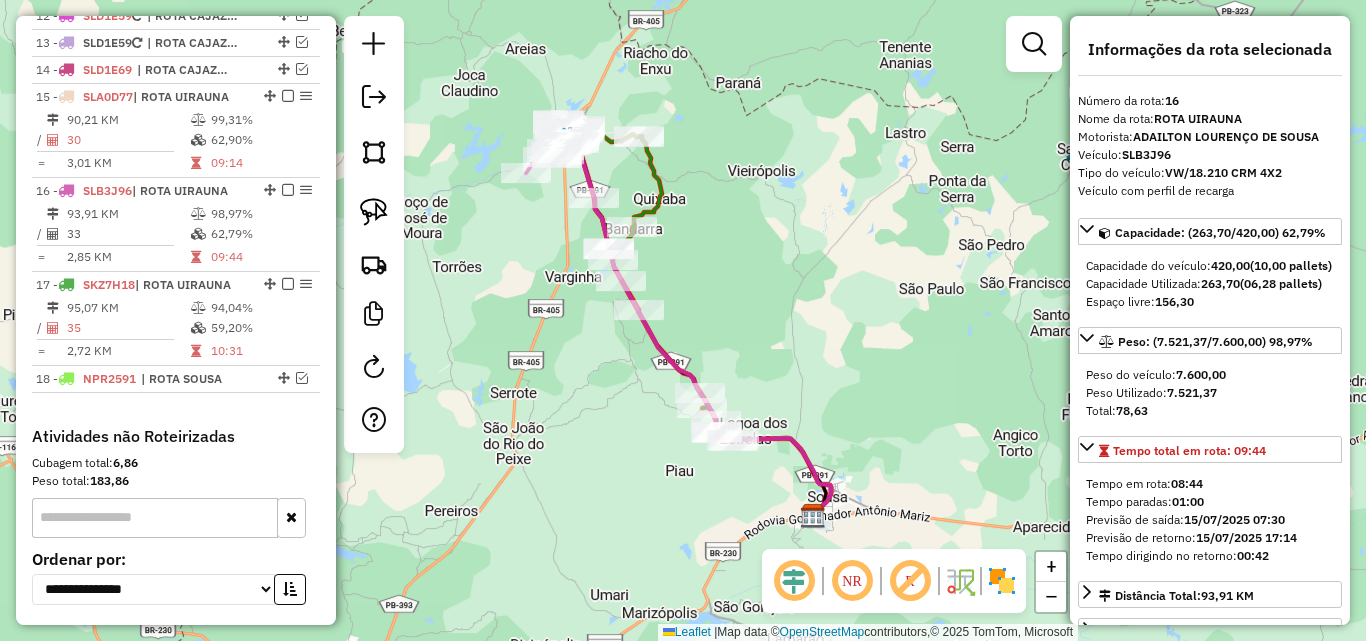 drag, startPoint x: 202, startPoint y: 283, endPoint x: 1049, endPoint y: 347, distance: 849.4145 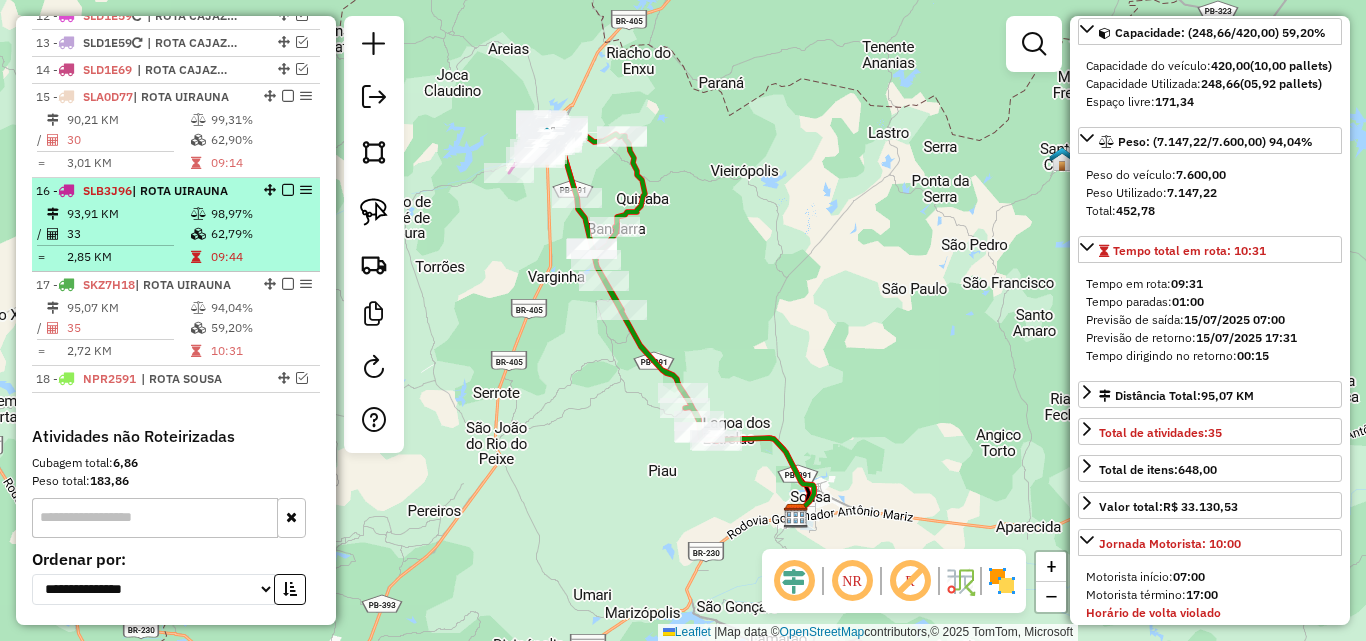 click on "98,97%" at bounding box center (260, 214) 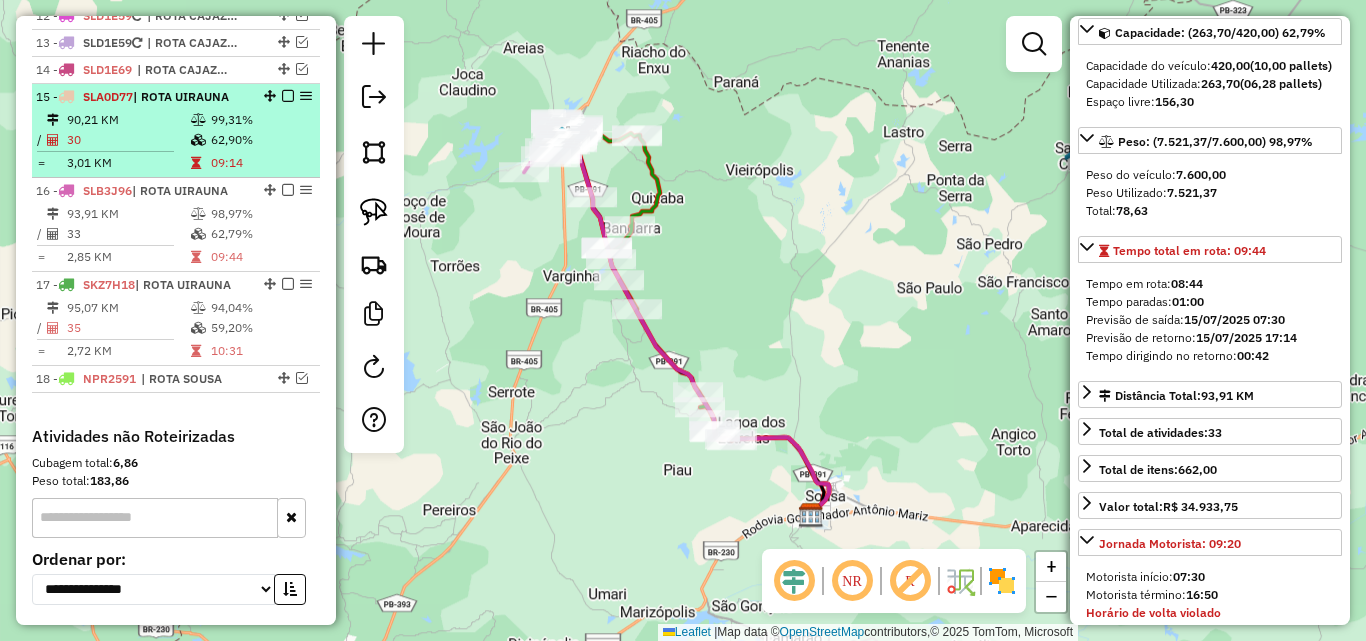 scroll, scrollTop: 182, scrollLeft: 0, axis: vertical 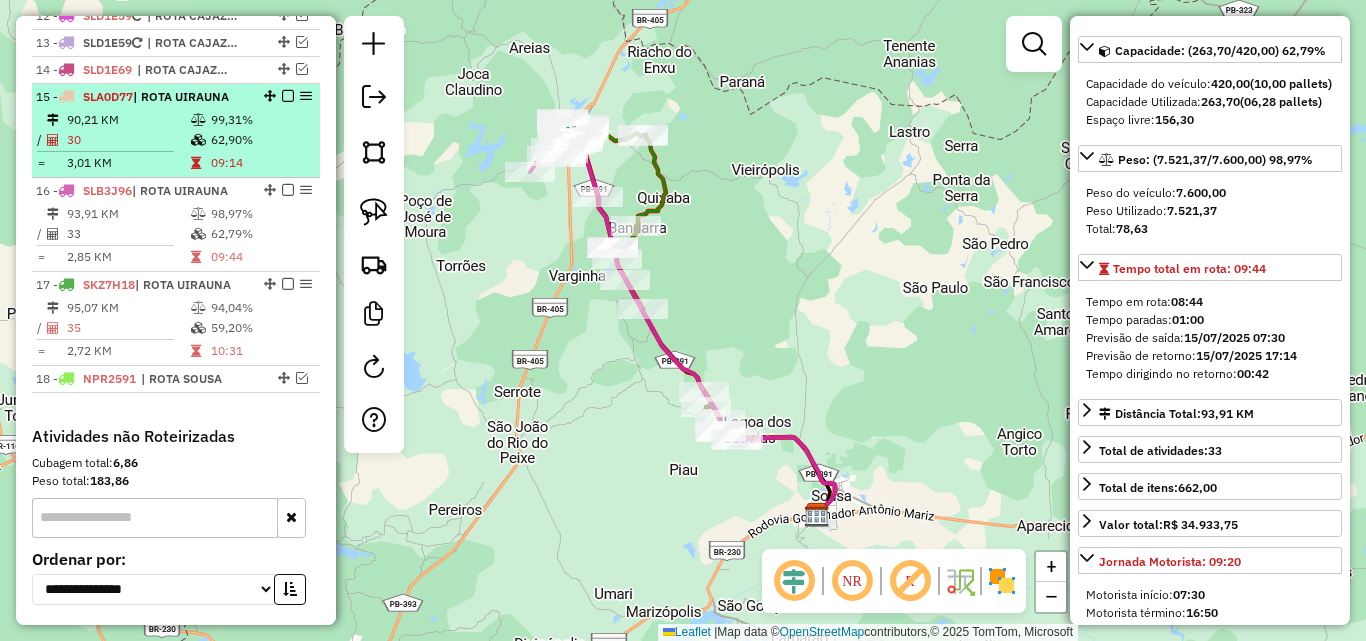 click at bounding box center [198, 120] 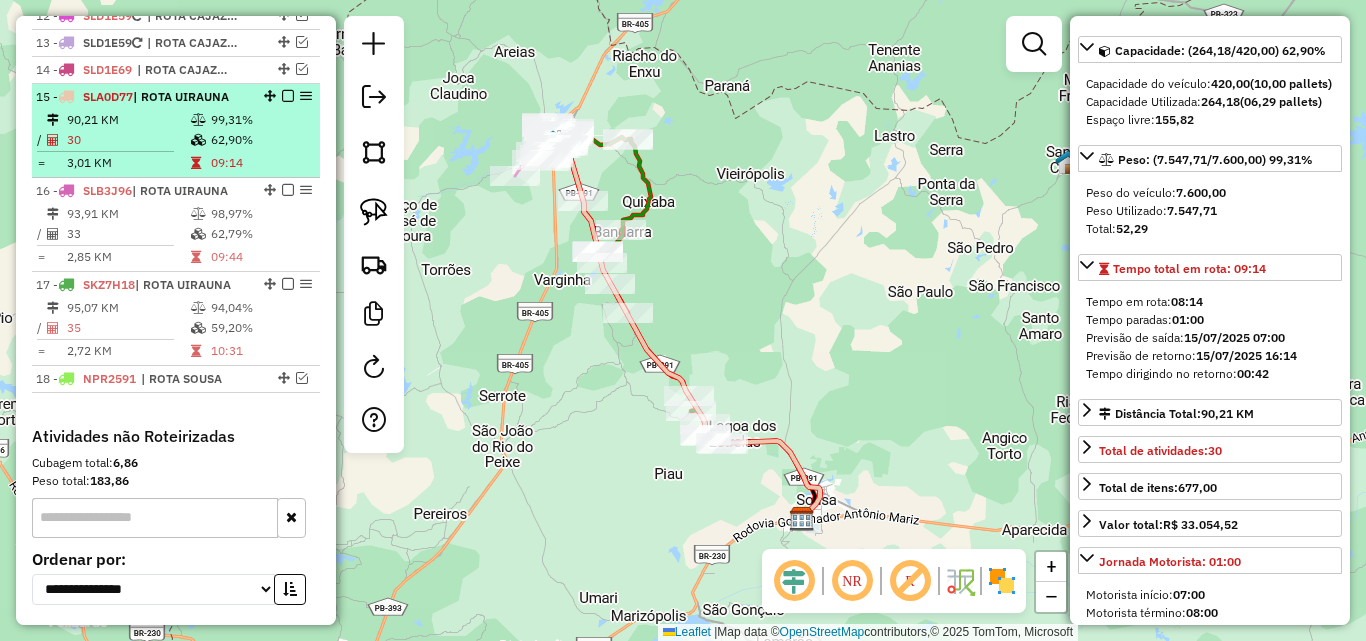 click at bounding box center [288, 96] 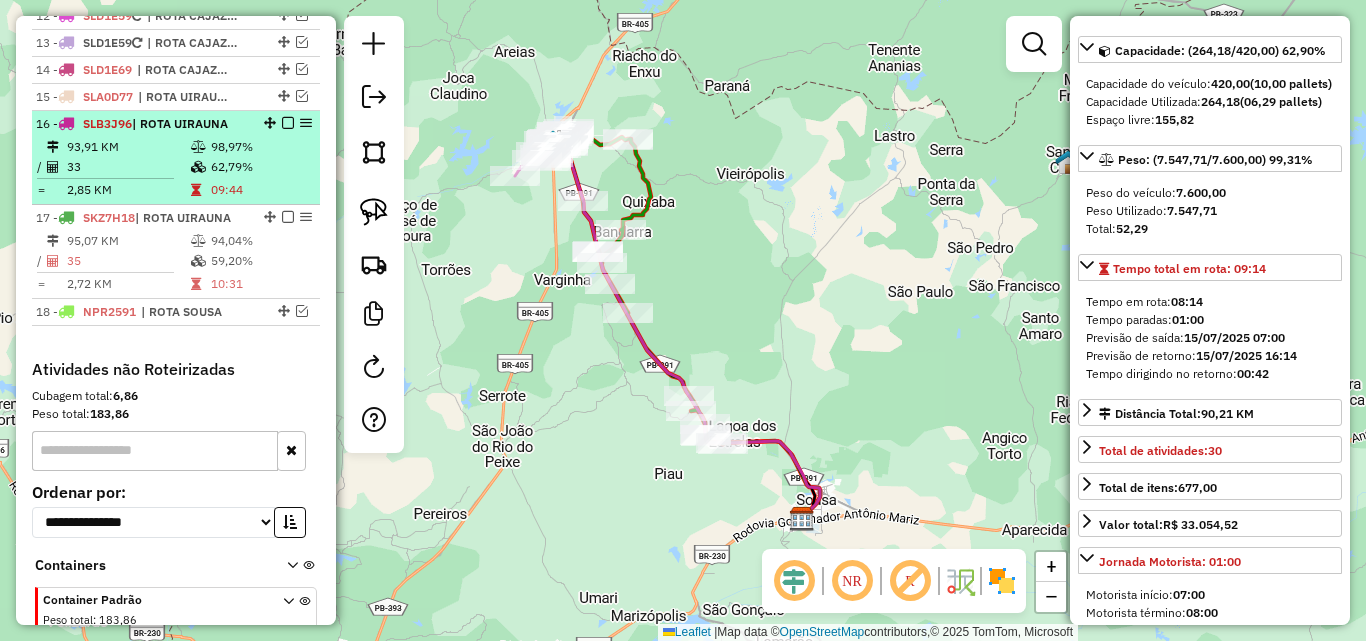 click at bounding box center (288, 123) 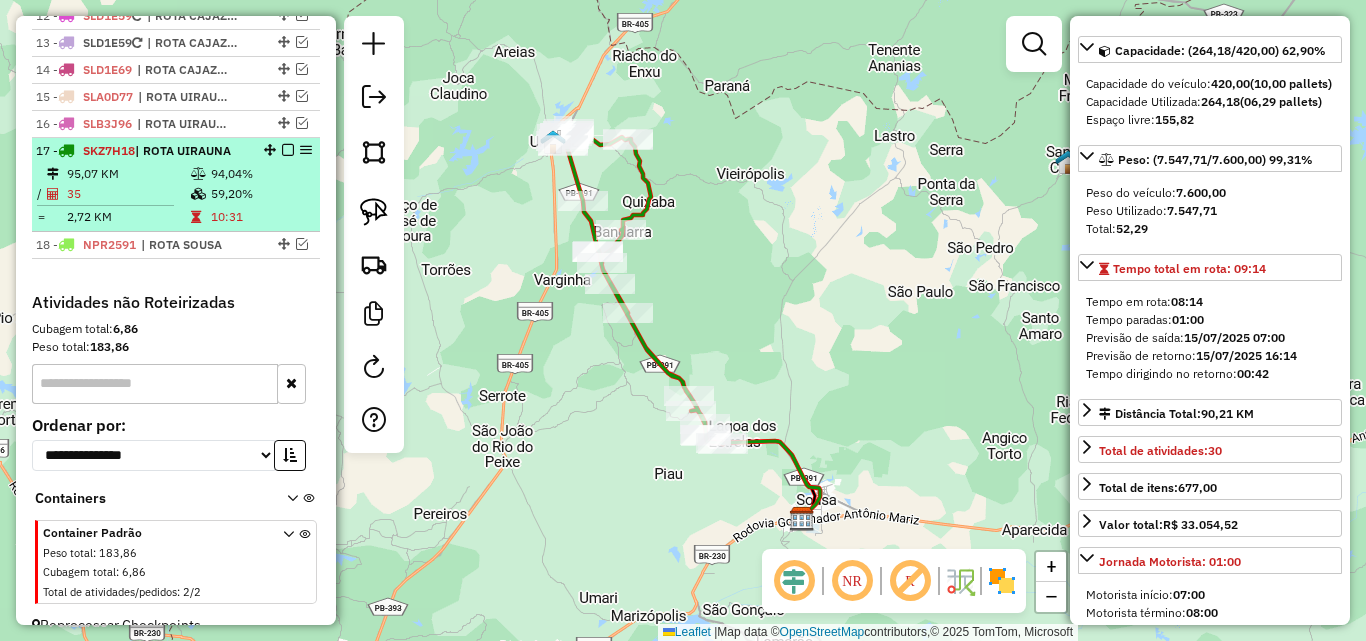 click at bounding box center [288, 150] 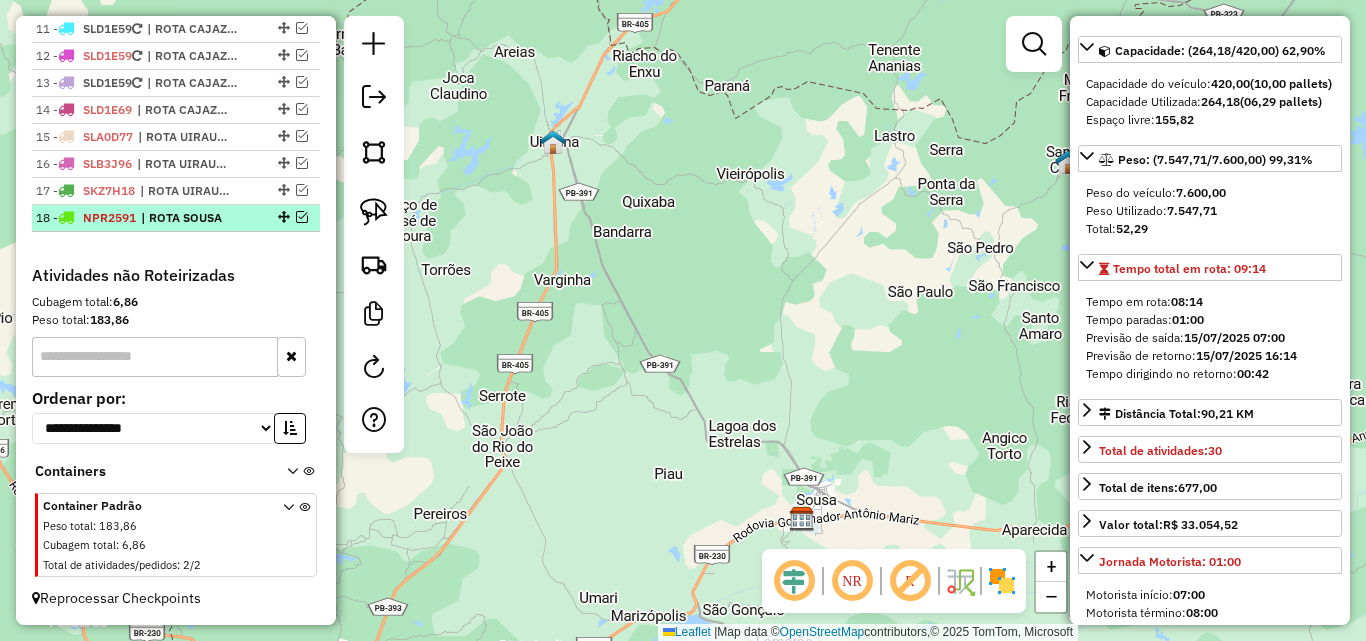 click at bounding box center (302, 217) 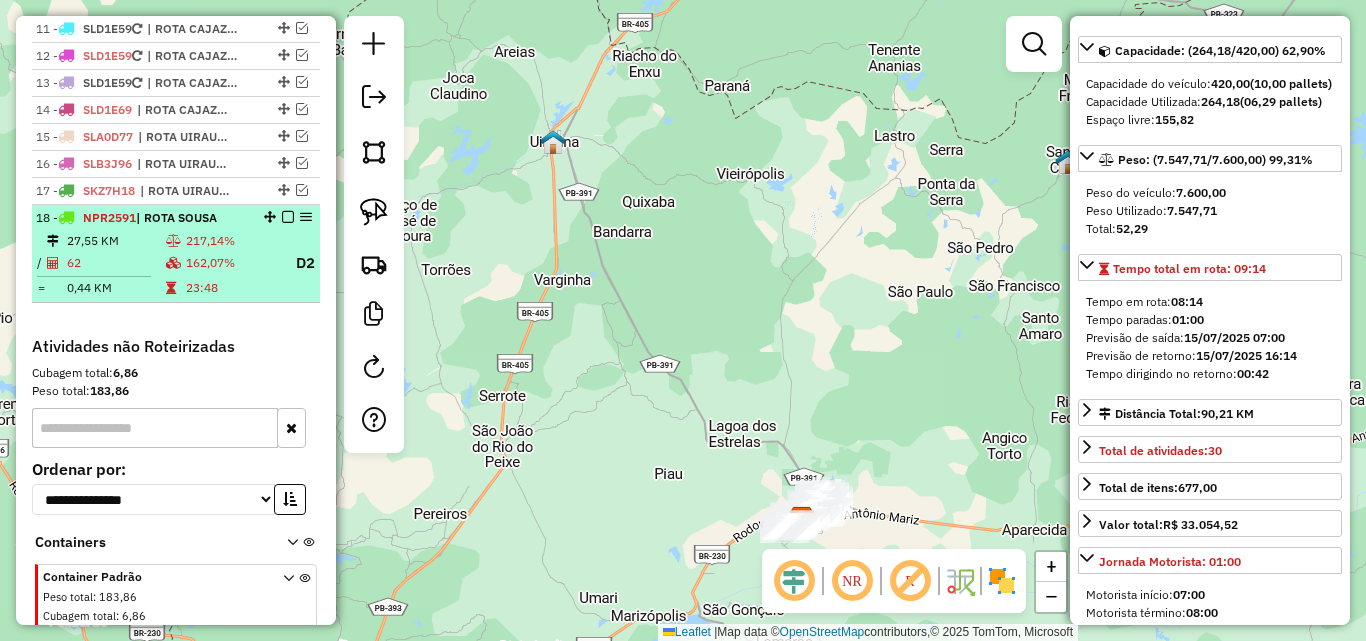 scroll, scrollTop: 1060, scrollLeft: 0, axis: vertical 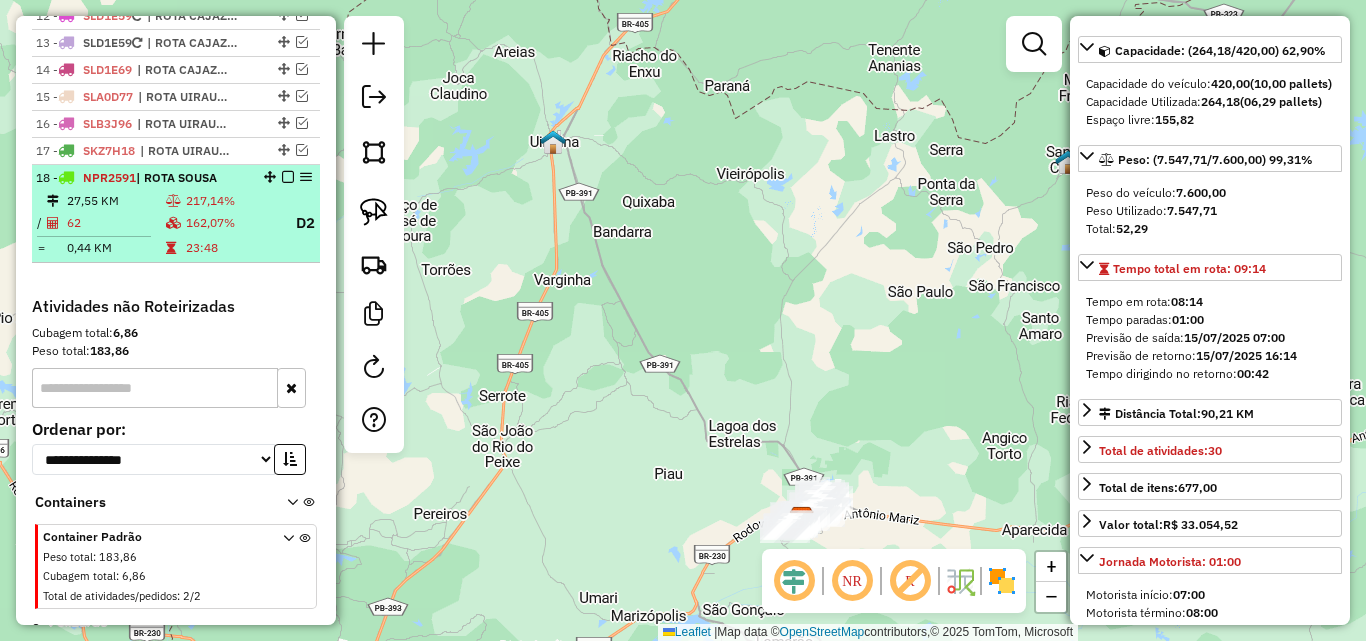 click on "162,07%" at bounding box center [231, 223] 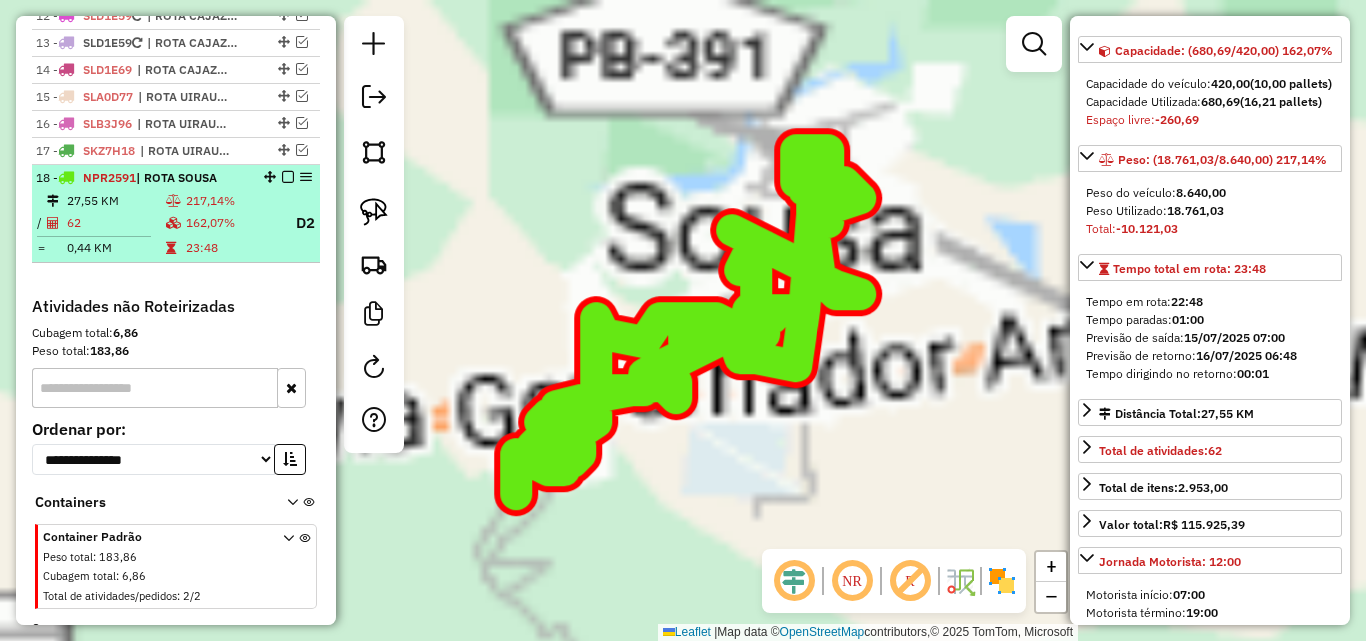 scroll, scrollTop: 200, scrollLeft: 0, axis: vertical 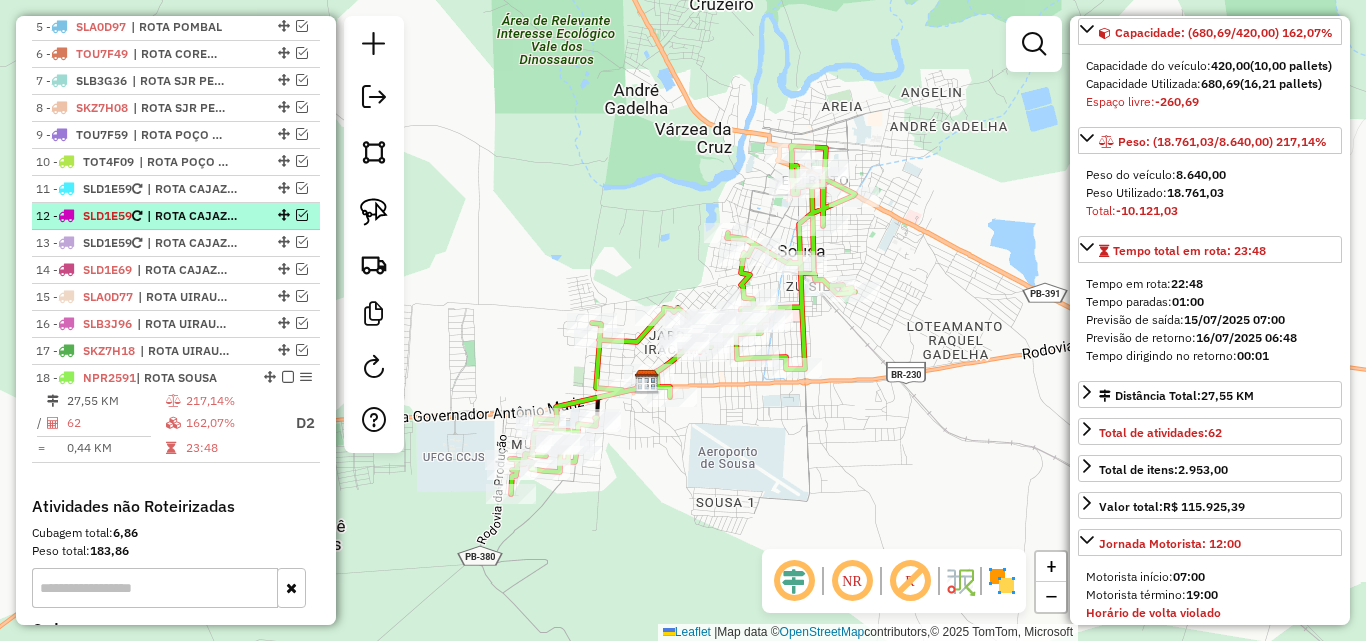 drag, startPoint x: 295, startPoint y: 239, endPoint x: 298, endPoint y: 229, distance: 10.440307 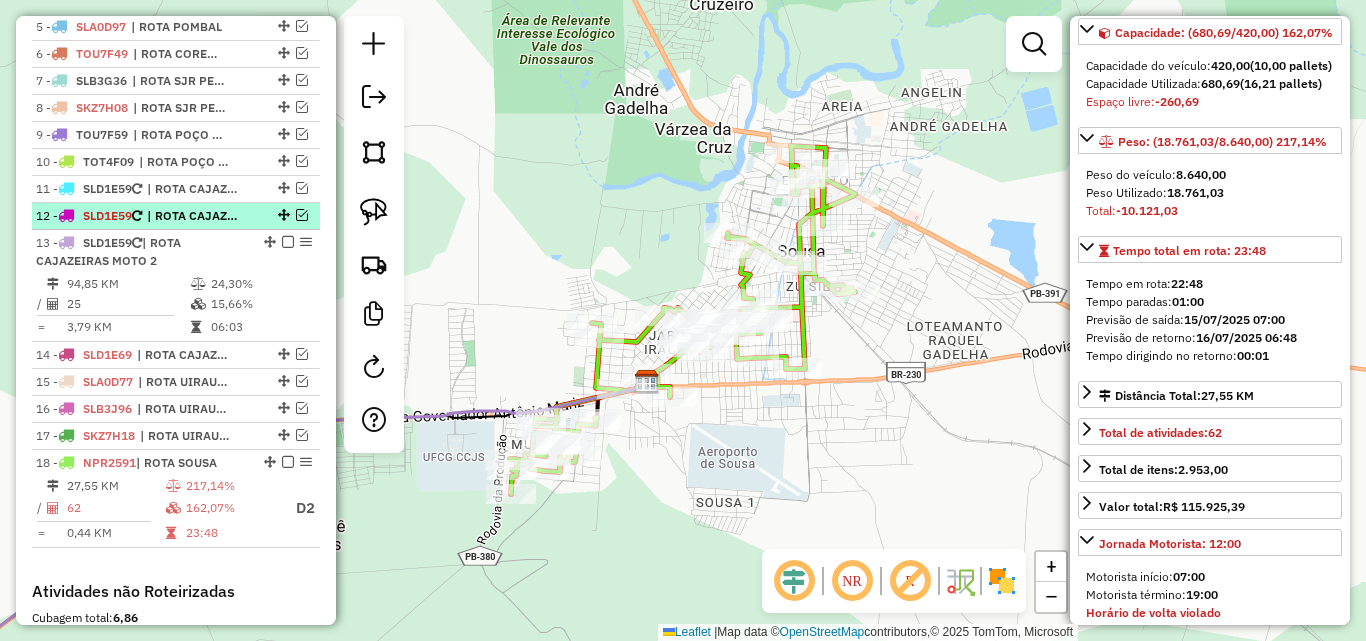 click at bounding box center (302, 215) 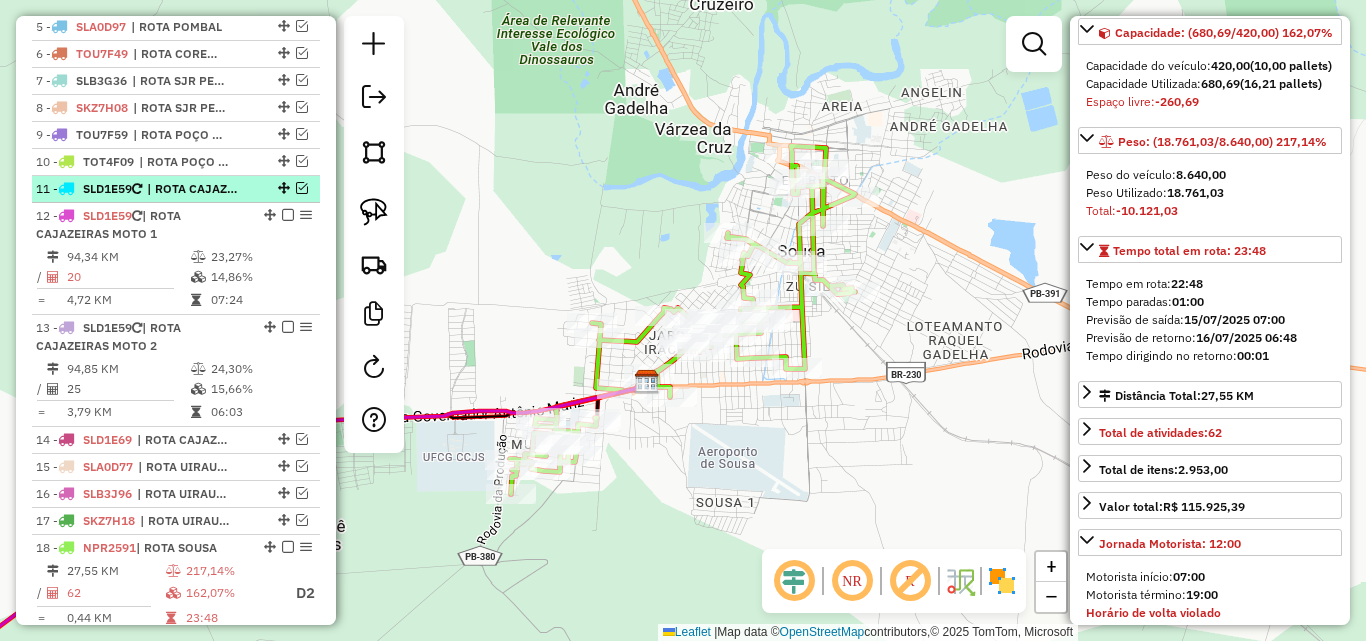 click at bounding box center [302, 188] 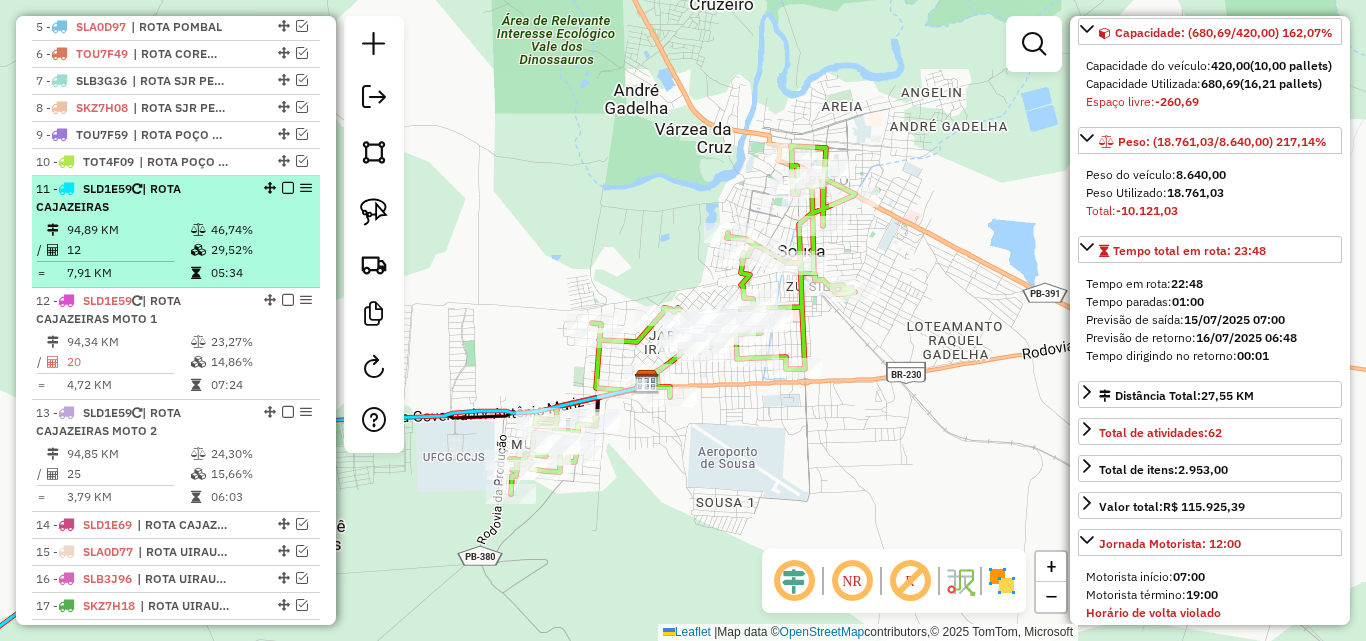 drag, startPoint x: 168, startPoint y: 237, endPoint x: 178, endPoint y: 235, distance: 10.198039 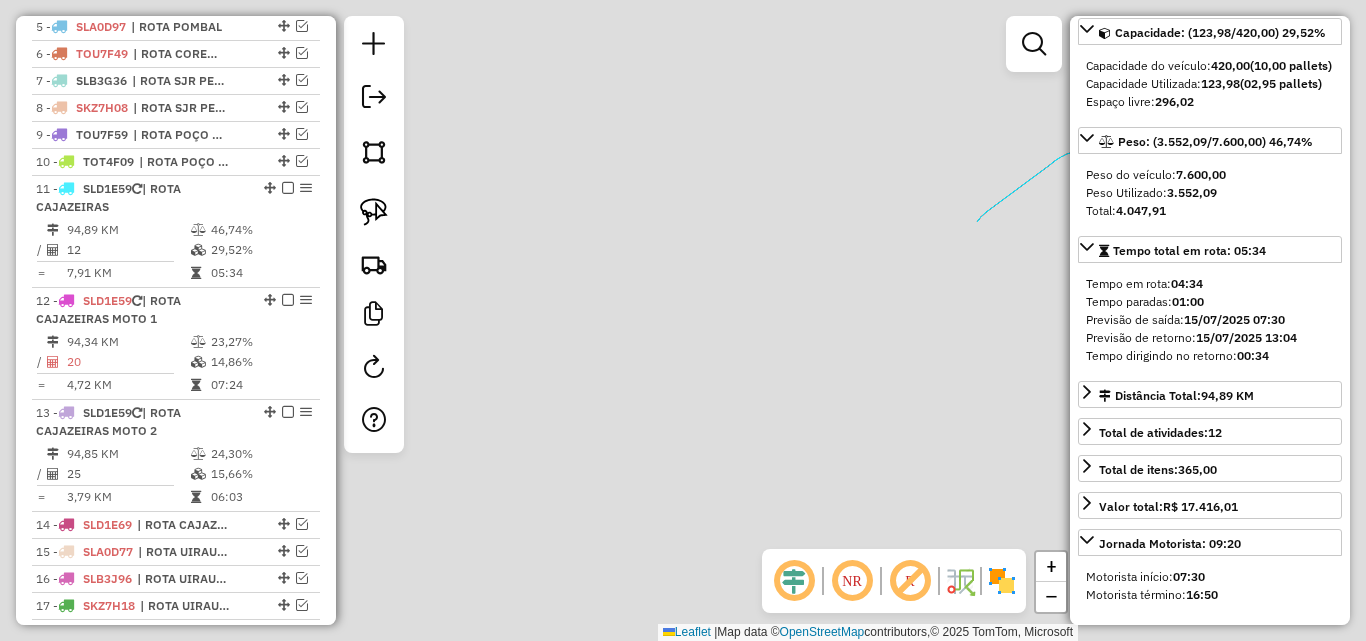 scroll, scrollTop: 182, scrollLeft: 0, axis: vertical 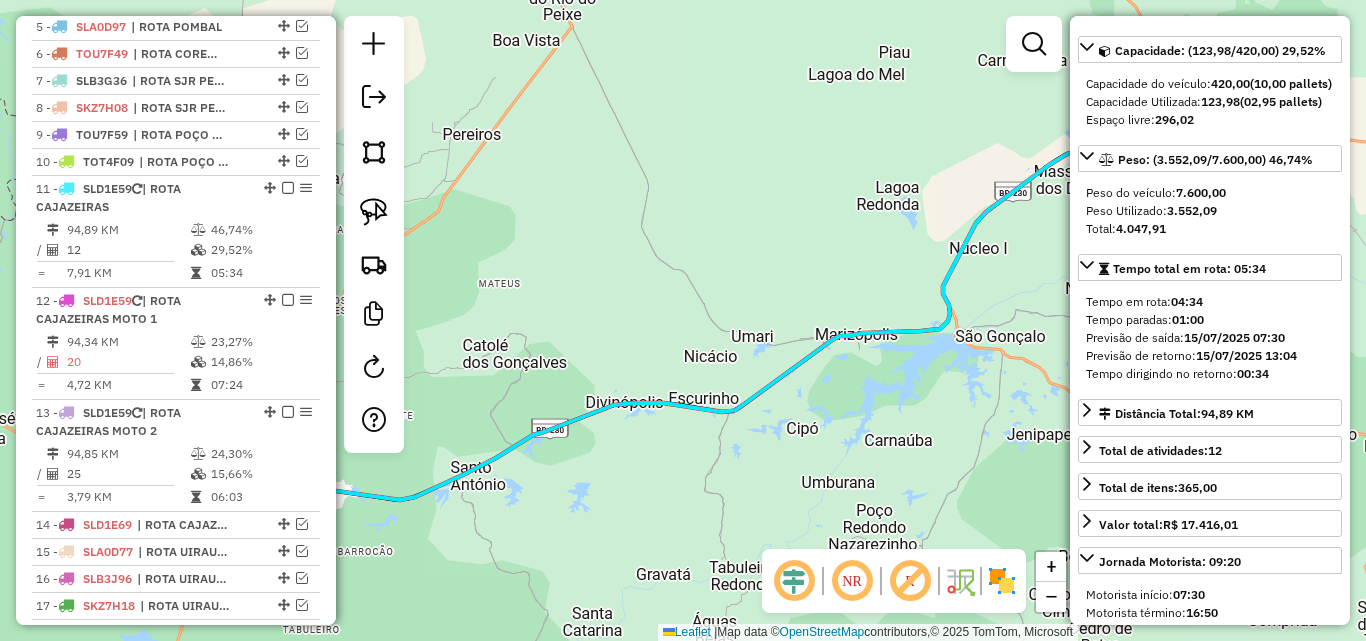 drag, startPoint x: 907, startPoint y: 256, endPoint x: 921, endPoint y: 267, distance: 17.804493 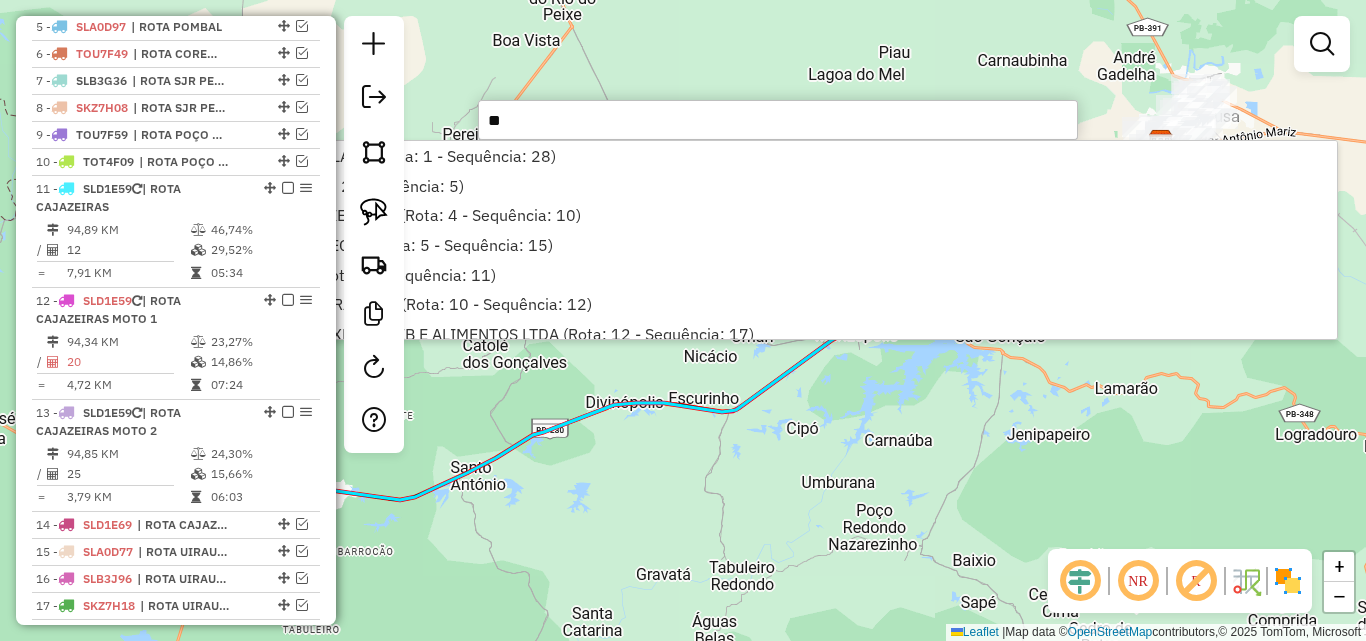 type on "*" 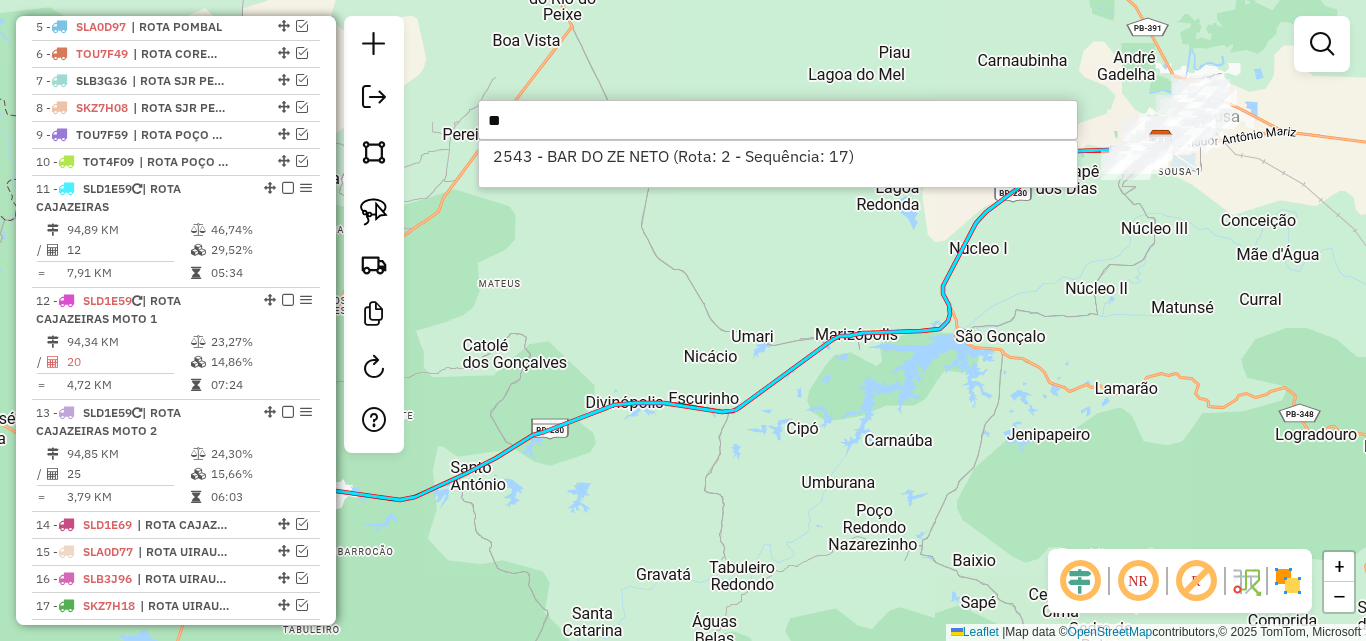 type on "*" 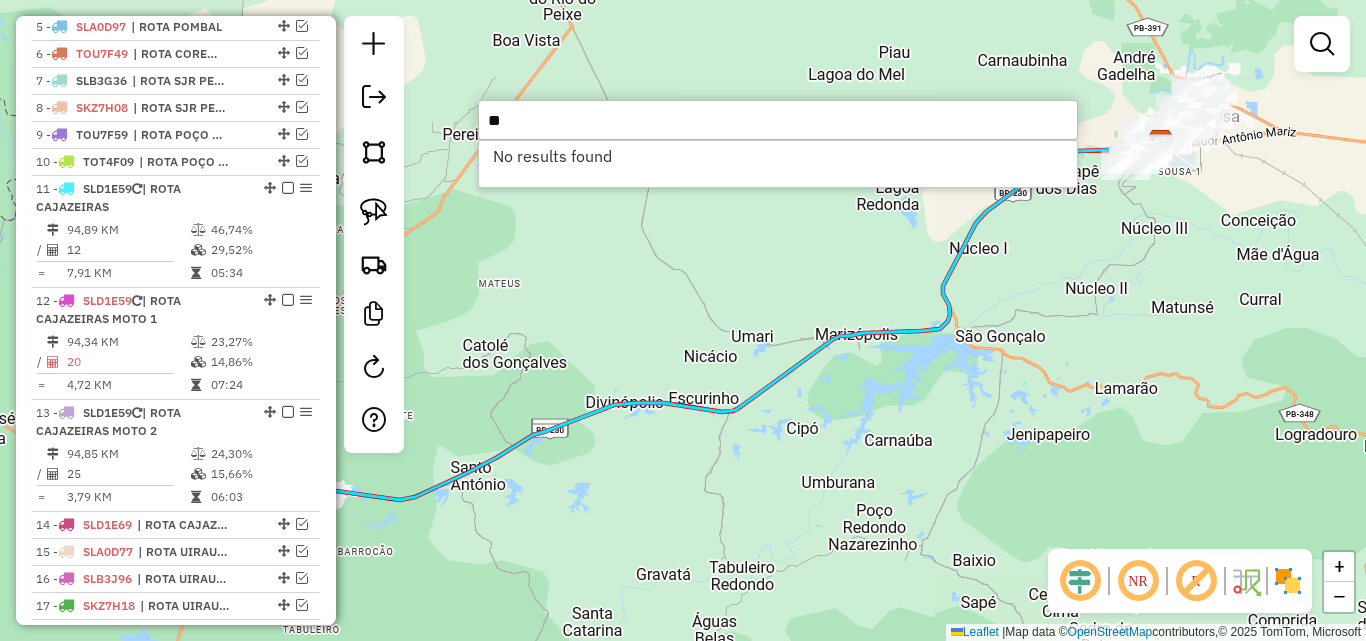type on "*" 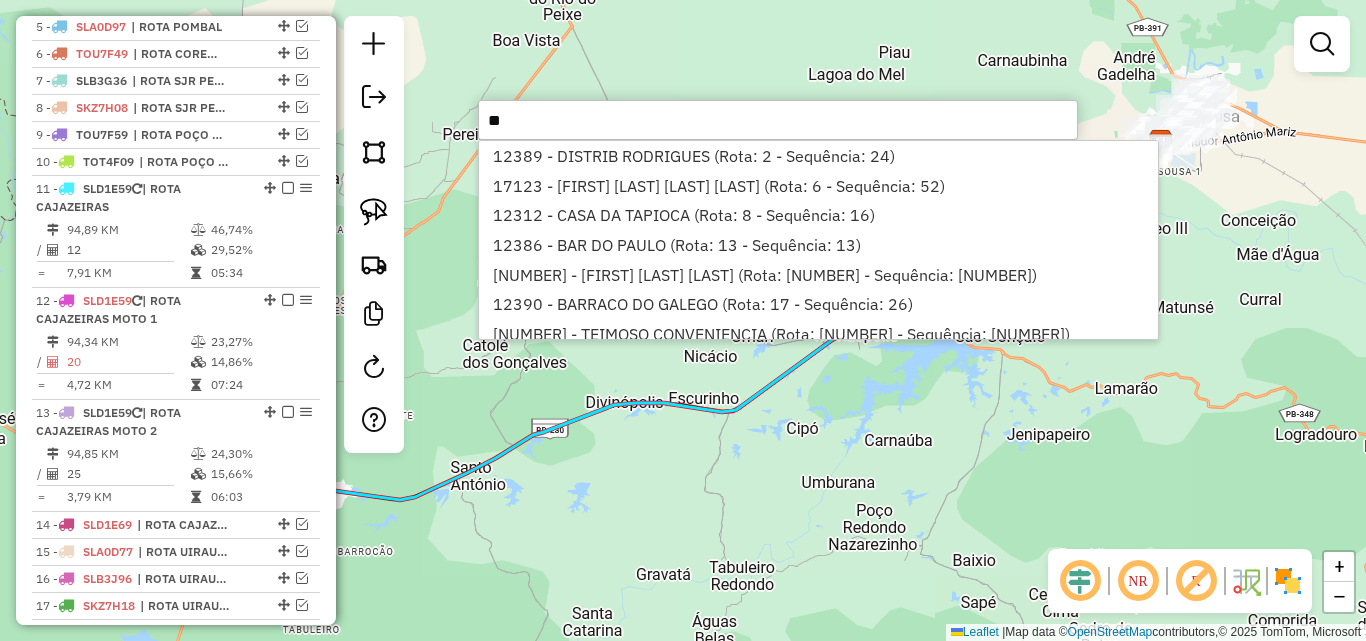 type on "*" 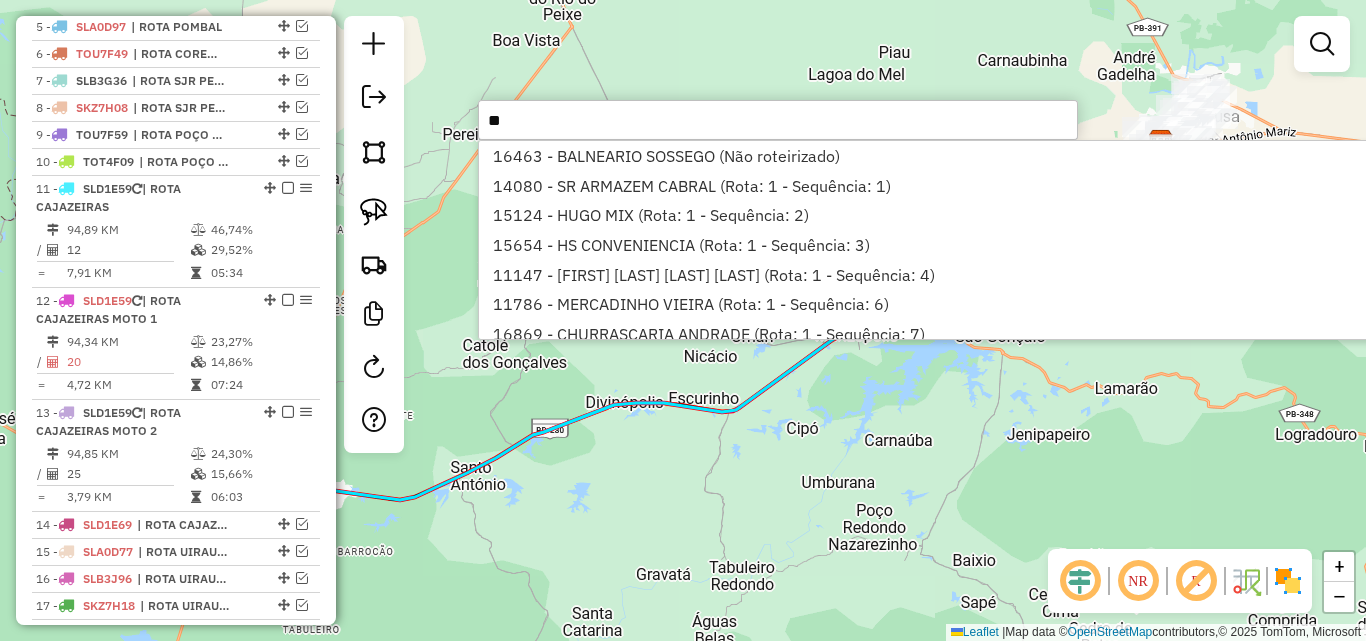 type on "*" 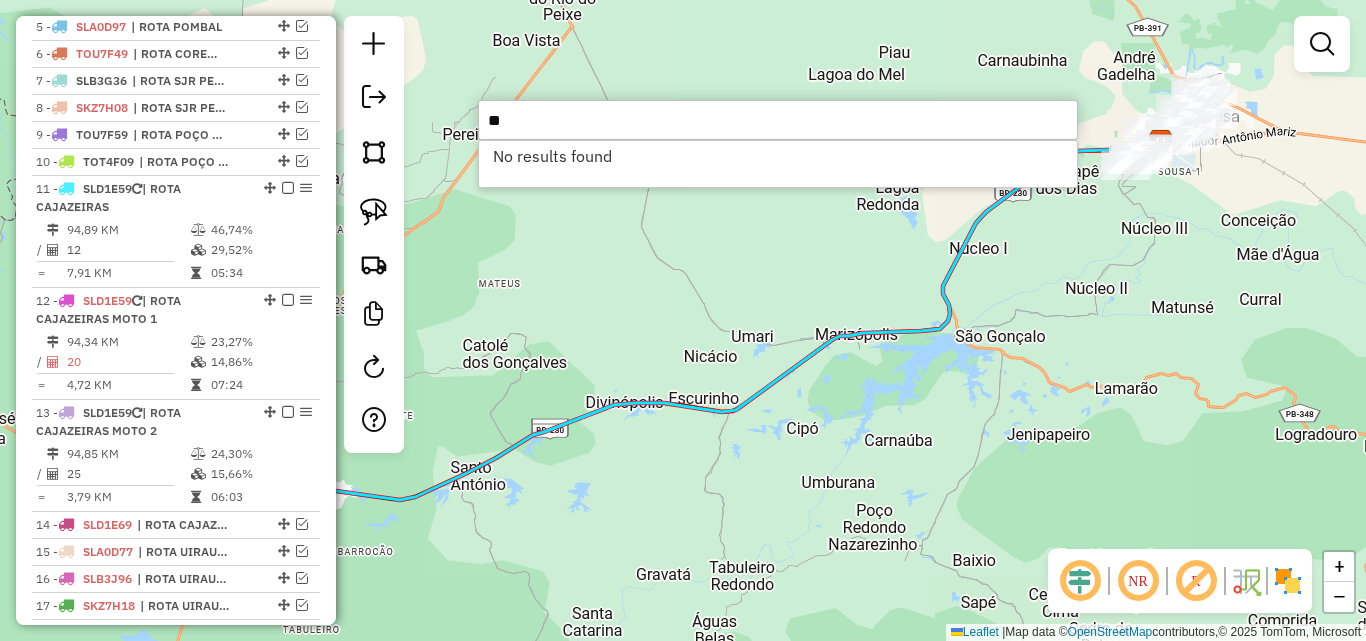 type on "*" 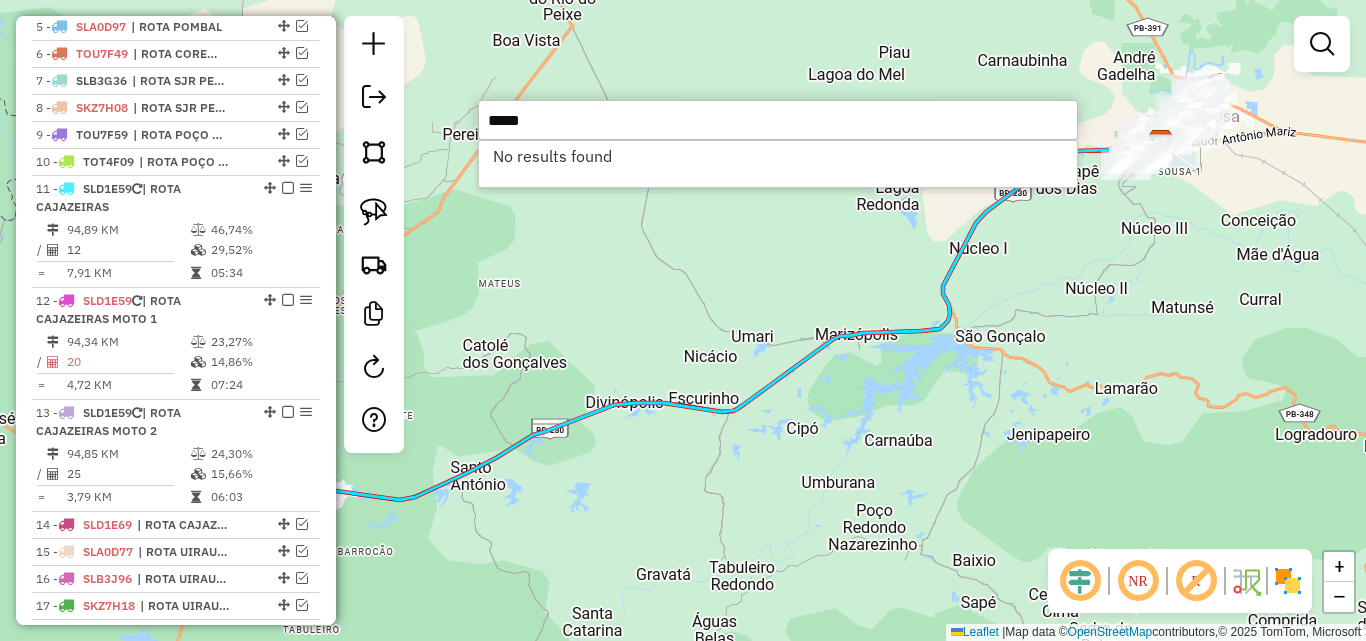 click on "*****" at bounding box center (778, 120) 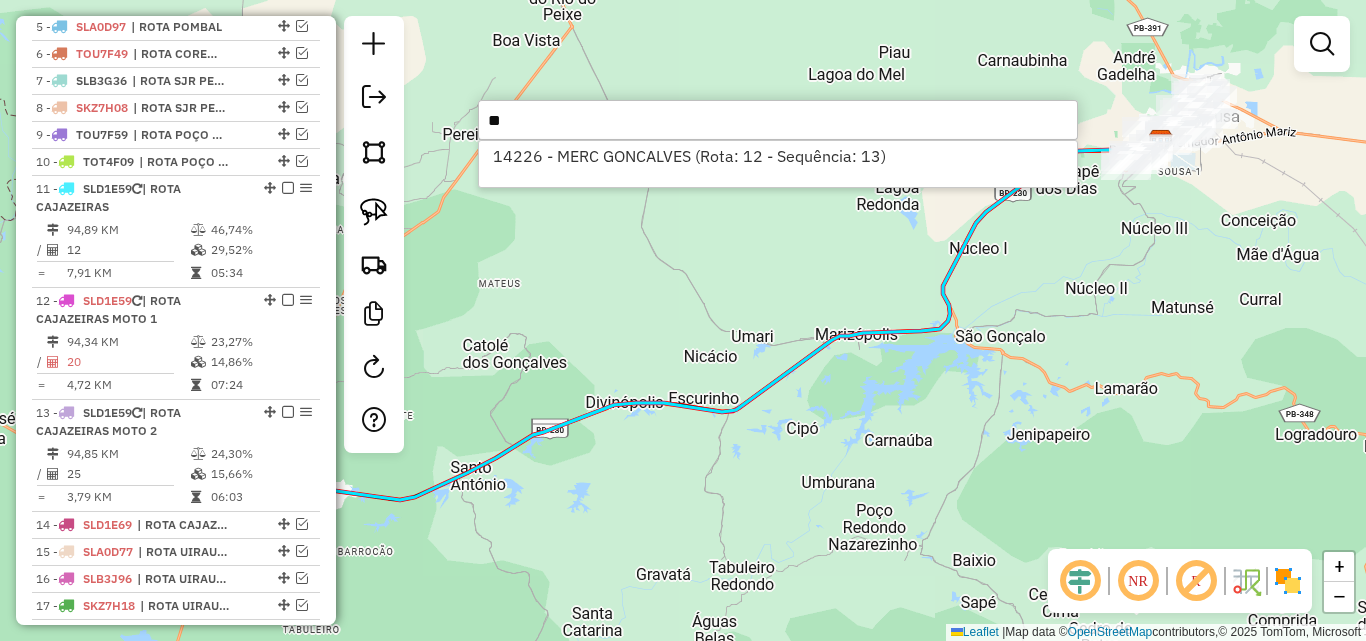 type on "*" 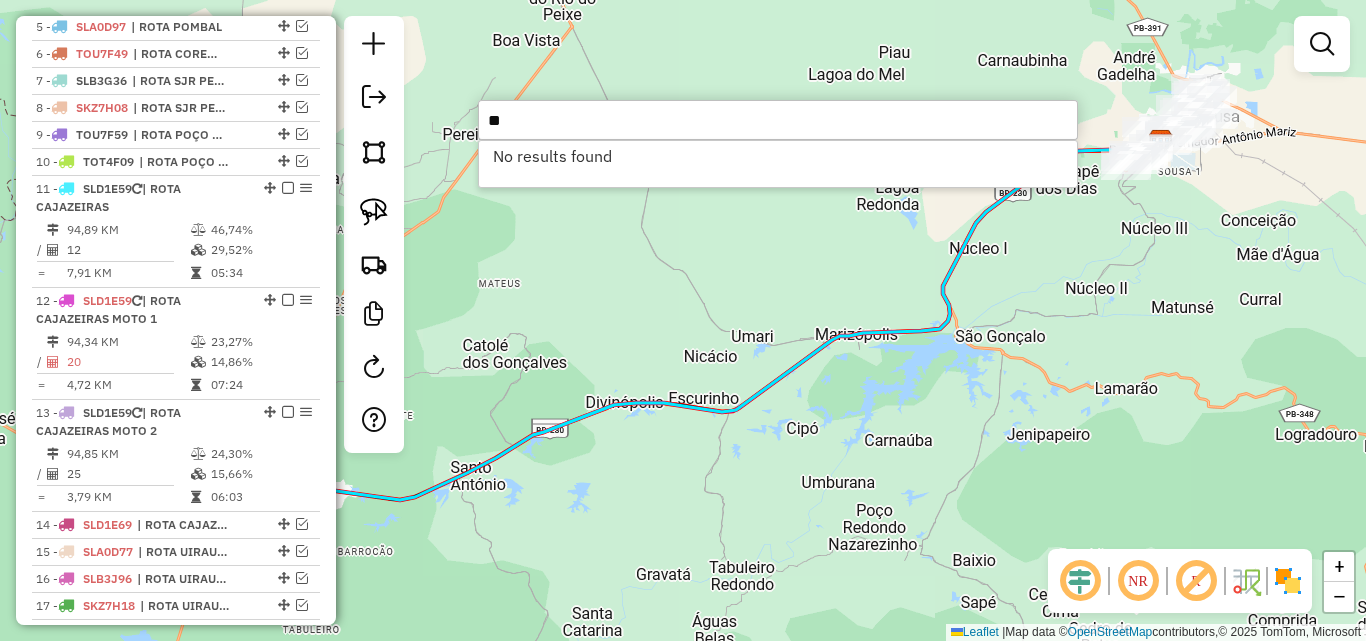 type on "*" 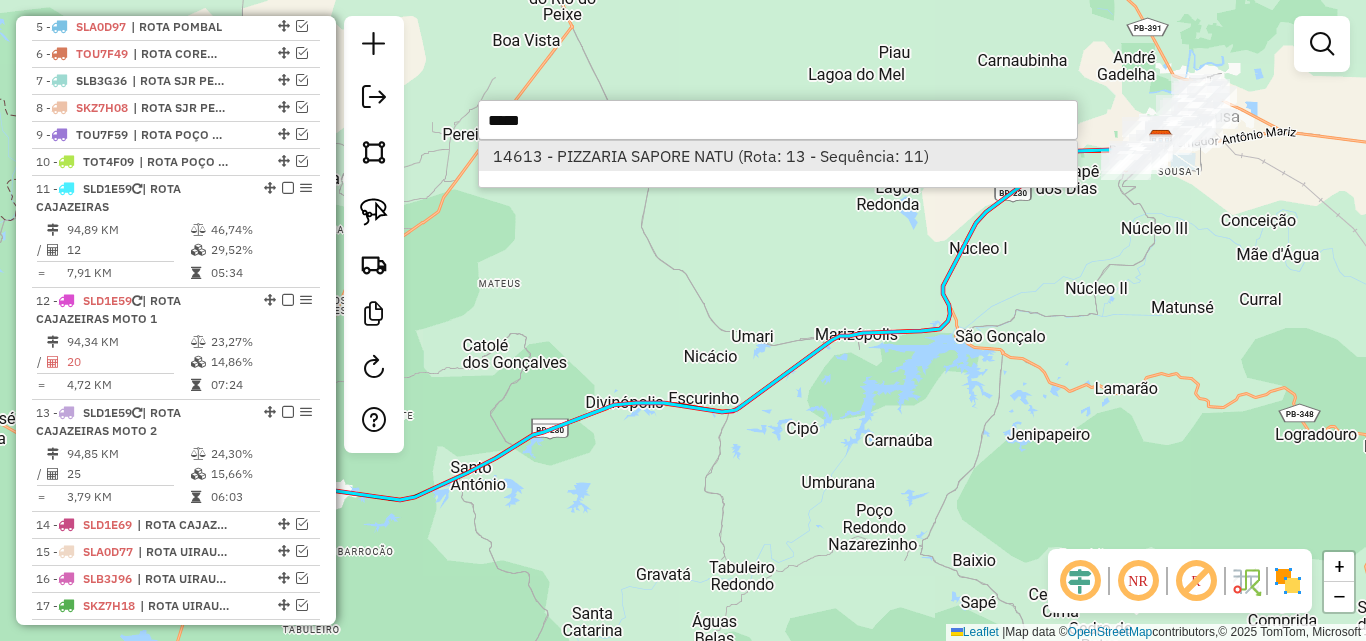 type on "*****" 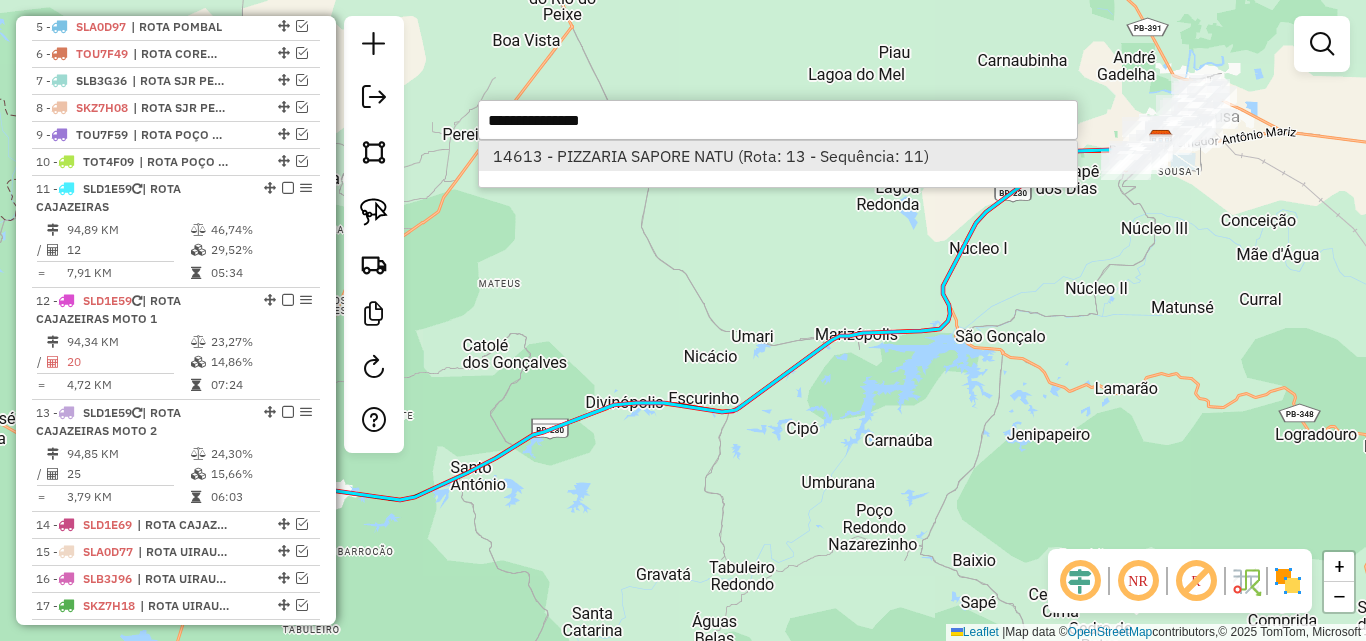 select on "*********" 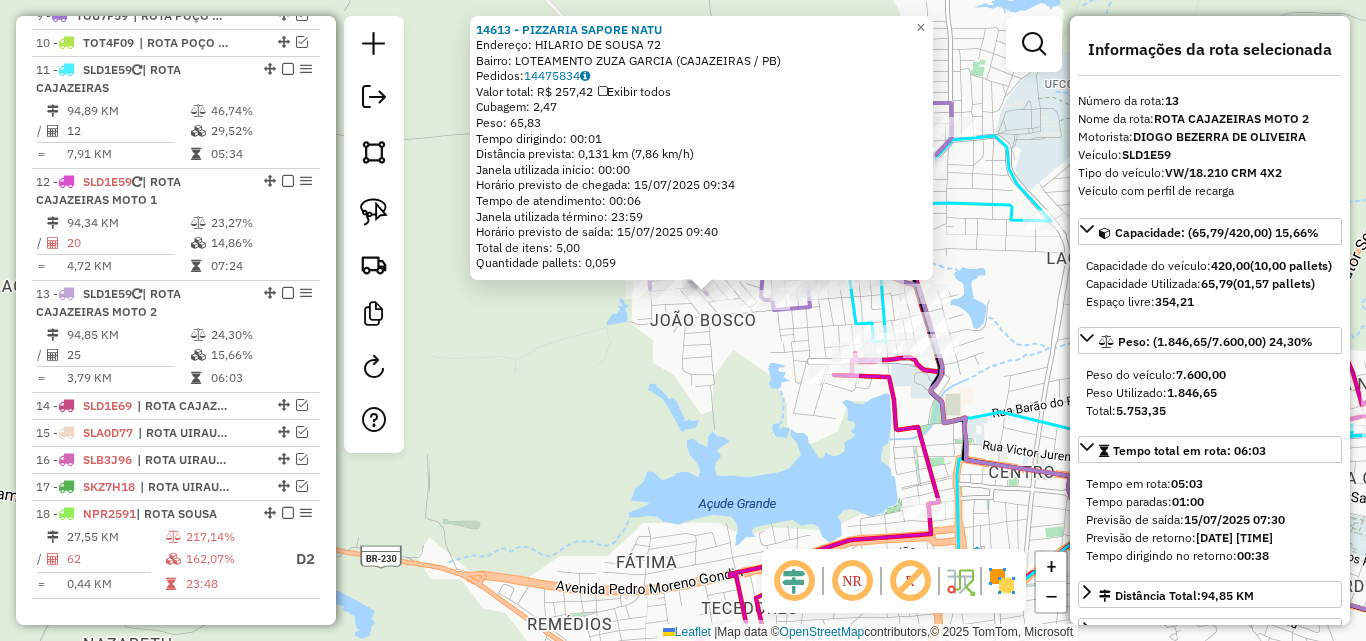 scroll, scrollTop: 944, scrollLeft: 0, axis: vertical 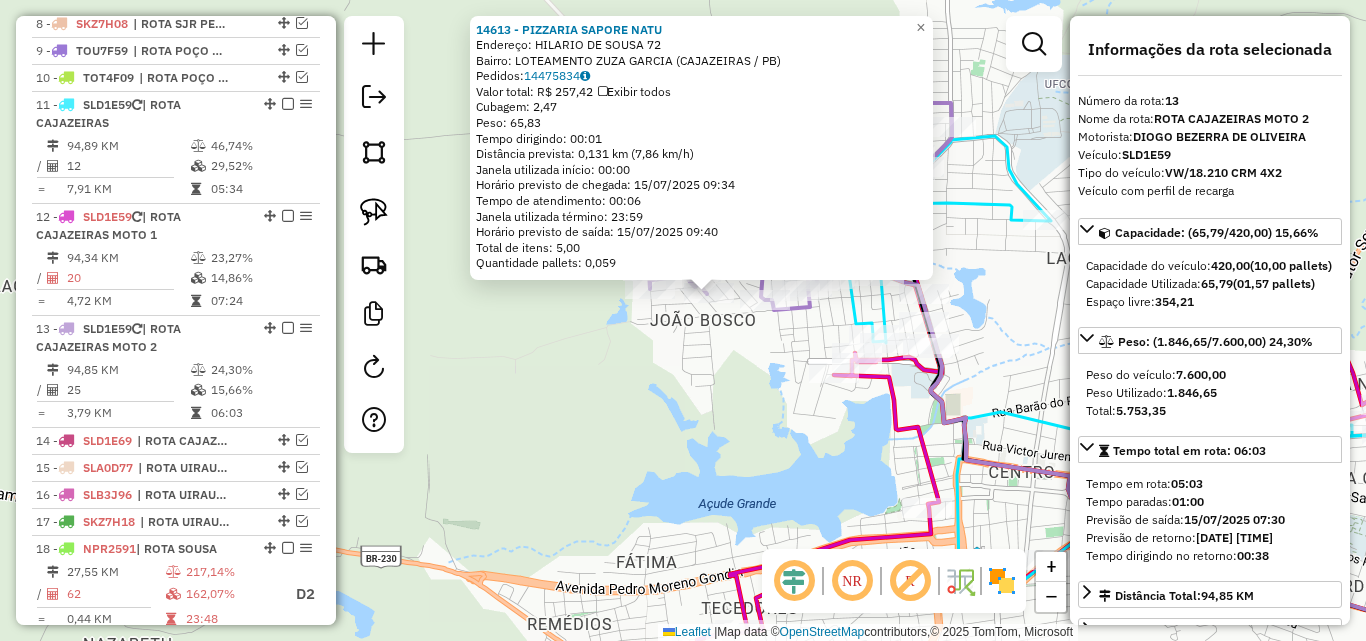 click on "14613 - PIZZARIA SAPORE NATU  Endereço:  HILARIO DE SOUSA 72   Bairro: LOTEAMENTO ZUZA GARCIA (CAJAZEIRAS / PB)   Pedidos:  14475834   Valor total: R$ 257,42   Exibir todos   Cubagem: 2,47  Peso: 65,83  Tempo dirigindo: 00:01   Distância prevista: 0,131 km (7,86 km/h)   Janela utilizada início: 00:00   Horário previsto de chegada: 15/07/2025 09:34   Tempo de atendimento: 00:06   Janela utilizada término: 23:59   Horário previsto de saída: 15/07/2025 09:40   Total de itens: 5,00   Quantidade pallets: 0,059  × Janela de atendimento Grade de atendimento Capacidade Transportadoras Veículos Cliente Pedidos  Rotas Selecione os dias de semana para filtrar as janelas de atendimento  Seg   Ter   Qua   Qui   Sex   Sáb   Dom  Informe o período da janela de atendimento: De: Até:  Filtrar exatamente a janela do cliente  Considerar janela de atendimento padrão  Selecione os dias de semana para filtrar as grades de atendimento  Seg   Ter   Qua   Qui   Sex   Sáb   Dom   Peso mínimo:   Peso máximo:   De:  De:" 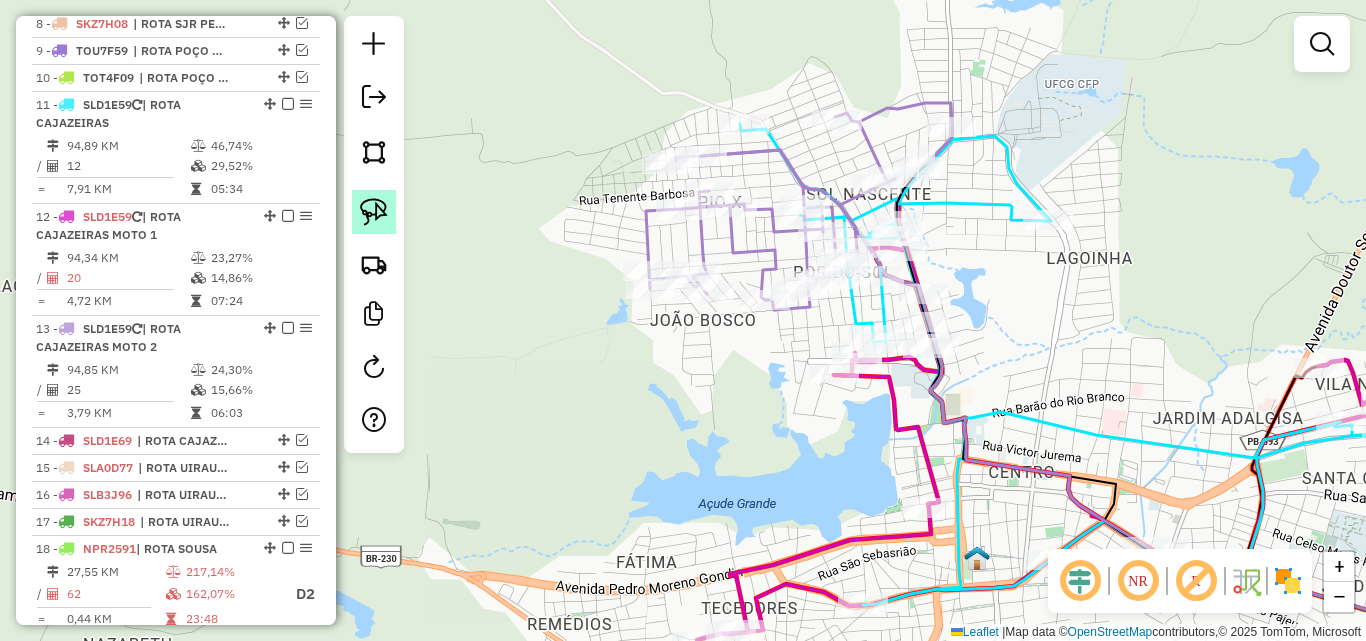 click 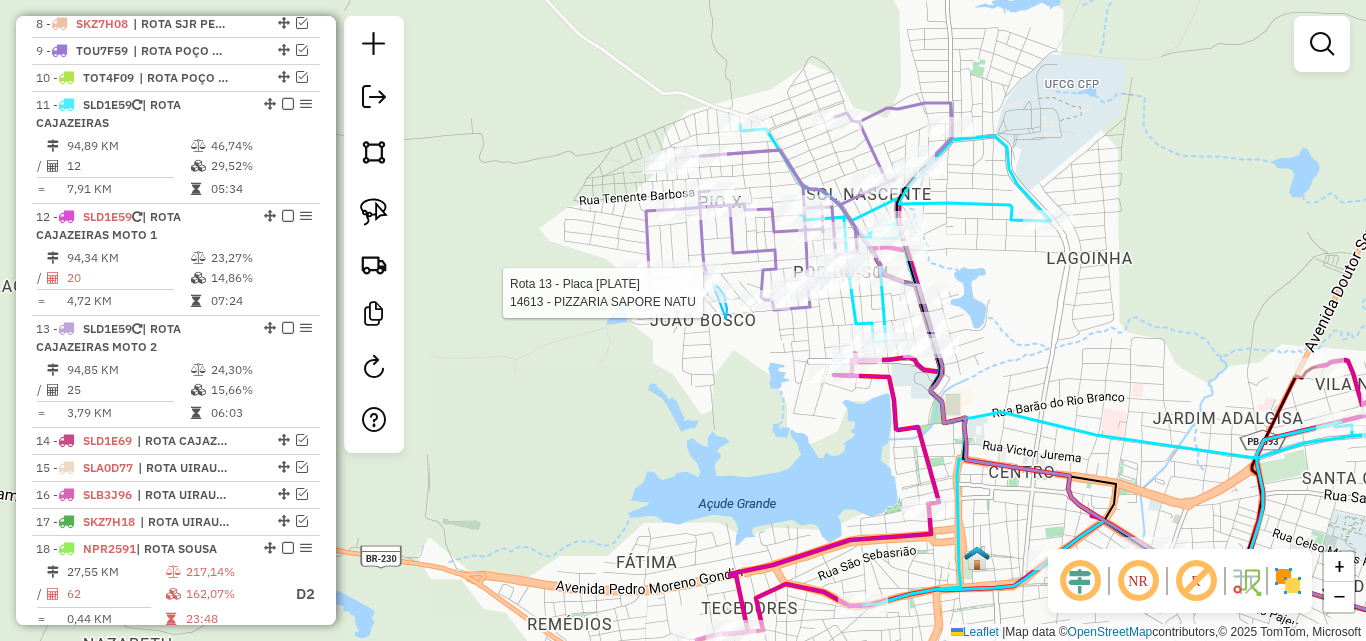 drag, startPoint x: 726, startPoint y: 319, endPoint x: 687, endPoint y: 311, distance: 39.812057 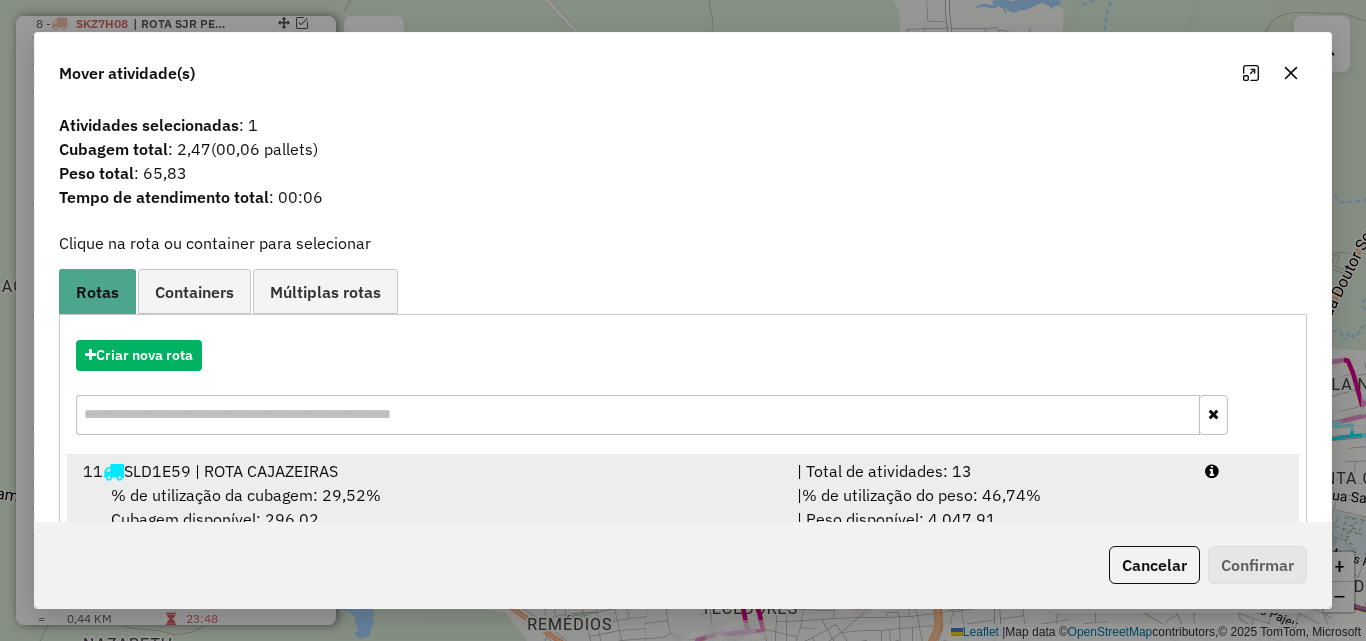 click on "|  % de utilização do peso: 46,74%  | Peso disponível: 4.047,91" at bounding box center (989, 507) 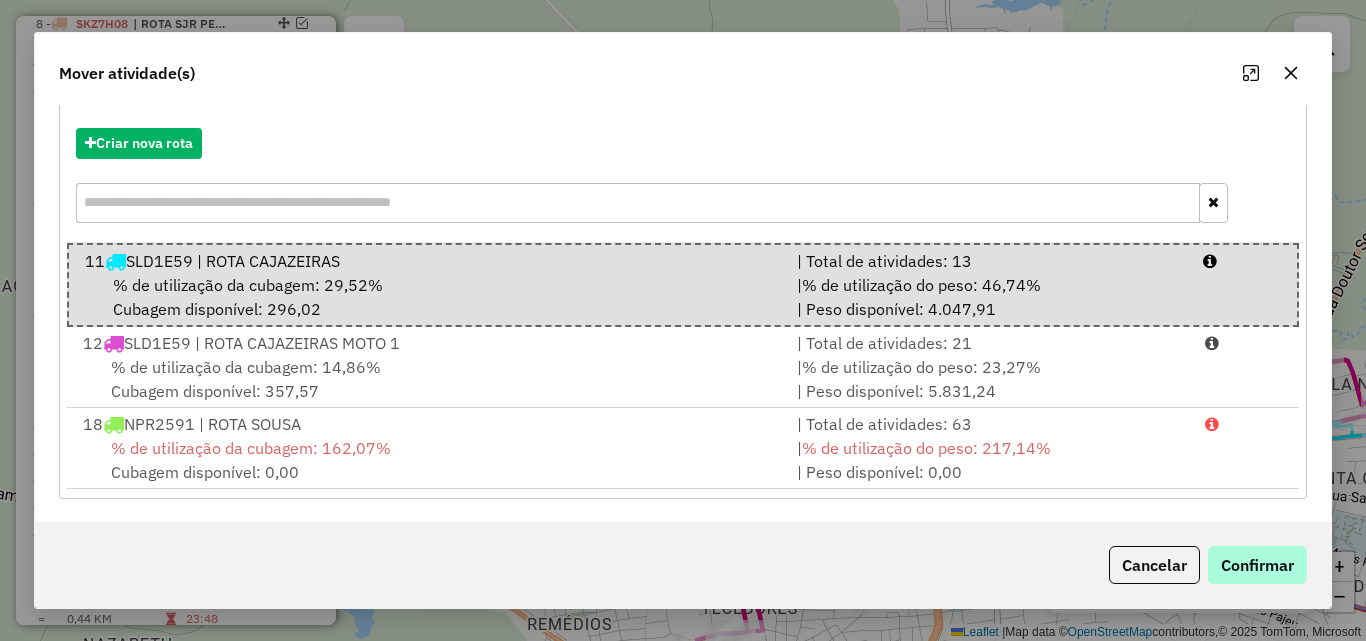 scroll, scrollTop: 213, scrollLeft: 0, axis: vertical 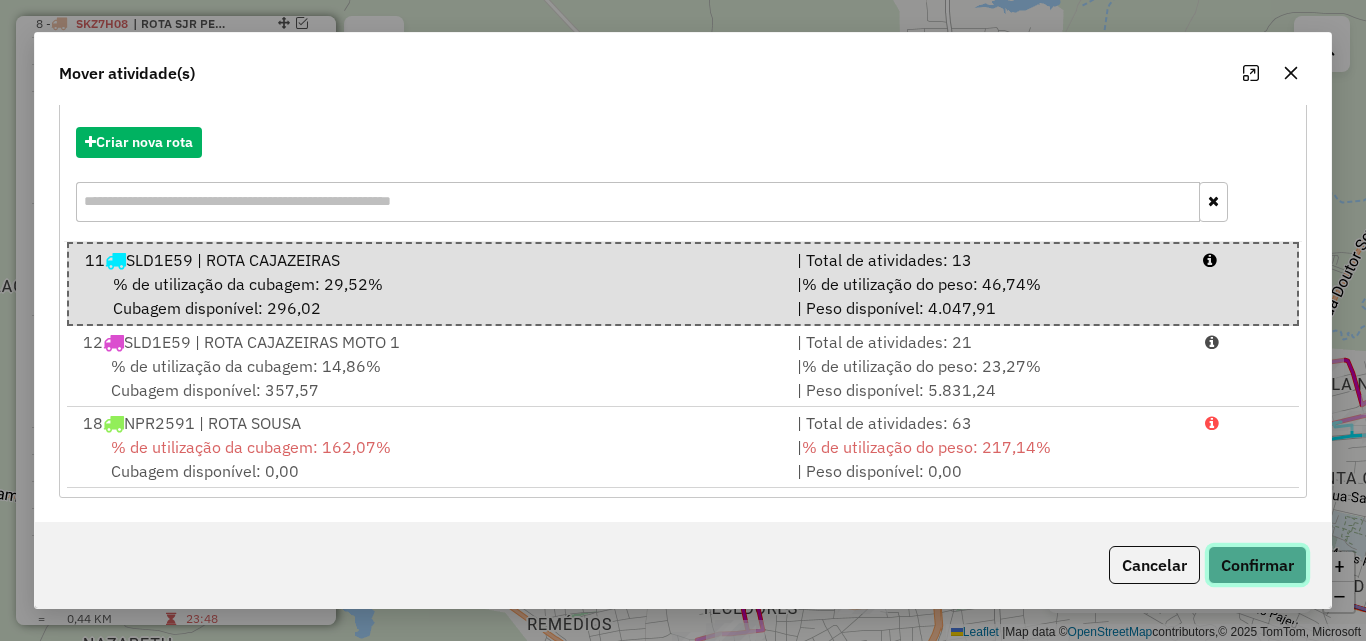 click on "Confirmar" 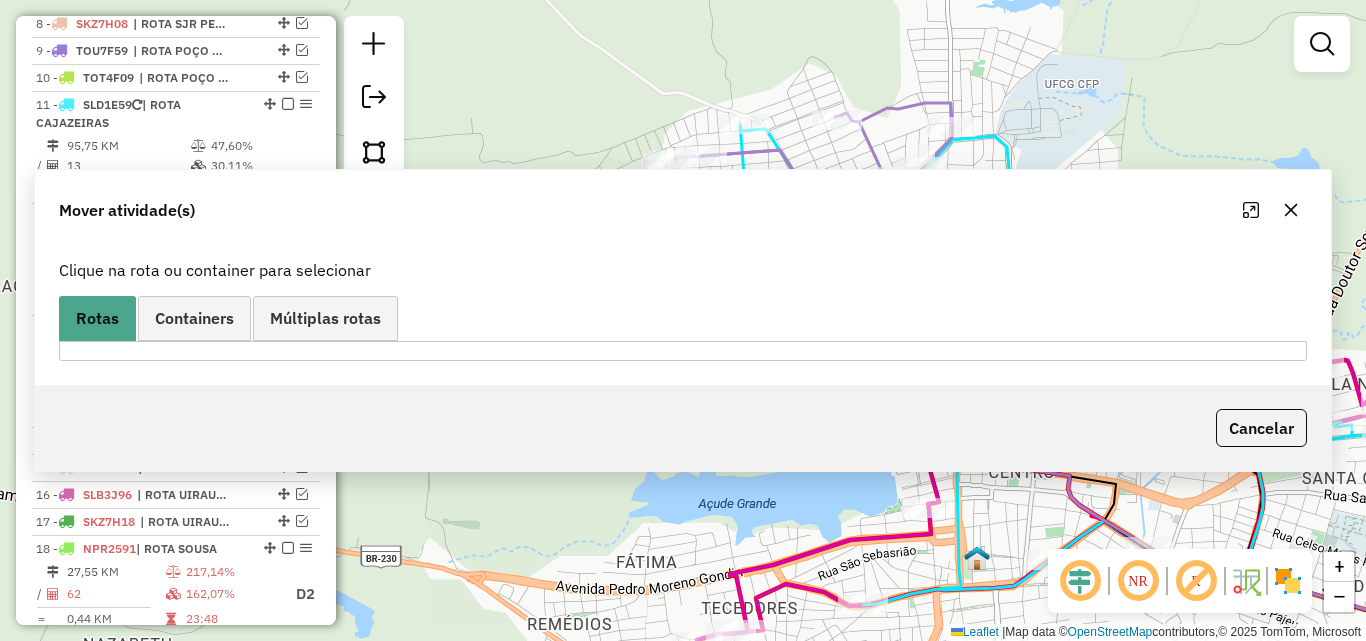 scroll, scrollTop: 0, scrollLeft: 0, axis: both 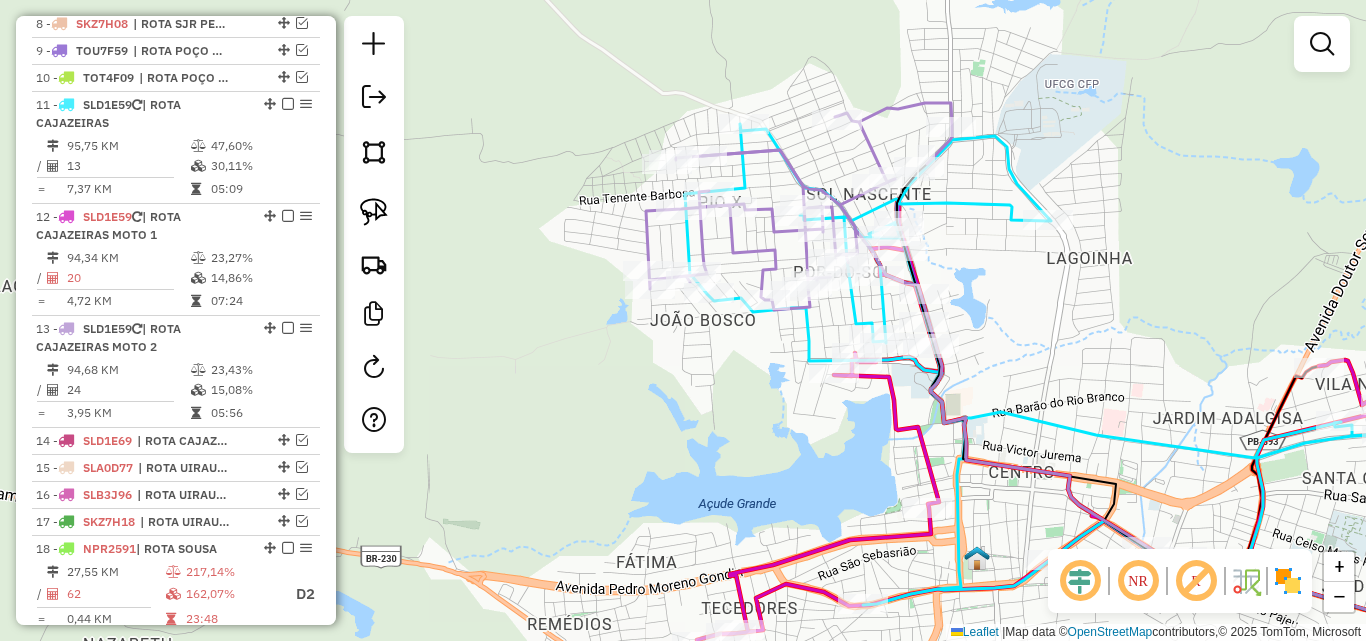 drag, startPoint x: 1018, startPoint y: 306, endPoint x: 1057, endPoint y: 338, distance: 50.447994 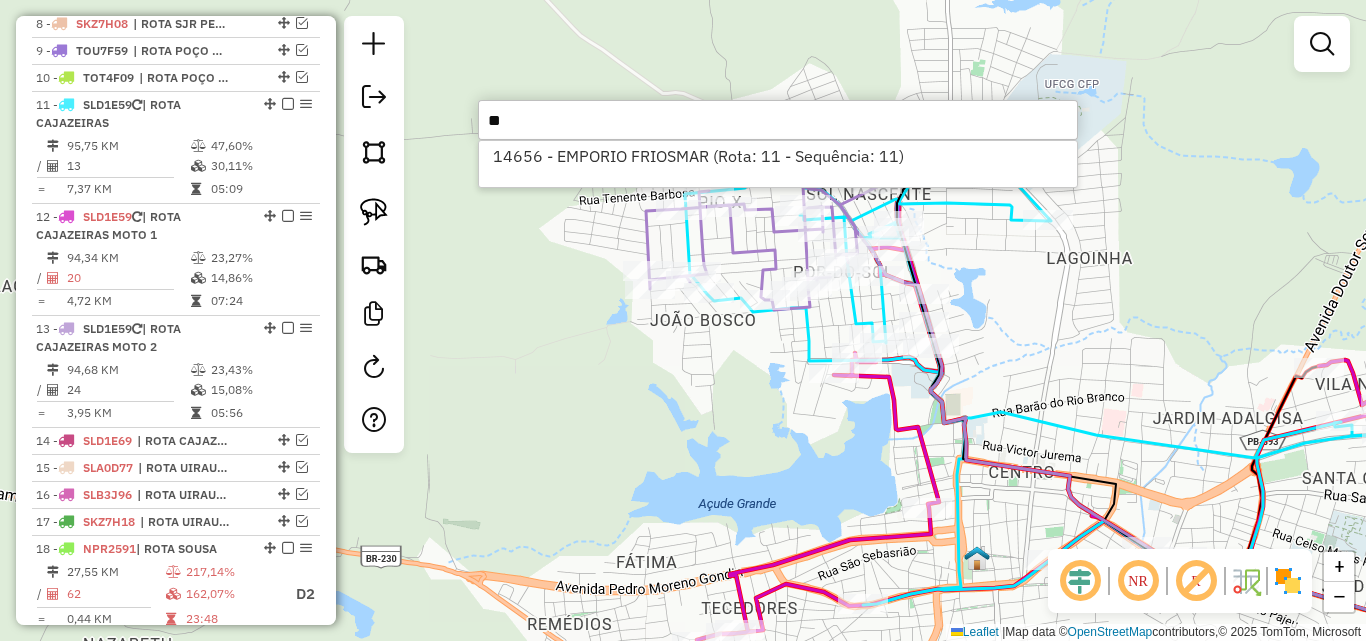 type on "*" 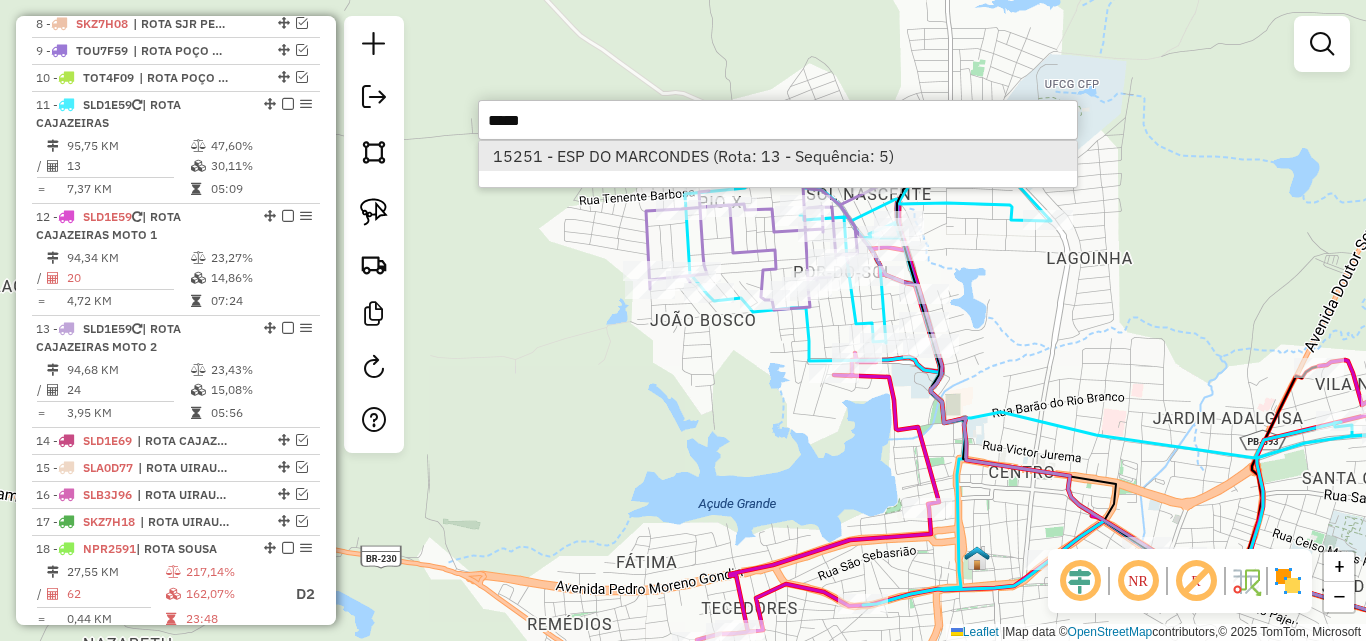 type on "*****" 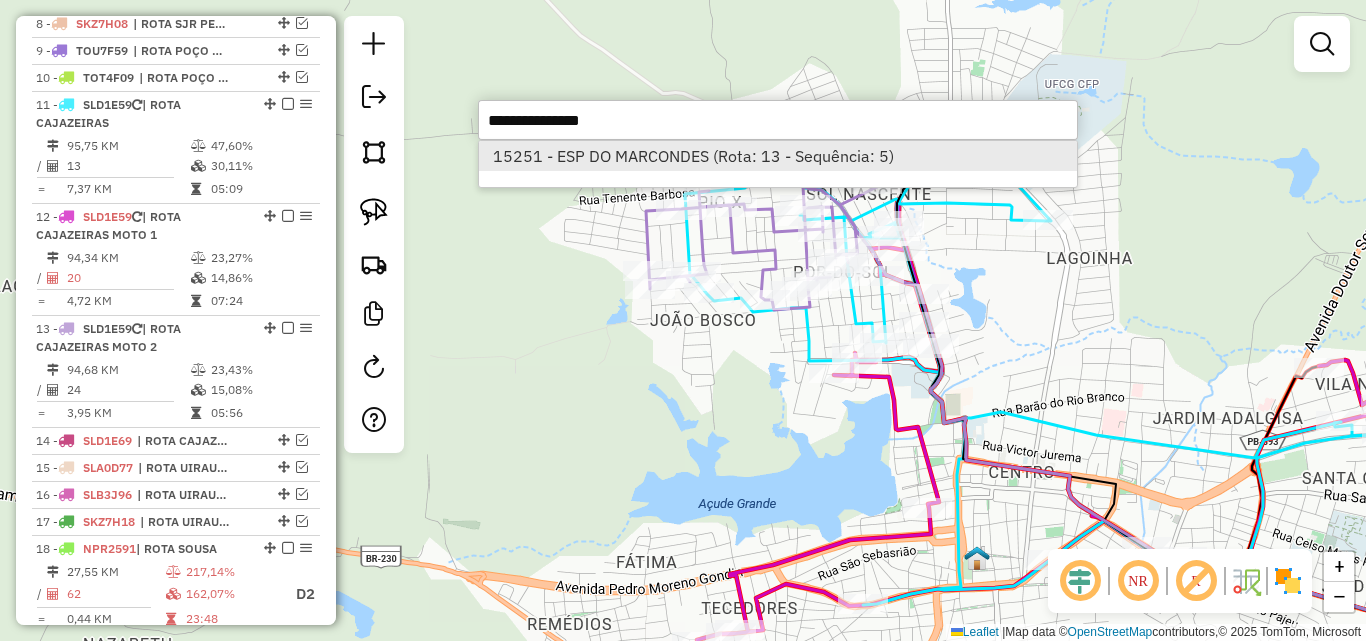 select on "*********" 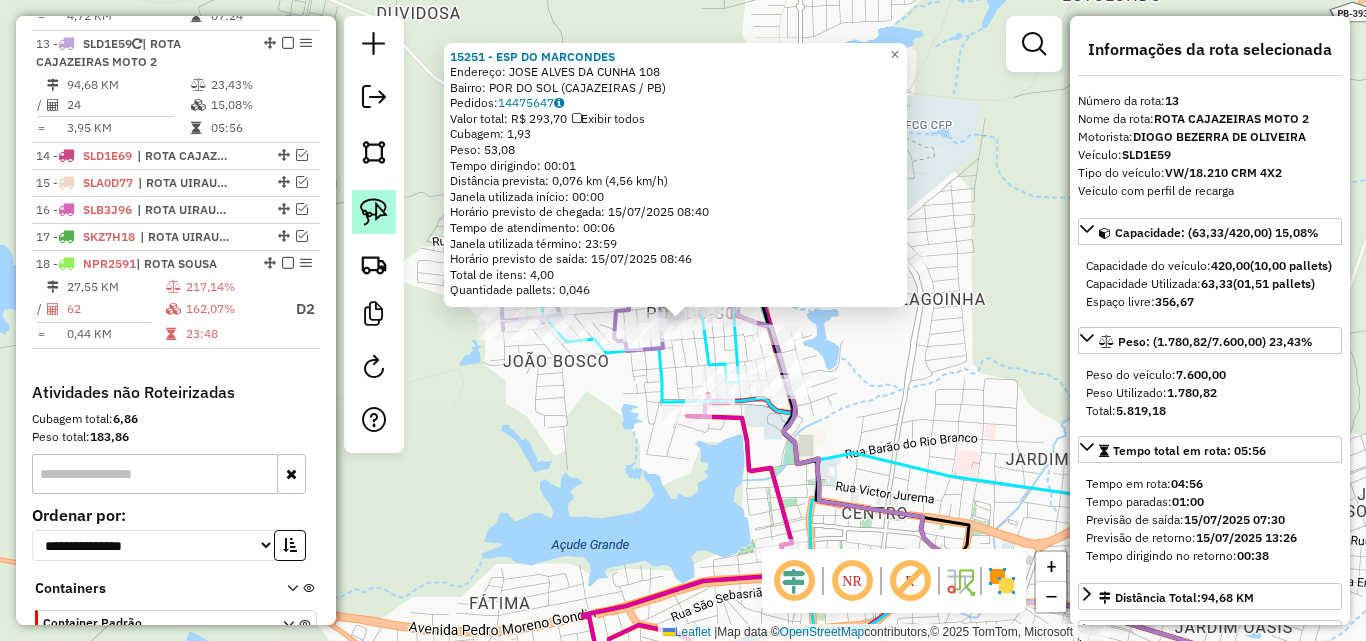 scroll, scrollTop: 1244, scrollLeft: 0, axis: vertical 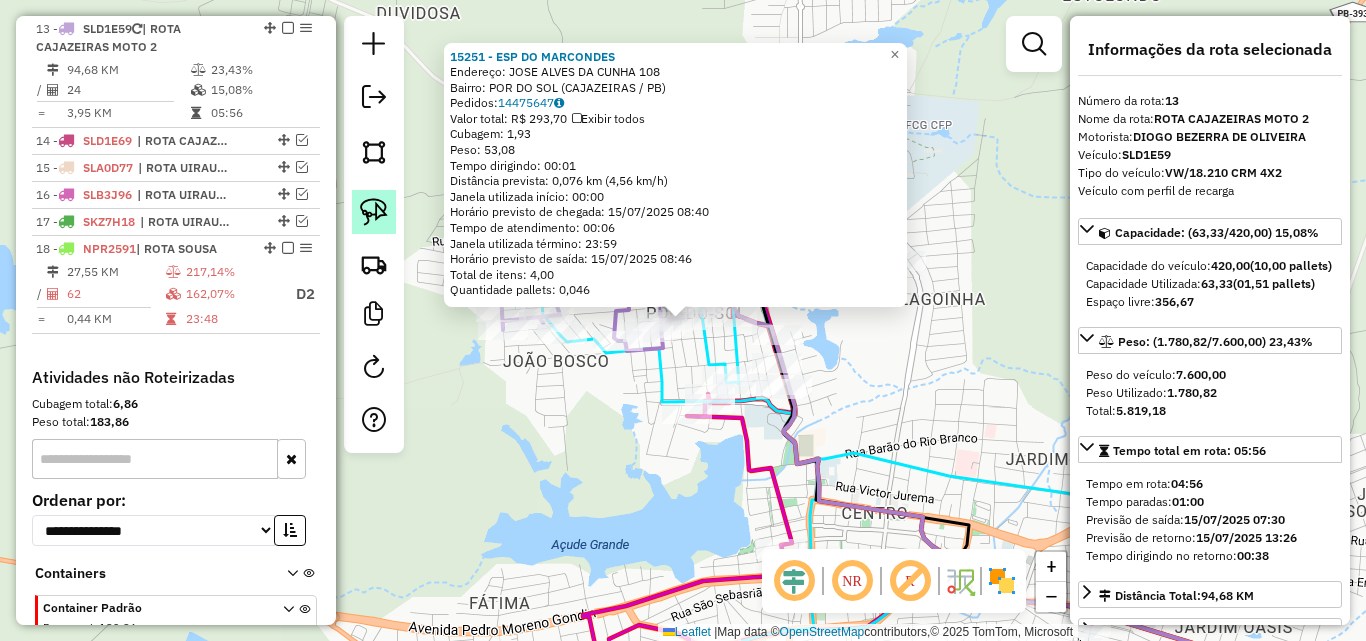 click 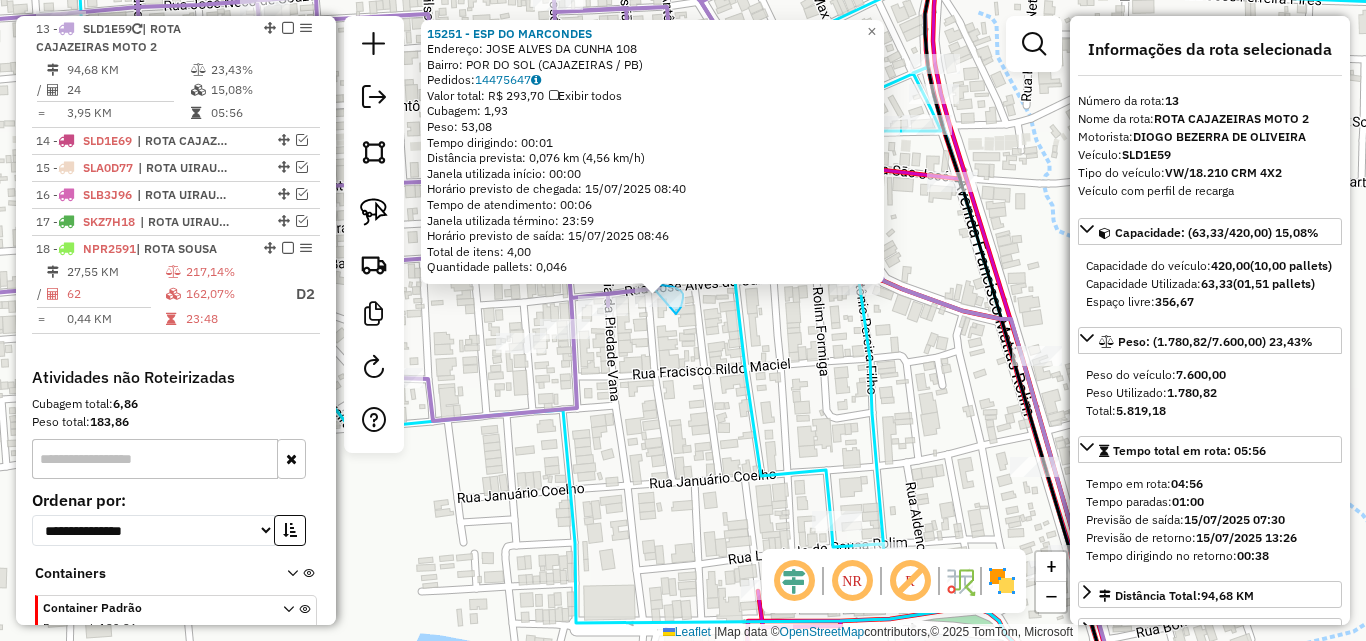 click on "Rota 13 - Placa SLD1E59  15251 - ESP DO MARCONDES 15251 - ESP DO MARCONDES  Endereço:  JOSE ALVES DA CUNHA 108   Bairro: POR DO SOL (CAJAZEIRAS / PB)   Pedidos:  14475647   Valor total: R$ 293,70   Exibir todos   Cubagem: 1,93  Peso: 53,08  Tempo dirigindo: 00:01   Distância prevista: 0,076 km (4,56 km/h)   Janela utilizada início: 00:00   Horário previsto de chegada: 15/07/2025 08:40   Tempo de atendimento: 00:06   Janela utilizada término: 23:59   Horário previsto de saída: 15/07/2025 08:46   Total de itens: 4,00   Quantidade pallets: 0,046  × Janela de atendimento Grade de atendimento Capacidade Transportadoras Veículos Cliente Pedidos  Rotas Selecione os dias de semana para filtrar as janelas de atendimento  Seg   Ter   Qua   Qui   Sex   Sáb   Dom  Informe o período da janela de atendimento: De: Até:  Filtrar exatamente a janela do cliente  Considerar janela de atendimento padrão  Selecione os dias de semana para filtrar as grades de atendimento  Seg   Ter   Qua   Qui   Sex   Sáb   Dom  De:" 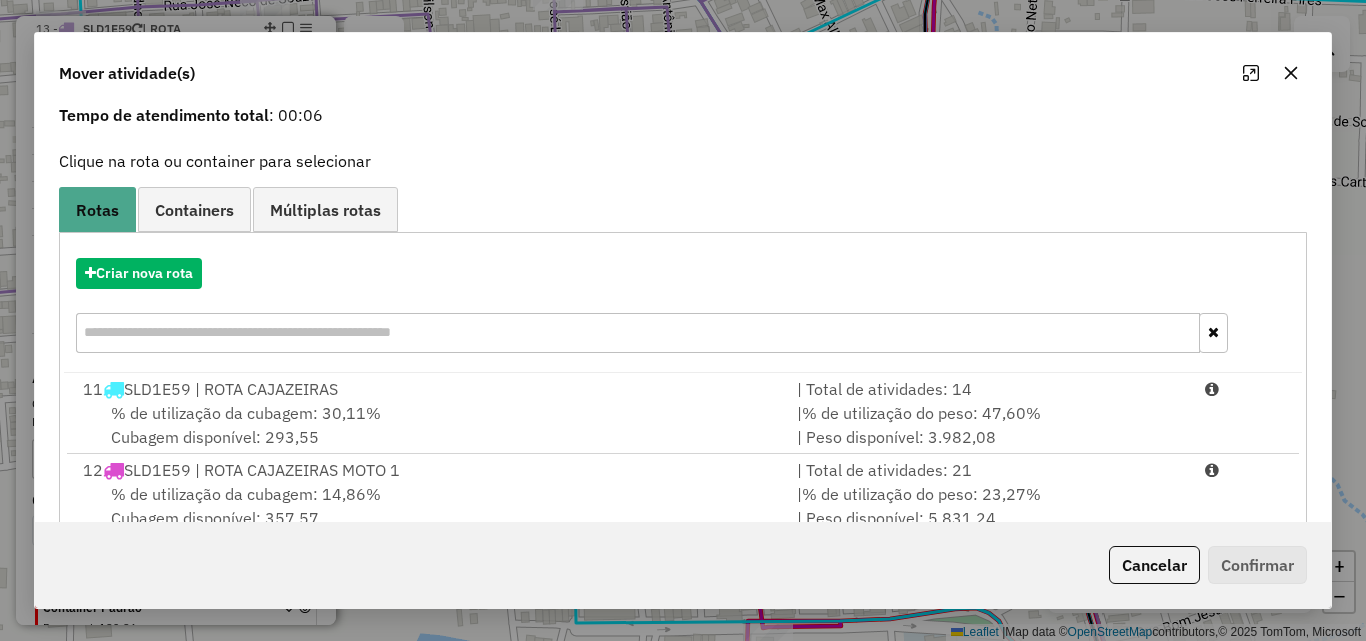 scroll, scrollTop: 210, scrollLeft: 0, axis: vertical 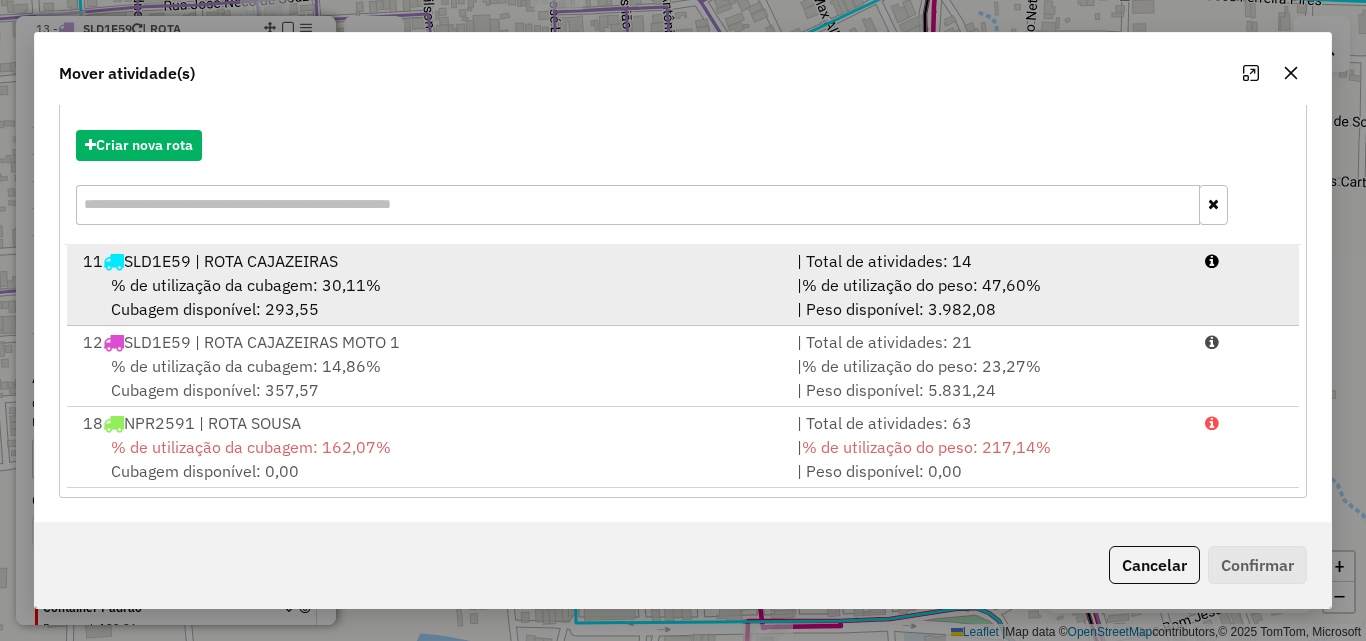 drag, startPoint x: 1020, startPoint y: 284, endPoint x: 1196, endPoint y: 475, distance: 259.72485 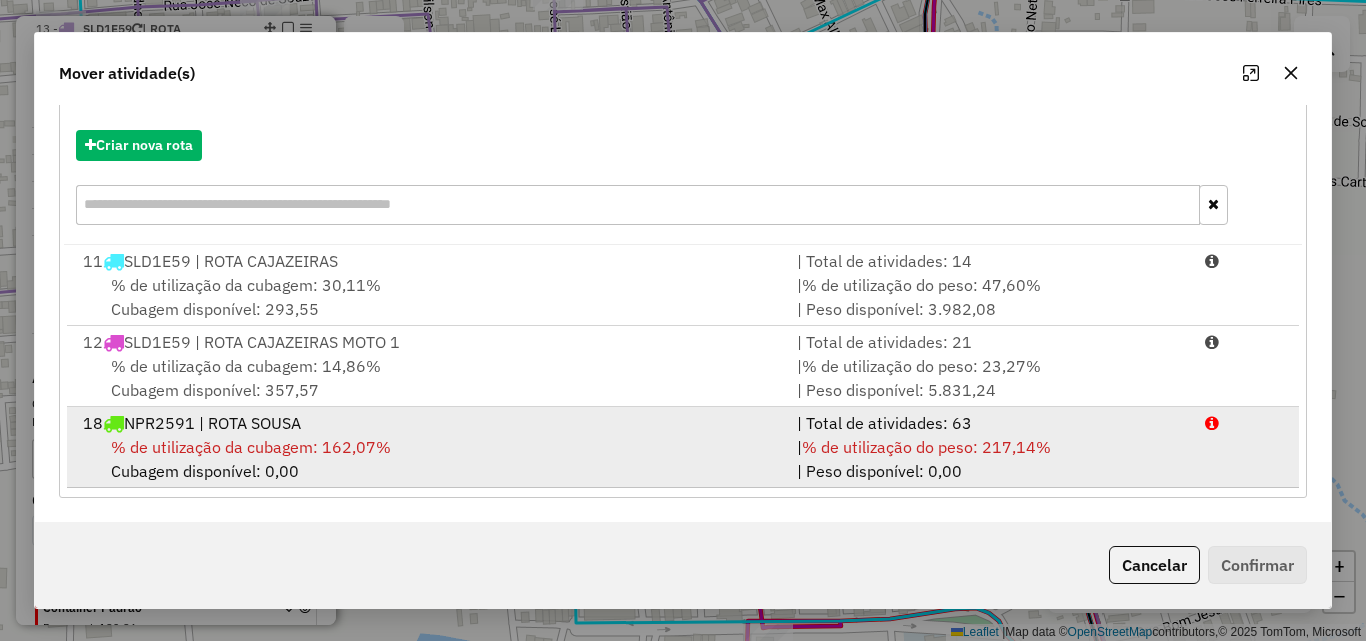 click on "% de utilização do peso: 47,60%" at bounding box center (921, 285) 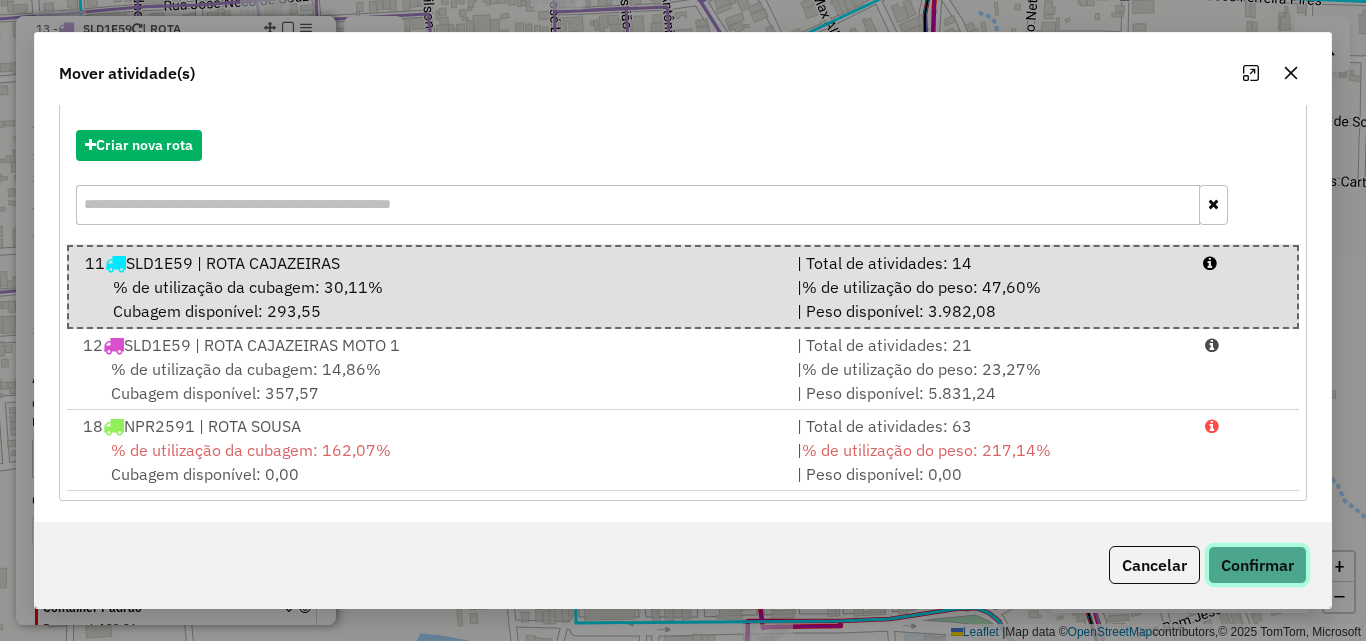 drag, startPoint x: 1291, startPoint y: 574, endPoint x: 1248, endPoint y: 553, distance: 47.853943 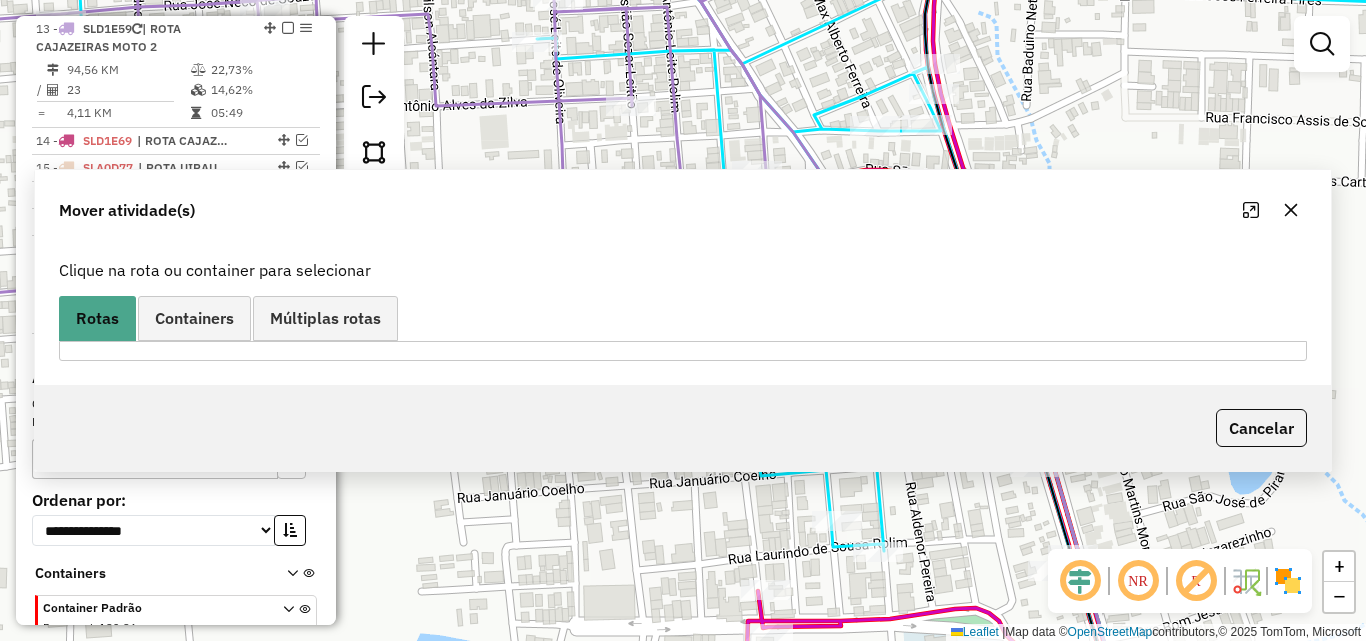 scroll, scrollTop: 1132, scrollLeft: 0, axis: vertical 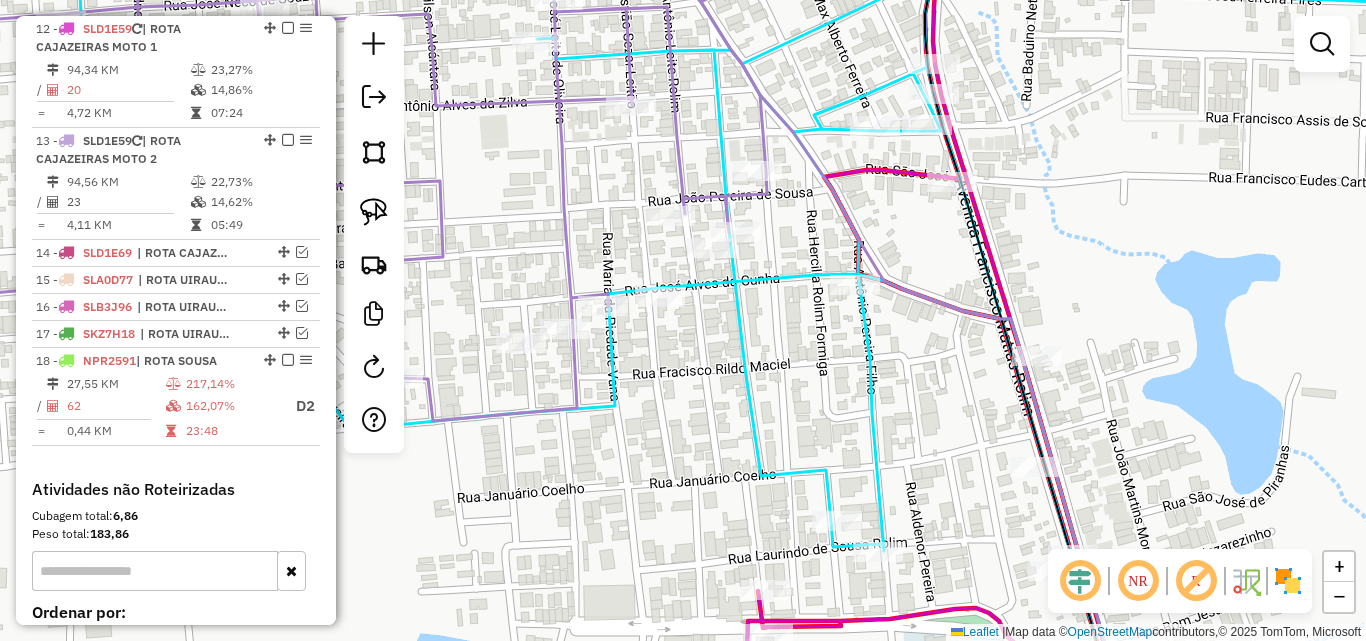 click on "Rota 12 - Placa SLD1E59  15480 - BAR DO LEO Janela de atendimento Grade de atendimento Capacidade Transportadoras Veículos Cliente Pedidos  Rotas Selecione os dias de semana para filtrar as janelas de atendimento  Seg   Ter   Qua   Qui   Sex   Sáb   Dom  Informe o período da janela de atendimento: De: Até:  Filtrar exatamente a janela do cliente  Considerar janela de atendimento padrão  Selecione os dias de semana para filtrar as grades de atendimento  Seg   Ter   Qua   Qui   Sex   Sáb   Dom   Considerar clientes sem dia de atendimento cadastrado  Clientes fora do dia de atendimento selecionado Filtrar as atividades entre os valores definidos abaixo:  Peso mínimo:   Peso máximo:   Cubagem mínima:   Cubagem máxima:   De:   Até:  Filtrar as atividades entre o tempo de atendimento definido abaixo:  De:   Até:   Considerar capacidade total dos clientes não roteirizados Transportadora: Selecione um ou mais itens Tipo de veículo: Selecione um ou mais itens Veículo: Selecione um ou mais itens Nome: +" 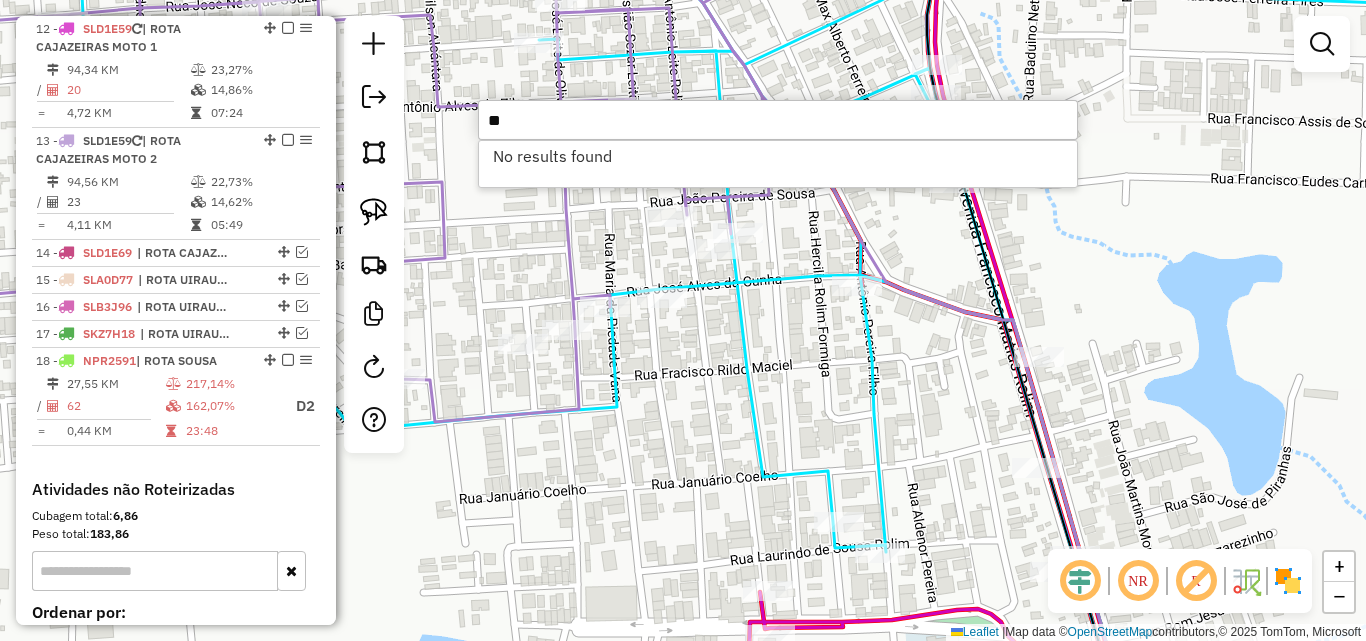 type on "*" 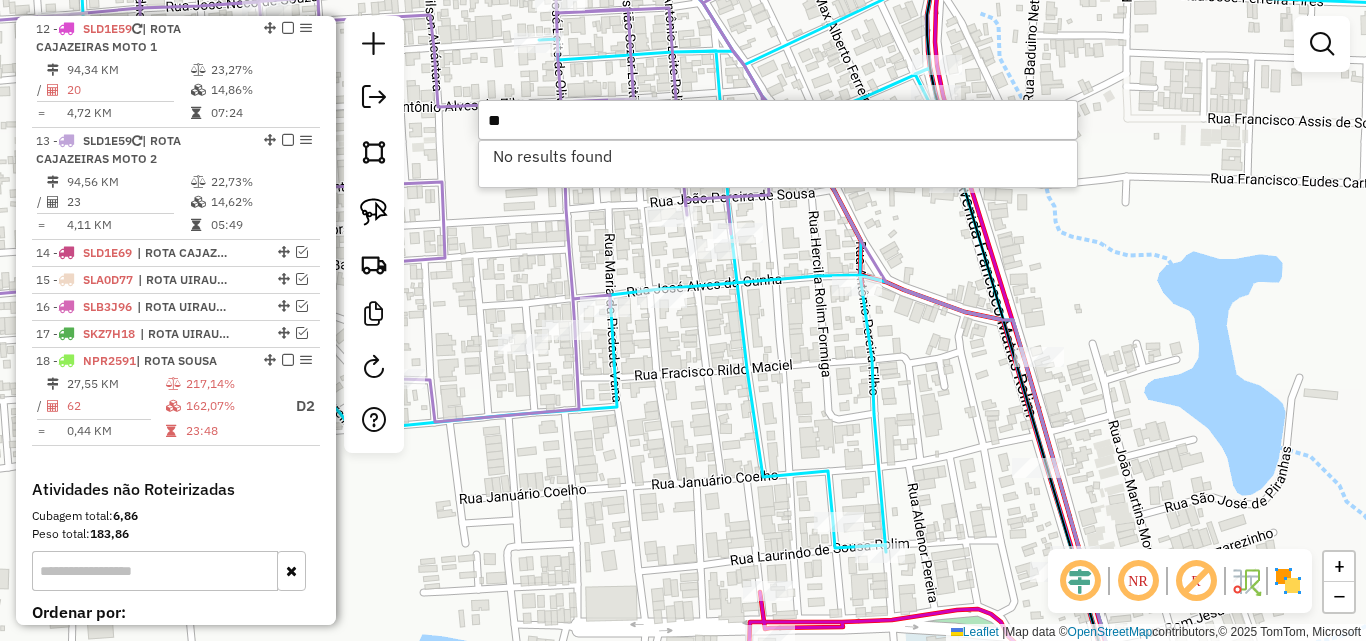 type on "*" 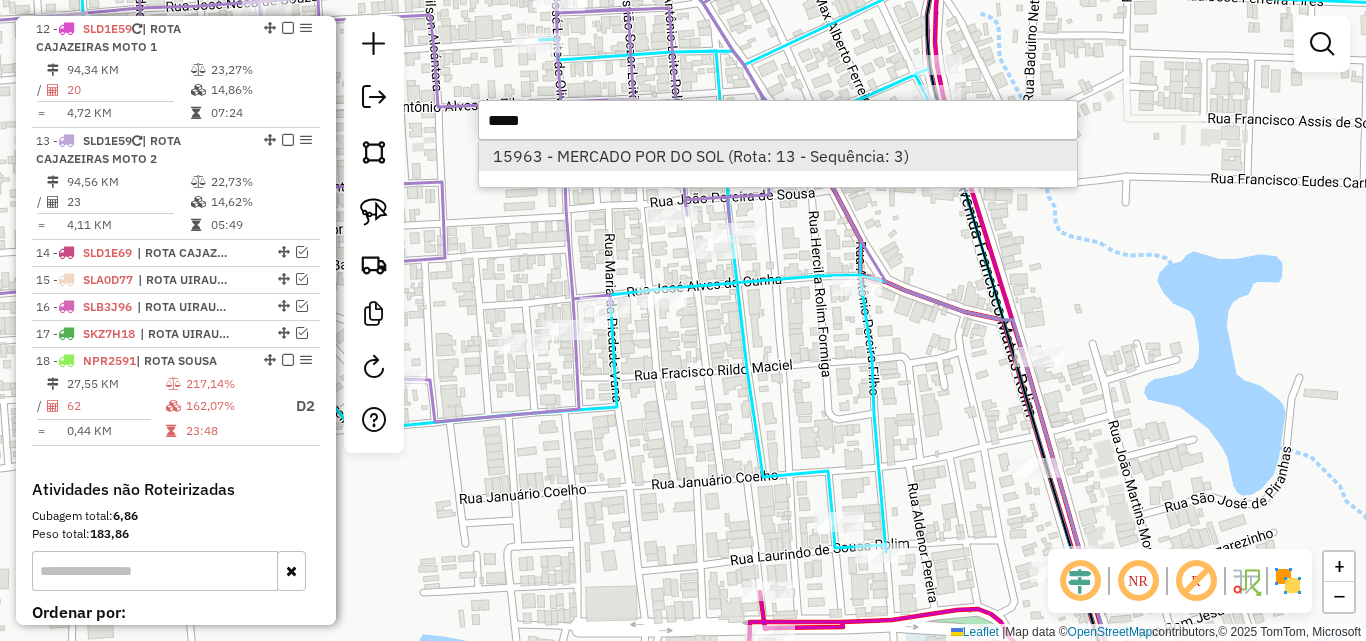 type on "*****" 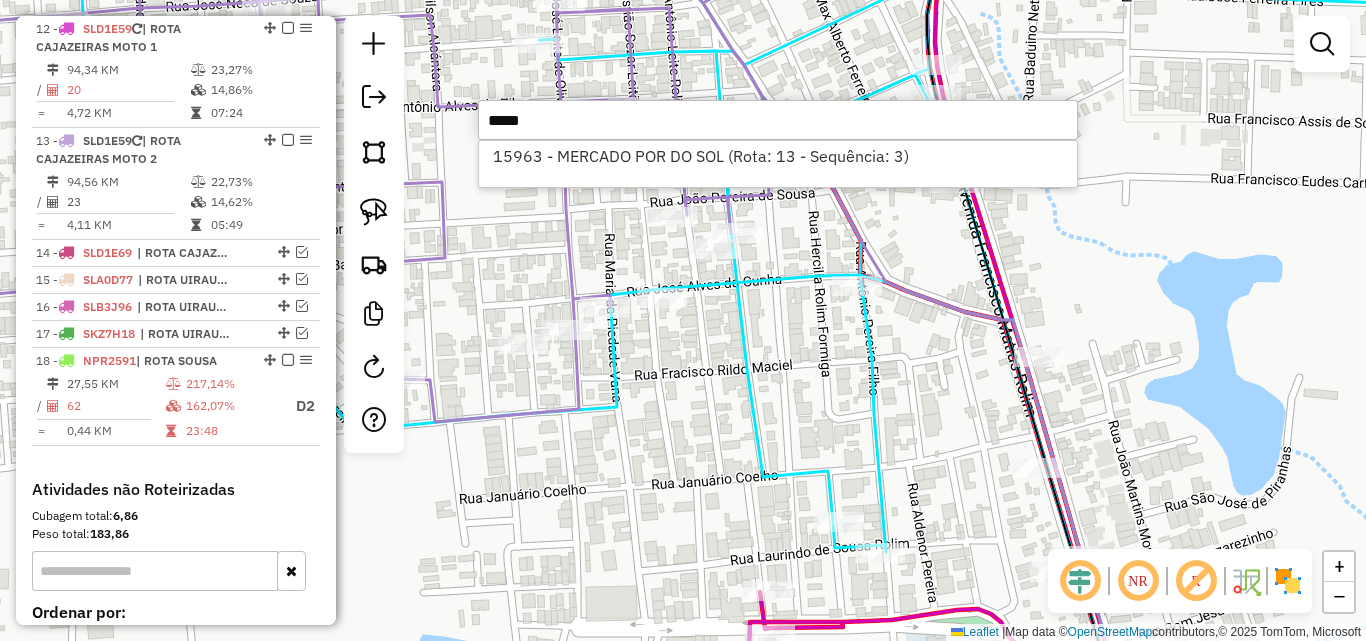 drag, startPoint x: 919, startPoint y: 143, endPoint x: 443, endPoint y: 201, distance: 479.5206 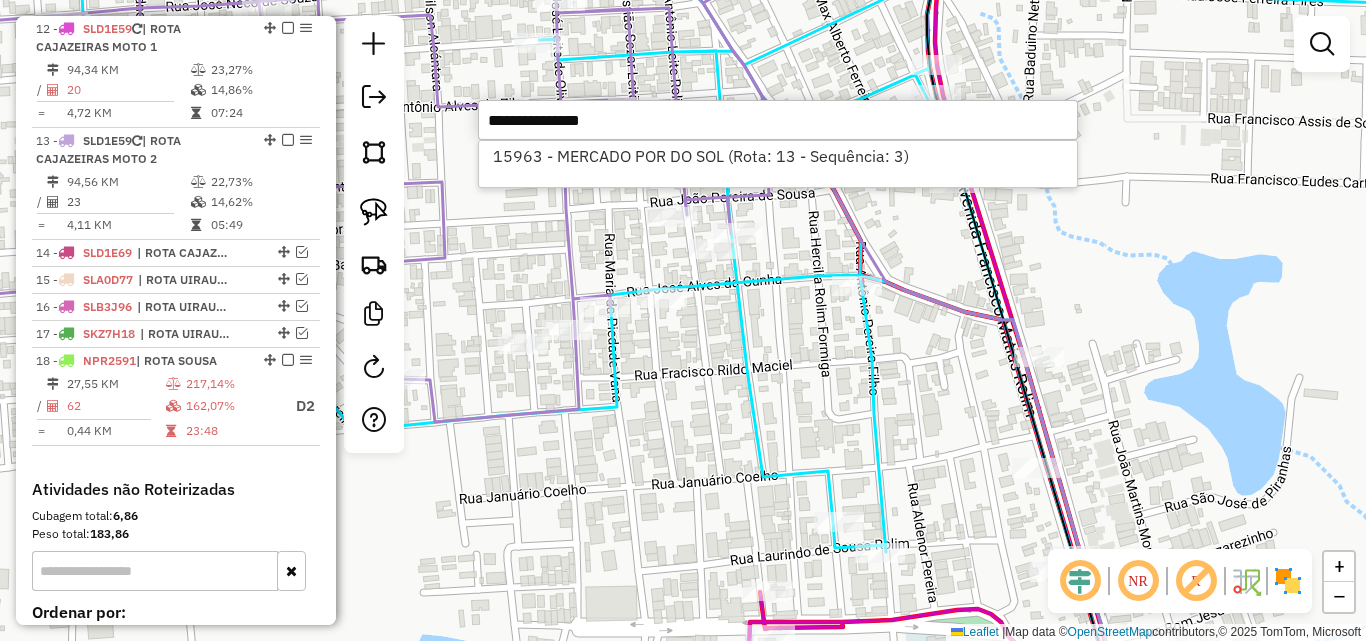 select on "*********" 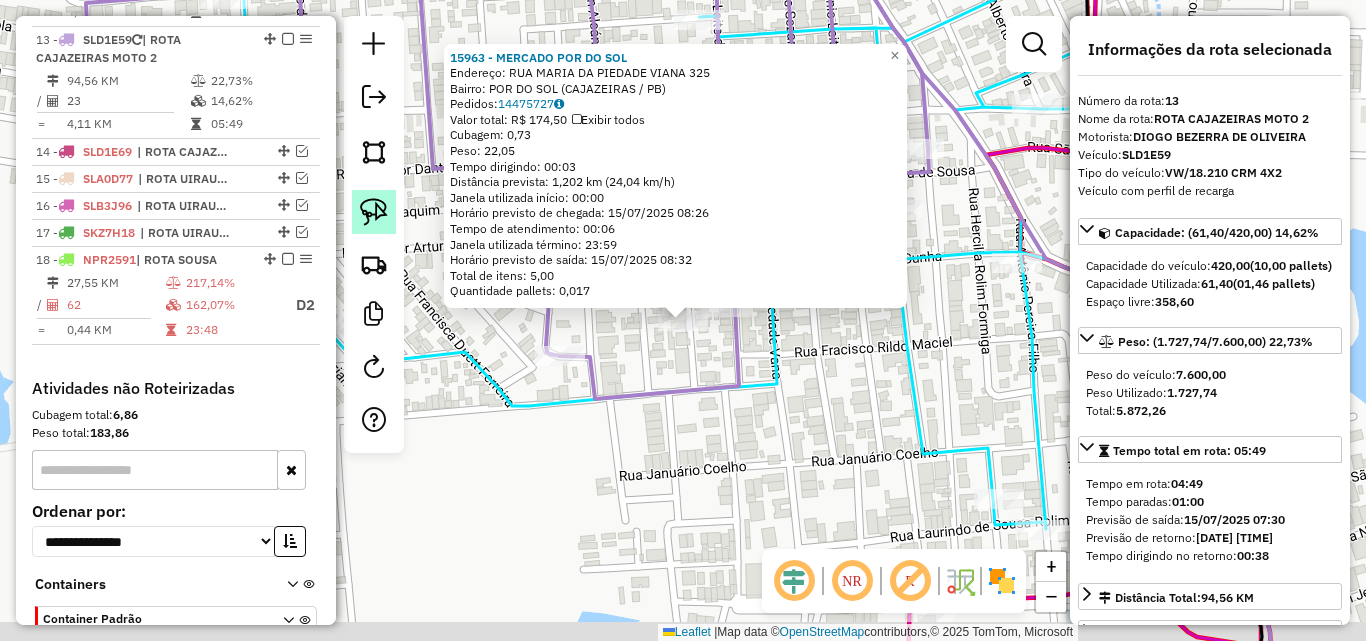 click 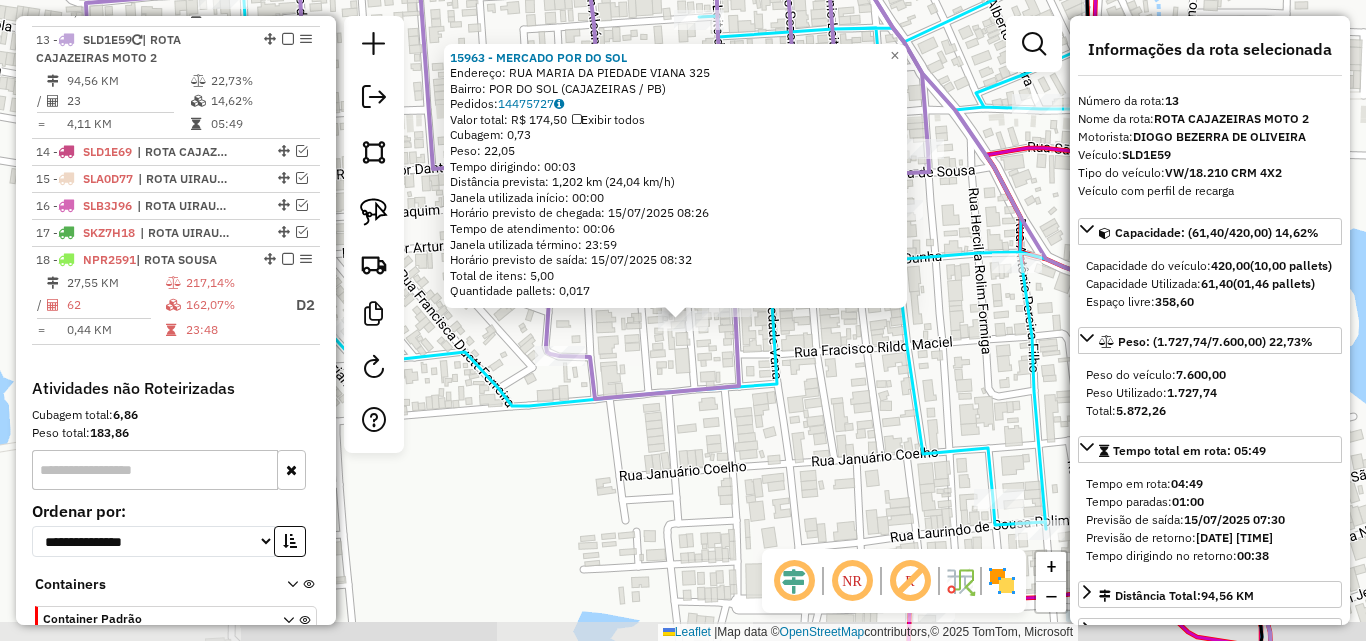 scroll, scrollTop: 1244, scrollLeft: 0, axis: vertical 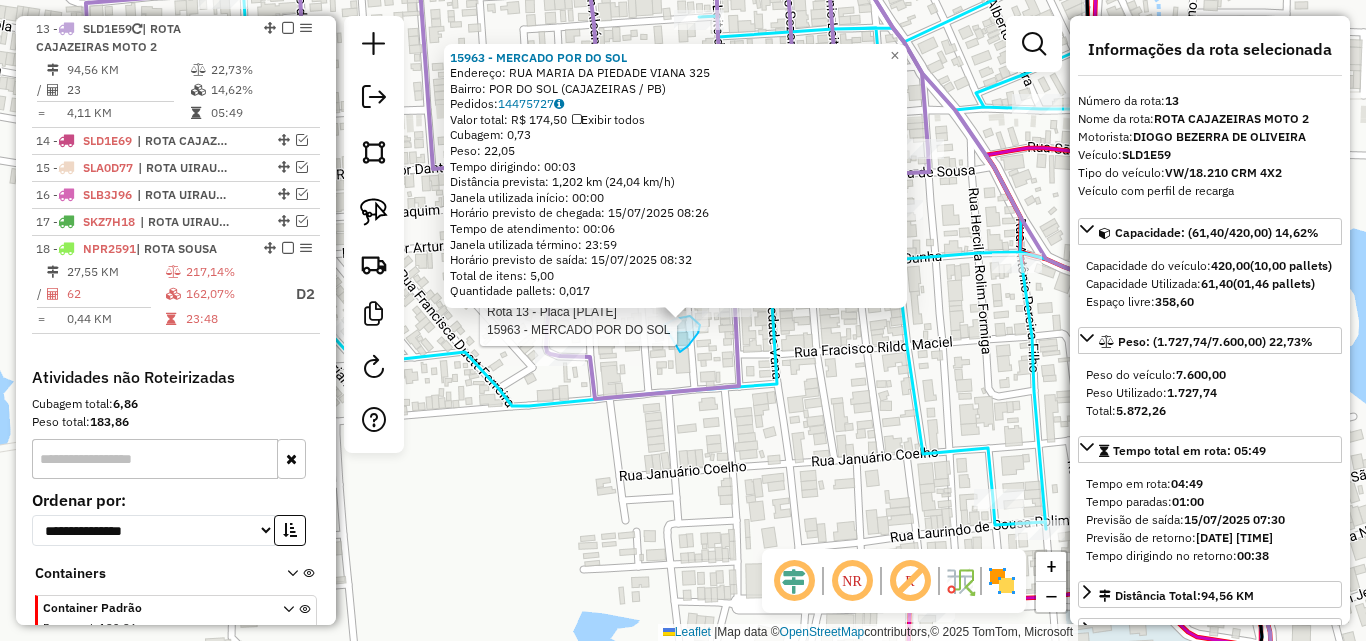drag, startPoint x: 680, startPoint y: 352, endPoint x: 658, endPoint y: 332, distance: 29.732138 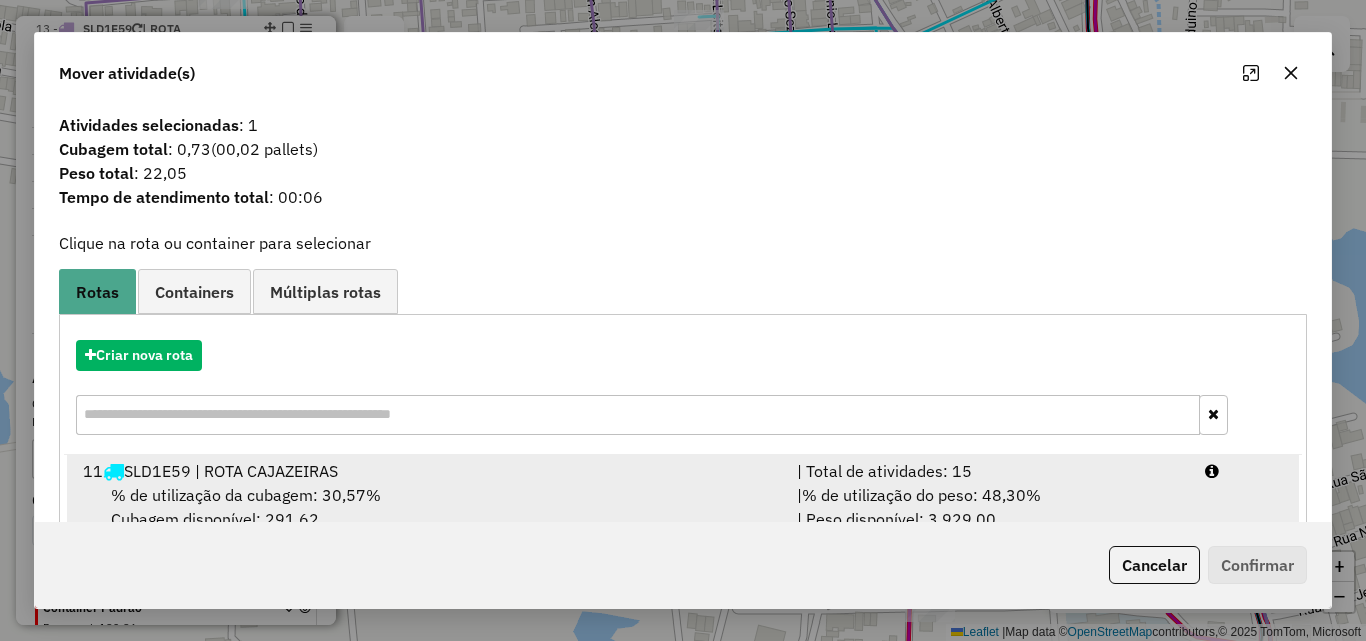 click on "|  % de utilização do peso: 48,30%  | Peso disponível: 3.929,00" at bounding box center [989, 507] 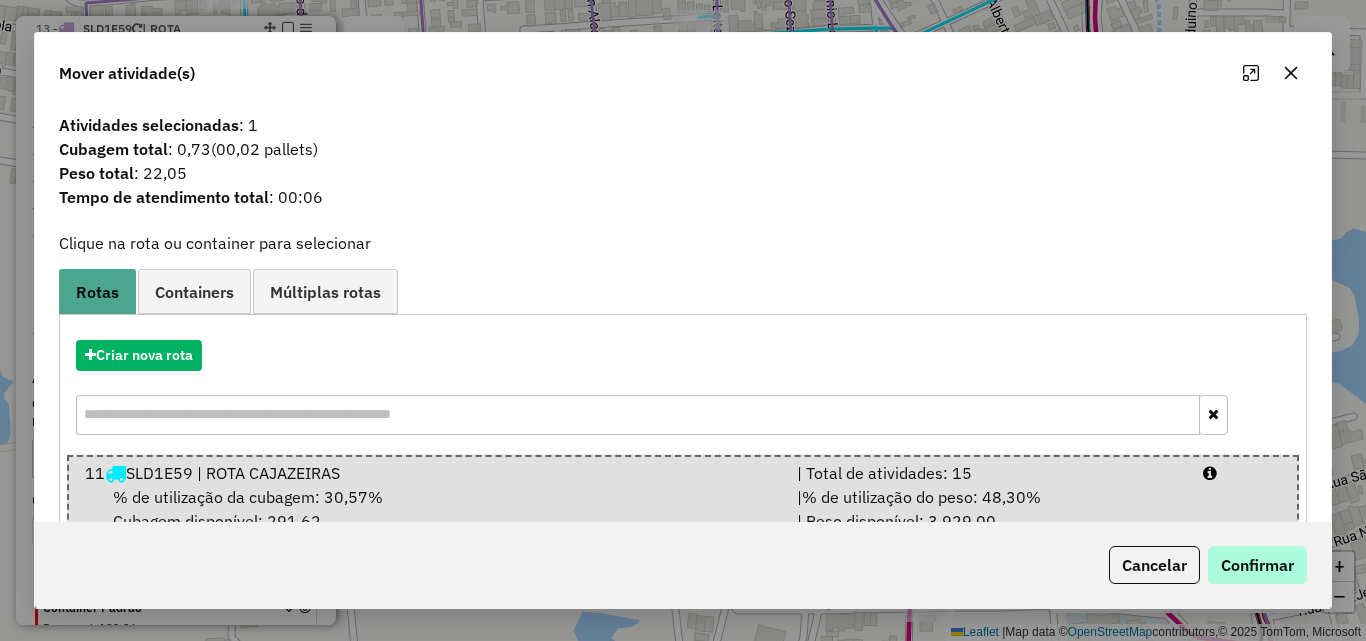 scroll, scrollTop: 213, scrollLeft: 0, axis: vertical 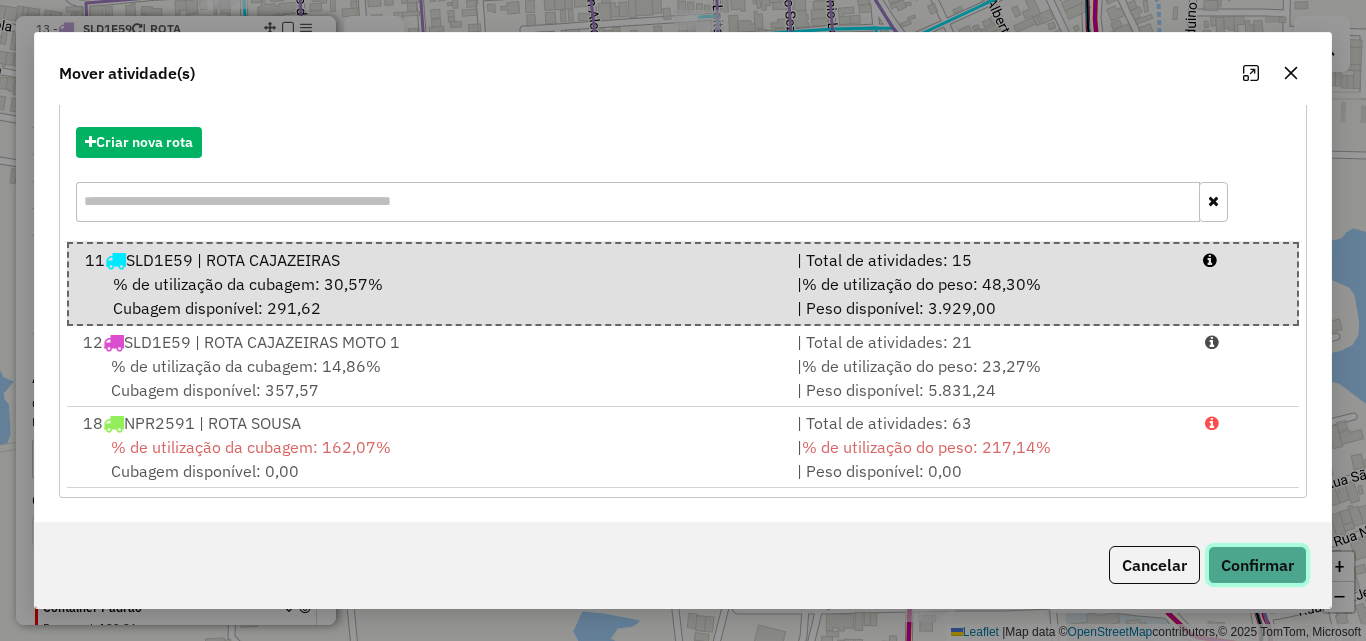 click on "Confirmar" 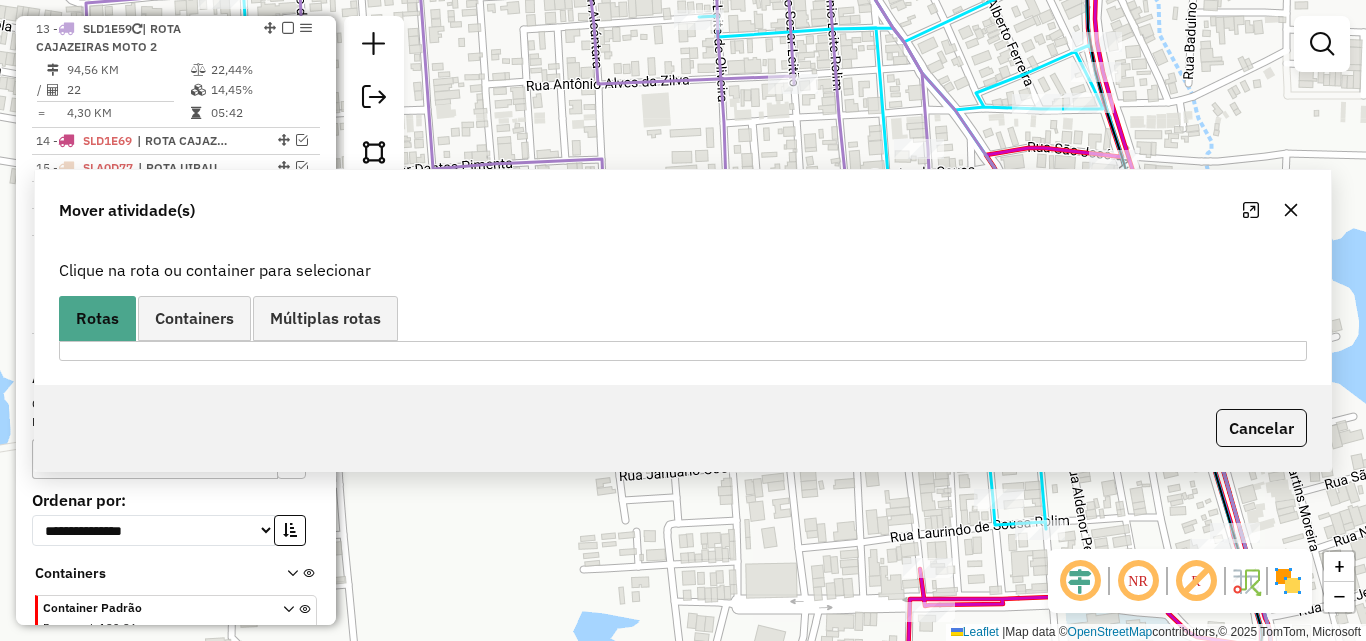 scroll, scrollTop: 1132, scrollLeft: 0, axis: vertical 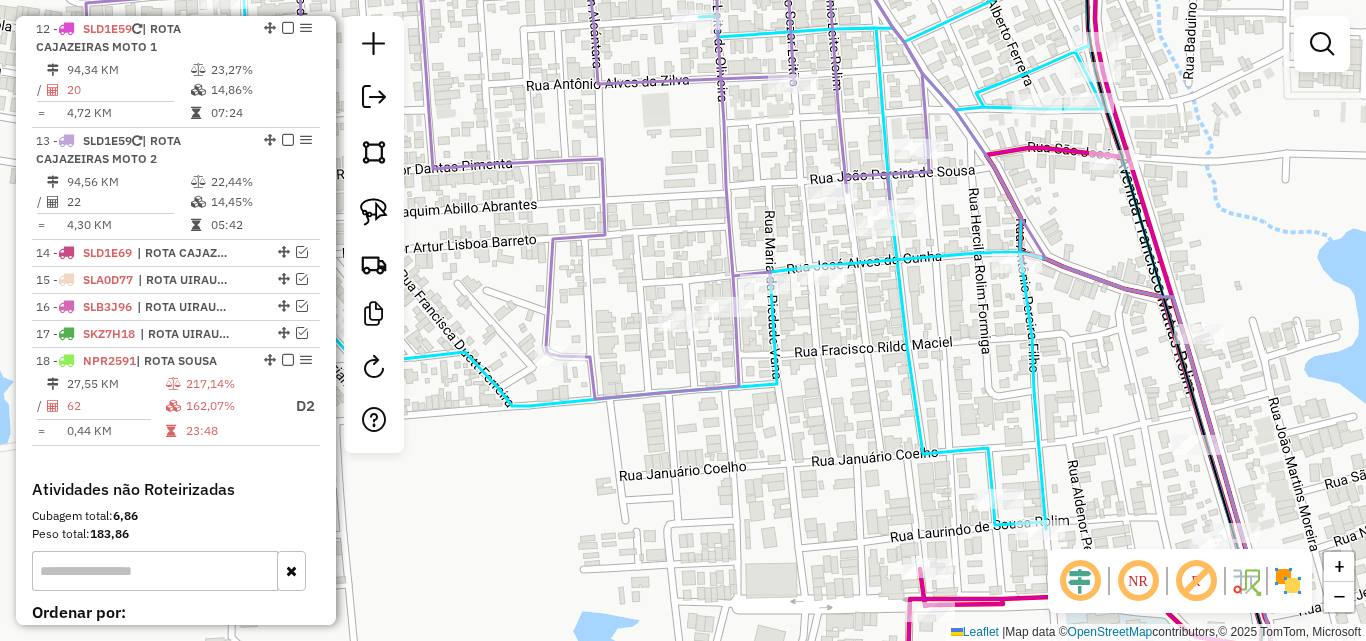 drag, startPoint x: 926, startPoint y: 366, endPoint x: 965, endPoint y: 388, distance: 44.777225 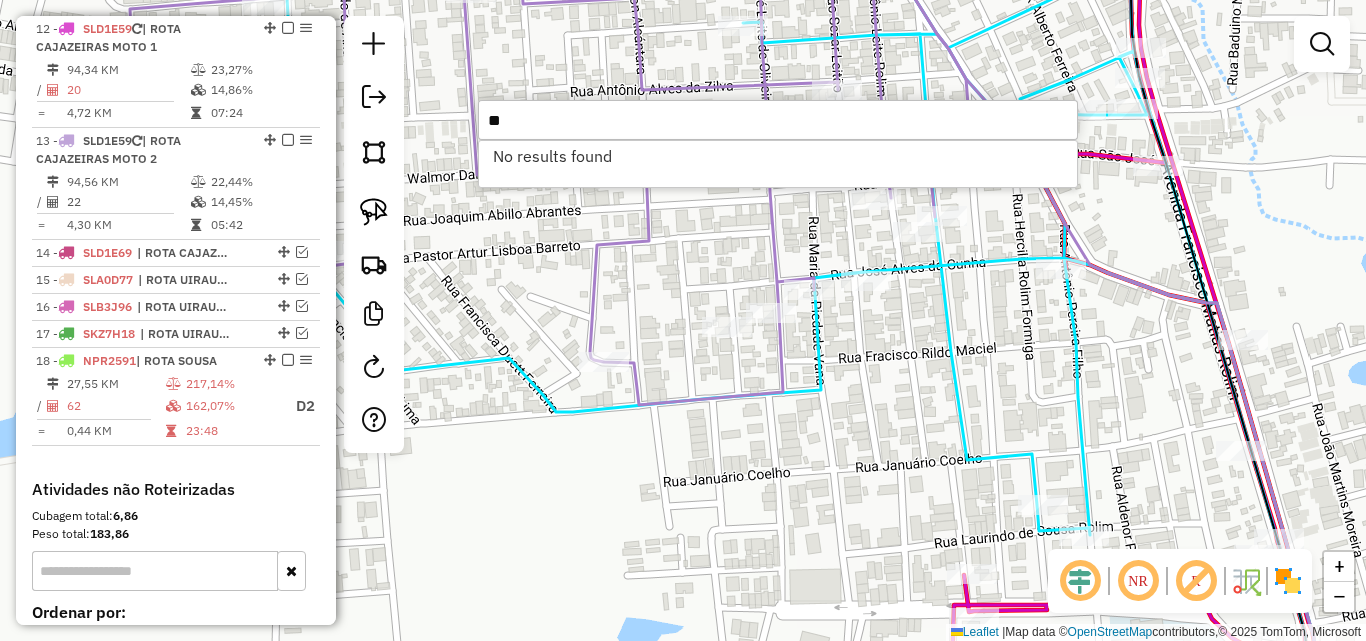 type on "*" 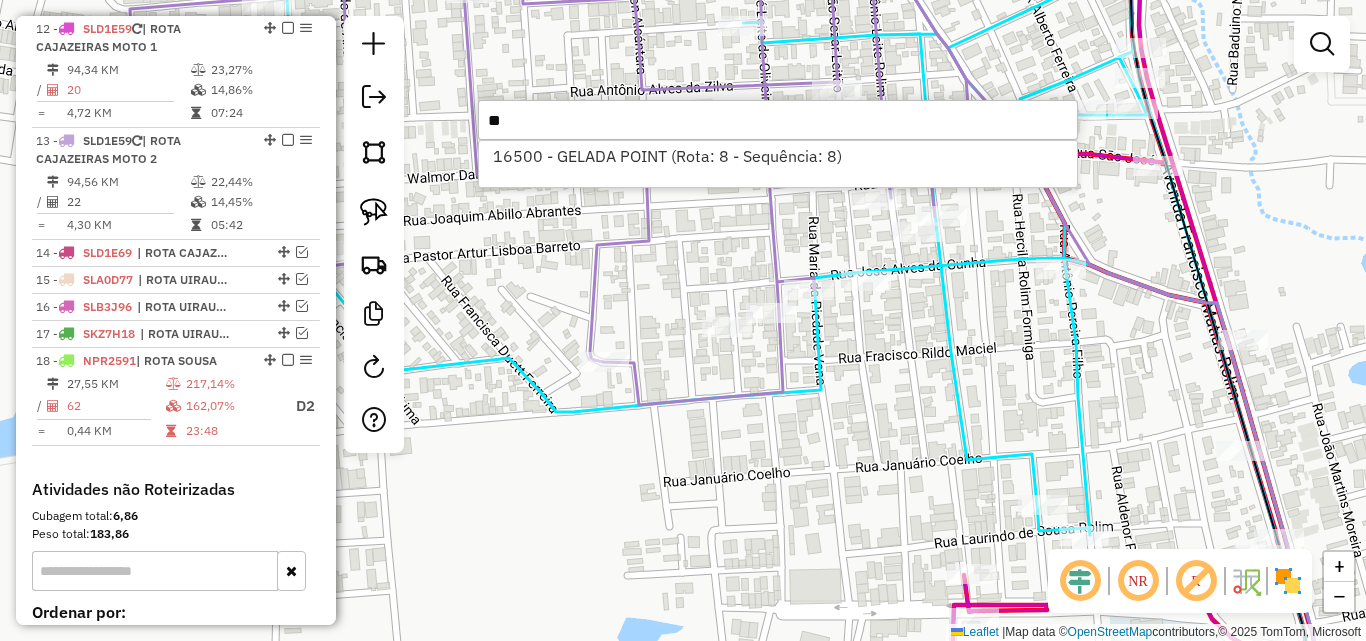 type on "*" 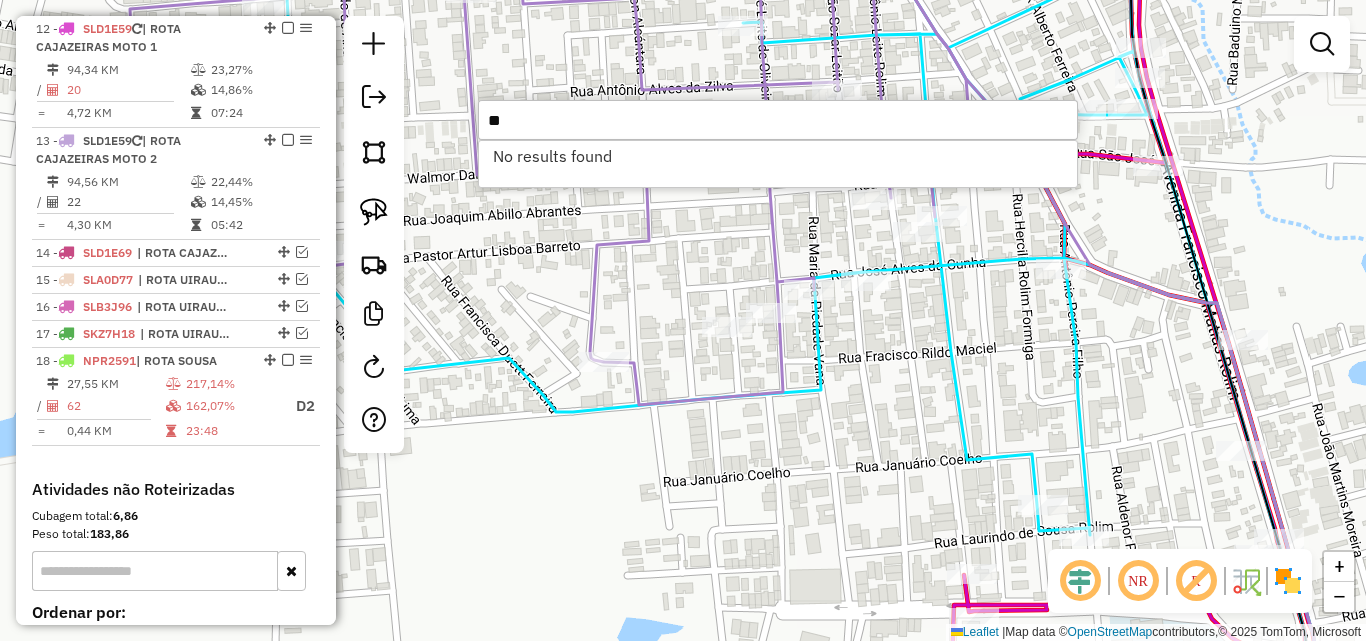 type on "*" 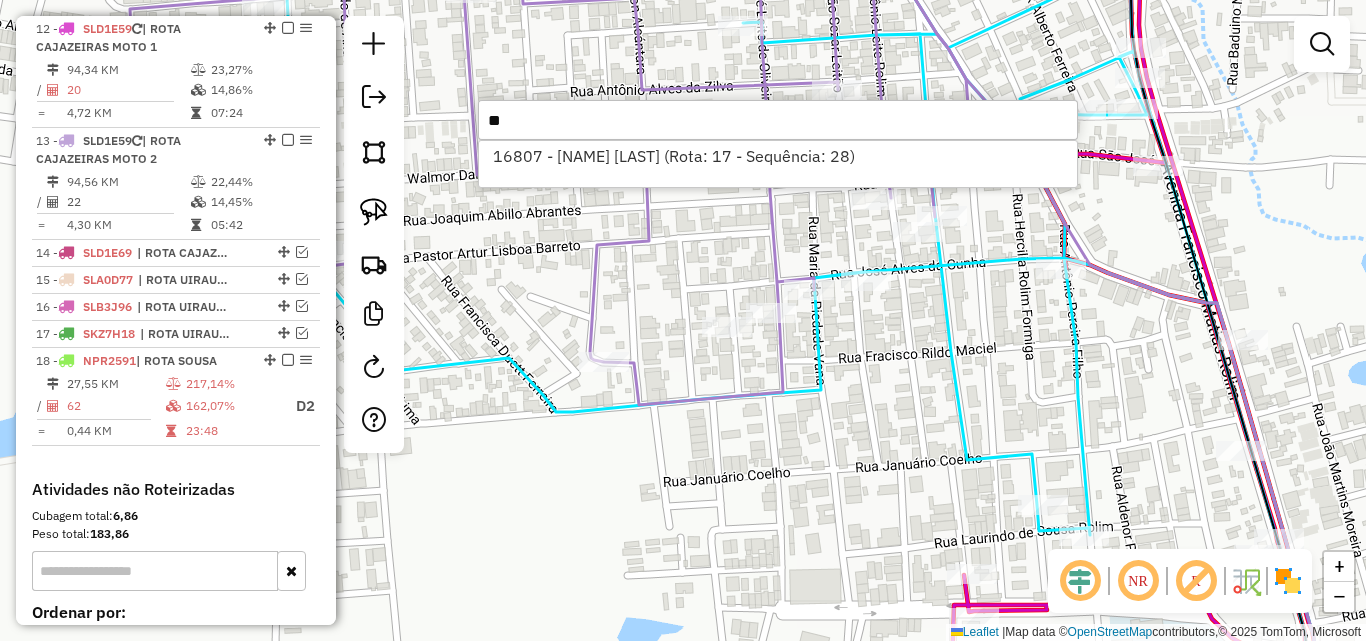 type on "*" 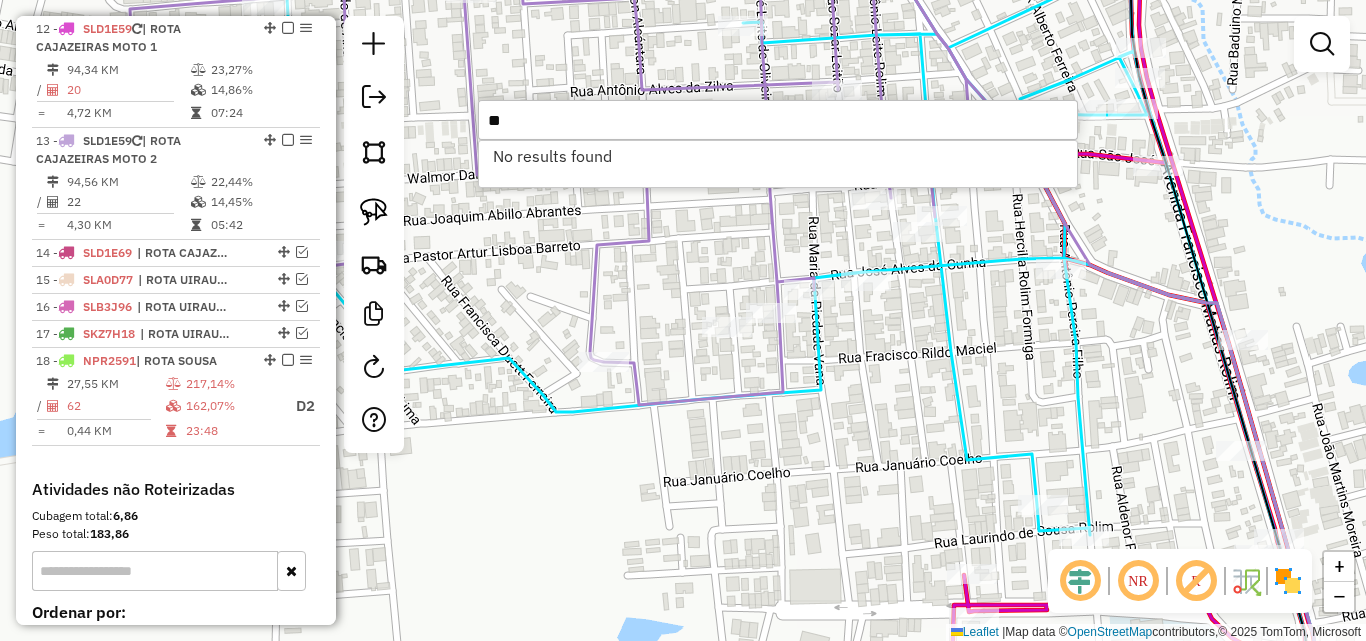 type on "*" 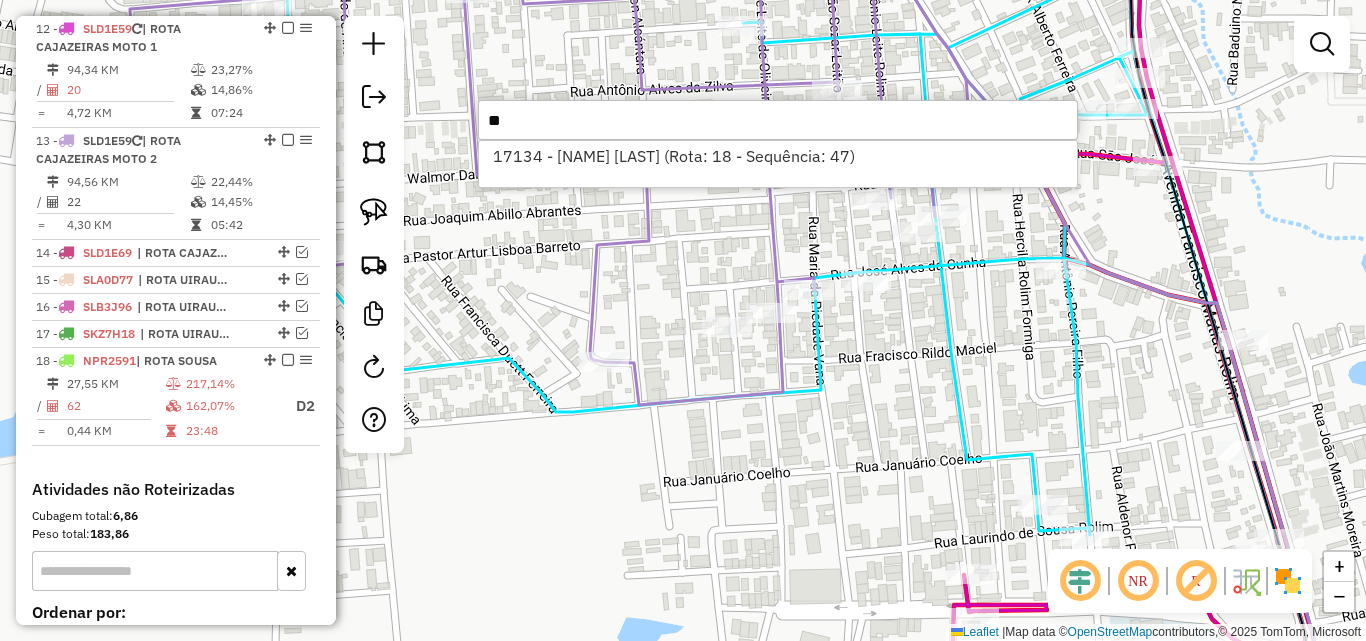 type on "*" 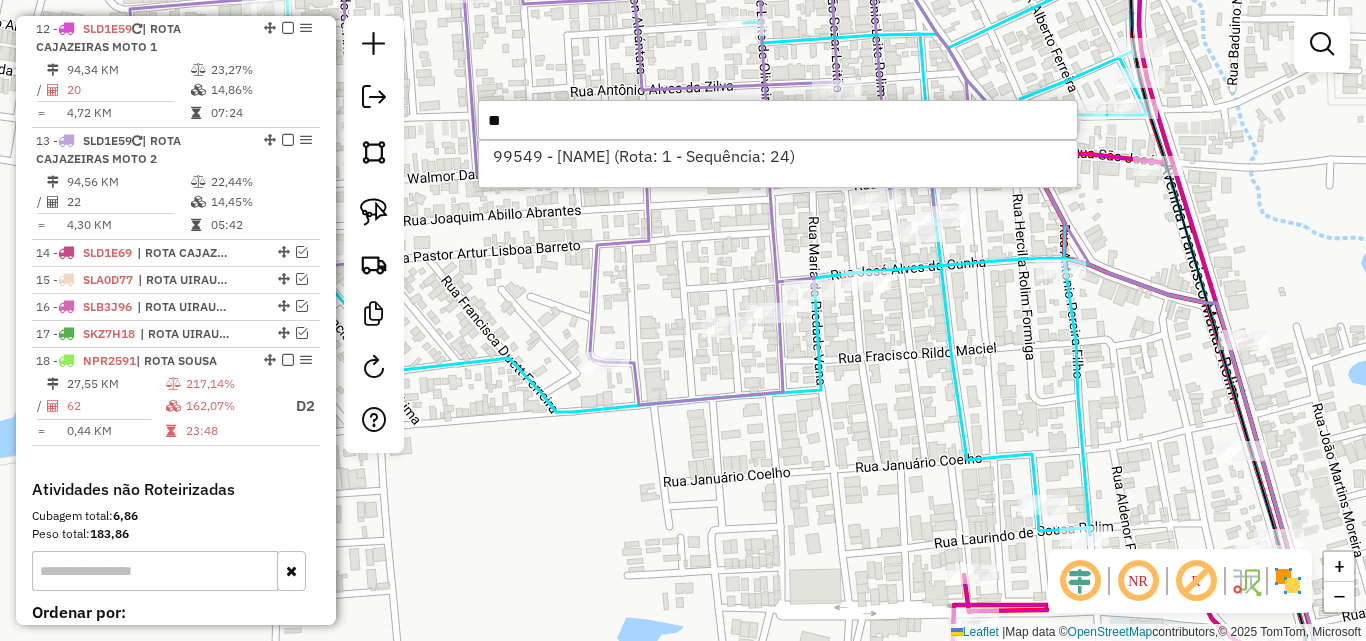 type on "*" 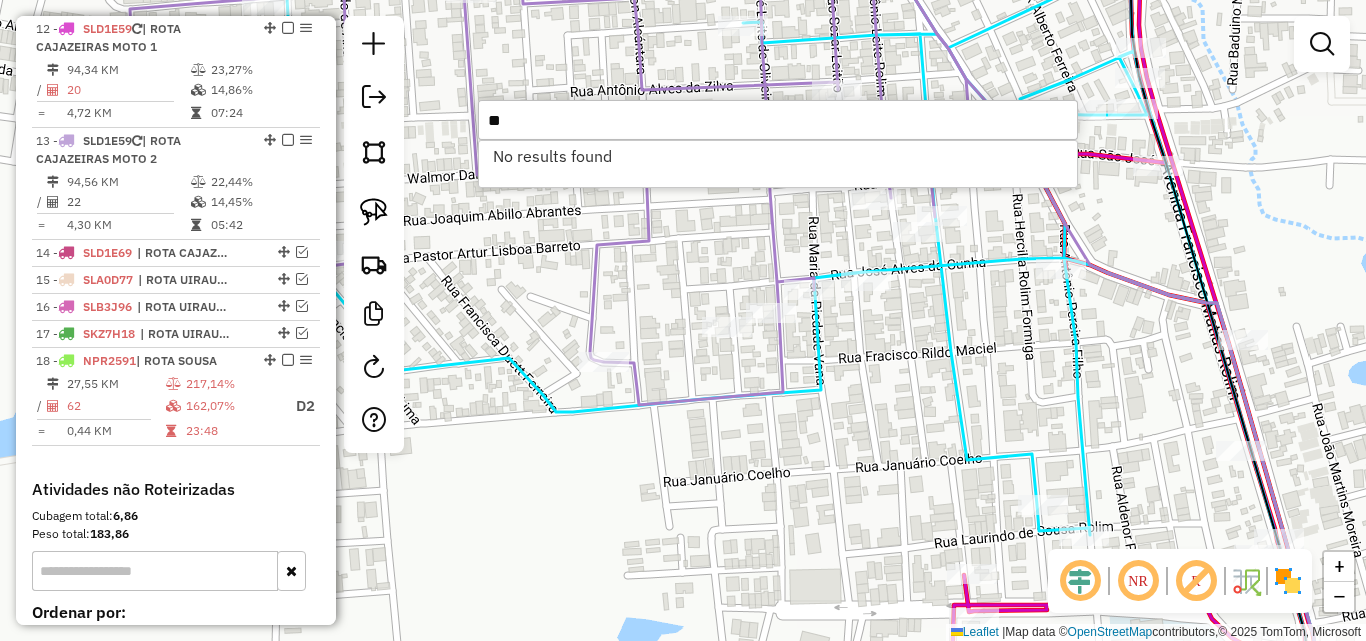 type on "*" 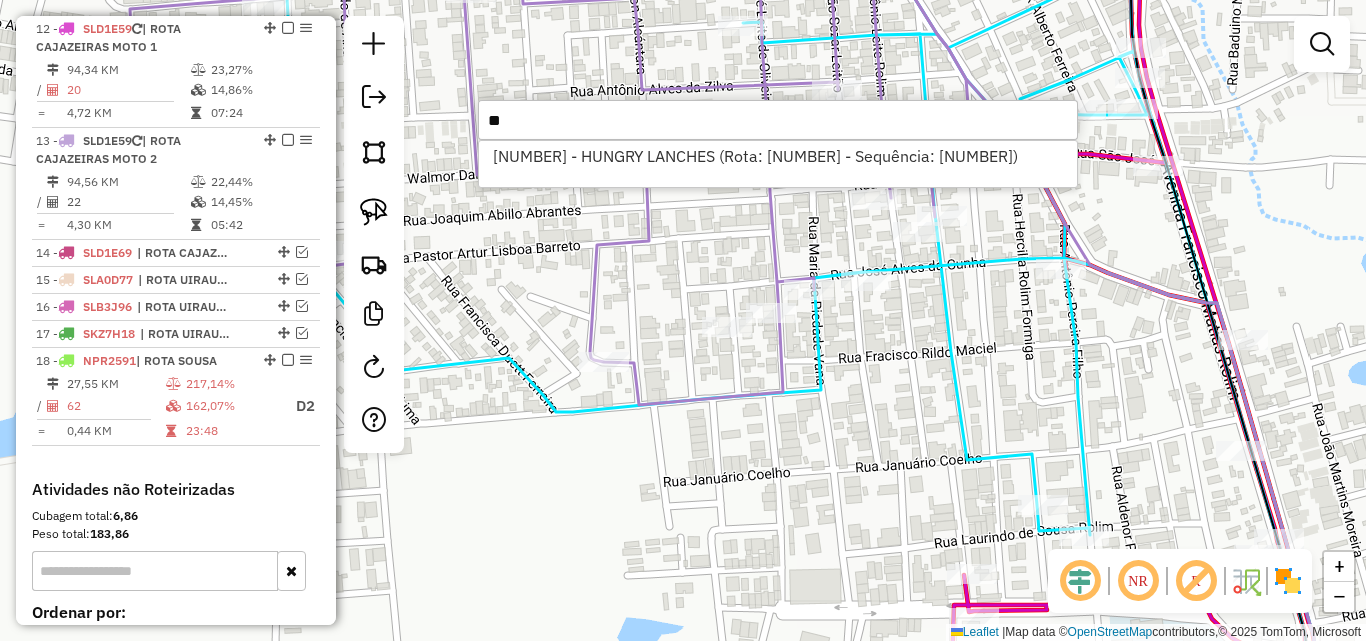 type on "*" 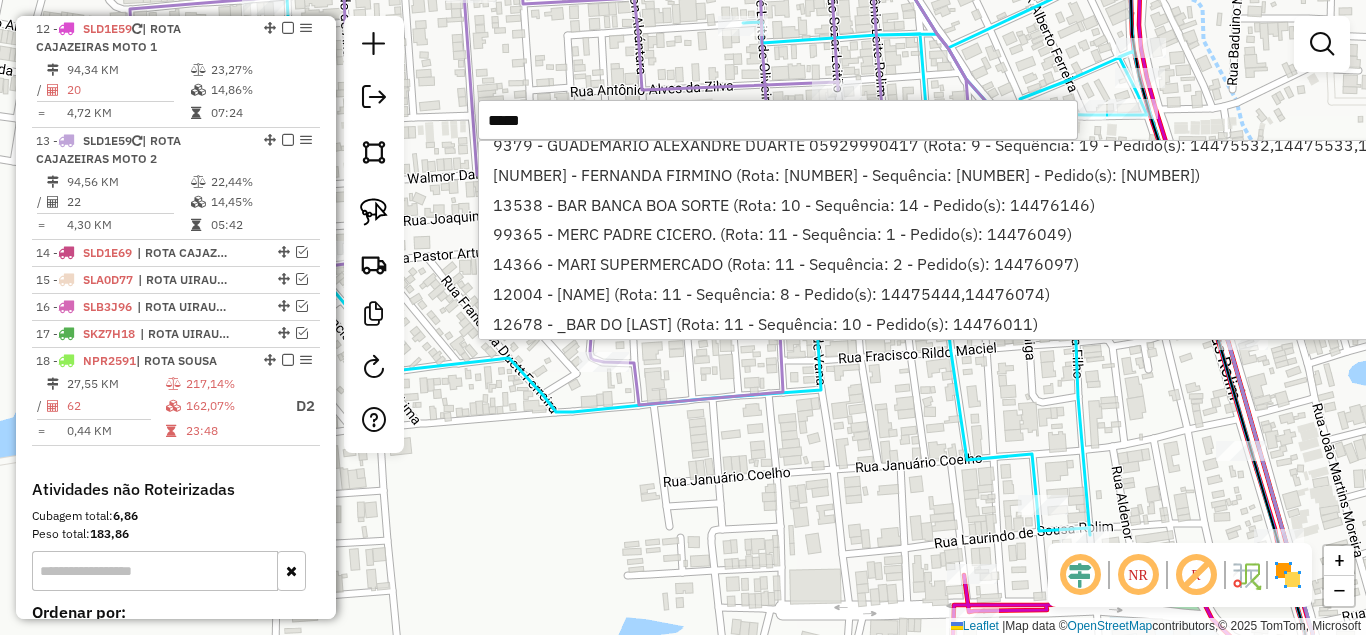 scroll, scrollTop: 2200, scrollLeft: 0, axis: vertical 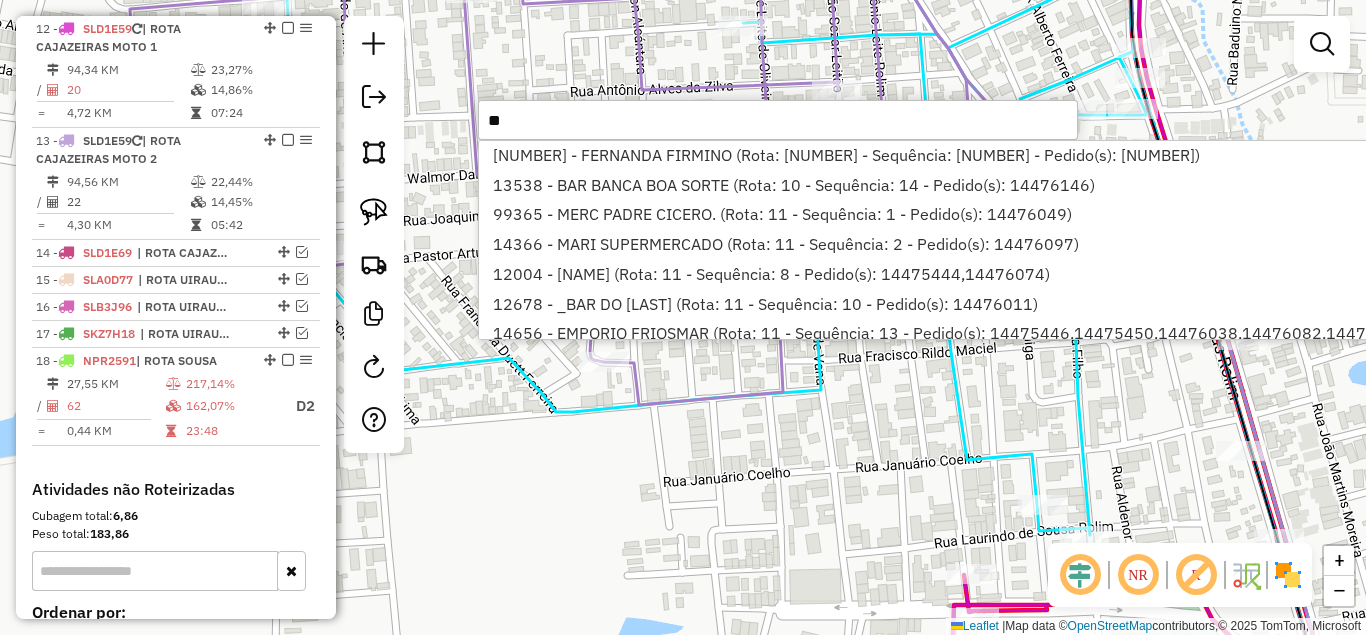 type on "*" 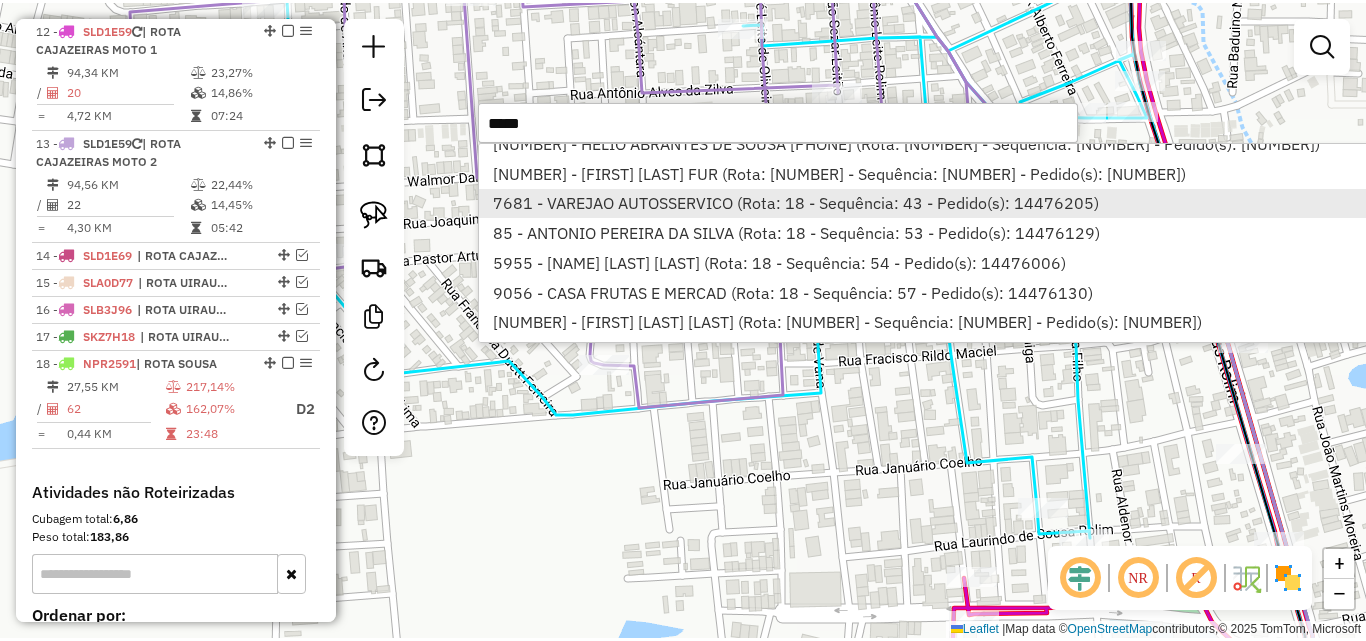 scroll, scrollTop: 4246, scrollLeft: 0, axis: vertical 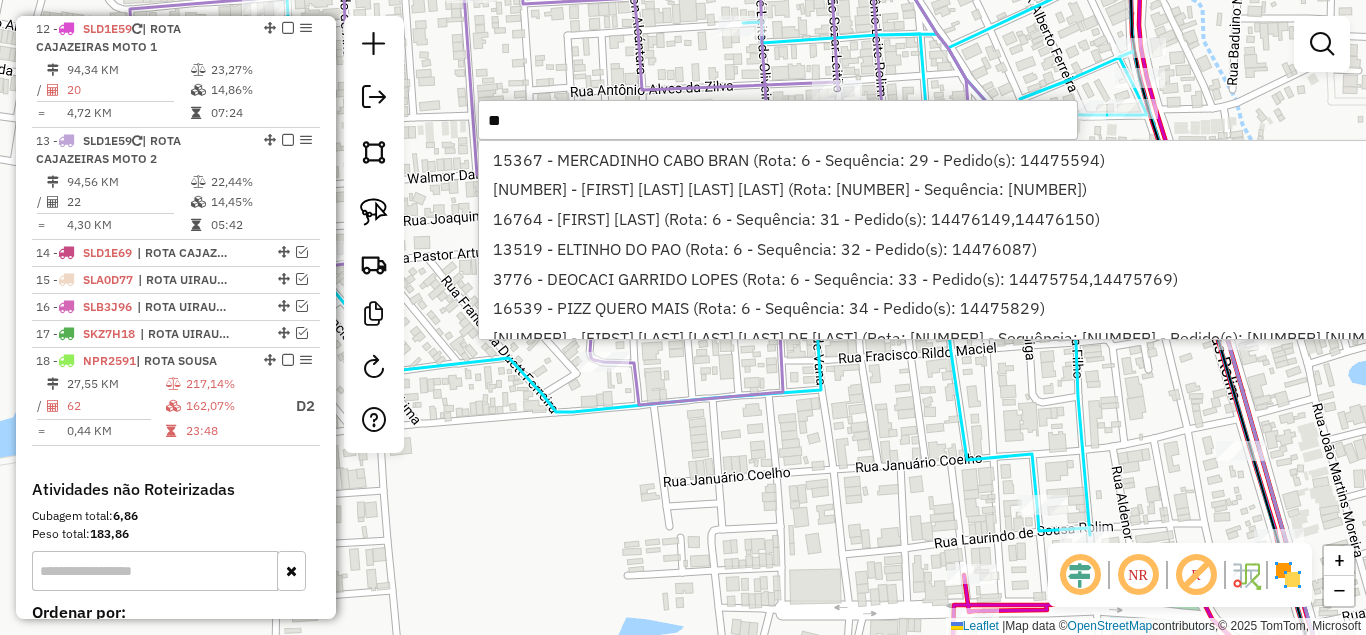 type on "*" 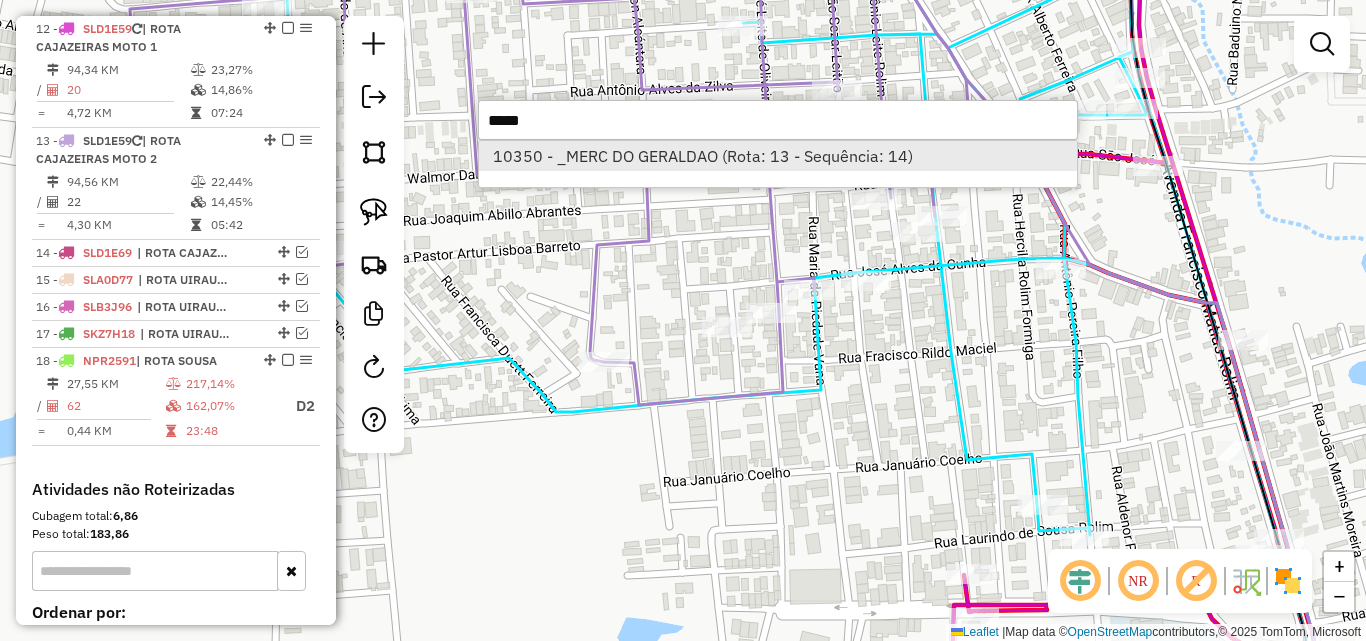 type on "*****" 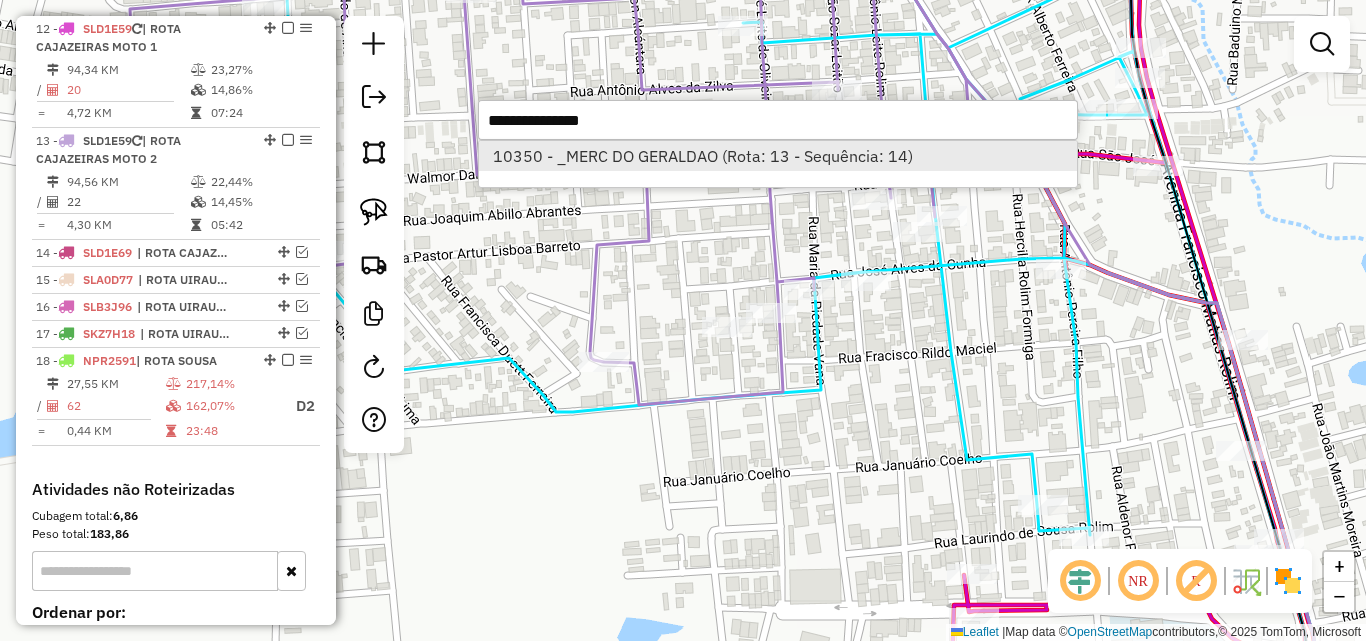 select on "*********" 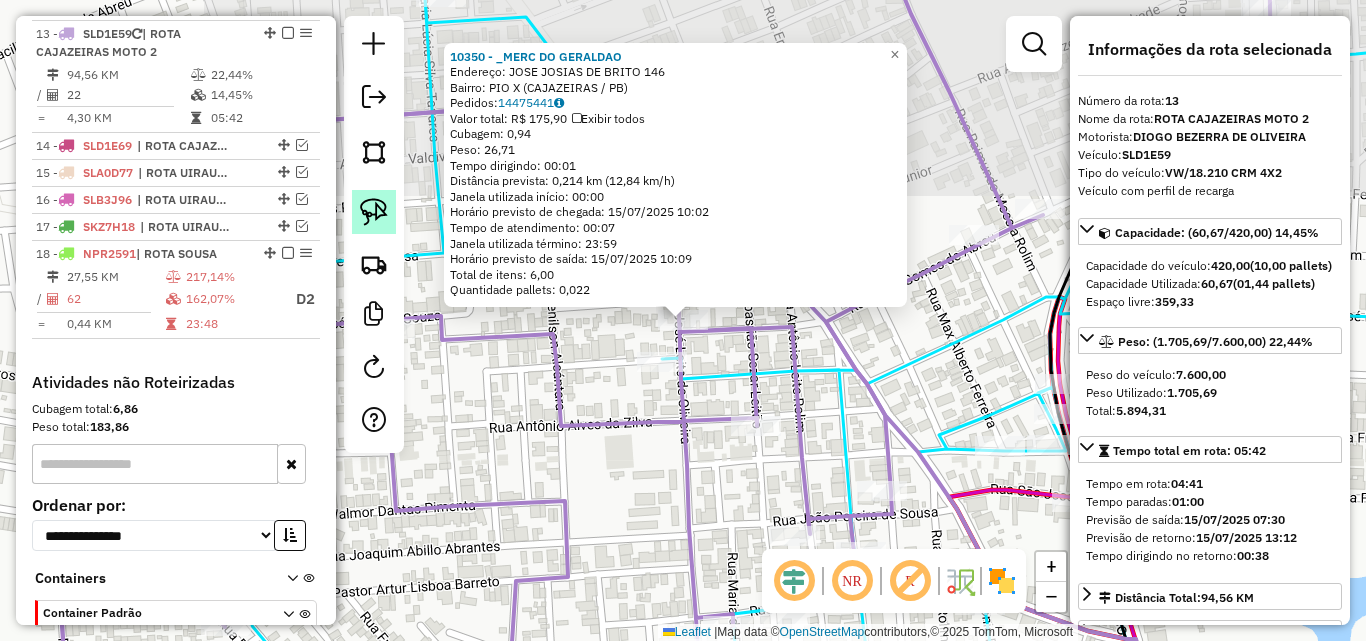 scroll, scrollTop: 1244, scrollLeft: 0, axis: vertical 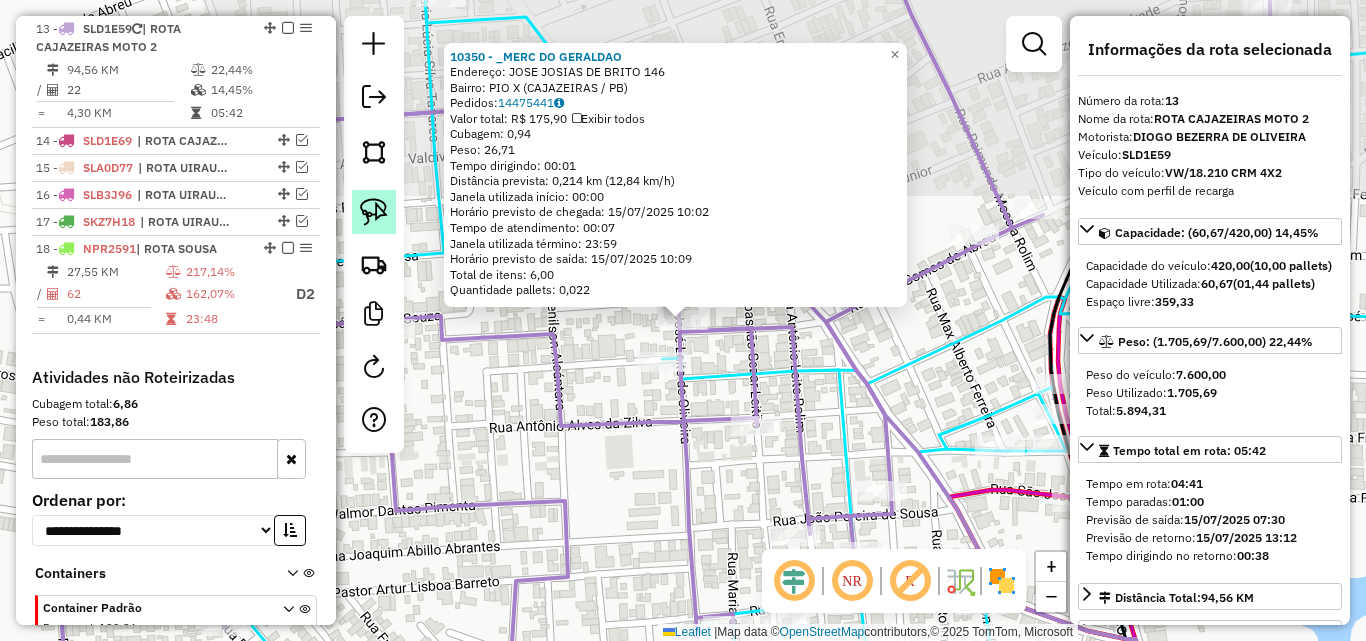 click 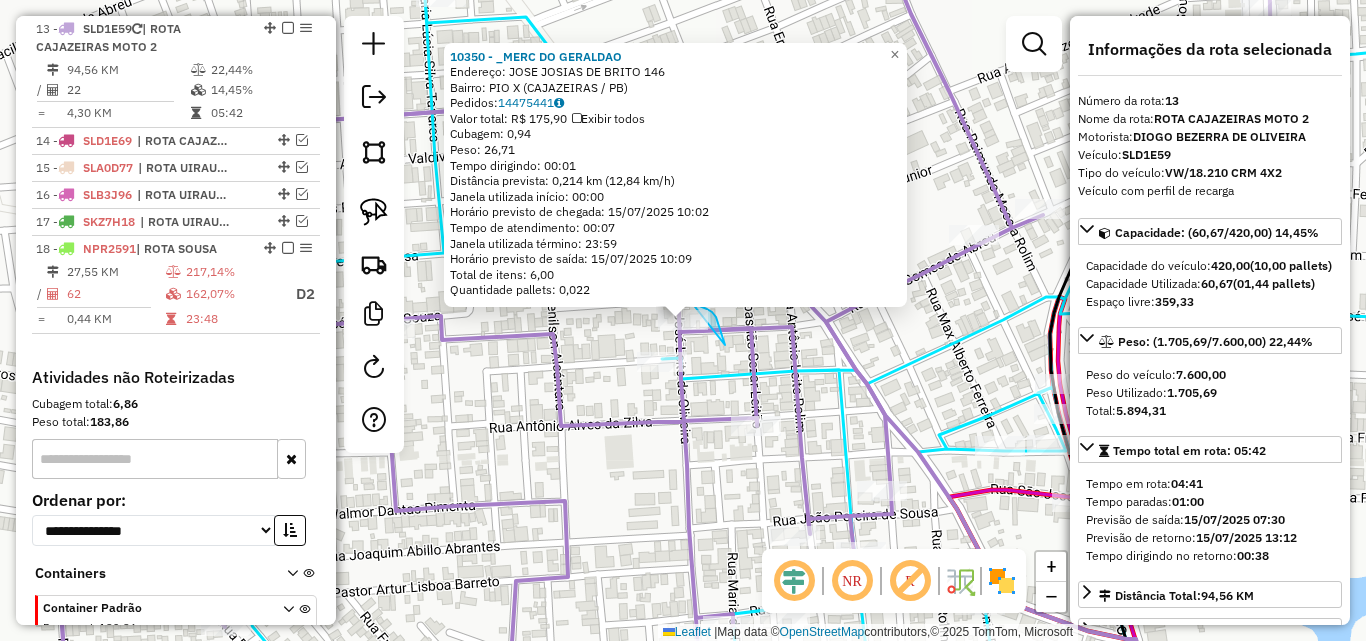 drag, startPoint x: 725, startPoint y: 345, endPoint x: 629, endPoint y: 333, distance: 96.74709 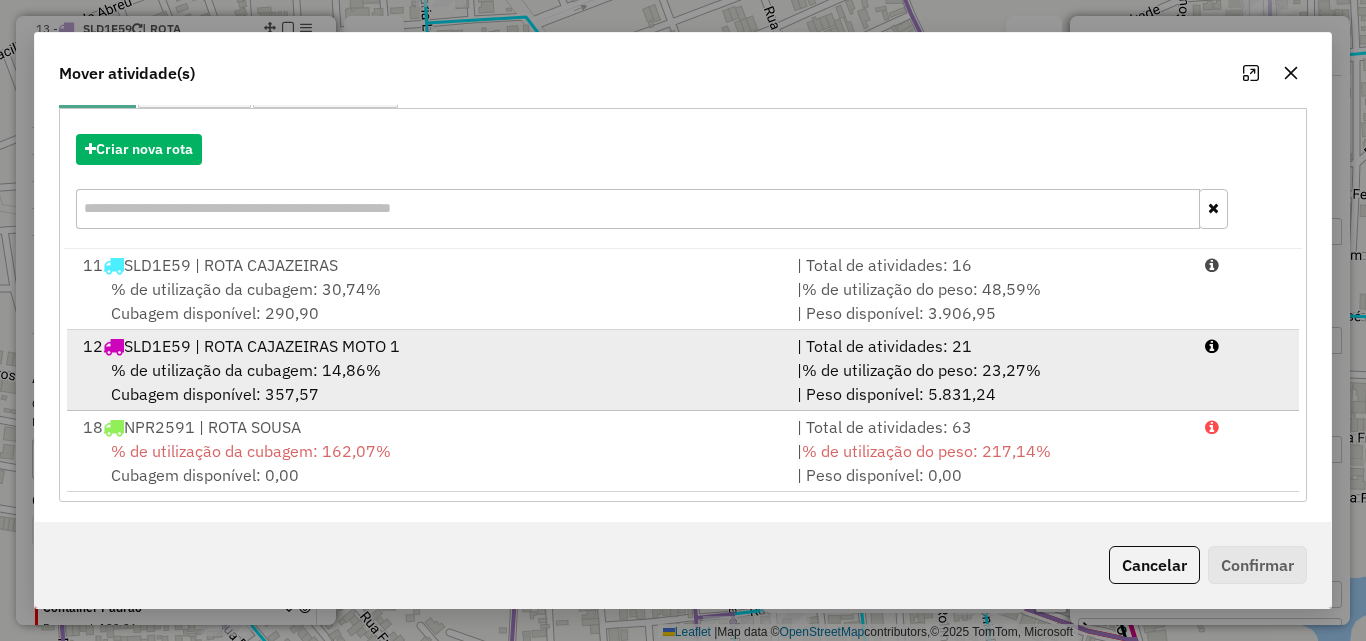 scroll, scrollTop: 210, scrollLeft: 0, axis: vertical 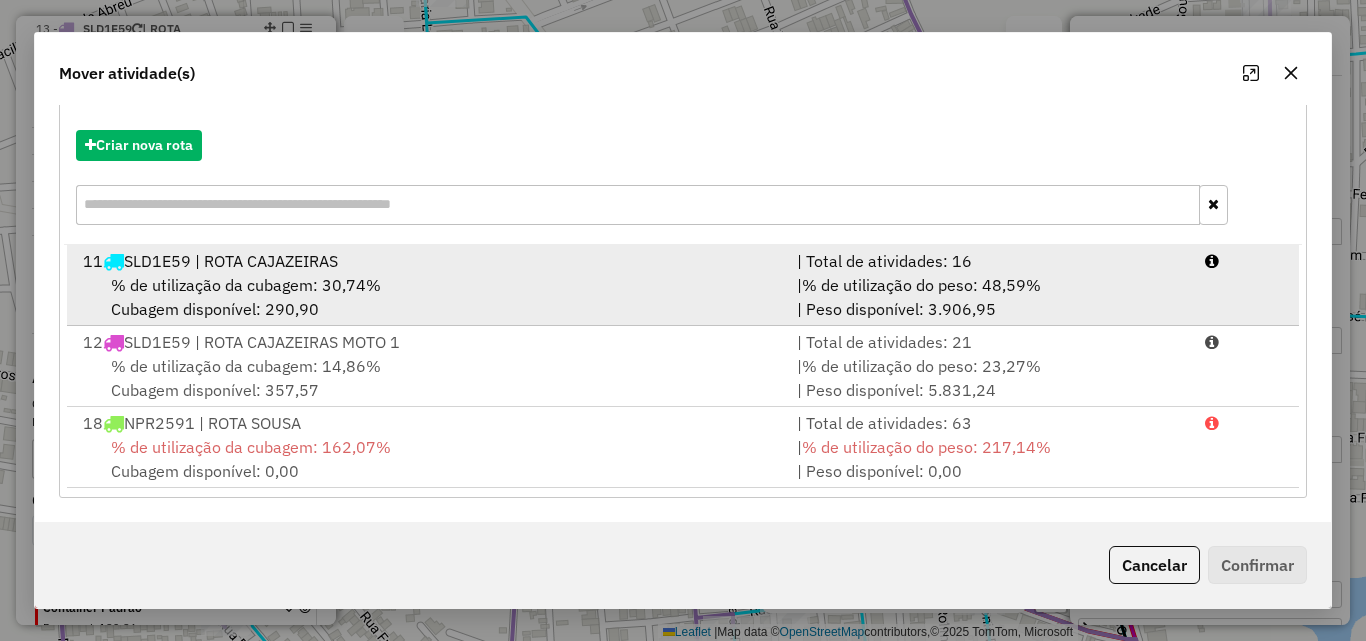 click on "|  % de utilização do peso: 48,59%  | Peso disponível: 3.906,95" at bounding box center [989, 297] 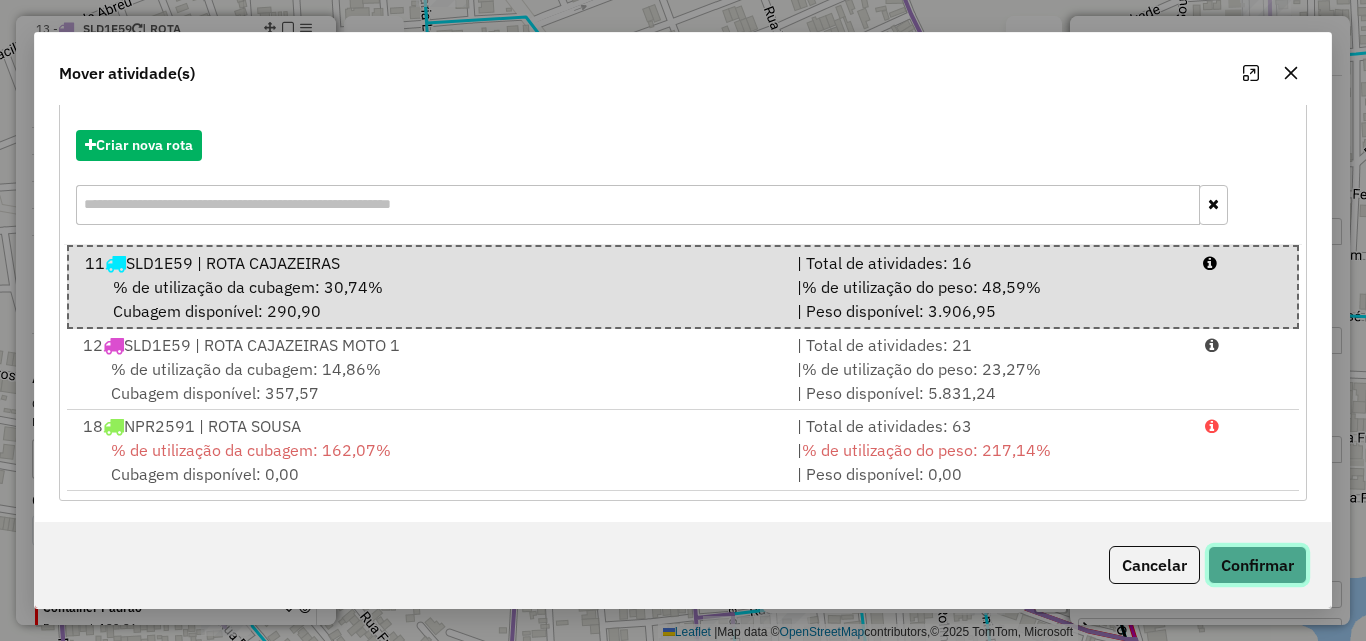 click on "Confirmar" 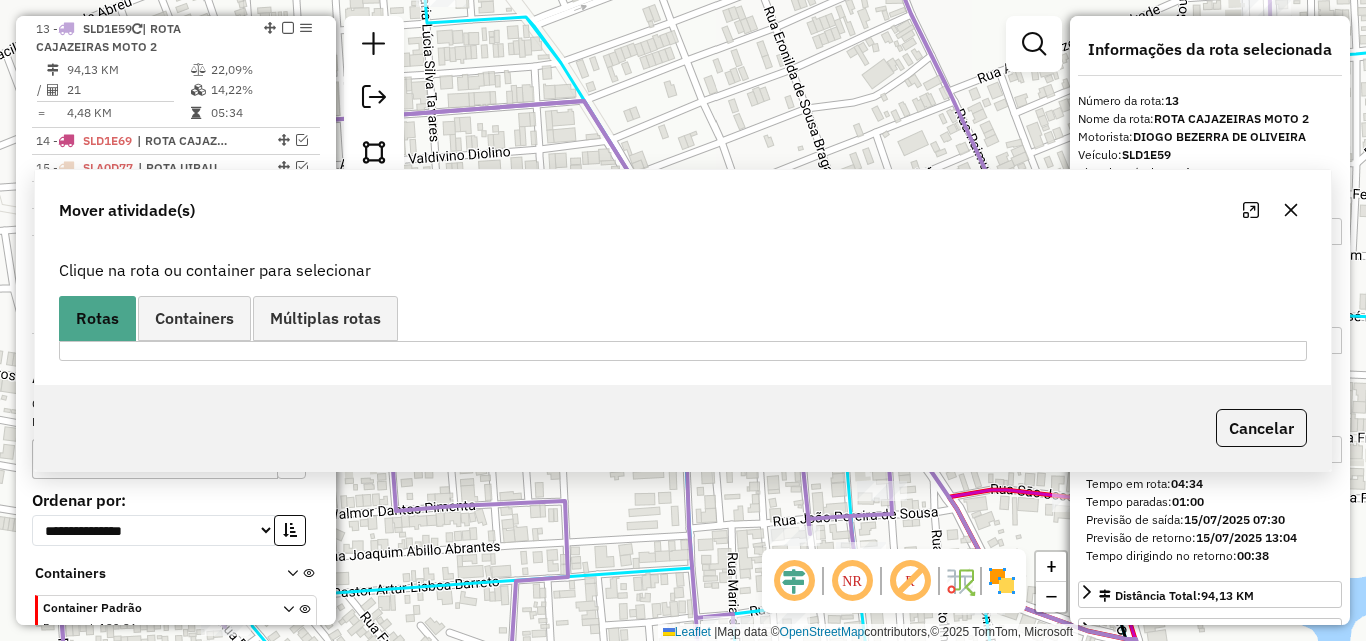 scroll, scrollTop: 1138, scrollLeft: 0, axis: vertical 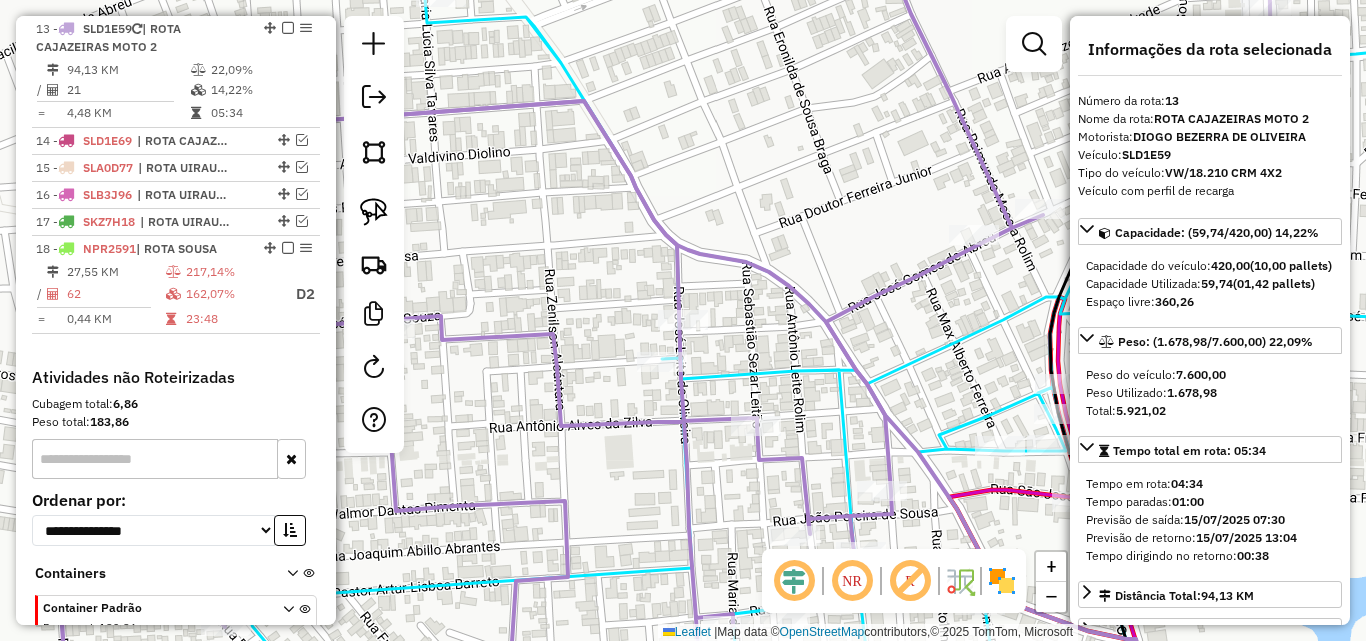 click on "Janela de atendimento Grade de atendimento Capacidade Transportadoras Veículos Cliente Pedidos  Rotas Selecione os dias de semana para filtrar as janelas de atendimento  Seg   Ter   Qua   Qui   Sex   Sáb   Dom  Informe o período da janela de atendimento: De: Até:  Filtrar exatamente a janela do cliente  Considerar janela de atendimento padrão  Selecione os dias de semana para filtrar as grades de atendimento  Seg   Ter   Qua   Qui   Sex   Sáb   Dom   Considerar clientes sem dia de atendimento cadastrado  Clientes fora do dia de atendimento selecionado Filtrar as atividades entre os valores definidos abaixo:  Peso mínimo:   Peso máximo:   Cubagem mínima:   Cubagem máxima:   De:   Até:  Filtrar as atividades entre o tempo de atendimento definido abaixo:  De:   Até:   Considerar capacidade total dos clientes não roteirizados Transportadora: Selecione um ou mais itens Tipo de veículo: Selecione um ou mais itens Veículo: Selecione um ou mais itens Motorista: Selecione um ou mais itens Nome: Rótulo:" 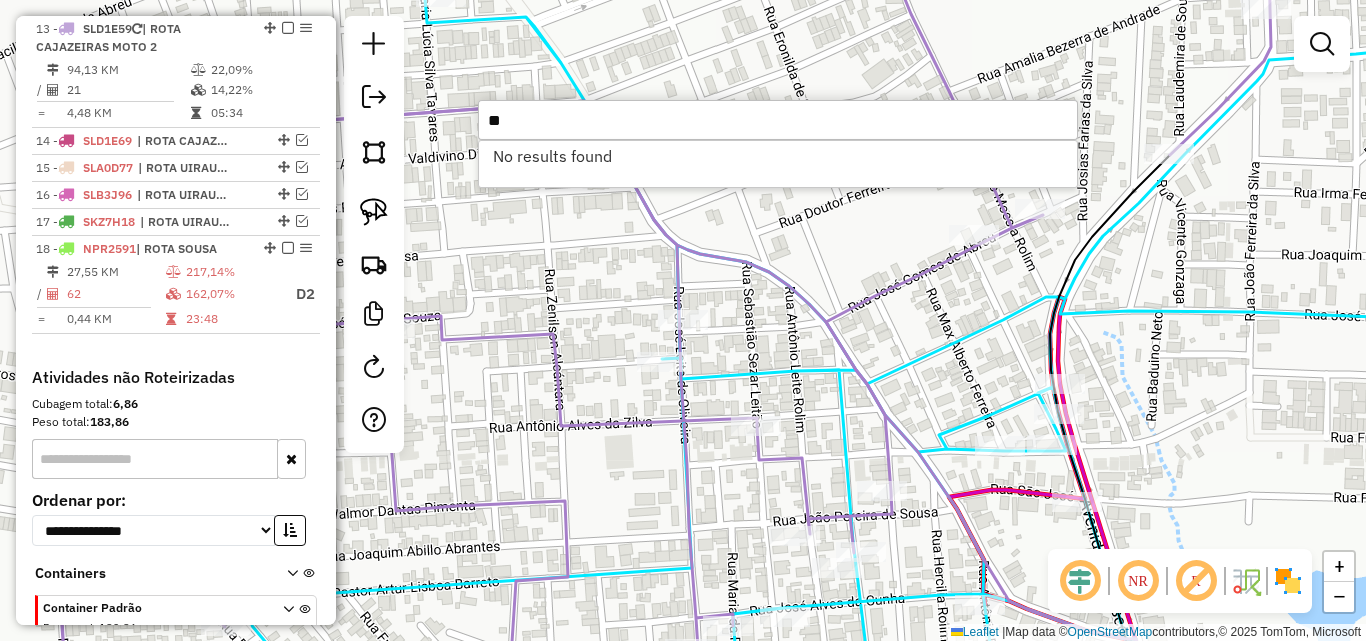 type on "*" 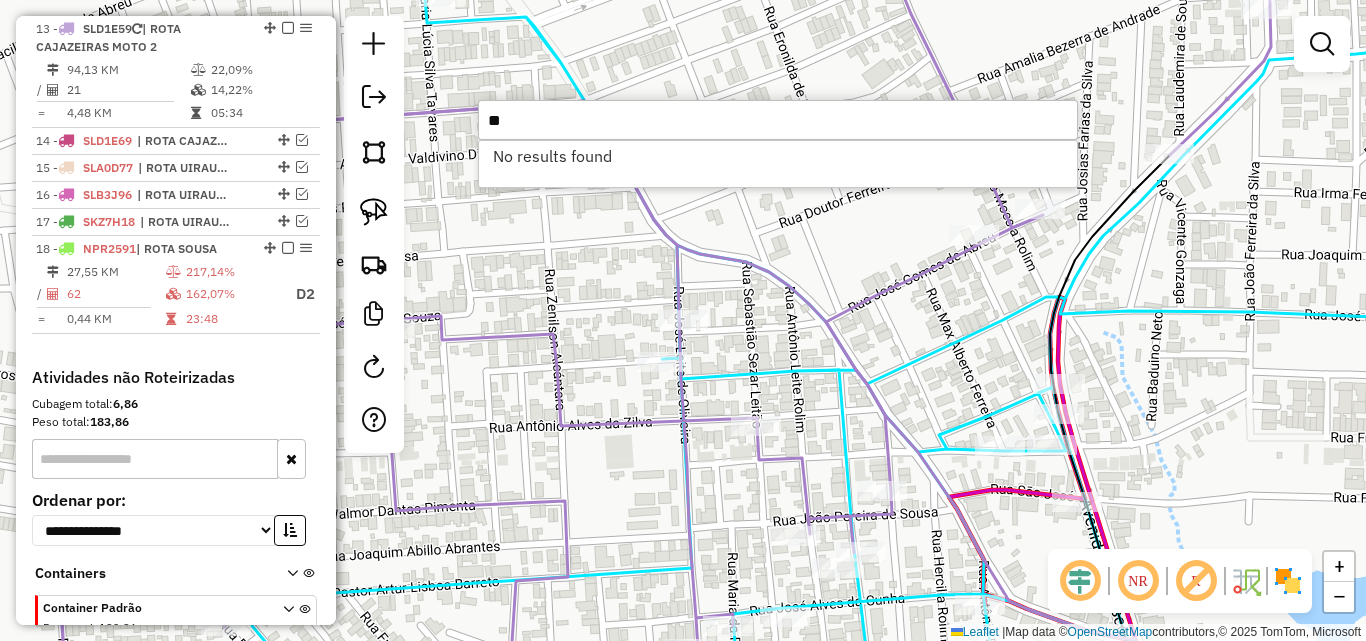 type on "*" 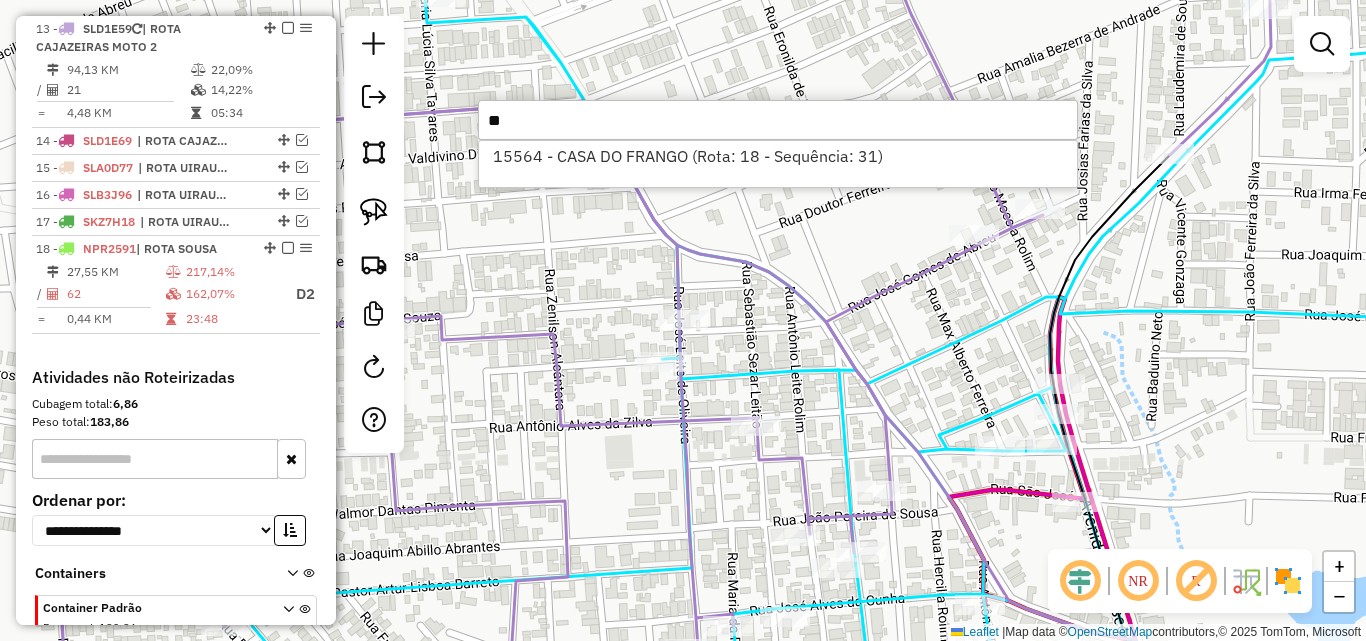 type on "*" 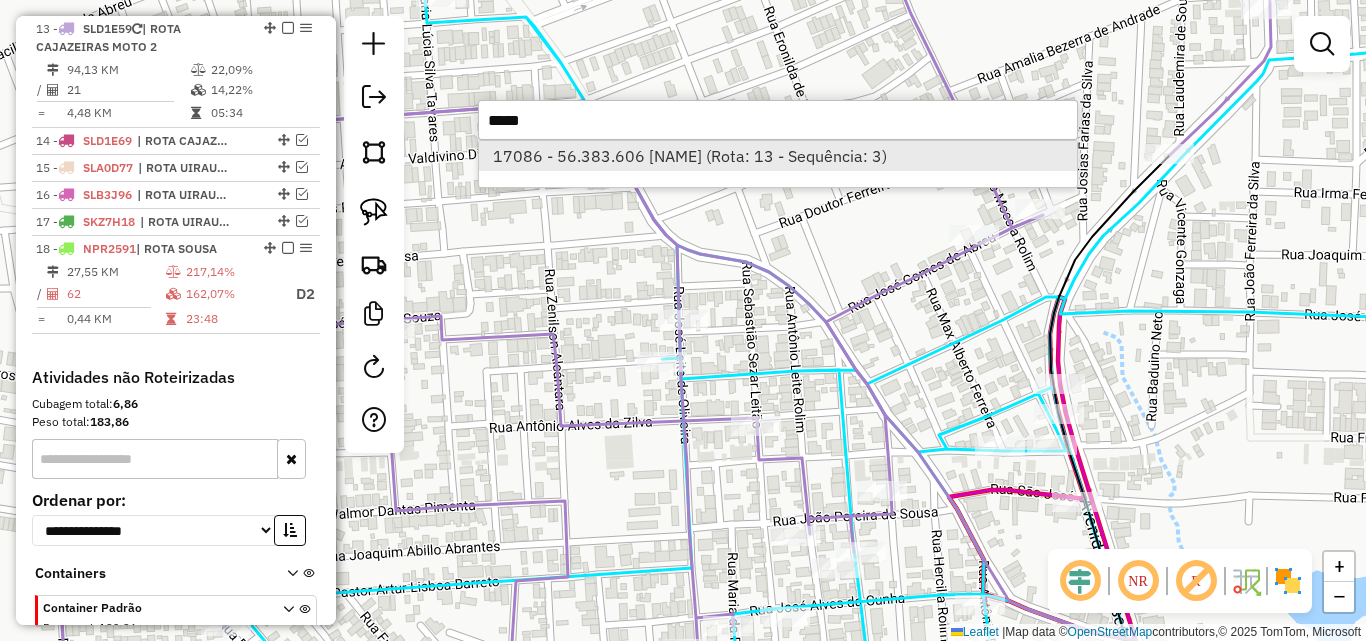 type on "*****" 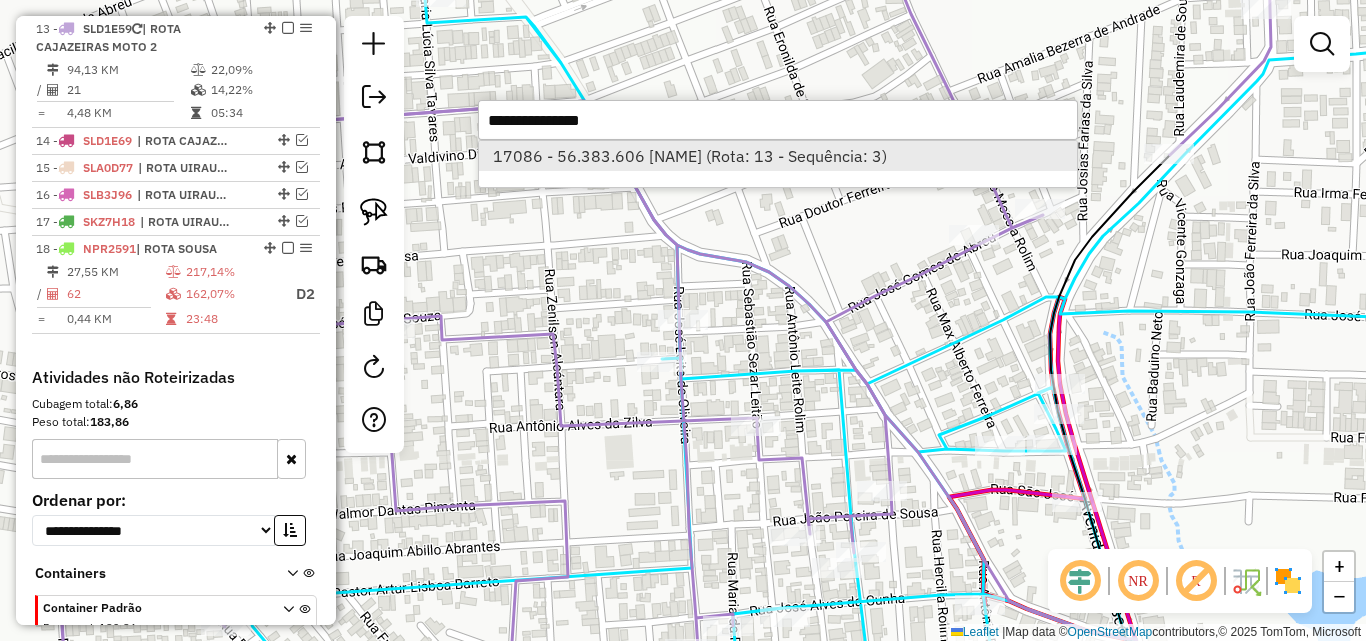 select on "*********" 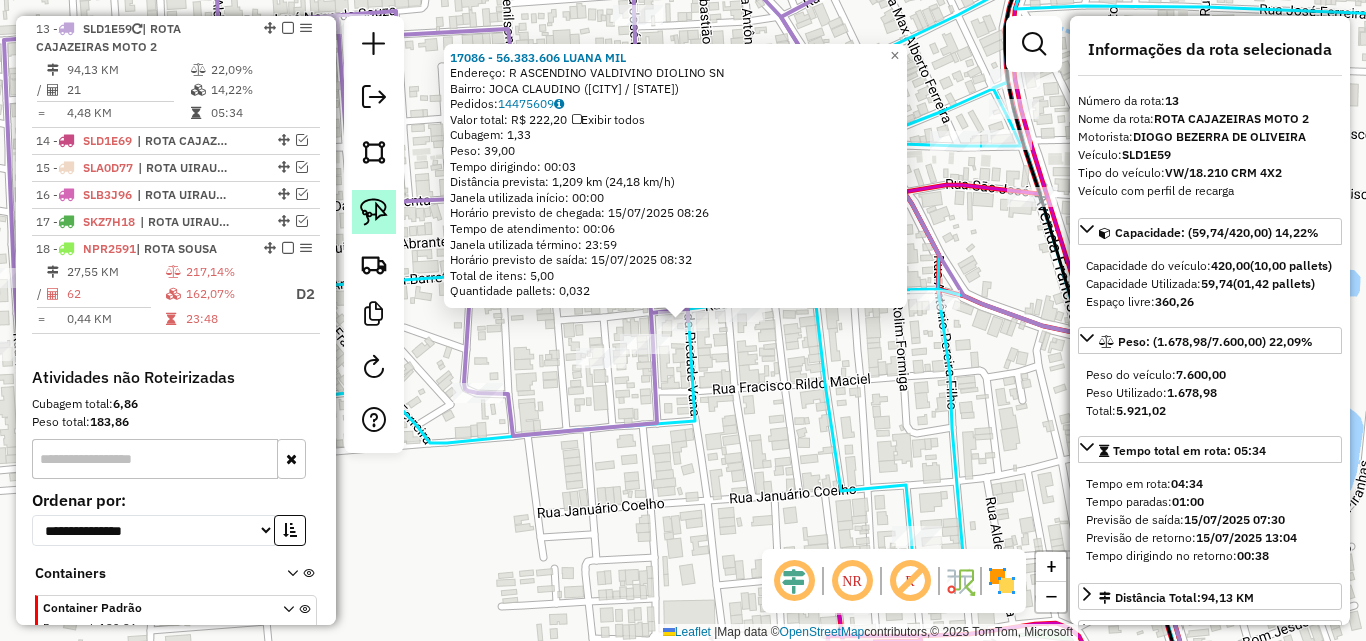 click 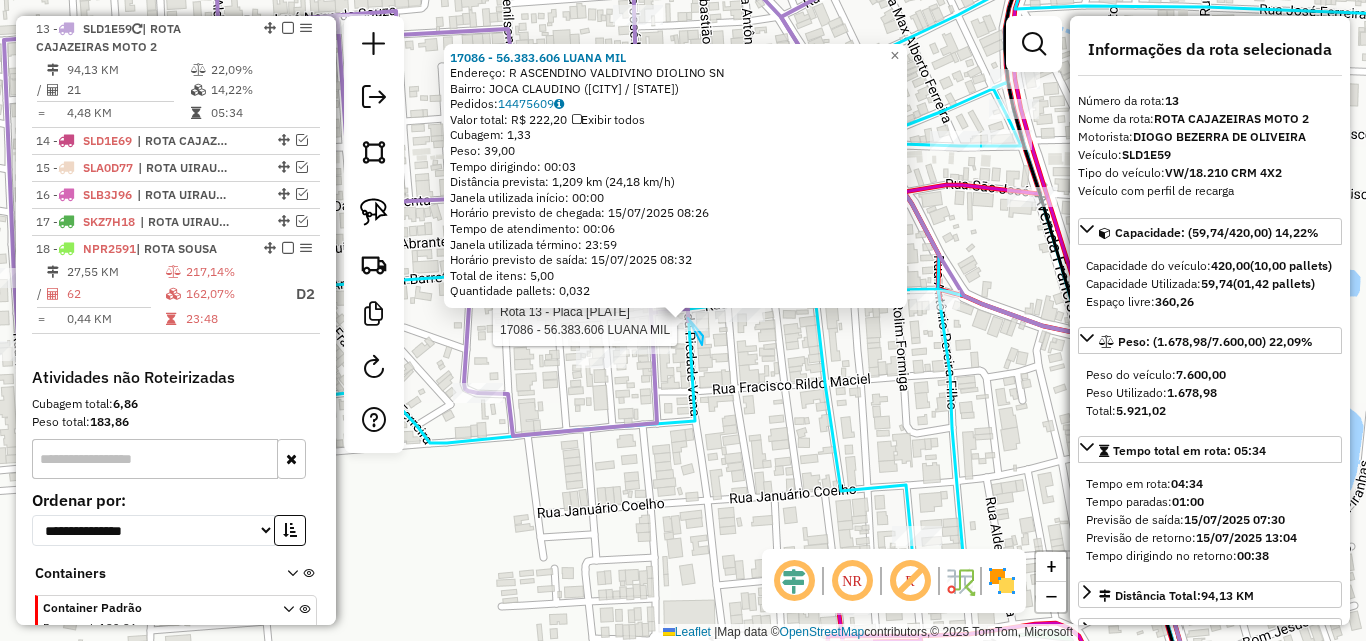drag, startPoint x: 703, startPoint y: 340, endPoint x: 643, endPoint y: 332, distance: 60.530983 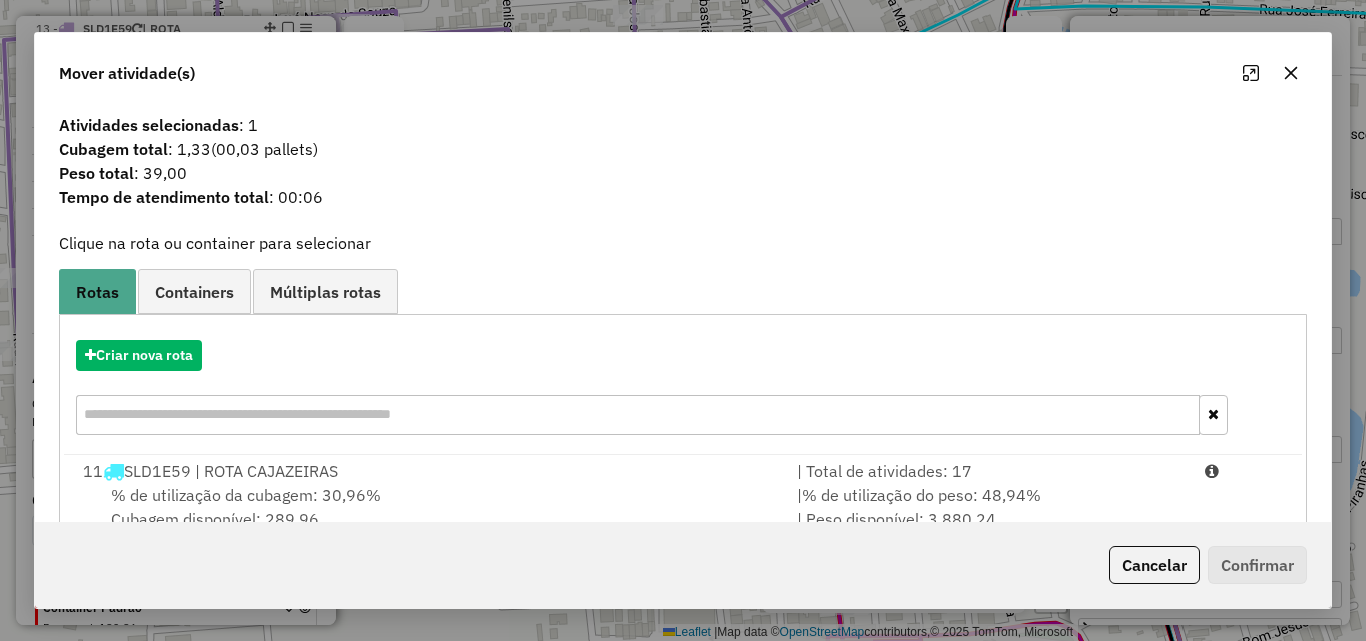 drag, startPoint x: 1148, startPoint y: 499, endPoint x: 1197, endPoint y: 527, distance: 56.435802 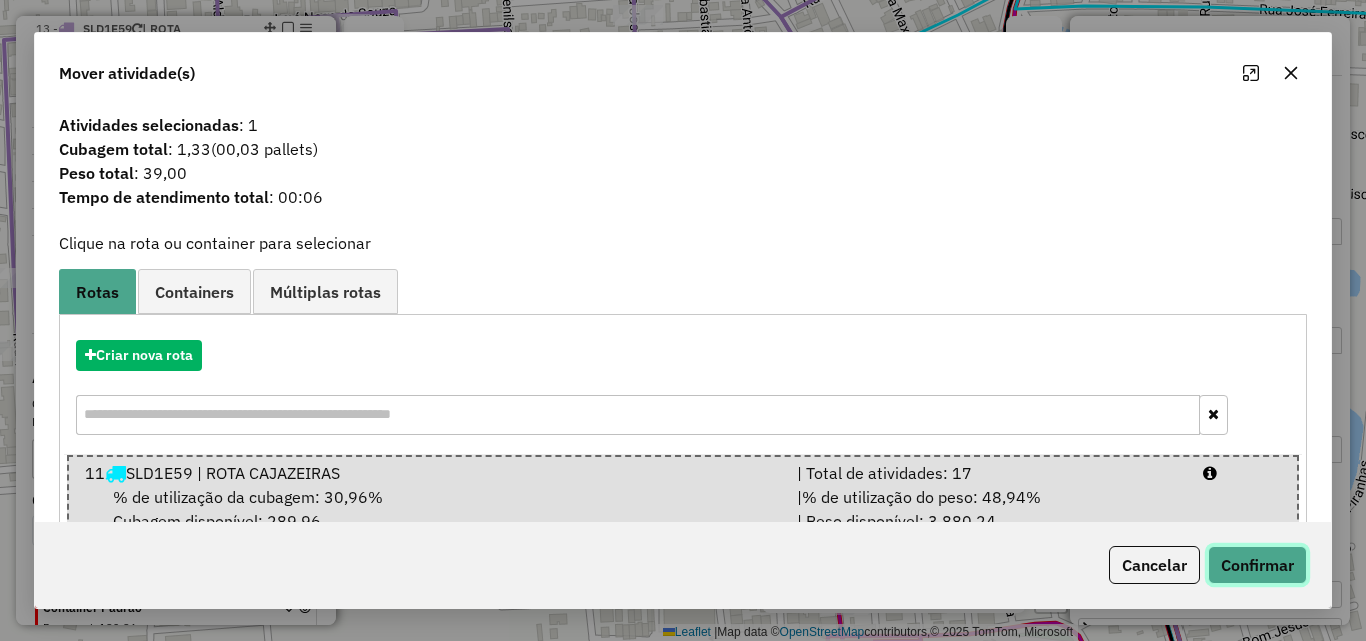 click on "Confirmar" 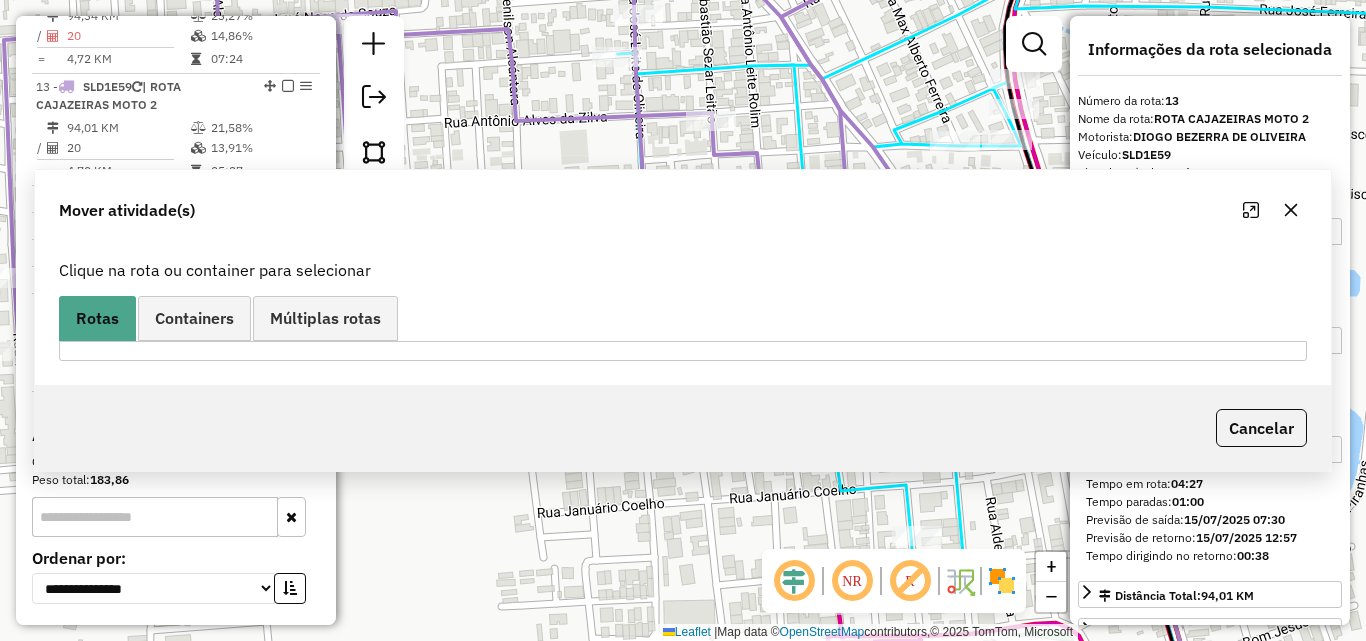 scroll, scrollTop: 1244, scrollLeft: 0, axis: vertical 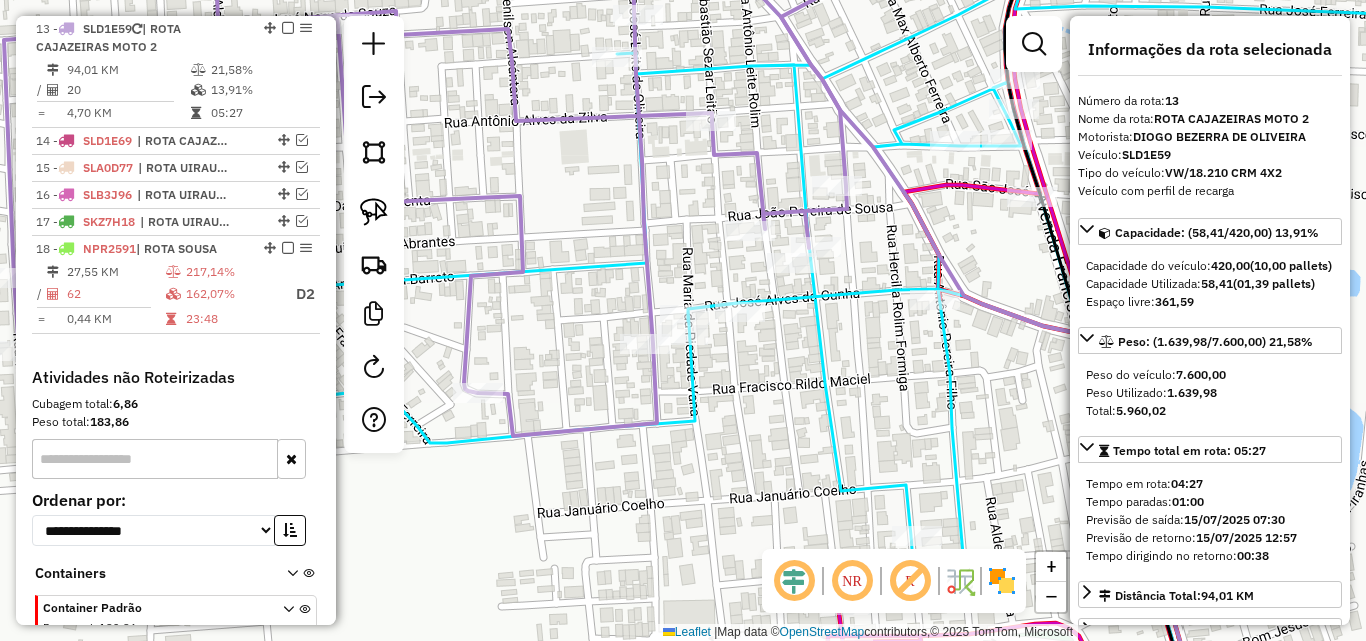 drag, startPoint x: 777, startPoint y: 202, endPoint x: 818, endPoint y: 202, distance: 41 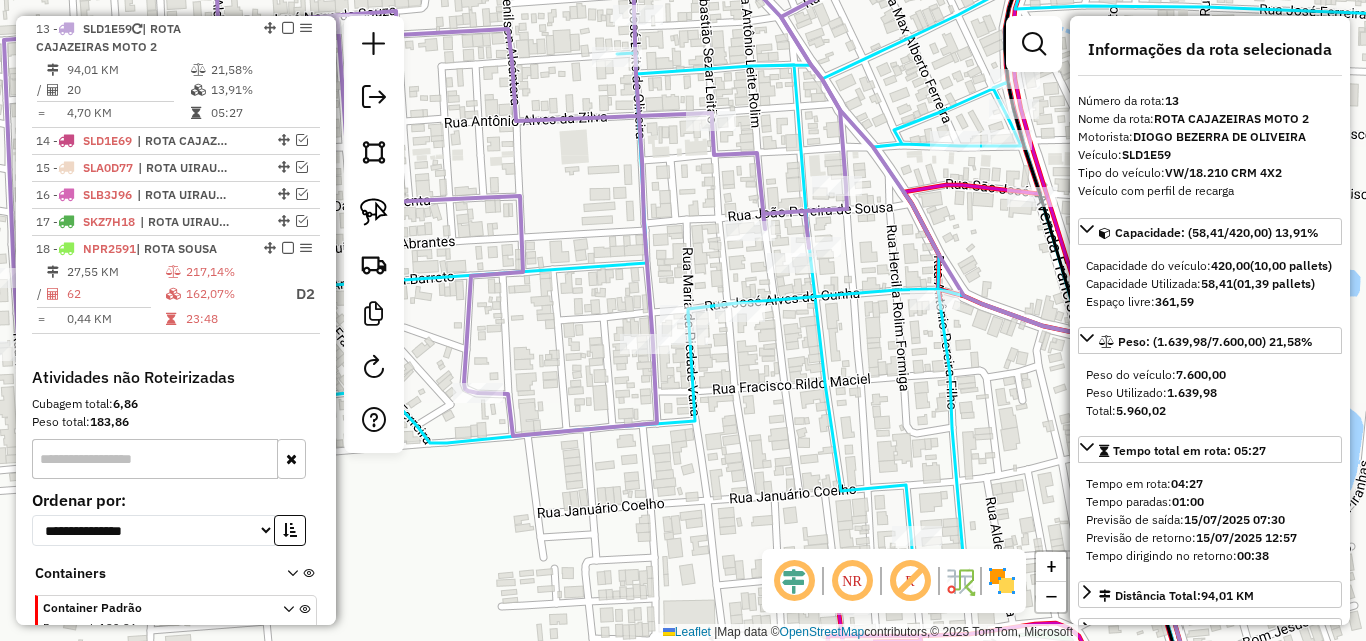 click 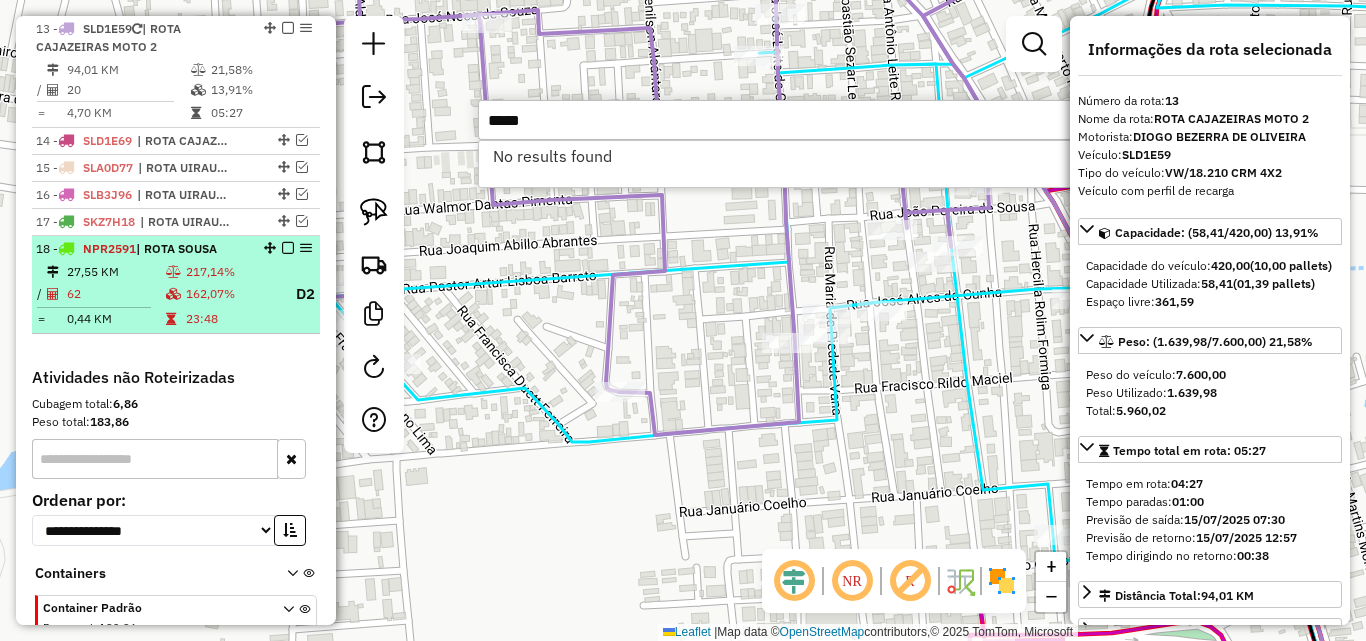 type on "*****" 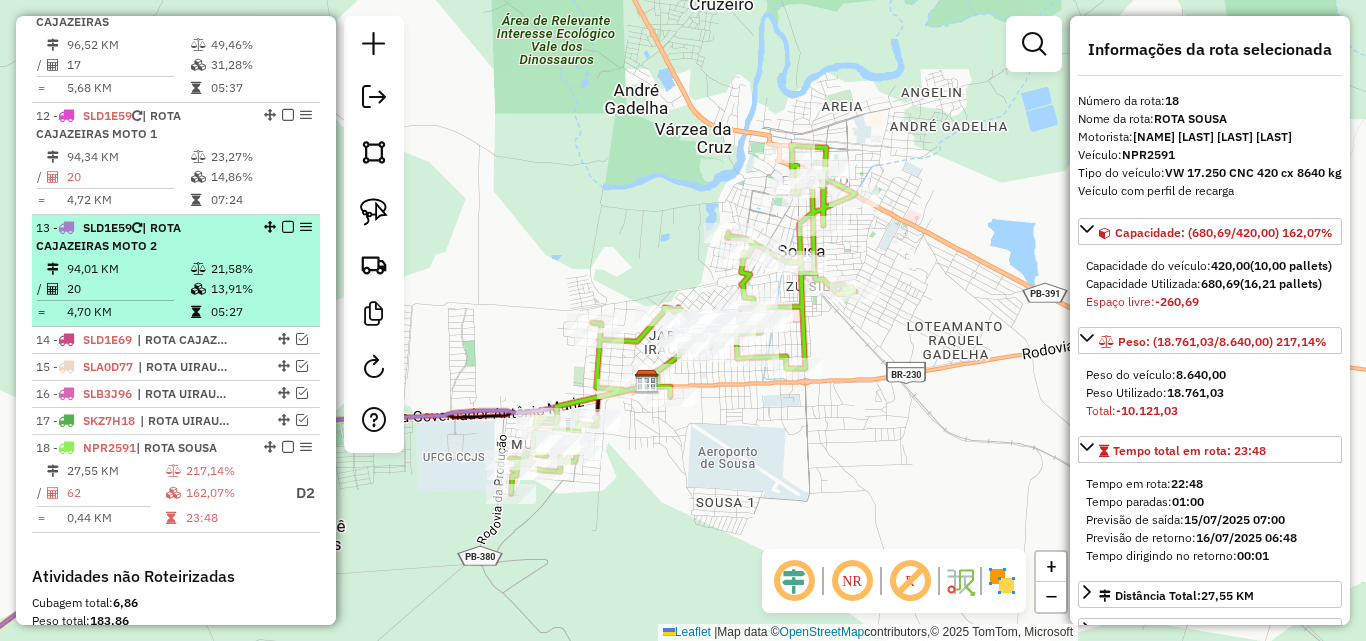 scroll, scrollTop: 1044, scrollLeft: 0, axis: vertical 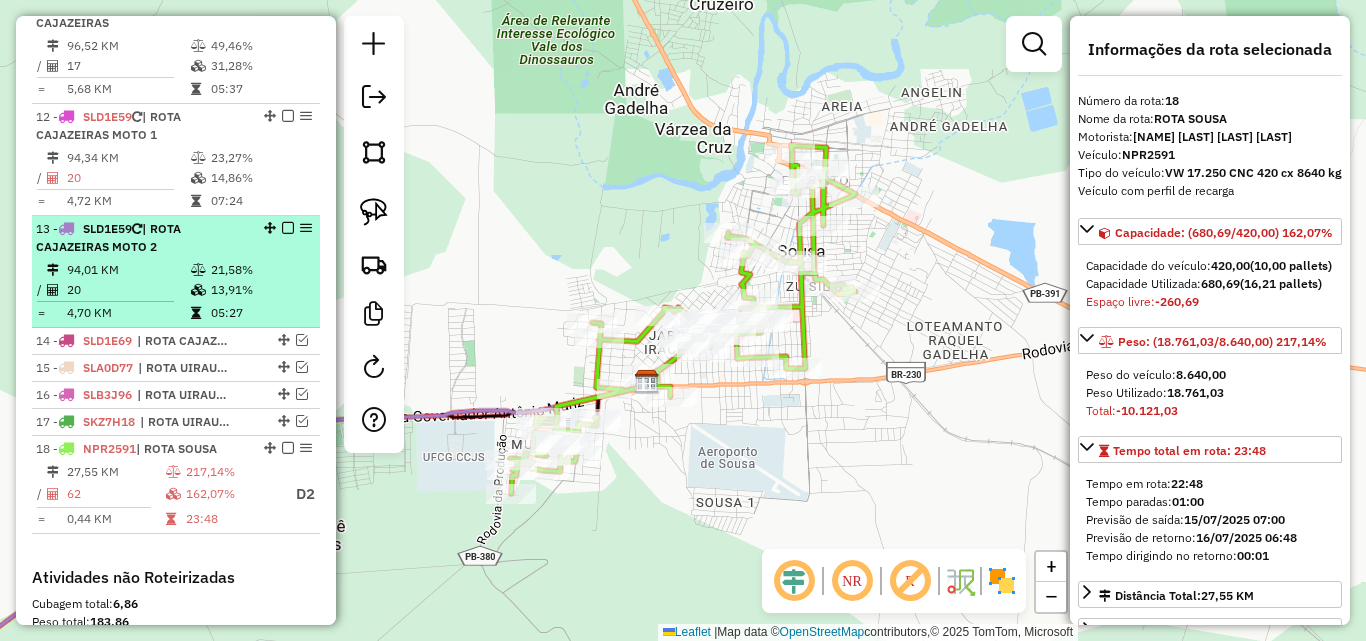click on "13,91%" at bounding box center [260, 290] 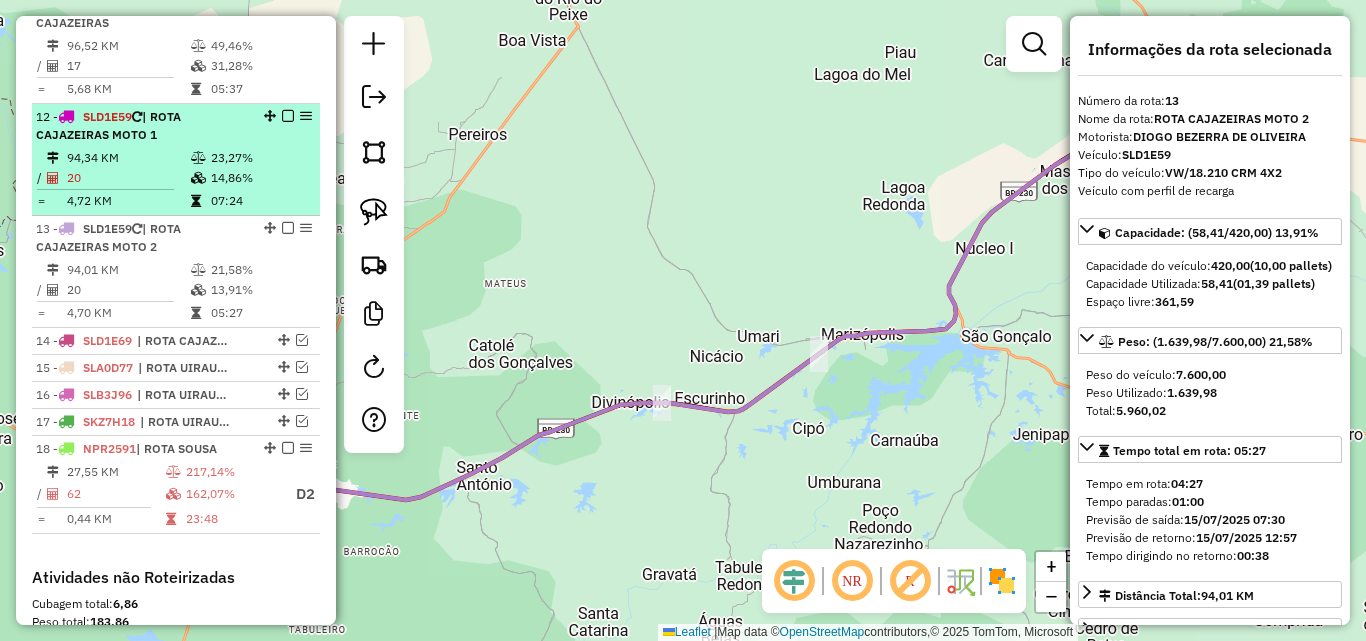 click at bounding box center (200, 178) 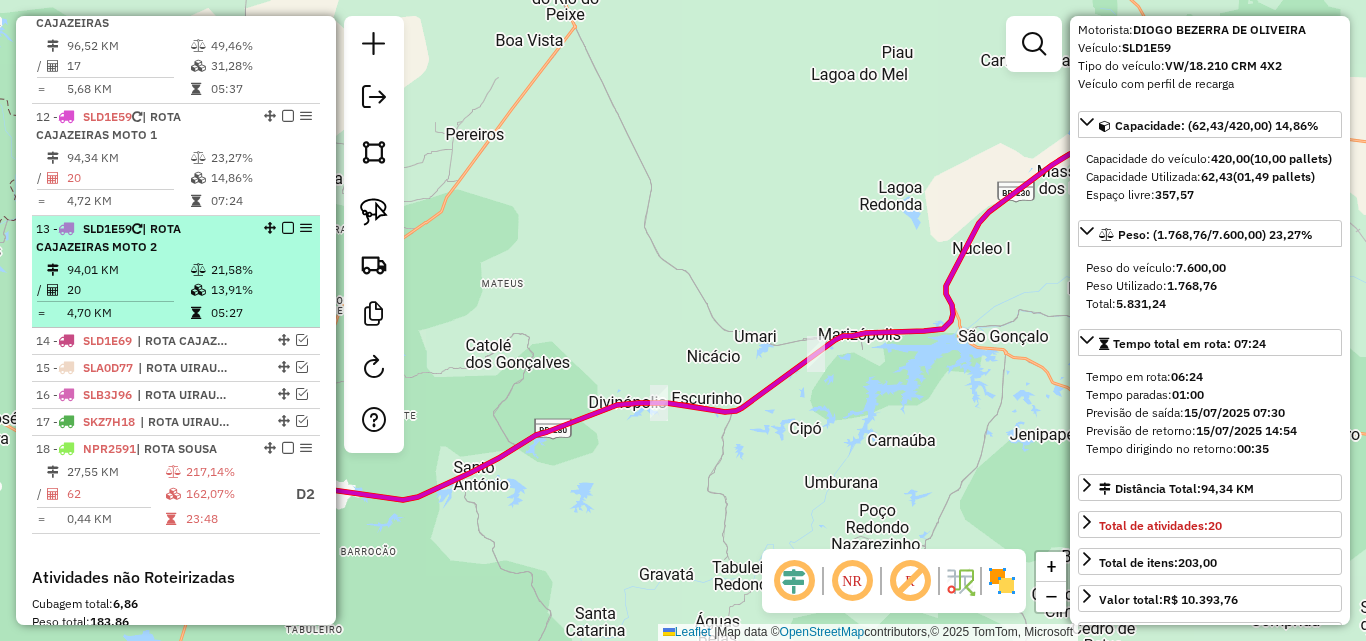 scroll, scrollTop: 200, scrollLeft: 0, axis: vertical 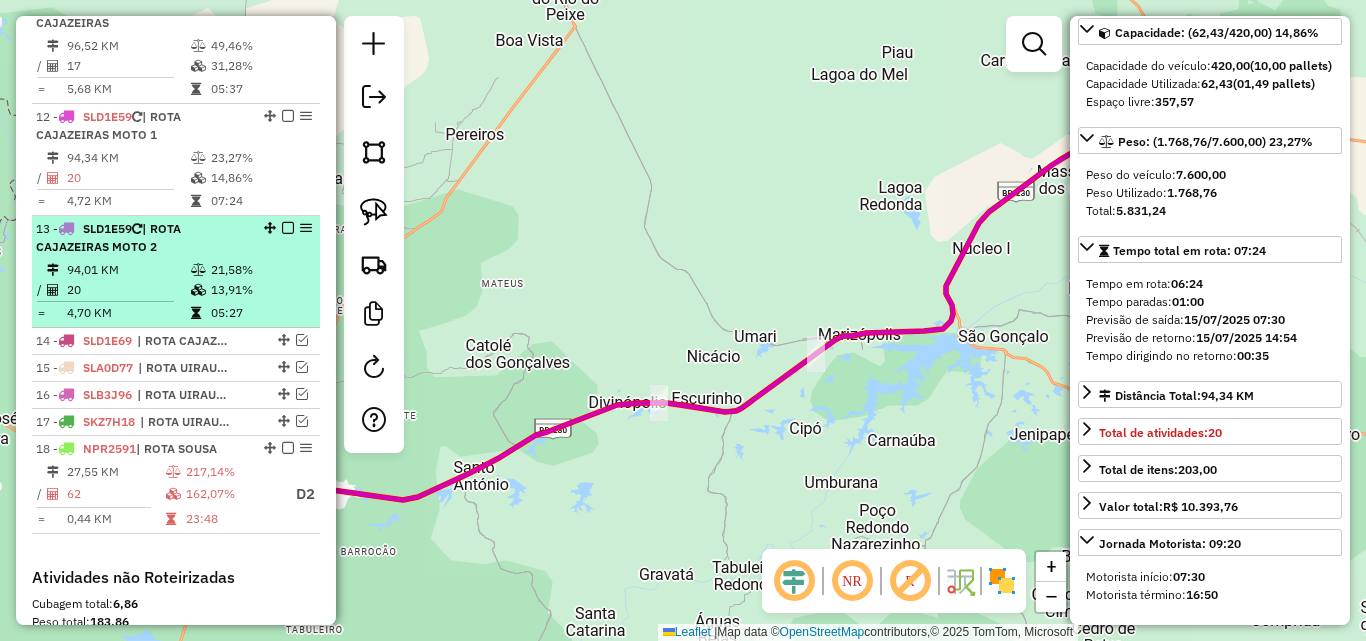 click on "13 -       SLD1E59   | ROTA CAJAZEIRAS MOTO 2  94,01 KM   21,58%  /  20   13,91%     =  4,70 KM   05:27" at bounding box center [176, 272] 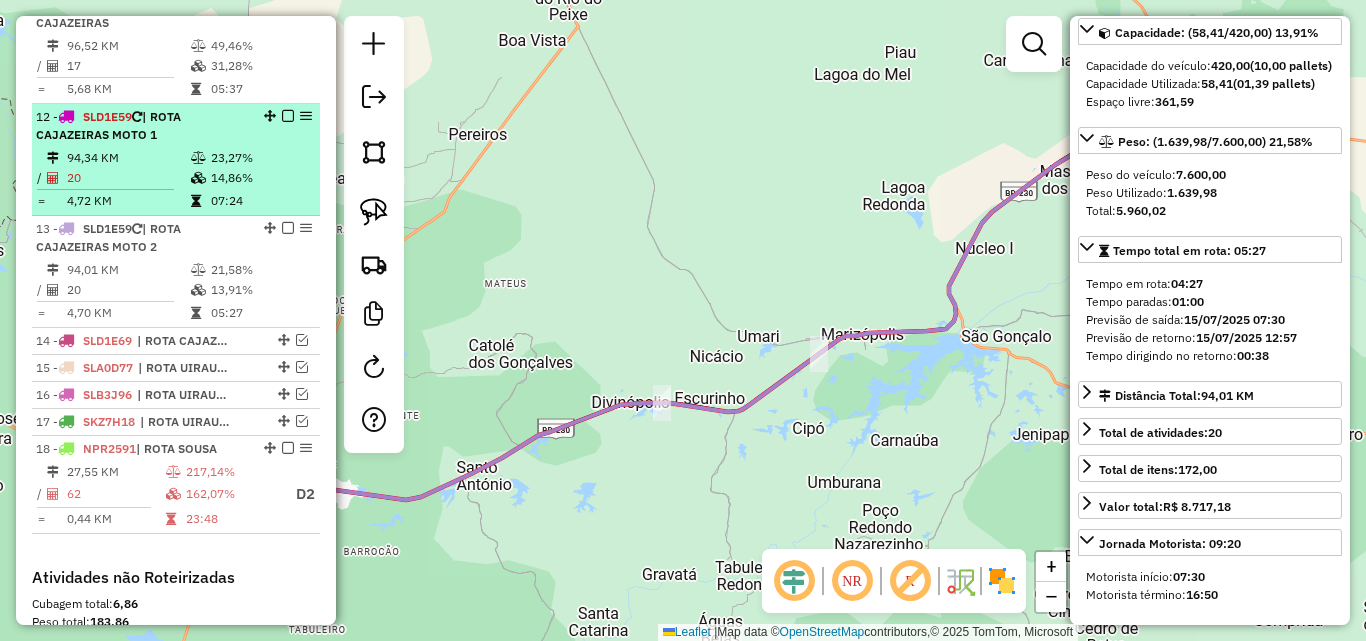 click at bounding box center [200, 201] 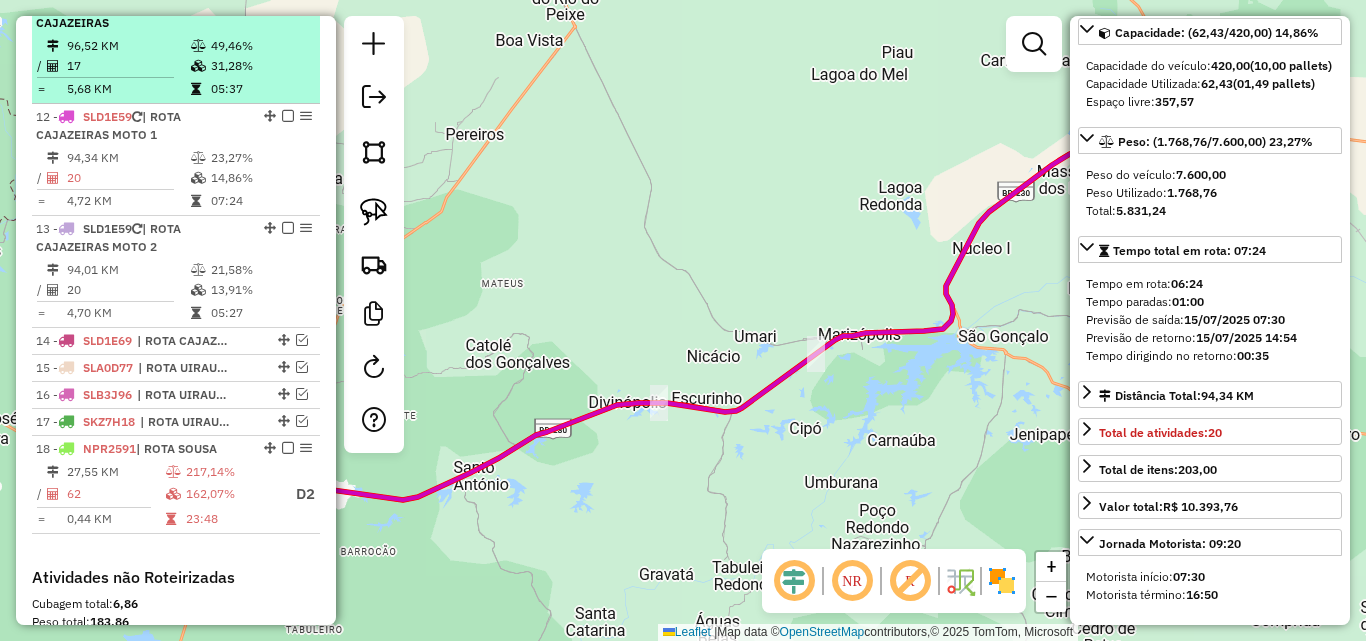 click on "31,28%" at bounding box center (260, 66) 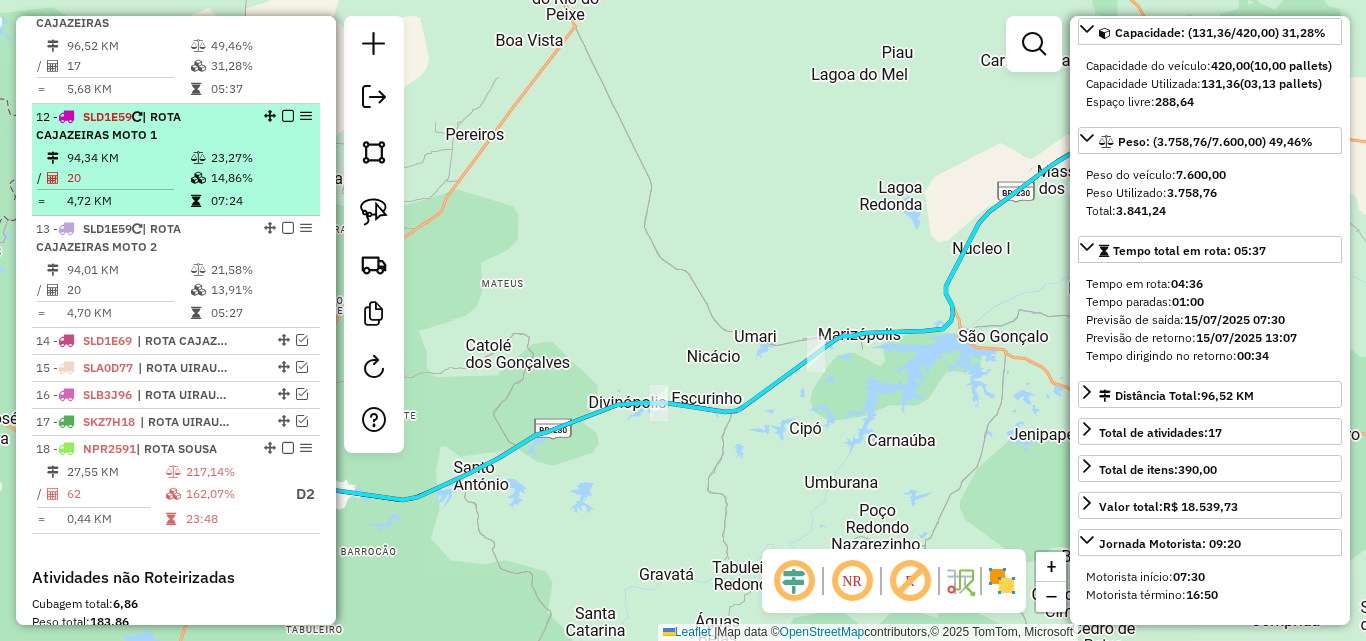 click on "12 -       SLD1E59   | ROTA CAJAZEIRAS MOTO 1" at bounding box center [142, 126] 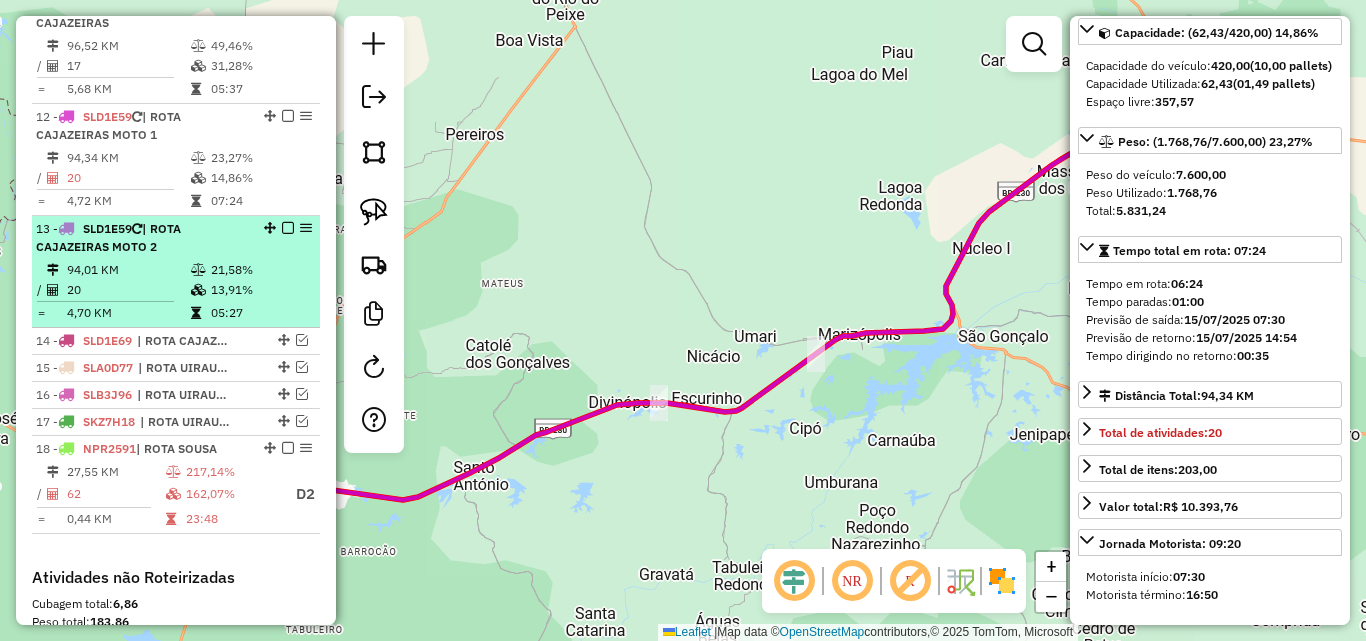 click on "13 -       SLD1E59   | ROTA CAJAZEIRAS MOTO 2" at bounding box center (142, 238) 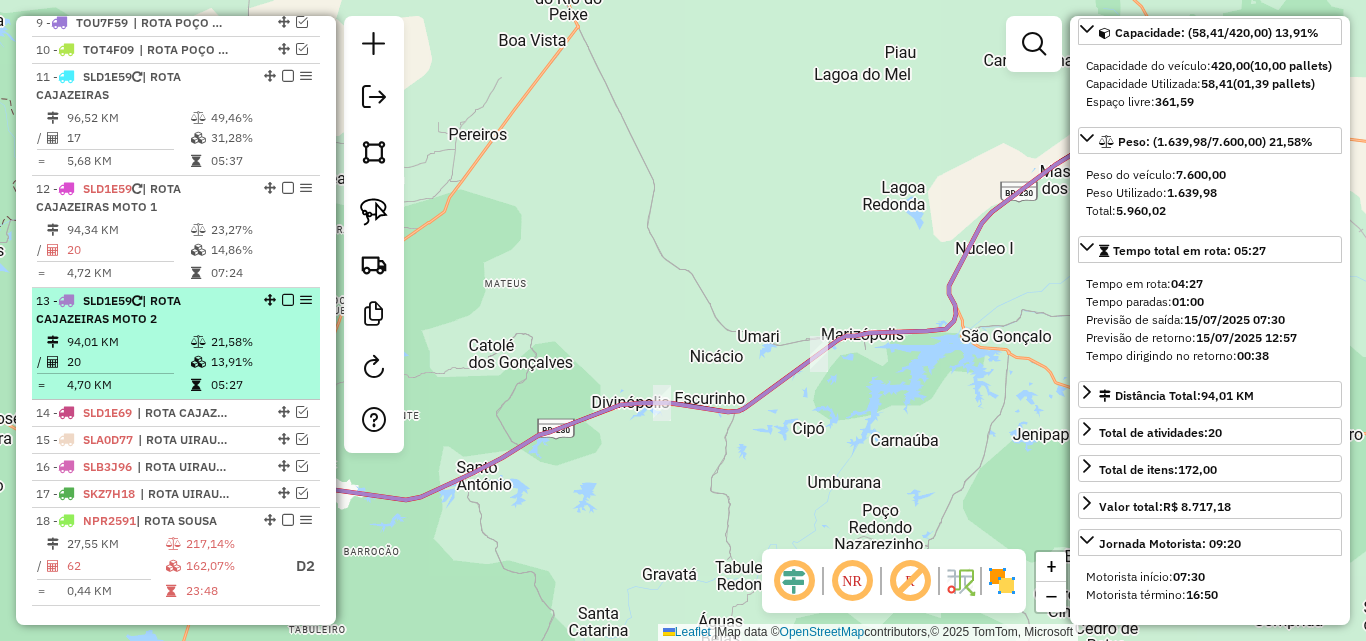 scroll, scrollTop: 944, scrollLeft: 0, axis: vertical 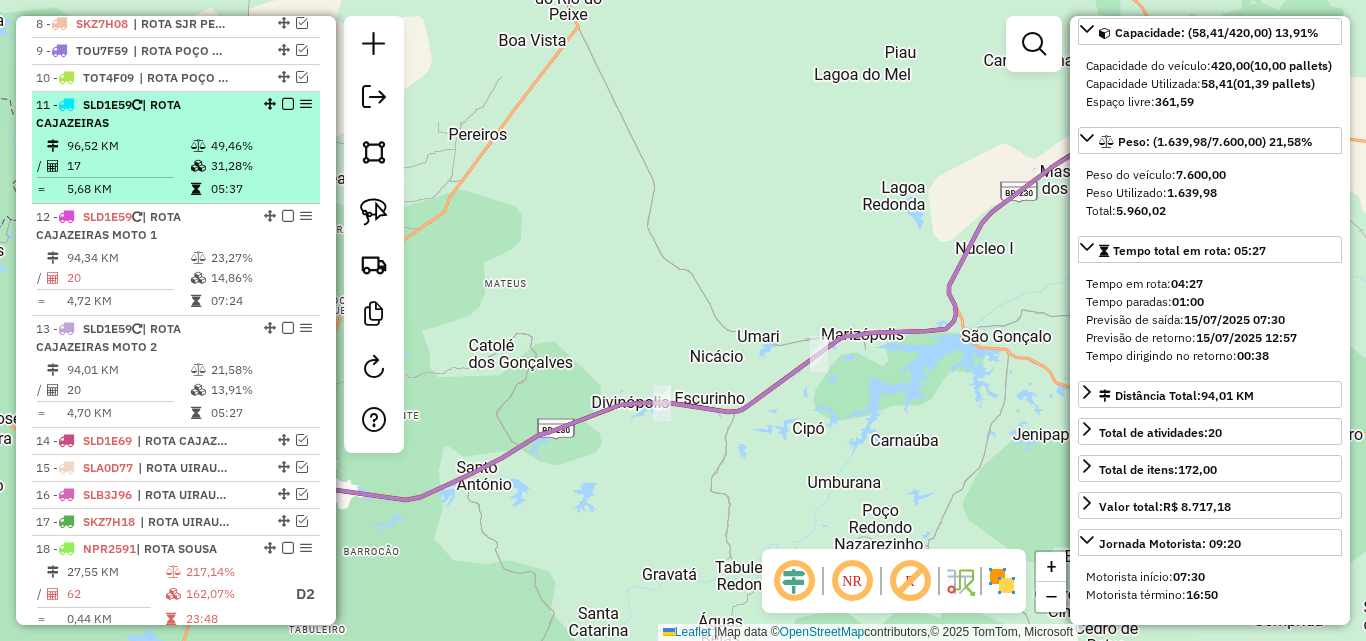 drag, startPoint x: 281, startPoint y: 103, endPoint x: 296, endPoint y: 128, distance: 29.15476 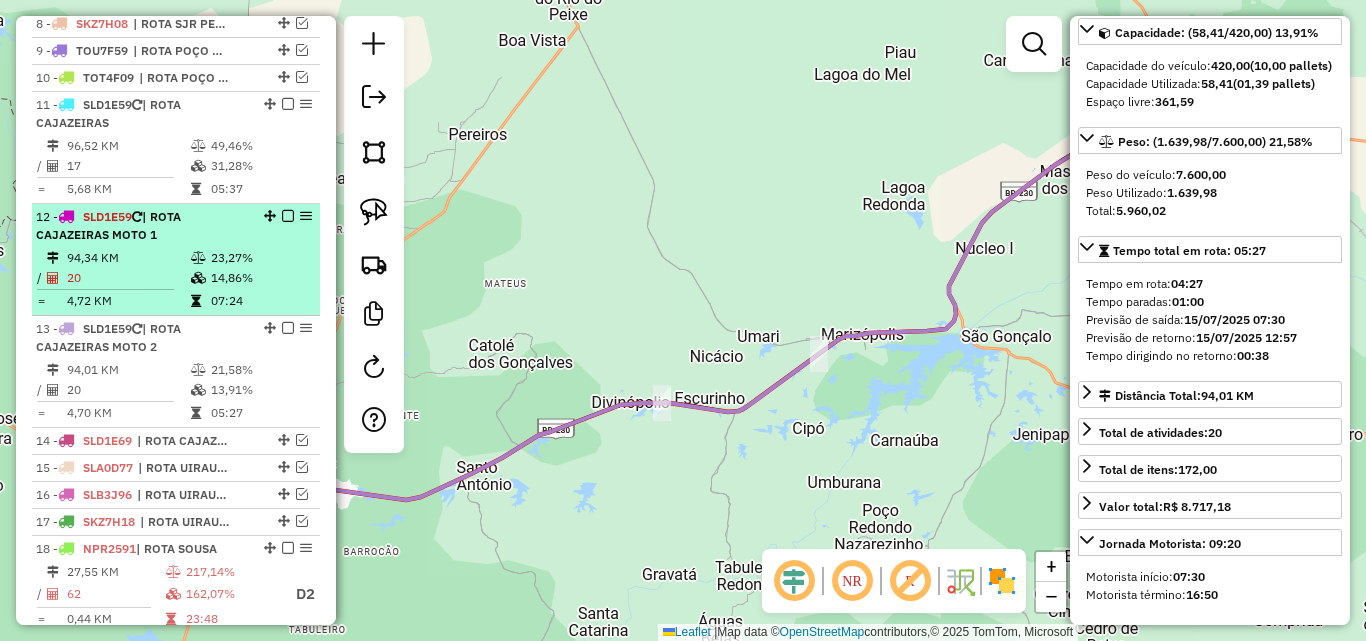 click at bounding box center (288, 104) 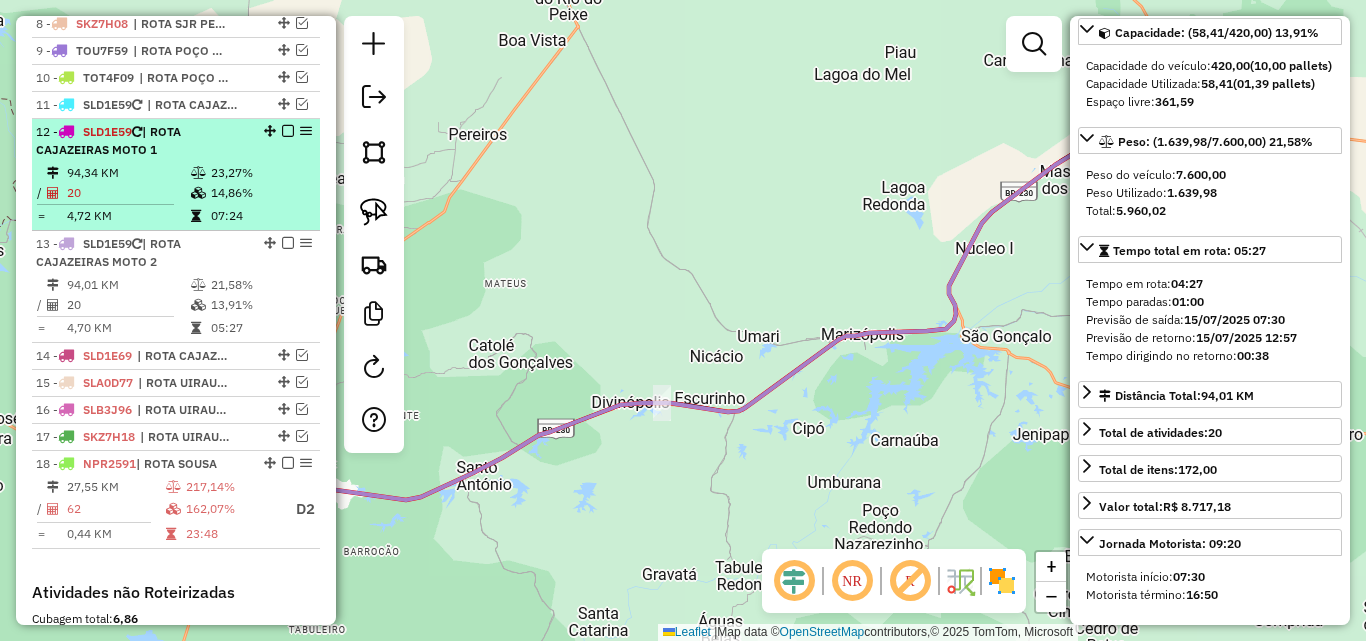 click at bounding box center (288, 131) 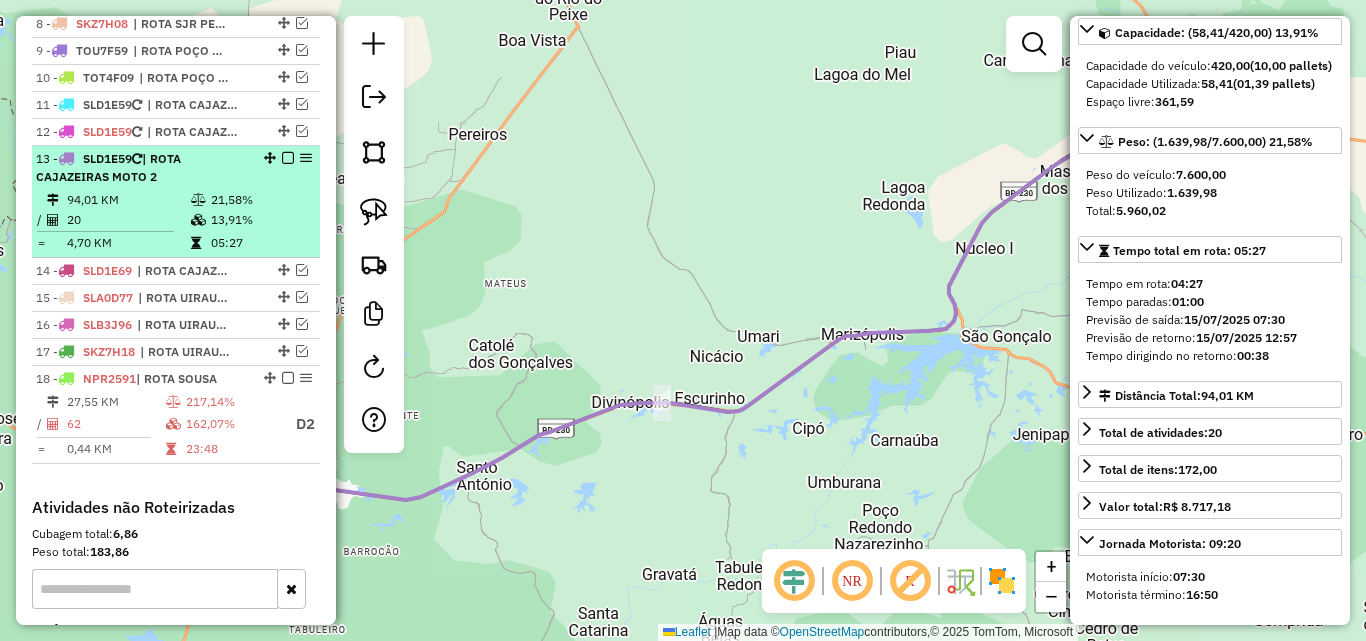 drag, startPoint x: 281, startPoint y: 157, endPoint x: 274, endPoint y: 185, distance: 28.86174 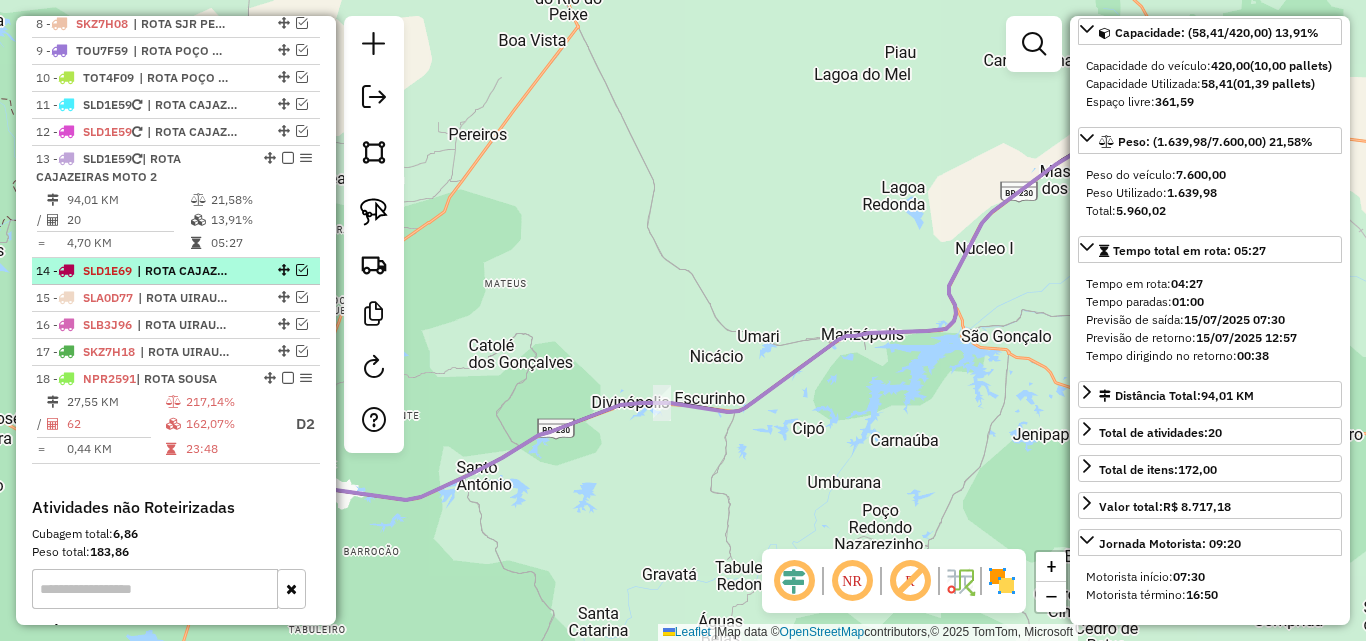 click at bounding box center [288, 158] 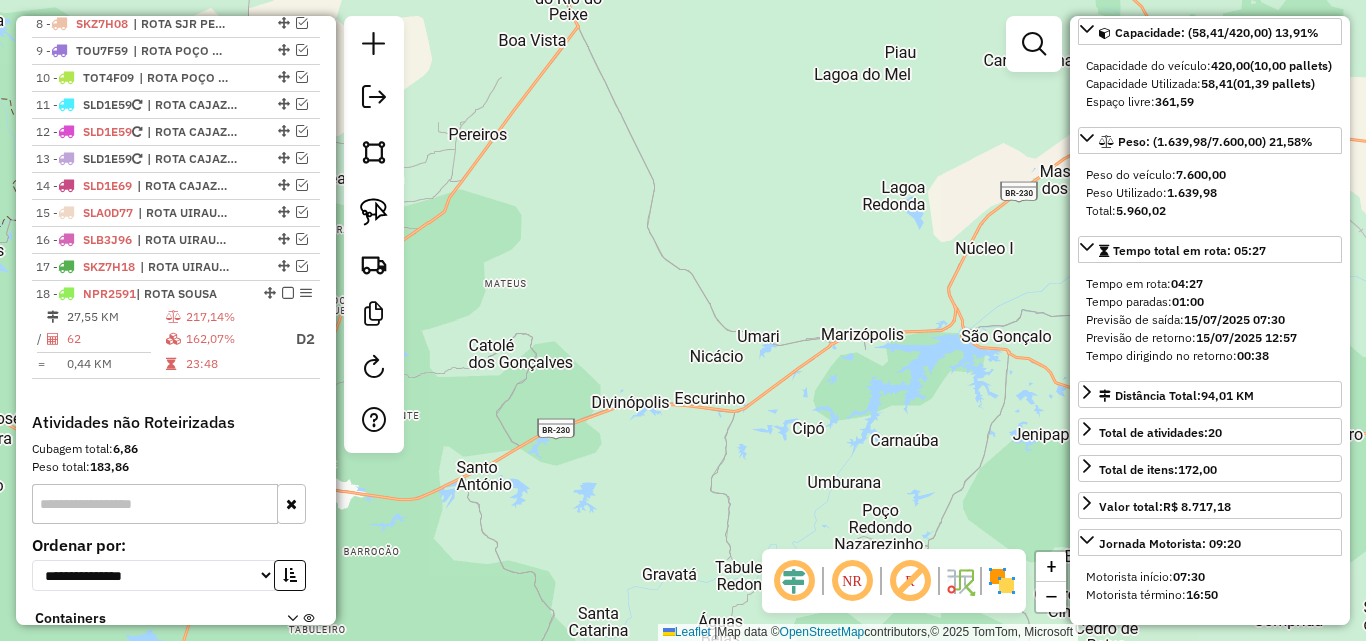 drag, startPoint x: 203, startPoint y: 343, endPoint x: 1300, endPoint y: 386, distance: 1097.8424 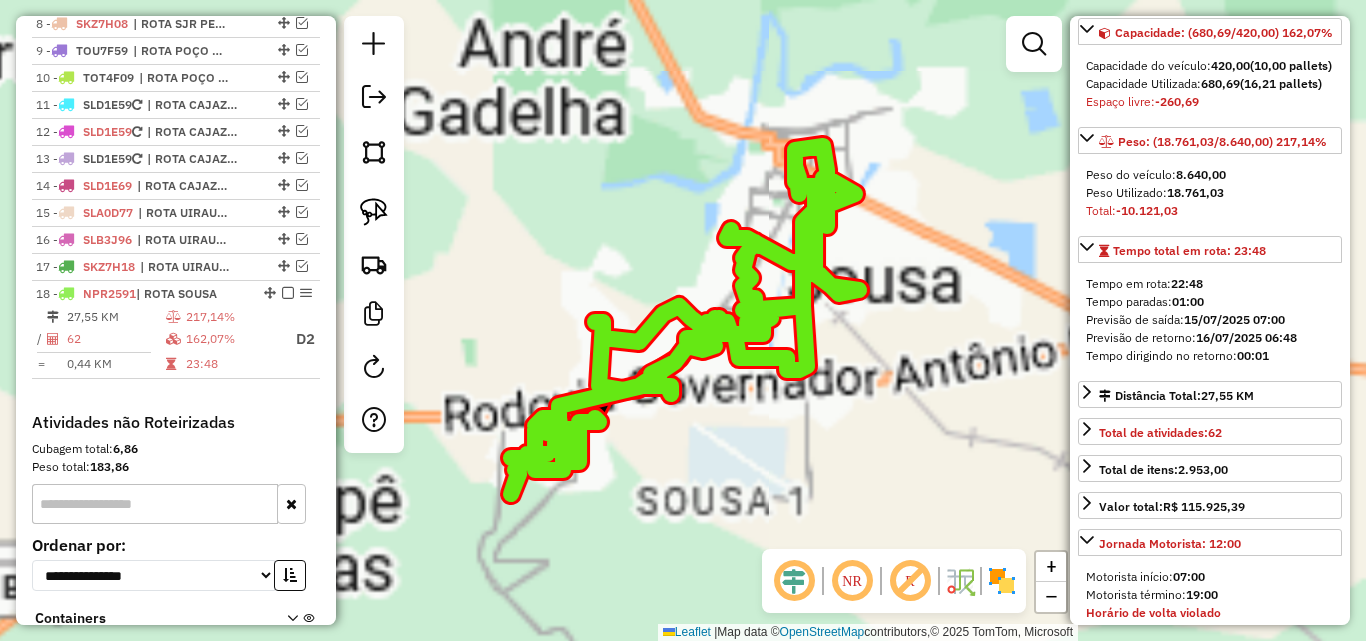 scroll, scrollTop: 218, scrollLeft: 0, axis: vertical 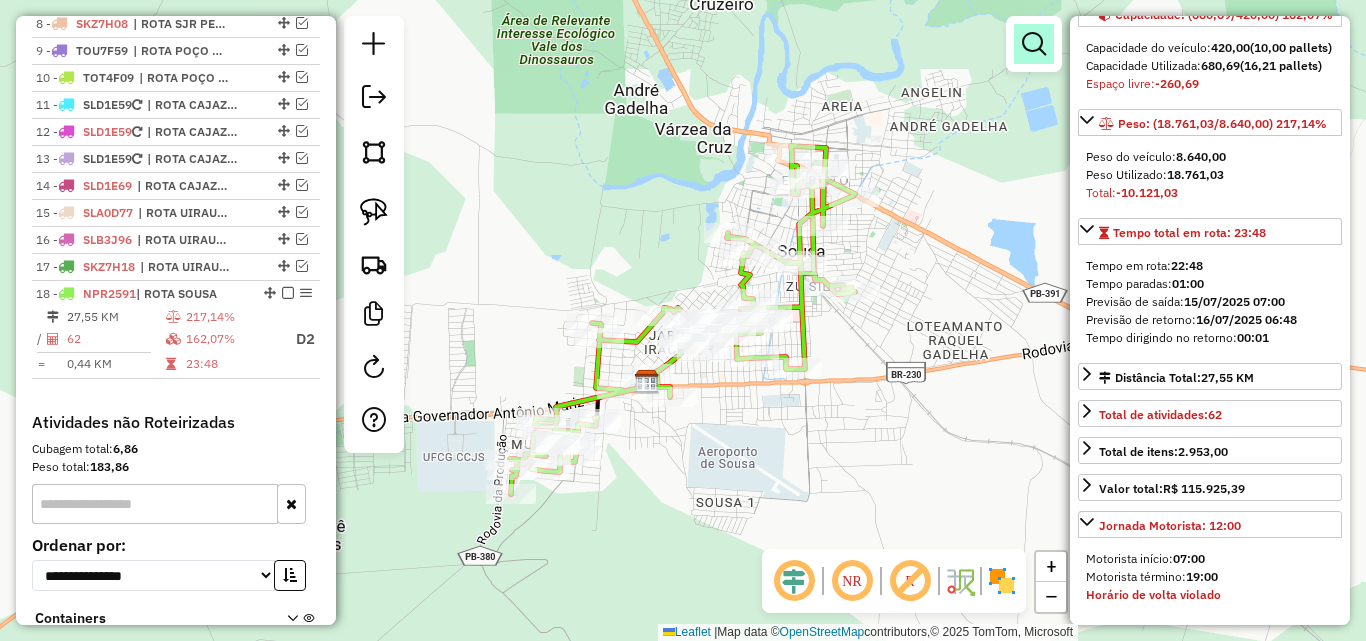 click at bounding box center [1034, 44] 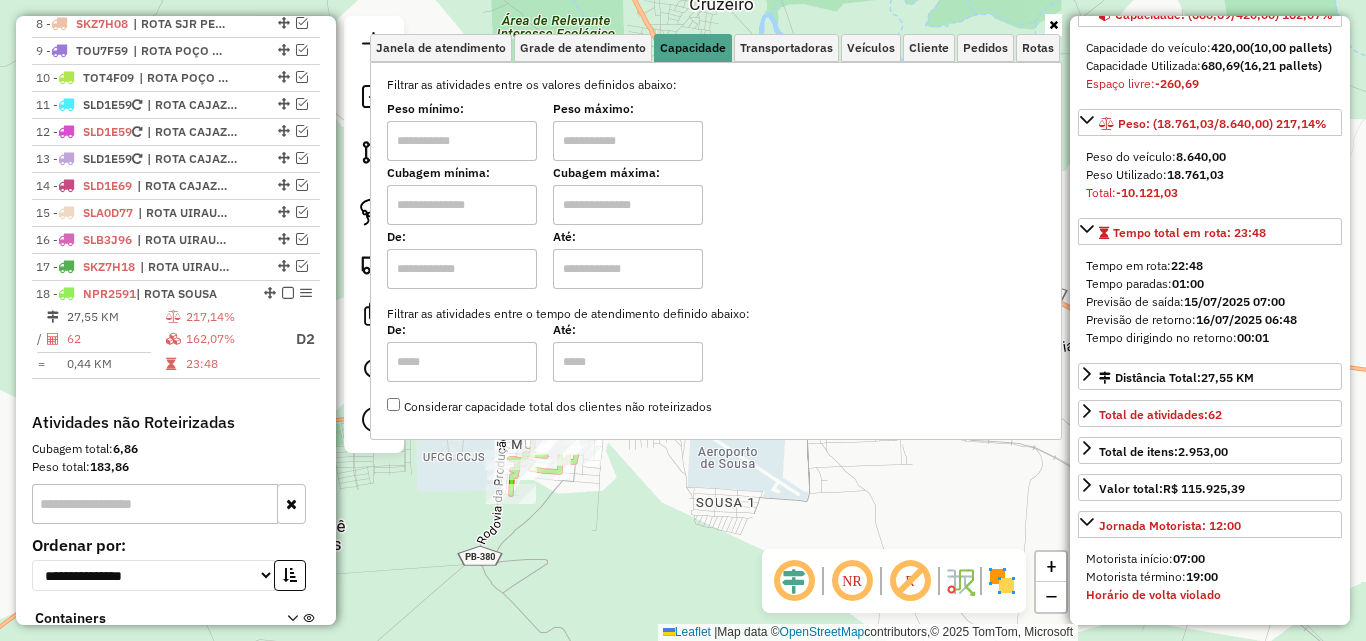 click at bounding box center (462, 141) 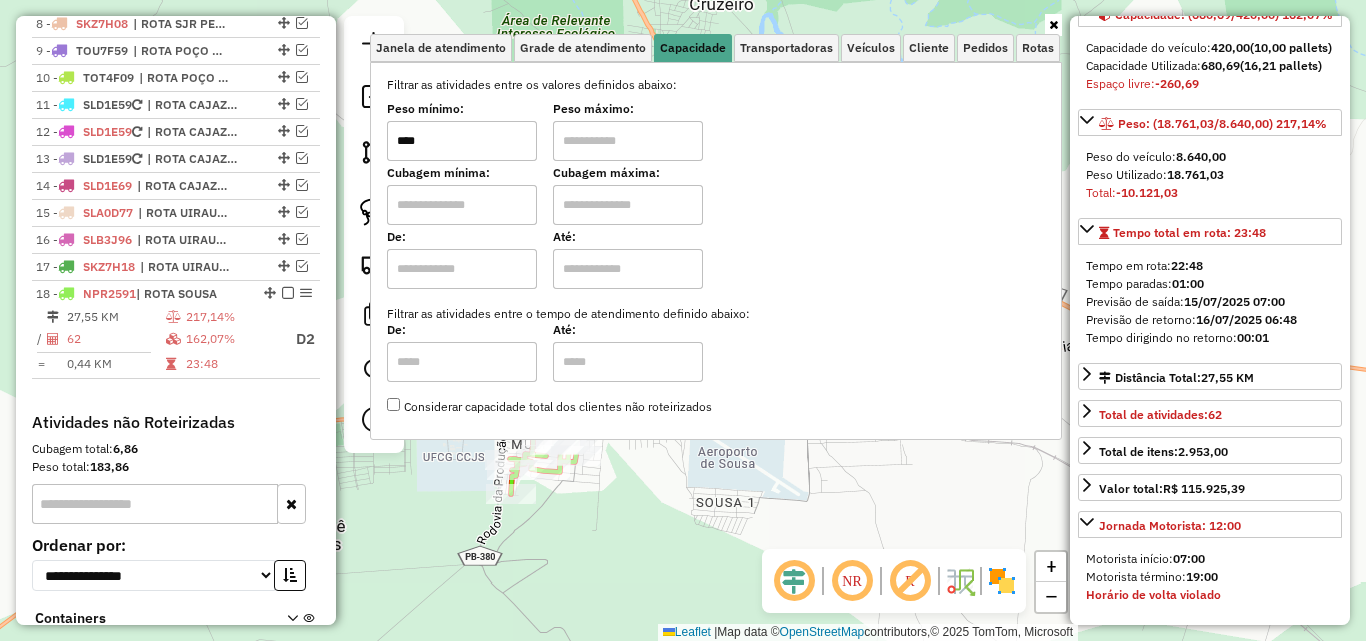 click on "Cubagem máxima:" at bounding box center (628, 173) 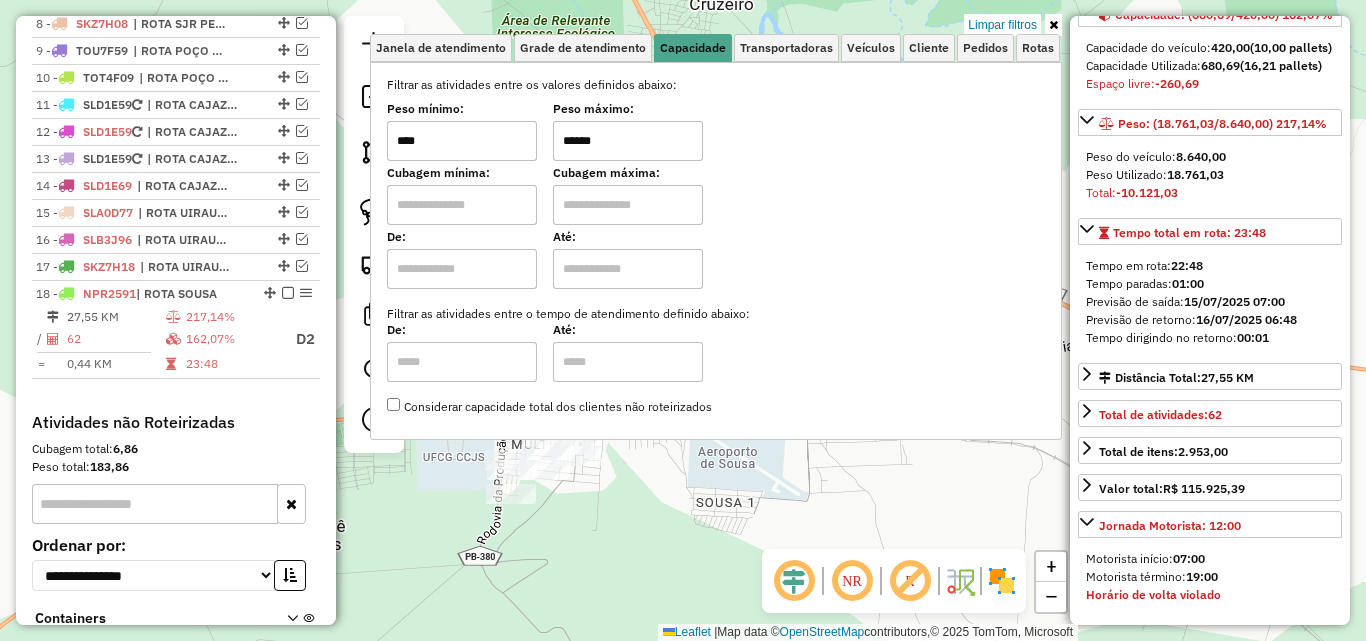 click at bounding box center [1053, 25] 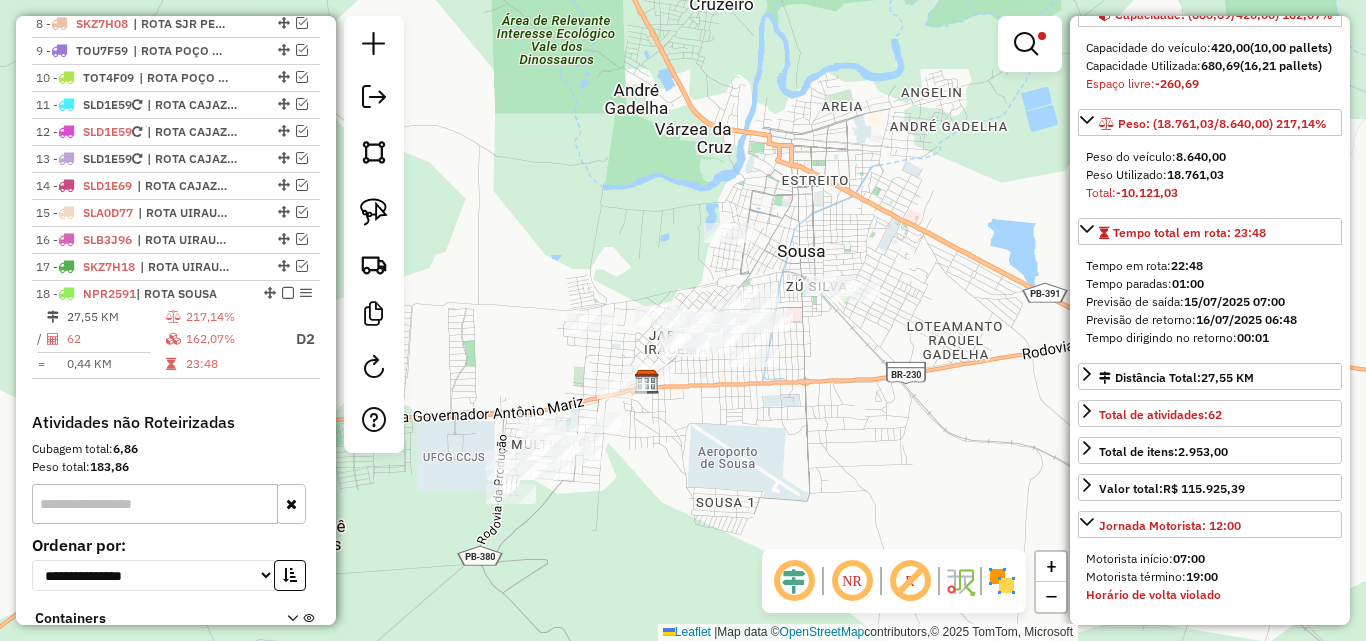 click on "Limpar filtros Janela de atendimento Grade de atendimento Capacidade Transportadoras Veículos Cliente Pedidos  Rotas Selecione os dias de semana para filtrar as janelas de atendimento  Seg   Ter   Qua   Qui   Sex   Sáb   Dom  Informe o período da janela de atendimento: De: Até:  Filtrar exatamente a janela do cliente  Considerar janela de atendimento padrão  Selecione os dias de semana para filtrar as grades de atendimento  Seg   Ter   Qua   Qui   Sex   Sáb   Dom   Considerar clientes sem dia de atendimento cadastrado  Clientes fora do dia de atendimento selecionado Filtrar as atividades entre os valores definidos abaixo:  Peso mínimo:  ****  Peso máximo:  ******  Cubagem mínima:   Cubagem máxima:   De:   Até:  Filtrar as atividades entre o tempo de atendimento definido abaixo:  De:   Até:   Considerar capacidade total dos clientes não roteirizados Transportadora: Selecione um ou mais itens Tipo de veículo: Selecione um ou mais itens Veículo: Selecione um ou mais itens Motorista: Nome: Rótulo:" 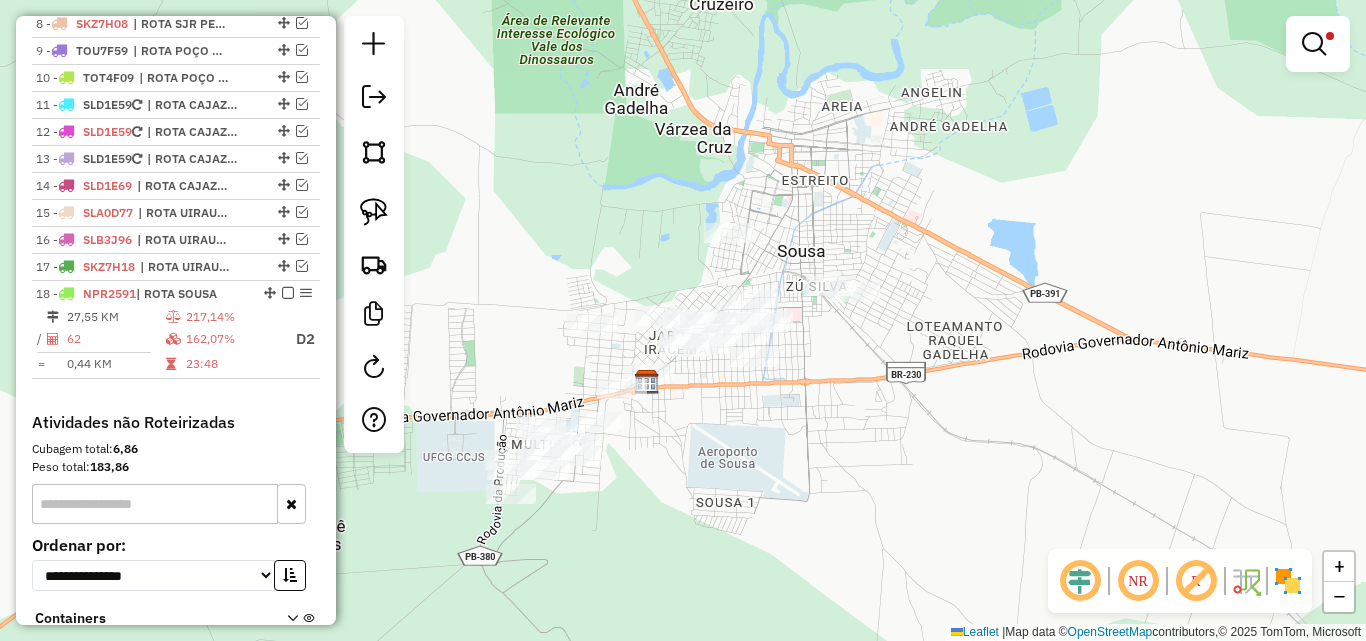 drag, startPoint x: 376, startPoint y: 220, endPoint x: 479, endPoint y: 249, distance: 107.00467 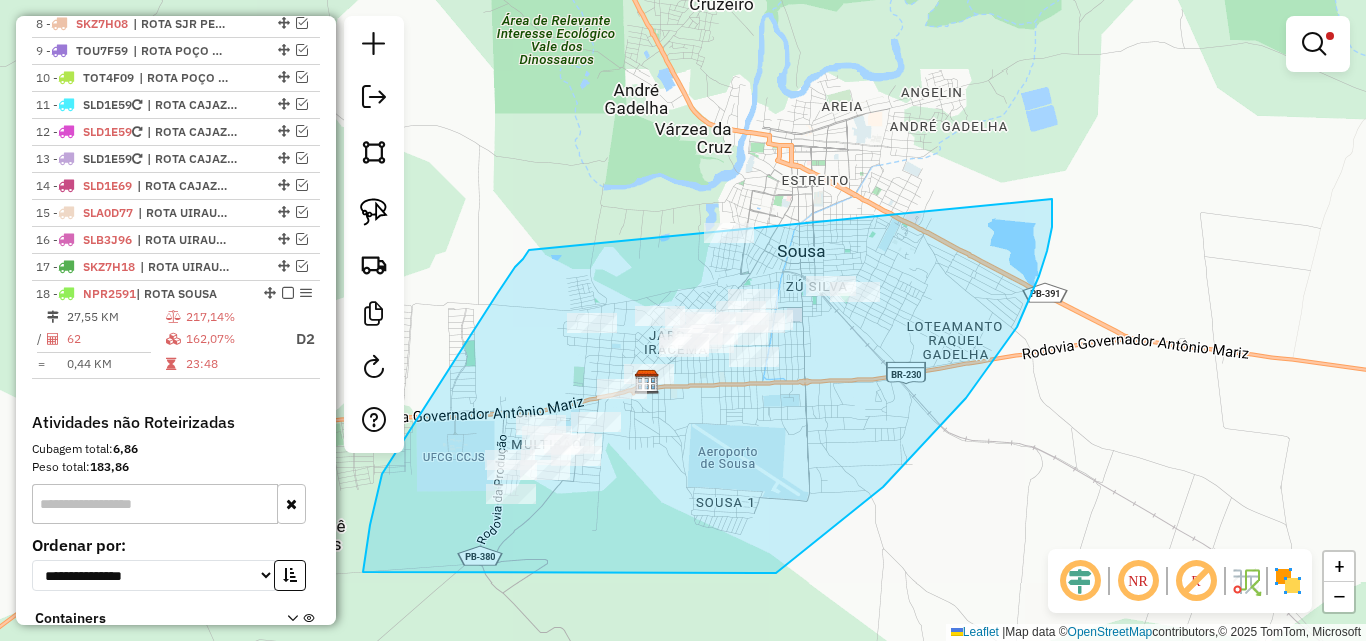 drag, startPoint x: 382, startPoint y: 474, endPoint x: 1012, endPoint y: 169, distance: 699.9464 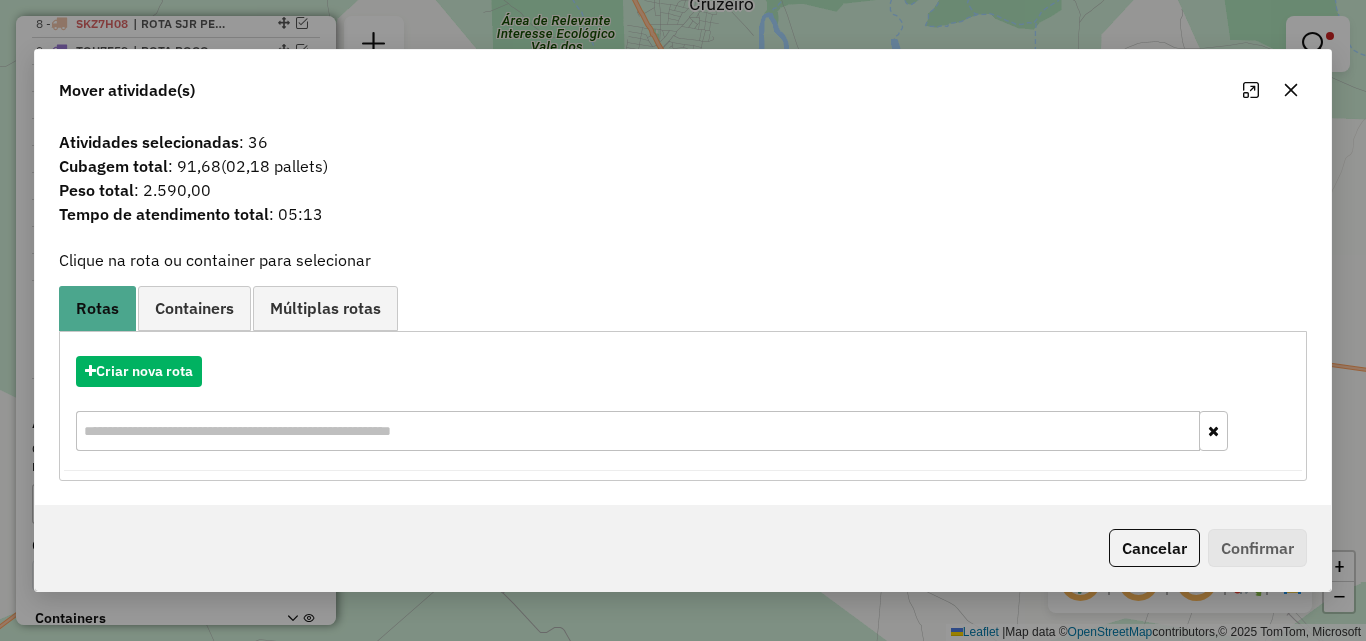 drag, startPoint x: 1141, startPoint y: 546, endPoint x: 671, endPoint y: 433, distance: 483.39322 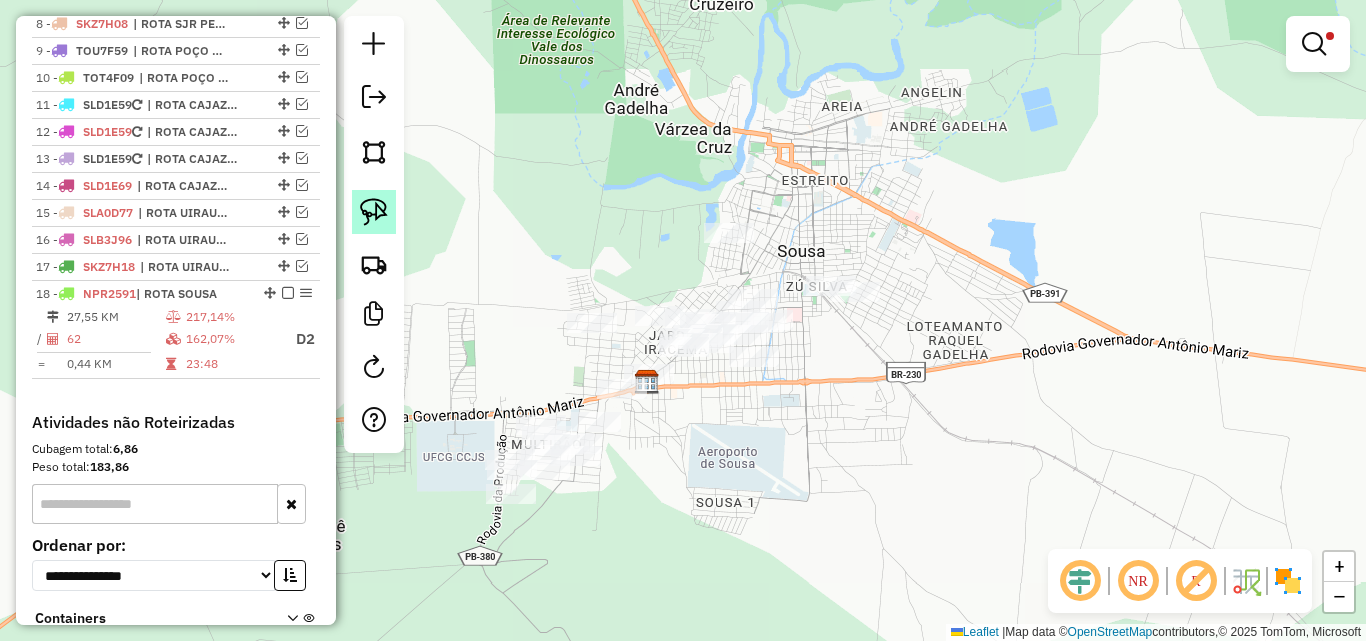 click 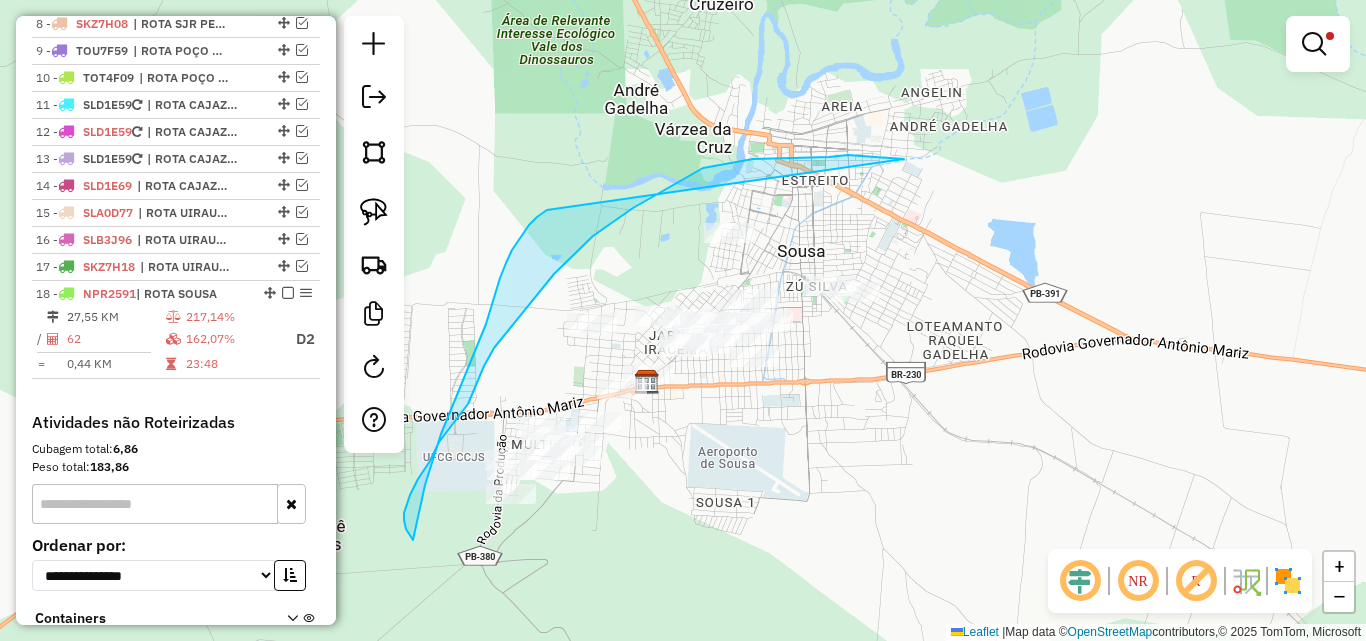 drag, startPoint x: 703, startPoint y: 168, endPoint x: 670, endPoint y: 165, distance: 33.13608 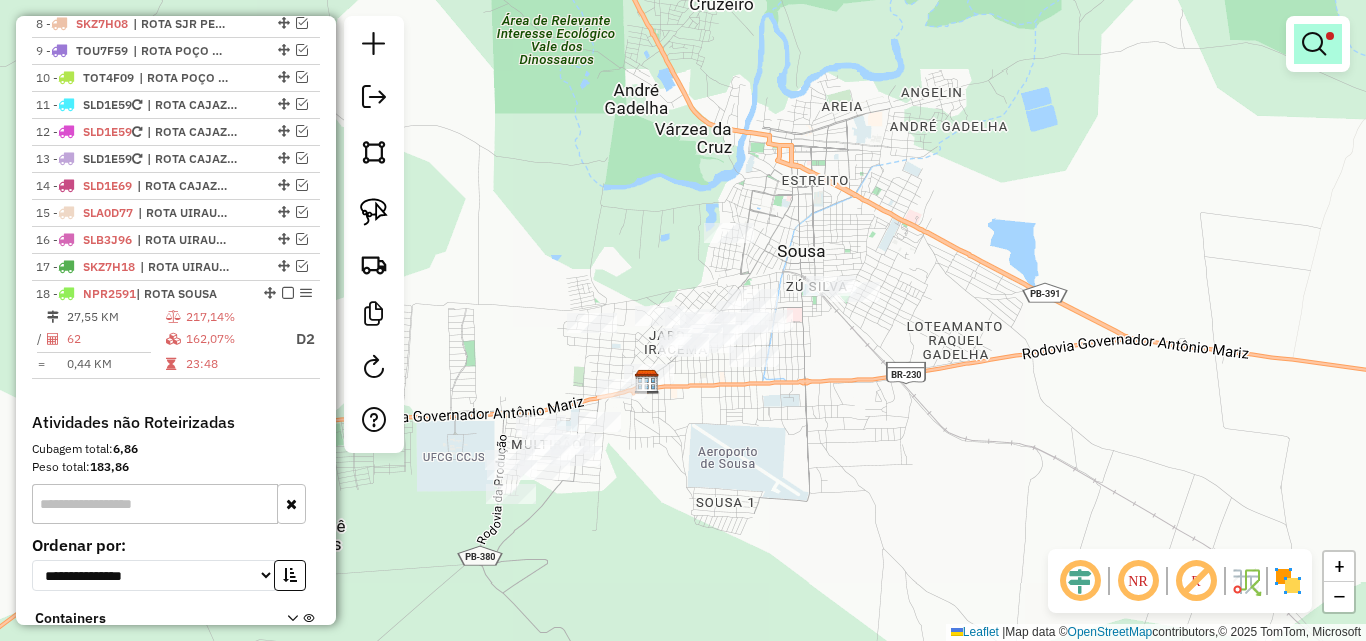 click at bounding box center [1314, 44] 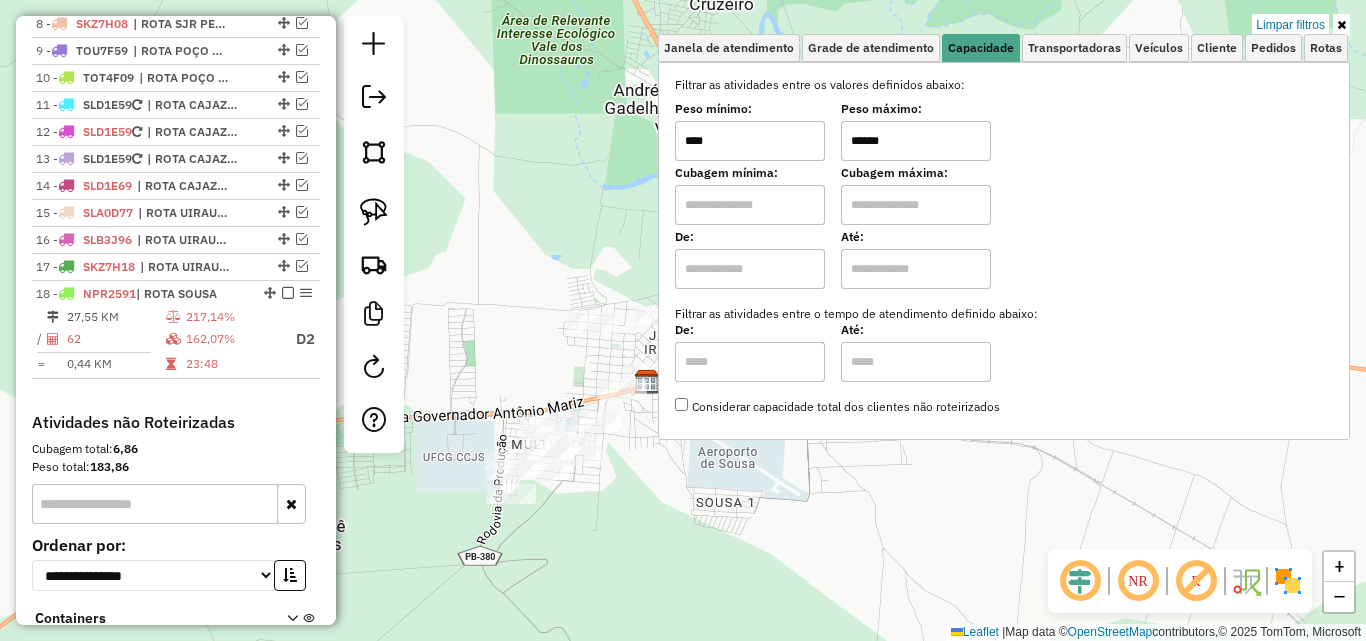 click on "******" at bounding box center [916, 141] 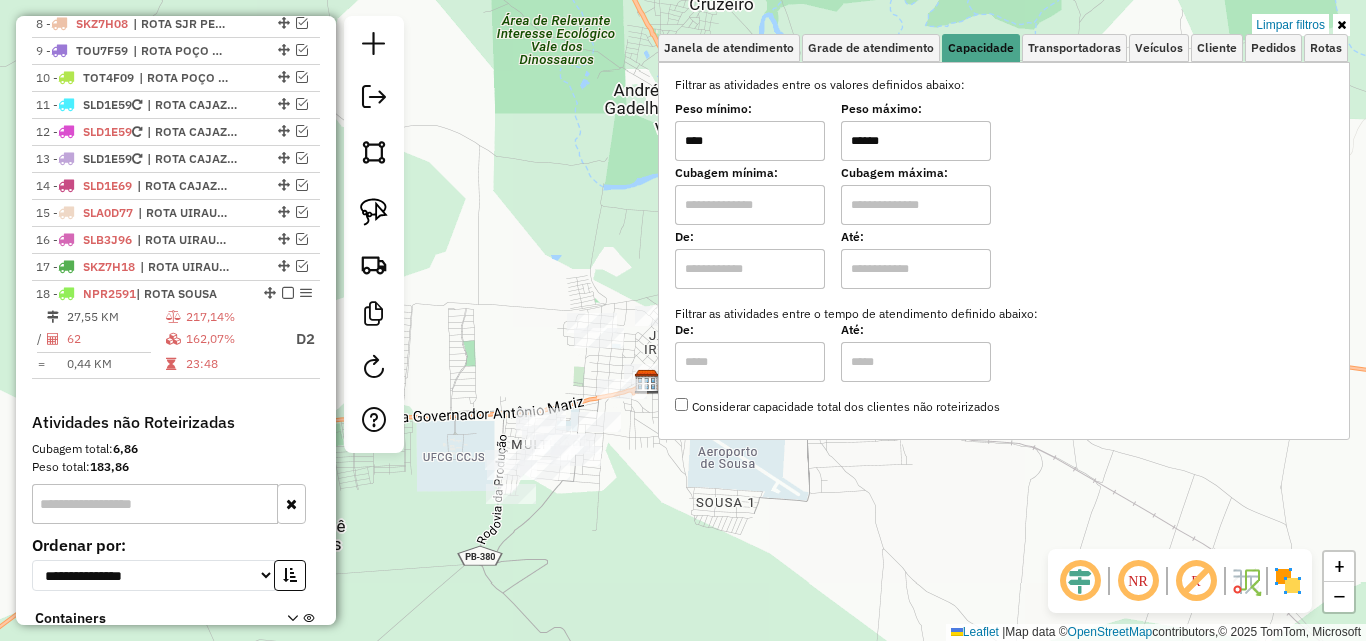 type on "******" 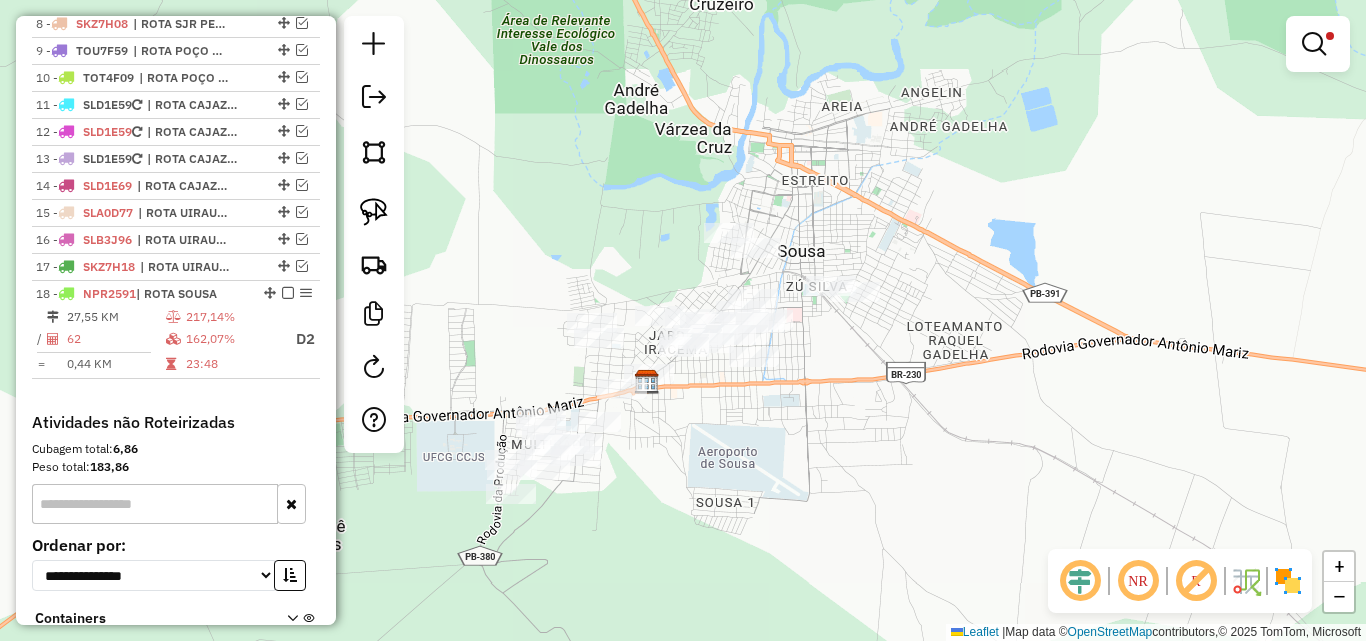 drag, startPoint x: 374, startPoint y: 216, endPoint x: 405, endPoint y: 223, distance: 31.780497 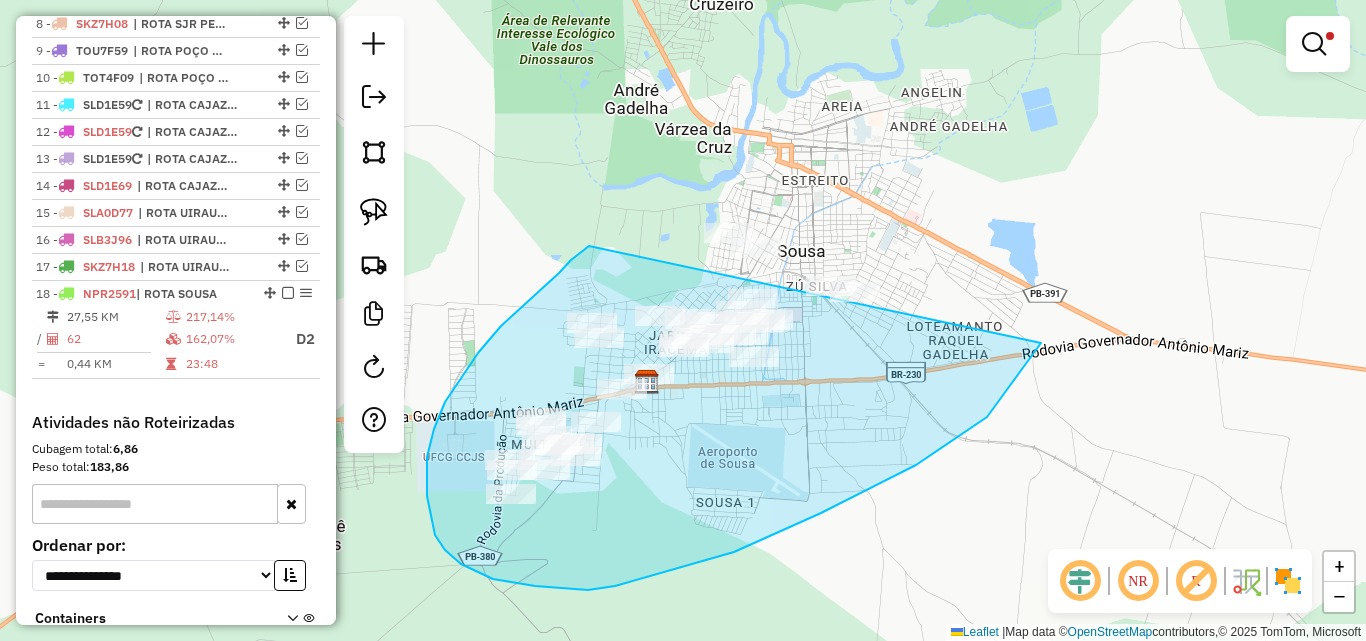 drag, startPoint x: 588, startPoint y: 248, endPoint x: 771, endPoint y: 86, distance: 244.40335 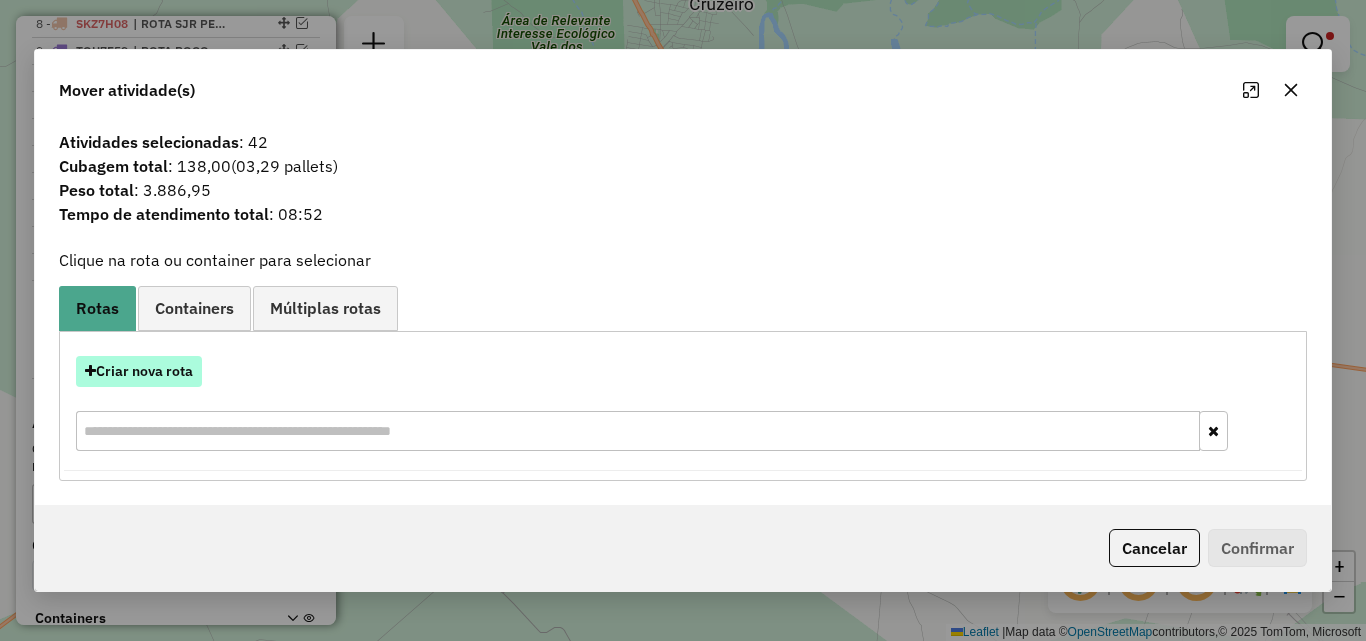 click on "Criar nova rota" at bounding box center [139, 371] 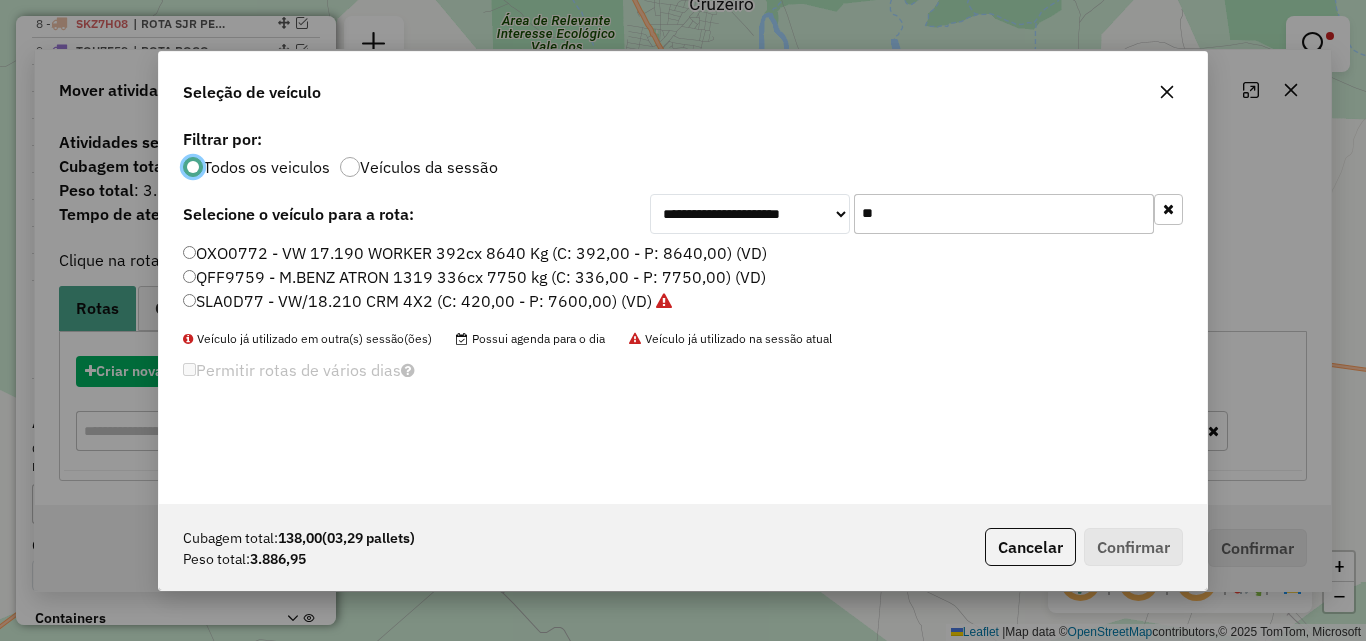 scroll, scrollTop: 11, scrollLeft: 6, axis: both 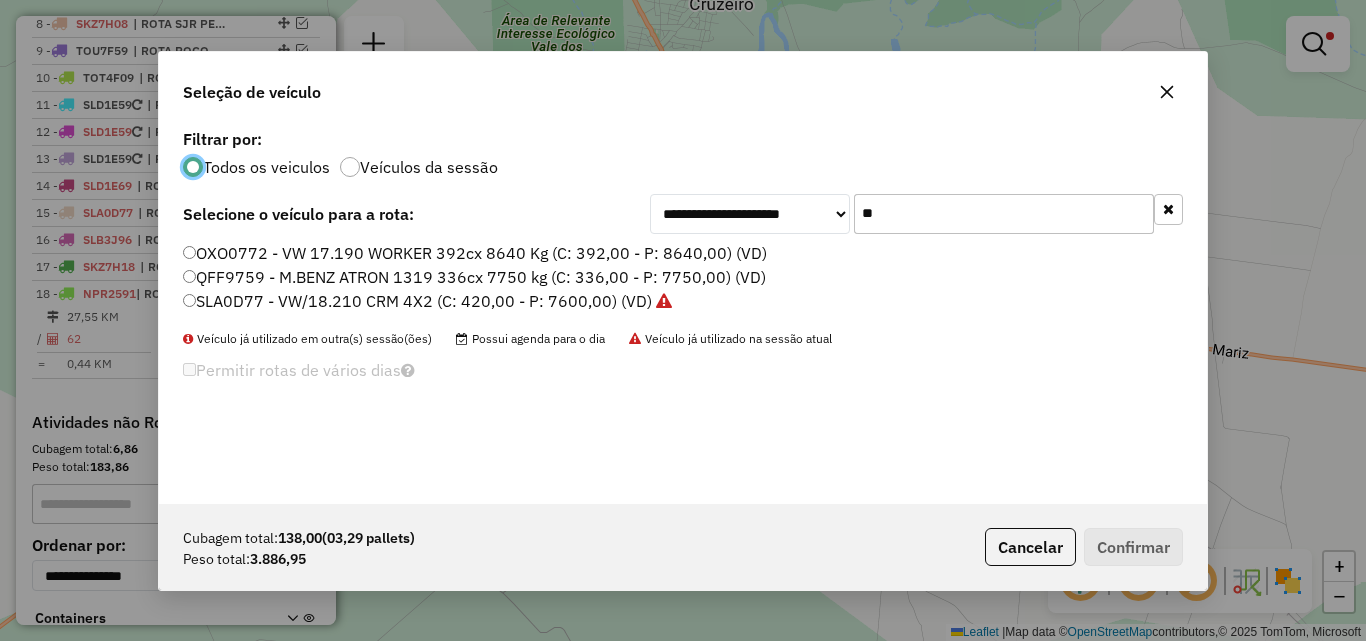 click on "**" 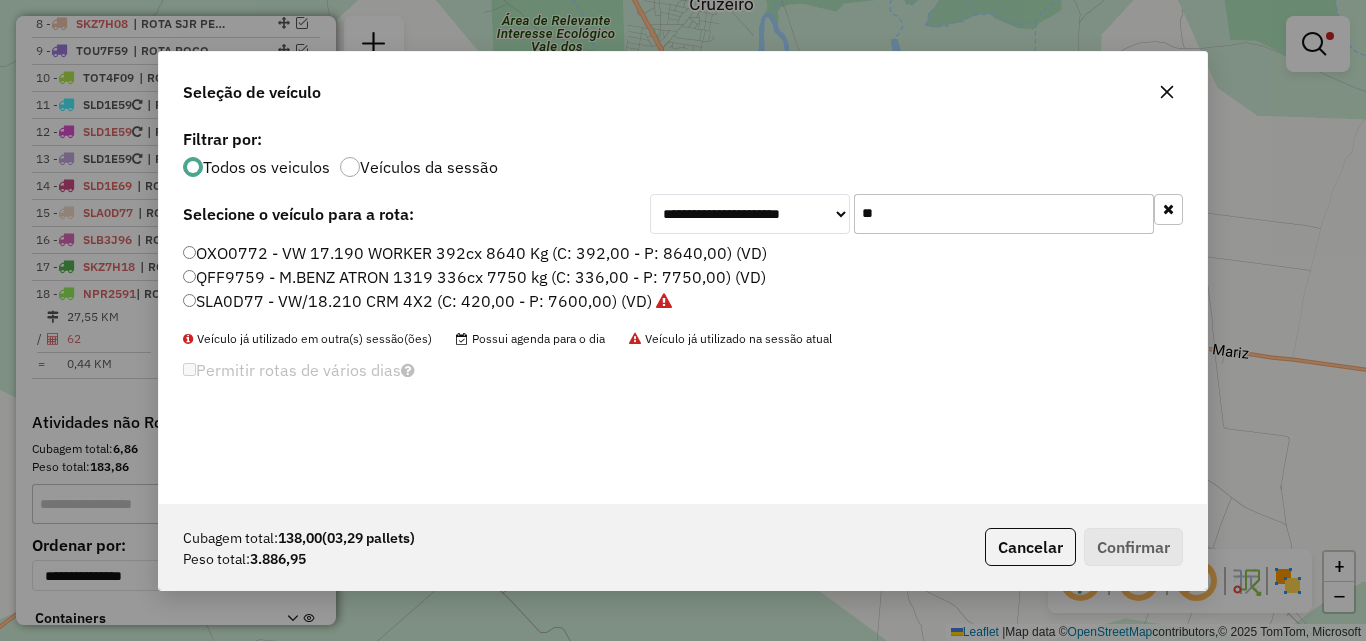 click on "**" 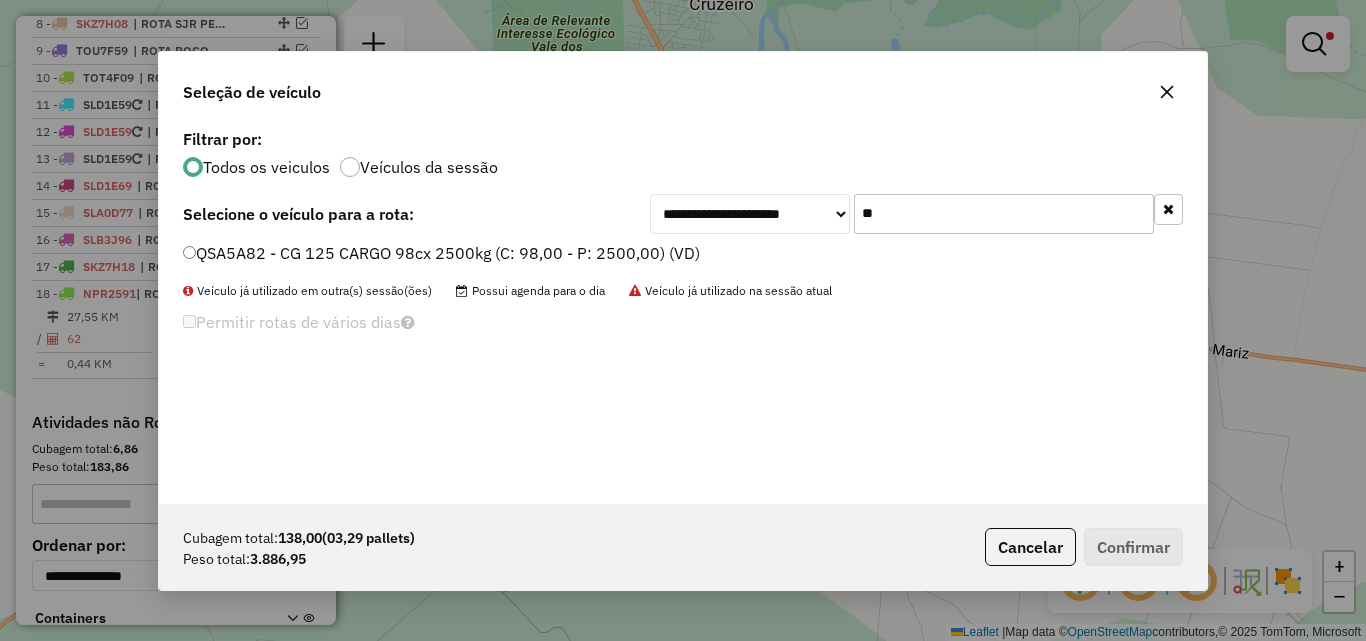 type on "**" 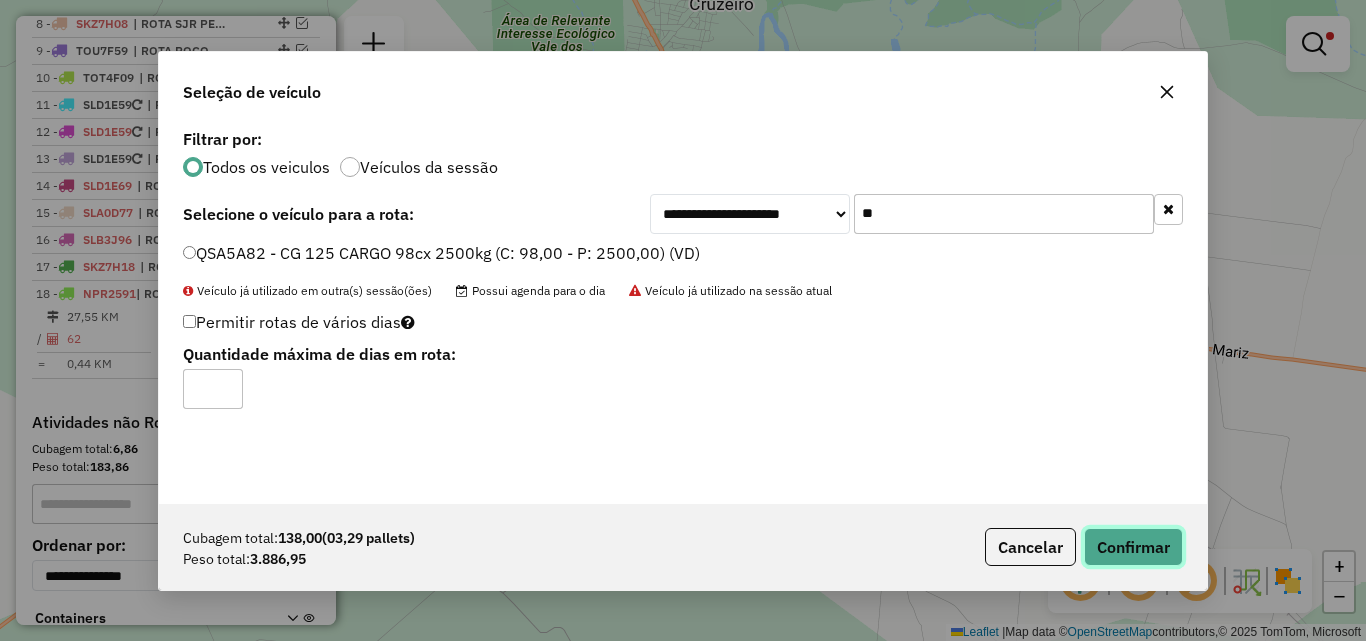 click on "Confirmar" 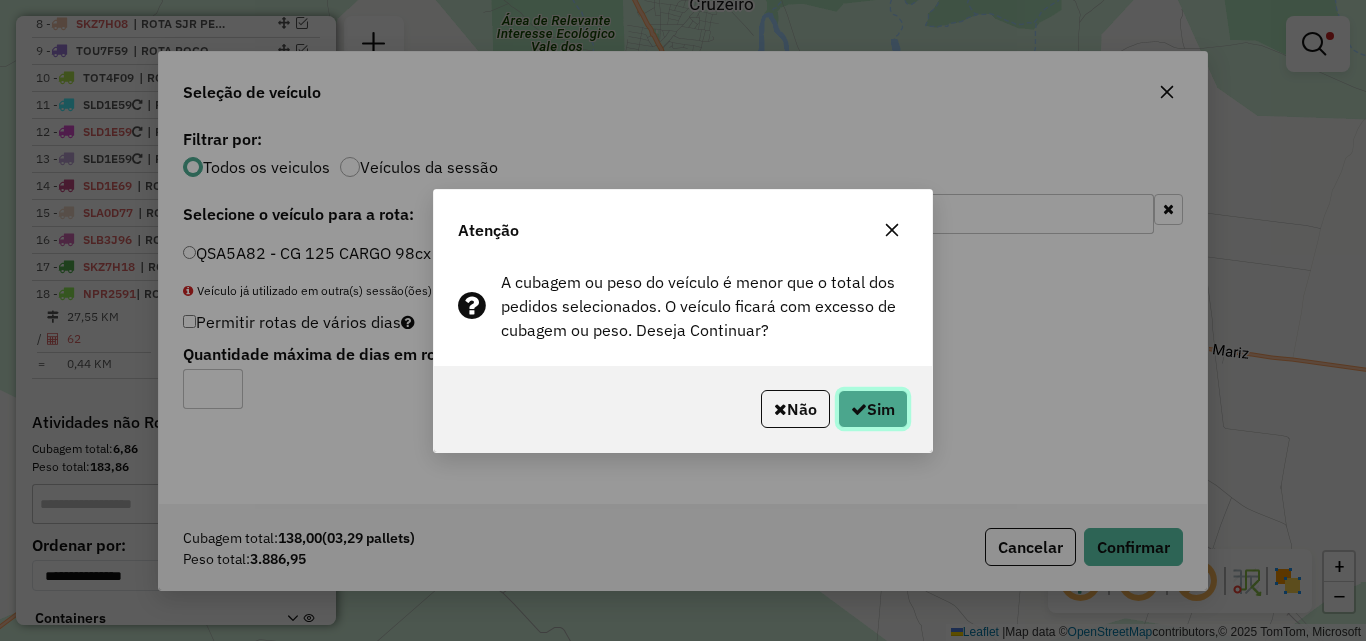click on "Sim" 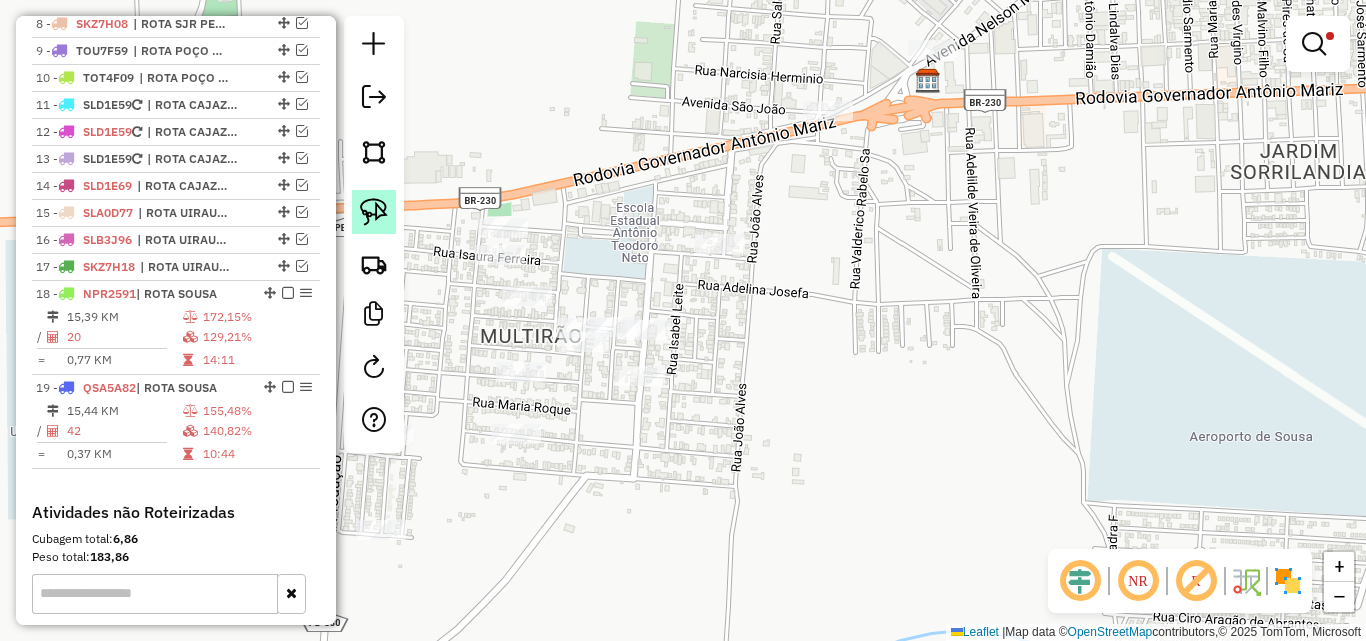 click 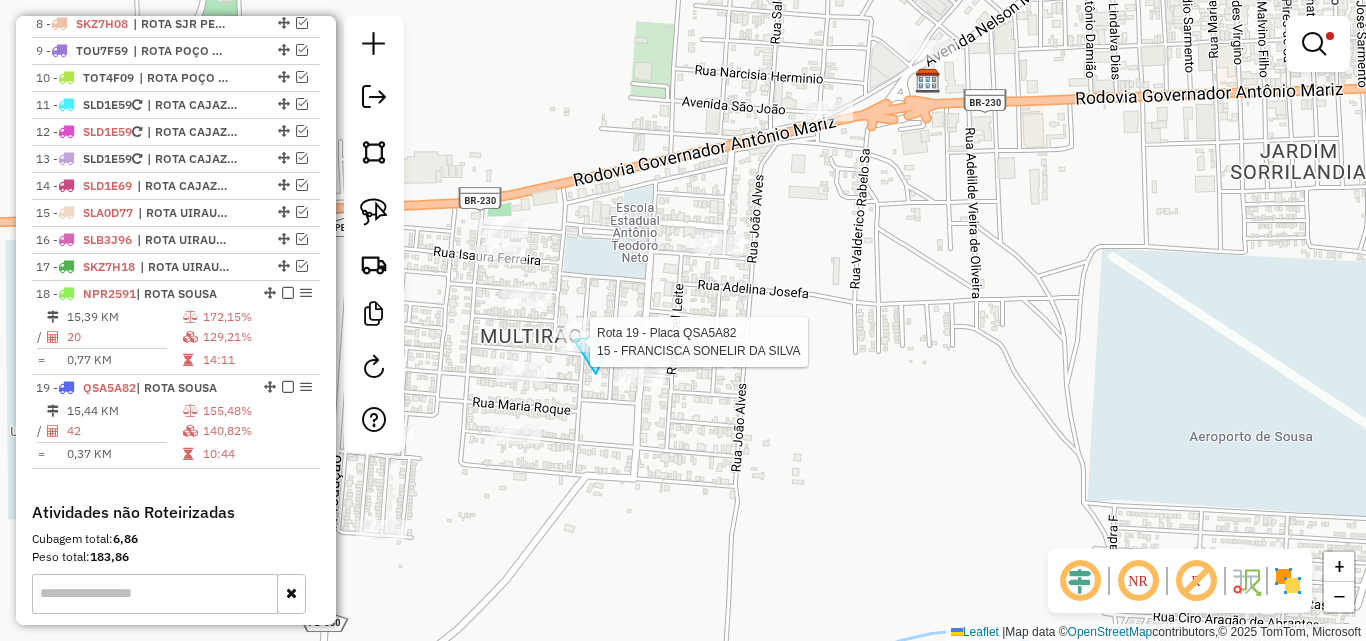 click on "Rota 19 - Placa QSA5A82  15 - FRANCISCA SONELIR DA SILVA Limpar filtros Janela de atendimento Grade de atendimento Capacidade Transportadoras Veículos Cliente Pedidos  Rotas Selecione os dias de semana para filtrar as janelas de atendimento  Seg   Ter   Qua   Qui   Sex   Sáb   Dom  Informe o período da janela de atendimento: De: Até:  Filtrar exatamente a janela do cliente  Considerar janela de atendimento padrão  Selecione os dias de semana para filtrar as grades de atendimento  Seg   Ter   Qua   Qui   Sex   Sáb   Dom   Considerar clientes sem dia de atendimento cadastrado  Clientes fora do dia de atendimento selecionado Filtrar as atividades entre os valores definidos abaixo:  Peso mínimo:  ****  Peso máximo:  ******  Cubagem mínima:   Cubagem máxima:   De:   Até:  Filtrar as atividades entre o tempo de atendimento definido abaixo:  De:   Até:   Considerar capacidade total dos clientes não roteirizados Transportadora: Selecione um ou mais itens Tipo de veículo: Selecione um ou mais itens Nome:" 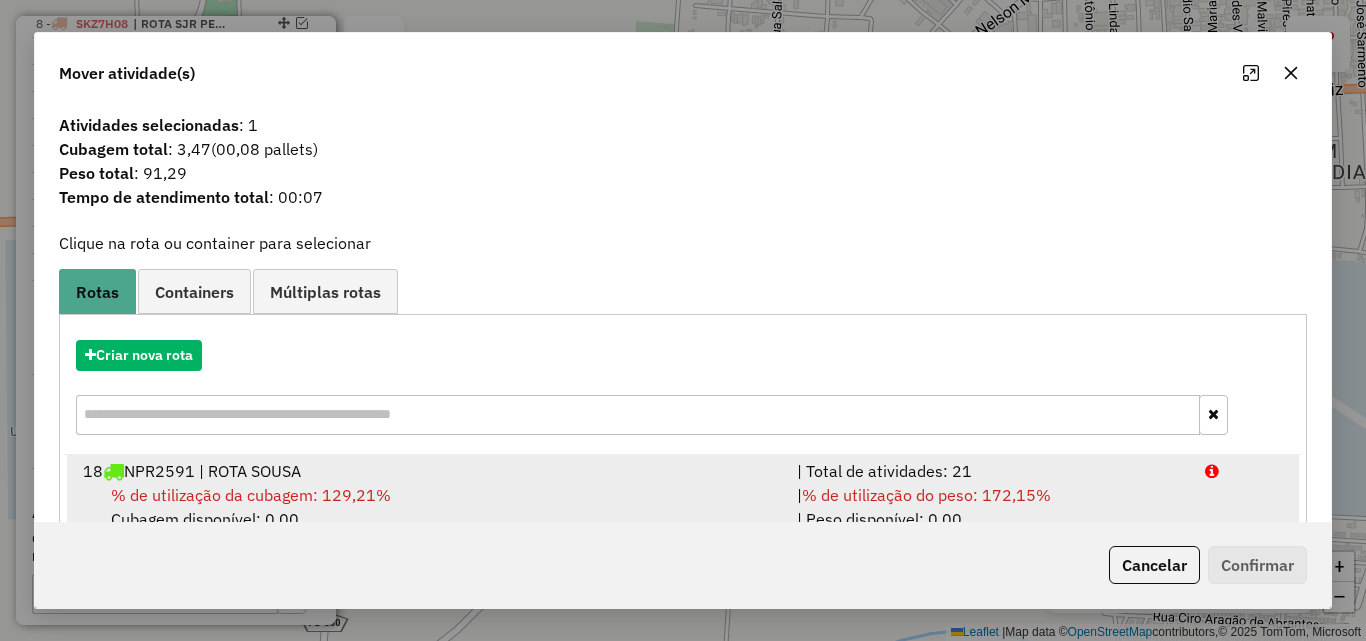 click on "| Total de atividades: 21" at bounding box center [989, 471] 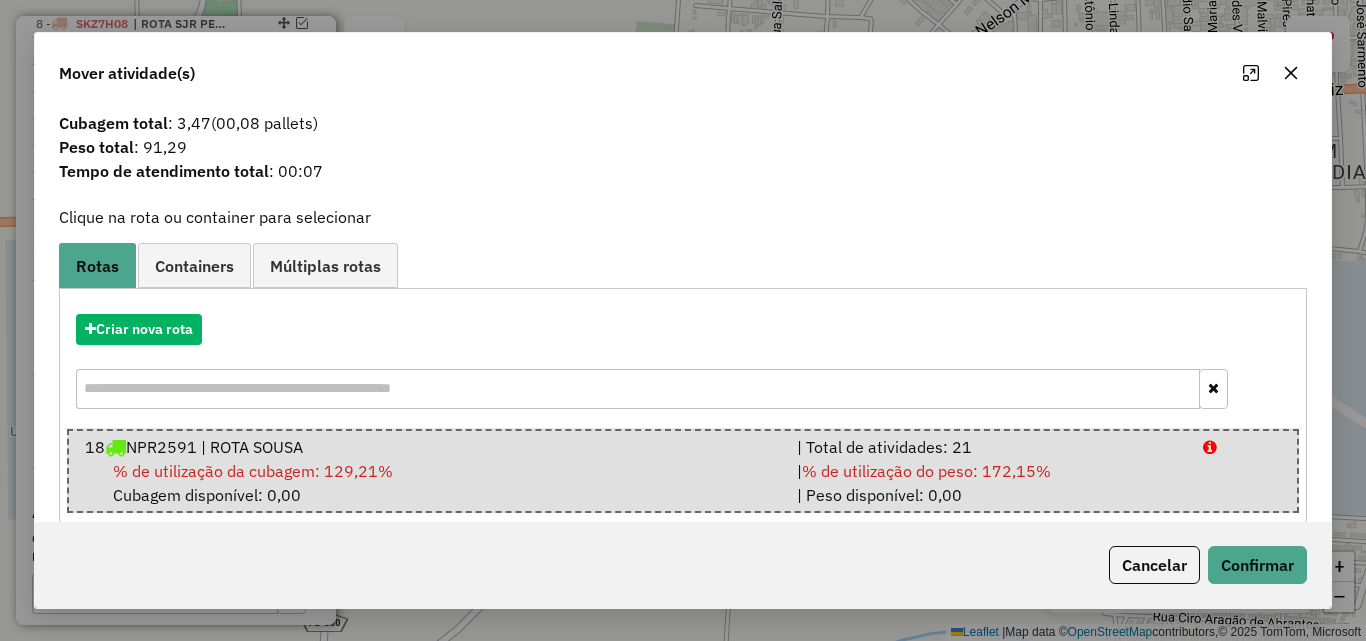 scroll, scrollTop: 51, scrollLeft: 0, axis: vertical 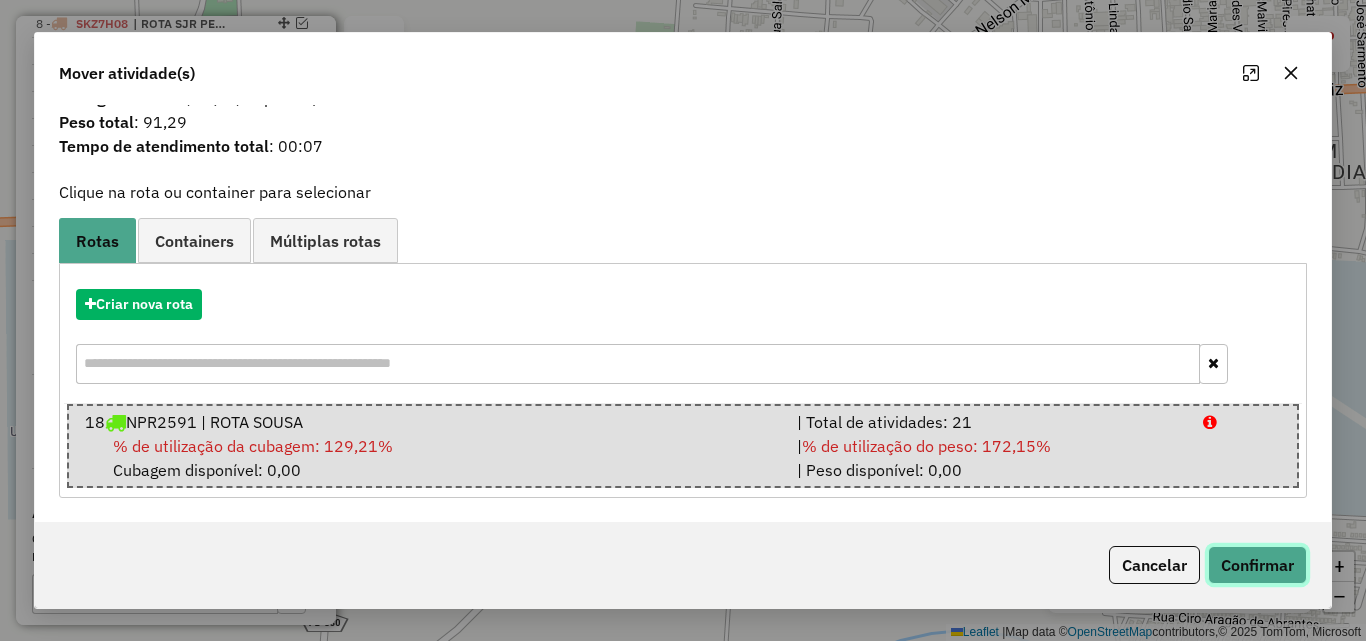 click on "Confirmar" 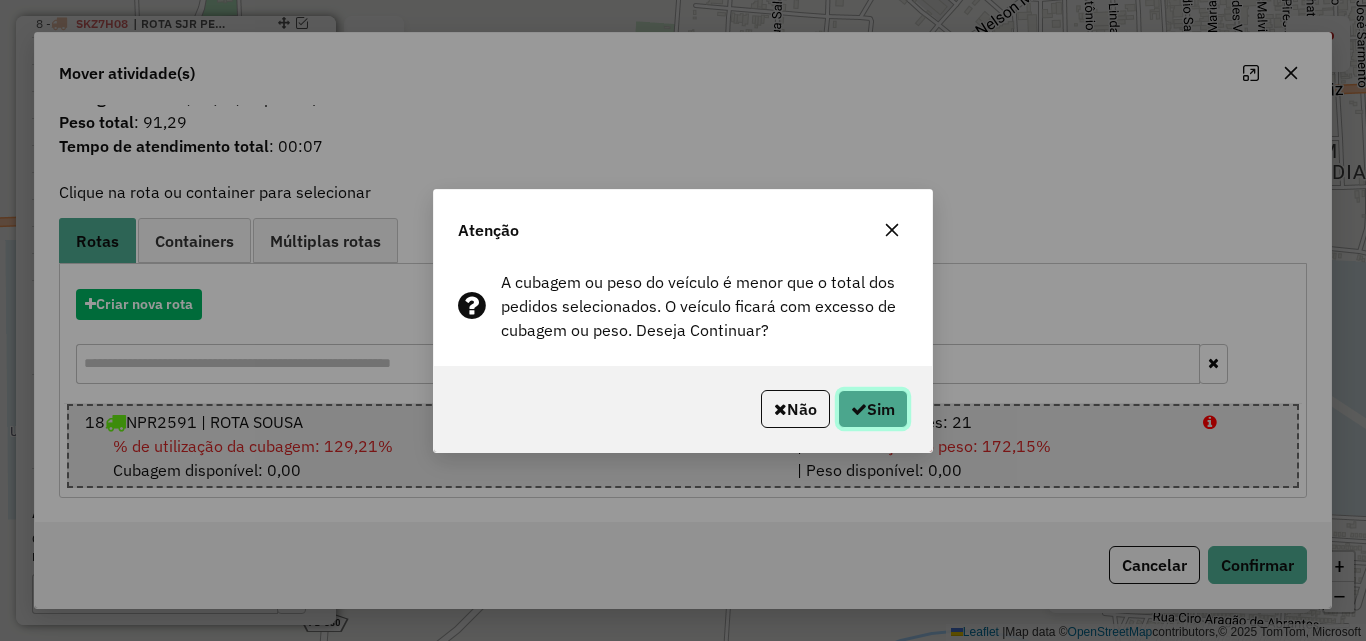drag, startPoint x: 862, startPoint y: 392, endPoint x: 1219, endPoint y: 304, distance: 367.686 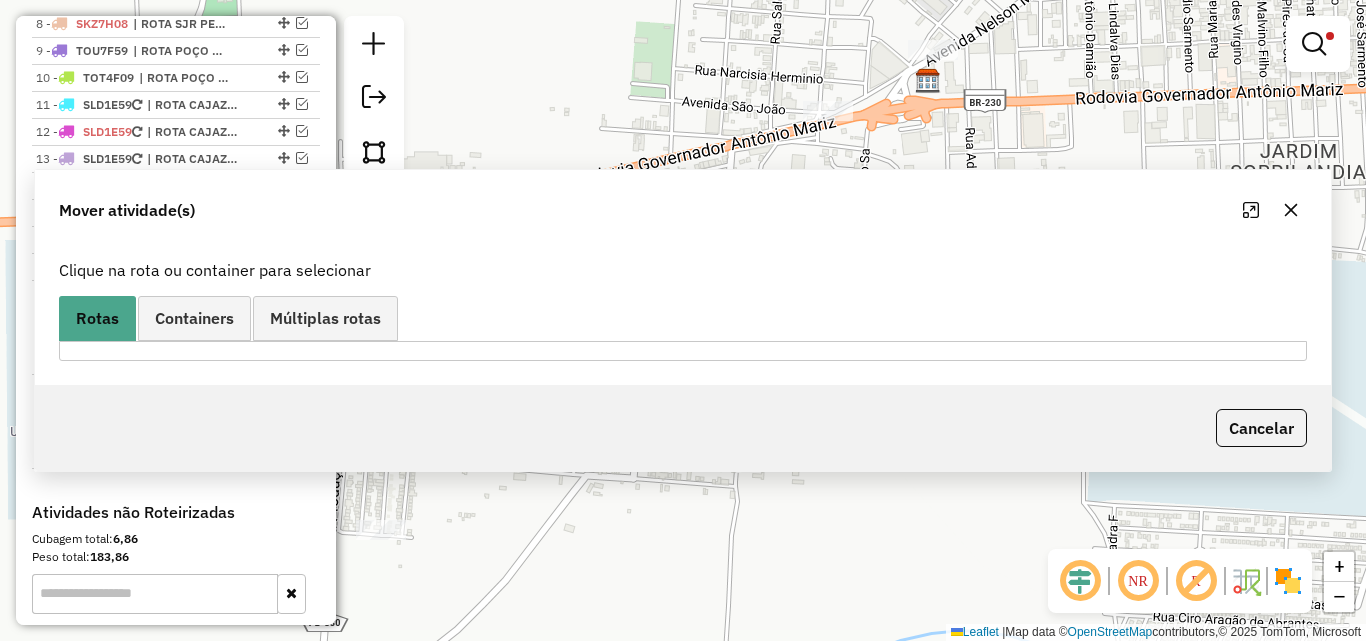 scroll, scrollTop: 0, scrollLeft: 0, axis: both 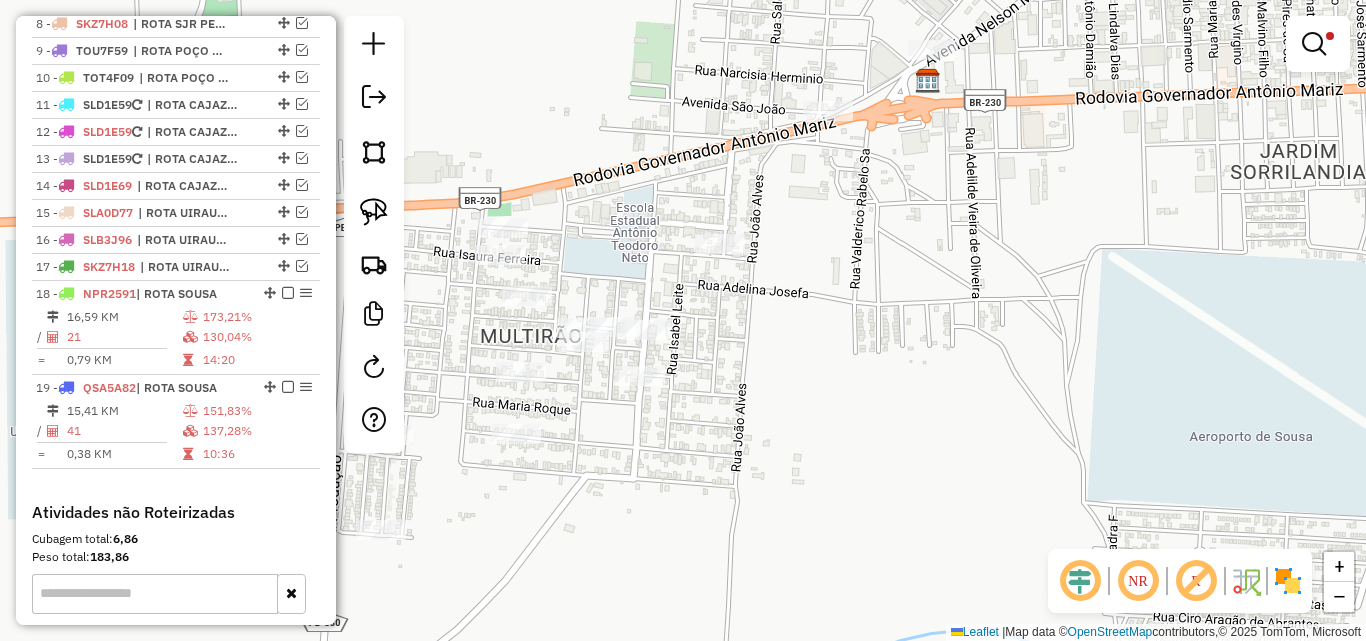 drag, startPoint x: 847, startPoint y: 396, endPoint x: 856, endPoint y: 401, distance: 10.29563 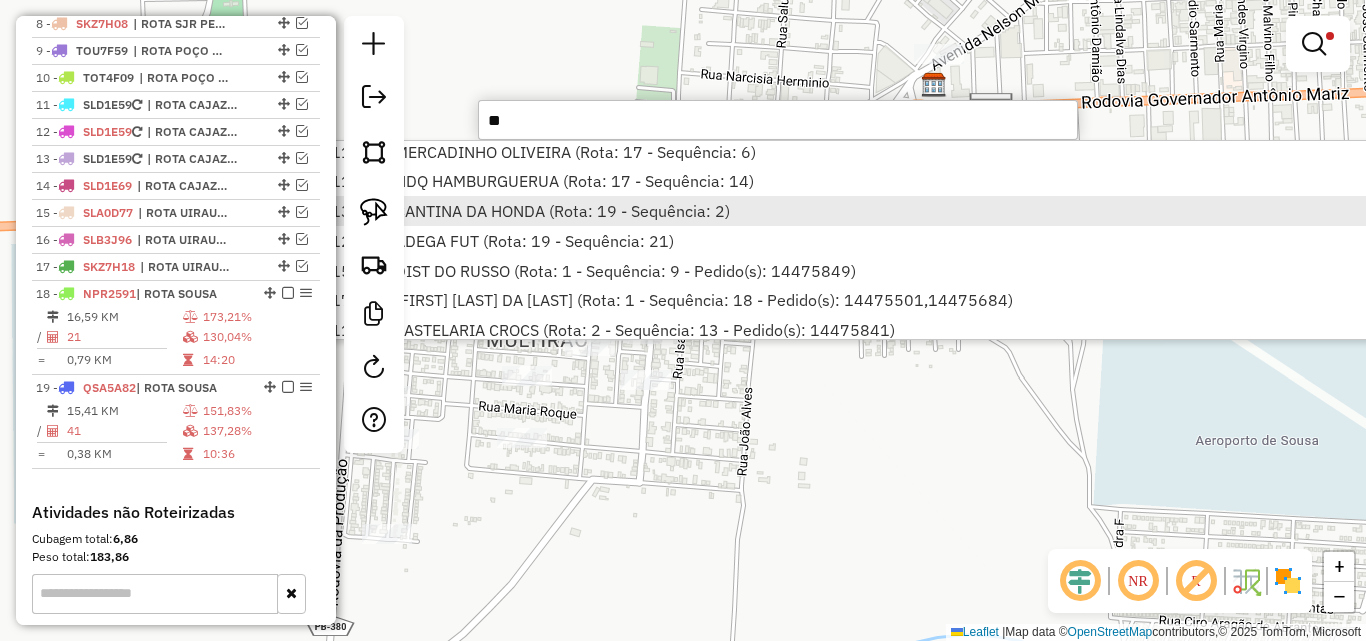 scroll, scrollTop: 300, scrollLeft: 0, axis: vertical 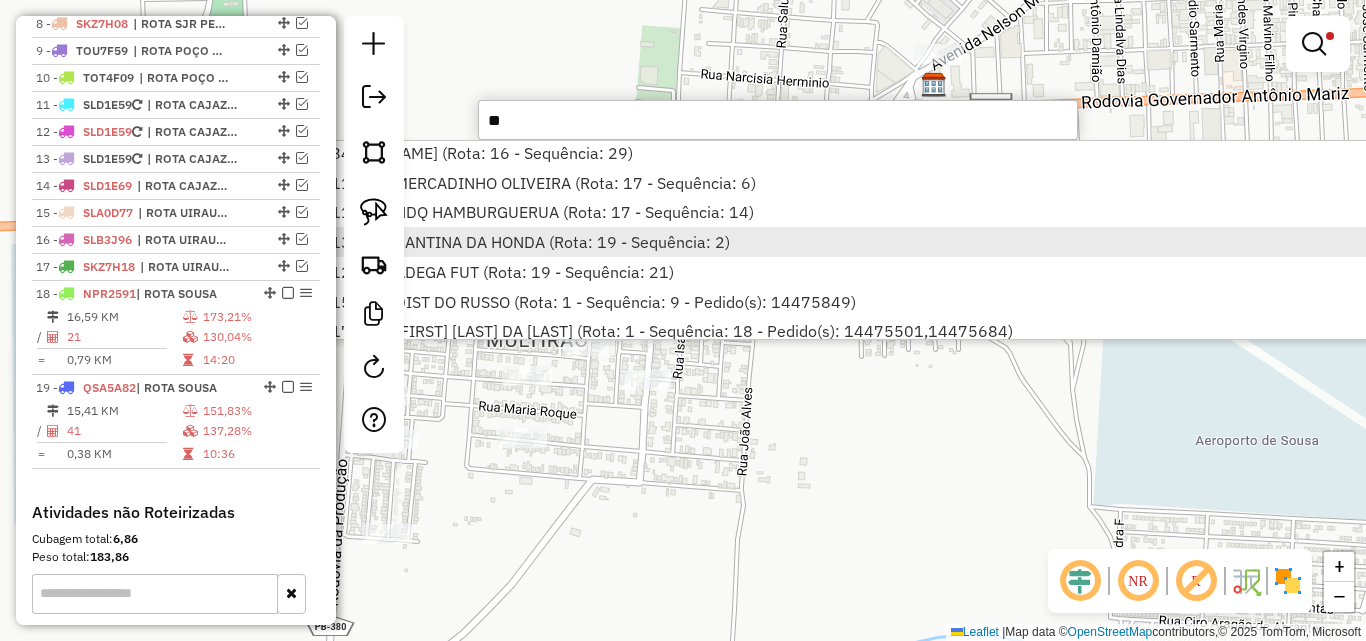 type on "**" 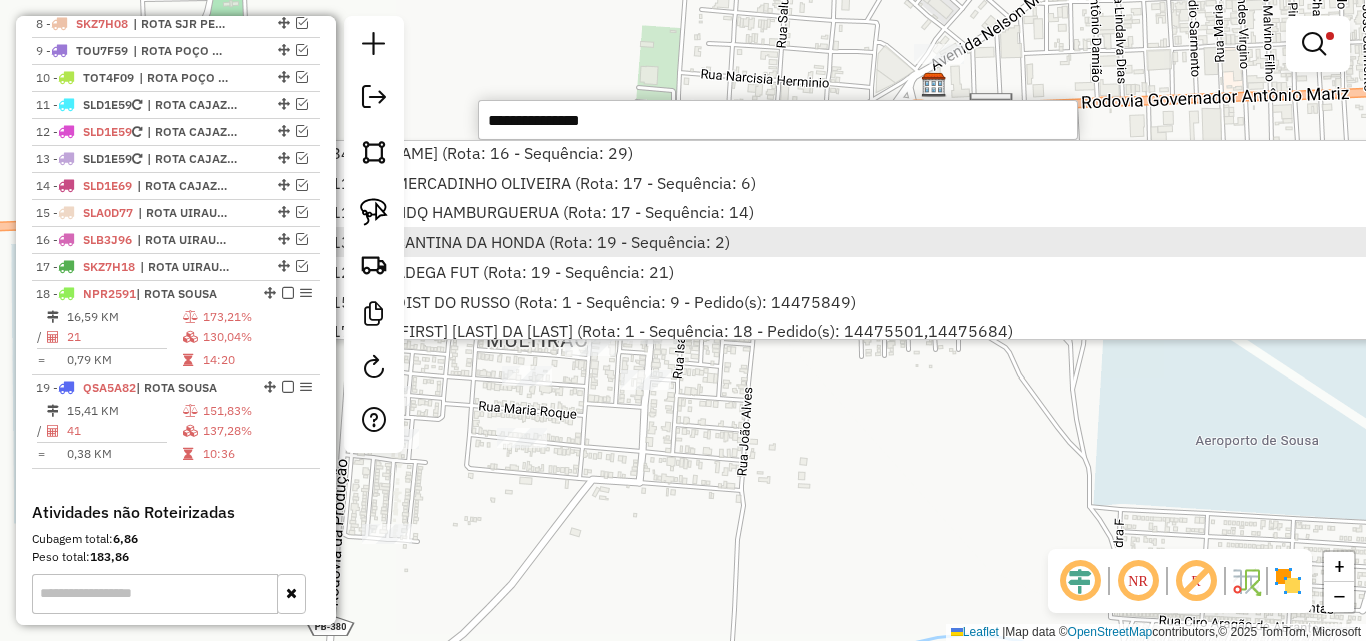 select on "*********" 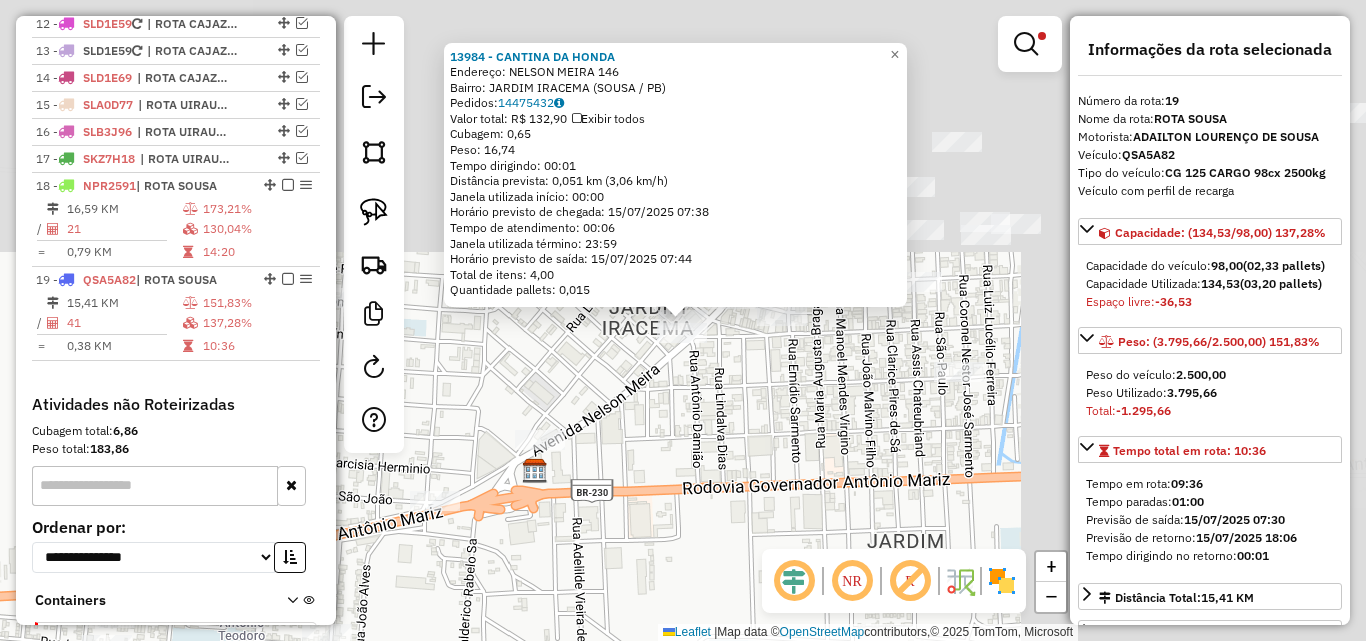 scroll, scrollTop: 1181, scrollLeft: 0, axis: vertical 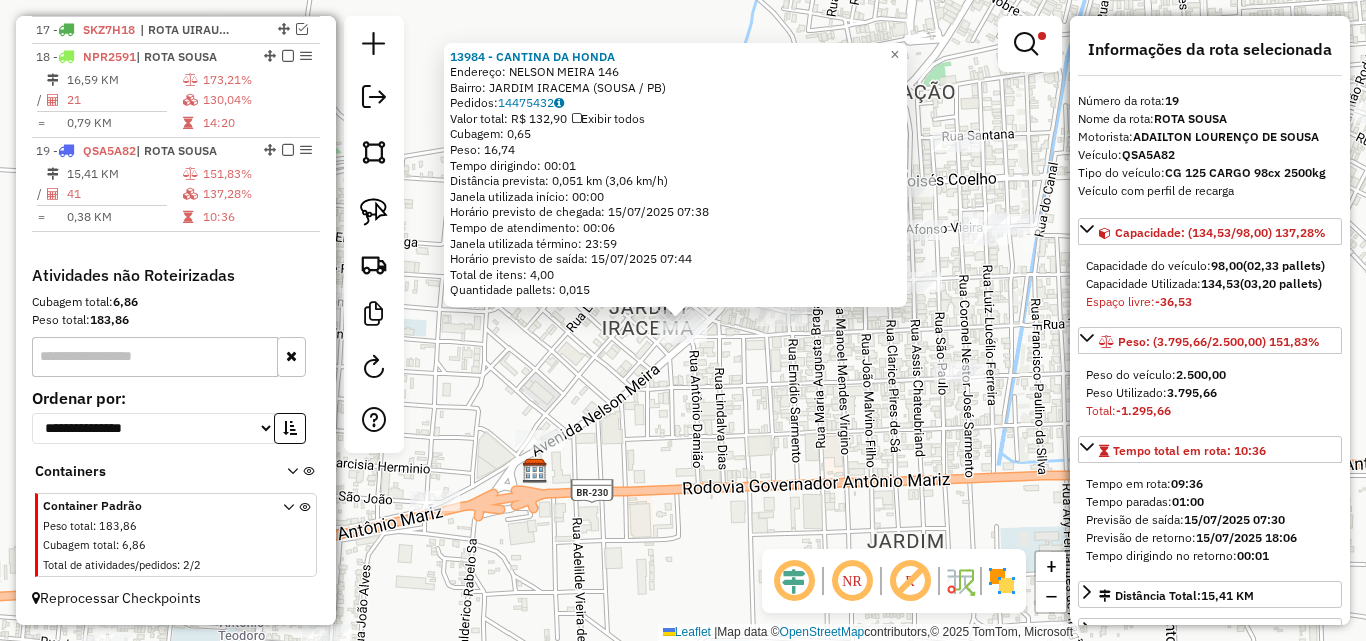 click on "13984 - CANTINA DA HONDA  Endereço:  NELSON MEIRA 146   Bairro: JARDIM IRACEMA (SOUSA / PB)   Pedidos:  14475432   Valor total: R$ 132,90   Exibir todos   Cubagem: 0,65  Peso: 16,74  Tempo dirigindo: 00:01   Distância prevista: 0,051 km (3,06 km/h)   Janela utilizada início: 00:00   Horário previsto de chegada: 15/07/2025 07:38   Tempo de atendimento: 00:06   Janela utilizada término: 23:59   Horário previsto de saída: 15/07/2025 07:44   Total de itens: 4,00   Quantidade pallets: 0,015  × Limpar filtros Janela de atendimento Grade de atendimento Capacidade Transportadoras Veículos Cliente Pedidos  Rotas Selecione os dias de semana para filtrar as janelas de atendimento  Seg   Ter   Qua   Qui   Sex   Sáb   Dom  Informe o período da janela de atendimento: De: Até:  Filtrar exatamente a janela do cliente  Considerar janela de atendimento padrão  Selecione os dias de semana para filtrar as grades de atendimento  Seg   Ter   Qua   Qui   Sex   Sáb   Dom   Peso mínimo:  ****  Peso máximo:  ****** De:" 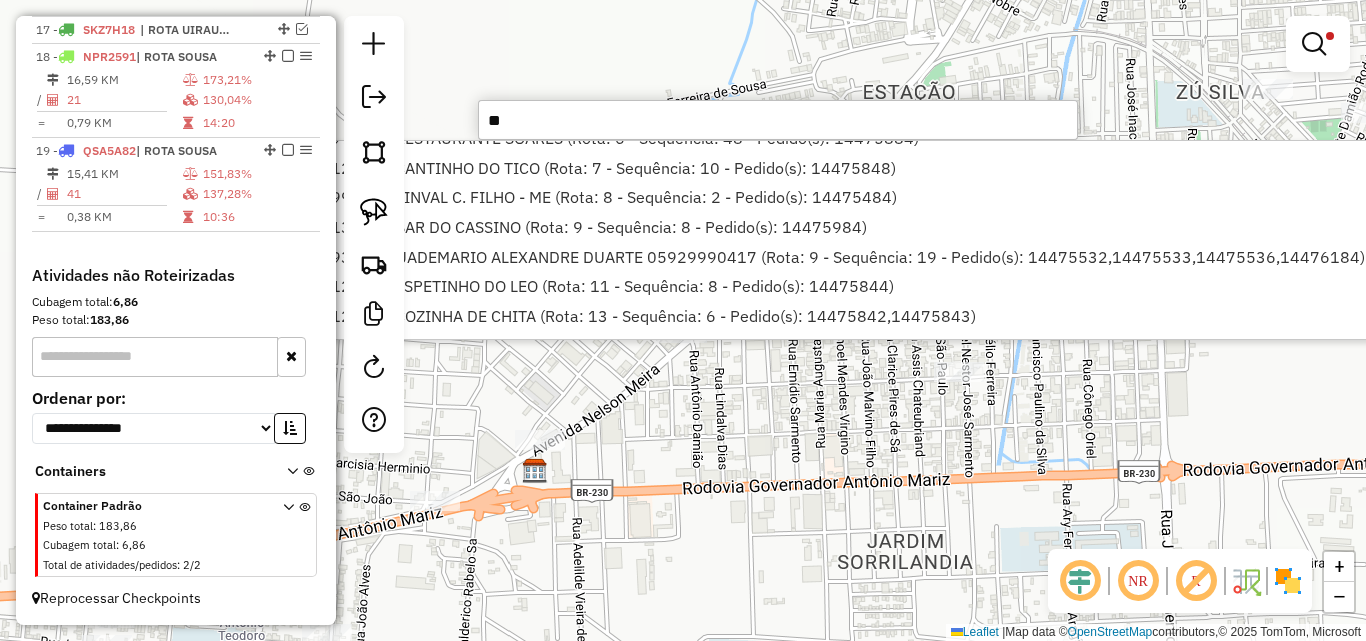 scroll, scrollTop: 769, scrollLeft: 0, axis: vertical 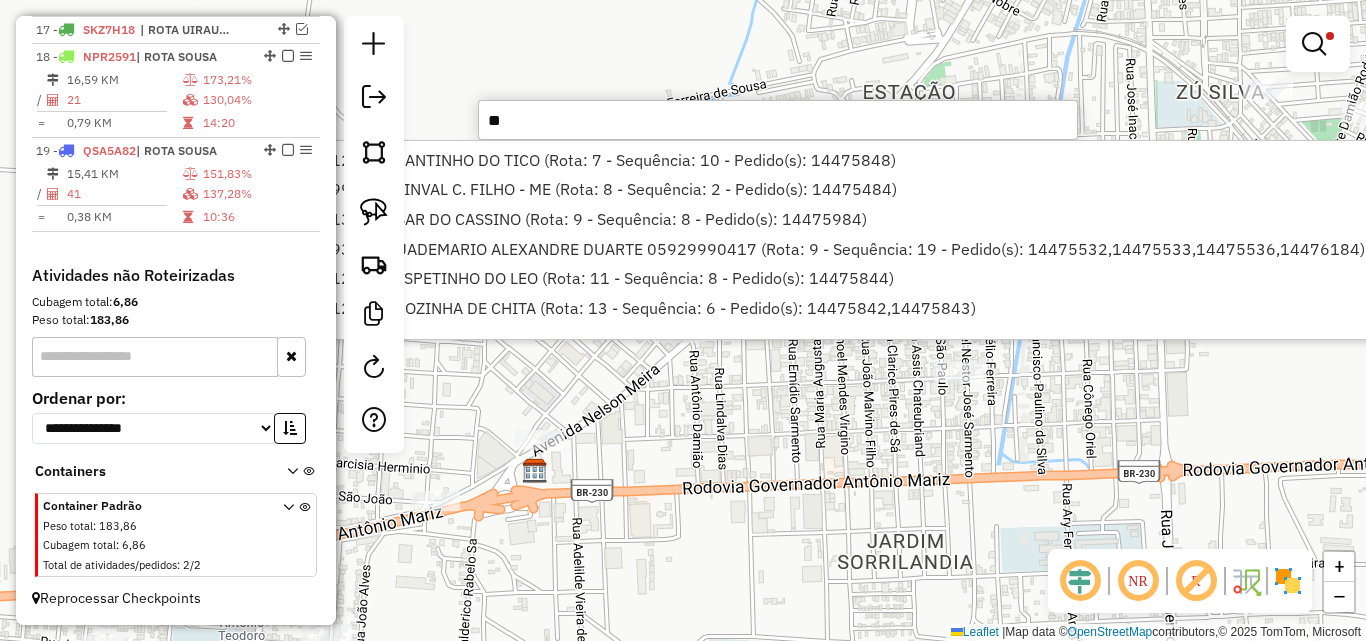 type on "*" 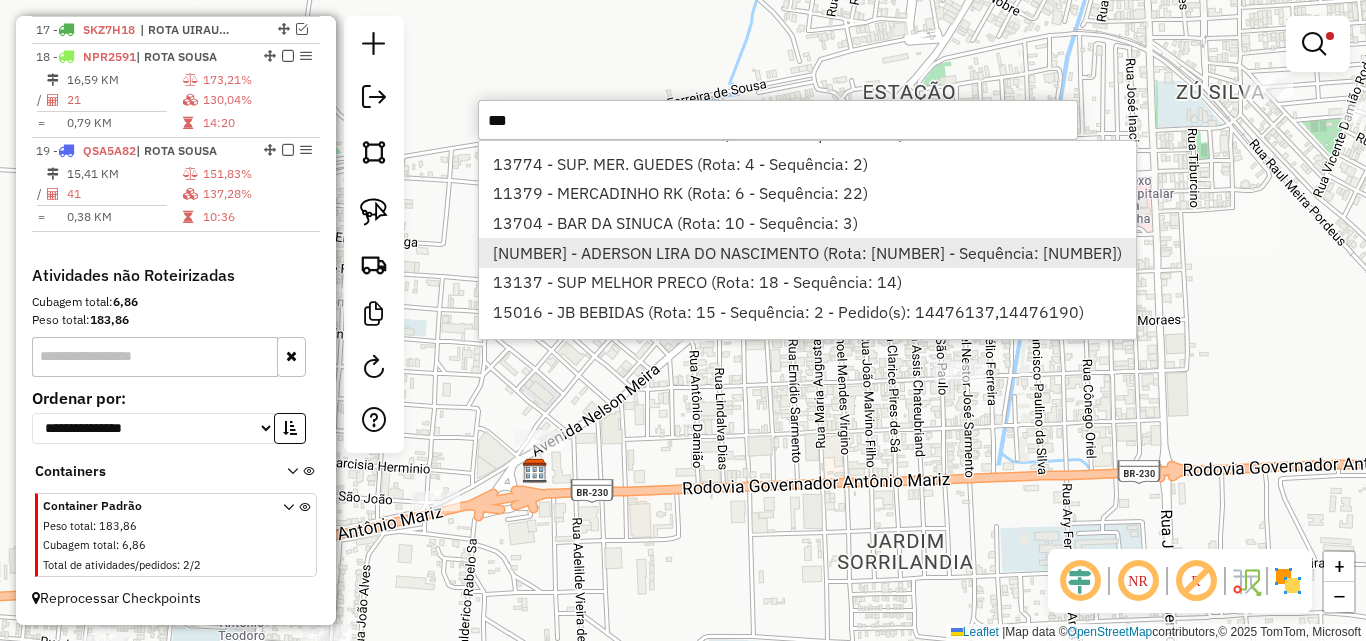 scroll, scrollTop: 26, scrollLeft: 0, axis: vertical 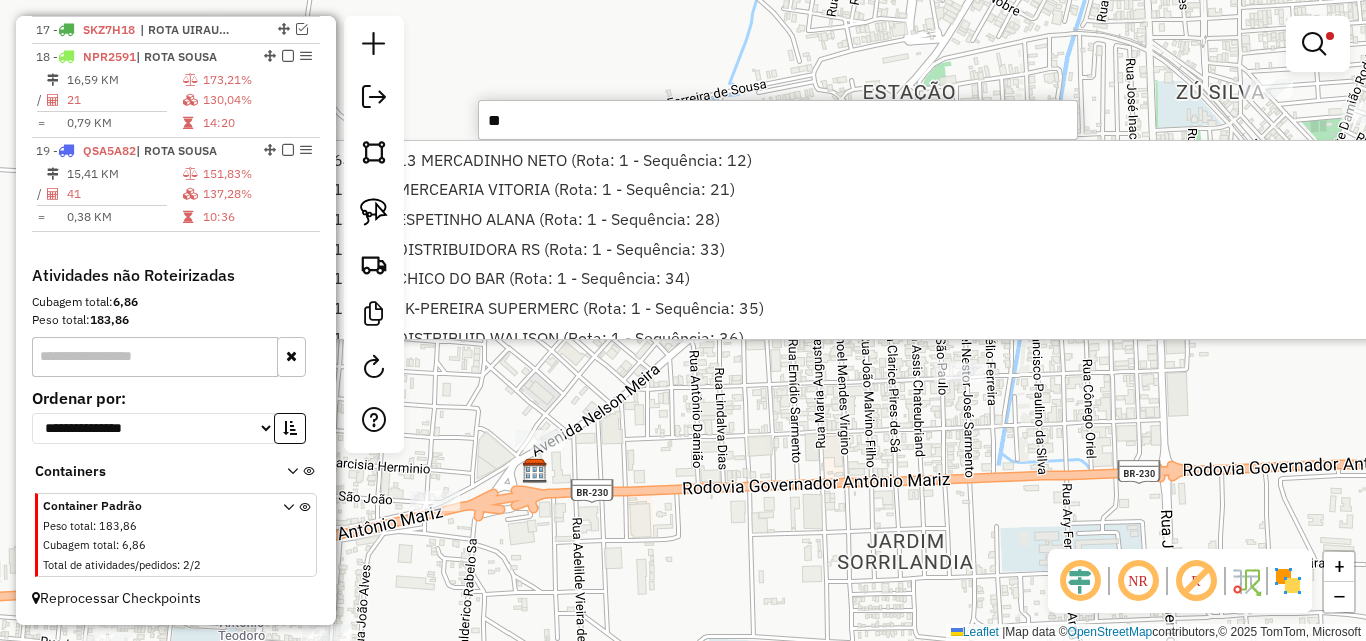 type on "*" 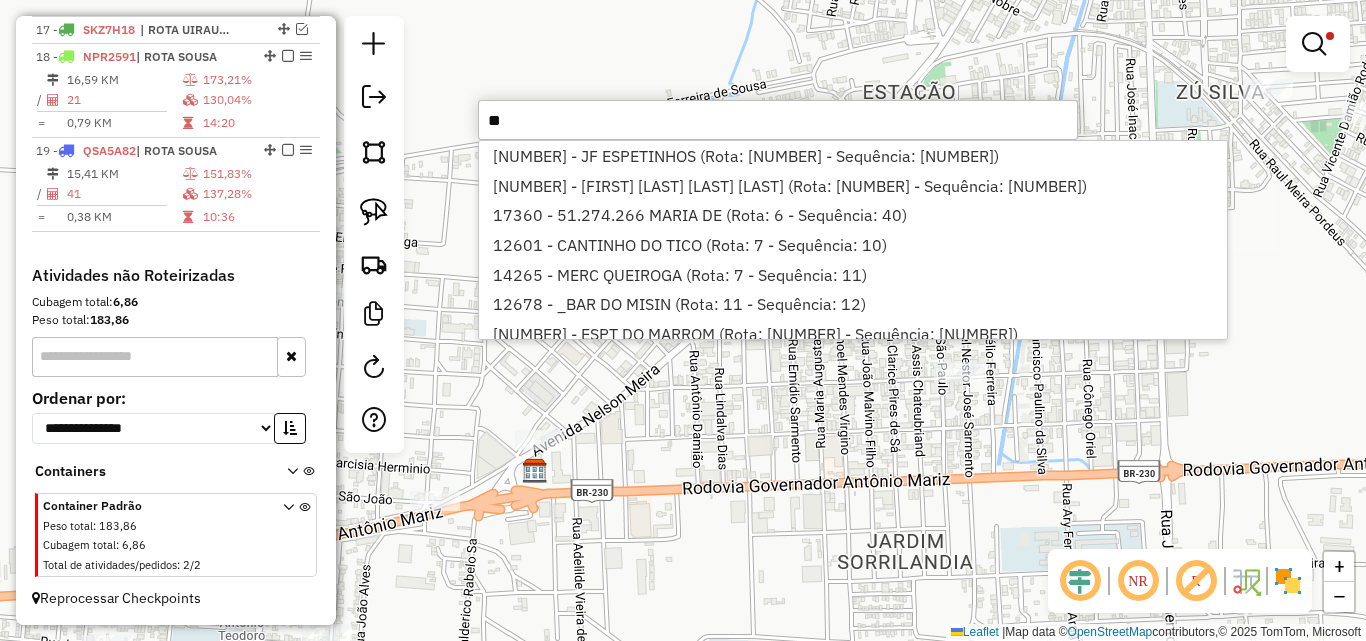 type on "*" 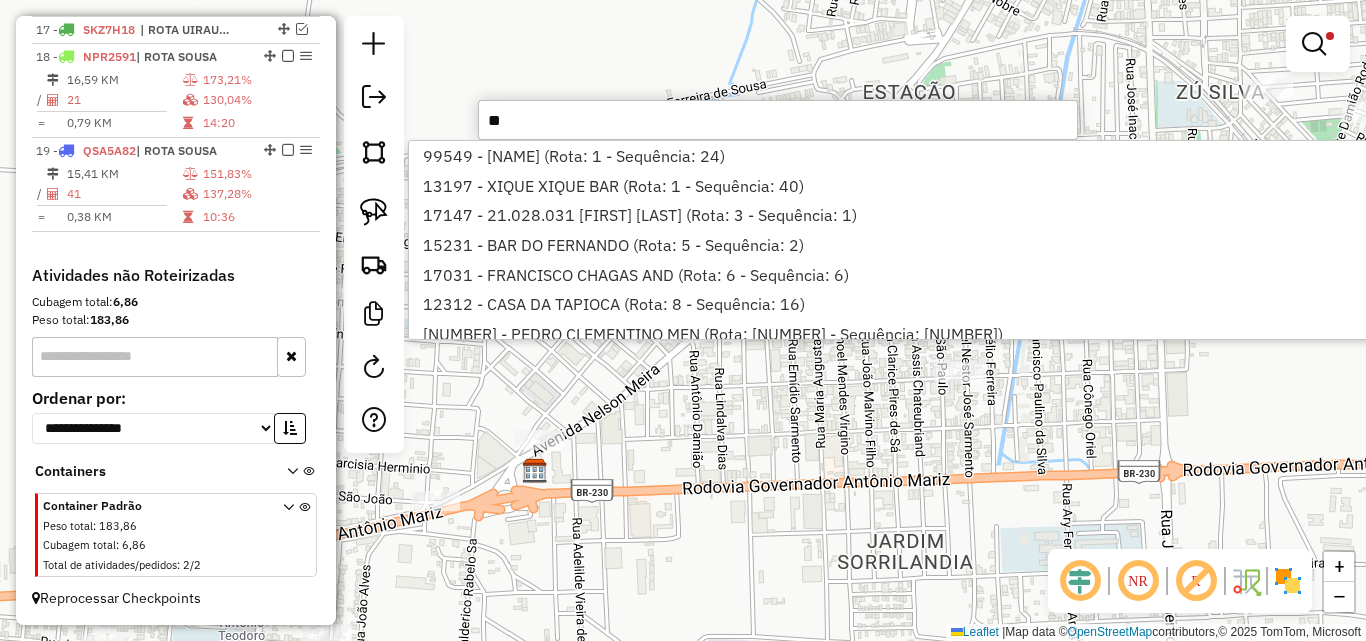 type on "*" 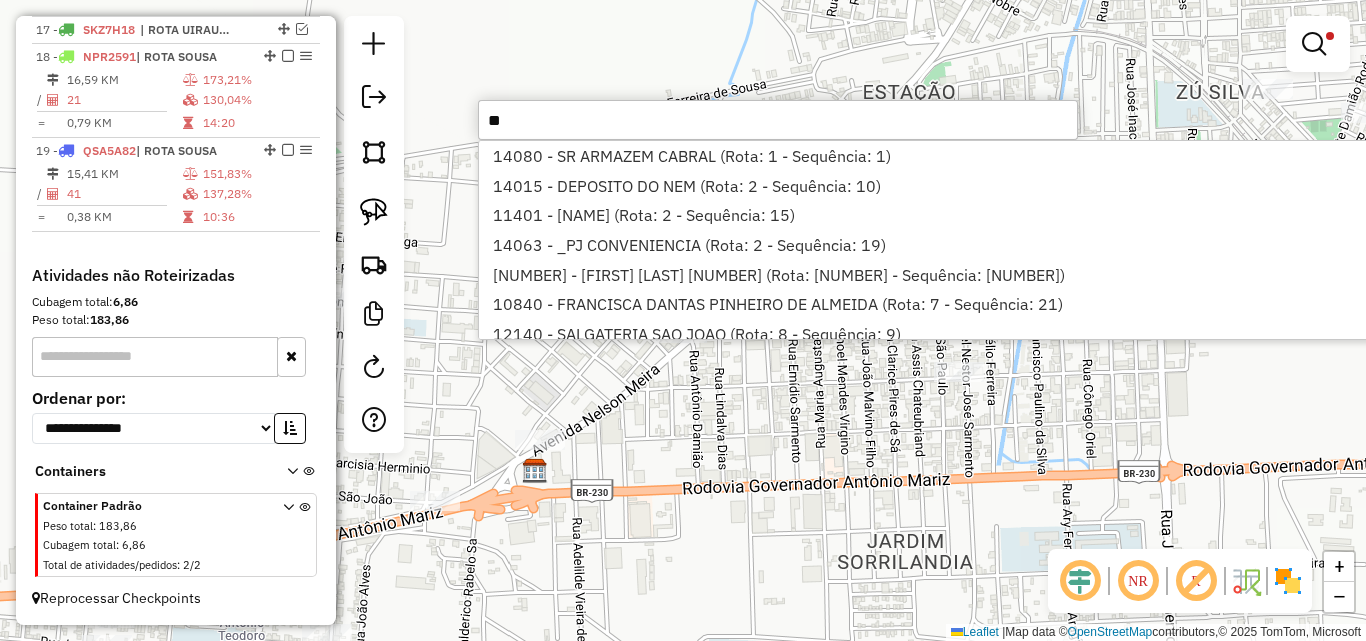 type on "*" 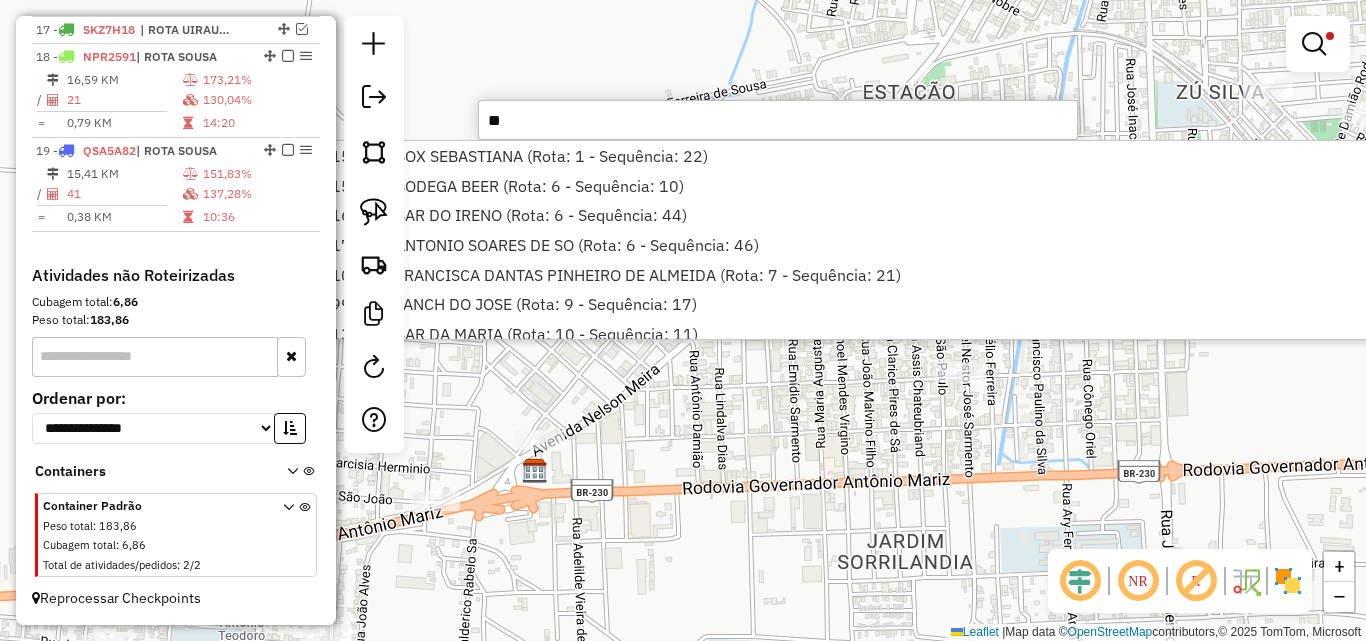 type on "*" 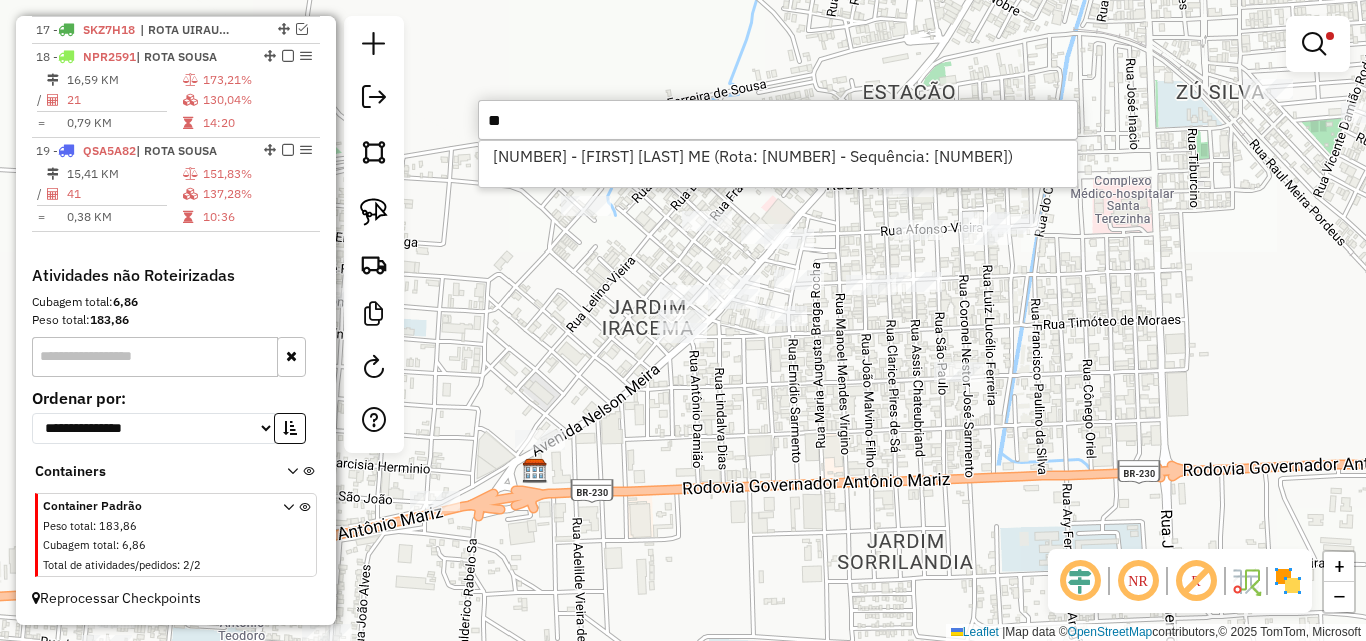 type on "*" 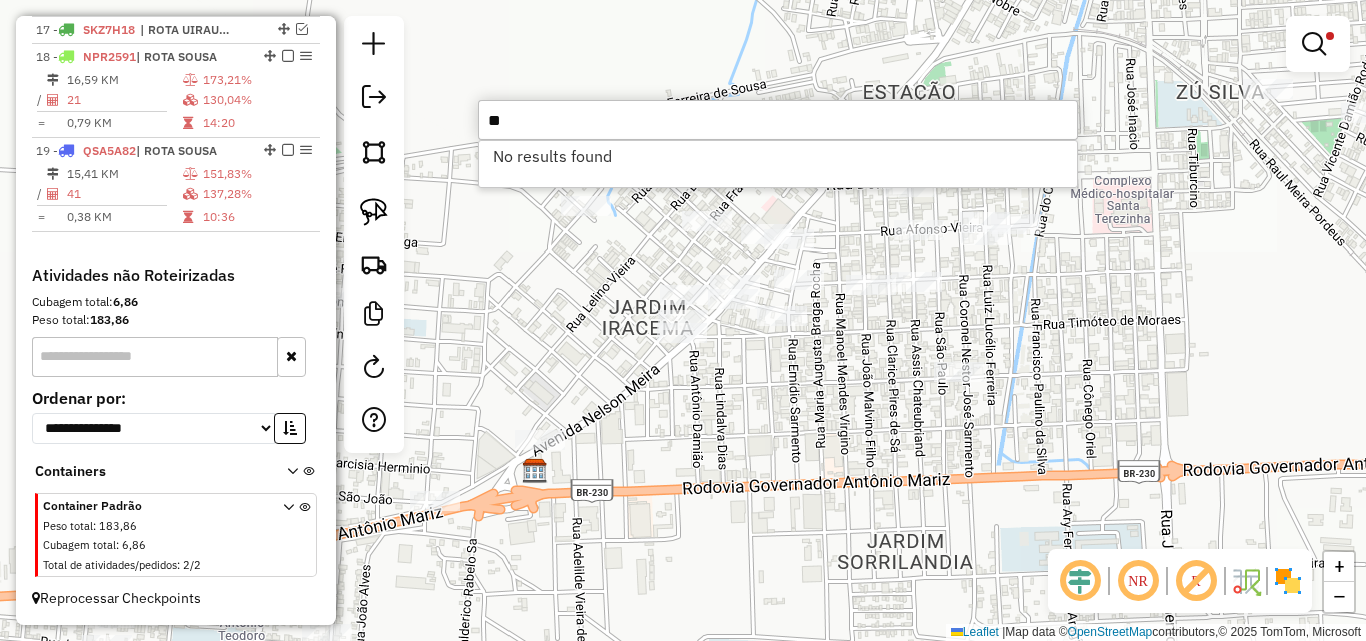 type on "*" 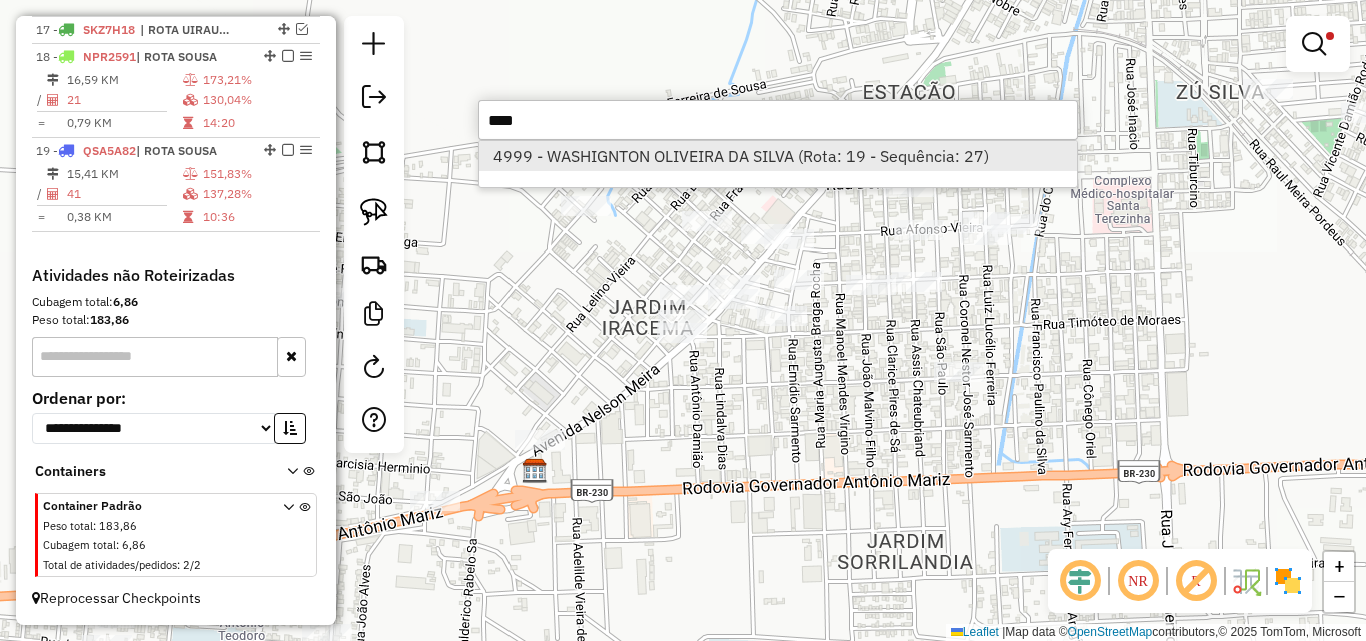 type on "****" 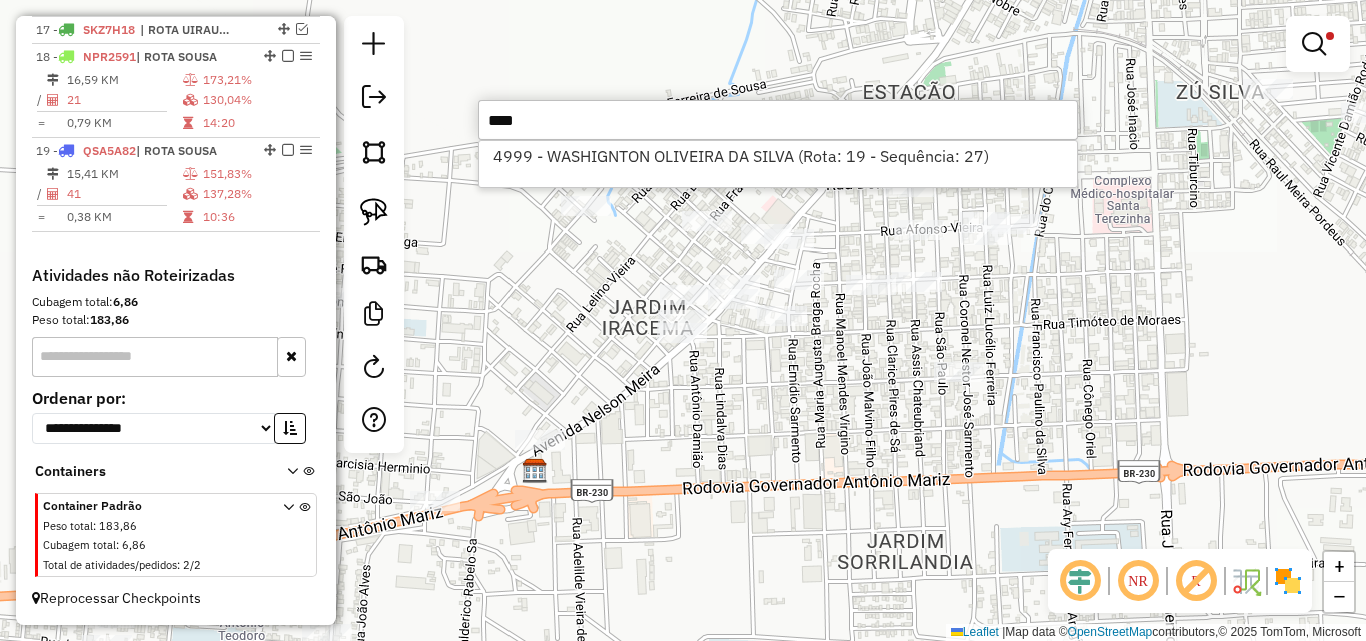 drag, startPoint x: 594, startPoint y: 157, endPoint x: 433, endPoint y: 214, distance: 170.79227 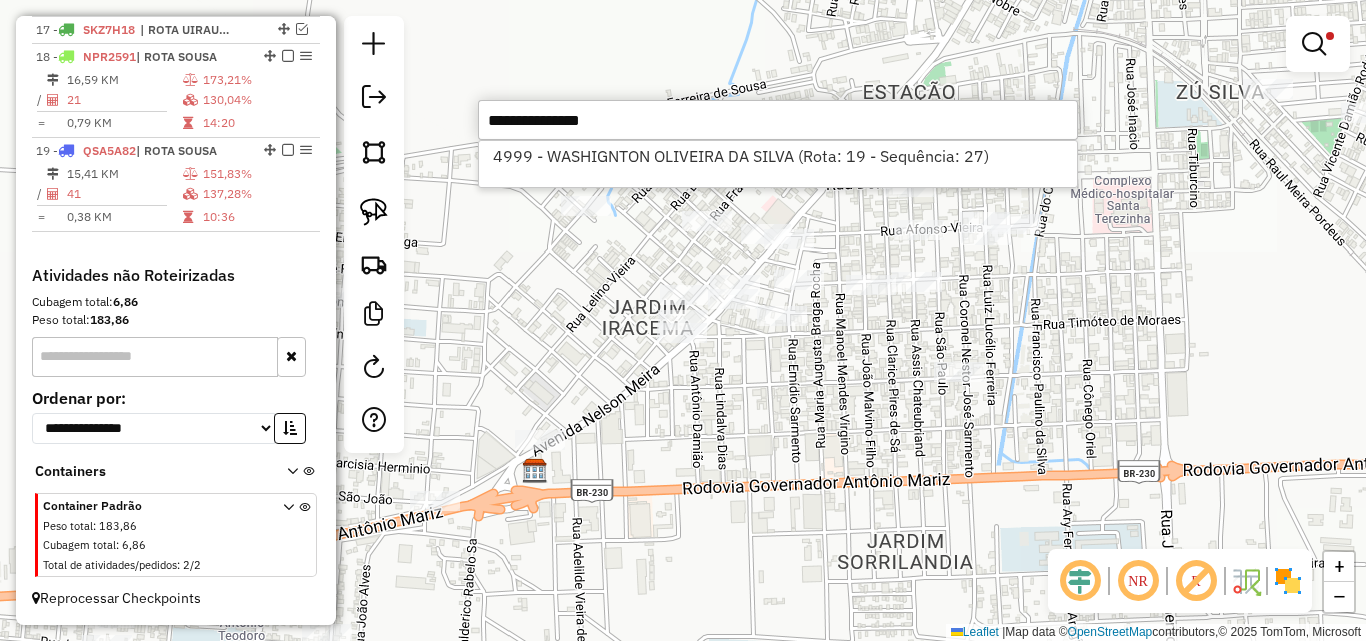 select on "*********" 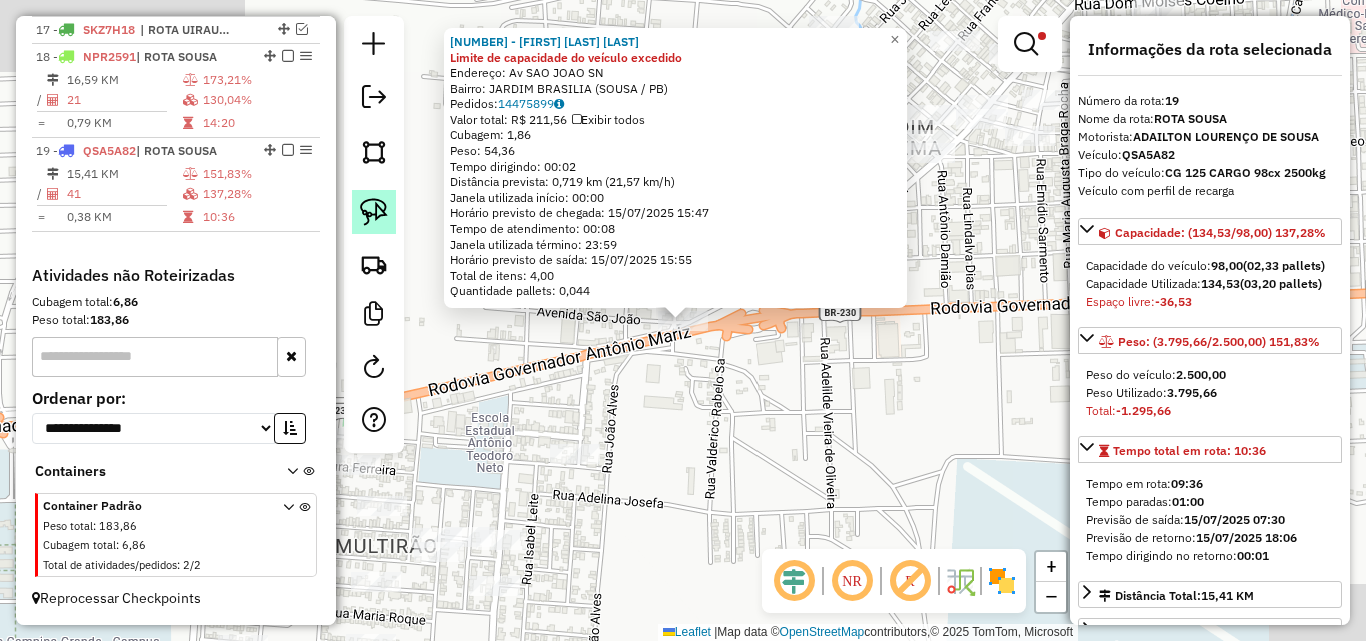click 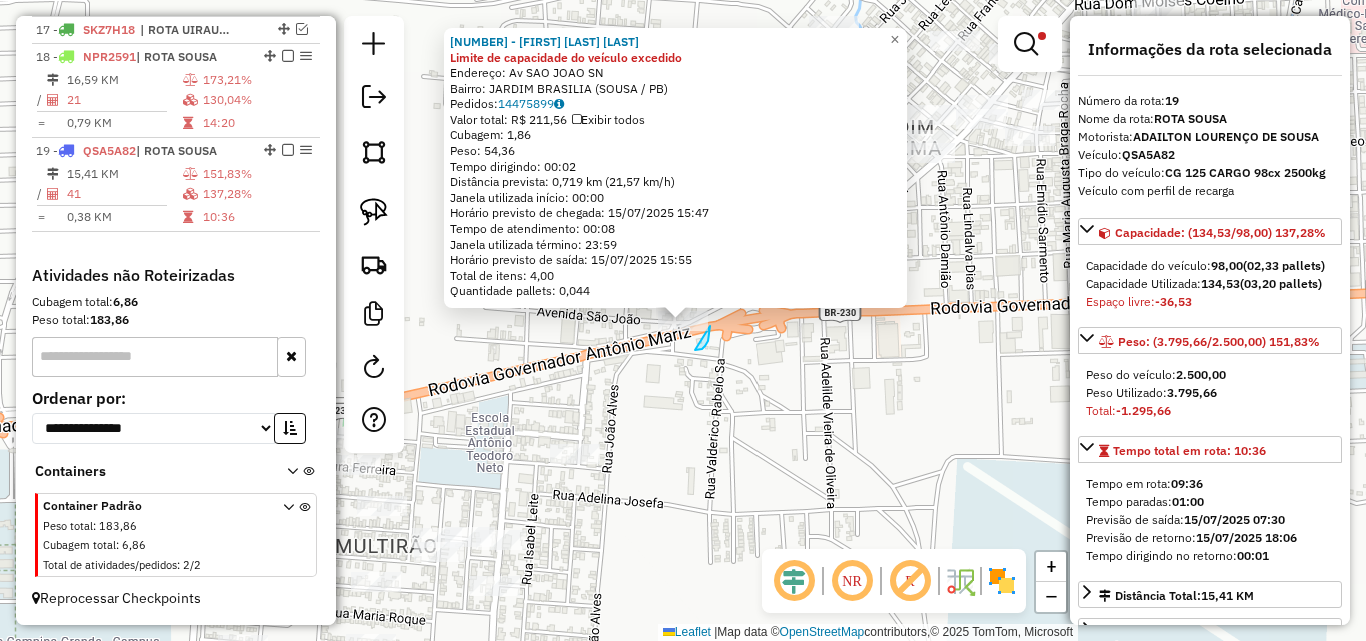drag, startPoint x: 708, startPoint y: 341, endPoint x: 633, endPoint y: 327, distance: 76.29548 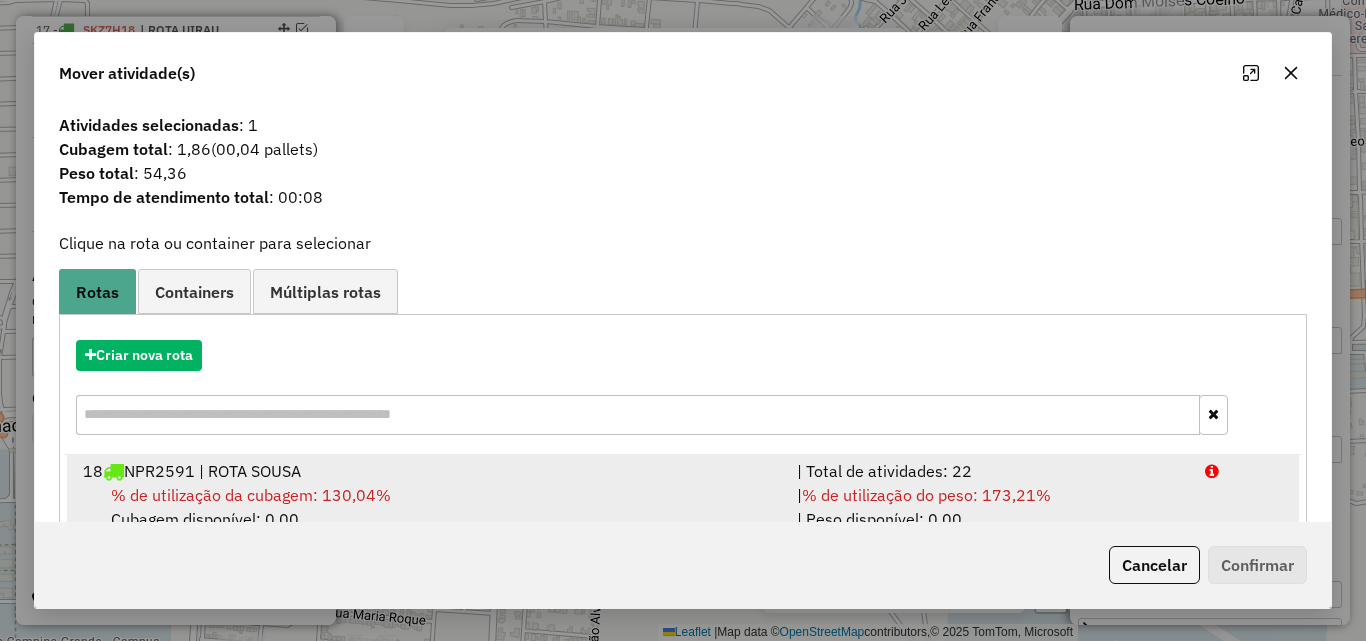 click on "| Total de atividades: 22" at bounding box center (989, 471) 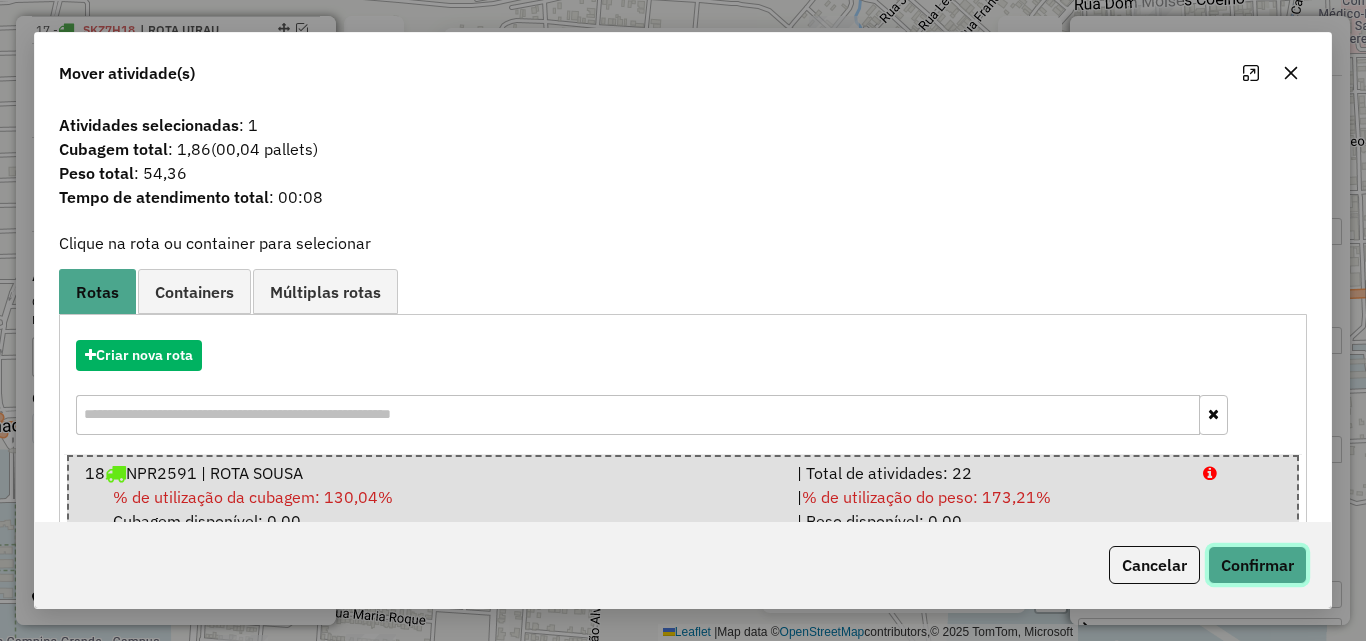 click on "Confirmar" 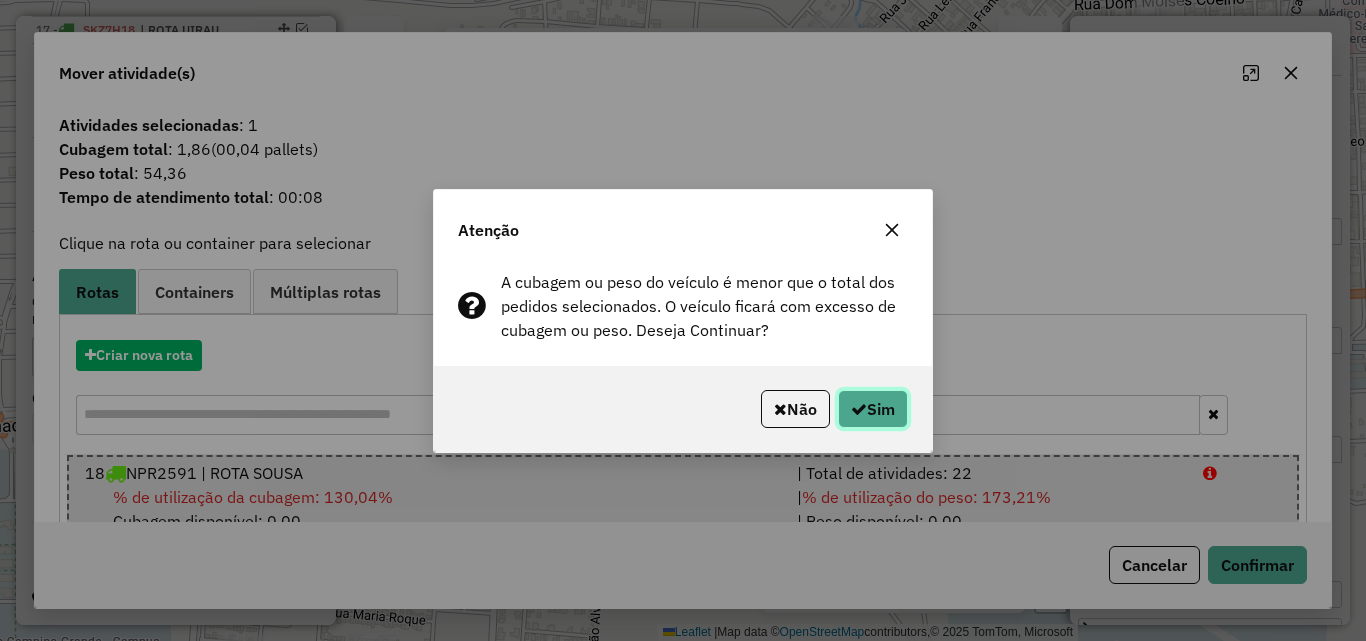 drag, startPoint x: 879, startPoint y: 396, endPoint x: 1310, endPoint y: 372, distance: 431.6677 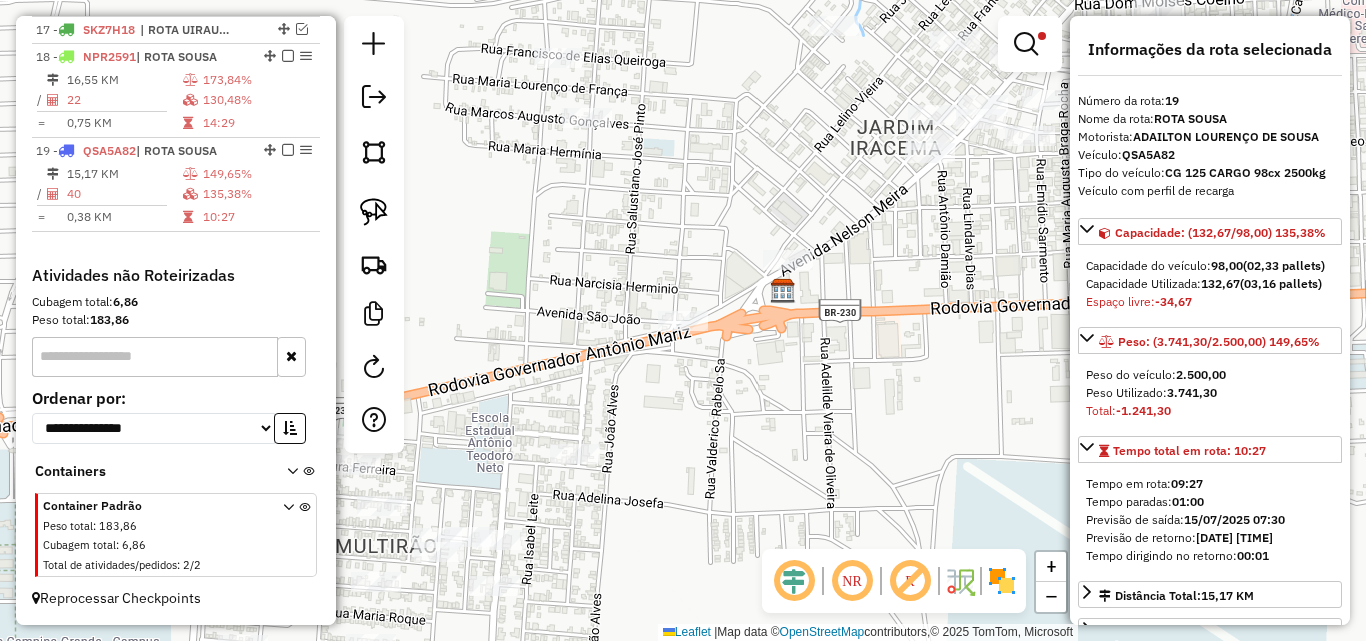 drag, startPoint x: 1008, startPoint y: 338, endPoint x: 1097, endPoint y: 391, distance: 103.58572 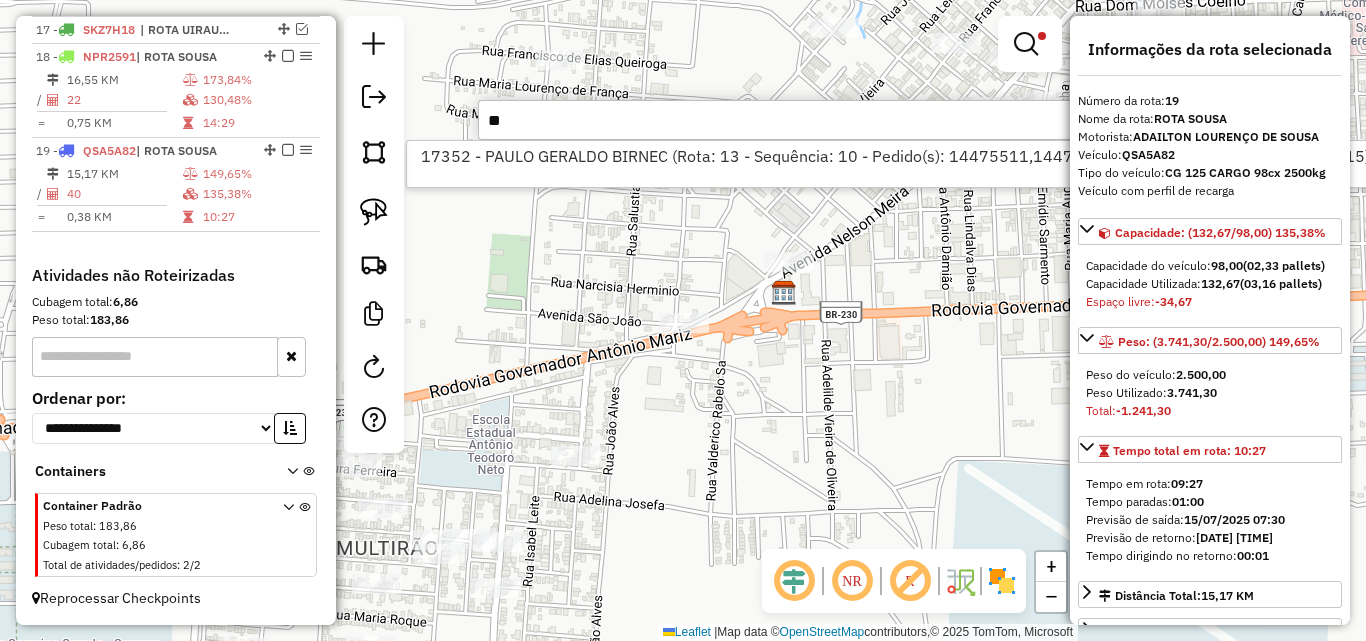 type on "*" 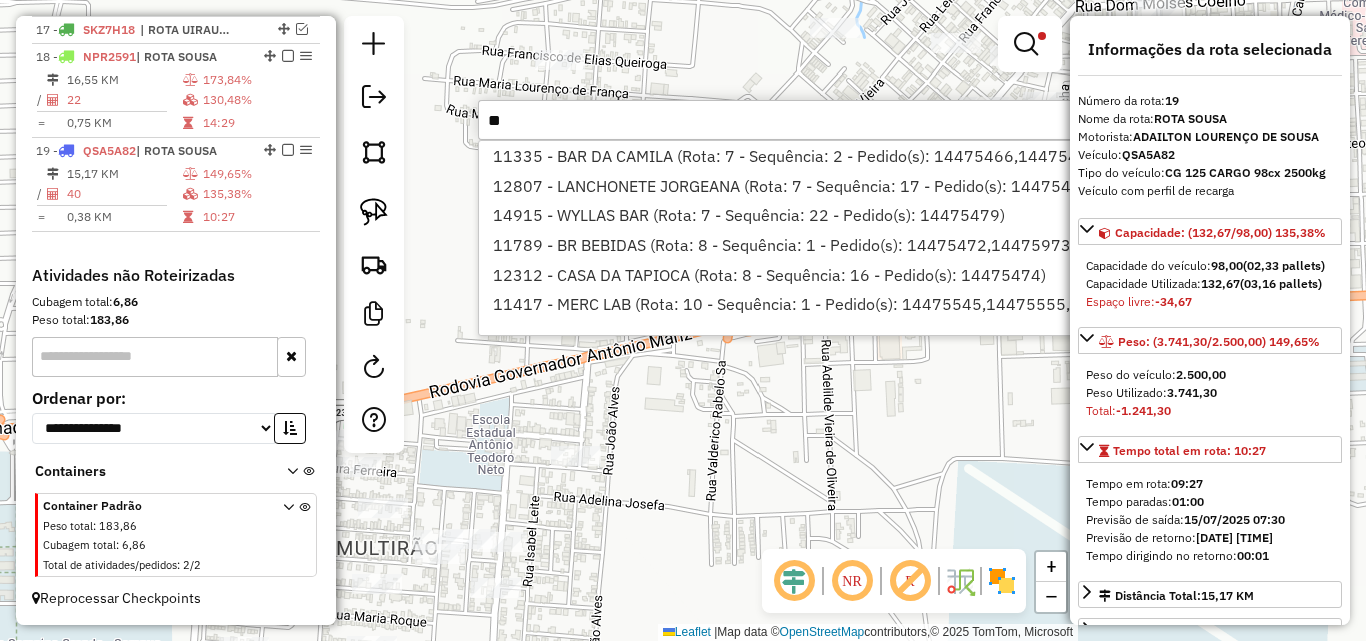 type on "*" 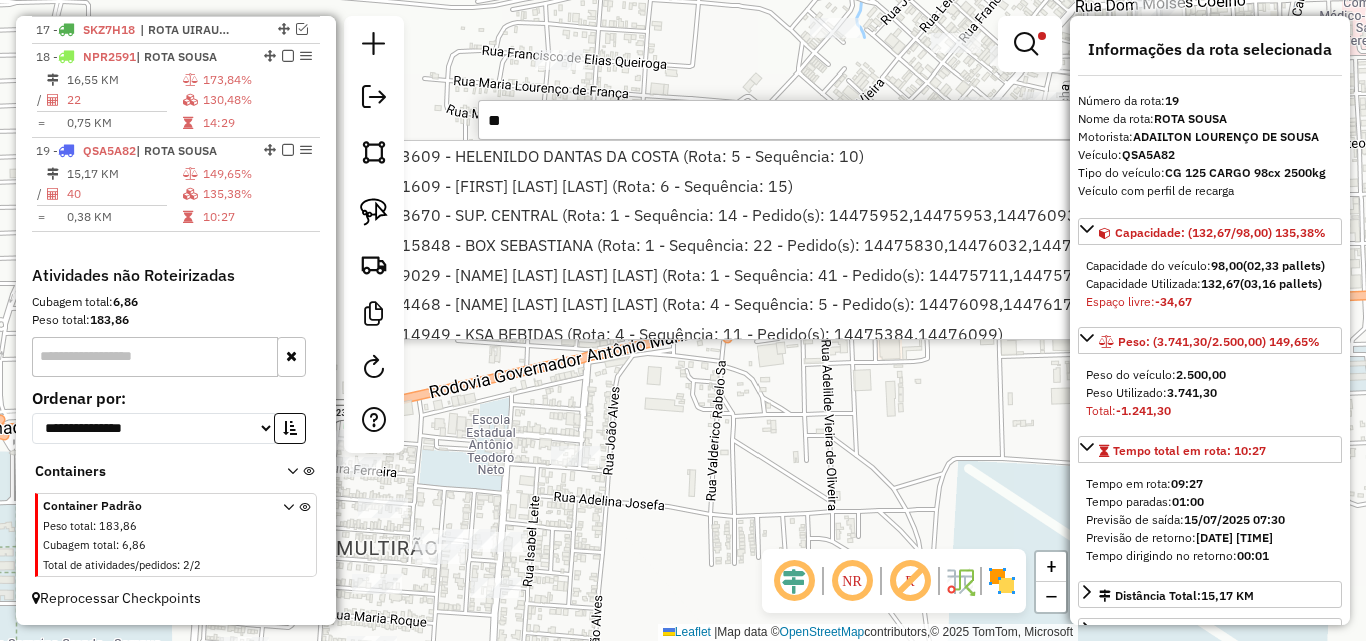 type on "*" 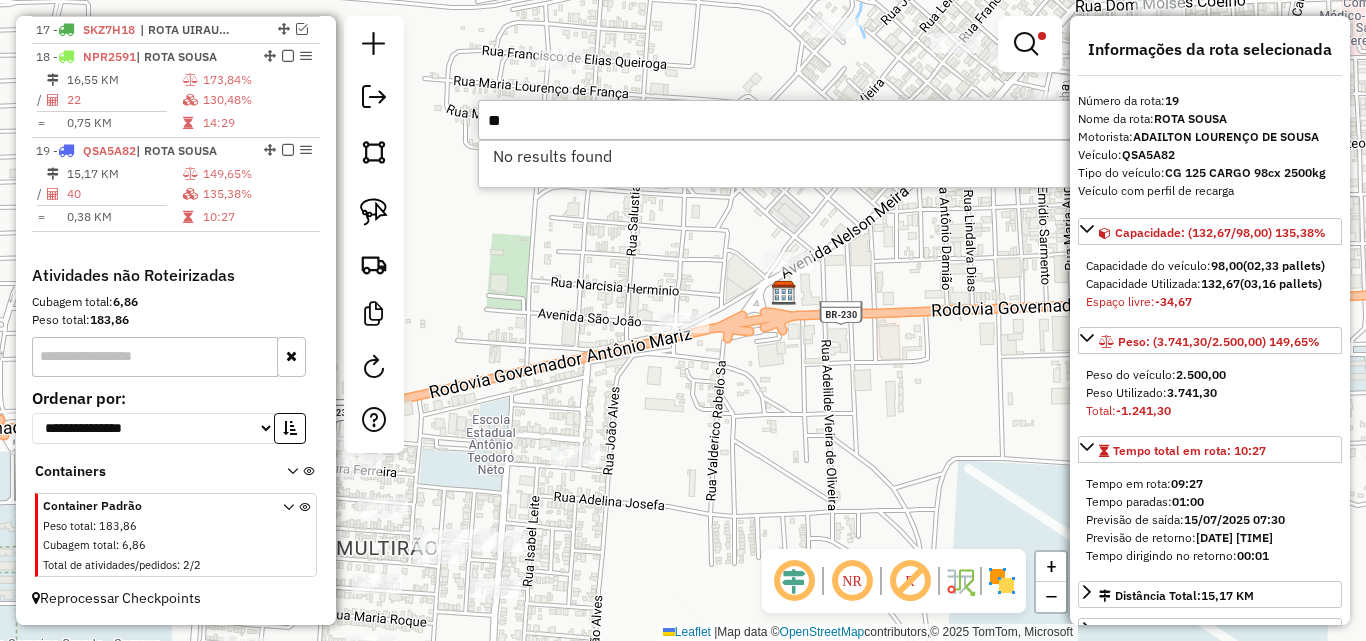 type on "*" 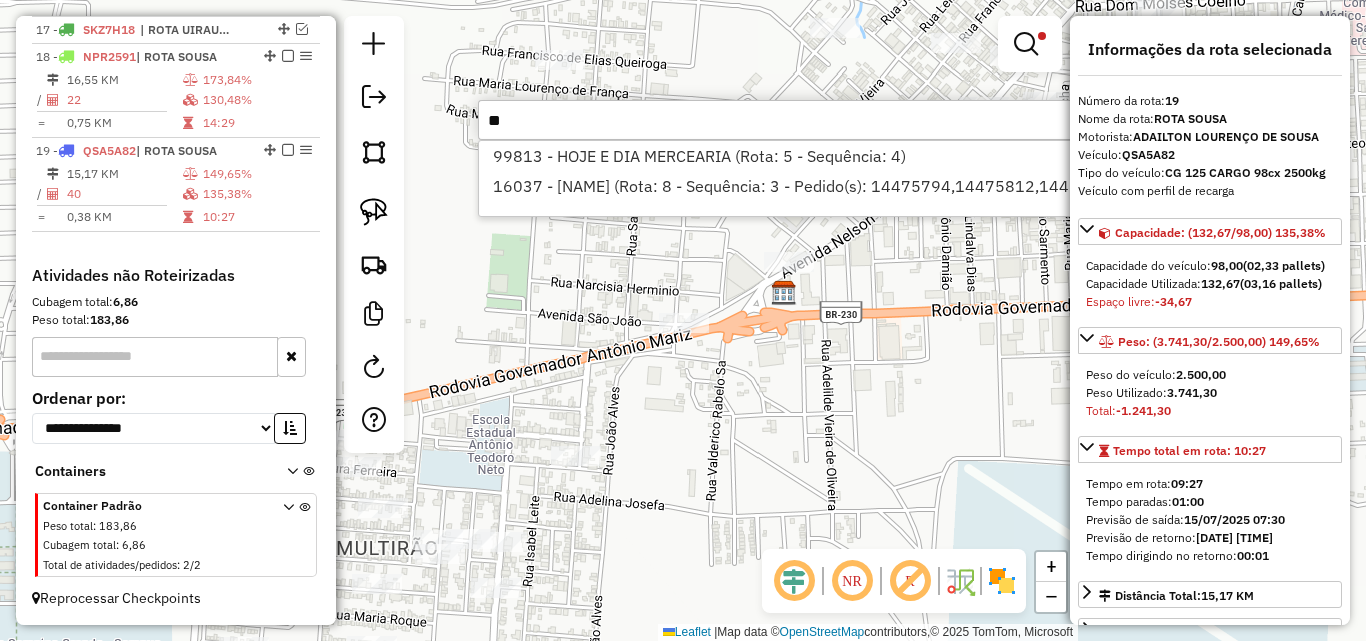 type on "*" 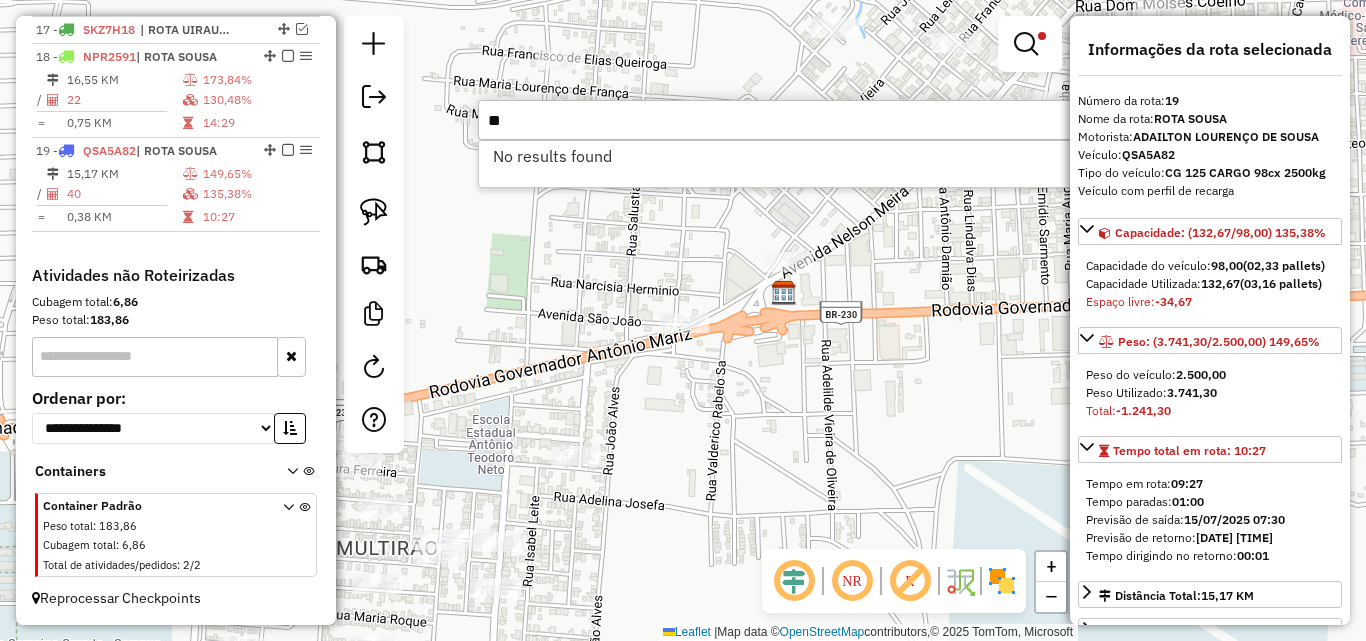 type on "*" 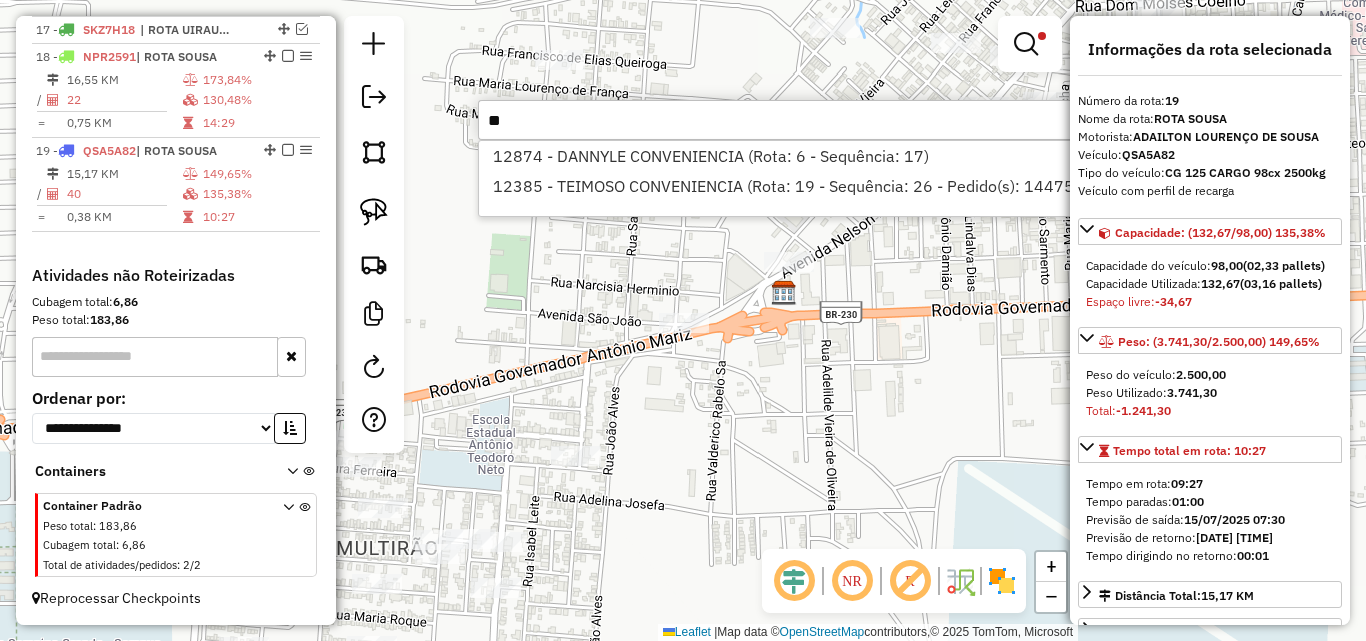 type on "*" 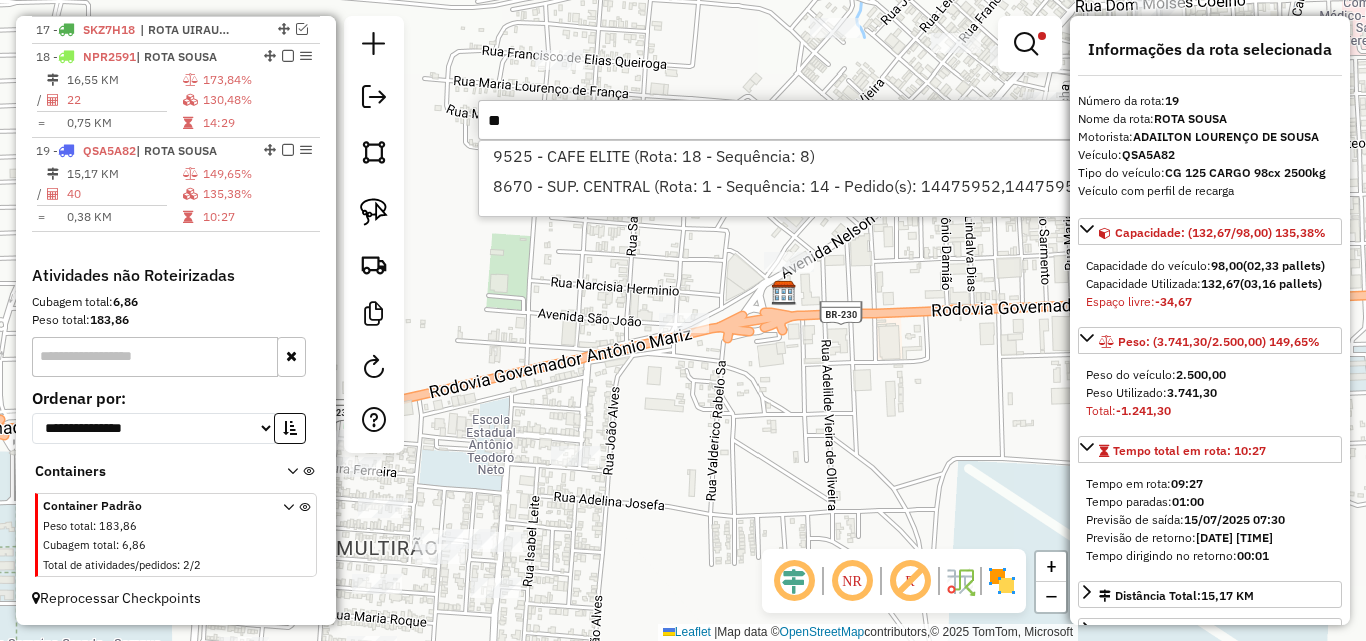 type on "*" 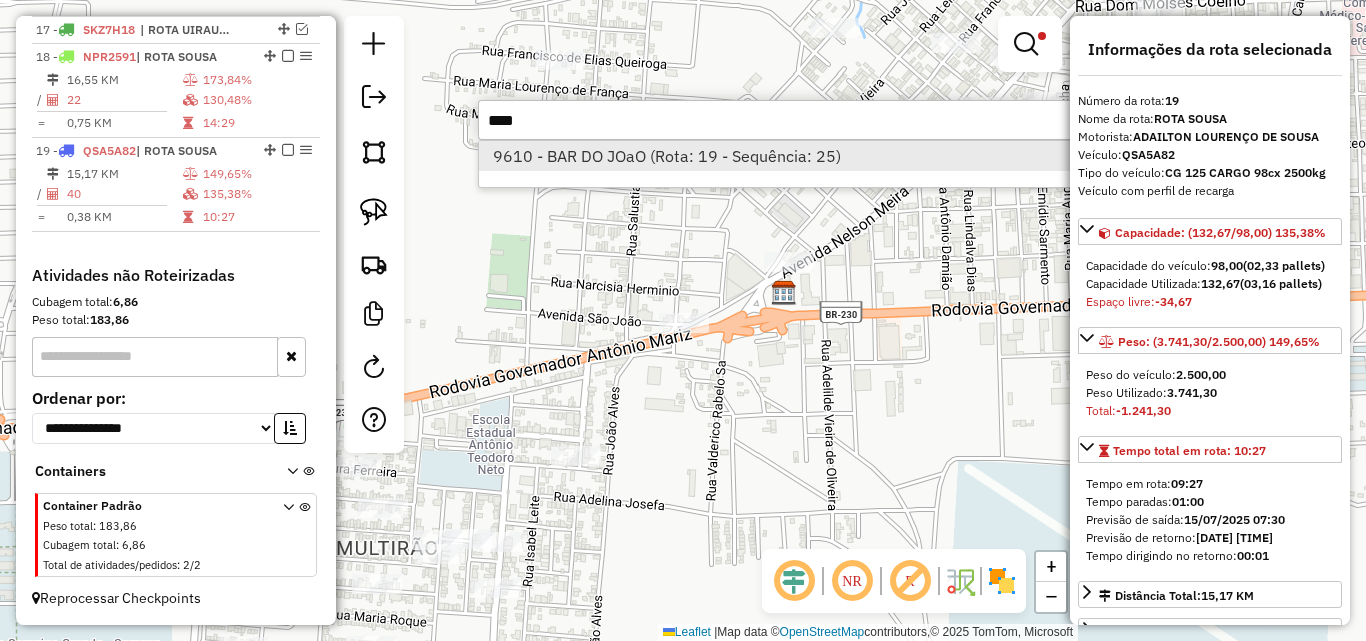 type on "****" 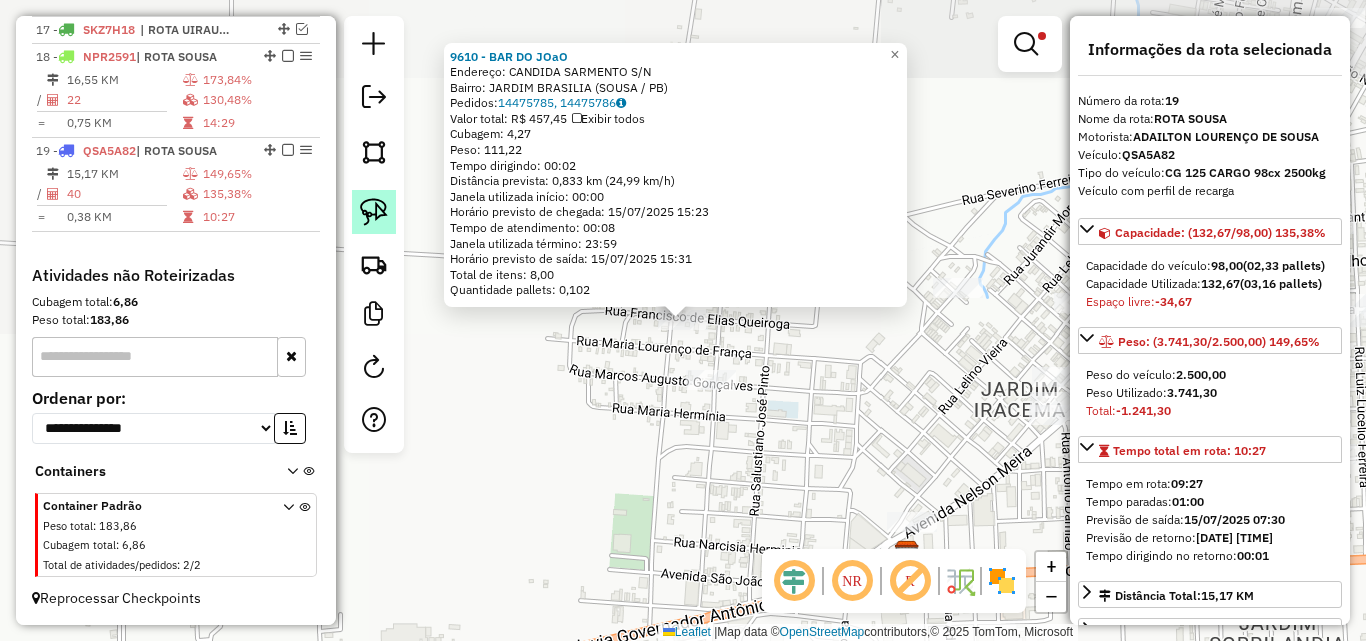 drag, startPoint x: 364, startPoint y: 205, endPoint x: 577, endPoint y: 334, distance: 249.01807 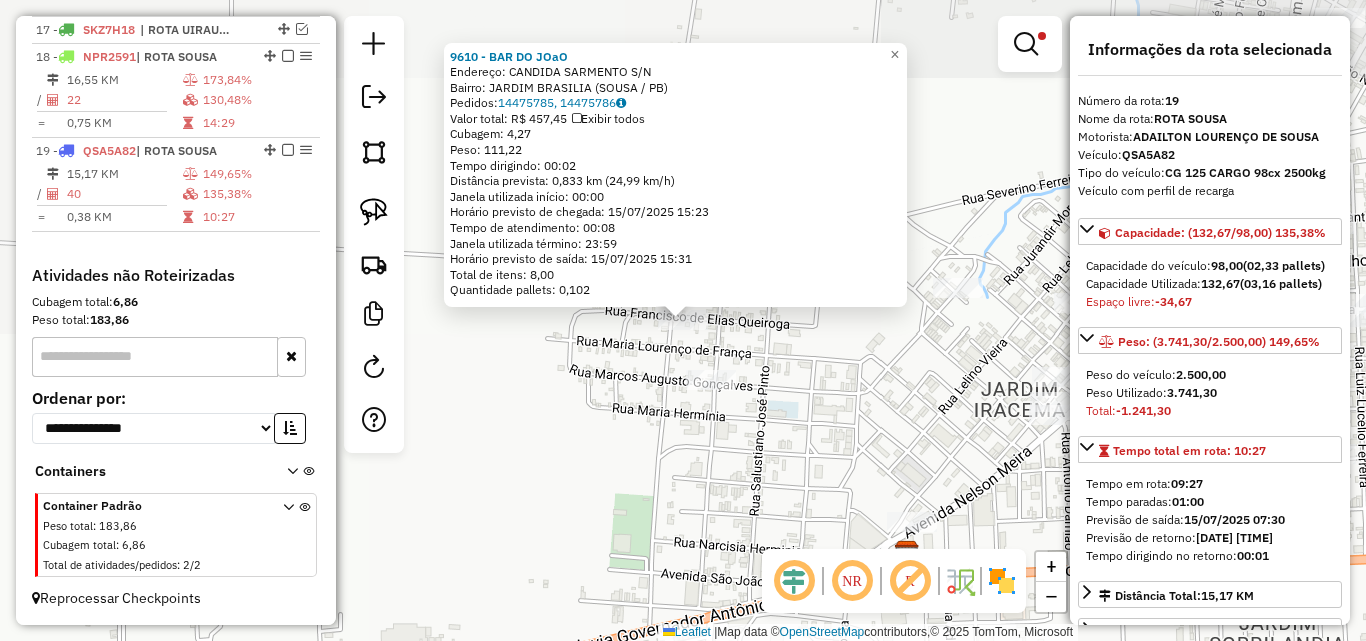 click 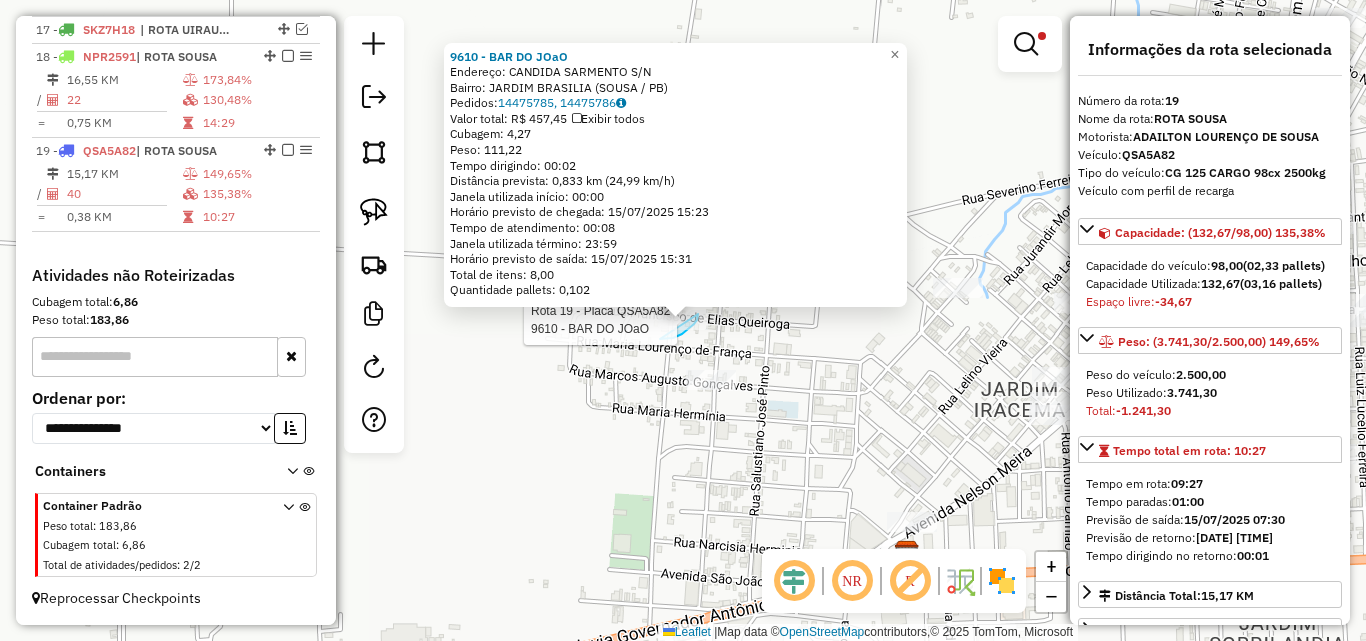 drag, startPoint x: 688, startPoint y: 330, endPoint x: 639, endPoint y: 318, distance: 50.447994 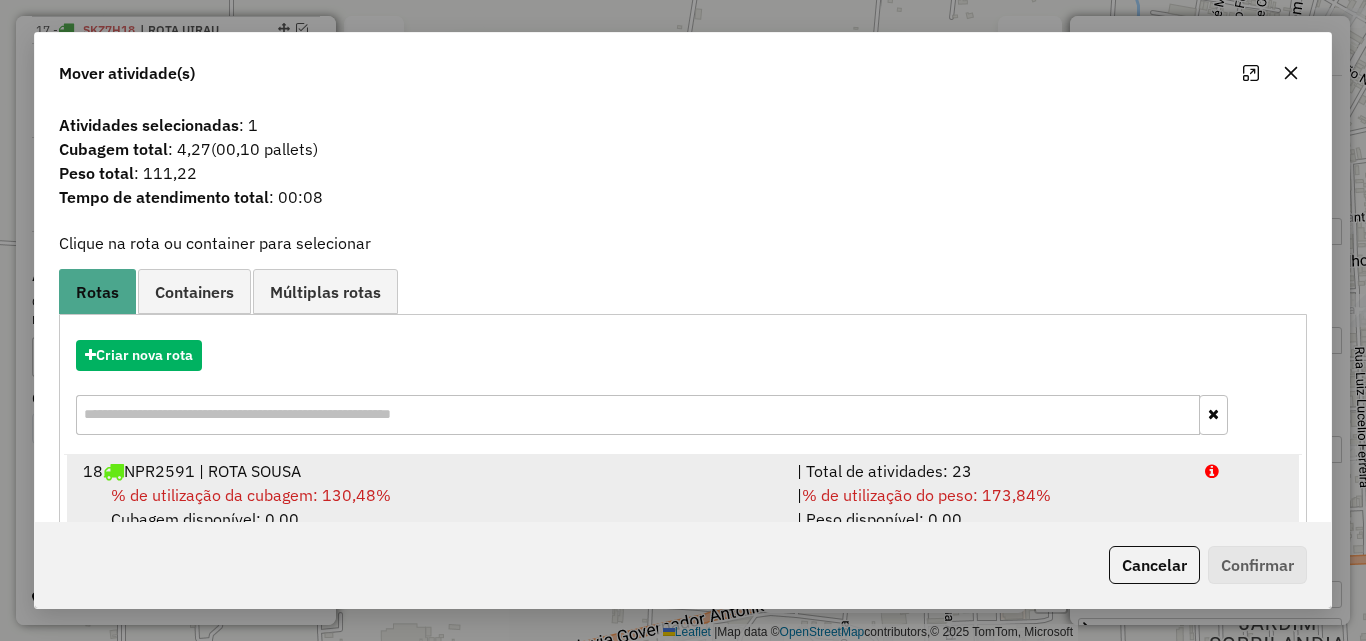drag, startPoint x: 1047, startPoint y: 469, endPoint x: 1030, endPoint y: 404, distance: 67.18631 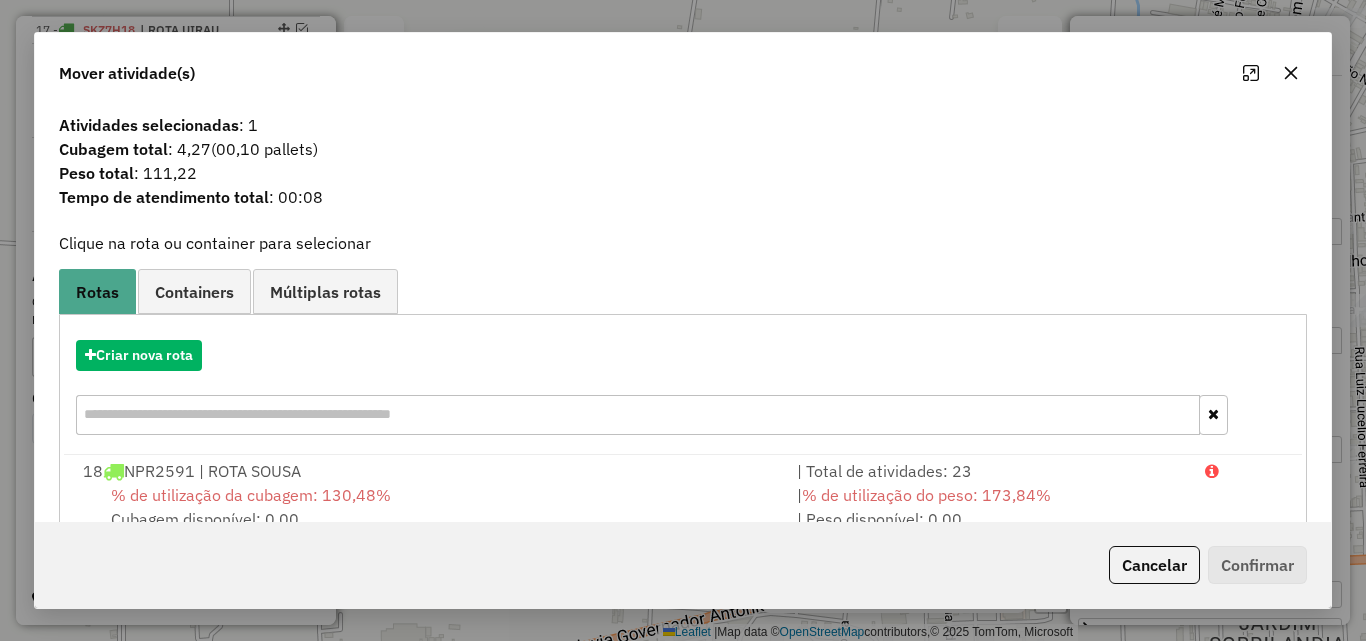 click on "| Total de atividades: 23" at bounding box center [989, 471] 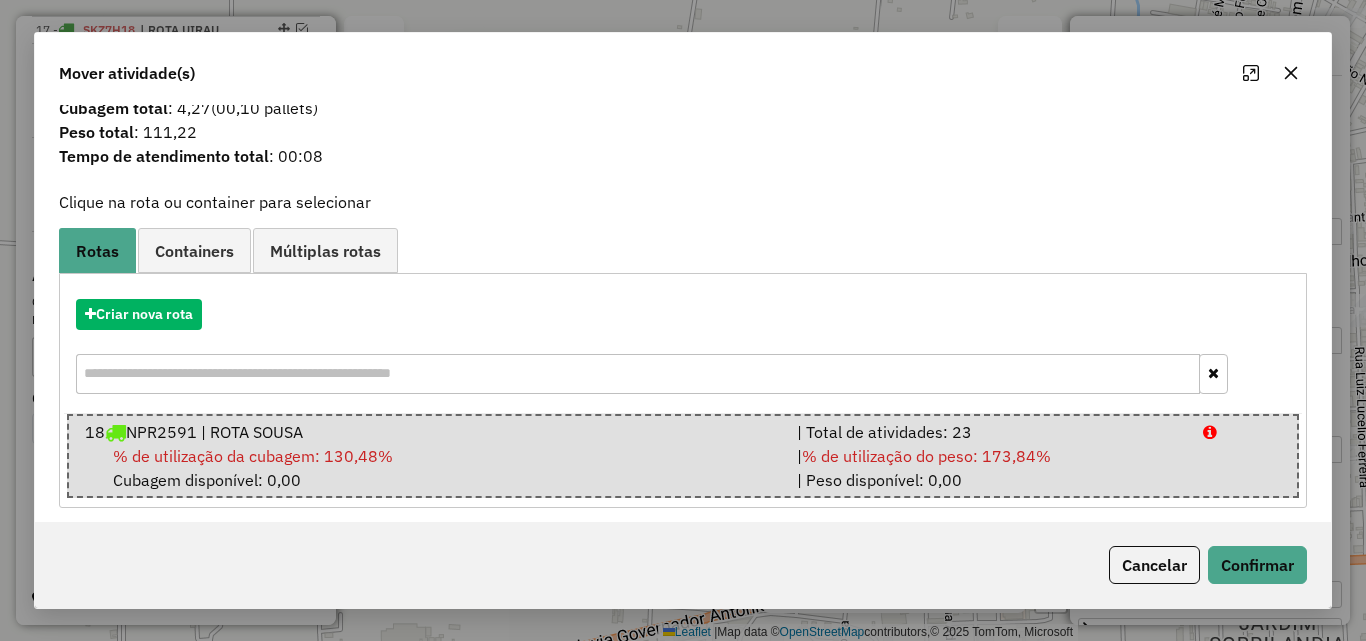scroll, scrollTop: 51, scrollLeft: 0, axis: vertical 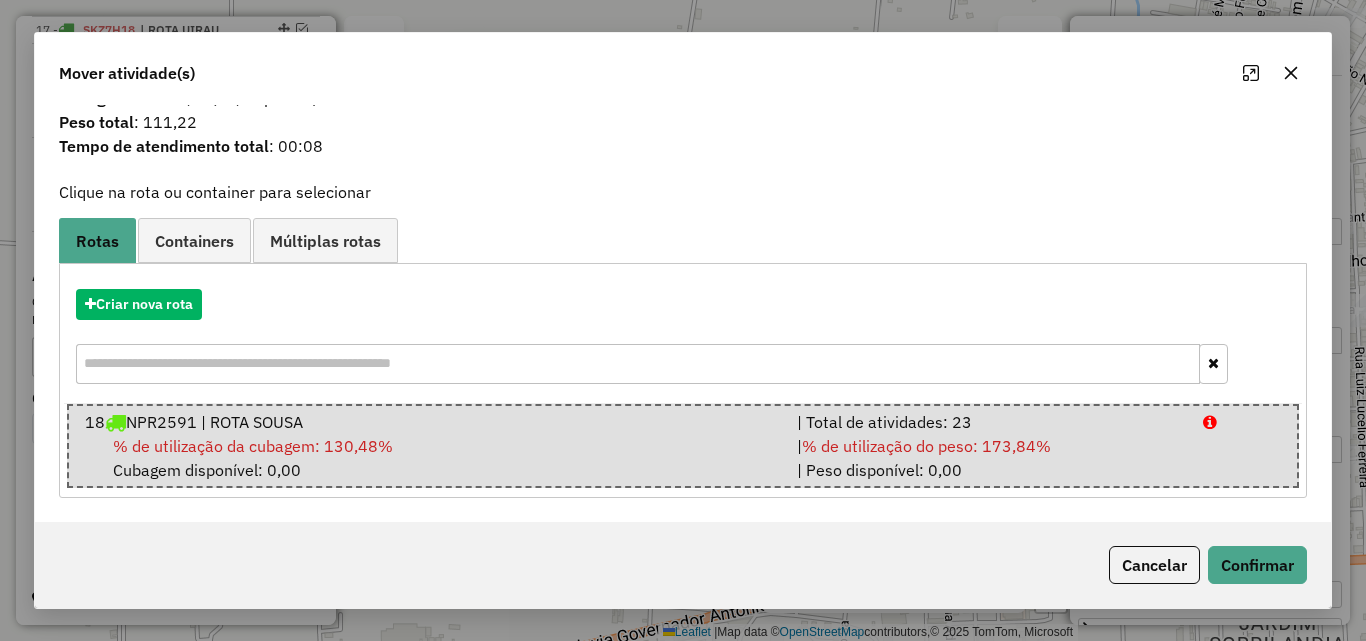 click on "Cancelar   Confirmar" 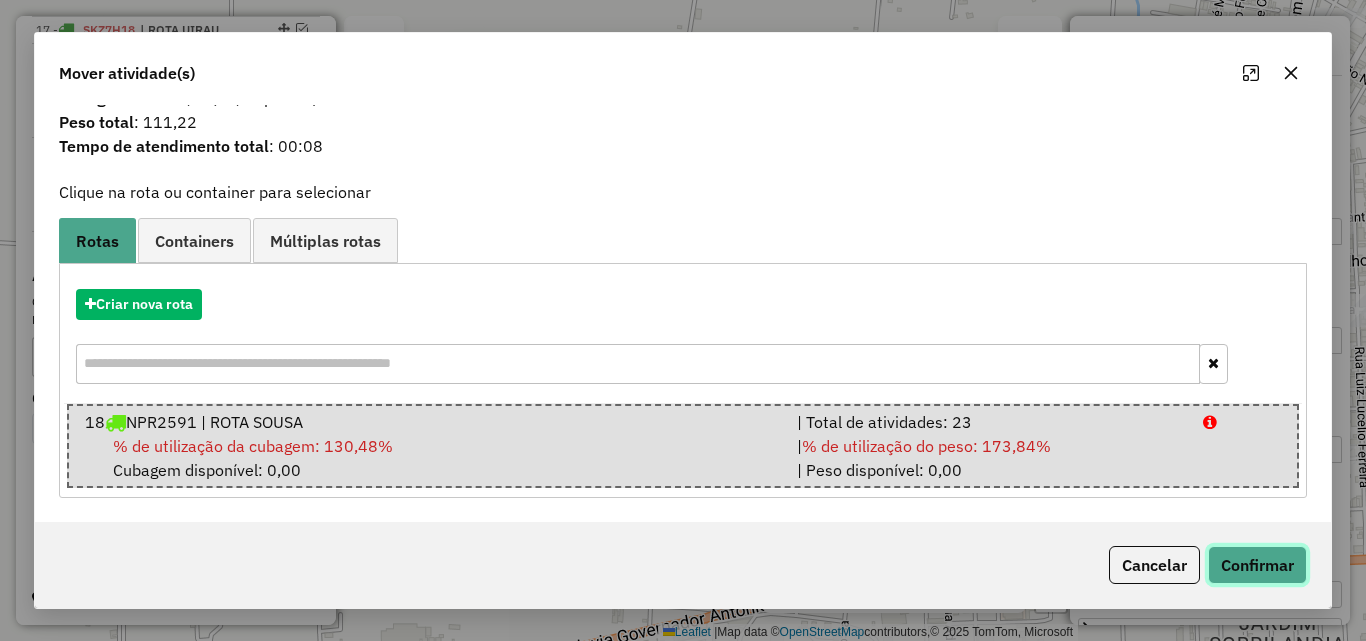 click on "Confirmar" 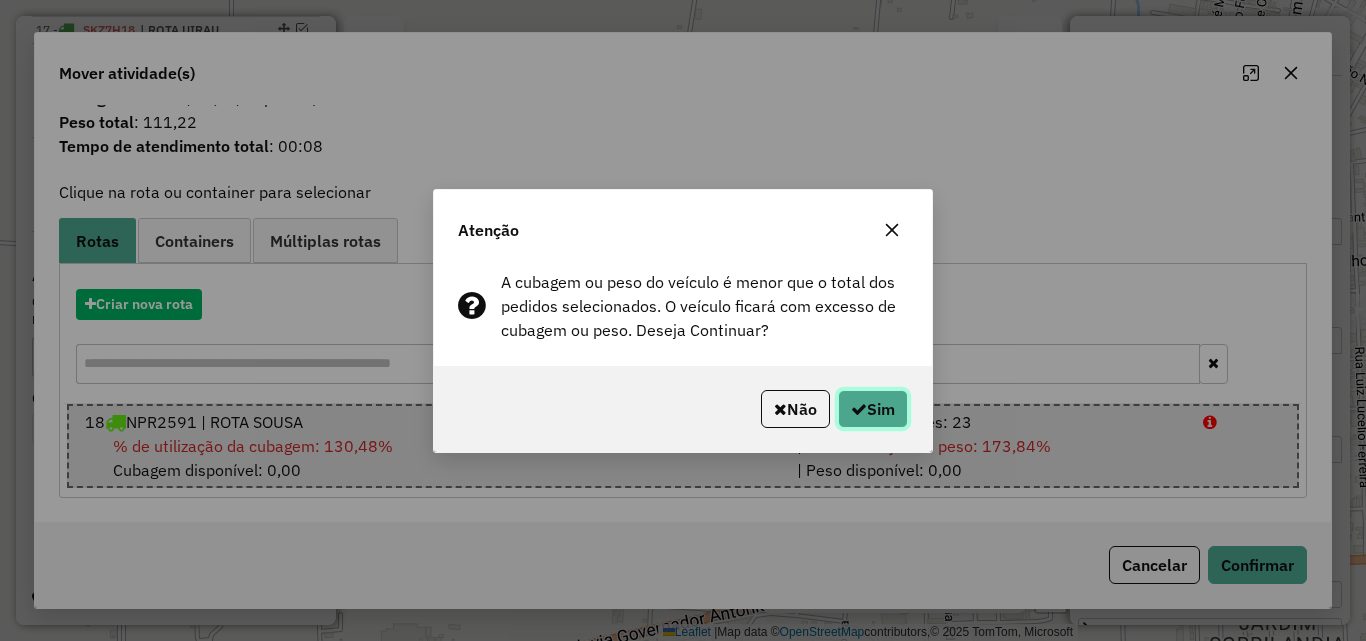 drag, startPoint x: 868, startPoint y: 397, endPoint x: 899, endPoint y: 406, distance: 32.280025 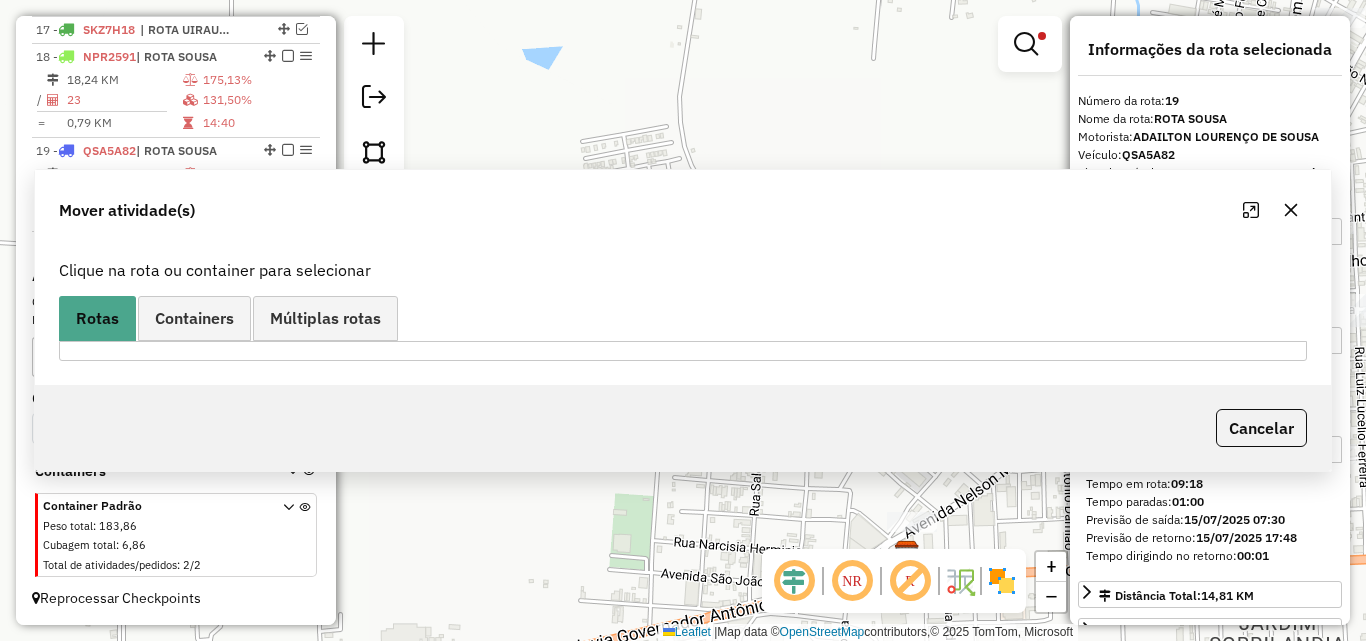 scroll, scrollTop: 0, scrollLeft: 0, axis: both 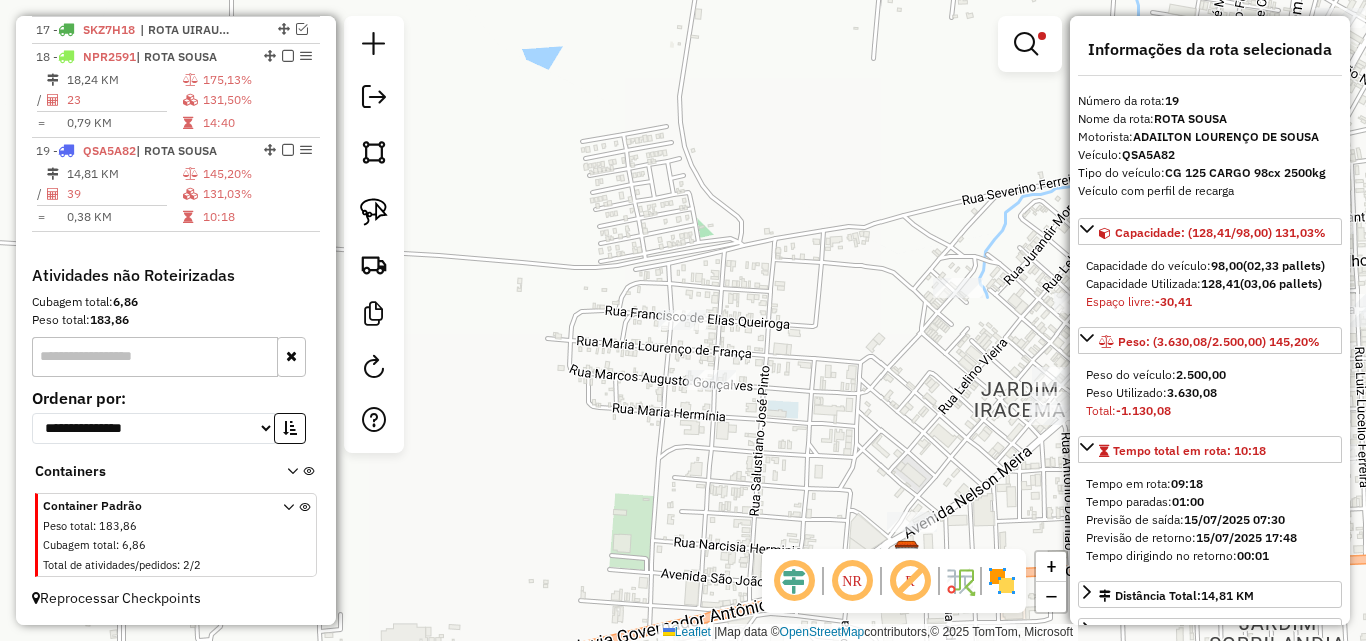 click on "Rota 19 - Placa QSA5A82  14376 - RIBEIRO VARIEDADES Limpar filtros Janela de atendimento Grade de atendimento Capacidade Transportadoras Veículos Cliente Pedidos  Rotas Selecione os dias de semana para filtrar as janelas de atendimento  Seg   Ter   Qua   Qui   Sex   Sáb   Dom  Informe o período da janela de atendimento: De: Até:  Filtrar exatamente a janela do cliente  Considerar janela de atendimento padrão  Selecione os dias de semana para filtrar as grades de atendimento  Seg   Ter   Qua   Qui   Sex   Sáb   Dom   Considerar clientes sem dia de atendimento cadastrado  Clientes fora do dia de atendimento selecionado Filtrar as atividades entre os valores definidos abaixo:  Peso mínimo:  ****  Peso máximo:  ******  Cubagem mínima:   Cubagem máxima:   De:   Até:  Filtrar as atividades entre o tempo de atendimento definido abaixo:  De:   Até:   Considerar capacidade total dos clientes não roteirizados Transportadora: Selecione um ou mais itens Tipo de veículo: Selecione um ou mais itens Veículo:" 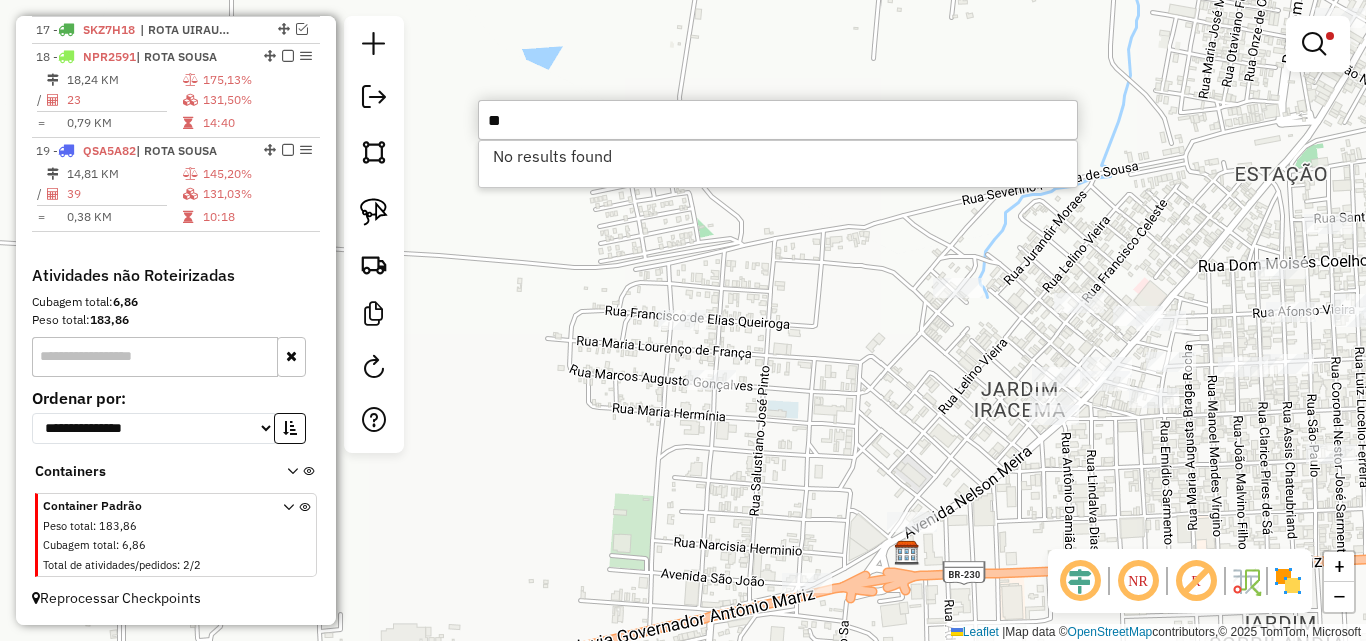 type on "*" 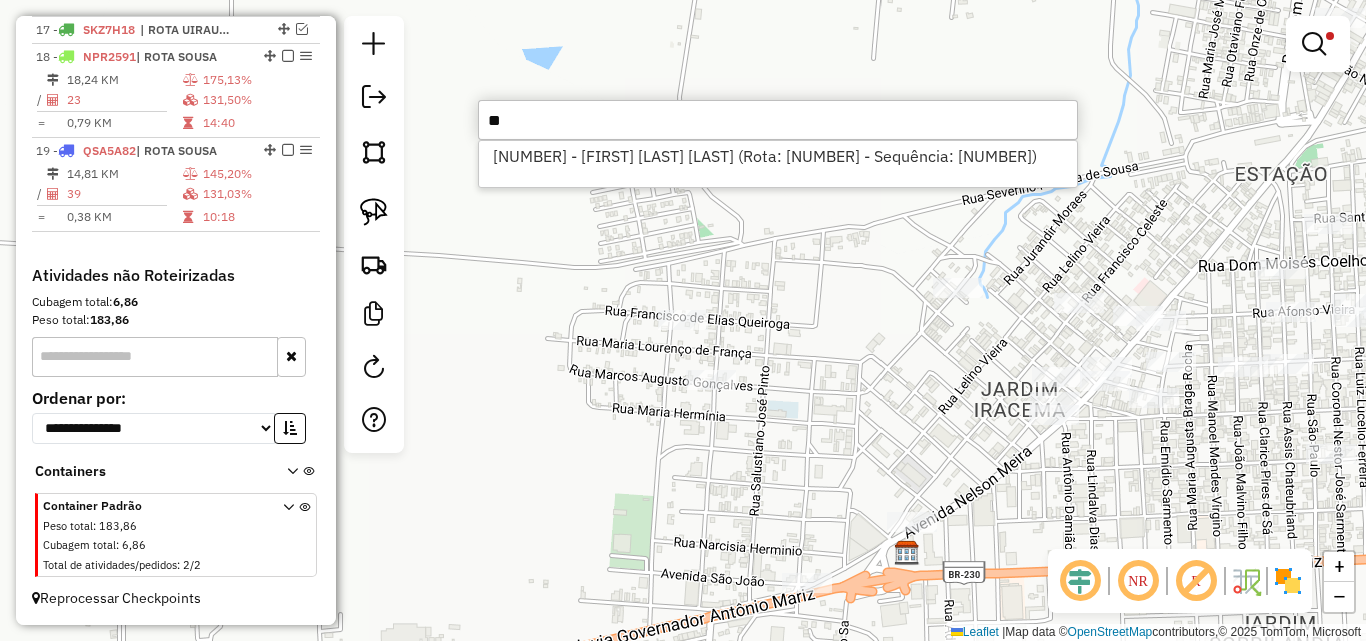 type on "*" 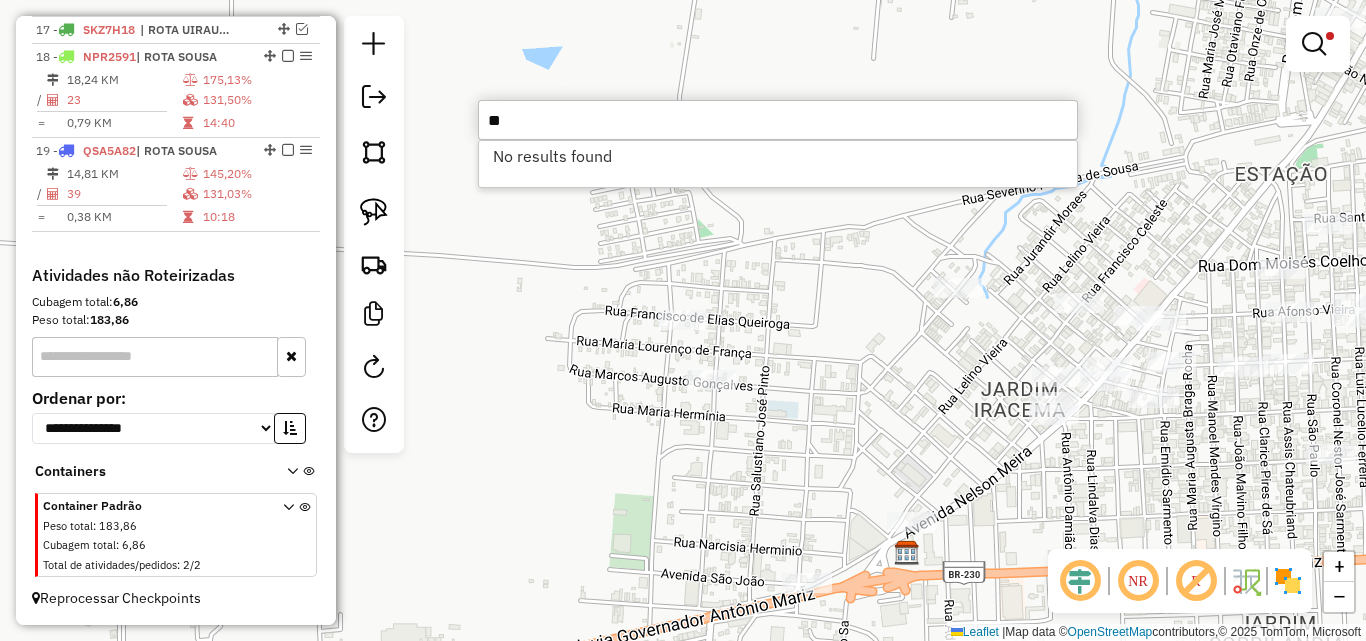 type on "*" 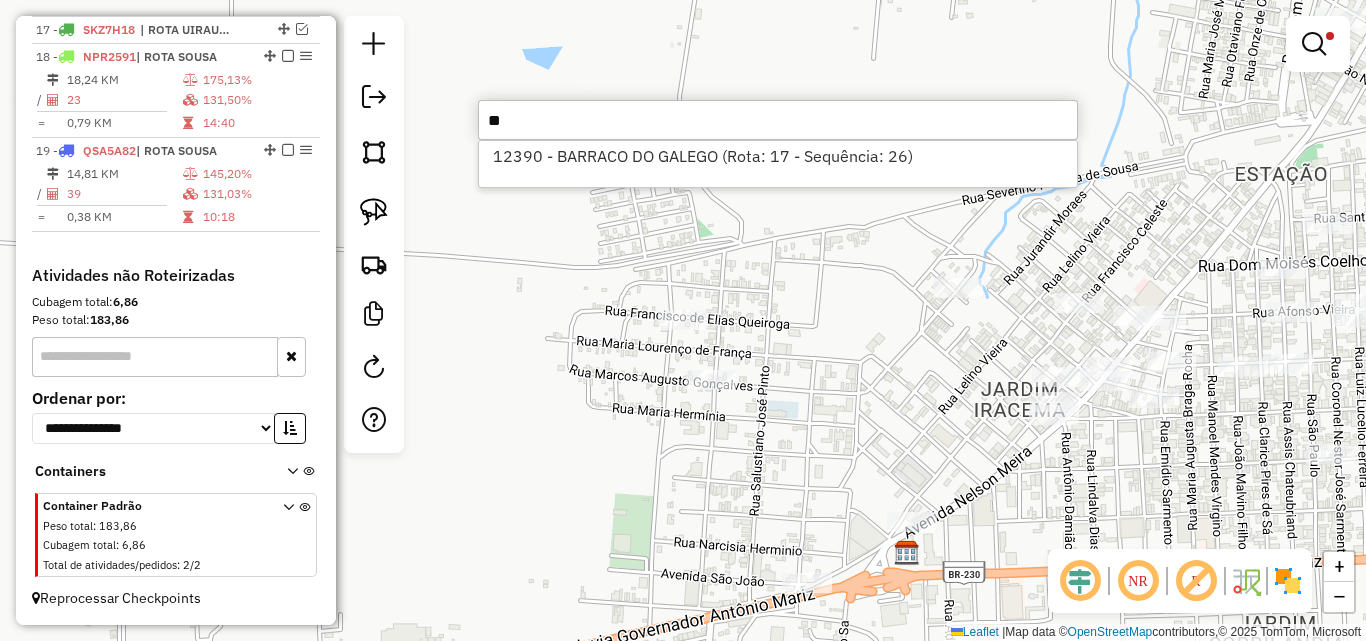type on "*" 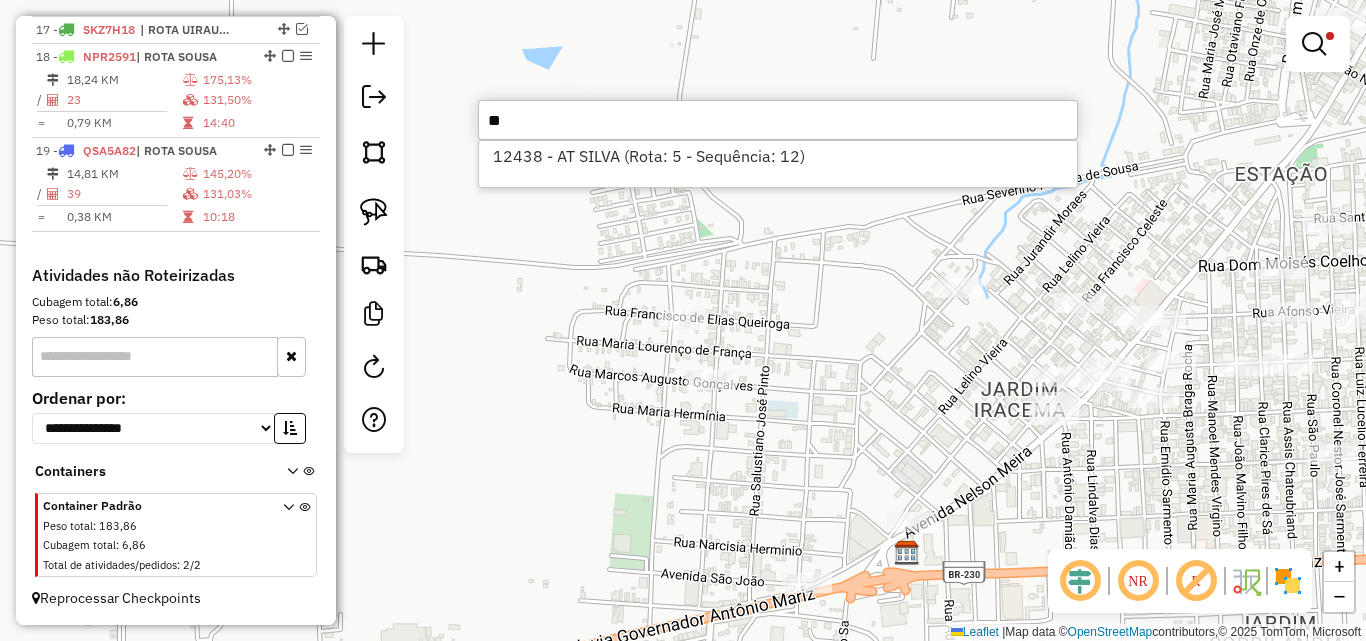 type on "*" 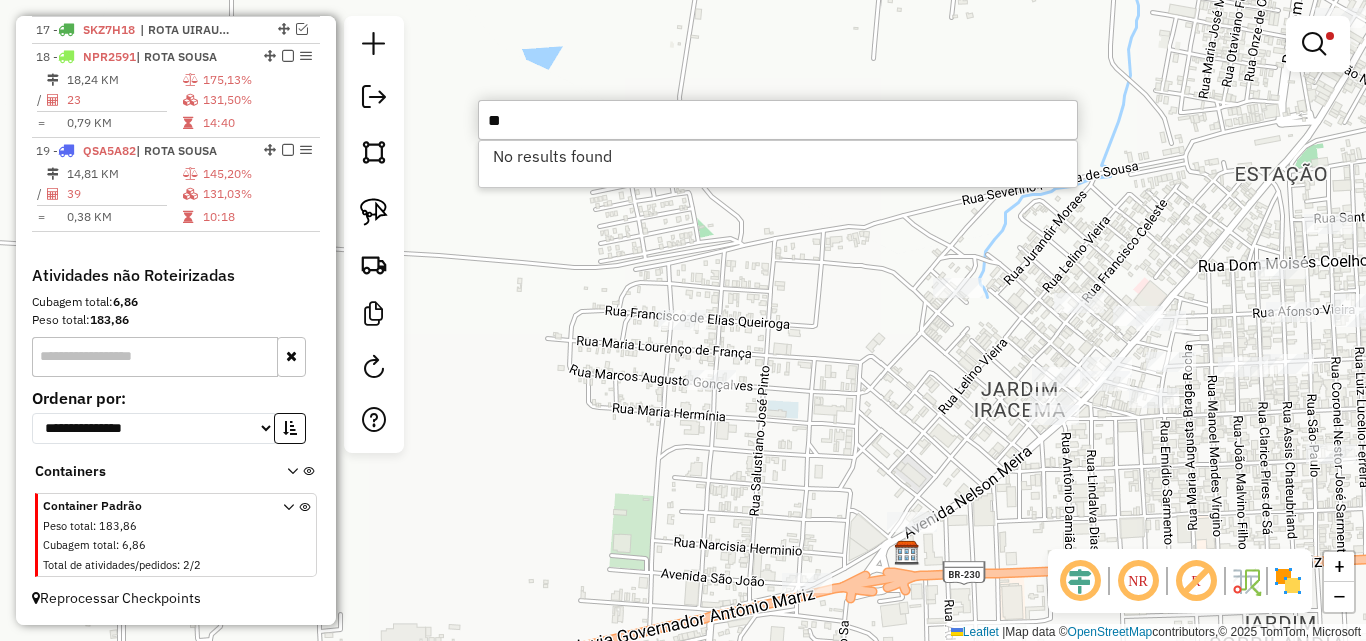 type on "*" 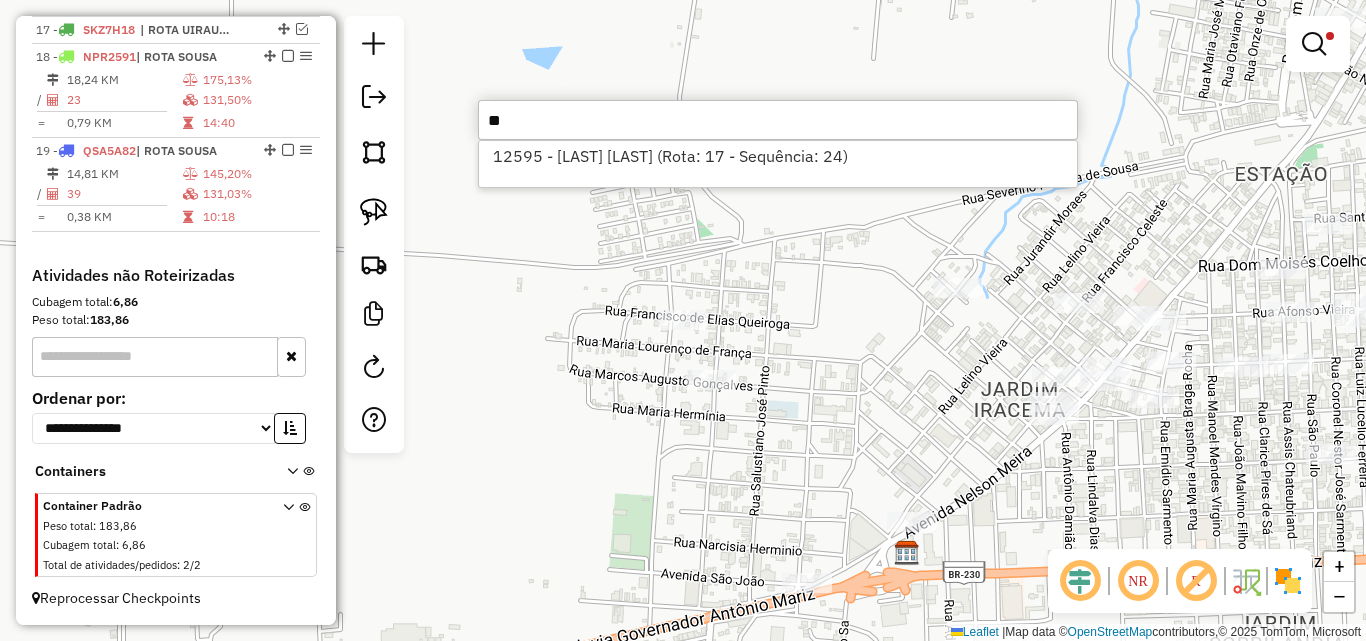 type on "*" 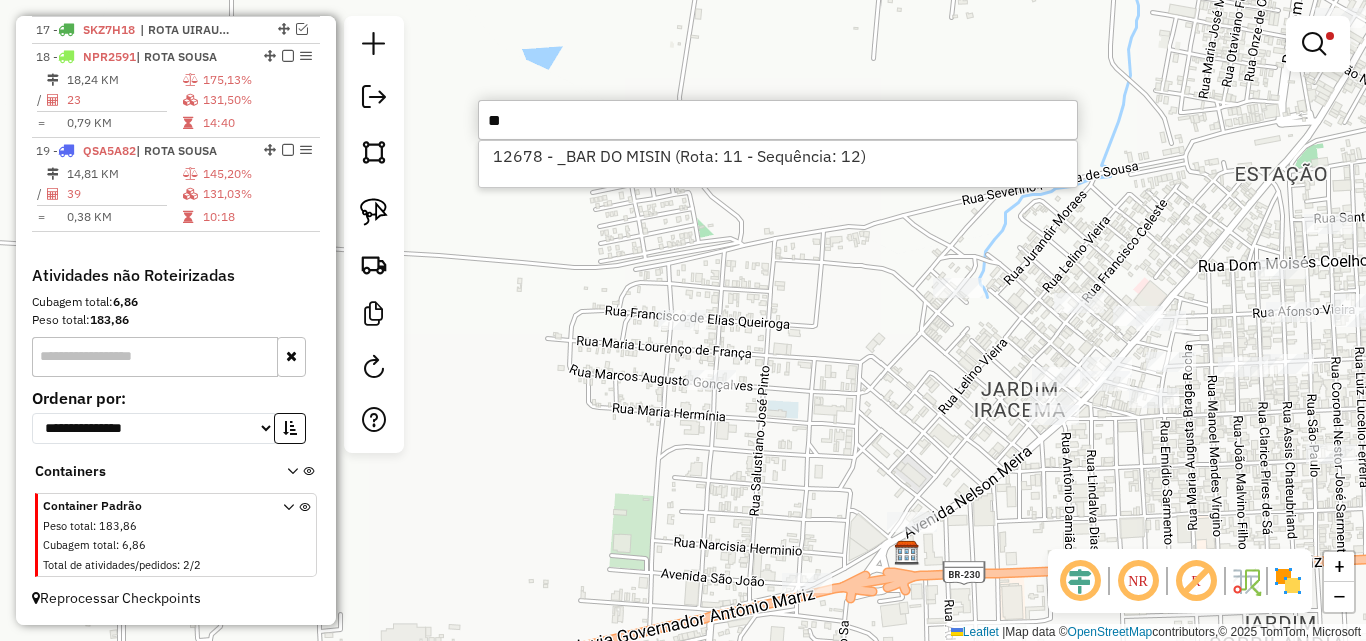 type on "*" 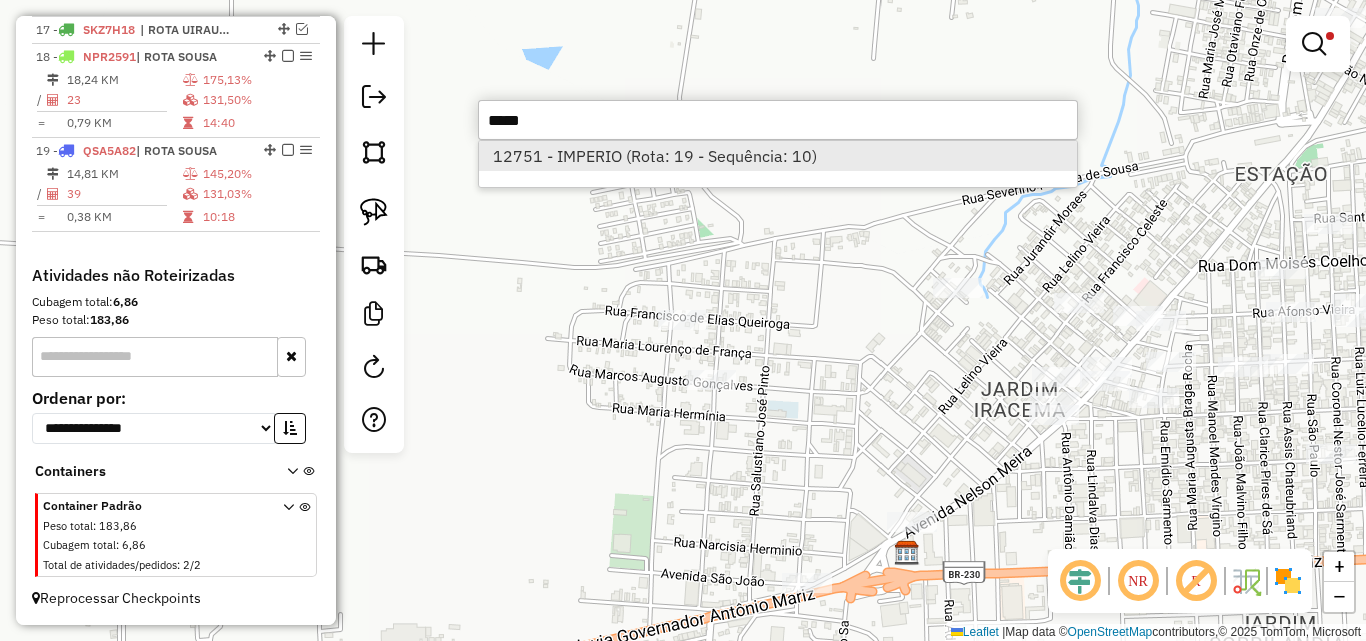 type on "*****" 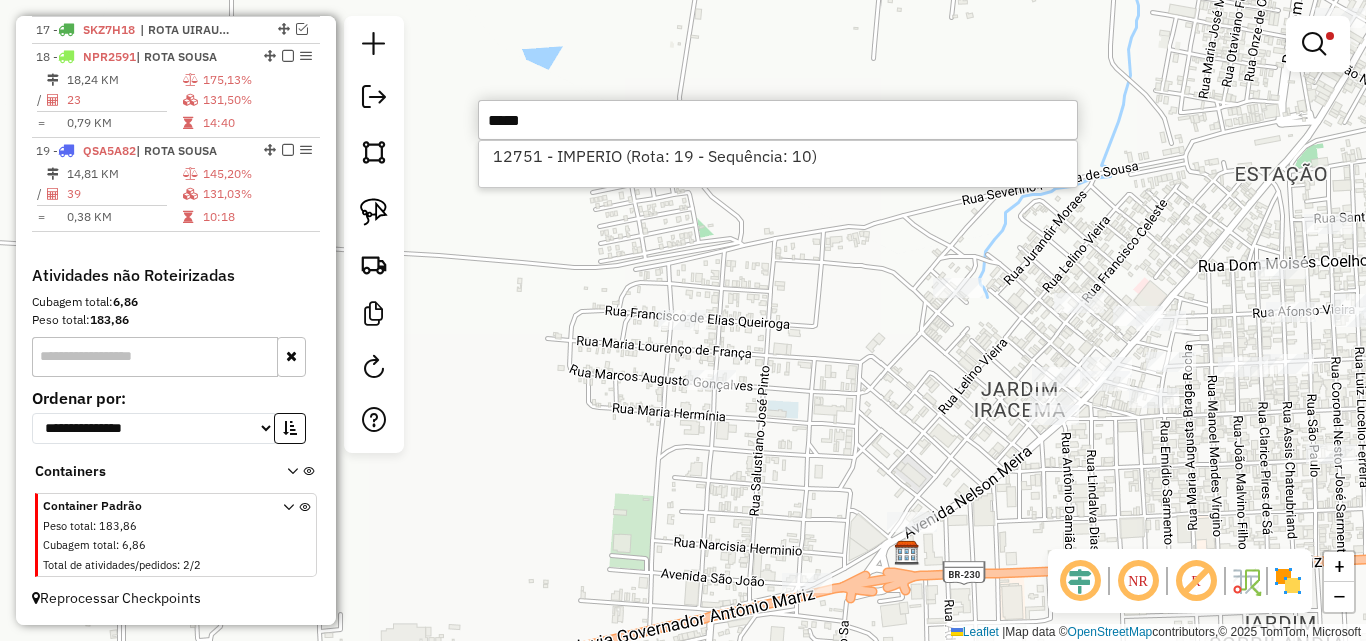 drag, startPoint x: 646, startPoint y: 153, endPoint x: 420, endPoint y: 193, distance: 229.51253 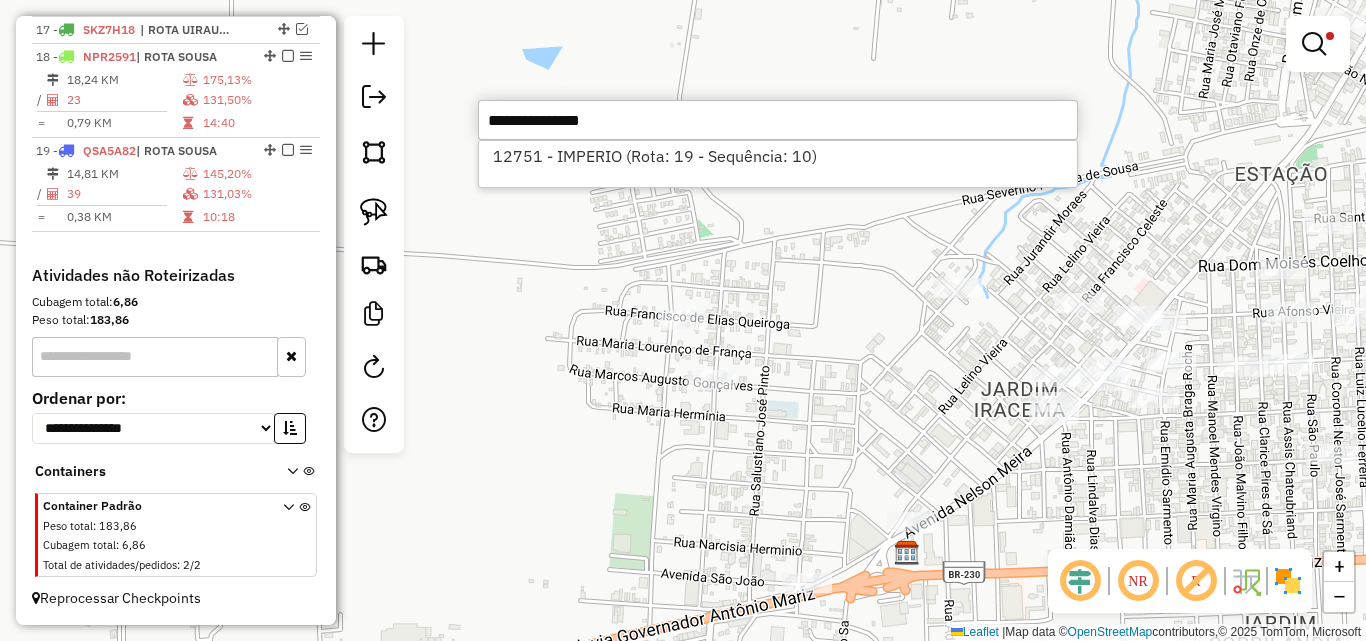 select on "*********" 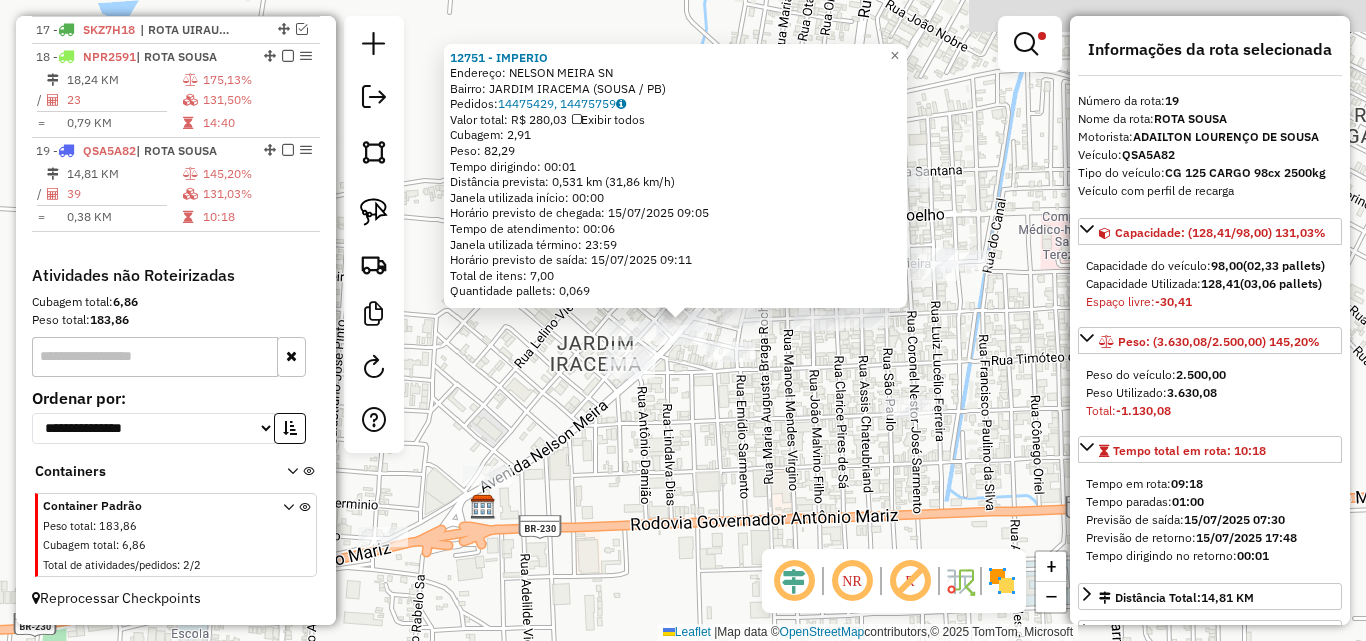 click 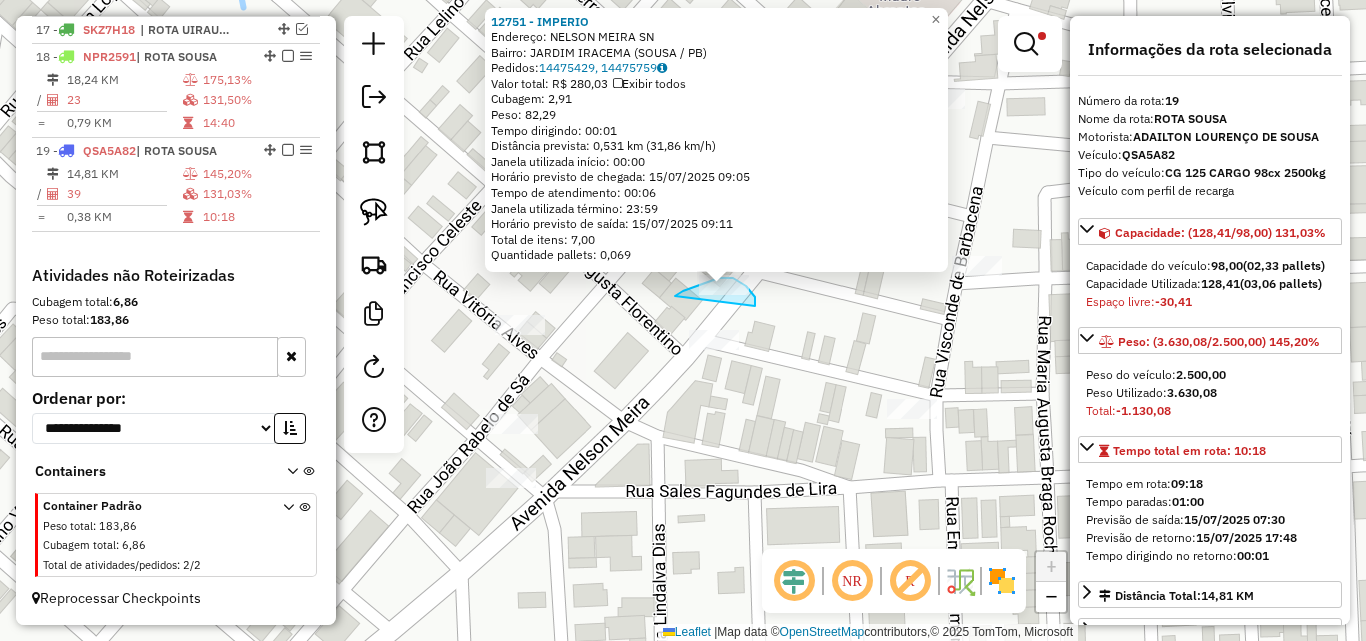 drag, startPoint x: 755, startPoint y: 306, endPoint x: 674, endPoint y: 299, distance: 81.3019 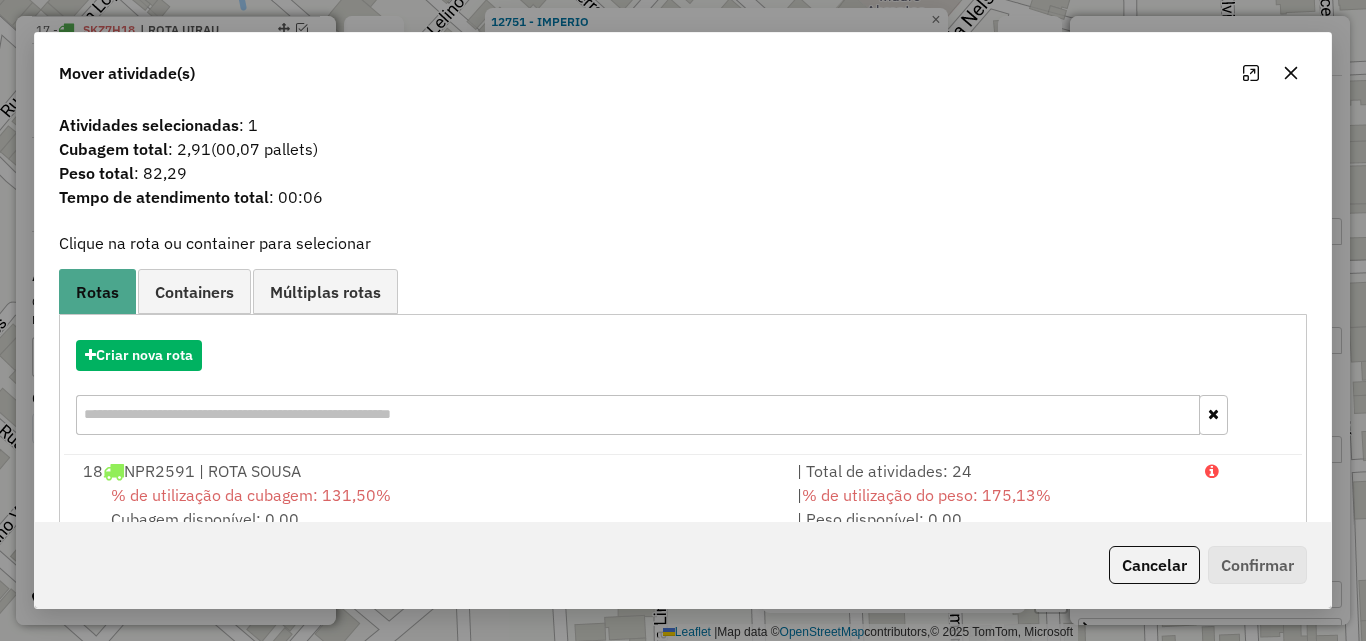 drag, startPoint x: 1080, startPoint y: 487, endPoint x: 1085, endPoint y: 438, distance: 49.25444 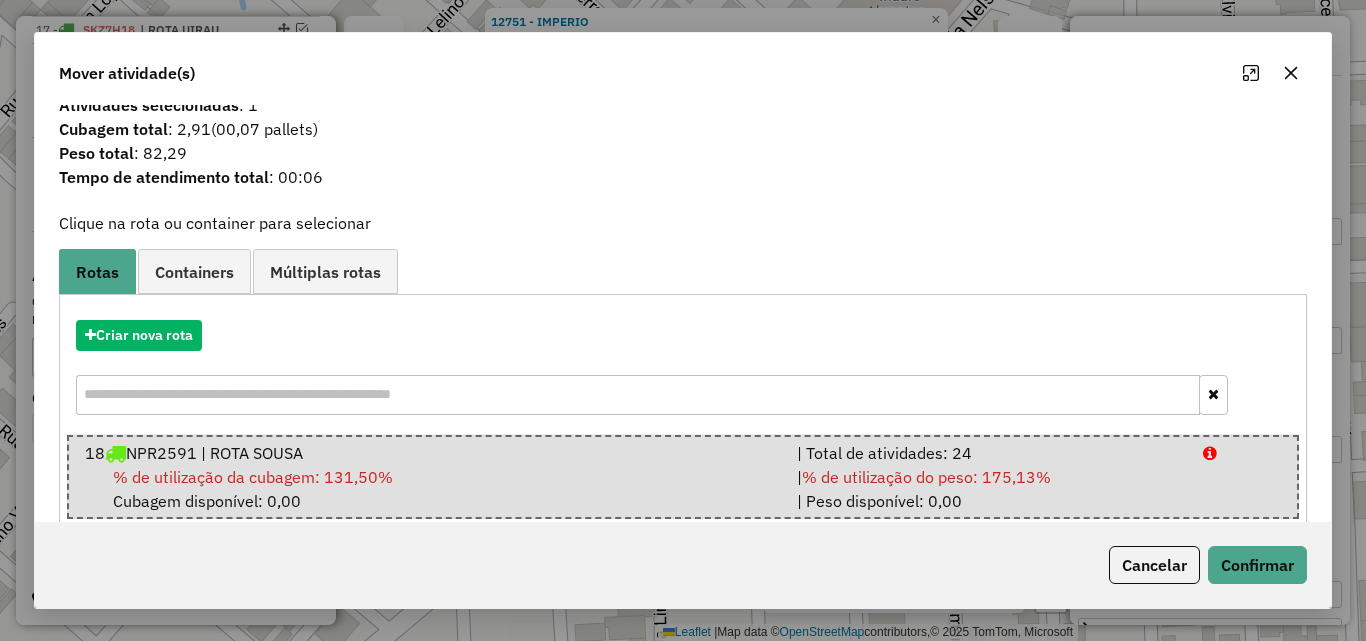scroll, scrollTop: 51, scrollLeft: 0, axis: vertical 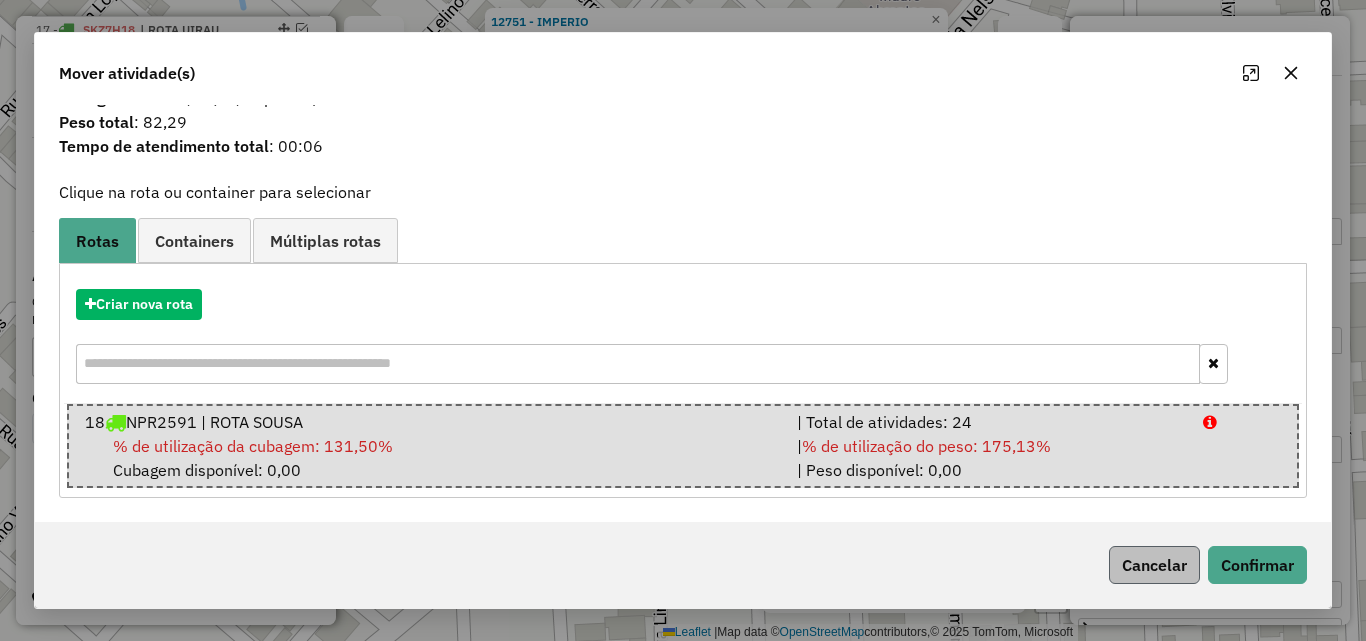 drag, startPoint x: 1242, startPoint y: 544, endPoint x: 1152, endPoint y: 546, distance: 90.02222 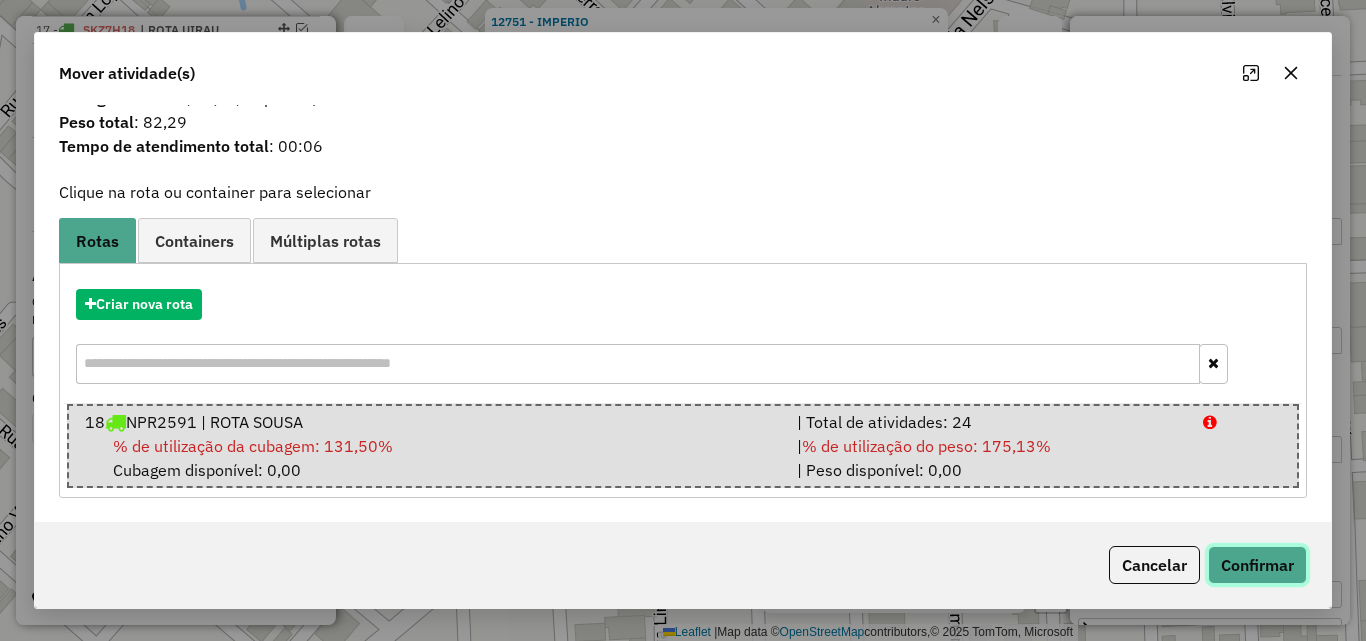 click on "Confirmar" 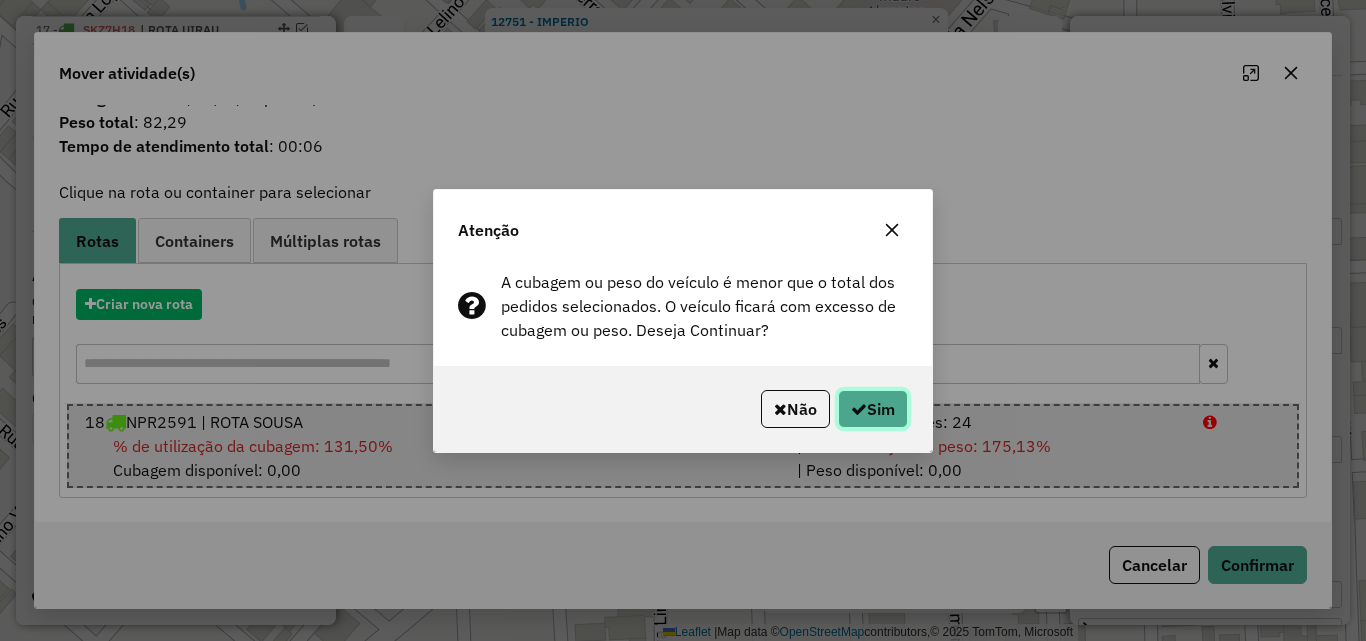 click on "Sim" 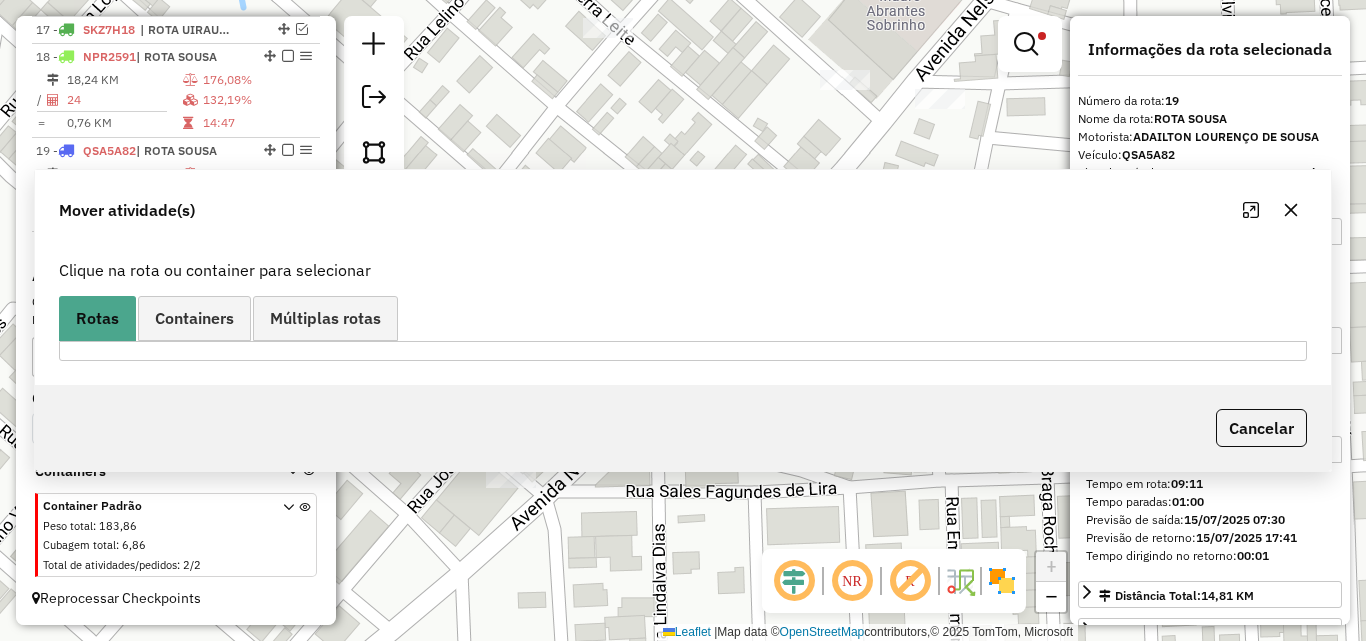 scroll, scrollTop: 0, scrollLeft: 0, axis: both 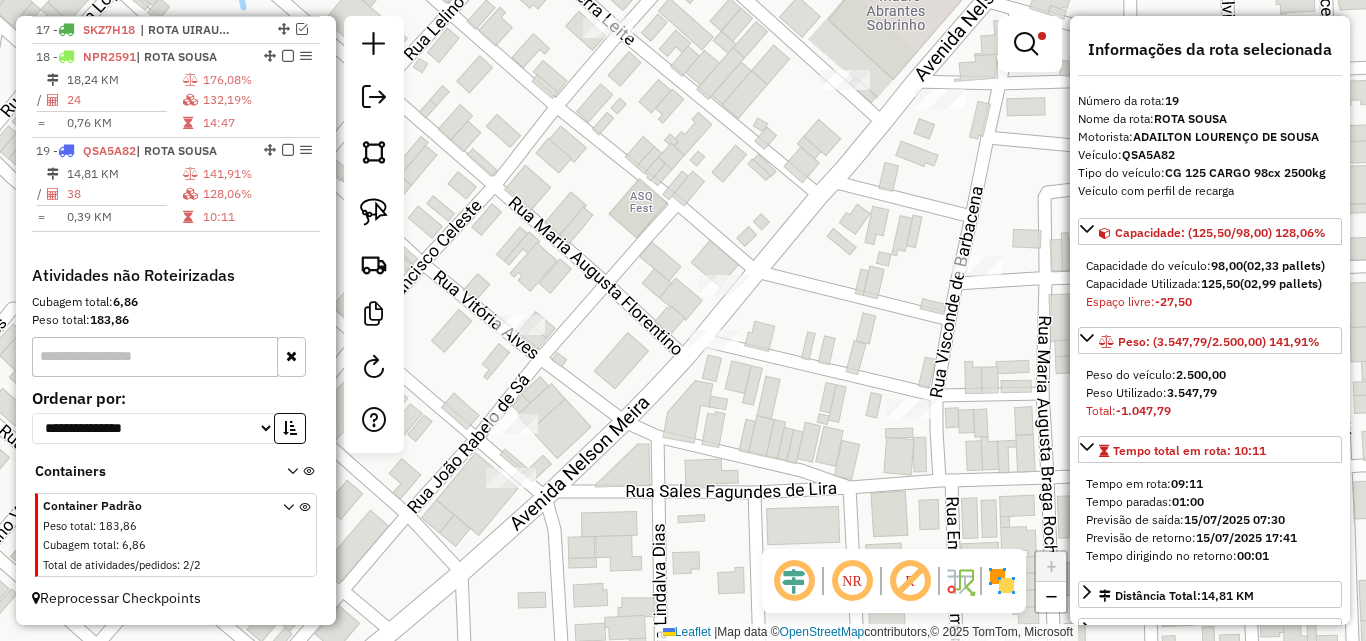 drag, startPoint x: 653, startPoint y: 198, endPoint x: 663, endPoint y: 195, distance: 10.440307 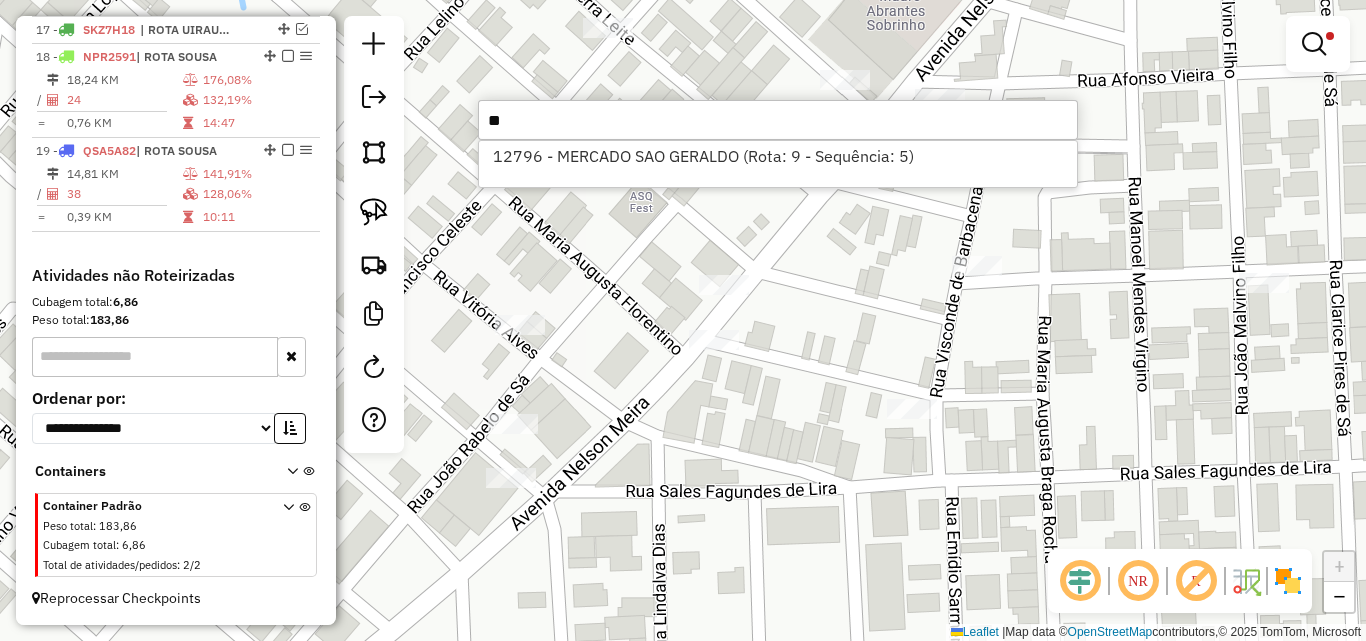 type on "*" 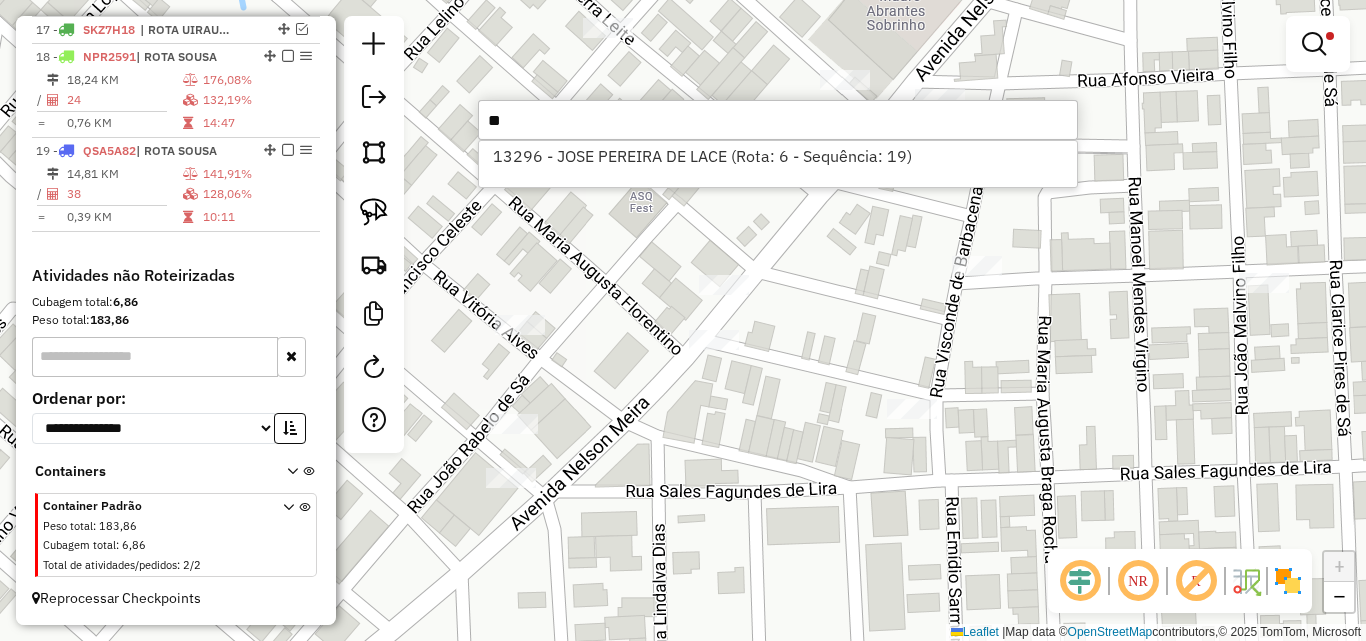 type on "*" 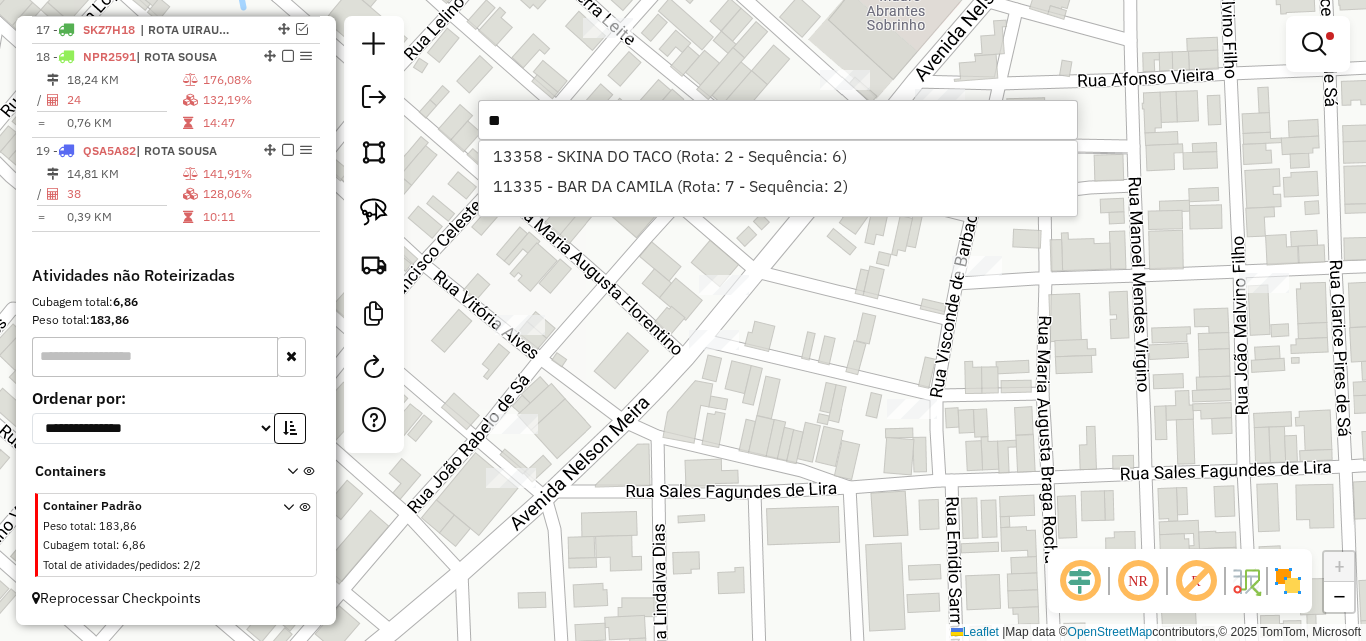 type on "*" 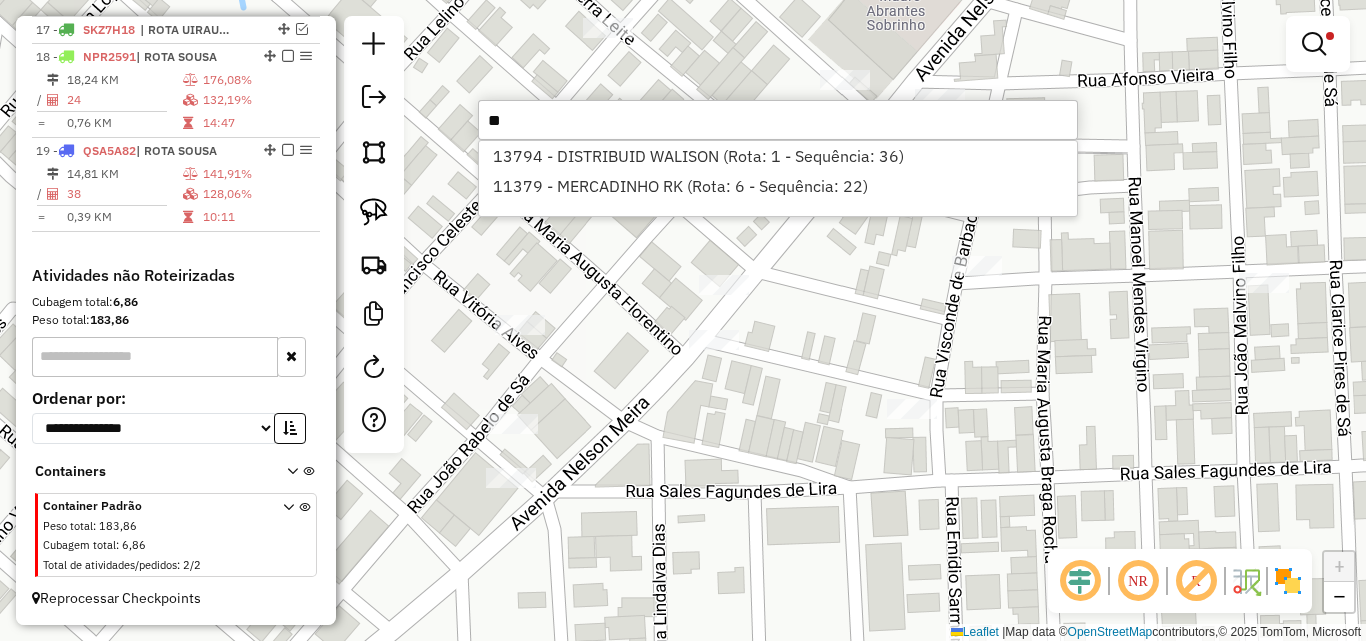 type on "*" 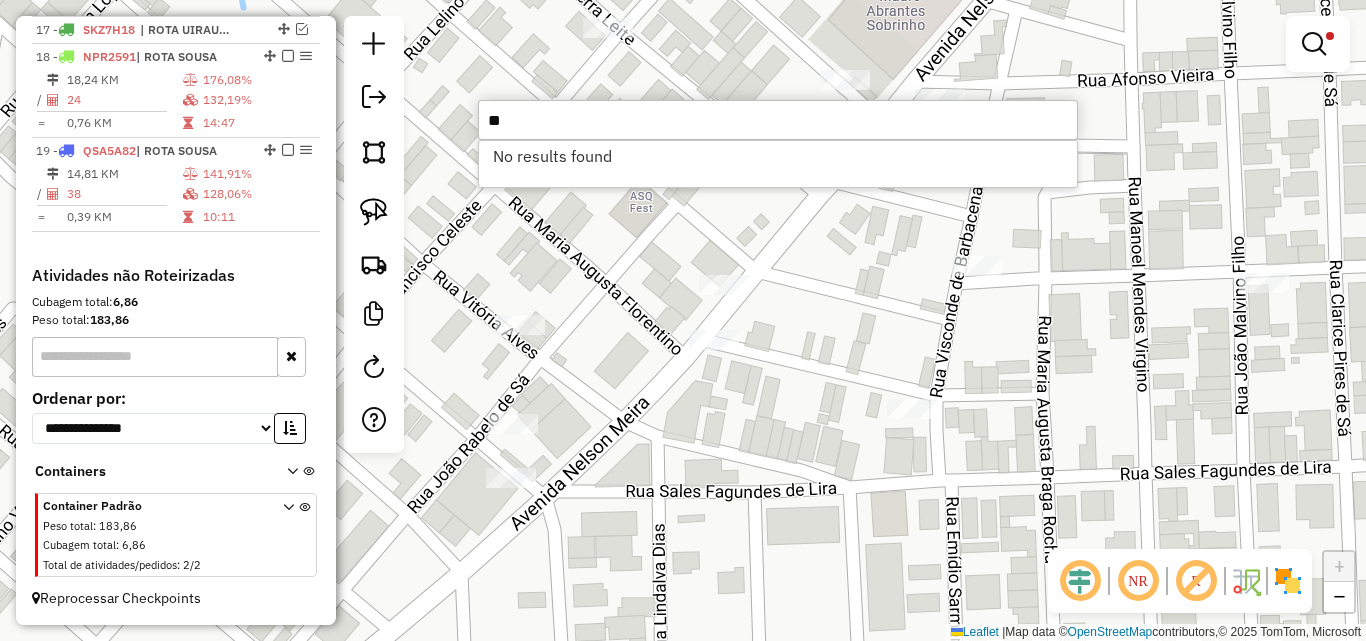 type on "*" 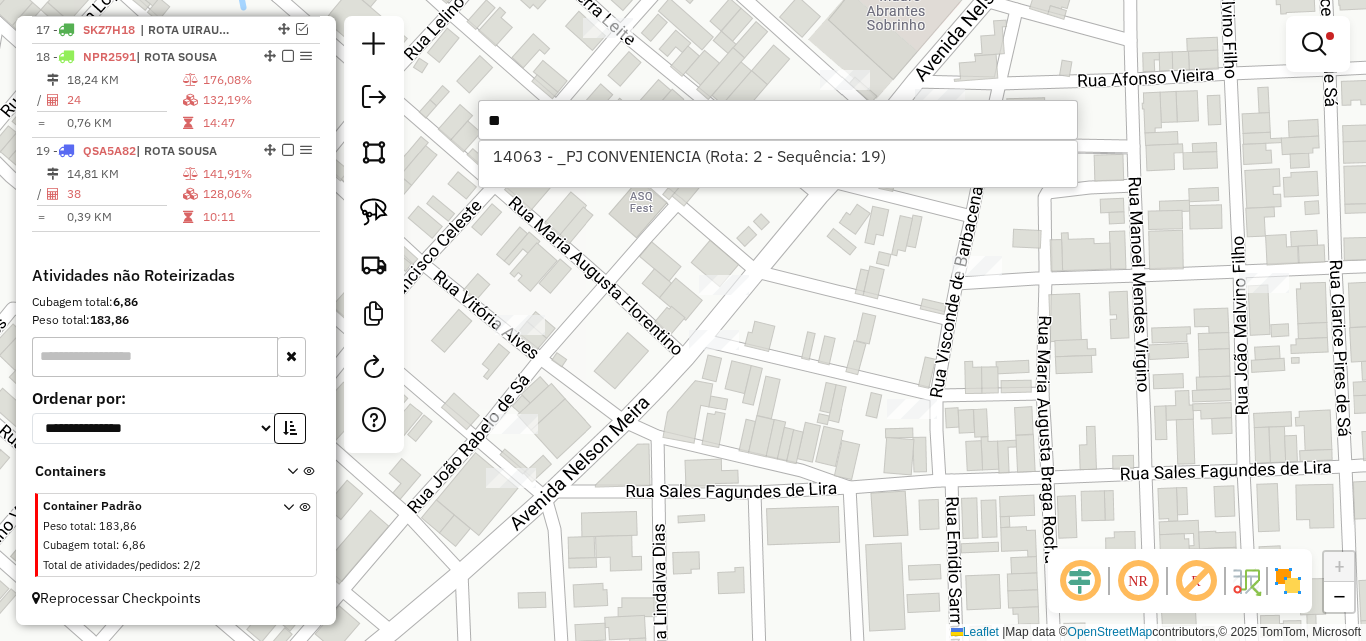 type on "*" 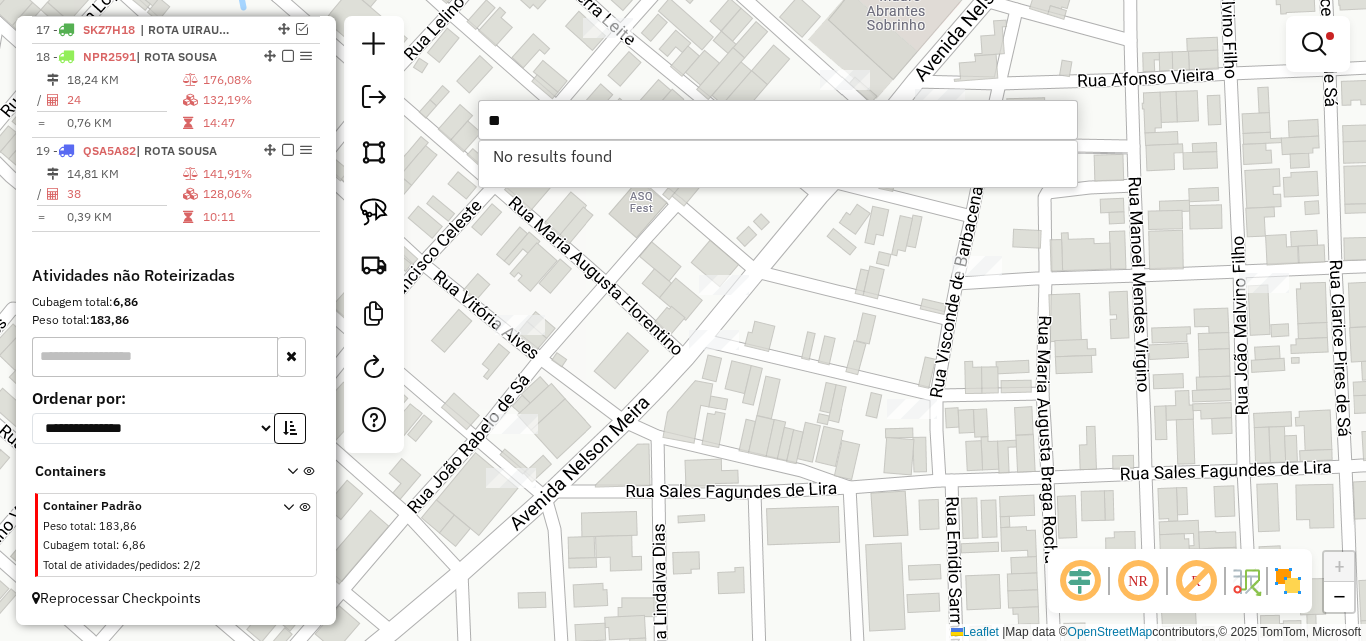 type on "*" 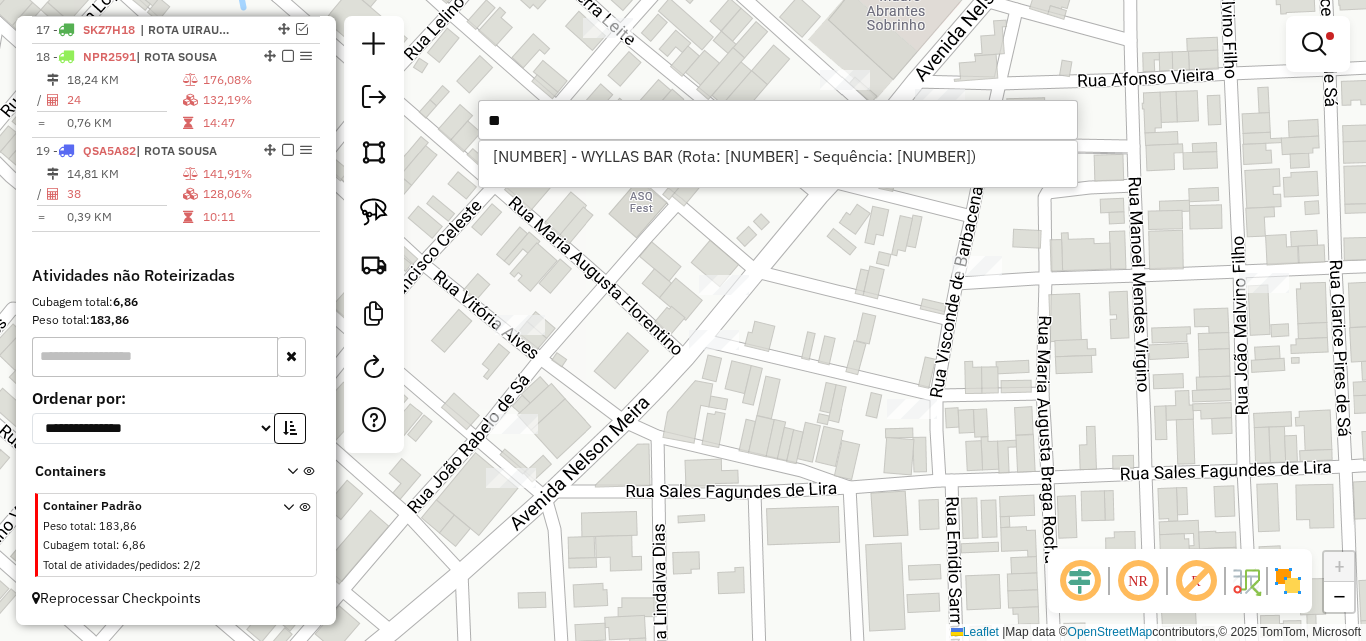 type on "*" 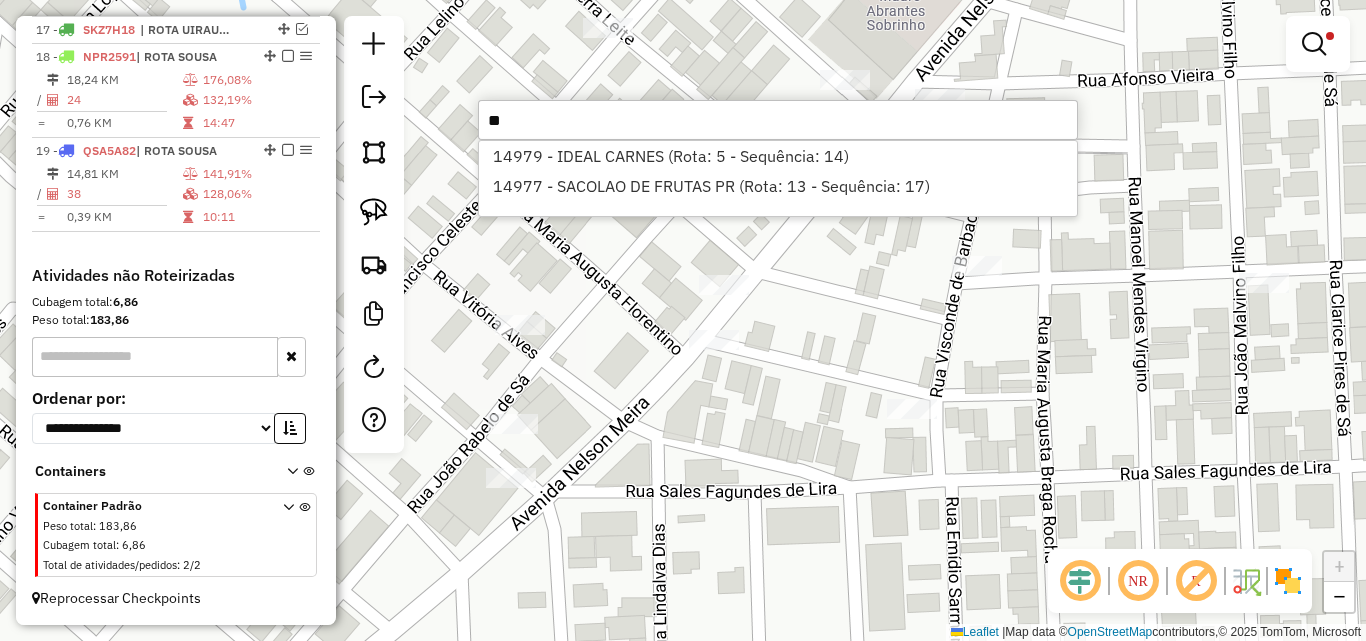 type on "*" 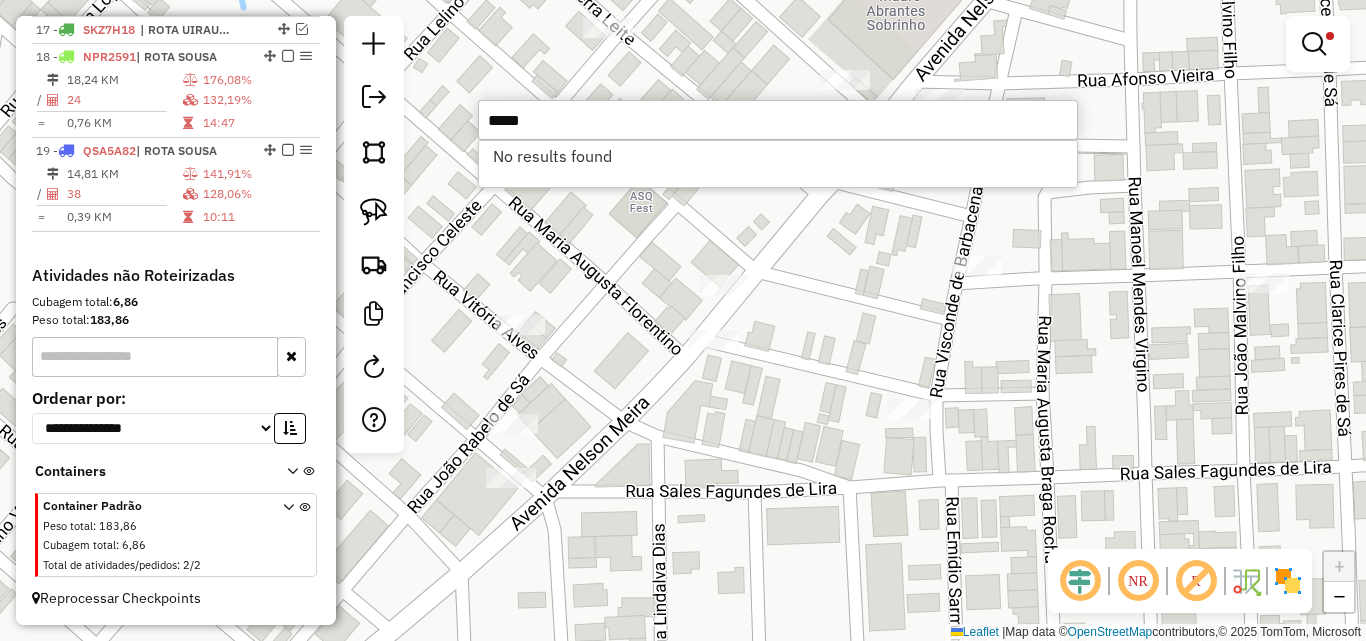 click on "*****" at bounding box center [778, 120] 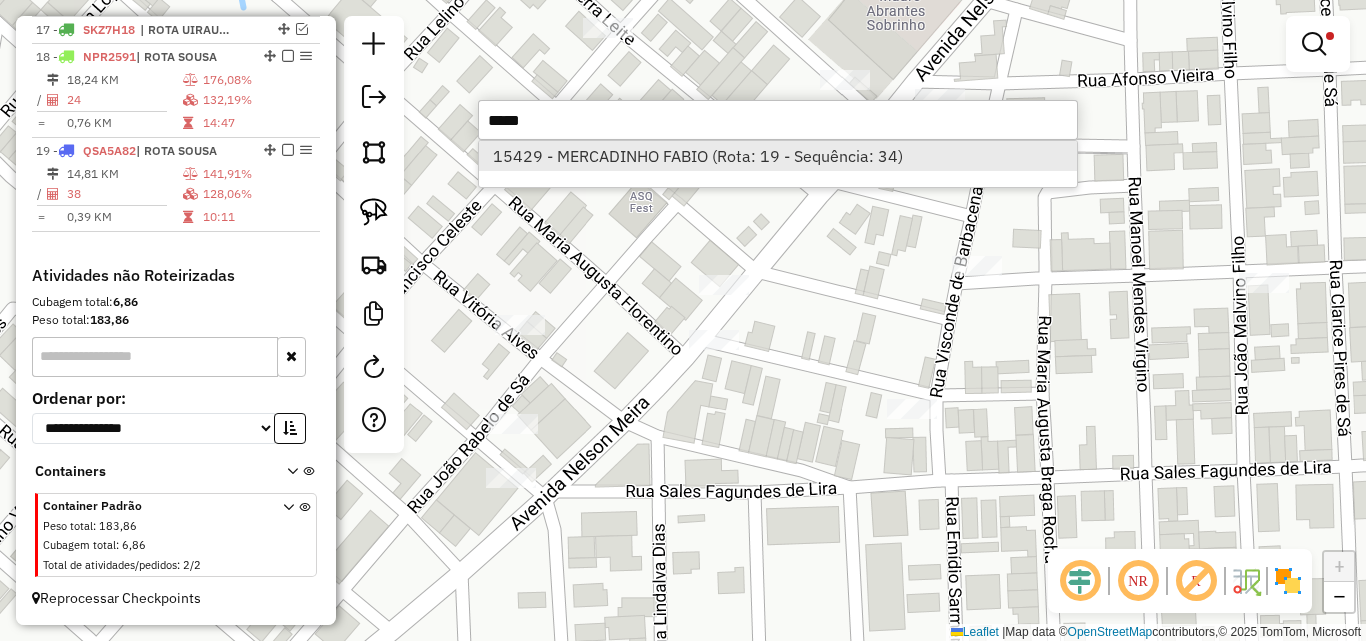 type on "*****" 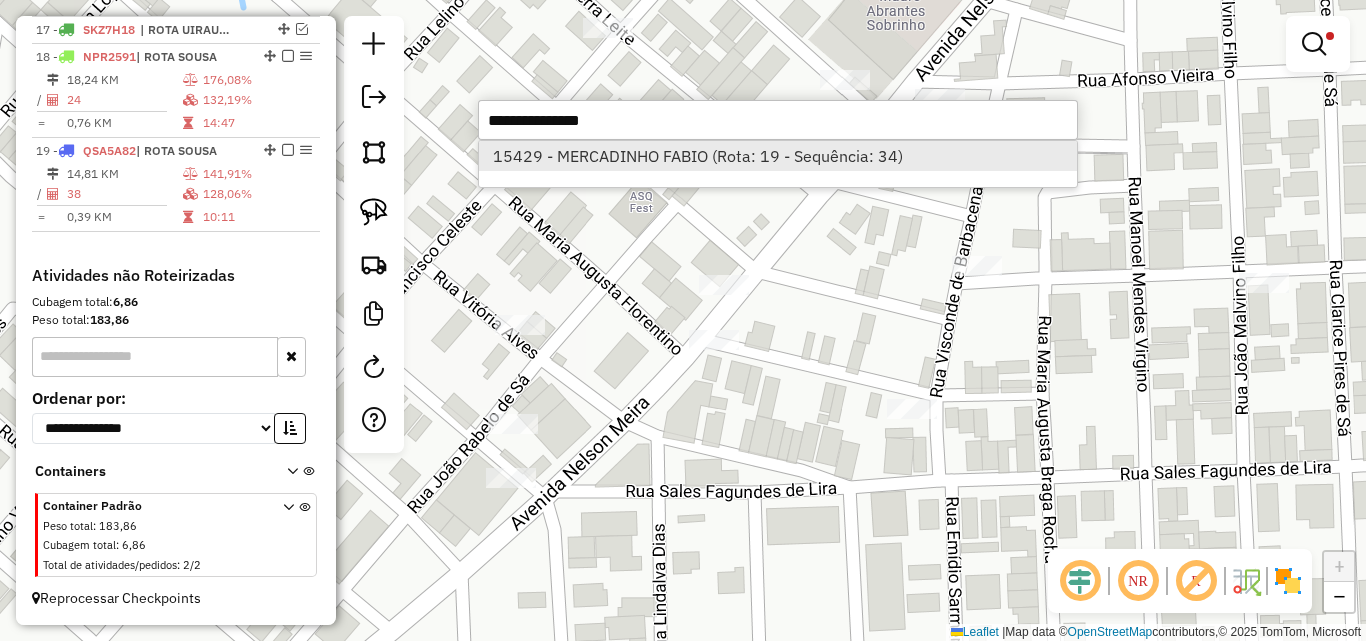 select on "*********" 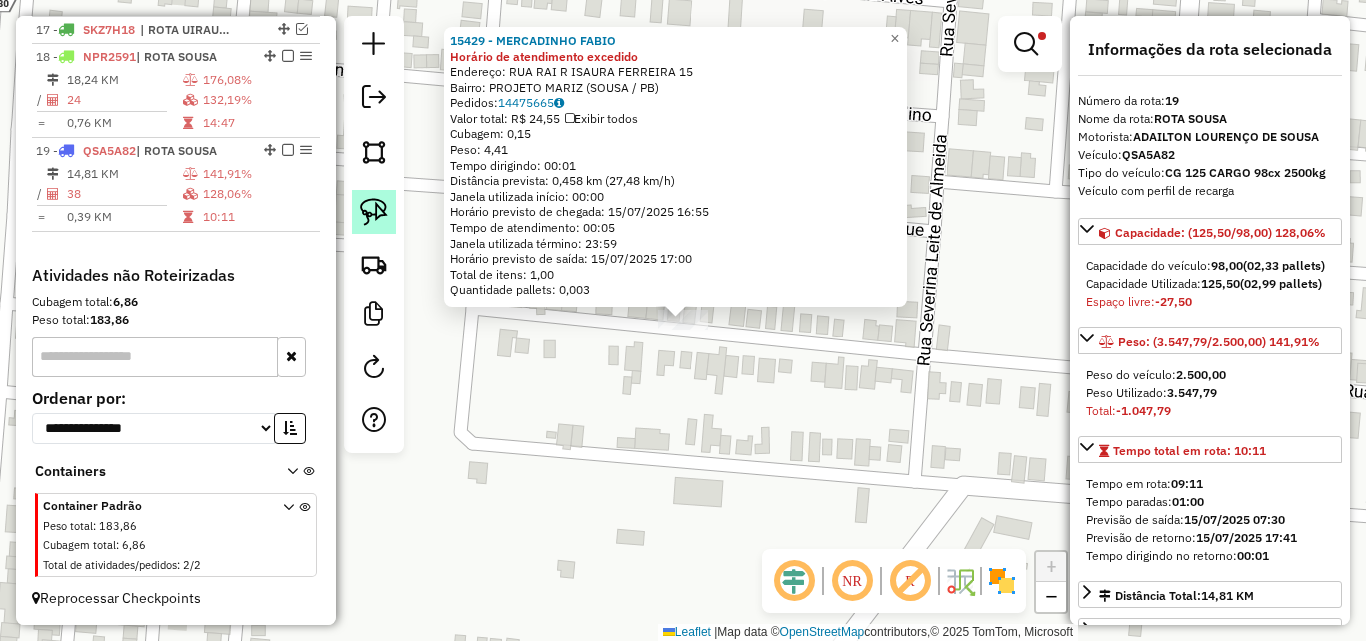 drag, startPoint x: 373, startPoint y: 203, endPoint x: 548, endPoint y: 331, distance: 216.81558 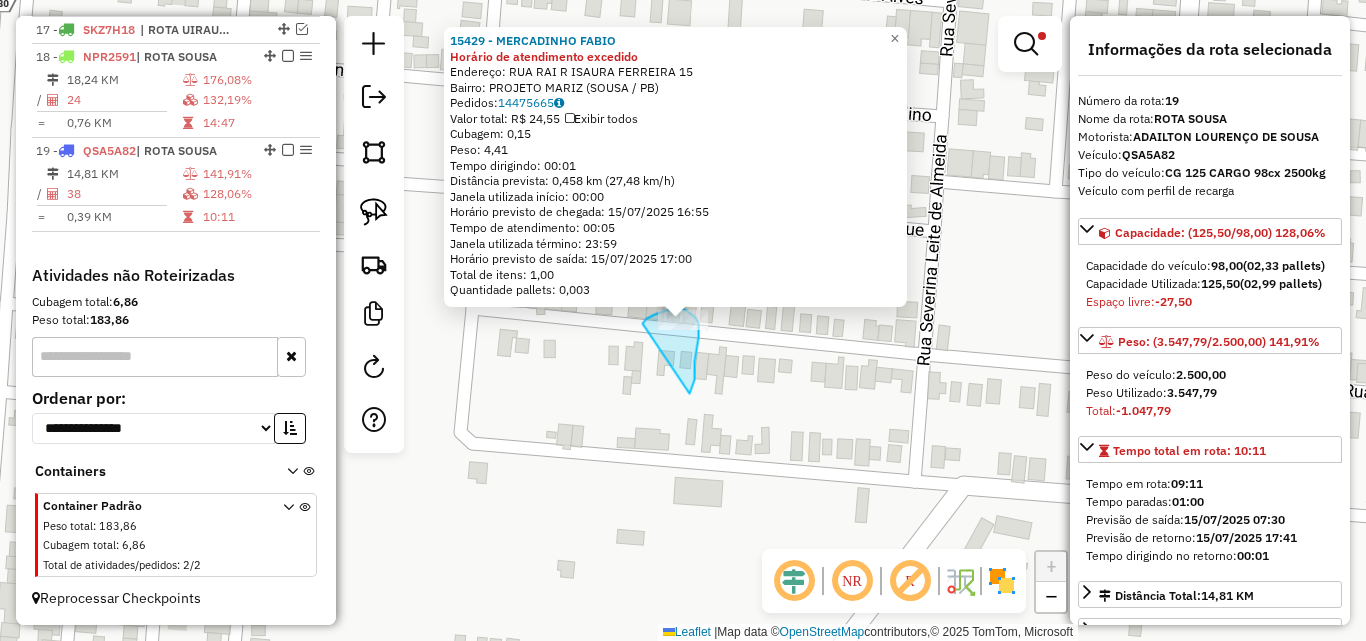 drag, startPoint x: 690, startPoint y: 392, endPoint x: 640, endPoint y: 329, distance: 80.43009 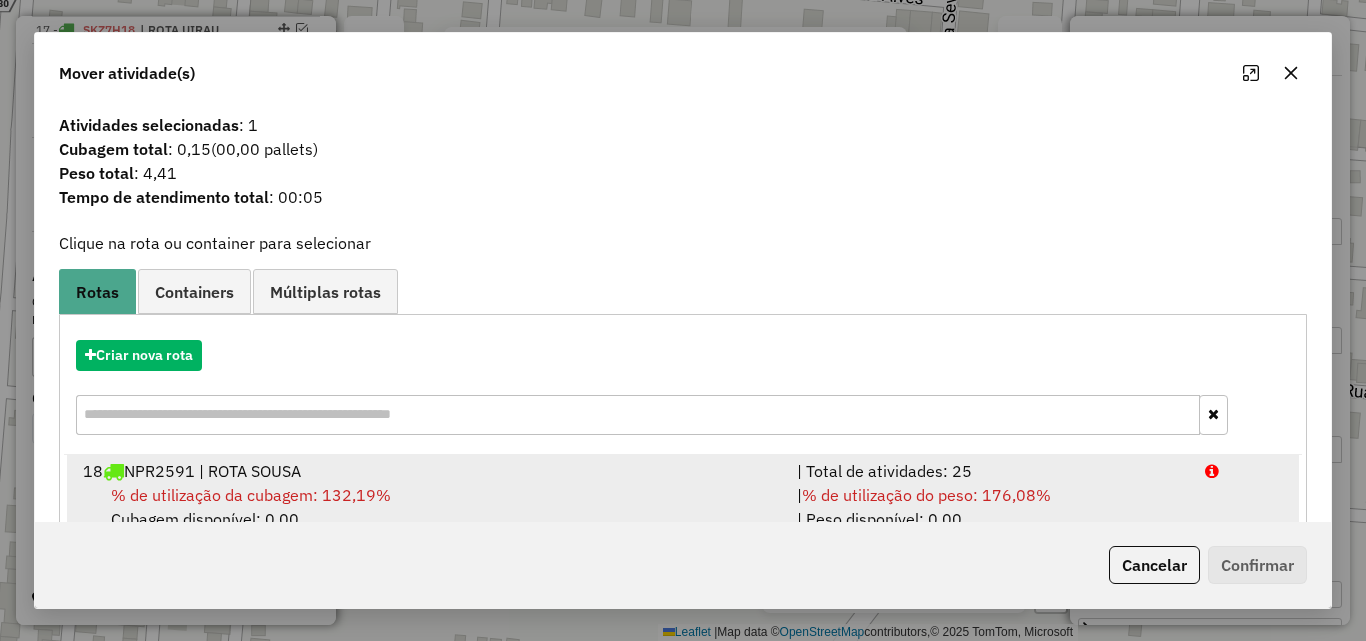 click on "|  % de utilização do peso: 176,08%  | Peso disponível: 0,00" at bounding box center (989, 507) 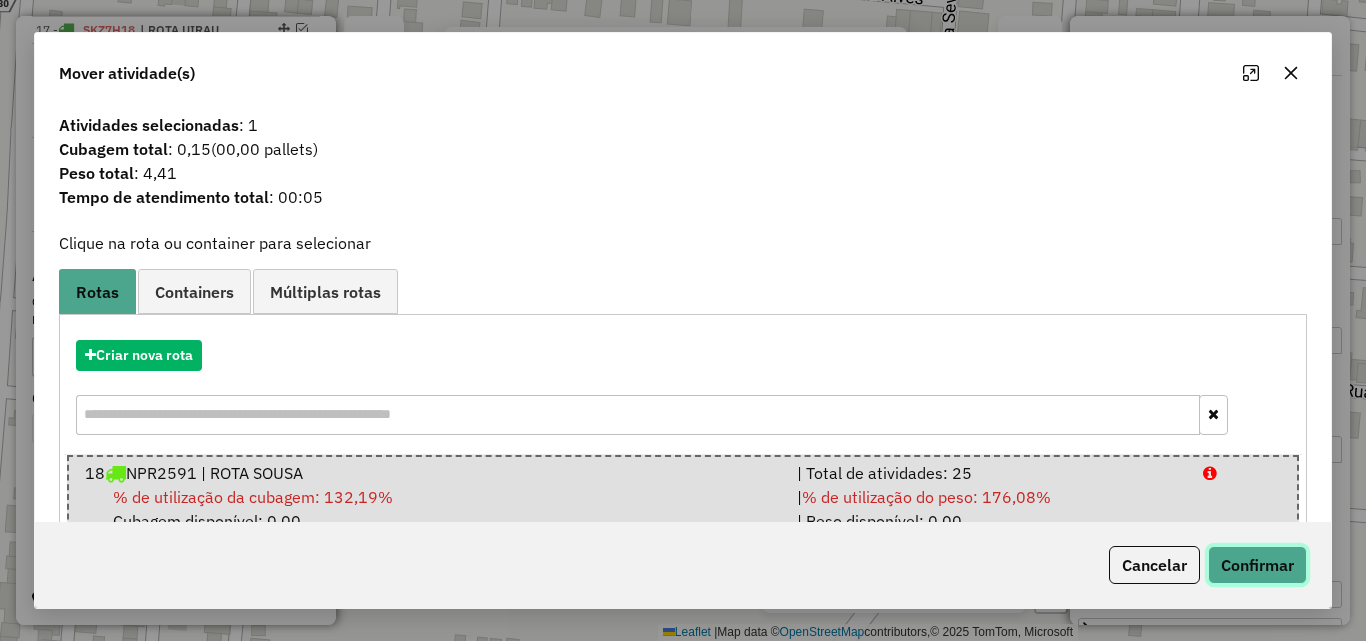 click on "Confirmar" 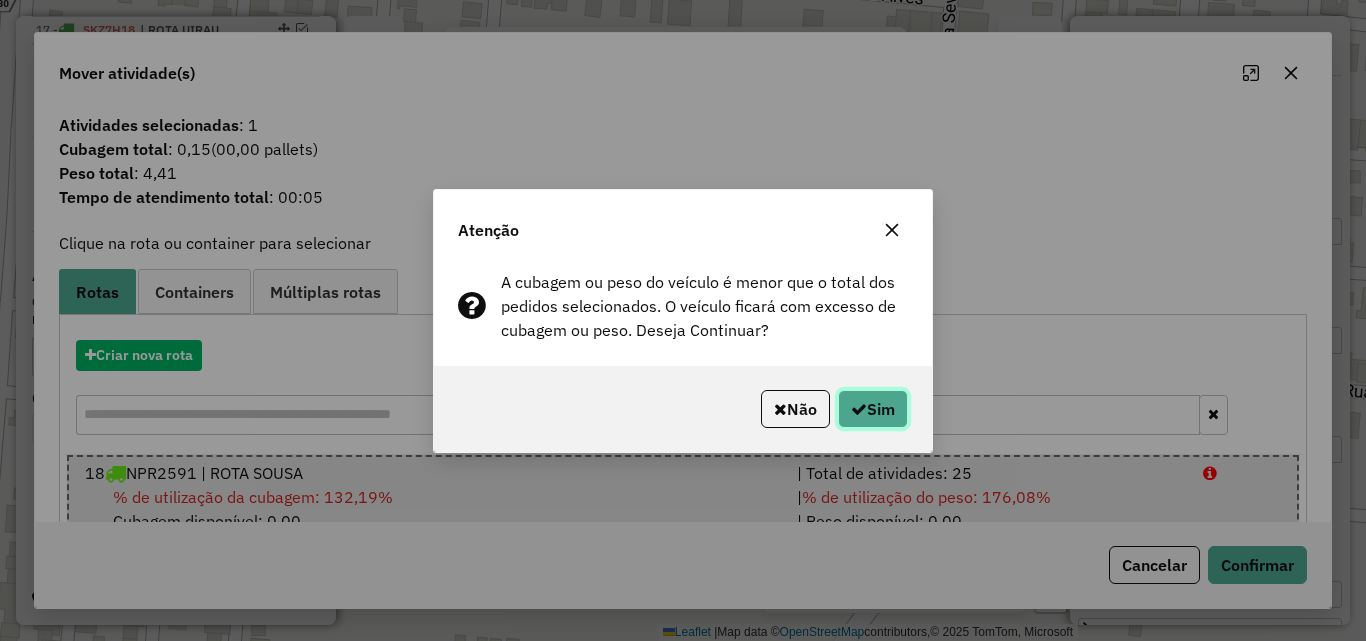 drag, startPoint x: 888, startPoint y: 400, endPoint x: 1000, endPoint y: 375, distance: 114.75626 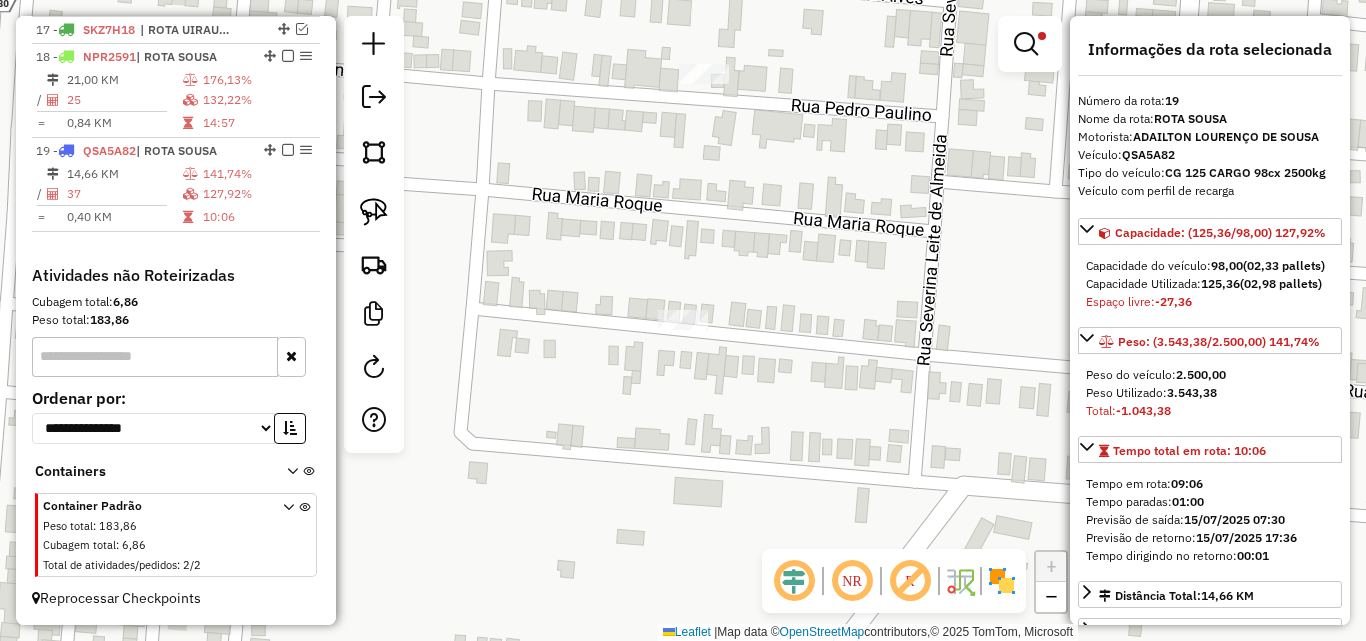 drag, startPoint x: 851, startPoint y: 343, endPoint x: 878, endPoint y: 358, distance: 30.88689 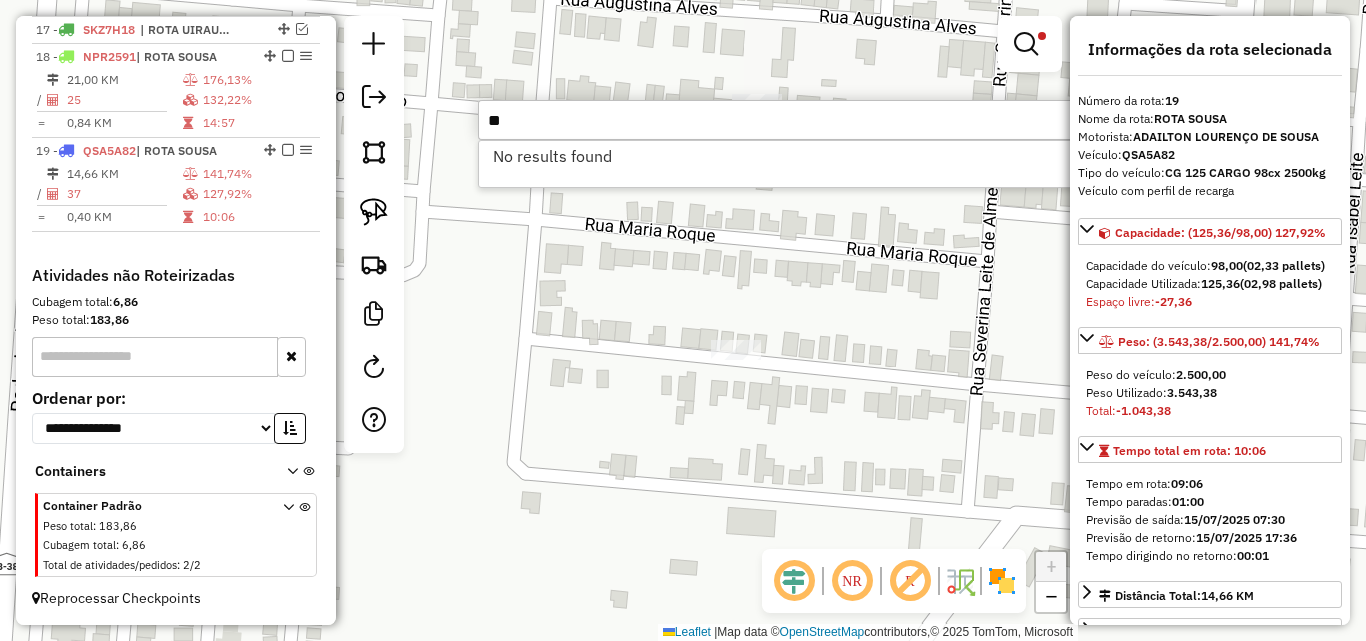 type on "*" 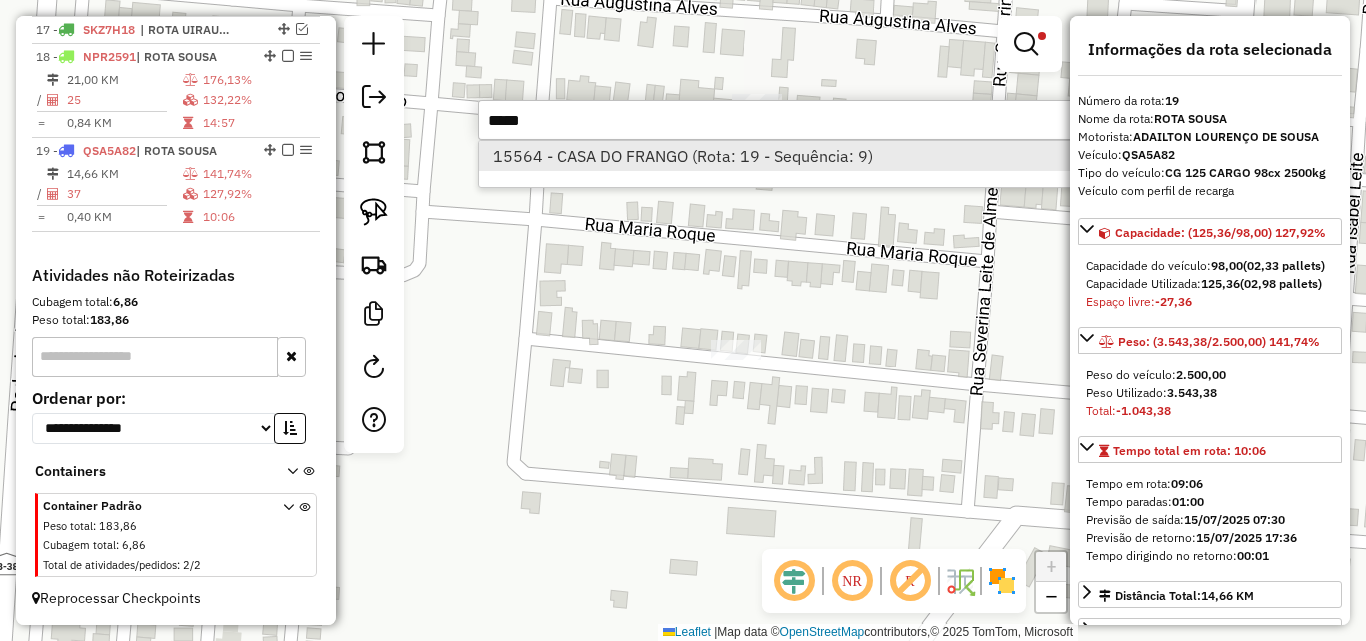 type on "*****" 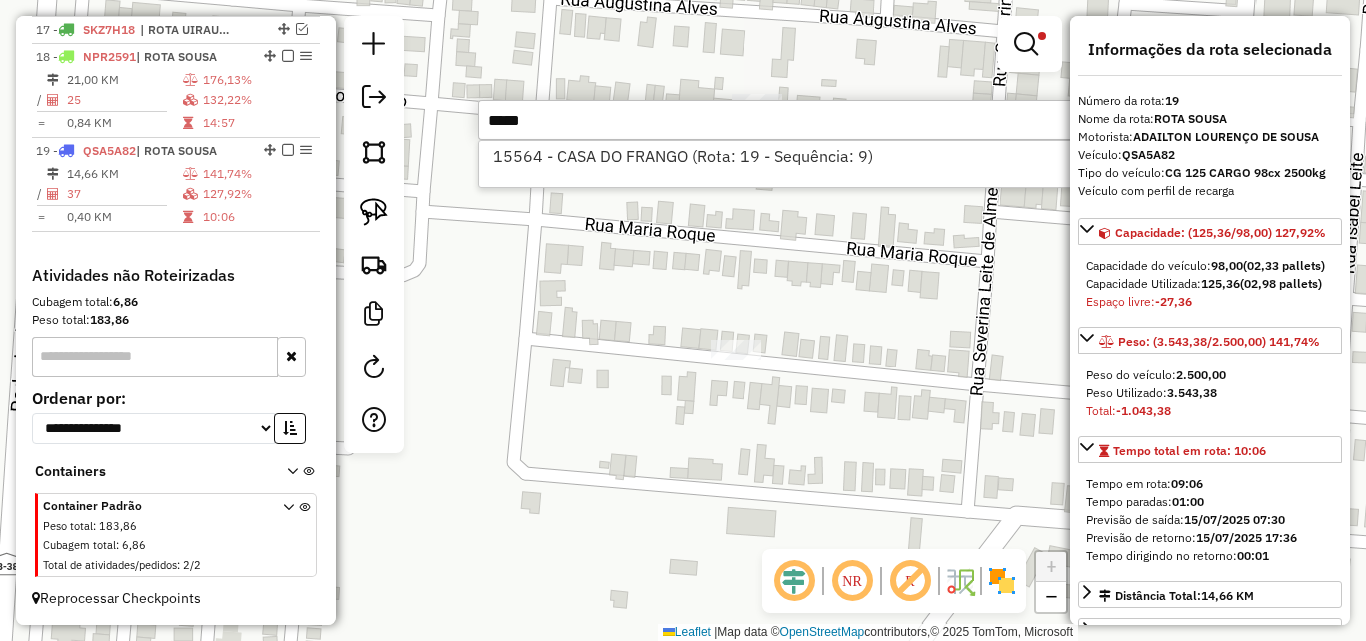 drag, startPoint x: 567, startPoint y: 148, endPoint x: 425, endPoint y: 171, distance: 143.85062 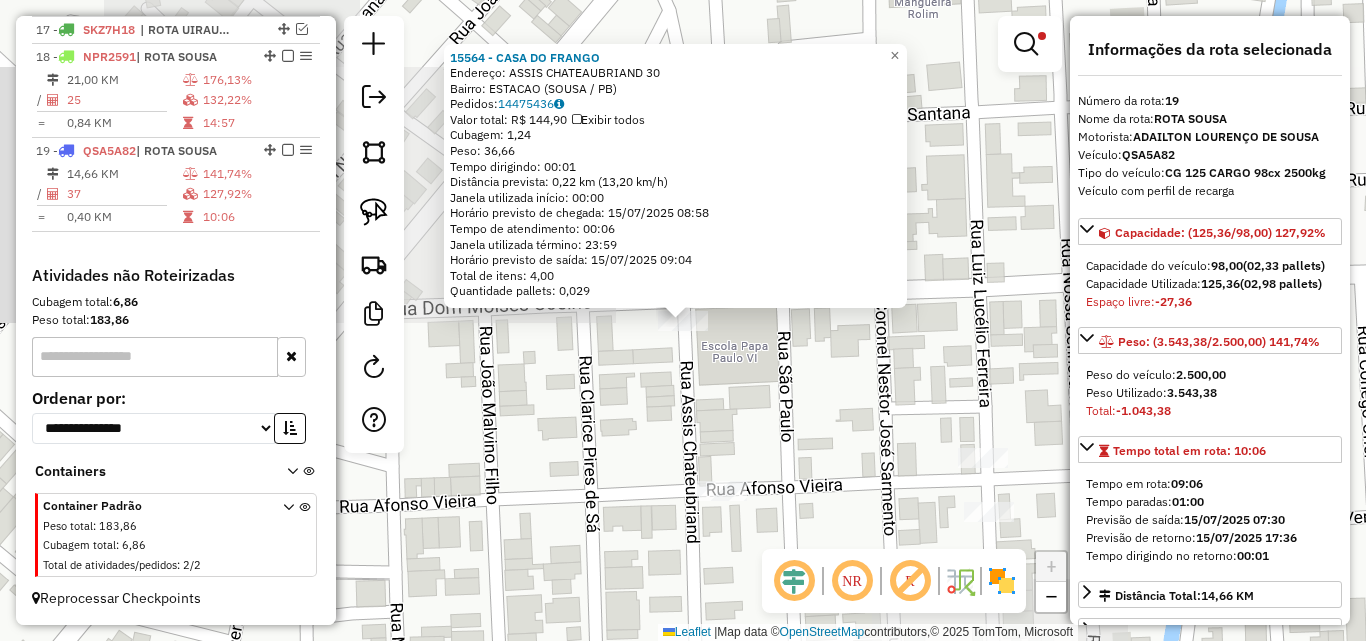 drag, startPoint x: 383, startPoint y: 207, endPoint x: 648, endPoint y: 350, distance: 301.12125 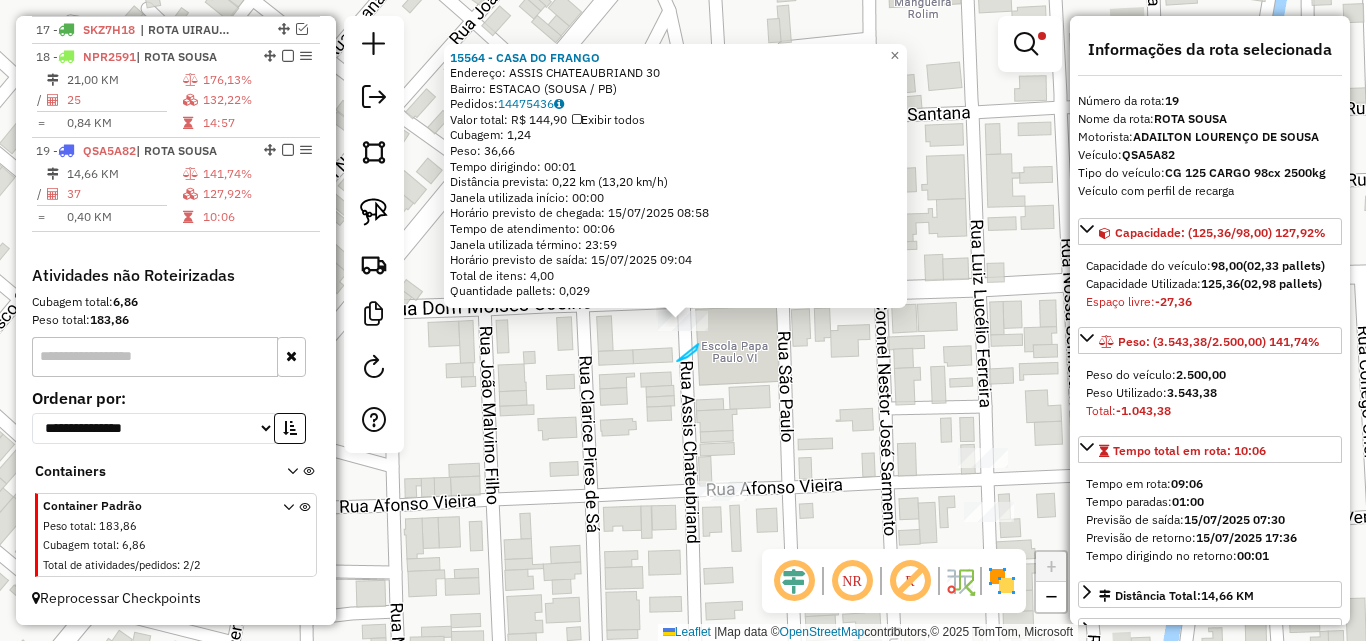 drag, startPoint x: 698, startPoint y: 344, endPoint x: 651, endPoint y: 325, distance: 50.695168 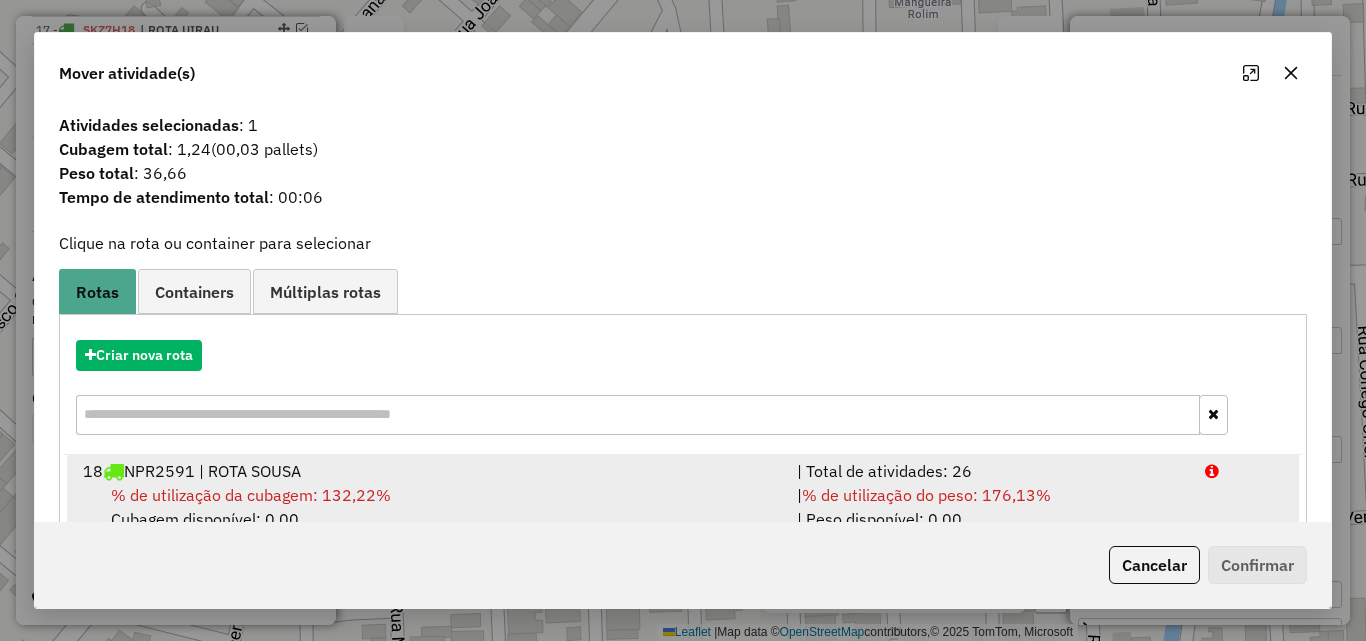 drag, startPoint x: 1152, startPoint y: 486, endPoint x: 1268, endPoint y: 571, distance: 143.8089 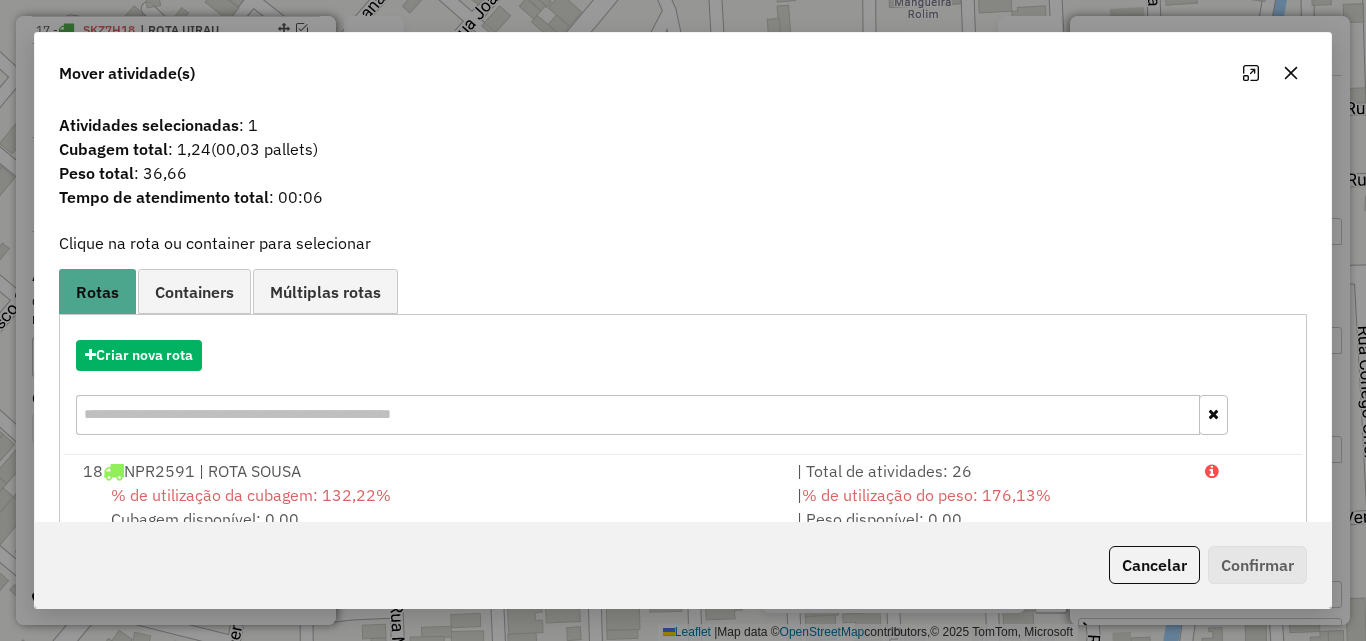 click on "|  % de utilização do peso: 176,13%  | Peso disponível: 0,00" at bounding box center (989, 507) 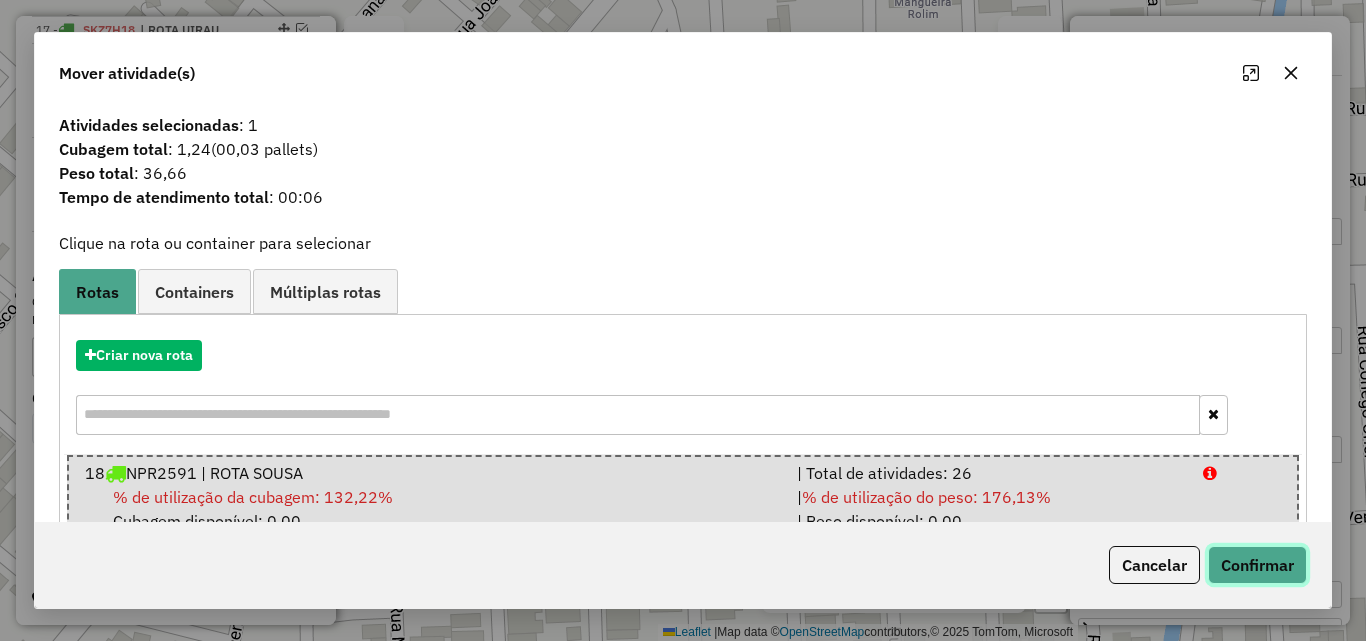 click on "Confirmar" 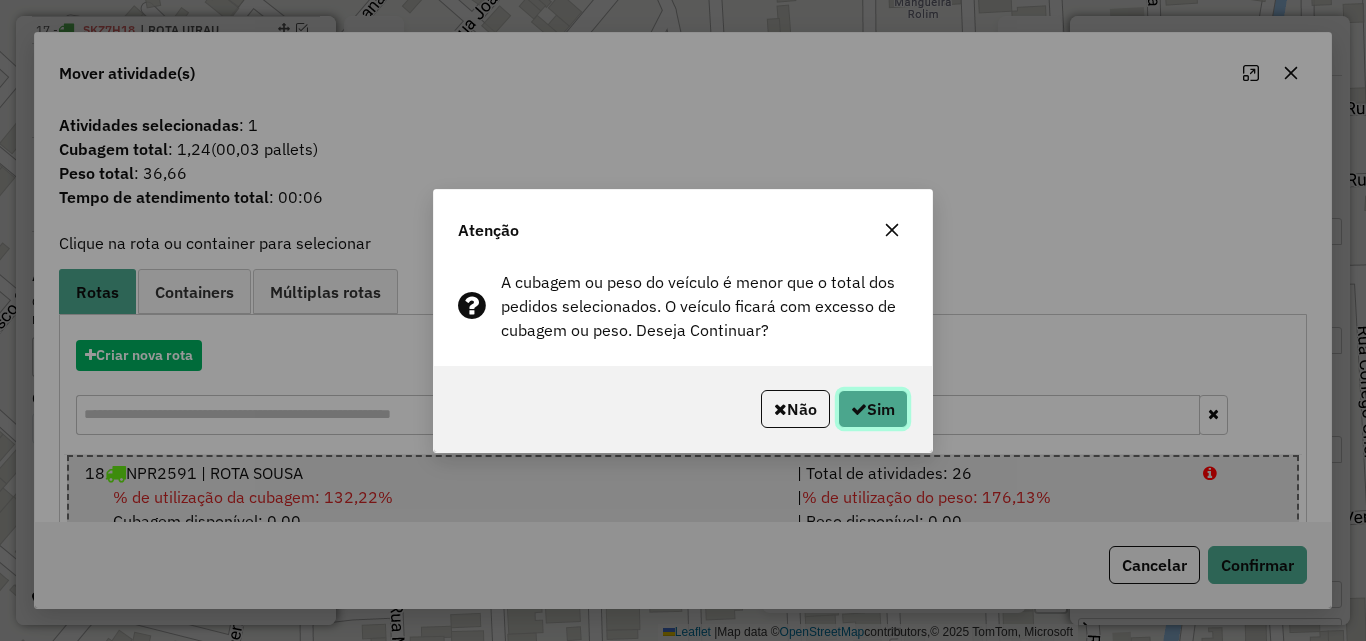 drag, startPoint x: 863, startPoint y: 400, endPoint x: 1355, endPoint y: 345, distance: 495.06464 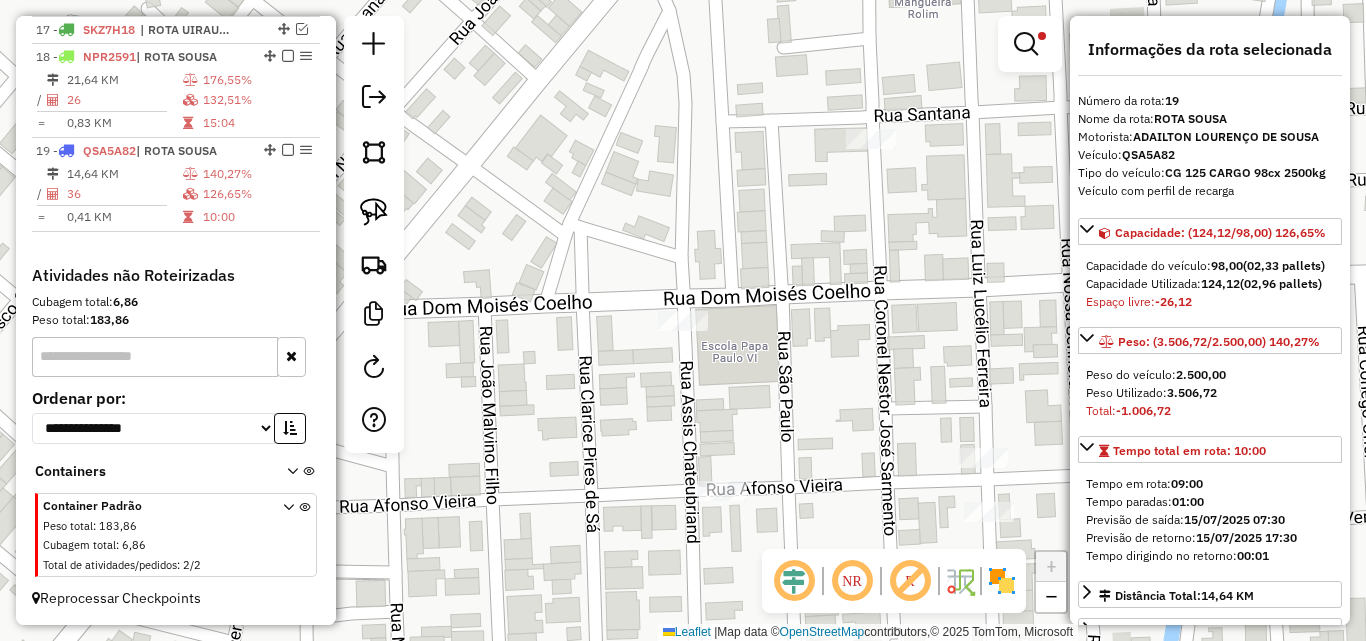 drag, startPoint x: 657, startPoint y: 350, endPoint x: 688, endPoint y: 374, distance: 39.20459 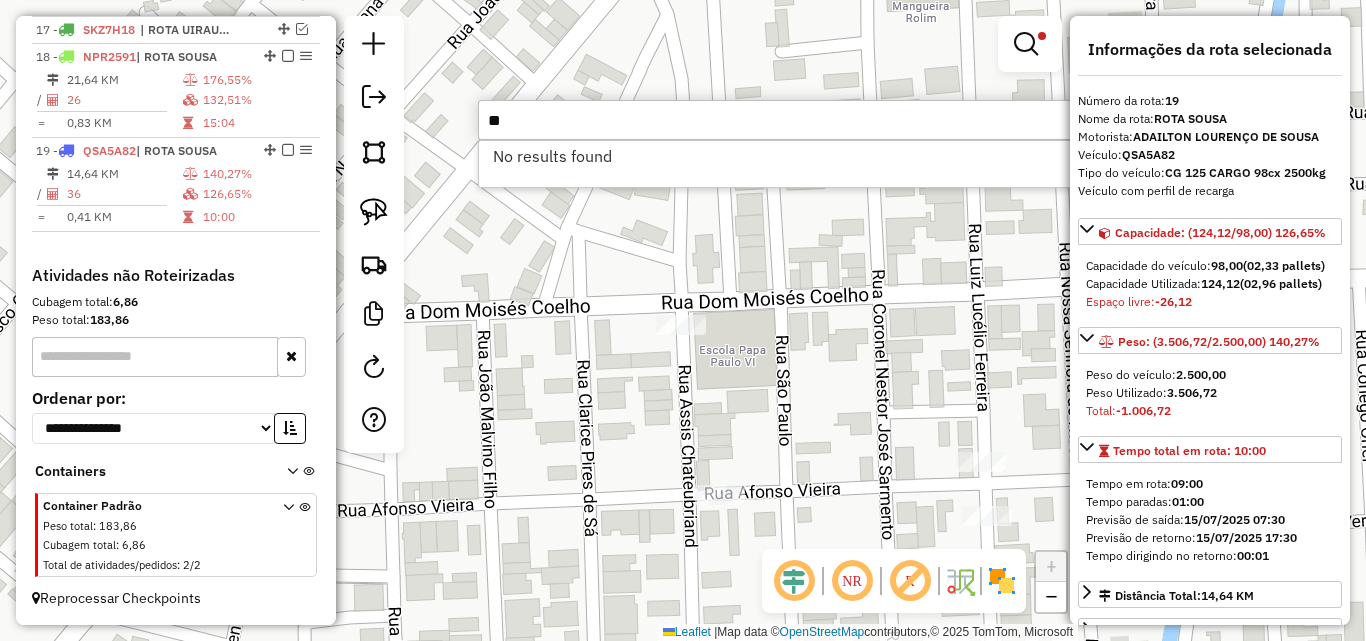 type on "*" 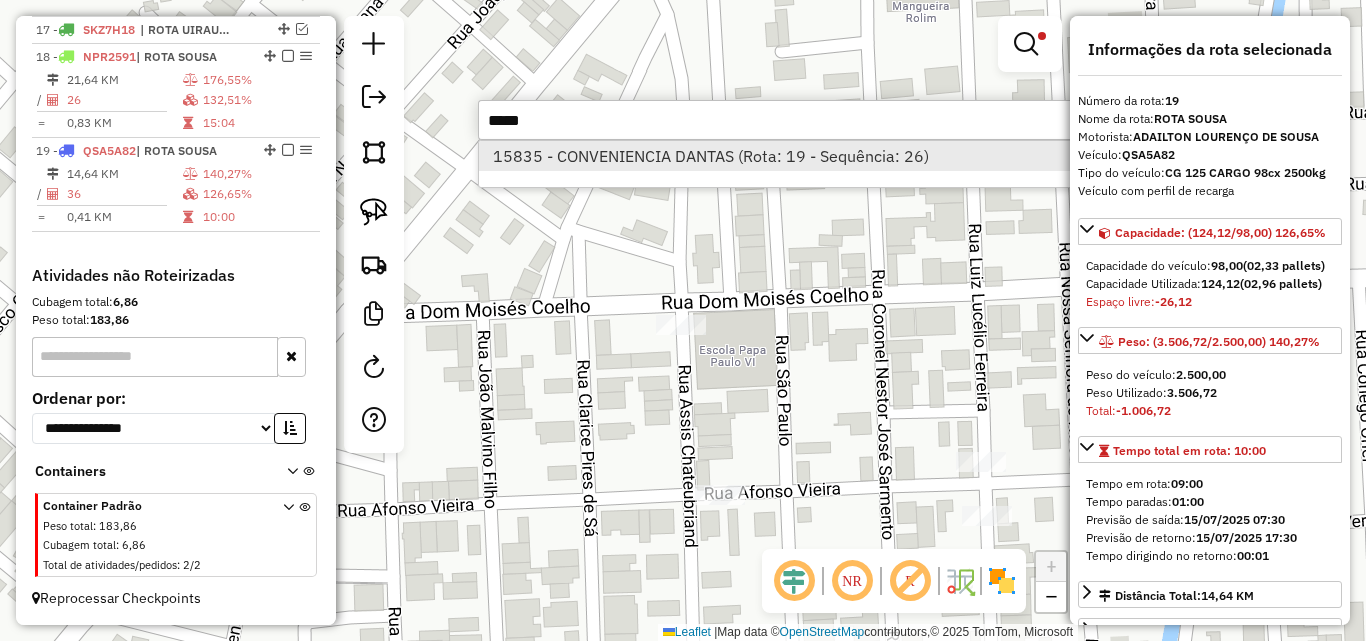 type on "*****" 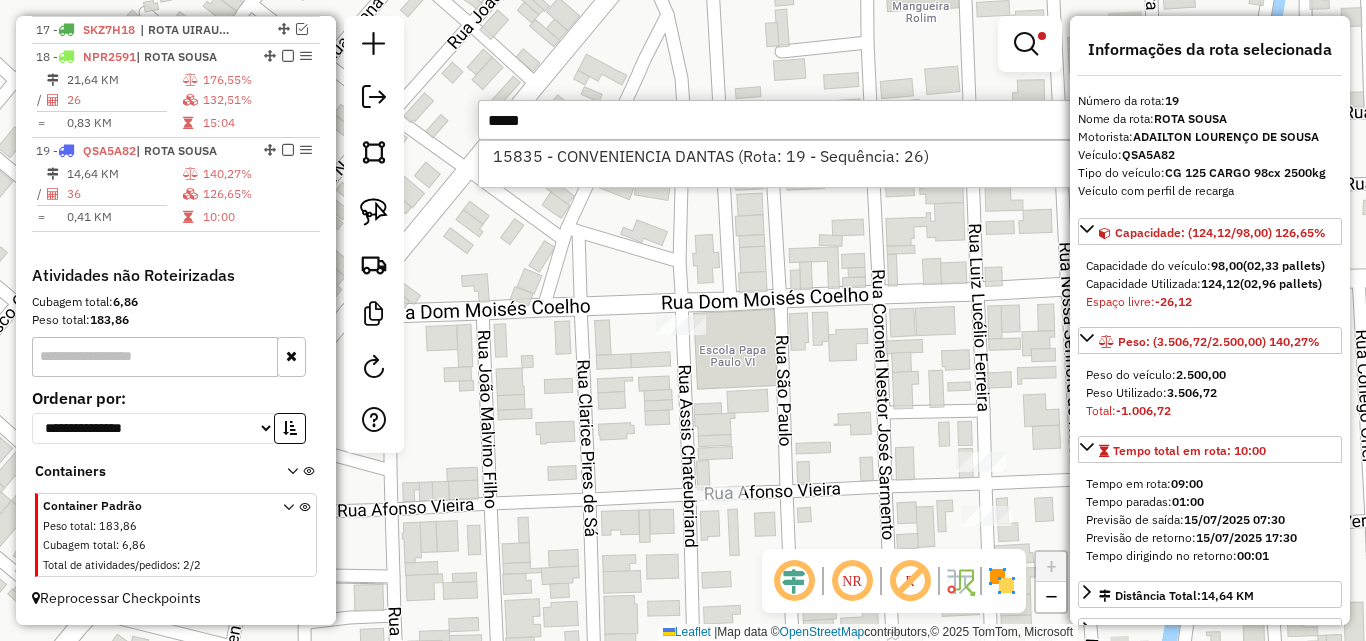 drag, startPoint x: 624, startPoint y: 143, endPoint x: 414, endPoint y: 167, distance: 211.36697 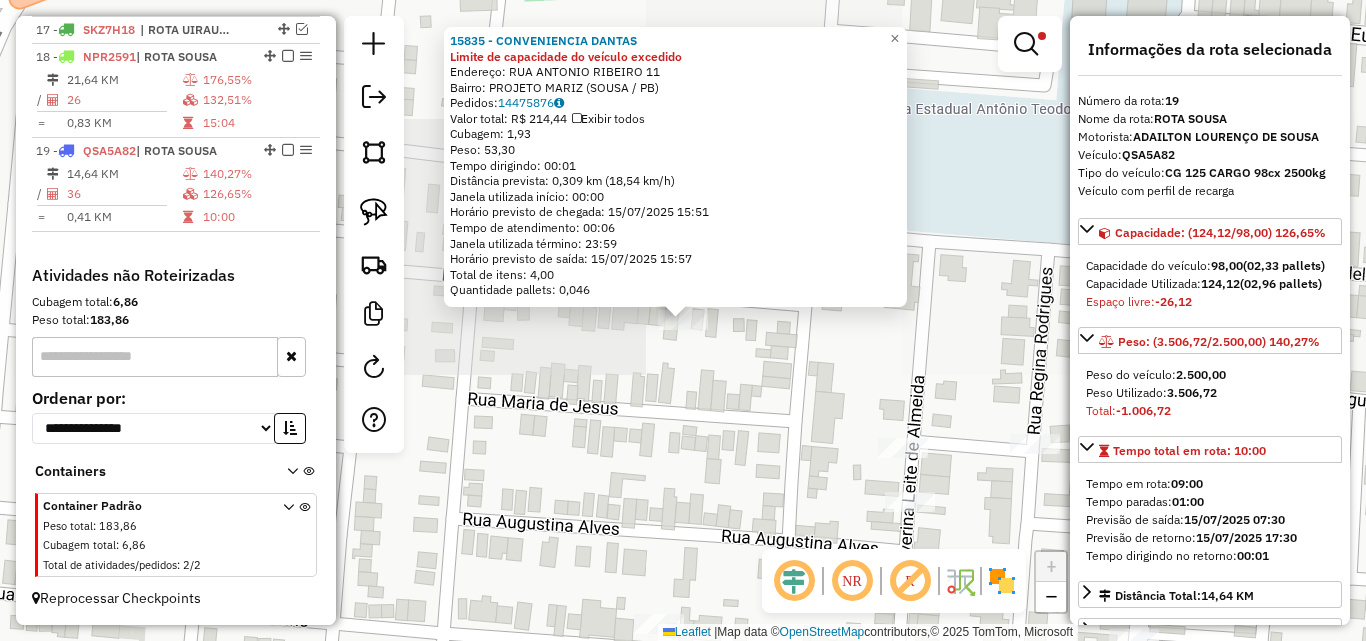 drag, startPoint x: 366, startPoint y: 201, endPoint x: 468, endPoint y: 256, distance: 115.88356 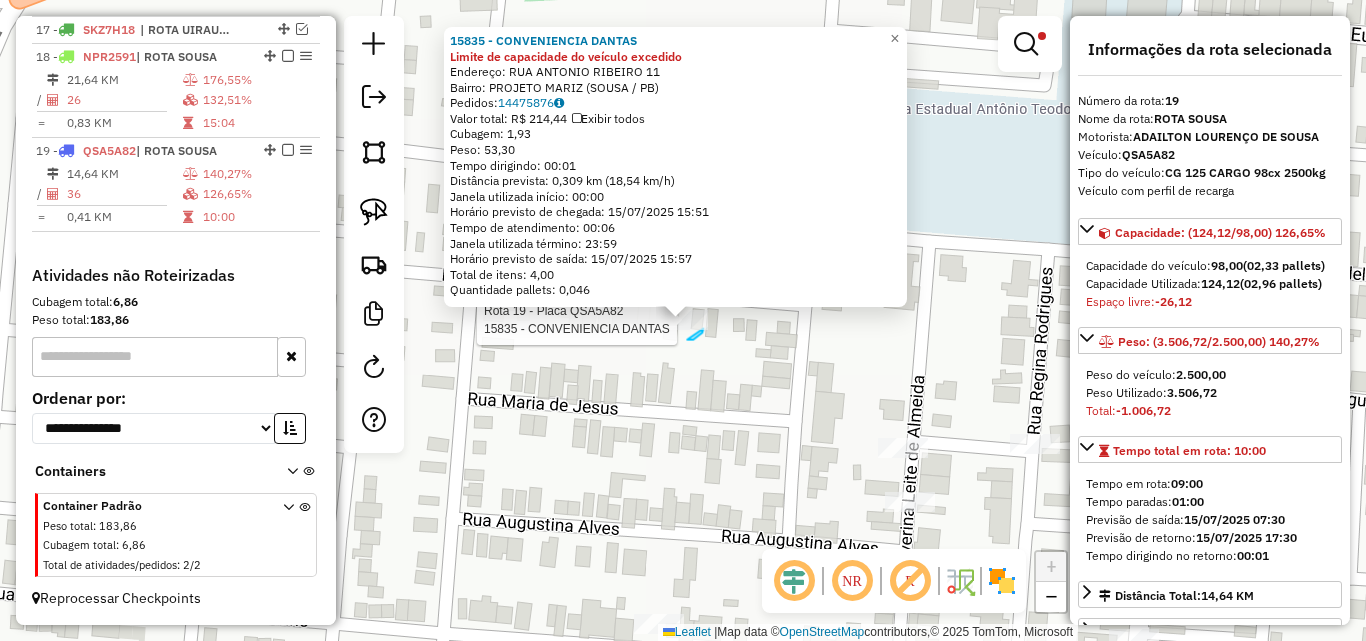 drag, startPoint x: 687, startPoint y: 340, endPoint x: 625, endPoint y: 303, distance: 72.20111 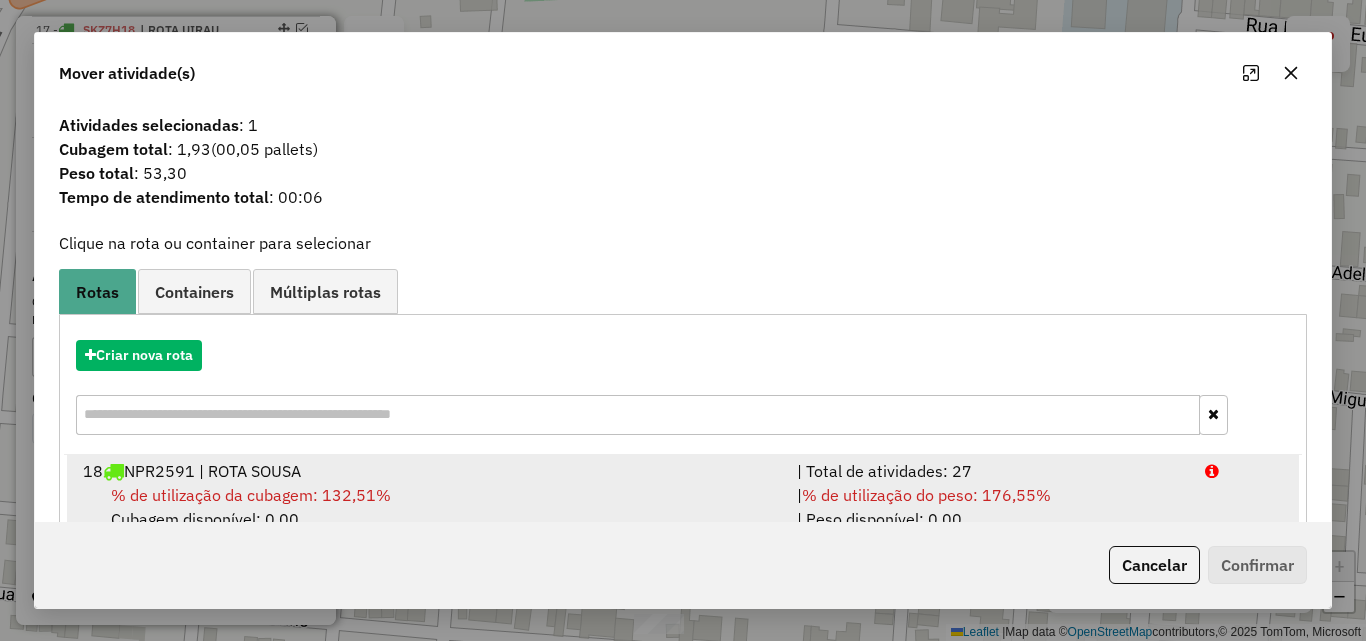 drag, startPoint x: 1142, startPoint y: 488, endPoint x: 1174, endPoint y: 506, distance: 36.71512 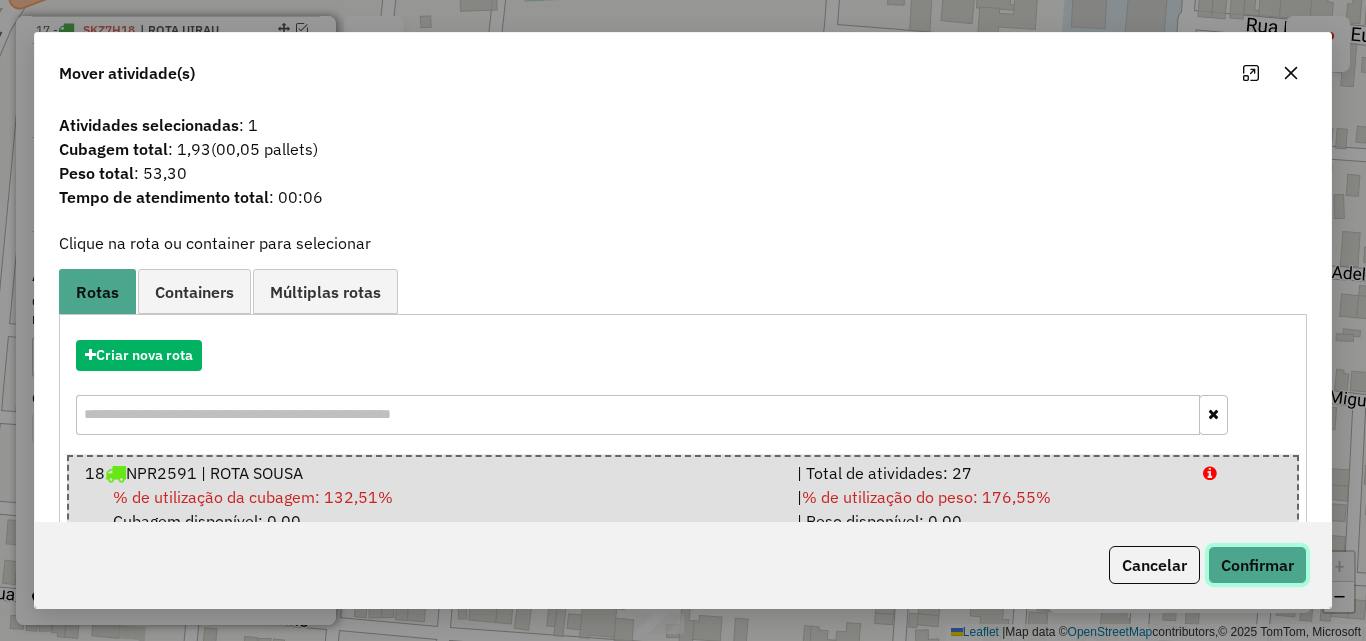 click on "Confirmar" 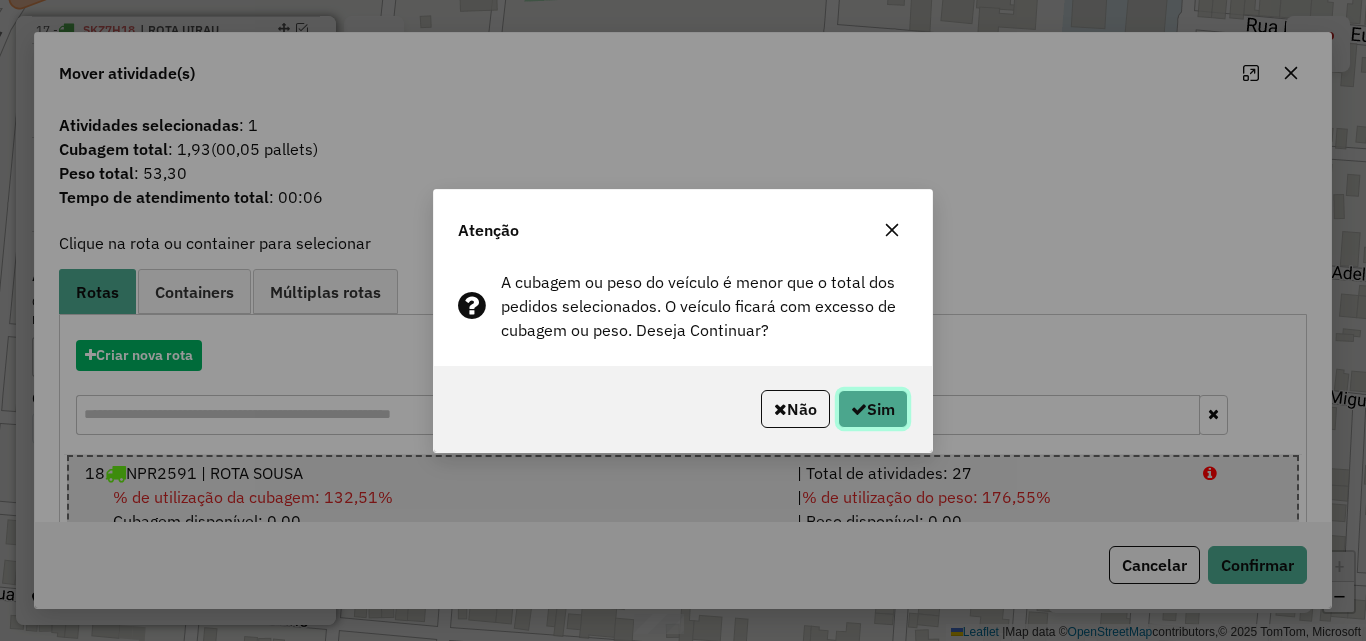click on "Sim" 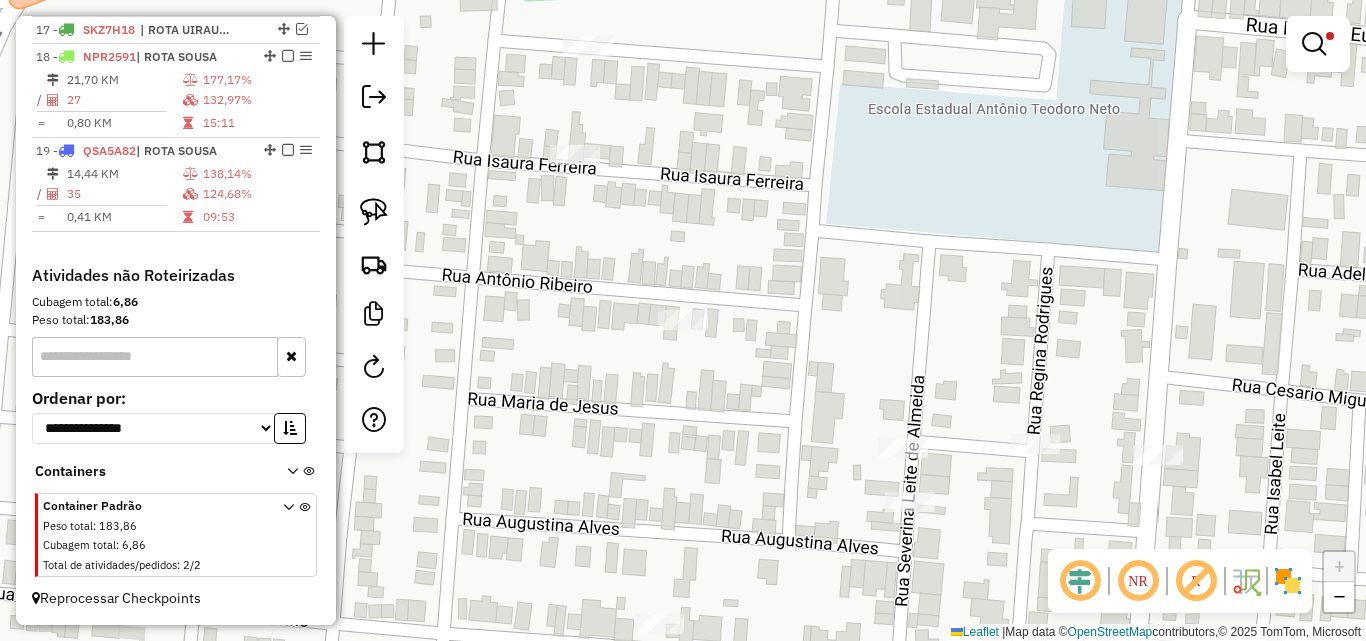 click on "Limpar filtros Janela de atendimento Grade de atendimento Capacidade Transportadoras Veículos Cliente Pedidos  Rotas Selecione os dias de semana para filtrar as janelas de atendimento  Seg   Ter   Qua   Qui   Sex   Sáb   Dom  Informe o período da janela de atendimento: De: Até:  Filtrar exatamente a janela do cliente  Considerar janela de atendimento padrão  Selecione os dias de semana para filtrar as grades de atendimento  Seg   Ter   Qua   Qui   Sex   Sáb   Dom   Considerar clientes sem dia de atendimento cadastrado  Clientes fora do dia de atendimento selecionado Filtrar as atividades entre os valores definidos abaixo:  Peso mínimo:  ****  Peso máximo:  ******  Cubagem mínima:   Cubagem máxima:   De:   Até:  Filtrar as atividades entre o tempo de atendimento definido abaixo:  De:   Até:   Considerar capacidade total dos clientes não roteirizados Transportadora: Selecione um ou mais itens Tipo de veículo: Selecione um ou mais itens Veículo: Selecione um ou mais itens Motorista: Nome: Rótulo:" 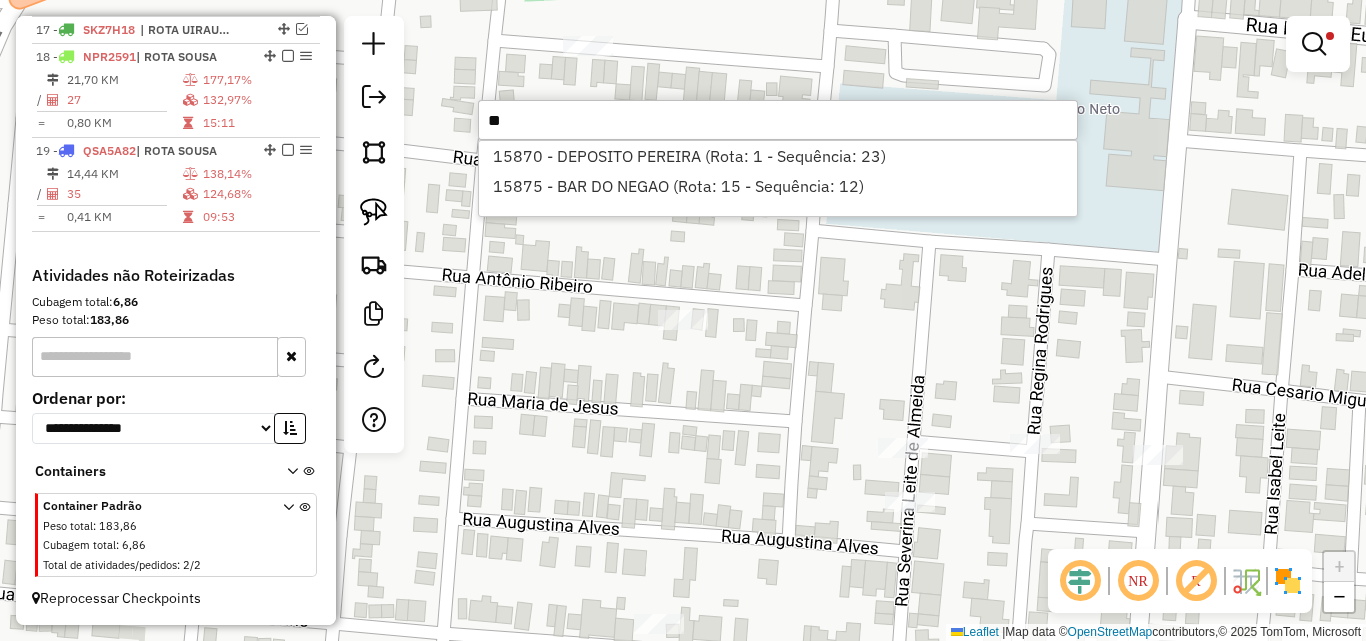 type on "*" 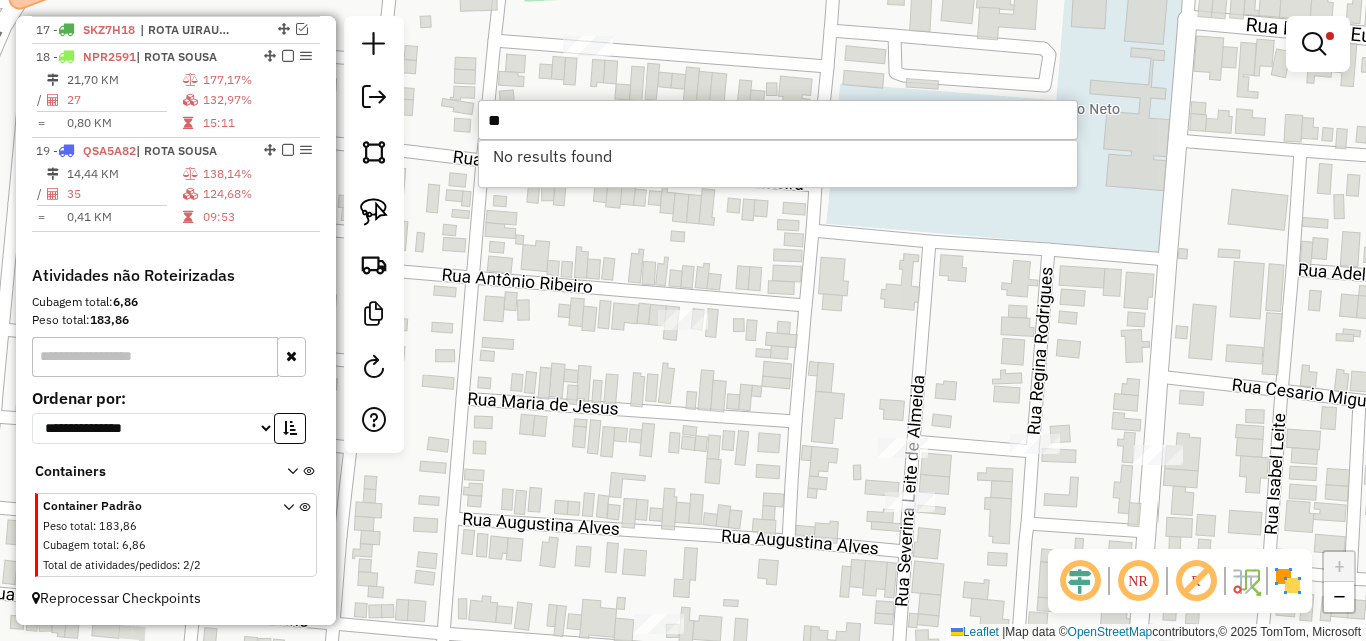 type on "*" 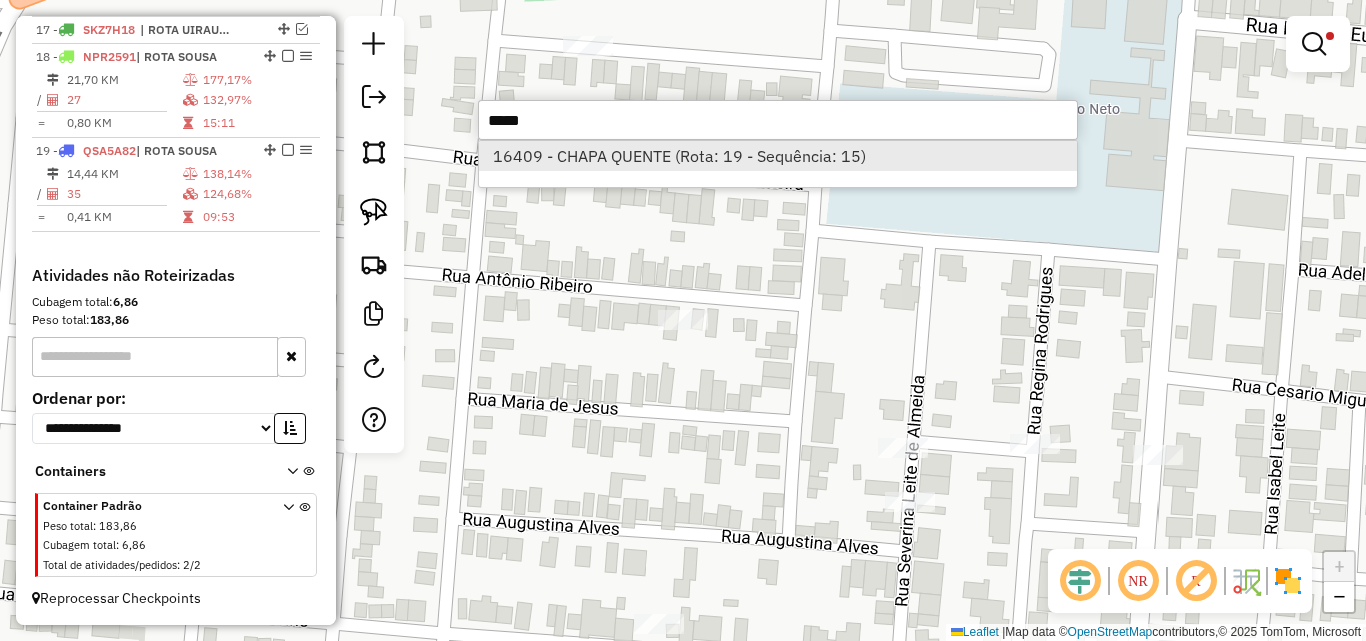 type on "*****" 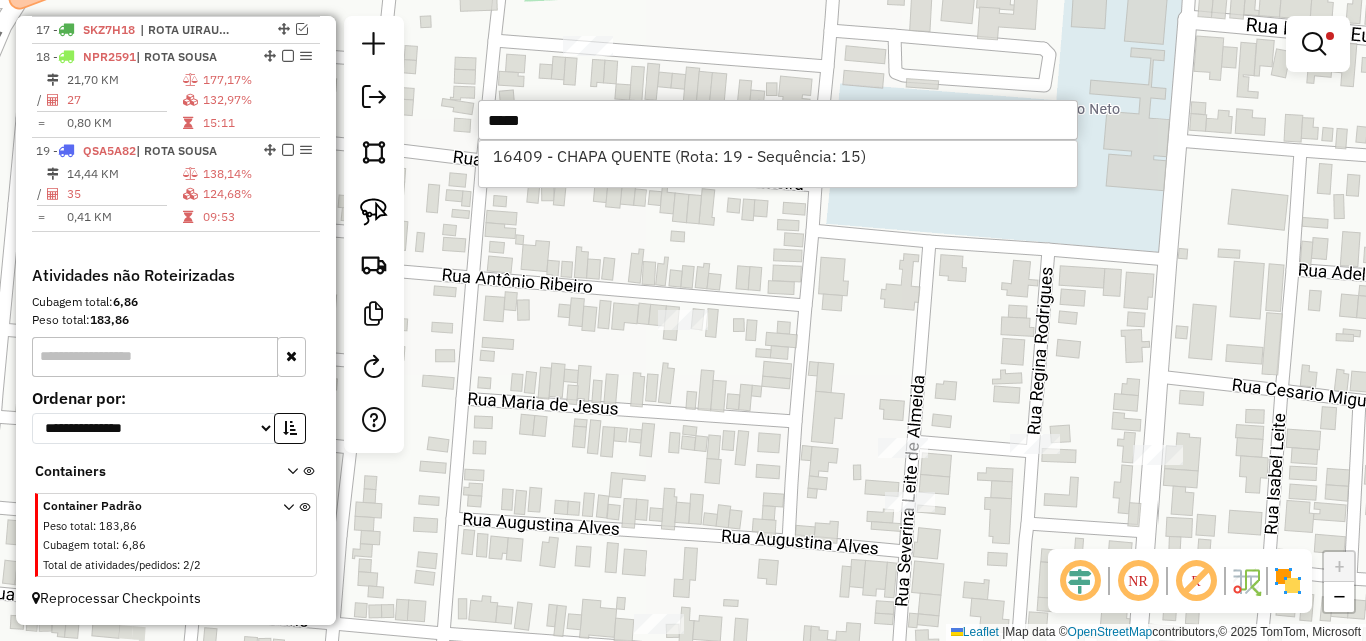 drag, startPoint x: 516, startPoint y: 163, endPoint x: 404, endPoint y: 200, distance: 117.953384 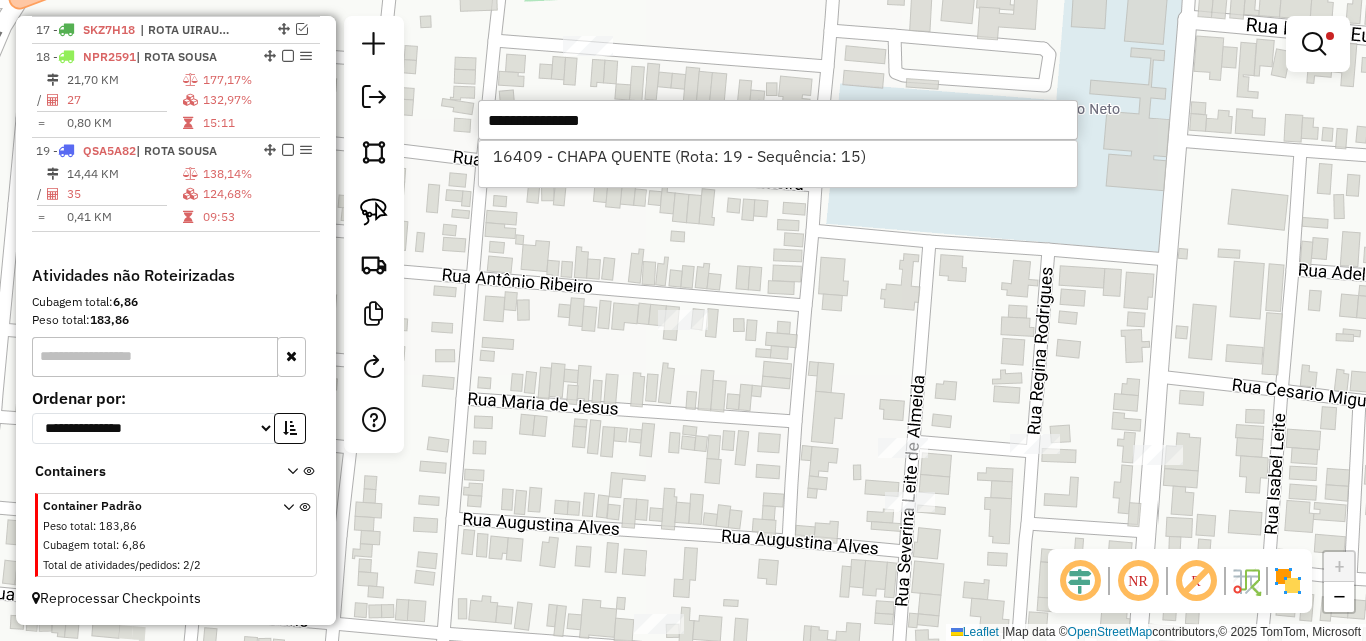 select on "*********" 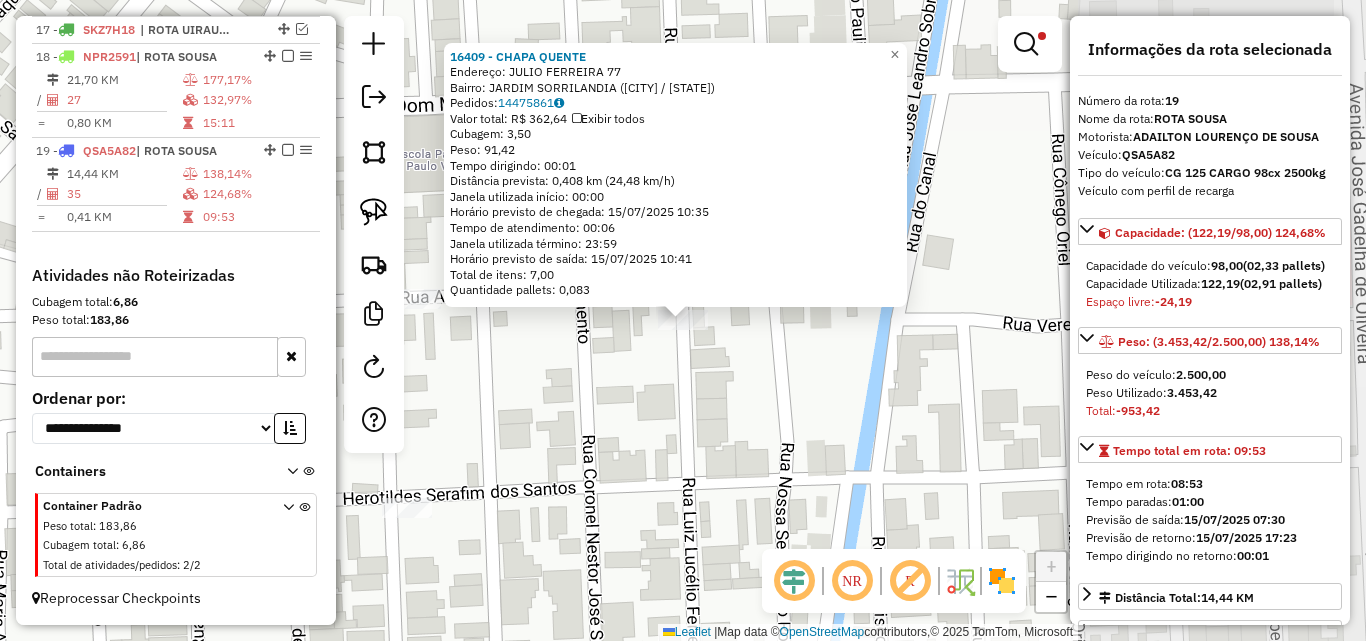 drag, startPoint x: 356, startPoint y: 209, endPoint x: 573, endPoint y: 320, distance: 243.74167 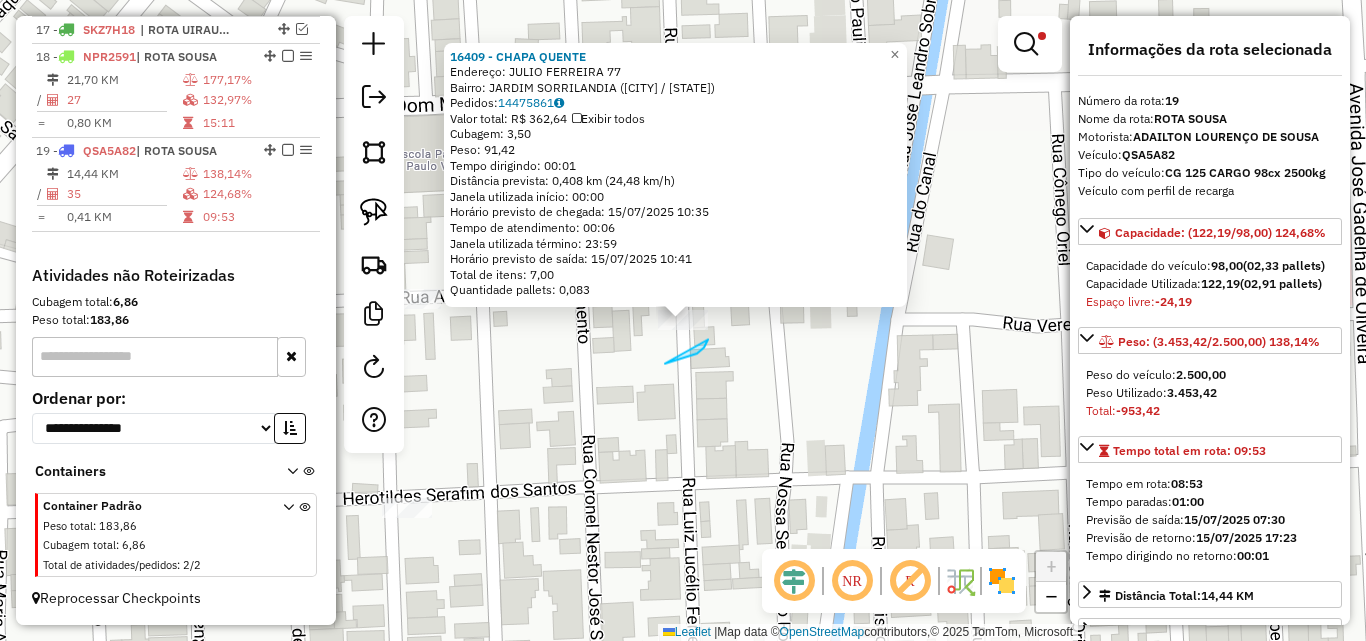 drag, startPoint x: 708, startPoint y: 340, endPoint x: 647, endPoint y: 322, distance: 63.600315 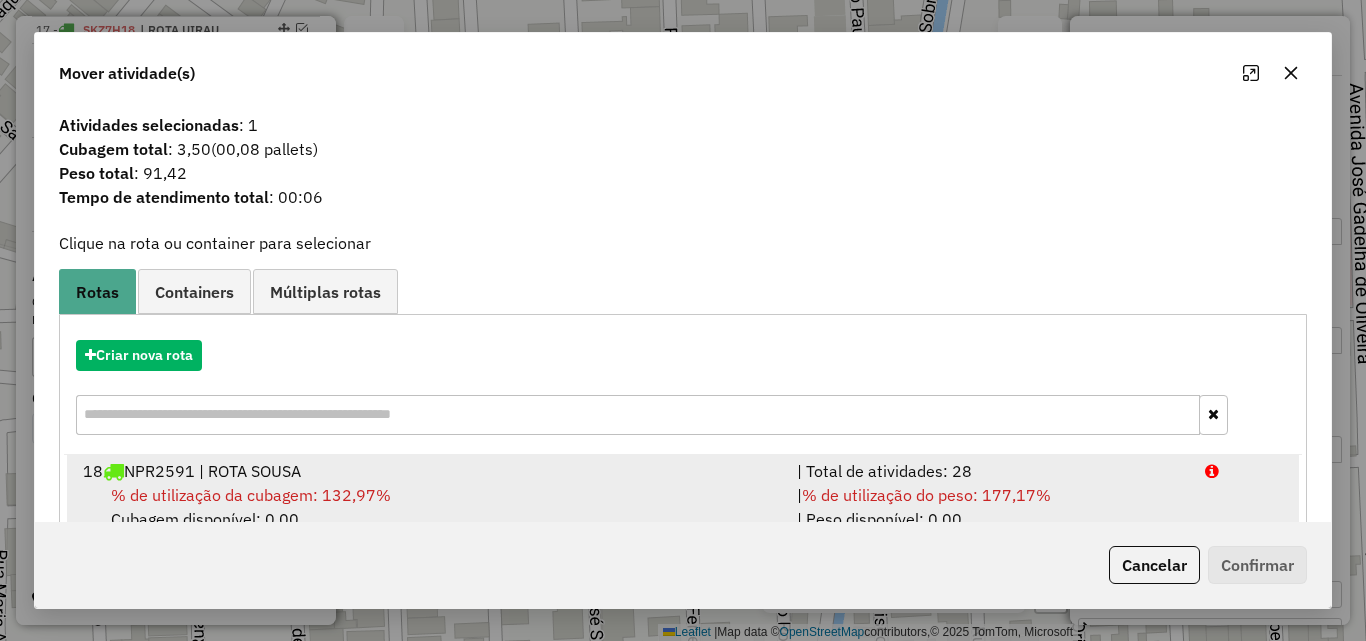 drag, startPoint x: 1138, startPoint y: 487, endPoint x: 1149, endPoint y: 493, distance: 12.529964 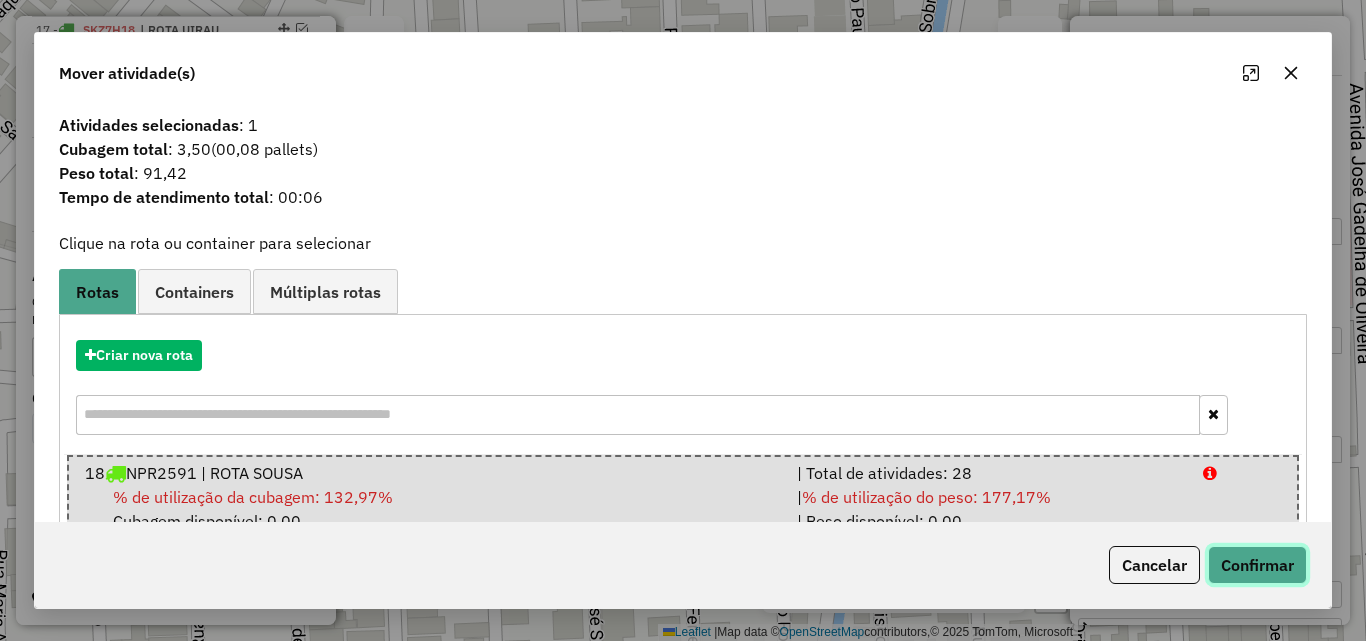 click on "Confirmar" 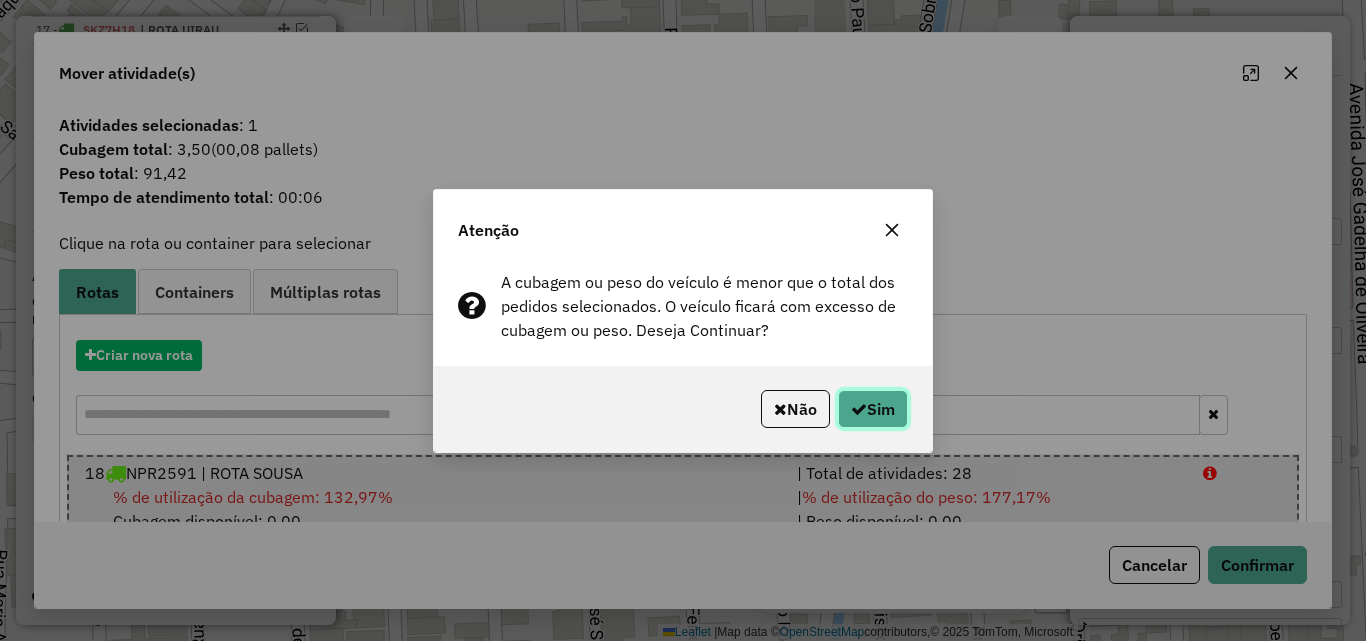 click on "Sim" 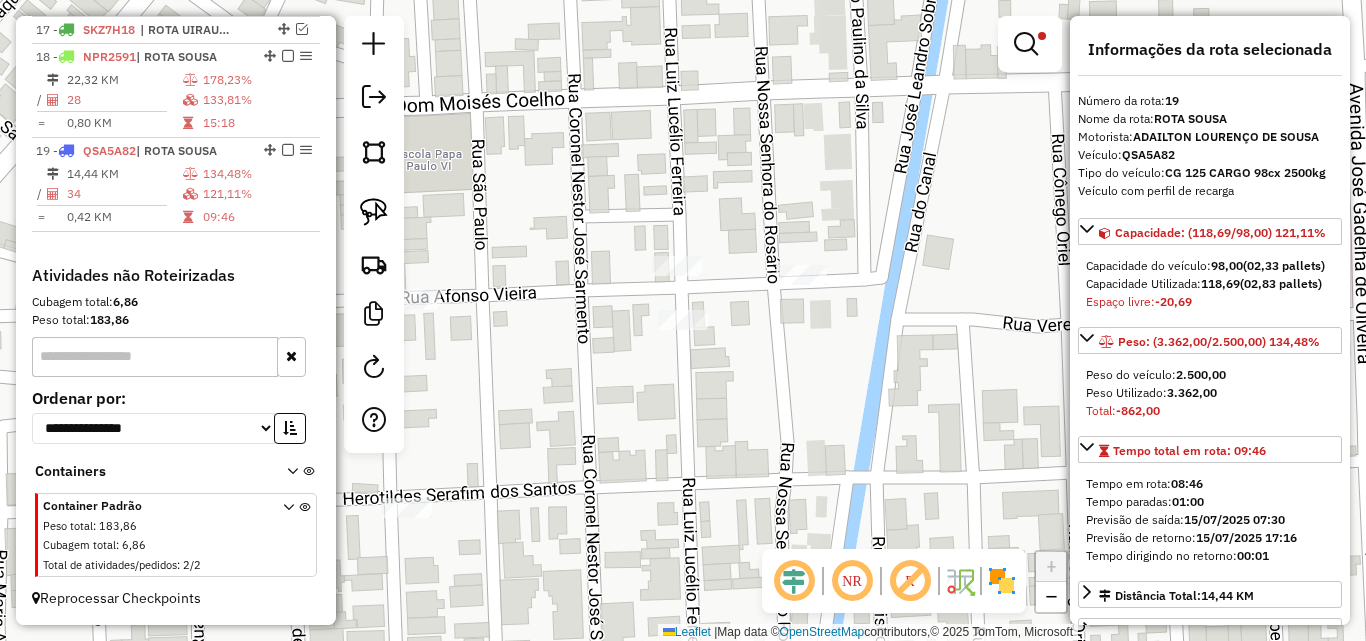 drag, startPoint x: 591, startPoint y: 186, endPoint x: 662, endPoint y: 214, distance: 76.321686 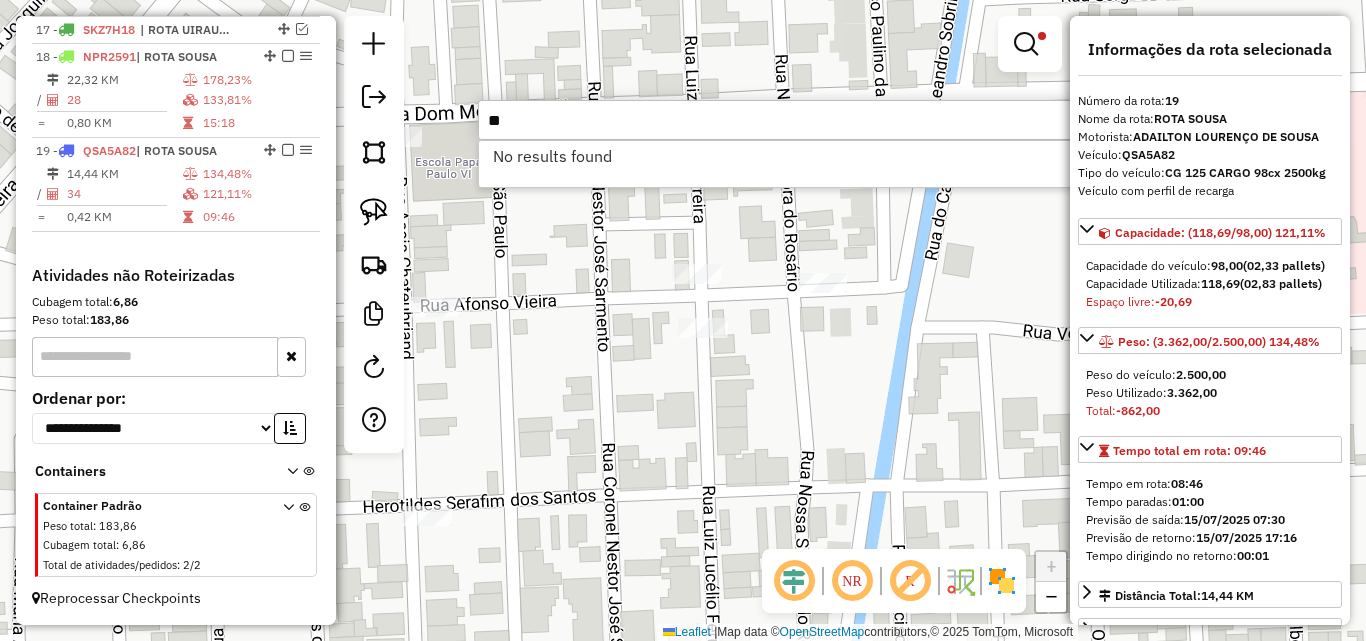 type on "*" 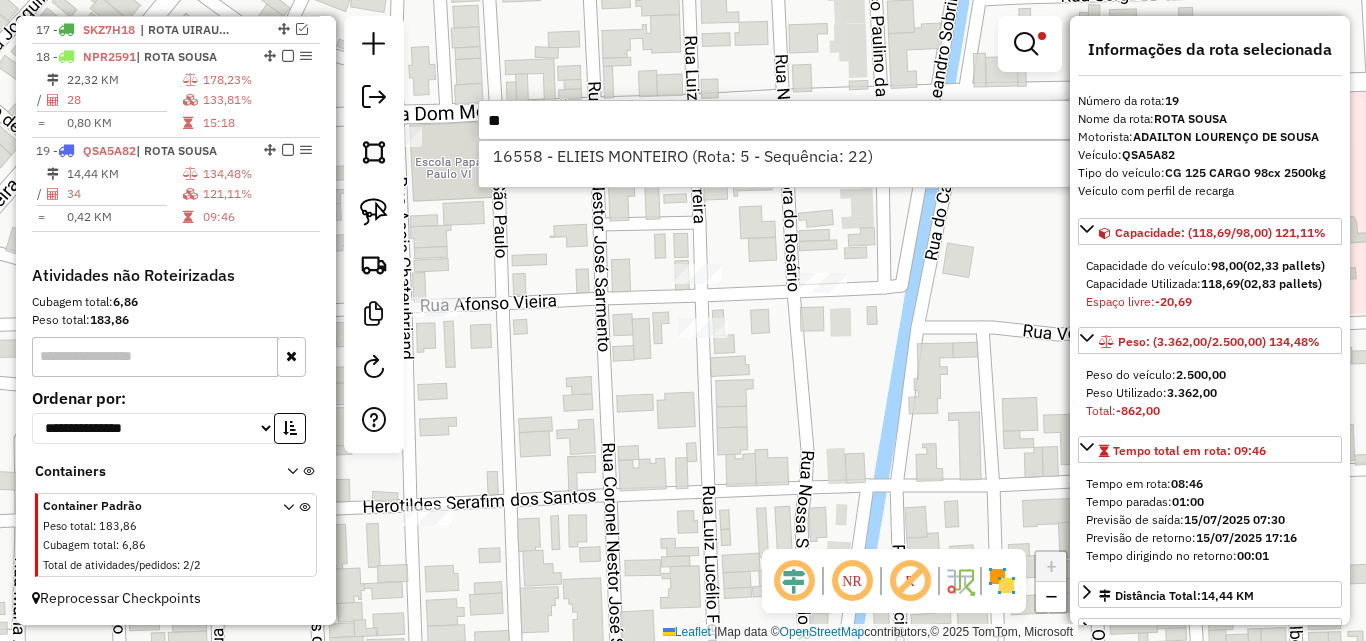 type on "*" 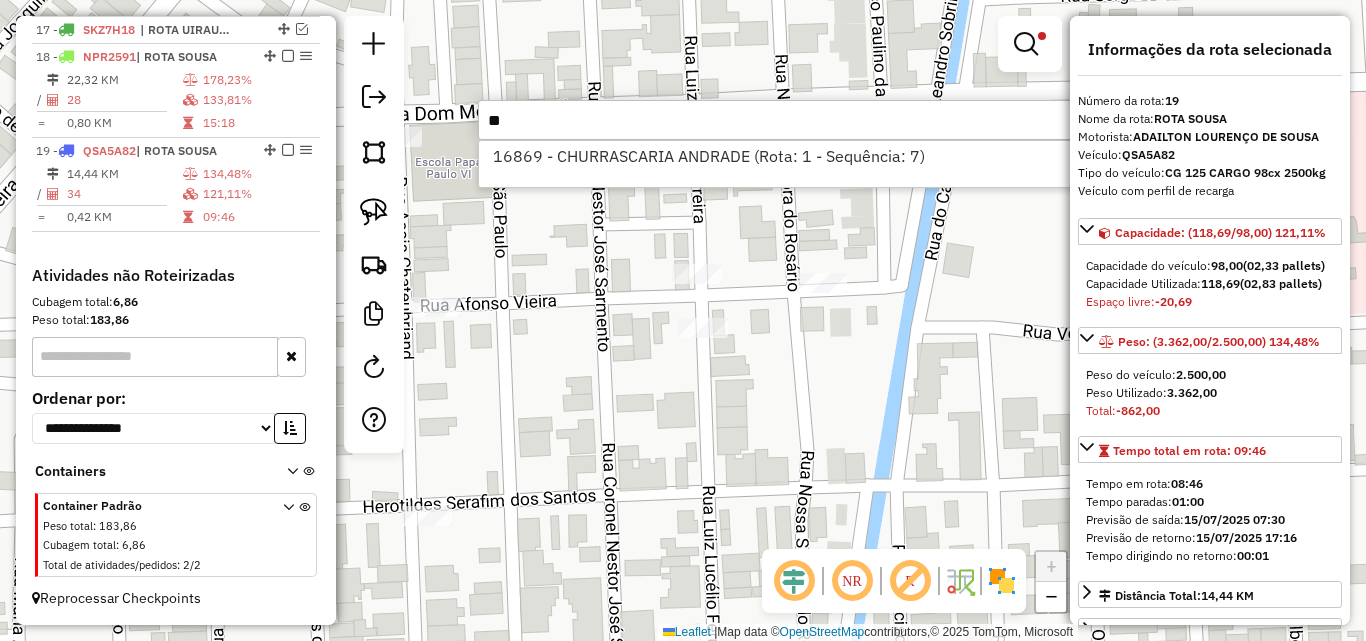 type on "*" 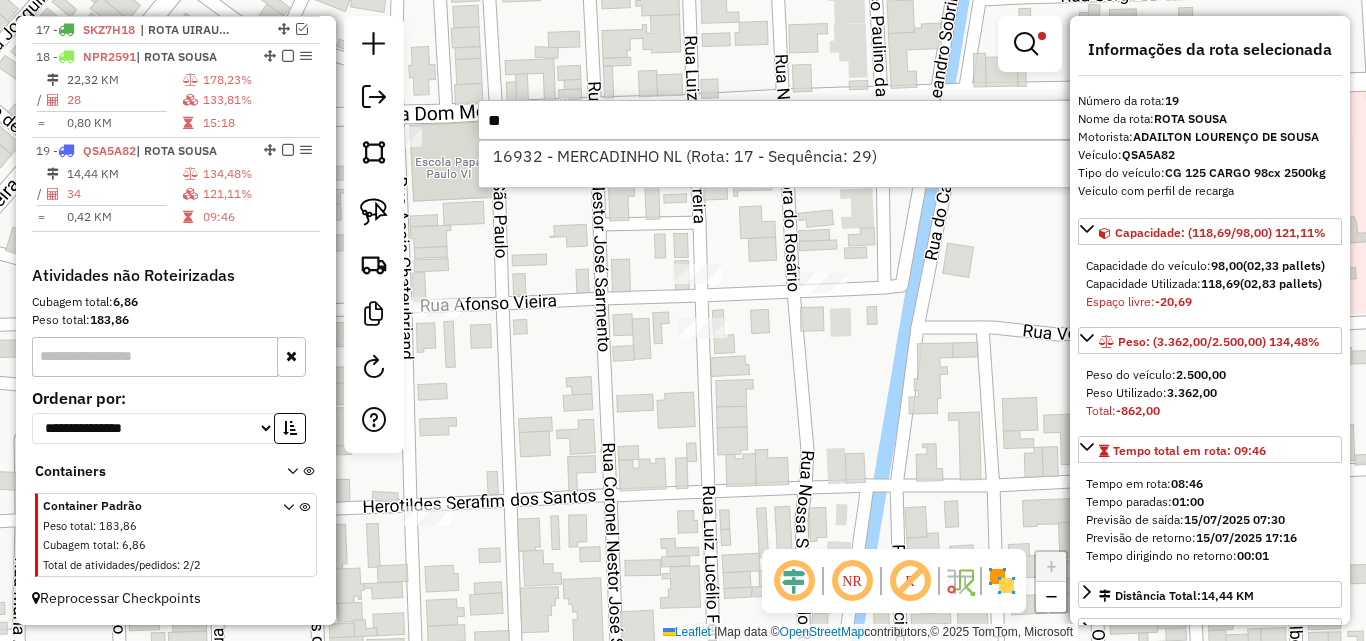 type on "*" 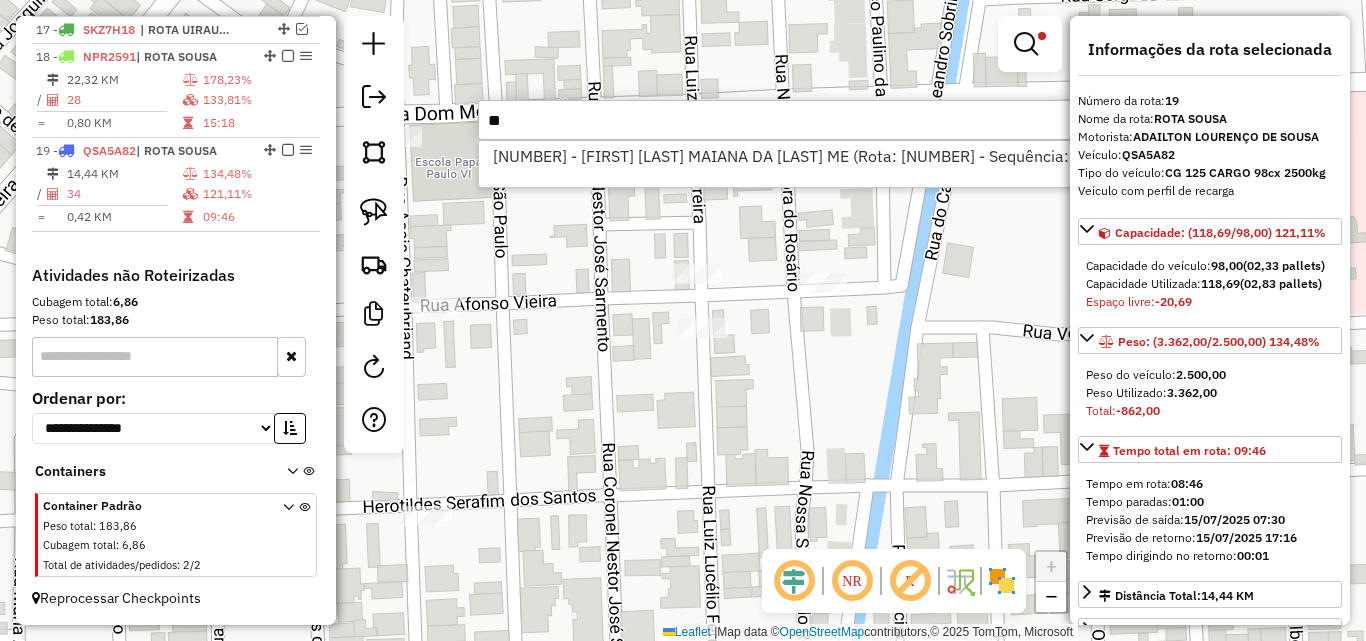 type on "*" 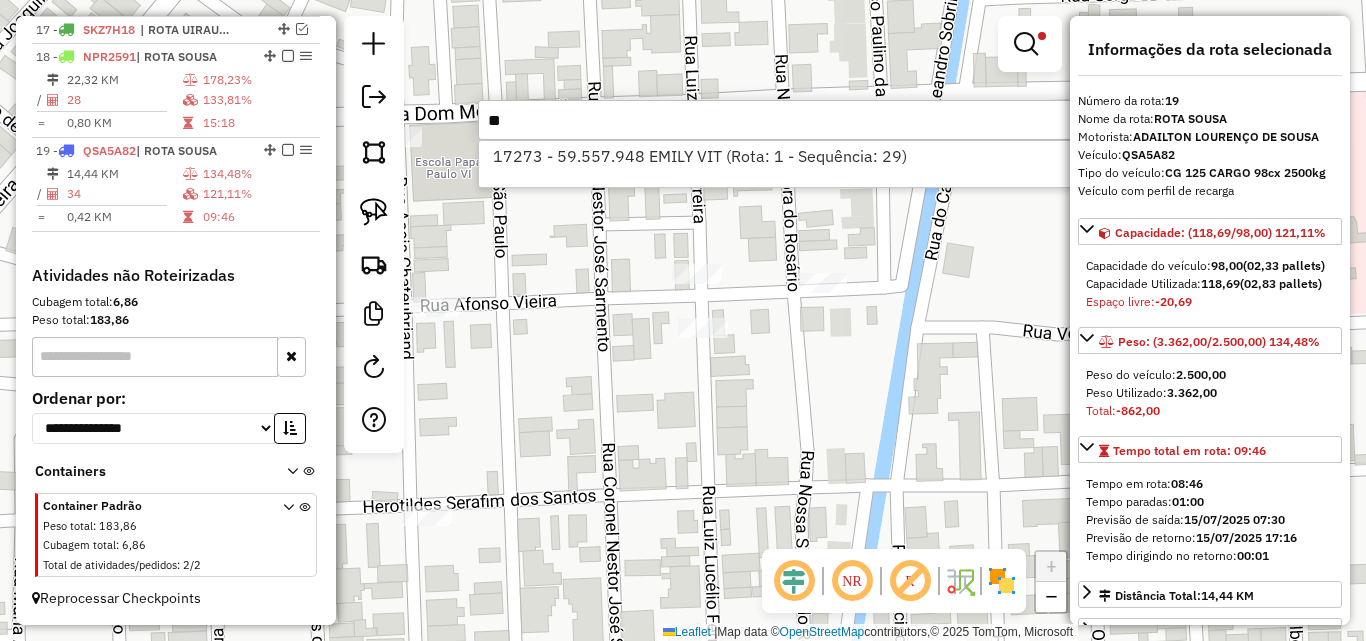 type on "*" 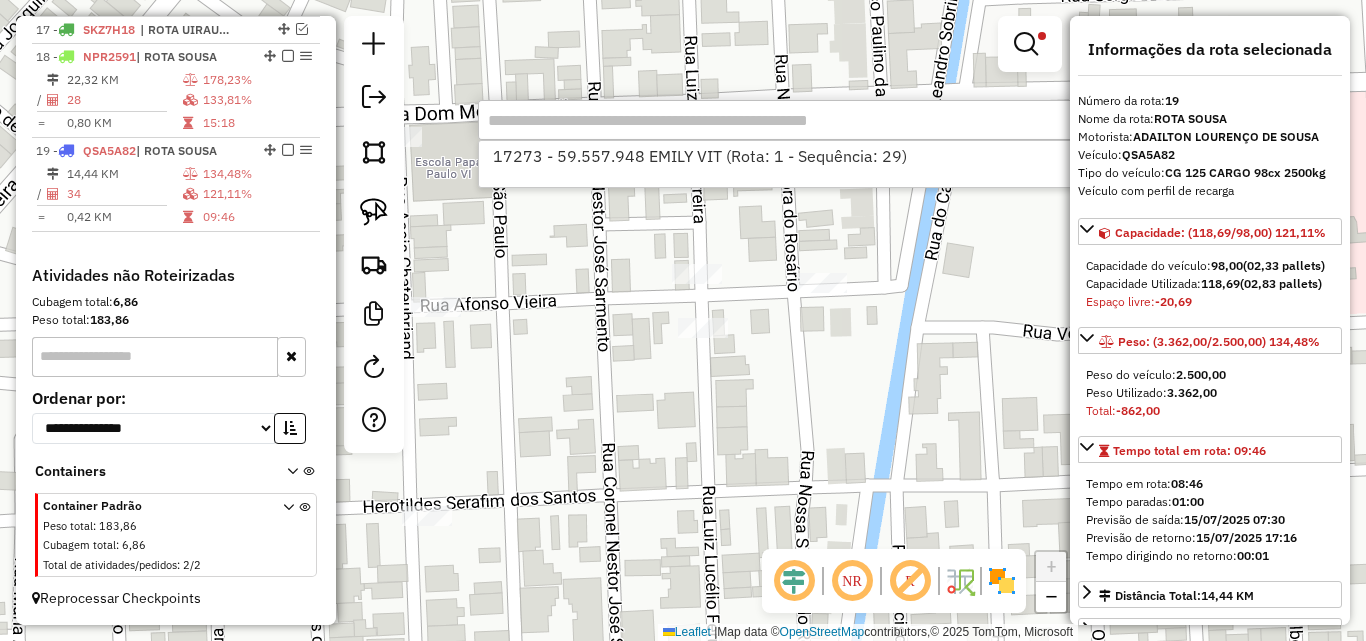 type on "*" 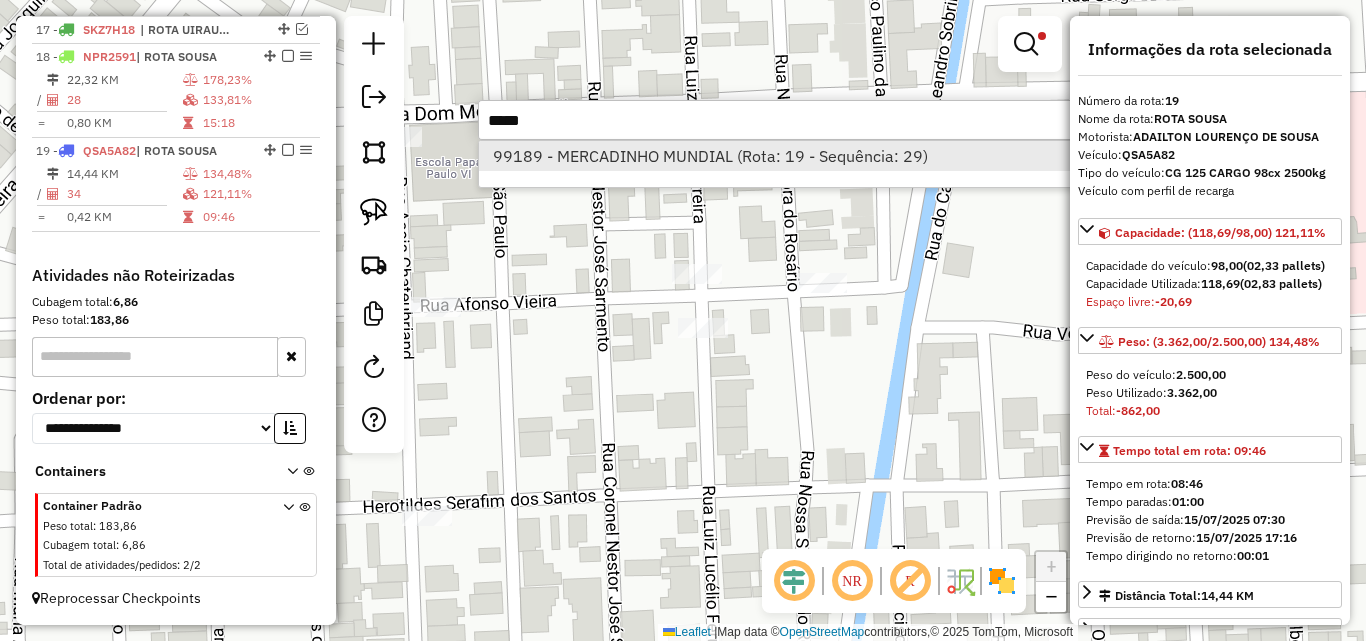 type on "*****" 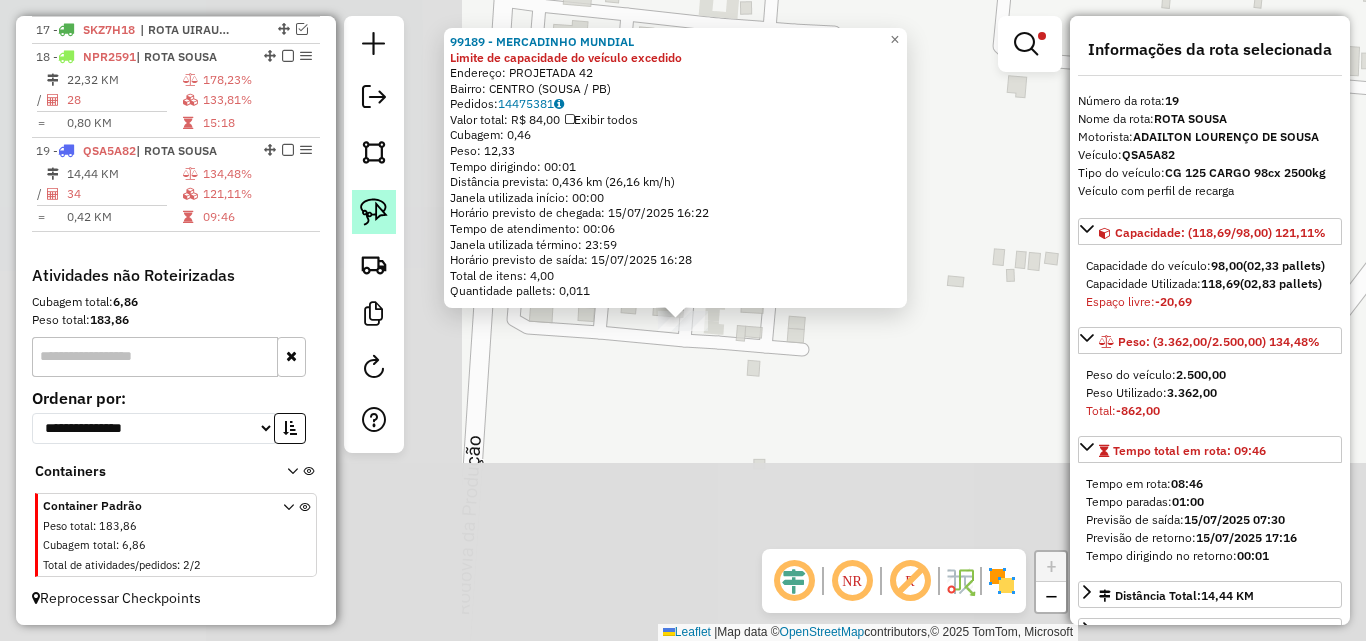 click 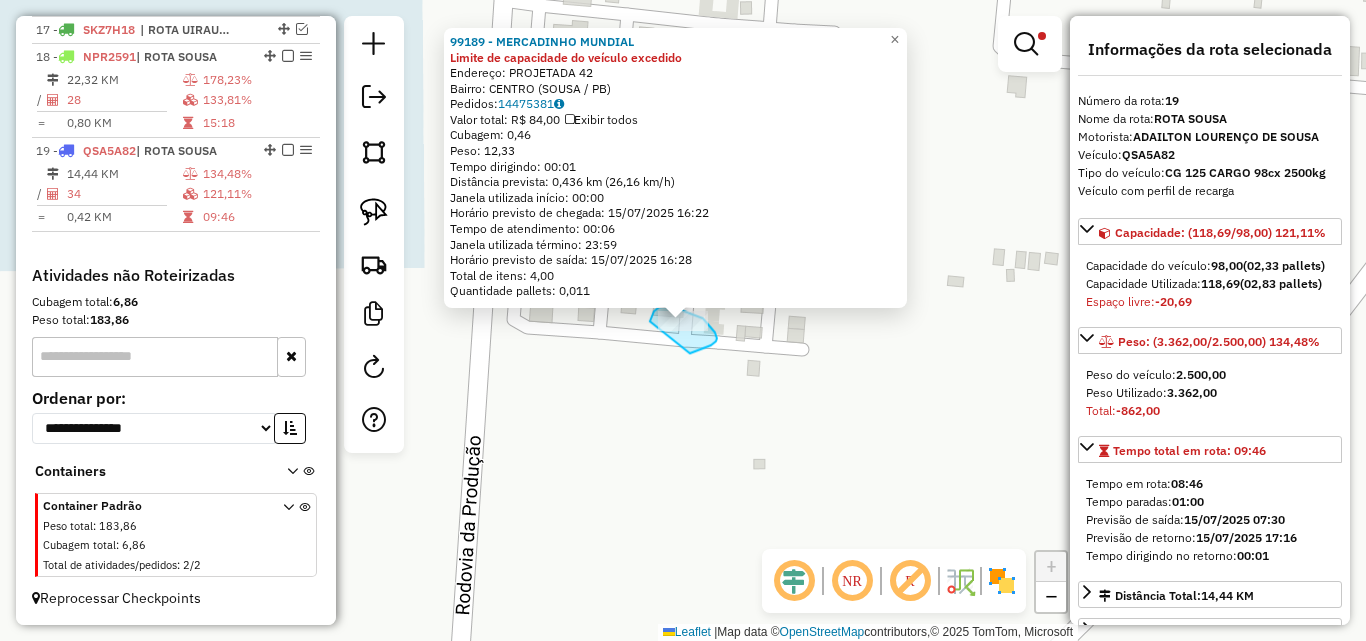 drag, startPoint x: 715, startPoint y: 341, endPoint x: 648, endPoint y: 322, distance: 69.641945 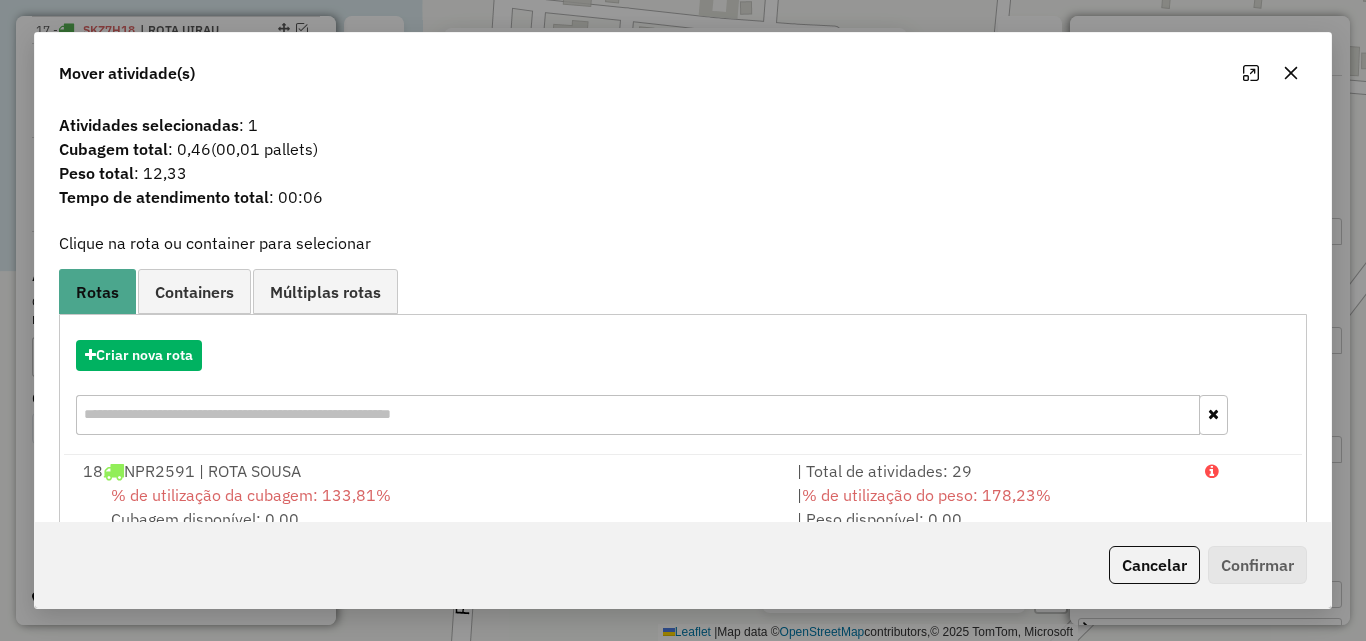 drag, startPoint x: 1157, startPoint y: 503, endPoint x: 1232, endPoint y: 577, distance: 105.36128 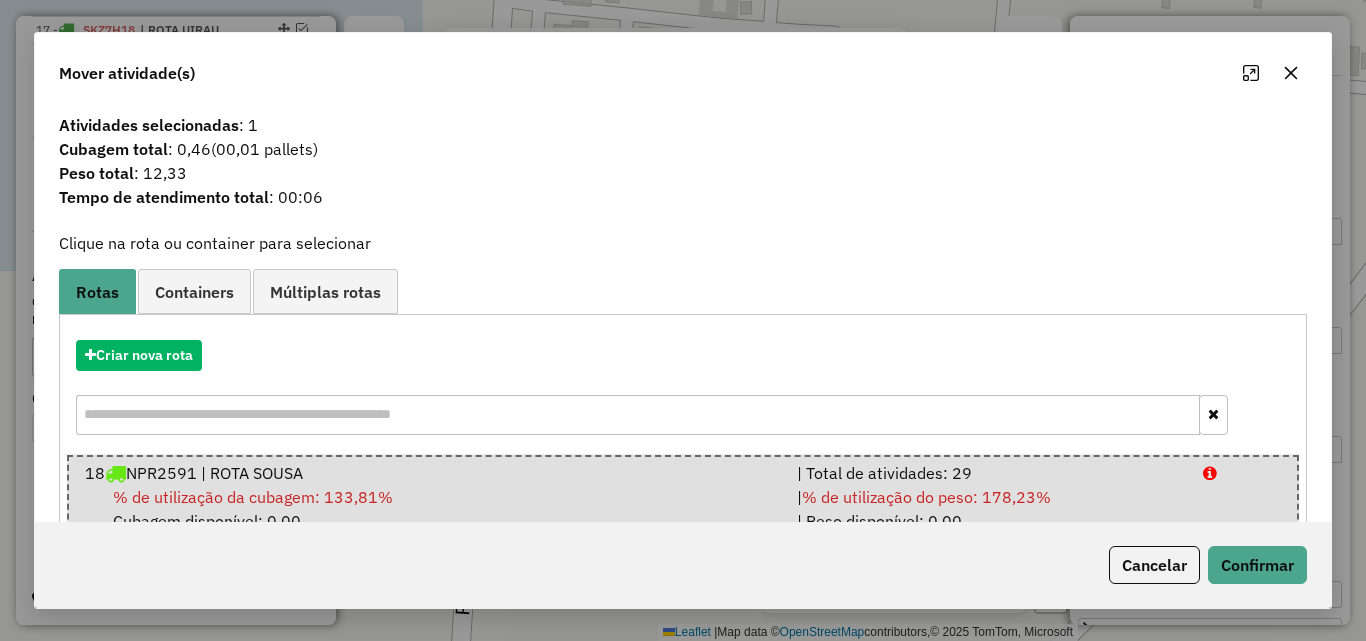 click on "Cancelar   Confirmar" 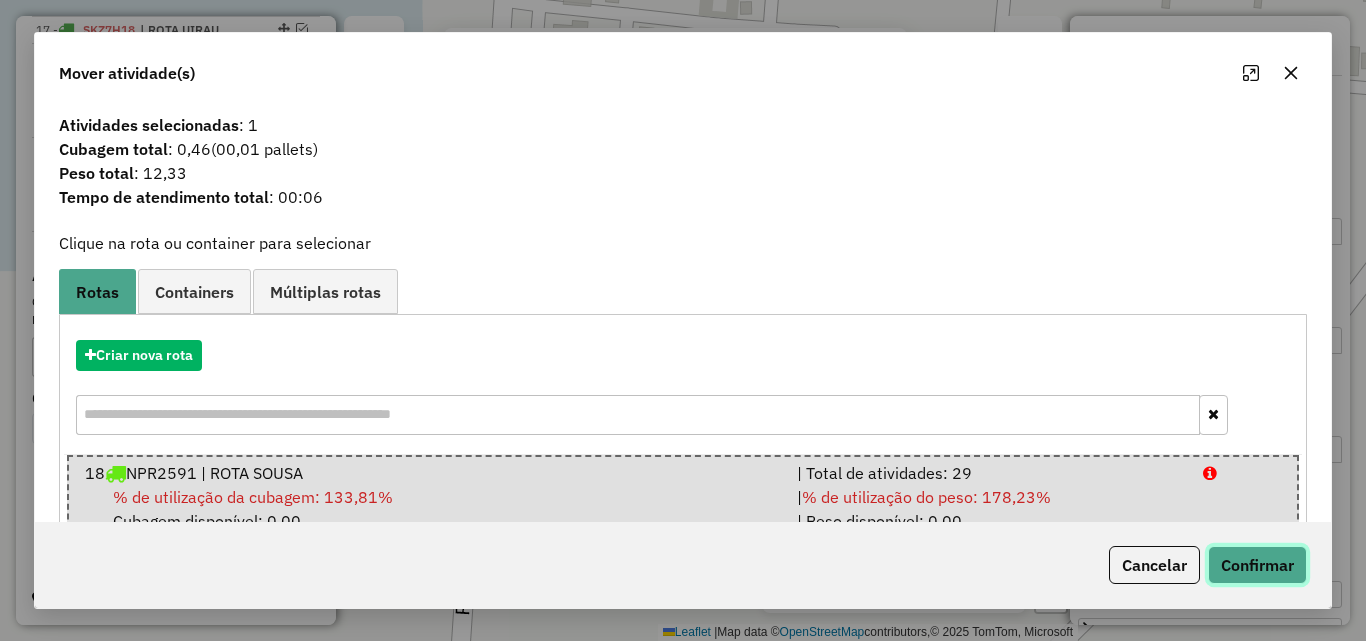 click on "Confirmar" 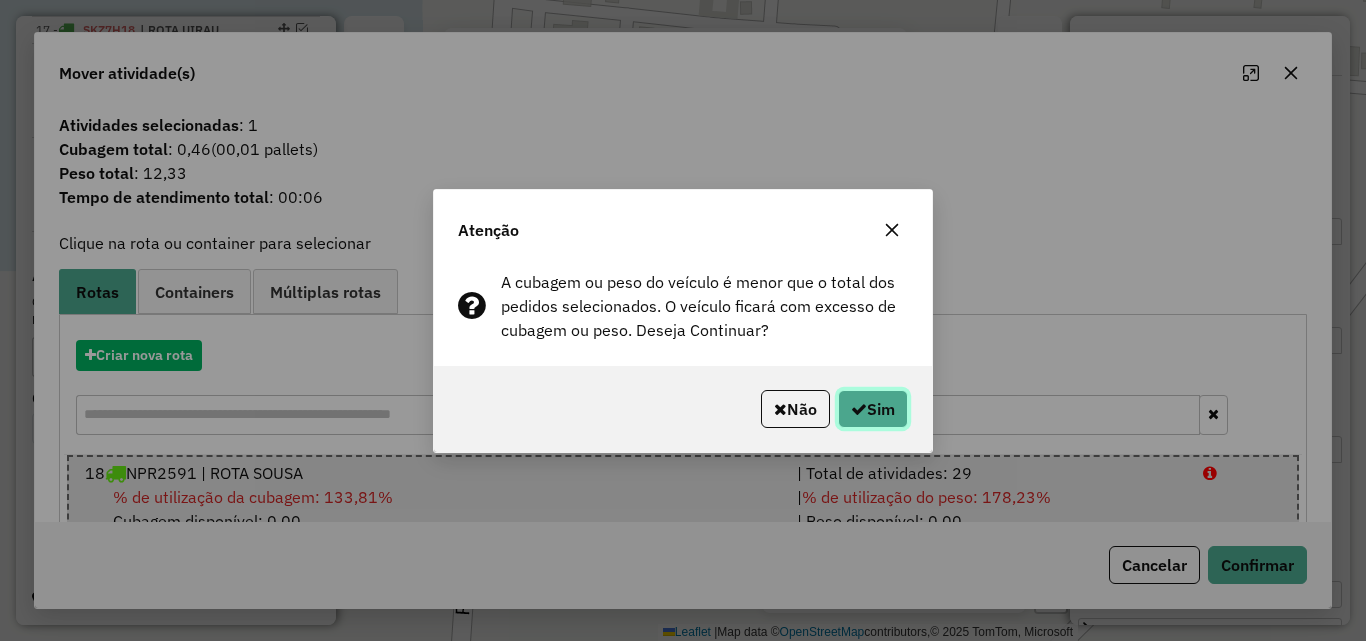 drag, startPoint x: 894, startPoint y: 414, endPoint x: 935, endPoint y: 409, distance: 41.303753 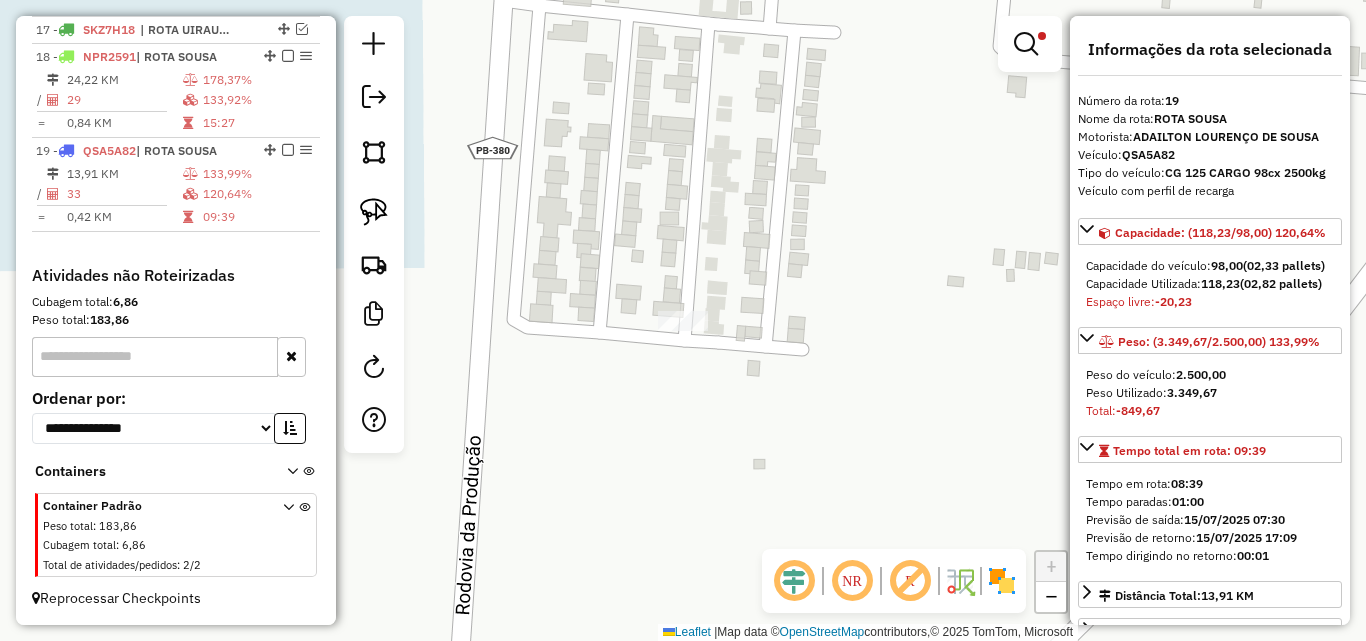click on "Limpar filtros Janela de atendimento Grade de atendimento Capacidade Transportadoras Veículos Cliente Pedidos  Rotas Selecione os dias de semana para filtrar as janelas de atendimento  Seg   Ter   Qua   Qui   Sex   Sáb   Dom  Informe o período da janela de atendimento: De: Até:  Filtrar exatamente a janela do cliente  Considerar janela de atendimento padrão  Selecione os dias de semana para filtrar as grades de atendimento  Seg   Ter   Qua   Qui   Sex   Sáb   Dom   Considerar clientes sem dia de atendimento cadastrado  Clientes fora do dia de atendimento selecionado Filtrar as atividades entre os valores definidos abaixo:  Peso mínimo:  ****  Peso máximo:  ******  Cubagem mínima:   Cubagem máxima:   De:   Até:  Filtrar as atividades entre o tempo de atendimento definido abaixo:  De:   Até:   Considerar capacidade total dos clientes não roteirizados Transportadora: Selecione um ou mais itens Tipo de veículo: Selecione um ou mais itens Veículo: Selecione um ou mais itens Motorista: Nome: Rótulo:" 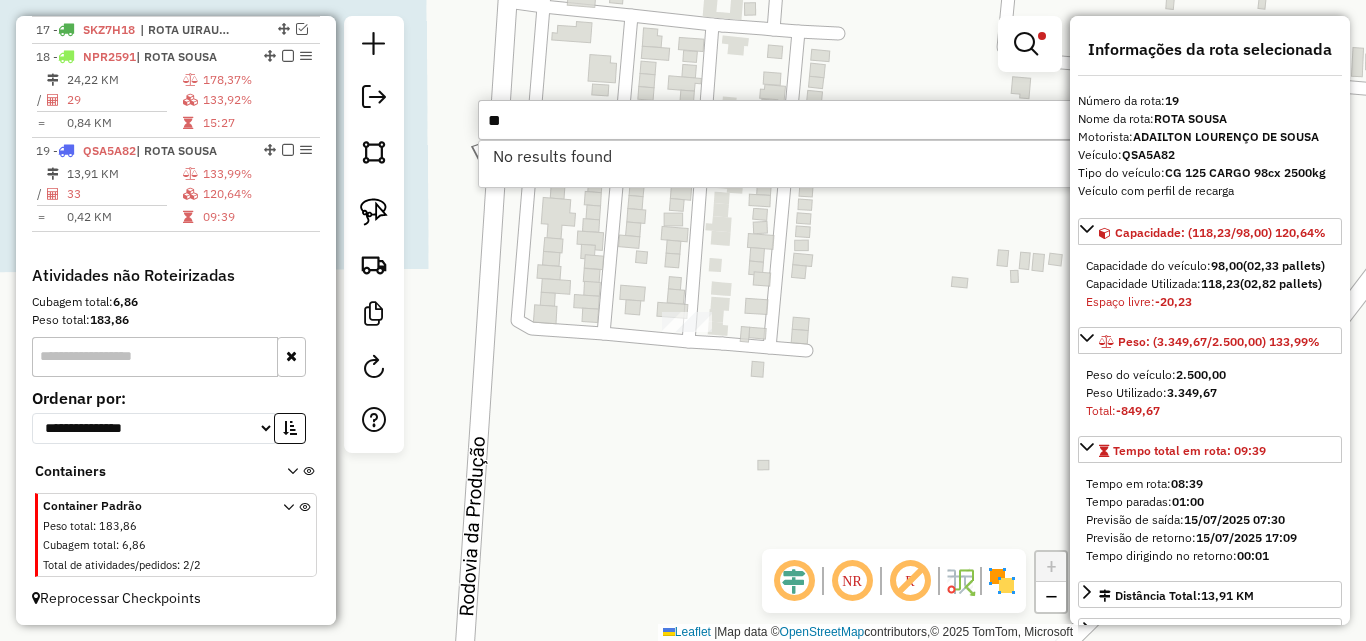 type on "*" 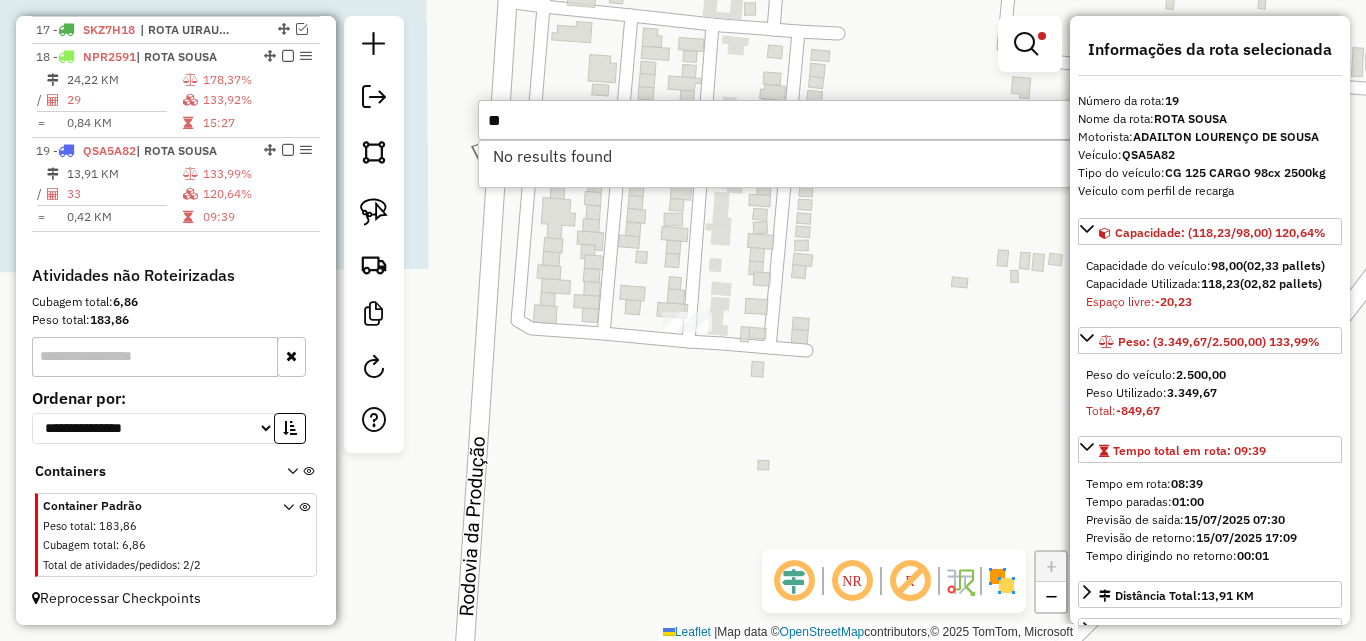 type on "*" 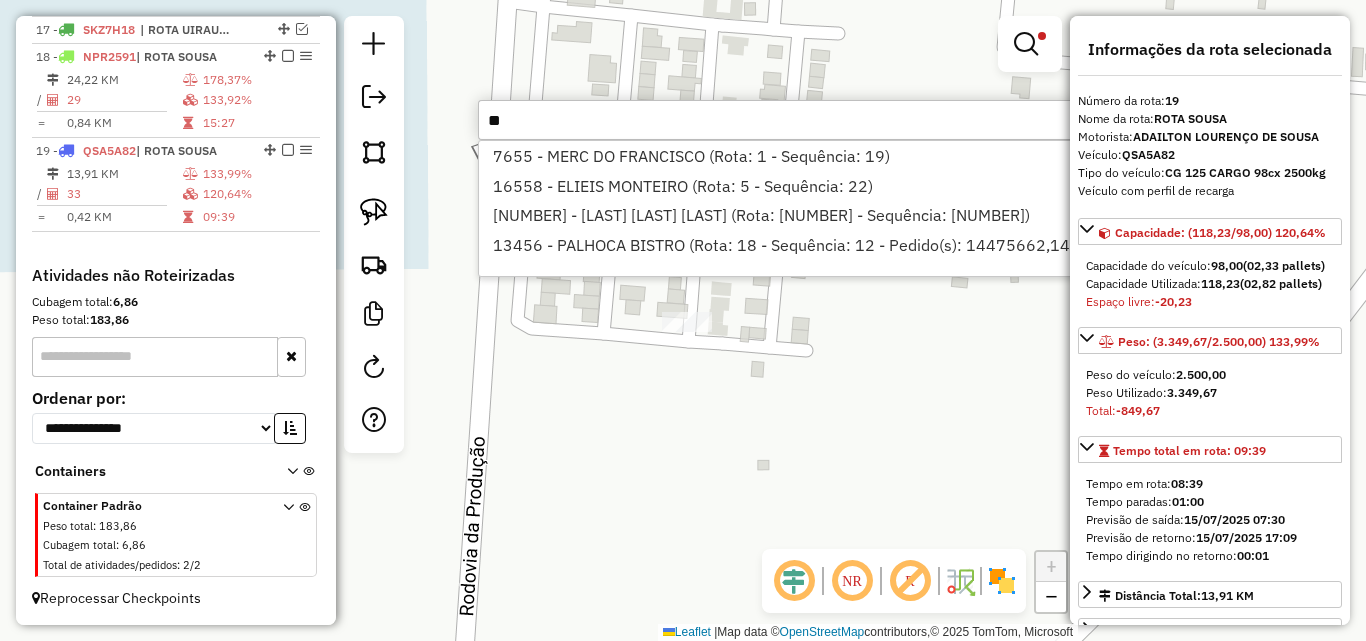 type on "*" 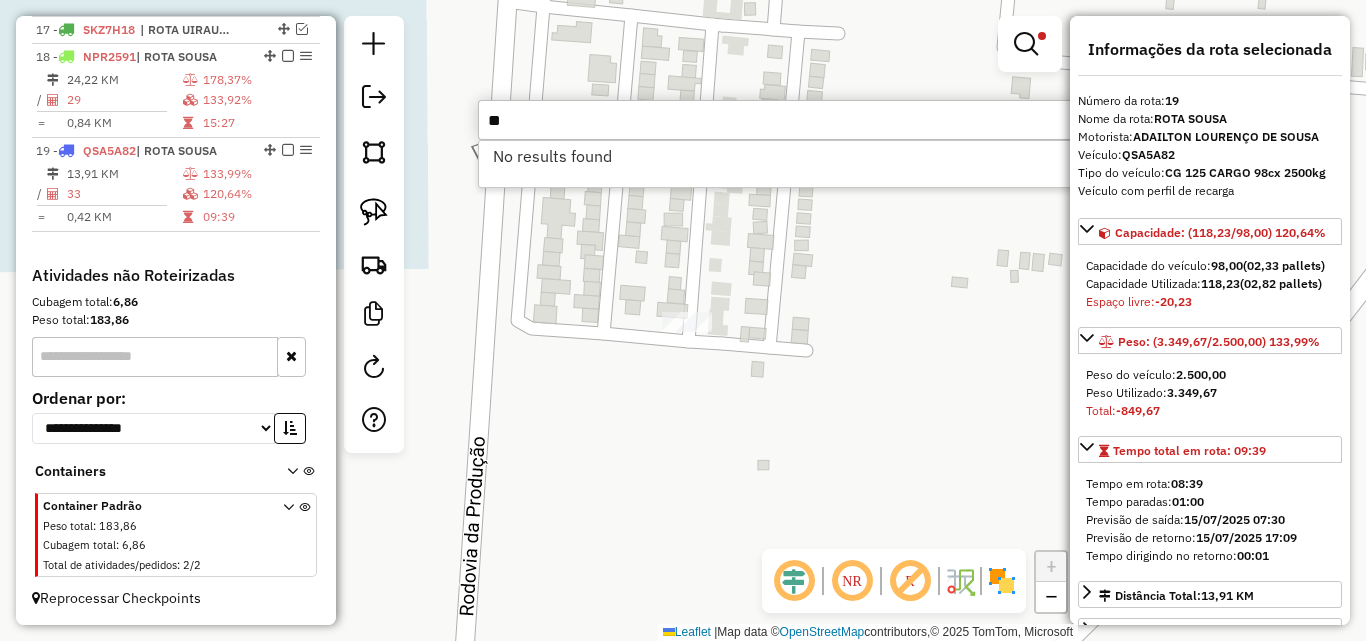 type on "*" 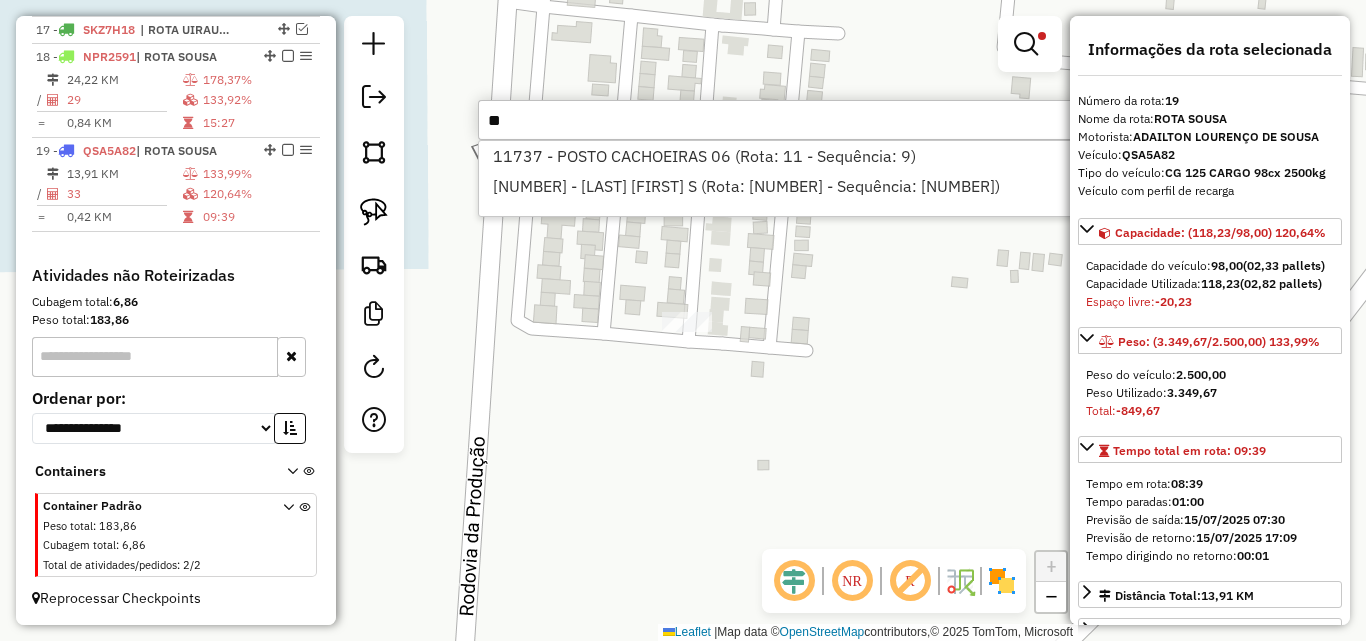type on "*" 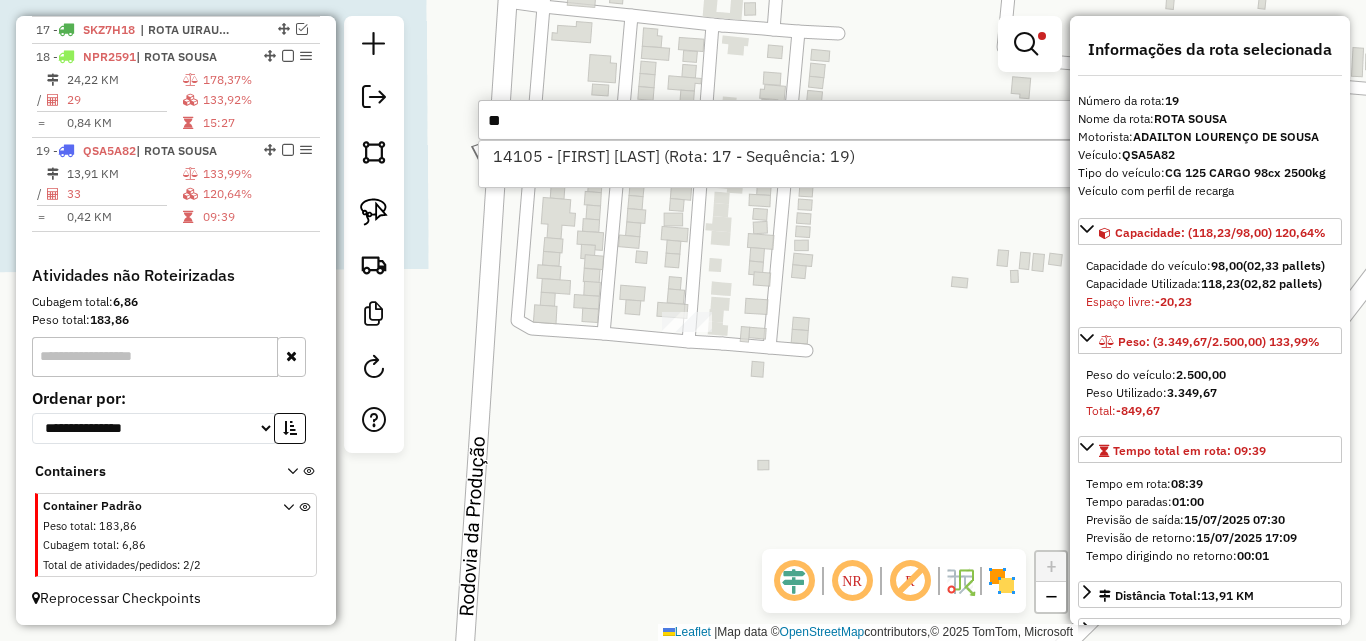 type on "*" 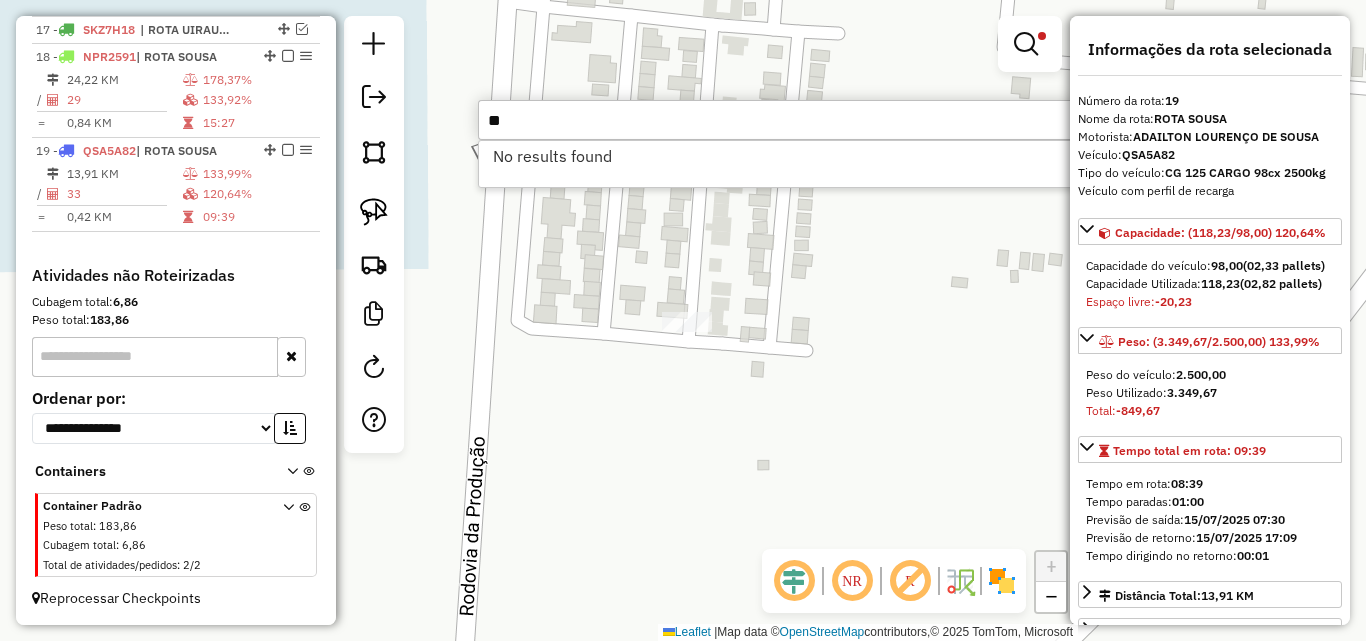 type on "*" 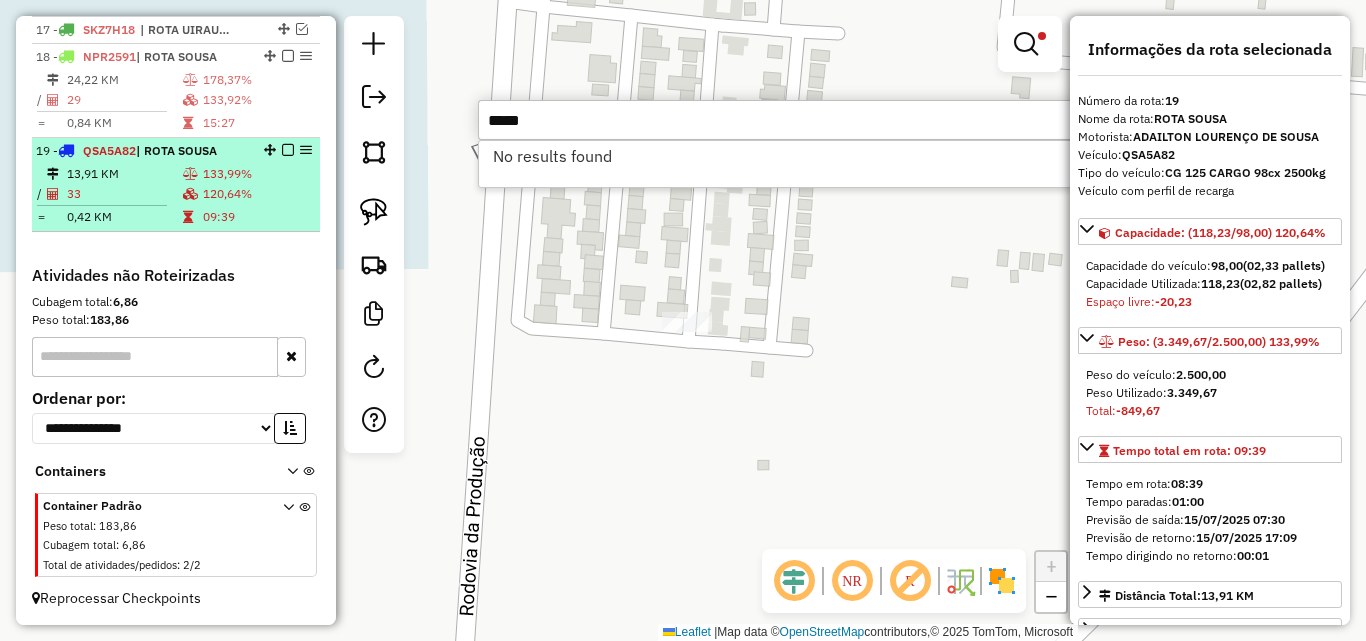 type on "*****" 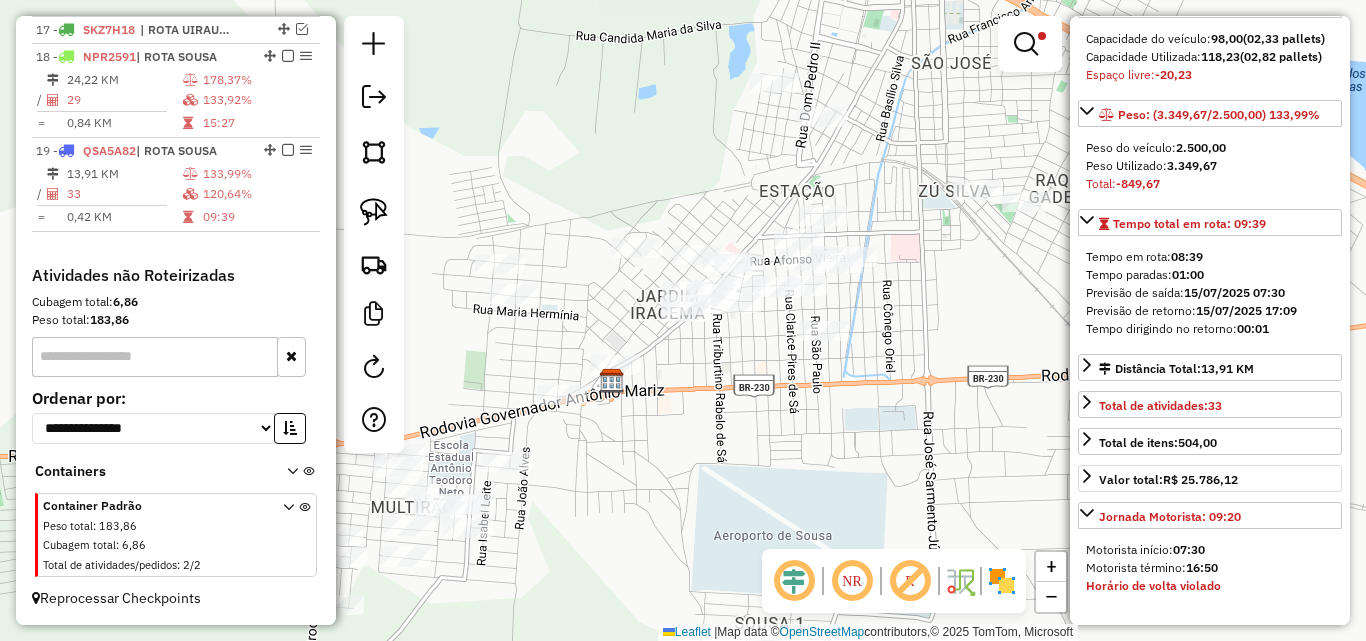 scroll, scrollTop: 300, scrollLeft: 0, axis: vertical 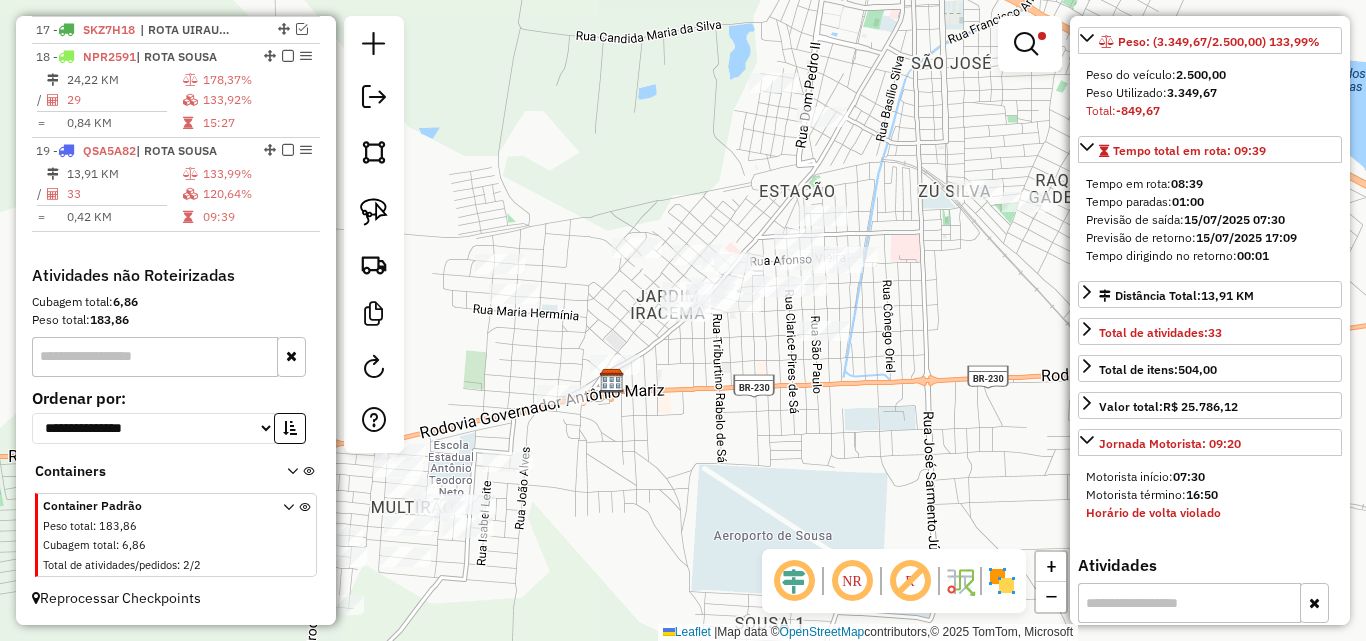 click at bounding box center (1026, 44) 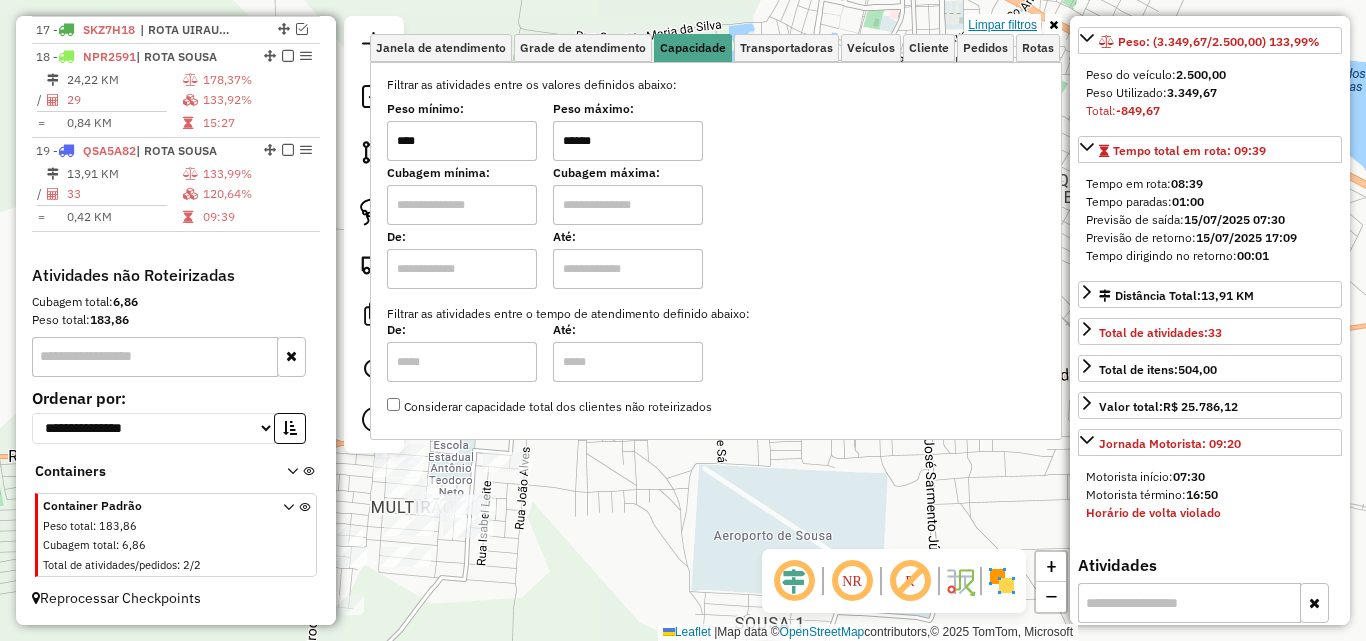 click on "Limpar filtros" at bounding box center (1002, 25) 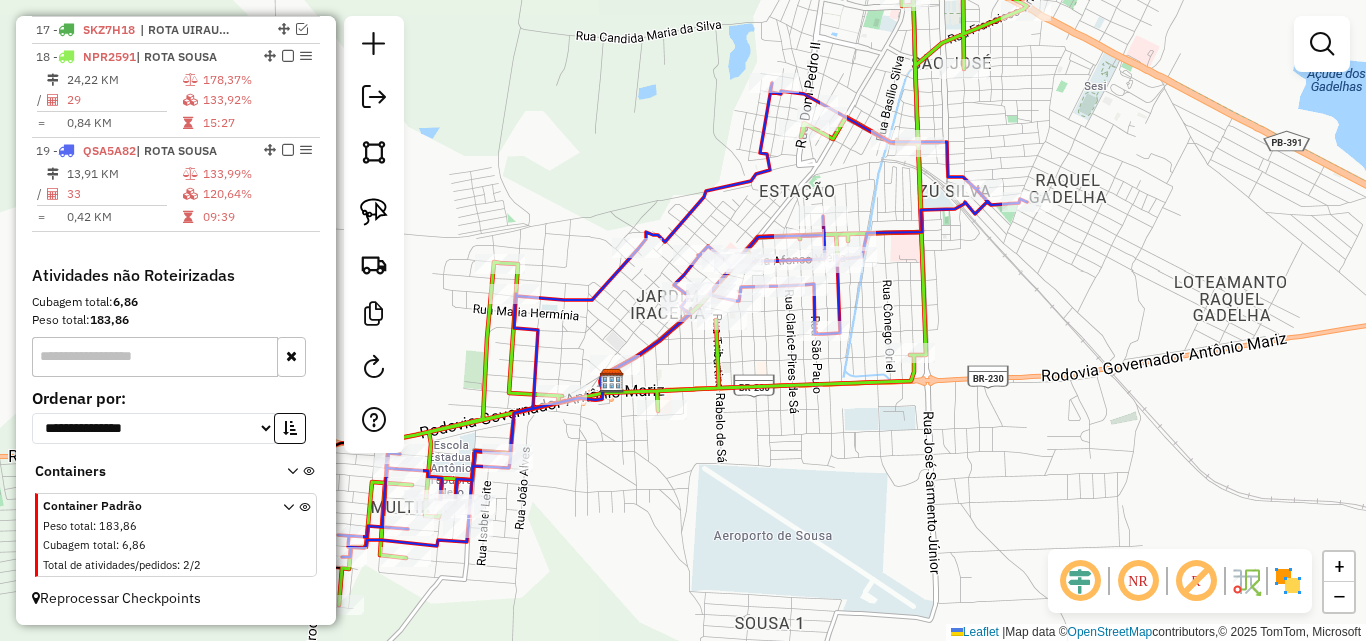 click 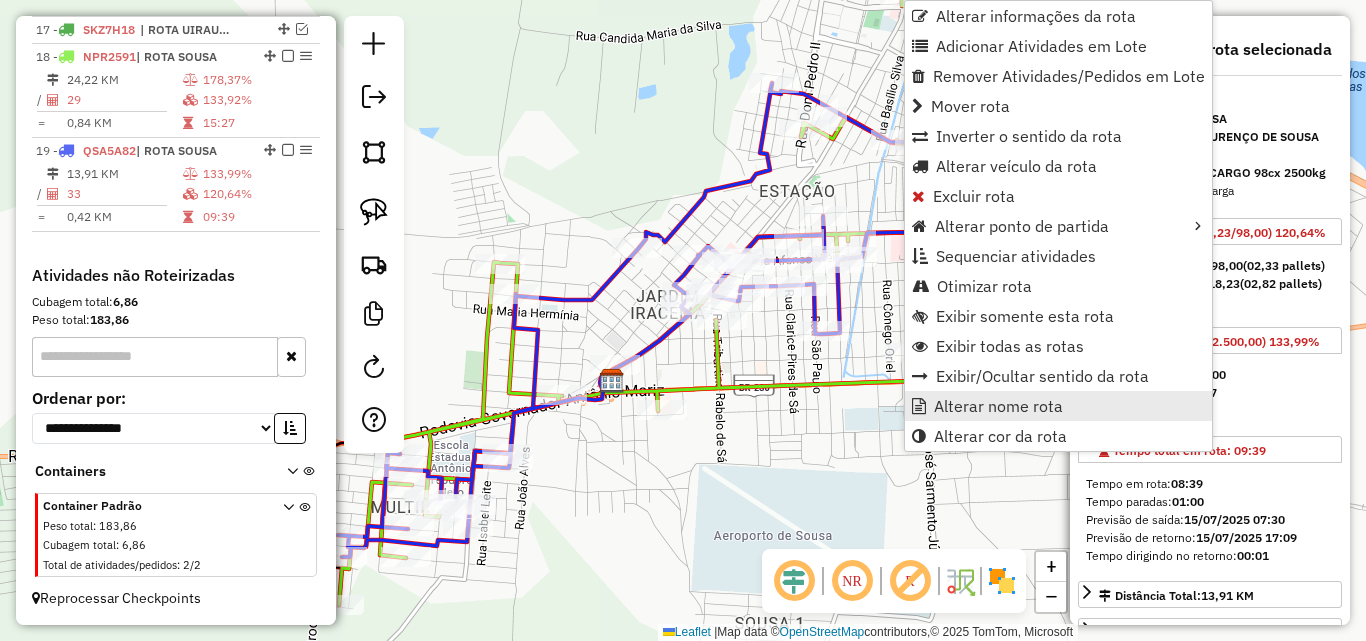 click on "Alterar nome rota" at bounding box center [998, 406] 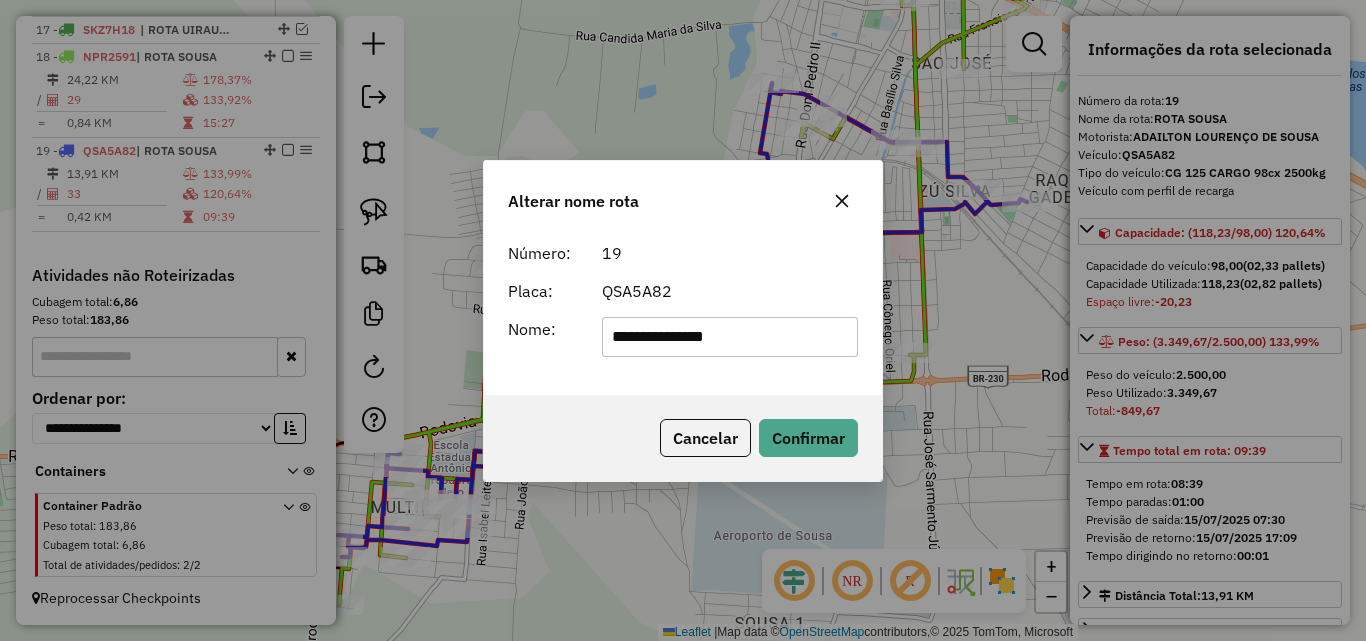 type on "**********" 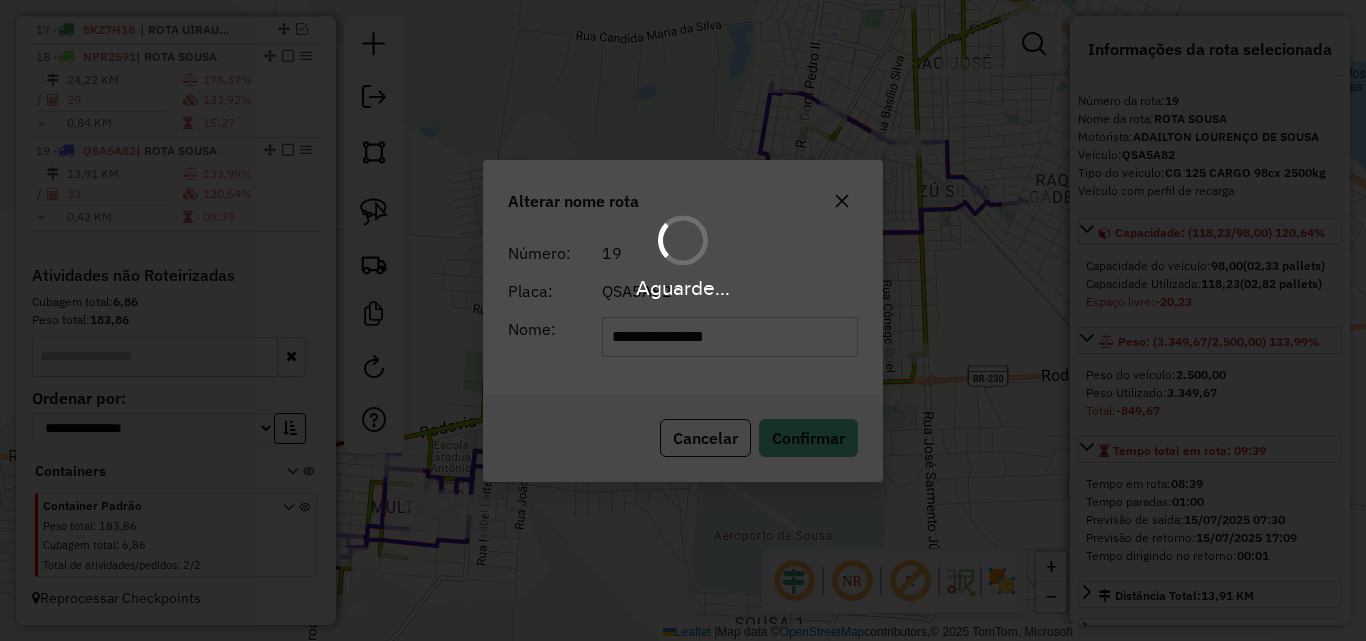 type 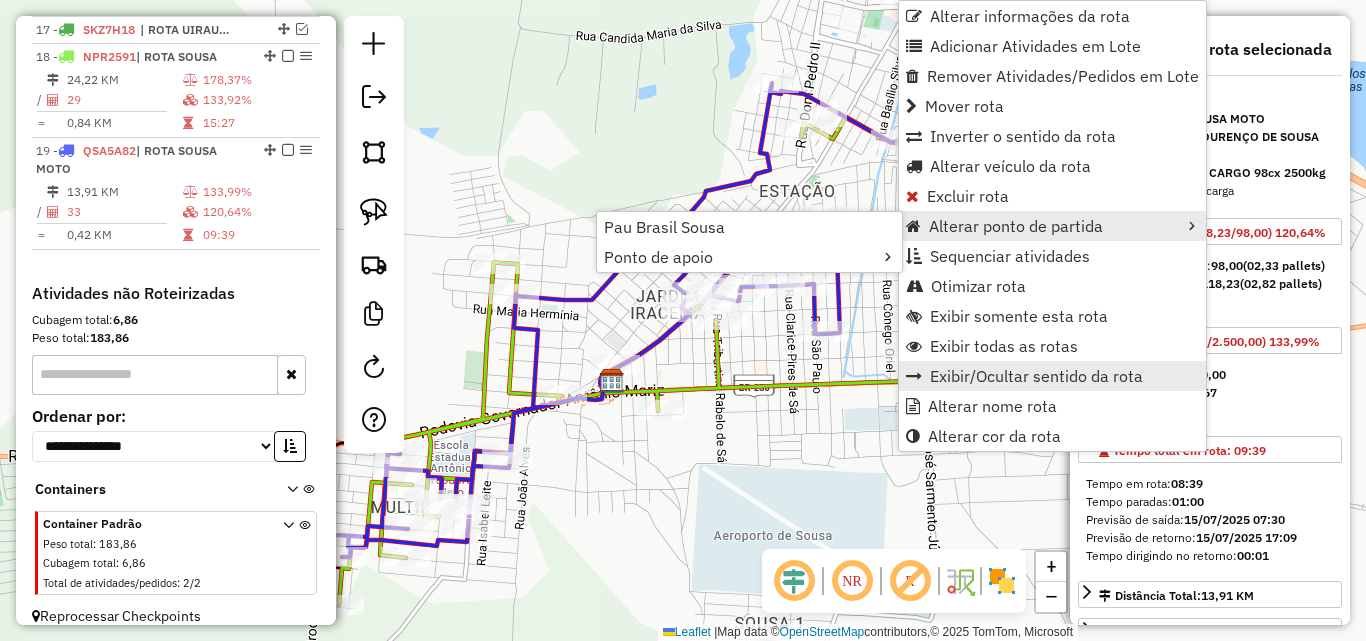 scroll, scrollTop: 1199, scrollLeft: 0, axis: vertical 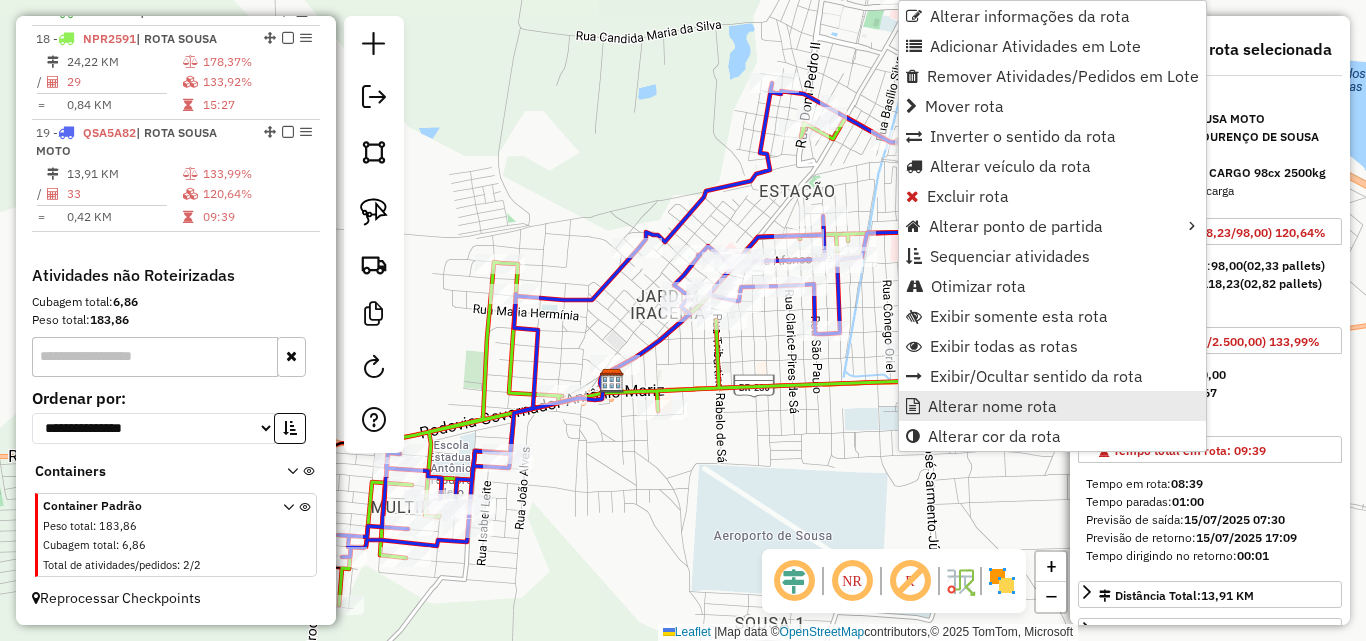click on "Alterar nome rota" at bounding box center (992, 406) 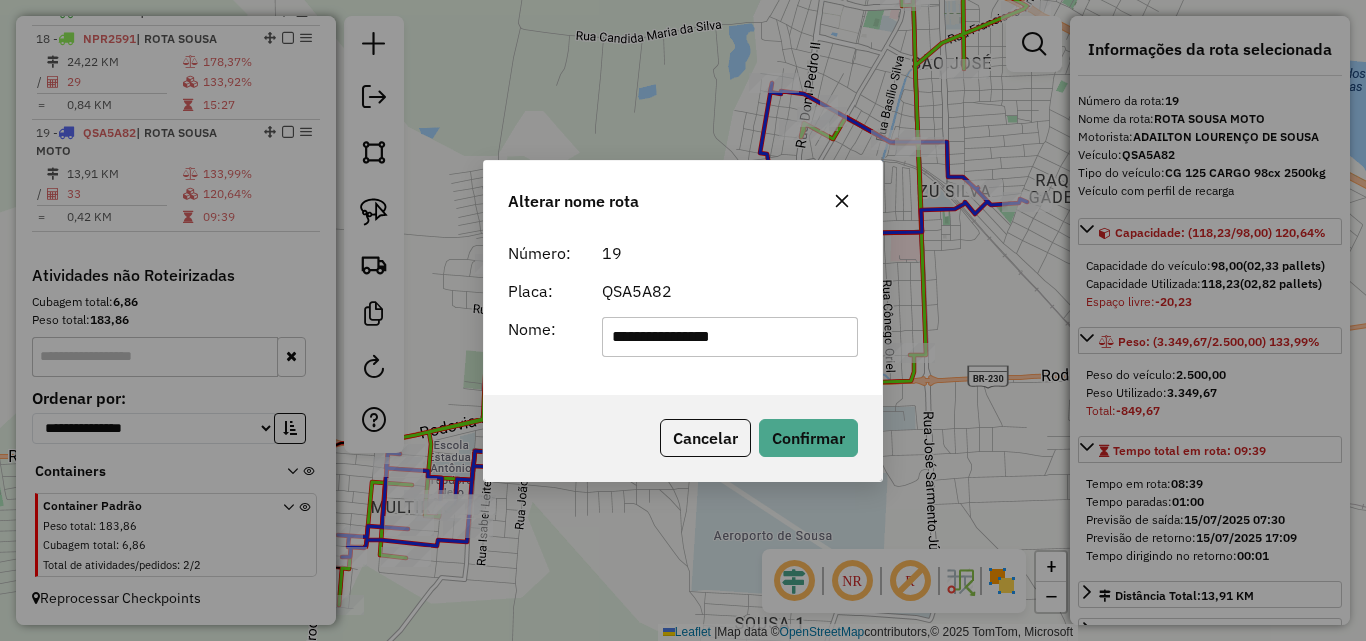 type on "**********" 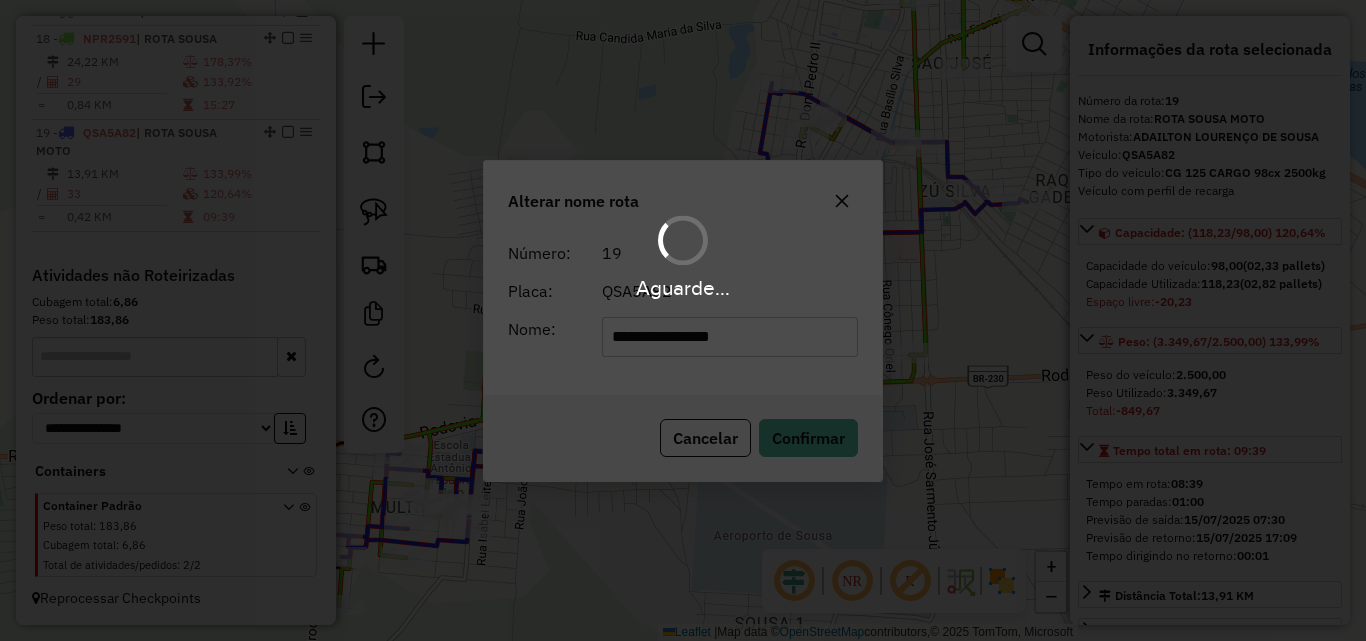 type 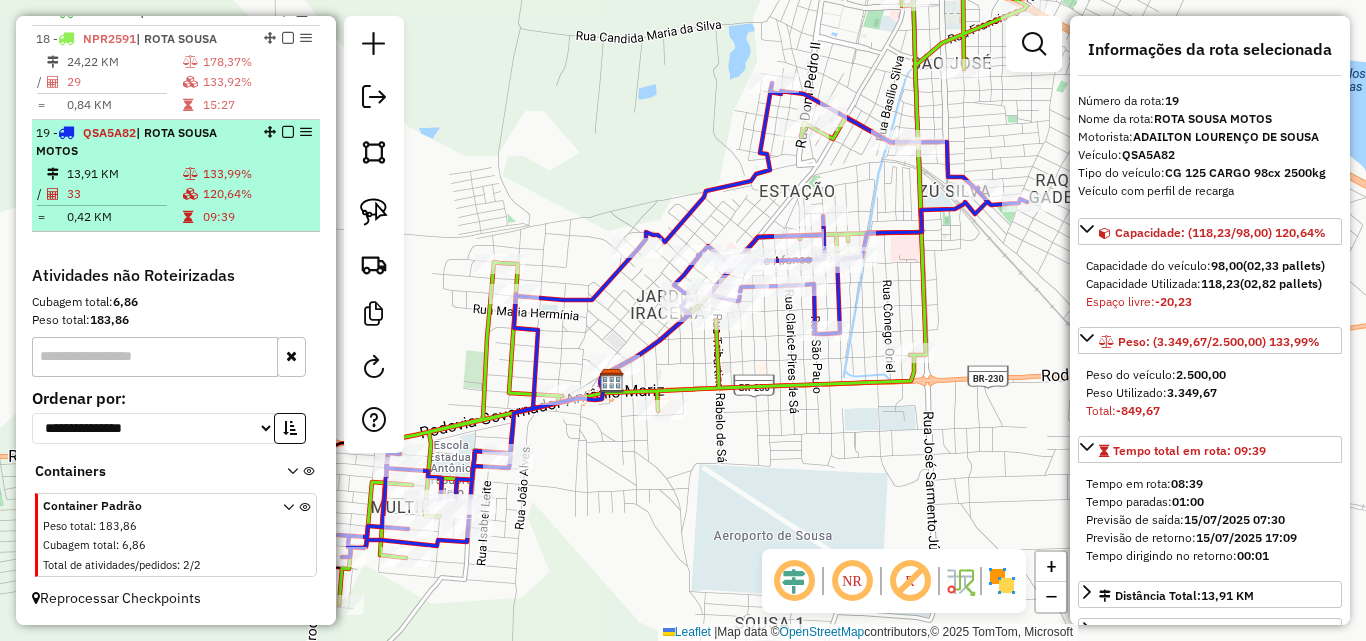 drag, startPoint x: 280, startPoint y: 129, endPoint x: 261, endPoint y: 133, distance: 19.416489 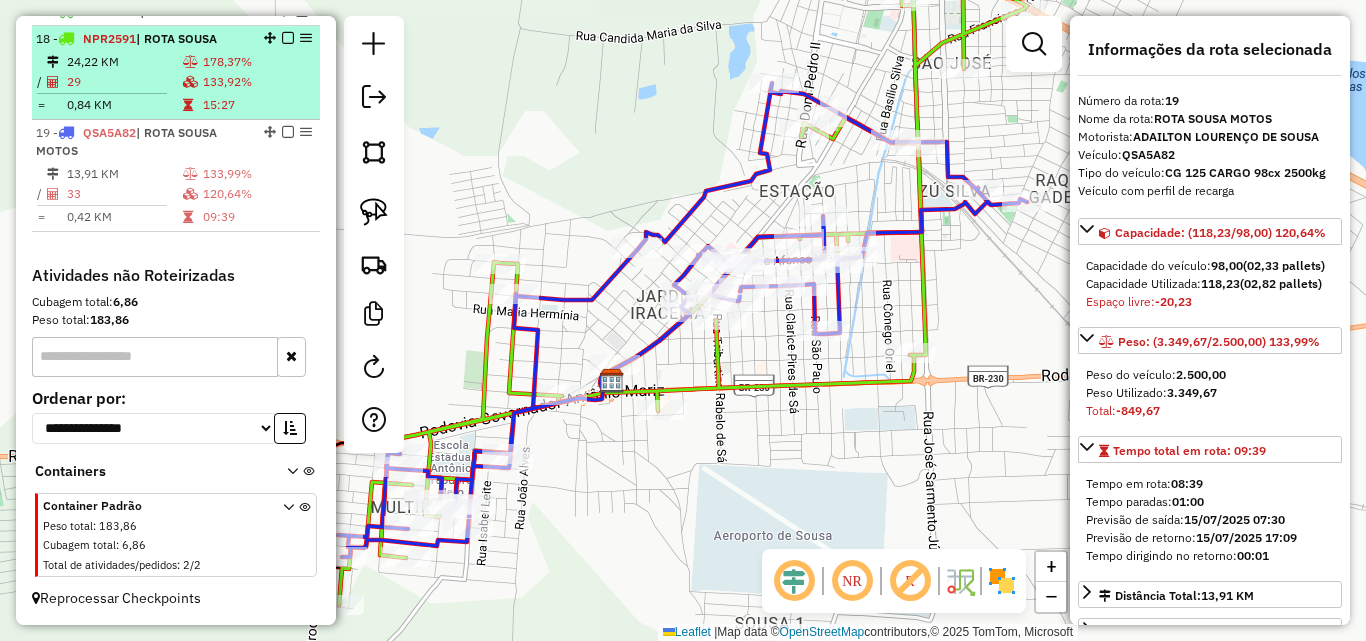 scroll, scrollTop: 1114, scrollLeft: 0, axis: vertical 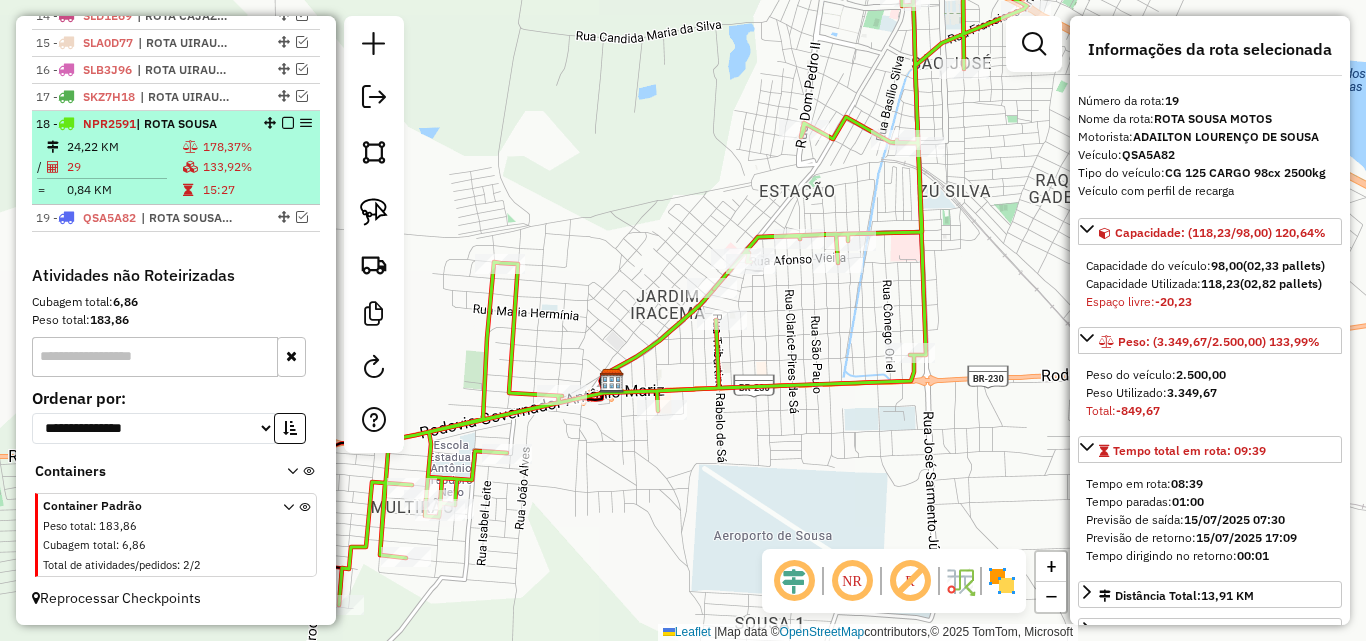 click on "178,37%" at bounding box center [257, 147] 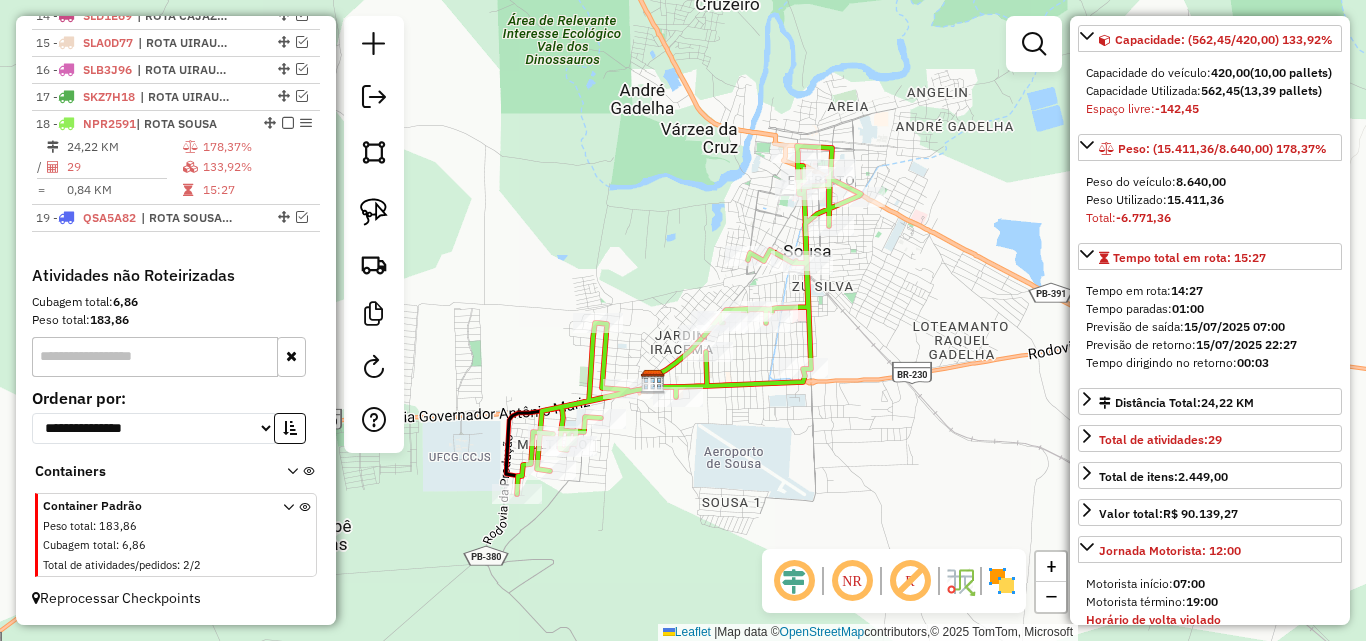 scroll, scrollTop: 200, scrollLeft: 0, axis: vertical 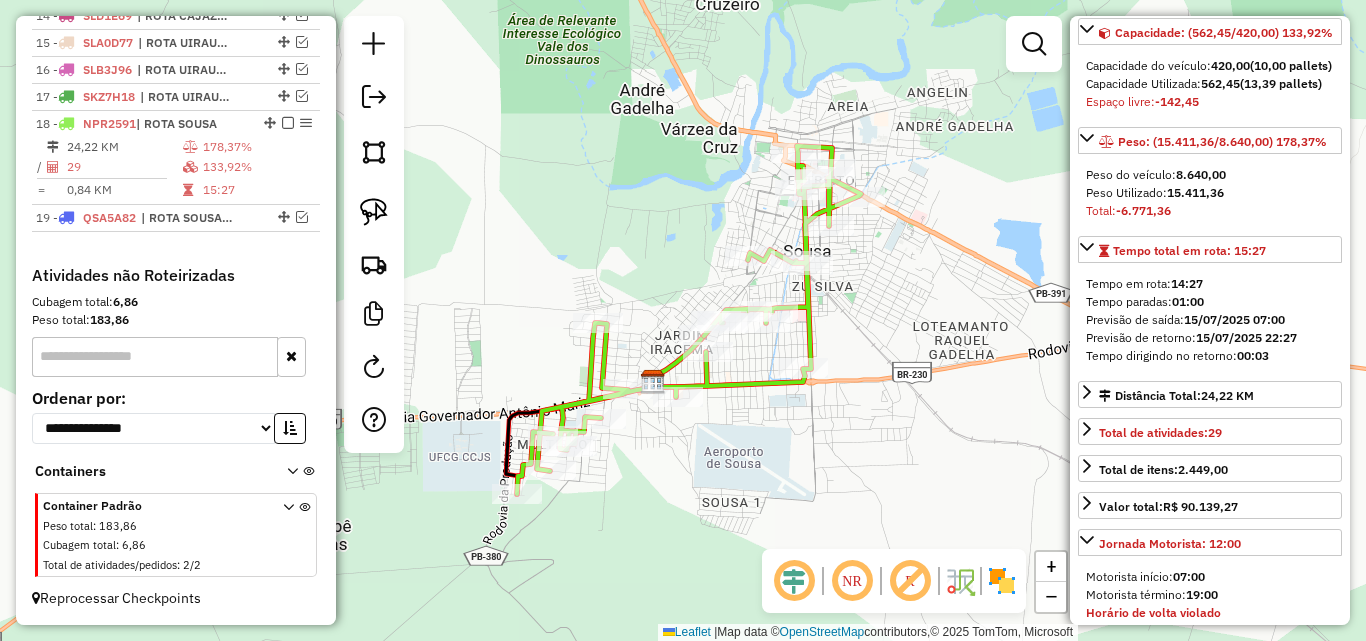 click 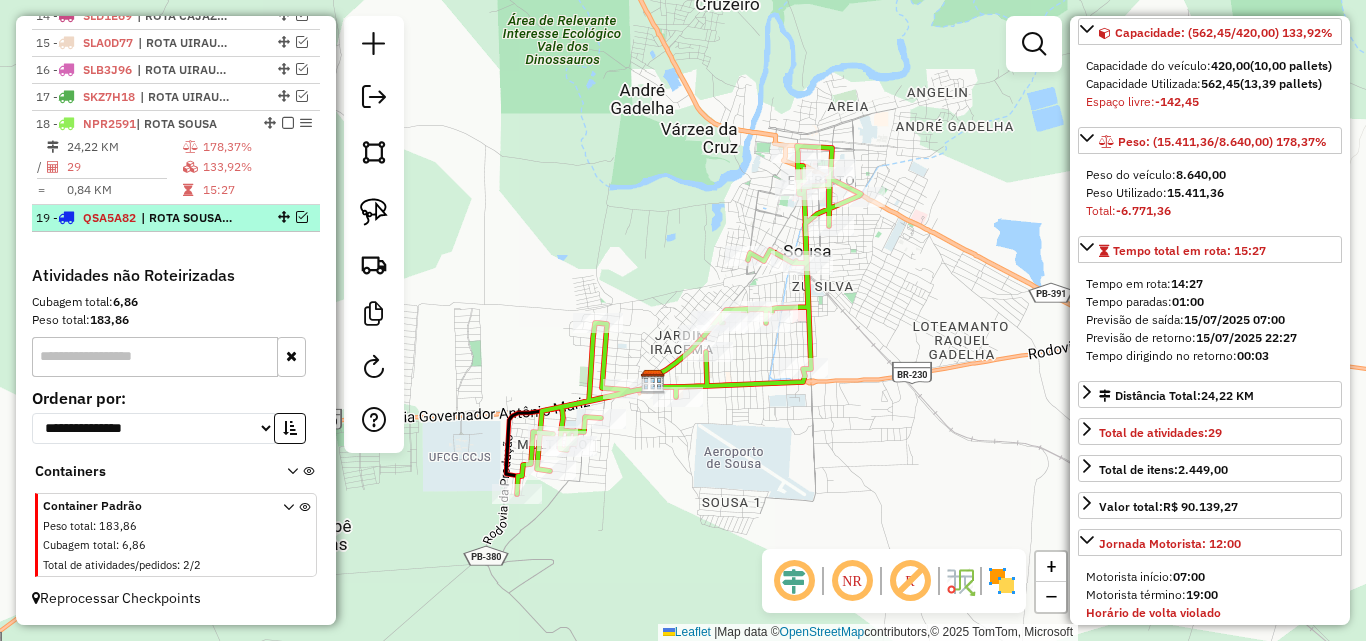 click at bounding box center [302, 217] 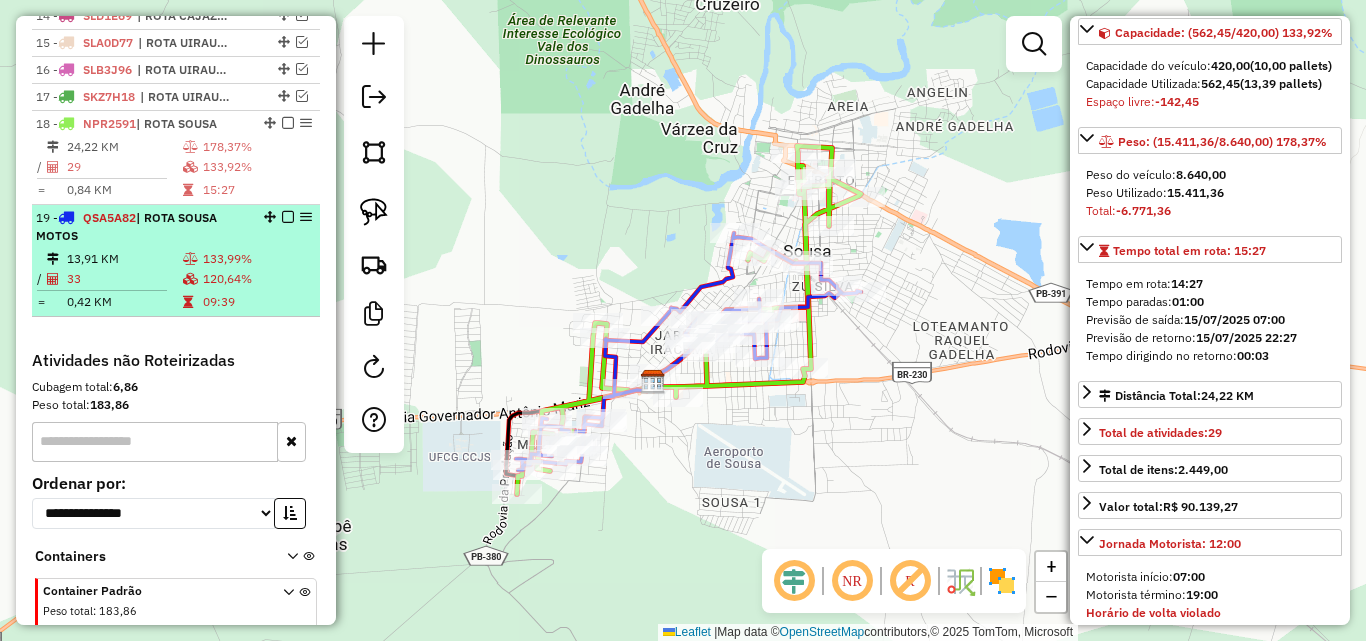 scroll, scrollTop: 1199, scrollLeft: 0, axis: vertical 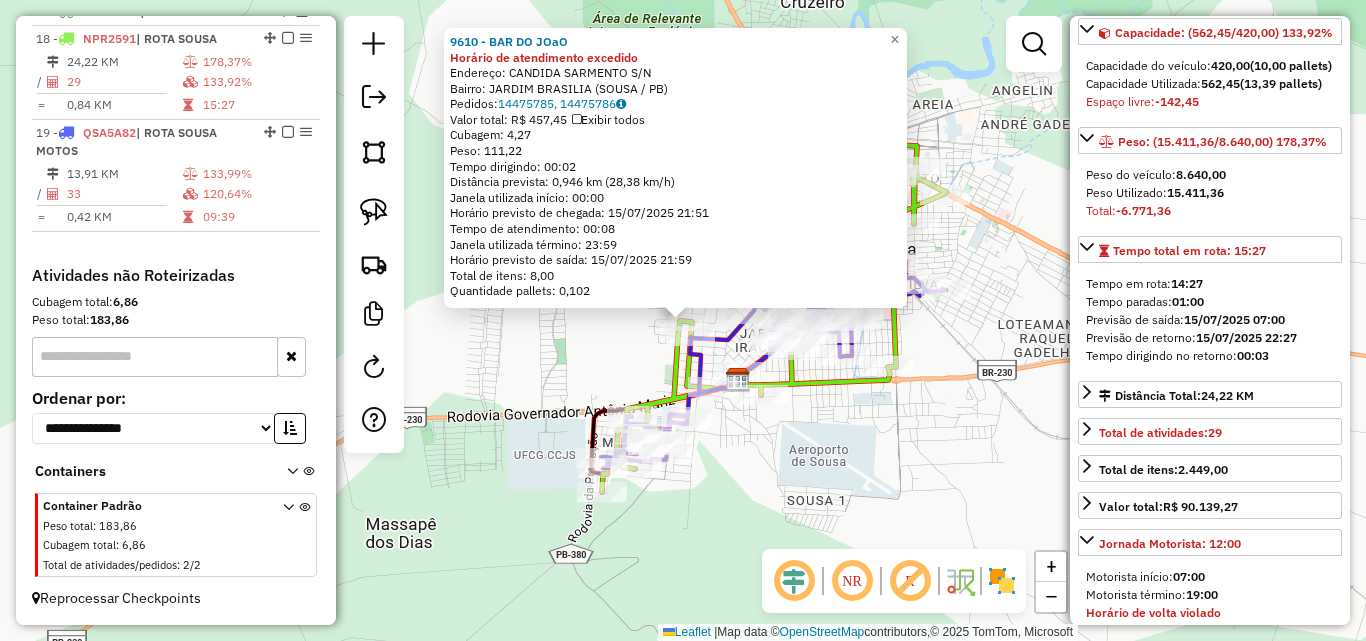 click on "9610 - BAR DO JOaO Horário de atendimento excedido  Endereço:  CANDIDA SARMENTO S/N   Bairro: JARDIM BRASILIA (SOUSA / PB)   Pedidos:  14475785, 14475786   Valor total: R$ 457,45   Exibir todos   Cubagem: 4,27  Peso: 111,22  Tempo dirigindo: 00:02   Distância prevista: 0,946 km (28,38 km/h)   Janela utilizada início: 00:00   Horário previsto de chegada: 15/07/2025 21:51   Tempo de atendimento: 00:08   Janela utilizada término: 23:59   Horário previsto de saída: 15/07/2025 21:59   Total de itens: 8,00   Quantidade pallets: 0,102  × Janela de atendimento Grade de atendimento Capacidade Transportadoras Veículos Cliente Pedidos  Rotas Selecione os dias de semana para filtrar as janelas de atendimento  Seg   Ter   Qua   Qui   Sex   Sáb   Dom  Informe o período da janela de atendimento: De: Até:  Filtrar exatamente a janela do cliente  Considerar janela de atendimento padrão  Selecione os dias de semana para filtrar as grades de atendimento  Seg   Ter   Qua   Qui   Sex   Sáb   Dom   Peso mínimo:  +" 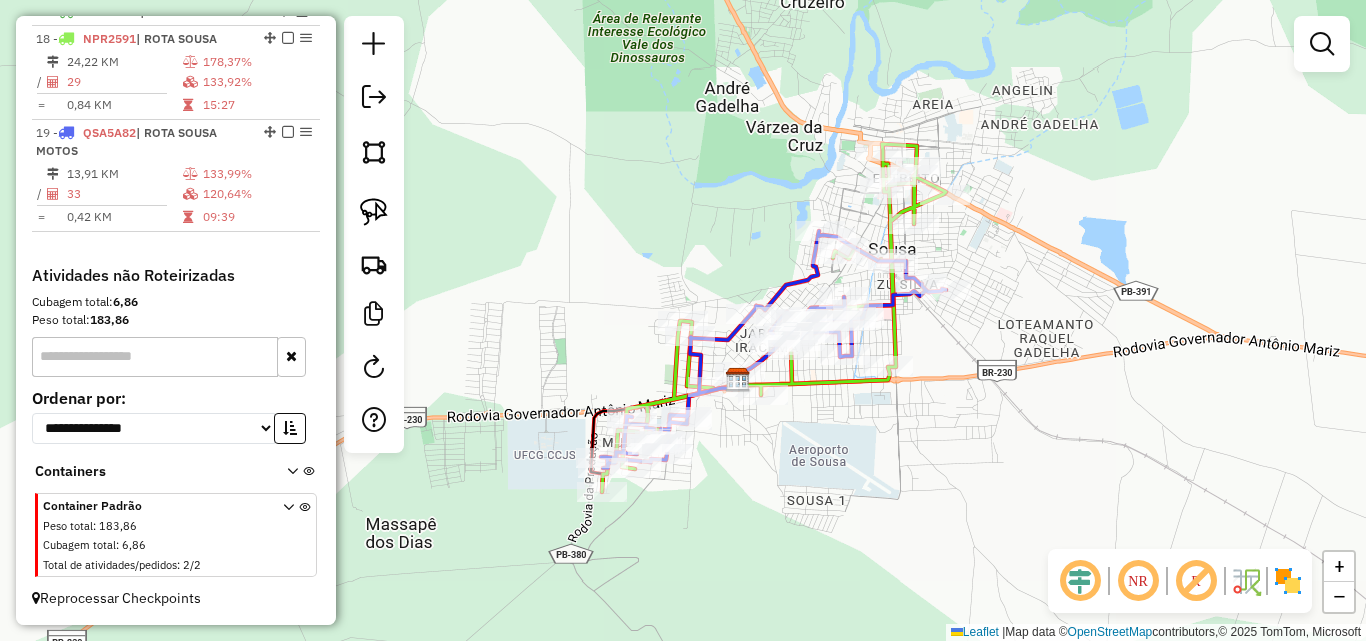 click at bounding box center [1322, 44] 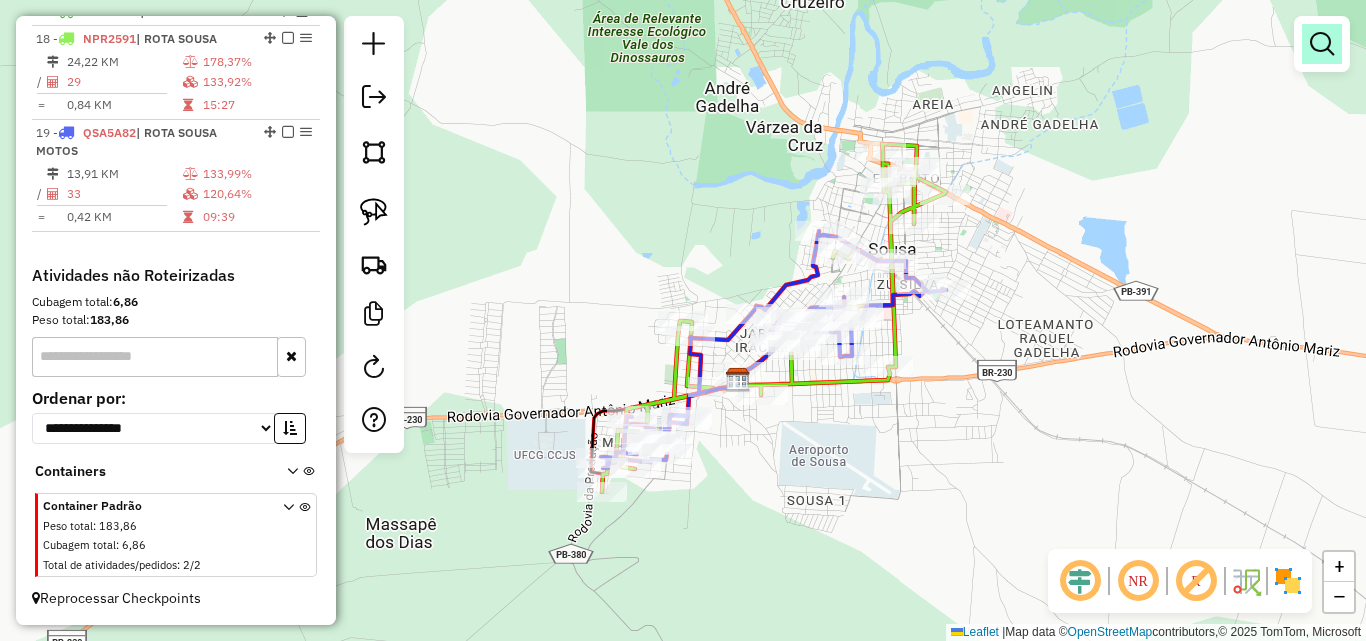 click at bounding box center [1322, 44] 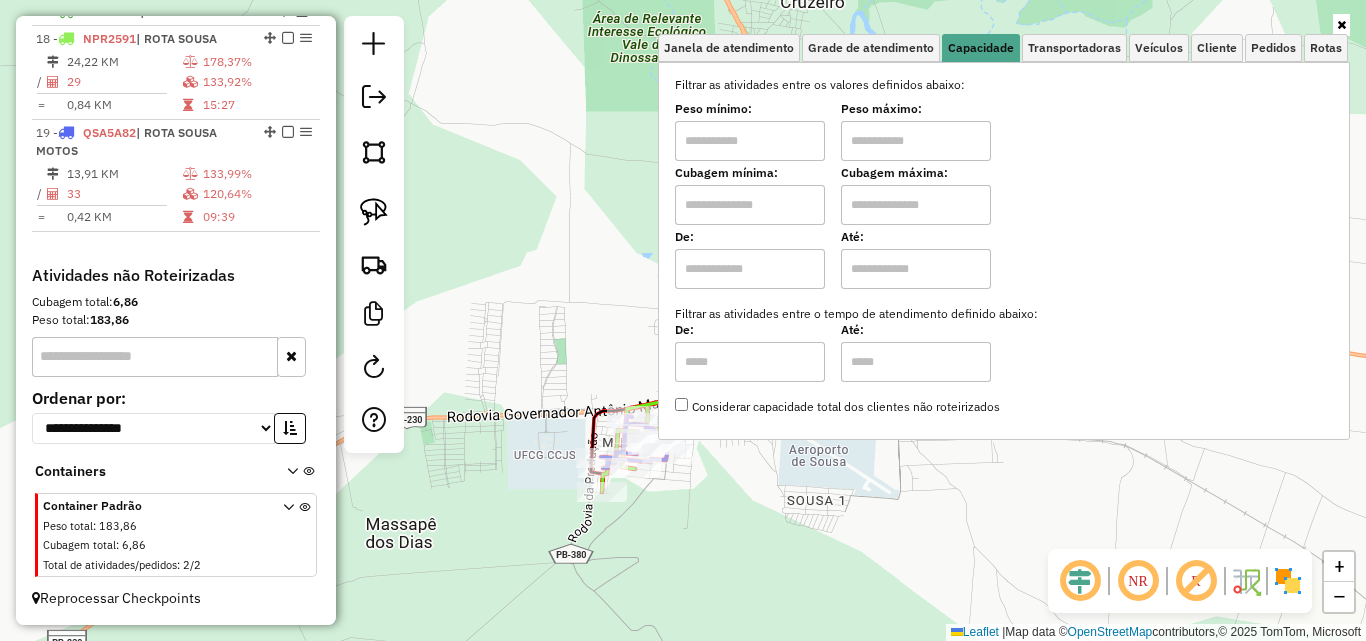 click at bounding box center (750, 141) 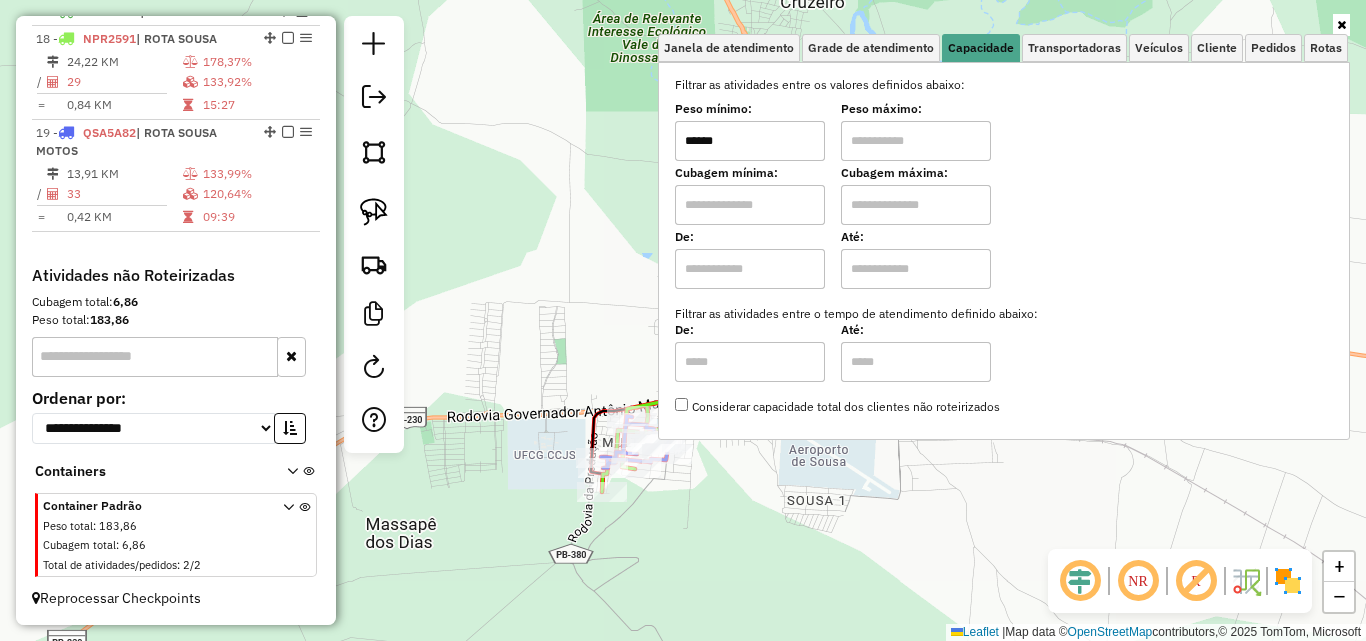 type on "******" 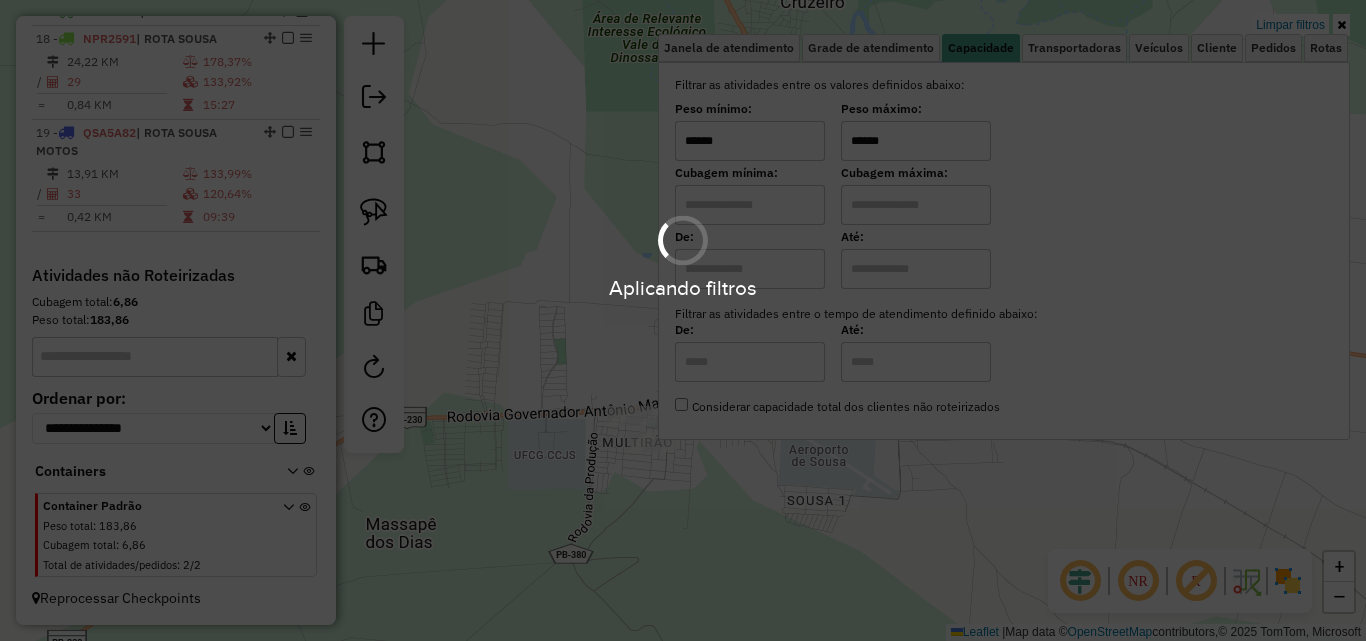 type on "******" 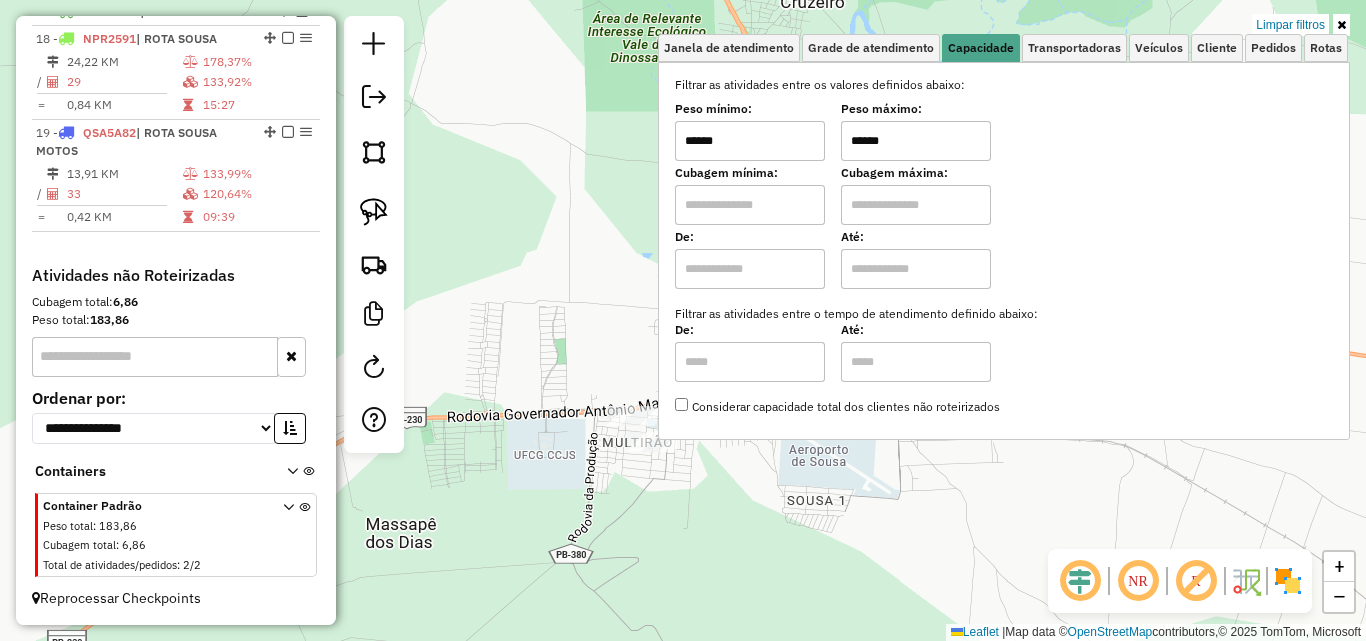 drag, startPoint x: 1338, startPoint y: 22, endPoint x: 1283, endPoint y: 89, distance: 86.683334 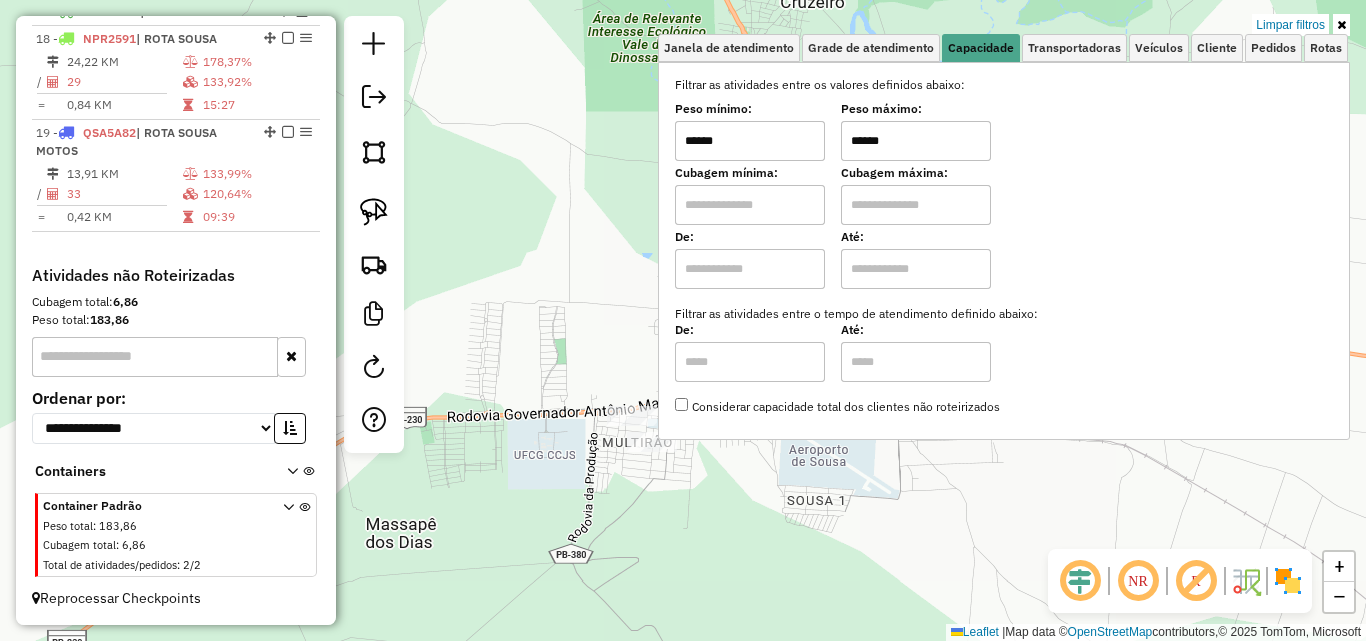 click at bounding box center (1341, 25) 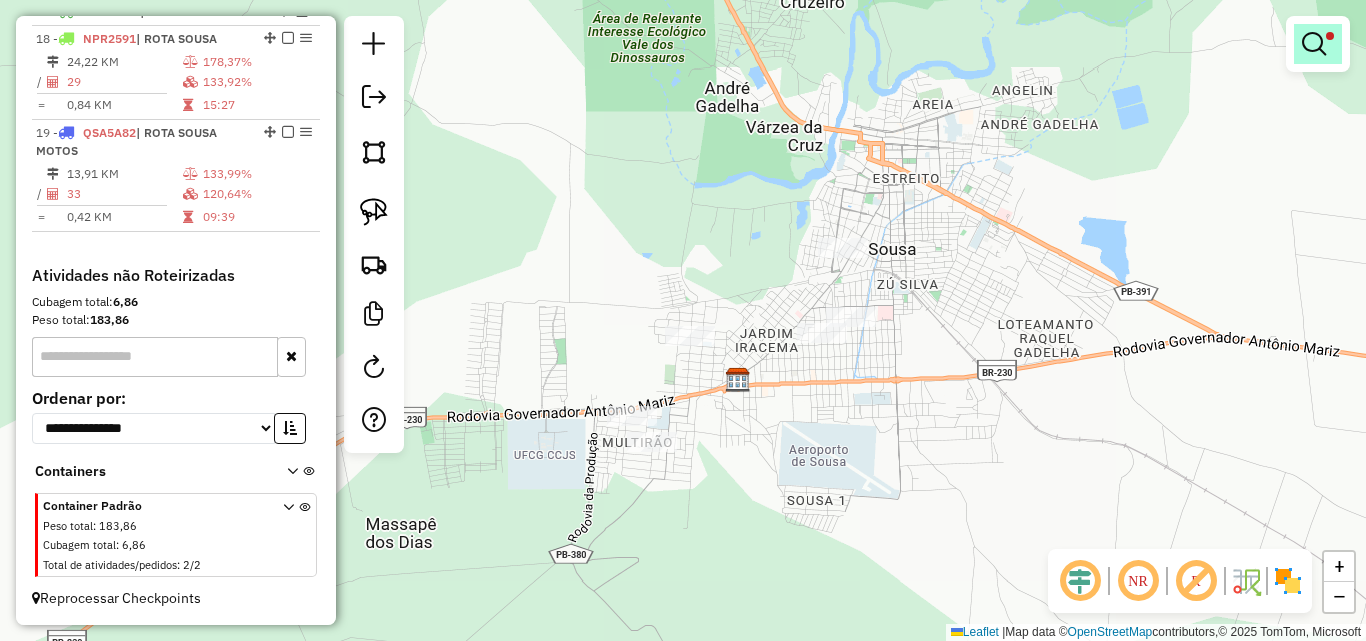 click at bounding box center (1314, 44) 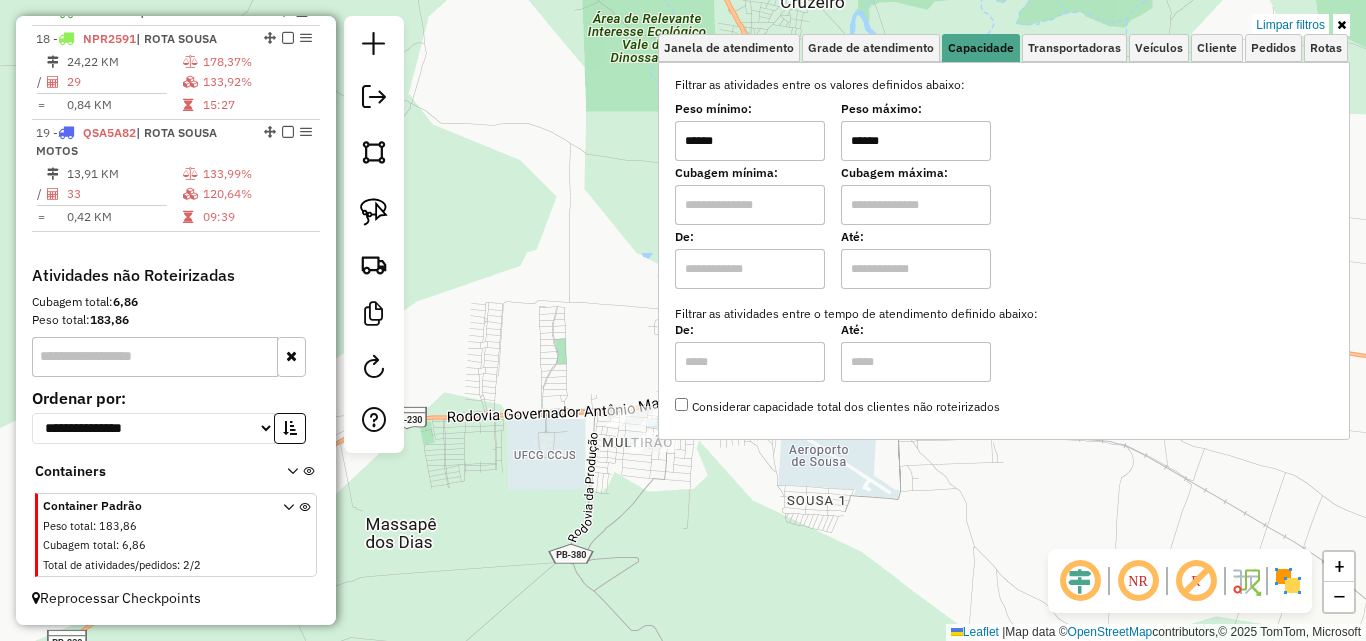 click on "Limpar filtros" at bounding box center (1290, 25) 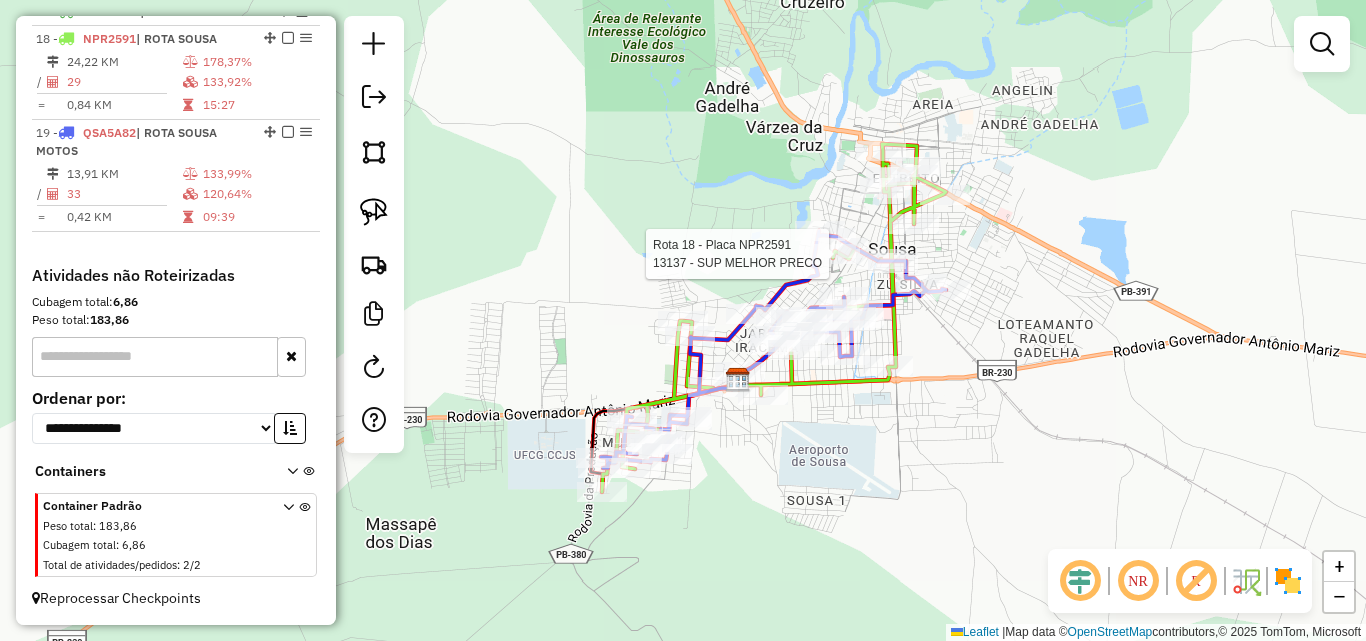 select on "*********" 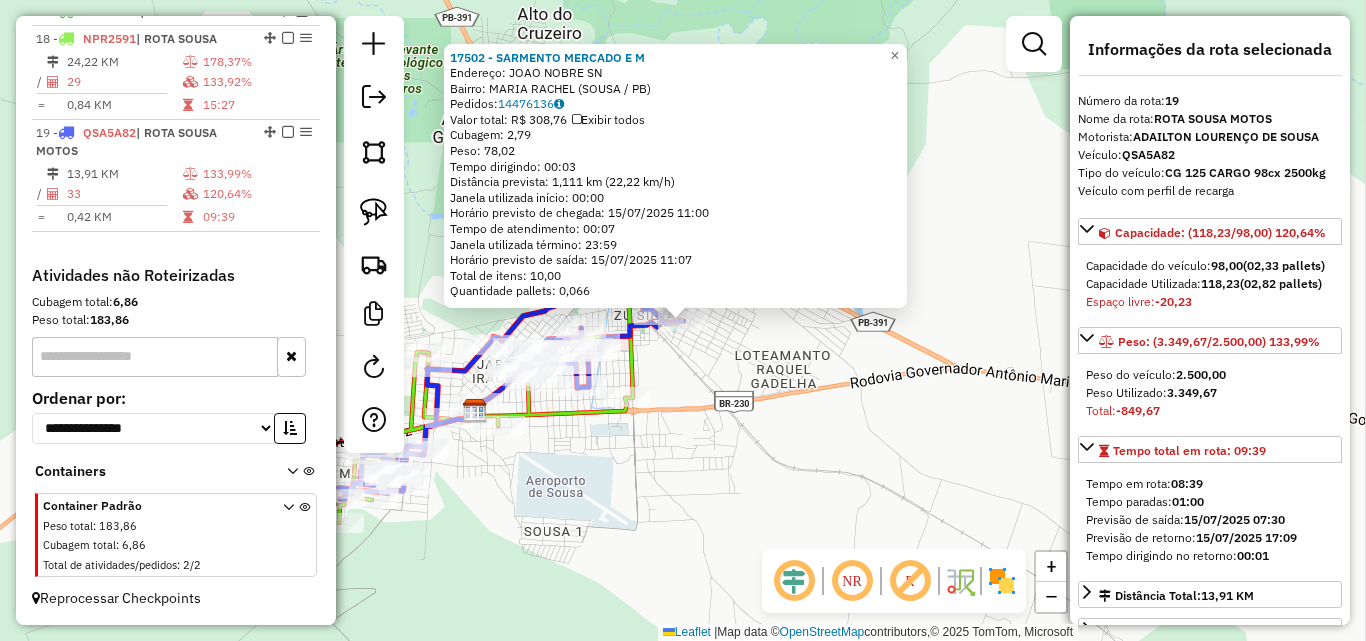 click on "Rota 19 - Placa QSA5A82  17502 - SARMENTO MERCADO E M 17502 - SARMENTO MERCADO E M  Endereço:  JOAO NOBRE SN   Bairro: MARIA RACHEL (SOUSA / PB)   Pedidos:  14476136   Valor total: R$ 308,76   Exibir todos   Cubagem: 2,79  Peso: 78,02  Tempo dirigindo: 00:03   Distância prevista: 1,111 km (22,22 km/h)   Janela utilizada início: 00:00   Horário previsto de chegada: 15/07/2025 11:00   Tempo de atendimento: 00:07   Janela utilizada término: 23:59   Horário previsto de saída: 15/07/2025 11:07   Total de itens: 10,00   Quantidade pallets: 0,066  × Janela de atendimento Grade de atendimento Capacidade Transportadoras Veículos Cliente Pedidos  Rotas Selecione os dias de semana para filtrar as janelas de atendimento  Seg   Ter   Qua   Qui   Sex   Sáb   Dom  Informe o período da janela de atendimento: De: Até:  Filtrar exatamente a janela do cliente  Considerar janela de atendimento padrão  Selecione os dias de semana para filtrar as grades de atendimento  Seg   Ter   Qua   Qui   Sex   Sáb   Dom   De:  +" 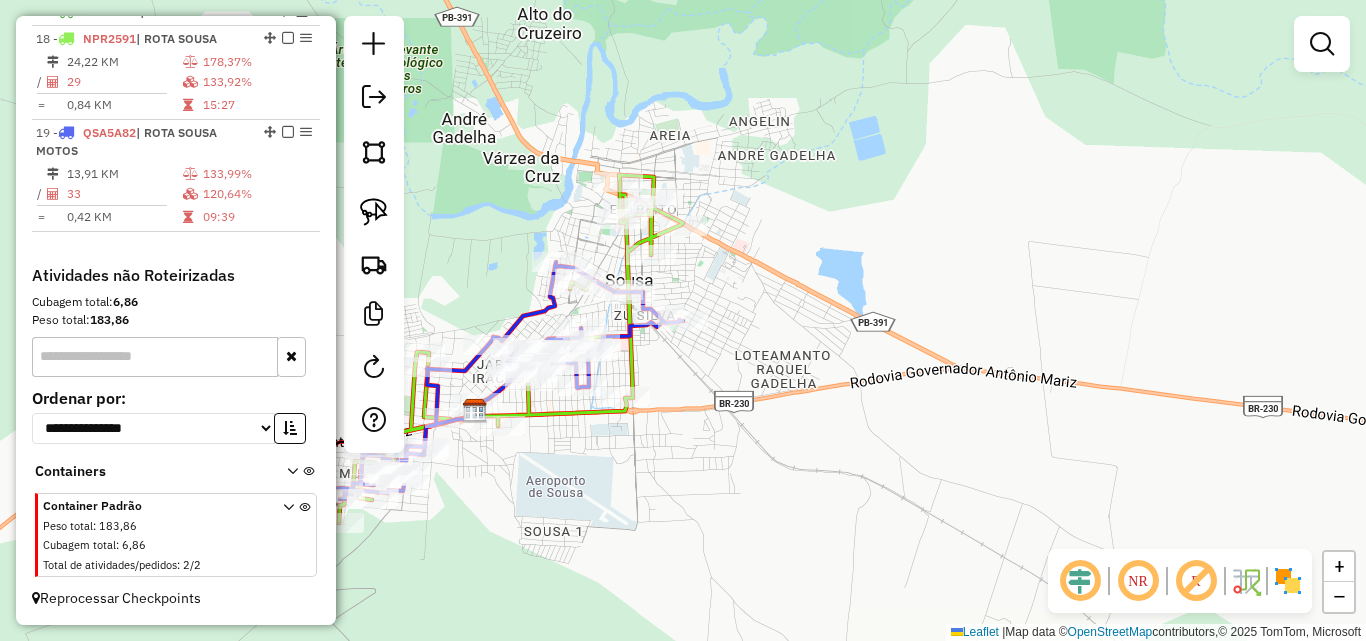 click 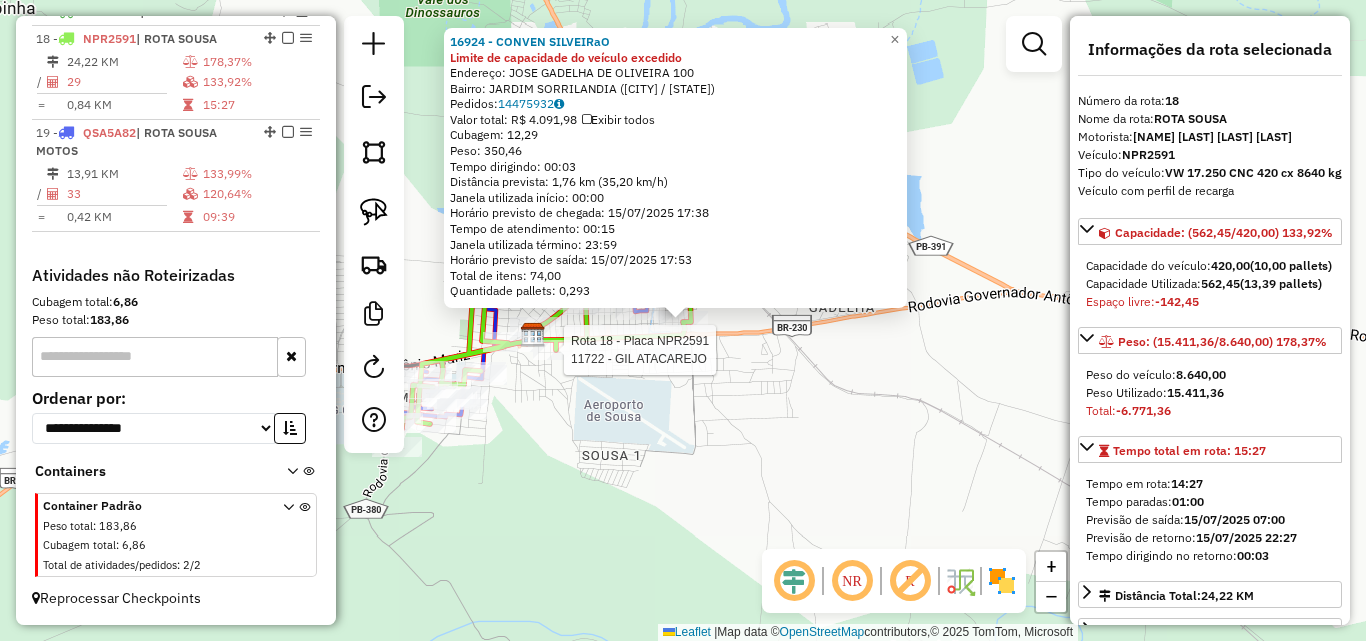 drag, startPoint x: 551, startPoint y: 360, endPoint x: 584, endPoint y: 395, distance: 48.104053 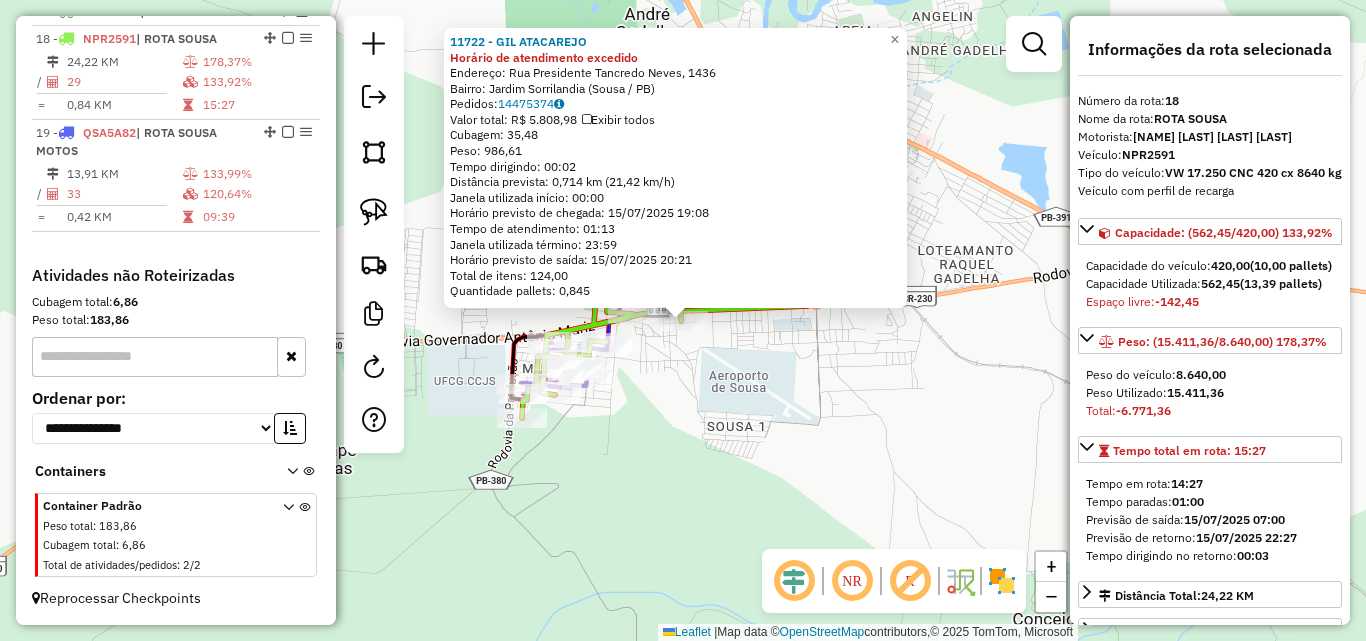 click on "11722 - GIL ATACAREJO Horário de atendimento excedido  Endereço: Rua Presidente Tancredo Neves, 1436   Bairro: Jardim Sorrilandia (Sousa / PB)   Pedidos:  14475374   Valor total: R$ 5.808,98   Exibir todos   Cubagem: 35,48  Peso: 986,61  Tempo dirigindo: 00:02   Distância prevista: 0,714 km (21,42 km/h)   Janela utilizada início: 00:00   Horário previsto de chegada: 15/07/2025 19:08   Tempo de atendimento: 01:13   Janela utilizada término: 23:59   Horário previsto de saída: 15/07/2025 20:21   Total de itens: 124,00   Quantidade pallets: 0,845  × Janela de atendimento Grade de atendimento Capacidade Transportadoras Veículos Cliente Pedidos  Rotas Selecione os dias de semana para filtrar as janelas de atendimento  Seg   Ter   Qua   Qui   Sex   Sáb   Dom  Informe o período da janela de atendimento: De: Até:  Filtrar exatamente a janela do cliente  Considerar janela de atendimento padrão  Selecione os dias de semana para filtrar as grades de atendimento  Seg   Ter   Qua   Qui   Sex   Sáb   Dom  De:" 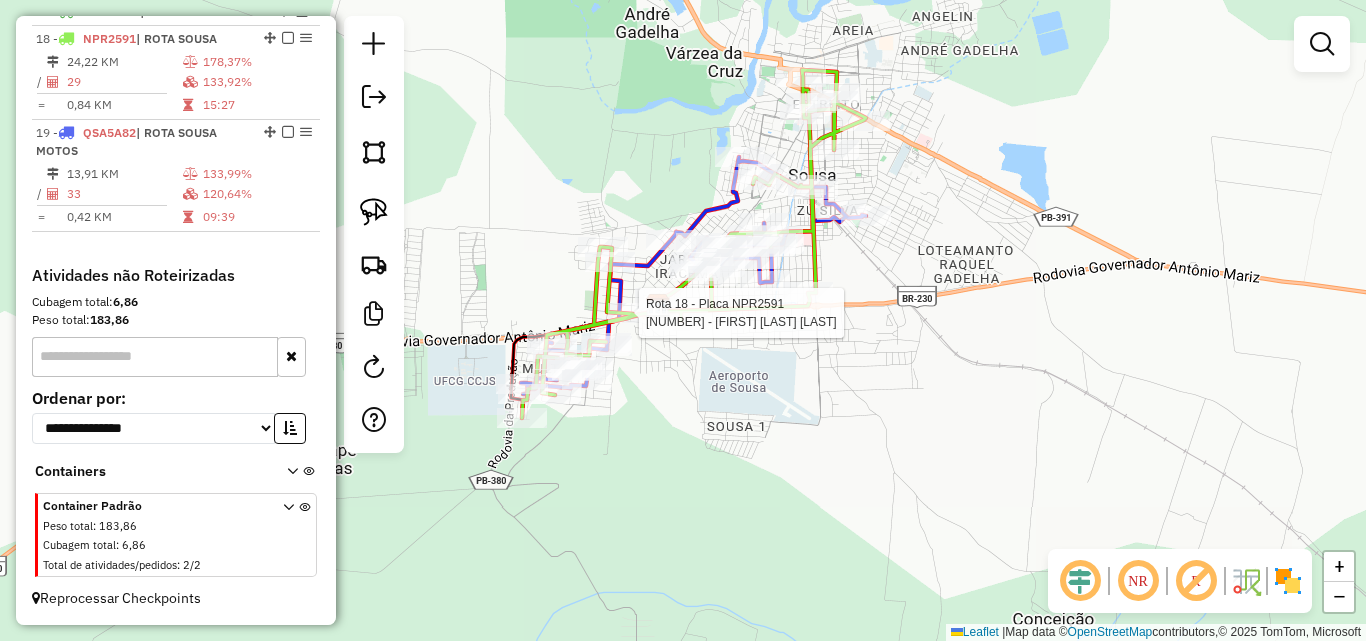 select on "*********" 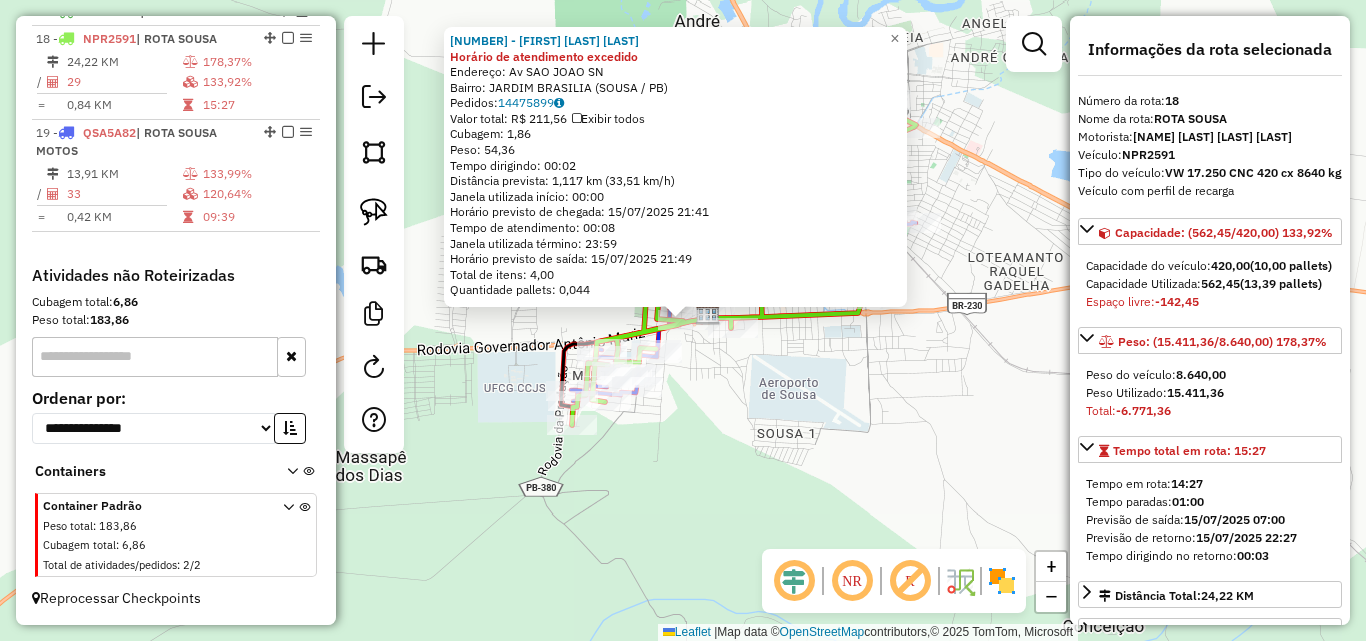 click on "4999 - WASHIGNTON OLIVEIRA DA SILVA Horário de atendimento excedido  Endereço: Av  SAO JOAO                       SN   Bairro: JARDIM BRASILIA (SOUSA / PB)   Pedidos:  14475899   Valor total: R$ 211,56   Exibir todos   Cubagem: 1,86  Peso: 54,36  Tempo dirigindo: 00:02   Distância prevista: 1,117 km (33,51 km/h)   Janela utilizada início: 00:00   Horário previsto de chegada: 15/07/2025 21:41   Tempo de atendimento: 00:08   Janela utilizada término: 23:59   Horário previsto de saída: 15/07/2025 21:49   Total de itens: 4,00   Quantidade pallets: 0,044  × Janela de atendimento Grade de atendimento Capacidade Transportadoras Veículos Cliente Pedidos  Rotas Selecione os dias de semana para filtrar as janelas de atendimento  Seg   Ter   Qua   Qui   Sex   Sáb   Dom  Informe o período da janela de atendimento: De: Até:  Filtrar exatamente a janela do cliente  Considerar janela de atendimento padrão  Selecione os dias de semana para filtrar as grades de atendimento  Seg   Ter   Qua   Qui   Sex   Sáb  +" 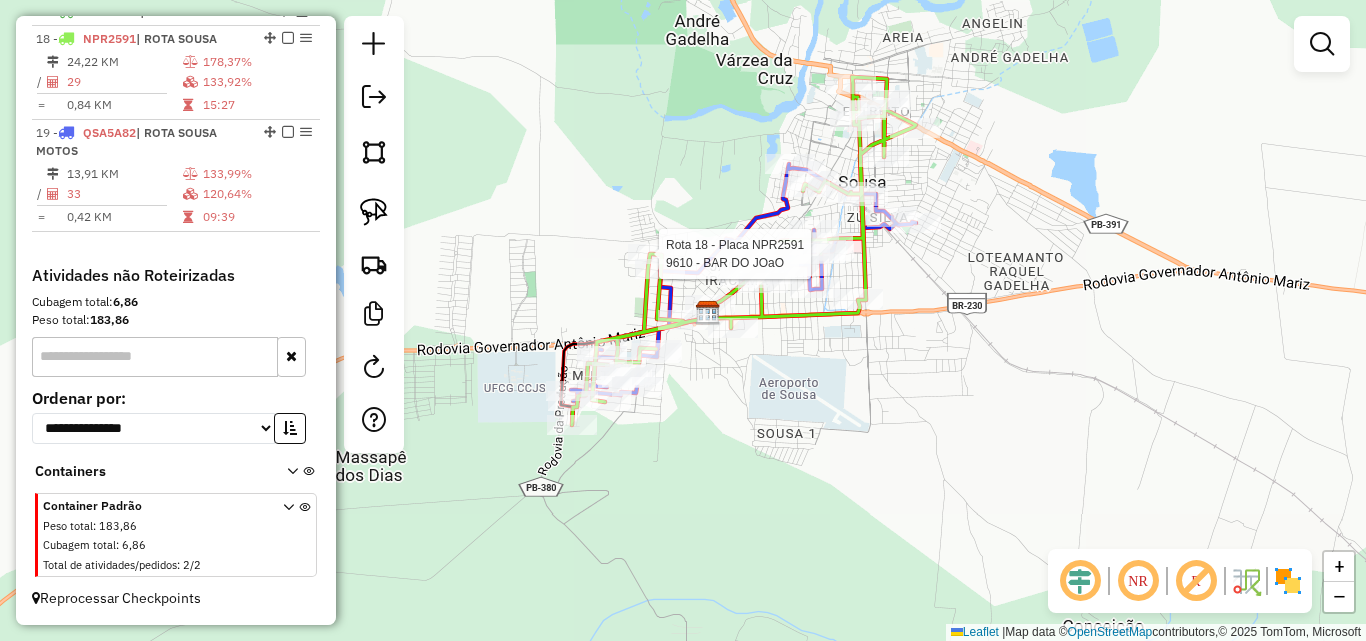 click on "Rota 19 - Placa QSA5A82  12385 - TEIMOSO CONVENIENCIA Rota 18 - Placa NPR2591  9610 - BAR DO JOaO" 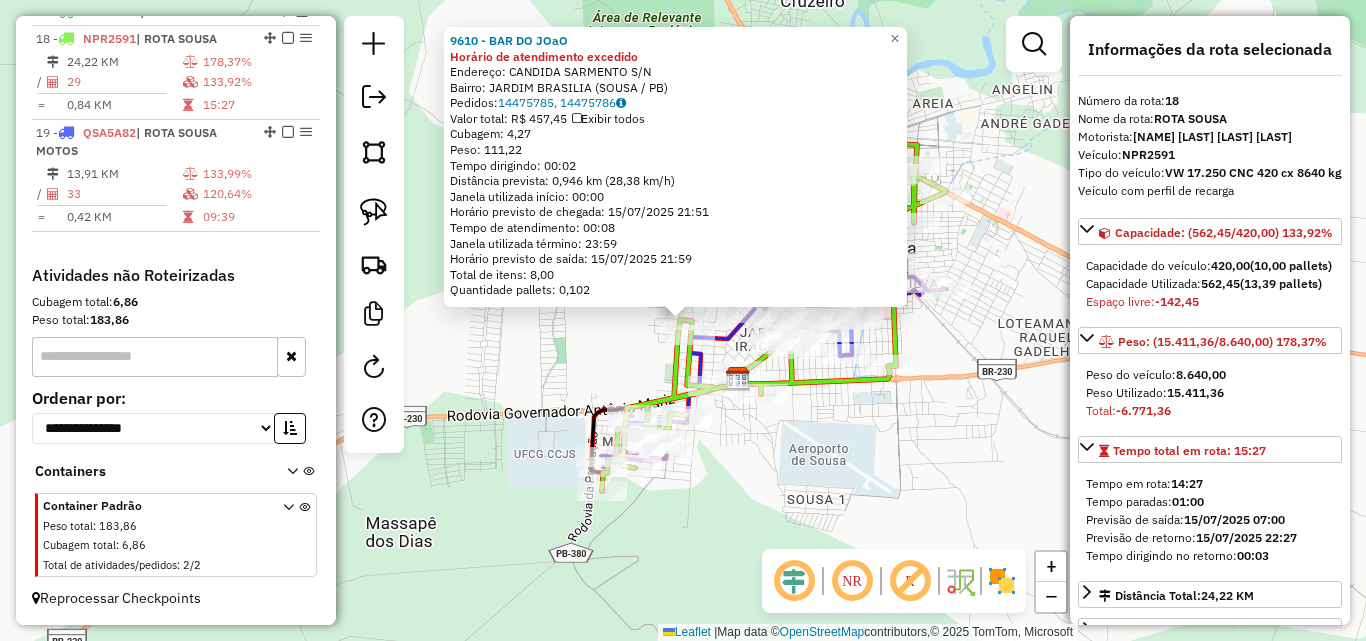 drag, startPoint x: 851, startPoint y: 437, endPoint x: 912, endPoint y: 418, distance: 63.89053 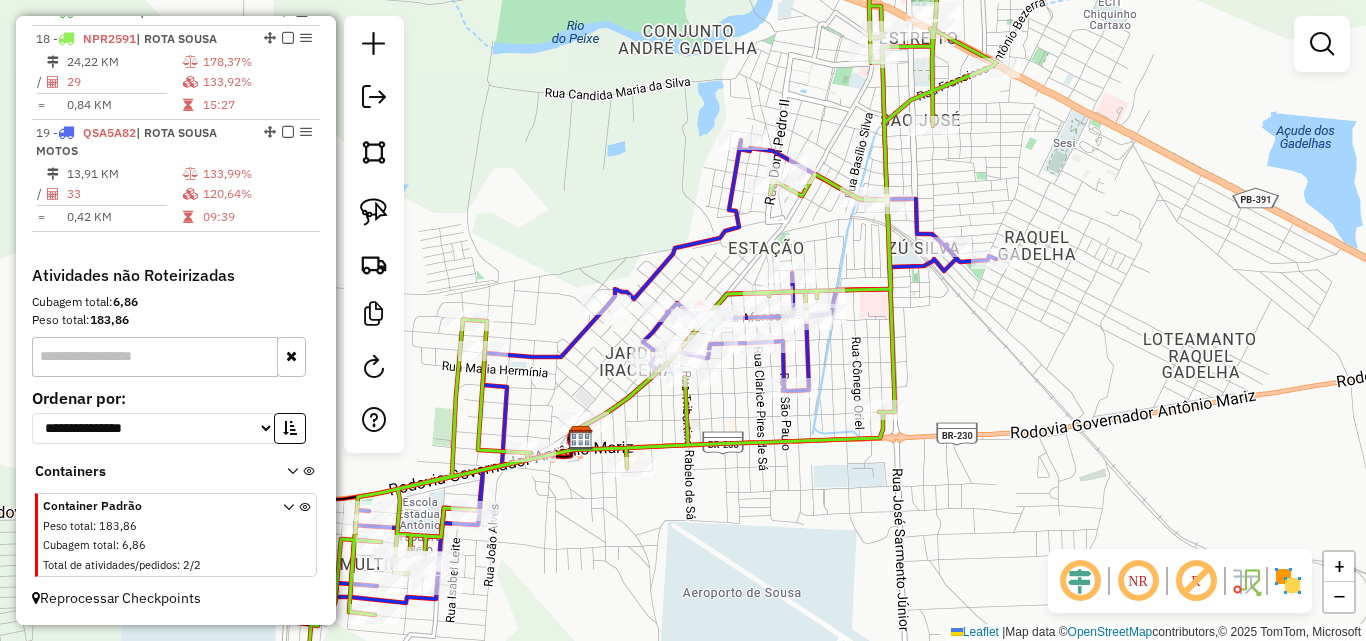 click on "Janela de atendimento Grade de atendimento Capacidade Transportadoras Veículos Cliente Pedidos  Rotas Selecione os dias de semana para filtrar as janelas de atendimento  Seg   Ter   Qua   Qui   Sex   Sáb   Dom  Informe o período da janela de atendimento: De: Até:  Filtrar exatamente a janela do cliente  Considerar janela de atendimento padrão  Selecione os dias de semana para filtrar as grades de atendimento  Seg   Ter   Qua   Qui   Sex   Sáb   Dom   Considerar clientes sem dia de atendimento cadastrado  Clientes fora do dia de atendimento selecionado Filtrar as atividades entre os valores definidos abaixo:  Peso mínimo:   Peso máximo:   Cubagem mínima:   Cubagem máxima:   De:   Até:  Filtrar as atividades entre o tempo de atendimento definido abaixo:  De:   Até:   Considerar capacidade total dos clientes não roteirizados Transportadora: Selecione um ou mais itens Tipo de veículo: Selecione um ou mais itens Veículo: Selecione um ou mais itens Motorista: Selecione um ou mais itens Nome: Rótulo:" 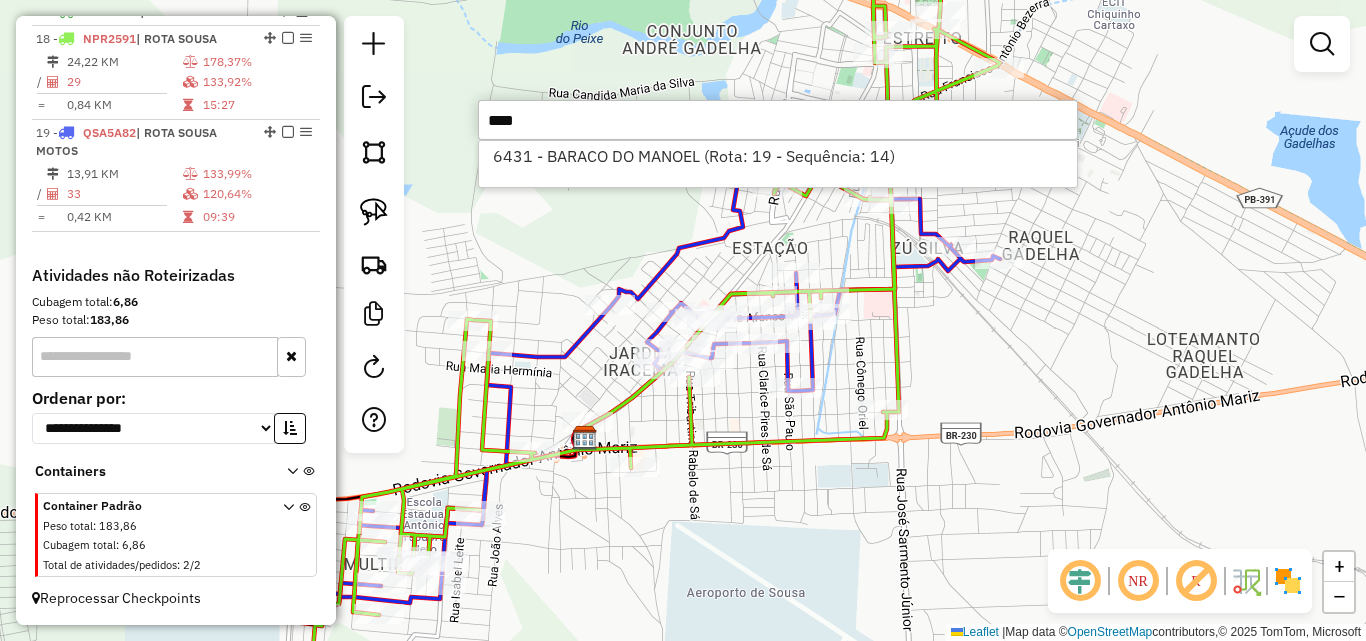 click on "**** 6431 - BARACO DO MANOEL (Rota: 19 - Sequência: 14)  1 items selected" at bounding box center [778, 120] 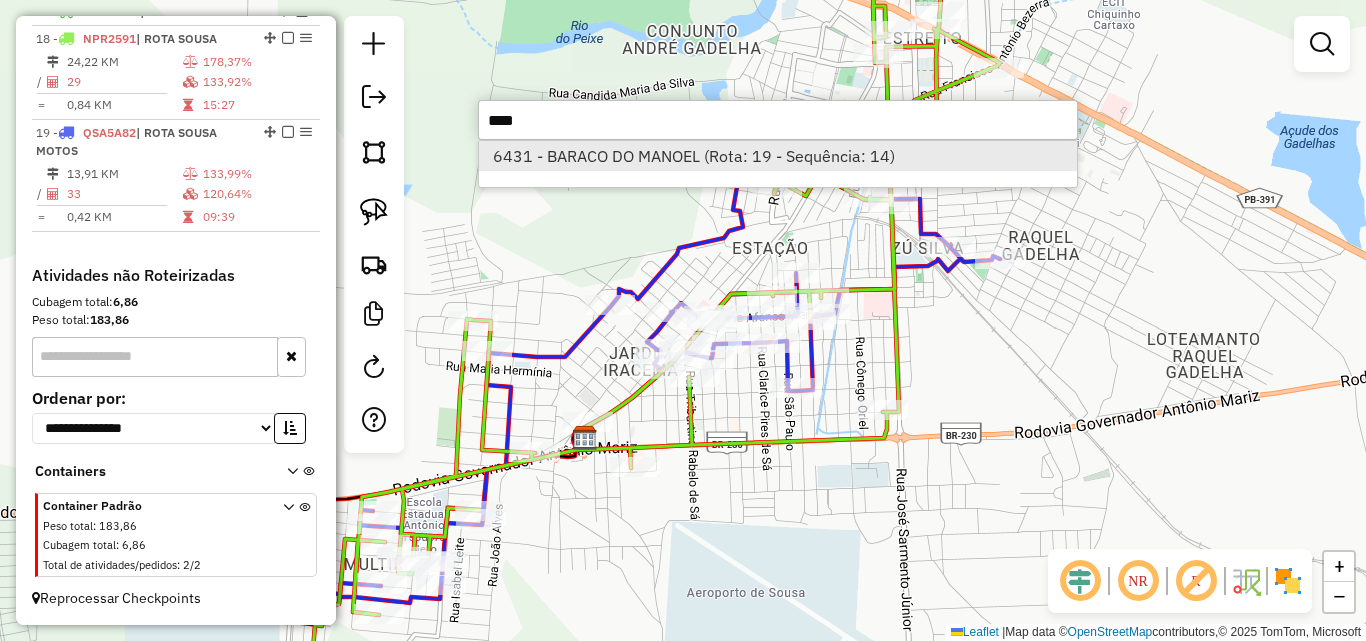 type on "****" 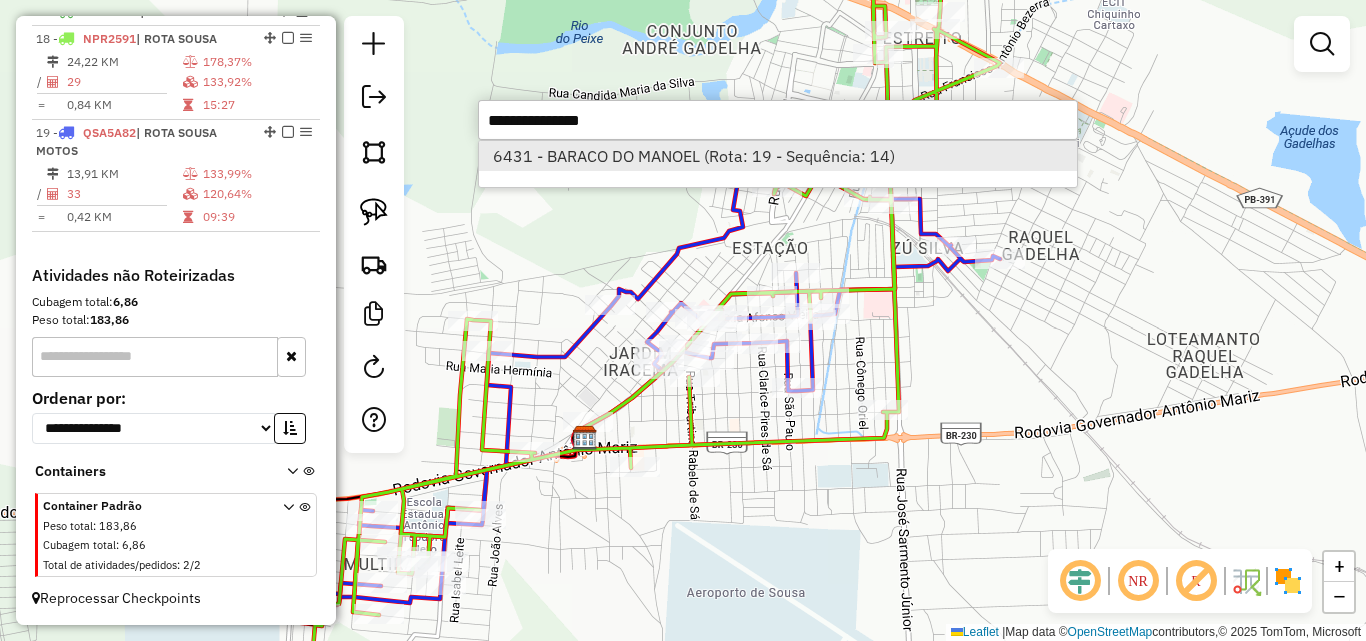 select on "*********" 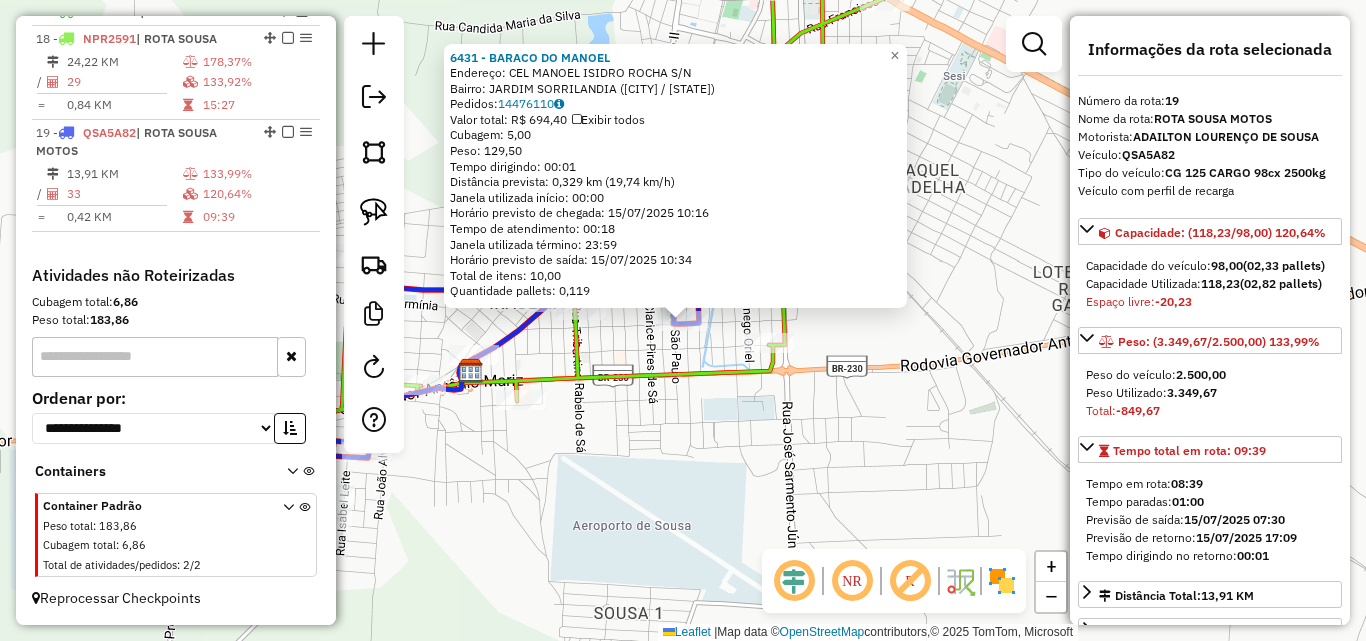 click on "6431 - BARACO DO MANOEL  Endereço:  CEL MANOEL ISIDRO ROCHA S/N   Bairro: JARDIM SORRILANDIA (SOUSA / PB)   Pedidos:  14476110   Valor total: R$ 694,40   Exibir todos   Cubagem: 5,00  Peso: 129,50  Tempo dirigindo: 00:01   Distância prevista: 0,329 km (19,74 km/h)   Janela utilizada início: 00:00   Horário previsto de chegada: 15/07/2025 10:16   Tempo de atendimento: 00:18   Janela utilizada término: 23:59   Horário previsto de saída: 15/07/2025 10:34   Total de itens: 10,00   Quantidade pallets: 0,119  × Janela de atendimento Grade de atendimento Capacidade Transportadoras Veículos Cliente Pedidos  Rotas Selecione os dias de semana para filtrar as janelas de atendimento  Seg   Ter   Qua   Qui   Sex   Sáb   Dom  Informe o período da janela de atendimento: De: Até:  Filtrar exatamente a janela do cliente  Considerar janela de atendimento padrão  Selecione os dias de semana para filtrar as grades de atendimento  Seg   Ter   Qua   Qui   Sex   Sáb   Dom   Peso mínimo:   Peso máximo:   De:   Até:" 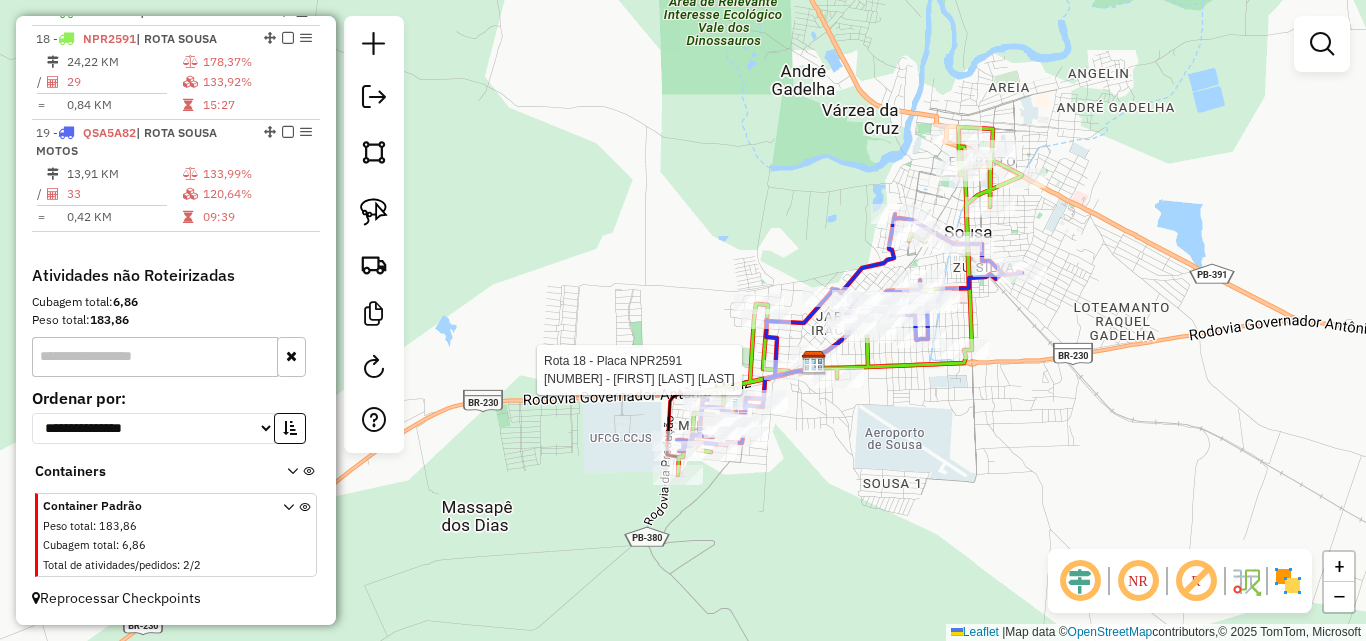 select on "*********" 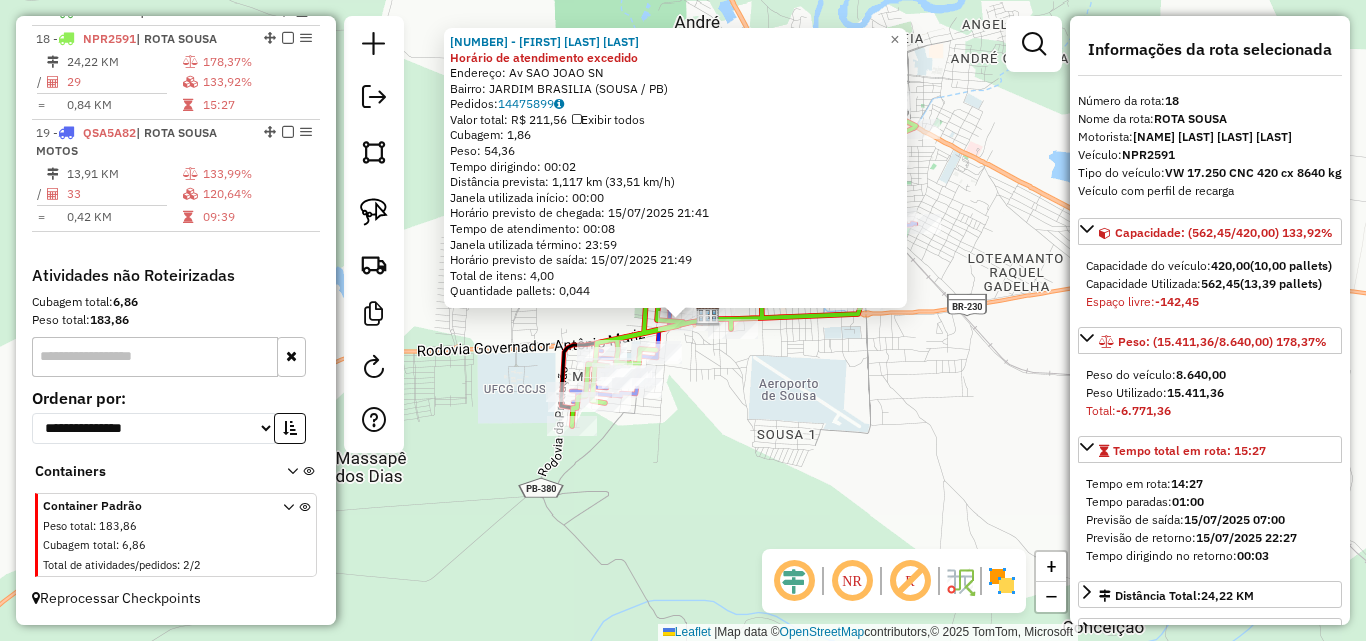 click on "4999 - WASHIGNTON OLIVEIRA DA SILVA Horário de atendimento excedido  Endereço: Av  SAO JOAO                       SN   Bairro: JARDIM BRASILIA (SOUSA / PB)   Pedidos:  14475899   Valor total: R$ 211,56   Exibir todos   Cubagem: 1,86  Peso: 54,36  Tempo dirigindo: 00:02   Distância prevista: 1,117 km (33,51 km/h)   Janela utilizada início: 00:00   Horário previsto de chegada: 15/07/2025 21:41   Tempo de atendimento: 00:08   Janela utilizada término: 23:59   Horário previsto de saída: 15/07/2025 21:49   Total de itens: 4,00   Quantidade pallets: 0,044  × Janela de atendimento Grade de atendimento Capacidade Transportadoras Veículos Cliente Pedidos  Rotas Selecione os dias de semana para filtrar as janelas de atendimento  Seg   Ter   Qua   Qui   Sex   Sáb   Dom  Informe o período da janela de atendimento: De: Até:  Filtrar exatamente a janela do cliente  Considerar janela de atendimento padrão  Selecione os dias de semana para filtrar as grades de atendimento  Seg   Ter   Qua   Qui   Sex   Sáb  +" 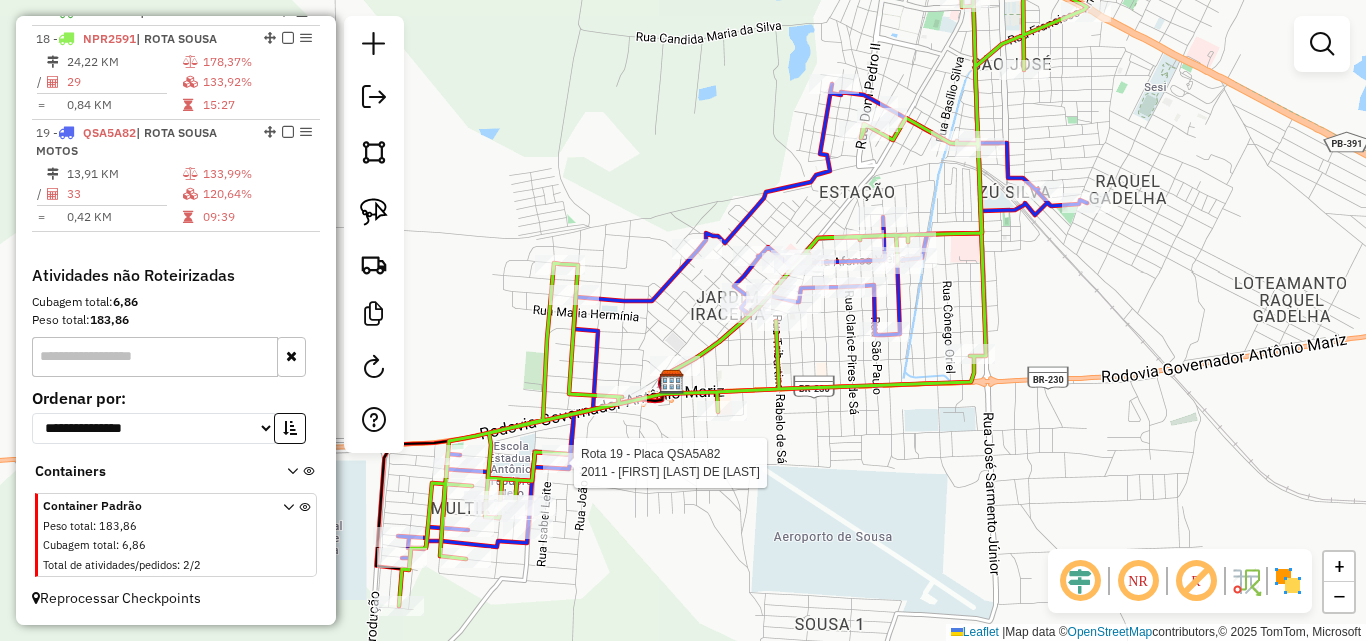 select on "*********" 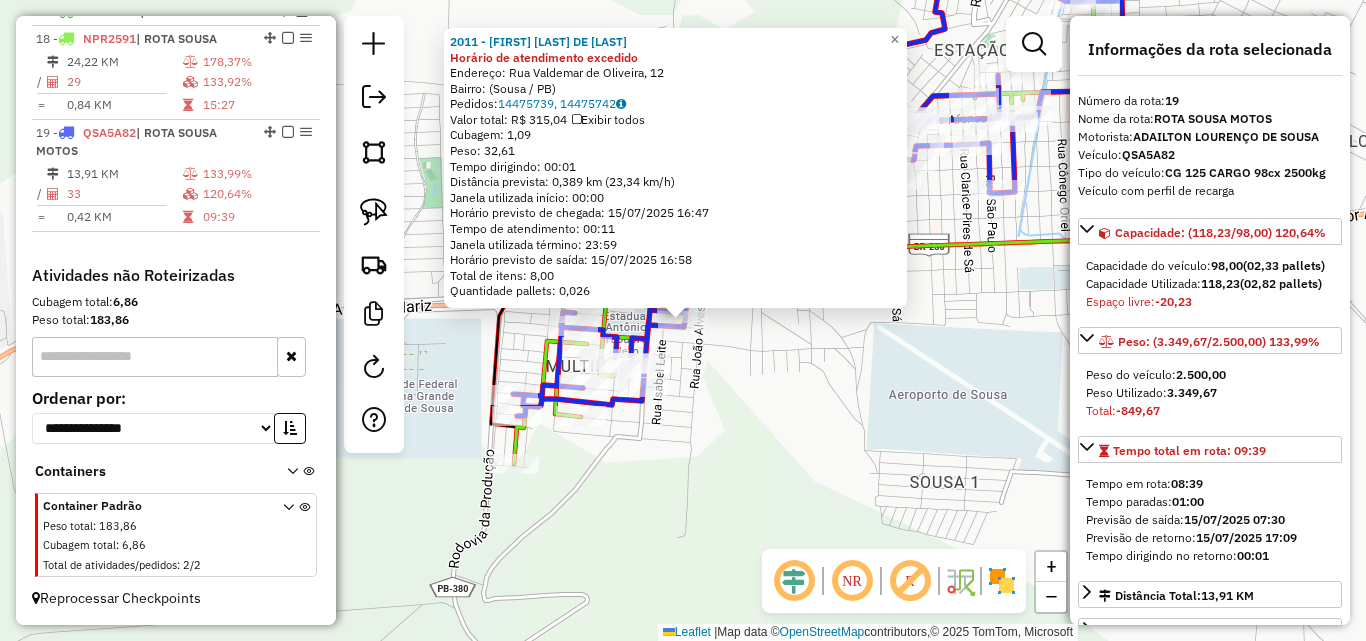 click on "2011 - JOSE LEITE DE OLIVEIRA Horário de atendimento excedido  Endereço: Rua Valdemar de Oliveira, 12   Bairro:  (Sousa / PB)   Pedidos:  14475739, 14475742   Valor total: R$ 315,04   Exibir todos   Cubagem: 1,09  Peso: 32,61  Tempo dirigindo: 00:01   Distância prevista: 0,389 km (23,34 km/h)   Janela utilizada início: 00:00   Horário previsto de chegada: 15/07/2025 16:47   Tempo de atendimento: 00:11   Janela utilizada término: 23:59   Horário previsto de saída: 15/07/2025 16:58   Total de itens: 8,00   Quantidade pallets: 0,026  × Janela de atendimento Grade de atendimento Capacidade Transportadoras Veículos Cliente Pedidos  Rotas Selecione os dias de semana para filtrar as janelas de atendimento  Seg   Ter   Qua   Qui   Sex   Sáb   Dom  Informe o período da janela de atendimento: De: Até:  Filtrar exatamente a janela do cliente  Considerar janela de atendimento padrão  Selecione os dias de semana para filtrar as grades de atendimento  Seg   Ter   Qua   Qui   Sex   Sáb   Dom   Peso mínimo:" 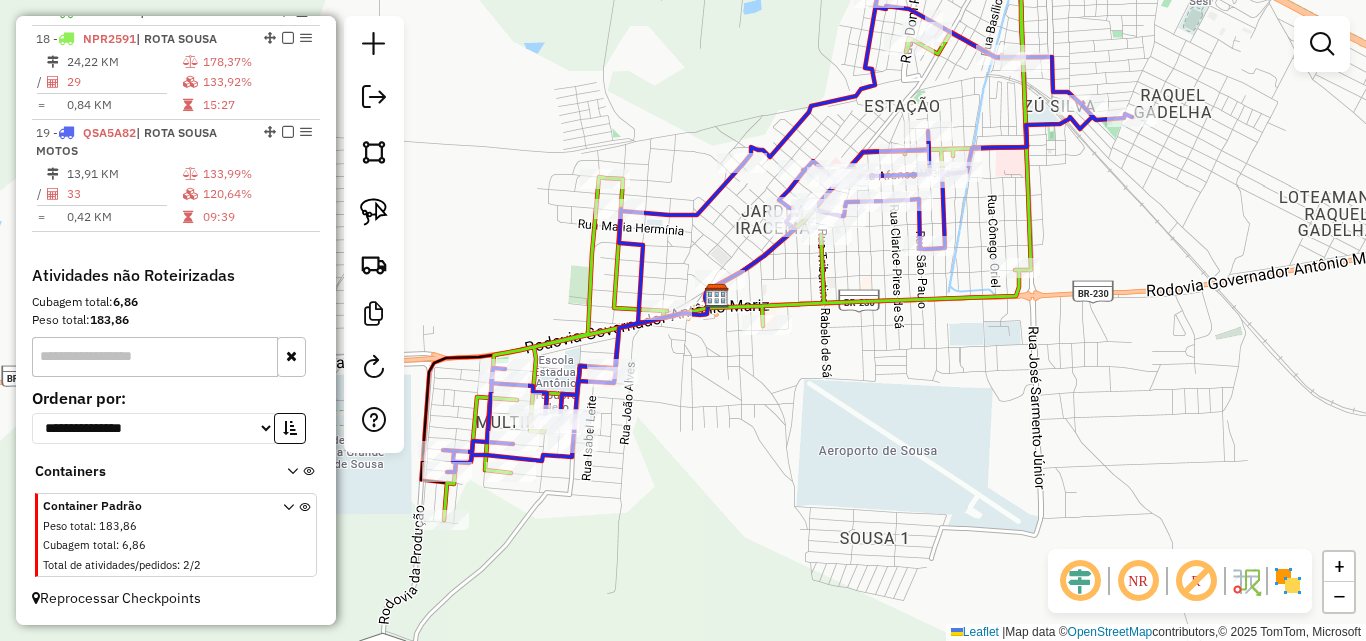 drag, startPoint x: 790, startPoint y: 422, endPoint x: 739, endPoint y: 466, distance: 67.357254 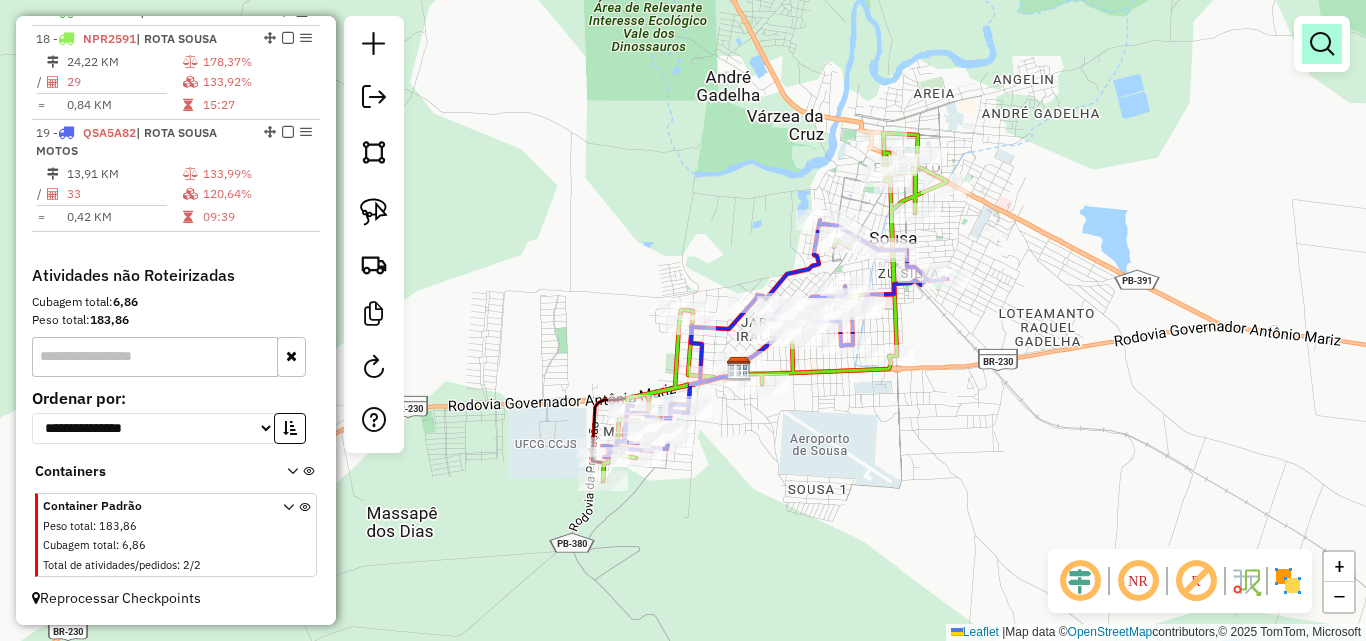 click at bounding box center (1322, 44) 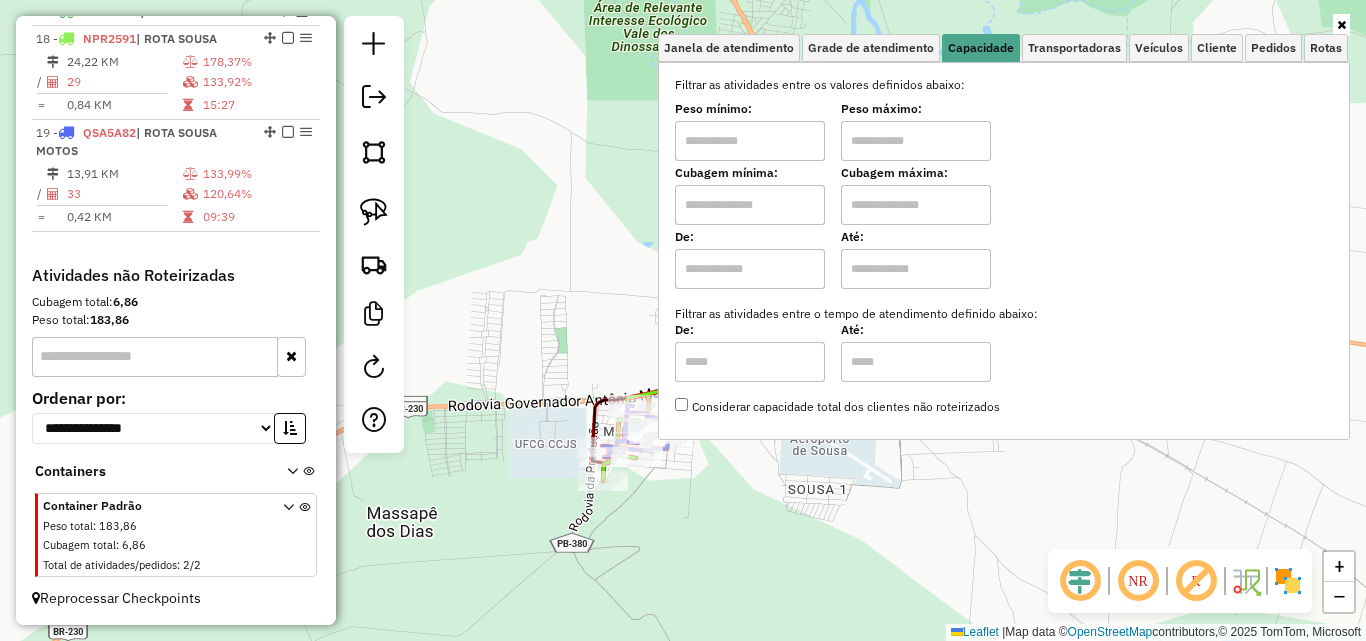 click at bounding box center (750, 141) 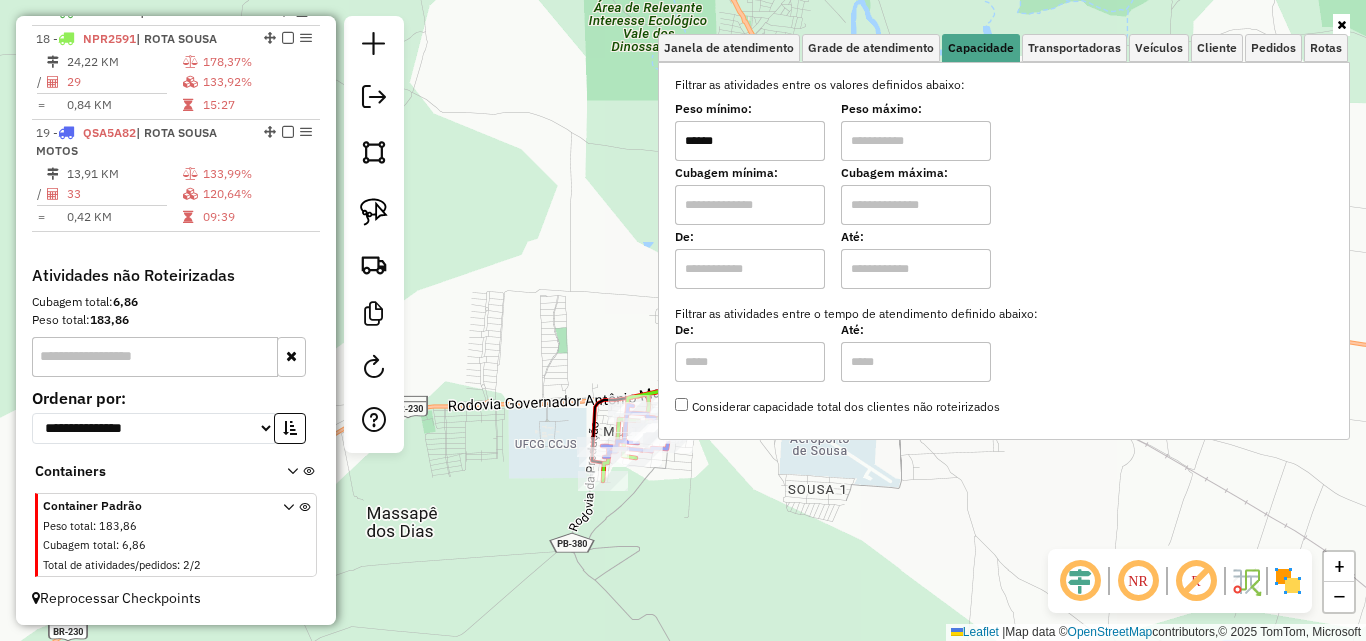 type on "******" 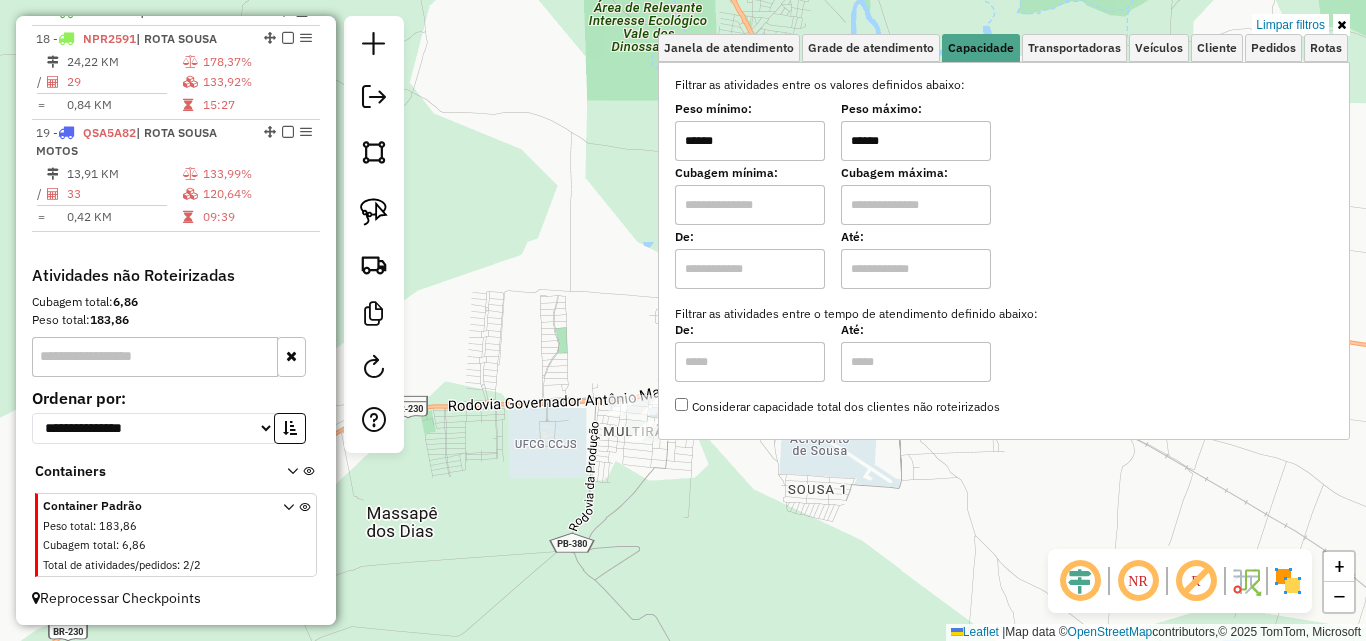 type on "******" 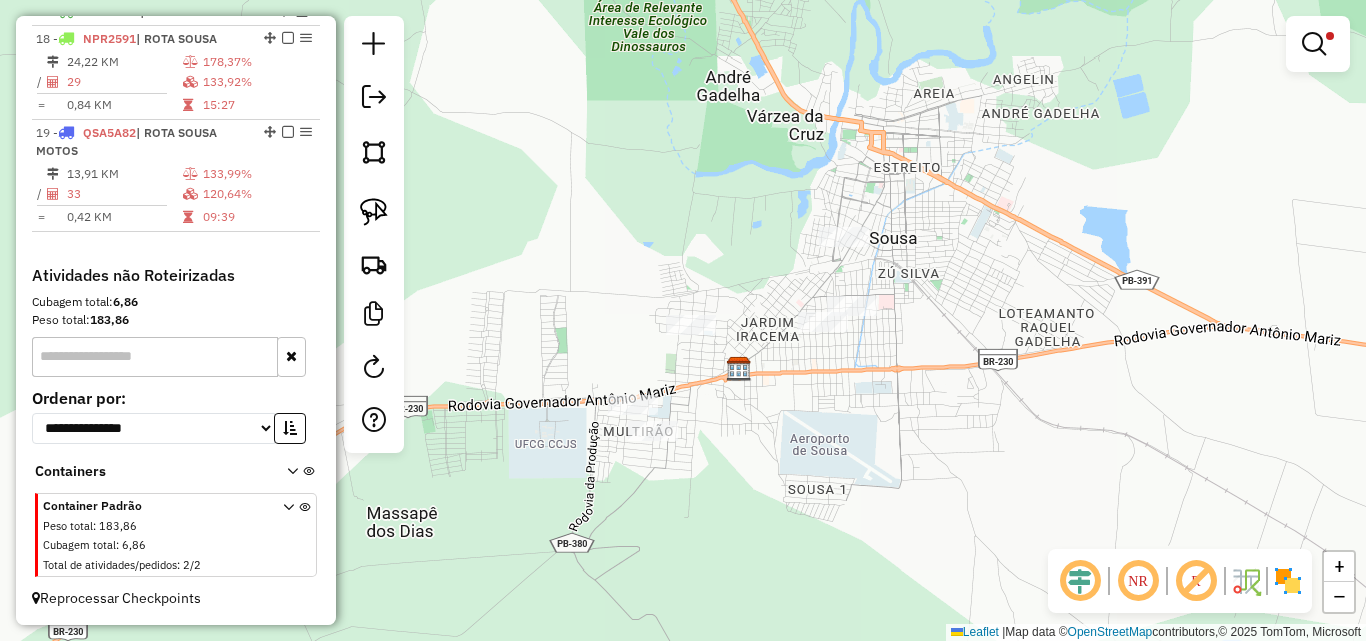 click on "Limpar filtros Janela de atendimento Grade de atendimento Capacidade Transportadoras Veículos Cliente Pedidos  Rotas Selecione os dias de semana para filtrar as janelas de atendimento  Seg   Ter   Qua   Qui   Sex   Sáb   Dom  Informe o período da janela de atendimento: De: Até:  Filtrar exatamente a janela do cliente  Considerar janela de atendimento padrão  Selecione os dias de semana para filtrar as grades de atendimento  Seg   Ter   Qua   Qui   Sex   Sáb   Dom   Considerar clientes sem dia de atendimento cadastrado  Clientes fora do dia de atendimento selecionado Filtrar as atividades entre os valores definidos abaixo:  Peso mínimo:  ******  Peso máximo:  ******  Cubagem mínima:   Cubagem máxima:   De:   Até:  Filtrar as atividades entre o tempo de atendimento definido abaixo:  De:   Até:   Considerar capacidade total dos clientes não roteirizados Transportadora: Selecione um ou mais itens Tipo de veículo: Selecione um ou mais itens Veículo: Selecione um ou mais itens Motorista: Nome: Setor:" 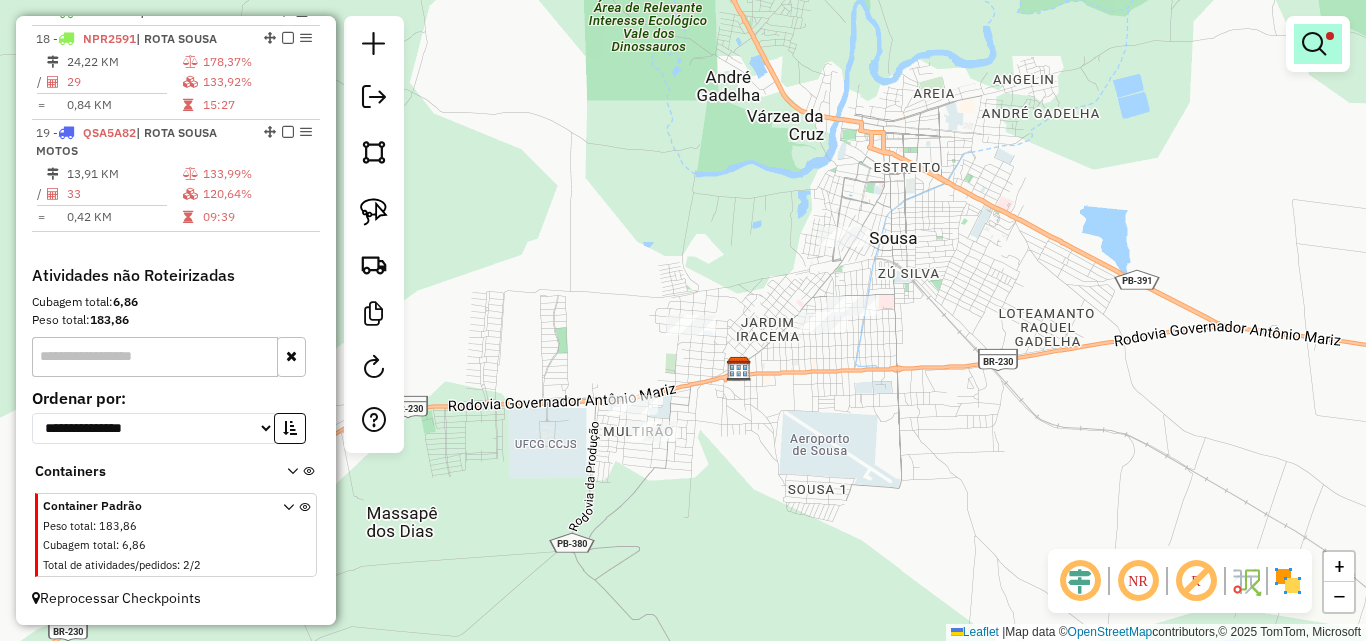 click at bounding box center (1314, 44) 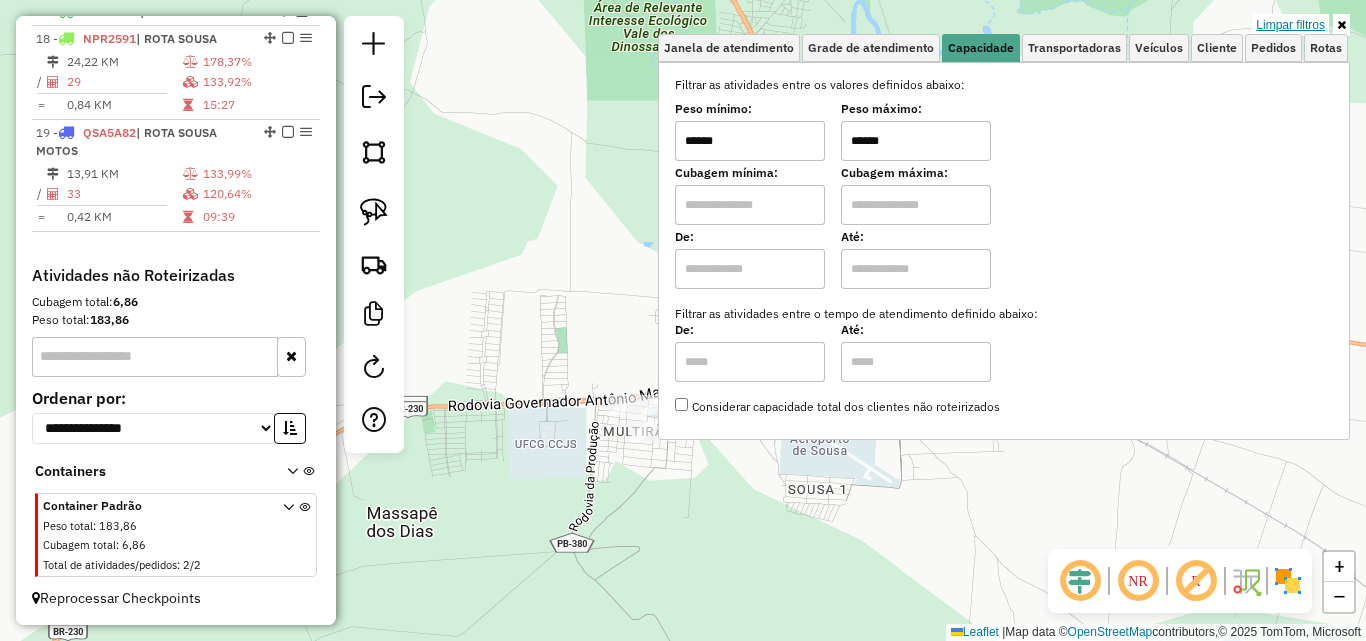 click on "Limpar filtros" at bounding box center (1290, 25) 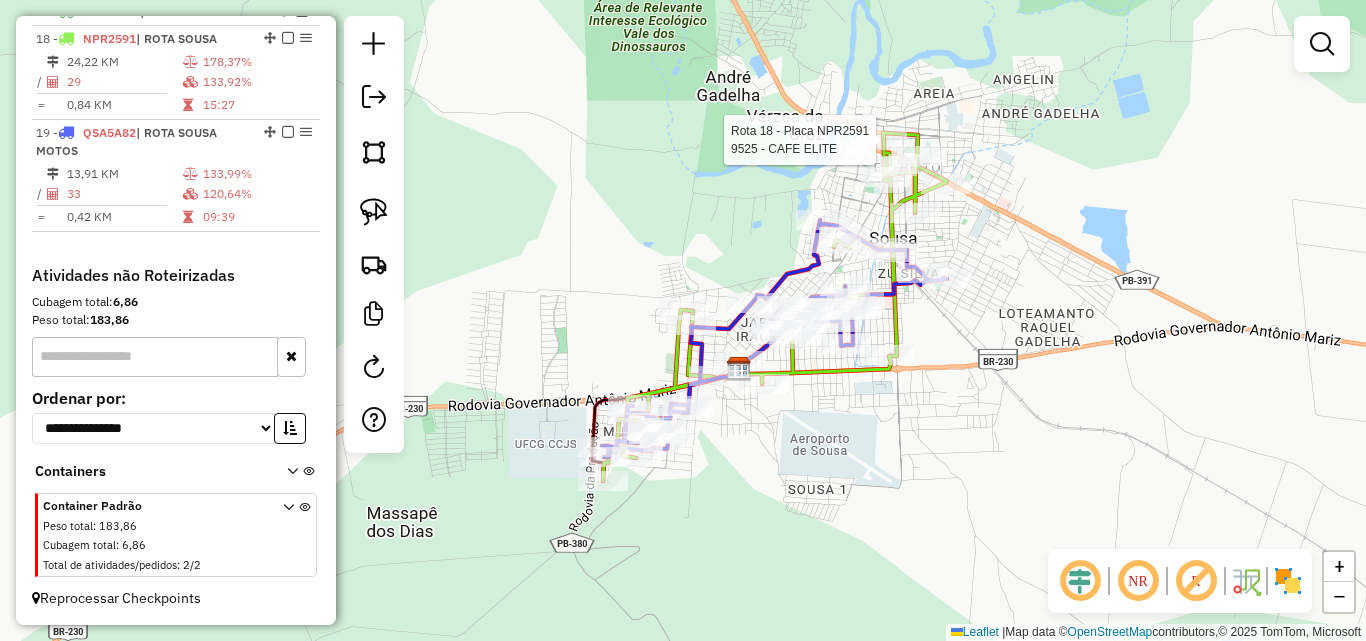 select on "*********" 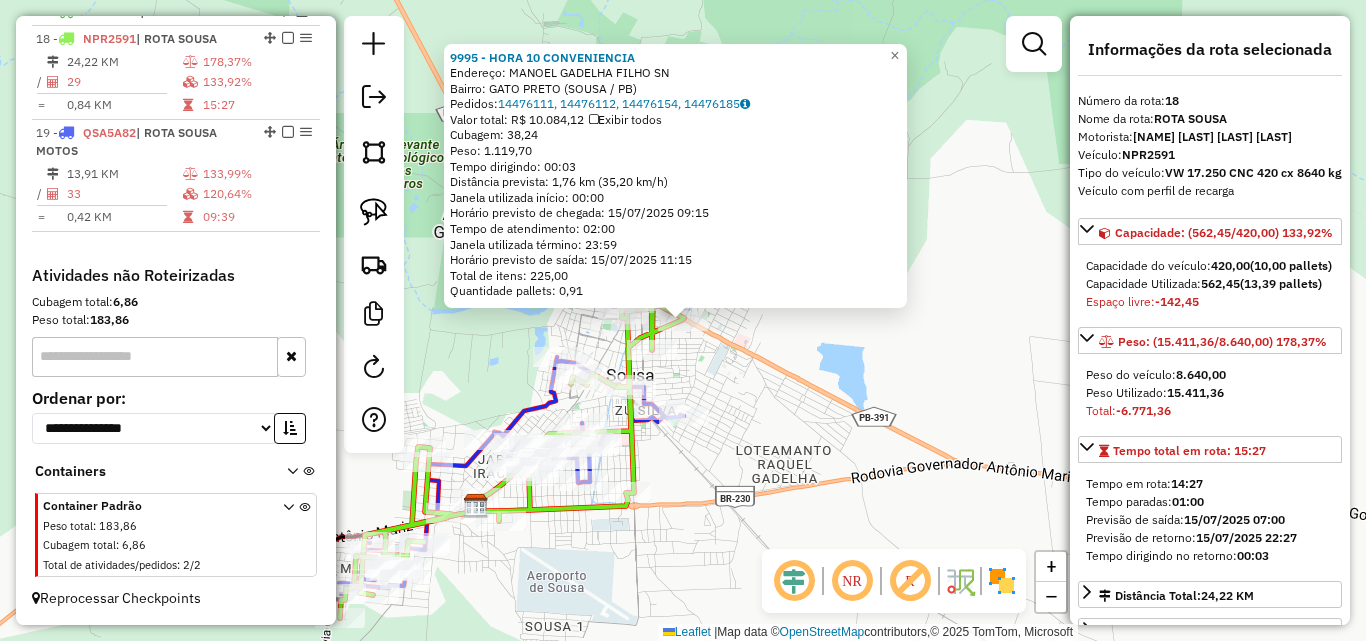 click 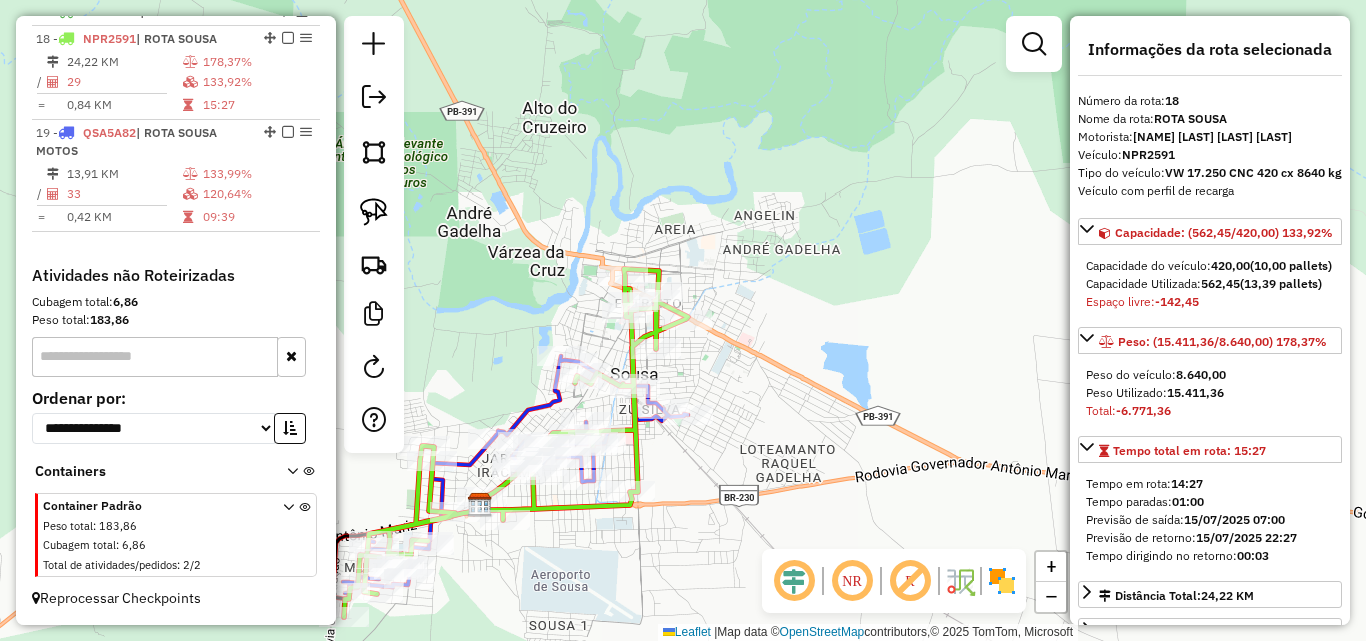 drag, startPoint x: 754, startPoint y: 350, endPoint x: 871, endPoint y: 311, distance: 123.32883 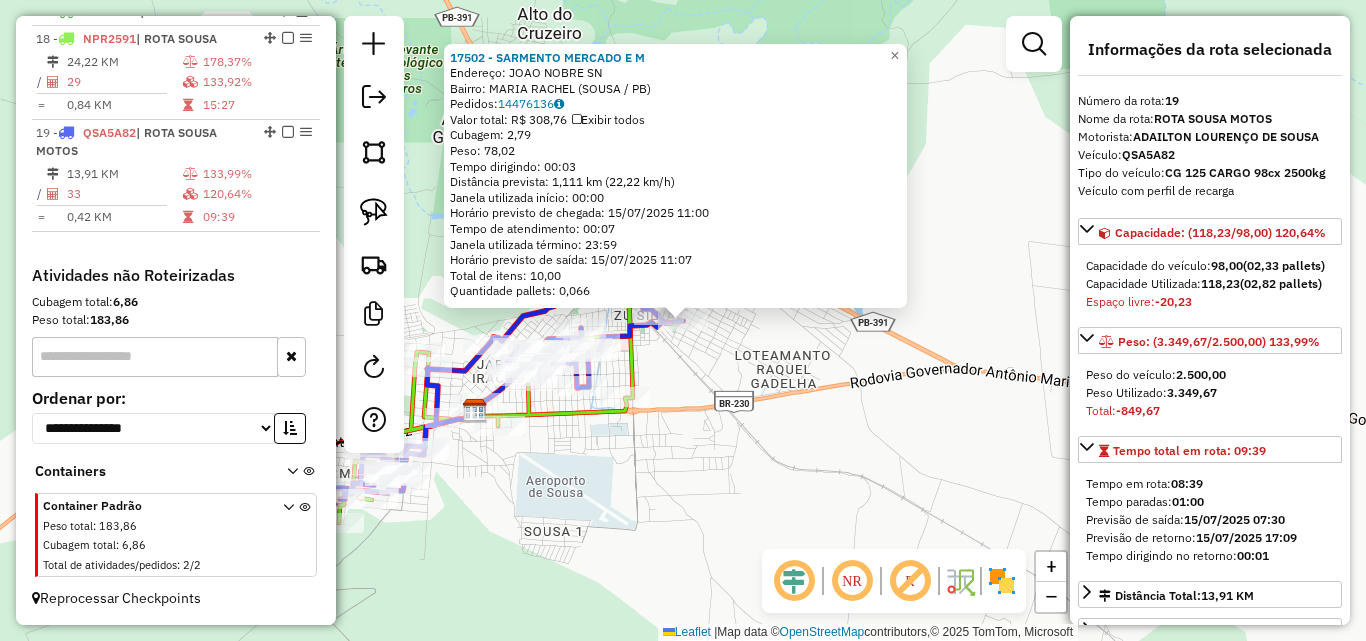 click on "17502 - SARMENTO MERCADO E M  Endereço:  JOAO NOBRE SN   Bairro: MARIA RACHEL (SOUSA / PB)   Pedidos:  14476136   Valor total: R$ 308,76   Exibir todos   Cubagem: 2,79  Peso: 78,02  Tempo dirigindo: 00:03   Distância prevista: 1,111 km (22,22 km/h)   Janela utilizada início: 00:00   Horário previsto de chegada: 15/07/2025 11:00   Tempo de atendimento: 00:07   Janela utilizada término: 23:59   Horário previsto de saída: 15/07/2025 11:07   Total de itens: 10,00   Quantidade pallets: 0,066  × Janela de atendimento Grade de atendimento Capacidade Transportadoras Veículos Cliente Pedidos  Rotas Selecione os dias de semana para filtrar as janelas de atendimento  Seg   Ter   Qua   Qui   Sex   Sáb   Dom  Informe o período da janela de atendimento: De: Até:  Filtrar exatamente a janela do cliente  Considerar janela de atendimento padrão  Selecione os dias de semana para filtrar as grades de atendimento  Seg   Ter   Qua   Qui   Sex   Sáb   Dom   Considerar clientes sem dia de atendimento cadastrado  De:" 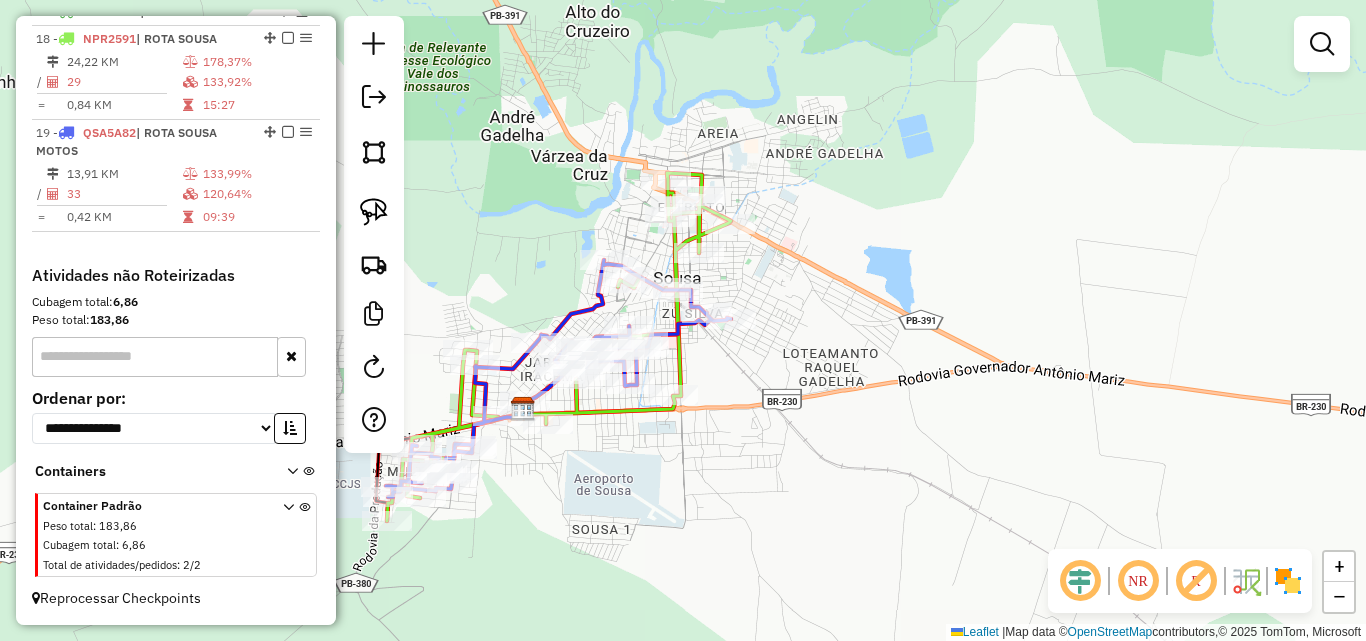 drag, startPoint x: 711, startPoint y: 445, endPoint x: 794, endPoint y: 445, distance: 83 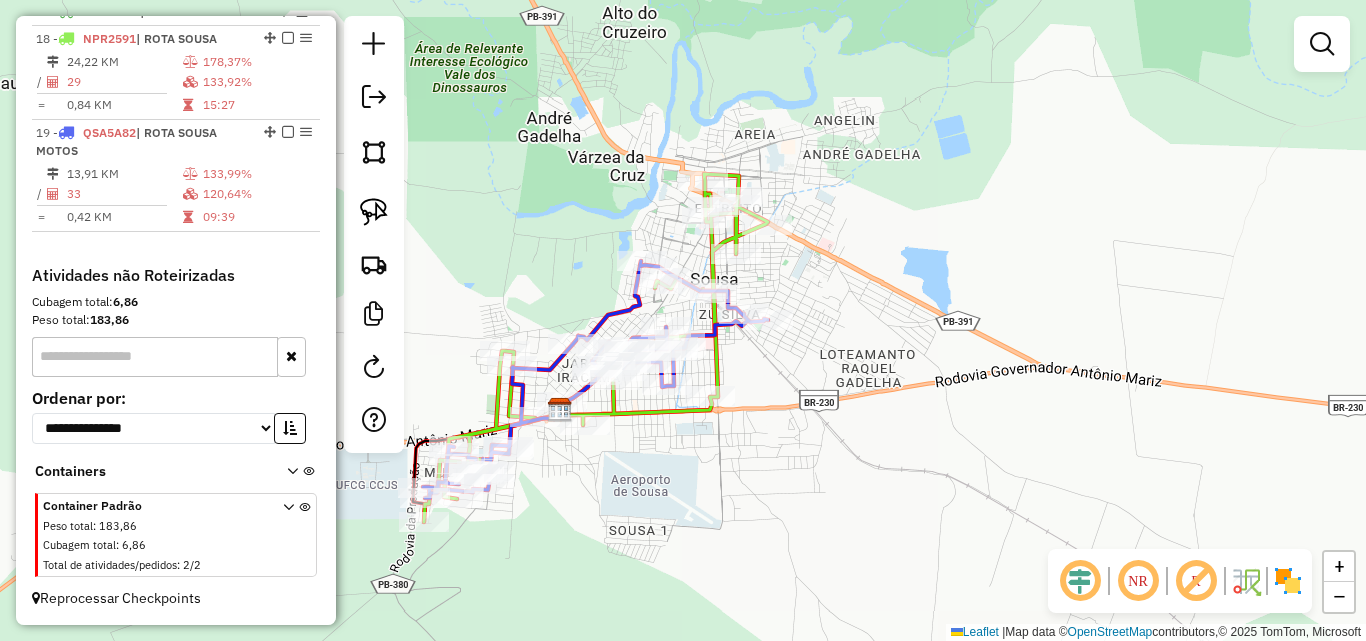 click 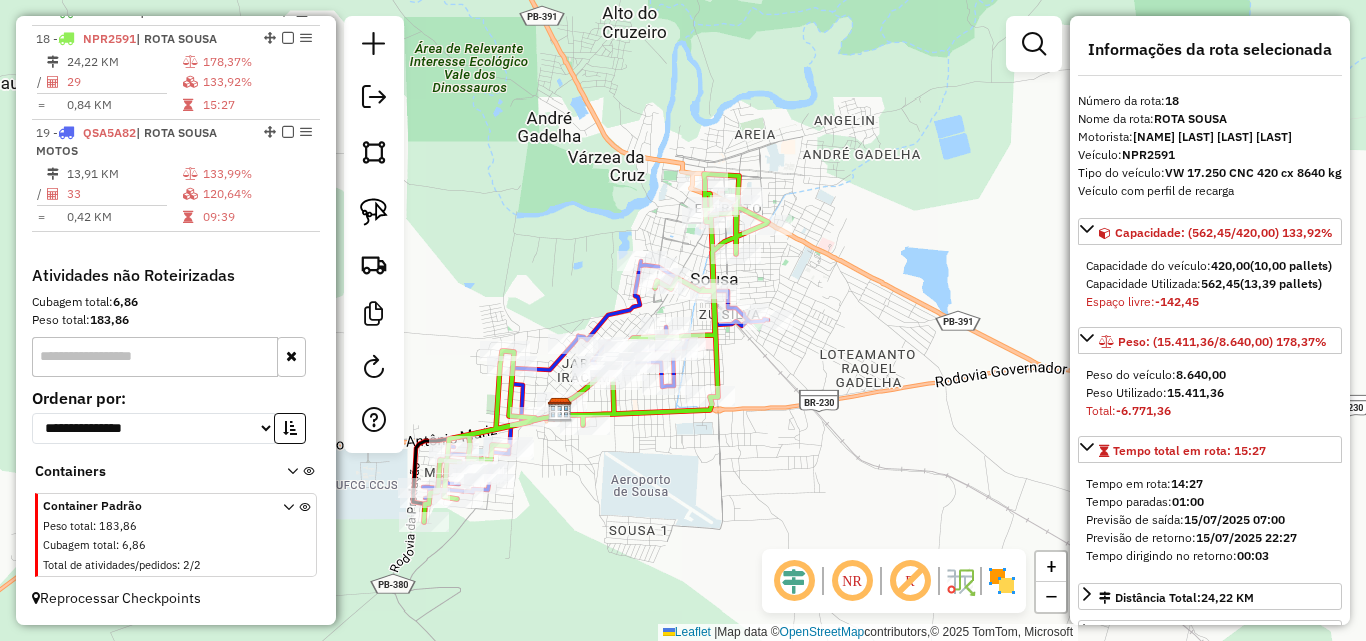 click 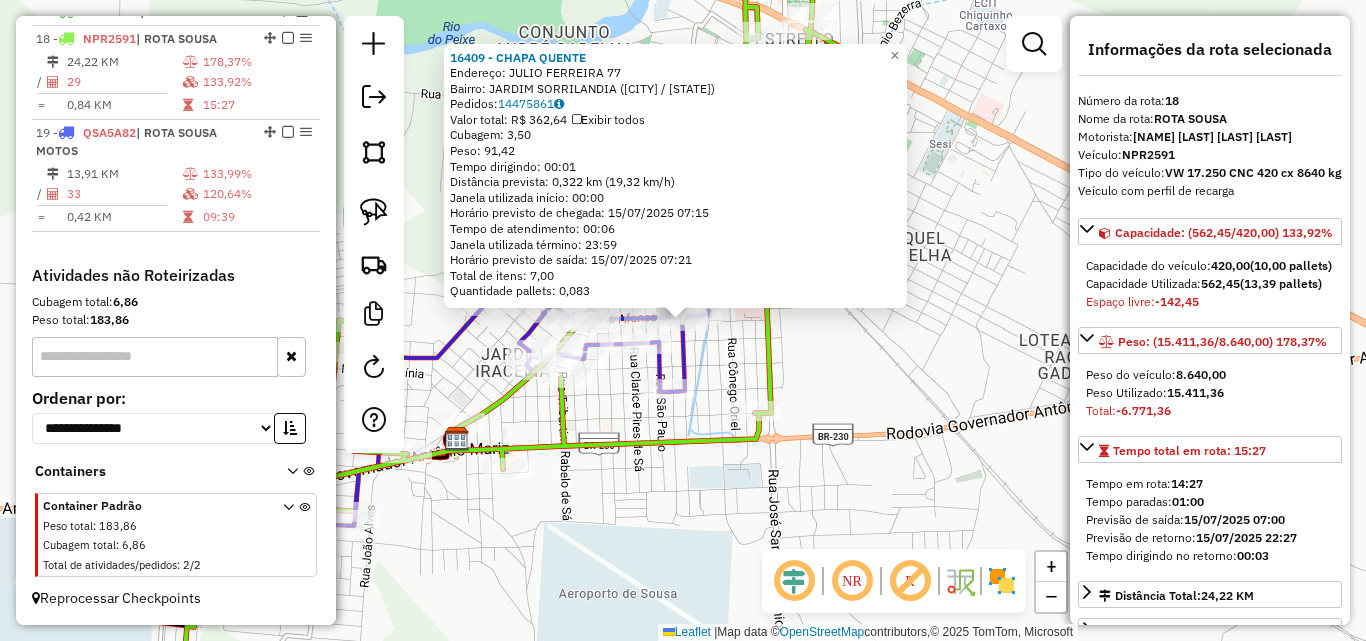 click on "16409 - CHAPA QUENTE  Endereço:  JULIO FERREIRA 77   Bairro: JARDIM SORRILANDIA (SOUSA / PB)   Pedidos:  14475861   Valor total: R$ 362,64   Exibir todos   Cubagem: 3,50  Peso: 91,42  Tempo dirigindo: 00:01   Distância prevista: 0,322 km (19,32 km/h)   Janela utilizada início: 00:00   Horário previsto de chegada: 15/07/2025 07:15   Tempo de atendimento: 00:06   Janela utilizada término: 23:59   Horário previsto de saída: 15/07/2025 07:21   Total de itens: 7,00   Quantidade pallets: 0,083  × Janela de atendimento Grade de atendimento Capacidade Transportadoras Veículos Cliente Pedidos  Rotas Selecione os dias de semana para filtrar as janelas de atendimento  Seg   Ter   Qua   Qui   Sex   Sáb   Dom  Informe o período da janela de atendimento: De: Até:  Filtrar exatamente a janela do cliente  Considerar janela de atendimento padrão  Selecione os dias de semana para filtrar as grades de atendimento  Seg   Ter   Qua   Qui   Sex   Sáb   Dom   Considerar clientes sem dia de atendimento cadastrado  De:" 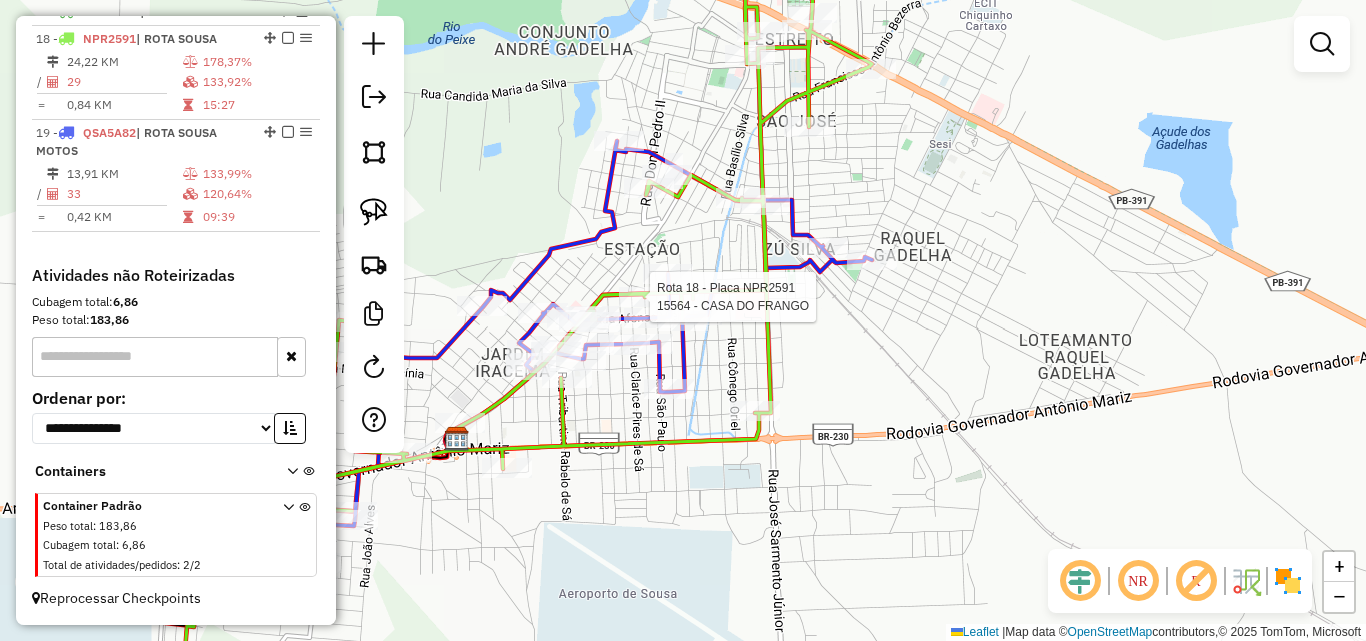 select on "*********" 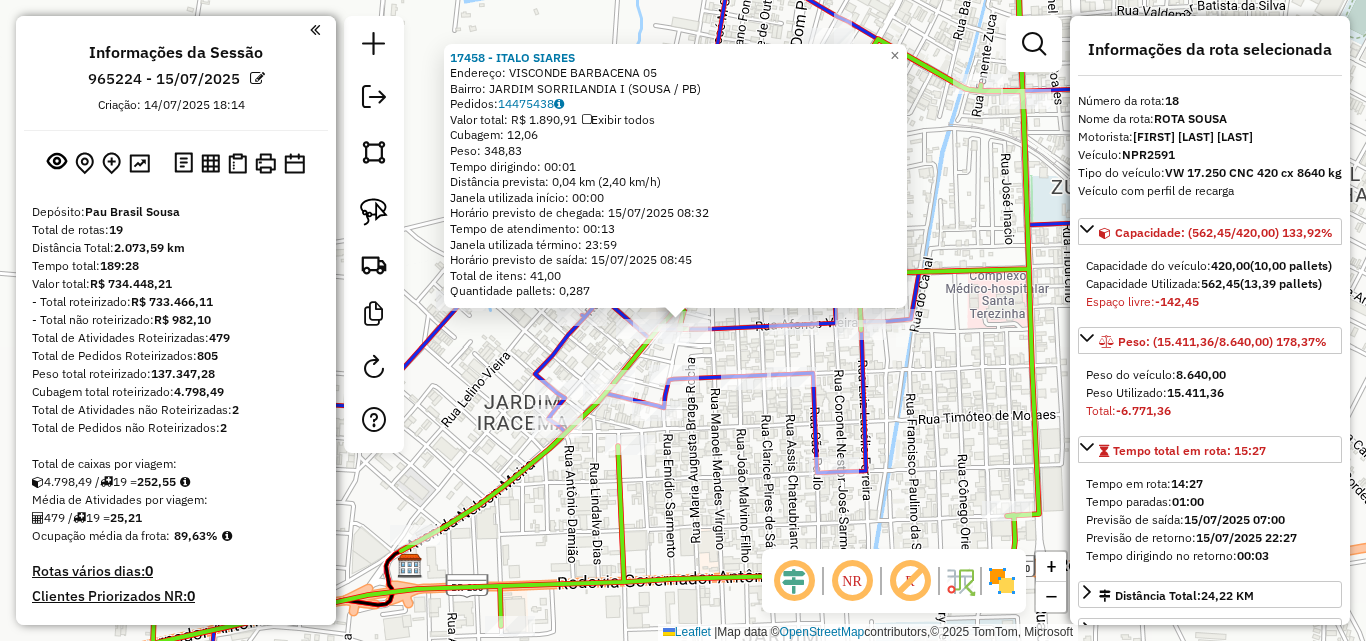 select on "*********" 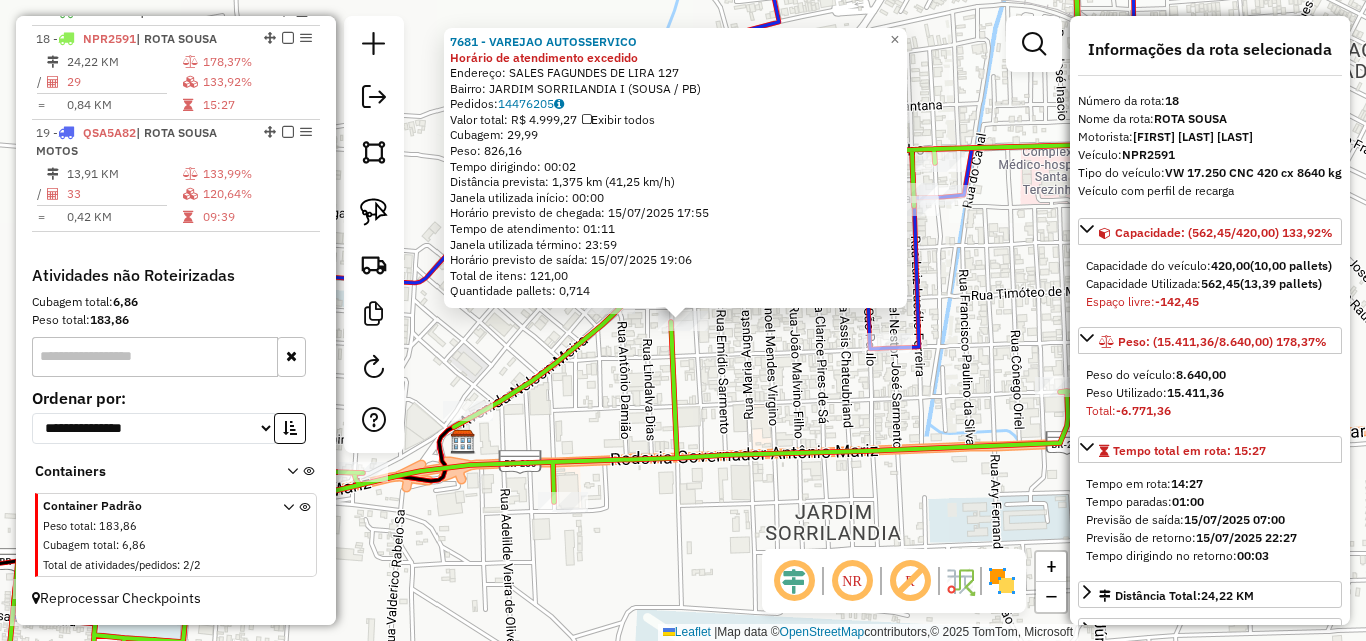 click on "[NUMBER] - VAREJAO AUTOSSERVICO Horário de atendimento excedido  Endereço:  SALES FAGUNDES DE LIRA [NUMBER]   Bairro: JARDIM SORRILANDIA I ([CITY] / [STATE])   Pedidos:  [NUMBER]   Valor total: R$ [PRICE]   Exibir todos   Cubagem: [NUMBER]  Peso: [NUMBER]  Tempo dirigindo: [TIME]   Distância prevista: [NUMBER] km ([NUMBER] km/h)   Janela utilizada início: [TIME]   Horário previsto de chegada: [DATE] [TIME]   Tempo de atendimento: [TIME]   Janela utilizada término: [TIME]   Horário previsto de saída: [DATE] [TIME]   Total de itens: [NUMBER]   Quantidade pallets: [NUMBER]  × Janela de atendimento Grade de atendimento Capacidade Transportadoras Veículos Cliente Pedidos  Rotas Selecione os dias de semana para filtrar as janelas de atendimento  Seg   Ter   Qua   Qui   Sex   Sáb   Dom  Informe o período da janela de atendimento: De: Até:  Filtrar exatamente a janela do cliente  Considerar janela de atendimento padrão  Selecione os dias de semana para filtrar as grades de atendimento  Seg   Ter   Qua   Qui   Sex   Sáb   Dom  De:" 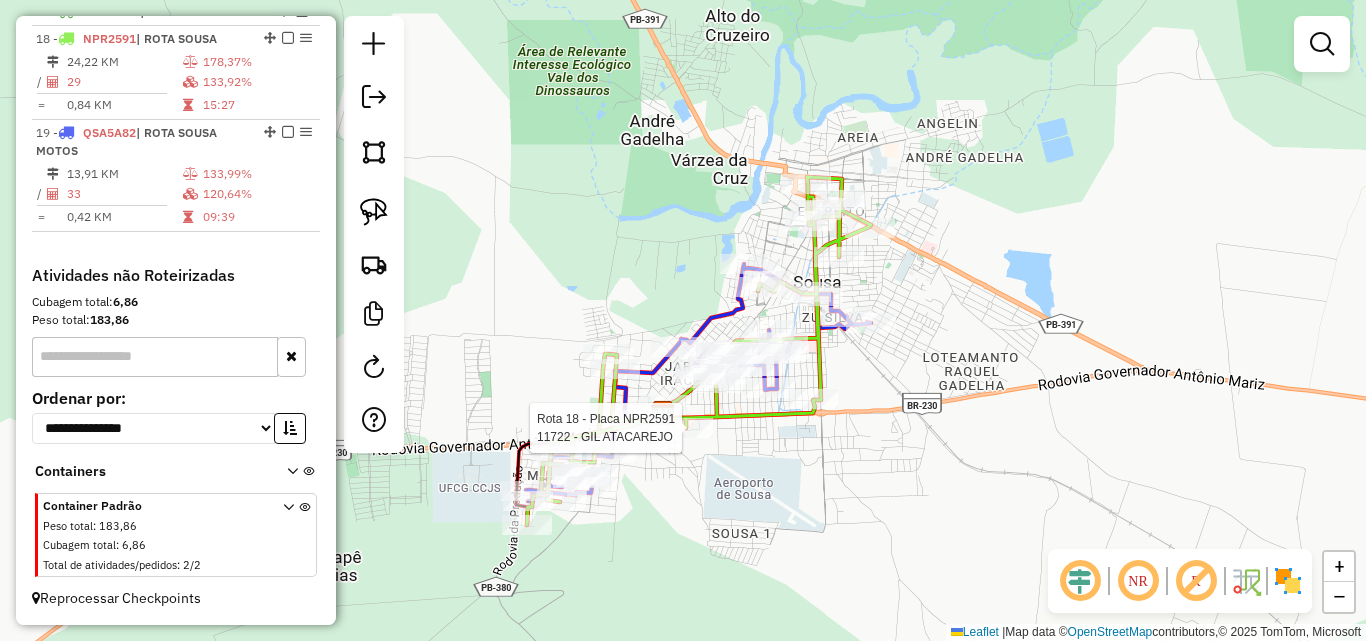 select on "*********" 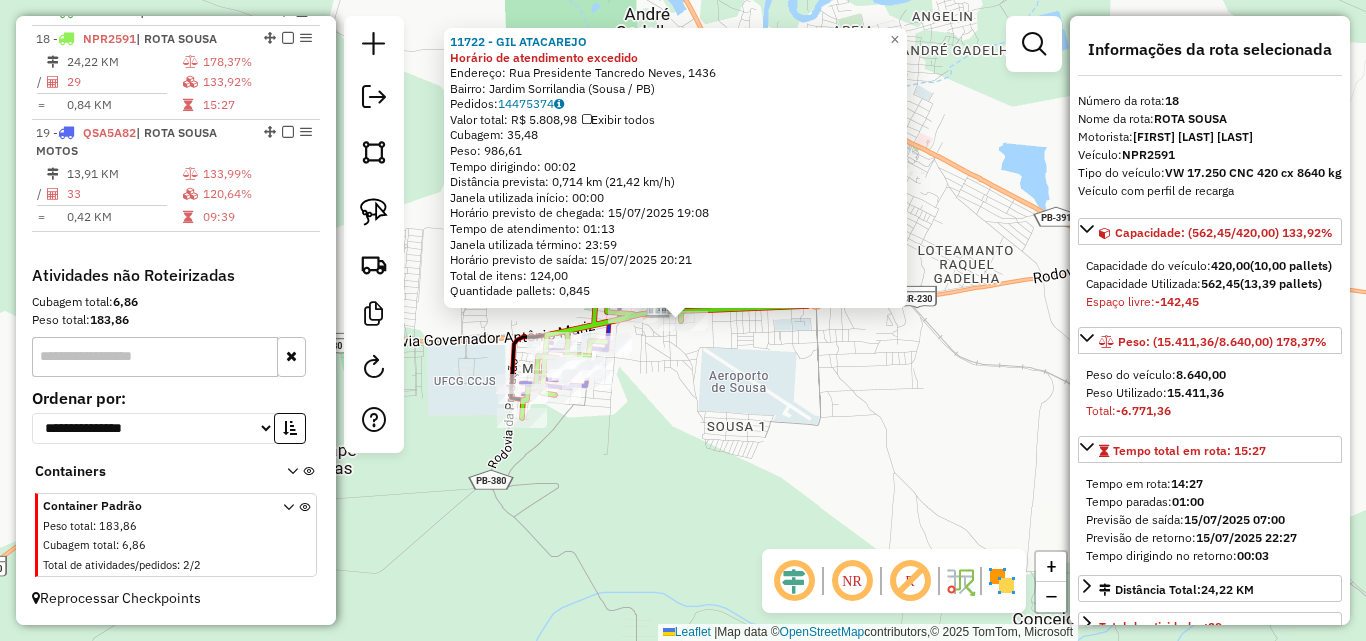 click on "11722 - GIL ATACAREJO Horário de atendimento excedido  Endereço: Rua Presidente Tancredo Neves, 1436   Bairro: Jardim Sorrilandia (Sousa / PB)   Pedidos:  14475374   Valor total: R$ 5.808,98   Exibir todos   Cubagem: 35,48  Peso: 986,61  Tempo dirigindo: 00:02   Distância prevista: 0,714 km (21,42 km/h)   Janela utilizada início: 00:00   Horário previsto de chegada: 15/07/2025 19:08   Tempo de atendimento: 01:13   Janela utilizada término: 23:59   Horário previsto de saída: 15/07/2025 20:21   Total de itens: 124,00   Quantidade pallets: 0,845  × Janela de atendimento Grade de atendimento Capacidade Transportadoras Veículos Cliente Pedidos  Rotas Selecione os dias de semana para filtrar as janelas de atendimento  Seg   Ter   Qua   Qui   Sex   Sáb   Dom  Informe o período da janela de atendimento: De: Até:  Filtrar exatamente a janela do cliente  Considerar janela de atendimento padrão  Selecione os dias de semana para filtrar as grades de atendimento  Seg   Ter   Qua   Qui   Sex   Sáb   Dom  De:" 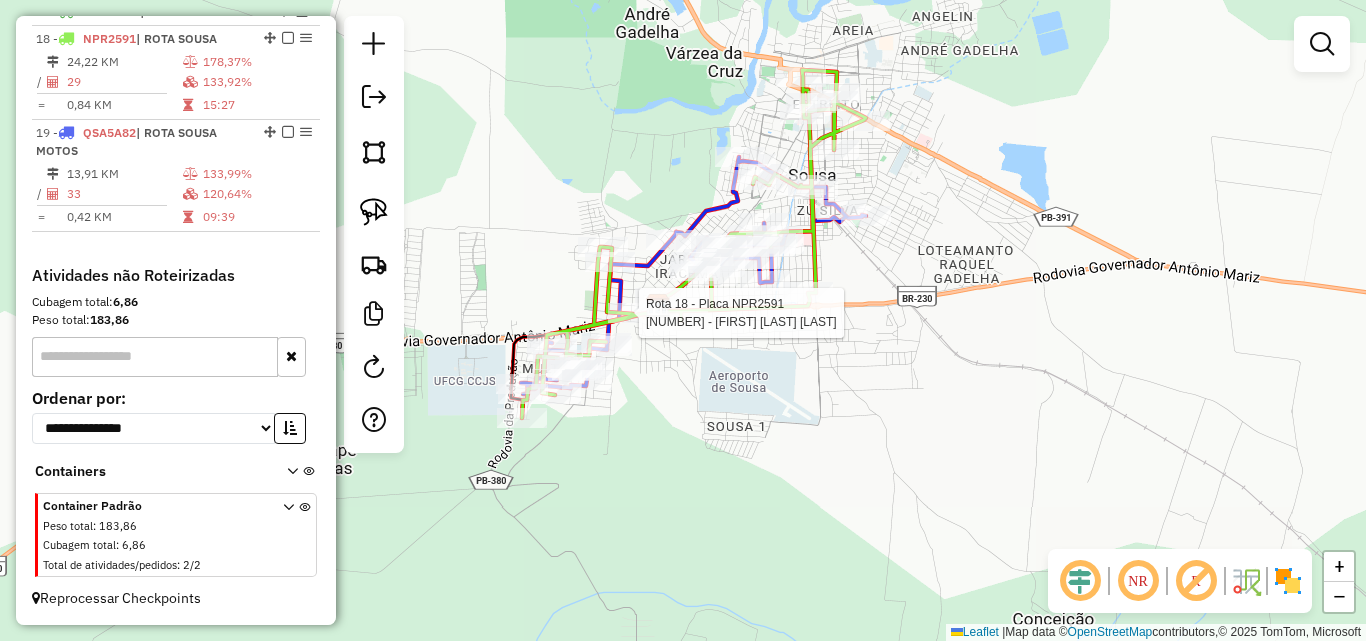 select on "*********" 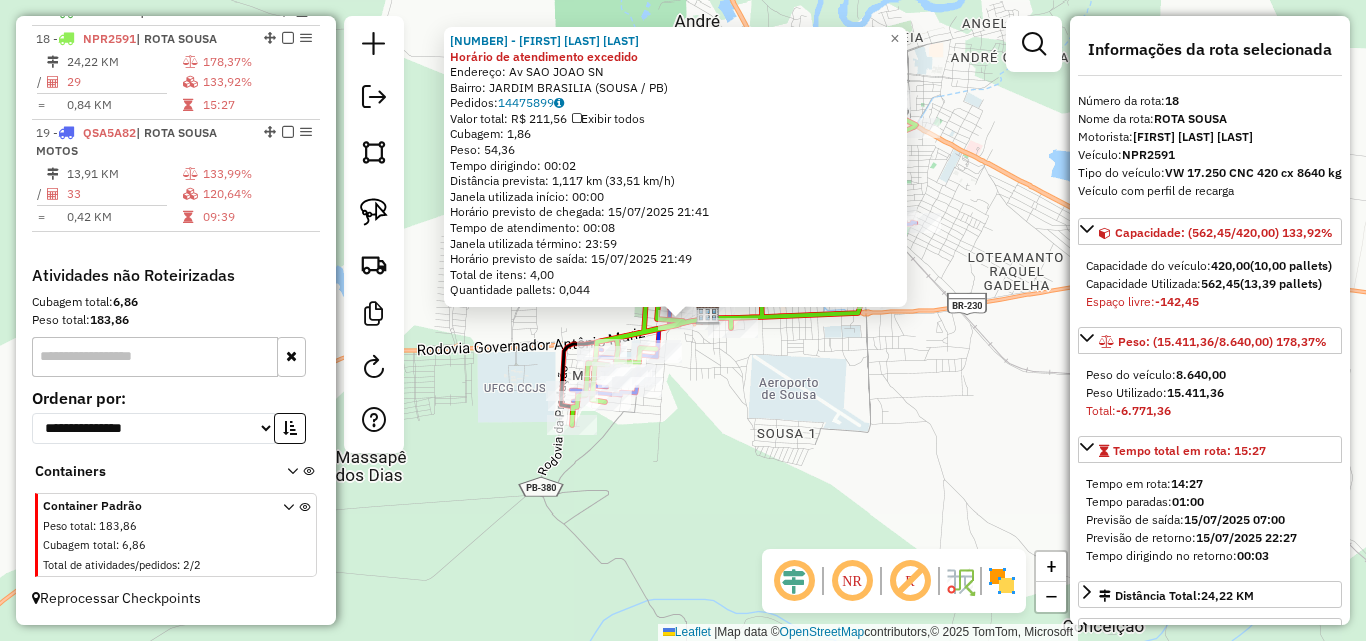 drag, startPoint x: 722, startPoint y: 416, endPoint x: 695, endPoint y: 393, distance: 35.468296 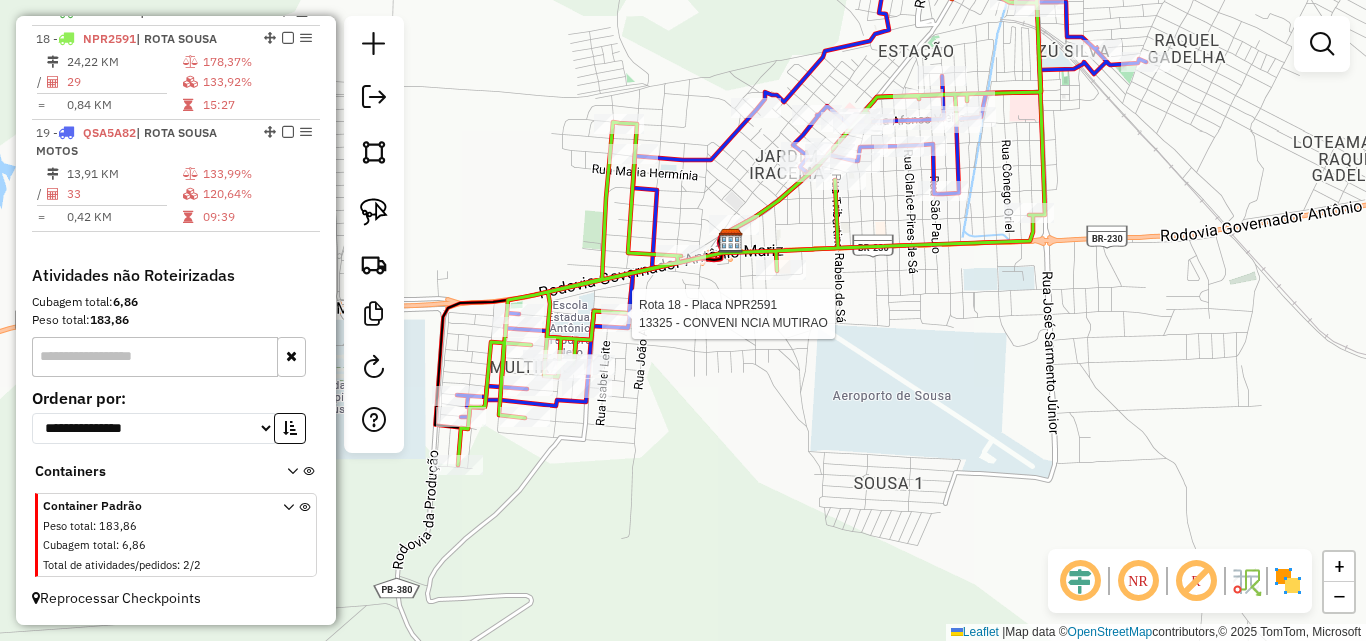 select on "*********" 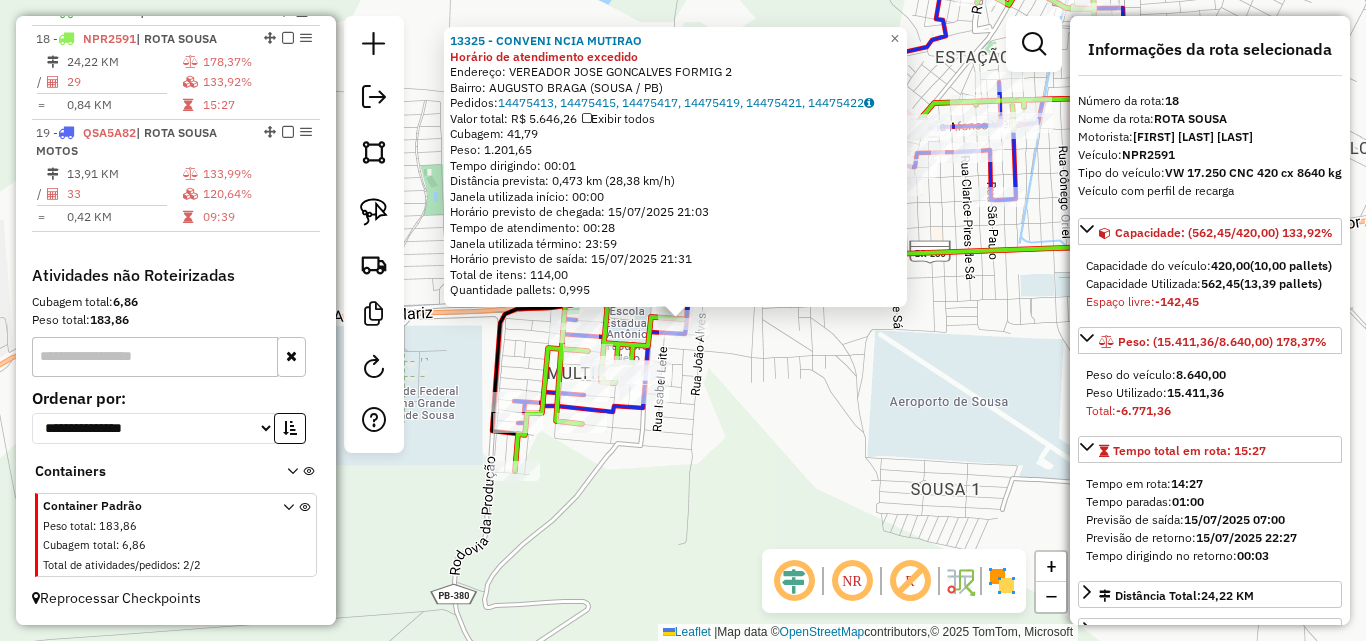 click on "11101 - [FIRST] [LAST] (Rota: 8 - Sequência: 5 - Pedido(s): 14475462,14475838)" 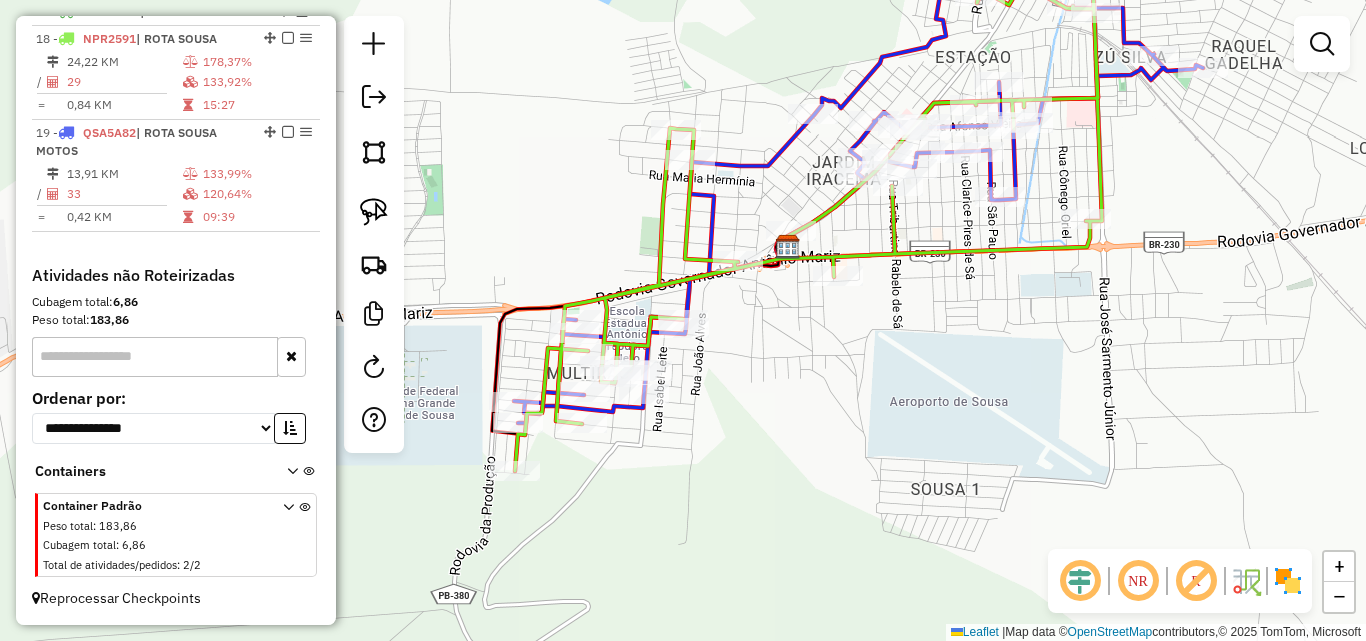 click 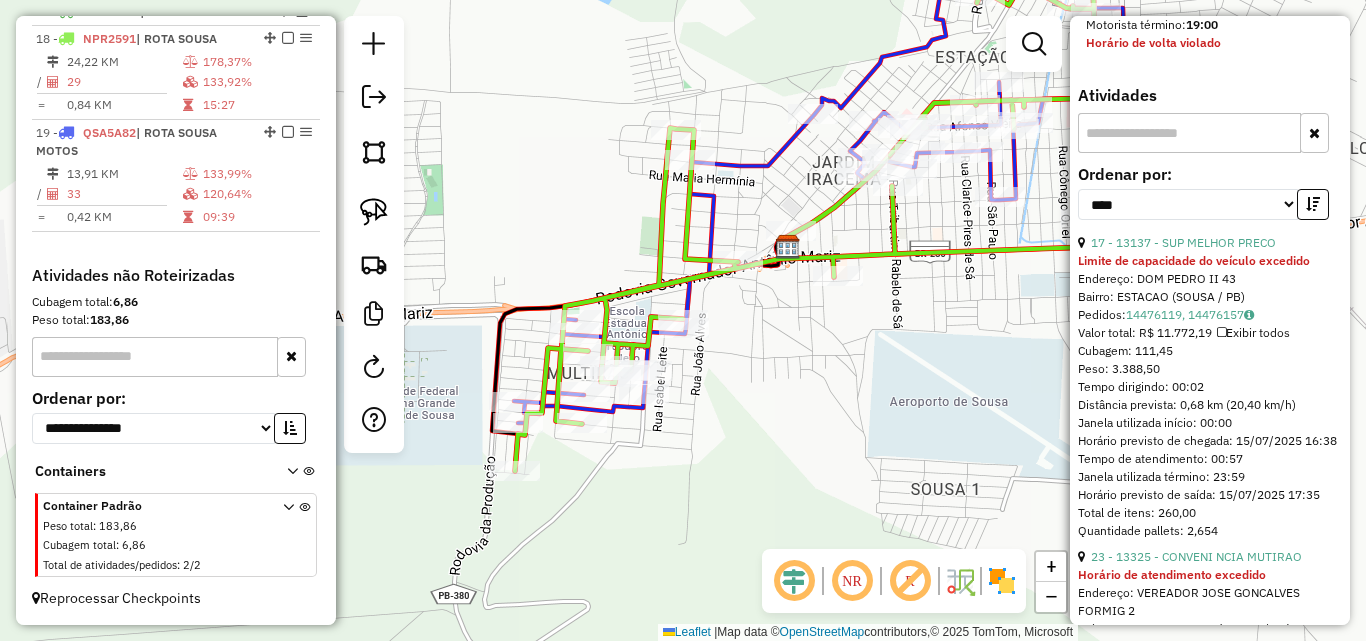 scroll, scrollTop: 800, scrollLeft: 0, axis: vertical 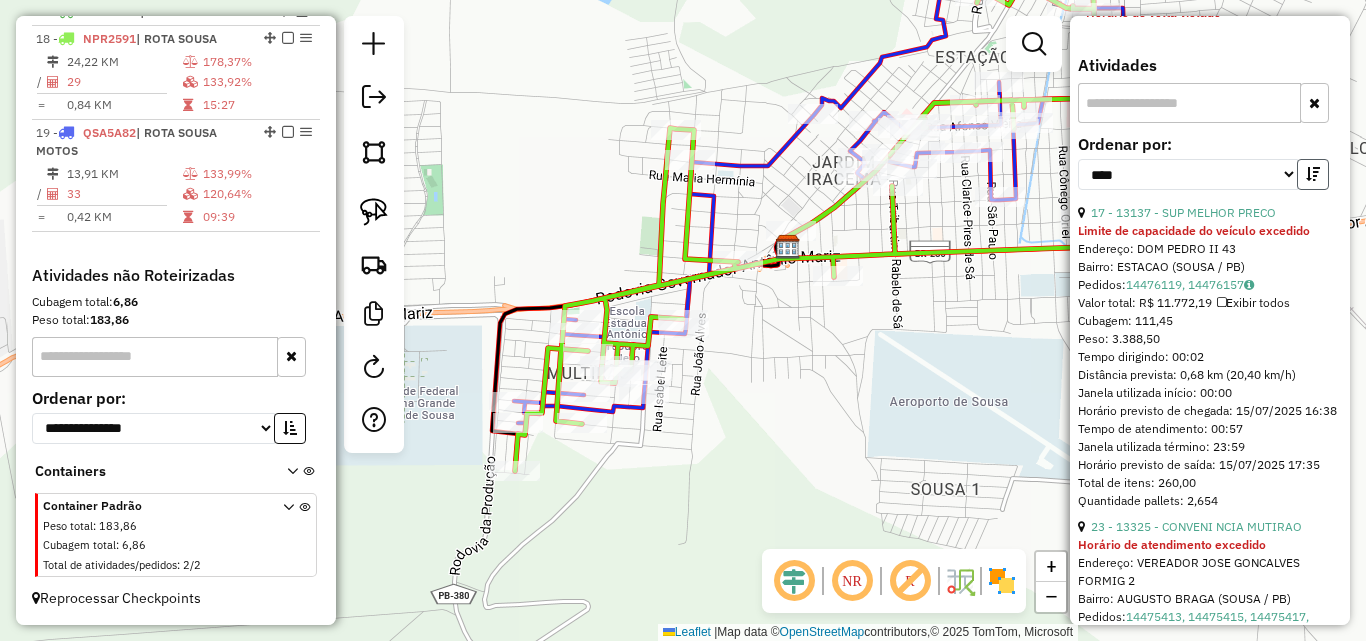 click at bounding box center (1313, 174) 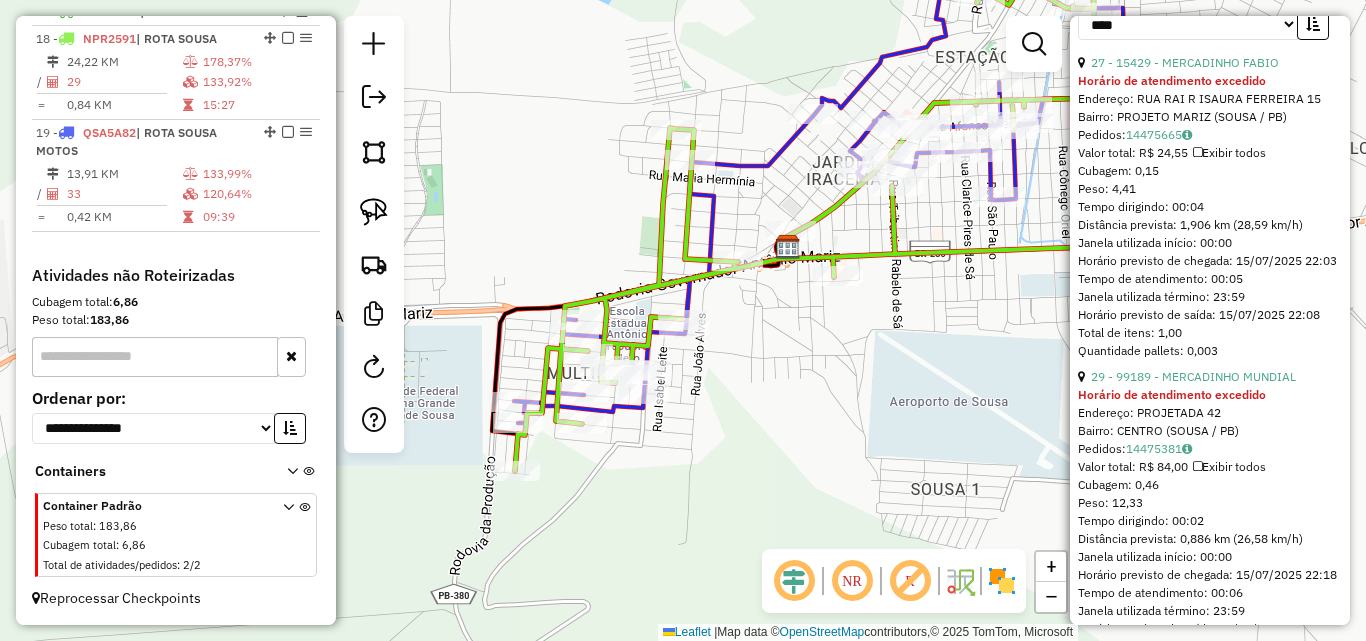 scroll, scrollTop: 1100, scrollLeft: 0, axis: vertical 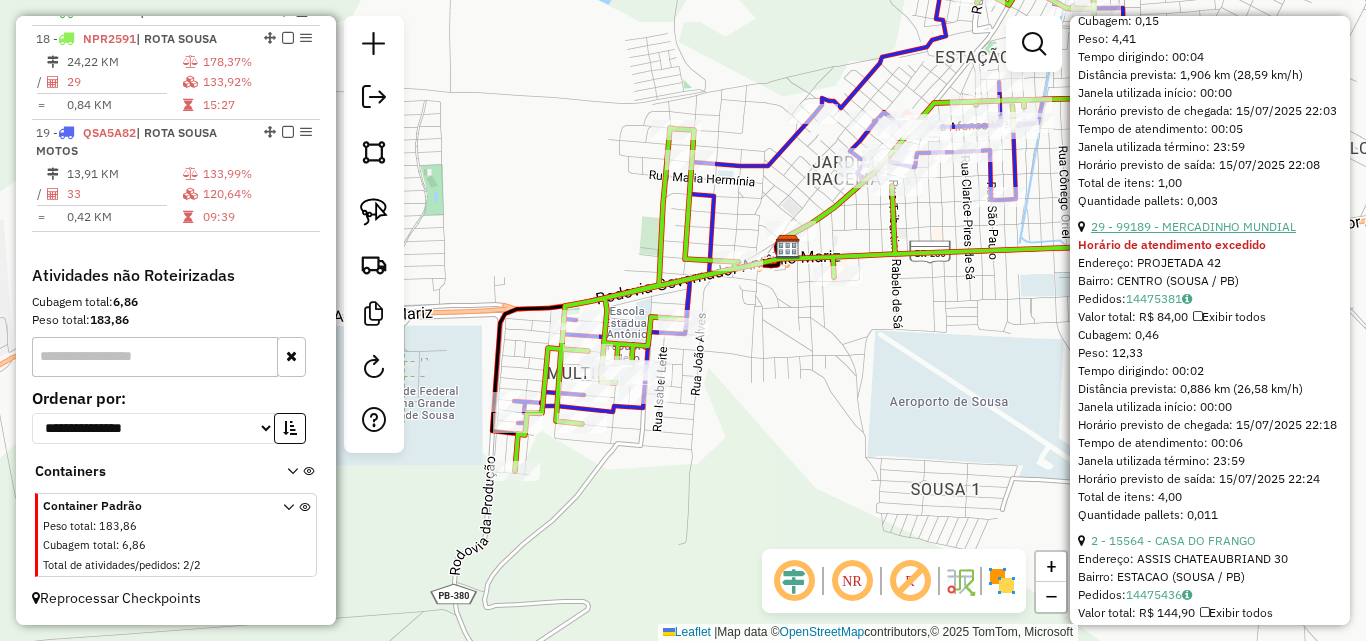 click on "29 - 99189 - MERCADINHO MUNDIAL" at bounding box center (1193, 226) 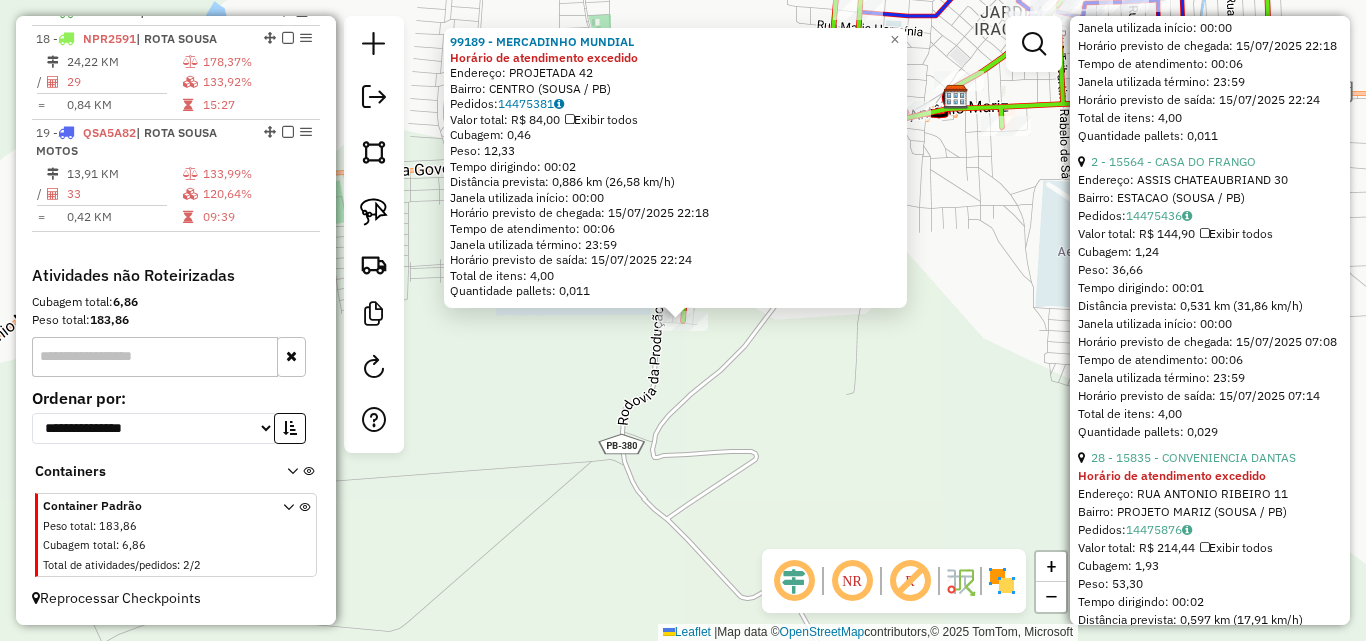 scroll, scrollTop: 1500, scrollLeft: 0, axis: vertical 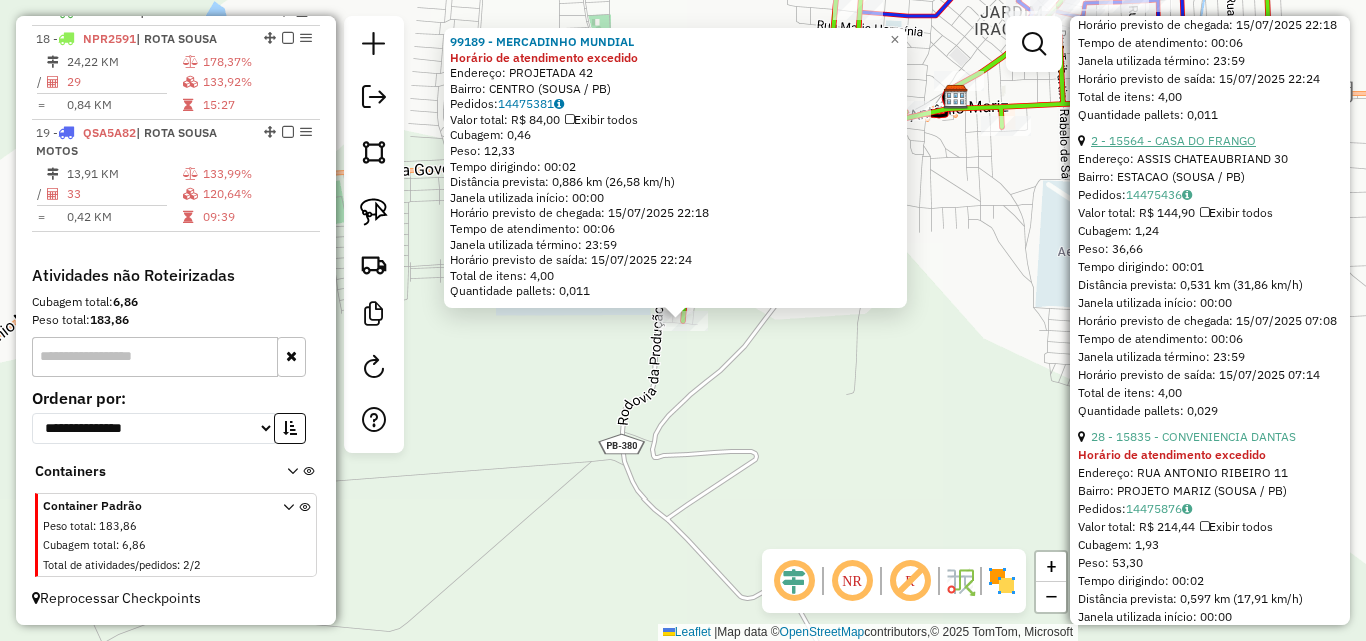 click on "2 - 15564 - CASA DO FRANGO" at bounding box center [1173, 140] 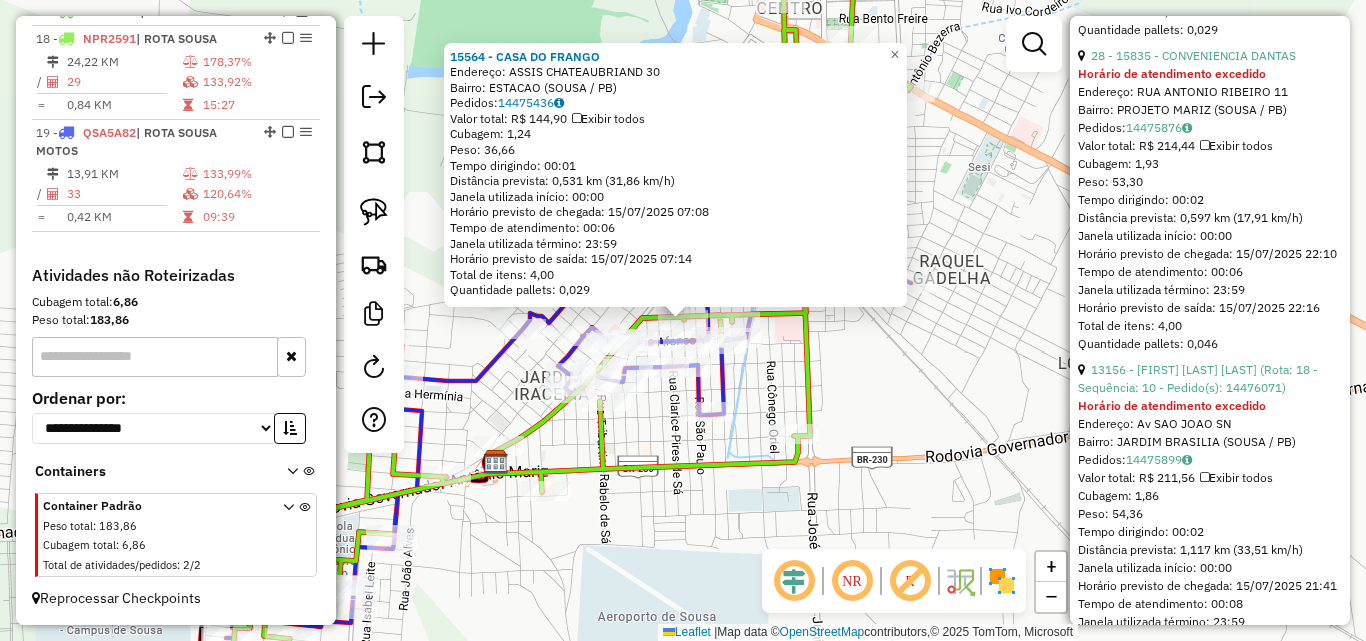 scroll, scrollTop: 1900, scrollLeft: 0, axis: vertical 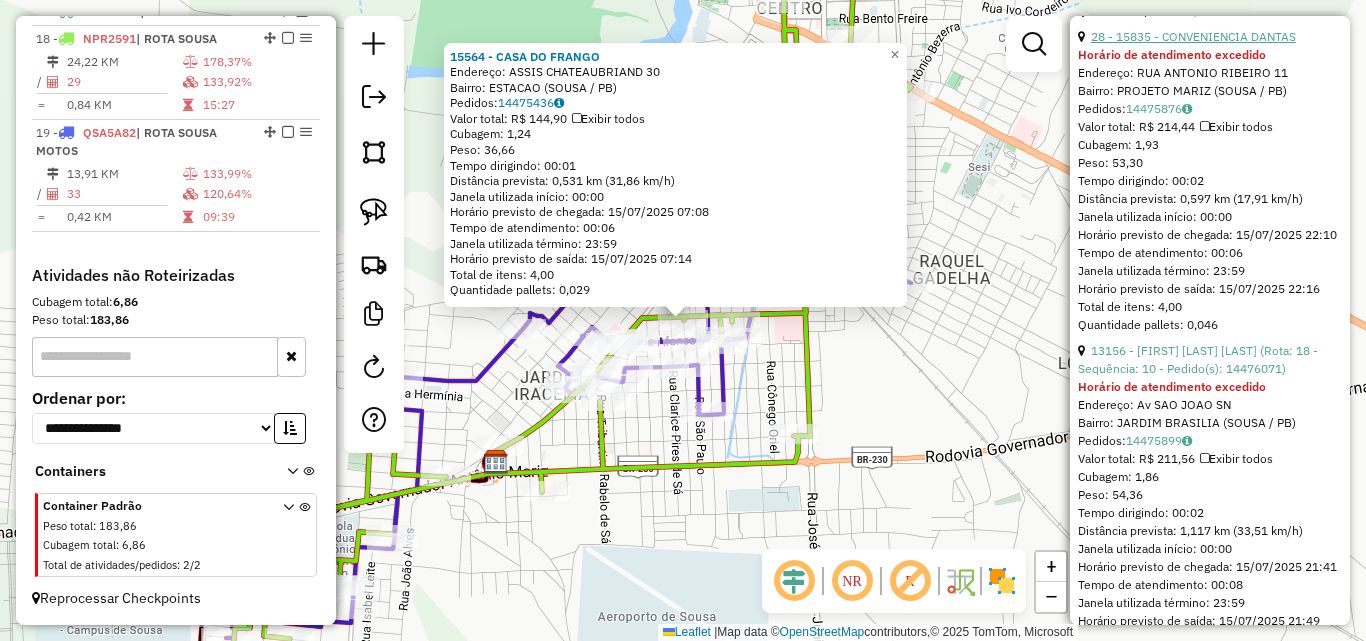 click on "28 - 15835 - CONVENIENCIA DANTAS" at bounding box center (1193, 36) 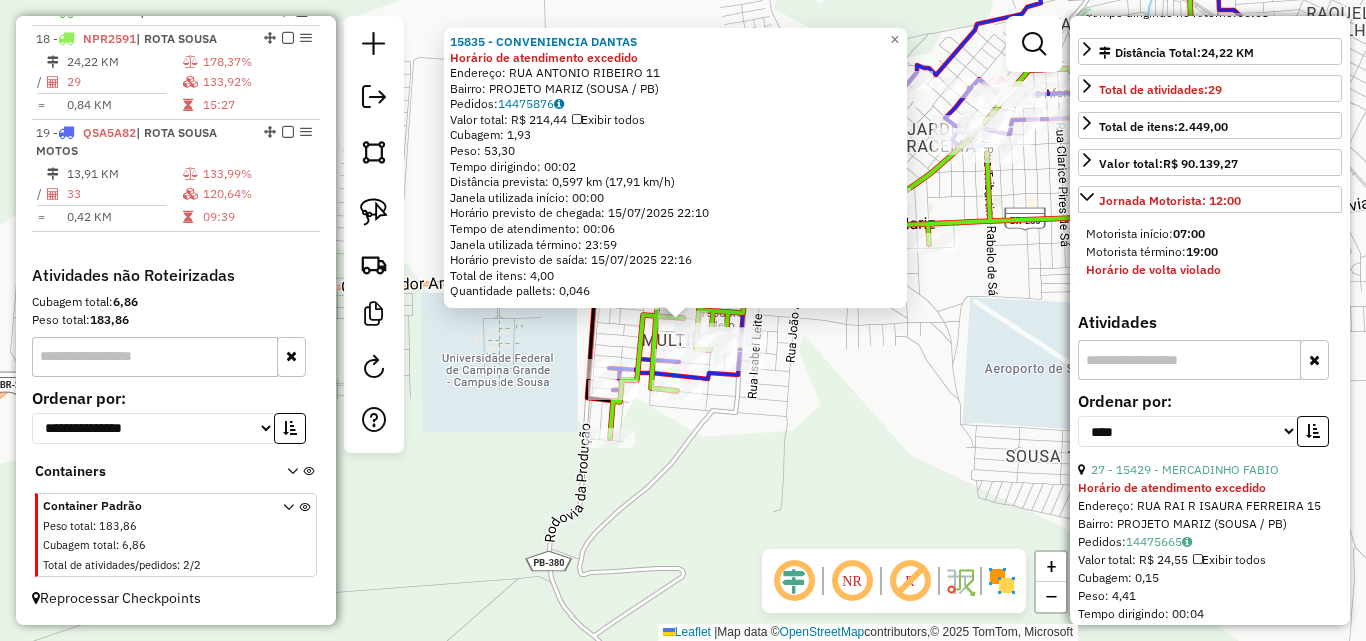 scroll, scrollTop: 300, scrollLeft: 0, axis: vertical 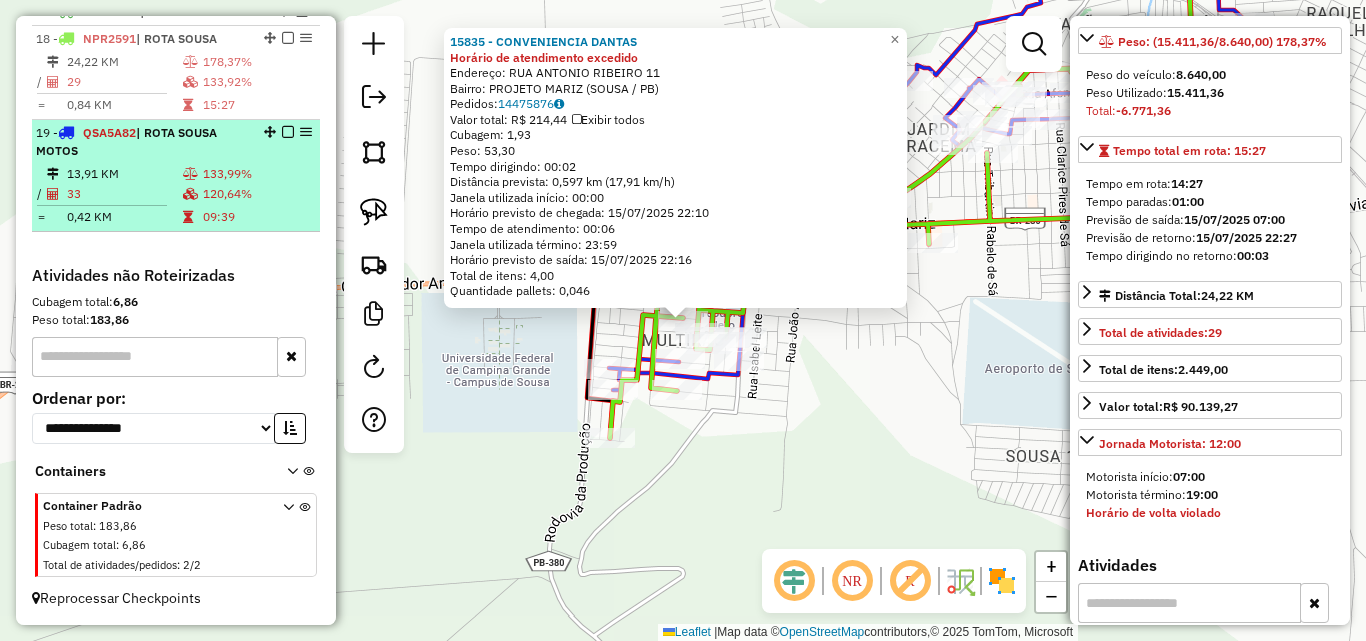 click on "133,99%" at bounding box center (257, 174) 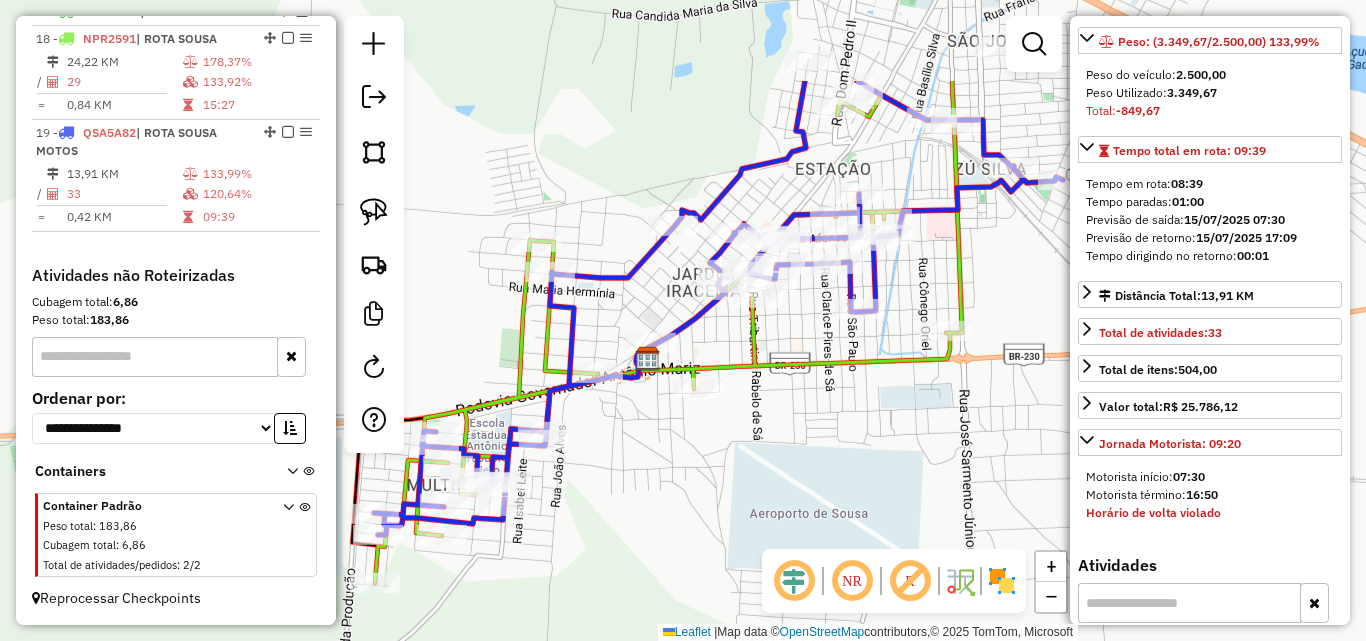scroll, scrollTop: 264, scrollLeft: 0, axis: vertical 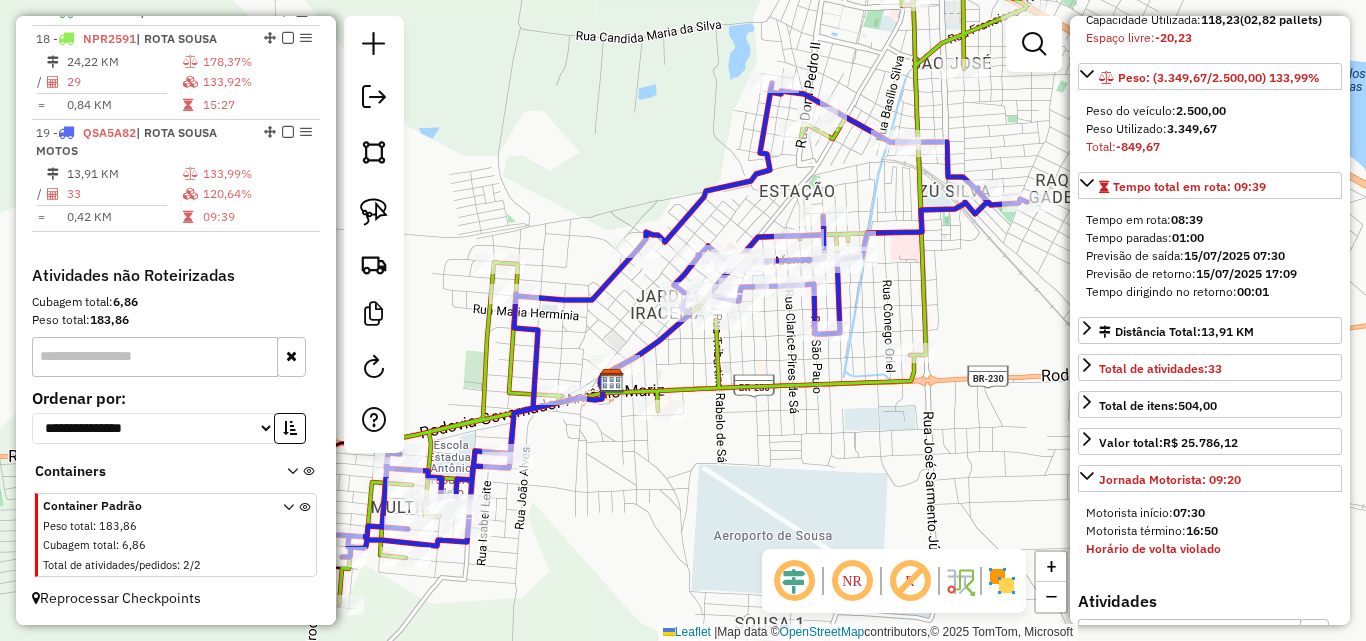 click 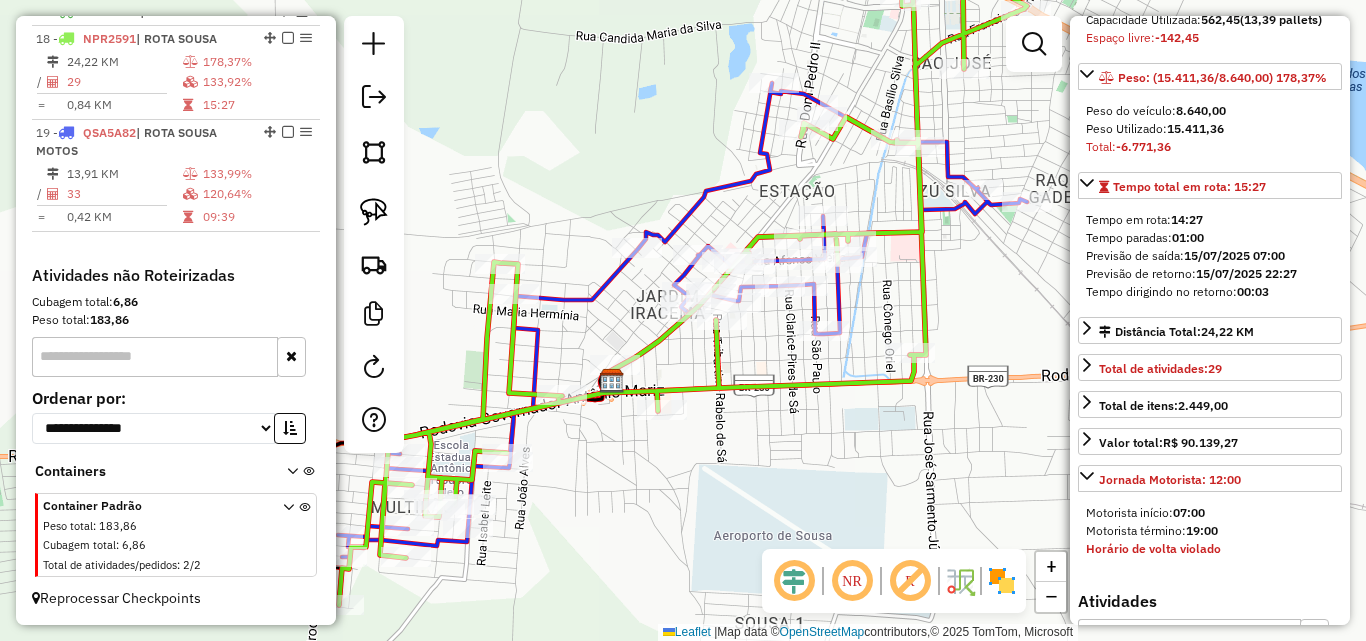 scroll, scrollTop: 300, scrollLeft: 0, axis: vertical 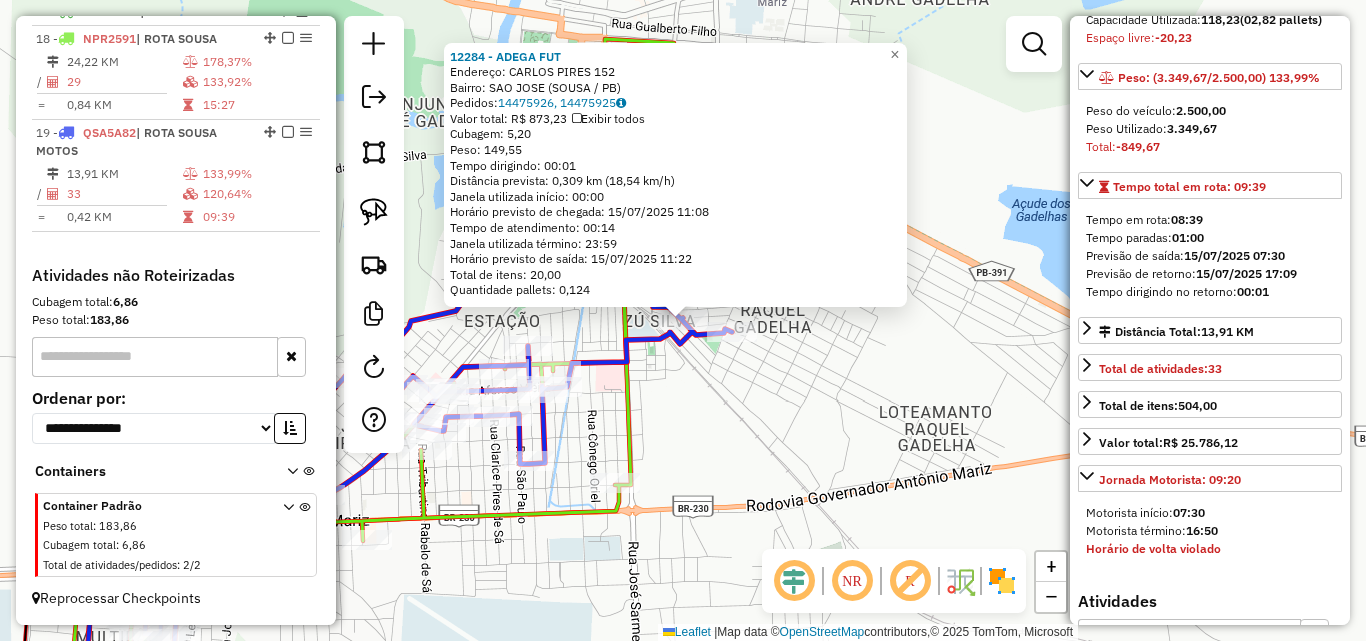 click on "12284 - ADEGA FUT  Endereço:  [NAME] [LAST] 152   Bairro: SAO JOSE ([CITY] / [STATE])   Pedidos:  14475926, 14475925   Valor total: R$ 873,23   Exibir todos   Cubagem: 5,20  Peso: 149,55  Tempo dirigindo: 00:01   Distância prevista: 0,309 km (18,54 km/h)   Janela utilizada início: 00:00   Horário previsto de chegada: 15/07/2025 11:08   Tempo de atendimento: 00:14   Janela utilizada término: 23:59   Horário previsto de saída: 15/07/2025 11:22   Total de itens: 20,00   Quantidade pallets: 0,124  × Janela de atendimento Grade de atendimento Capacidade Transportadoras Veículos Cliente Pedidos  Rotas Selecione os dias de semana para filtrar as janelas de atendimento  Seg   Ter   Qua   Qui   Sex   Sáb   Dom  Informe o período da janela de atendimento: De: Até:  Filtrar exatamente a janela do cliente  Considerar janela de atendimento padrão  Selecione os dias de semana para filtrar as grades de atendimento  Seg   Ter   Qua   Qui   Sex   Sáb   Dom   De:  Até:  +" 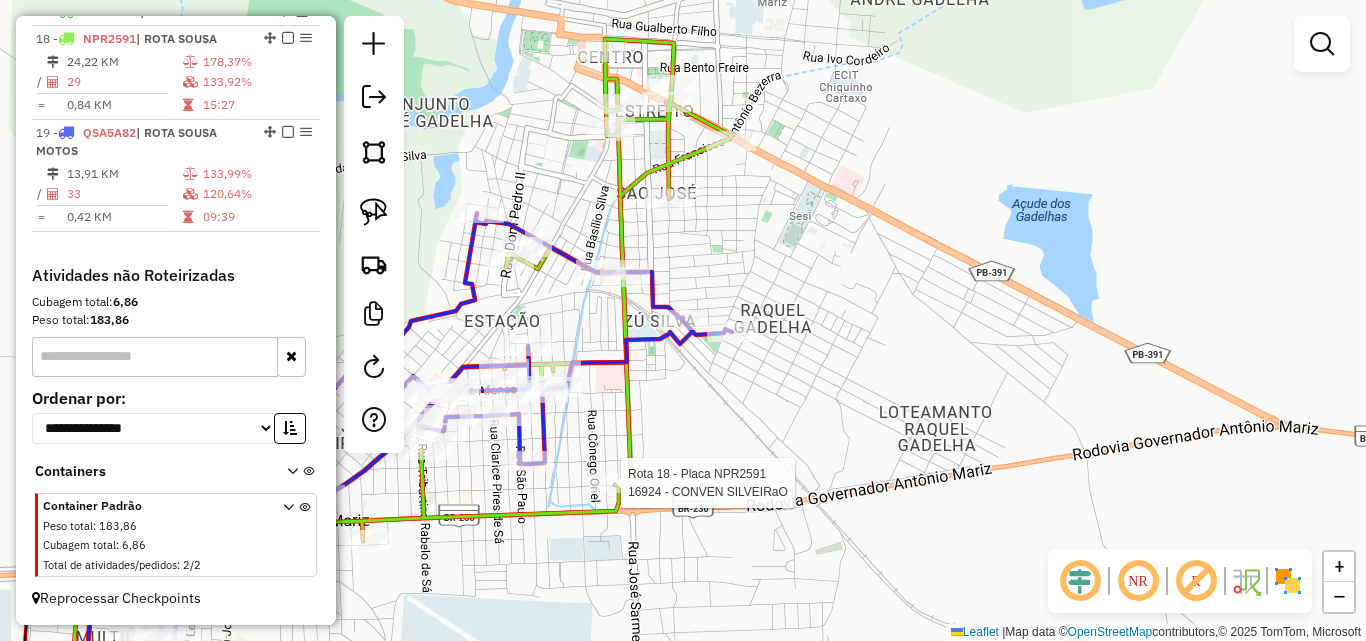 click 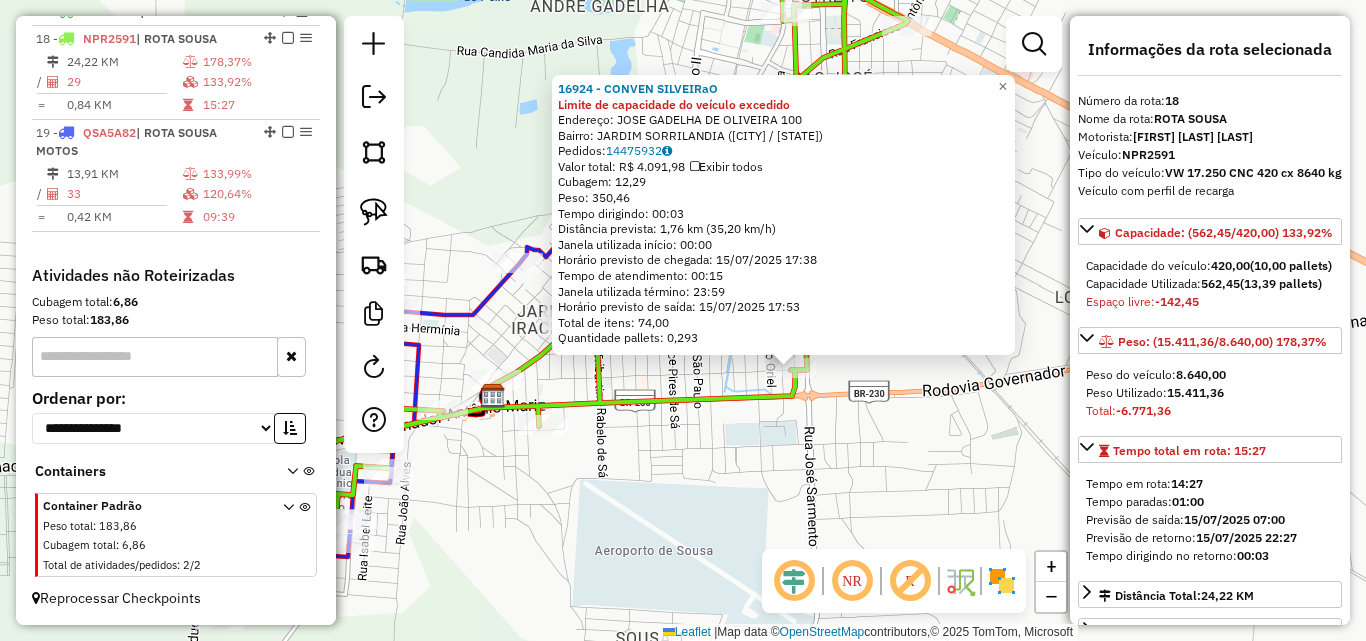 drag, startPoint x: 592, startPoint y: 448, endPoint x: 694, endPoint y: 495, distance: 112.30761 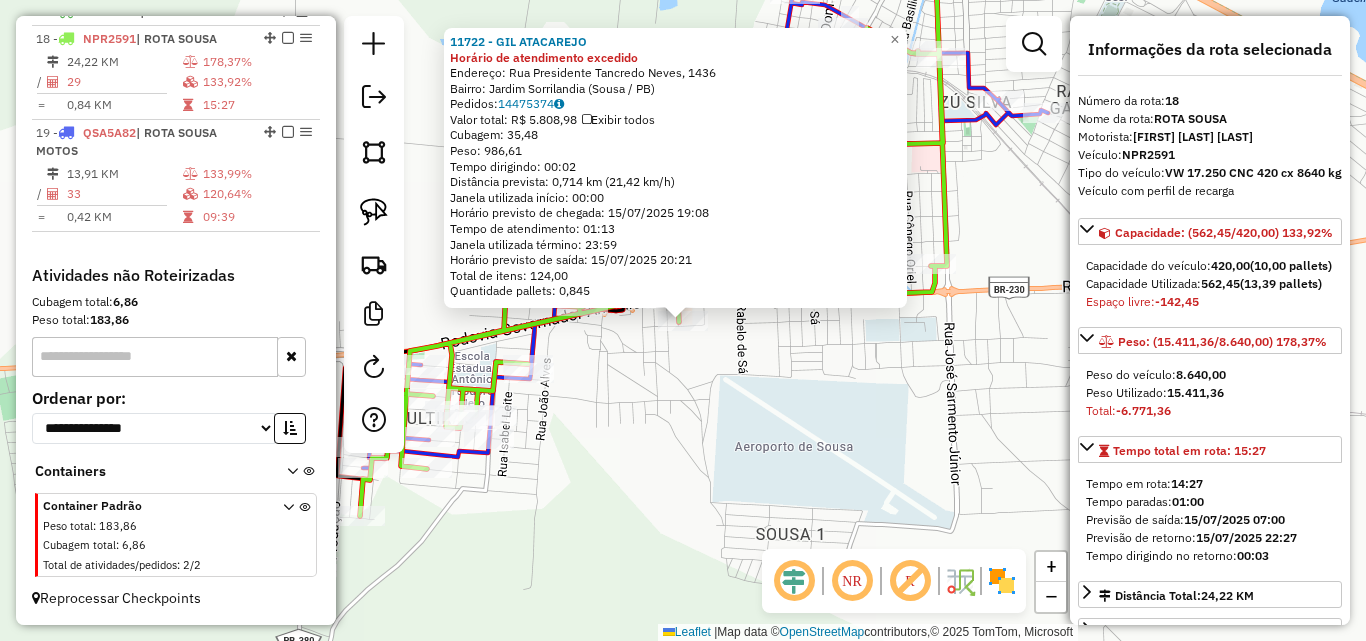 click on "11722 - GIL ATACAREJO Horário de atendimento excedido  Endereço: Rua Presidente Tancredo Neves, 1436   Bairro: Jardim Sorrilandia (Sousa / PB)   Pedidos:  14475374   Valor total: R$ 5.808,98   Exibir todos   Cubagem: 35,48  Peso: 986,61  Tempo dirigindo: 00:02   Distância prevista: 0,714 km (21,42 km/h)   Janela utilizada início: 00:00   Horário previsto de chegada: 15/07/2025 19:08   Tempo de atendimento: 01:13   Janela utilizada término: 23:59   Horário previsto de saída: 15/07/2025 20:21   Total de itens: 124,00   Quantidade pallets: 0,845  × Janela de atendimento Grade de atendimento Capacidade Transportadoras Veículos Cliente Pedidos  Rotas Selecione os dias de semana para filtrar as janelas de atendimento  Seg   Ter   Qua   Qui   Sex   Sáb   Dom  Informe o período da janela de atendimento: De: Até:  Filtrar exatamente a janela do cliente  Considerar janela de atendimento padrão  Selecione os dias de semana para filtrar as grades de atendimento  Seg   Ter   Qua   Qui   Sex   Sáb   Dom  De:" 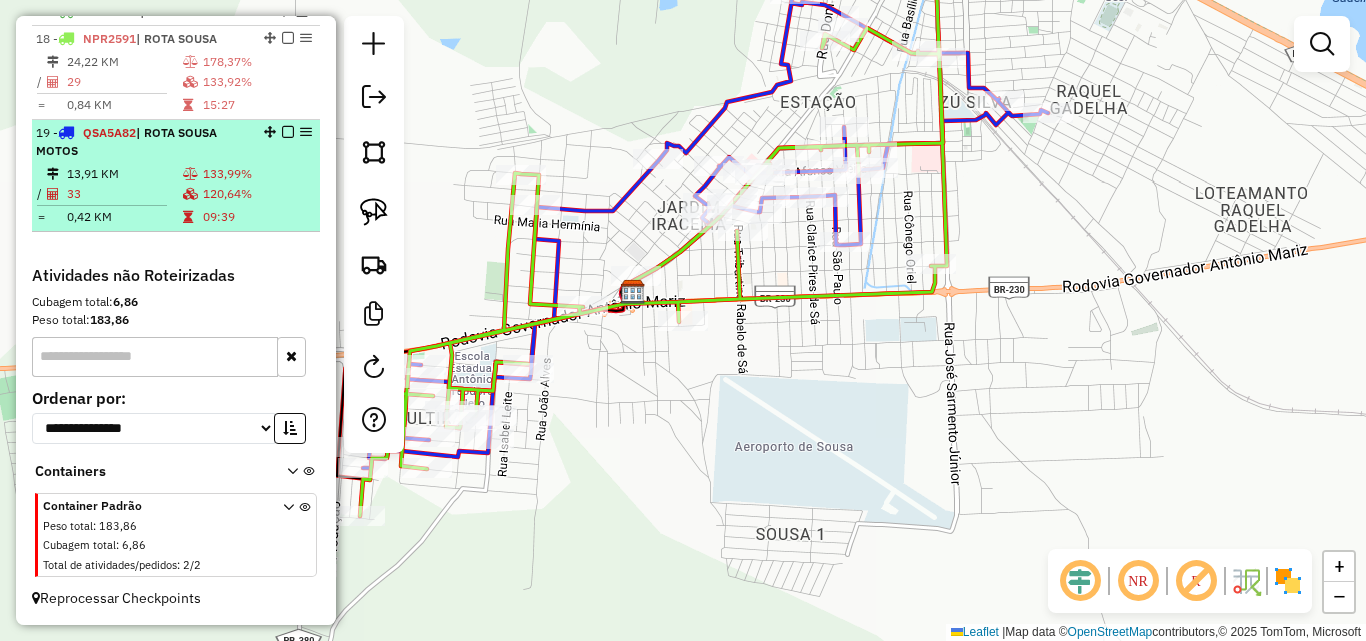 drag, startPoint x: 188, startPoint y: 158, endPoint x: 192, endPoint y: 136, distance: 22.36068 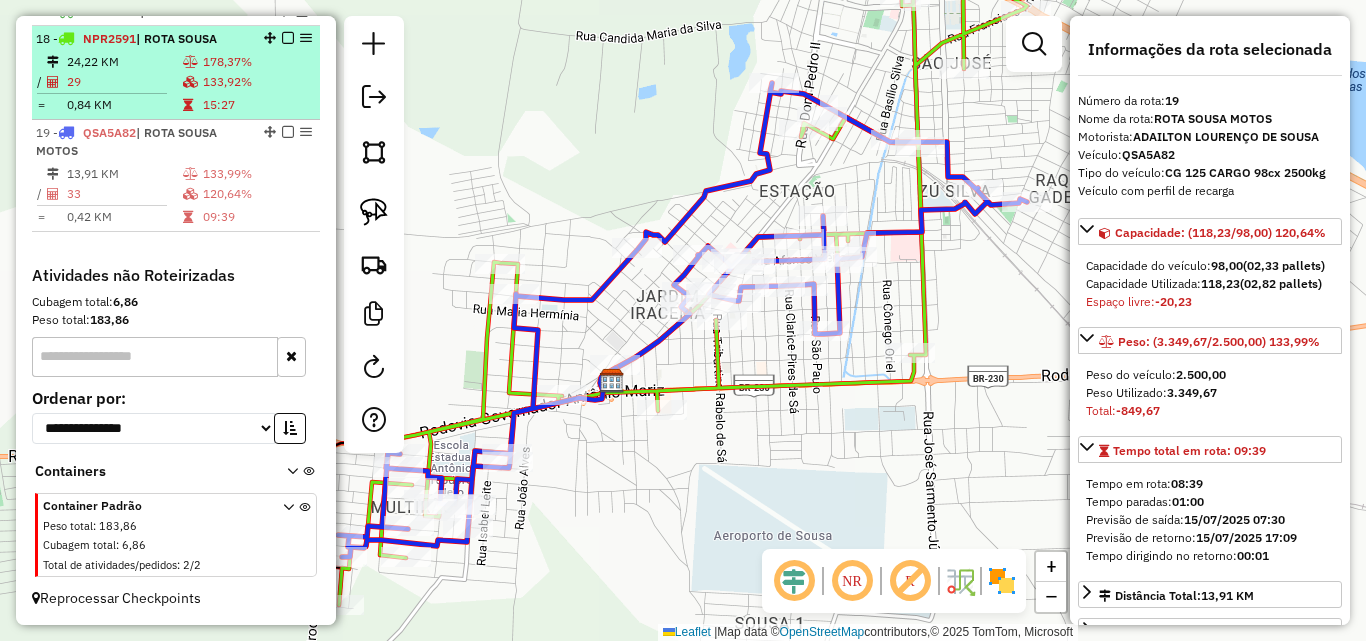 click on "133,92%" at bounding box center (257, 82) 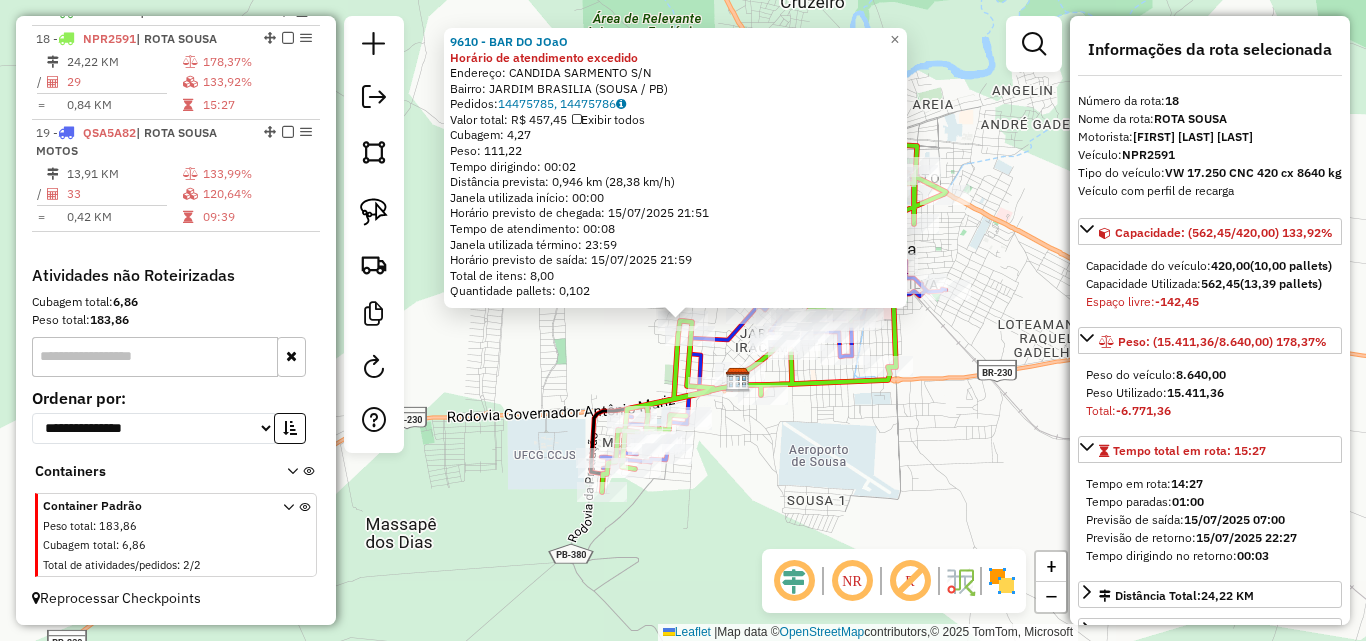 click on "[NUMBER] - BAR DO JOaO Horário de atendimento excedido  Endereço:  CANDIDA SARMENTO S/N   Bairro: JARDIM BRASILIA ([CITY] / [STATE])   Pedidos:  [NUMBER], [NUMBER]   Valor total: R$ [PRICE]   Exibir todos   Cubagem: [NUMBER]  Peso: [NUMBER]  Tempo dirigindo: [TIME]   Distância prevista: [NUMBER] km ([NUMBER] km/h)   Janela utilizada início: [TIME]   Horário previsto de chegada: [DATE] [TIME]   Tempo de atendimento: [TIME]   Janela utilizada término: [TIME]   Horário previsto de saída: [DATE] [TIME]   Total de itens: [NUMBER]   Quantidade pallets: [NUMBER]  × Janela de atendimento Grade de atendimento Capacidade Transportadoras Veículos Cliente Pedidos  Rotas Selecione os dias de semana para filtrar as janelas de atendimento  Seg   Ter   Qua   Qui   Sex   Sáb   Dom  Informe o período da janela de atendimento: De: Até:  Filtrar exatamente a janela do cliente  Considerar janela de atendimento padrão  Selecione os dias de semana para filtrar as grades de atendimento  Seg   Ter   Qua   Qui   Sex   Sáb   Dom   Peso mínimo:  +" 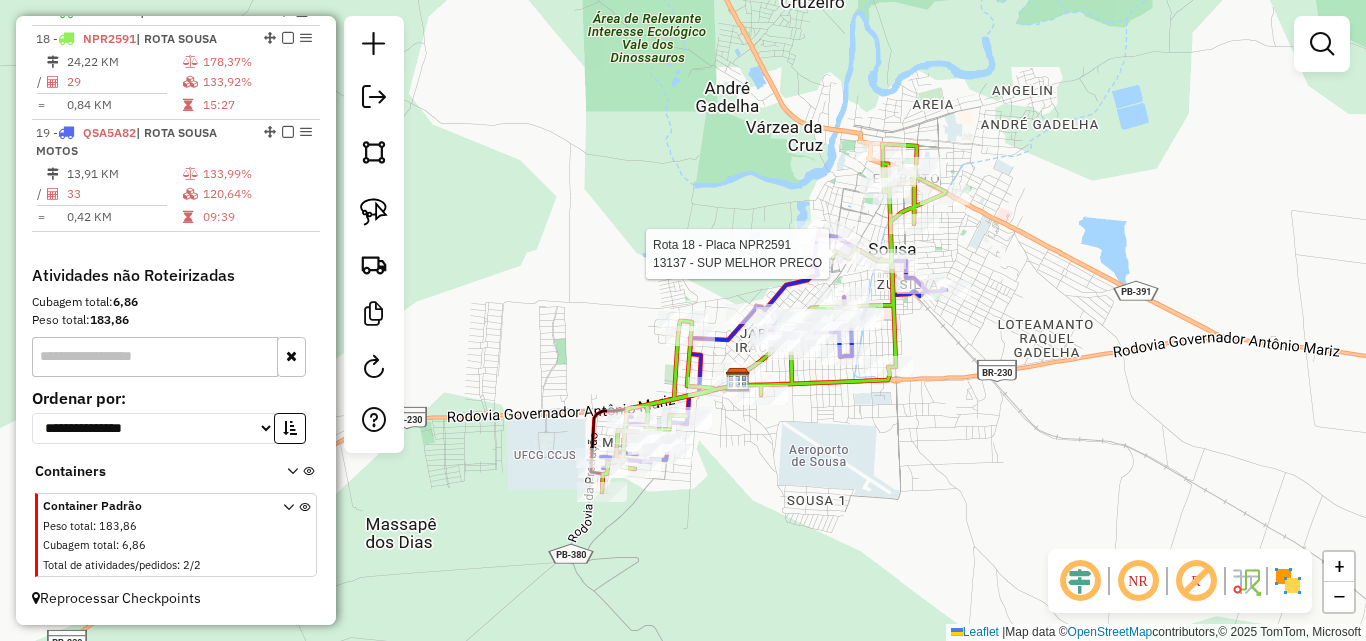 select on "*********" 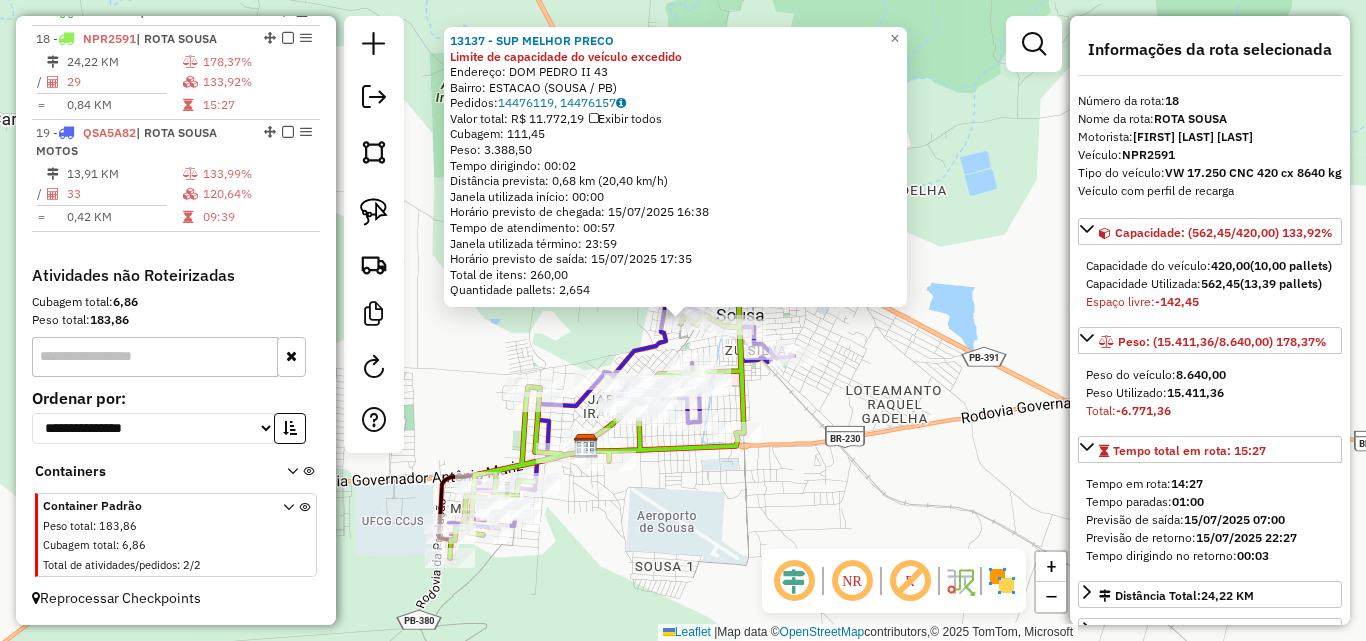click 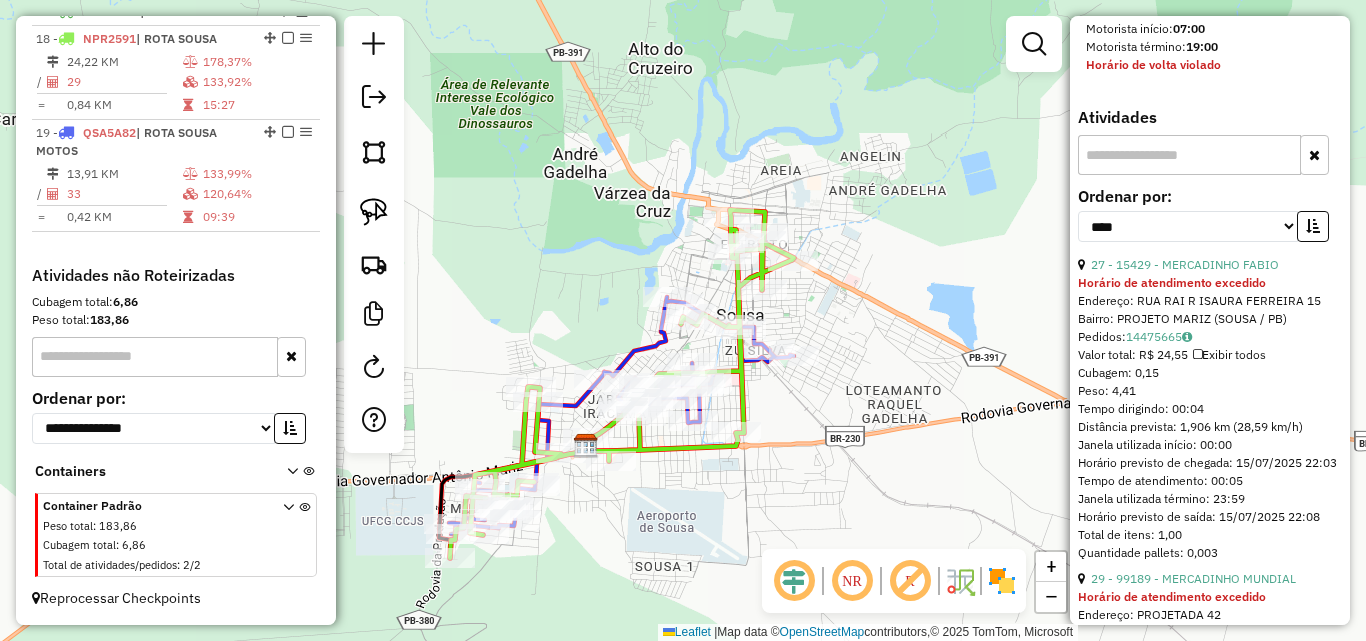 scroll, scrollTop: 800, scrollLeft: 0, axis: vertical 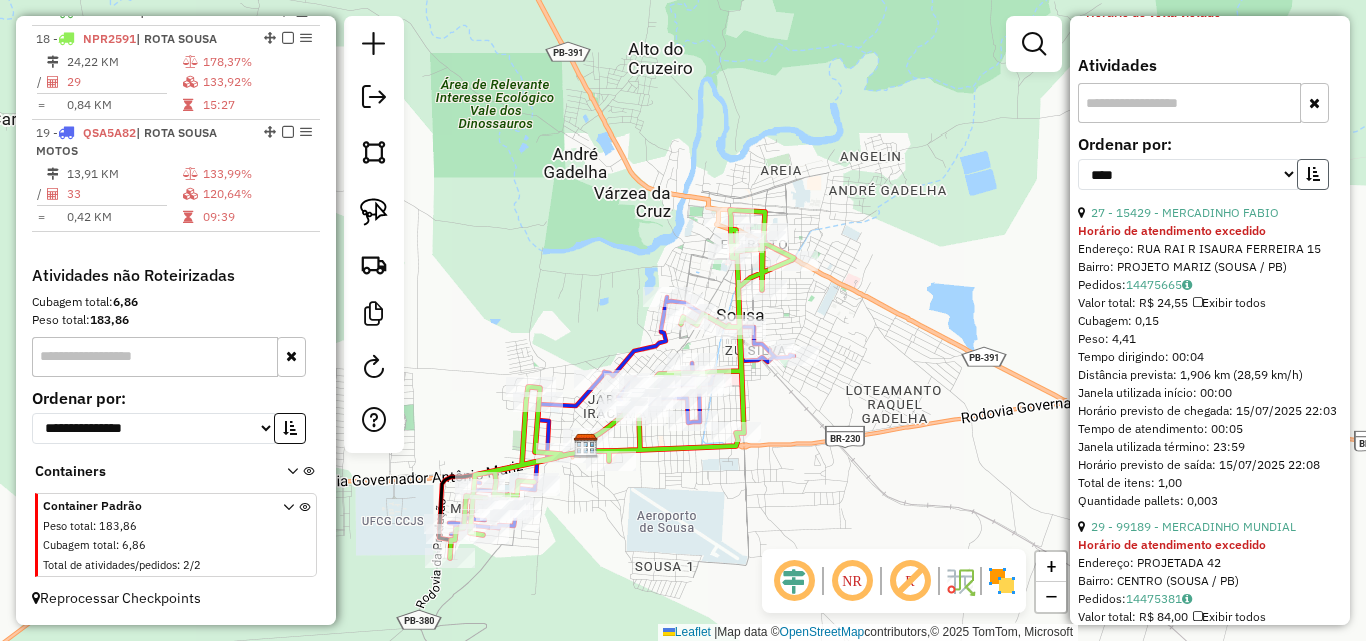 click at bounding box center (1313, 174) 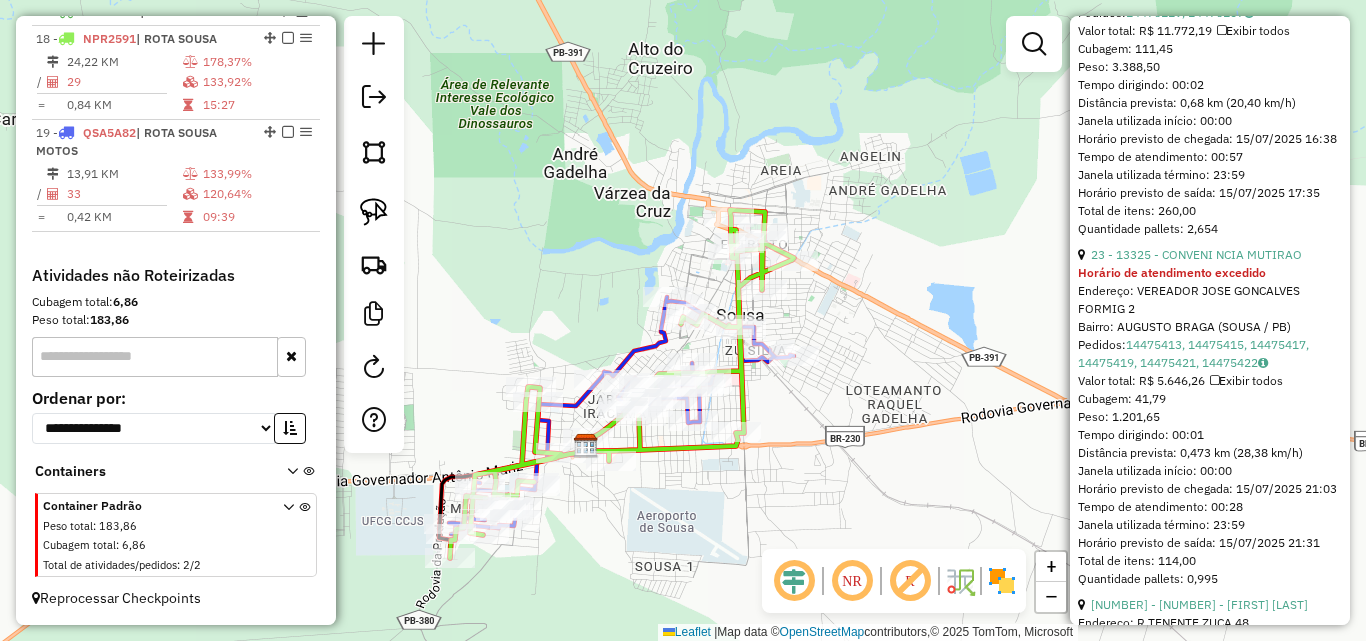 scroll, scrollTop: 1100, scrollLeft: 0, axis: vertical 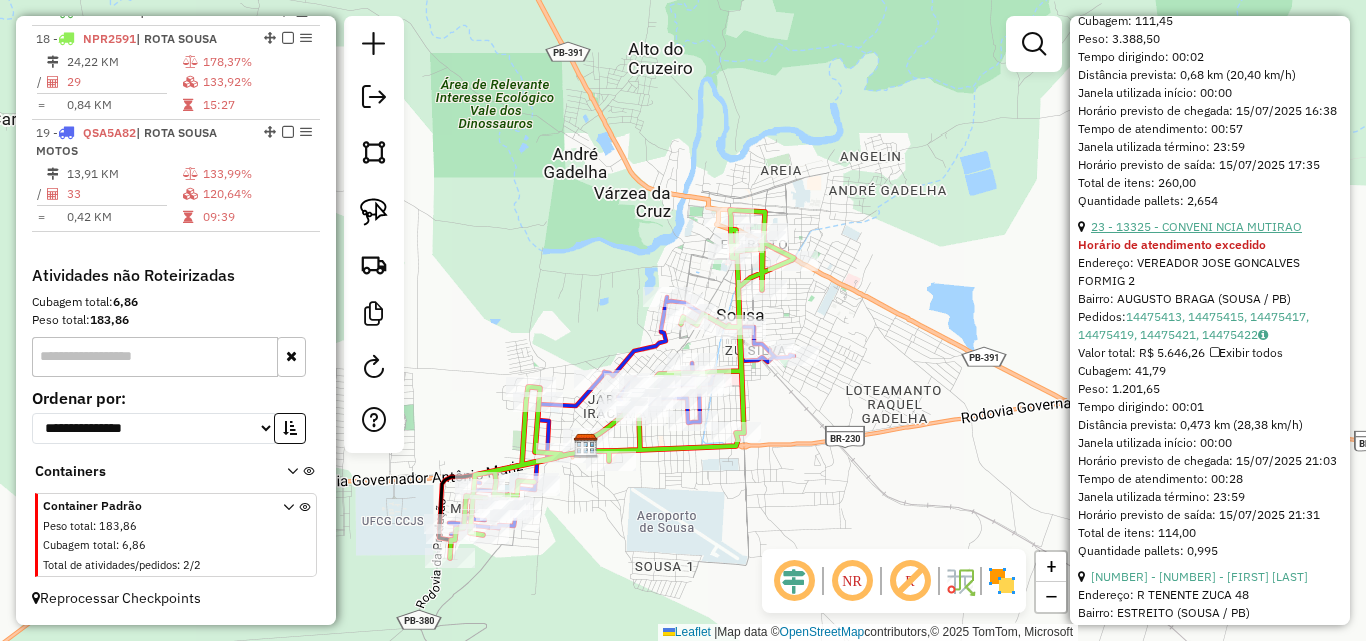 click on "23 - 13325 - CONVENI NCIA MUTIRAO" at bounding box center [1196, 226] 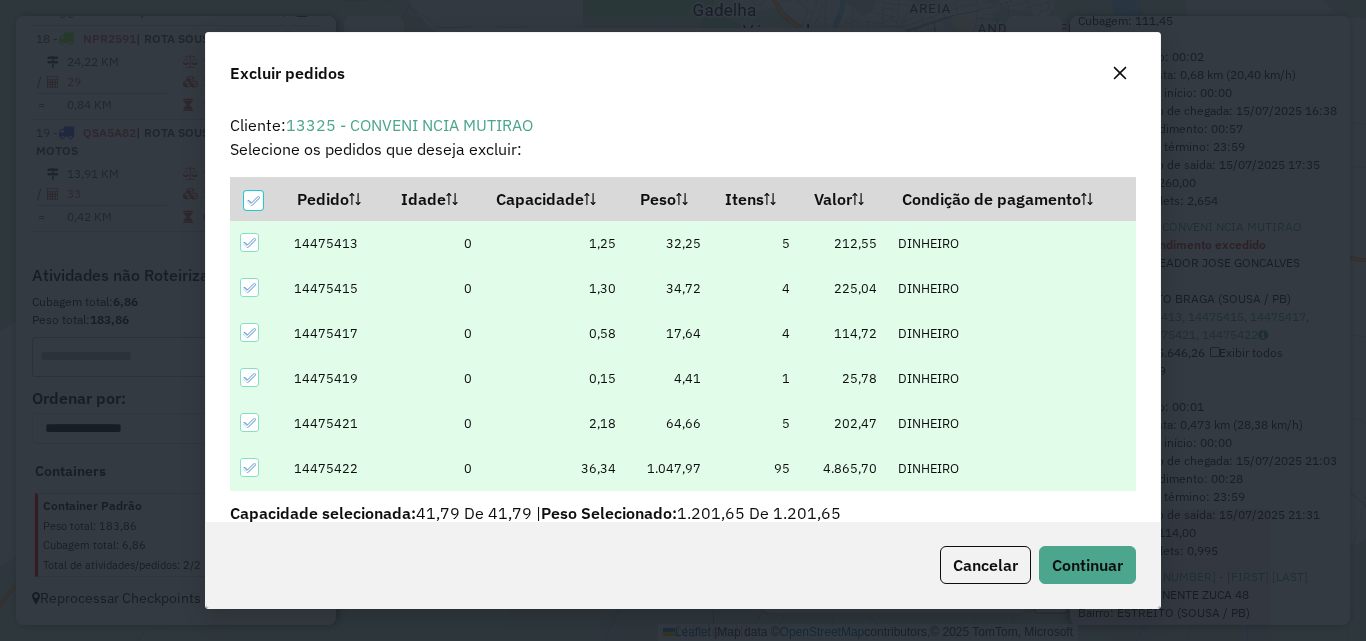 scroll, scrollTop: 67, scrollLeft: 0, axis: vertical 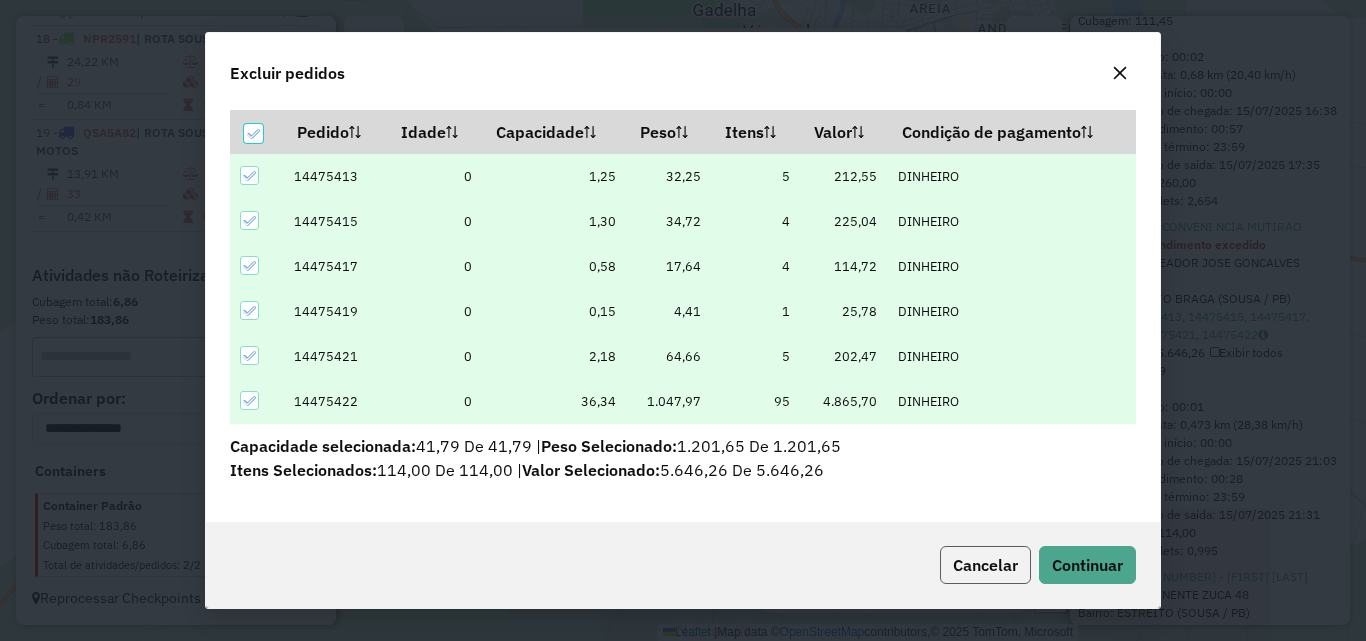click on "Cancelar" 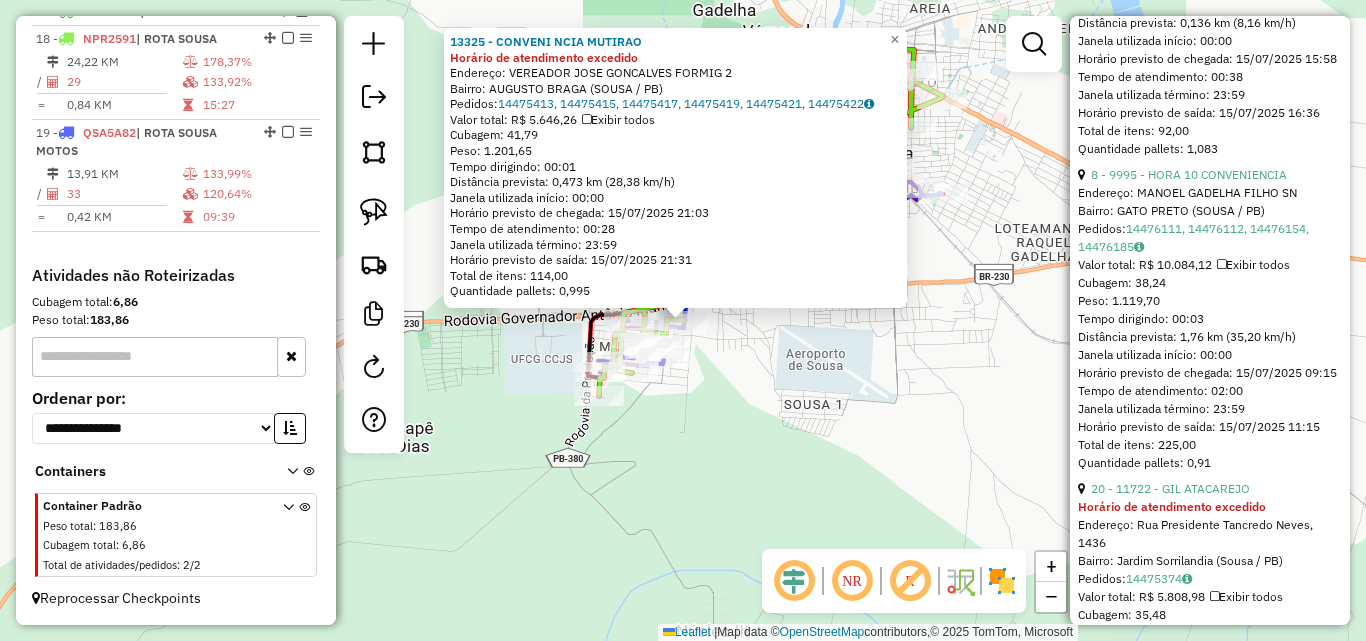 scroll, scrollTop: 1800, scrollLeft: 0, axis: vertical 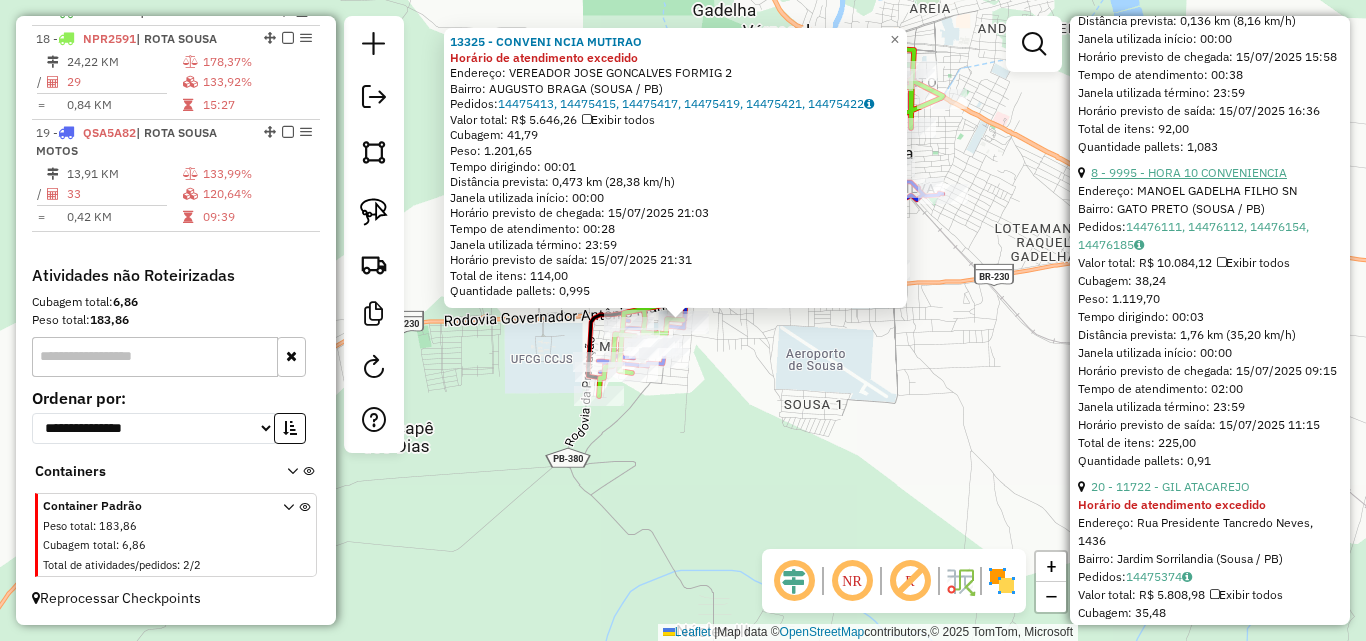 click on "8 - 9995 - HORA 10 CONVENIENCIA" at bounding box center (1189, 172) 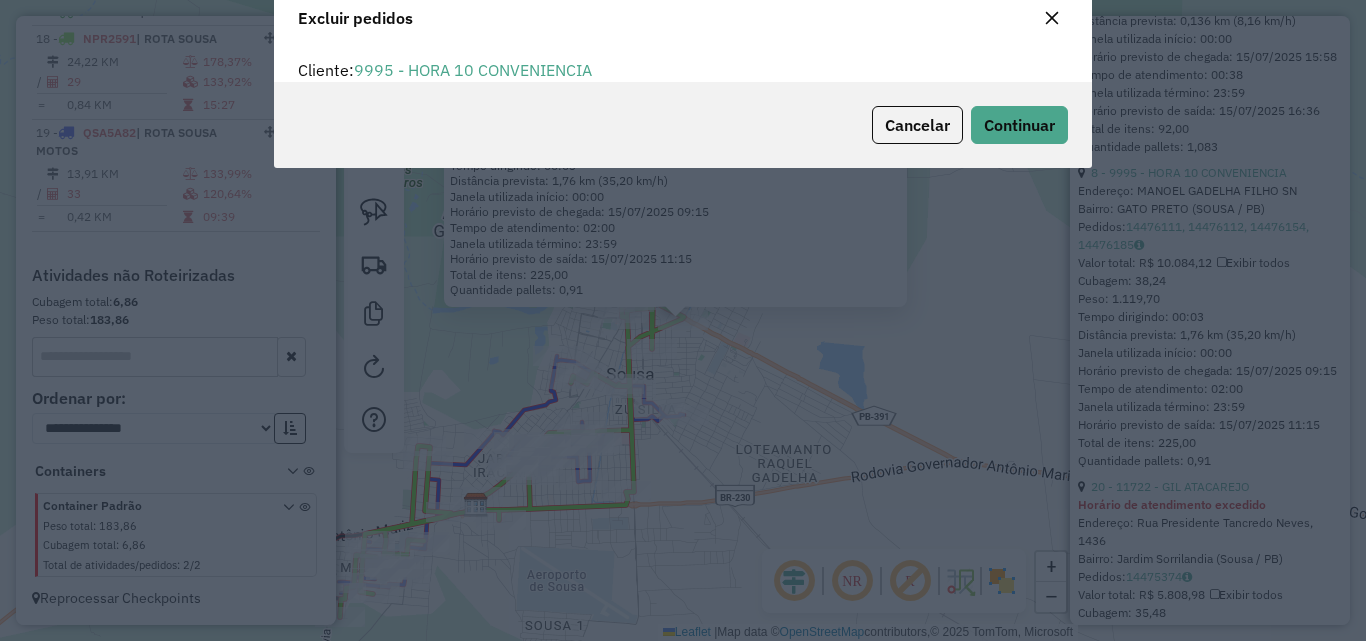 scroll, scrollTop: 82, scrollLeft: 0, axis: vertical 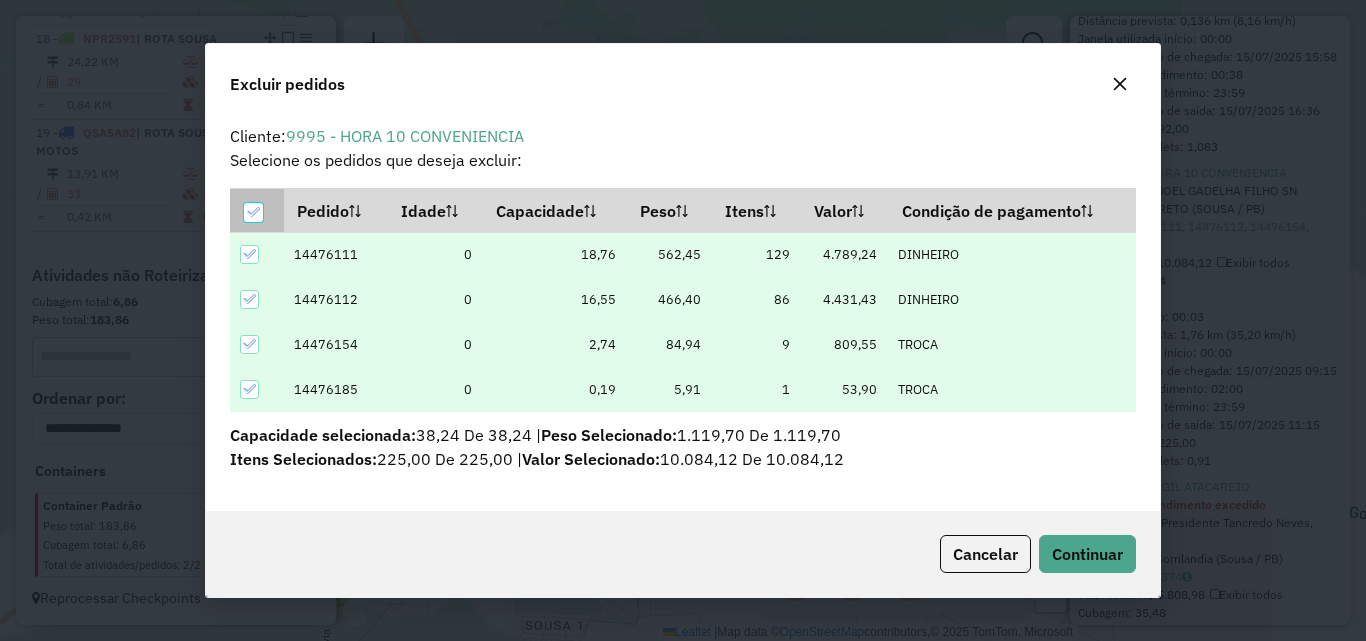 click 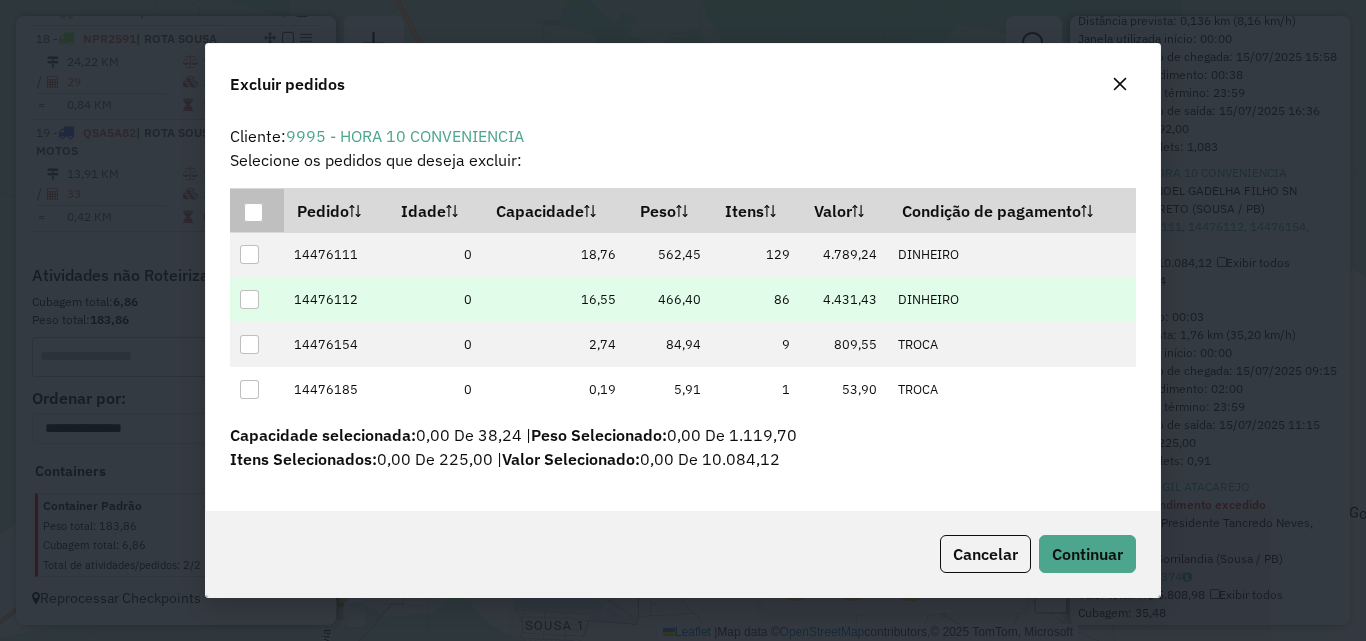 click at bounding box center [249, 299] 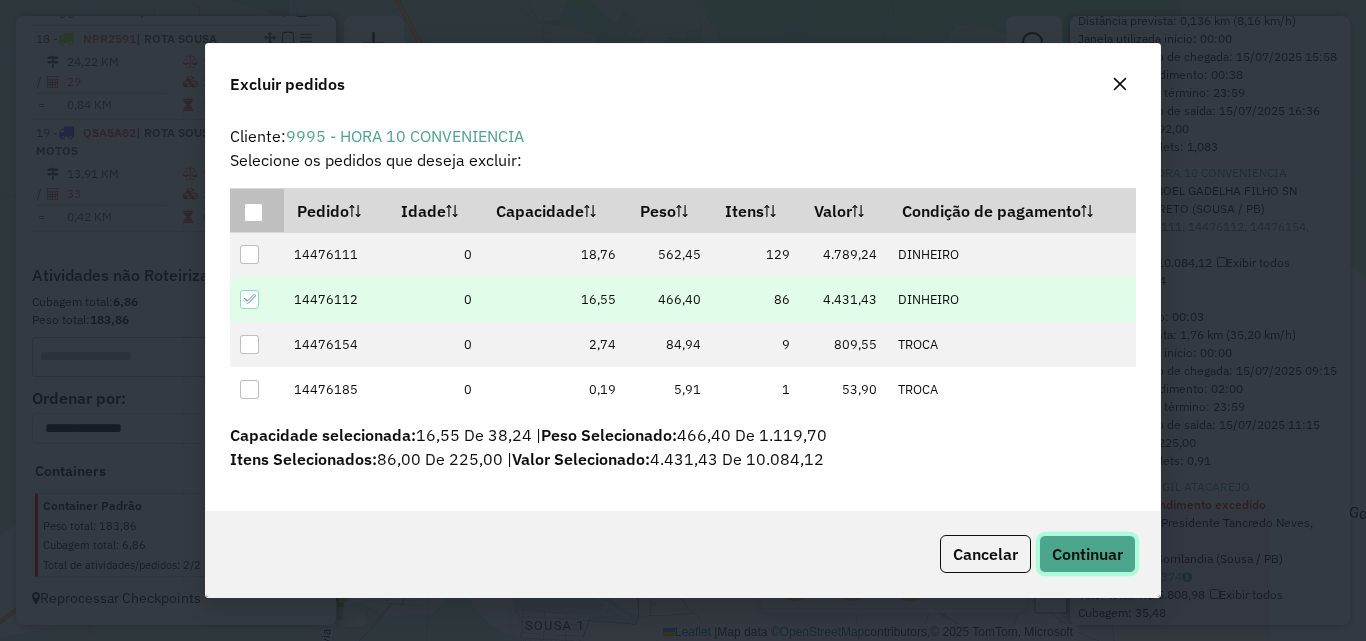 click on "Continuar" 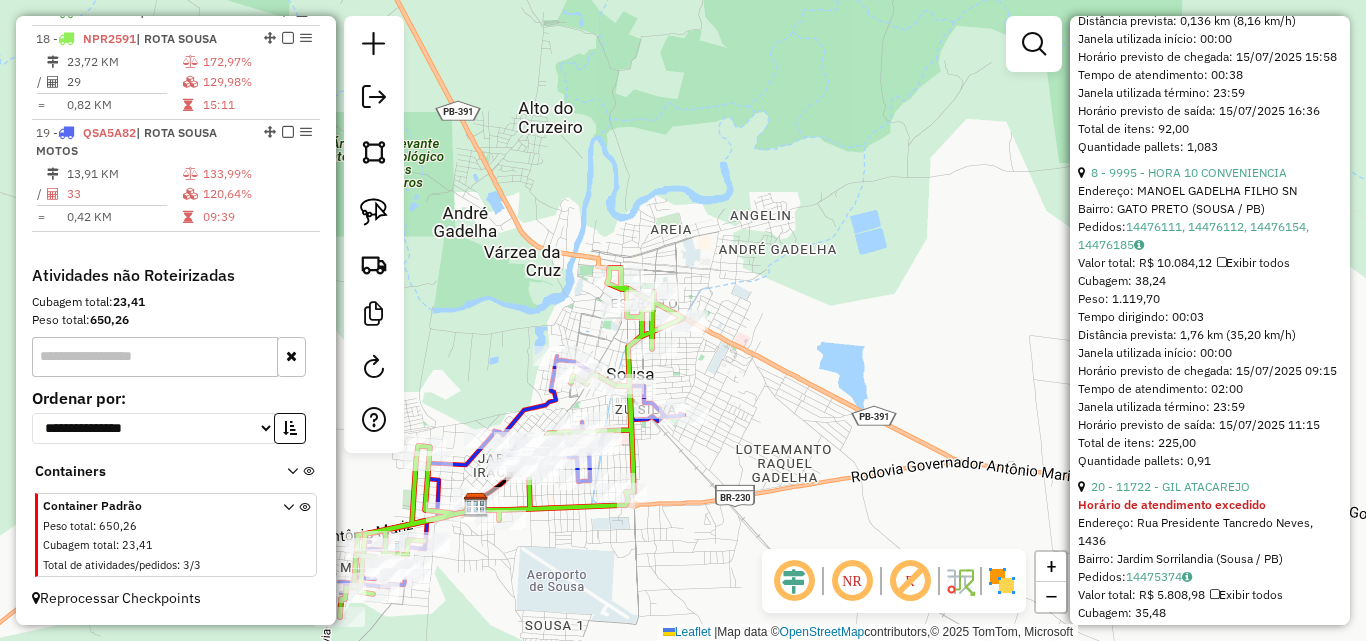 scroll, scrollTop: 768, scrollLeft: 0, axis: vertical 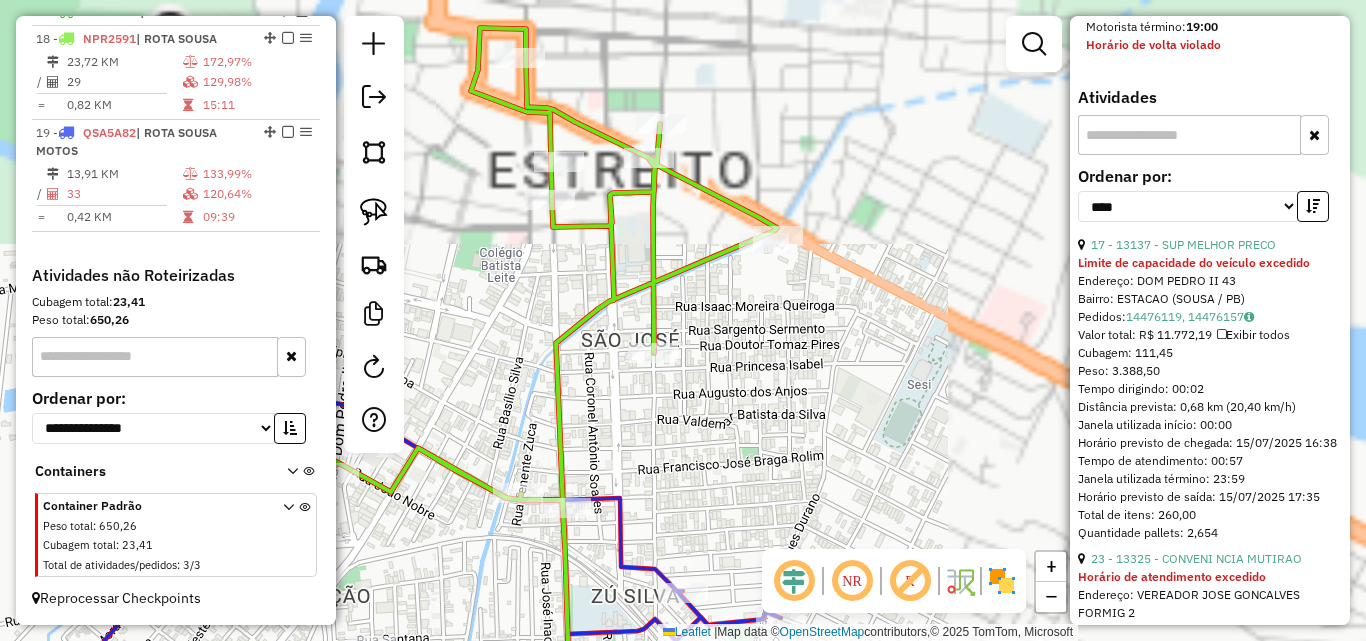 click 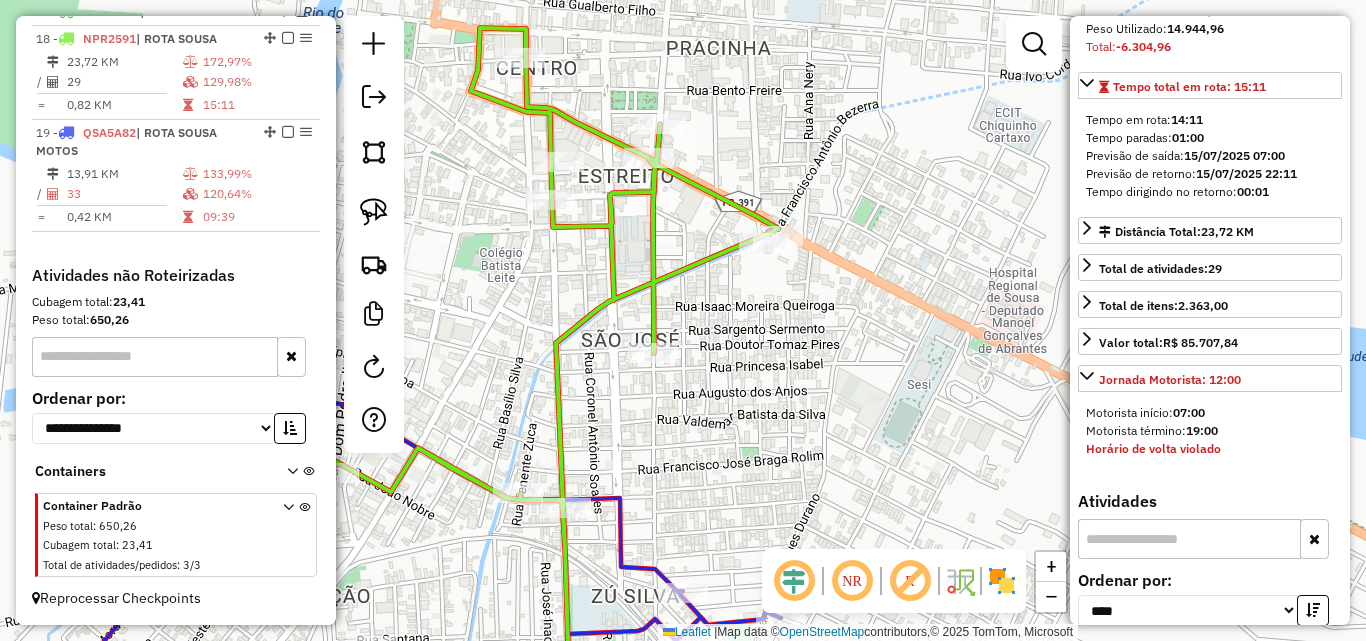 scroll, scrollTop: 268, scrollLeft: 0, axis: vertical 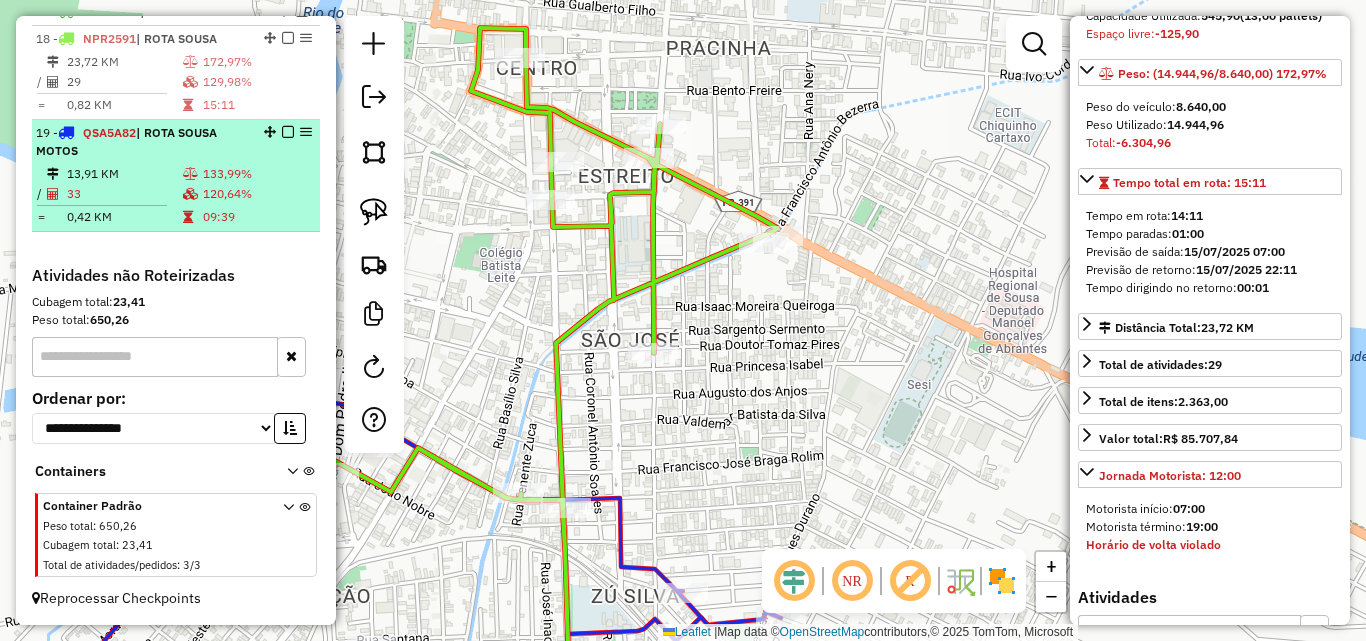 click on "[NUMBER] - QSA5A82 | ROTA [NAME]" at bounding box center [142, 142] 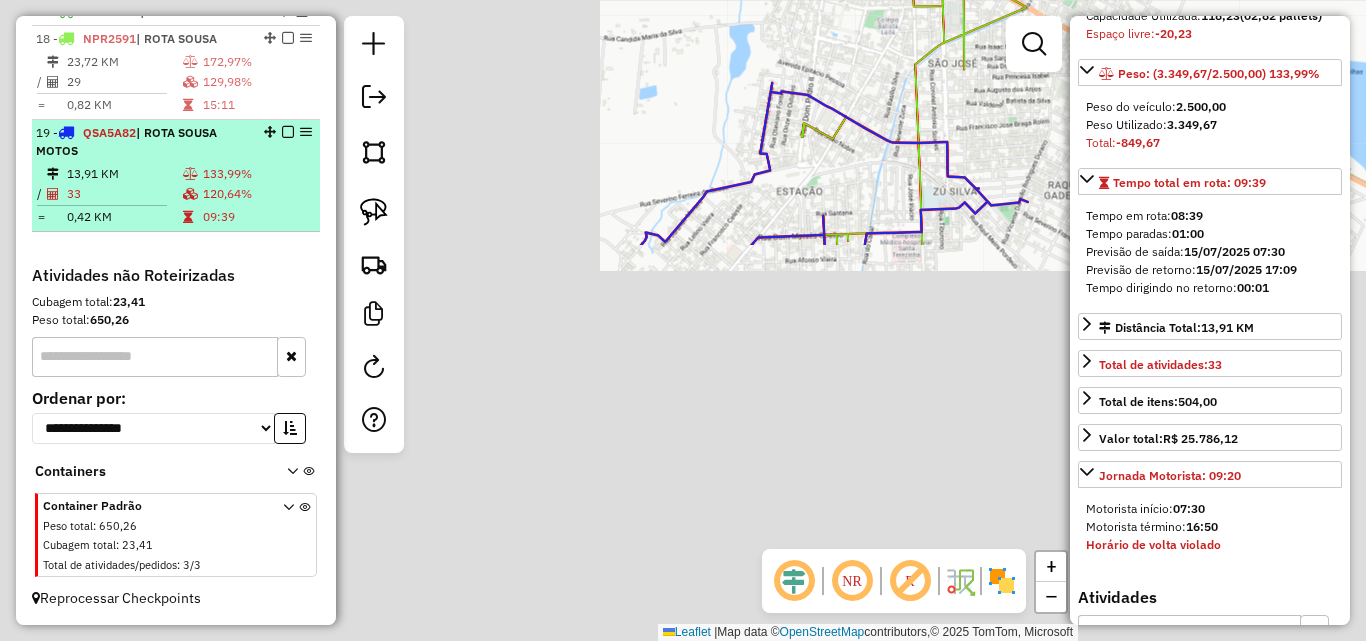 scroll, scrollTop: 232, scrollLeft: 0, axis: vertical 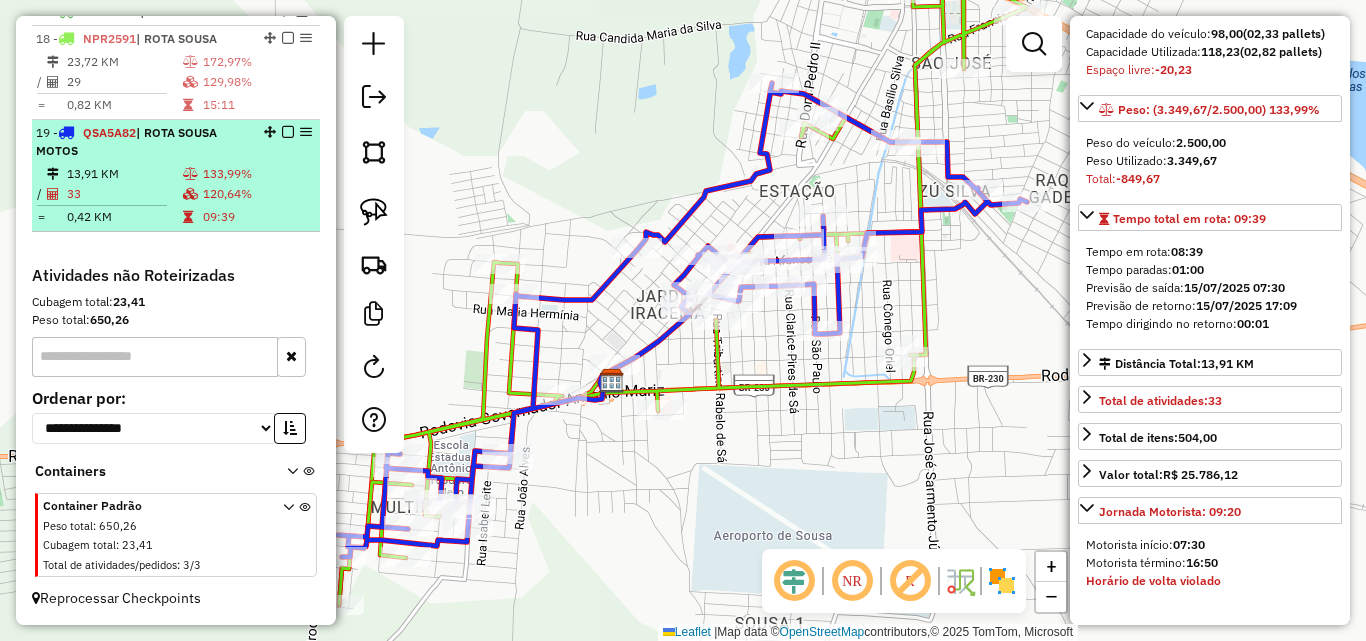 click on "33" at bounding box center (124, 194) 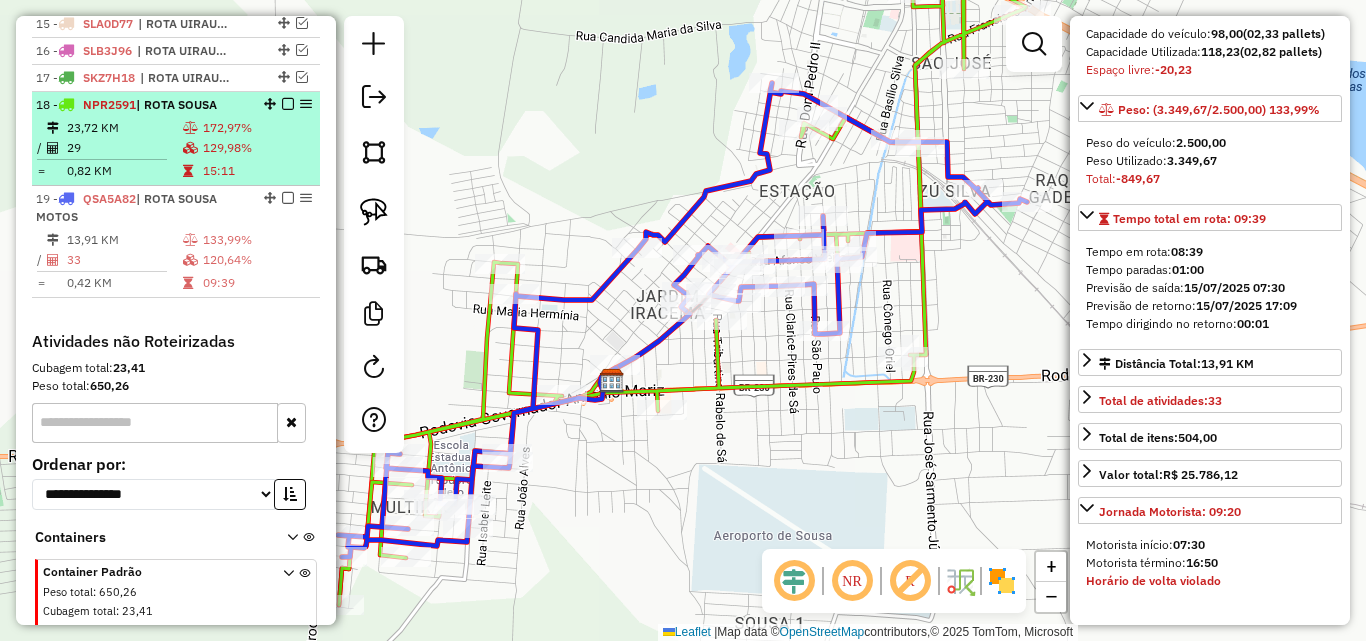 scroll, scrollTop: 1099, scrollLeft: 0, axis: vertical 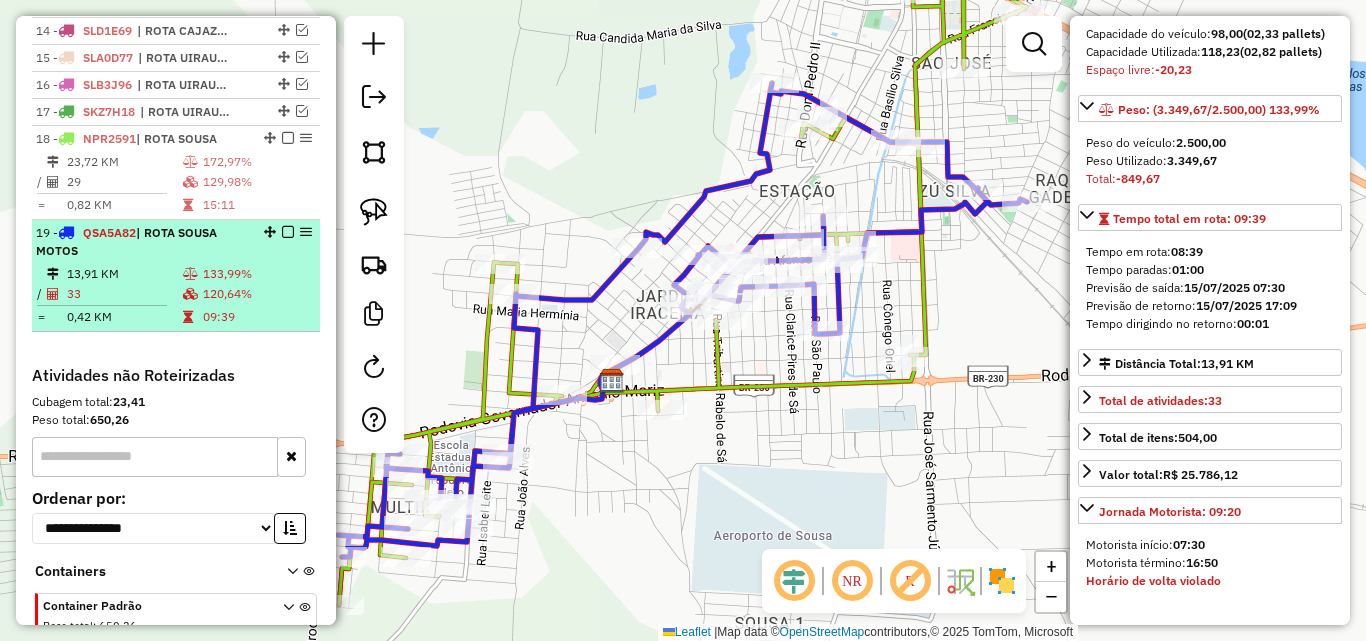 click at bounding box center (288, 232) 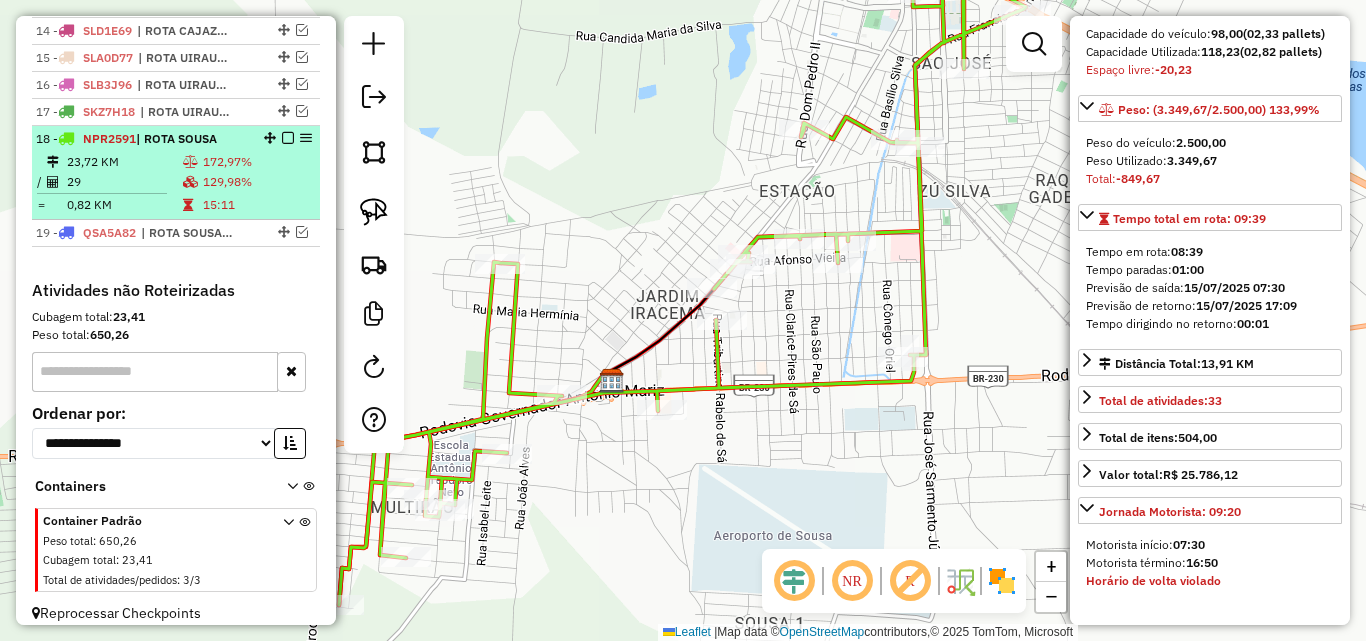 click on "129,98%" at bounding box center [257, 182] 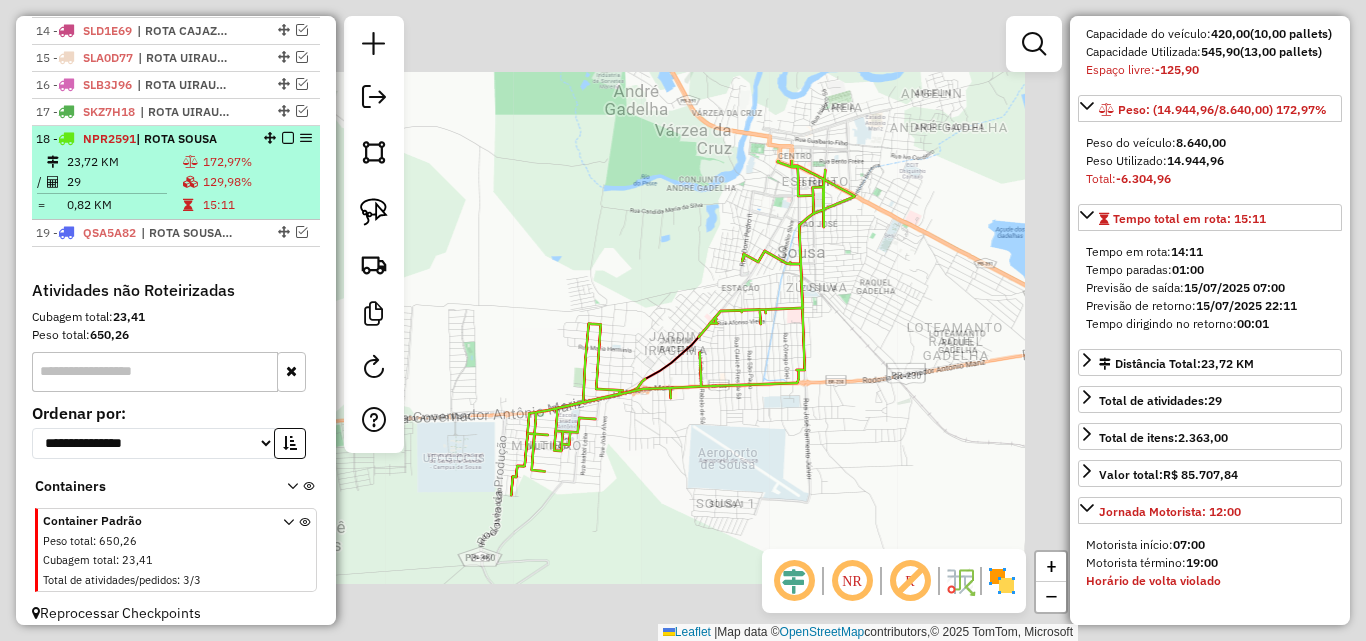 scroll, scrollTop: 268, scrollLeft: 0, axis: vertical 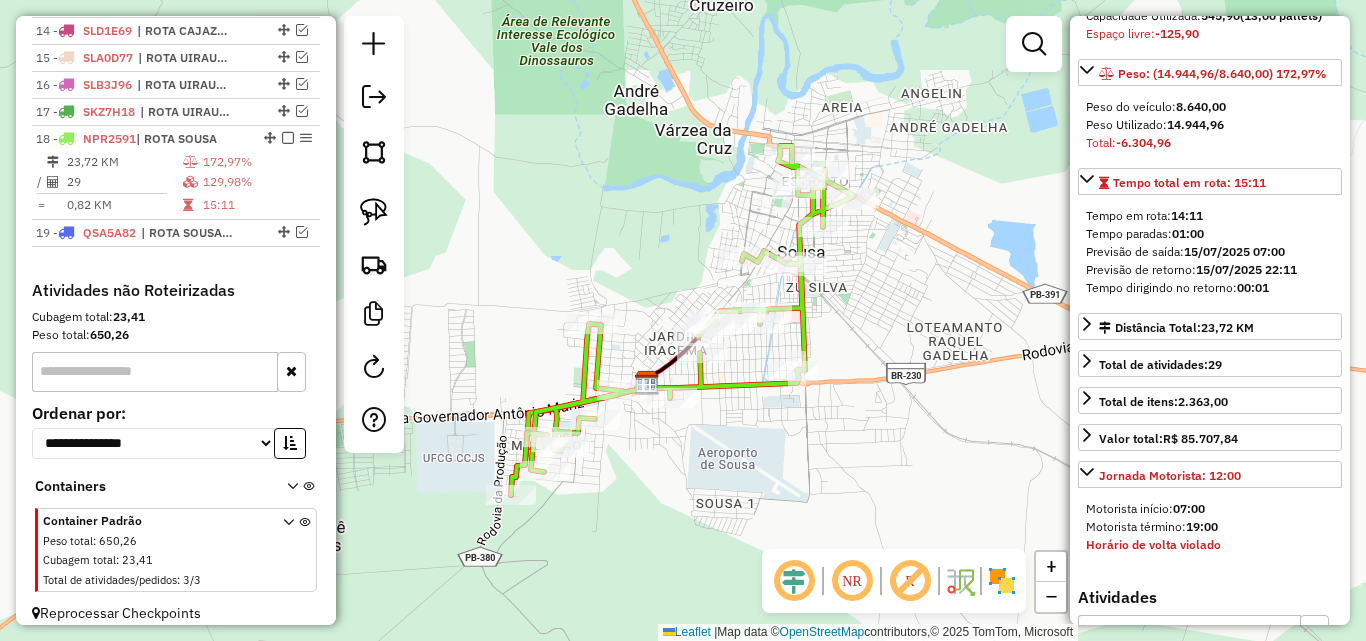 click 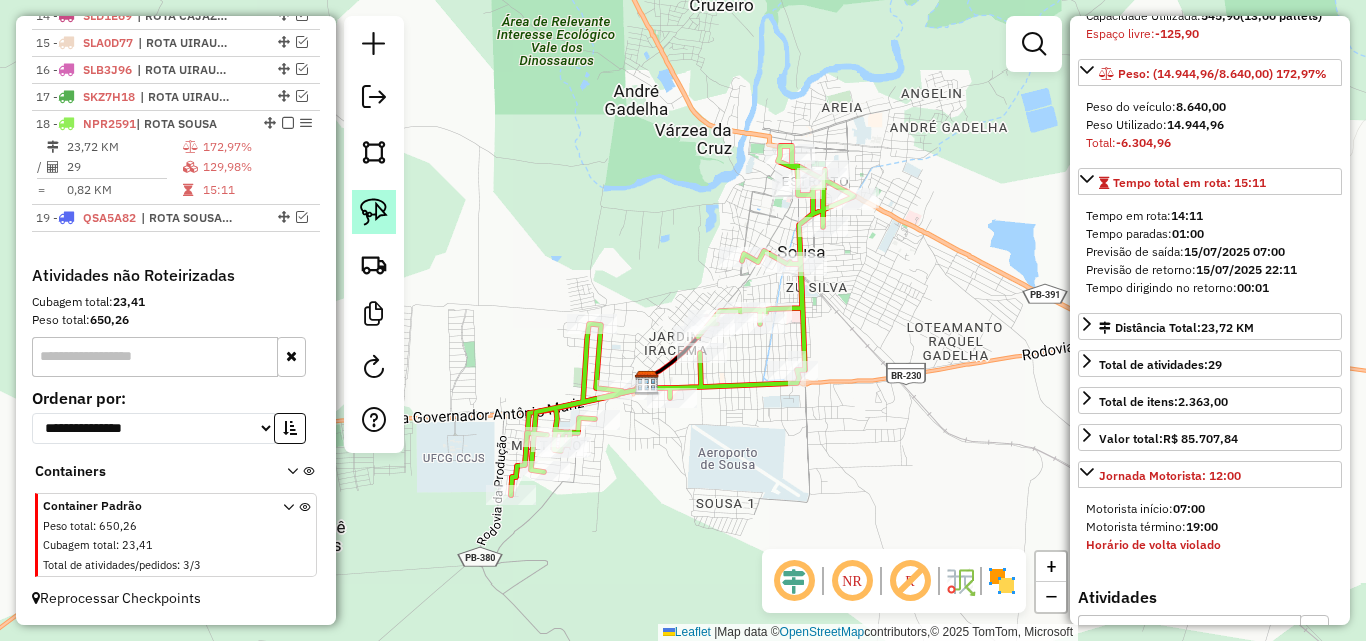 click 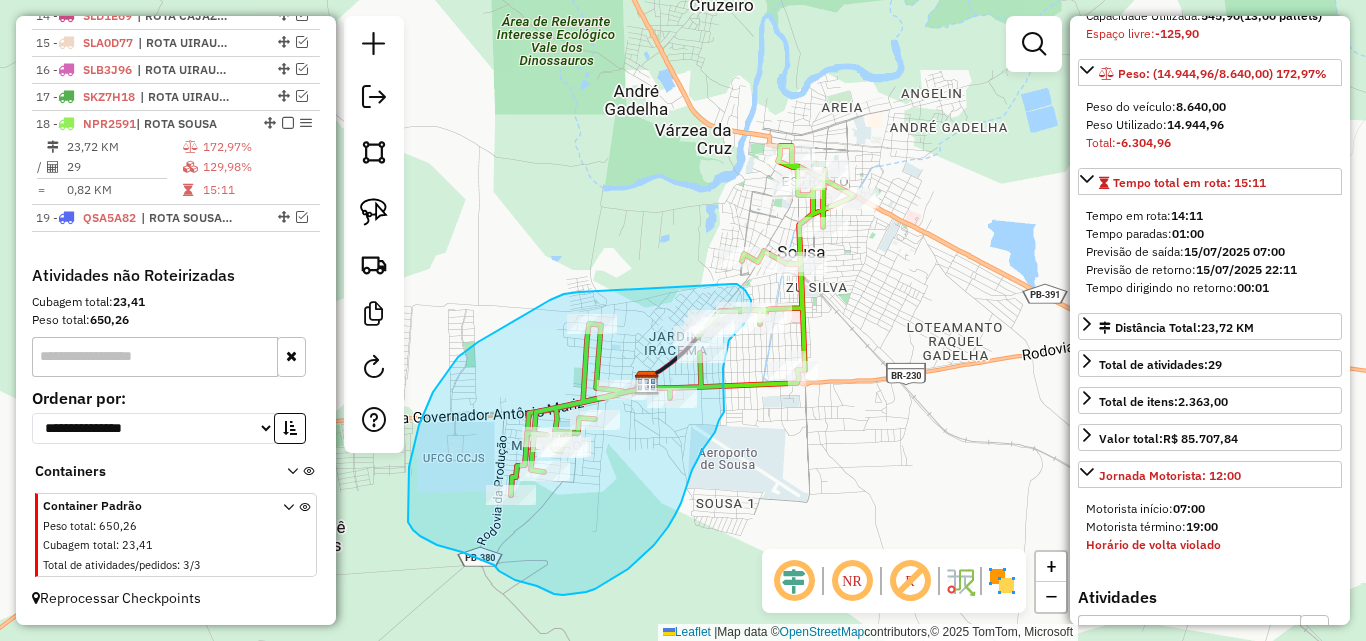 drag, startPoint x: 458, startPoint y: 357, endPoint x: 732, endPoint y: 284, distance: 283.55774 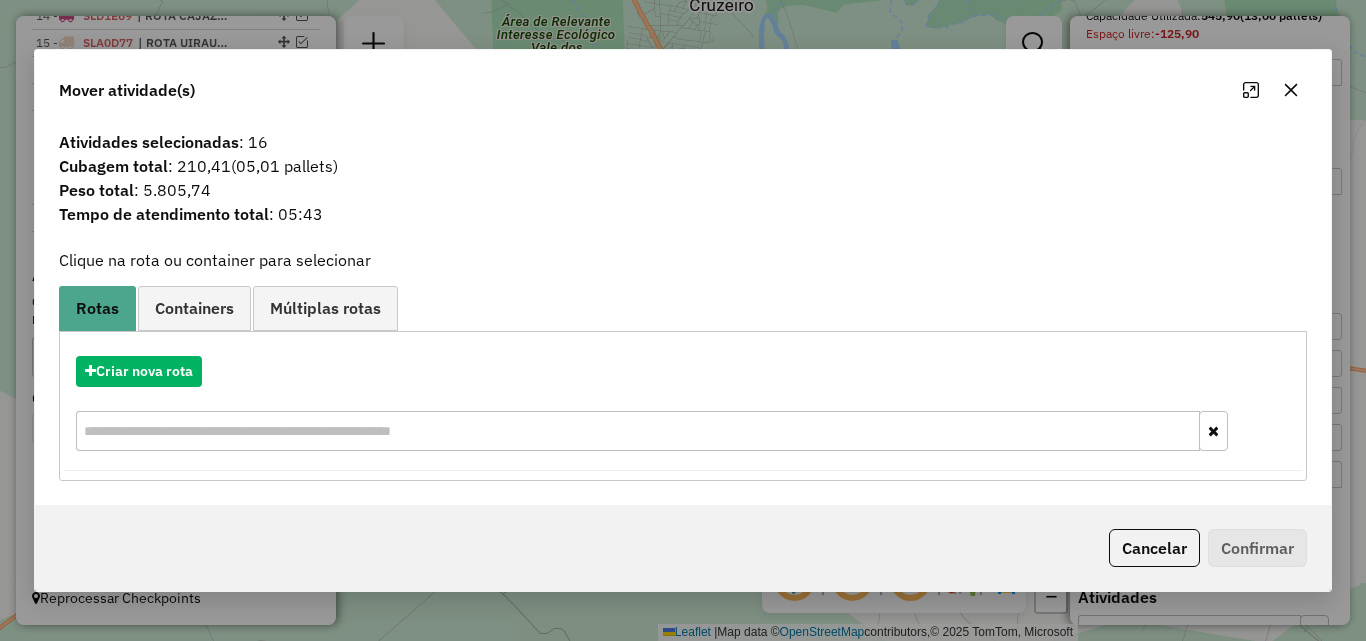 click on "Cancelar" 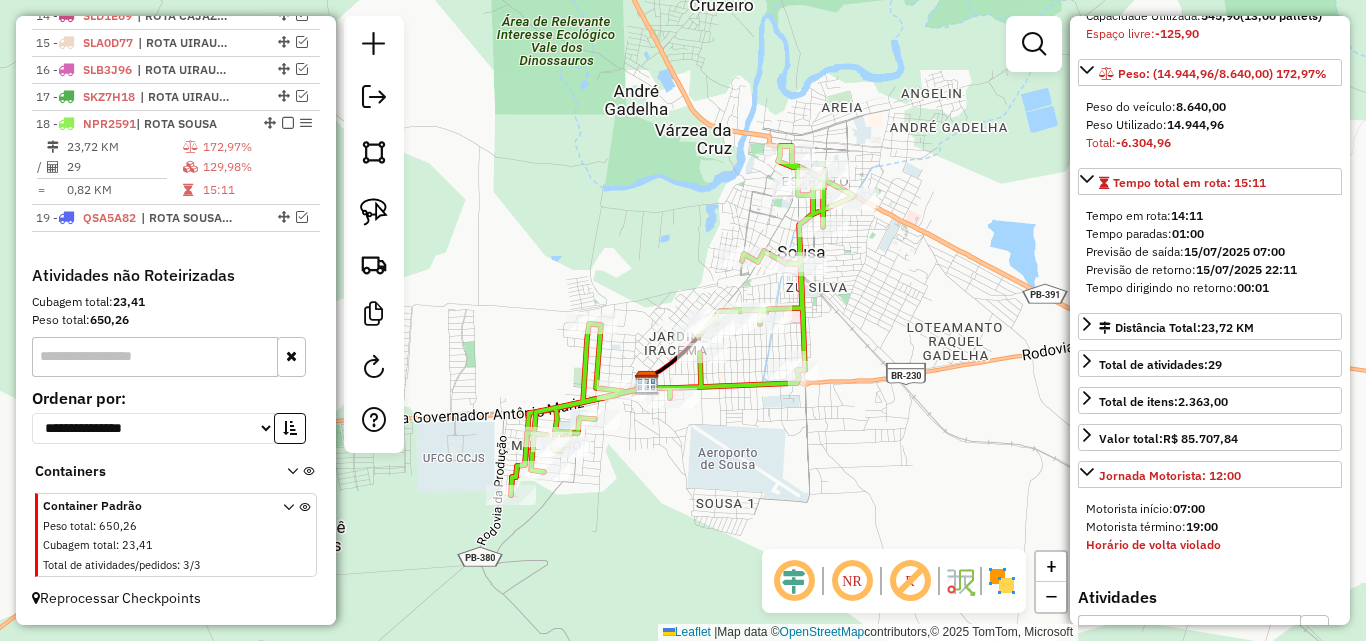 drag, startPoint x: 375, startPoint y: 207, endPoint x: 795, endPoint y: 235, distance: 420.9323 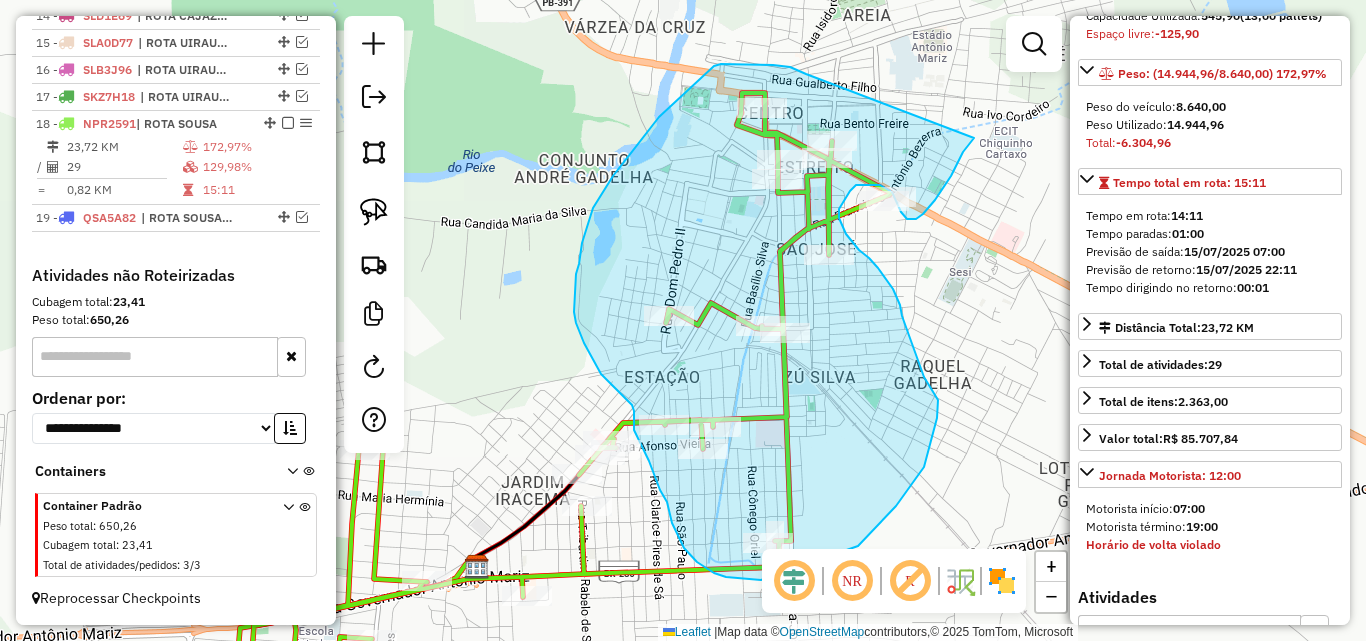 drag, startPoint x: 806, startPoint y: 74, endPoint x: 975, endPoint y: 137, distance: 180.36075 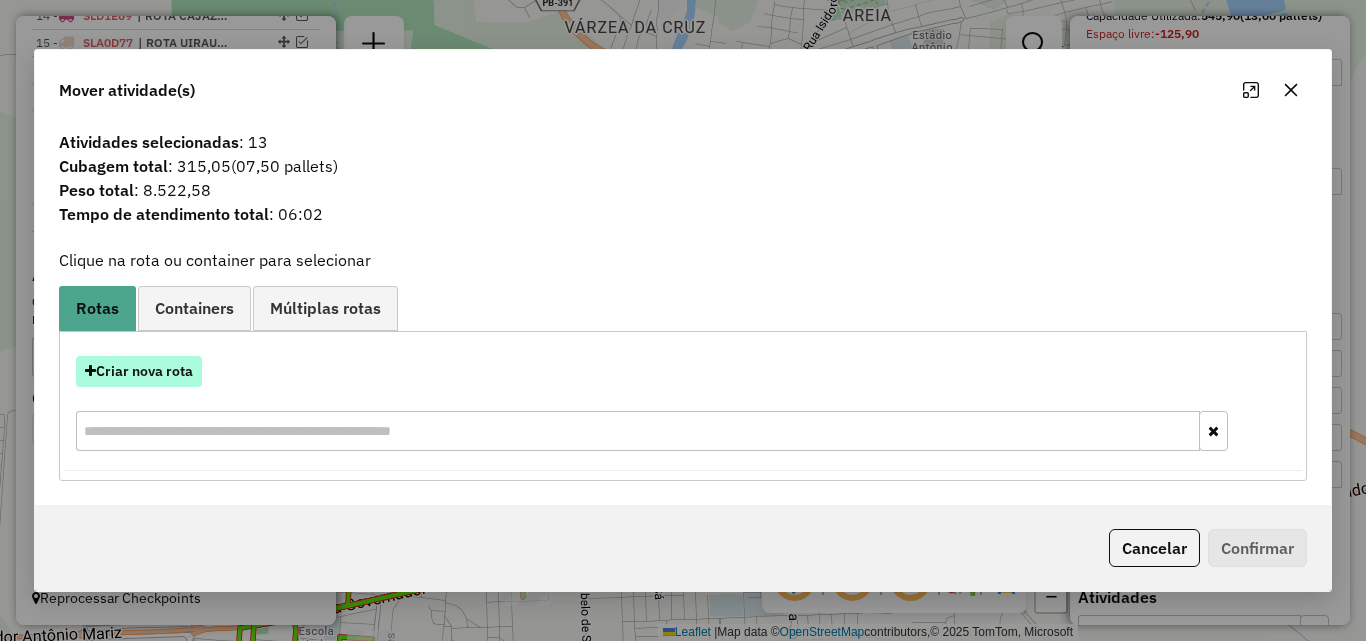 click on "Criar nova rota" at bounding box center (139, 371) 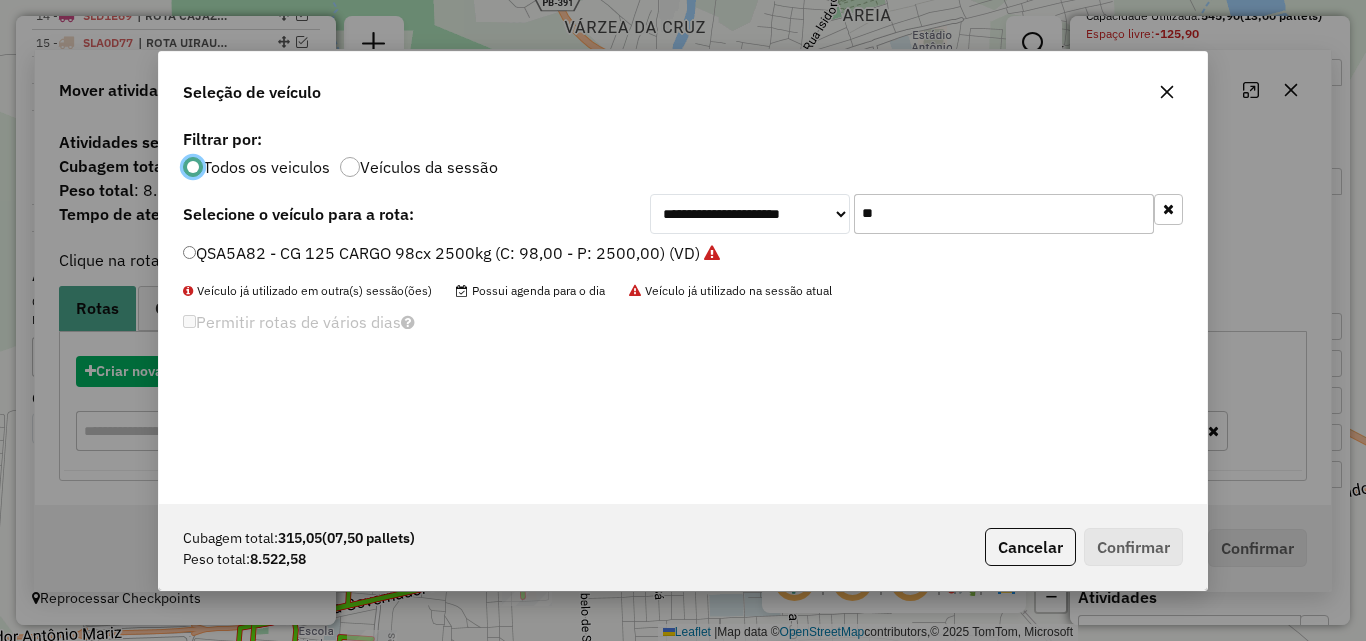scroll, scrollTop: 11, scrollLeft: 6, axis: both 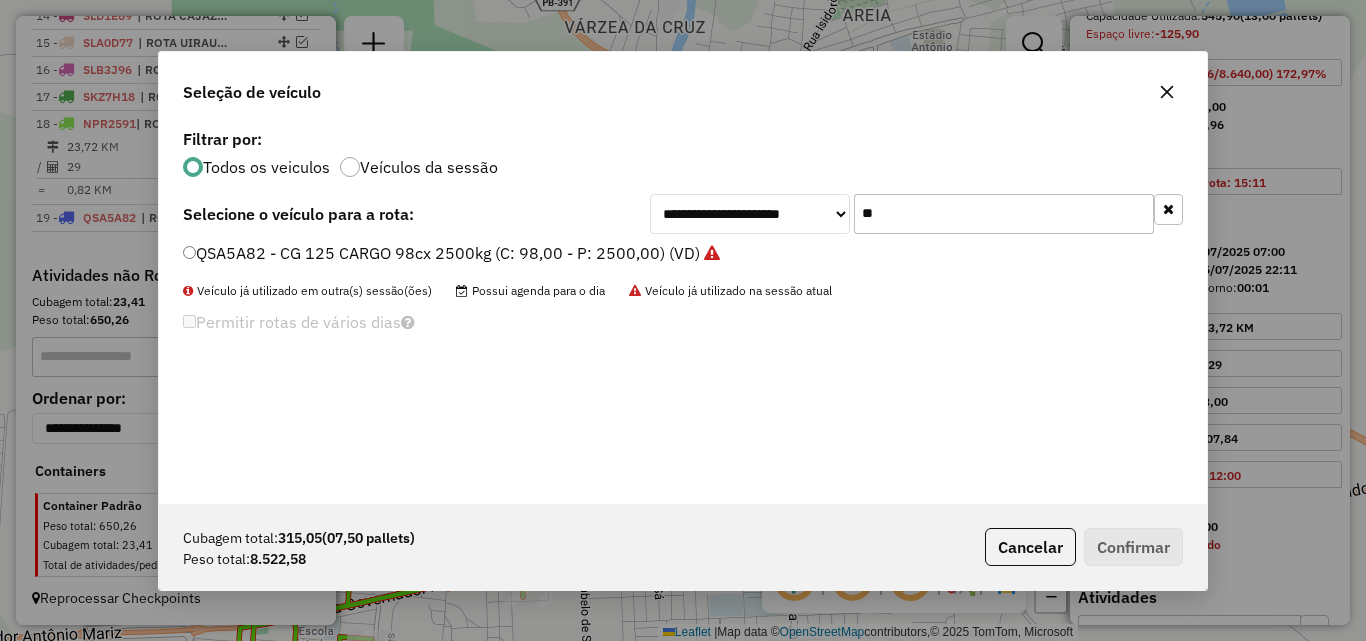 click on "**" 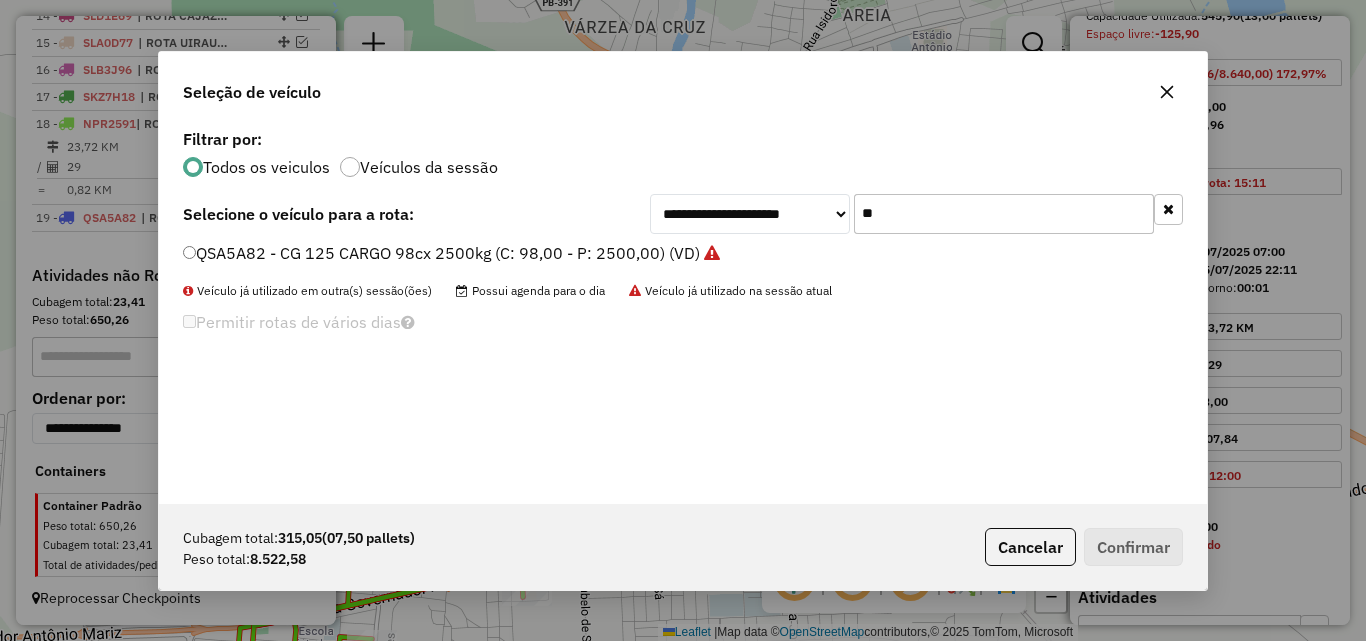 drag, startPoint x: 1050, startPoint y: 213, endPoint x: 1184, endPoint y: 191, distance: 135.79396 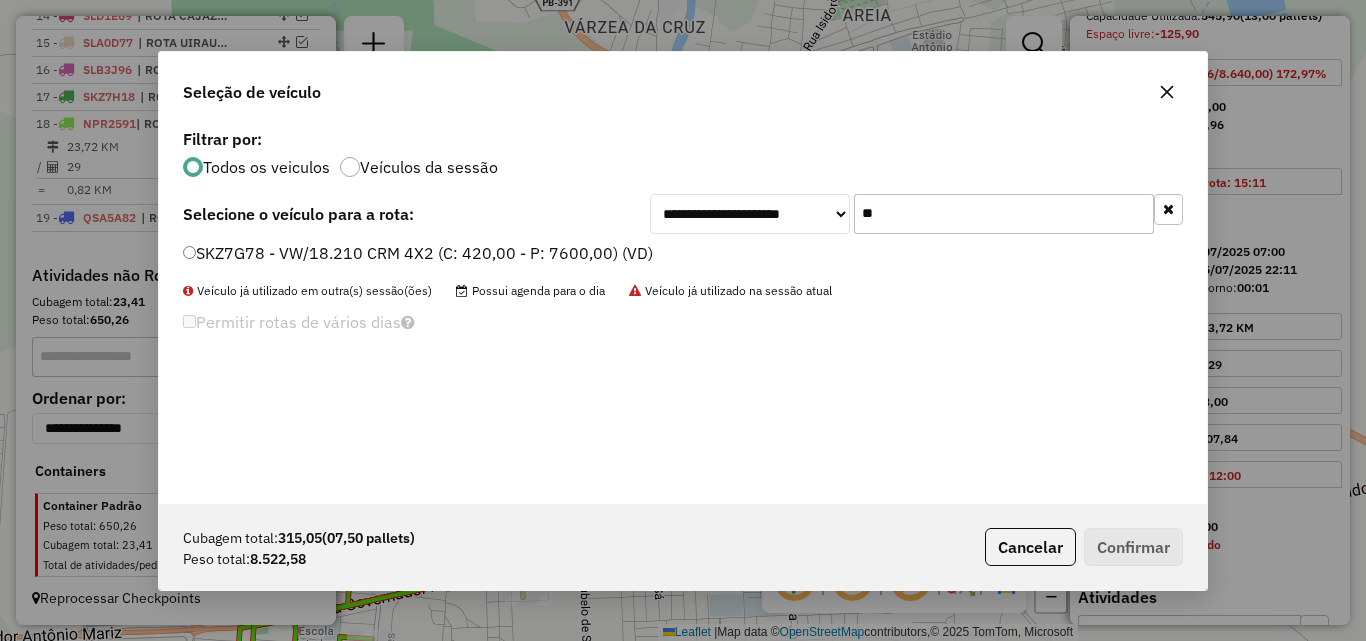 type on "**" 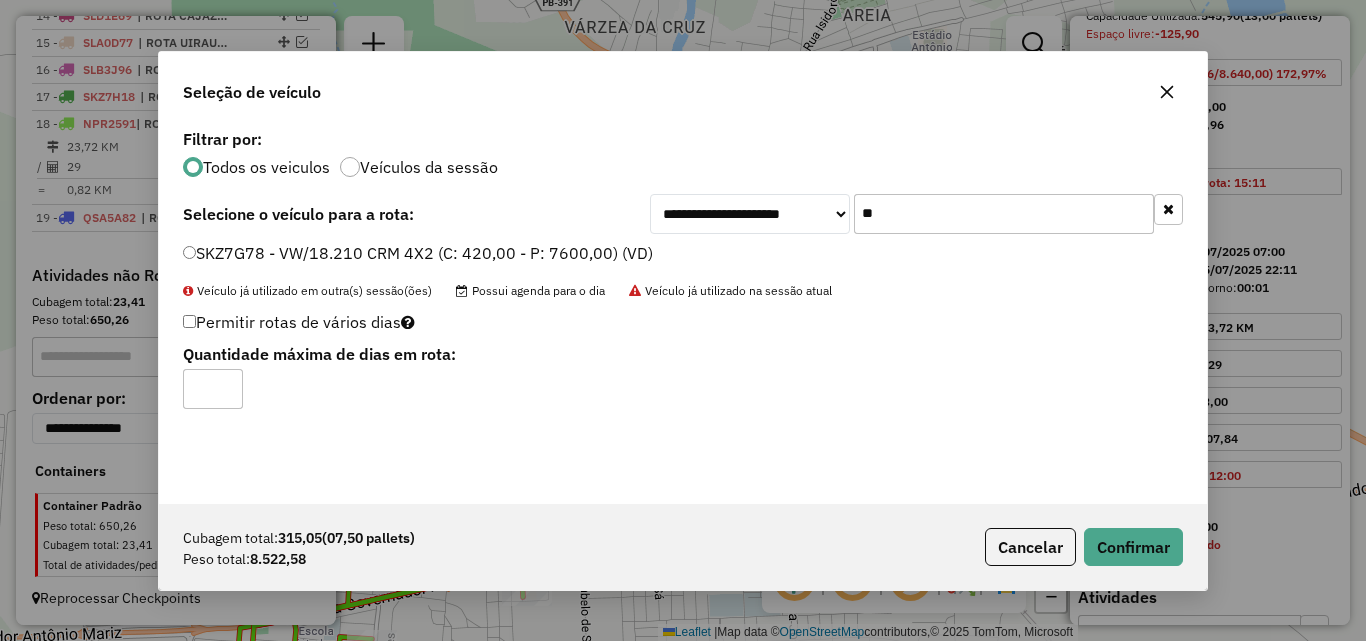 drag, startPoint x: 1176, startPoint y: 572, endPoint x: 1162, endPoint y: 570, distance: 14.142136 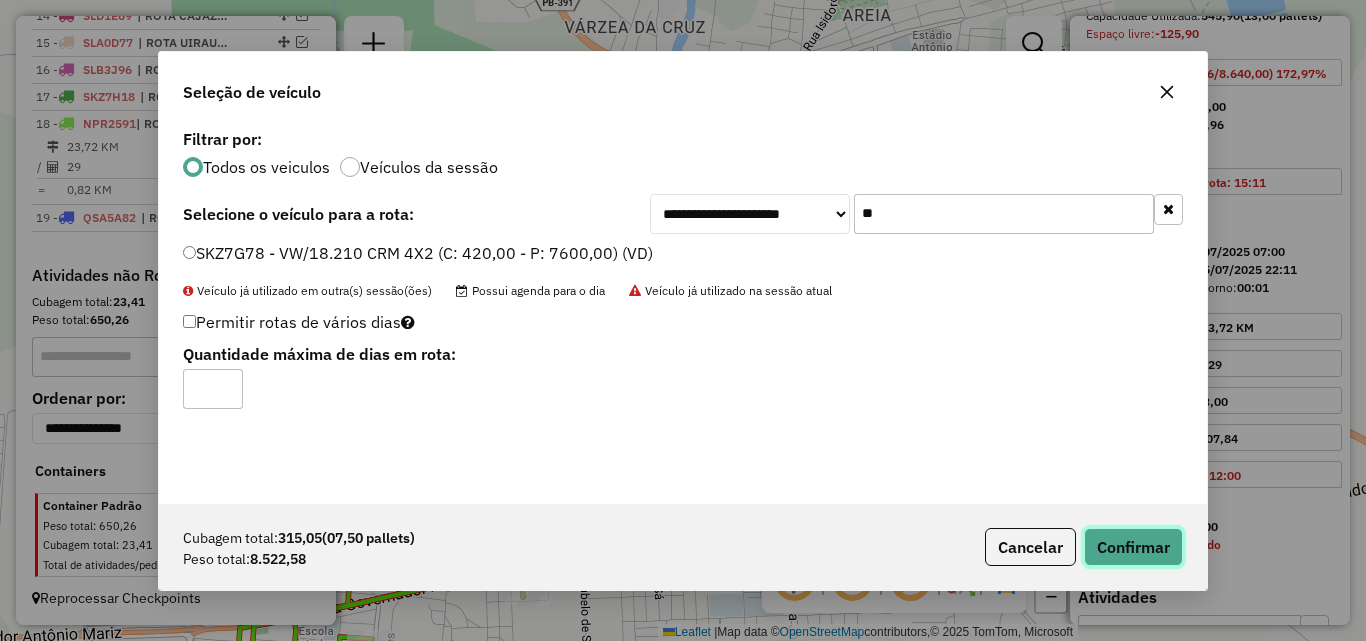 click on "Confirmar" 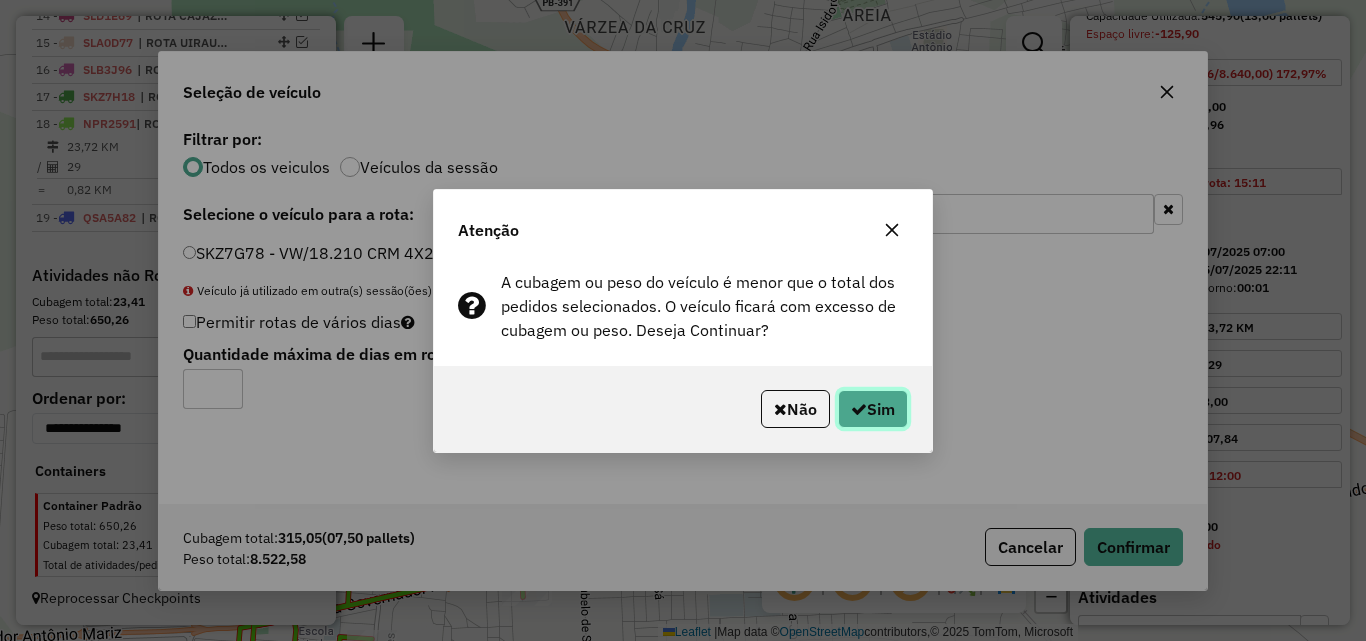 click on "Sim" 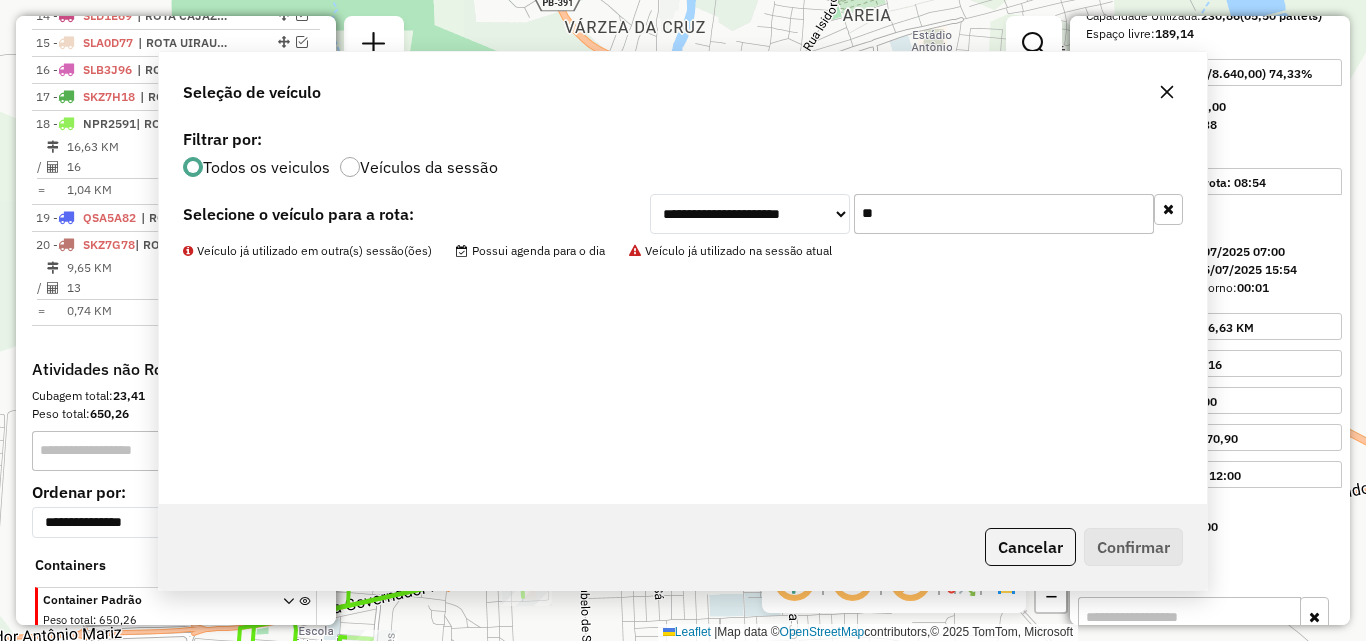 scroll, scrollTop: 250, scrollLeft: 0, axis: vertical 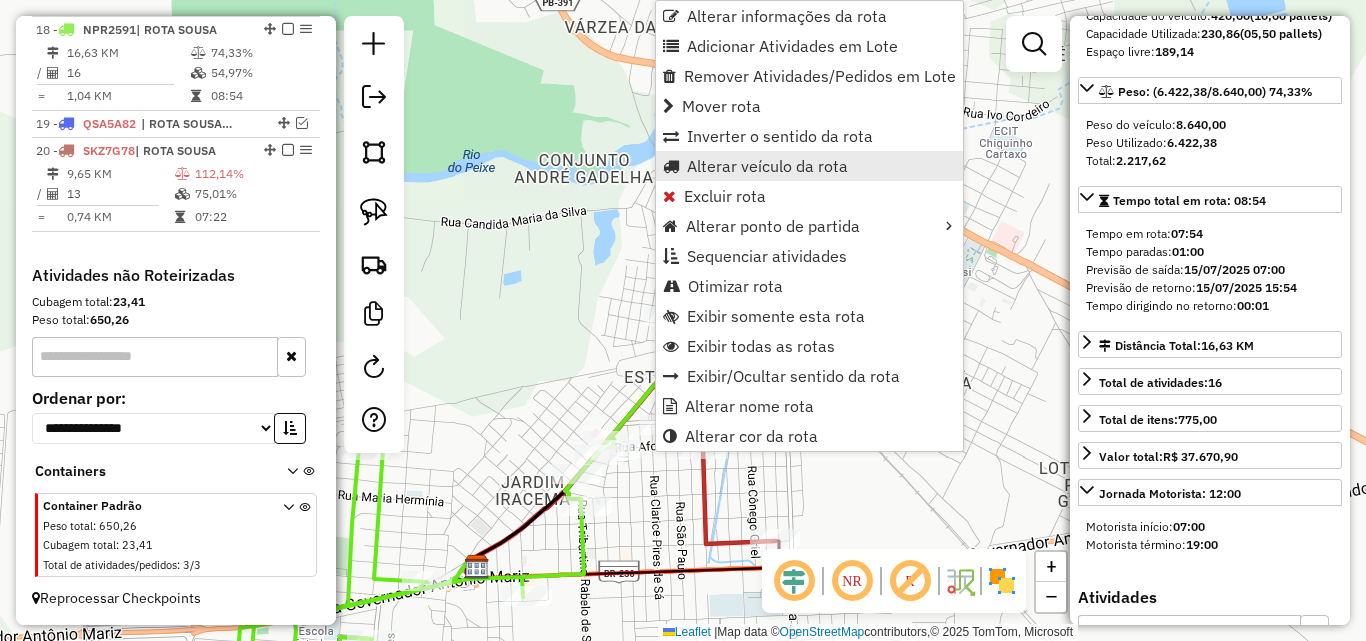 click on "Alterar veículo da rota" at bounding box center (767, 166) 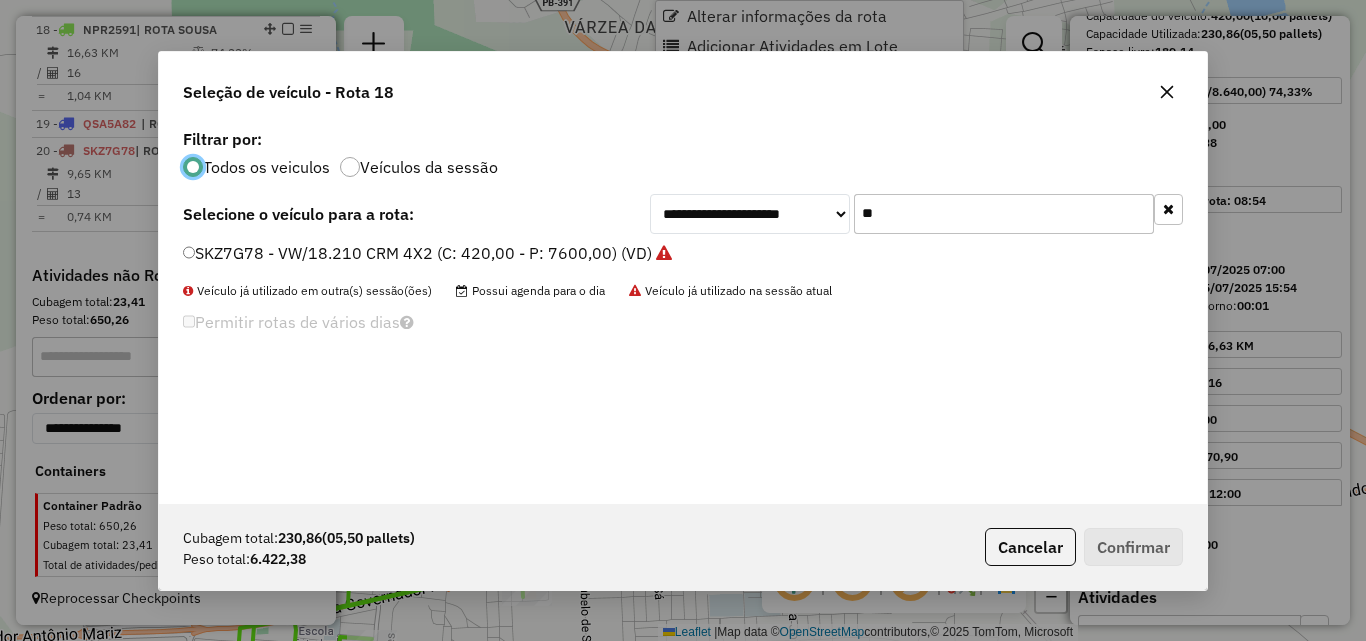 scroll, scrollTop: 11, scrollLeft: 6, axis: both 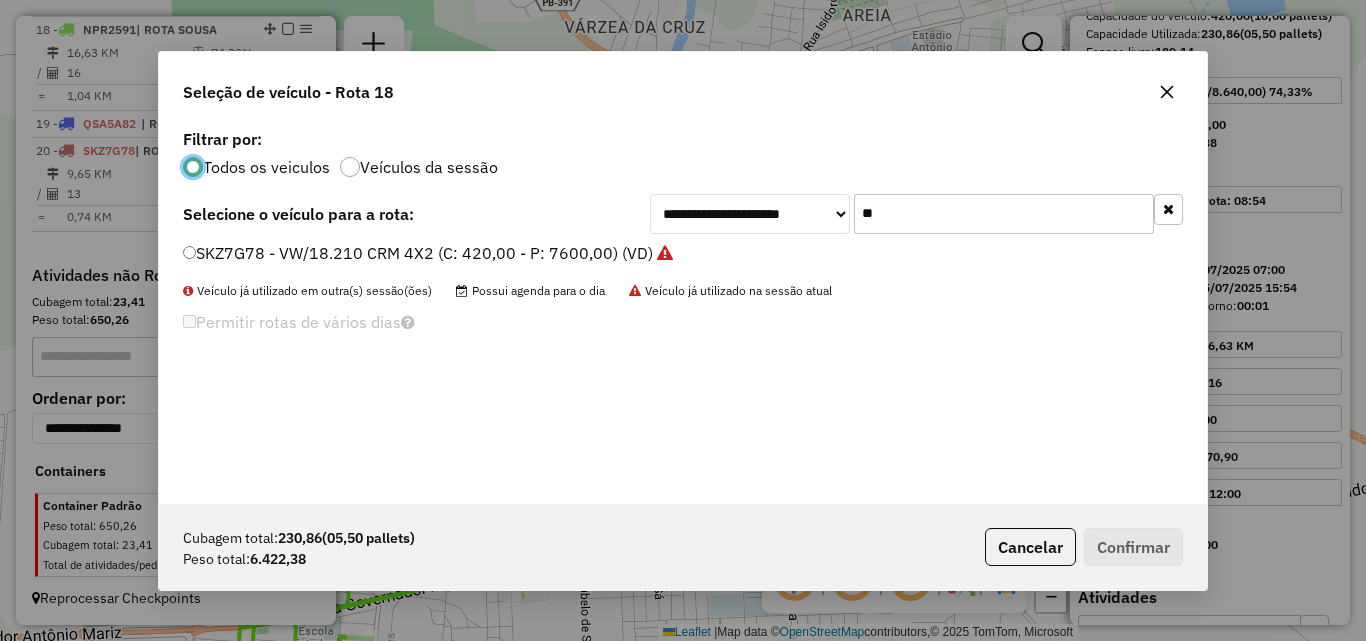 click on "**" 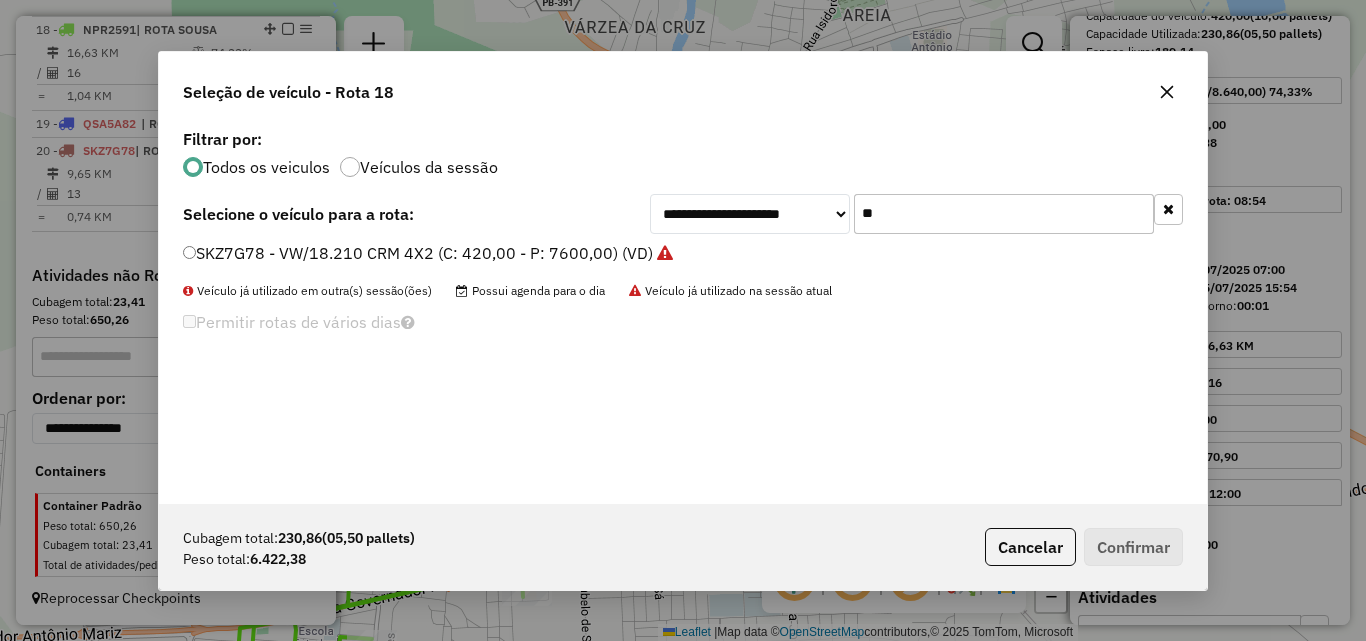 drag, startPoint x: 908, startPoint y: 223, endPoint x: 919, endPoint y: 229, distance: 12.529964 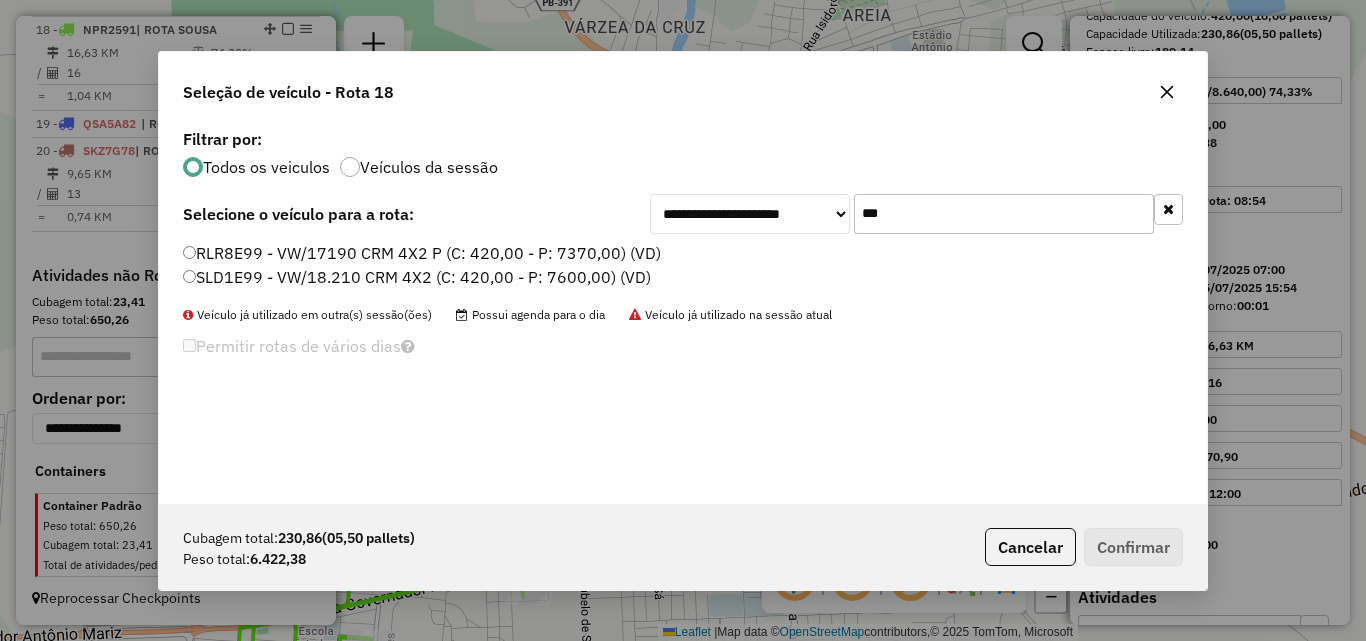 type on "***" 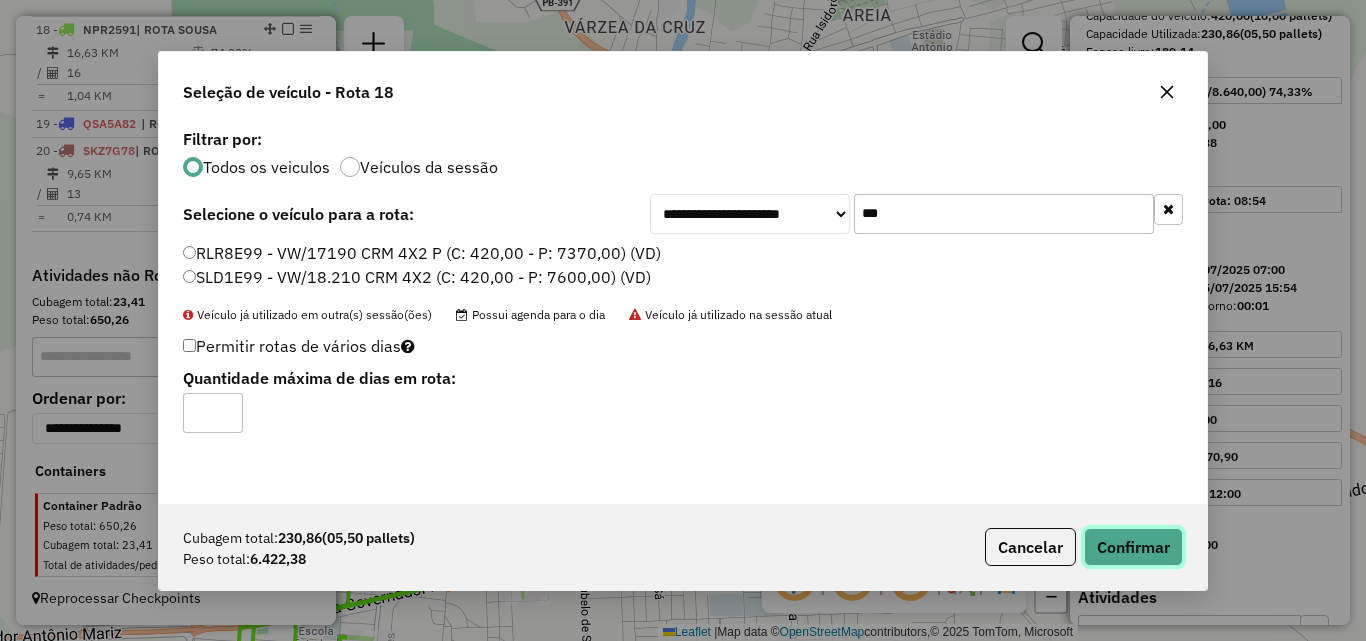 click on "Confirmar" 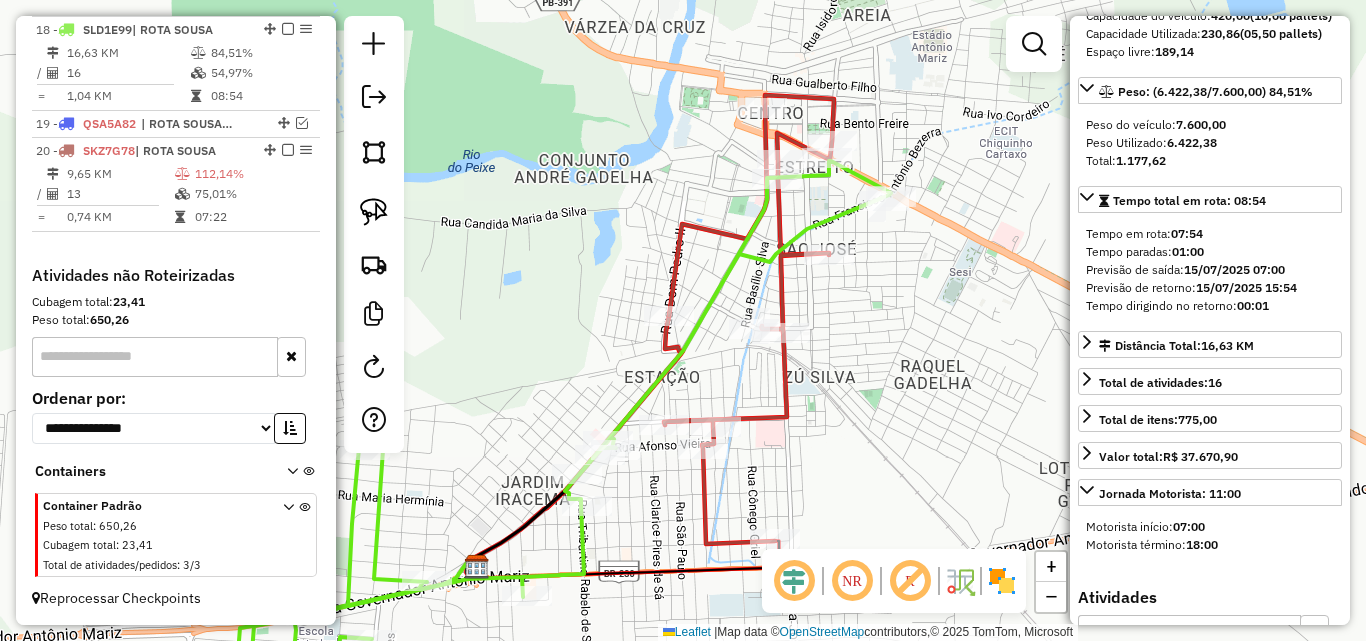 scroll, scrollTop: 232, scrollLeft: 0, axis: vertical 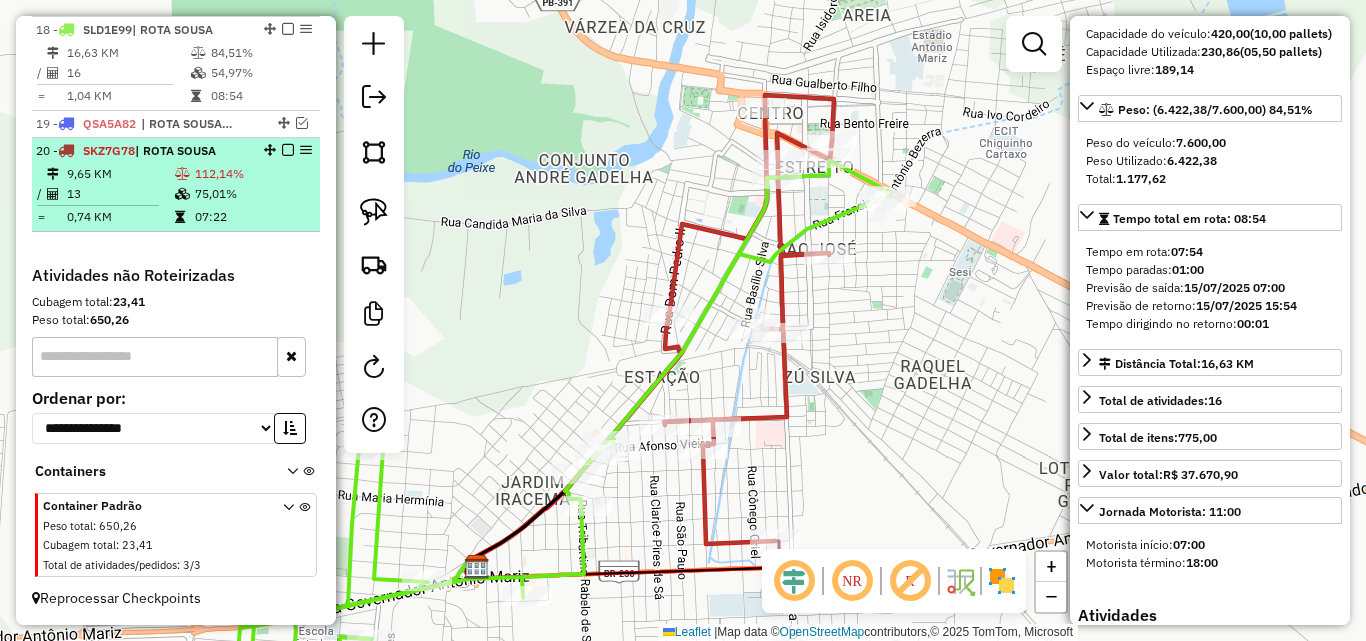click on "13" at bounding box center [120, 194] 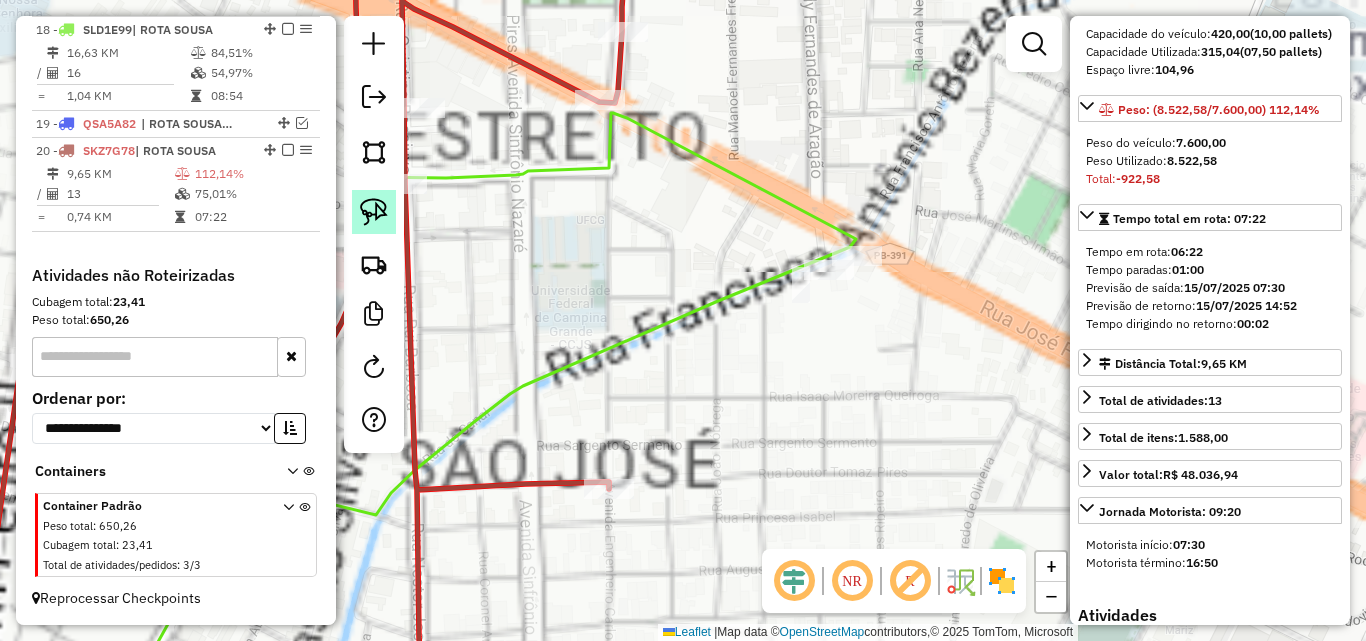 drag, startPoint x: 373, startPoint y: 209, endPoint x: 516, endPoint y: 231, distance: 144.6824 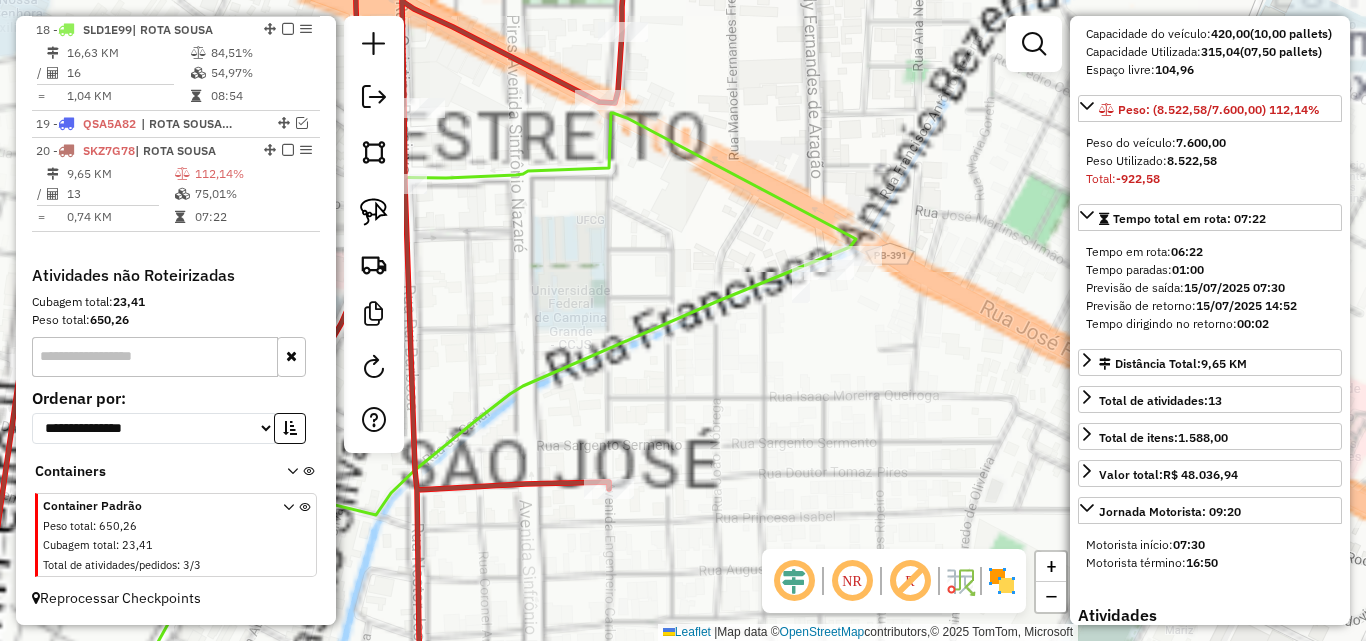 click 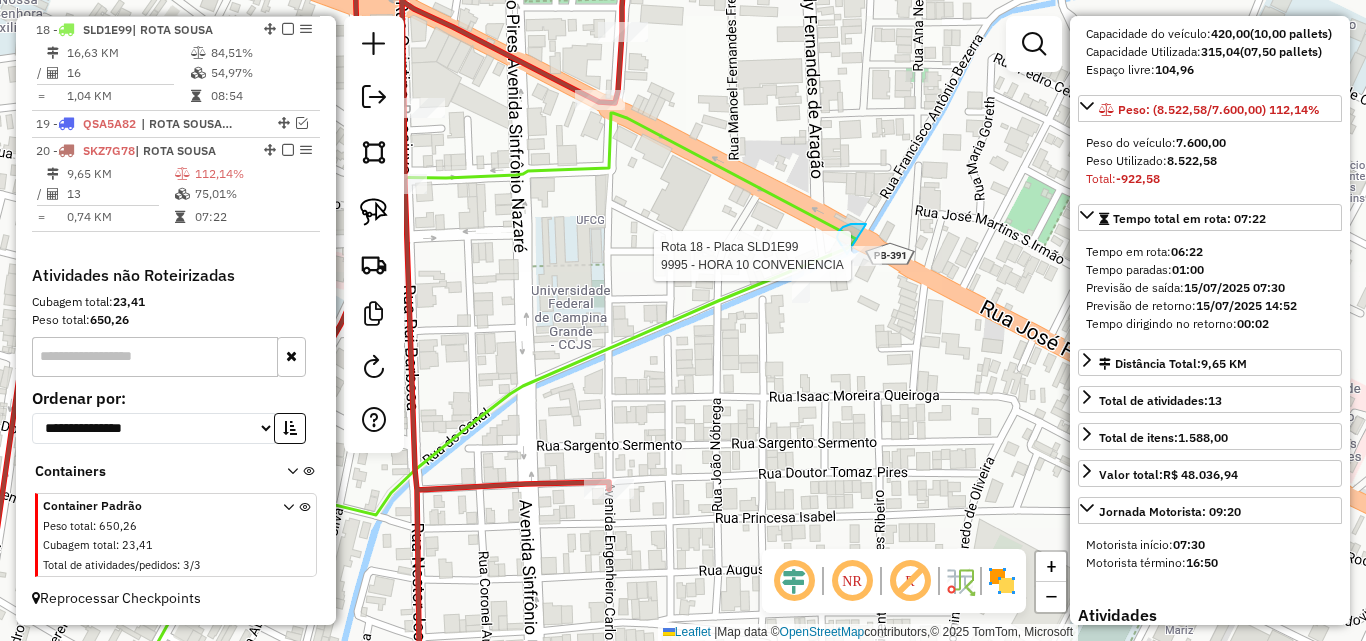 drag, startPoint x: 851, startPoint y: 224, endPoint x: 930, endPoint y: 251, distance: 83.48653 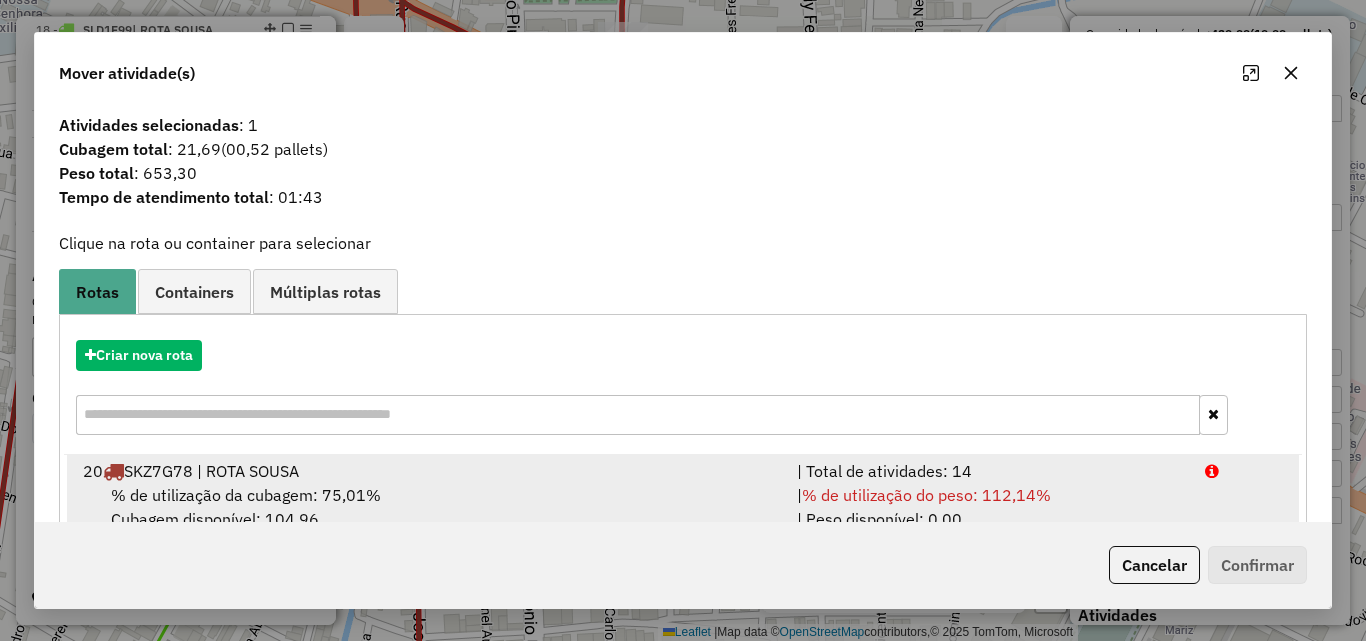 drag, startPoint x: 1057, startPoint y: 482, endPoint x: 1162, endPoint y: 540, distance: 119.954155 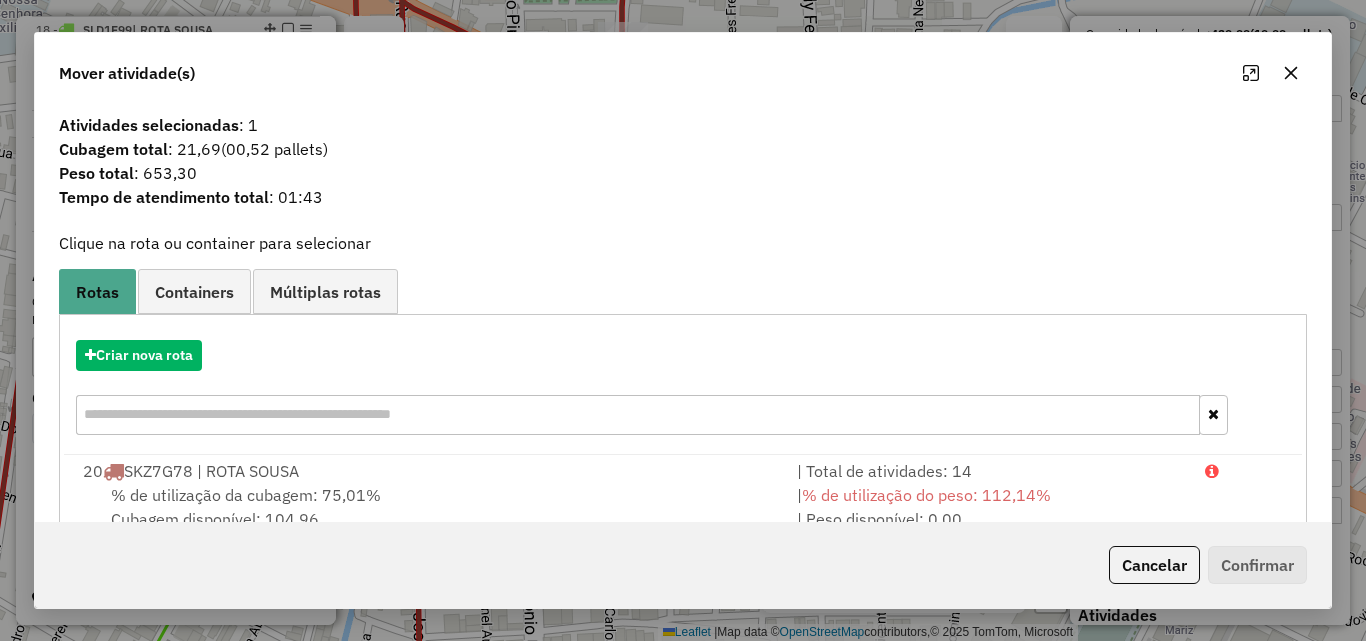 click on "|  % de utilização do peso: 112,14%  | Peso disponível: 0,00" at bounding box center [989, 507] 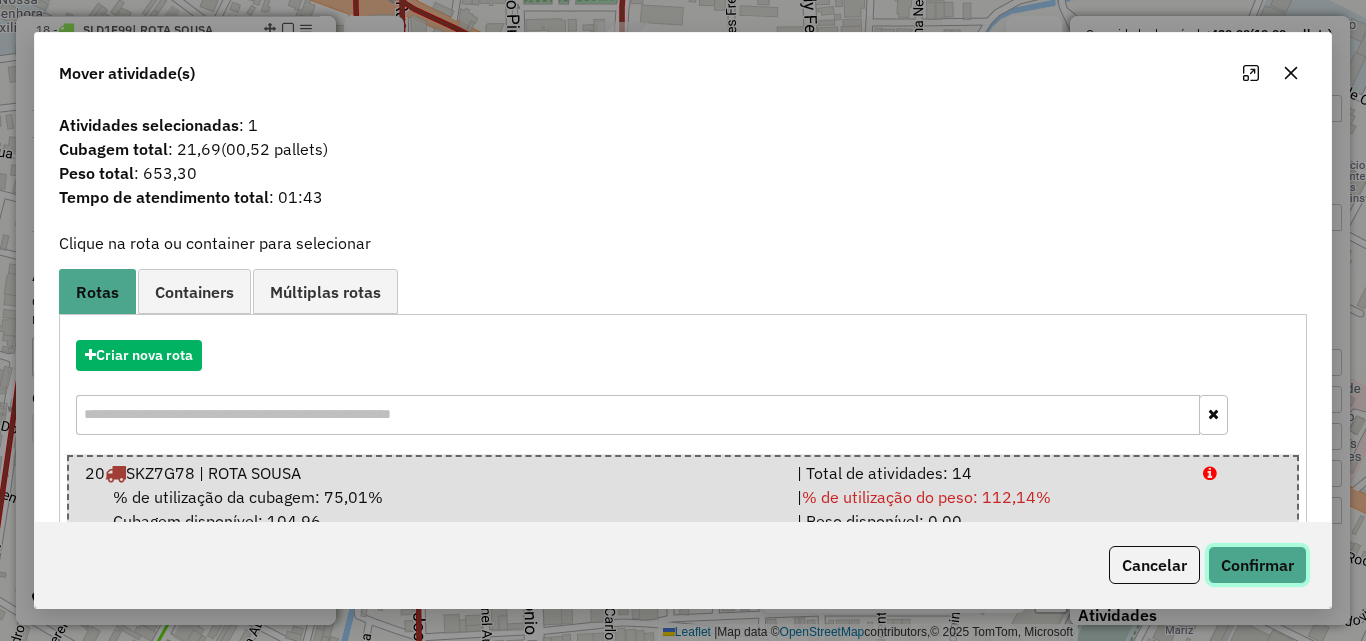 click on "Confirmar" 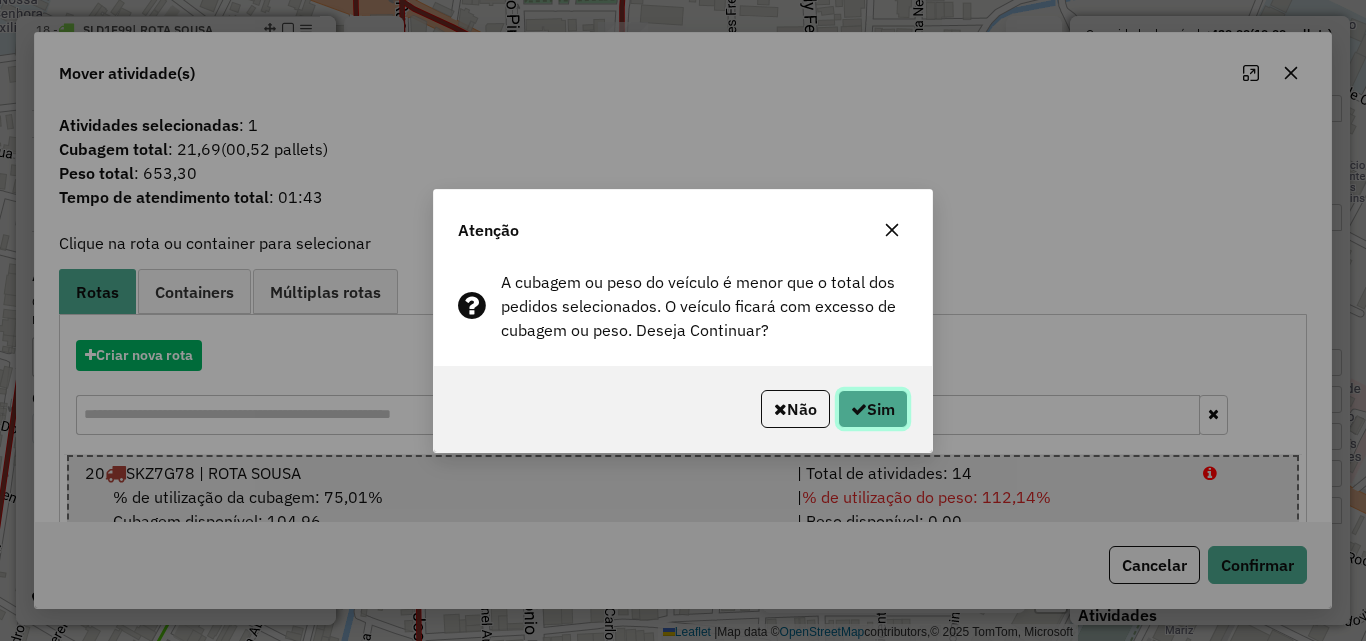 click on "Sim" 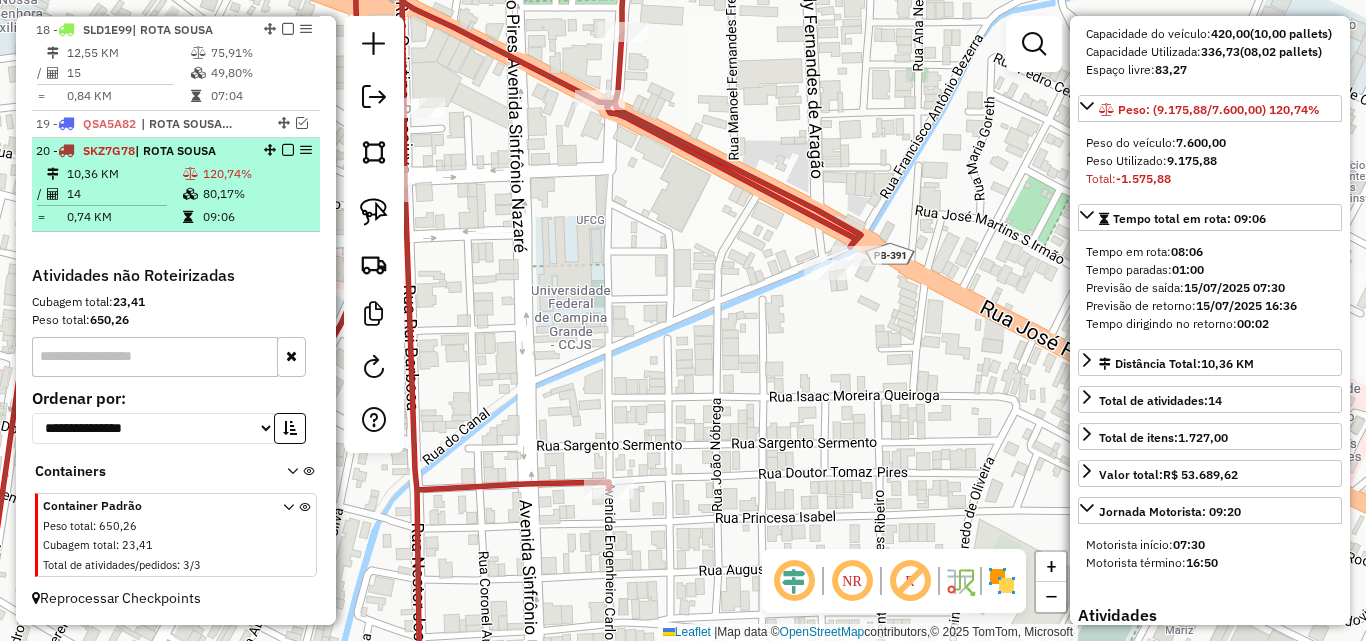 drag, startPoint x: 157, startPoint y: 214, endPoint x: 165, endPoint y: 183, distance: 32.01562 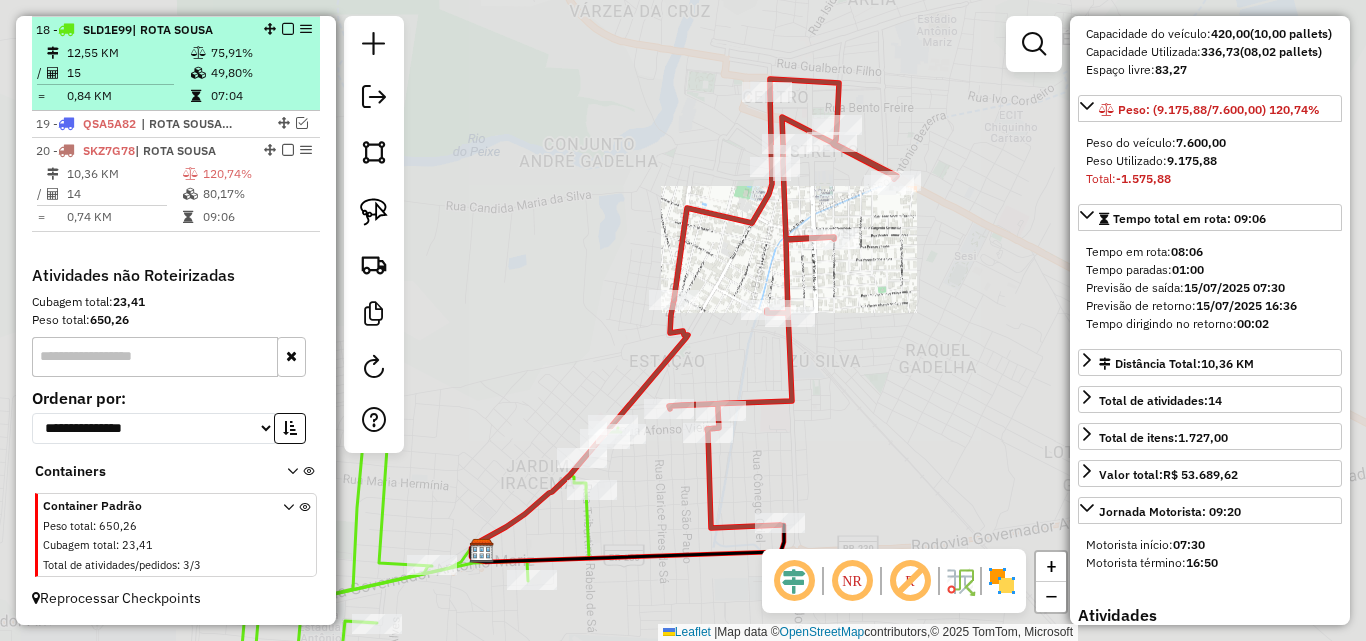 click on "49,80%" at bounding box center (260, 73) 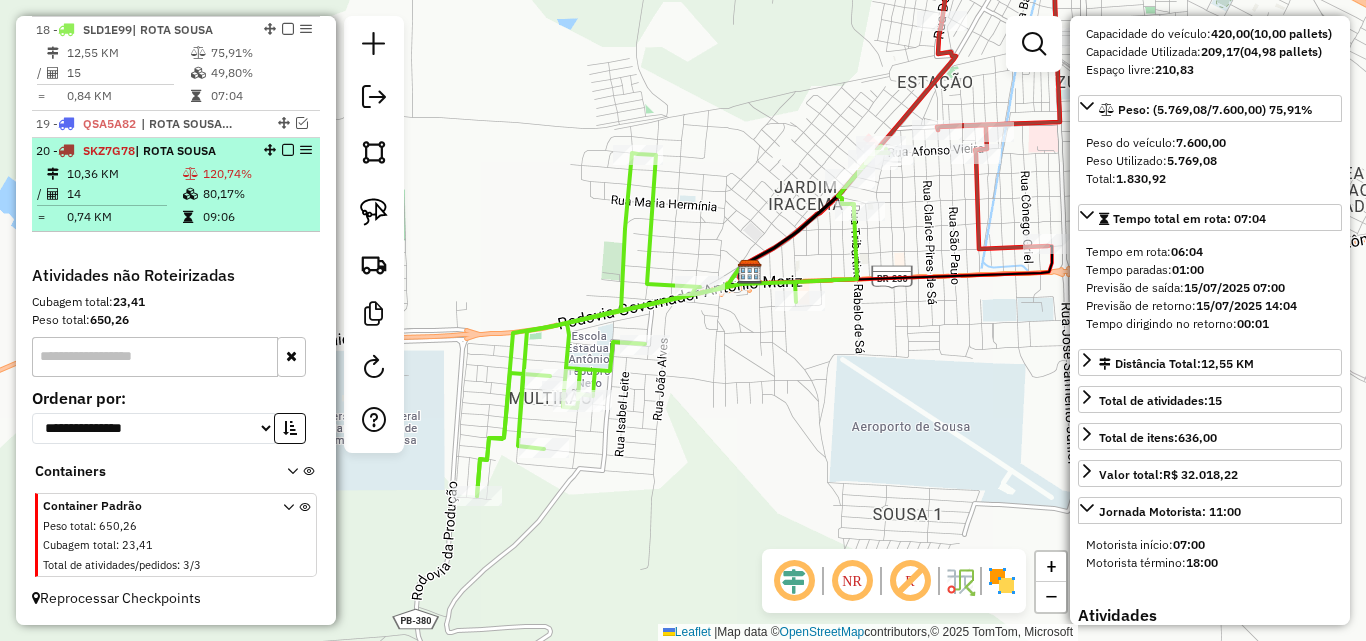 click on "14" at bounding box center [124, 194] 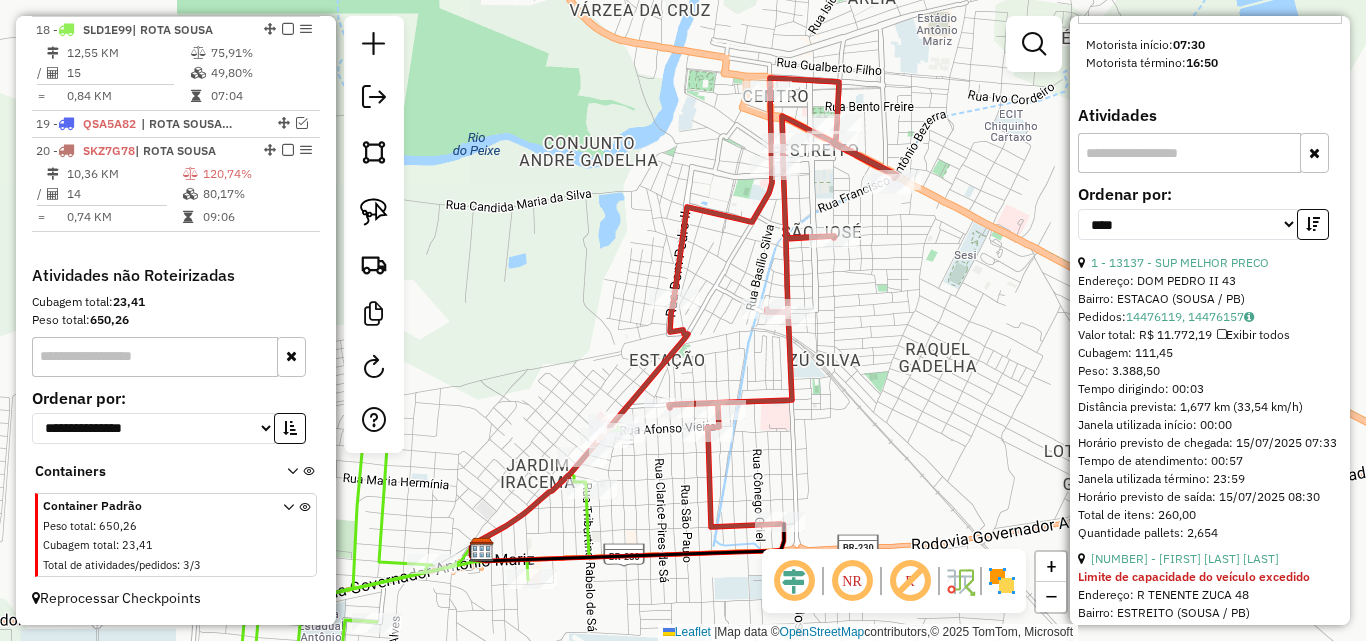 scroll, scrollTop: 1032, scrollLeft: 0, axis: vertical 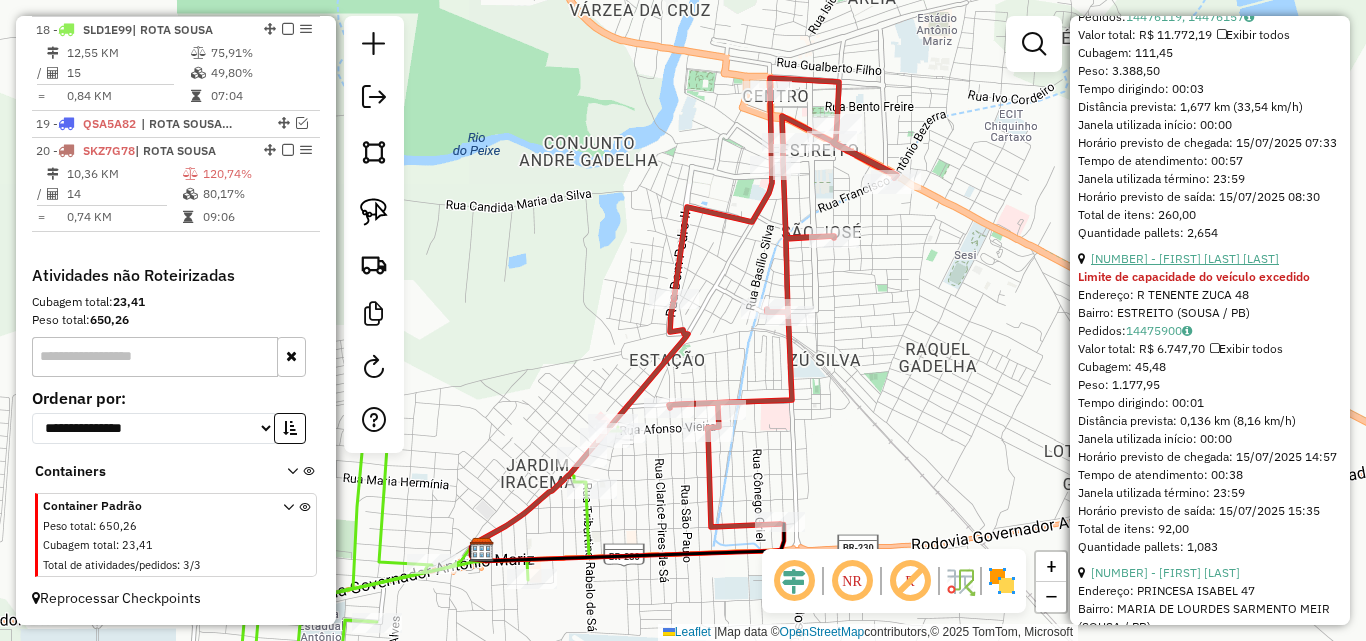 click on "[NUMBER] - [FIRST] [LAST] [LAST]" at bounding box center (1185, 258) 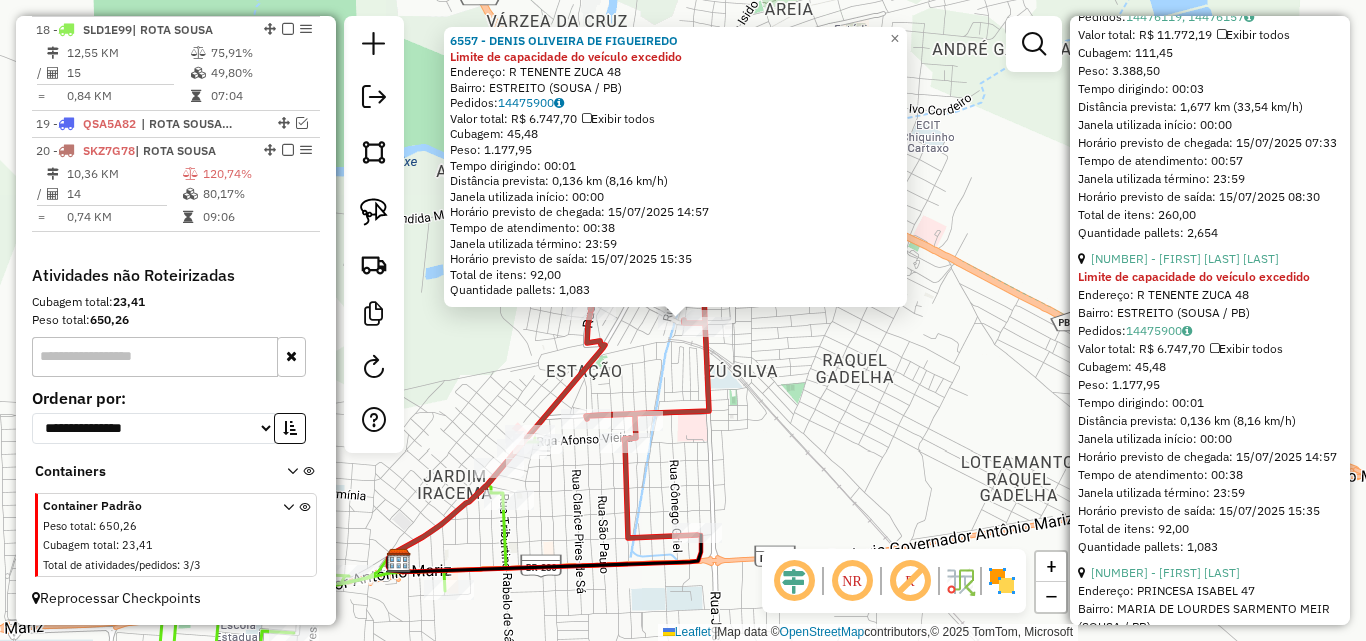 click on "6557 - DENIS OLIVEIRA DE FIGUEIREDO Limite de capacidade do veículo excedido  Endereço: R   TENENTE ZUCA                   48   Bairro: ESTREITO ([CITY] / [STATE])   Pedidos:  14475900   Valor total: R$ 6.747,70   Exibir todos   Cubagem: 45,48  Peso: 1.177,95  Tempo dirigindo: 00:01   Distância prevista: 0,136 km (8,16 km/h)   Janela utilizada início: 00:00   Horário previsto de chegada: 15/07/2025 14:57   Tempo de atendimento: 00:38   Janela utilizada término: 23:59   Horário previsto de saída: 15/07/2025 15:35   Total de itens: 92,00   Quantidade pallets: 1,083  × Janela de atendimento Grade de atendimento Capacidade Transportadoras Veículos Cliente Pedidos  Rotas Selecione os dias de semana para filtrar as janelas de atendimento  Seg   Ter   Qua   Qui   Sex   Sáb   Dom  Informe o período da janela de atendimento: De:  Até:  Filtrar exatamente a janela do cliente  Considerar janela de atendimento padrão  Selecione os dias de semana para filtrar as grades de atendimento  Seg   Ter   Qua   Qui   Sex  Até:  +" 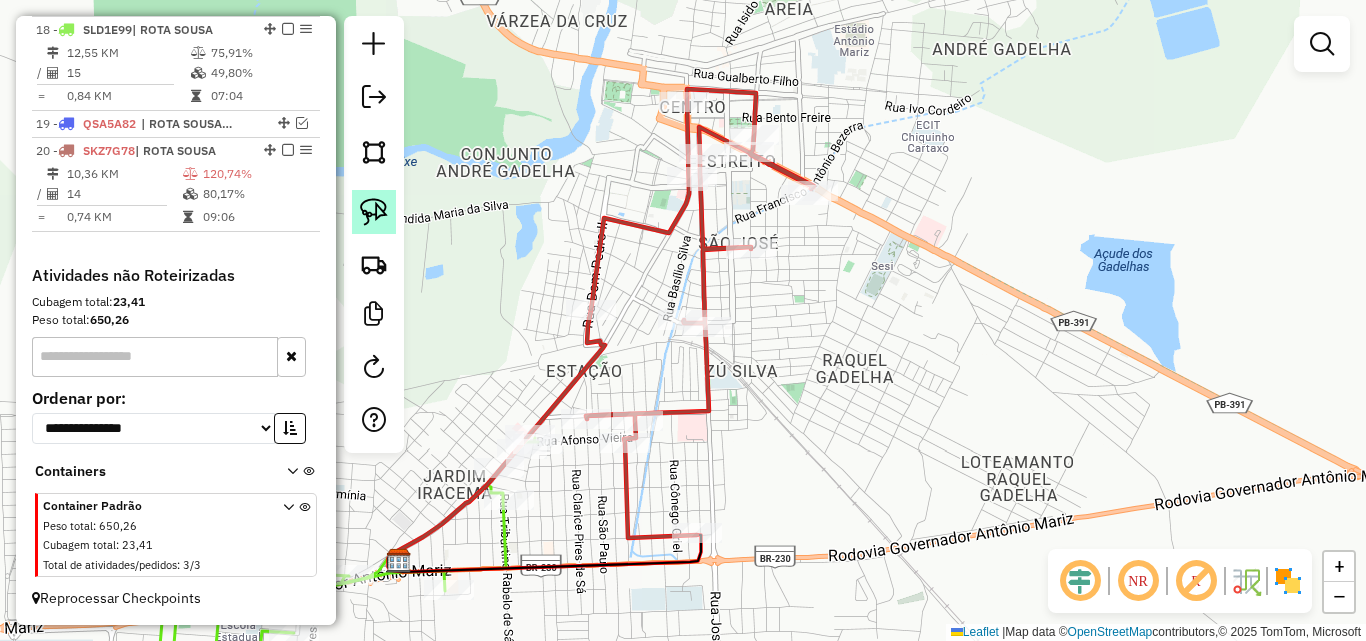 click 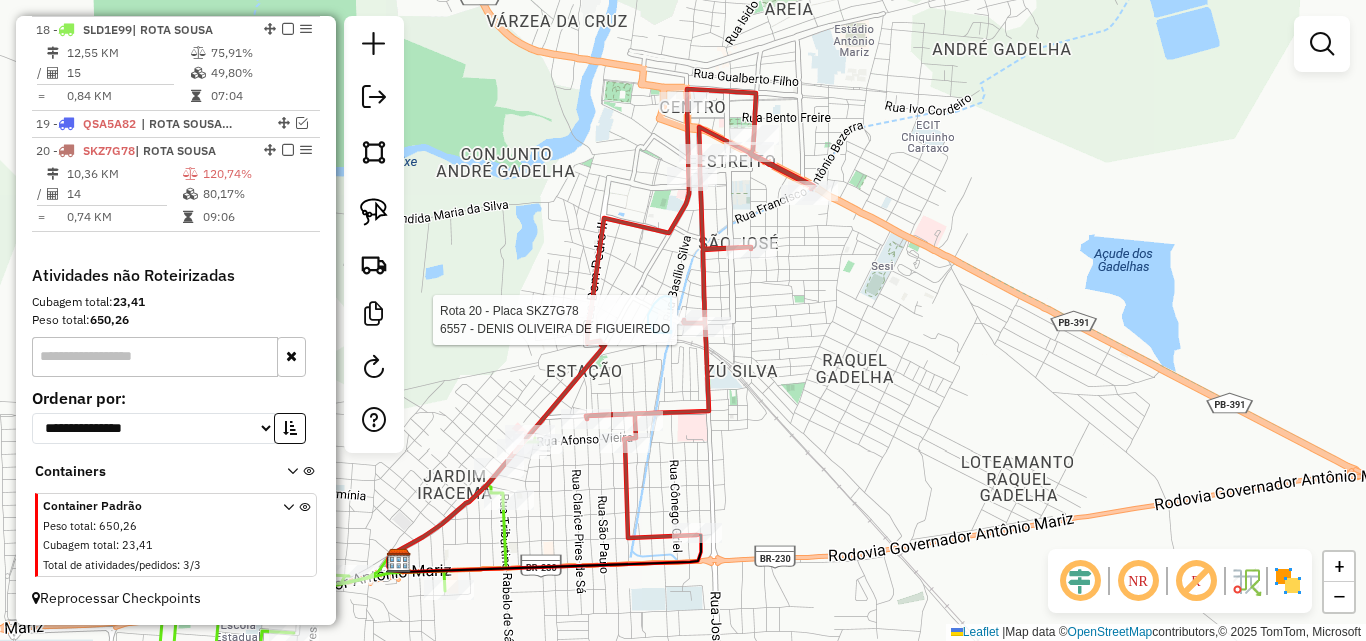 drag, startPoint x: 654, startPoint y: 304, endPoint x: 691, endPoint y: 295, distance: 38.078865 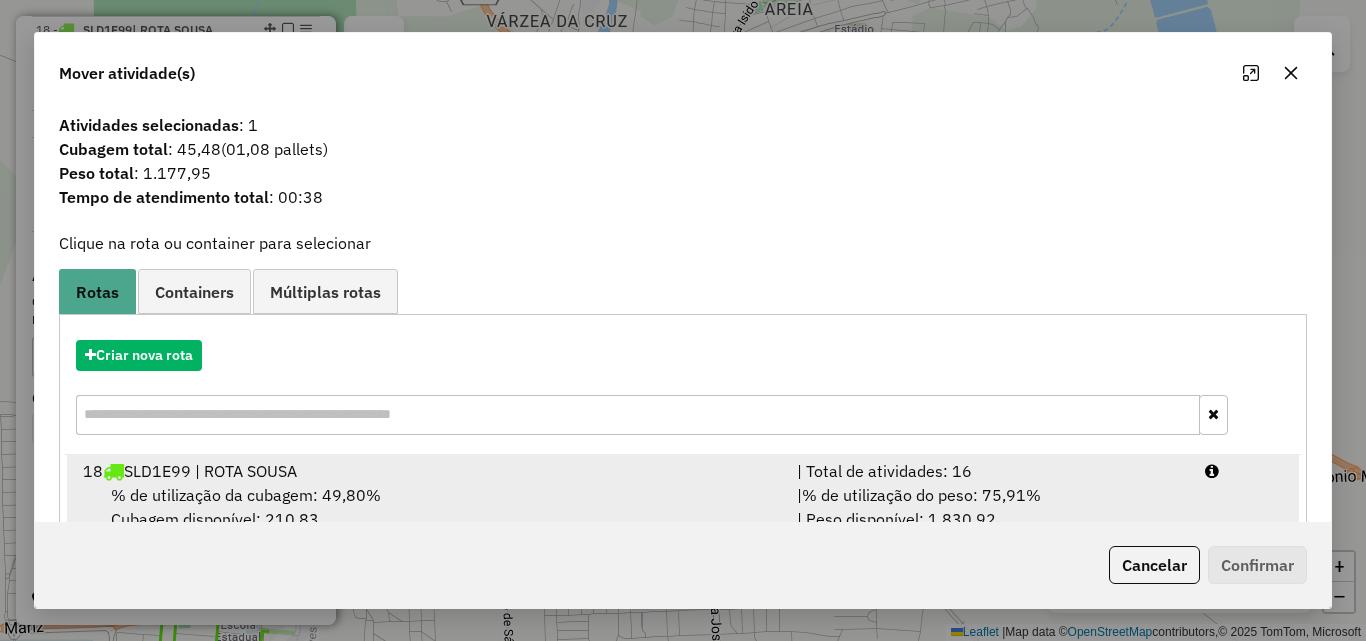 click on "|  % de utilização do peso: 75,91%  | Peso disponível: 1.830,92" at bounding box center (989, 507) 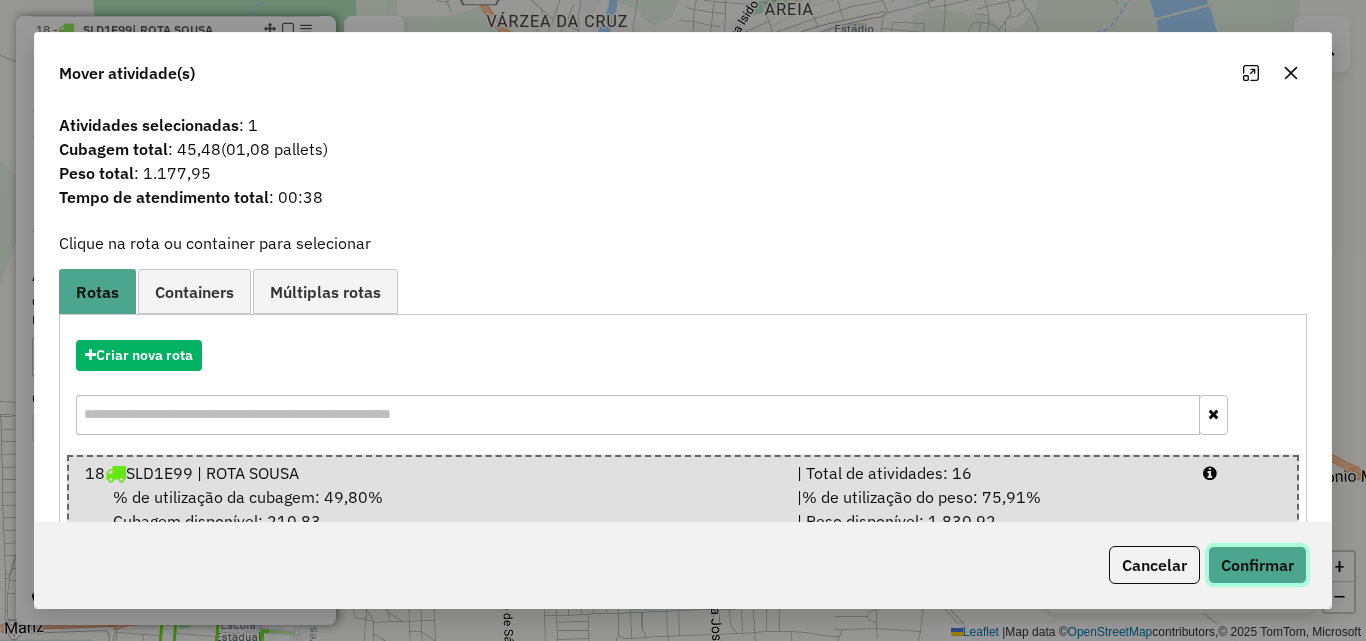 click on "Confirmar" 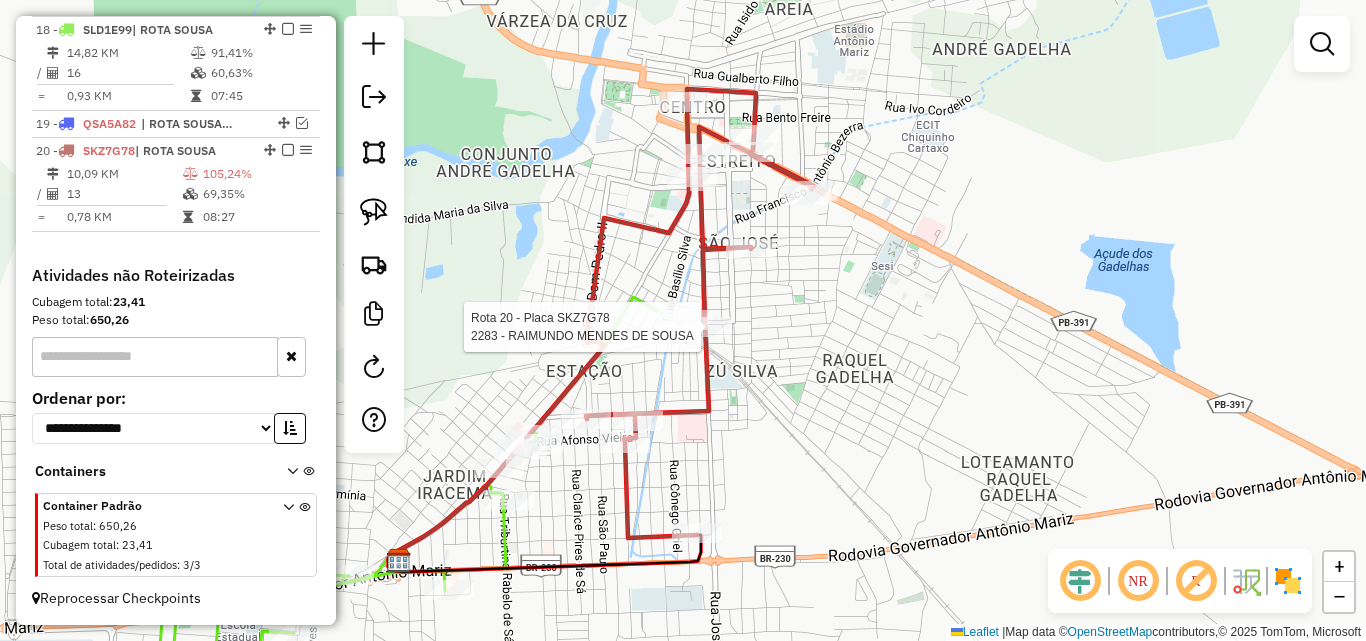 click 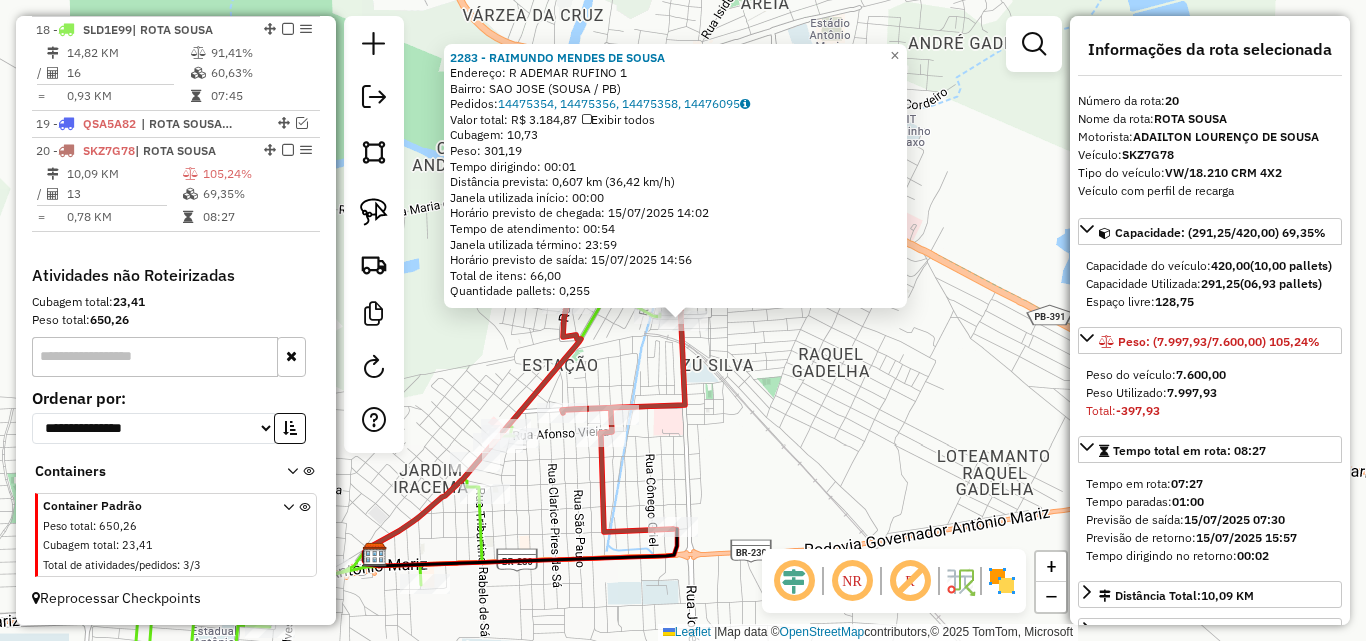 click on "[NUMBER] - [FIRST] [LAST]  Endereço: [STREET] [NUMBER]   Bairro: [NEIGHBORHOOD] ([CITY] / [STATE])   Pedidos:  [ORDER_IDS]   Valor total: [CURRENCY] [PRICE]   Exibir todos   Cubagem: [VOLUME]  Peso: [WEIGHT]  Tempo dirigindo: [TIME]   Distância prevista: [DISTANCE] km ([SPEED] km/h)   Janela utilizada início: [TIME]   Horário previsto de chegada: [DATE] [TIME]   Tempo de atendimento: [TIME]   Janela utilizada término: [TIME]   Horário previsto de saída: [DATE] [TIME]   Total de itens: [ITEMS]   Quantidade pallets: [PALLETS]  × Janela de atendimento Grade de atendimento Capacidade Transportadoras Veículos Cliente Pedidos  Rotas Selecione os dias de semana para filtrar as janelas de atendimento  Seg   Ter   Qua   Qui   Sex   Sáb   Dom  Informe o período da janela de atendimento: De: Até:  Filtrar exatamente a janela do cliente  Considerar janela de atendimento padrão  Selecione os dias de semana para filtrar as grades de atendimento  Seg   Ter   Qua   Qui   Sex   Sáb   Dom  De:" 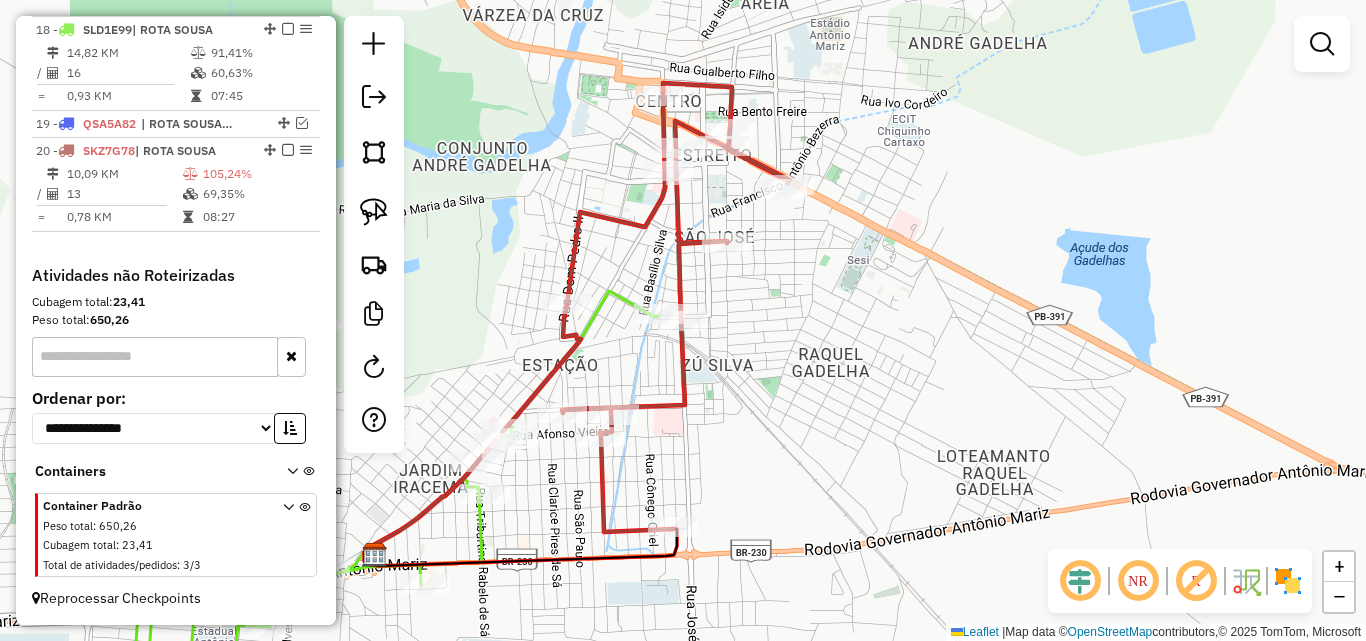 click 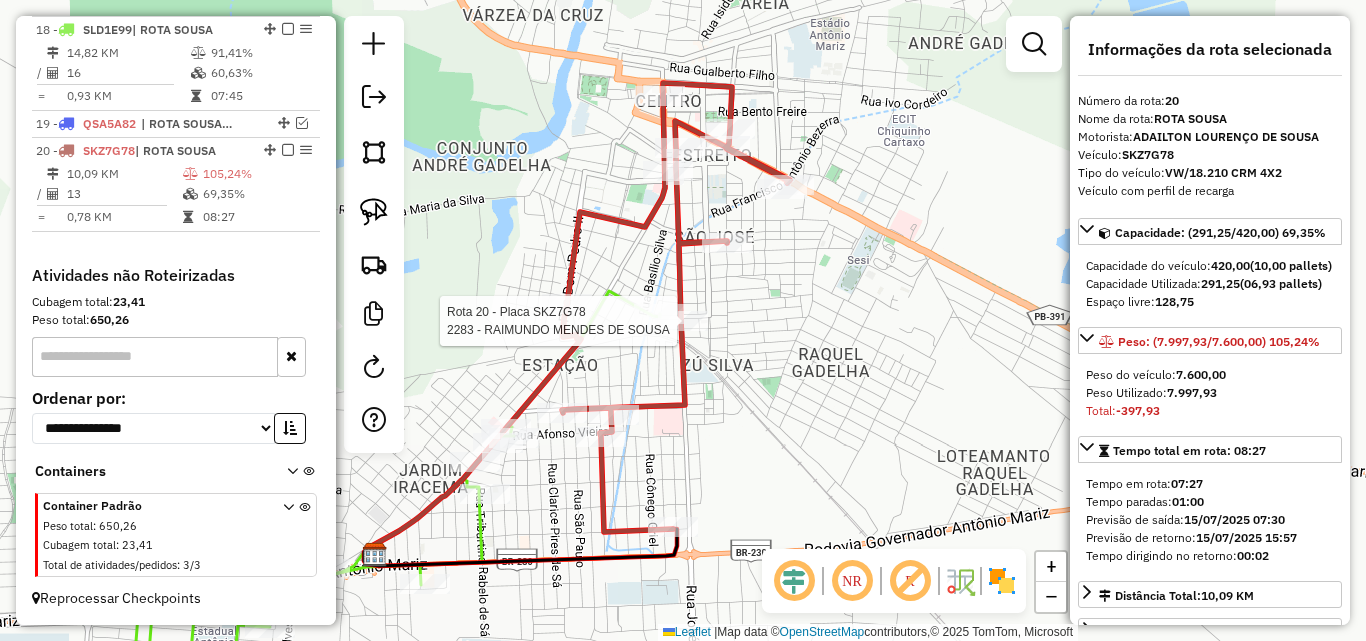 click 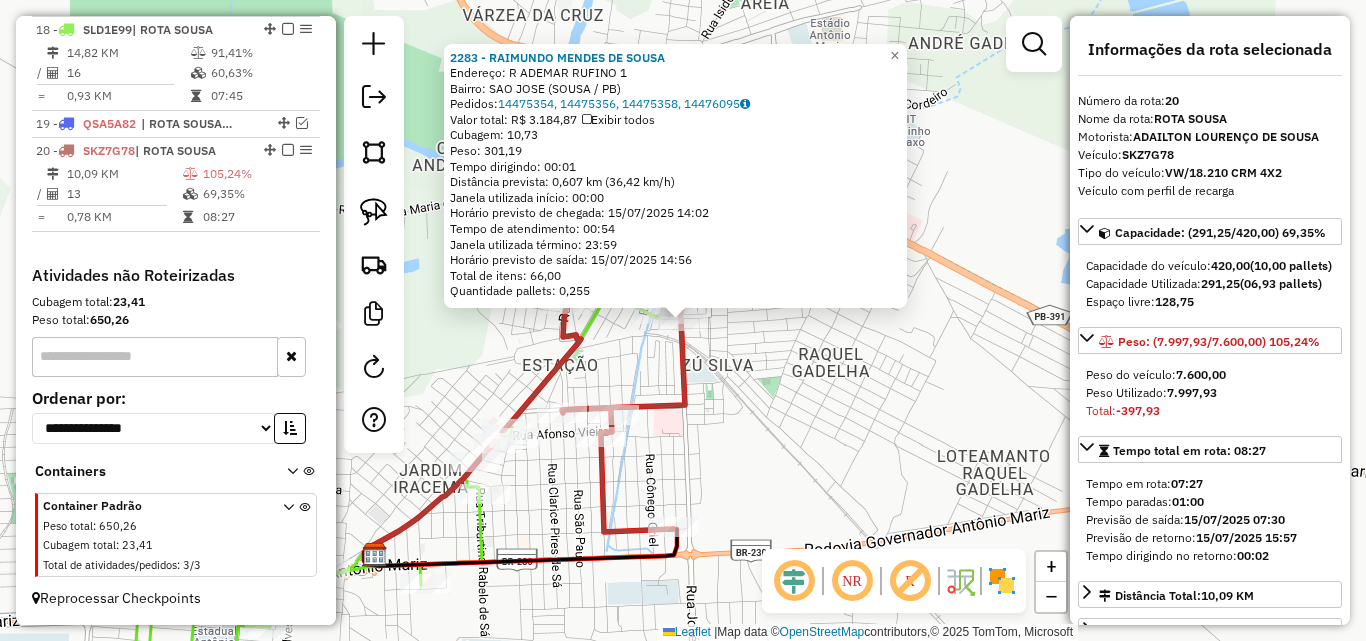 click on "Rota [NUMBER] - Placa [PLATE]  [NUMBER] - RAIMUNDO MENDES DE SOUSA [NUMBER] - RAIMUNDO MENDES DE SOUSA  Endereço: R   ADEMAR RUFINO                  [NUMBER]   Bairro: SAO JOSE ([CITY] / [STATE])   Pedidos:  [NUMBER], [NUMBER], [NUMBER], [NUMBER]   Valor total: R$ [PRICE]   Exibir todos   Cubagem: [NUMBER]  Peso: [NUMBER]  Tempo dirigindo: [TIME]   Distância prevista: [NUMBER] km ([NUMBER] km/h)   Janela utilizada início: [TIME]   Horário previsto de chegada: [DATE] [TIME]   Tempo de atendimento: [TIME]   Janela utilizada término: [TIME]   Horário previsto de saída: [DATE] [TIME]   Total de itens: [NUMBER]   Quantidade pallets: [NUMBER]  × Janela de atendimento Grade de atendimento Capacidade Transportadoras Veículos Cliente Pedidos  Rotas Selecione os dias de semana para filtrar as janelas de atendimento  Seg   Ter   Qua   Qui   Sex   Sáb   Dom  Informe o período da janela de atendimento: De: Até:  Filtrar exatamente a janela do cliente  Considerar janela de atendimento padrão   Seg   Ter   Qua   Qui   Sex   Sáb   Dom   Peso mínimo:" 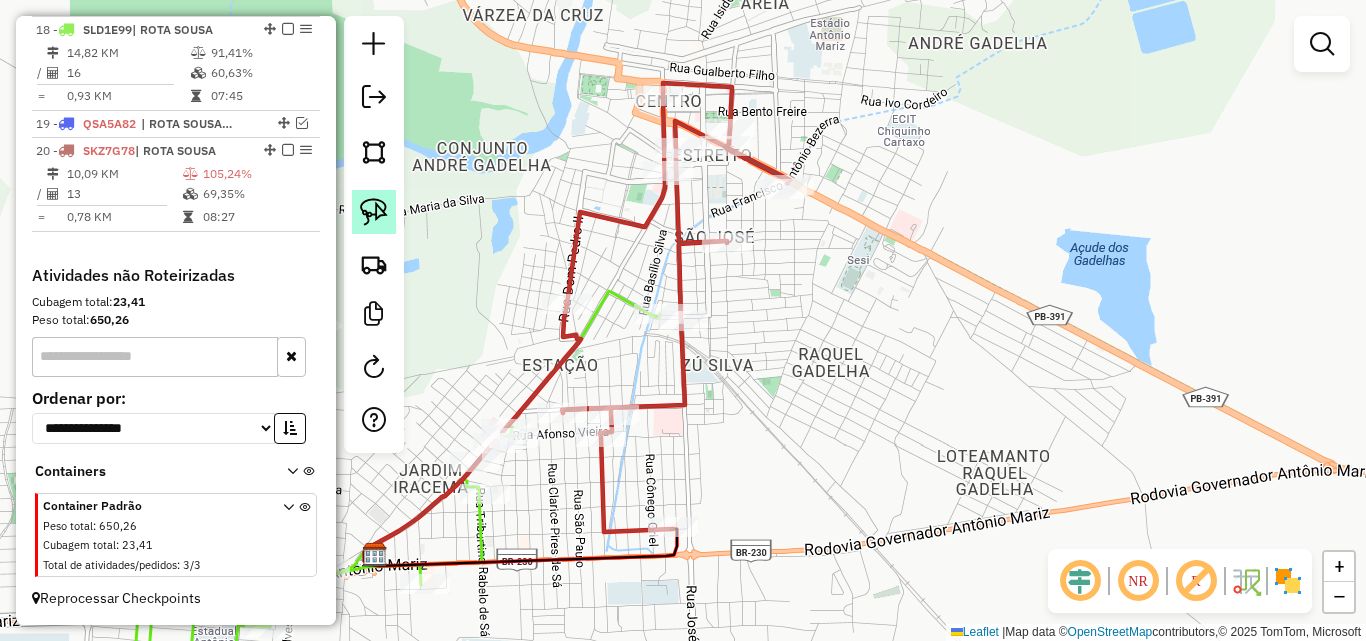 click 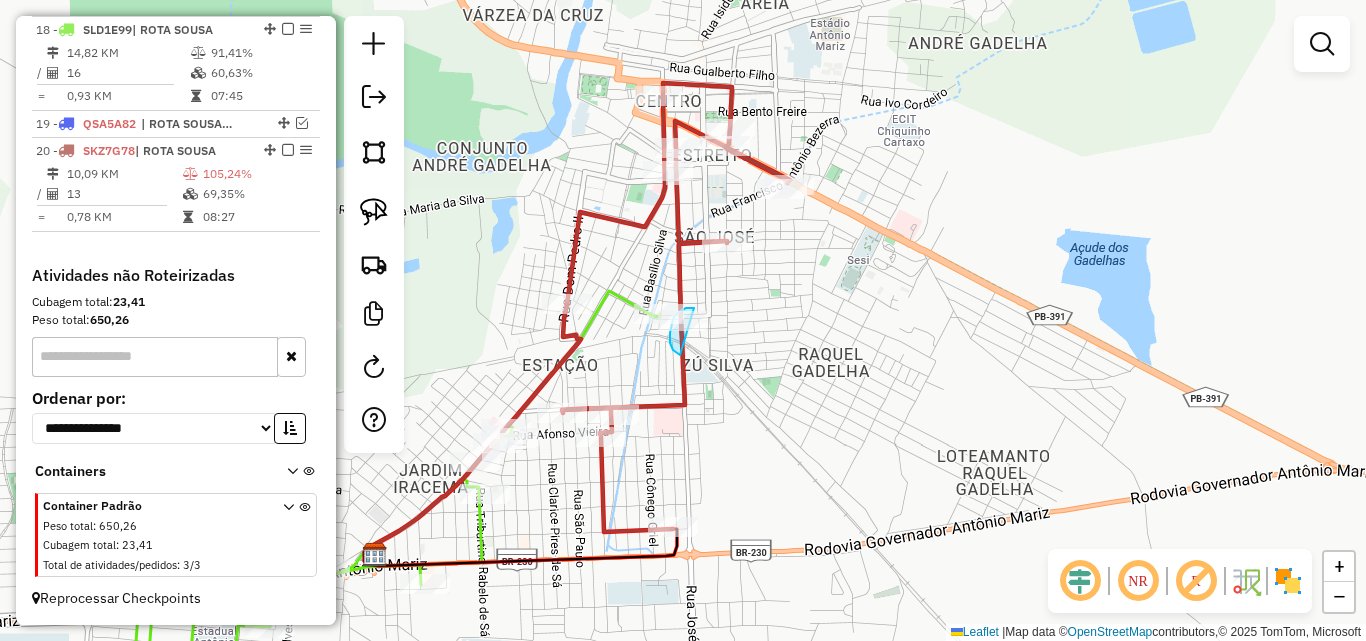 drag, startPoint x: 689, startPoint y: 308, endPoint x: 720, endPoint y: 343, distance: 46.75468 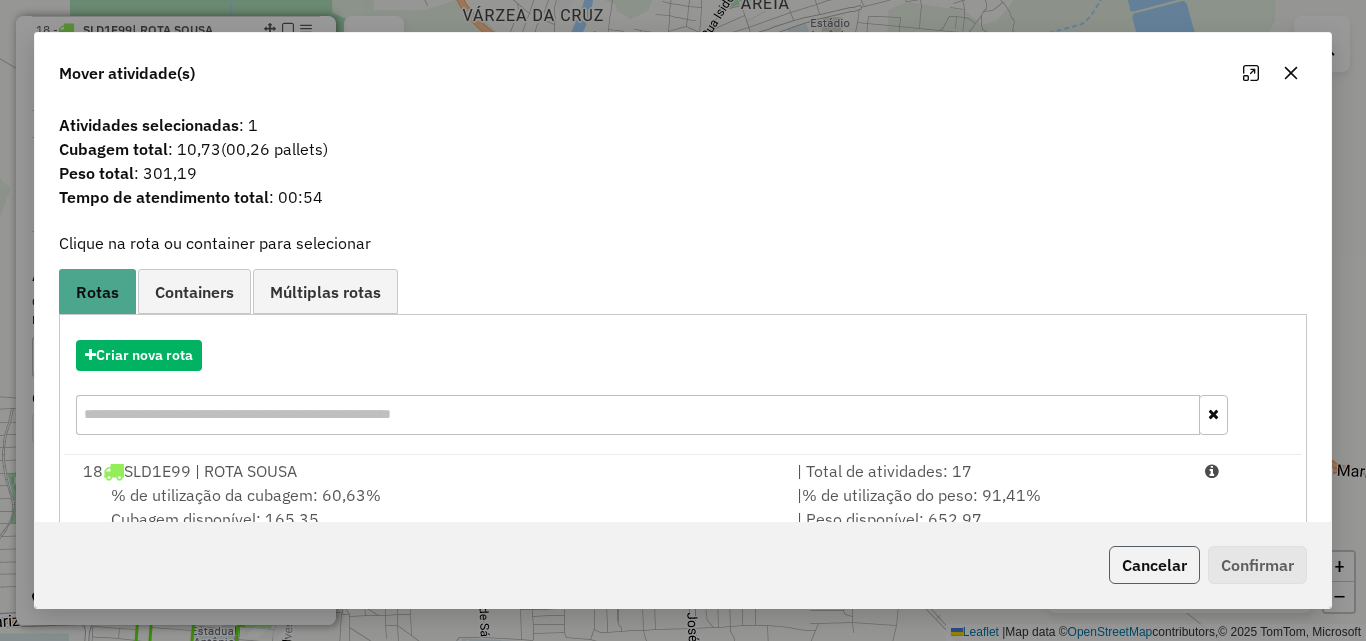 click on "Cancelar" 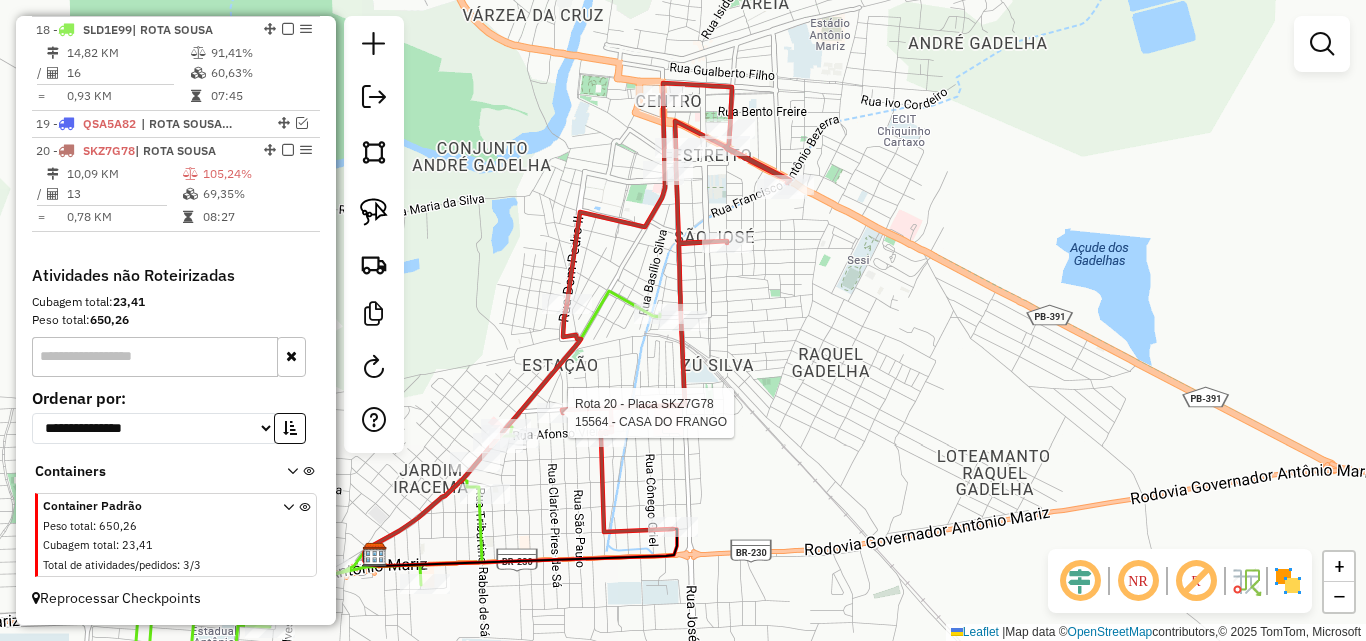 select on "*********" 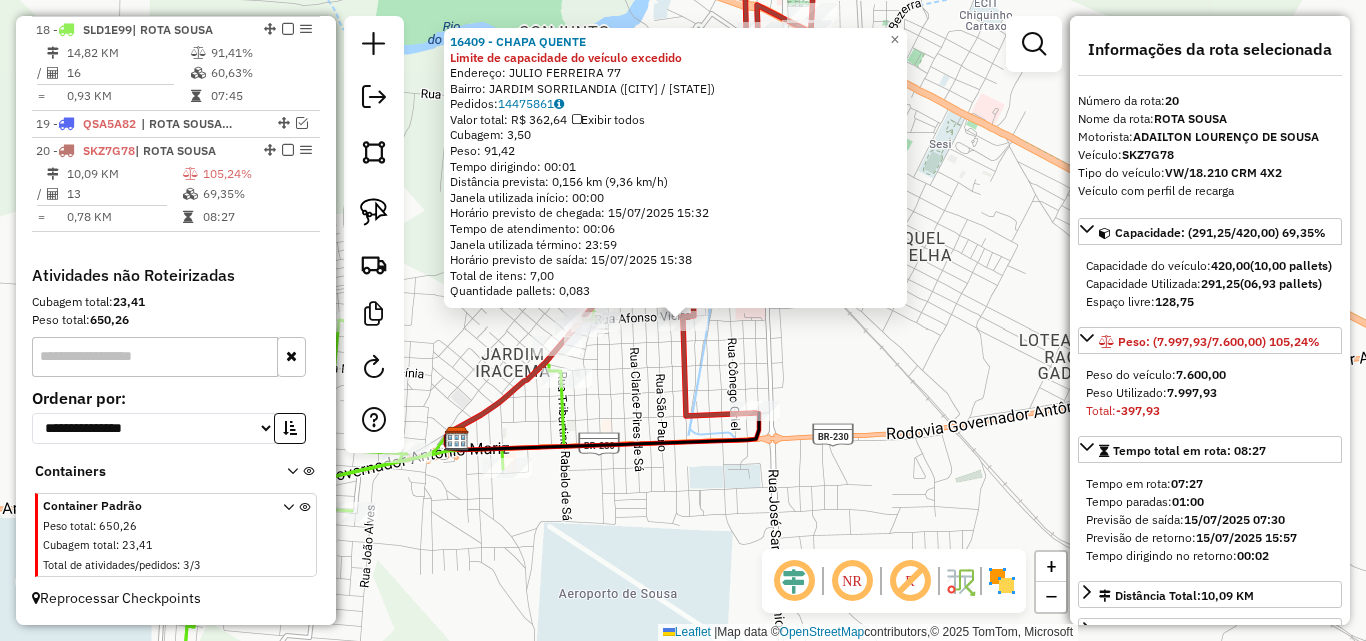 drag, startPoint x: 648, startPoint y: 371, endPoint x: 651, endPoint y: 355, distance: 16.27882 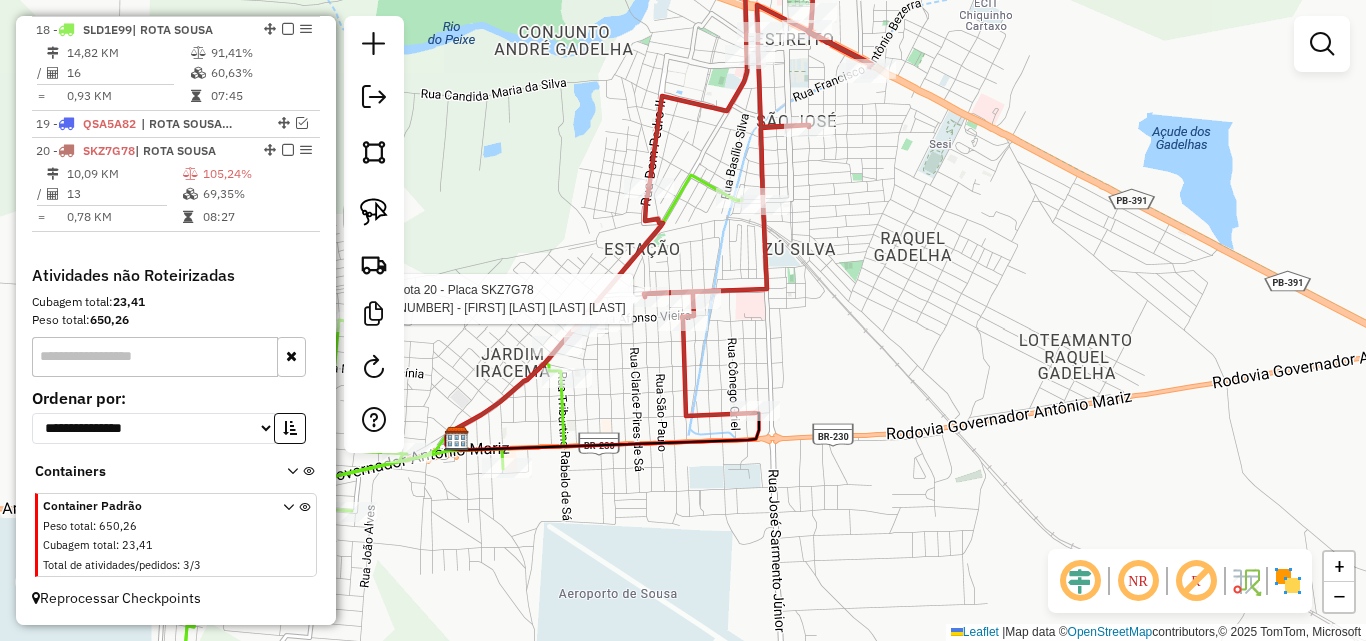 select on "*********" 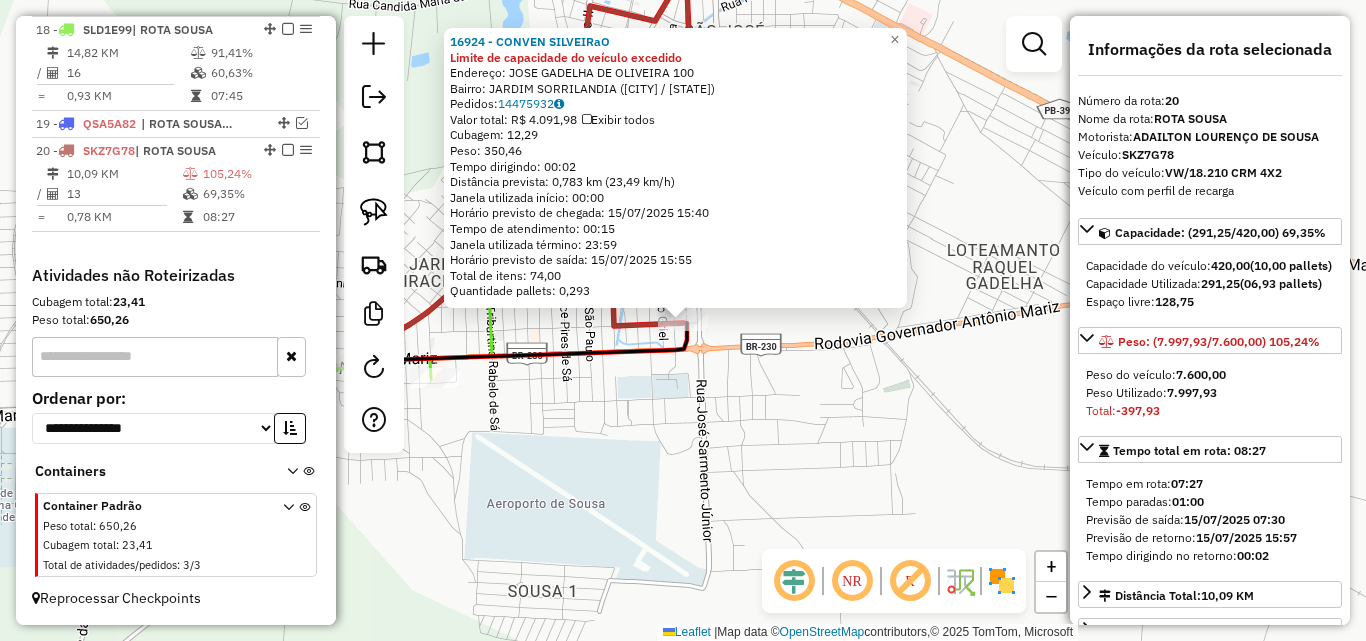 click on "[NUMBER] - [COMPANY] Limite de capacidade do veículo excedido  Endereço:  [STREET] [NUMBER]   Bairro: [NEIGHBORHOOD] ([CITY] / [STATE])   Pedidos:  [ORDER_IDS]   Valor total: [CURRENCY] [PRICE]   Exibir todos   Cubagem: [VOLUME]  Peso: [WEIGHT]  Tempo dirigindo: [TIME]   Distância prevista: [DISTANCE] km ([SPEED] km/h)   Janela utilizada início: [TIME]   Horário previsto de chegada: [DATE] [TIME]   Tempo de atendimento: [TIME]   Janela utilizada término: [TIME]   Horário previsto de saída: [DATE] [TIME]   Total de itens: [ITEMS]   Quantidade pallets: [PALLETS]  × Janela de atendimento Grade de atendimento Capacidade Transportadoras Veículos Cliente Pedidos  Rotas Selecione os dias de semana para filtrar as janelas de atendimento  Seg   Ter   Qua   Qui   Sex   Sáb   Dom  Informe o período da janela de atendimento: De: Até:  Filtrar exatamente a janela do cliente  Considerar janela de atendimento padrão  Selecione os dias de semana para filtrar as grades de atendimento  Seg   Ter   Qua   Qui   Sex  De:" 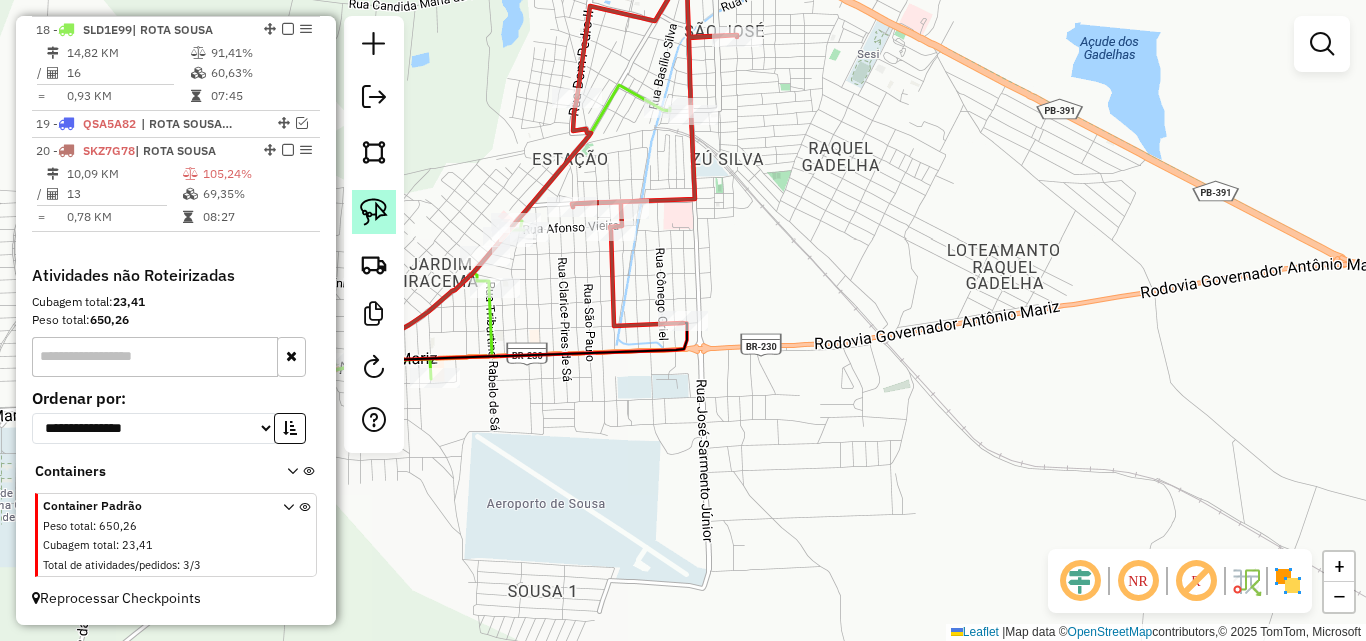 click 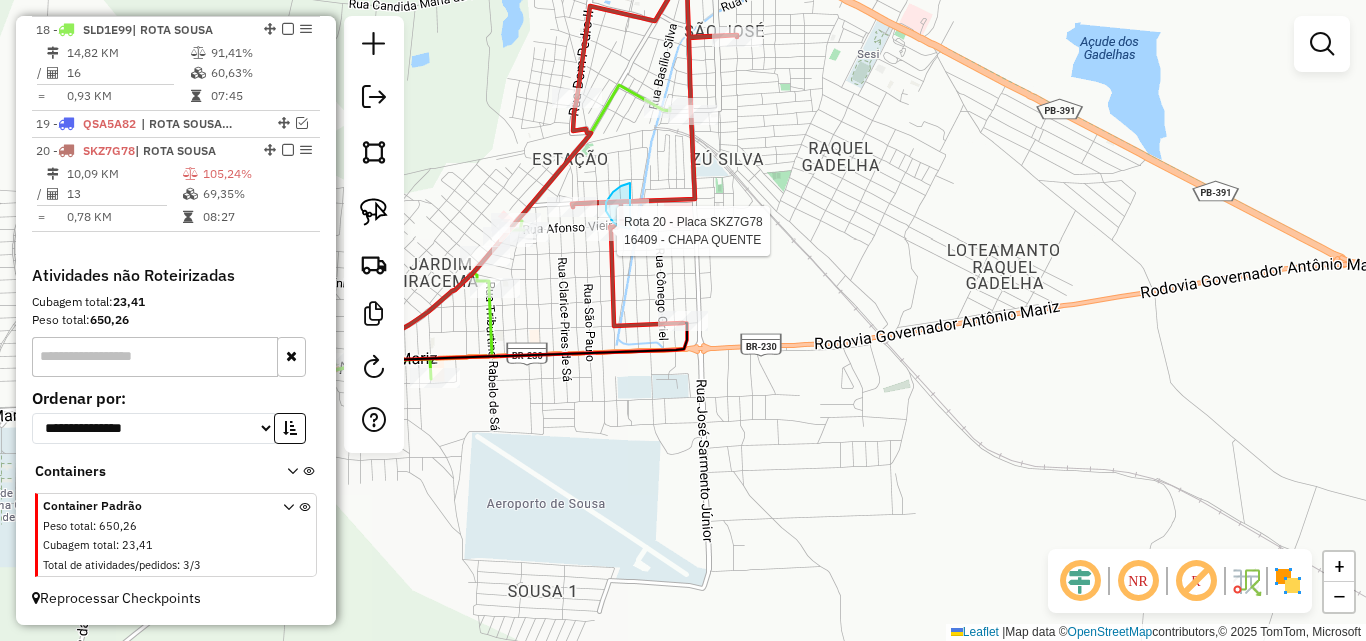 drag, startPoint x: 624, startPoint y: 185, endPoint x: 676, endPoint y: 201, distance: 54.405884 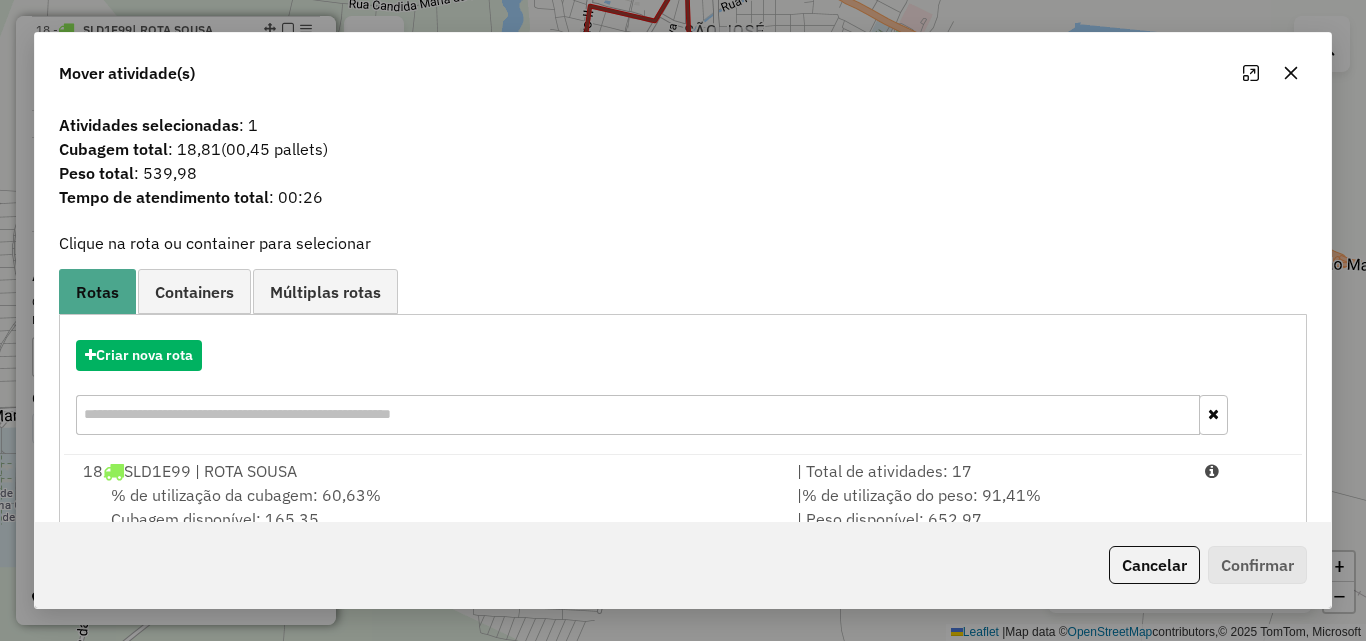 click on "| Total de atividades: 17" at bounding box center (989, 471) 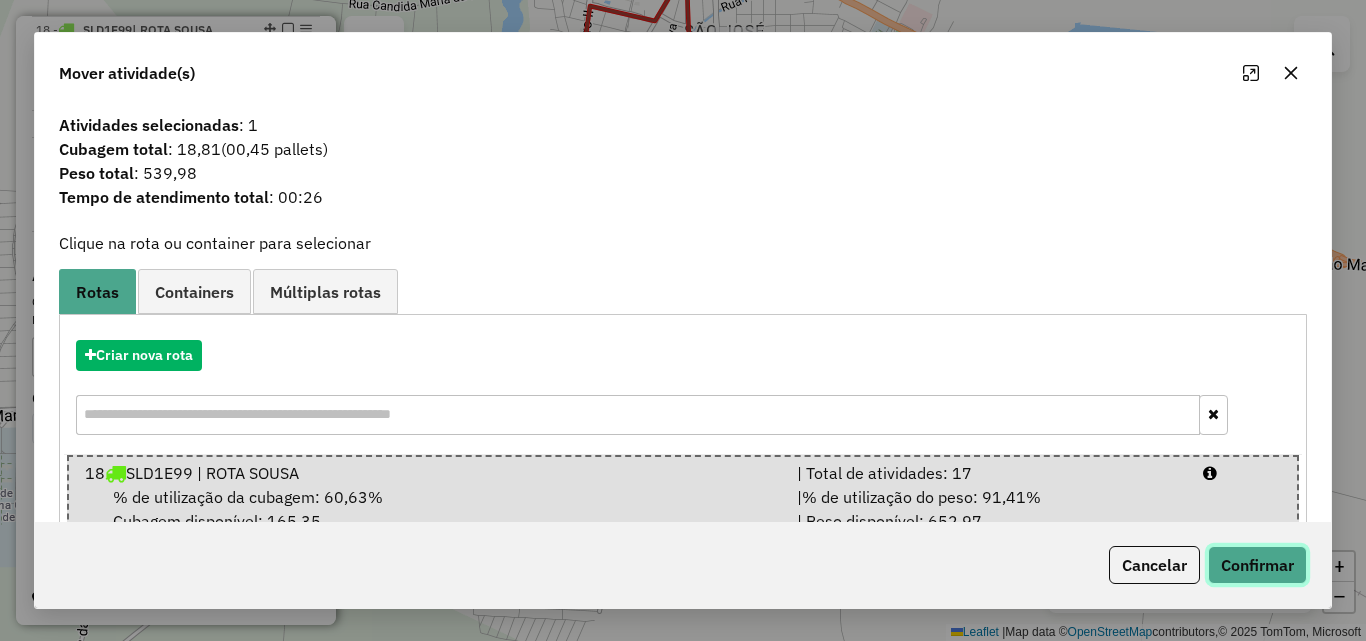 click on "Confirmar" 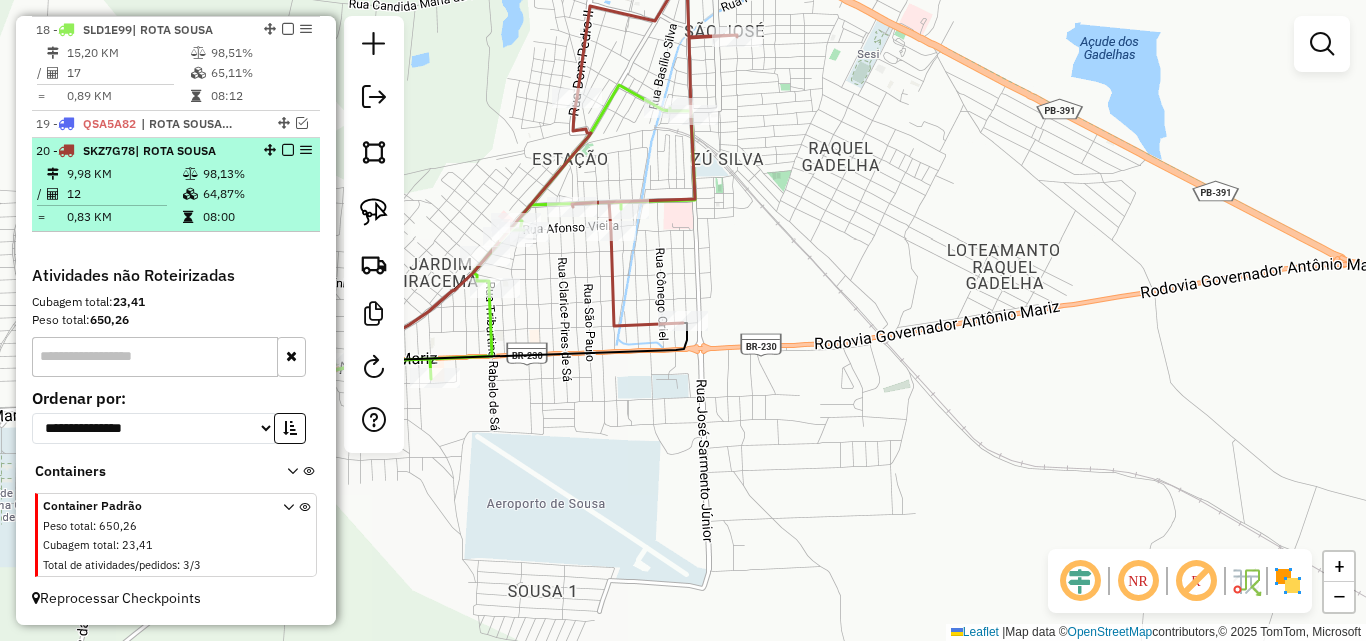 click on "9,98 KM" at bounding box center [124, 174] 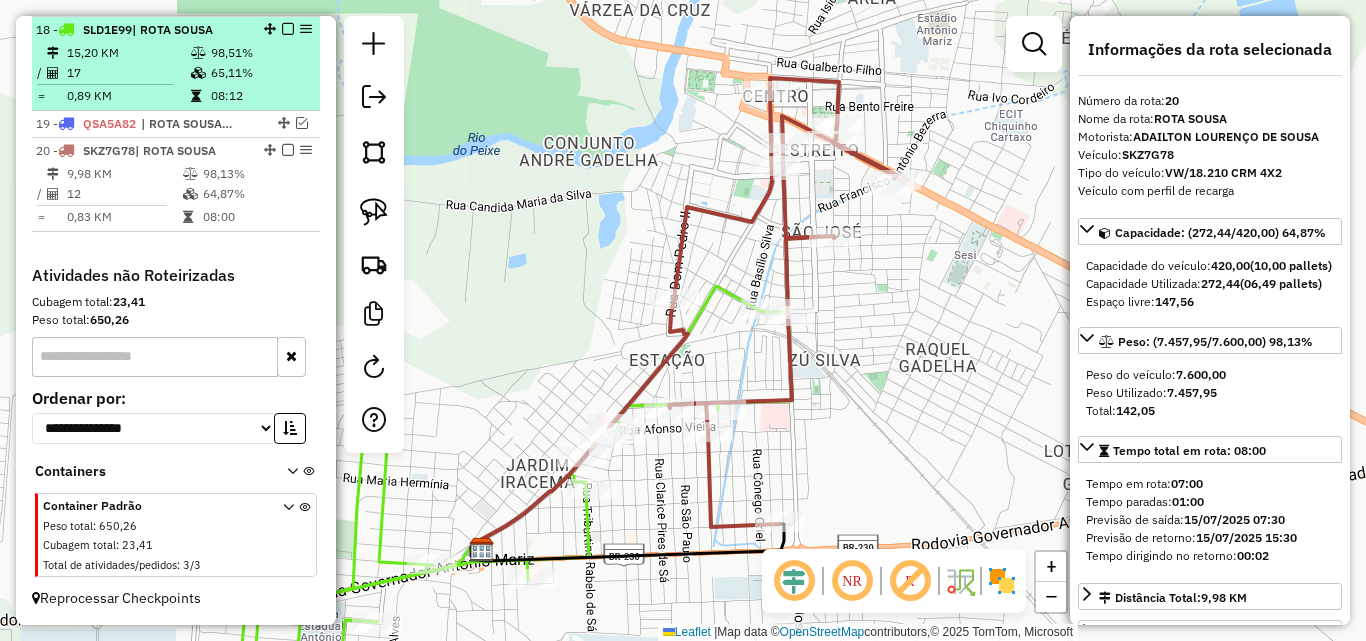 click on "17" at bounding box center (128, 73) 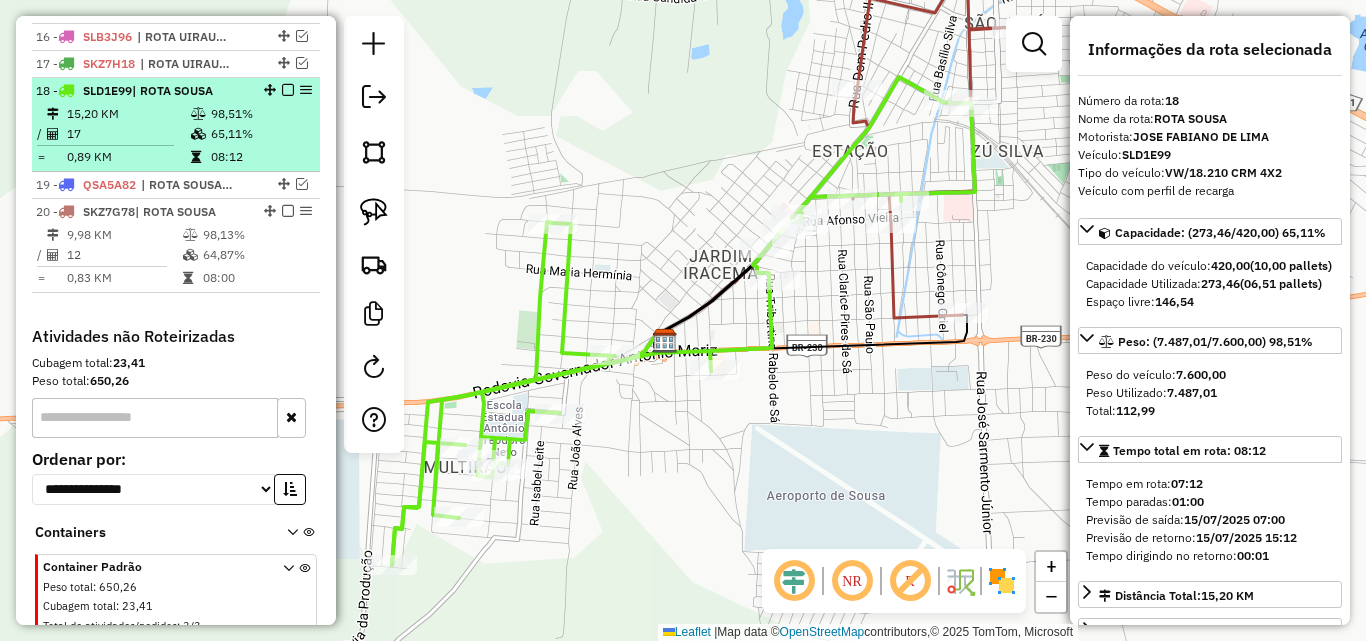 scroll, scrollTop: 1108, scrollLeft: 0, axis: vertical 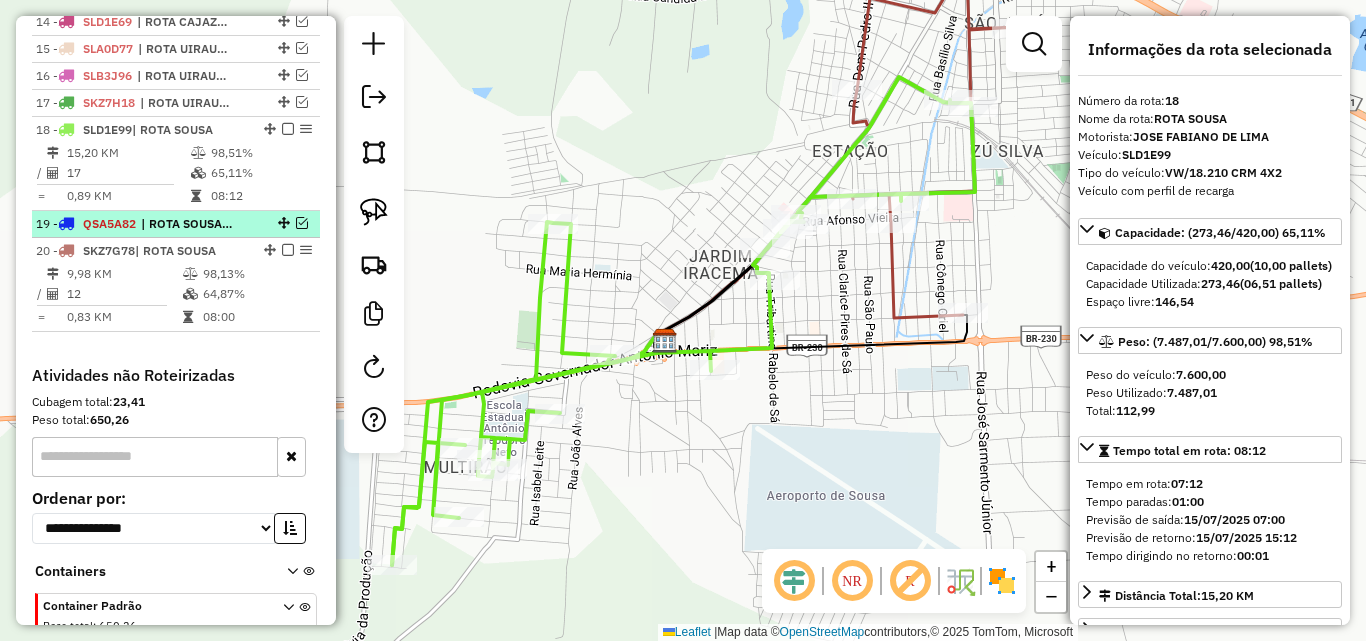 drag, startPoint x: 265, startPoint y: 251, endPoint x: 259, endPoint y: 225, distance: 26.683329 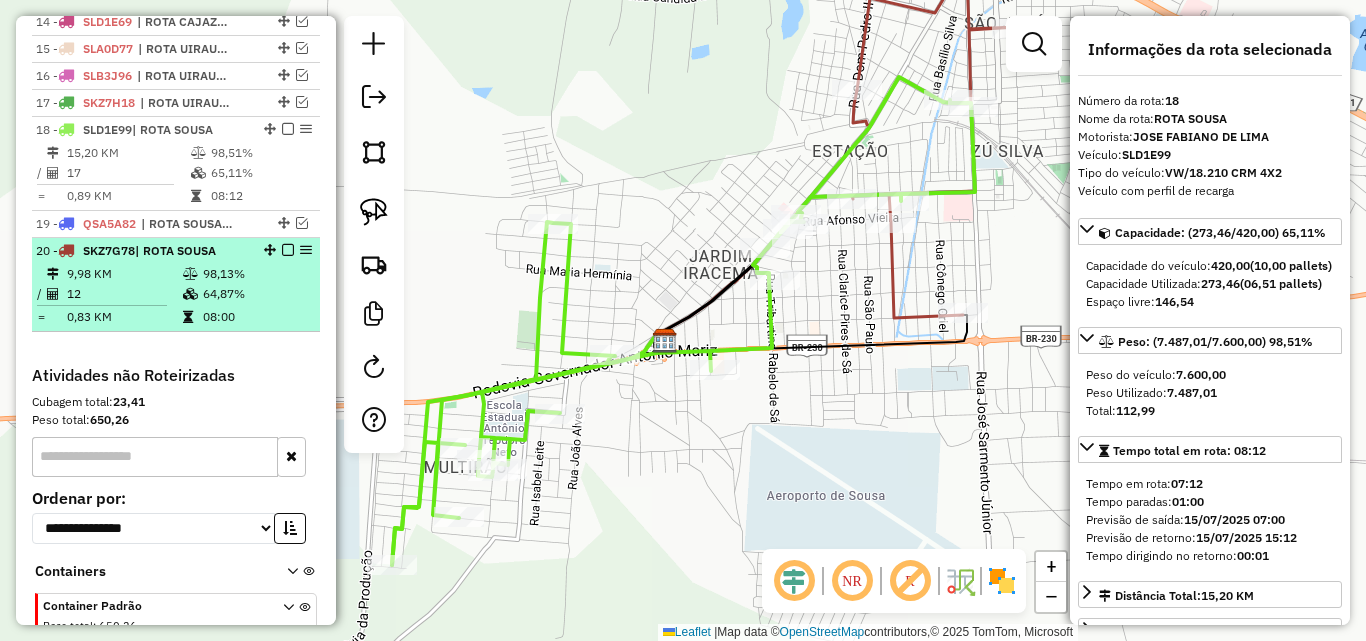 drag, startPoint x: 263, startPoint y: 250, endPoint x: 254, endPoint y: 218, distance: 33.24154 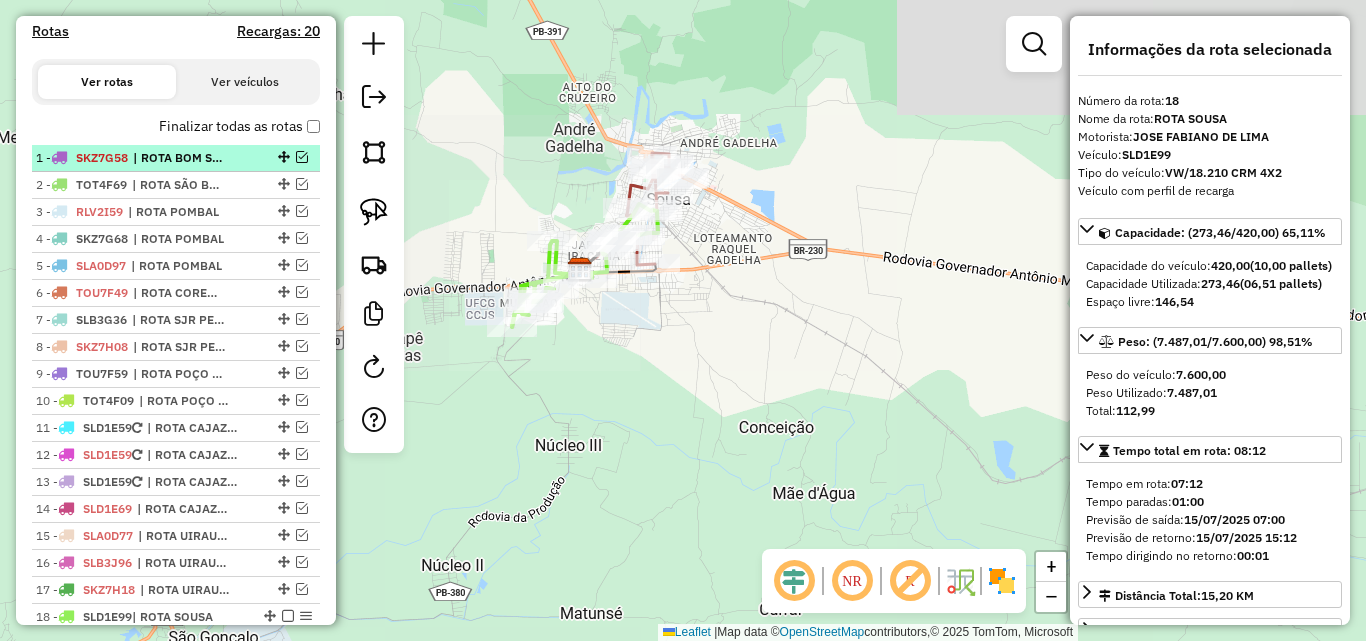 scroll, scrollTop: 608, scrollLeft: 0, axis: vertical 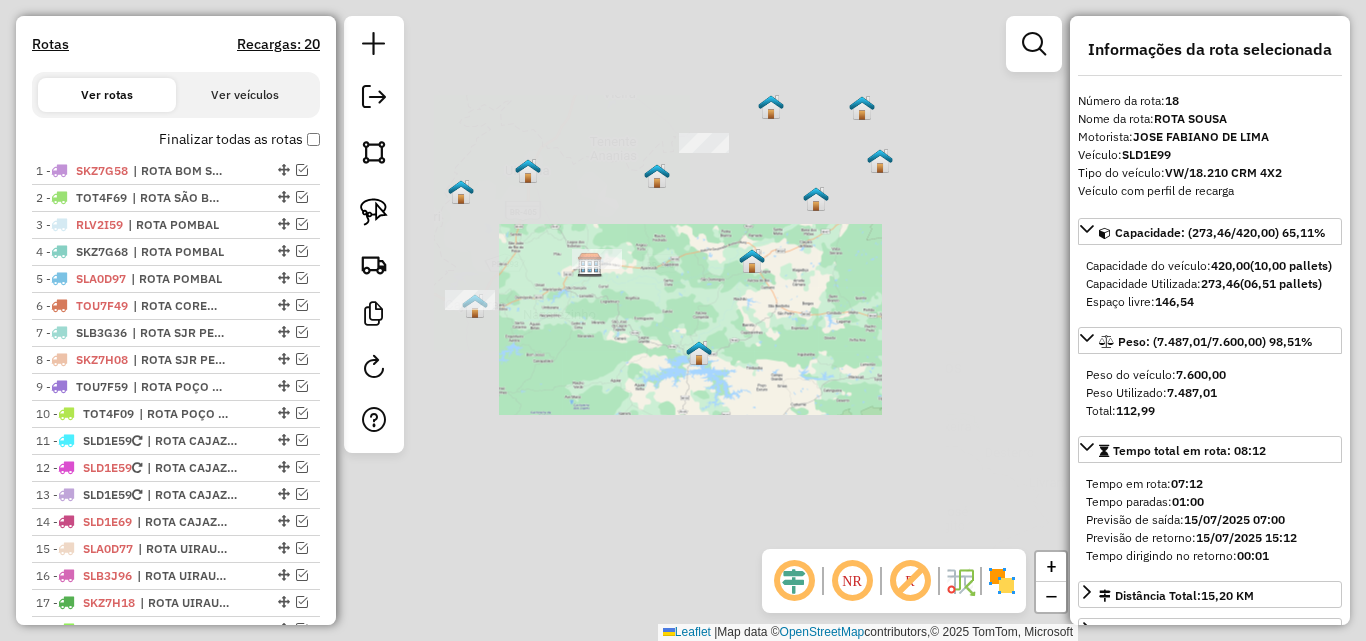 click on "Janela de atendimento Grade de atendimento Capacidade Transportadoras Veículos Cliente Pedidos  Rotas Selecione os dias de semana para filtrar as janelas de atendimento  Seg   Ter   Qua   Qui   Sex   Sáb   Dom  Informe o período da janela de atendimento: De: Até:  Filtrar exatamente a janela do cliente  Considerar janela de atendimento padrão  Selecione os dias de semana para filtrar as grades de atendimento  Seg   Ter   Qua   Qui   Sex   Sáb   Dom   Considerar clientes sem dia de atendimento cadastrado  Clientes fora do dia de atendimento selecionado Filtrar as atividades entre os valores definidos abaixo:  Peso mínimo:   Peso máximo:   Cubagem mínima:   Cubagem máxima:   De:   Até:  Filtrar as atividades entre o tempo de atendimento definido abaixo:  De:   Até:   Considerar capacidade total dos clientes não roteirizados Transportadora: Selecione um ou mais itens Tipo de veículo: Selecione um ou mais itens Veículo: Selecione um ou mais itens Motorista: Selecione um ou mais itens Nome: Rótulo:" 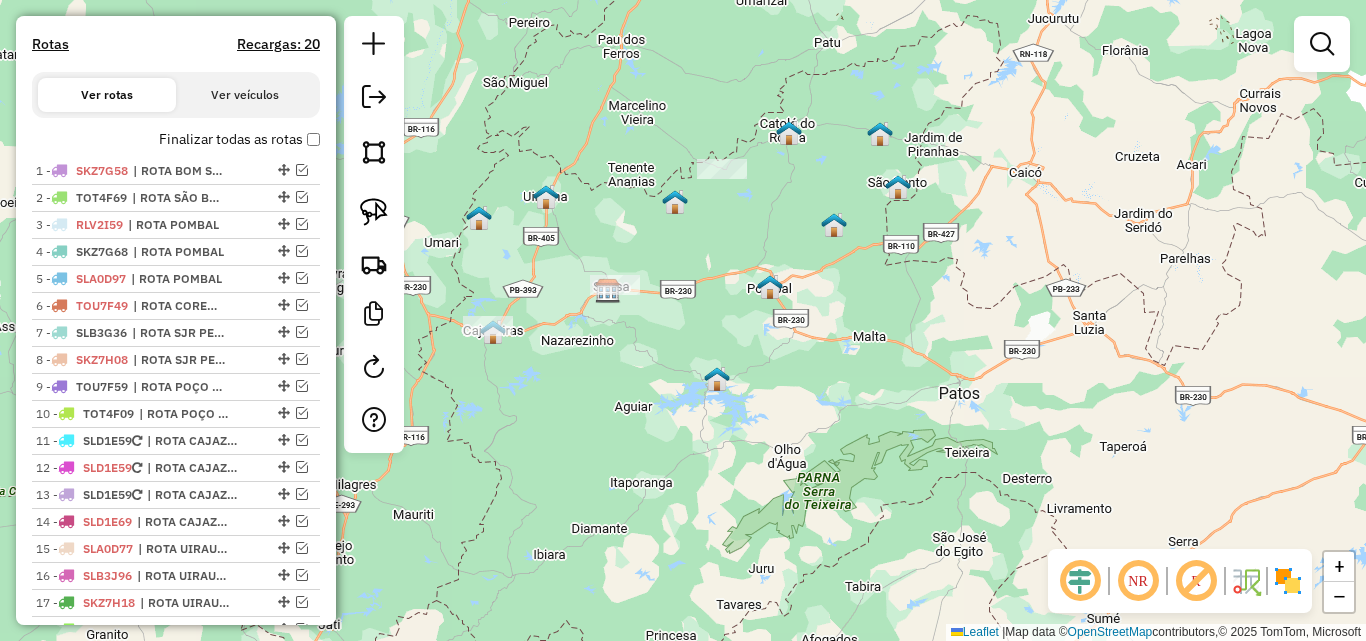 drag, startPoint x: 673, startPoint y: 335, endPoint x: 654, endPoint y: 323, distance: 22.472204 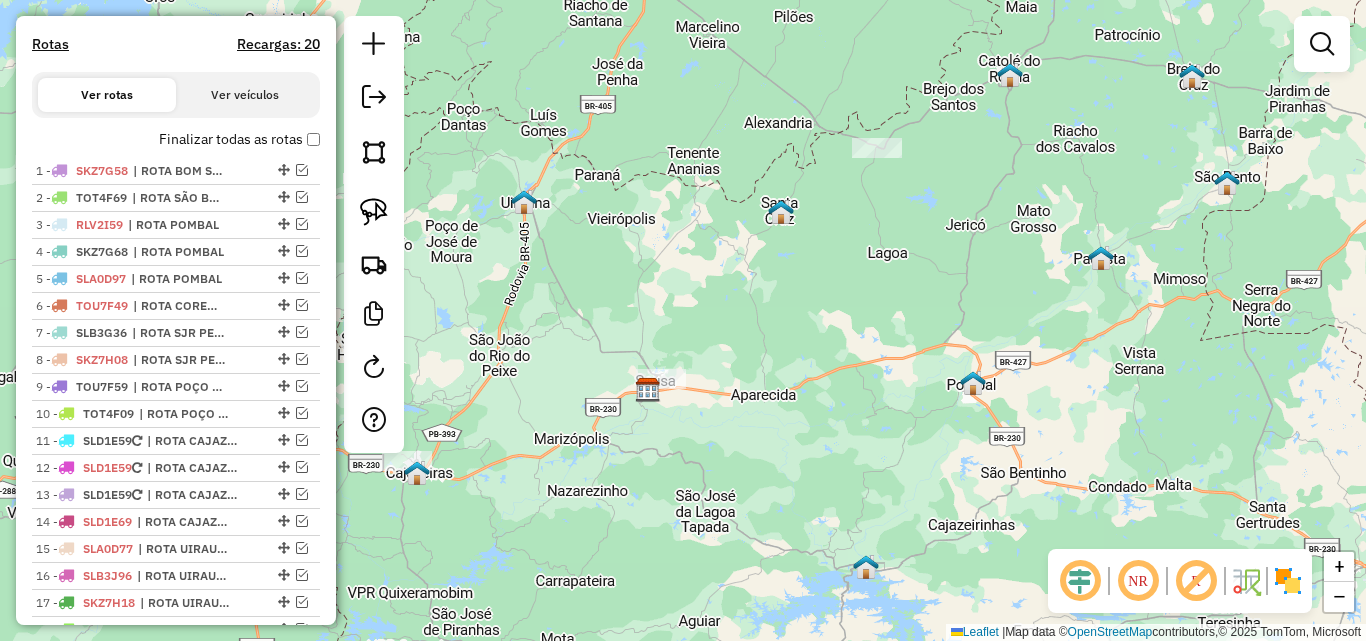 click on "Janela de atendimento Grade de atendimento Capacidade Transportadoras Veículos Cliente Pedidos  Rotas Selecione os dias de semana para filtrar as janelas de atendimento  Seg   Ter   Qua   Qui   Sex   Sáb   Dom  Informe o período da janela de atendimento: De: Até:  Filtrar exatamente a janela do cliente  Considerar janela de atendimento padrão  Selecione os dias de semana para filtrar as grades de atendimento  Seg   Ter   Qua   Qui   Sex   Sáb   Dom   Considerar clientes sem dia de atendimento cadastrado  Clientes fora do dia de atendimento selecionado Filtrar as atividades entre os valores definidos abaixo:  Peso mínimo:   Peso máximo:   Cubagem mínima:   Cubagem máxima:   De:   Até:  Filtrar as atividades entre o tempo de atendimento definido abaixo:  De:   Até:   Considerar capacidade total dos clientes não roteirizados Transportadora: Selecione um ou mais itens Tipo de veículo: Selecione um ou mais itens Veículo: Selecione um ou mais itens Motorista: Selecione um ou mais itens Nome: Rótulo:" 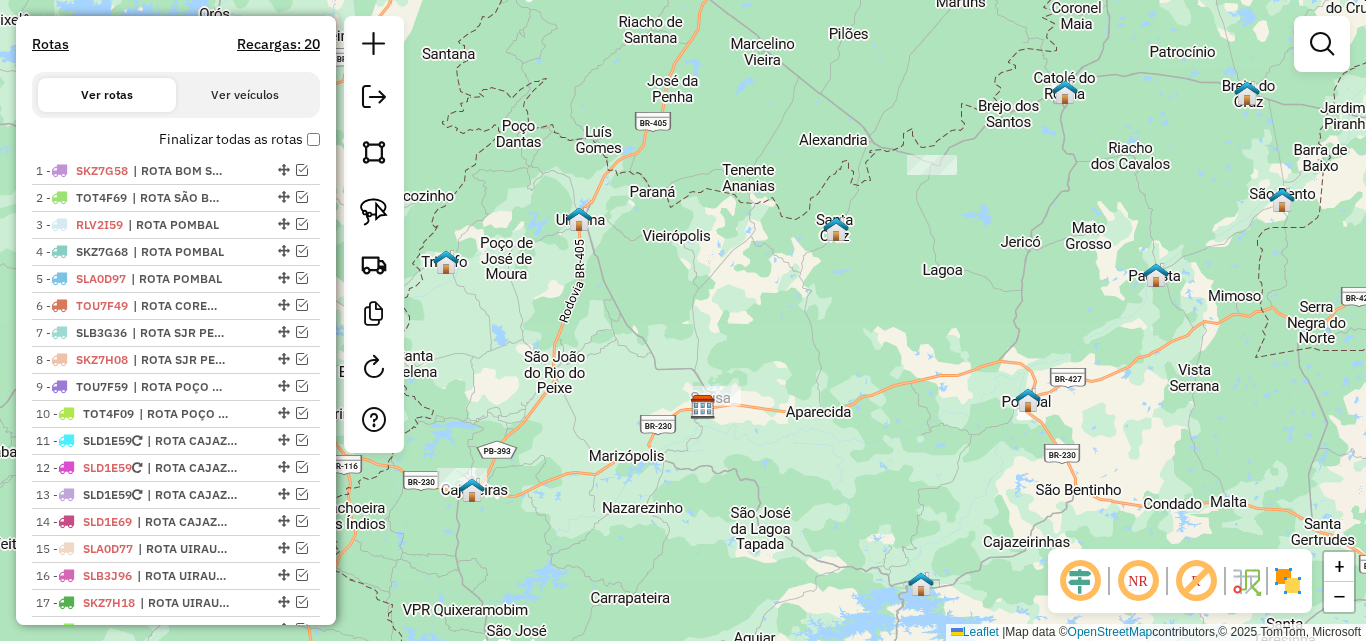 drag, startPoint x: 522, startPoint y: 230, endPoint x: 418, endPoint y: 205, distance: 106.96261 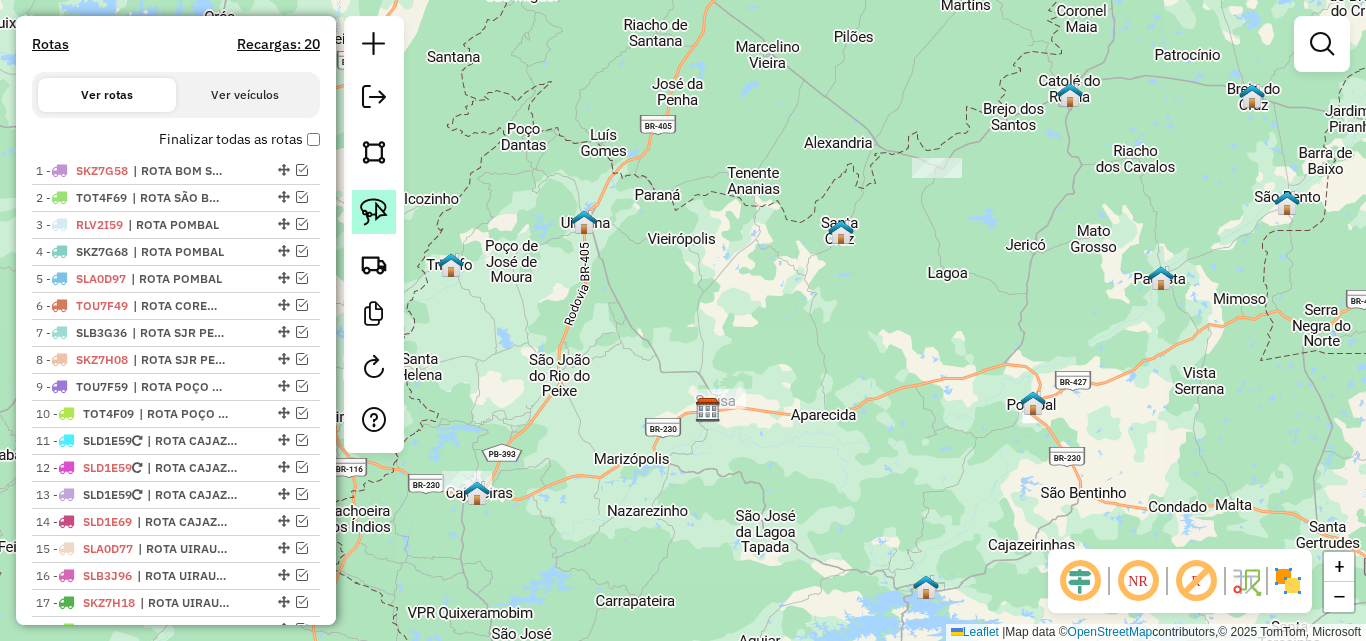 click 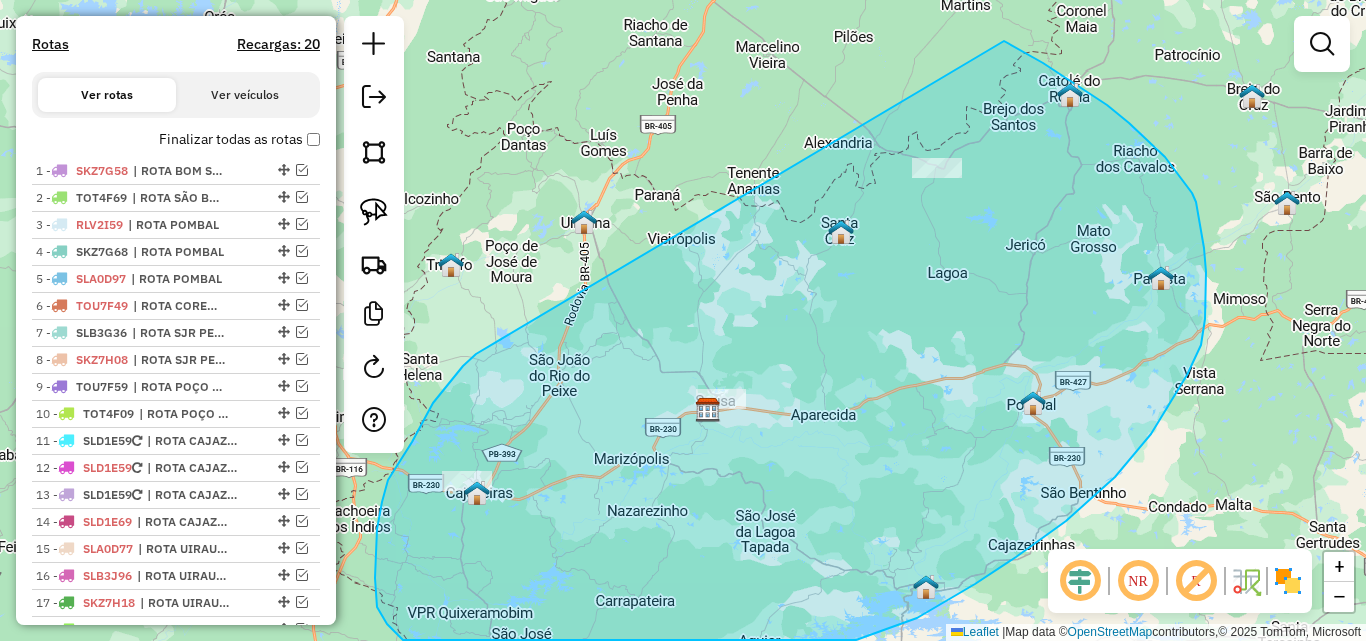 drag, startPoint x: 433, startPoint y: 403, endPoint x: 946, endPoint y: 28, distance: 635.4479 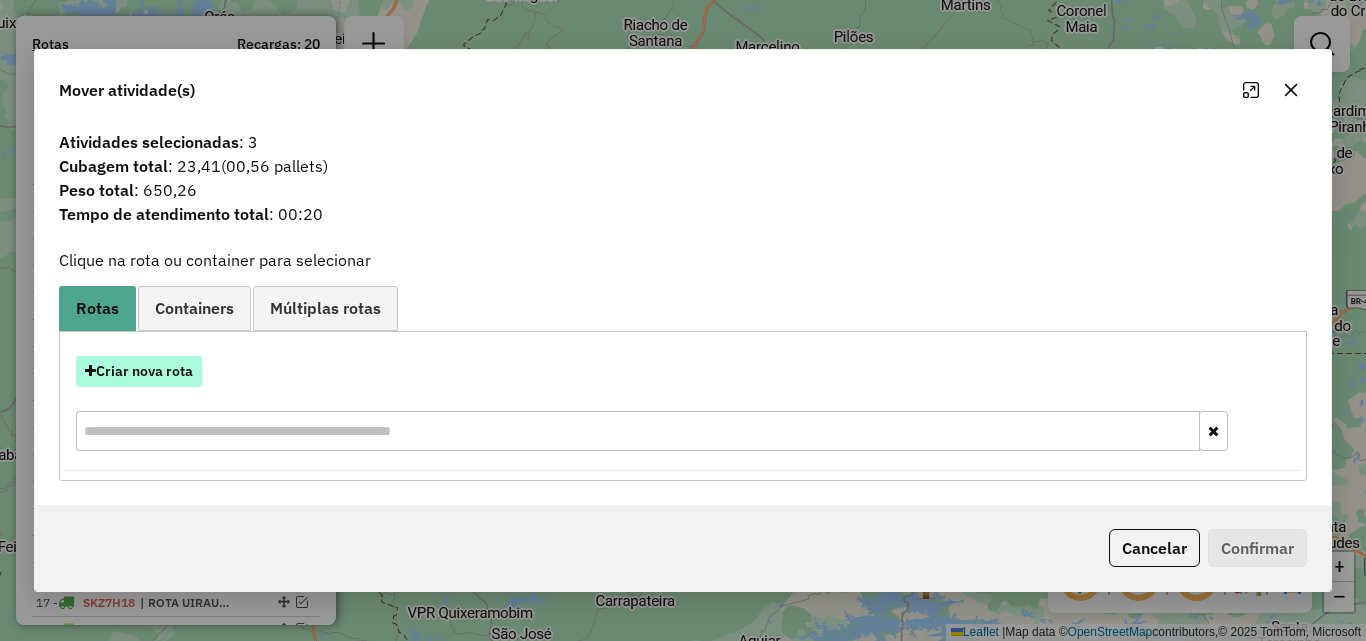 click on "Criar nova rota" at bounding box center [139, 371] 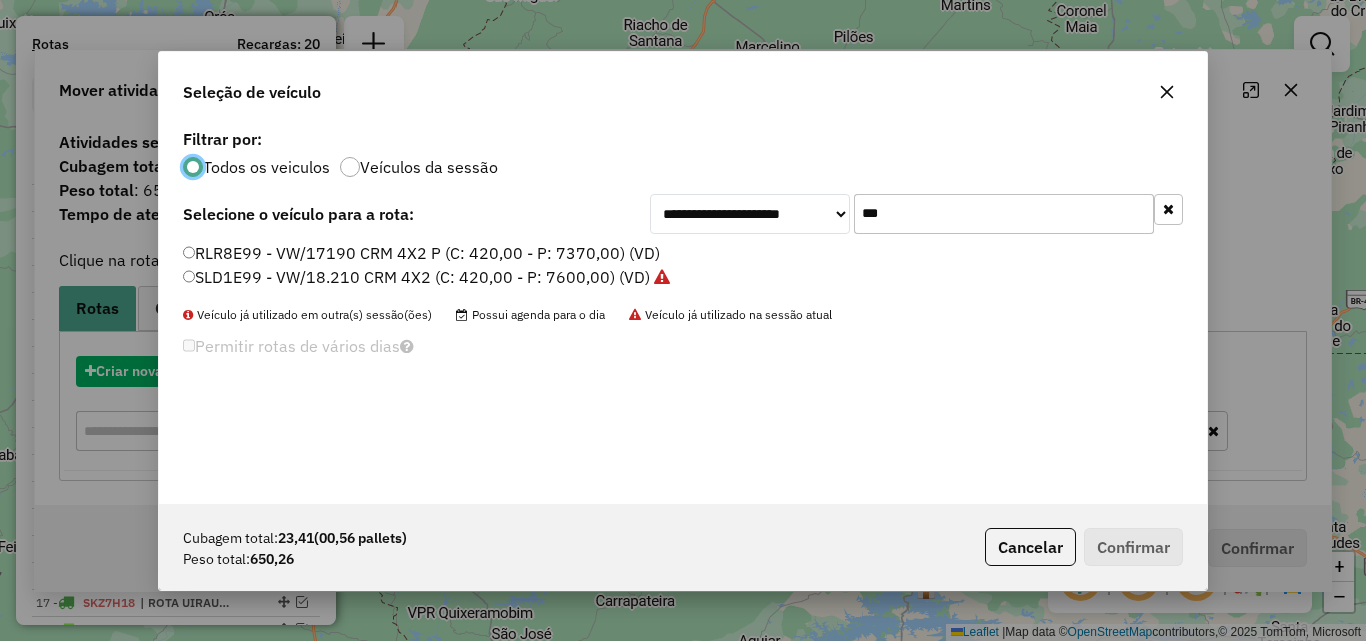scroll, scrollTop: 11, scrollLeft: 6, axis: both 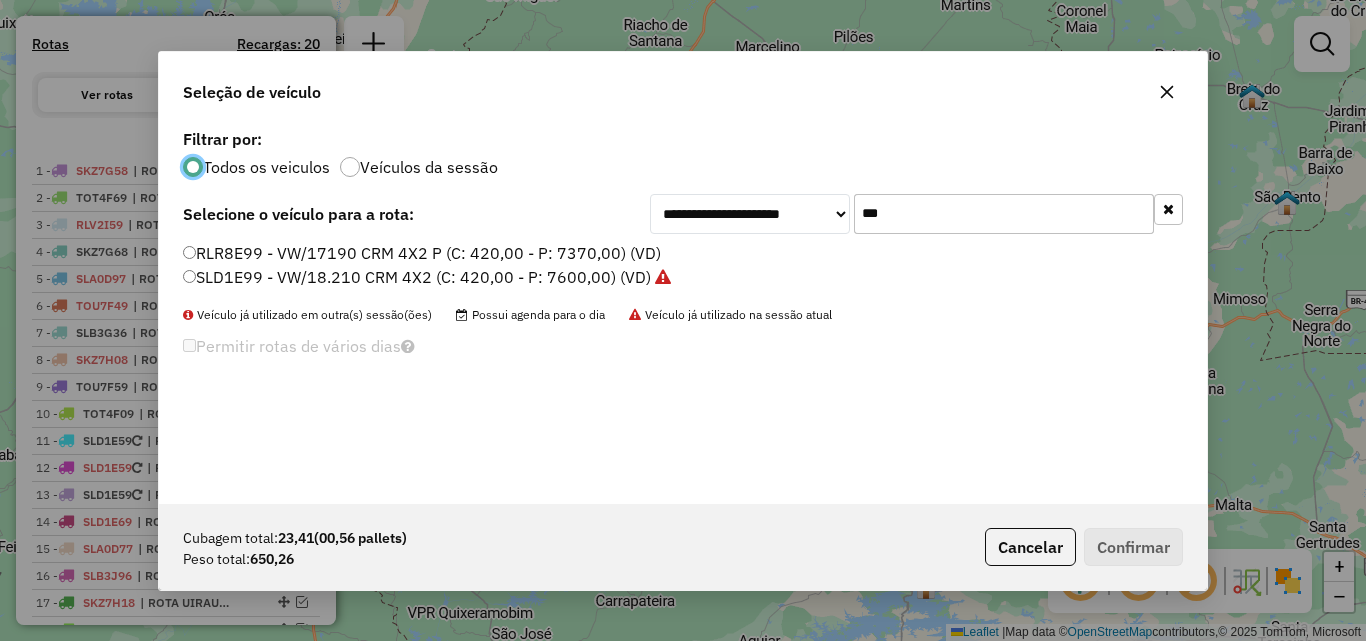 click 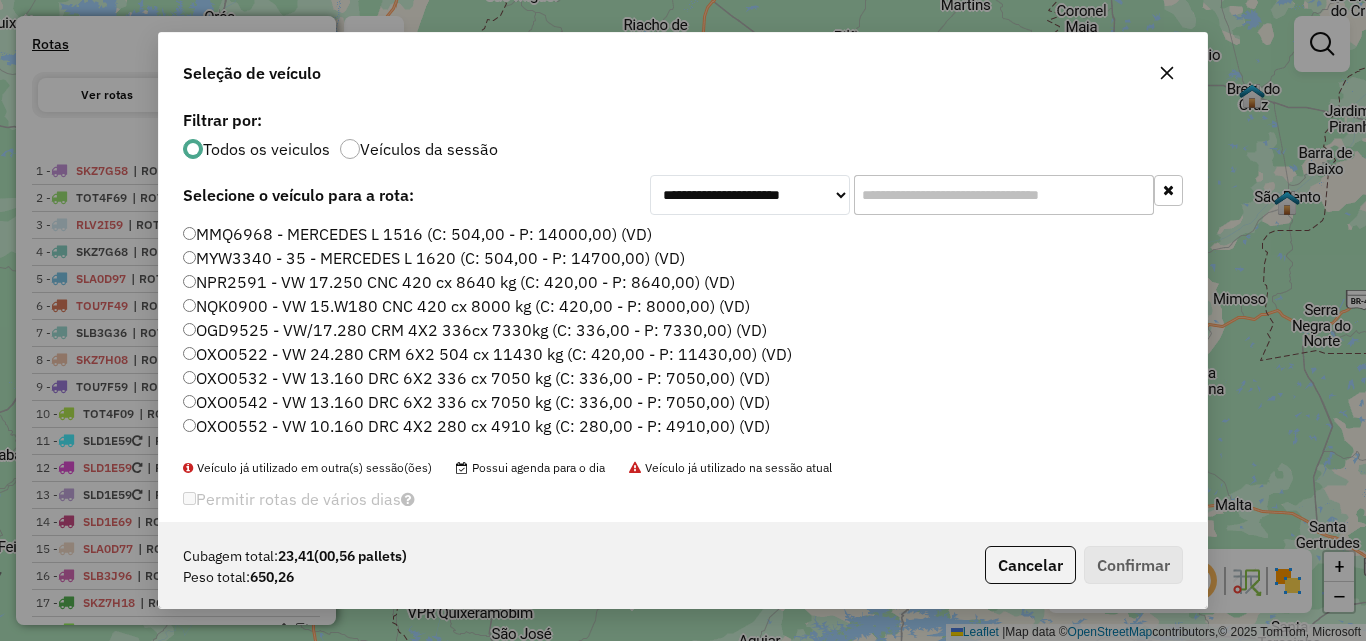 click on "MMQ6968 - MERCEDES L 1516 (C: 504,00 - P: 14000,00) (VD)" 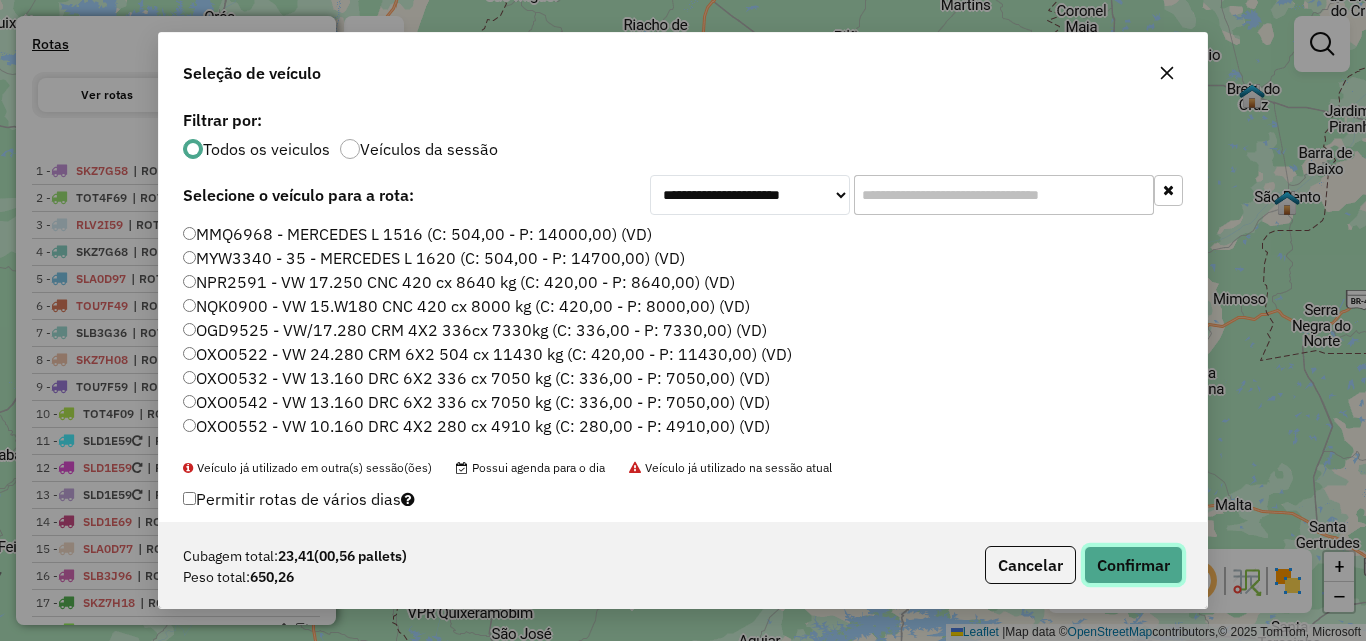 click on "Confirmar" 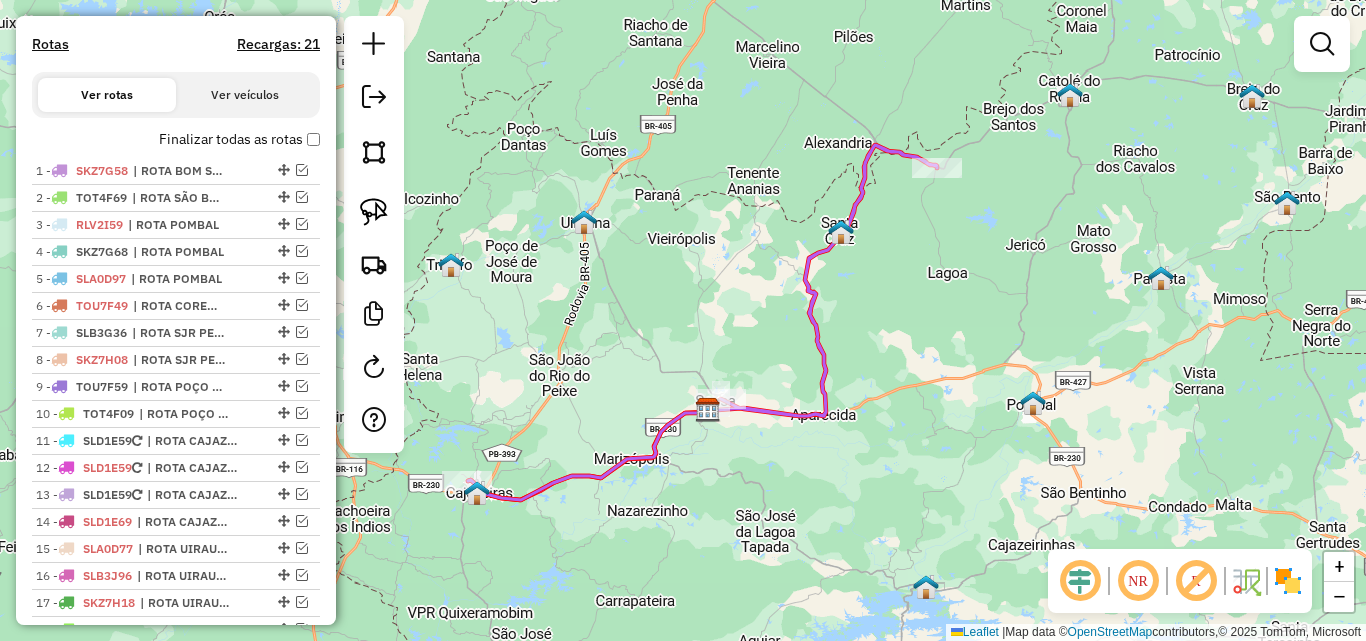 scroll, scrollTop: 8, scrollLeft: 0, axis: vertical 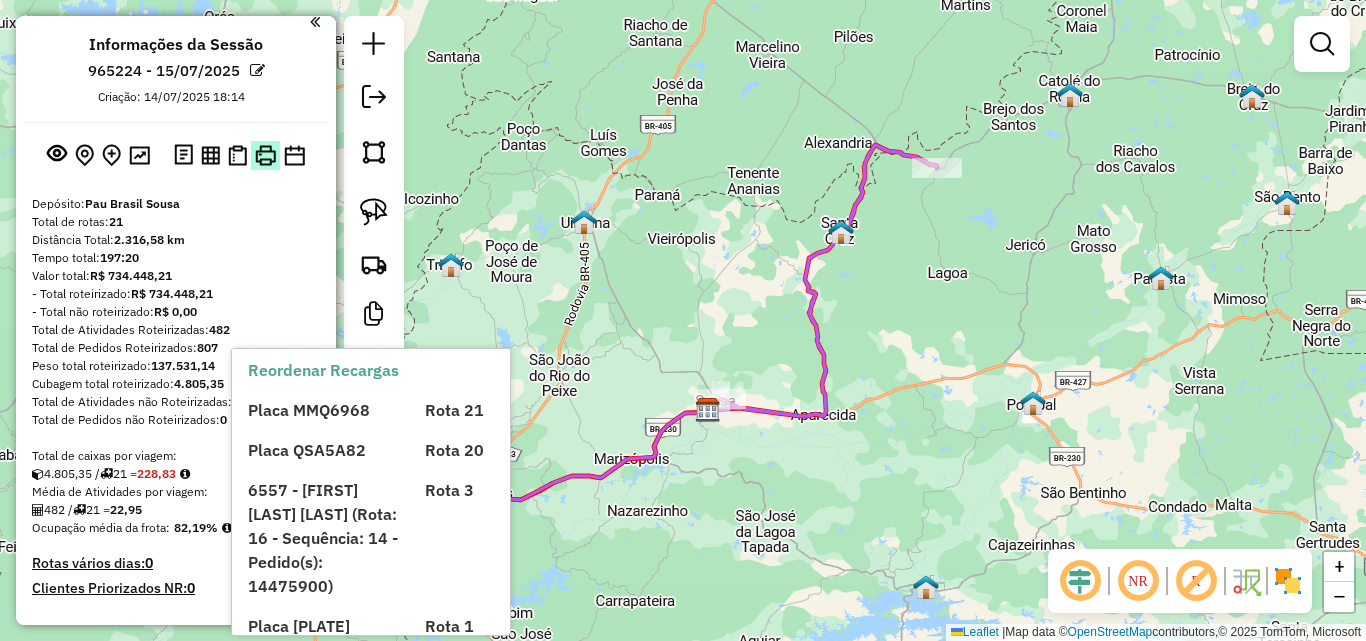 click at bounding box center (265, 155) 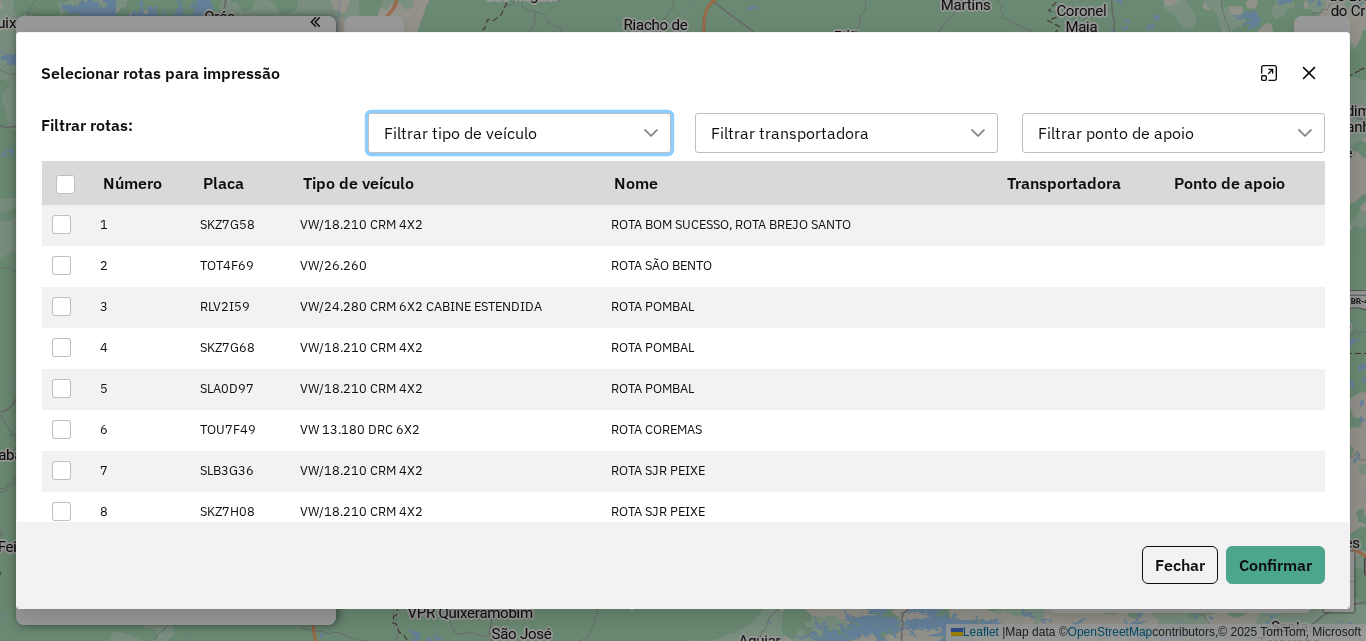 scroll, scrollTop: 14, scrollLeft: 91, axis: both 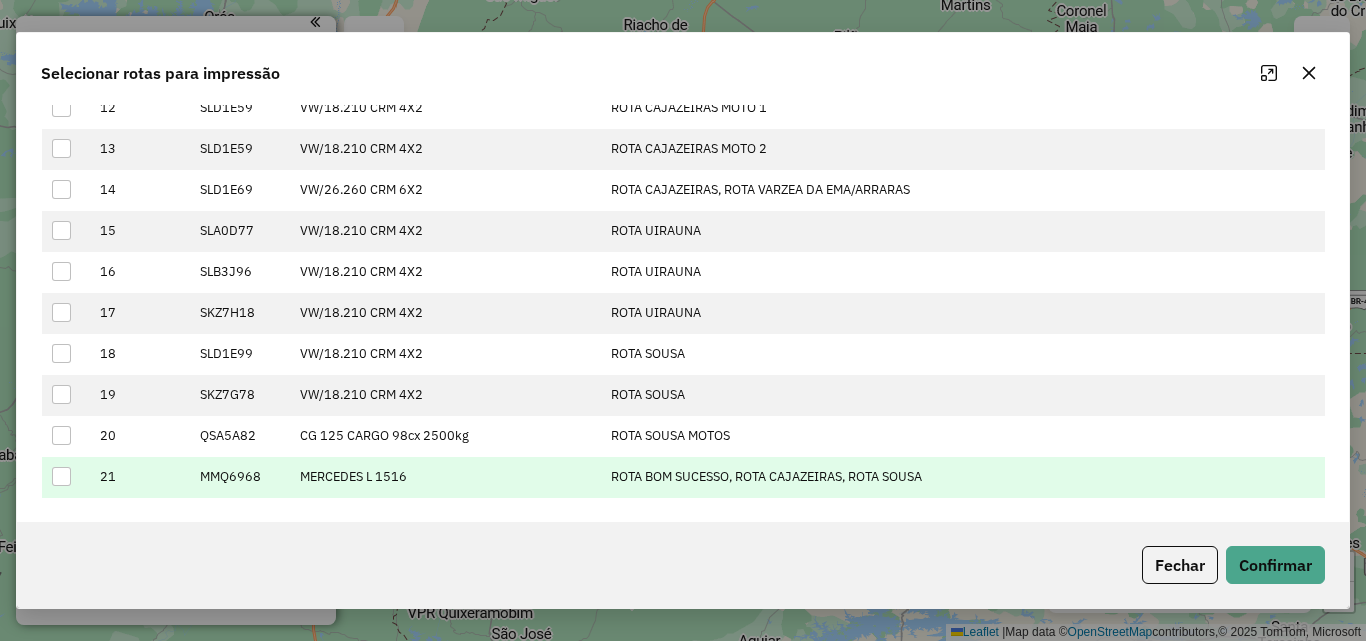 click at bounding box center [61, 476] 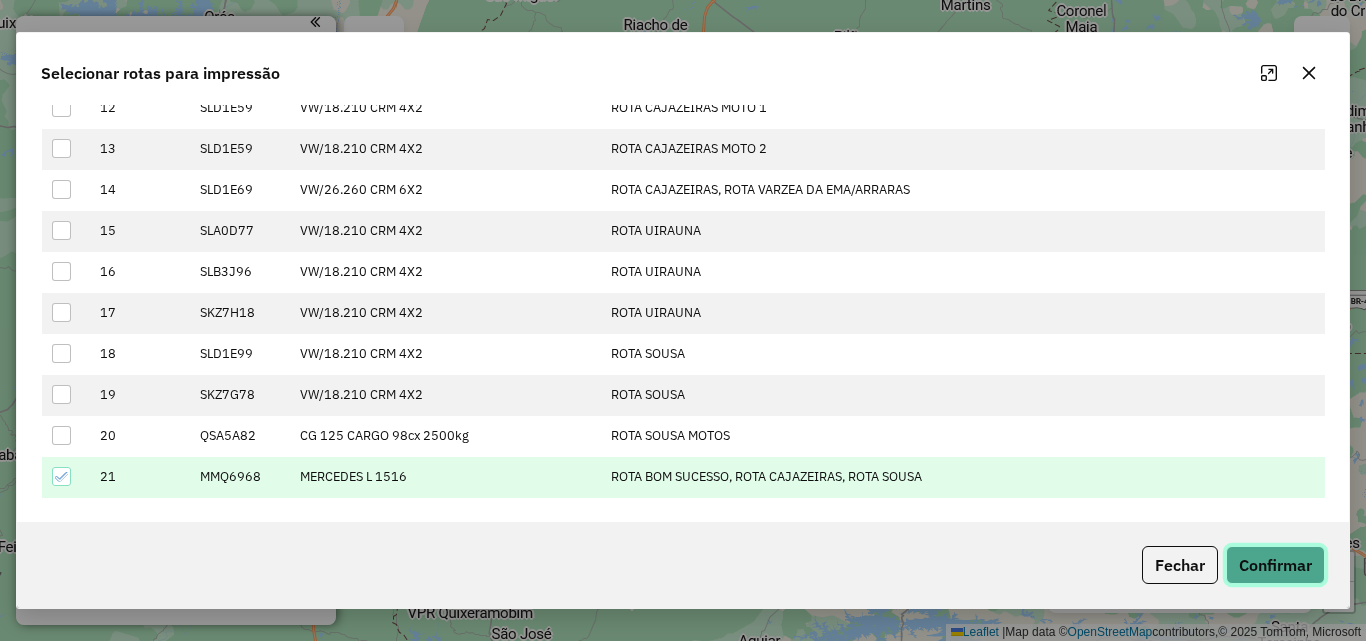 click on "Confirmar" 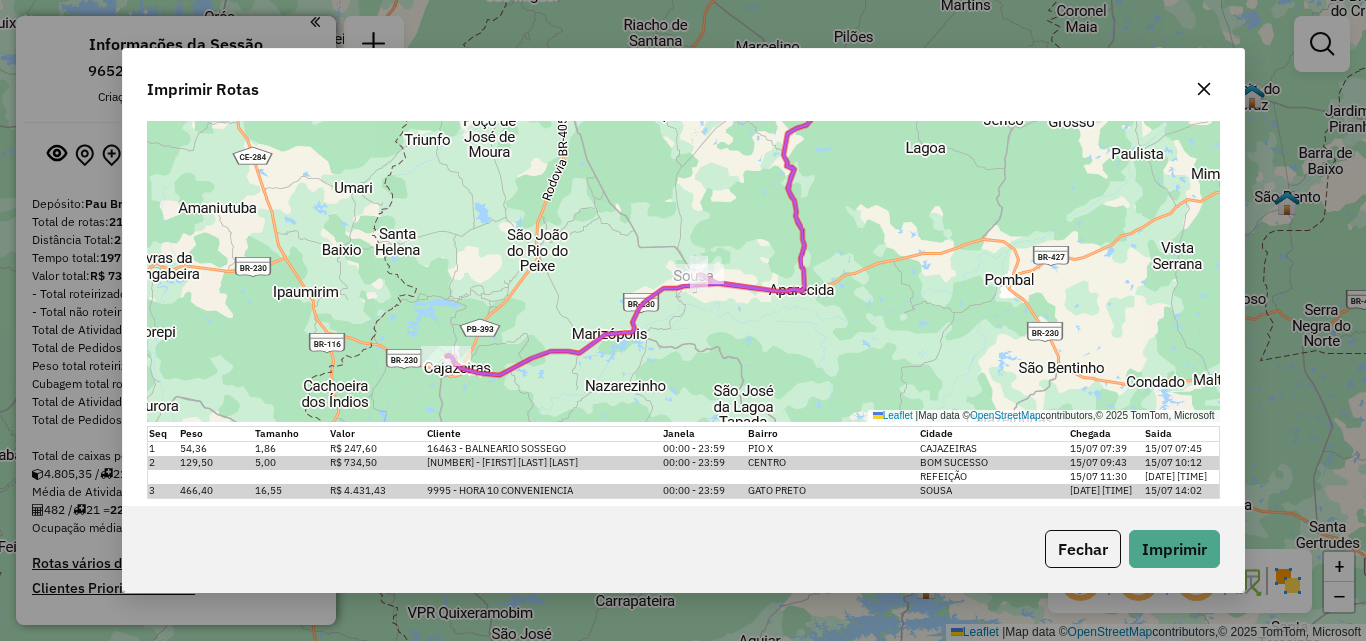 scroll, scrollTop: 230, scrollLeft: 0, axis: vertical 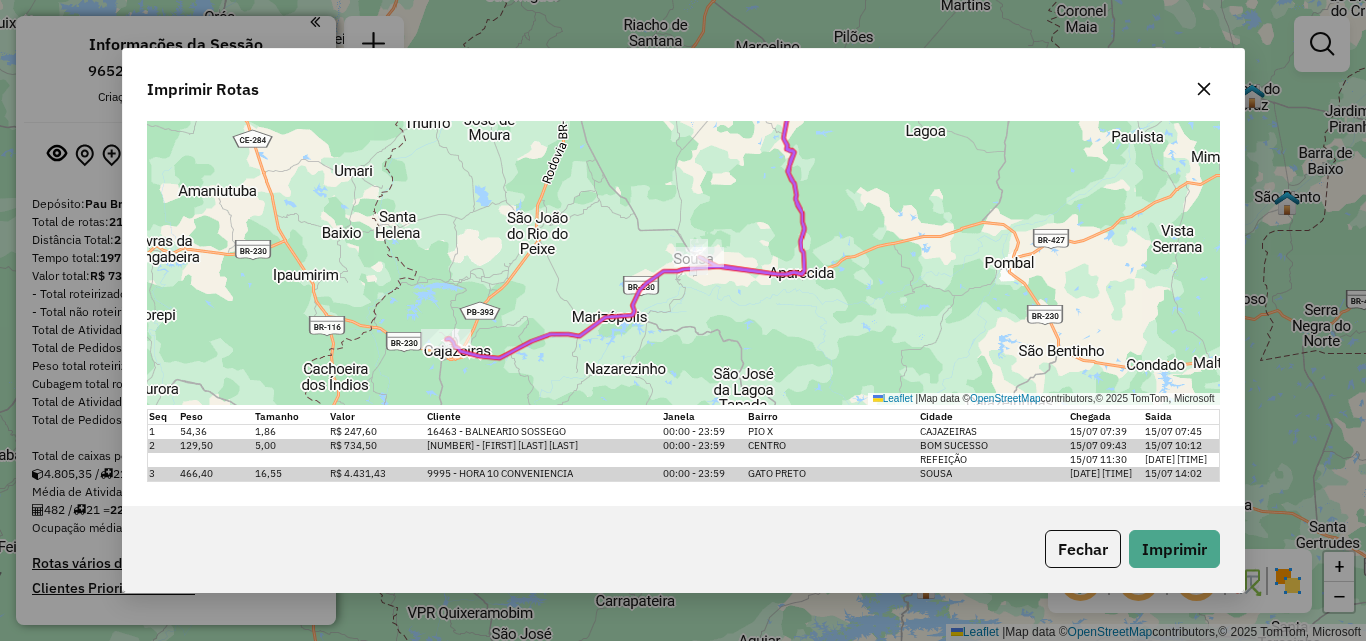 drag, startPoint x: 1190, startPoint y: 90, endPoint x: 1204, endPoint y: 99, distance: 16.643316 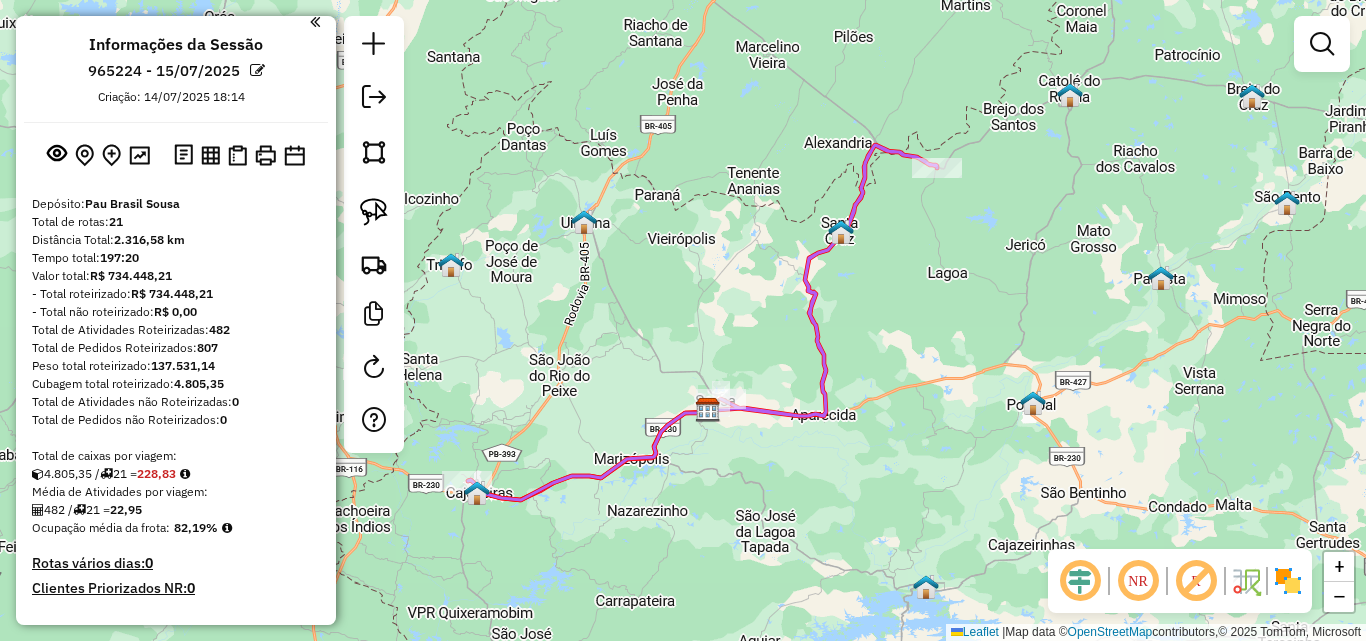 select on "*********" 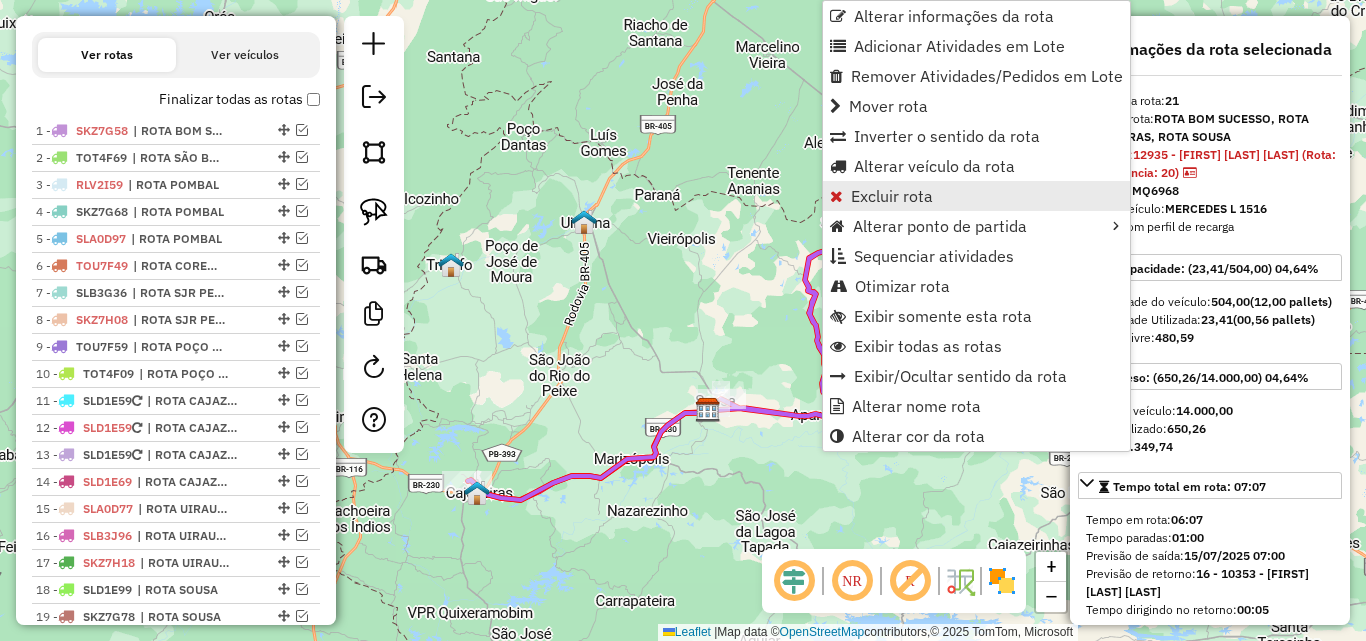 scroll, scrollTop: 890, scrollLeft: 0, axis: vertical 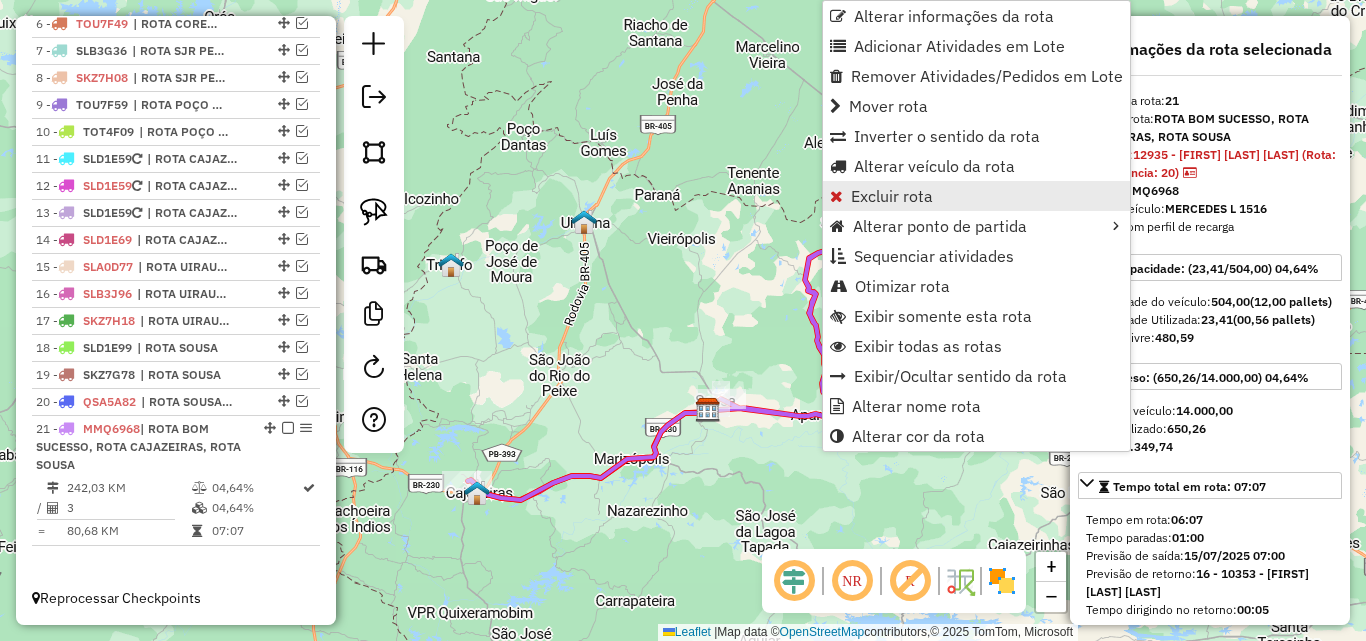 click on "Excluir rota" at bounding box center [892, 196] 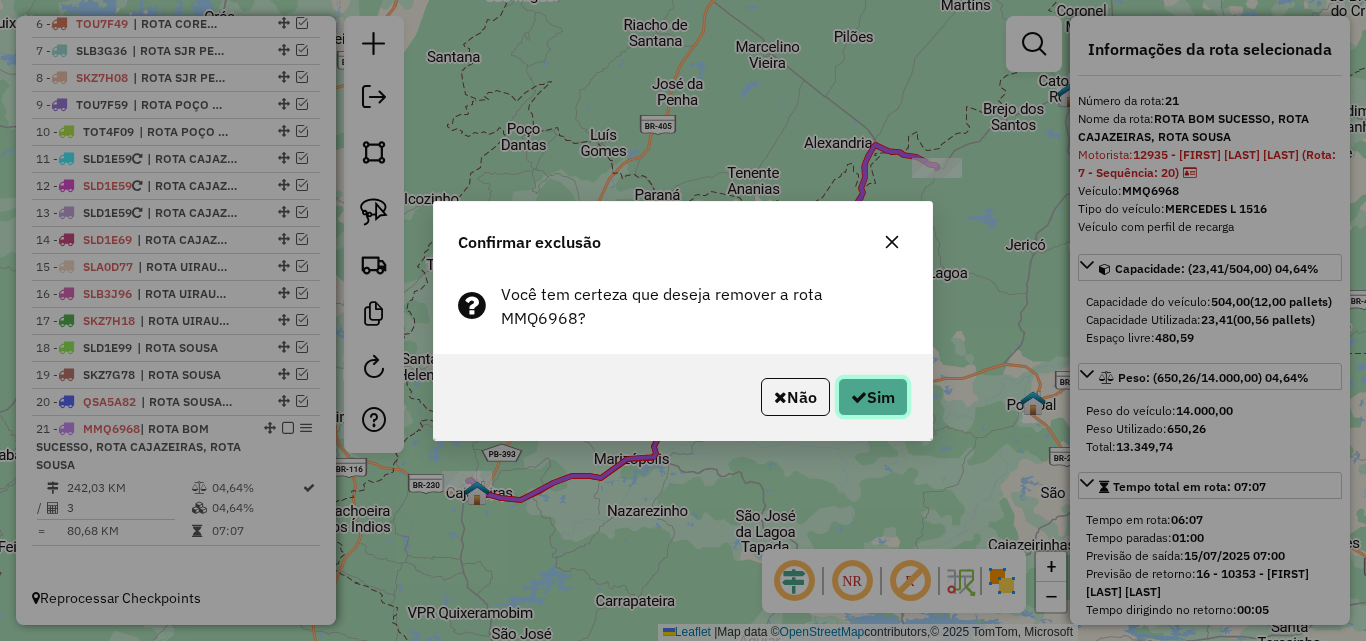 click on "Sim" 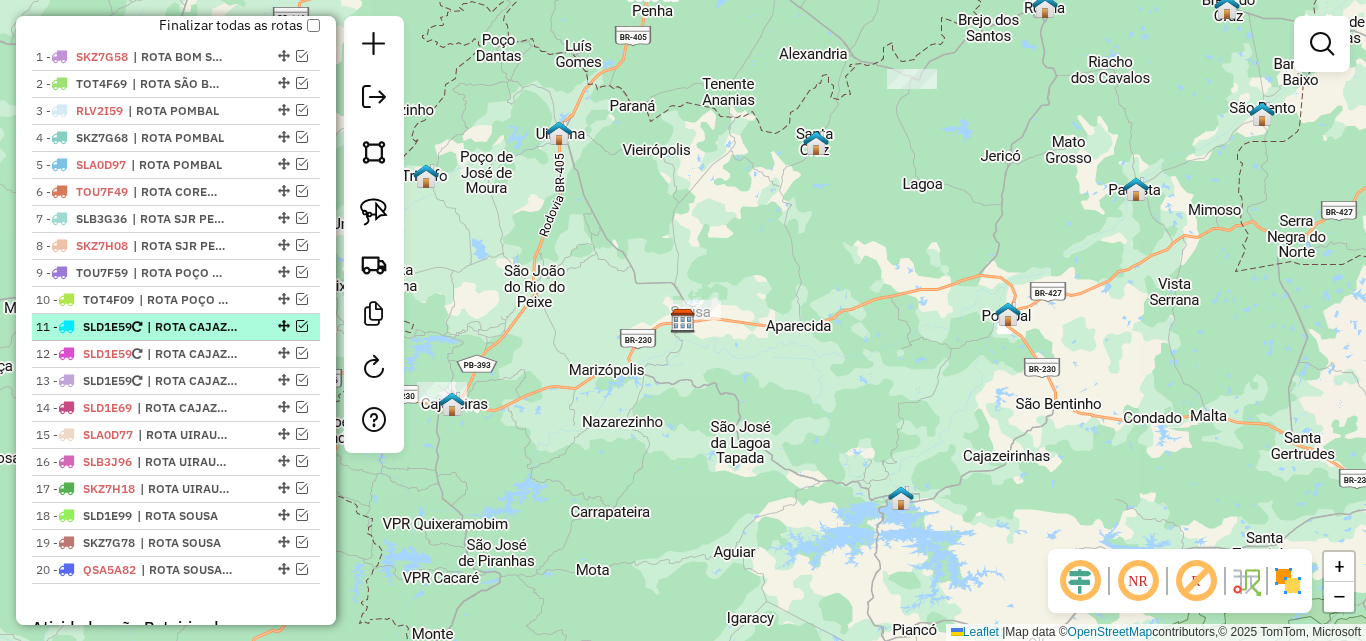 scroll, scrollTop: 690, scrollLeft: 0, axis: vertical 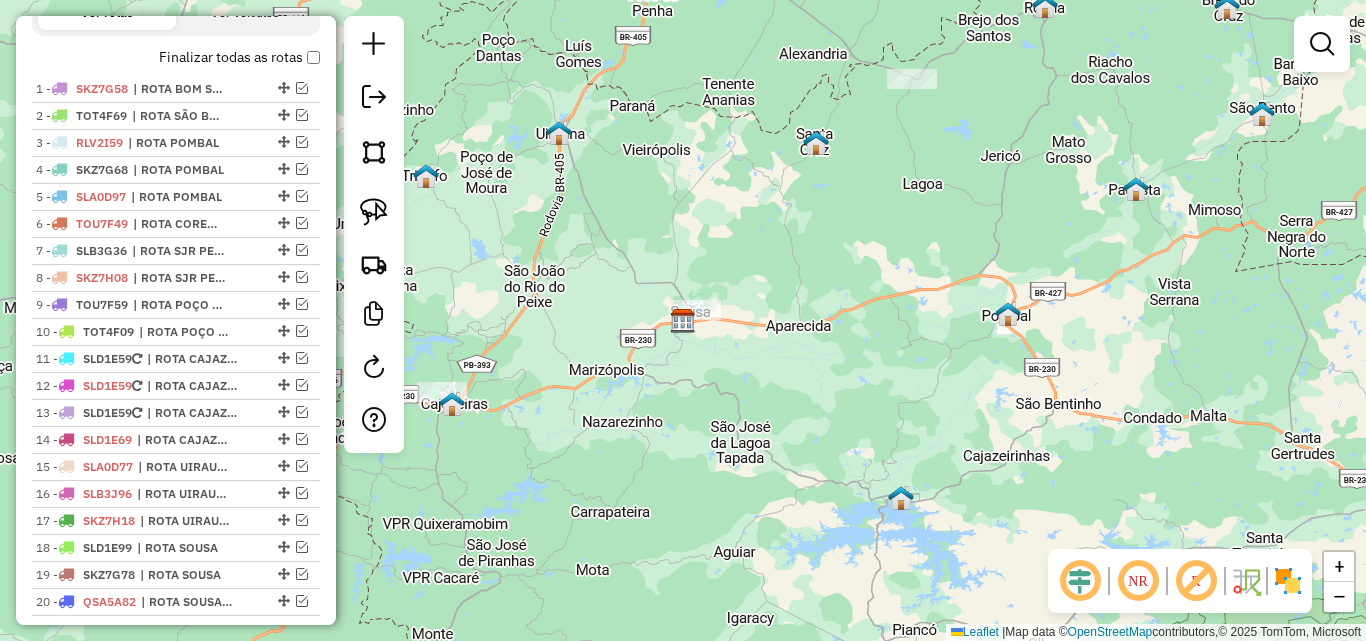 click on "Janela de atendimento Grade de atendimento Capacidade Transportadoras Veículos Cliente Pedidos  Rotas Selecione os dias de semana para filtrar as janelas de atendimento  Seg   Ter   Qua   Qui   Sex   Sáb   Dom  Informe o período da janela de atendimento: De: Até:  Filtrar exatamente a janela do cliente  Considerar janela de atendimento padrão  Selecione os dias de semana para filtrar as grades de atendimento  Seg   Ter   Qua   Qui   Sex   Sáb   Dom   Considerar clientes sem dia de atendimento cadastrado  Clientes fora do dia de atendimento selecionado Filtrar as atividades entre os valores definidos abaixo:  Peso mínimo:   Peso máximo:   Cubagem mínima:   Cubagem máxima:   De:   Até:  Filtrar as atividades entre o tempo de atendimento definido abaixo:  De:   Até:   Considerar capacidade total dos clientes não roteirizados Transportadora: Selecione um ou mais itens Tipo de veículo: Selecione um ou mais itens Veículo: Selecione um ou mais itens Motorista: Selecione um ou mais itens Nome: Rótulo:" 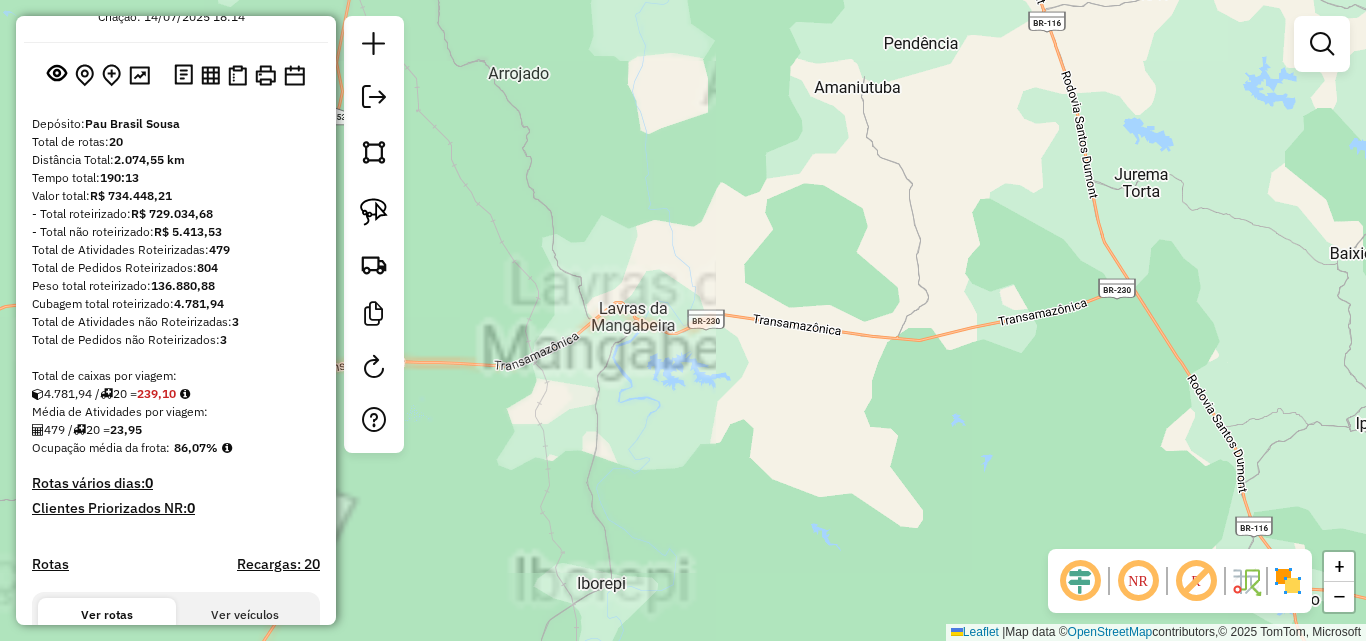scroll, scrollTop: 0, scrollLeft: 0, axis: both 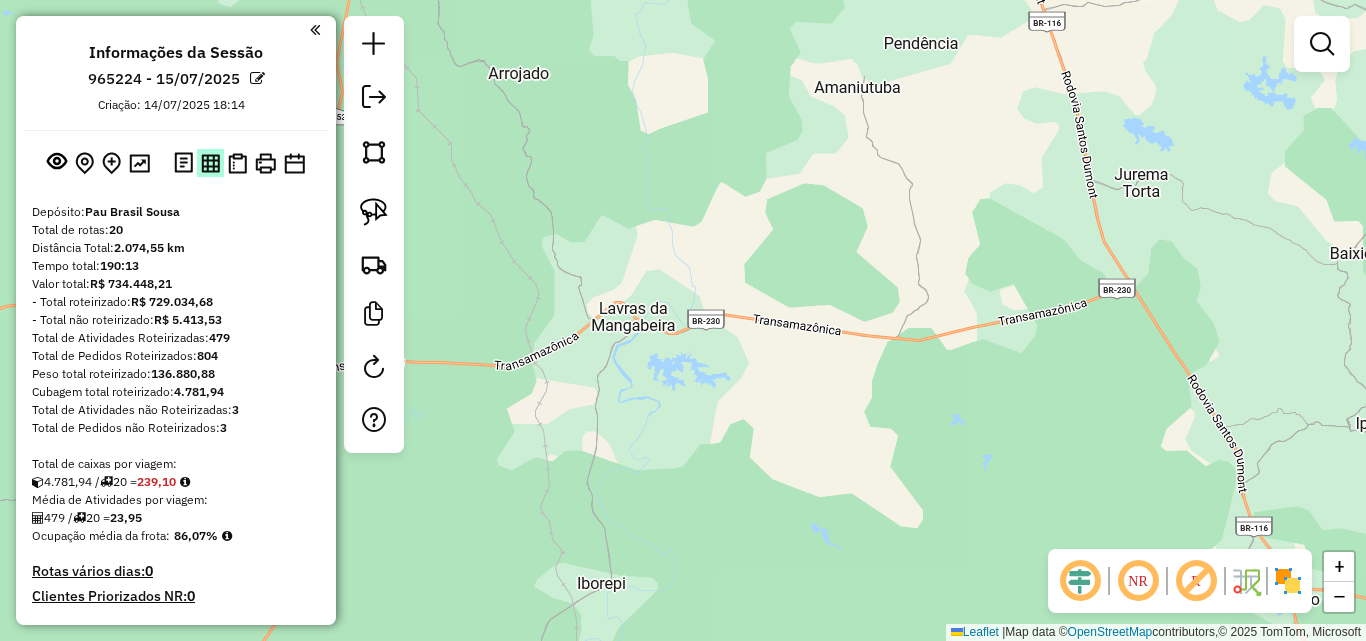 click at bounding box center [210, 163] 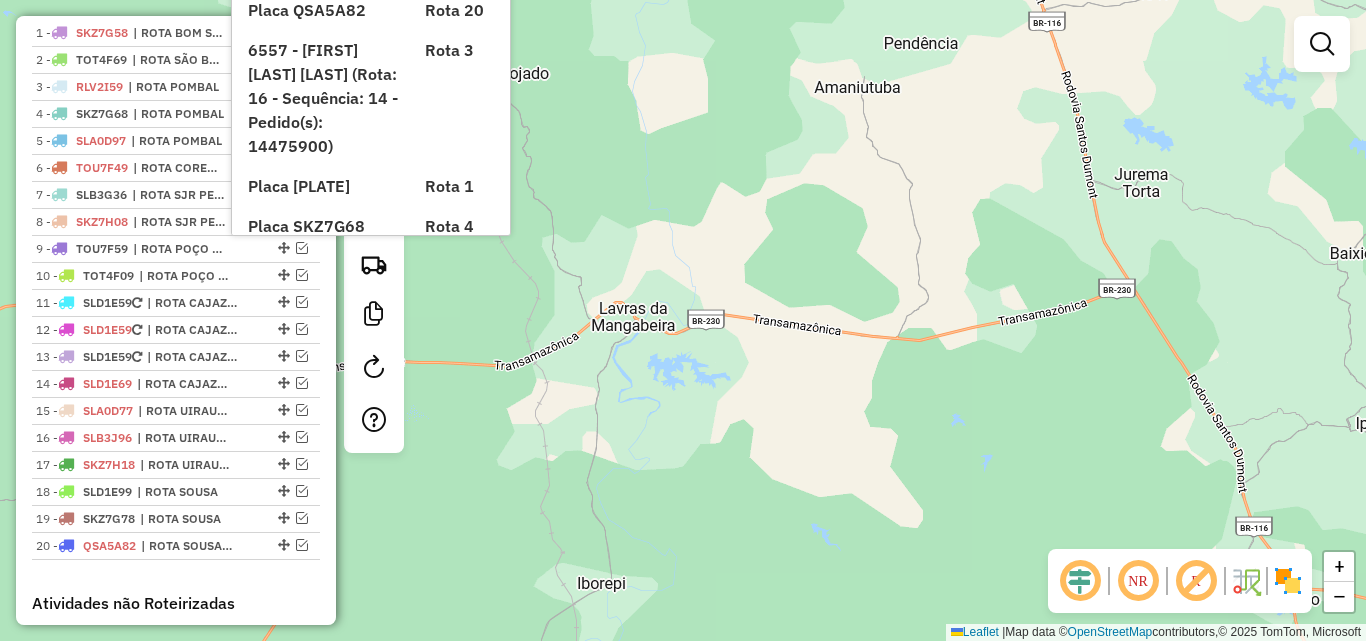scroll, scrollTop: 800, scrollLeft: 0, axis: vertical 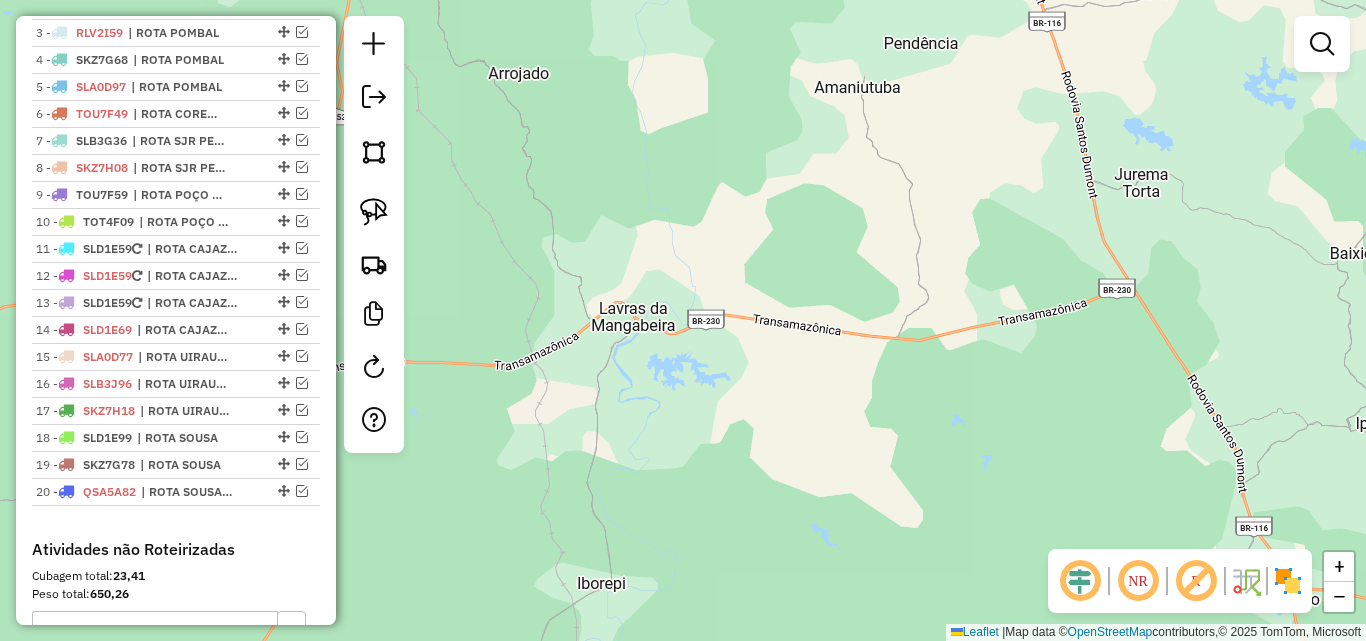 click on "Janela de atendimento Grade de atendimento Capacidade Transportadoras Veículos Cliente Pedidos  Rotas Selecione os dias de semana para filtrar as janelas de atendimento  Seg   Ter   Qua   Qui   Sex   Sáb   Dom  Informe o período da janela de atendimento: De: Até:  Filtrar exatamente a janela do cliente  Considerar janela de atendimento padrão  Selecione os dias de semana para filtrar as grades de atendimento  Seg   Ter   Qua   Qui   Sex   Sáb   Dom   Considerar clientes sem dia de atendimento cadastrado  Clientes fora do dia de atendimento selecionado Filtrar as atividades entre os valores definidos abaixo:  Peso mínimo:   Peso máximo:   Cubagem mínima:   Cubagem máxima:   De:   Até:  Filtrar as atividades entre o tempo de atendimento definido abaixo:  De:   Até:   Considerar capacidade total dos clientes não roteirizados Transportadora: Selecione um ou mais itens Tipo de veículo: Selecione um ou mais itens Veículo: Selecione um ou mais itens Motorista: Selecione um ou mais itens Nome: Rótulo:" 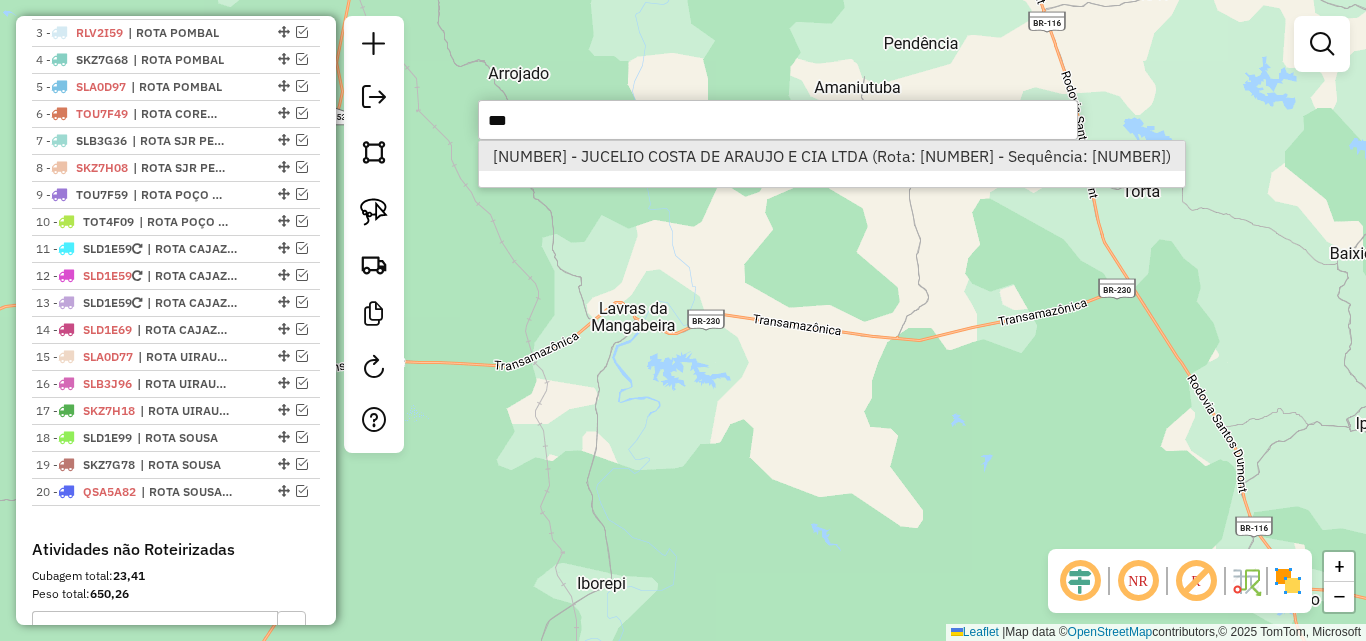 type on "***" 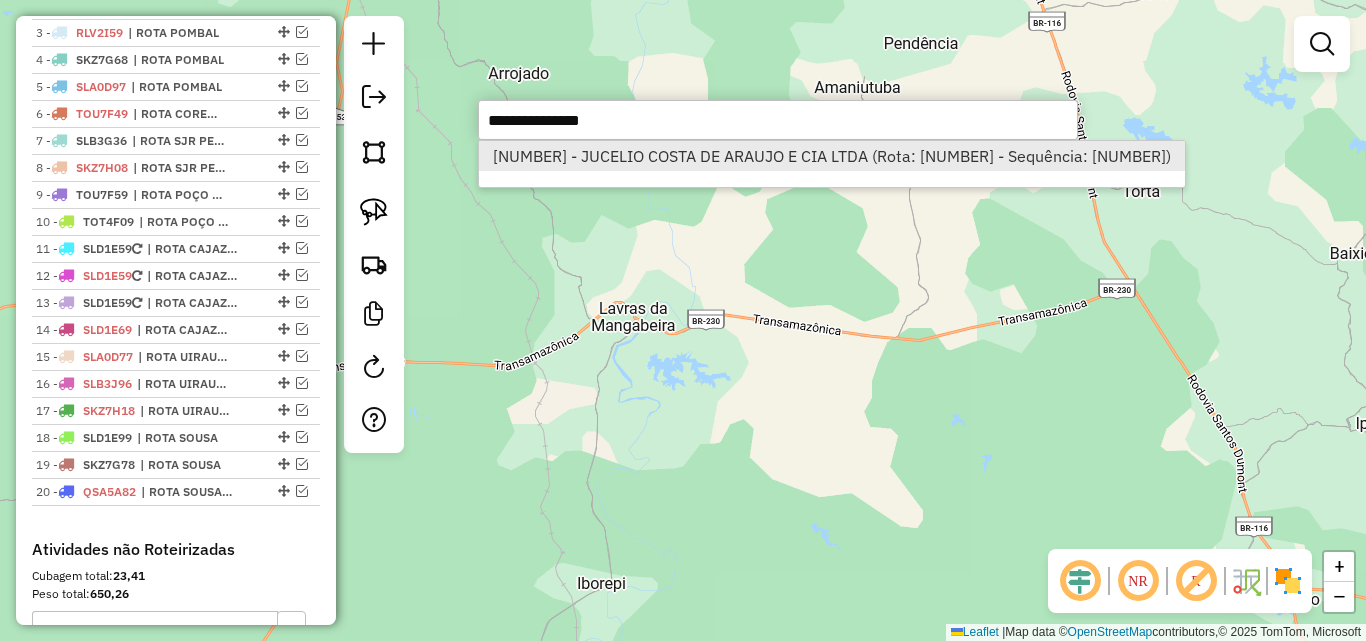 select on "*********" 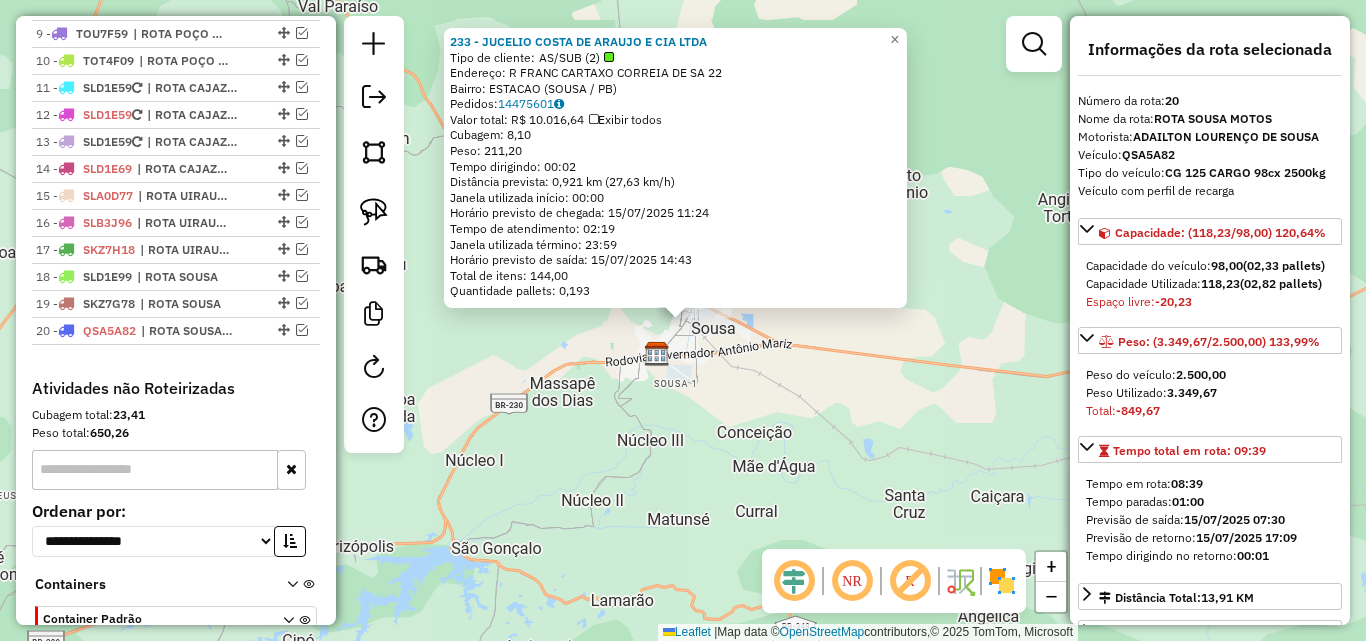 scroll, scrollTop: 1074, scrollLeft: 0, axis: vertical 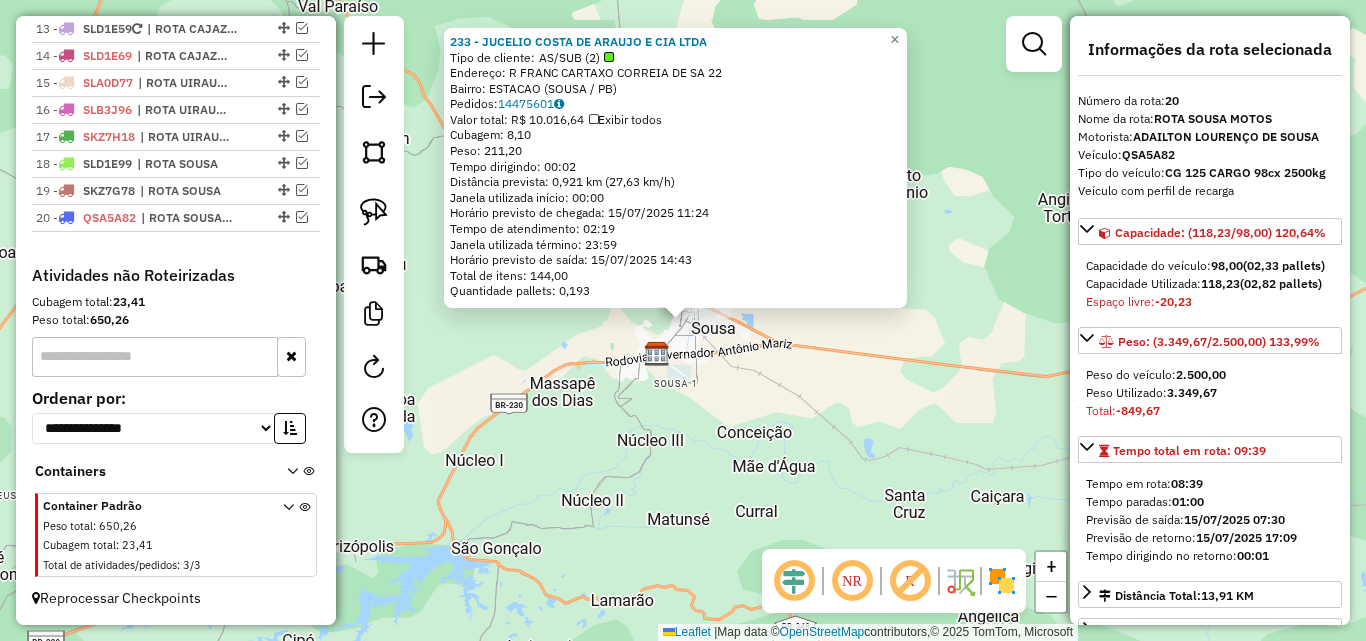 drag, startPoint x: 721, startPoint y: 421, endPoint x: 702, endPoint y: 381, distance: 44.28318 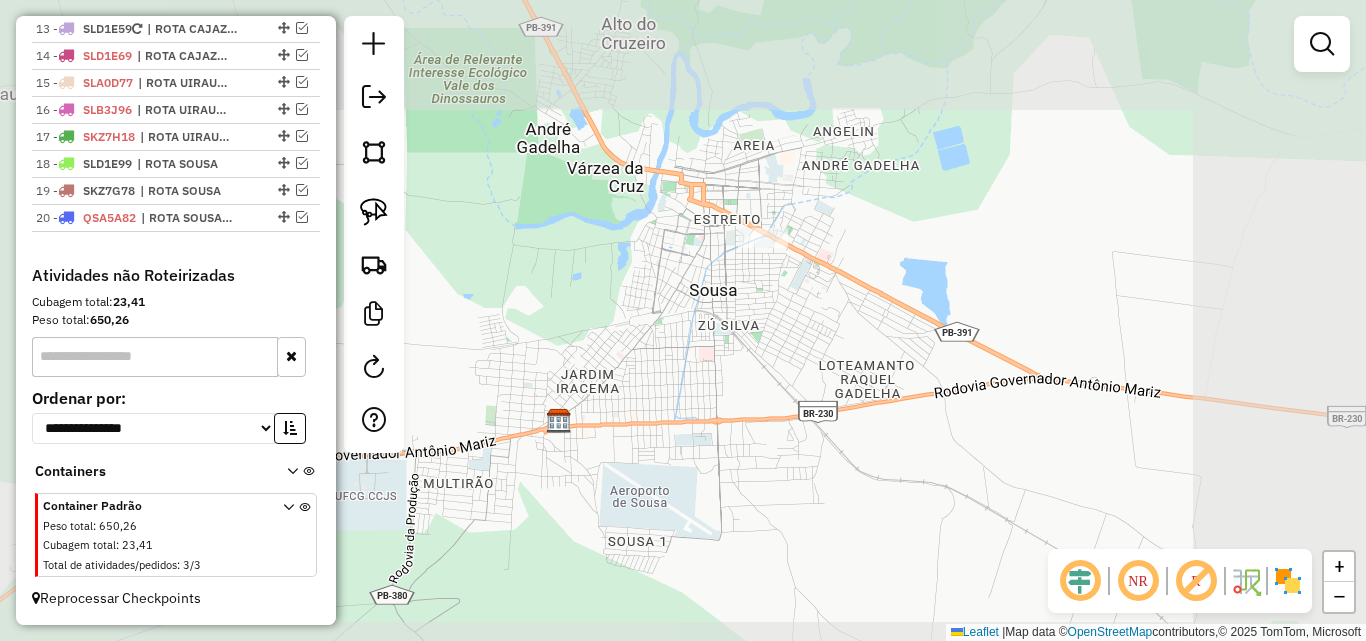 click on "Janela de atendimento Grade de atendimento Capacidade Transportadoras Veículos Cliente Pedidos  Rotas Selecione os dias de semana para filtrar as janelas de atendimento  Seg   Ter   Qua   Qui   Sex   Sáb   Dom  Informe o período da janela de atendimento: De: Até:  Filtrar exatamente a janela do cliente  Considerar janela de atendimento padrão  Selecione os dias de semana para filtrar as grades de atendimento  Seg   Ter   Qua   Qui   Sex   Sáb   Dom   Considerar clientes sem dia de atendimento cadastrado  Clientes fora do dia de atendimento selecionado Filtrar as atividades entre os valores definidos abaixo:  Peso mínimo:   Peso máximo:   Cubagem mínima:   Cubagem máxima:   De:   Até:  Filtrar as atividades entre o tempo de atendimento definido abaixo:  De:   Até:   Considerar capacidade total dos clientes não roteirizados Transportadora: Selecione um ou mais itens Tipo de veículo: Selecione um ou mais itens Veículo: Selecione um ou mais itens Motorista: Selecione um ou mais itens Nome: Rótulo:" 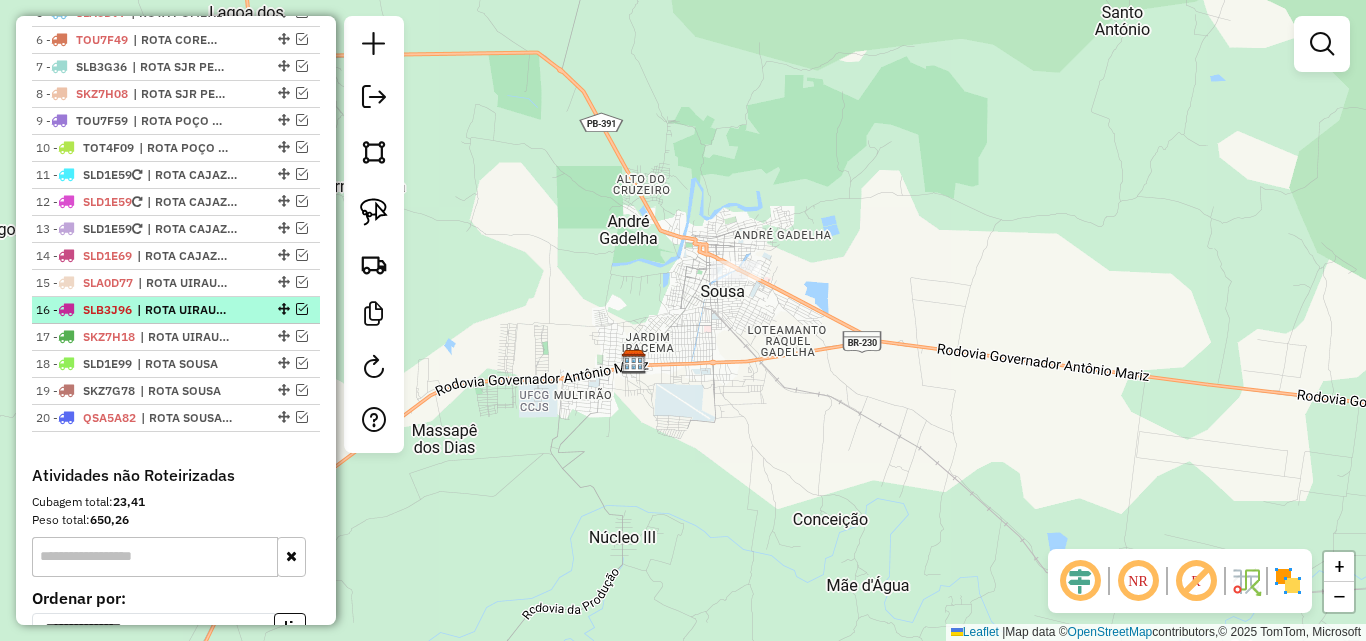 scroll, scrollTop: 774, scrollLeft: 0, axis: vertical 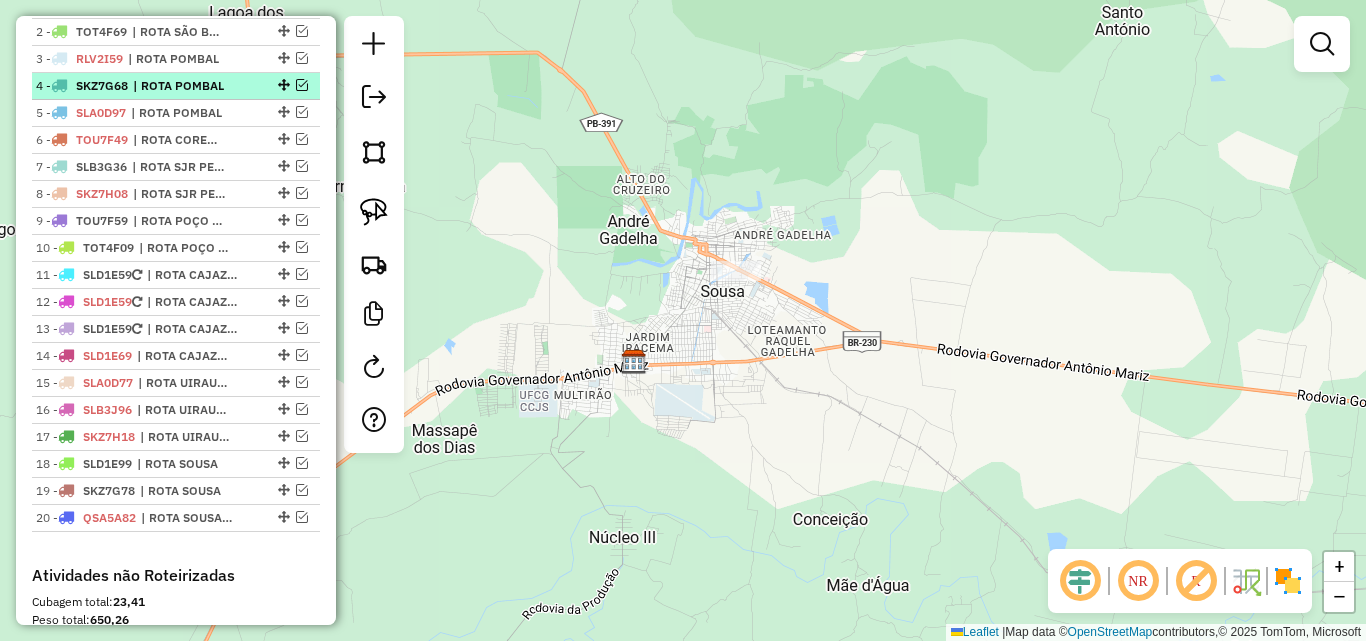 click at bounding box center [302, 85] 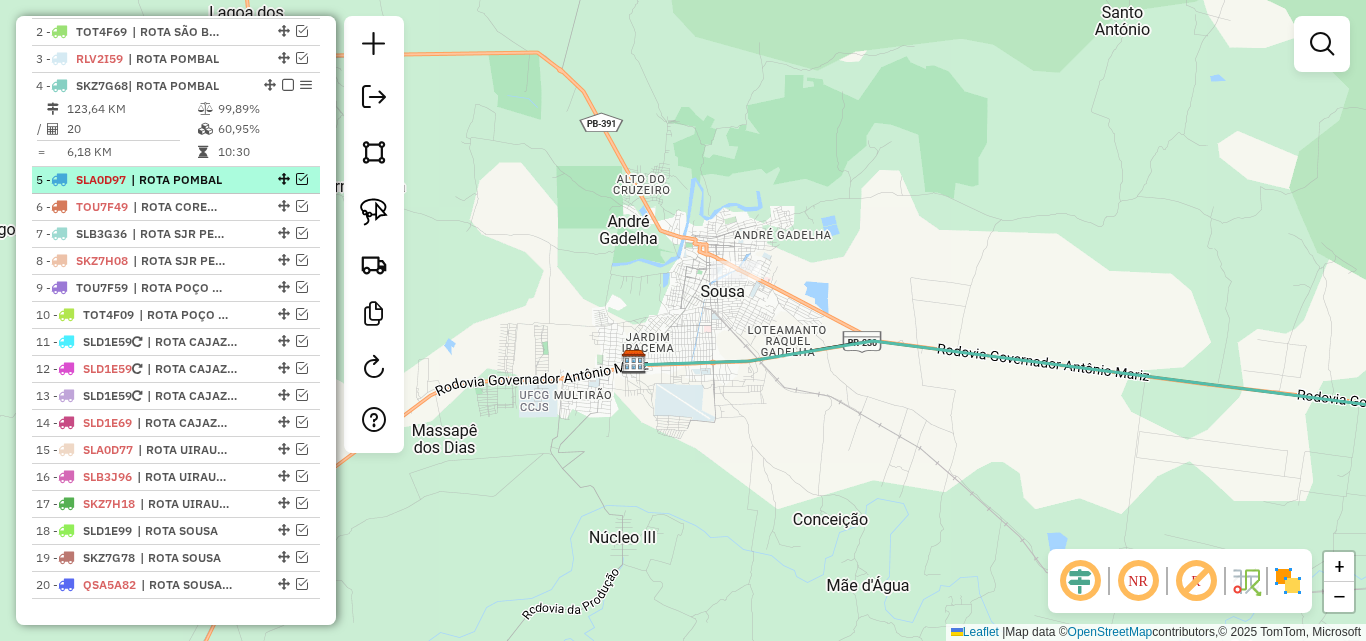 click at bounding box center [302, 179] 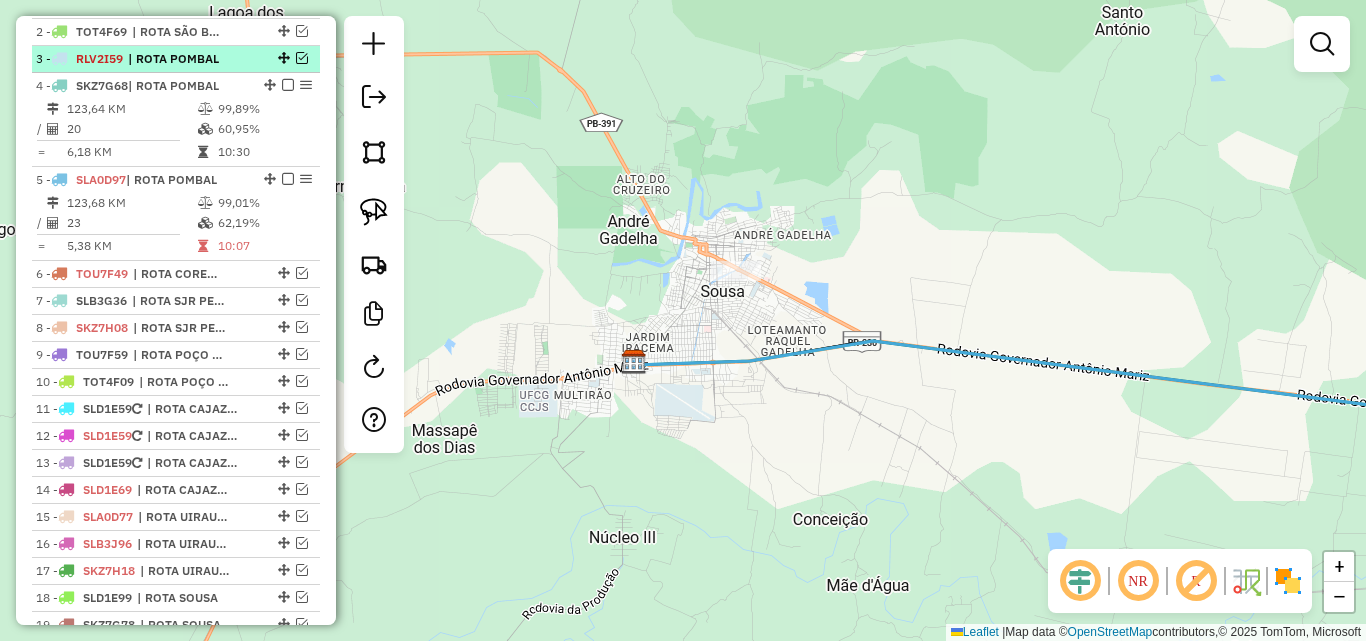 click at bounding box center (302, 58) 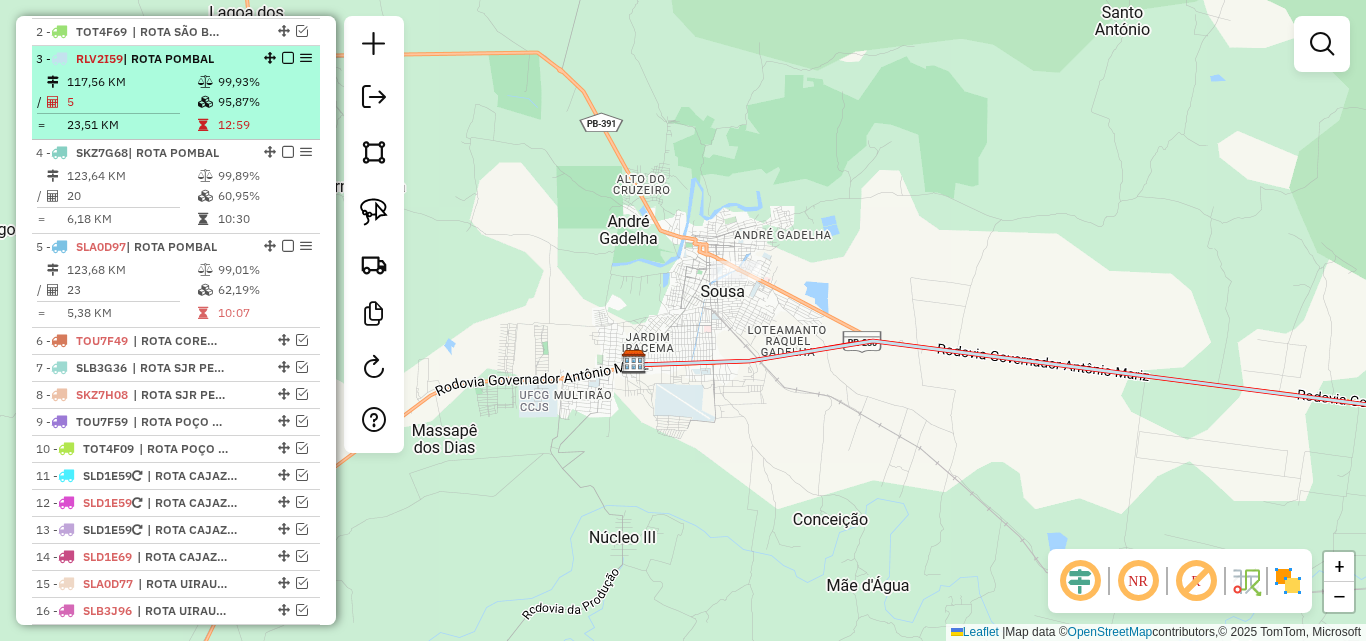 click on "95,87%" at bounding box center (264, 102) 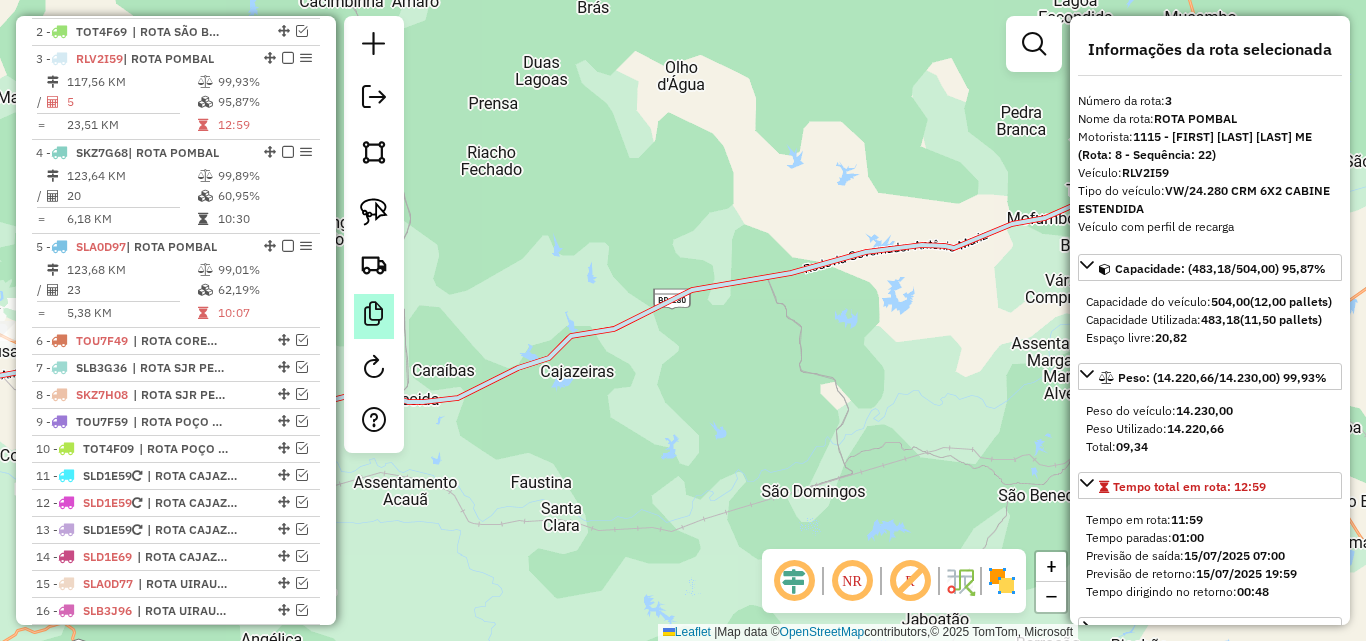drag, startPoint x: 879, startPoint y: 430, endPoint x: 392, endPoint y: 314, distance: 500.6246 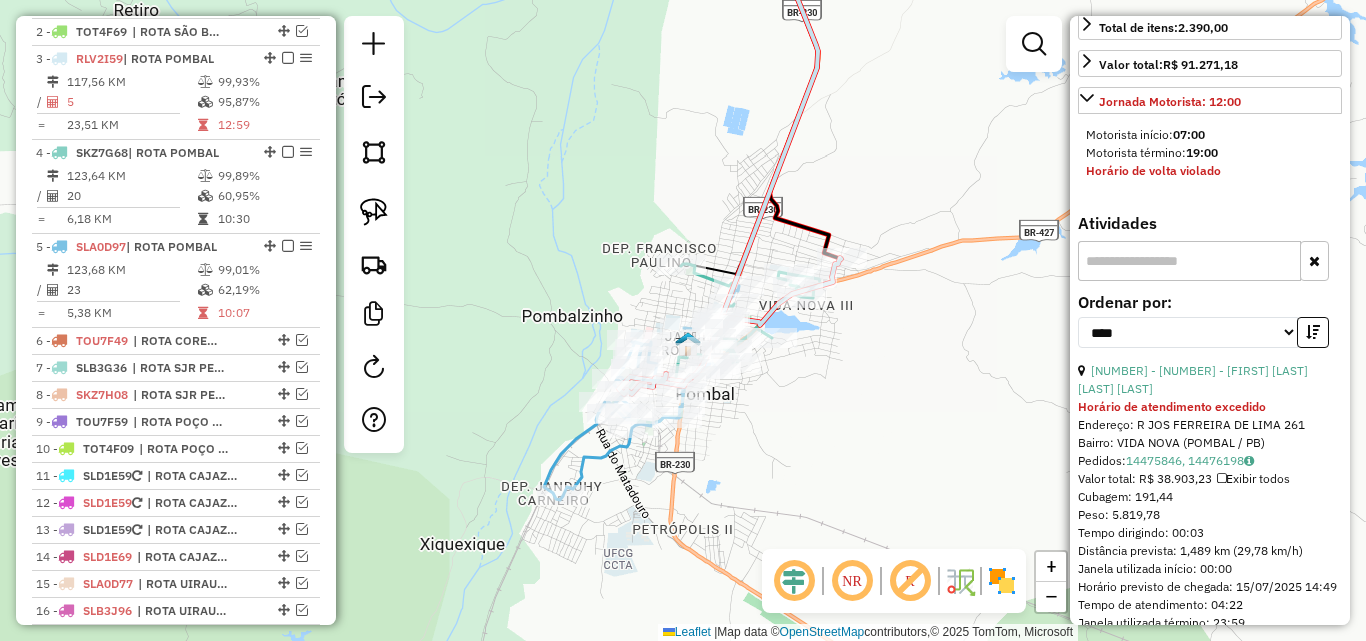 scroll, scrollTop: 800, scrollLeft: 0, axis: vertical 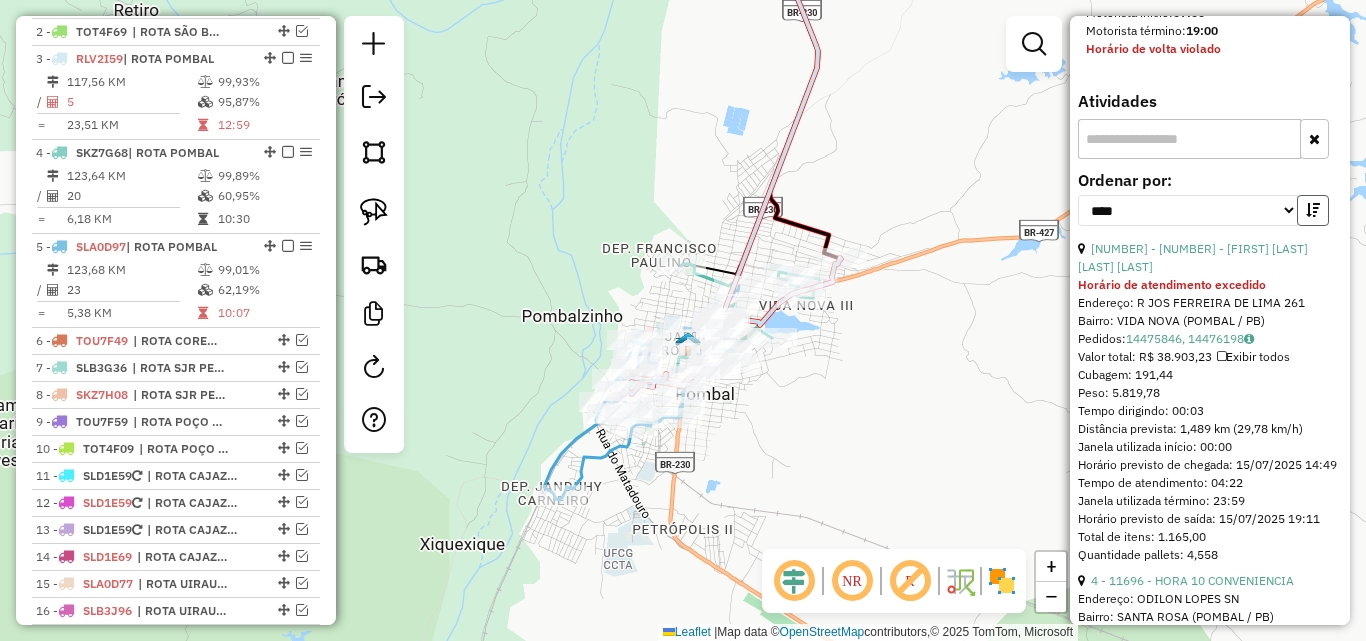 click at bounding box center (1313, 210) 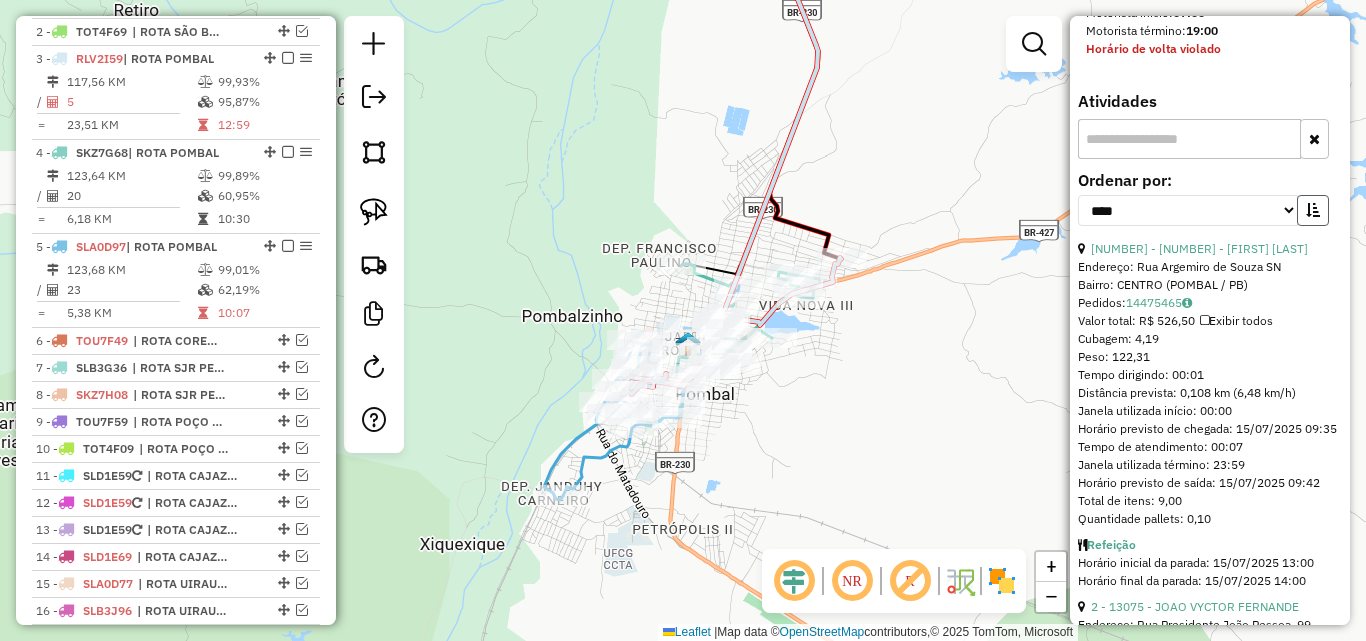click at bounding box center (1313, 210) 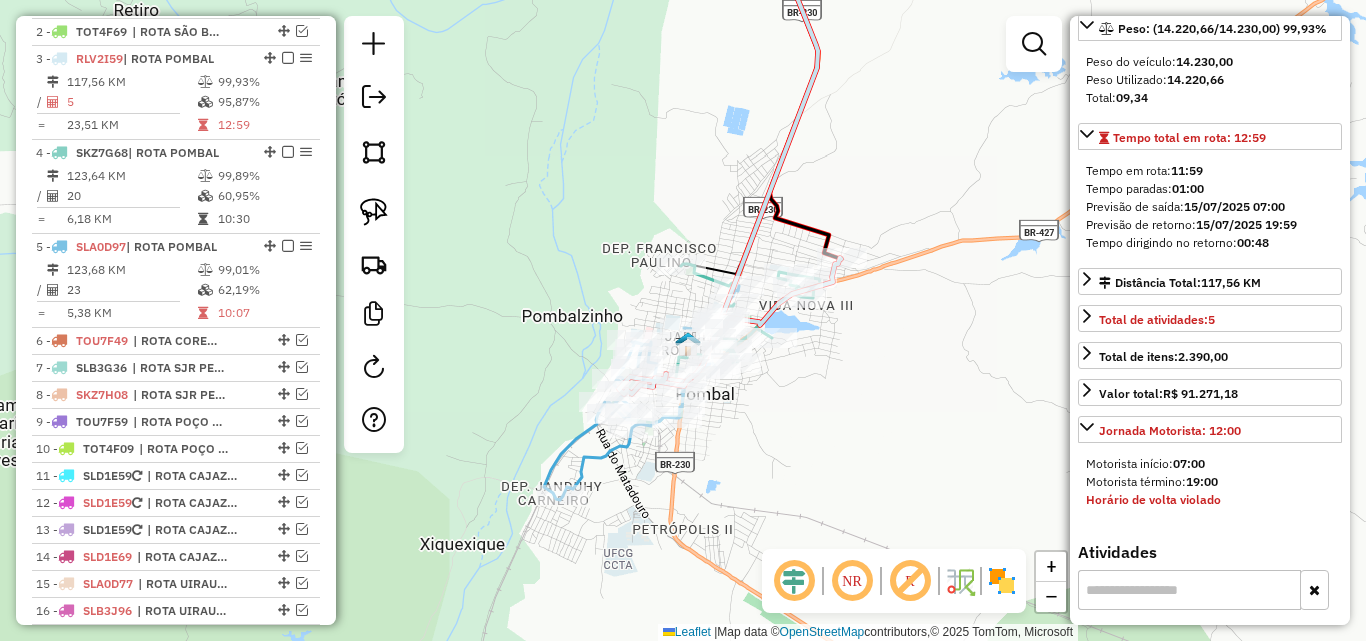 scroll, scrollTop: 900, scrollLeft: 0, axis: vertical 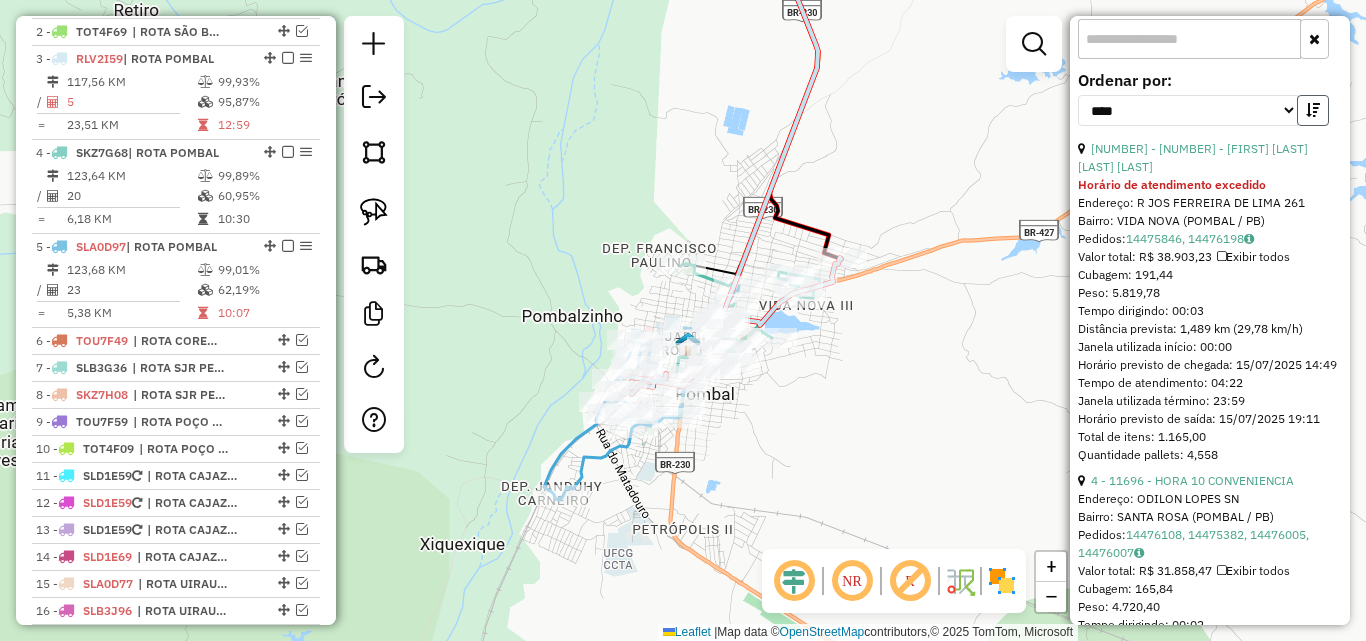 click at bounding box center [1313, 110] 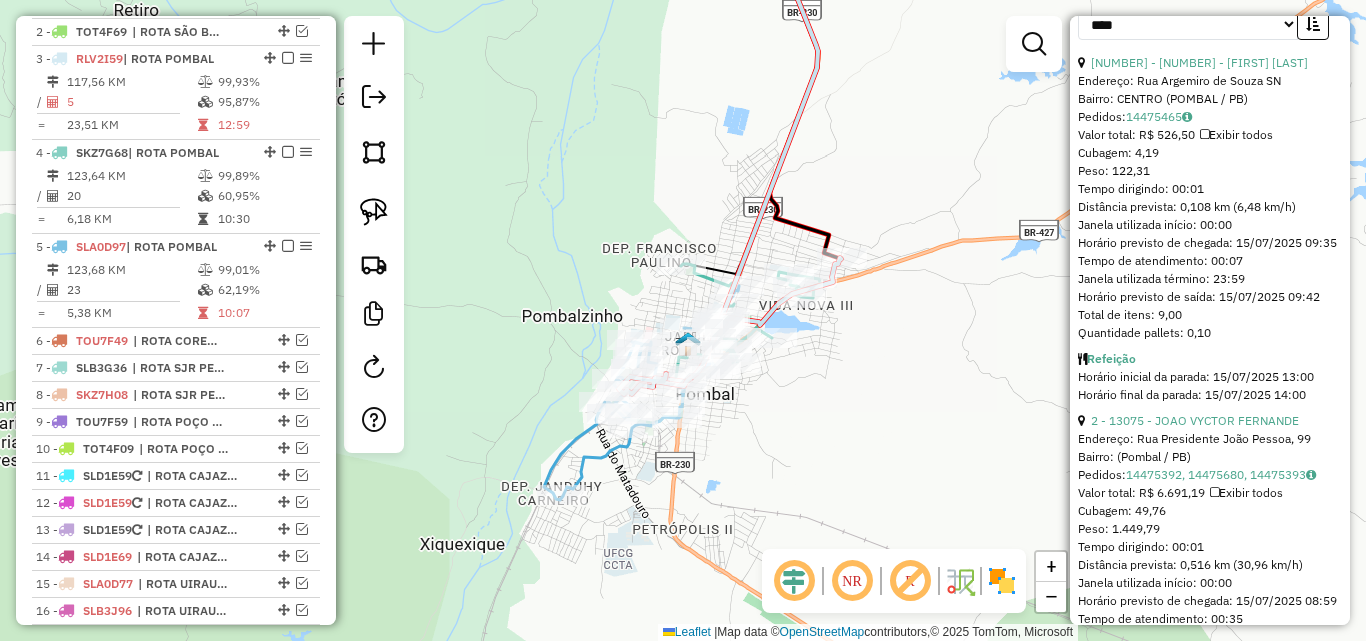 scroll, scrollTop: 1200, scrollLeft: 0, axis: vertical 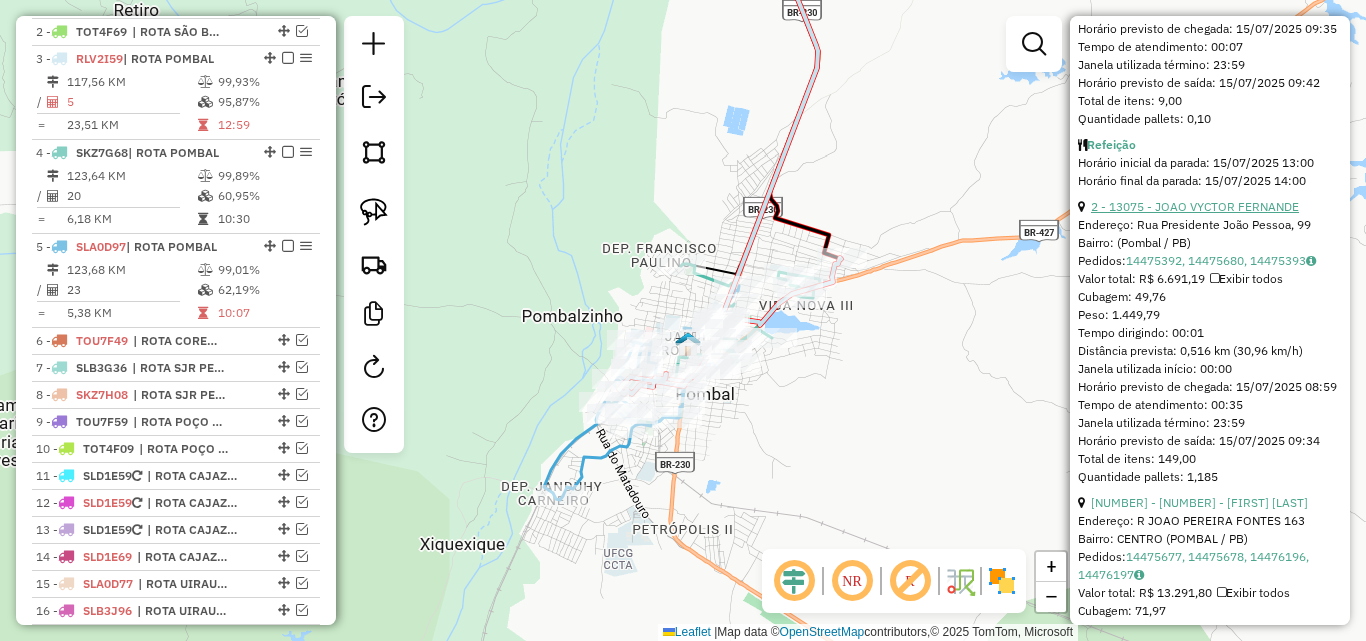 click on "2 - 13075 - JOAO VYCTOR FERNANDE" at bounding box center [1195, 206] 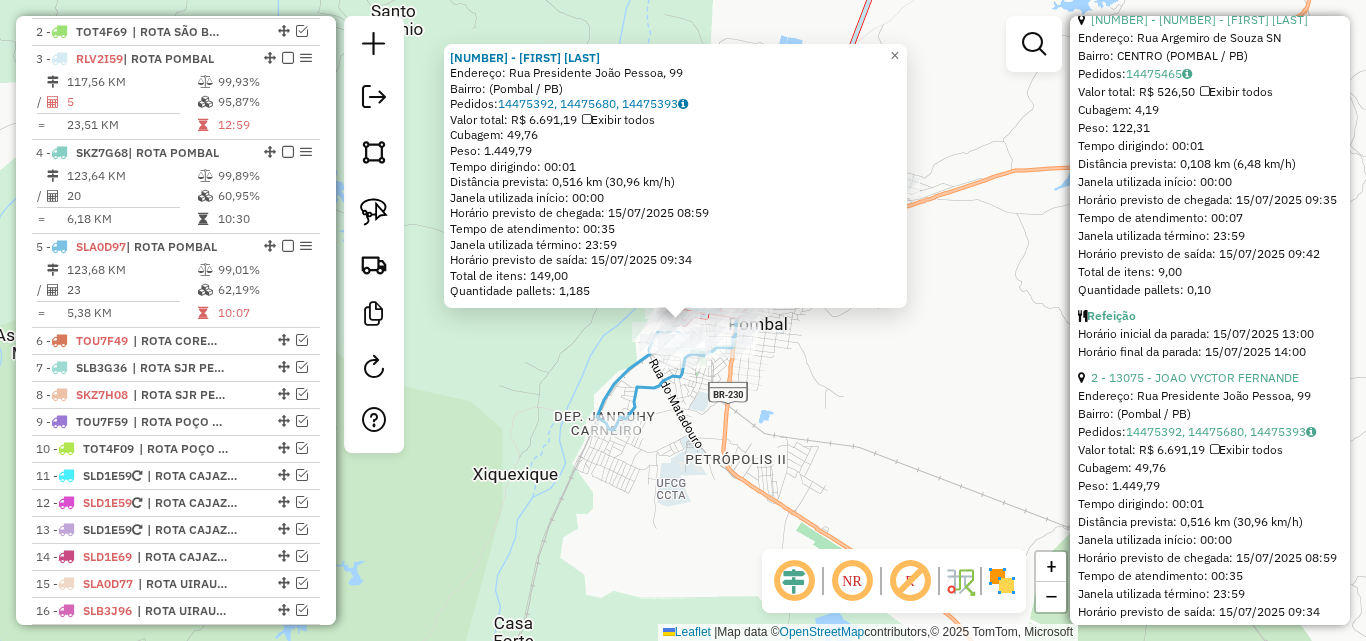 scroll, scrollTop: 1000, scrollLeft: 0, axis: vertical 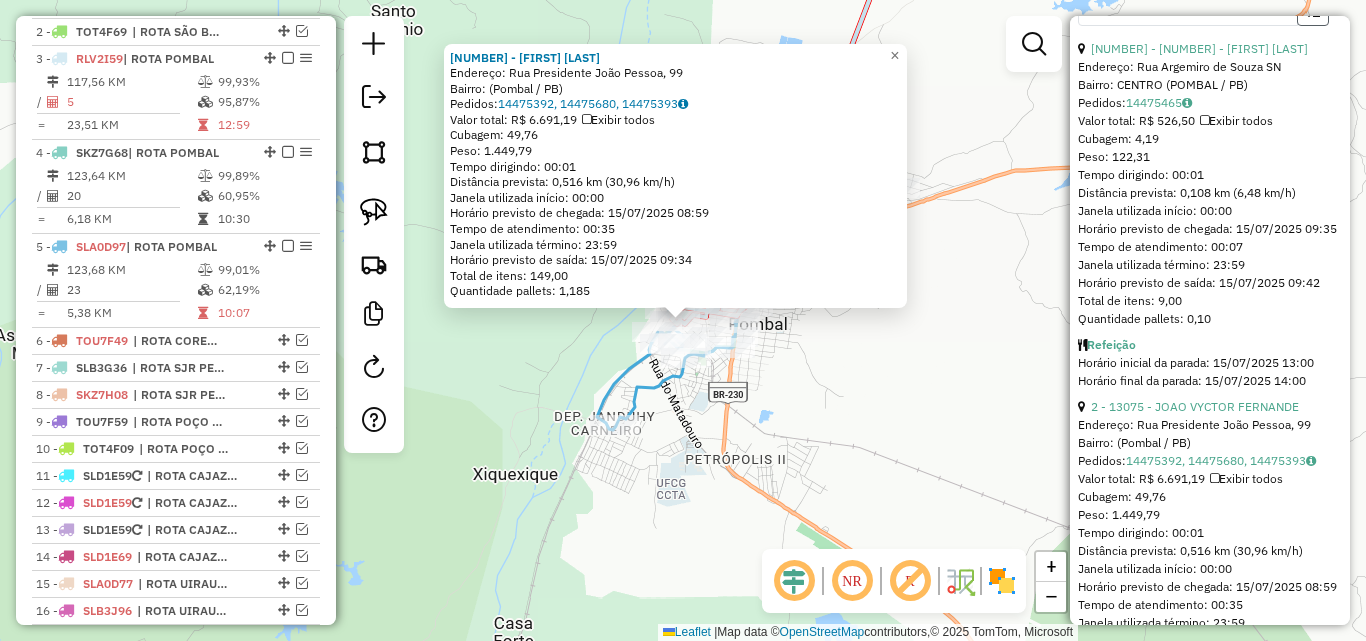 click at bounding box center (1313, 10) 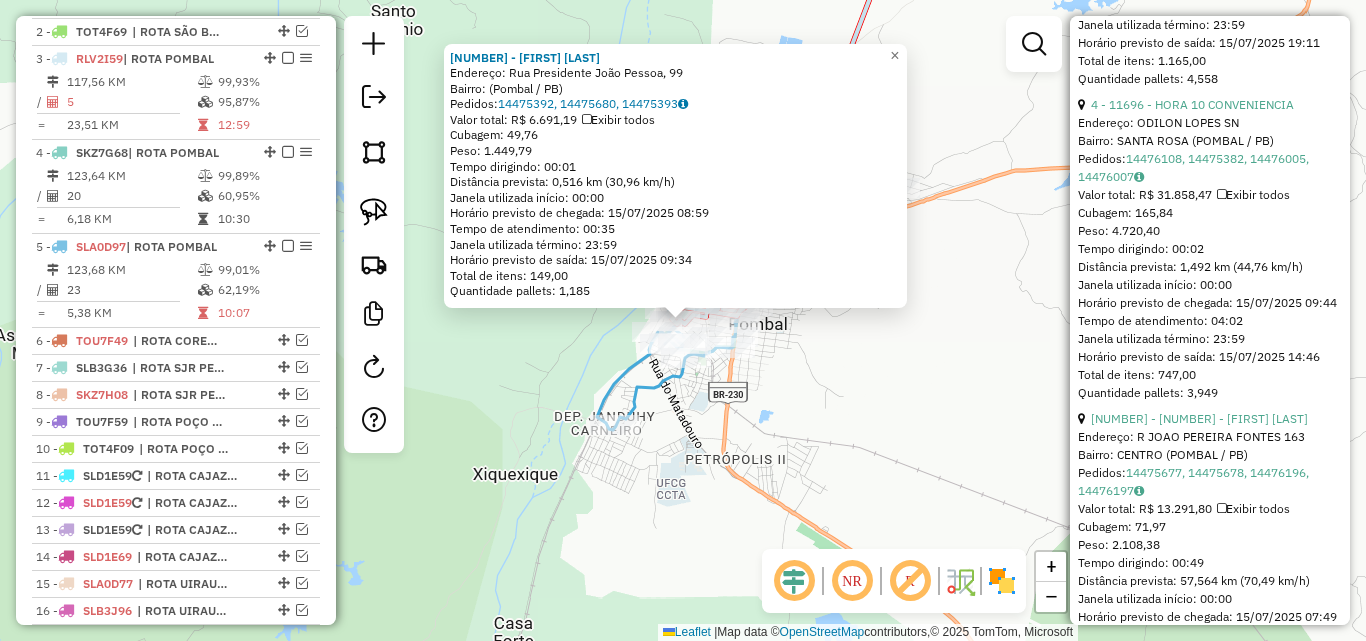 scroll, scrollTop: 1400, scrollLeft: 0, axis: vertical 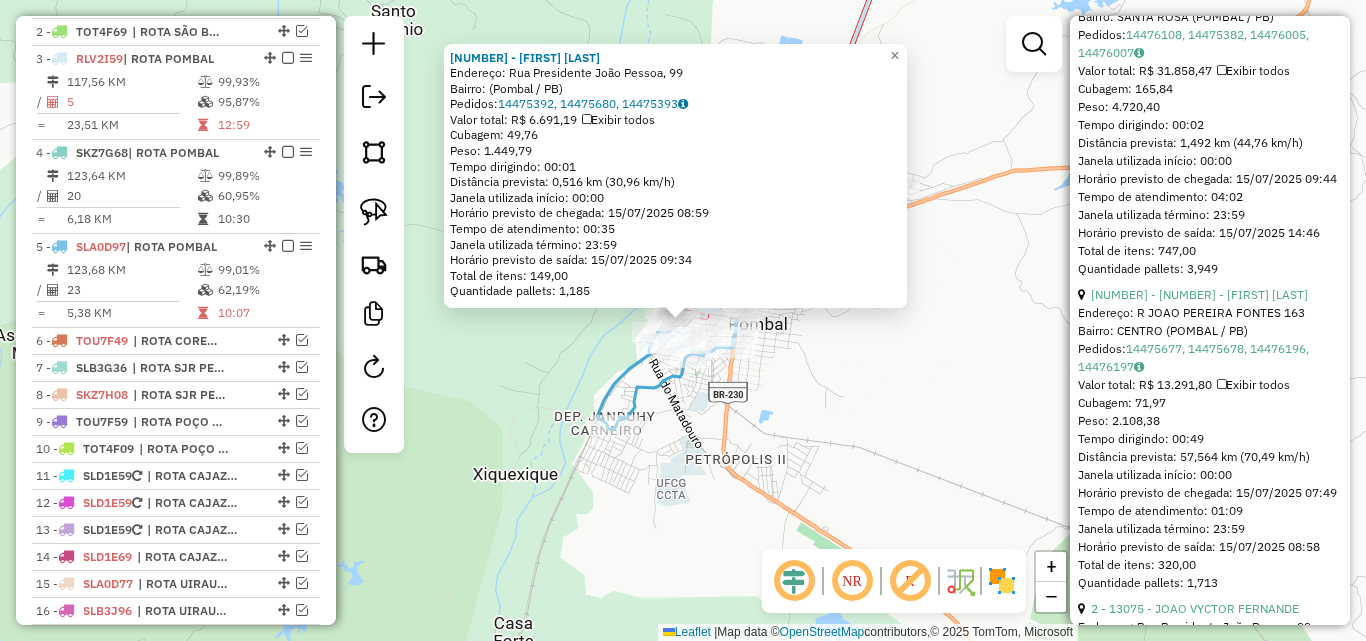 click on "13075 - JOAO VYCTOR FERNANDE  Endereço: Rua Presidente João Pessoa, 99   Bairro:  (Pombal / PB)   Pedidos:  14475392, 14475680, 14475393   Valor total: R$ 6.691,19   Exibir todos   Cubagem: 49,76  Peso: 1.449,79  Tempo dirigindo: 00:01   Distância prevista: 0,516 km (30,96 km/h)   Janela utilizada início: 00:00   Horário previsto de chegada: 15/07/2025 08:59   Tempo de atendimento: 00:35   Janela utilizada término: 23:59   Horário previsto de saída: 15/07/2025 09:34   Total de itens: 149,00   Quantidade pallets: 1,185  × Janela de atendimento Grade de atendimento Capacidade Transportadoras Veículos Cliente Pedidos  Rotas Selecione os dias de semana para filtrar as janelas de atendimento  Seg   Ter   Qua   Qui   Sex   Sáb   Dom  Informe o período da janela de atendimento: De: Até:  Filtrar exatamente a janela do cliente  Considerar janela de atendimento padrão  Selecione os dias de semana para filtrar as grades de atendimento  Seg   Ter   Qua   Qui   Sex   Sáb   Dom   Peso mínimo:   De:   De:" 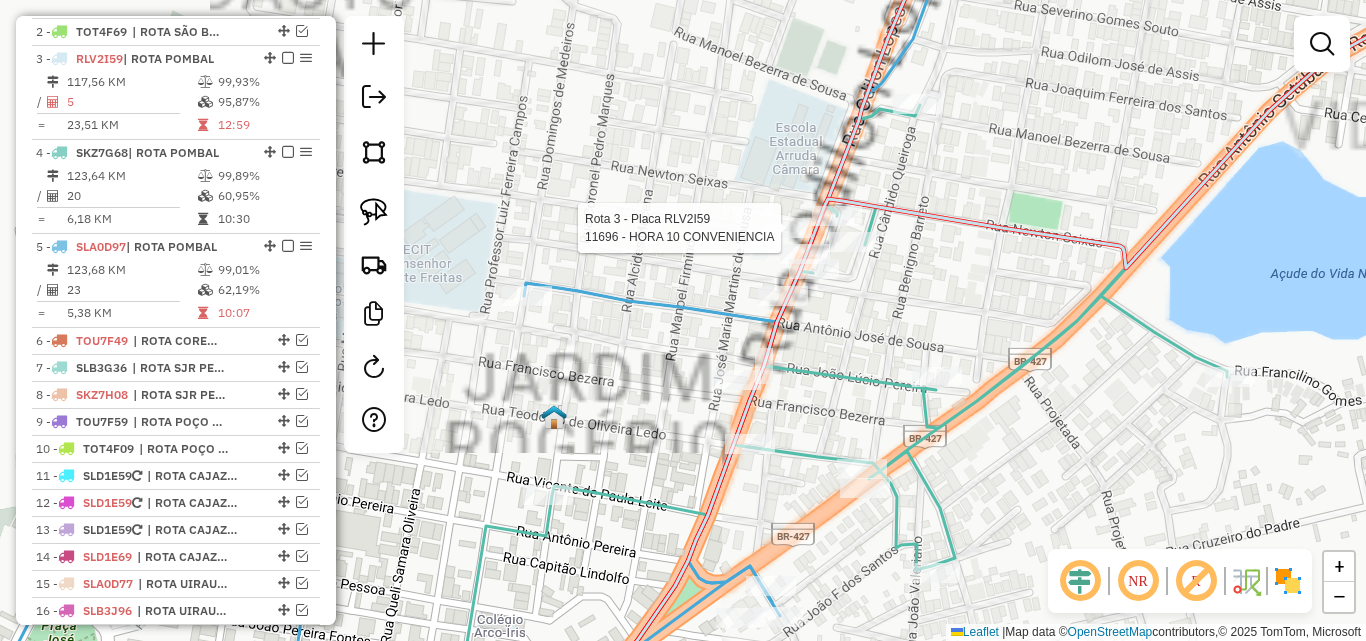 select on "*********" 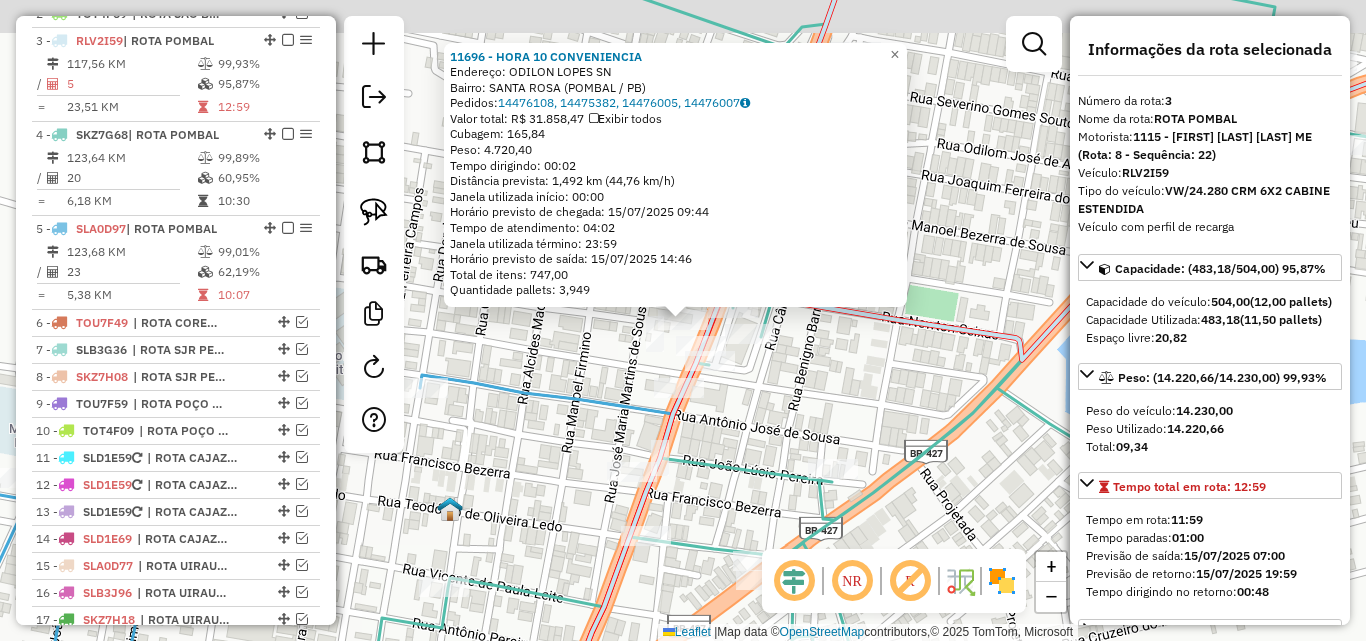scroll, scrollTop: 804, scrollLeft: 0, axis: vertical 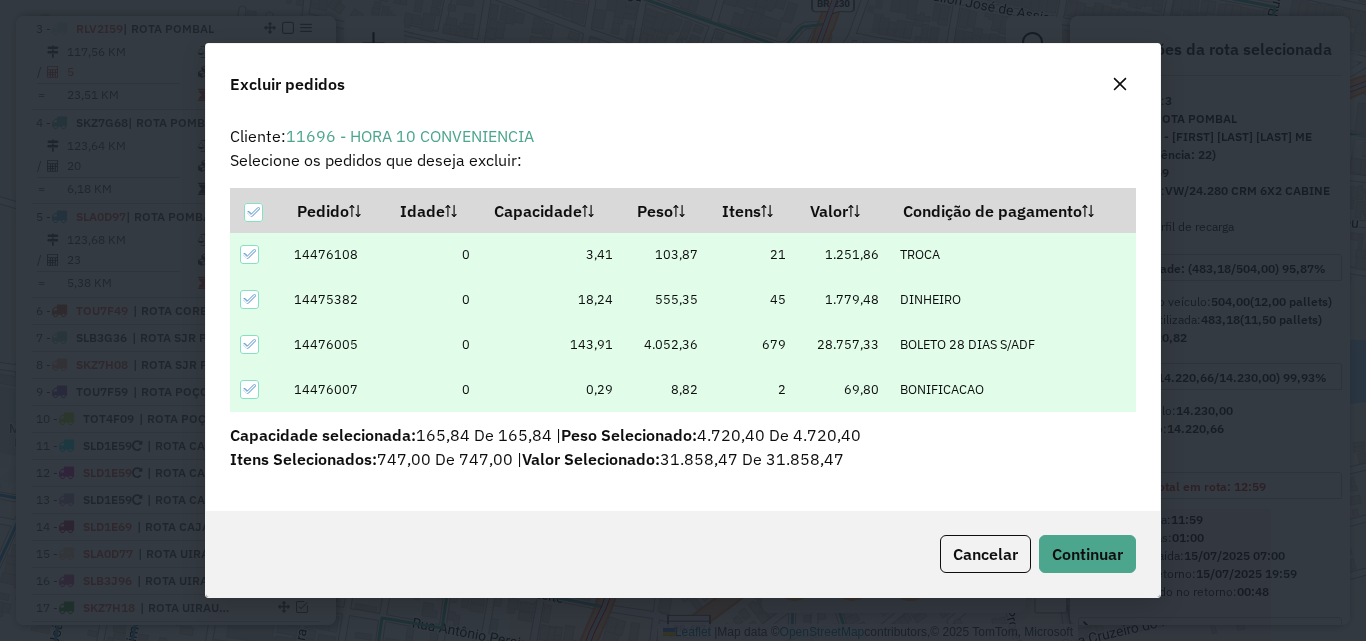drag, startPoint x: 1120, startPoint y: 79, endPoint x: 1138, endPoint y: 89, distance: 20.59126 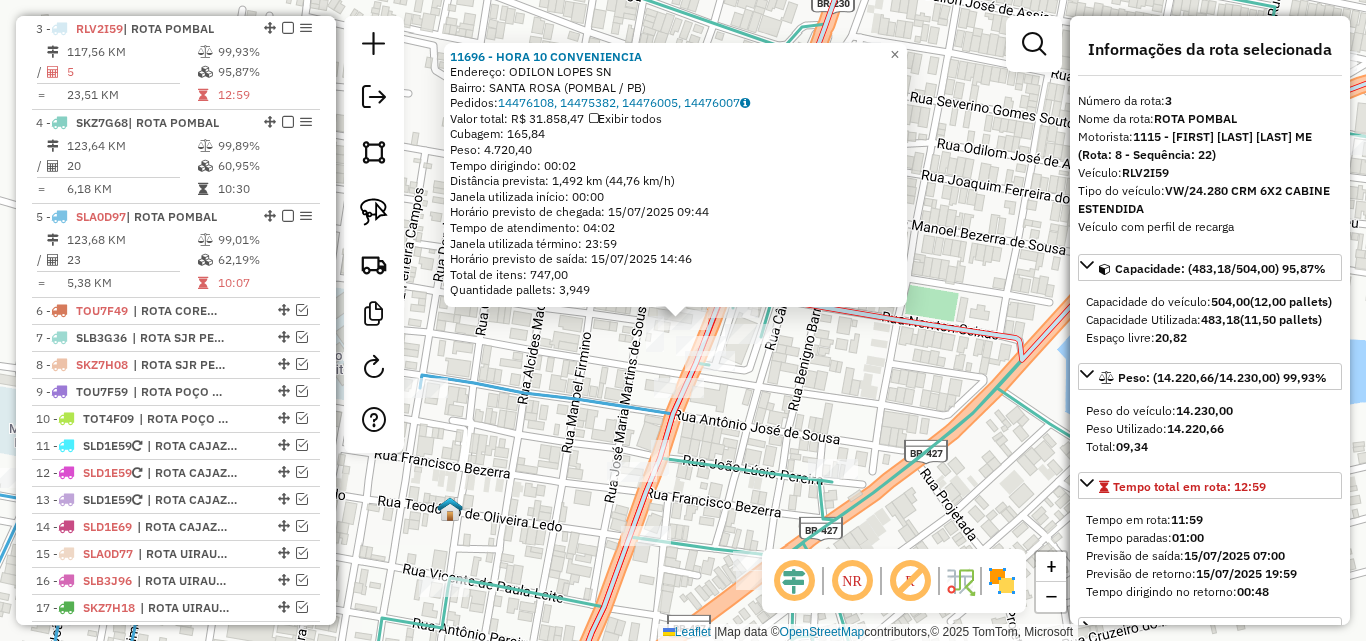 click on "Rota [ROUTE_NUMBER] - Placa [PLATE_NUMBER]  [CUSTOMER_ID] - [COMPANY] Rota [ROUTE_NUMBER] - Placa [PLATE_NUMBER]  [CUSTOMER_ID] [COMPANY]  Endereço:  [STREET] [NUMBER]   Bairro: [NEIGHBORHOOD] ([CITY] / [STATE])   Pedidos:  [ORDER_IDS]   Valor total: [CURRENCY] [PRICE]   Exibir todos   Cubagem: [VOLUME]  Peso: [WEIGHT]  Tempo dirigindo: [TIME]   Distância prevista: [DISTANCE] km ([SPEED] km/h)   Janela utilizada início: [TIME]   Horário previsto de chegada: [DATE] [TIME]   Tempo de atendimento: [TIME]   Janela utilizada término: [TIME]   Horário previsto de saída: [DATE] [TIME]   Total de itens: [ITEMS]   Quantidade pallets: [PALLETS]  × Janela de atendimento Grade de atendimento Capacidade Transportadoras Veículos Cliente Pedidos  Rotas Selecione os dias de semana para filtrar as janelas de atendimento  Seg   Ter   Qua   Qui   Sex   Sáb   Dom  Informe o período da janela de atendimento: De: Até:  Filtrar exatamente a janela do cliente  Considerar janela de atendimento padrão   Seg   Ter   Qua   Qui   Sex  +" 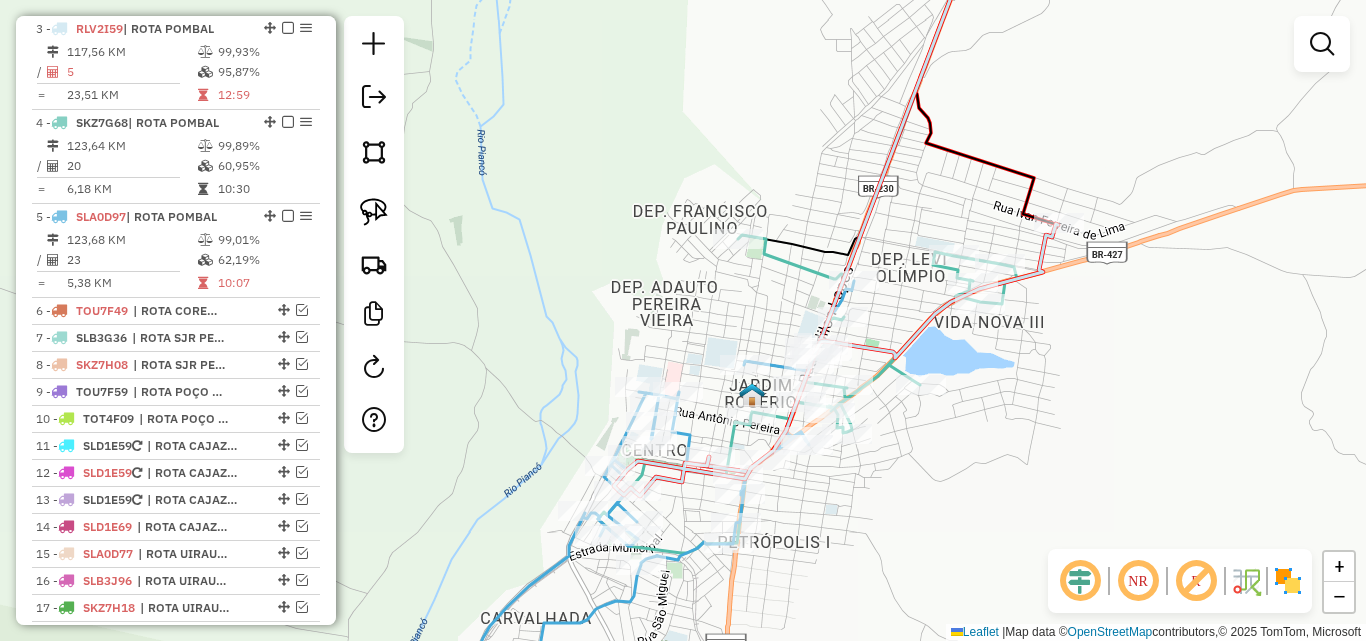 drag, startPoint x: 1161, startPoint y: 438, endPoint x: 1088, endPoint y: 423, distance: 74.52516 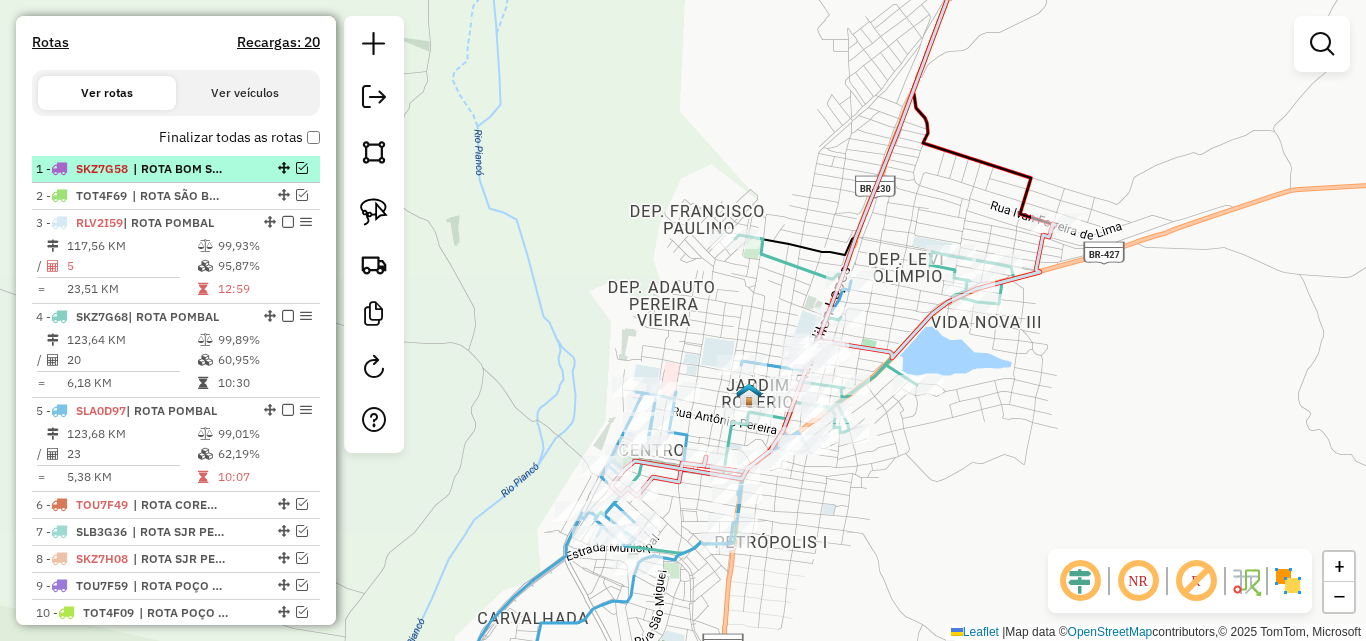 scroll, scrollTop: 604, scrollLeft: 0, axis: vertical 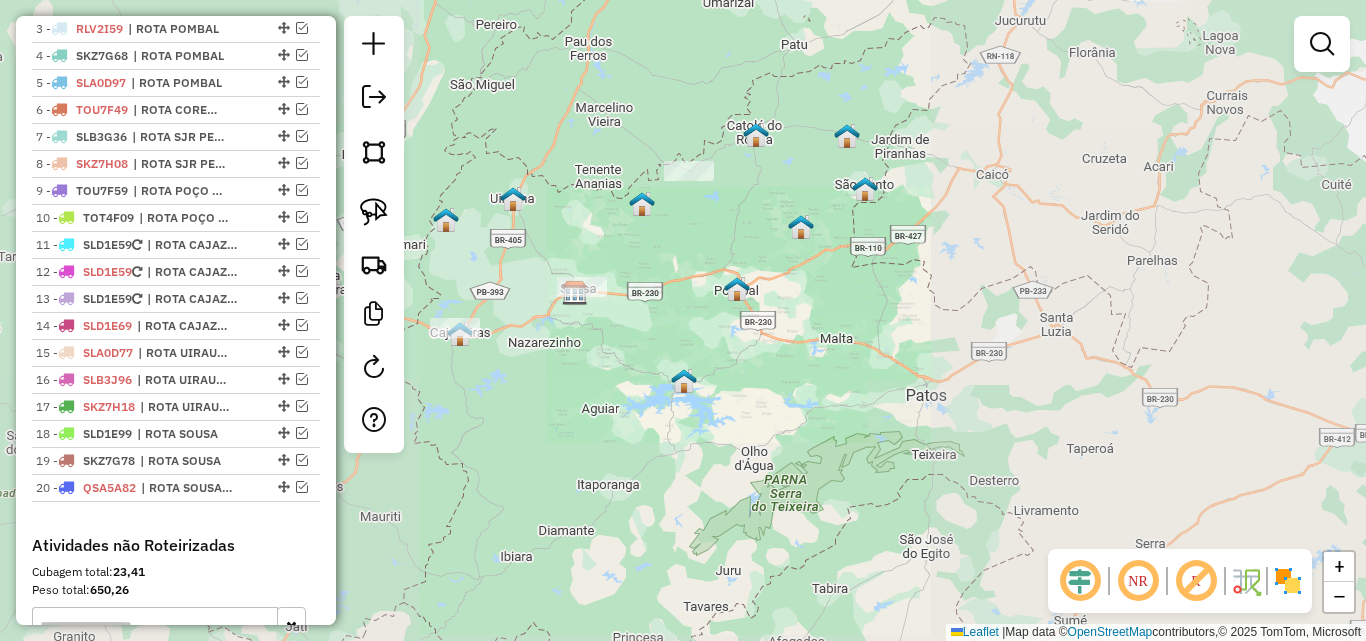 drag, startPoint x: 735, startPoint y: 372, endPoint x: 798, endPoint y: 371, distance: 63.007935 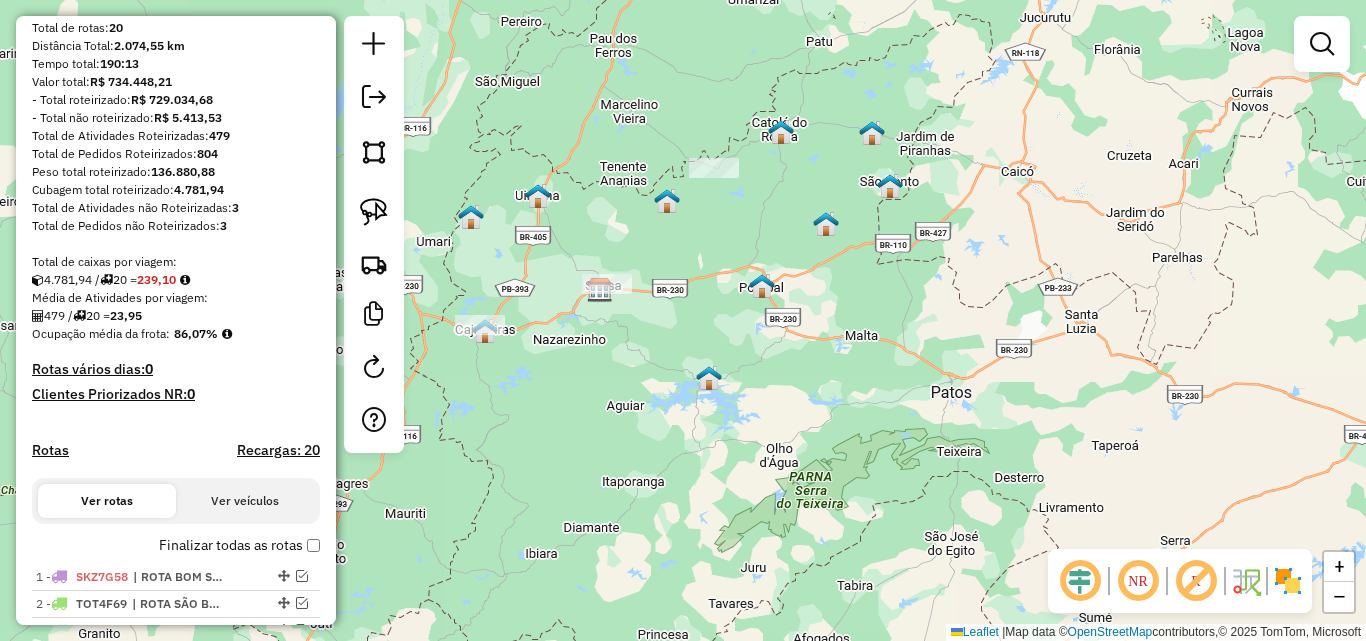 scroll, scrollTop: 0, scrollLeft: 0, axis: both 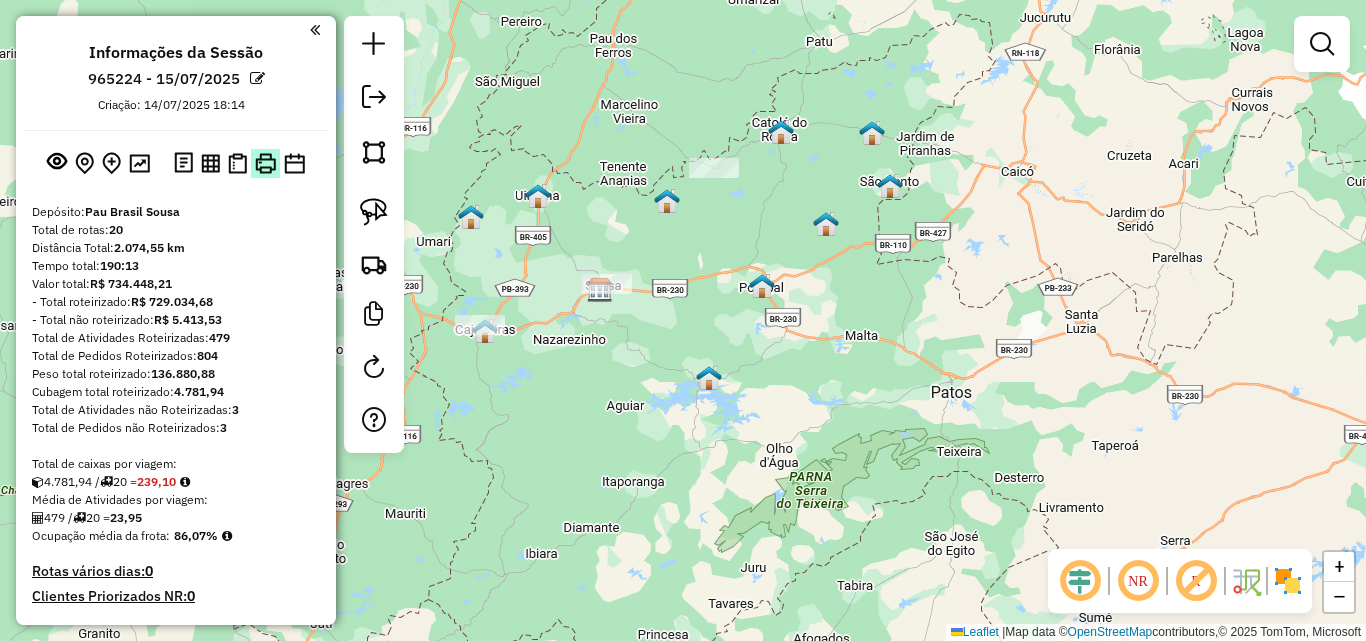 click at bounding box center [265, 163] 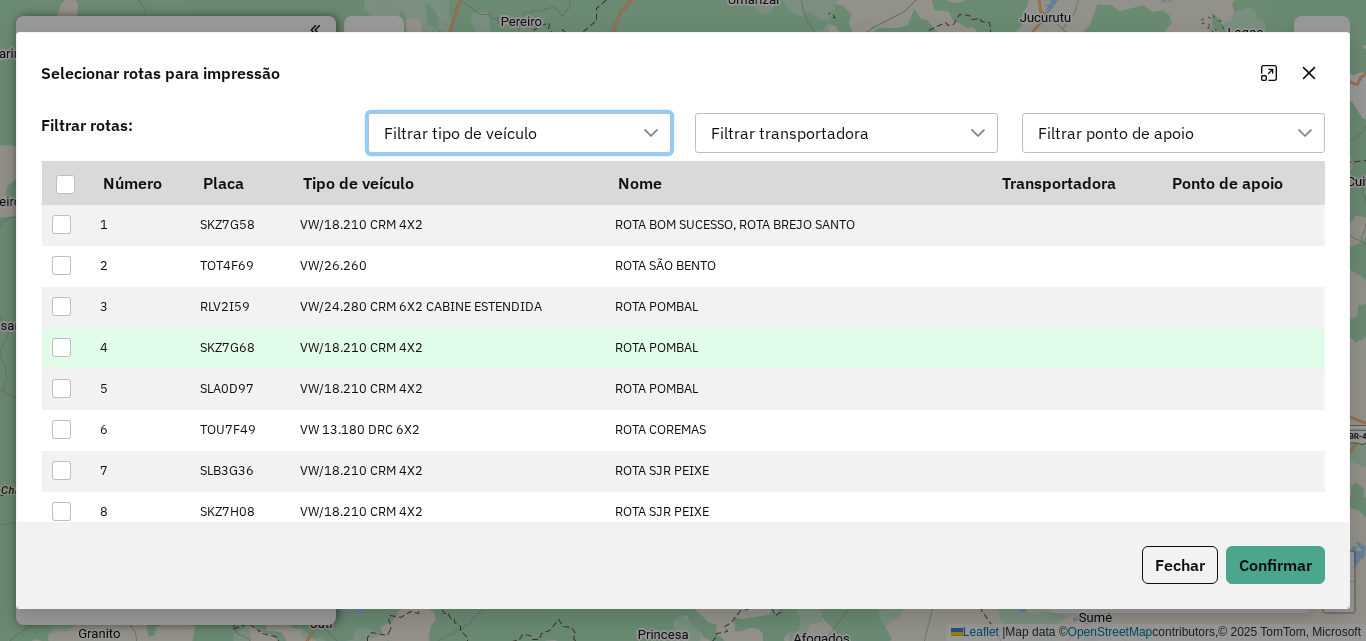 scroll, scrollTop: 14, scrollLeft: 91, axis: both 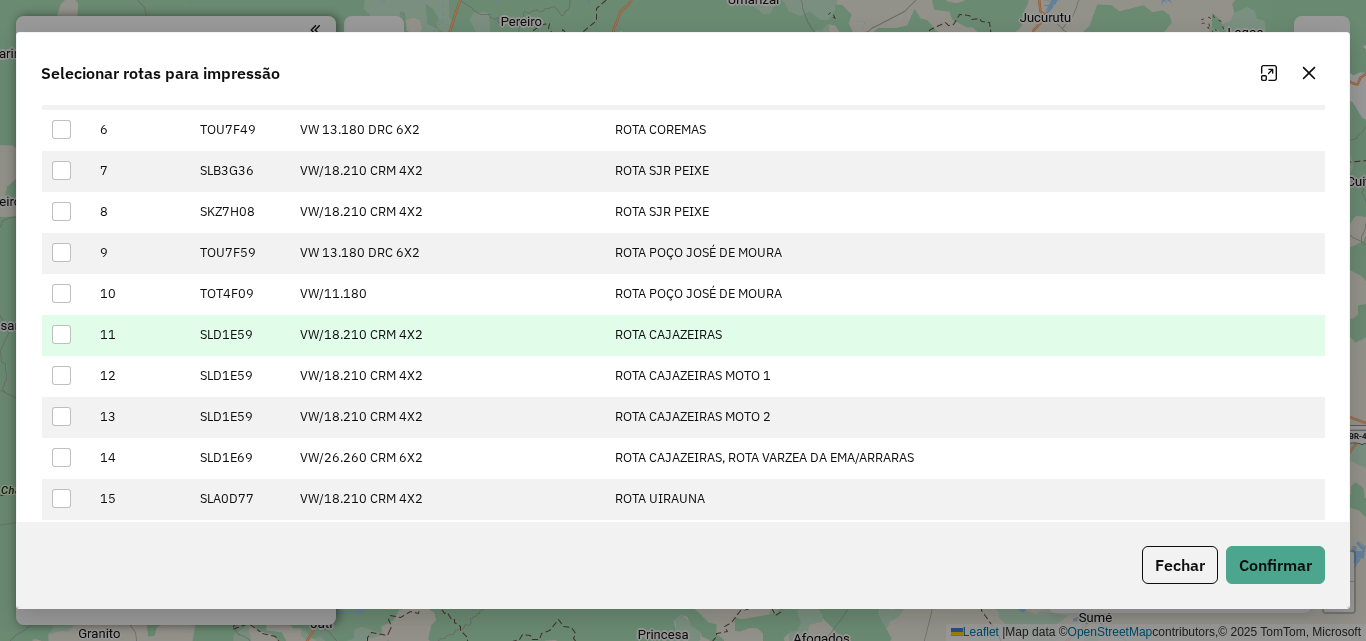 drag, startPoint x: 56, startPoint y: 340, endPoint x: 204, endPoint y: 342, distance: 148.01352 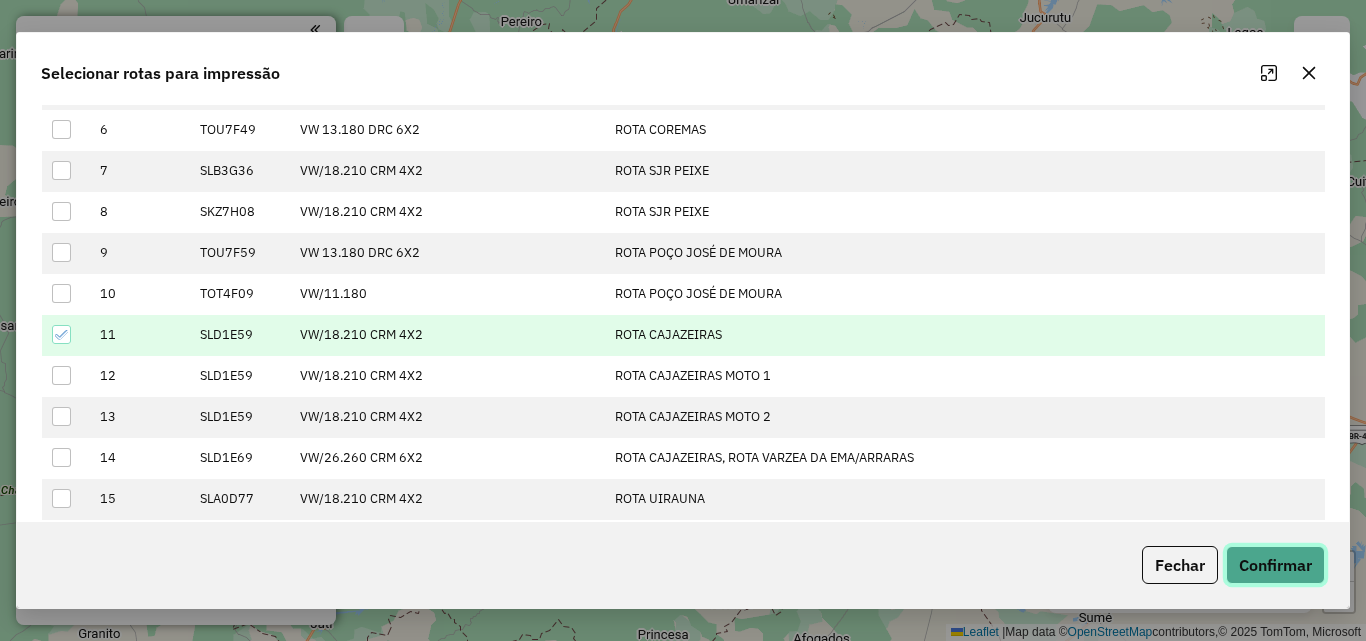 click on "Confirmar" 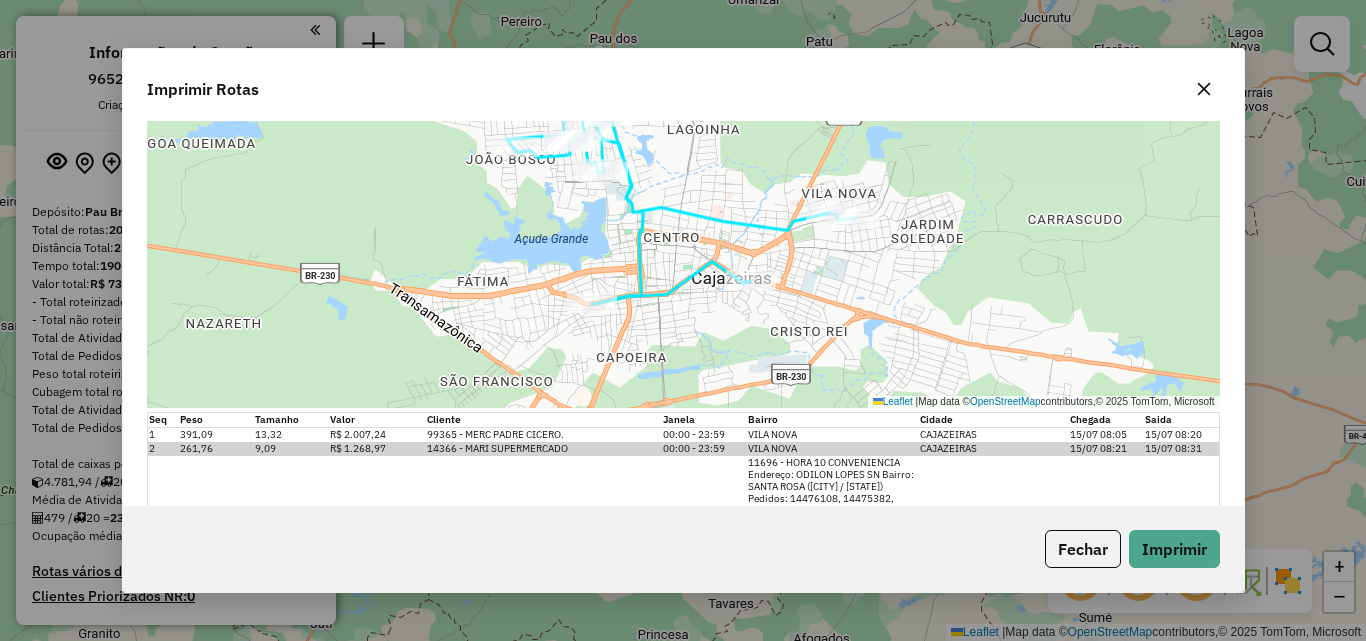 scroll, scrollTop: 426, scrollLeft: 0, axis: vertical 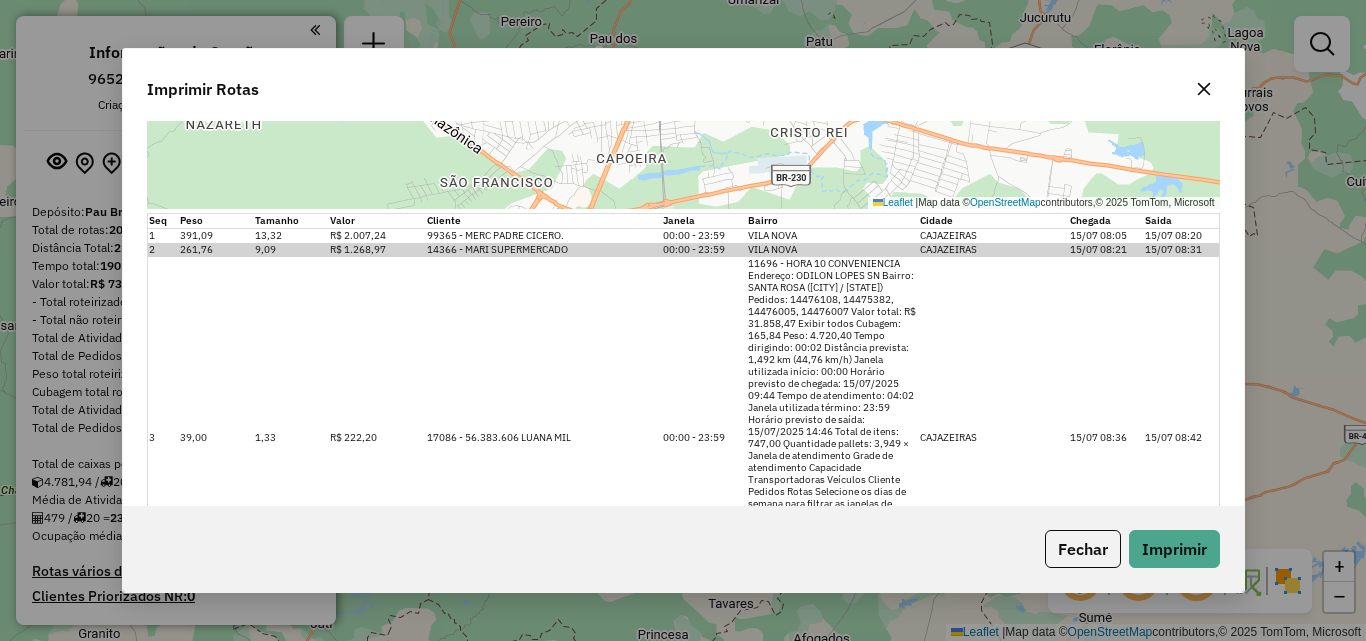 drag, startPoint x: 847, startPoint y: 40, endPoint x: 926, endPoint y: 63, distance: 82.28001 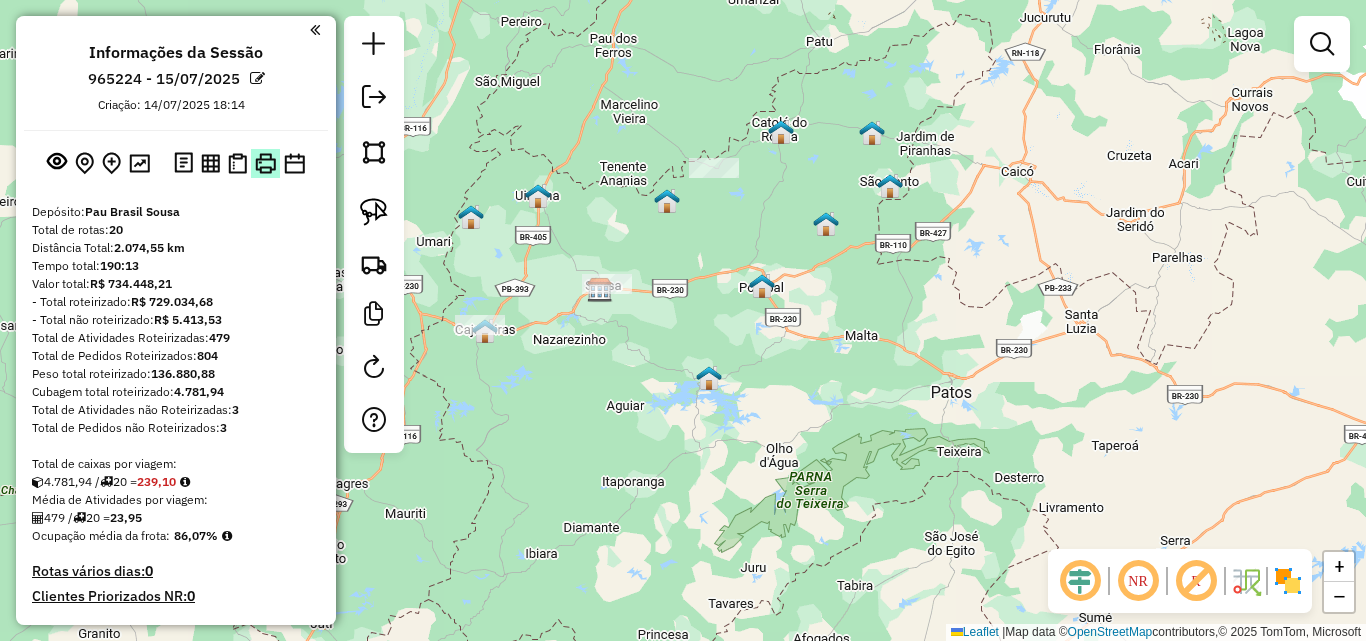 click at bounding box center (265, 163) 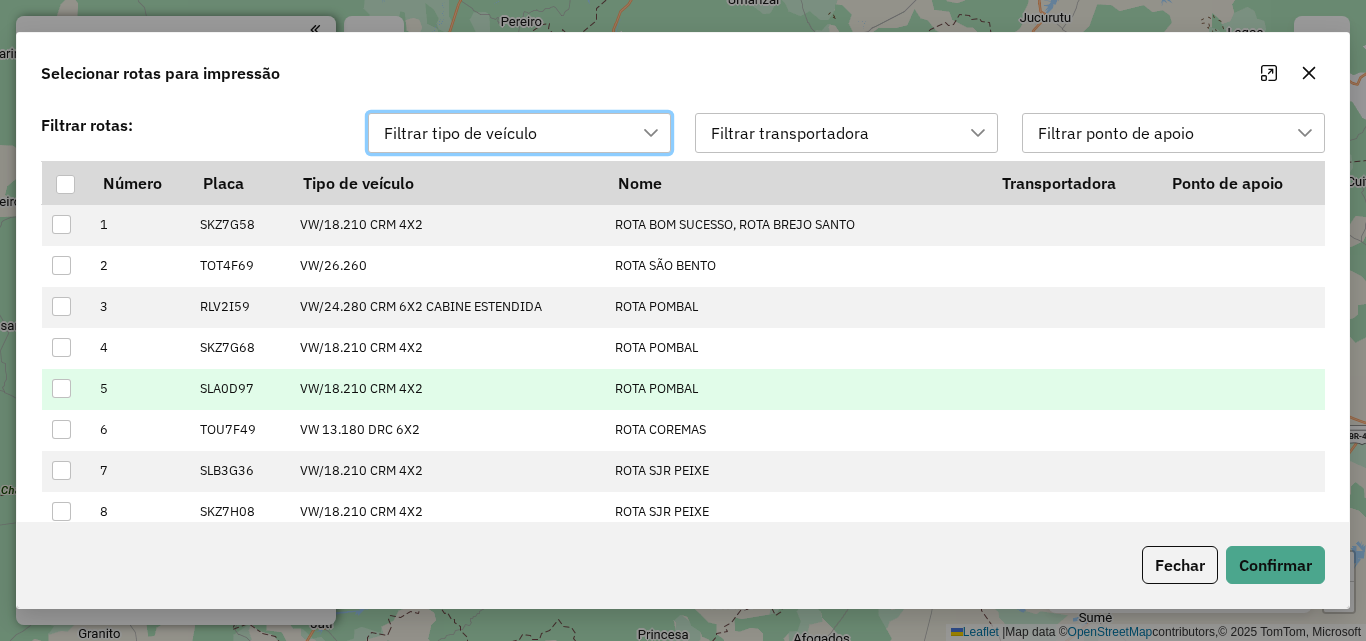 scroll, scrollTop: 14, scrollLeft: 91, axis: both 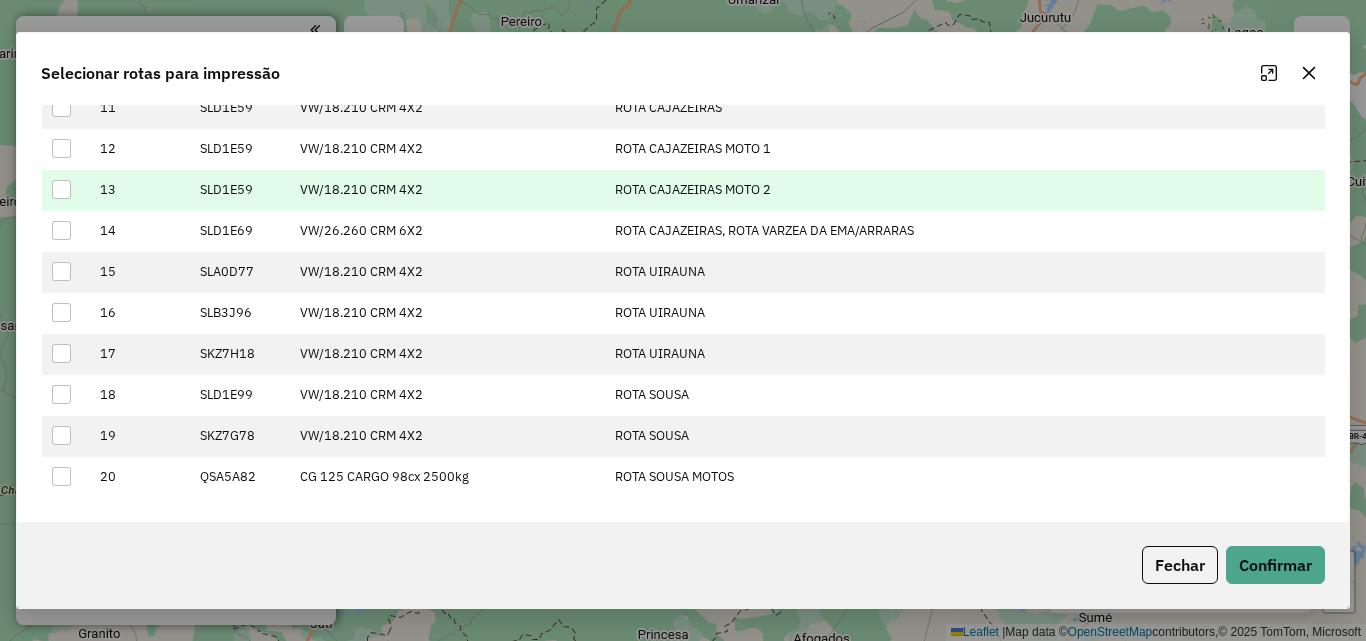drag, startPoint x: 66, startPoint y: 150, endPoint x: 55, endPoint y: 172, distance: 24.596748 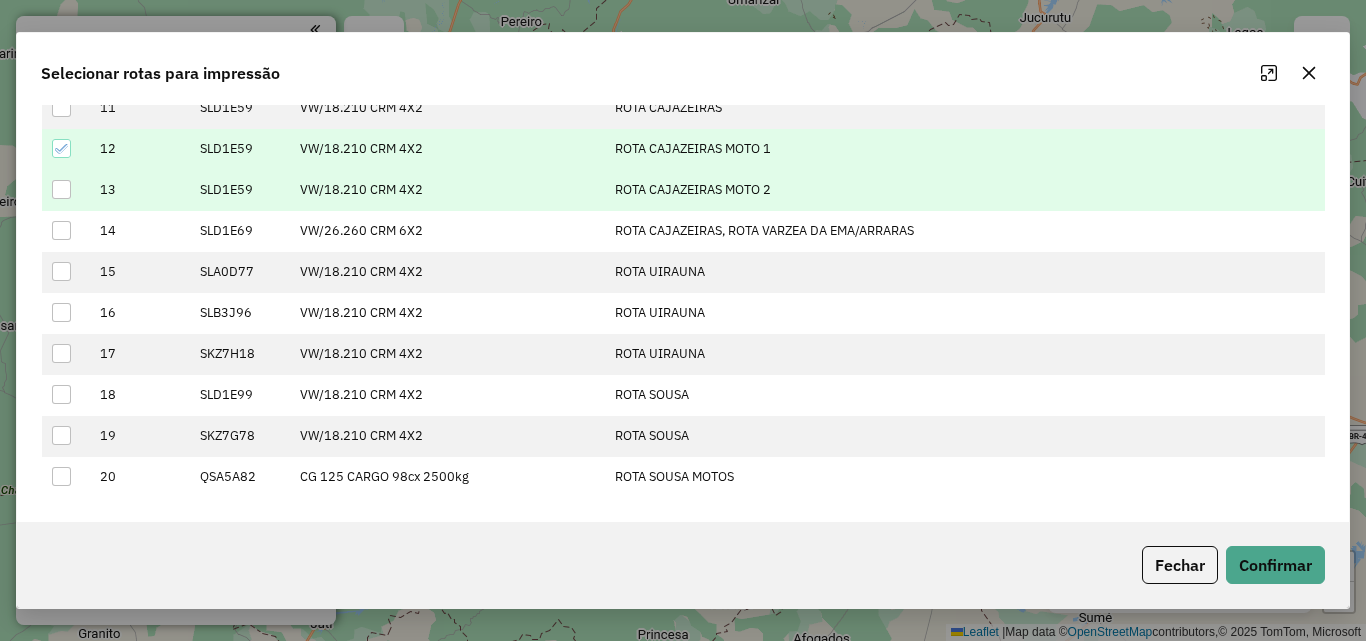 click at bounding box center [61, 189] 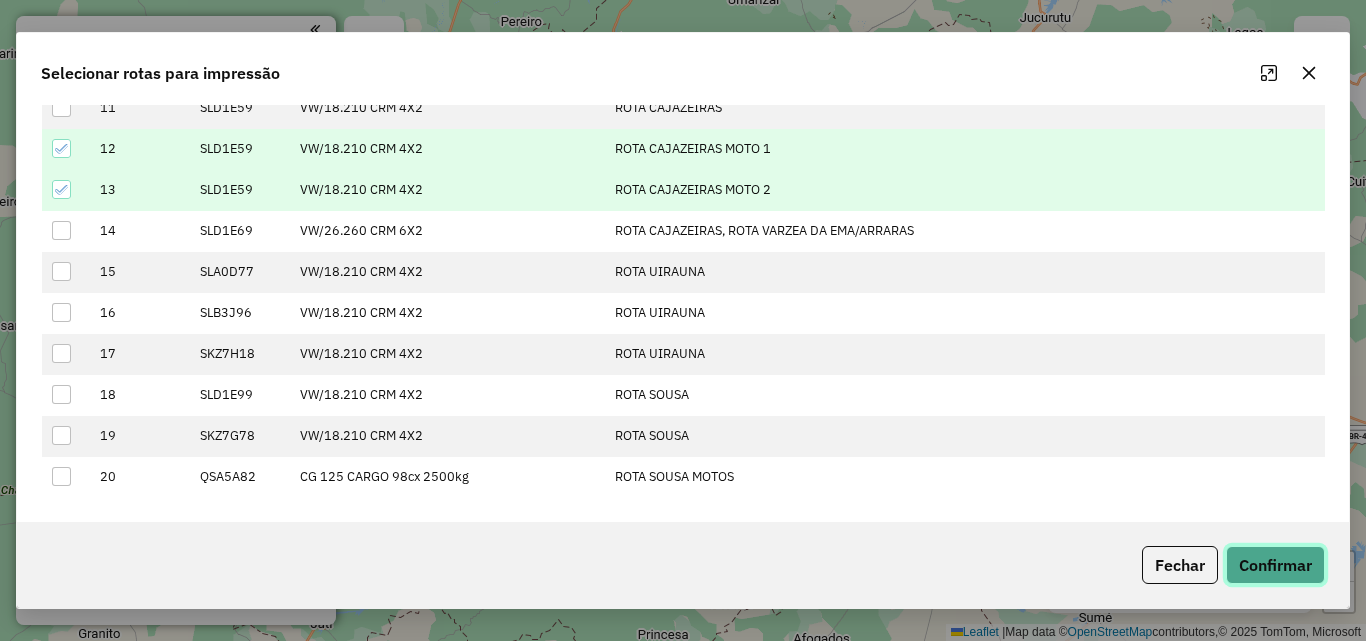 click on "Confirmar" 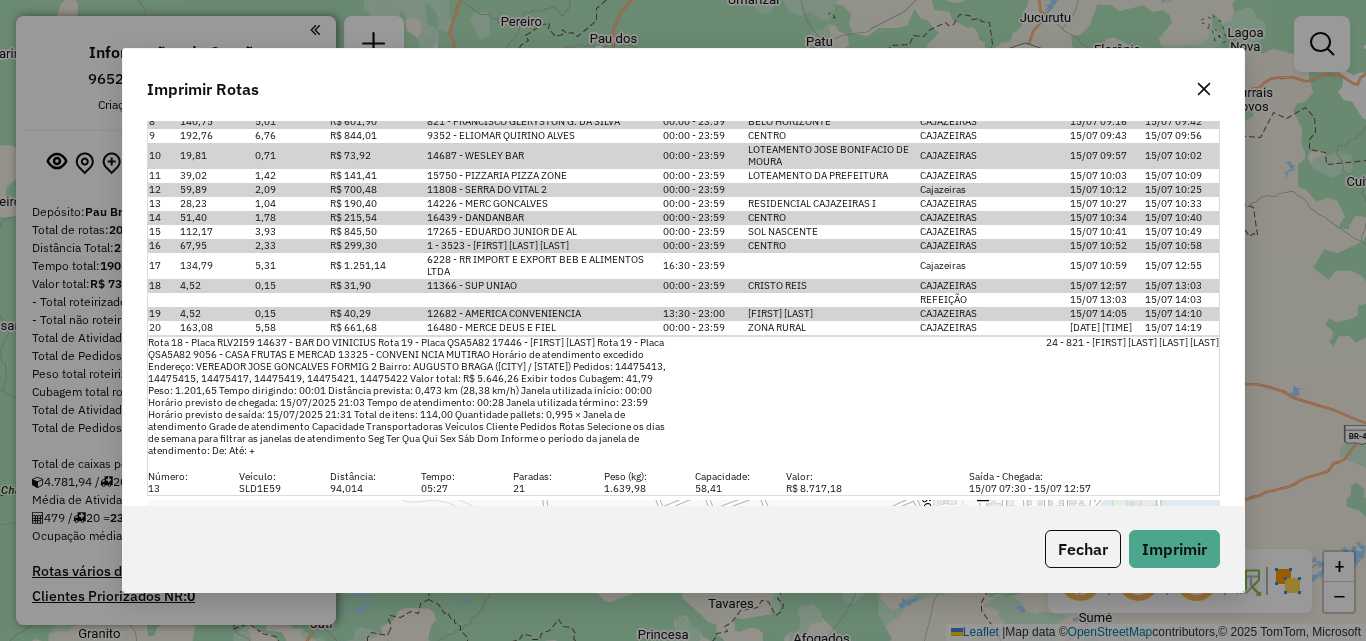 scroll, scrollTop: 1000, scrollLeft: 0, axis: vertical 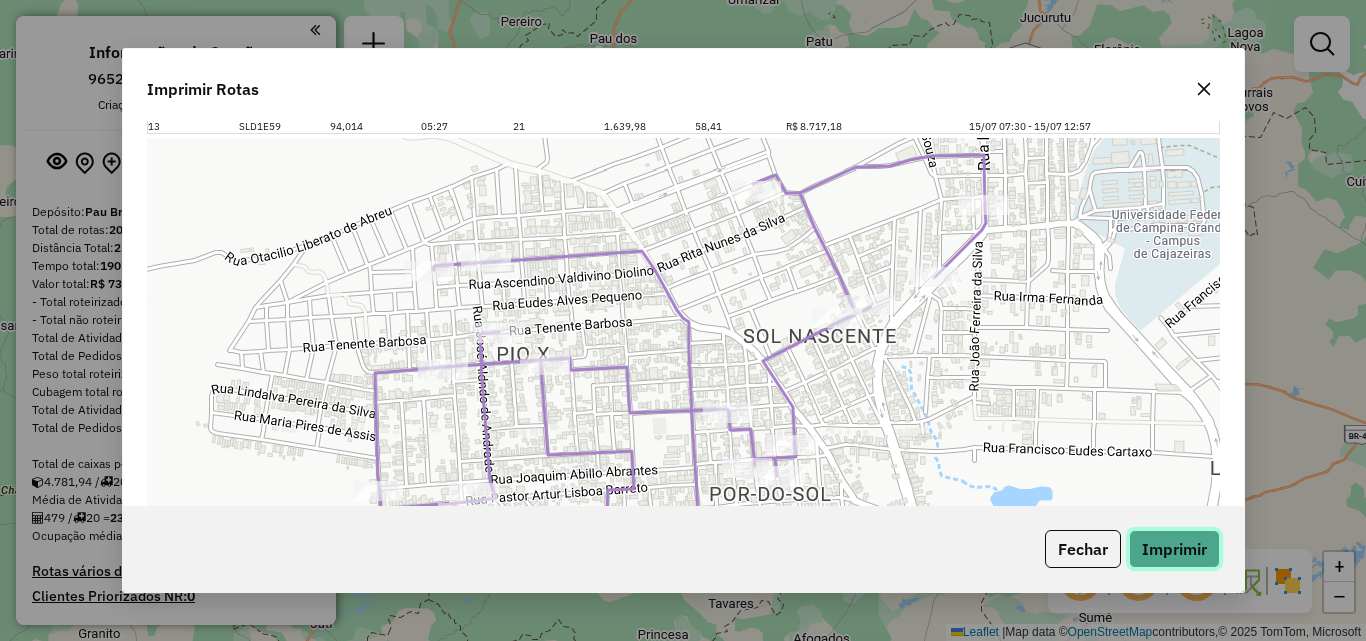 click on "Imprimir" 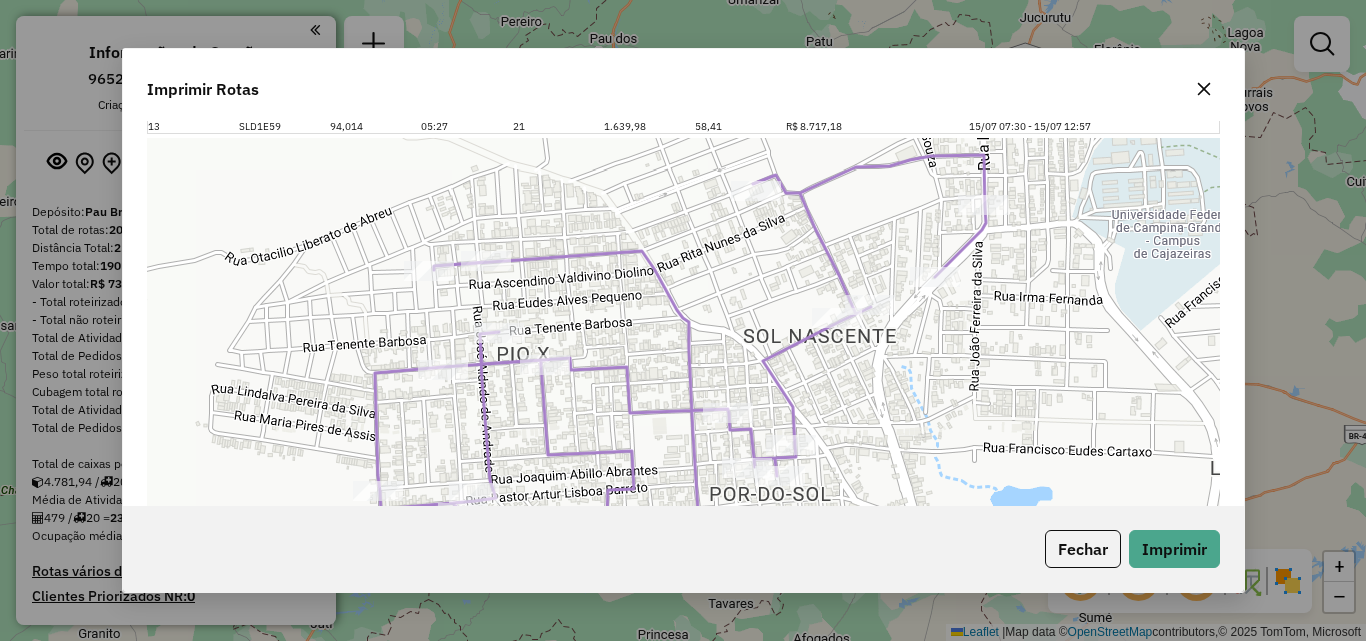 click 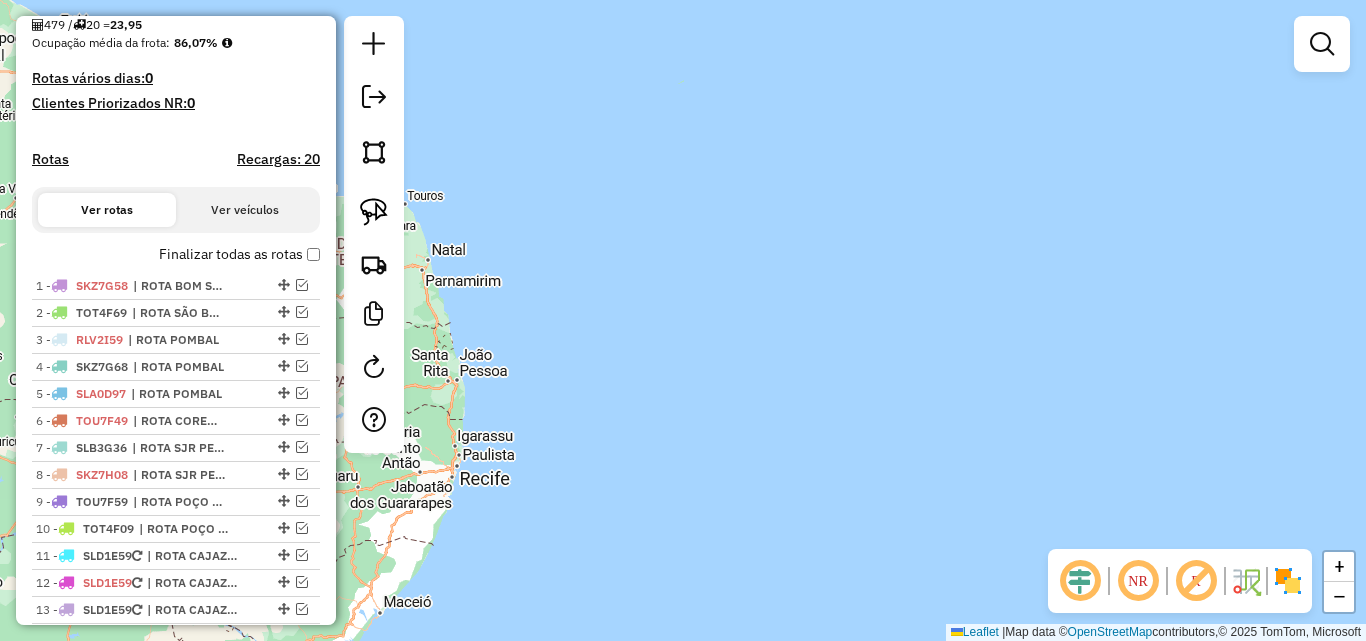 scroll, scrollTop: 800, scrollLeft: 0, axis: vertical 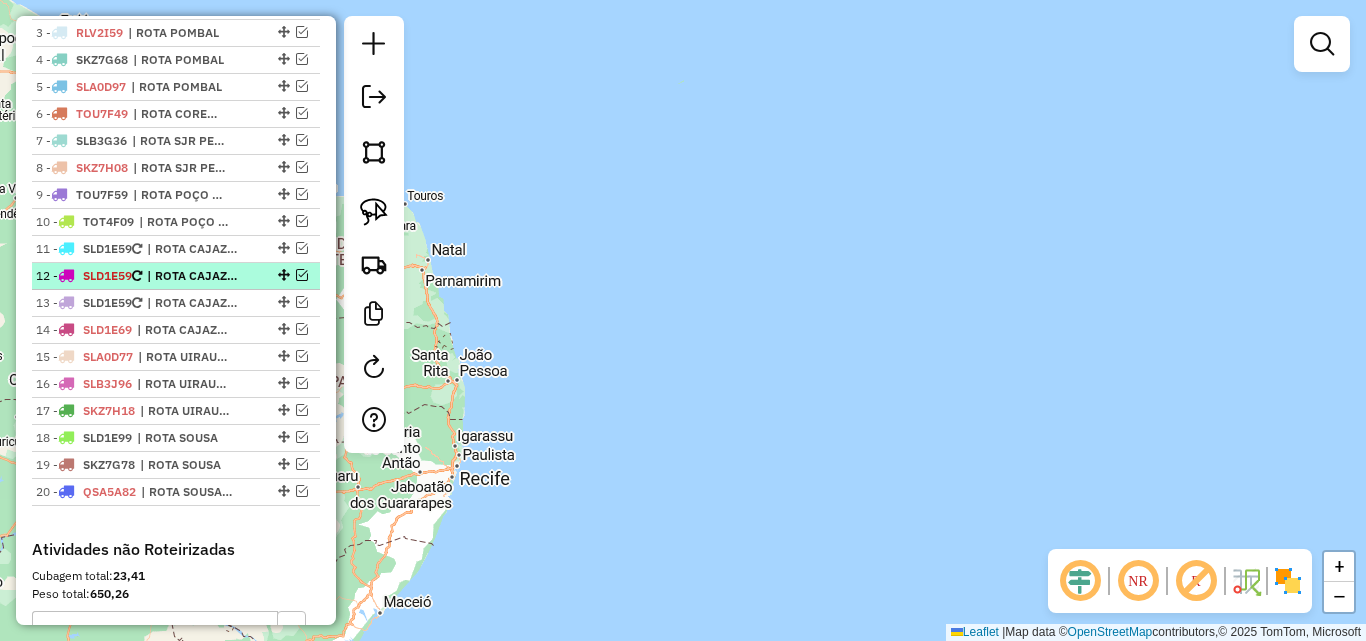 drag, startPoint x: 295, startPoint y: 295, endPoint x: 288, endPoint y: 278, distance: 18.384777 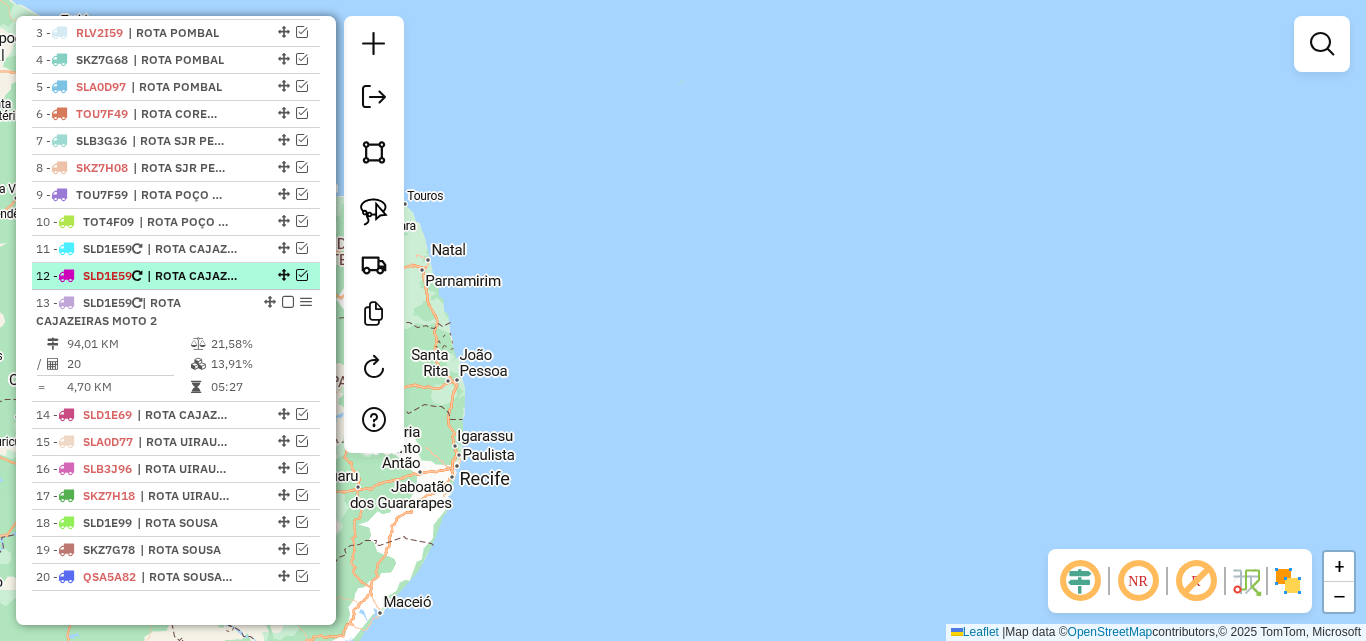 click at bounding box center [302, 275] 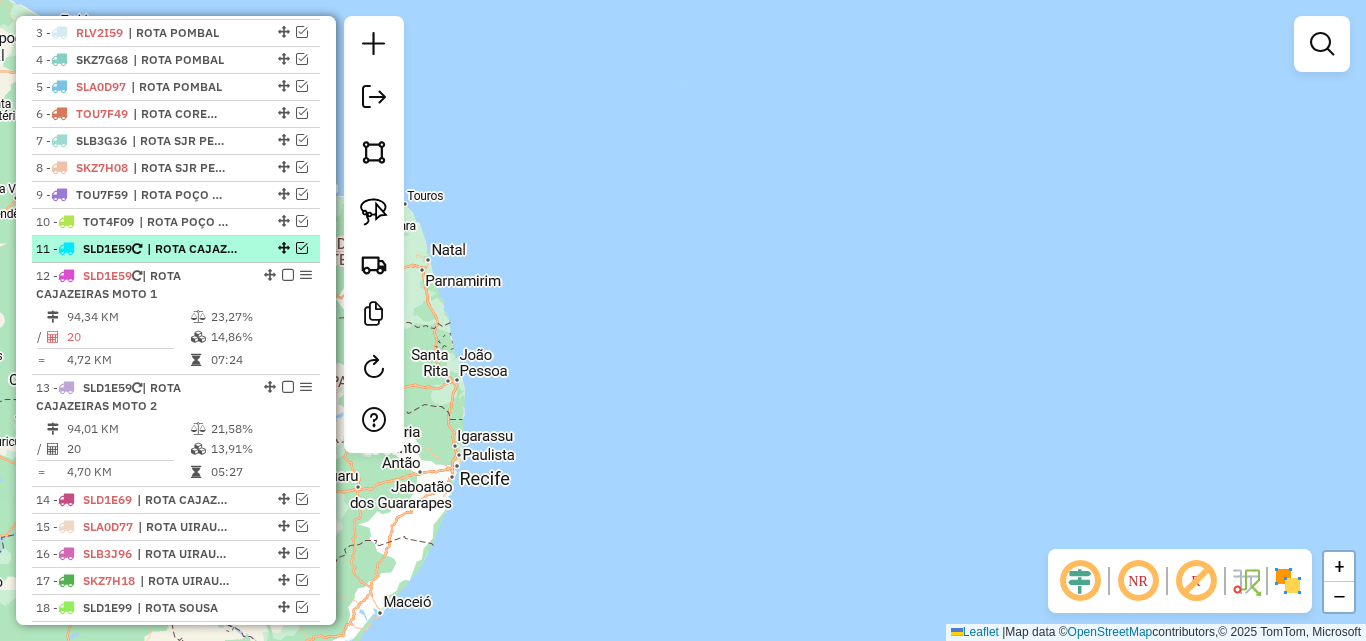 click at bounding box center (302, 248) 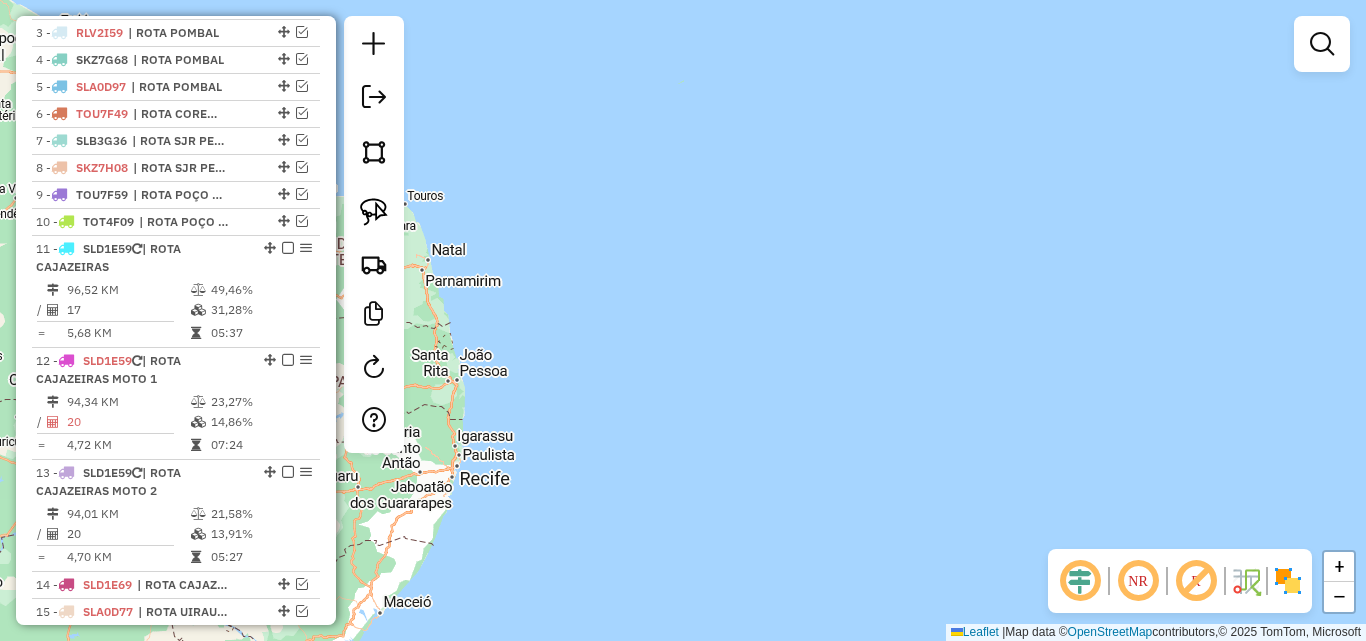 drag, startPoint x: 195, startPoint y: 361, endPoint x: 510, endPoint y: 392, distance: 316.52173 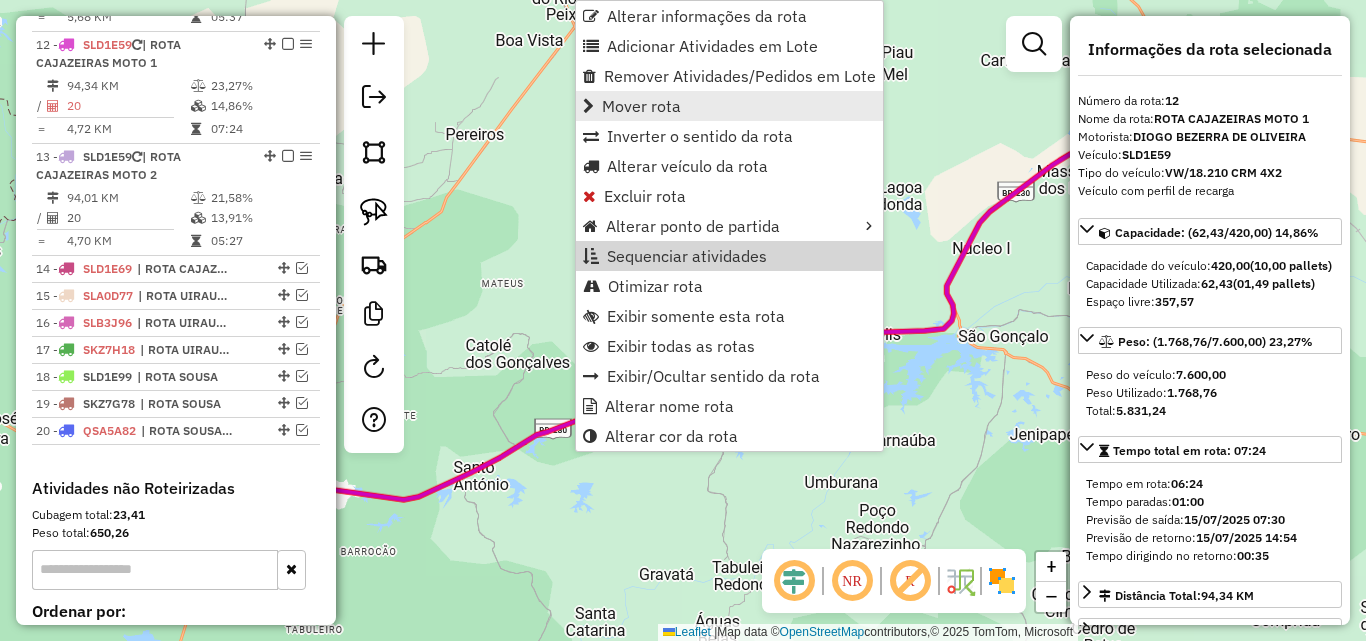 scroll, scrollTop: 1132, scrollLeft: 0, axis: vertical 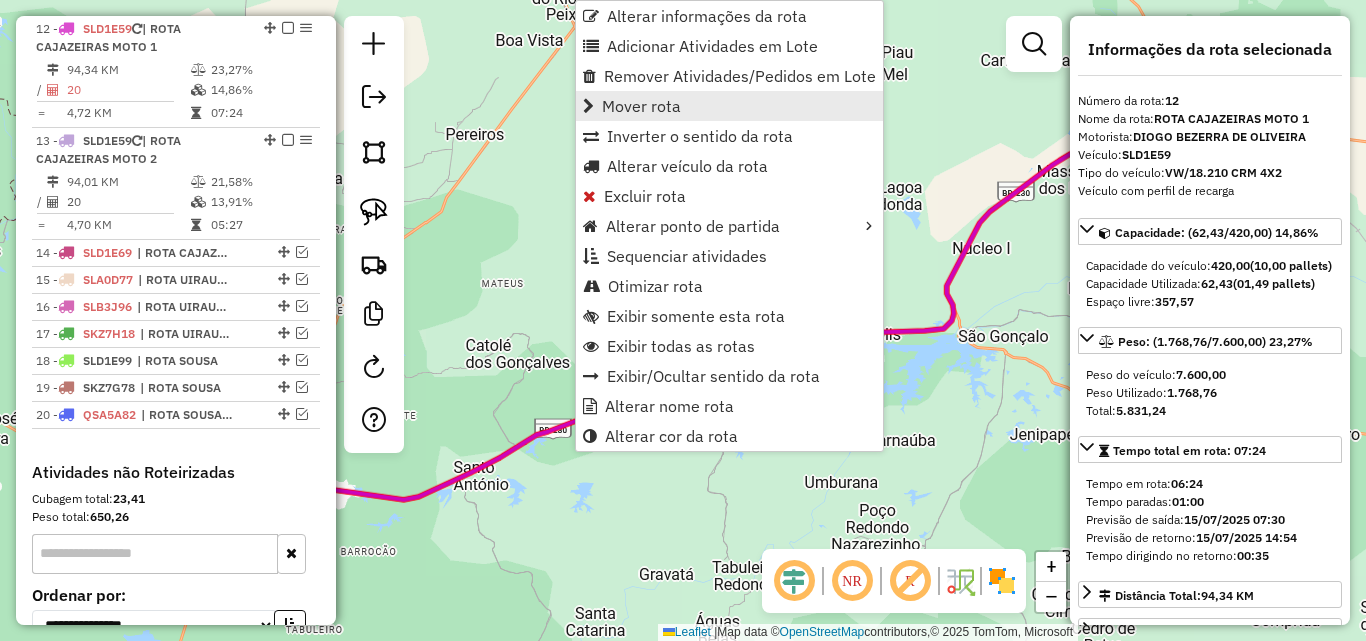 click on "Mover rota" at bounding box center [641, 106] 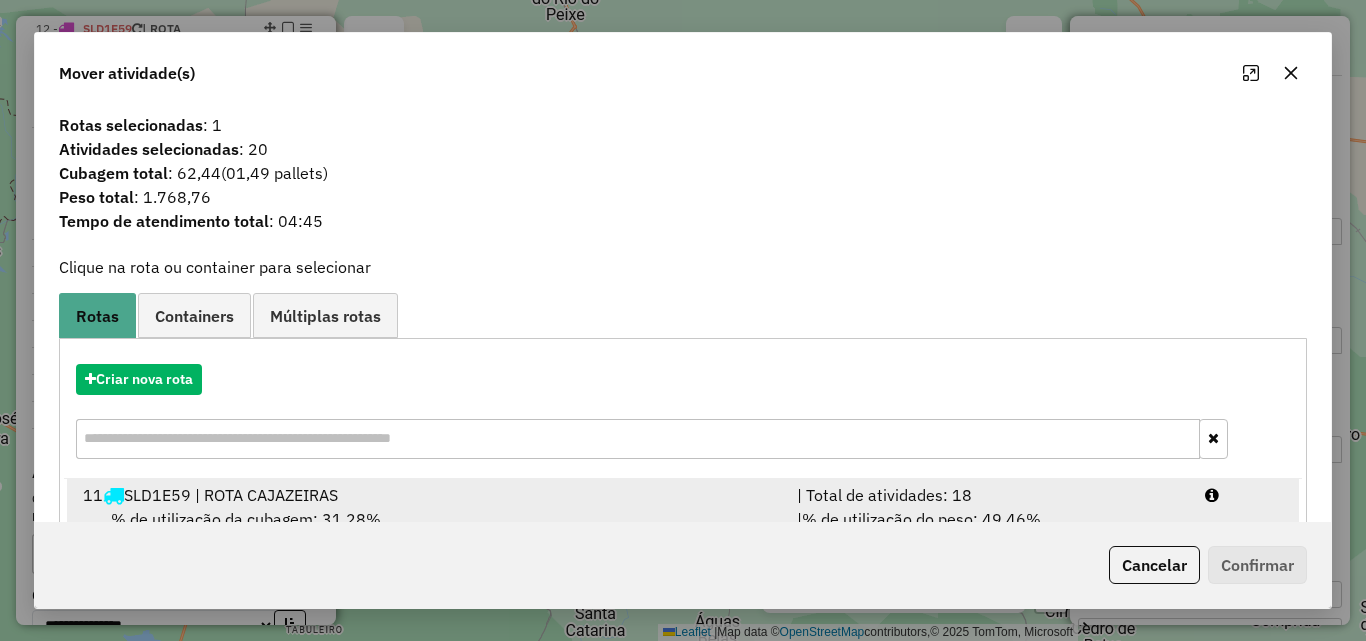 click on "| Total de atividades: 18" at bounding box center [989, 495] 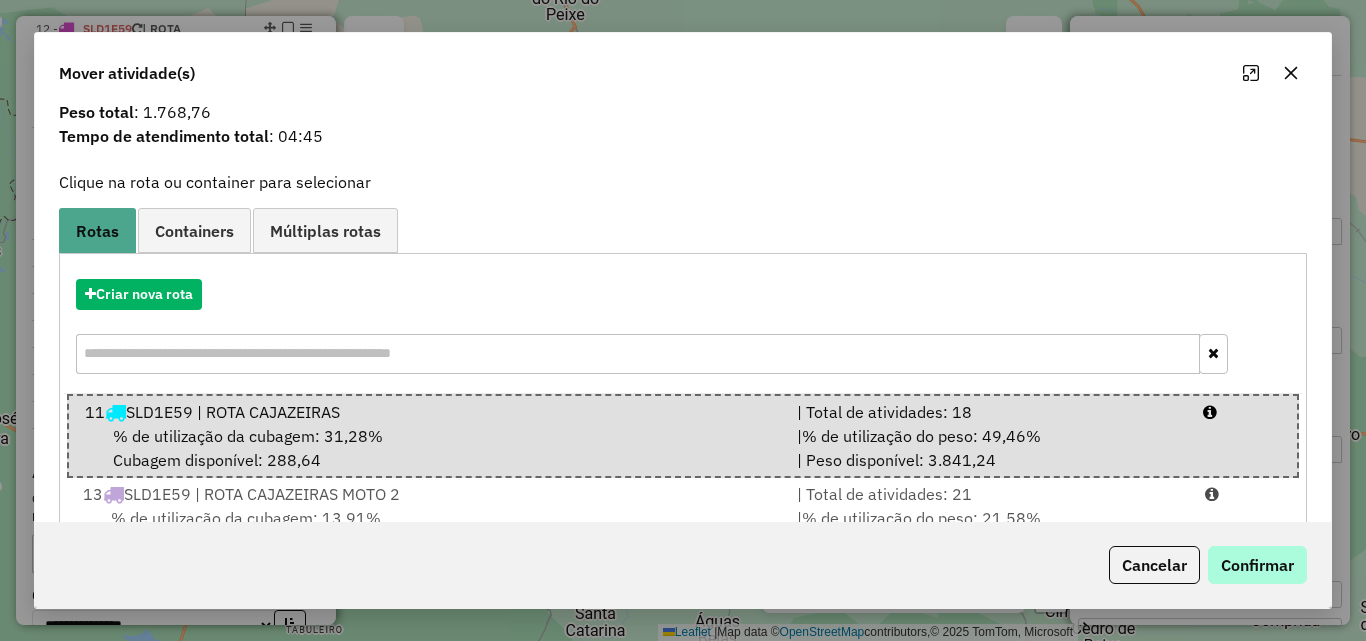 scroll, scrollTop: 156, scrollLeft: 0, axis: vertical 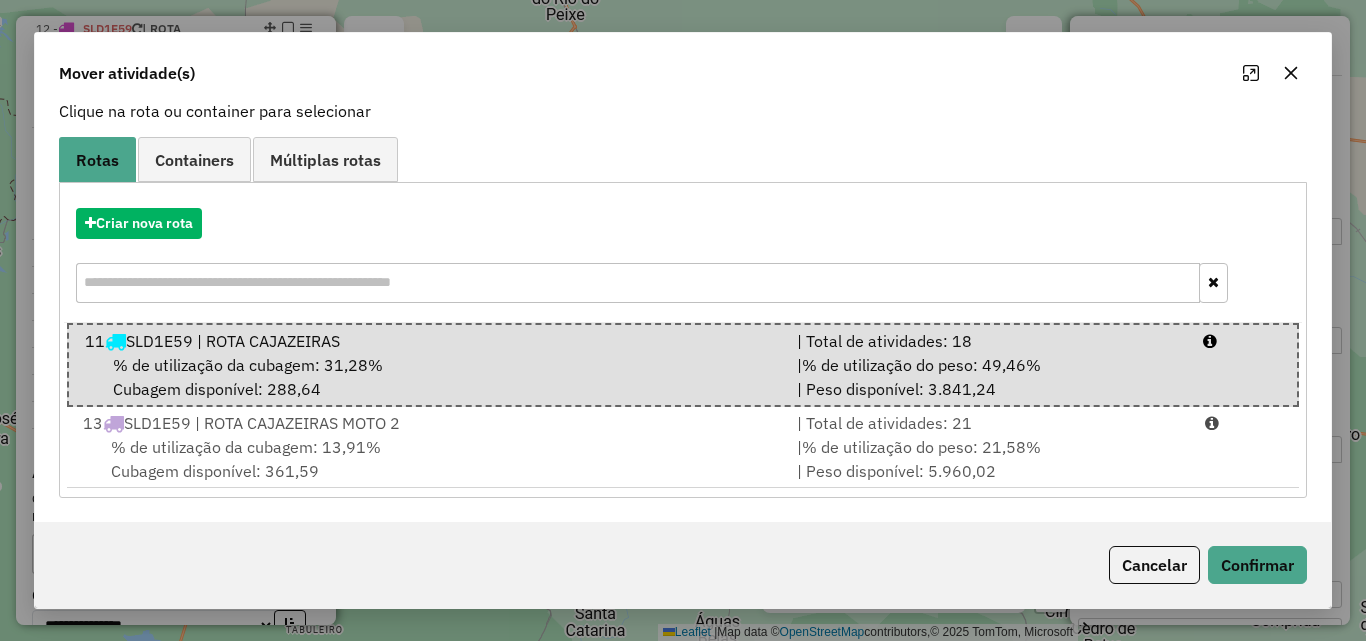 click on "Cancelar   Confirmar" 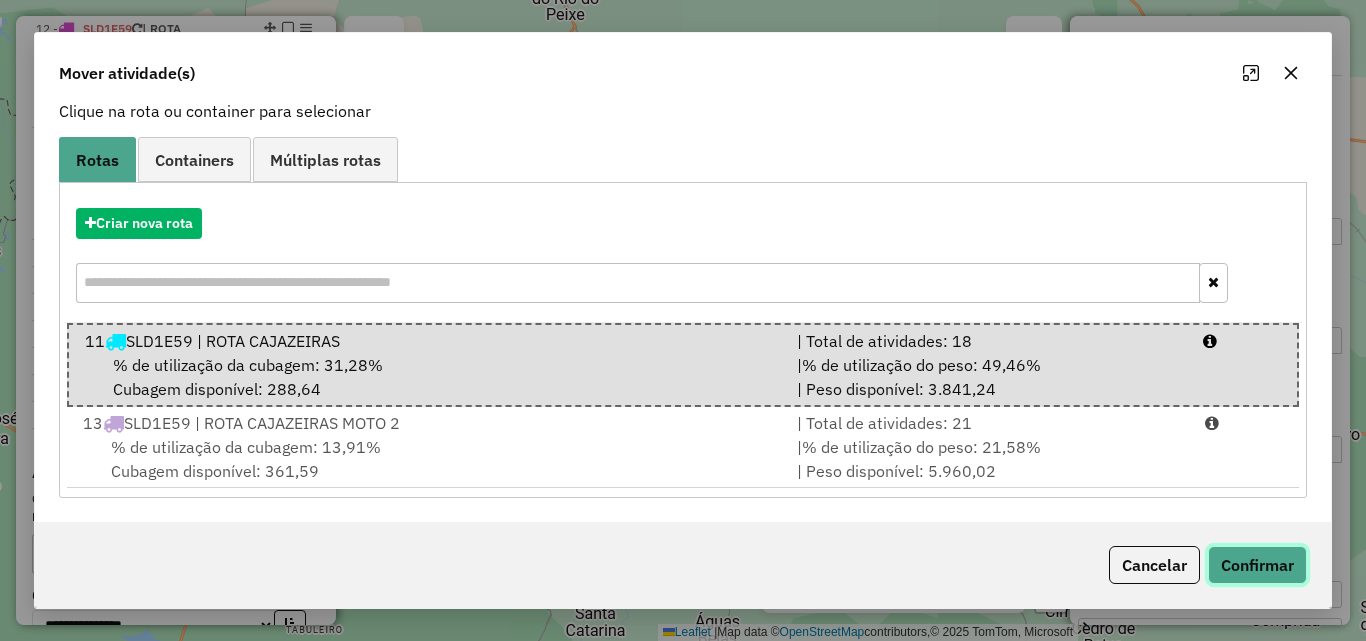 click on "Confirmar" 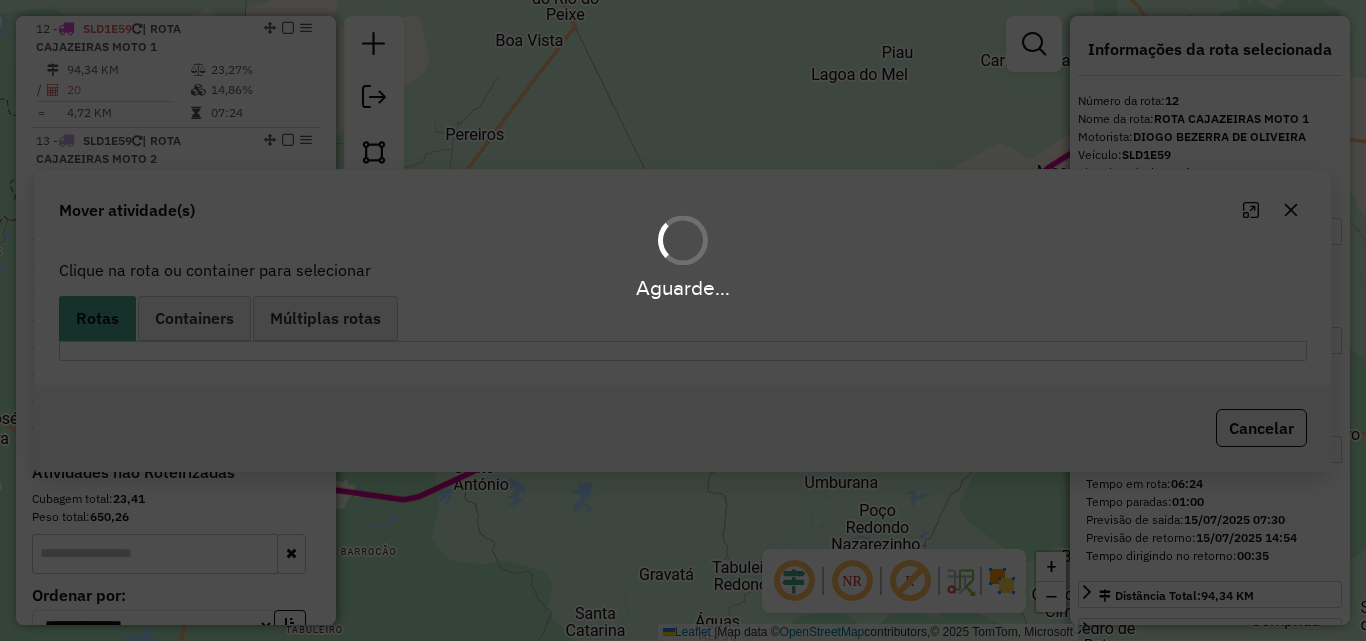 scroll, scrollTop: 0, scrollLeft: 0, axis: both 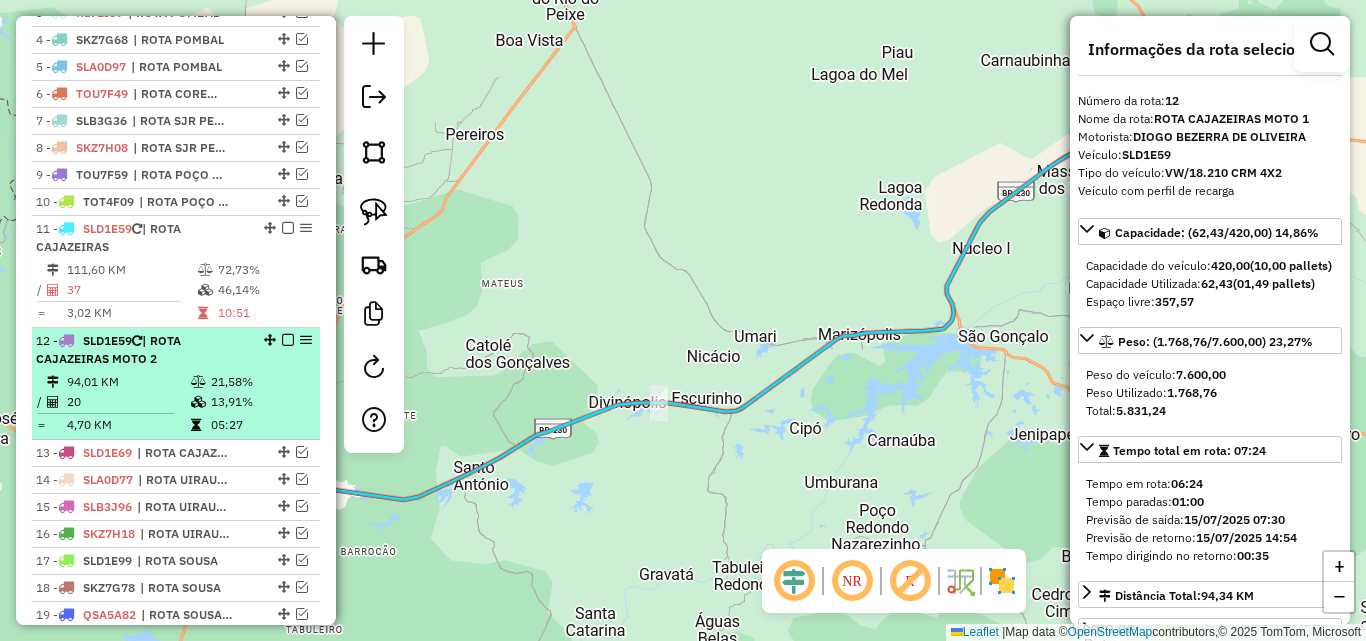 drag, startPoint x: 190, startPoint y: 406, endPoint x: 207, endPoint y: 402, distance: 17.464249 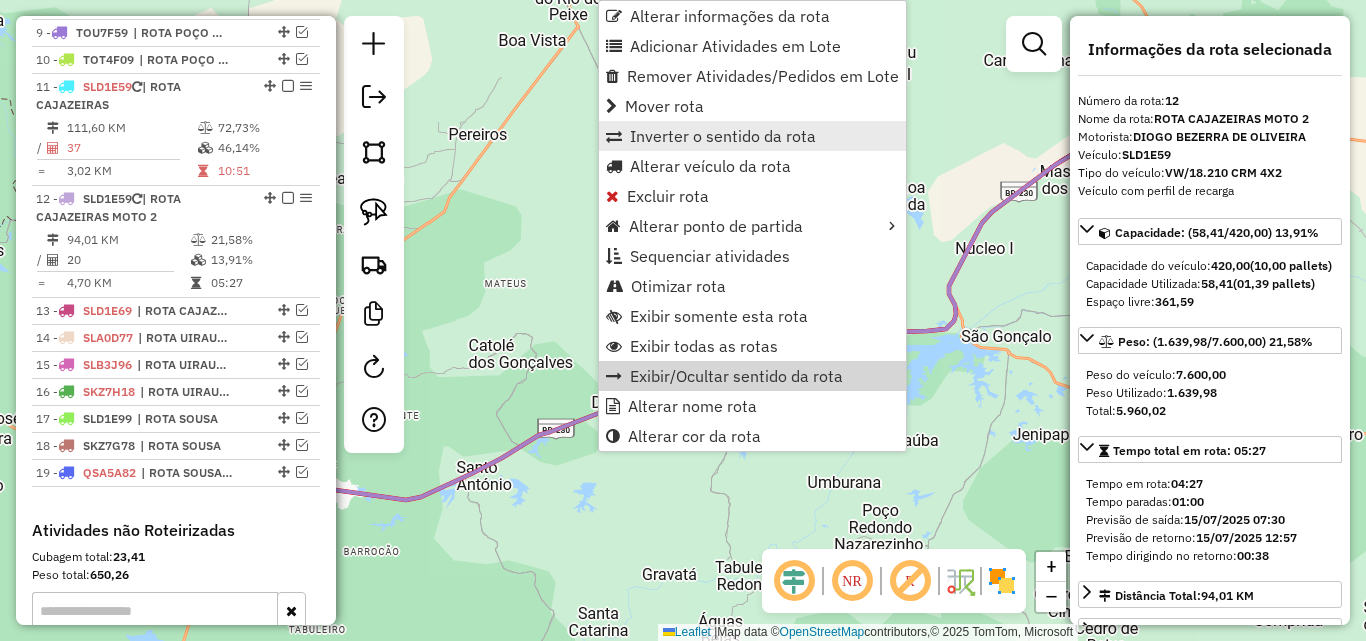 scroll, scrollTop: 1132, scrollLeft: 0, axis: vertical 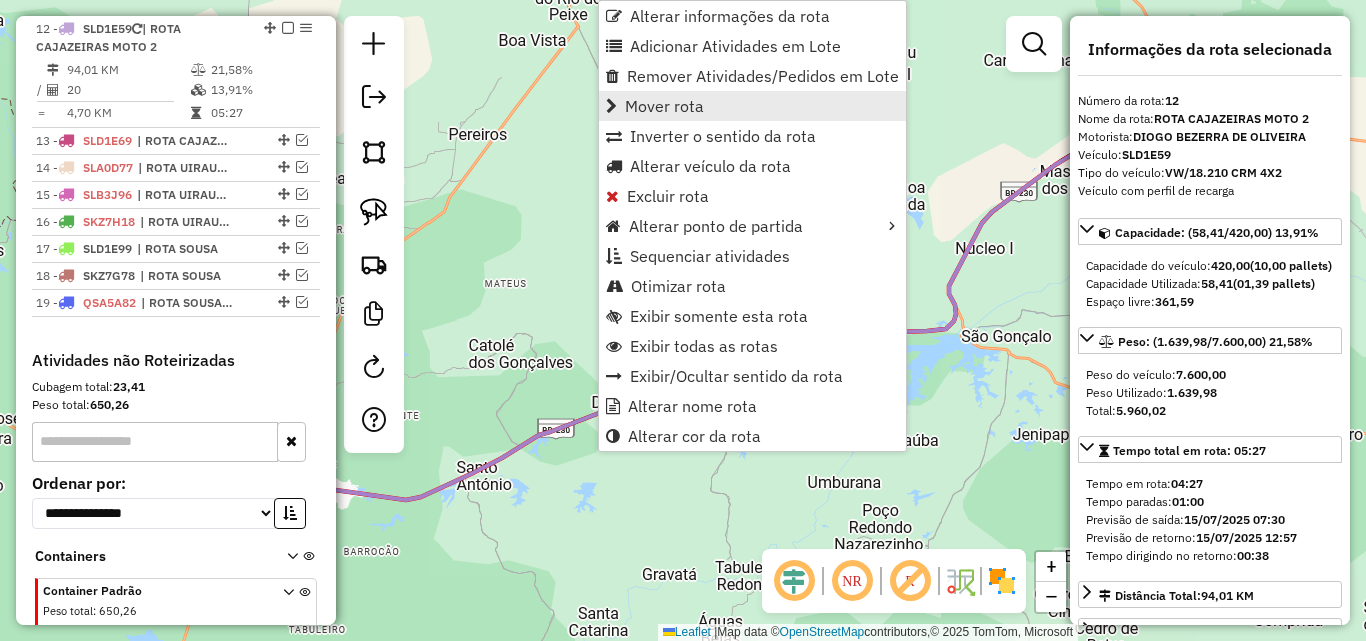 click on "Mover rota" at bounding box center [664, 106] 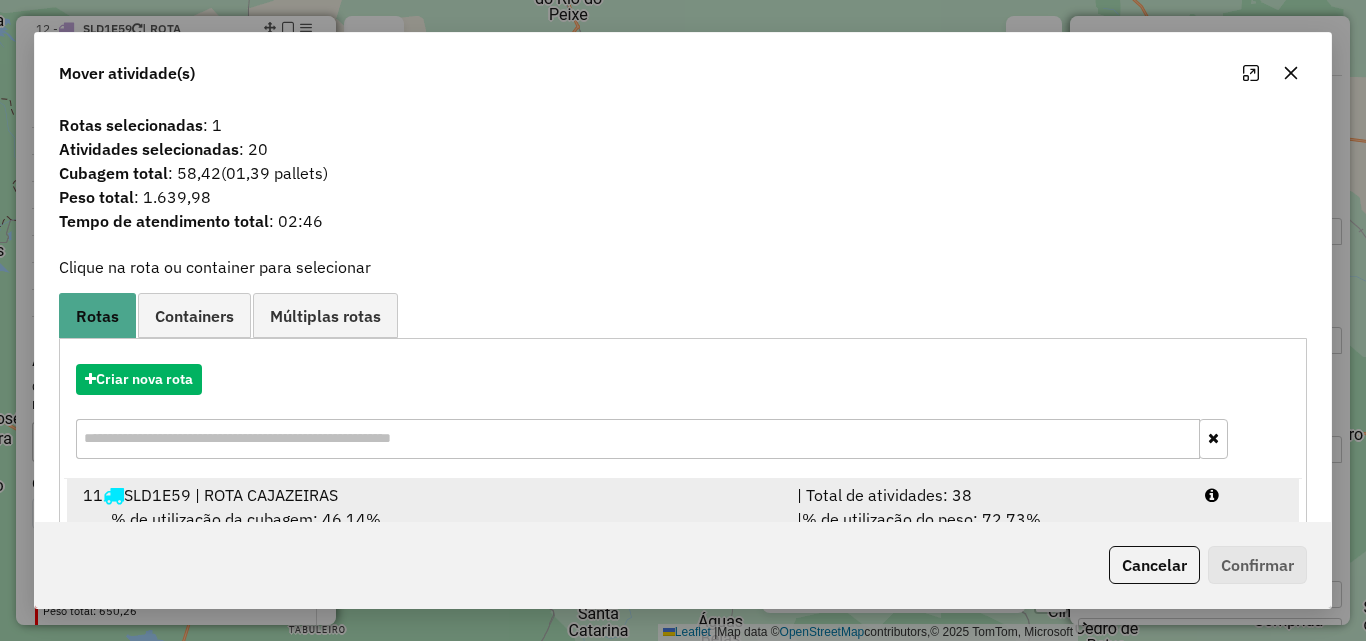 click on "% de utilização do peso: 72,73%" at bounding box center (921, 519) 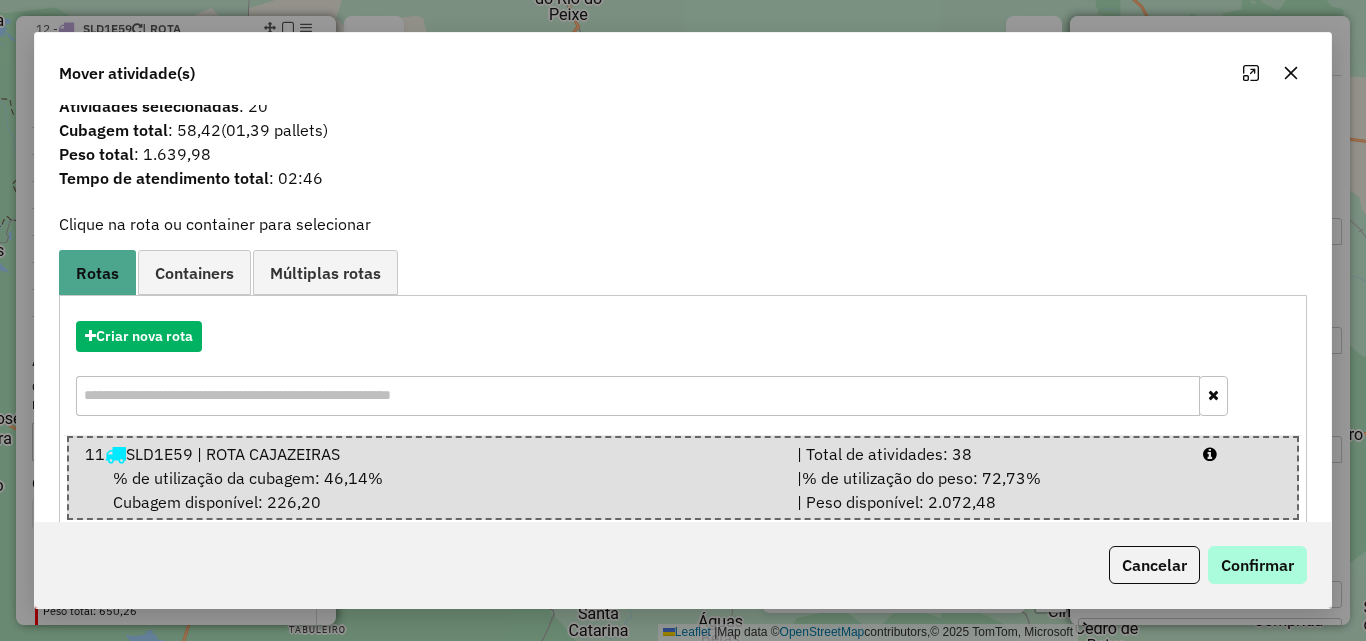 scroll, scrollTop: 75, scrollLeft: 0, axis: vertical 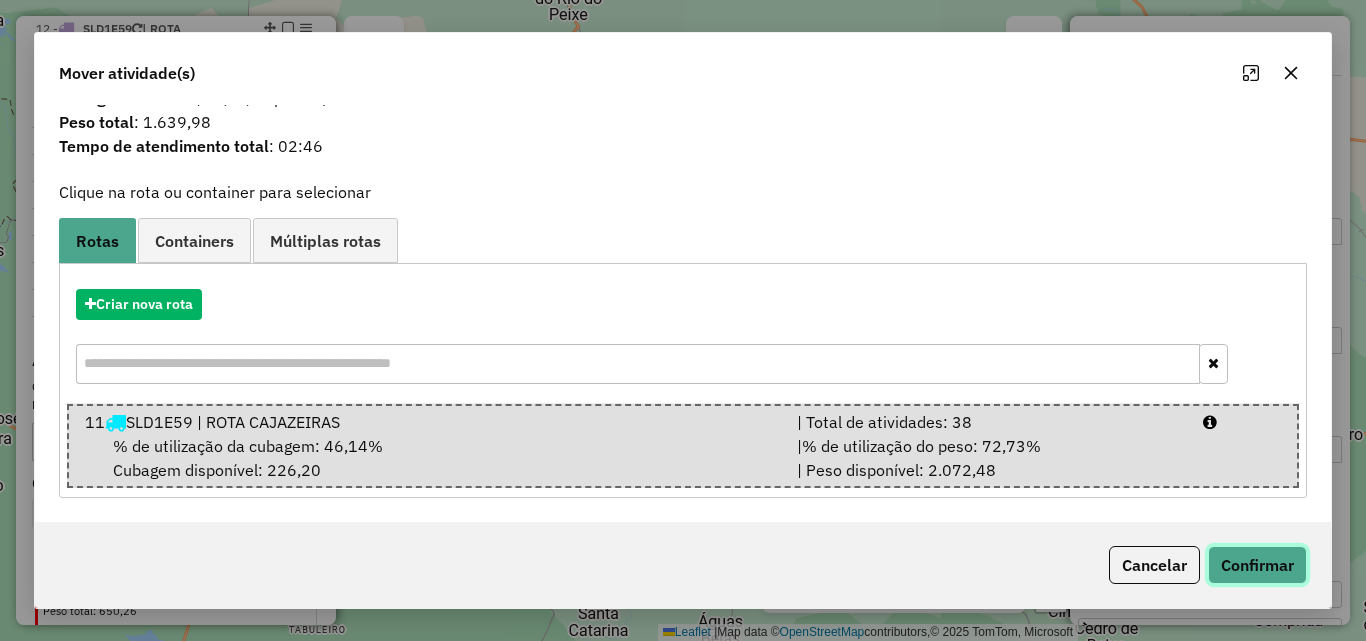 click on "Confirmar" 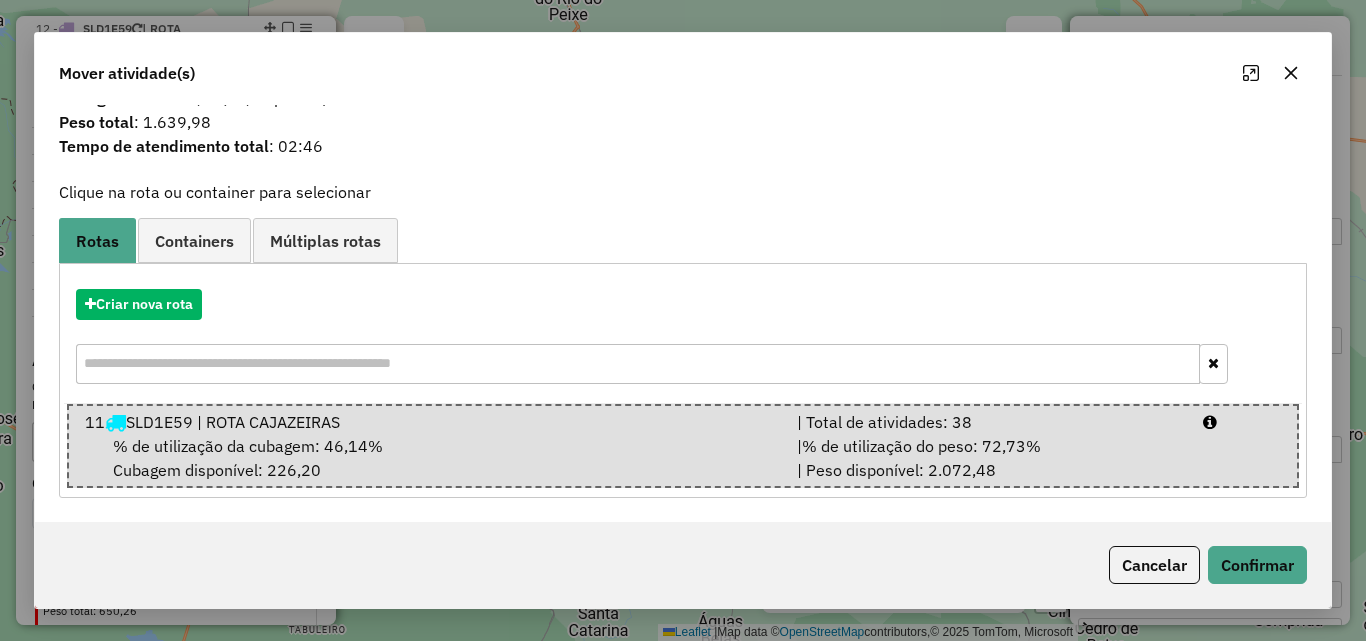 scroll, scrollTop: 0, scrollLeft: 0, axis: both 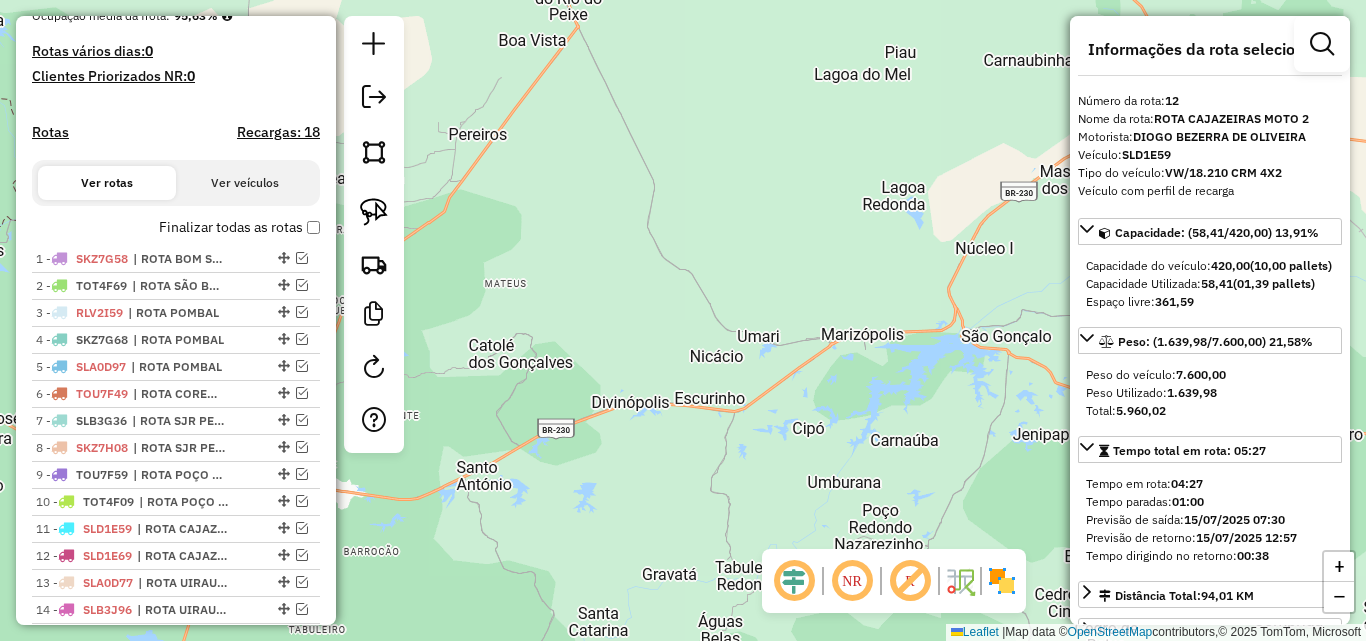 click 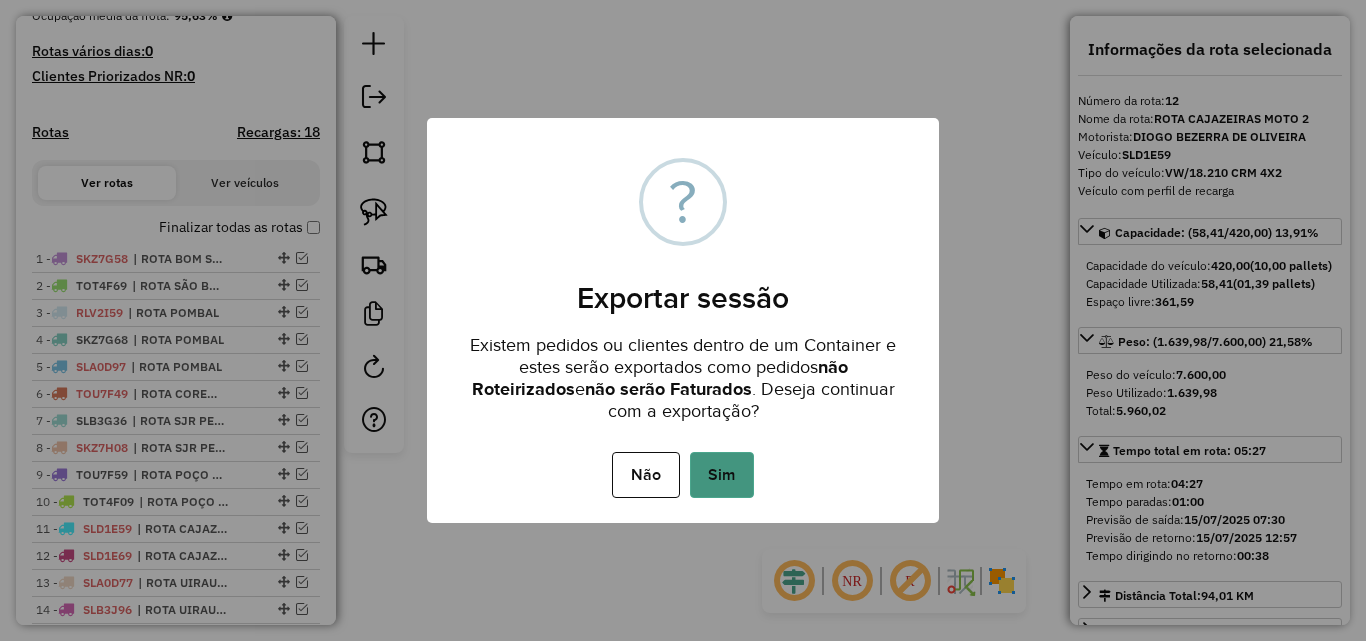 click on "Sim" at bounding box center (722, 475) 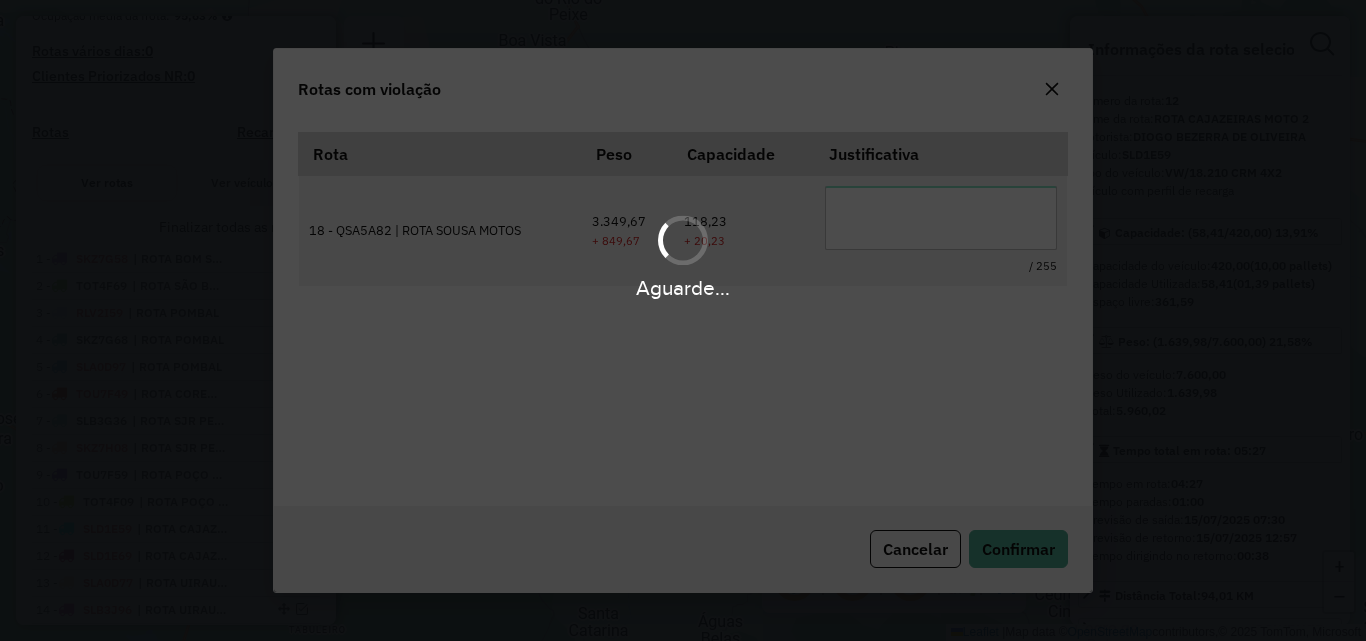 scroll, scrollTop: 37, scrollLeft: 0, axis: vertical 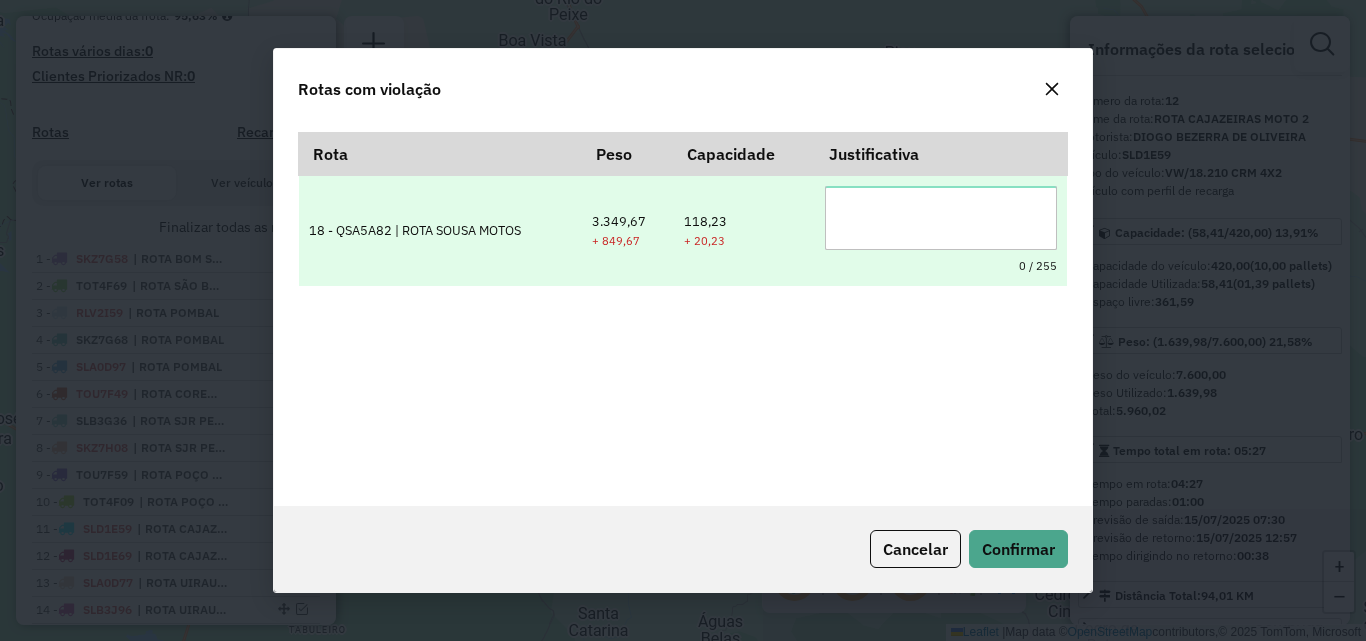 click on "0 / 255" at bounding box center (940, 231) 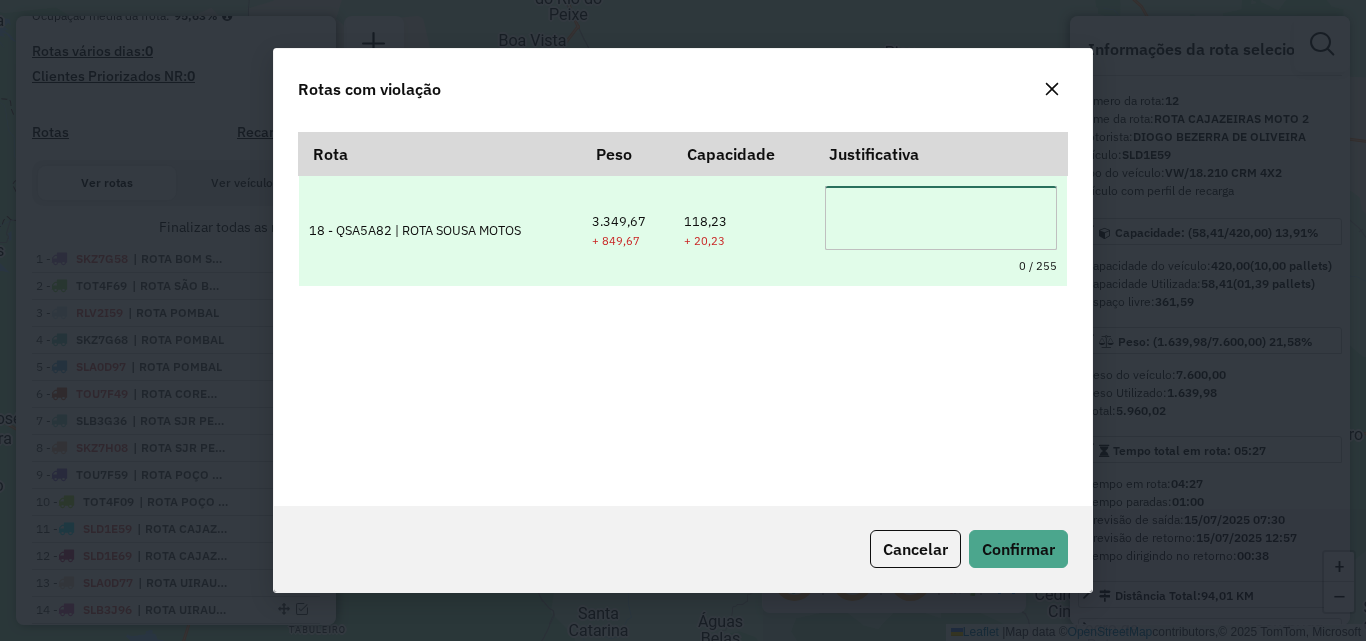 drag, startPoint x: 954, startPoint y: 188, endPoint x: 966, endPoint y: 207, distance: 22.472204 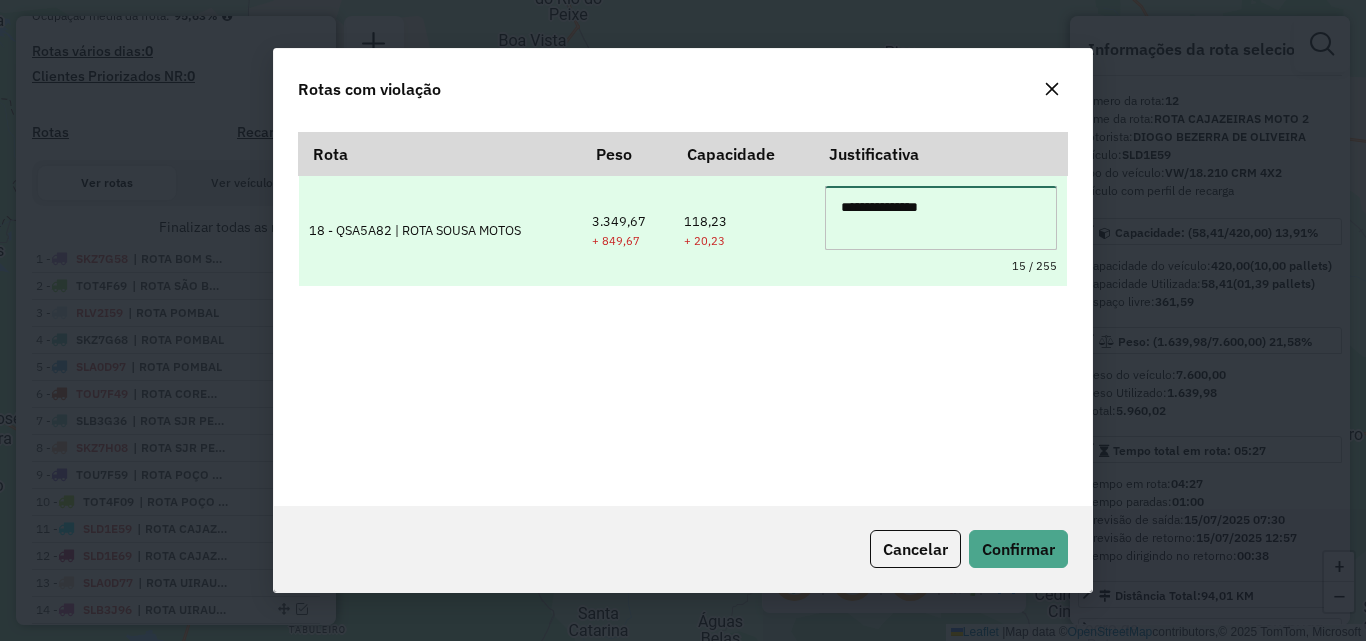 type on "**********" 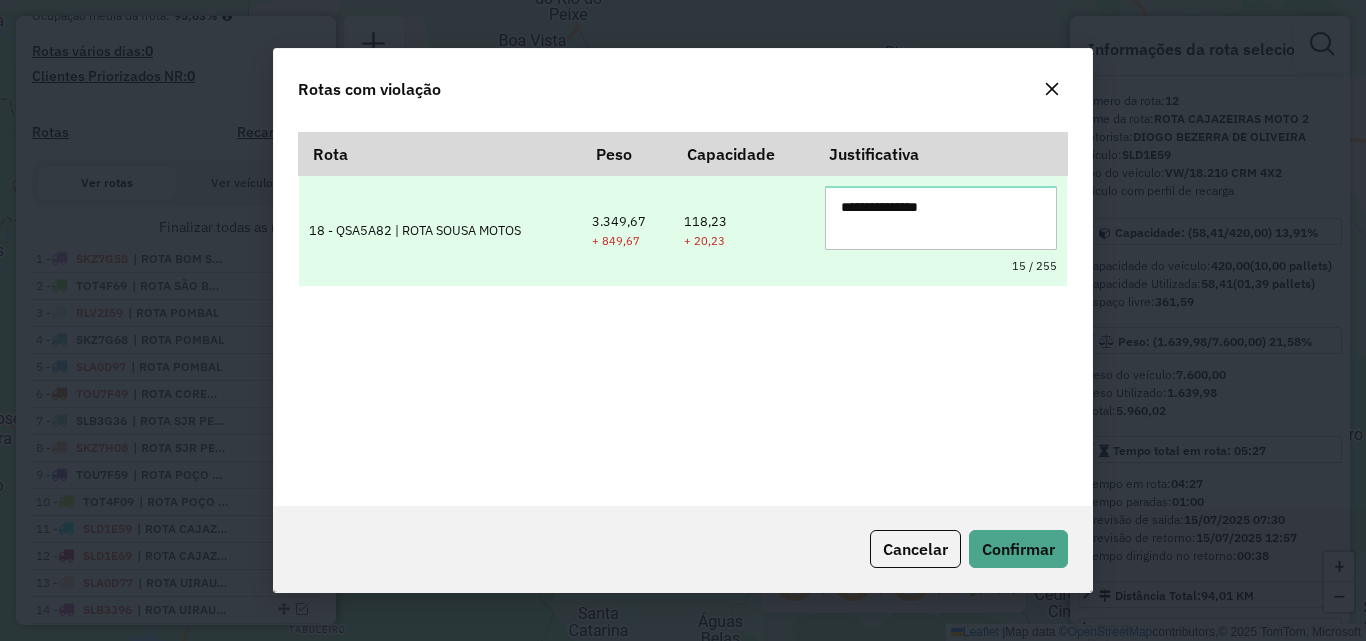 type 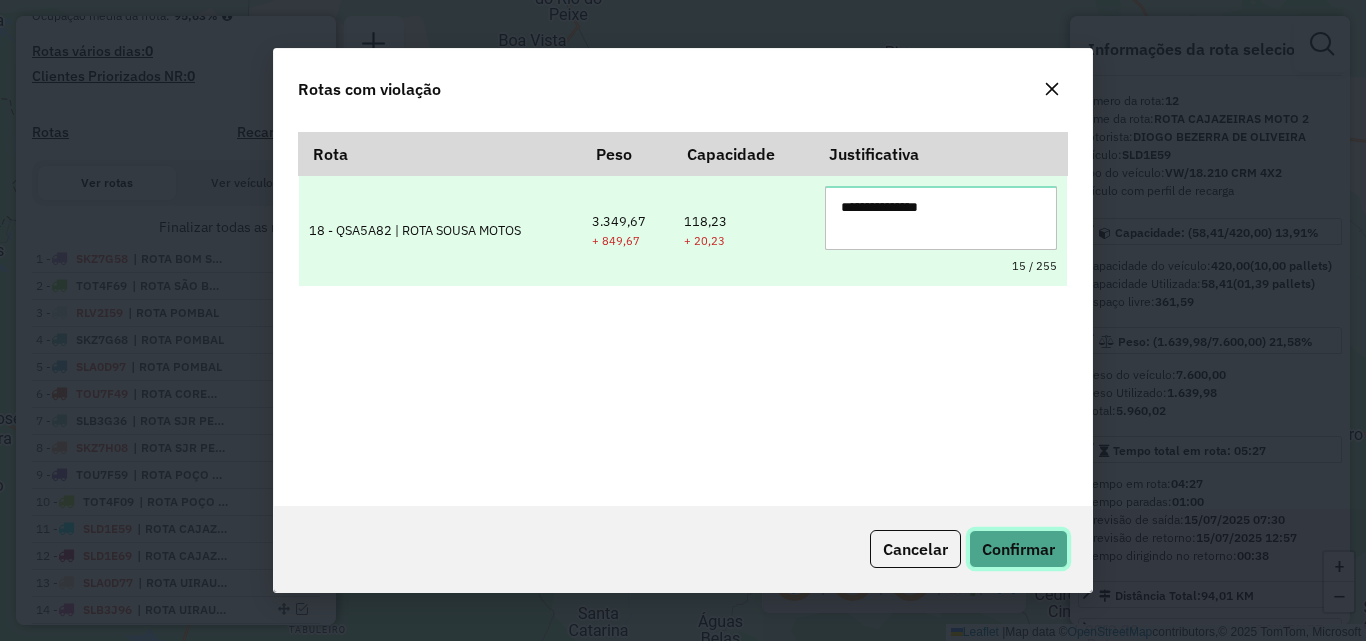type 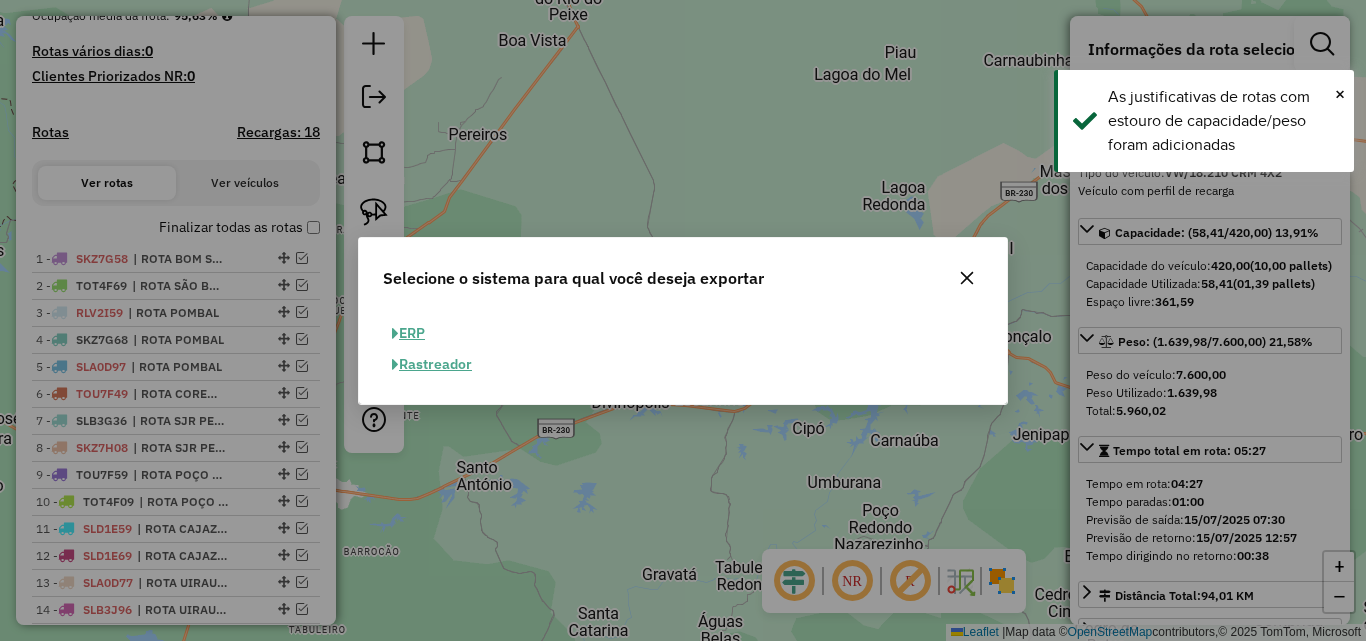 drag, startPoint x: 425, startPoint y: 335, endPoint x: 858, endPoint y: 428, distance: 442.8747 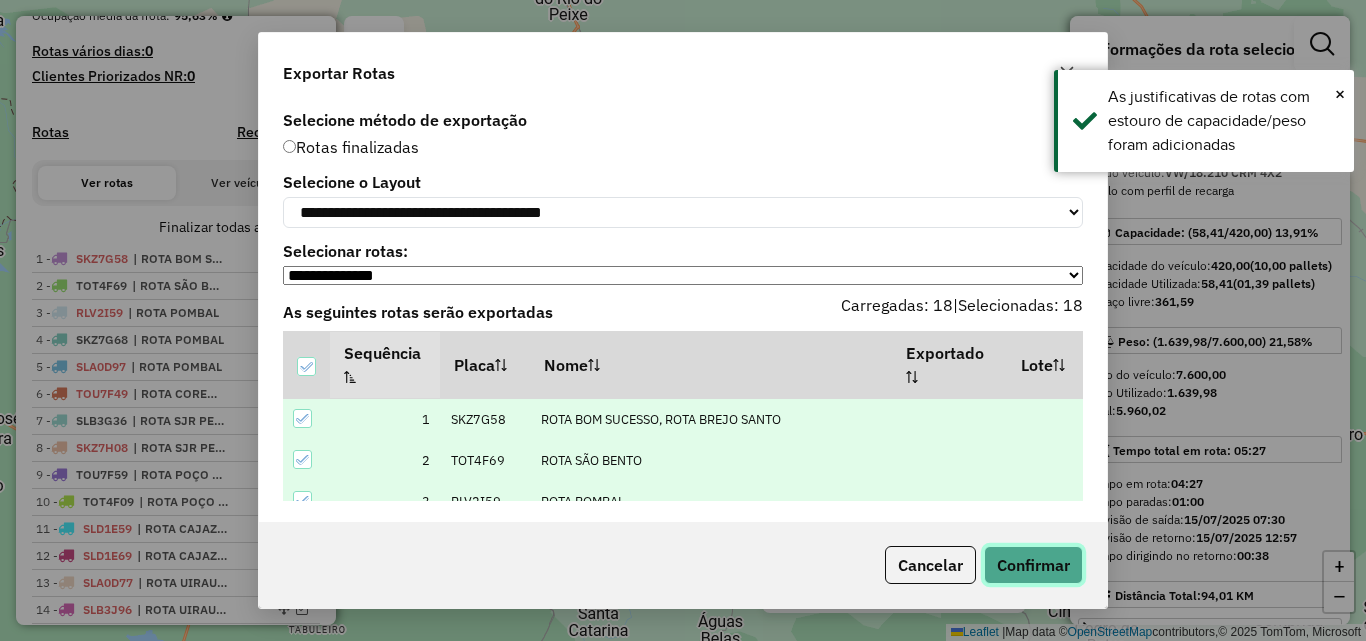 click on "Confirmar" 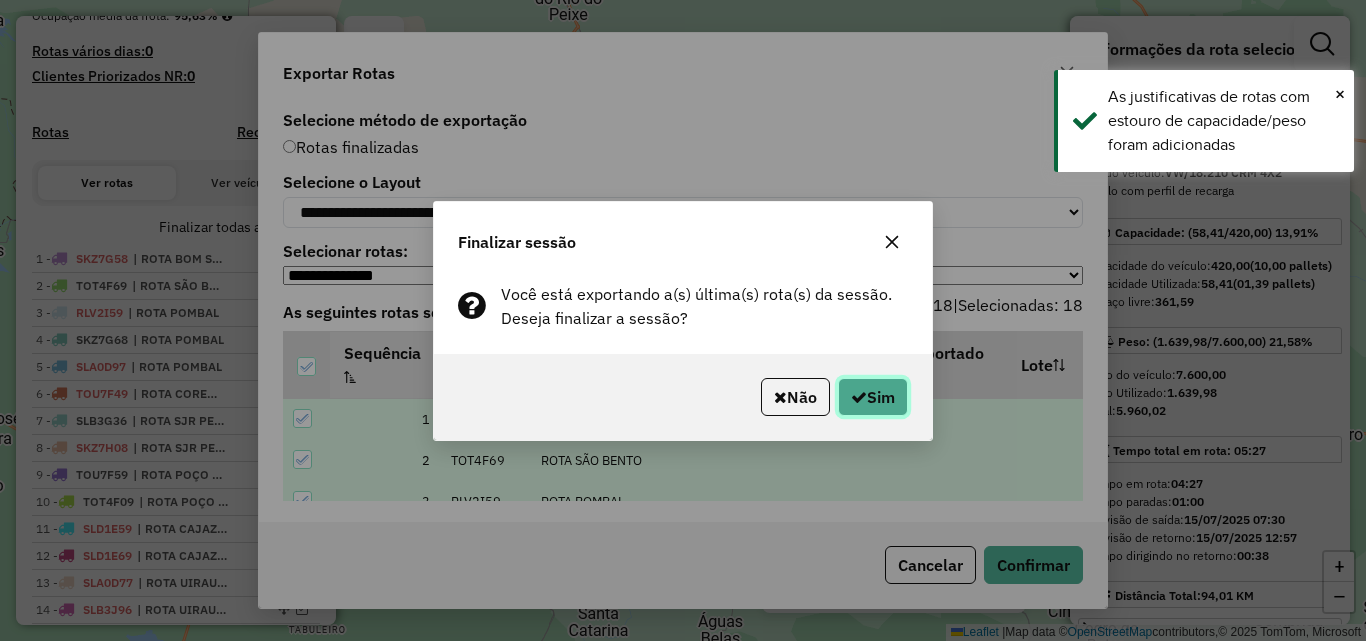 click on "Sim" 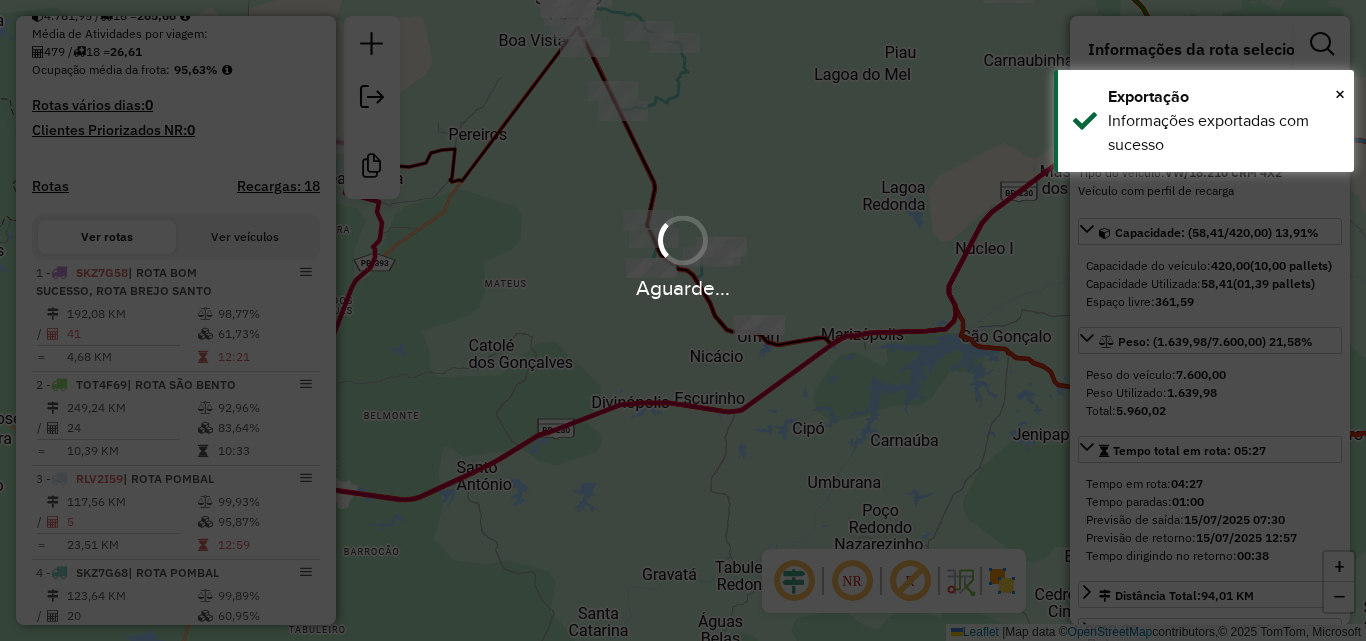 scroll, scrollTop: 574, scrollLeft: 0, axis: vertical 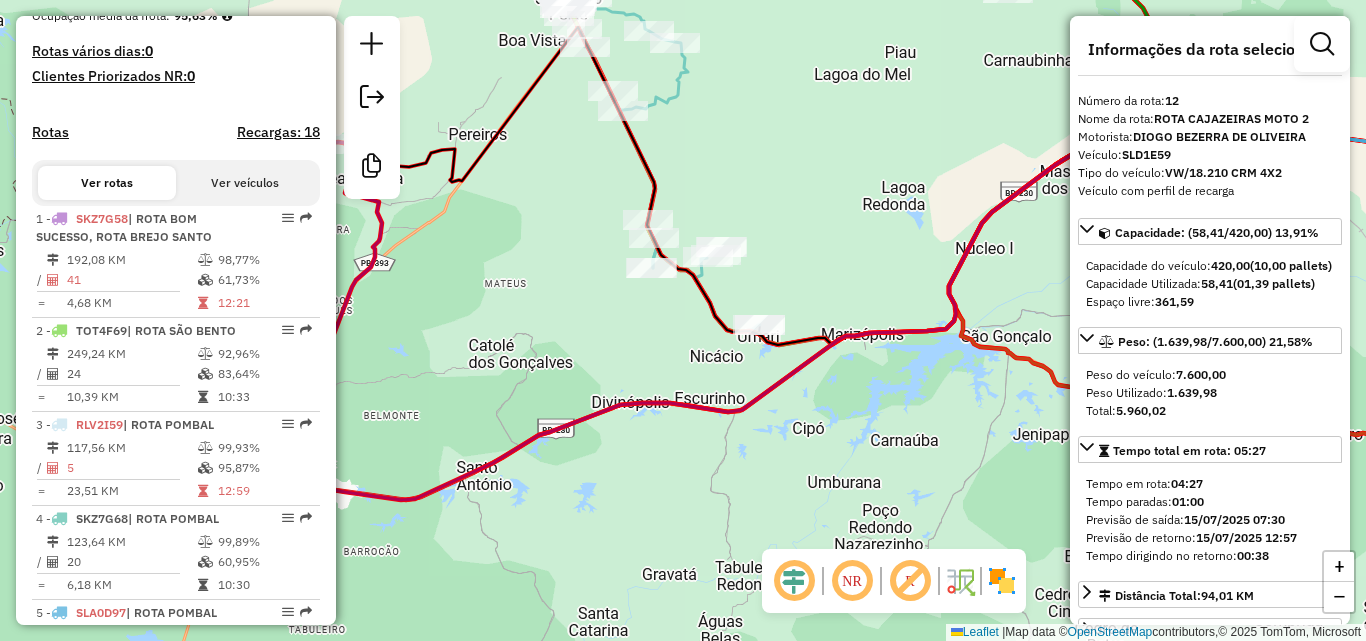 click on "Janela de atendimento Grade de atendimento Capacidade Transportadoras Veículos Cliente Pedidos  Rotas Selecione os dias de semana para filtrar as janelas de atendimento  Seg   Ter   Qua   Qui   Sex   Sáb   Dom  Informe o período da janela de atendimento: De: Até:  Filtrar exatamente a janela do cliente  Considerar janela de atendimento padrão  Selecione os dias de semana para filtrar as grades de atendimento  Seg   Ter   Qua   Qui   Sex   Sáb   Dom   Considerar clientes sem dia de atendimento cadastrado  Clientes fora do dia de atendimento selecionado Filtrar as atividades entre os valores definidos abaixo:  Peso mínimo:   Peso máximo:   Cubagem mínima:   Cubagem máxima:   De:   Até:  Filtrar as atividades entre o tempo de atendimento definido abaixo:  De:   Até:   Considerar capacidade total dos clientes não roteirizados Transportadora: Selecione um ou mais itens Tipo de veículo: Selecione um ou mais itens Veículo: Selecione um ou mais itens Motorista: Selecione um ou mais itens Nome: Rótulo:" 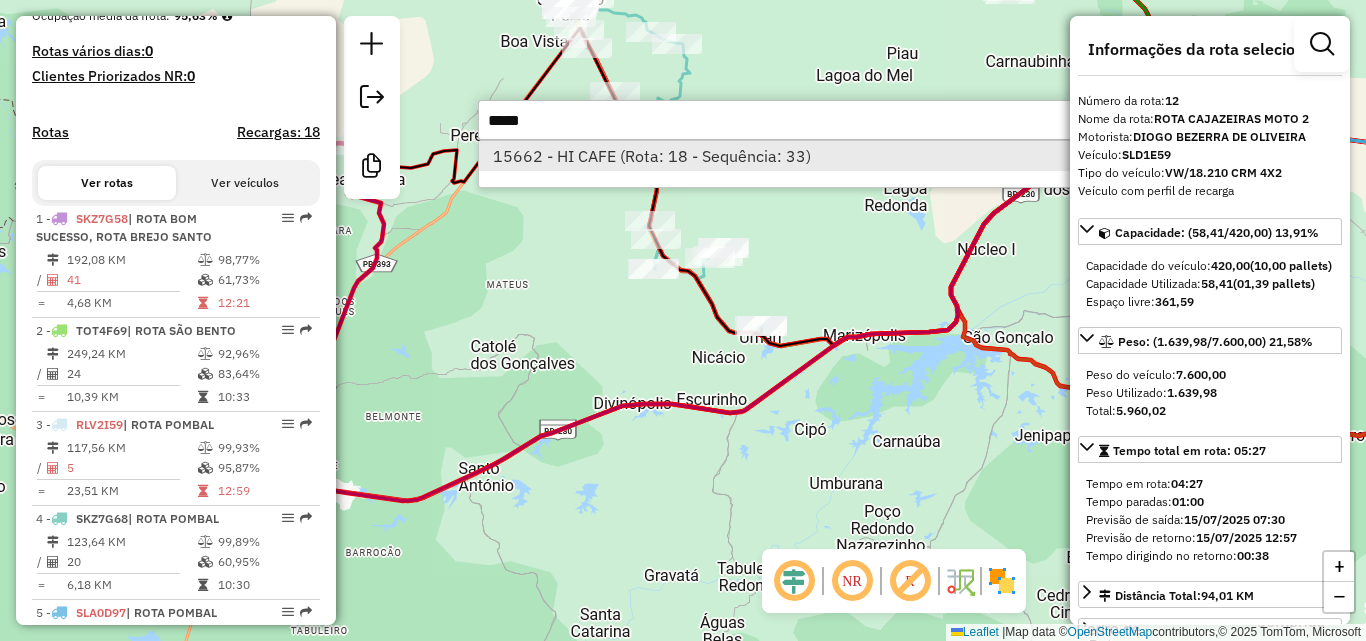 type on "*****" 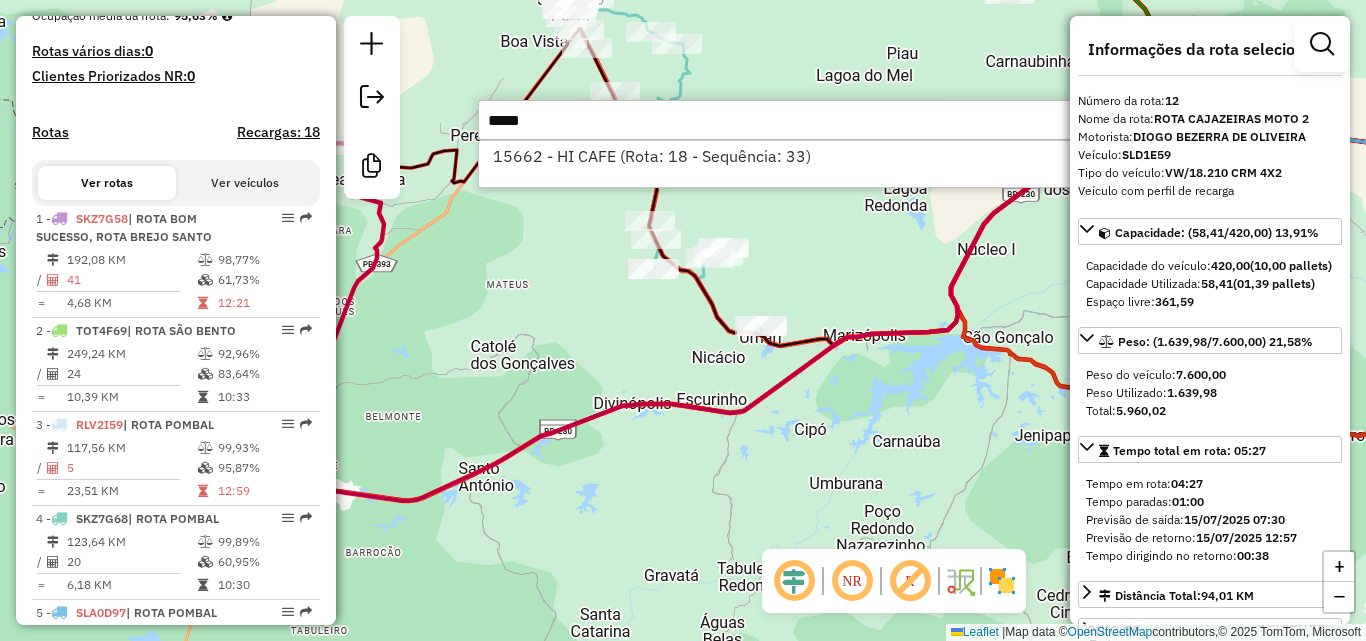 click on "15662 - HI CAFE (Rota: 18 - Sequência: 33)" at bounding box center (778, 156) 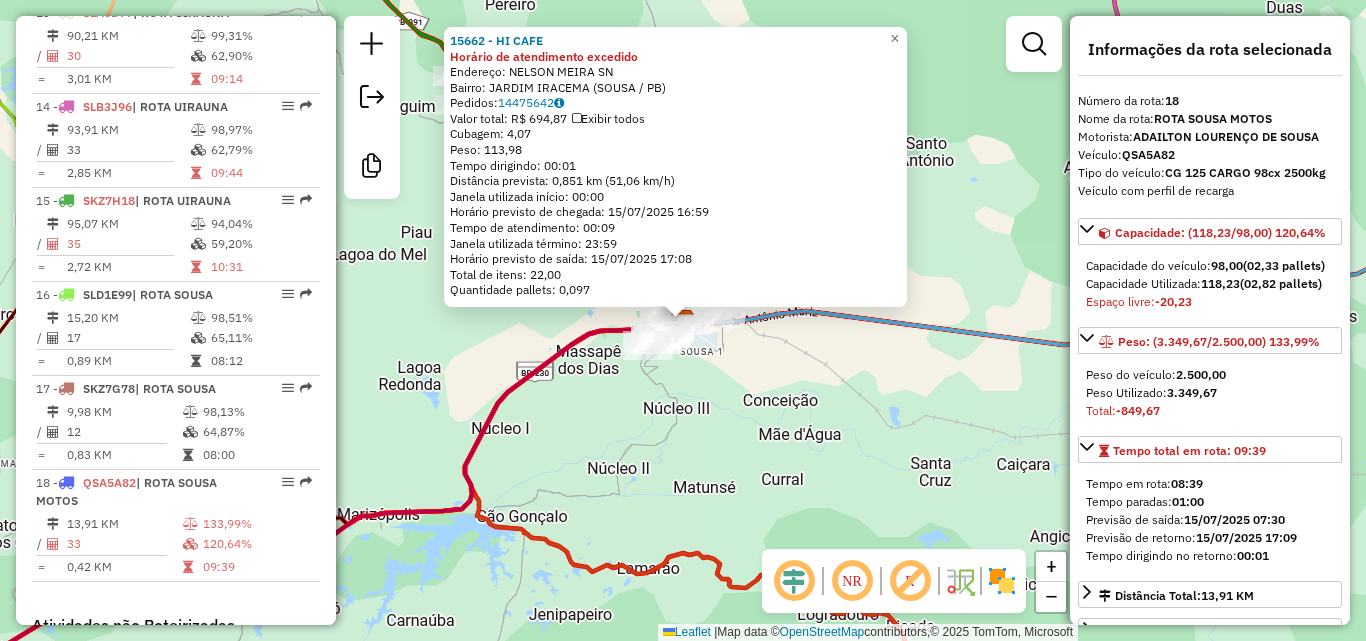 scroll, scrollTop: 2321, scrollLeft: 0, axis: vertical 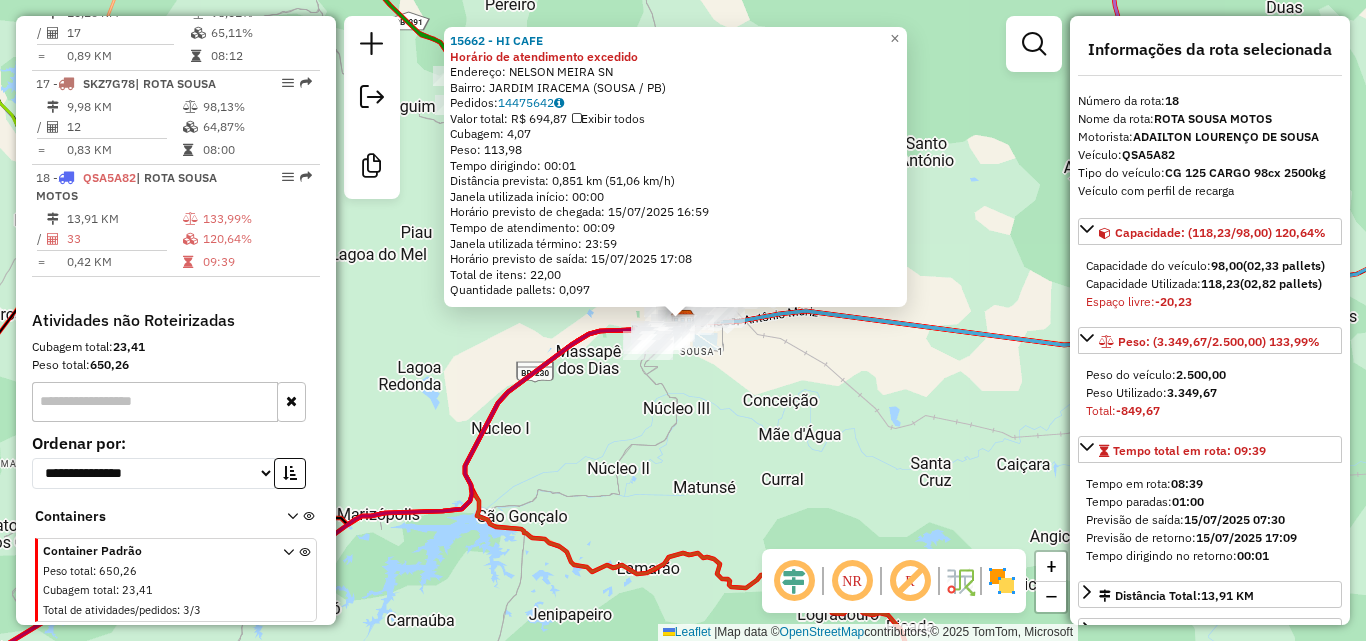 click on "15 - [FIRST] [LAST] [LAST] (Rota: 16 - Sequência: 6 - Pedido(s): 14475407)" 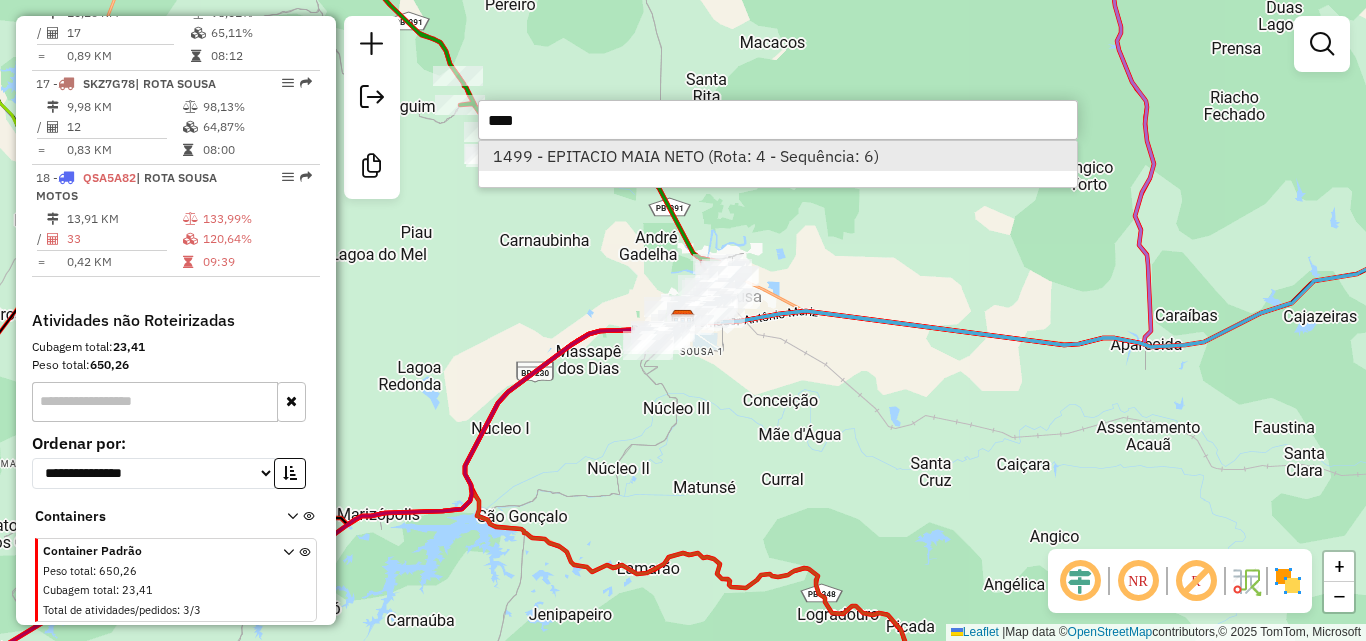 type on "****" 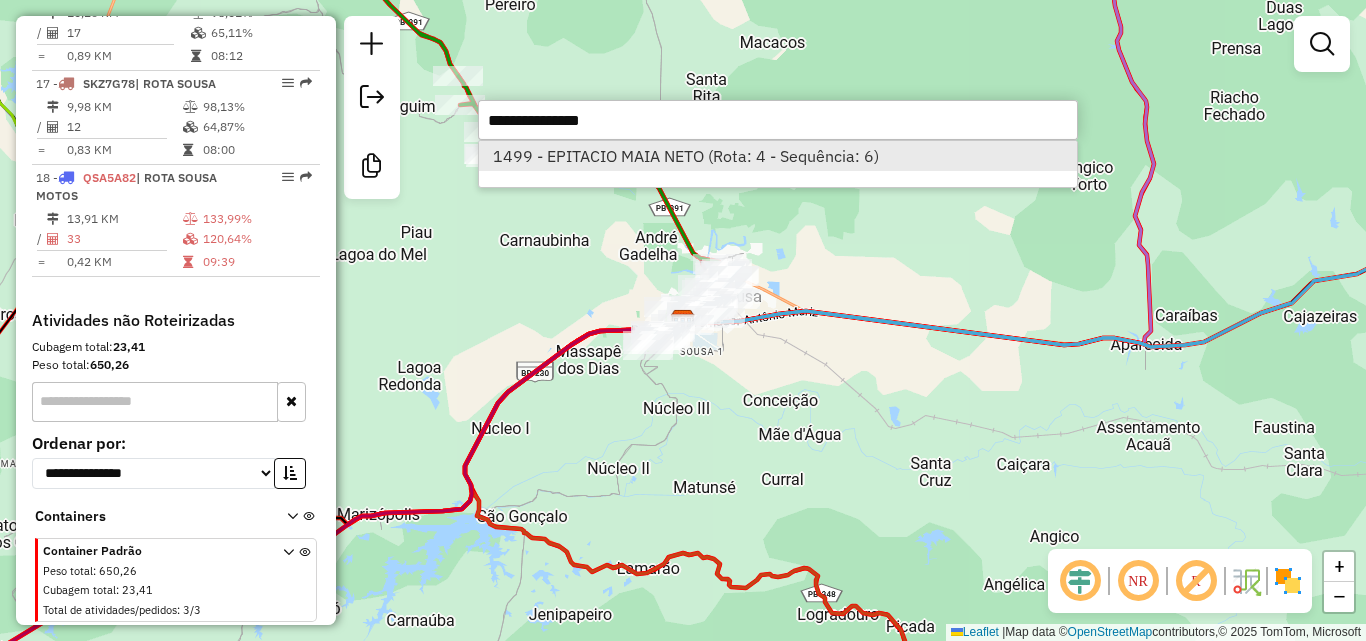 select on "*********" 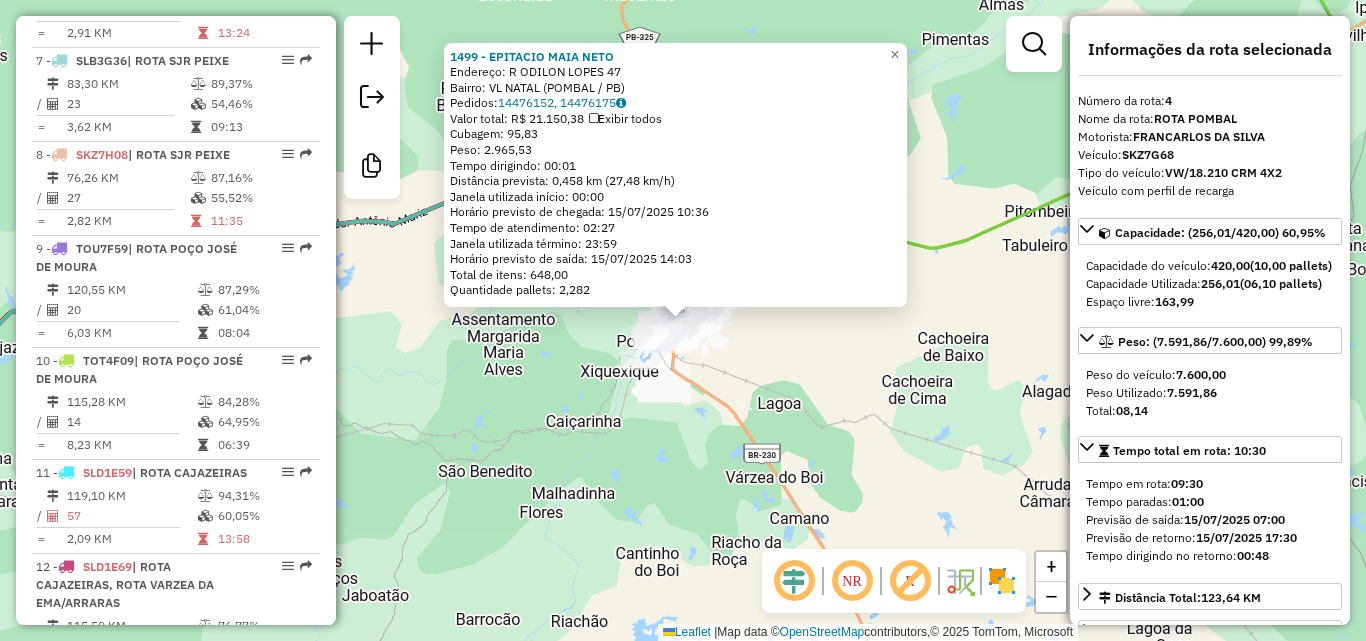 scroll, scrollTop: 1064, scrollLeft: 0, axis: vertical 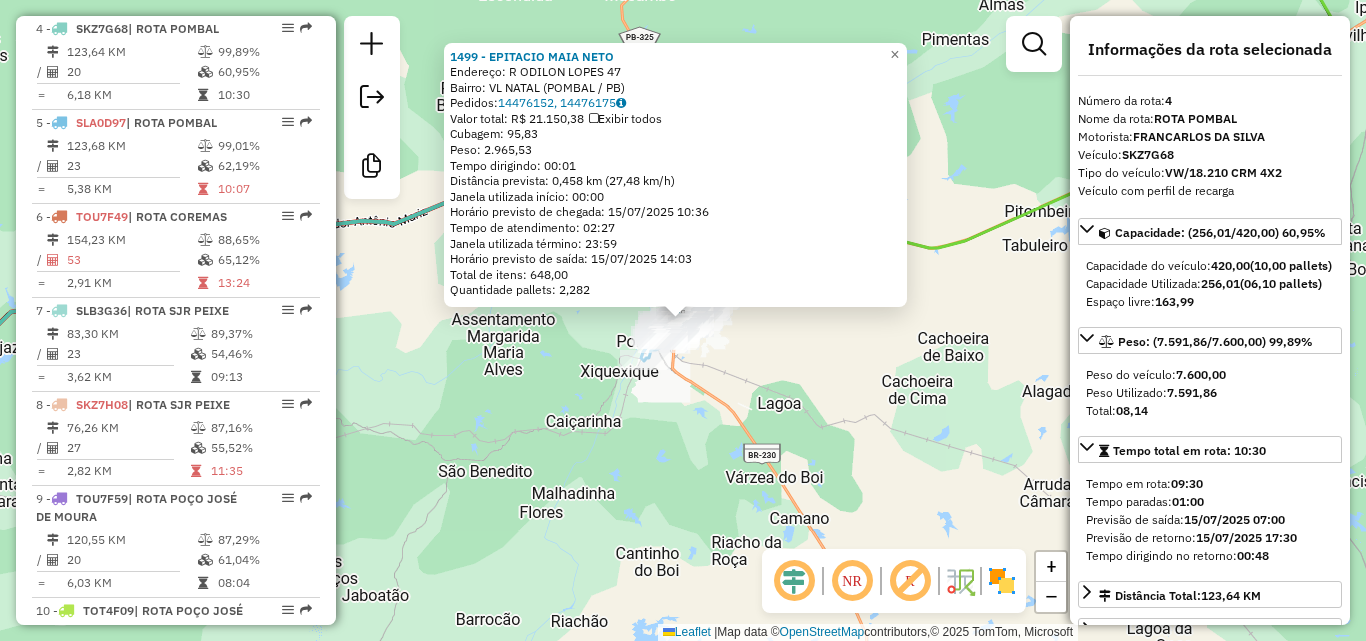 drag, startPoint x: 921, startPoint y: 337, endPoint x: 970, endPoint y: 341, distance: 49.162994 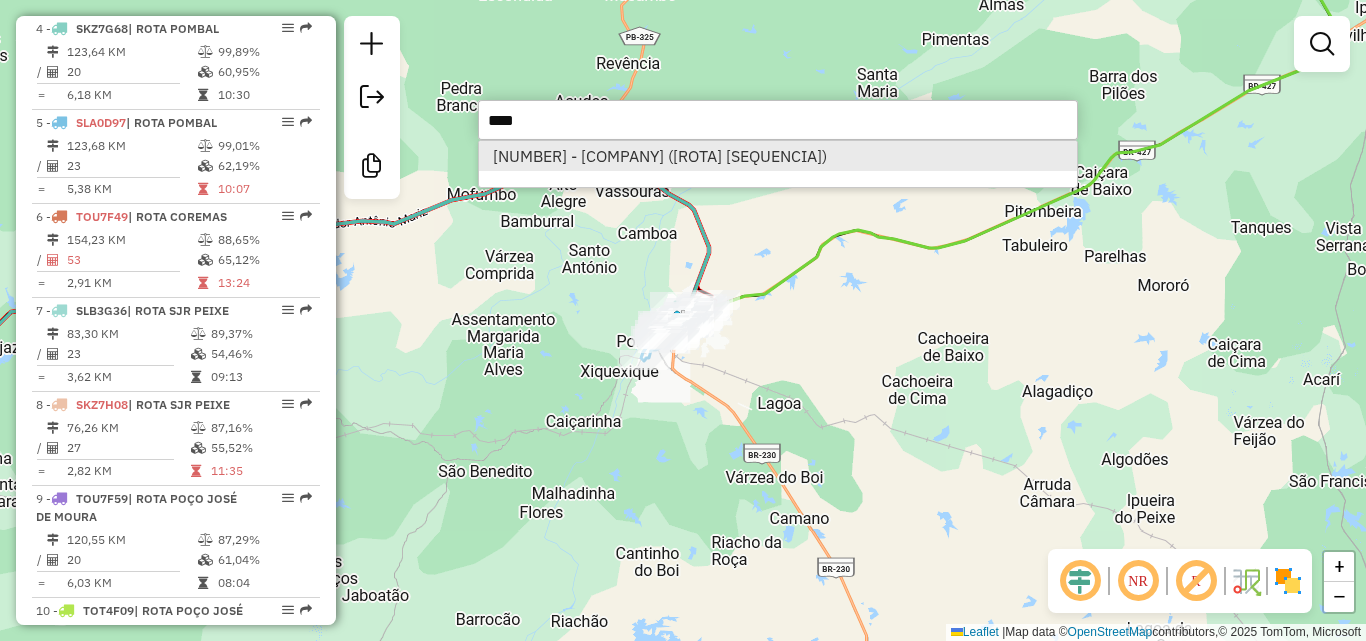 type on "****" 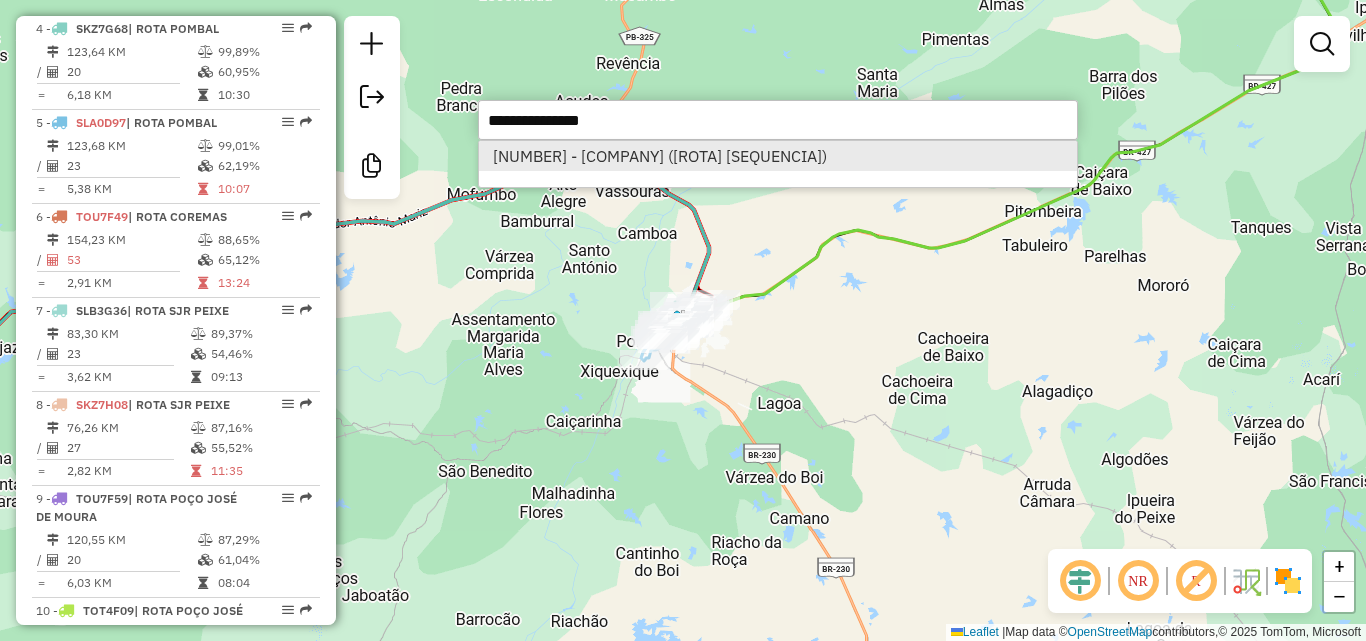 select on "*********" 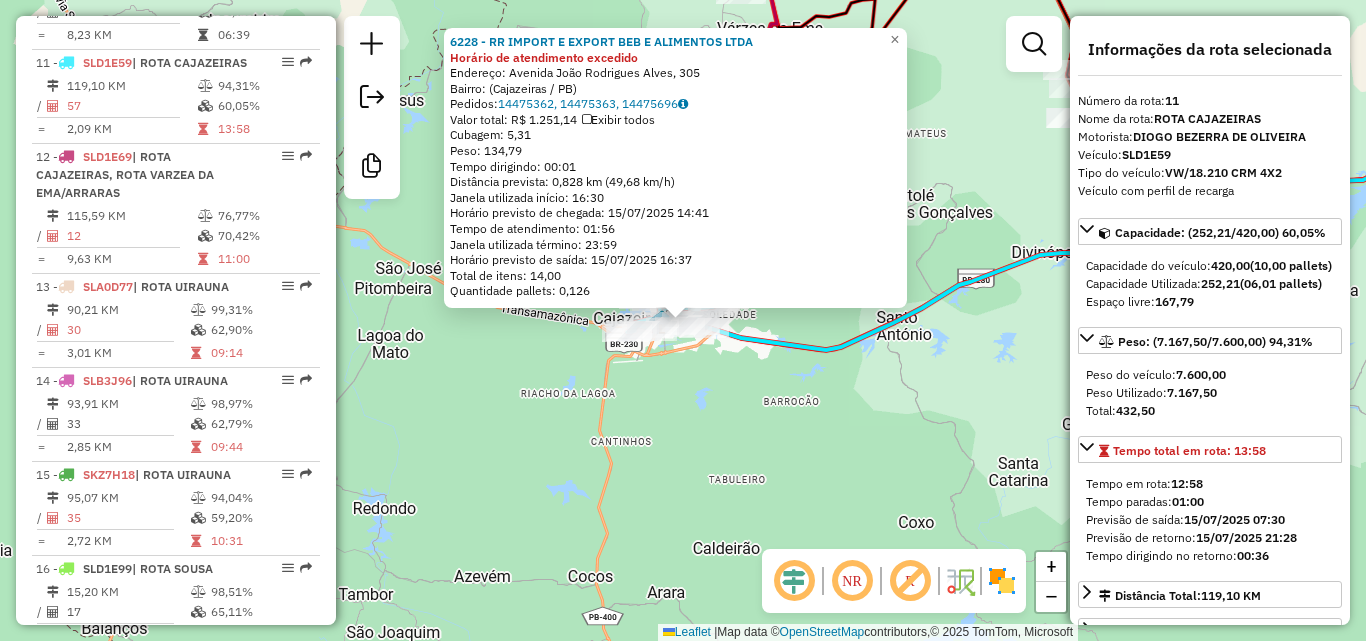 scroll, scrollTop: 1758, scrollLeft: 0, axis: vertical 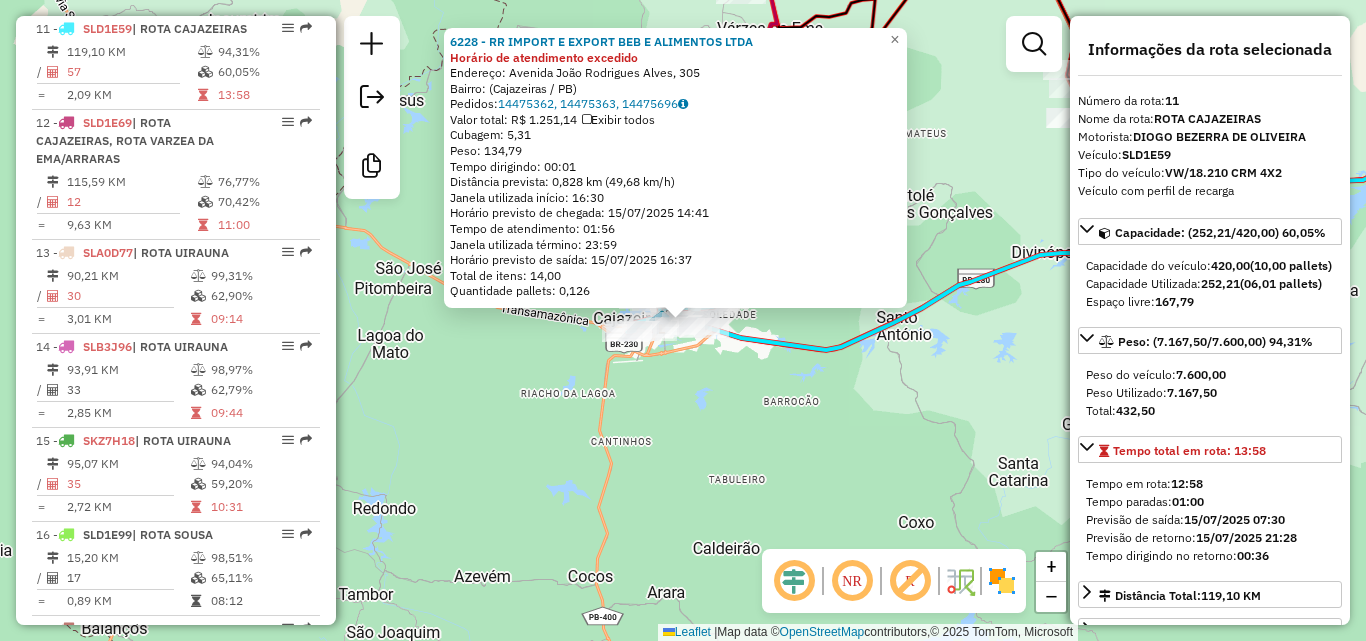 click on "6228 - RR IMPORT E EXPORT BEB E ALIMENTOS LTDA Horário de atendimento excedido  Endereço: Avenida João Rodrigues Alves, 305   Bairro:  (Cajazeiras / PB)   Pedidos:  14475362, 14475363, 14475696   Valor total: R$ 1.251,14   Exibir todos   Cubagem: 5,31  Peso: 134,79  Tempo dirigindo: 00:01   Distância prevista: 0,828 km (49,68 km/h)   Janela utilizada início: 16:30   Horário previsto de chegada: 15/07/2025 14:41   Tempo de atendimento: 01:56   Janela utilizada término: 23:59   Horário previsto de saída: 15/07/2025 16:37   Total de itens: 14,00   Quantidade pallets: 0,126  × Janela de atendimento Grade de atendimento Capacidade Transportadoras Veículos Cliente Pedidos  Rotas Selecione os dias de semana para filtrar as janelas de atendimento  Seg   Ter   Qua   Qui   Sex   Sáb   Dom  Informe o período da janela de atendimento: De: Até:  Filtrar exatamente a janela do cliente  Considerar janela de atendimento padrão  Selecione os dias de semana para filtrar as grades de atendimento  Seg   Ter   Qua" 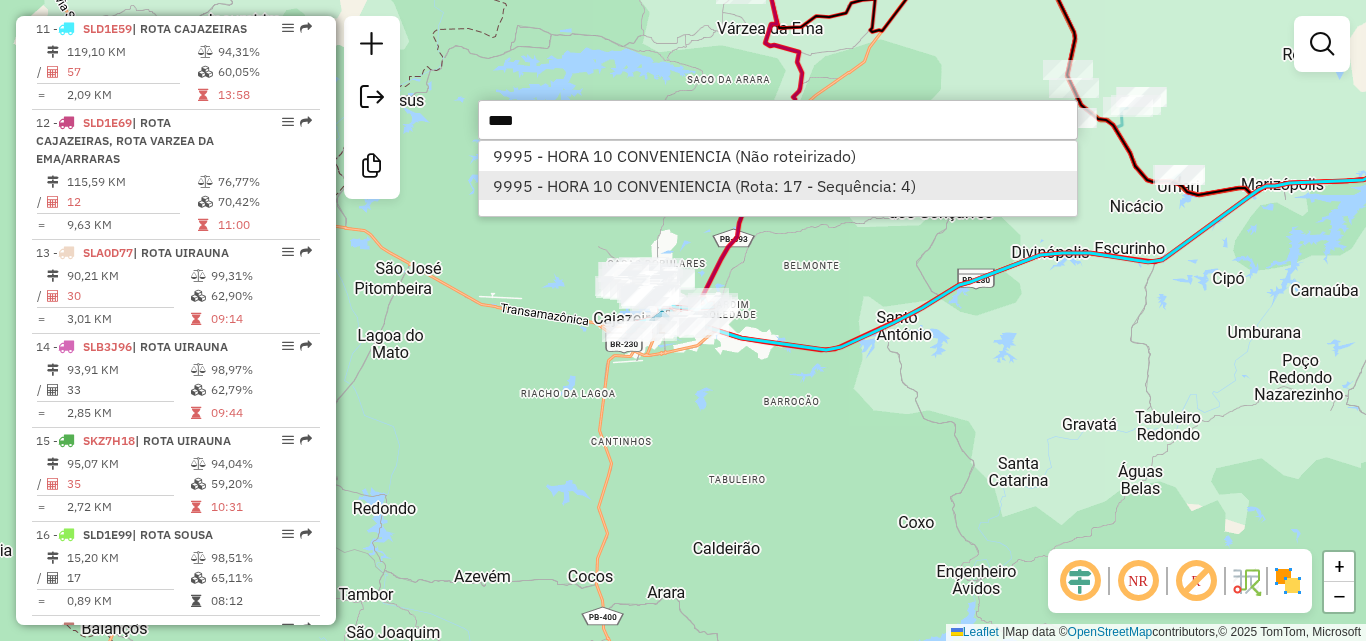 type on "****" 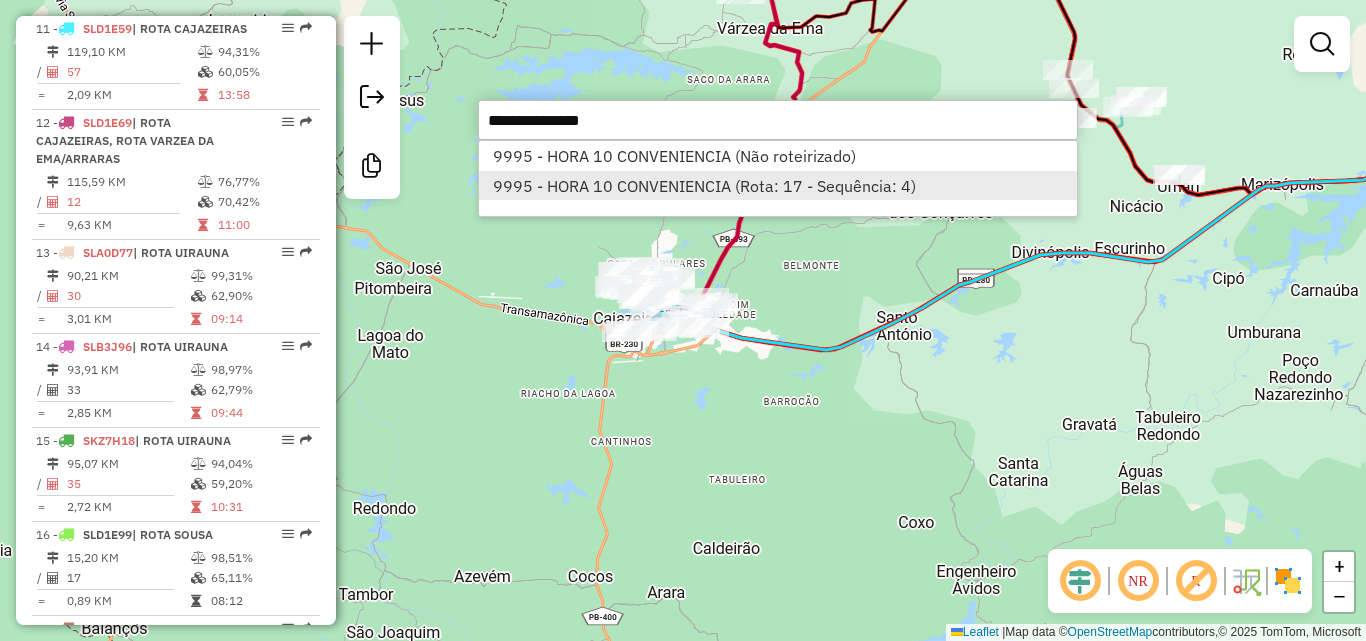 select on "*********" 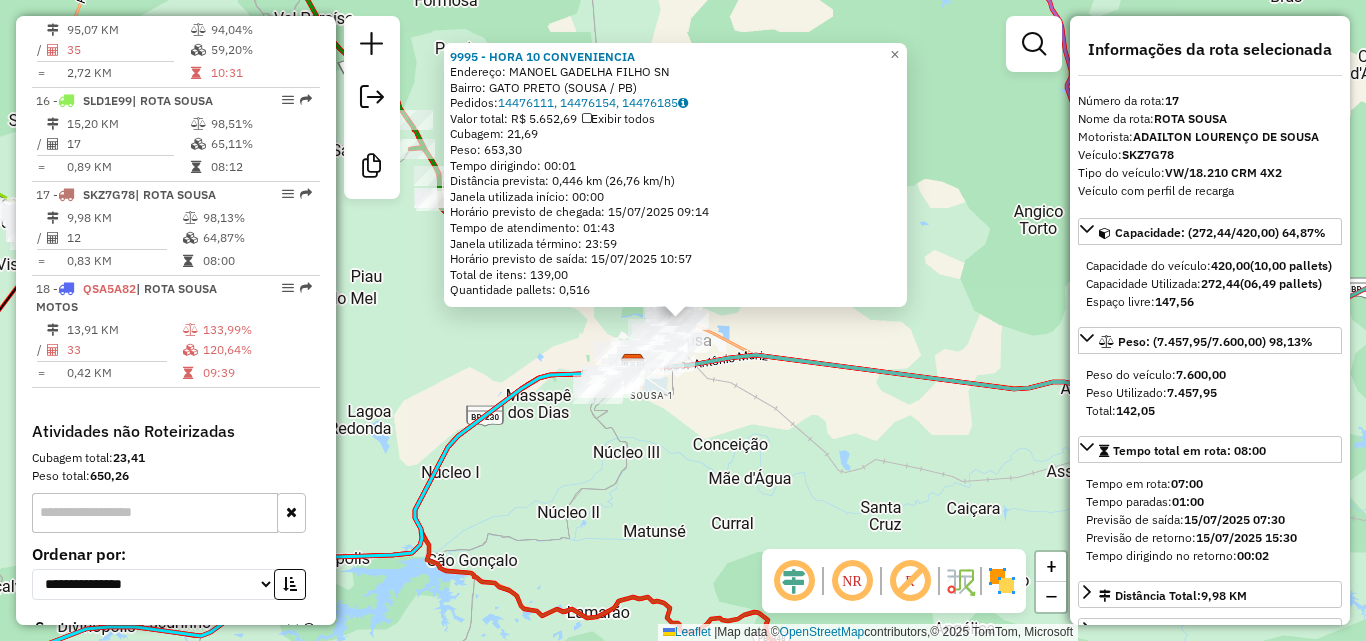 scroll, scrollTop: 2321, scrollLeft: 0, axis: vertical 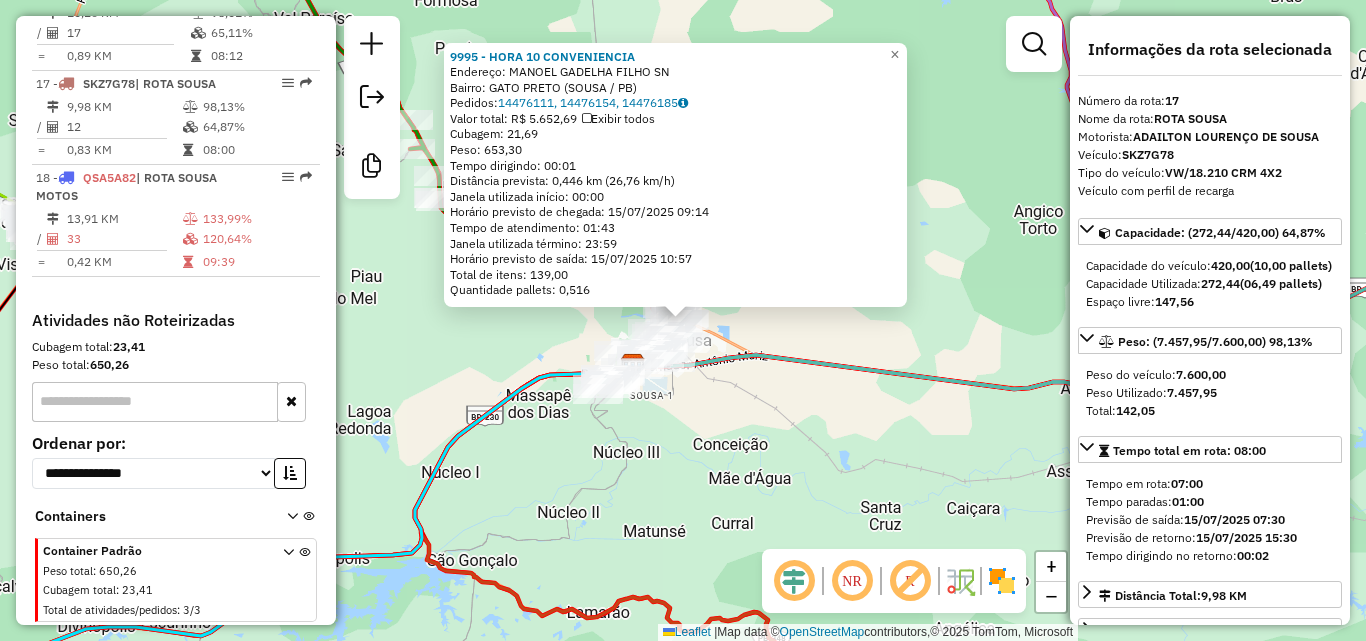 click on "9995 - HORA 10 CONVENIENCIA  Endereço:  MANOEL GADELHA FILHO SN   Bairro: GATO PRETO (SOUSA / PB)   Pedidos:  14476111, 14476154, 14476185   Valor total: R$ 5.652,69   Exibir todos   Cubagem: 21,69  Peso: 653,30  Tempo dirigindo: 00:01   Distância prevista: 0,446 km (26,76 km/h)   Janela utilizada início: 00:00   Horário previsto de chegada: 15/07/2025 09:14   Tempo de atendimento: 01:43   Janela utilizada término: 23:59   Horário previsto de saída: 15/07/2025 10:57   Total de itens: 139,00   Quantidade pallets: 0,516  × Janela de atendimento Grade de atendimento Capacidade Transportadoras Veículos Cliente Pedidos  Rotas Selecione os dias de semana para filtrar as janelas de atendimento  Seg   Ter   Qua   Qui   Sex   Sáb   Dom  Informe o período da janela de atendimento: De: Até:  Filtrar exatamente a janela do cliente  Considerar janela de atendimento padrão  Selecione os dias de semana para filtrar as grades de atendimento  Seg   Ter   Qua   Qui   Sex   Sáb   Dom   Peso mínimo:   De:   Até:" 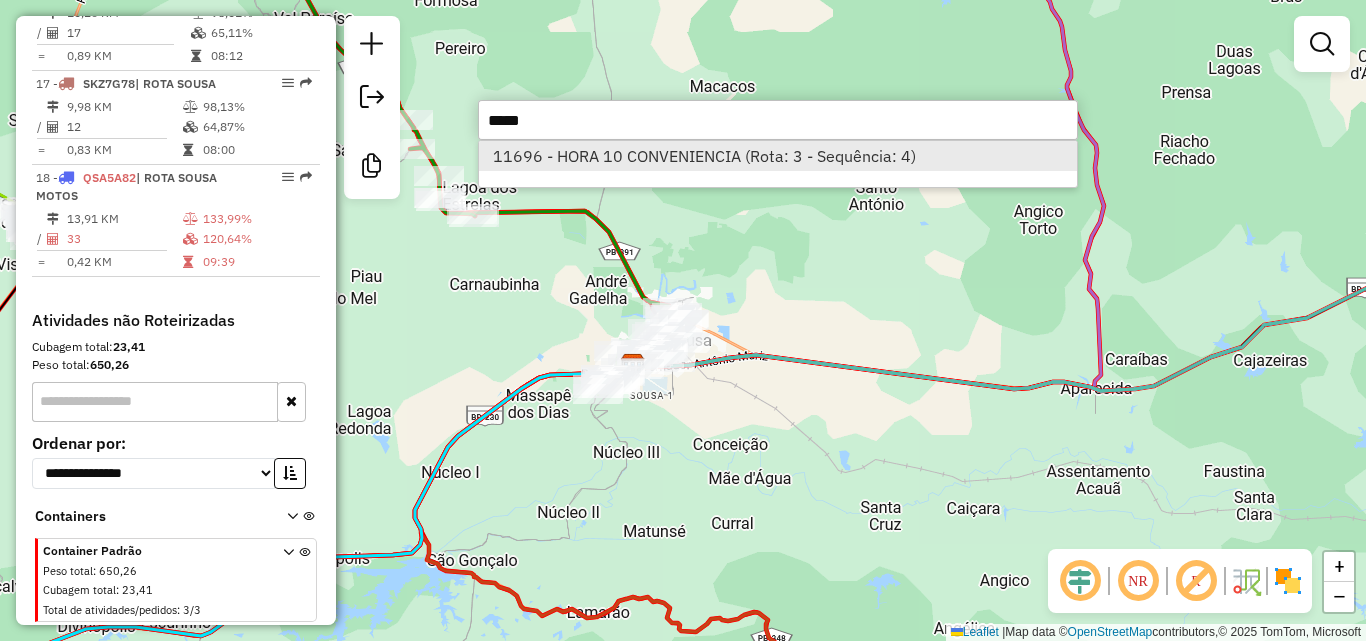 type on "*****" 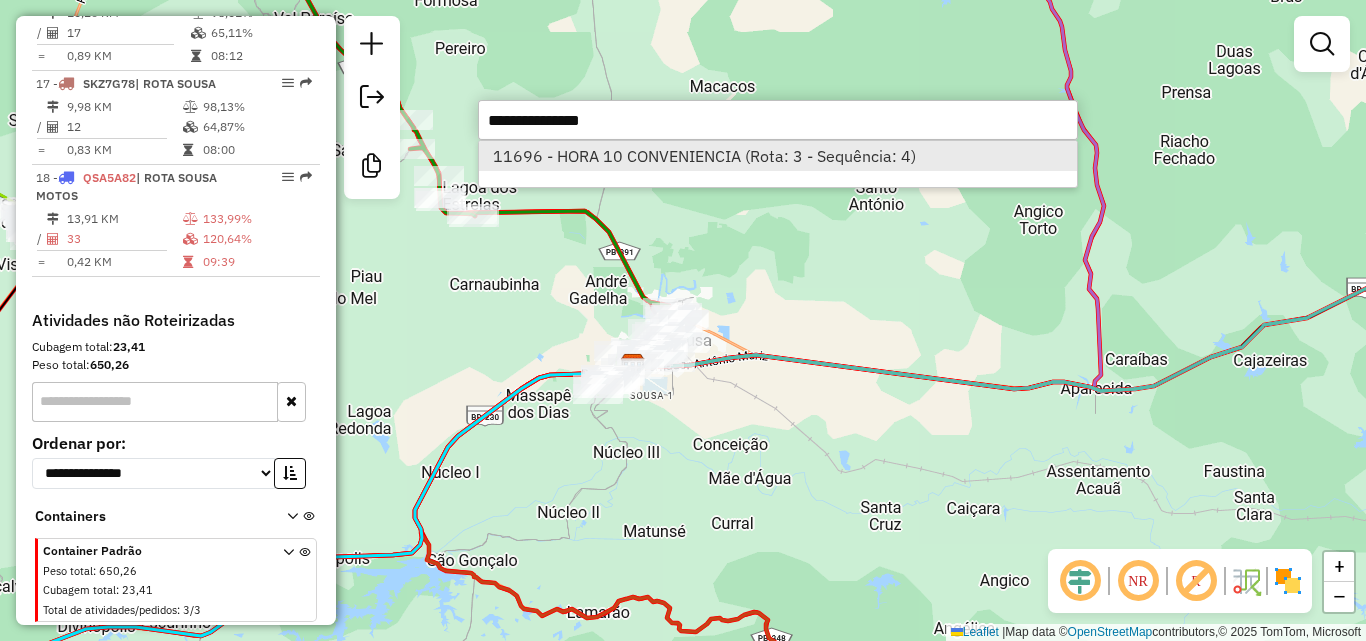 select on "*********" 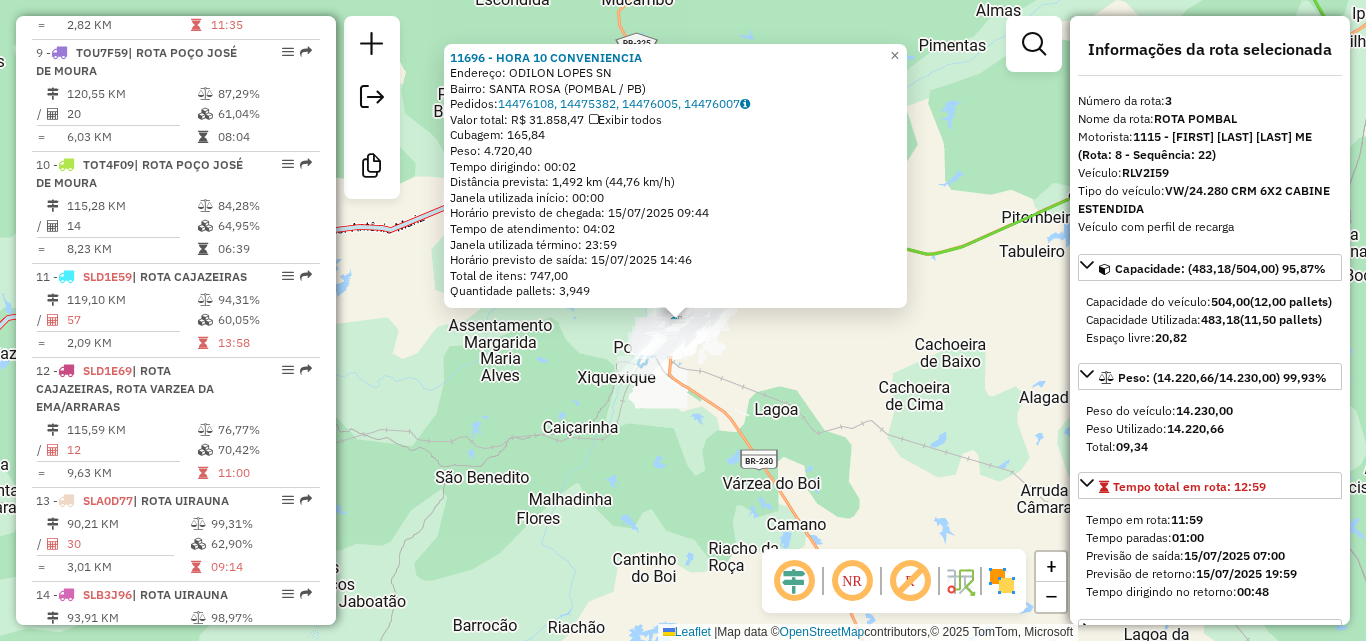 scroll, scrollTop: 970, scrollLeft: 0, axis: vertical 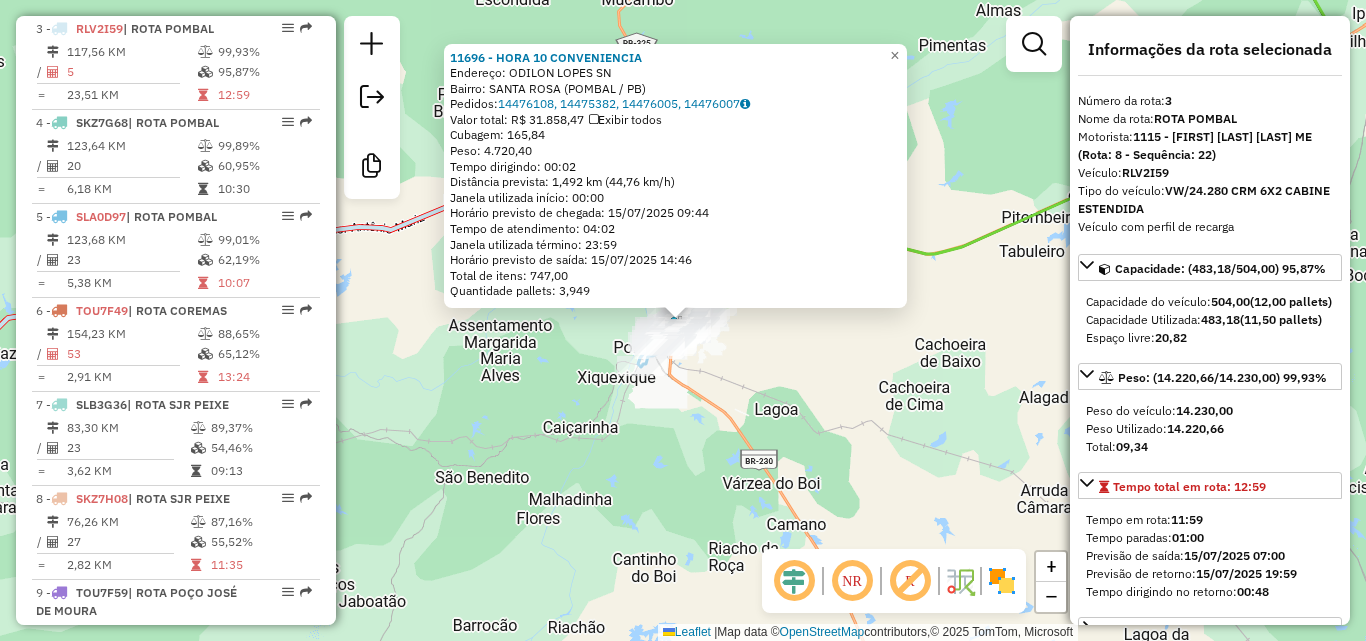 drag, startPoint x: 985, startPoint y: 356, endPoint x: 964, endPoint y: 367, distance: 23.70654 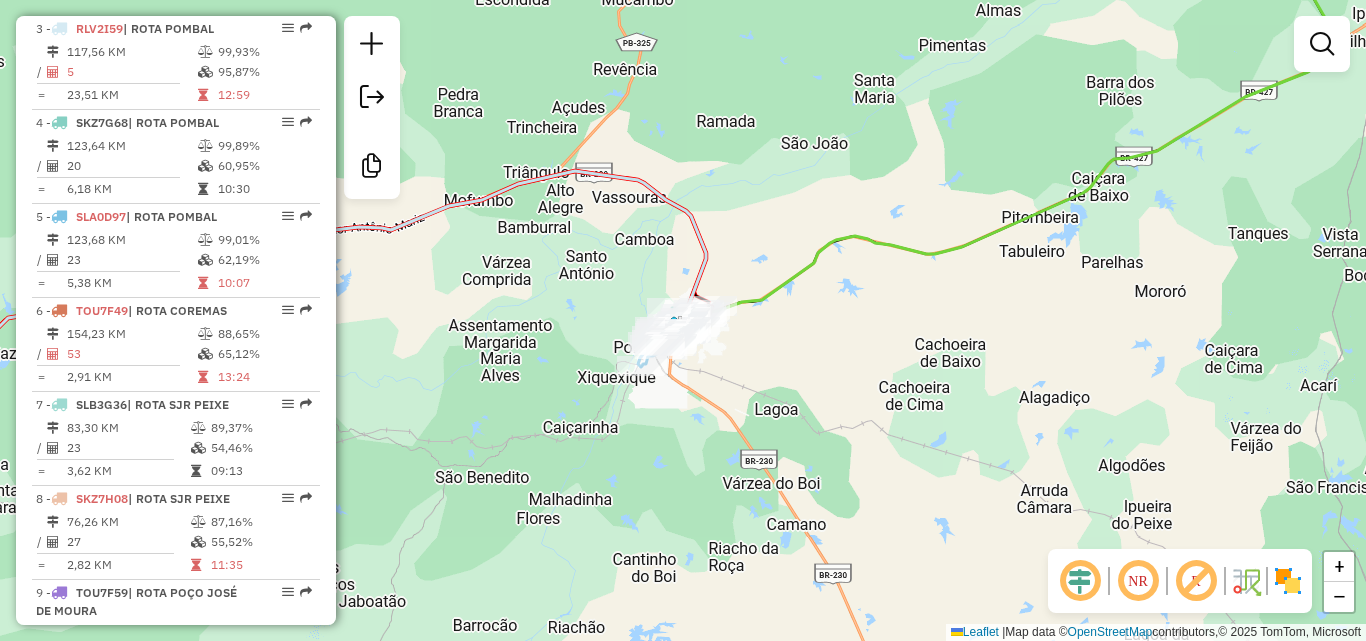 click on "Janela de atendimento Grade de atendimento Capacidade Transportadoras Veículos Cliente Pedidos  Rotas Selecione os dias de semana para filtrar as janelas de atendimento  Seg   Ter   Qua   Qui   Sex   Sáb   Dom  Informe o período da janela de atendimento: De: Até:  Filtrar exatamente a janela do cliente  Considerar janela de atendimento padrão  Selecione os dias de semana para filtrar as grades de atendimento  Seg   Ter   Qua   Qui   Sex   Sáb   Dom   Considerar clientes sem dia de atendimento cadastrado  Clientes fora do dia de atendimento selecionado Filtrar as atividades entre os valores definidos abaixo:  Peso mínimo:   Peso máximo:   Cubagem mínima:   Cubagem máxima:   De:   Até:  Filtrar as atividades entre o tempo de atendimento definido abaixo:  De:   Até:   Considerar capacidade total dos clientes não roteirizados Transportadora: Selecione um ou mais itens Tipo de veículo: Selecione um ou mais itens Veículo: Selecione um ou mais itens Motorista: Selecione um ou mais itens Nome: Rótulo:" 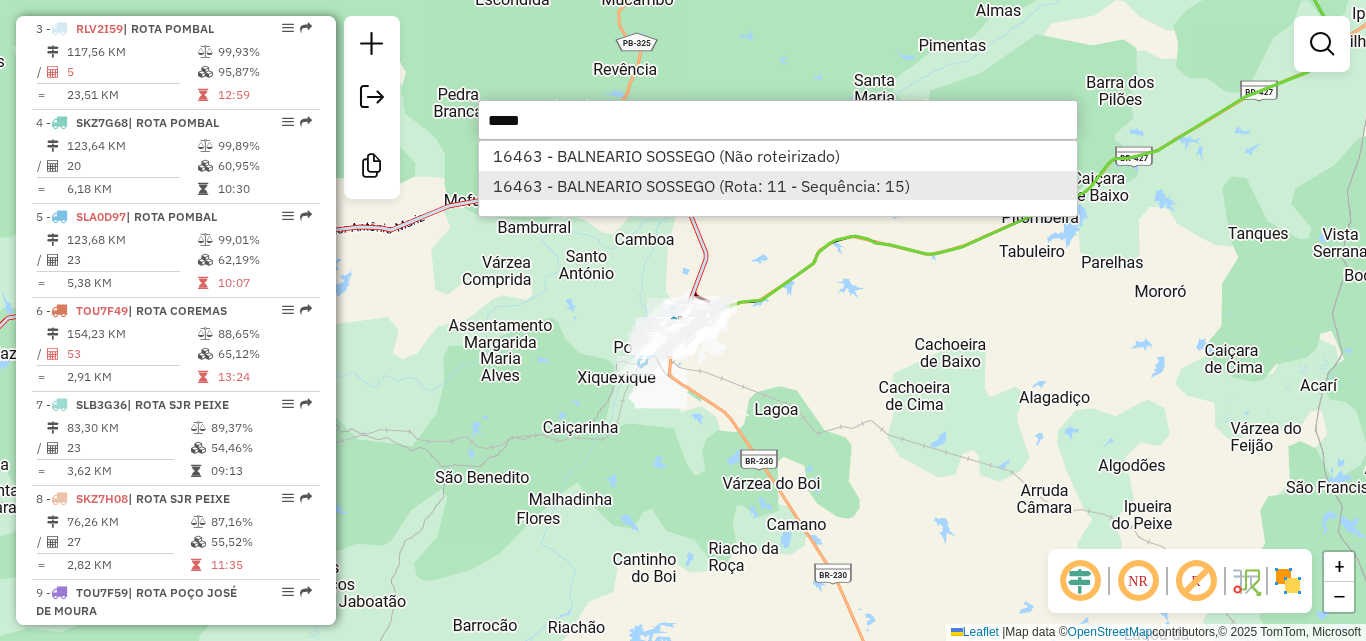 type on "*****" 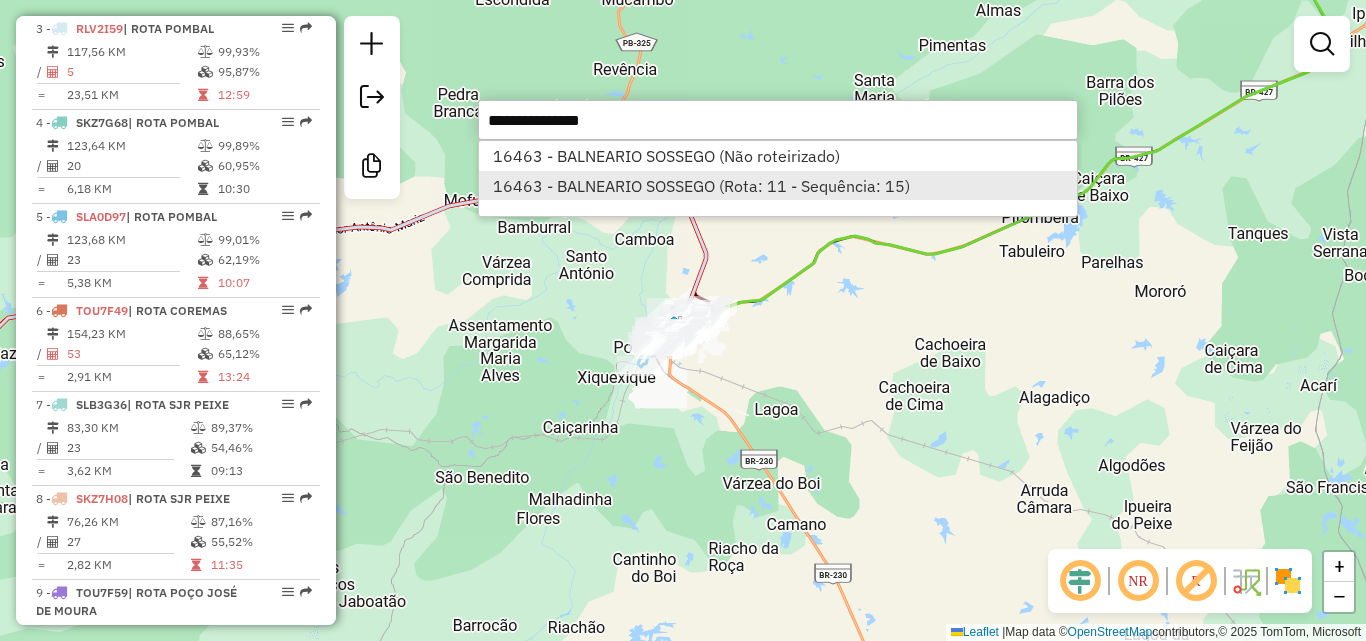 select on "*********" 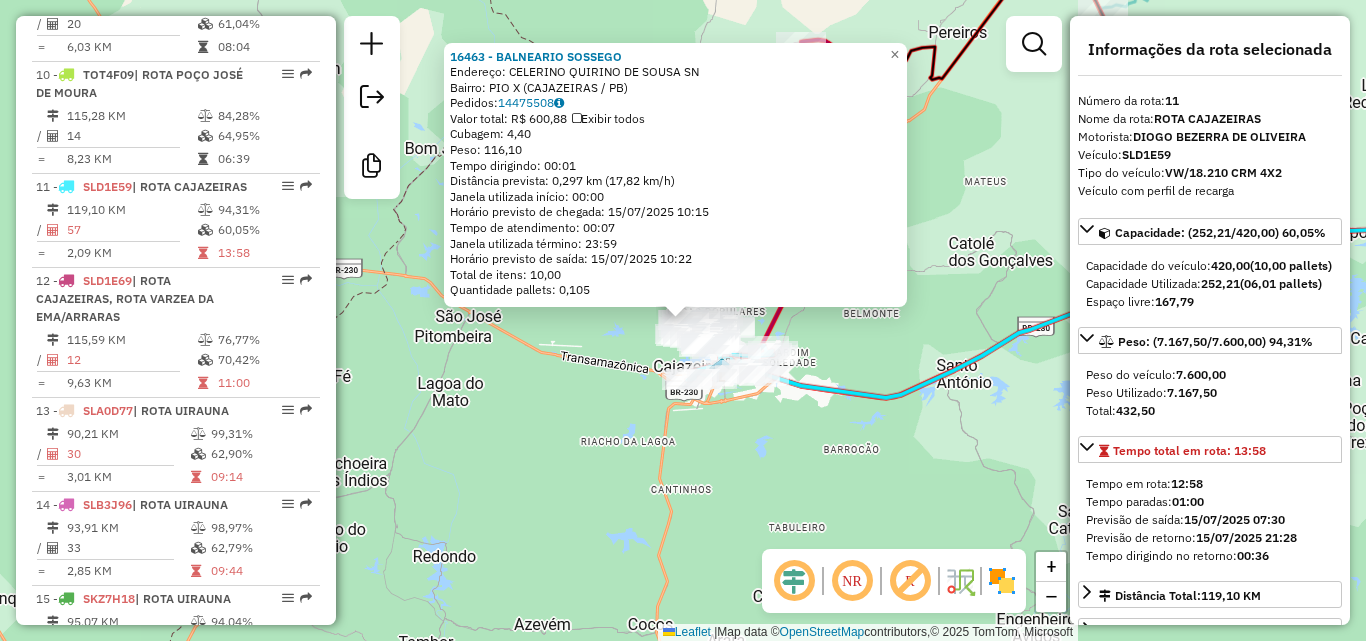 scroll, scrollTop: 1758, scrollLeft: 0, axis: vertical 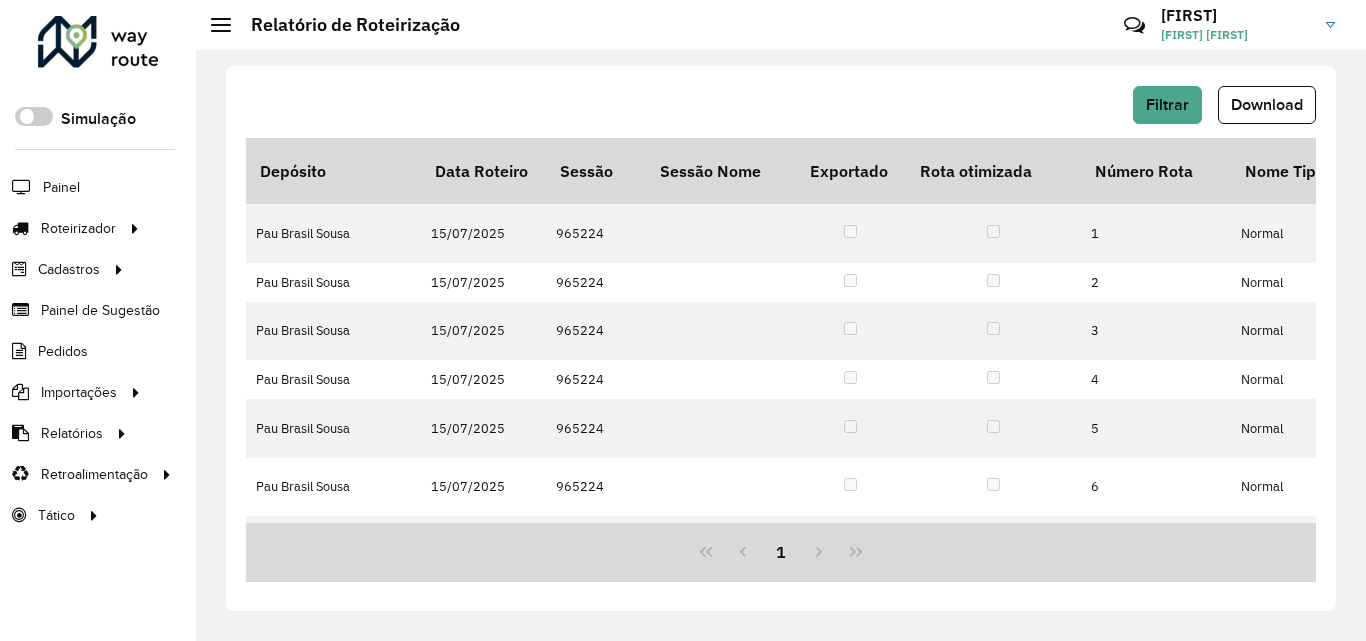 click on "Download" 